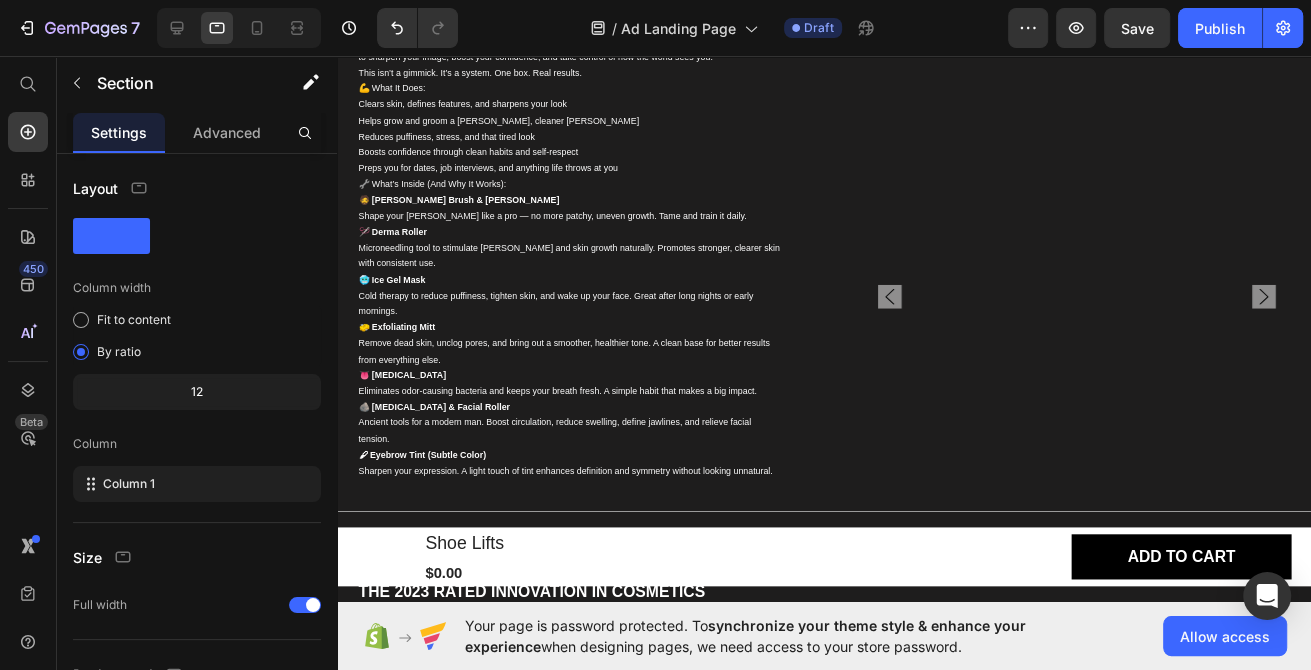 scroll, scrollTop: 0, scrollLeft: 0, axis: both 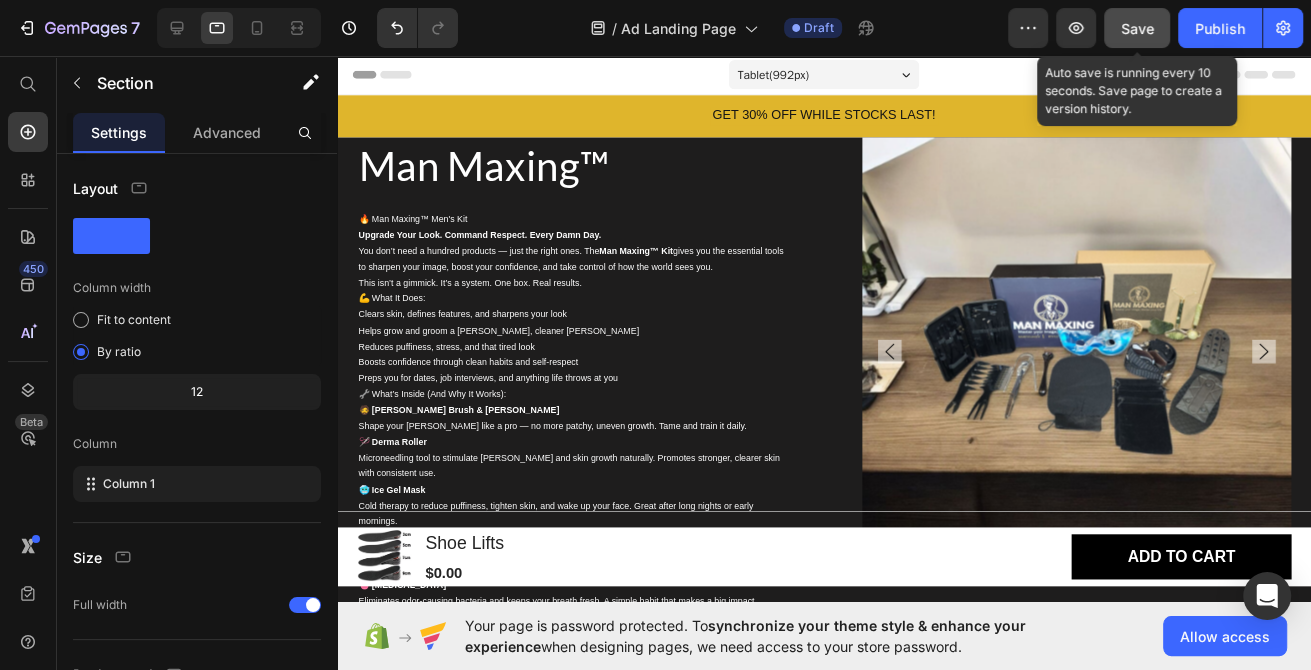 click on "Save" 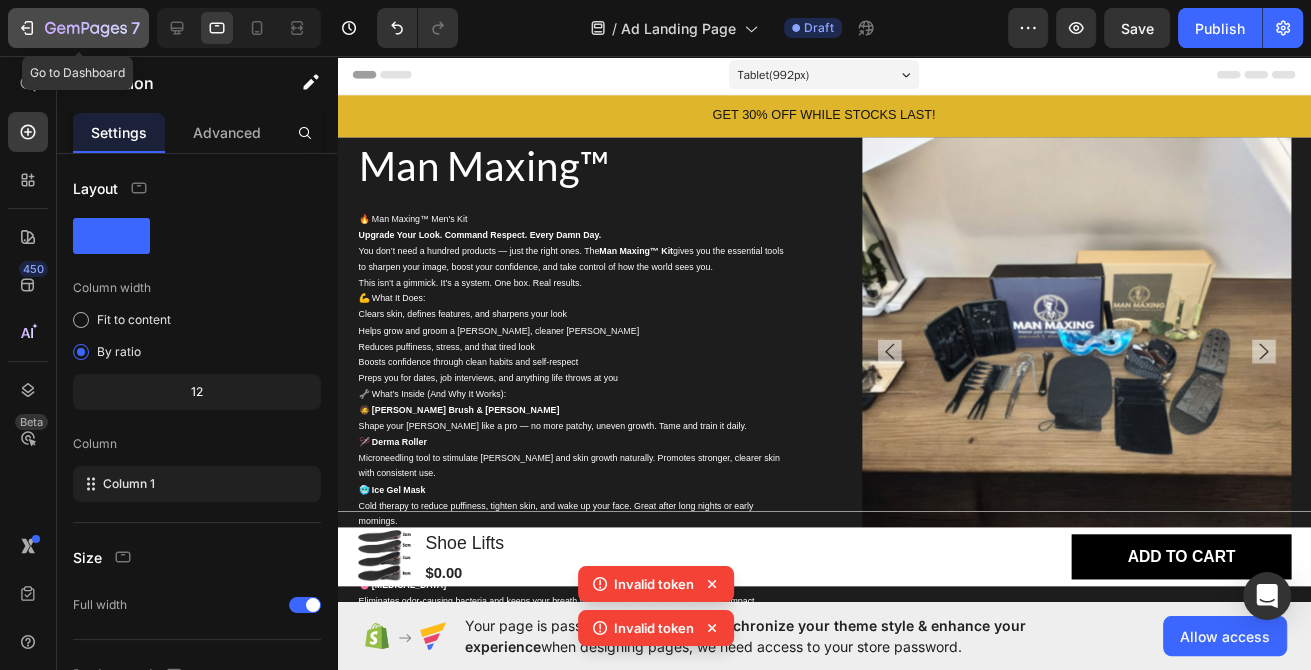 click 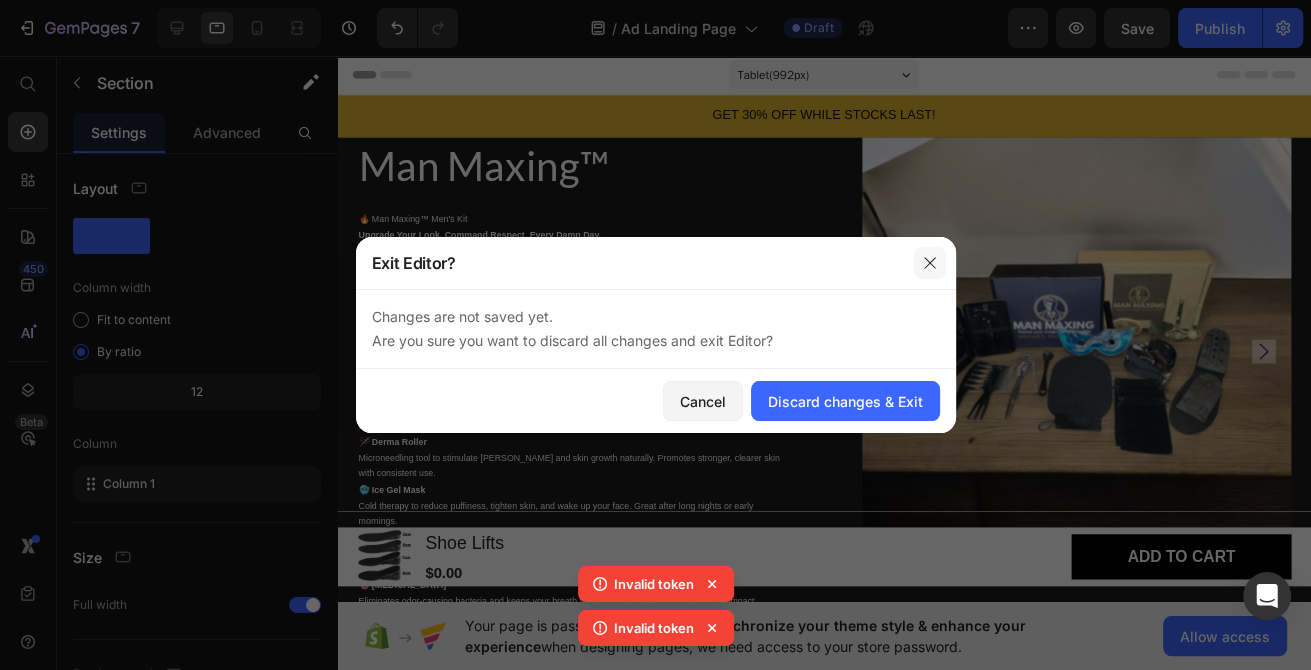 click at bounding box center [930, 263] 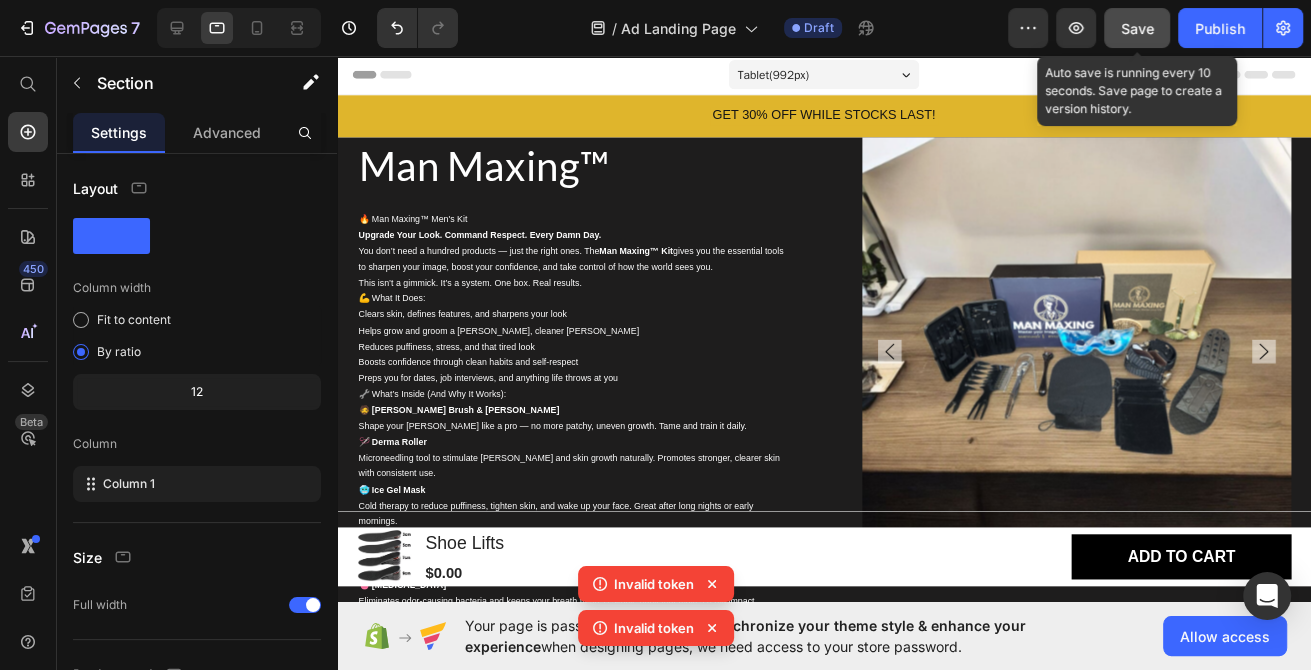 click on "Save" 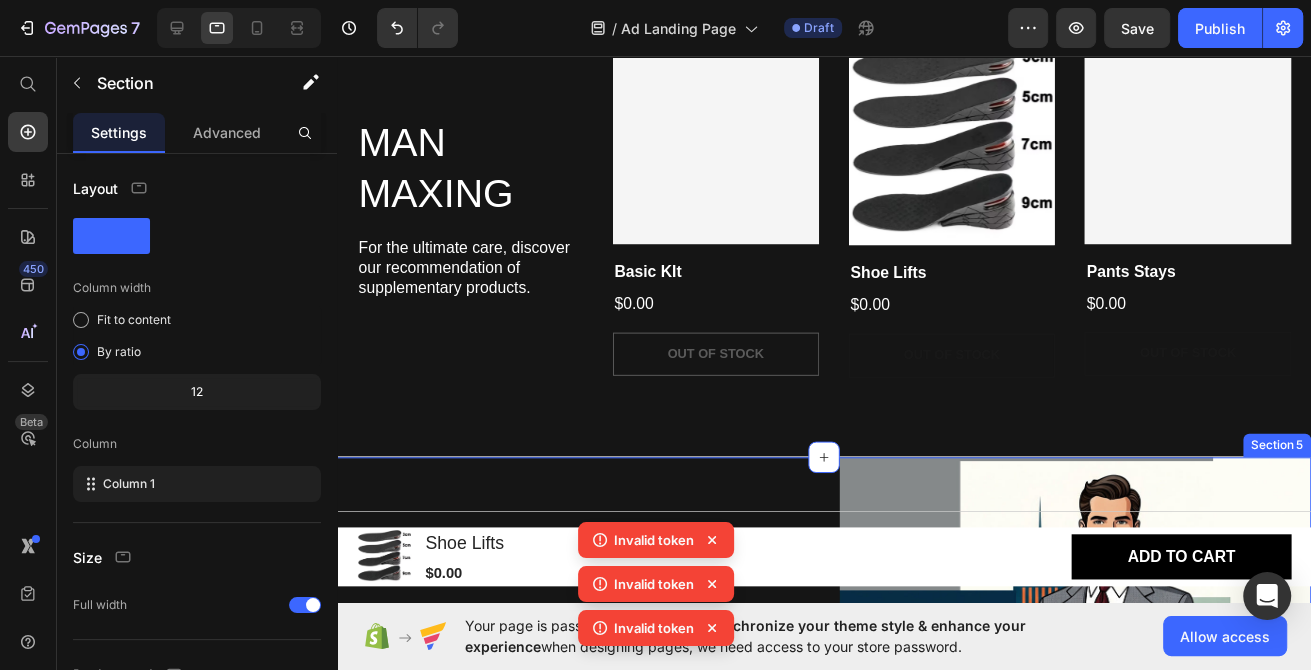 scroll, scrollTop: 1499, scrollLeft: 0, axis: vertical 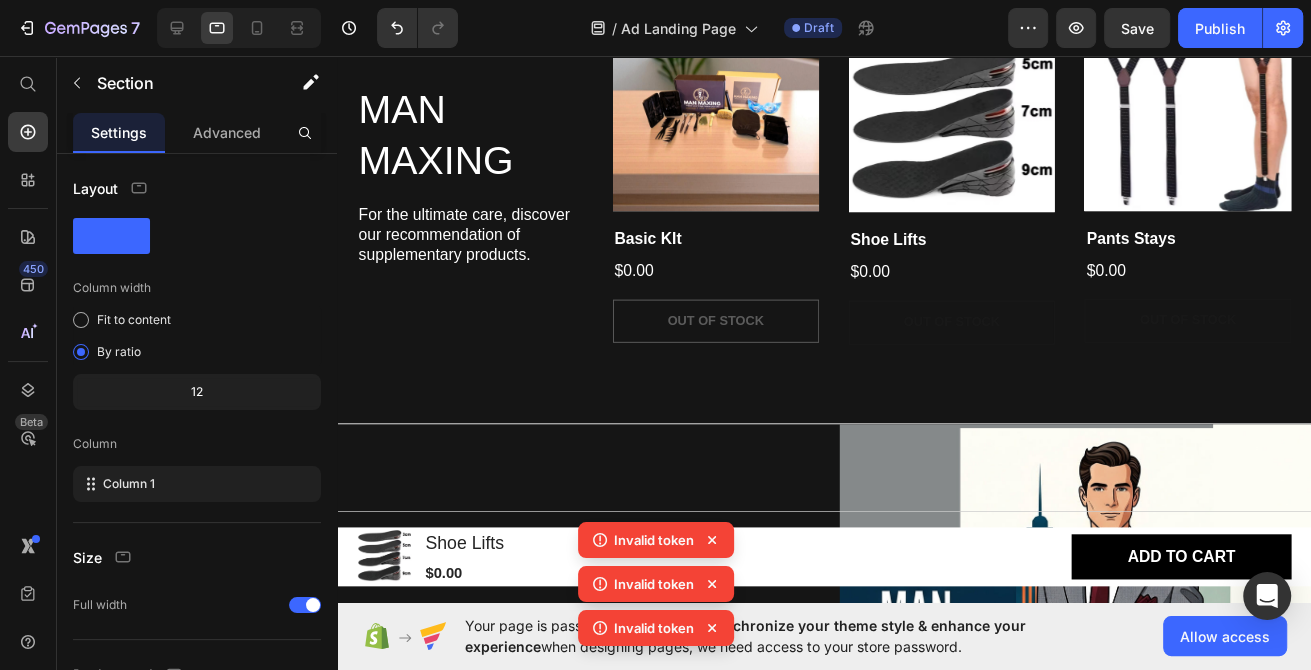 click 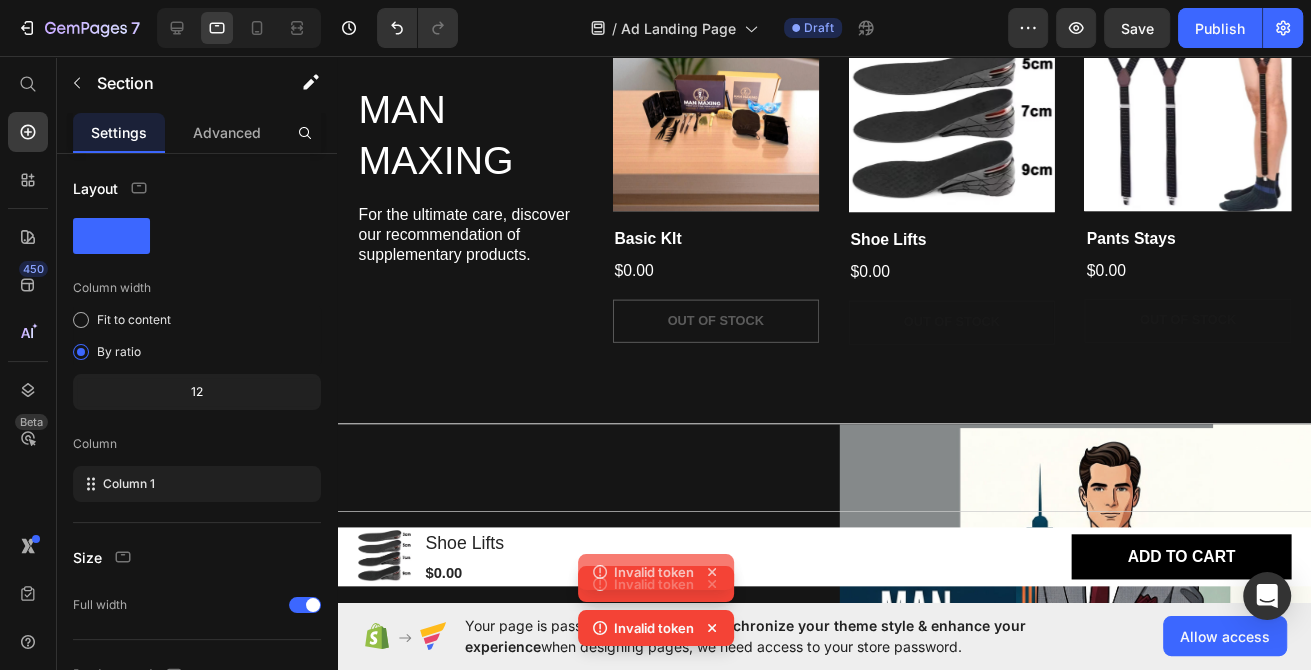 click on "Product Images Shoe Lifts Product Title $0.00 Product Price Row" at bounding box center [592, 566] 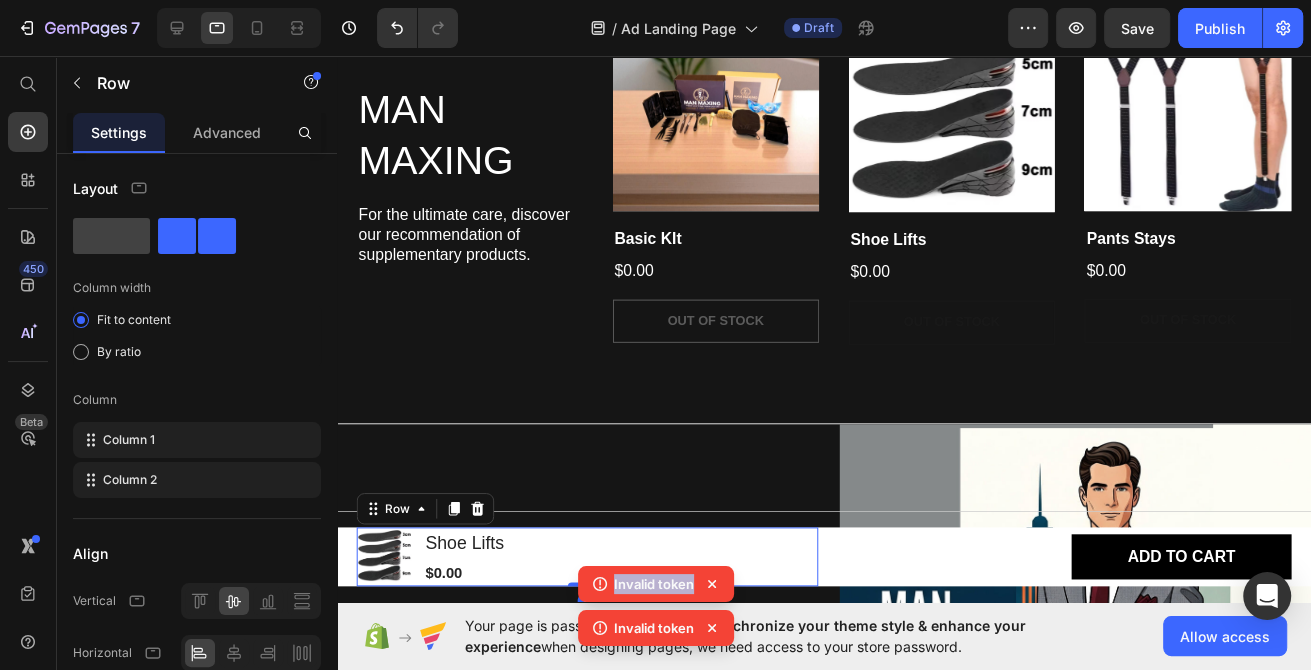click 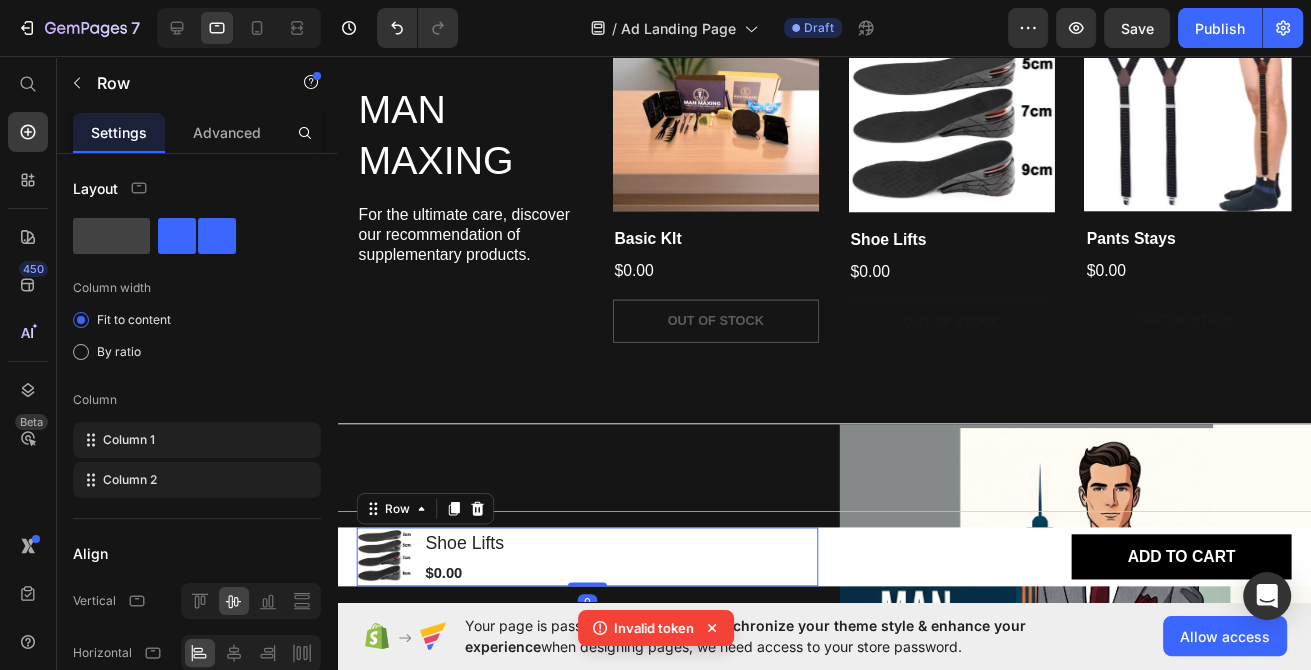 drag, startPoint x: 708, startPoint y: 626, endPoint x: 730, endPoint y: 603, distance: 31.827662 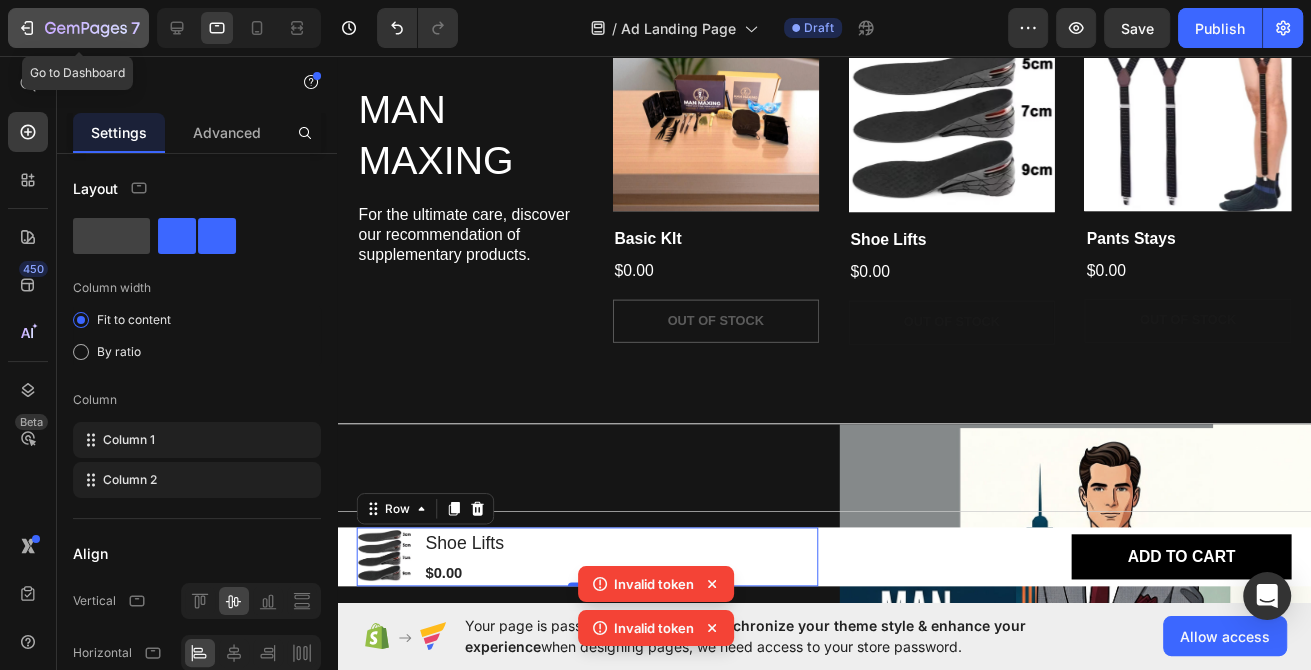 click 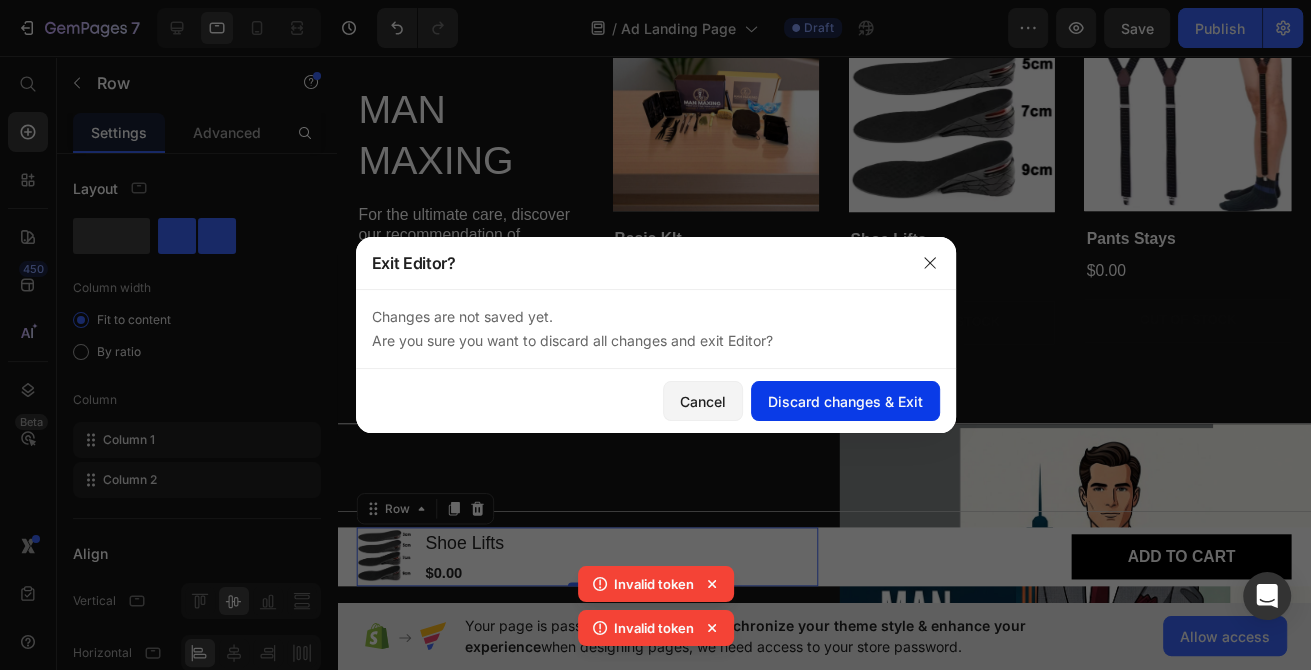 click on "Discard changes & Exit" 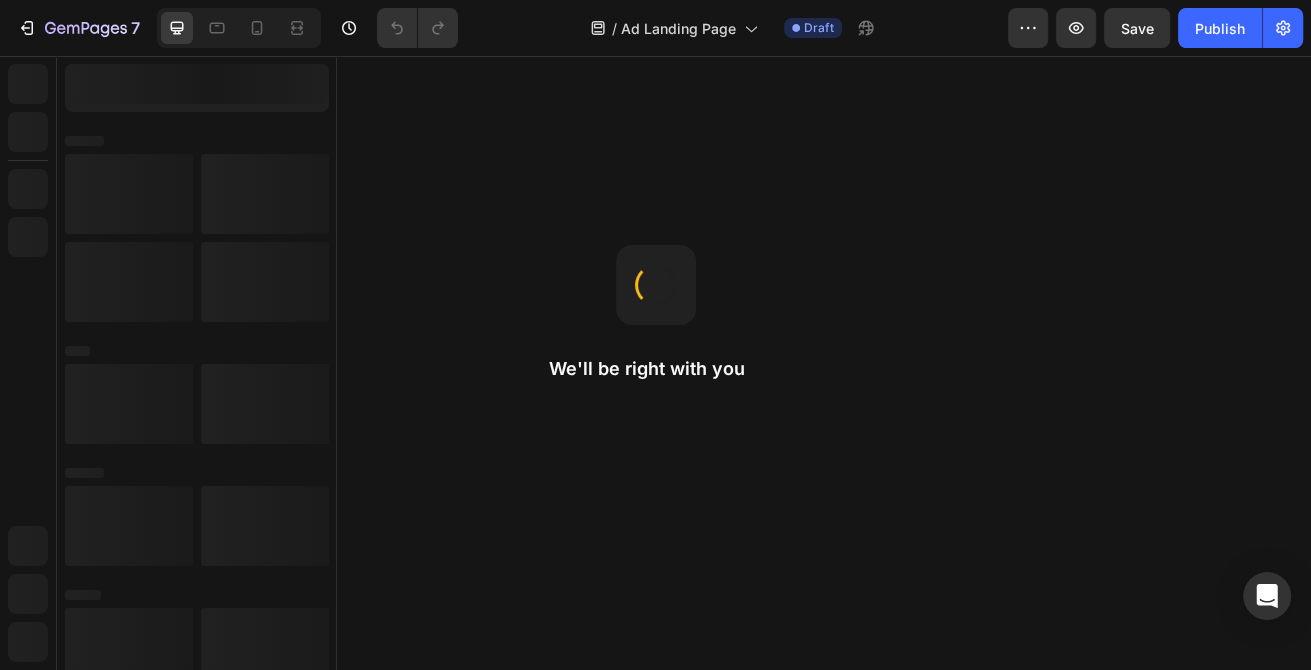 scroll, scrollTop: 0, scrollLeft: 0, axis: both 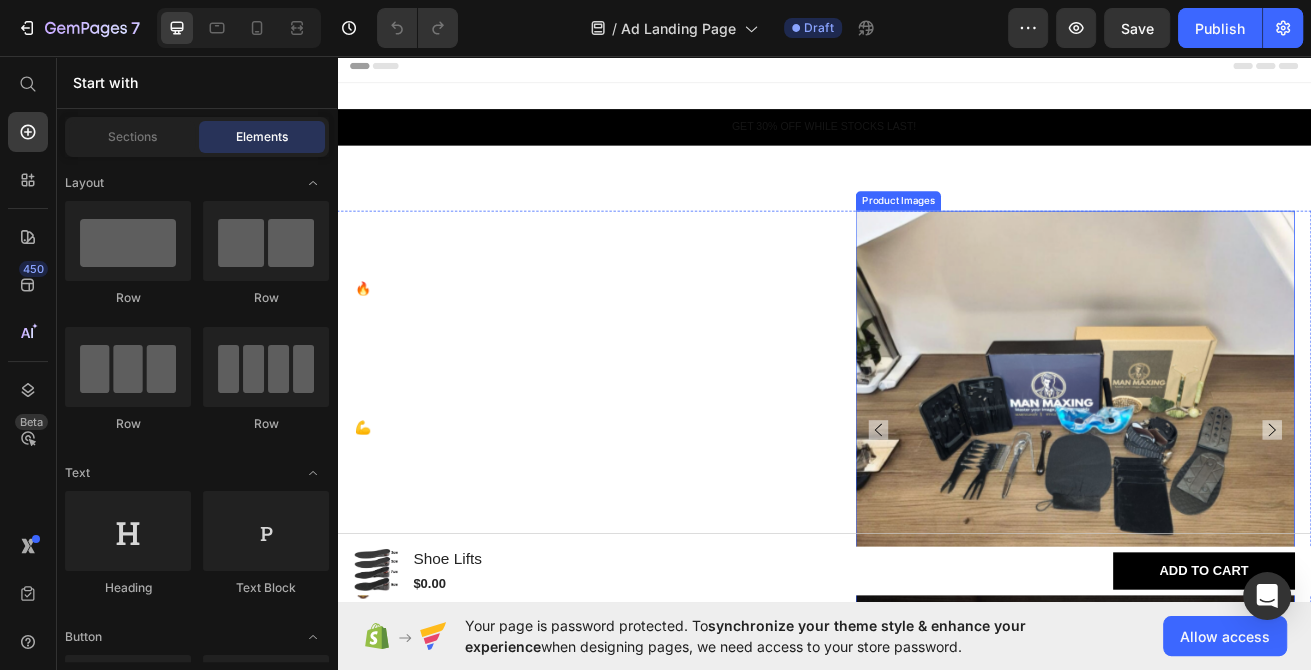 click on "You don’t need a hundred products — just the right ones. The  Man Maxing™ Kit  gives you the essential tools to sharpen your image, boost your confidence, and take control of how the world sees you." at bounding box center [627, 429] 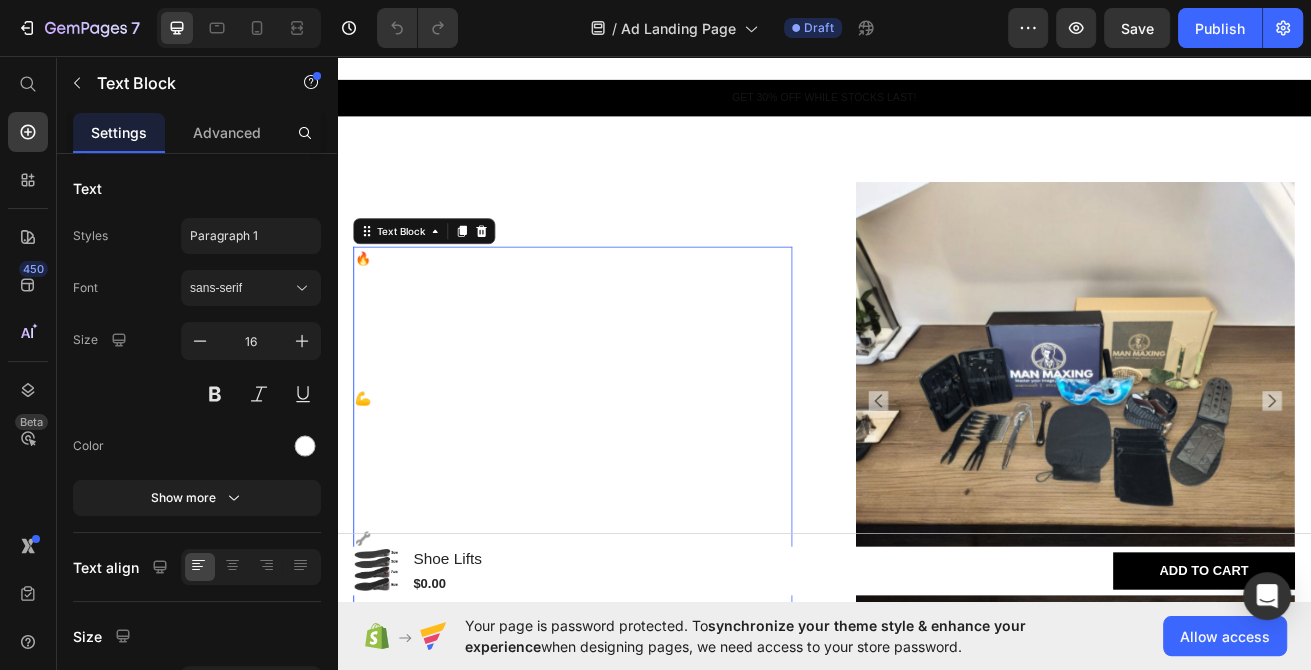 scroll, scrollTop: 2, scrollLeft: 0, axis: vertical 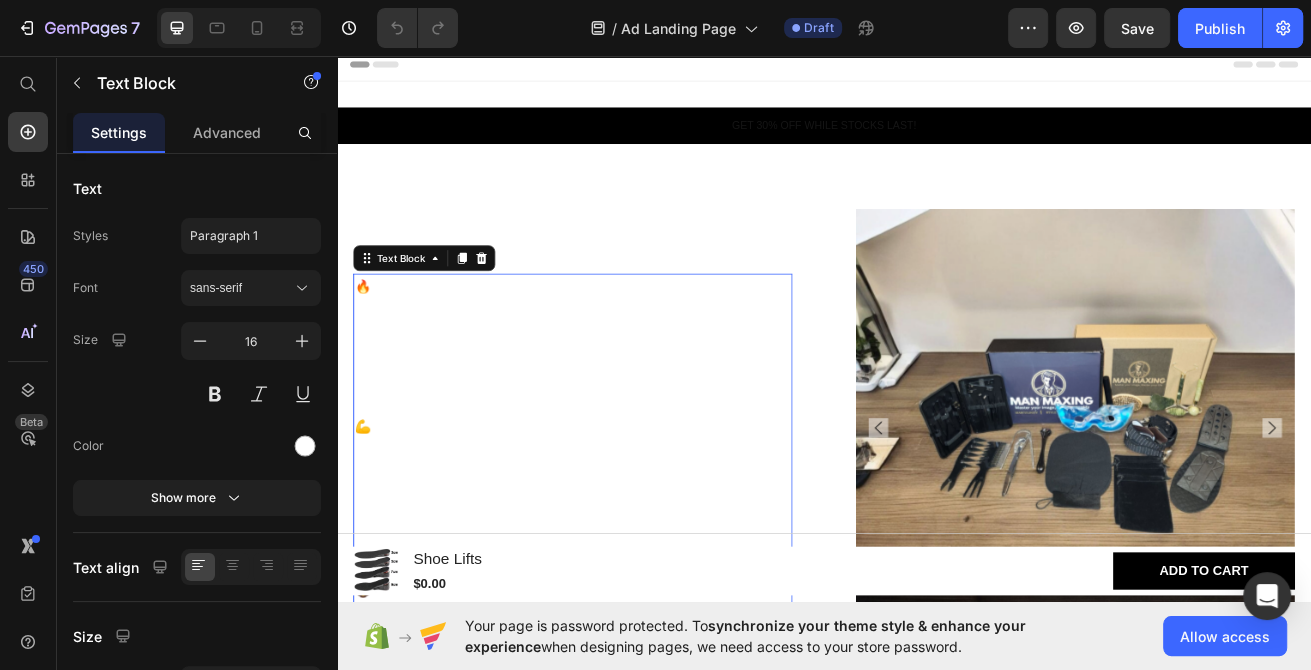click on "Man Maxing™" at bounding box center (627, 277) 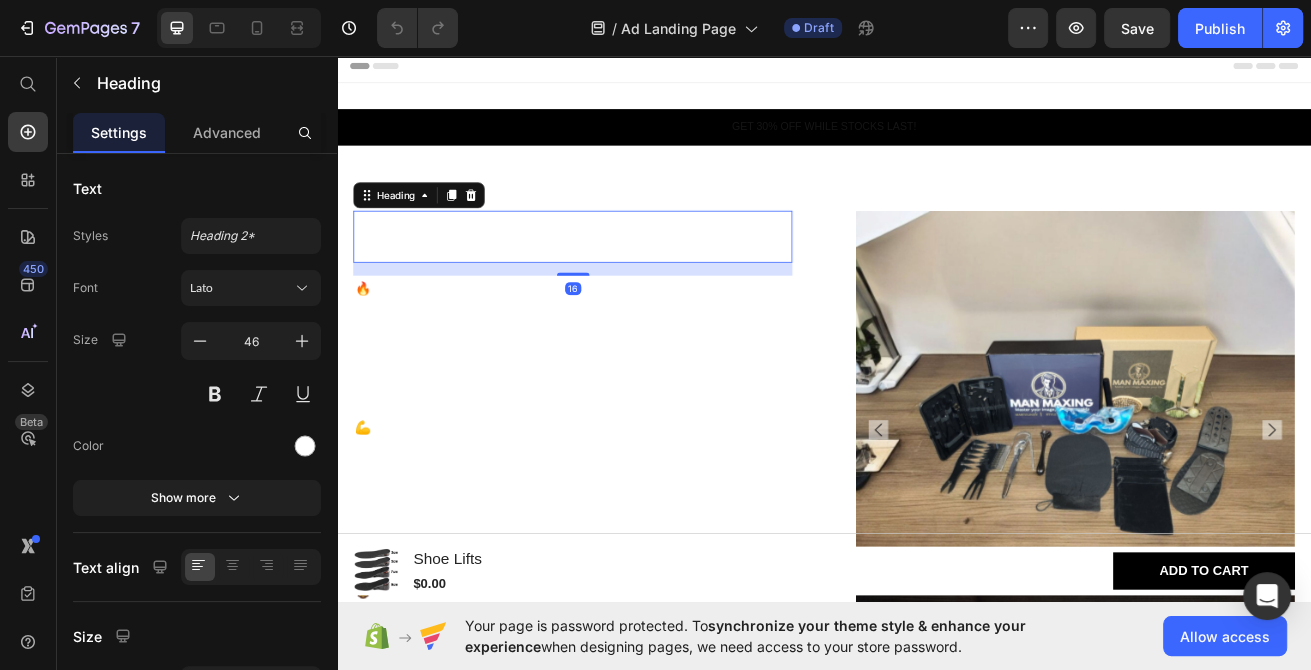 click on "Man Maxing™" at bounding box center [627, 279] 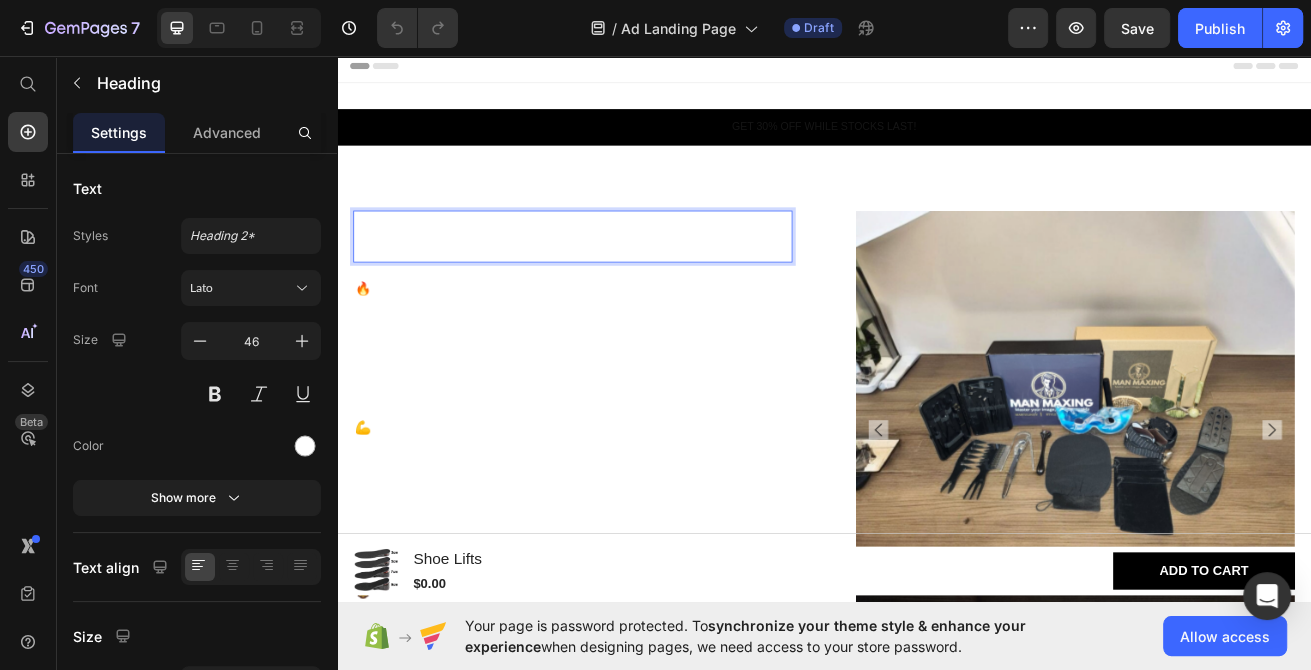 click on "Man Maxing™" at bounding box center (627, 279) 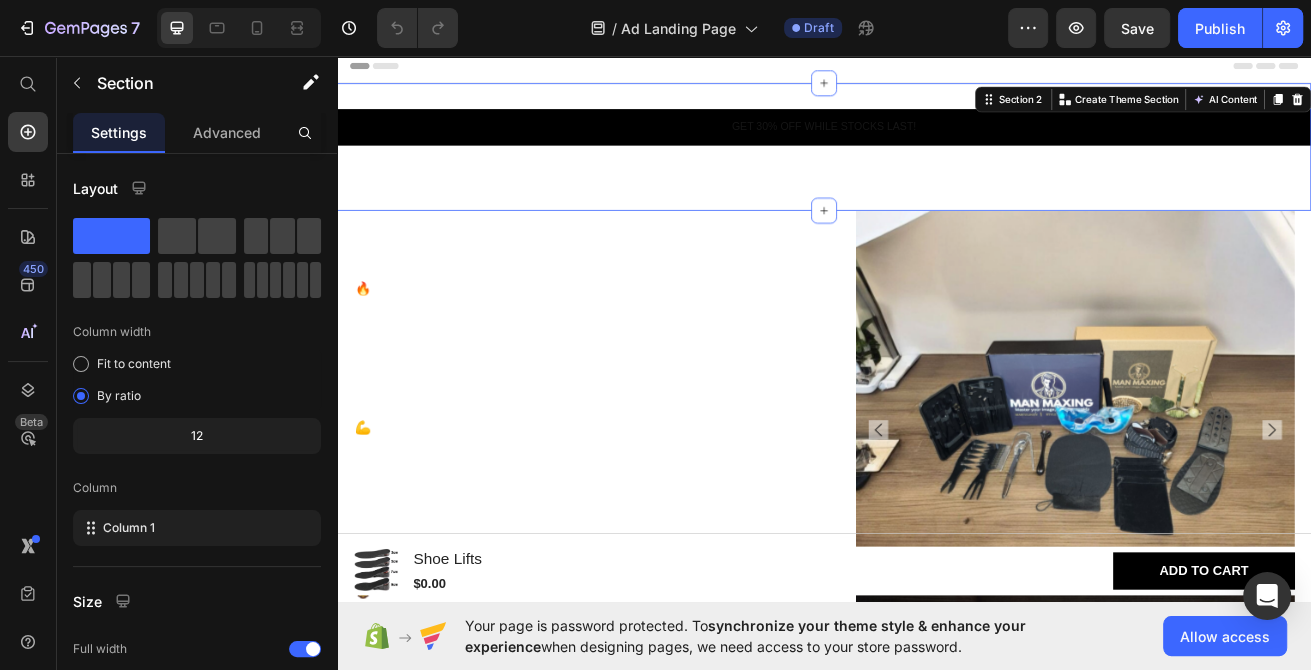 click on "GET 30% OFF WHILE STOCKS LAST! Text Block Row" at bounding box center (937, 168) 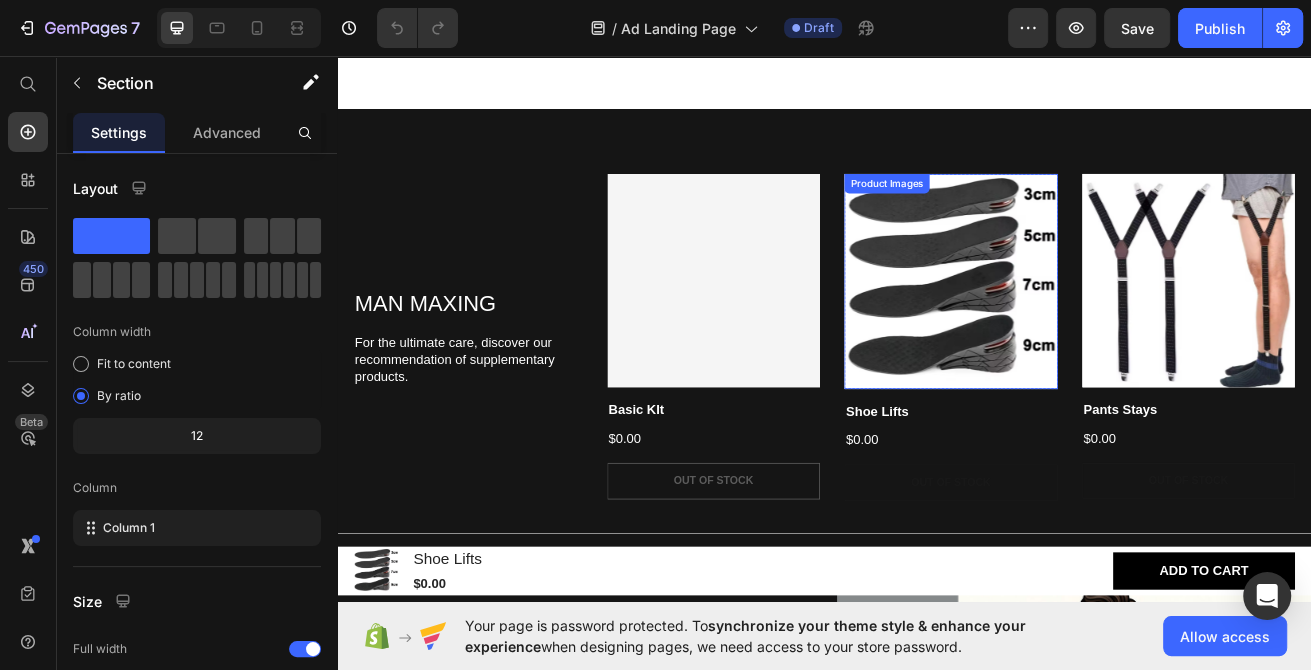 scroll, scrollTop: 1444, scrollLeft: 0, axis: vertical 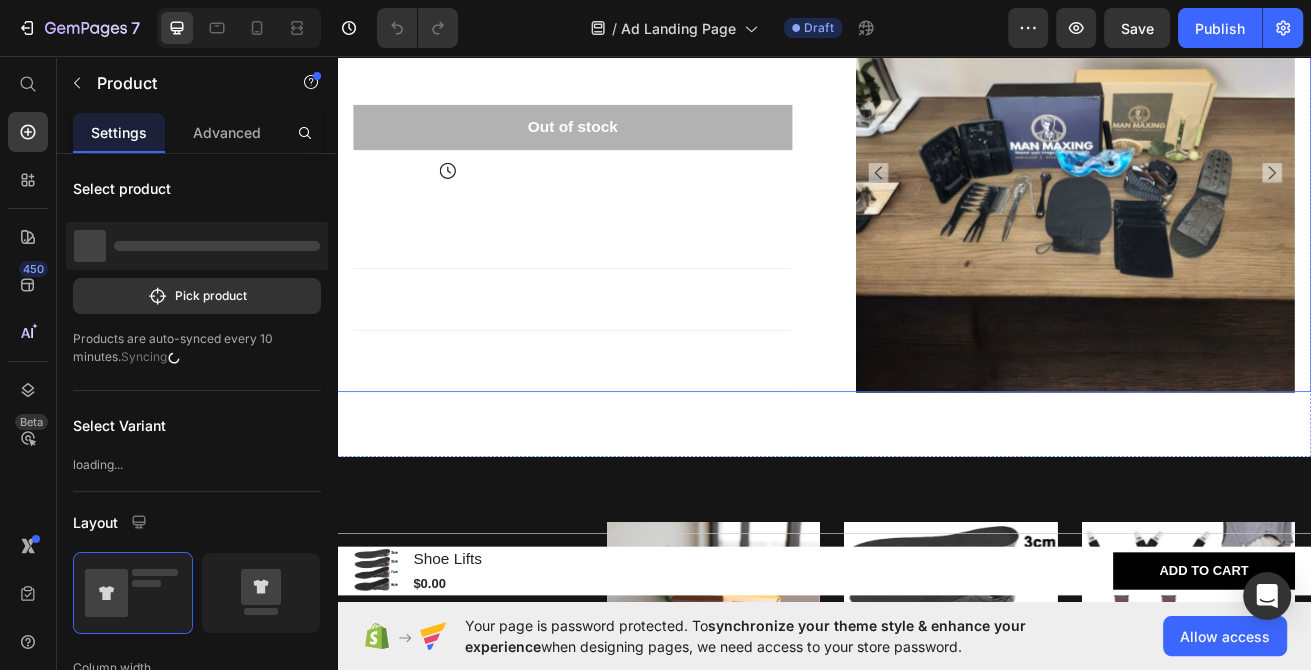 click on "Product Images Man Maxing™ Heading 🔥 Man Maxing™ Men's Kit Upgrade Your Look. Command Respect. Every Damn Day. You don’t need a hundred products — just the right ones. The  Man Maxing™ Kit  gives you the essential tools to sharpen your image, boost your confidence, and take control of how the world sees you. This isn’t a gimmick. It’s a system. One box. Real results. 💪 What It Does: Clears skin, defines features, and sharpens your look Helps grow and groom a fuller, cleaner beard Reduces puffiness, stress, and that tired look Boosts confidence through clean habits and self-respect Preps you for dates, job interviews, and anything life throws at you 🔧 What’s Inside (And Why It Works): 🧔 Beard Brush & Combs Shape your beard like a pro — no more patchy, uneven growth. Tame and train it daily. 🪡 Derma Roller Microneedling tool to stimulate beard and skin growth naturally. Promotes stronger, clearer skin with consistent use. 🥶 Ice Gel Mask 🧽 Exfoliating Mitt
Icon" at bounding box center [937, -363] 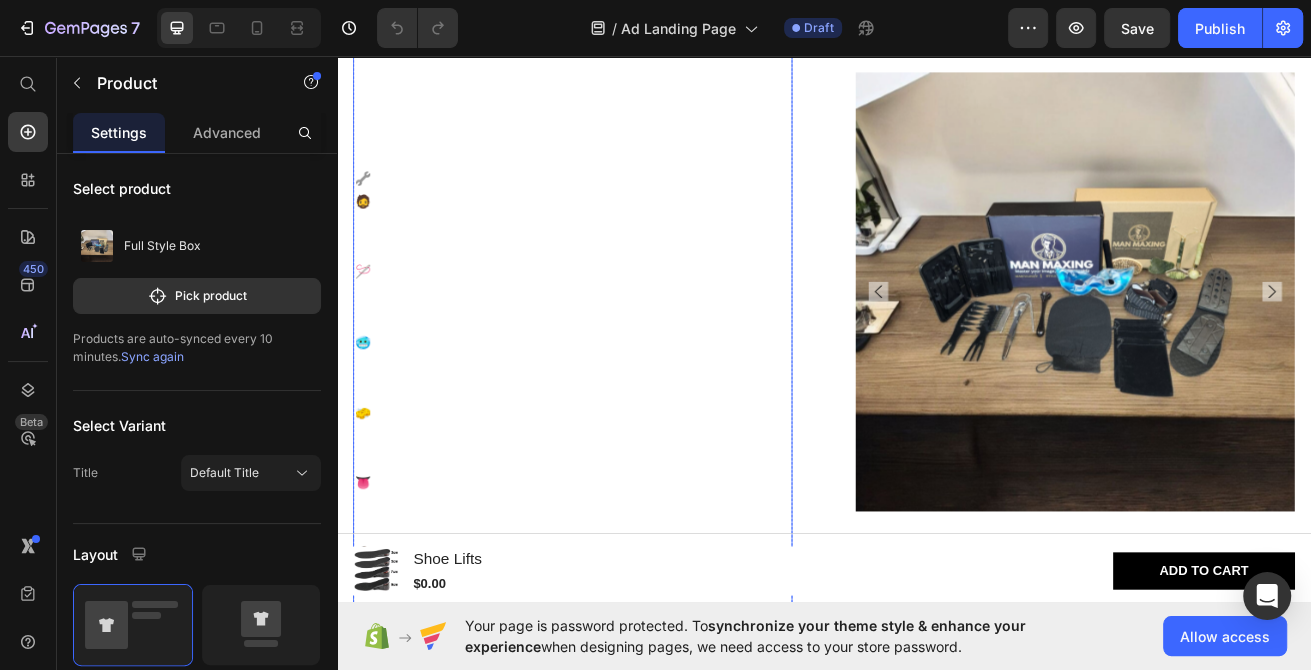 scroll, scrollTop: 52, scrollLeft: 0, axis: vertical 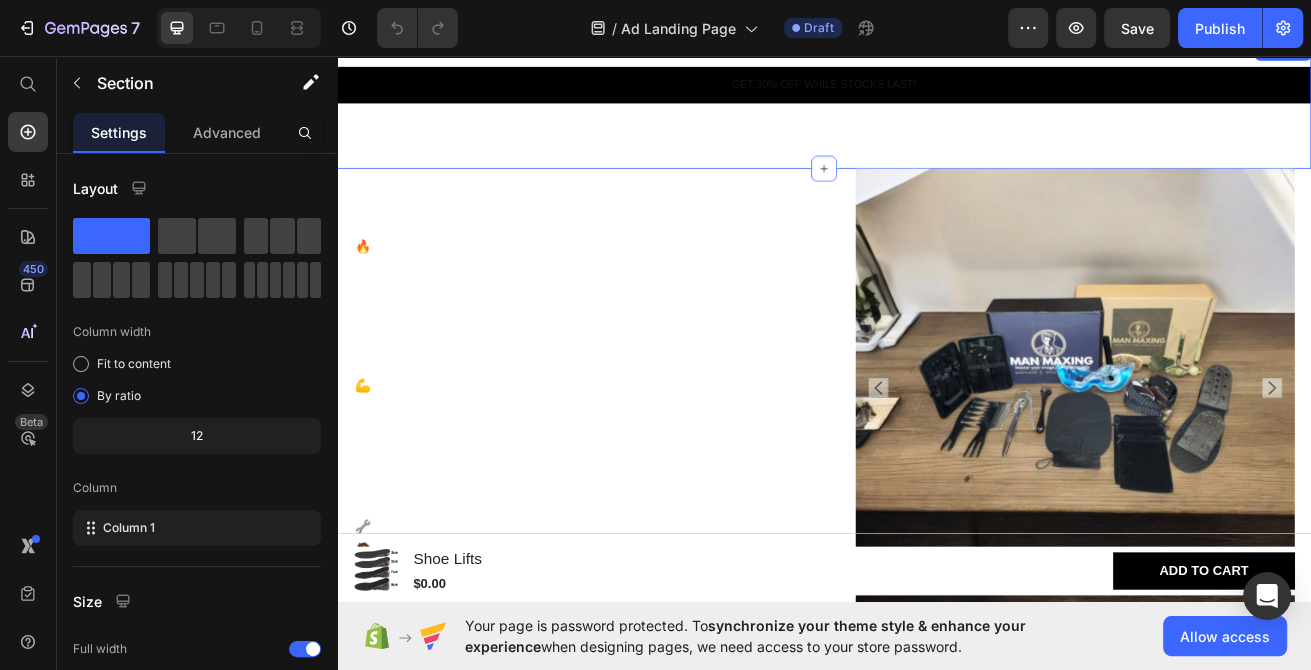 click on "GET 30% OFF WHILE STOCKS LAST! Text Block Row" at bounding box center [937, 116] 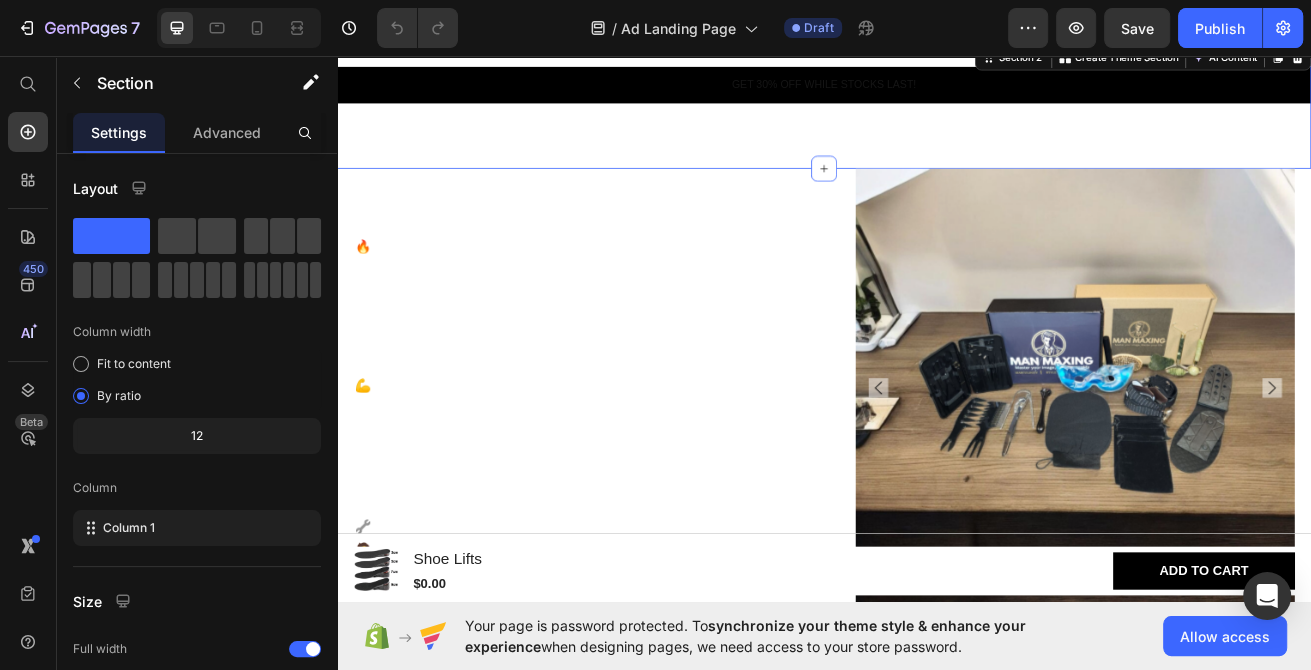 click on "GET 30% OFF WHILE STOCKS LAST! Text Block Row" at bounding box center [937, 116] 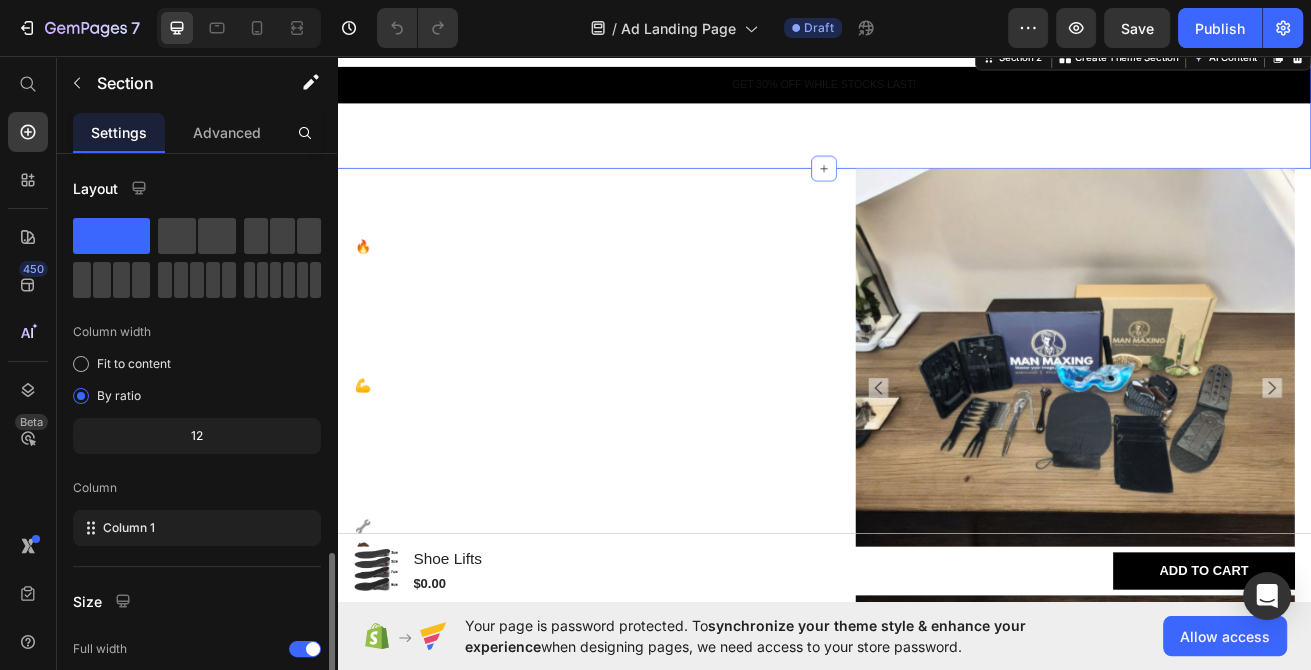 scroll, scrollTop: 233, scrollLeft: 0, axis: vertical 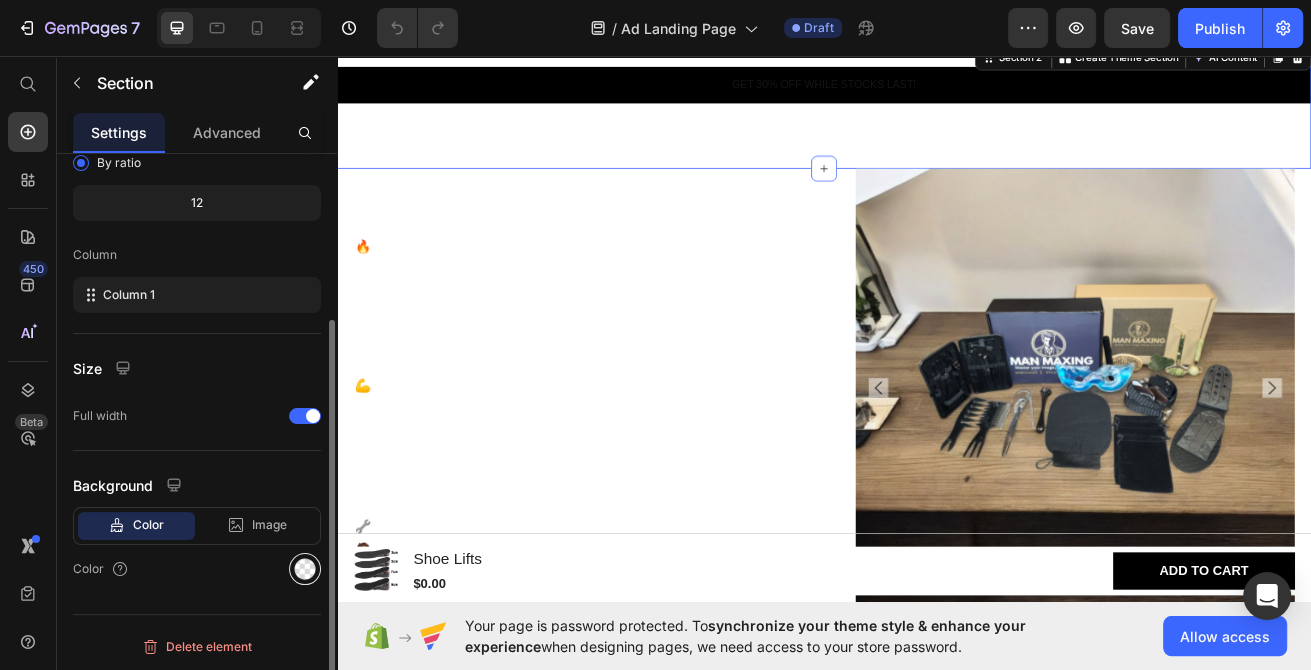 click at bounding box center (305, 569) 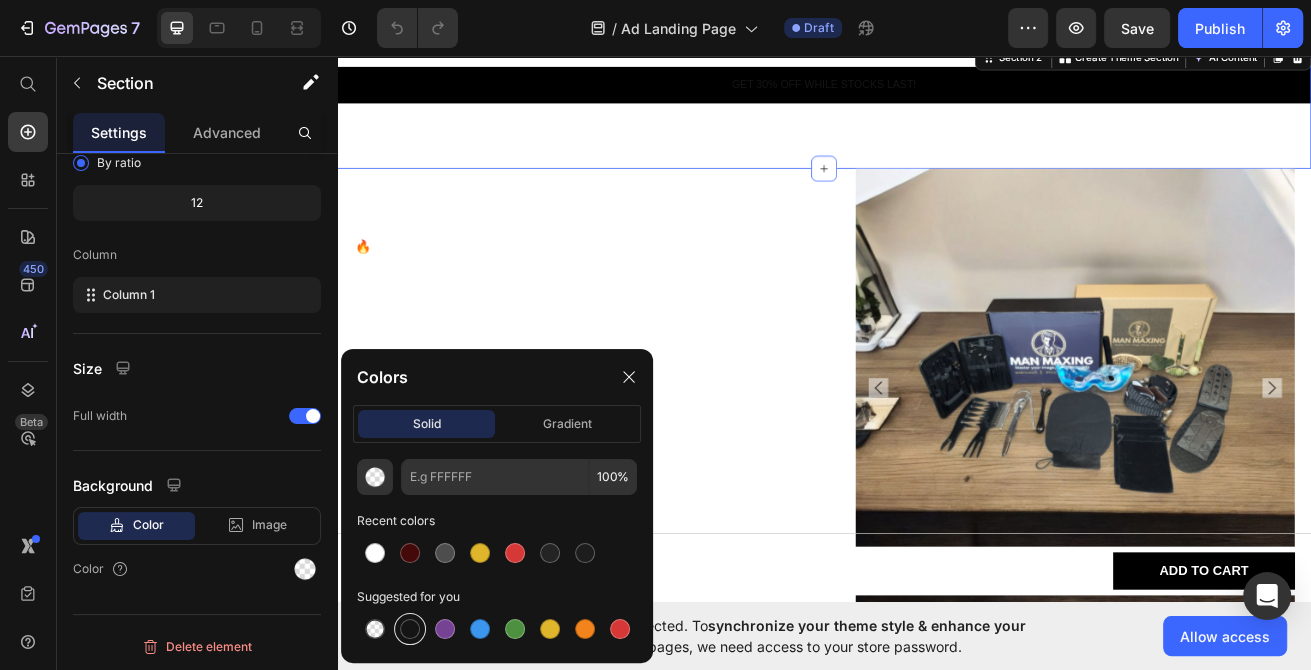 click at bounding box center (410, 629) 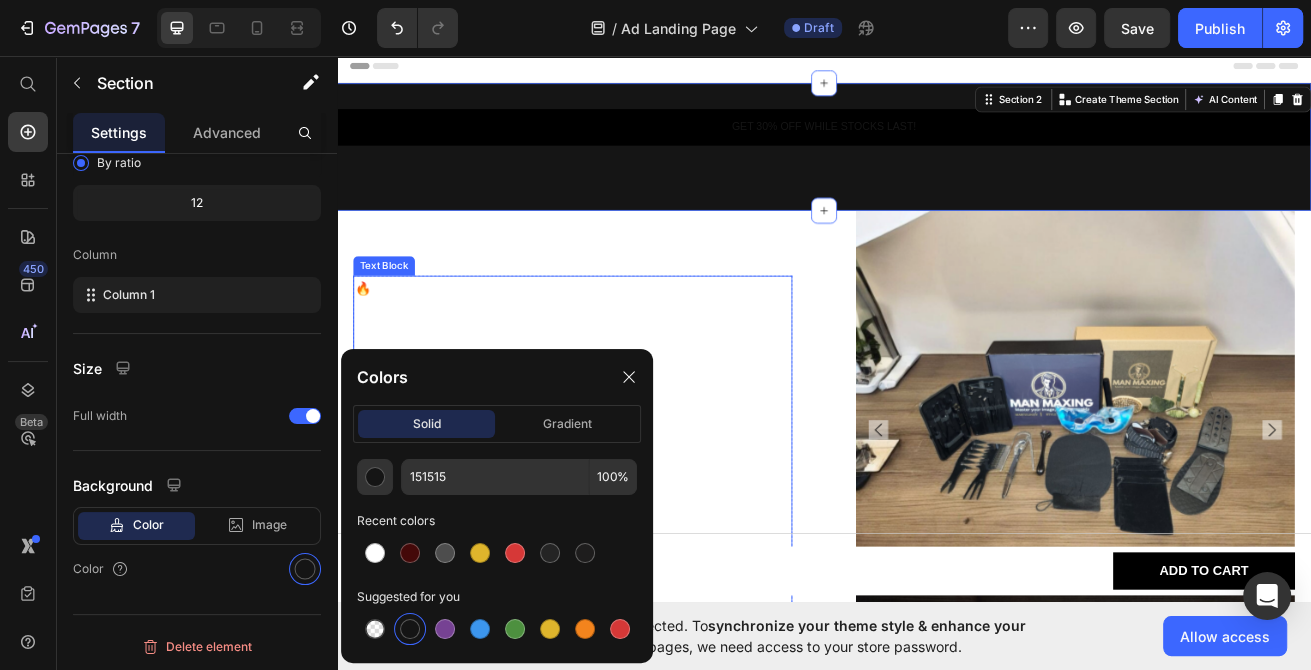 scroll, scrollTop: 0, scrollLeft: 0, axis: both 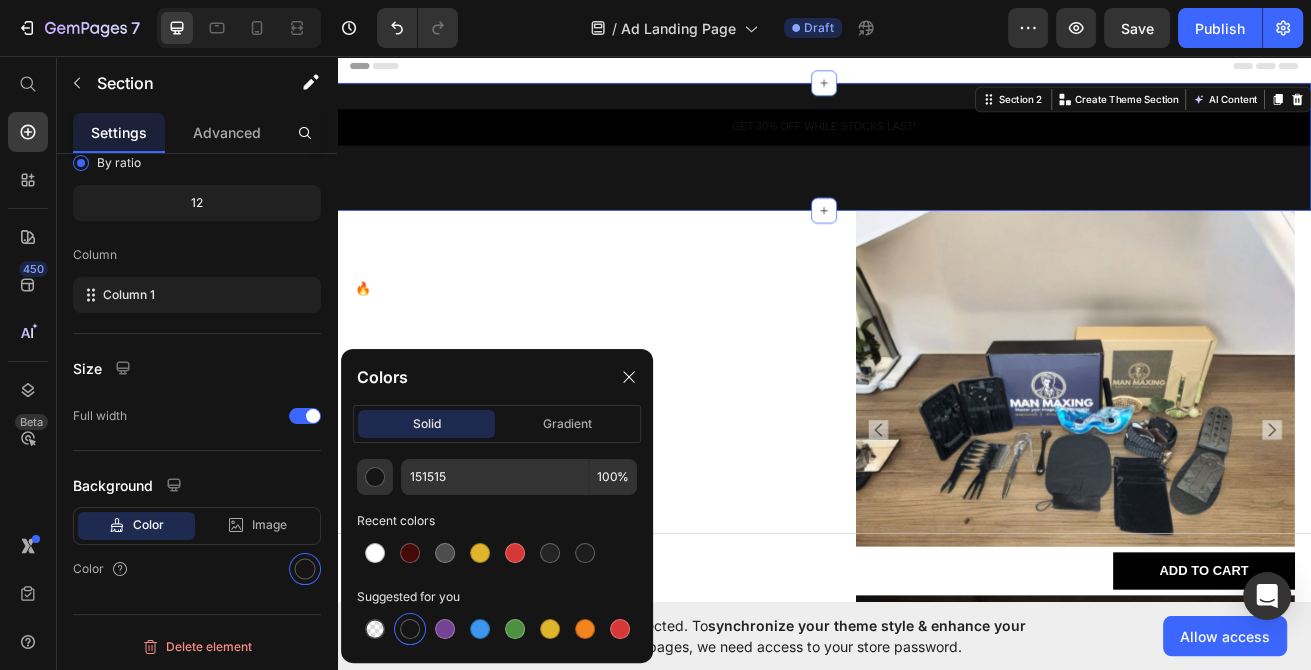 click on "151515 100 % Recent colors Suggested for you" 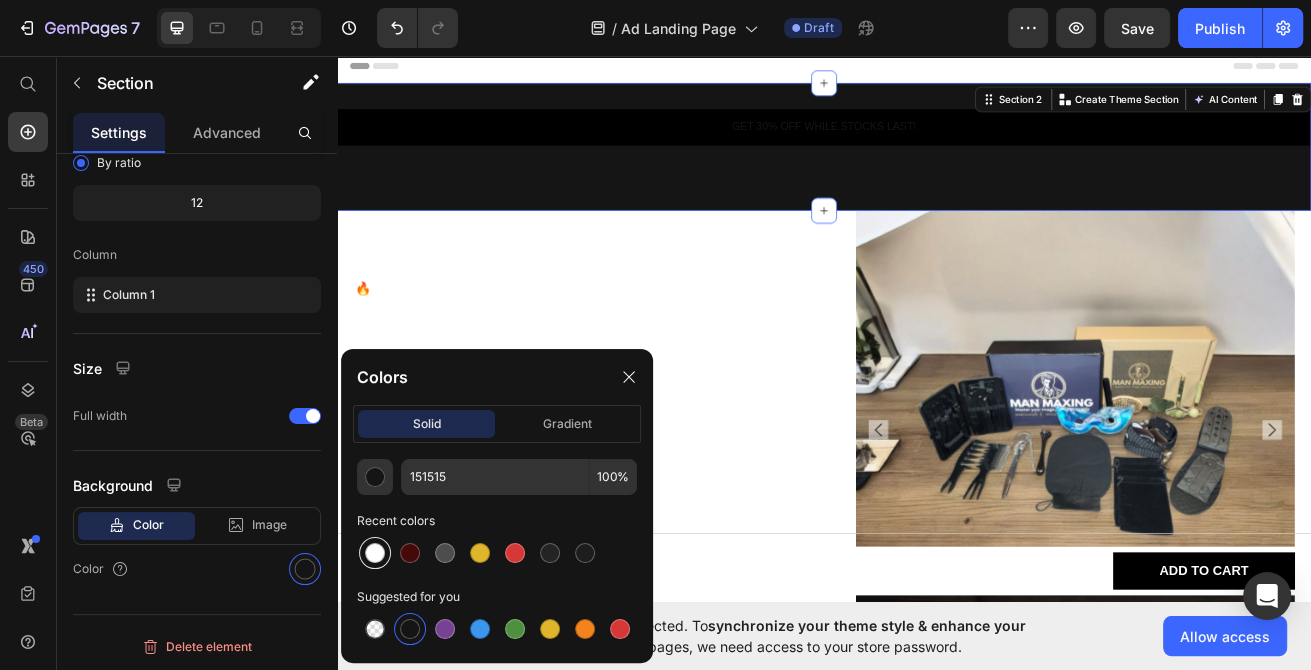 click at bounding box center [375, 553] 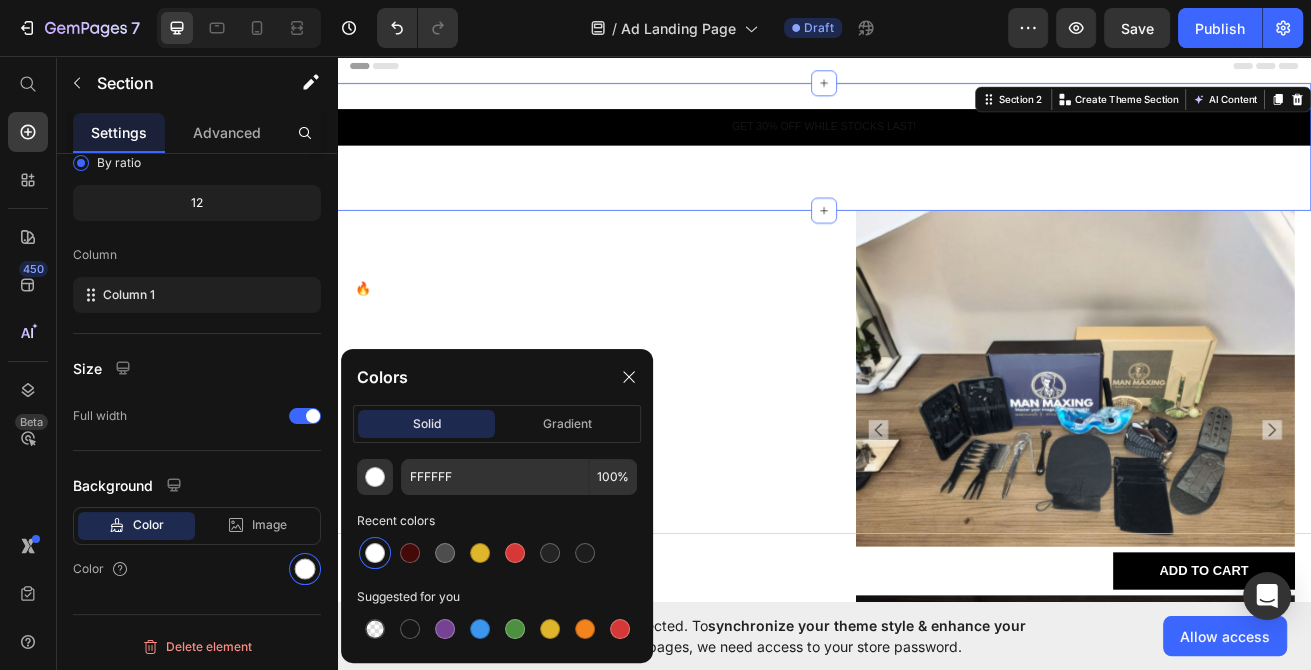 click on "GET 30% OFF WHILE STOCKS LAST! Text Block" at bounding box center (937, 144) 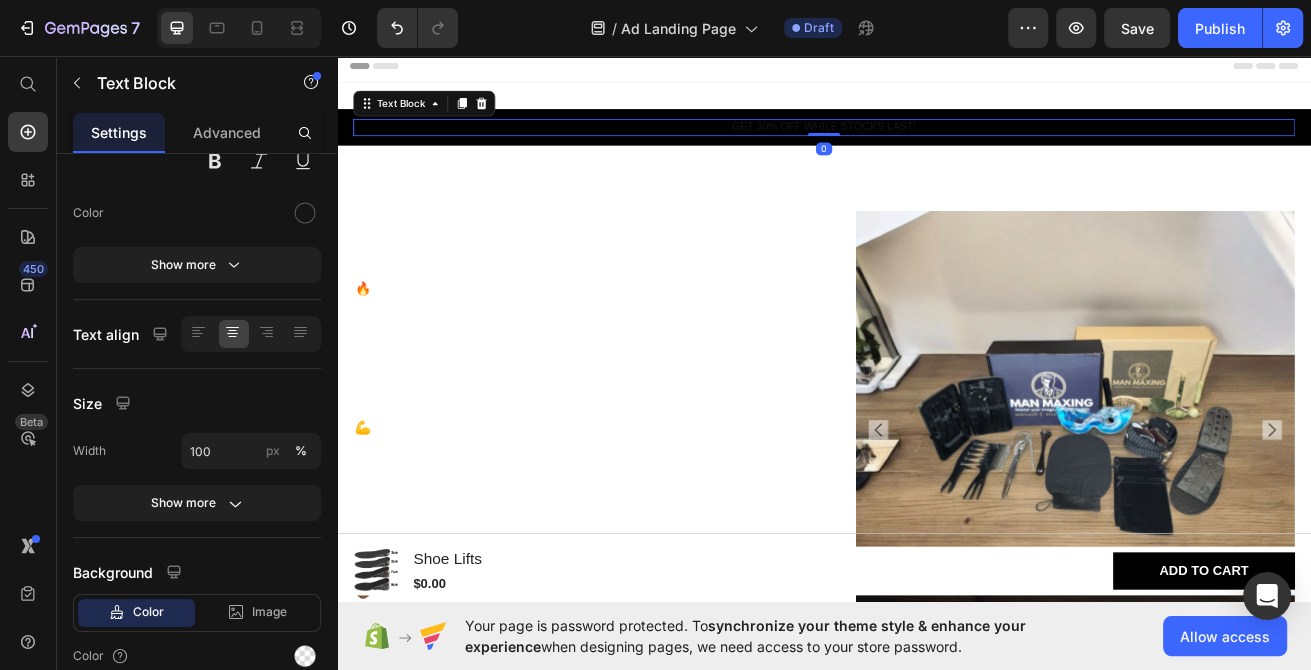 scroll, scrollTop: 0, scrollLeft: 0, axis: both 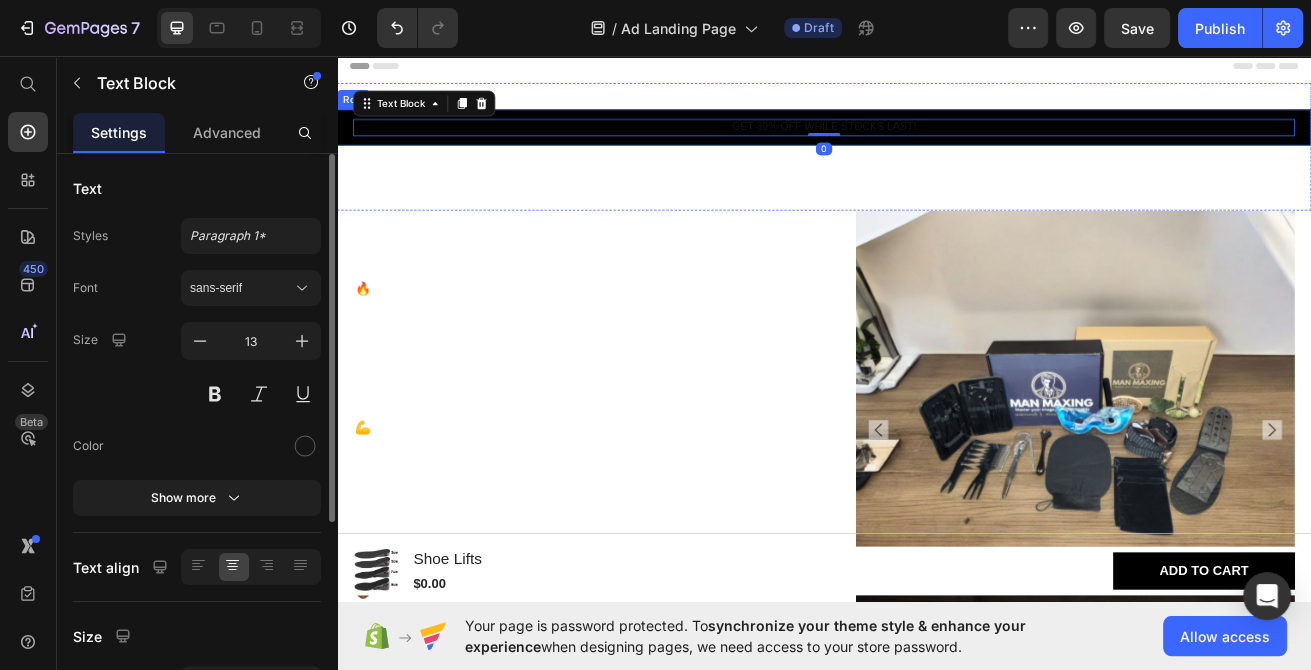 click on "GET 30% OFF WHILE STOCKS LAST! Text Block   0 Row" at bounding box center (937, 144) 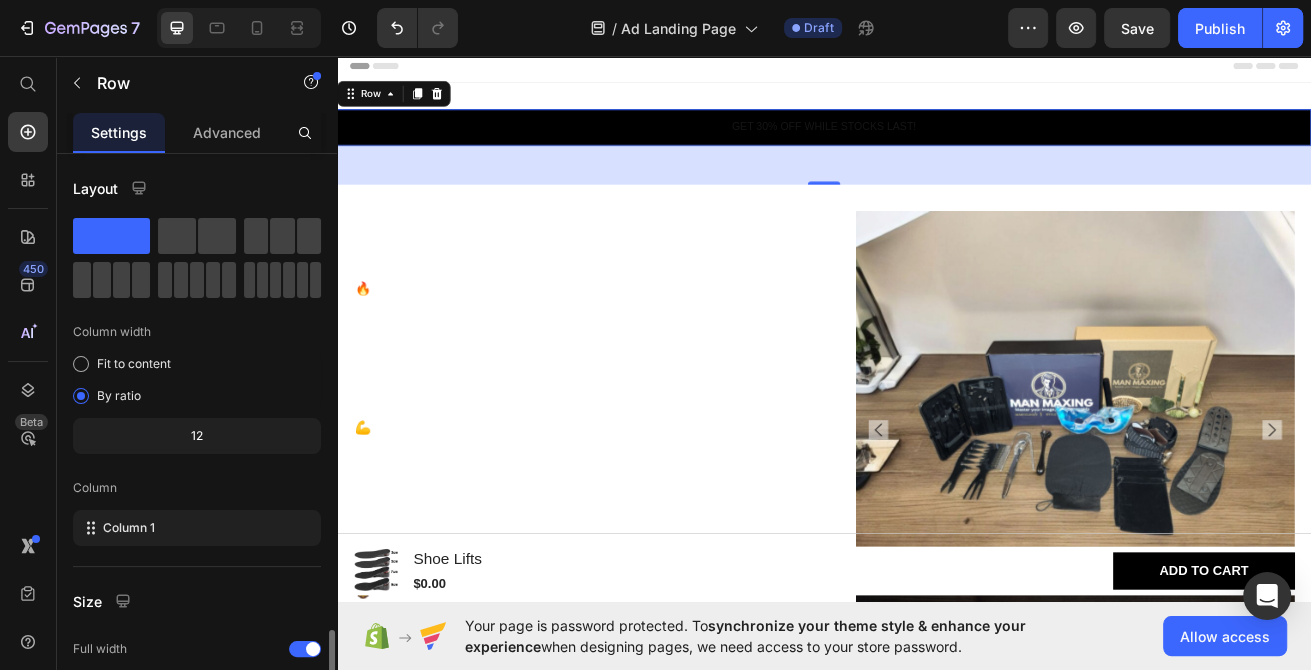 scroll, scrollTop: 285, scrollLeft: 0, axis: vertical 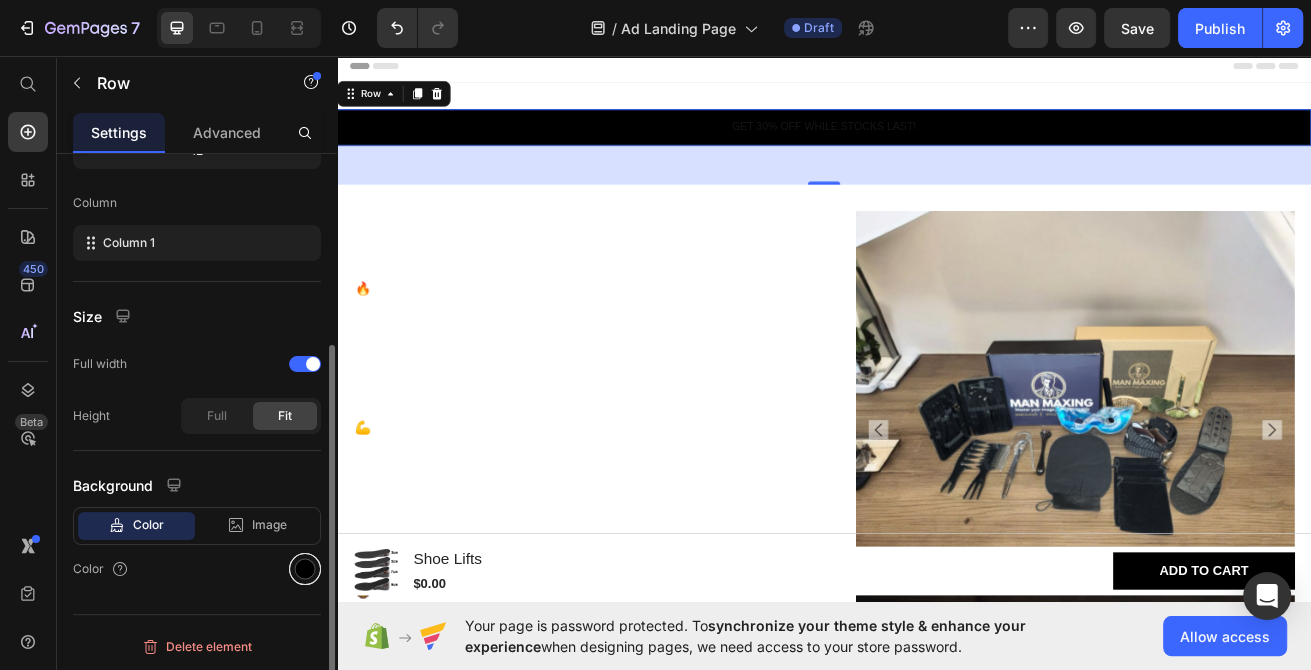 click at bounding box center [305, 569] 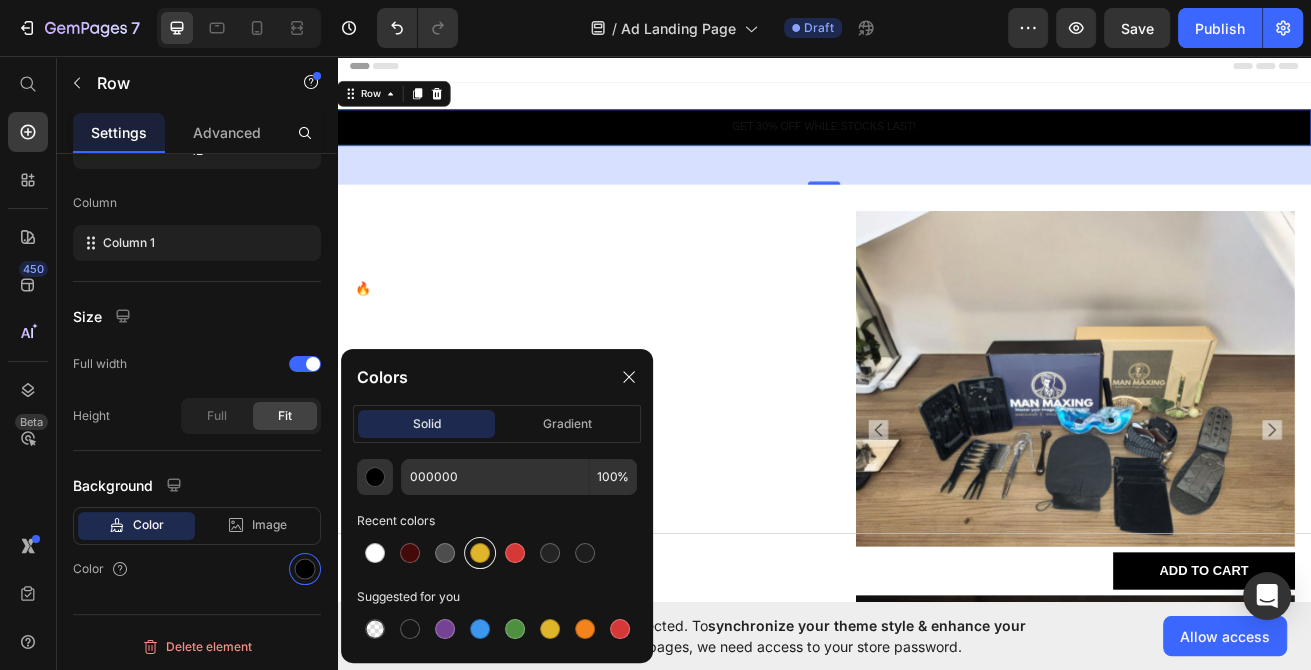 click at bounding box center [480, 553] 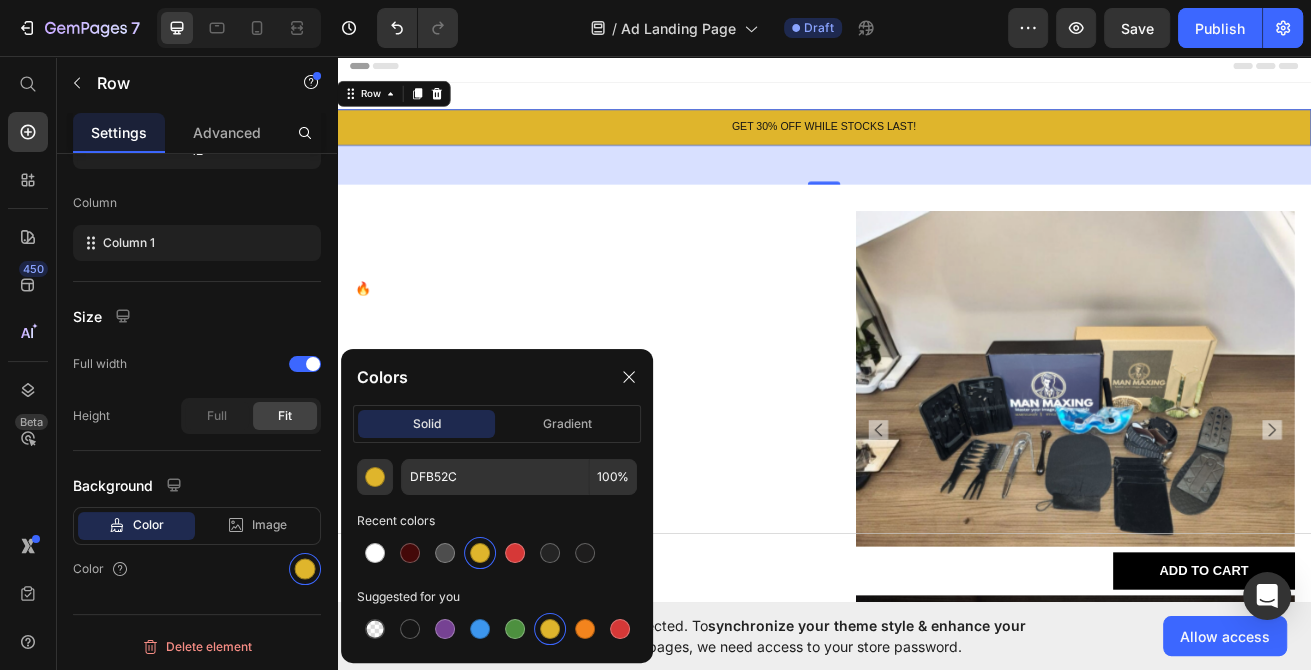 click on "48" at bounding box center (937, 191) 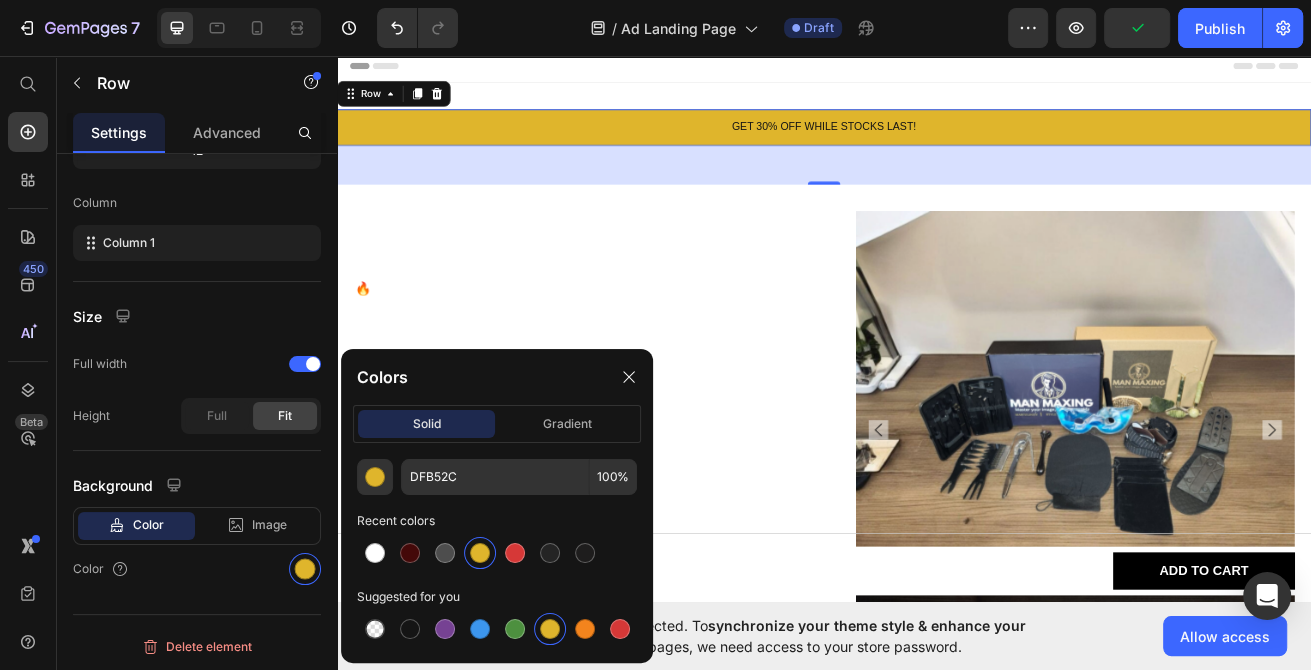 click on "48" at bounding box center (937, 191) 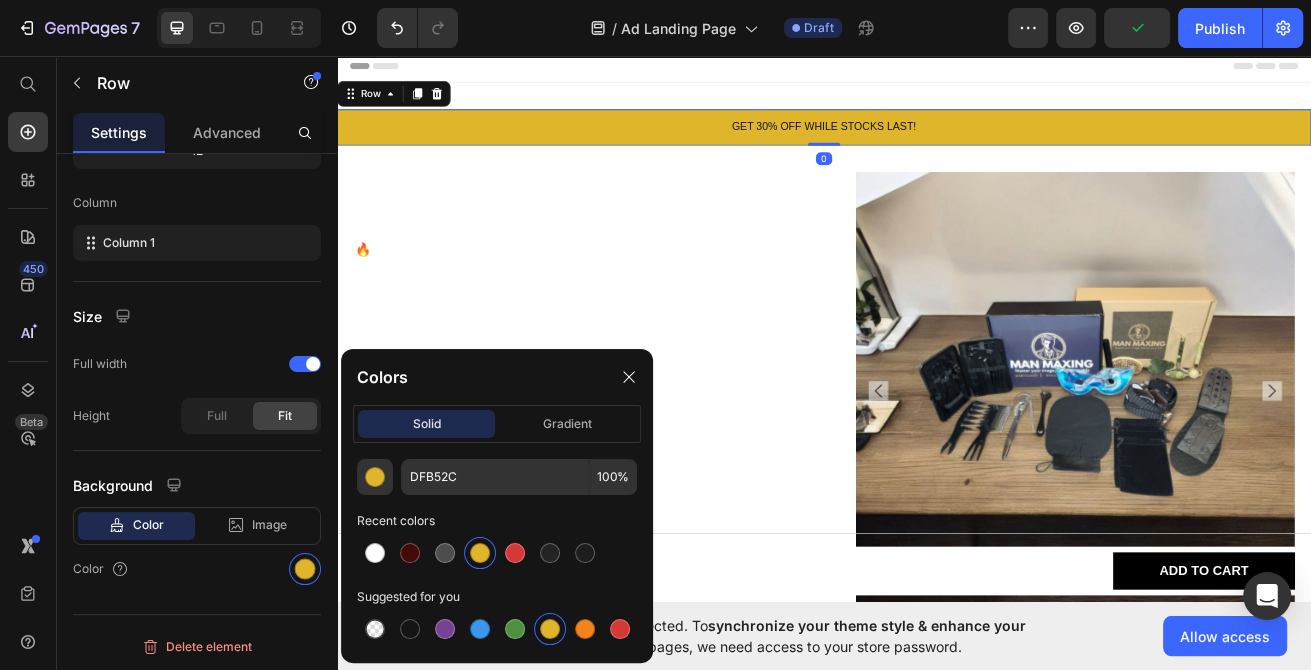 drag, startPoint x: 938, startPoint y: 212, endPoint x: 937, endPoint y: 157, distance: 55.00909 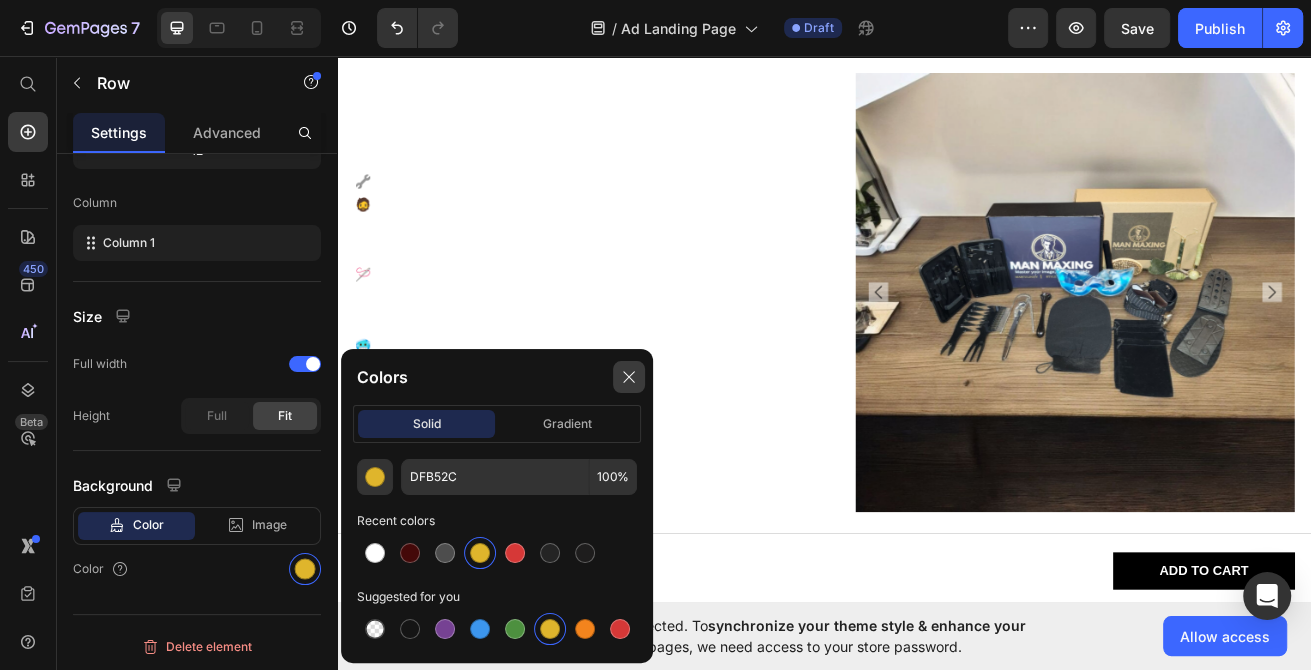 click 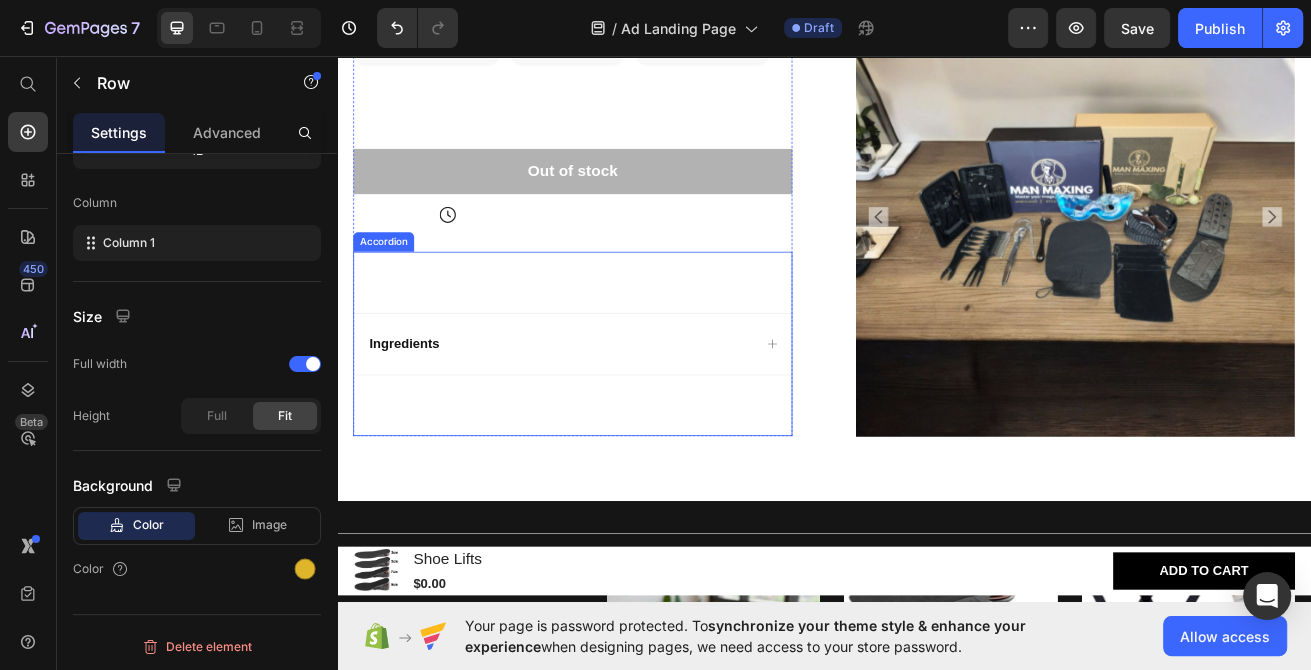 scroll, scrollTop: 1392, scrollLeft: 0, axis: vertical 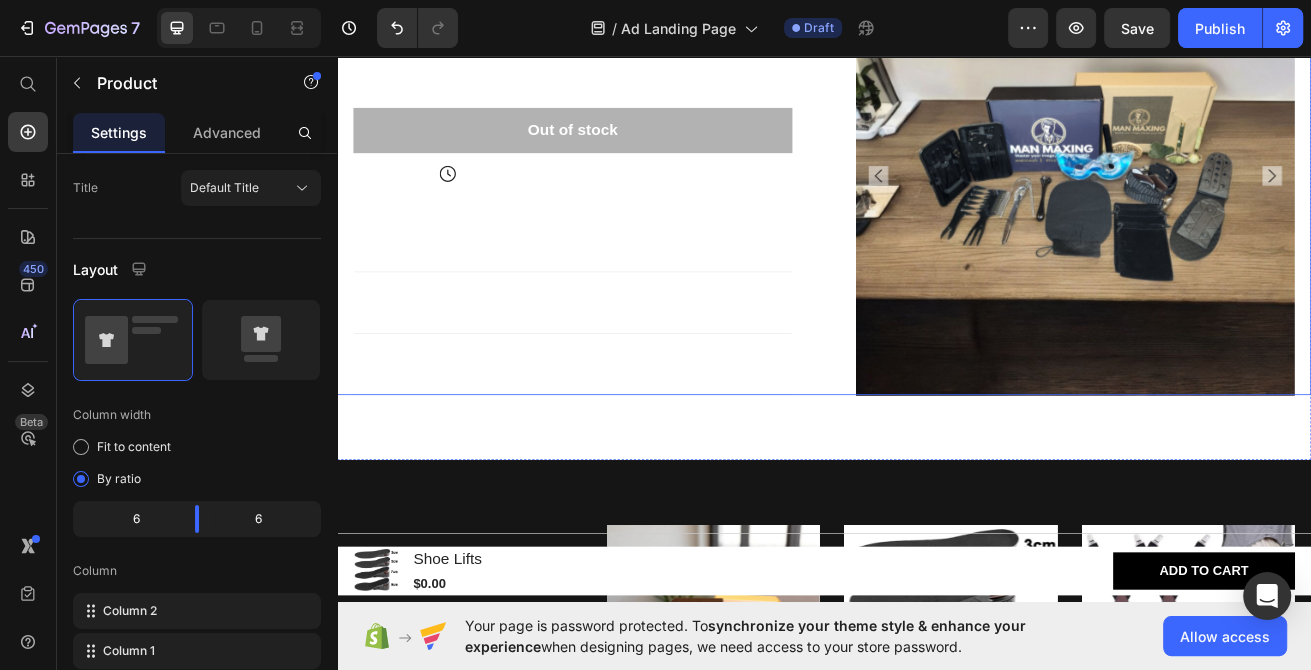 click on "Product Images Man Maxing™ Heading 🔥 Man Maxing™ Men's Kit Upgrade Your Look. Command Respect. Every Damn Day. You don’t need a hundred products — just the right ones. The  Man Maxing™ Kit  gives you the essential tools to sharpen your image, boost your confidence, and take control of how the world sees you. This isn’t a gimmick. It’s a system. One box. Real results. 💪 What It Does: Clears skin, defines features, and sharpens your look Helps grow and groom a fuller, cleaner beard Reduces puffiness, stress, and that tired look Boosts confidence through clean habits and self-respect Preps you for dates, job interviews, and anything life throws at you 🔧 What’s Inside (And Why It Works): 🧔 Beard Brush & Combs Shape your beard like a pro — no more patchy, uneven growth. Tame and train it daily. 🪡 Derma Roller Microneedling tool to stimulate beard and skin growth naturally. Promotes stronger, clearer skin with consistent use. 🥶 Ice Gel Mask 🧽 Exfoliating Mitt
Icon" at bounding box center [937, -359] 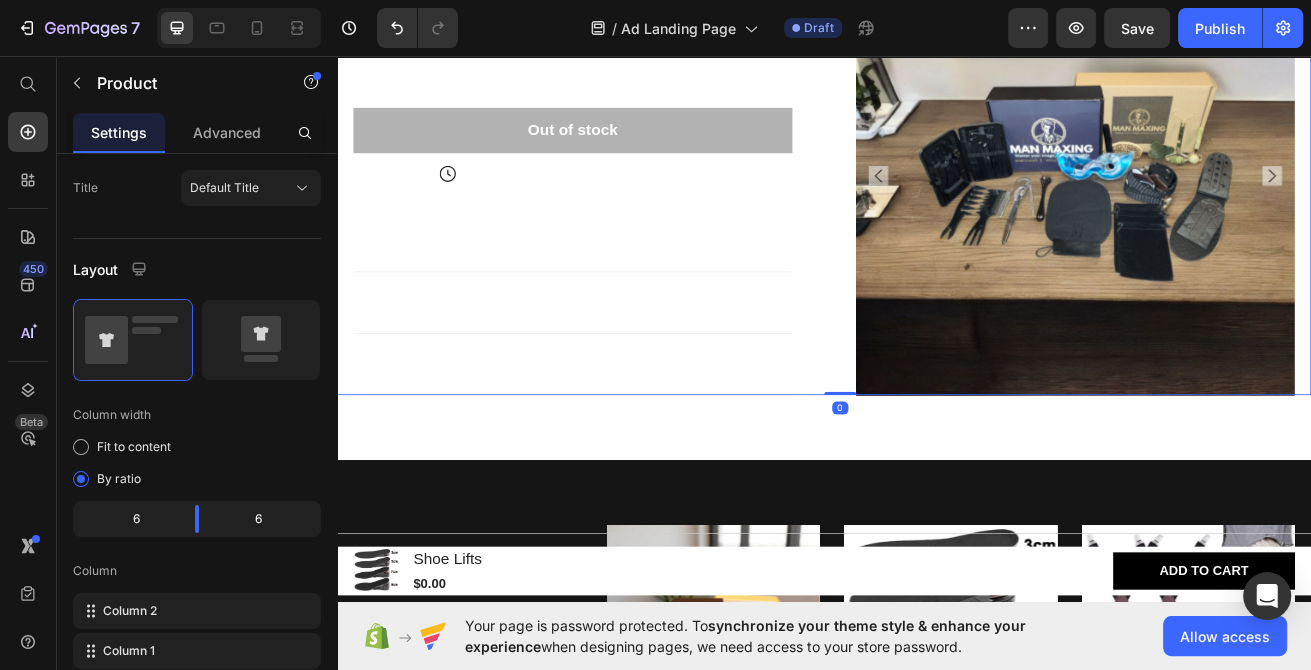 scroll, scrollTop: 0, scrollLeft: 0, axis: both 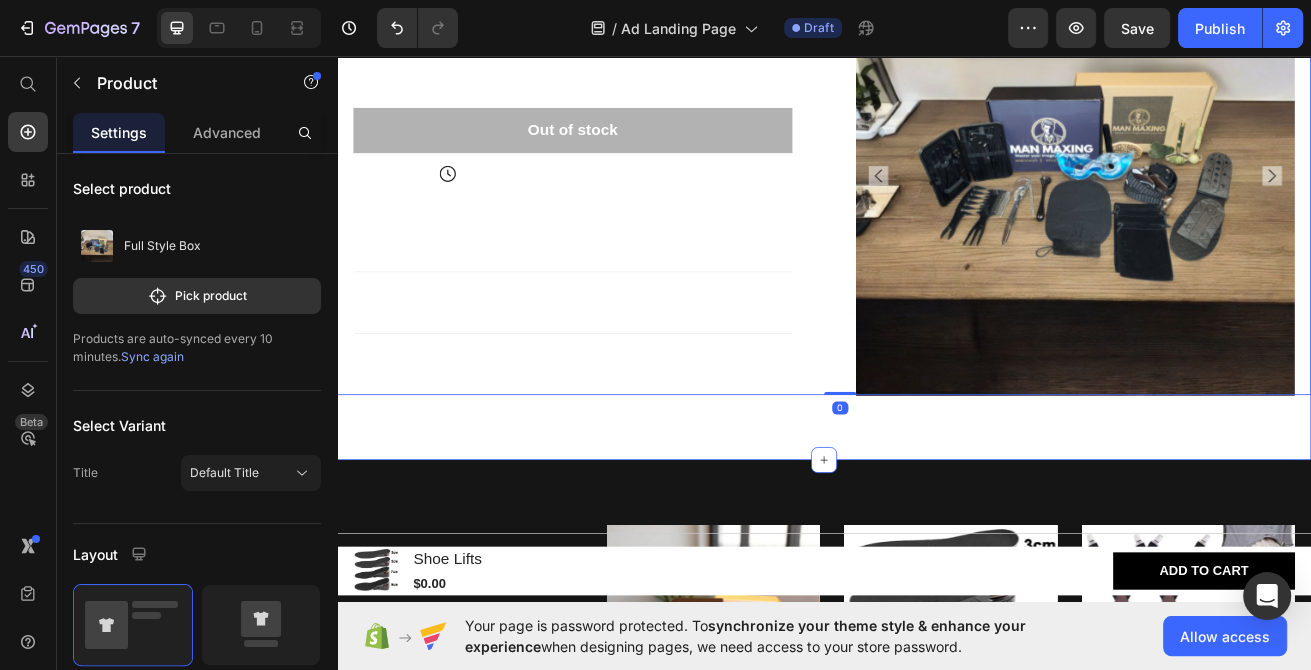 click on "Product Images Man Maxing™ Heading 🔥 Man Maxing™ Men's Kit Upgrade Your Look. Command Respect. Every Damn Day. You don’t need a hundred products — just the right ones. The  Man Maxing™ Kit  gives you the essential tools to sharpen your image, boost your confidence, and take control of how the world sees you. This isn’t a gimmick. It’s a system. One box. Real results. 💪 What It Does: Clears skin, defines features, and sharpens your look Helps grow and groom a fuller, cleaner beard Reduces puffiness, stress, and that tired look Boosts confidence through clean habits and self-respect Preps you for dates, job interviews, and anything life throws at you 🔧 What’s Inside (And Why It Works): 🧔 Beard Brush & Combs Shape your beard like a pro — no more patchy, uneven growth. Tame and train it daily. 🪡 Derma Roller Microneedling tool to stimulate beard and skin growth naturally. Promotes stronger, clearer skin with consistent use. 🥶 Ice Gel Mask 🧽 Exfoliating Mitt
Icon" at bounding box center (937, -319) 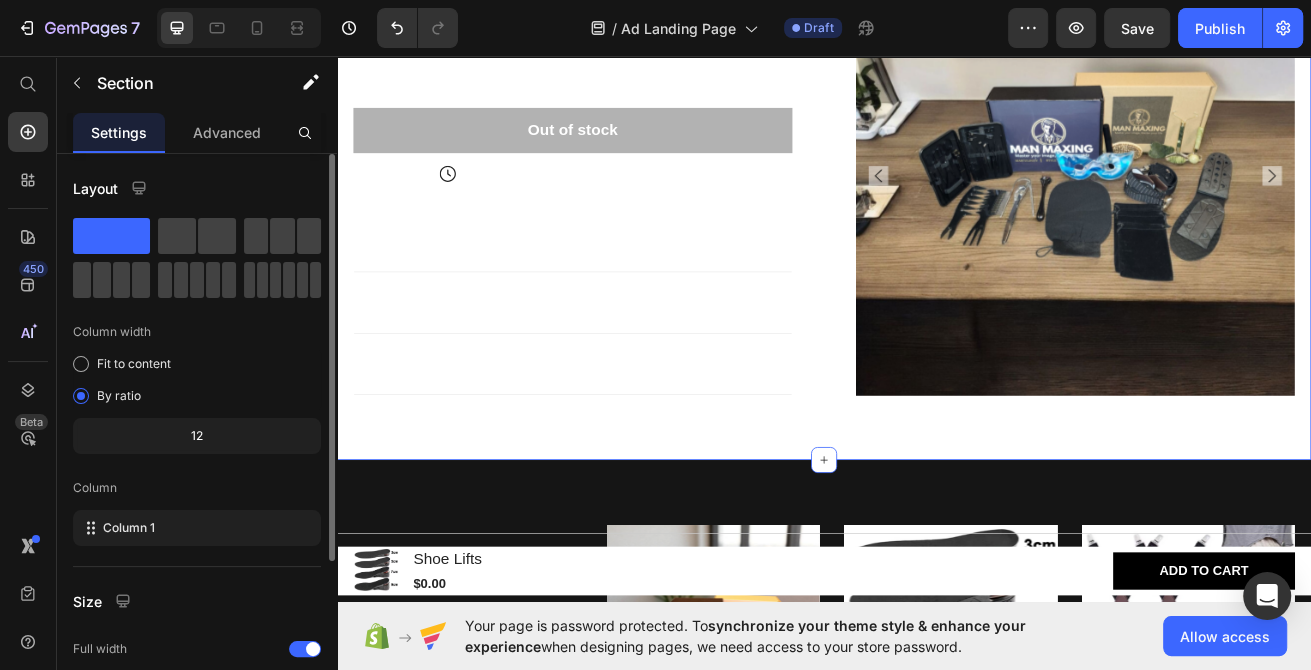 scroll, scrollTop: 233, scrollLeft: 0, axis: vertical 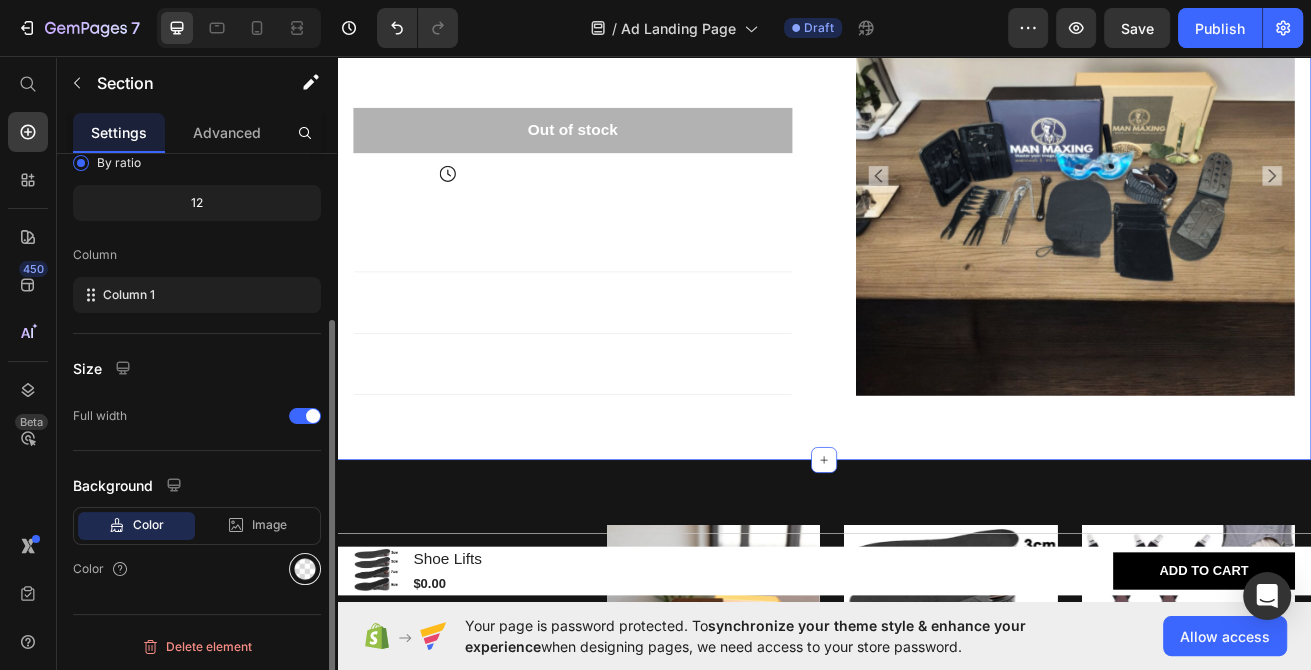 click at bounding box center [305, 569] 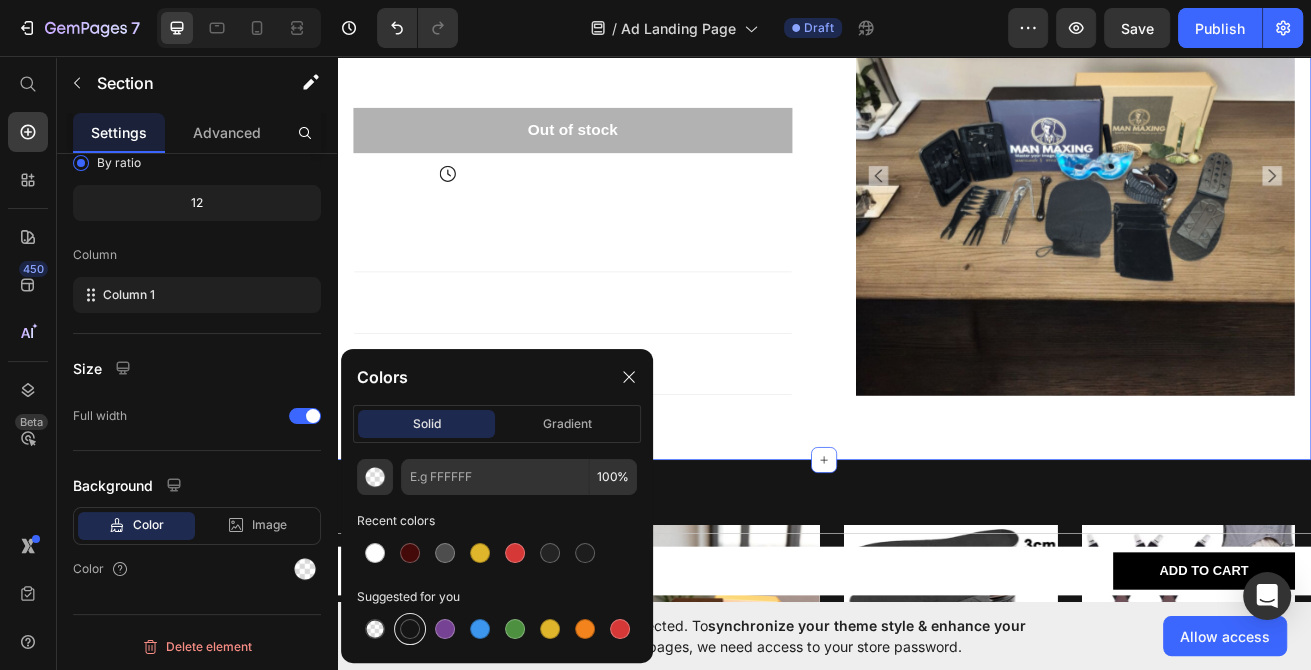 click at bounding box center (410, 629) 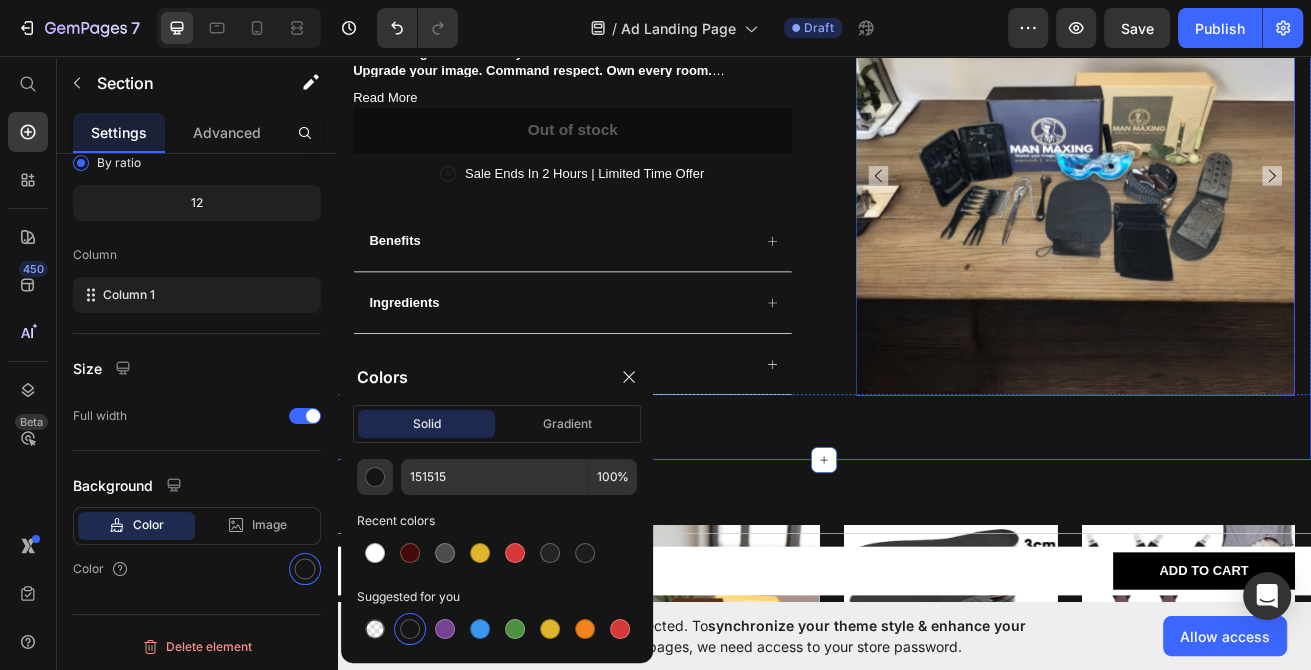 click at bounding box center [1246, 203] 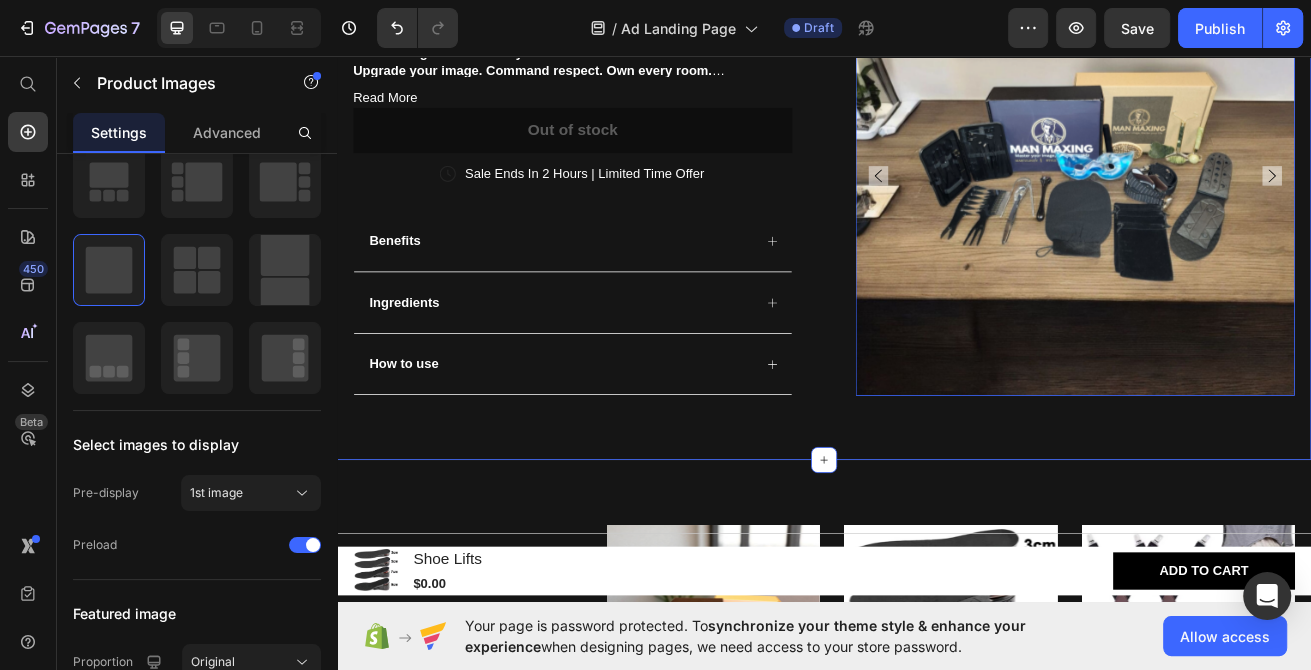 scroll, scrollTop: 0, scrollLeft: 0, axis: both 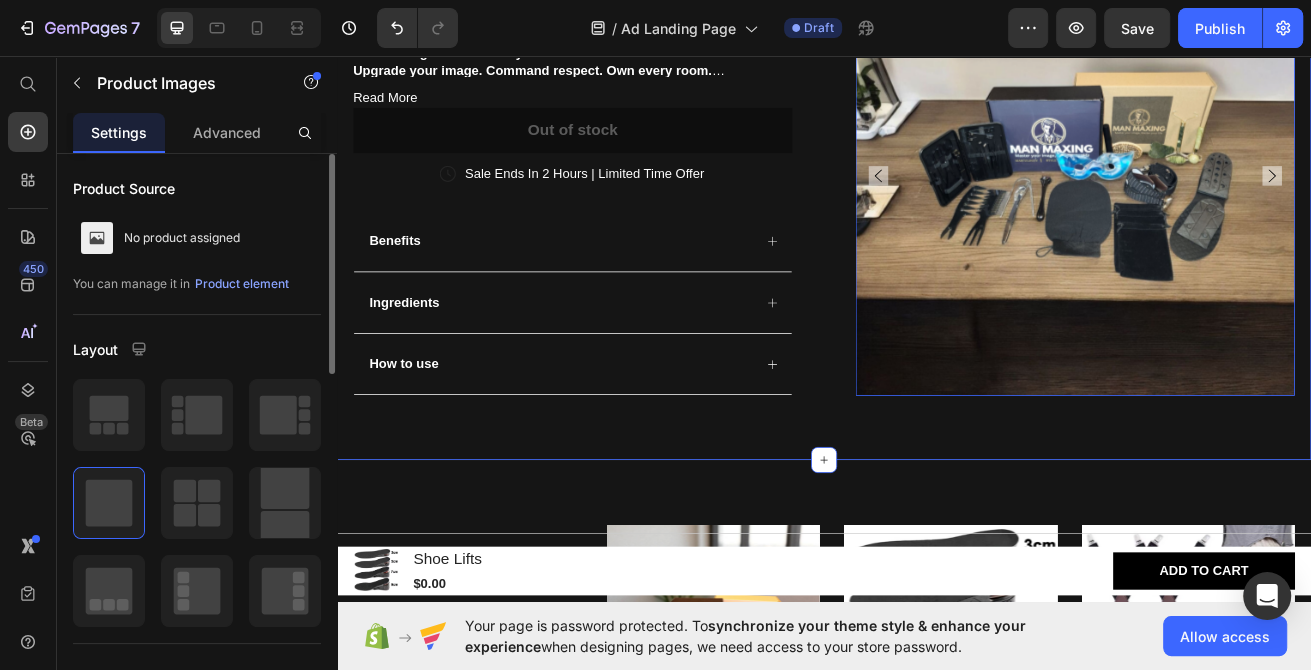 click on "Product Images   0 Man Maxing™ Heading 🔥 Man Maxing™ Men's Kit Upgrade Your Look. Command Respect. Every Damn Day. You don’t need a hundred products — just the right ones. The  Man Maxing™ Kit  gives you the essential tools to sharpen your image, boost your confidence, and take control of how the world sees you. This isn’t a gimmick. It’s a system. One box. Real results. 💪 What It Does: Clears skin, defines features, and sharpens your look Helps grow and groom a fuller, cleaner beard Reduces puffiness, stress, and that tired look Boosts confidence through clean habits and self-respect Preps you for dates, job interviews, and anything life throws at you 🔧 What’s Inside (And Why It Works): 🧔 Beard Brush & Combs Shape your beard like a pro — no more patchy, uneven growth. Tame and train it daily. 🪡 Derma Roller Microneedling tool to stimulate beard and skin growth naturally. Promotes stronger, clearer skin with consistent use. 🥶 Ice Gel Mask 🧽 Exfoliating Mitt" at bounding box center [937, -319] 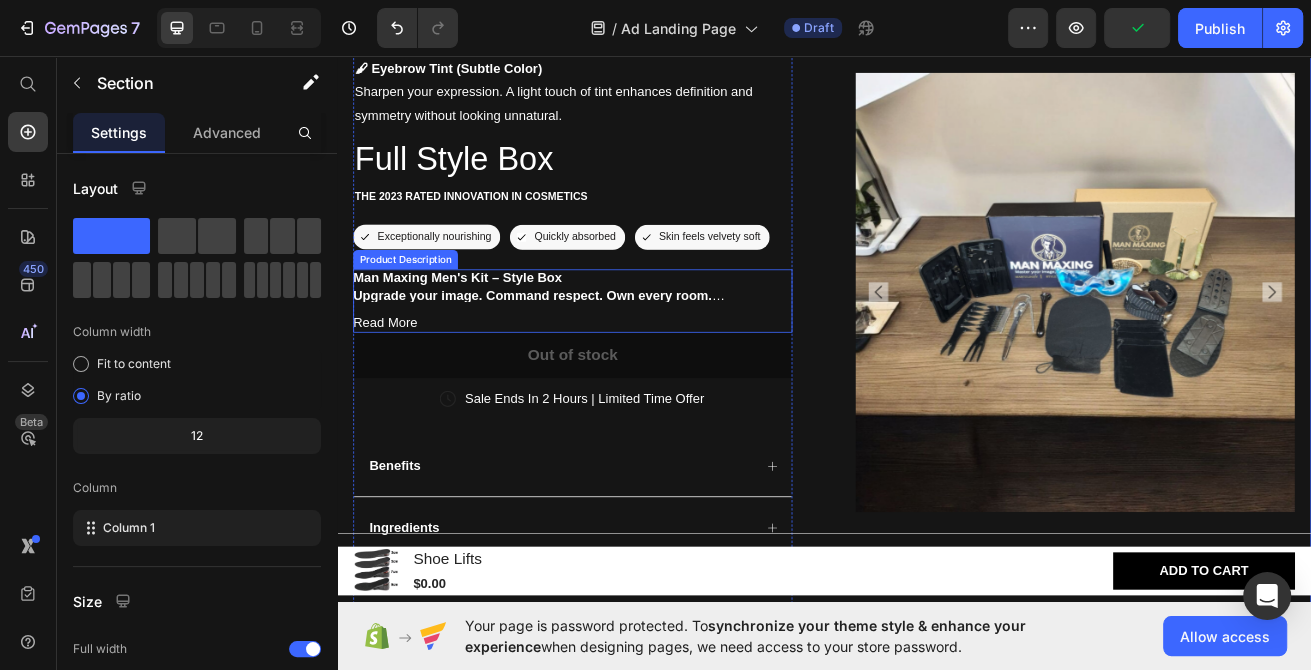 scroll, scrollTop: 1071, scrollLeft: 0, axis: vertical 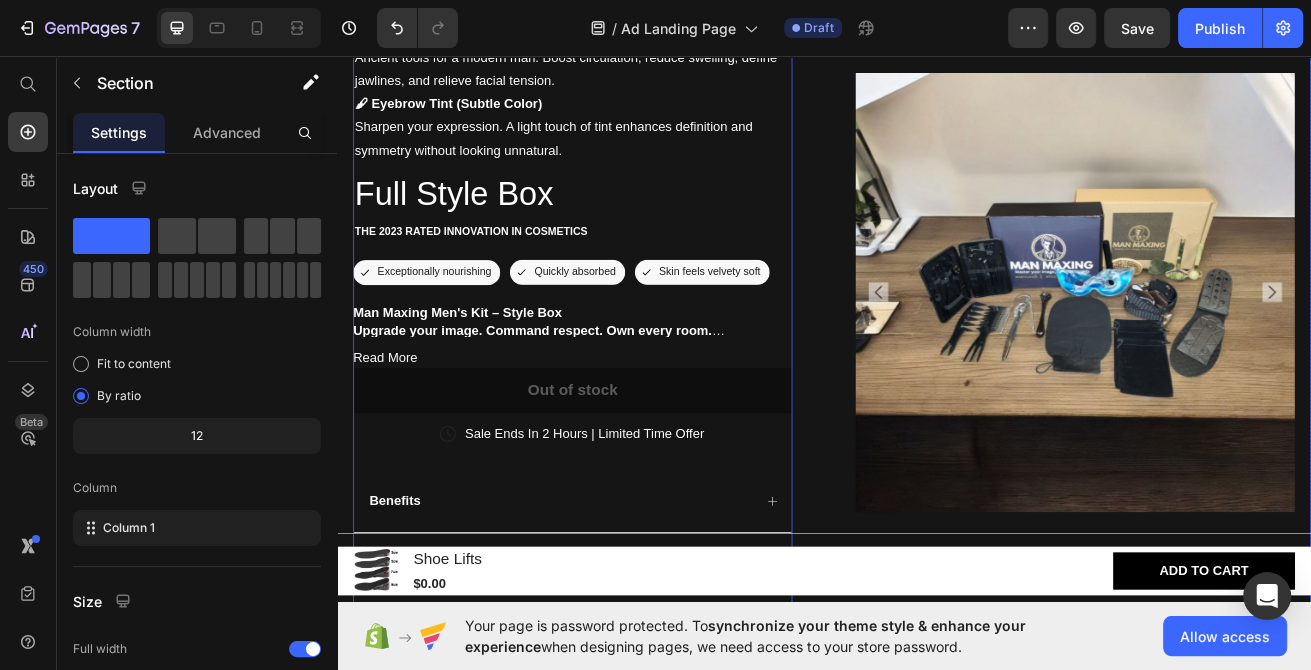click on "The 2023 Rated Innovation in Cosmetics" at bounding box center [627, 273] 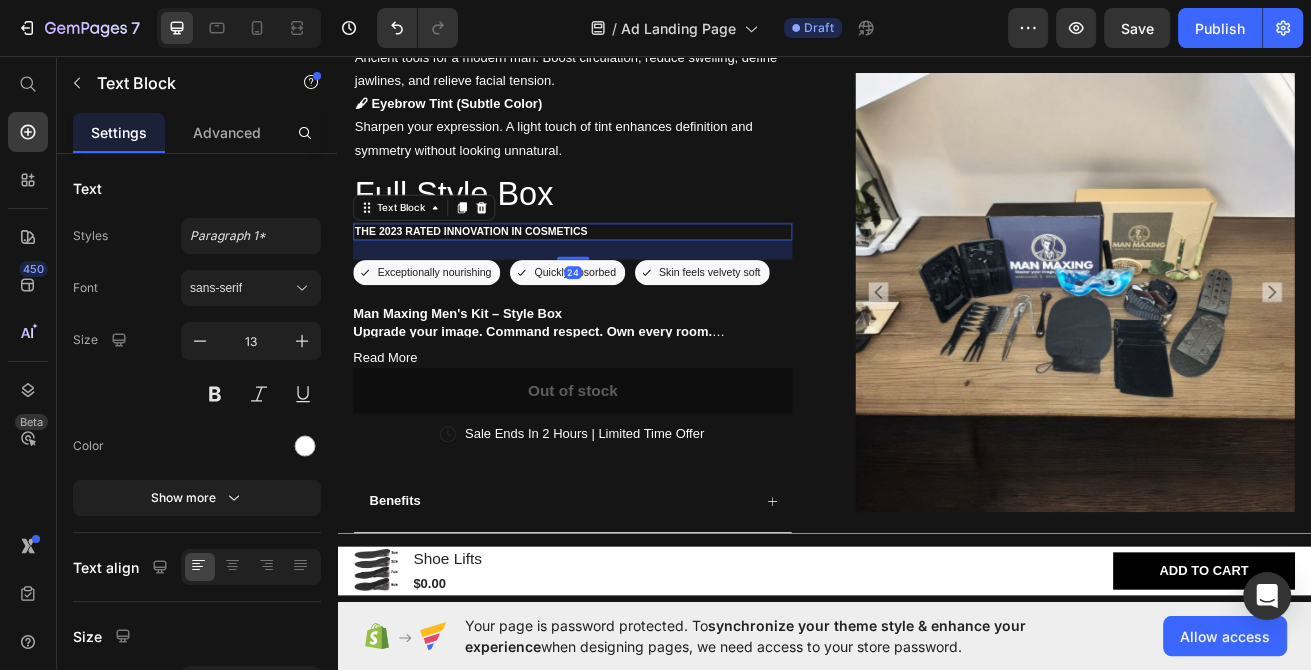 click on "The 2023 Rated Innovation in Cosmetics" at bounding box center (627, 273) 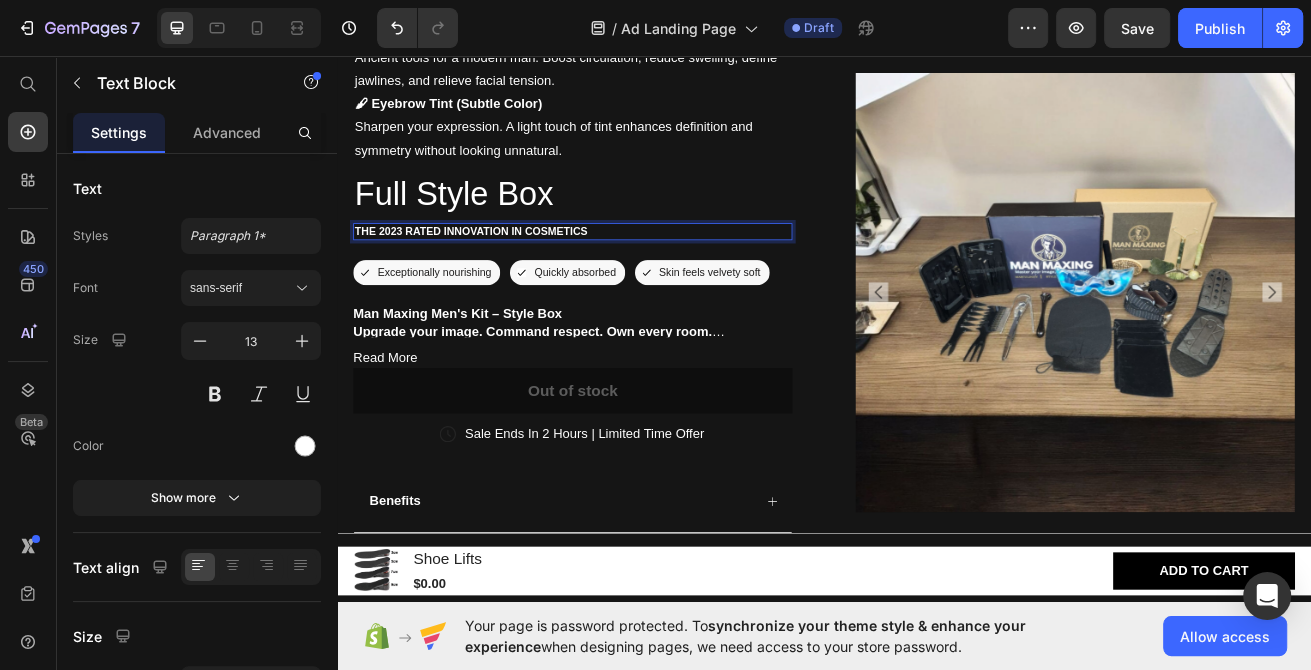 click on "The 2023 Rated Innovation in Cosmetics" at bounding box center (627, 273) 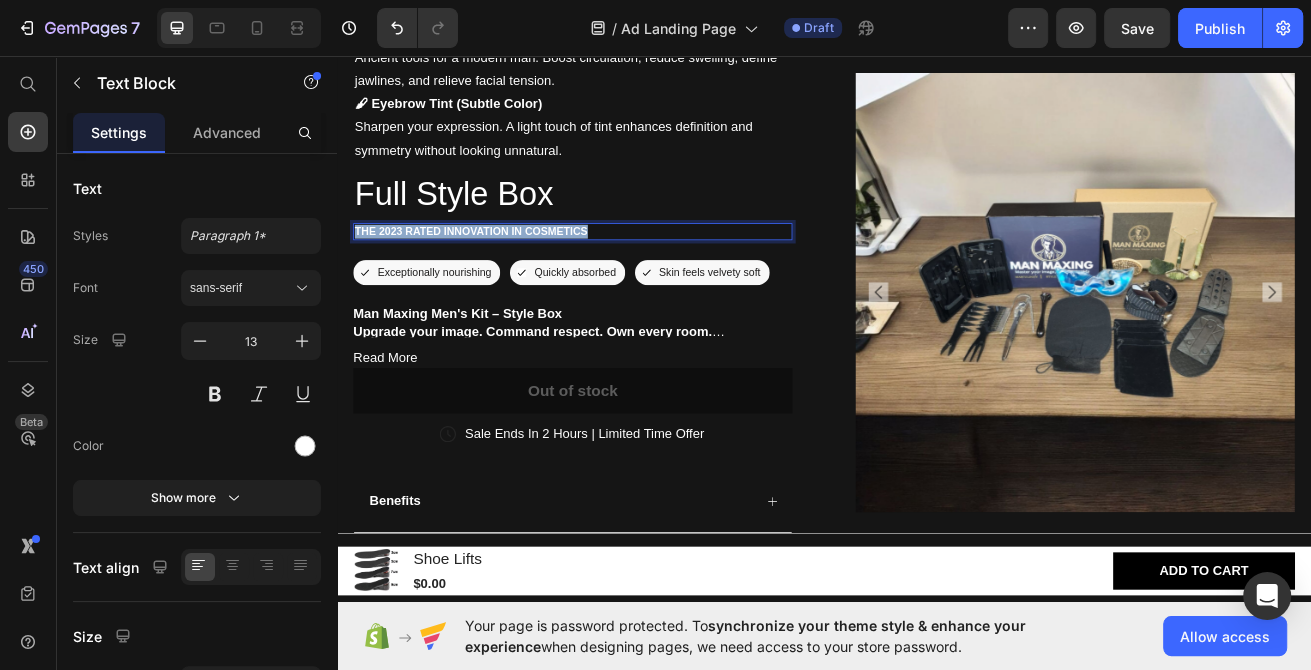click on "The 2023 Rated Innovation in Cosmetics" at bounding box center [627, 273] 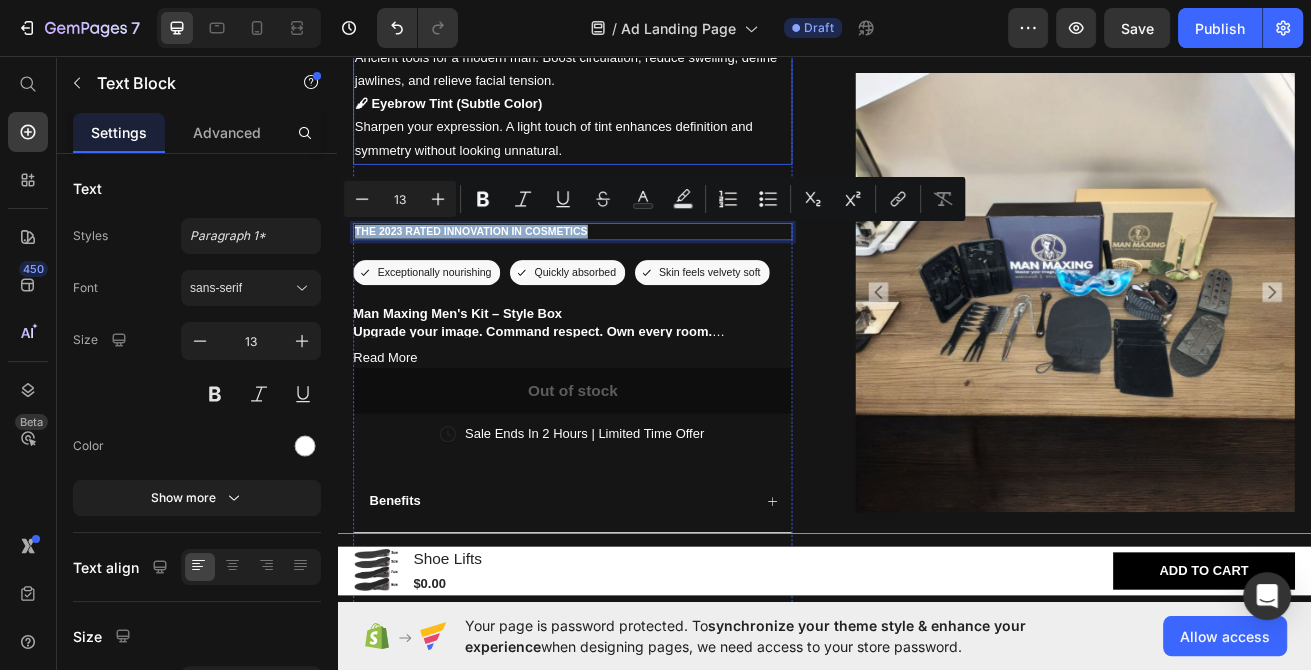 click on "🖌 Eyebrow Tint (Subtle Color) Sharpen your expression. A light touch of tint enhances definition and symmetry without looking unnatural." at bounding box center [627, 145] 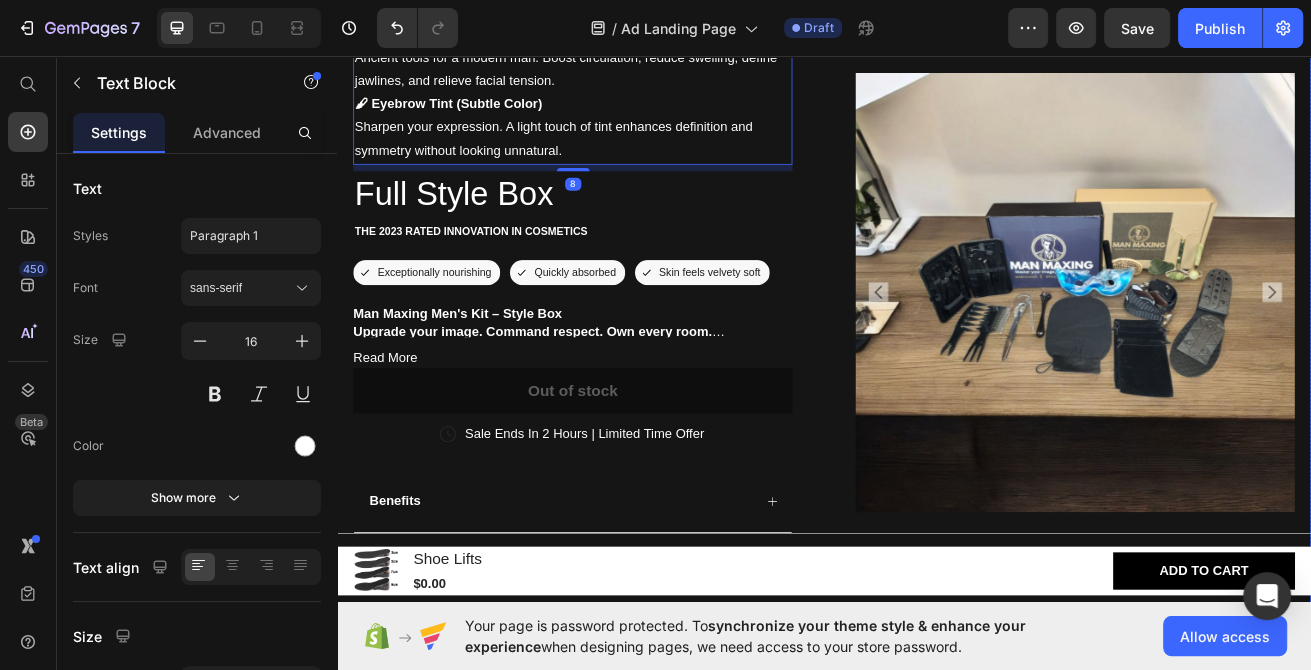 click on "Product Images Man Maxing™ Heading 🔥 Man Maxing™ Men's Kit Upgrade Your Look. Command Respect. Every Damn Day. You don’t need a hundred products — just the right ones. The  Man Maxing™ Kit  gives you the essential tools to sharpen your image, boost your confidence, and take control of how the world sees you. This isn’t a gimmick. It’s a system. One box. Real results. 💪 What It Does: Clears skin, defines features, and sharpens your look Helps grow and groom a fuller, cleaner beard Reduces puffiness, stress, and that tired look Boosts confidence through clean habits and self-respect Preps you for dates, job interviews, and anything life throws at you 🔧 What’s Inside (And Why It Works): 🧔 Beard Brush & Combs Shape your beard like a pro — no more patchy, uneven growth. Tame and train it daily. 🪡 Derma Roller Microneedling tool to stimulate beard and skin growth naturally. Promotes stronger, clearer skin with consistent use. 🥶 Ice Gel Mask 🧽 Exfoliating Mitt   8" at bounding box center (937, -38) 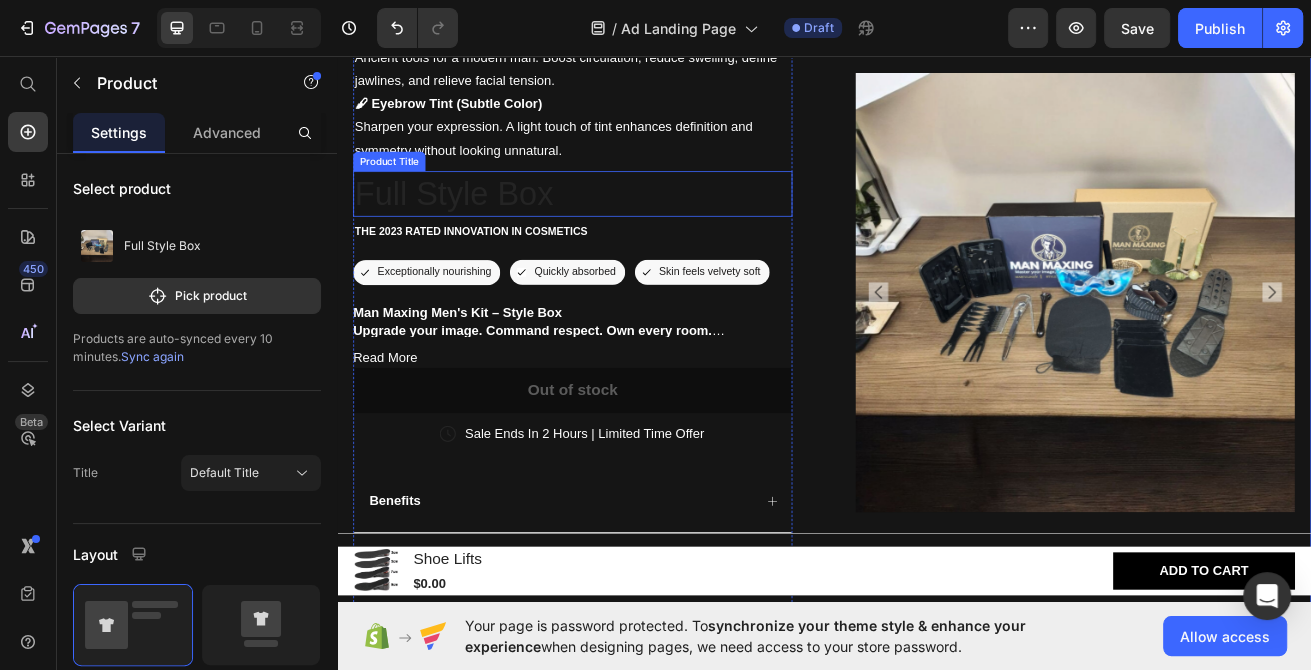 click on "Full Style Box" at bounding box center [627, 227] 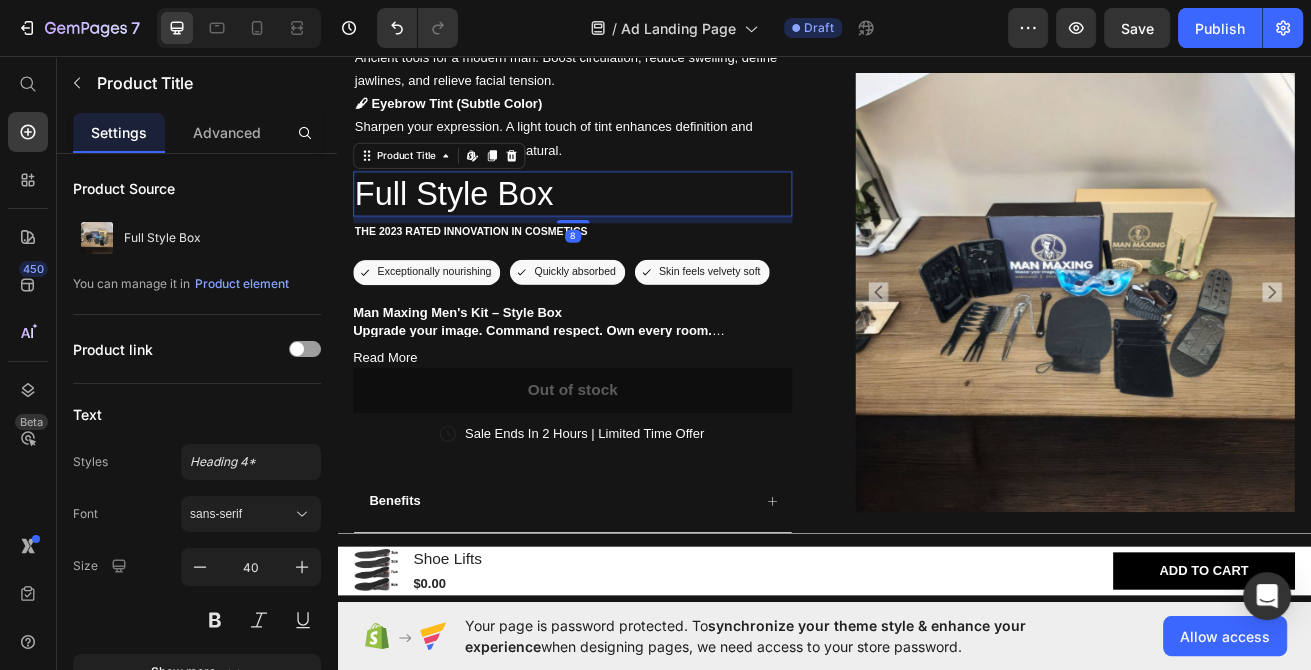 click on "8" at bounding box center [627, 259] 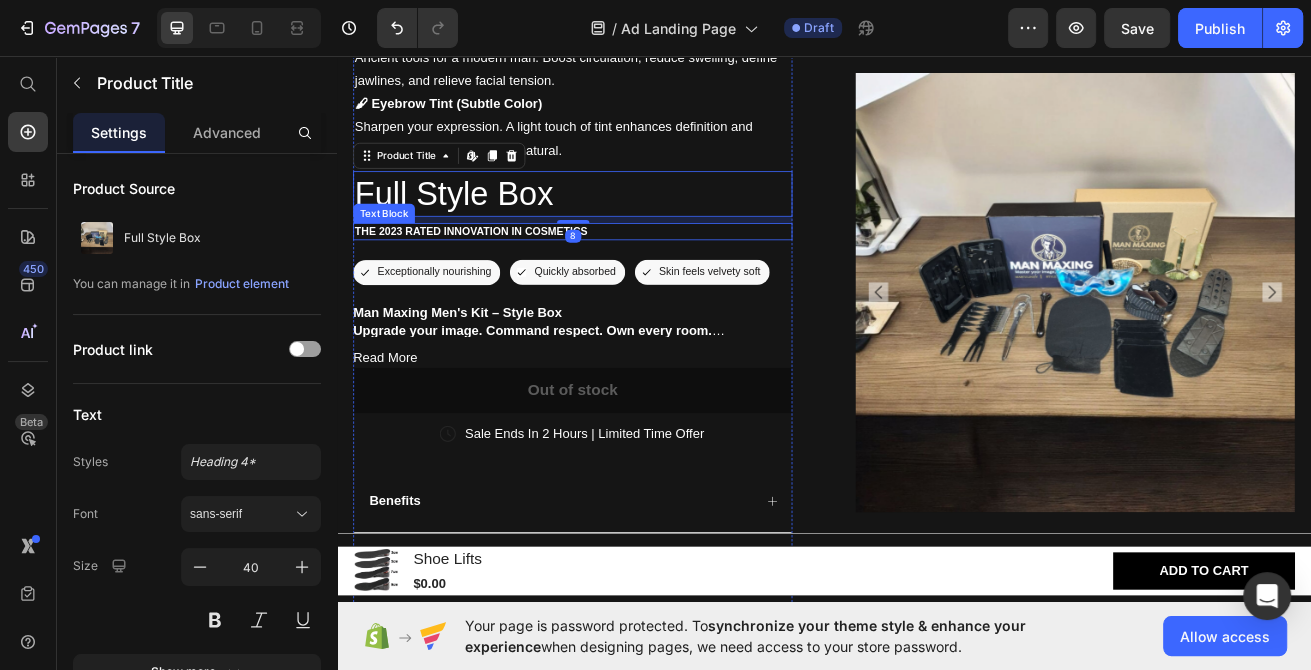 click on "The 2023 Rated Innovation in Cosmetics" at bounding box center [627, 273] 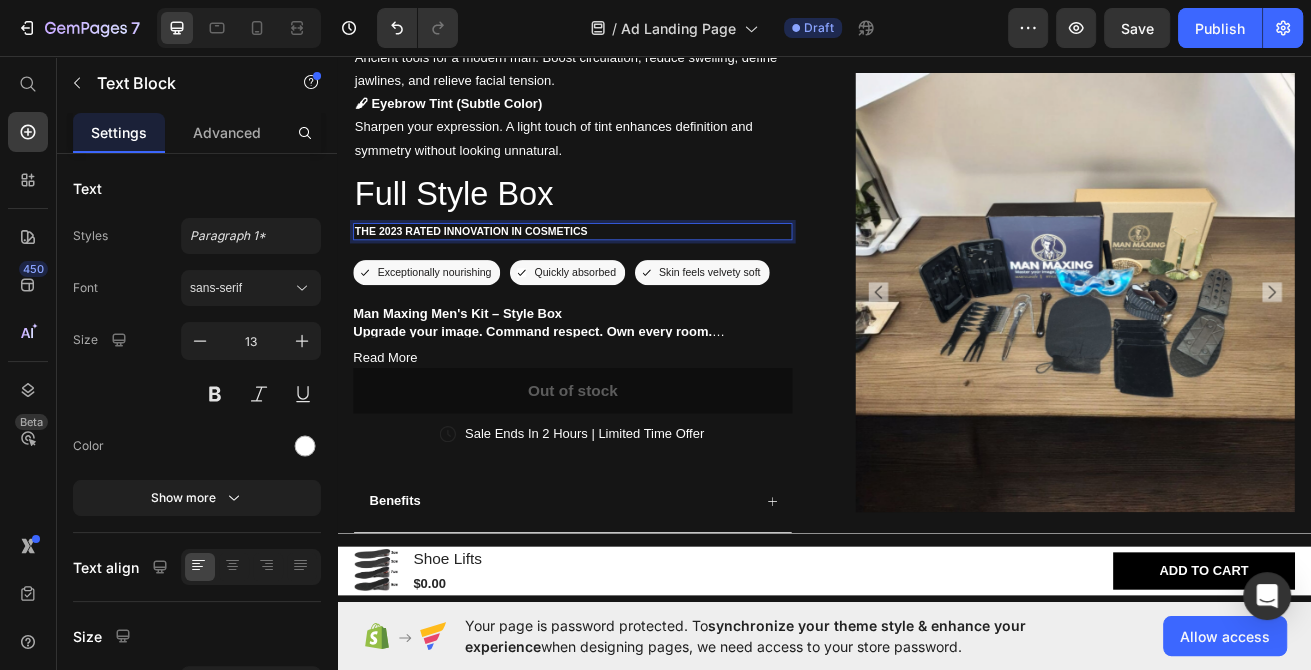 click on "The 2023 Rated Innovation in Cosmetics" at bounding box center [627, 273] 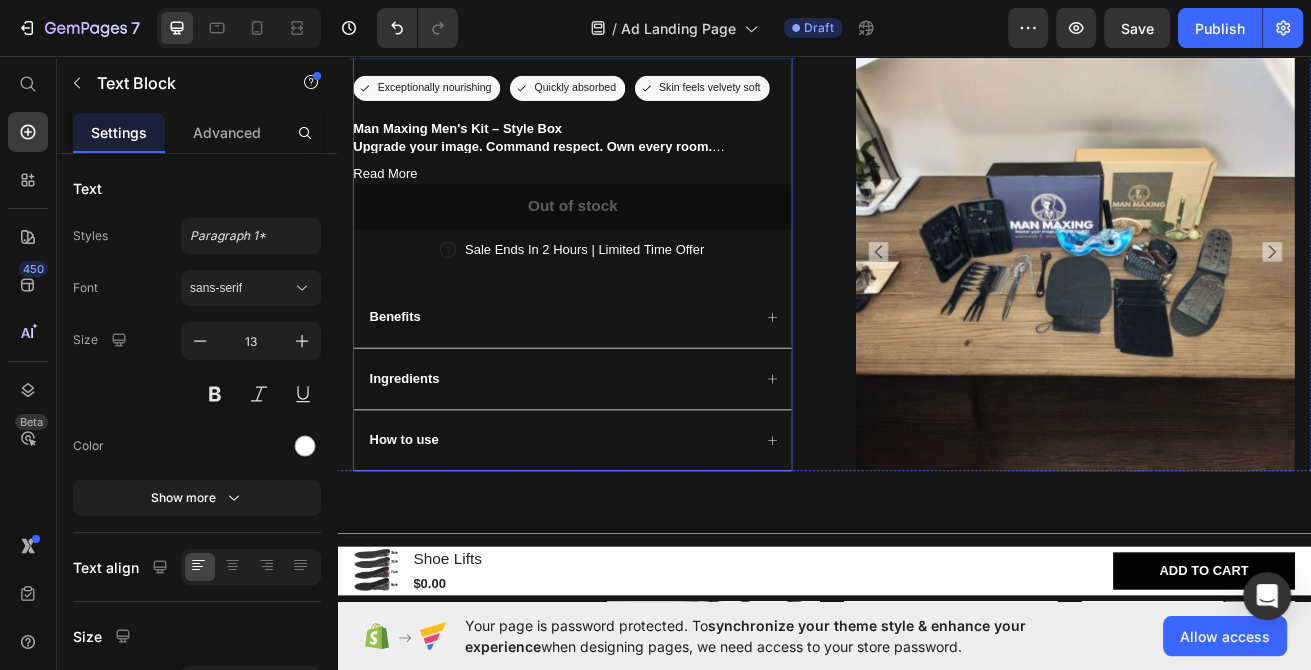 scroll, scrollTop: 1392, scrollLeft: 0, axis: vertical 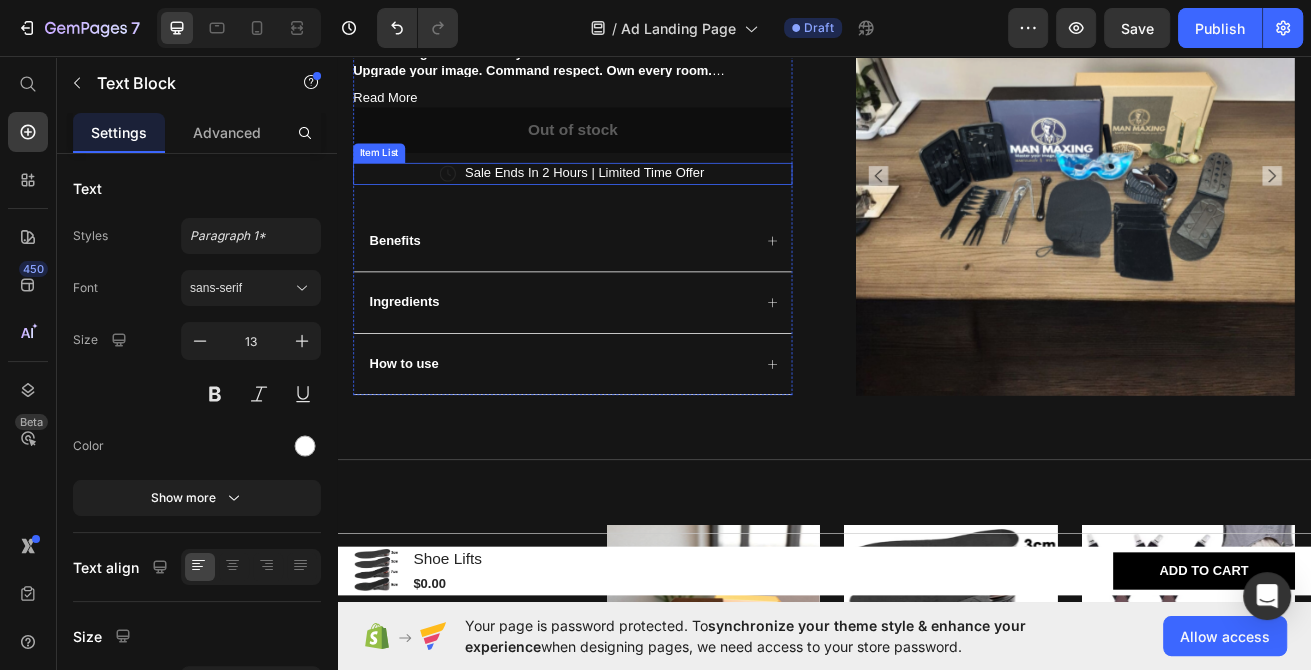 click on "Sale Ends In 2 Hours | Limited Time Offer" at bounding box center [642, 201] 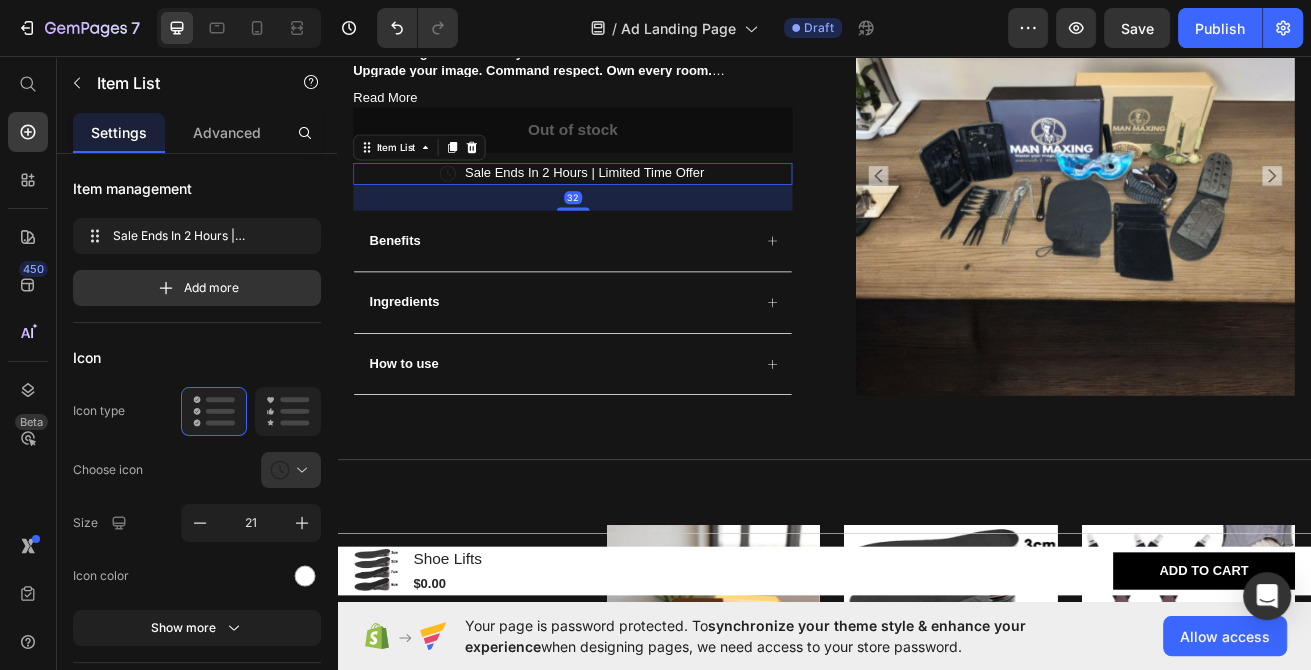 click 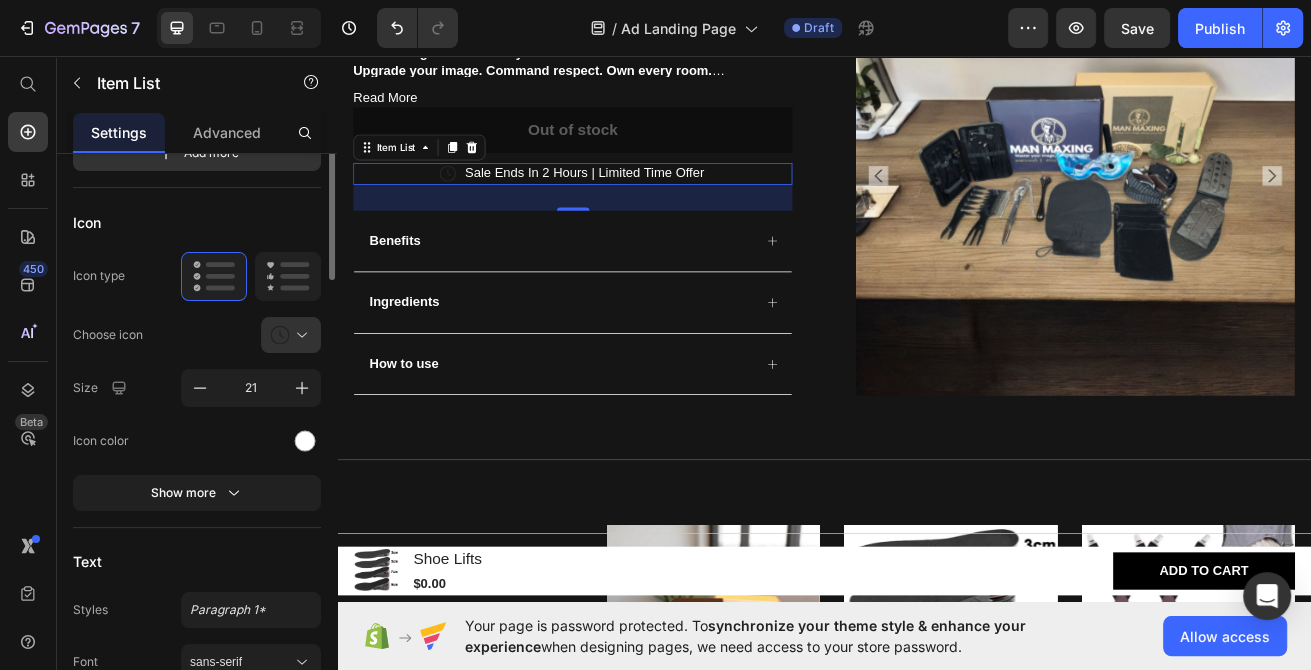 scroll, scrollTop: 0, scrollLeft: 0, axis: both 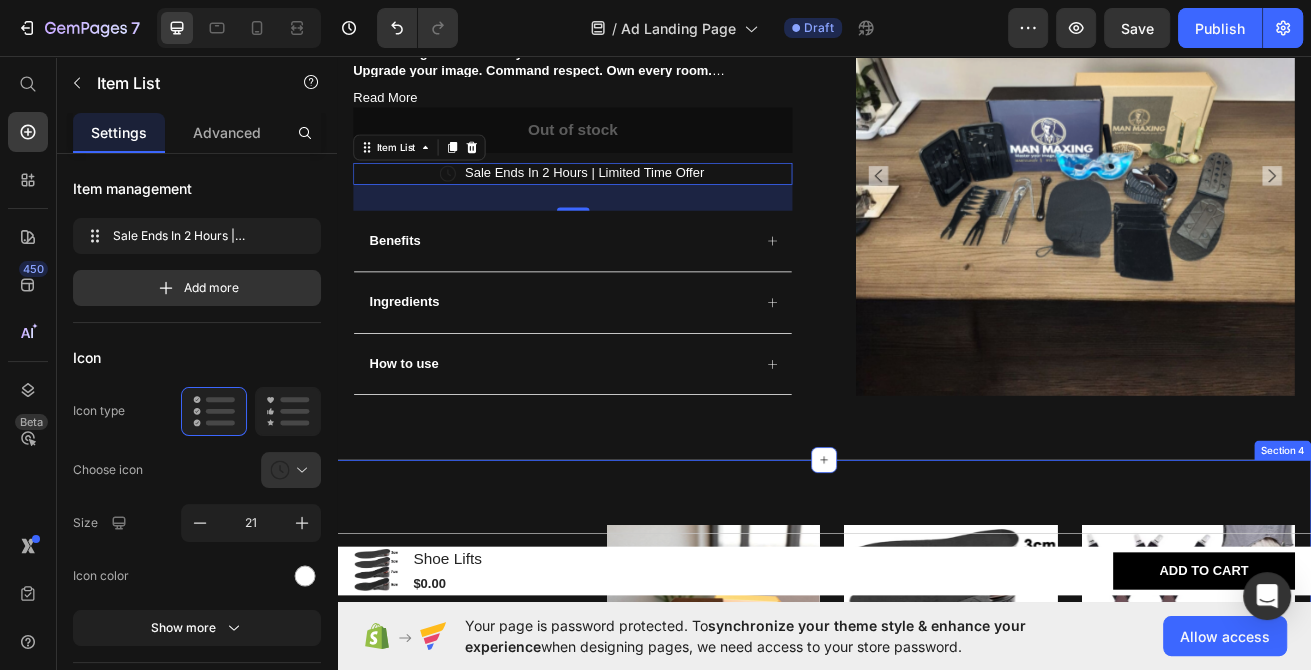 click on "MAN MAXING  Heading For the ultimate care, discover our recommendation of supplementary products. Text Block Product Images Row Basic KIt Product Title $0.00 Product Price Out of stock Add to Cart Product Hero Banner Product Images Row Shoe Lifts Product Title $0.00 Product Price Out of stock Add to Cart Product Hero Banner Product Images Row Pants Stays Product Title $0.00 Product Price Out of stock Add to Cart Product Hero Banner Carousel Row Section 4" at bounding box center (937, 835) 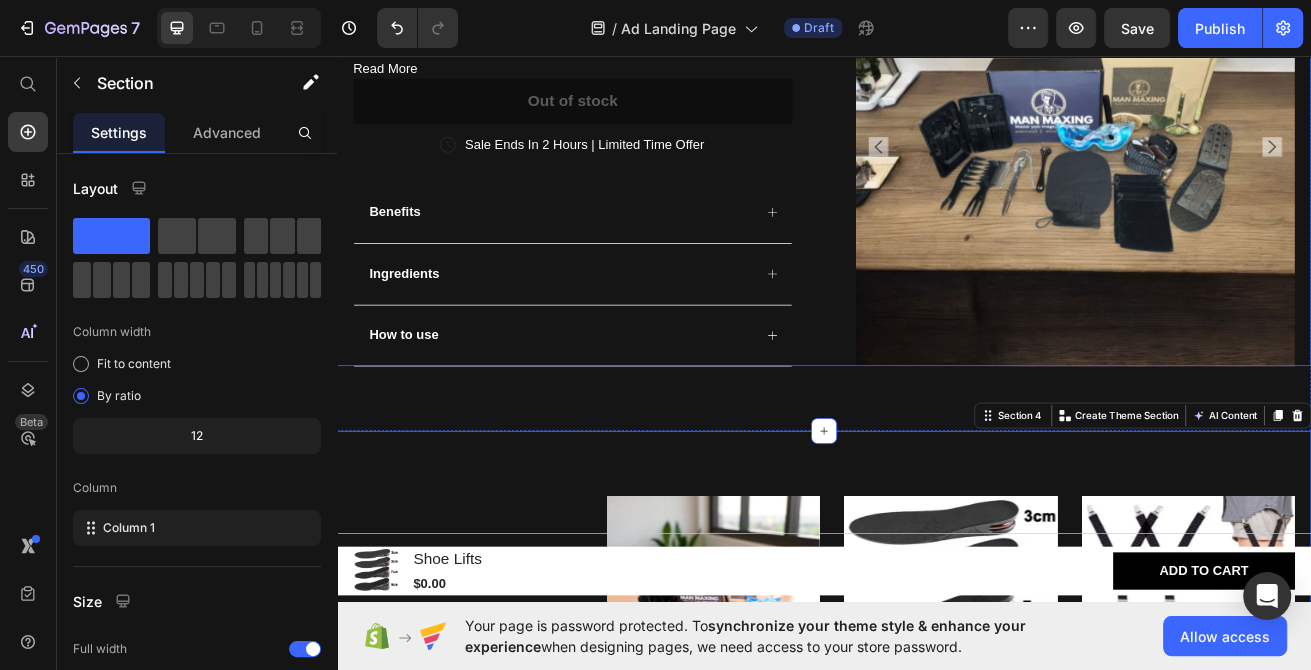 scroll, scrollTop: 1392, scrollLeft: 0, axis: vertical 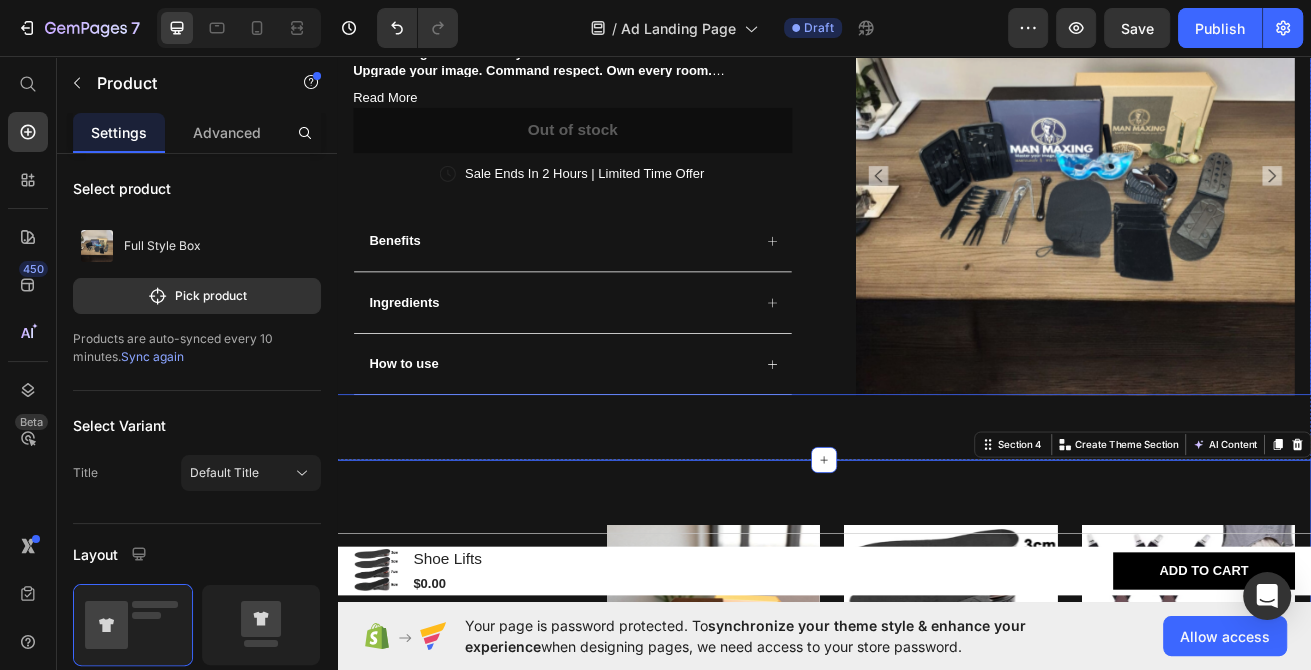 click on "Product Images Man Maxing™ Heading 🔥 Man Maxing™ Men's Kit Upgrade Your Look. Command Respect. Every Damn Day. You don’t need a hundred products — just the right ones. The  Man Maxing™ Kit  gives you the essential tools to sharpen your image, boost your confidence, and take control of how the world sees you. This isn’t a gimmick. It’s a system. One box. Real results. 💪 What It Does: Clears skin, defines features, and sharpens your look Helps grow and groom a fuller, cleaner beard Reduces puffiness, stress, and that tired look Boosts confidence through clean habits and self-respect Preps you for dates, job interviews, and anything life throws at you 🔧 What’s Inside (And Why It Works): 🧔 Beard Brush & Combs Shape your beard like a pro — no more patchy, uneven growth. Tame and train it daily. 🪡 Derma Roller Microneedling tool to stimulate beard and skin growth naturally. Promotes stronger, clearer skin with consistent use. 🥶 Ice Gel Mask 🧽 Exfoliating Mitt
Icon" at bounding box center [937, -359] 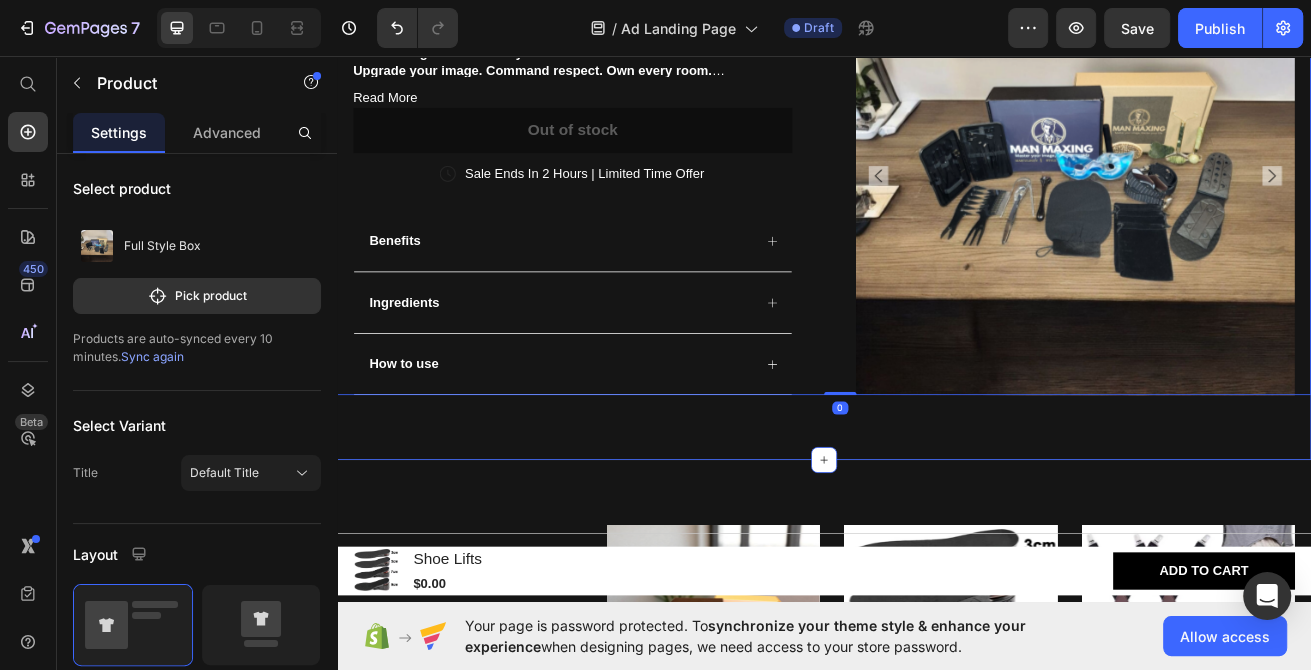 click on "MAN MAXING  Heading For the ultimate care, discover our recommendation of supplementary products. Text Block Product Images Row Basic KIt Product Title $0.00 Product Price Out of stock Add to Cart Product Hero Banner Product Images Row Shoe Lifts Product Title $0.00 Product Price Out of stock Add to Cart Product Hero Banner Product Images Row Pants Stays Product Title $0.00 Product Price Out of stock Add to Cart Product Hero Banner Carousel Row Section 4" at bounding box center (937, 835) 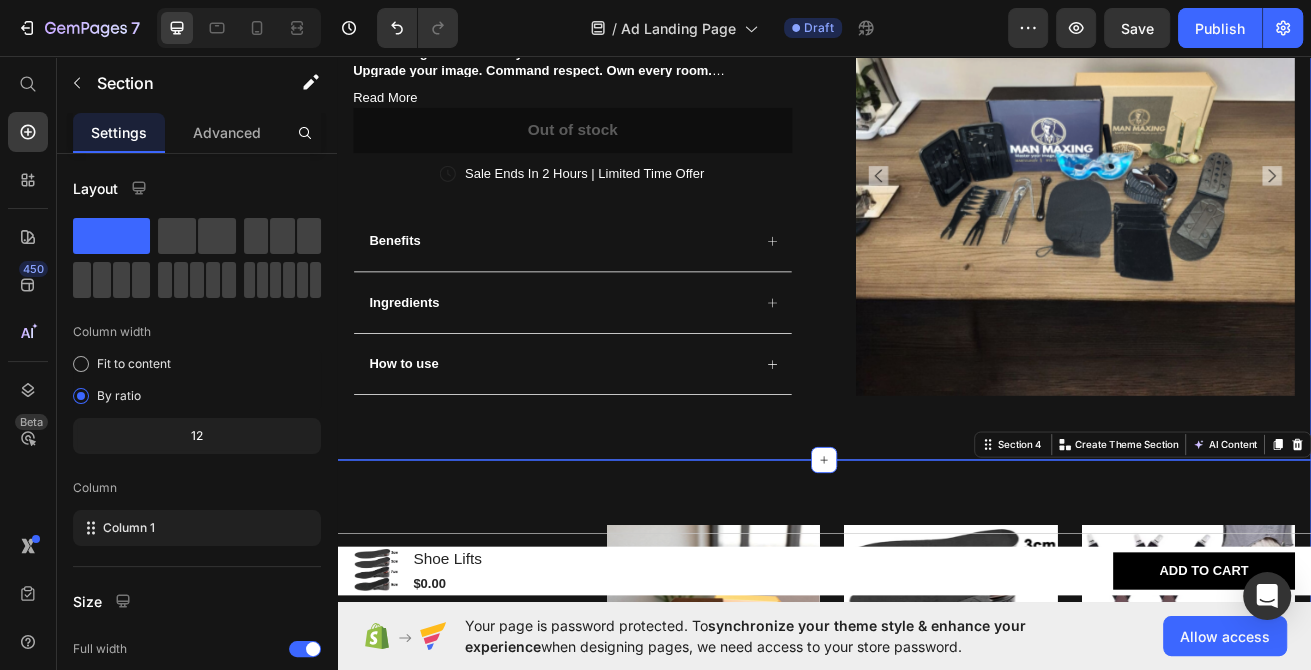 click on "Product Images Man Maxing™ Heading 🔥 Man Maxing™ Men's Kit Upgrade Your Look. Command Respect. Every Damn Day. You don’t need a hundred products — just the right ones. The  Man Maxing™ Kit  gives you the essential tools to sharpen your image, boost your confidence, and take control of how the world sees you. This isn’t a gimmick. It’s a system. One box. Real results. 💪 What It Does: Clears skin, defines features, and sharpens your look Helps grow and groom a fuller, cleaner beard Reduces puffiness, stress, and that tired look Boosts confidence through clean habits and self-respect Preps you for dates, job interviews, and anything life throws at you 🔧 What’s Inside (And Why It Works): 🧔 Beard Brush & Combs Shape your beard like a pro — no more patchy, uneven growth. Tame and train it daily. 🪡 Derma Roller Microneedling tool to stimulate beard and skin growth naturally. Promotes stronger, clearer skin with consistent use. 🥶 Ice Gel Mask 🧽 Exfoliating Mitt
Icon" at bounding box center [937, -319] 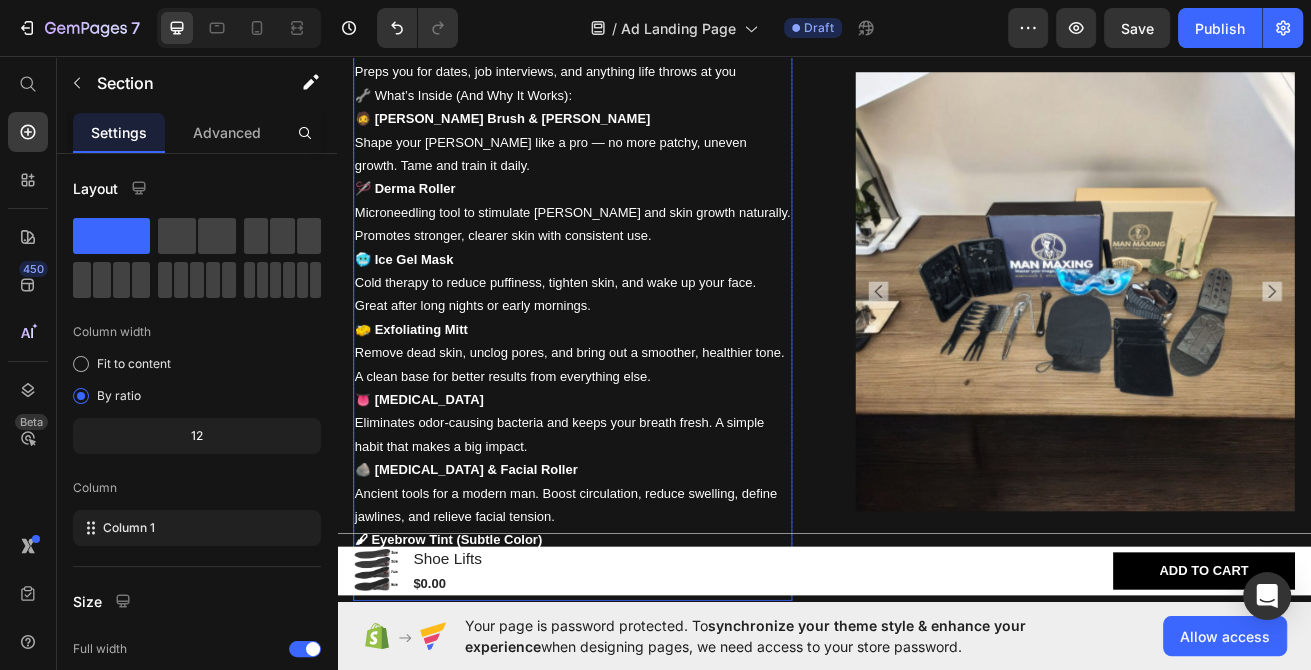 scroll, scrollTop: 0, scrollLeft: 0, axis: both 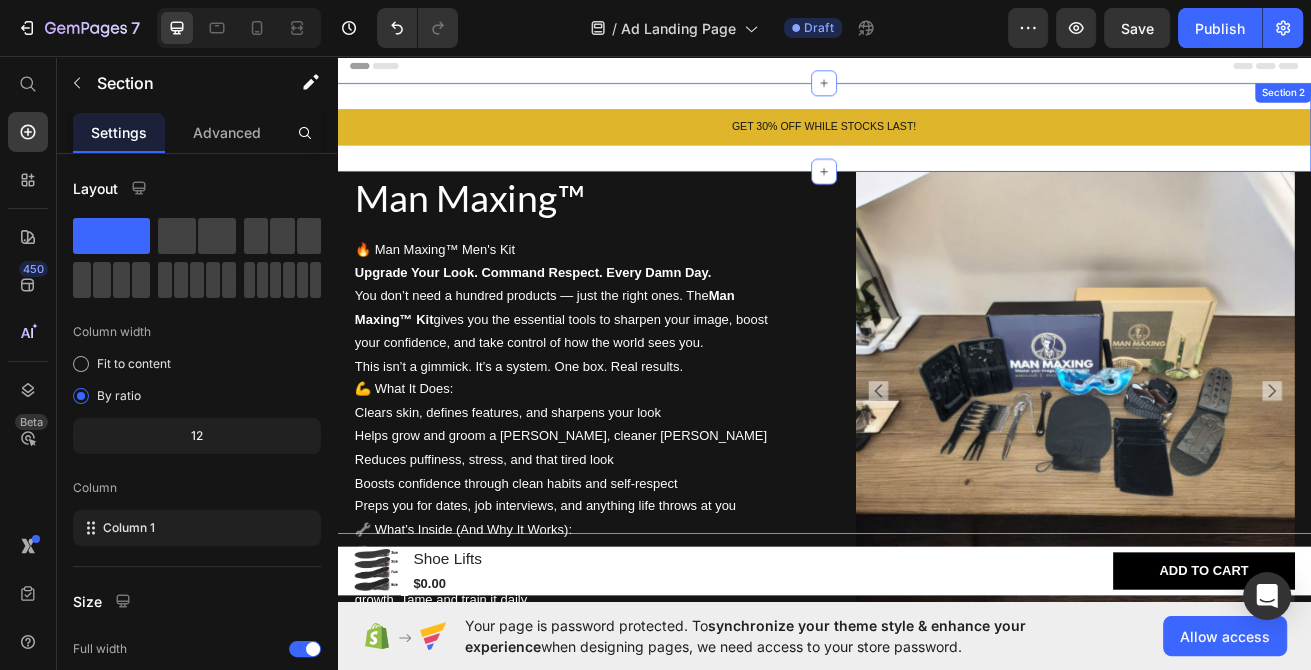 click on "GET 30% OFF WHILE STOCKS LAST! Text Block Row Section 2" at bounding box center [937, 144] 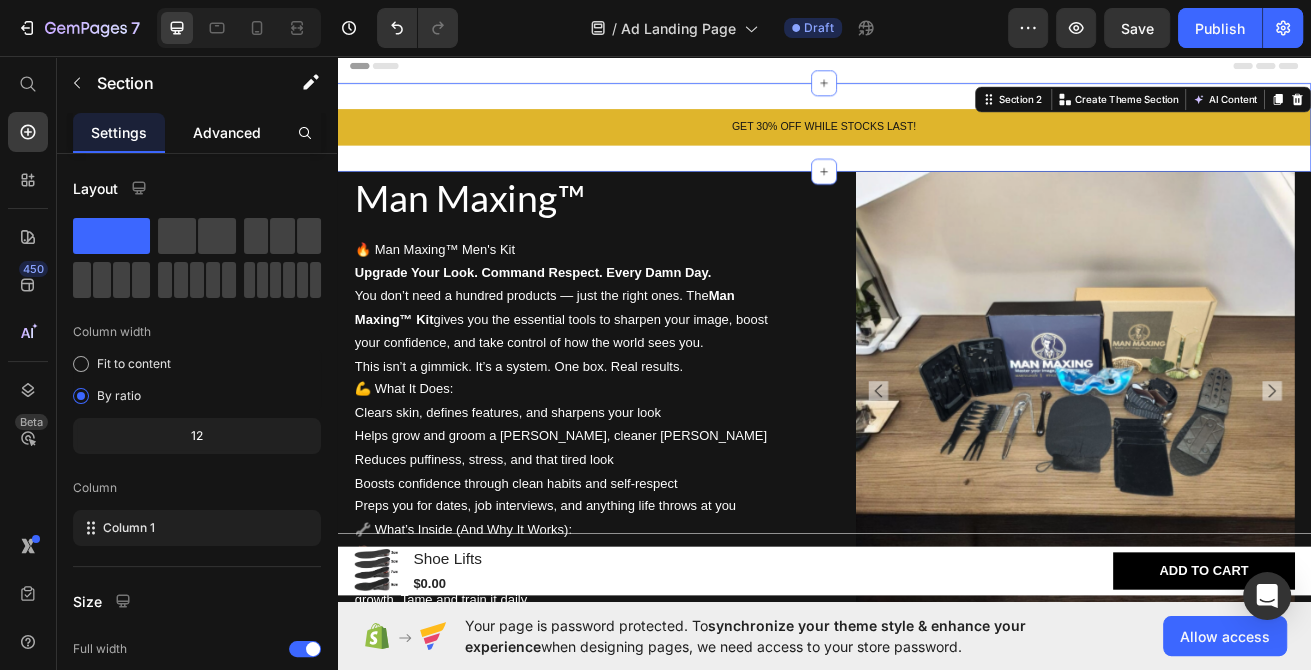 click on "Advanced" at bounding box center [227, 132] 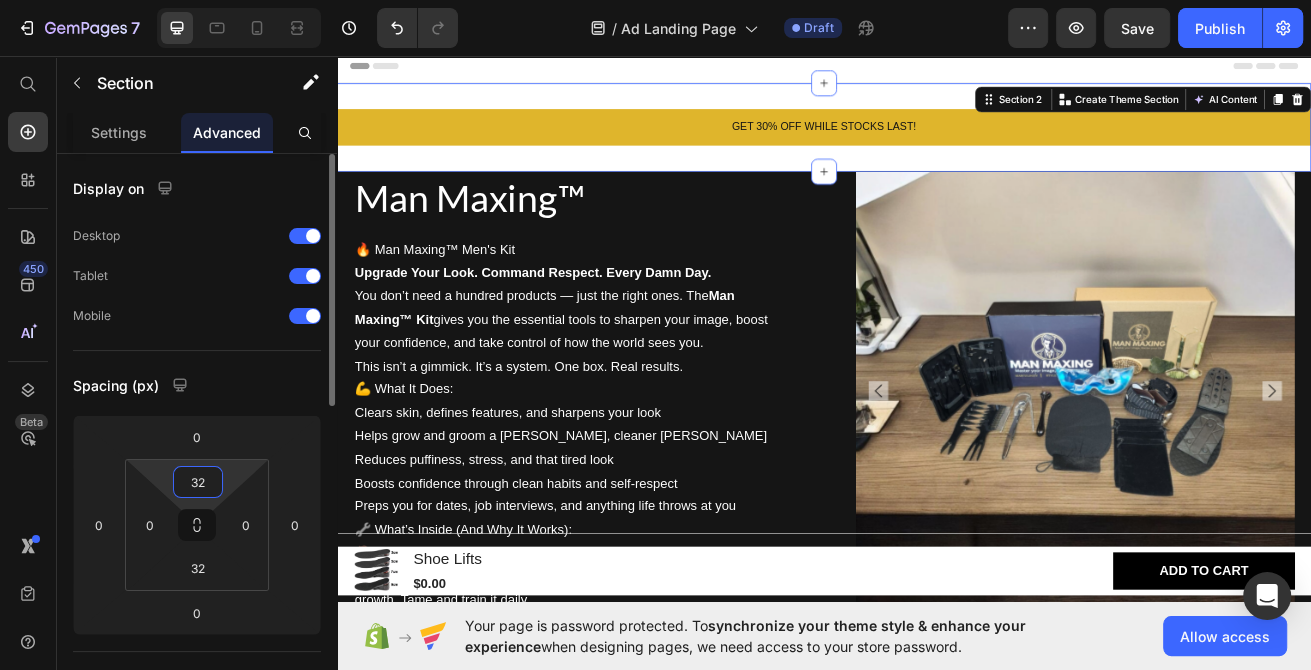 click on "32" at bounding box center (198, 482) 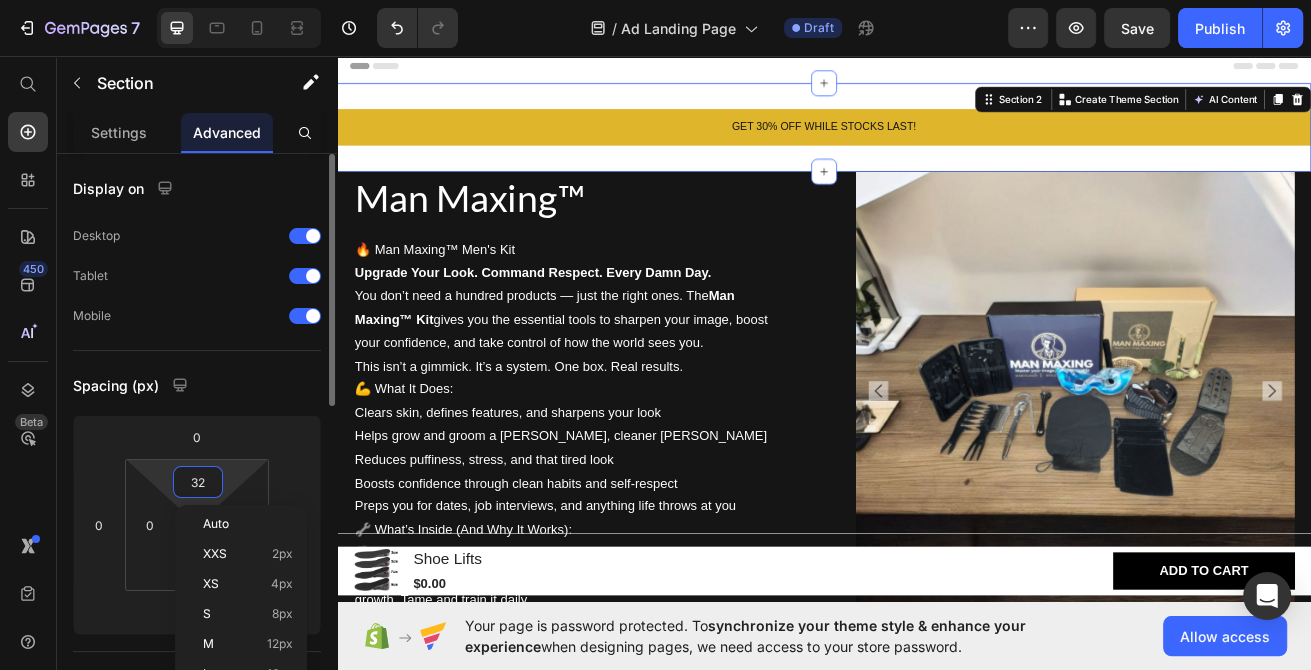 click on "32" at bounding box center [198, 482] 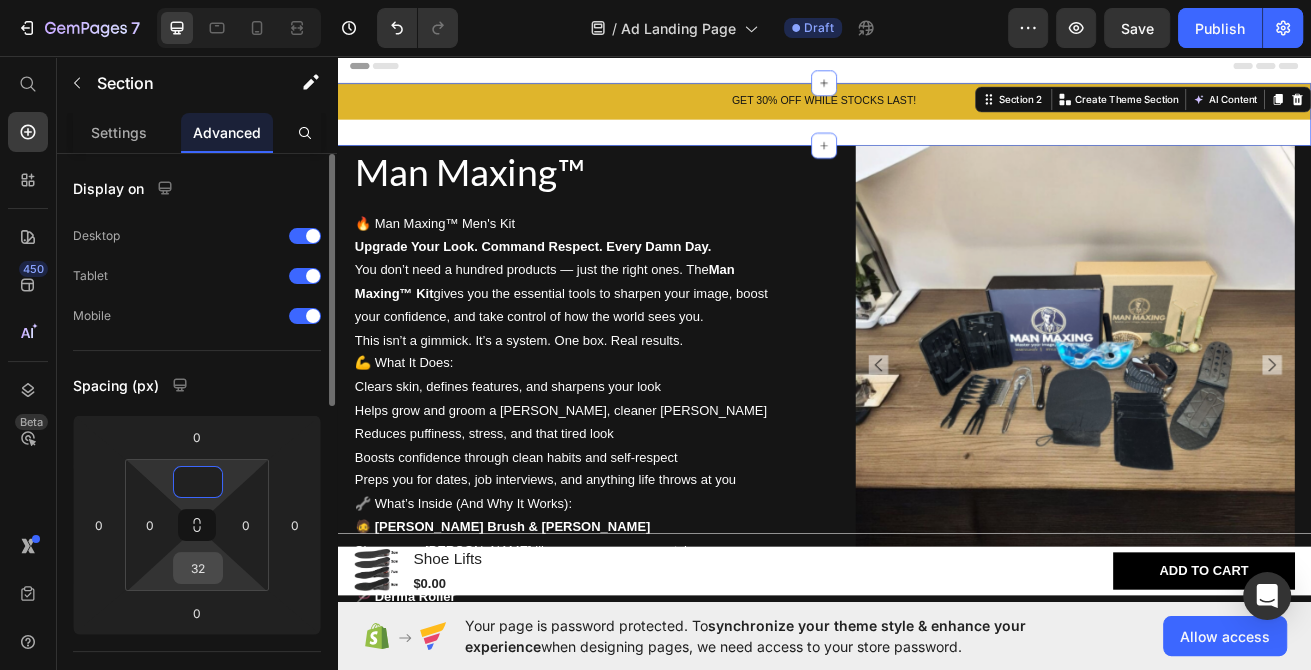 type on "0" 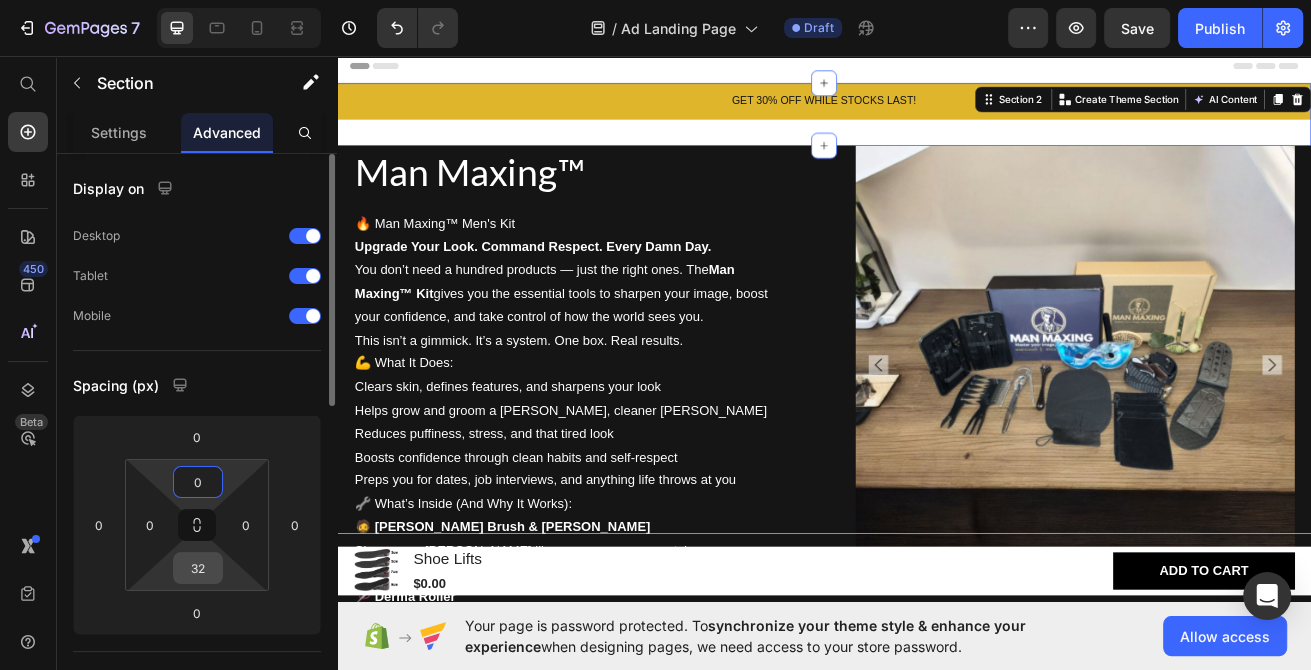 click on "32" at bounding box center (198, 568) 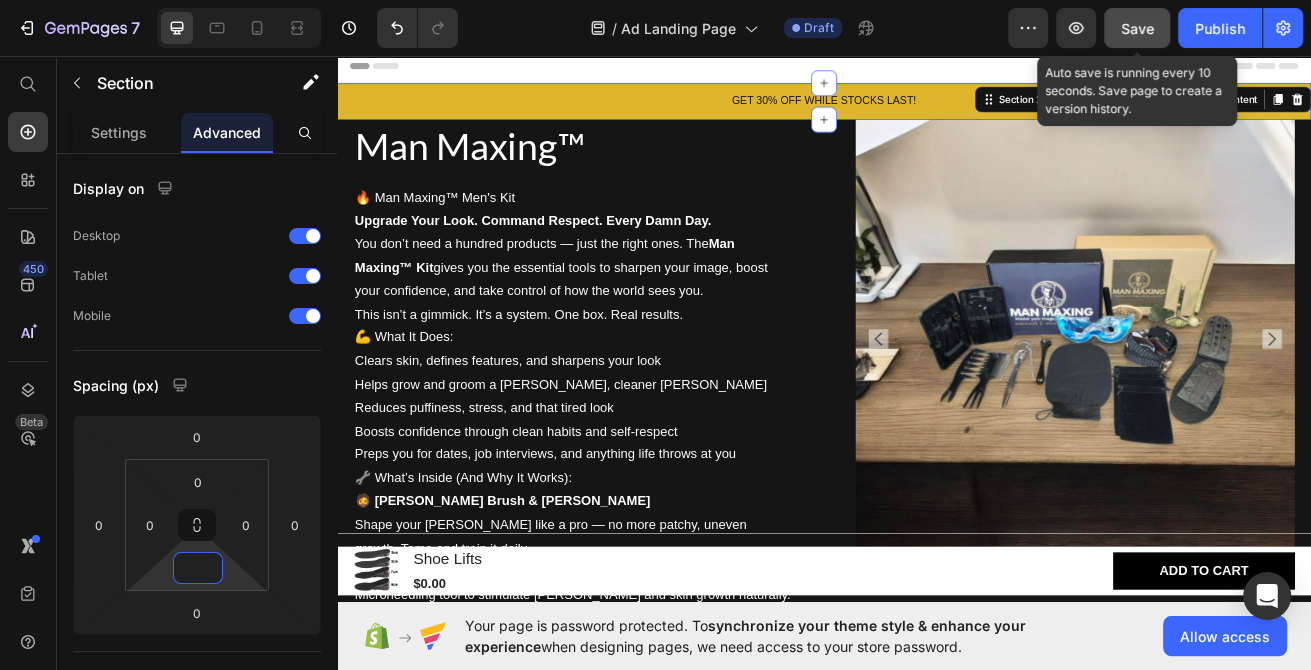 type on "0" 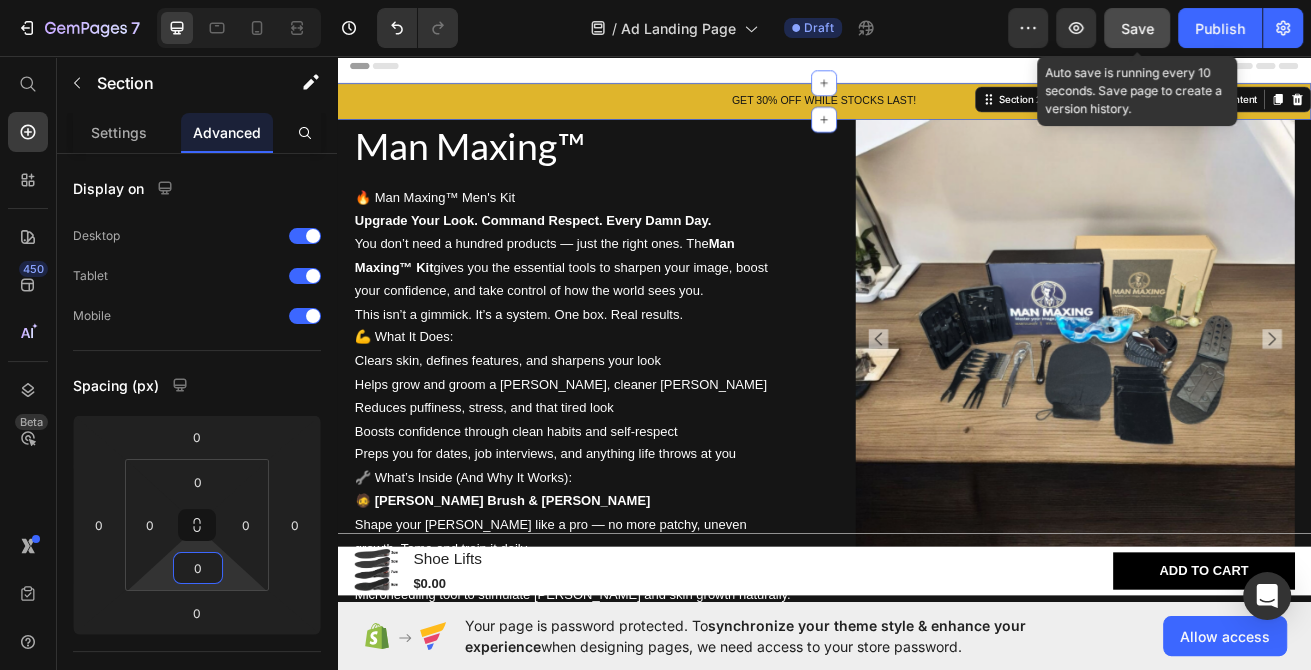 click on "Save" at bounding box center [1137, 28] 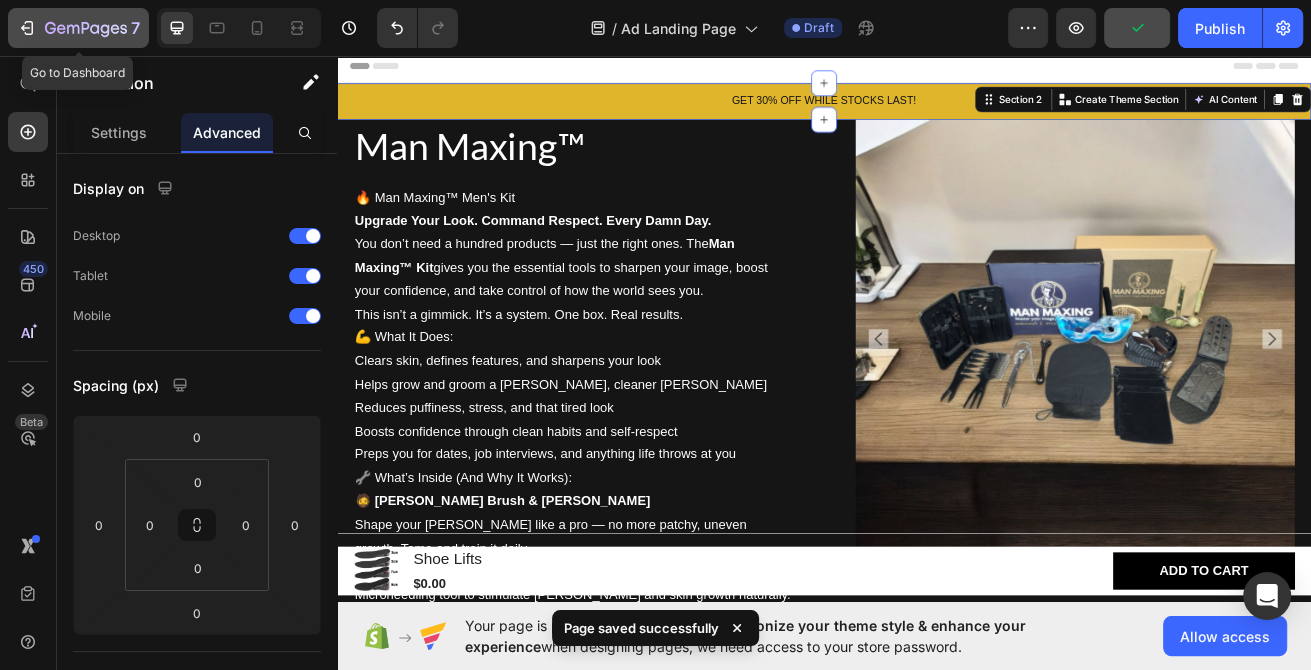 click 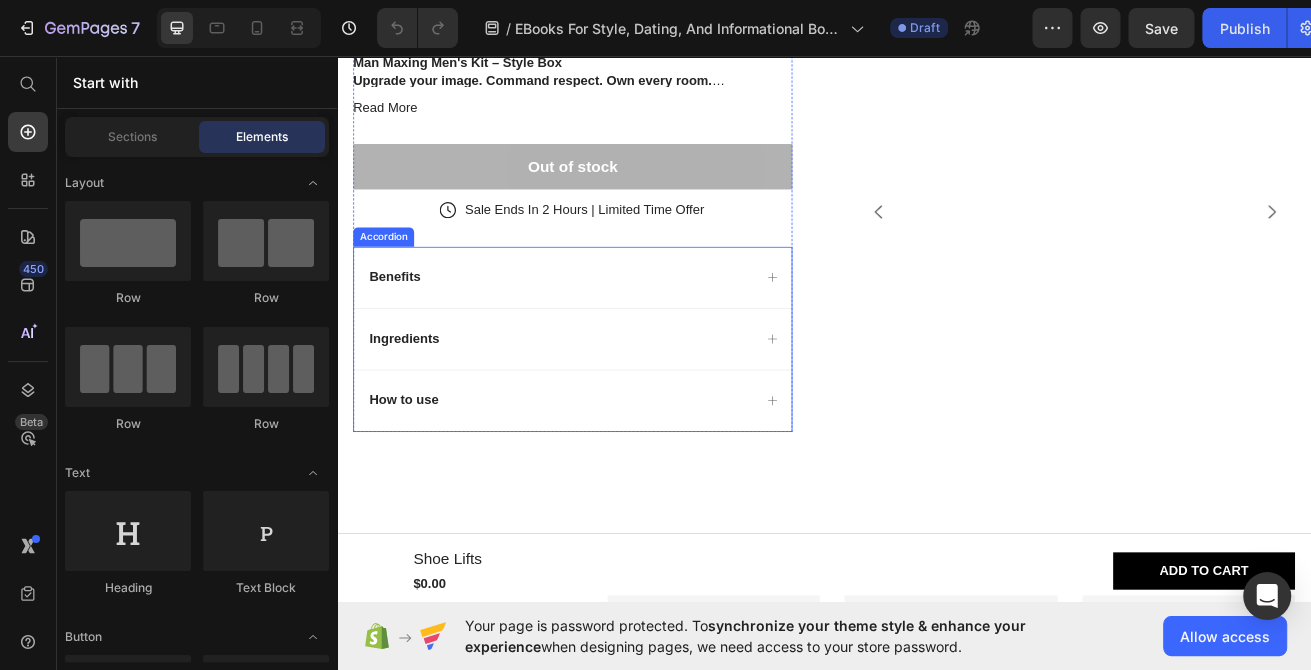 scroll, scrollTop: 0, scrollLeft: 0, axis: both 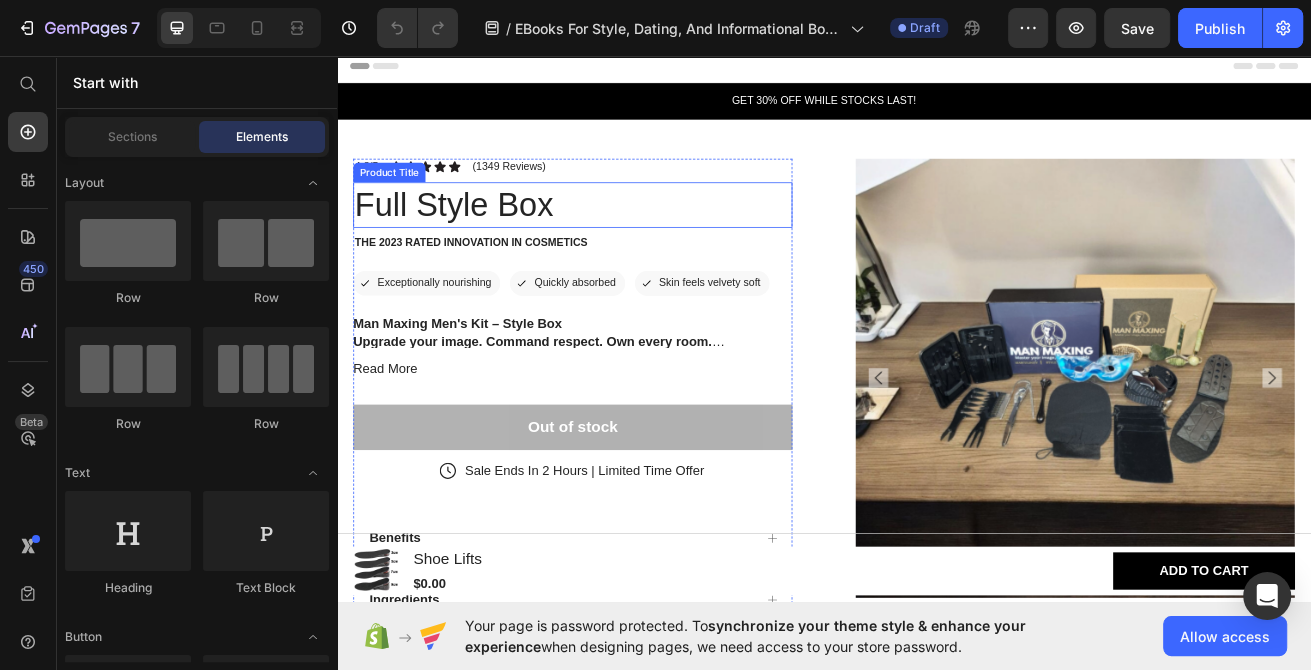 click on "Full Style Box" at bounding box center (627, 240) 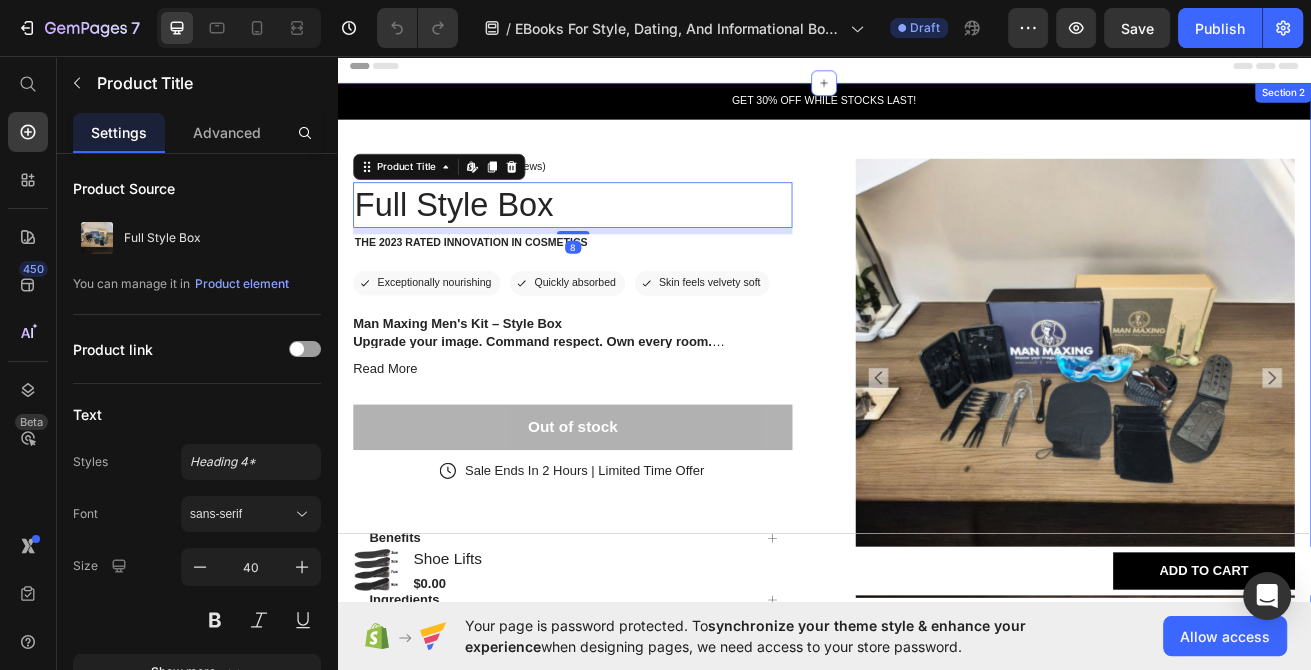 click on "GET 30% OFF WHILE STOCKS LAST! Text Block Row
Product Images 4.8/5 Text Block Icon Icon Icon Icon Icon Icon List (1349 Reviews) Text Block Row Full Style Box Product Title   Edit content in Shopify 8 The 2023 Rated Innovation in Cosmetics Text Block
Icon Exceptionally nourishing Text Block Row
Icon Quickly absorbed Text Block Row Row
Icon Skin feels velvety soft Text Block Row Row Man Maxing Men's Kit – Style Box
Upgrade your image. Command respect. Own every room.
The  Man Maxing Style Box  is your all-in-one transformation toolkit, designed for the modern man who’s ready to level up his look and take control of his first impression. Whether you're heading into a date, a business meeting, or just want to stop blending in—this kit gives you the tools and guidance to sharpen your image and boost your confidence.
What’s Inside:
Handpicked grooming essentials  to keep you clean, polished, and photo-ready.
Style & fashion accessories
Mini-guide booklet" at bounding box center (937, 465) 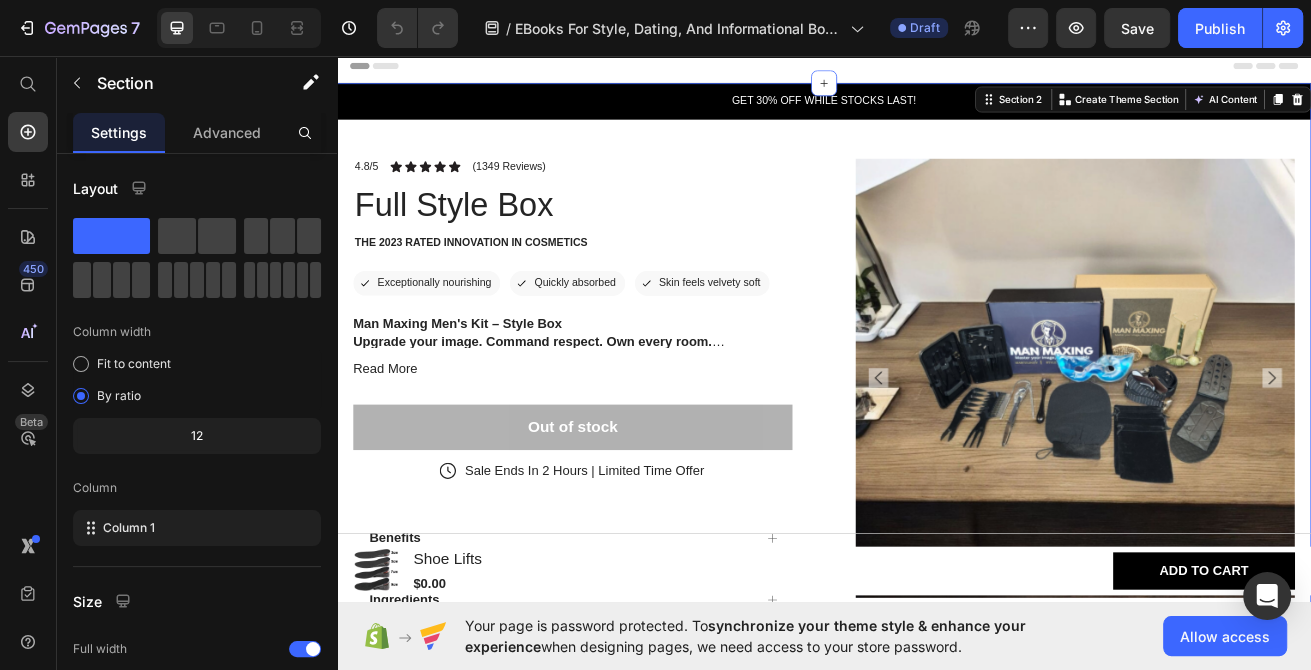 click on "GET 30% OFF WHILE STOCKS LAST! Text Block Row
Product Images 4.8/5 Text Block Icon Icon Icon Icon Icon Icon List (1349 Reviews) Text Block Row Full Style Box Product Title The 2023 Rated Innovation in Cosmetics Text Block
Icon Exceptionally nourishing Text Block Row
Icon Quickly absorbed Text Block Row Row
Icon Skin feels velvety soft Text Block Row Row Man Maxing Men's Kit – Style Box
Upgrade your image. Command respect. Own every room.
The  Man Maxing Style Box  is your all-in-one transformation toolkit, designed for the modern man who’s ready to level up his look and take control of his first impression. Whether you're heading into a date, a business meeting, or just want to stop blending in—this kit gives you the tools and guidance to sharpen your image and boost your confidence.
What’s Inside:
Handpicked grooming essentials  to keep you clean, polished, and photo-ready.
Style & fashion accessories
Mini-guide booklet
Read More Product Description" at bounding box center (937, 465) 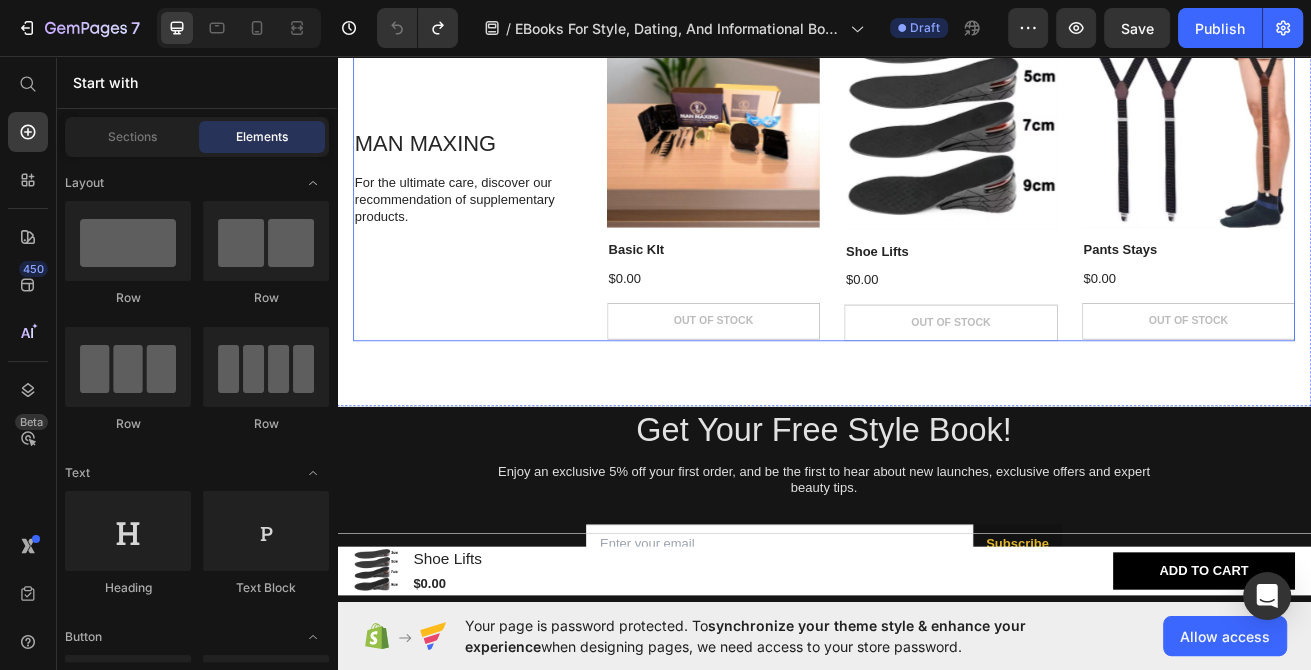 scroll, scrollTop: 963, scrollLeft: 0, axis: vertical 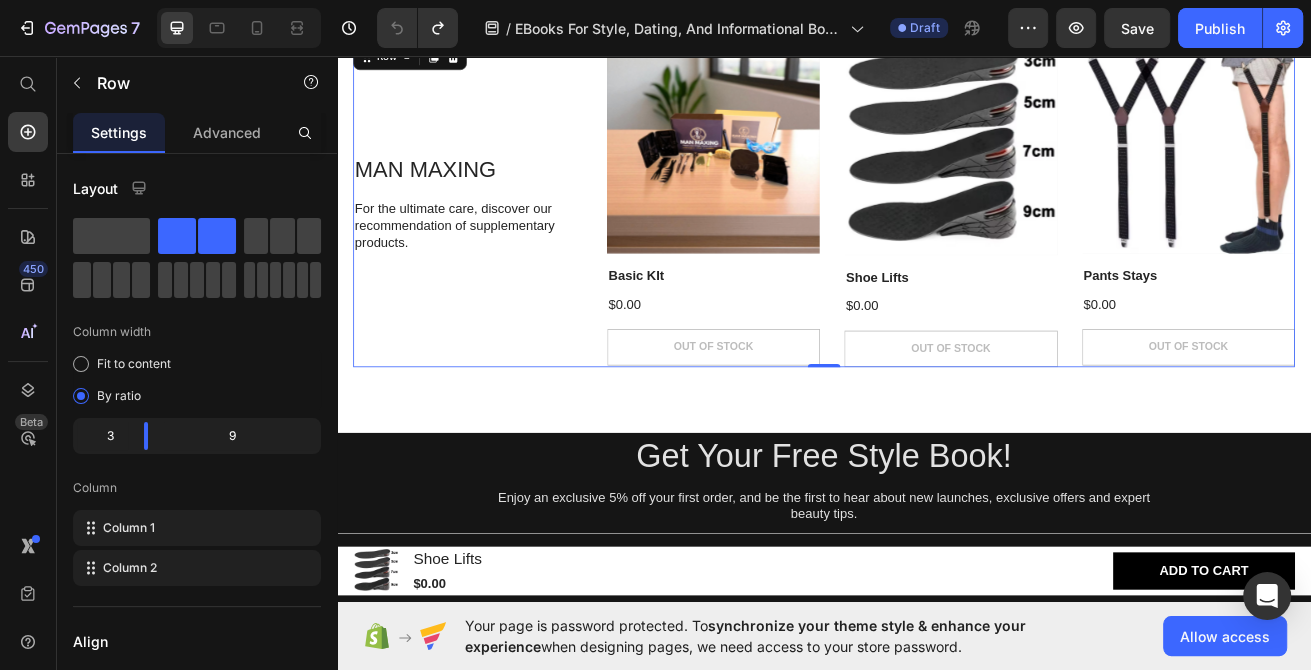 click on "MAN MAXING  Heading For the ultimate care, discover our recommendation of supplementary products. Text Block" at bounding box center [498, 239] 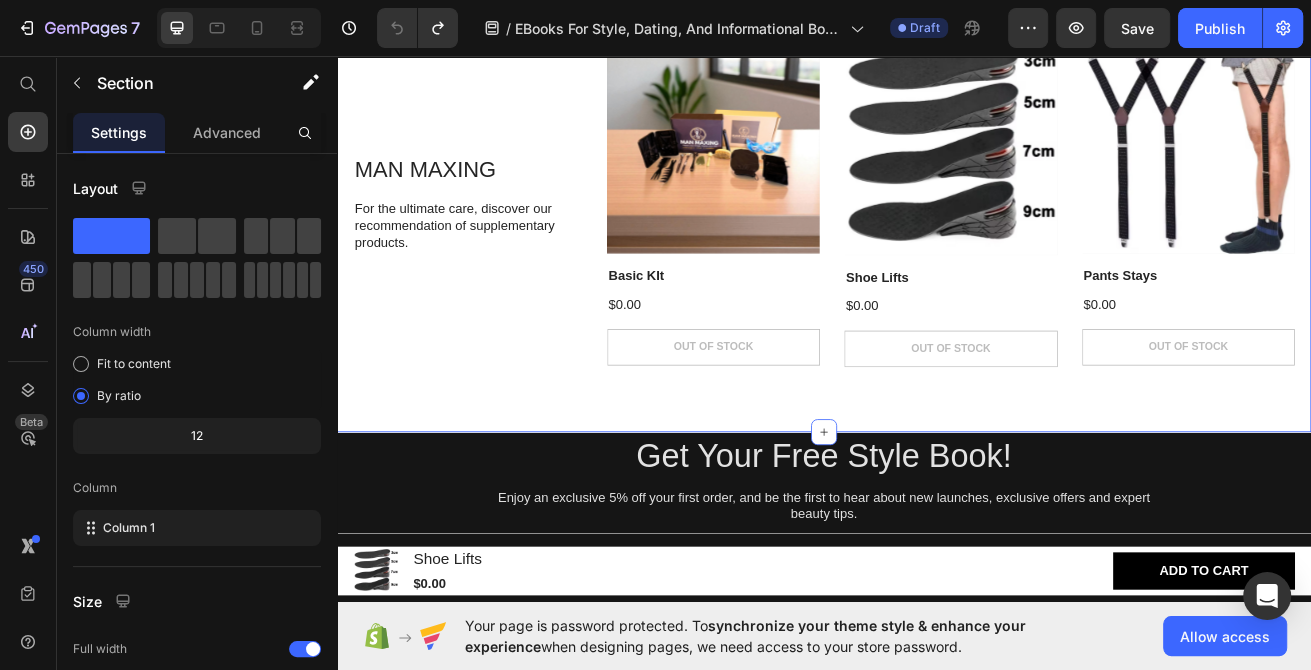 click on "MAN MAXING  Heading For the ultimate care, discover our recommendation of supplementary products. Text Block Product Images Row Basic KIt Product Title $0.00 Product Price Out of stock Add to Cart Product Hero Banner Product Images Row Shoe Lifts Product Title $0.00 Product Price Out of stock Add to Cart Product Hero Banner Product Images Row Pants Stays Product Title $0.00 Product Price Out of stock Add to Cart Product Hero Banner Carousel Row Section 3   You can create reusable sections Create Theme Section AI Content Write with GemAI What would you like to describe here? Tone and Voice Persuasive Product Show more Generate" at bounding box center [937, 239] 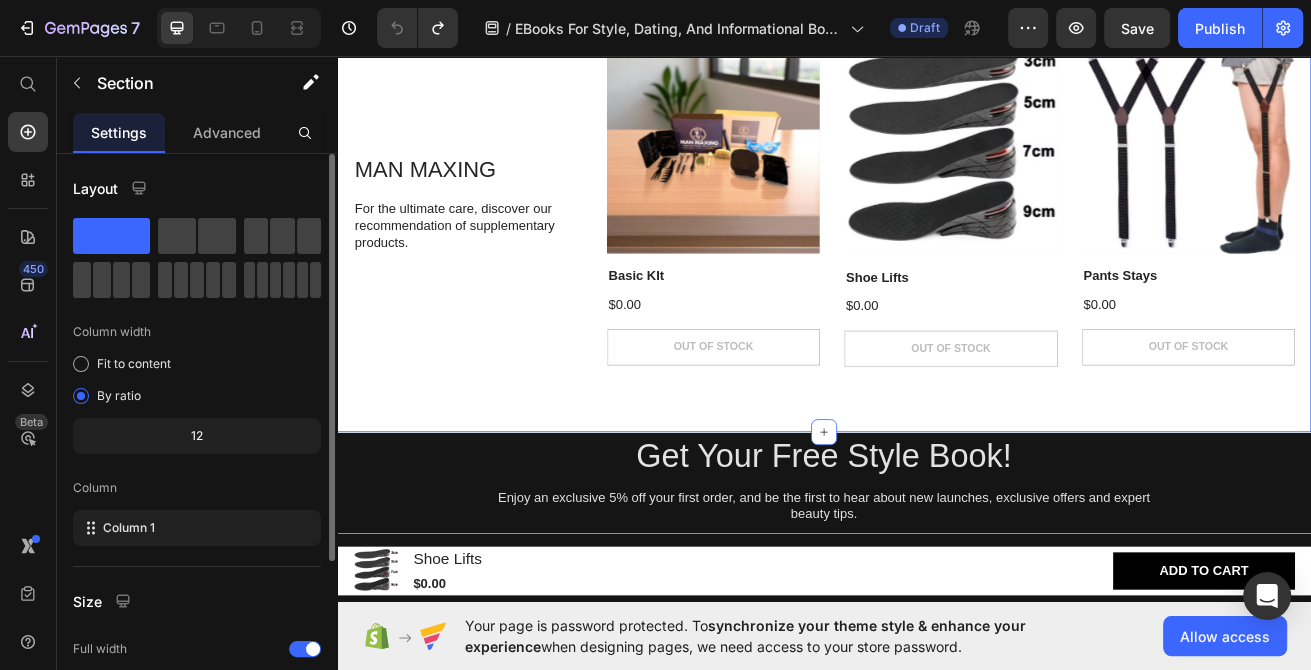 scroll, scrollTop: 233, scrollLeft: 0, axis: vertical 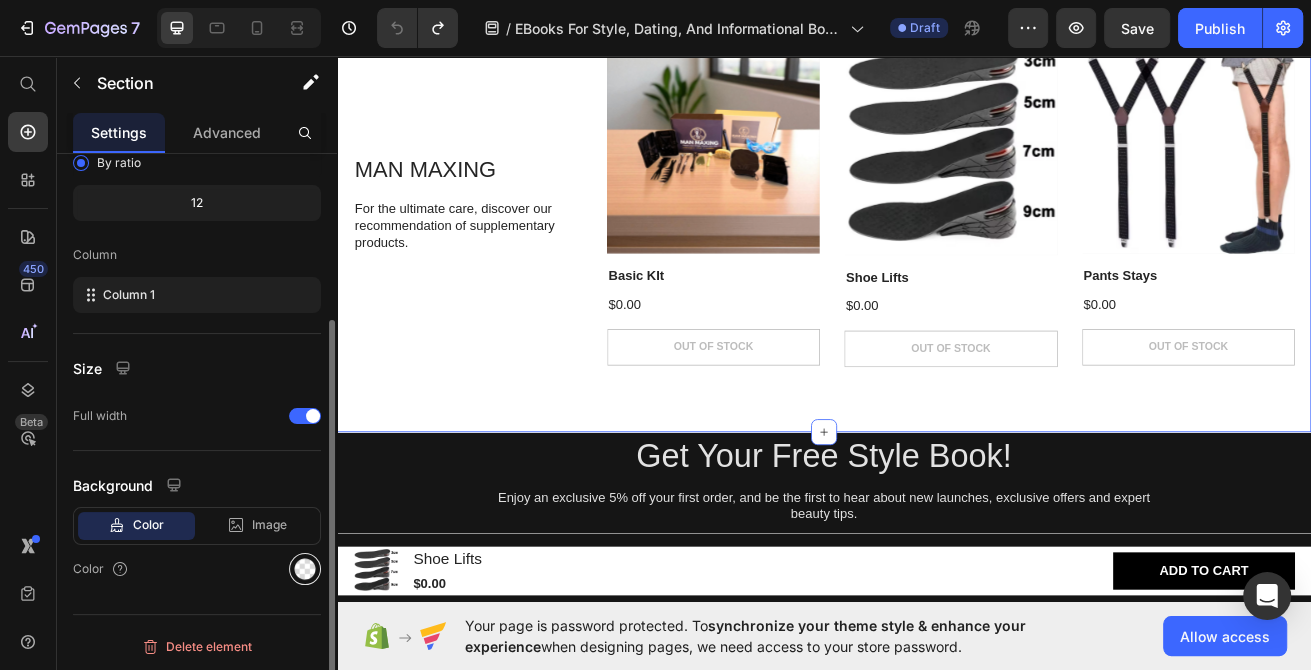 click at bounding box center (305, 569) 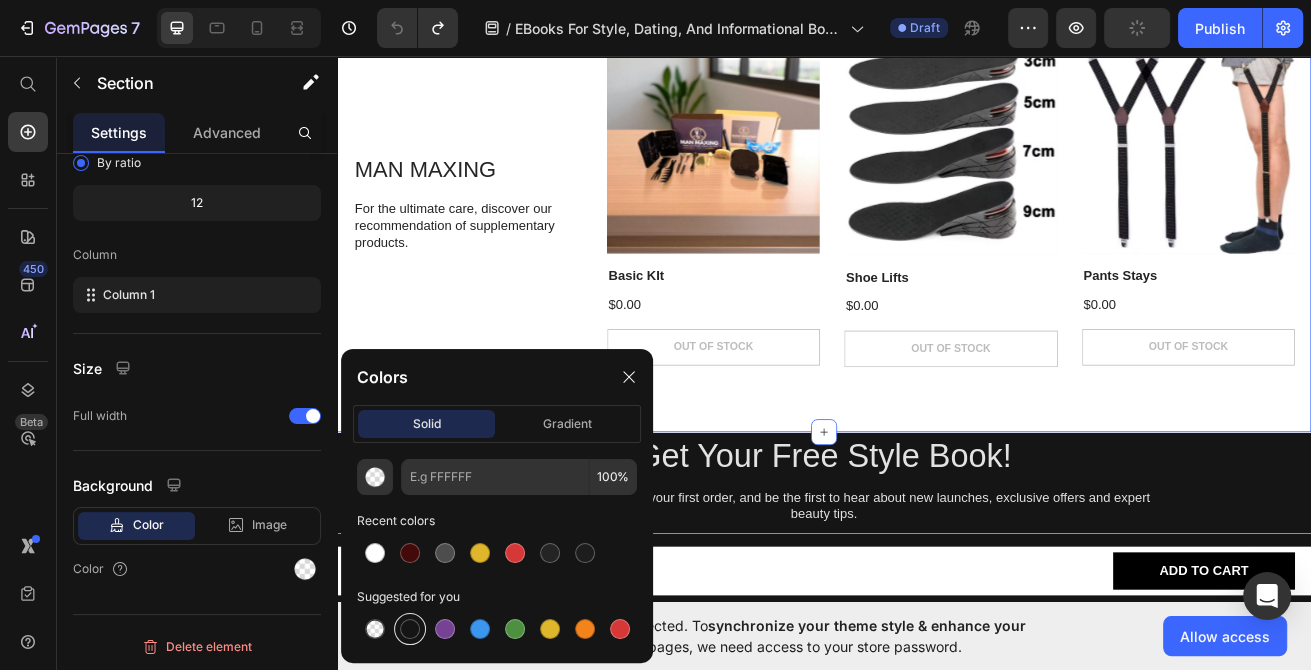 click at bounding box center (410, 629) 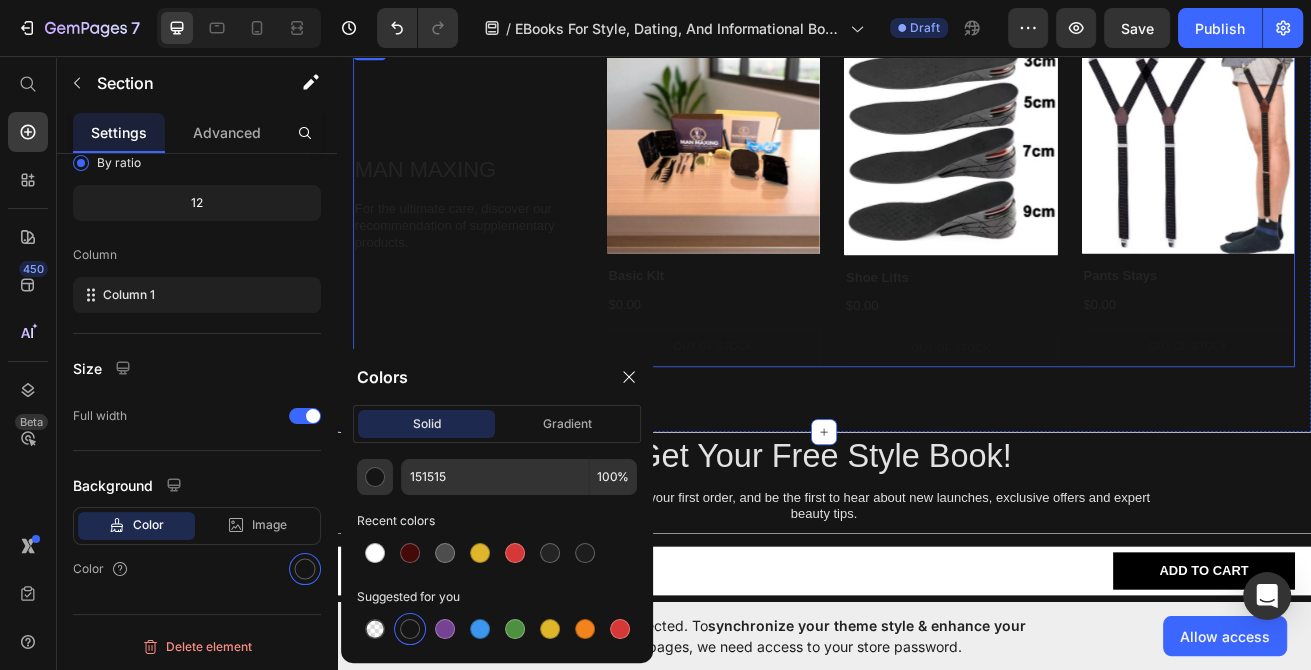 click on "MAN MAXING  Heading For the ultimate care, discover our recommendation of supplementary products. Text Block" at bounding box center (498, 239) 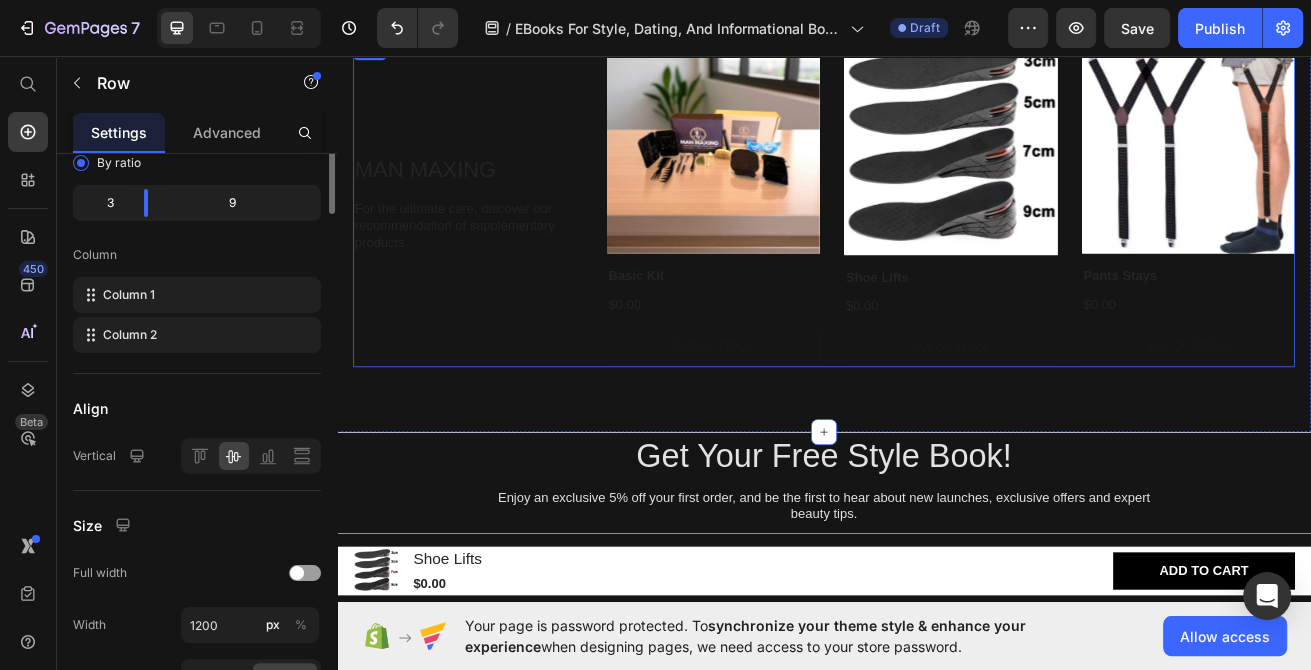 scroll, scrollTop: 0, scrollLeft: 0, axis: both 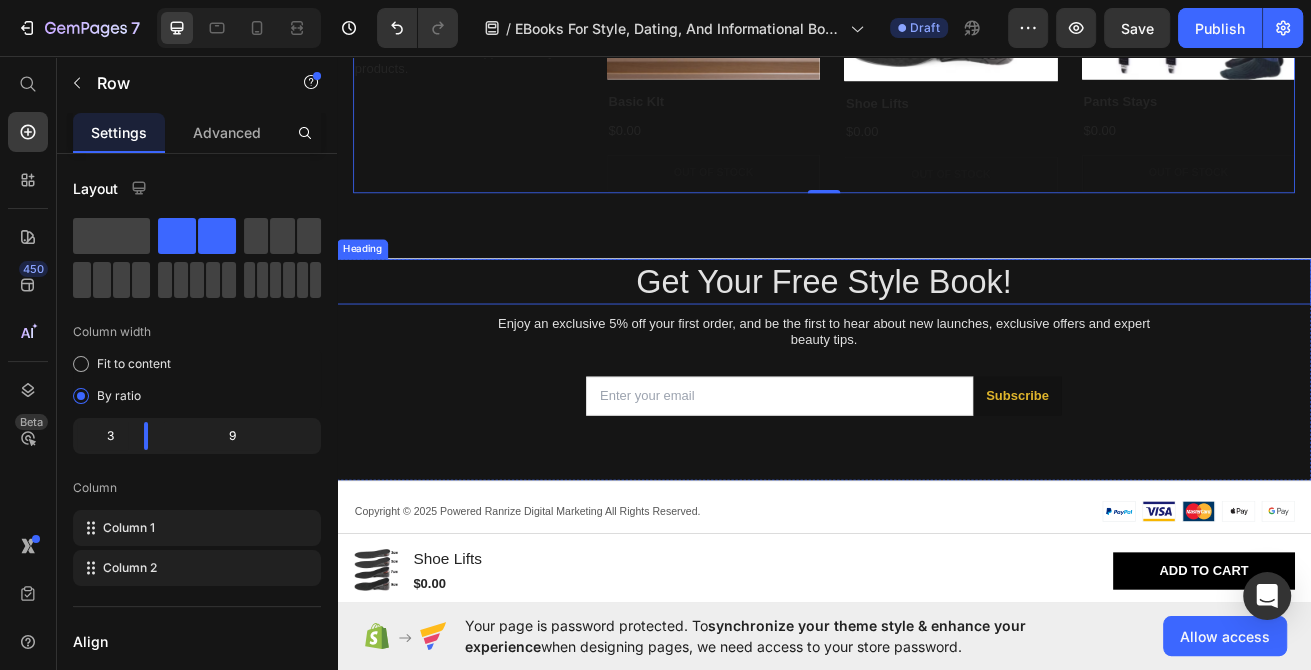 click on "Get Your Free Style Book!" at bounding box center (937, 334) 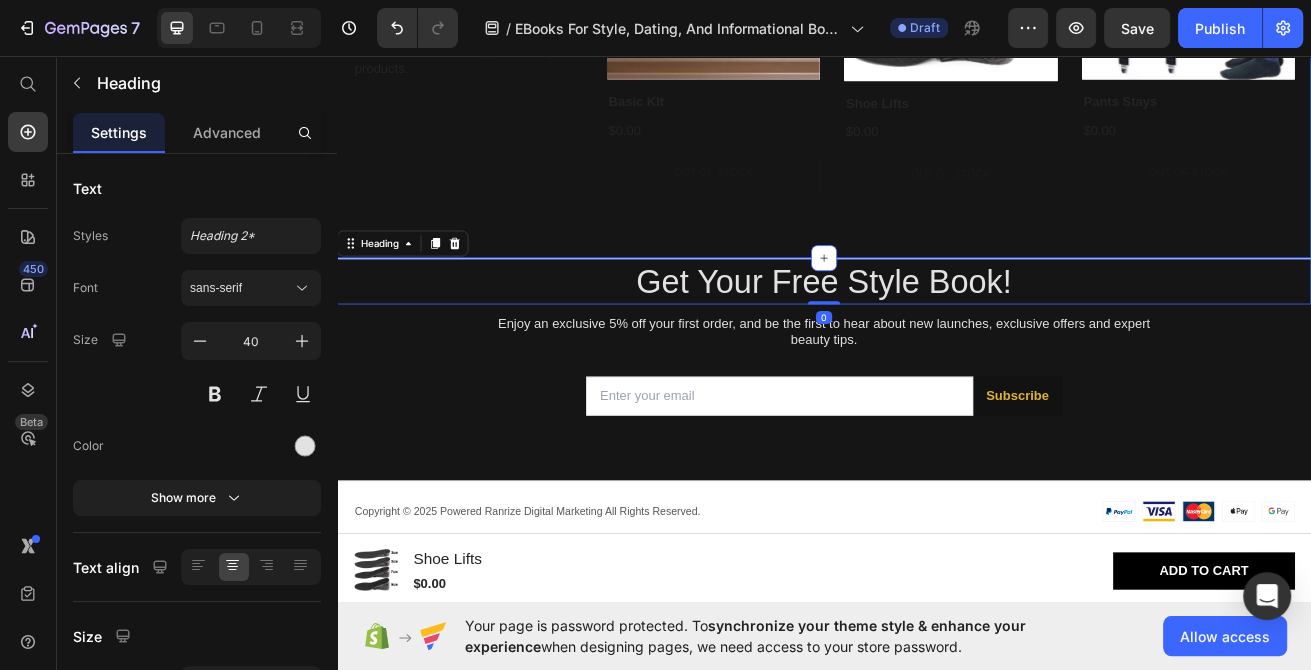 click on "MAN MAXING  Heading For the ultimate care, discover our recommendation of supplementary products. Text Block Product Images Row Basic KIt Product Title $0.00 Product Price Out of stock Add to Cart Product Hero Banner Product Images Row Shoe Lifts Product Title $0.00 Product Price Out of stock Add to Cart Product Hero Banner Product Images Row Pants Stays Product Title $0.00 Product Price Out of stock Add to Cart Product Hero Banner Carousel Row Section 3" at bounding box center [937, 24] 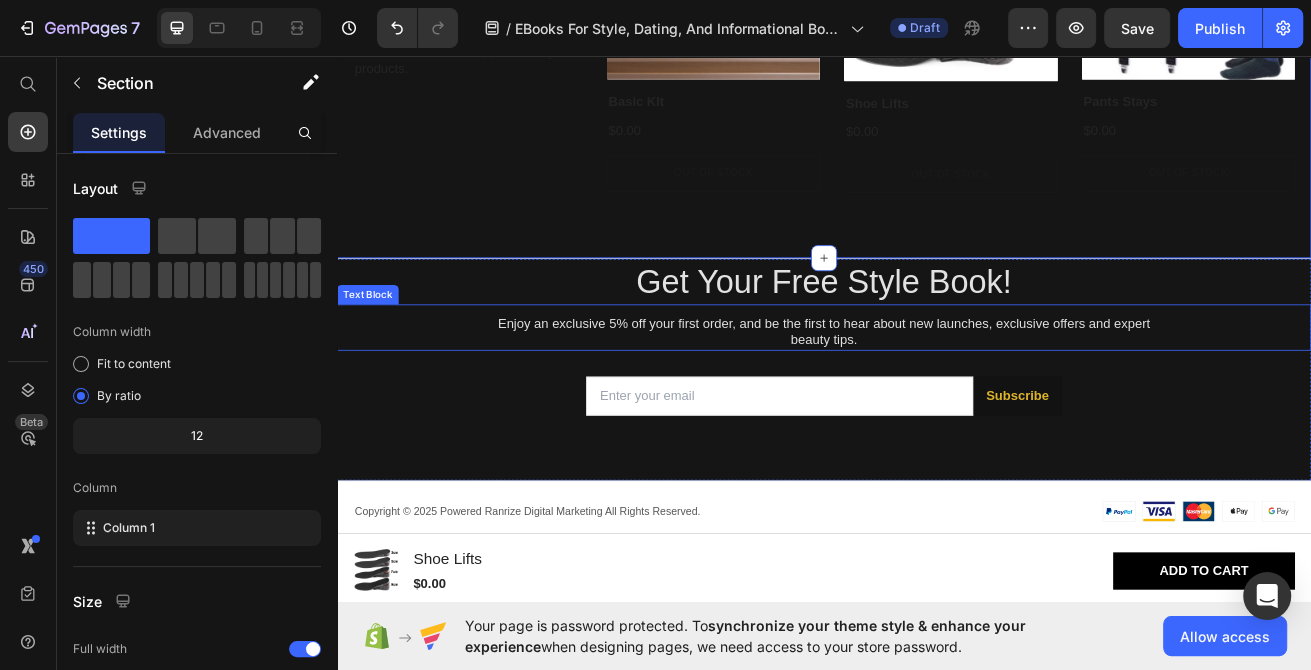 click on "Get Your Free Style Book!" at bounding box center (937, 334) 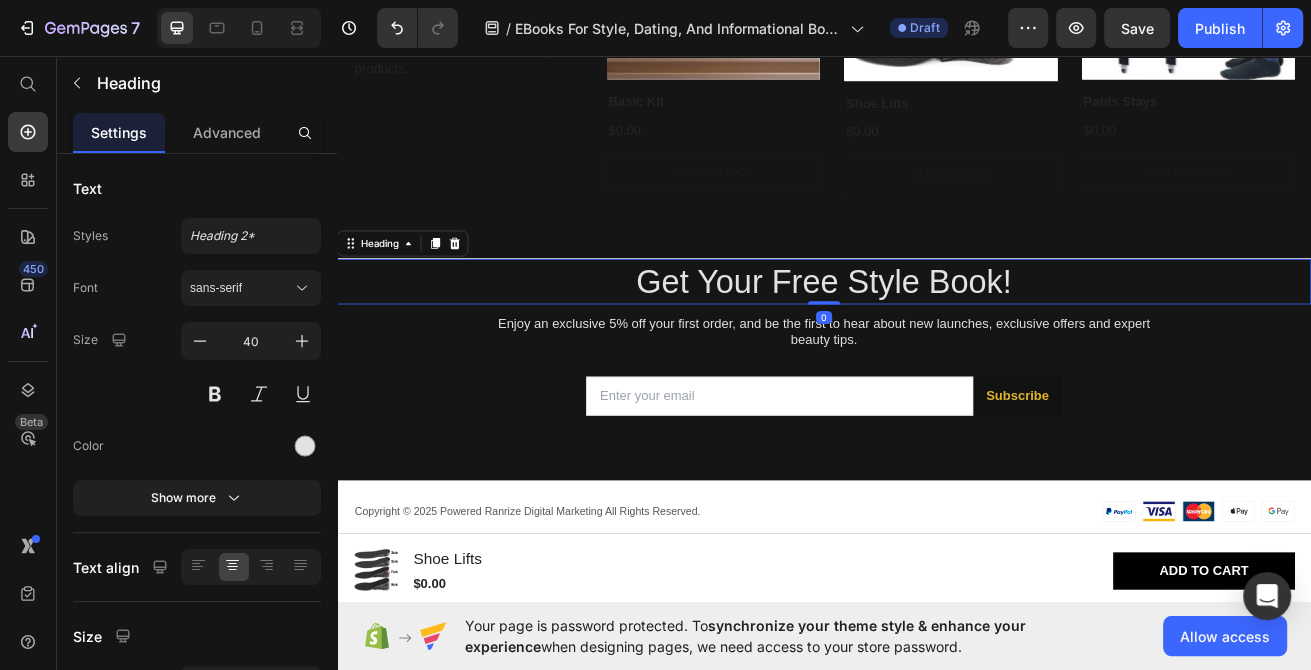 click on "Get Your Free Style Book!" at bounding box center [937, 334] 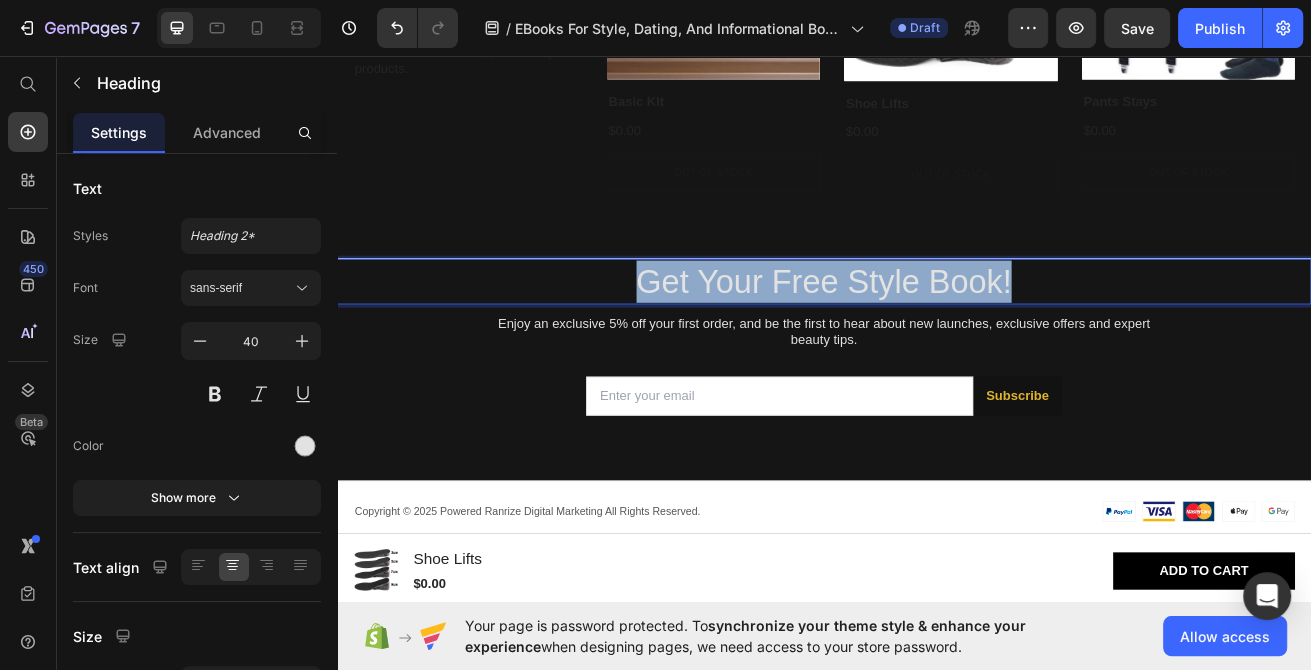 drag, startPoint x: 1185, startPoint y: 335, endPoint x: 681, endPoint y: 316, distance: 504.358 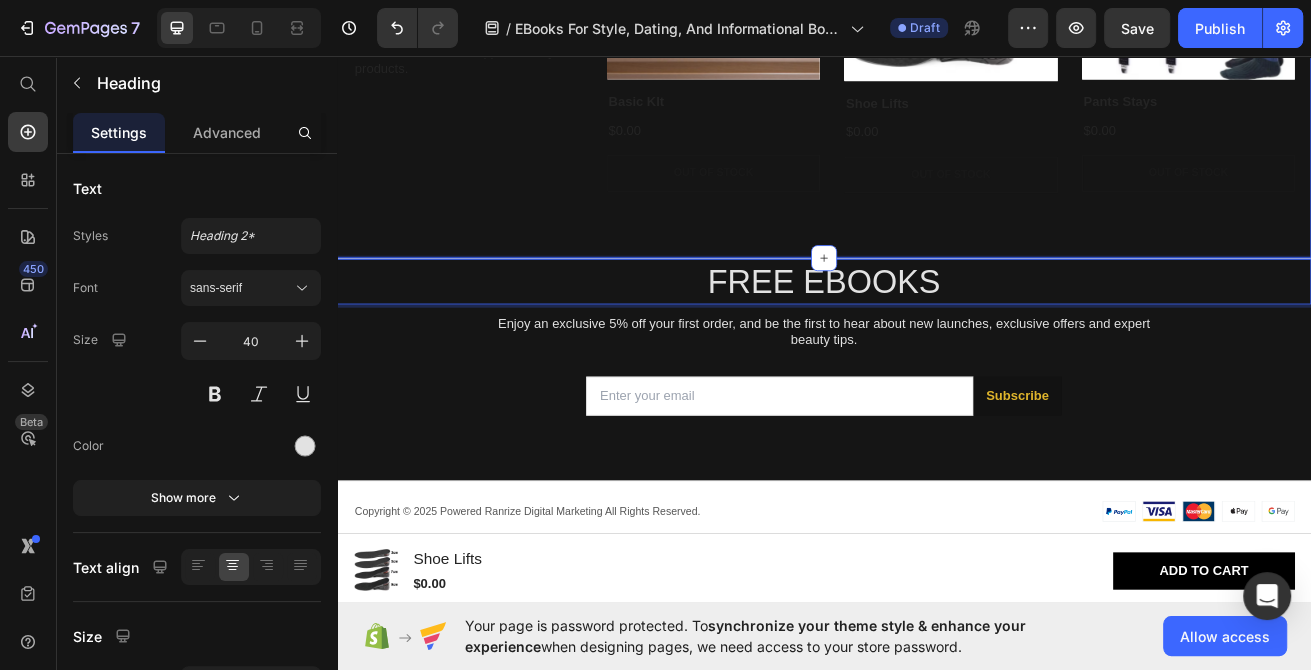 click on "MAN MAXING  Heading For the ultimate care, discover our recommendation of supplementary products. Text Block Product Images Row Basic KIt Product Title $0.00 Product Price Out of stock Add to Cart Product Hero Banner Product Images Row Shoe Lifts Product Title $0.00 Product Price Out of stock Add to Cart Product Hero Banner Product Images Row Pants Stays Product Title $0.00 Product Price Out of stock Add to Cart Product Hero Banner Carousel Row Section 3" at bounding box center (937, 24) 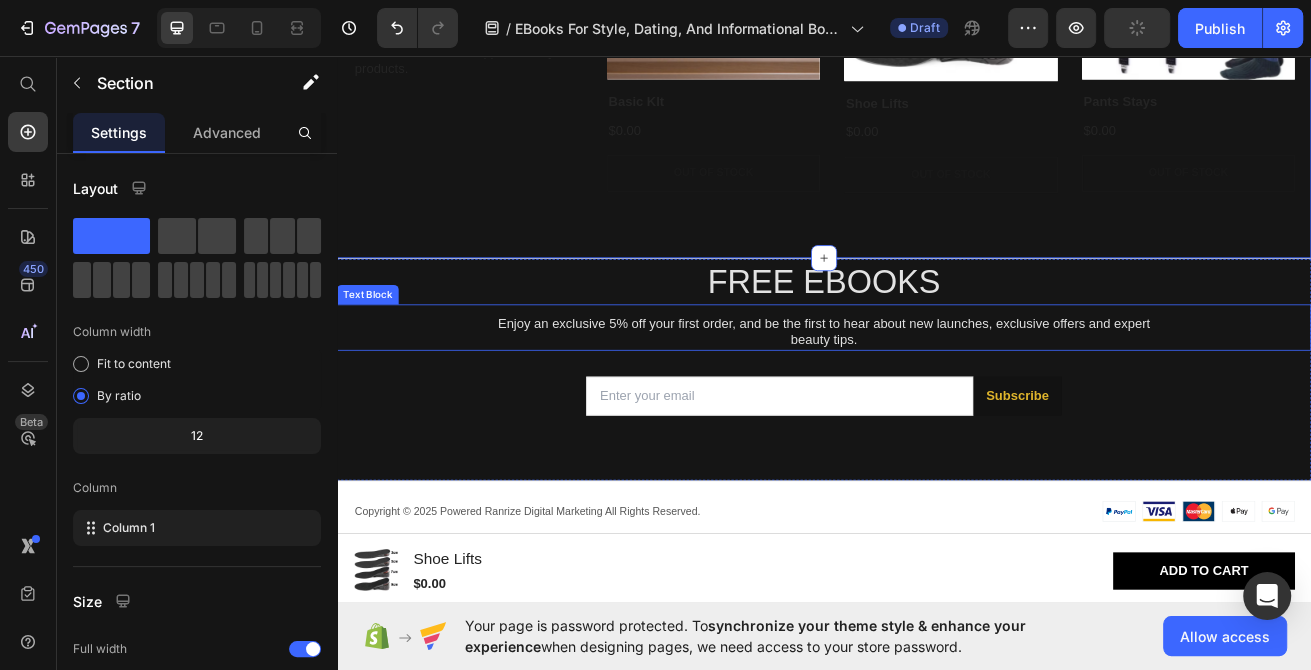 click on "Enjoy an exclusive 5% off your first order, and be the first to hear about new launches, exclusive offers and expert beauty tips." at bounding box center (937, 397) 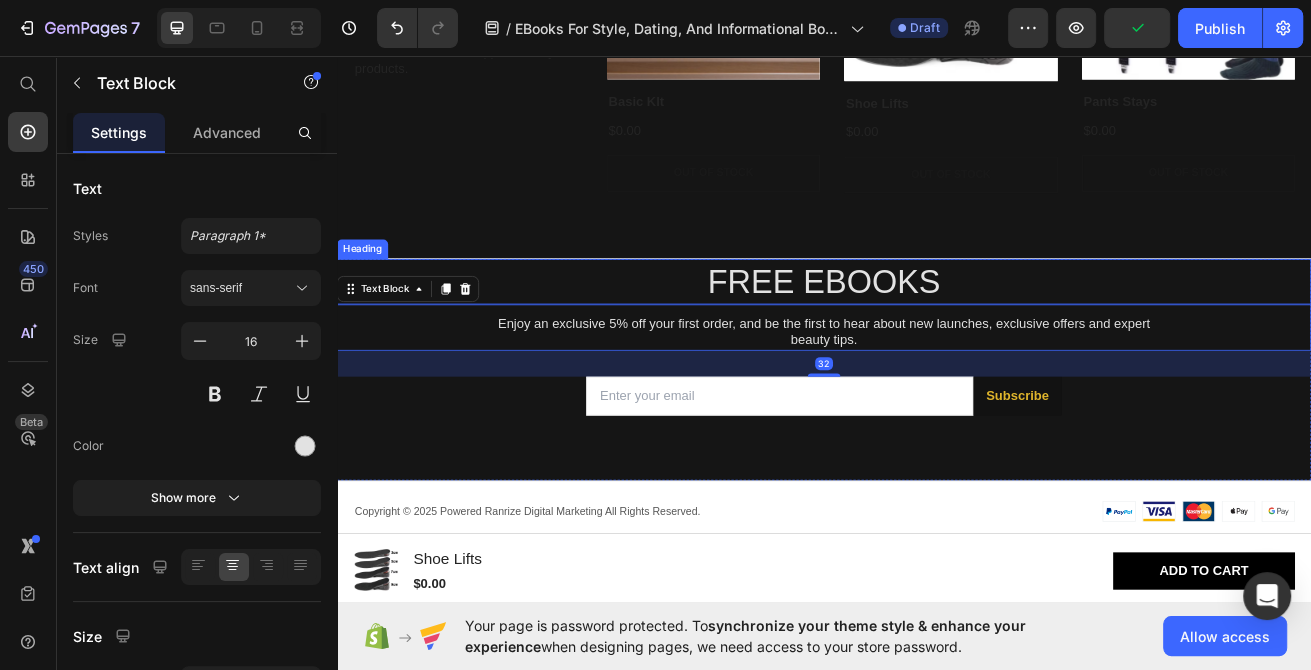 click on "Enjoy an exclusive 5% off your first order, and be the first to hear about new launches, exclusive offers and expert beauty tips." at bounding box center (937, 397) 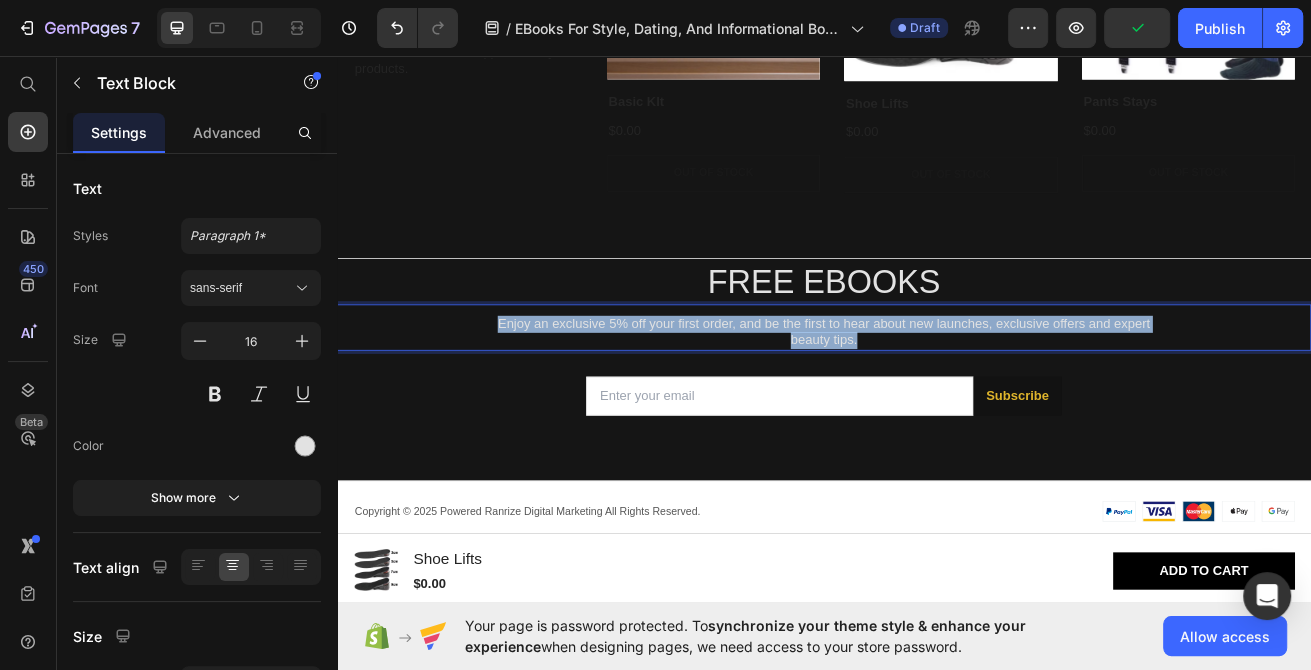 drag, startPoint x: 1003, startPoint y: 409, endPoint x: 514, endPoint y: 345, distance: 493.17035 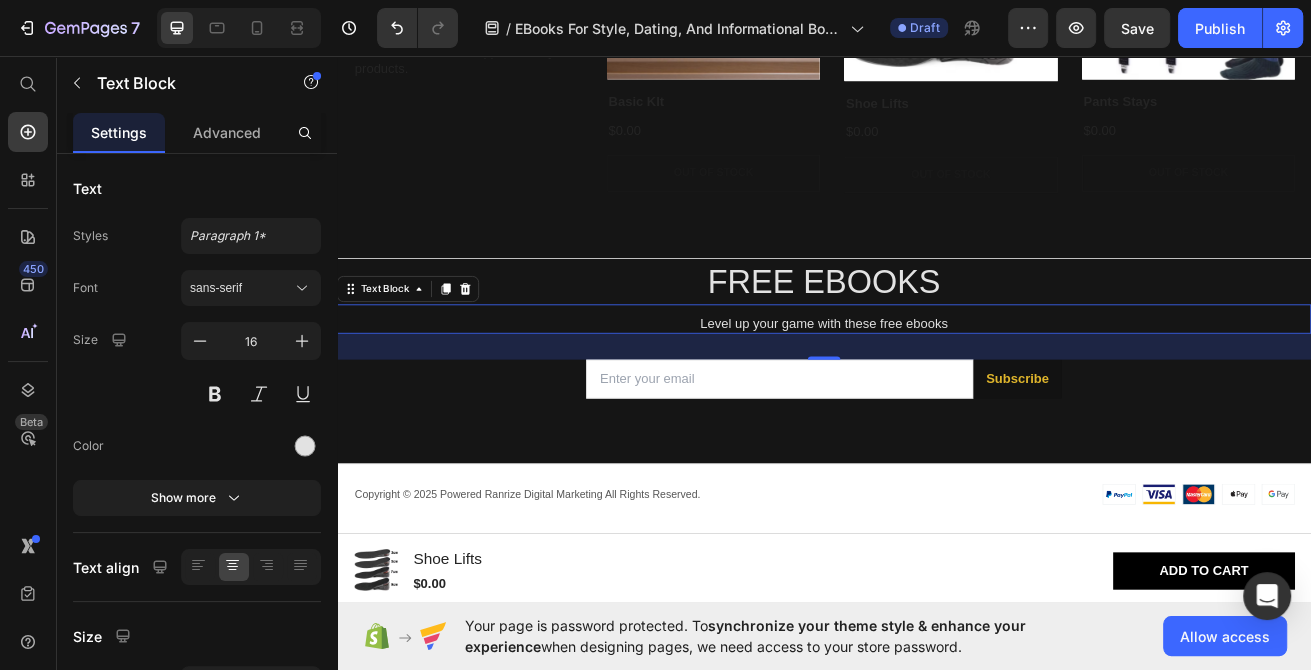 click on "Level up your game with these free ebooks Text Block   32" at bounding box center (937, 380) 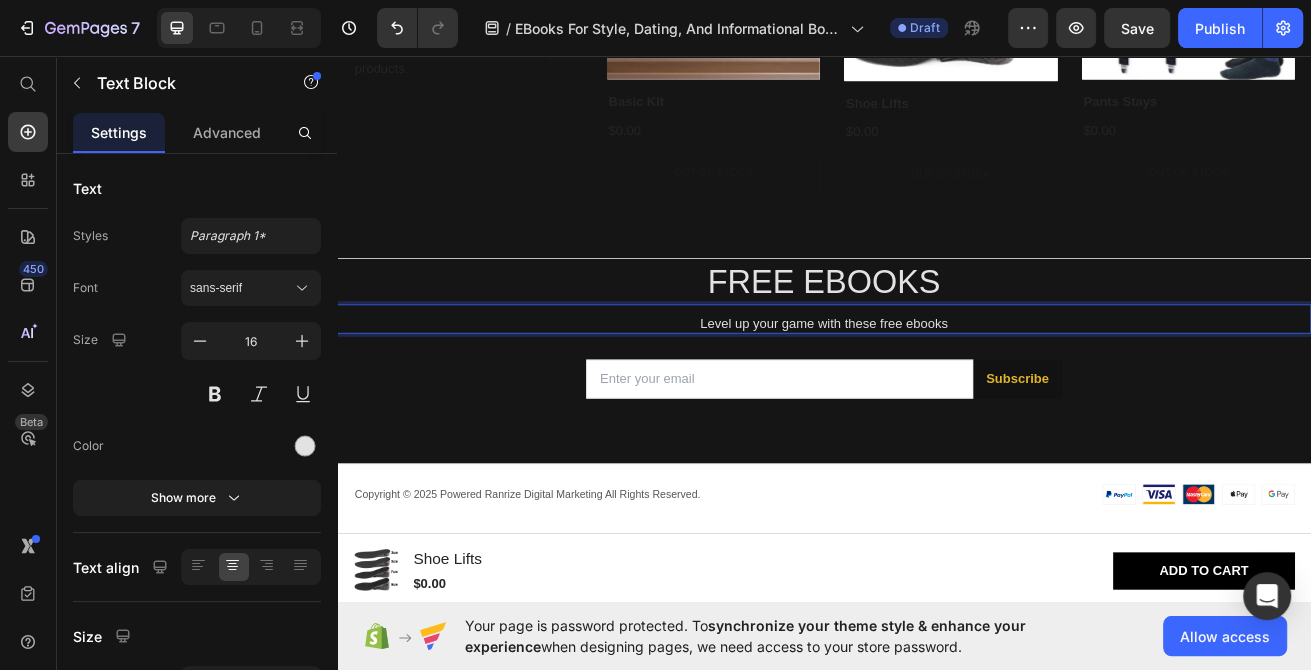 click on "Level up your game with these free ebooks" at bounding box center [937, 386] 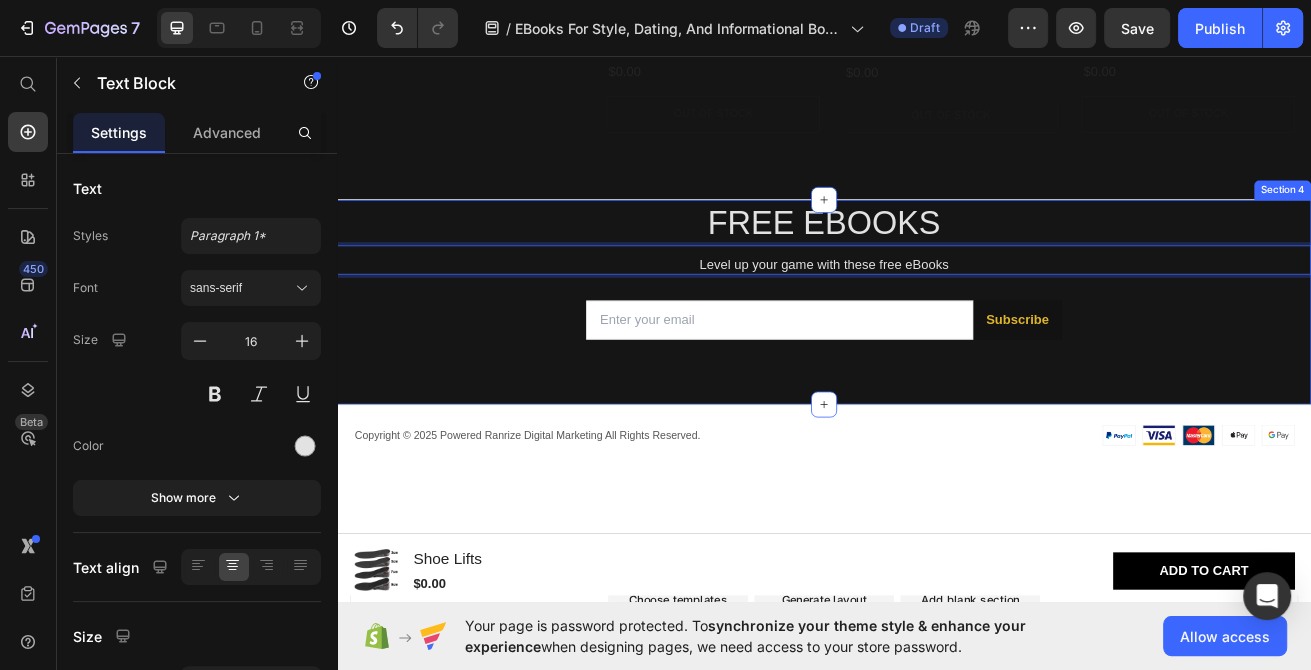 scroll, scrollTop: 1285, scrollLeft: 0, axis: vertical 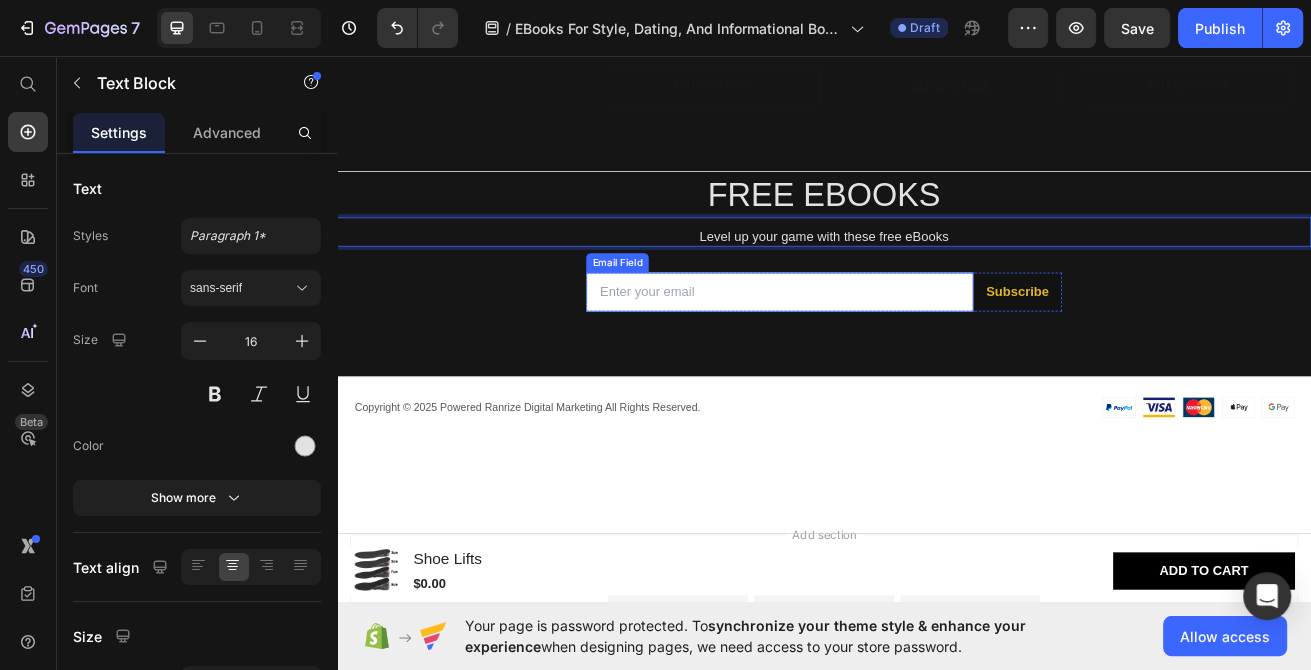 click at bounding box center (882, 347) 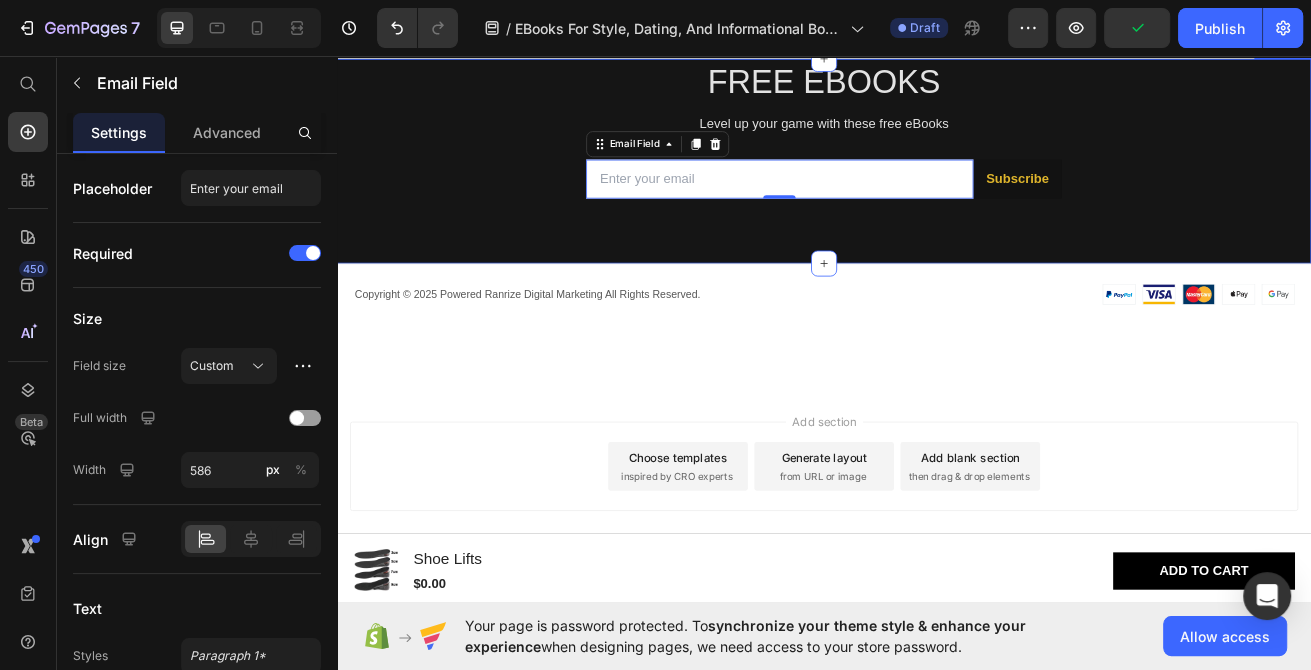 scroll, scrollTop: 1436, scrollLeft: 0, axis: vertical 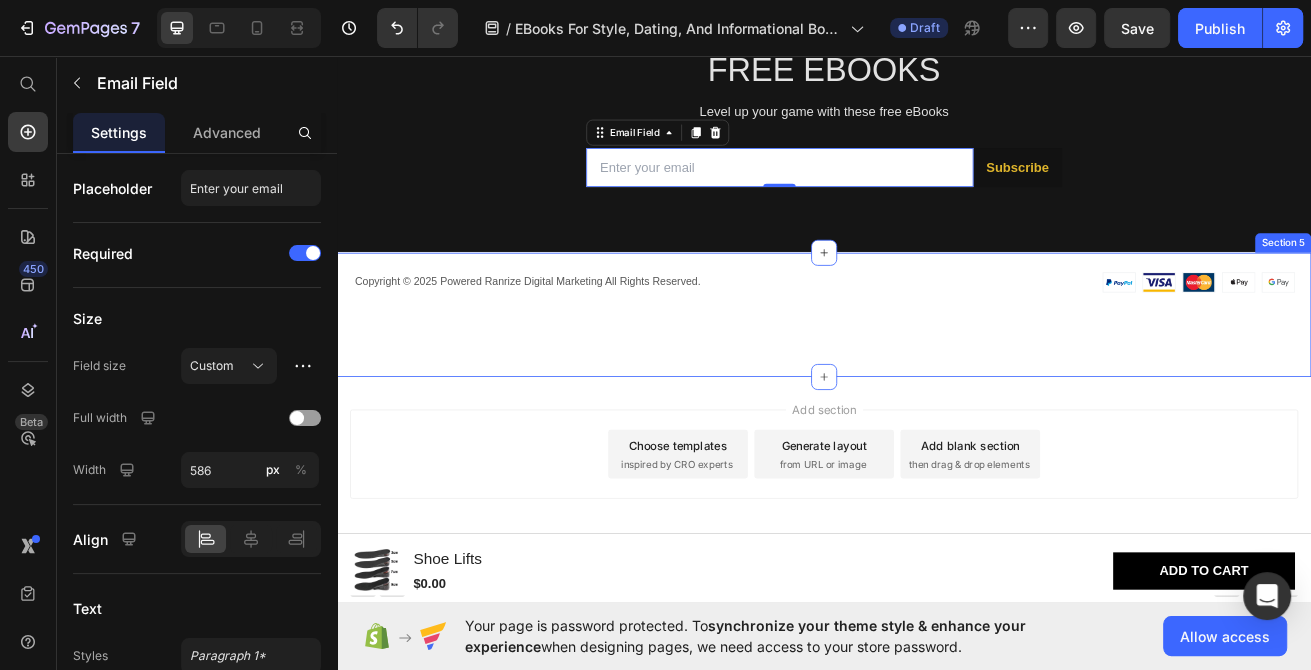 click on "Copyright © 2025 Powered Ranrize Digital Marketing All Rights Reserved. Text Block Image Image Image Image Image Row Row Section 5" at bounding box center (937, 375) 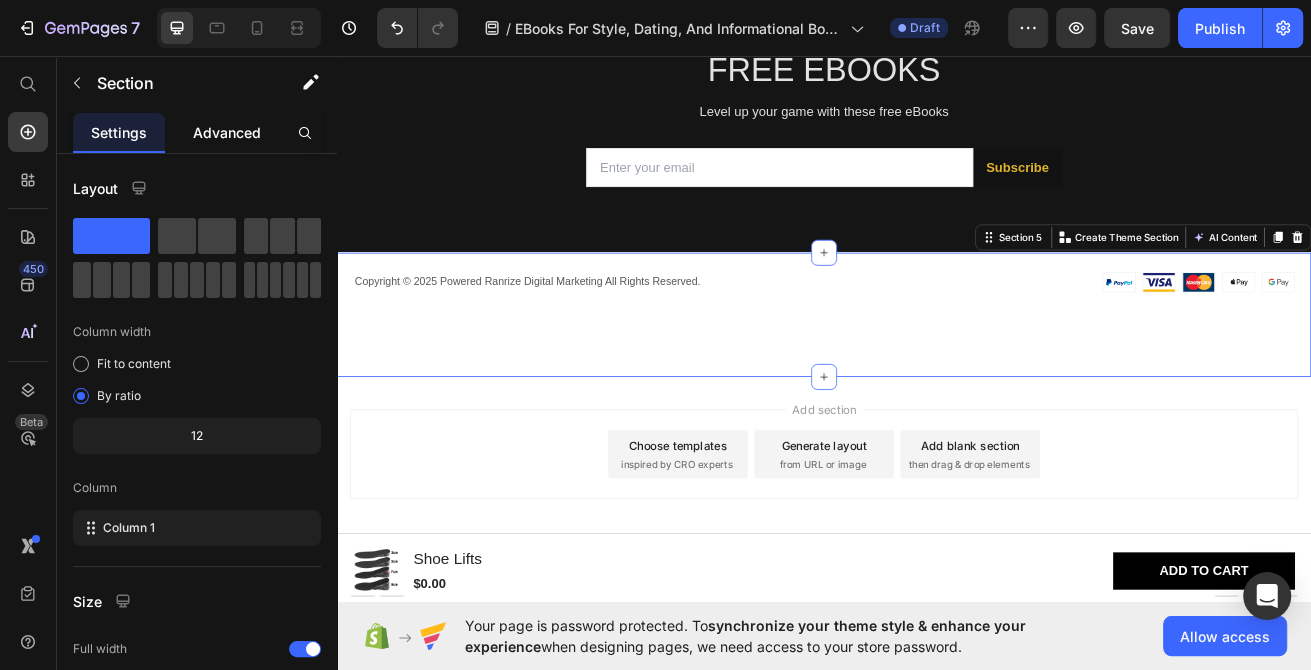 click on "Advanced" at bounding box center (227, 132) 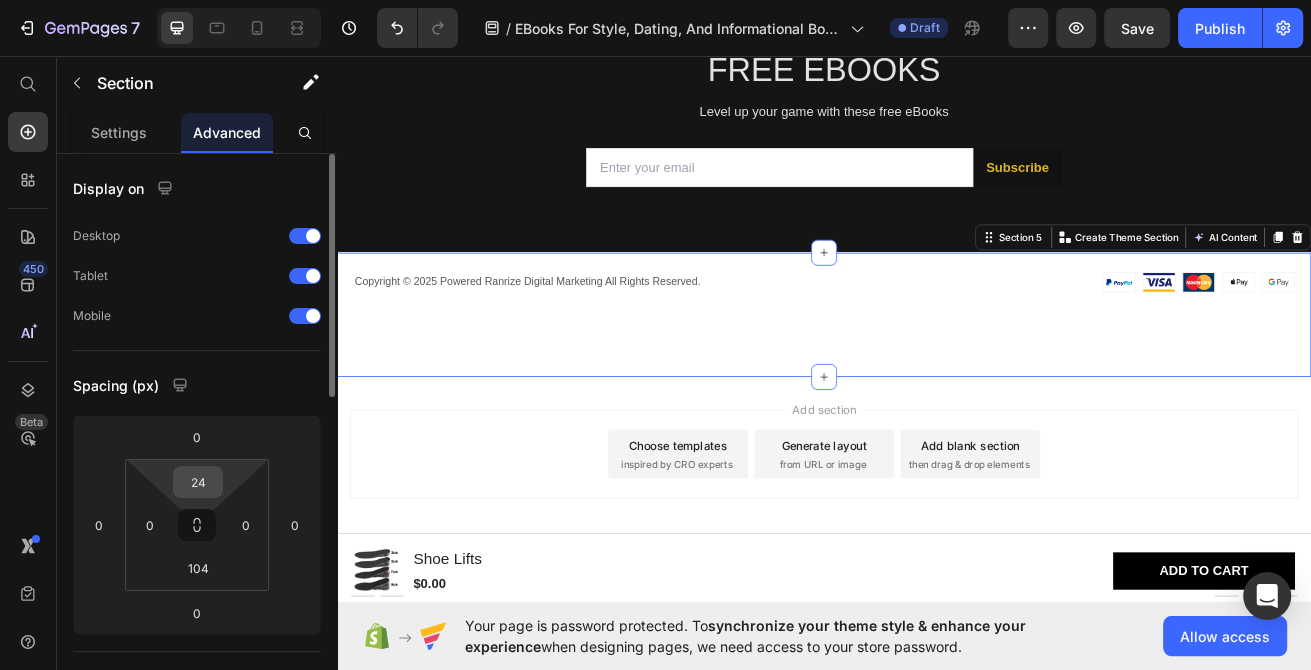 click on "24" at bounding box center (198, 482) 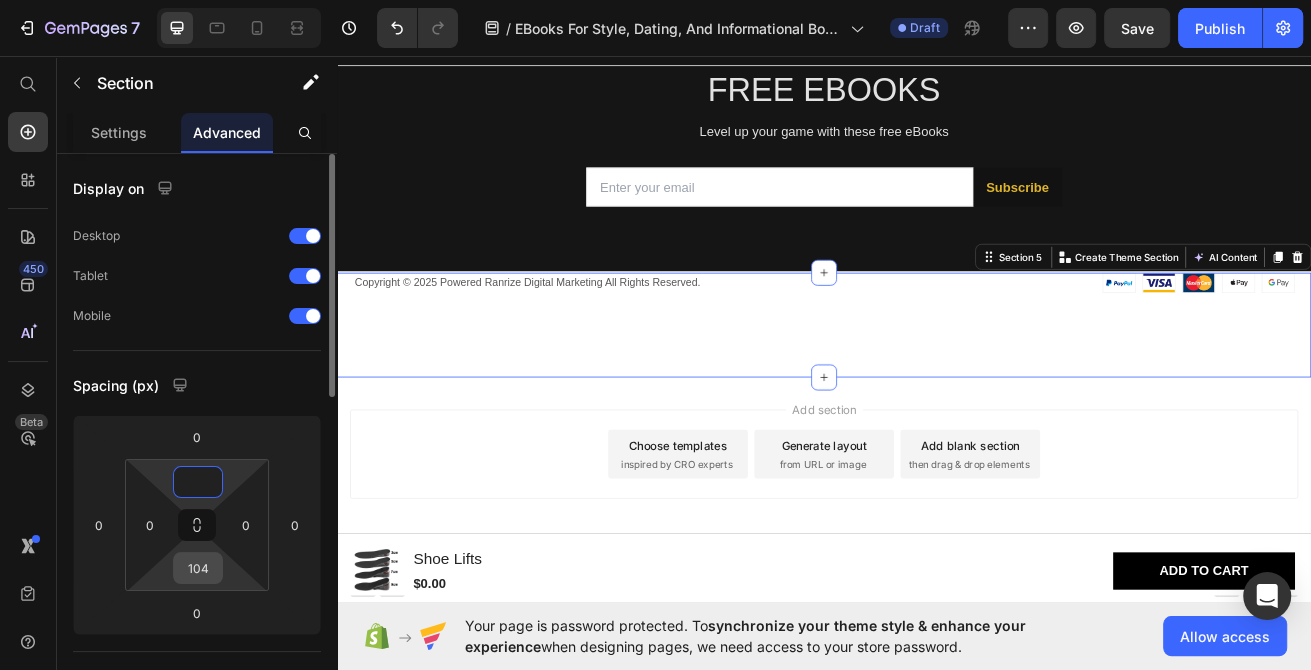 type on "0" 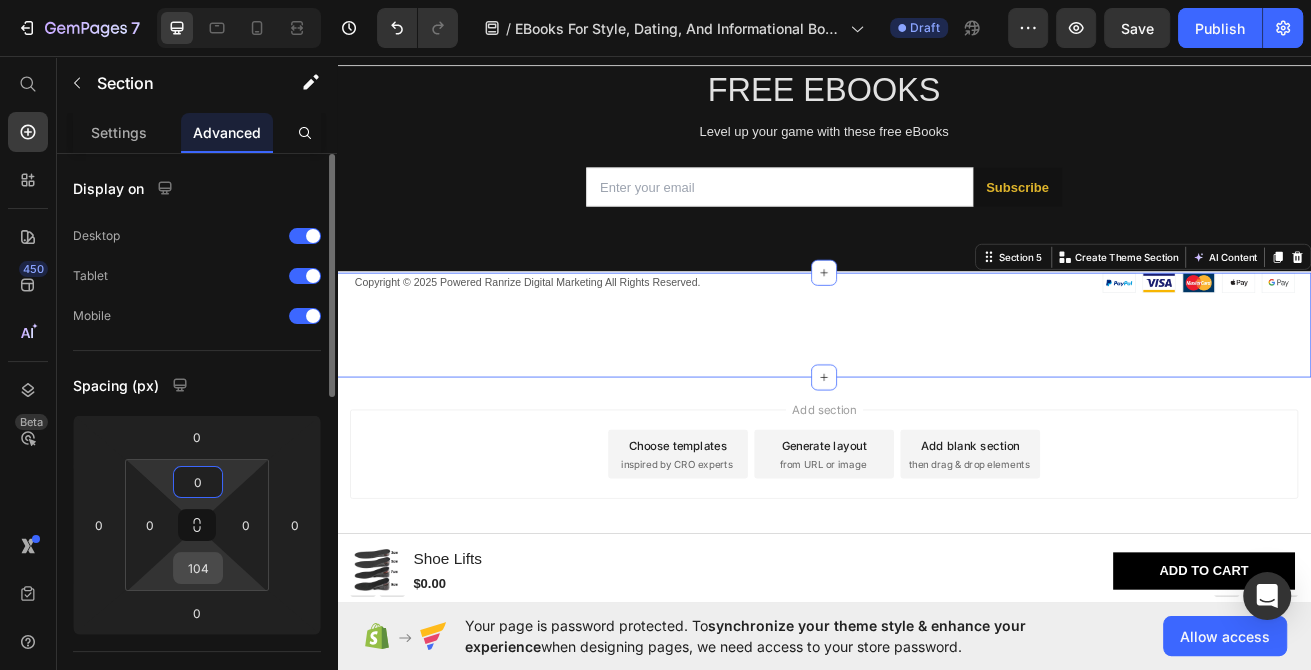 click on "104" at bounding box center (198, 568) 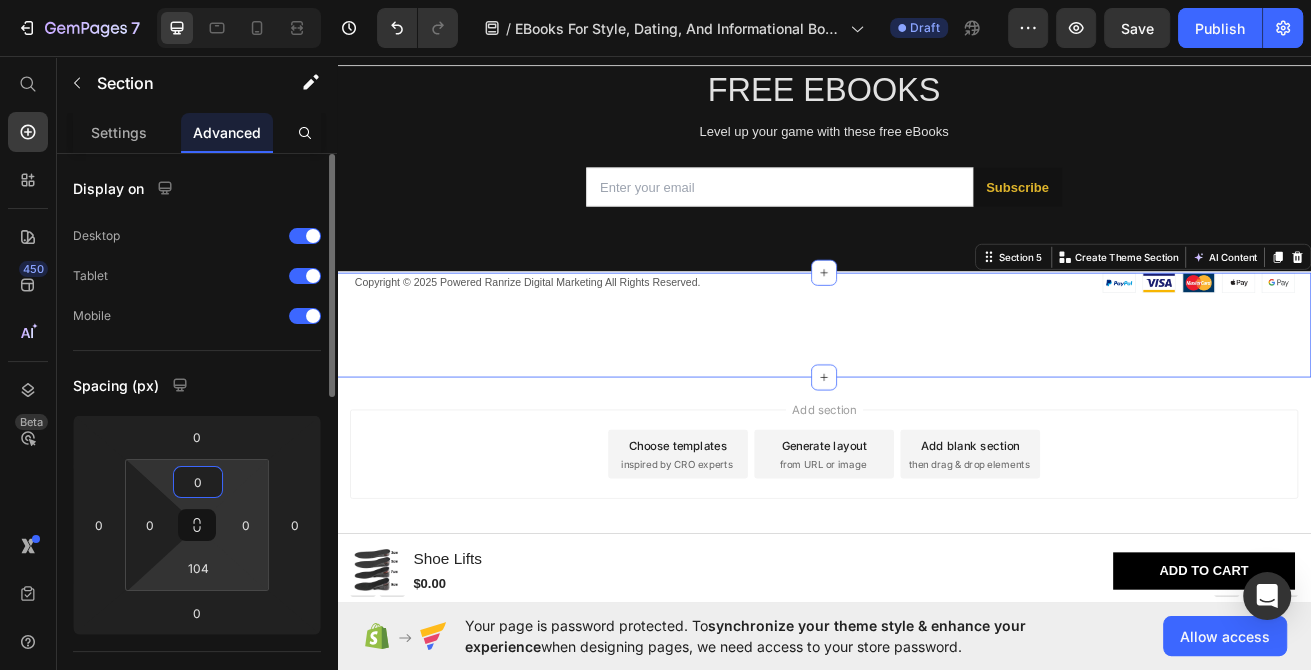 type 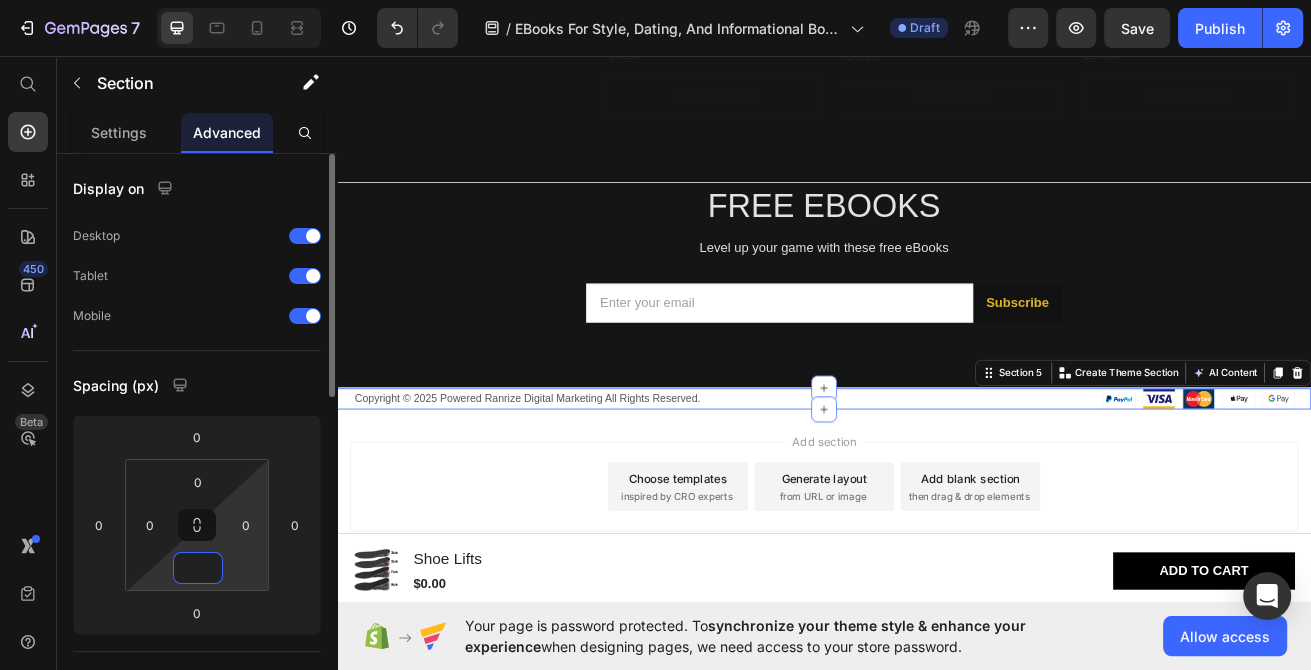 scroll, scrollTop: 1308, scrollLeft: 0, axis: vertical 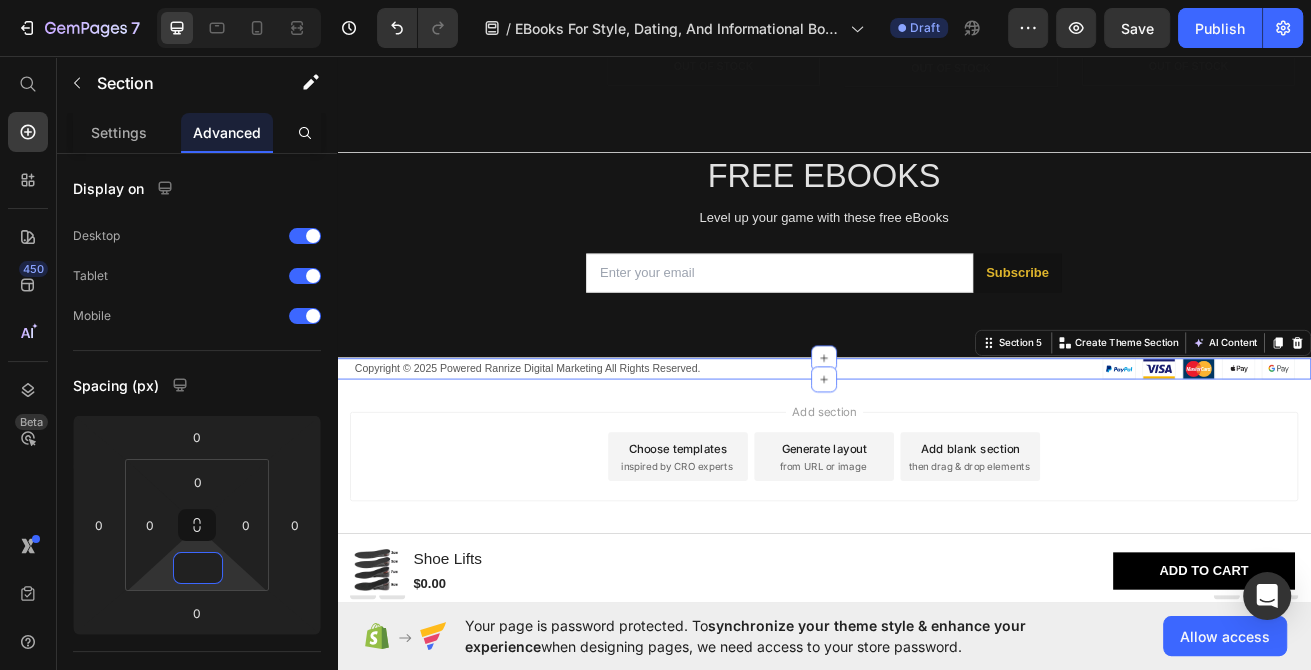 click on "Copyright © 2025 Powered Ranrize Digital Marketing All Rights Reserved." at bounding box center (644, 442) 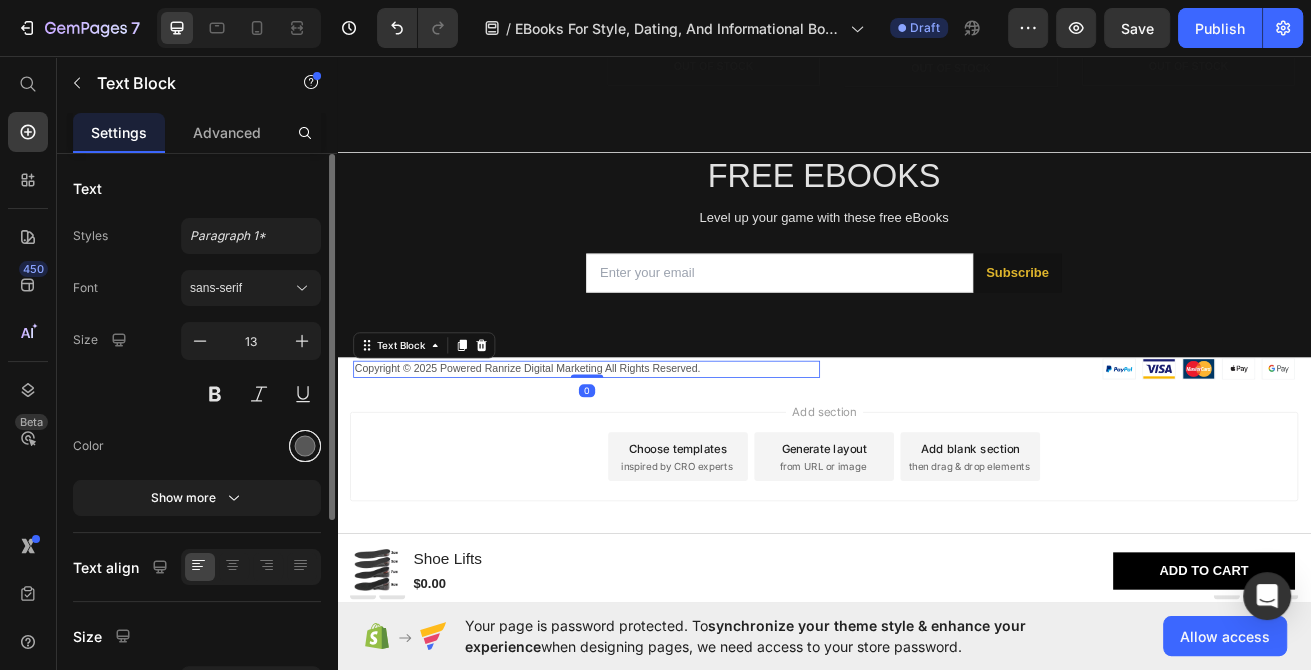 click at bounding box center [305, 446] 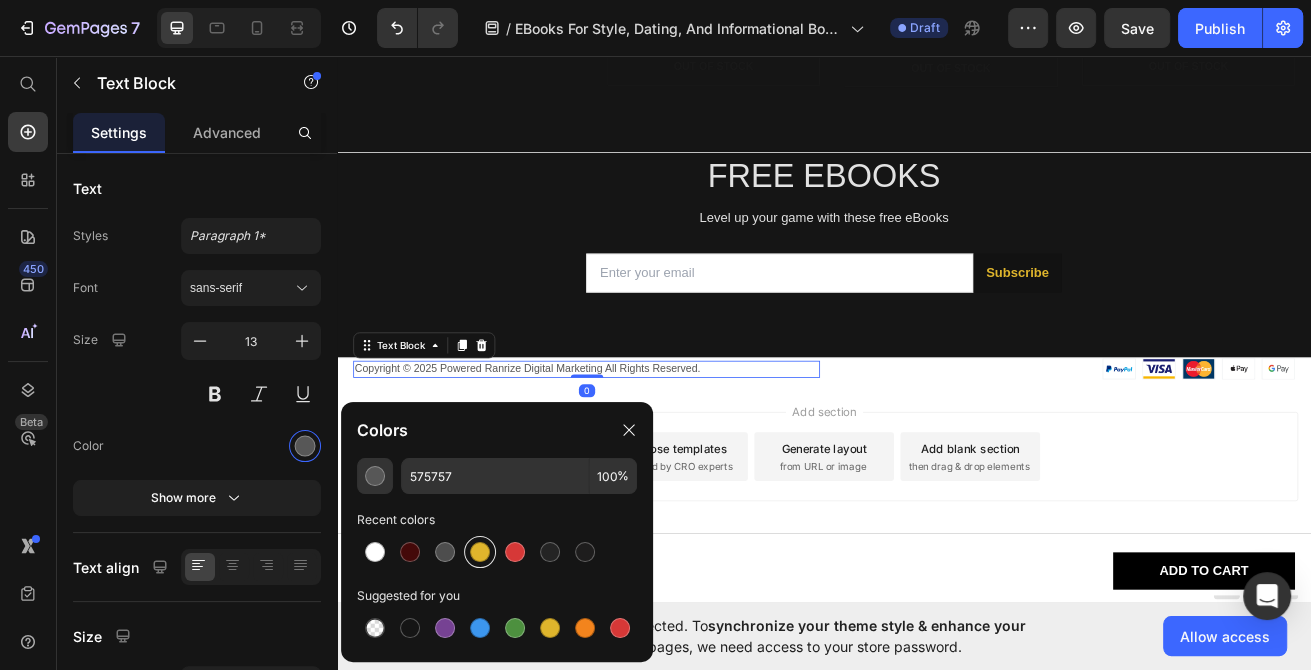 click at bounding box center [480, 552] 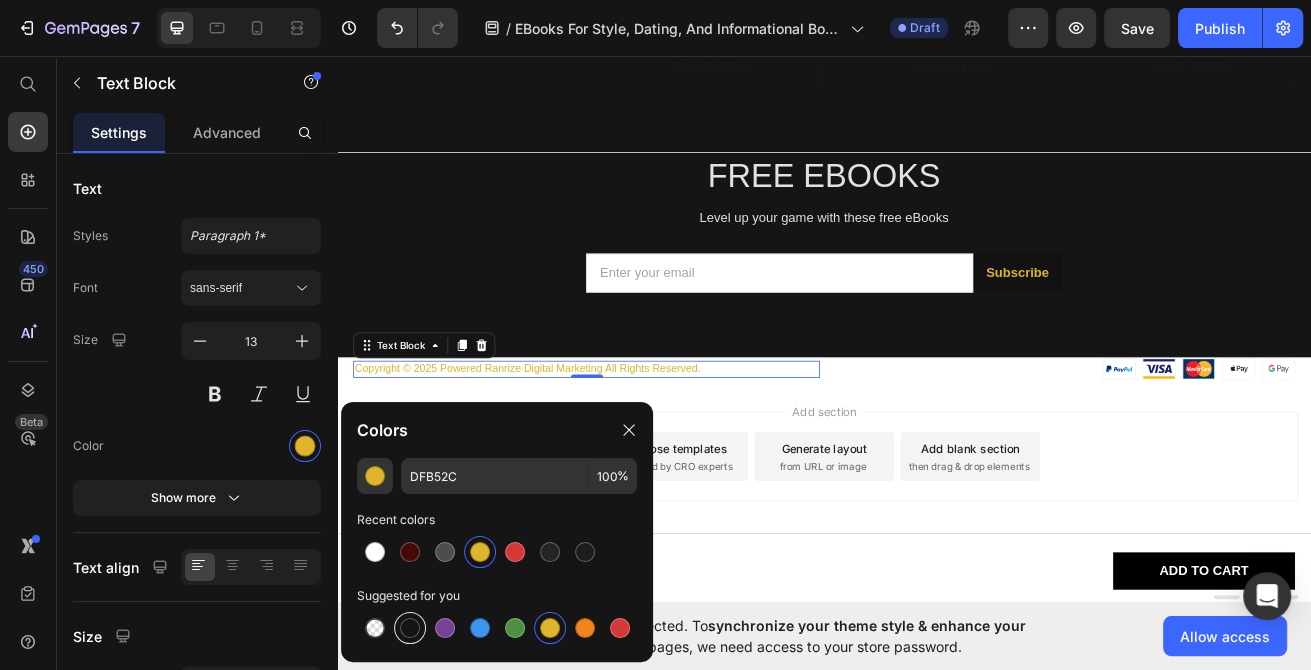 click at bounding box center (410, 628) 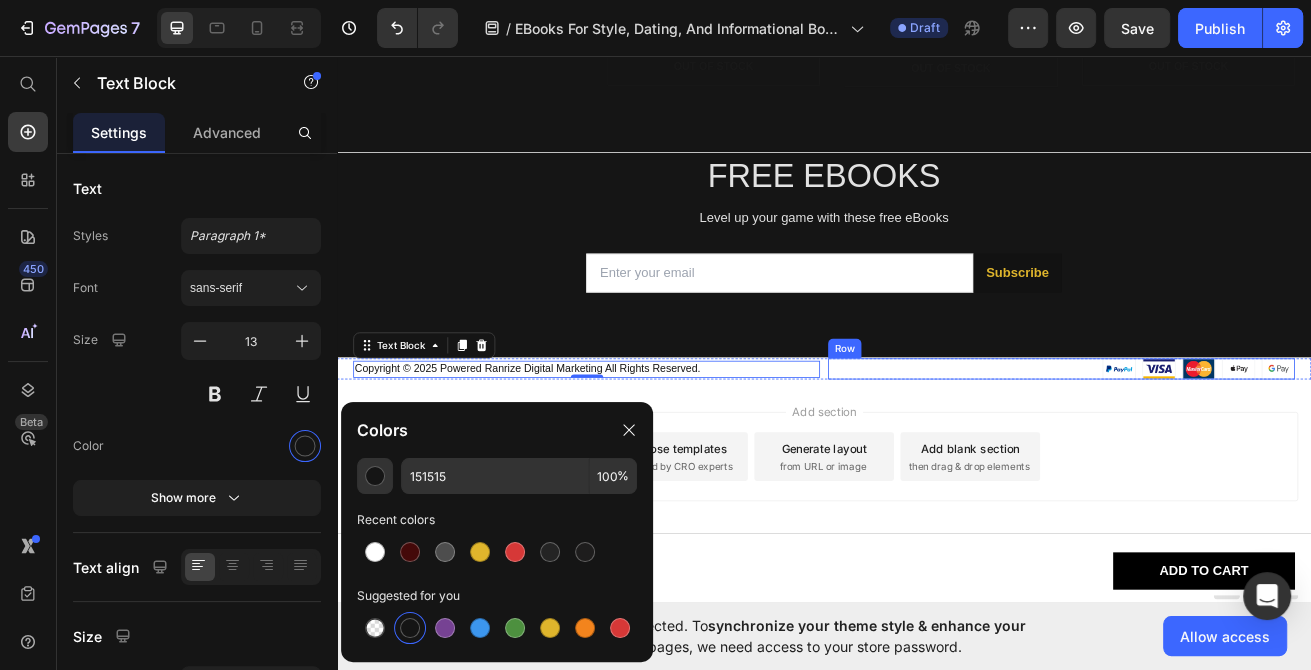 click on "Image Image Image Image Image Row" at bounding box center (1229, 442) 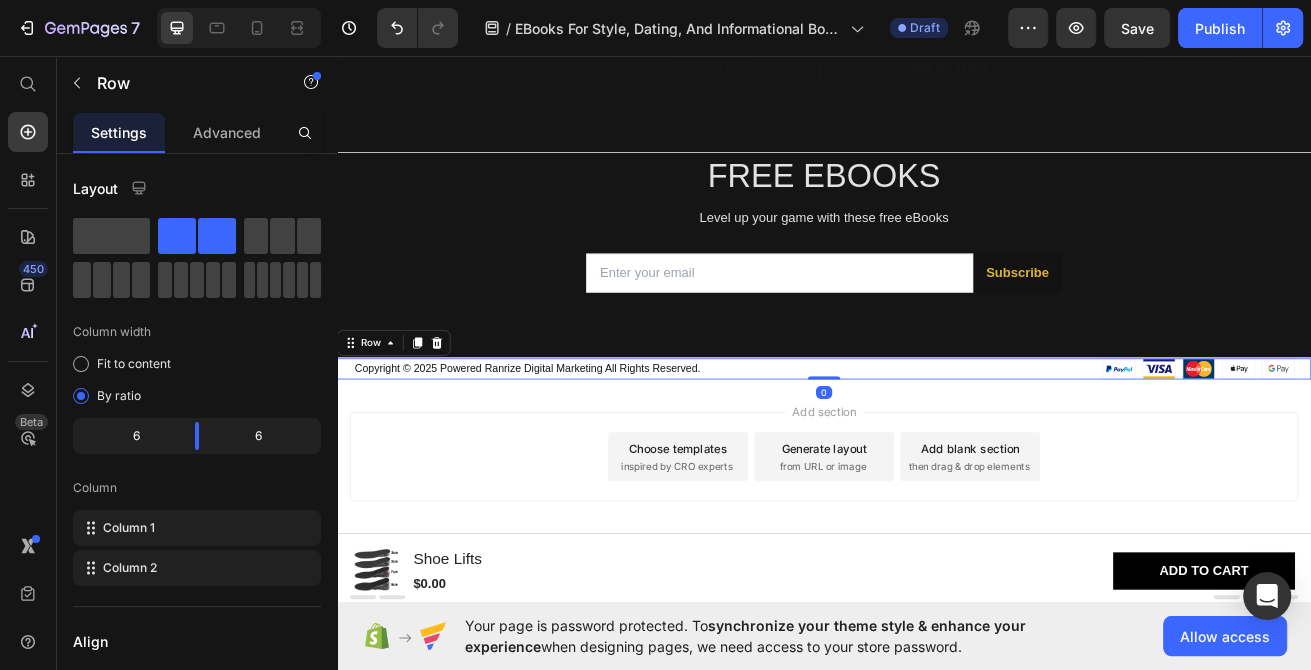 click on "Copyright © 2025 Powered Ranrize Digital Marketing All Rights Reserved. Text Block Image Image Image Image Image Row Row   0" at bounding box center [937, 442] 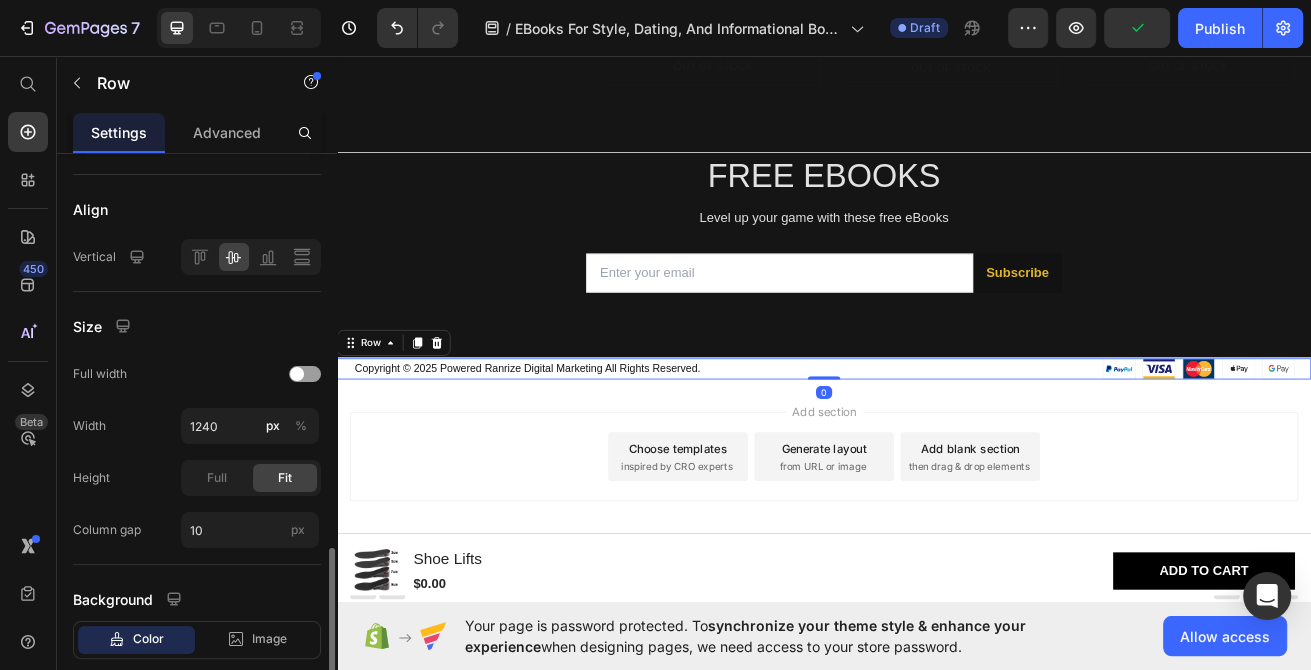 scroll, scrollTop: 546, scrollLeft: 0, axis: vertical 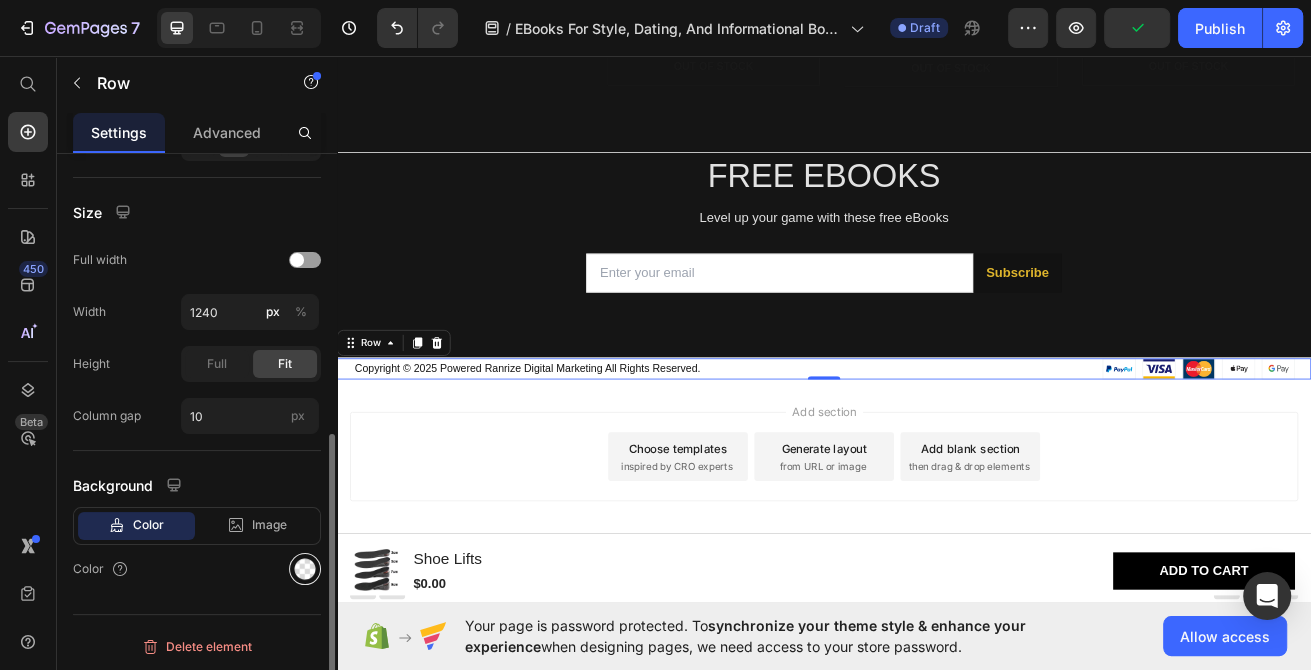 click at bounding box center (305, 569) 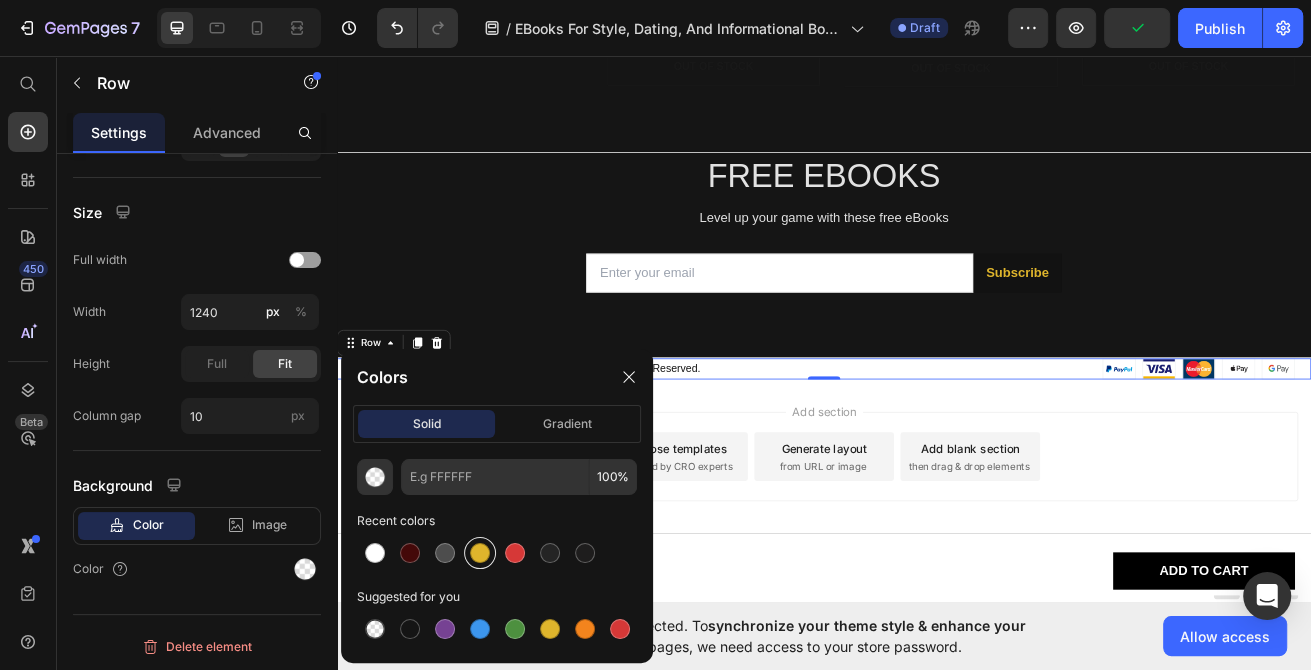 click at bounding box center (480, 553) 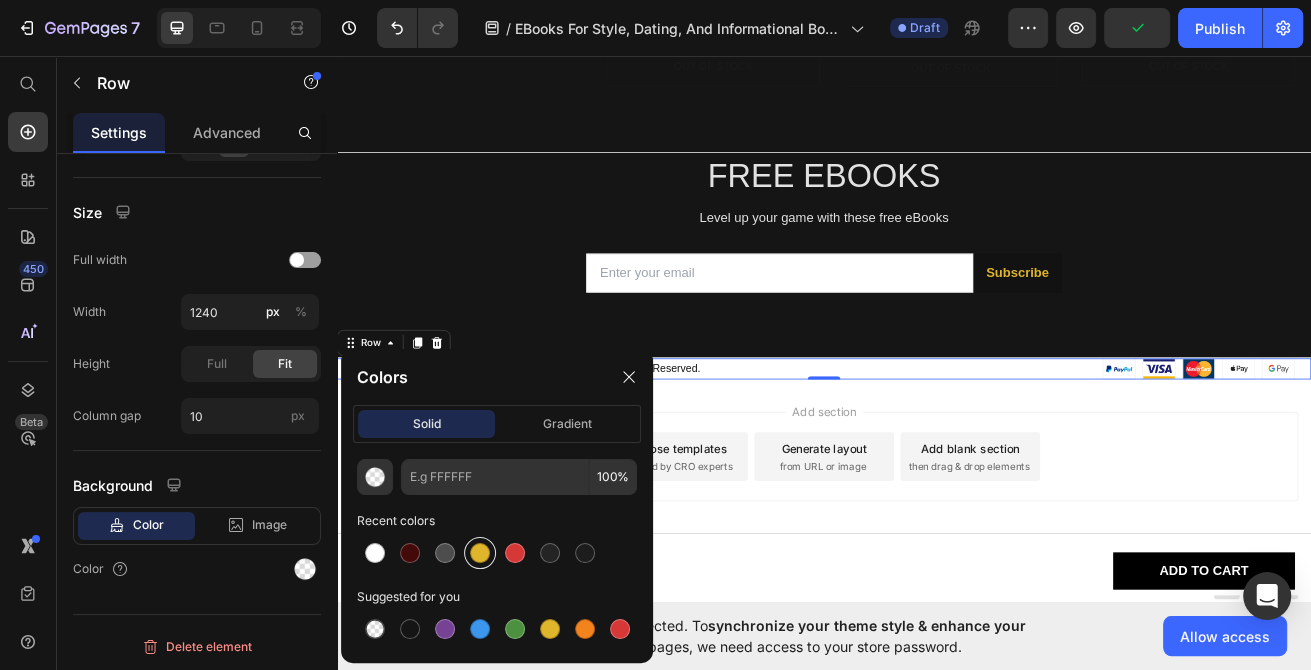 type on "DFB52C" 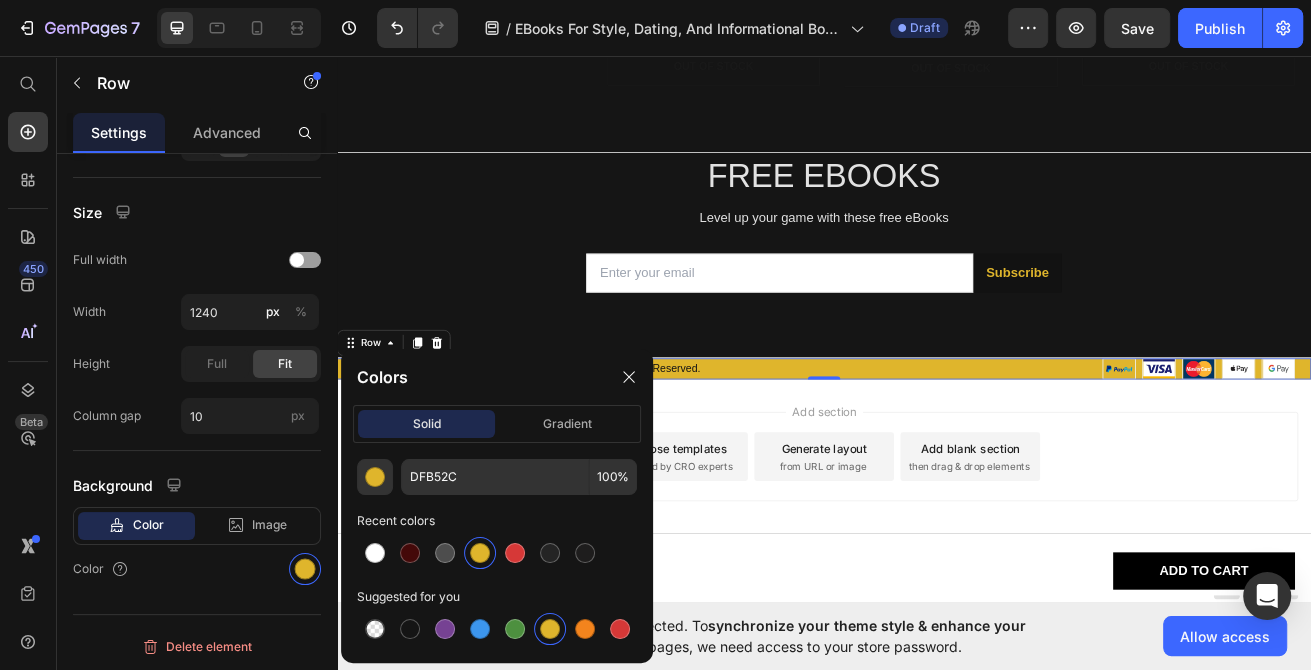 click at bounding box center [480, 553] 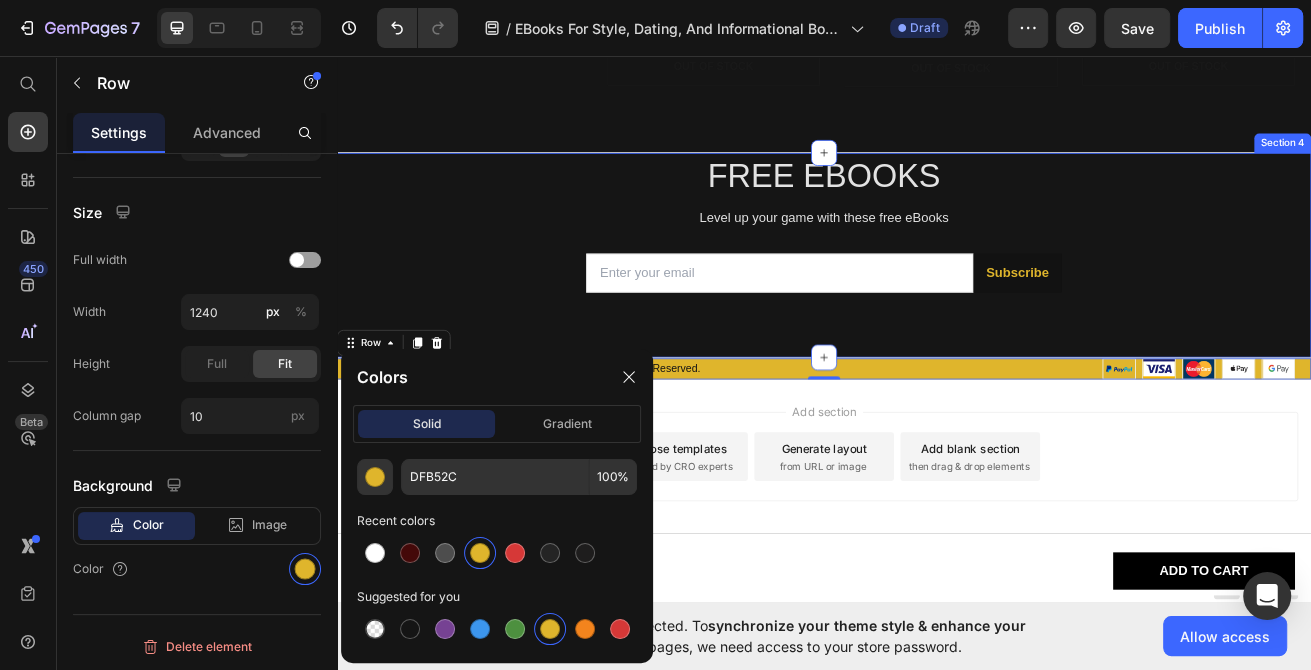 click on "FREE EBOOKS Heading Level up your game with these free eBooks Text Block Email Field Subscribe Submit Button Row Contact Form" at bounding box center [937, 302] 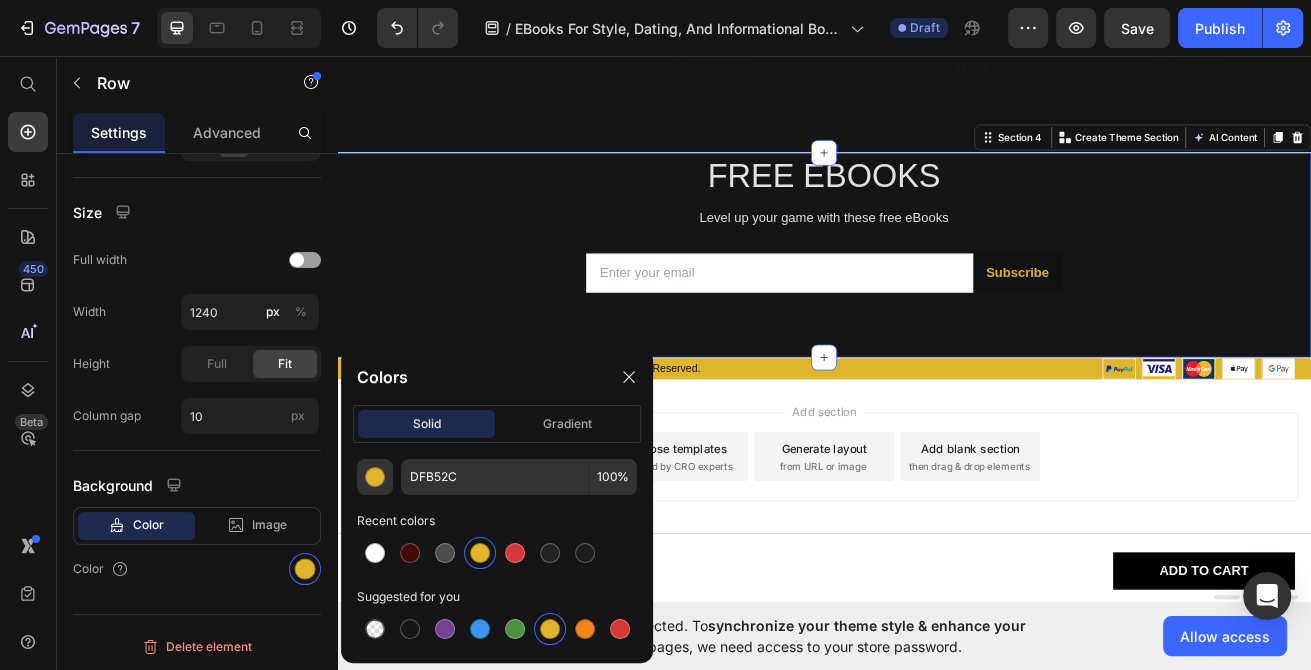 scroll, scrollTop: 0, scrollLeft: 0, axis: both 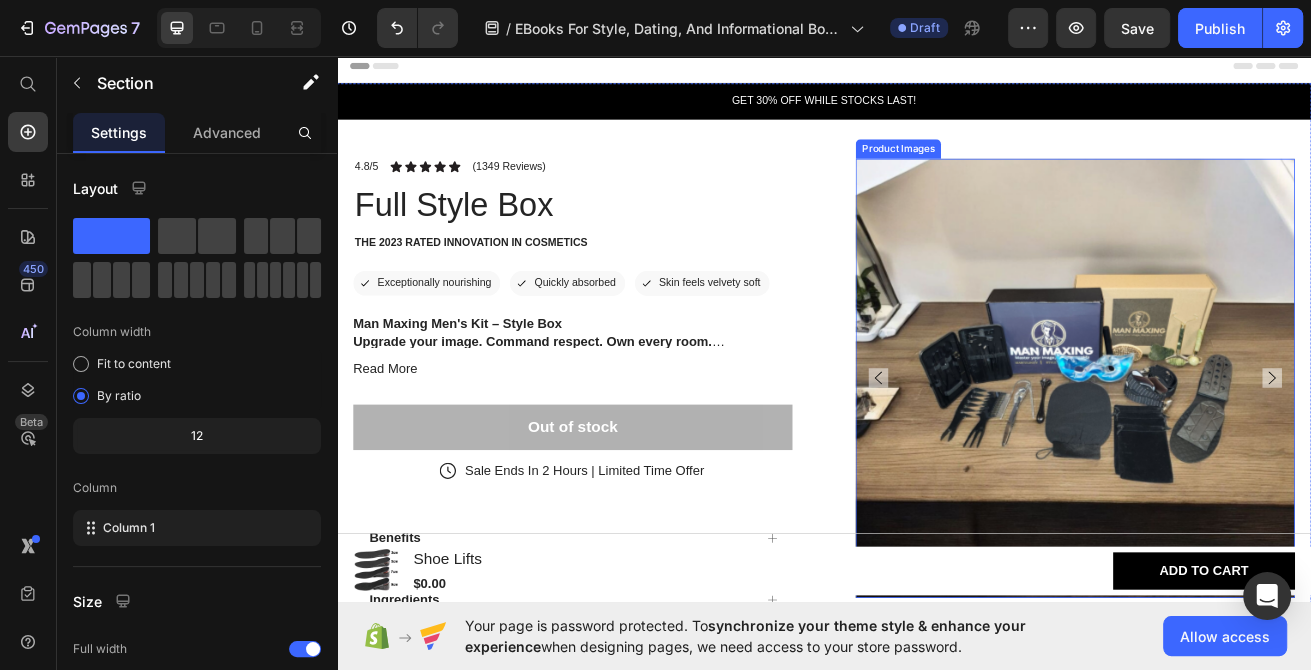 click at bounding box center (1246, 453) 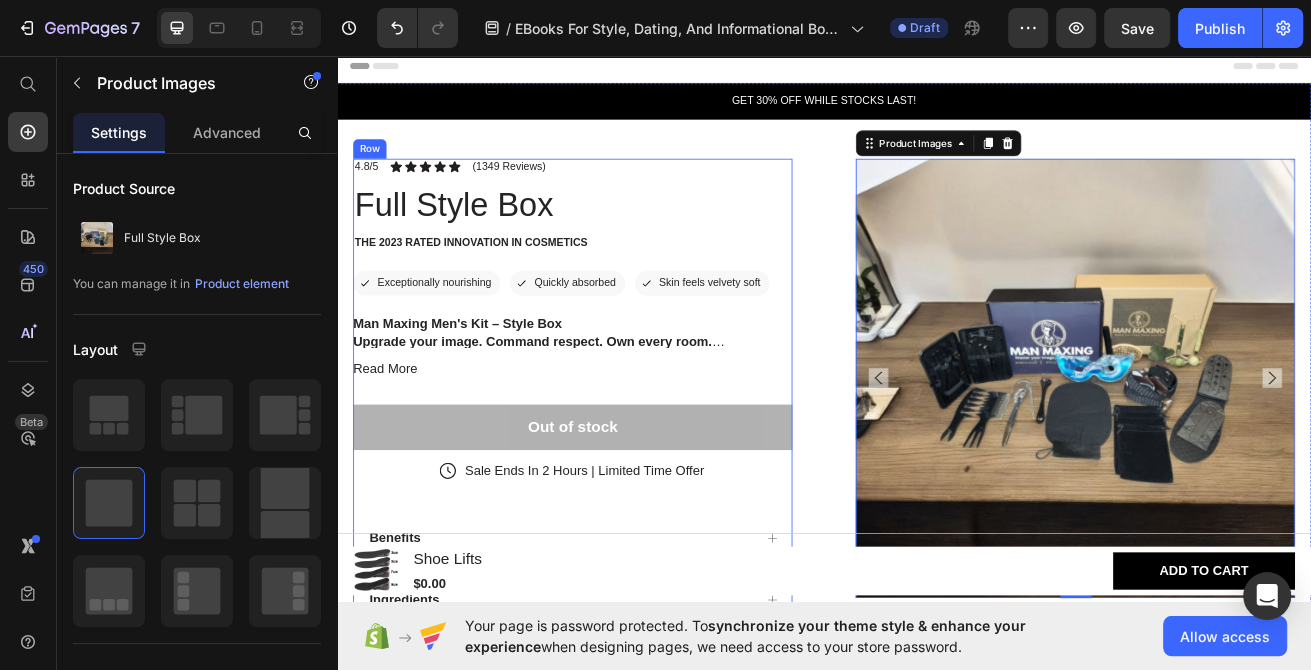 click on "Full Style Box" at bounding box center [627, 240] 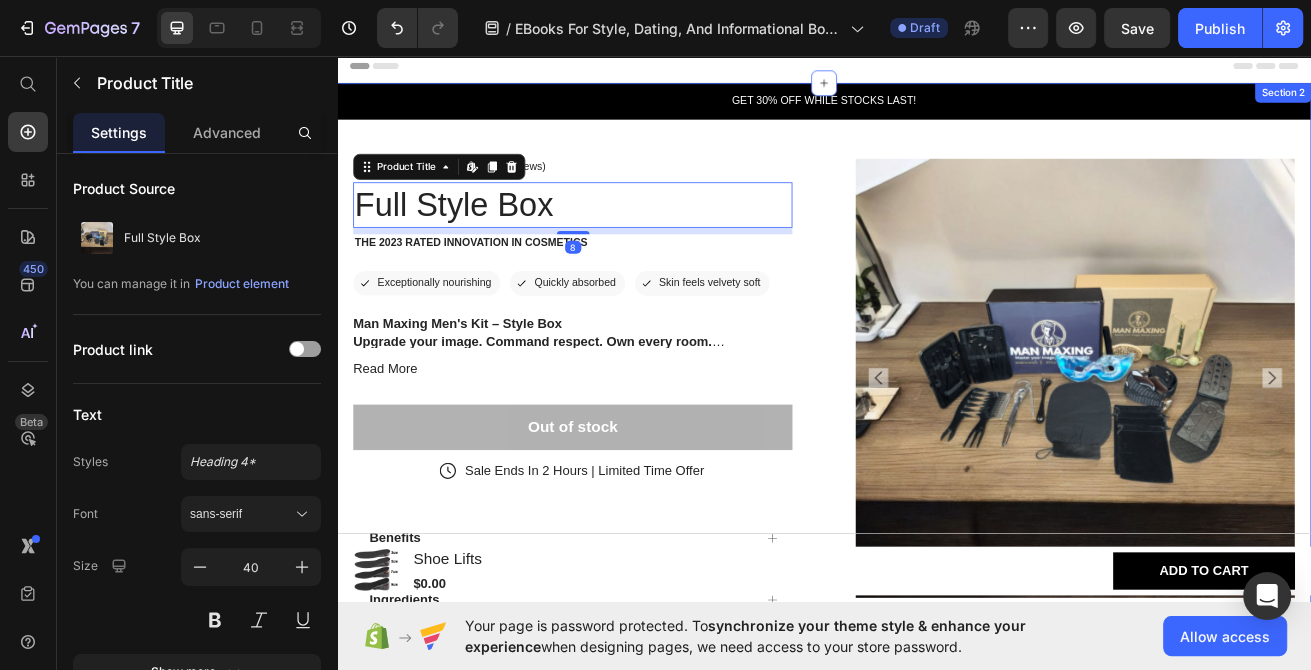 click on "GET 30% OFF WHILE STOCKS LAST! Text Block Row
Product Images 4.8/5 Text Block Icon Icon Icon Icon Icon Icon List (1349 Reviews) Text Block Row Full Style Box Product Title   Edit content in Shopify 8 The 2023 Rated Innovation in Cosmetics Text Block
Icon Exceptionally nourishing Text Block Row
Icon Quickly absorbed Text Block Row Row
Icon Skin feels velvety soft Text Block Row Row Man Maxing Men's Kit – Style Box
Upgrade your image. Command respect. Own every room.
The  Man Maxing Style Box  is your all-in-one transformation toolkit, designed for the modern man who’s ready to level up his look and take control of his first impression. Whether you're heading into a date, a business meeting, or just want to stop blending in—this kit gives you the tools and guidance to sharpen your image and boost your confidence.
What’s Inside:
Handpicked grooming essentials  to keep you clean, polished, and photo-ready.
Style & fashion accessories
Mini-guide booklet" at bounding box center (937, 465) 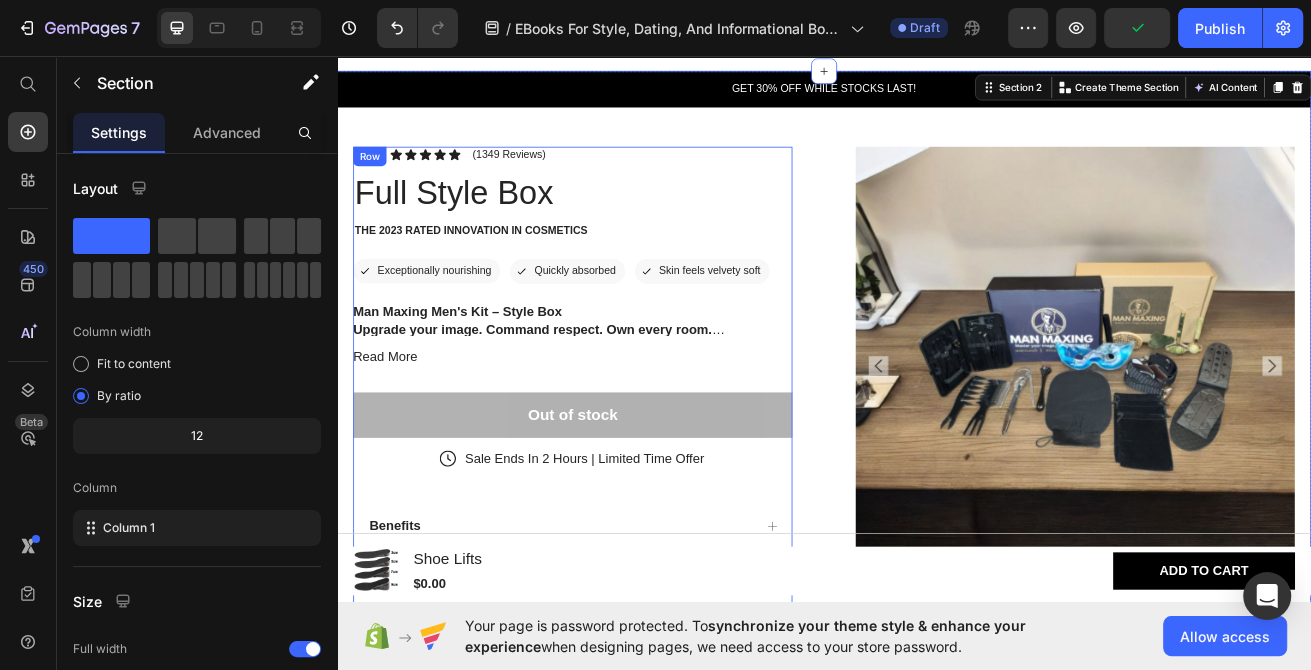 scroll, scrollTop: 0, scrollLeft: 0, axis: both 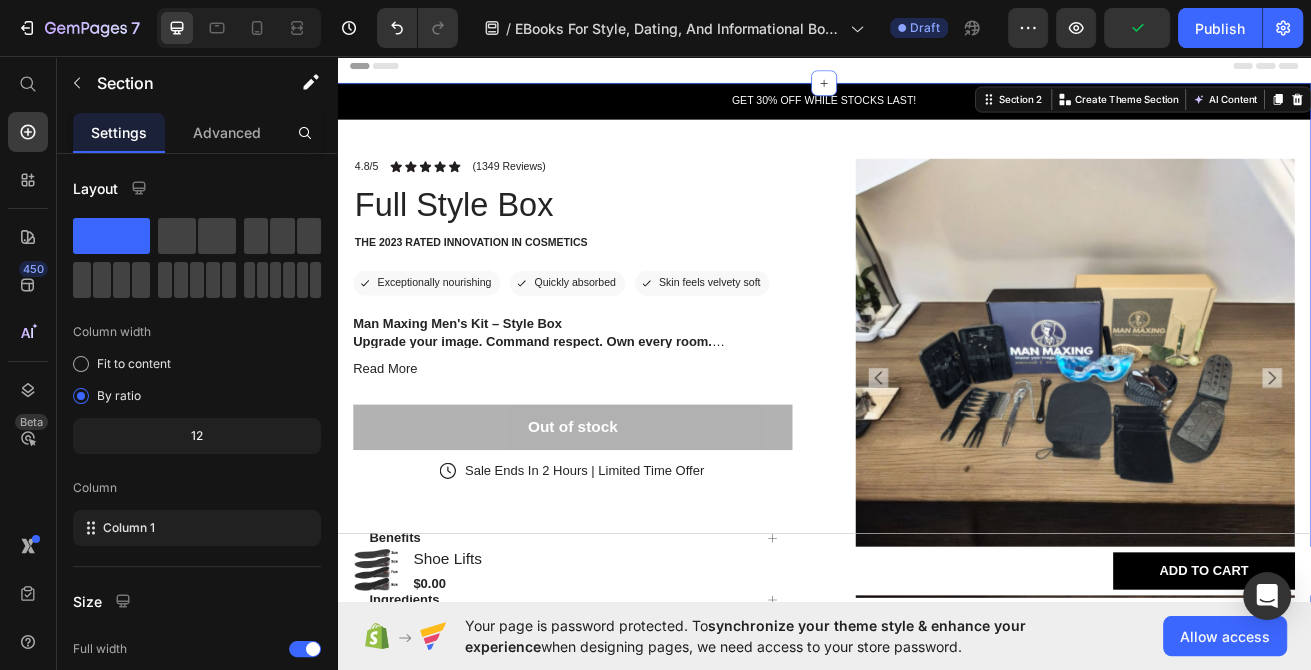 click on "GET 30% OFF WHILE STOCKS LAST! Text Block Row
Product Images 4.8/5 Text Block Icon Icon Icon Icon Icon Icon List (1349 Reviews) Text Block Row Full Style Box Product Title The 2023 Rated Innovation in Cosmetics Text Block
Icon Exceptionally nourishing Text Block Row
Icon Quickly absorbed Text Block Row Row
Icon Skin feels velvety soft Text Block Row Row Man Maxing Men's Kit – Style Box
Upgrade your image. Command respect. Own every room.
The  Man Maxing Style Box  is your all-in-one transformation toolkit, designed for the modern man who’s ready to level up his look and take control of his first impression. Whether you're heading into a date, a business meeting, or just want to stop blending in—this kit gives you the tools and guidance to sharpen your image and boost your confidence.
What’s Inside:
Handpicked grooming essentials  to keep you clean, polished, and photo-ready.
Style & fashion accessories
Mini-guide booklet
Read More Product Description" at bounding box center [937, 465] 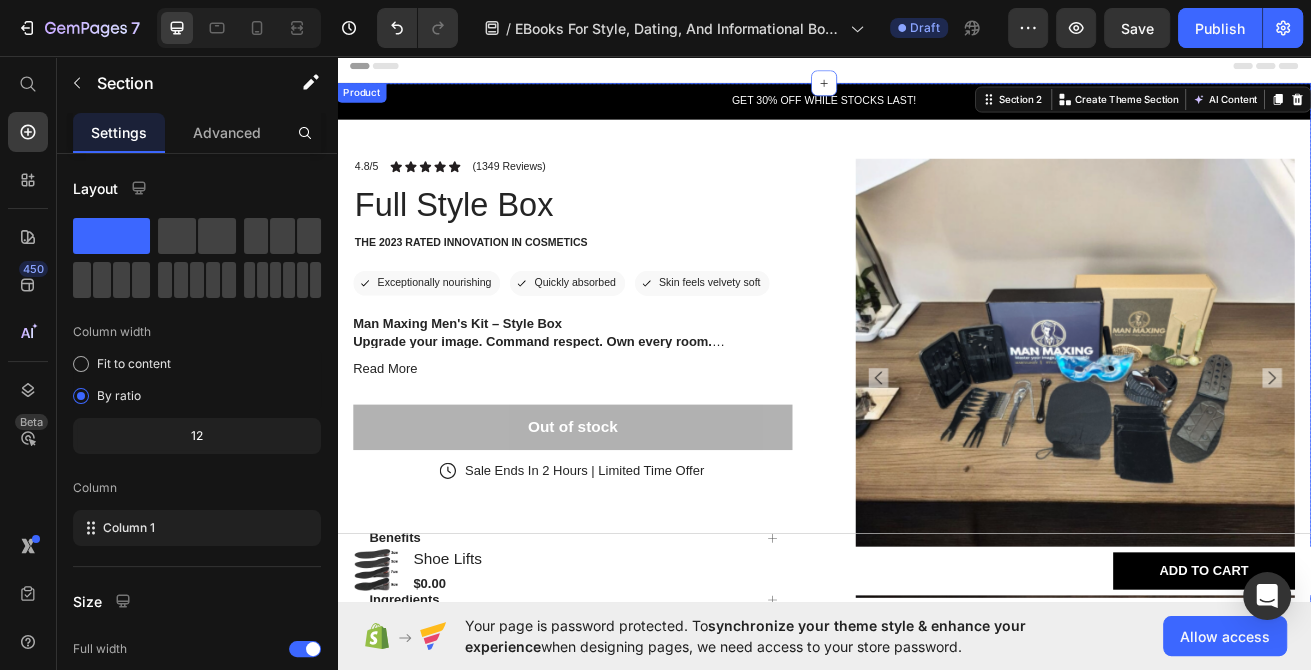 click on "Product Images 4.8/5 Text Block Icon Icon Icon Icon Icon Icon List (1349 Reviews) Text Block Row Full Style Box Product Title The 2023 Rated Innovation in Cosmetics Text Block
Icon Exceptionally nourishing Text Block Row
Icon Quickly absorbed Text Block Row Row
Icon Skin feels velvety soft Text Block Row Row Man Maxing Men's Kit – Style Box
Upgrade your image. Command respect. Own every room.
The  Man Maxing Style Box  is your all-in-one transformation toolkit, designed for the modern man who’s ready to level up his look and take control of his first impression. Whether you're heading into a date, a business meeting, or just want to stop blending in—this kit gives you the tools and guidance to sharpen your image and boost your confidence.
What’s Inside:
Handpicked grooming essentials  to keep you clean, polished, and photo-ready.
Style & fashion accessories  chosen to complement your skin tone, face shape, and lifestyle.
Mini-guide booklet
Read More" at bounding box center (937, 512) 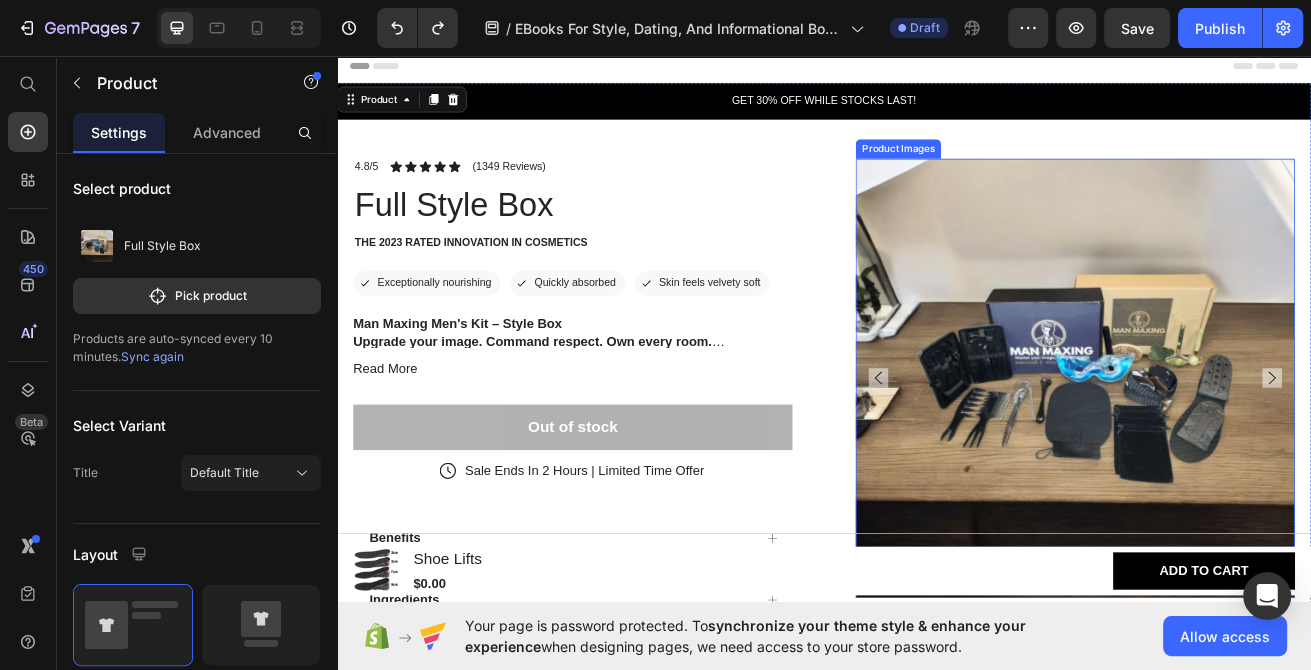click at bounding box center [1246, 453] 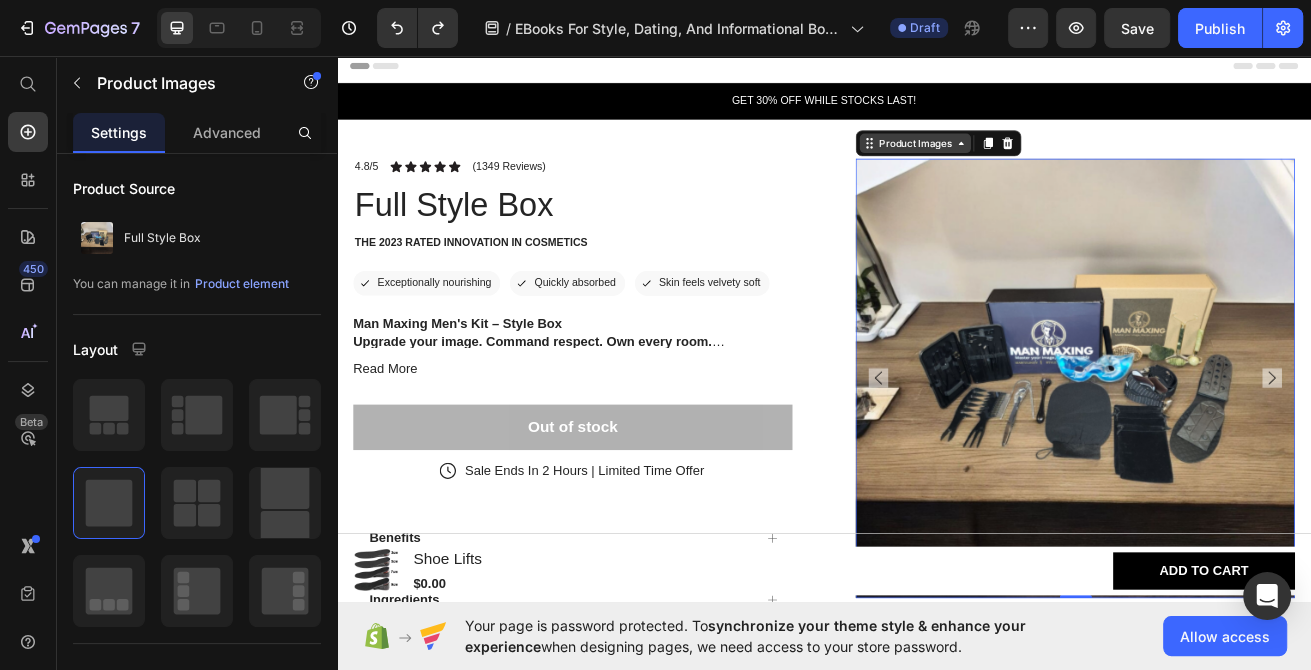 click 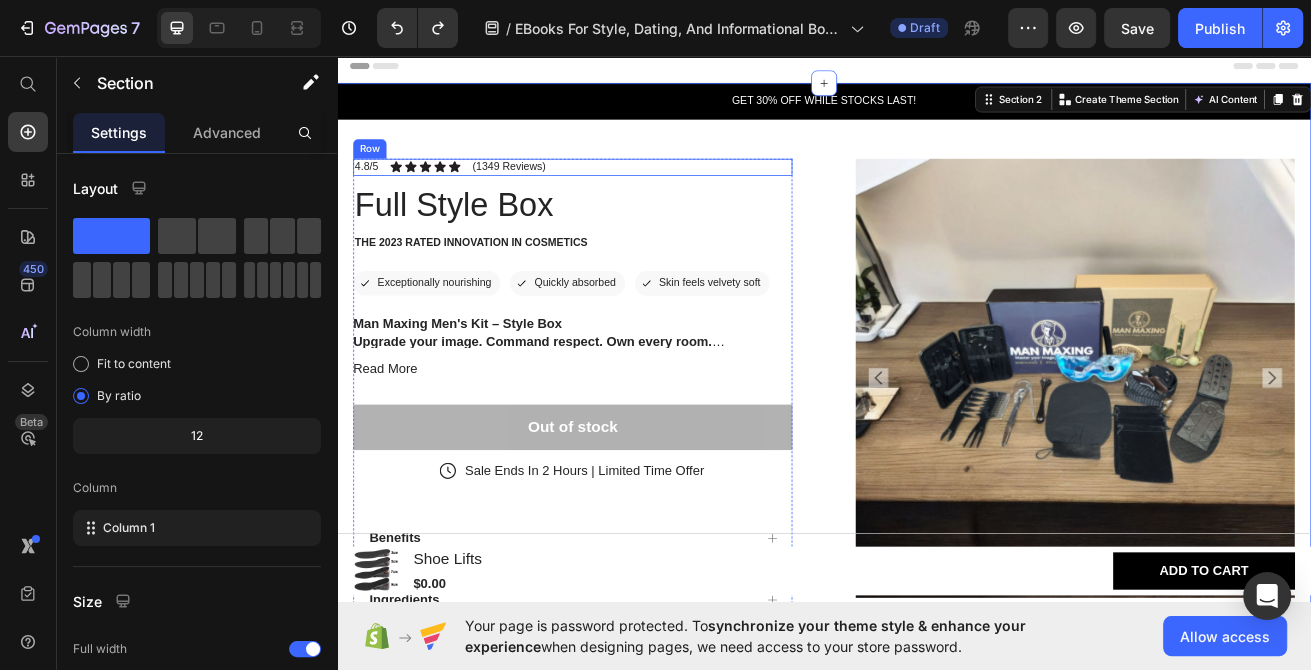 drag, startPoint x: 884, startPoint y: 176, endPoint x: 883, endPoint y: 196, distance: 20.024984 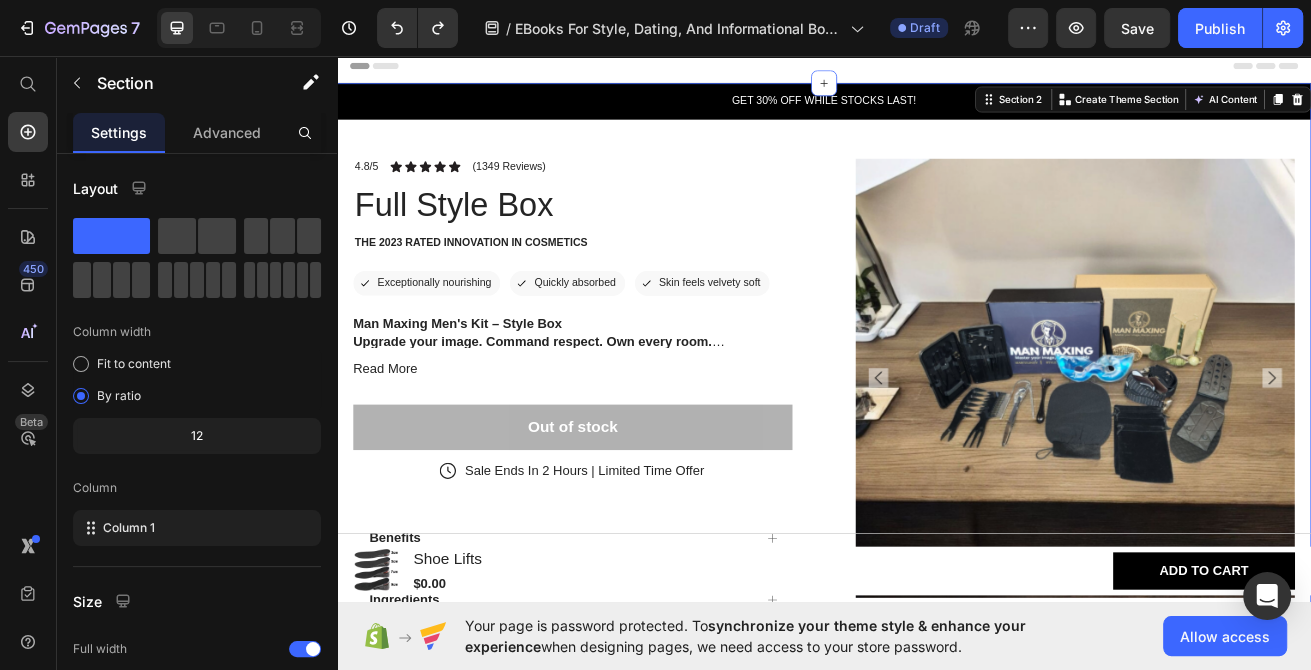 click on "GET 30% OFF WHILE STOCKS LAST! Text Block Row
Product Images 4.8/5 Text Block Icon Icon Icon Icon Icon Icon List (1349 Reviews) Text Block Row Full Style Box Product Title The 2023 Rated Innovation in Cosmetics Text Block
Icon Exceptionally nourishing Text Block Row
Icon Quickly absorbed Text Block Row Row
Icon Skin feels velvety soft Text Block Row Row Man Maxing Men's Kit – Style Box
Upgrade your image. Command respect. Own every room.
The  Man Maxing Style Box  is your all-in-one transformation toolkit, designed for the modern man who’s ready to level up his look and take control of his first impression. Whether you're heading into a date, a business meeting, or just want to stop blending in—this kit gives you the tools and guidance to sharpen your image and boost your confidence.
What’s Inside:
Handpicked grooming essentials  to keep you clean, polished, and photo-ready.
Style & fashion accessories
Mini-guide booklet
Read More Product Description" at bounding box center [937, 465] 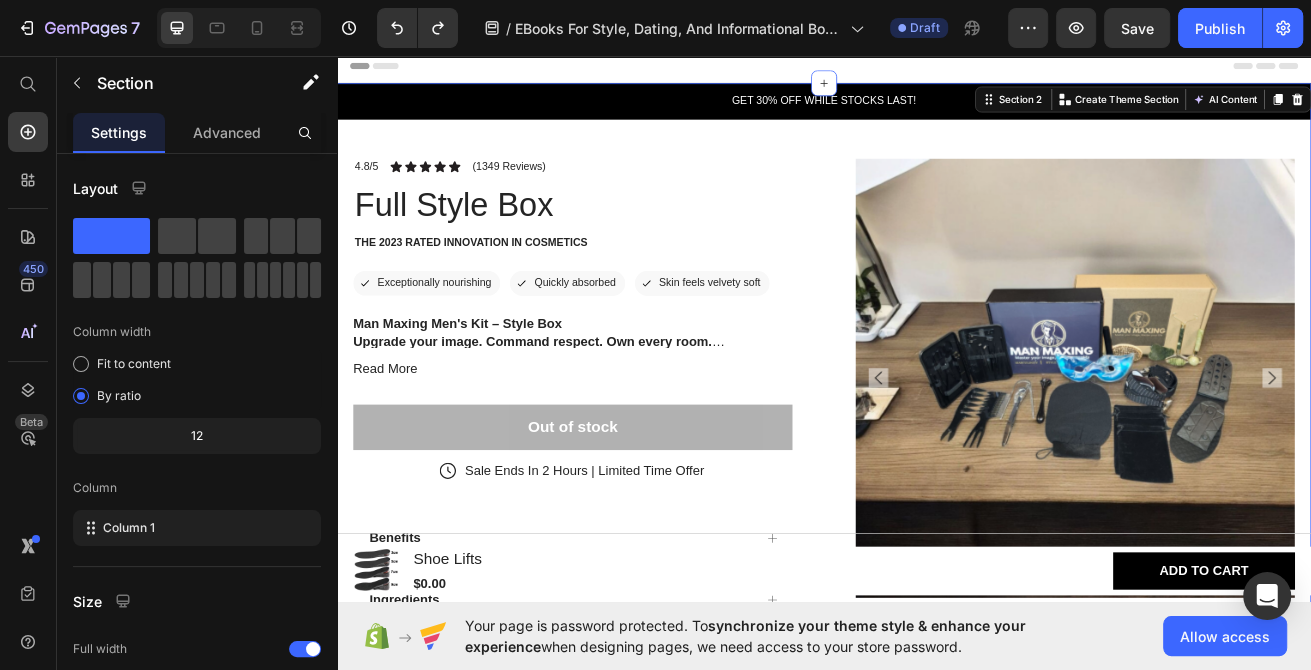 click on "GET 30% OFF WHILE STOCKS LAST! Text Block Row
Product Images 4.8/5 Text Block Icon Icon Icon Icon Icon Icon List (1349 Reviews) Text Block Row Full Style Box Product Title The 2023 Rated Innovation in Cosmetics Text Block
Icon Exceptionally nourishing Text Block Row
Icon Quickly absorbed Text Block Row Row
Icon Skin feels velvety soft Text Block Row Row Man Maxing Men's Kit – Style Box
Upgrade your image. Command respect. Own every room.
The  Man Maxing Style Box  is your all-in-one transformation toolkit, designed for the modern man who’s ready to level up his look and take control of his first impression. Whether you're heading into a date, a business meeting, or just want to stop blending in—this kit gives you the tools and guidance to sharpen your image and boost your confidence.
What’s Inside:
Handpicked grooming essentials  to keep you clean, polished, and photo-ready.
Style & fashion accessories
Mini-guide booklet
Read More Product Description" at bounding box center [937, 465] 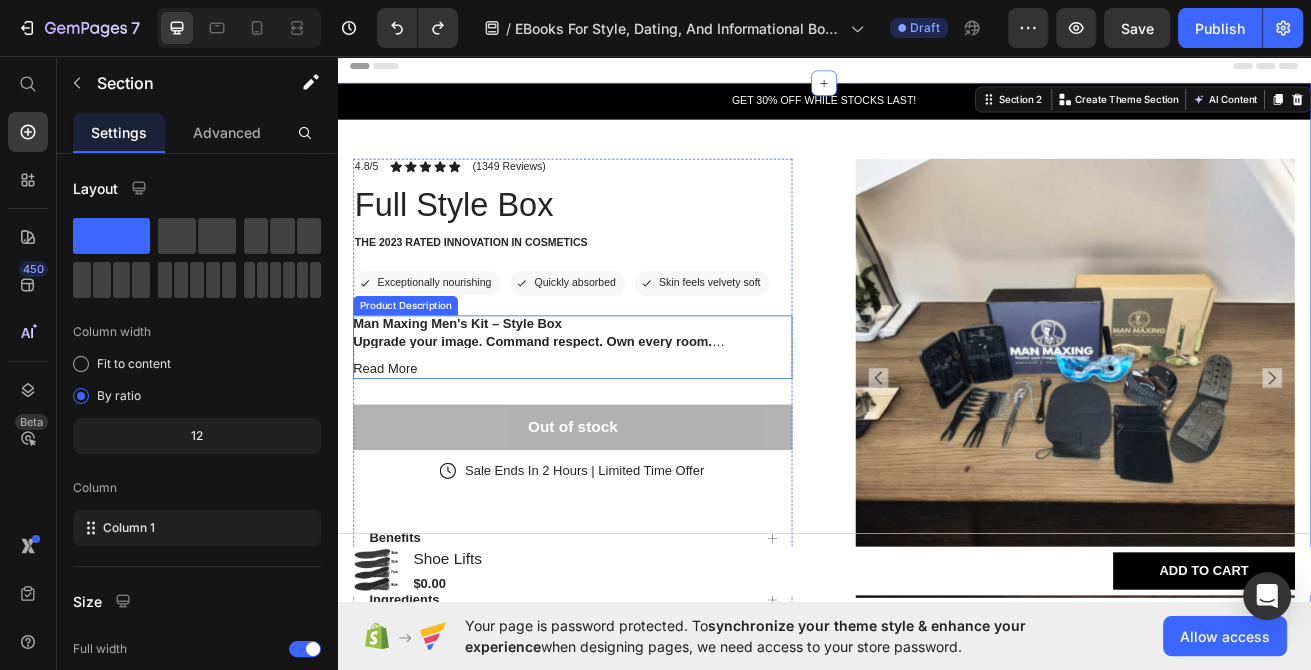 scroll, scrollTop: 535, scrollLeft: 0, axis: vertical 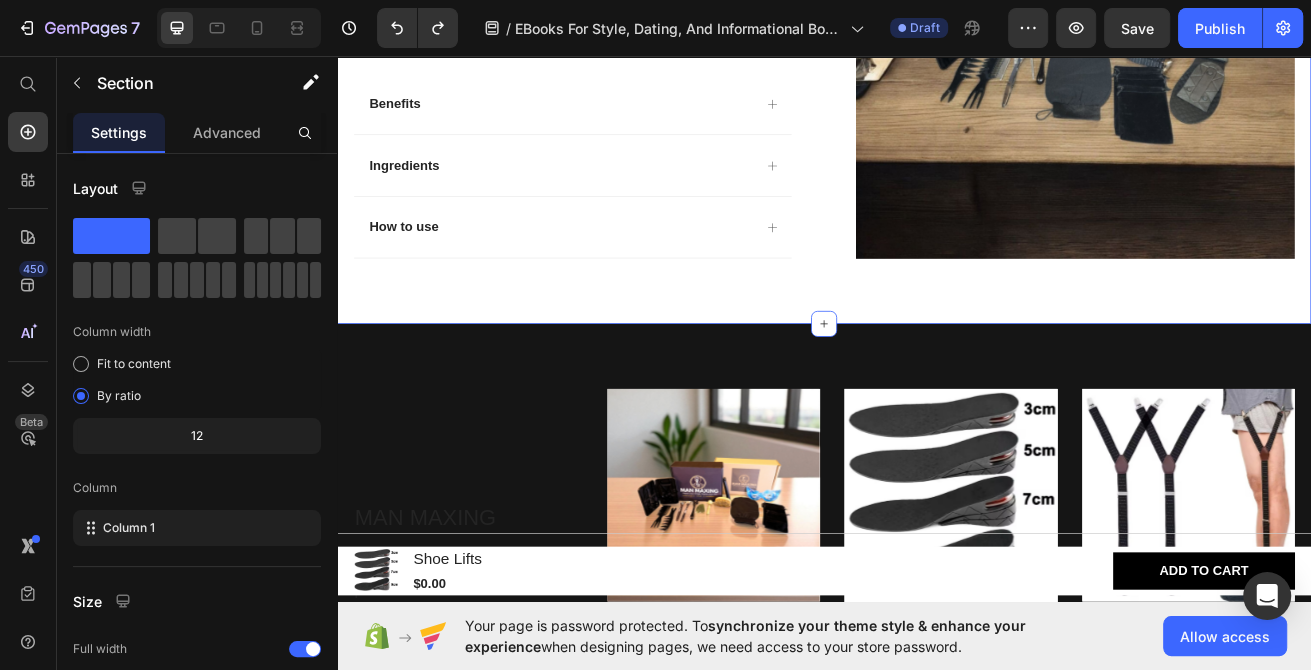 click on "GET 30% OFF WHILE STOCKS LAST! Text Block Row
Product Images 4.8/5 Text Block Icon Icon Icon Icon Icon Icon List (1349 Reviews) Text Block Row Full Style Box Product Title The 2023 Rated Innovation in Cosmetics Text Block
Icon Exceptionally nourishing Text Block Row
Icon Quickly absorbed Text Block Row Row
Icon Skin feels velvety soft Text Block Row Row Man Maxing Men's Kit – Style Box
Upgrade your image. Command respect. Own every room.
The  Man Maxing Style Box  is your all-in-one transformation toolkit, designed for the modern man who’s ready to level up his look and take control of his first impression. Whether you're heading into a date, a business meeting, or just want to stop blending in—this kit gives you the tools and guidance to sharpen your image and boost your confidence.
What’s Inside:
Handpicked grooming essentials  to keep you clean, polished, and photo-ready.
Style & fashion accessories
Mini-guide booklet
Read More Product Description" at bounding box center (937, -30) 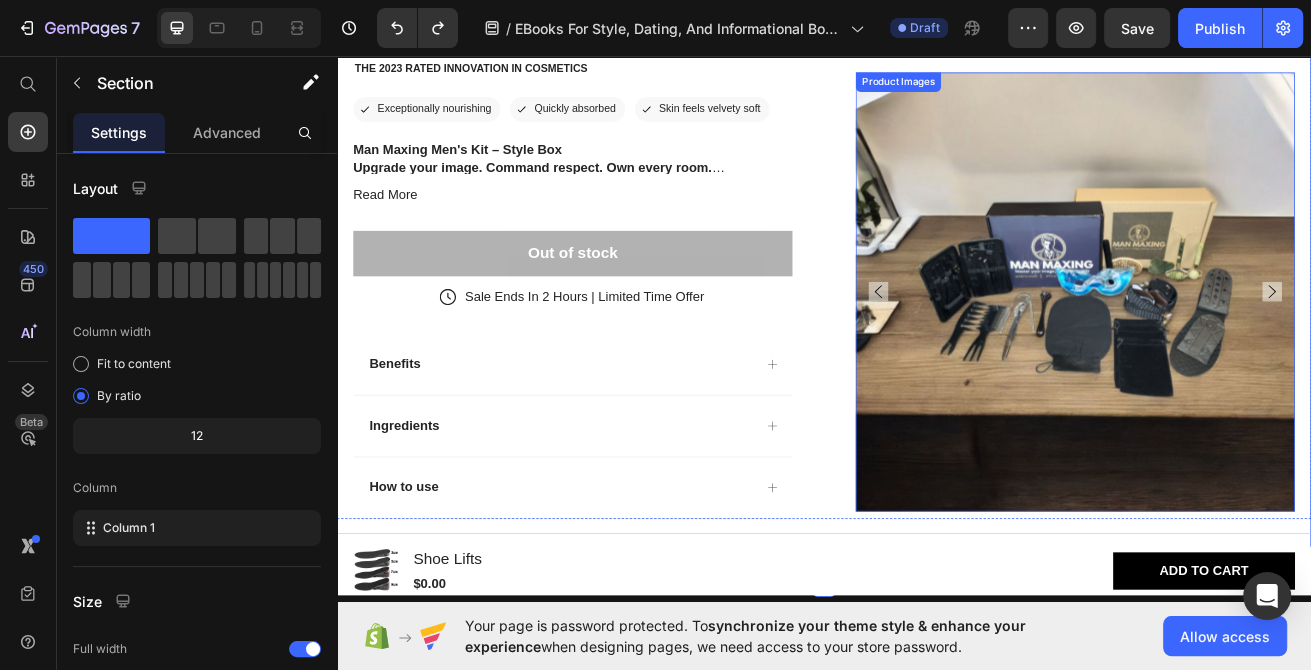 scroll, scrollTop: 0, scrollLeft: 0, axis: both 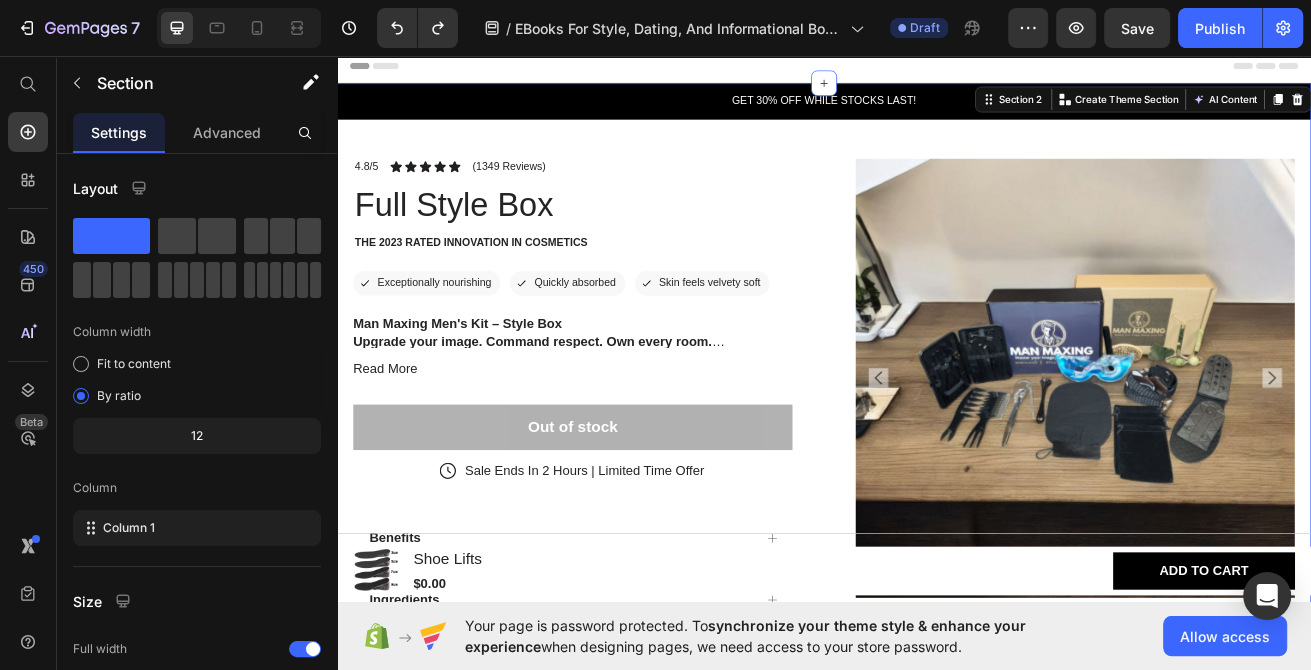 drag, startPoint x: 1453, startPoint y: 175, endPoint x: 1475, endPoint y: 165, distance: 24.166092 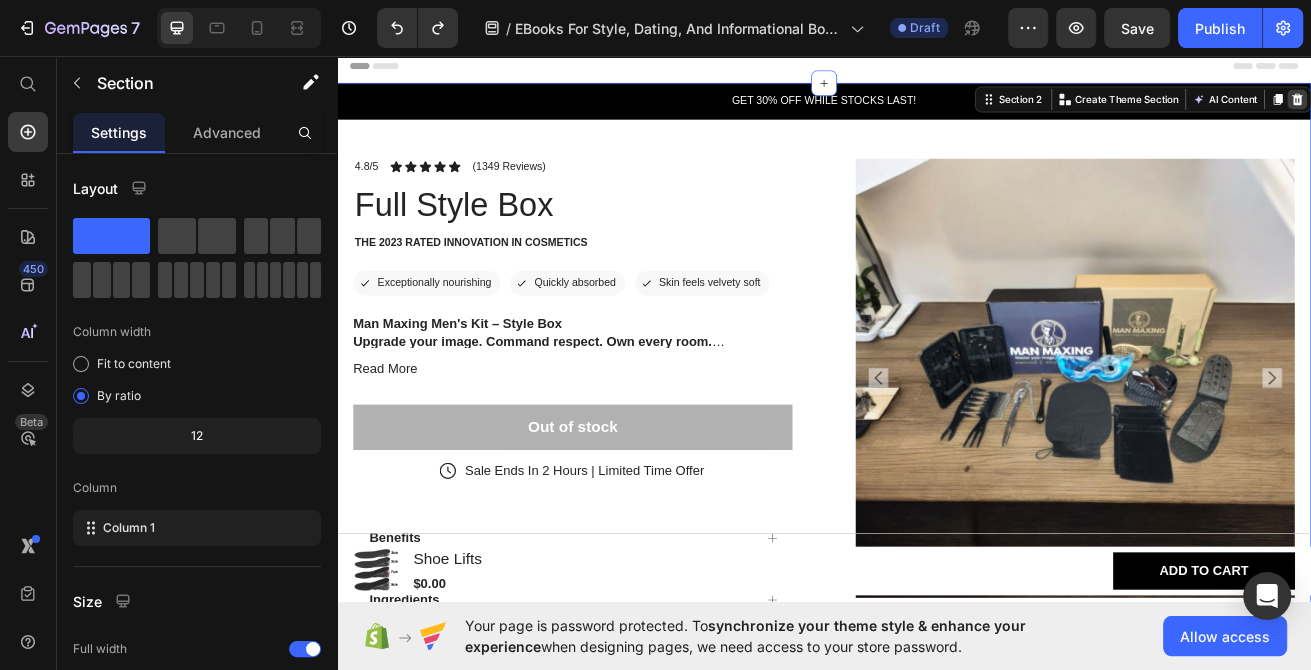 click 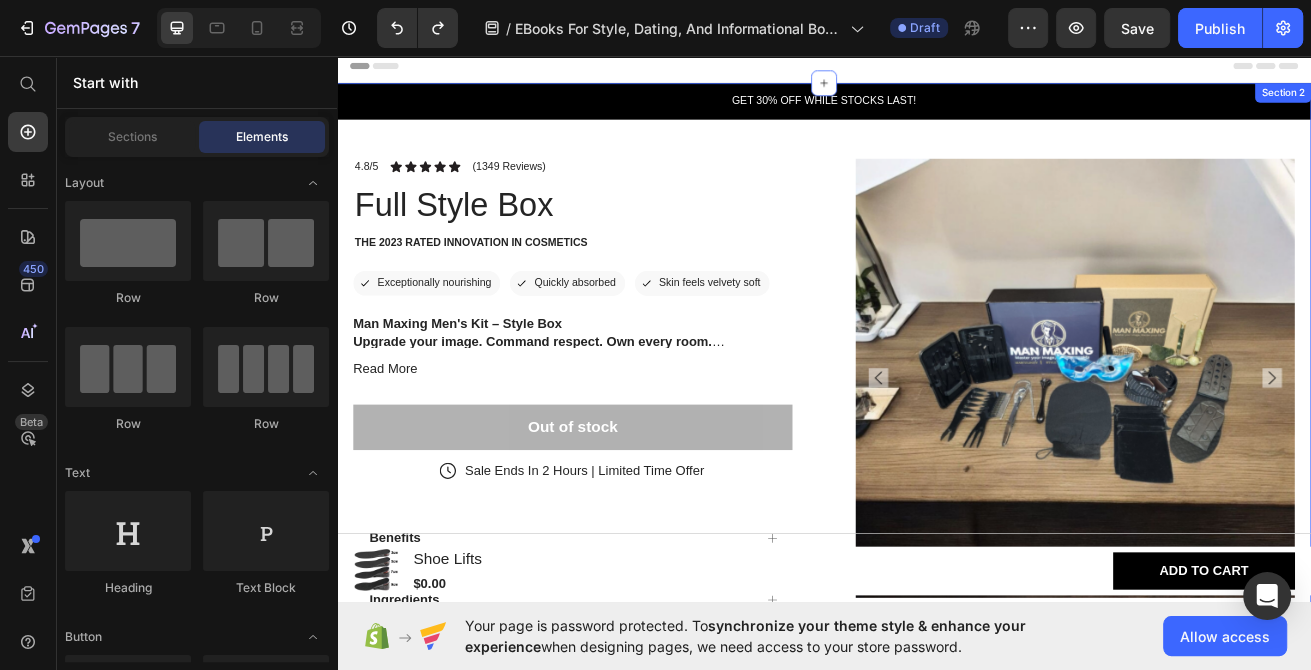 click on "GET 30% OFF WHILE STOCKS LAST! Text Block Row
Product Images 4.8/5 Text Block Icon Icon Icon Icon Icon Icon List (1349 Reviews) Text Block Row Full Style Box Product Title The 2023 Rated Innovation in Cosmetics Text Block
Icon Exceptionally nourishing Text Block Row
Icon Quickly absorbed Text Block Row Row
Icon Skin feels velvety soft Text Block Row Row Man Maxing Men's Kit – Style Box
Upgrade your image. Command respect. Own every room.
The  Man Maxing Style Box  is your all-in-one transformation toolkit, designed for the modern man who’s ready to level up his look and take control of his first impression. Whether you're heading into a date, a business meeting, or just want to stop blending in—this kit gives you the tools and guidance to sharpen your image and boost your confidence.
What’s Inside:
Handpicked grooming essentials  to keep you clean, polished, and photo-ready.
Style & fashion accessories
Mini-guide booklet
Read More Product Description" at bounding box center (937, 465) 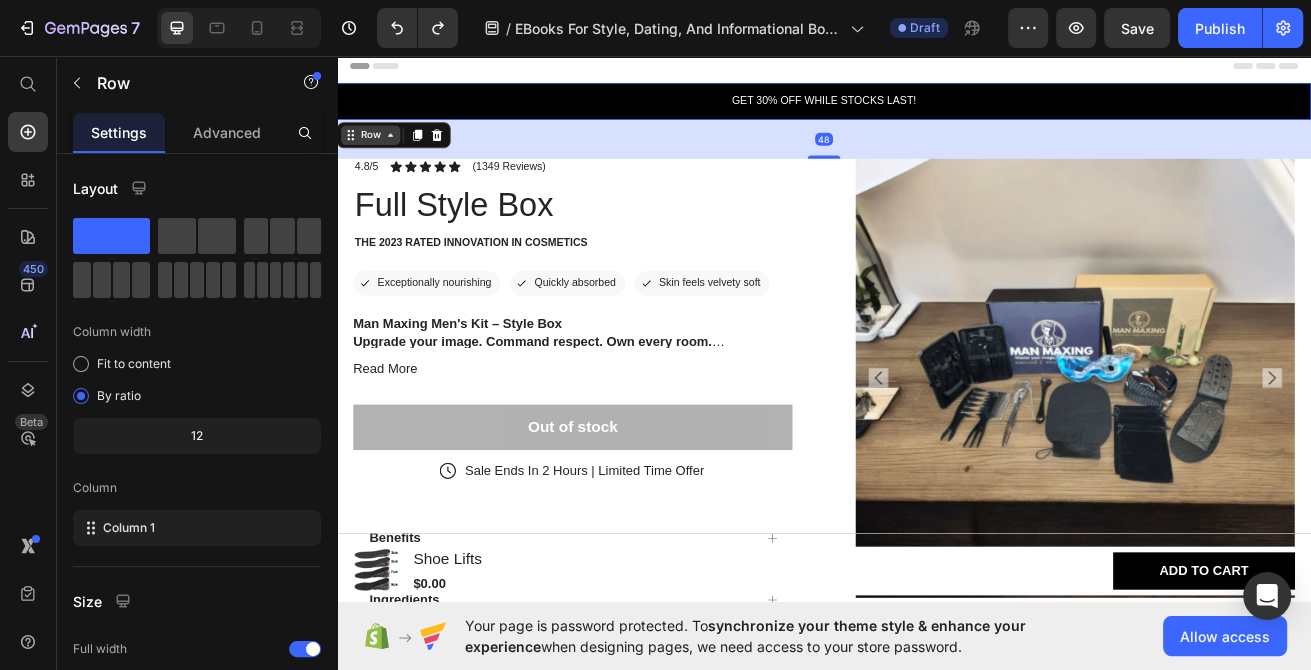 drag, startPoint x: 369, startPoint y: 157, endPoint x: 358, endPoint y: 165, distance: 13.601471 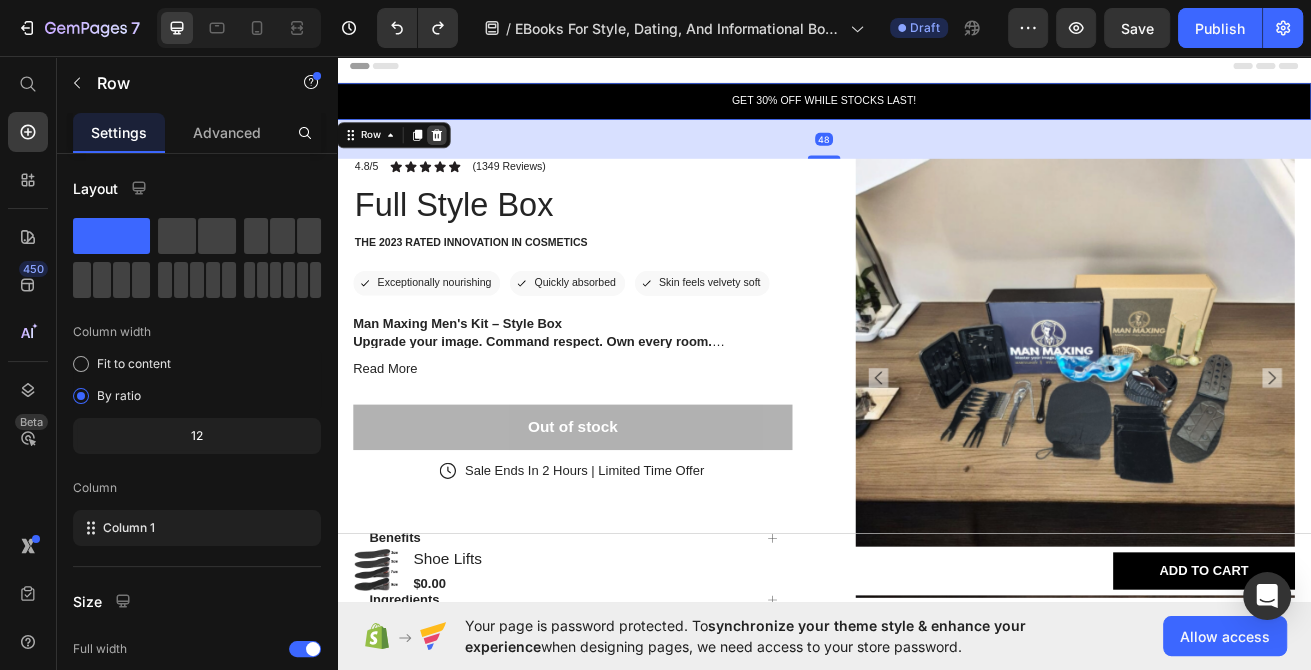click 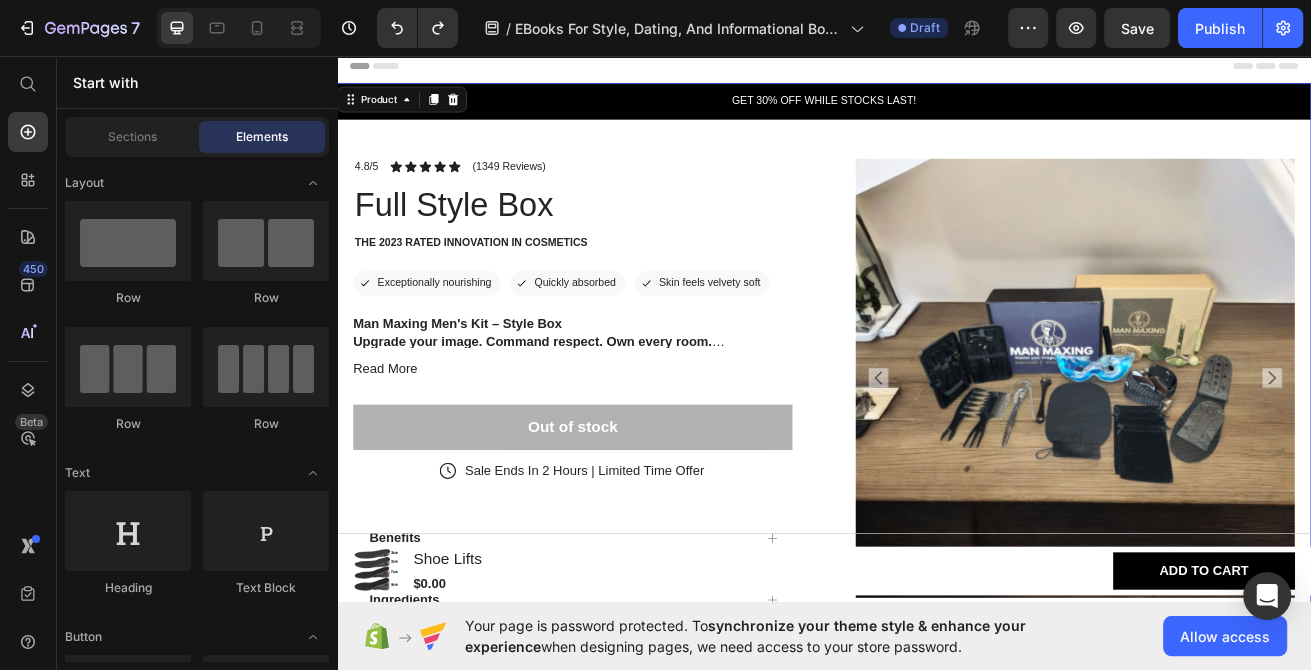 click on "Product Images 4.8/5 Text Block Icon Icon Icon Icon Icon Icon List (1349 Reviews) Text Block Row Full Style Box Product Title The 2023 Rated Innovation in Cosmetics Text Block
Icon Exceptionally nourishing Text Block Row
Icon Quickly absorbed Text Block Row Row
Icon Skin feels velvety soft Text Block Row Row Man Maxing Men's Kit – Style Box
Upgrade your image. Command respect. Own every room.
The  Man Maxing Style Box  is your all-in-one transformation toolkit, designed for the modern man who’s ready to level up his look and take control of his first impression. Whether you're heading into a date, a business meeting, or just want to stop blending in—this kit gives you the tools and guidance to sharpen your image and boost your confidence.
What’s Inside:
Handpicked grooming essentials  to keep you clean, polished, and photo-ready.
Style & fashion accessories  chosen to complement your skin tone, face shape, and lifestyle.
Mini-guide booklet
Read More" at bounding box center [937, 512] 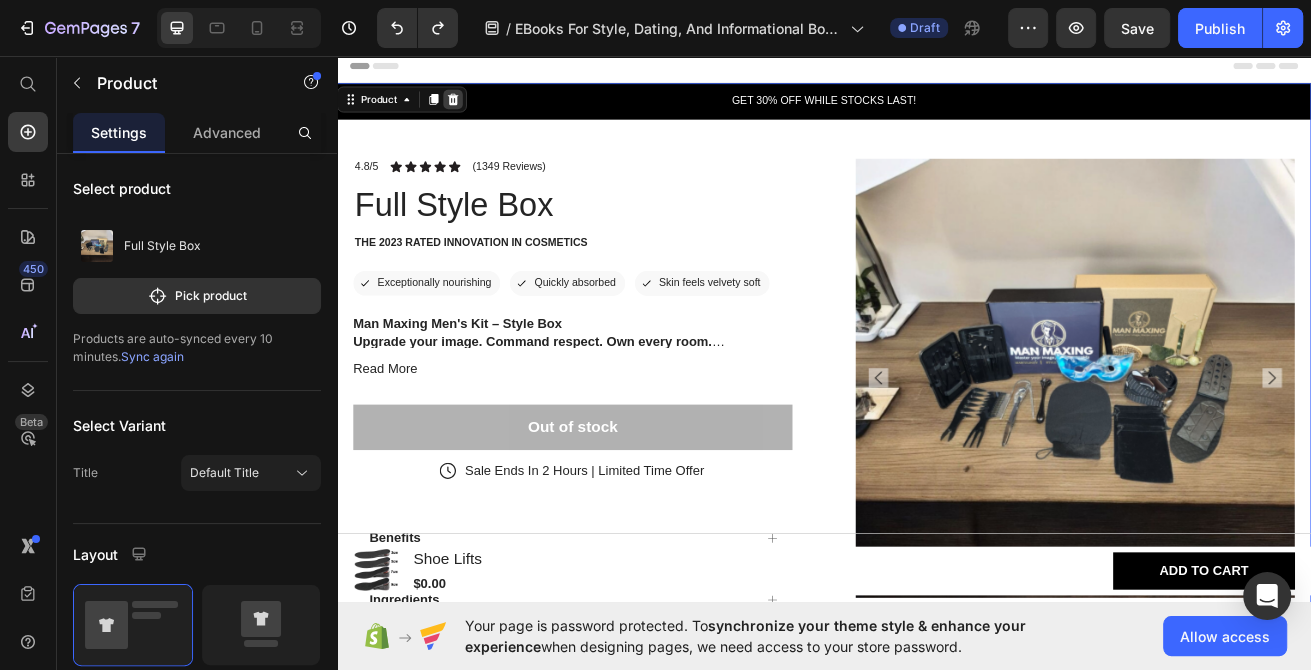 click 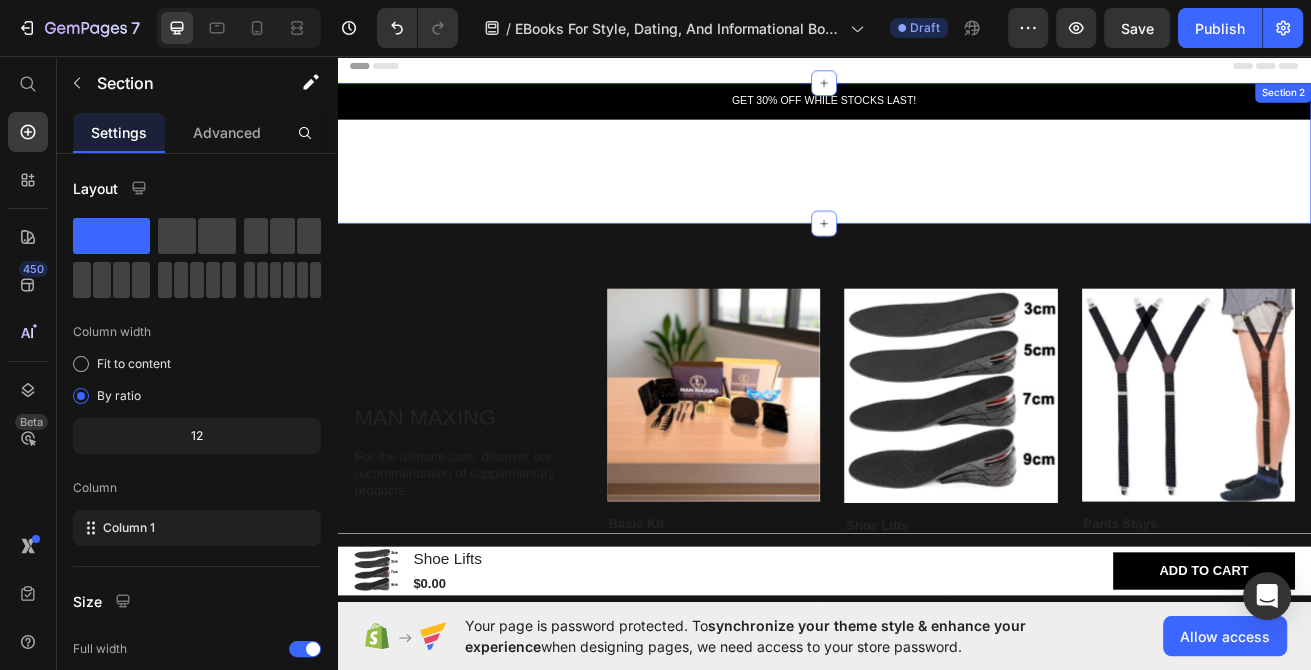 click on "GET 30% OFF WHILE STOCKS LAST! Text Block Row" at bounding box center (937, 136) 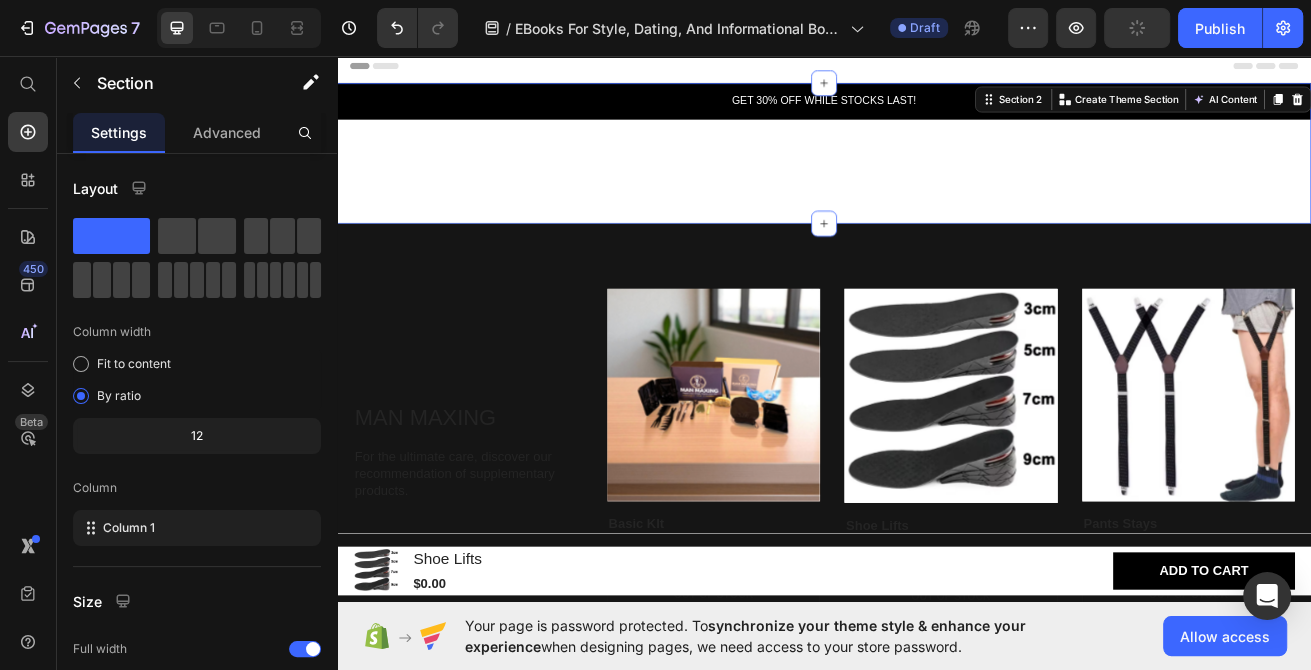 click on "GET 30% OFF WHILE STOCKS LAST! Text Block Row Section 2   You can create reusable sections Create Theme Section AI Content Write with GemAI What would you like to describe here? Tone and Voice Persuasive Product Shoe Lifts Show more Generate" at bounding box center [937, 176] 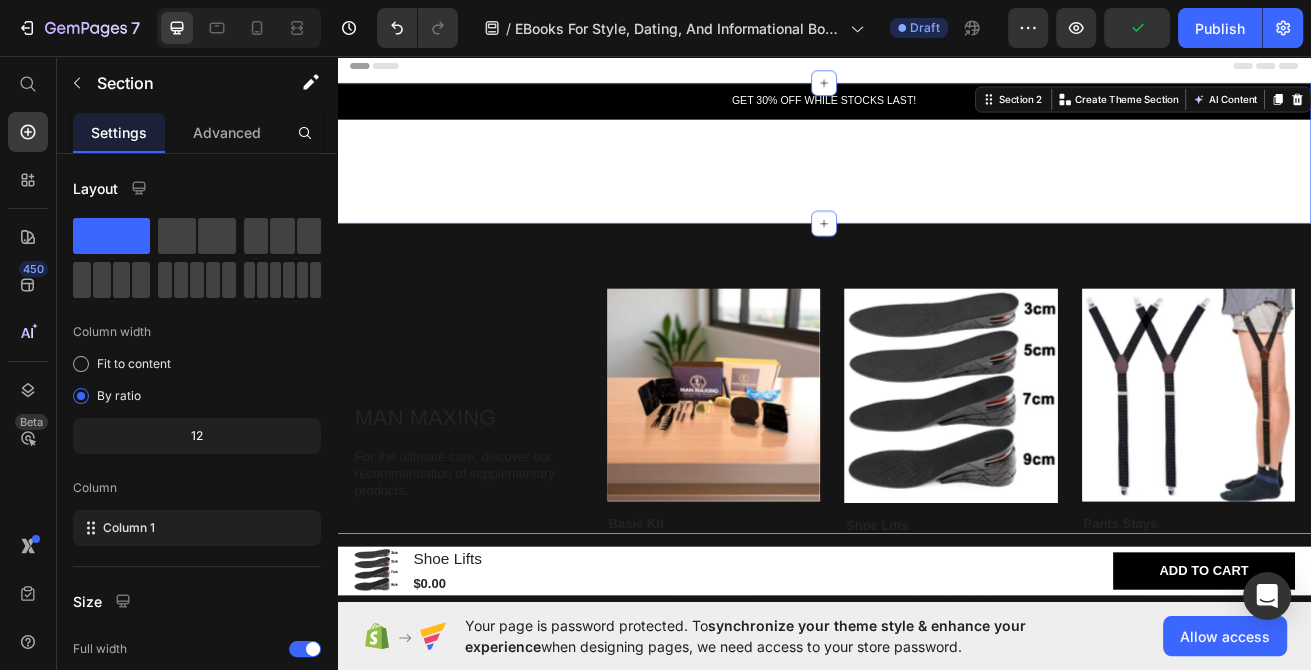 click on "GET 30% OFF WHILE STOCKS LAST! Text Block Row Section 2   You can create reusable sections Create Theme Section AI Content Write with GemAI What would you like to describe here? Tone and Voice Persuasive Product Shoe Lifts Show more Generate" at bounding box center [937, 176] 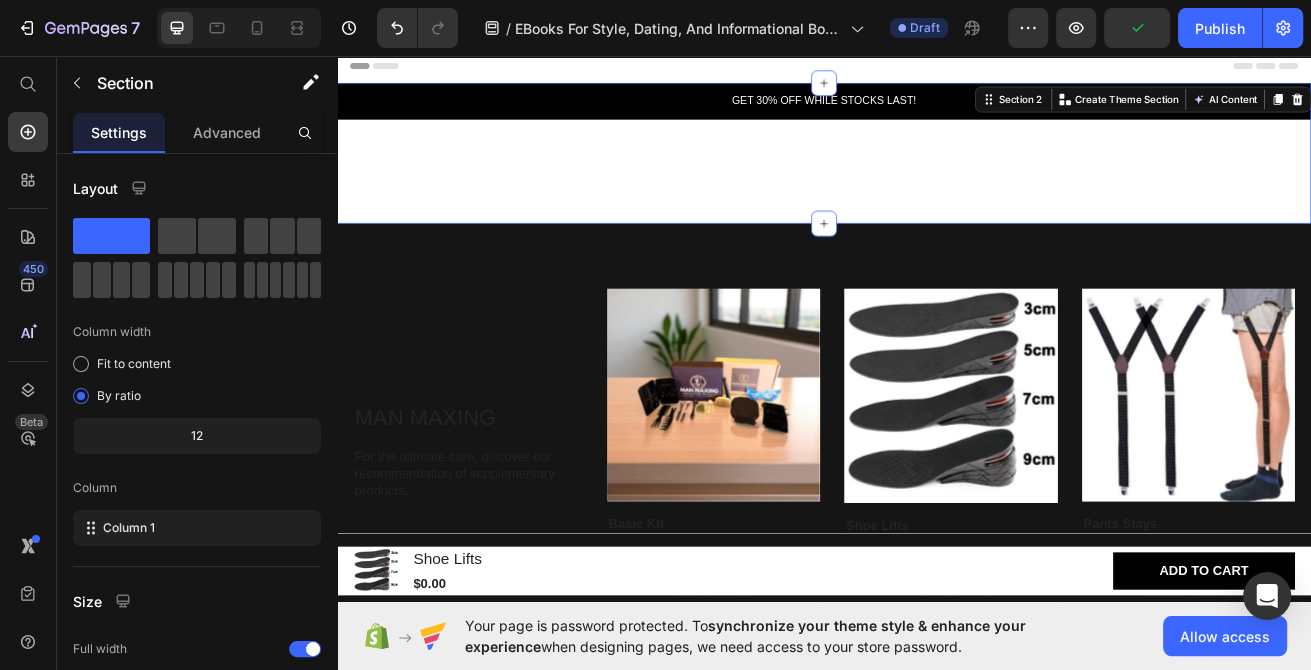 click on "GET 30% OFF WHILE STOCKS LAST! Text Block Row Section 2   You can create reusable sections Create Theme Section AI Content Write with GemAI What would you like to describe here? Tone and Voice Persuasive Product Shoe Lifts Show more Generate" at bounding box center (937, 176) 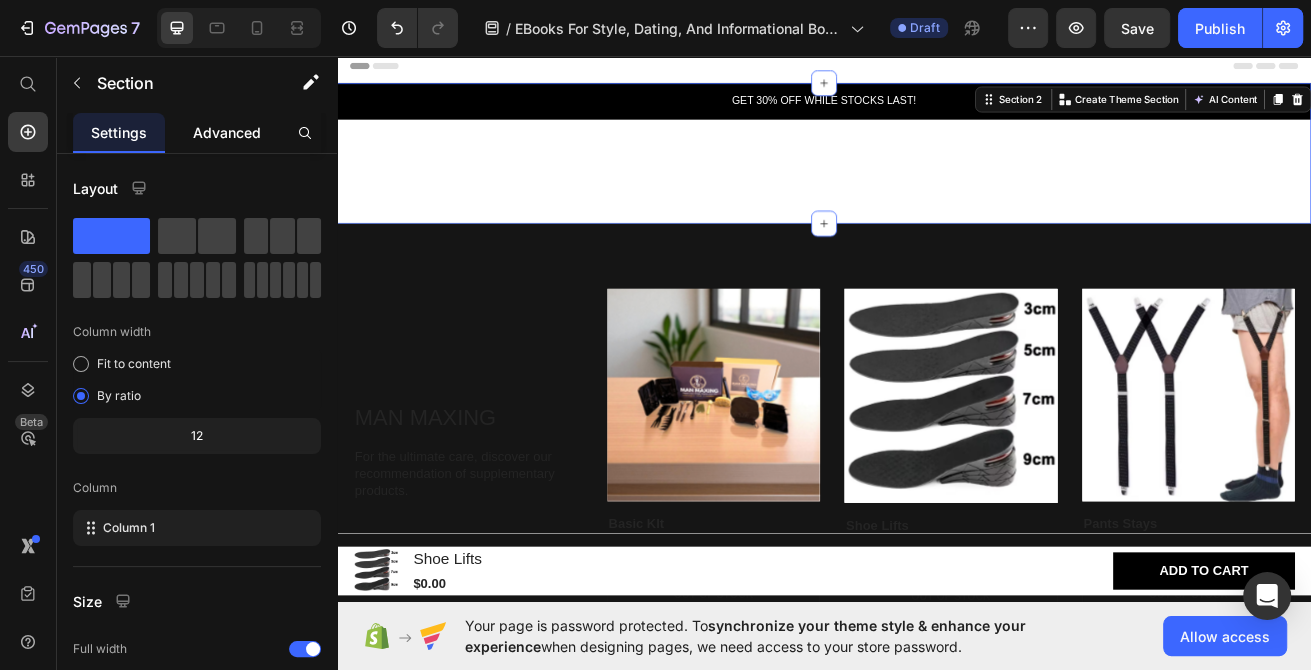 click on "Advanced" 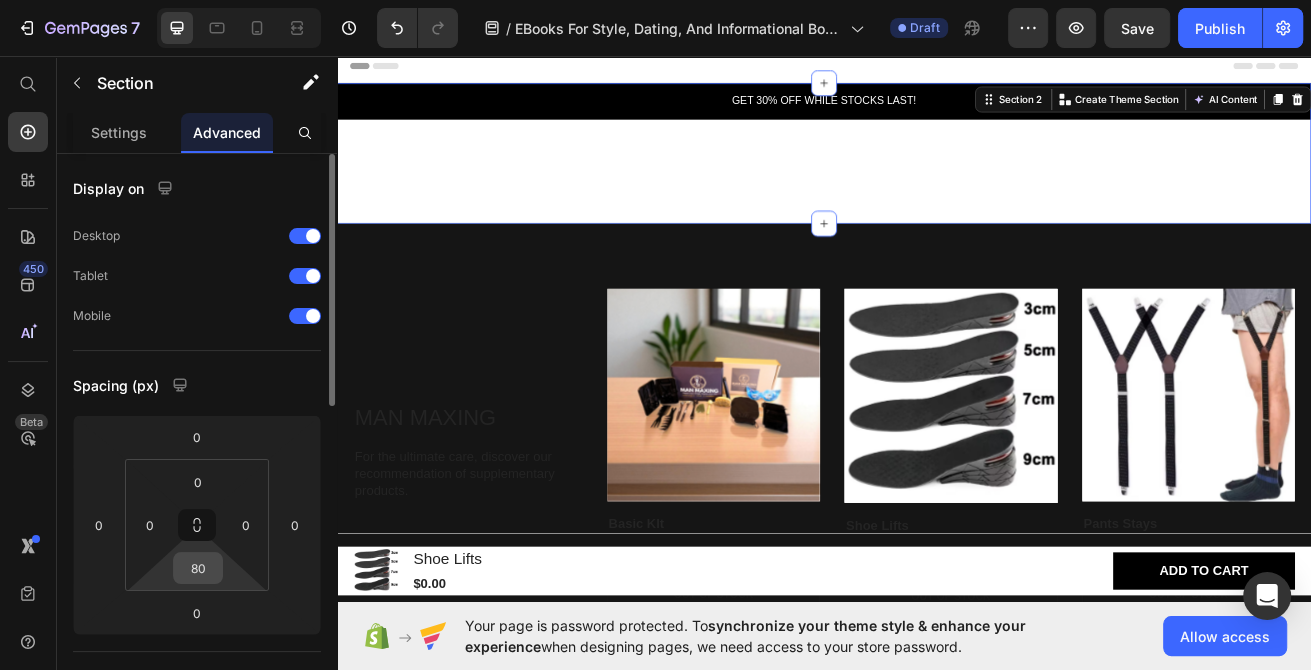 click on "80" at bounding box center [198, 568] 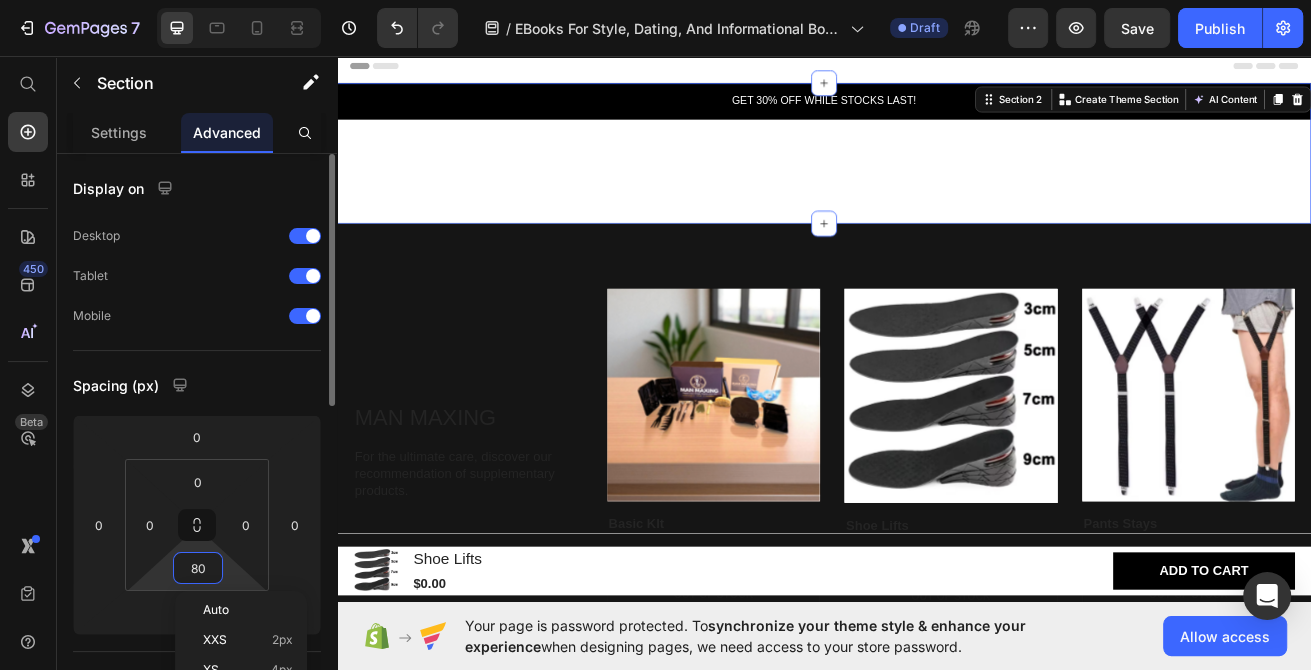 type 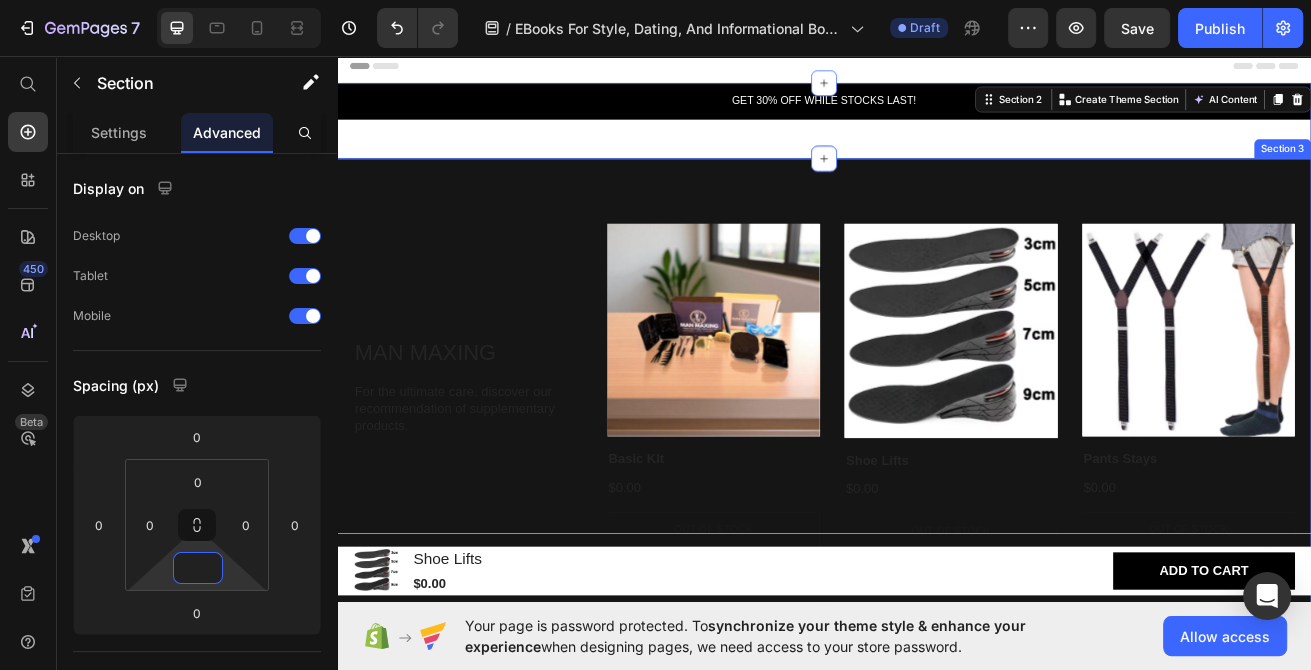click on "MAN MAXING  Heading For the ultimate care, discover our recommendation of supplementary products. Text Block Product Images Row Basic KIt Product Title $0.00 Product Price Out of stock Add to Cart Product Hero Banner Product Images Row Shoe Lifts Product Title $0.00 Product Price Out of stock Add to Cart Product Hero Banner Product Images Row Pants Stays Product Title $0.00 Product Price Out of stock Add to Cart Product Hero Banner Carousel Row Section 3" at bounding box center [937, 464] 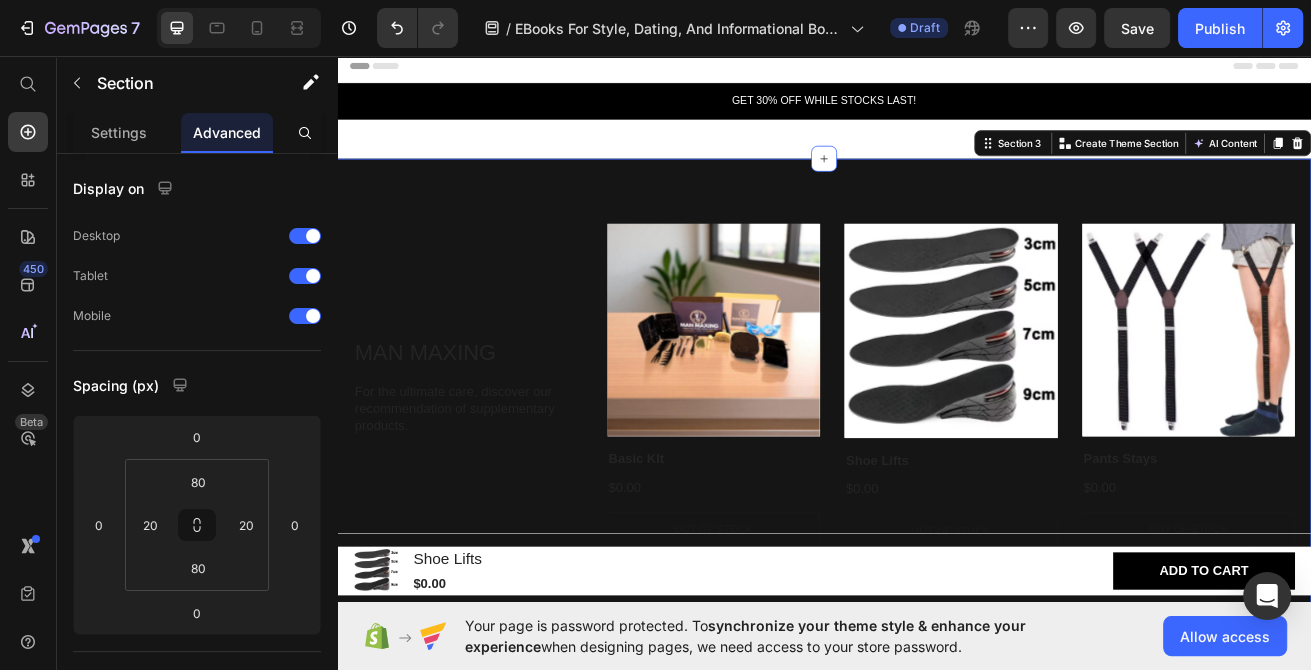 click on "GET 30% OFF WHILE STOCKS LAST! Text Block Row" at bounding box center [937, 112] 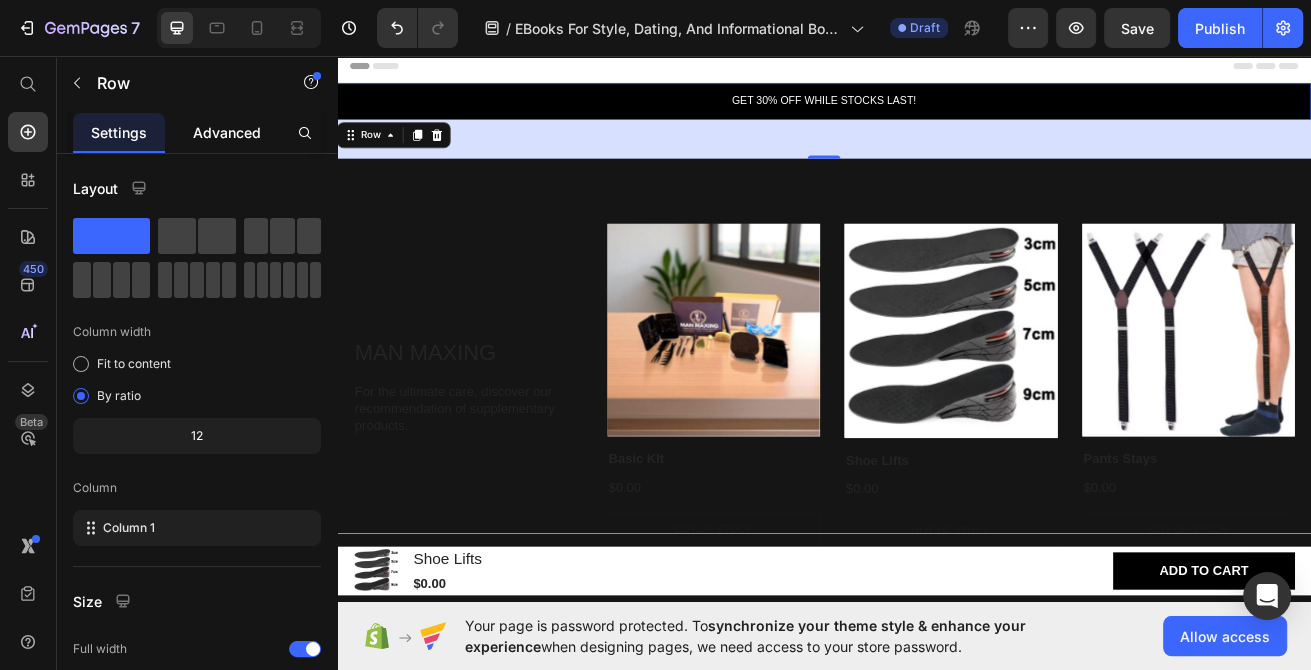 click on "Advanced" at bounding box center (227, 132) 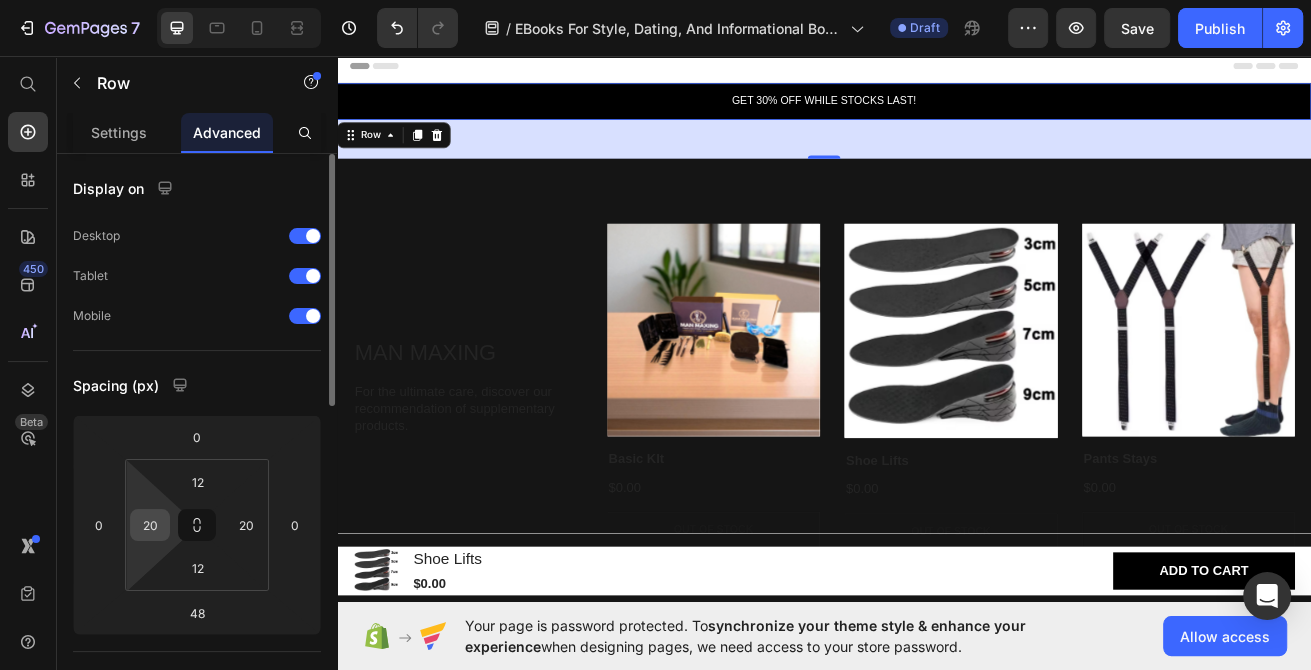 click on "20" at bounding box center (150, 525) 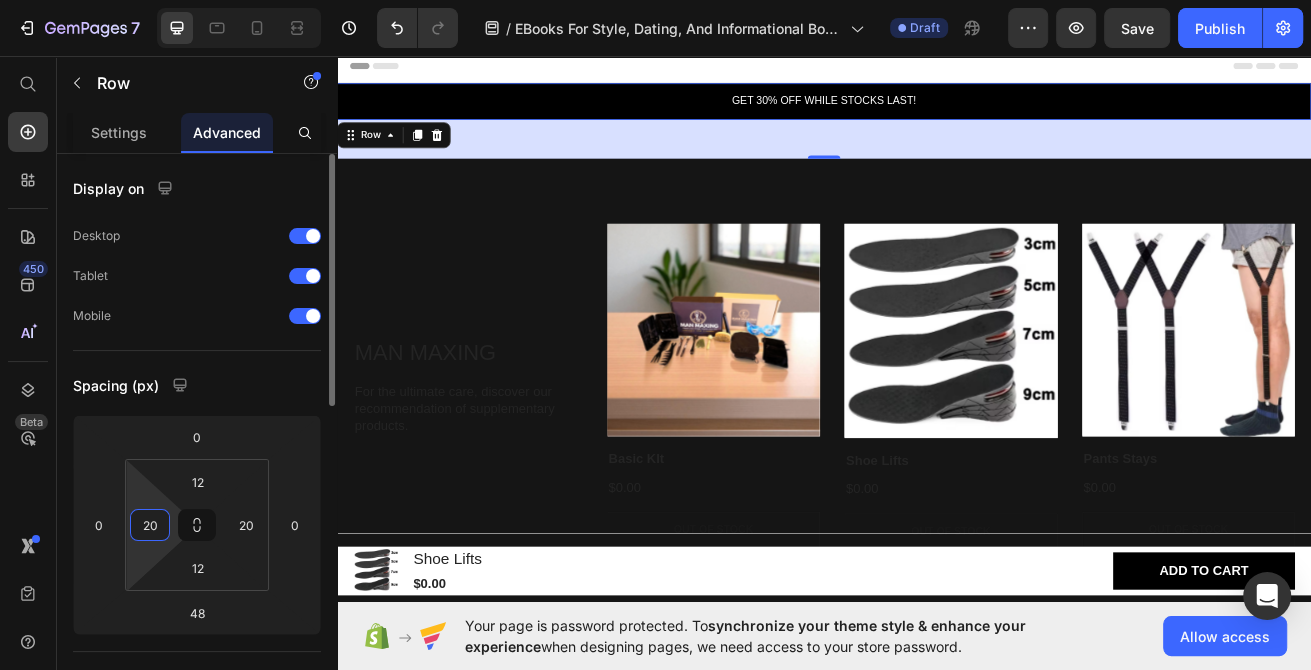 click on "20" at bounding box center [150, 525] 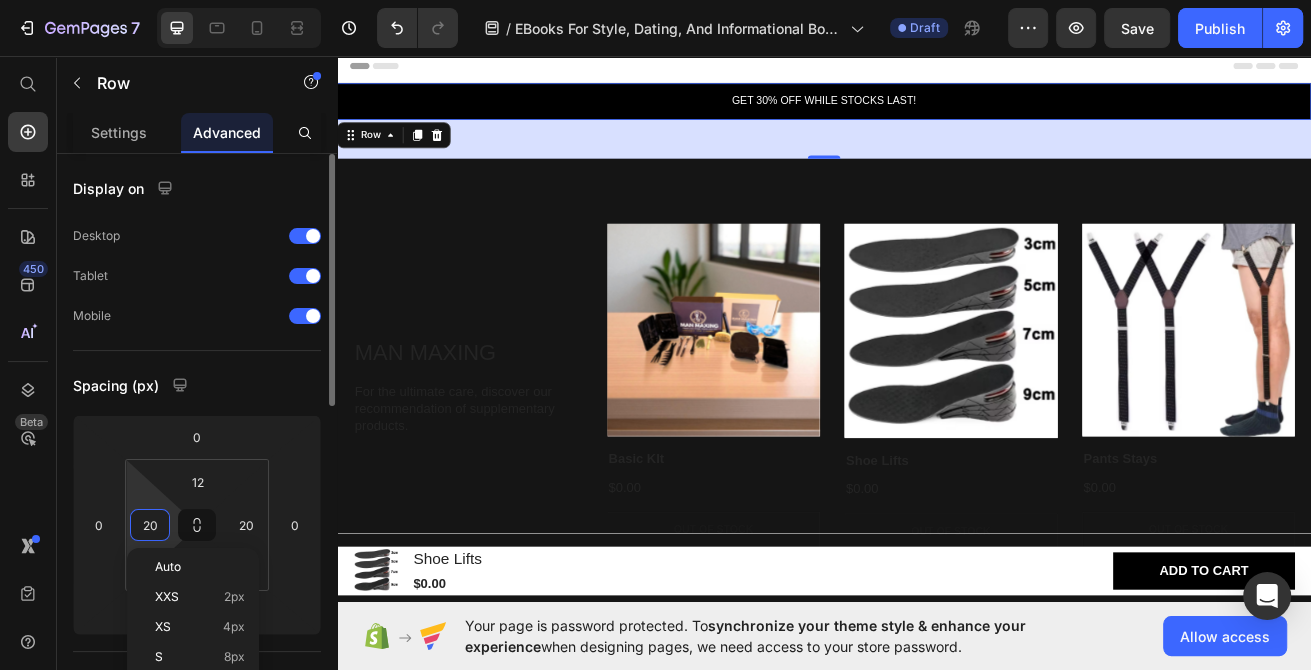 click on "20" at bounding box center [150, 525] 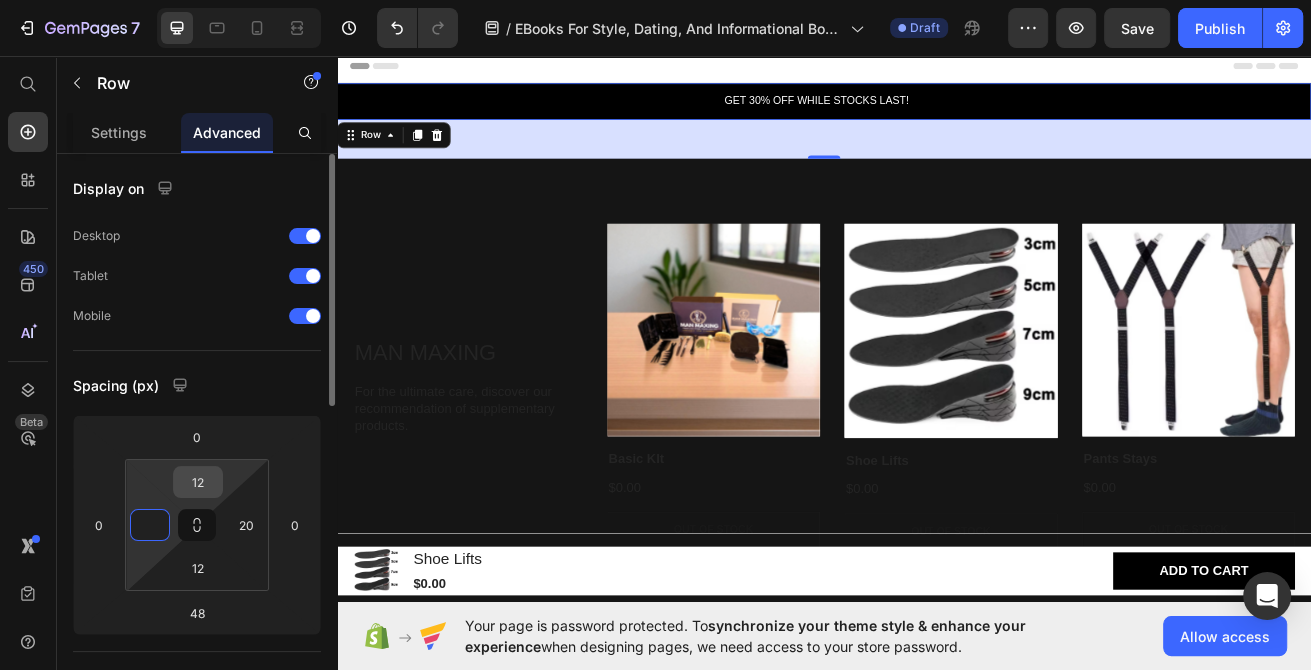 type on "0" 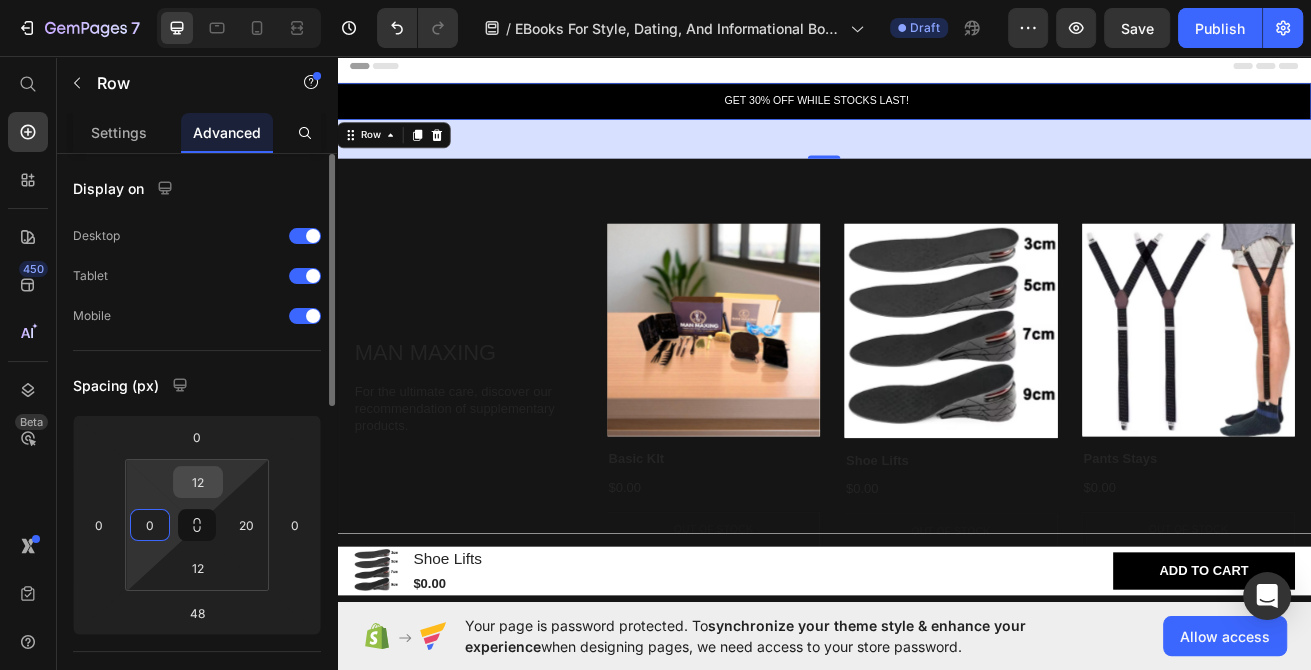 click on "12" at bounding box center [198, 482] 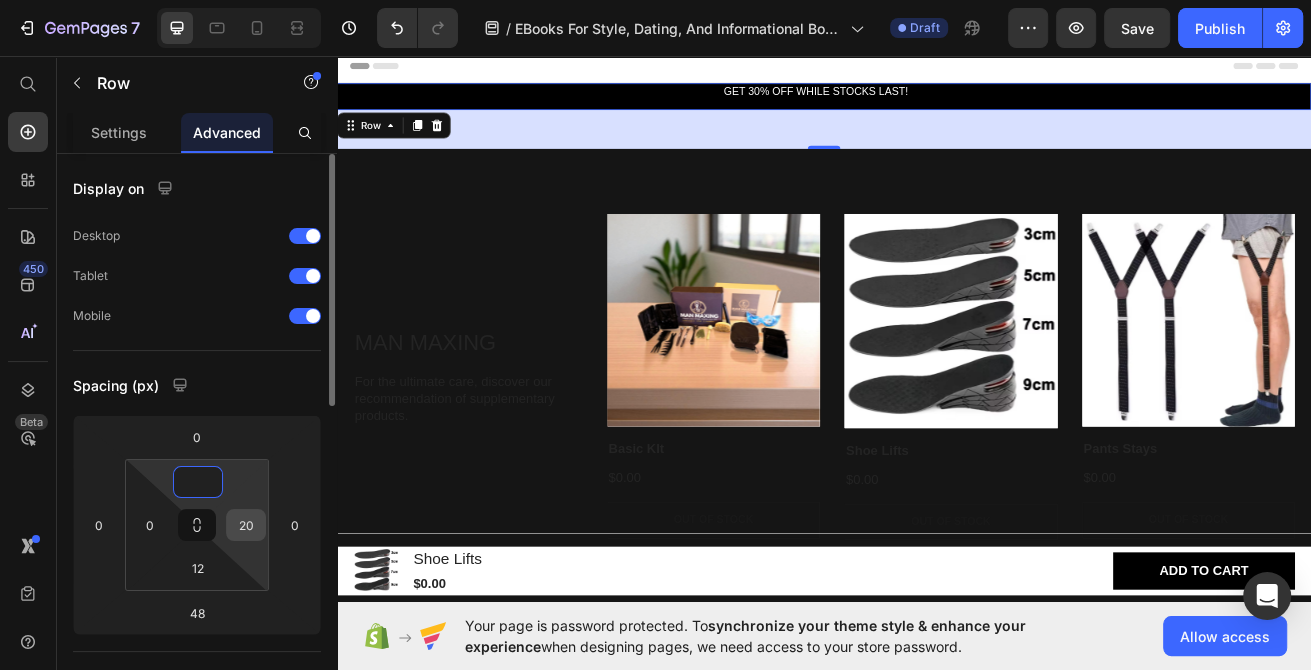 type on "0" 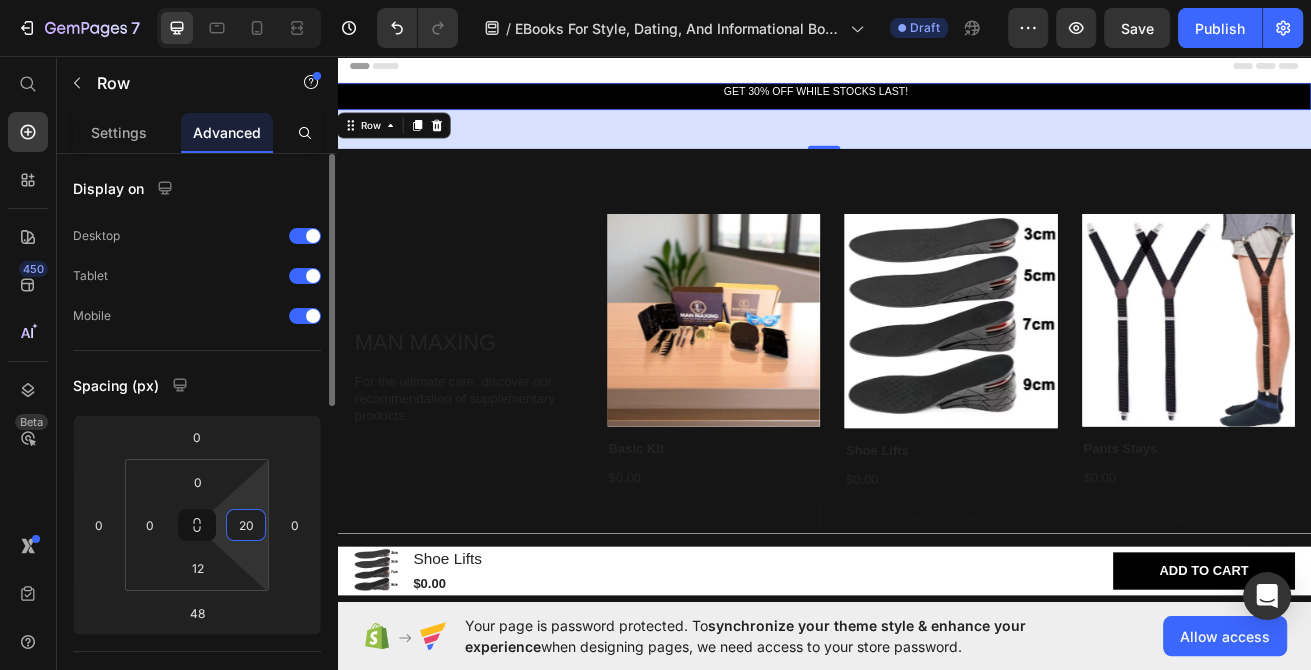 click on "20" at bounding box center [246, 525] 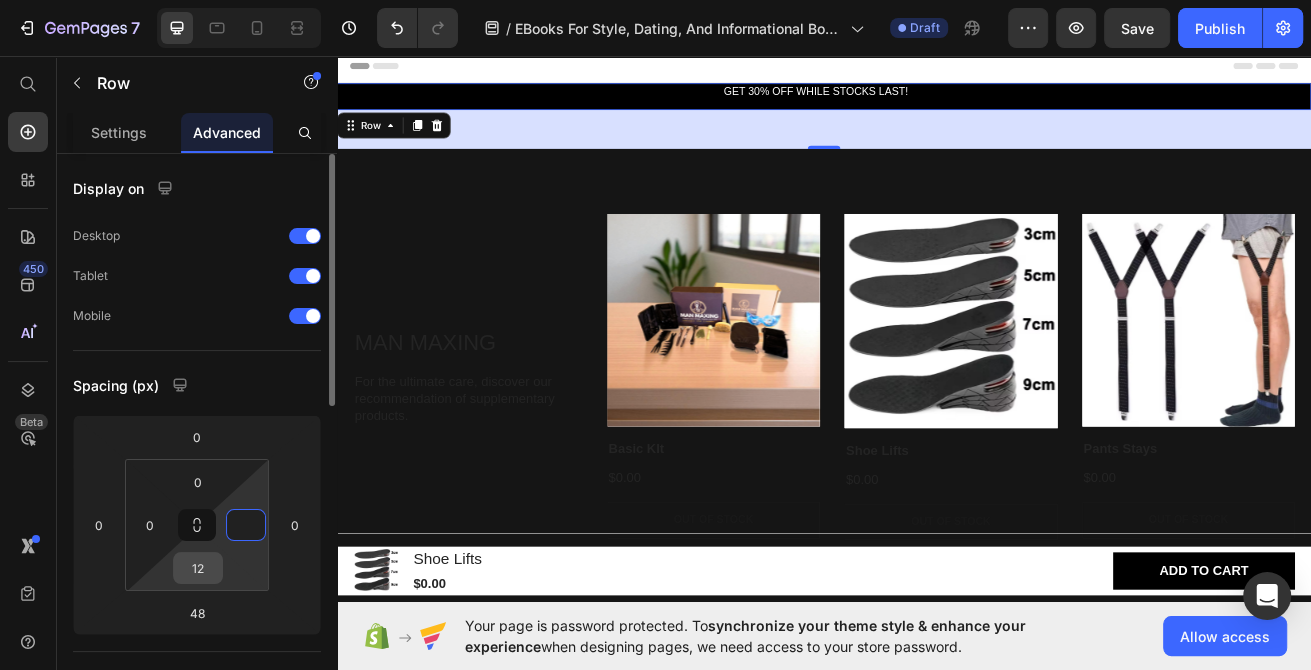 type on "0" 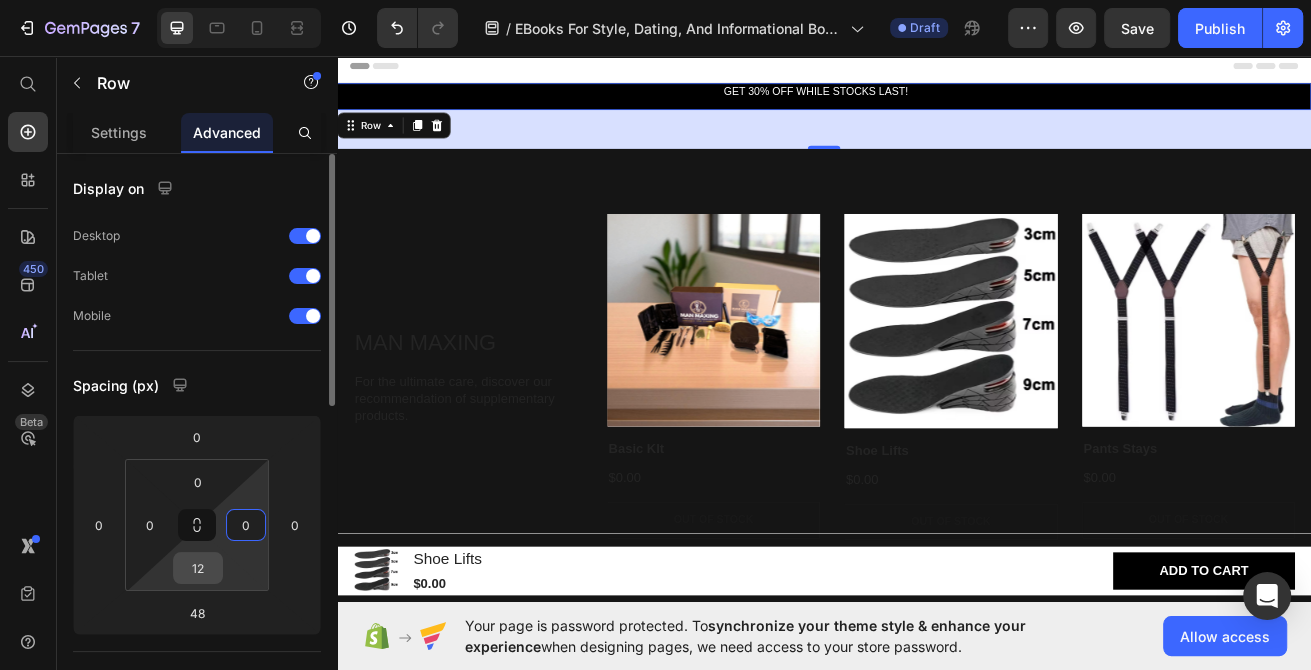click on "12" at bounding box center (198, 568) 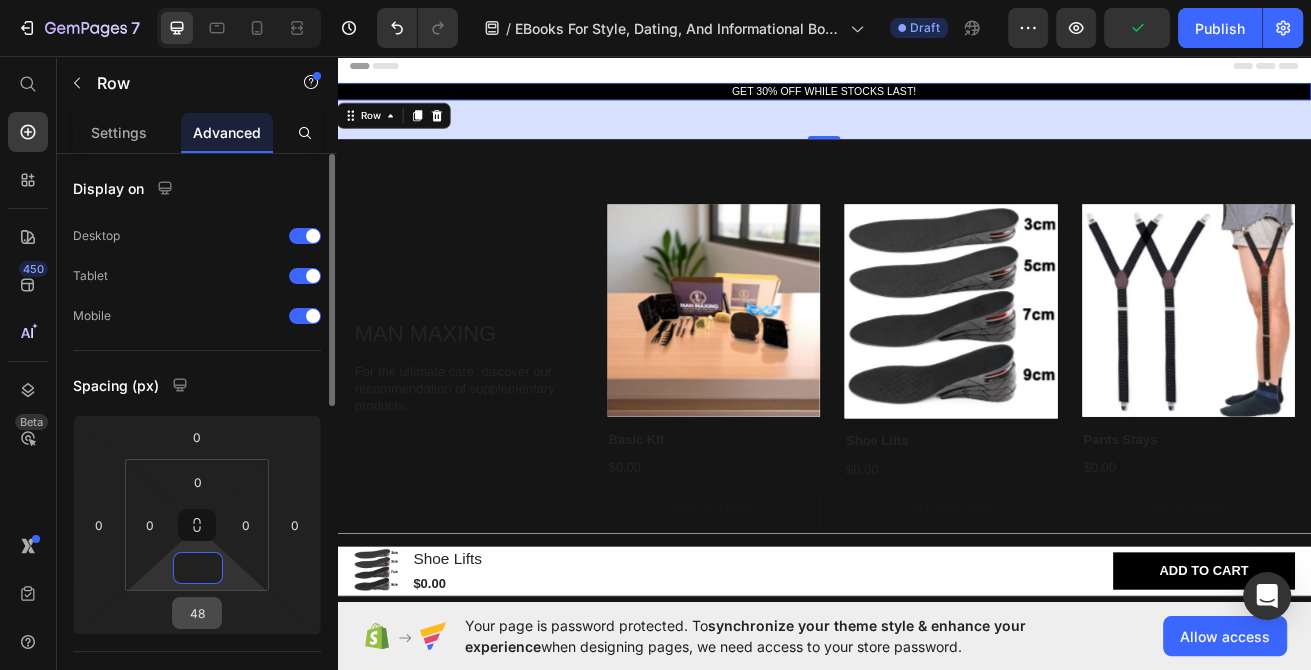 type on "0" 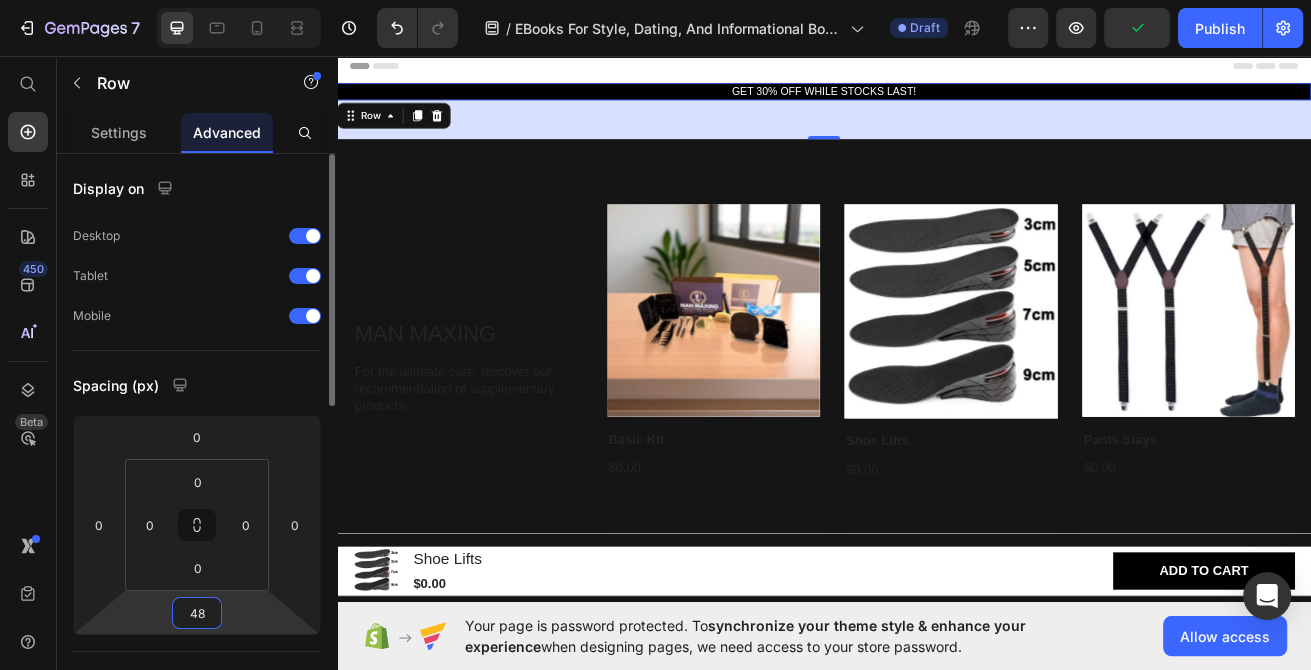click on "48" at bounding box center (197, 613) 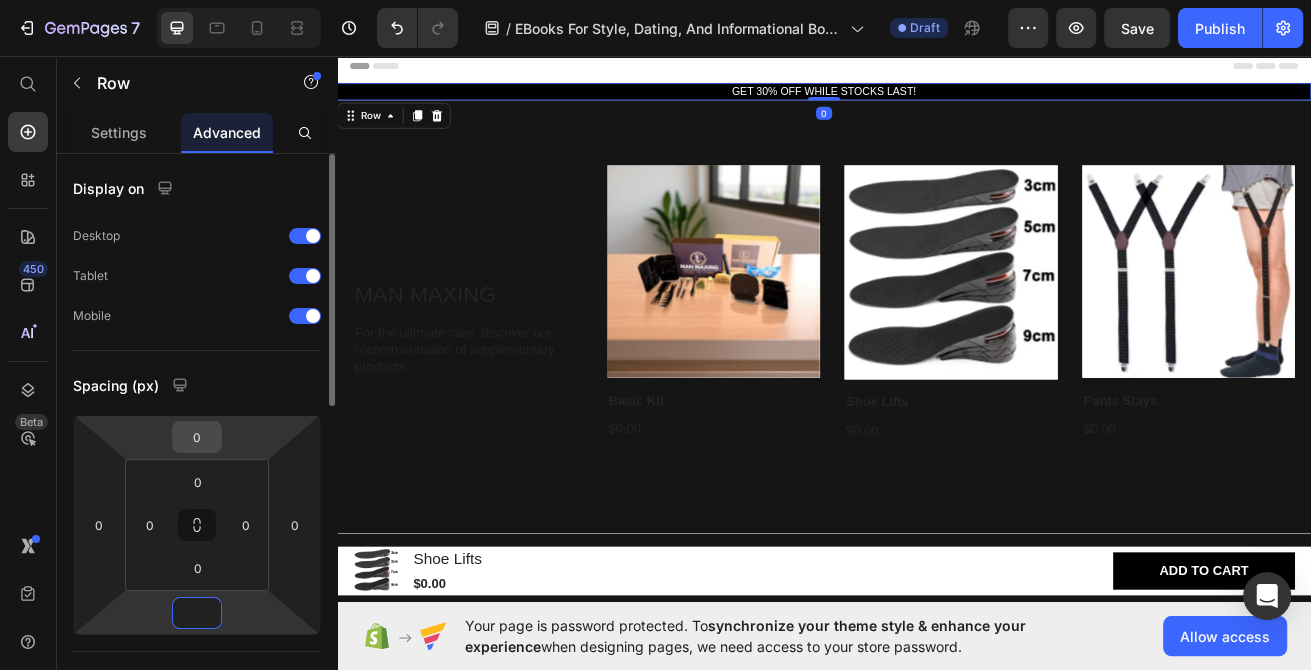 type on "0" 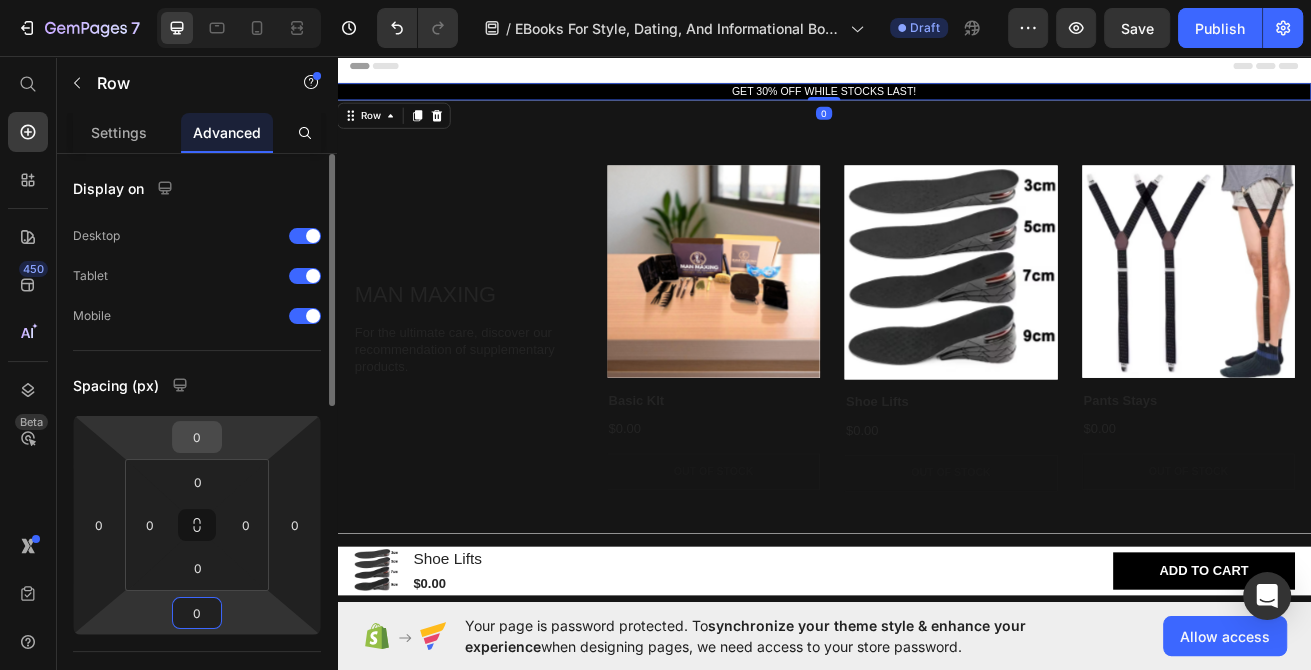 click on "0" at bounding box center [197, 437] 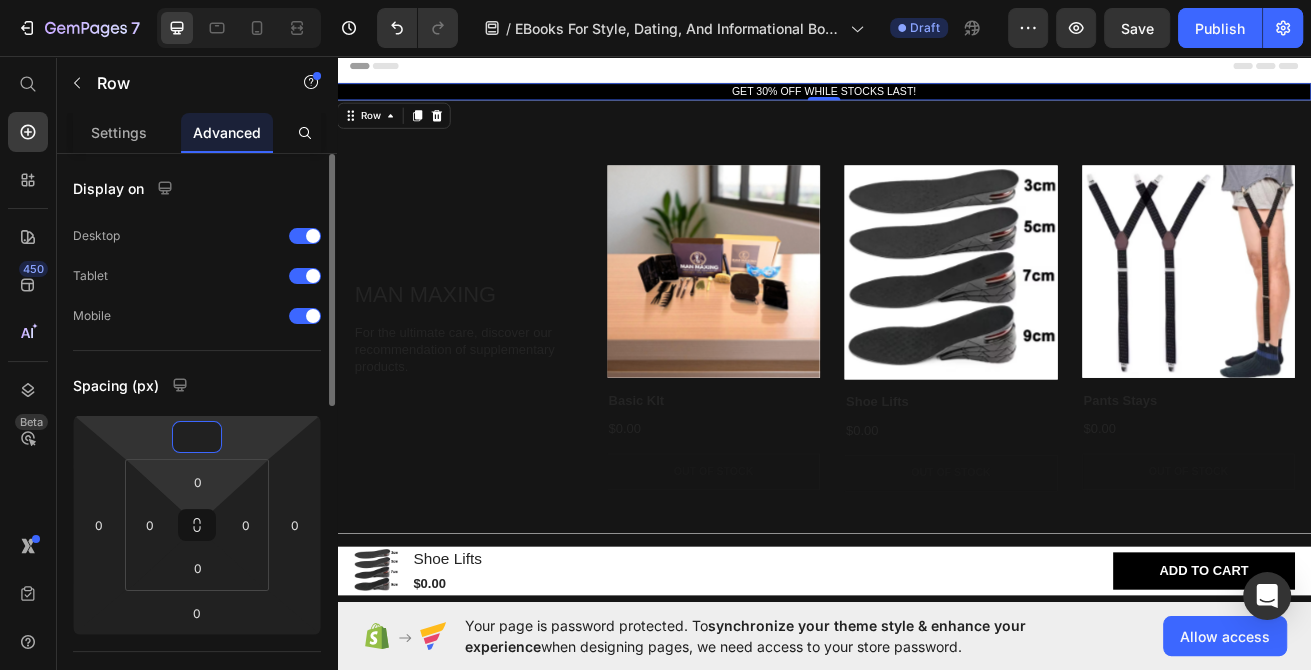 type on "0" 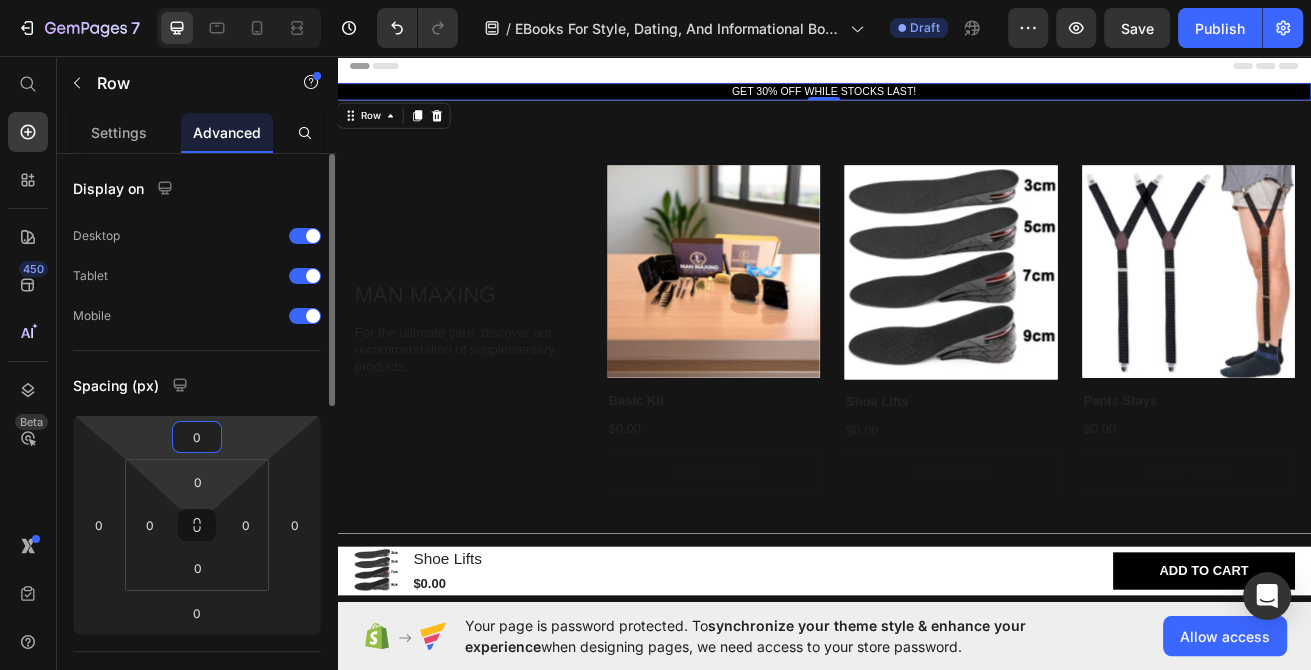 click on "7   /  EBooks For Style, Dating, And Informational Booklet Draft Preview  Save   Publish  450 Beta Start with Sections Elements Hero Section Product Detail Brands Trusted Badges Guarantee Product Breakdown How to use Testimonials Compare Bundle FAQs Social Proof Brand Story Product List Collection Blog List Contact Sticky Add to Cart Custom Footer Browse Library 450 Layout
Row
Row
Row
Row Text
Heading
Text Block Button
Button
Button
Sticky Back to top Media
Image" at bounding box center [655, 0] 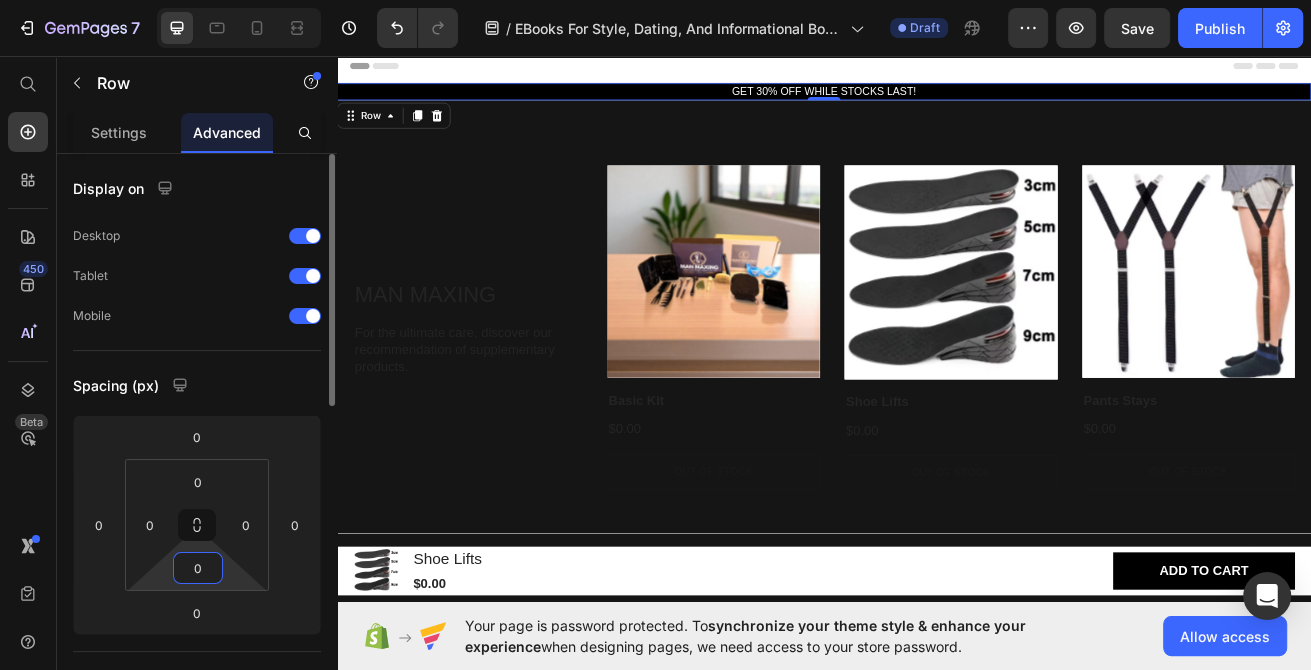 click on "0" at bounding box center (198, 568) 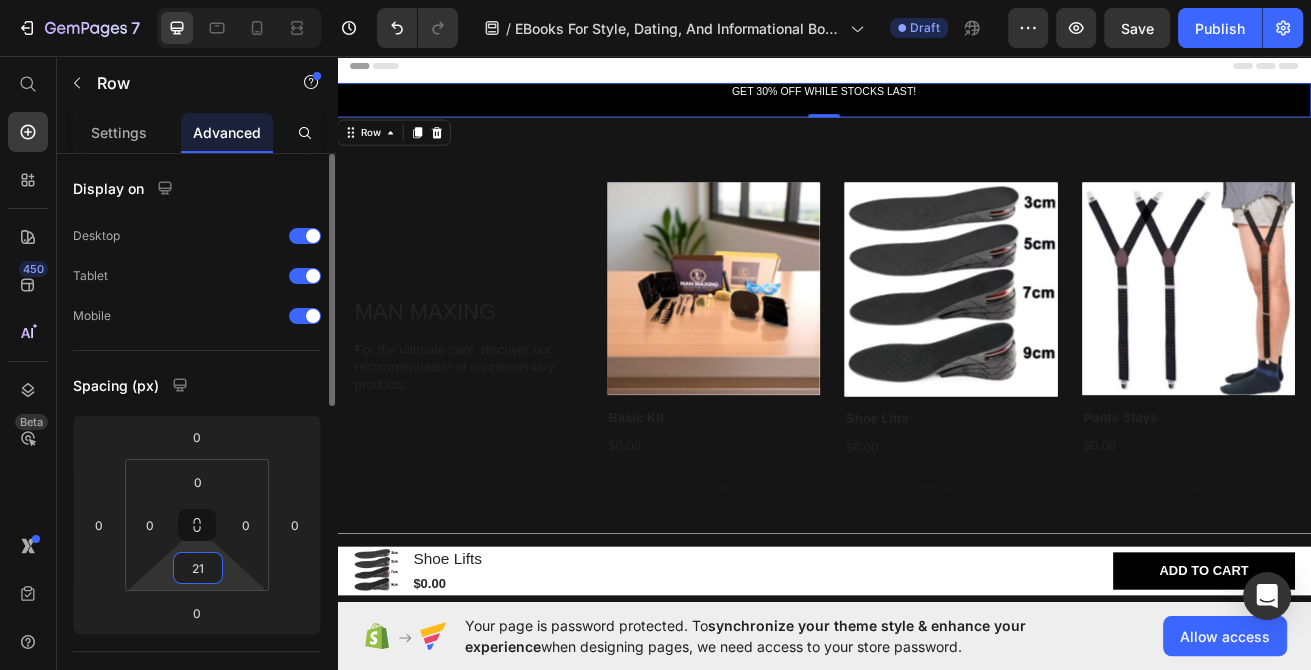 type on "2" 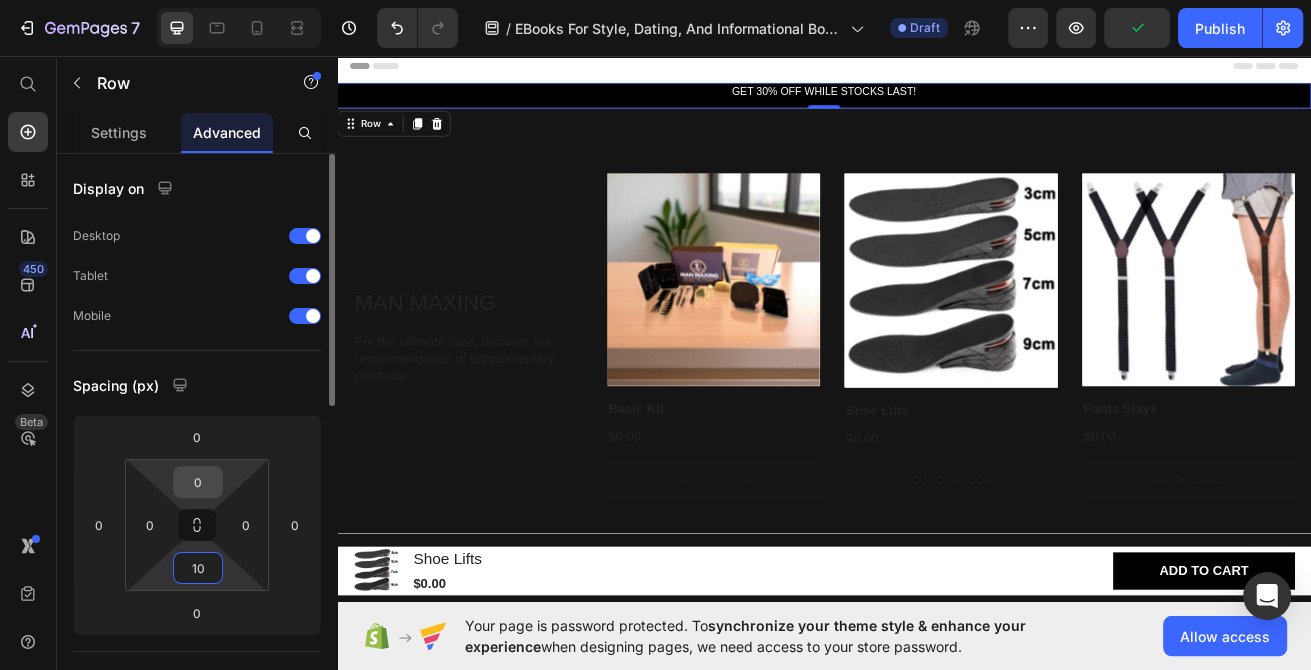 type on "10" 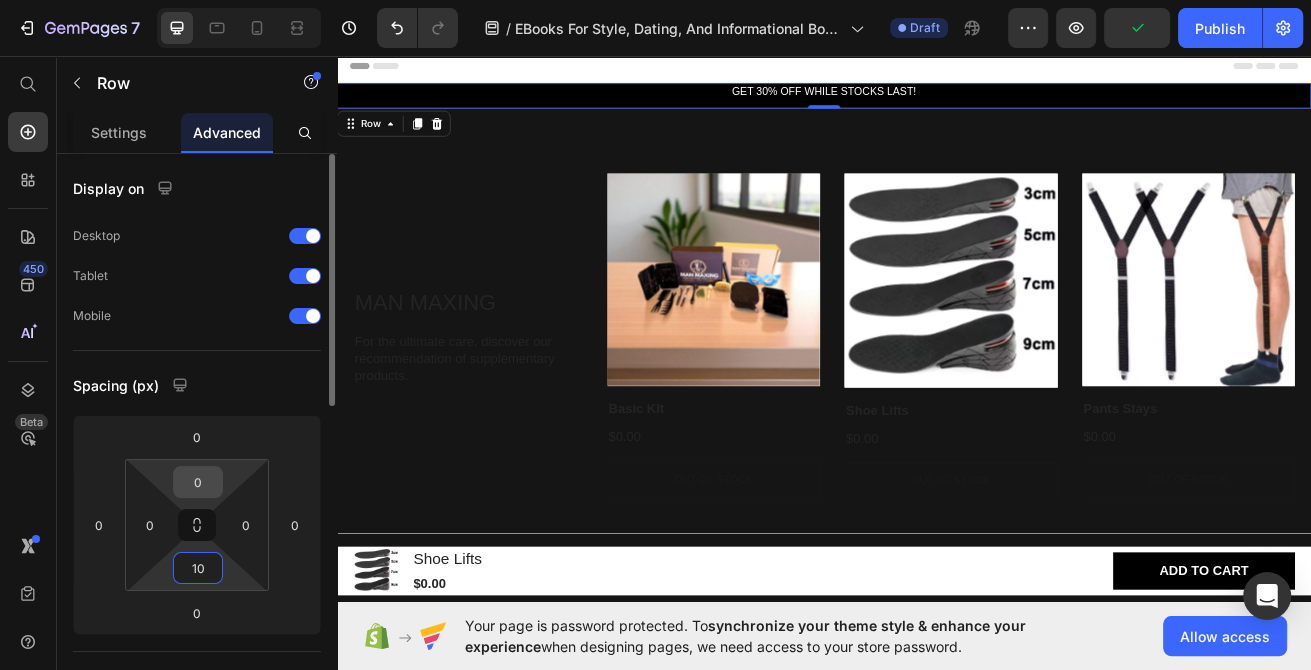 click on "0" at bounding box center (198, 482) 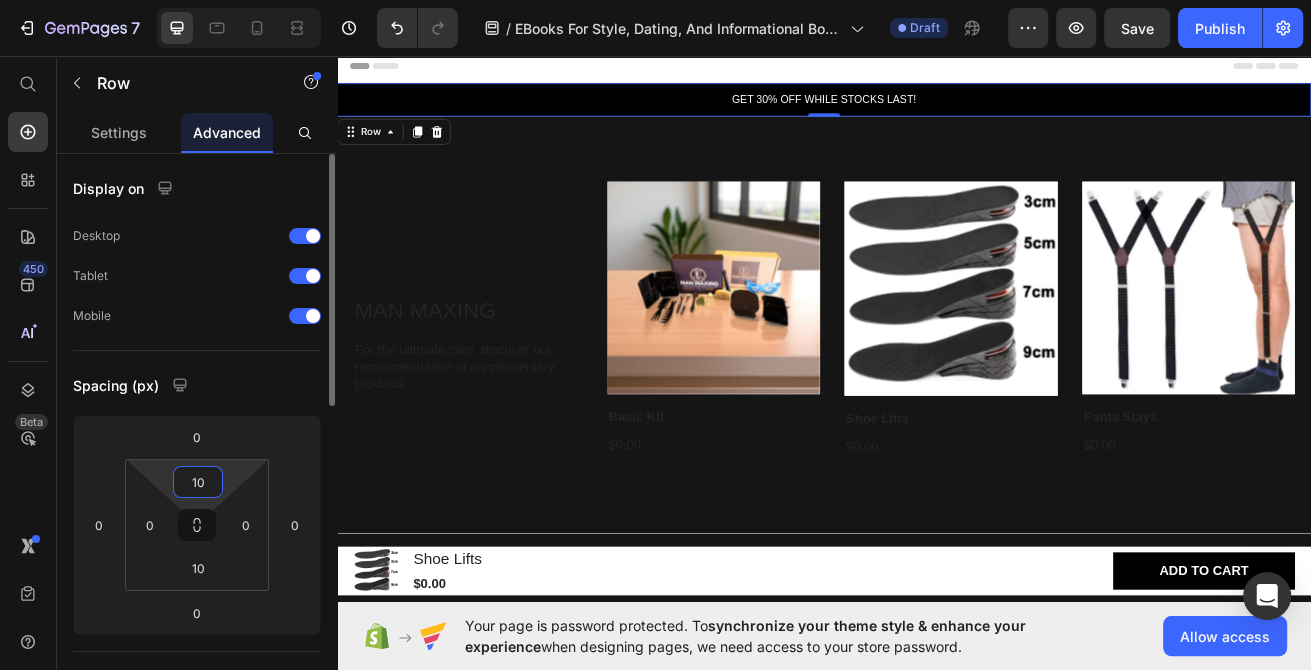 type on "1" 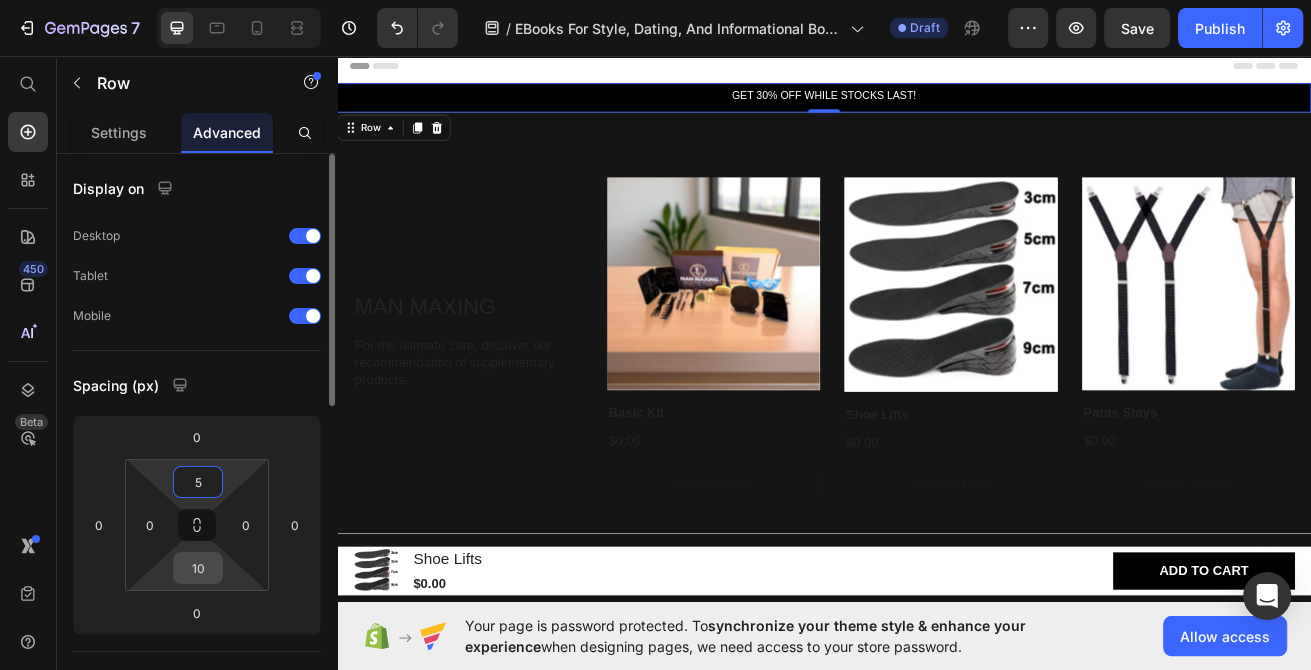 type on "5" 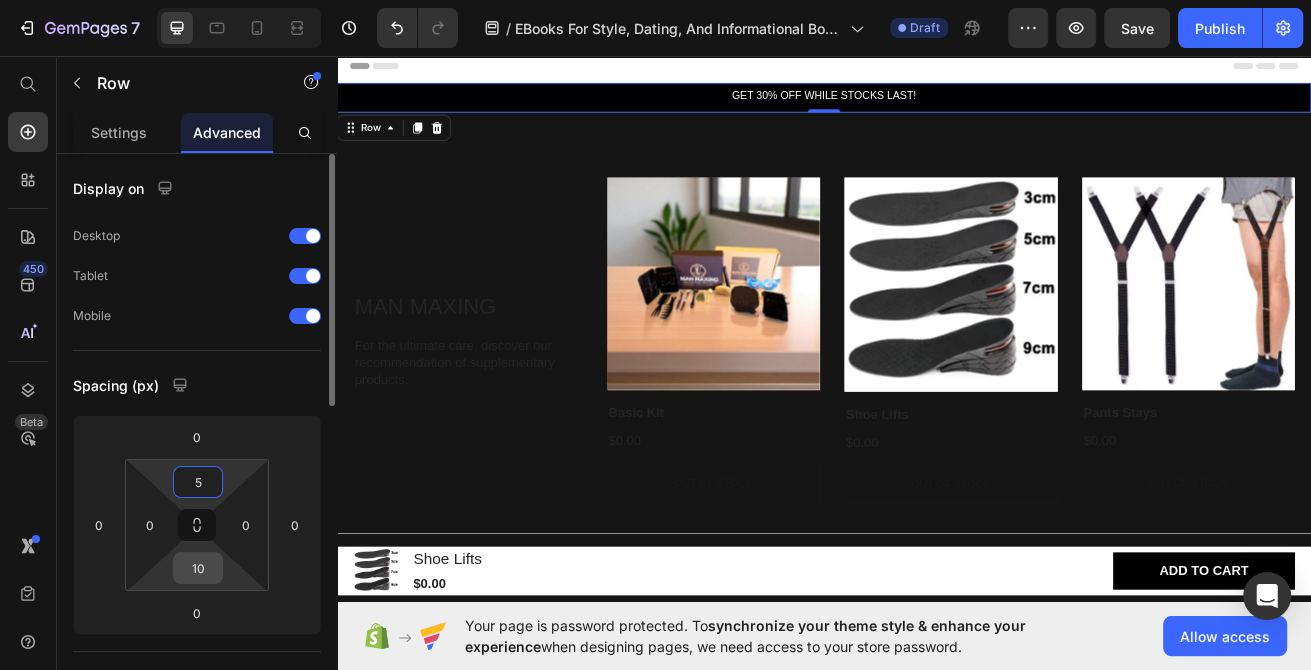 click on "10" at bounding box center [198, 568] 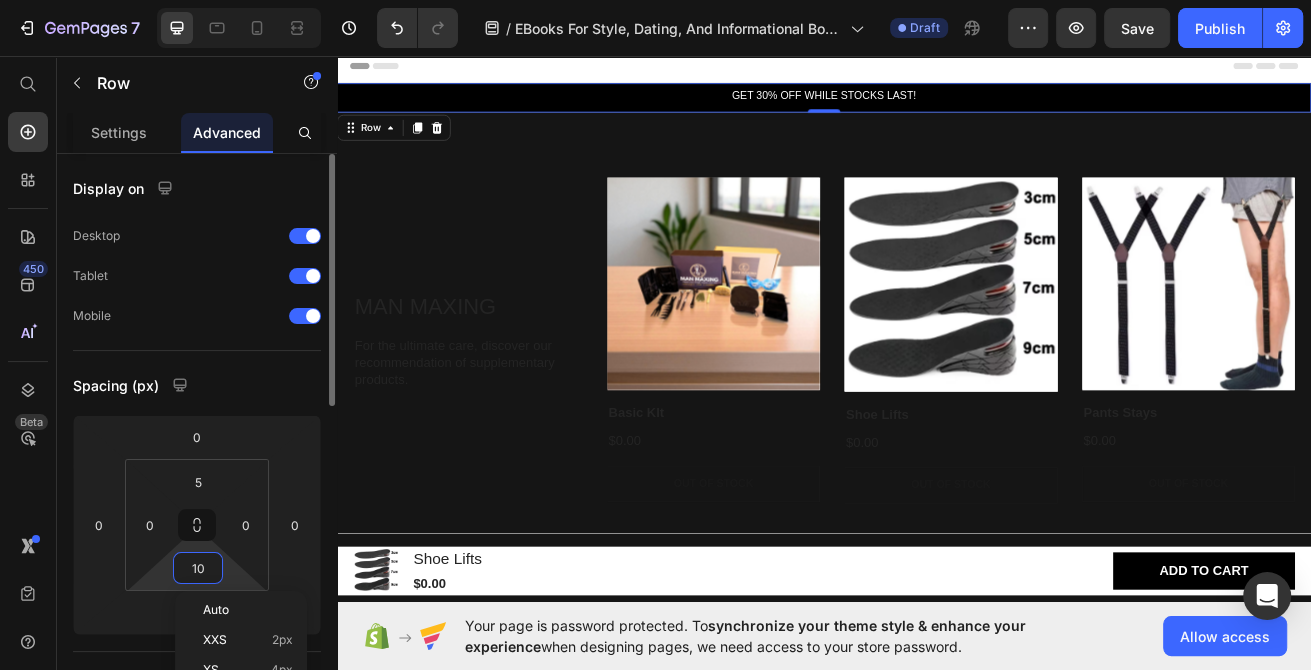 type on "5" 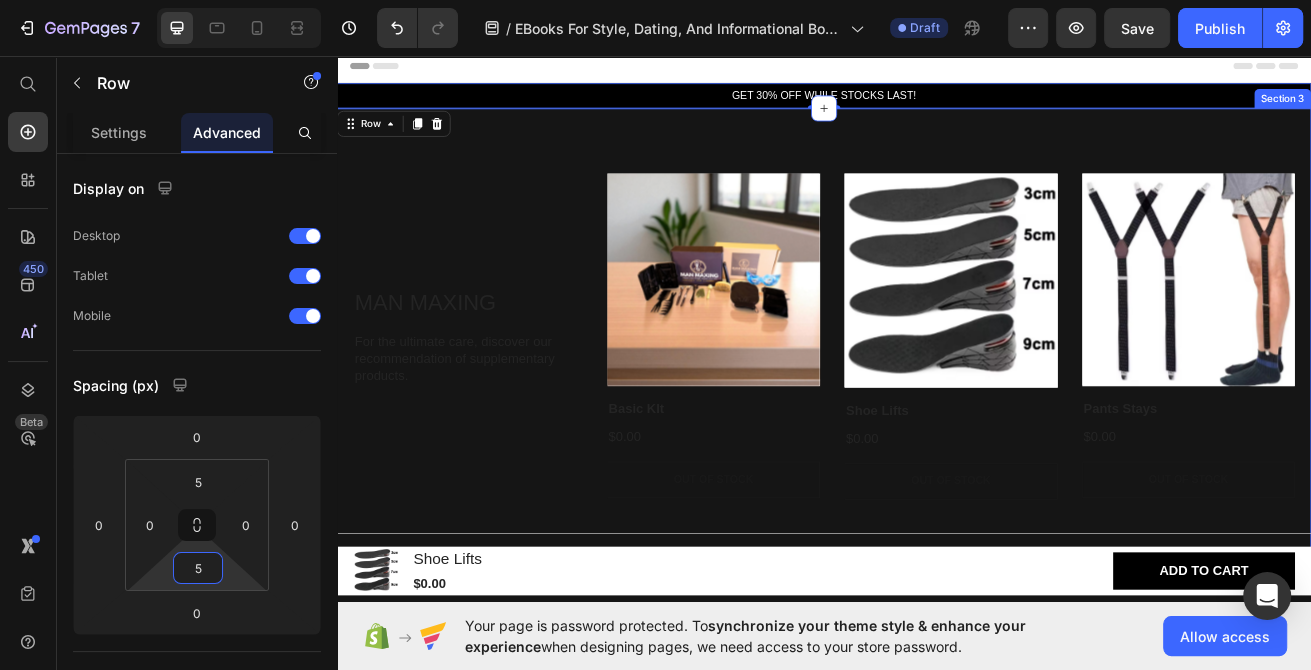 click on "GET 30% OFF WHILE STOCKS LAST!" at bounding box center (937, 105) 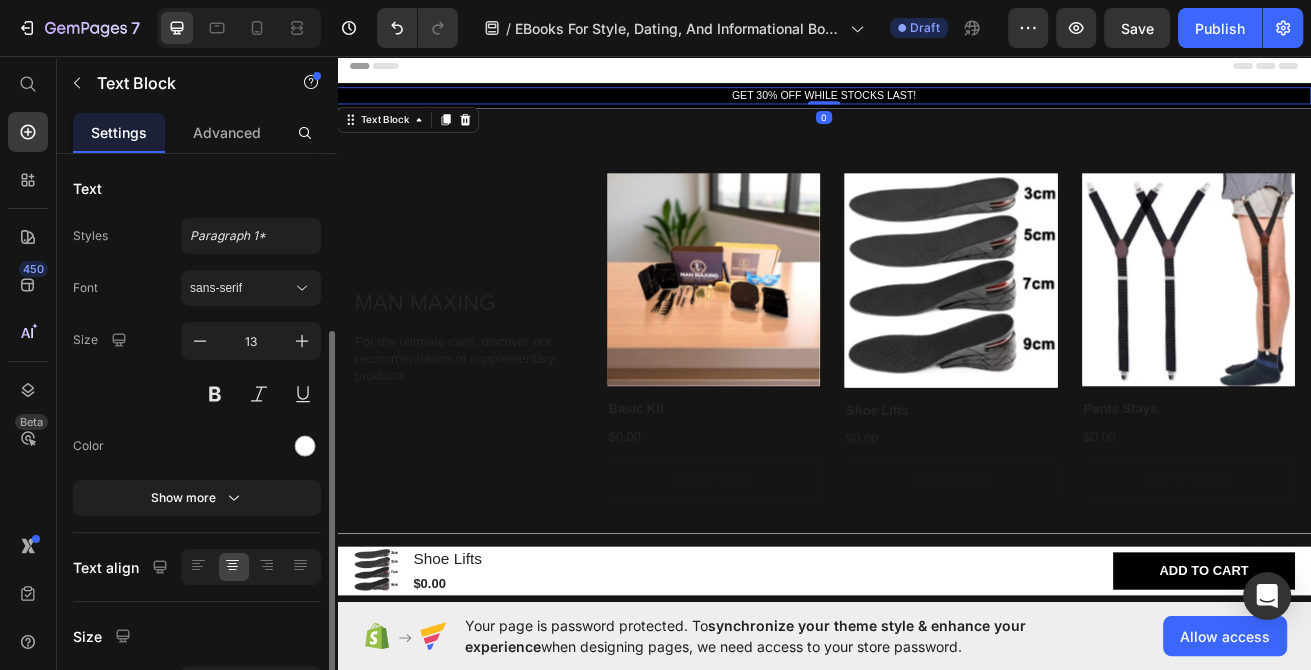 scroll, scrollTop: 108, scrollLeft: 0, axis: vertical 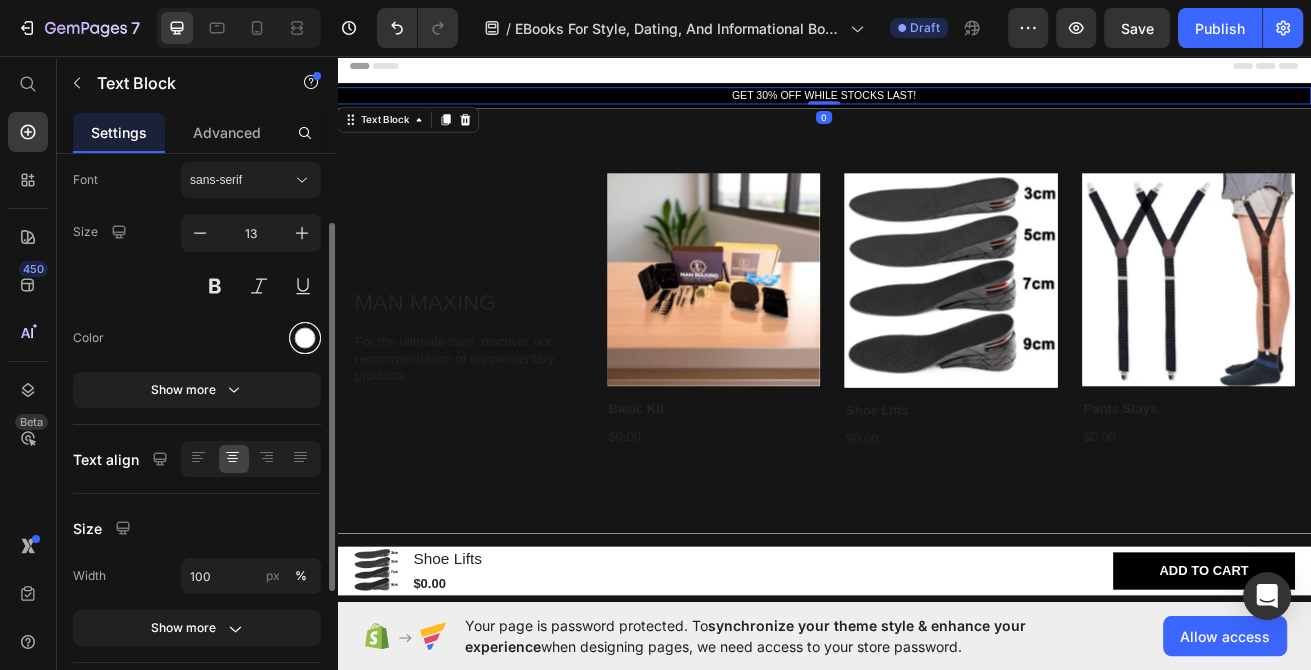 click at bounding box center (305, 338) 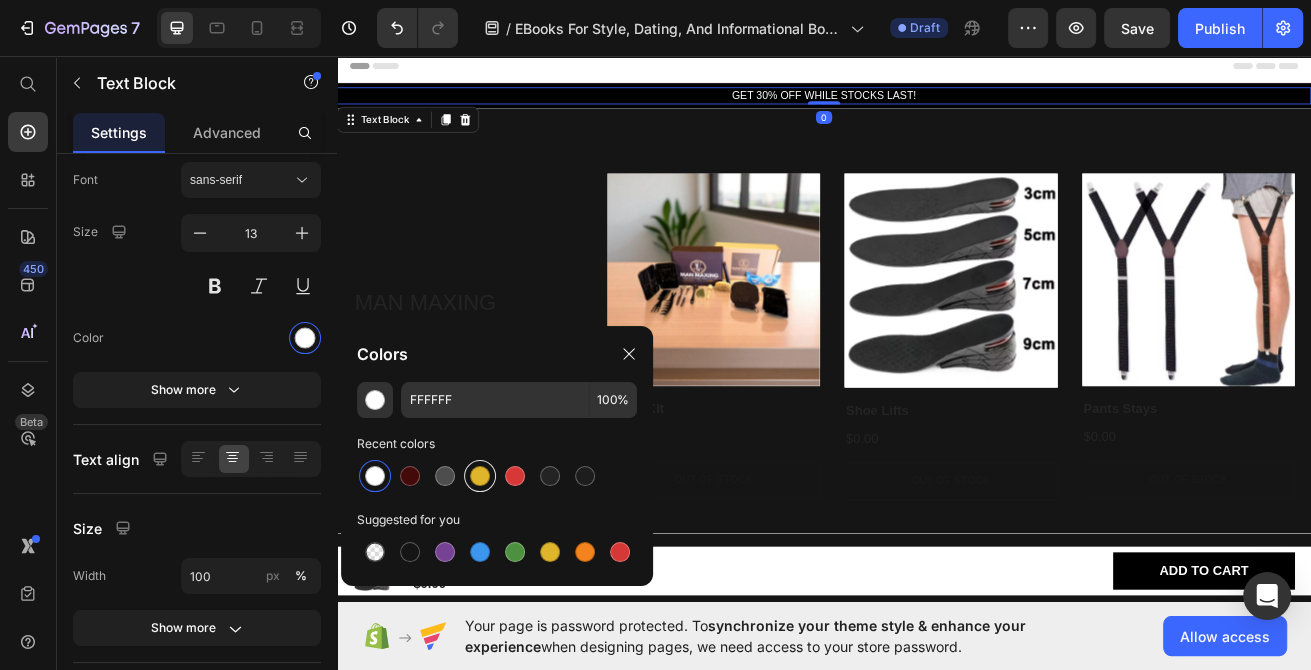 click at bounding box center (480, 476) 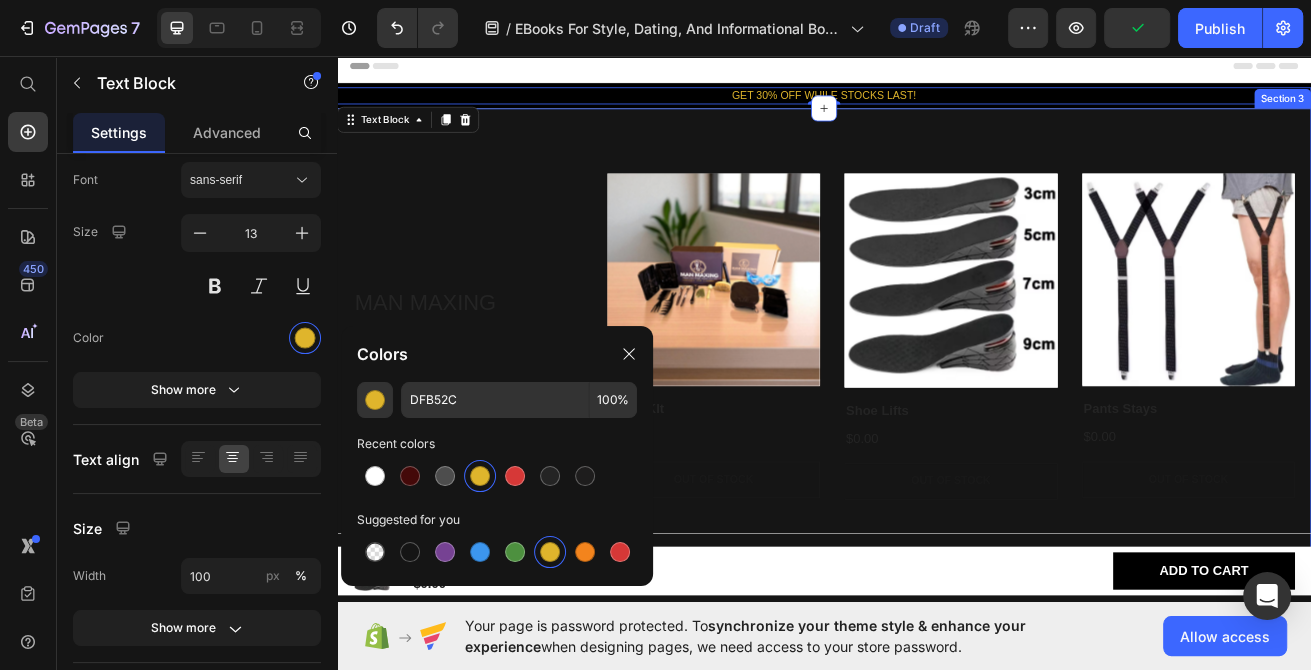 click on "MAN MAXING  Heading For the ultimate care, discover our recommendation of supplementary products. Text Block Product Images Row Basic KIt Product Title $0.00 Product Price Out of stock Add to Cart Product Hero Banner Product Images Row Shoe Lifts Product Title $0.00 Product Price Out of stock Add to Cart Product Hero Banner Product Images Row Pants Stays Product Title $0.00 Product Price Out of stock Add to Cart Product Hero Banner Carousel Row Section 3" at bounding box center [937, 402] 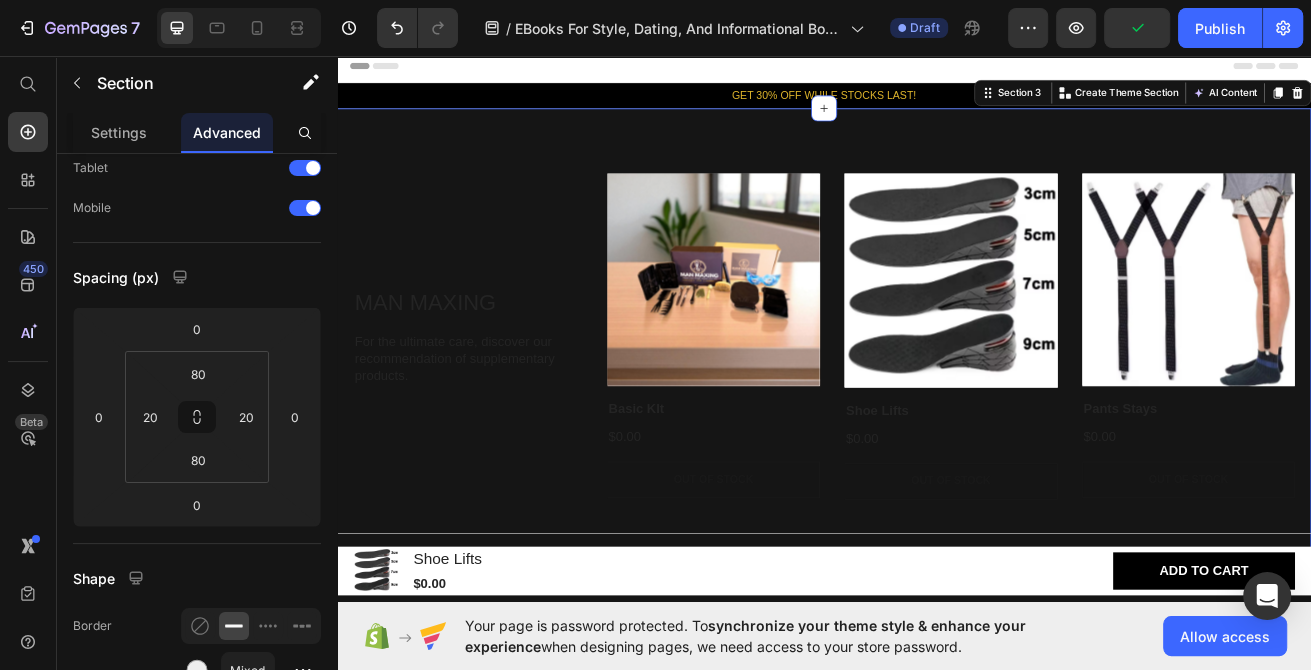 scroll, scrollTop: 0, scrollLeft: 0, axis: both 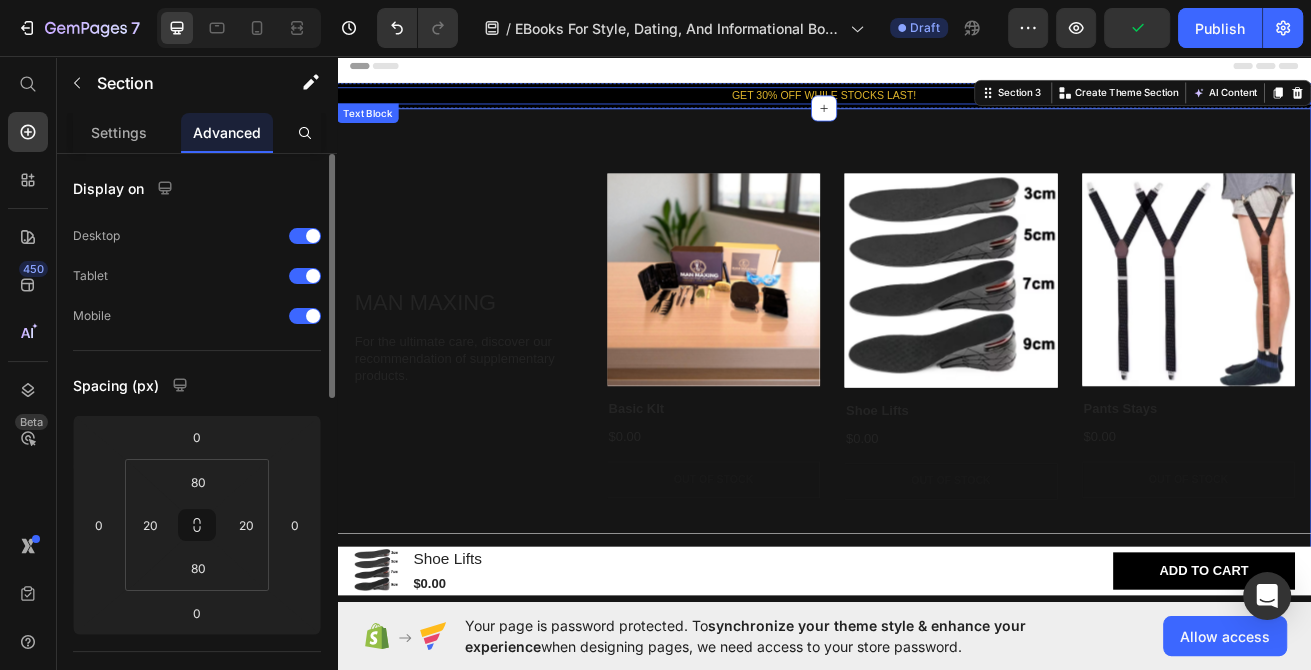 click on "GET 30% OFF WHILE STOCKS LAST!" at bounding box center (937, 105) 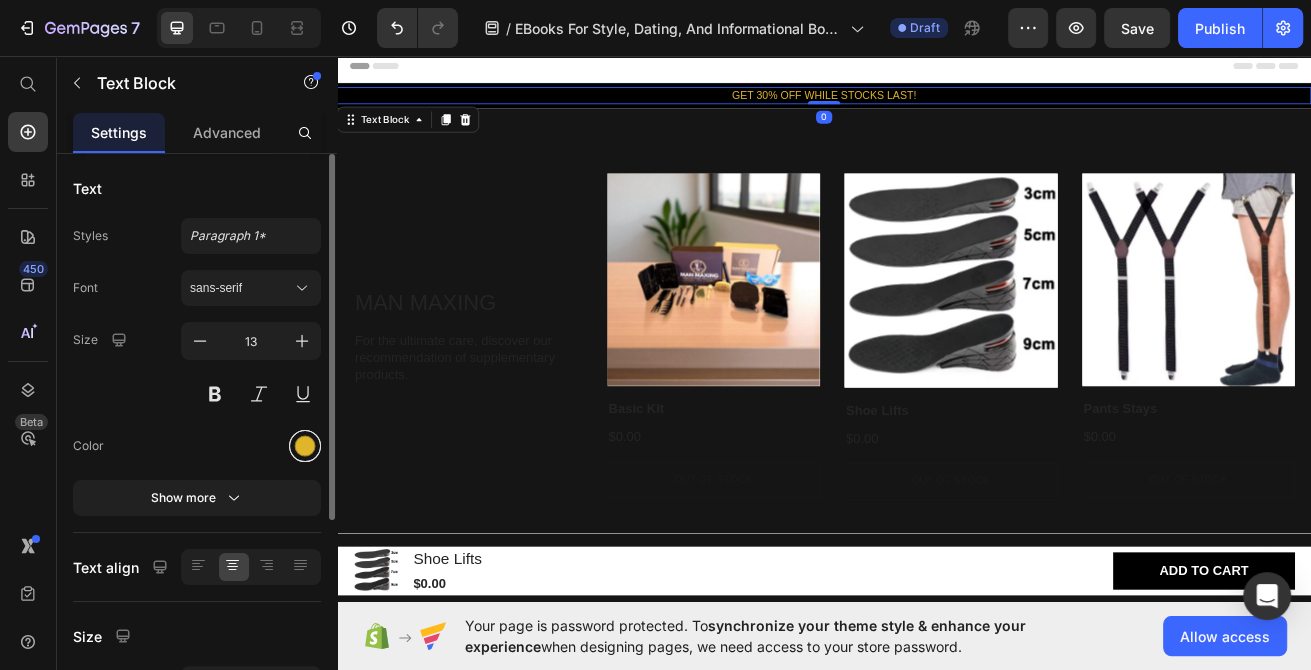 click at bounding box center (305, 446) 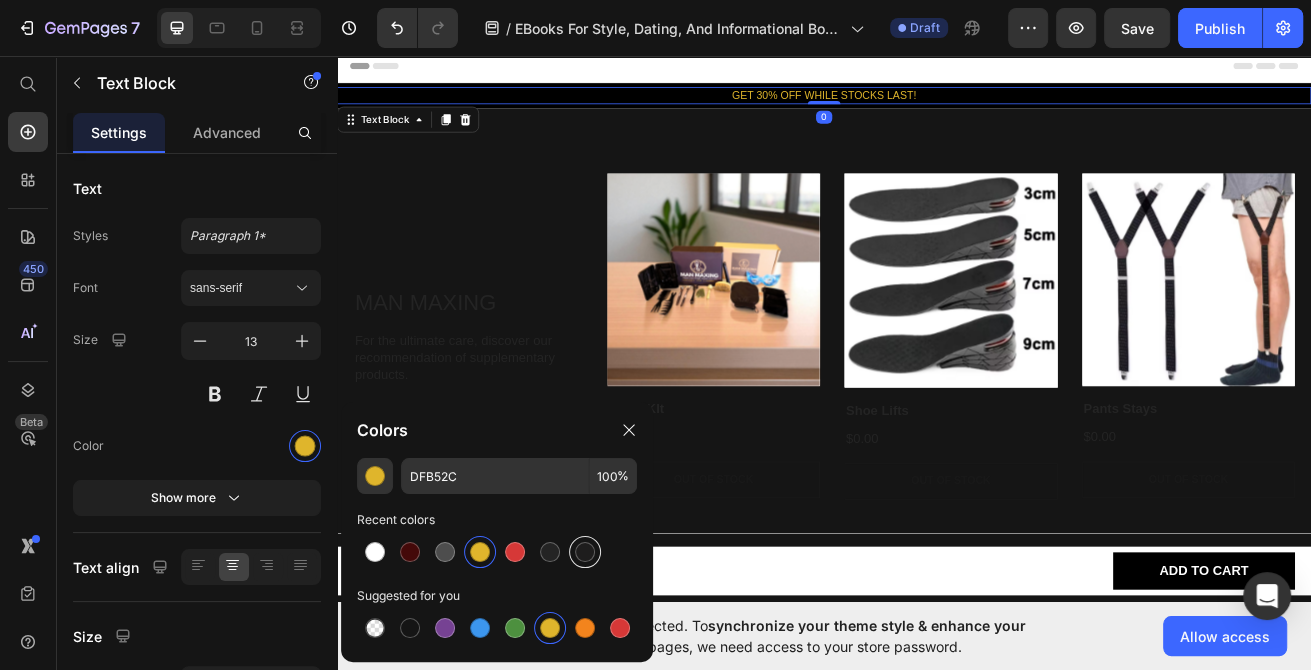 click at bounding box center (585, 552) 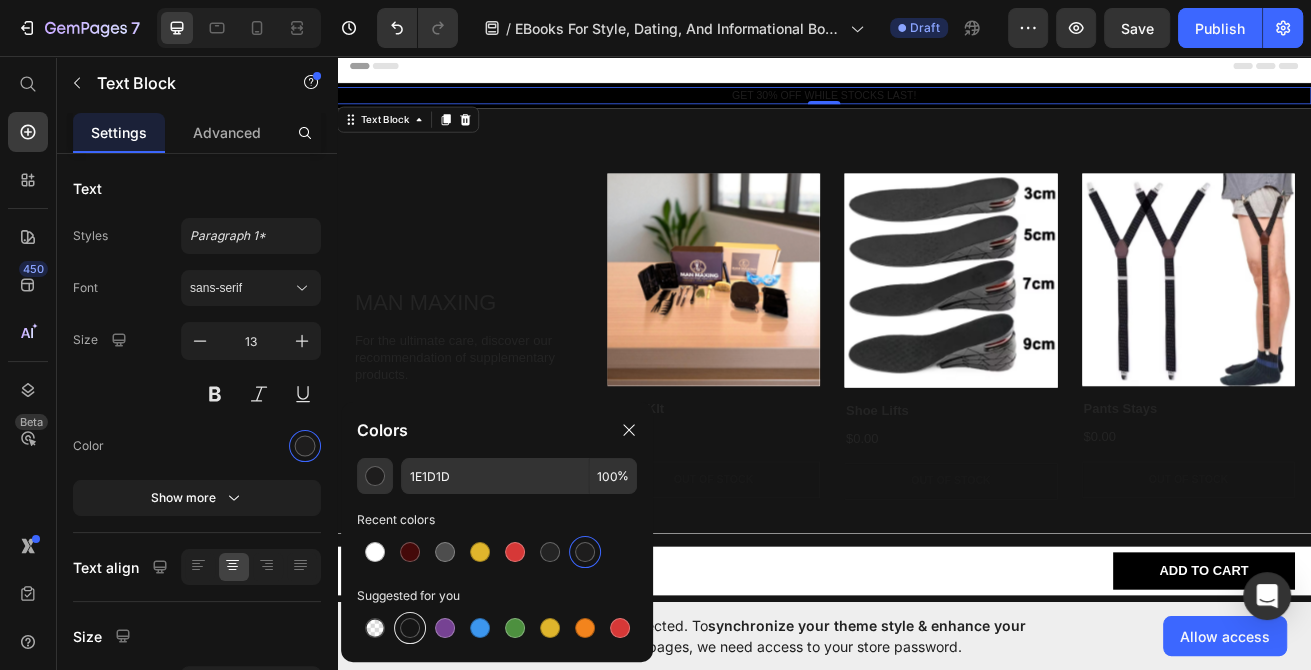 click at bounding box center [410, 628] 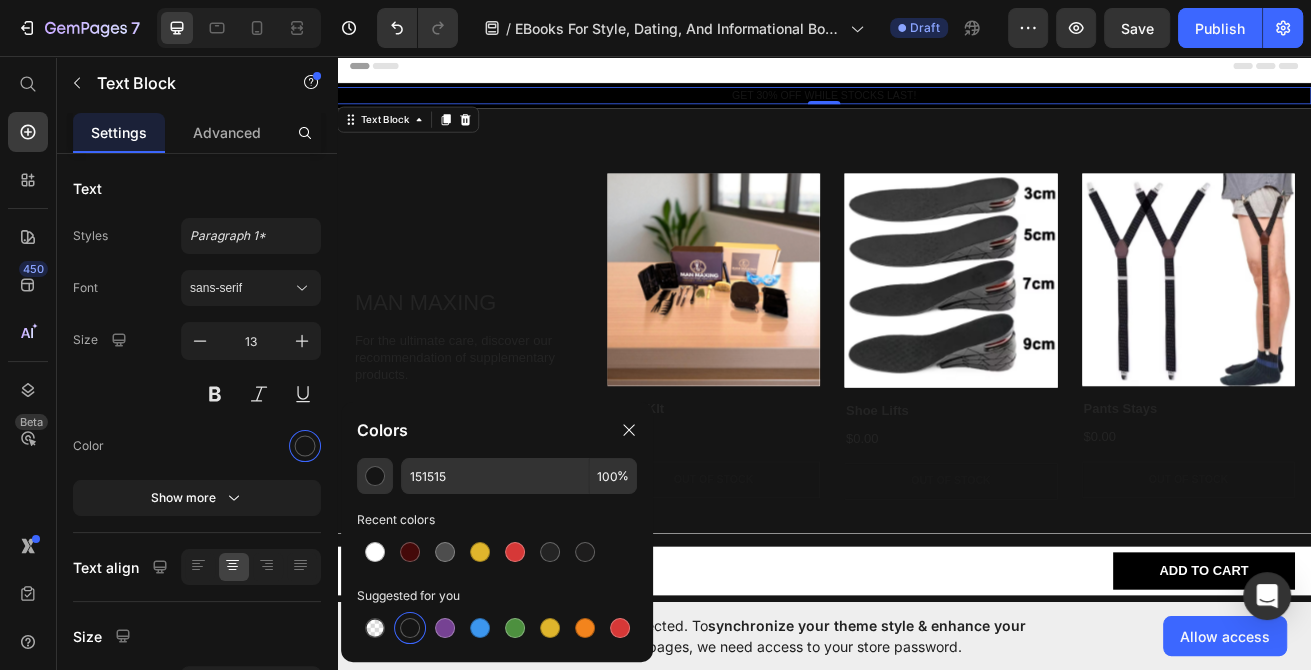 click on "GET 30% OFF WHILE STOCKS LAST!" at bounding box center [937, 105] 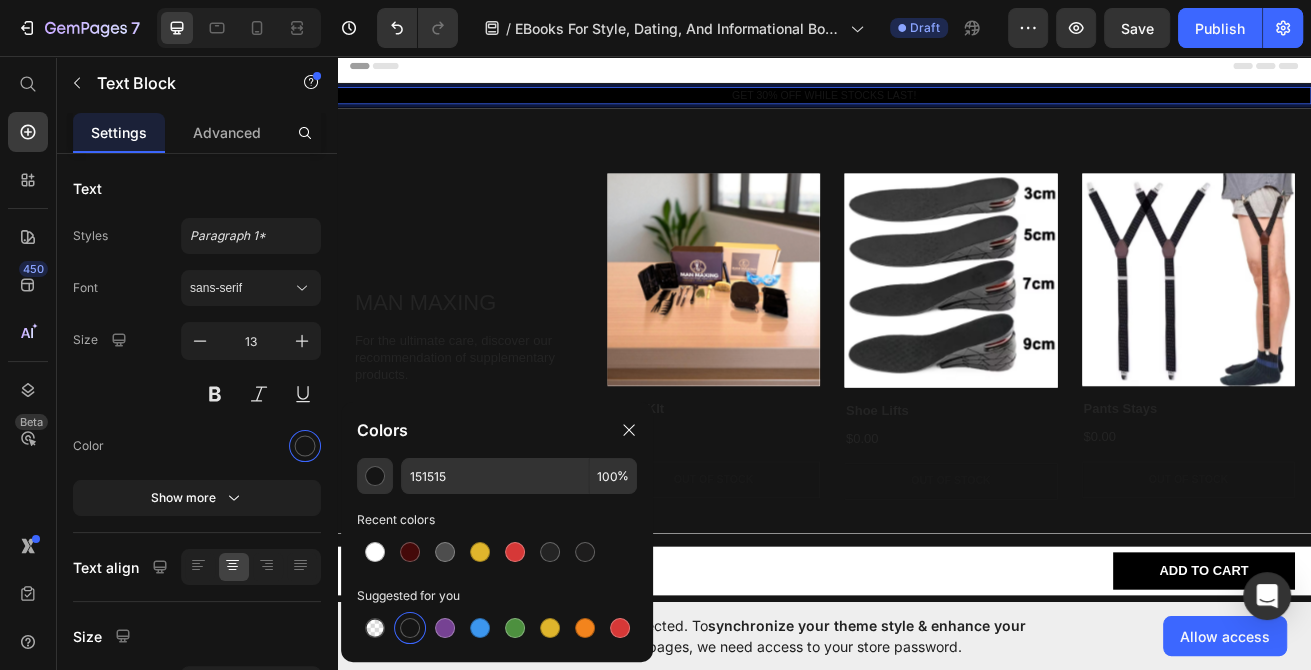 click on "GET 30% OFF WHILE STOCKS LAST!" at bounding box center (937, 105) 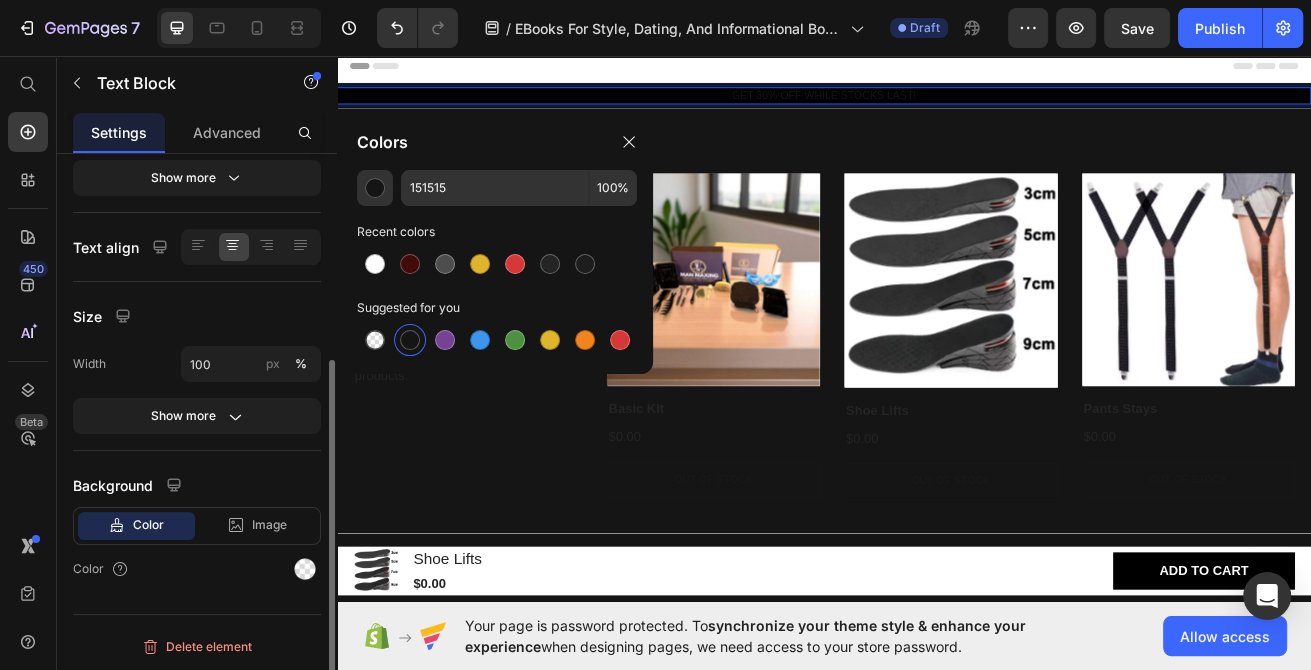 scroll, scrollTop: 320, scrollLeft: 0, axis: vertical 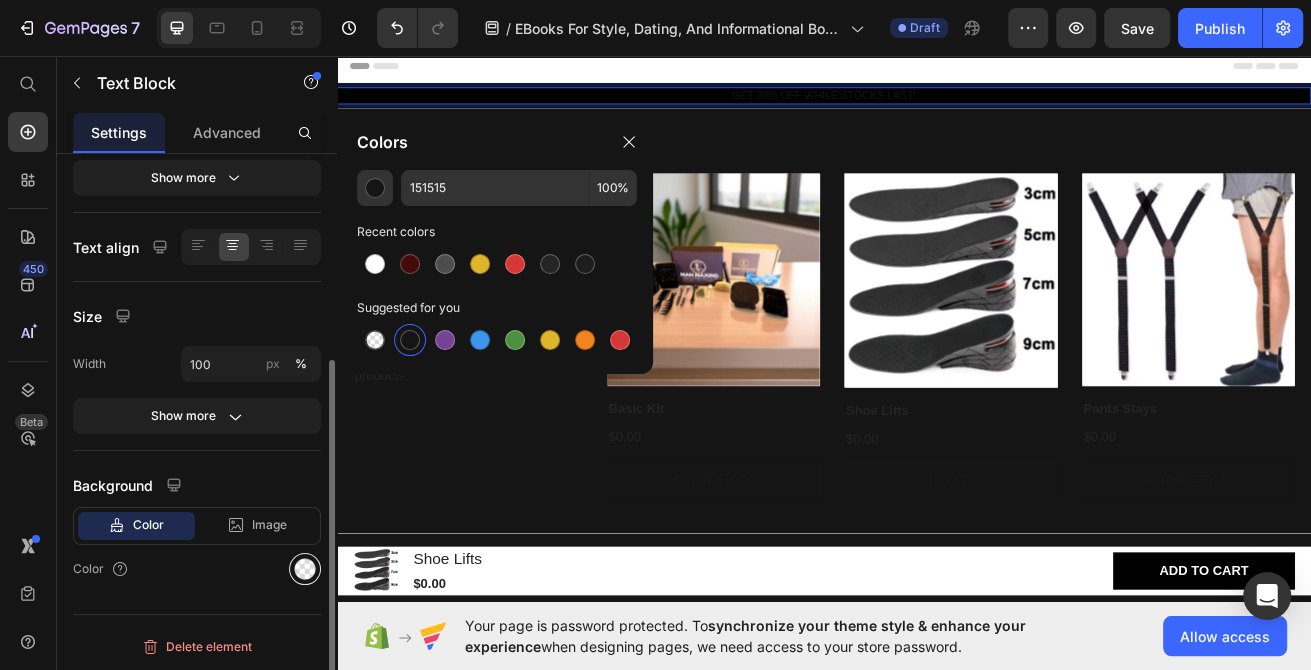 click at bounding box center [305, 569] 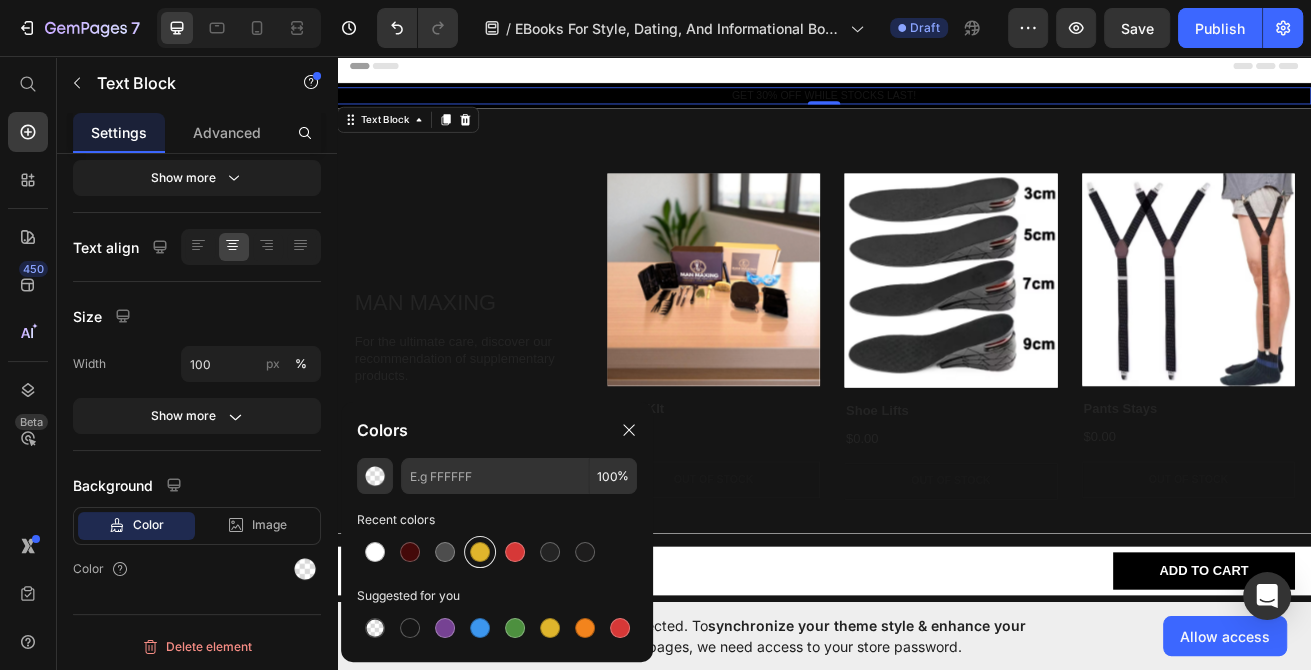 click at bounding box center [480, 552] 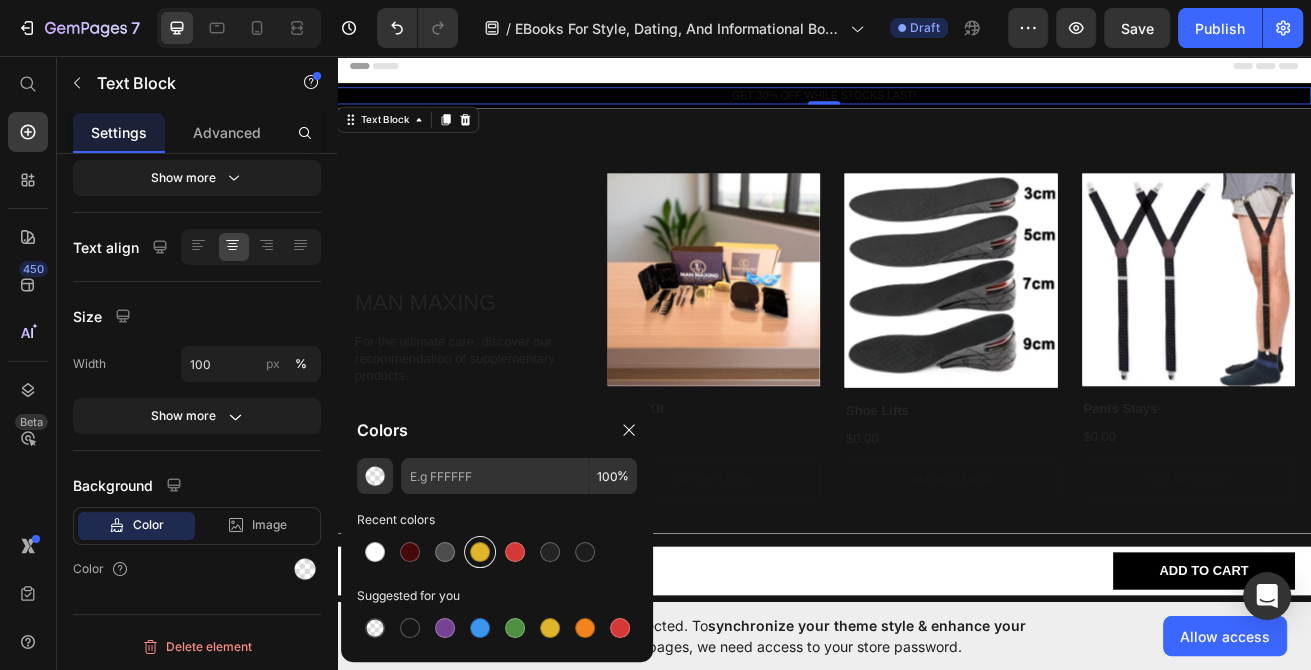 type on "DFB52C" 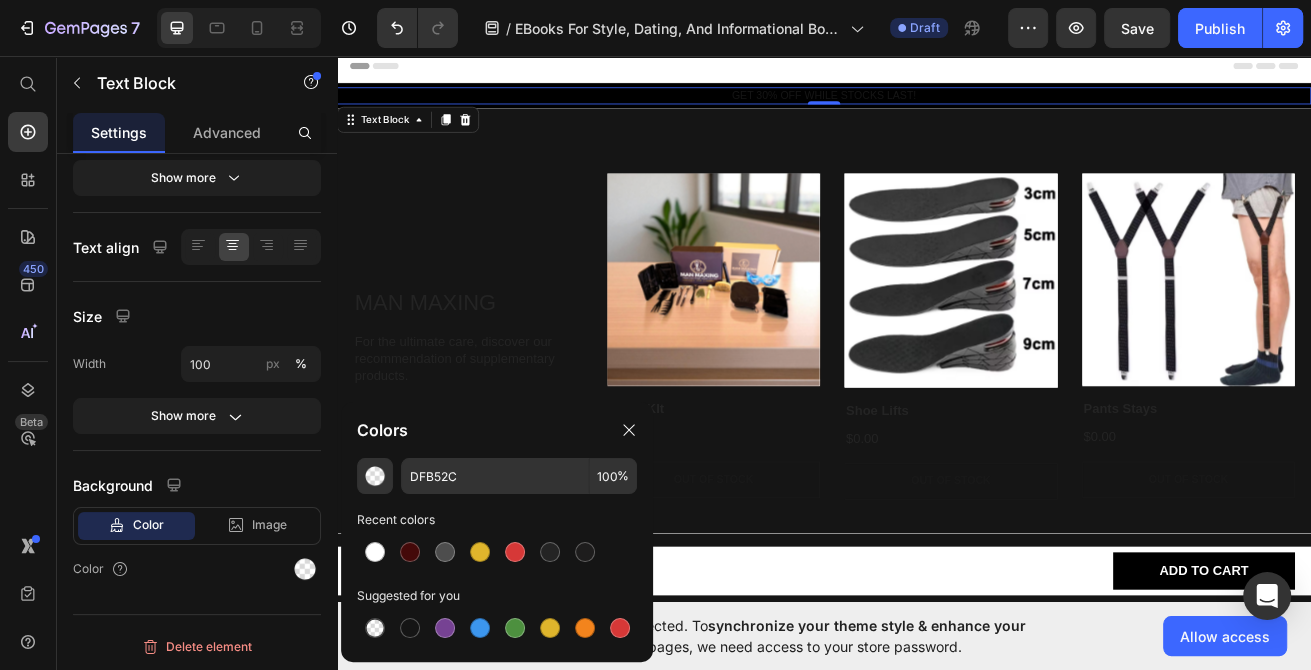 scroll, scrollTop: 320, scrollLeft: 0, axis: vertical 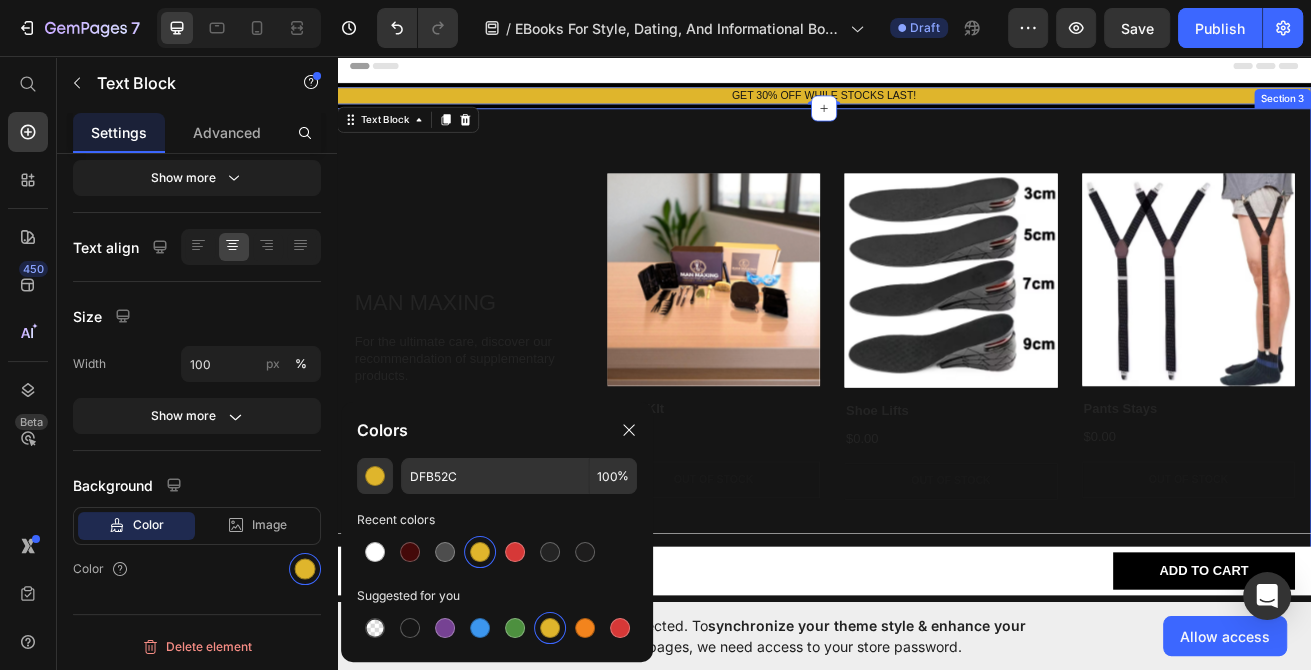 click on "MAN MAXING  Heading For the ultimate care, discover our recommendation of supplementary products. Text Block Product Images Row Basic KIt Product Title $0.00 Product Price Out of stock Add to Cart Product Hero Banner Product Images Row Shoe Lifts Product Title $0.00 Product Price Out of stock Add to Cart Product Hero Banner Product Images Row Pants Stays Product Title $0.00 Product Price Out of stock Add to Cart Product Hero Banner Carousel Row Section 3" at bounding box center (937, 402) 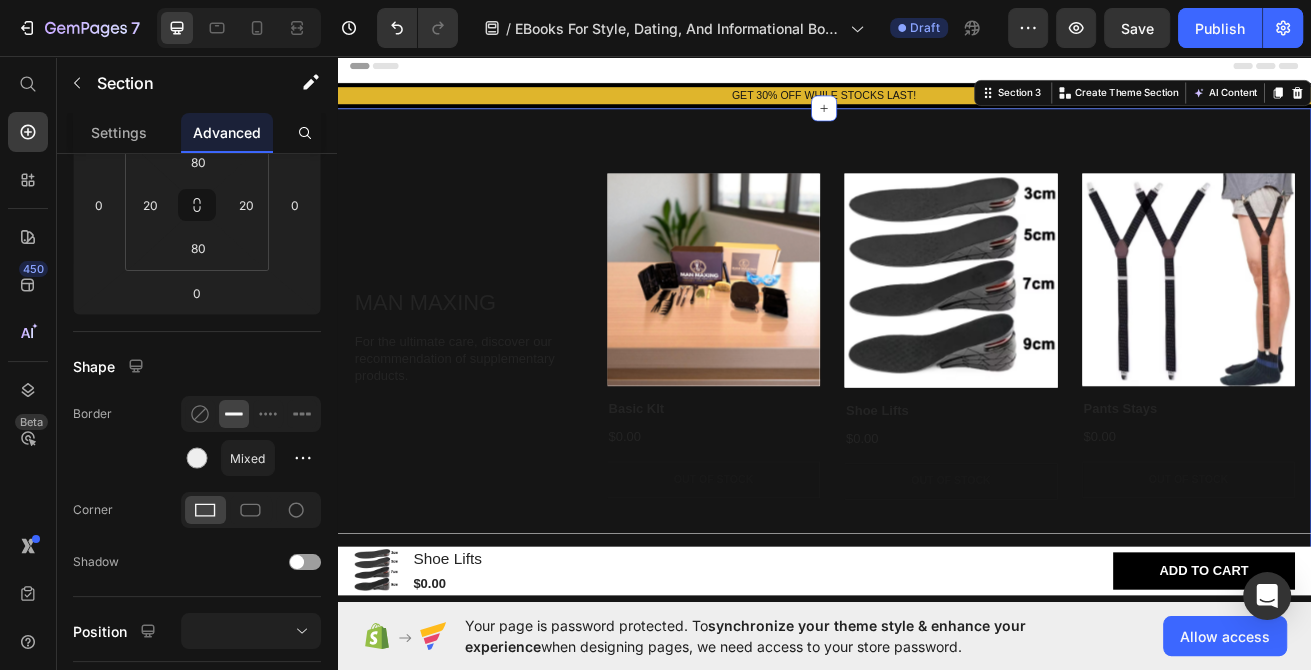 scroll, scrollTop: 0, scrollLeft: 0, axis: both 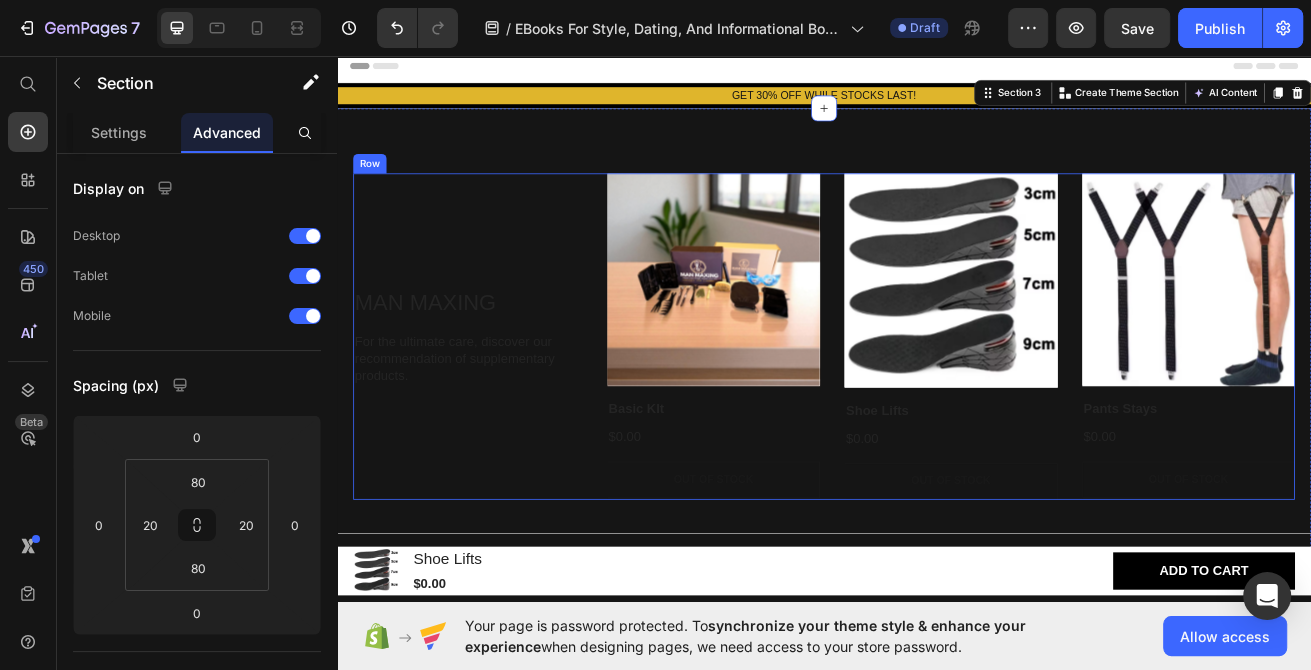 click on "MAN MAXING" at bounding box center [498, 360] 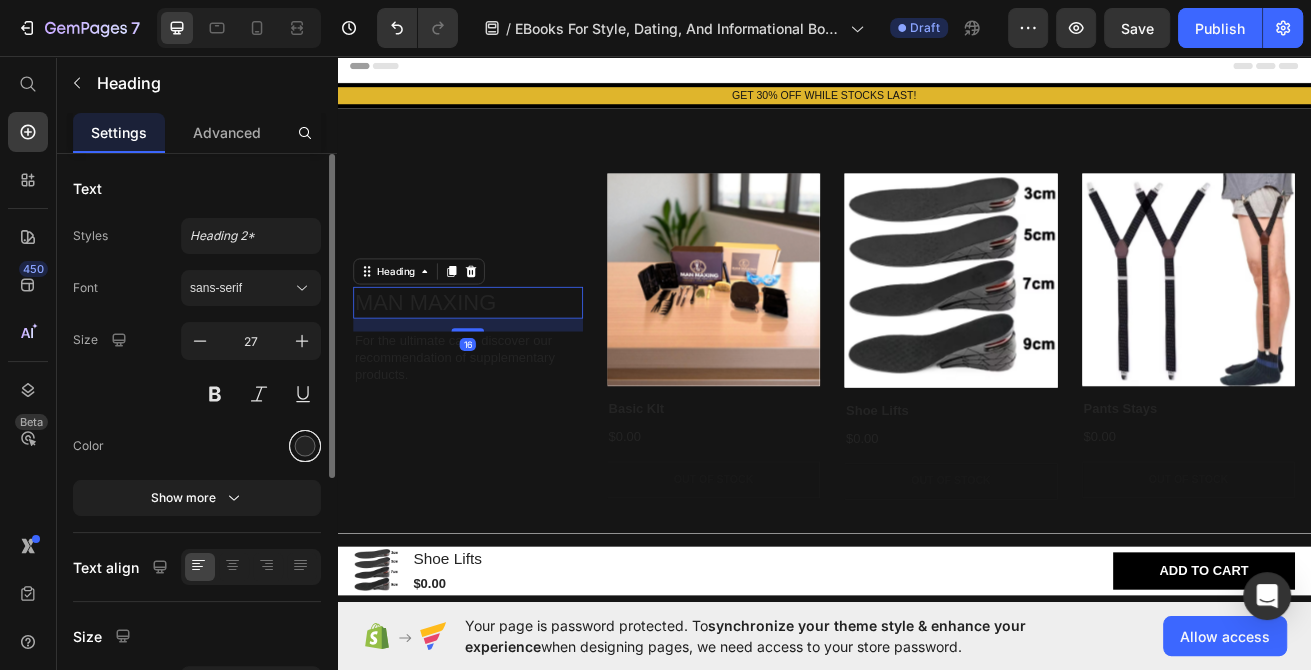 drag, startPoint x: 306, startPoint y: 453, endPoint x: 325, endPoint y: 451, distance: 19.104973 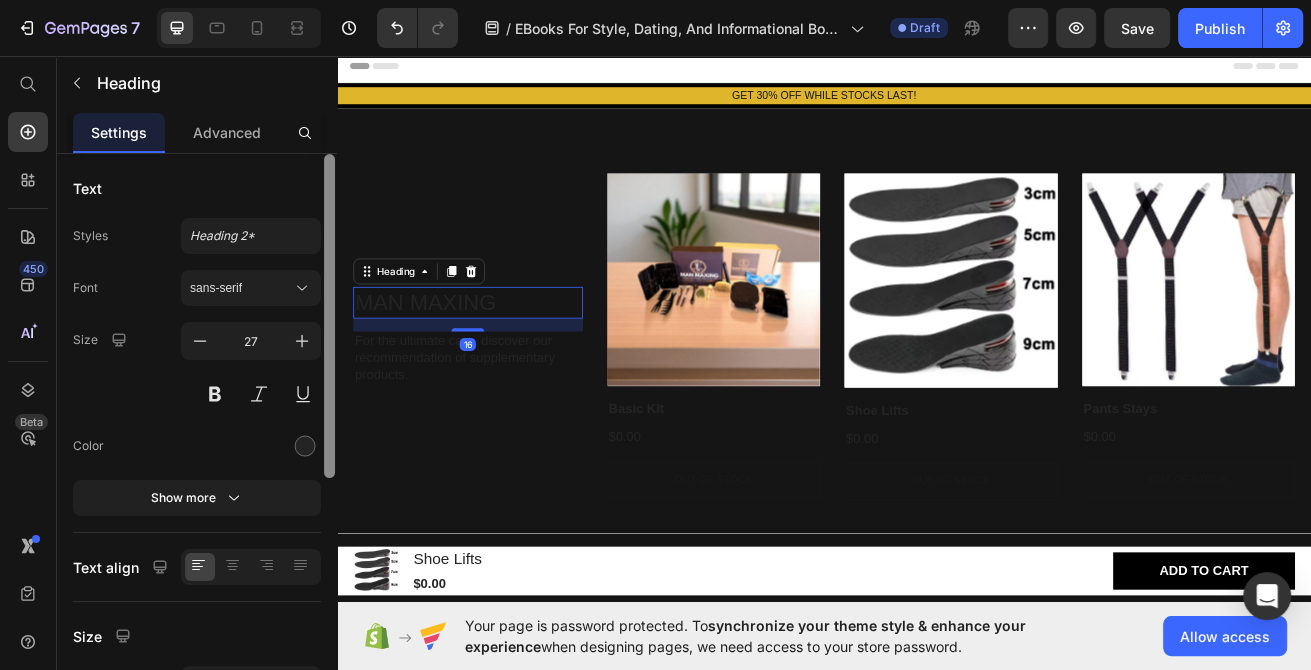 click at bounding box center (305, 446) 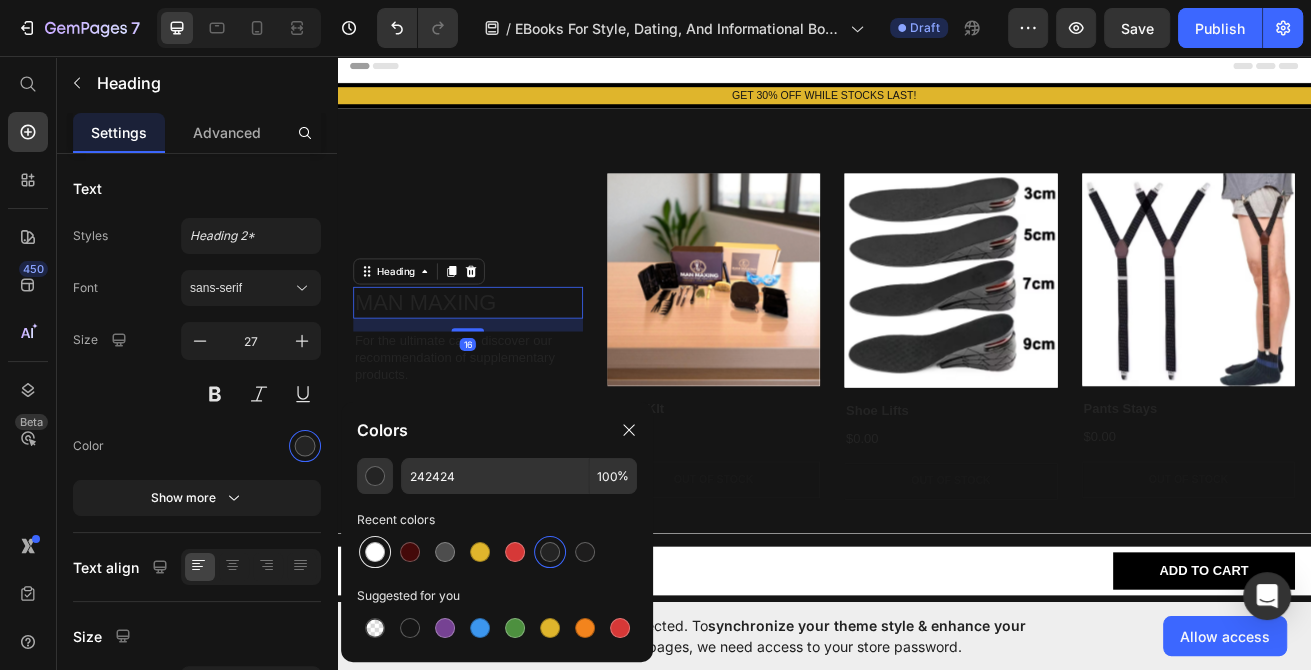 click at bounding box center (375, 552) 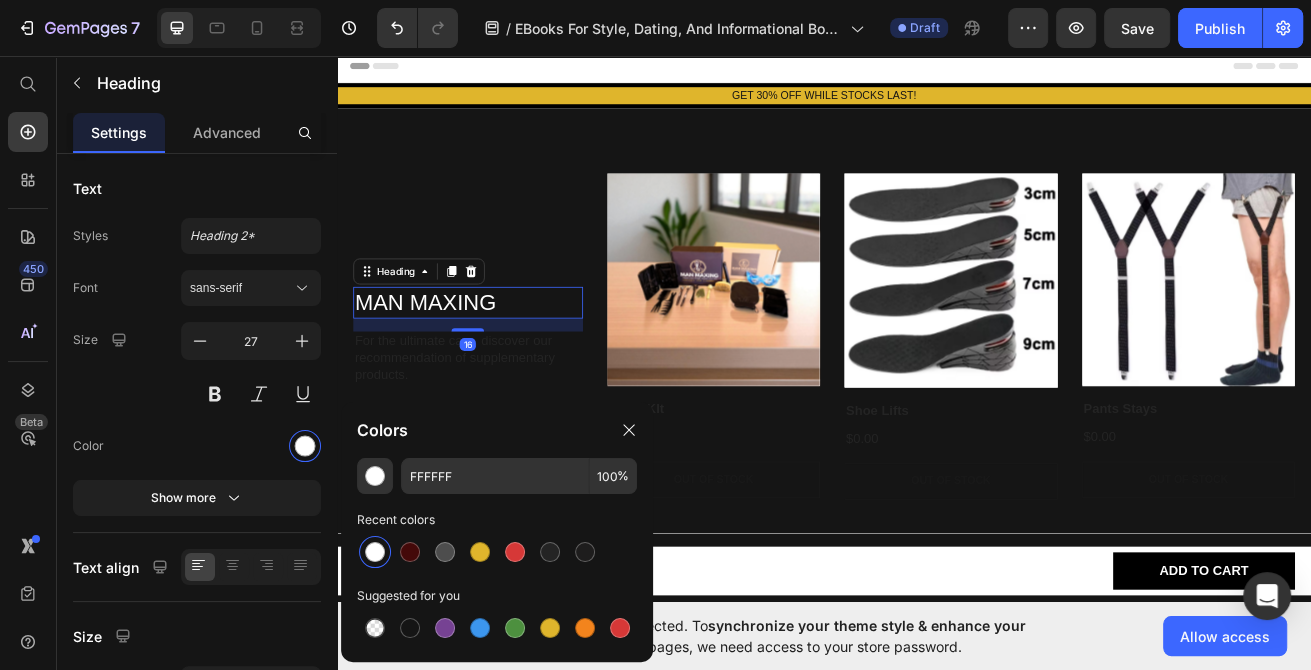 click on "For the ultimate care, discover our recommendation of supplementary products." at bounding box center (498, 429) 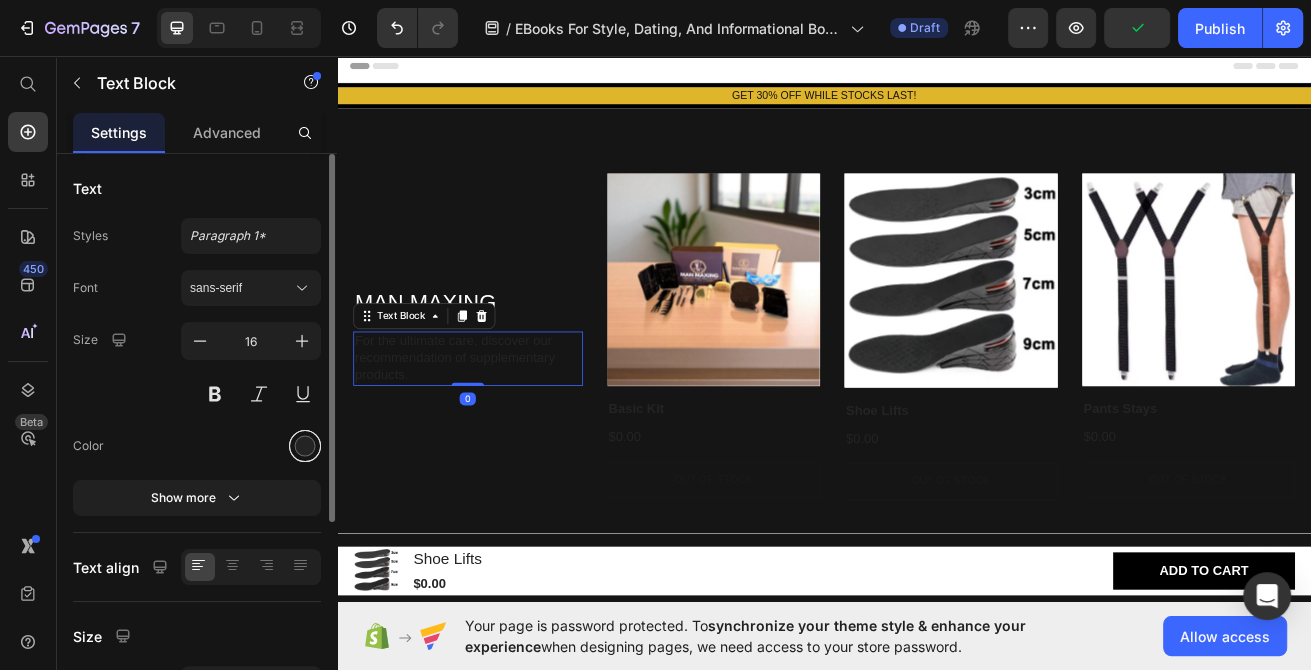 click at bounding box center (305, 446) 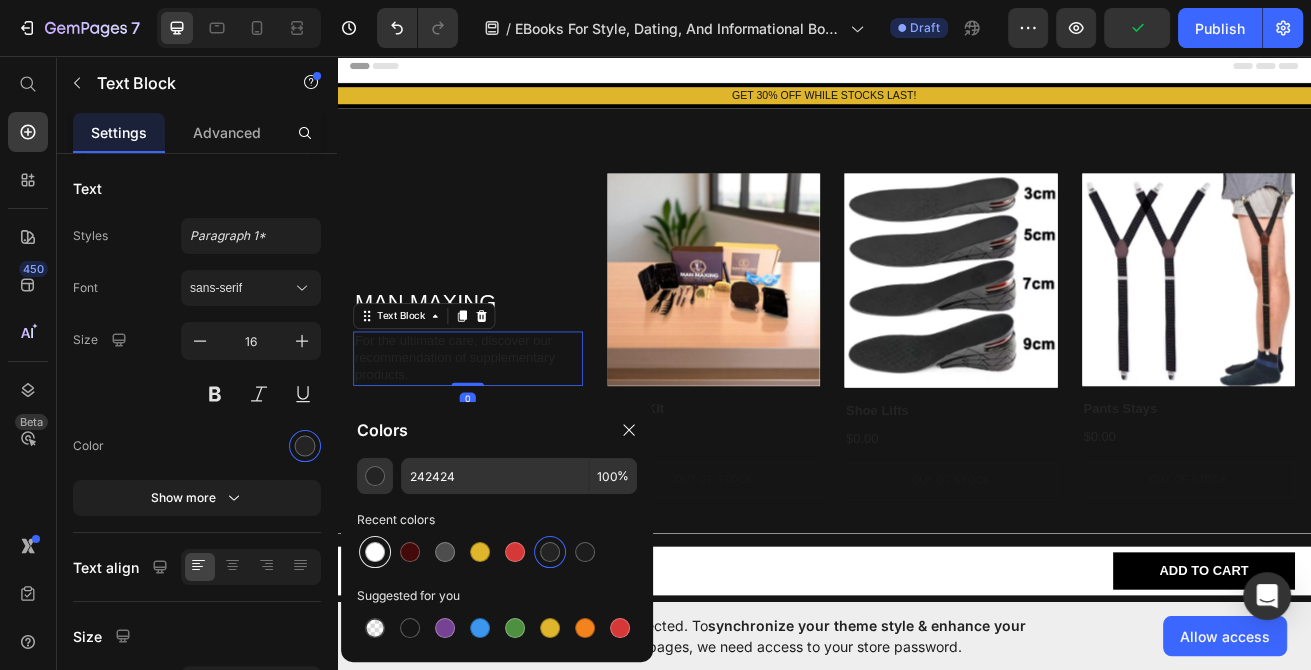 click at bounding box center [375, 552] 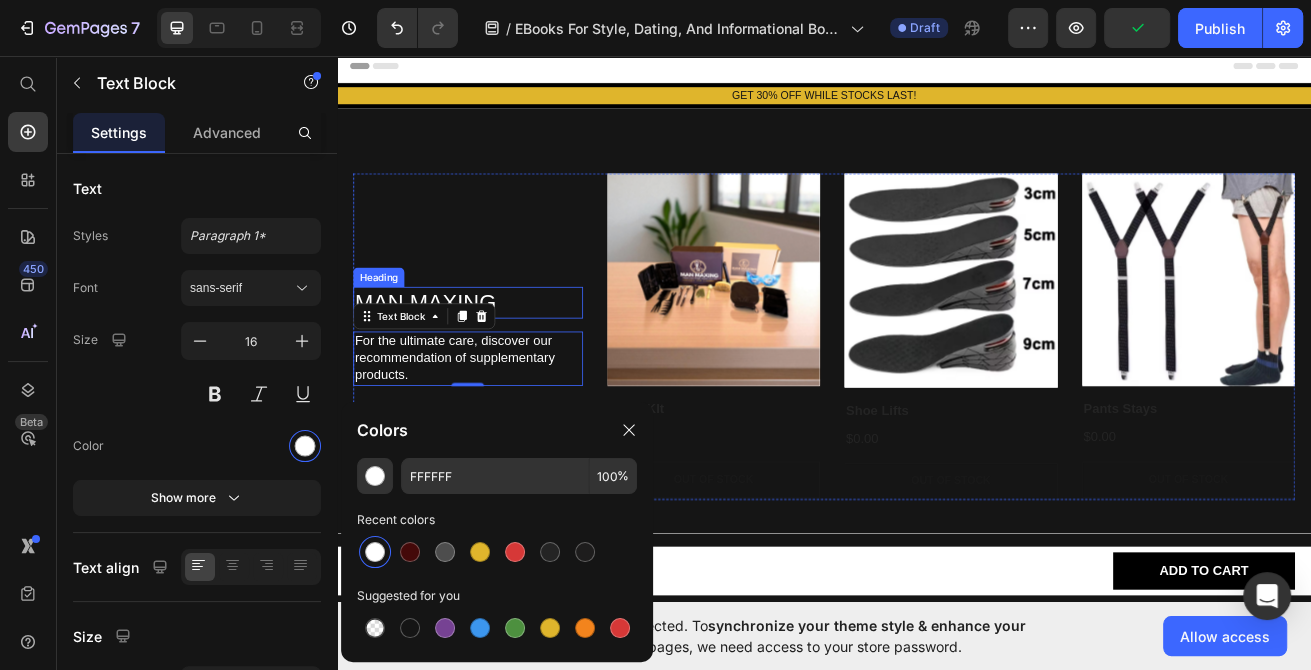 click on "MAN MAXING  Heading For the ultimate care, discover our recommendation of supplementary products. Text Block   0" at bounding box center [498, 402] 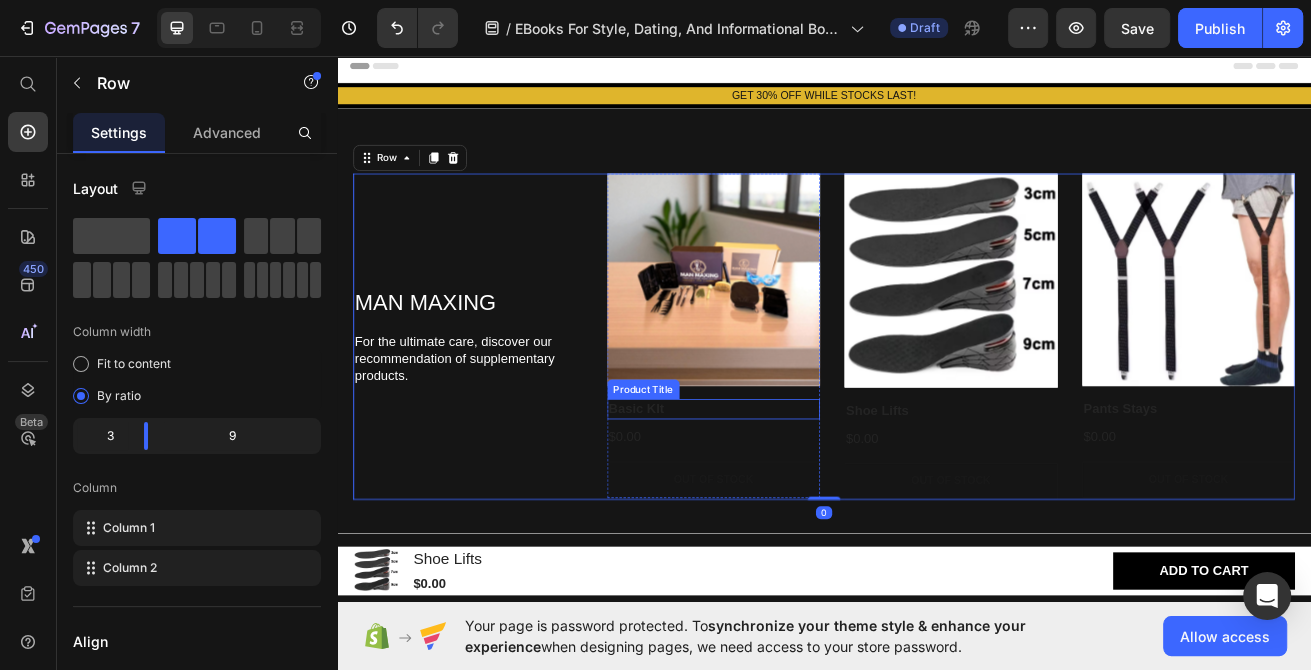 click on "Basic KIt" at bounding box center (801, 491) 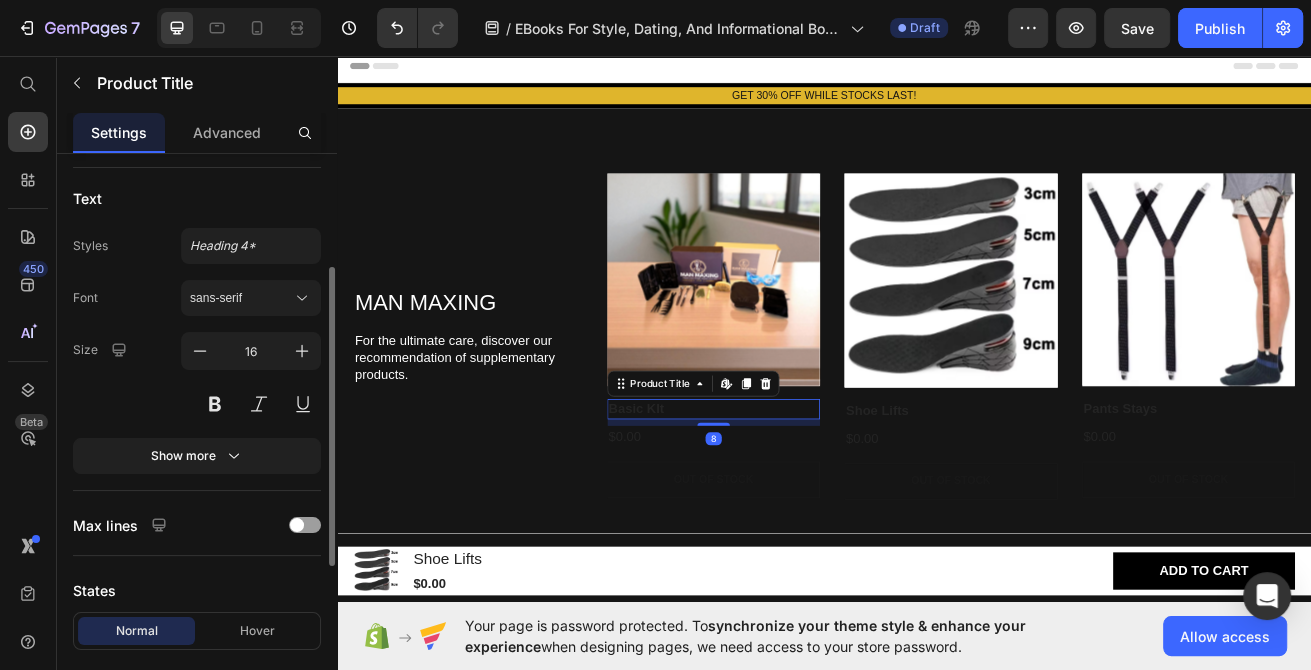 scroll, scrollTop: 432, scrollLeft: 0, axis: vertical 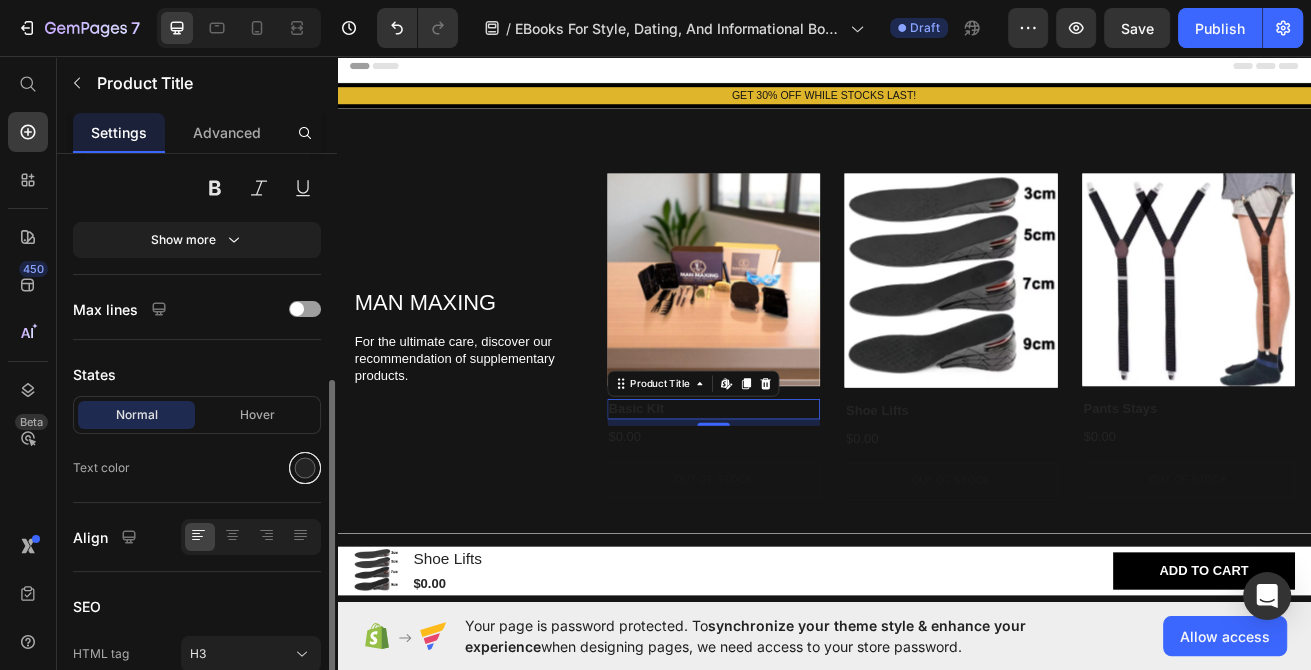click at bounding box center [305, 468] 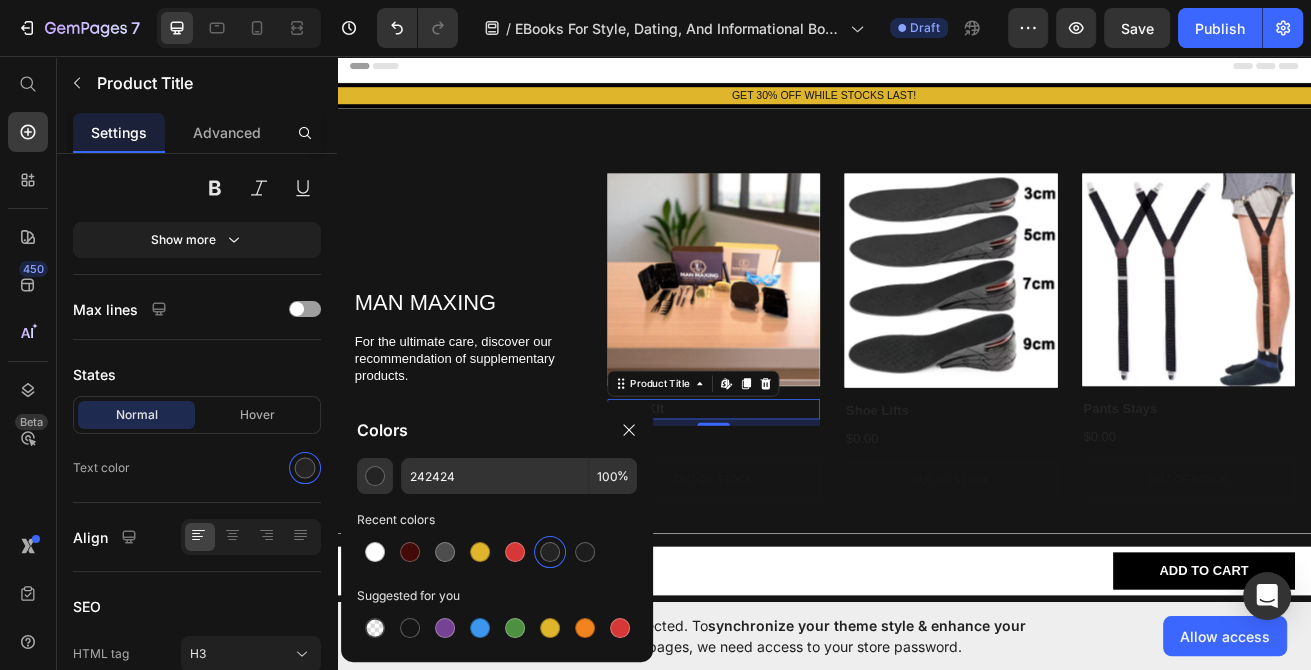click at bounding box center (375, 628) 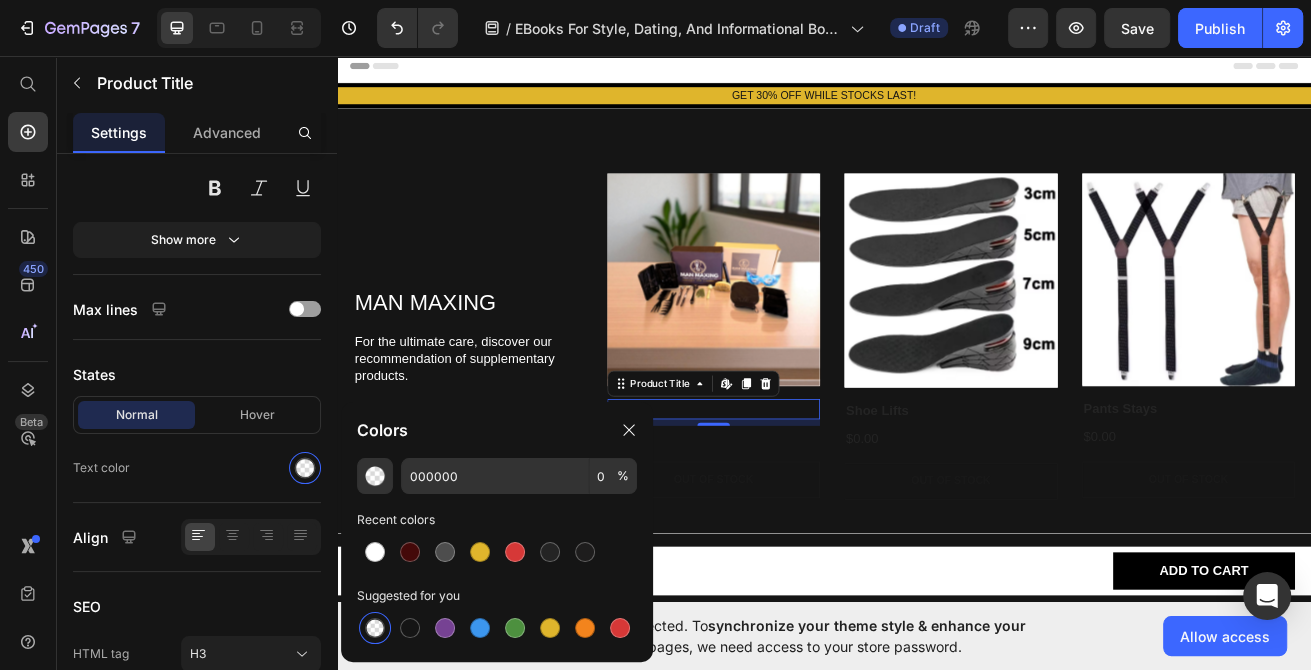click at bounding box center (375, 628) 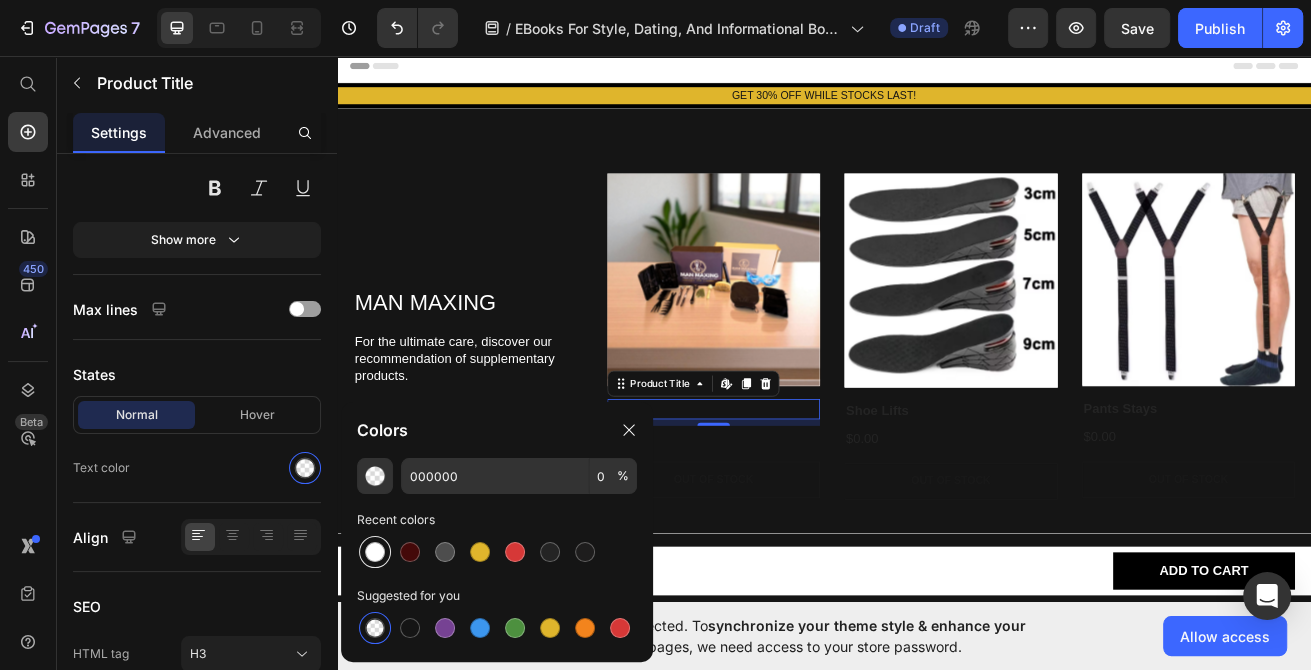 click at bounding box center (375, 552) 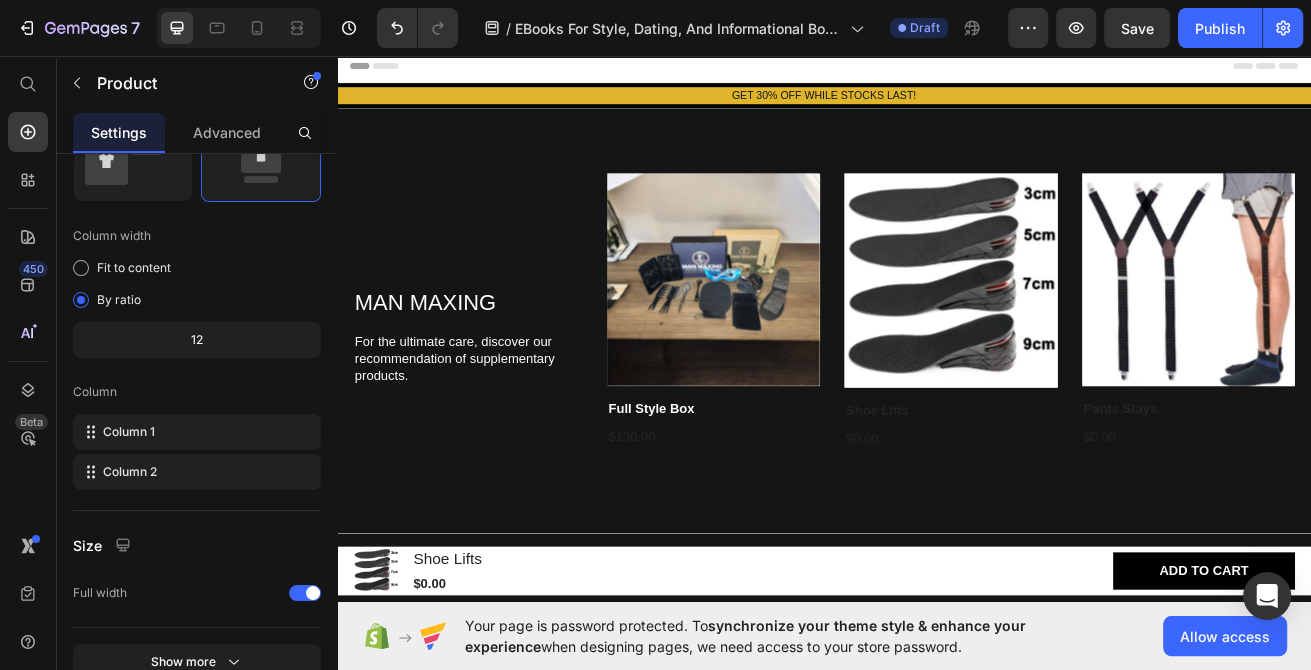 scroll, scrollTop: 0, scrollLeft: 0, axis: both 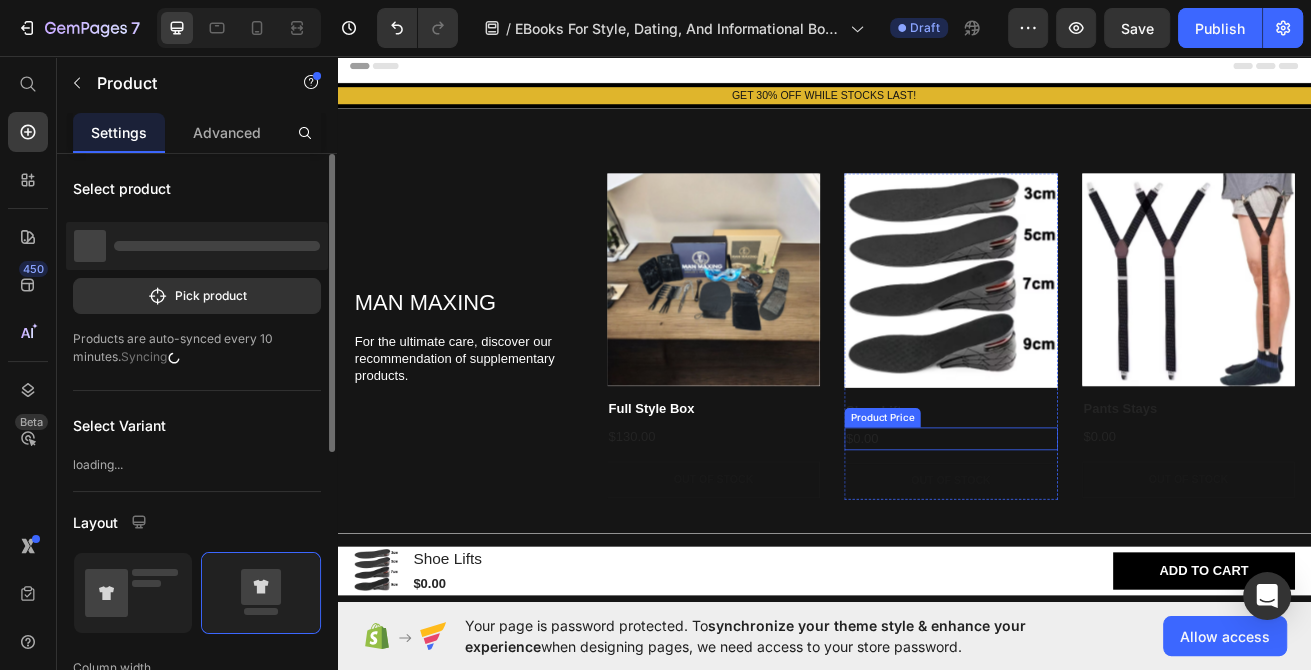 click on "Product Price" at bounding box center (1009, 502) 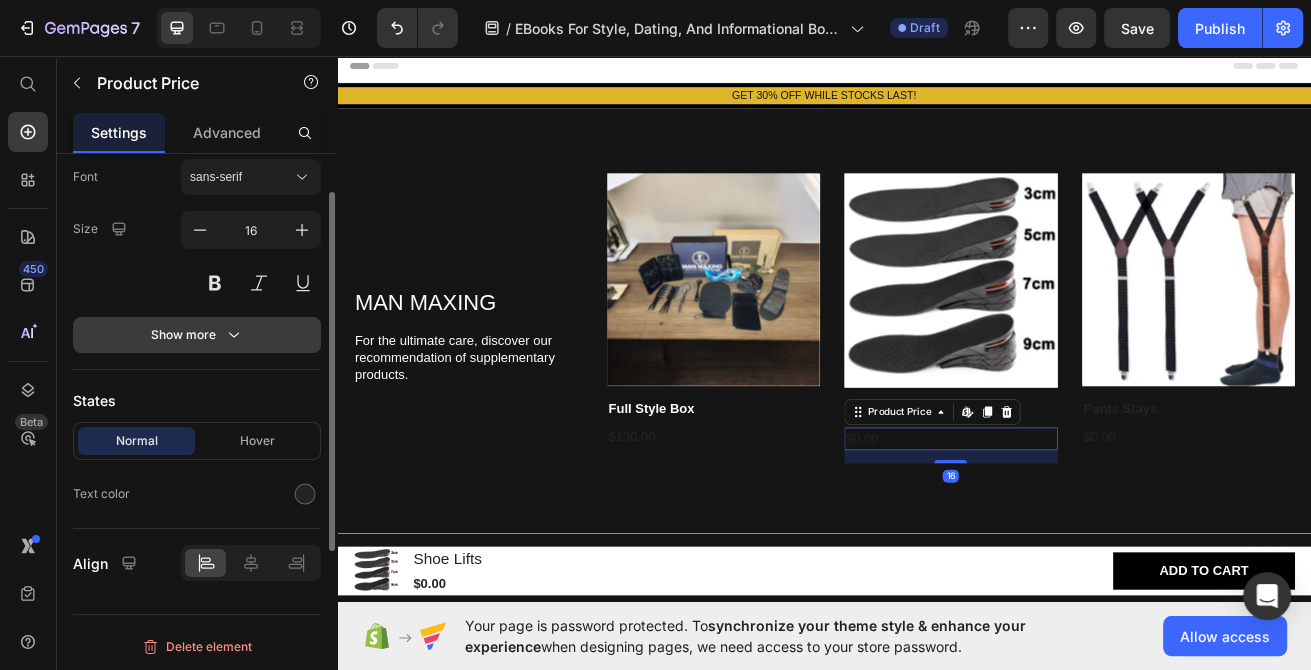 scroll, scrollTop: 233, scrollLeft: 0, axis: vertical 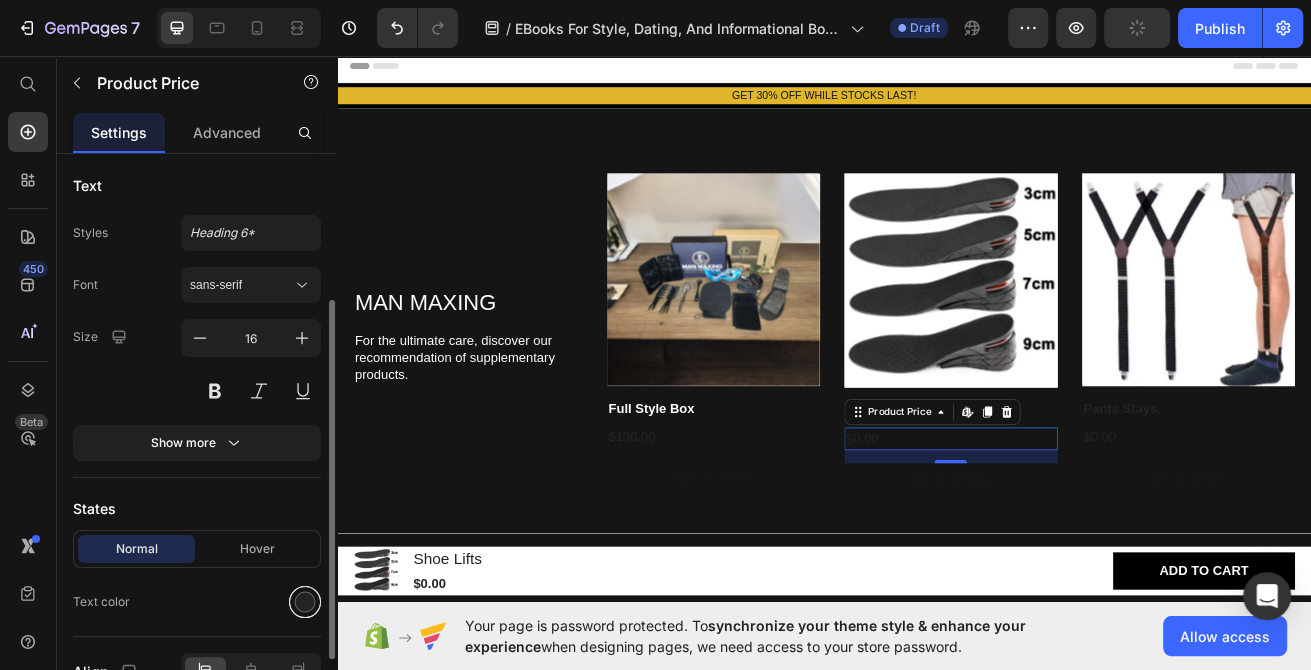 click at bounding box center [305, 602] 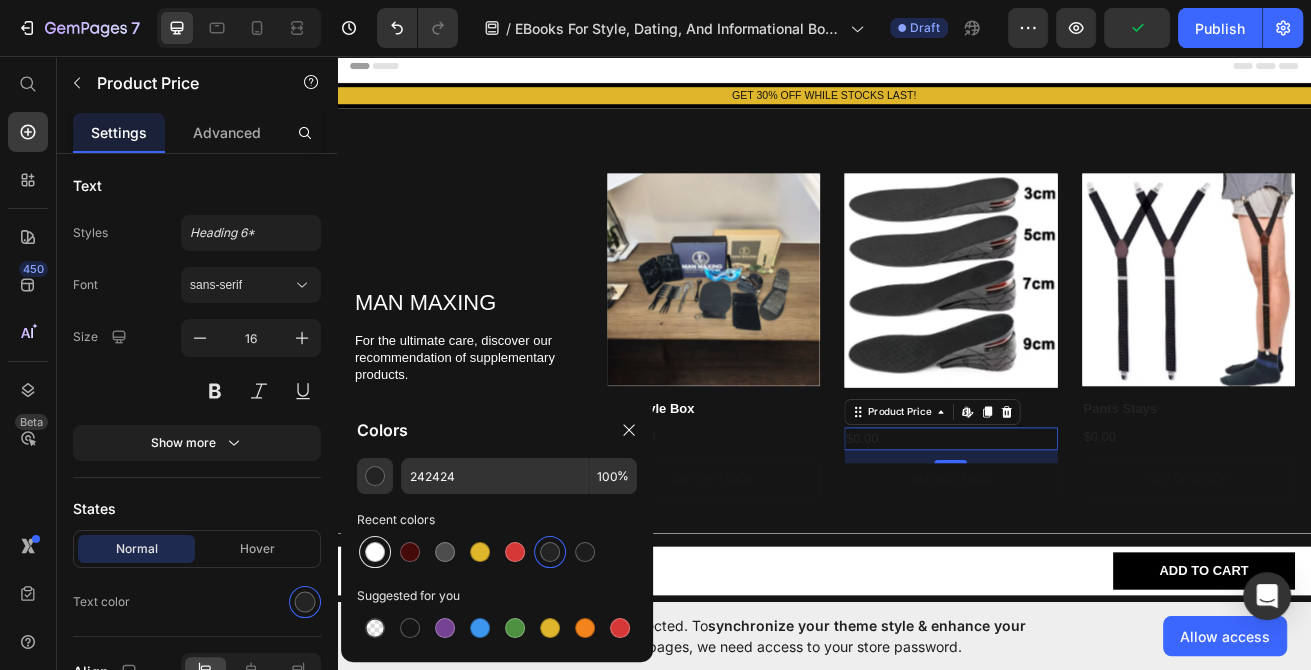 click at bounding box center [375, 552] 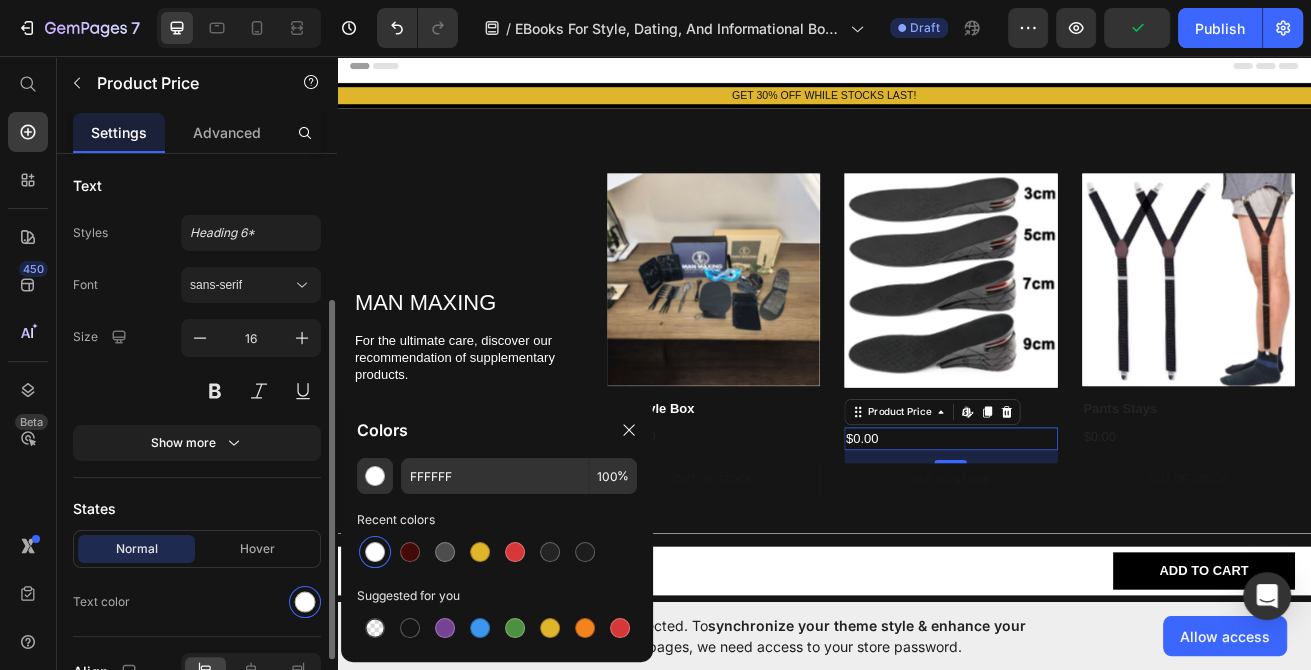 click on "Text" at bounding box center (197, 185) 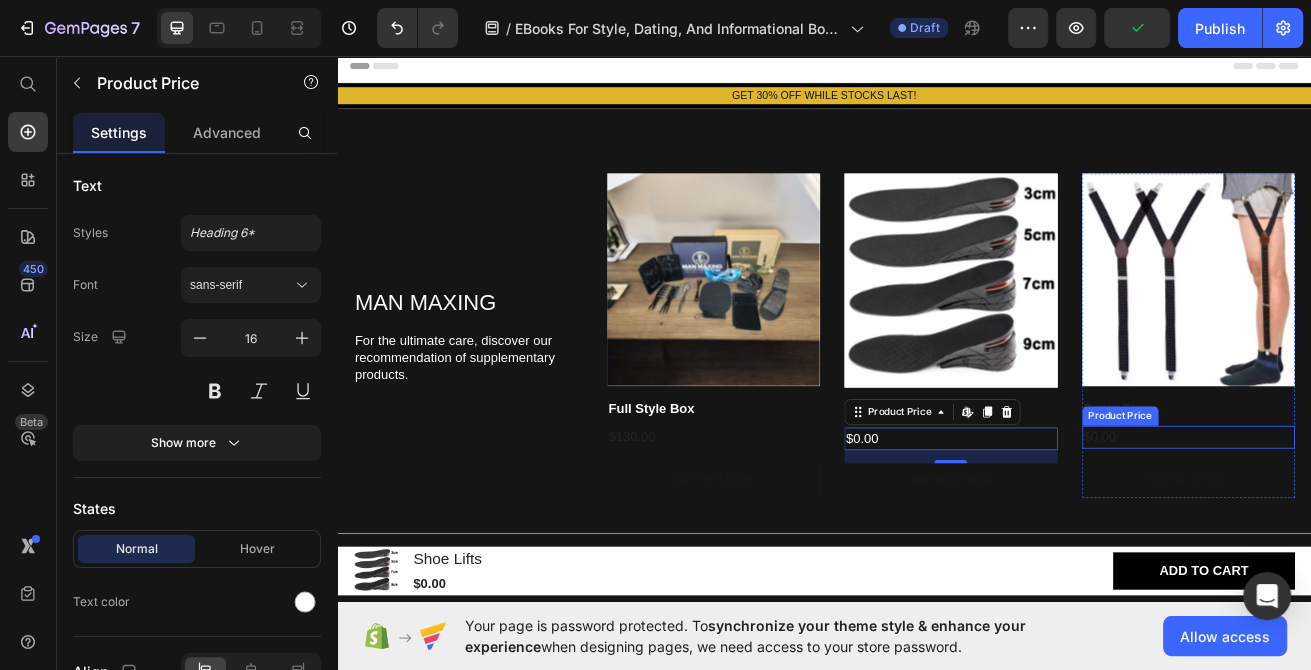 click on "Pants Stays" at bounding box center [1386, 491] 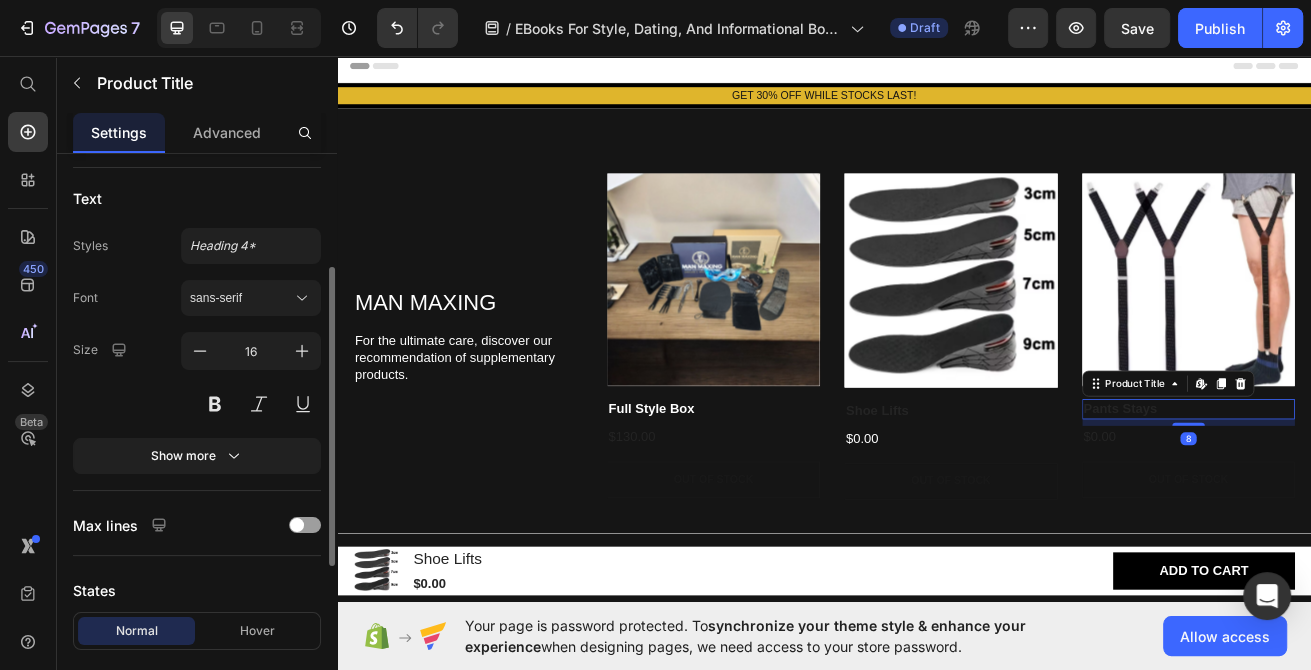 scroll, scrollTop: 522, scrollLeft: 0, axis: vertical 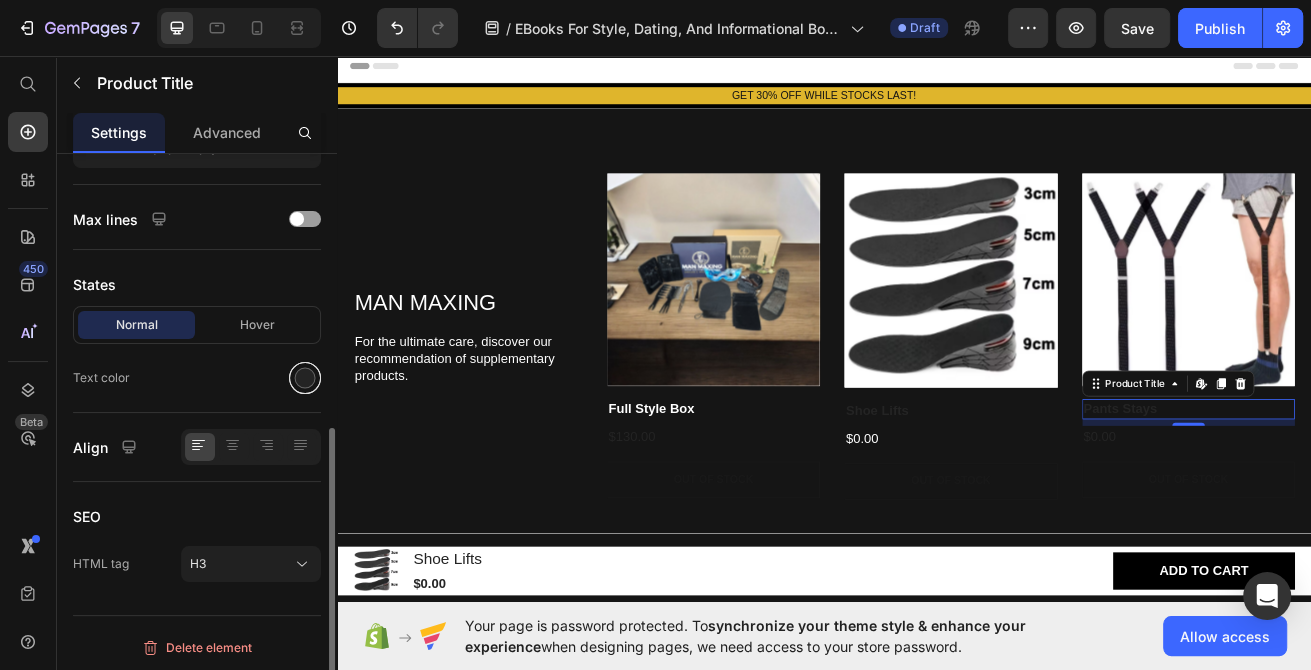 click at bounding box center (305, 378) 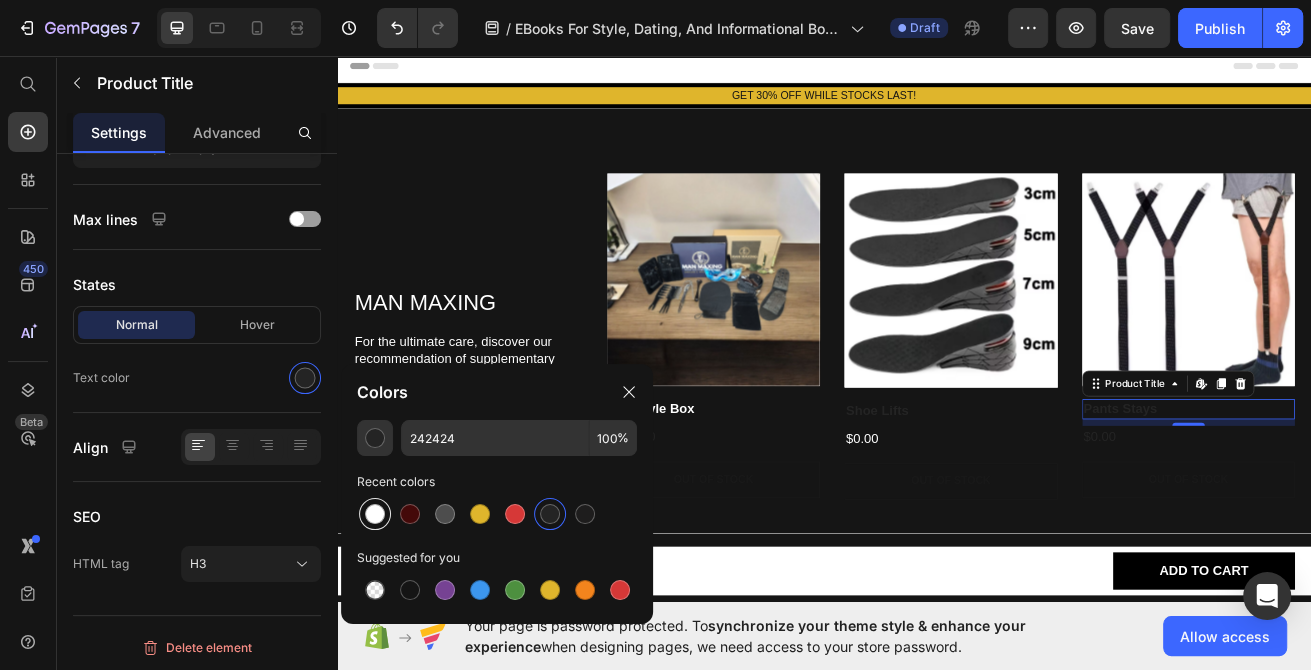 click at bounding box center (375, 514) 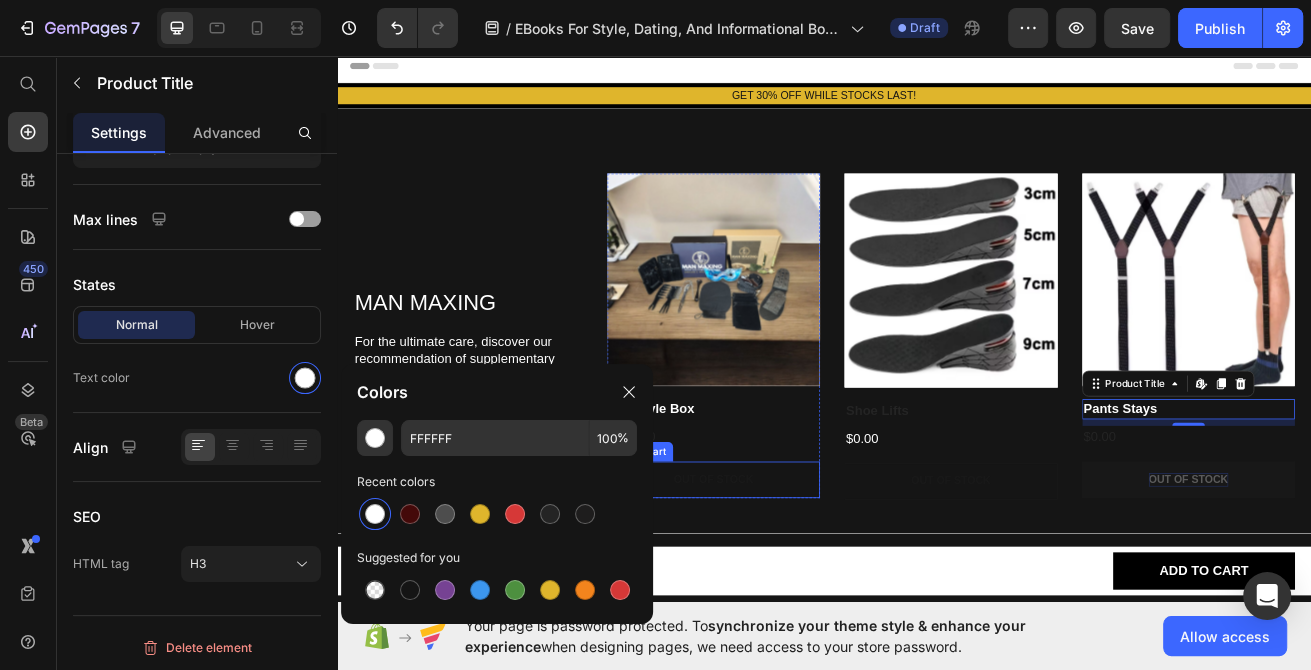 click on "Out of stock" at bounding box center [1386, 578] 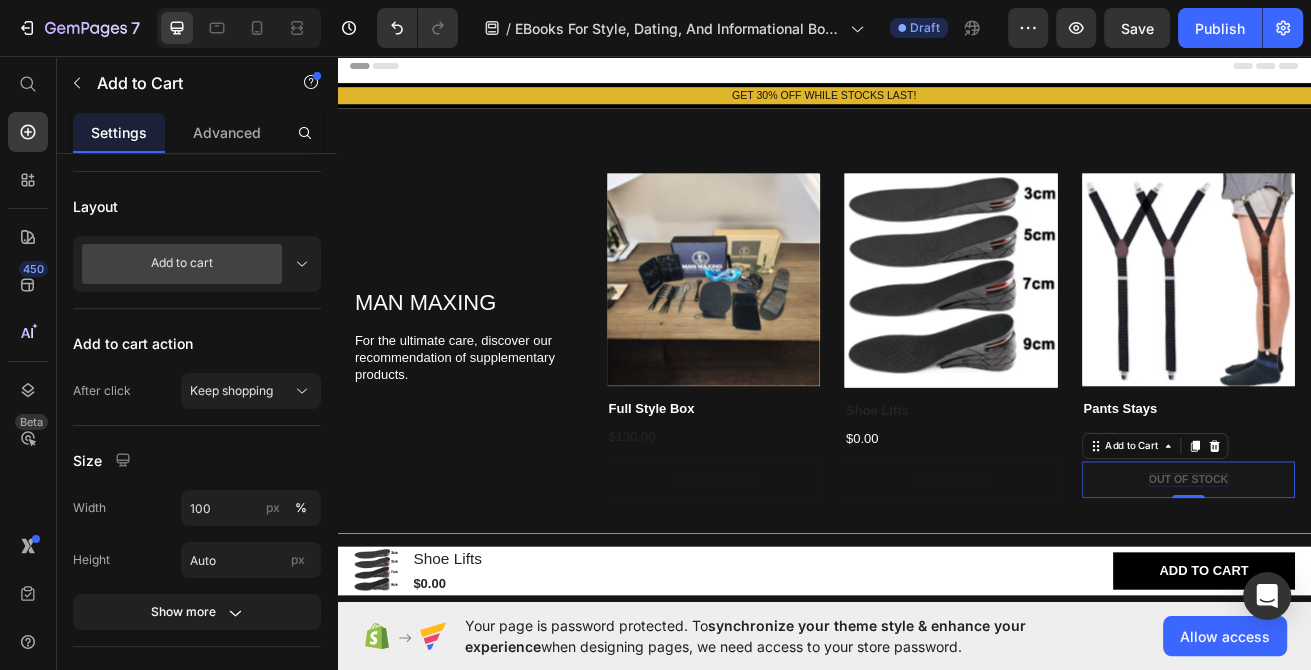 click on "Out of stock" at bounding box center (1386, 578) 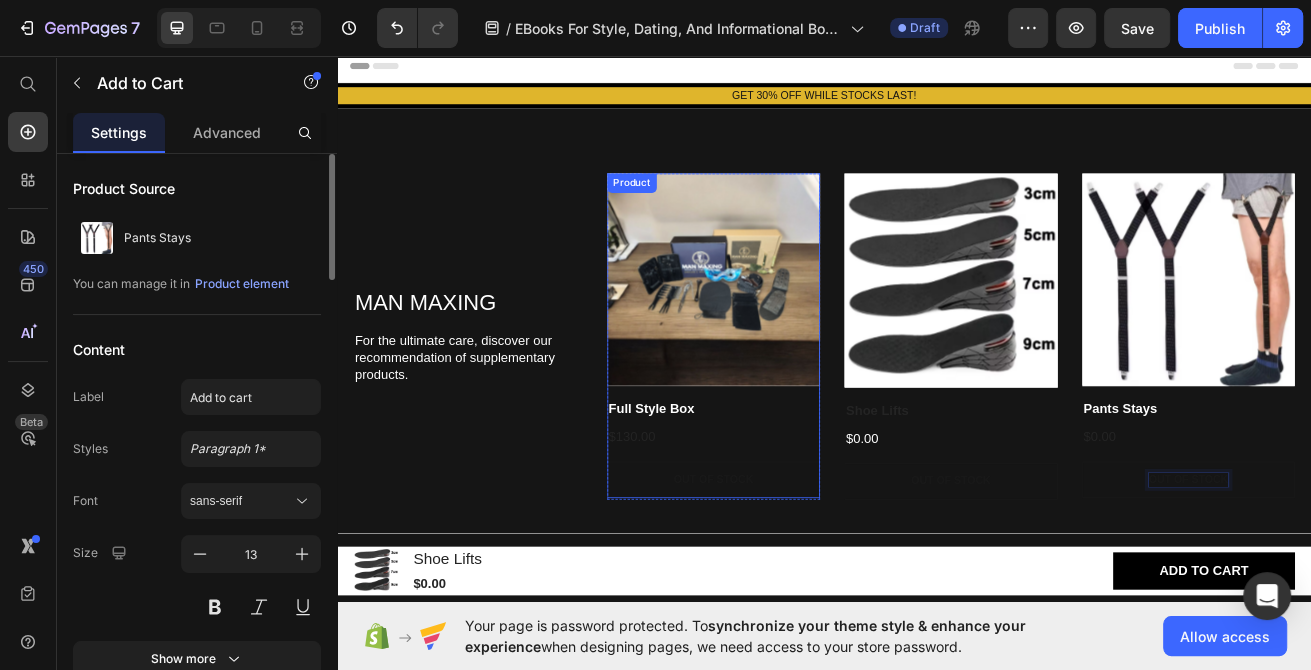 click on "$130.00" at bounding box center [801, 526] 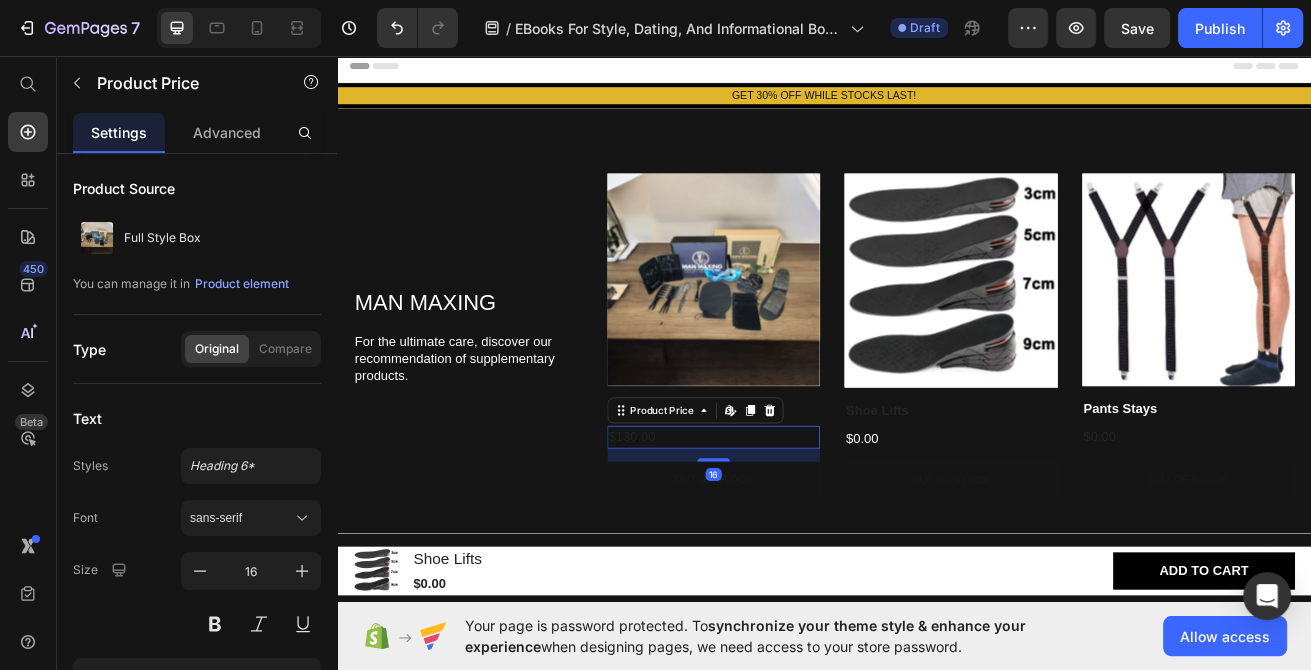 click on "$130.00" at bounding box center (801, 526) 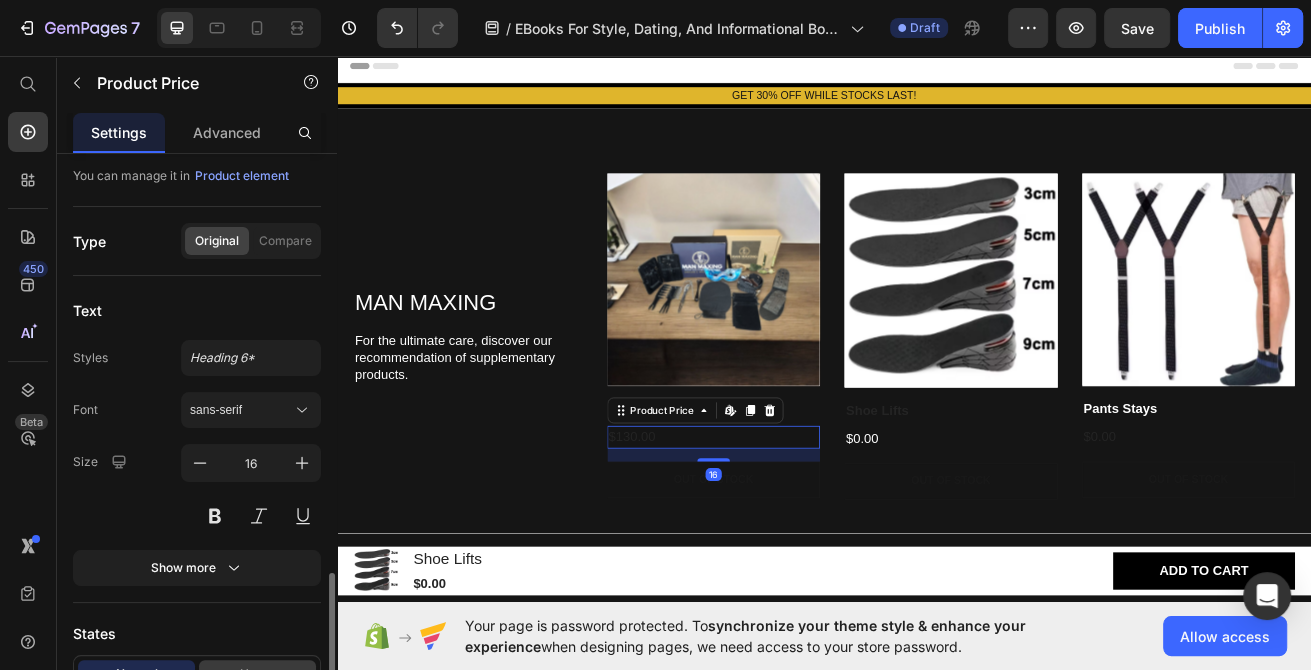 scroll, scrollTop: 324, scrollLeft: 0, axis: vertical 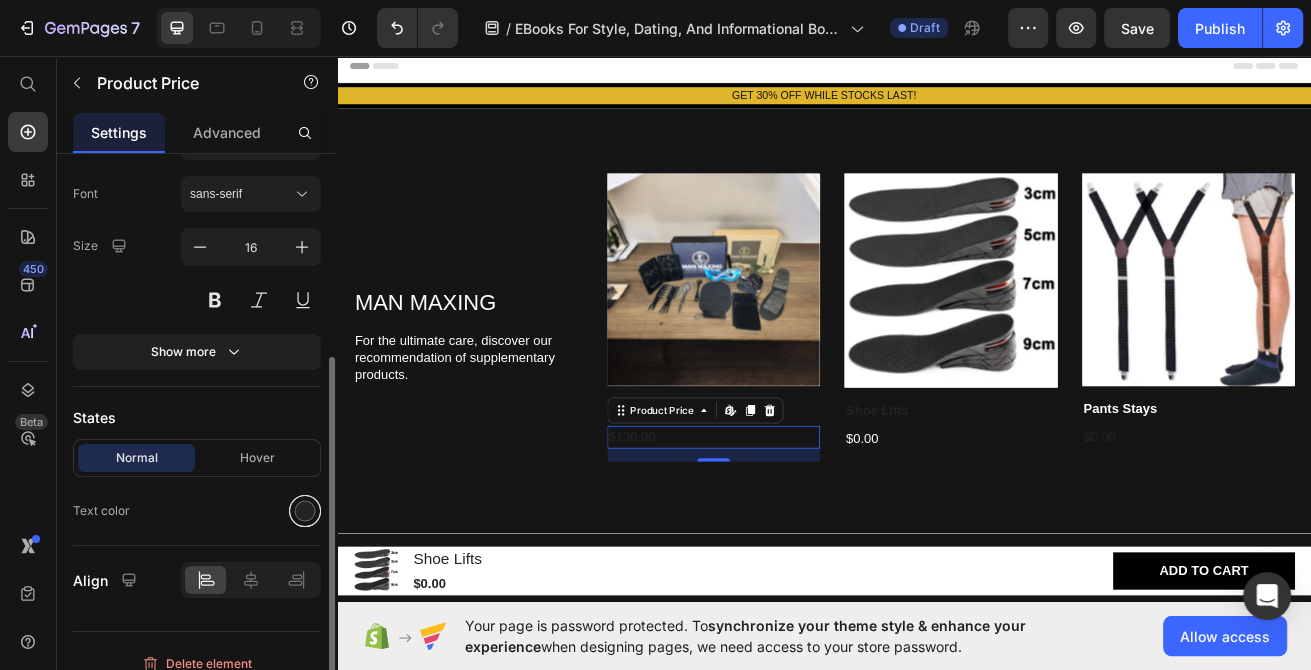 click at bounding box center [305, 511] 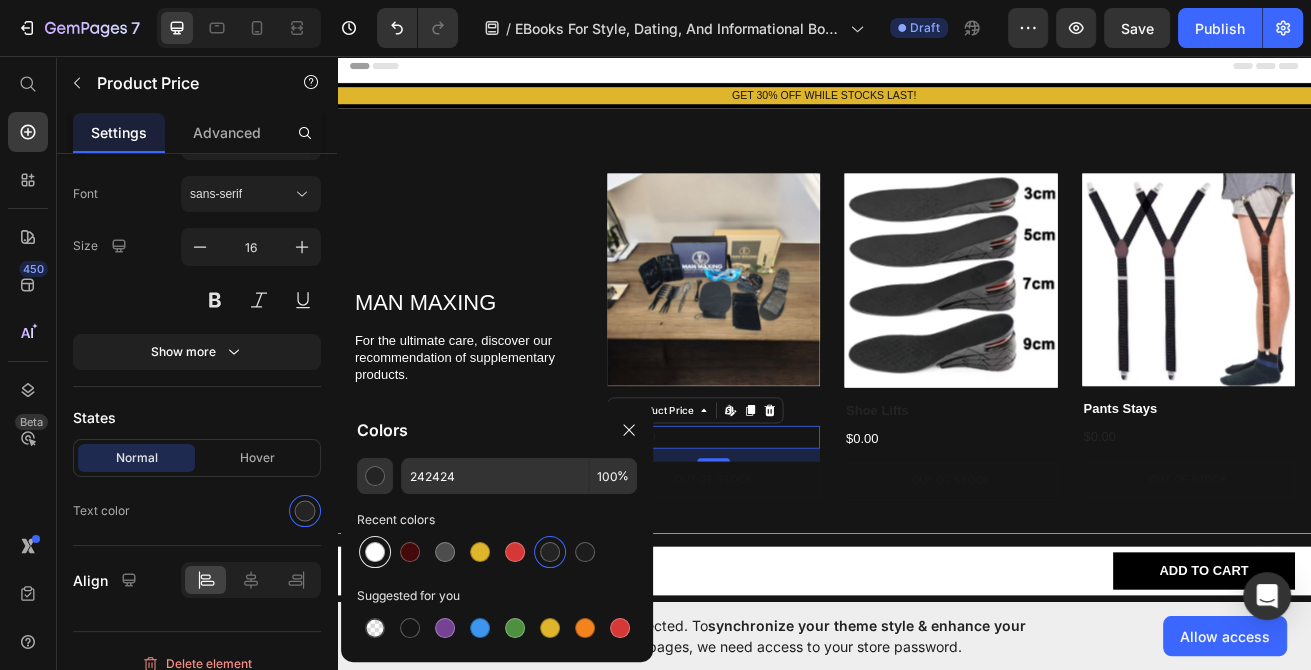 click at bounding box center [375, 552] 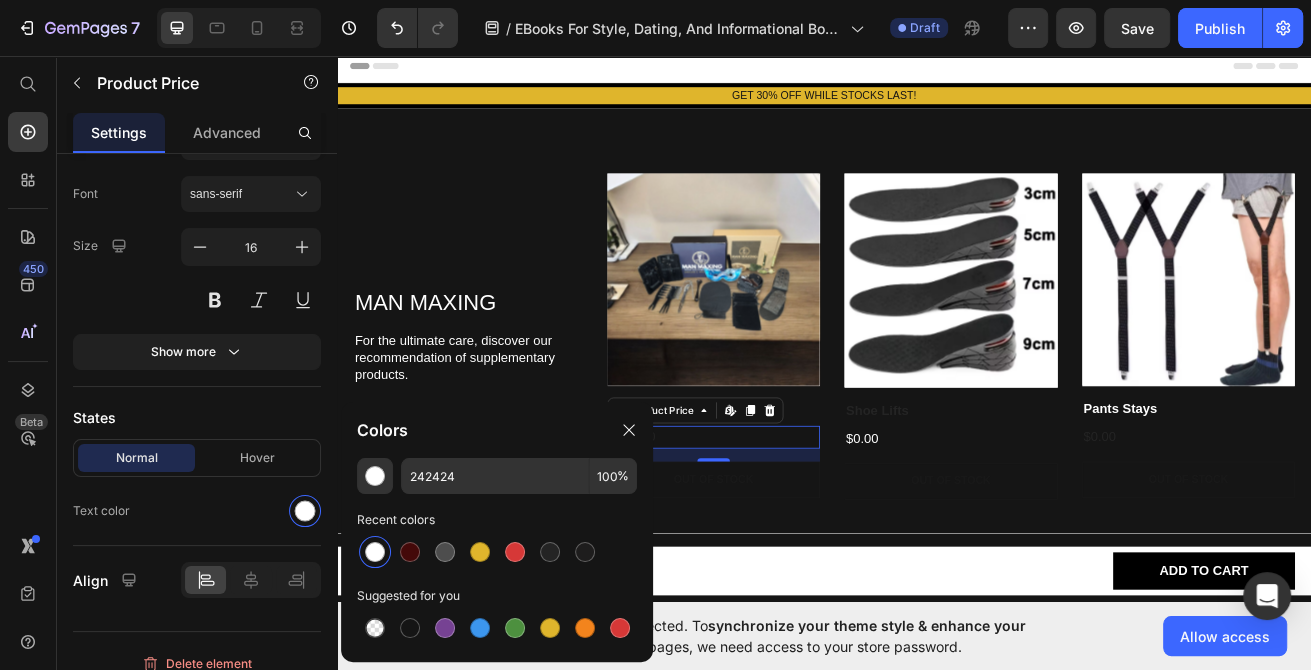 type on "FFFFFF" 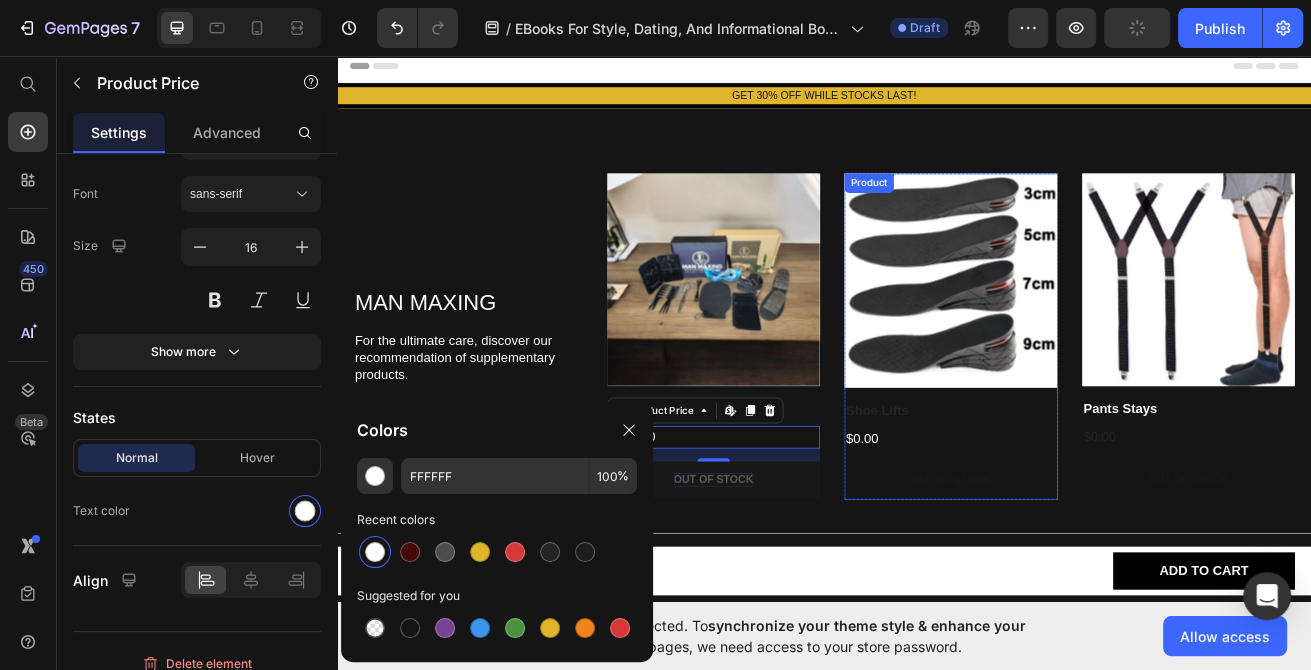click on "Out of stock" at bounding box center [1093, 580] 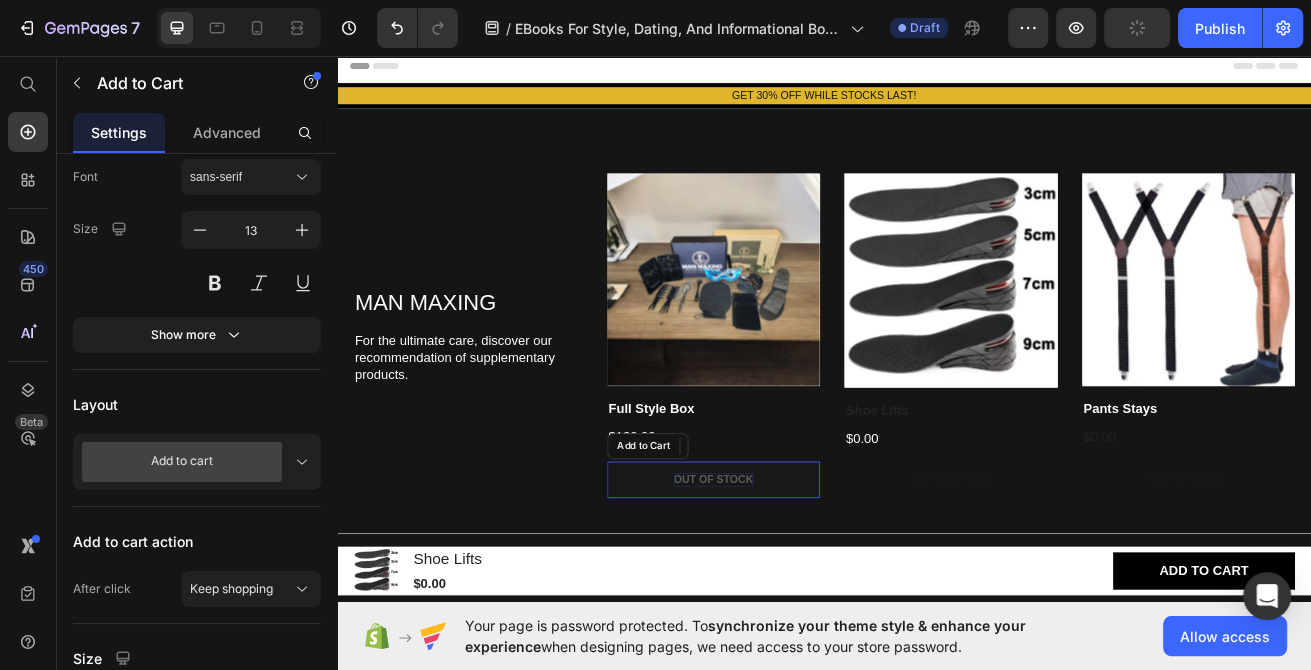 drag, startPoint x: 772, startPoint y: 579, endPoint x: 781, endPoint y: 584, distance: 10.29563 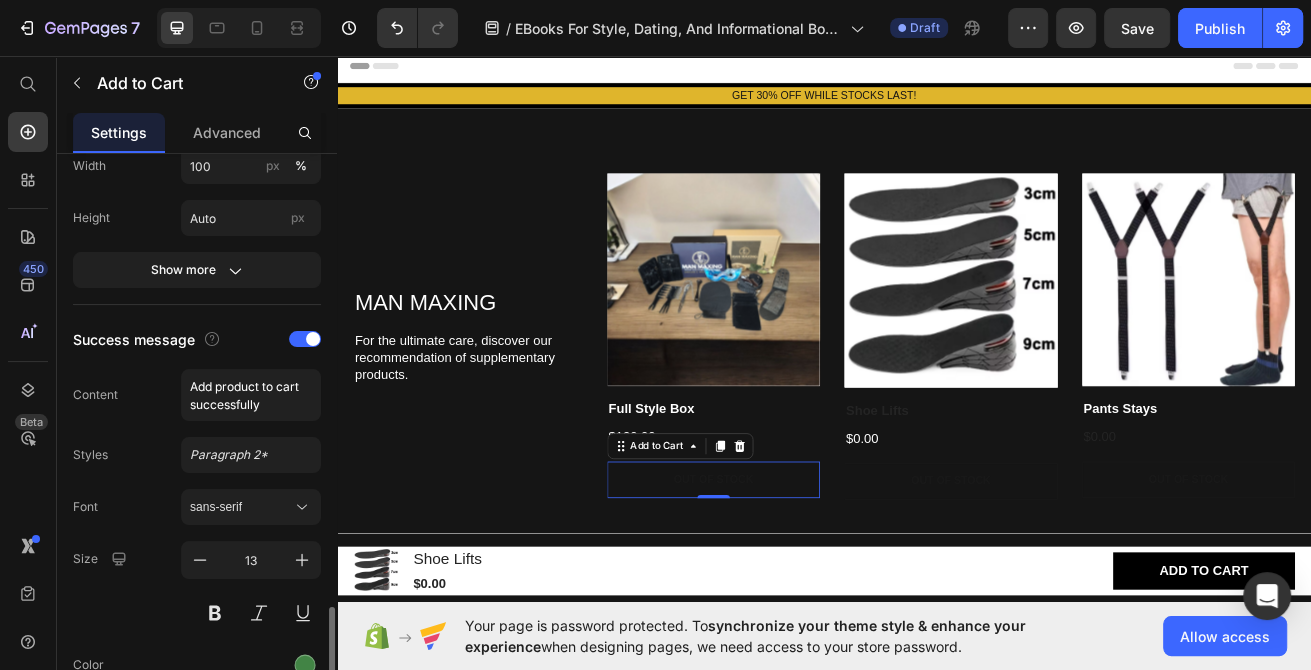 scroll, scrollTop: 1080, scrollLeft: 0, axis: vertical 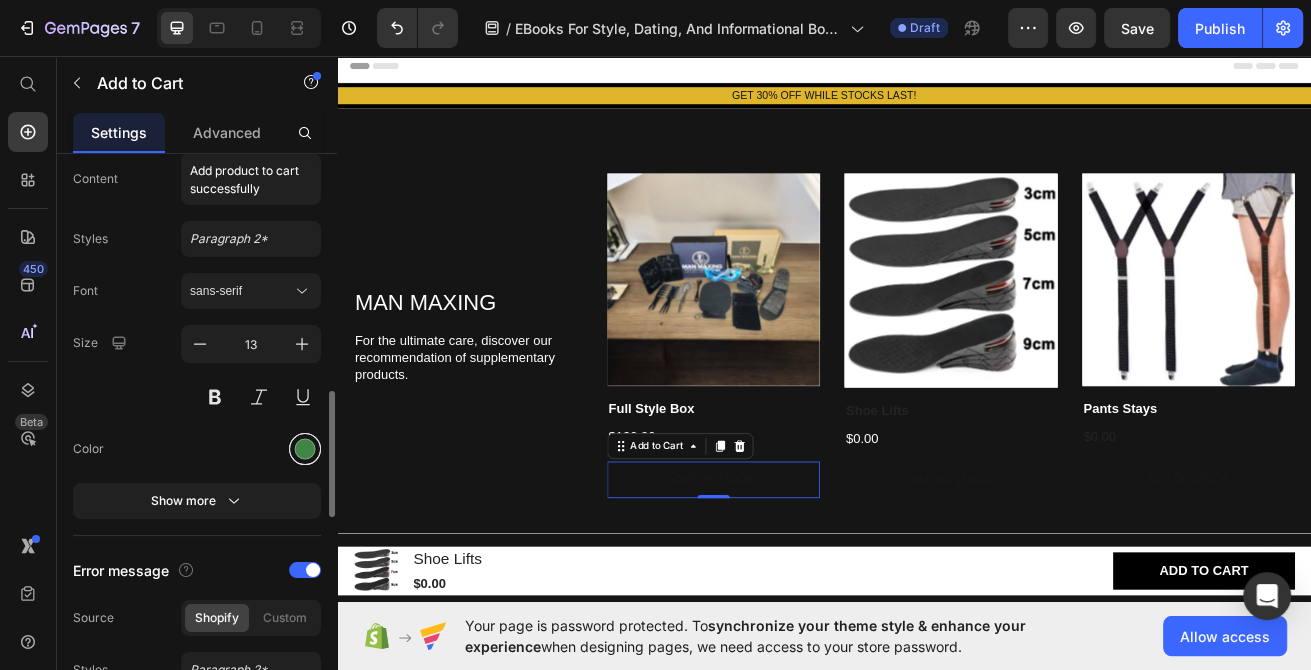 click at bounding box center (305, 449) 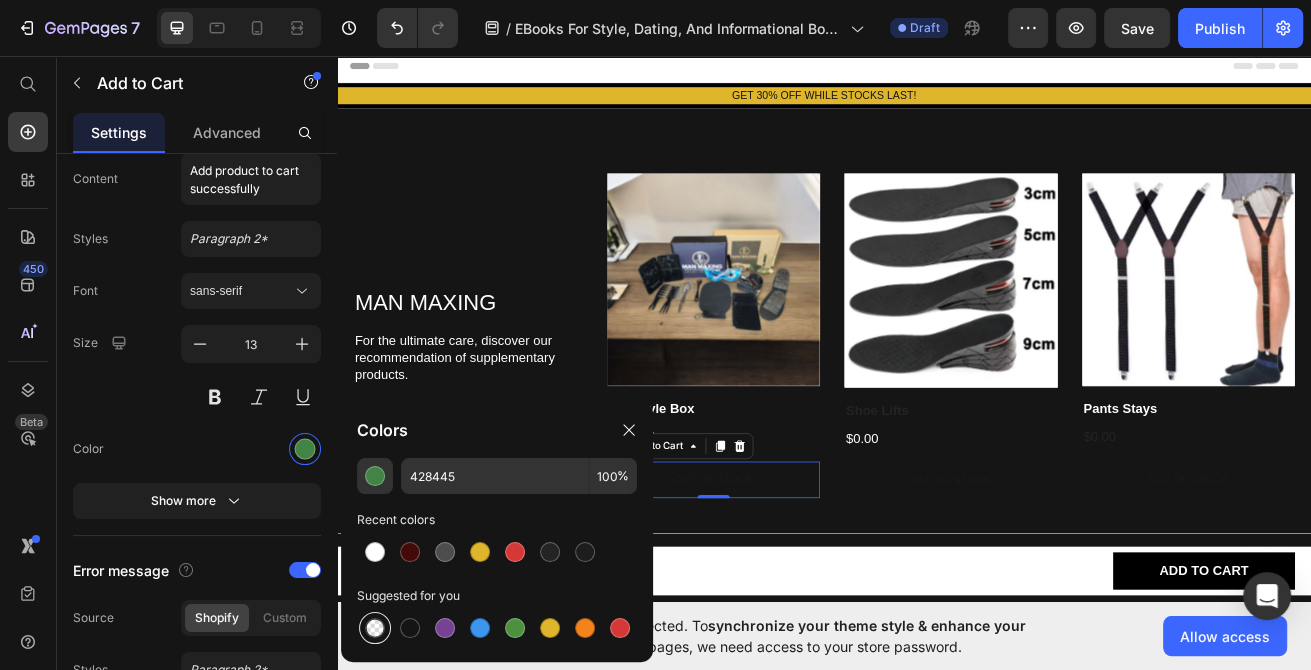 click at bounding box center [375, 628] 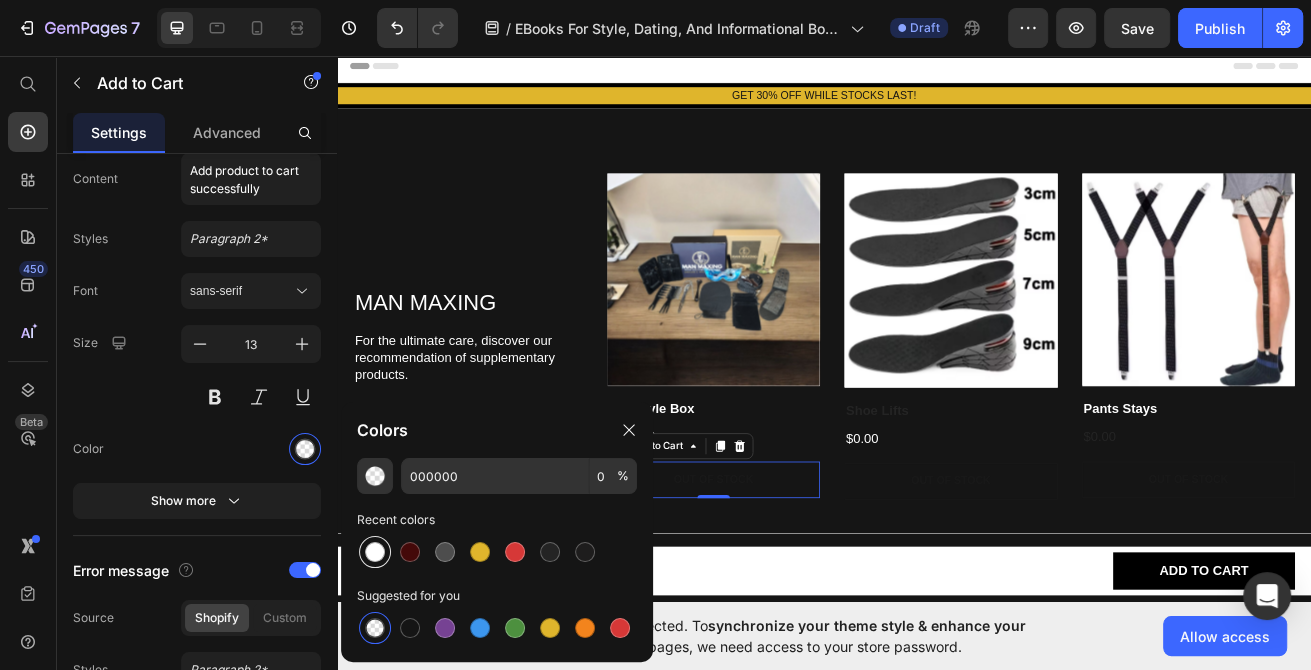 click at bounding box center (375, 552) 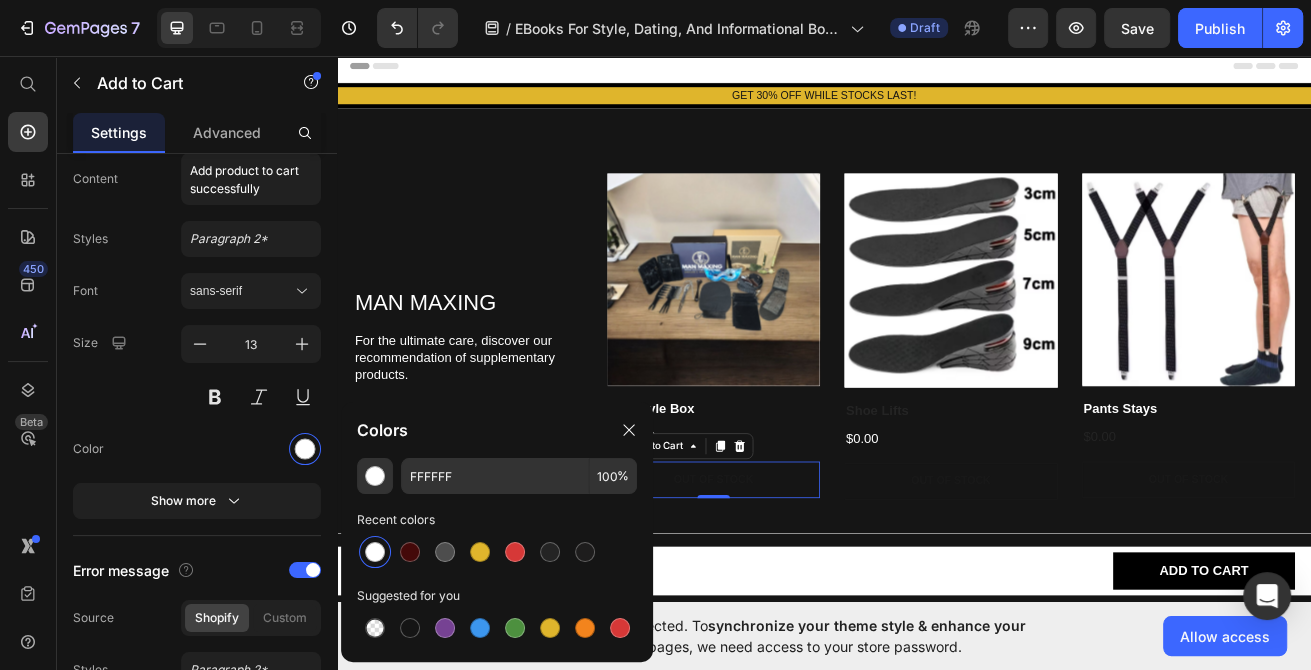 click on "MAN MAXING  Heading For the ultimate care, discover our recommendation of supplementary products. Text Block" at bounding box center (498, 402) 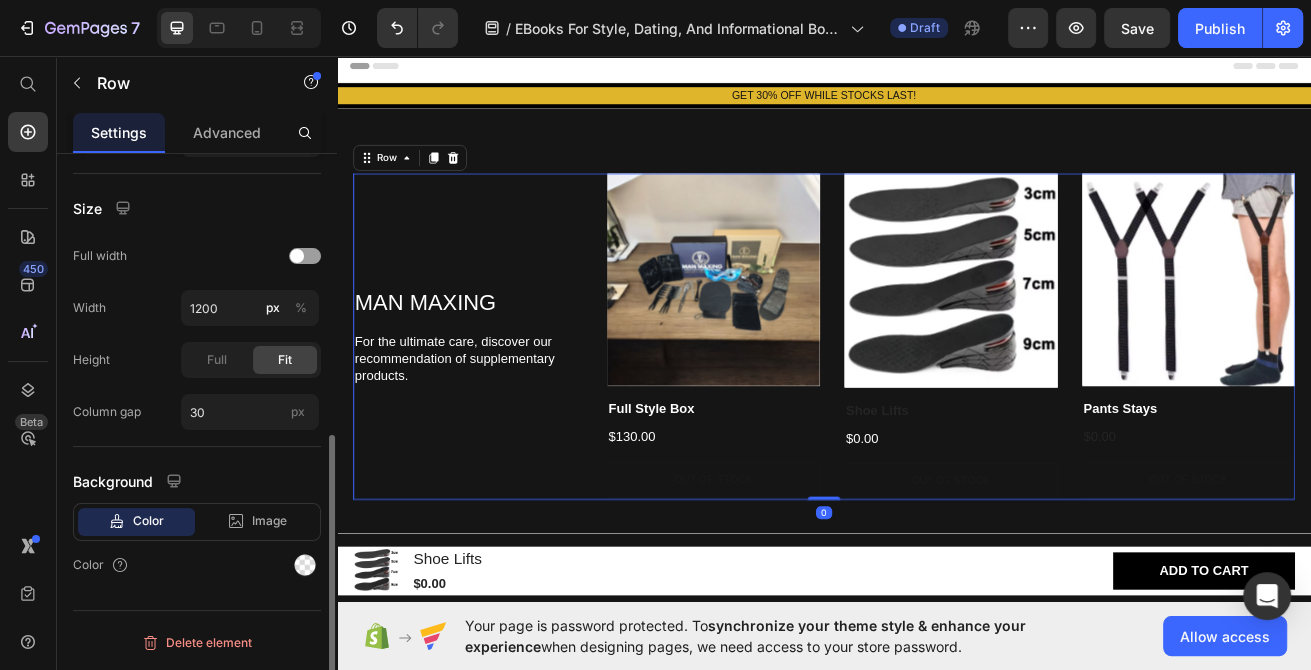 scroll, scrollTop: 0, scrollLeft: 0, axis: both 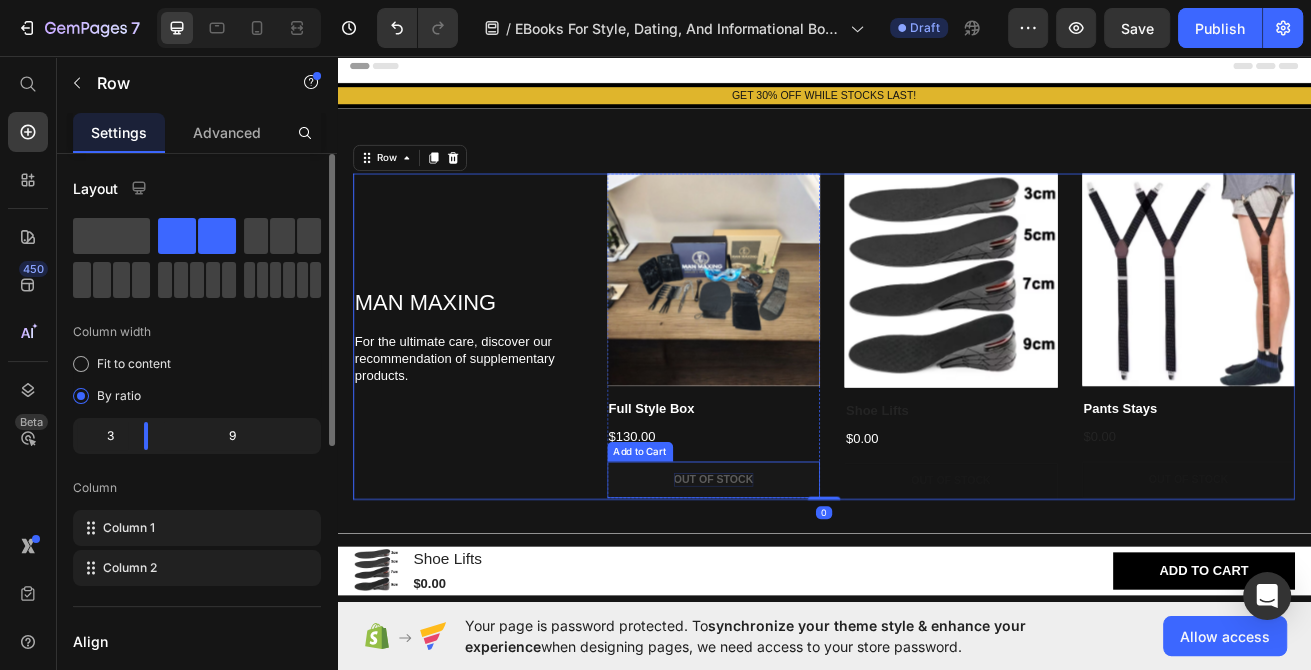click on "Out of stock" at bounding box center (801, 578) 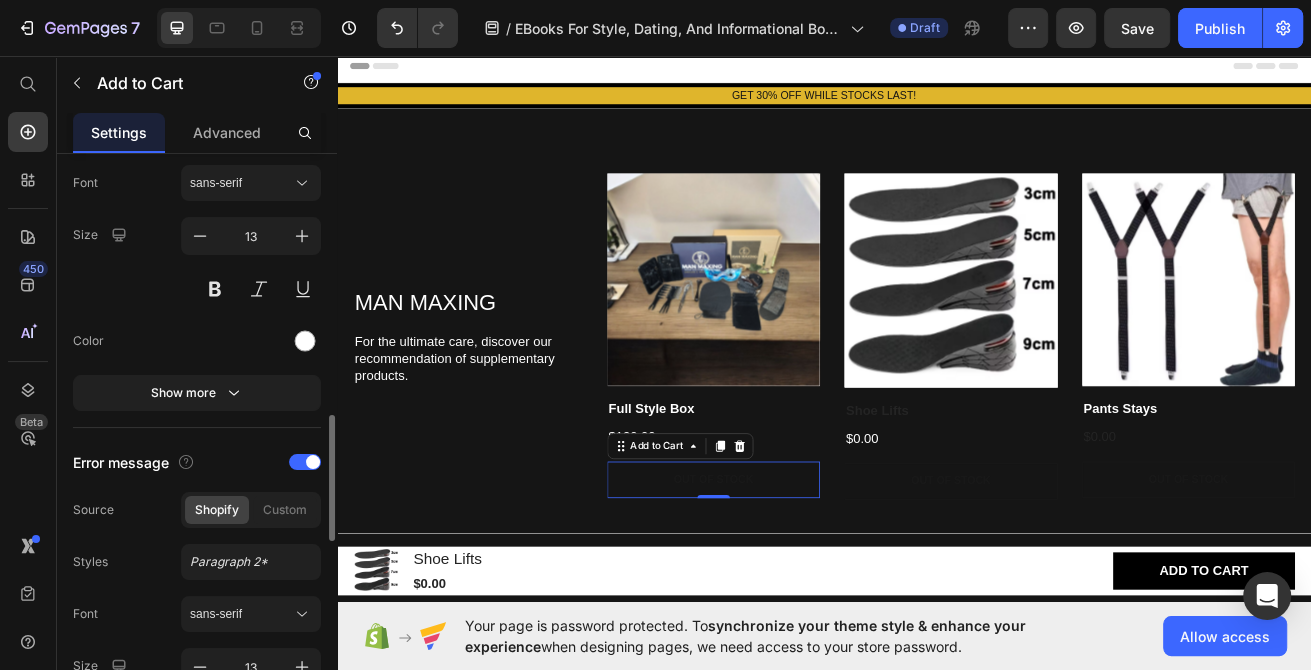 scroll, scrollTop: 1404, scrollLeft: 0, axis: vertical 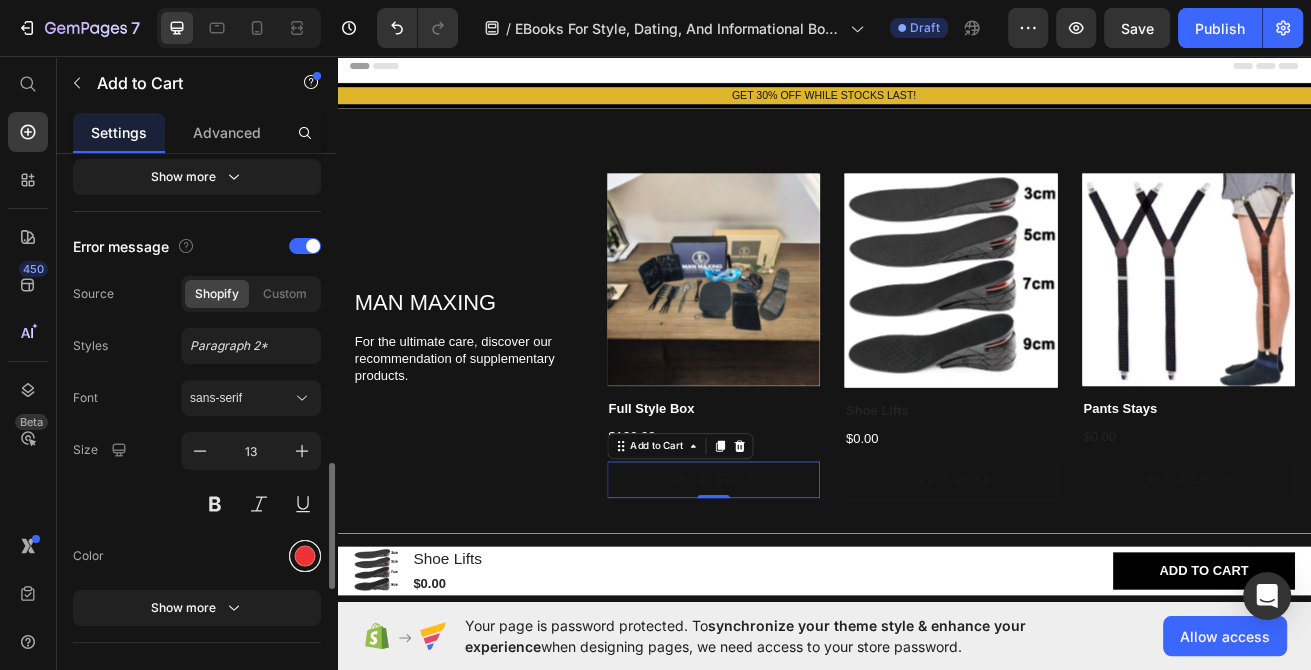 click at bounding box center [305, 556] 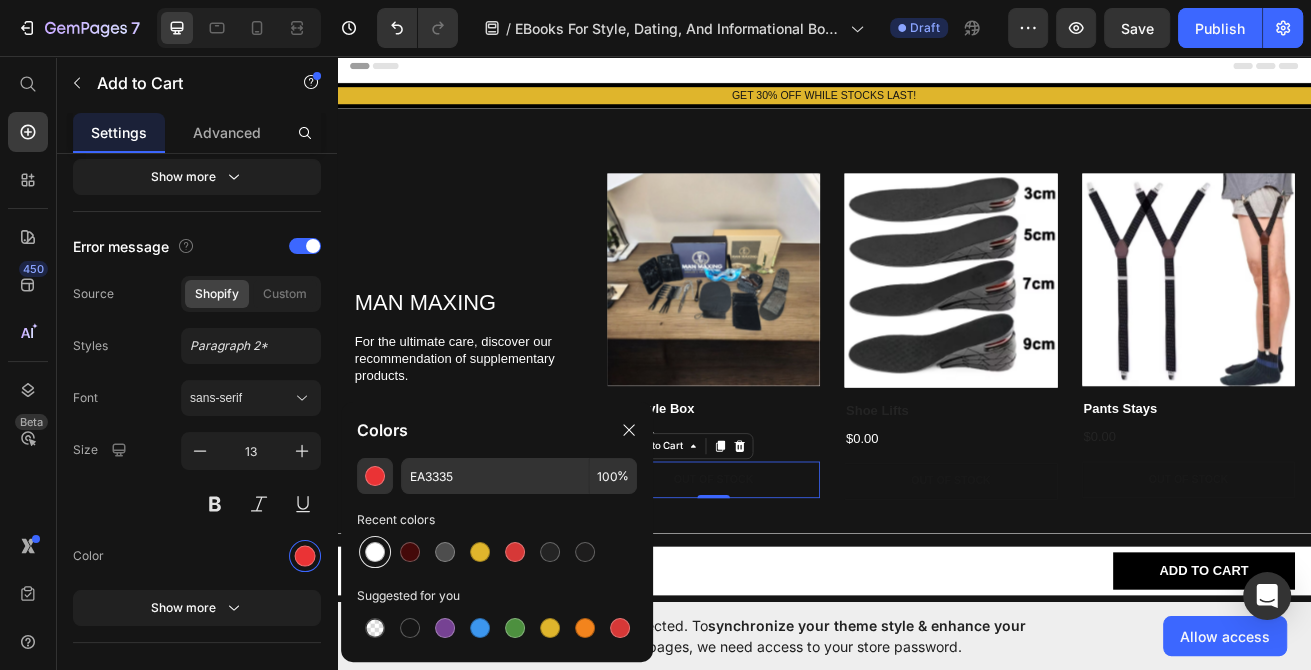 type on "FFFFFF" 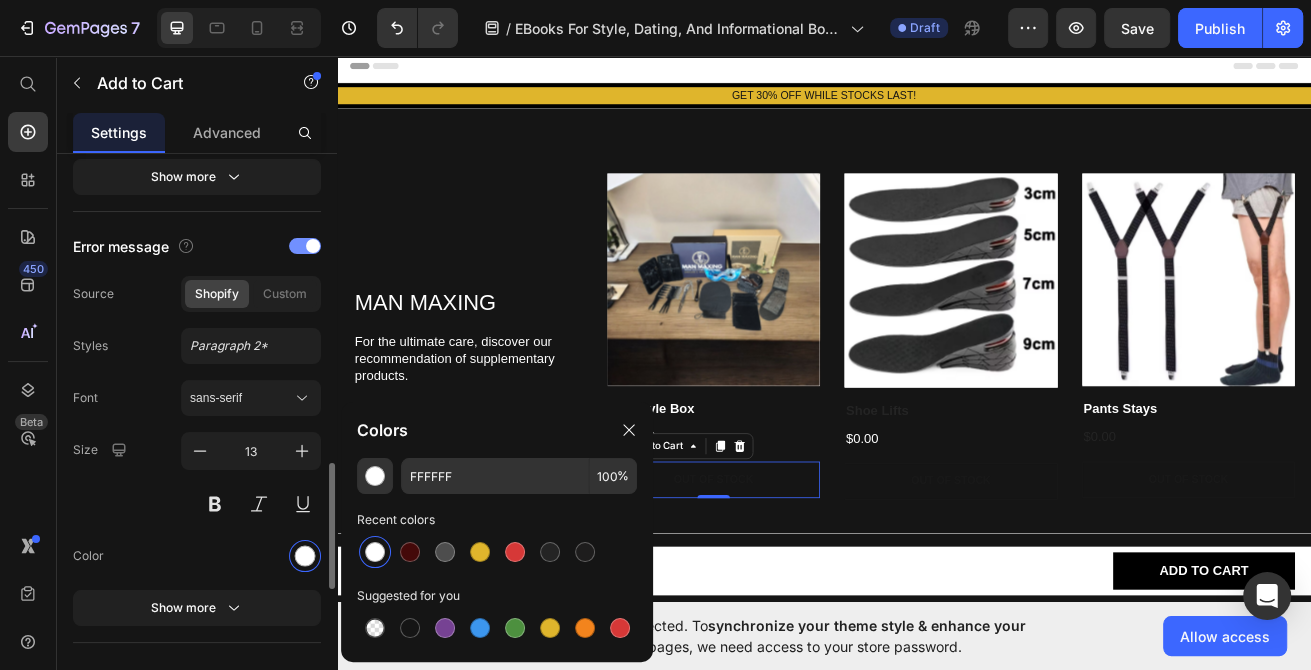 click on "Error message" 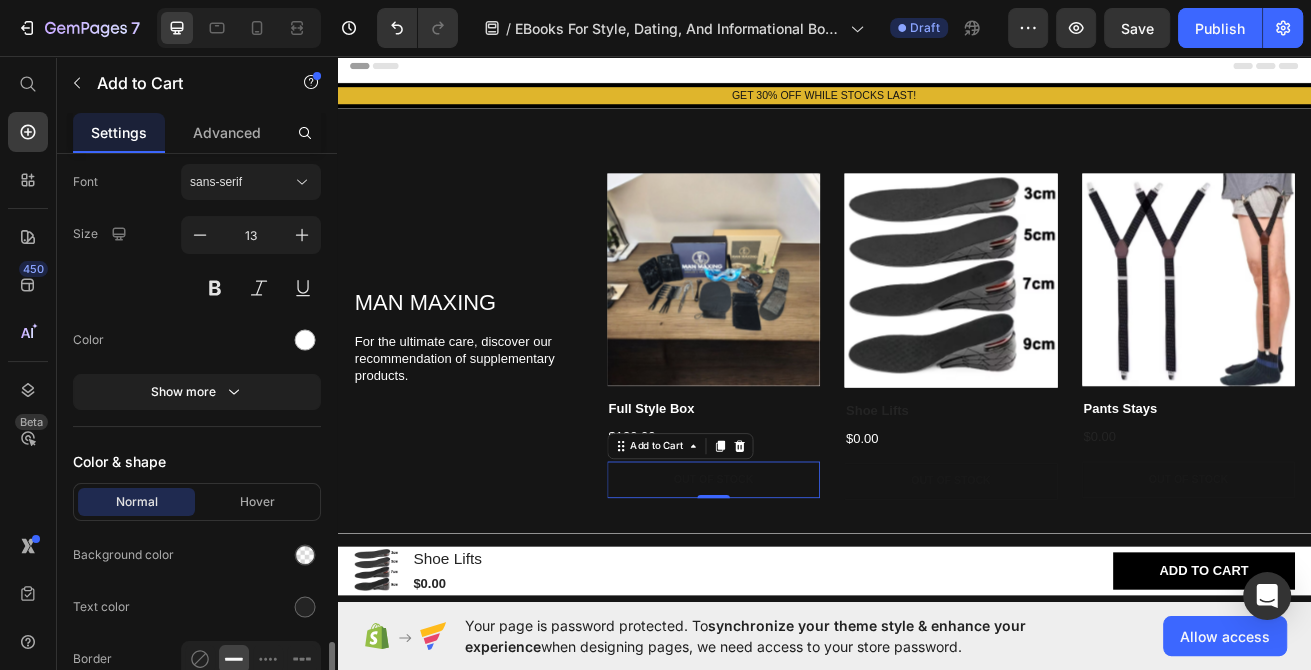 scroll, scrollTop: 1728, scrollLeft: 0, axis: vertical 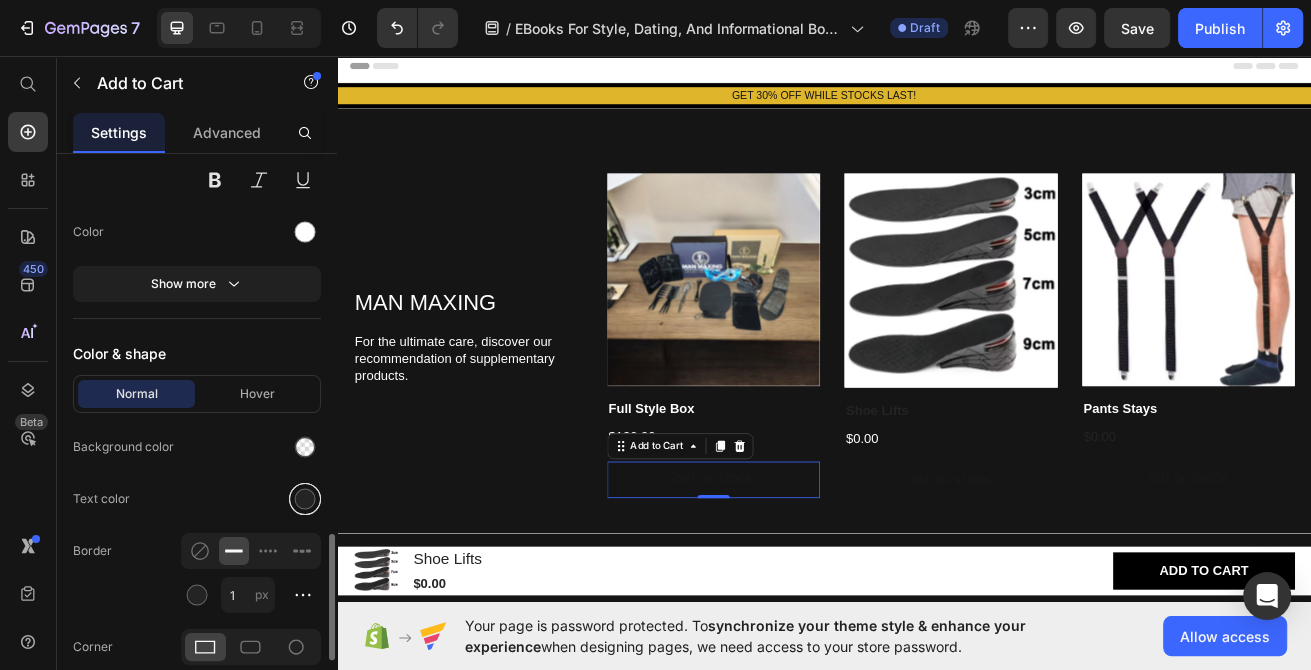 click at bounding box center [305, 499] 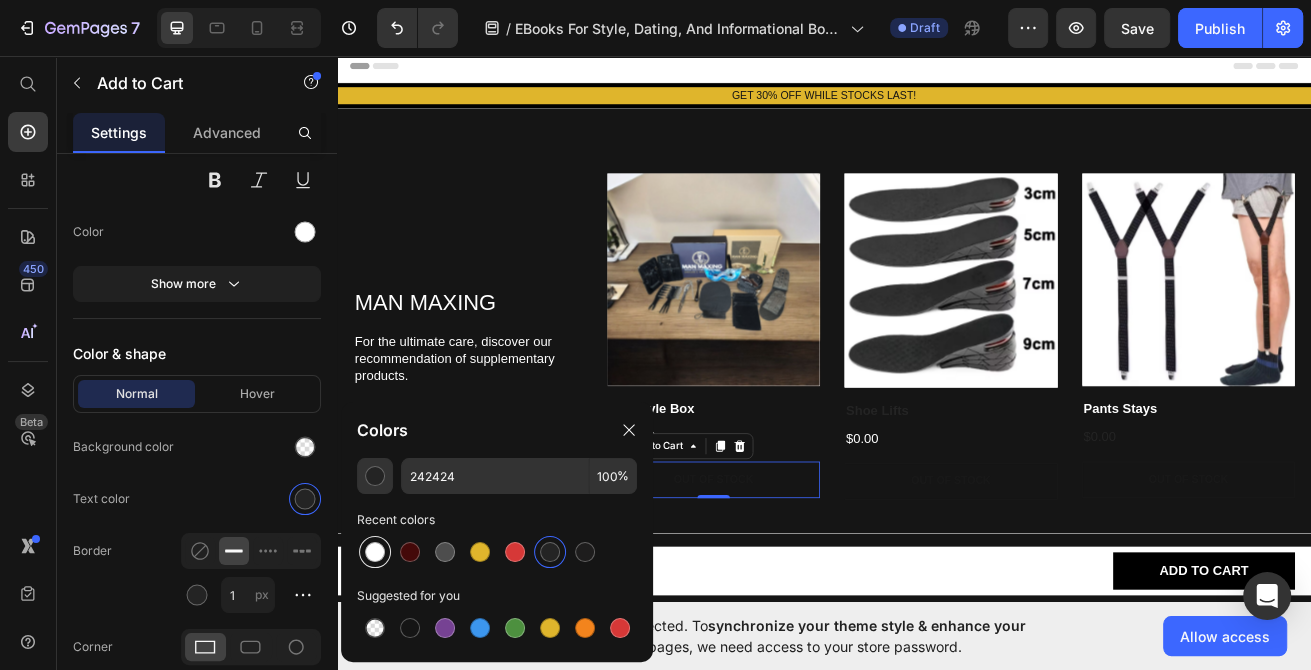 click at bounding box center (375, 552) 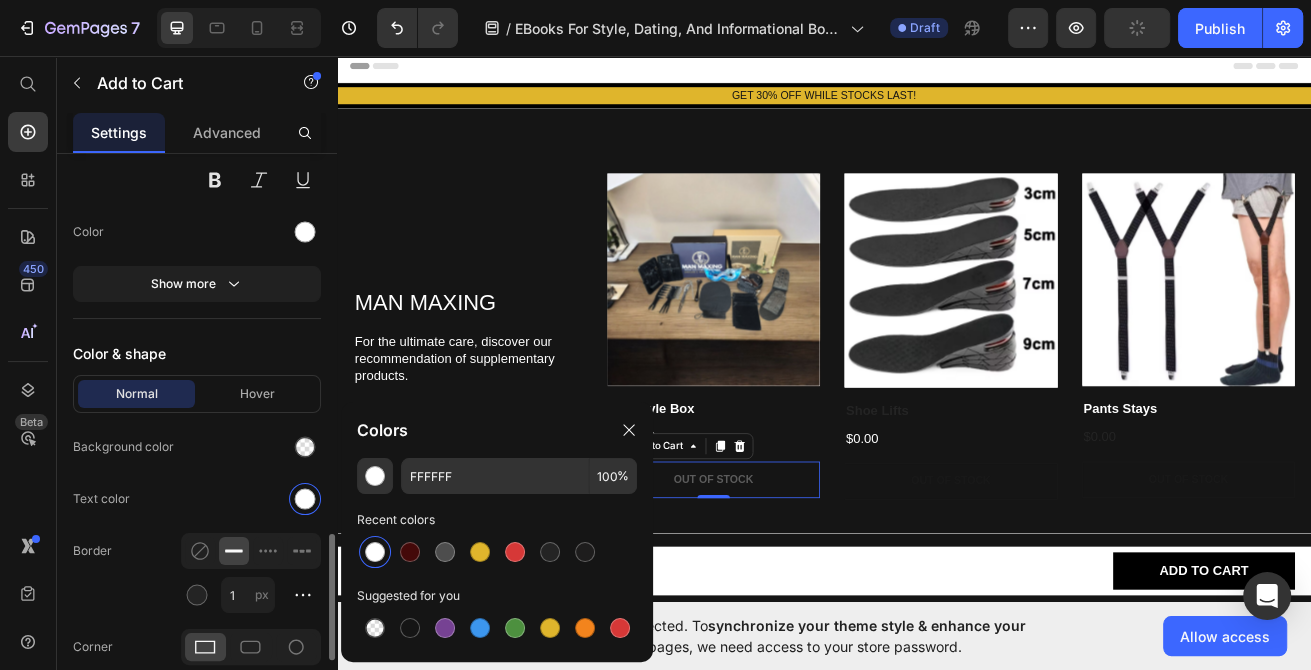 click at bounding box center [251, 232] 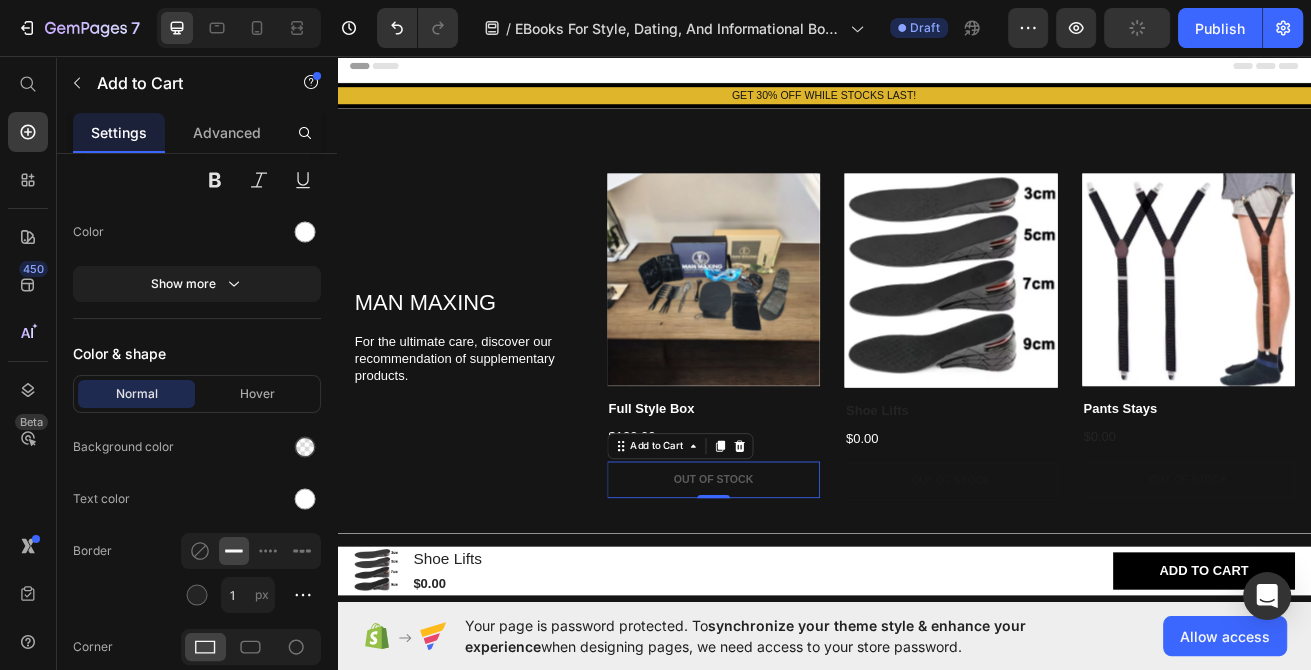 scroll, scrollTop: 2030, scrollLeft: 0, axis: vertical 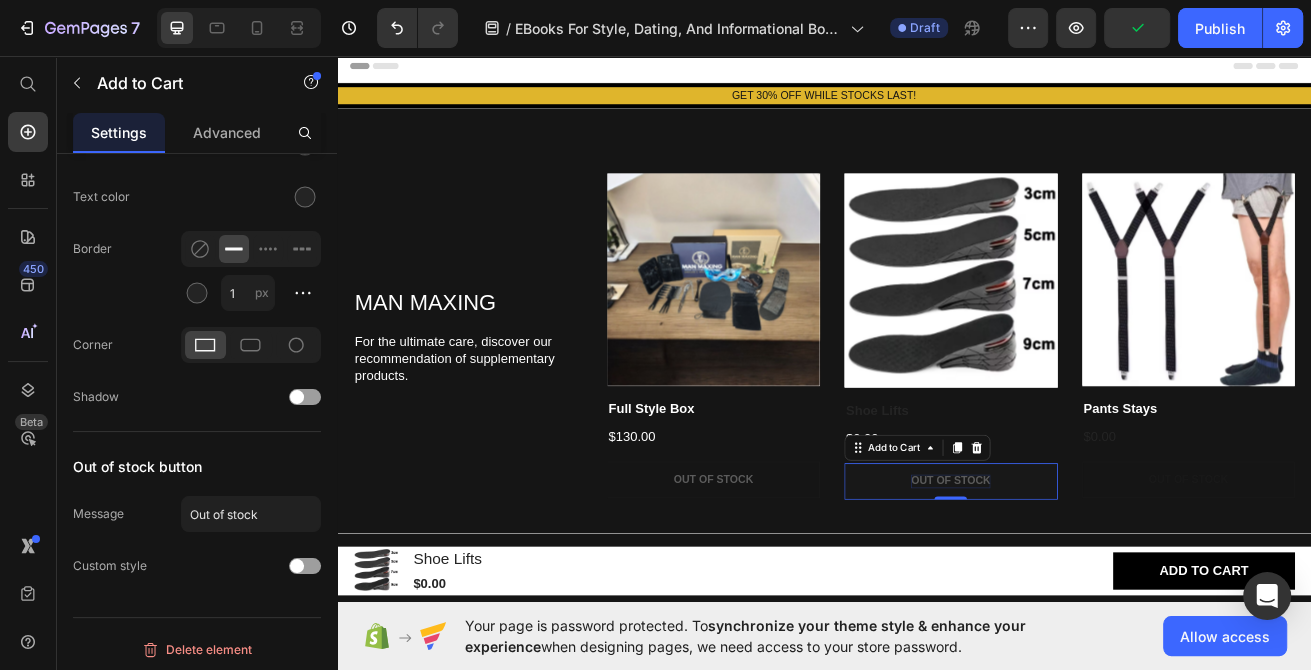 click on "Out of stock" at bounding box center [1093, 580] 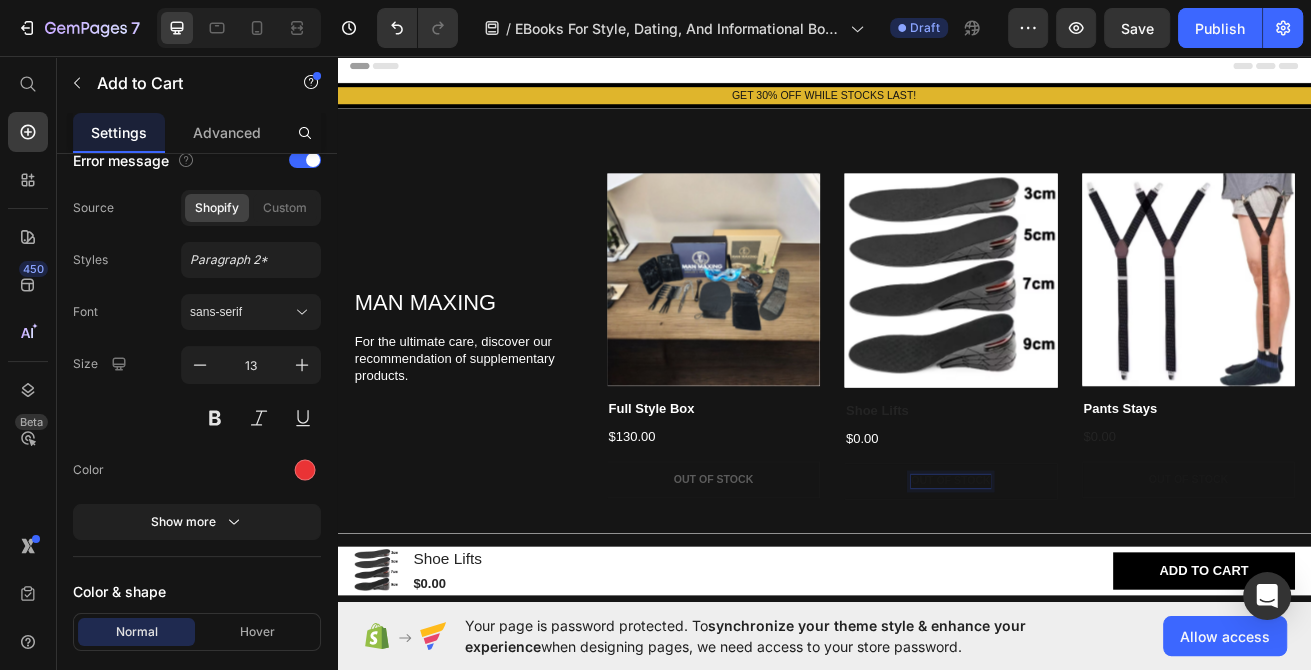 scroll, scrollTop: 1814, scrollLeft: 0, axis: vertical 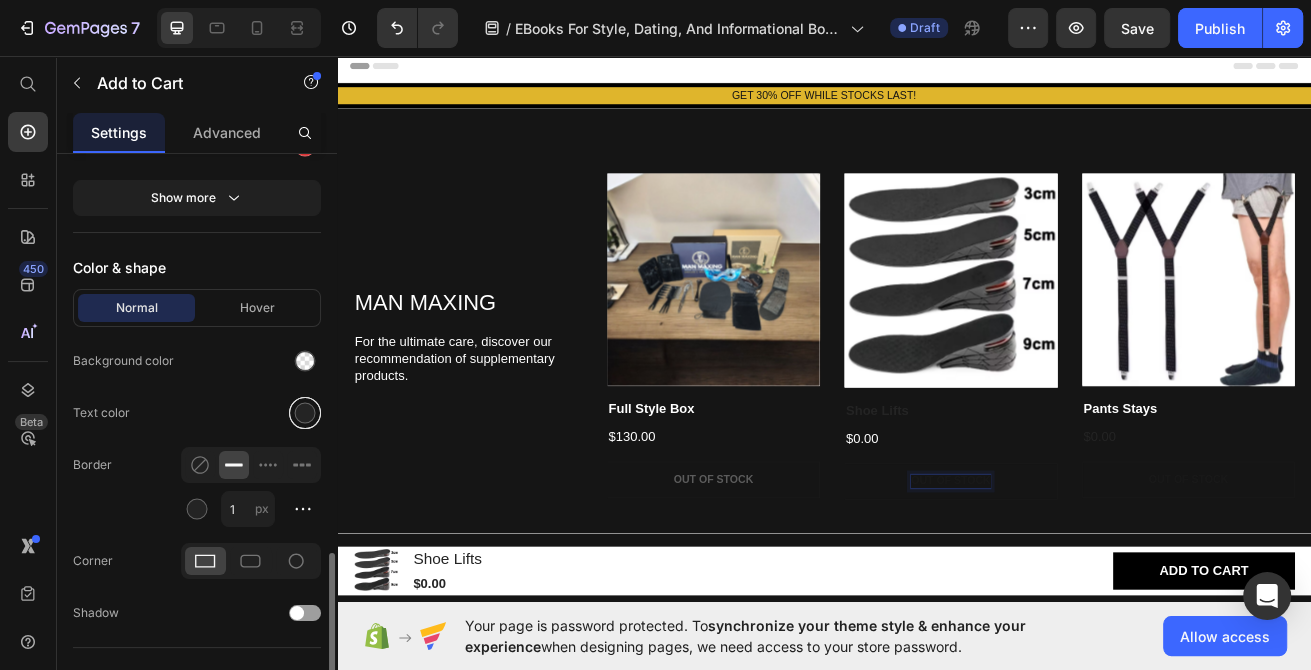 click at bounding box center [305, 413] 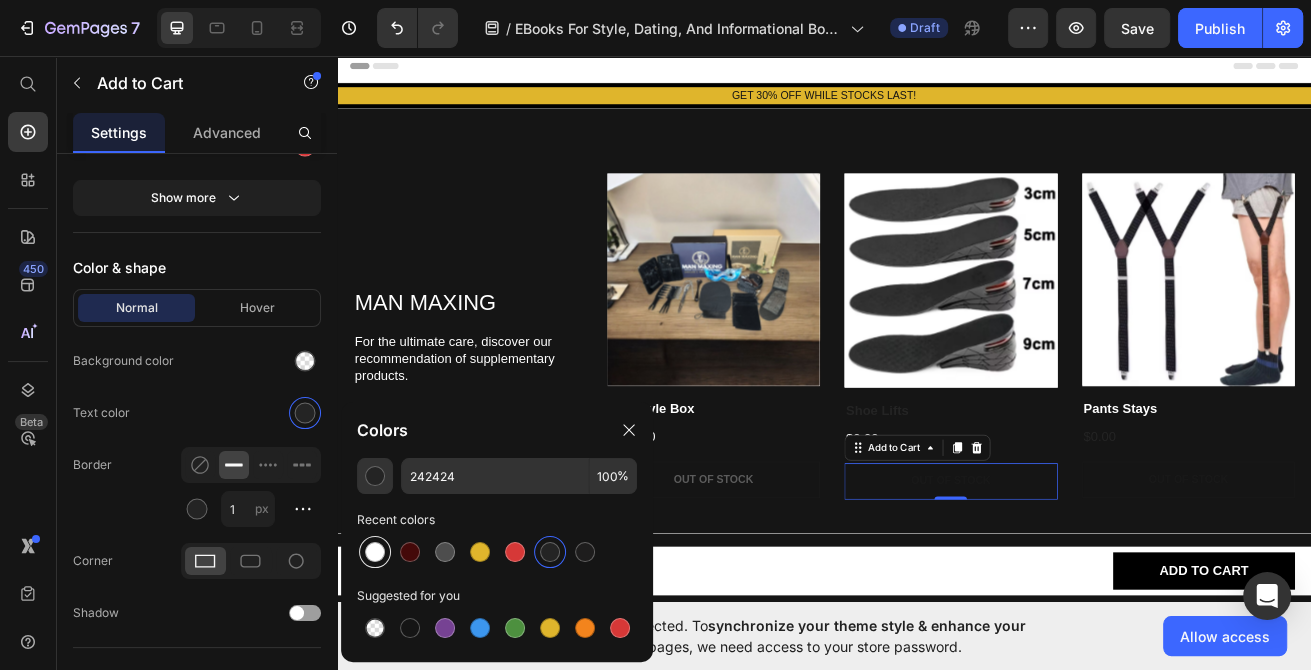 click at bounding box center [375, 552] 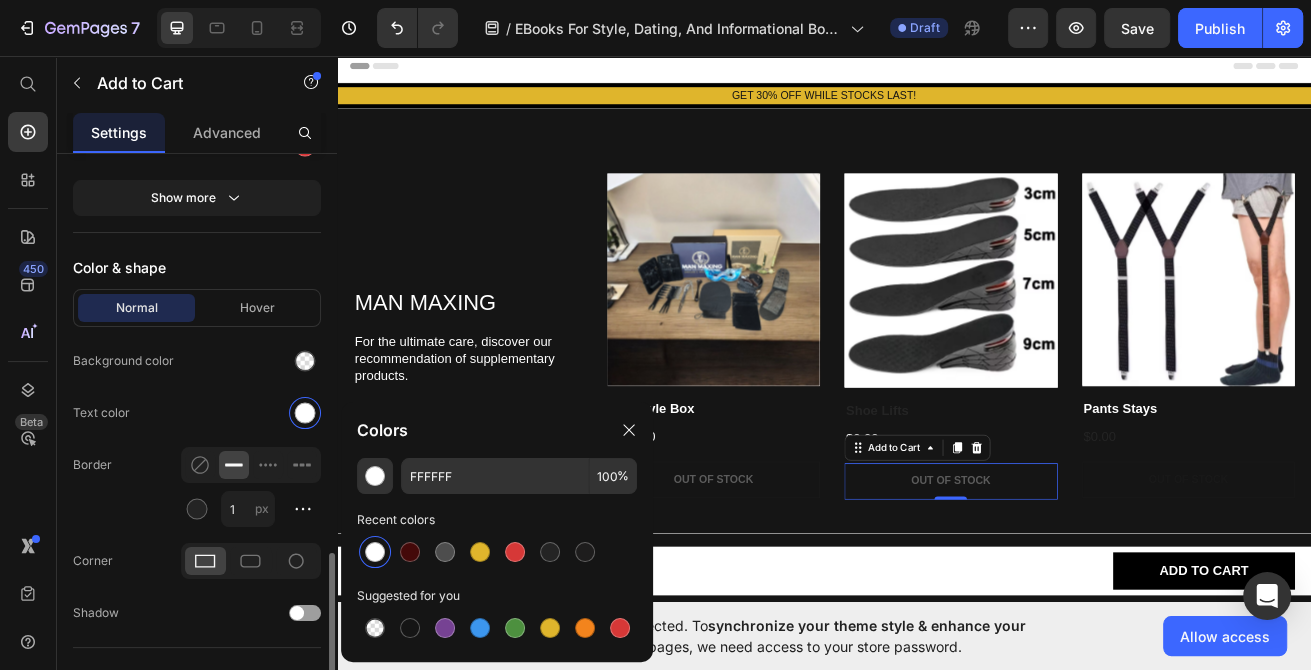 click on "Text color" 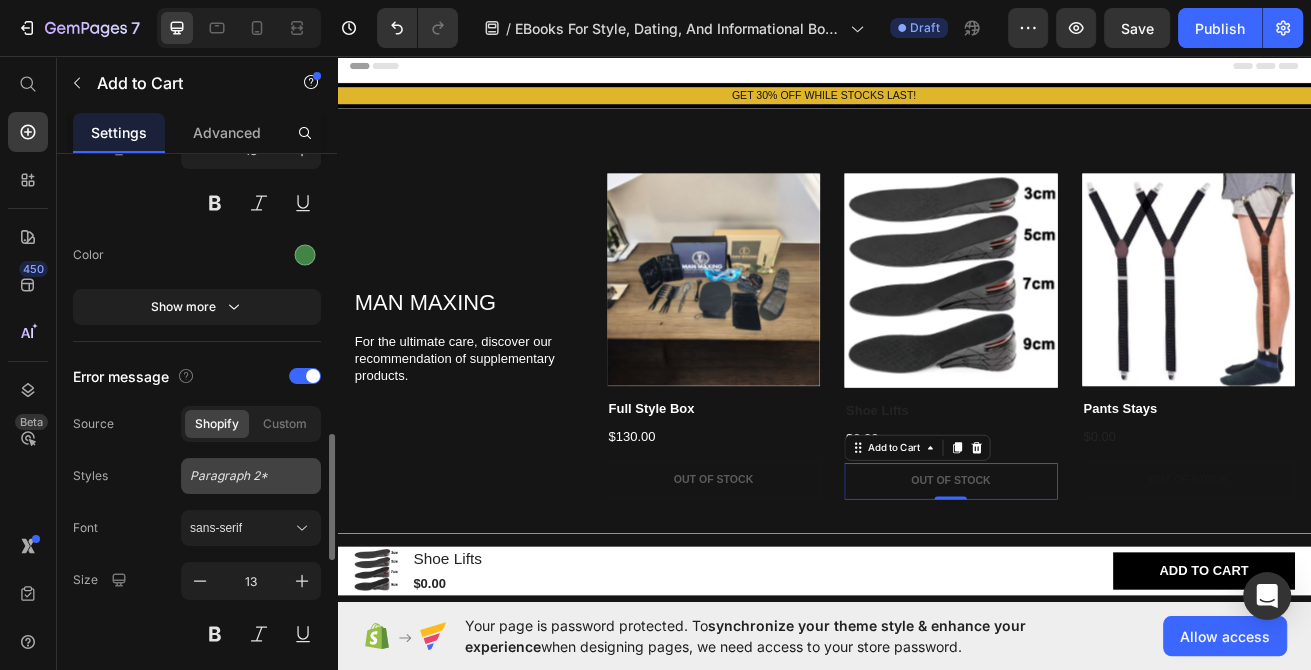 scroll, scrollTop: 1490, scrollLeft: 0, axis: vertical 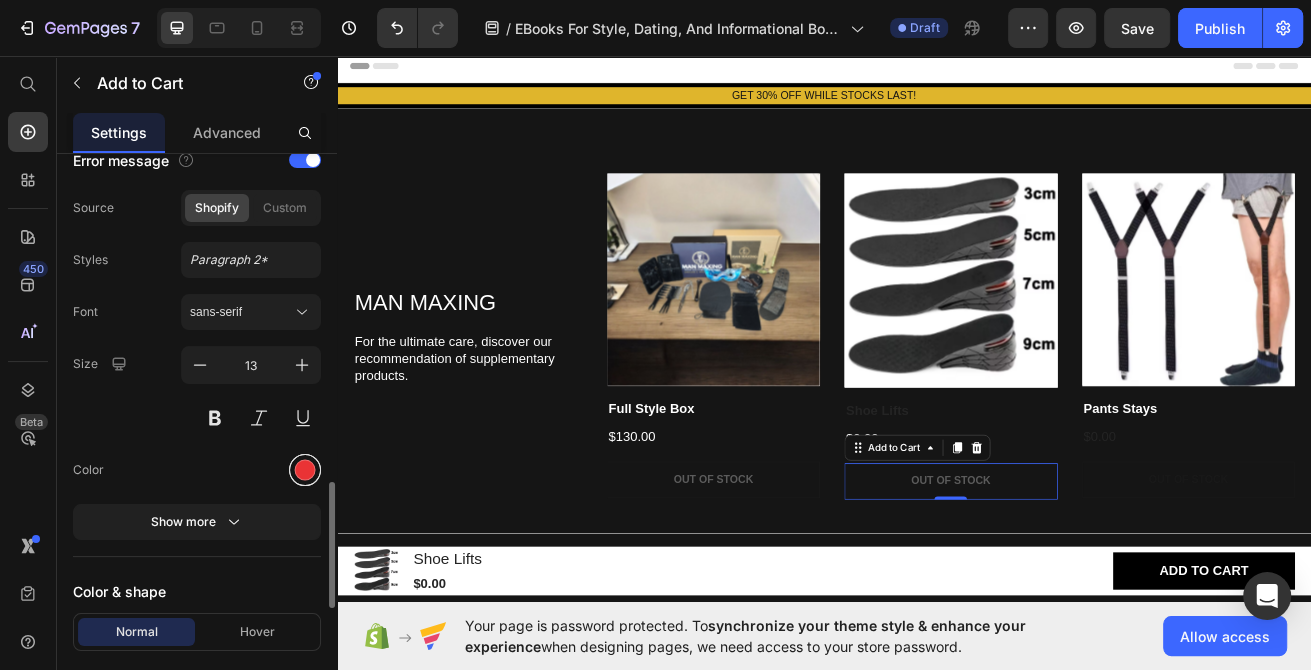 click at bounding box center [305, 470] 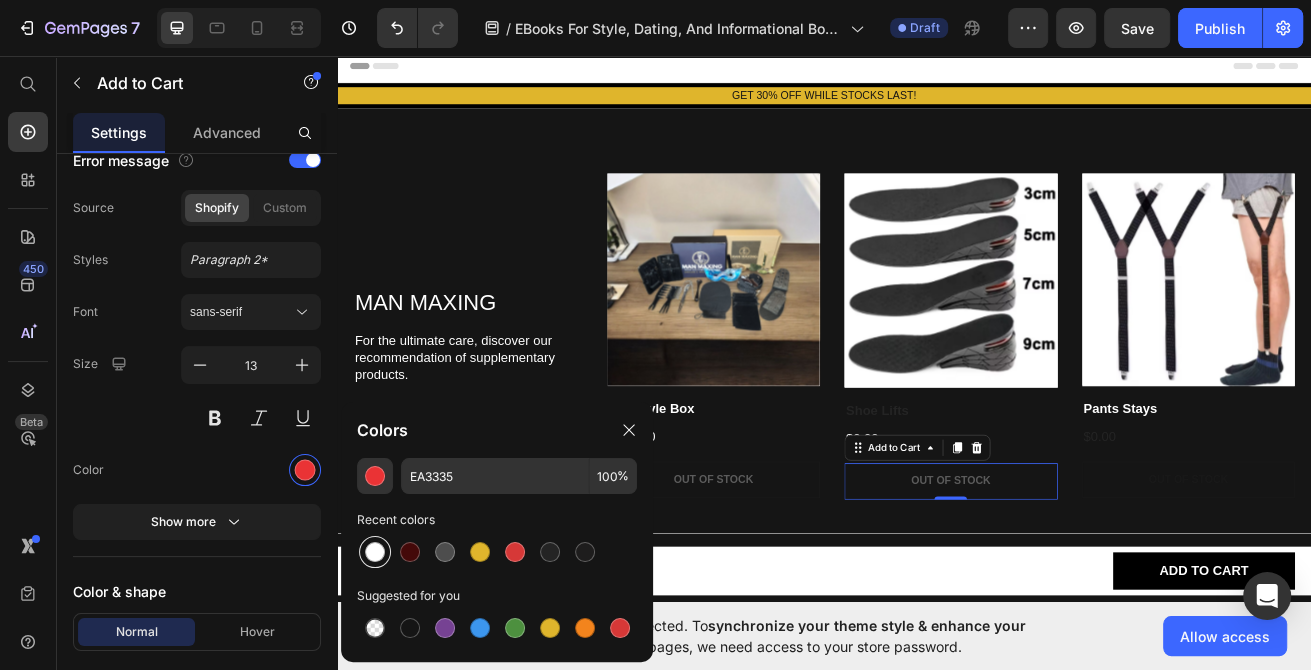 click at bounding box center (375, 552) 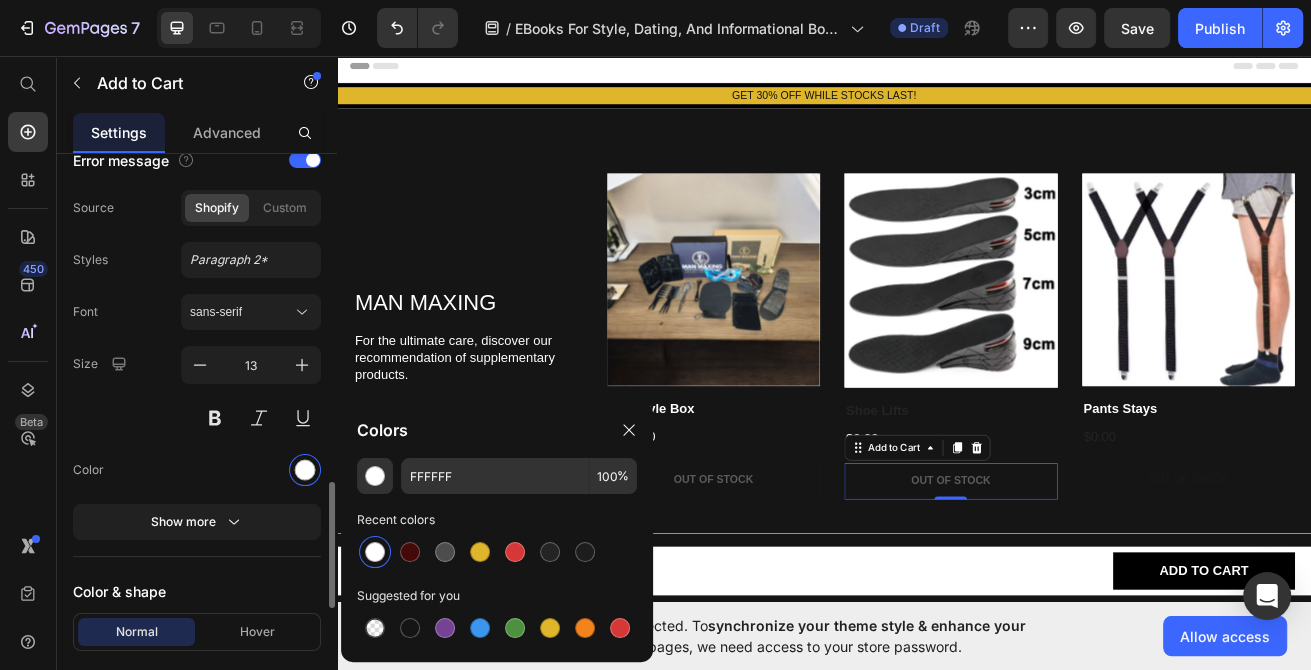 click at bounding box center [251, 470] 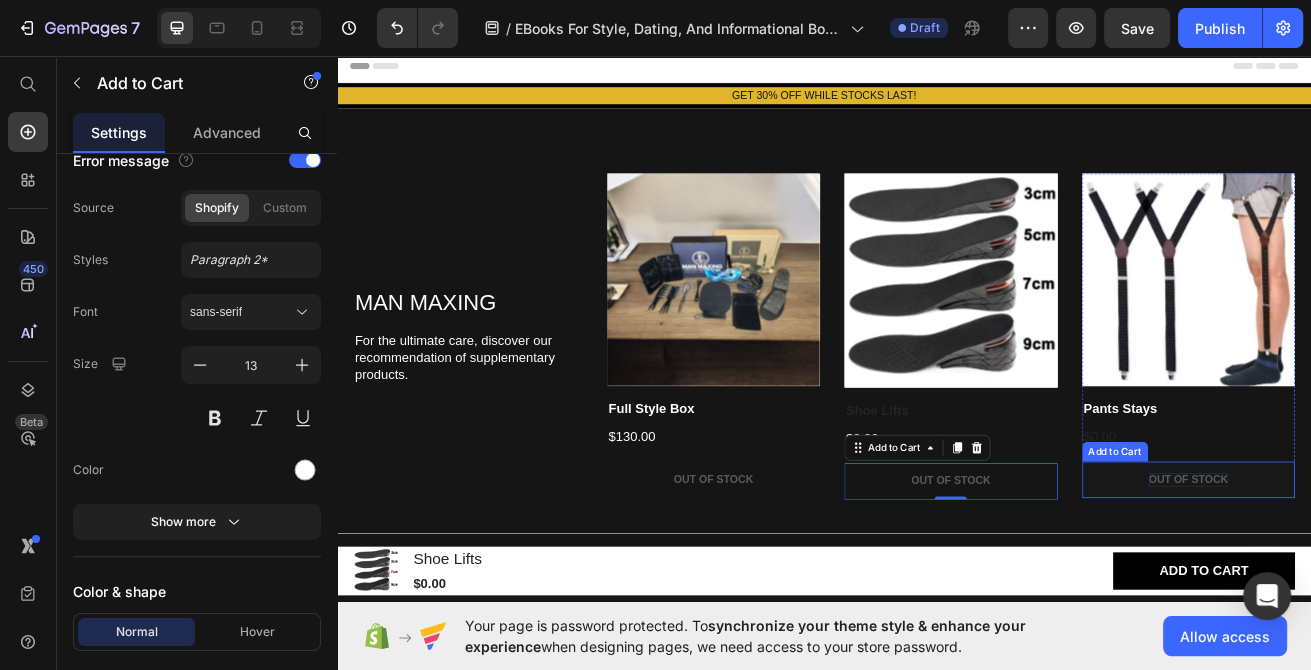click on "Out of stock" at bounding box center [1386, 578] 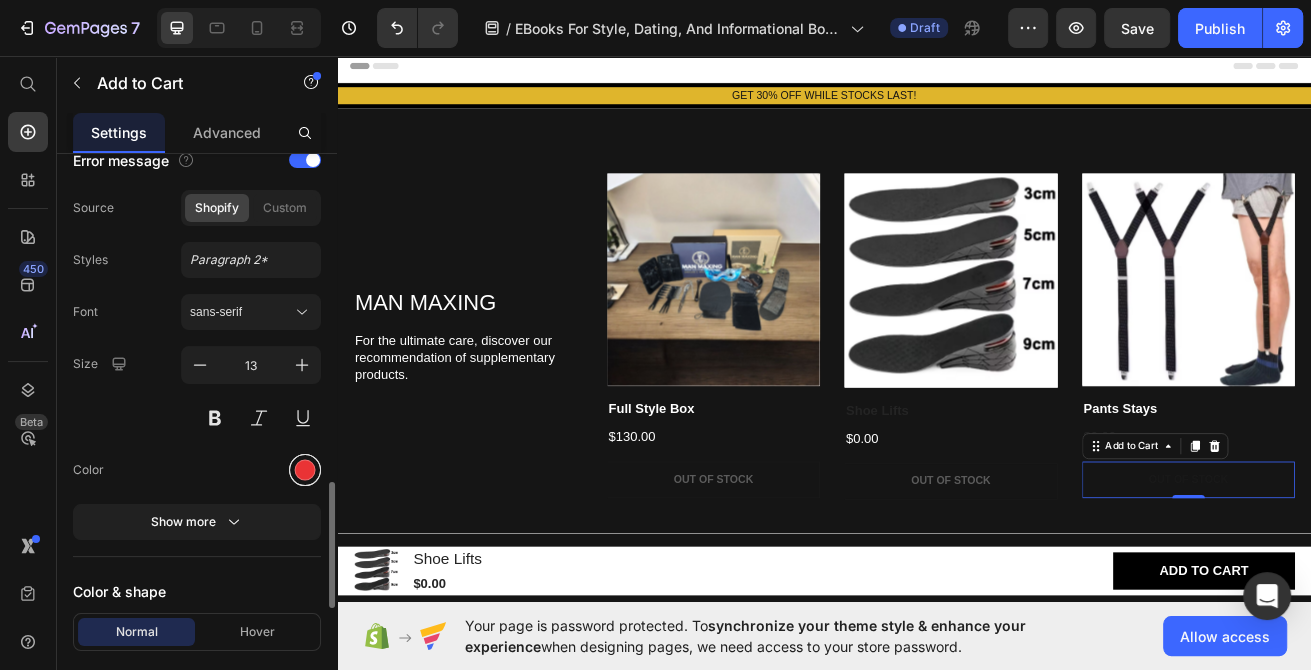 drag, startPoint x: 298, startPoint y: 470, endPoint x: 311, endPoint y: 473, distance: 13.341664 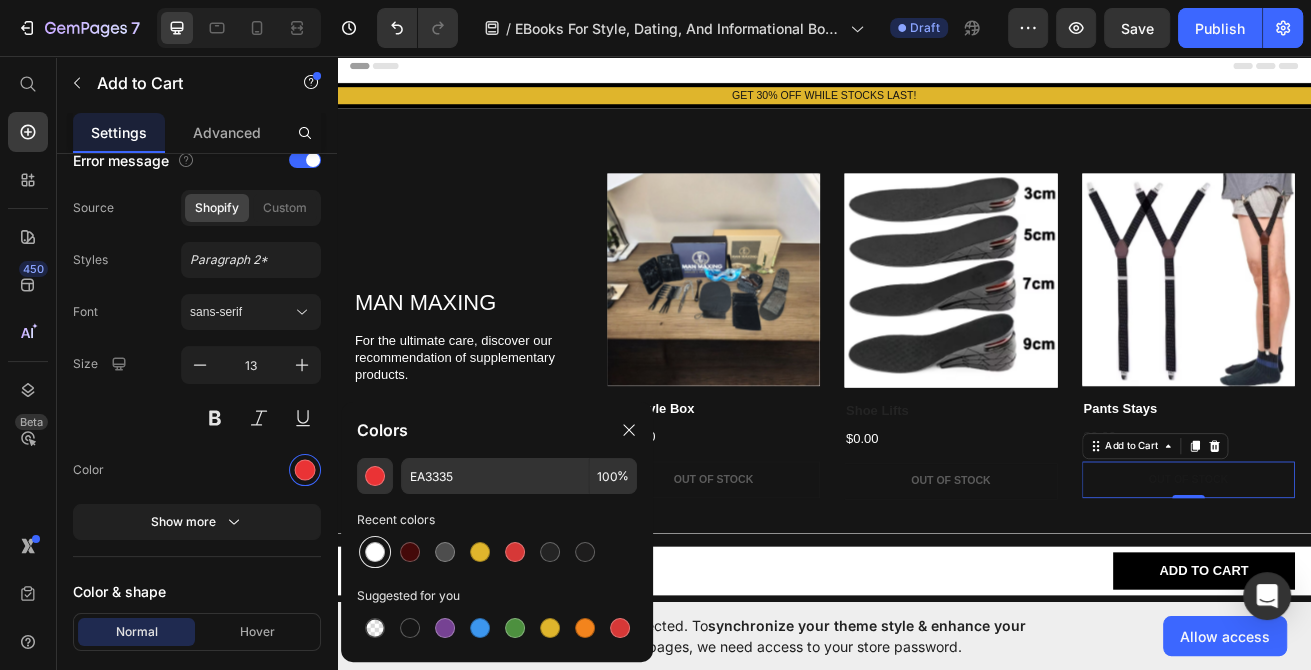 click at bounding box center [375, 552] 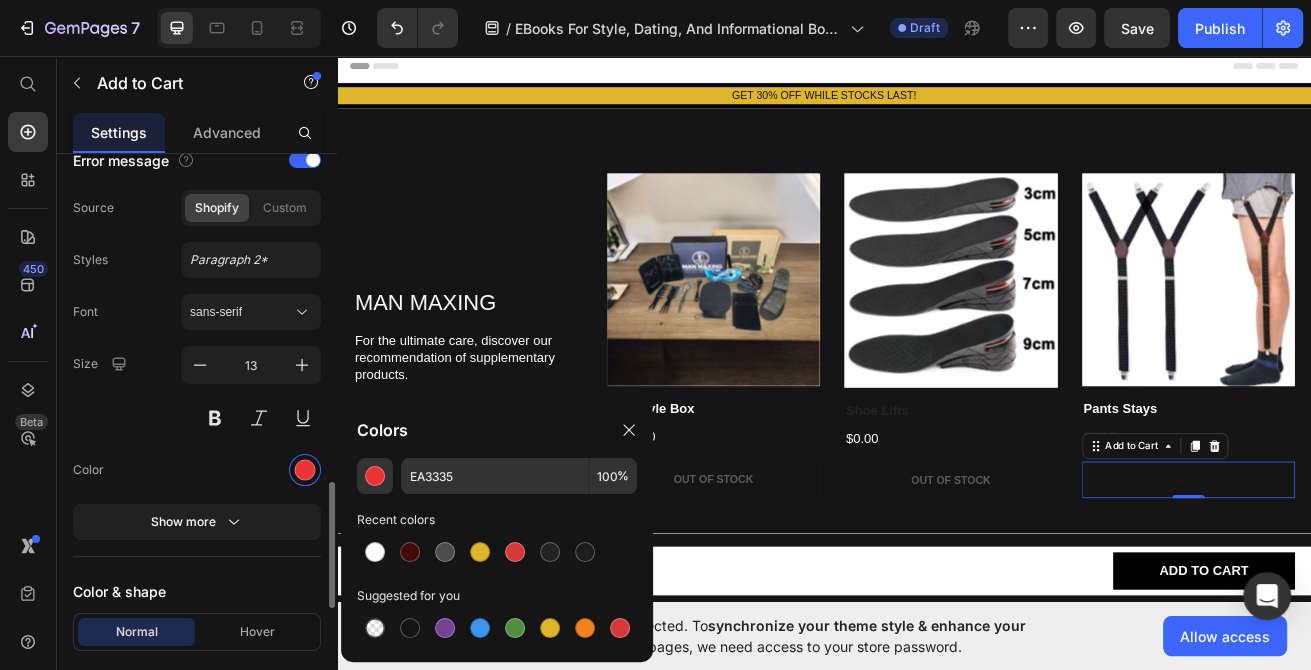 type on "FFFFFF" 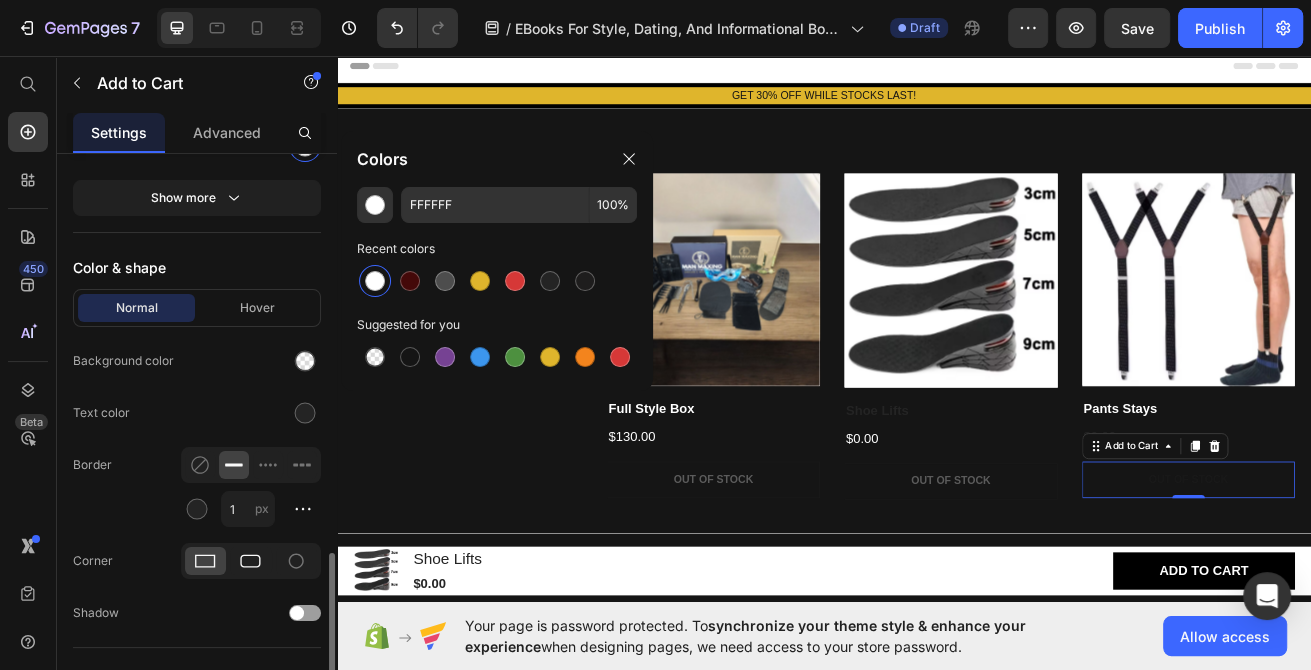 scroll, scrollTop: 1922, scrollLeft: 0, axis: vertical 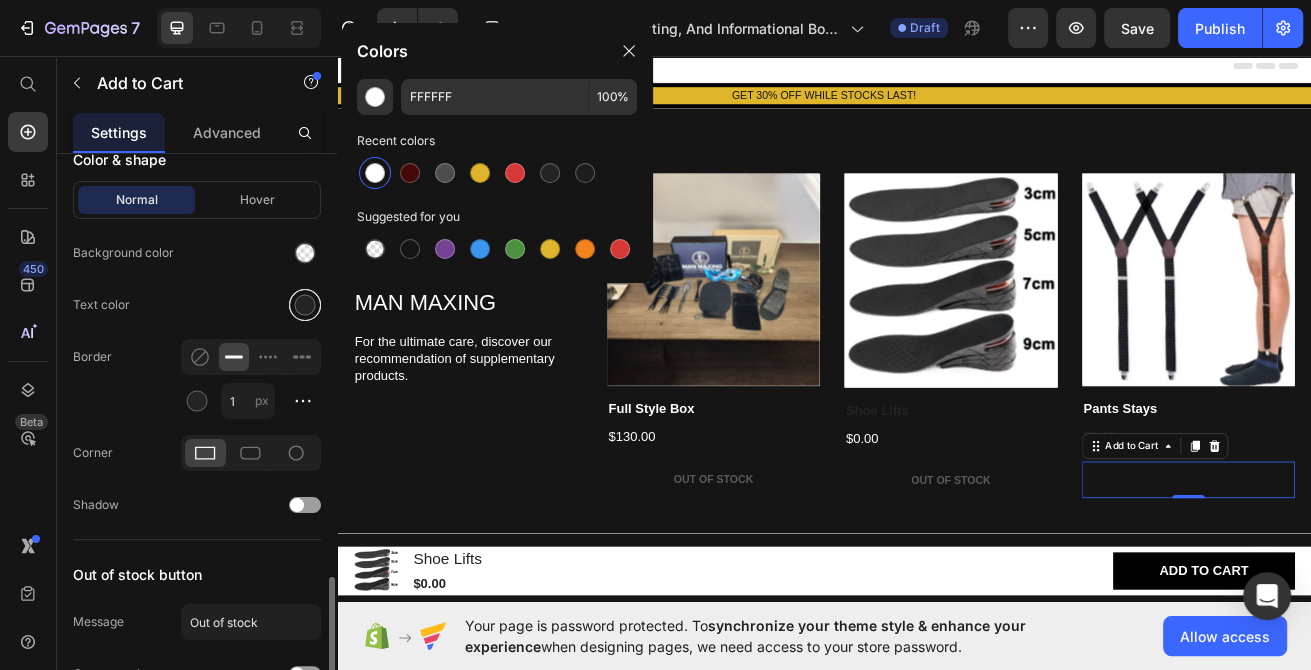 click at bounding box center (305, 305) 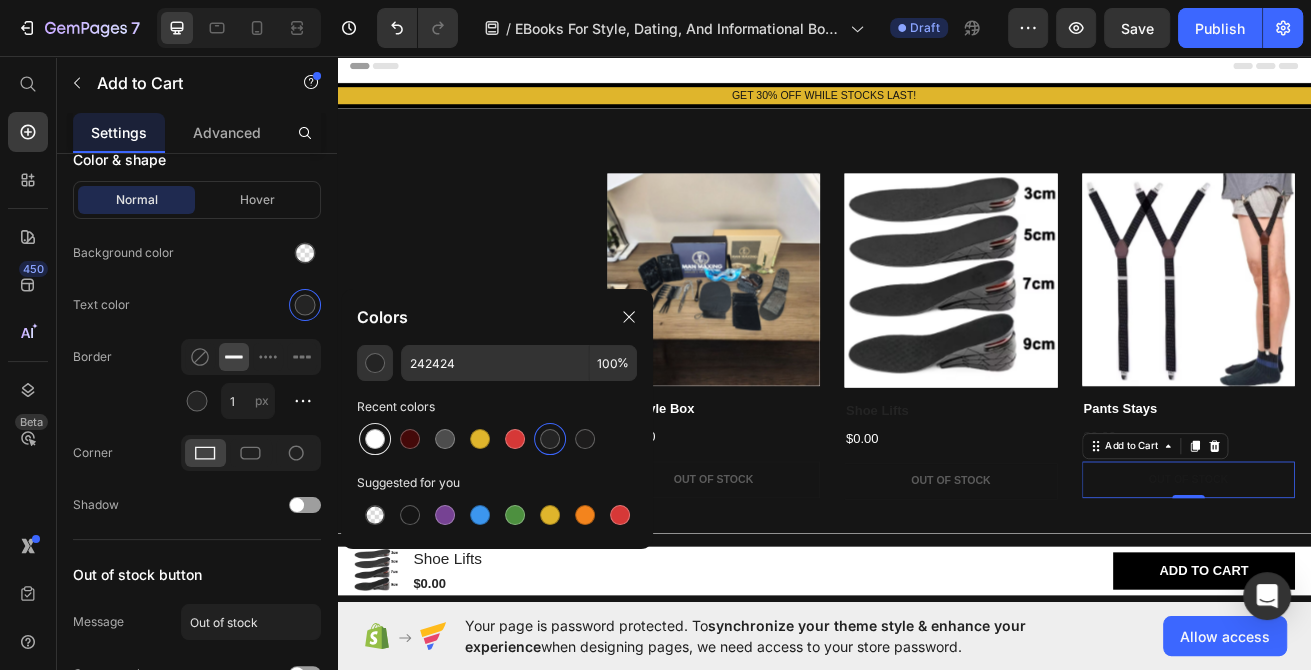click at bounding box center (375, 439) 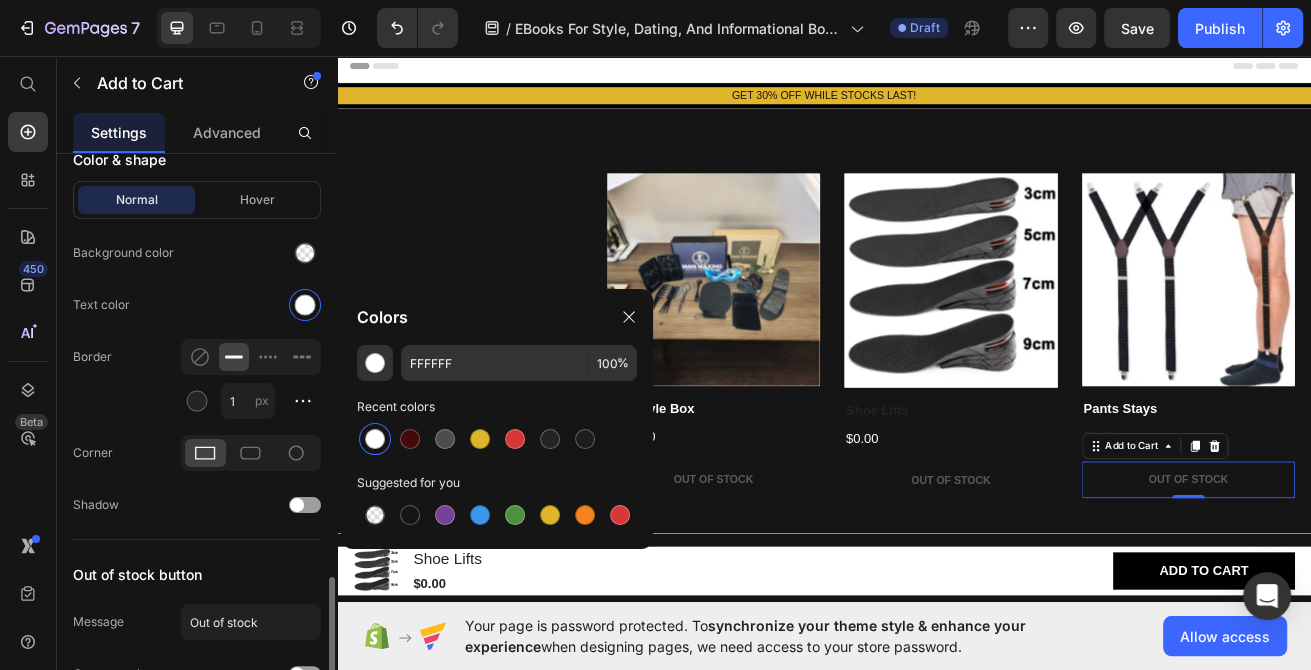 click on "Text color" 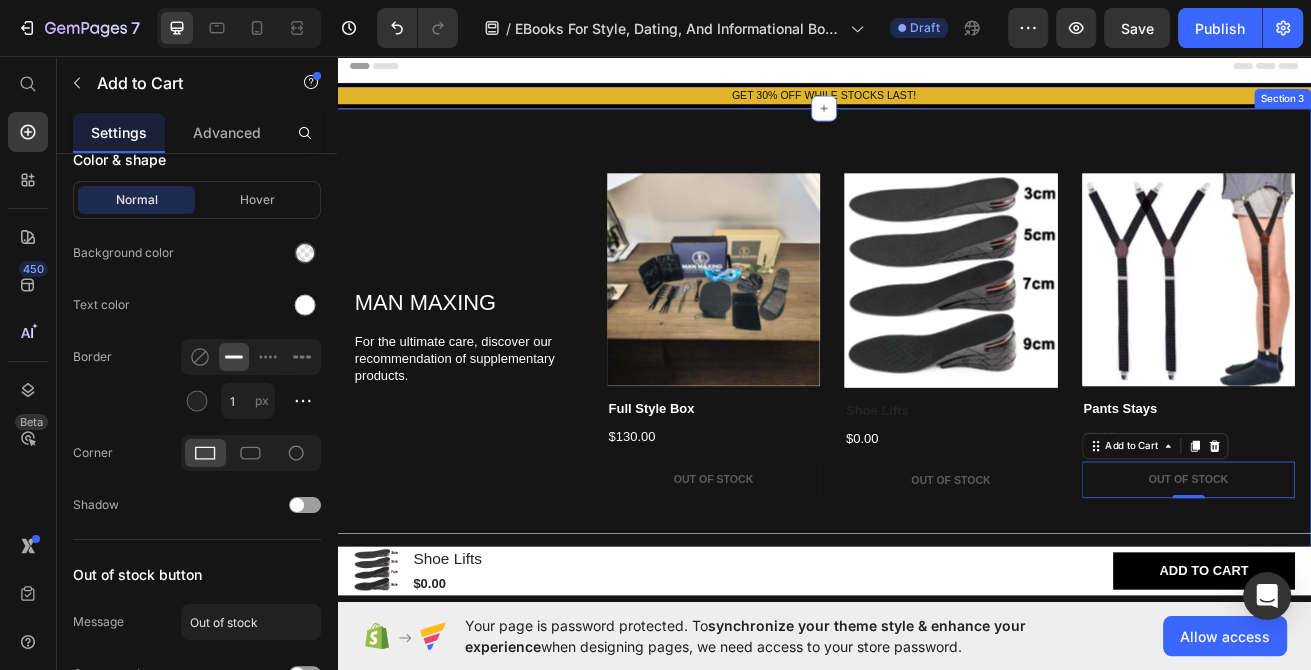 click on "MAN MAXING  Heading For the ultimate care, discover our recommendation of supplementary products. Text Block Product Images Row Full Style Box Product Title $130.00 Product Price Out of stock Add to Cart Product Hero Banner Product Images Row Shoe Lifts Product Title $0.00 Product Price Out of stock Add to Cart Product Hero Banner Product Images Row Pants Stays Product Title $0.00 Product Price Out of stock Add to Cart   0 Product Hero Banner Carousel Row Section 3" at bounding box center (937, 402) 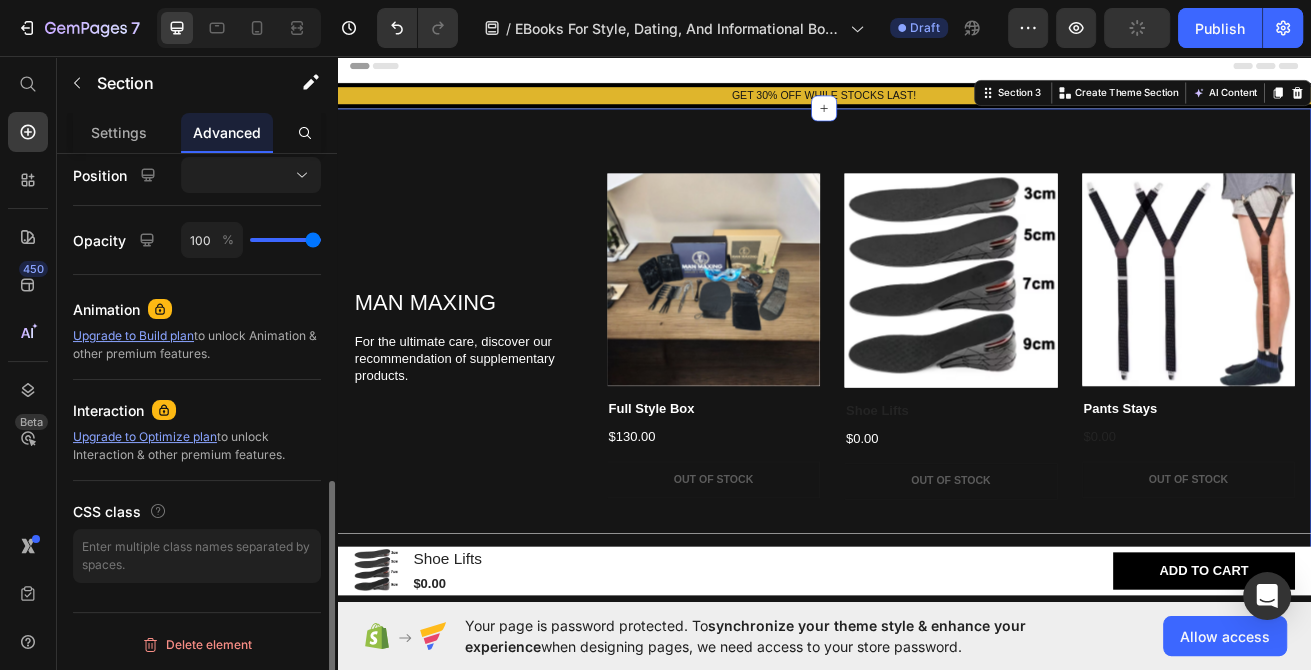 scroll, scrollTop: 0, scrollLeft: 0, axis: both 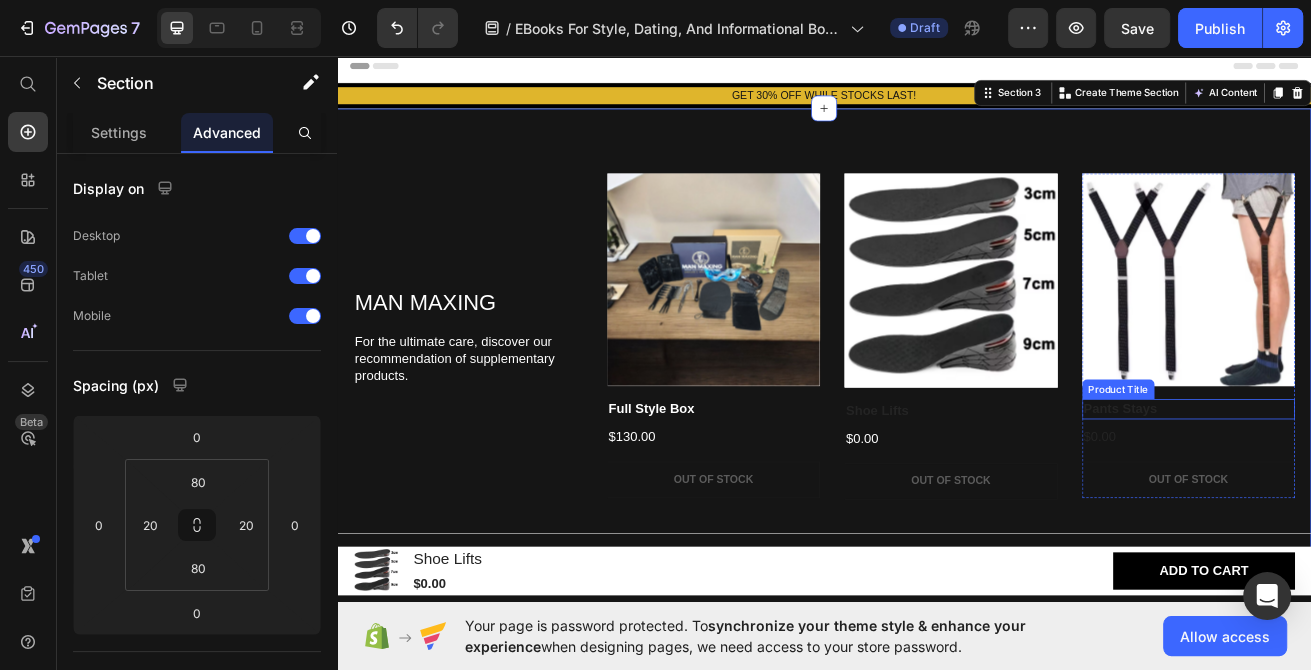 click on "Pants Stays" at bounding box center (1386, 491) 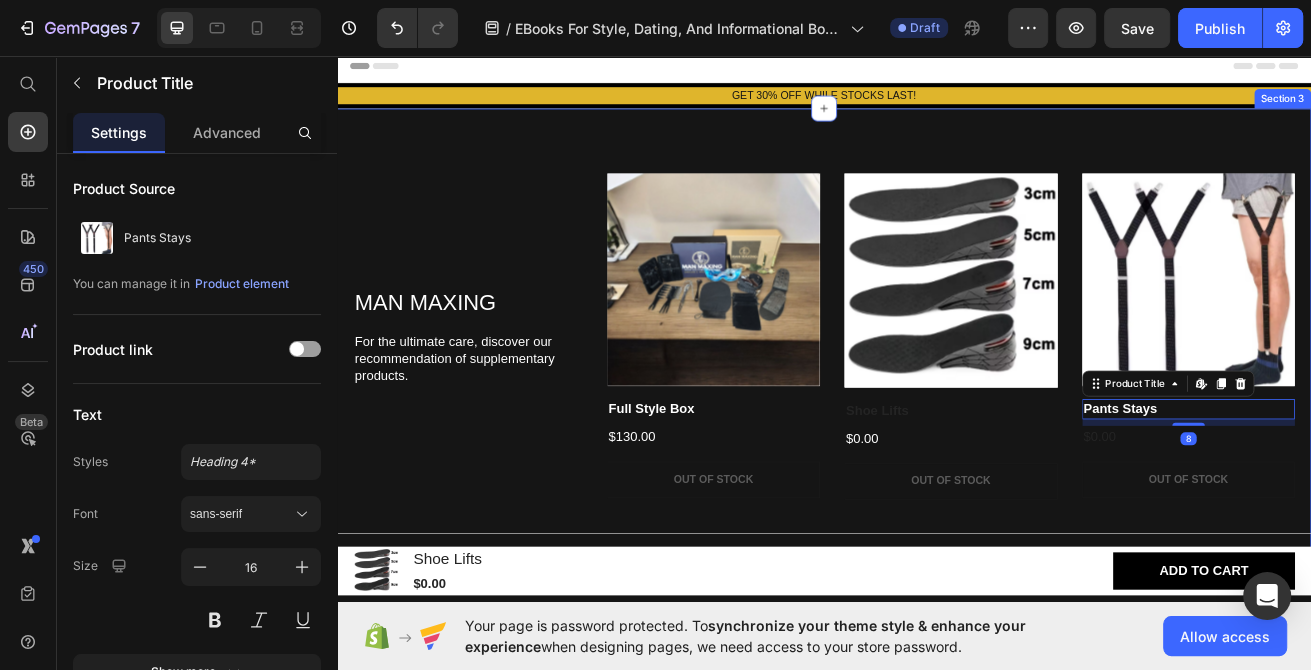 click on "MAN MAXING  Heading For the ultimate care, discover our recommendation of supplementary products. Text Block Product Images Row Full Style Box Product Title $130.00 Product Price Out of stock Add to Cart Product Hero Banner Product Images Row Shoe Lifts Product Title $0.00 Product Price Out of stock Add to Cart Product Hero Banner Product Images Row Pants Stays Product Title   Edit content in Shopify 8 $0.00 Product Price Out of stock Add to Cart Product Hero Banner Carousel Row Section 3" at bounding box center [937, 402] 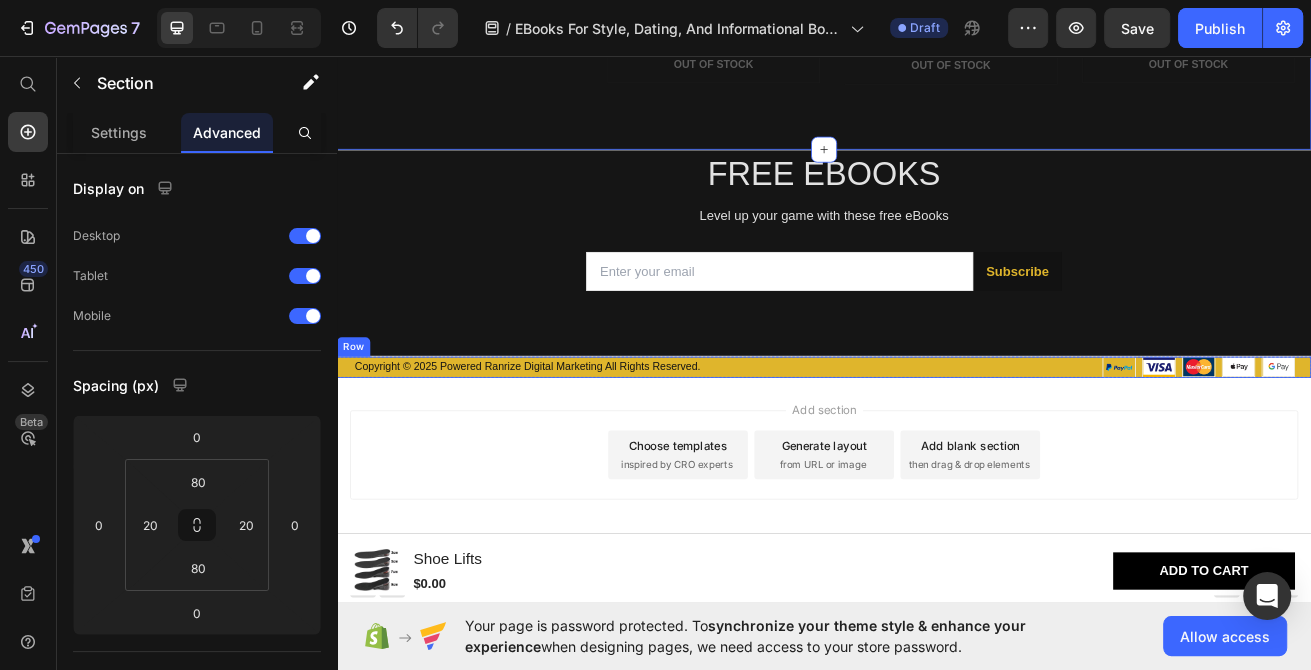 scroll, scrollTop: 0, scrollLeft: 0, axis: both 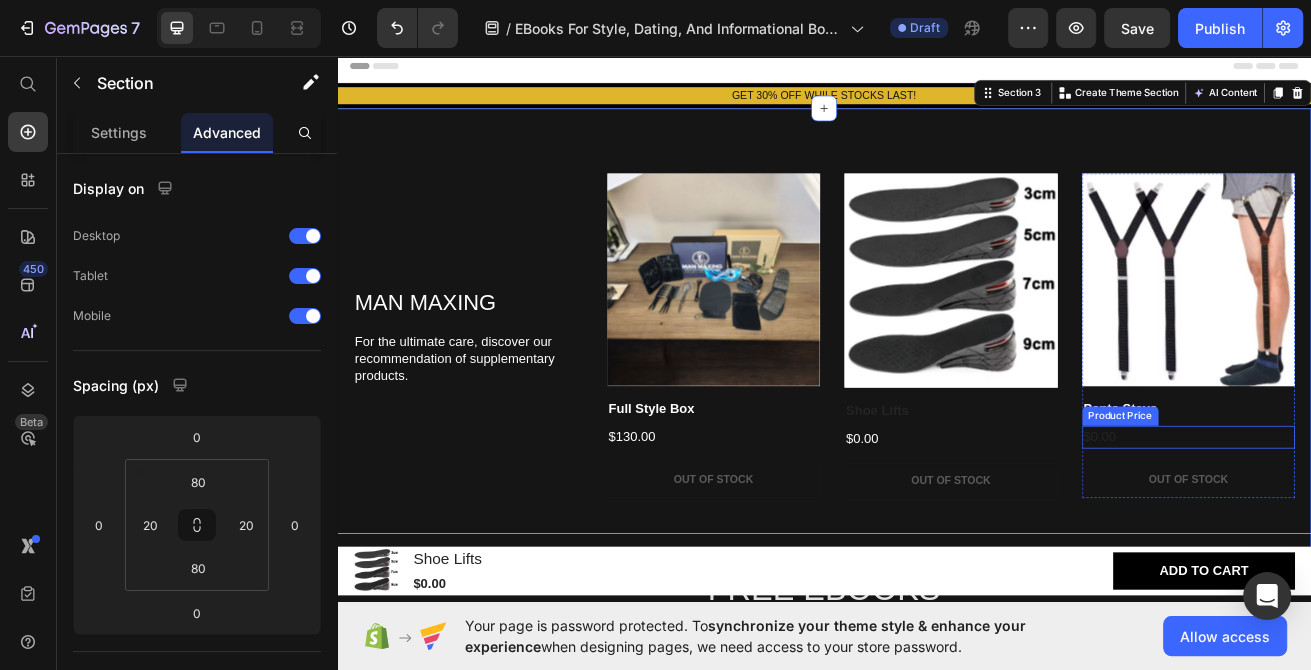 click on "$0.00" at bounding box center (1386, 526) 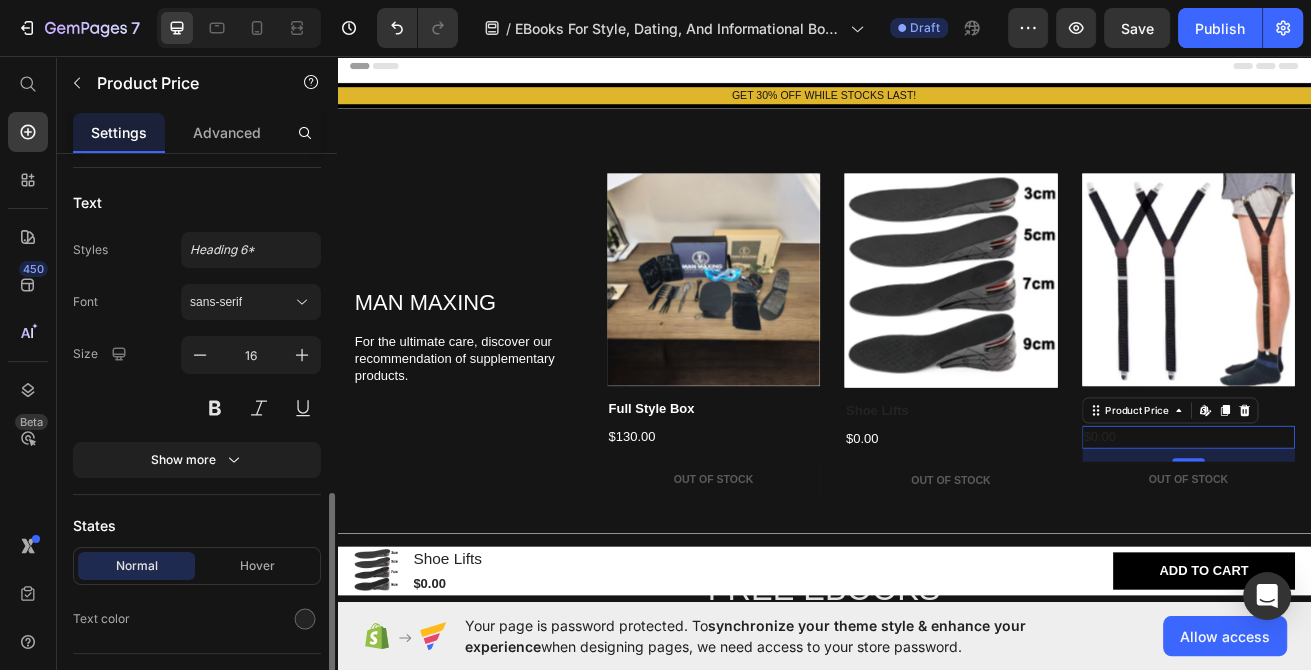 scroll, scrollTop: 341, scrollLeft: 0, axis: vertical 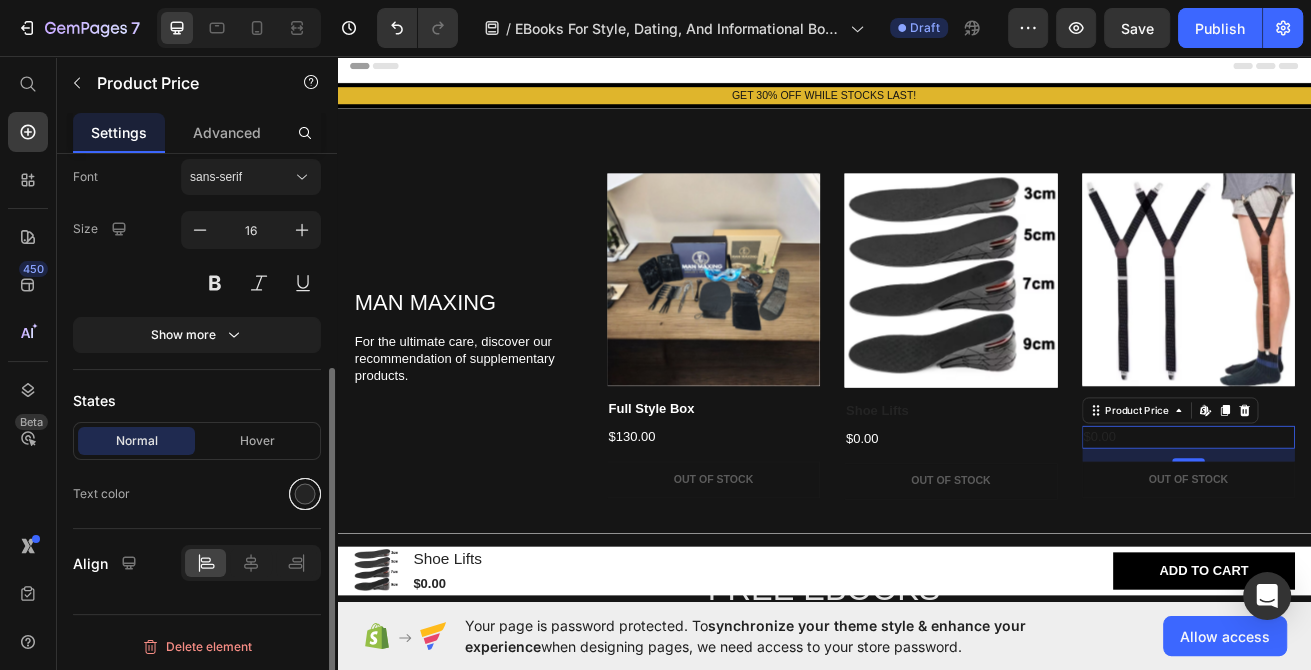 click at bounding box center (305, 494) 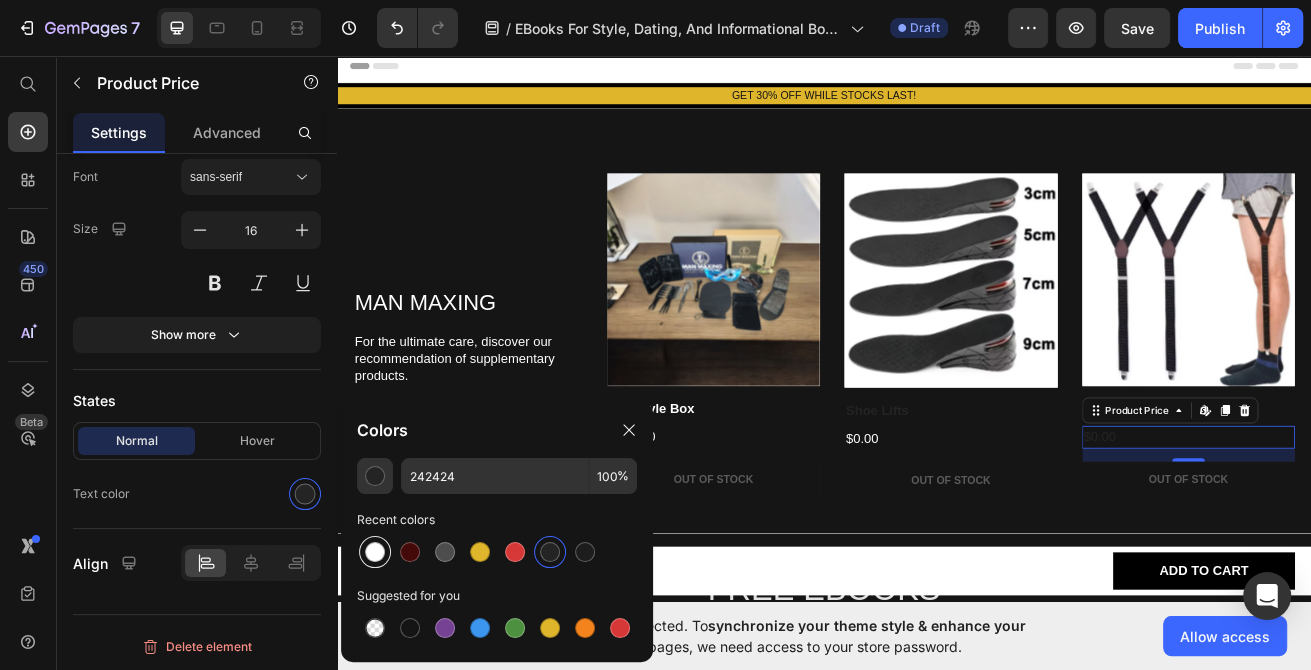 click at bounding box center (375, 552) 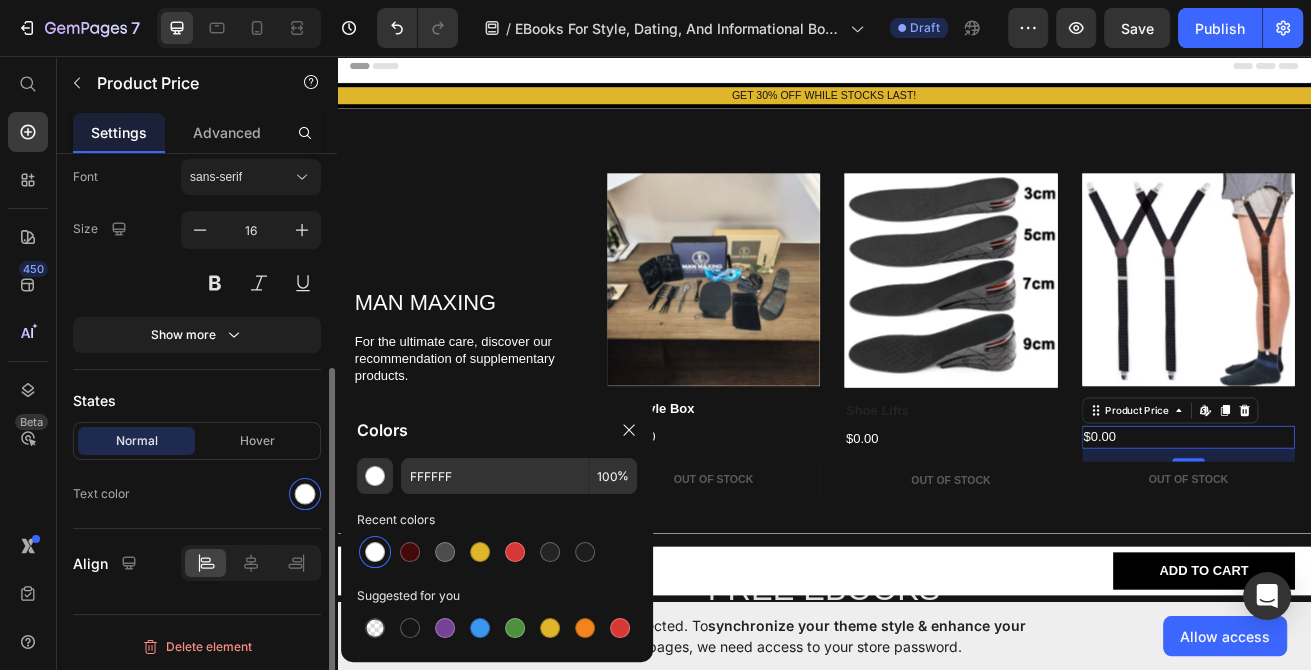 click on "Text color" 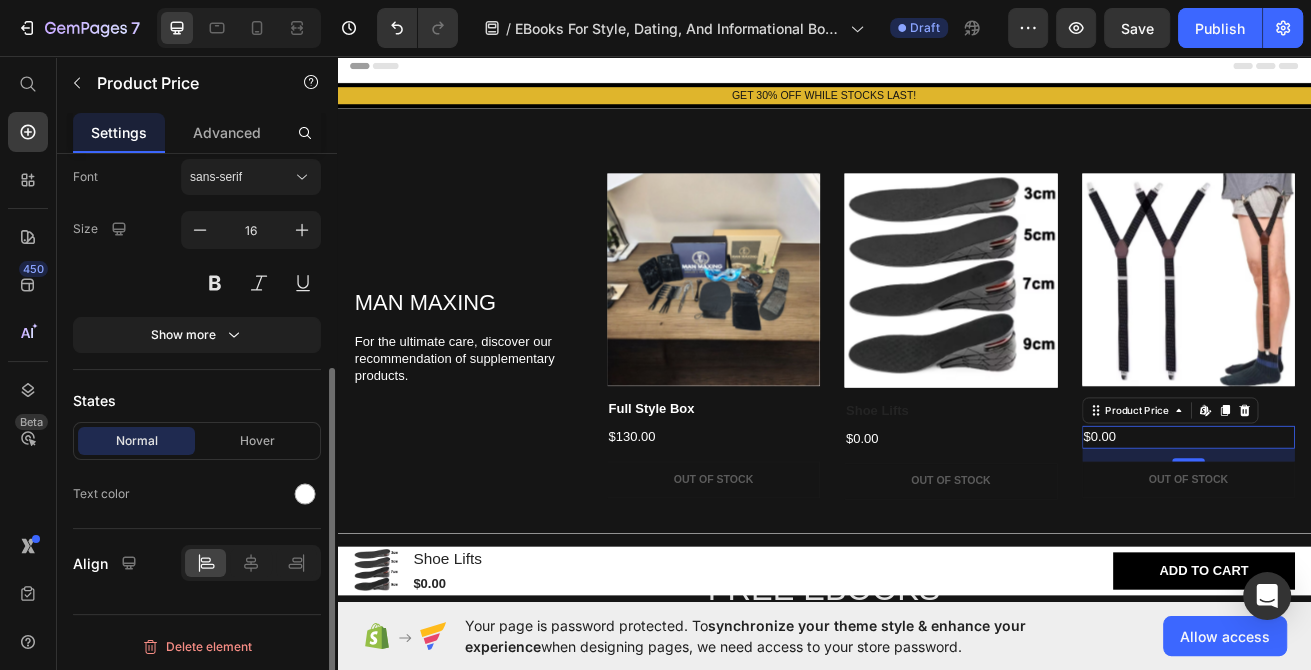 scroll, scrollTop: 341, scrollLeft: 0, axis: vertical 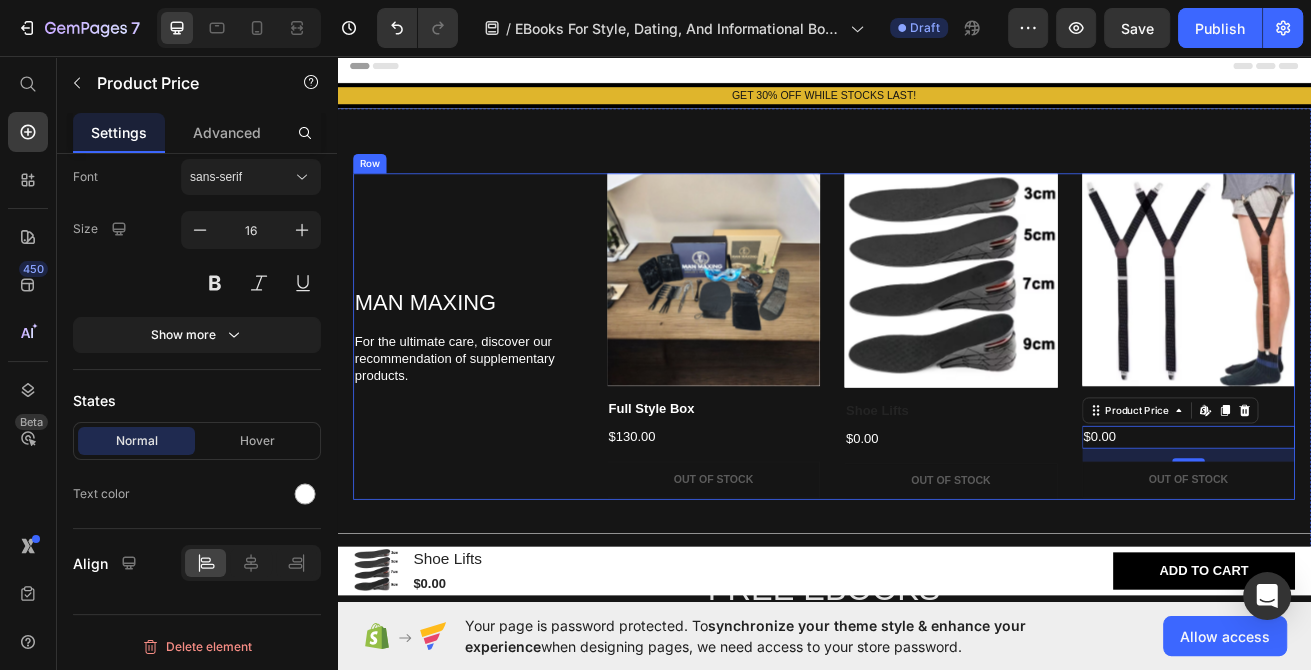 click on "MAN MAXING  Heading For the ultimate care, discover our recommendation of supplementary products. Text Block Product Images Row Full Style Box Product Title $130.00 Product Price Out of stock Add to Cart Product Hero Banner Product Images Row Shoe Lifts Product Title $0.00 Product Price Out of stock Add to Cart Product Hero Banner Product Images Row Pants Stays Product Title $0.00 Product Price   Edit content in Shopify 16 Out of stock Add to Cart Product Hero Banner Carousel Row Section 3" at bounding box center [937, 402] 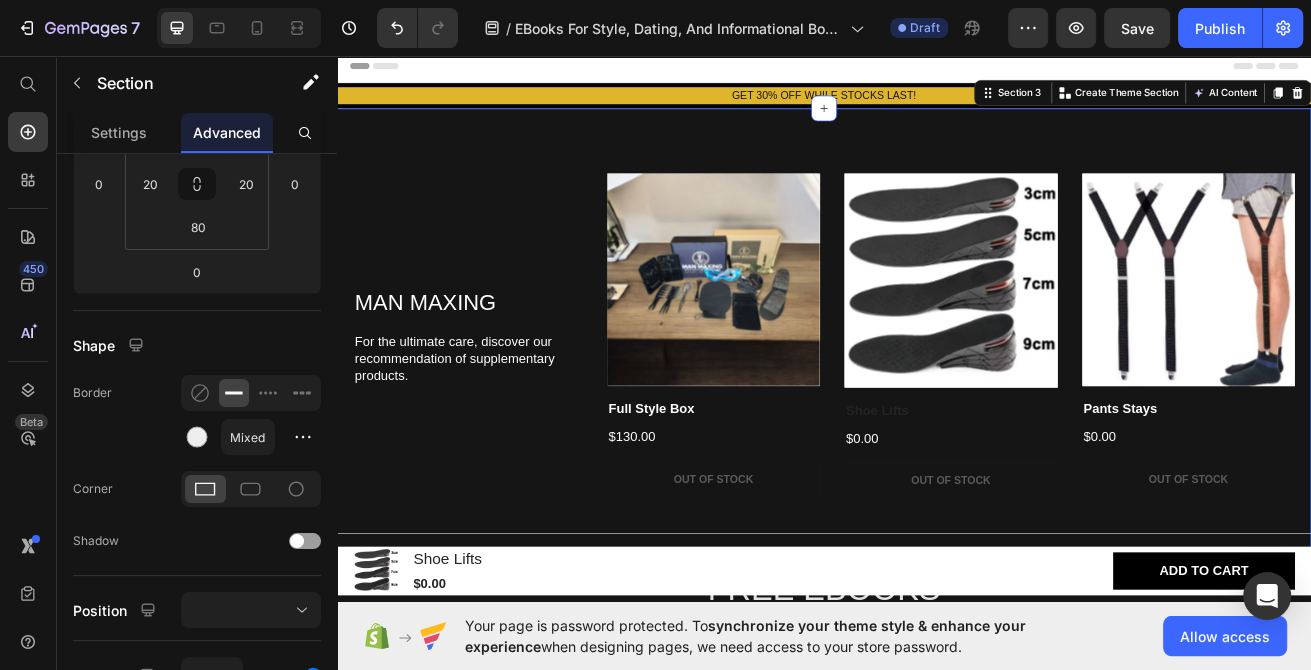 scroll, scrollTop: 0, scrollLeft: 0, axis: both 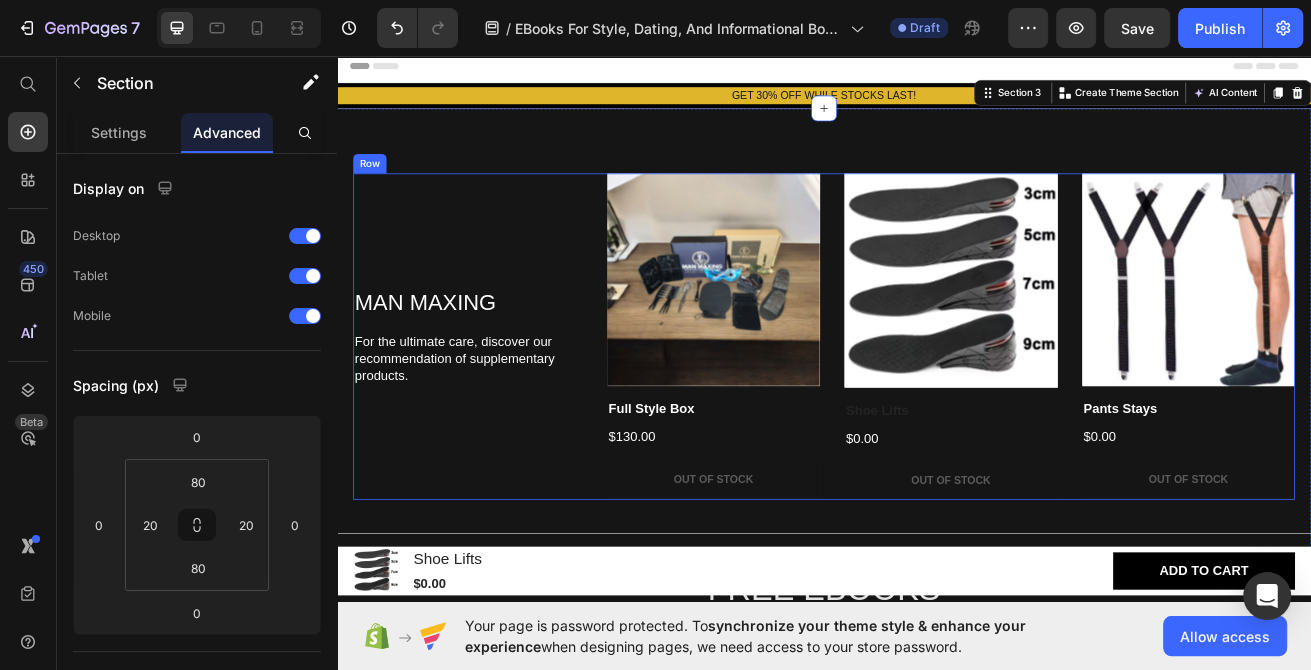 click at bounding box center (801, 332) 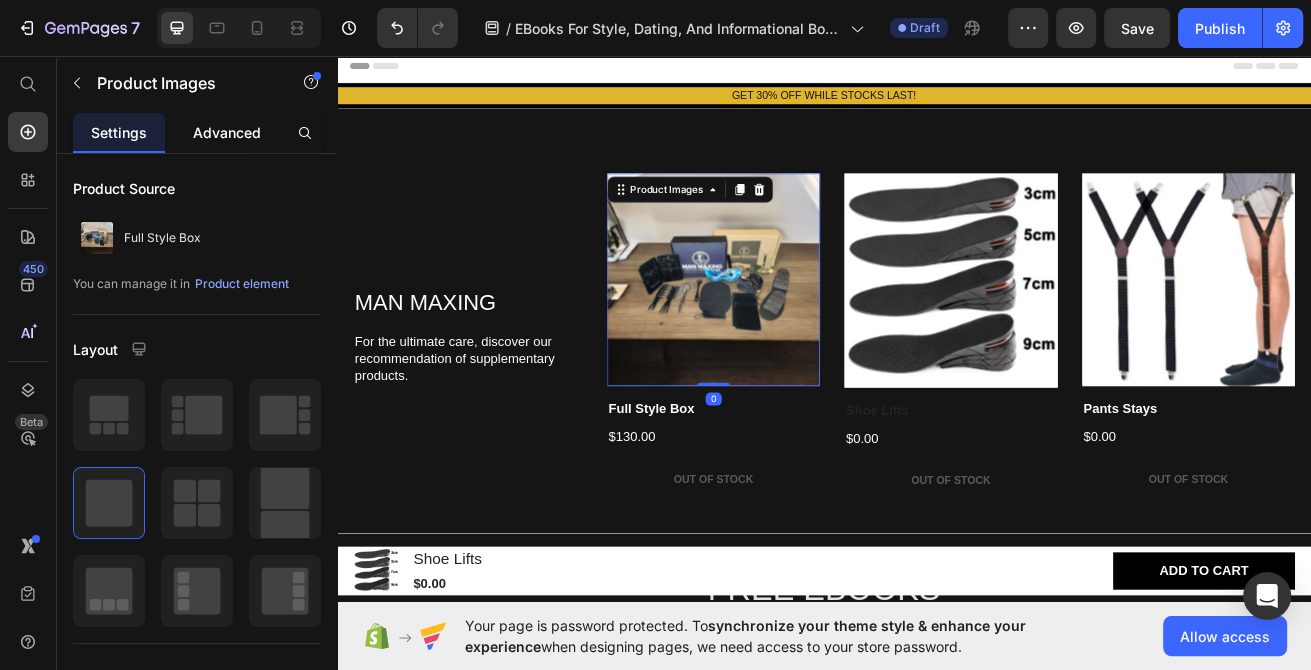 click on "Advanced" at bounding box center (227, 132) 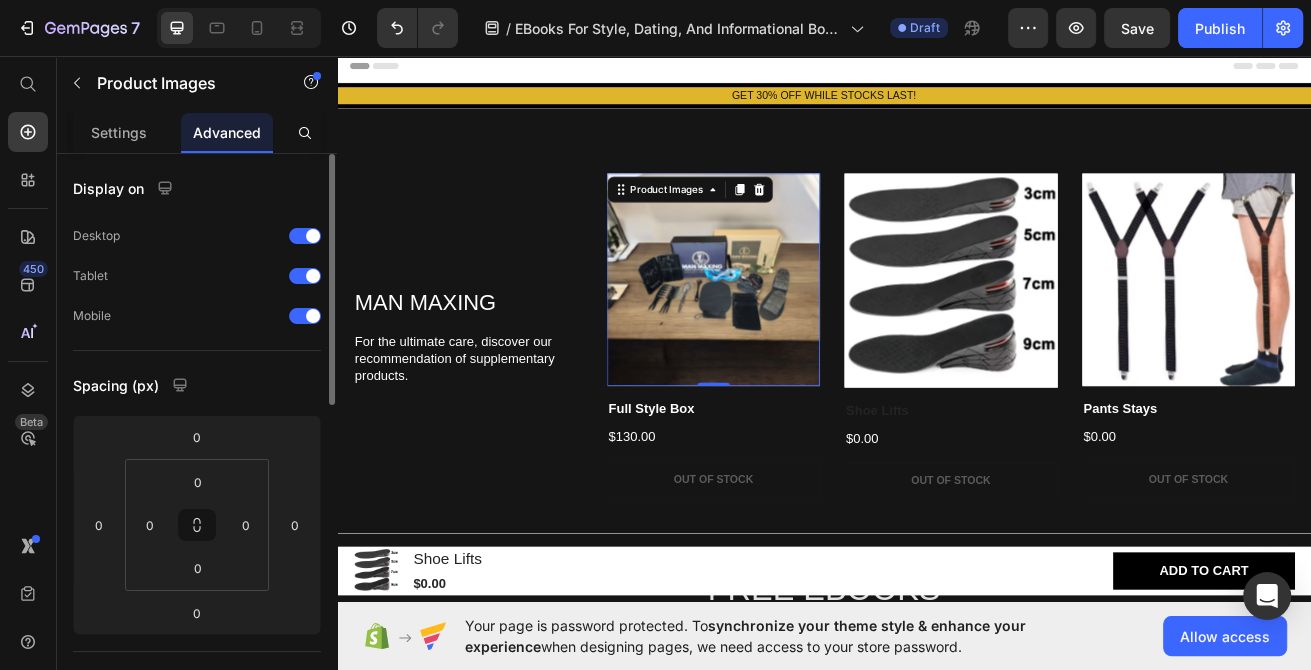 click on "Settings" 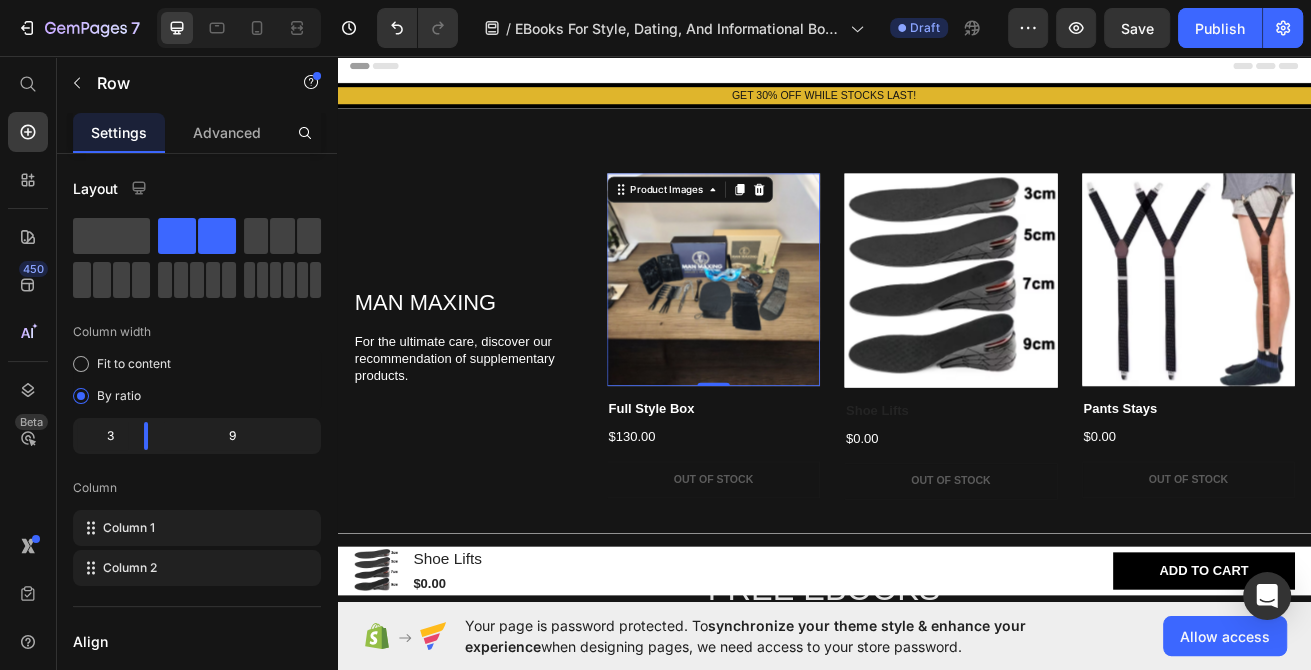 click on "MAN MAXING  Heading For the ultimate care, discover our recommendation of supplementary products. Text Block" at bounding box center (498, 402) 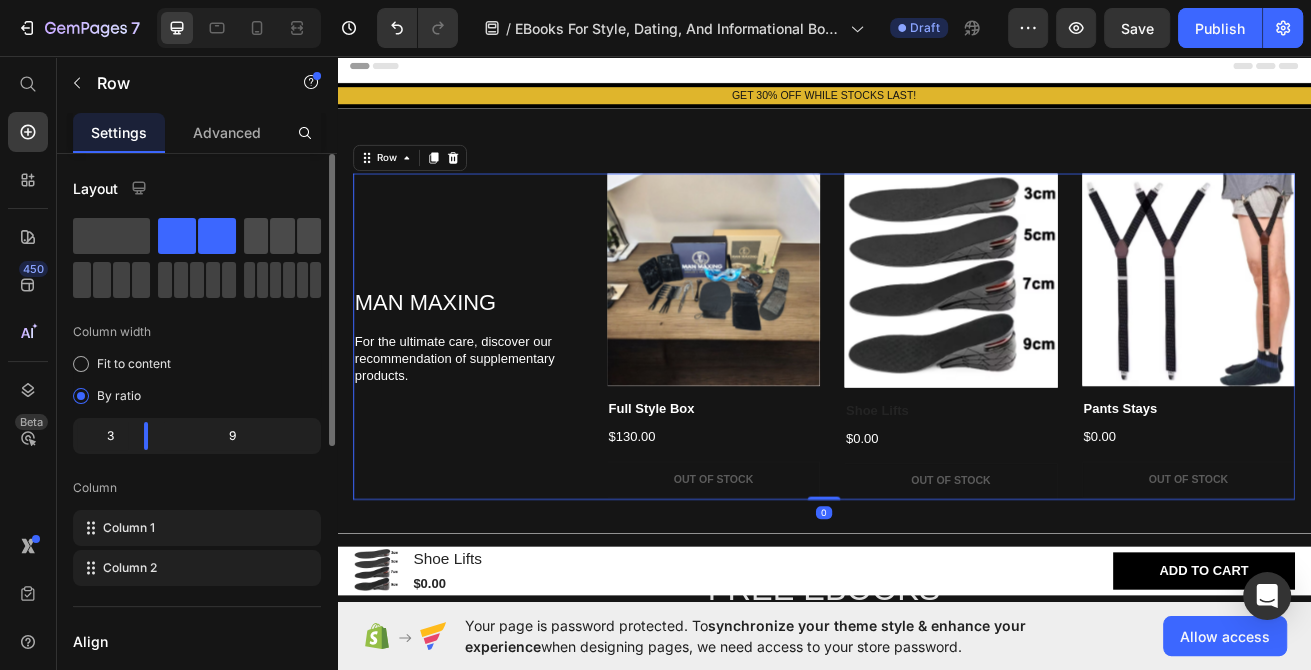 click 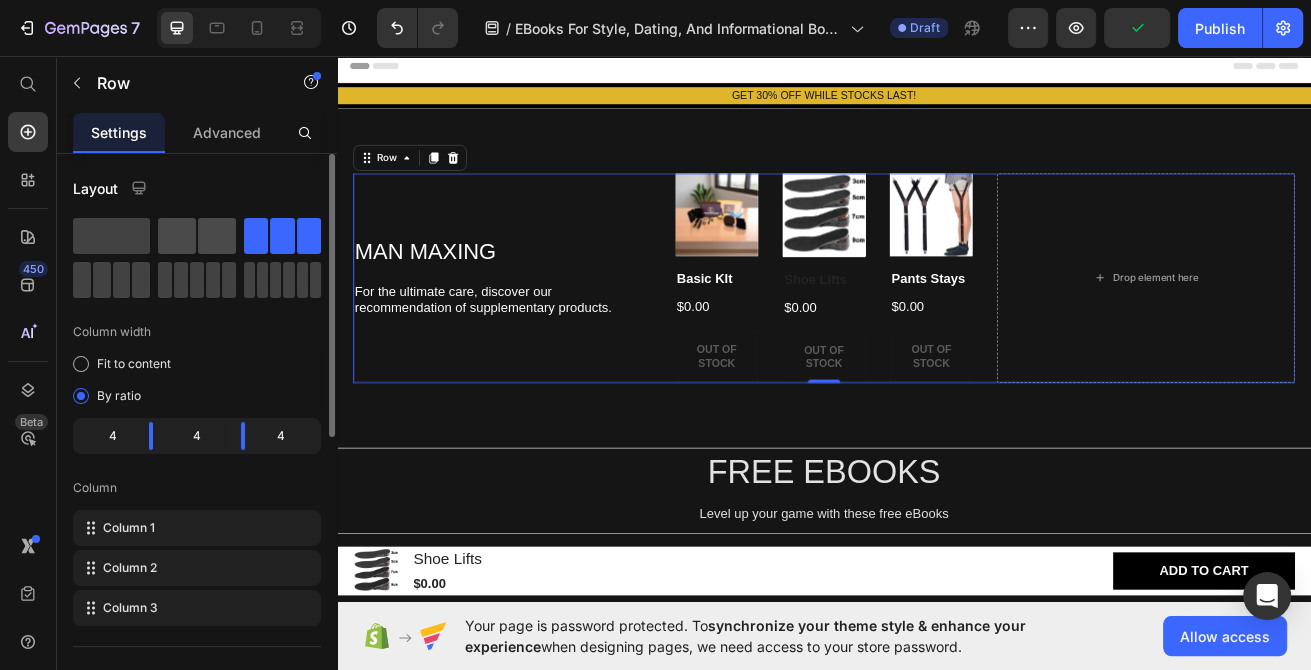 click 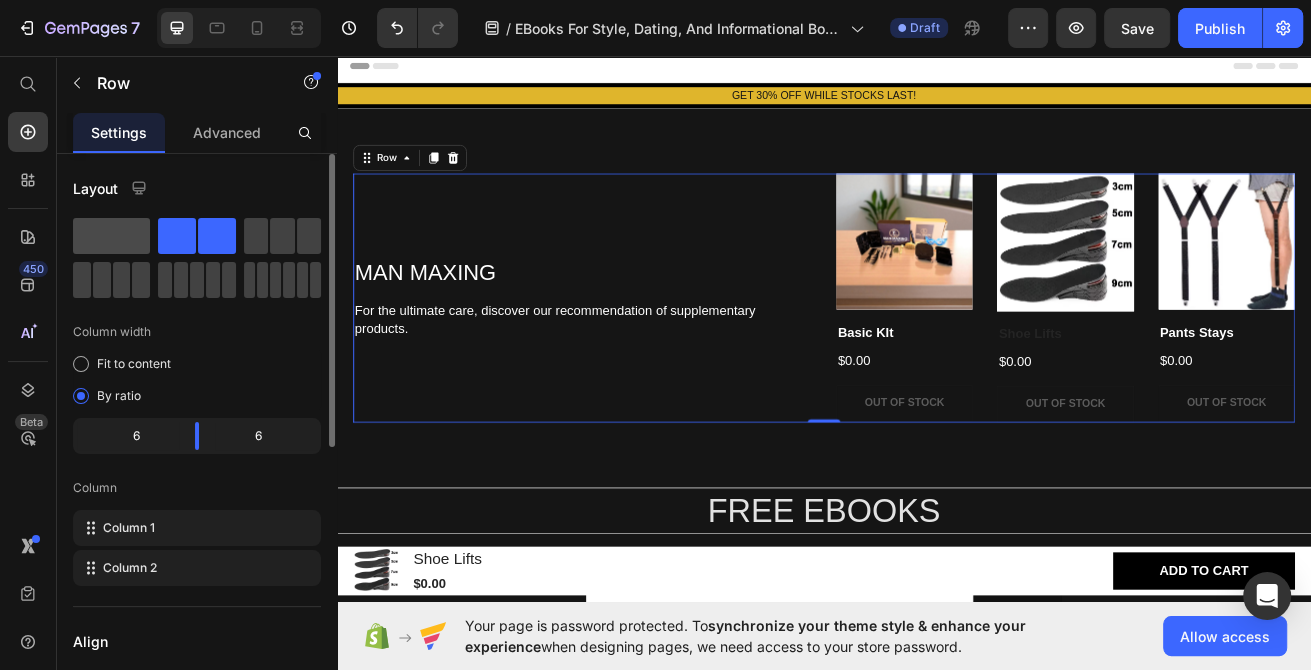 click 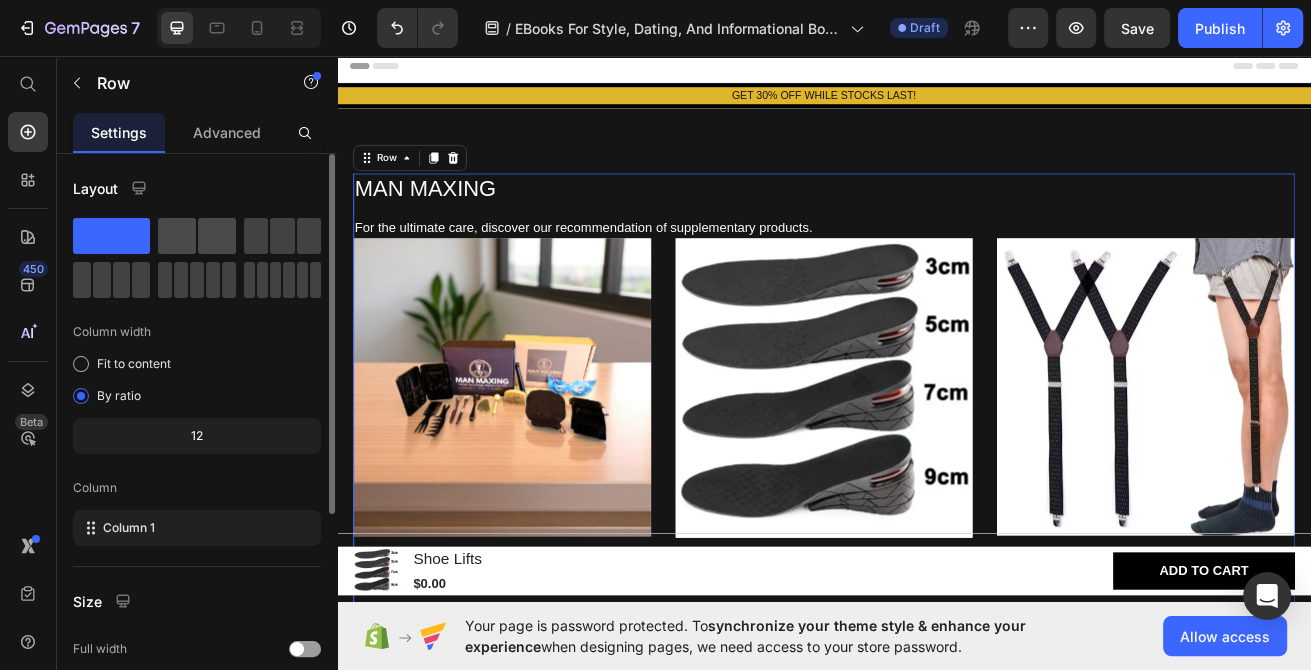 click 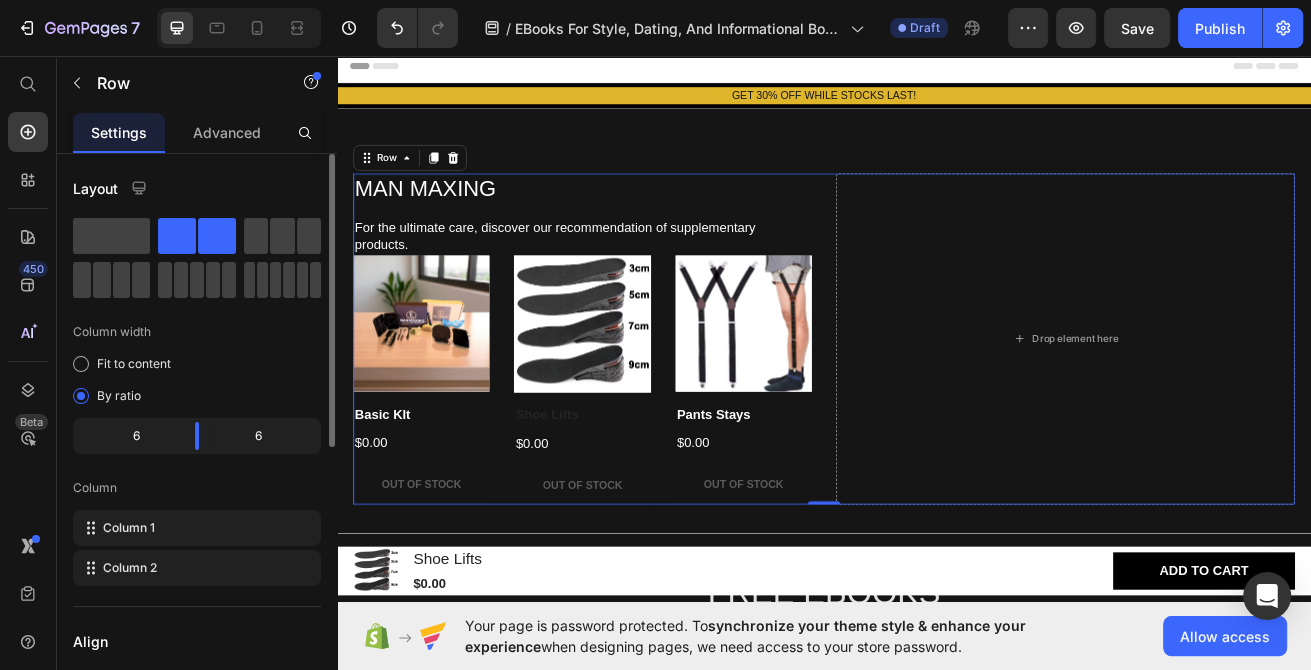 click 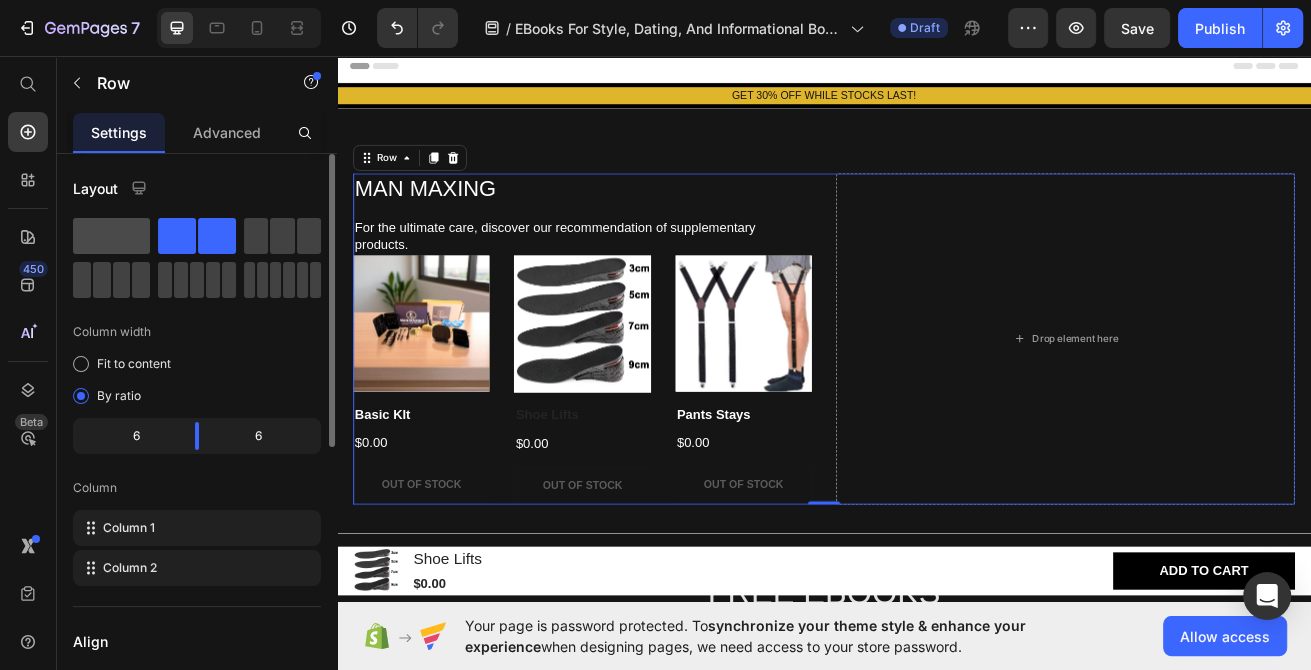 click 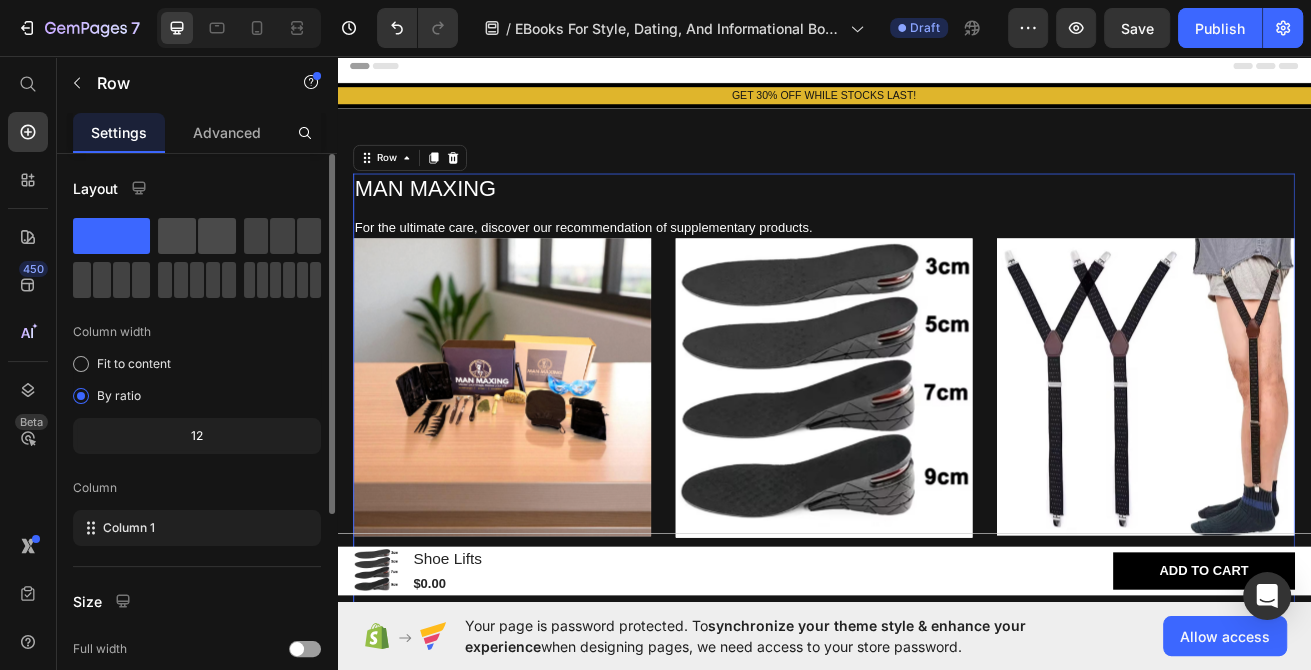 click 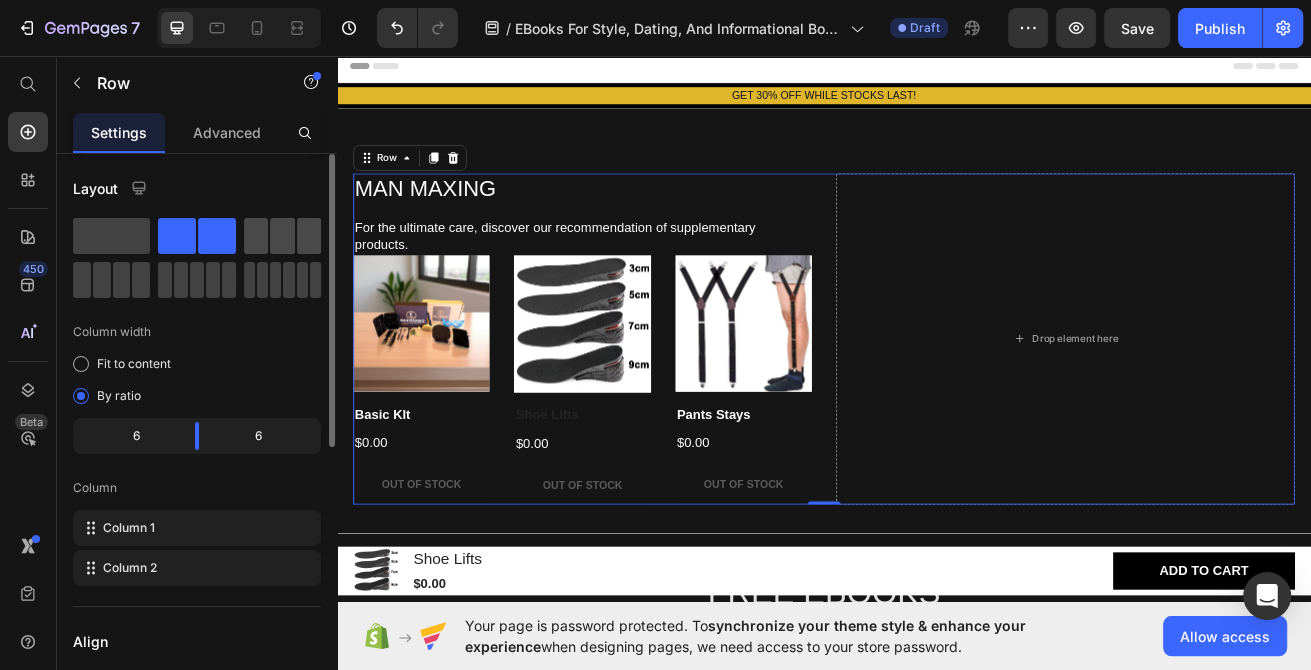 click 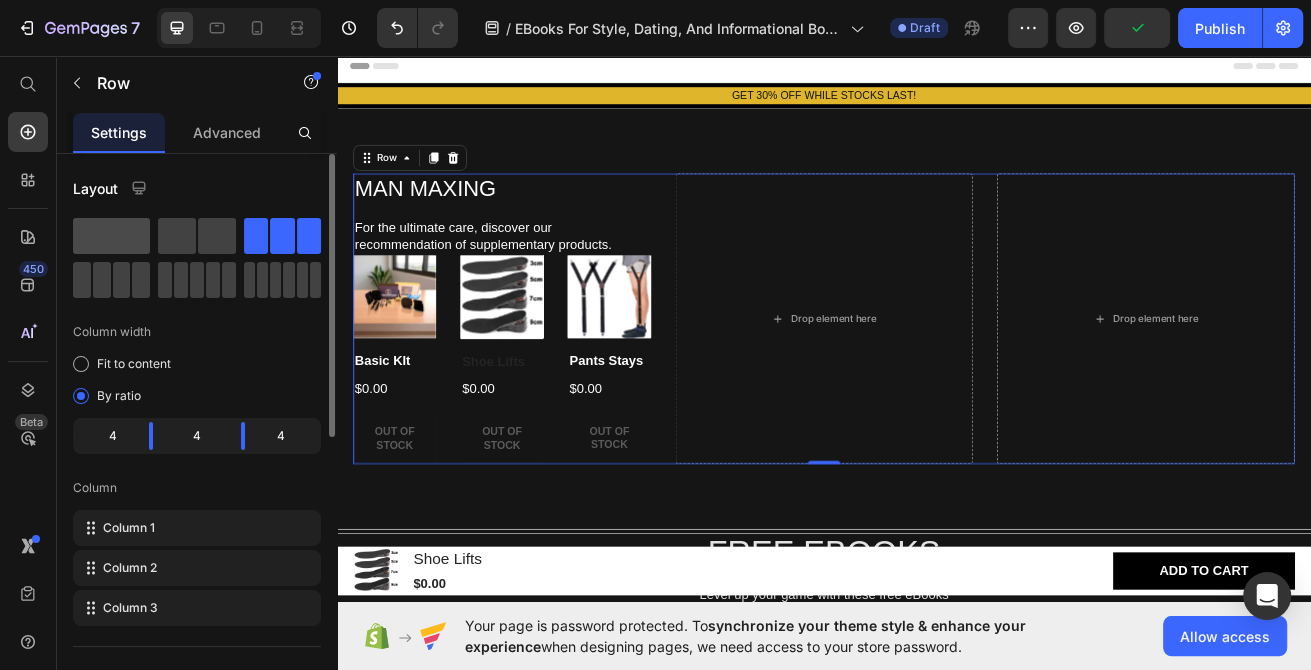 click 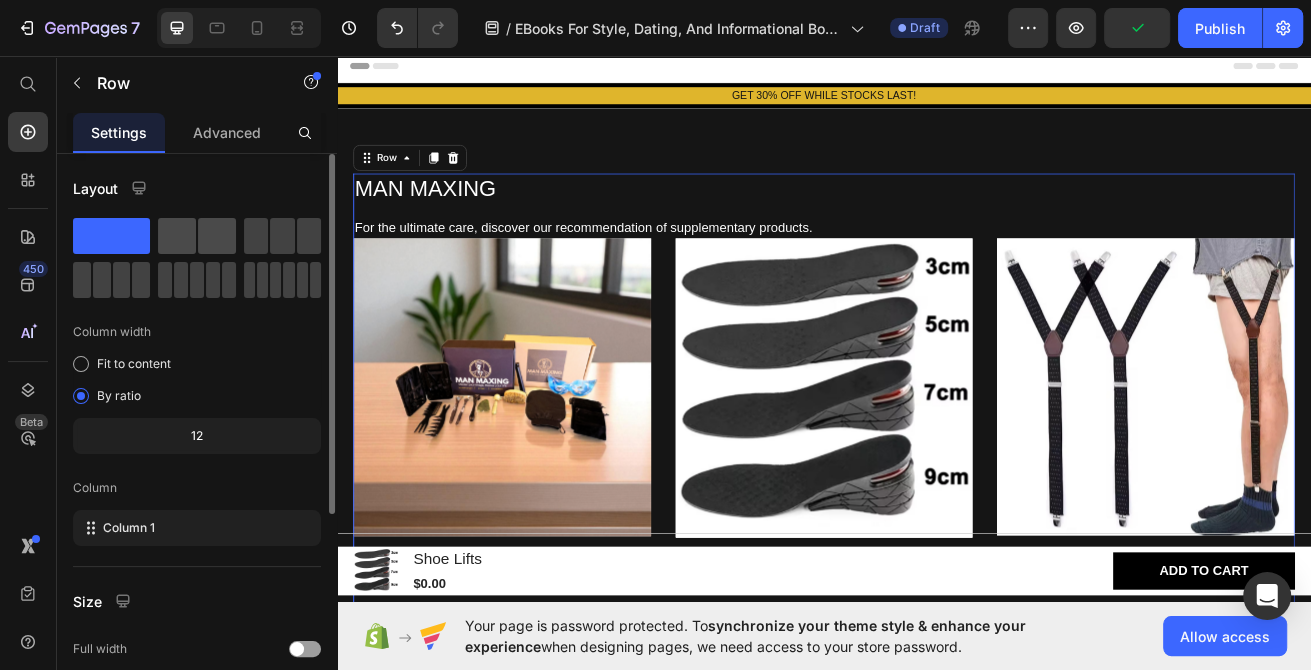 click 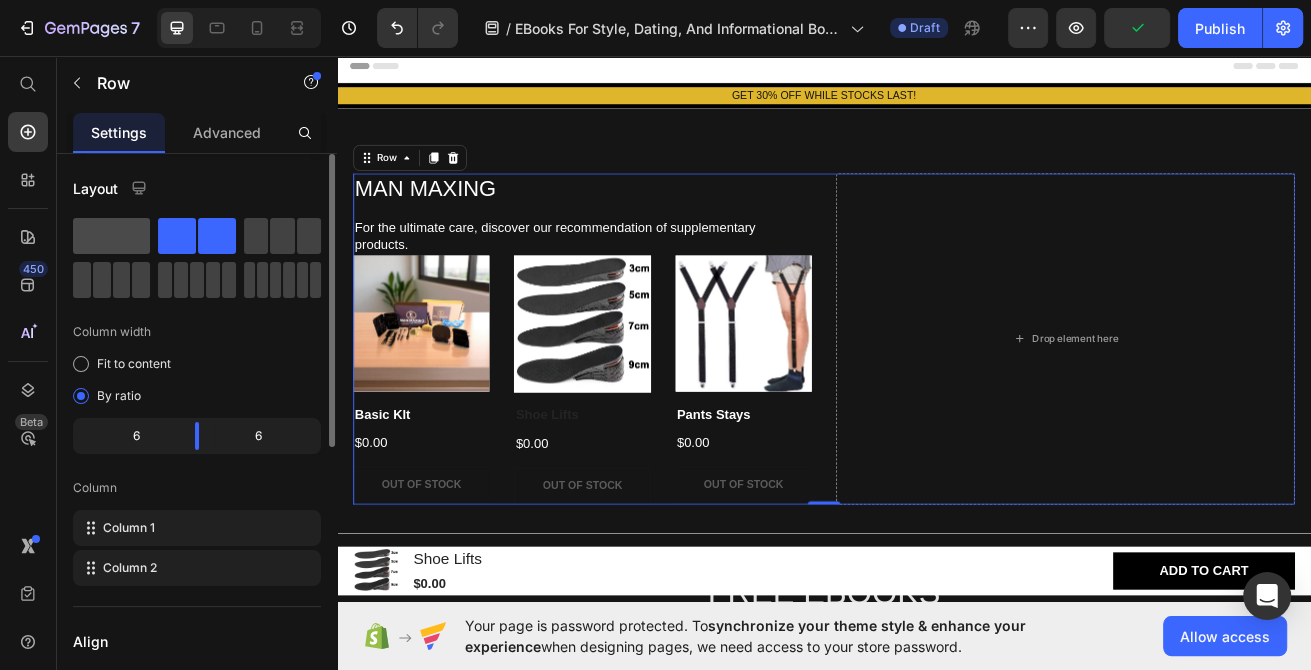 click 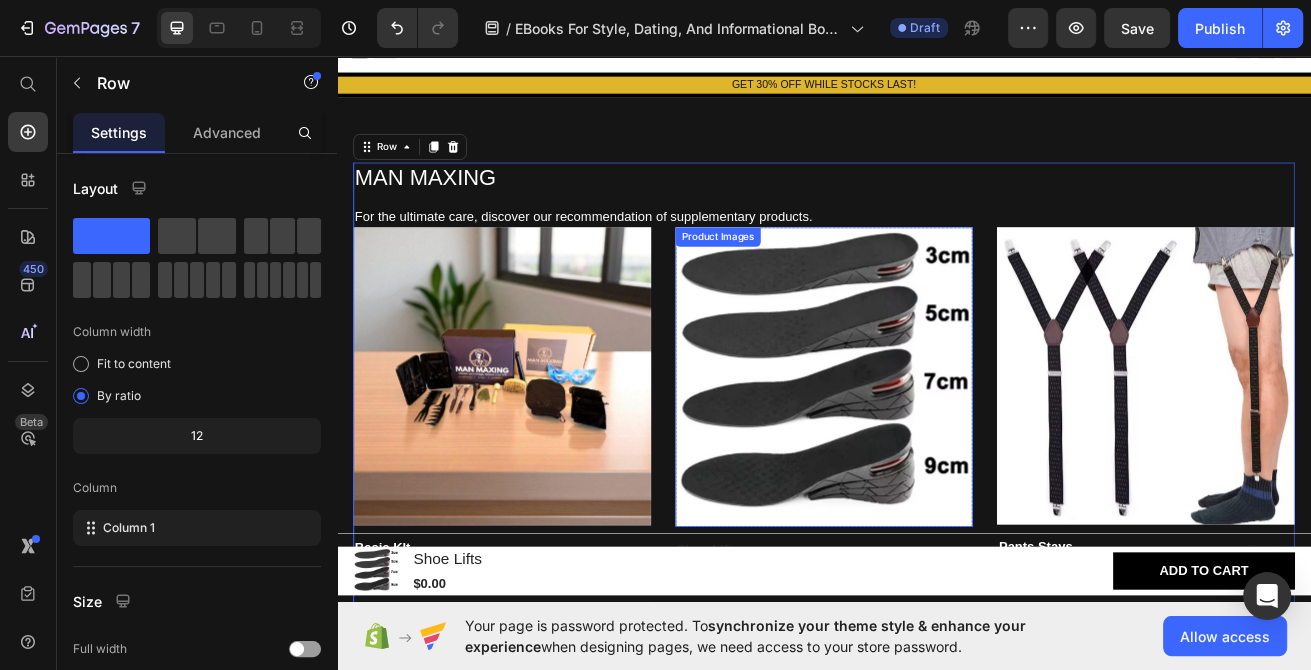 scroll, scrollTop: 0, scrollLeft: 0, axis: both 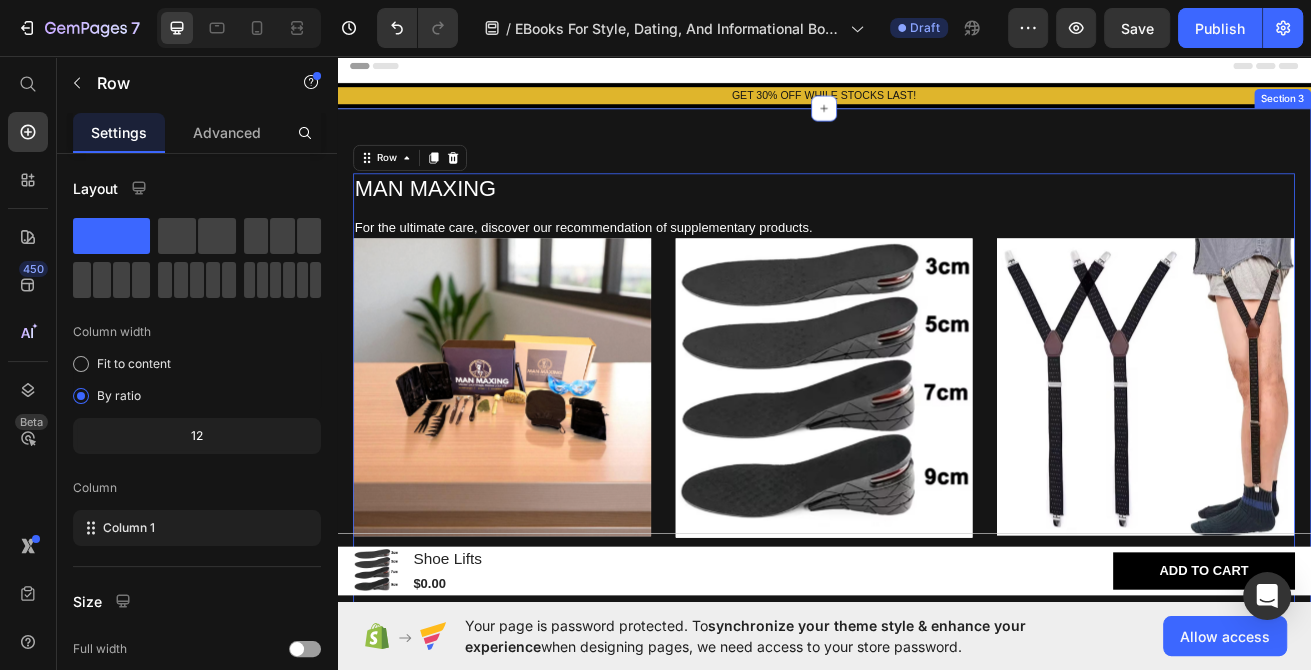click on "MAN MAXING  Heading For the ultimate care, discover our recommendation of supplementary products. Text Block Product Images Row Basic KIt Product Title $0.00 Product Price Out of stock Add to Cart Product Hero Banner Product Images Row Shoe Lifts Product Title $0.00 Product Price Out of stock Add to Cart Product Hero Banner Product Images Row Pants Stays Product Title $0.00 Product Price Out of stock Add to Cart Product Hero Banner Carousel Row   0 Section 3" at bounding box center [937, 495] 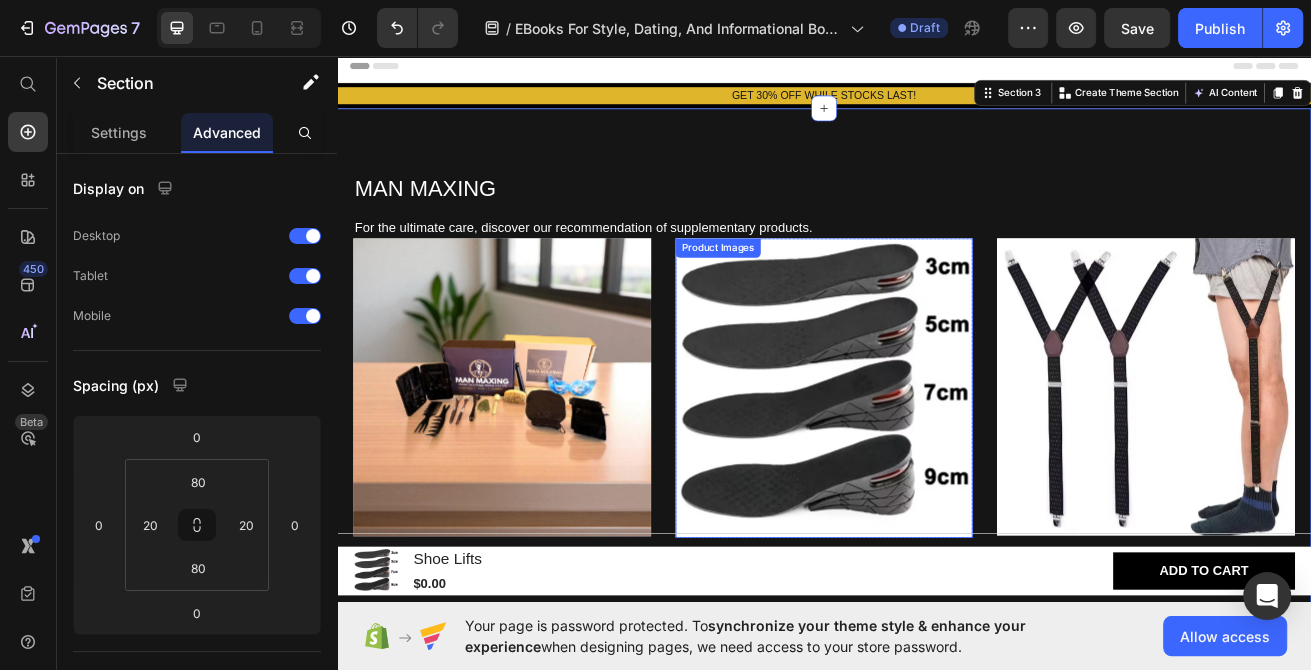click at bounding box center [937, 465] 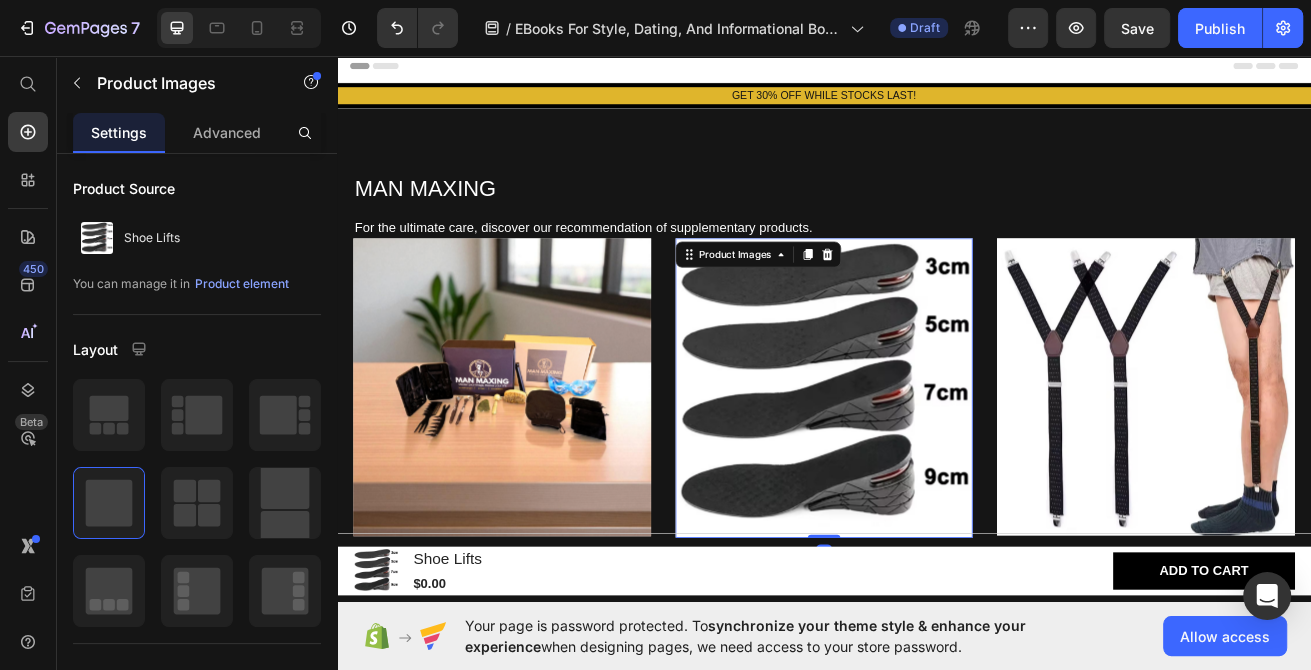 click at bounding box center [937, 465] 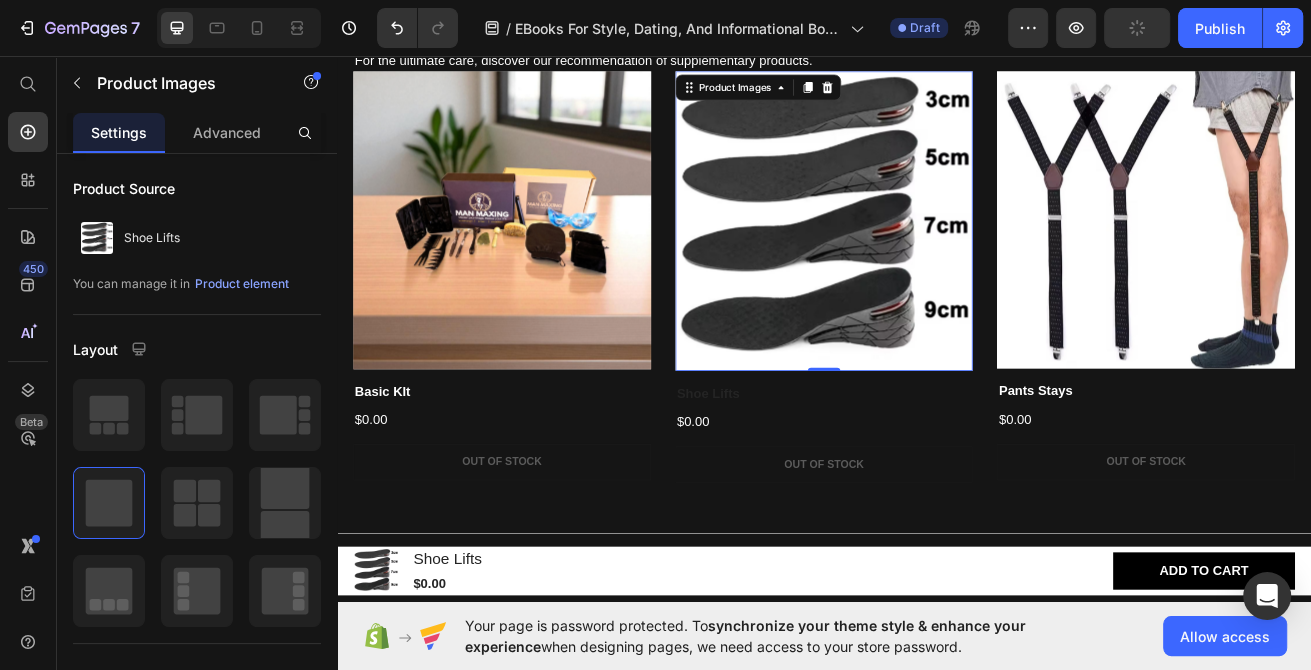 scroll, scrollTop: 214, scrollLeft: 0, axis: vertical 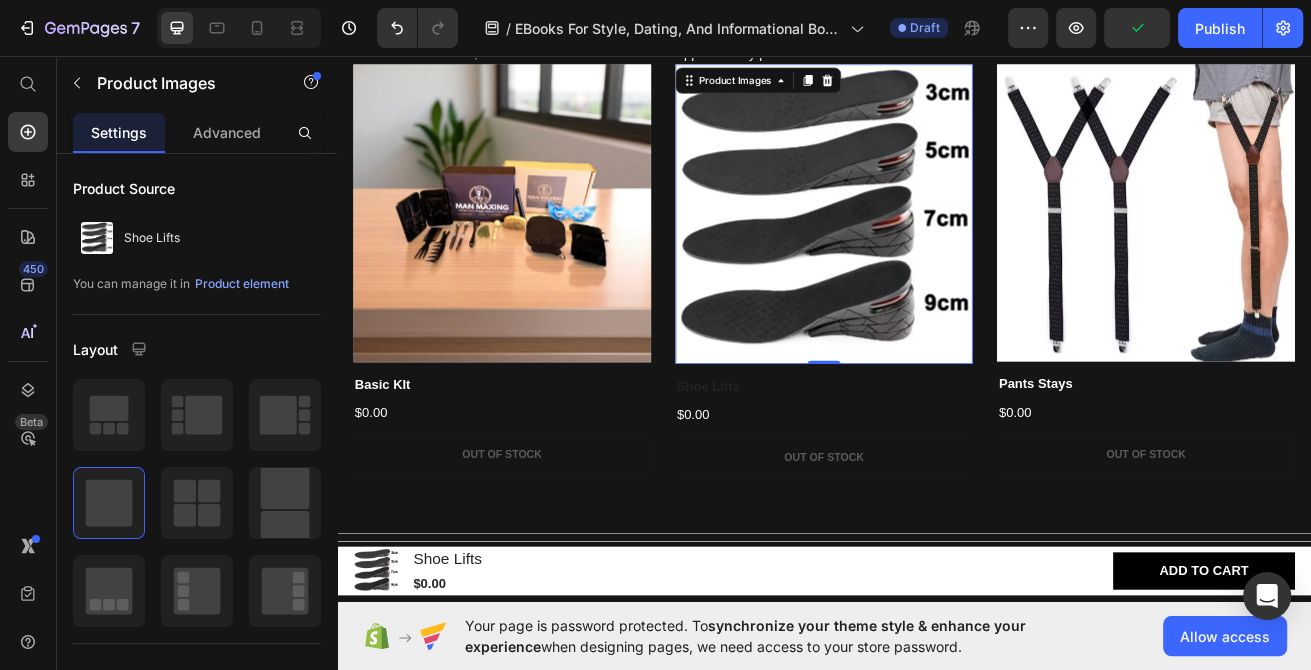 click at bounding box center (937, 251) 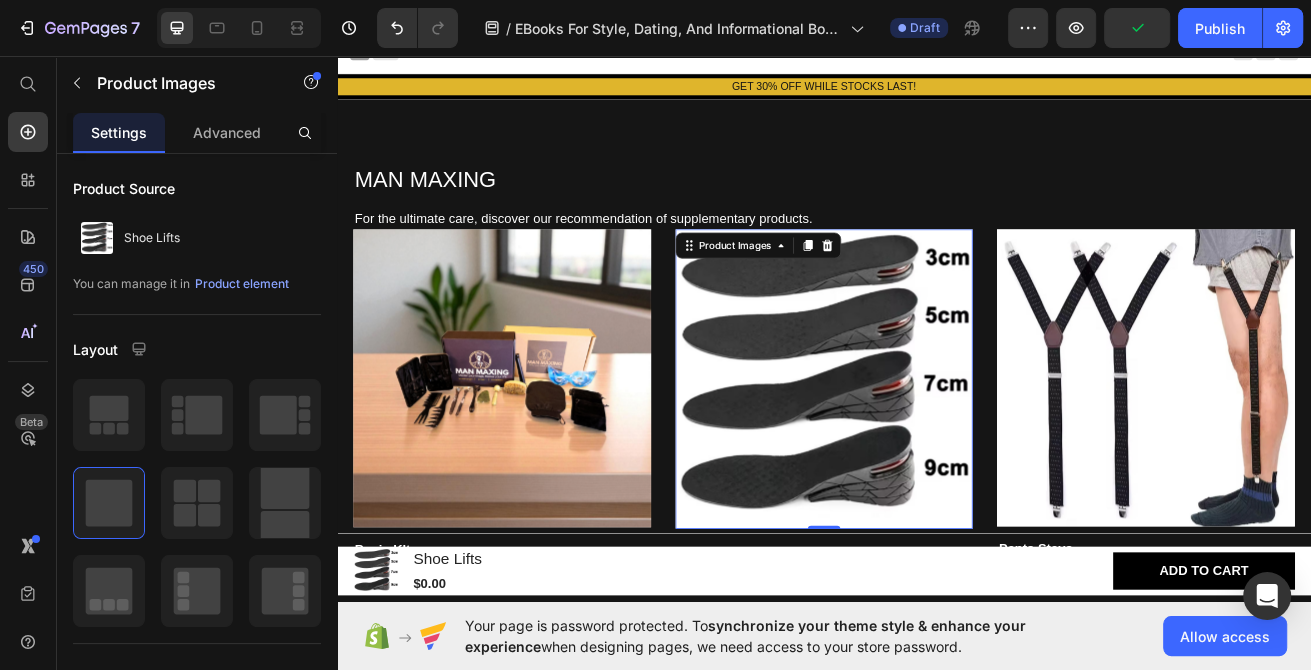 scroll, scrollTop: 0, scrollLeft: 0, axis: both 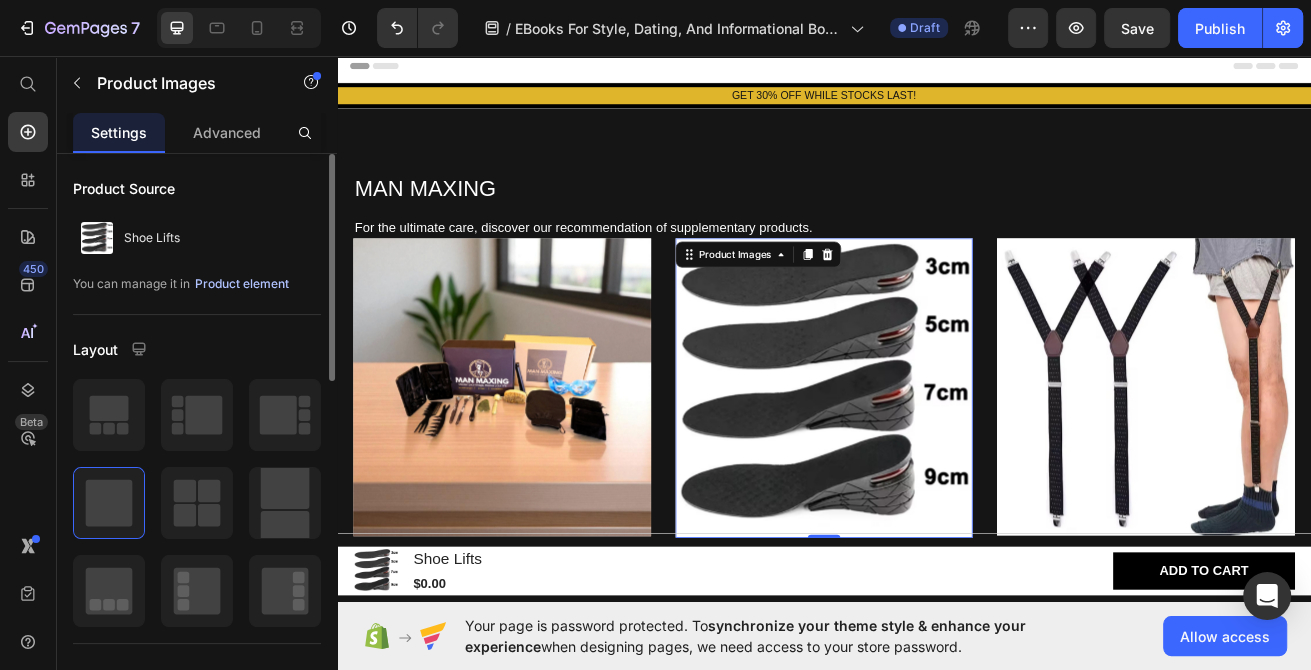 click on "Product element" at bounding box center [242, 284] 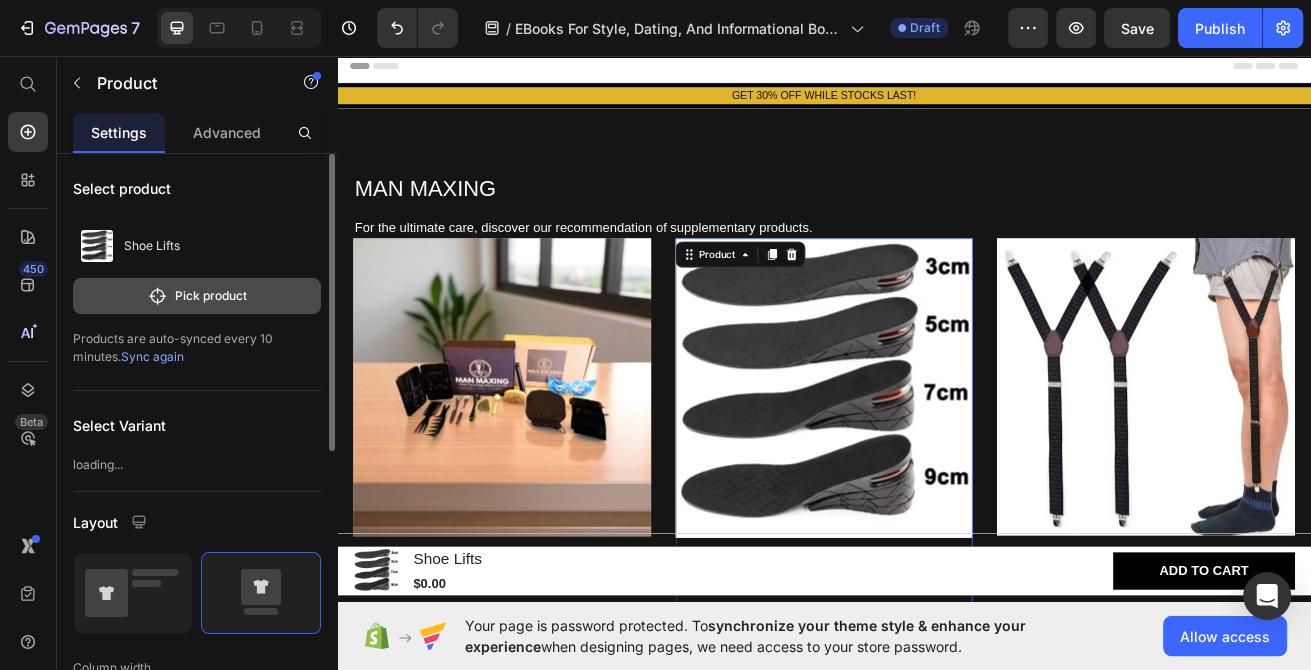 click on "Pick product" at bounding box center [197, 296] 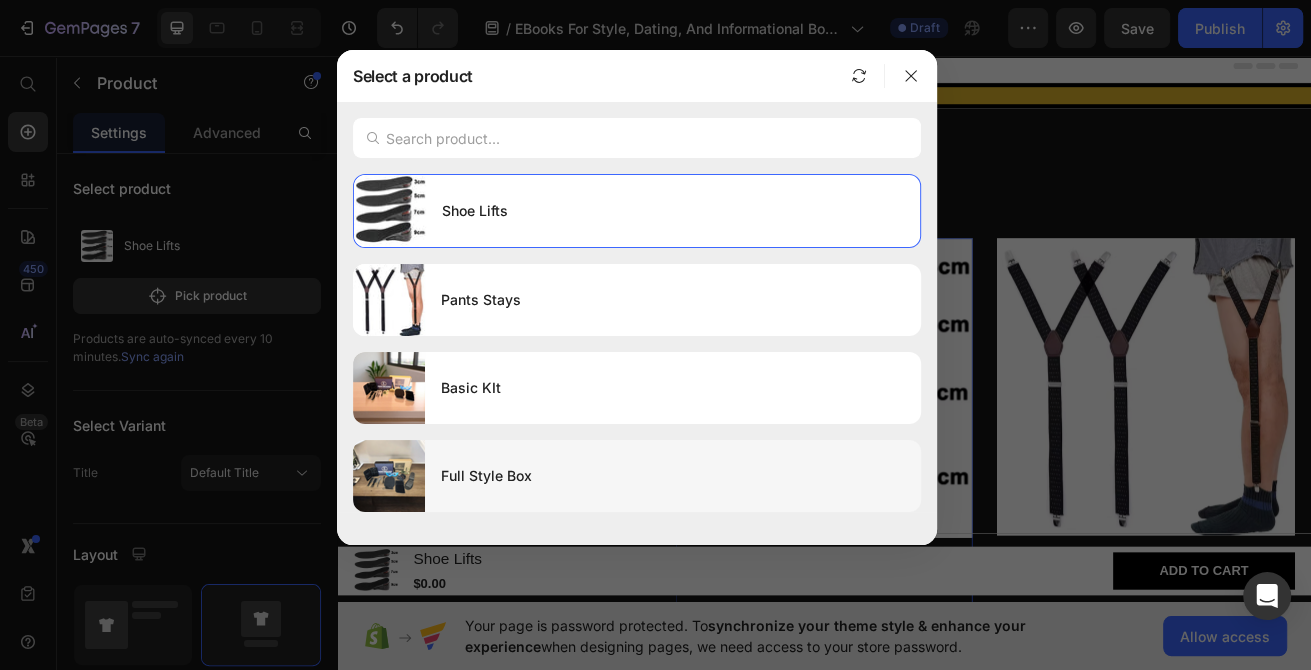 click on "Full Style Box" at bounding box center (673, 476) 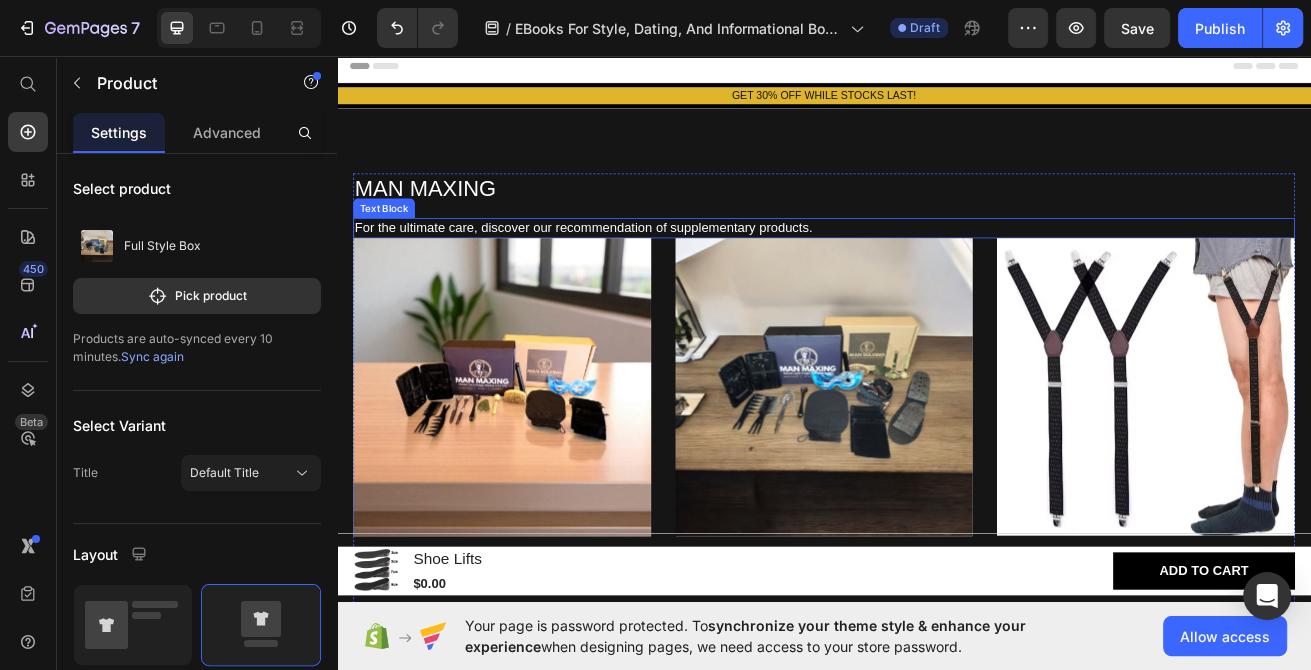 scroll, scrollTop: 428, scrollLeft: 0, axis: vertical 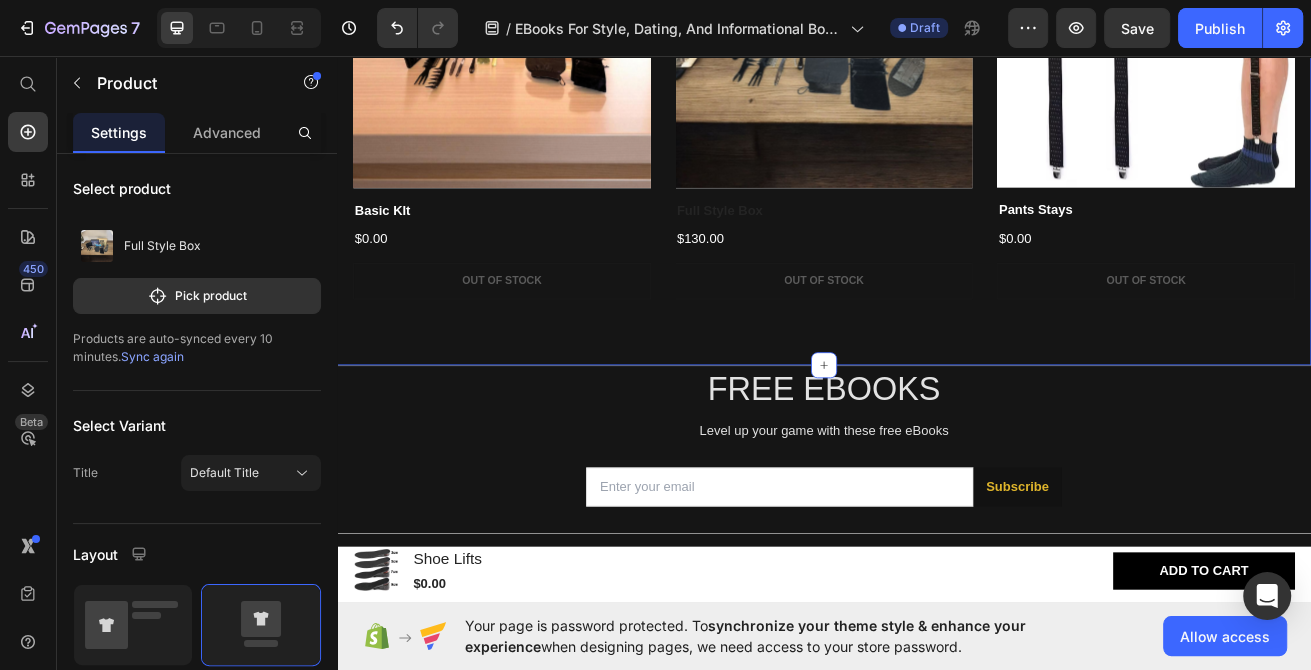 click on "FREE EBOOKS" at bounding box center (937, 467) 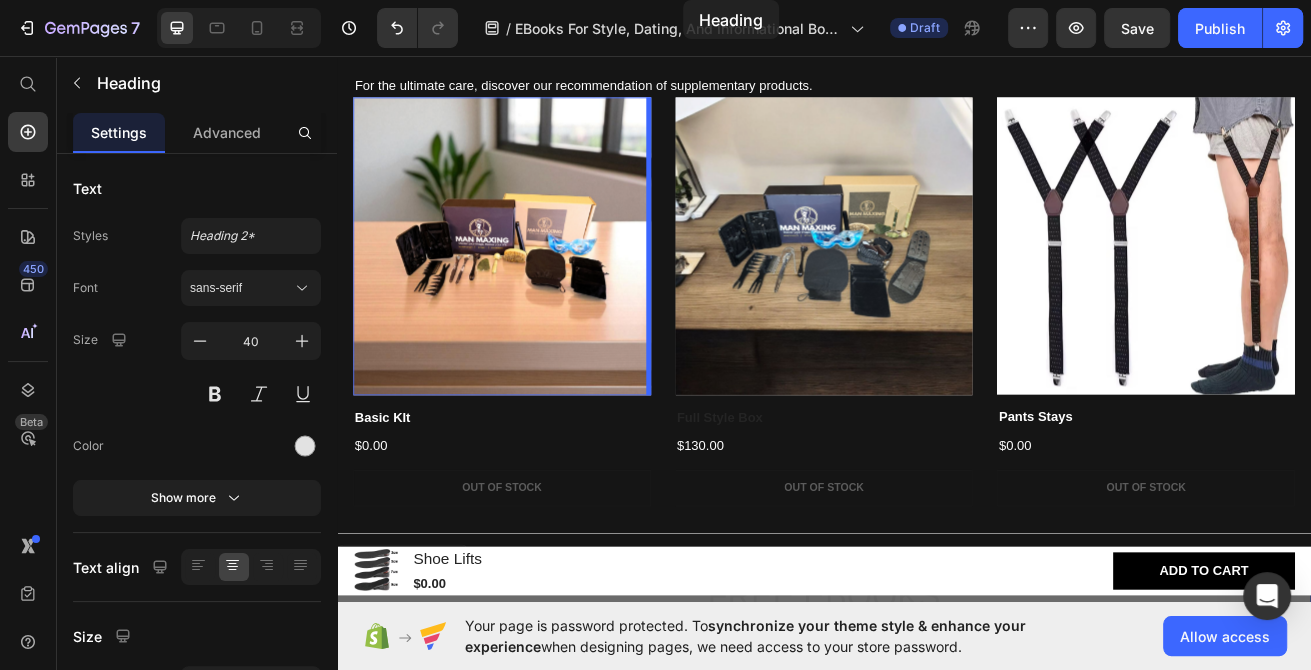 scroll, scrollTop: 0, scrollLeft: 0, axis: both 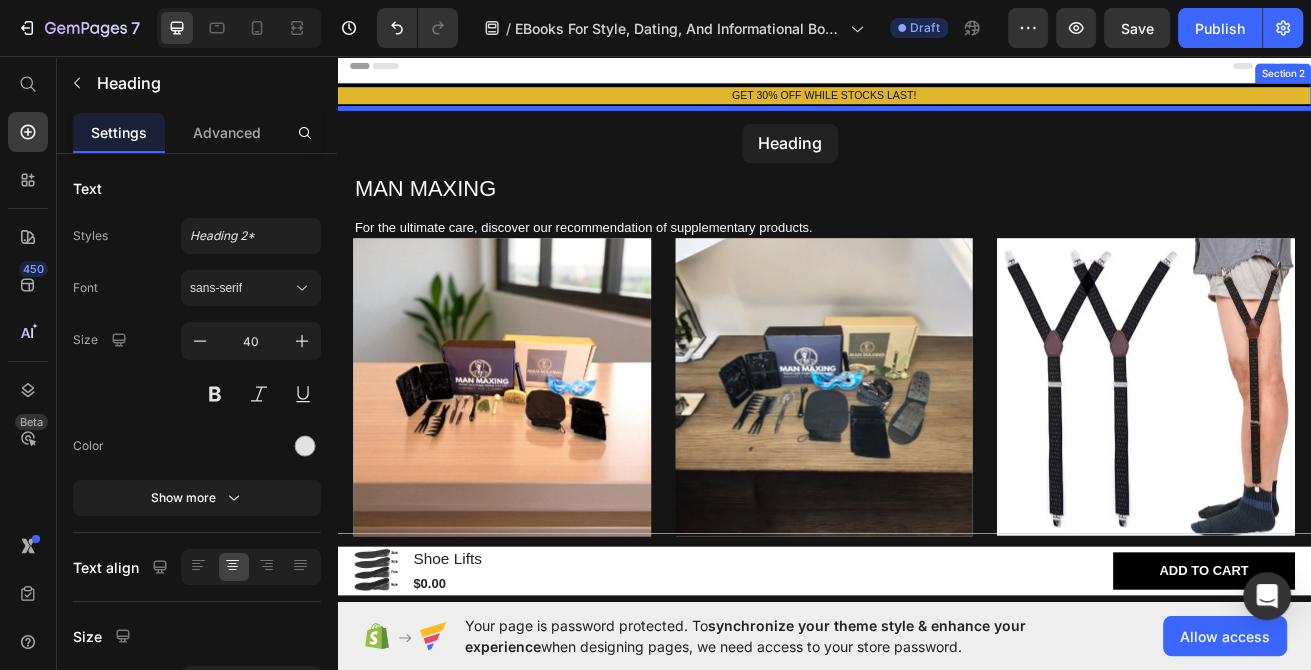 drag, startPoint x: 626, startPoint y: 466, endPoint x: 742, endPoint y: 121, distance: 363.9794 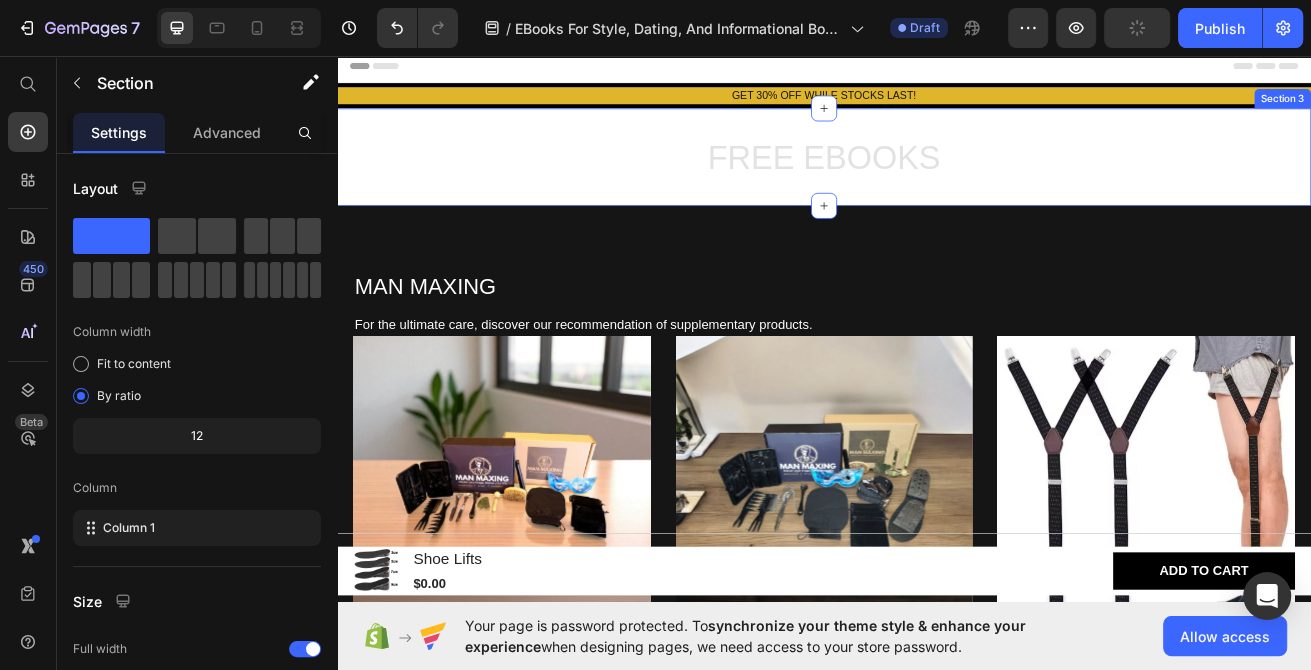 click on "FREE EBOOKS Heading   0 Section 3" at bounding box center (937, 181) 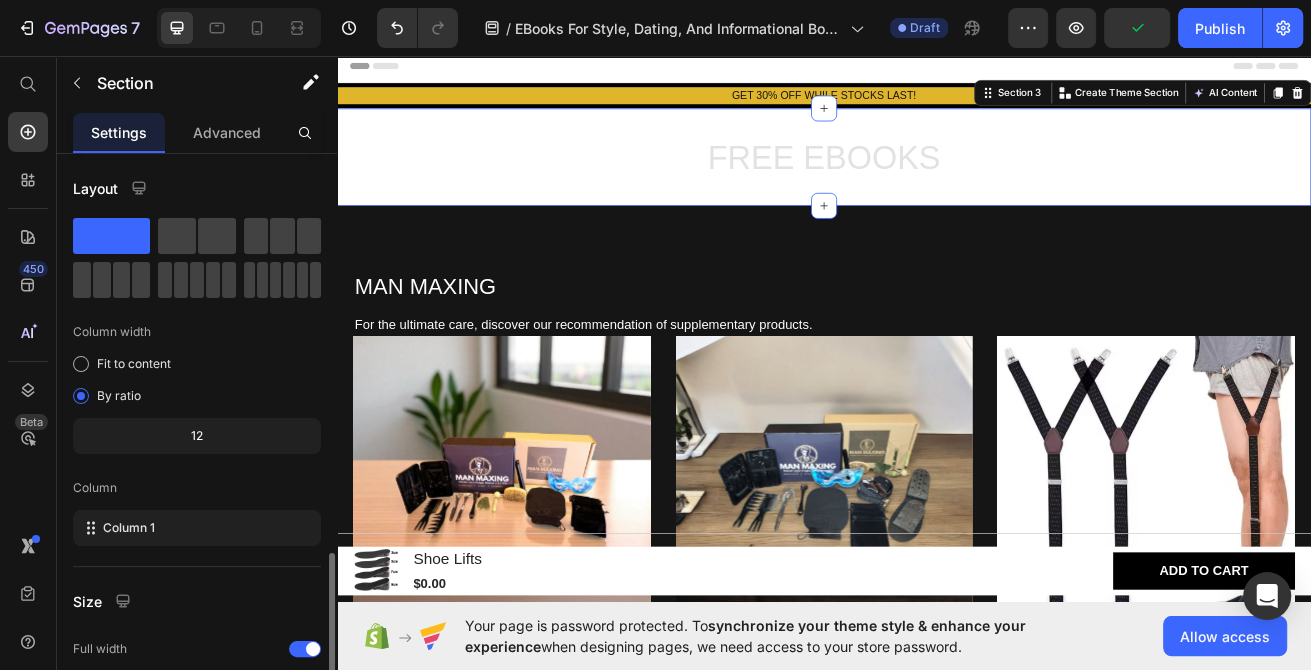 scroll, scrollTop: 233, scrollLeft: 0, axis: vertical 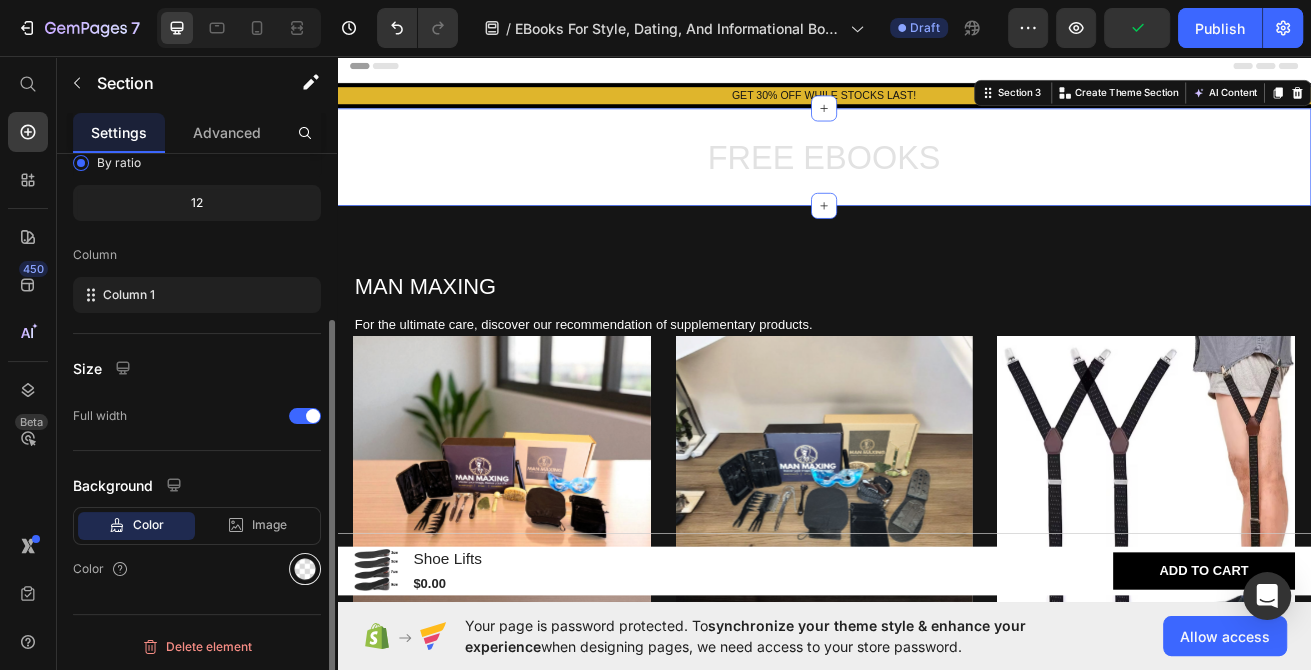click 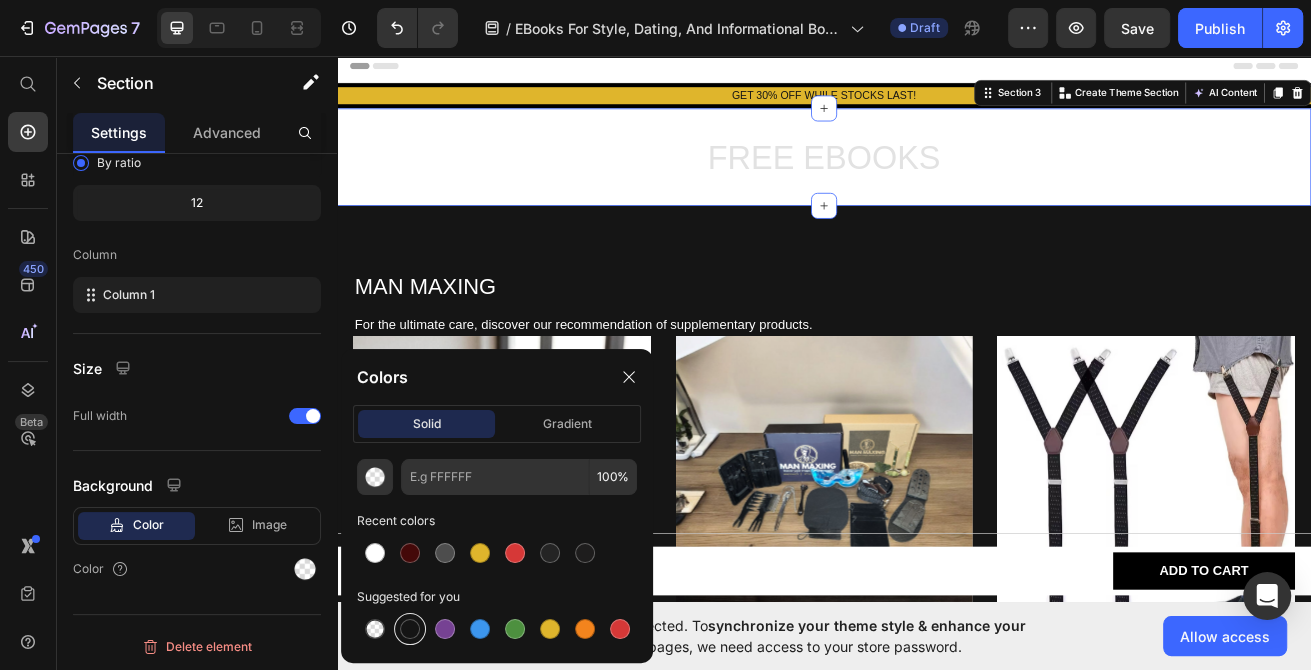 click at bounding box center [410, 629] 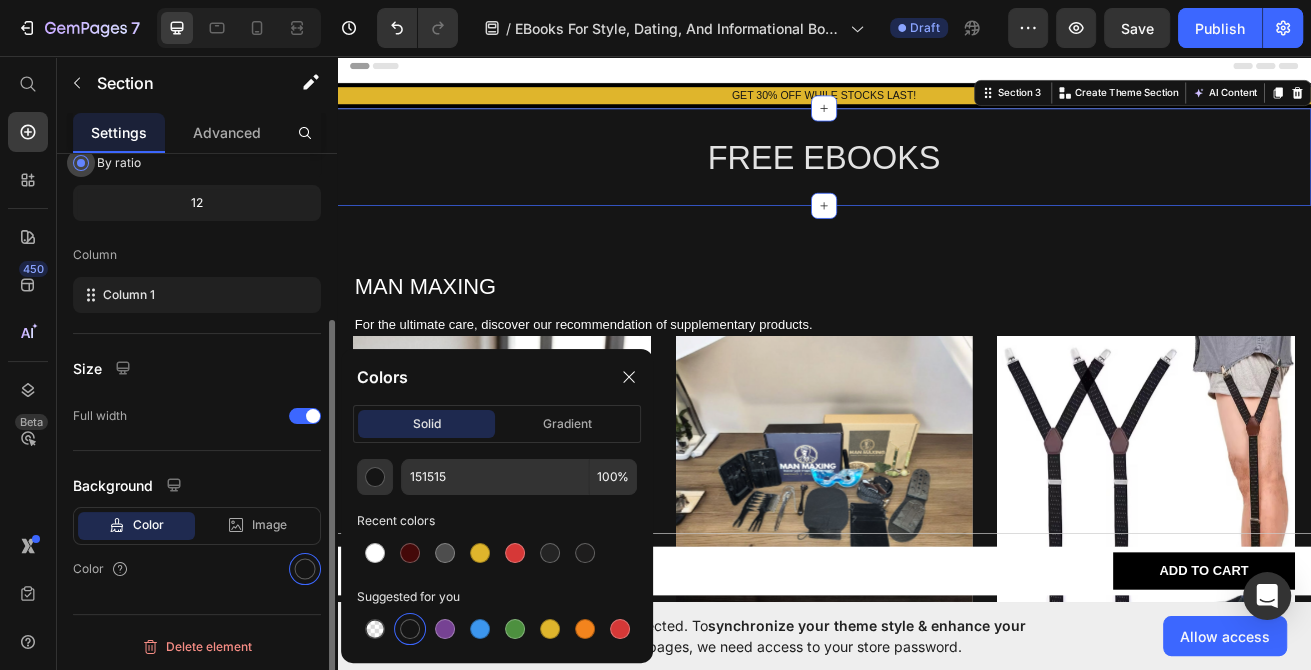 click on "By ratio" 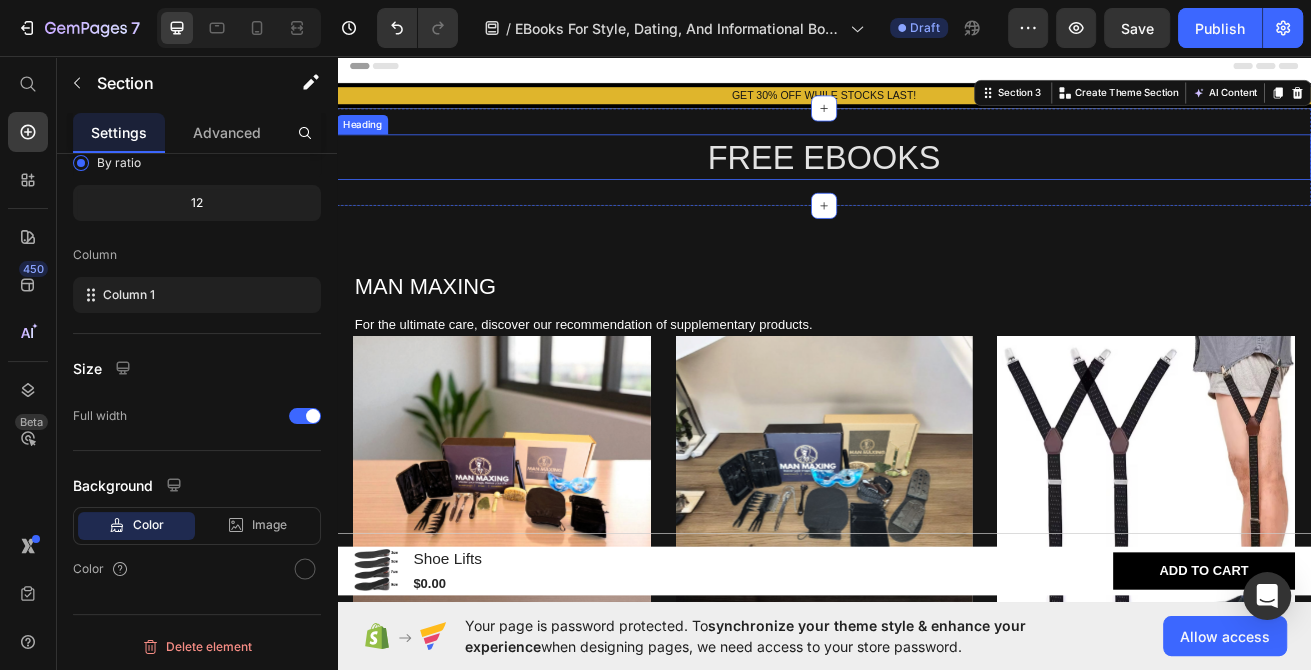 click on "FREE EBOOKS" at bounding box center [937, 181] 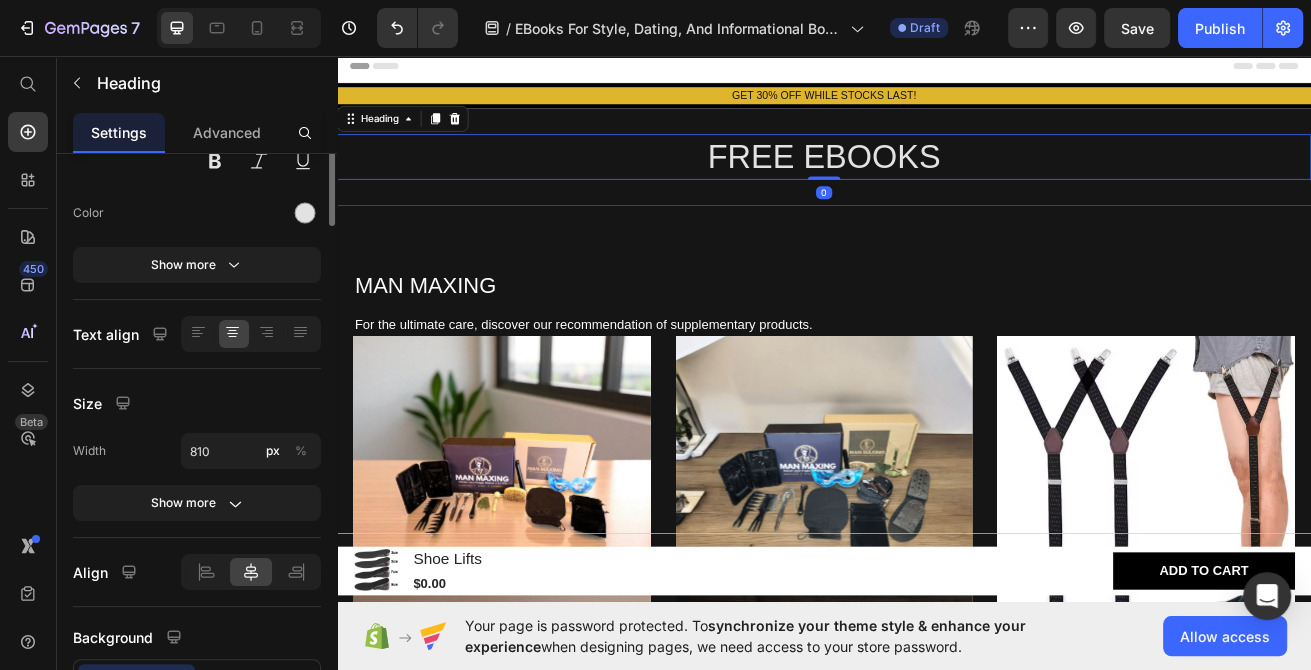 scroll, scrollTop: 0, scrollLeft: 0, axis: both 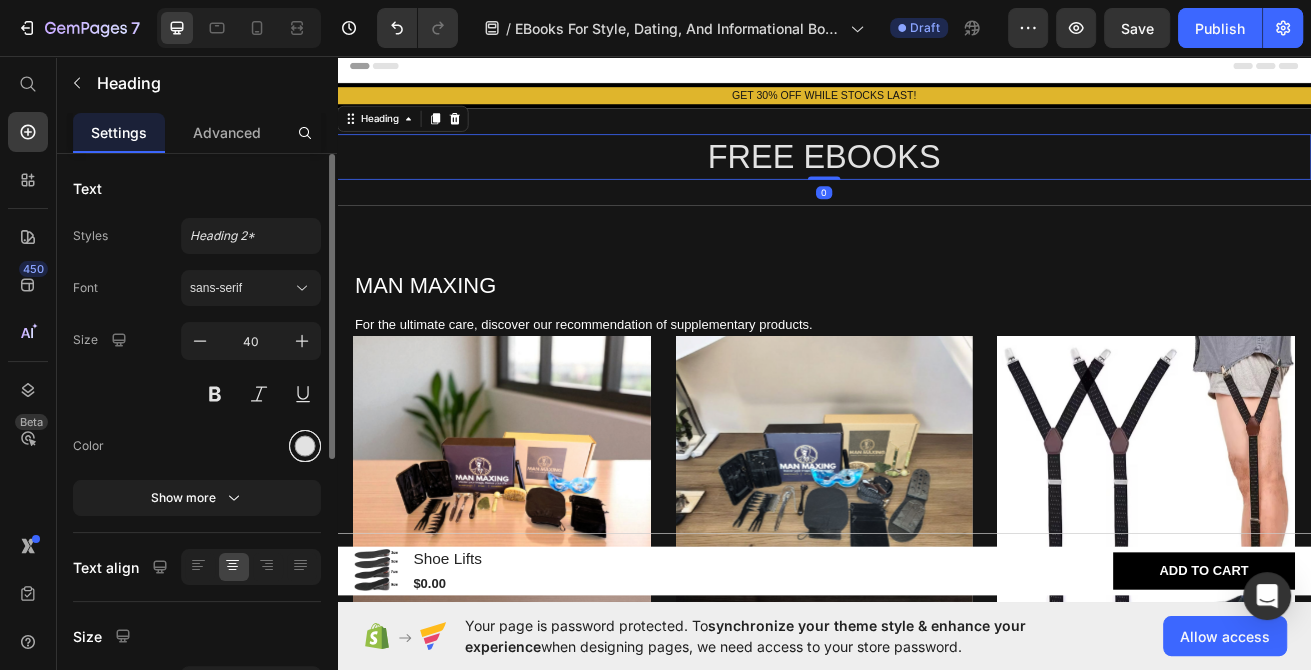 click at bounding box center [305, 446] 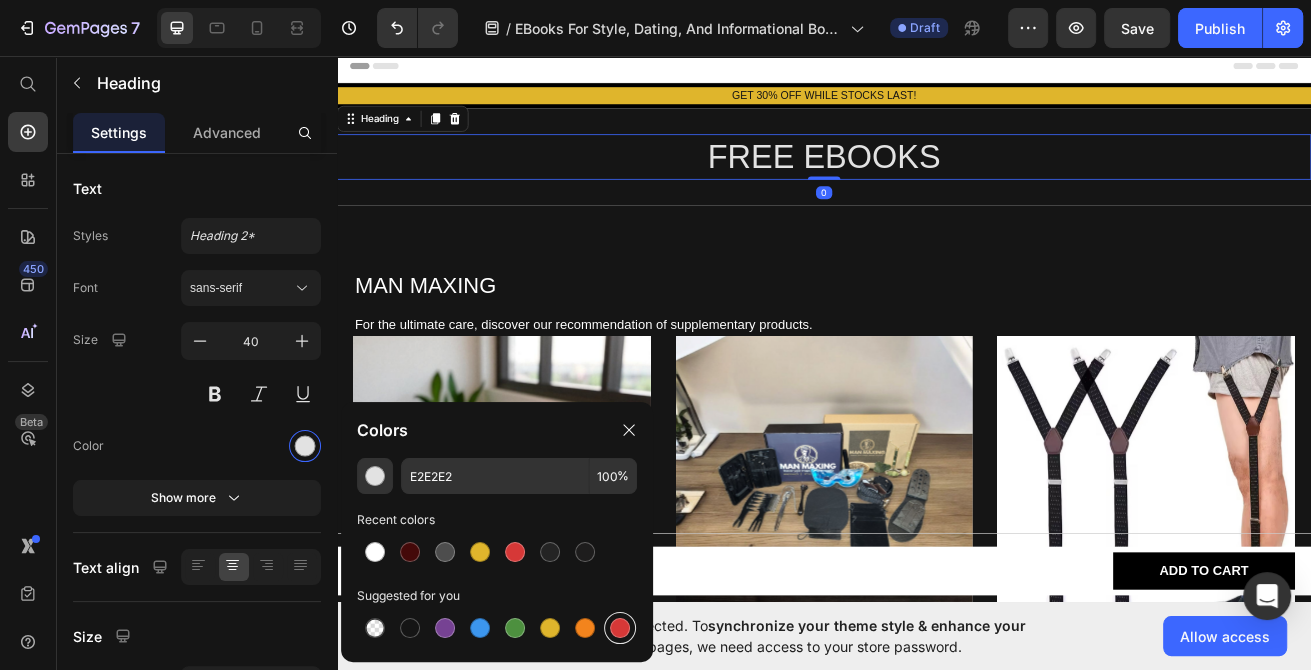 click at bounding box center [620, 628] 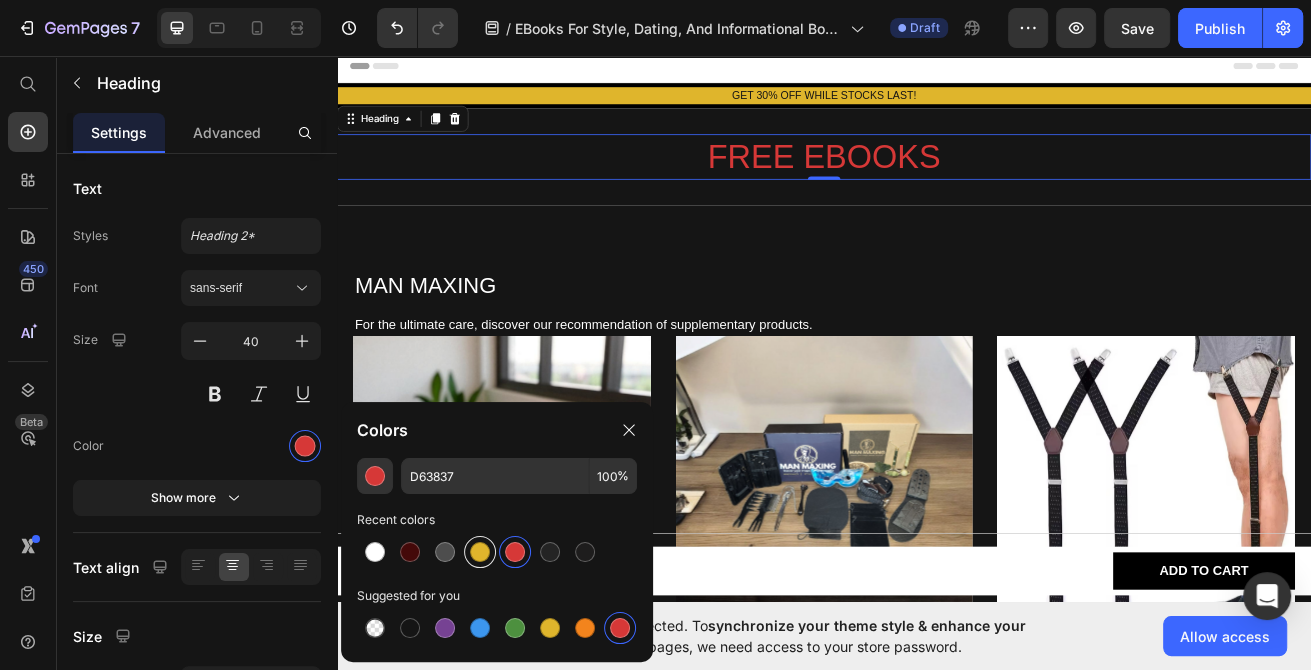 click at bounding box center [480, 552] 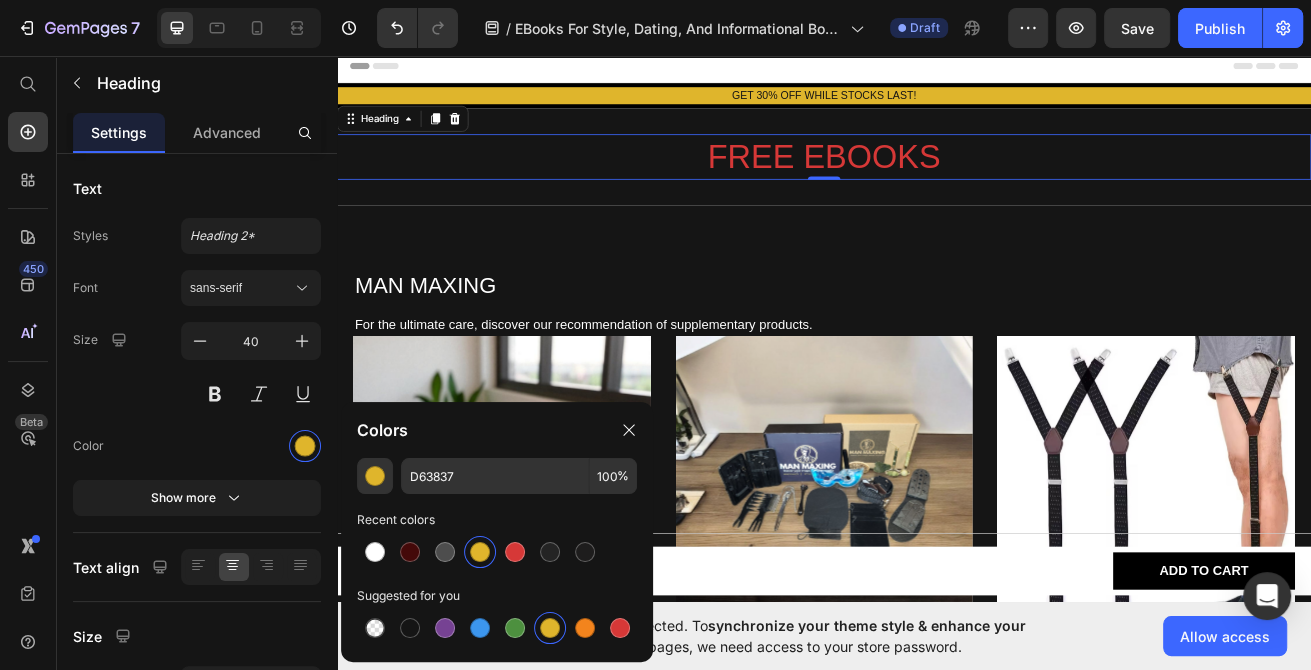 type on "DFB52C" 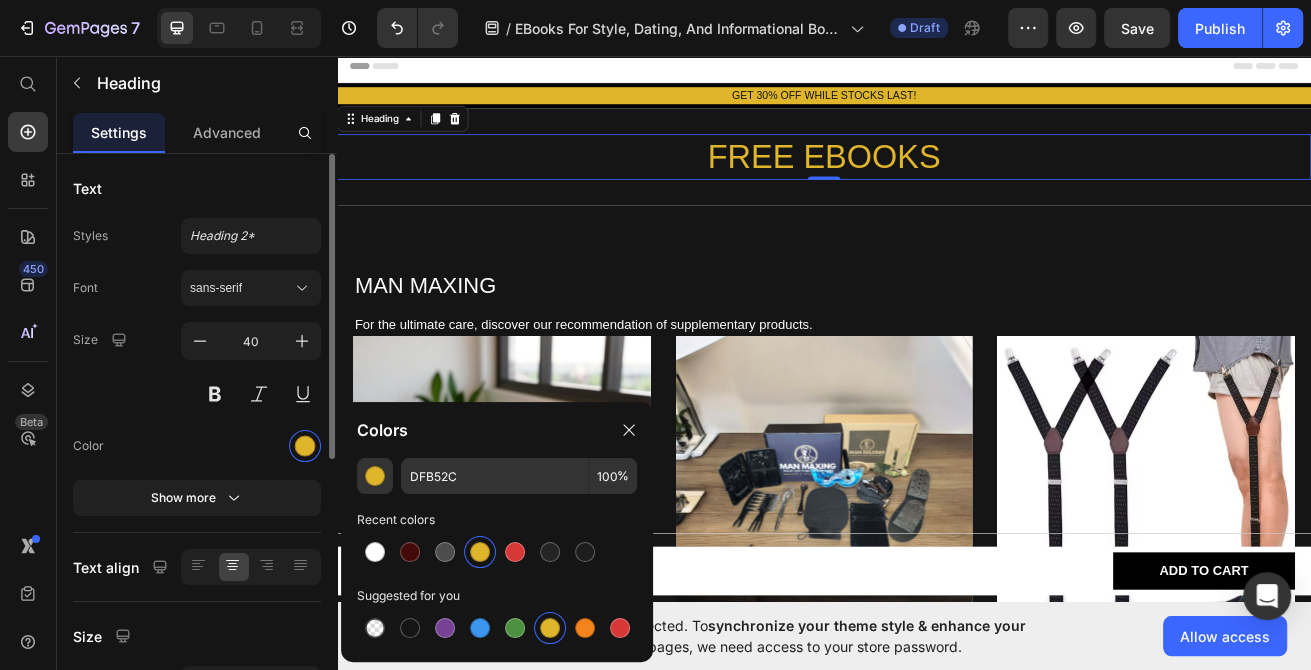 click on "Text" at bounding box center [197, 188] 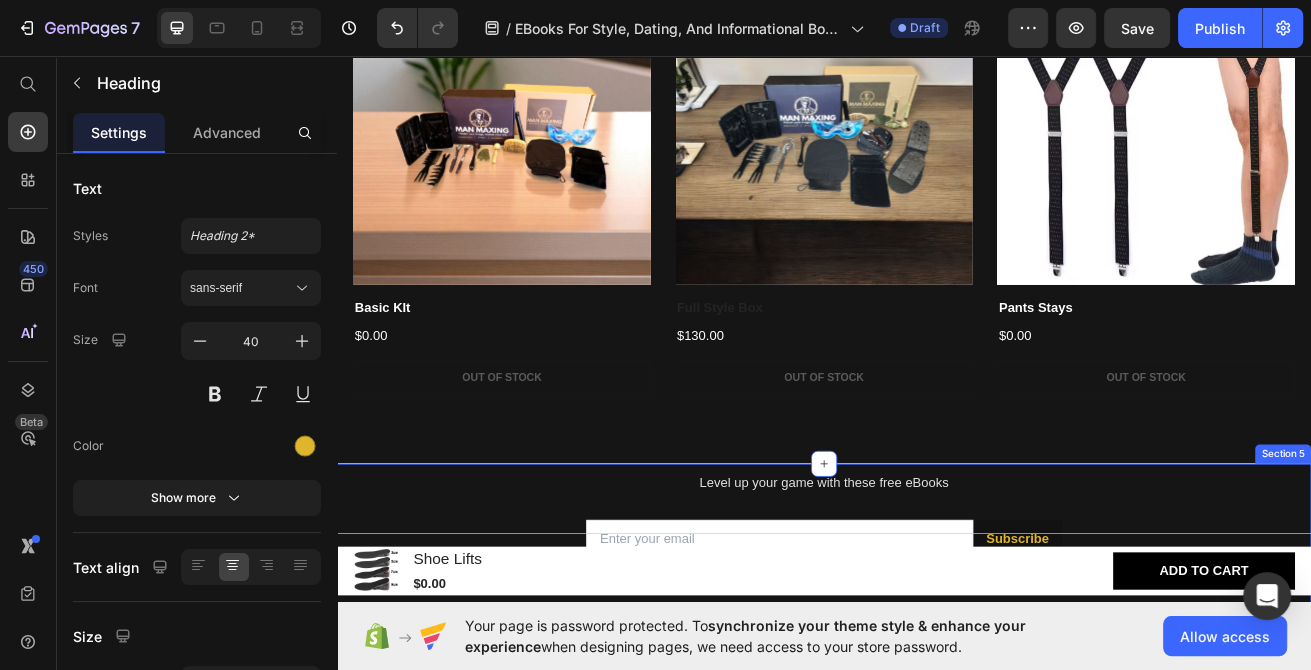 scroll, scrollTop: 749, scrollLeft: 0, axis: vertical 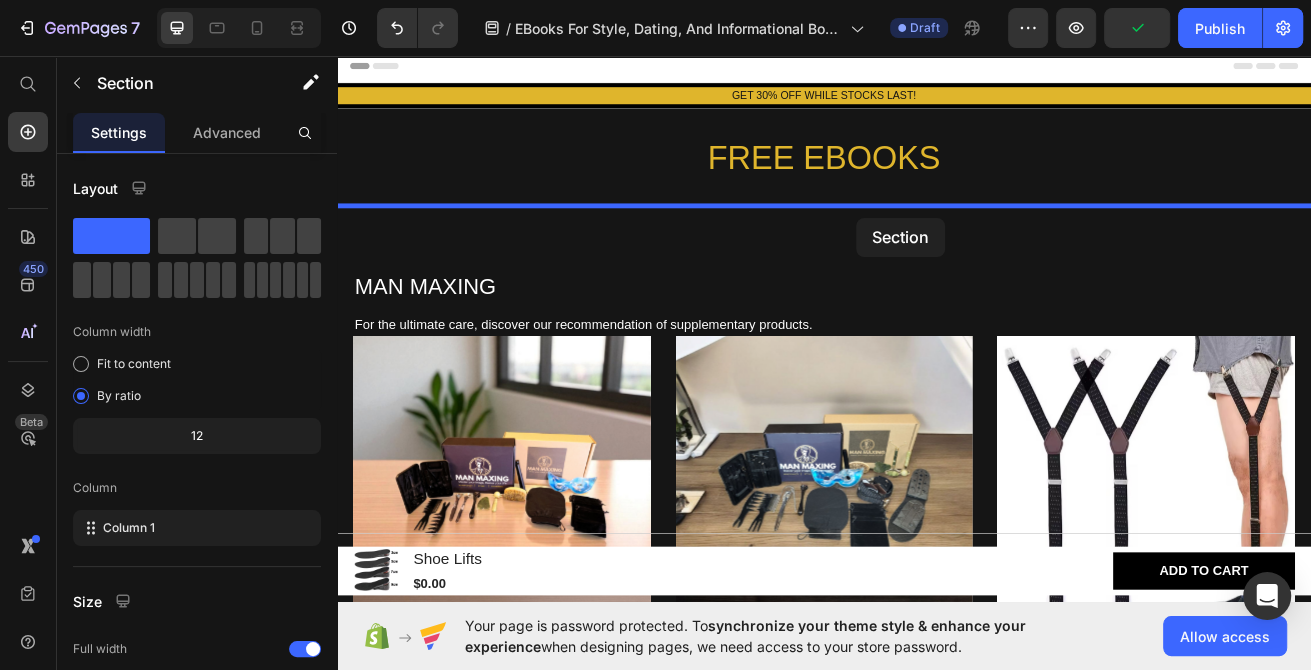 drag, startPoint x: 561, startPoint y: 291, endPoint x: 856, endPoint y: 217, distance: 304.13977 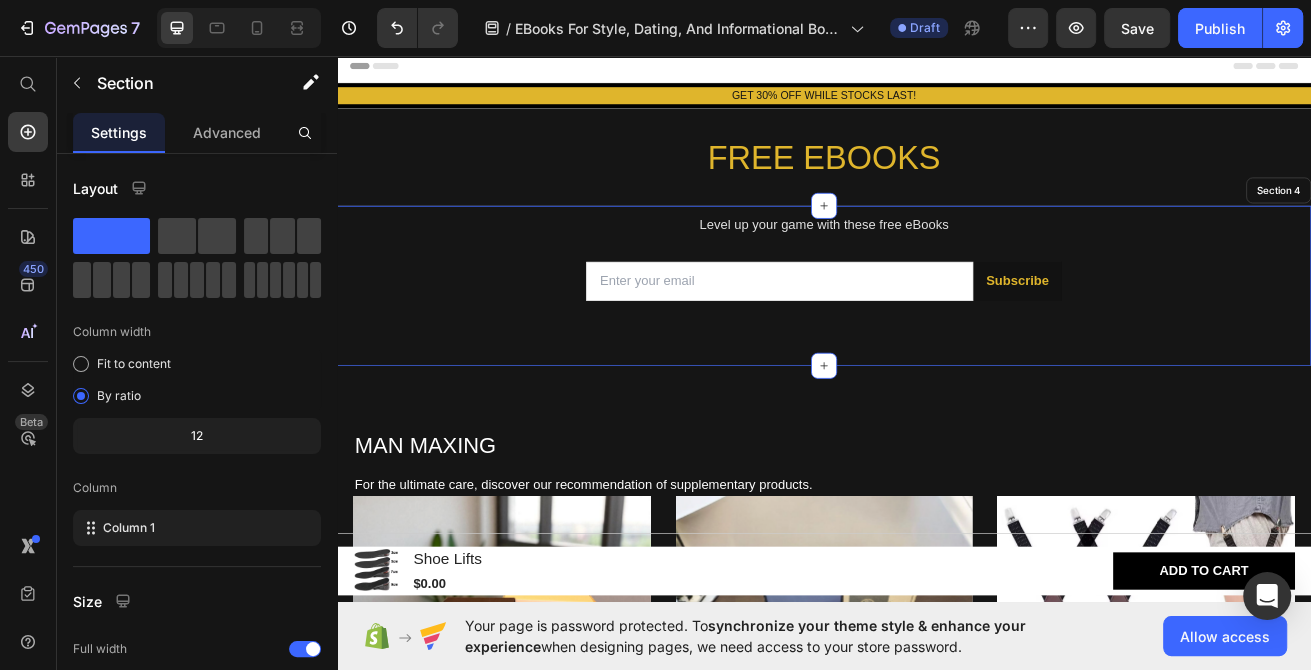 click on "Level up your game with these free eBooks Text Block Email Field Subscribe Submit Button Row Contact Form" at bounding box center [937, 339] 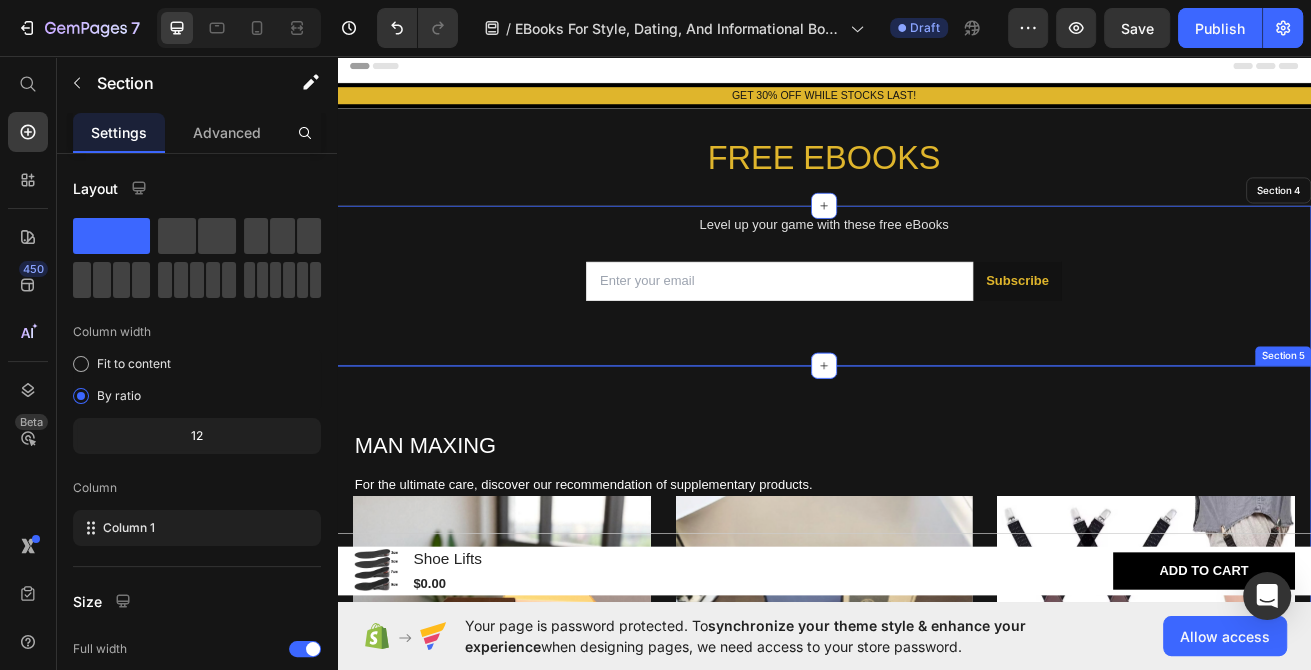 drag, startPoint x: 951, startPoint y: 439, endPoint x: 961, endPoint y: 458, distance: 21.470911 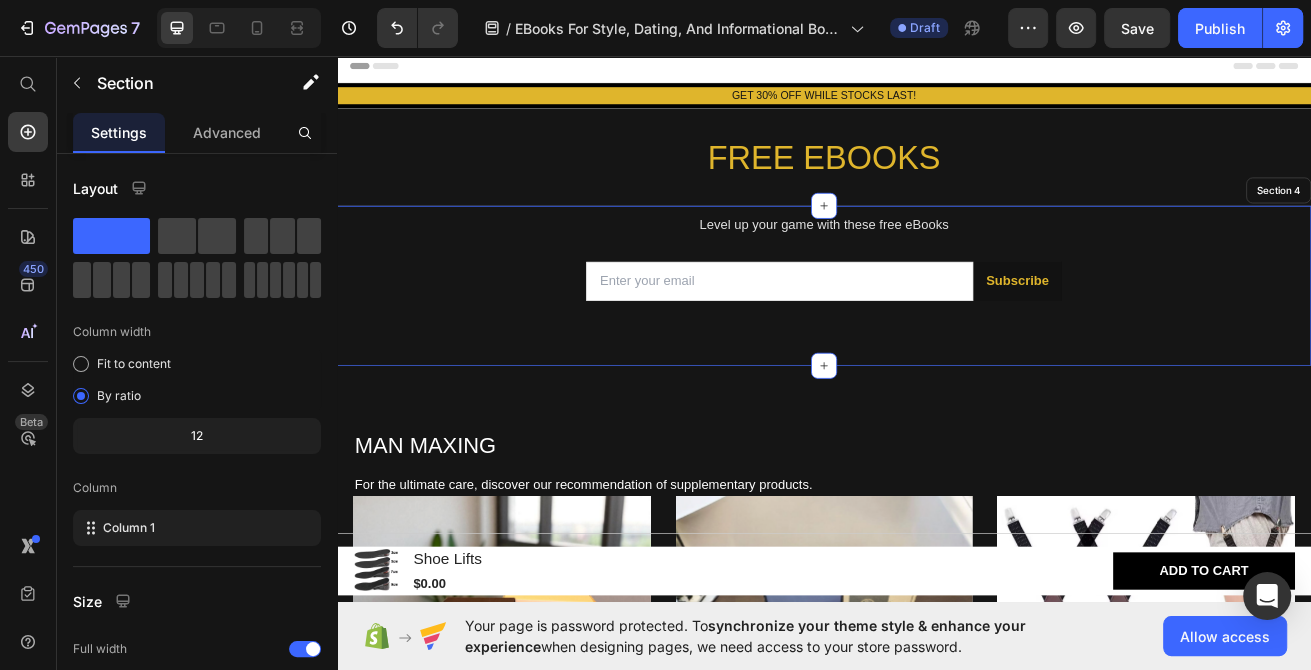 click on "Level up your game with these free eBooks Text Block Email Field Subscribe Submit Button Row Contact Form" at bounding box center [937, 339] 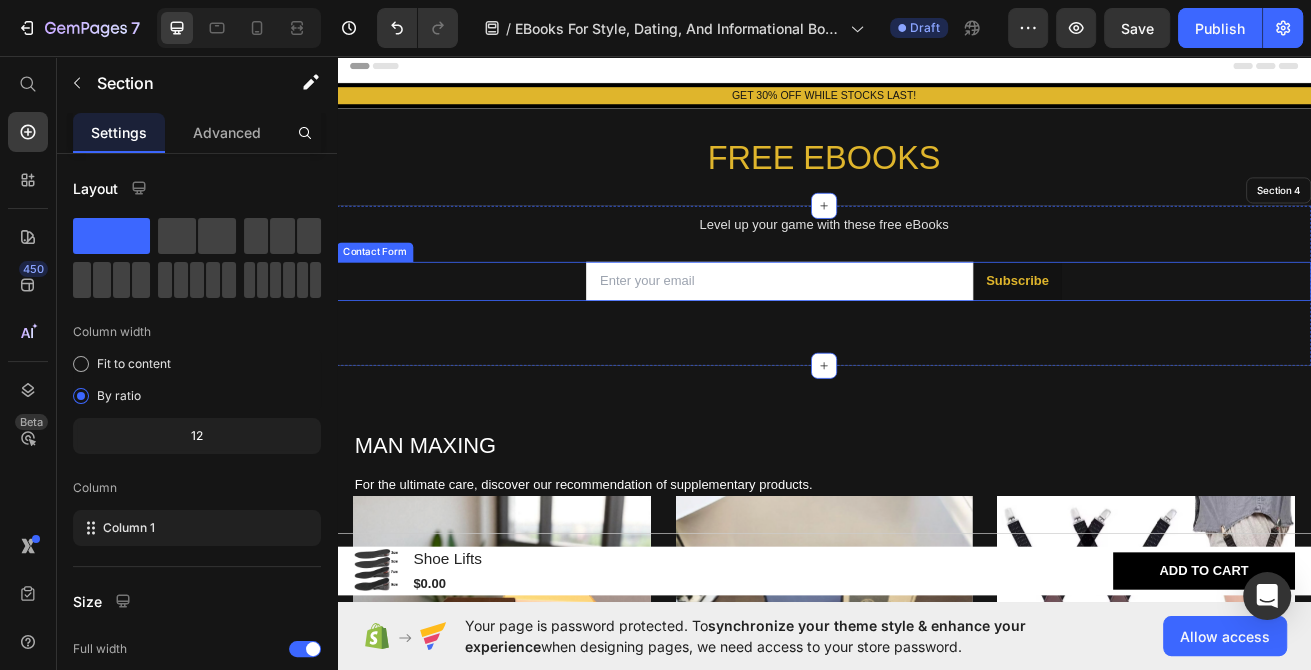 drag, startPoint x: 537, startPoint y: 314, endPoint x: 533, endPoint y: 326, distance: 12.649111 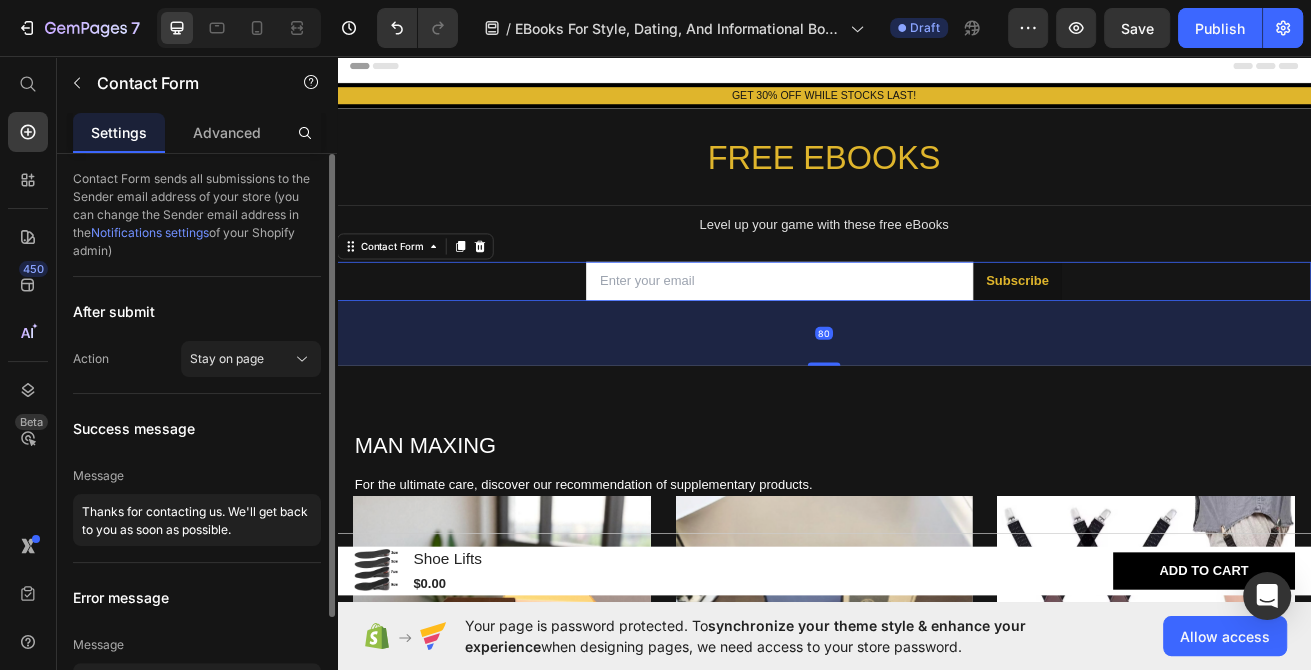 click on "Advanced" at bounding box center [227, 132] 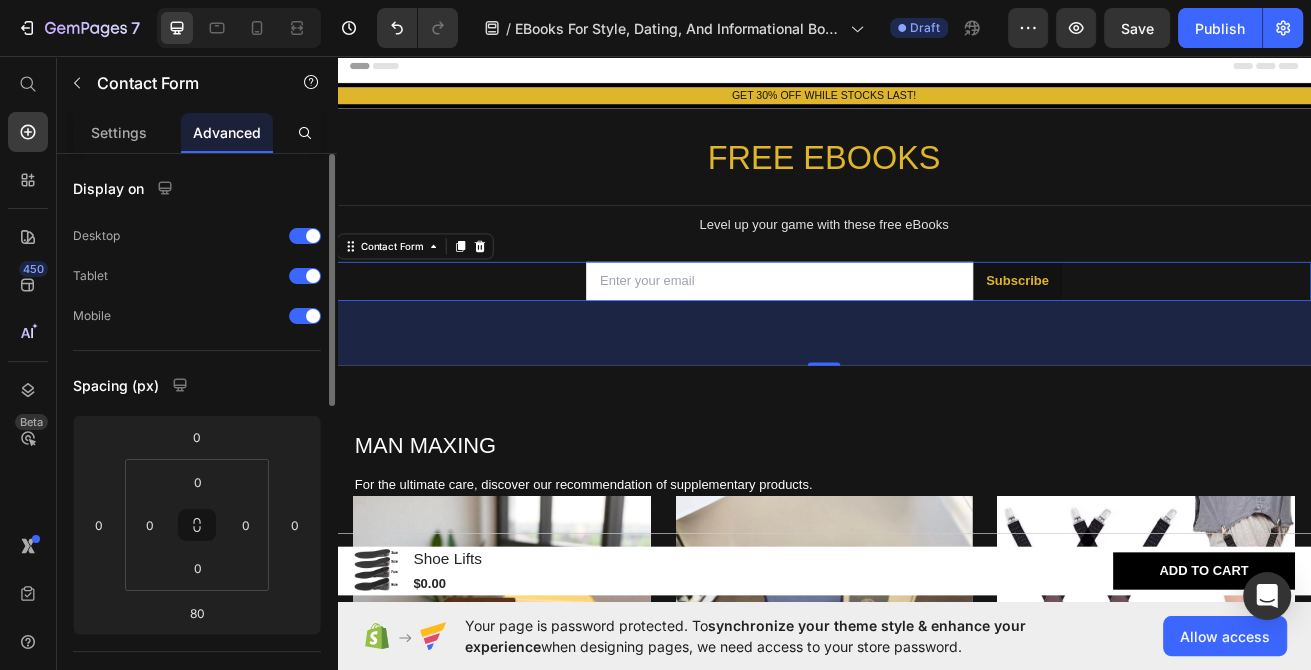 scroll, scrollTop: 216, scrollLeft: 0, axis: vertical 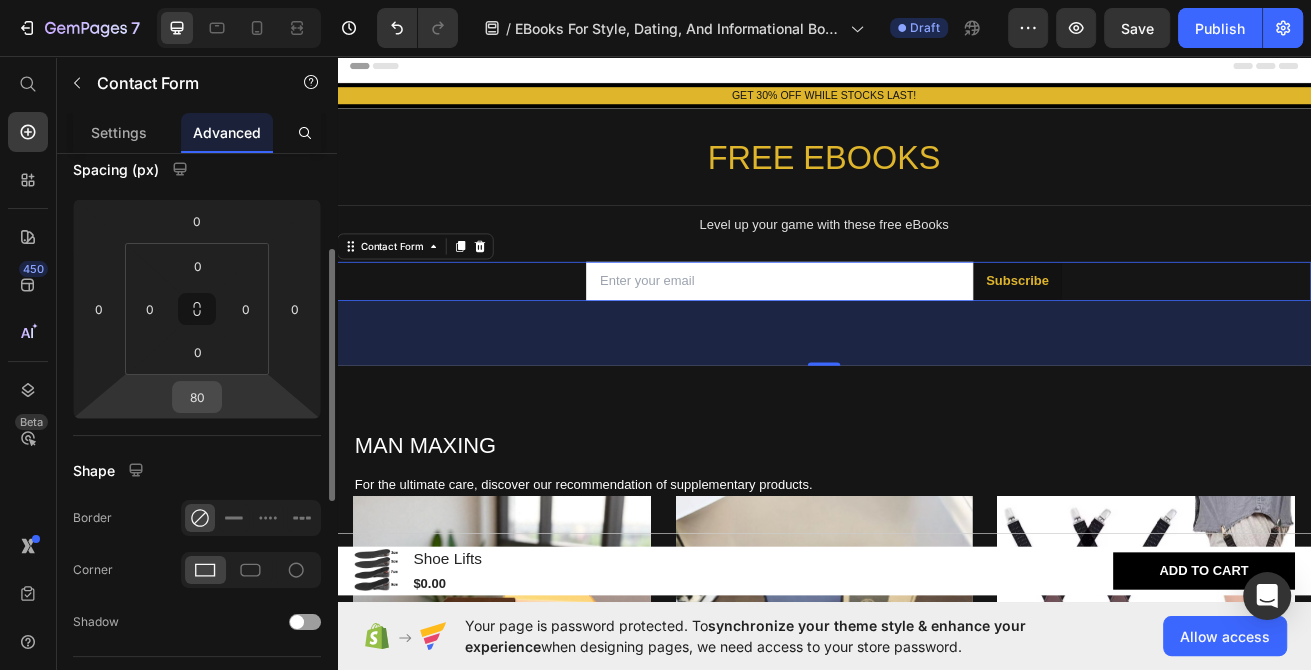 click on "80" at bounding box center [197, 397] 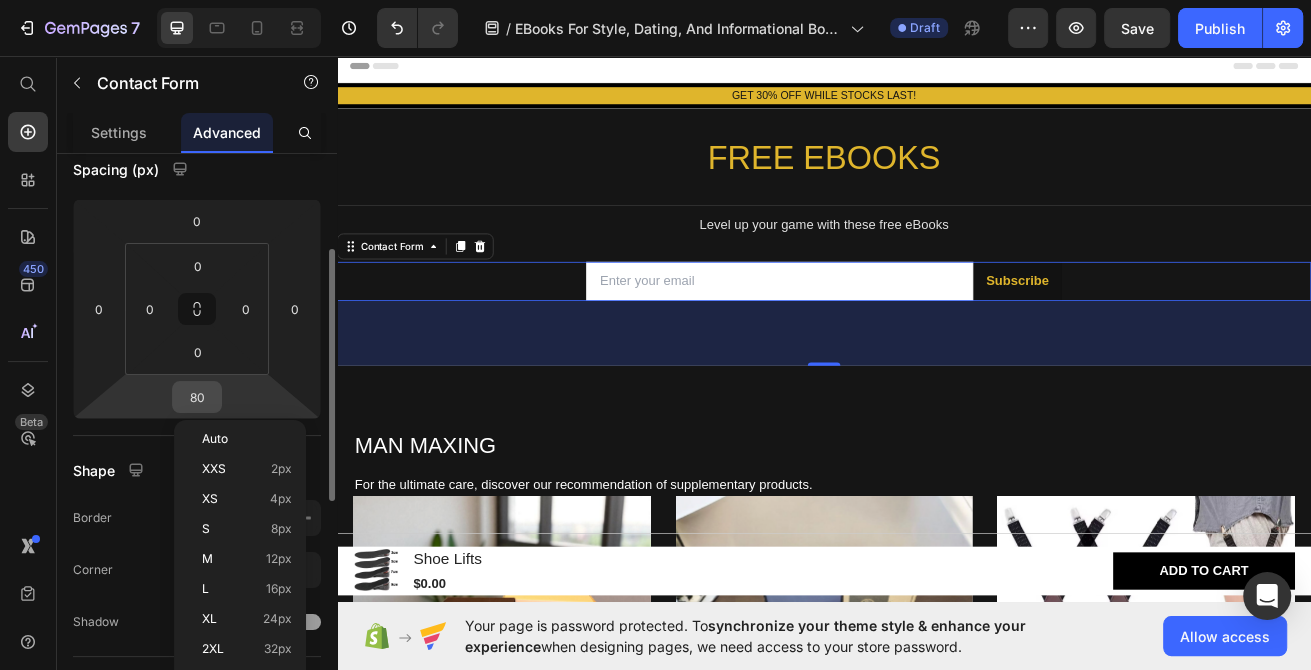 click on "80" at bounding box center [197, 397] 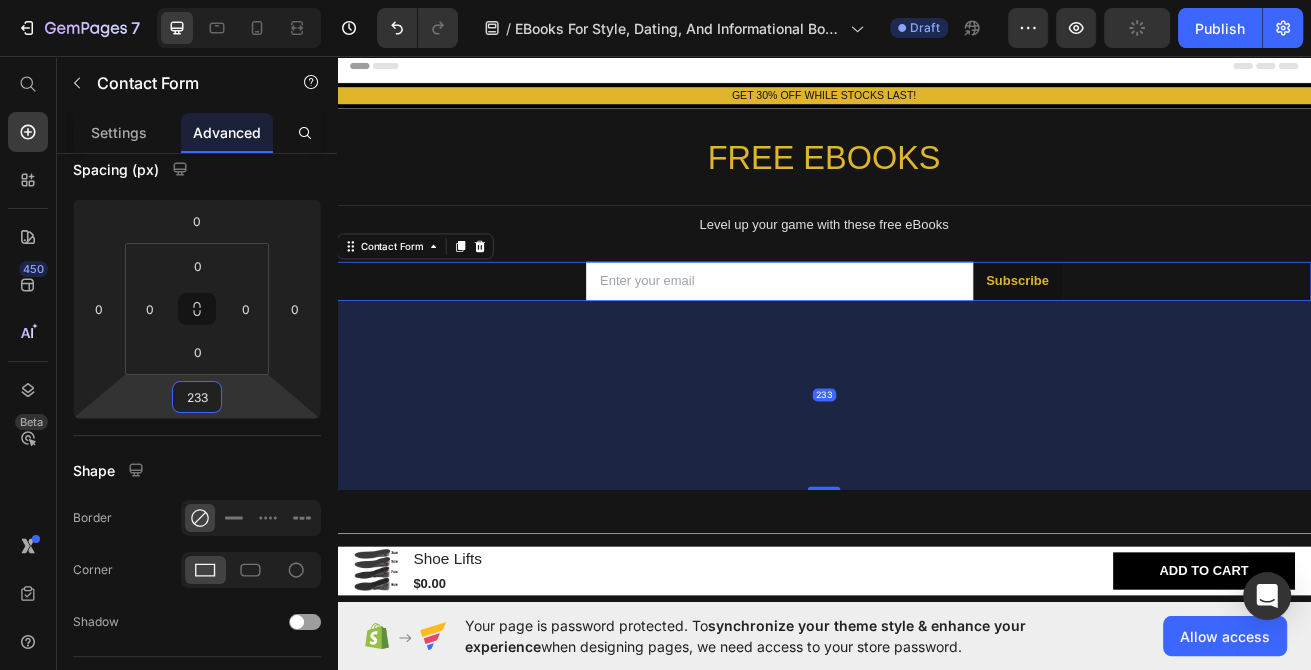 type on "233" 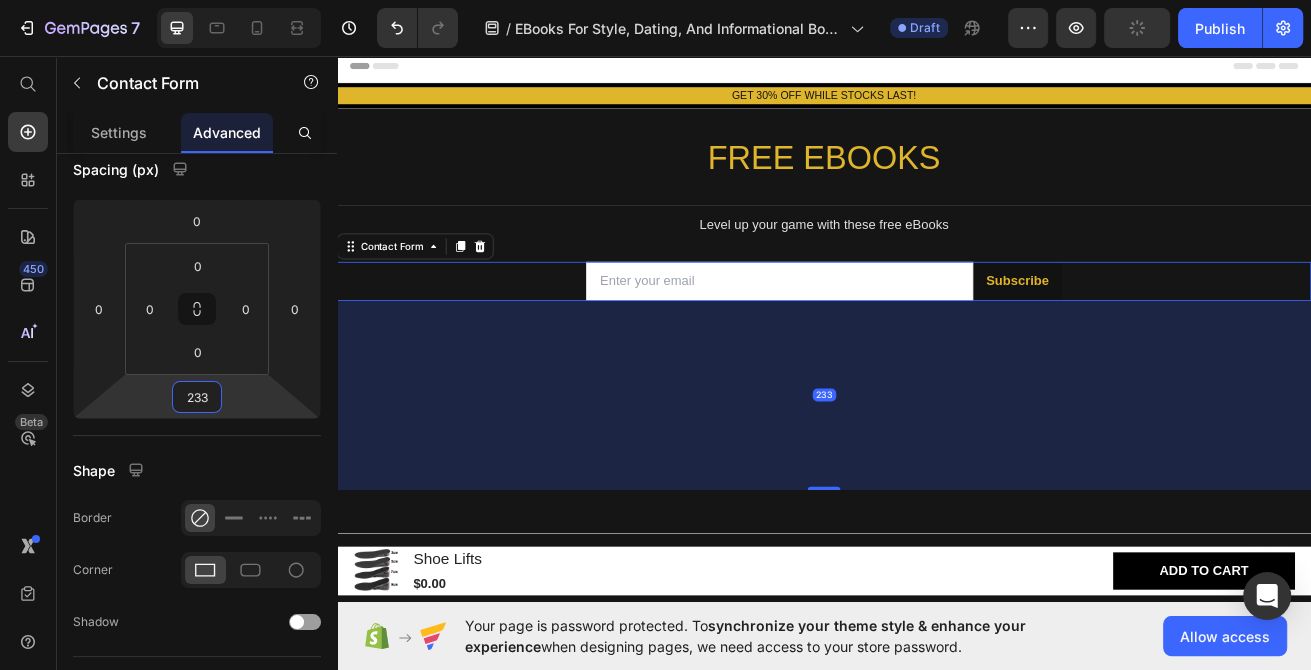 click on "233" at bounding box center [937, 474] 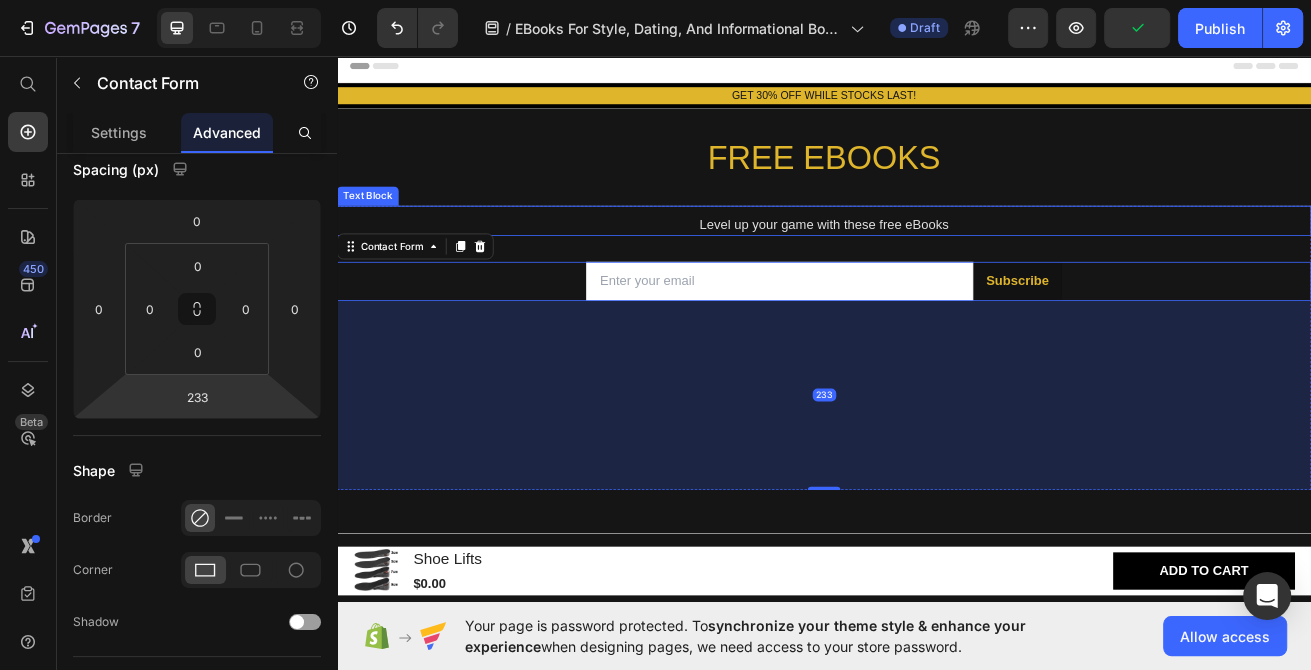 click on "Product Images Shoe Lifts Product Title $0.00 Product Price Row Add to cart Button Product Sticky GET 30% OFF WHILE STOCKS LAST! Text Block Row Section 2 FREE EBOOKS Heading Section 3 Level up your game with these free eBooks Text Block Email Field Subscribe Submit Button Row Contact Form   233 Section 4 MAN MAXING  Heading For the ultimate care, discover our recommendation of supplementary products. Text Block Product Images Row Basic KIt Product Title $0.00 Product Price Out of stock Add to Cart Product Hero Banner Product Images Row Full Style Box Product Title $130.00 Product Price Out of stock Add to Cart Product Hero Banner Product Images Row Pants Stays Product Title $0.00 Product Price Out of stock Add to Cart Product Hero Banner Carousel Row Section 5 Copyright © 2025 Powered Ranrize Digital Marketing All Rights Reserved. Text Block Image Image Image Image Image Row Row Section 6 Root" at bounding box center [937, 727] 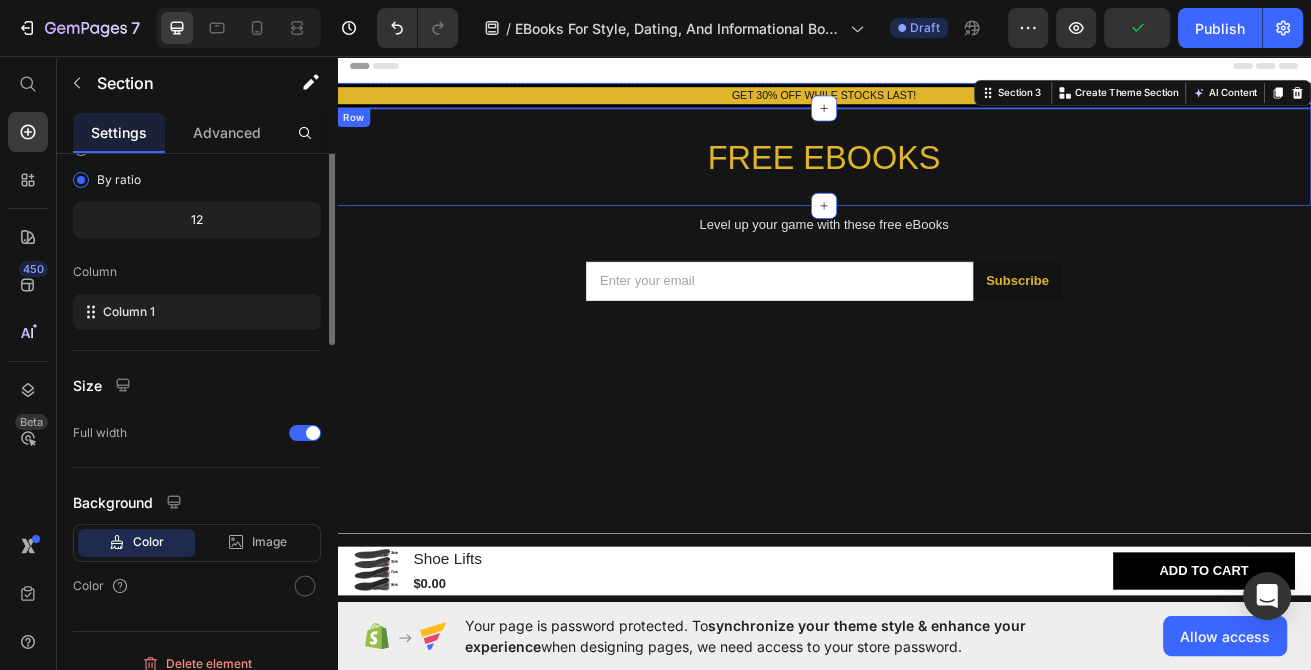 scroll, scrollTop: 0, scrollLeft: 0, axis: both 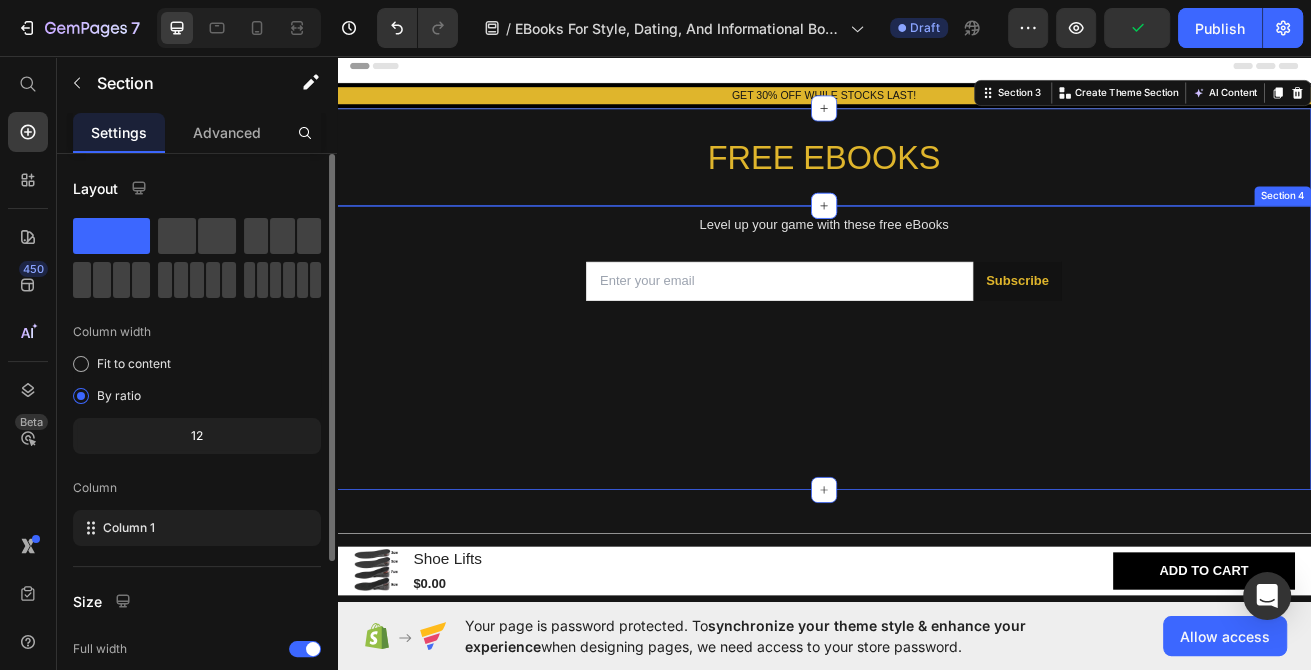click at bounding box center (882, 334) 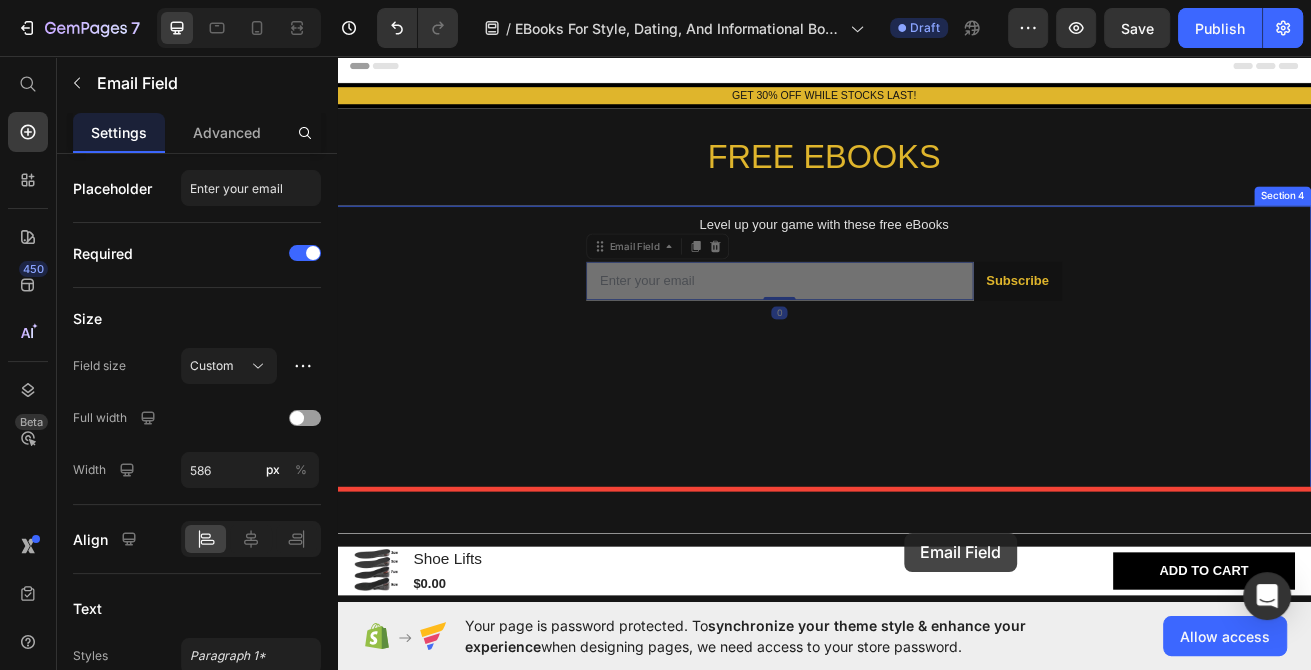 drag, startPoint x: 896, startPoint y: 335, endPoint x: 904, endPoint y: 532, distance: 197.16237 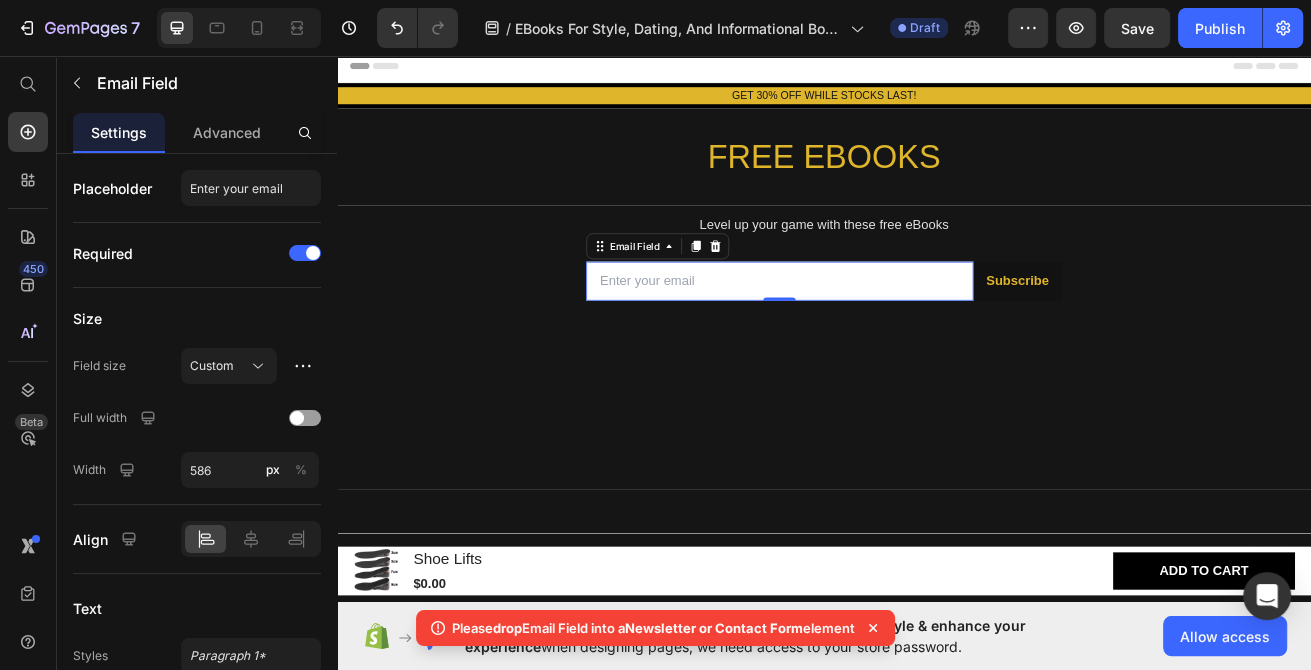 click at bounding box center (882, 334) 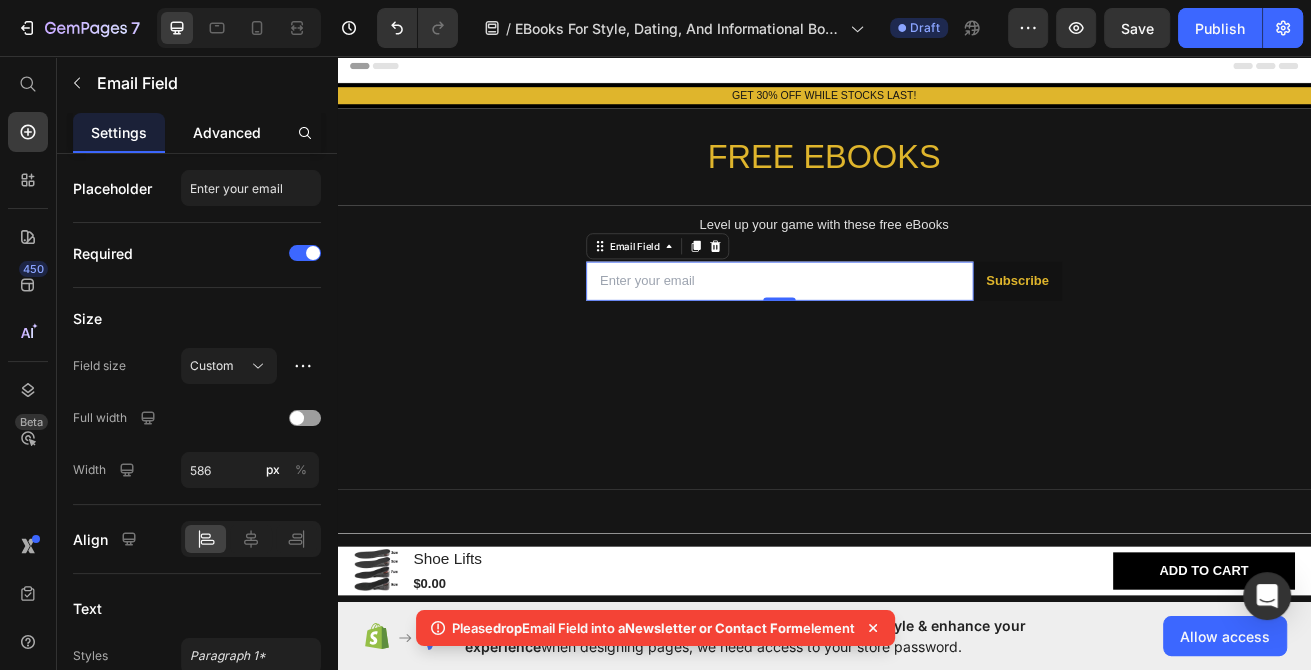 click on "Advanced" at bounding box center (227, 132) 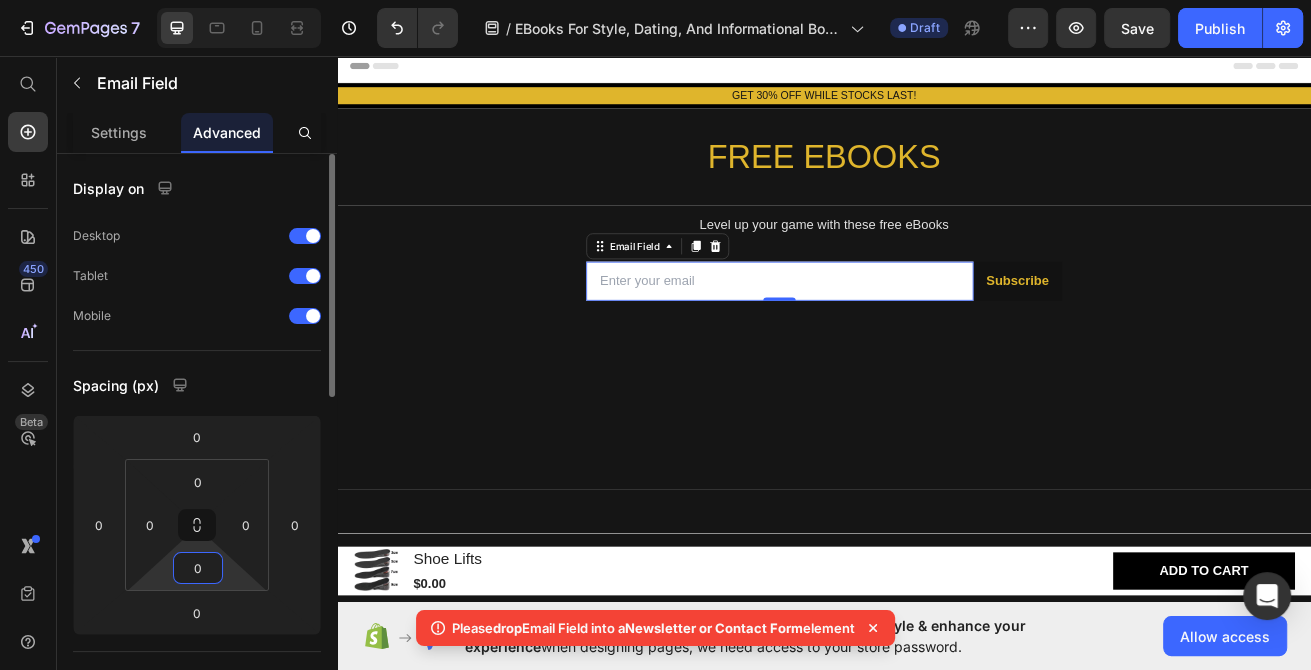click on "0" at bounding box center [198, 568] 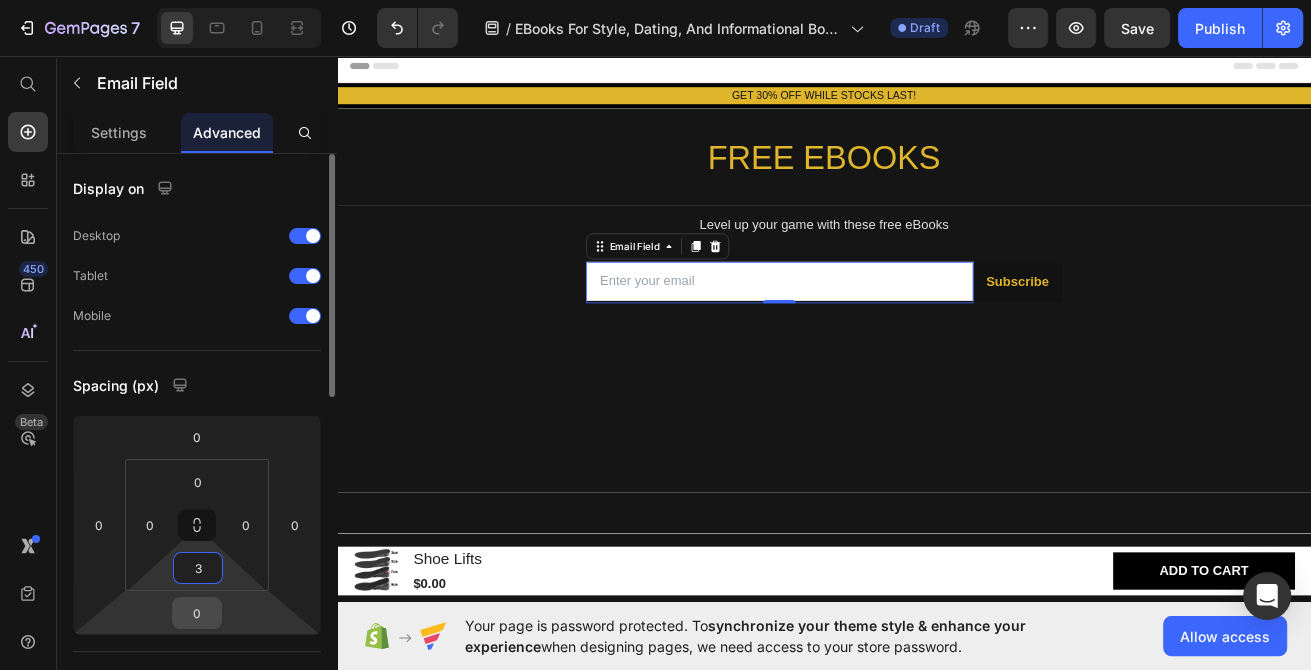 type on "3" 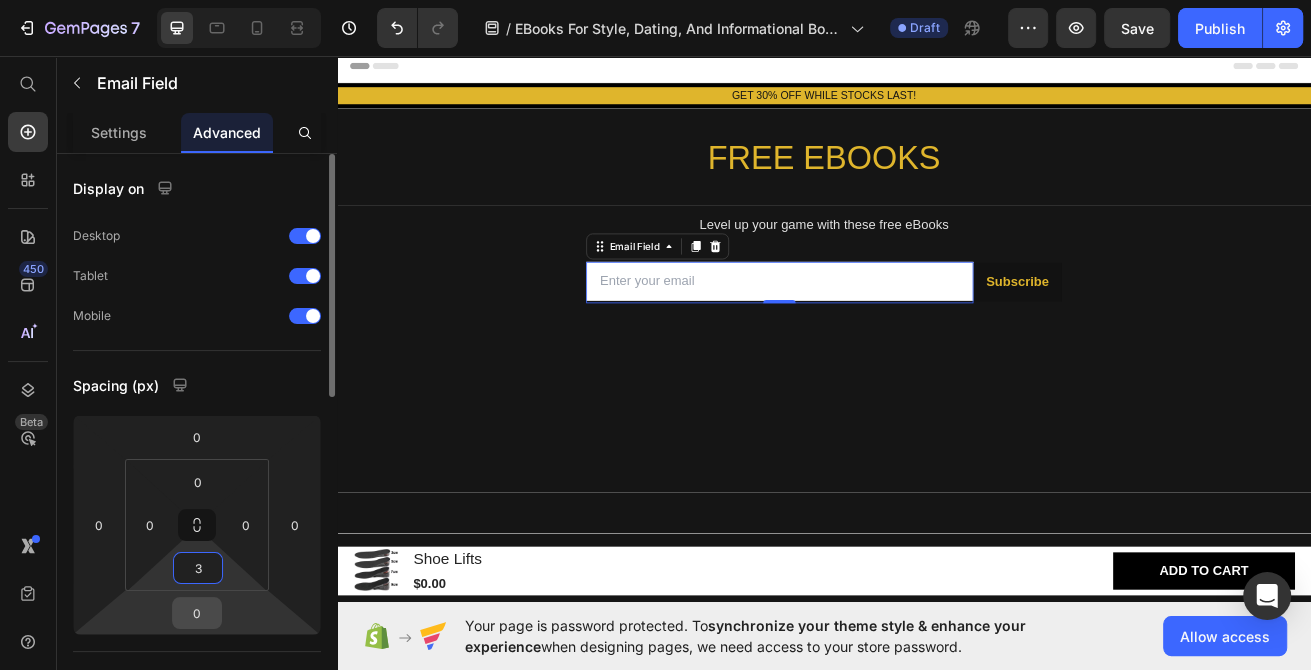 click on "0" at bounding box center (197, 613) 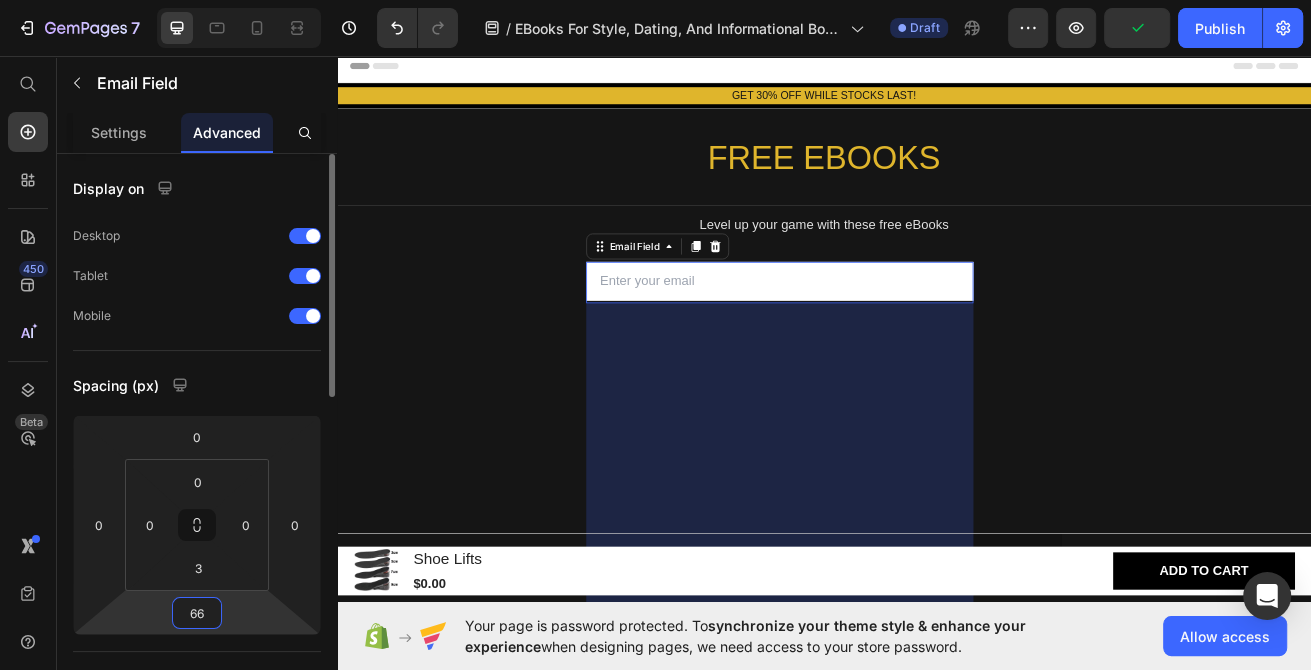 type on "6" 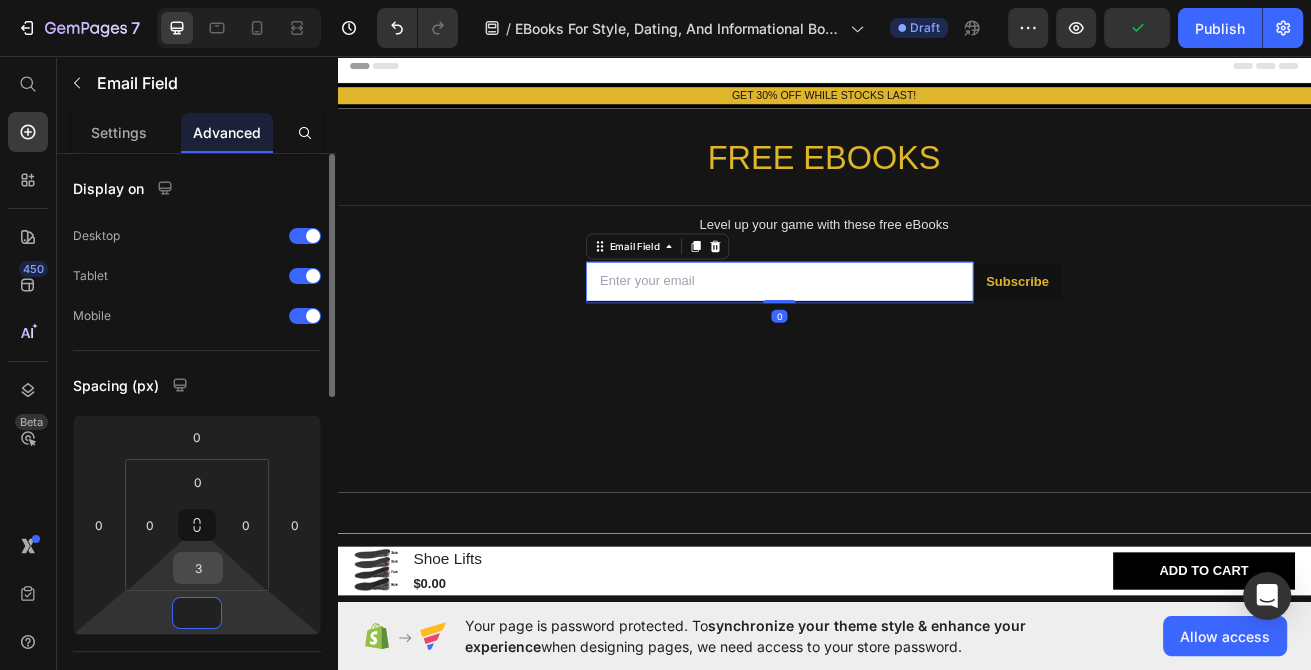 type on "0" 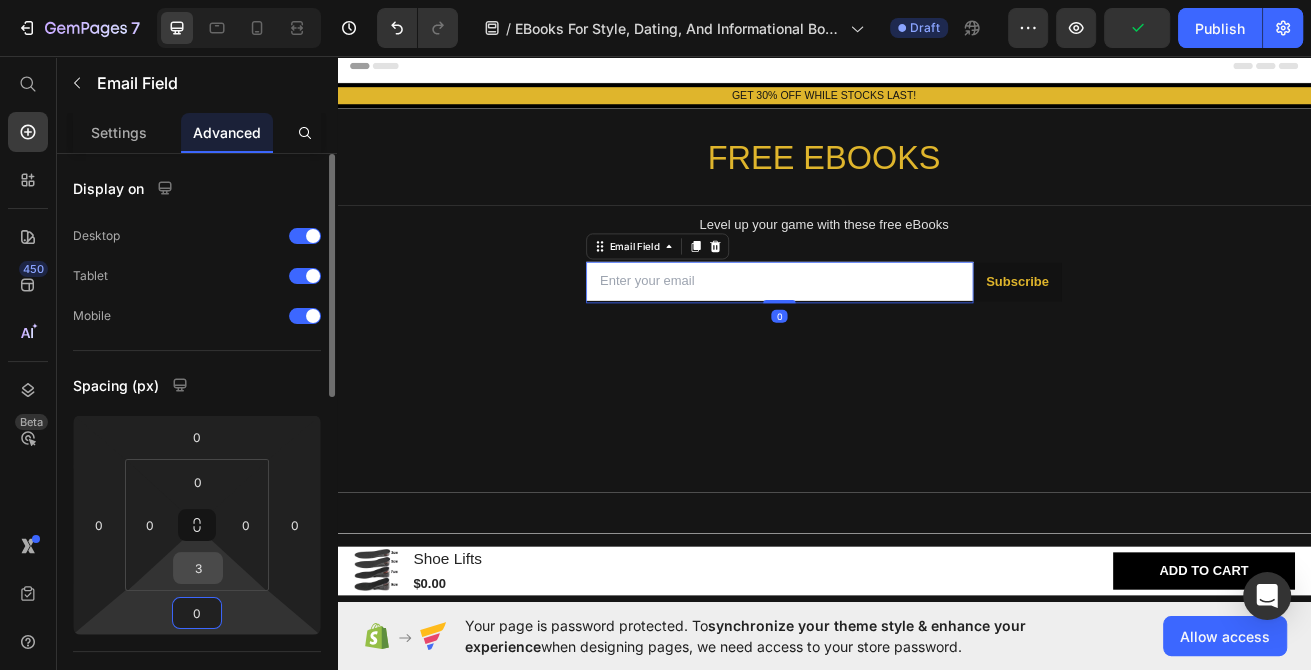 click on "3" at bounding box center [198, 568] 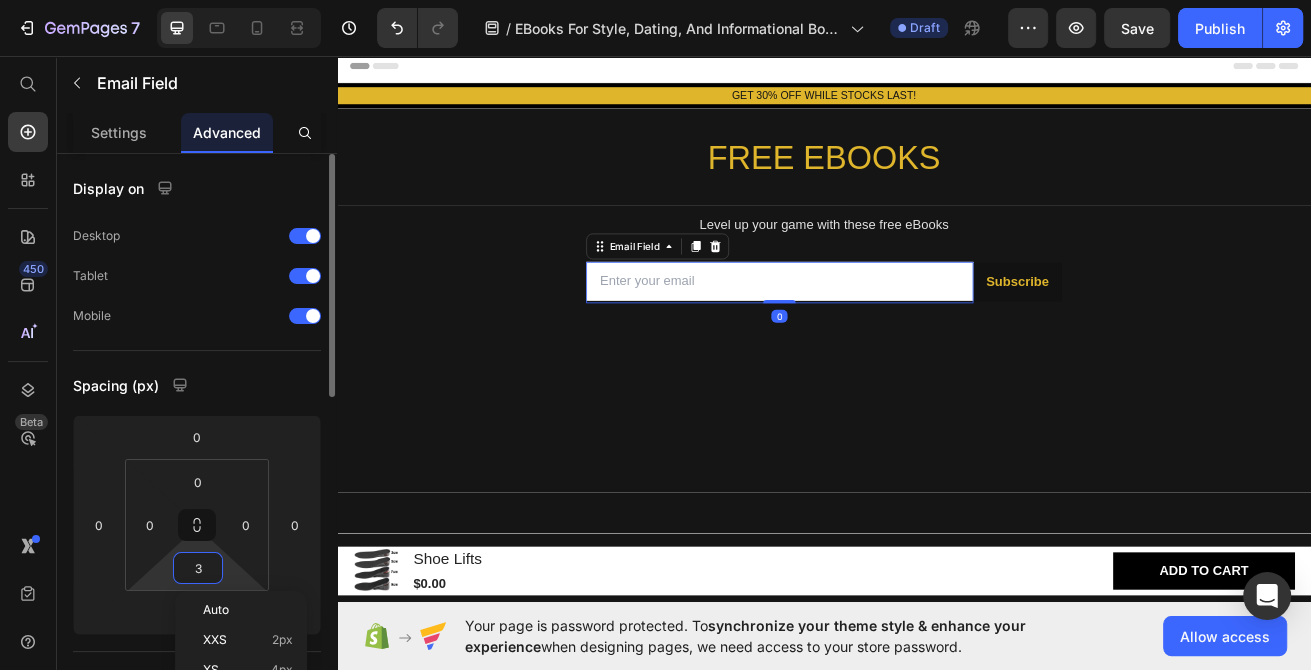 type 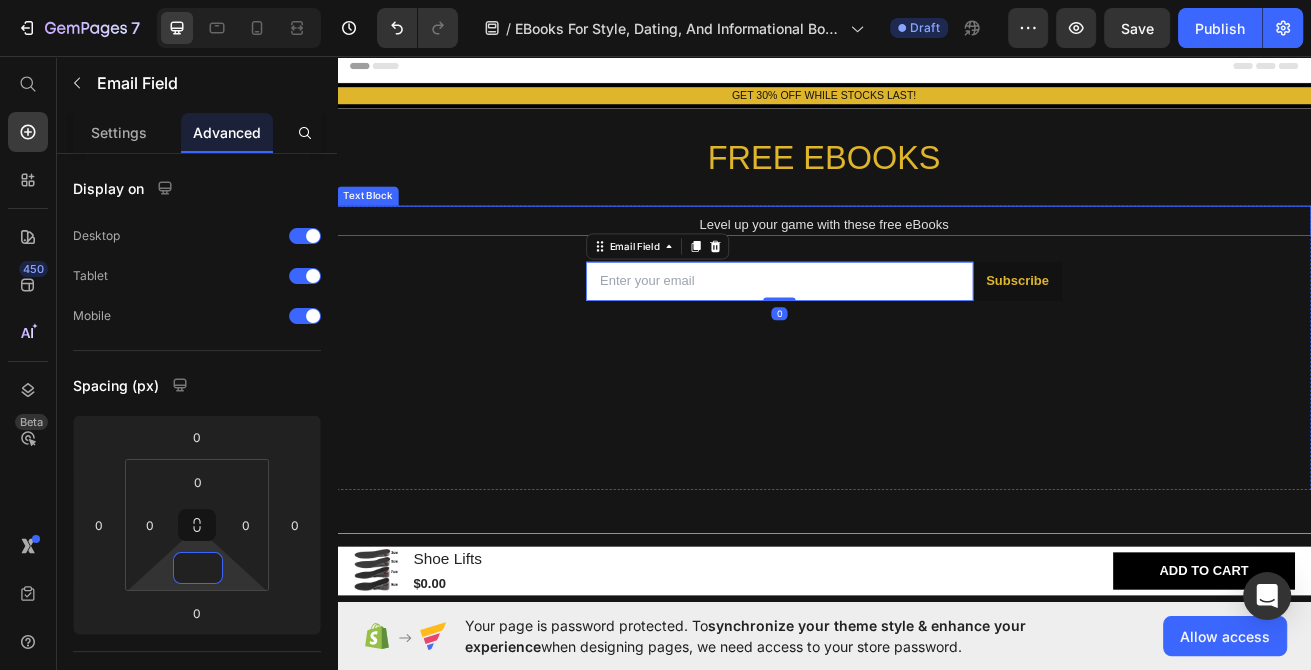 click on "Level up your game with these free eBooks" at bounding box center [937, 265] 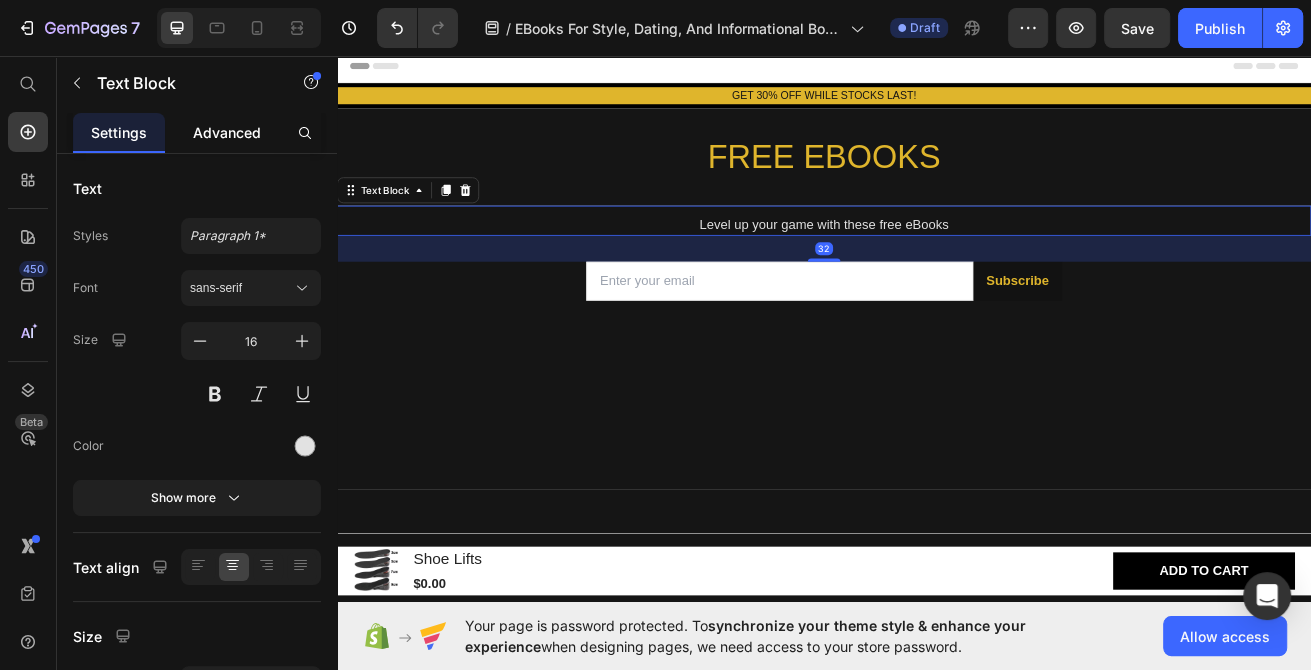 click on "Advanced" at bounding box center [227, 132] 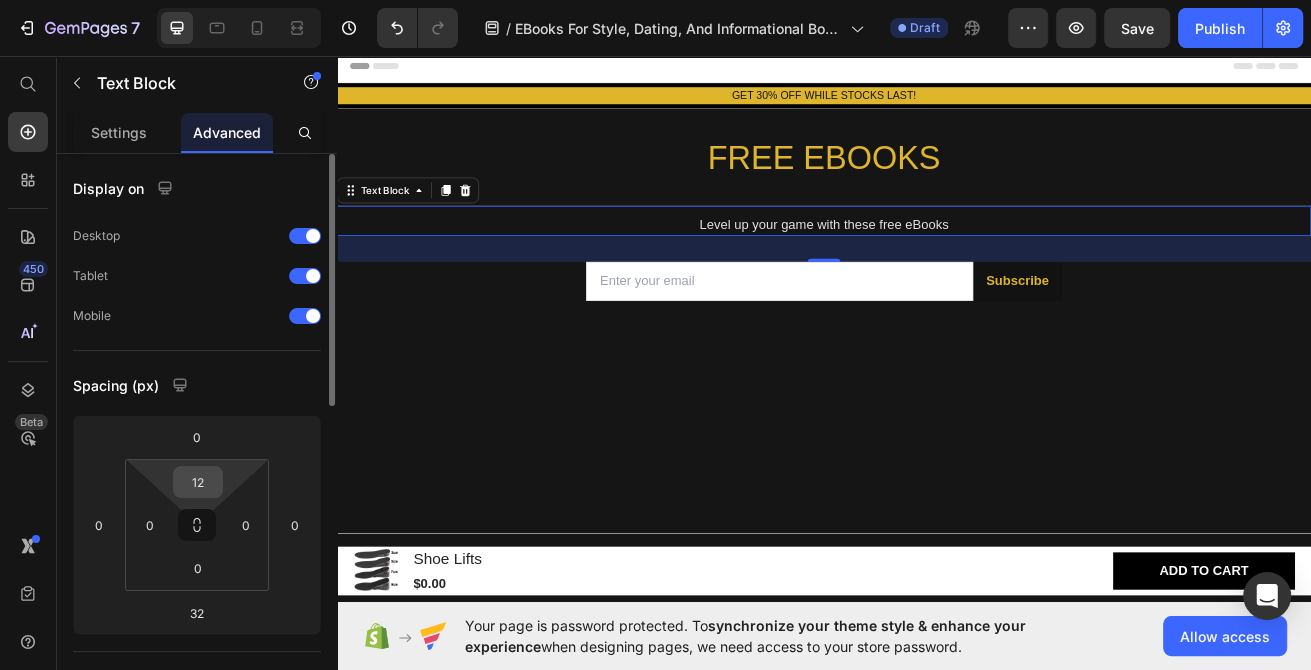 click on "12" at bounding box center (198, 482) 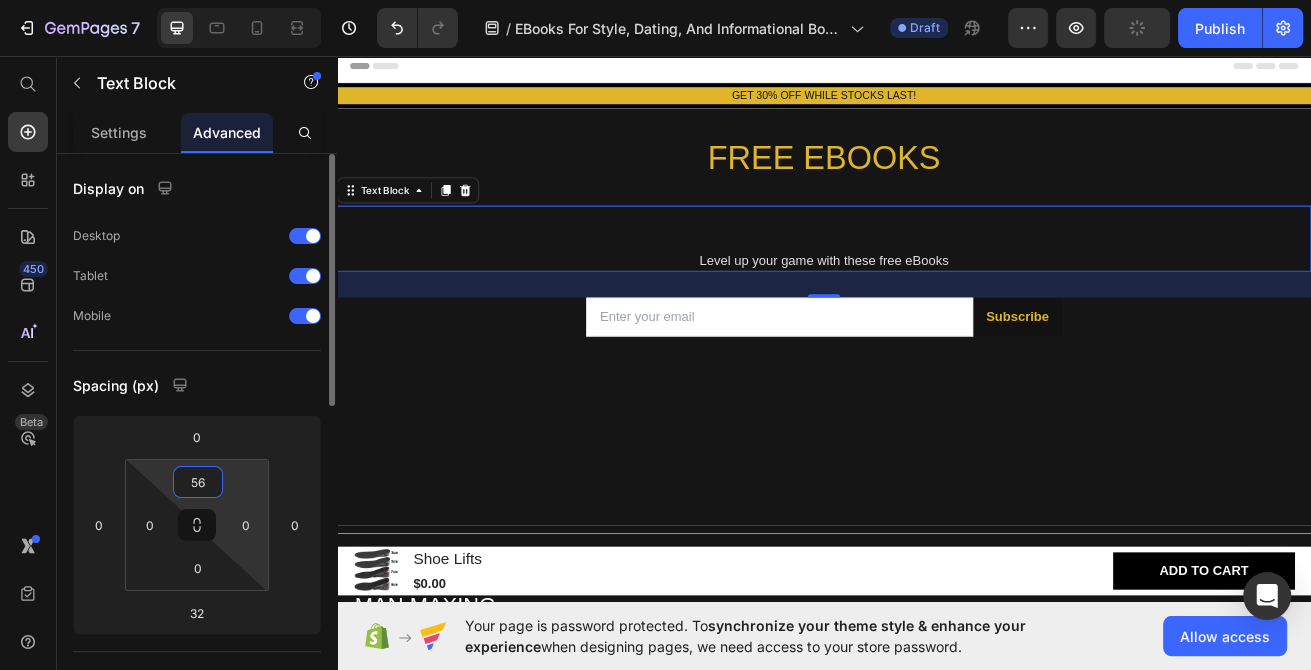 type on "5" 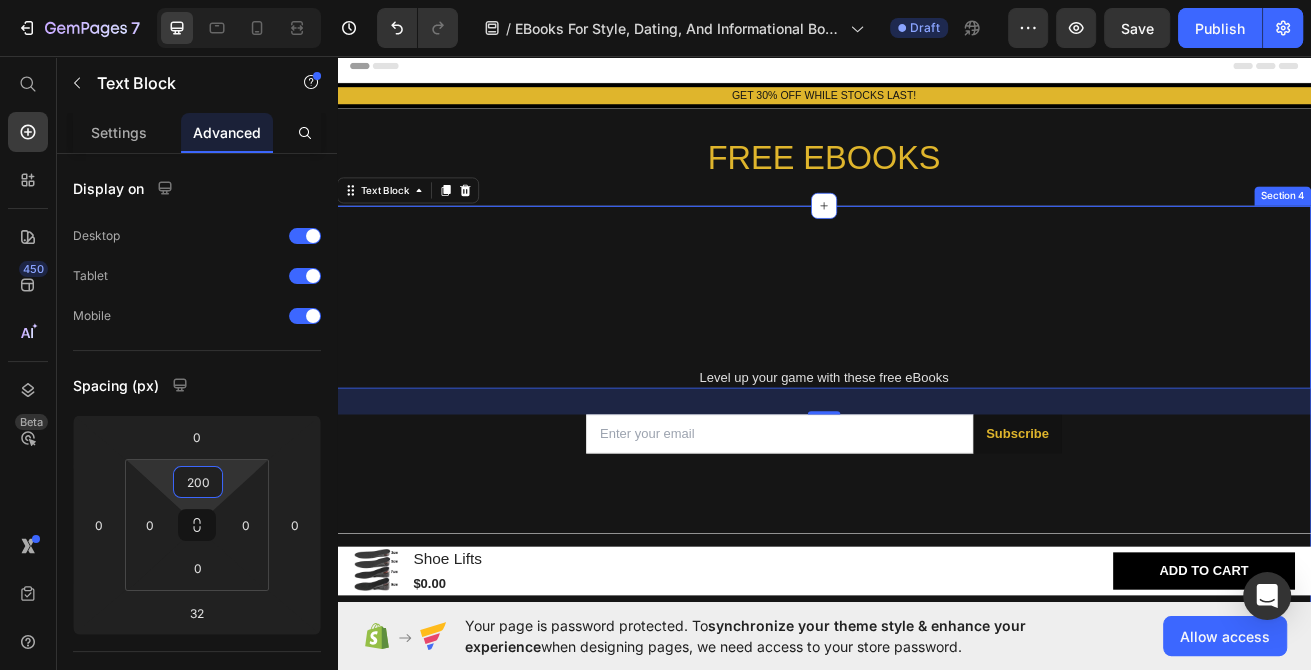 type on "200" 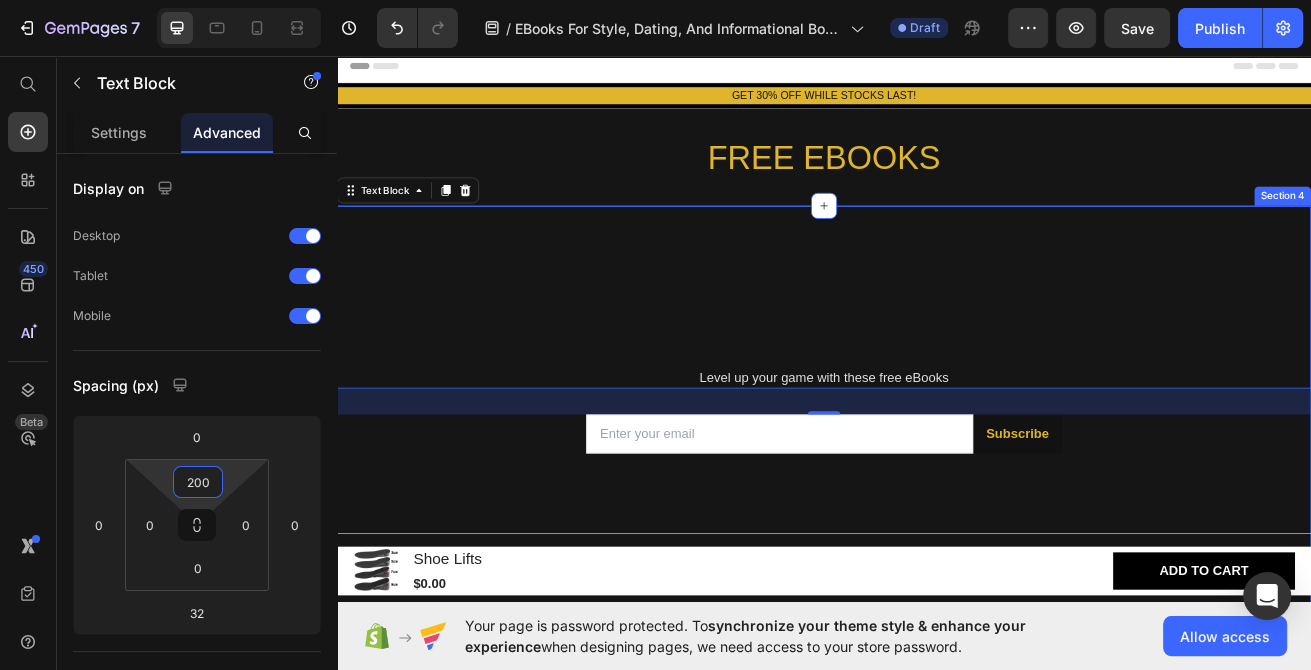 click on "Level up your game with these free eBooks Text Block   32" at bounding box center [937, 353] 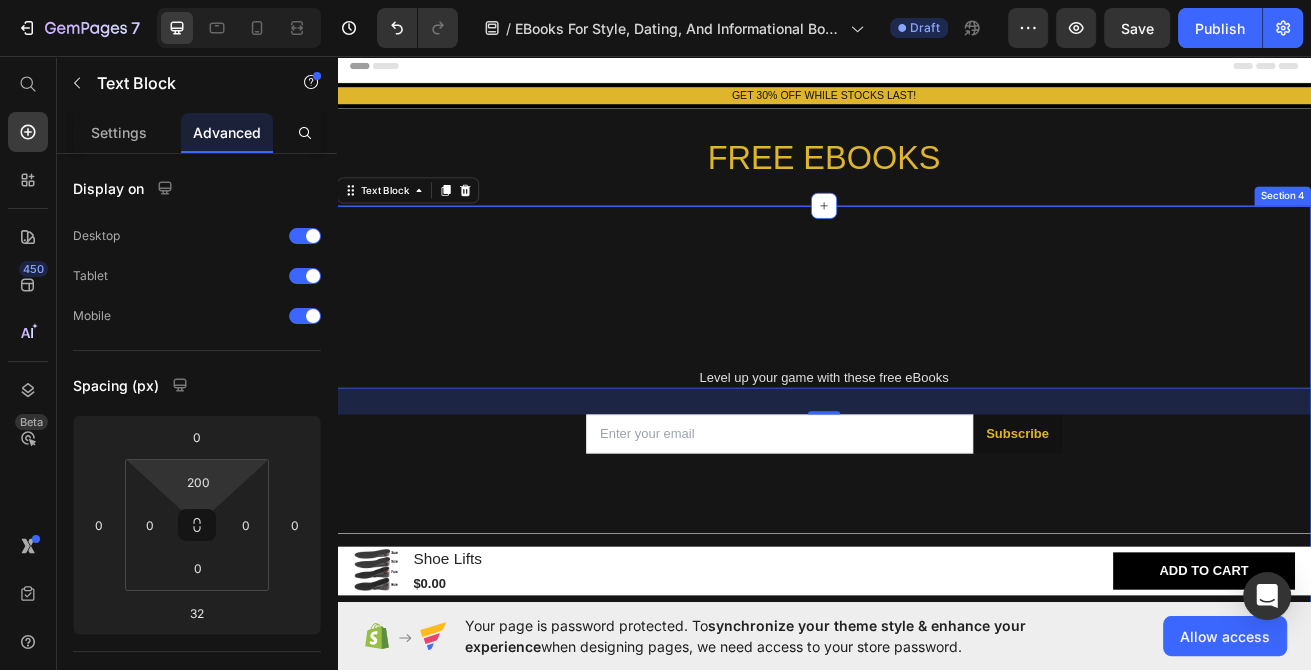 click on "Level up your game with these free eBooks Text Block   32 Email Field Subscribe Submit Button Row Contact Form" at bounding box center (937, 510) 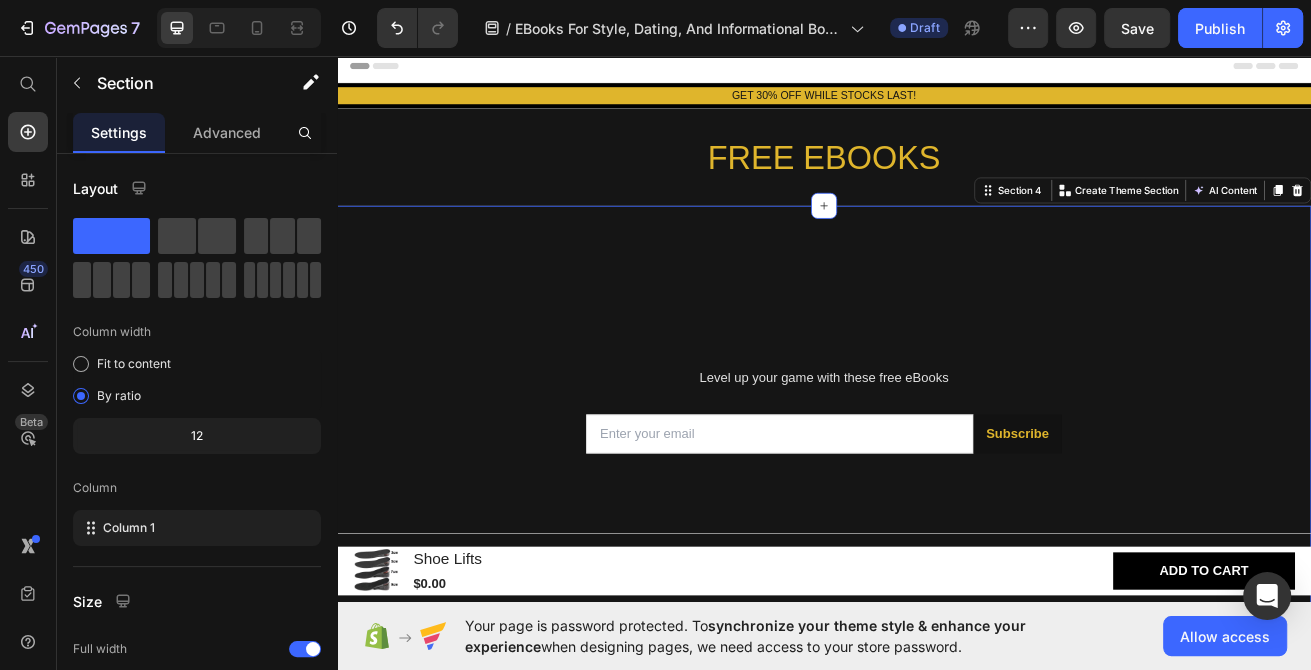 click on "Header" at bounding box center (937, 69) 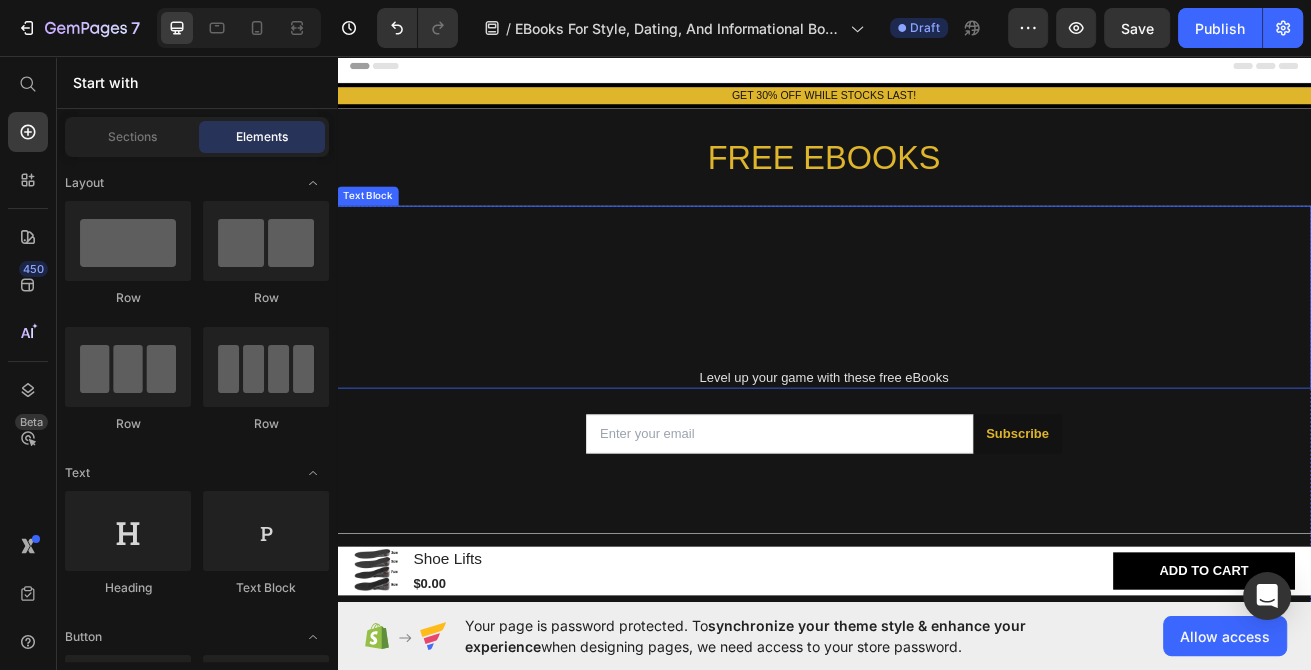click on "Level up your game with these free eBooks" at bounding box center (937, 453) 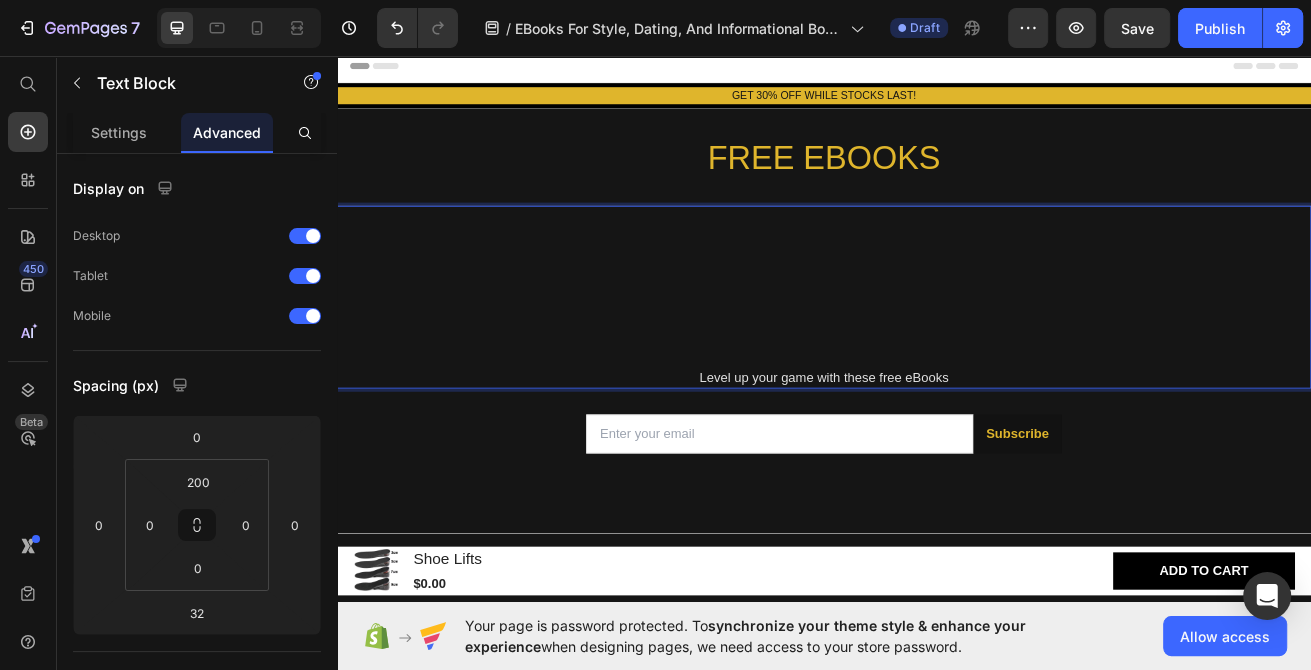 click on "Level up your game with these free eBooks" at bounding box center (937, 453) 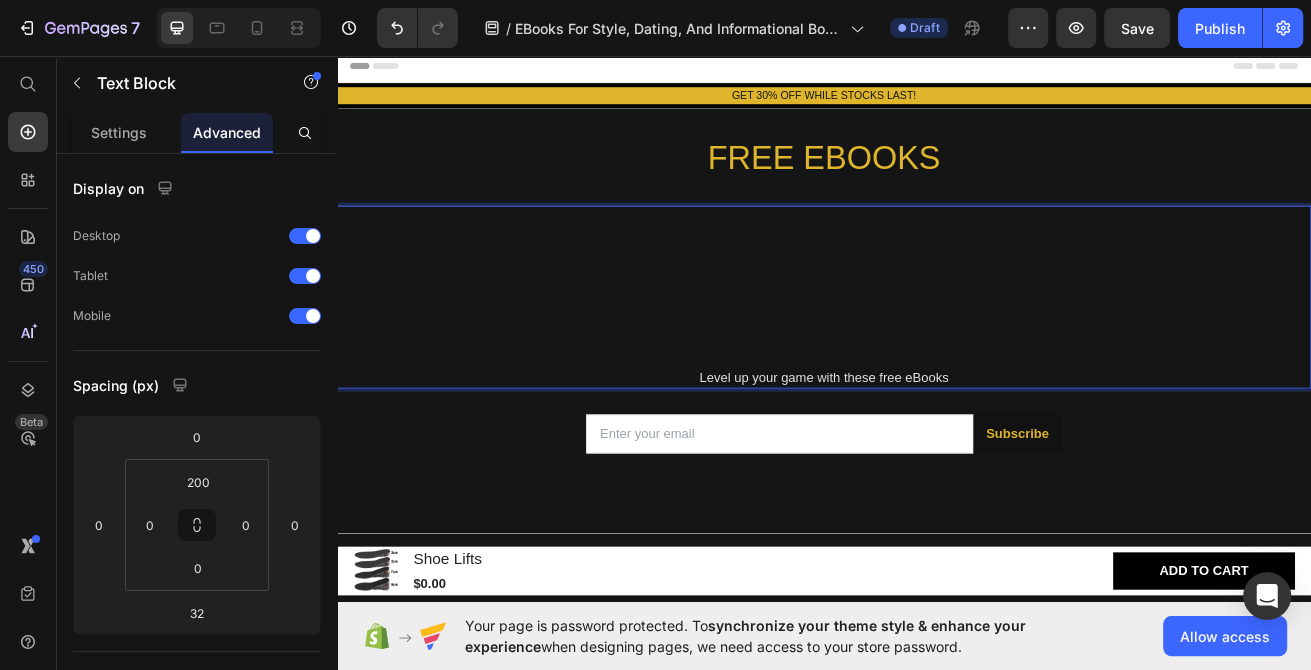 click on "Level up your game with these free eBooks" at bounding box center (937, 453) 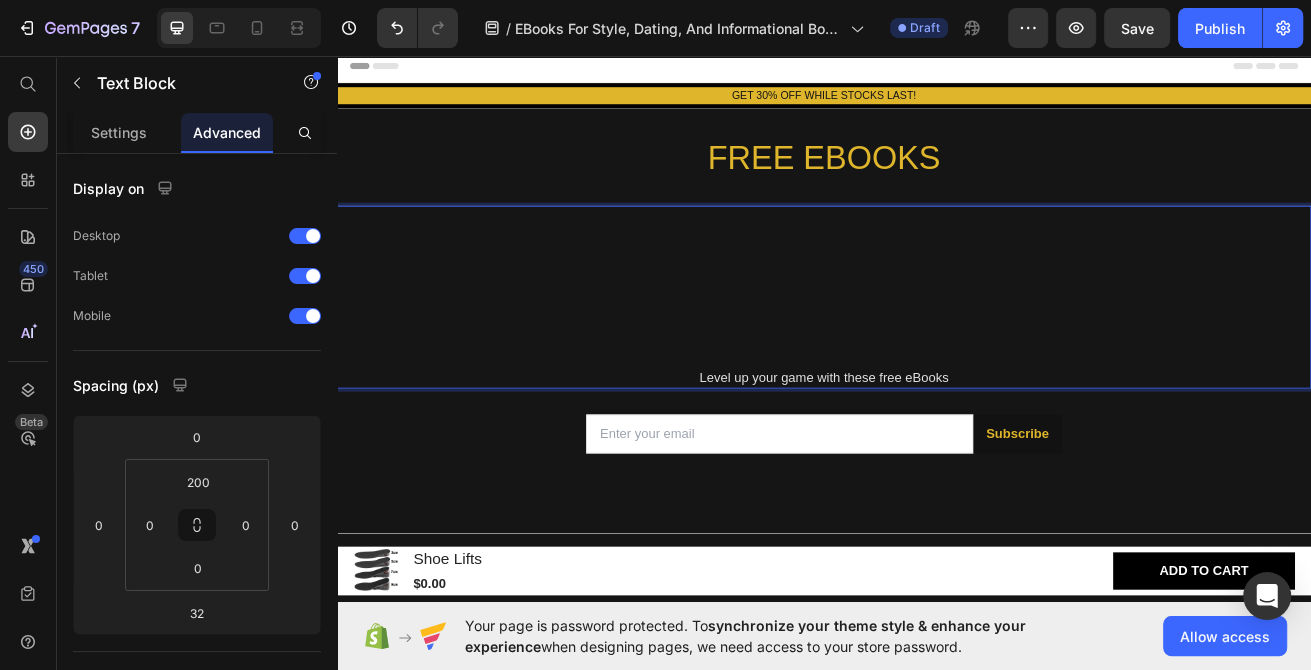 click on "Level up your game with these free eBooks" at bounding box center [937, 453] 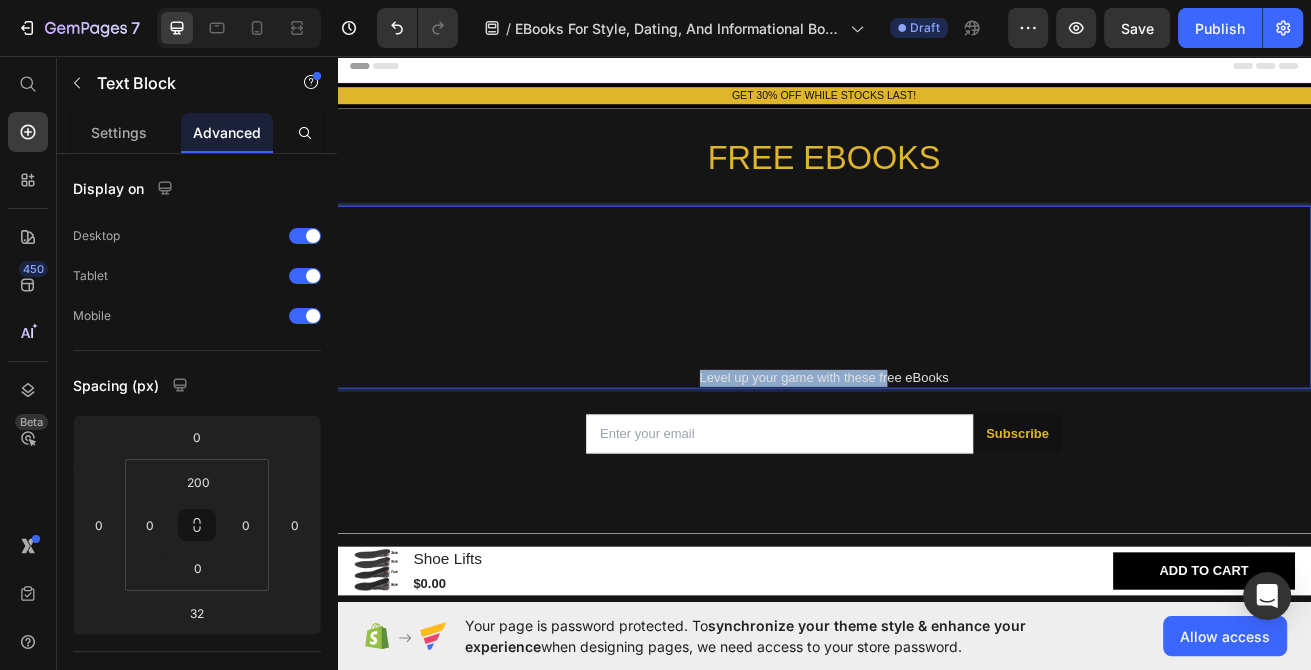 drag, startPoint x: 1018, startPoint y: 461, endPoint x: 752, endPoint y: 458, distance: 266.0169 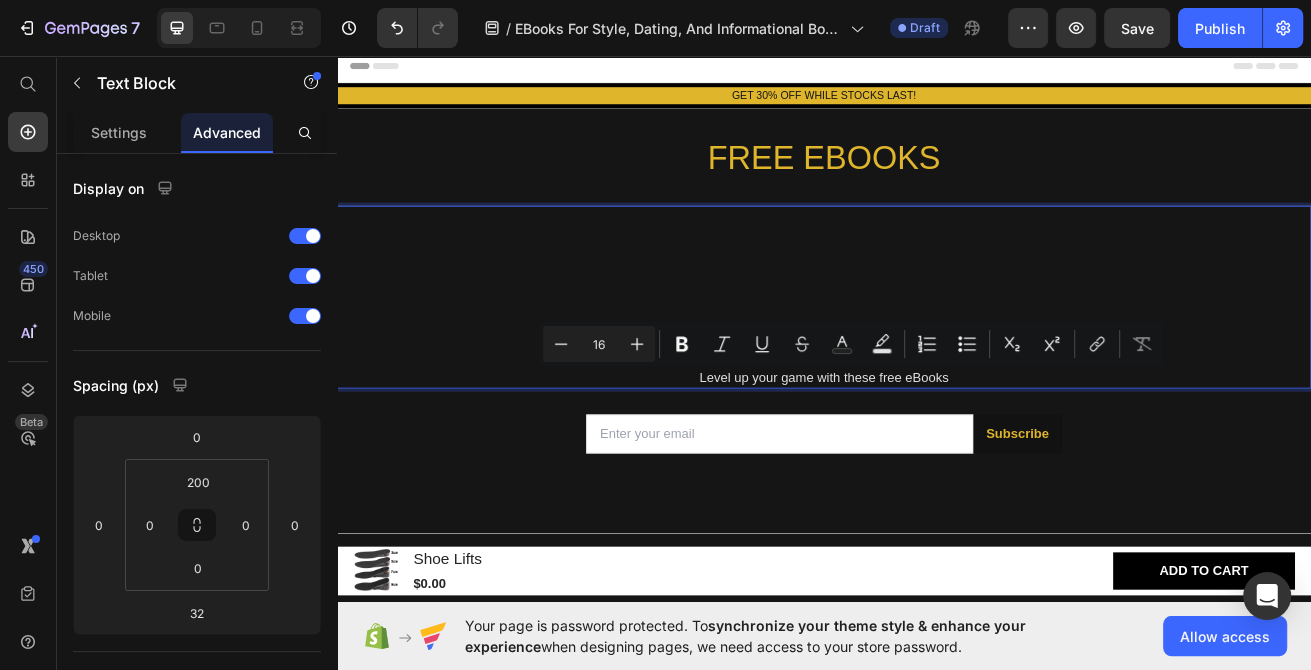 click on "Level up your game with these free eBooks" at bounding box center [937, 453] 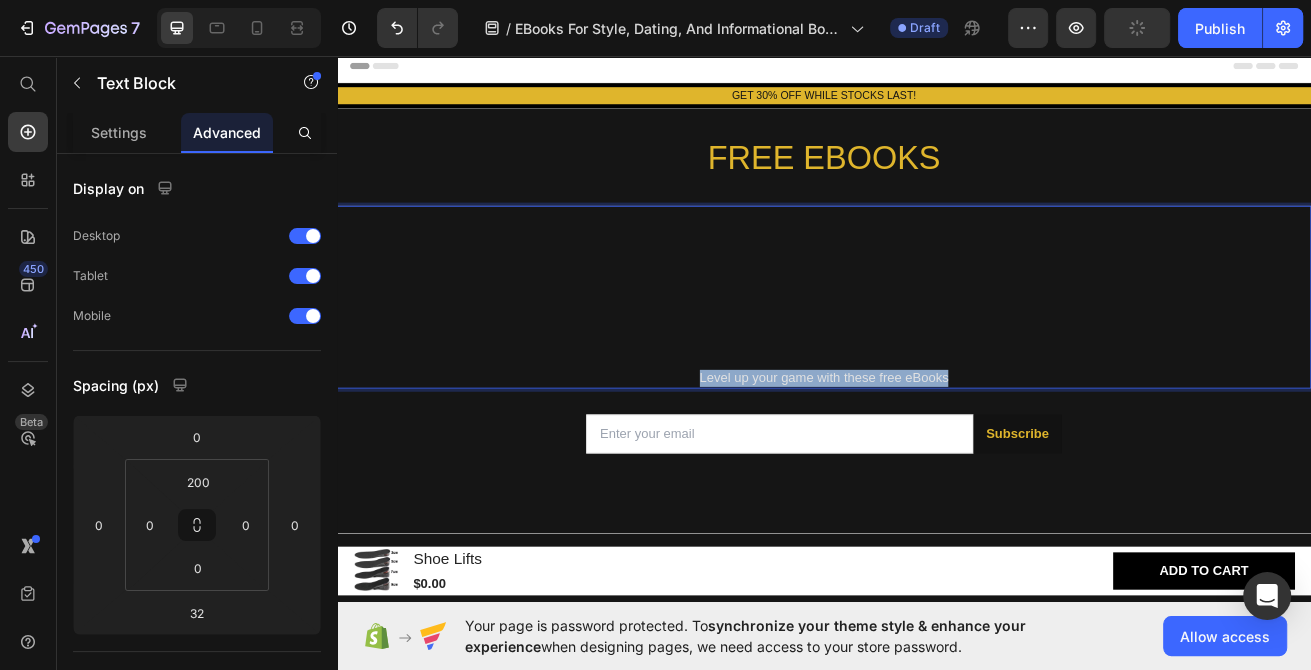 drag, startPoint x: 1025, startPoint y: 453, endPoint x: 795, endPoint y: 448, distance: 230.05434 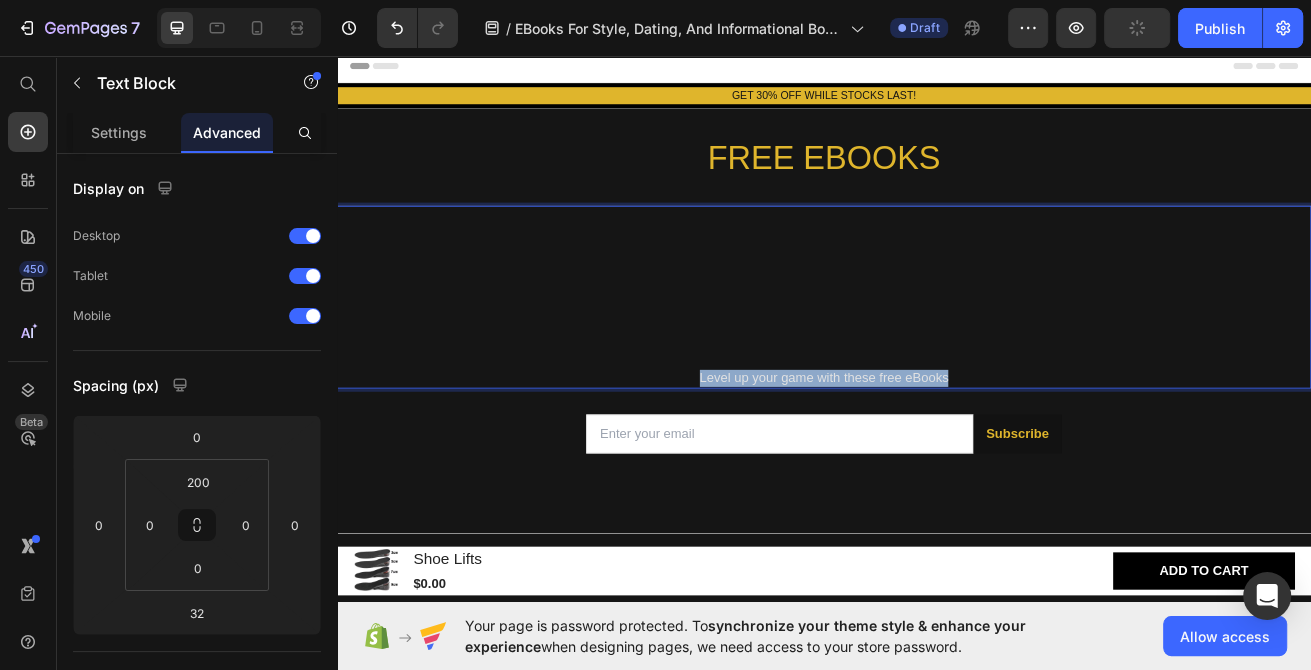 click on "Level up your game with these free eBooks" at bounding box center [937, 453] 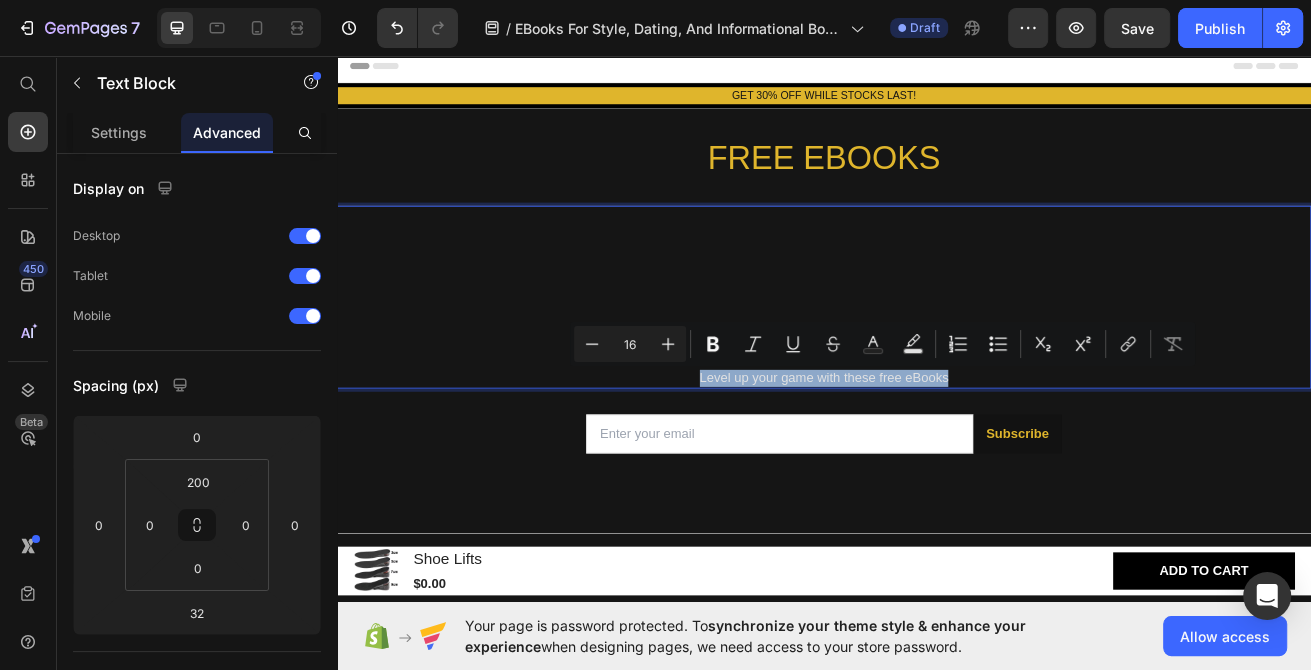 copy on "Level up your game with these free eBooks" 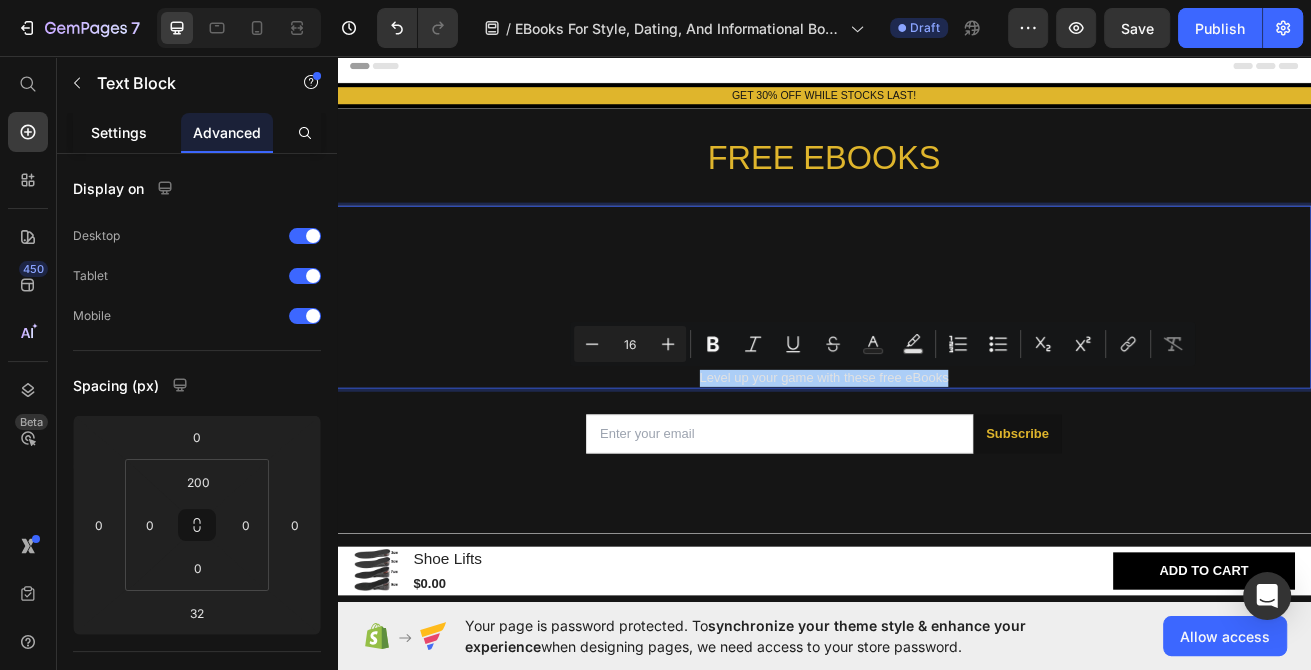 click on "Settings" at bounding box center (119, 132) 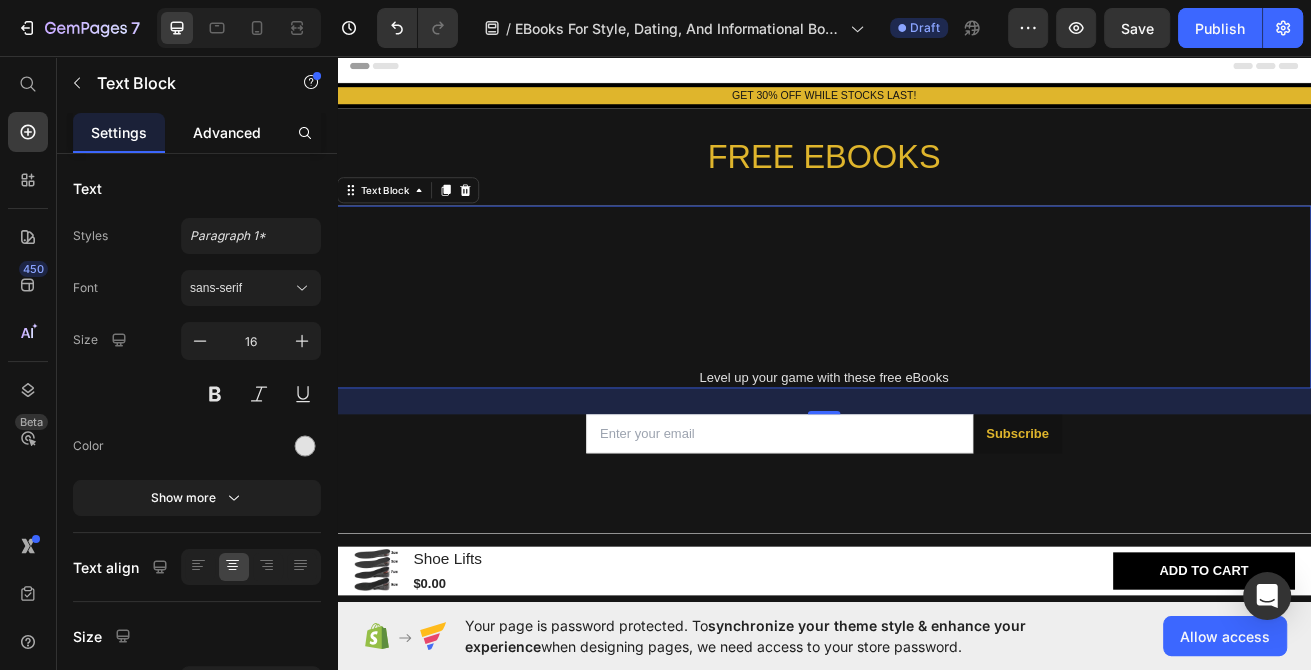 click on "Advanced" at bounding box center [227, 132] 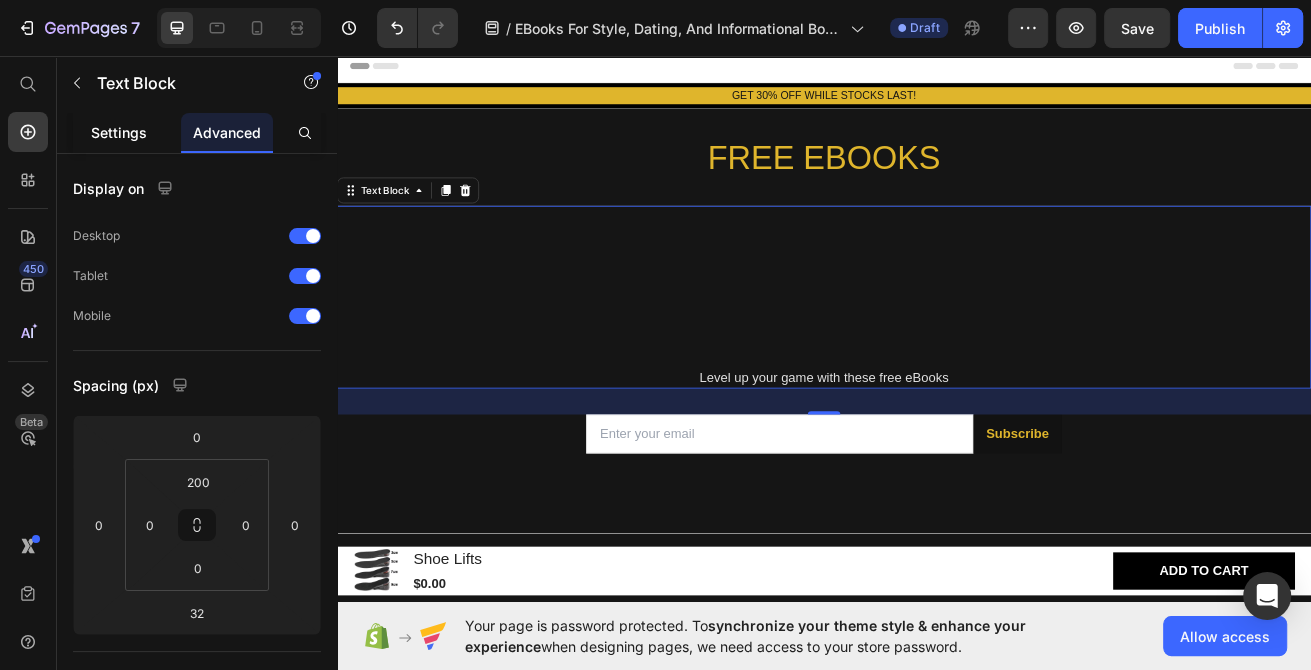 click on "Settings" 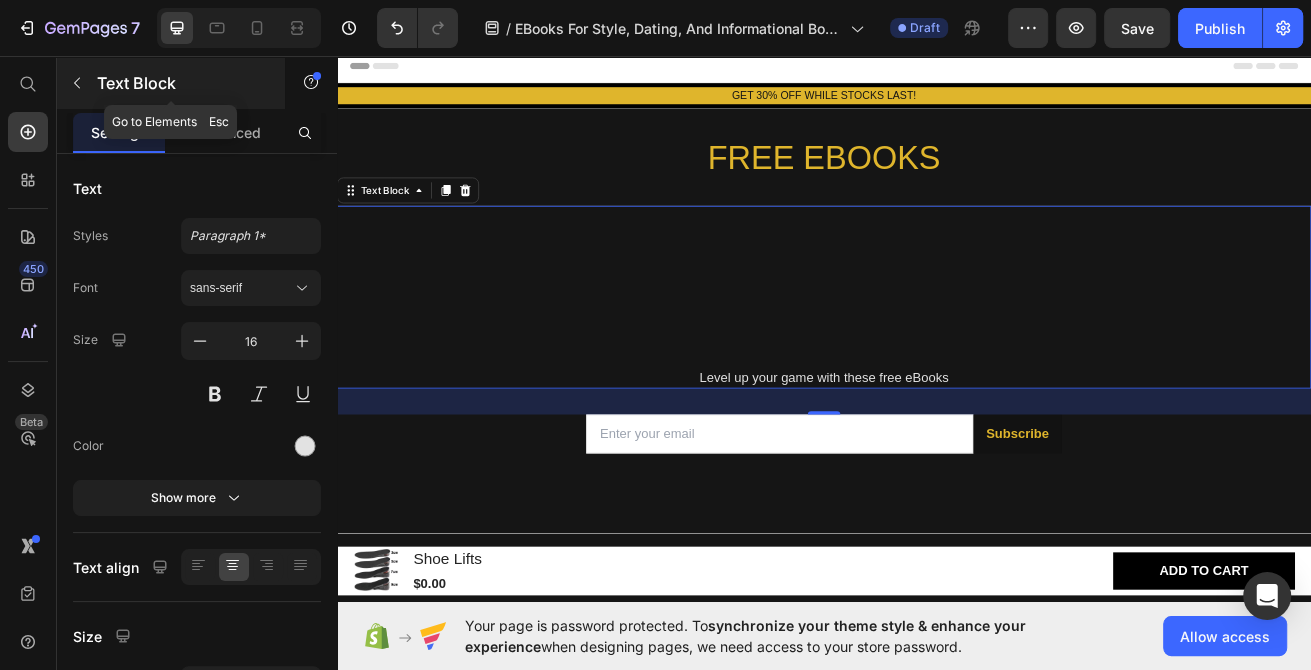 click at bounding box center [77, 83] 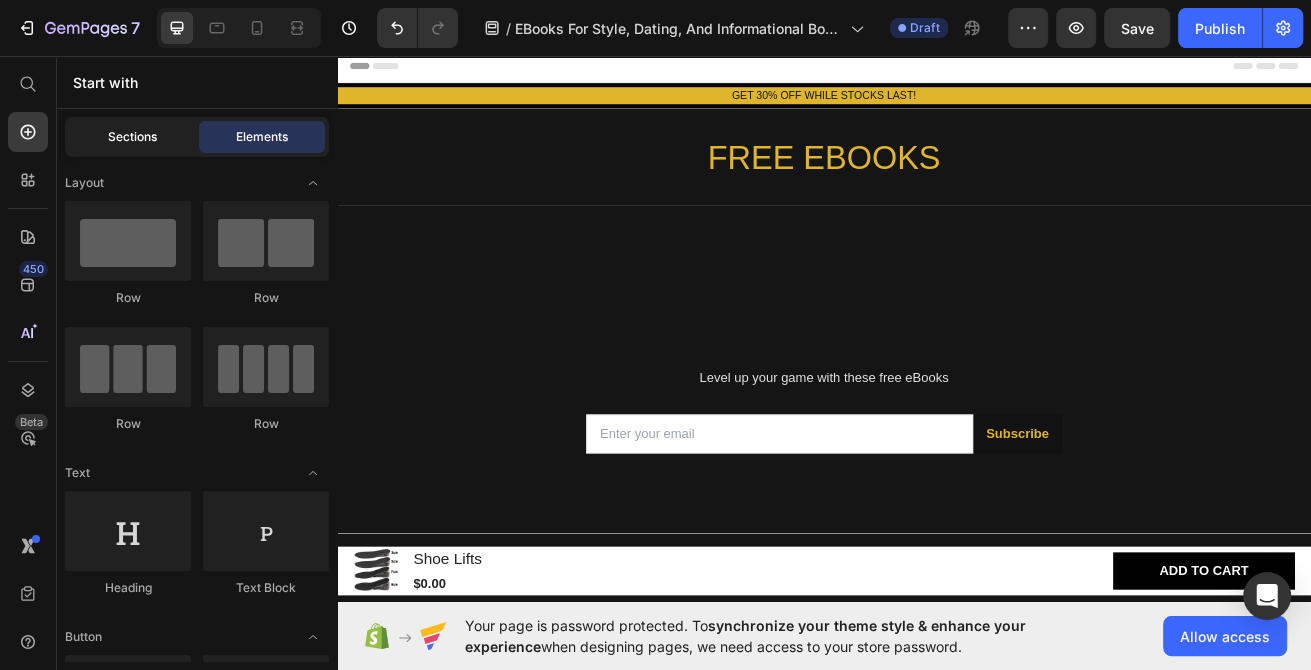 click on "Sections" at bounding box center (132, 137) 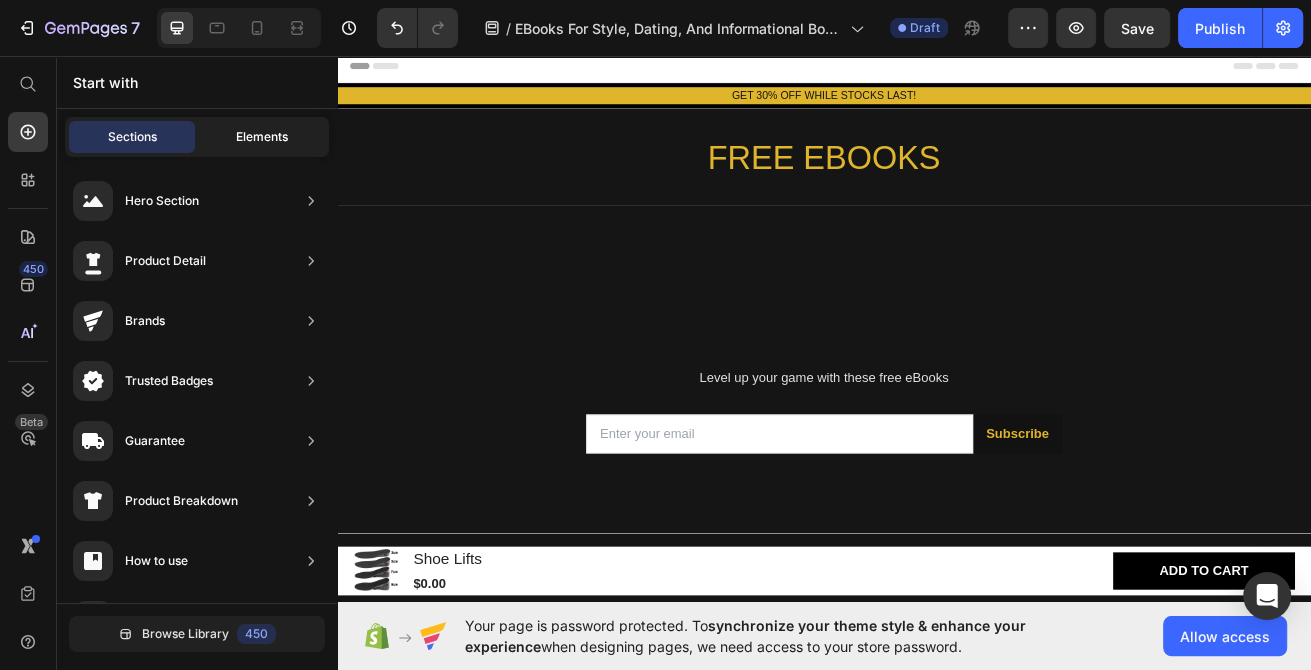 click on "Elements" 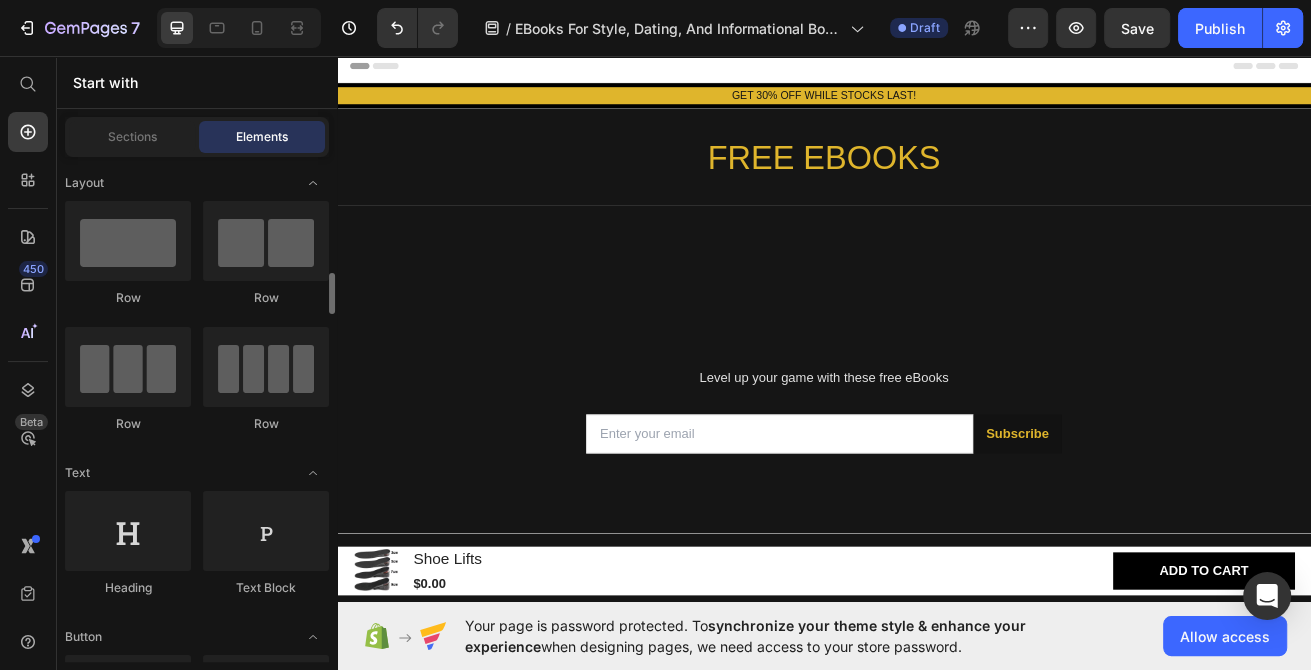 scroll, scrollTop: 108, scrollLeft: 0, axis: vertical 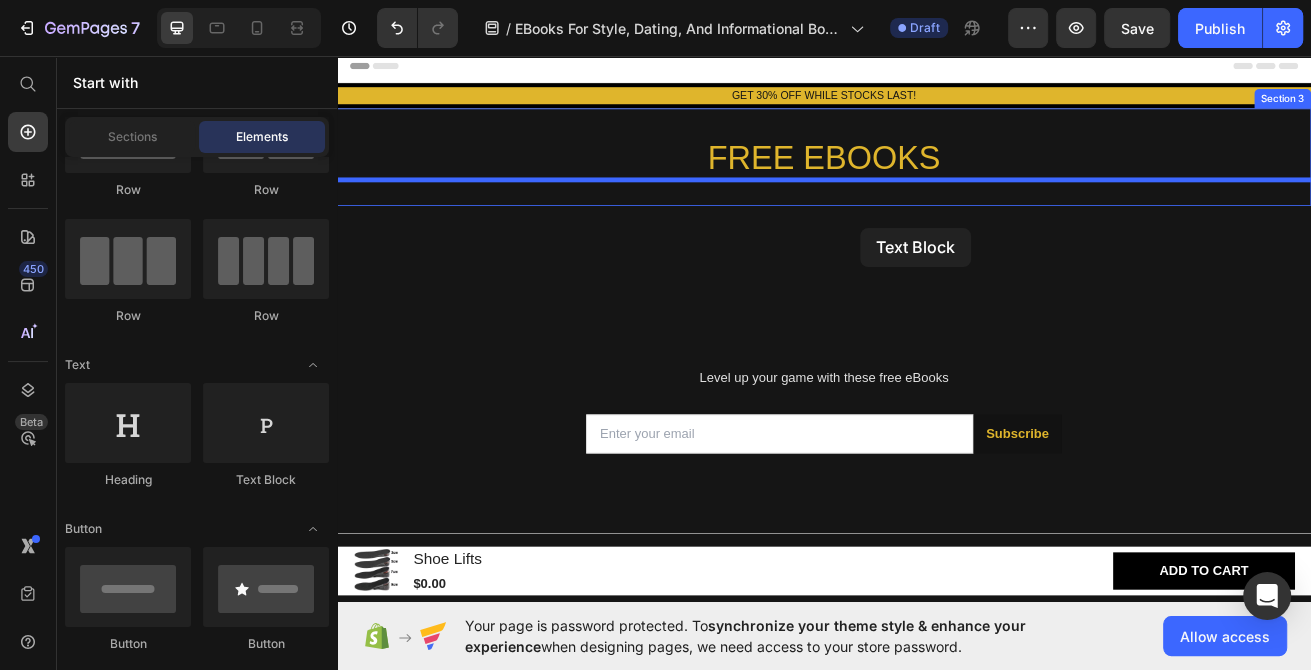 drag, startPoint x: 636, startPoint y: 483, endPoint x: 860, endPoint y: 227, distance: 340.16467 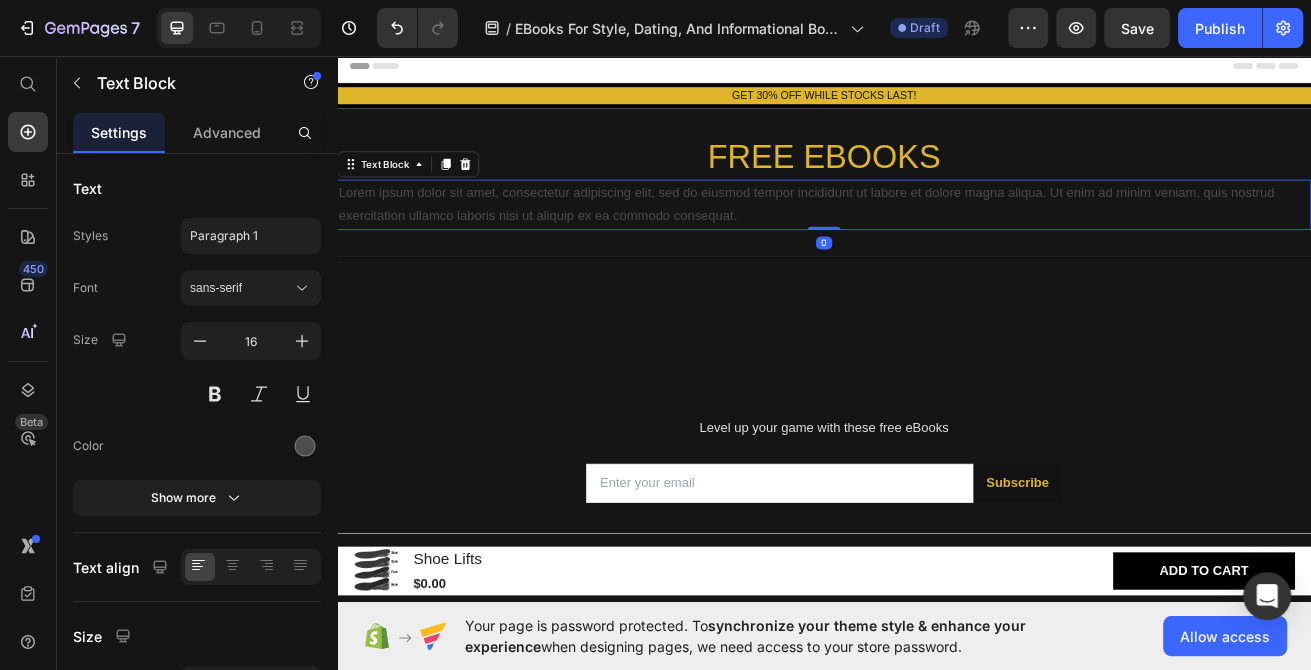click on "Lorem ipsum dolor sit amet, consectetur adipiscing elit, sed do eiusmod tempor incididunt ut labore et dolore magna aliqua. Ut enim ad minim veniam, quis nostrud exercitation ullamco laboris nisi ut aliquip ex ea commodo consequat." at bounding box center [937, 240] 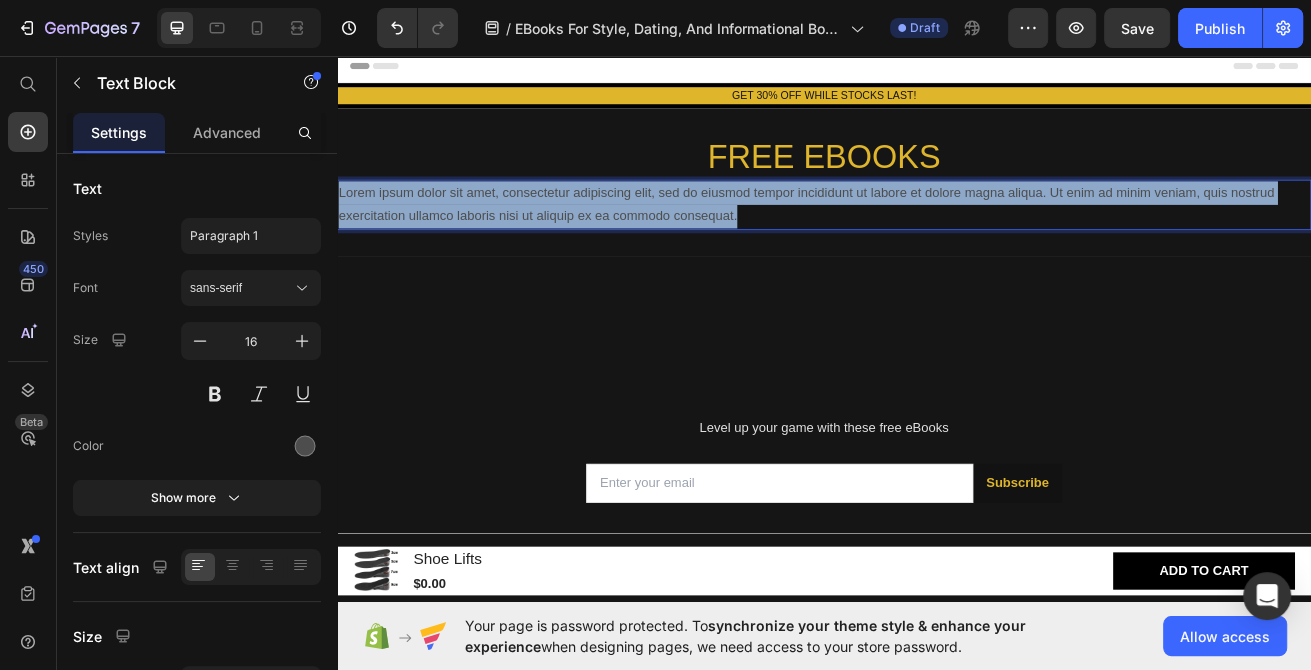 drag, startPoint x: 868, startPoint y: 256, endPoint x: 294, endPoint y: 171, distance: 580.2594 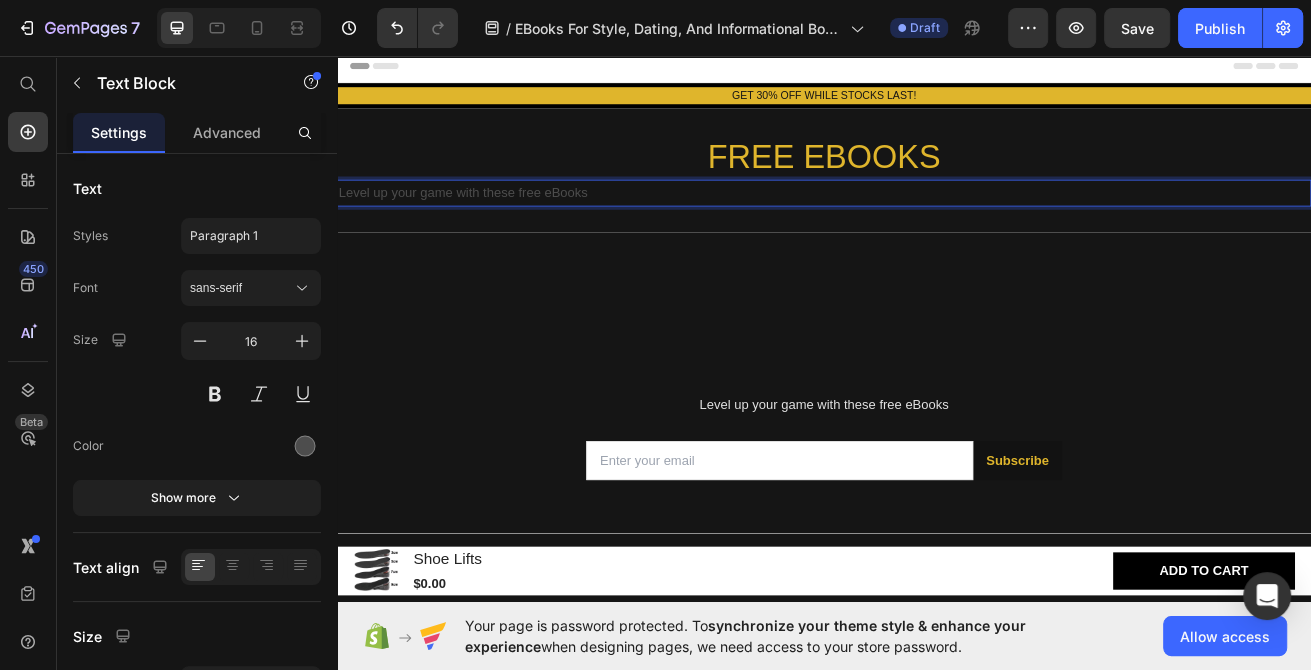 click on "Level up your game with these free eBooks" at bounding box center [937, 225] 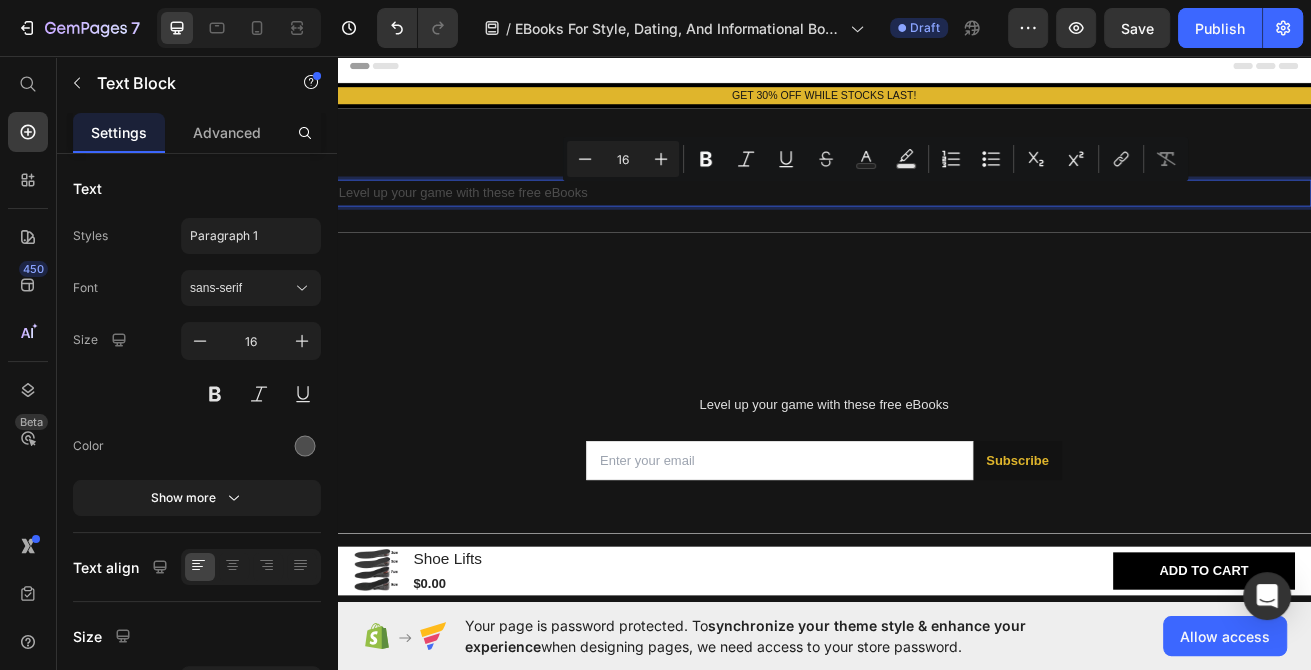 click on "Level up your game with these free eBooks" at bounding box center [937, 225] 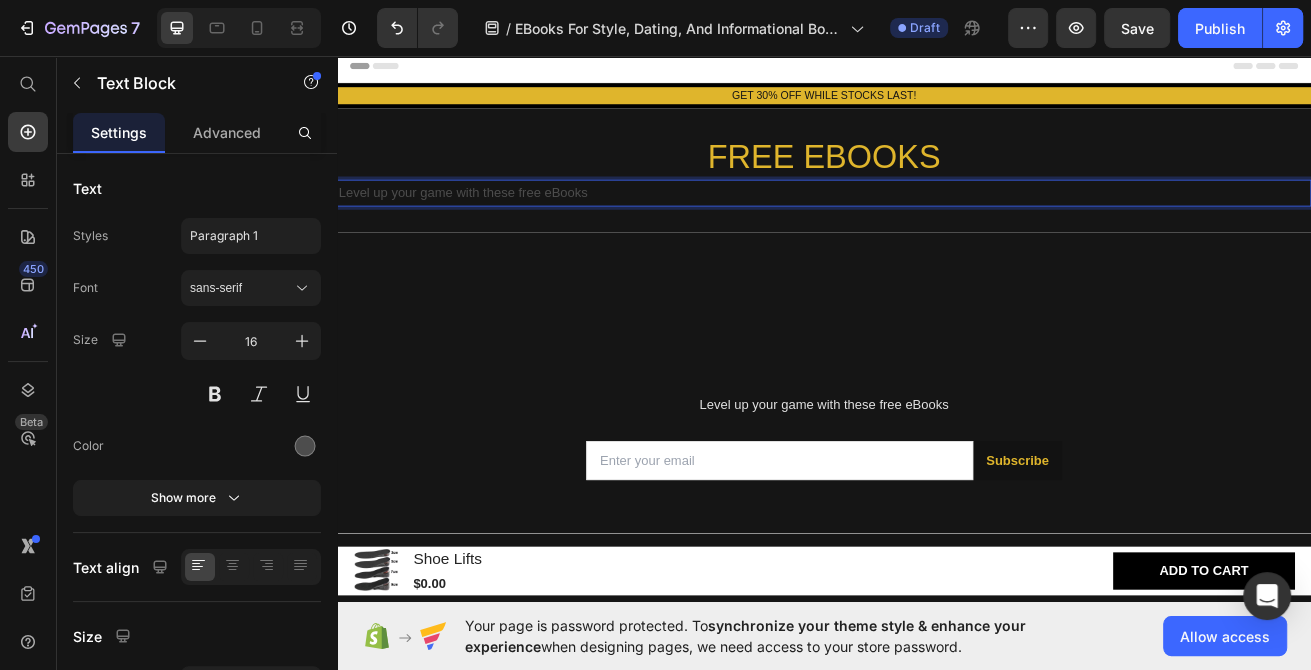 drag, startPoint x: 1108, startPoint y: 232, endPoint x: 794, endPoint y: 218, distance: 314.31195 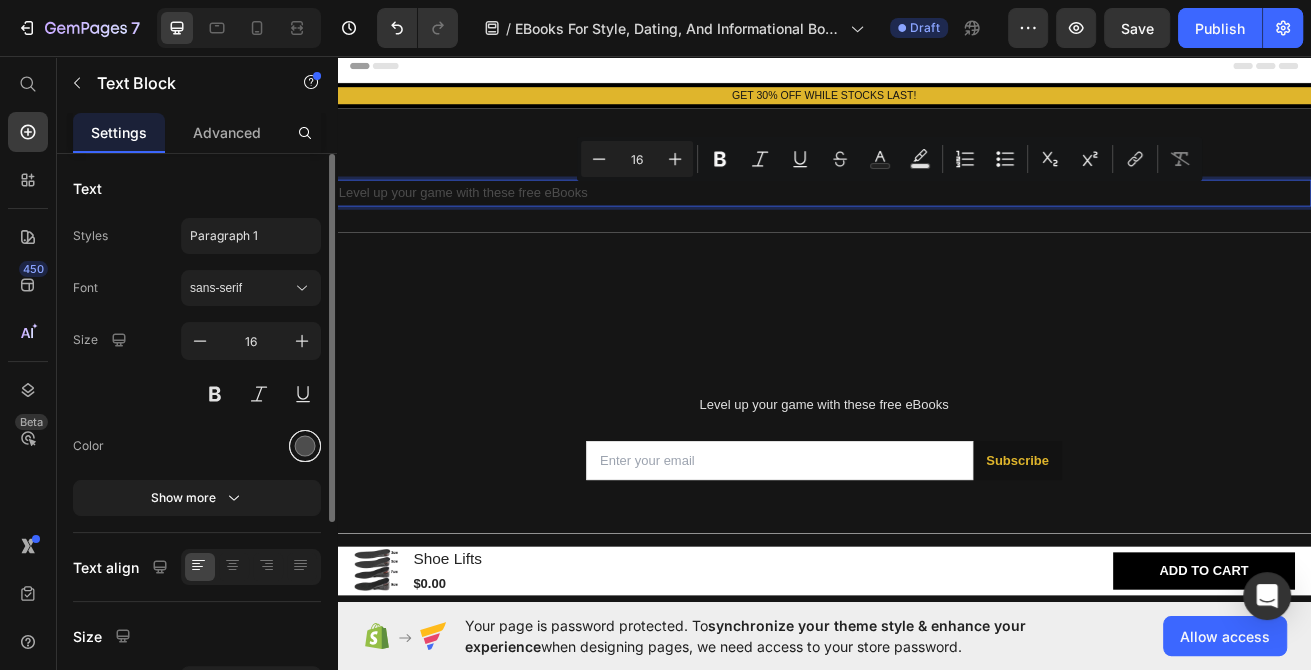 click at bounding box center [305, 446] 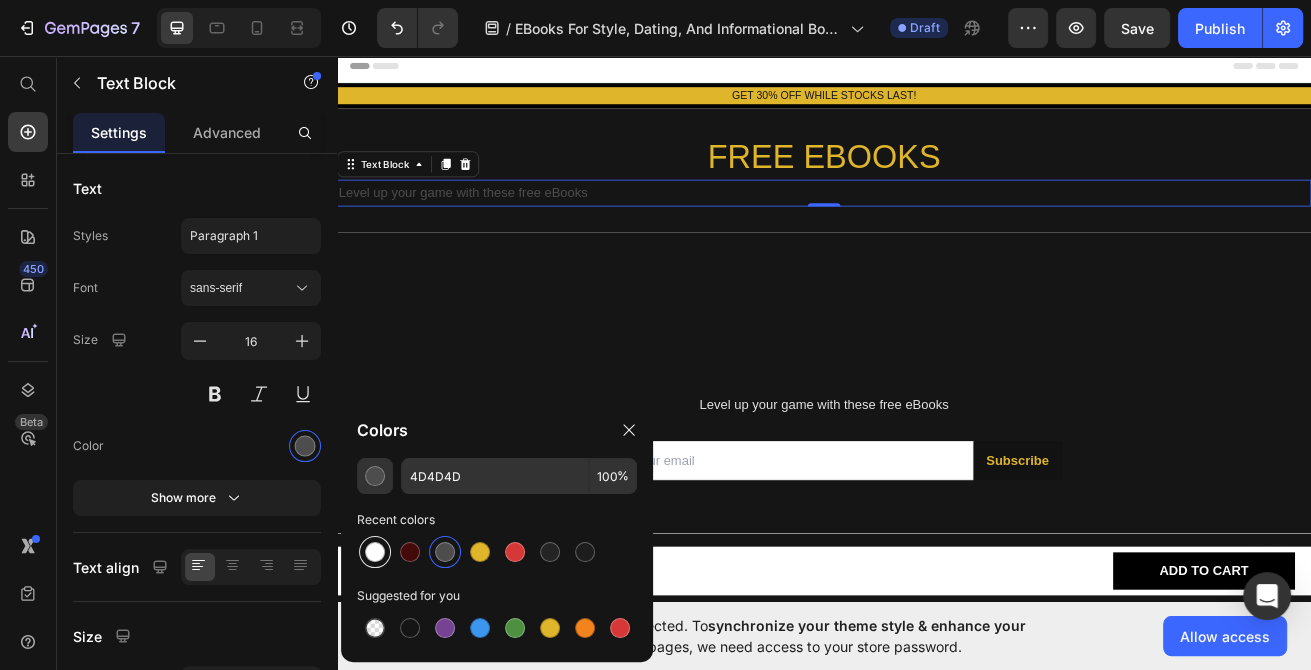 click at bounding box center [375, 552] 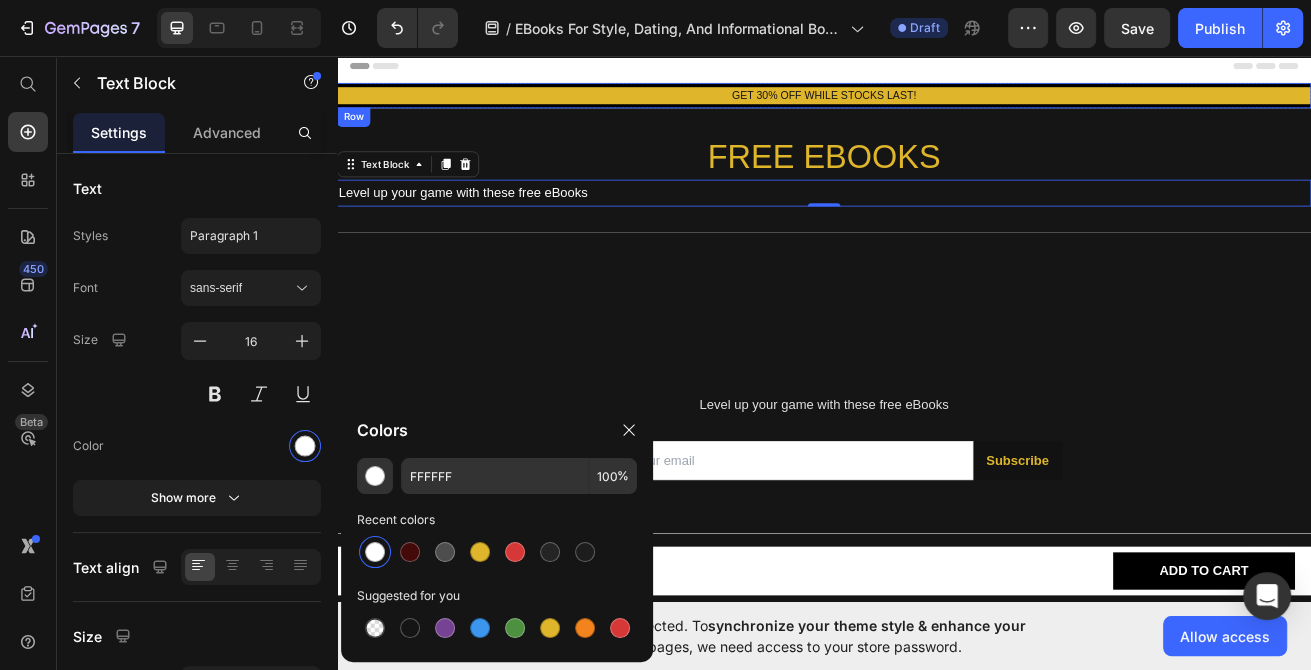 click on "GET 30% OFF WHILE STOCKS LAST!" at bounding box center [937, 105] 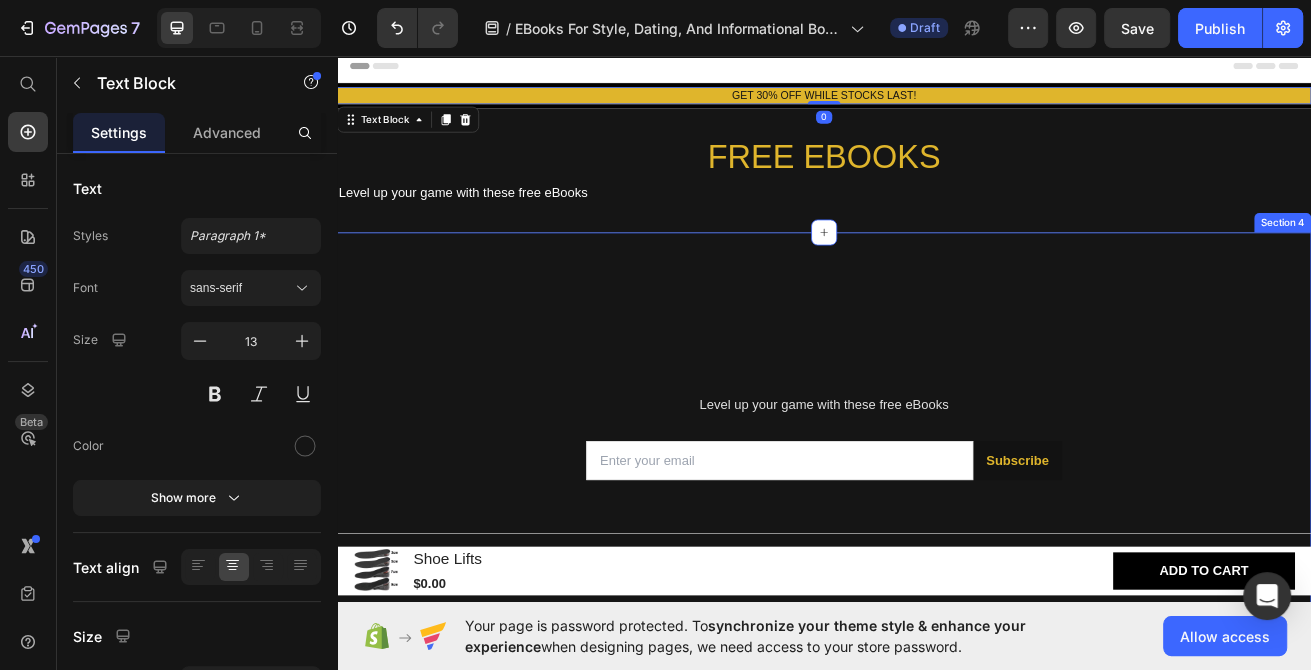 click on "Level up your game with these free eBooks" at bounding box center (937, 486) 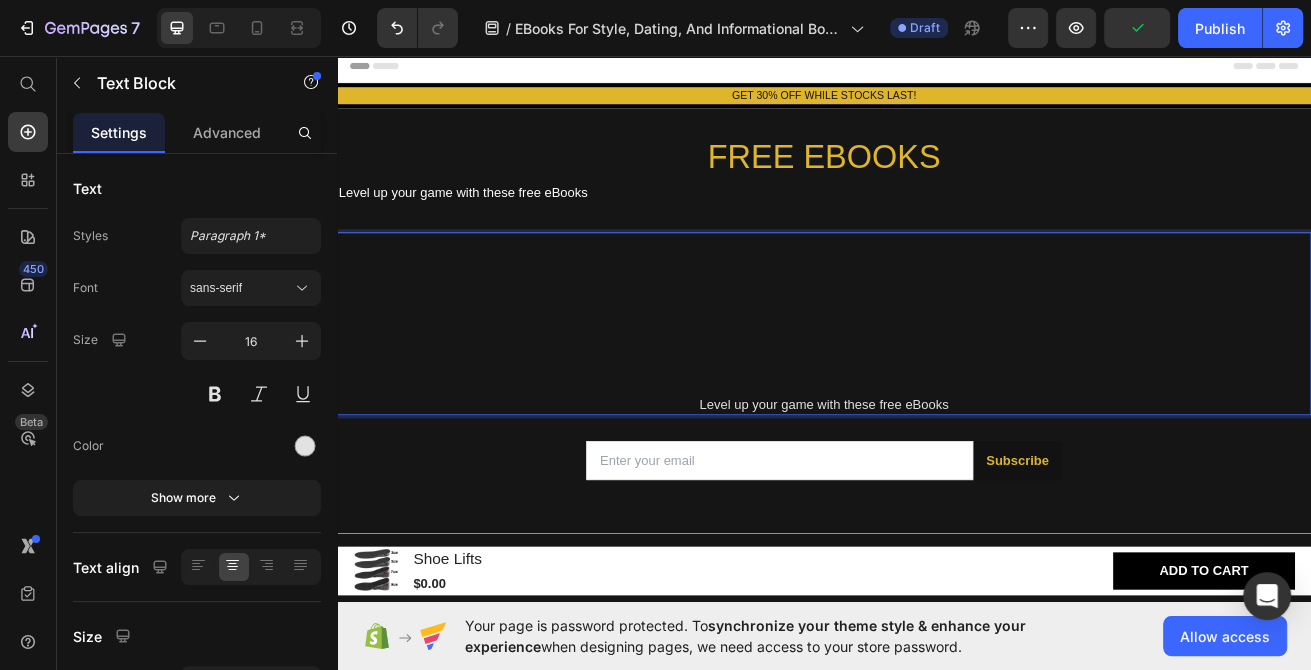 drag, startPoint x: 1102, startPoint y: 489, endPoint x: 1003, endPoint y: 485, distance: 99.08077 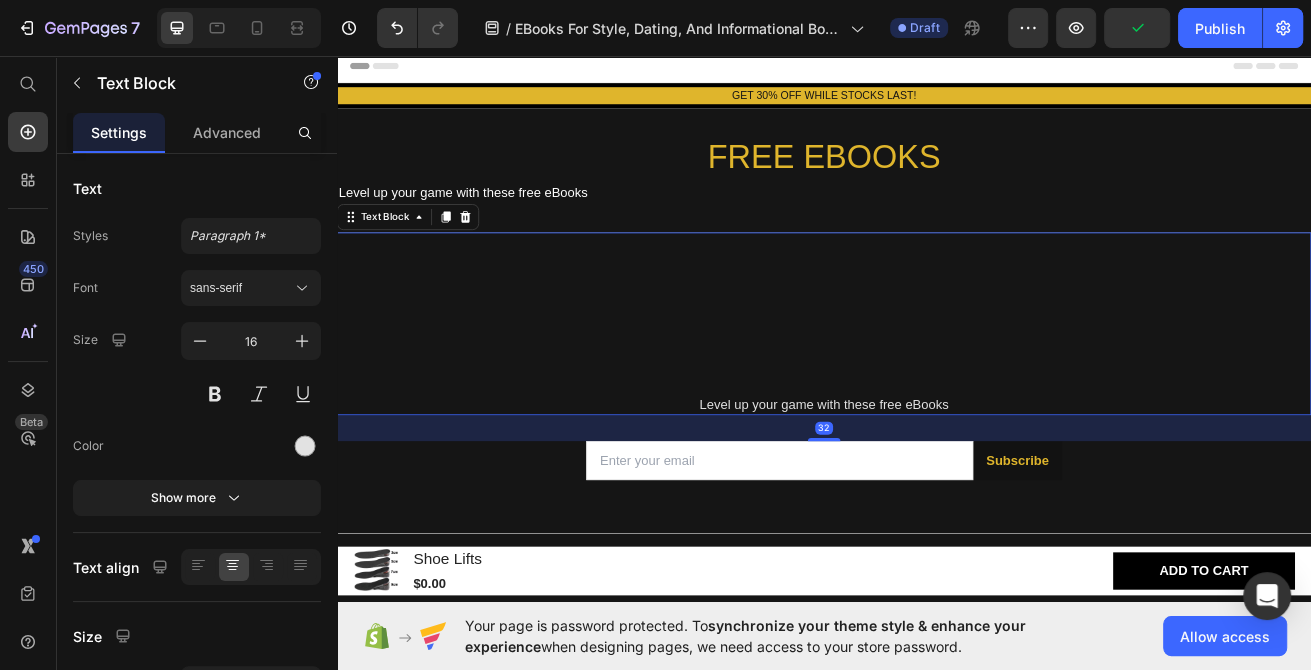 click on "Level up your game with these free eBooks Text Block   32" at bounding box center [937, 386] 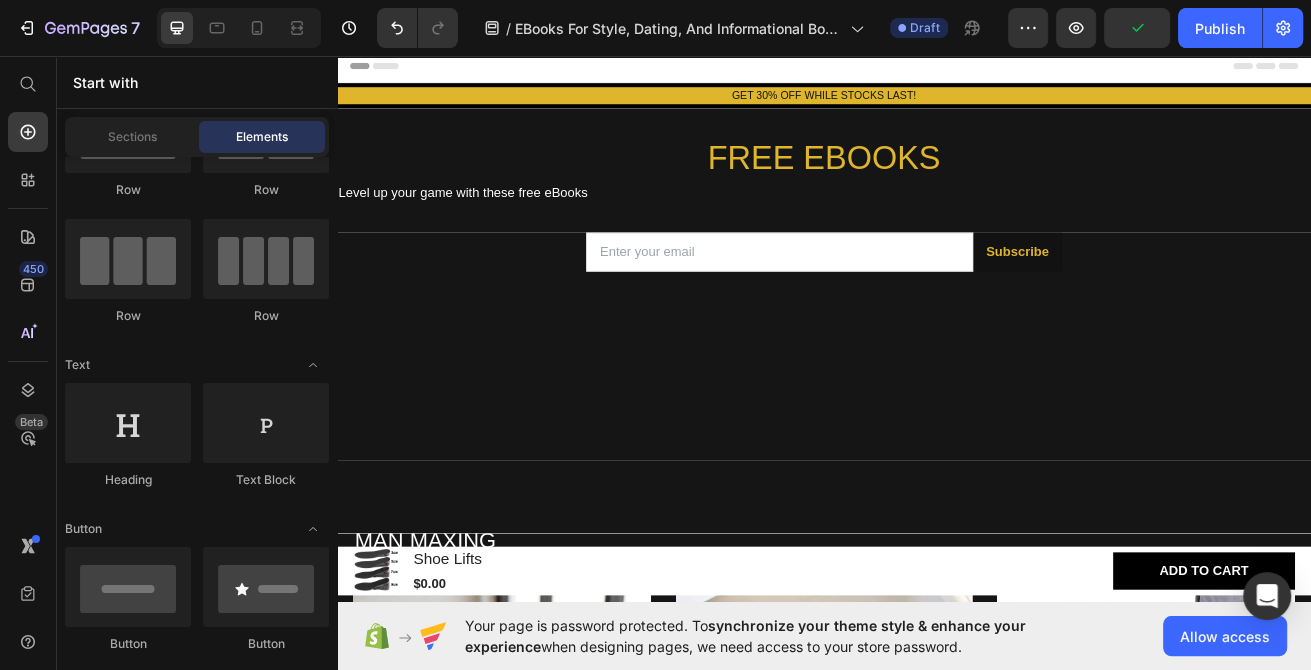 scroll, scrollTop: 108, scrollLeft: 0, axis: vertical 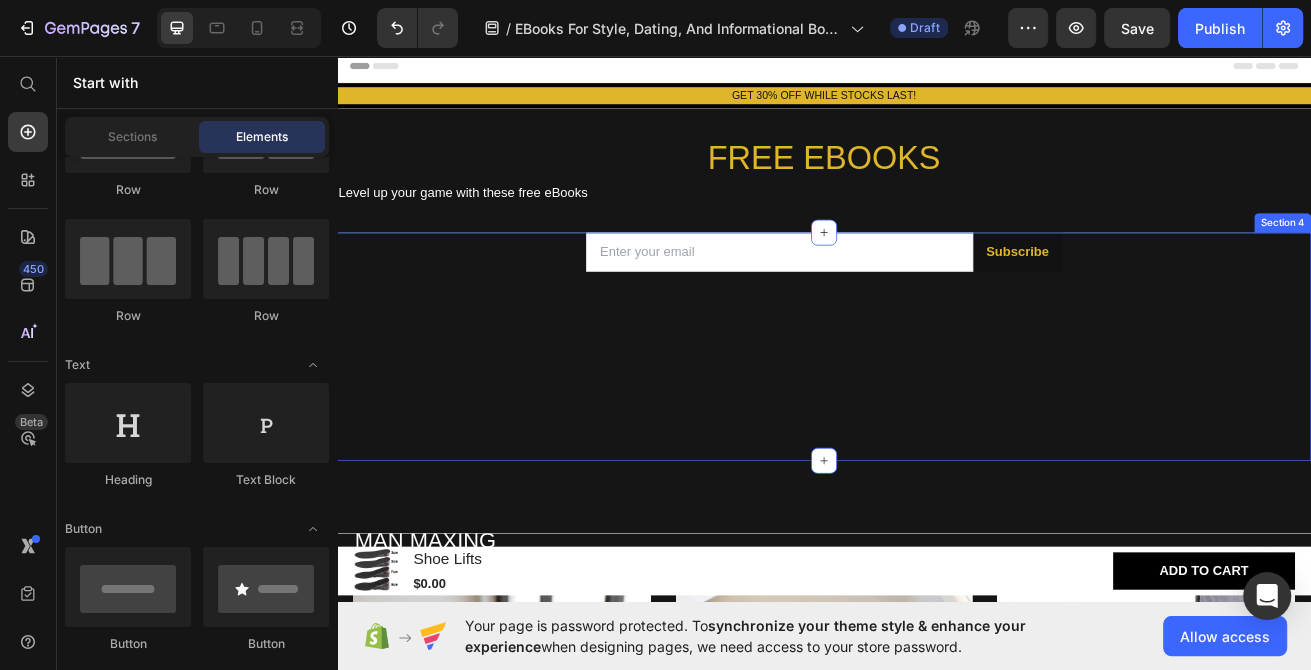 click at bounding box center [882, 298] 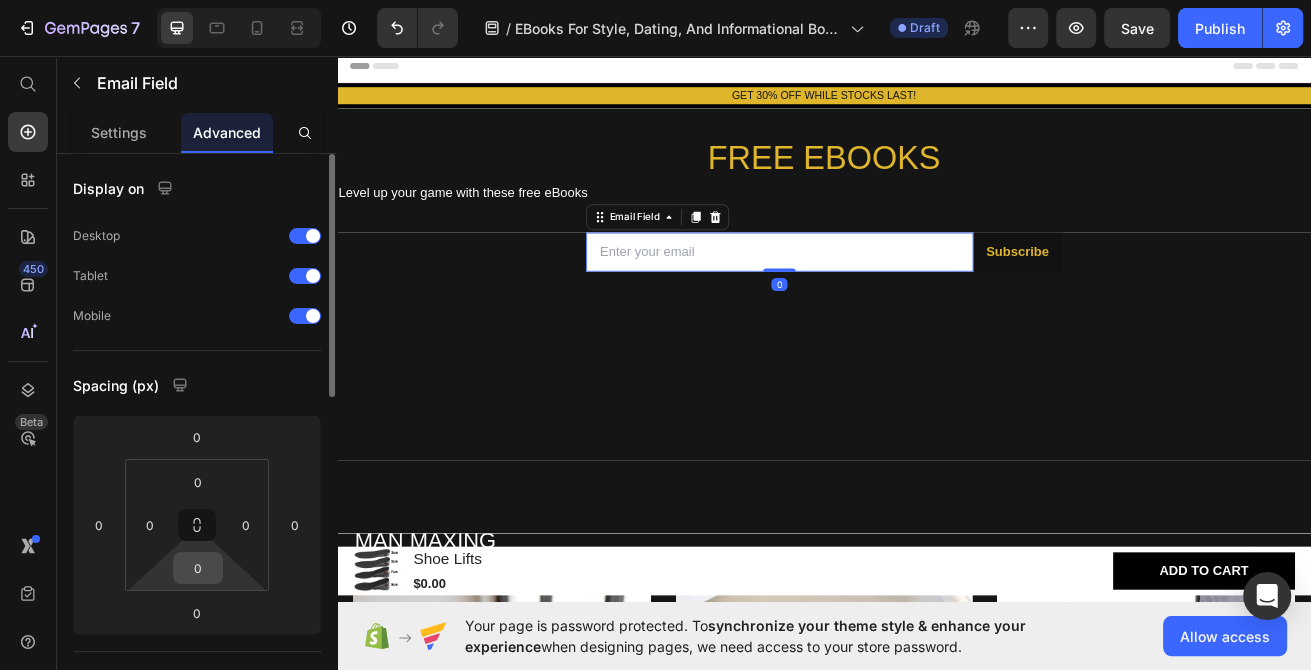 click on "0" at bounding box center [198, 568] 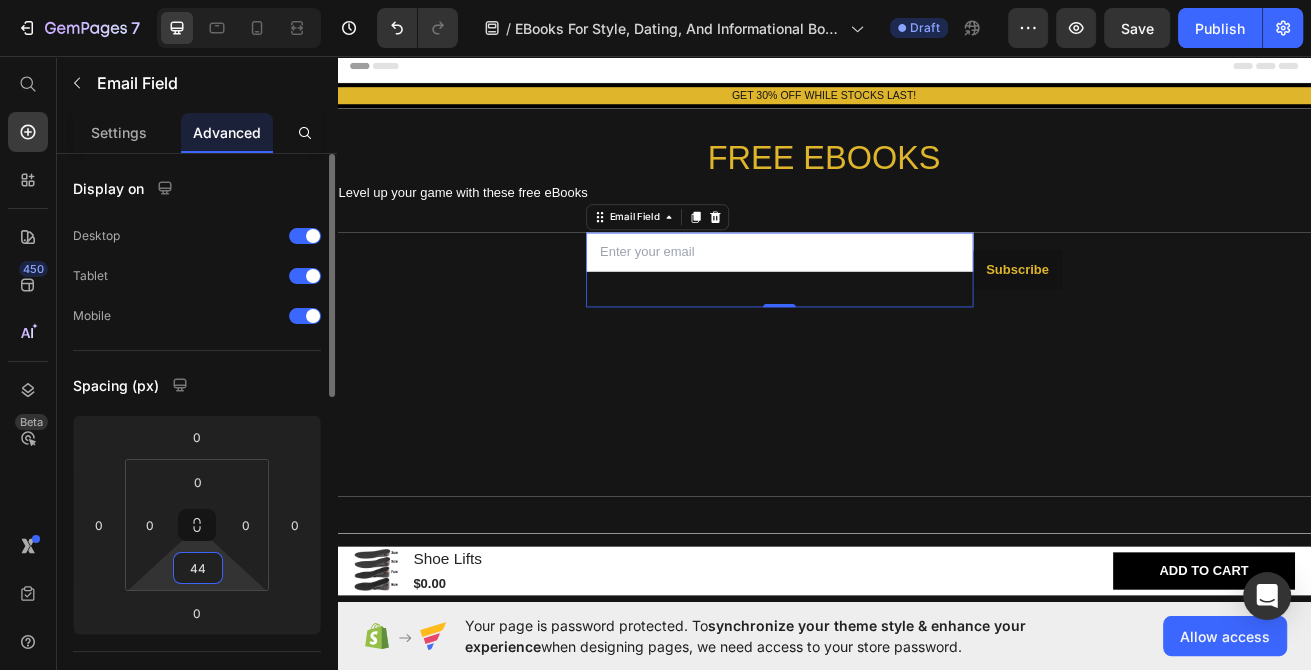 type on "4" 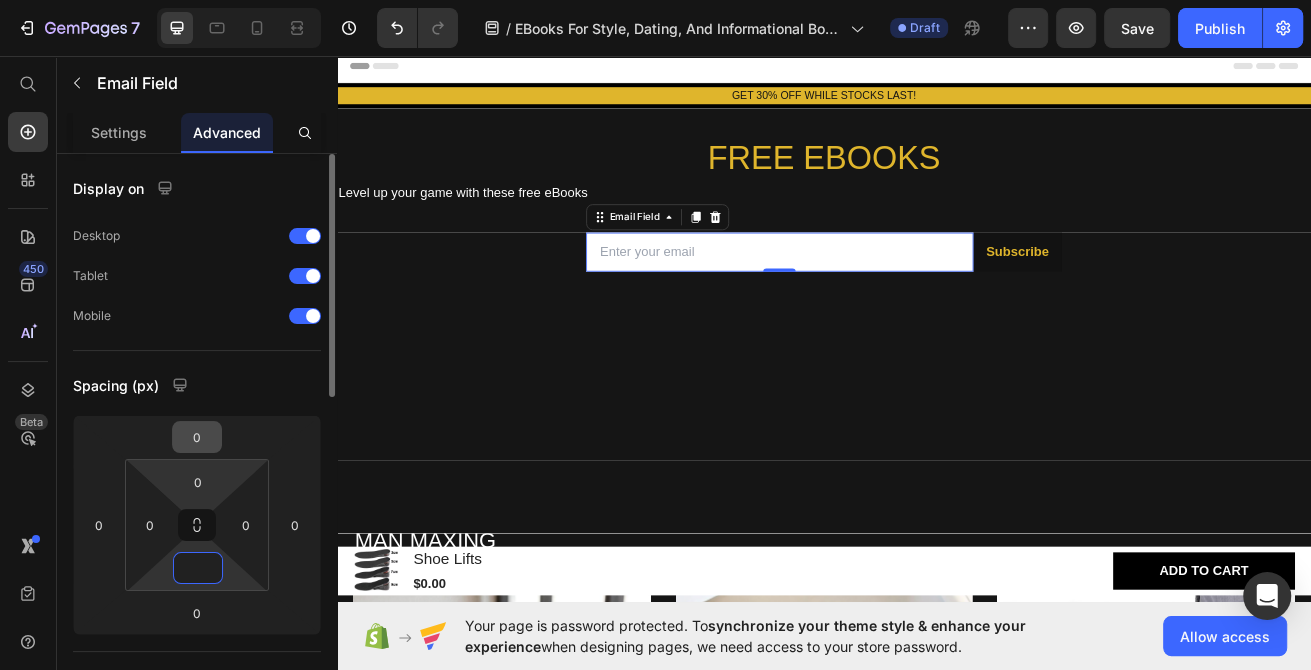 type on "0" 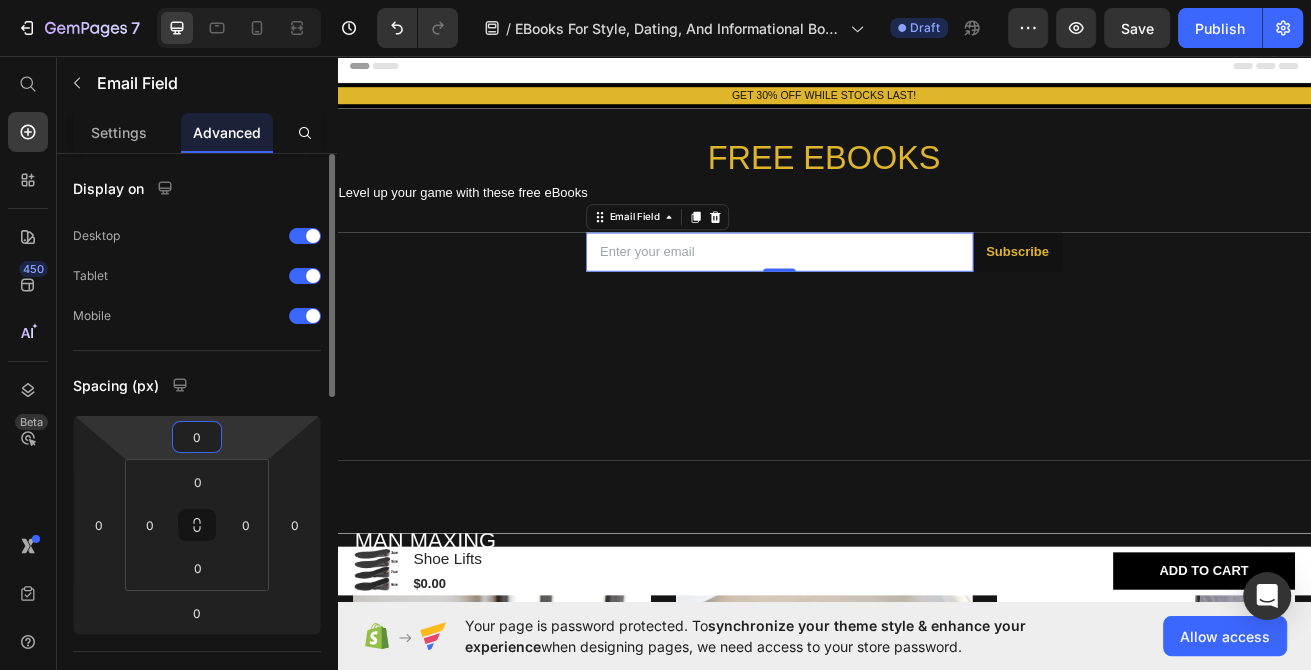 click on "0" at bounding box center [197, 437] 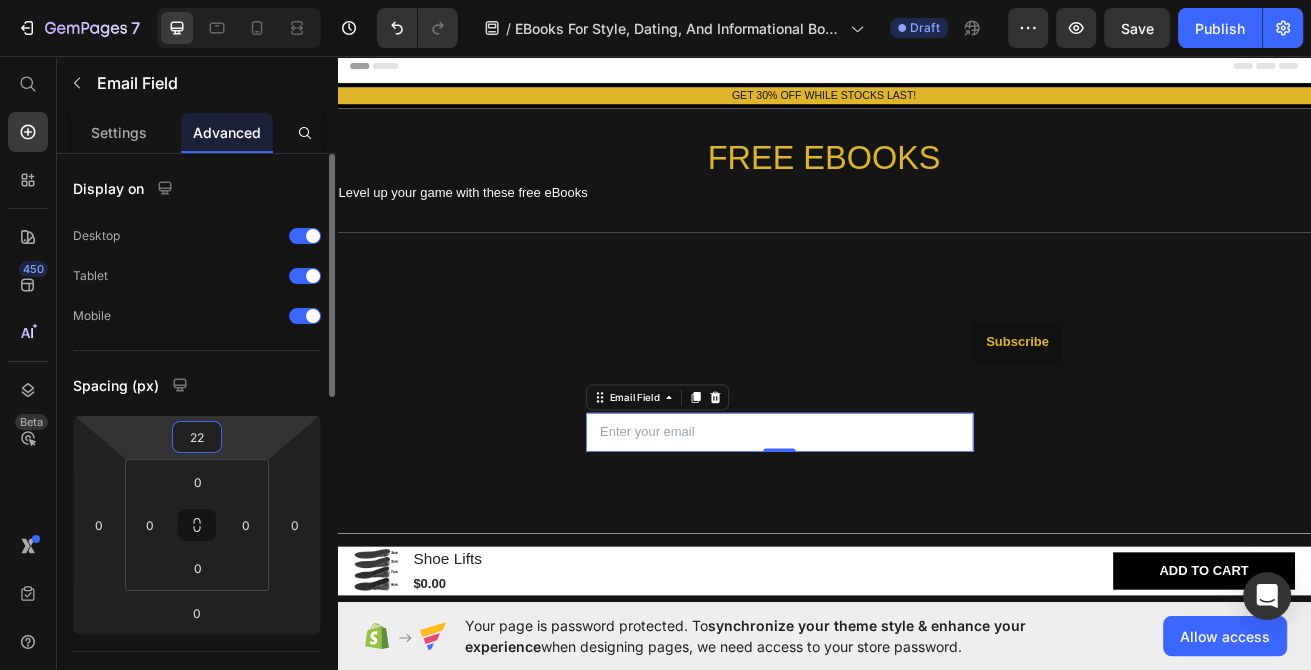 type on "2" 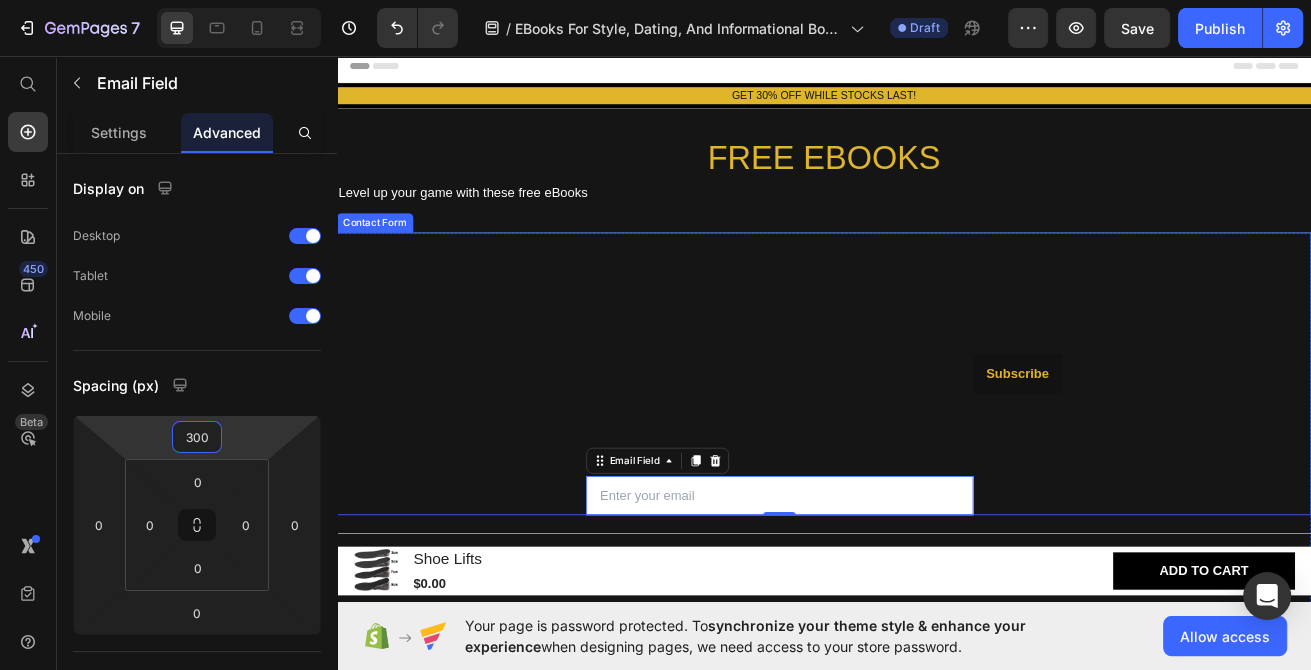 type on "300" 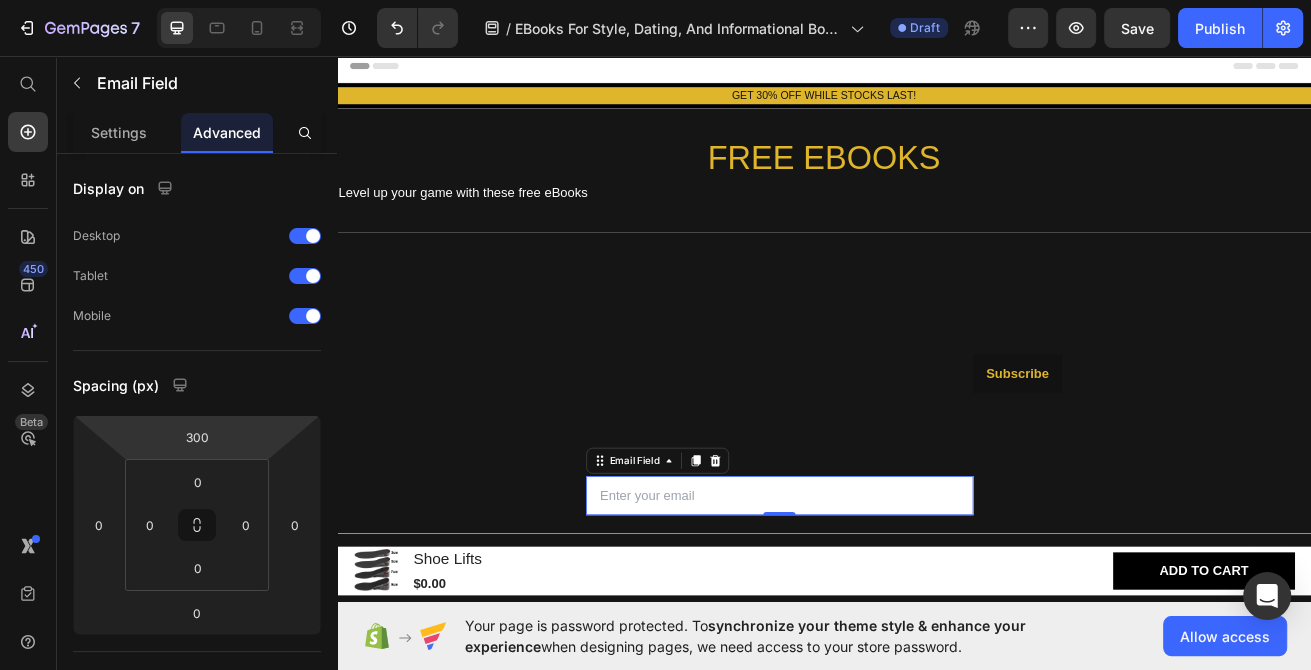 click at bounding box center (882, 598) 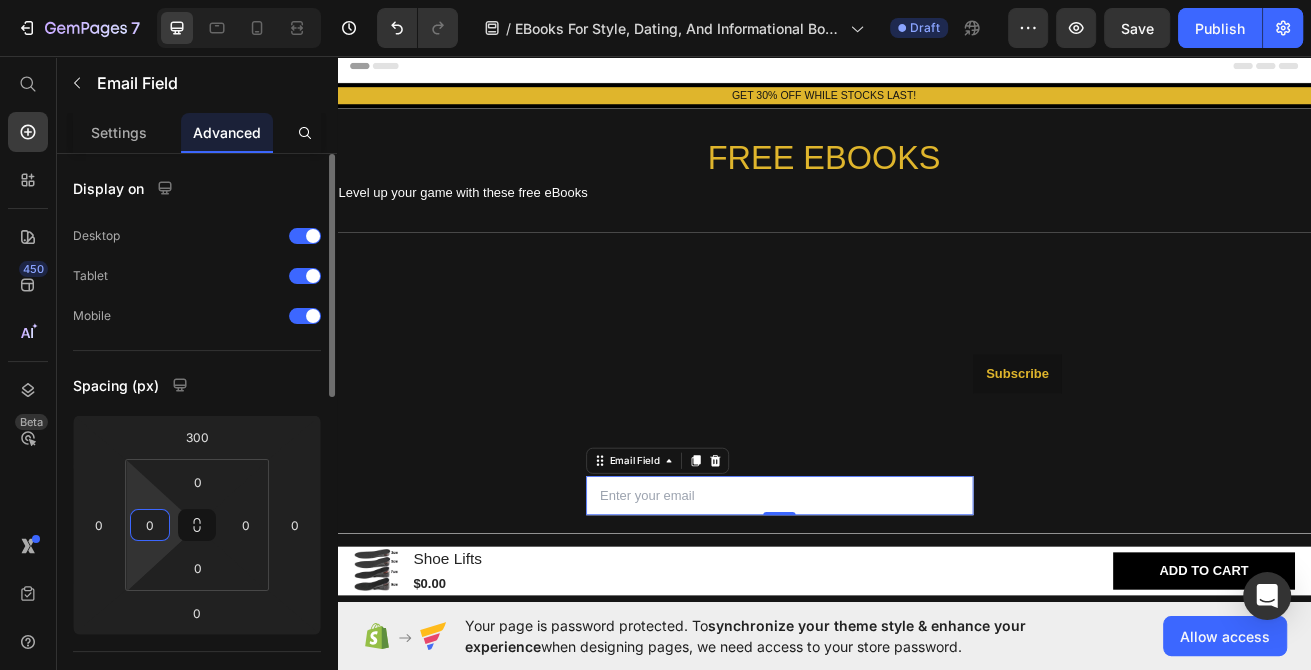 click on "0" at bounding box center [150, 525] 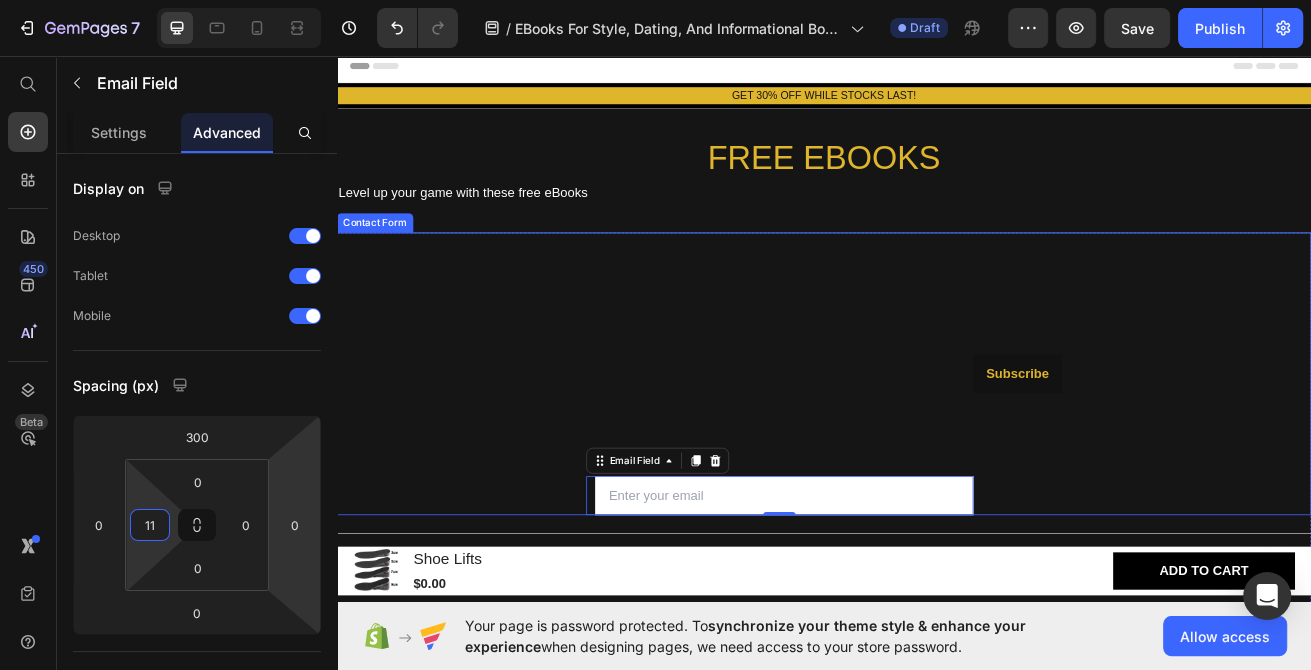 type on "1" 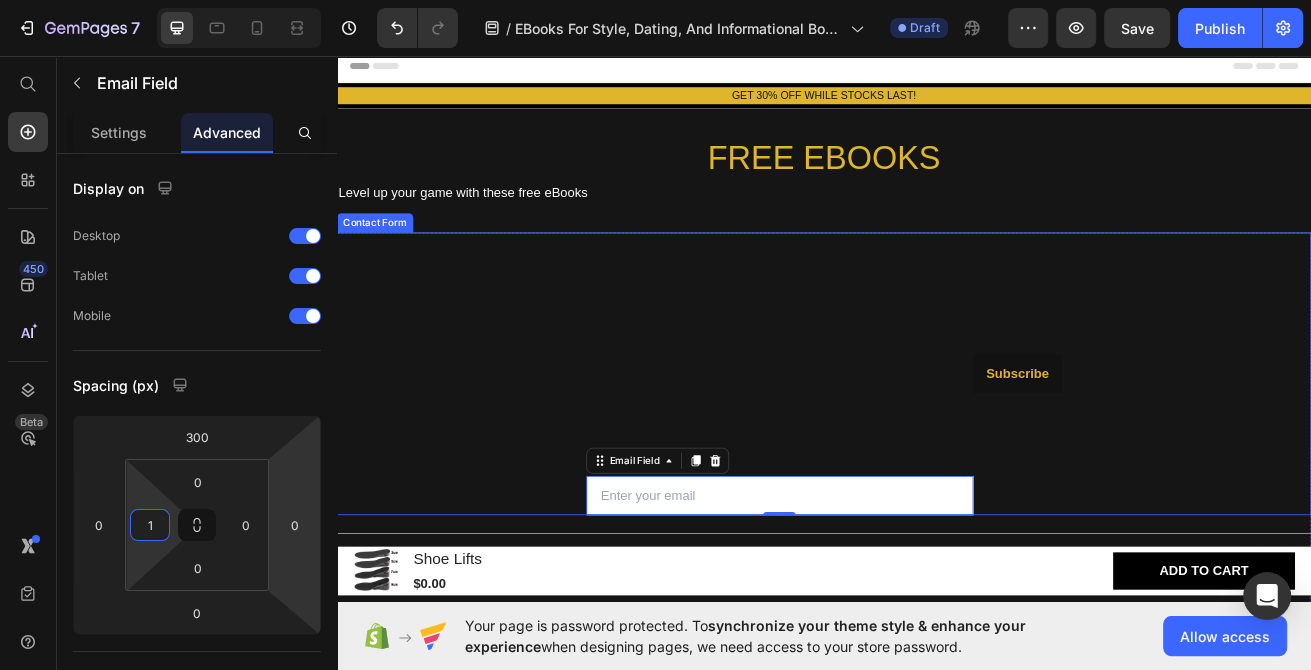 click on "Email Field   0 Subscribe Submit Button Row Contact Form" at bounding box center [937, 448] 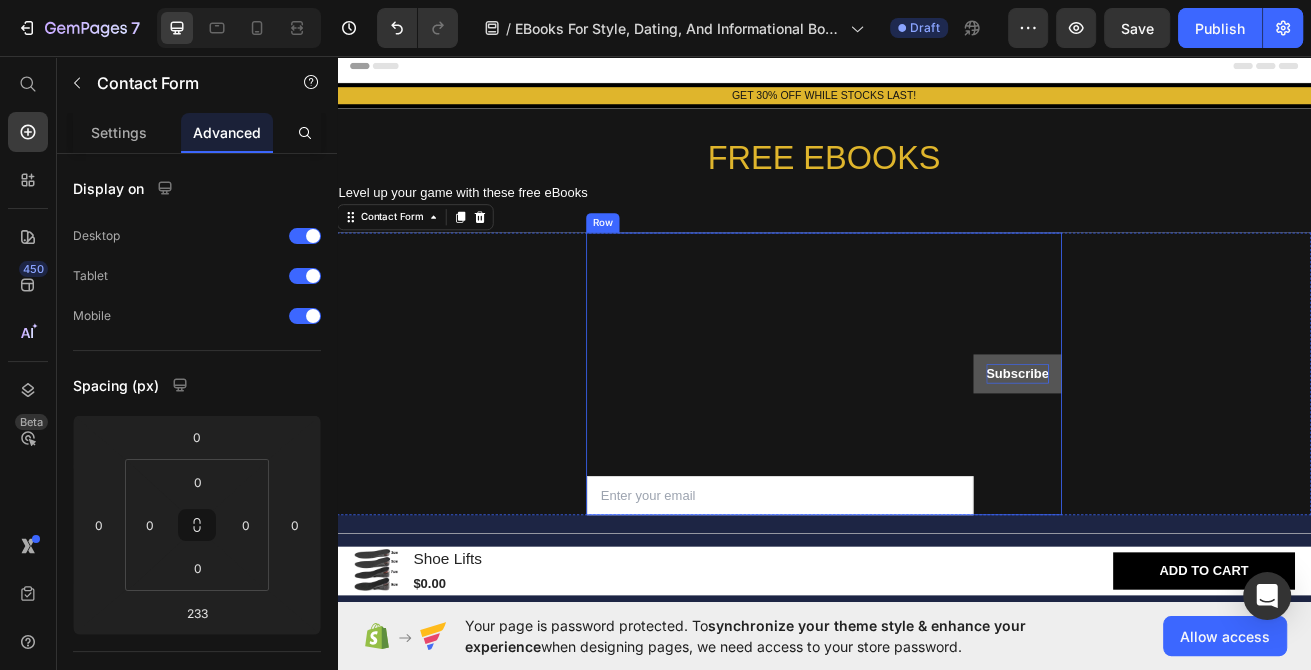 click on "Subscribe" at bounding box center (1175, 448) 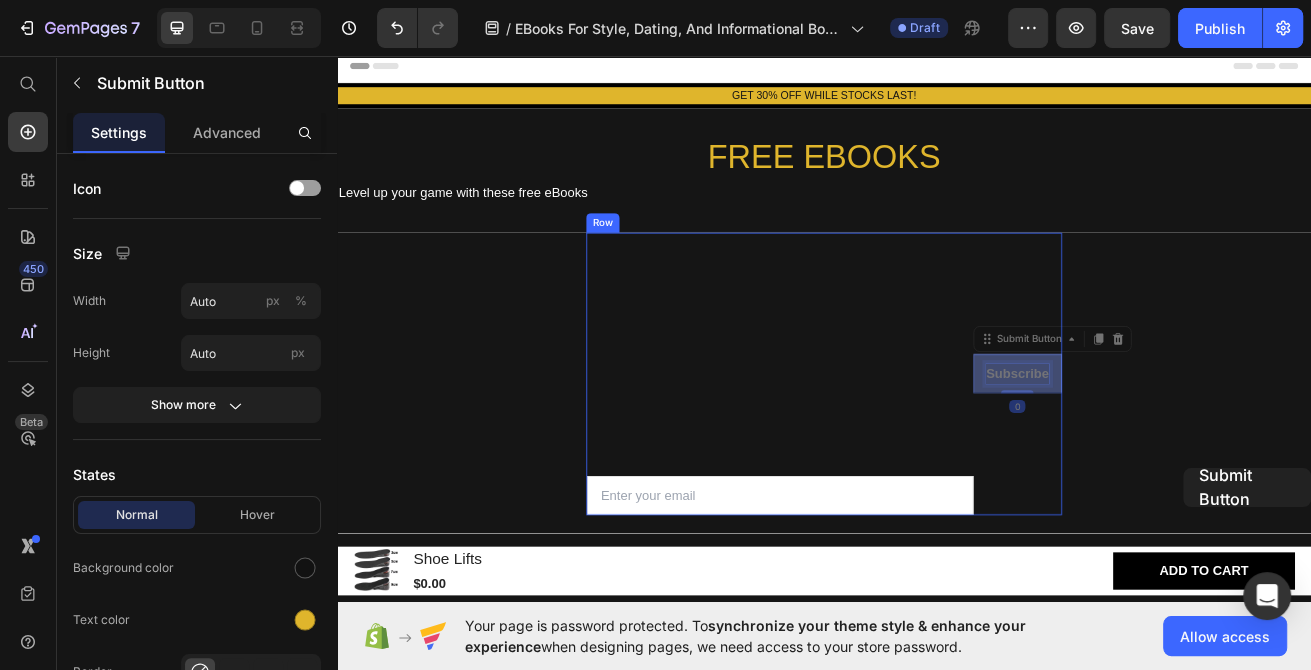 drag, startPoint x: 1203, startPoint y: 448, endPoint x: 1183, endPoint y: 467, distance: 27.58623 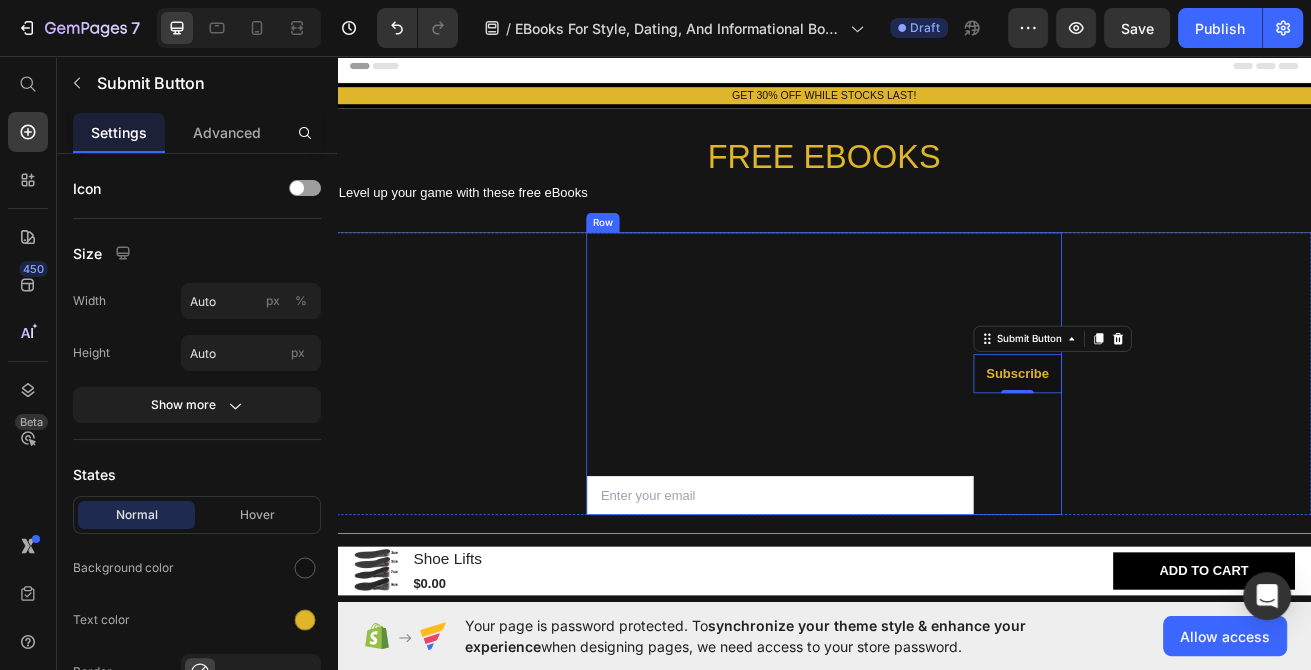 click at bounding box center (883, 598) 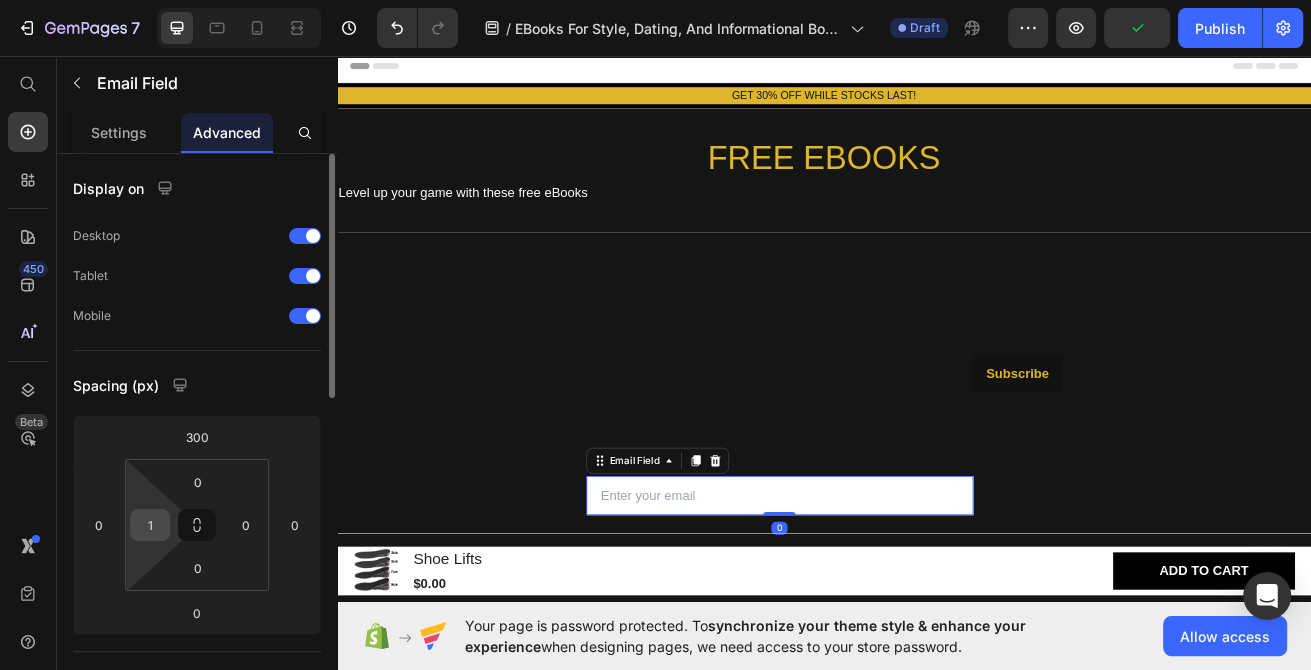 click on "1" at bounding box center [150, 525] 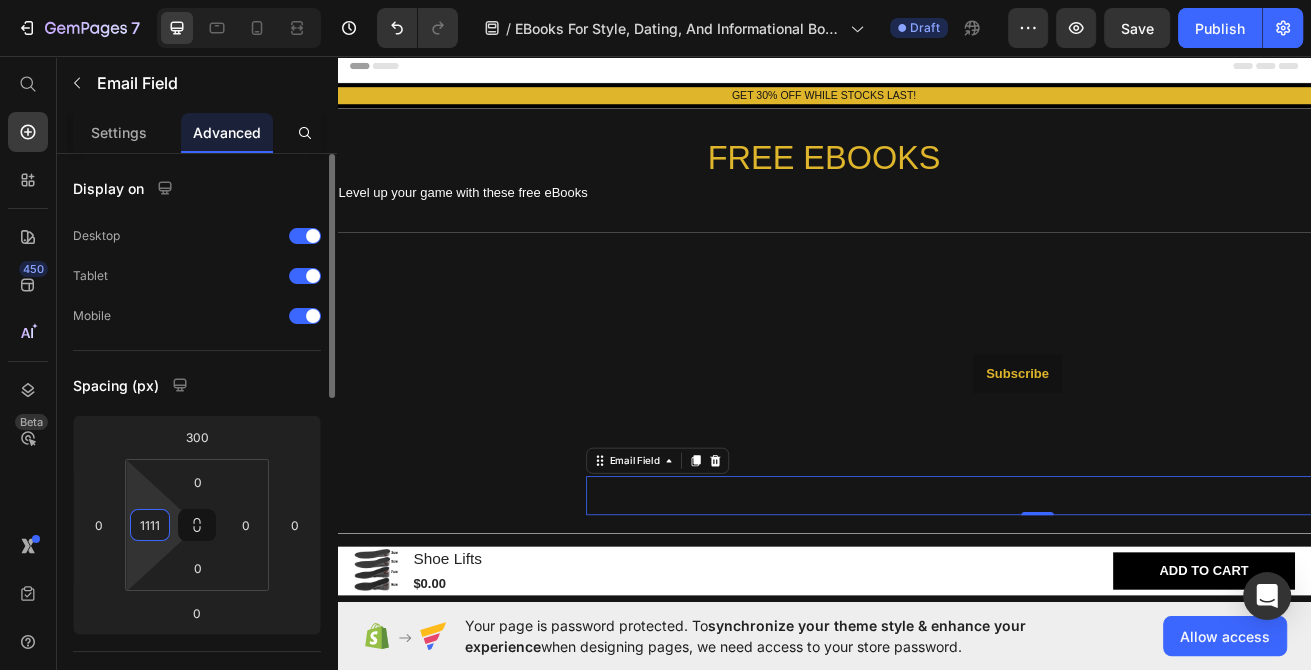 type on "111" 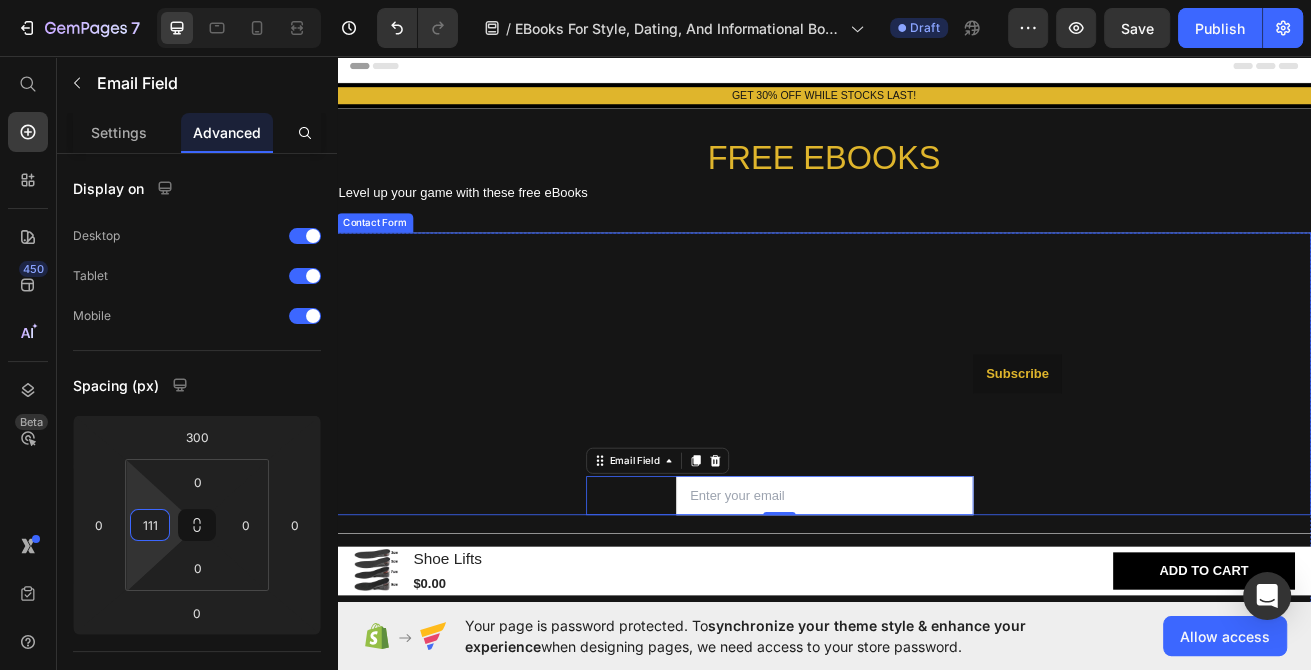 click on "Email Field   0" at bounding box center (882, 448) 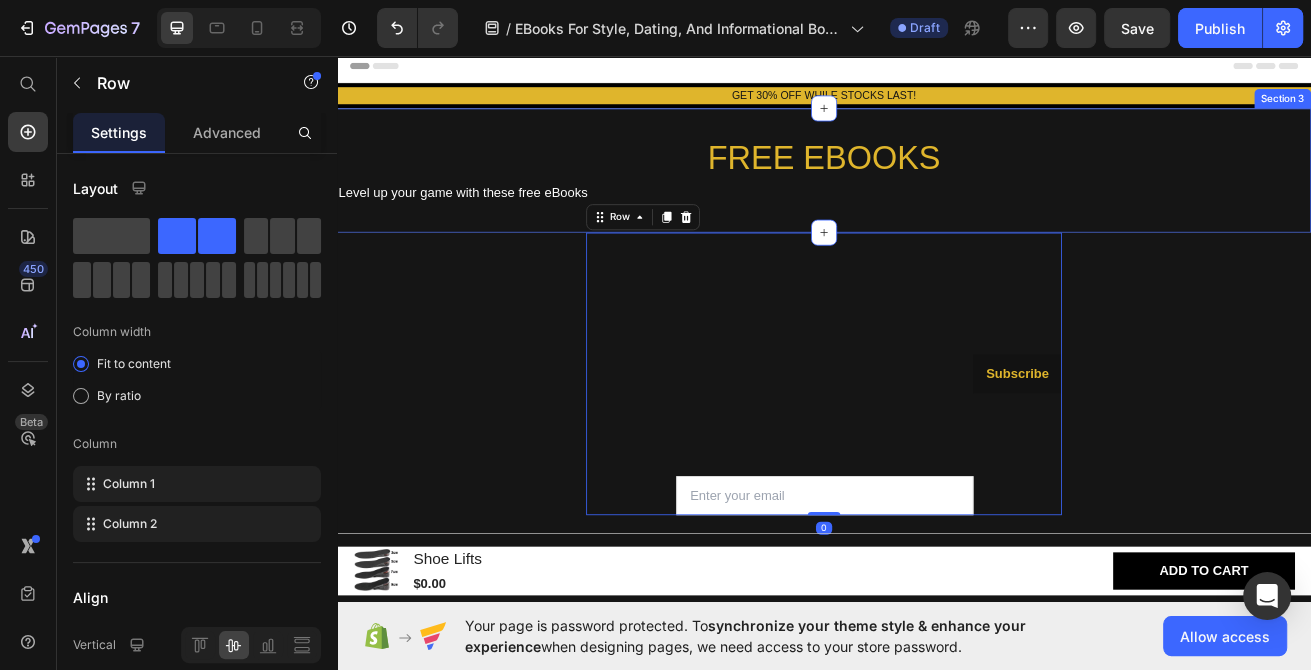 click on "FREE EBOOKS Heading                                                                                                      Level up your game with these free eBooks Text Block Section 3" at bounding box center [937, 197] 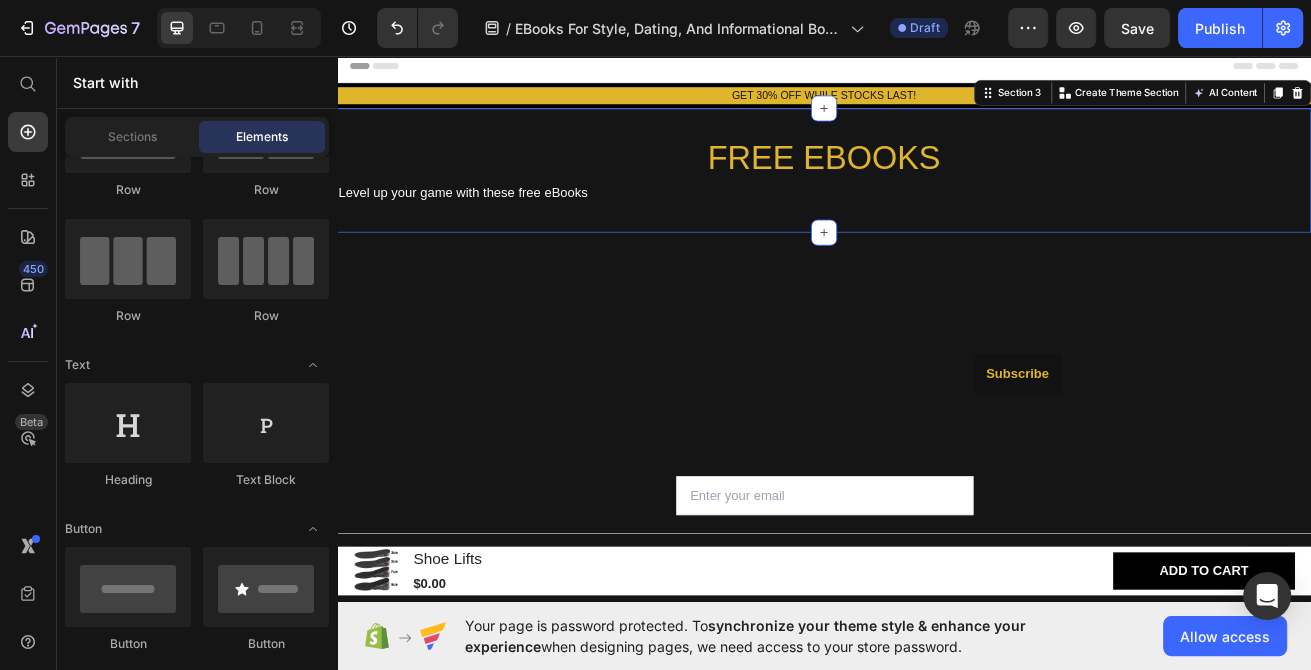 click on "Header" at bounding box center [937, 69] 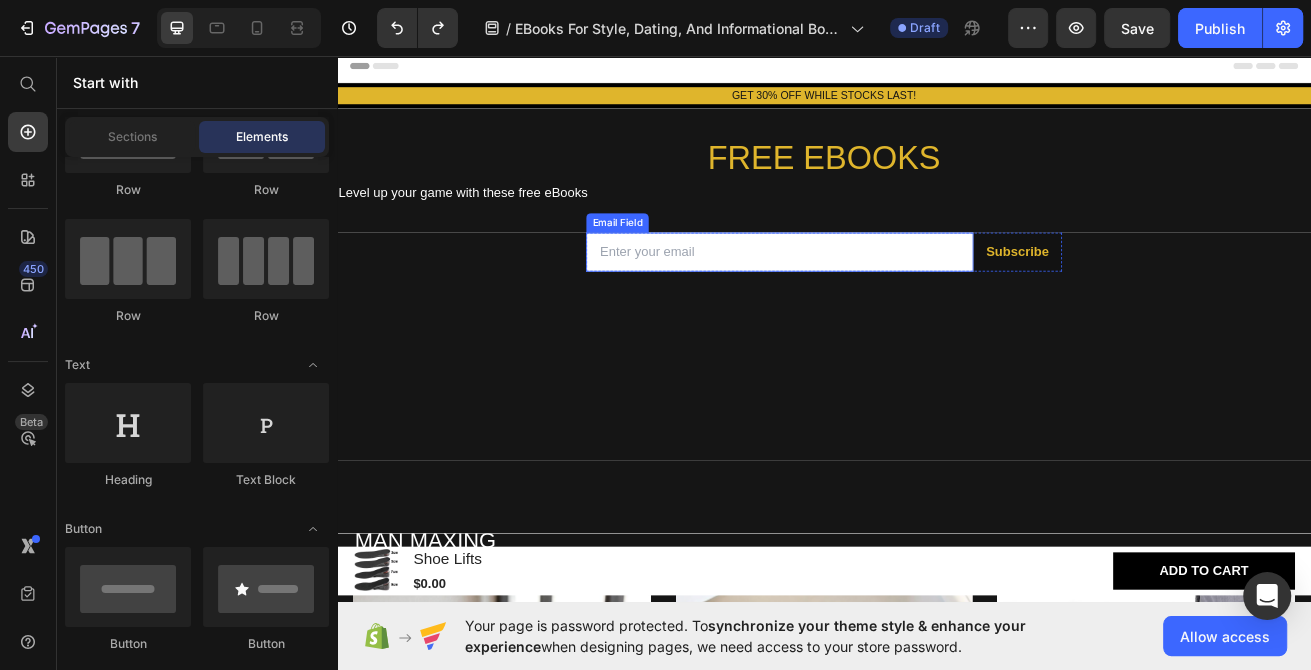 click at bounding box center [882, 298] 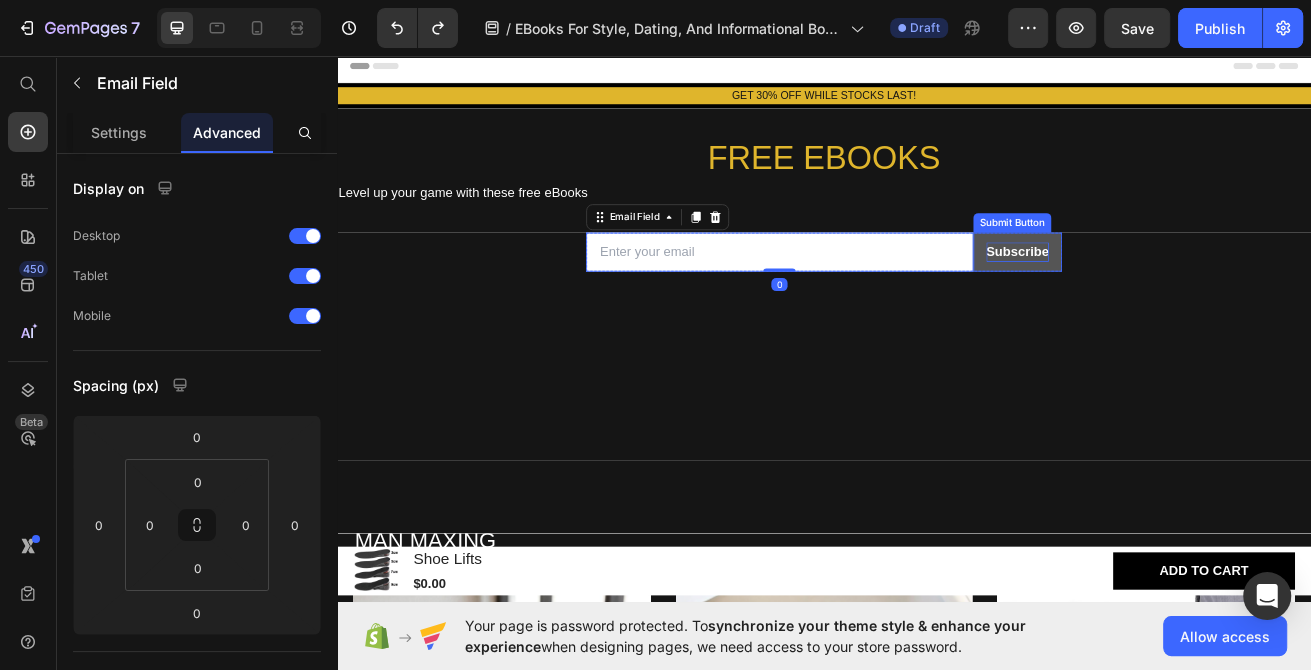 click on "Subscribe" at bounding box center [1175, 298] 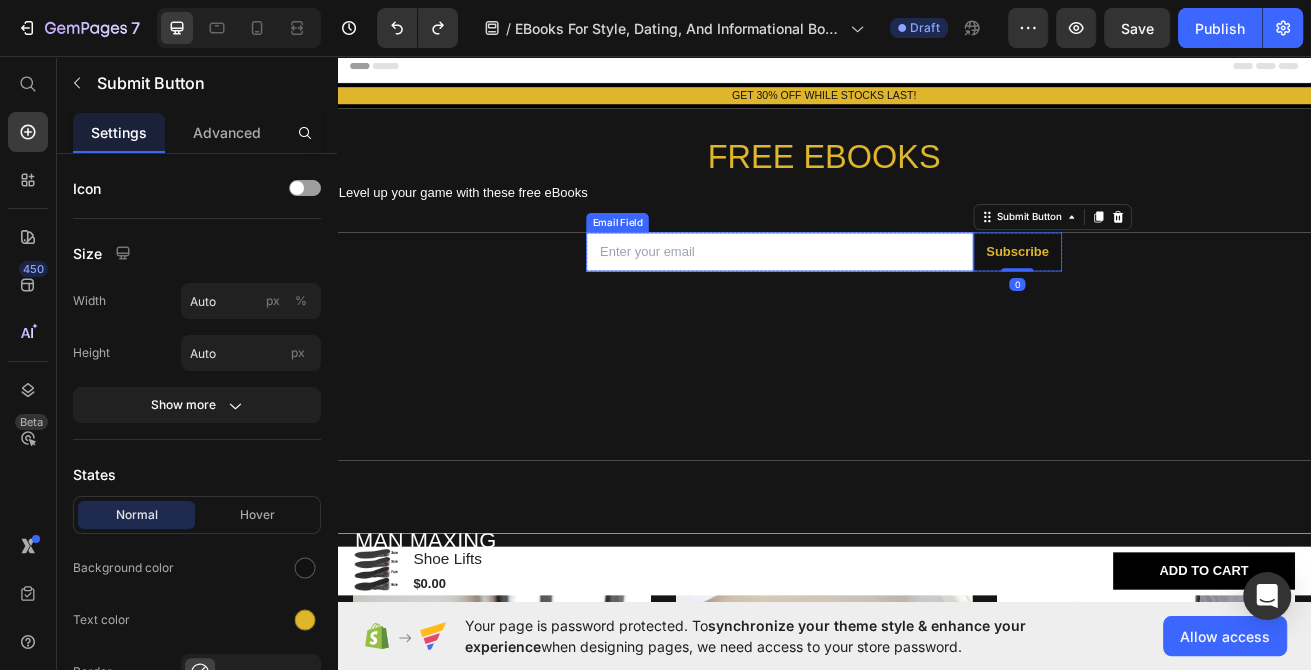 click at bounding box center (882, 298) 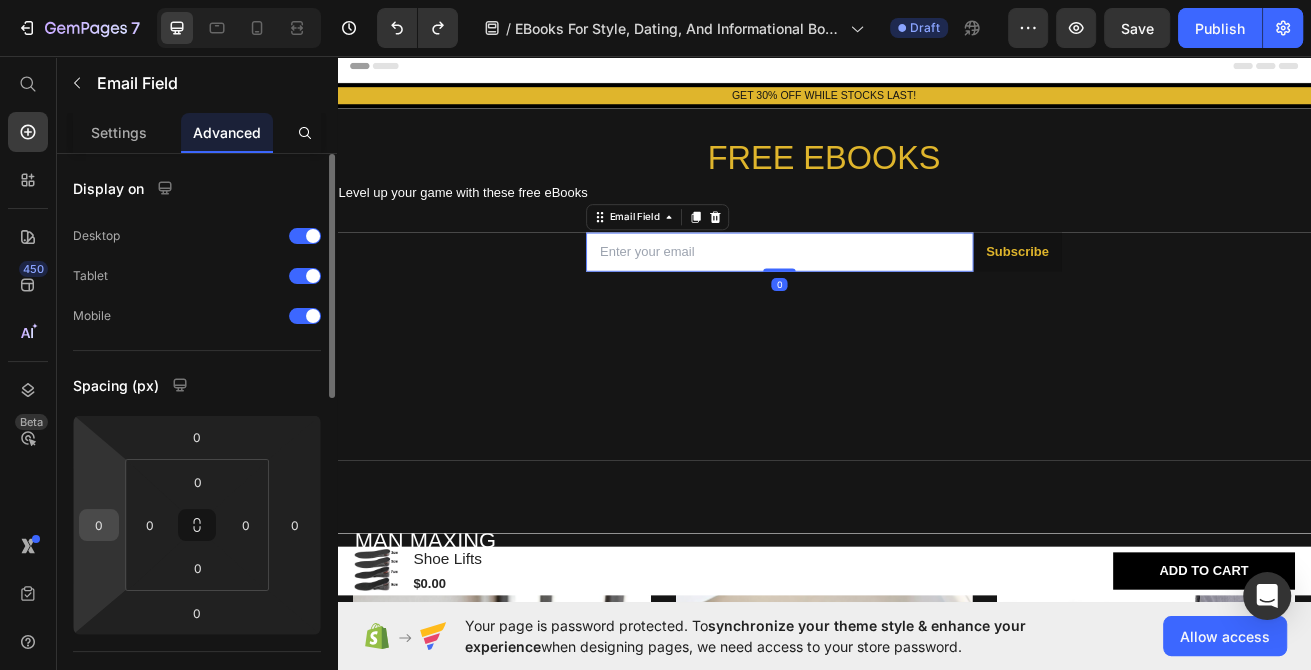 click on "0" at bounding box center [99, 525] 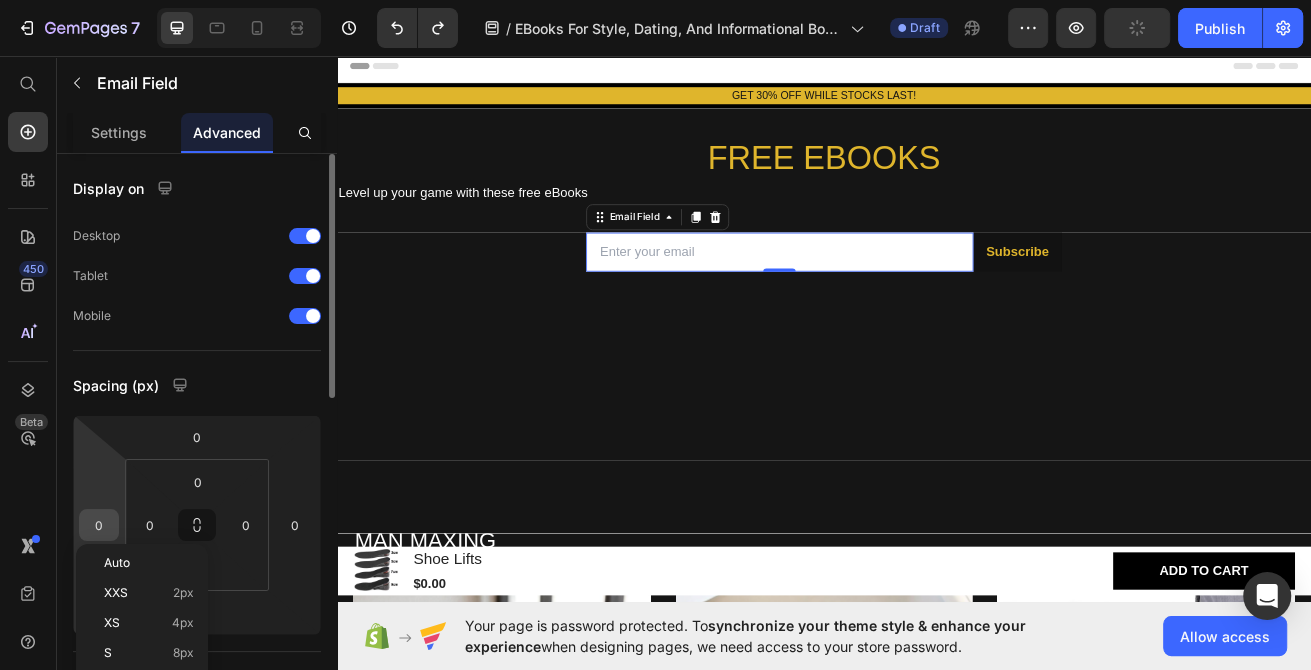 click on "0" at bounding box center [99, 525] 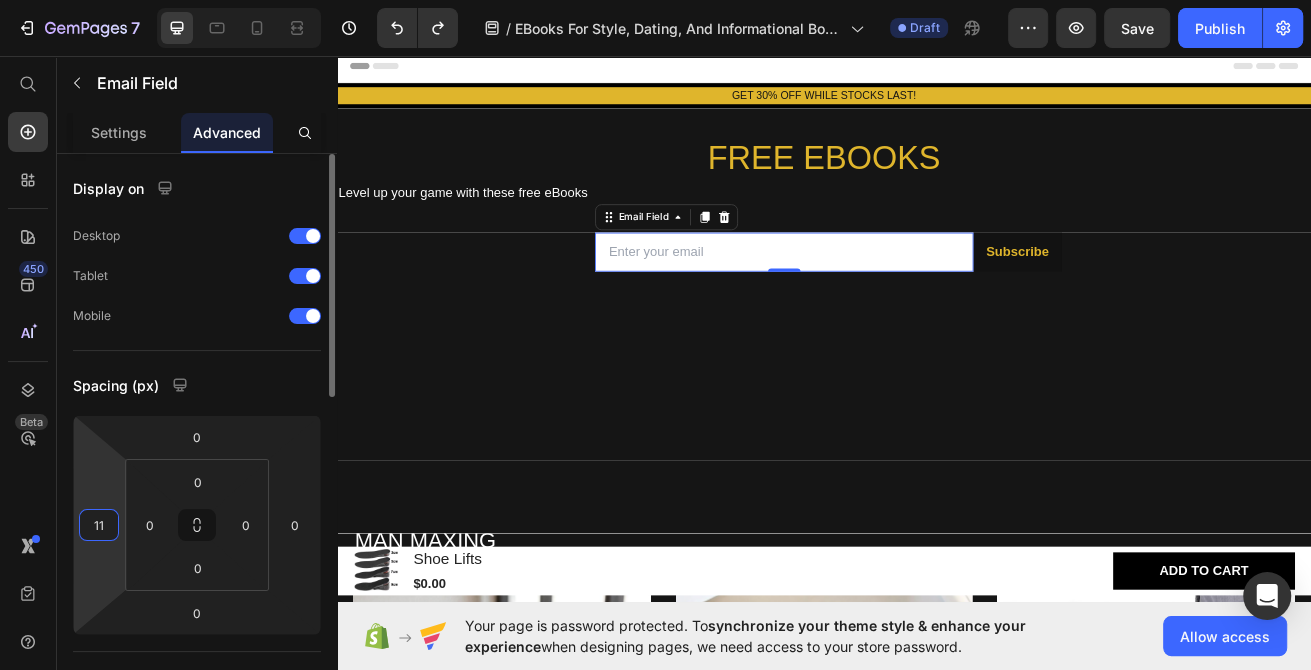type on "1" 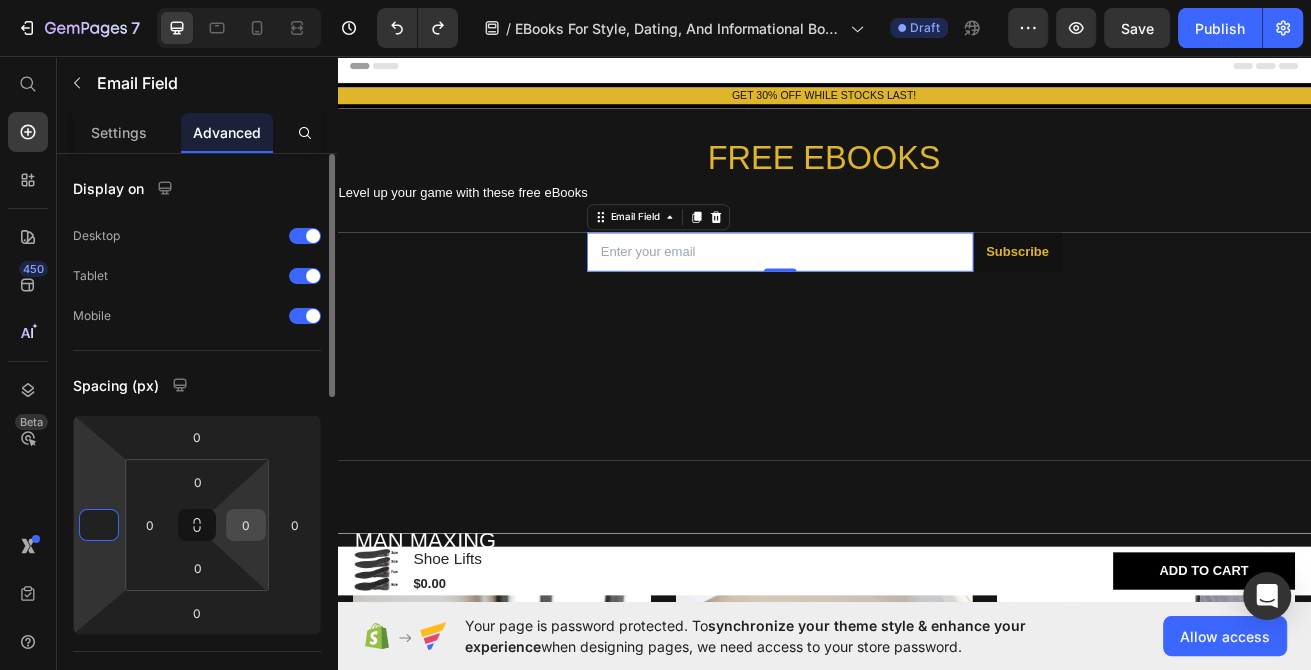 type on "0" 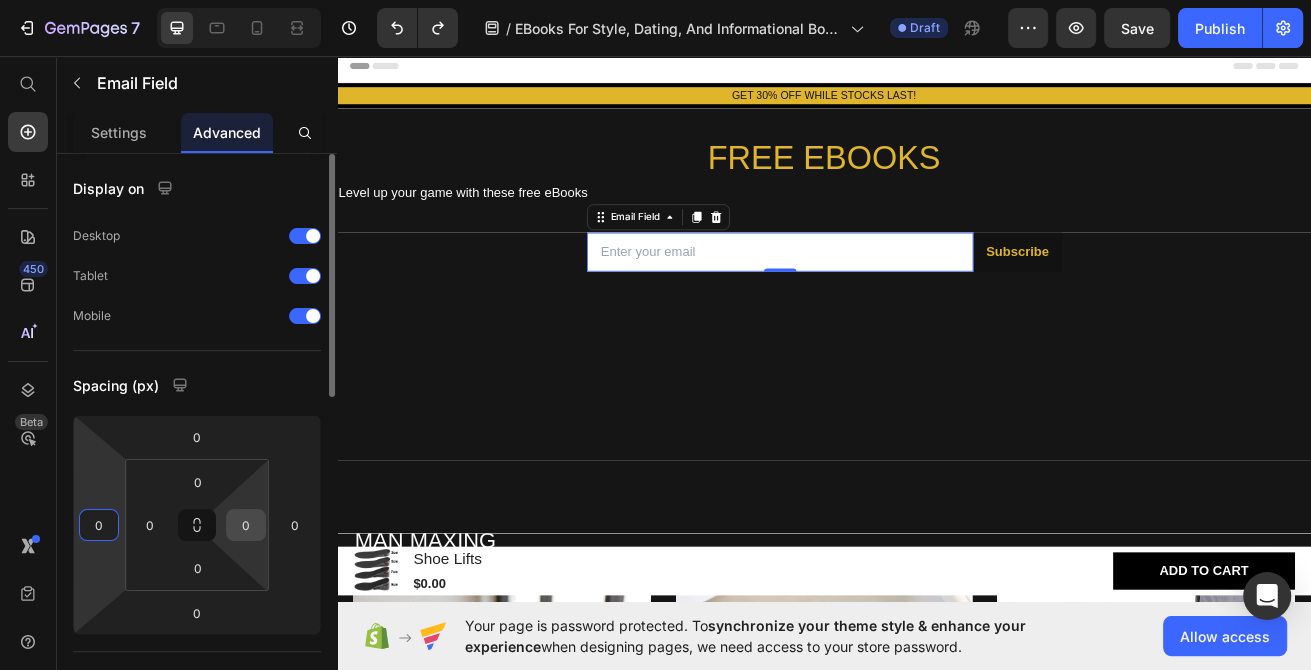drag, startPoint x: 243, startPoint y: 520, endPoint x: 252, endPoint y: 529, distance: 12.727922 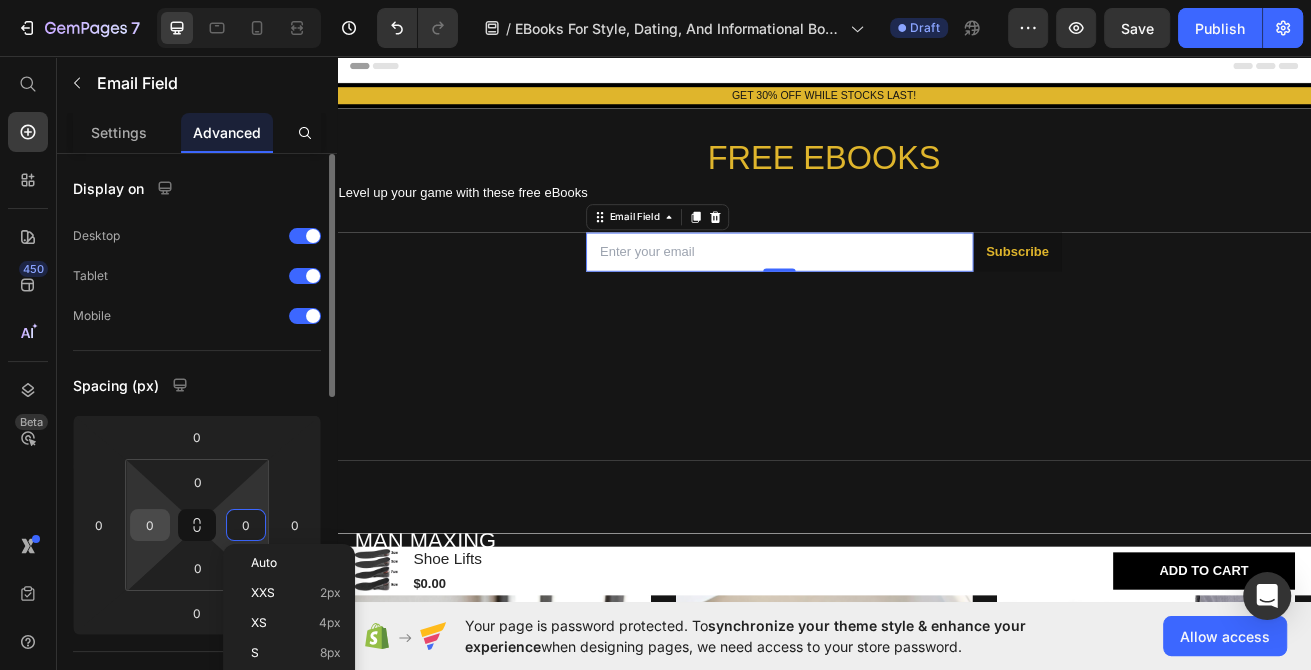 click on "0" at bounding box center (150, 525) 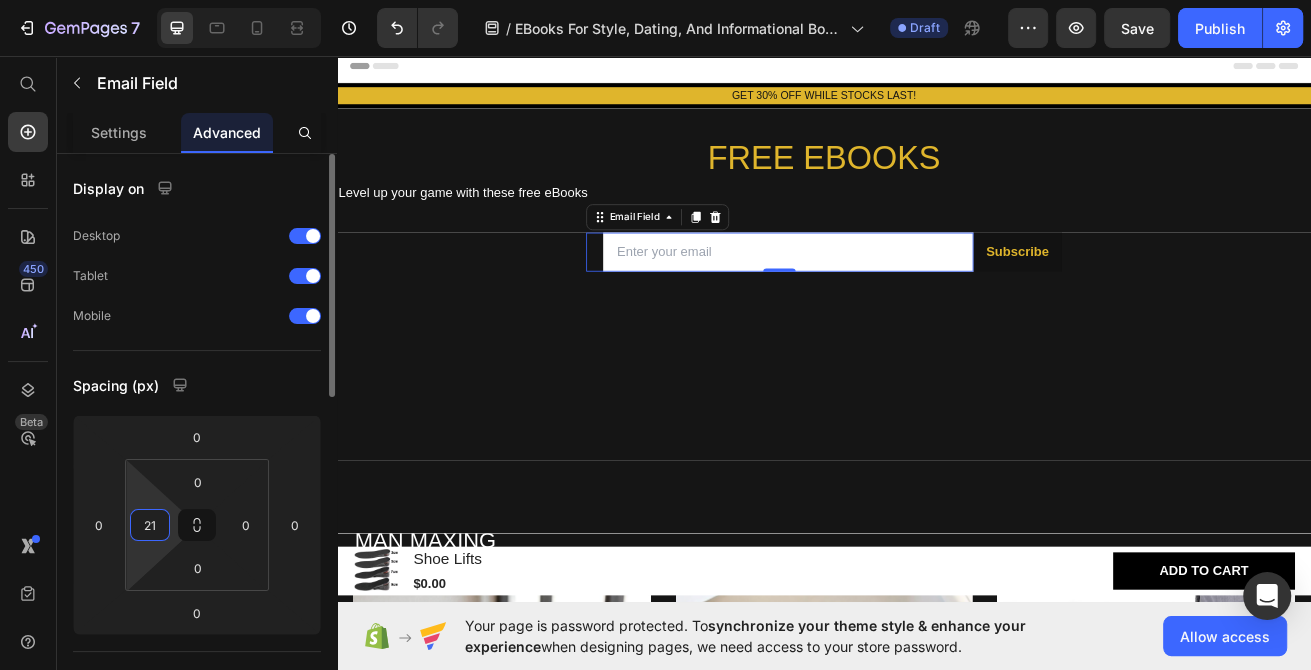 type on "2" 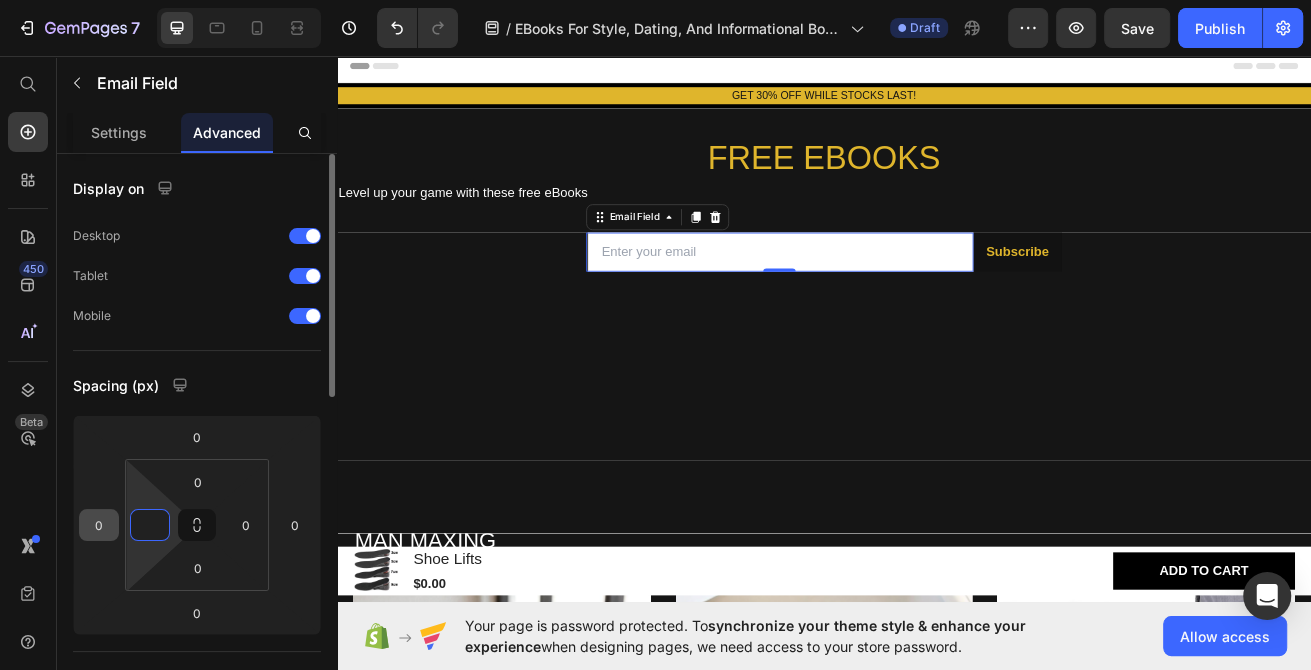 click on "0" at bounding box center [99, 525] 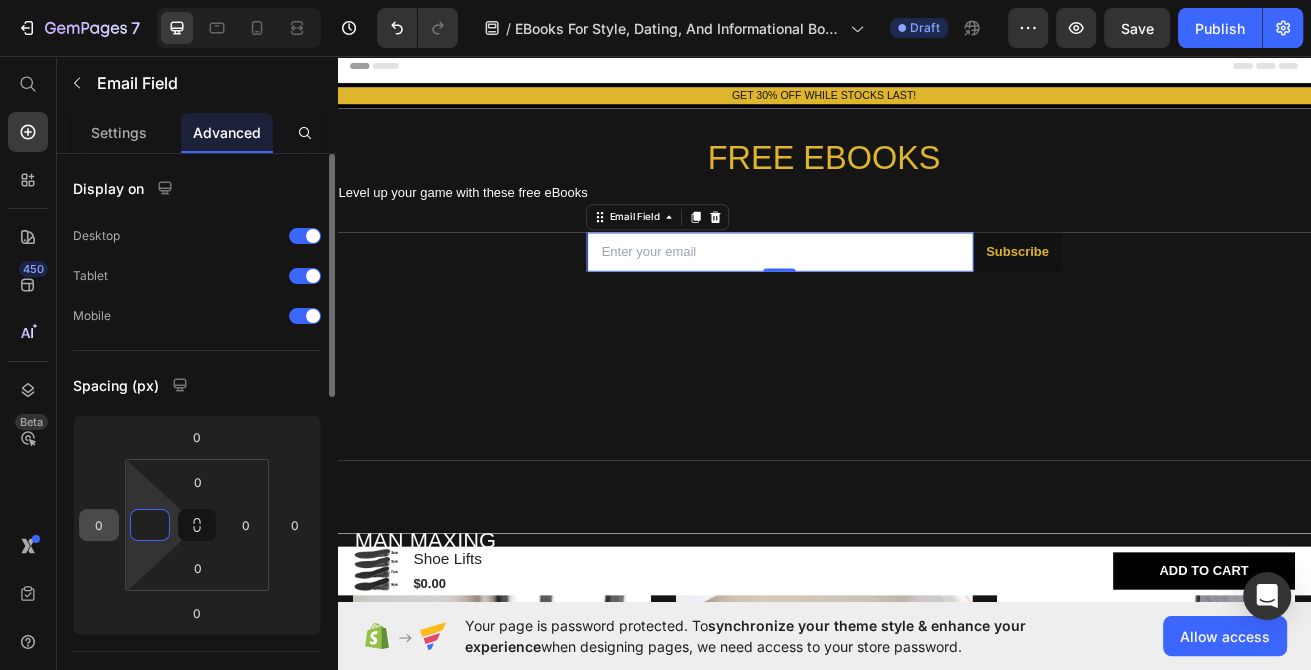 type on "0" 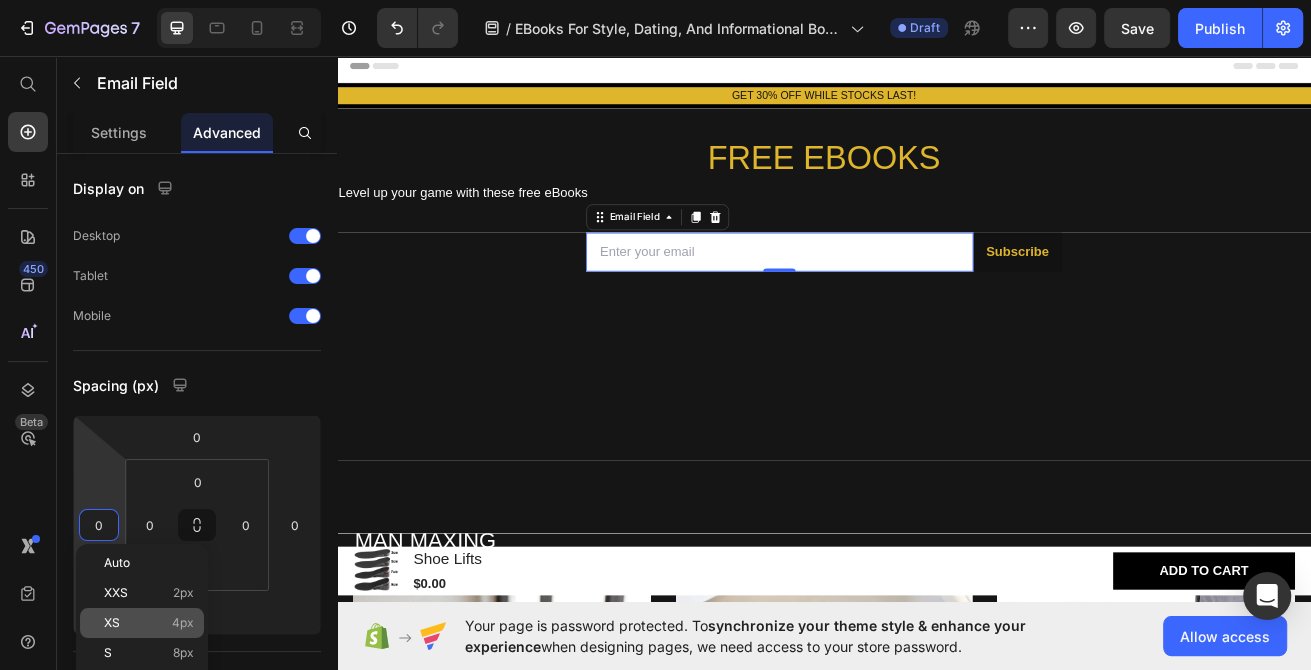 click on "XS 4px" at bounding box center [149, 623] 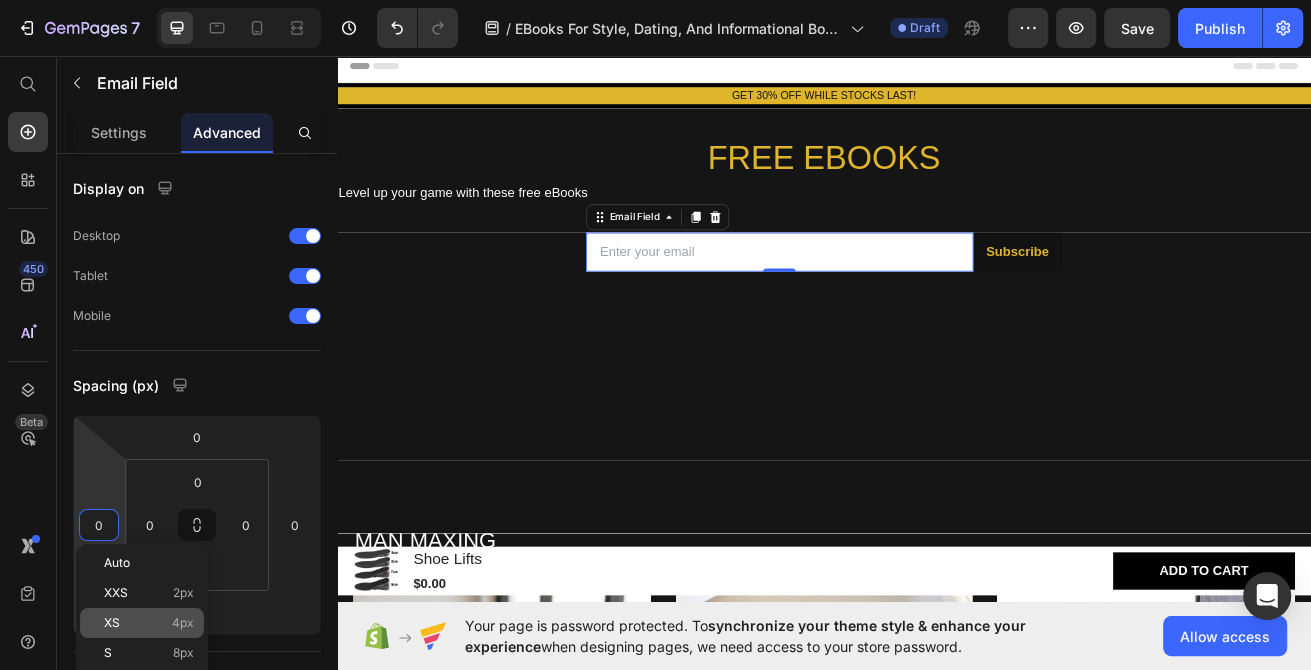 type on "4" 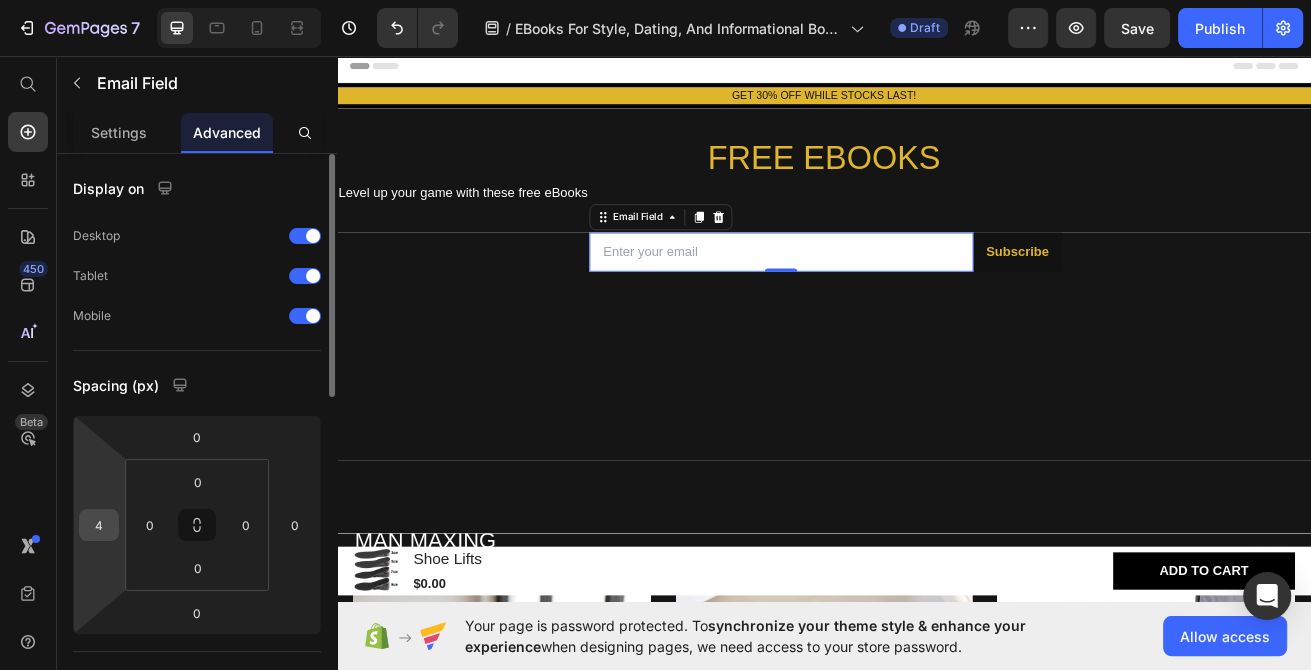 click on "4" at bounding box center [99, 525] 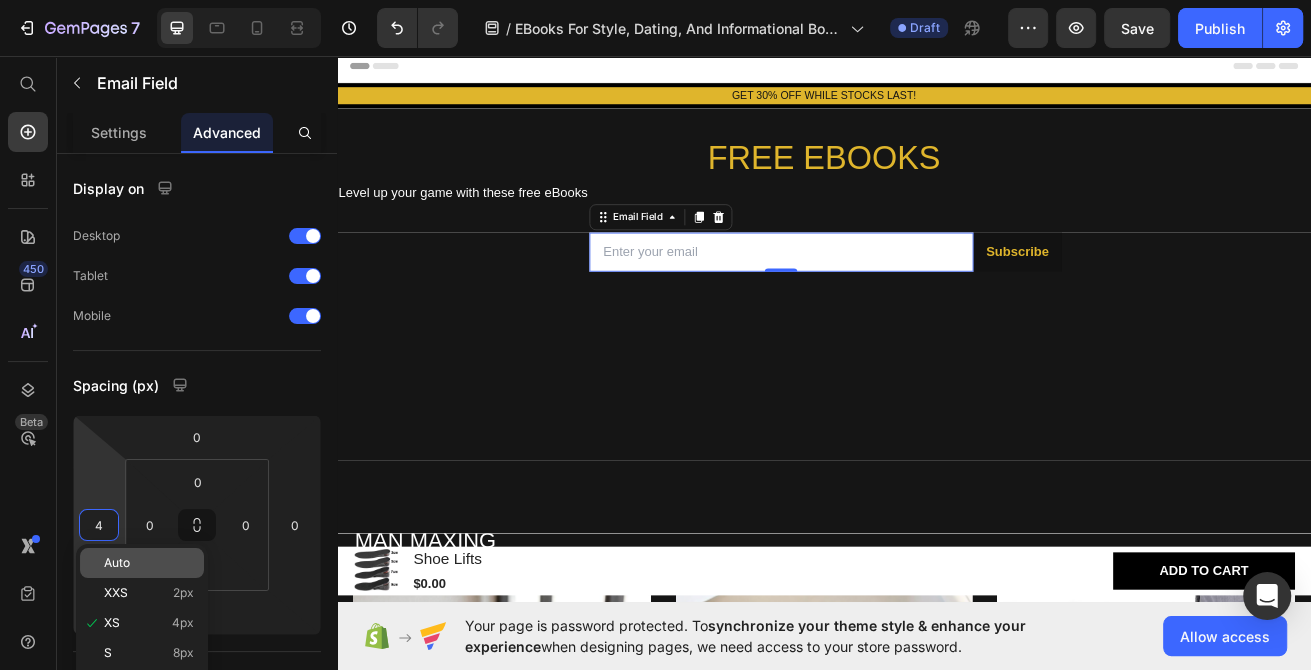 click on "Auto" at bounding box center (117, 563) 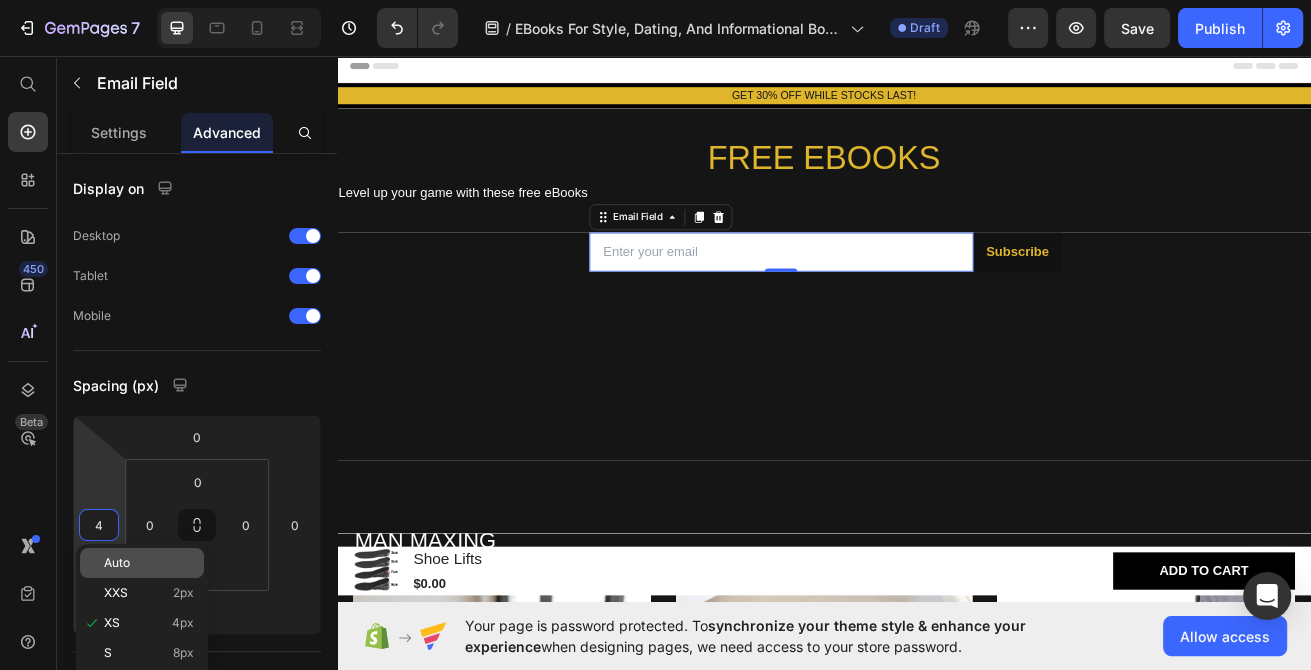 type 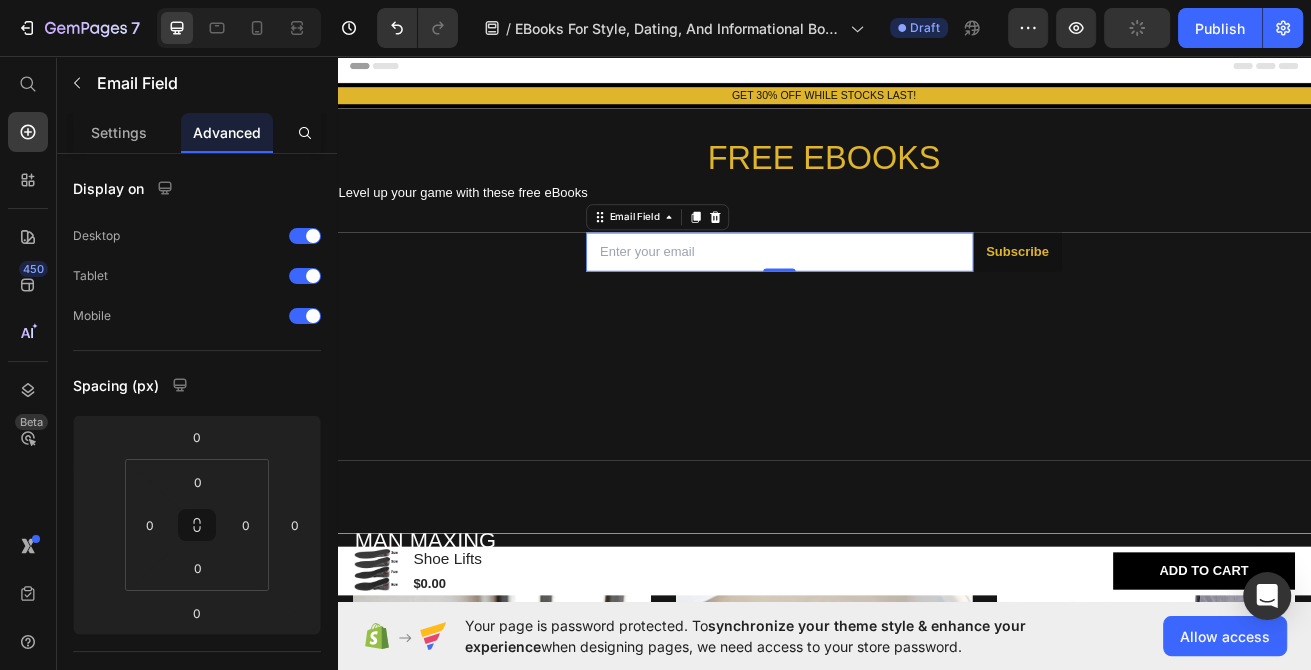 click at bounding box center [882, 298] 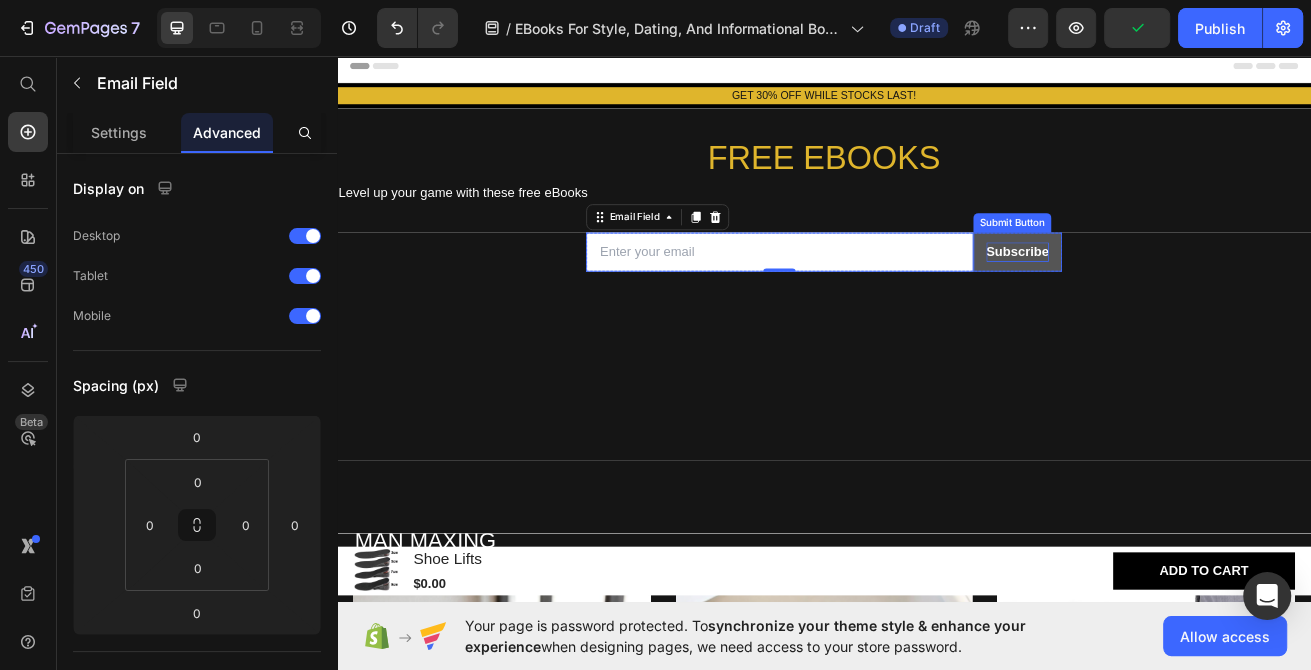 click on "Subscribe" at bounding box center [1175, 298] 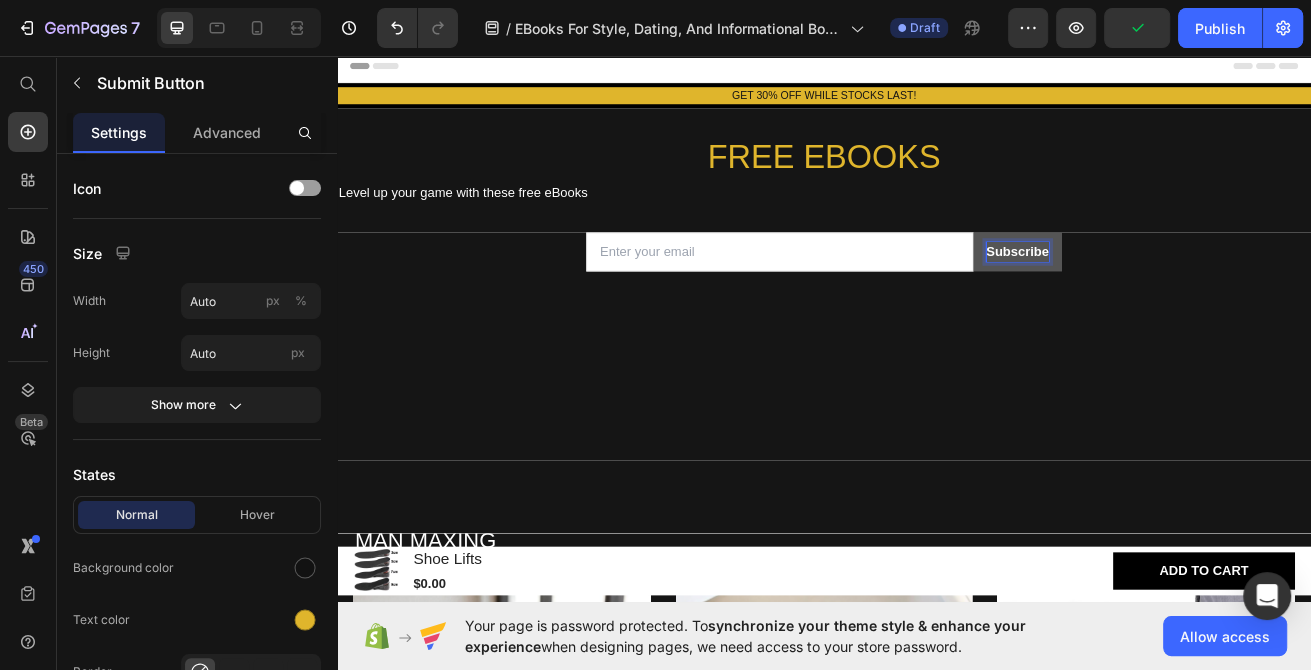 drag, startPoint x: 1185, startPoint y: 307, endPoint x: 1190, endPoint y: 276, distance: 31.400637 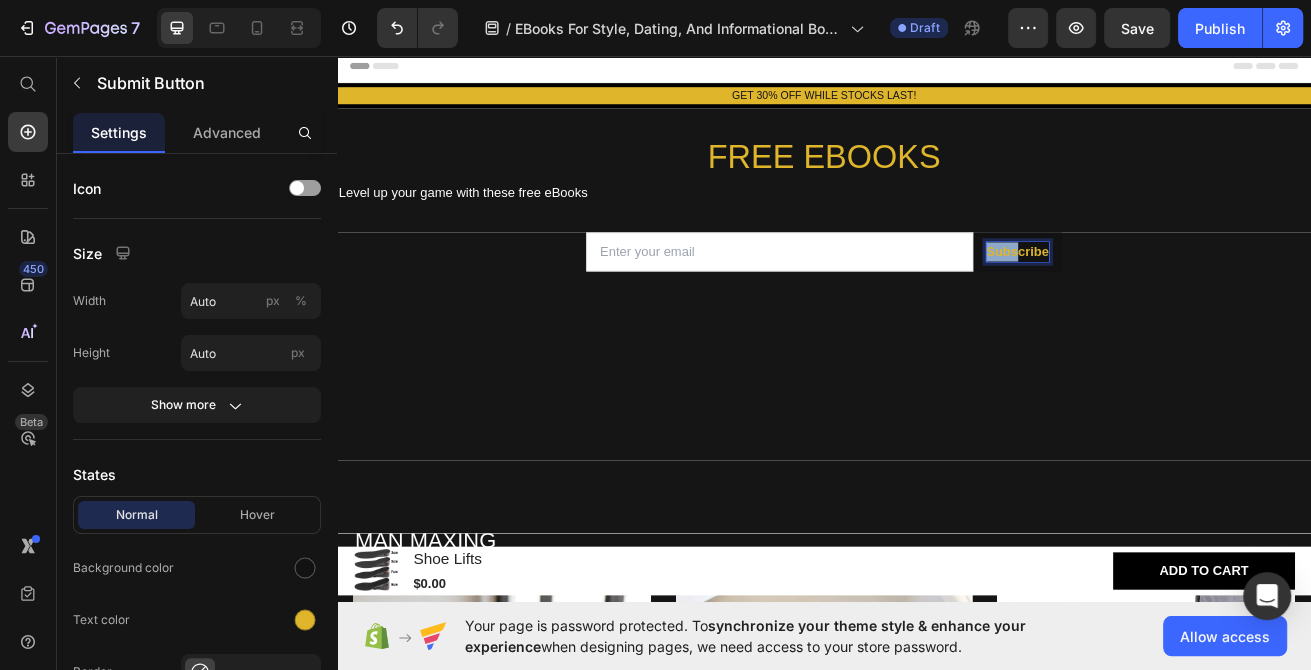 drag, startPoint x: 1179, startPoint y: 302, endPoint x: 955, endPoint y: 253, distance: 229.29675 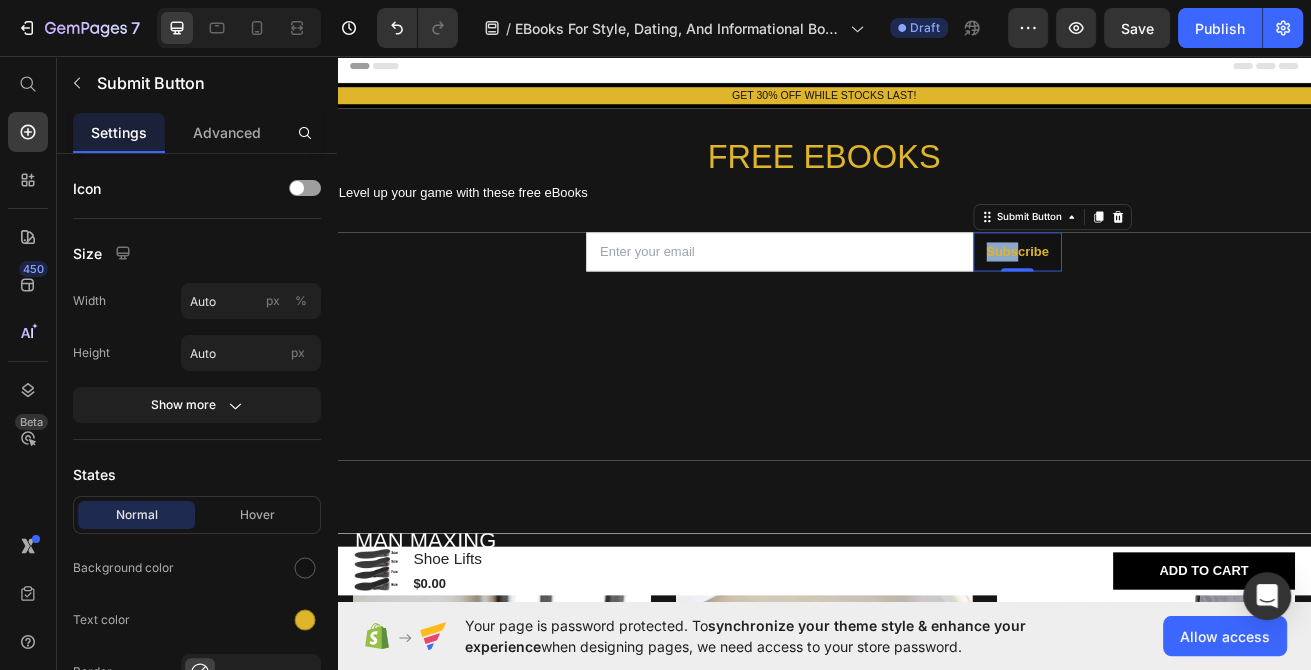 drag, startPoint x: 1221, startPoint y: 314, endPoint x: 1254, endPoint y: 338, distance: 40.804413 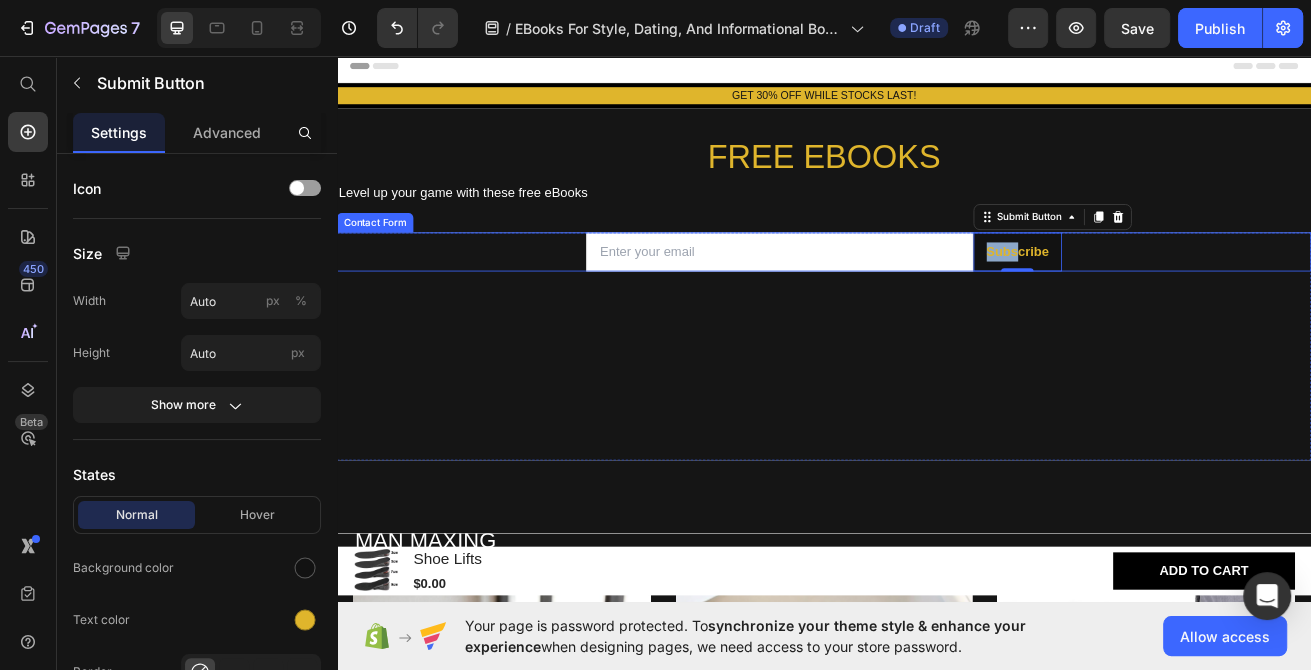 drag, startPoint x: 1210, startPoint y: 285, endPoint x: 1260, endPoint y: 292, distance: 50.48762 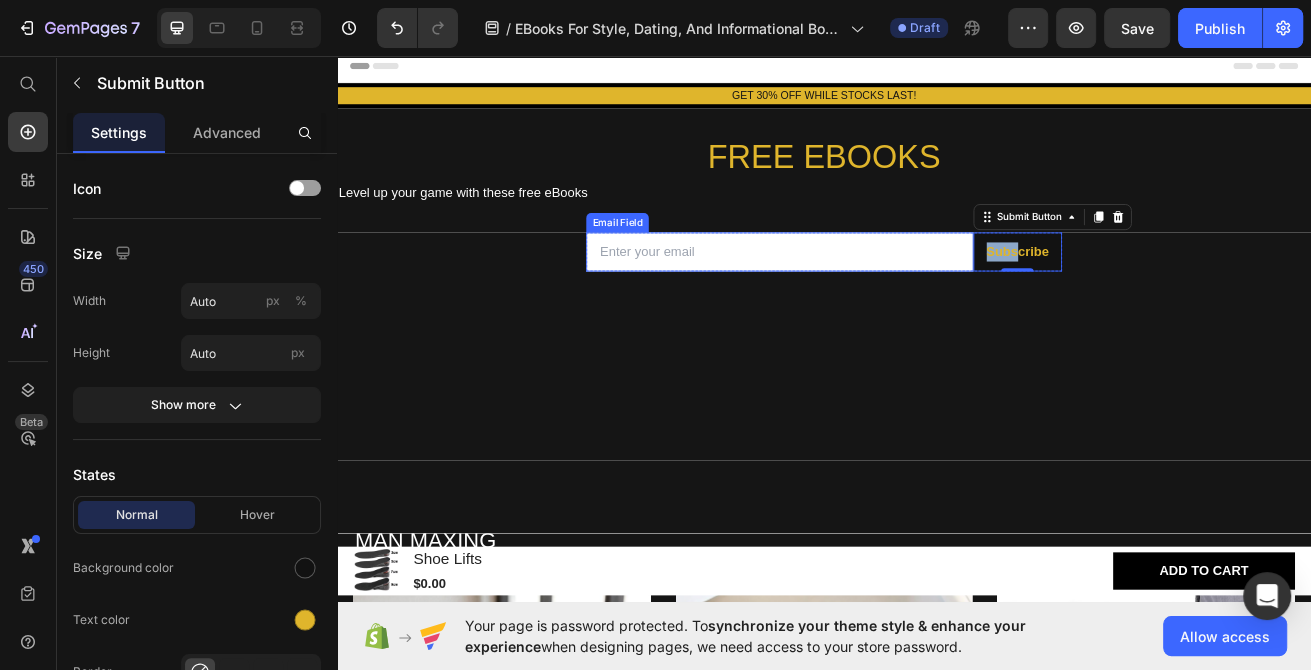 click at bounding box center [882, 298] 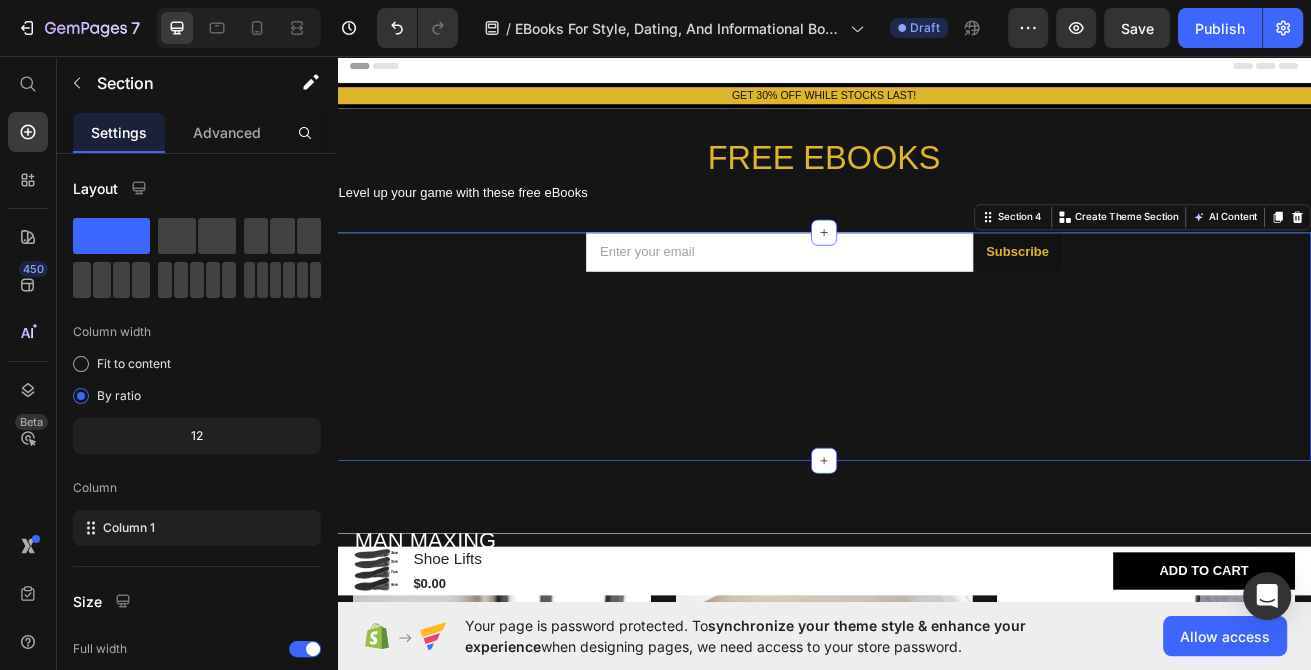 click on "Email Field Subscribe Submit Button Row Contact Form Section 4   You can create reusable sections Create Theme Section AI Content Write with GemAI What would you like to describe here? Tone and Voice Persuasive Product Shoe Lifts Show more Generate" at bounding box center (937, 414) 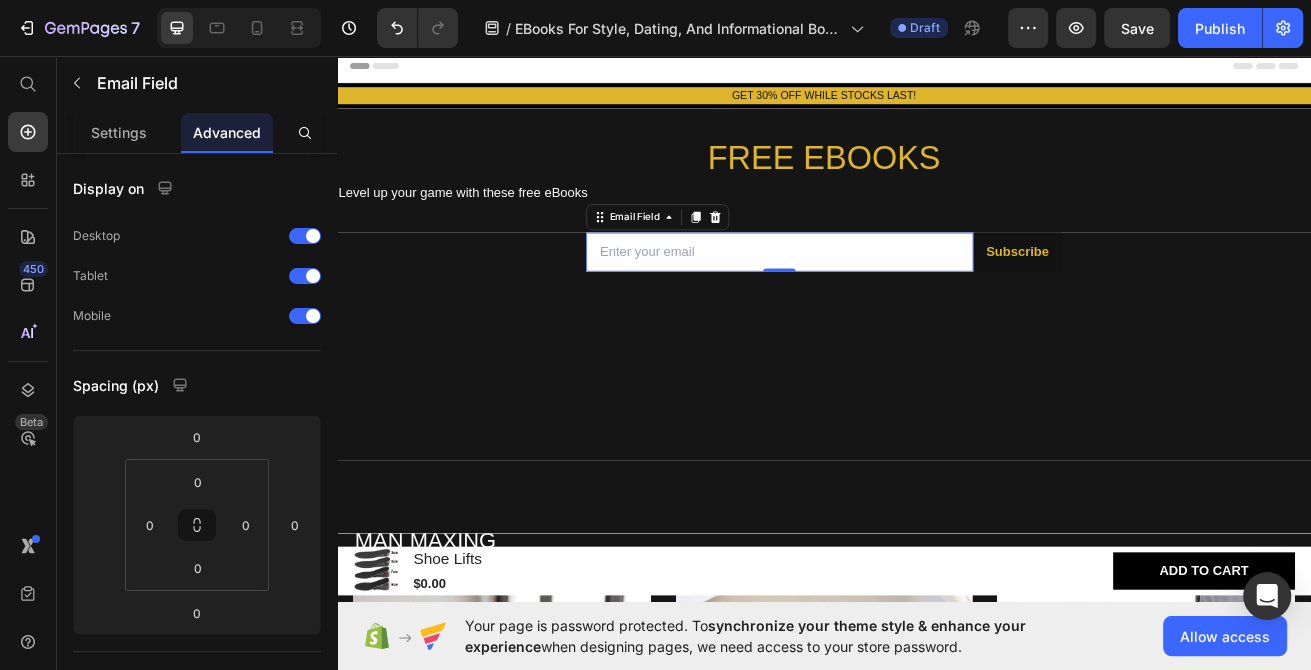 click on "Email Field   0" at bounding box center (882, 298) 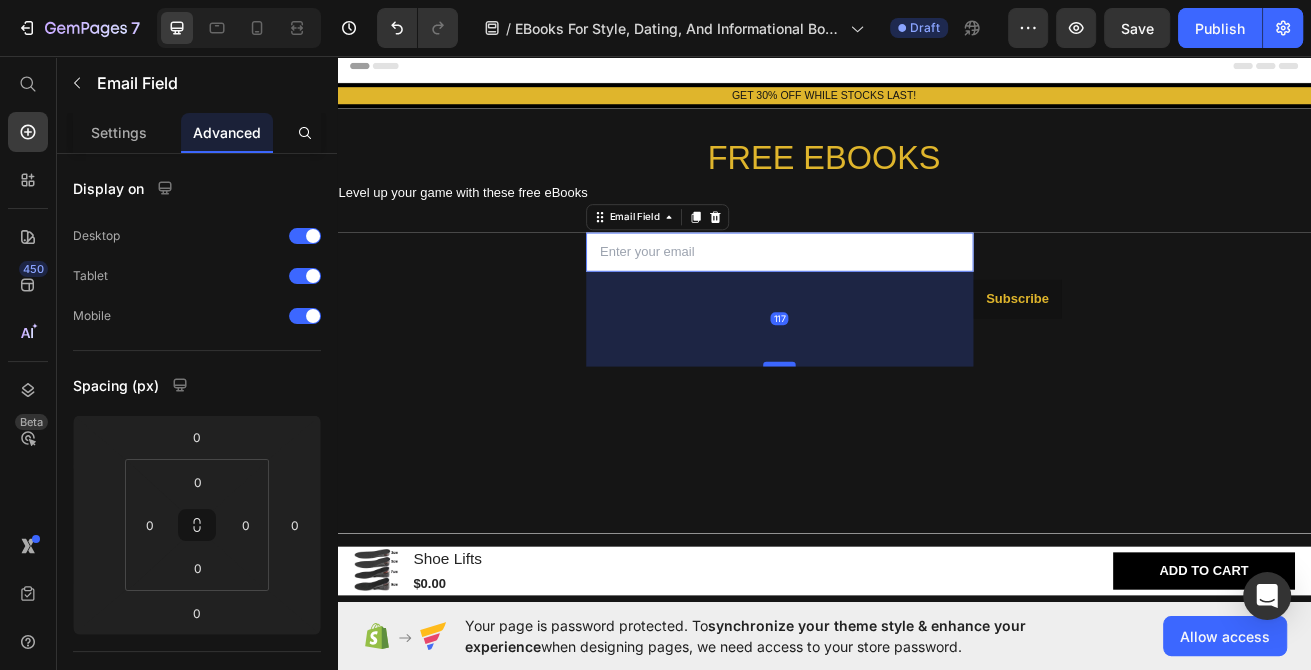 drag, startPoint x: 888, startPoint y: 320, endPoint x: 890, endPoint y: 440, distance: 120.01666 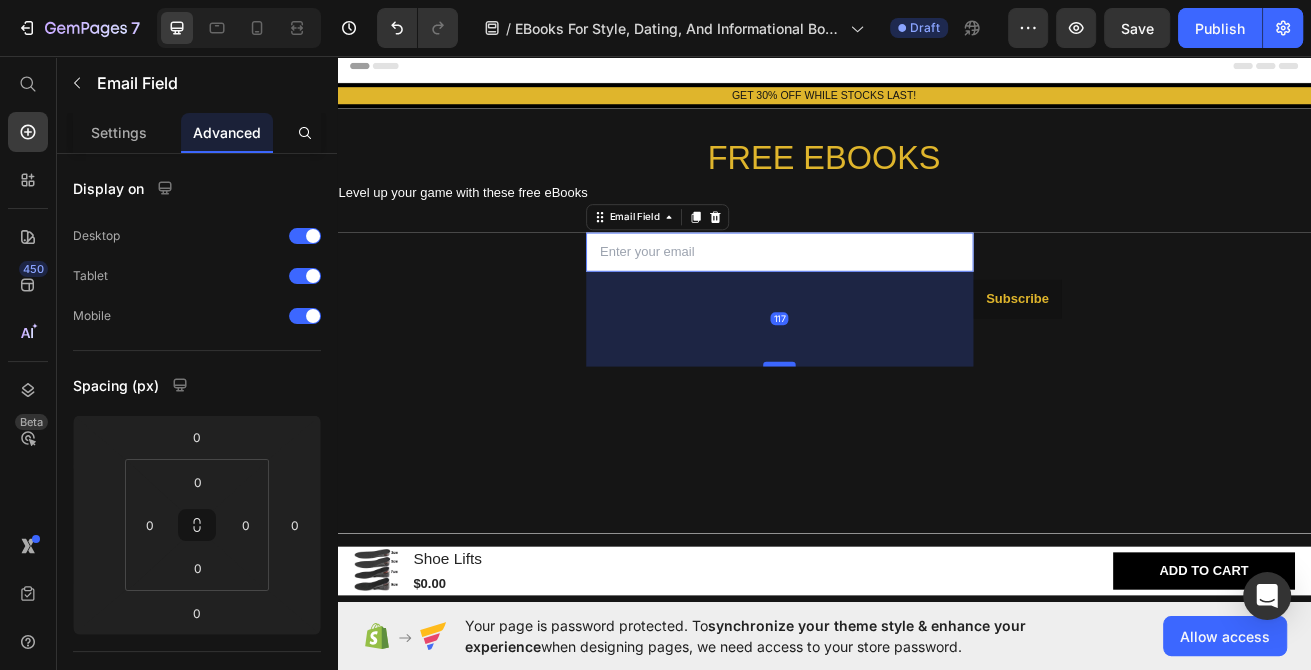 click at bounding box center [882, 436] 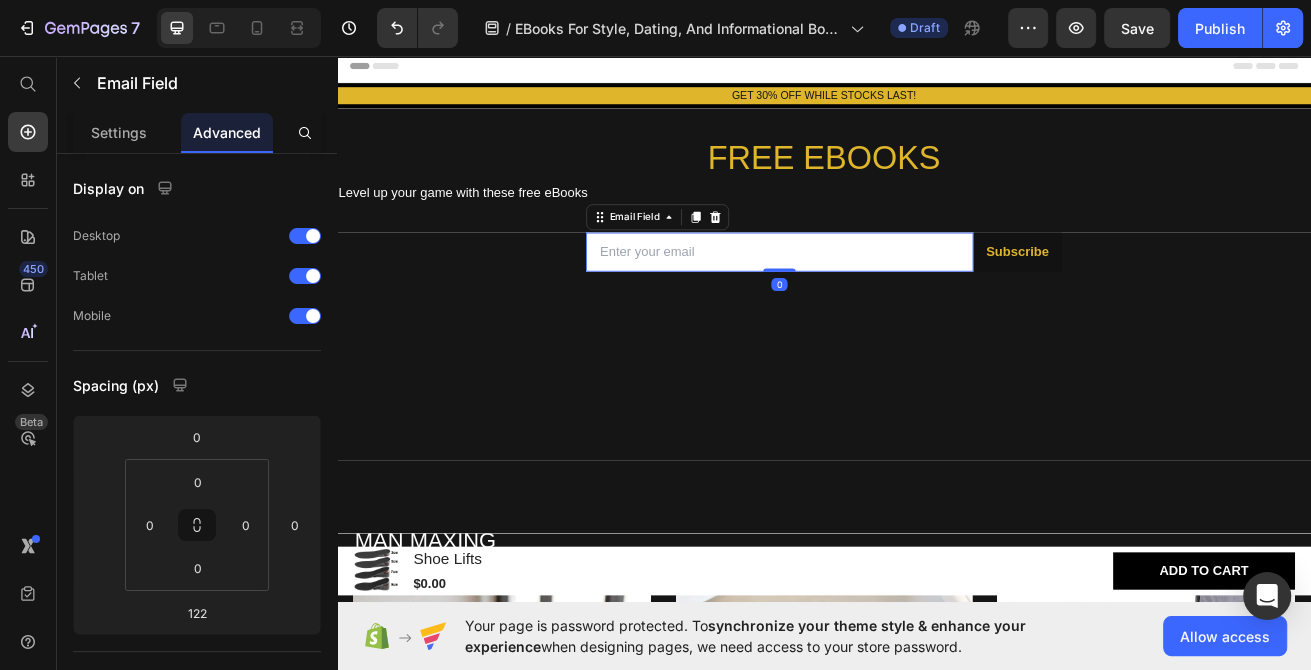 drag, startPoint x: 885, startPoint y: 442, endPoint x: 901, endPoint y: 297, distance: 145.88008 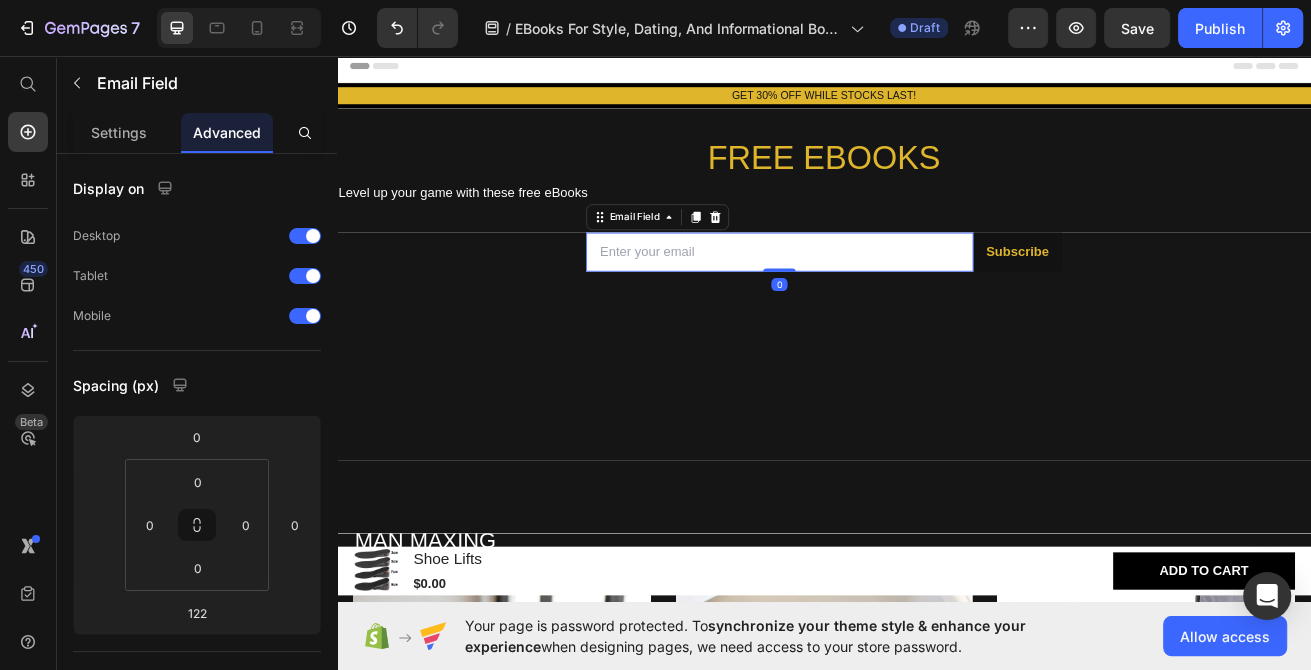 click on "Email Field   0" at bounding box center (882, 298) 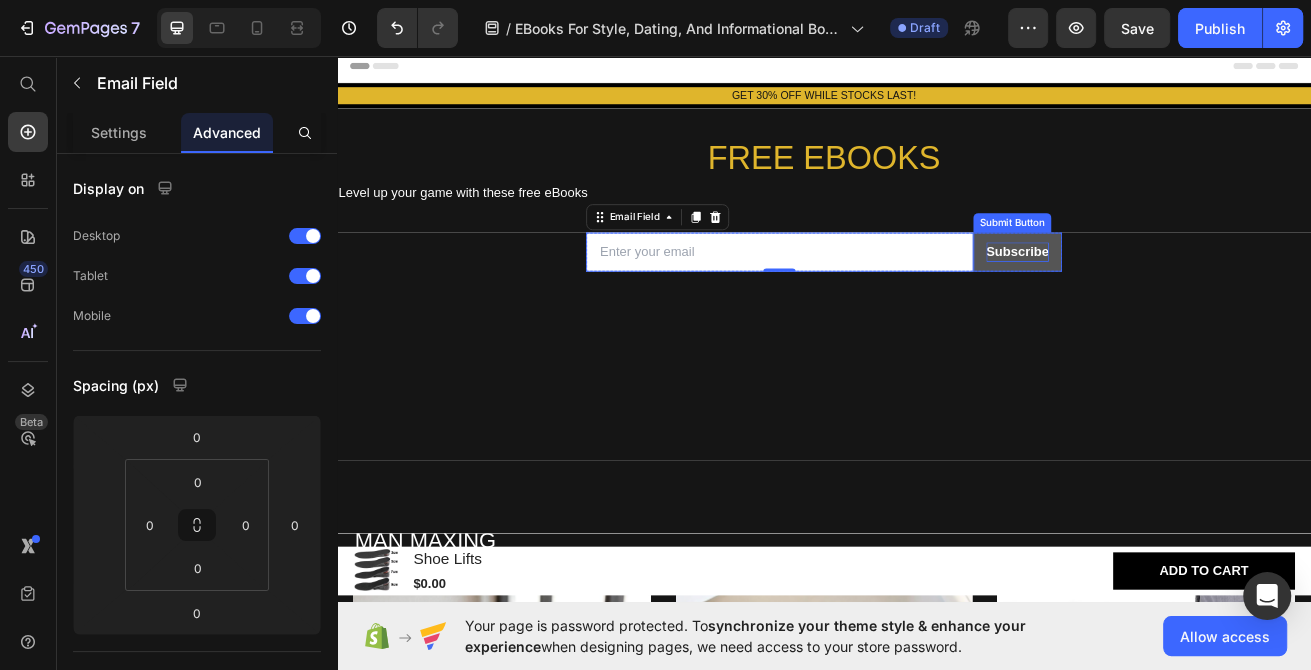 click on "Subscribe" at bounding box center (1175, 298) 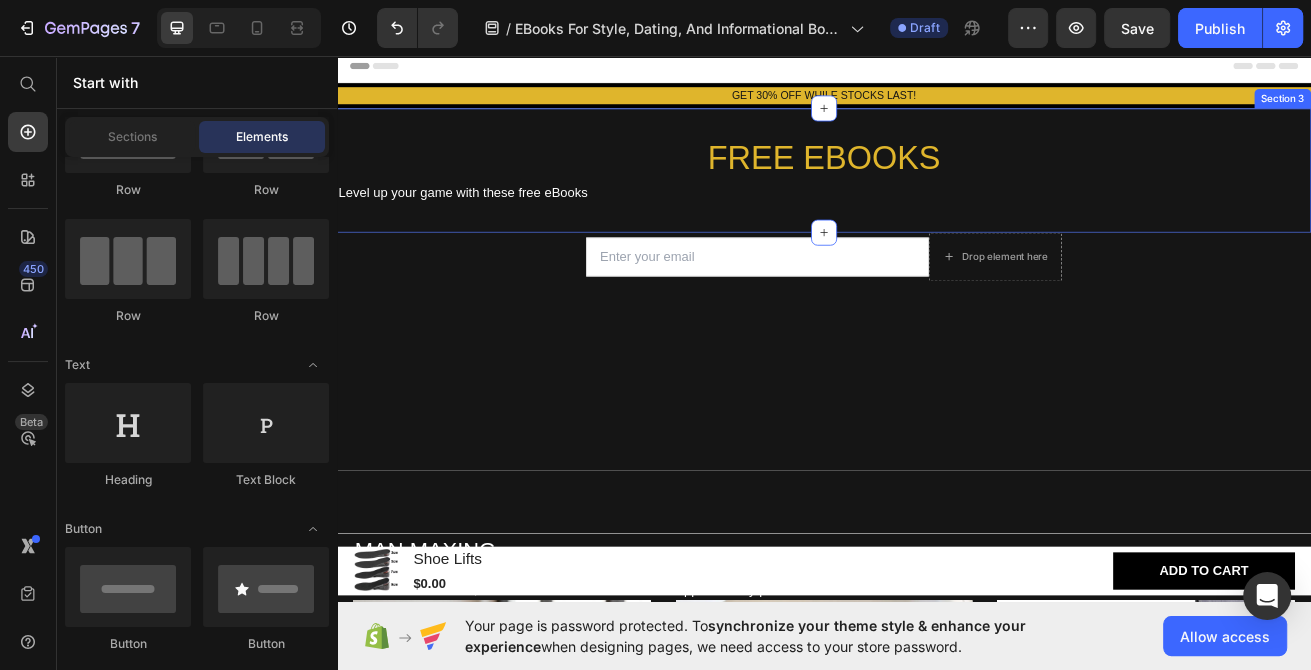 click at bounding box center (855, 304) 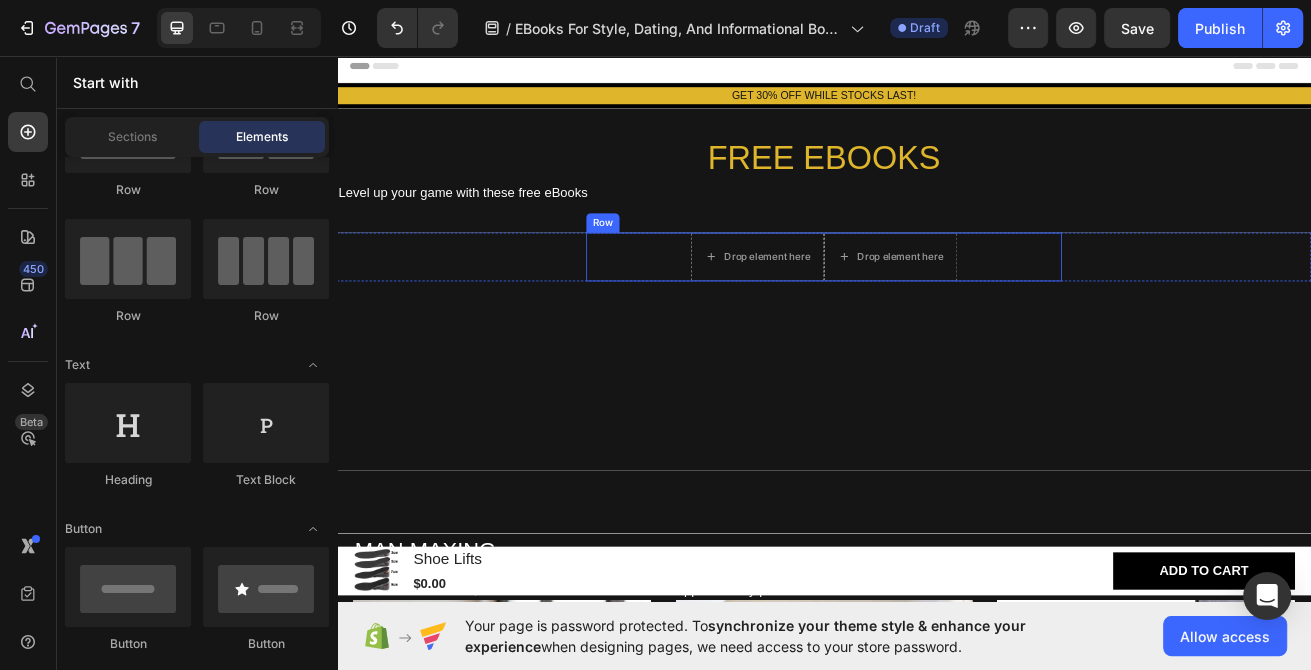 scroll, scrollTop: 108, scrollLeft: 0, axis: vertical 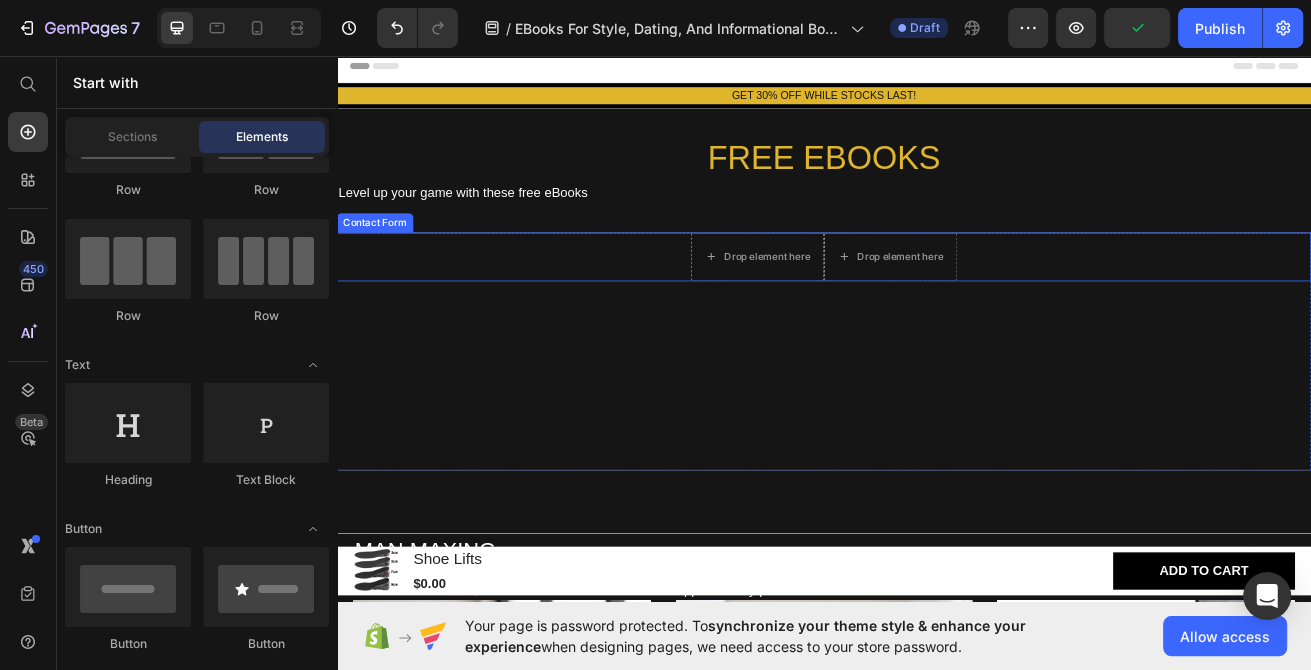 click on "Drop element here
Drop element here Row Contact Form" at bounding box center (937, 304) 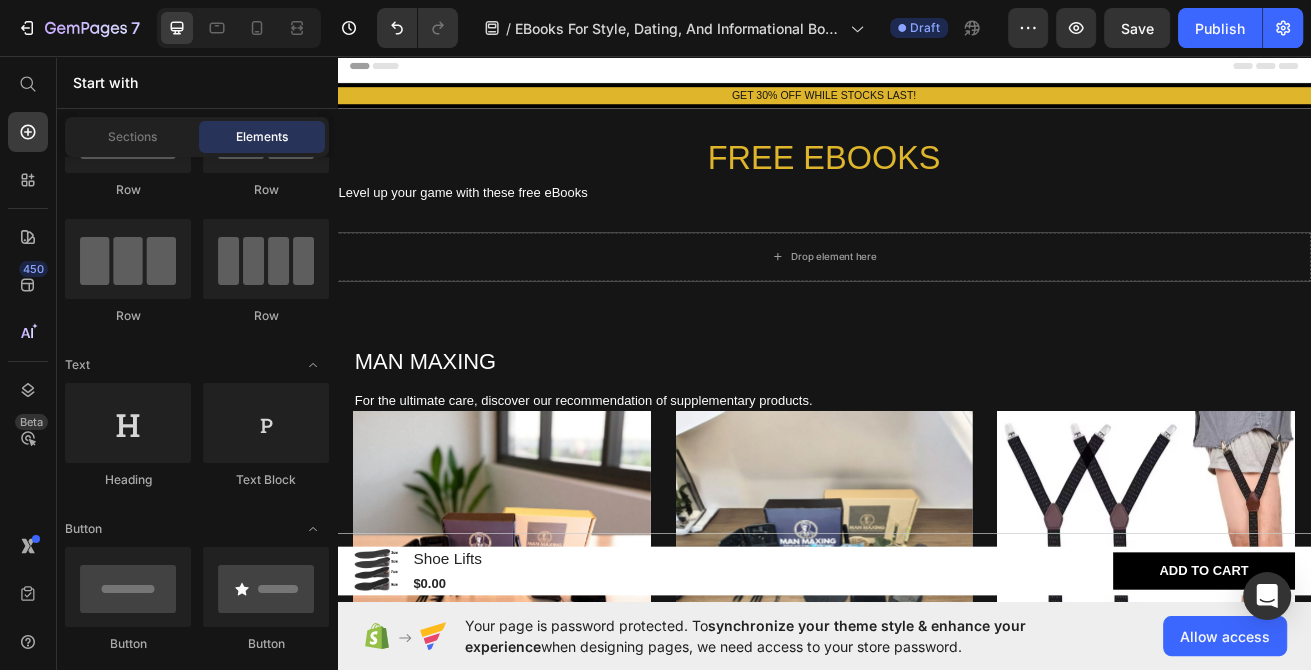 scroll, scrollTop: 0, scrollLeft: 0, axis: both 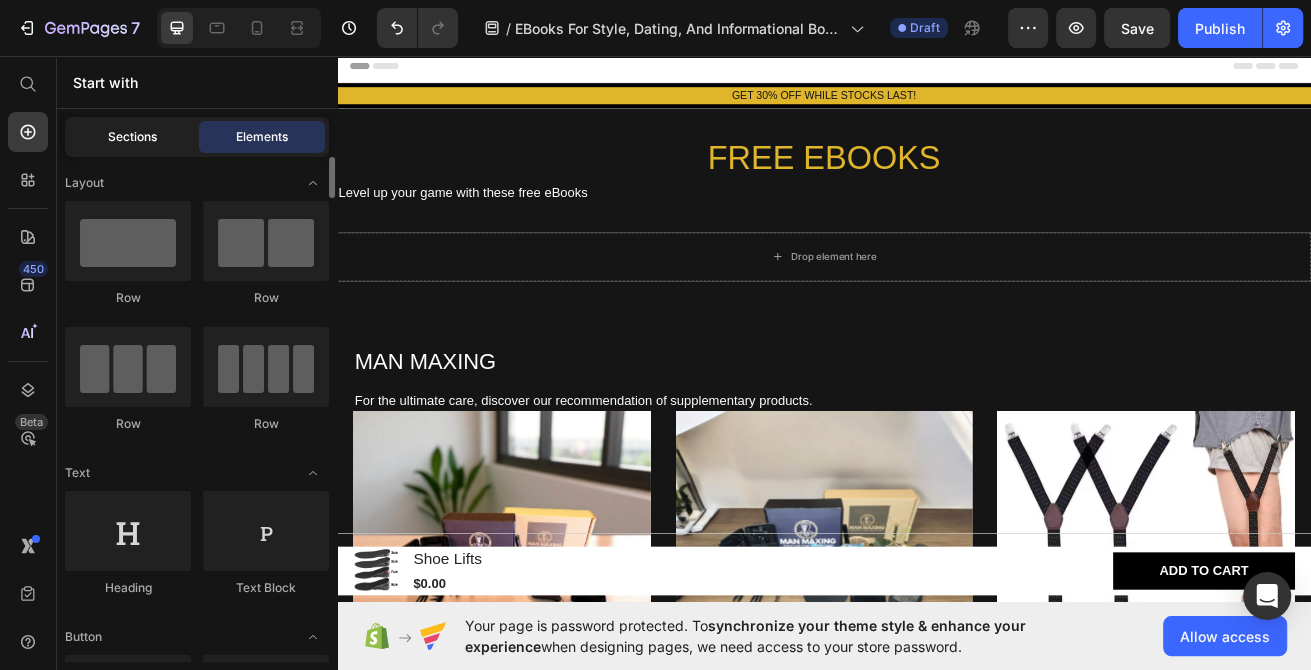 click on "Sections" at bounding box center [132, 137] 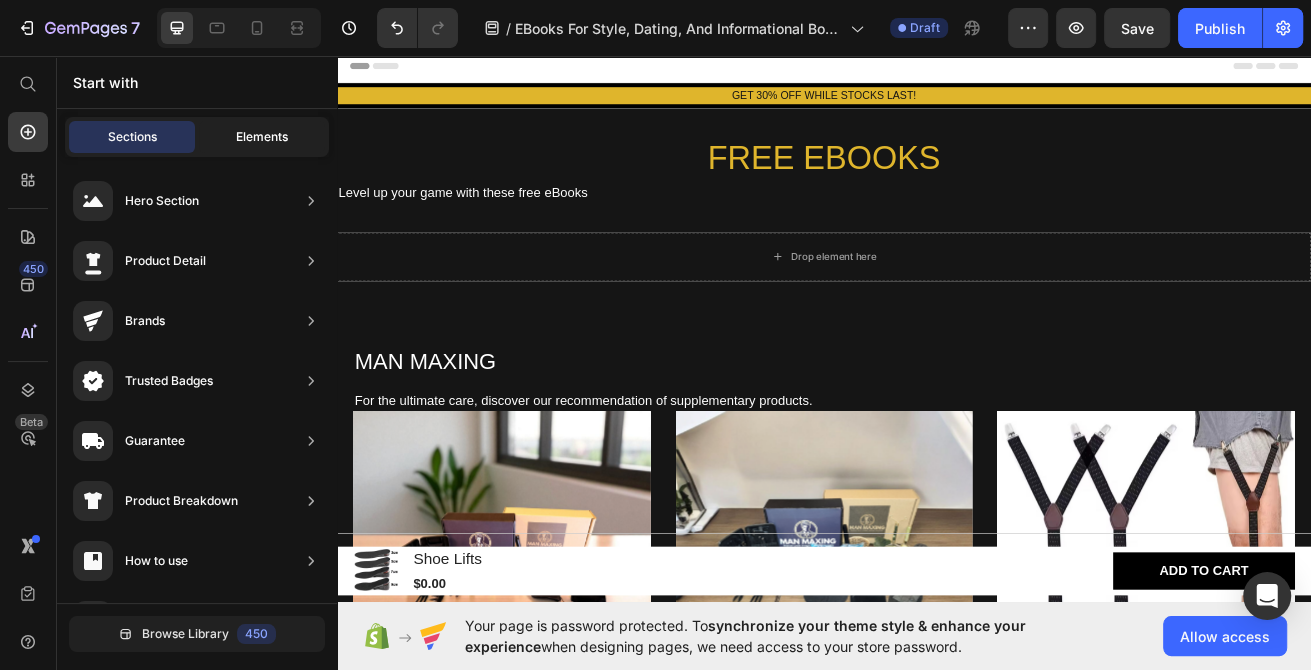 click on "Elements" 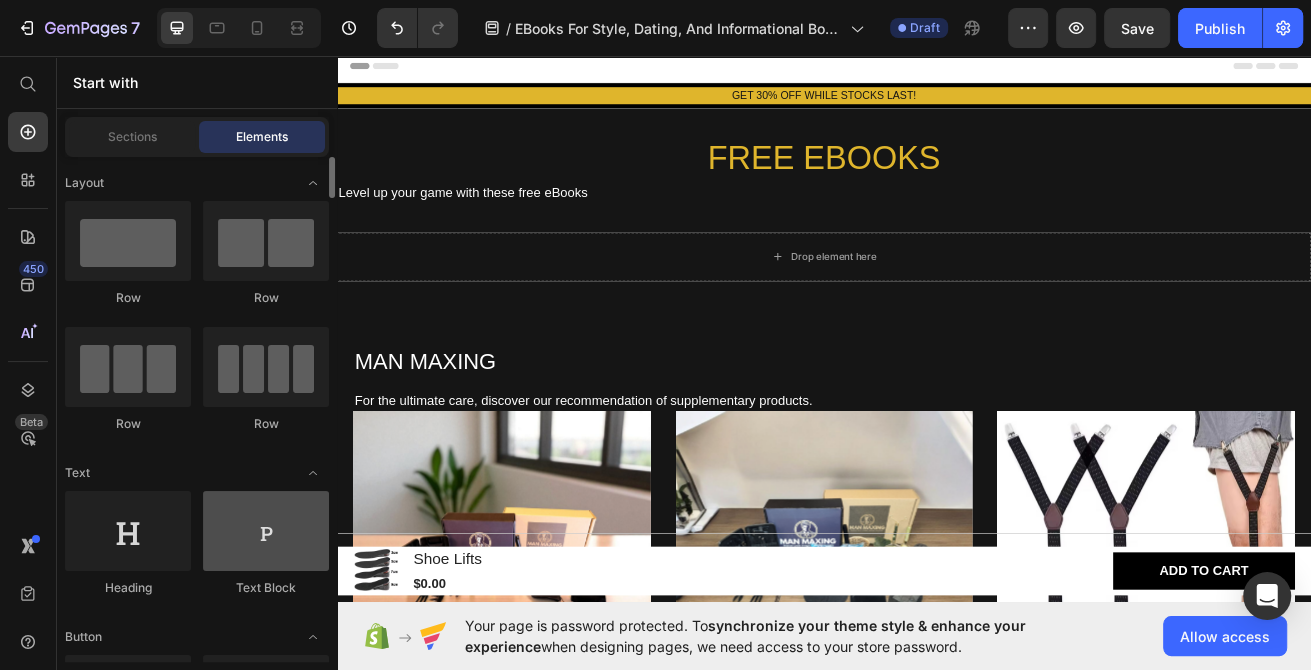 scroll, scrollTop: 216, scrollLeft: 0, axis: vertical 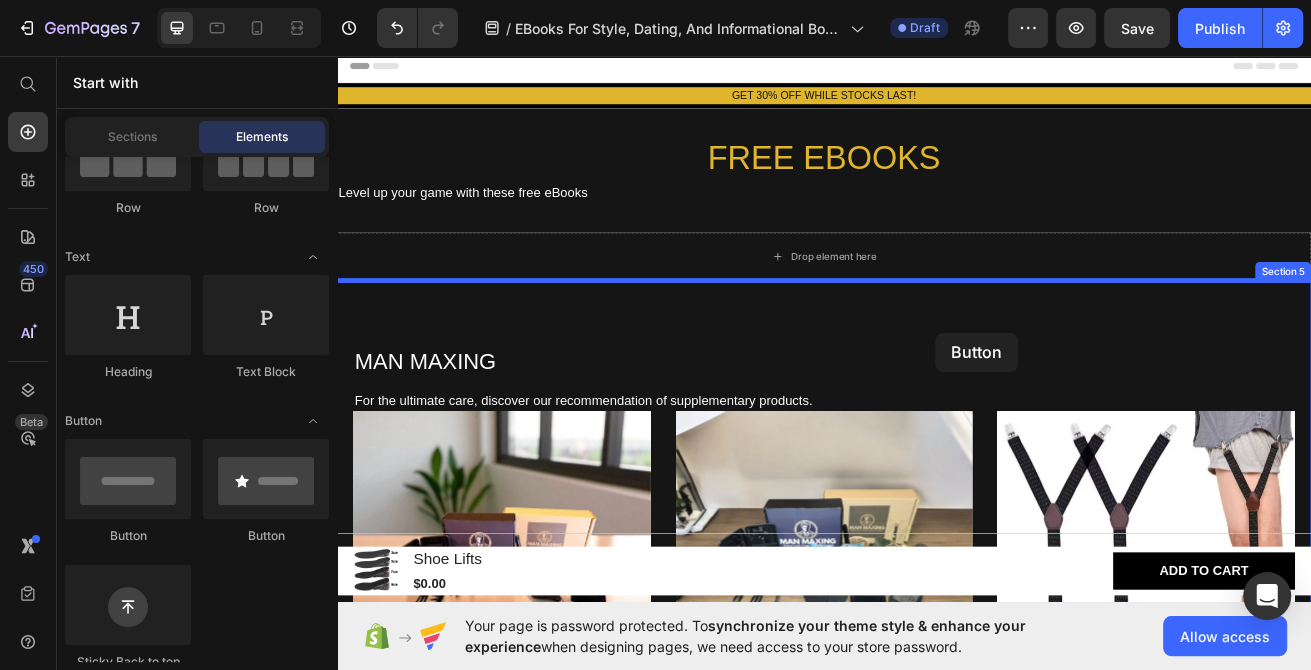 drag, startPoint x: 607, startPoint y: 542, endPoint x: 935, endPoint y: 335, distance: 387.85693 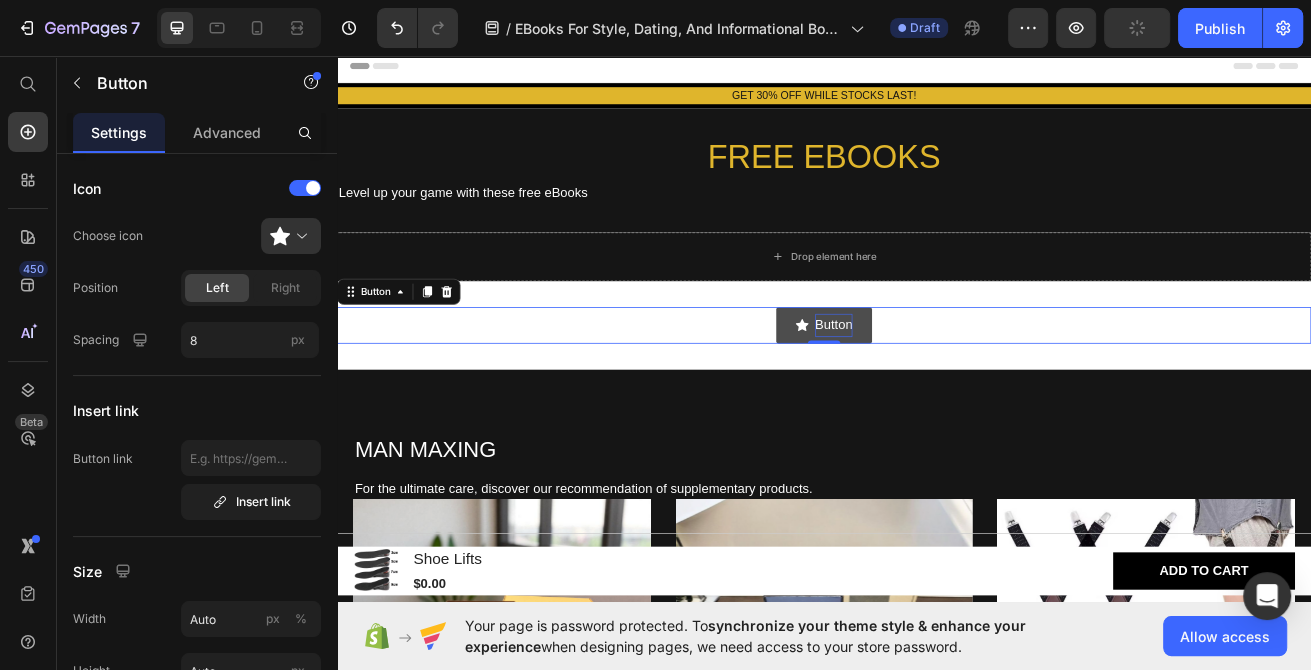 click on "Button" at bounding box center (949, 388) 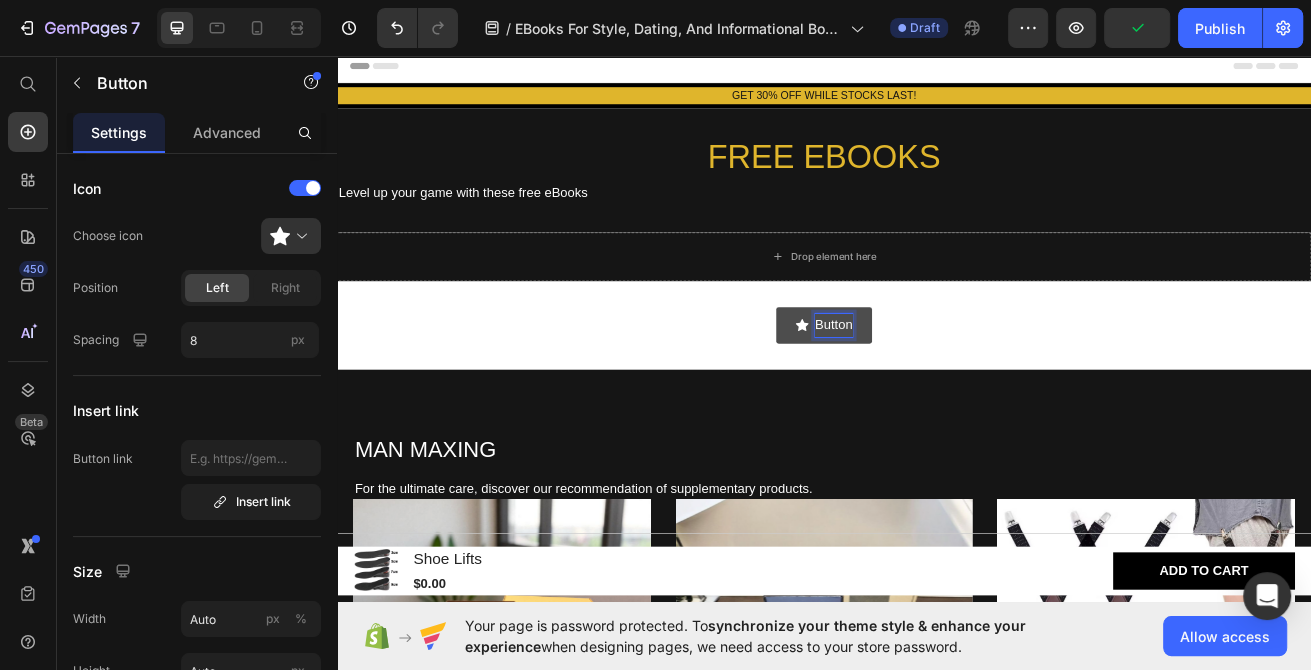 click on "Button" at bounding box center (949, 388) 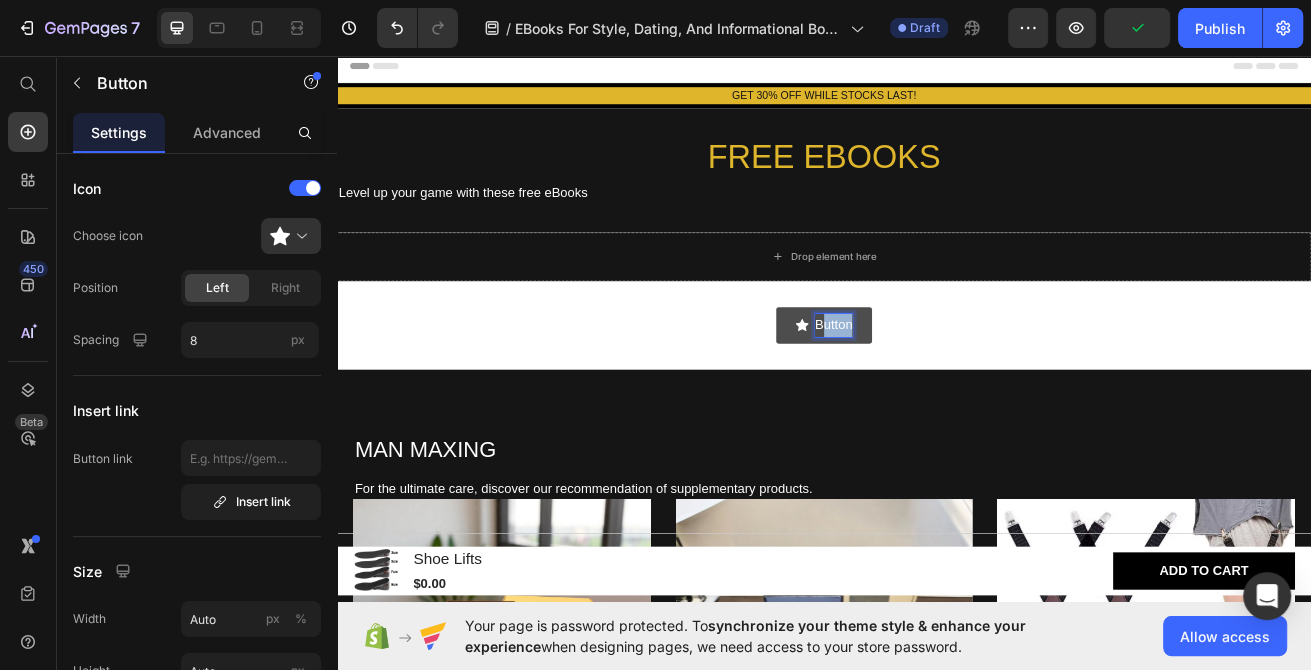 drag, startPoint x: 933, startPoint y: 386, endPoint x: 976, endPoint y: 388, distance: 43.046486 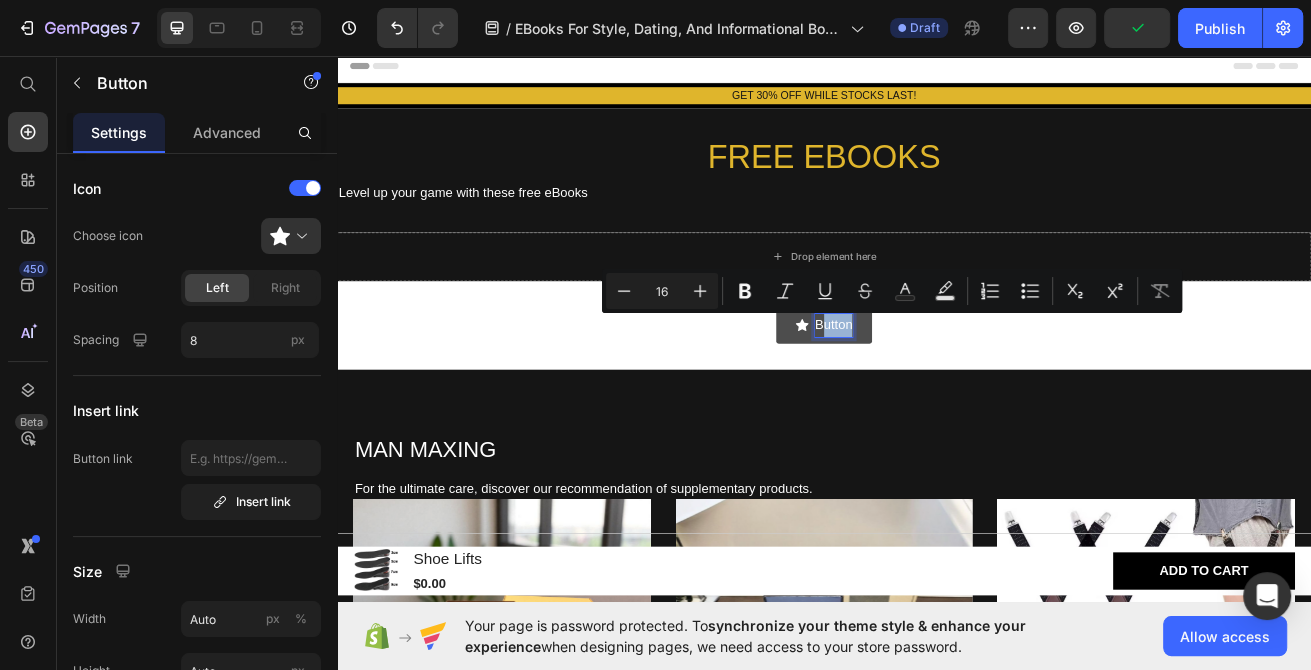 click on "Button" at bounding box center (937, 388) 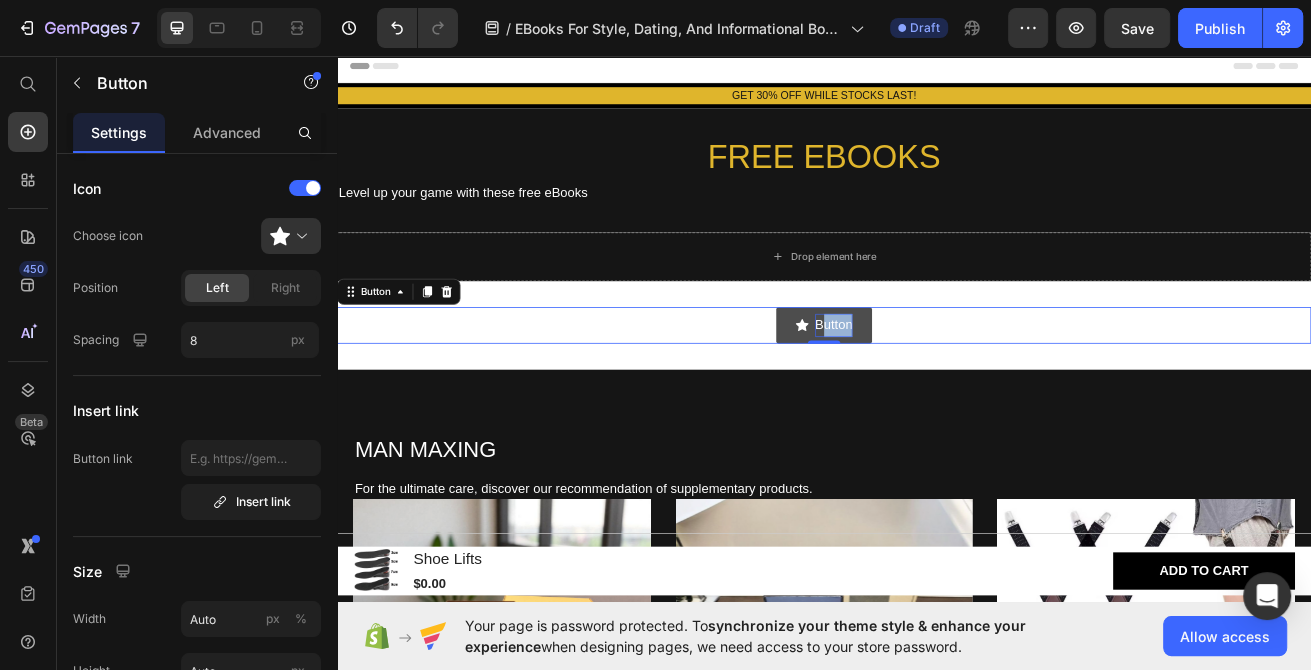 click on "Button" at bounding box center [949, 388] 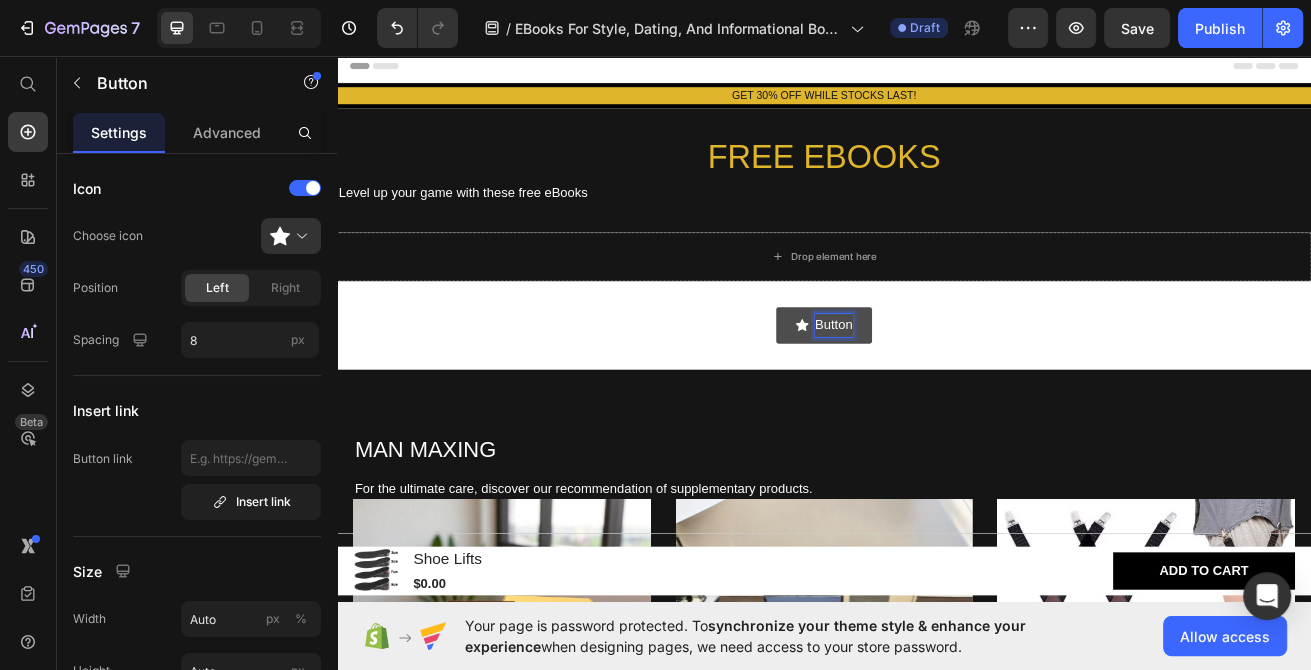 click on "Button" at bounding box center (937, 388) 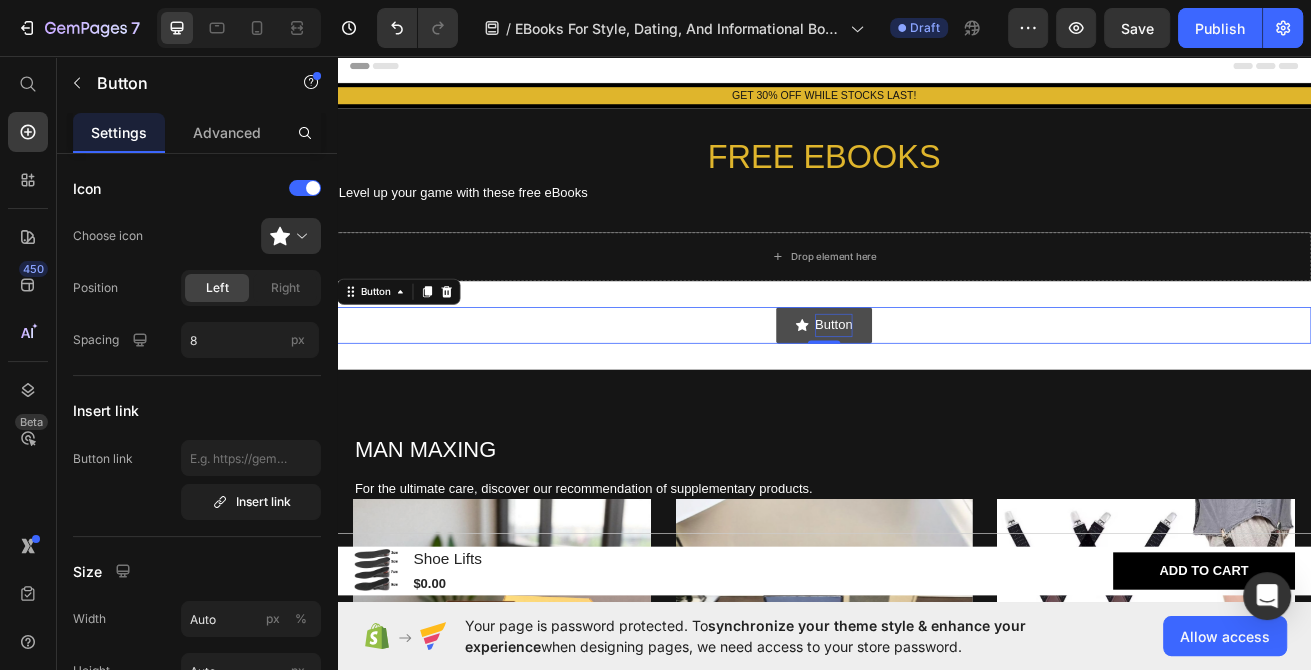 click on "Button" at bounding box center (949, 388) 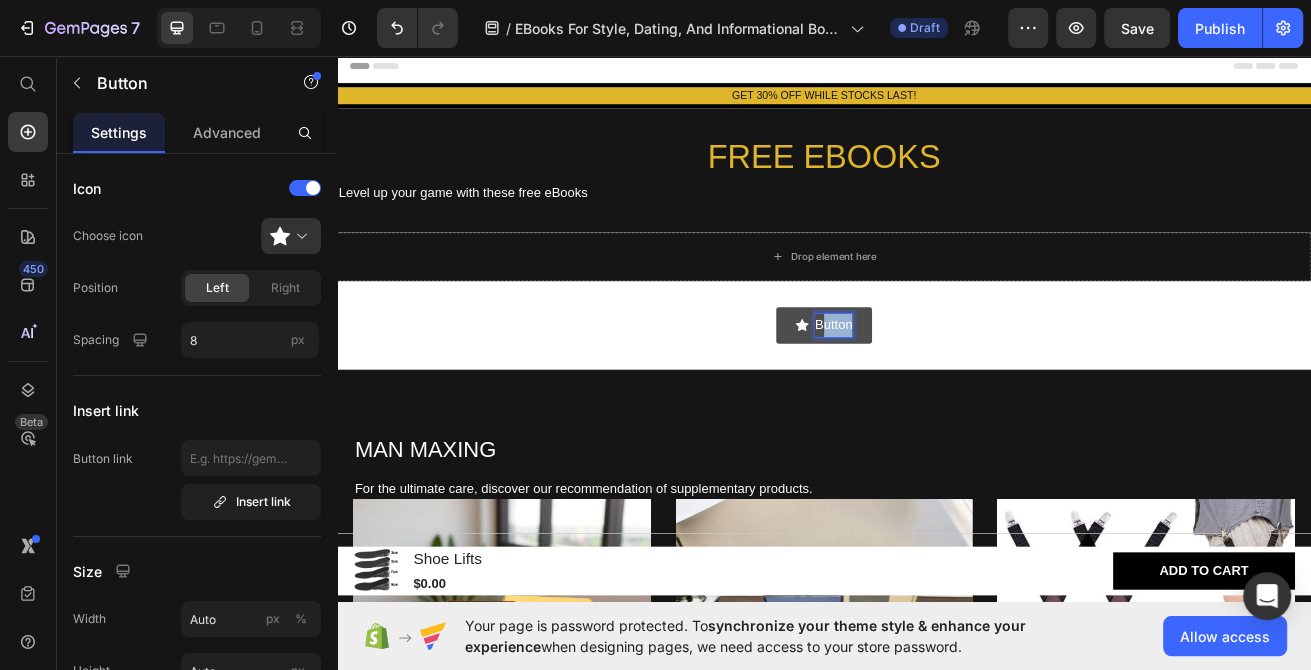 drag, startPoint x: 932, startPoint y: 387, endPoint x: 987, endPoint y: 392, distance: 55.226807 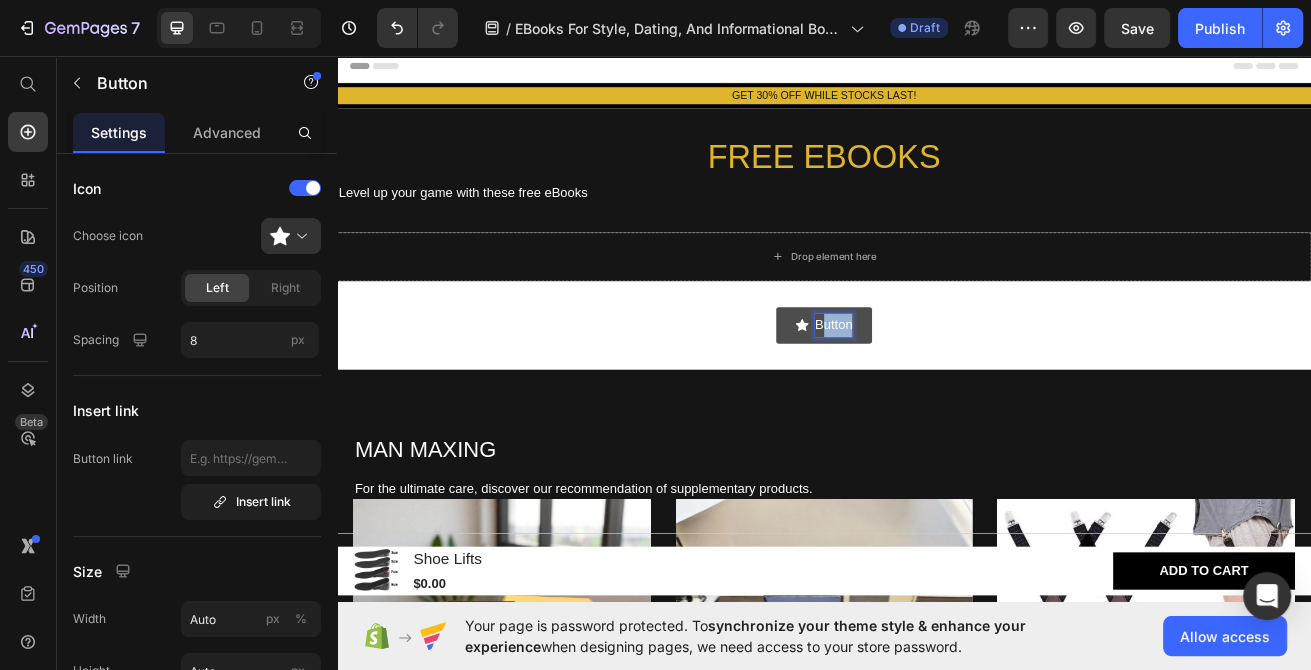 click on "Button" at bounding box center (949, 388) 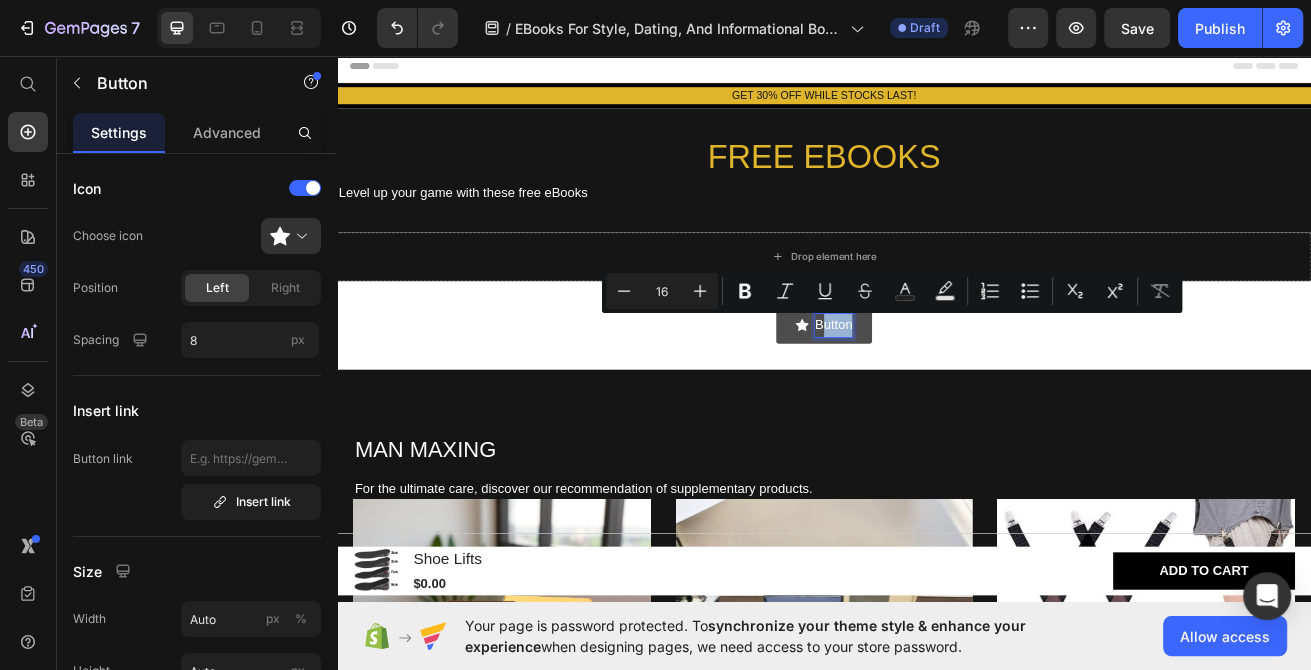 click on "Button" at bounding box center (949, 388) 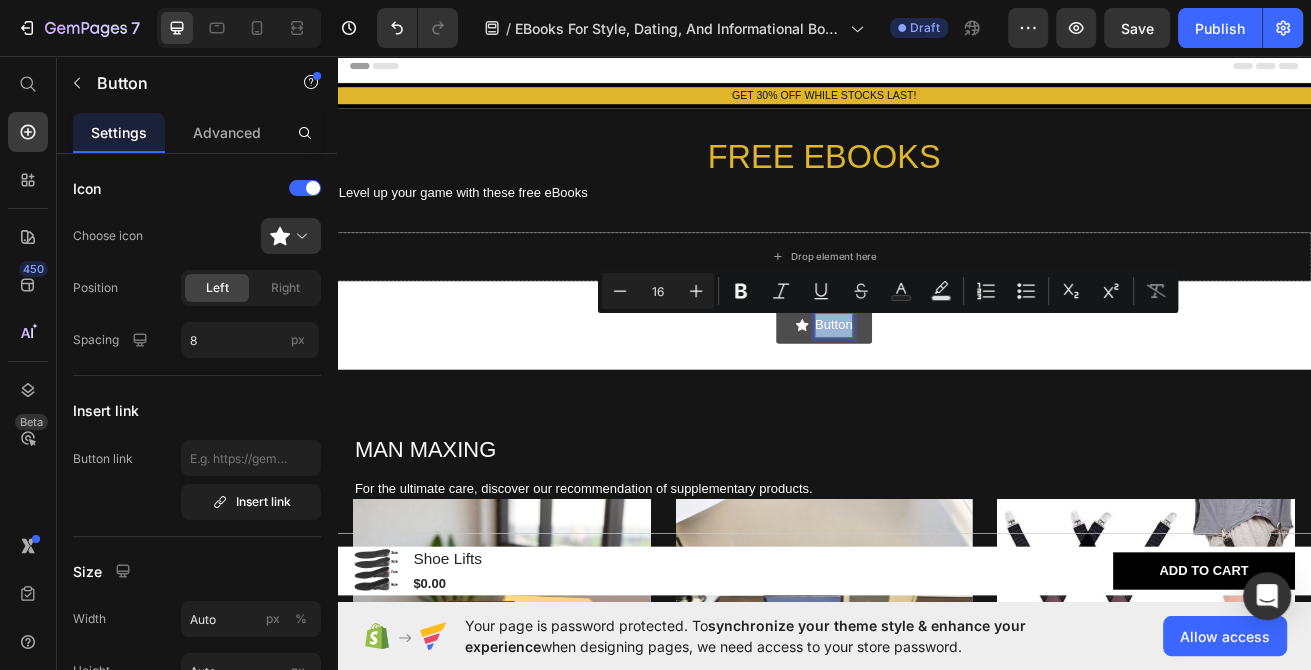drag, startPoint x: 969, startPoint y: 389, endPoint x: 905, endPoint y: 388, distance: 64.00781 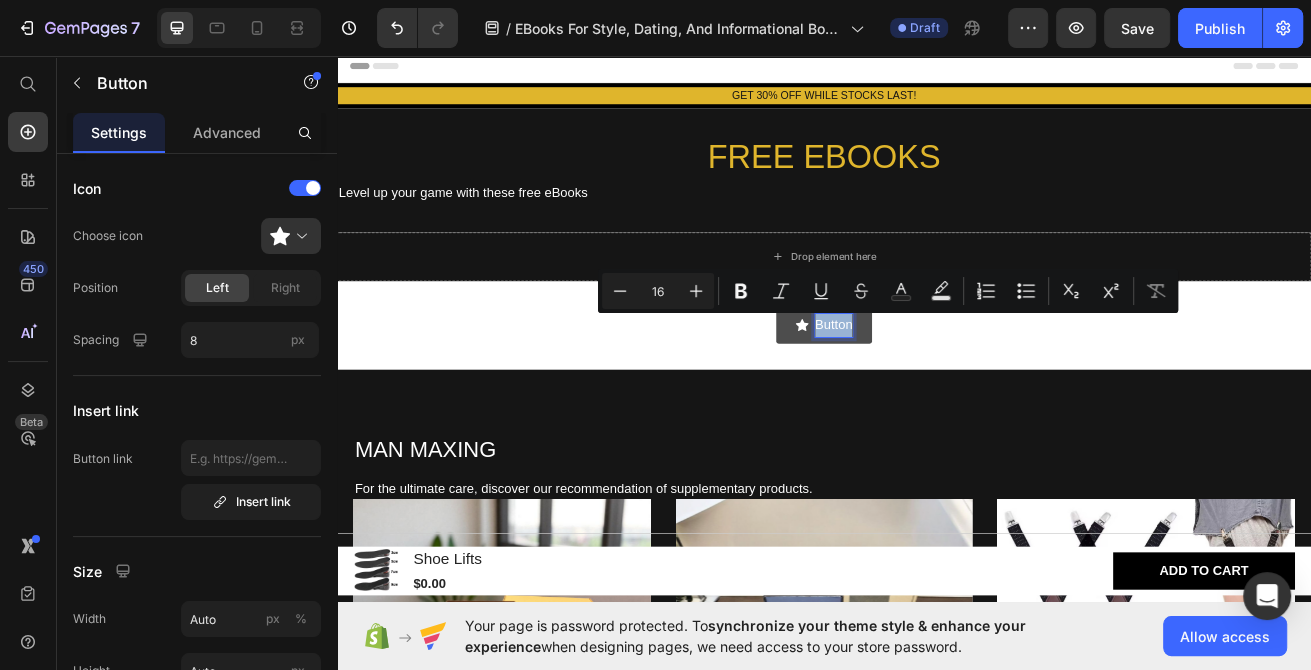 click on "Button" at bounding box center (949, 388) 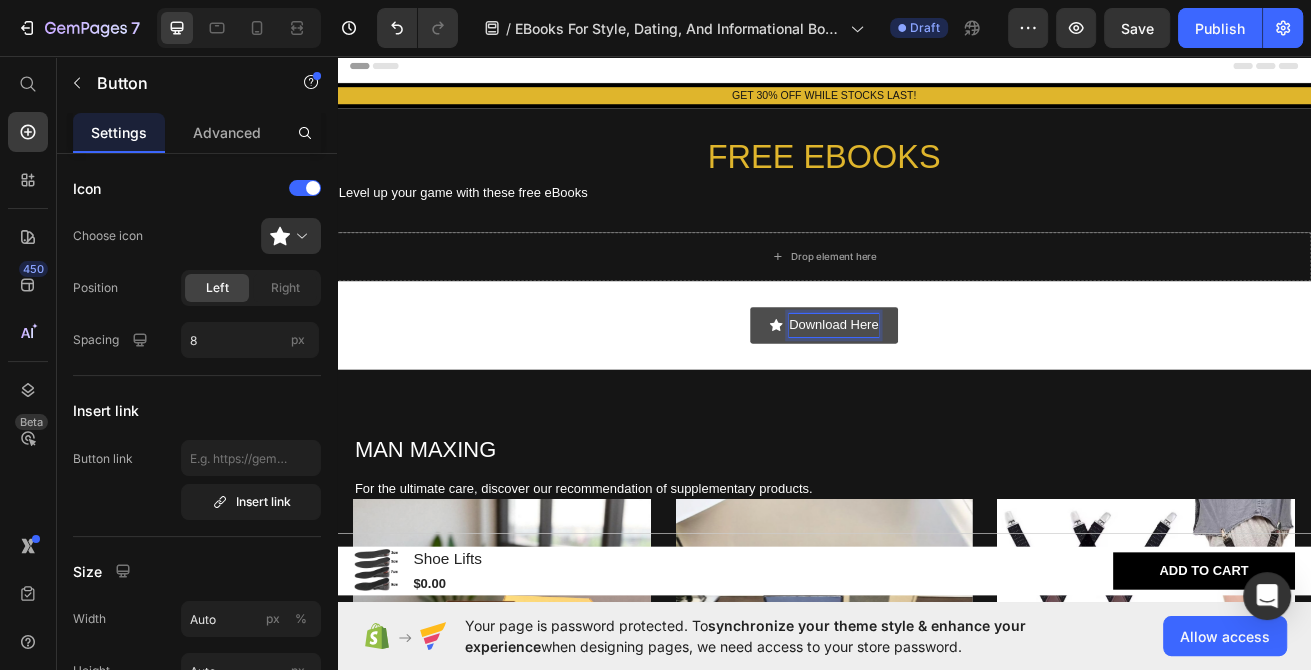 click 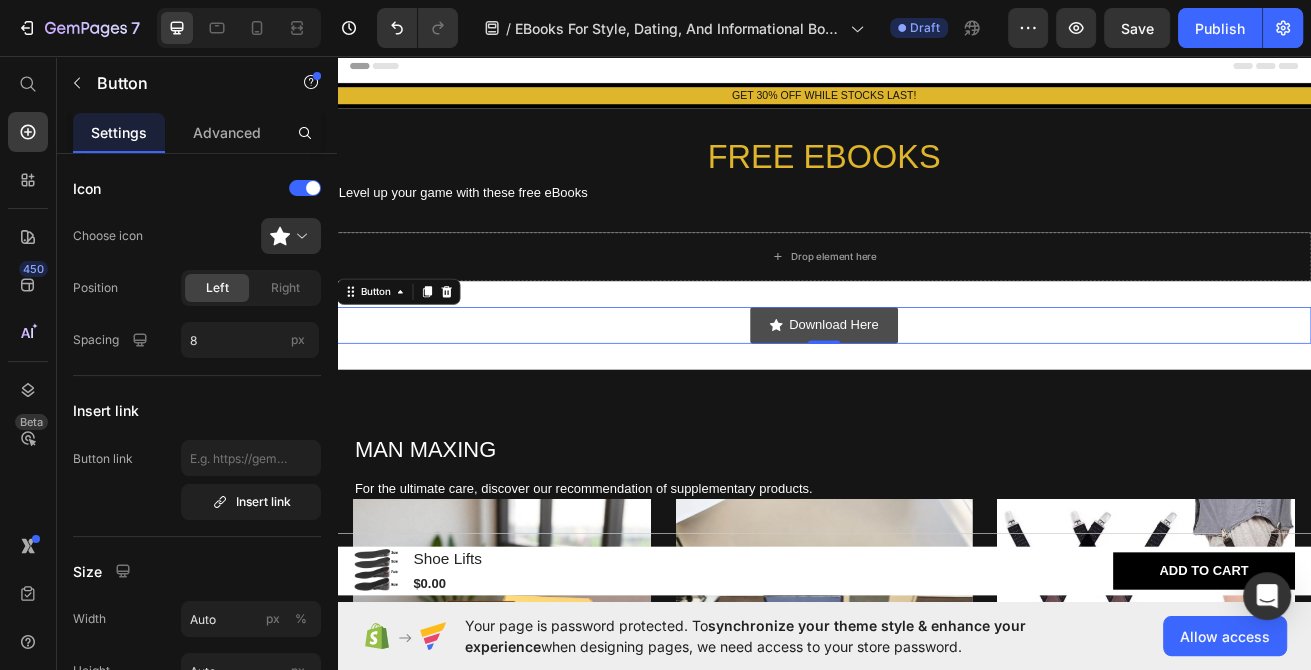 click 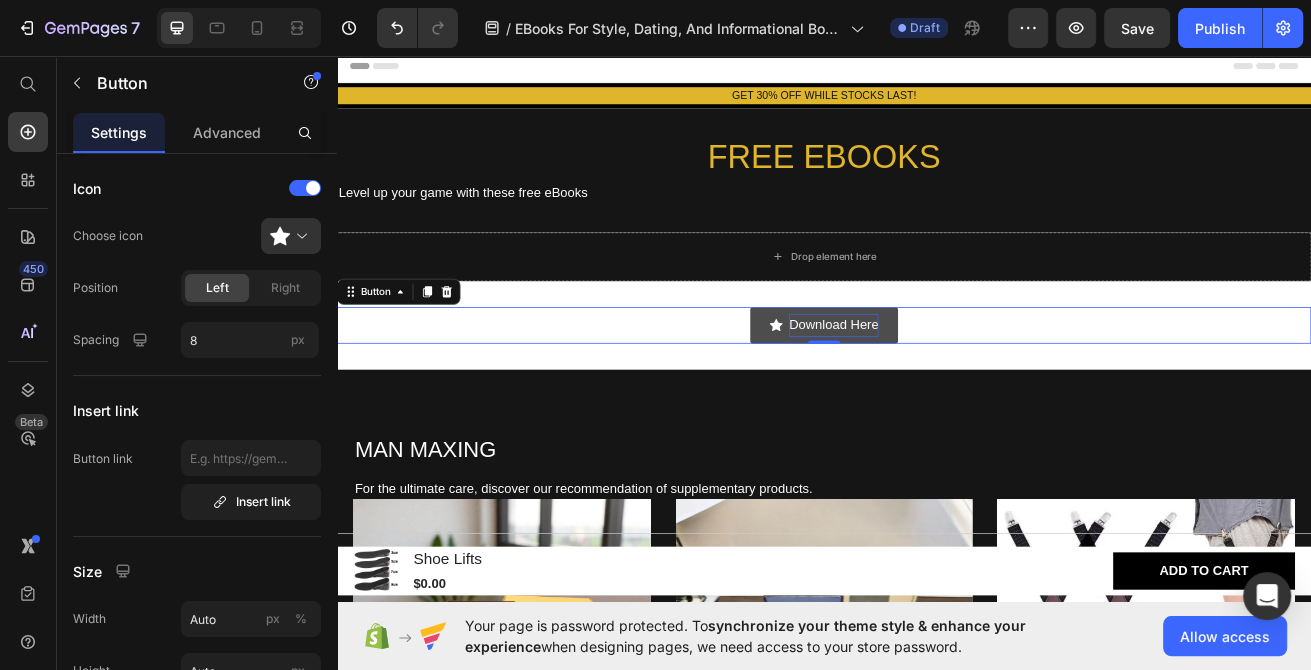 click on "Download Here" at bounding box center (937, 388) 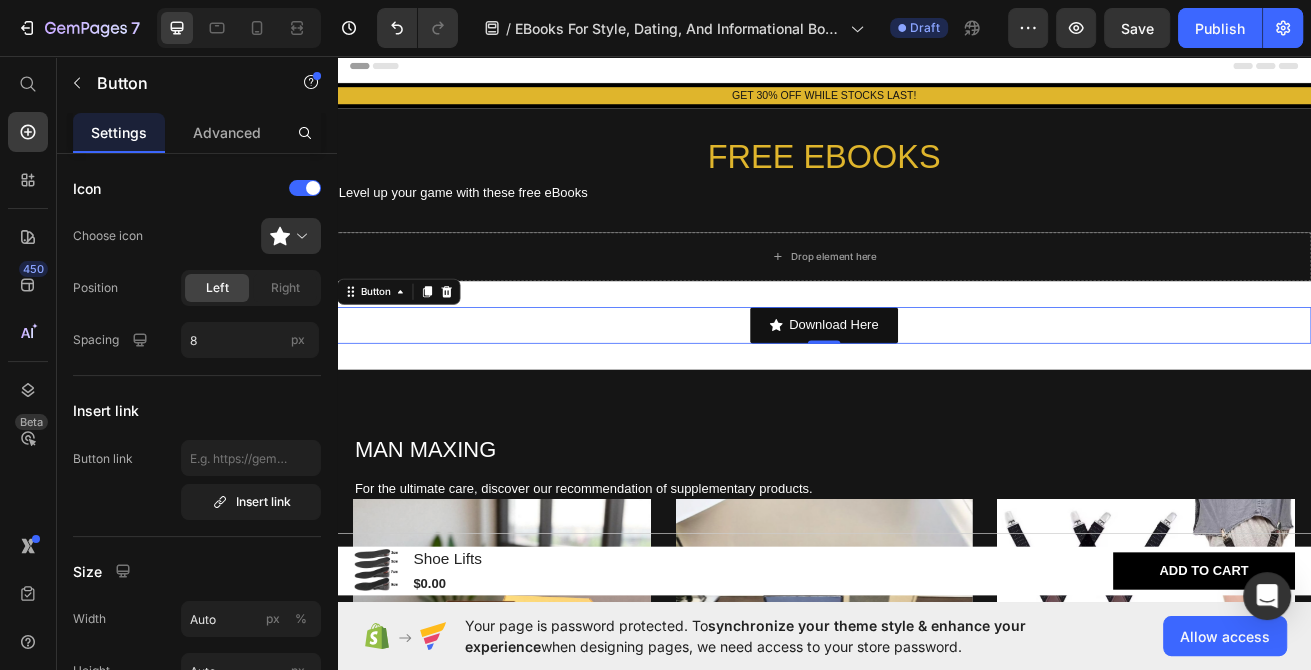 click on "Download Here Button   0 Section 5" at bounding box center [937, 388] 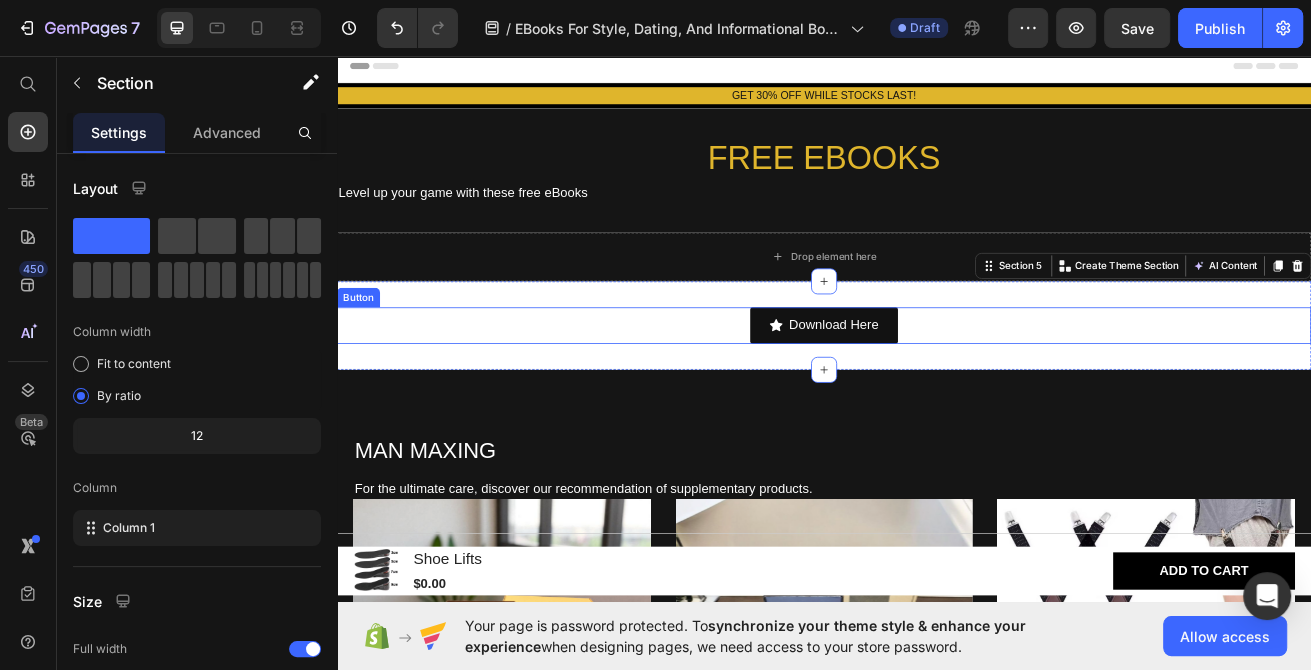 click on "Download Here Button" at bounding box center (937, 388) 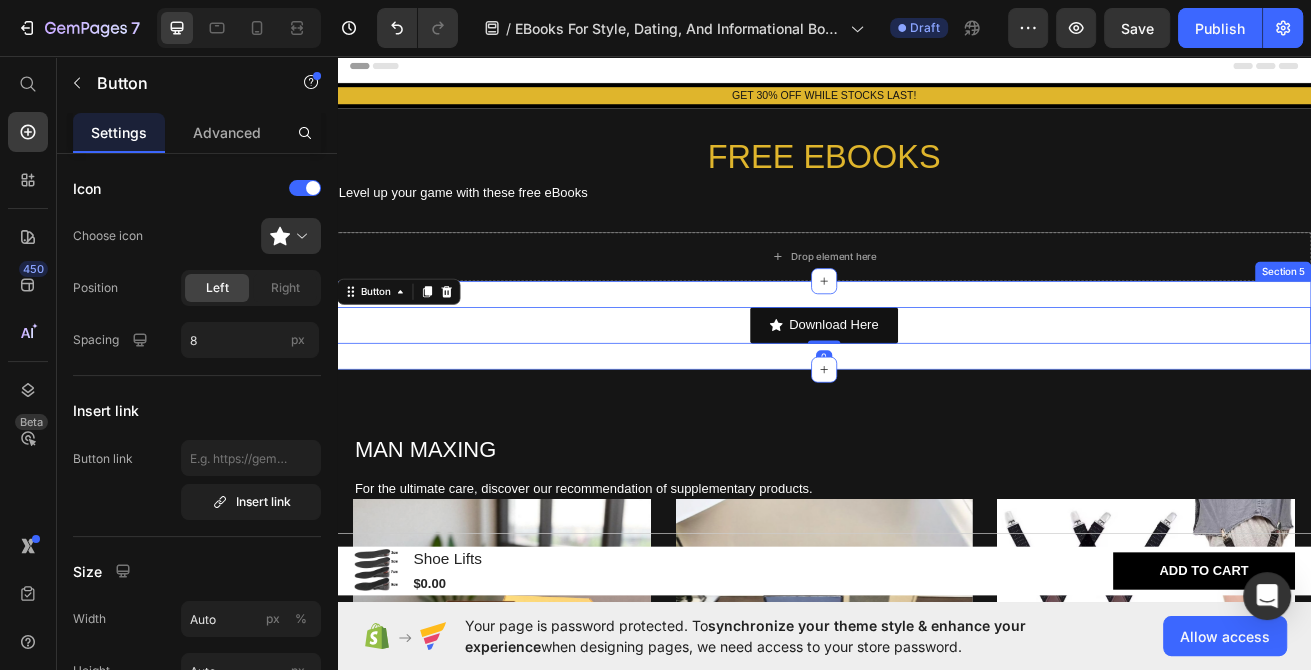 click on "Download Here Button   0 Section 5" at bounding box center [937, 388] 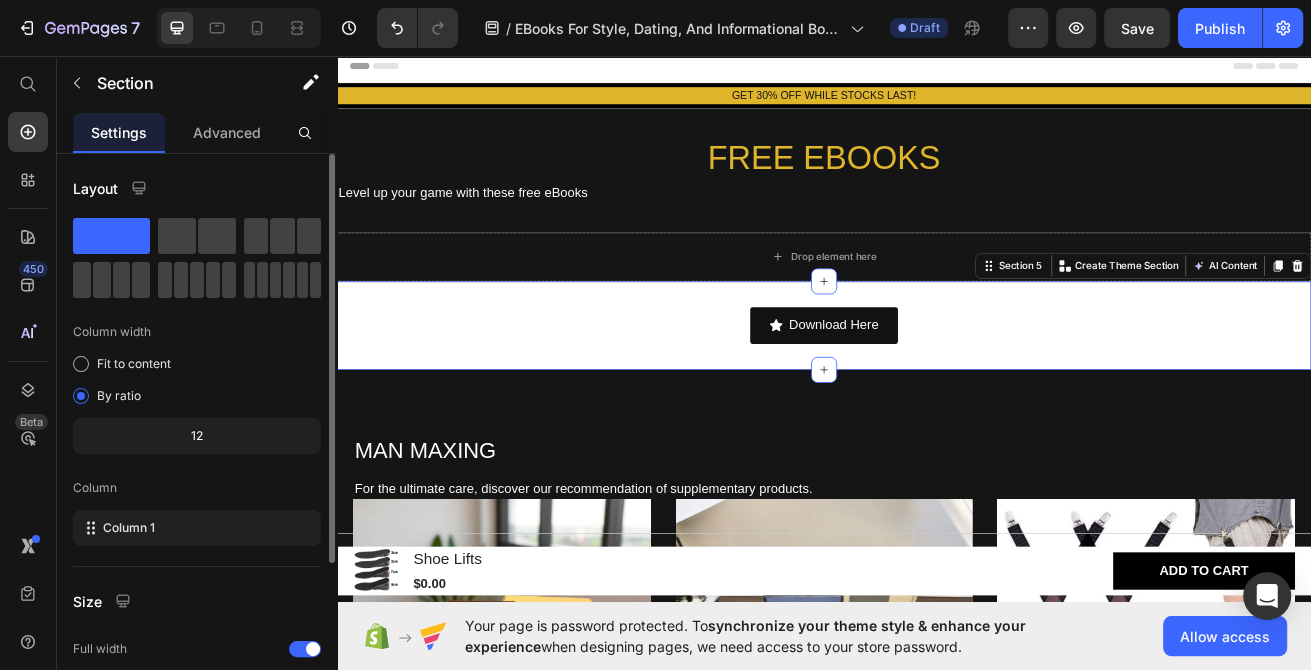 click on "Advanced" at bounding box center [227, 132] 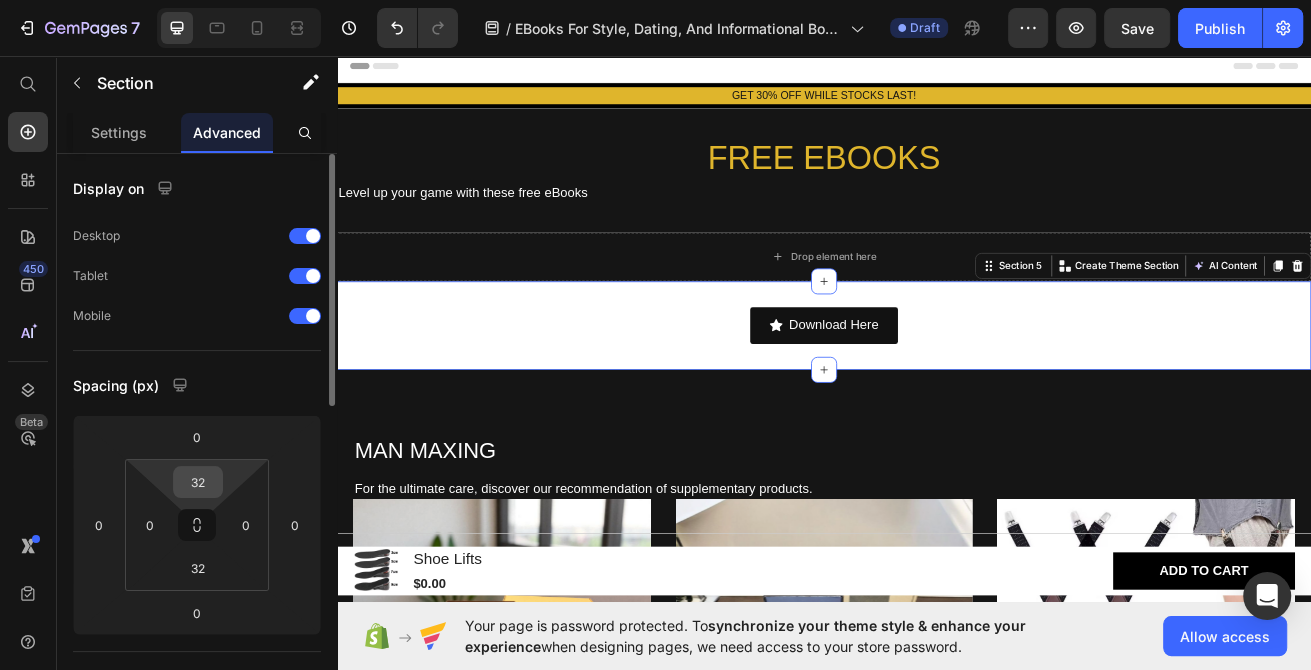 click on "32" at bounding box center (198, 482) 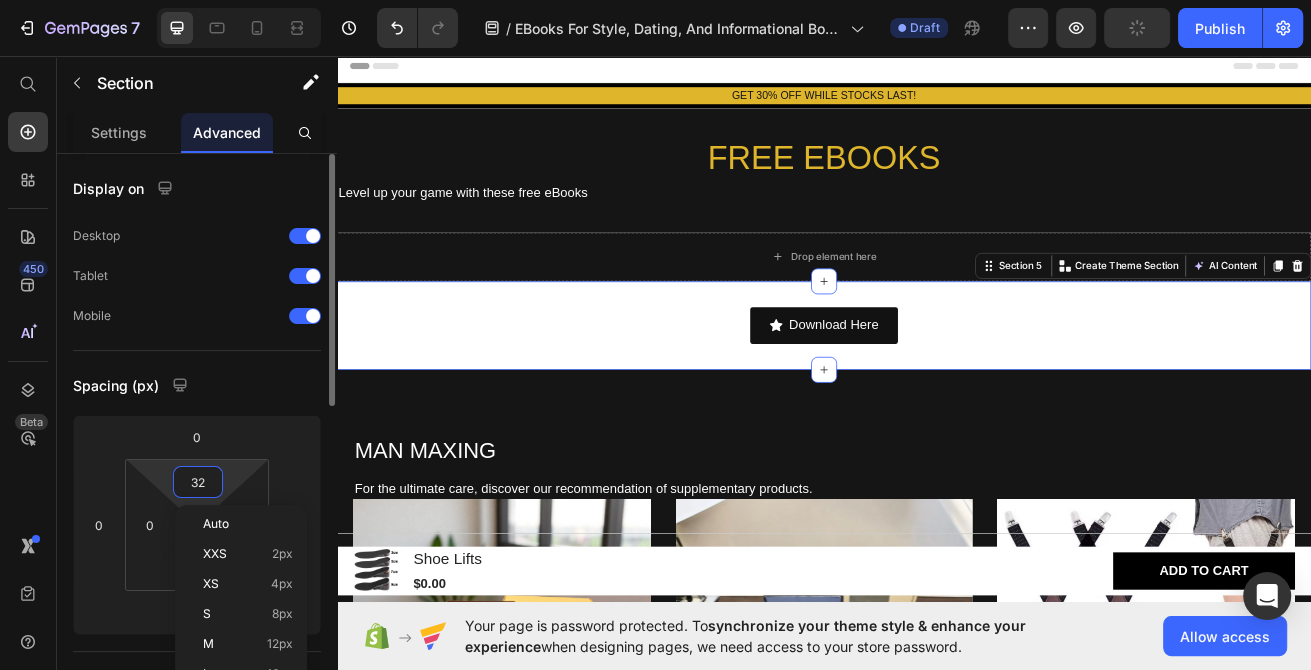 click on "32" at bounding box center [198, 482] 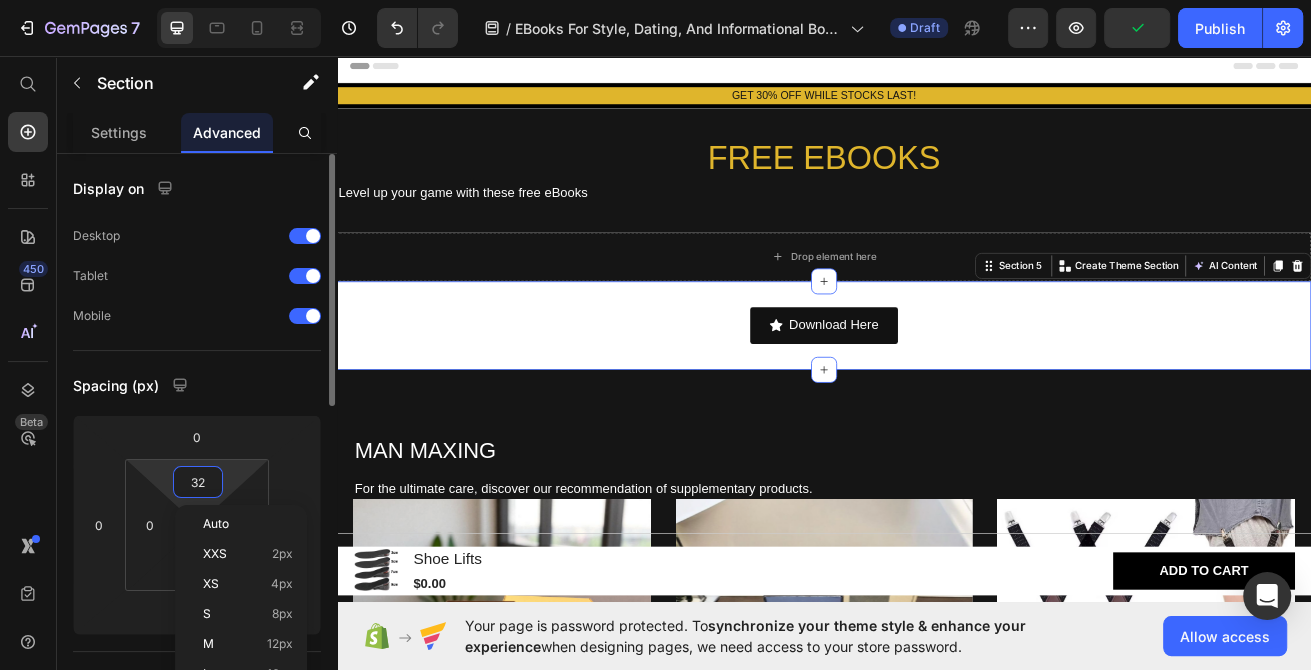 type on "3" 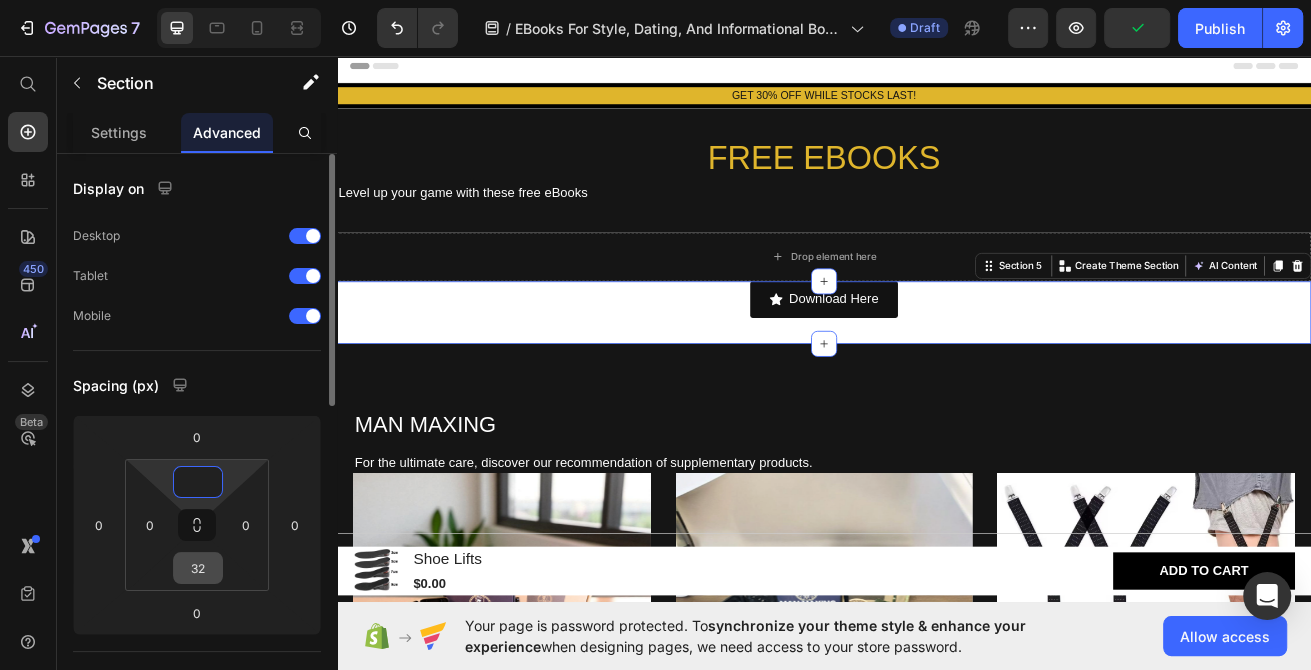 type on "0" 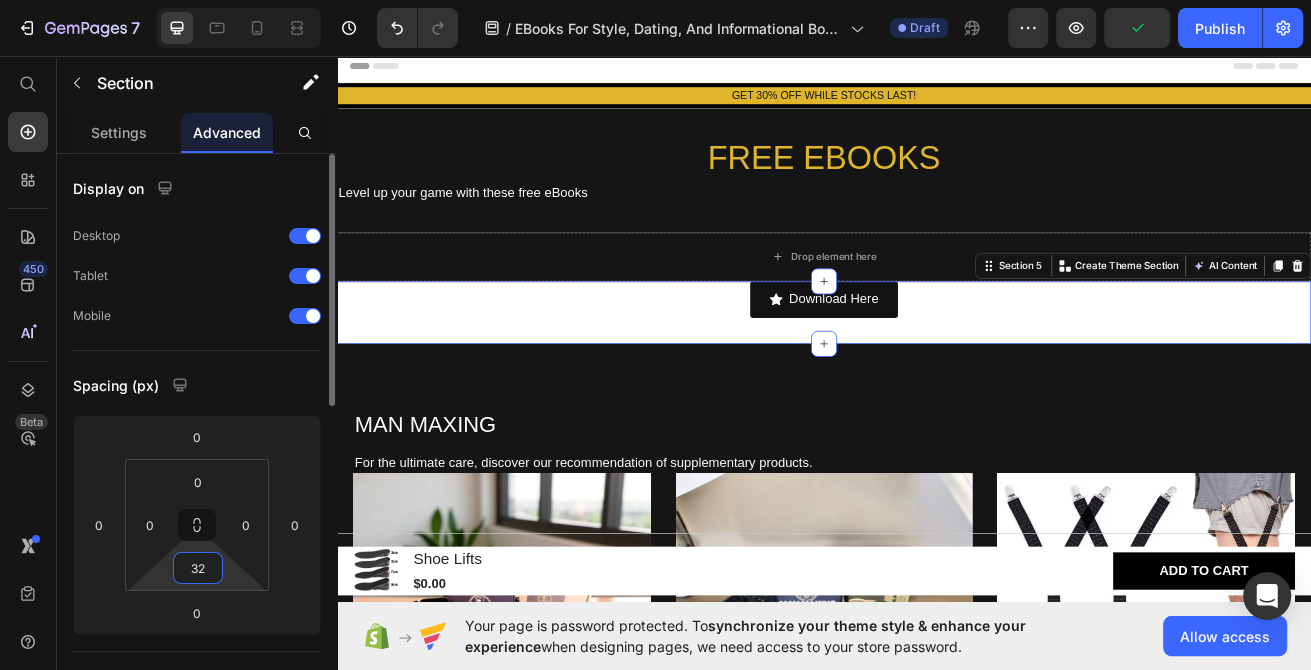 click on "32" at bounding box center [198, 568] 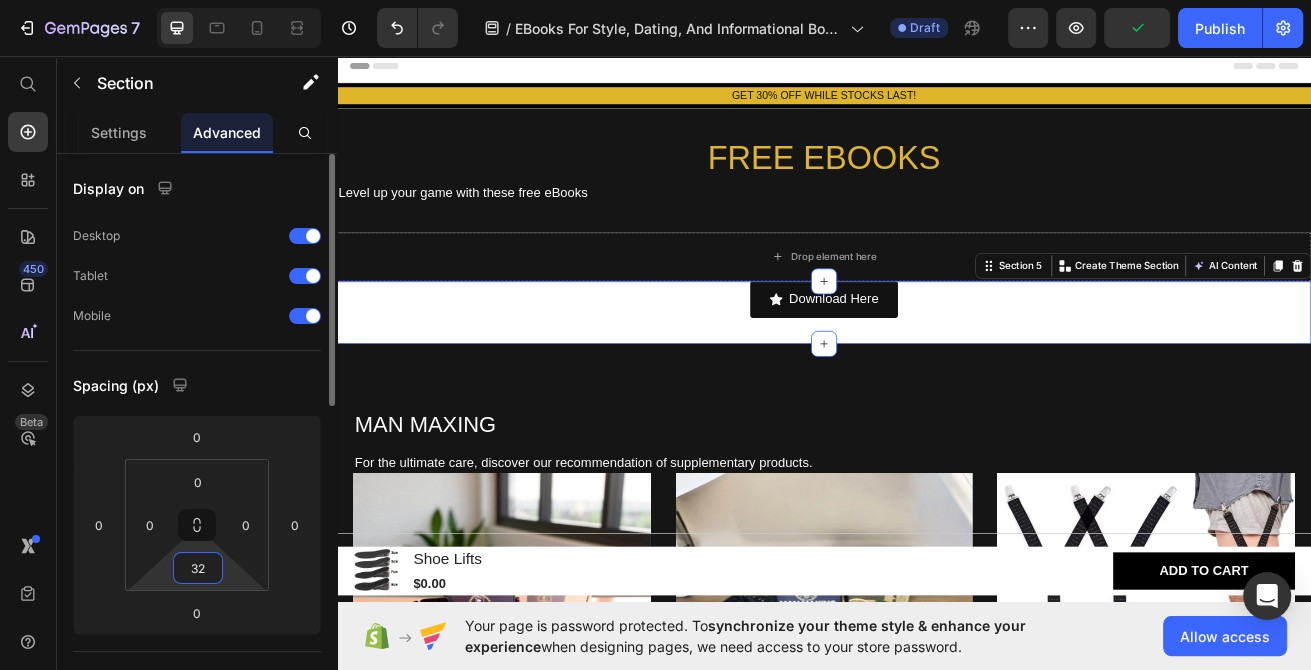 type 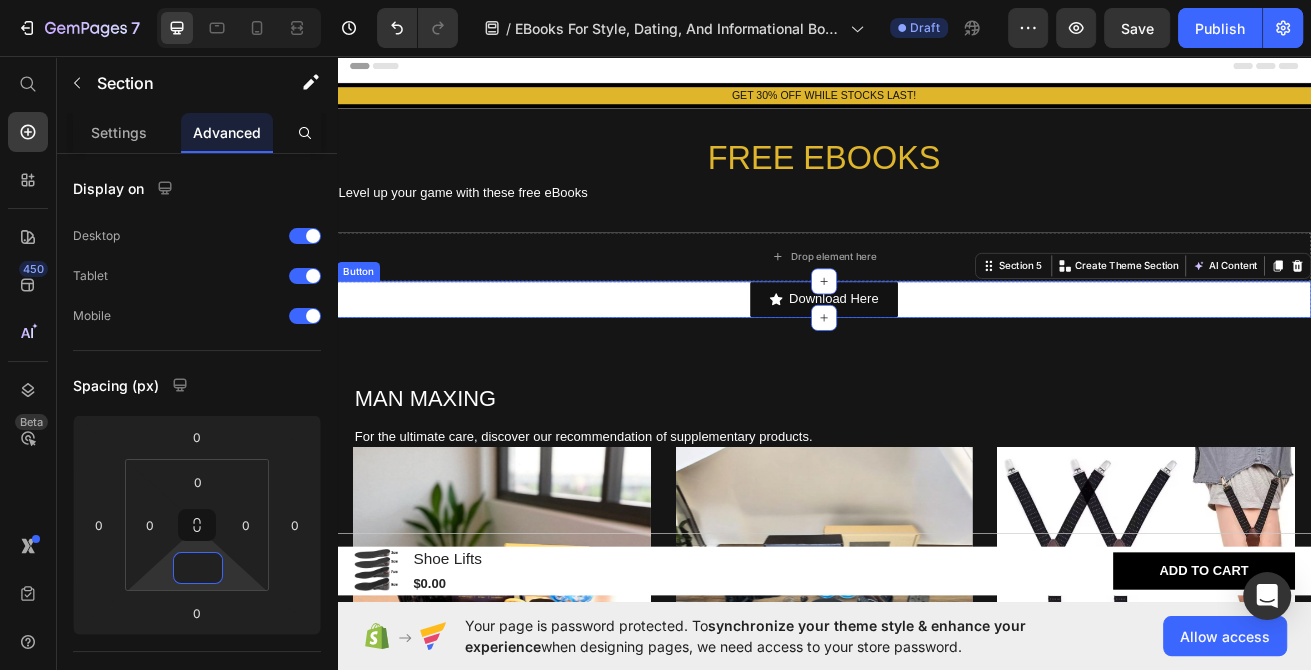 click on "Download Here Button" at bounding box center (937, 356) 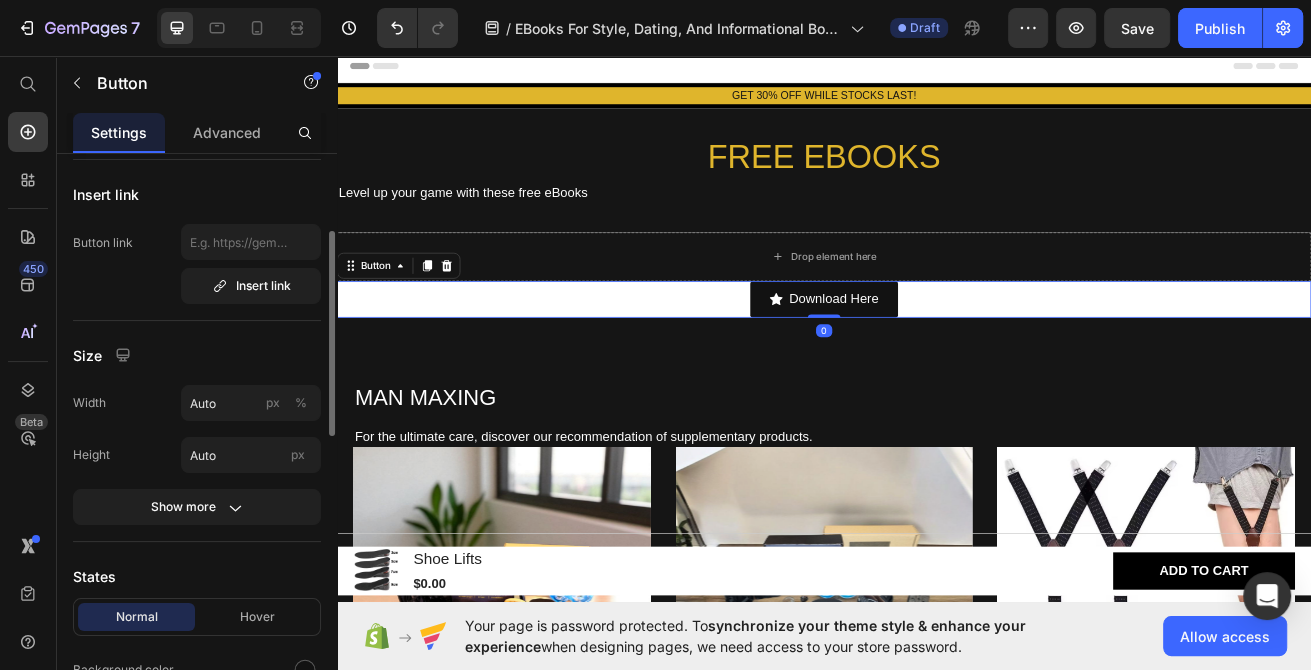 scroll, scrollTop: 540, scrollLeft: 0, axis: vertical 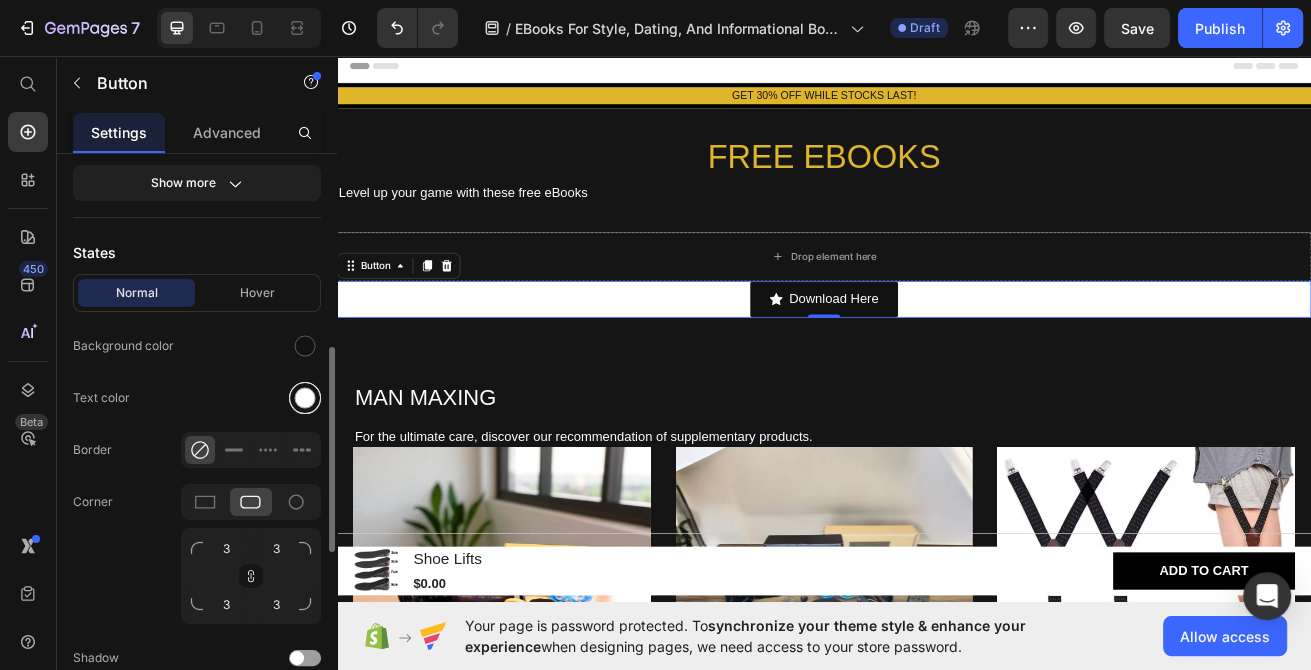 click at bounding box center [305, 398] 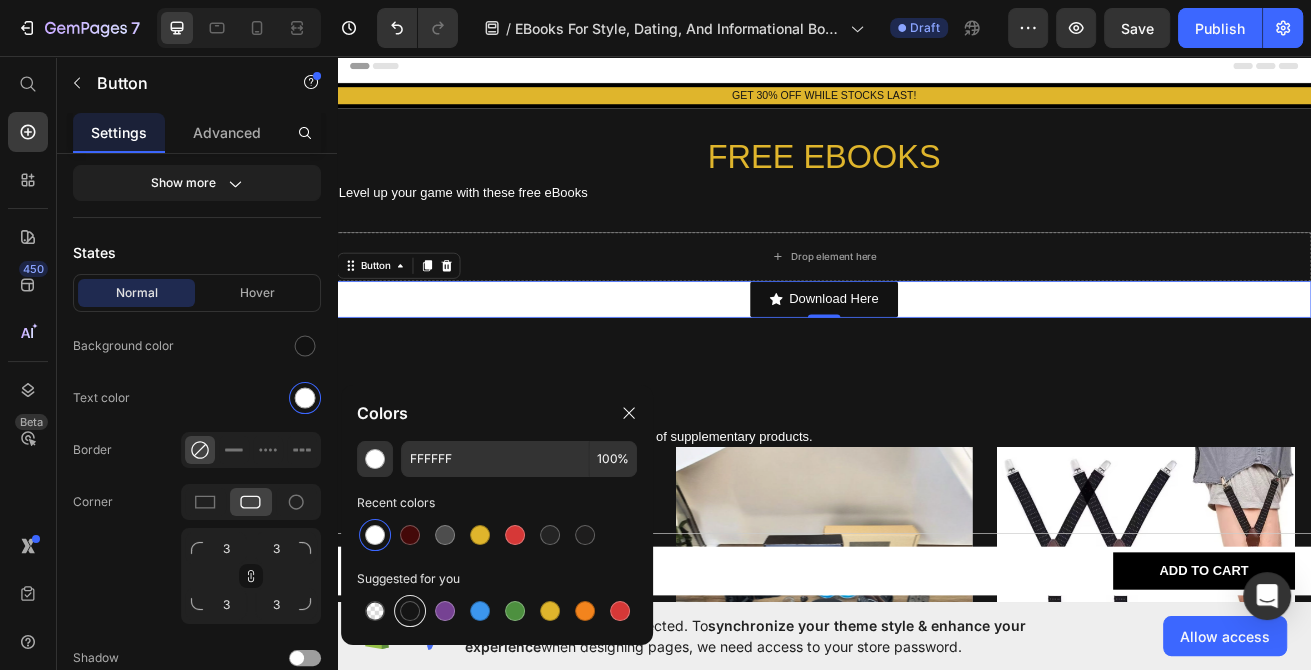 click at bounding box center (410, 611) 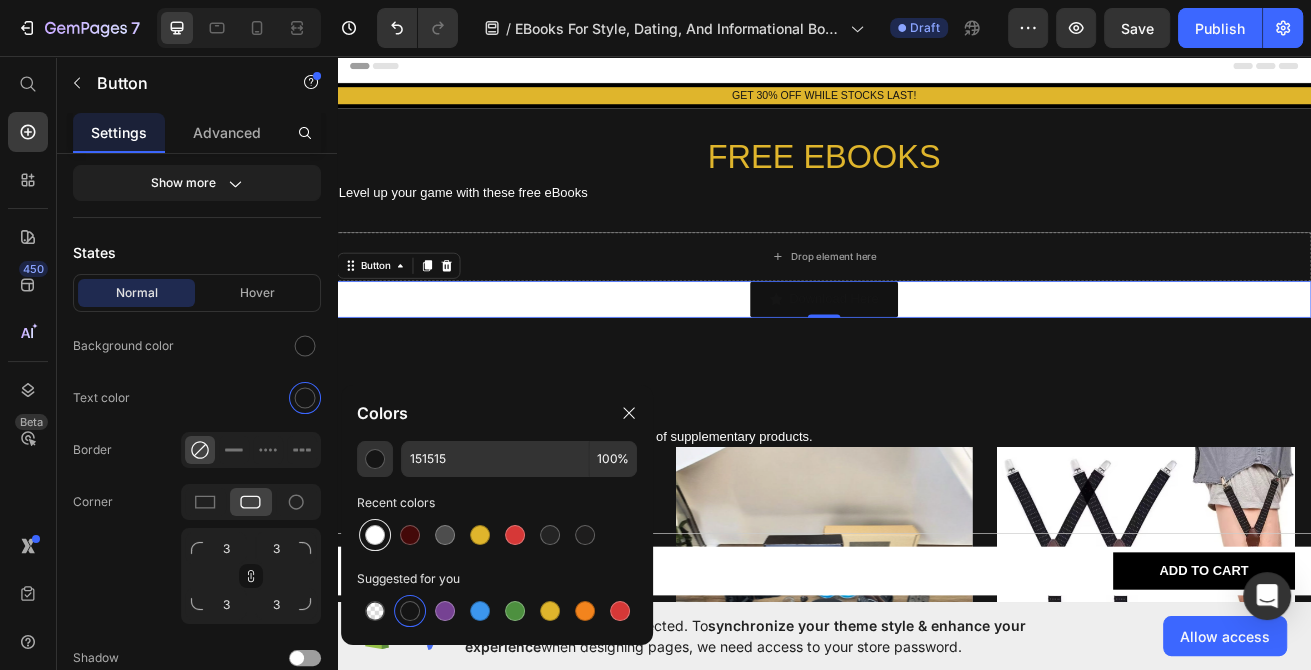 click at bounding box center [375, 535] 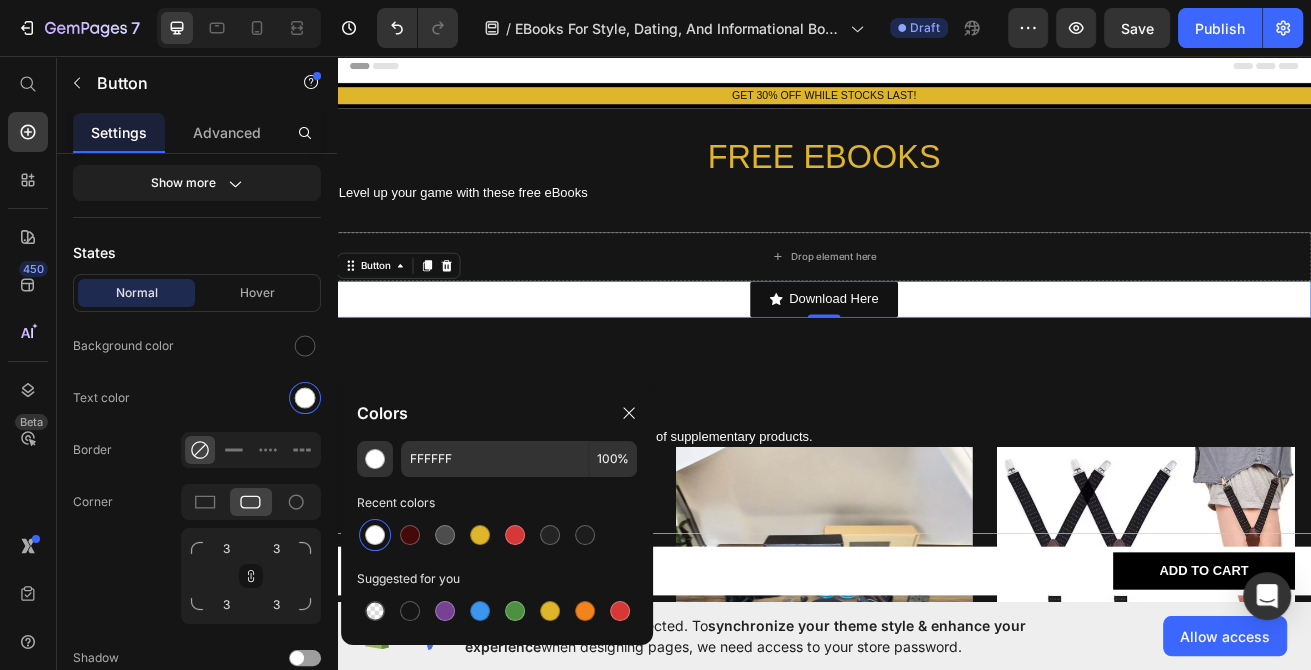 click on "Download Here Button   0" at bounding box center [937, 356] 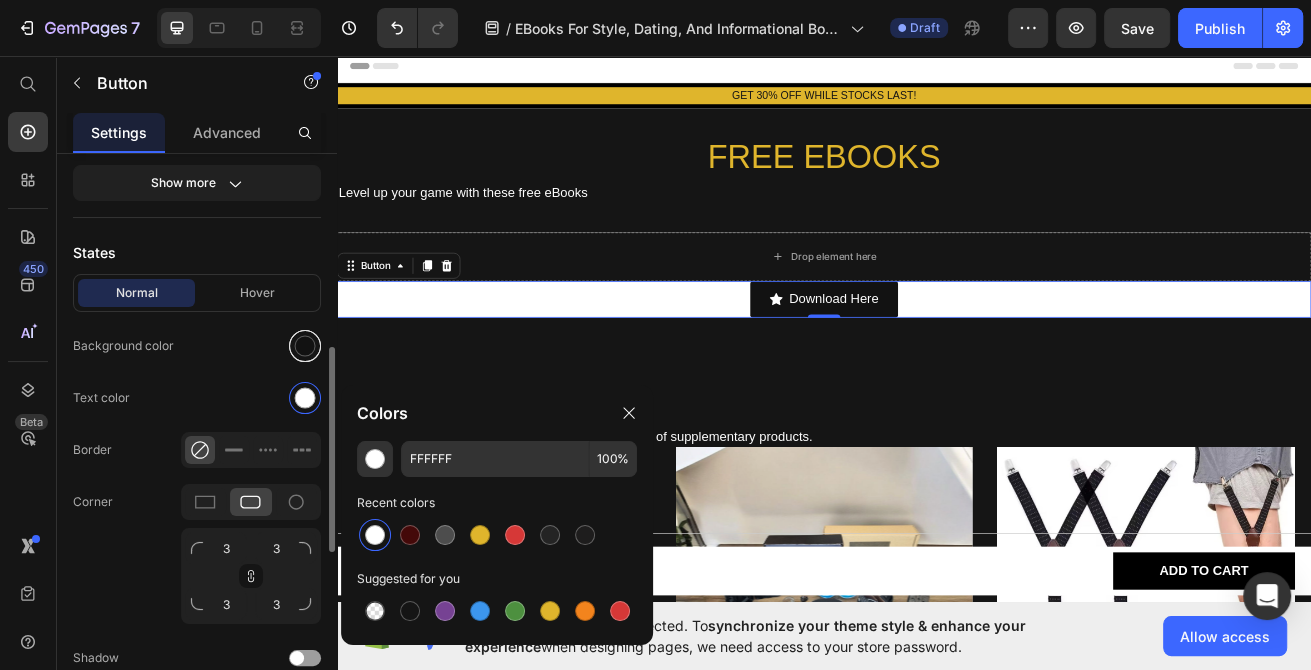 scroll, scrollTop: 540, scrollLeft: 0, axis: vertical 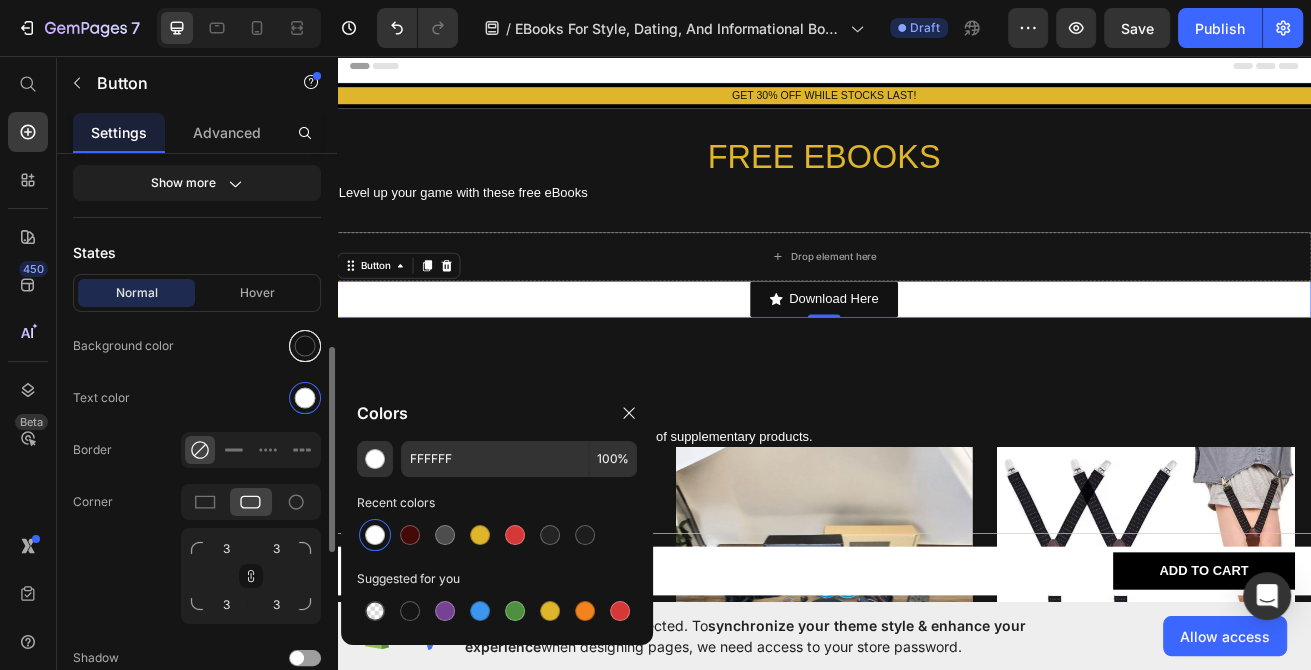 click at bounding box center (305, 346) 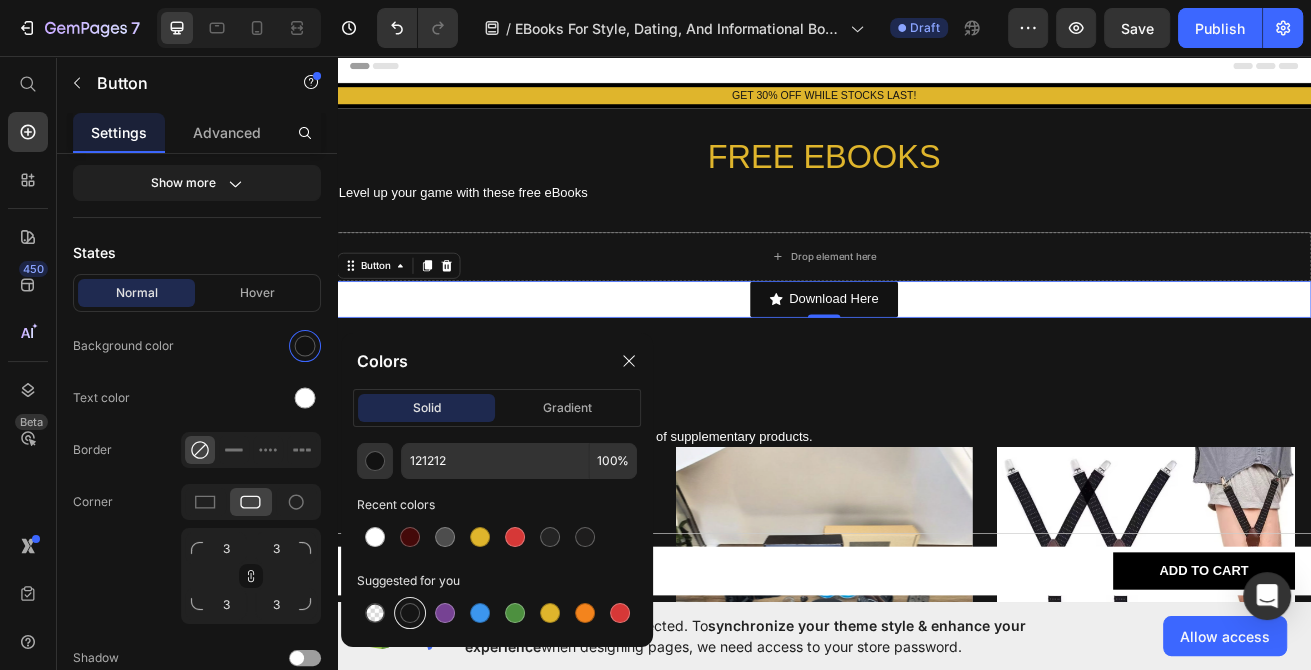 click at bounding box center [410, 613] 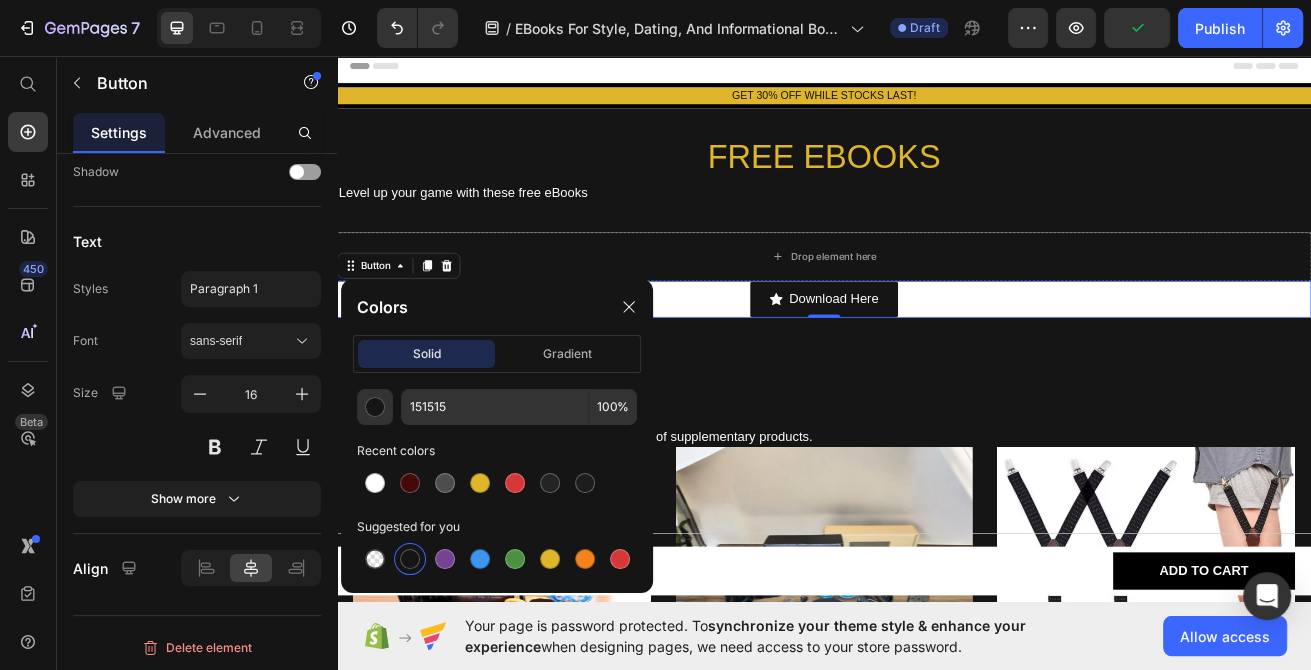 scroll, scrollTop: 594, scrollLeft: 0, axis: vertical 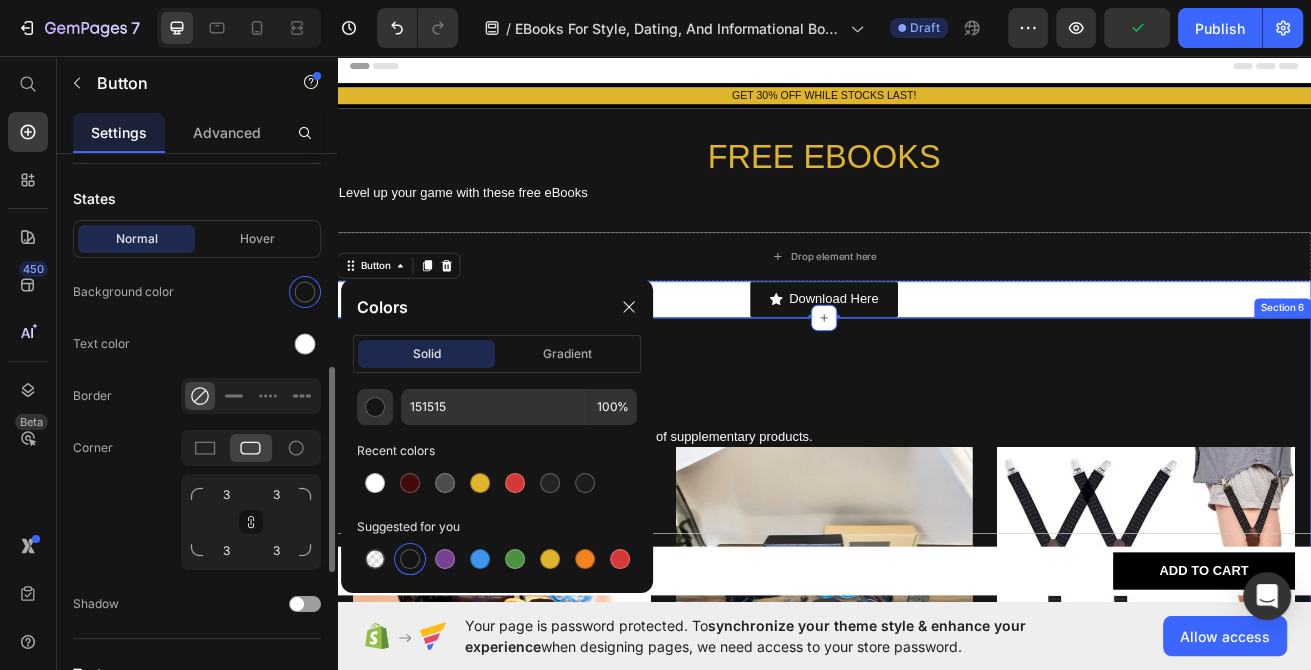 click on "MAN MAXING  Heading For the ultimate care, discover our recommendation of supplementary products. Text Block Product Images Row Basic KIt Product Title $0.00 Product Price Out of stock Add to Cart Product Hero Banner Product Images Row Full Style Box Product Title $130.00 Product Price Out of stock Add to Cart Product Hero Banner Product Images Row Pants Stays Product Title $0.00 Product Price Out of stock Add to Cart Product Hero Banner Carousel Row Section 6" at bounding box center [937, 752] 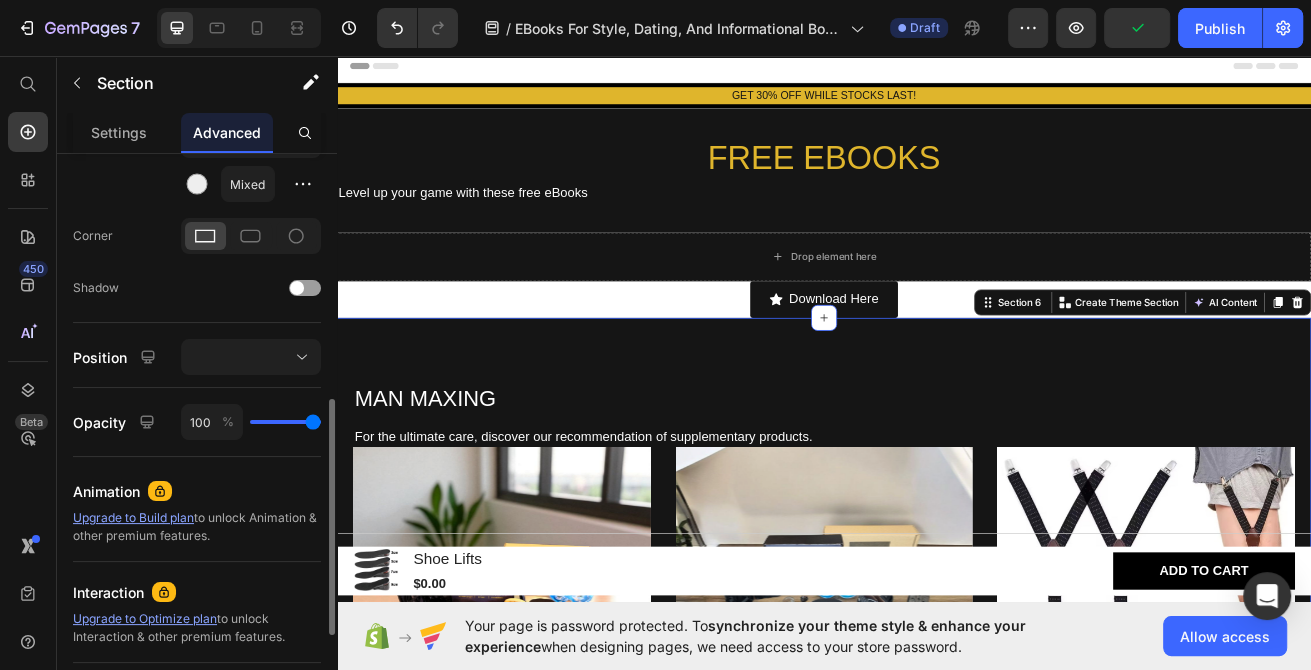 scroll, scrollTop: 0, scrollLeft: 0, axis: both 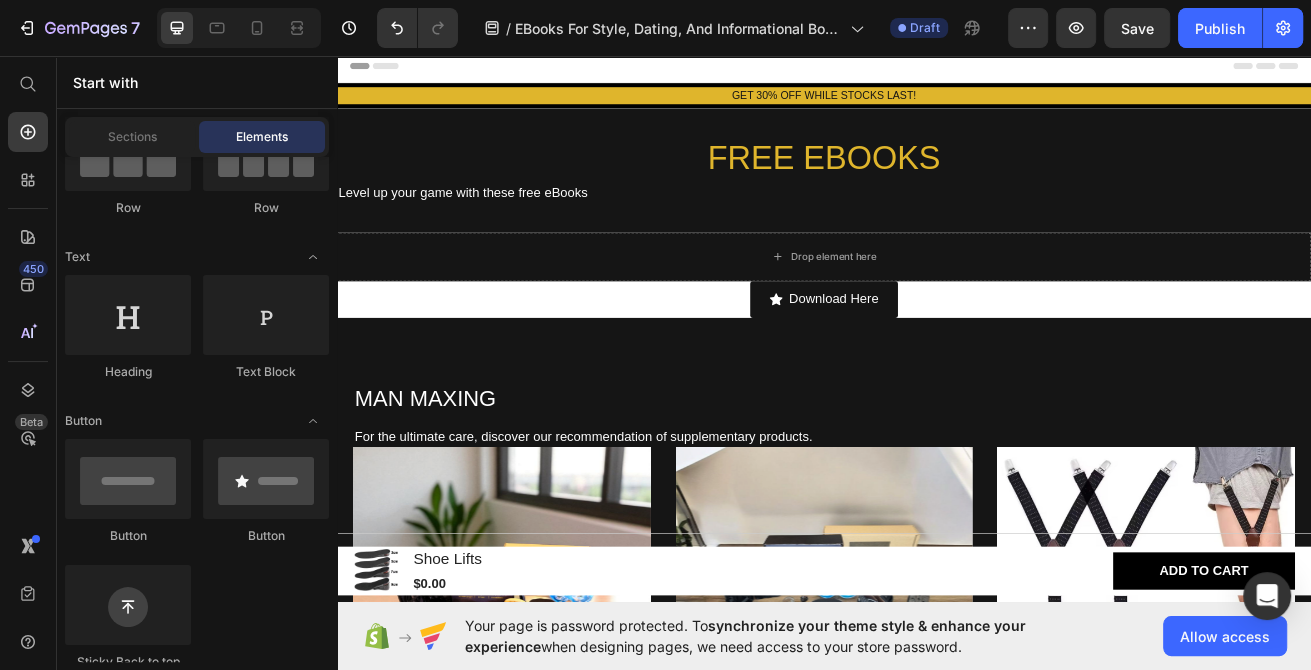 click on "Header" at bounding box center [937, 69] 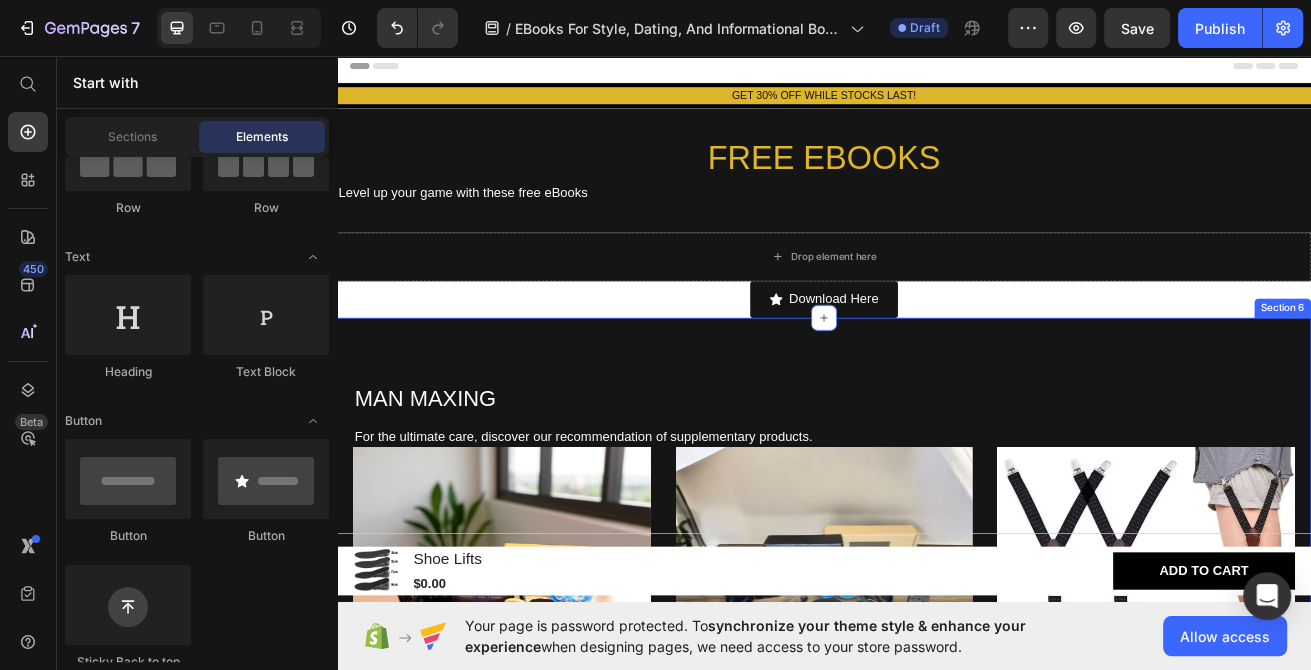 click on "Download Here Button" at bounding box center (937, 356) 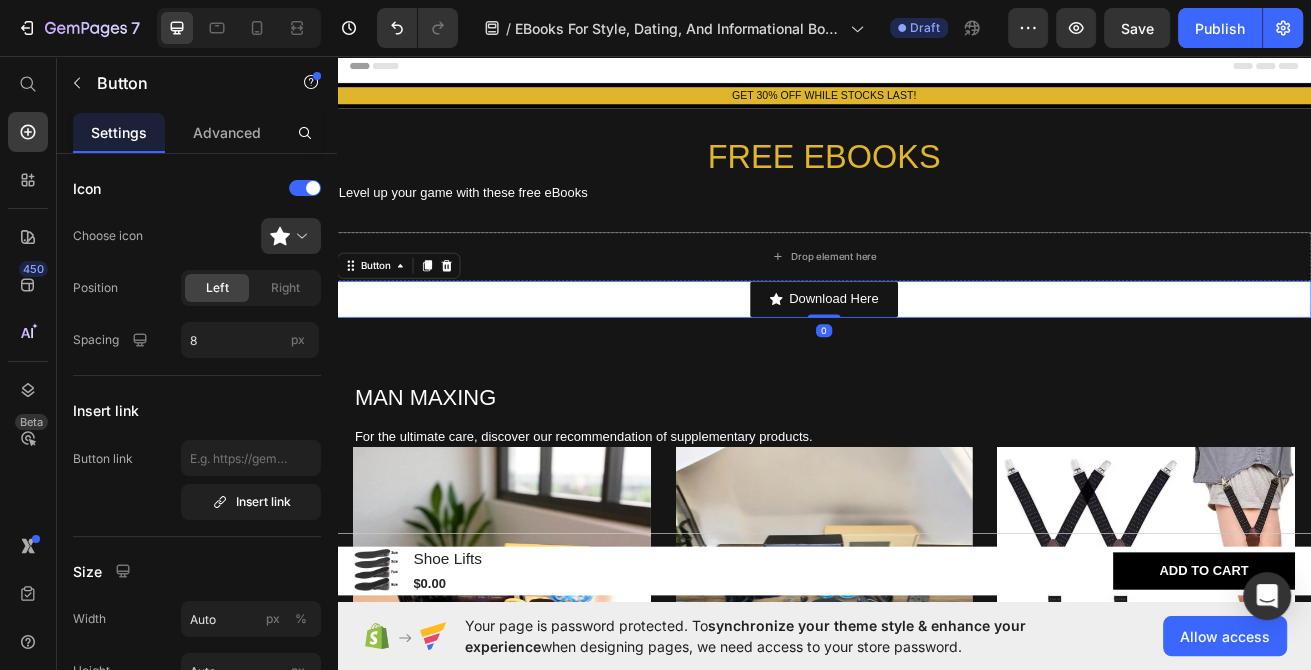 drag, startPoint x: 1298, startPoint y: 347, endPoint x: 1316, endPoint y: 360, distance: 22.203604 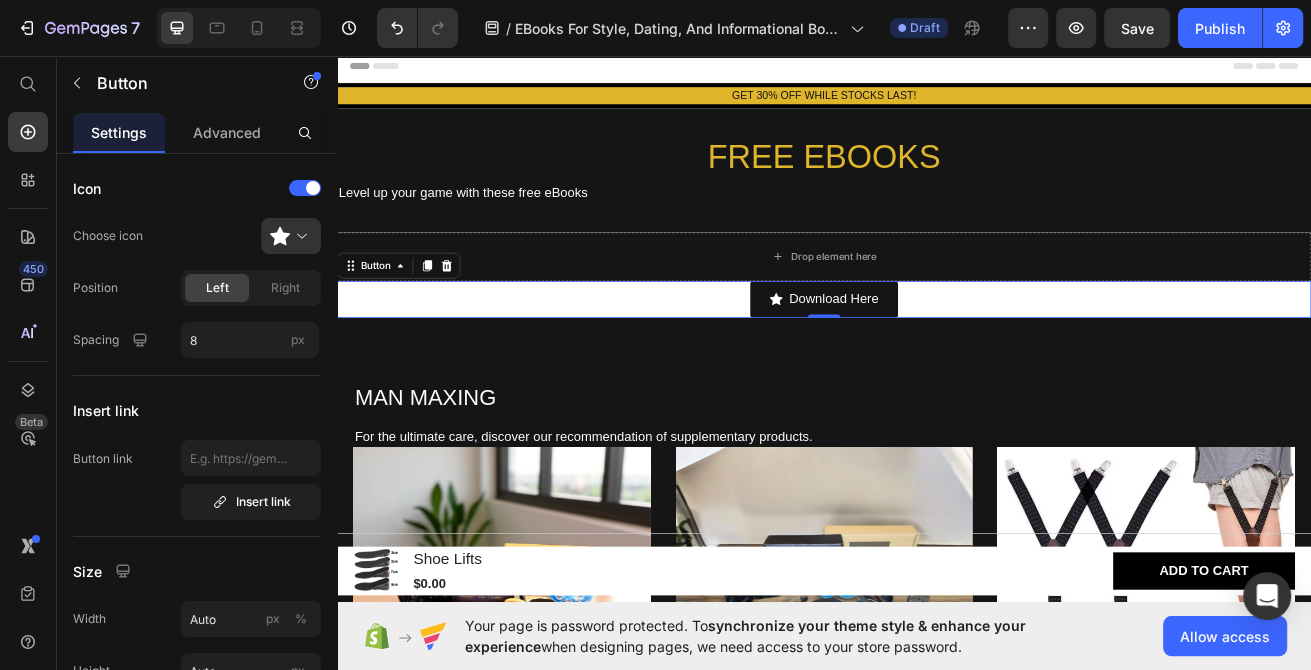 click on "Download Here Button   0" at bounding box center [937, 356] 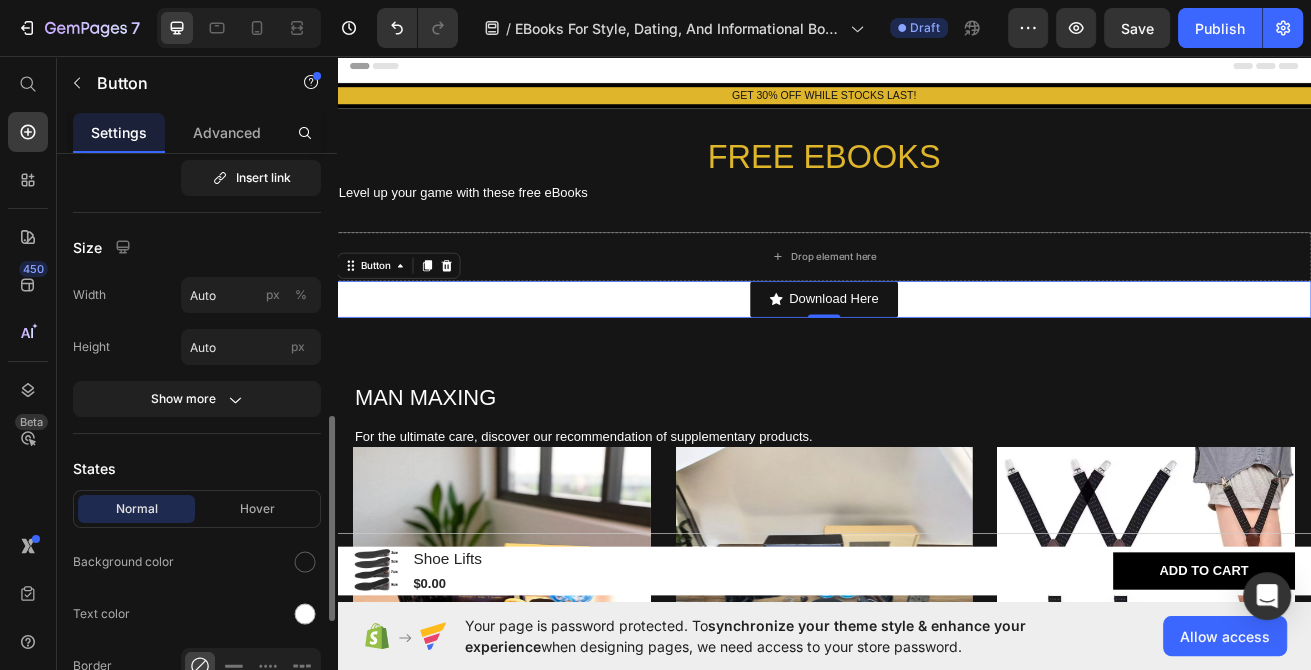 scroll, scrollTop: 432, scrollLeft: 0, axis: vertical 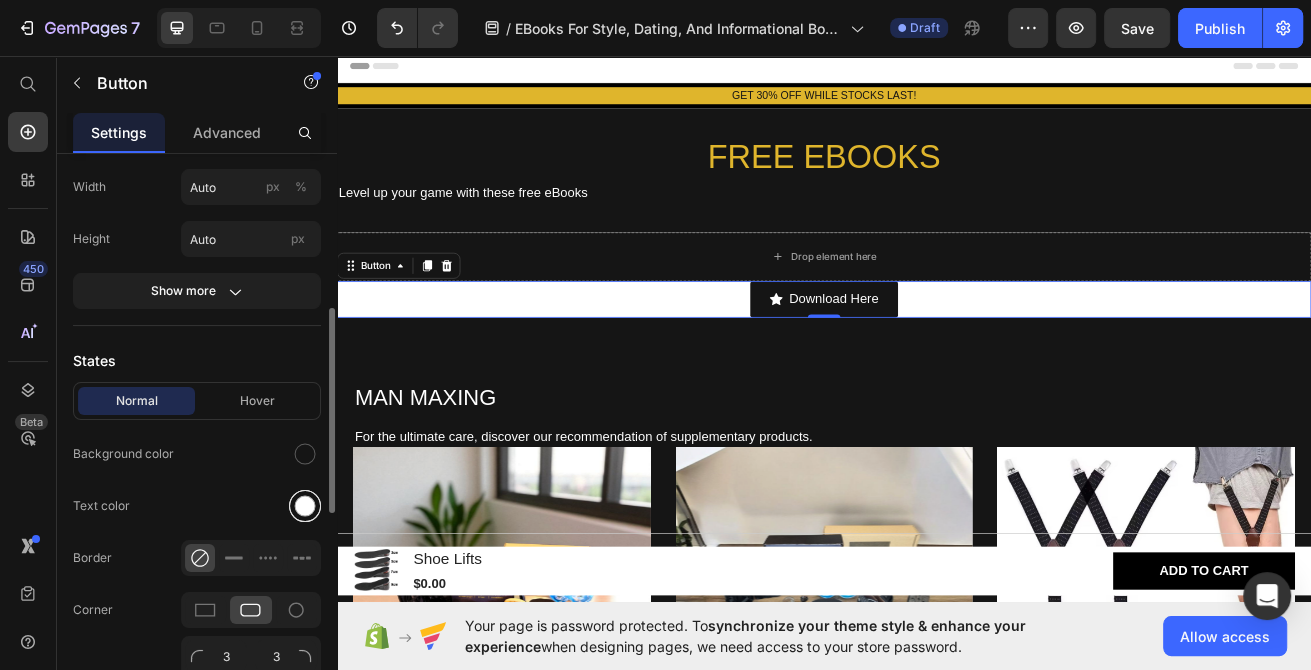 click at bounding box center [305, 506] 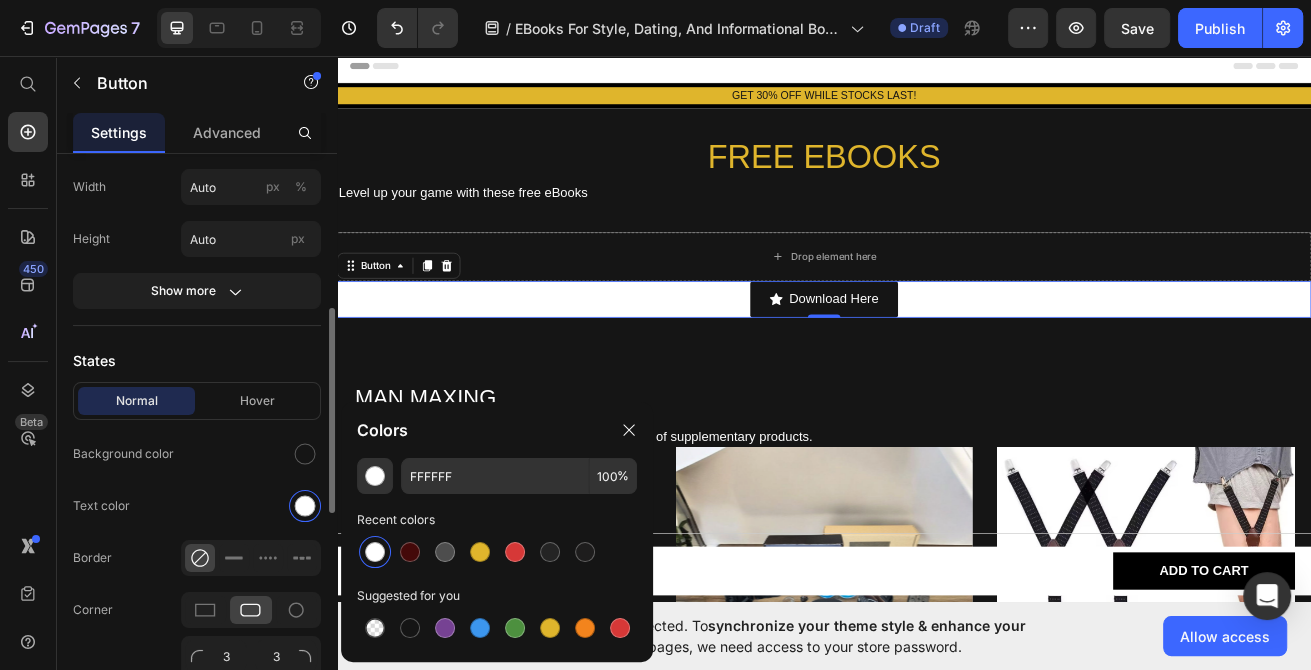 click on "Icon Choose icon   Position Left Right Spacing 8 px Insert link Button link  Insert link  Size Width Auto px % Height Auto px Show more States Normal Hover Background color Text color Border Corner 3 3 3 3 Shadow Text Styles Paragraph 1 Font sans-serif Size 16 Show more Align" at bounding box center (197, 473) 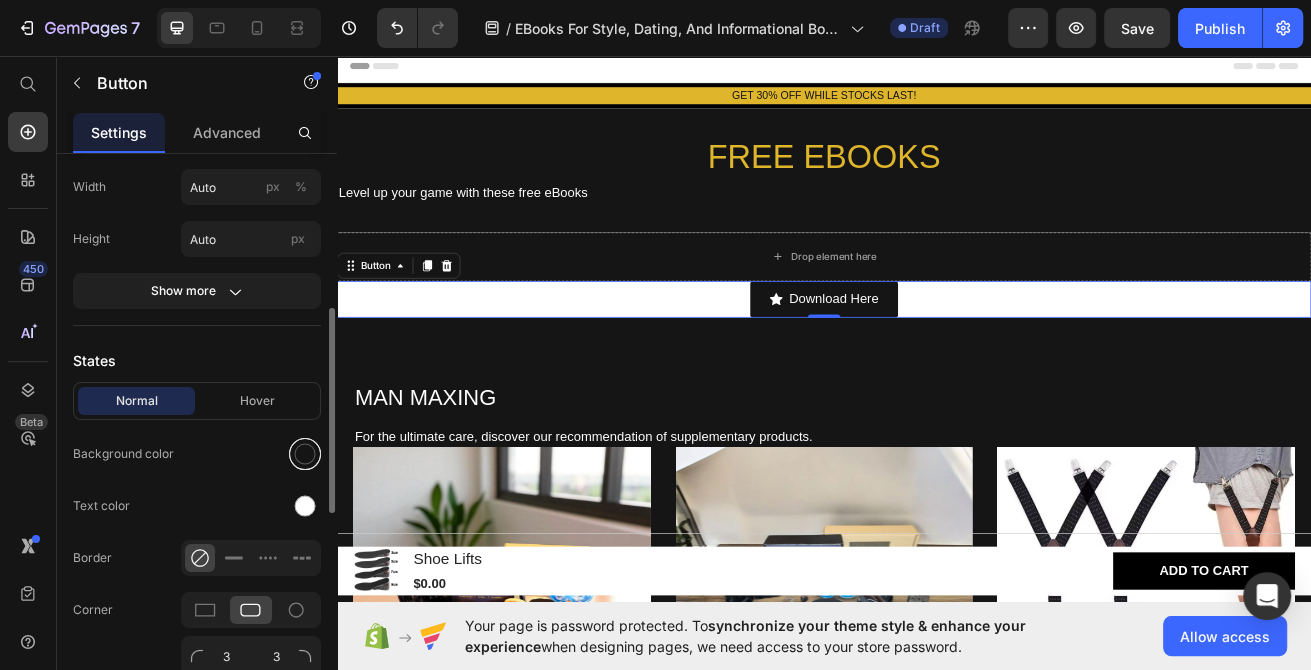click at bounding box center [305, 454] 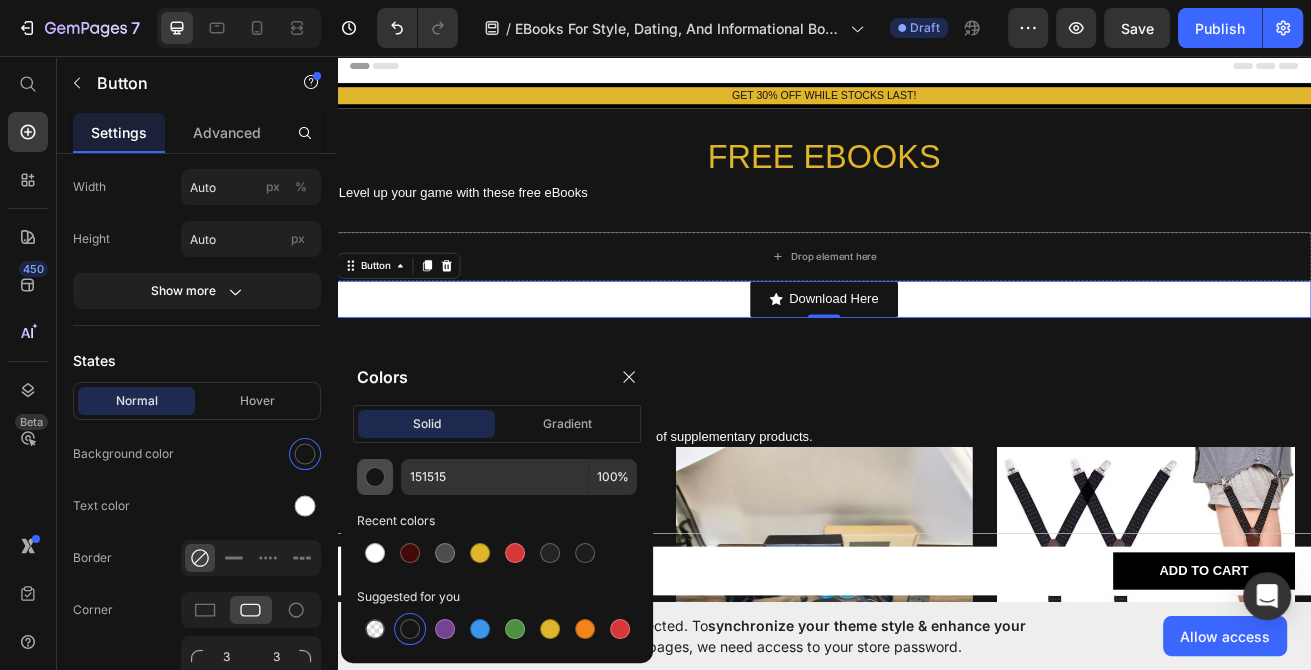 click at bounding box center [375, 477] 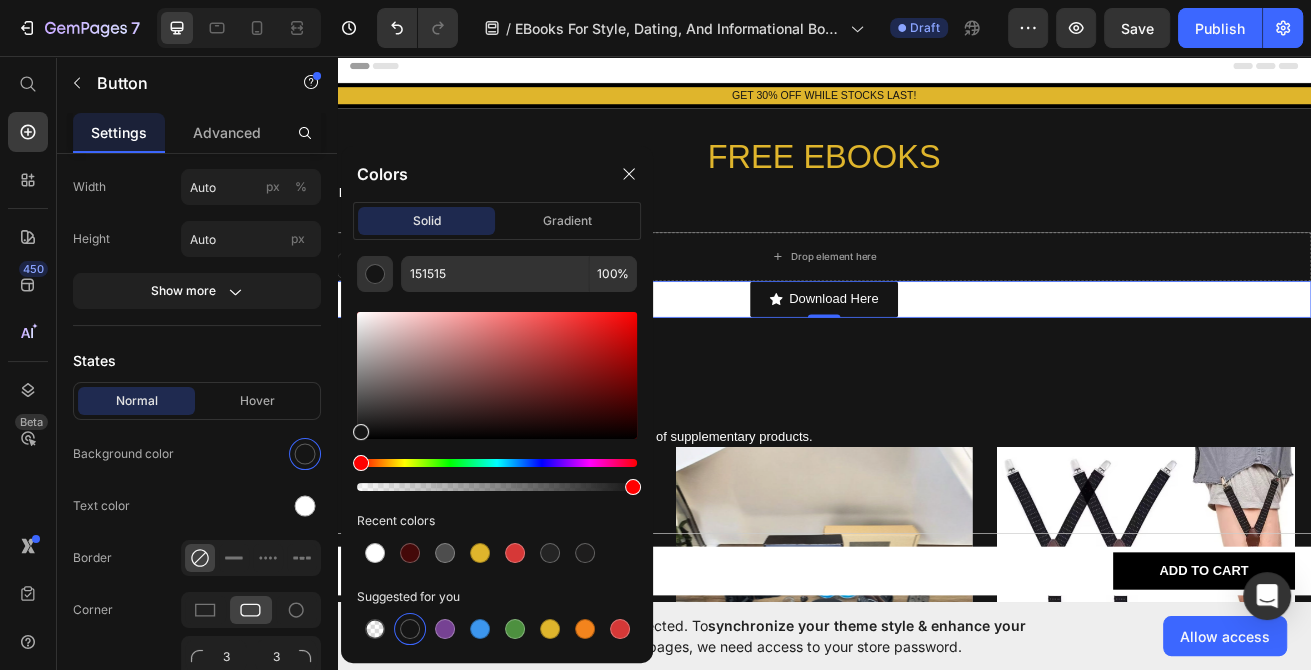 click at bounding box center (410, 629) 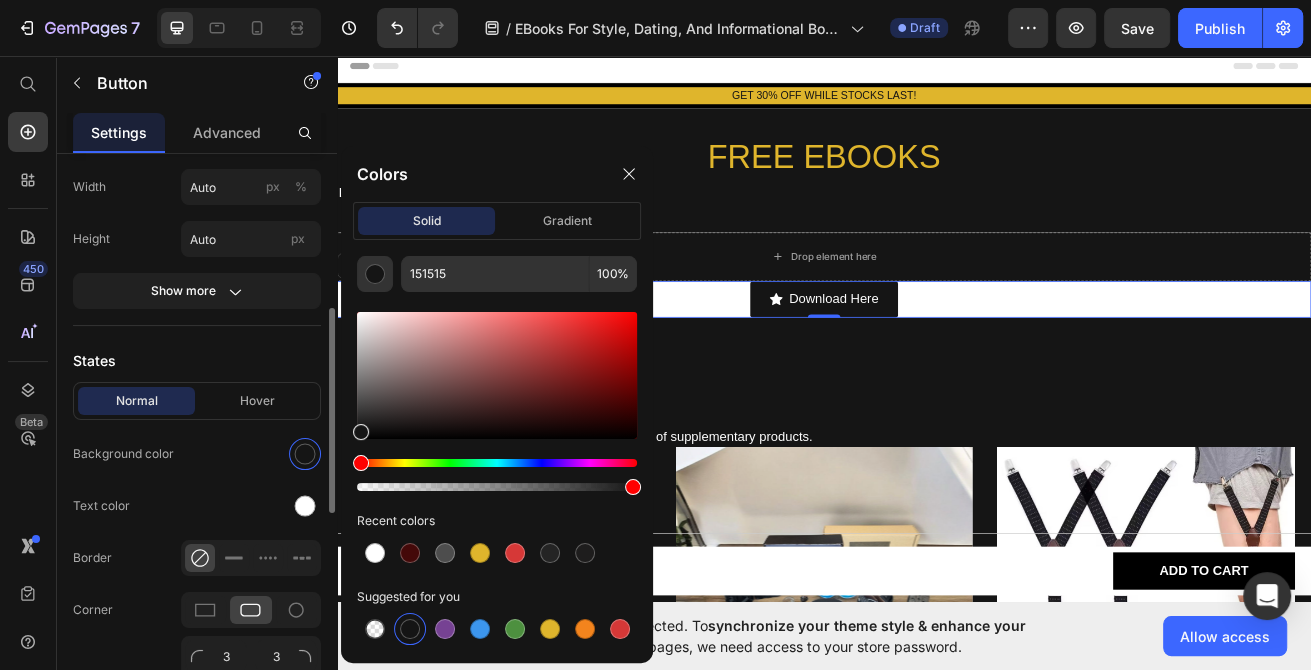 click on "Icon Choose icon   Position Left Right Spacing 8 px Insert link Button link  Insert link  Size Width Auto px % Height Auto px Show more States Normal Hover Background color Text color Border Corner 3 3 3 3 Shadow Text Styles Paragraph 1 Font sans-serif Size 16 Show more Align" at bounding box center (197, 473) 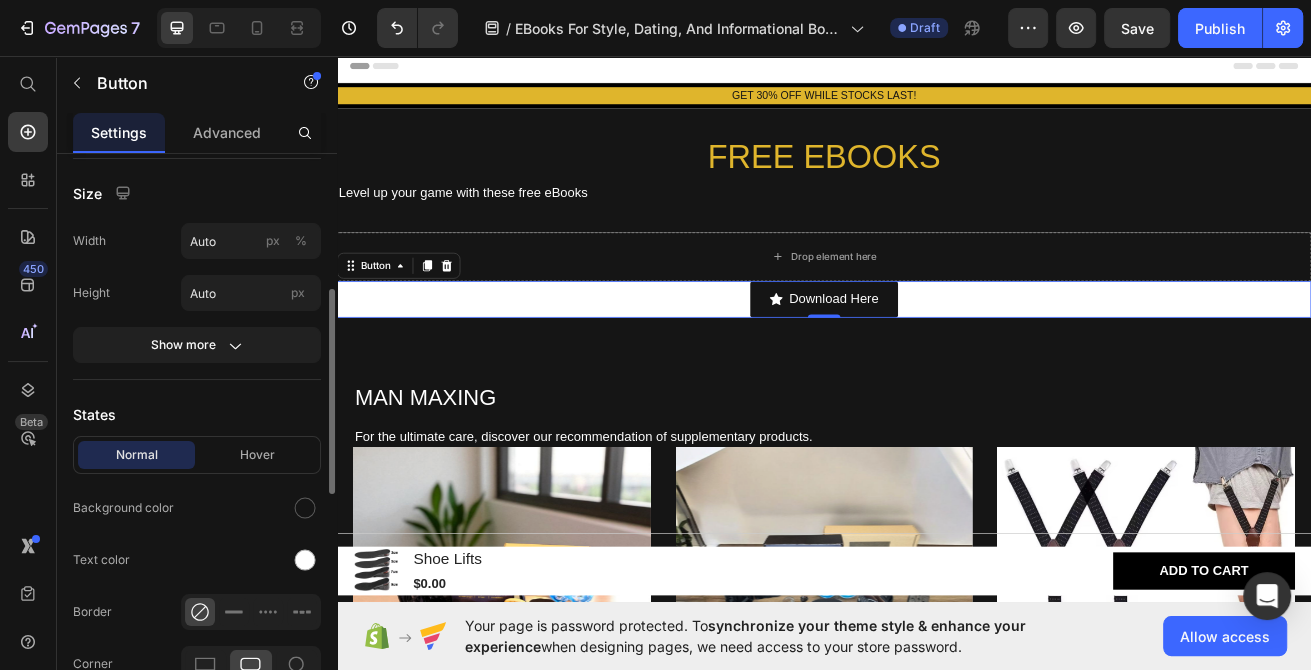 scroll, scrollTop: 0, scrollLeft: 0, axis: both 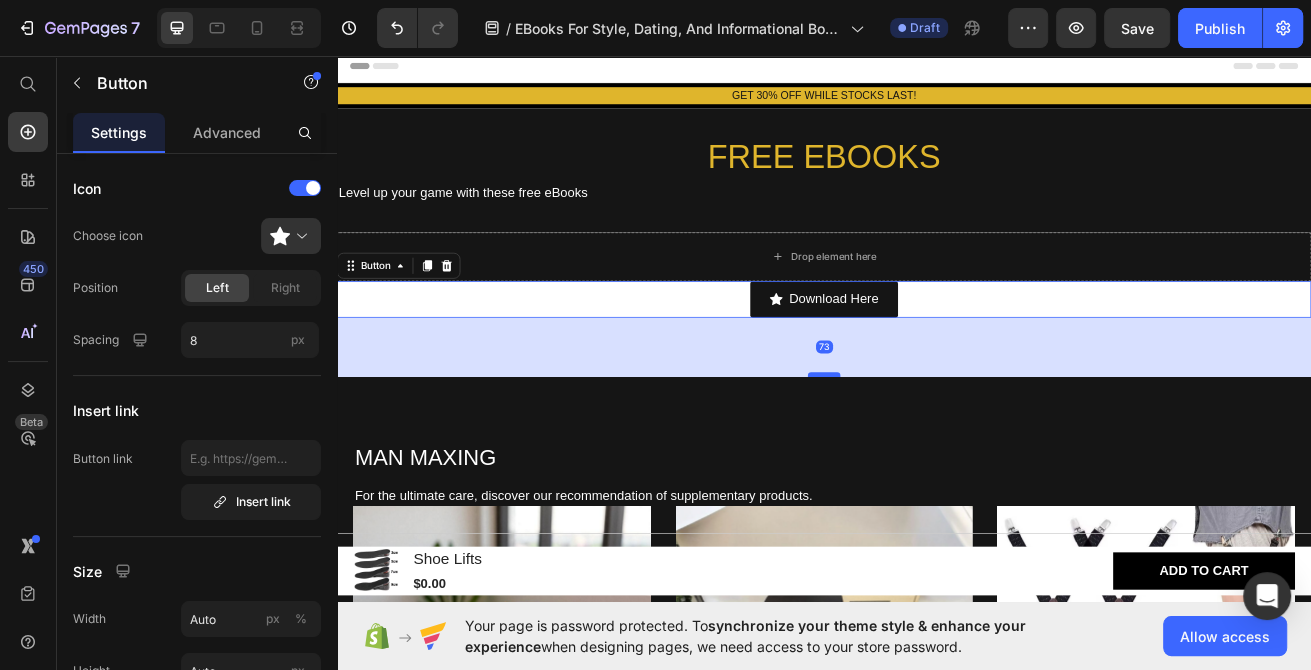drag, startPoint x: 943, startPoint y: 385, endPoint x: 945, endPoint y: 447, distance: 62.03225 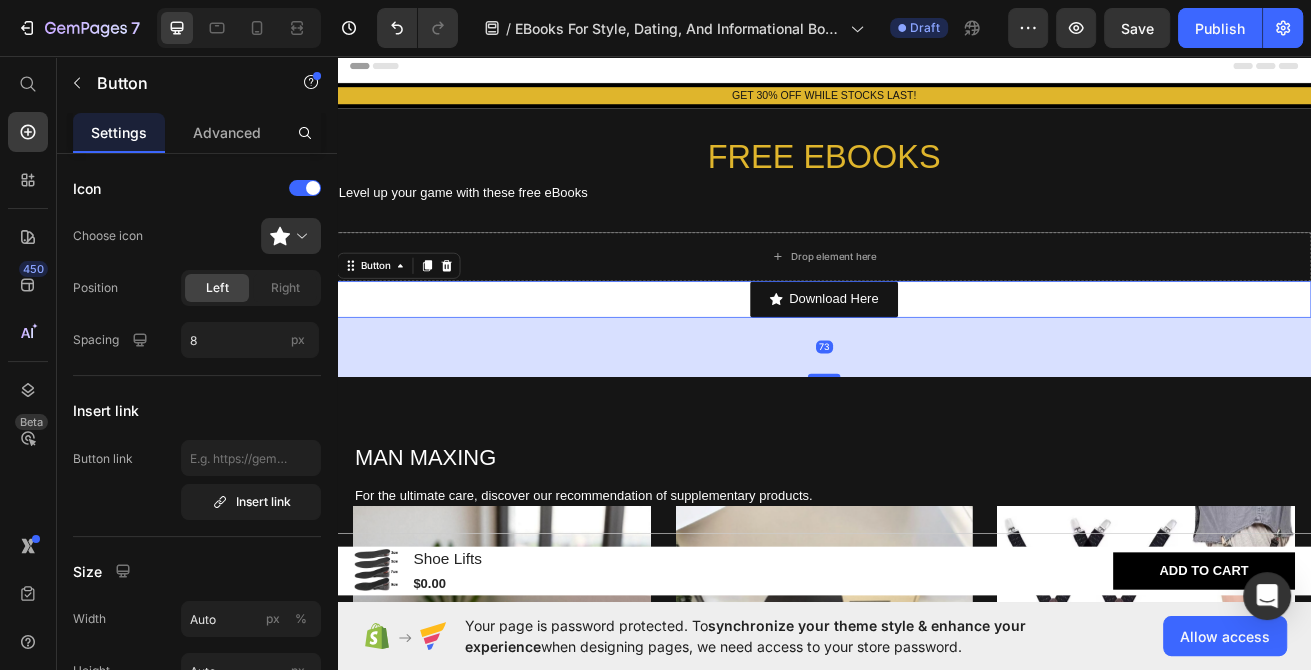 click on "Download Here Button   73" at bounding box center [937, 356] 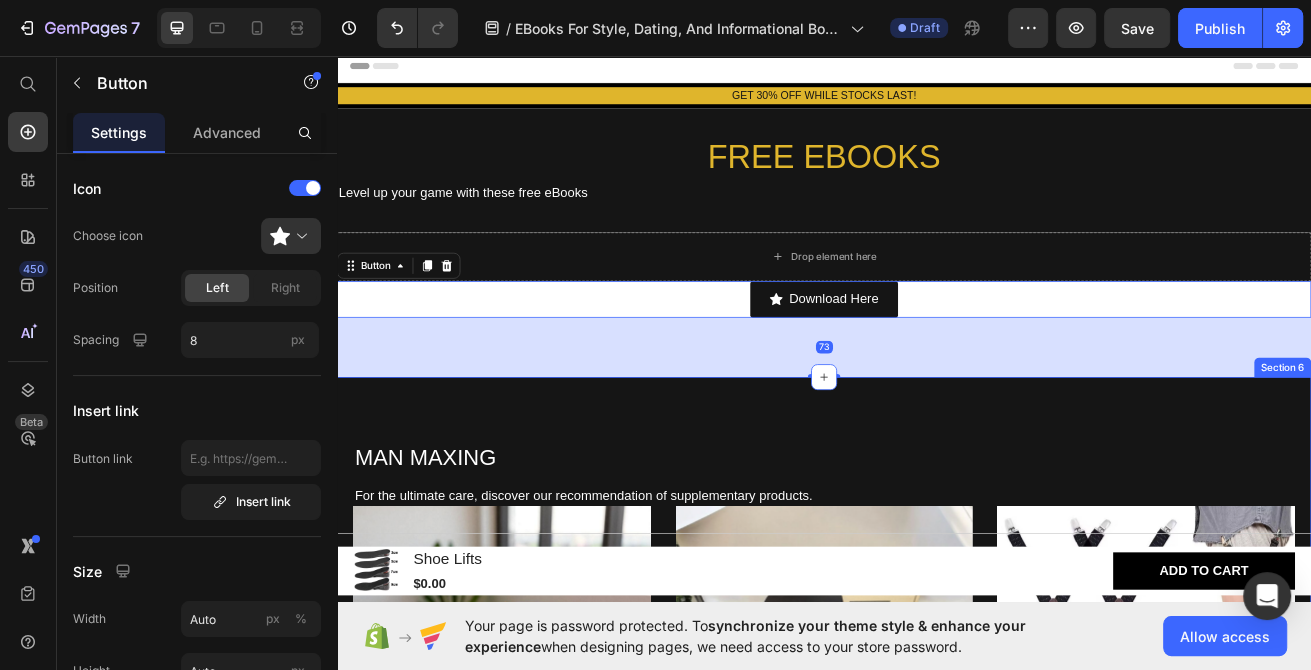 click on "MAN MAXING  Heading For the ultimate care, discover our recommendation of supplementary products. Text Block Product Images Row Basic KIt Product Title $0.00 Product Price Out of stock Add to Cart Product Hero Banner Product Images Row Full Style Box Product Title $130.00 Product Price Out of stock Add to Cart Product Hero Banner Product Images Row Pants Stays Product Title $0.00 Product Price Out of stock Add to Cart Product Hero Banner Carousel Row Section 6" at bounding box center [937, 825] 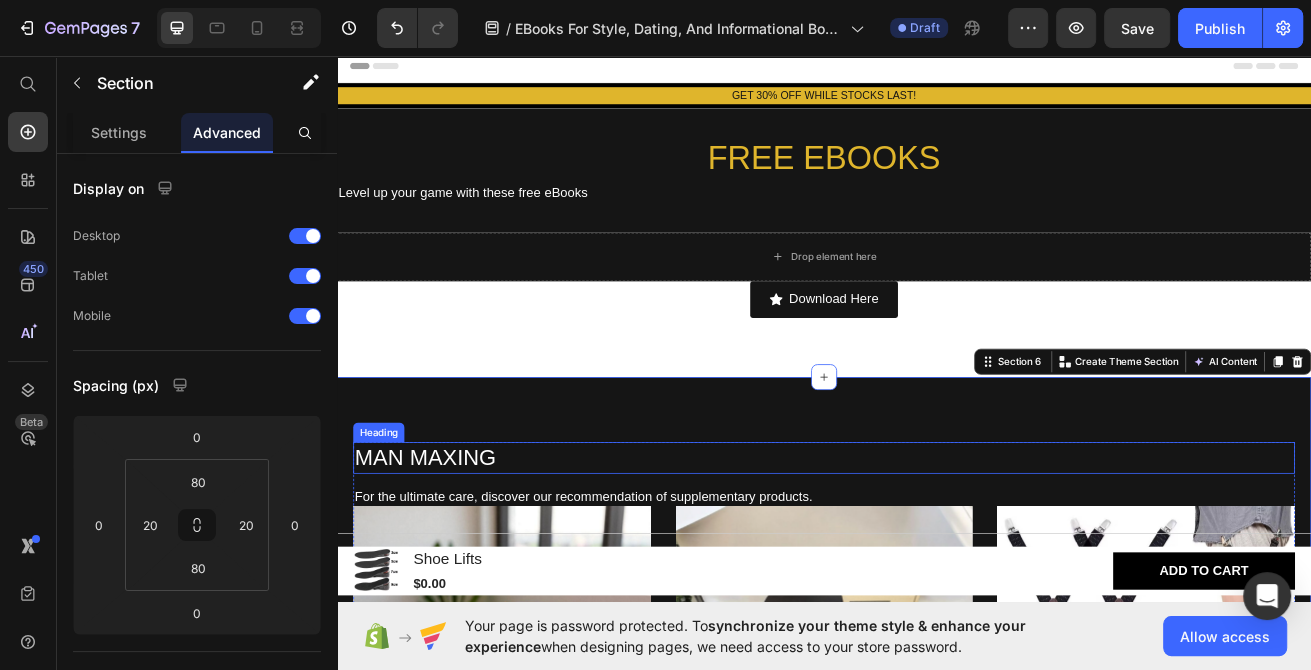 click on "Download Here Button" at bounding box center (937, 393) 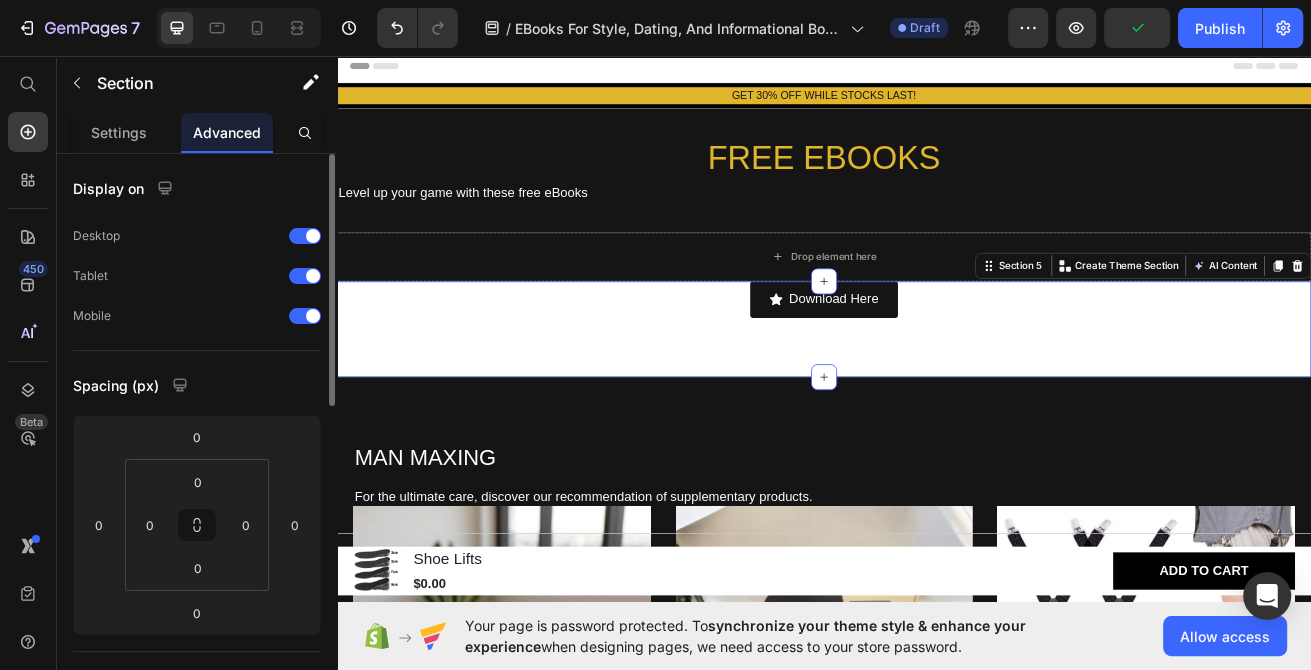 scroll, scrollTop: 216, scrollLeft: 0, axis: vertical 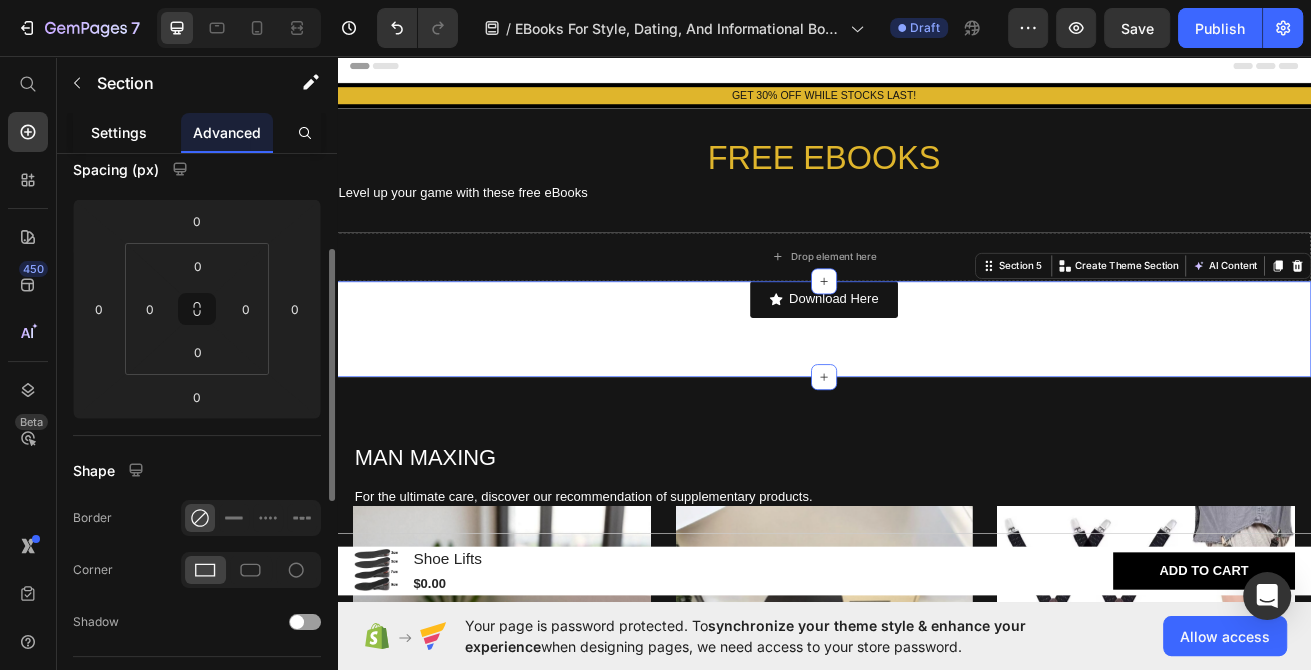 click on "Settings" at bounding box center [119, 132] 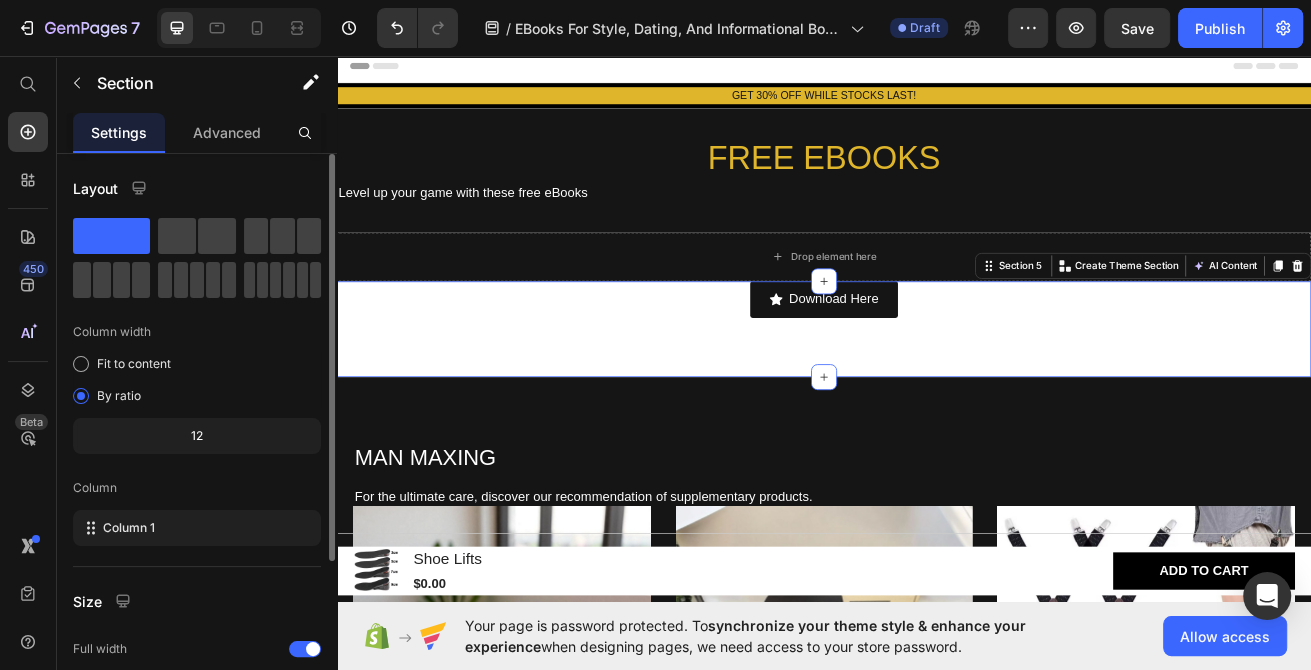 scroll, scrollTop: 233, scrollLeft: 0, axis: vertical 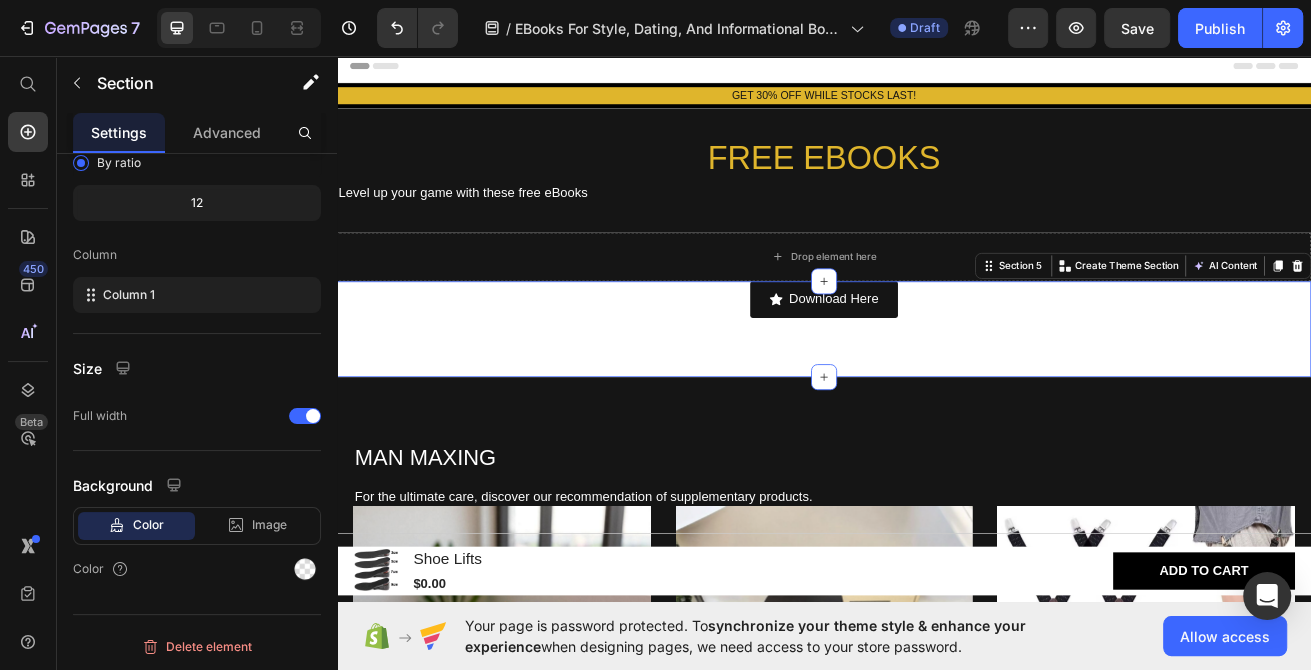 click on "Download Here Button" at bounding box center [937, 393] 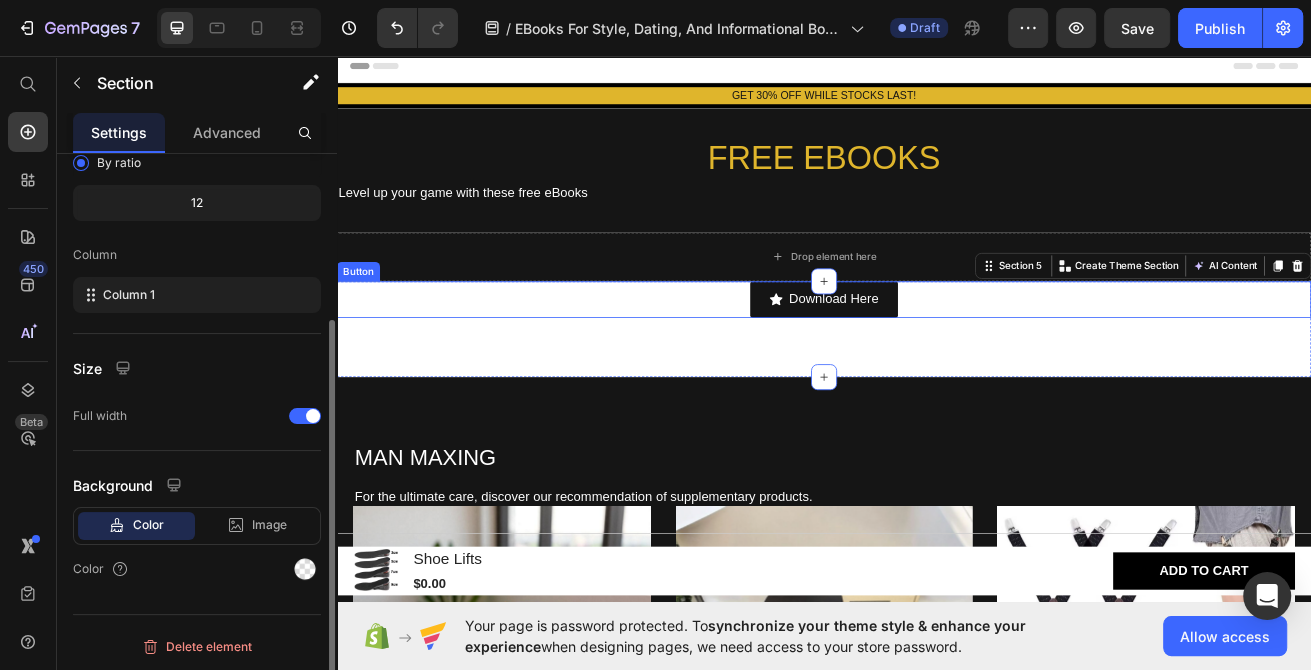 scroll, scrollTop: 233, scrollLeft: 0, axis: vertical 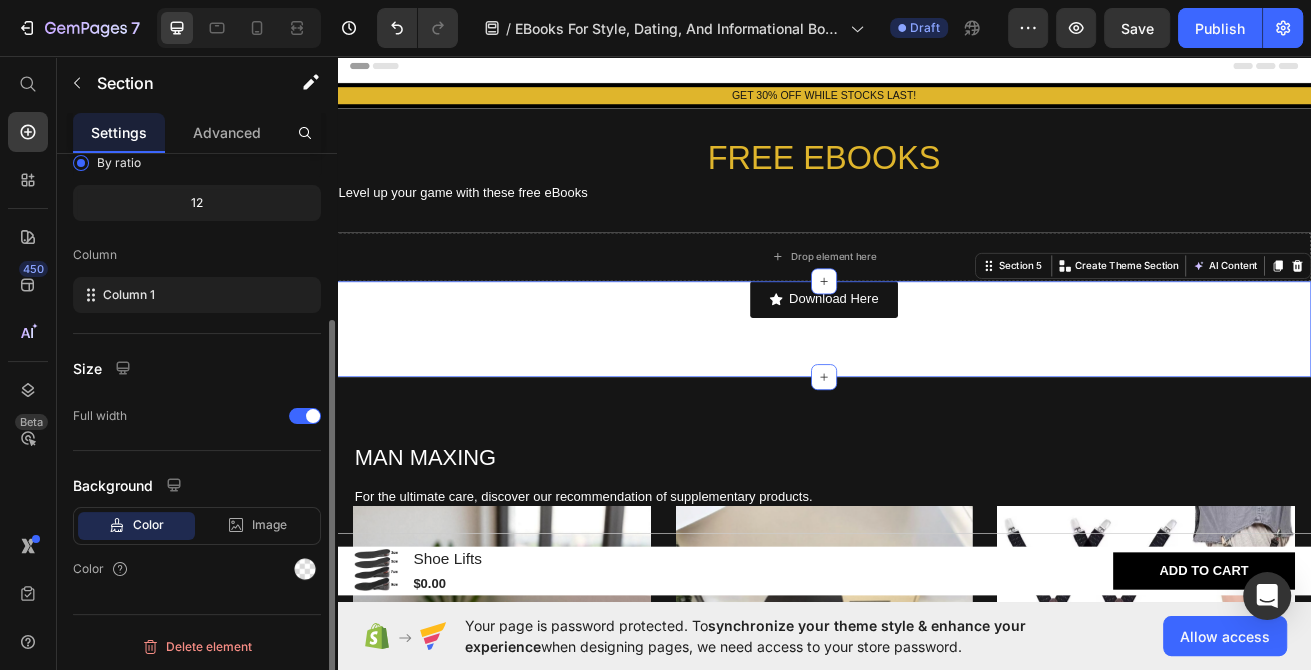 drag, startPoint x: 308, startPoint y: 565, endPoint x: 307, endPoint y: 550, distance: 15.033297 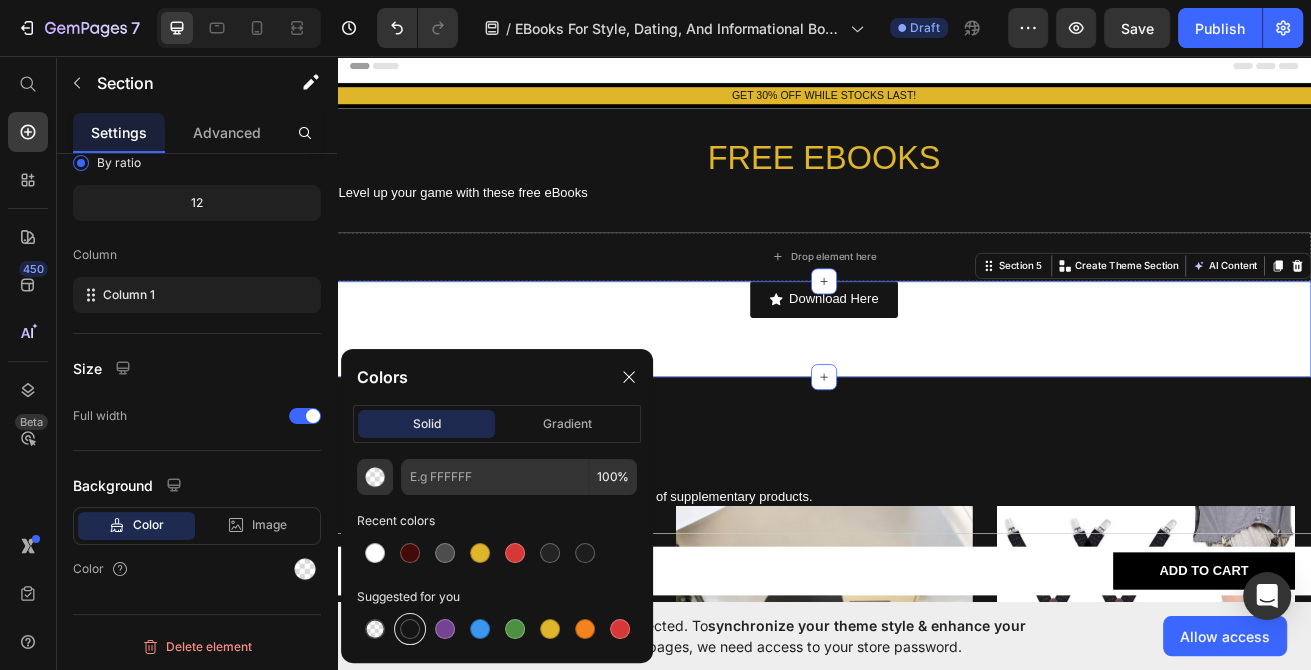 click at bounding box center [410, 629] 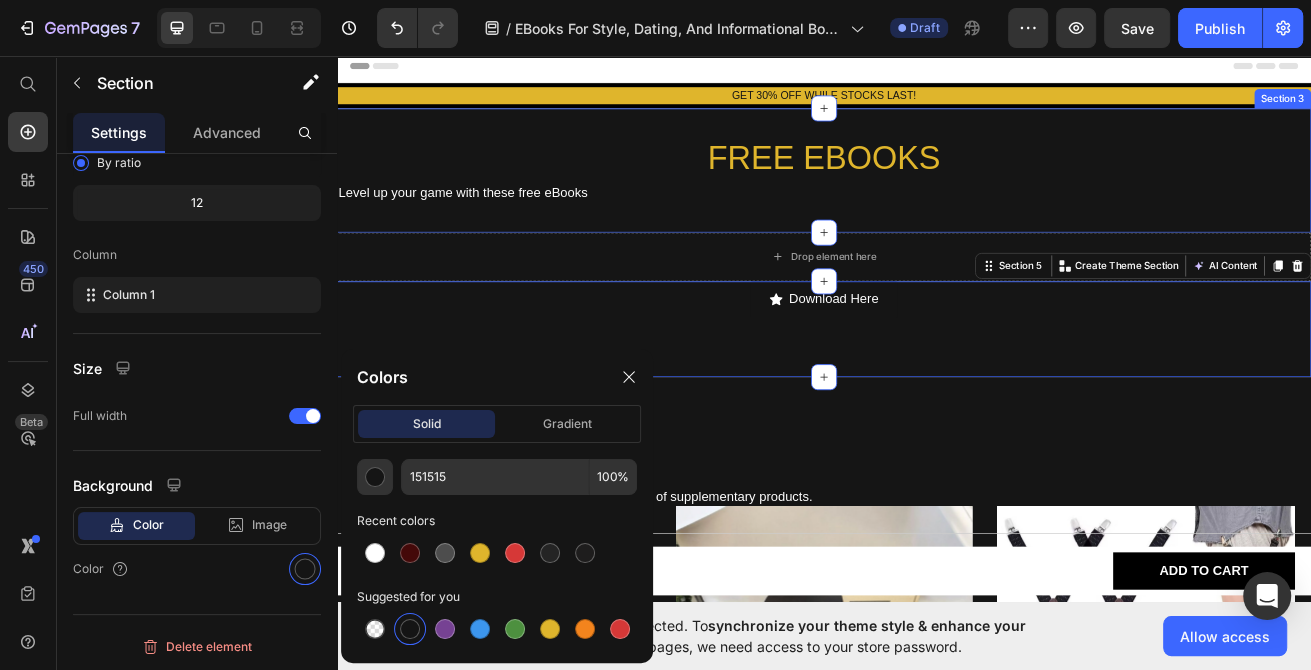click on "FREE EBOOKS Heading                                                                                                      Level up your game with these free eBooks Text Block Section 3" at bounding box center [937, 197] 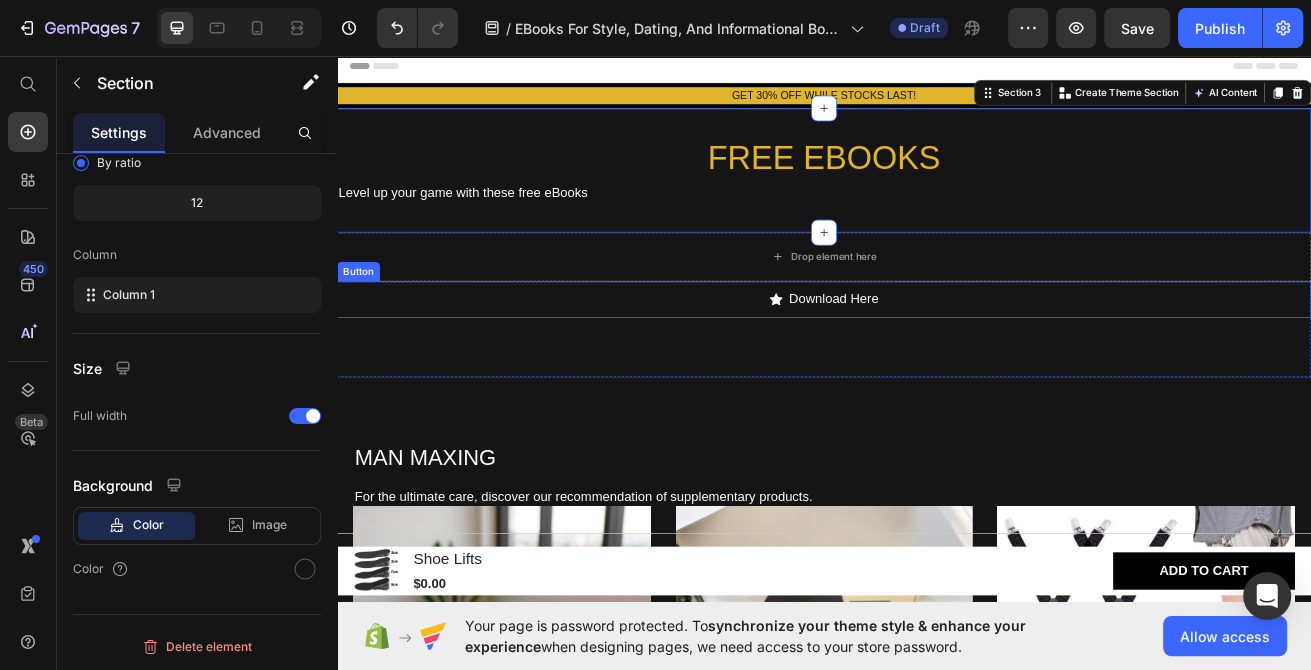 click on "Download Here" at bounding box center [937, 356] 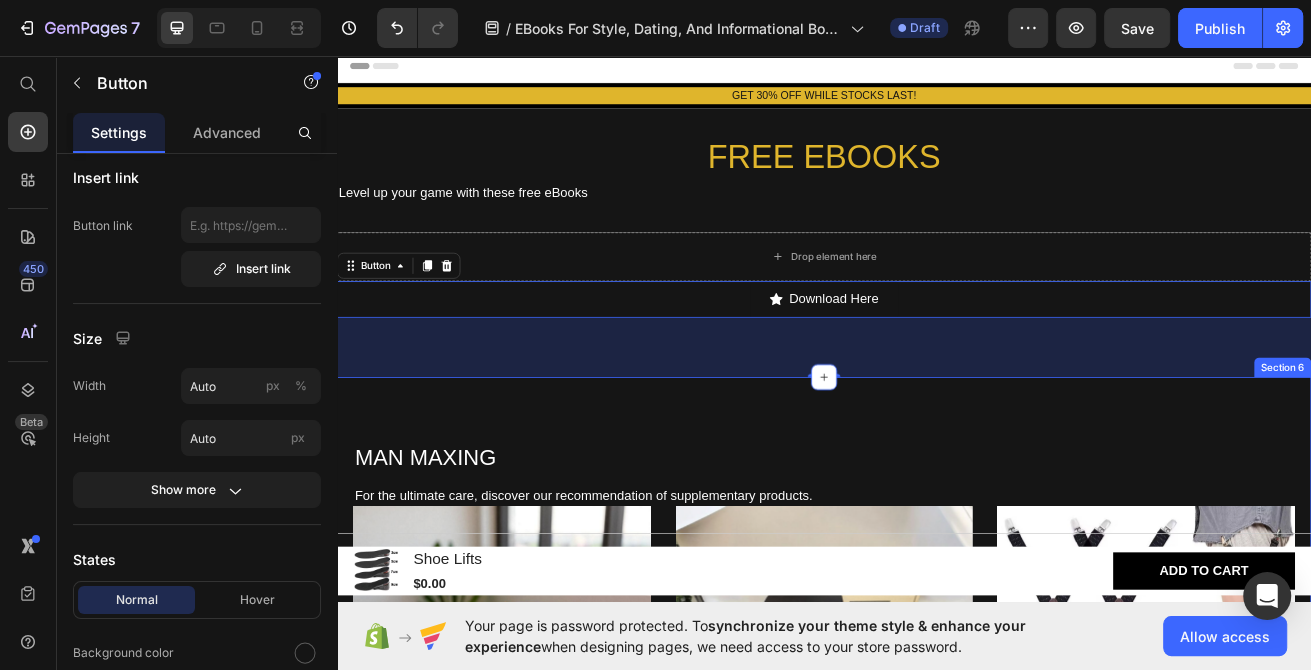 scroll, scrollTop: 0, scrollLeft: 0, axis: both 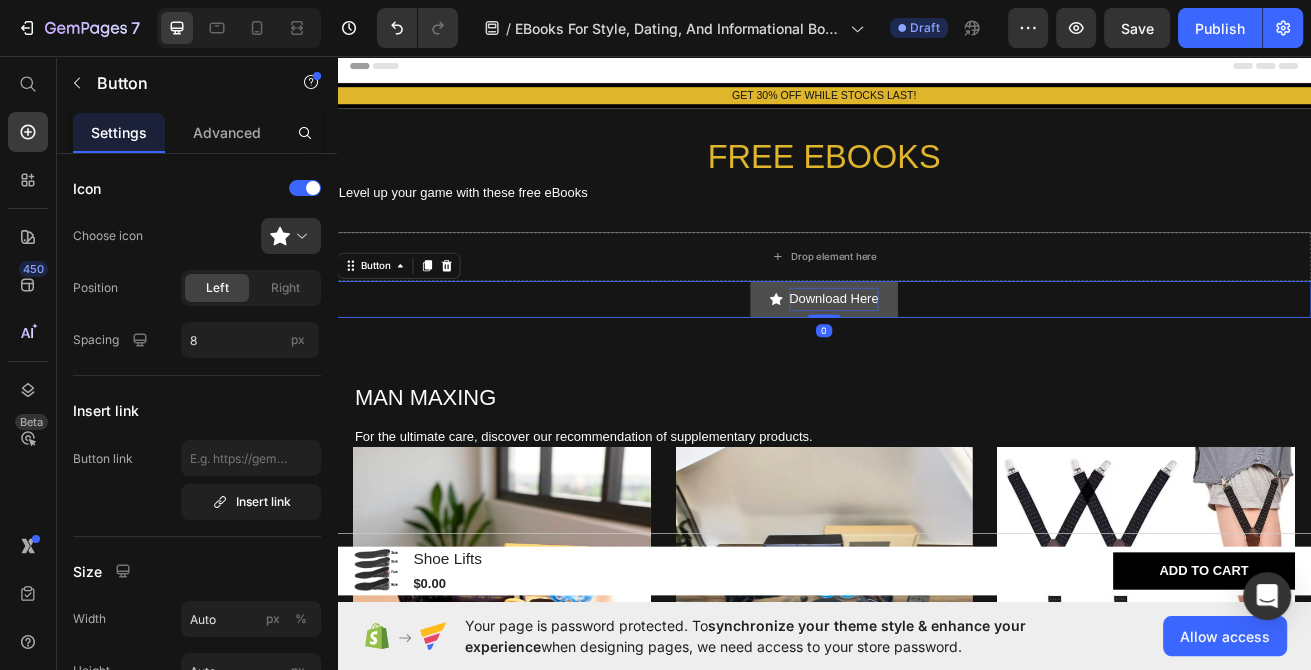 drag, startPoint x: 923, startPoint y: 448, endPoint x: 923, endPoint y: 365, distance: 83 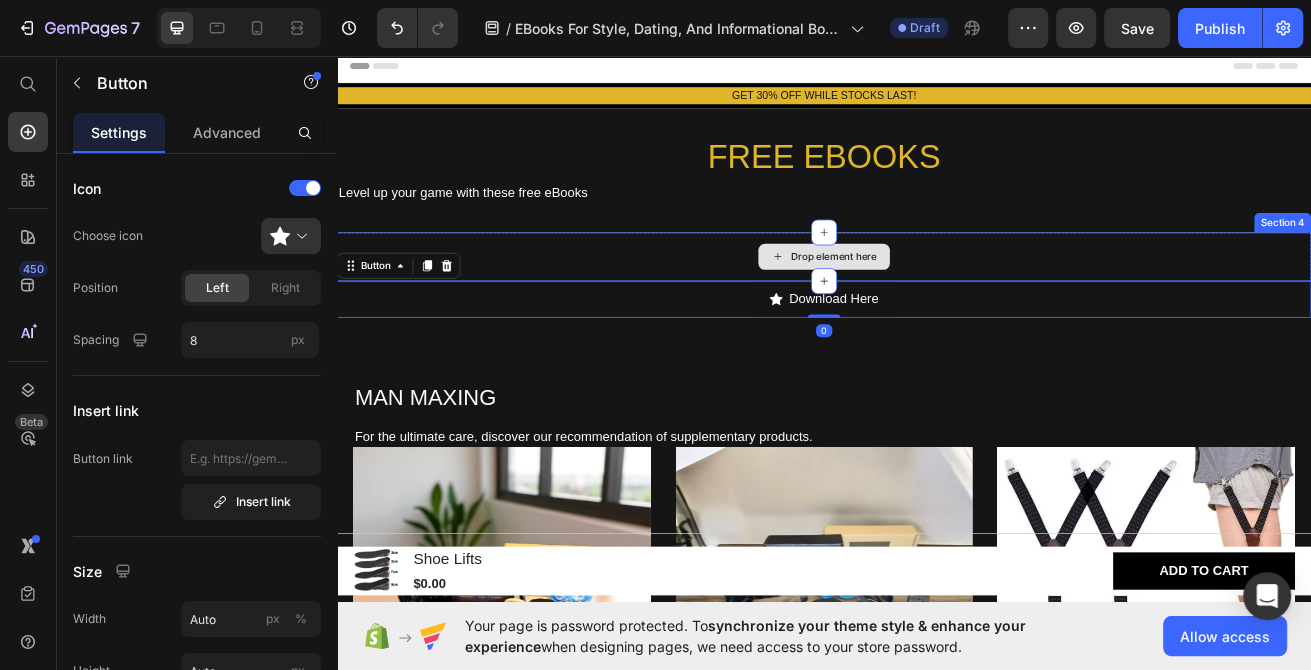 click on "Drop element here" at bounding box center (937, 304) 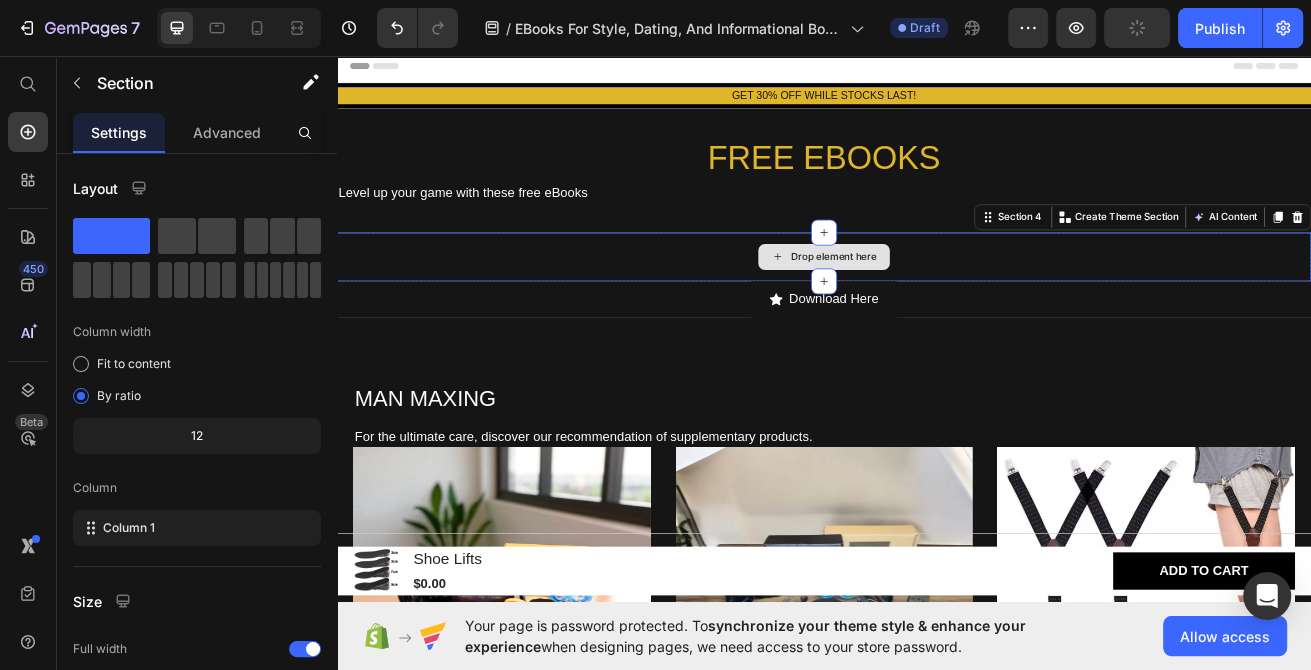 click on "Drop element here" at bounding box center (937, 304) 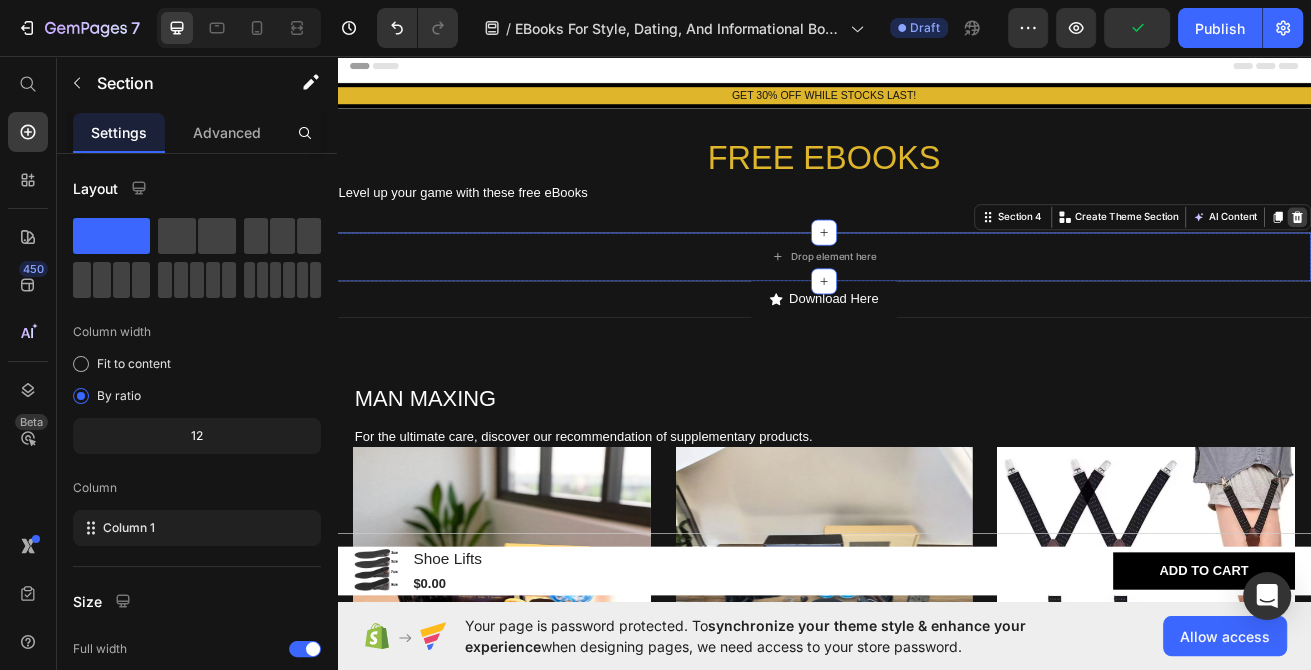 click 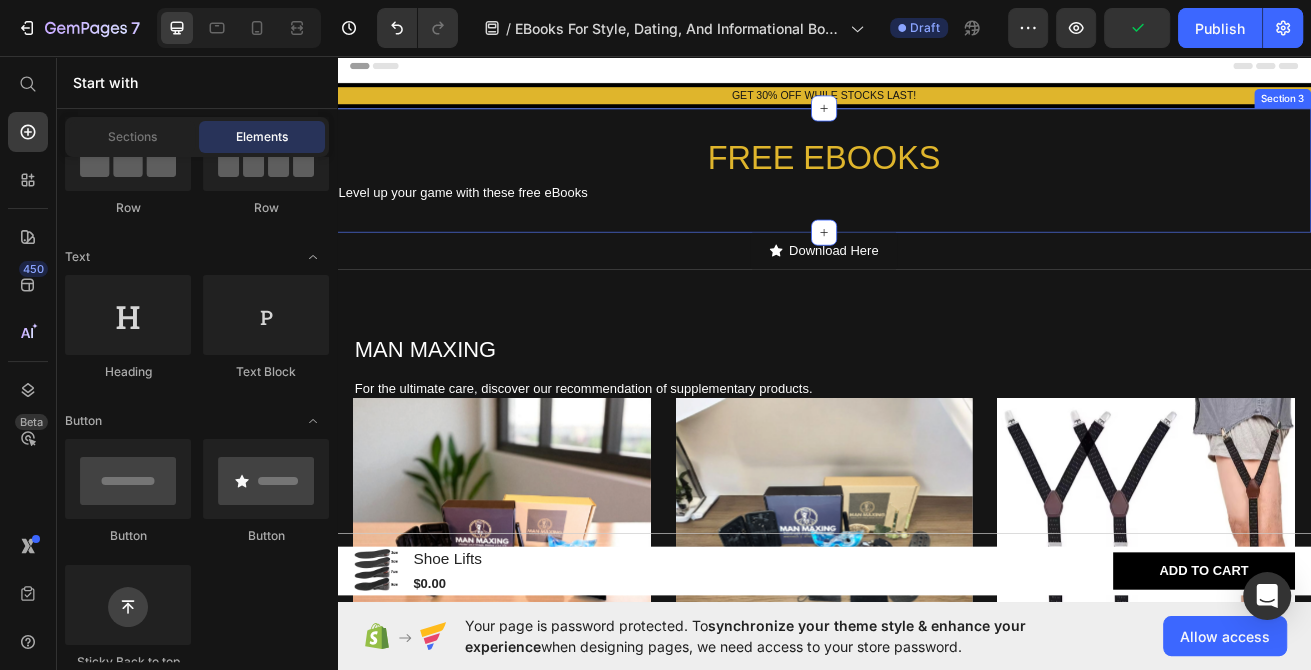 scroll, scrollTop: 216, scrollLeft: 0, axis: vertical 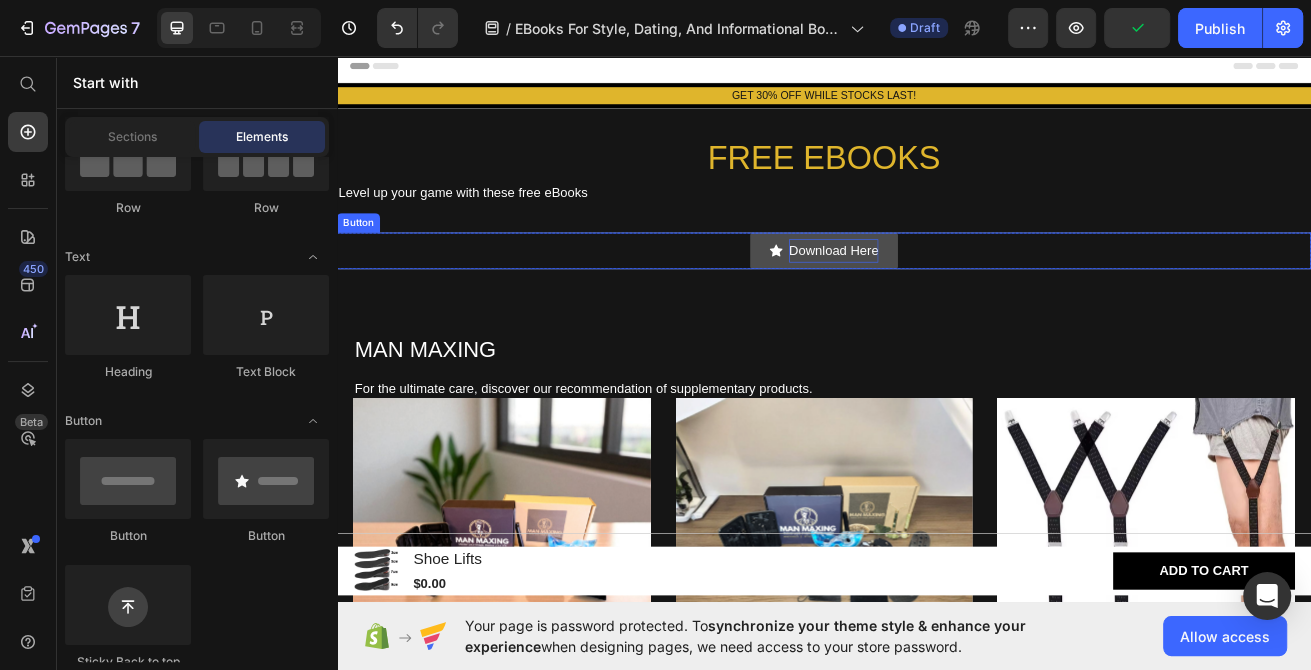 click on "Download Here" at bounding box center (949, 296) 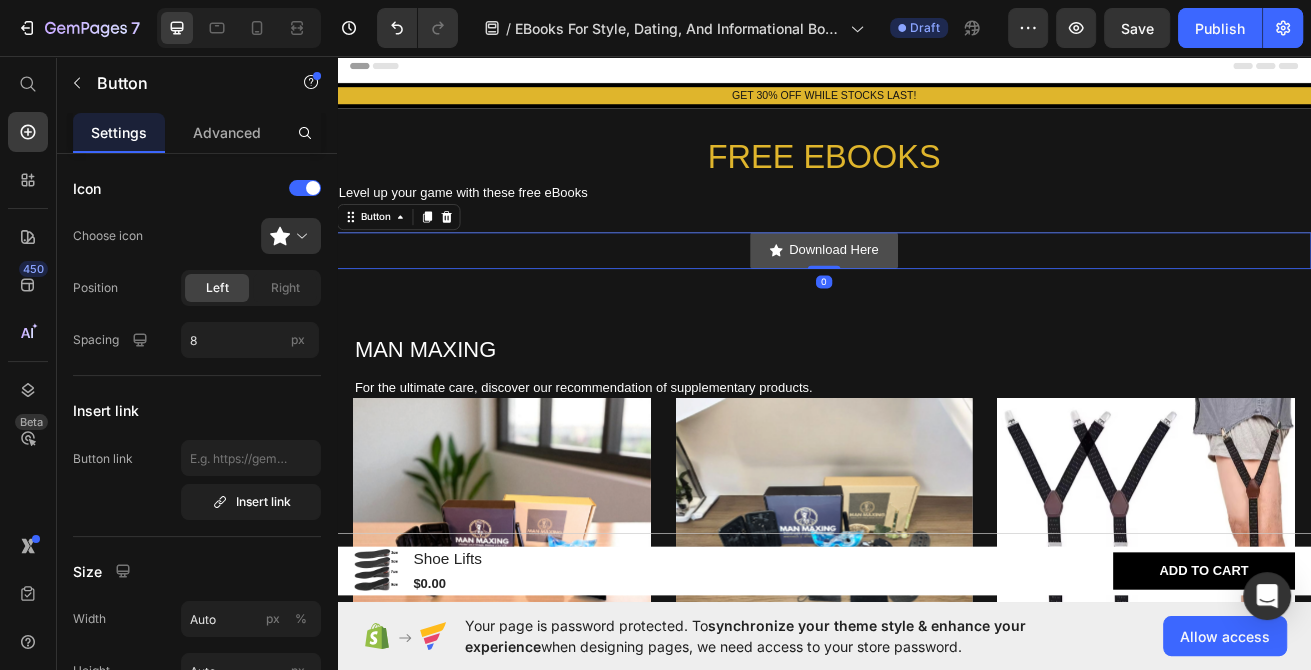 click 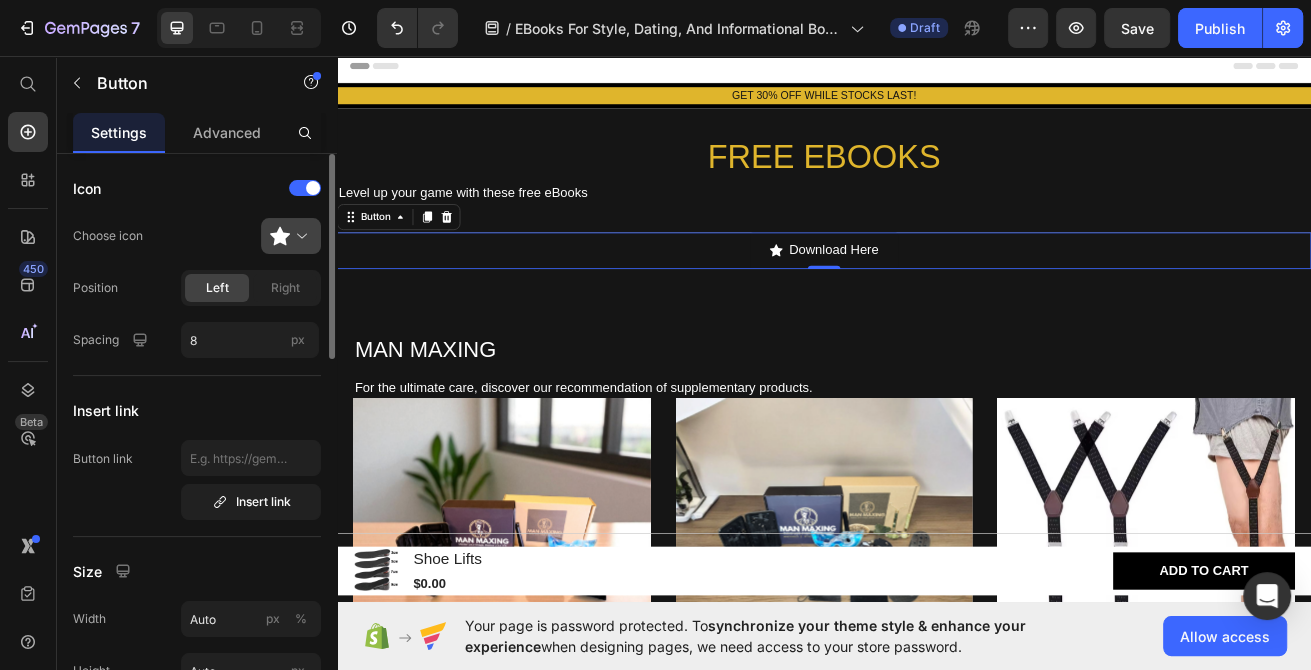 click at bounding box center (299, 236) 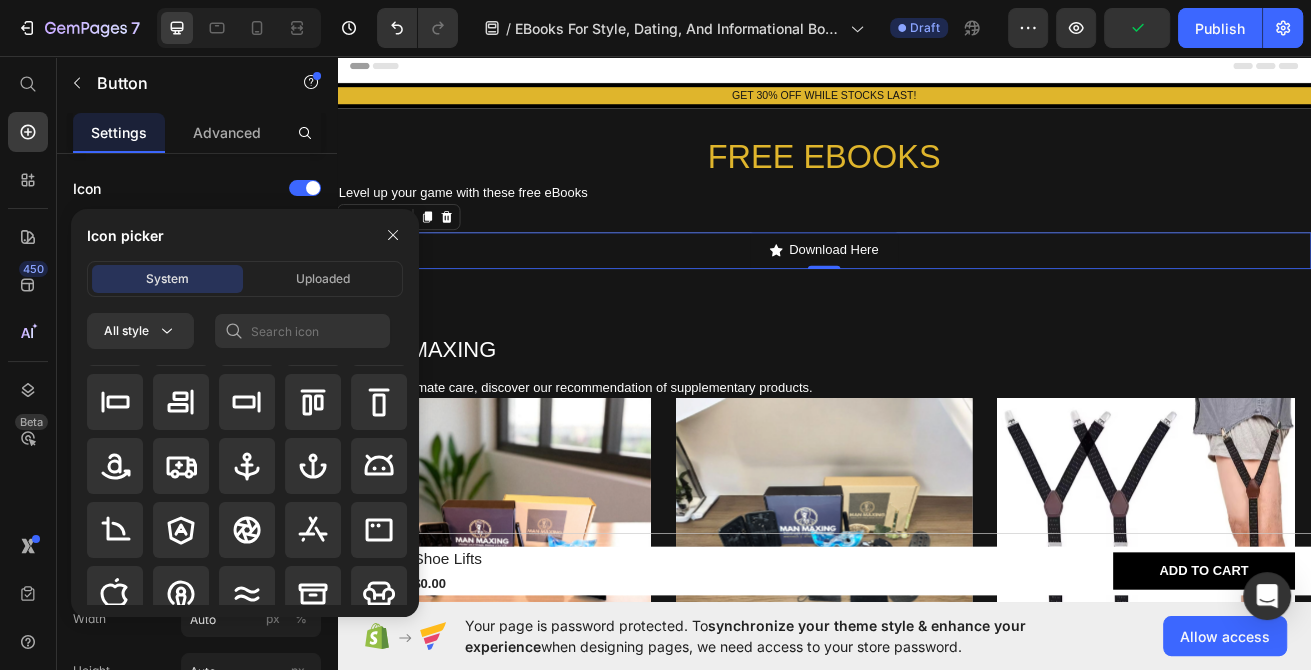 scroll, scrollTop: 347, scrollLeft: 0, axis: vertical 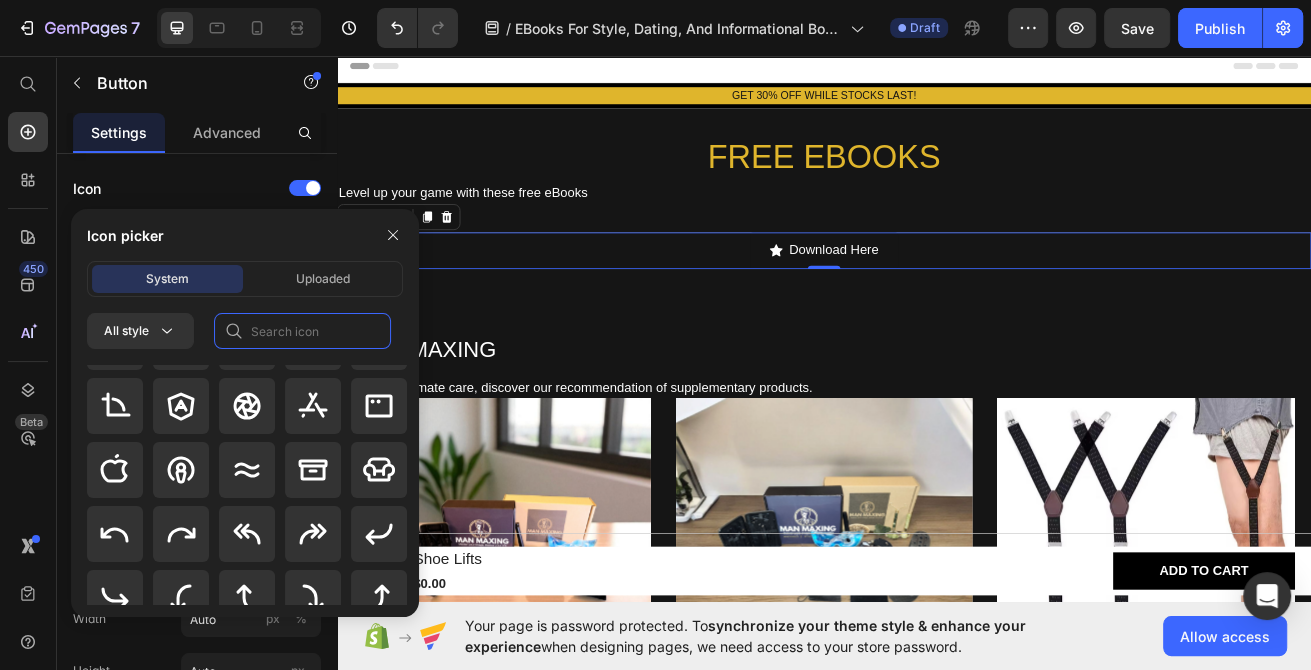 click 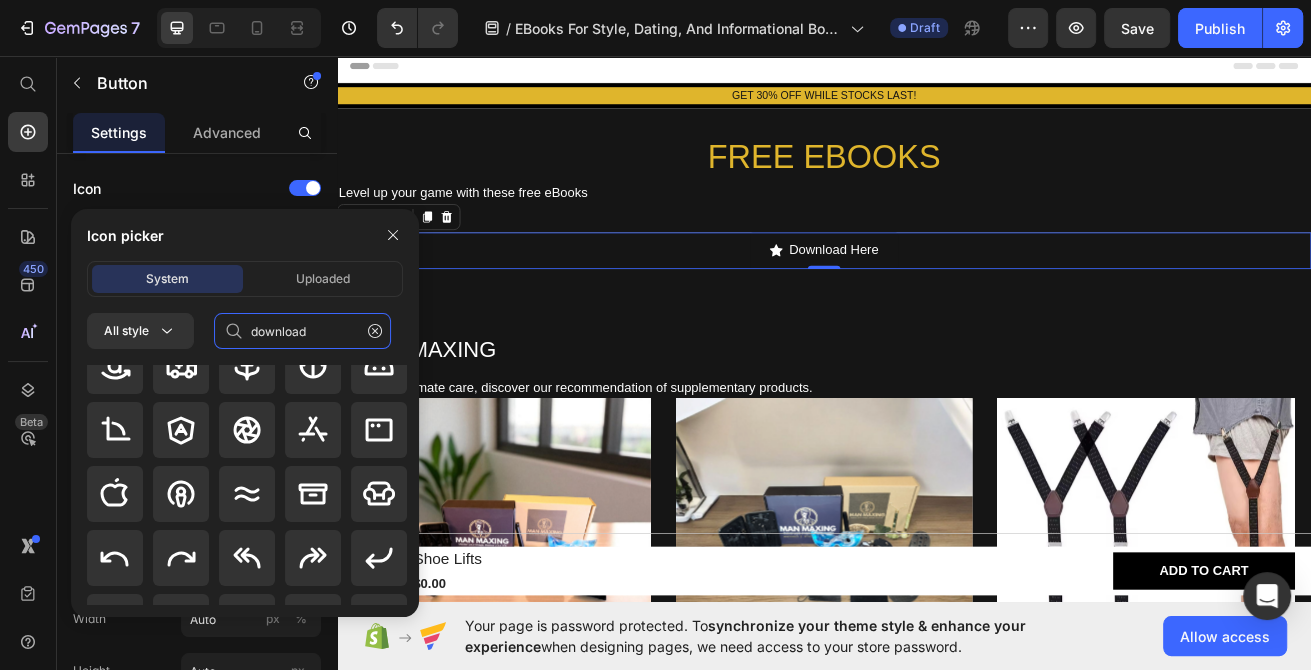 scroll, scrollTop: 0, scrollLeft: 0, axis: both 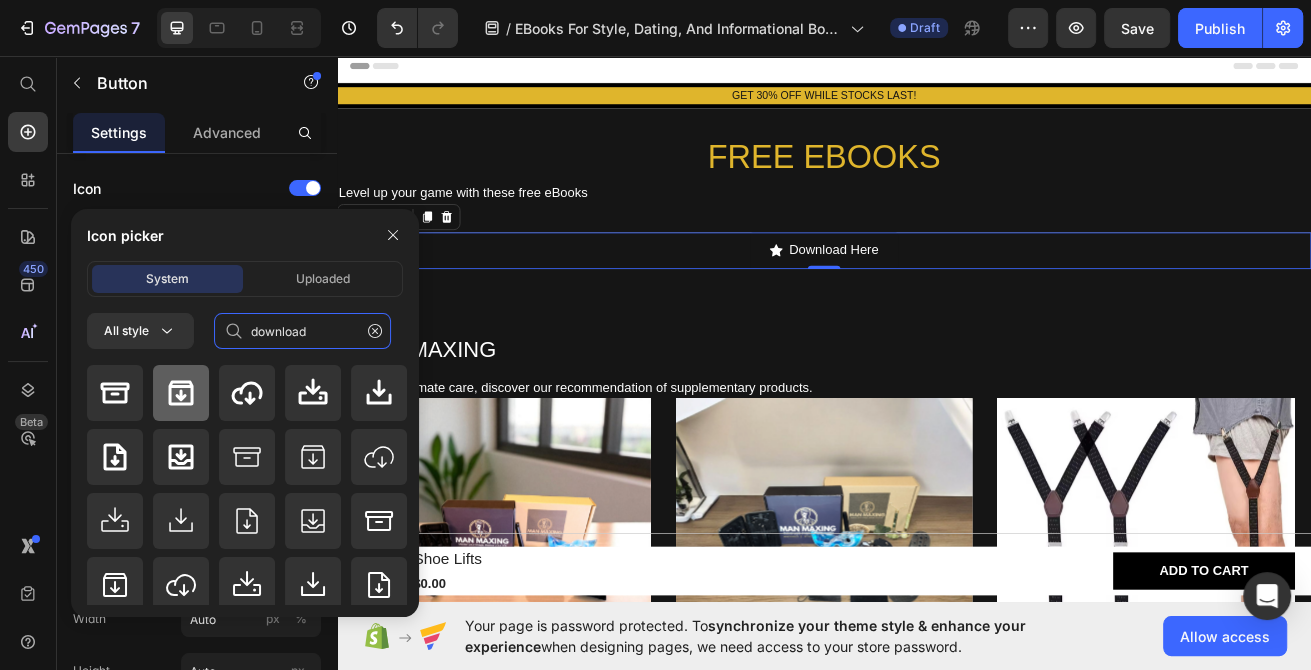 type on "download" 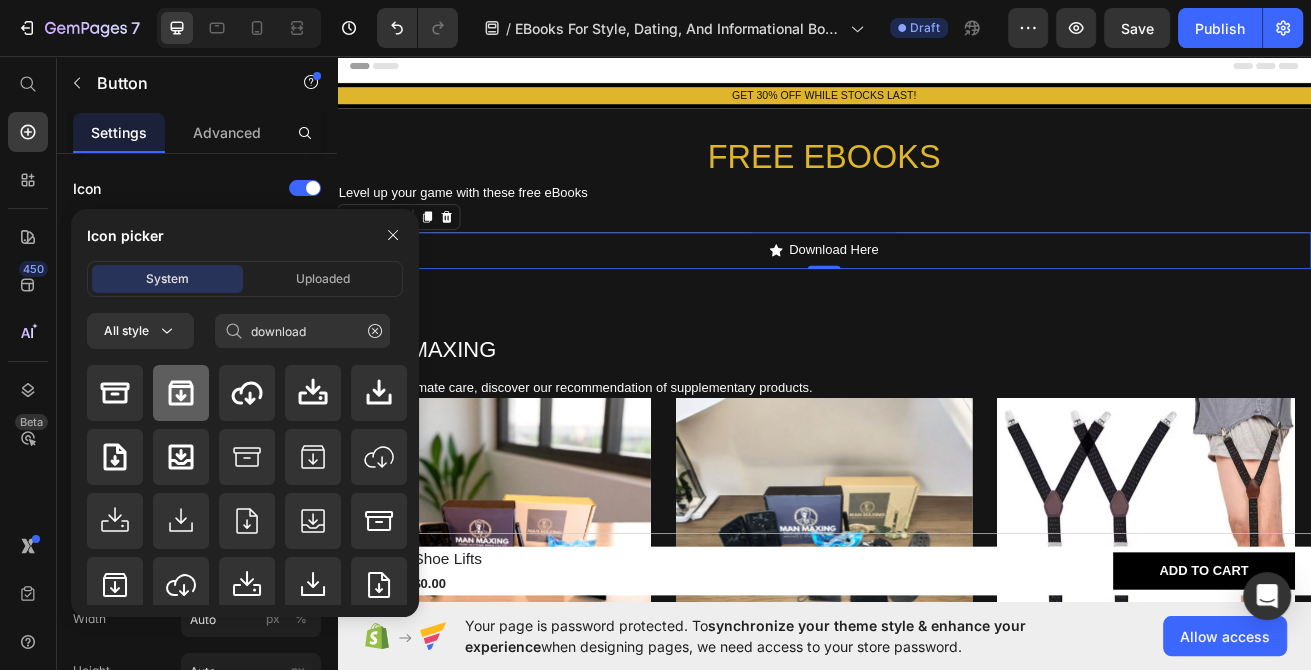 click 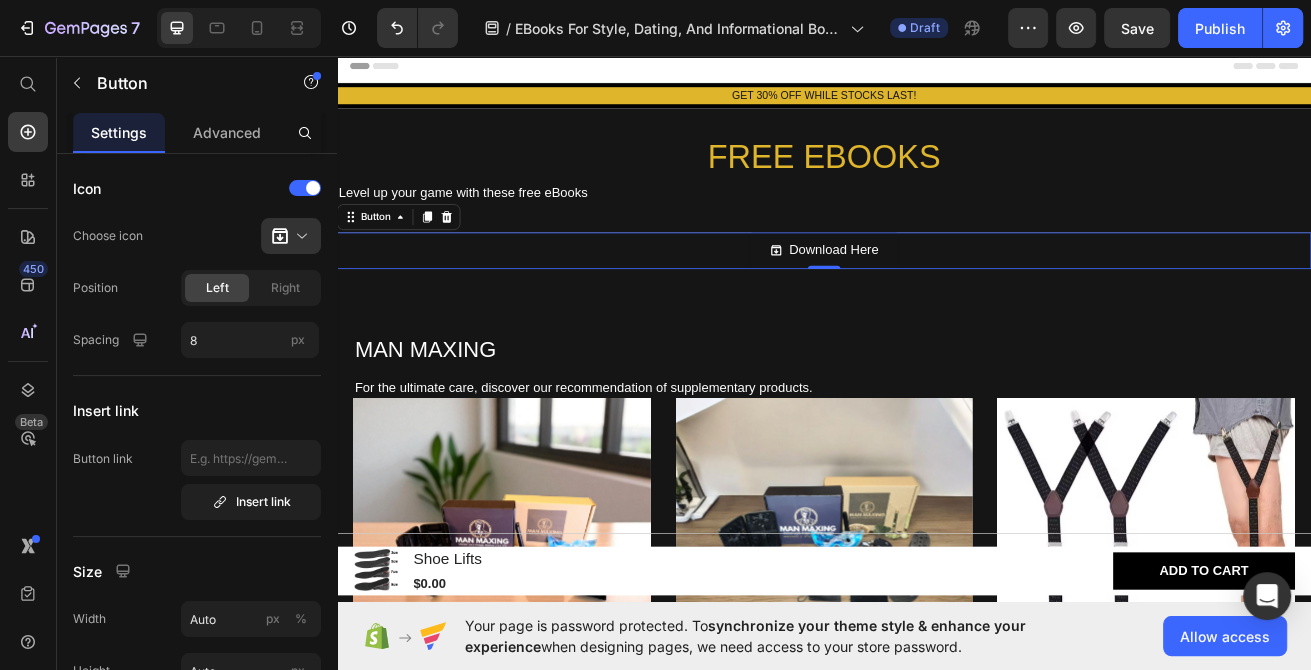 click on "Header" at bounding box center (937, 69) 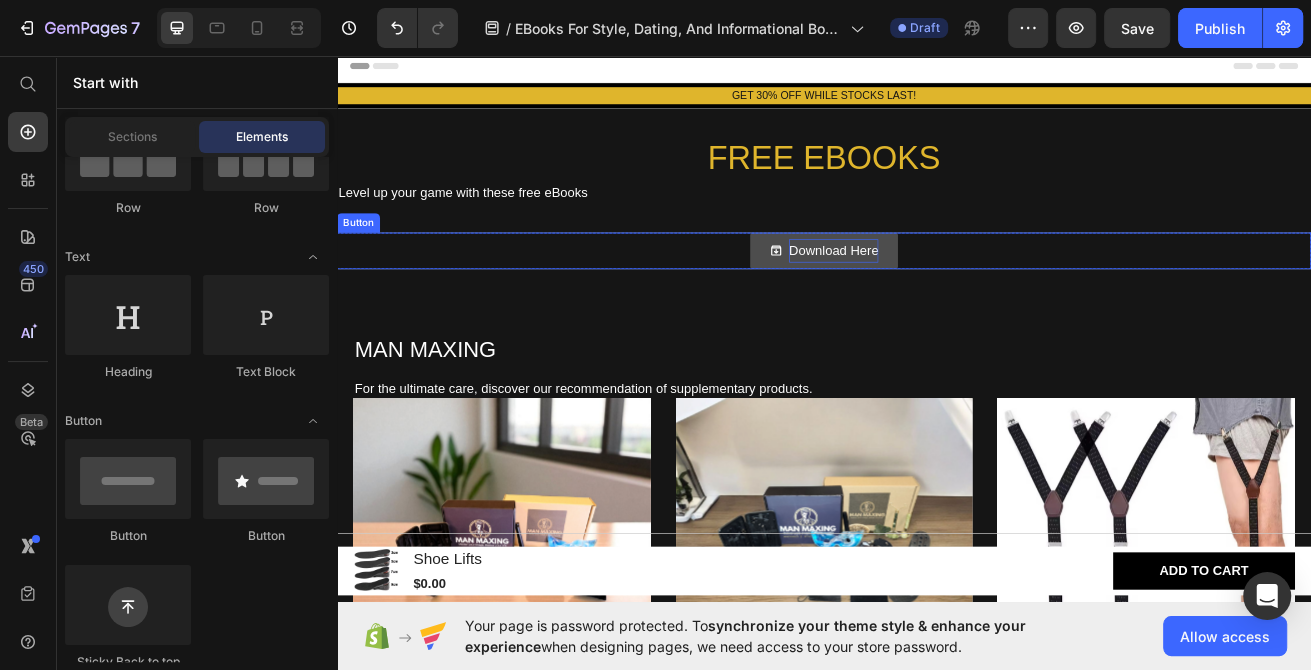 click on "Download Here" at bounding box center (949, 296) 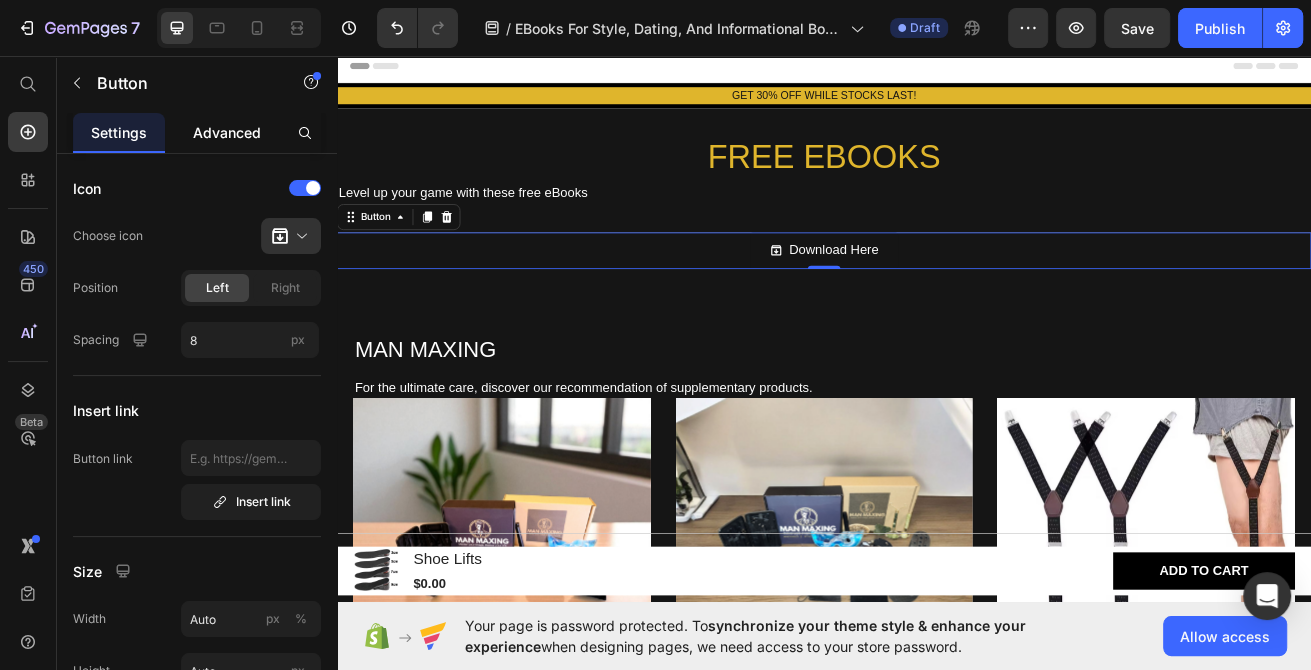 click on "Advanced" at bounding box center [227, 132] 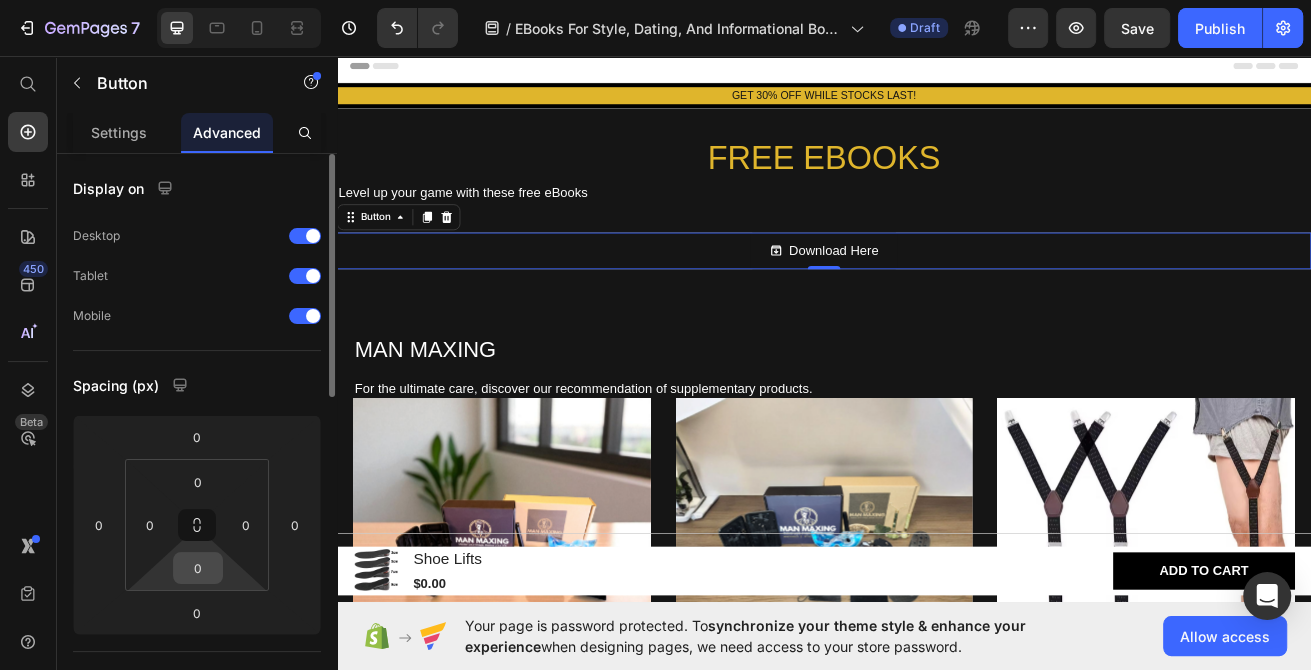 click on "0" at bounding box center (198, 568) 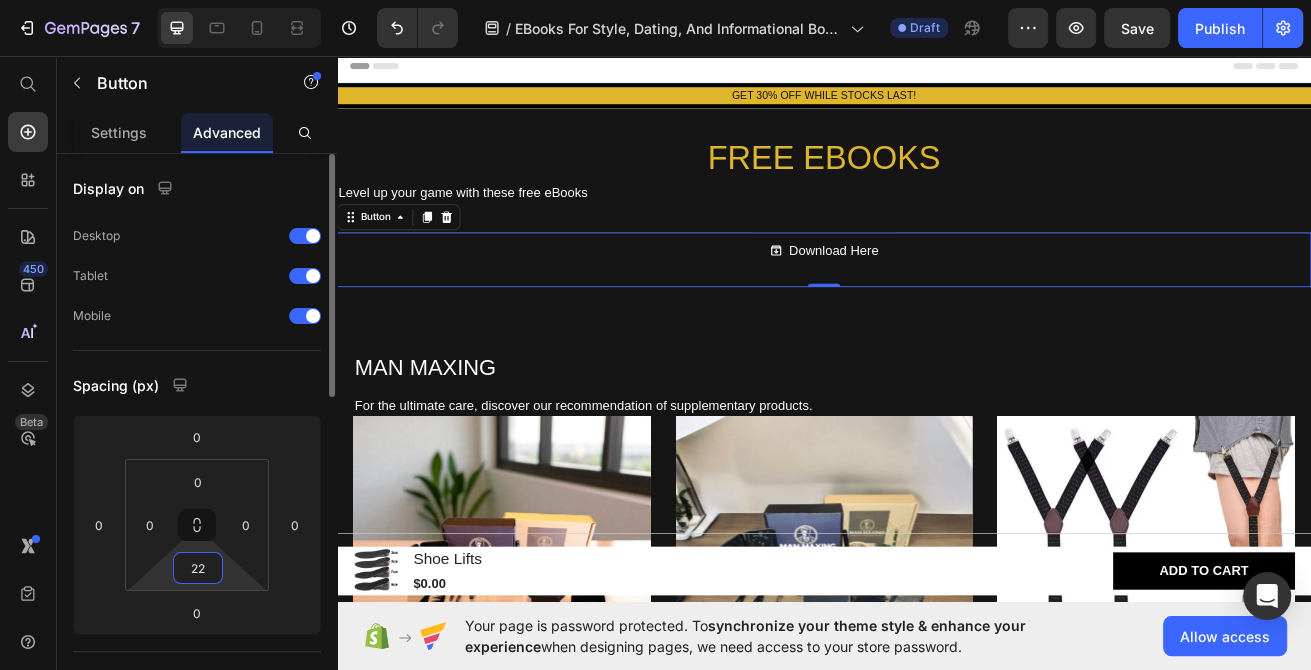 type on "2" 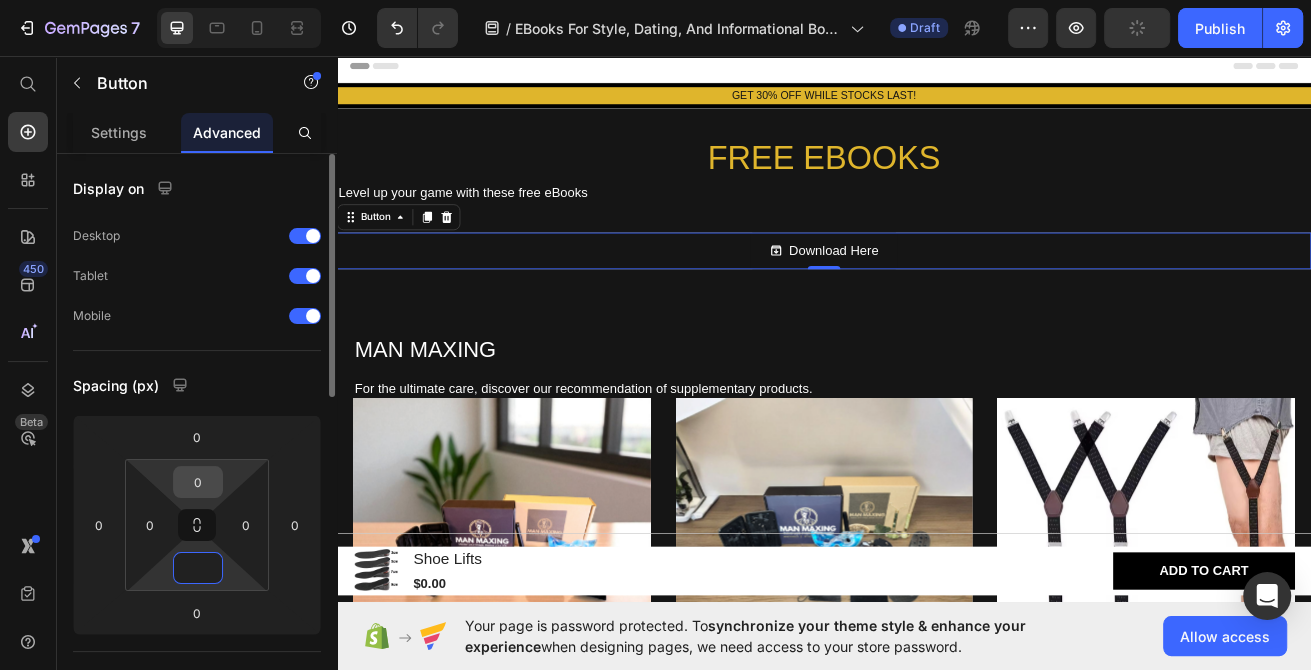 type on "0" 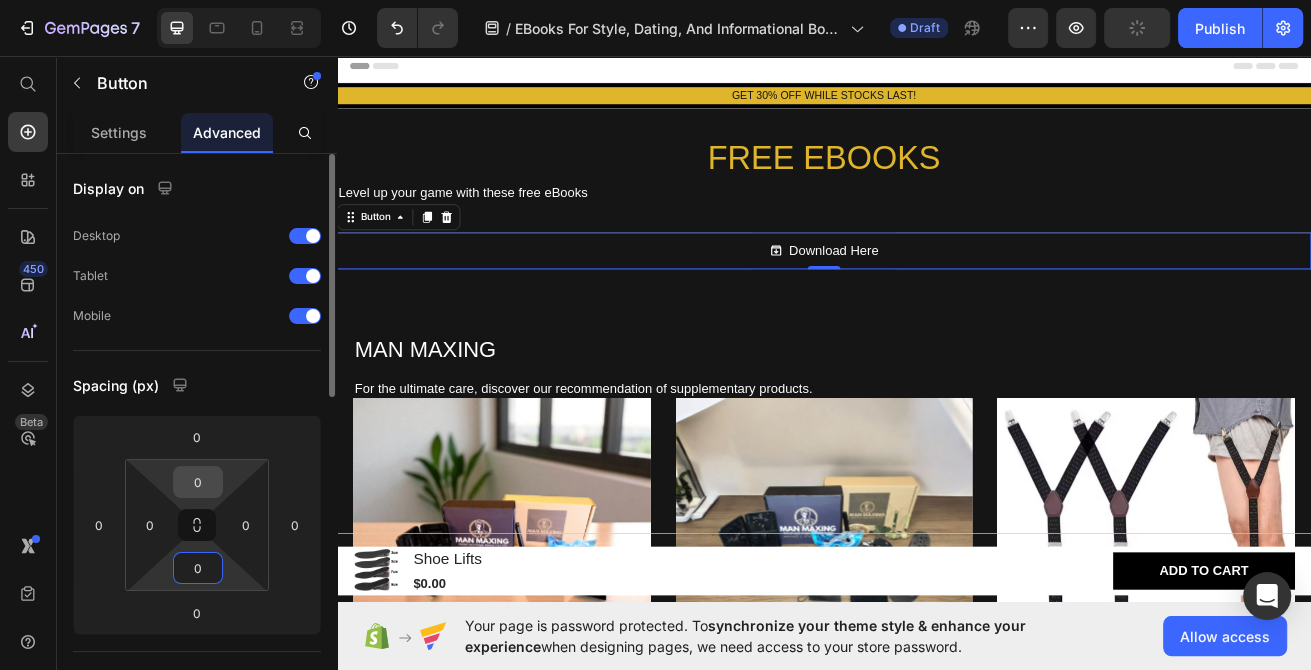 click on "0" at bounding box center [198, 482] 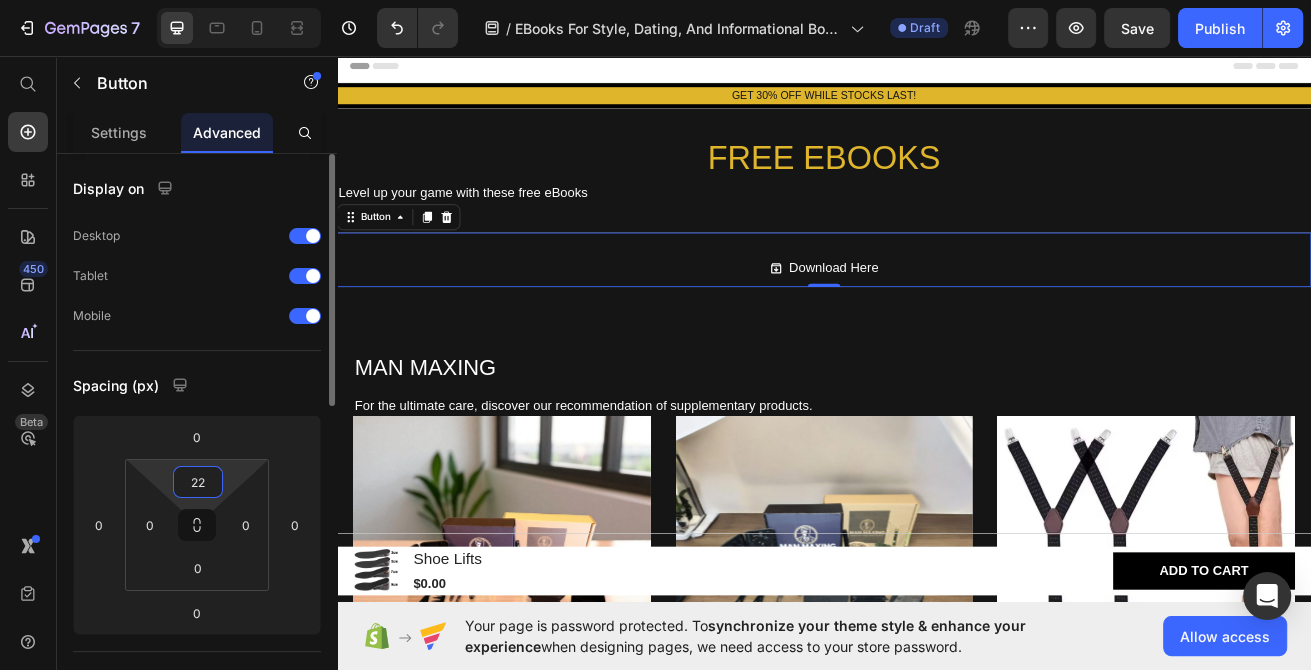 type on "2" 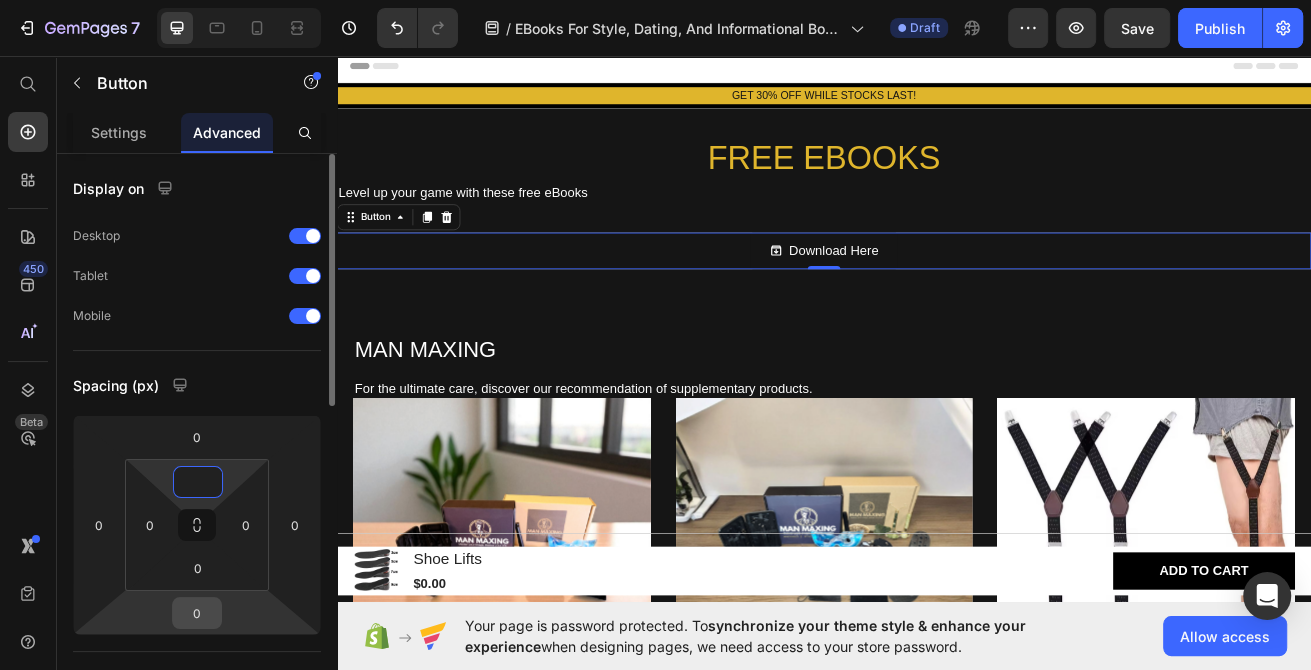 type on "0" 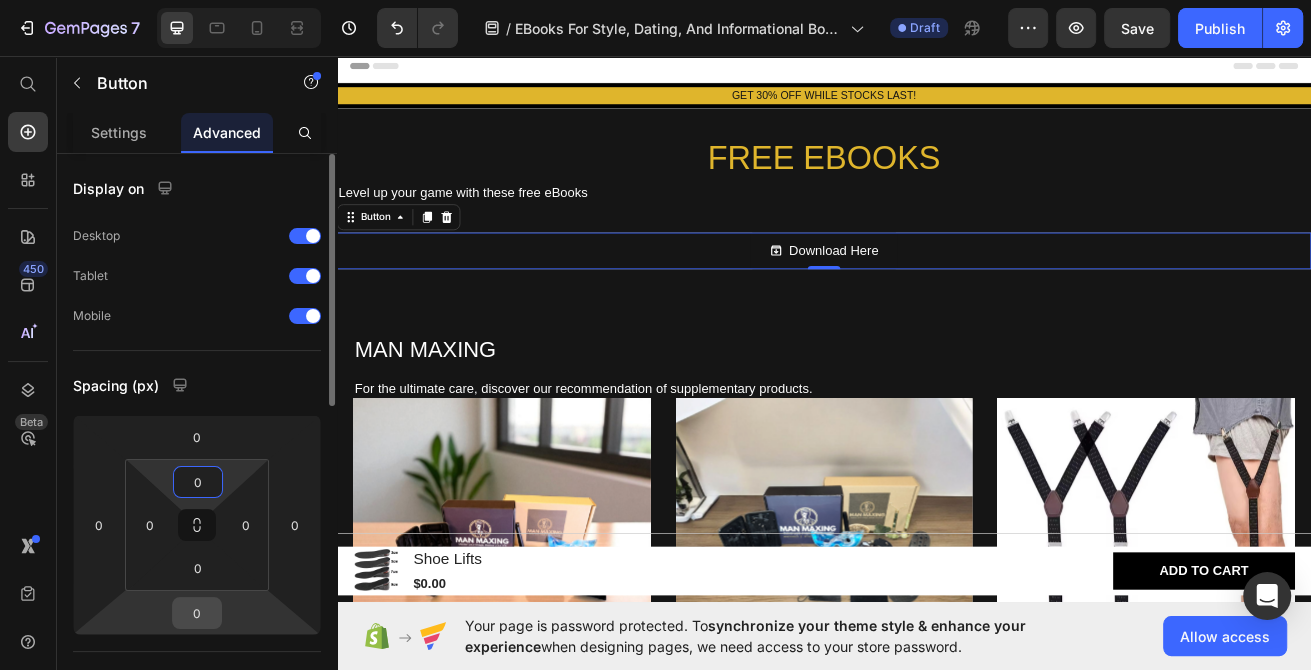 click on "0" at bounding box center (197, 613) 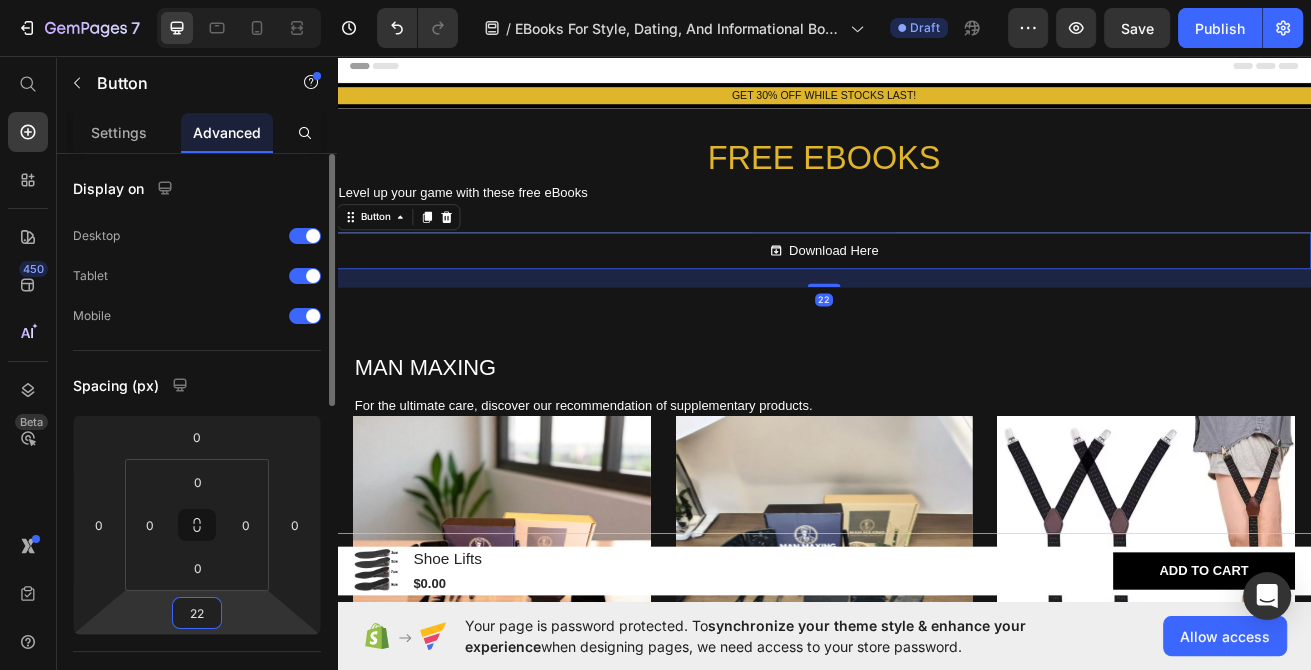 type on "2" 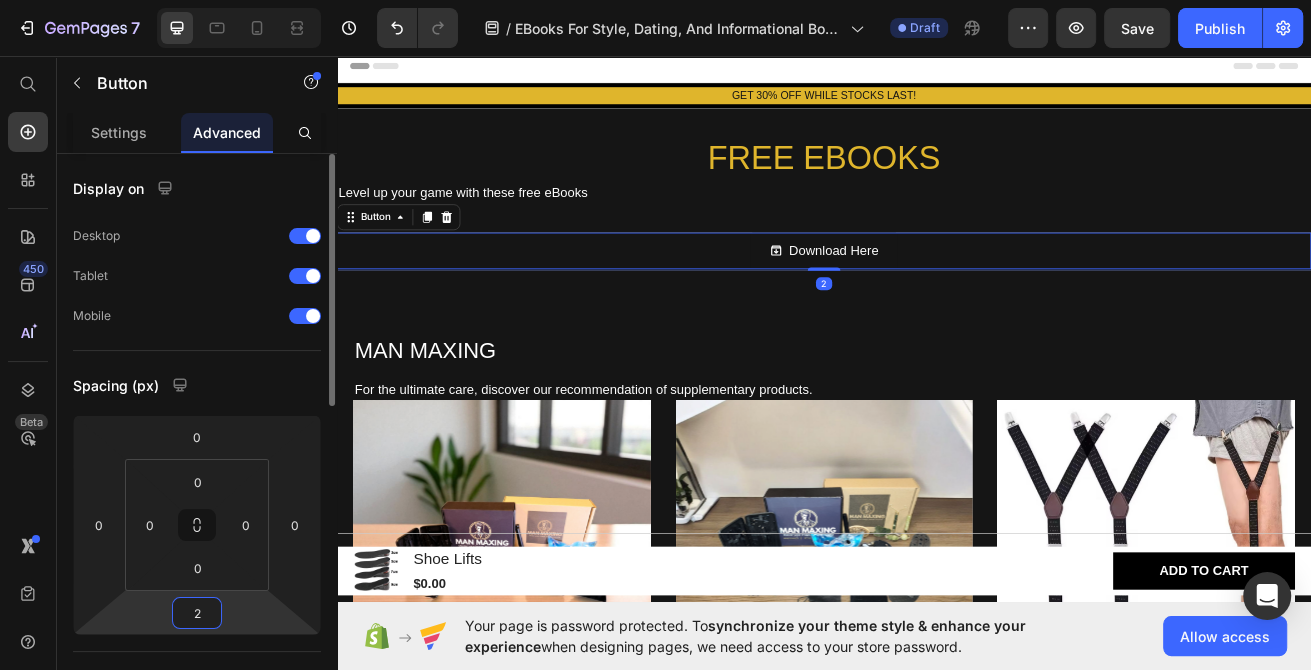 type 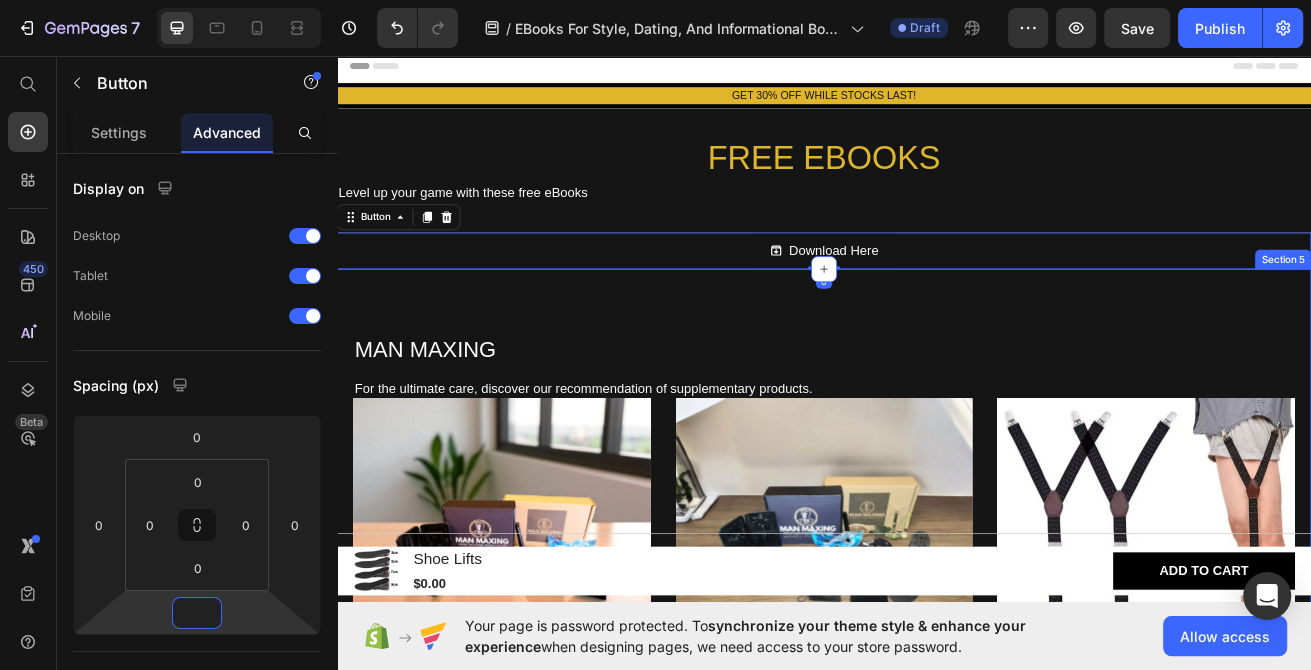 click on "MAN MAXING  Heading For the ultimate care, discover our recommendation of supplementary products. Text Block Product Images Row Basic KIt Product Title $0.00 Product Price Out of stock Add to Cart Product Hero Banner Product Images Row Full Style Box Product Title $130.00 Product Price Out of stock Add to Cart Product Hero Banner Product Images Row Pants Stays Product Title $0.00 Product Price Out of stock Add to Cart Product Hero Banner Carousel Row Section 5" at bounding box center [937, 692] 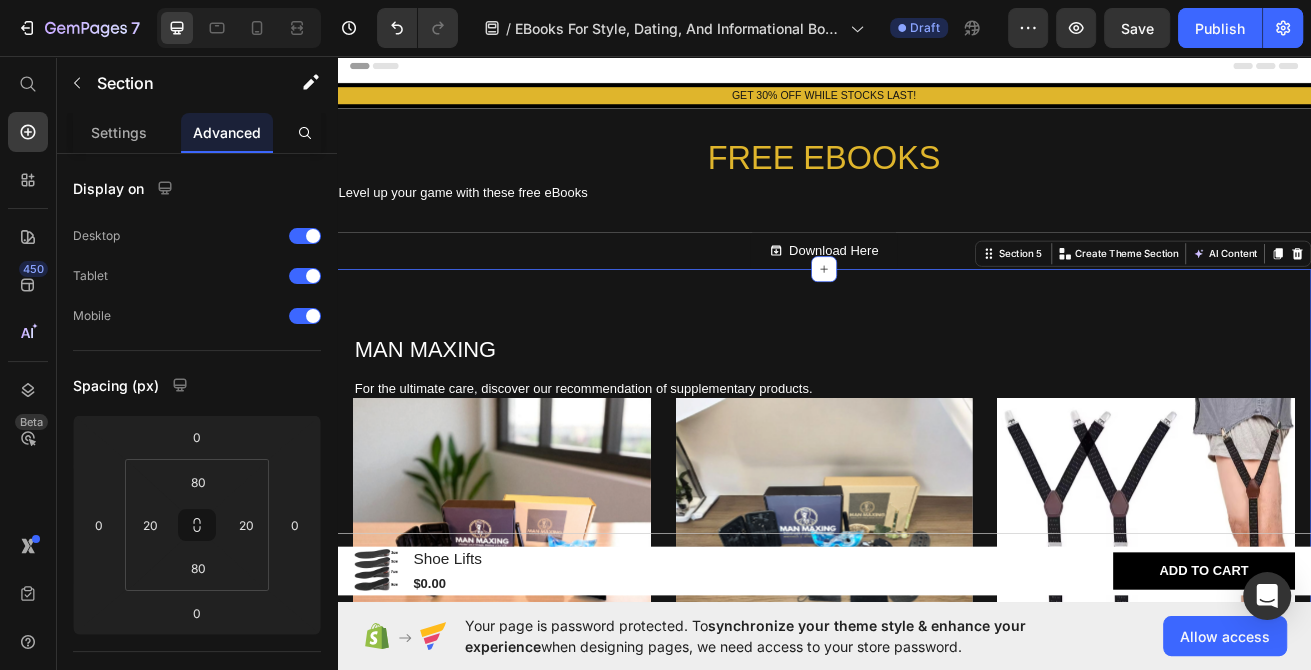 click on "Level up your game with these free eBooks" at bounding box center (937, 225) 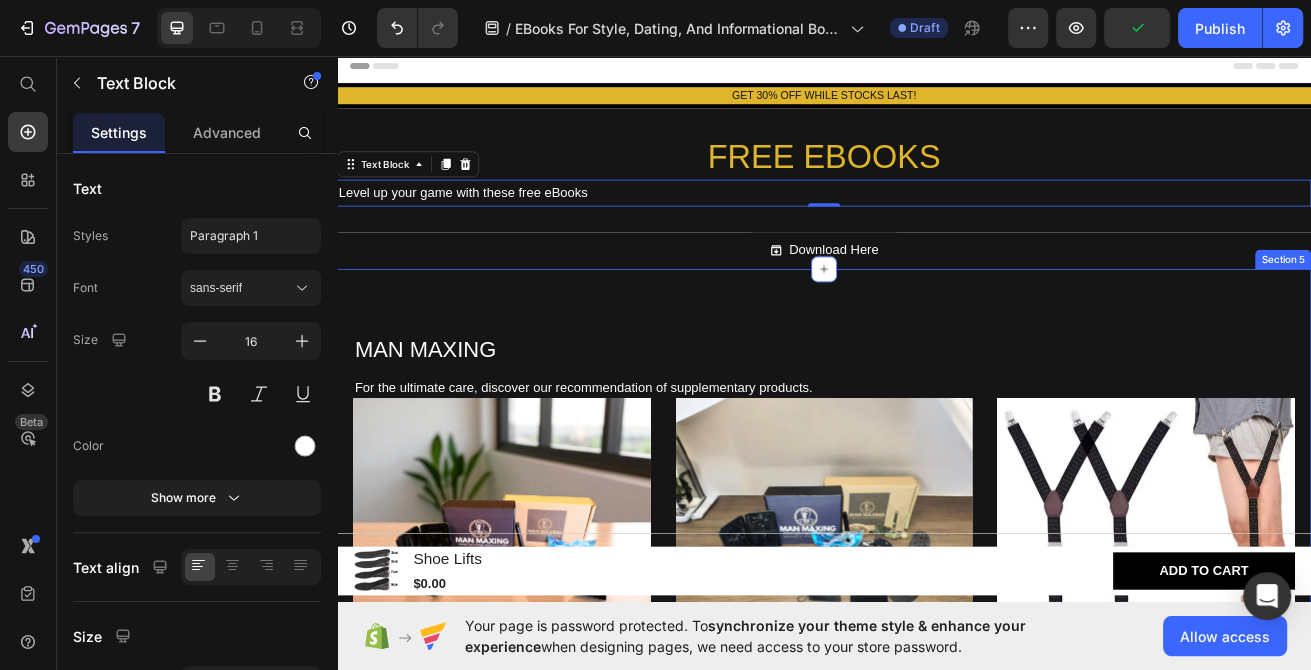 drag, startPoint x: 948, startPoint y: 326, endPoint x: 945, endPoint y: 357, distance: 31.144823 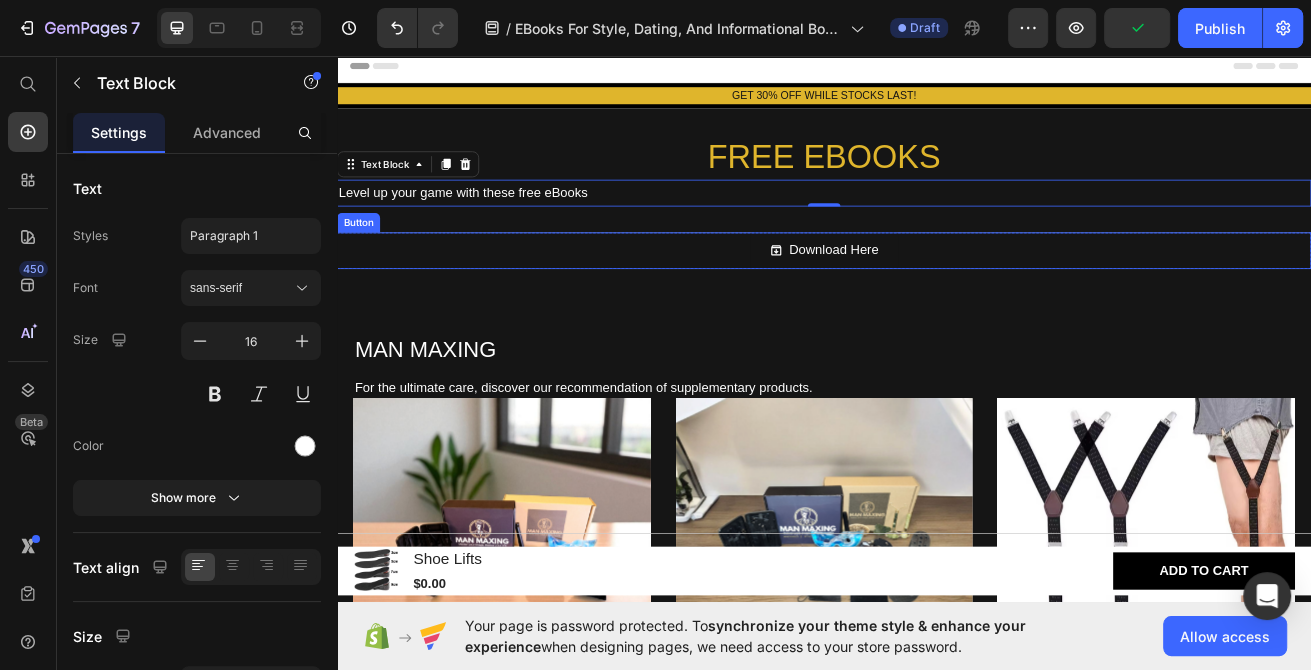 click on "Download Here Button" at bounding box center [937, 296] 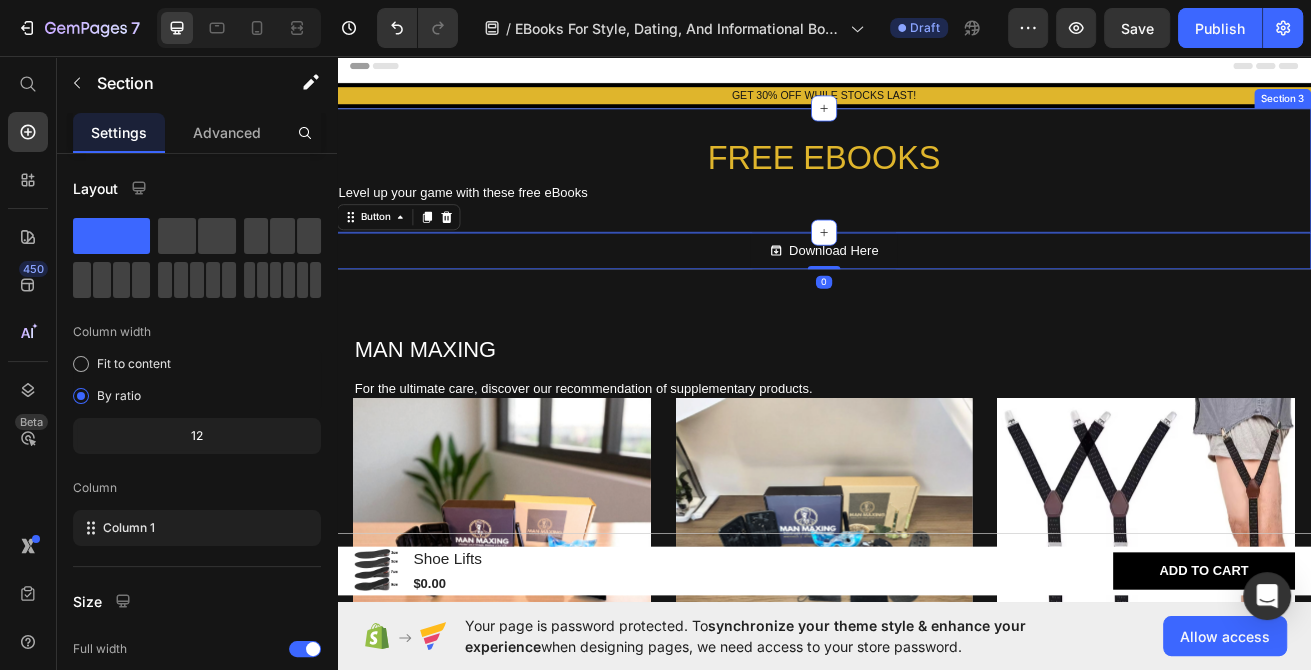 click on "FREE EBOOKS Heading                                                                                                      Level up your game with these free eBooks Text Block Section 3" at bounding box center [937, 197] 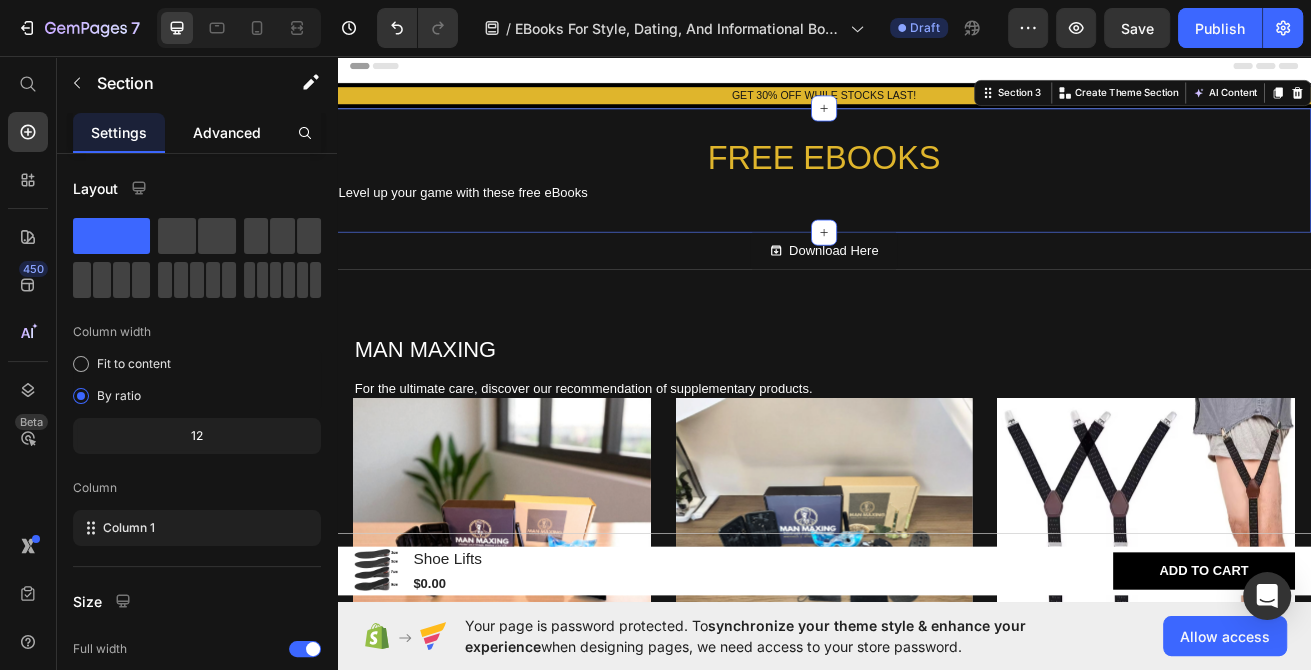 click on "Advanced" 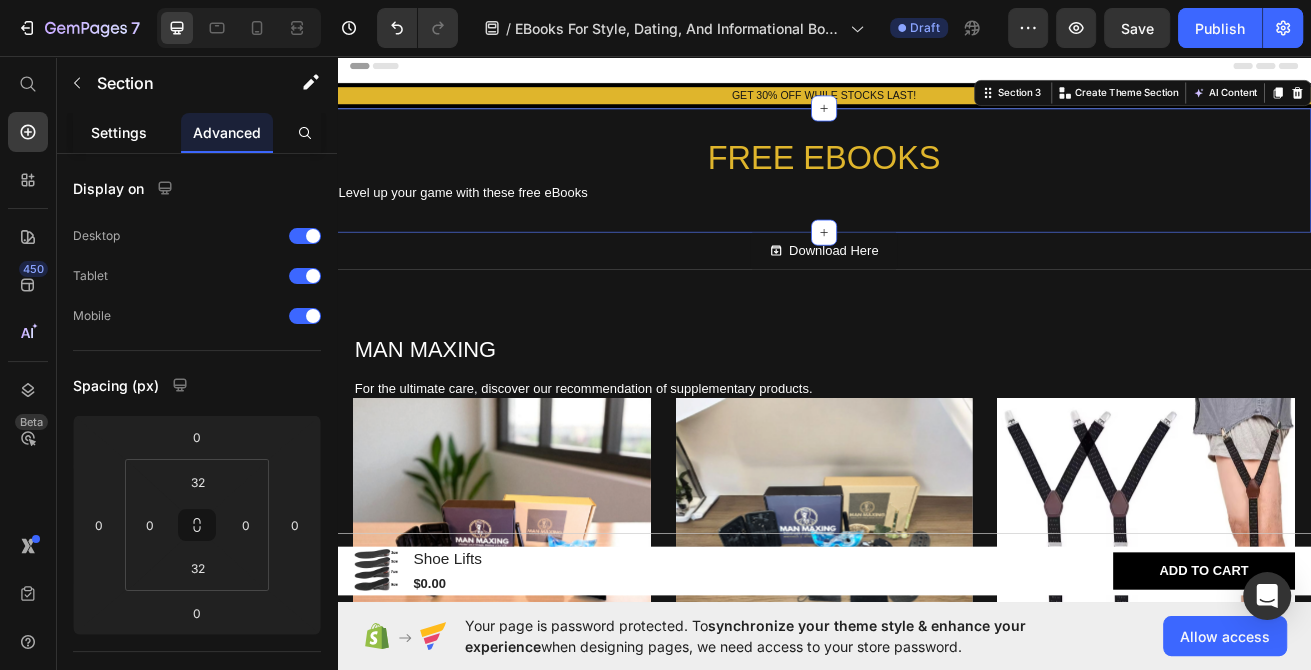 click on "Settings" at bounding box center [119, 132] 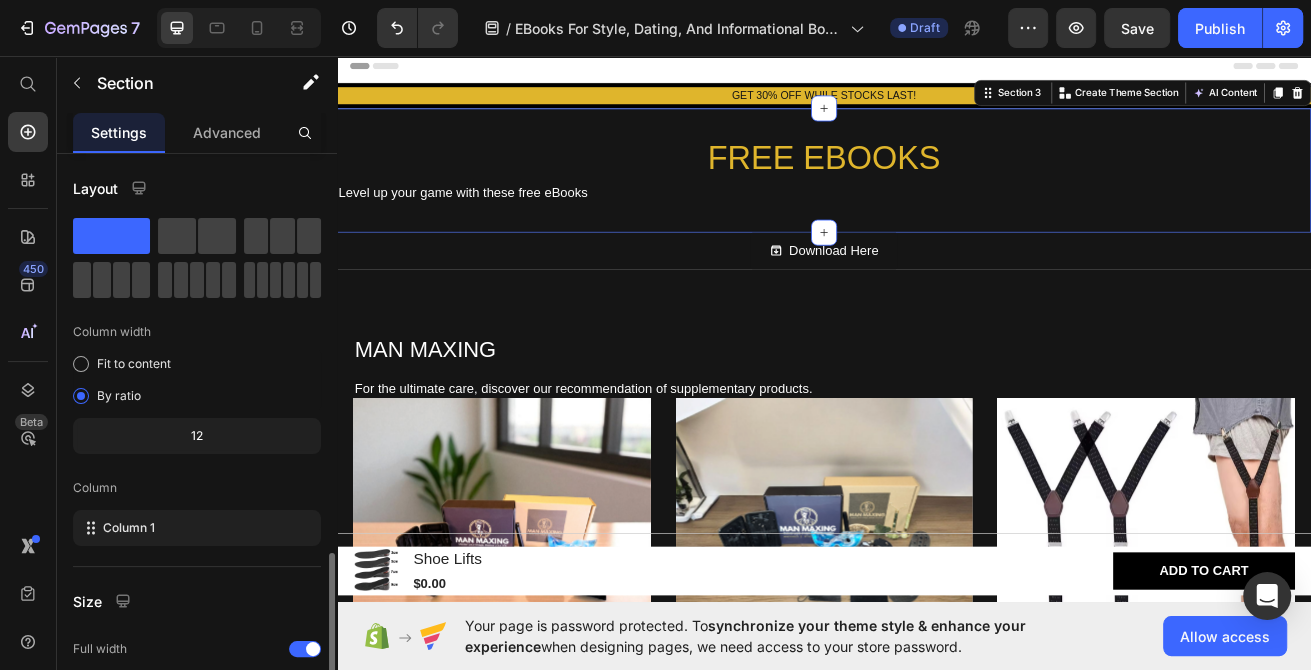 scroll, scrollTop: 233, scrollLeft: 0, axis: vertical 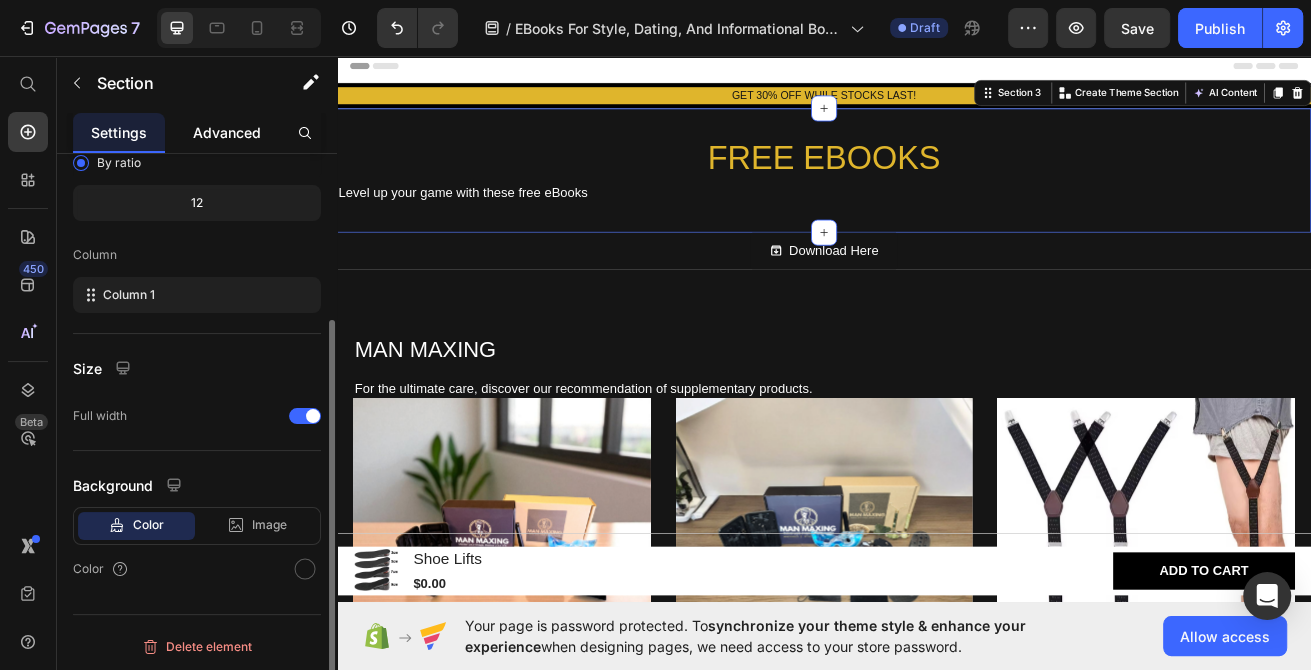 click on "Advanced" 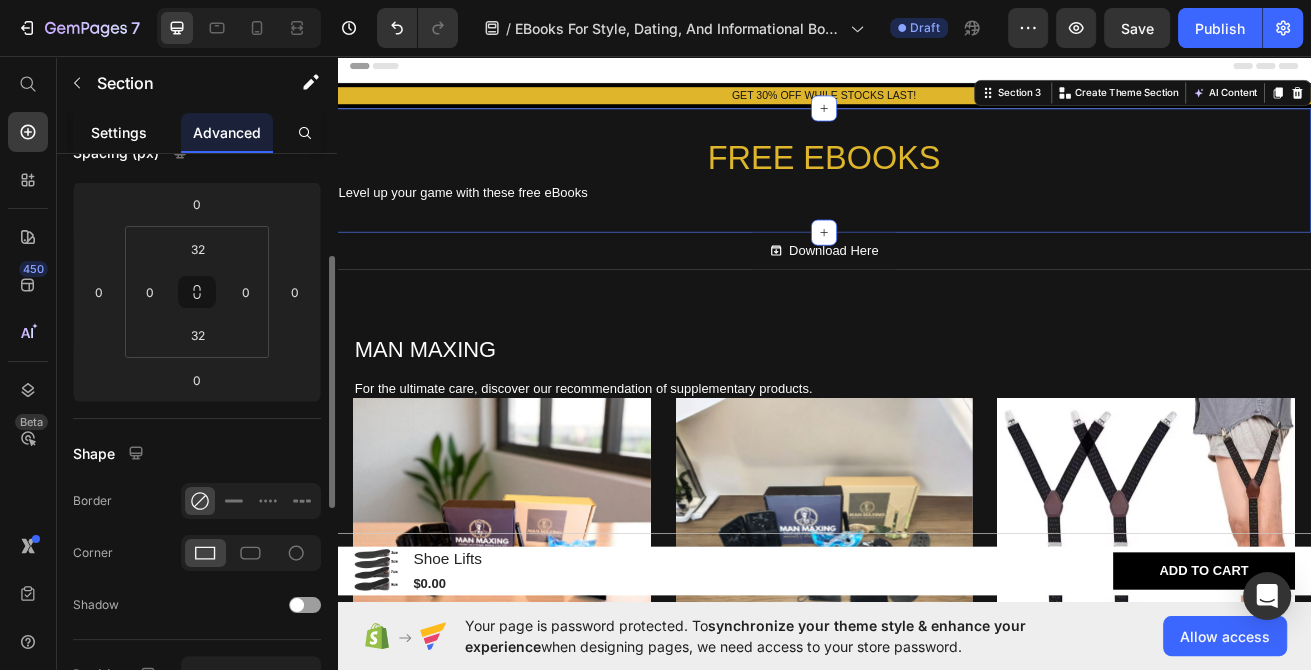scroll, scrollTop: 0, scrollLeft: 0, axis: both 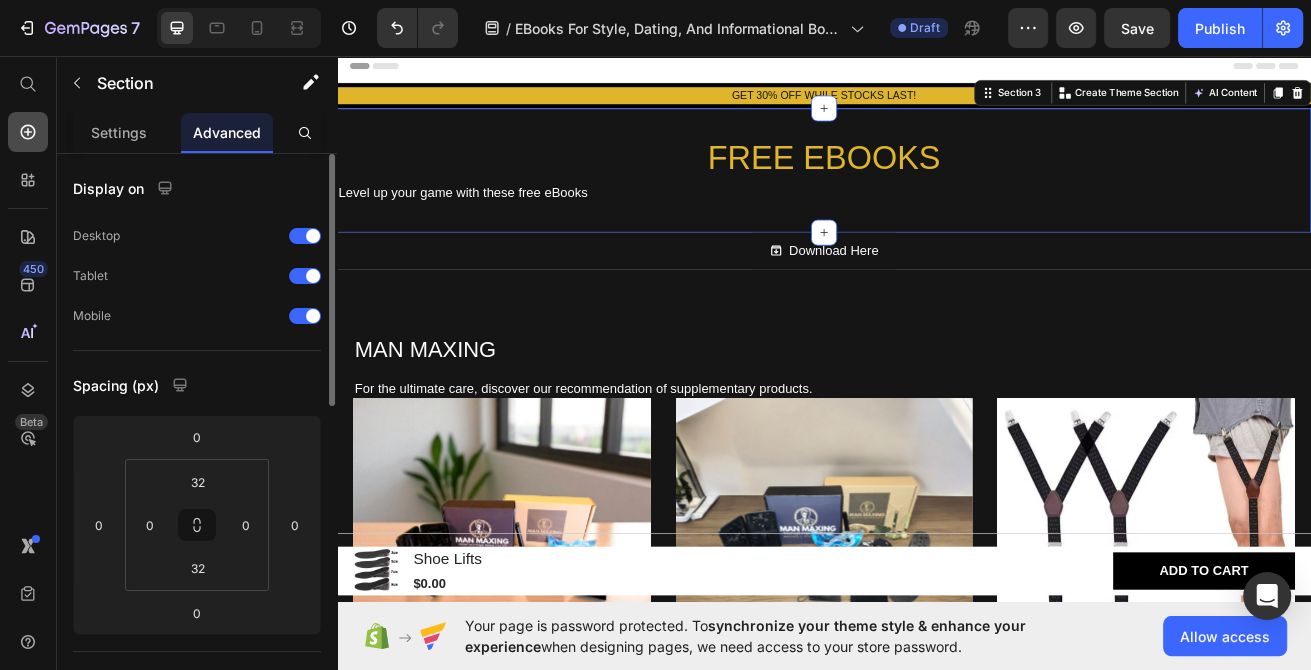 click 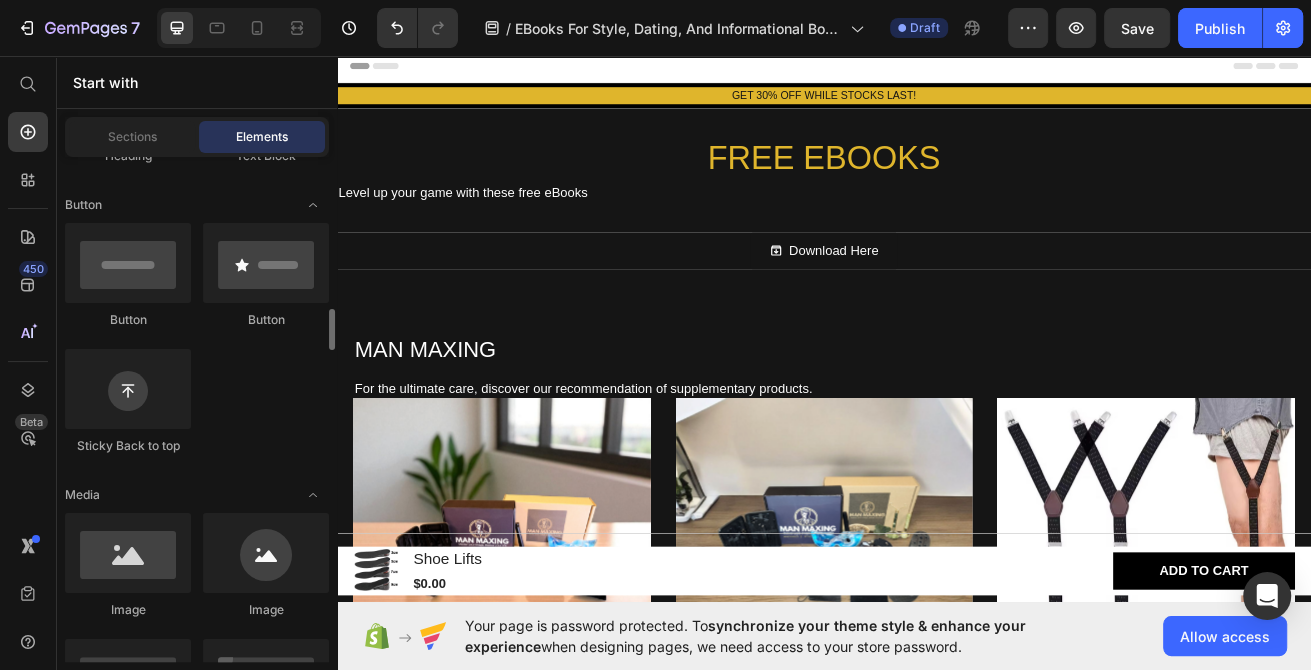 scroll, scrollTop: 648, scrollLeft: 0, axis: vertical 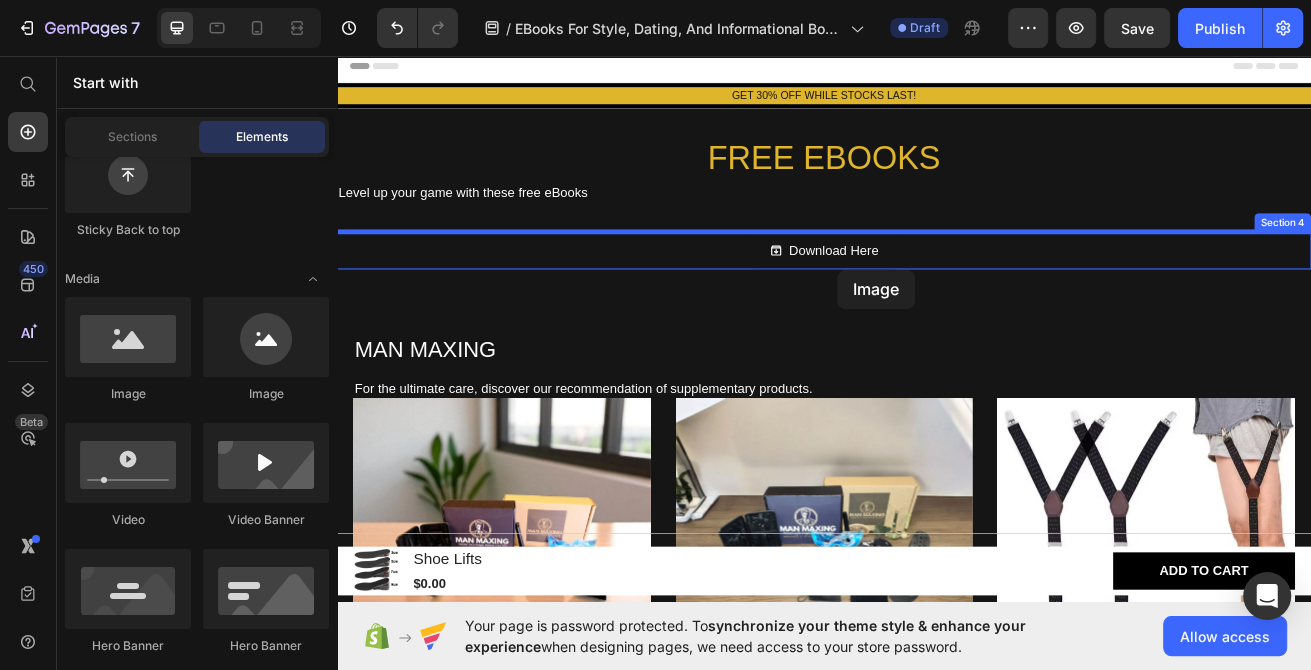 drag, startPoint x: 601, startPoint y: 413, endPoint x: 837, endPoint y: 269, distance: 276.46338 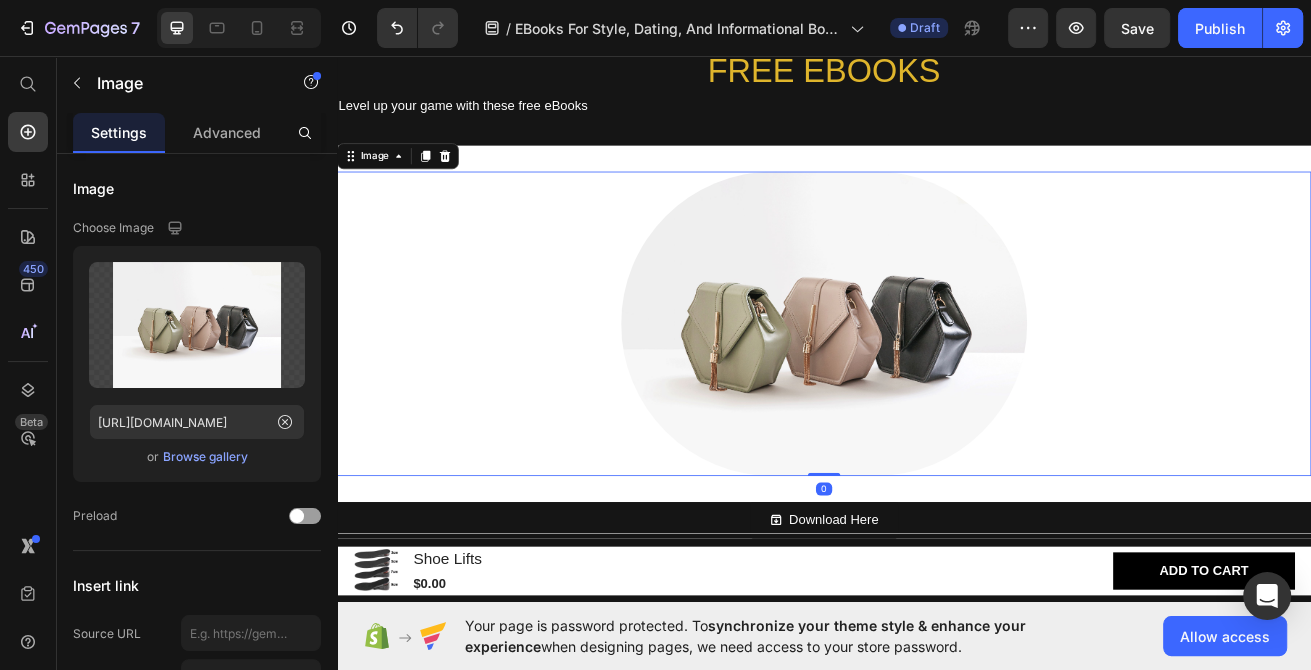 scroll, scrollTop: 106, scrollLeft: 0, axis: vertical 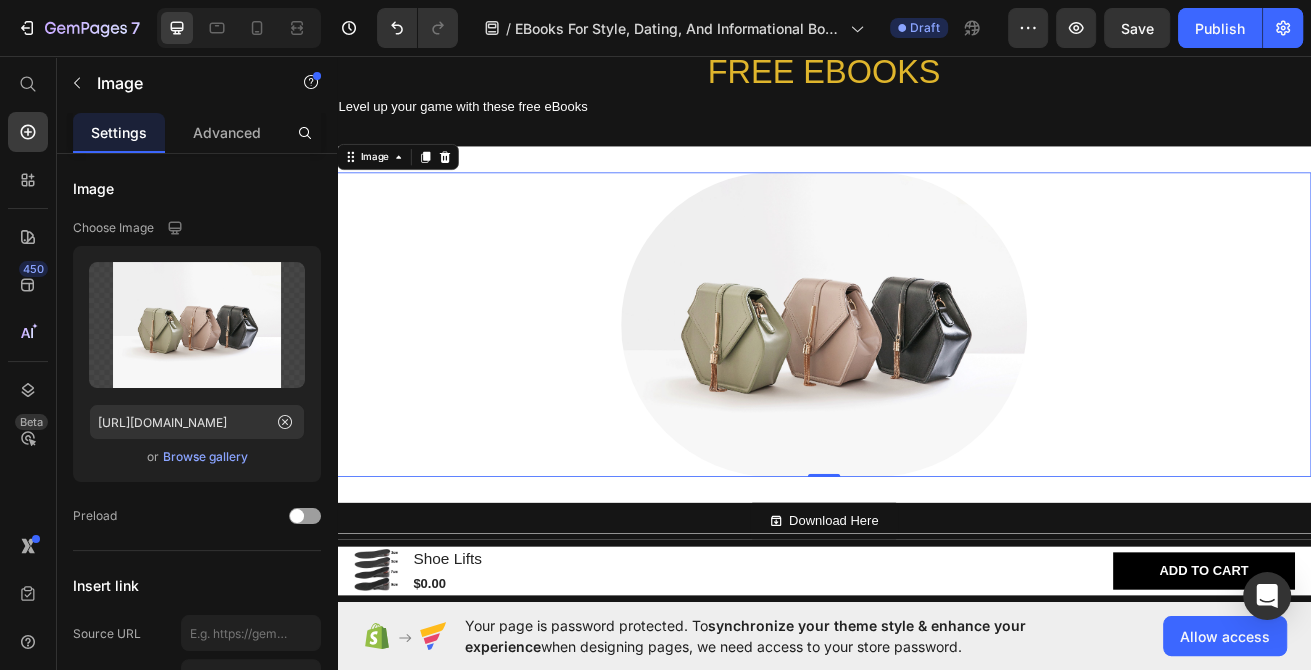 click at bounding box center (937, 387) 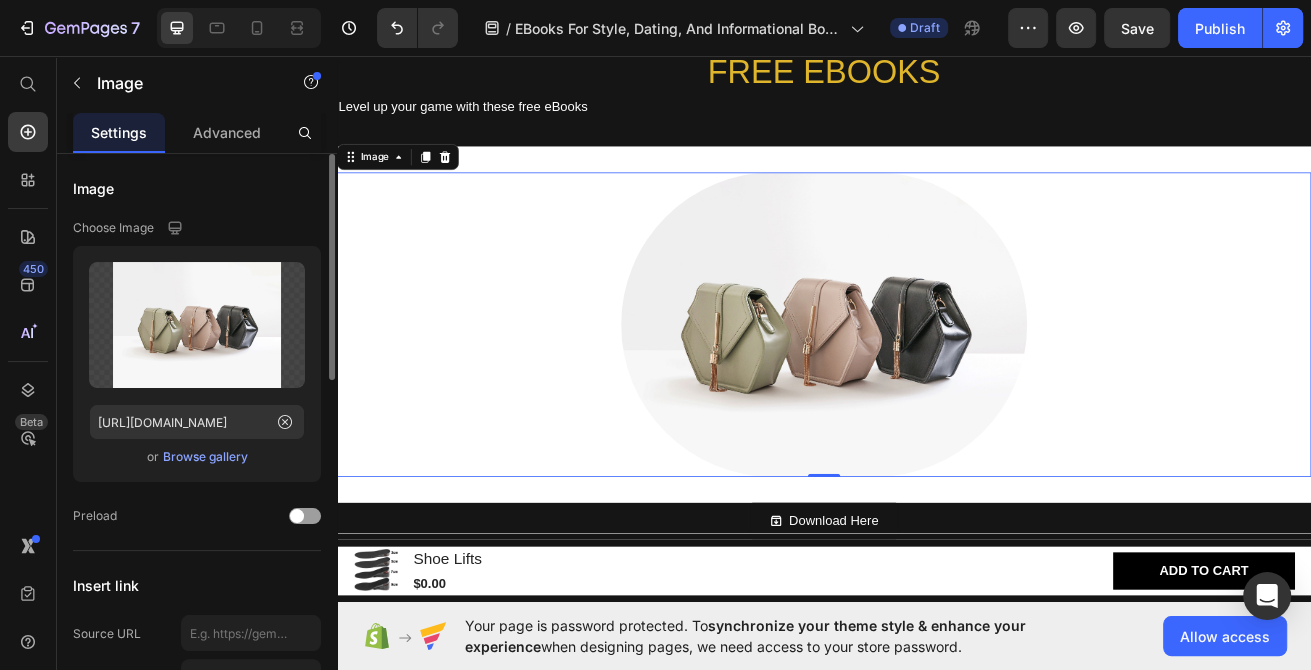 click on "Browse gallery" at bounding box center (205, 457) 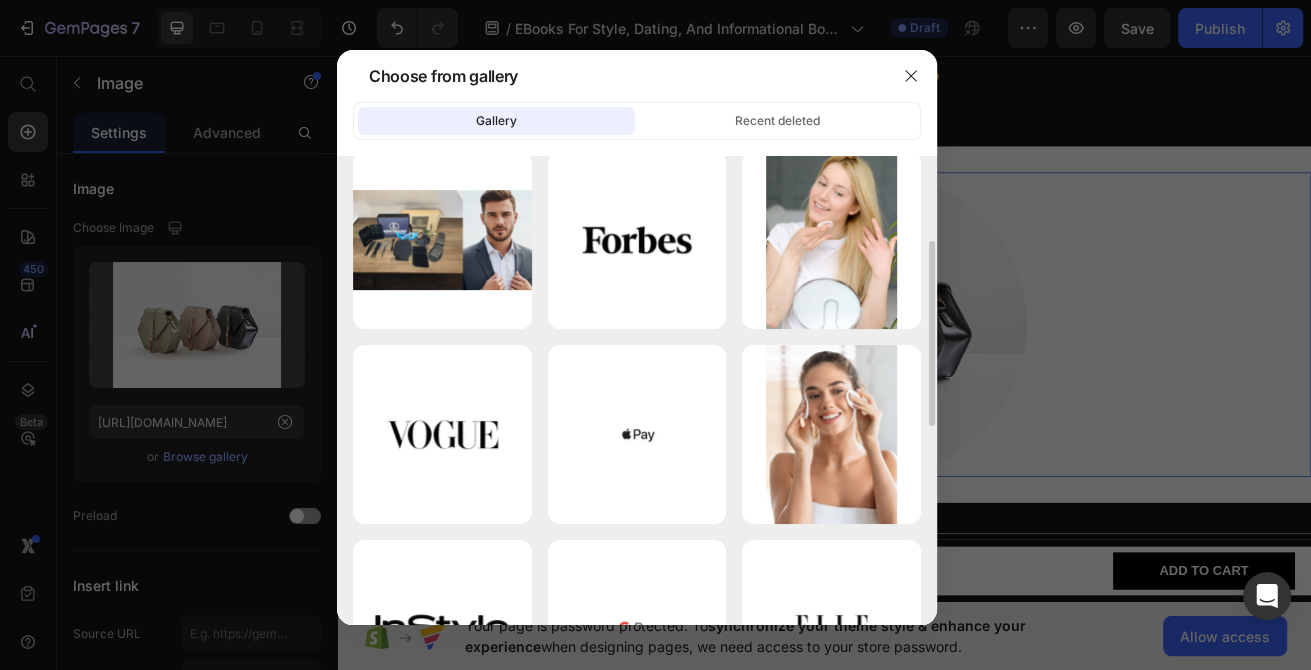 scroll, scrollTop: 0, scrollLeft: 0, axis: both 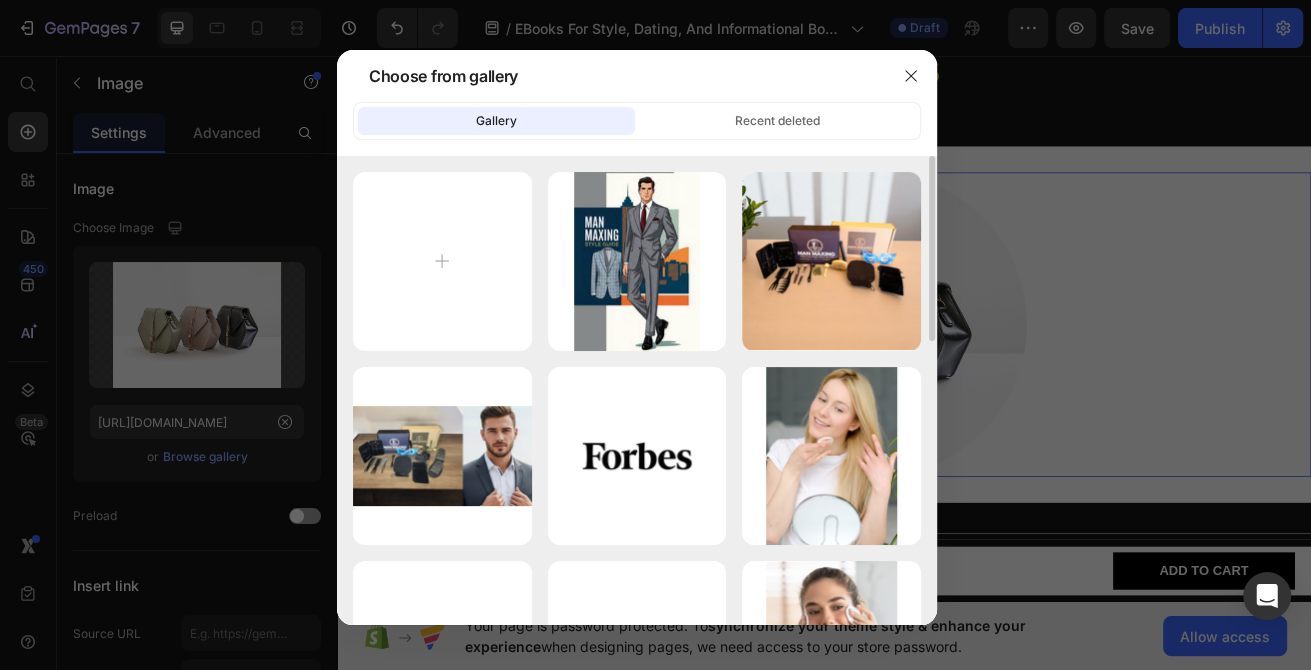 drag, startPoint x: 888, startPoint y: 82, endPoint x: 906, endPoint y: 80, distance: 18.110771 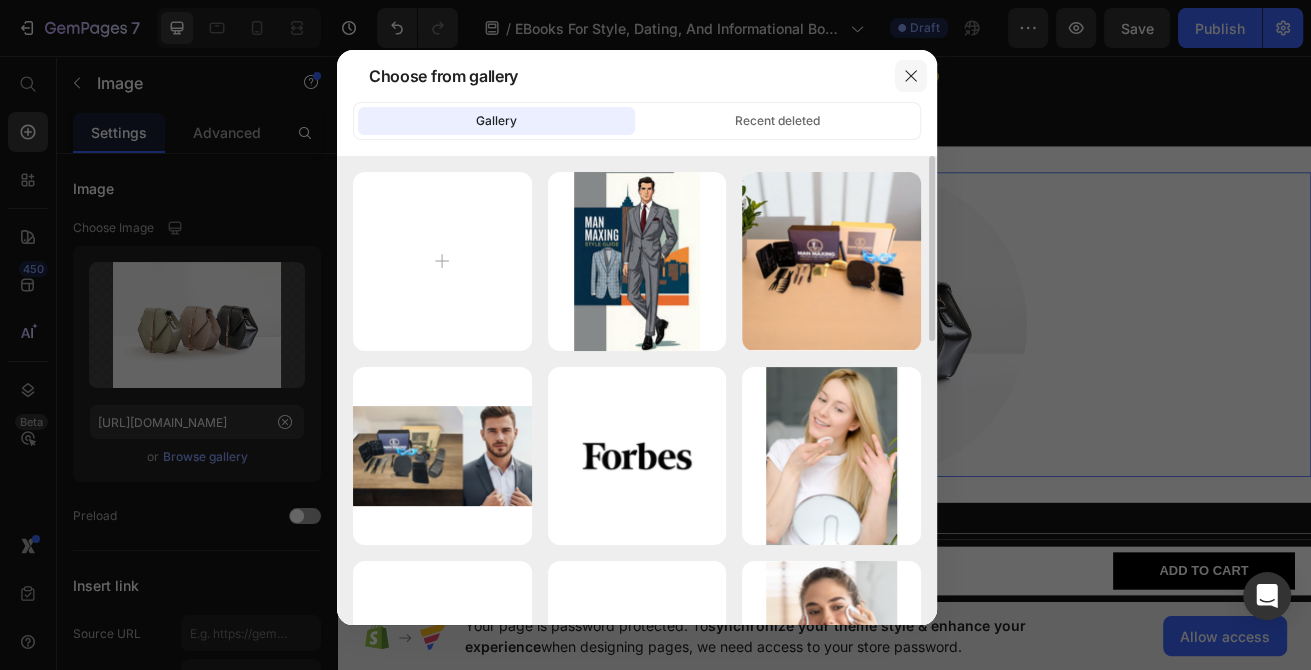 click 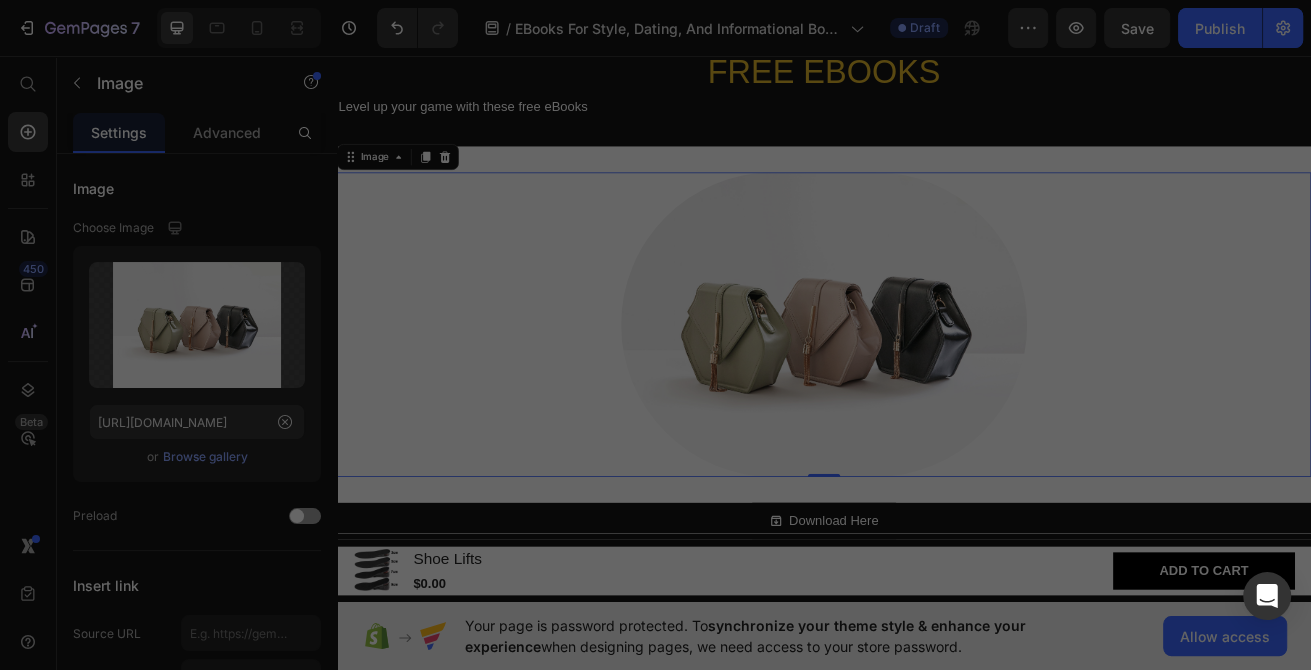 drag, startPoint x: 1247, startPoint y: 127, endPoint x: 718, endPoint y: 158, distance: 529.90753 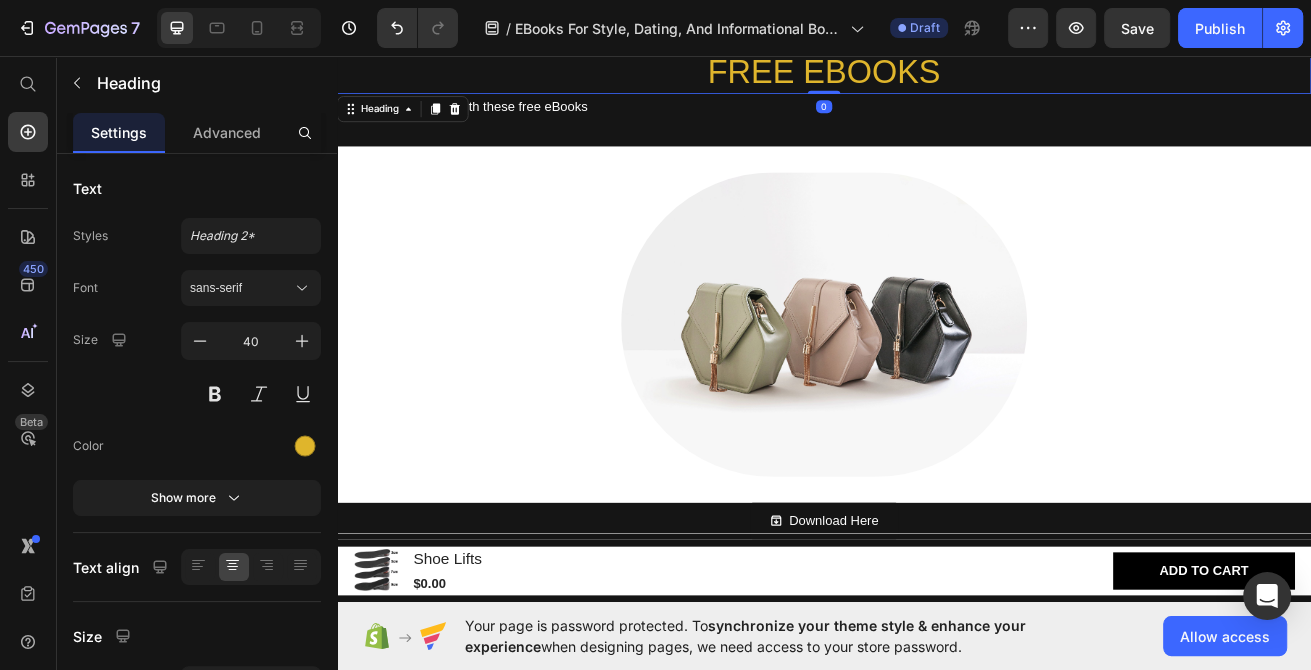 click at bounding box center [937, 387] 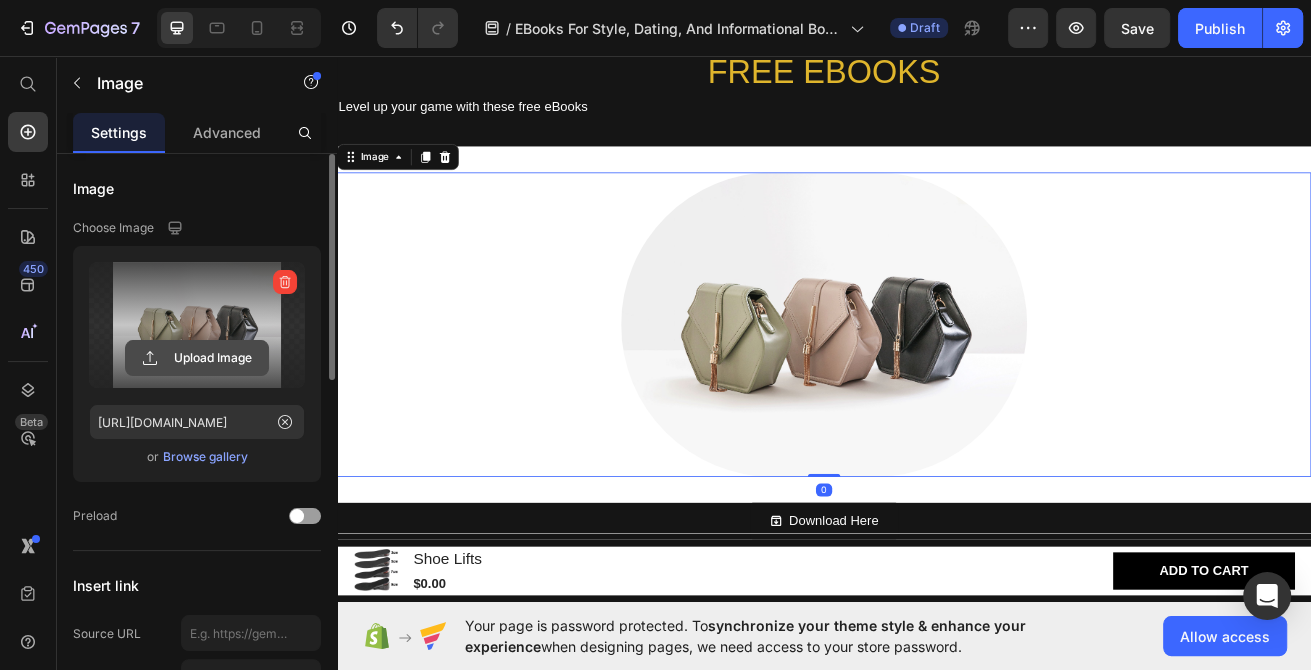 click 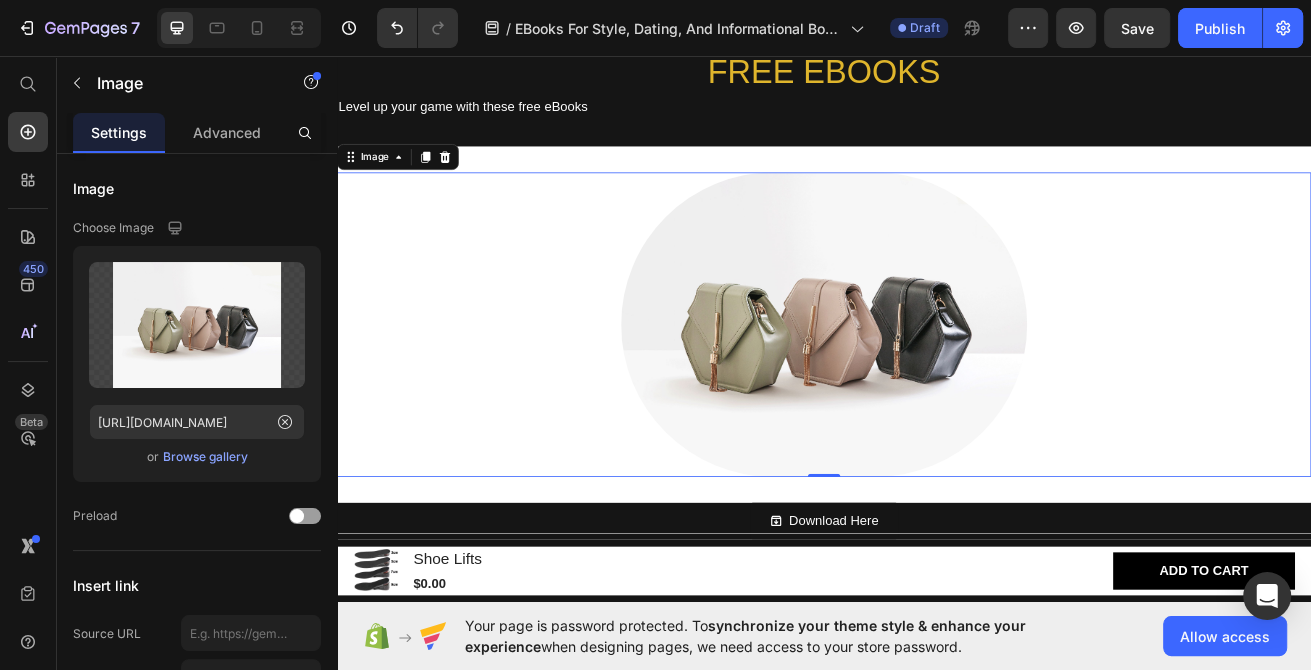 click at bounding box center [937, 387] 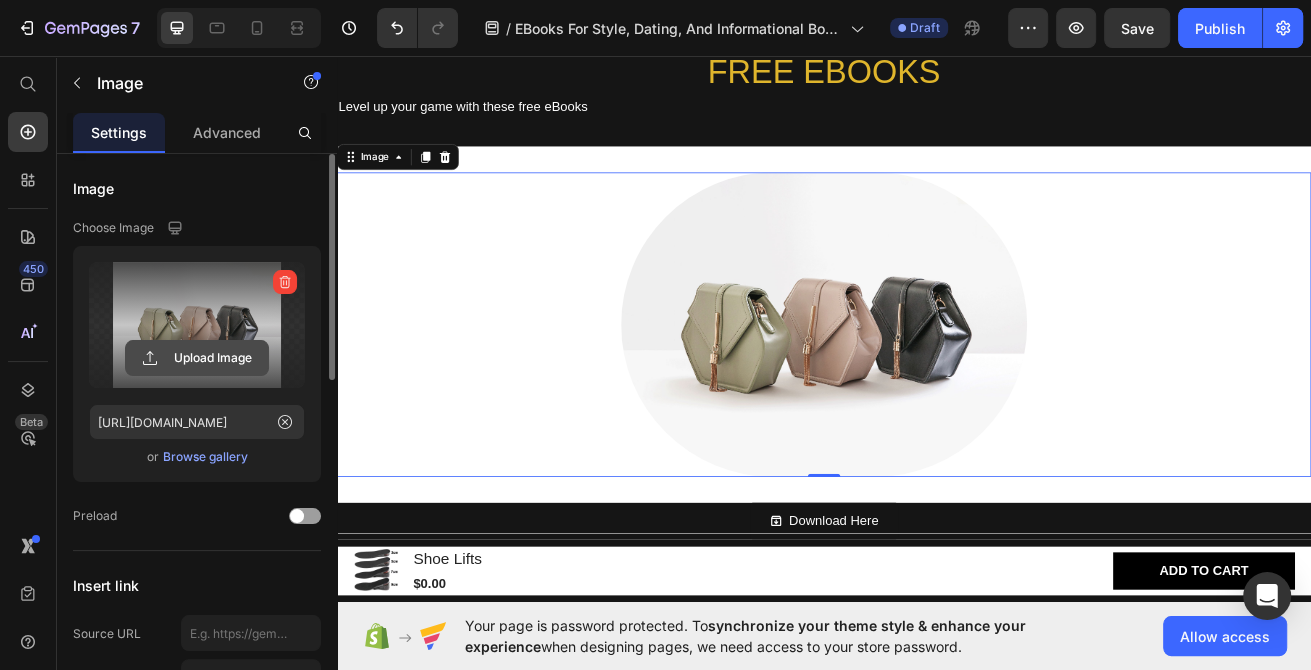 click 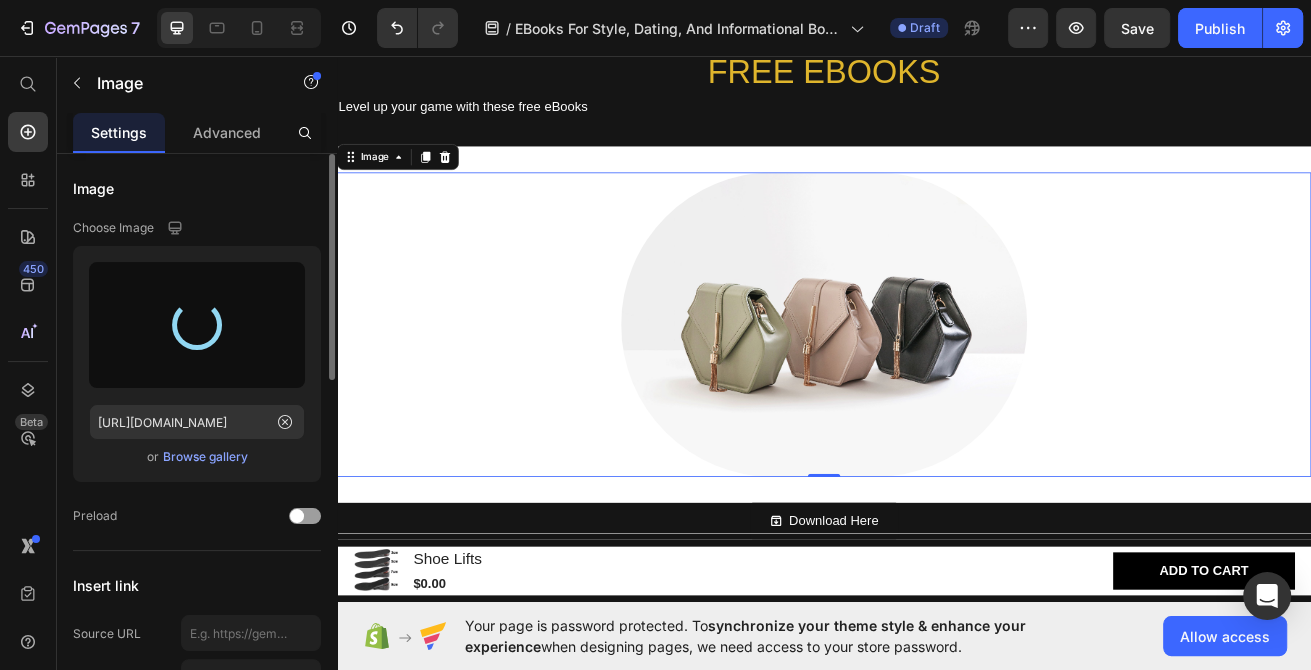 type on "https://cdn.shopify.com/s/files/1/0697/6585/7446/files/gempages_574705394790695711-b03e769b-d7c0-47ae-a442-e6b19e3a6fc9.jpg" 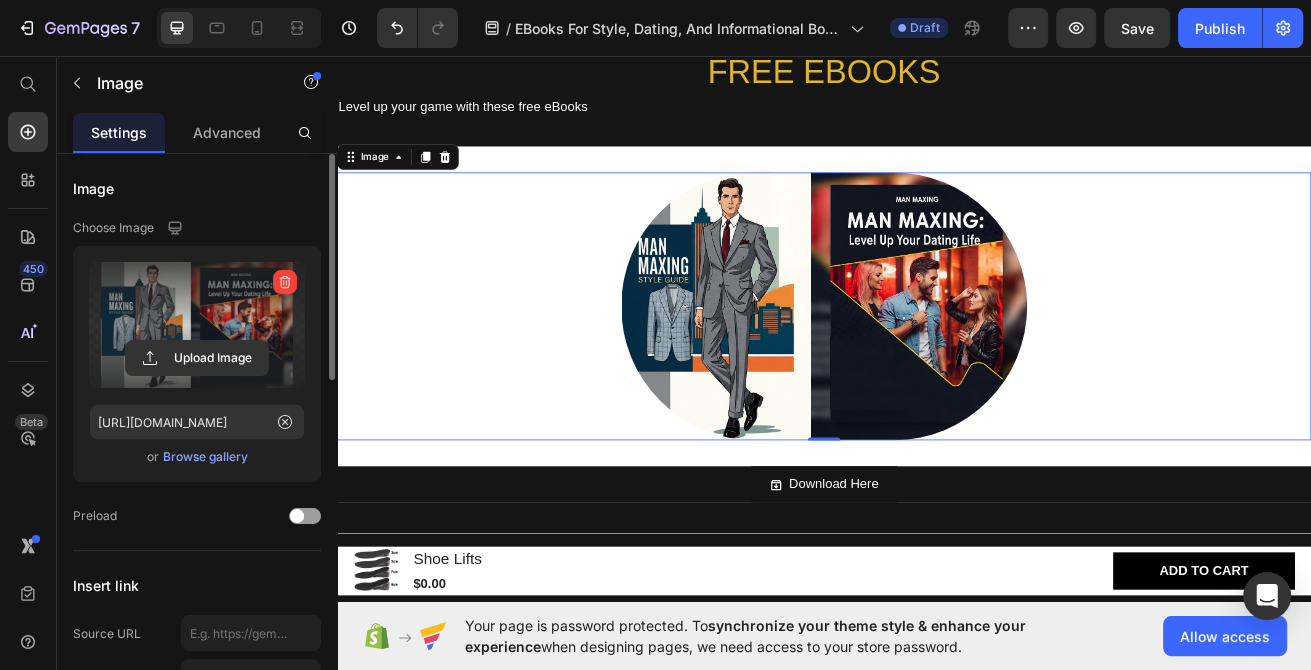 click at bounding box center (937, 365) 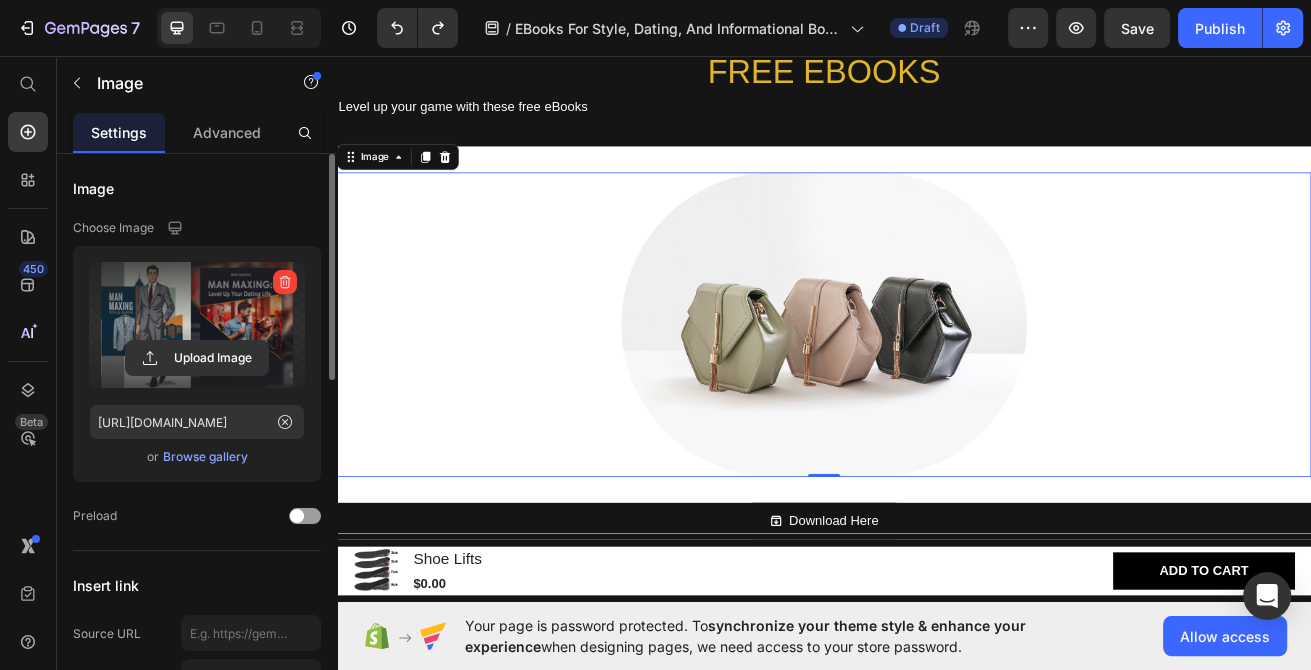 click at bounding box center (937, 387) 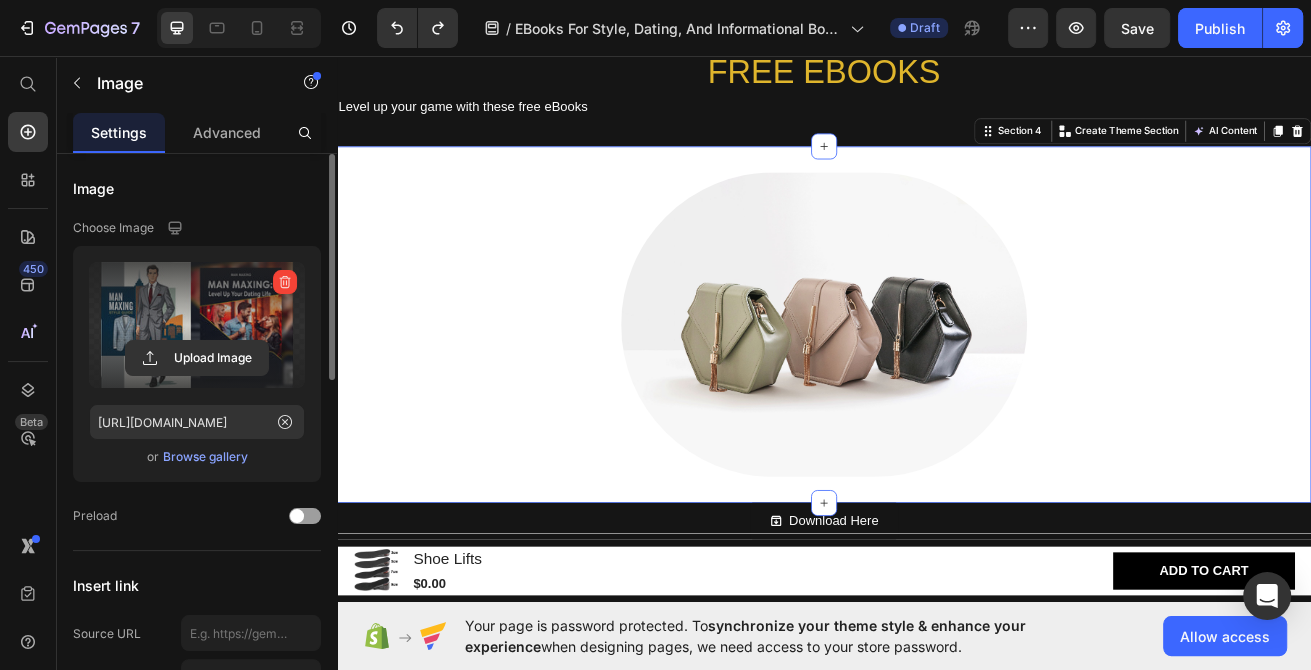 click on "Image Section 4   You can create reusable sections Create Theme Section AI Content Write with GemAI What would you like to describe here? Tone and Voice Persuasive Product Shoe Lifts Show more Generate" at bounding box center [937, 387] 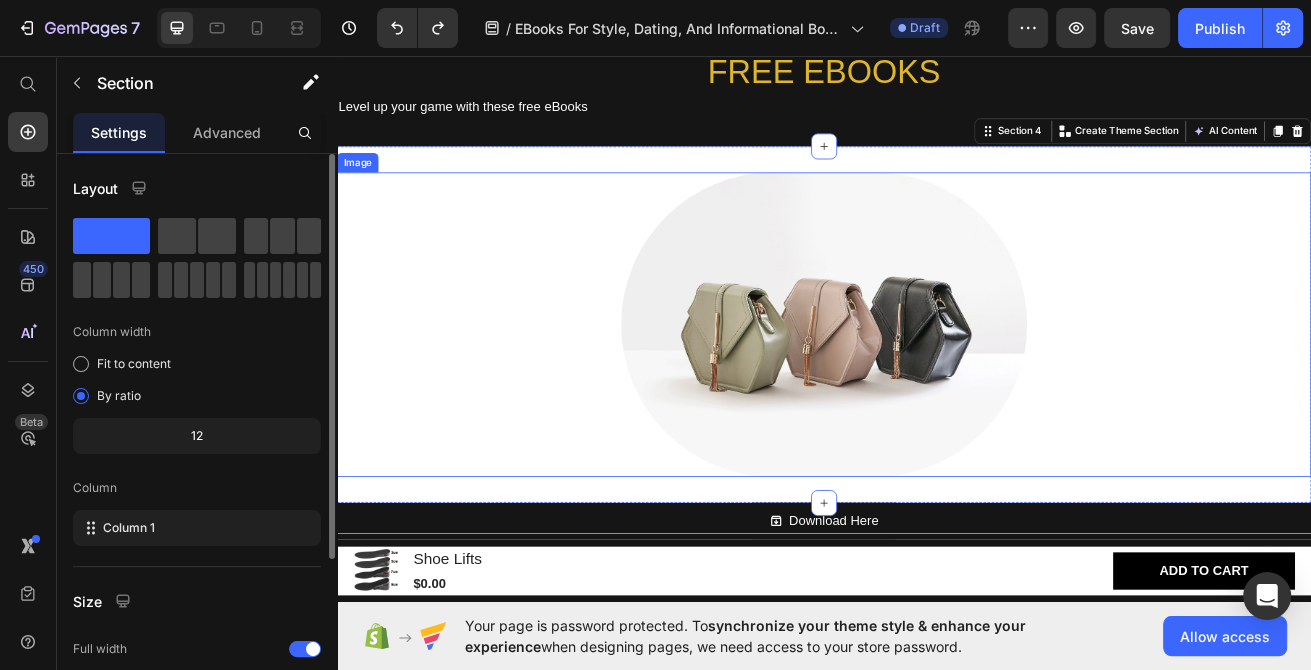 click at bounding box center (937, 387) 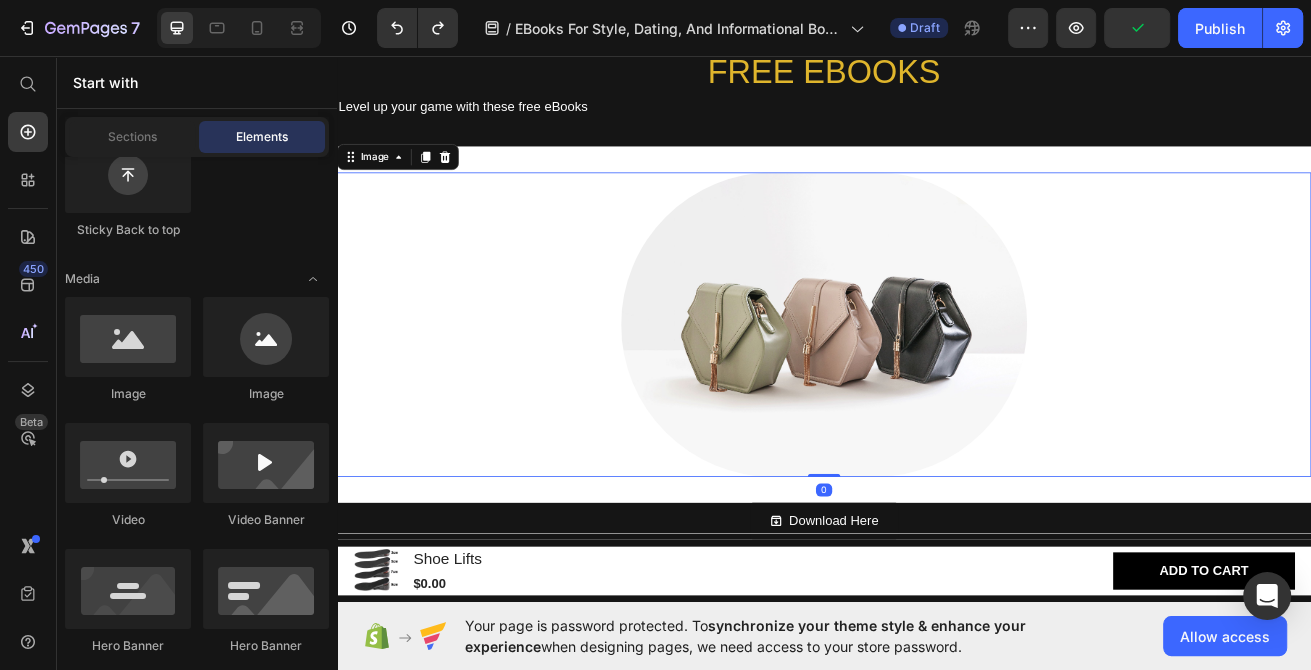 scroll, scrollTop: 648, scrollLeft: 0, axis: vertical 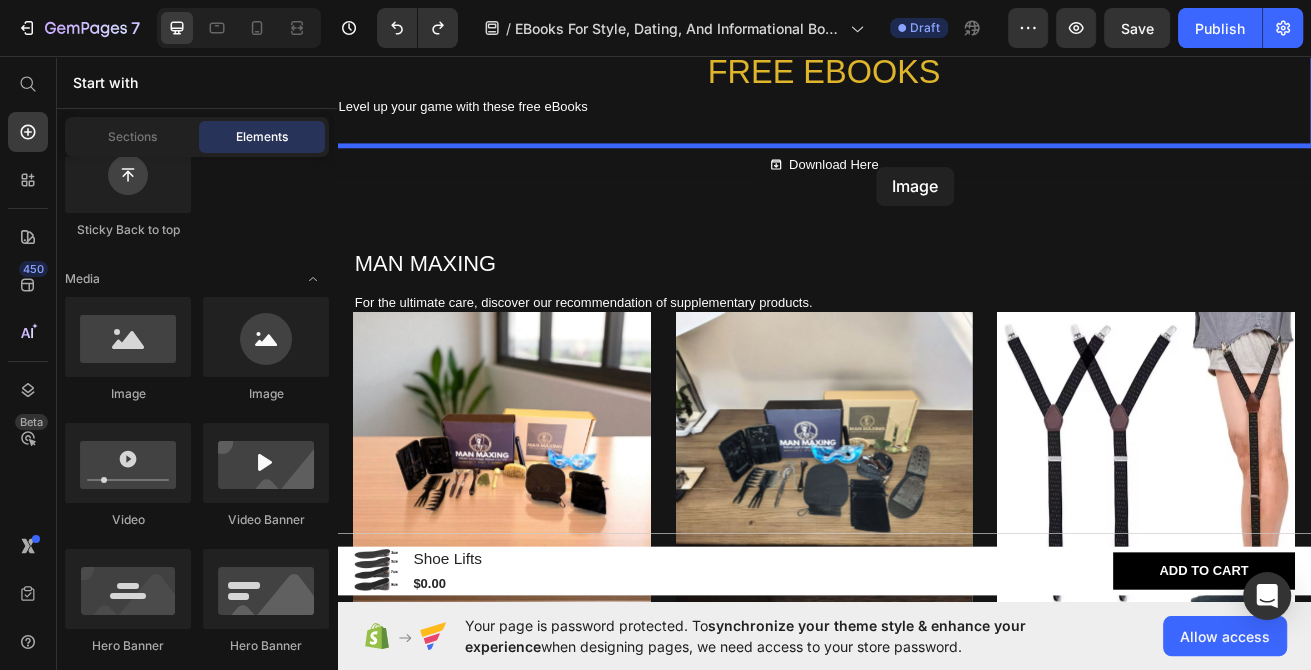 drag, startPoint x: 474, startPoint y: 403, endPoint x: 876, endPoint y: 166, distance: 466.66156 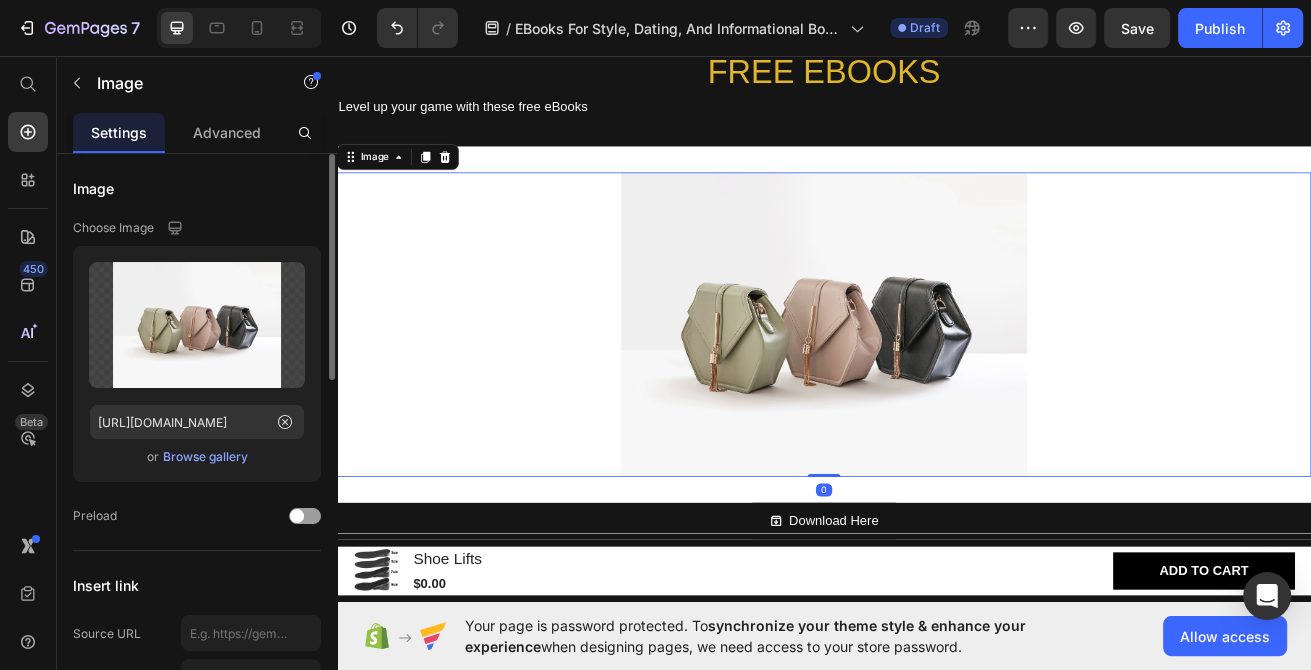 click at bounding box center (937, 387) 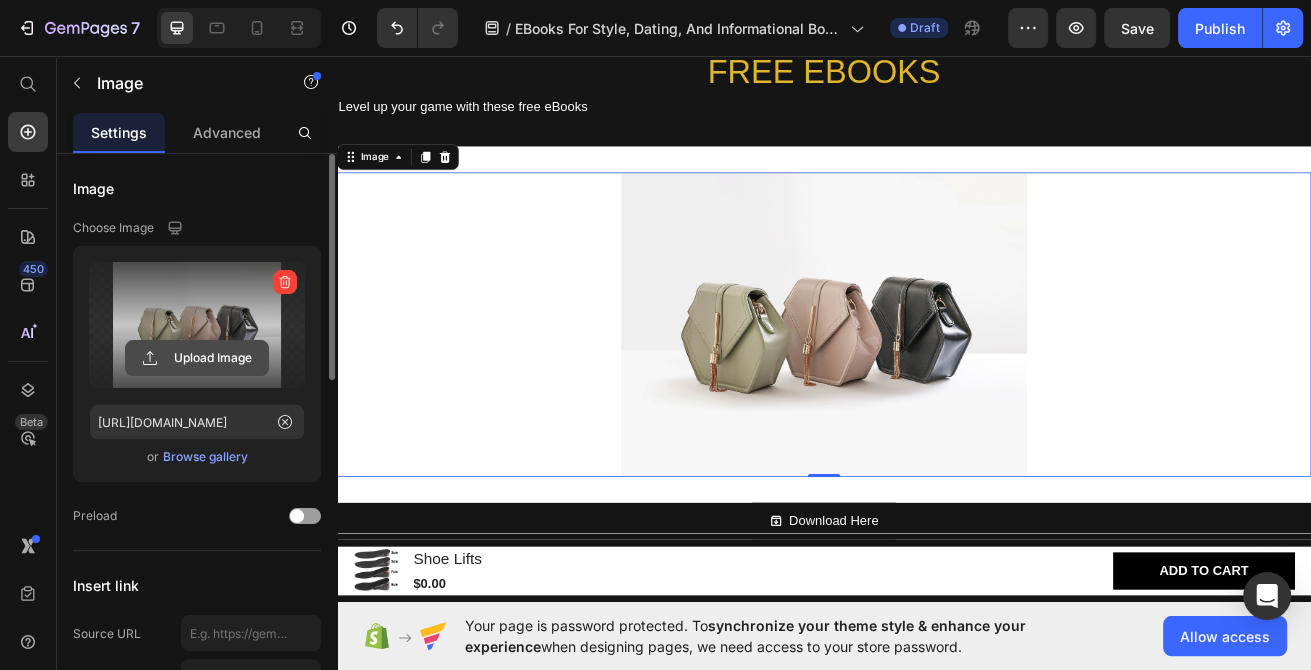 click 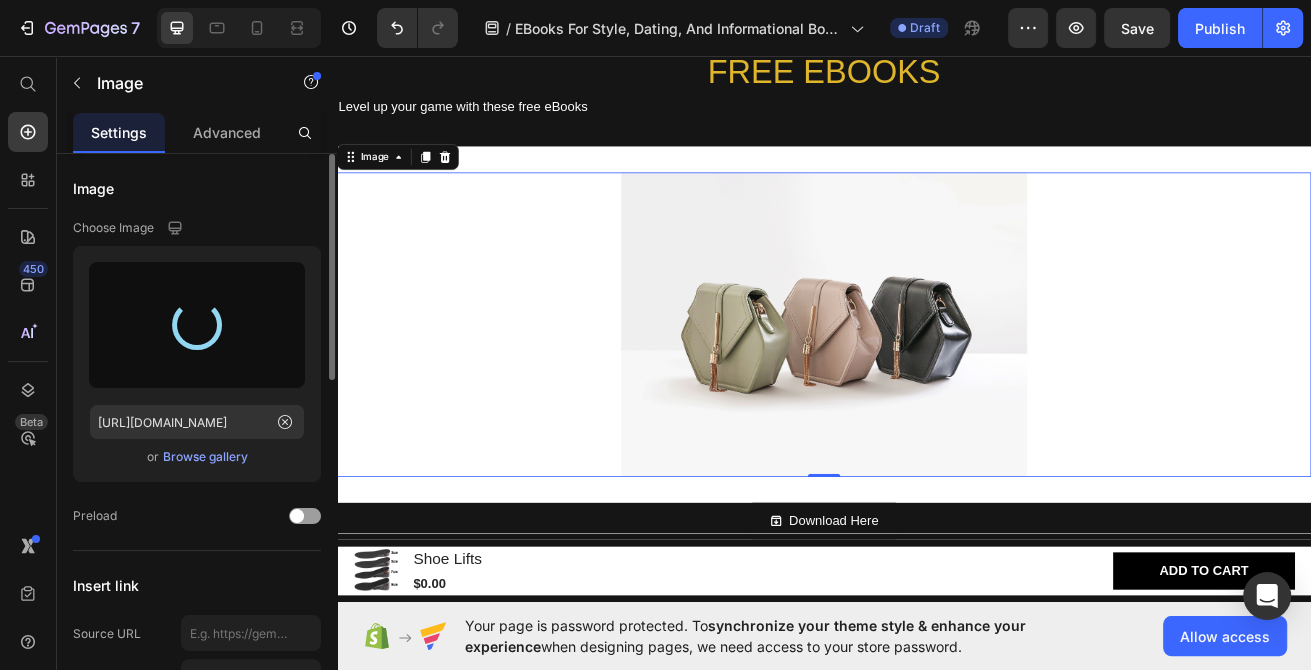 type on "https://cdn.shopify.com/s/files/1/0697/6585/7446/files/gempages_574705394790695711-b03e769b-d7c0-47ae-a442-e6b19e3a6fc9.jpg" 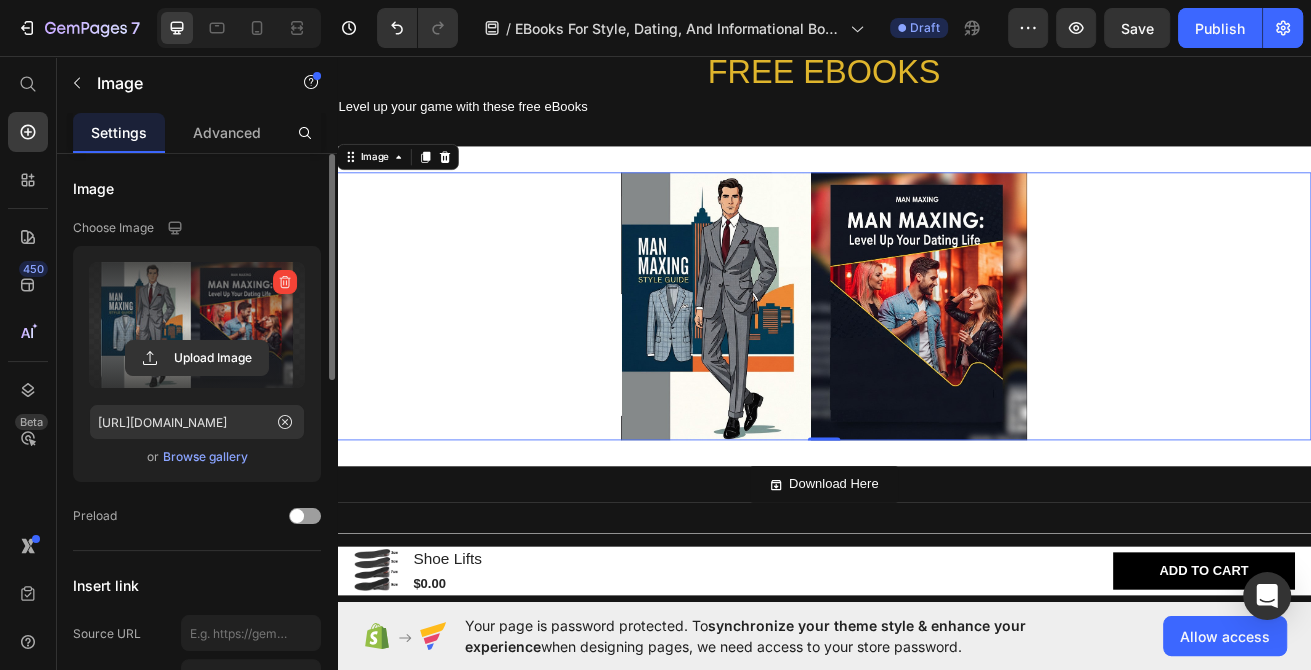 click at bounding box center [937, 365] 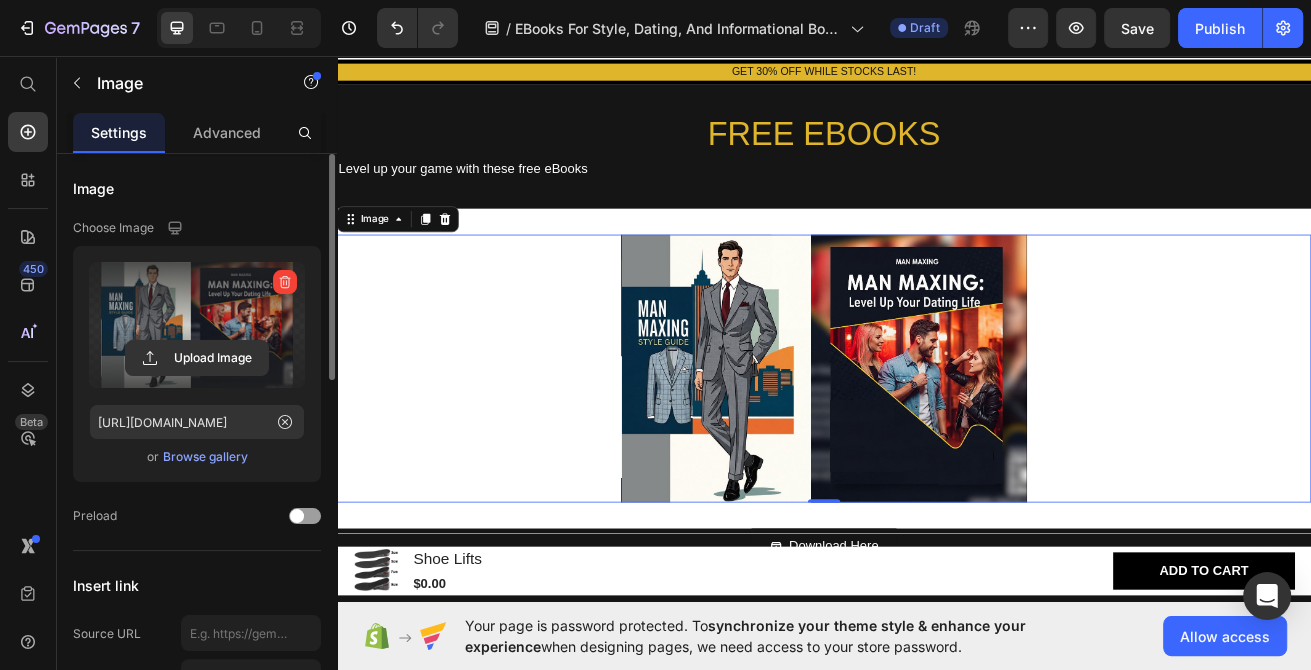 scroll, scrollTop: 0, scrollLeft: 0, axis: both 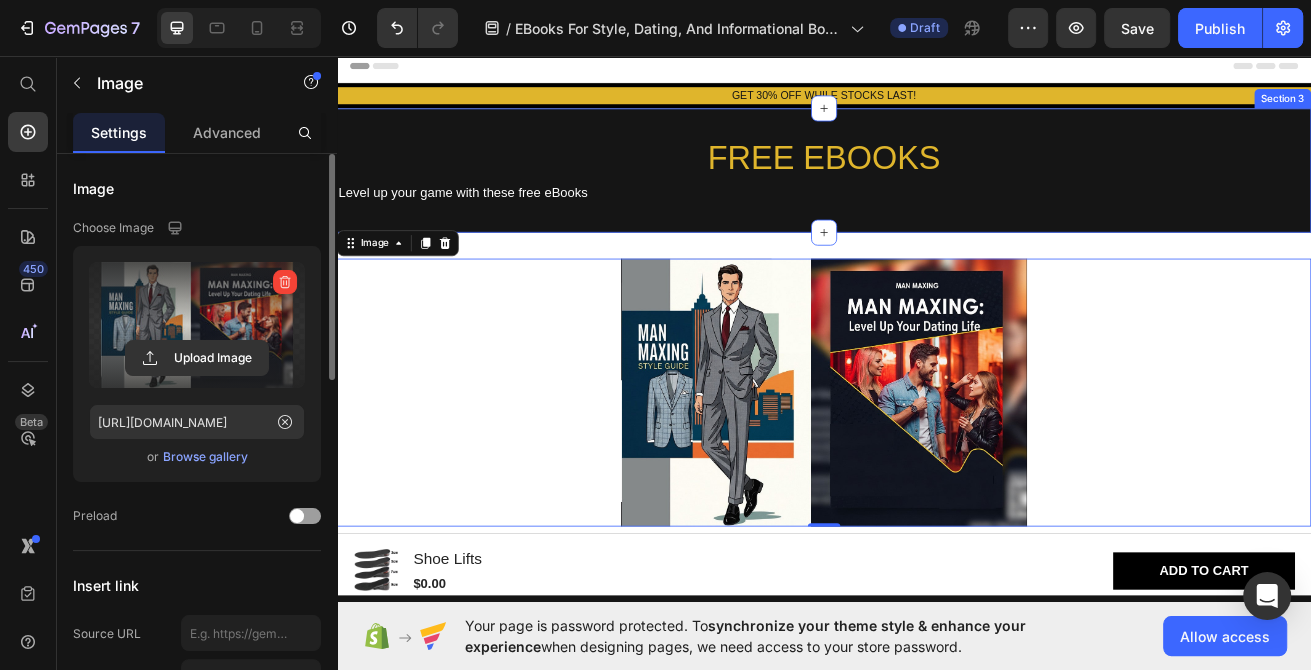 click on "FREE EBOOKS" at bounding box center [937, 181] 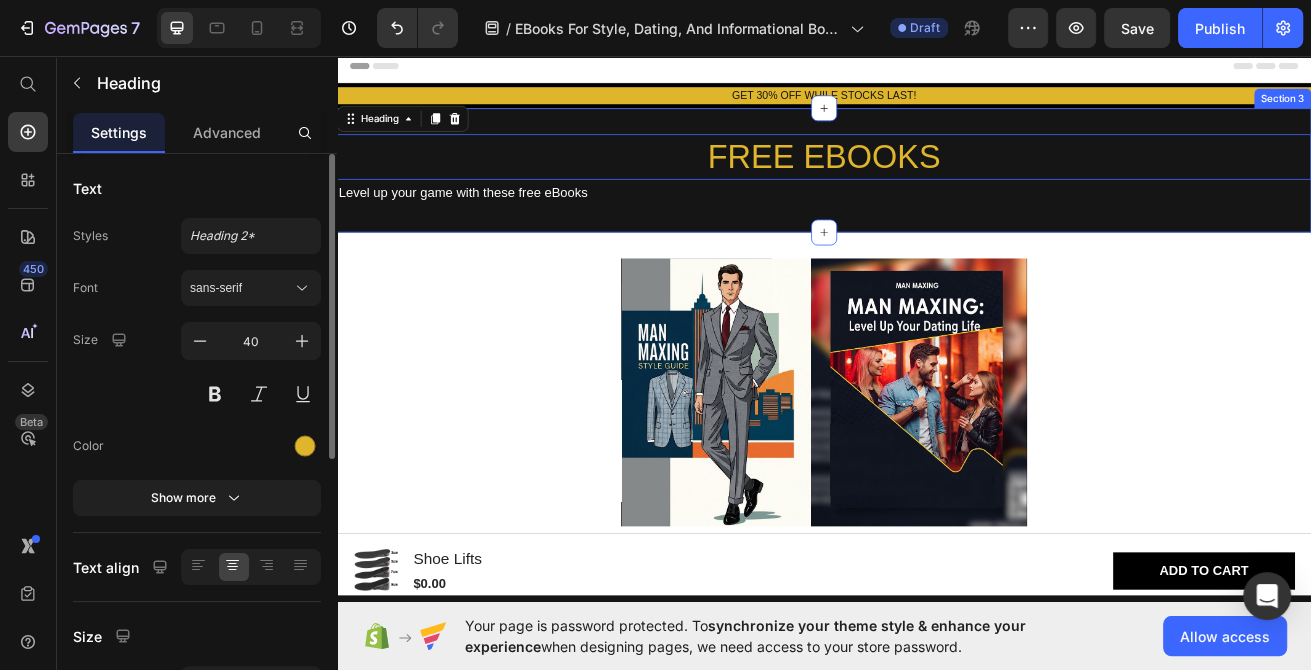 click at bounding box center [937, 471] 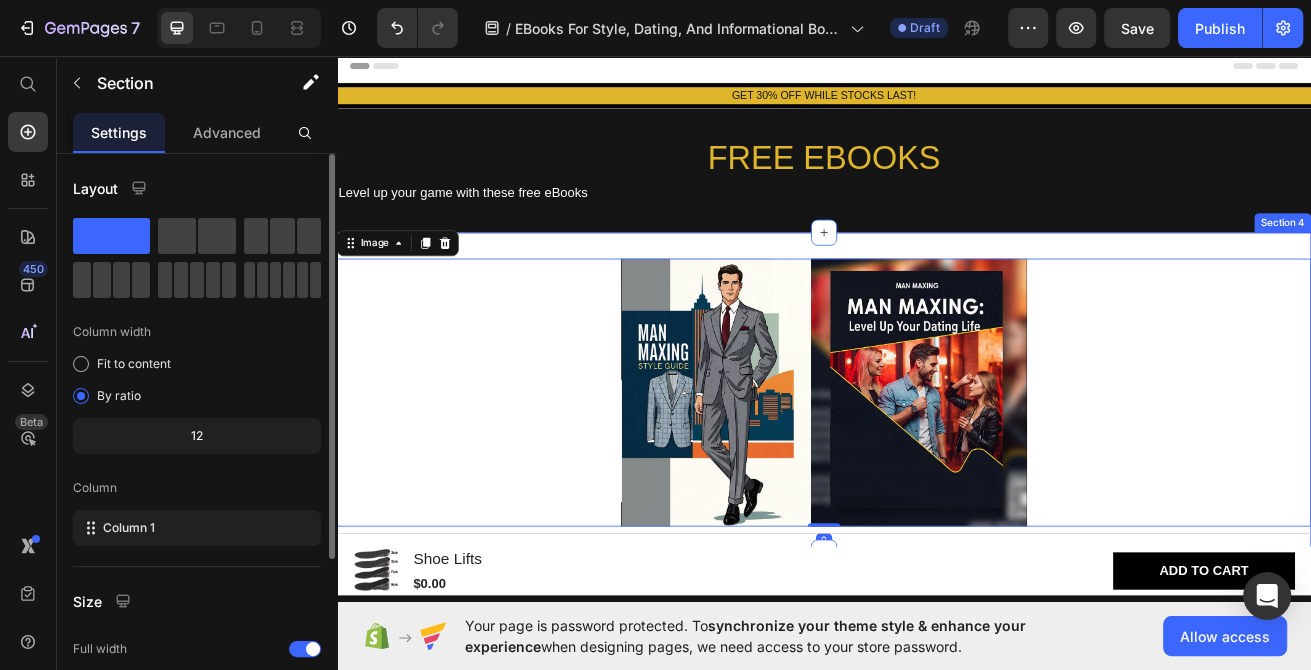 click on "Image   0 Section 4" at bounding box center (937, 471) 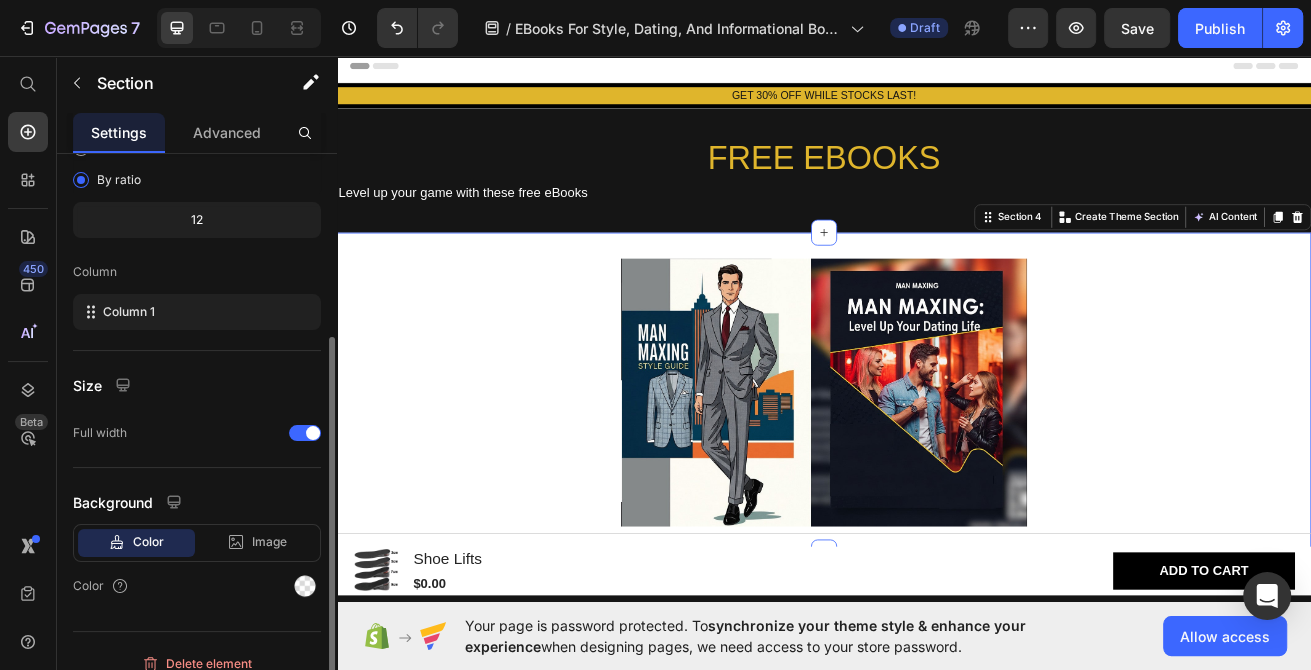 scroll, scrollTop: 233, scrollLeft: 0, axis: vertical 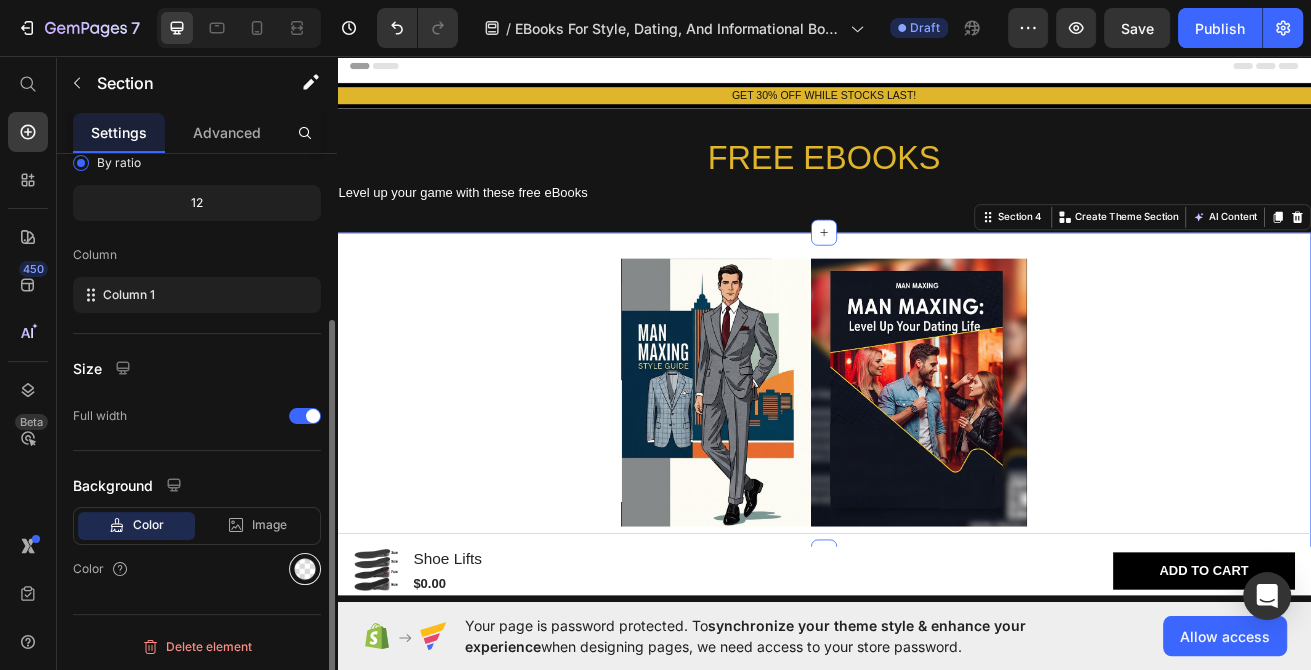click at bounding box center [305, 569] 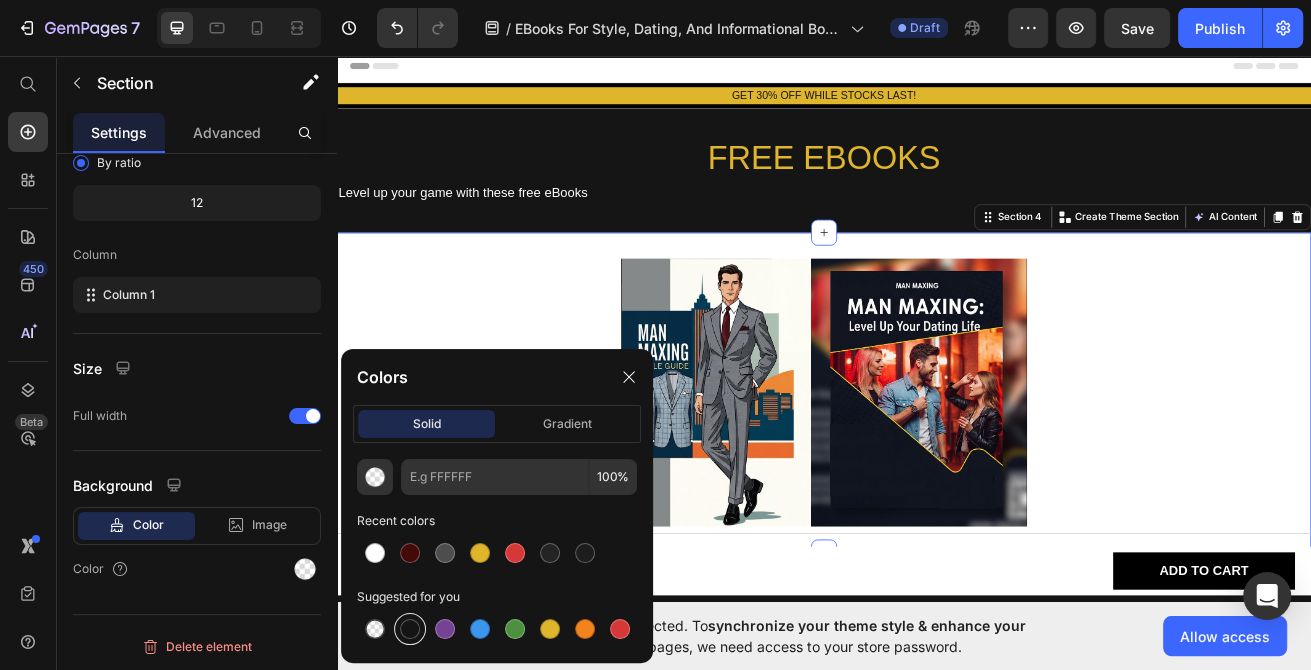 click at bounding box center (410, 629) 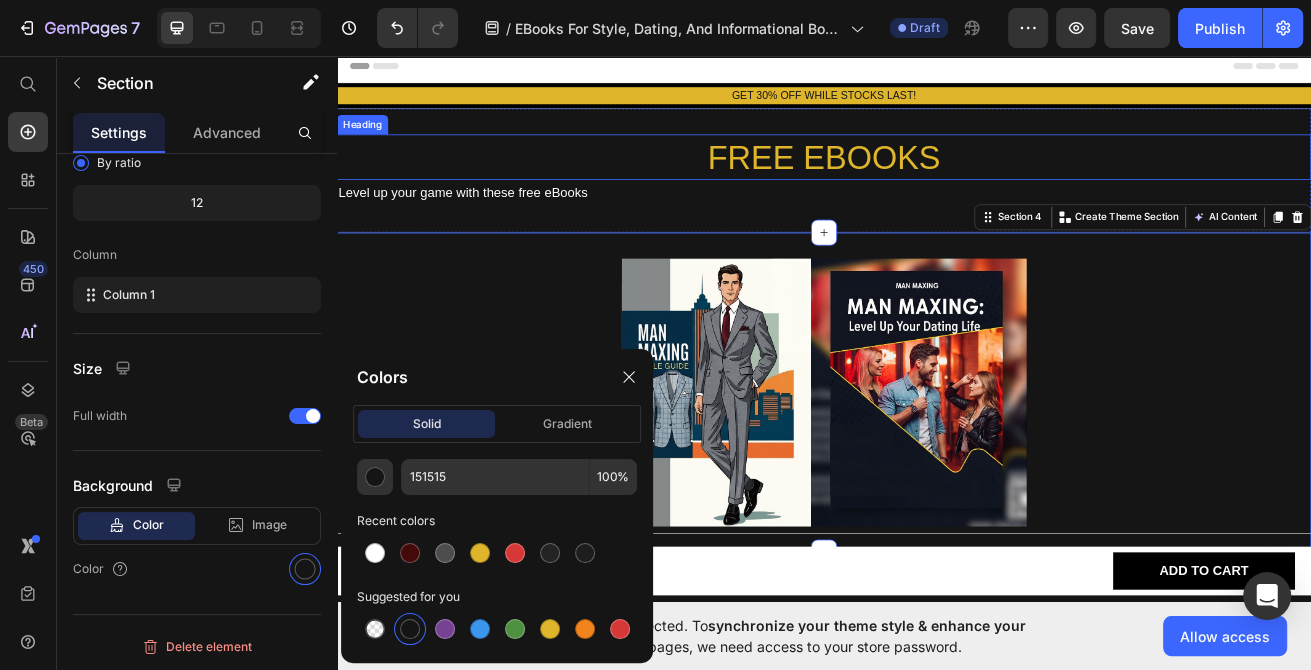 click on "FREE EBOOKS" at bounding box center [937, 181] 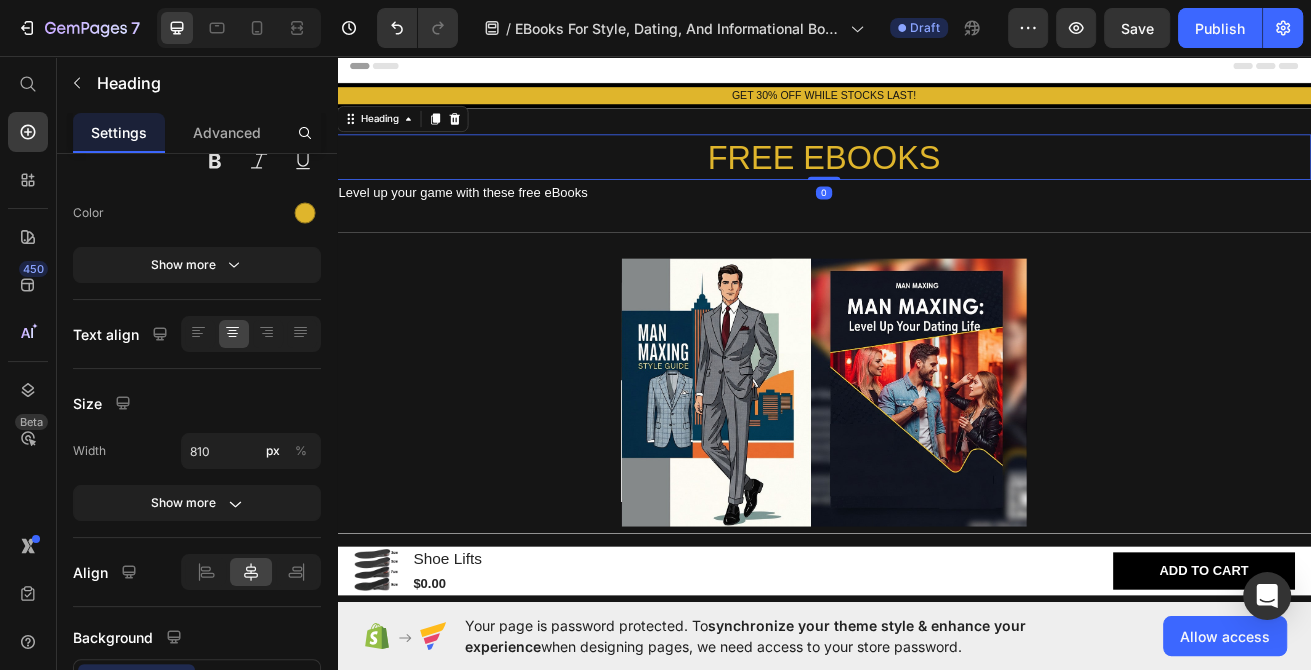 scroll, scrollTop: 0, scrollLeft: 0, axis: both 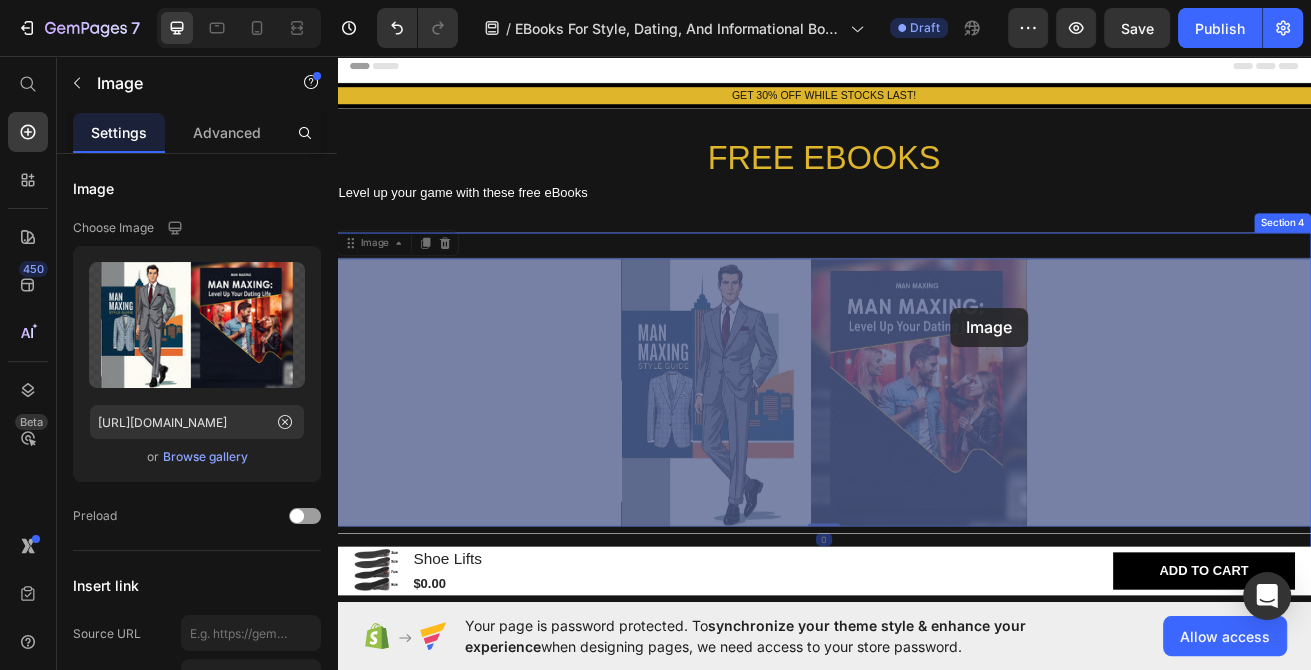drag, startPoint x: 950, startPoint y: 372, endPoint x: 950, endPoint y: 307, distance: 65 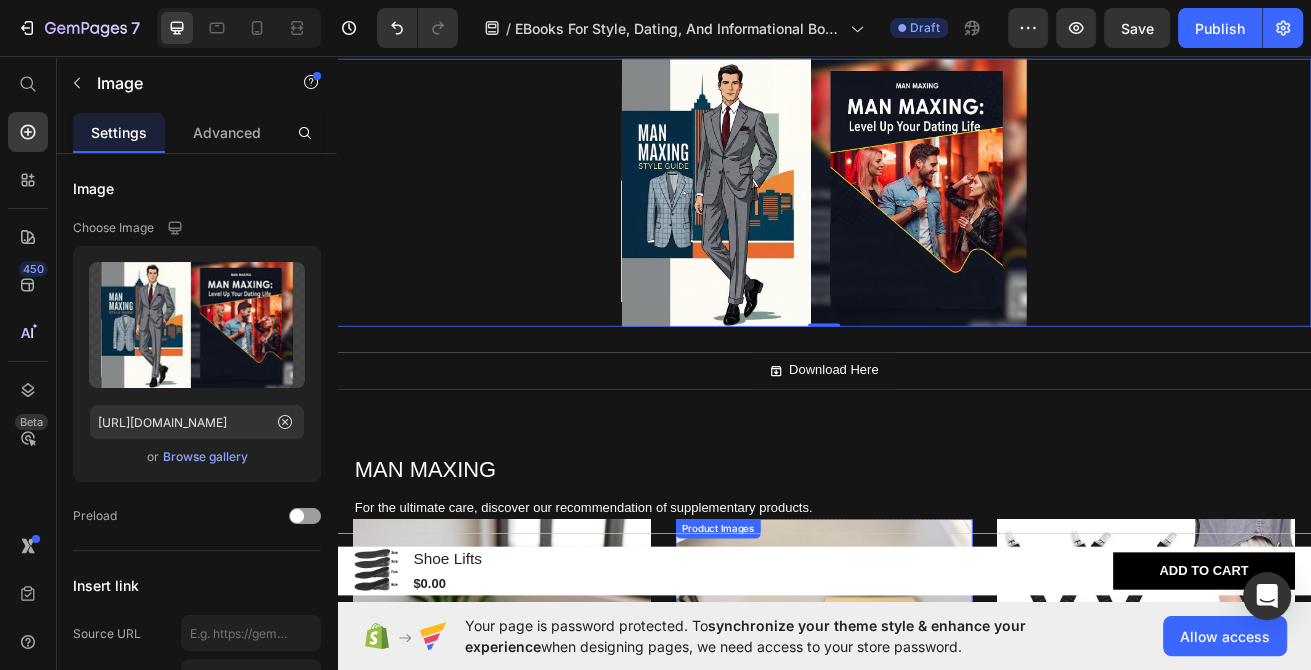 scroll, scrollTop: 321, scrollLeft: 0, axis: vertical 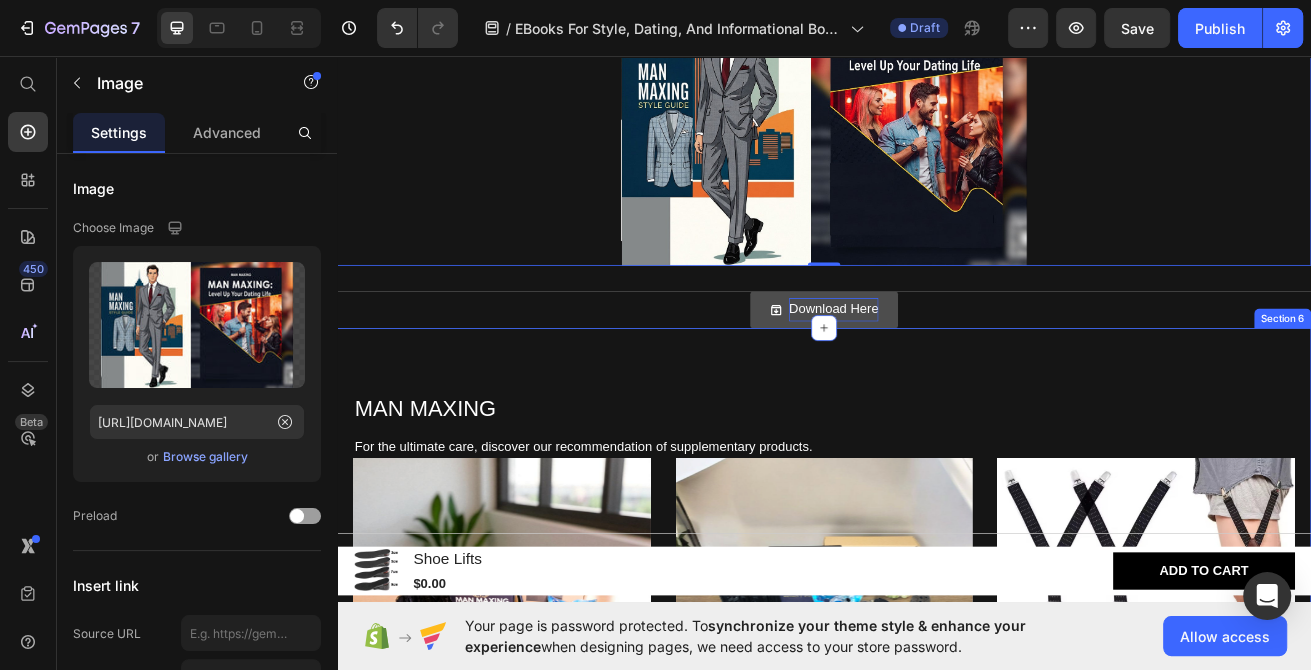 click on "Download Here" at bounding box center (949, 369) 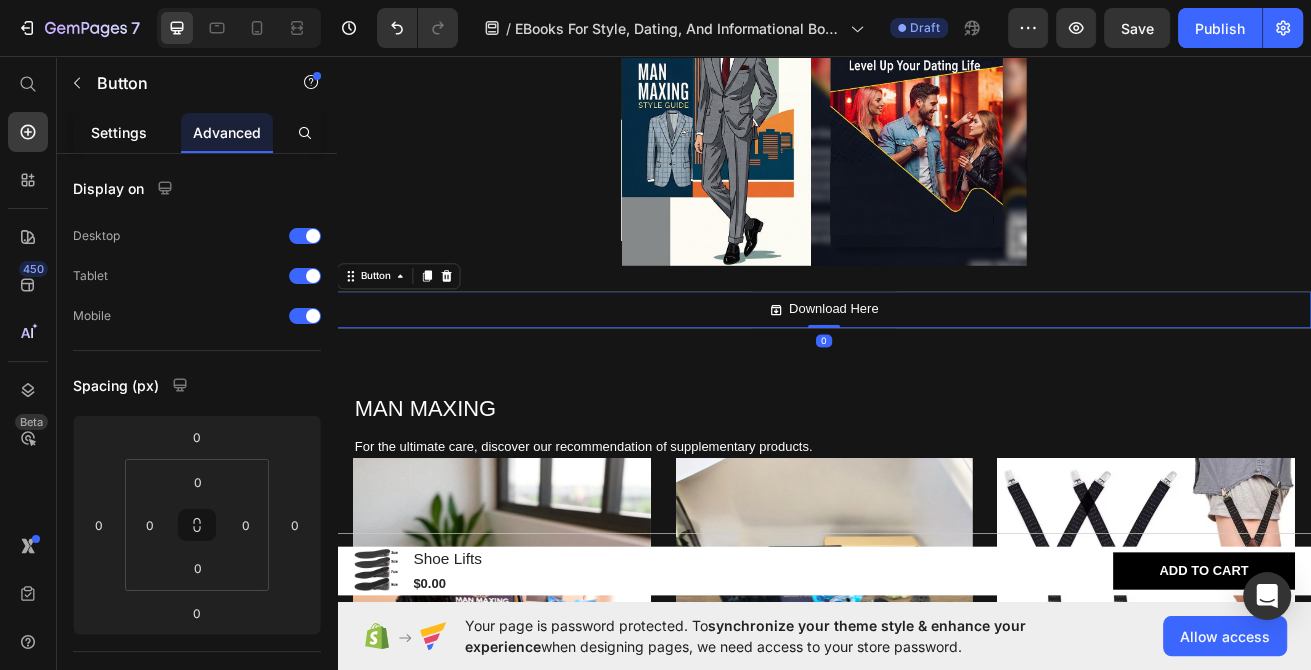 click on "Settings" 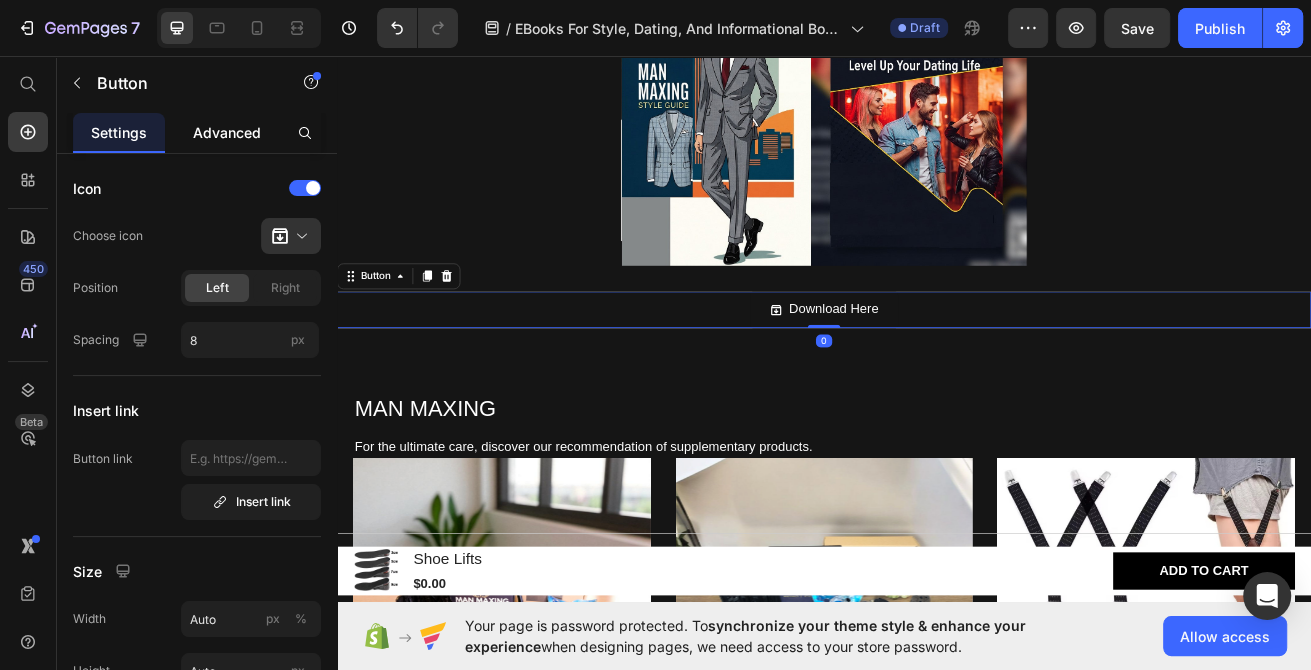 click on "Advanced" at bounding box center (227, 132) 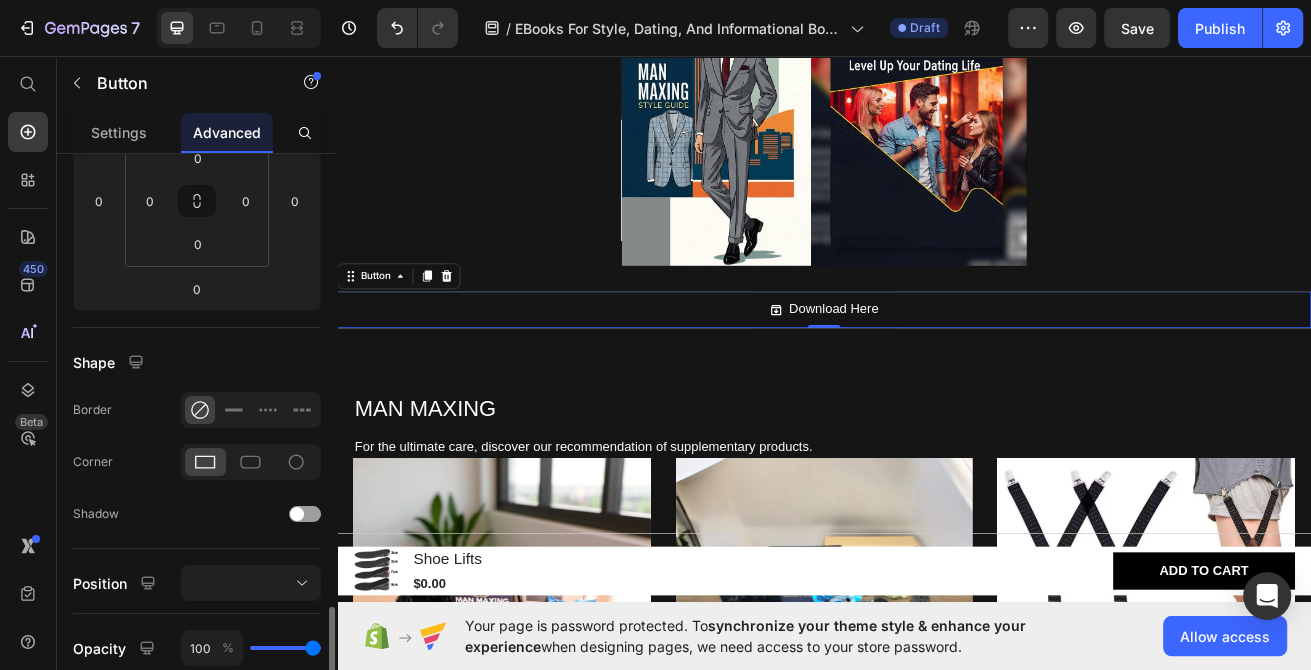 scroll, scrollTop: 540, scrollLeft: 0, axis: vertical 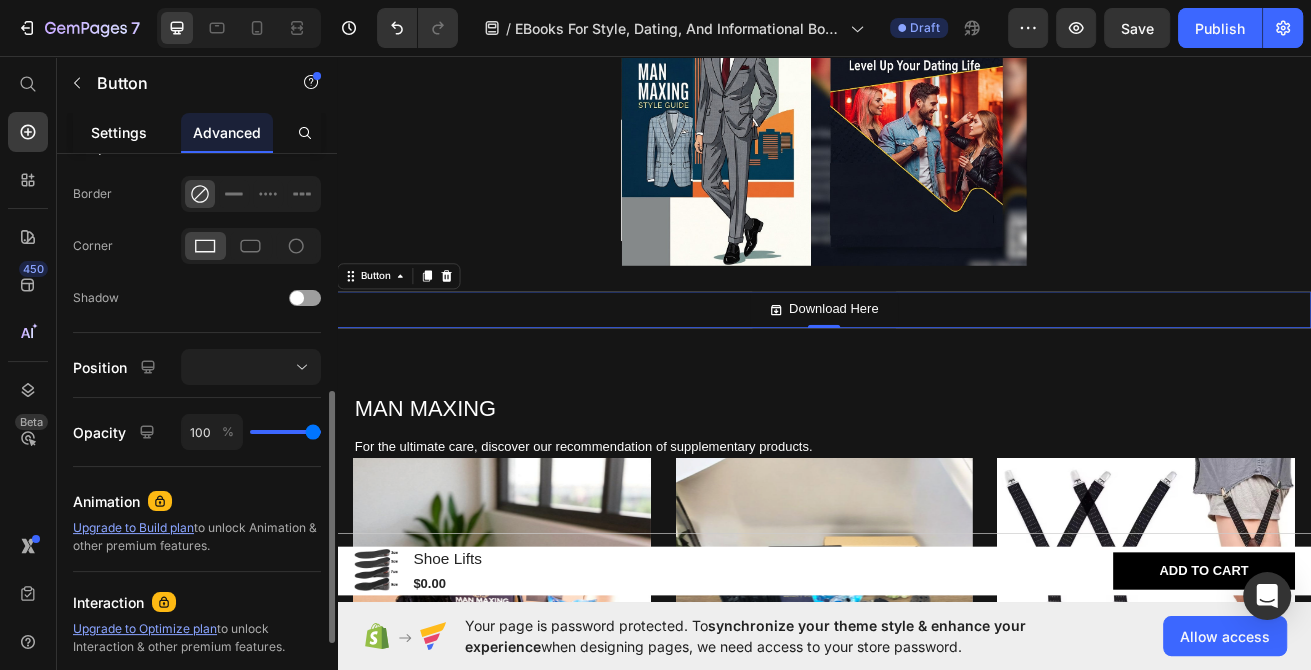click on "Settings" 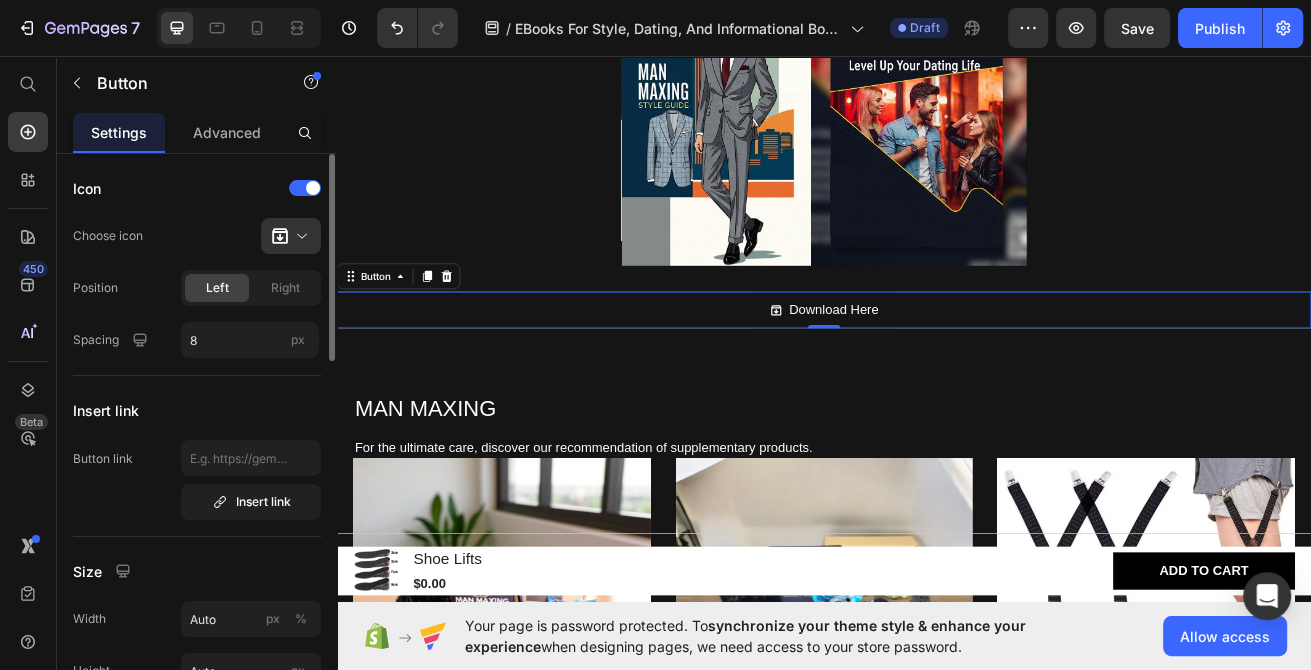 scroll, scrollTop: 108, scrollLeft: 0, axis: vertical 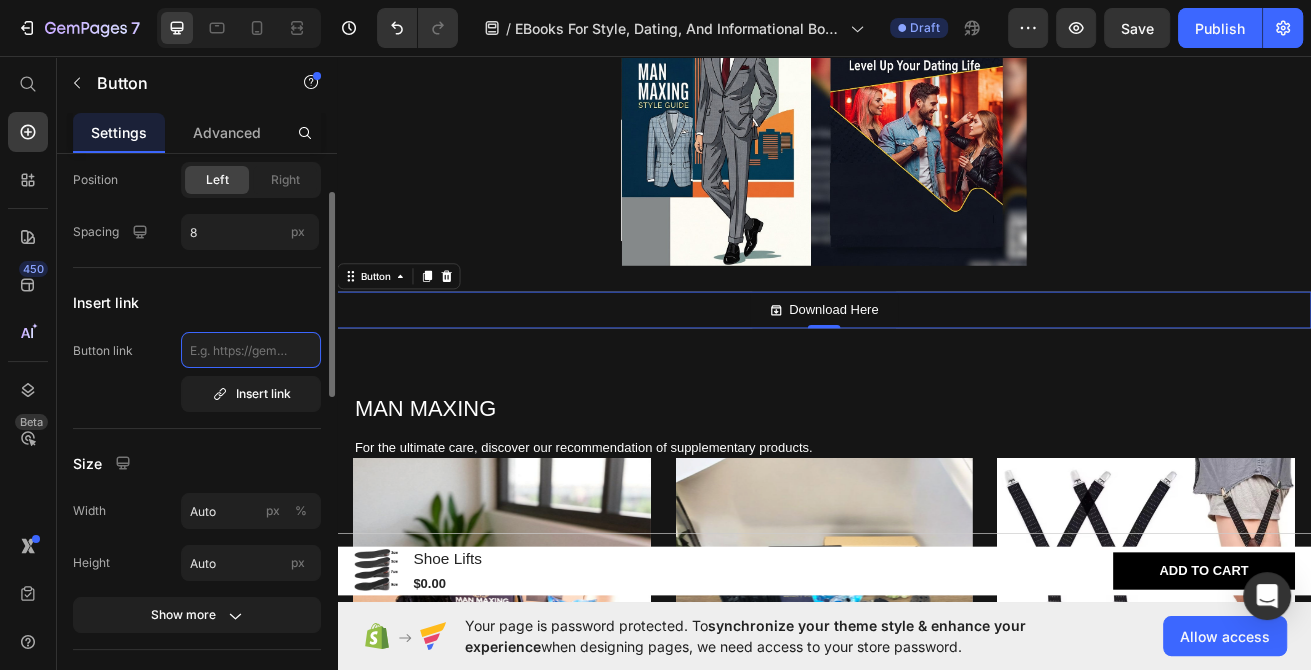 click 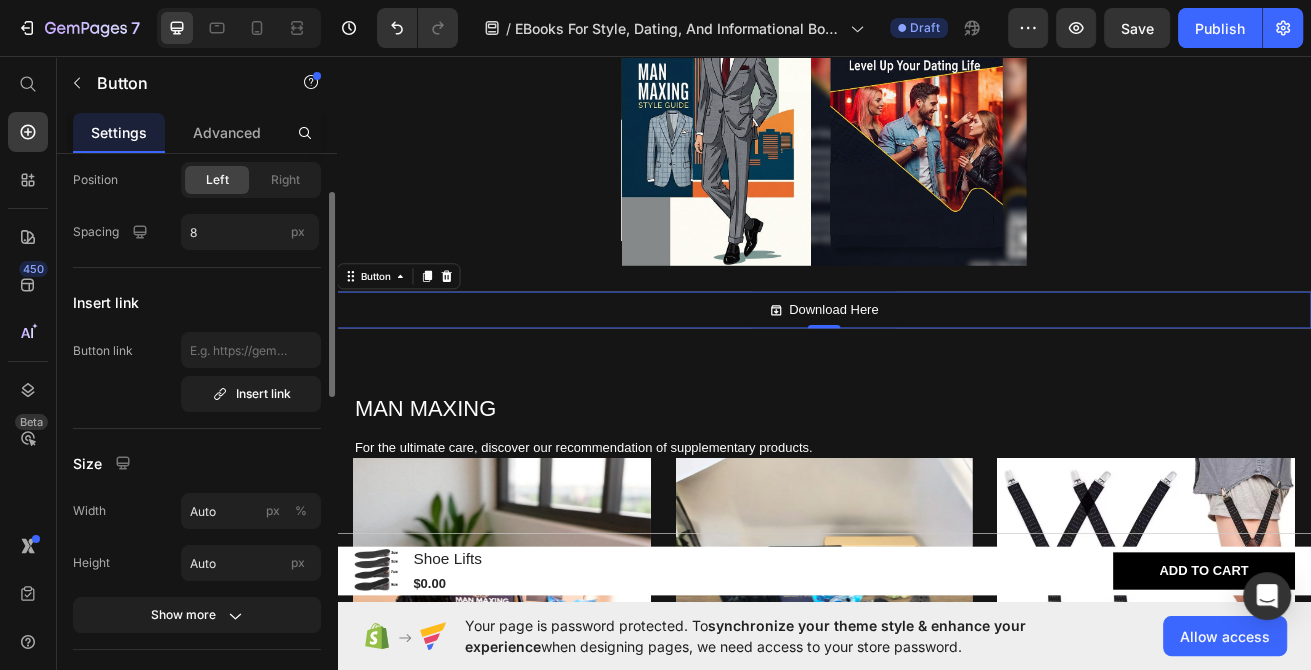 click on "Insert link" at bounding box center (197, 302) 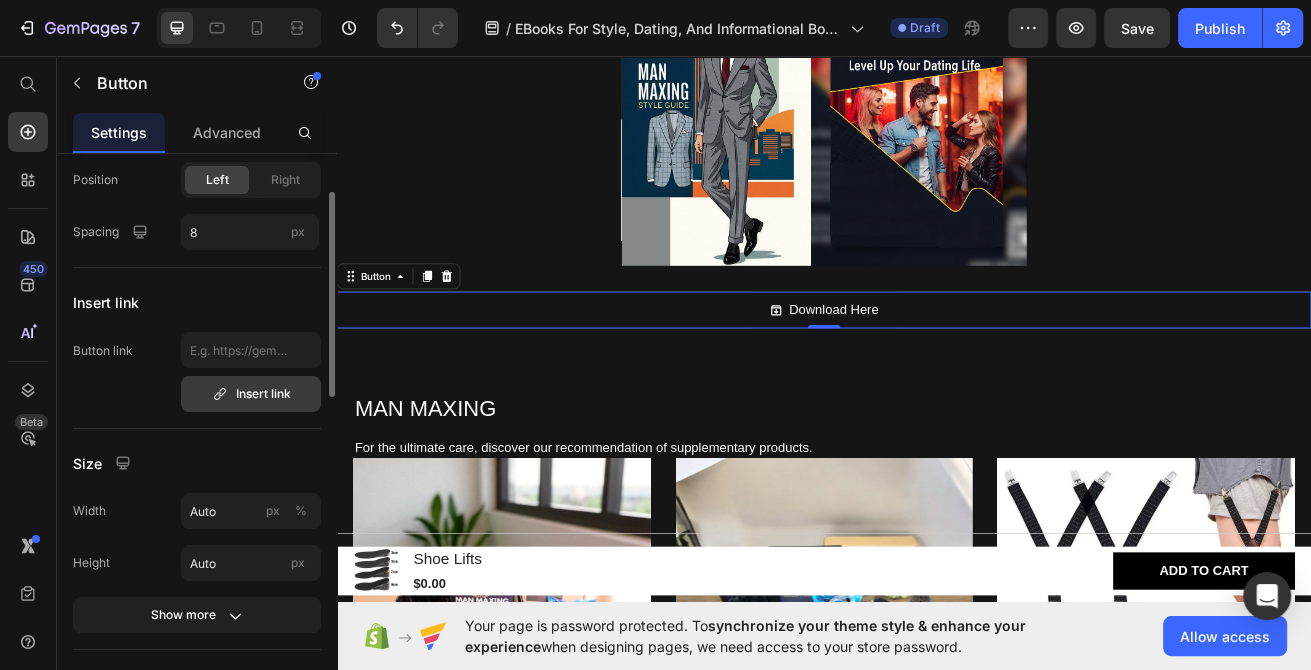 click on "Insert link" at bounding box center [251, 394] 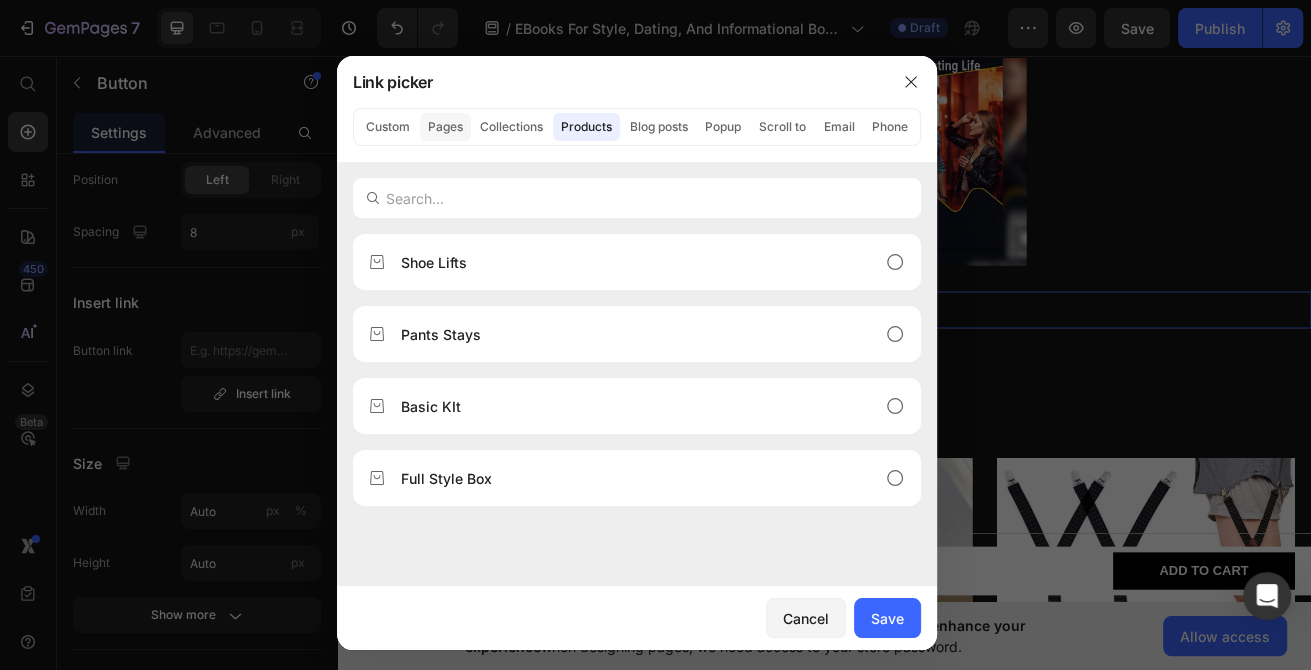 click on "Pages" 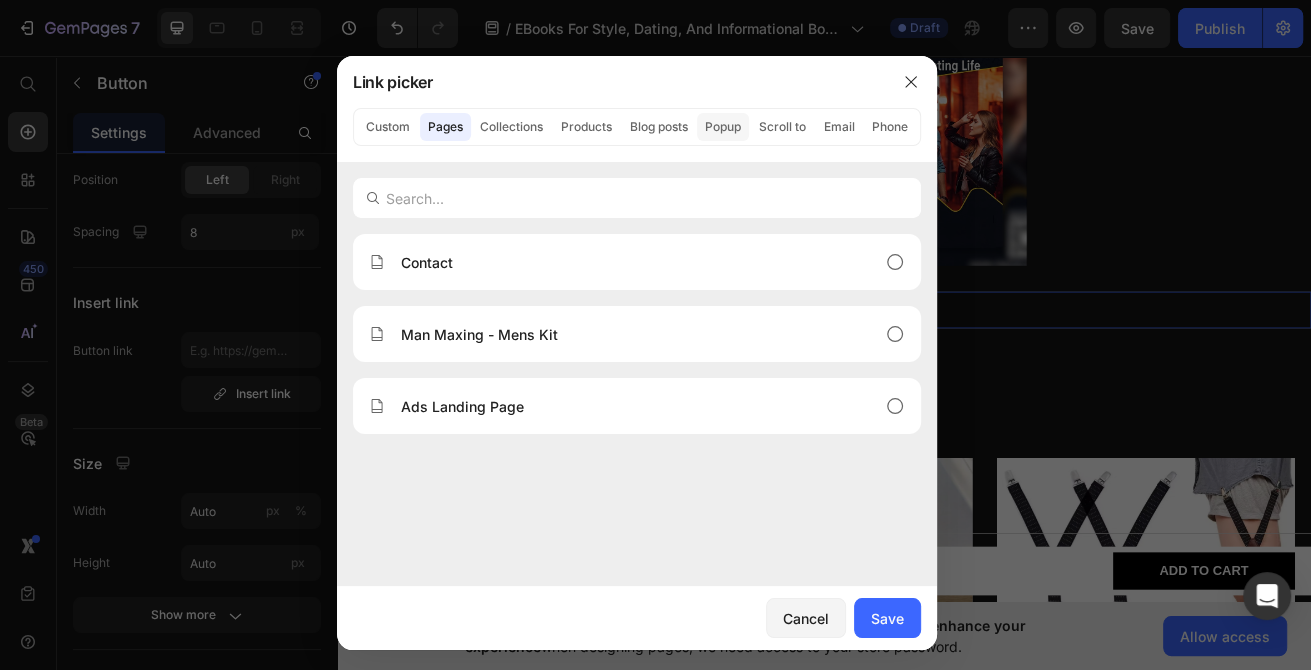 click on "Popup" 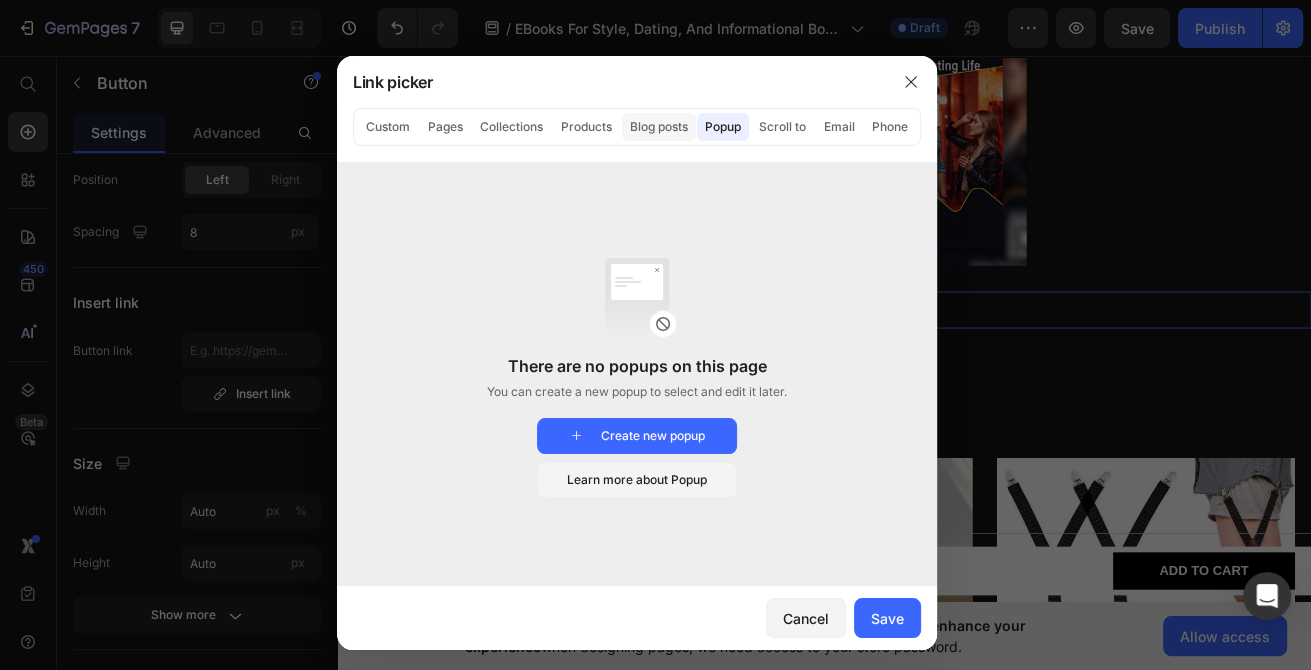 click on "Blog posts" 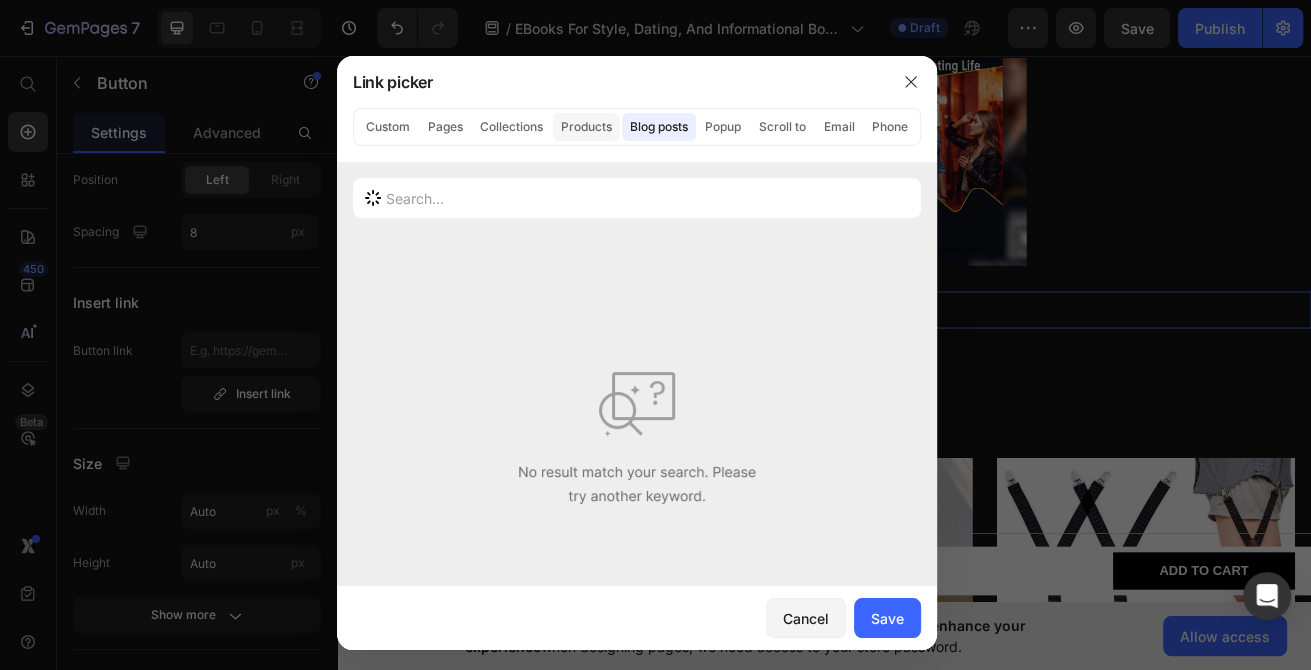click on "Products" 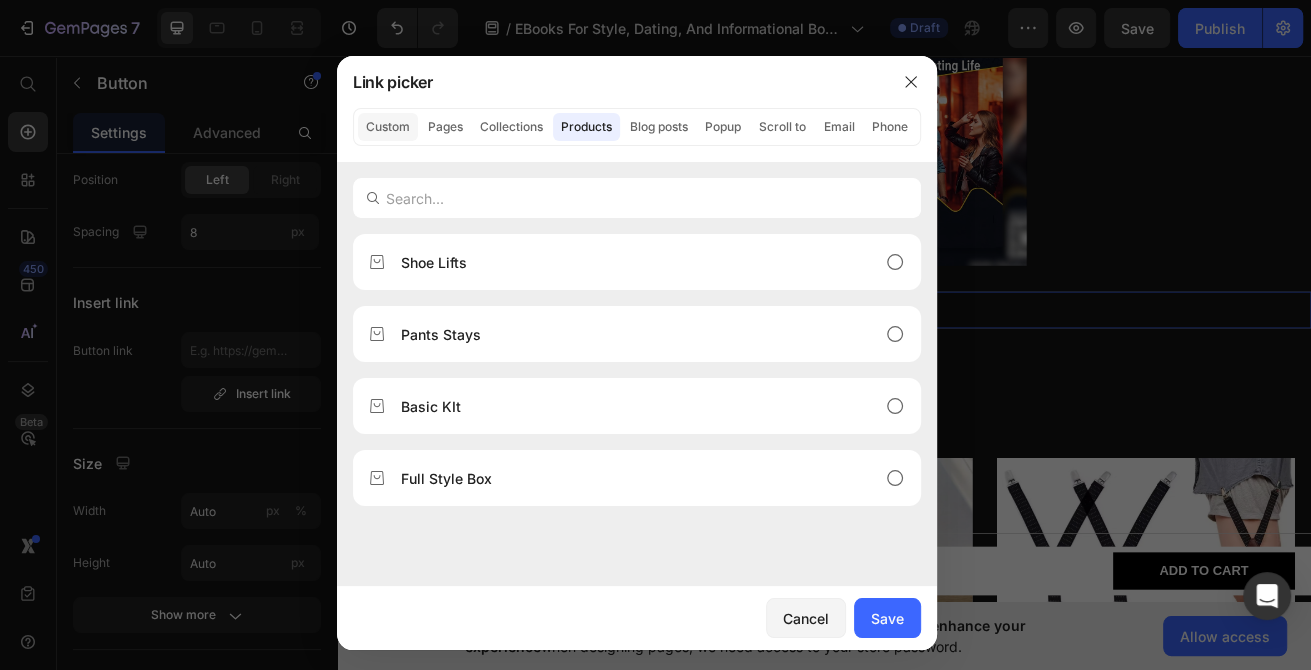 click on "Custom" 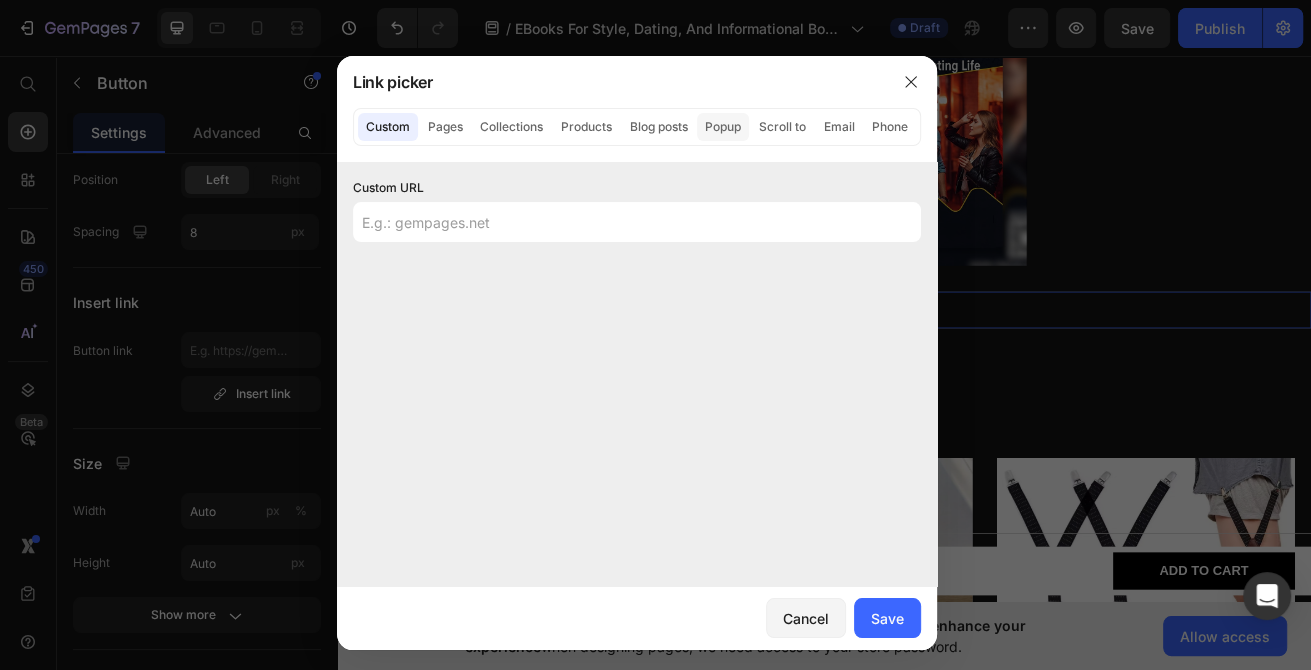 click on "Popup" 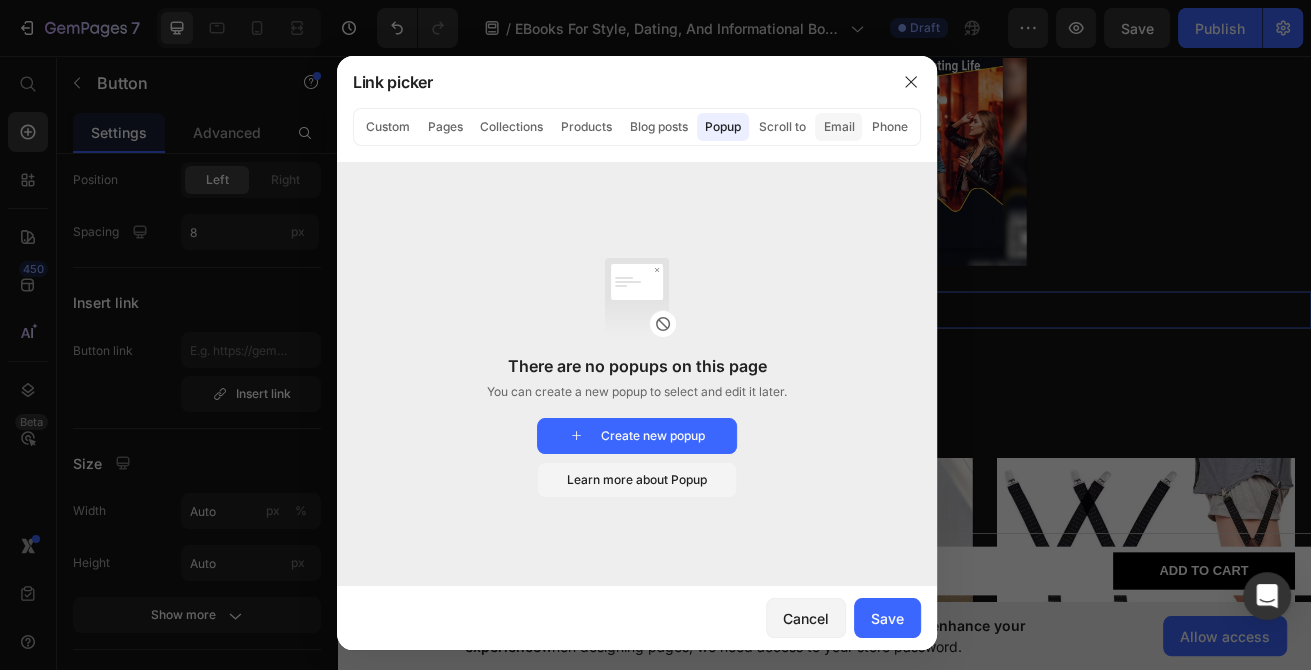 click on "Email" 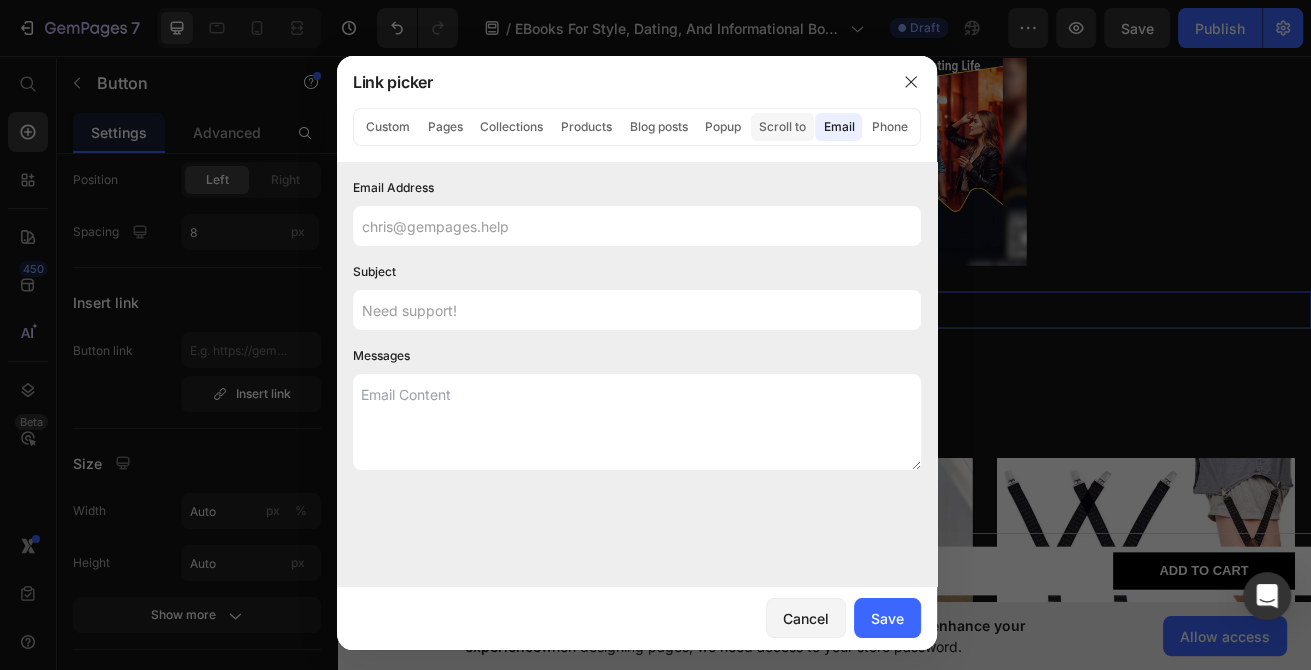 click on "Scroll to" 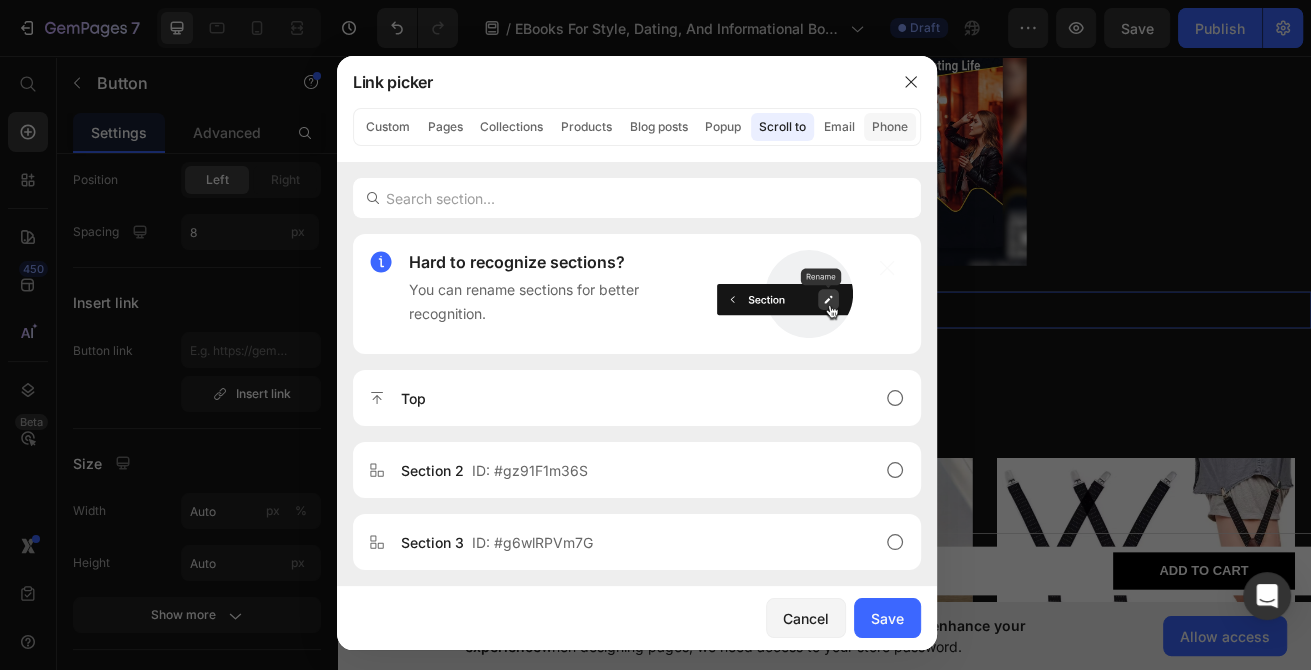 click on "Phone" 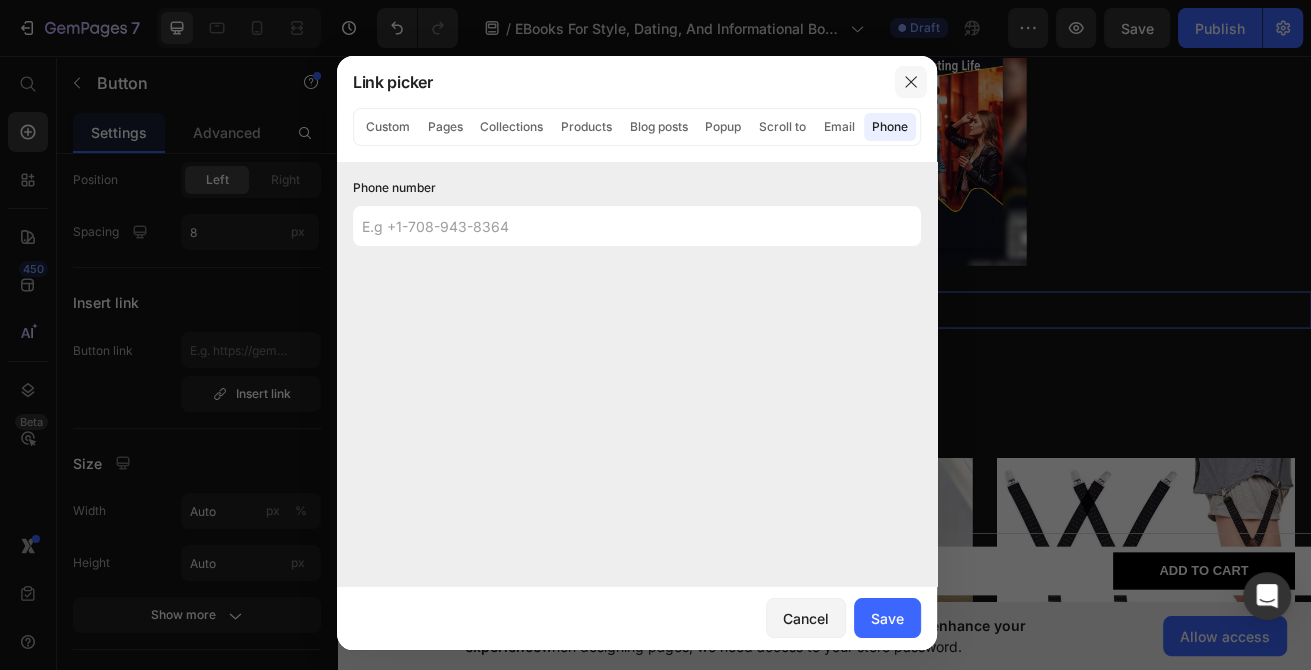 click at bounding box center [911, 82] 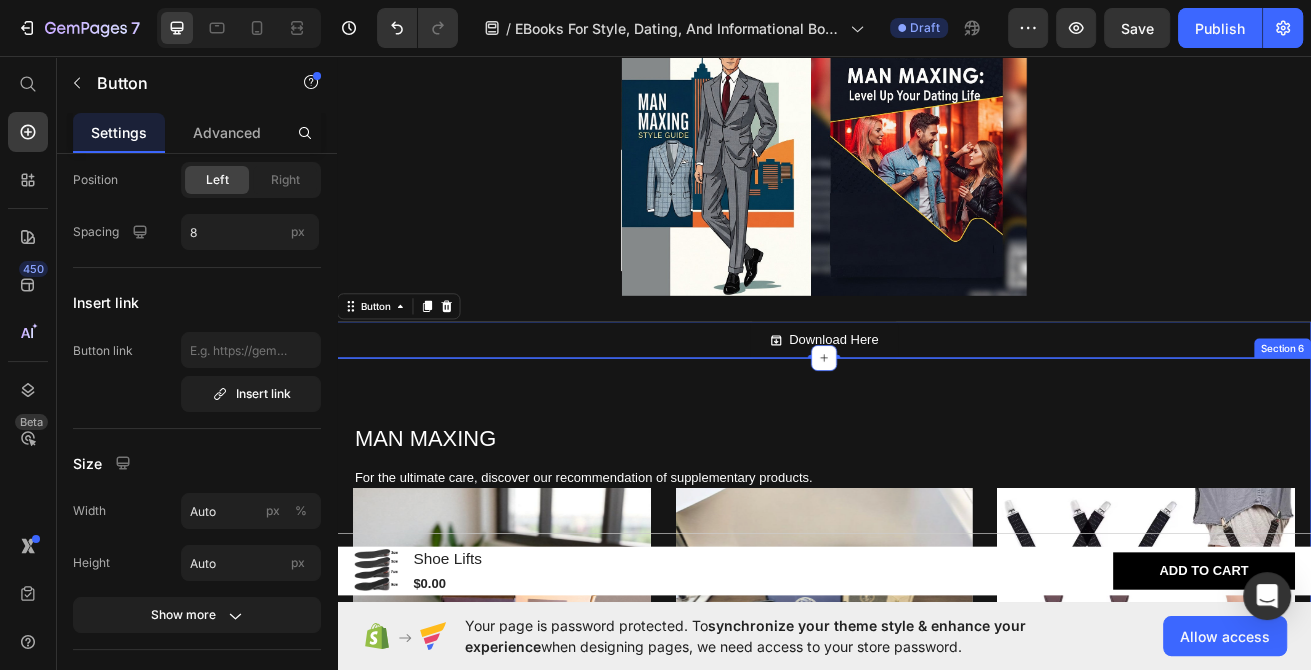 scroll, scrollTop: 0, scrollLeft: 0, axis: both 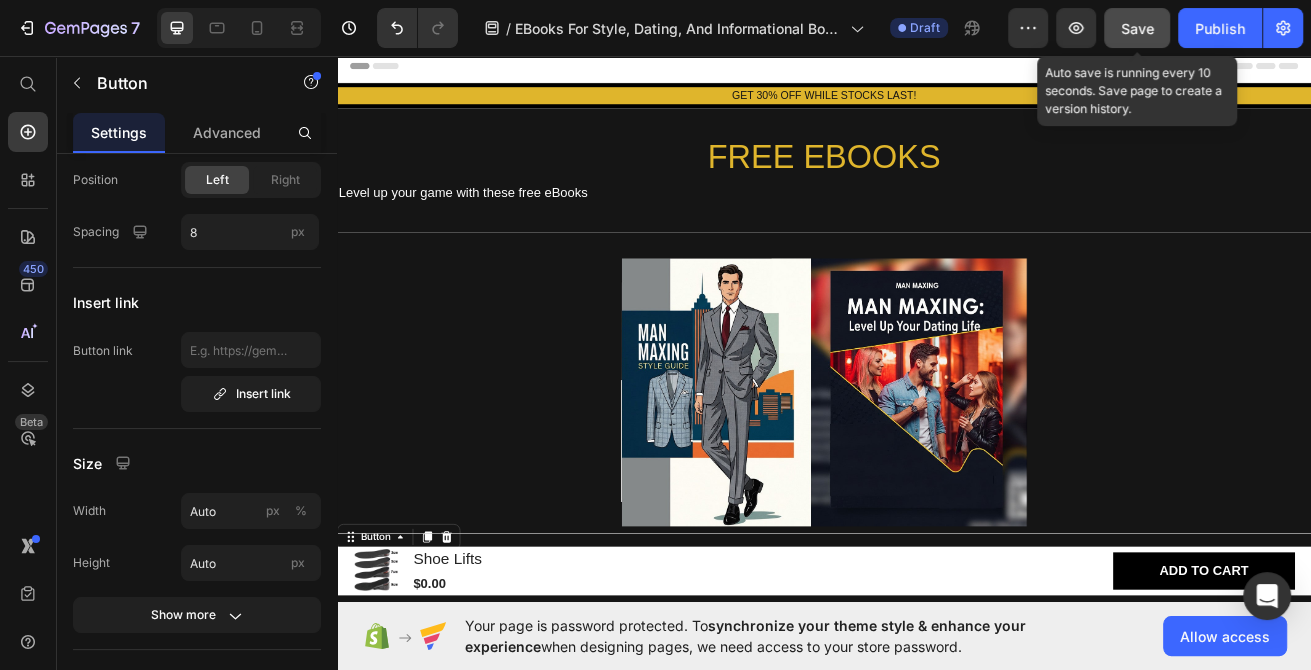 click on "Save" at bounding box center [1137, 28] 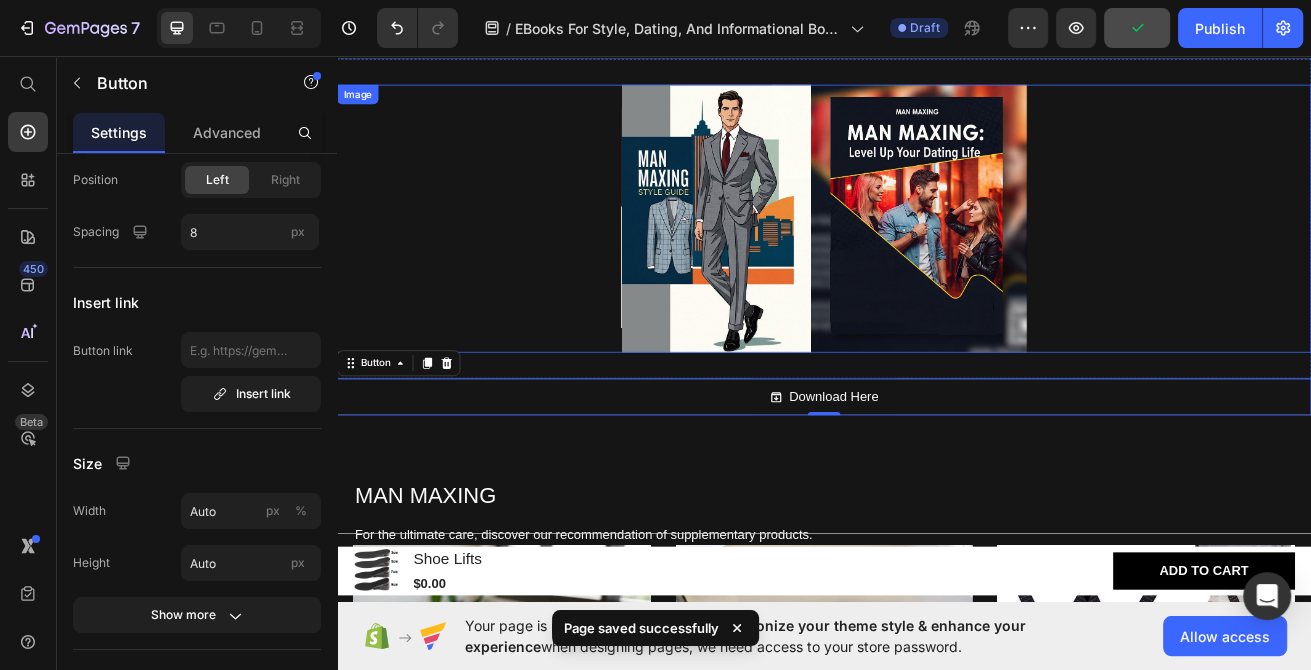 scroll, scrollTop: 428, scrollLeft: 0, axis: vertical 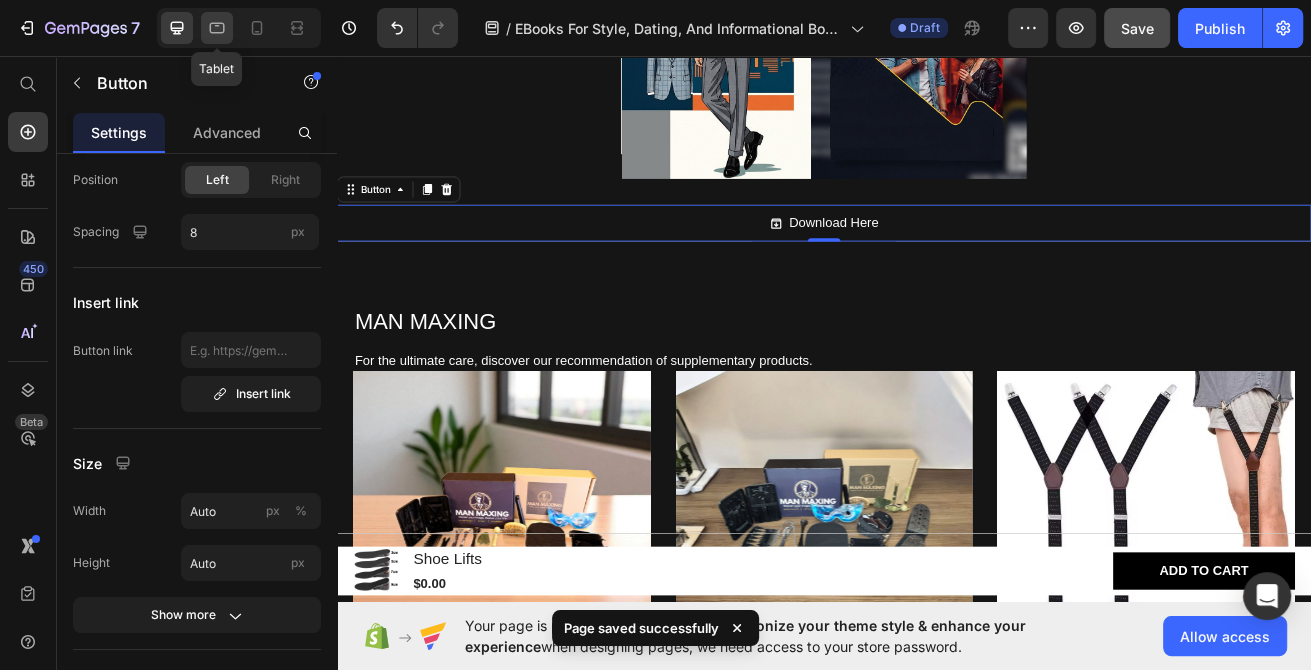 click 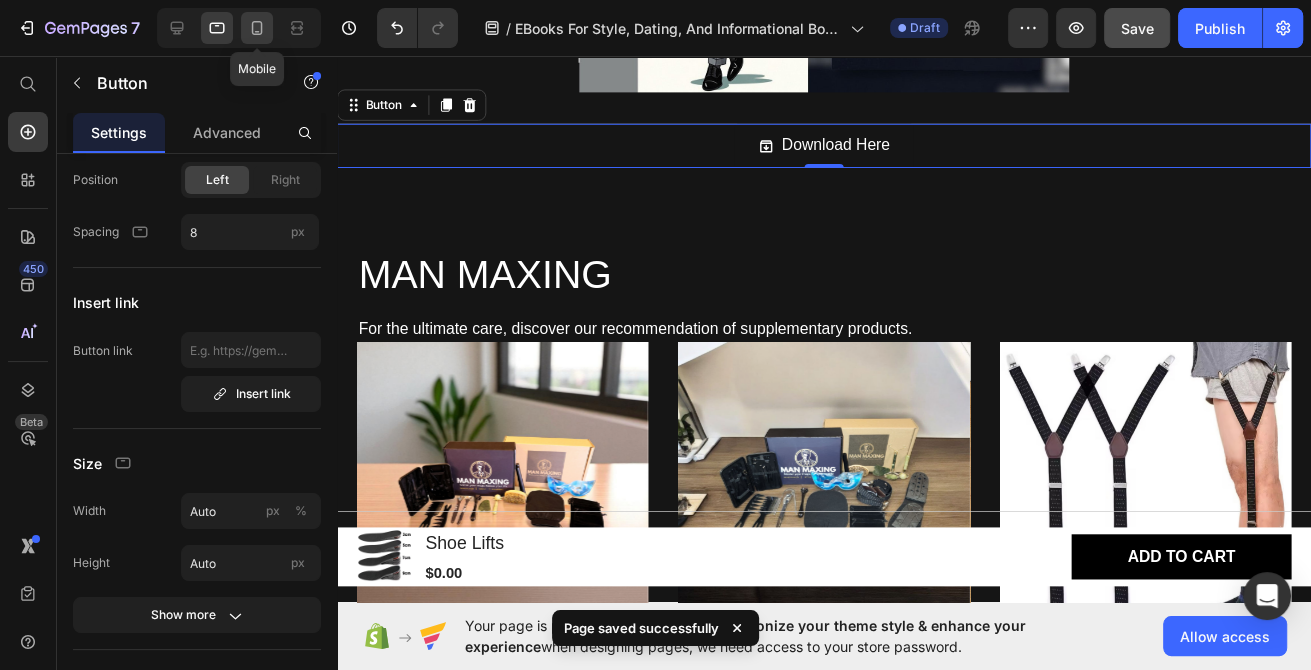 click 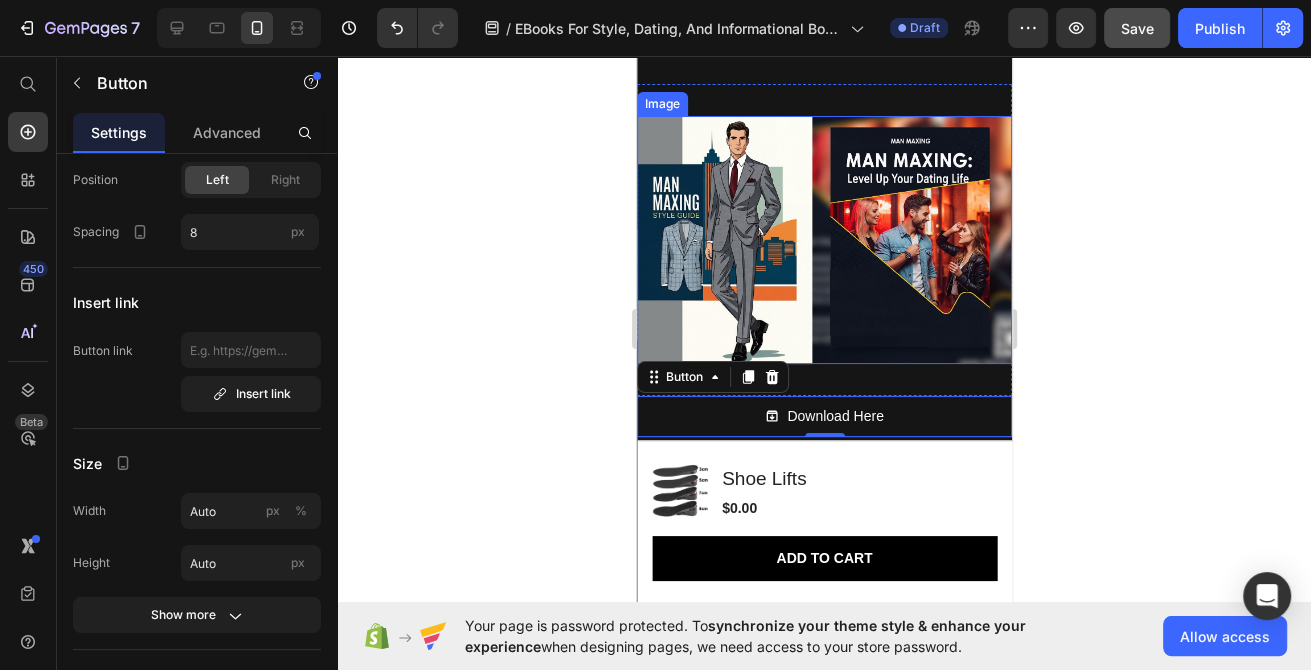 scroll, scrollTop: 0, scrollLeft: 0, axis: both 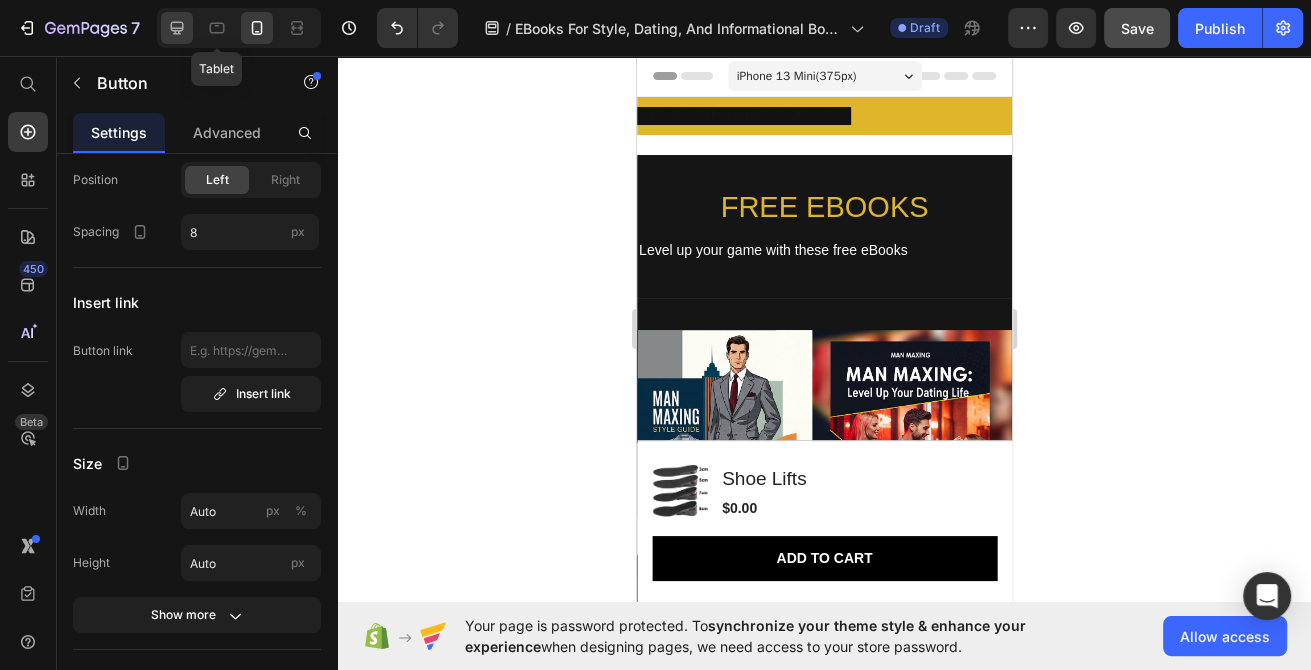click 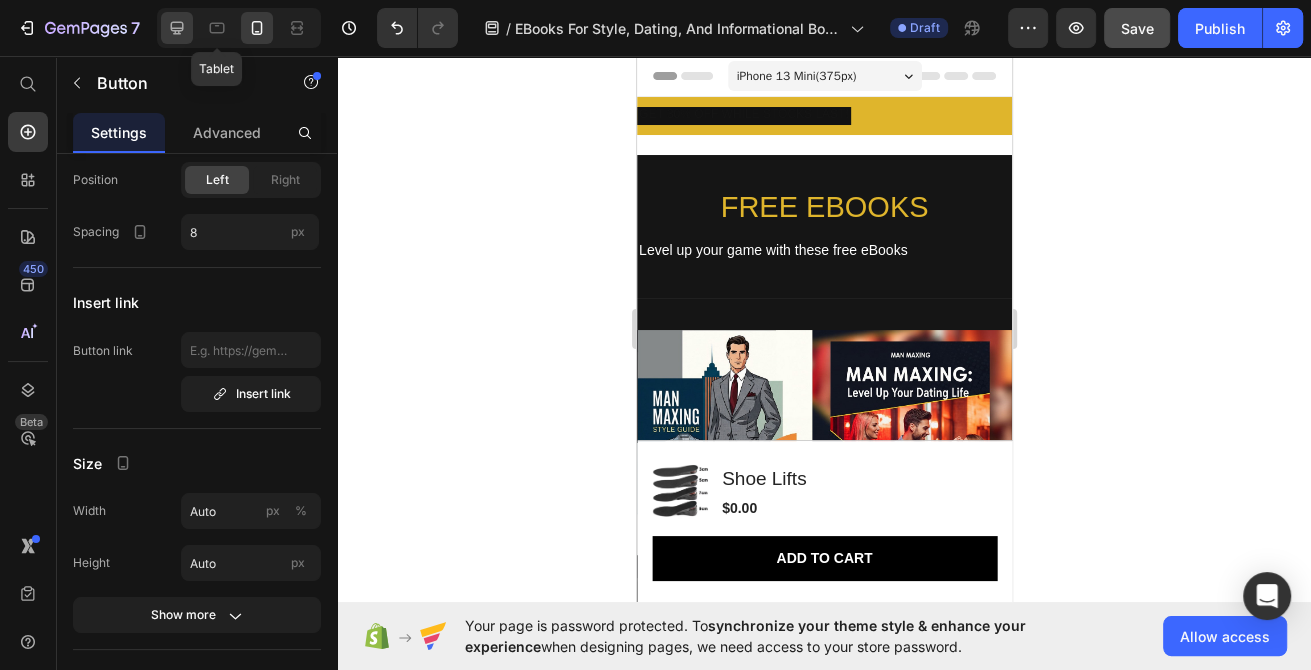 click 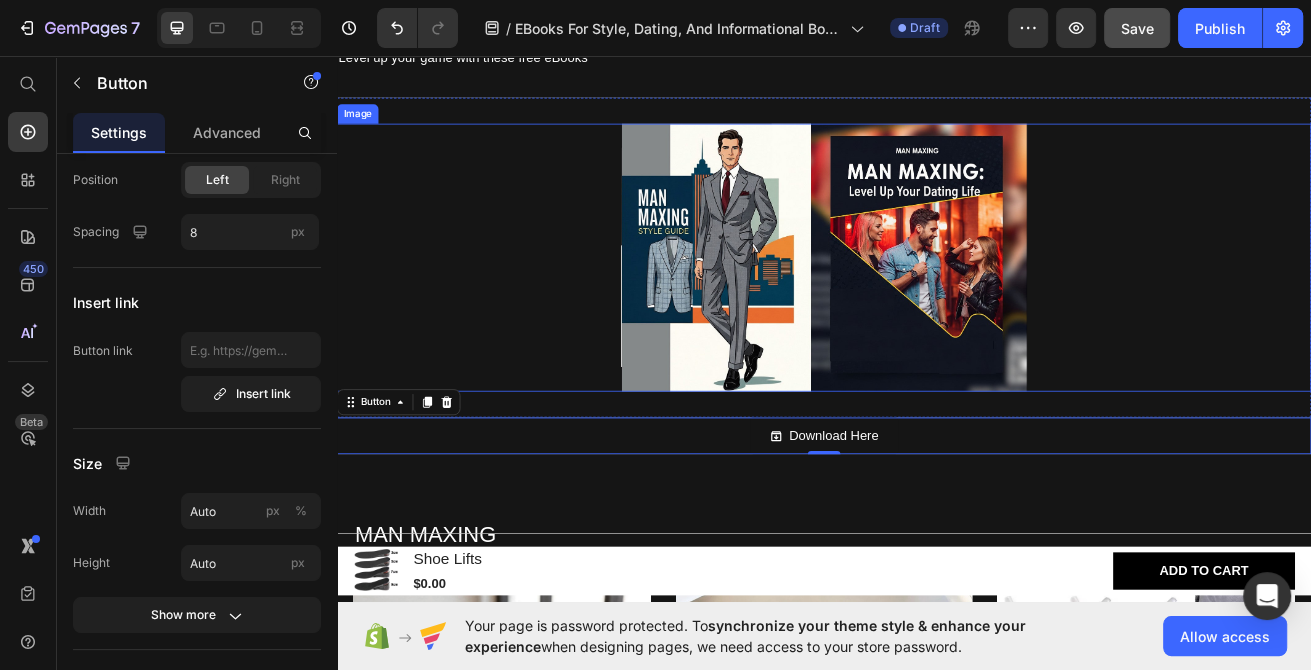 scroll, scrollTop: 0, scrollLeft: 0, axis: both 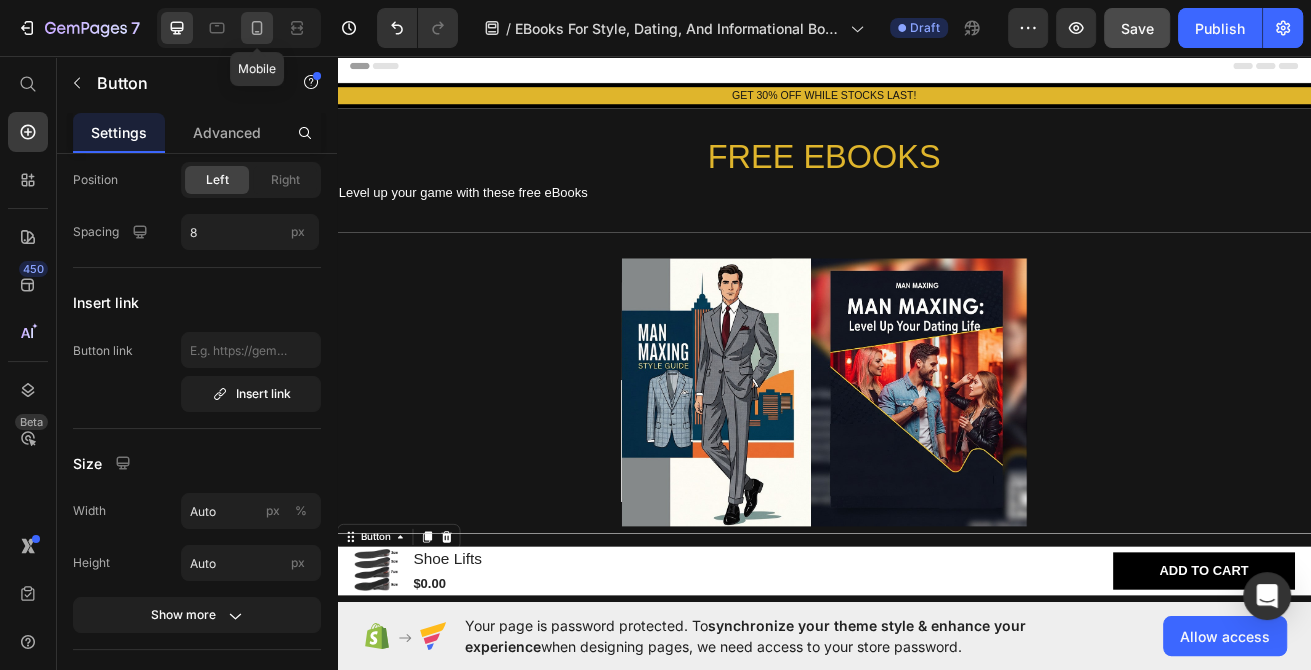 click 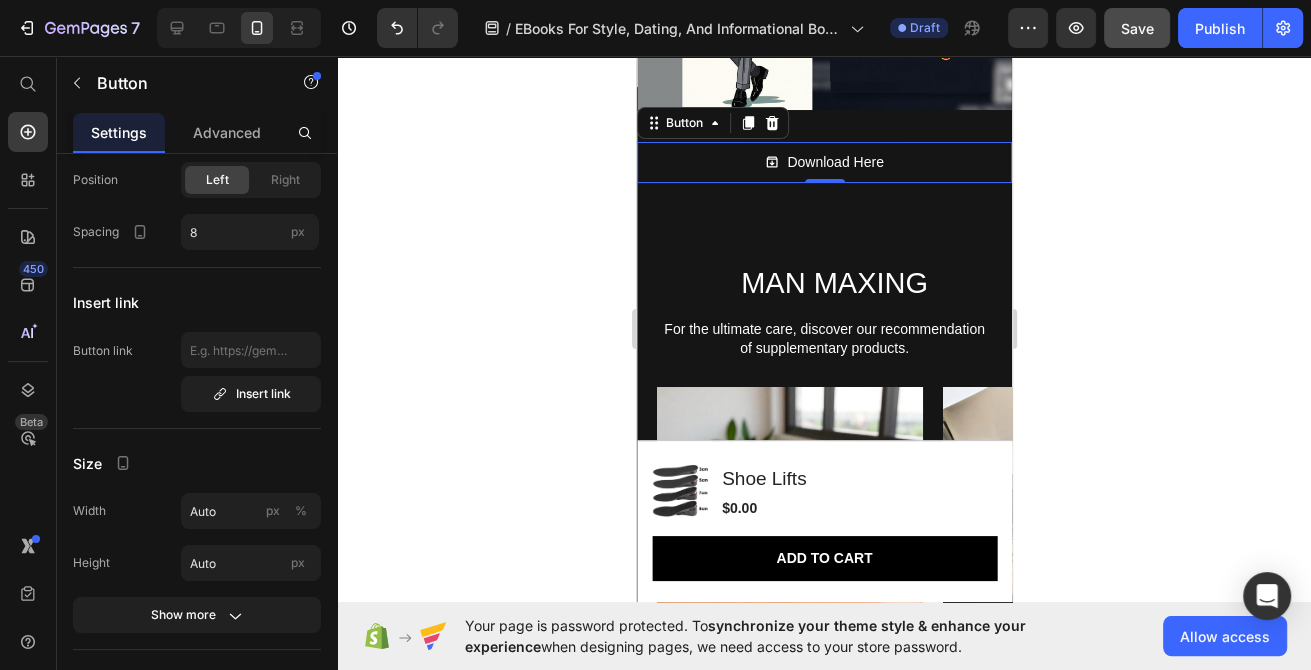 scroll, scrollTop: 0, scrollLeft: 0, axis: both 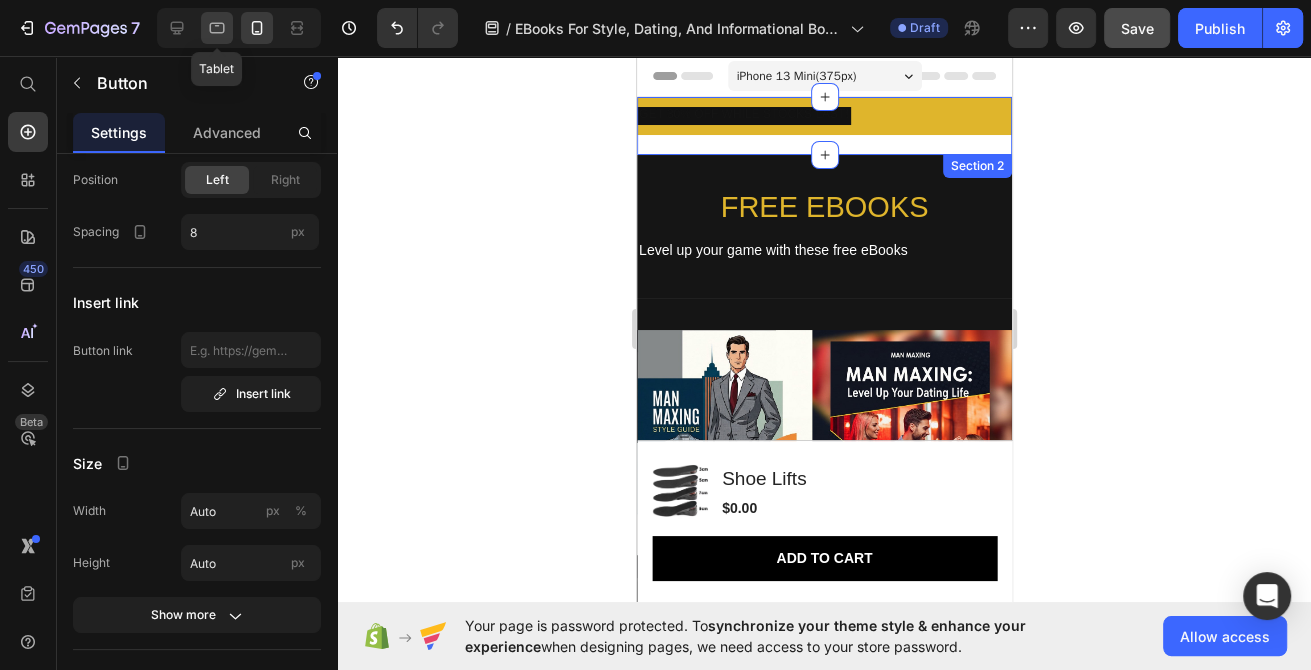 click 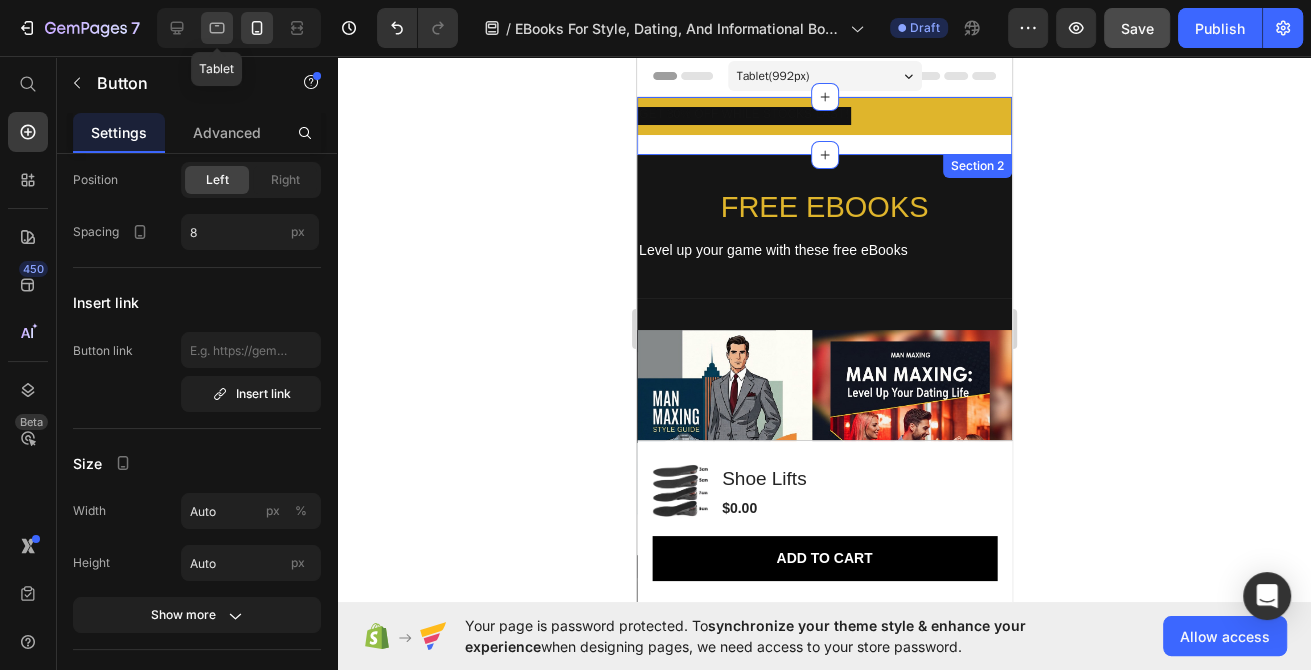 type on "16" 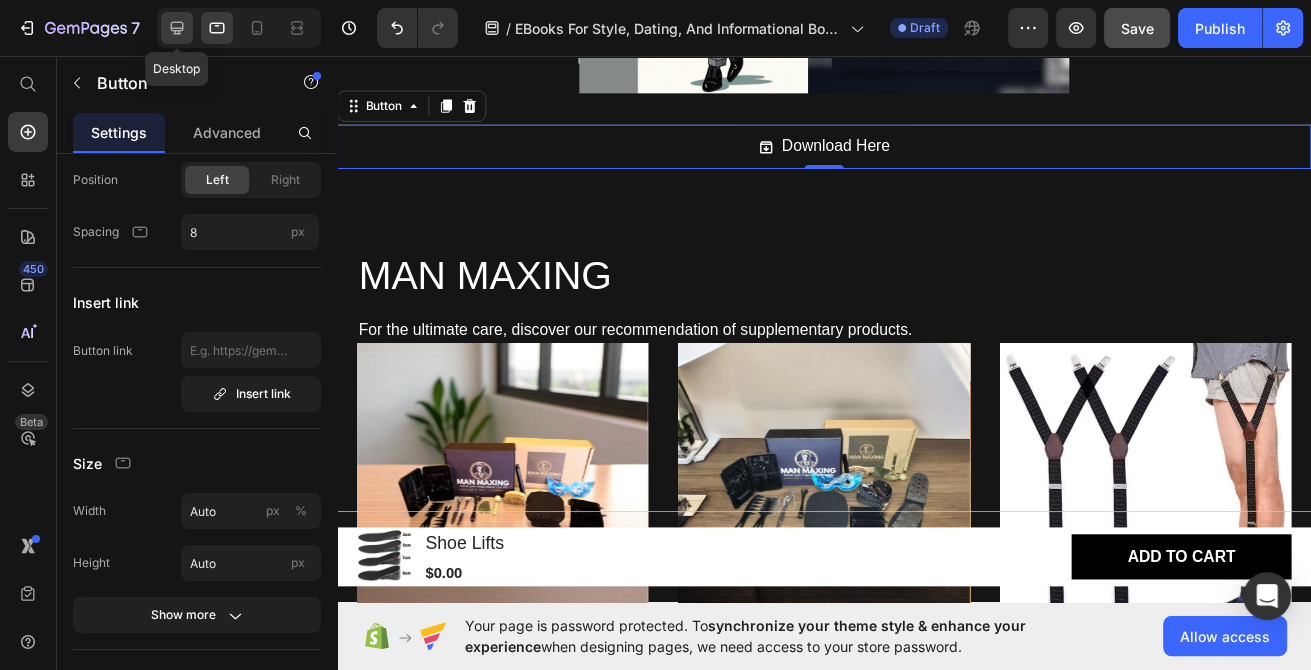 click 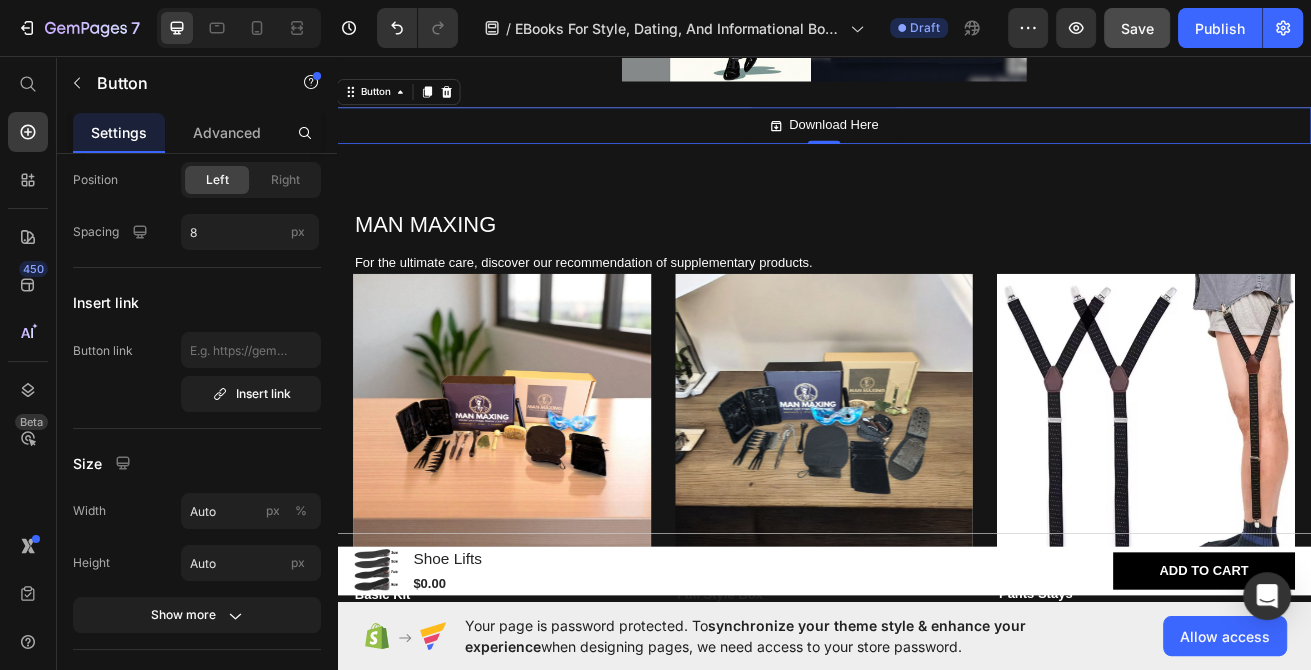 drag, startPoint x: 224, startPoint y: 35, endPoint x: 337, endPoint y: 70, distance: 118.29624 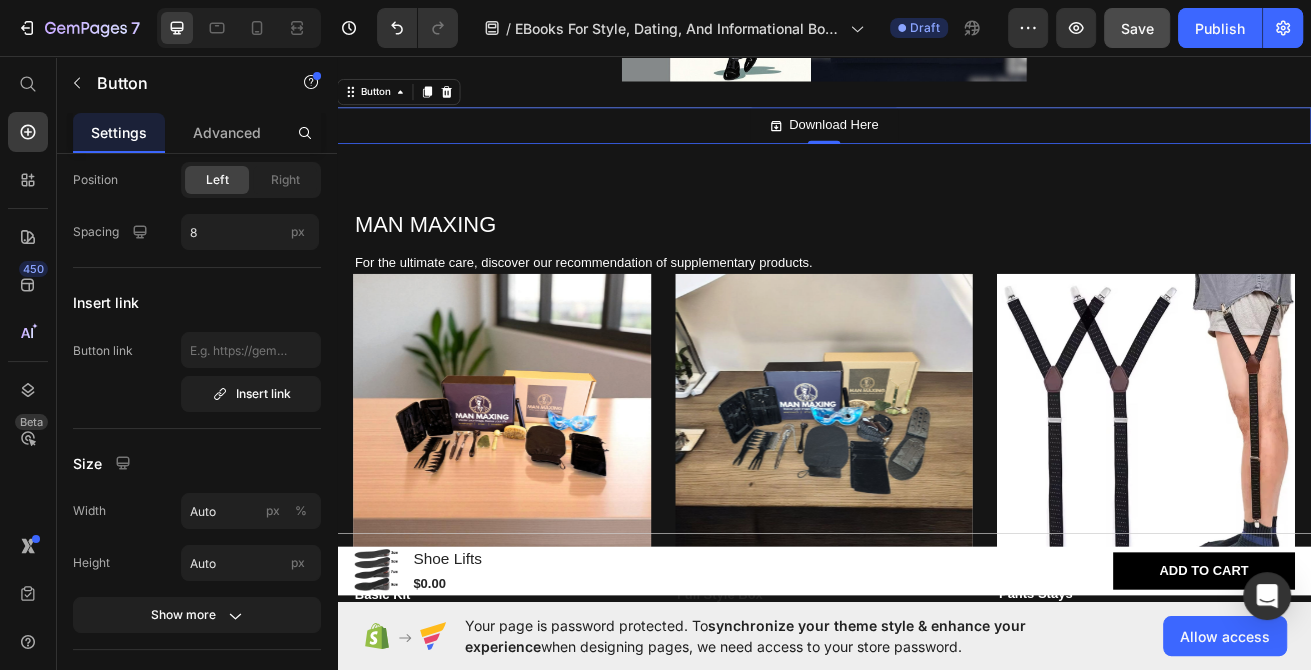 click 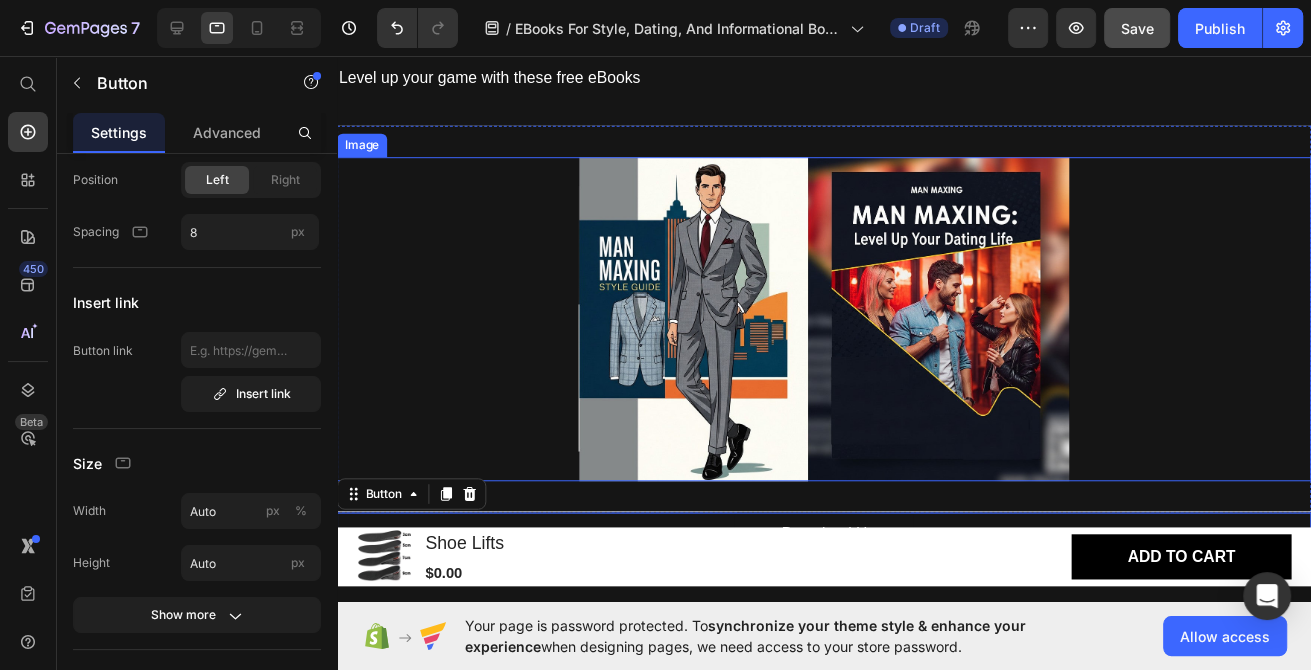 scroll, scrollTop: 0, scrollLeft: 0, axis: both 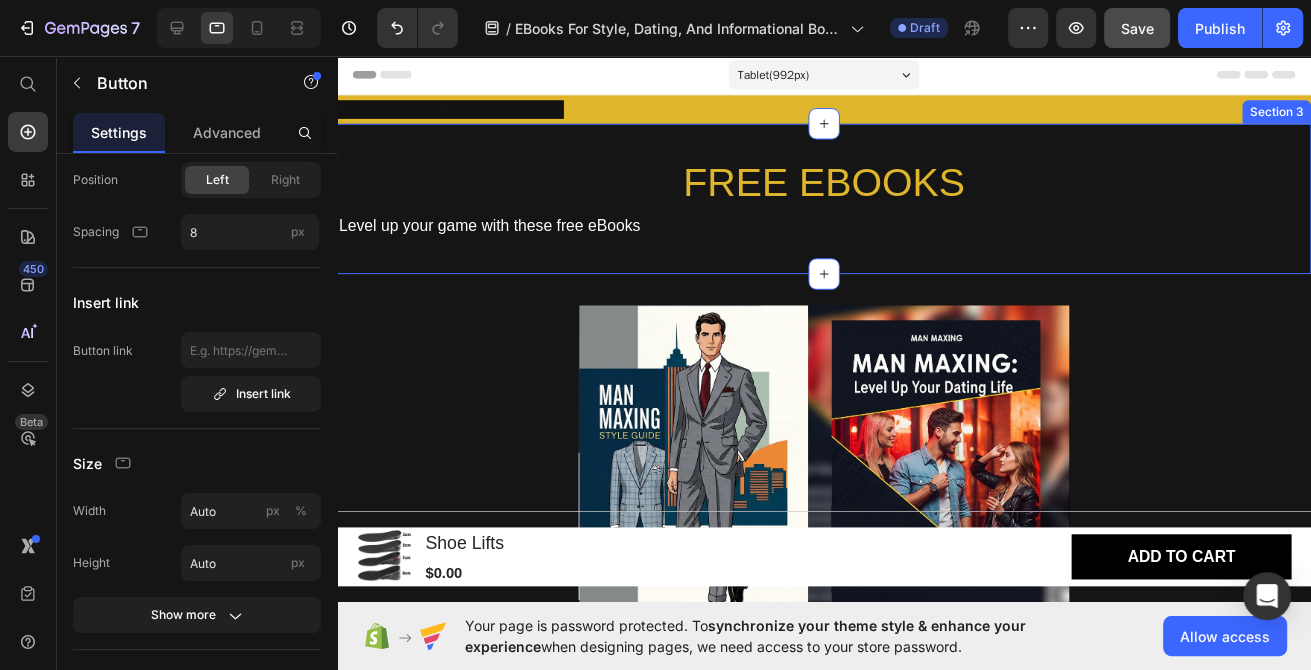 click on "GET 30% OFF WHILE STOCKS LAST! Text Block Row" at bounding box center [833, 110] 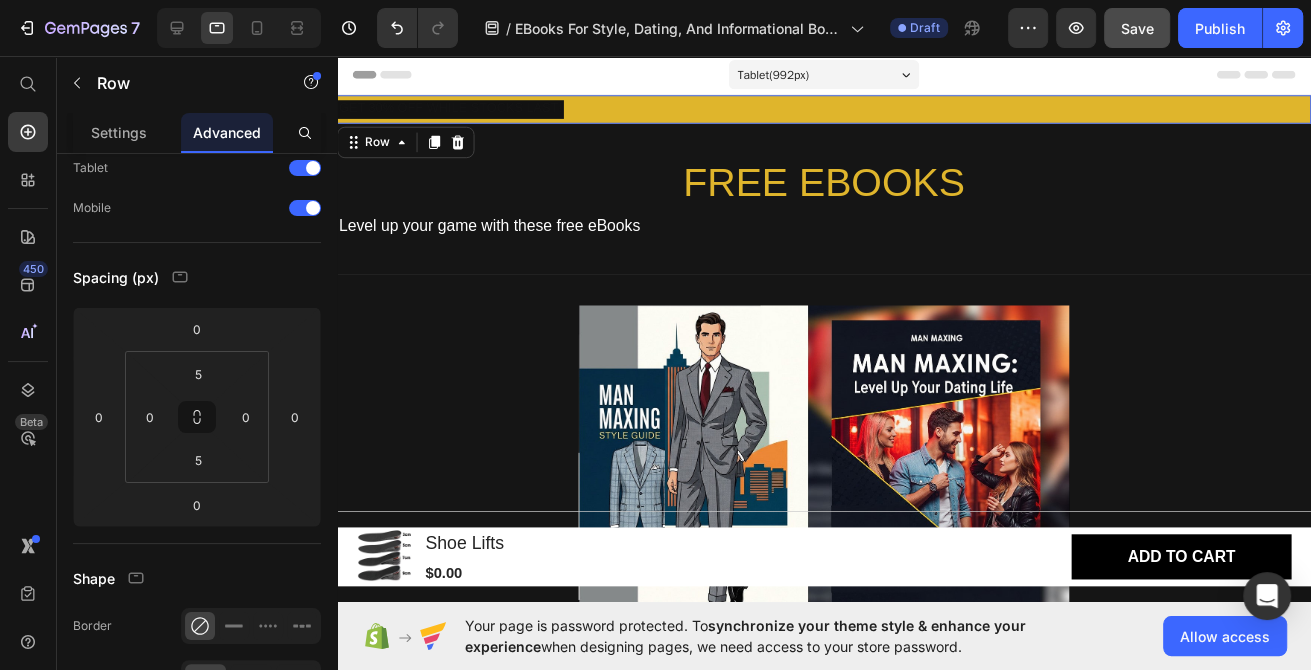 scroll, scrollTop: 0, scrollLeft: 0, axis: both 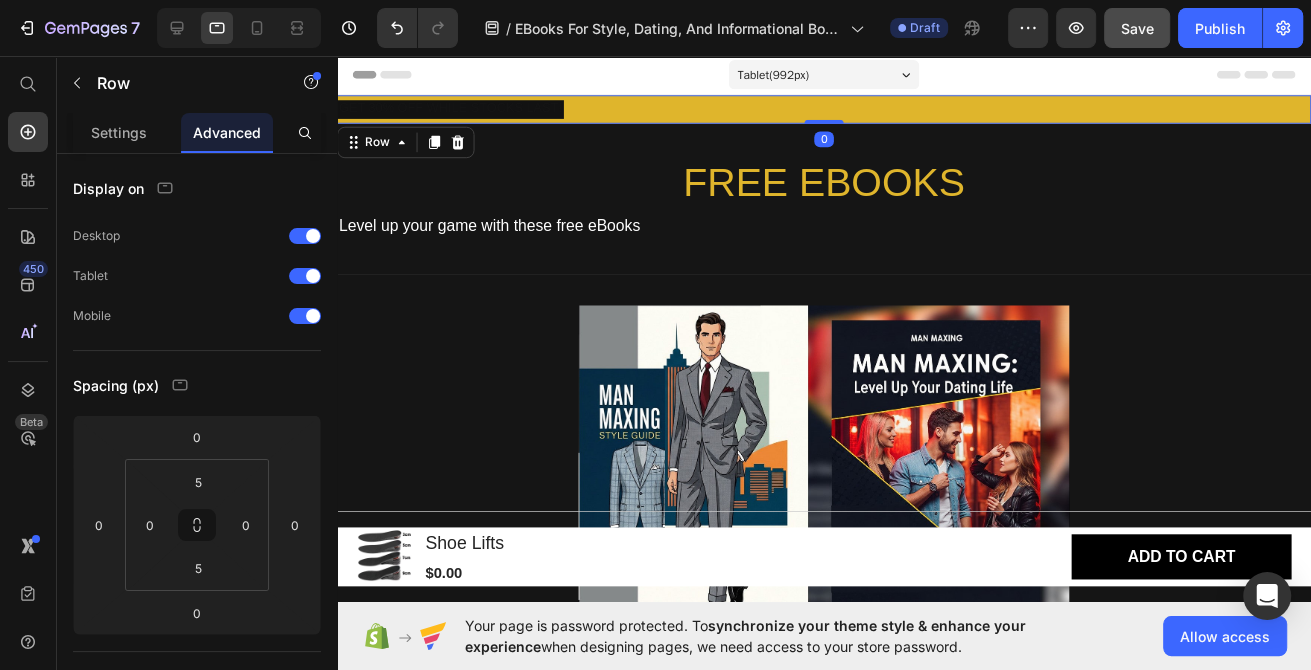 drag, startPoint x: 824, startPoint y: 123, endPoint x: 817, endPoint y: 107, distance: 17.464249 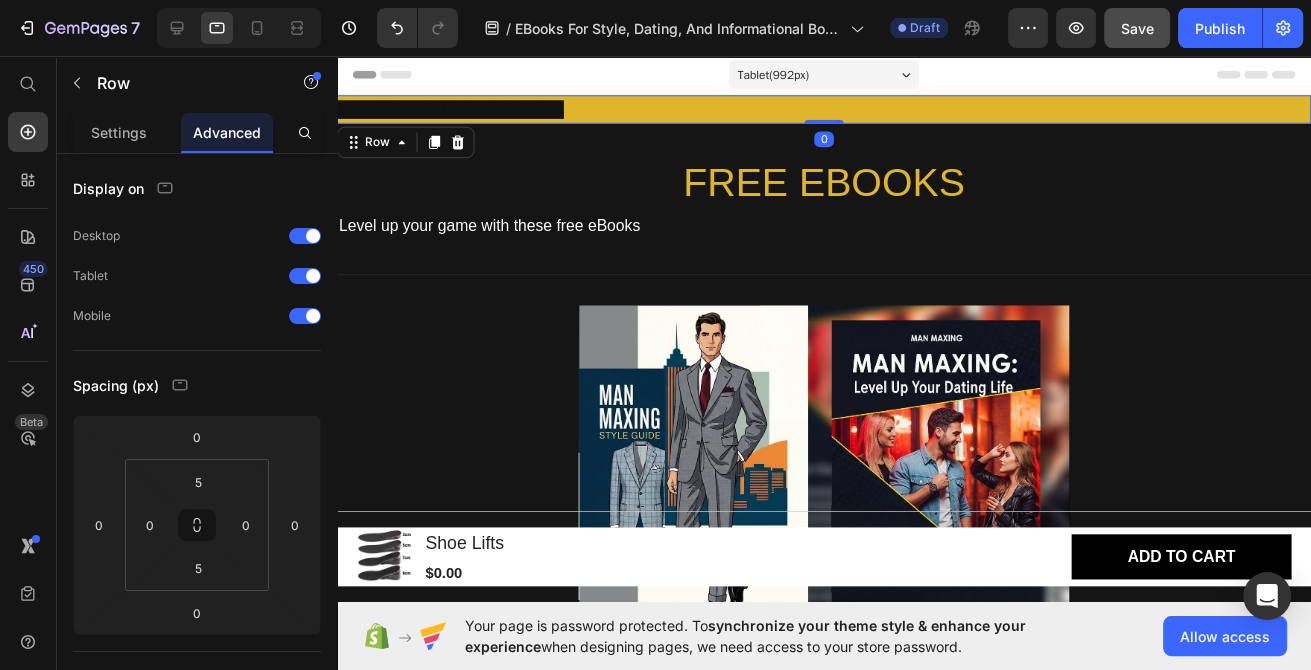 click on "GET 30% OFF WHILE STOCKS LAST! Text Block Row   0" at bounding box center [833, 110] 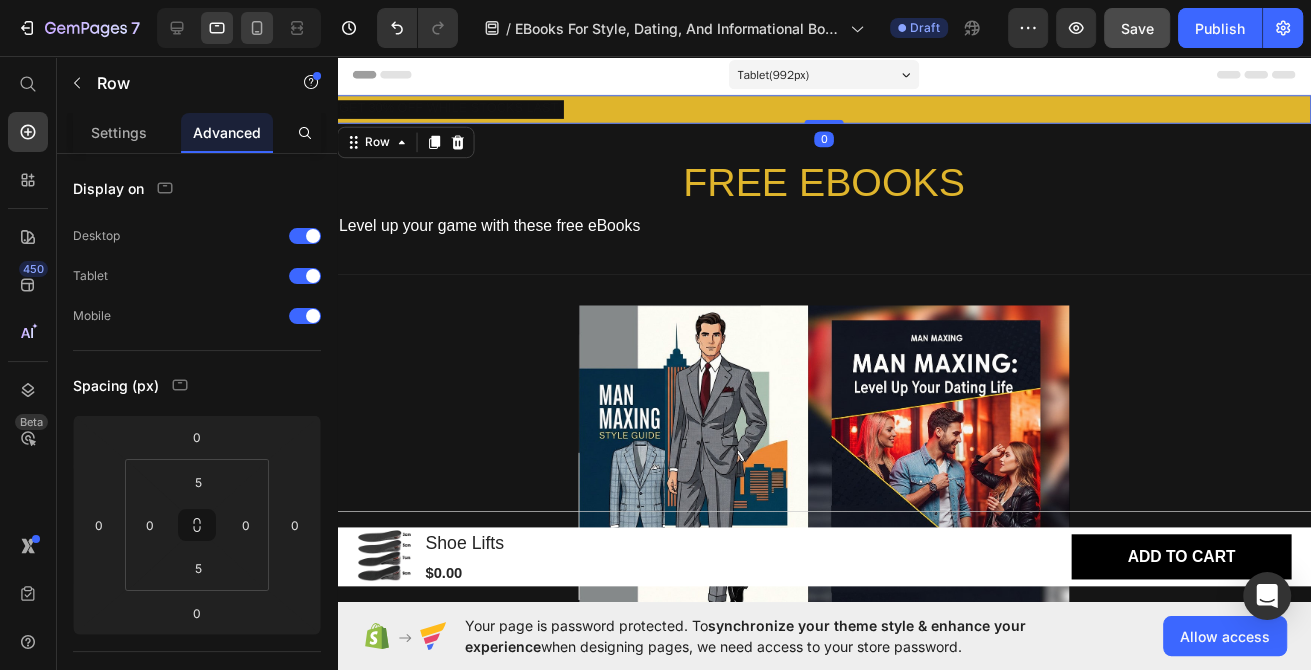 click at bounding box center (239, 28) 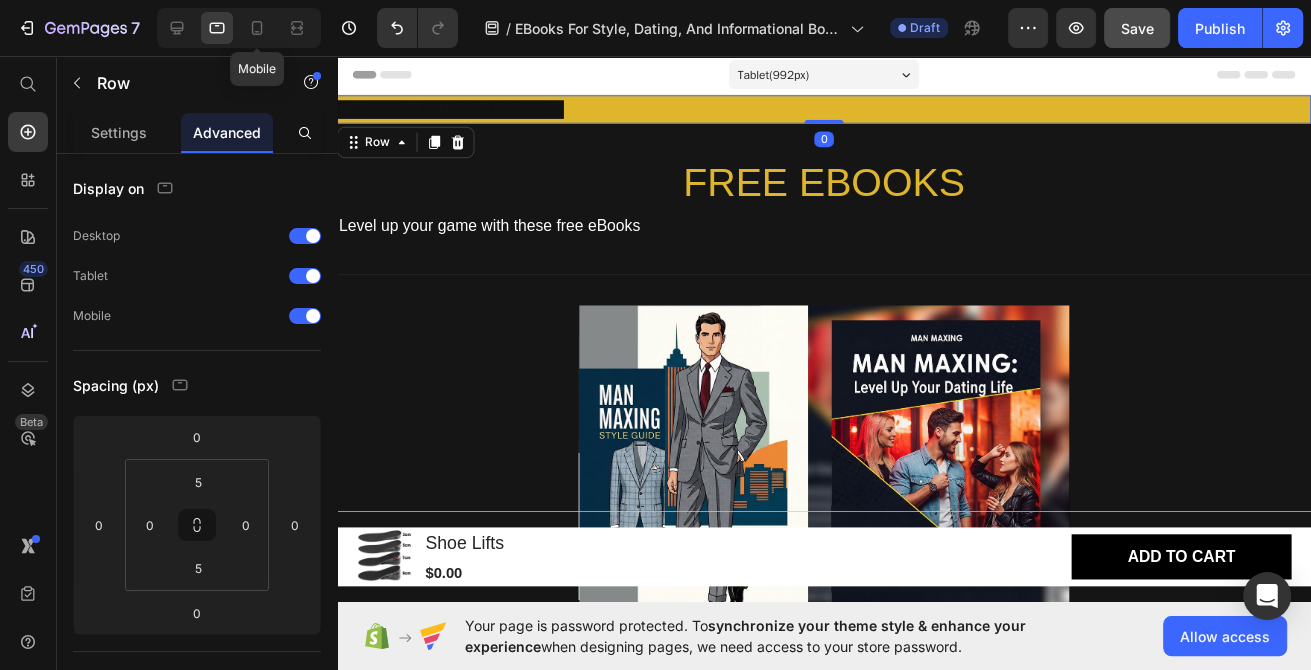click 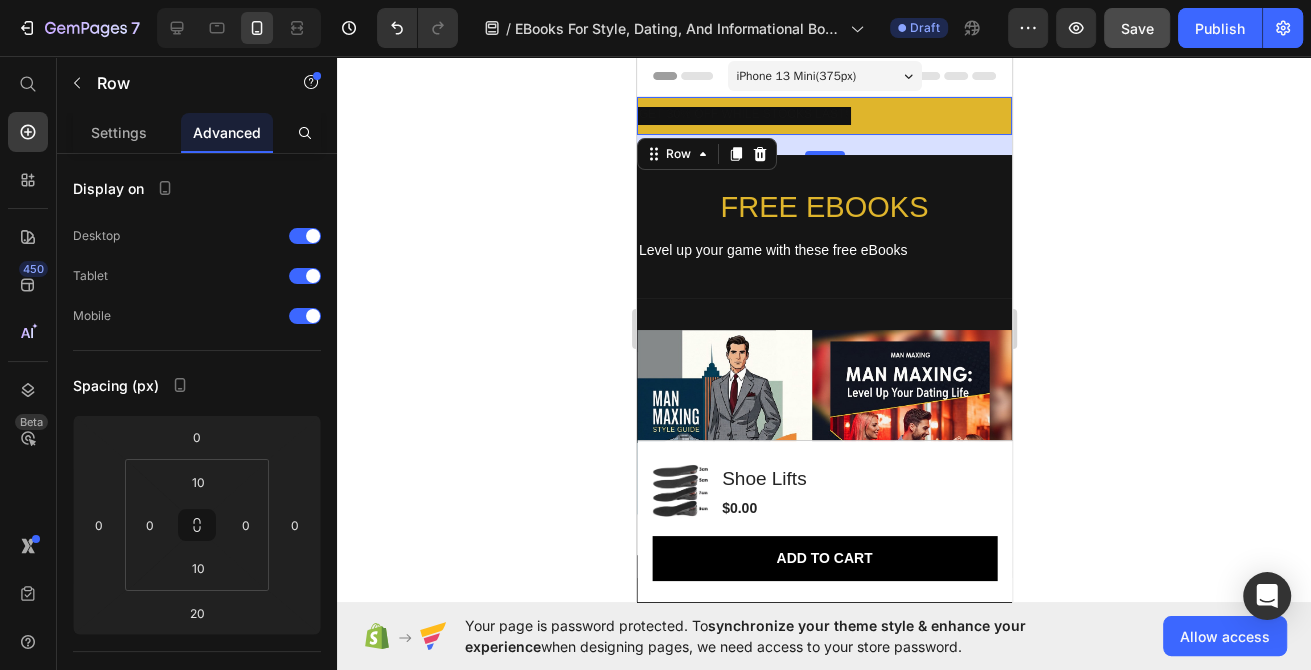 click on "0" at bounding box center (823, 145) 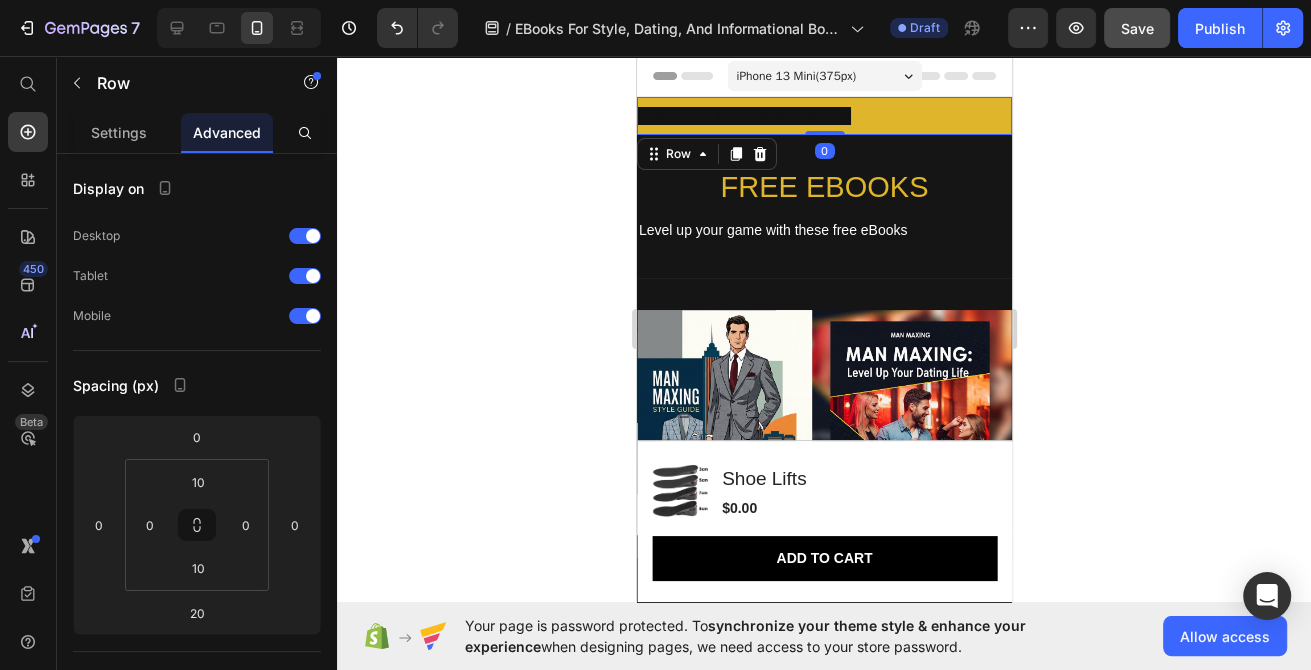 drag, startPoint x: 820, startPoint y: 152, endPoint x: 822, endPoint y: 121, distance: 31.06445 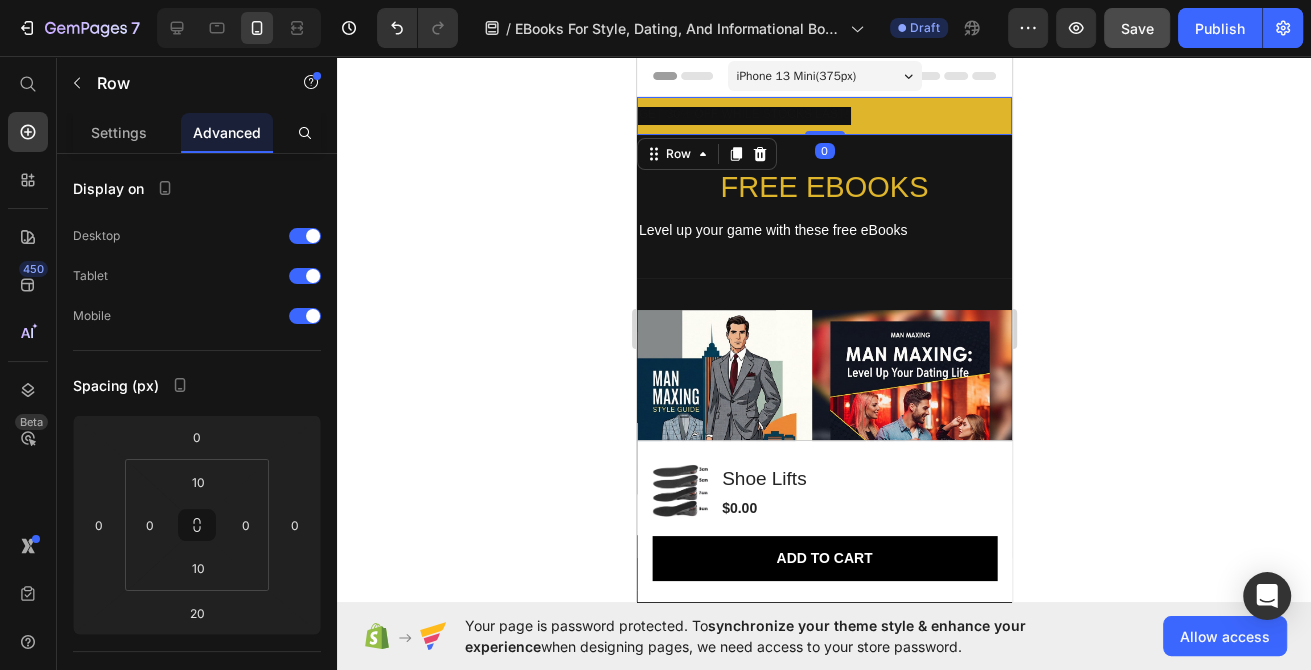 click on "GET 30% OFF WHILE STOCKS LAST! Text Block Row   0" at bounding box center [823, 116] 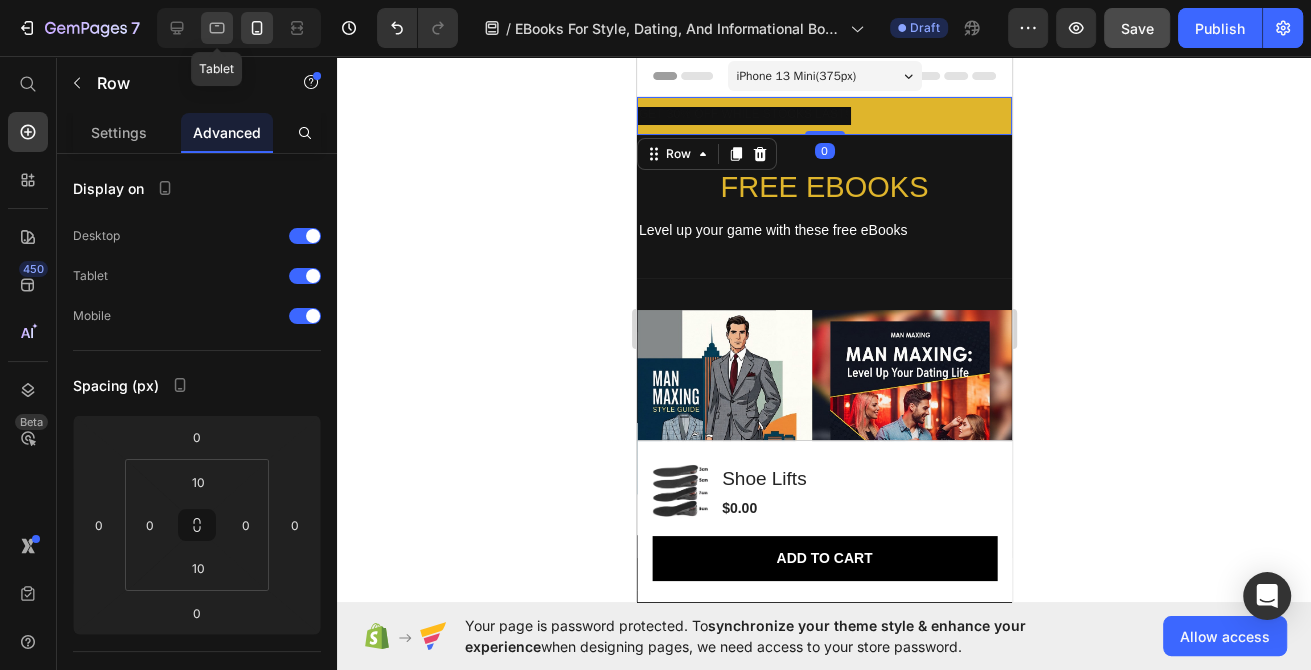 click 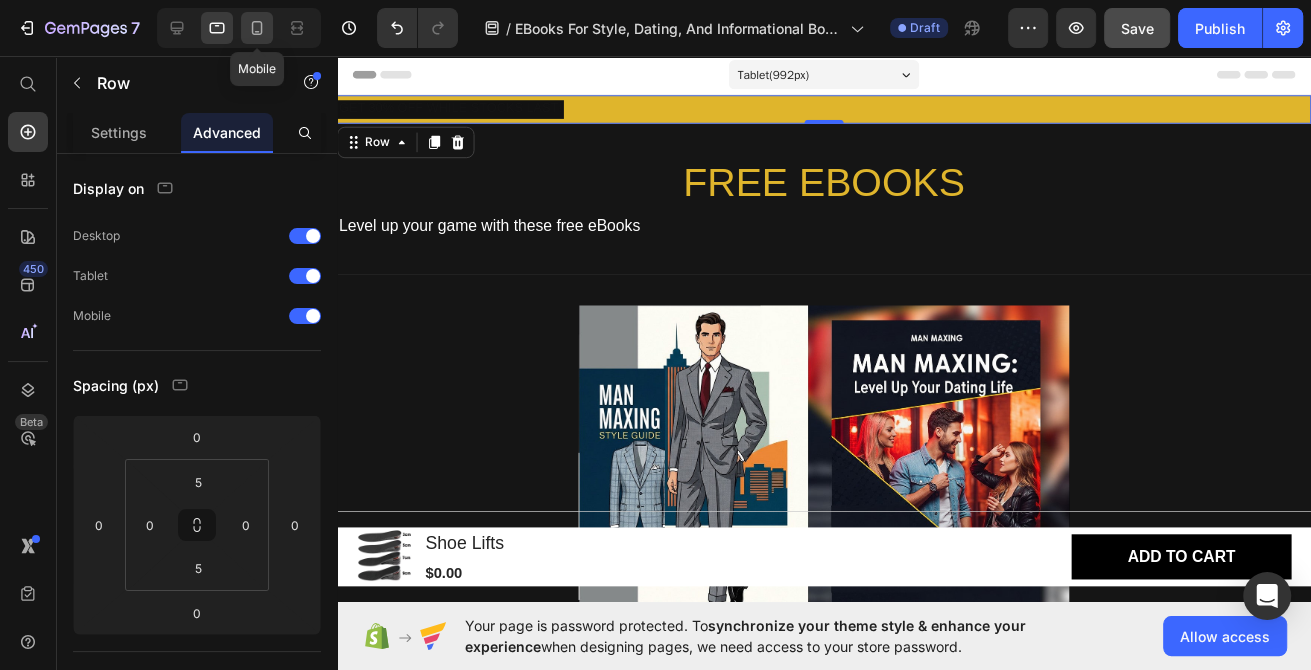 click 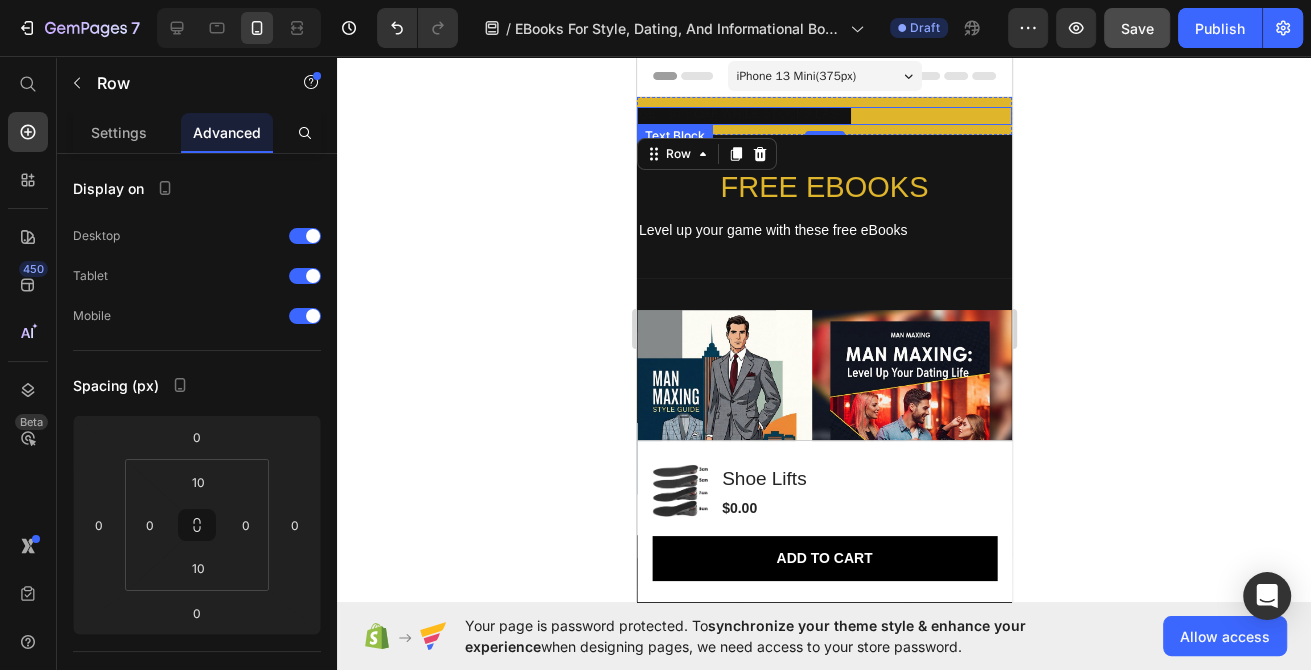 click on "GET 30% OFF WHILE STOCKS LAST!" at bounding box center [743, 115] 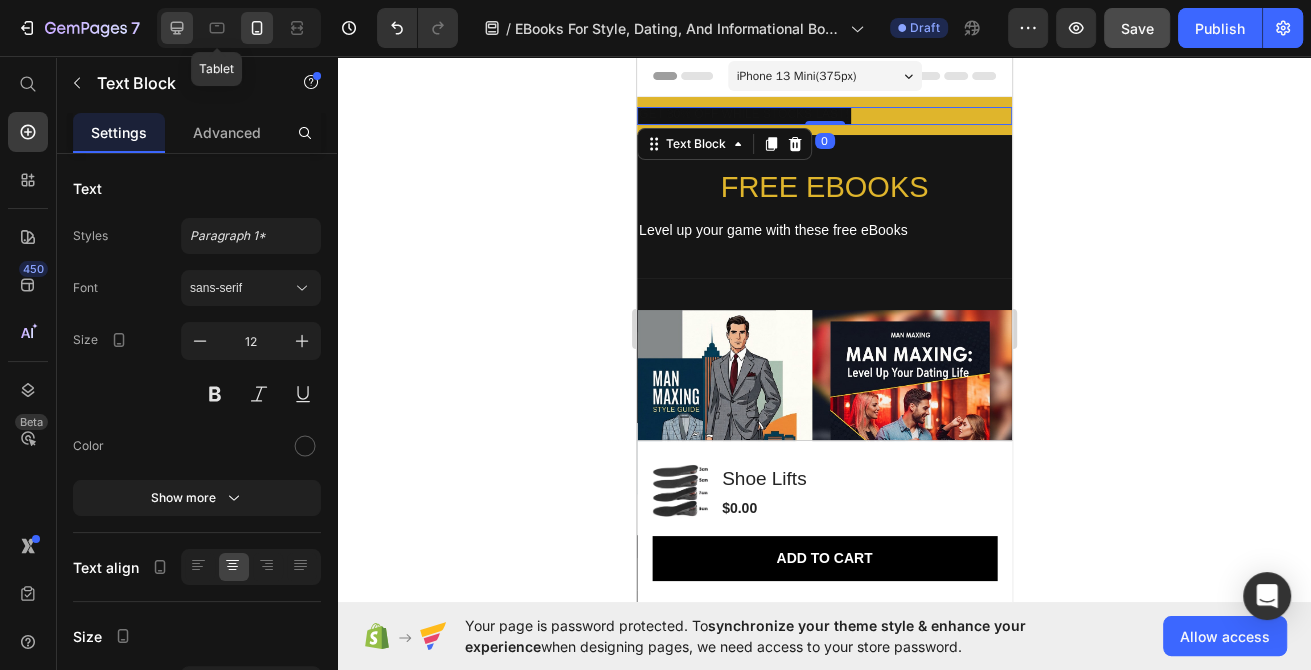 click 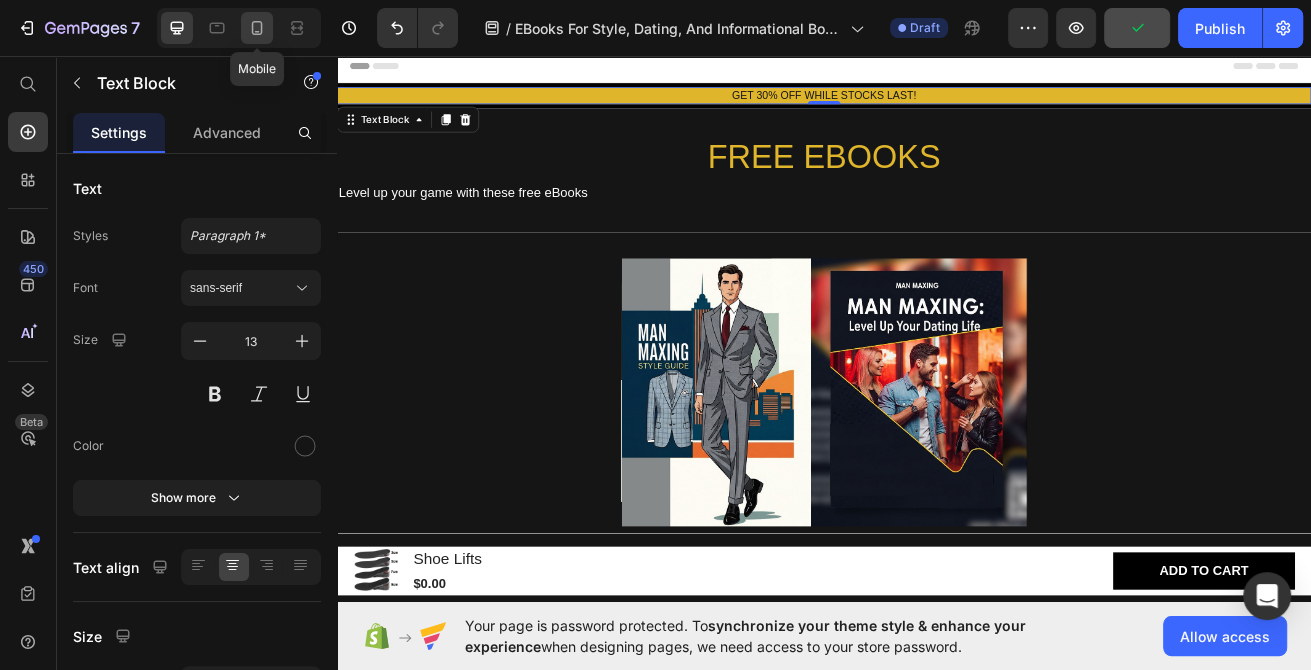 click 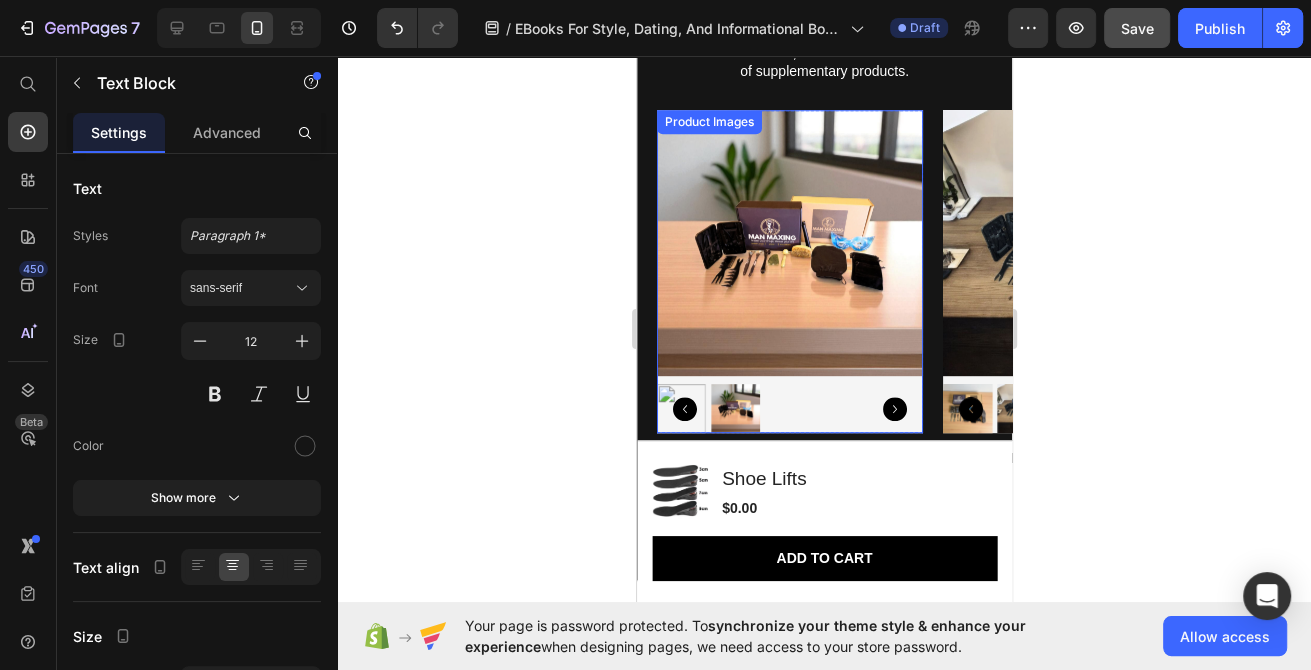 scroll, scrollTop: 749, scrollLeft: 0, axis: vertical 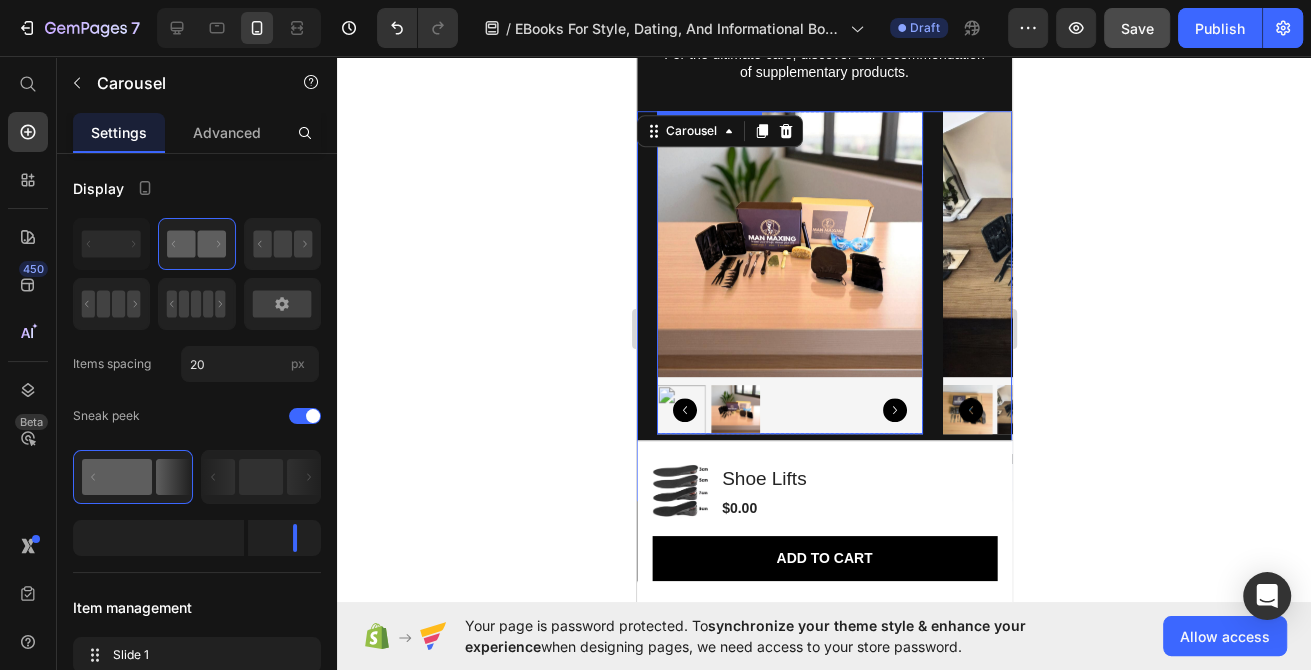 click on "Product Images Row Basic KIt Product Title $0.00 Product Price Out of stock Add to Cart Product Hero Banner
Product Images Row Full Style Box Product Title $130.00 Product Price Out of stock Add to Cart Product Hero Banner
Product Images Row Pants Stays Product Title $0.00 Product Price Out of stock Add to Cart Product Hero Banner Carousel   0" at bounding box center [823, 306] 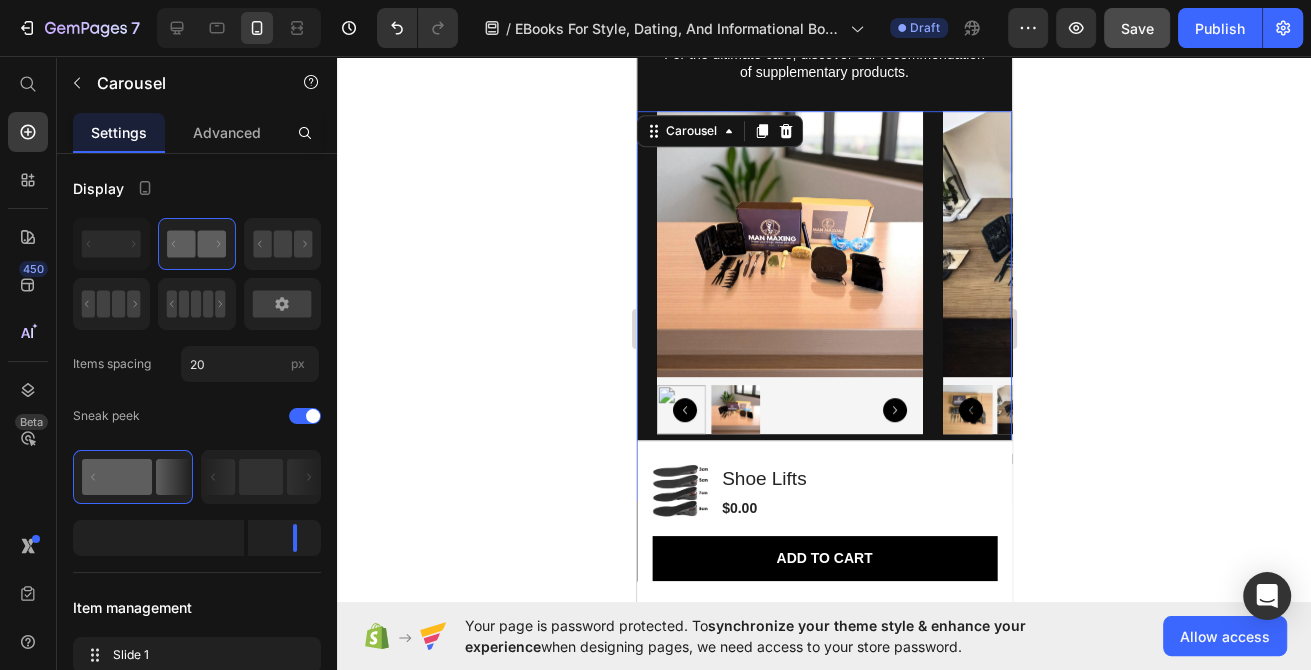 click 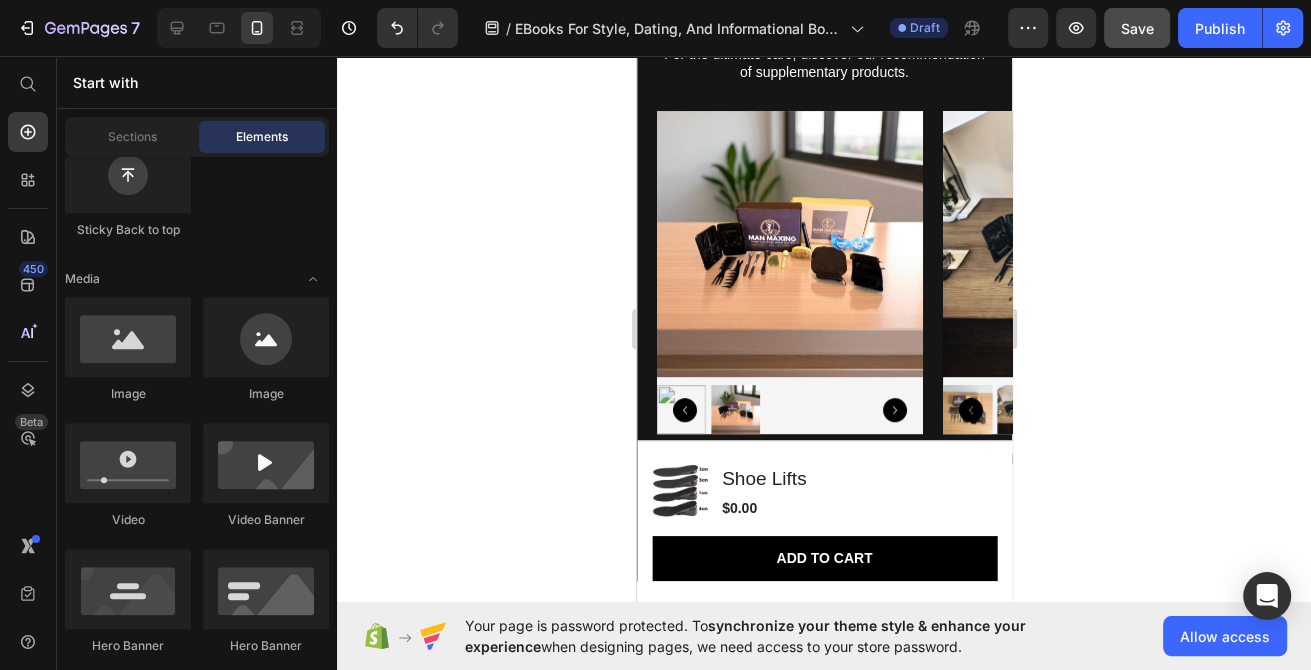 scroll, scrollTop: 648, scrollLeft: 0, axis: vertical 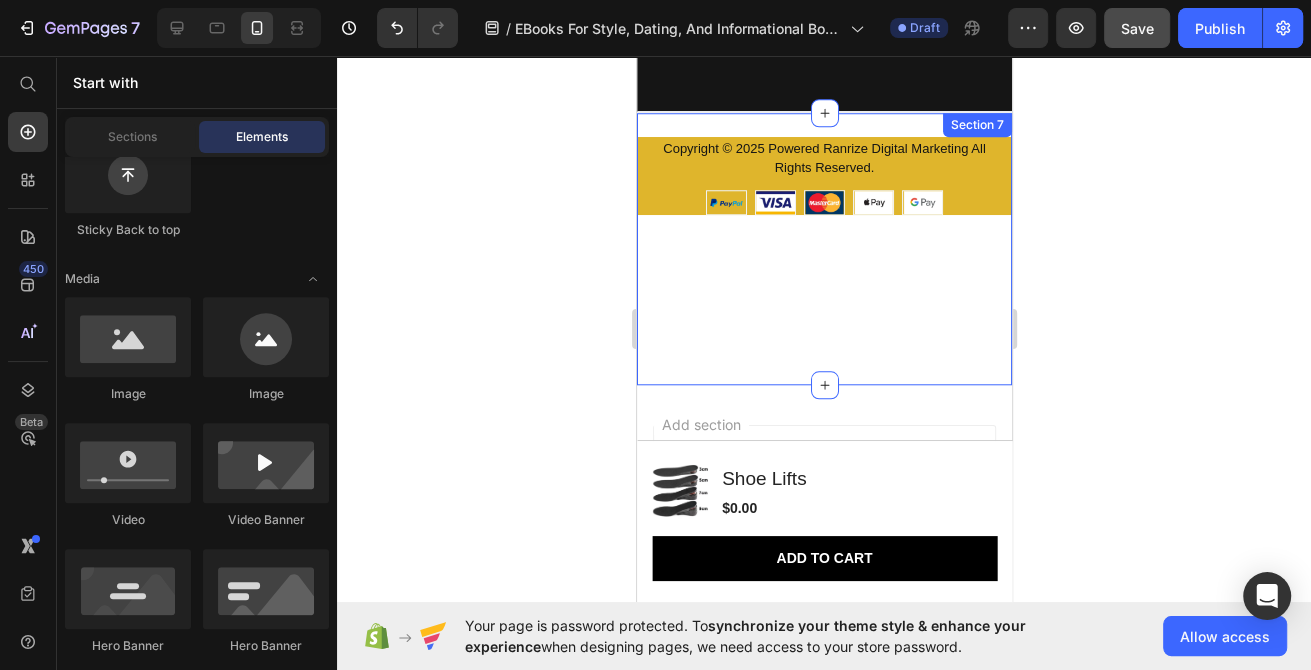 click on "Copyright © 2025 Powered Ranrize Digital Marketing All Rights Reserved. Text Block Image Image Image Image Image Row Row Section 7" at bounding box center (823, 249) 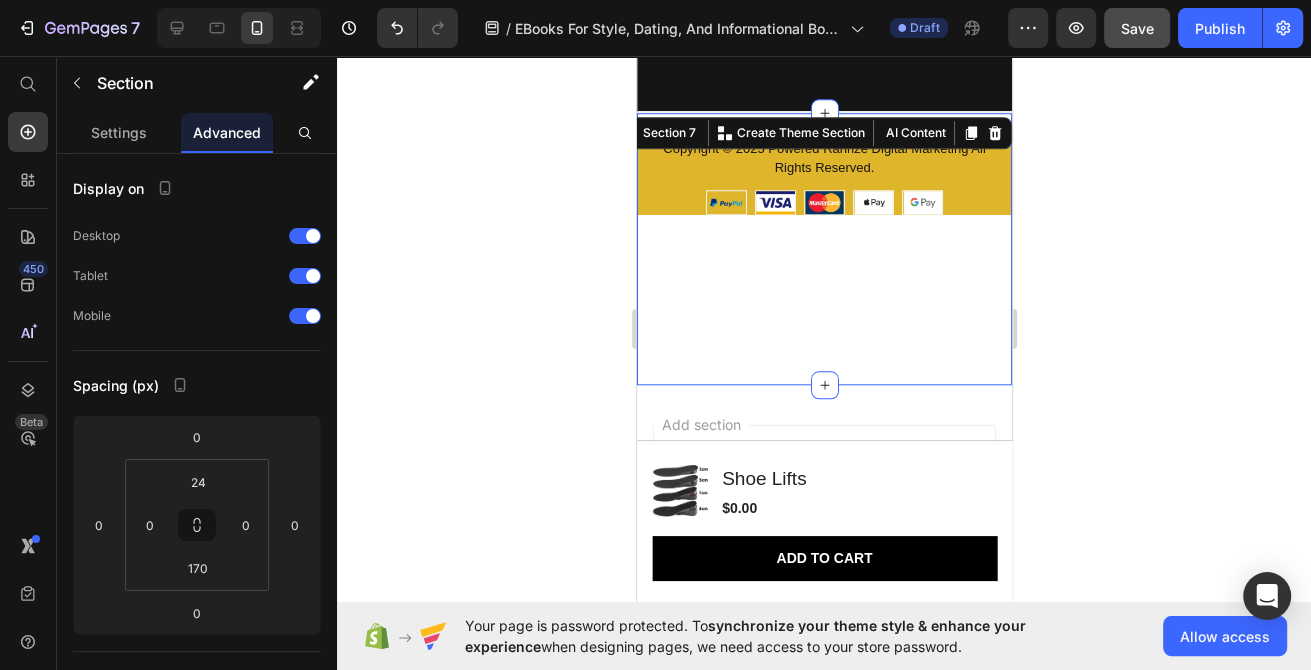 scroll, scrollTop: 1209, scrollLeft: 0, axis: vertical 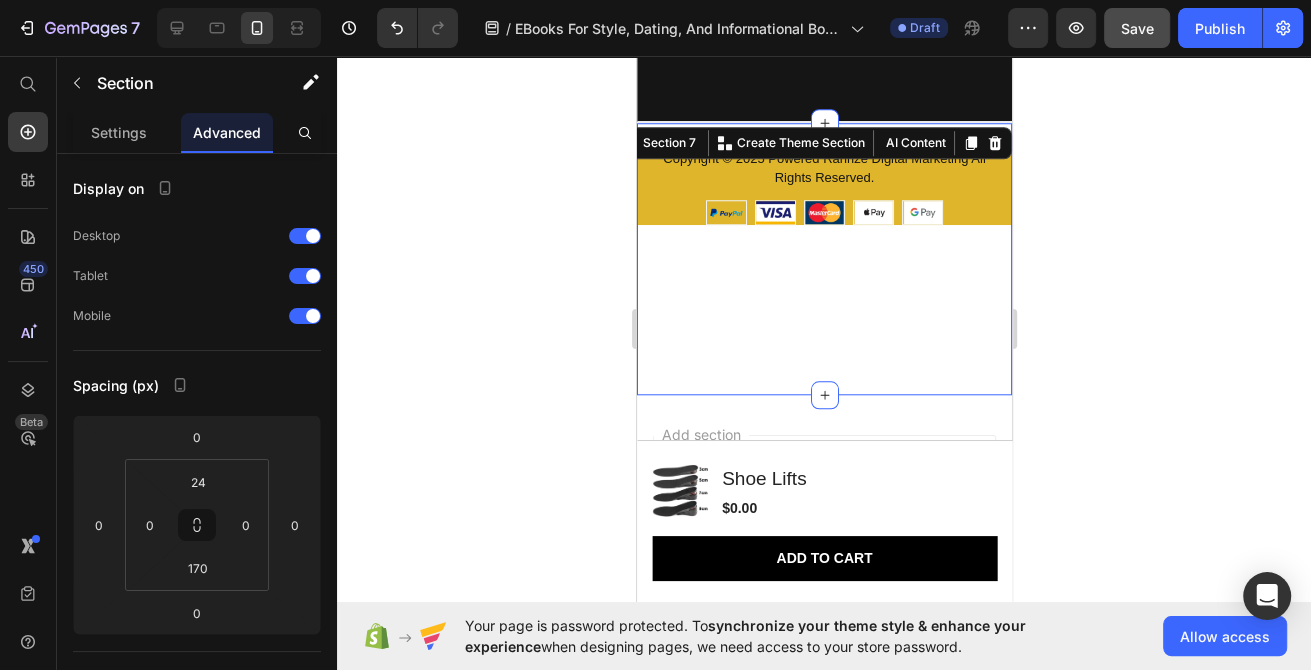 click 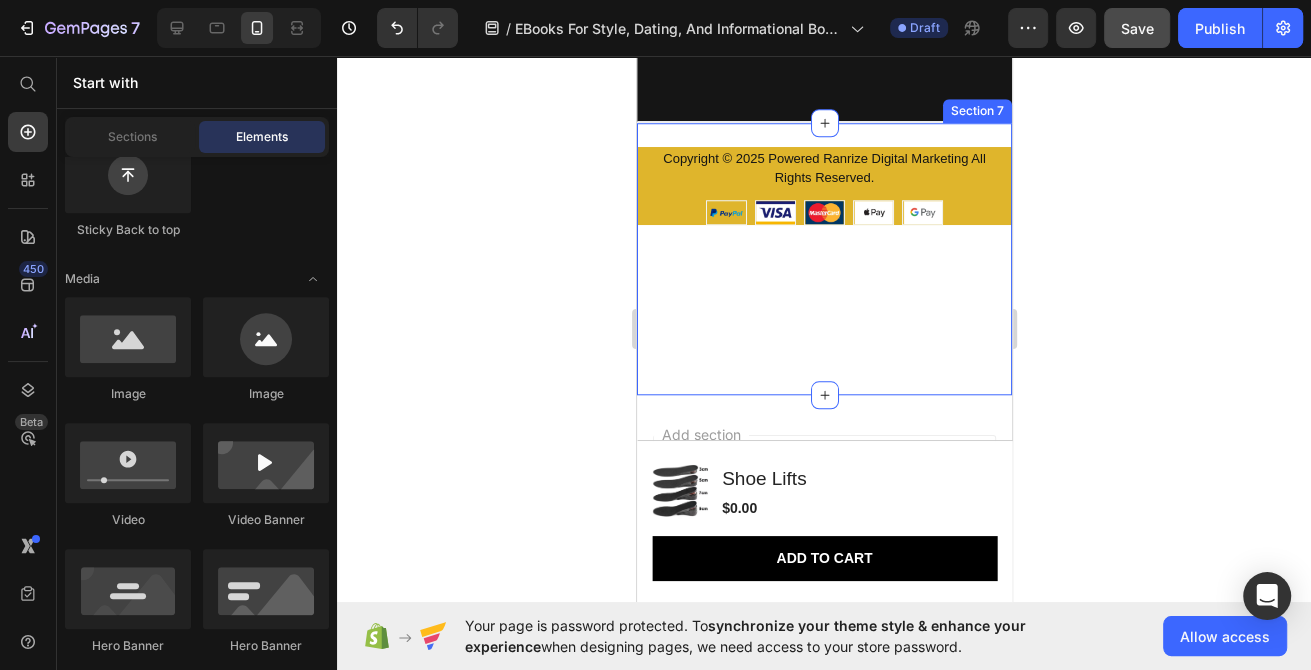 click on "Copyright © 2025 Powered Ranrize Digital Marketing All Rights Reserved. Text Block Image Image Image Image Image Row Row Section 7" at bounding box center (823, 259) 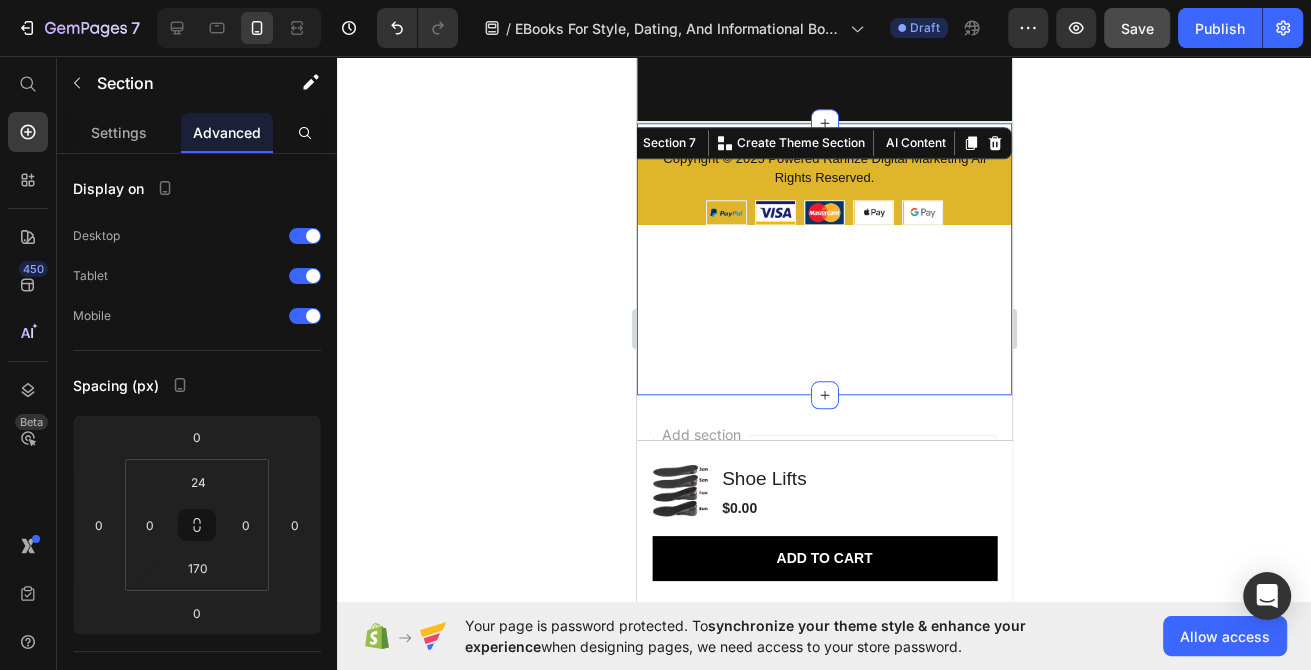 click 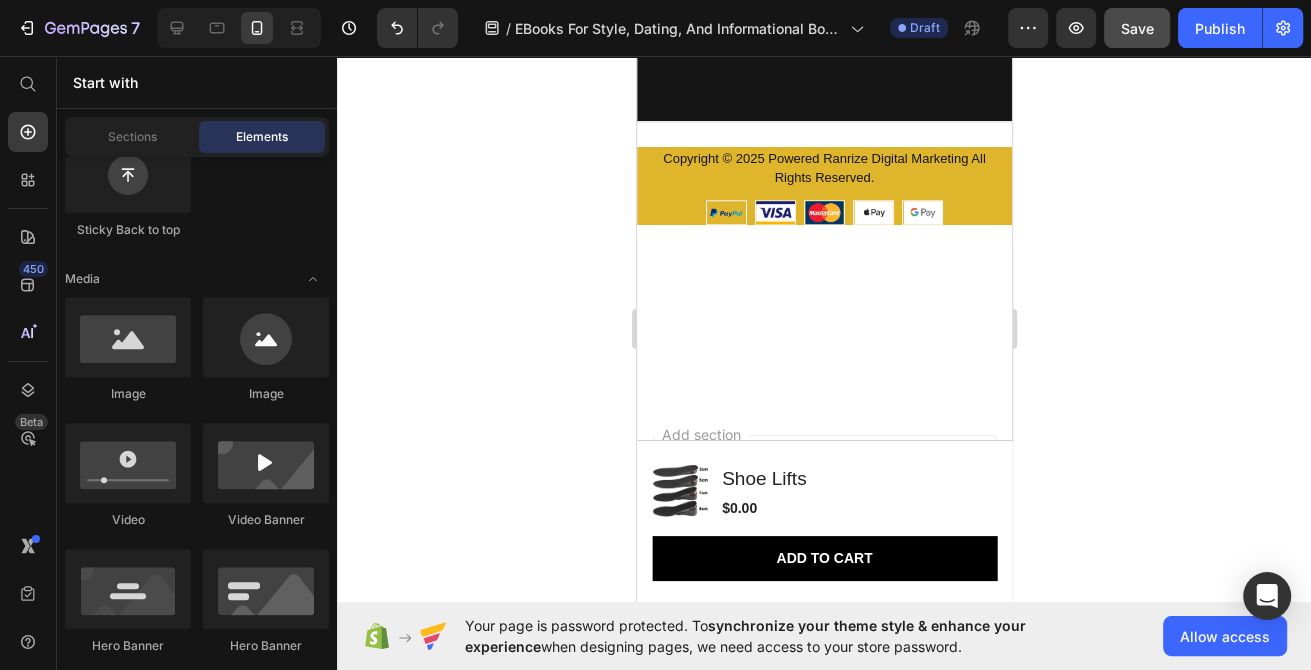scroll, scrollTop: 648, scrollLeft: 0, axis: vertical 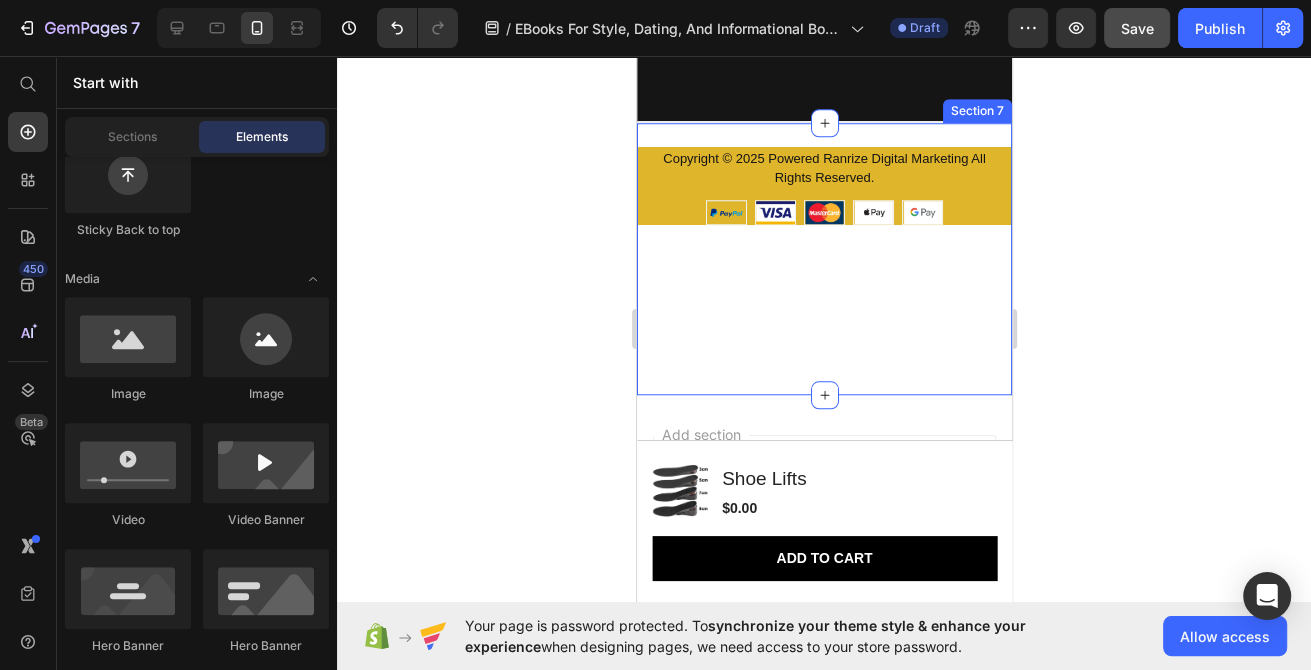 click on "Image Image Image Image Image Row" at bounding box center (823, 213) 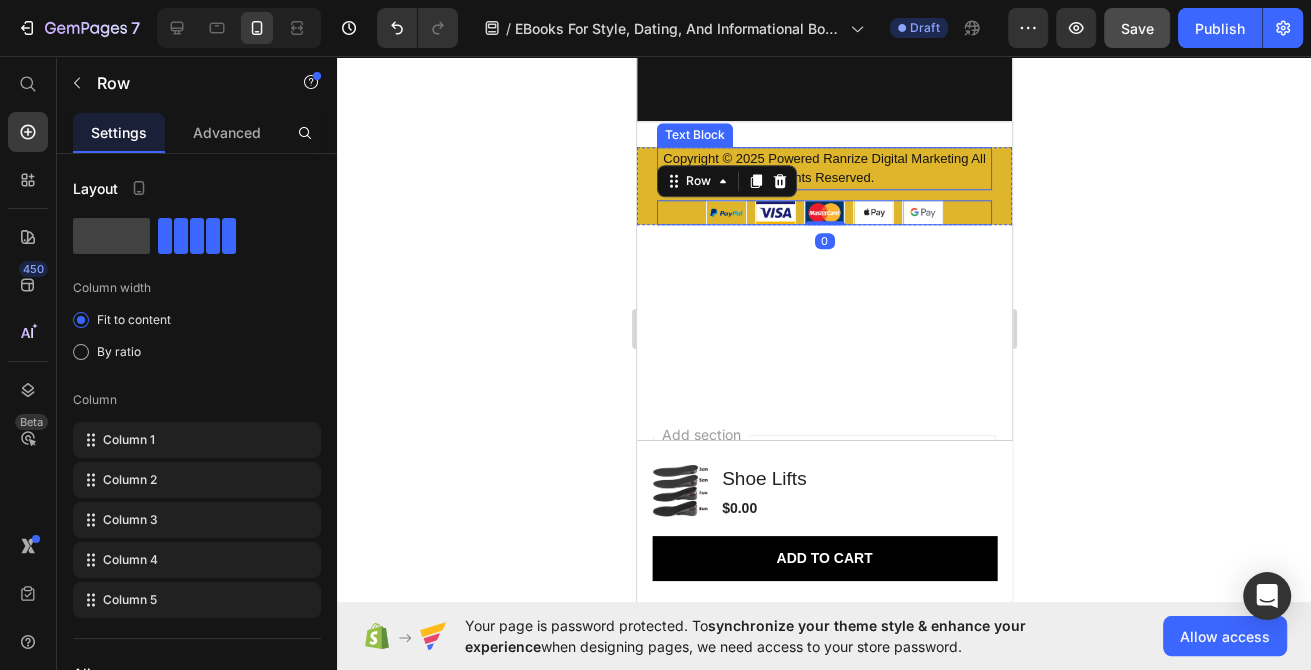 click on "Copyright © 2025 Powered Ranrize Digital Marketing All Rights Reserved." at bounding box center [823, 168] 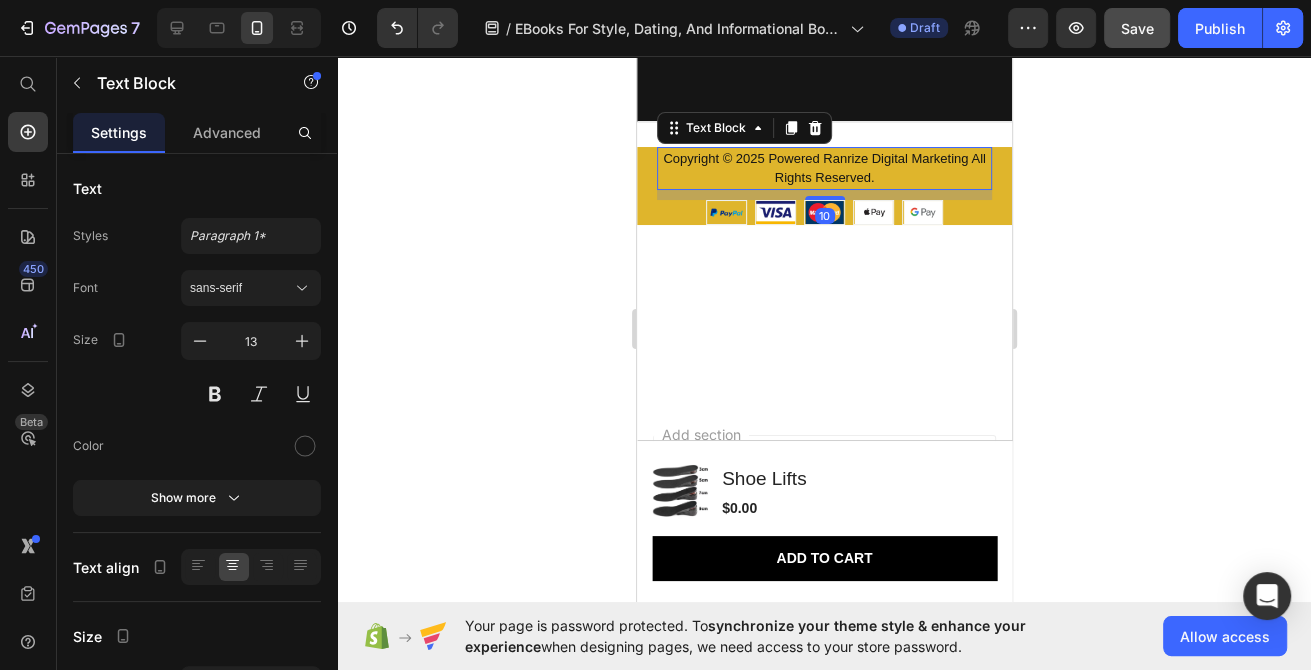 click 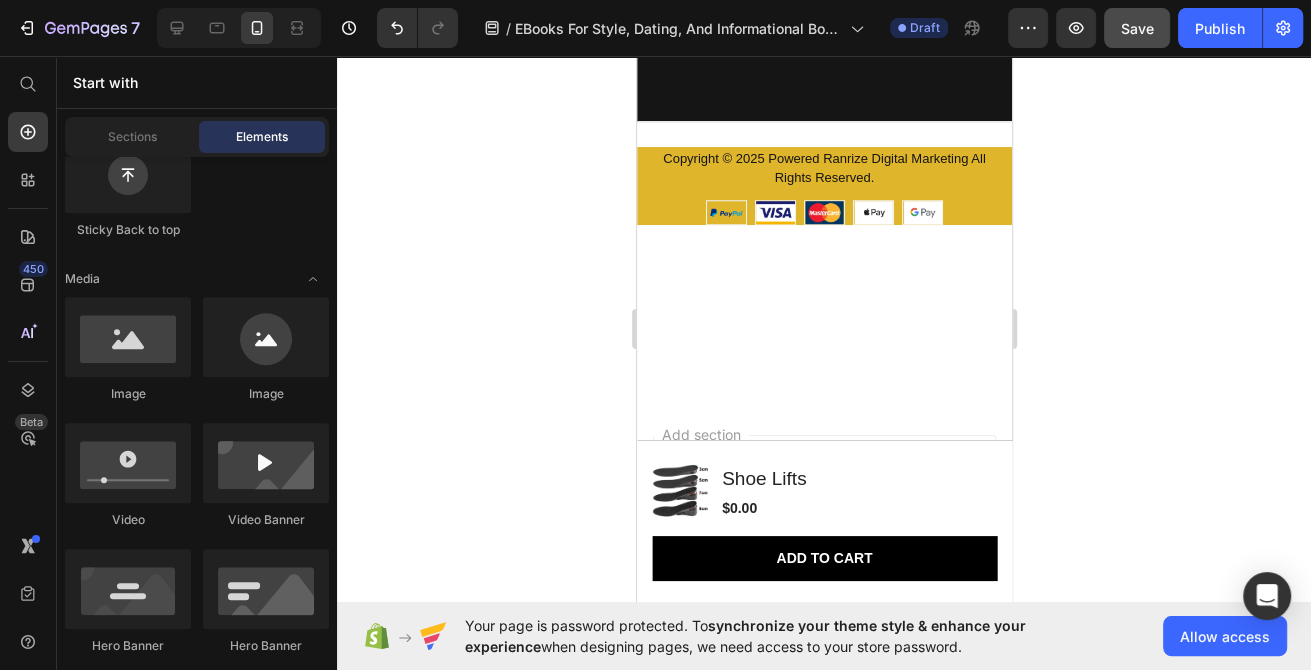 scroll, scrollTop: 648, scrollLeft: 0, axis: vertical 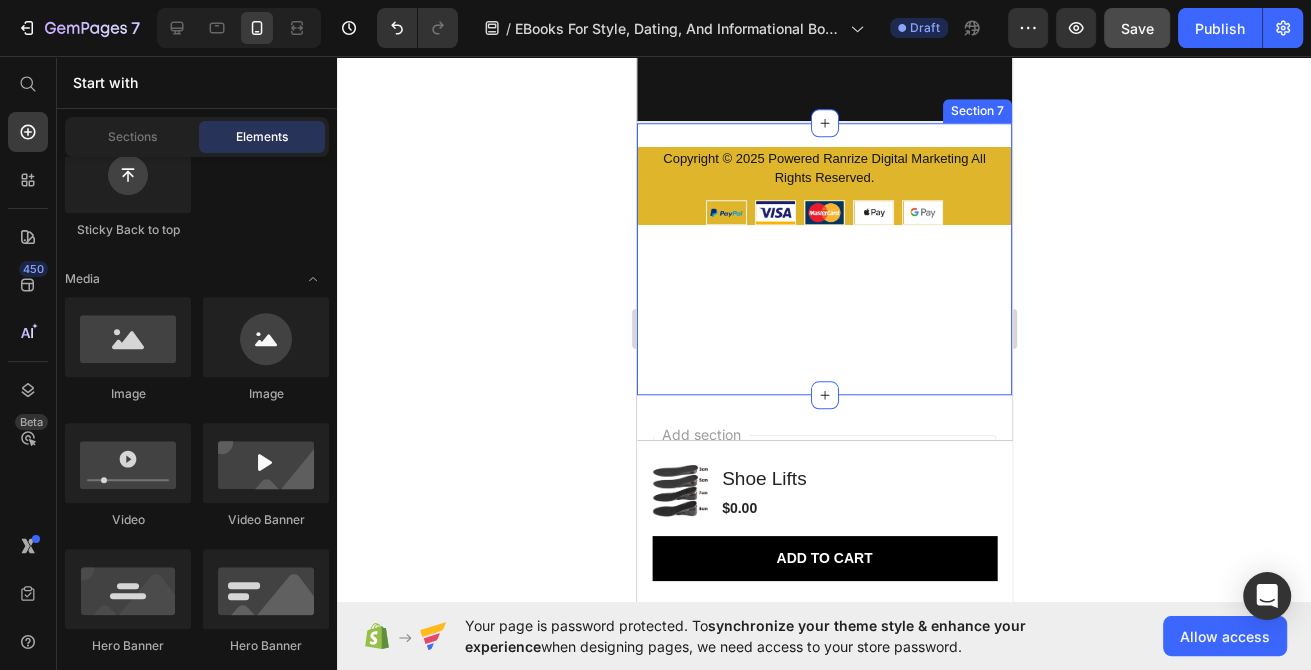 click on "Copyright © 2025 Powered Ranrize Digital Marketing All Rights Reserved. Text Block Image Image Image Image Image Row Row Section 7" at bounding box center (823, 259) 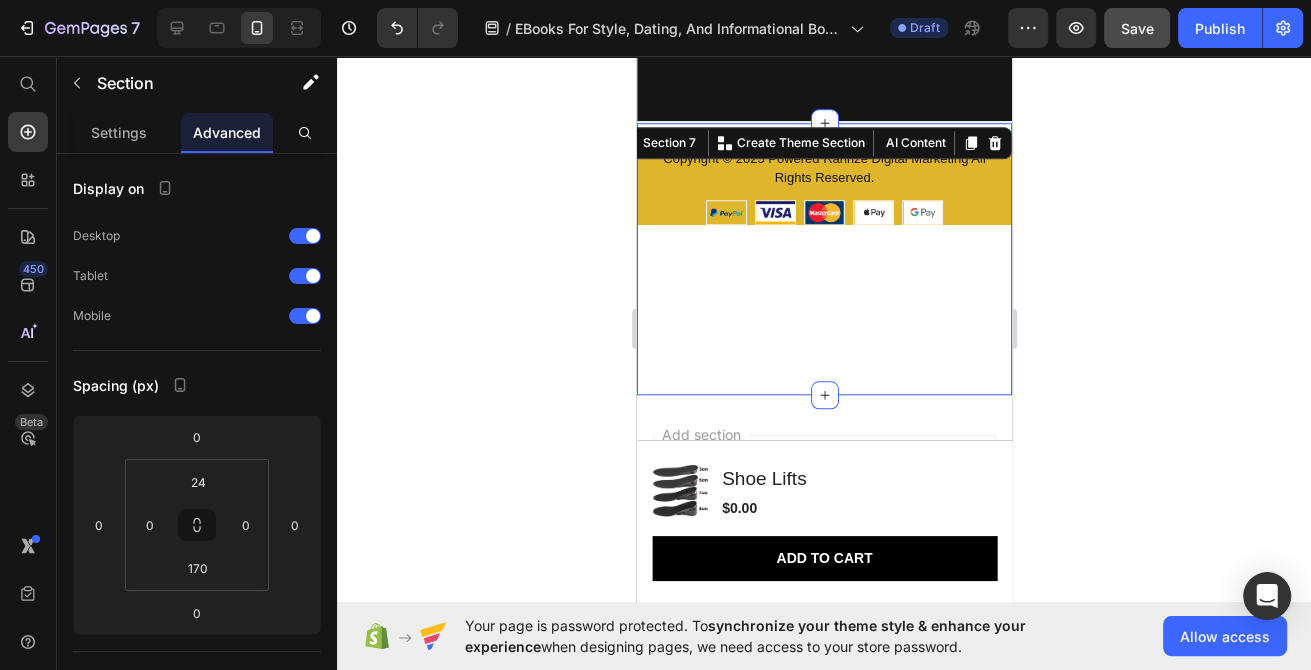 drag, startPoint x: 1101, startPoint y: 199, endPoint x: 1061, endPoint y: 208, distance: 41 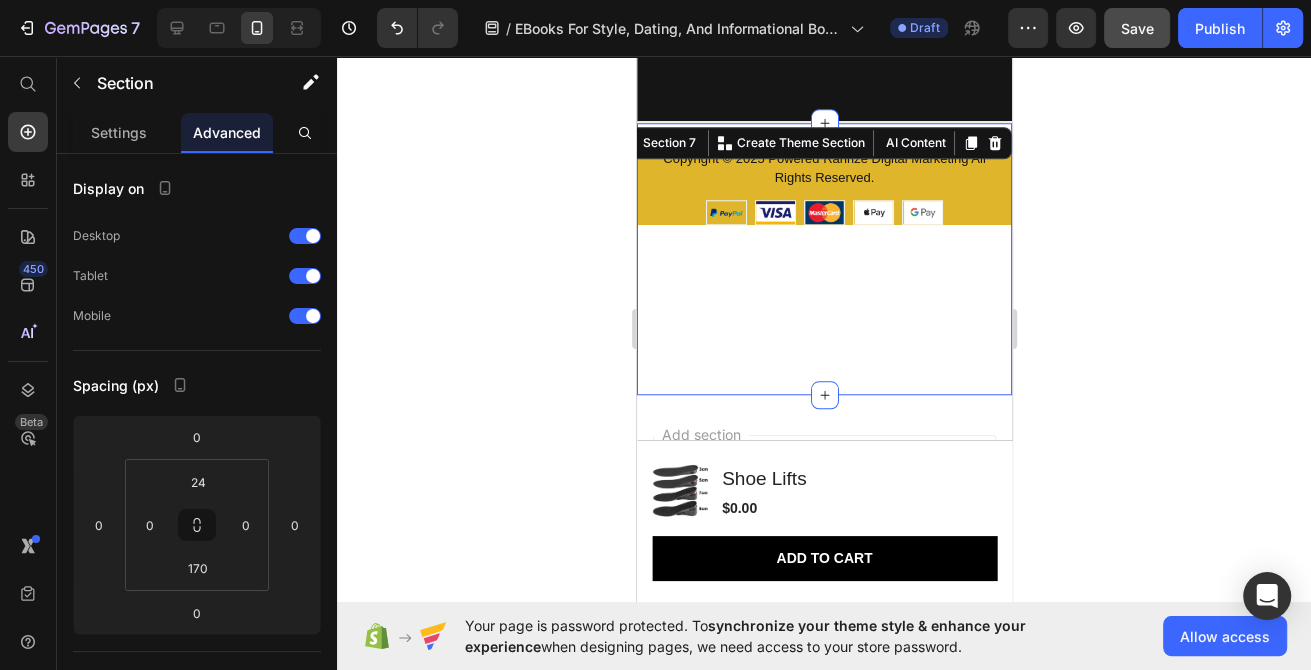 click 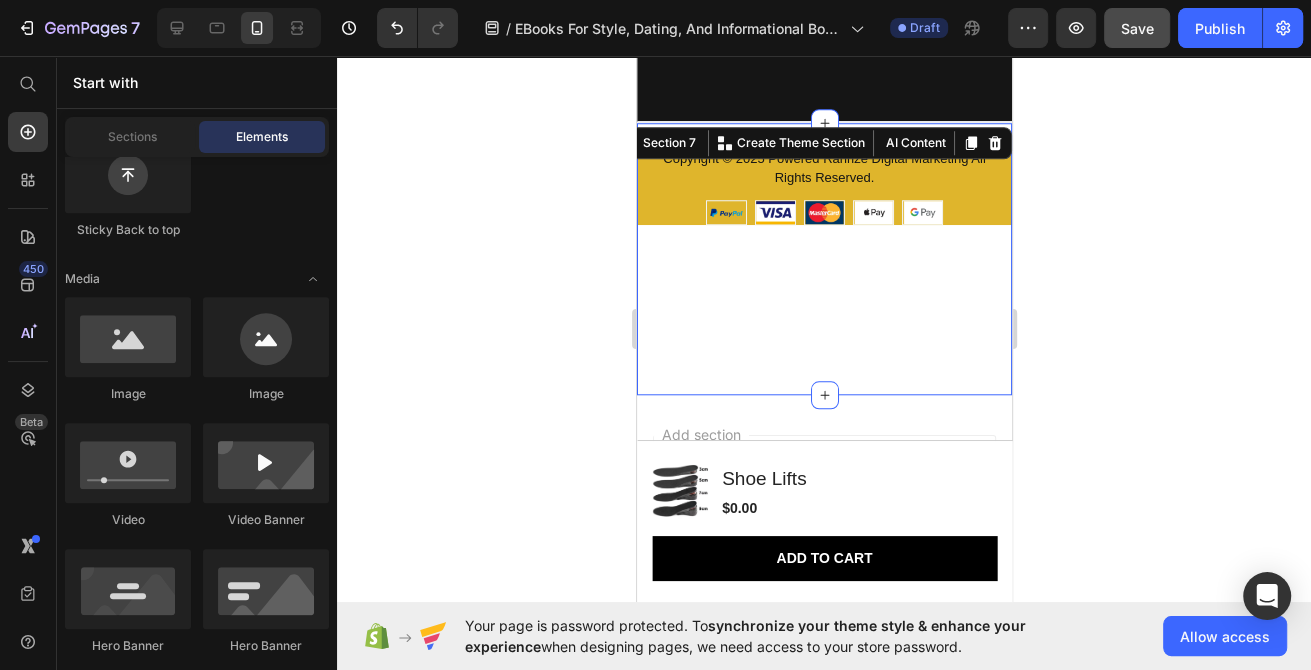 scroll, scrollTop: 648, scrollLeft: 0, axis: vertical 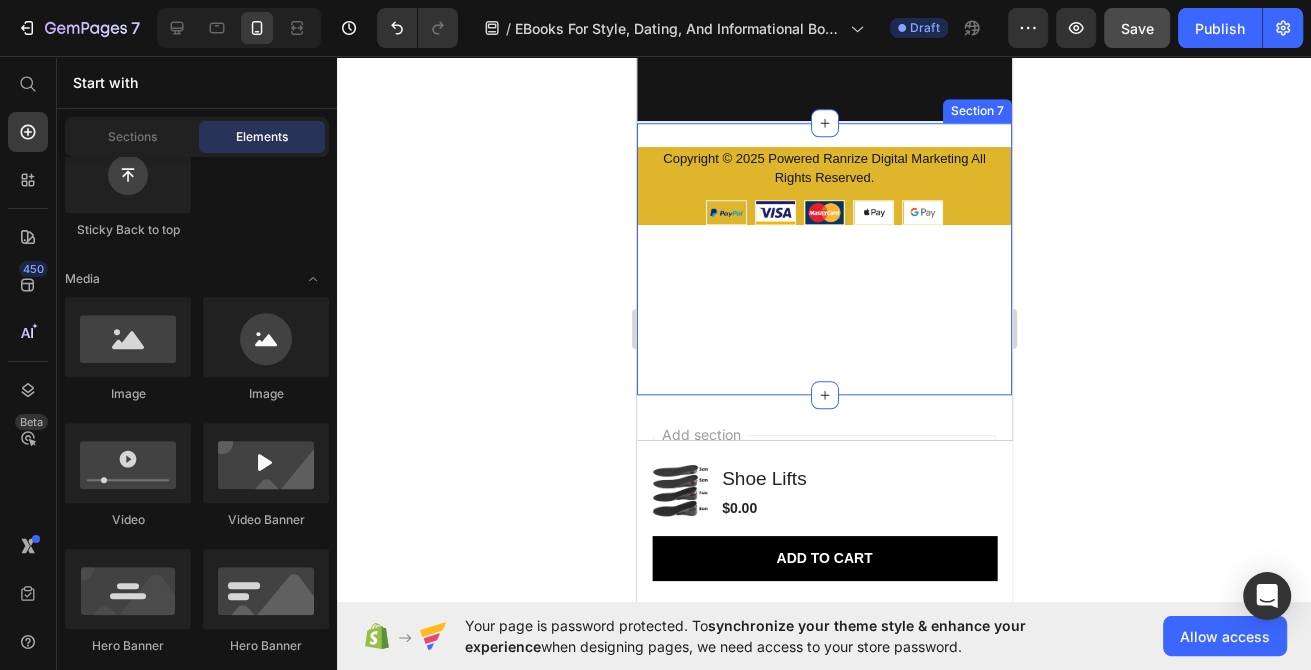 click on "Copyright © 2025 Powered Ranrize Digital Marketing All Rights Reserved. Text Block Image Image Image Image Image Row Row Section 7" at bounding box center [823, 259] 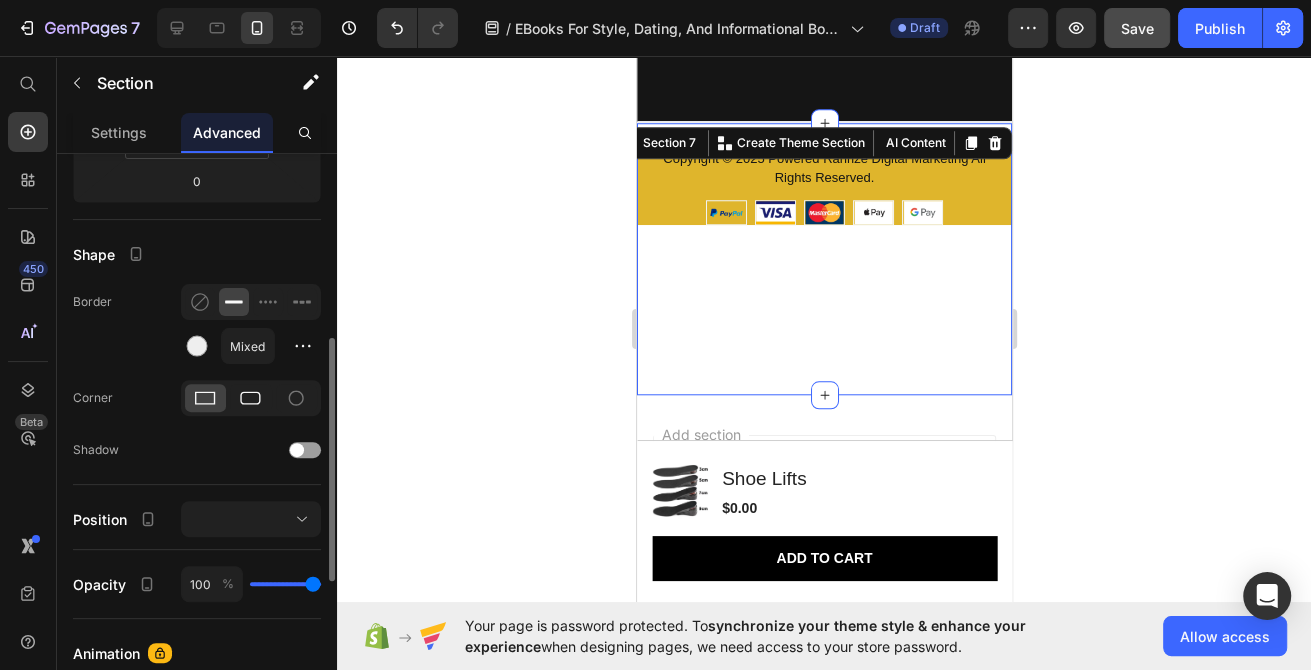 scroll, scrollTop: 540, scrollLeft: 0, axis: vertical 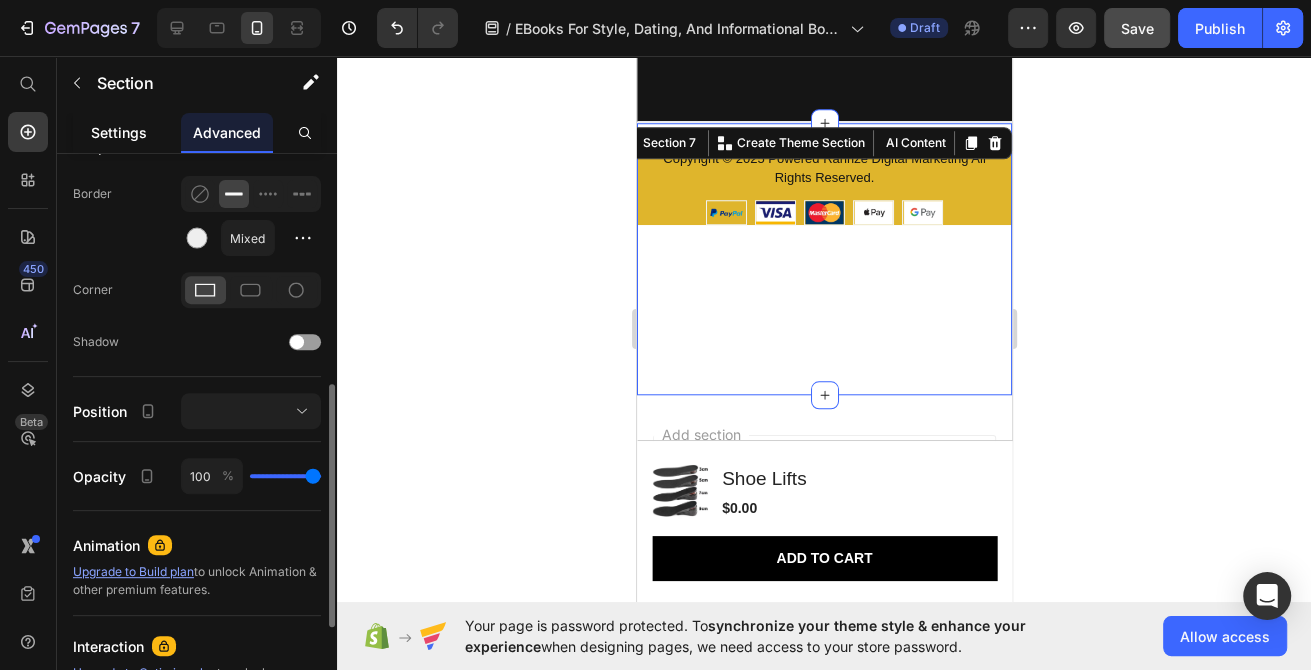 click on "Settings" at bounding box center [119, 132] 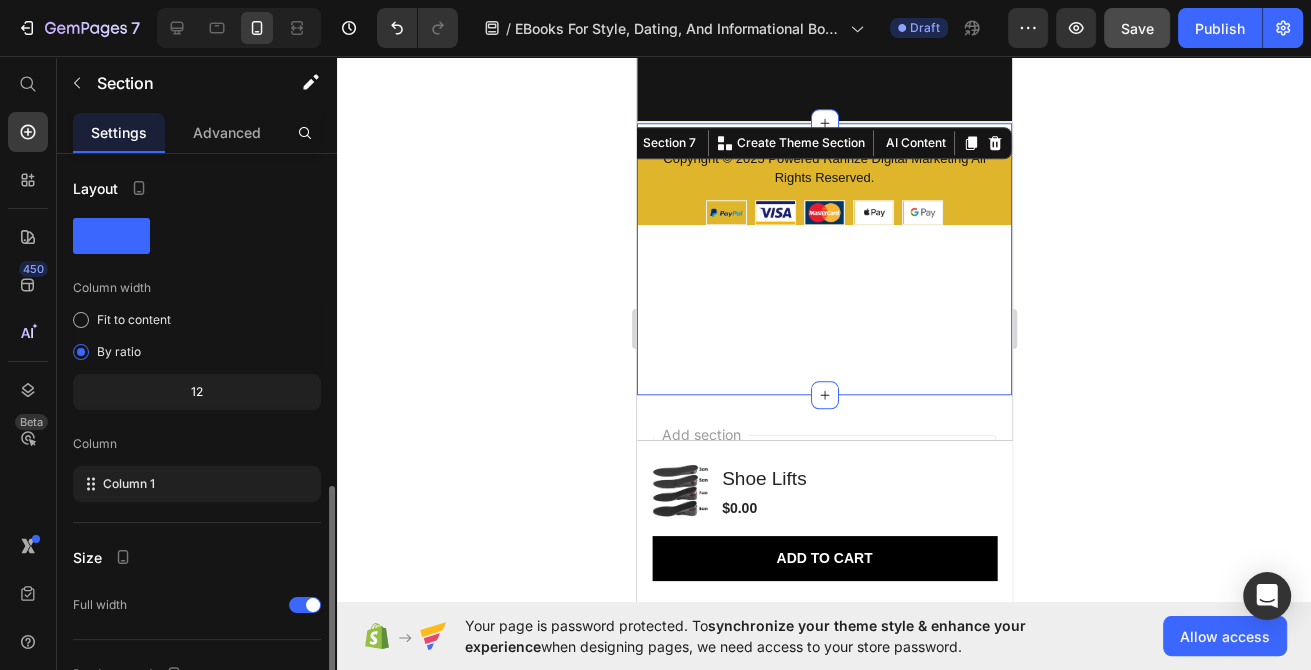 scroll, scrollTop: 189, scrollLeft: 0, axis: vertical 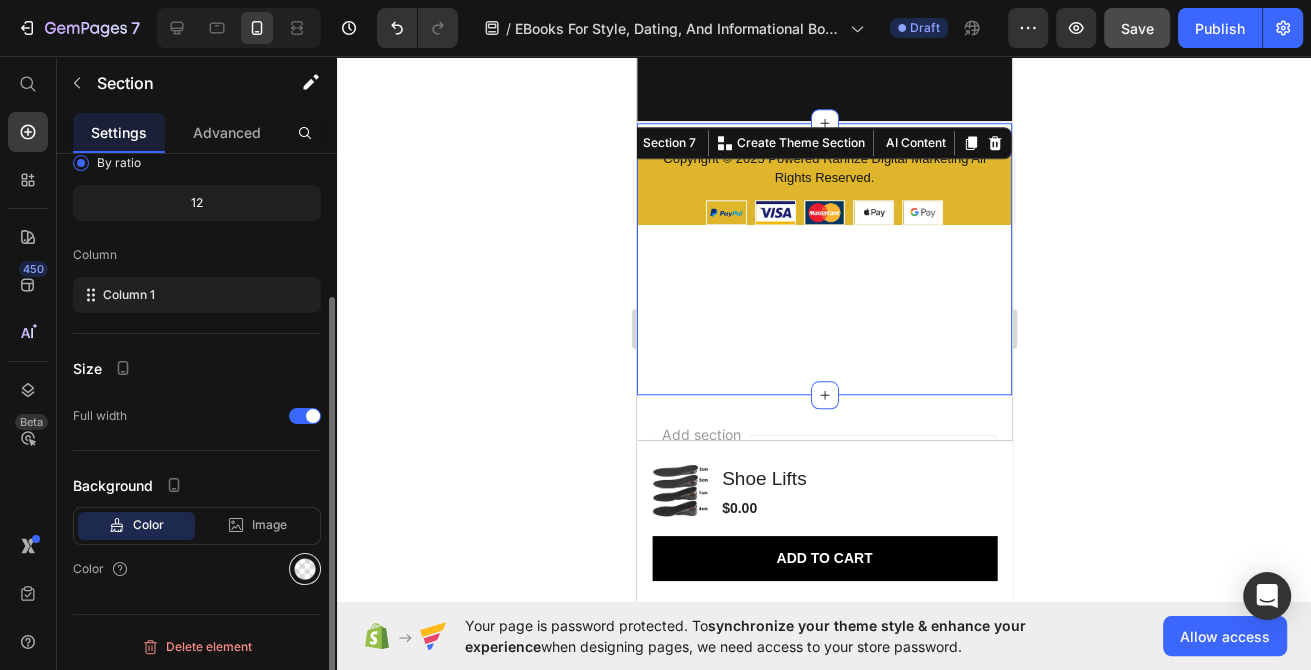 click at bounding box center [305, 569] 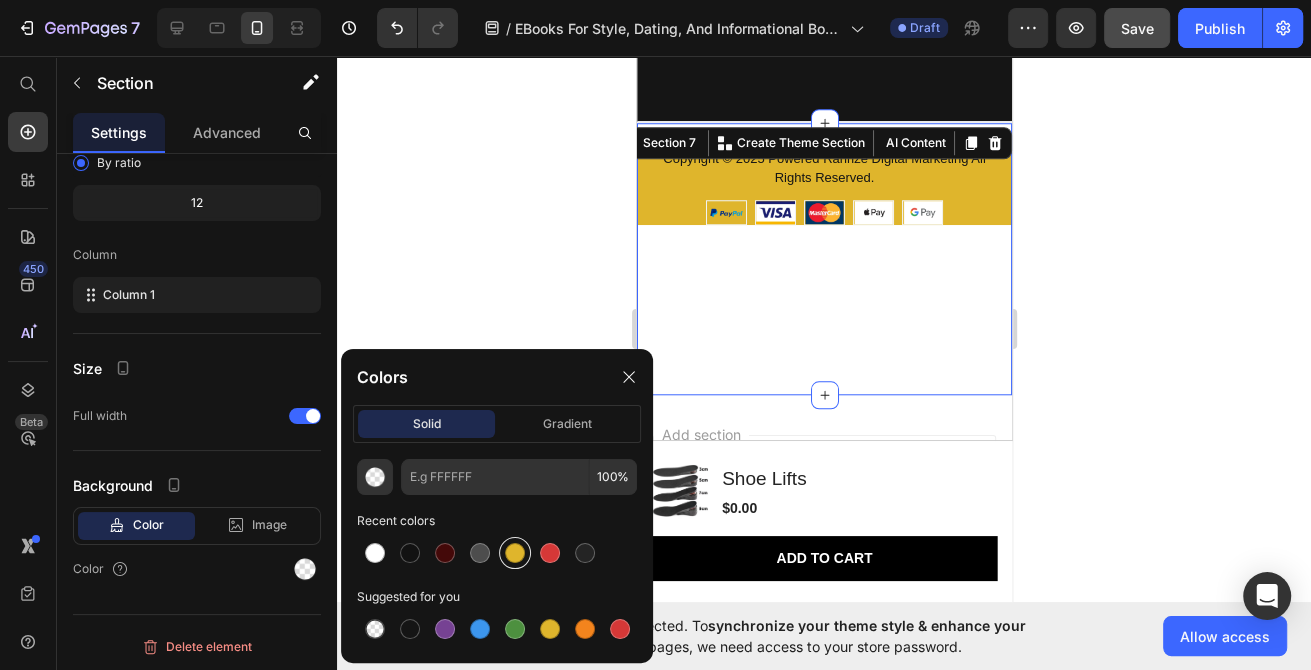 click at bounding box center (515, 553) 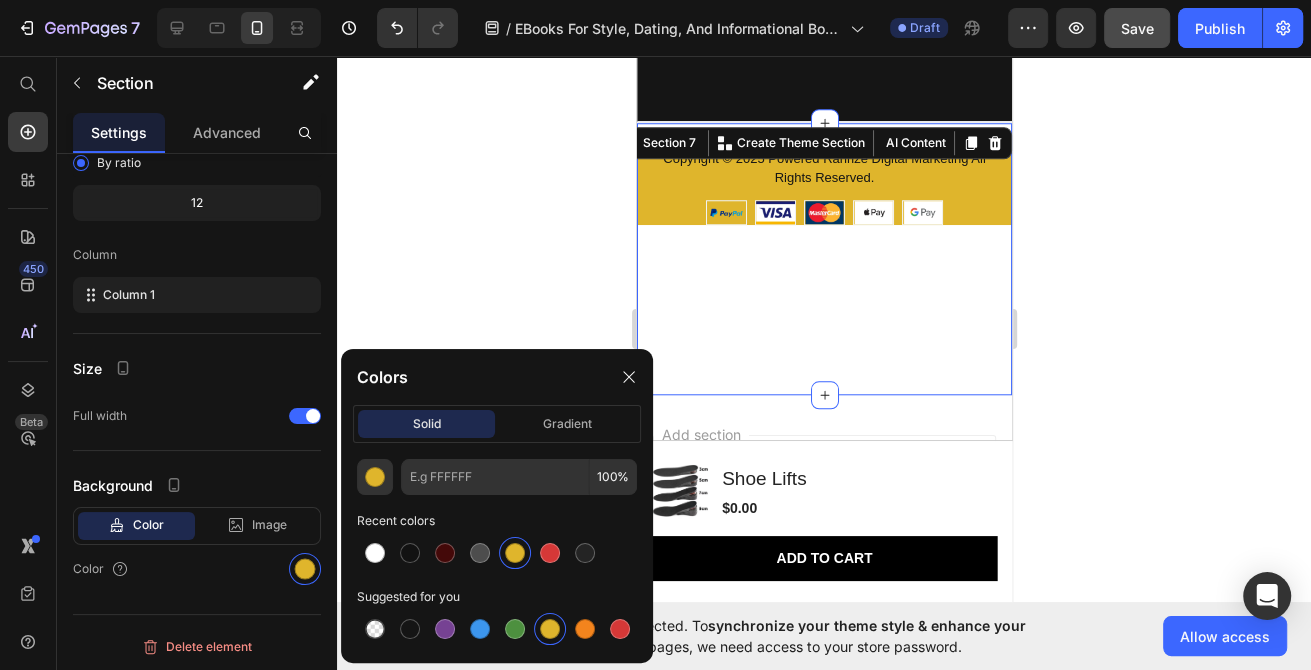 type on "DFB52C" 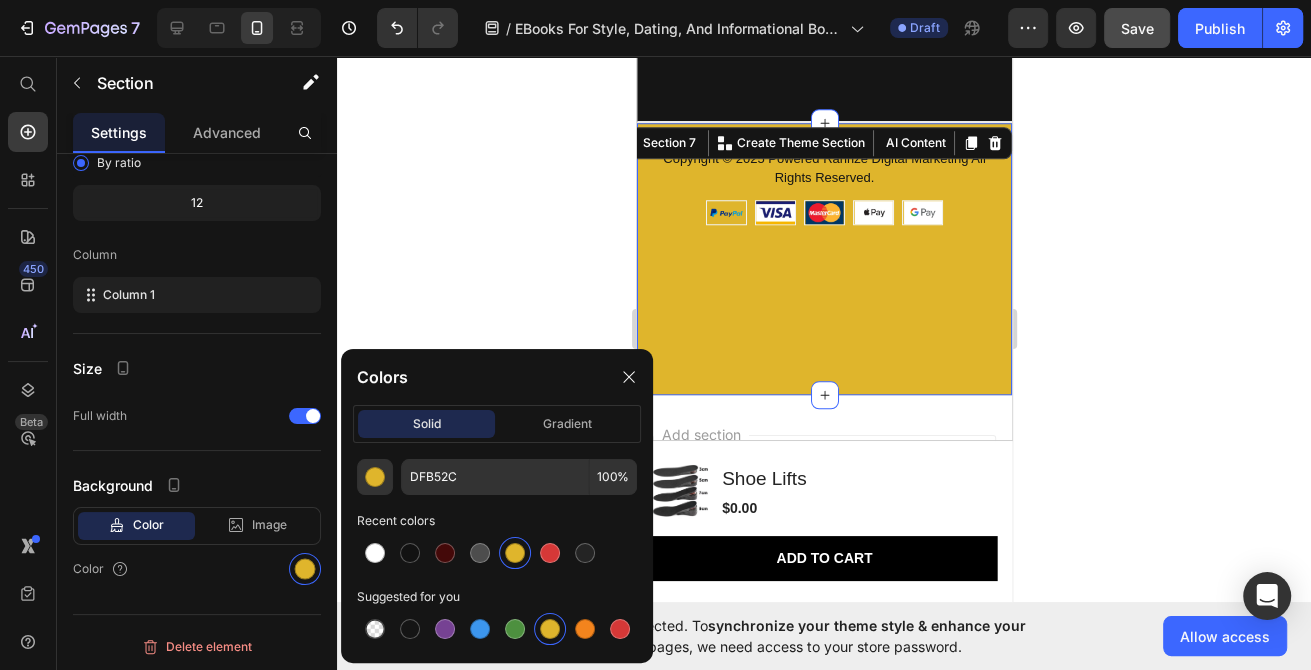 click 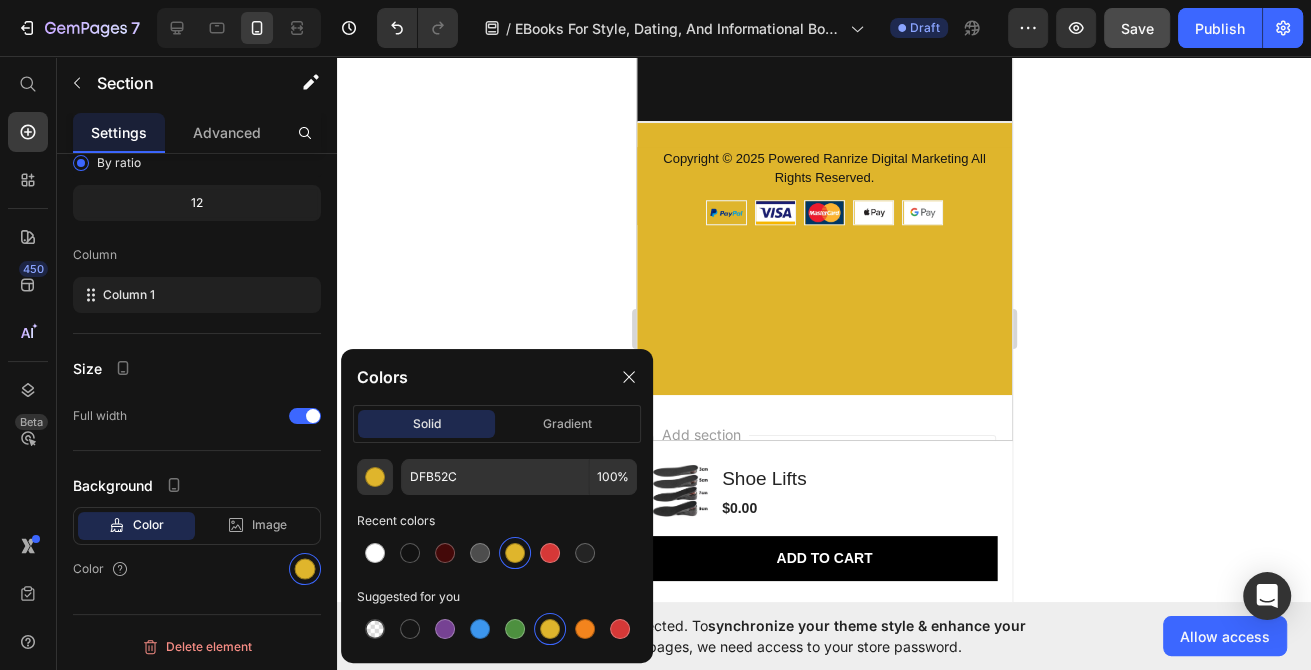 scroll, scrollTop: 648, scrollLeft: 0, axis: vertical 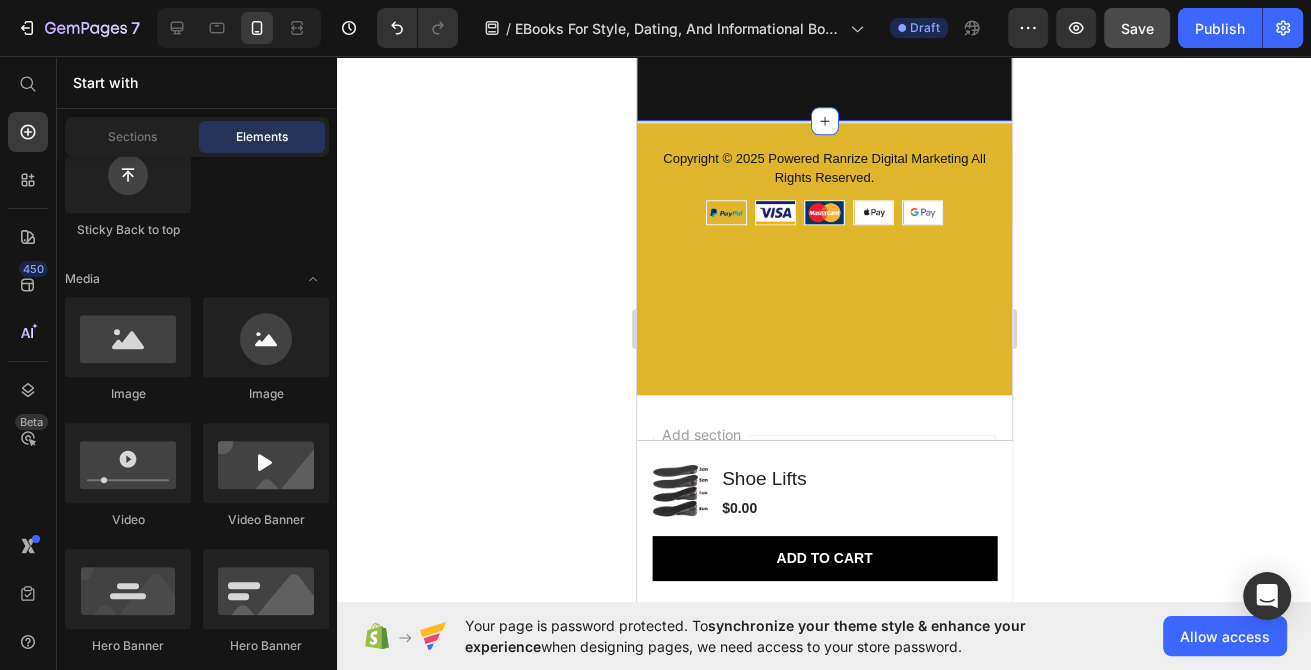 click on "MAN MAXING  Heading For the ultimate care, discover our recommendation of supplementary products. Text Block
Product Images Row Basic KIt Product Title $0.00 Product Price Out of stock Add to Cart Product Hero Banner
Product Images Row Full Style Box Product Title $130.00 Product Price Out of stock Add to Cart Product Hero Banner
Product Images Row Pants Stays Product Title $0.00 Product Price Out of stock Add to Cart Product Hero Banner Carousel Row Section 6   You can create reusable sections Create Theme Section AI Content Write with GemAI What would you like to describe here? Tone and Voice Persuasive Product Show more Generate" at bounding box center [823, -216] 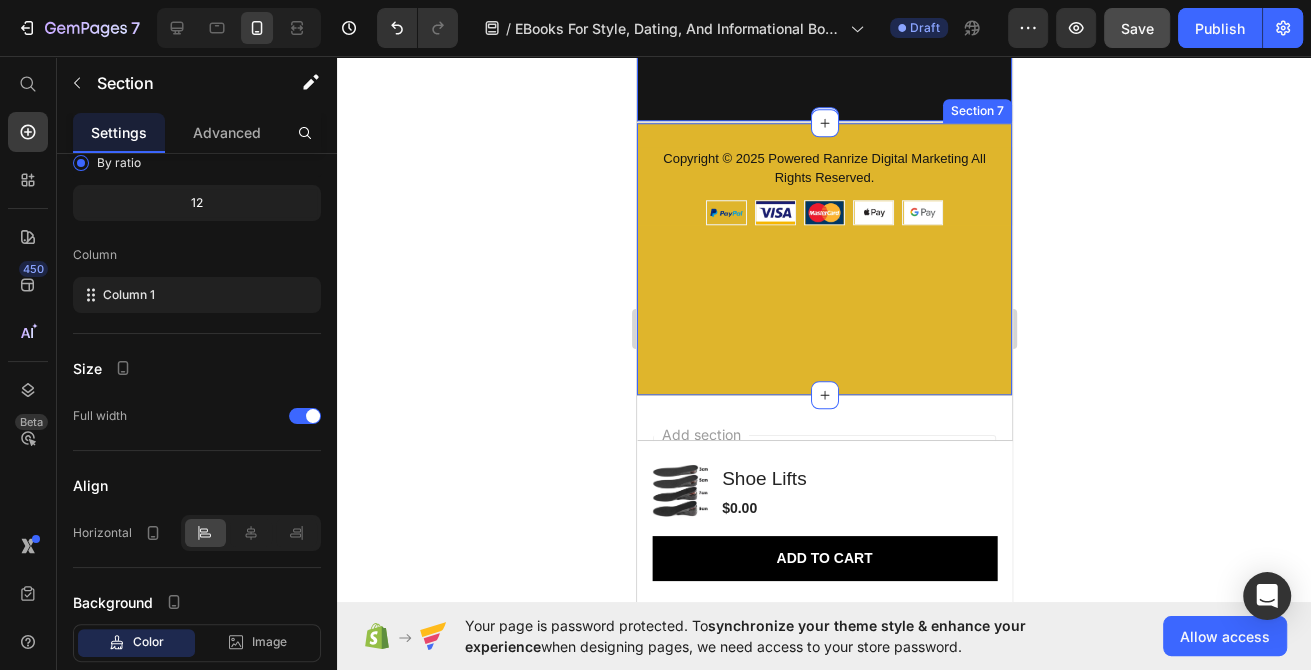 click on "Copyright © 2025 Powered Ranrize Digital Marketing All Rights Reserved. Text Block Image Image Image Image Image Row Row Section 7" at bounding box center [823, 259] 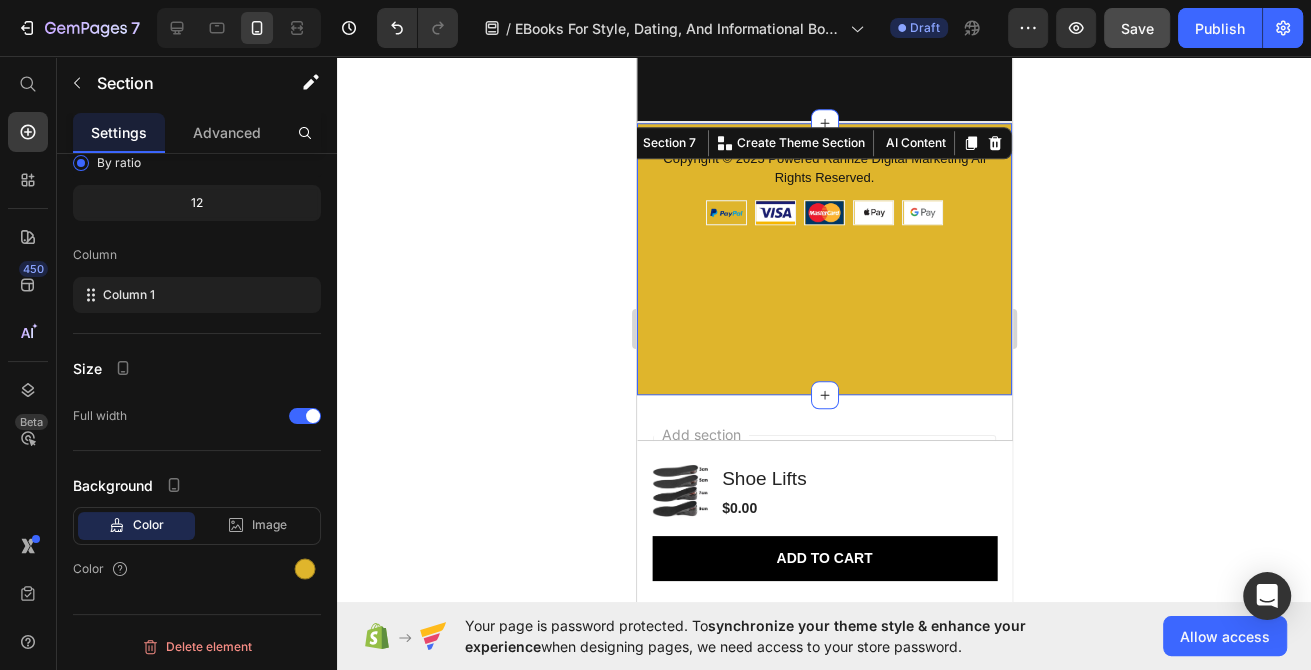 click 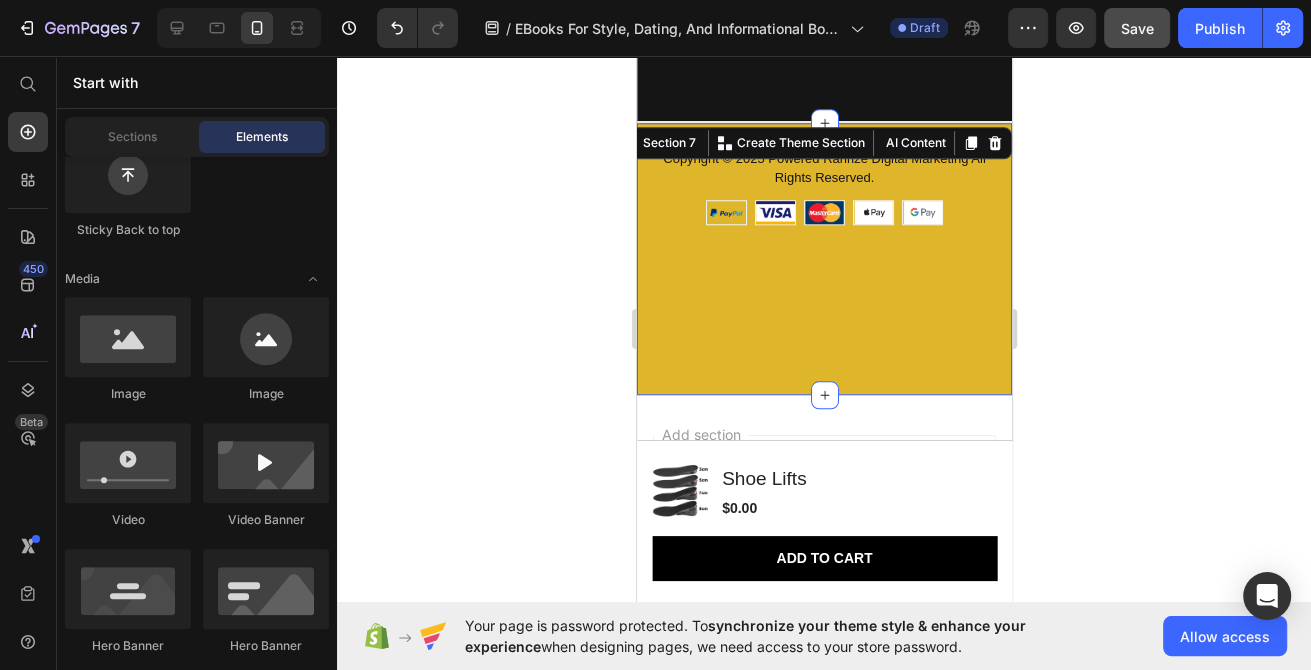 click on "Copyright © 2025 Powered Ranrize Digital Marketing All Rights Reserved. Text Block Image Image Image Image Image Row Row Section 7   You can create reusable sections Create Theme Section AI Content Write with GemAI What would you like to describe here? Tone and Voice Persuasive Product Shoe Lifts Show more Generate" at bounding box center (823, 259) 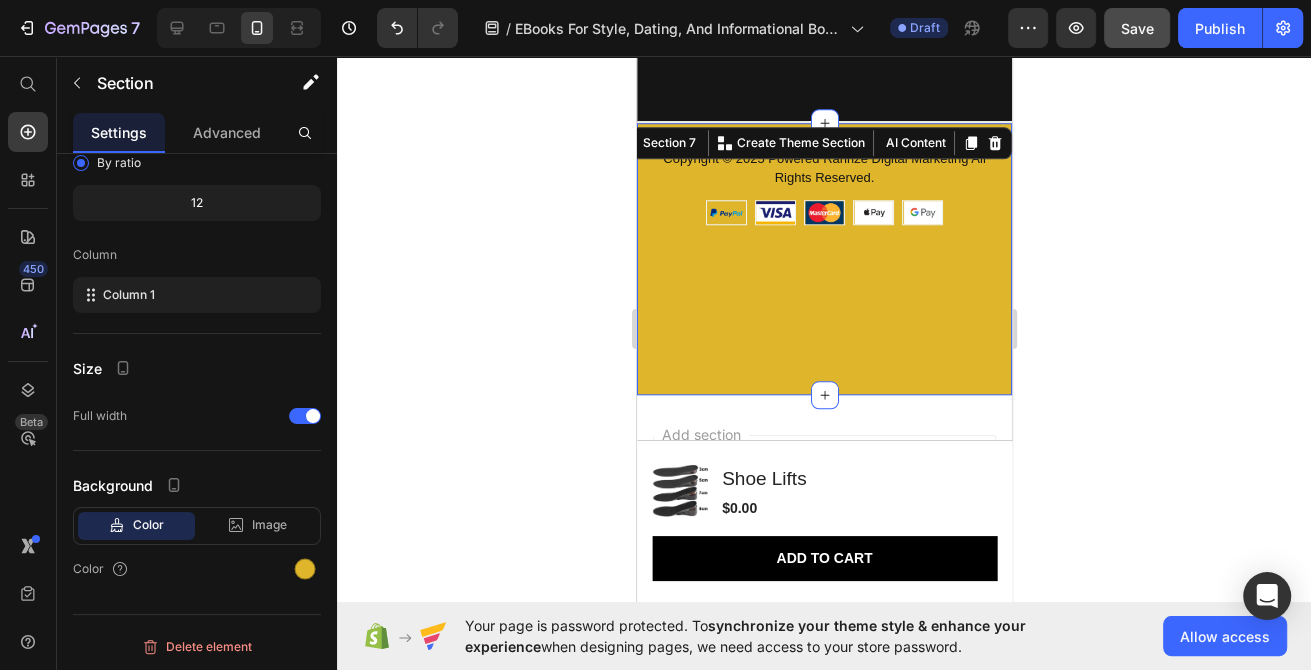scroll, scrollTop: 189, scrollLeft: 0, axis: vertical 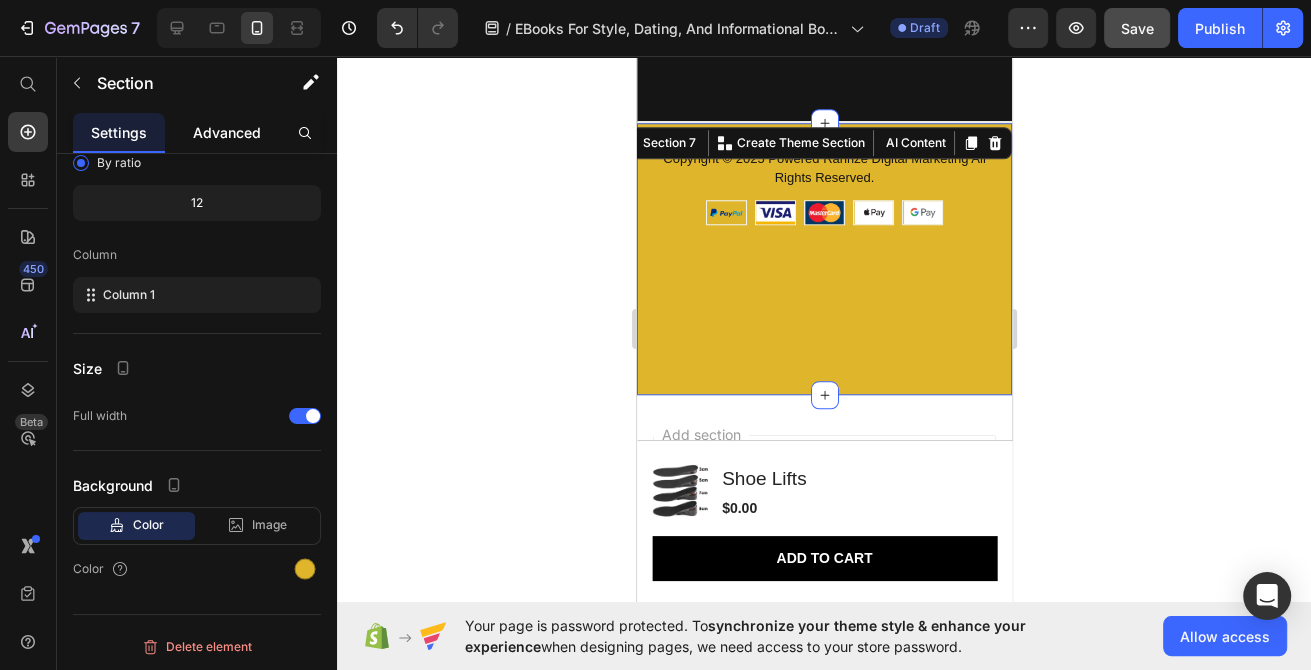 click on "Advanced" at bounding box center (227, 132) 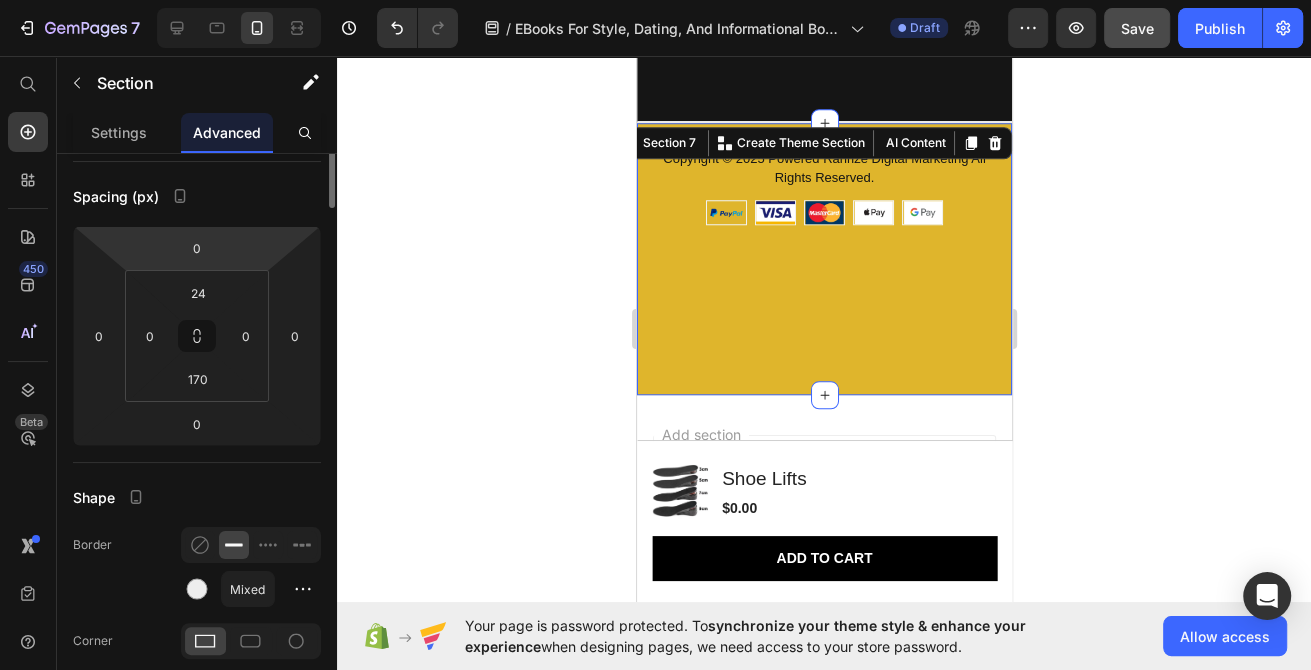 scroll, scrollTop: 0, scrollLeft: 0, axis: both 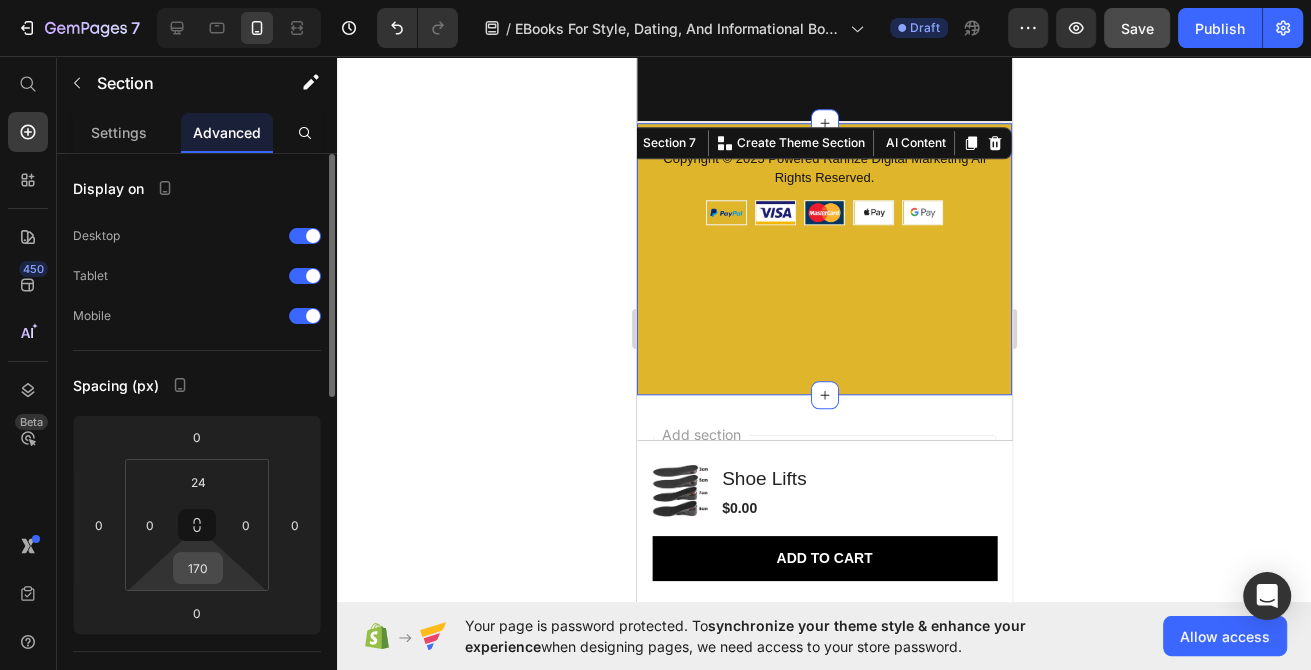 click on "170" at bounding box center (198, 568) 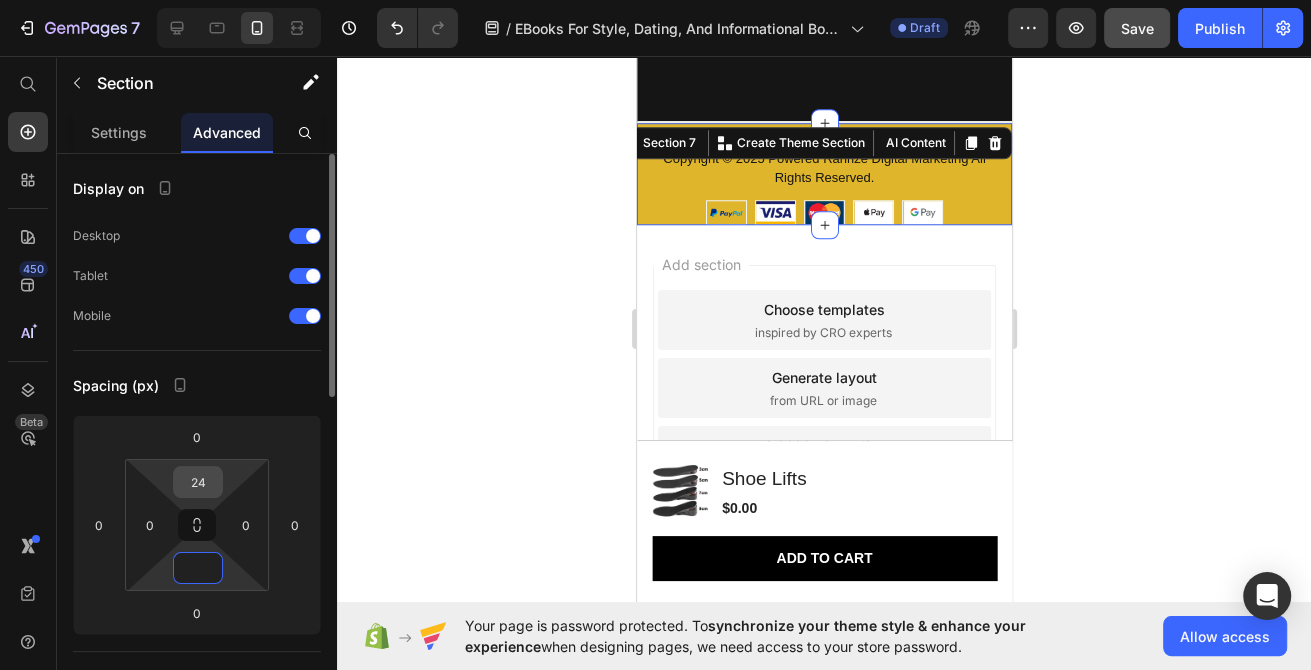 type on "0" 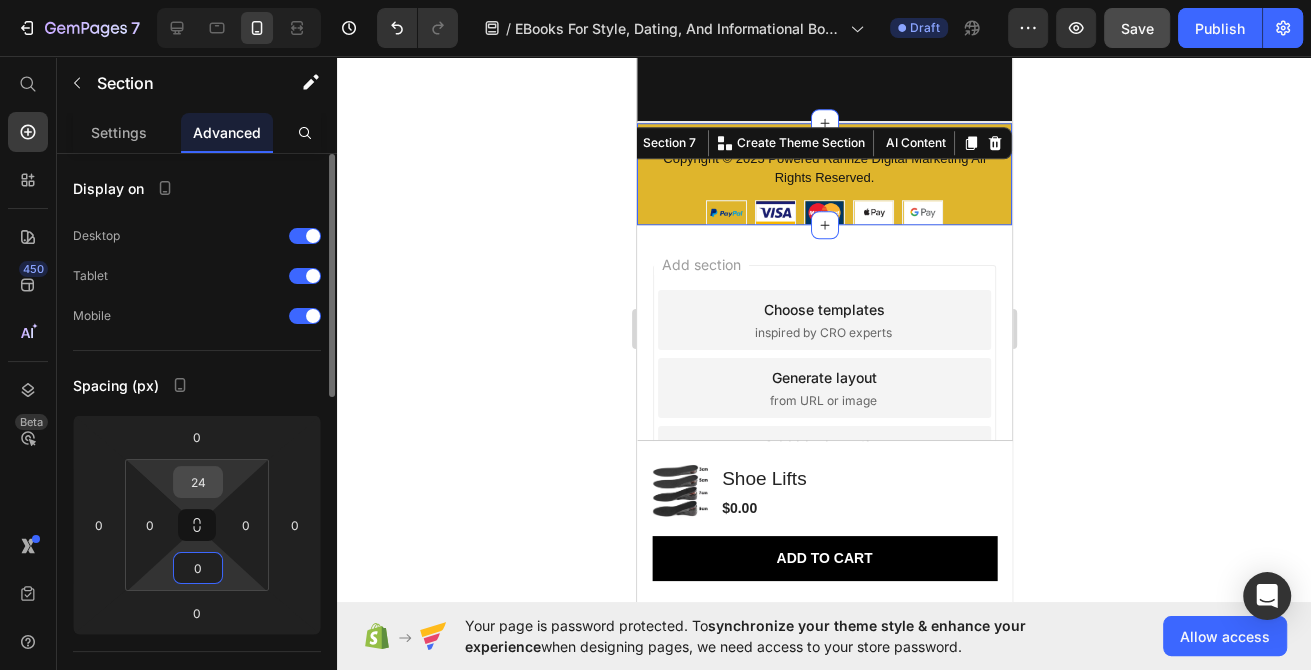 click on "24" at bounding box center (198, 482) 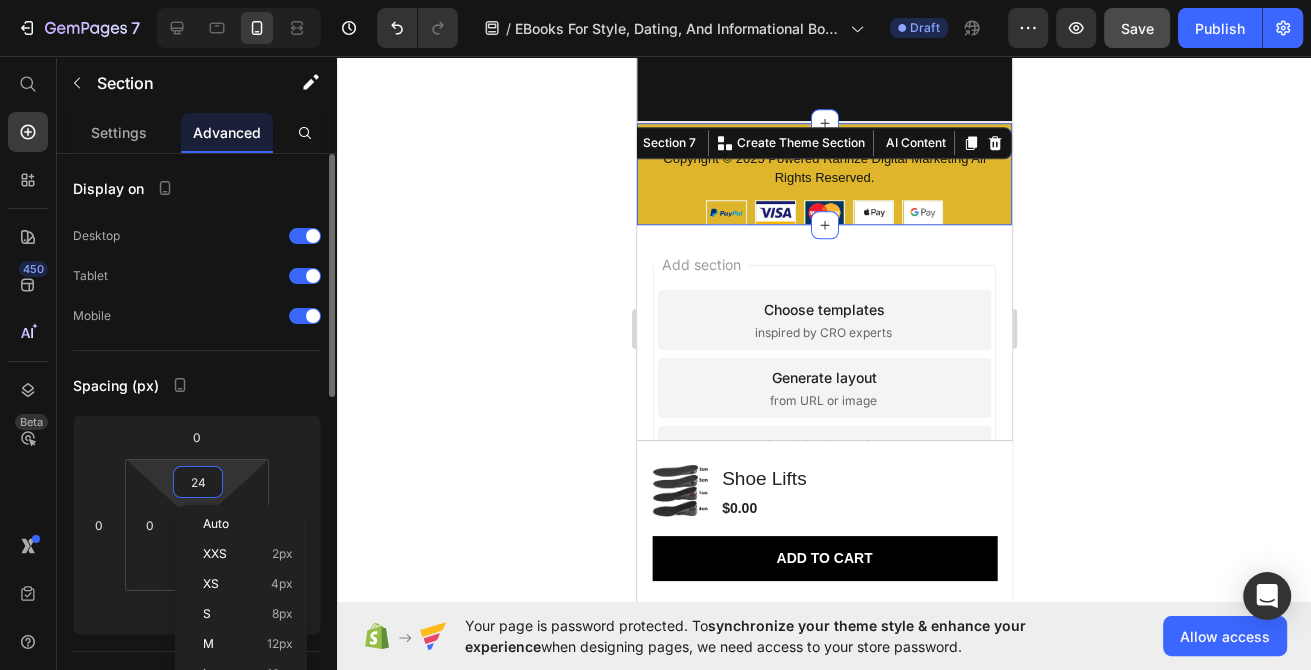 type 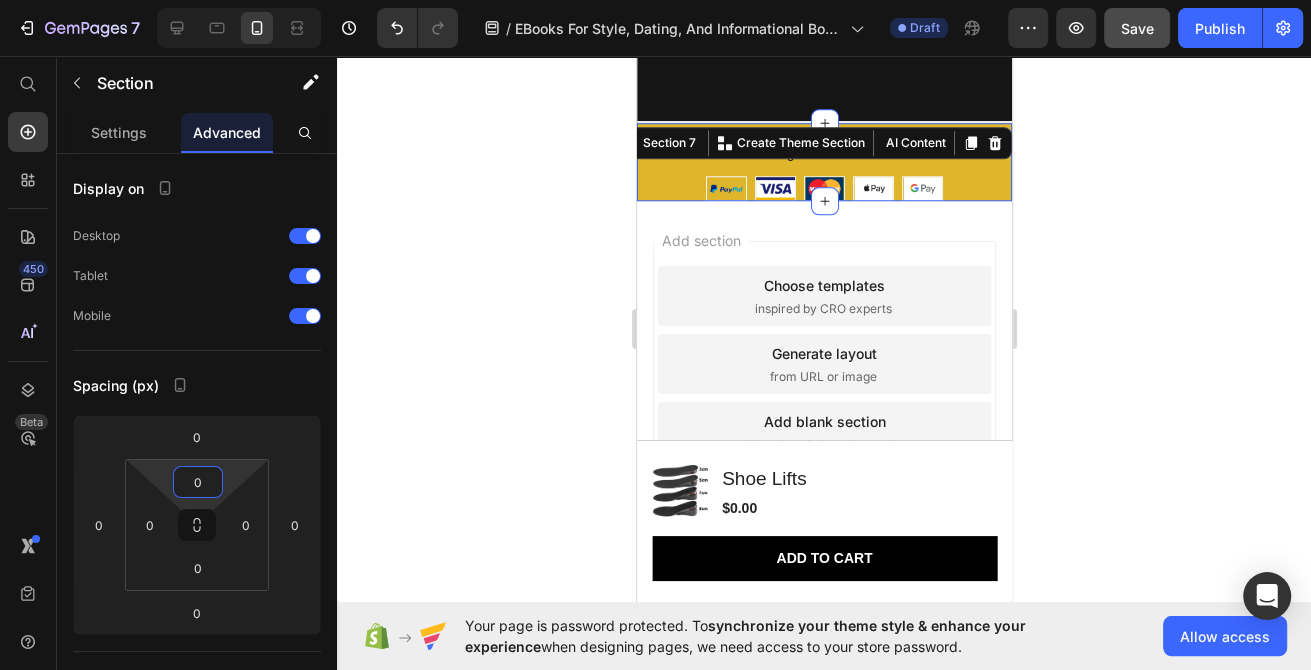 click 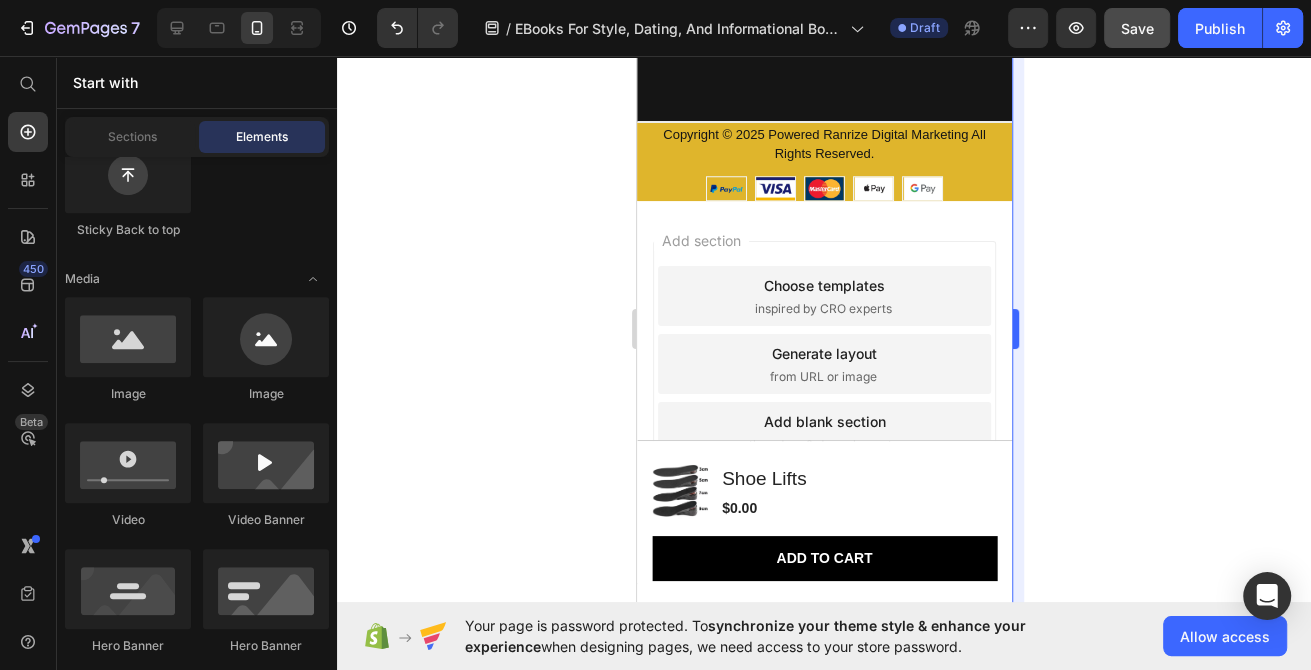 scroll, scrollTop: 648, scrollLeft: 0, axis: vertical 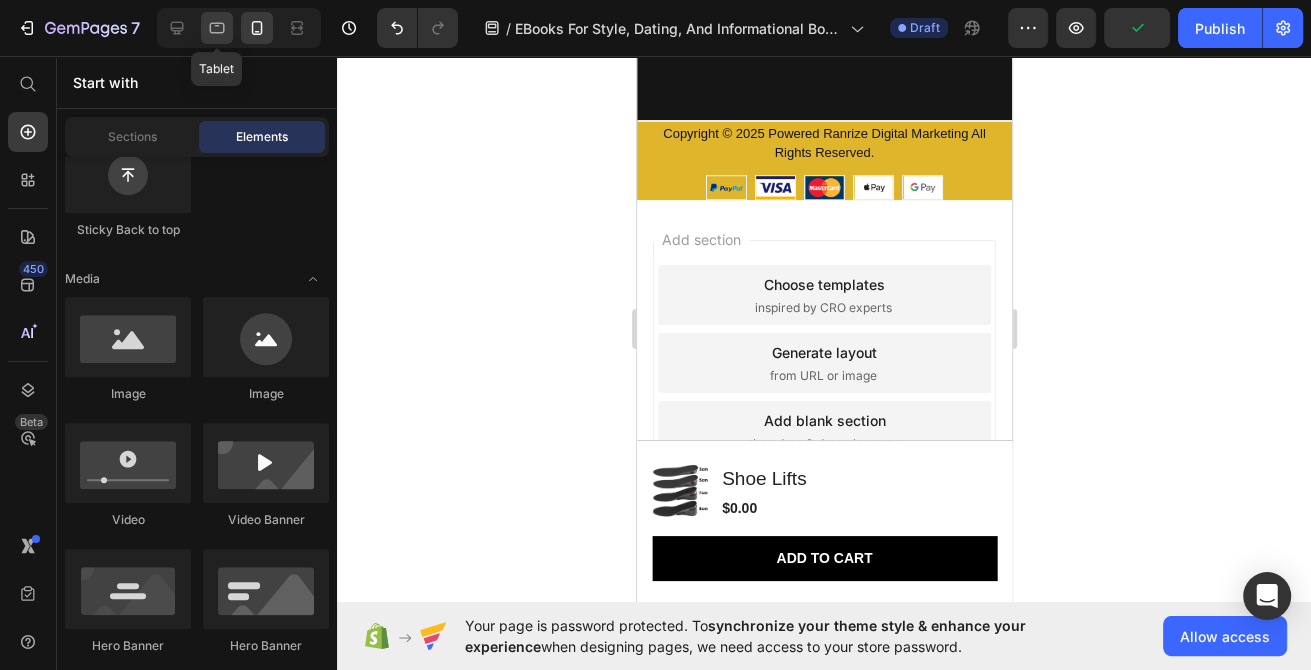 click 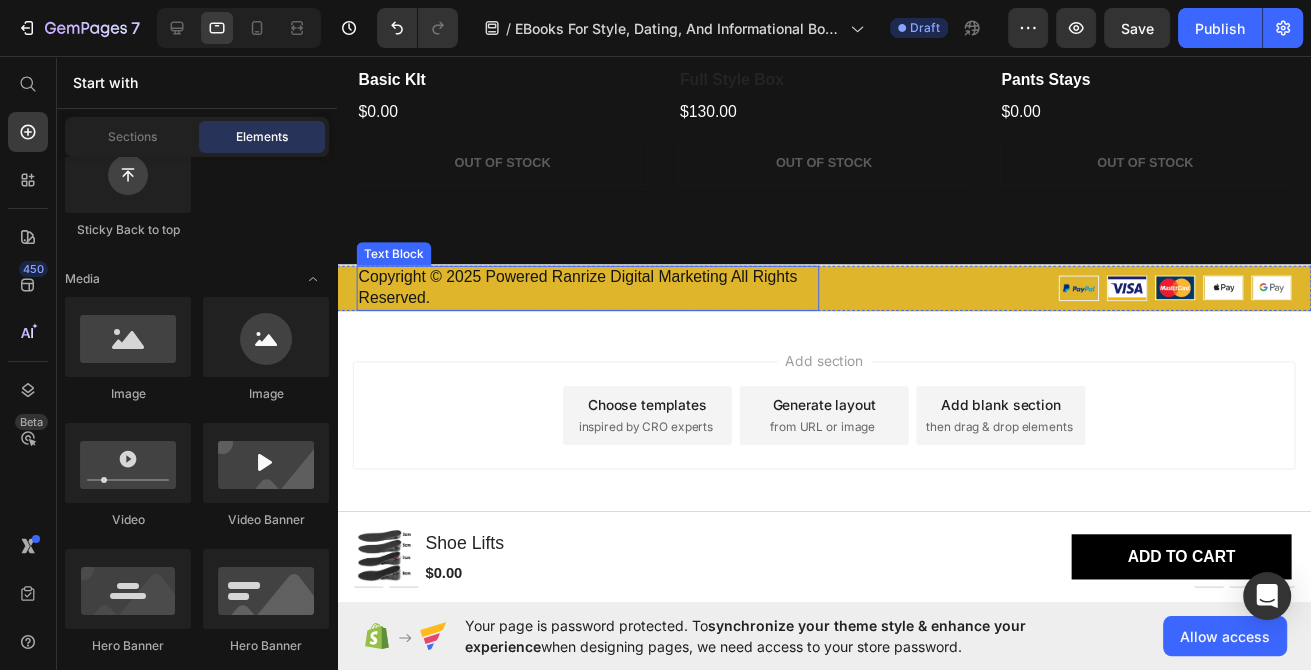 scroll, scrollTop: 1079, scrollLeft: 0, axis: vertical 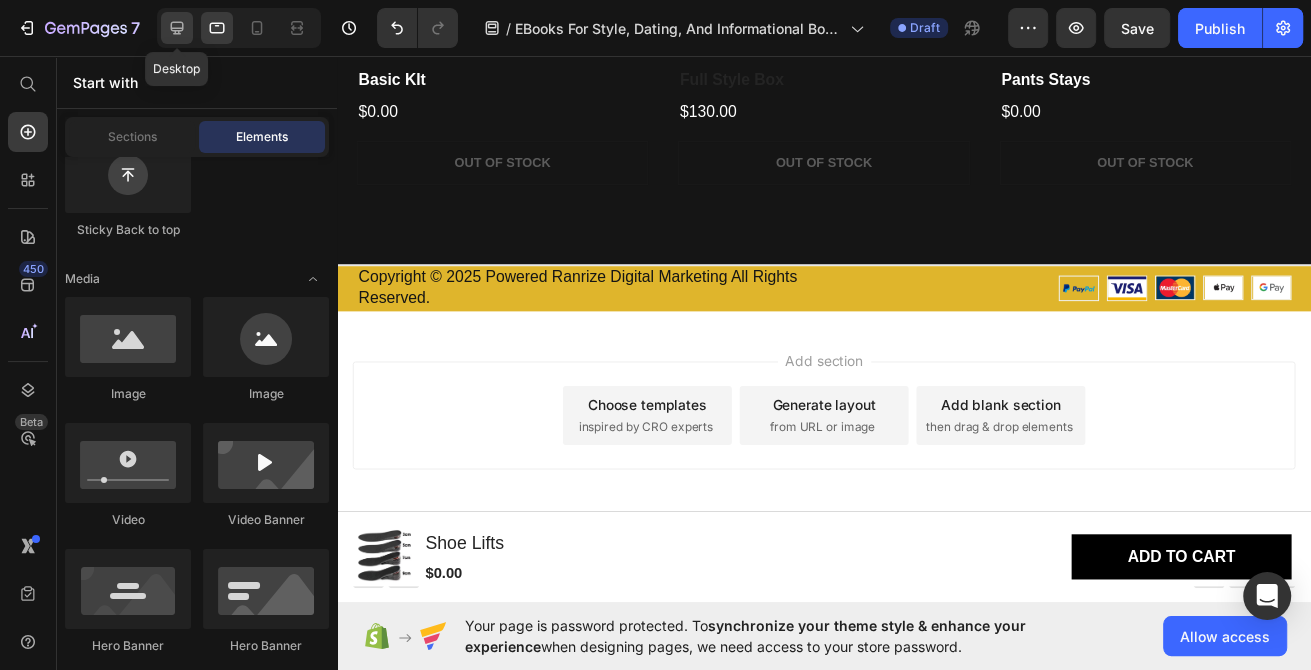 click 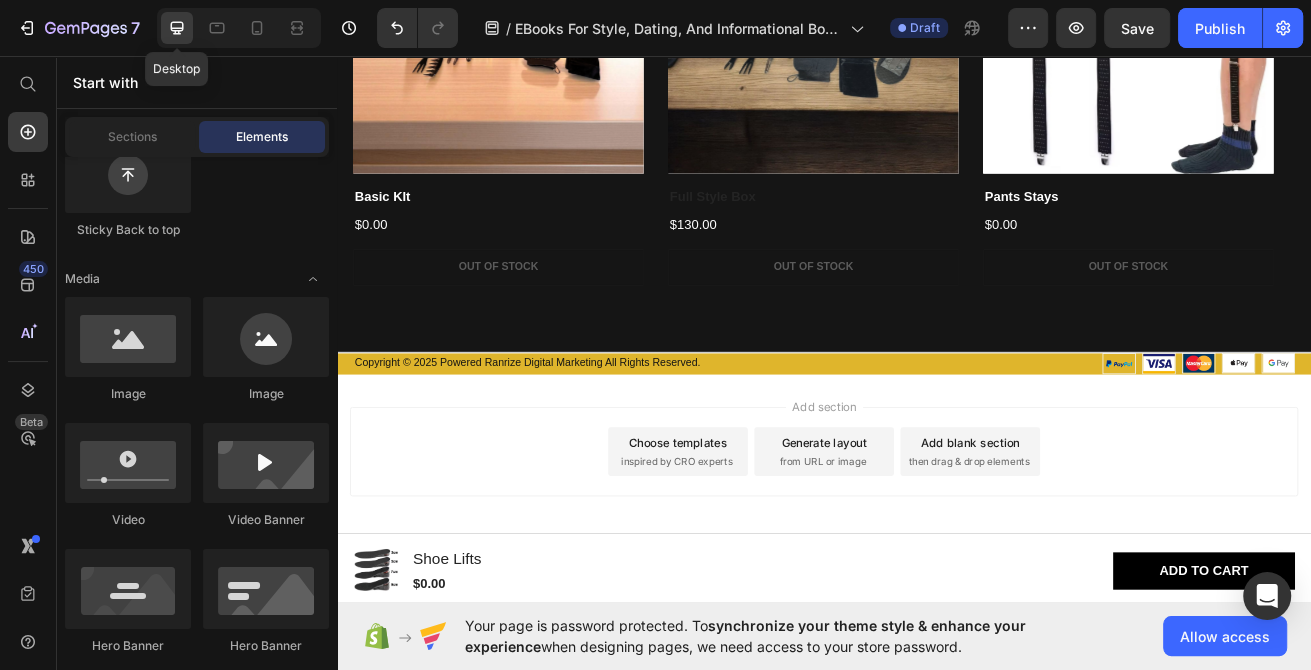 scroll, scrollTop: 986, scrollLeft: 0, axis: vertical 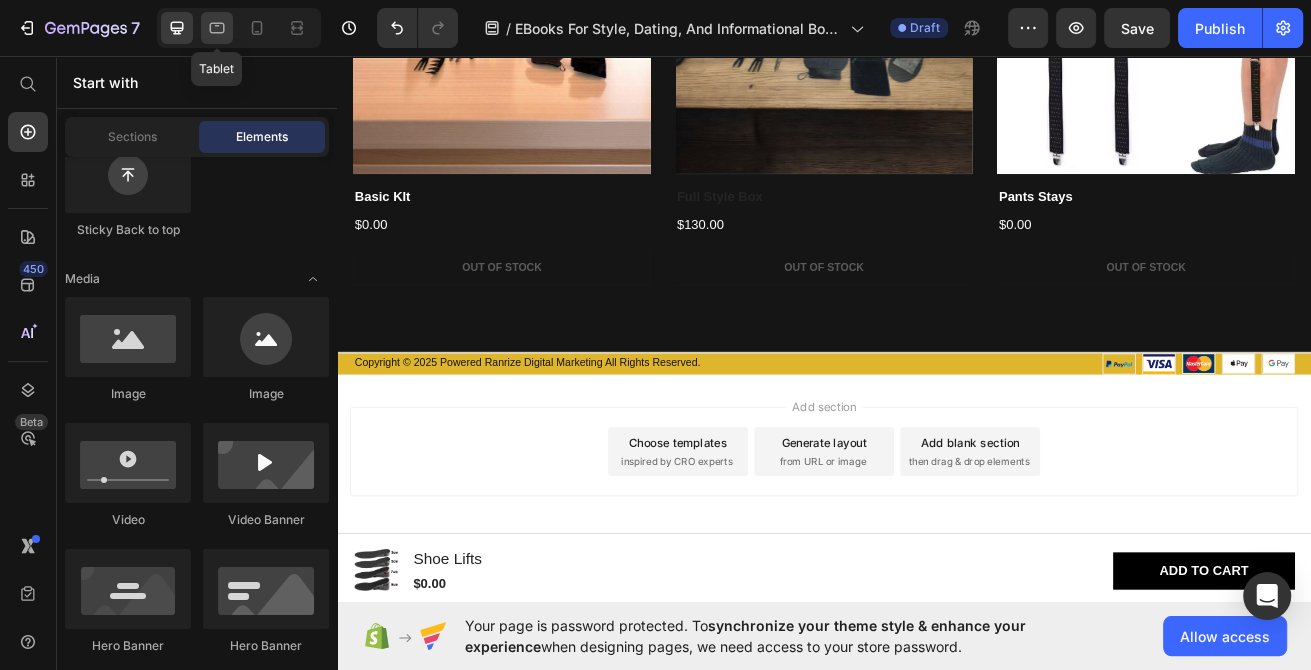 click 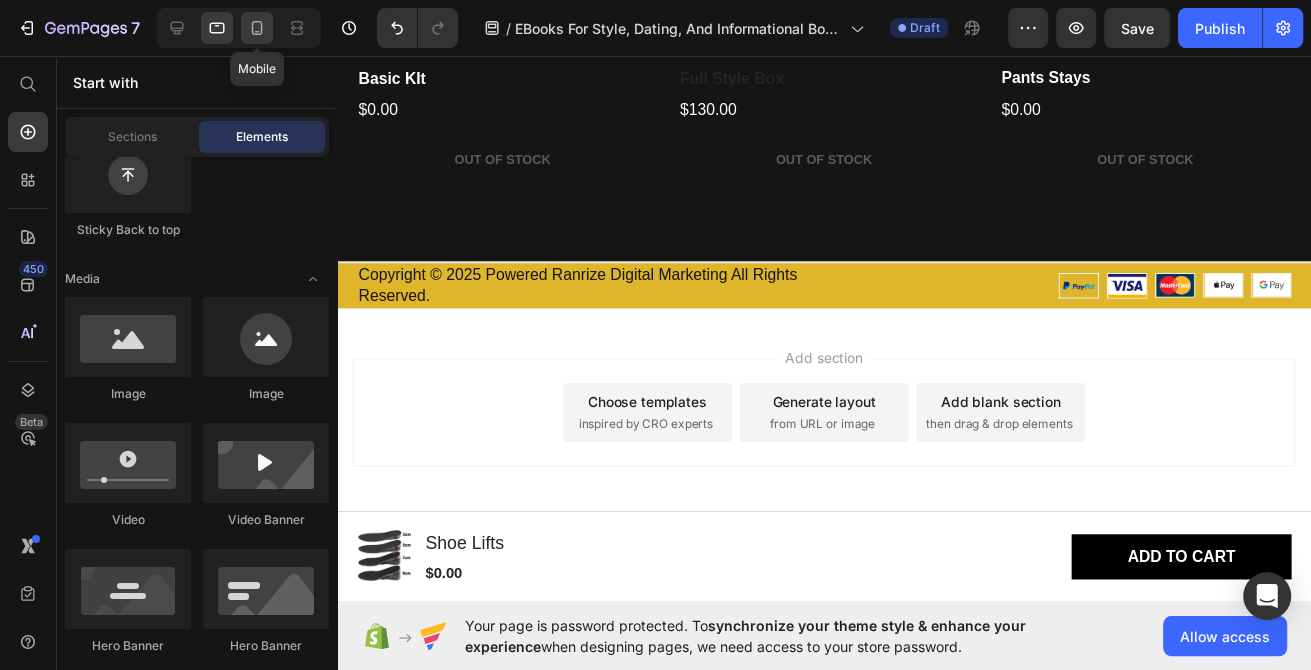 click 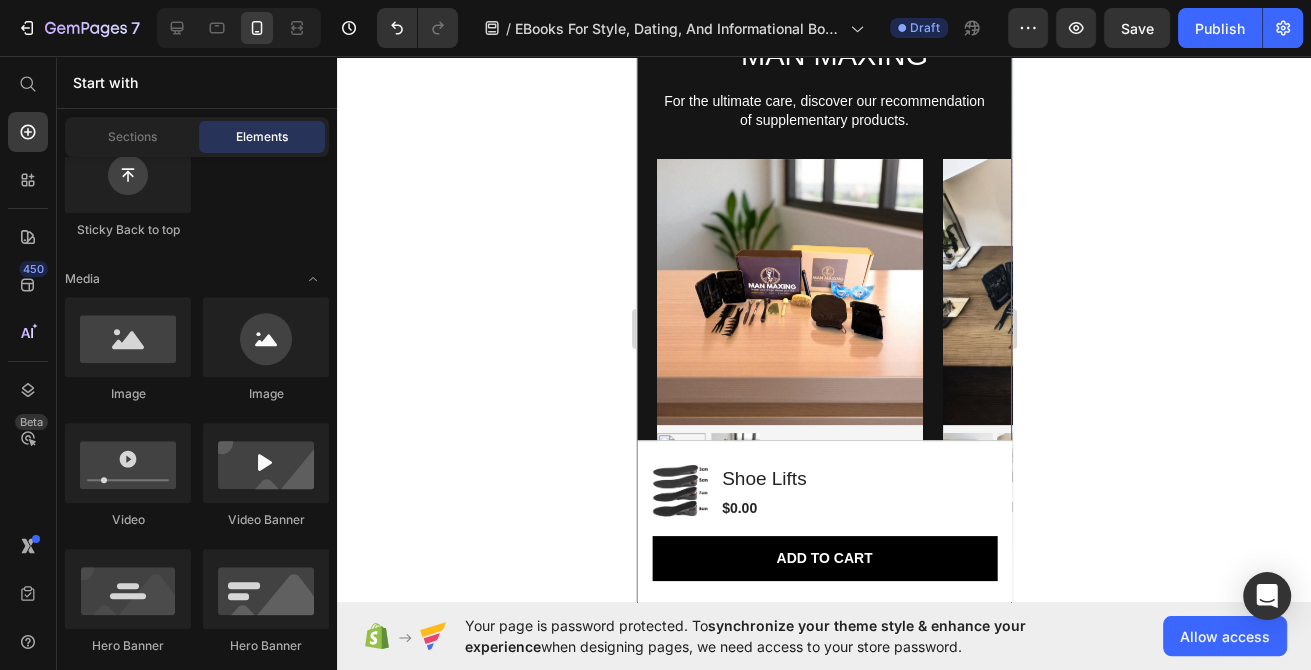 scroll, scrollTop: 535, scrollLeft: 0, axis: vertical 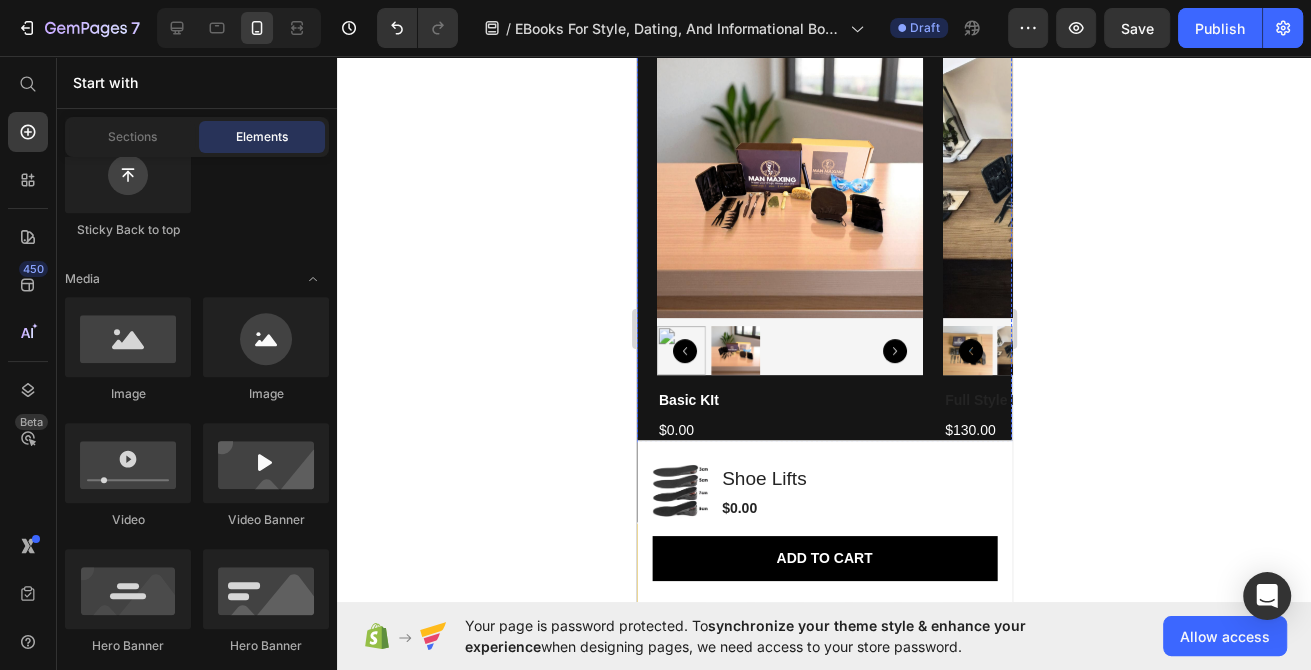 click on "MAN MAXING" at bounding box center (833, -51) 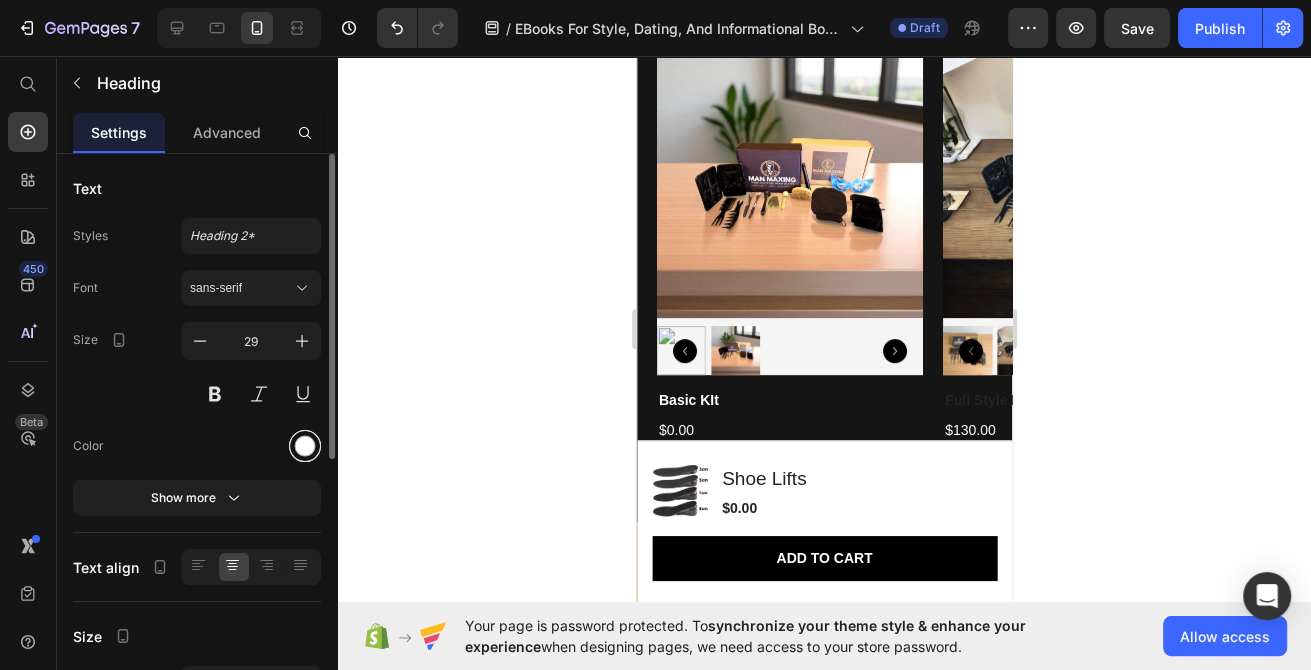 drag, startPoint x: 293, startPoint y: 443, endPoint x: 306, endPoint y: 448, distance: 13.928389 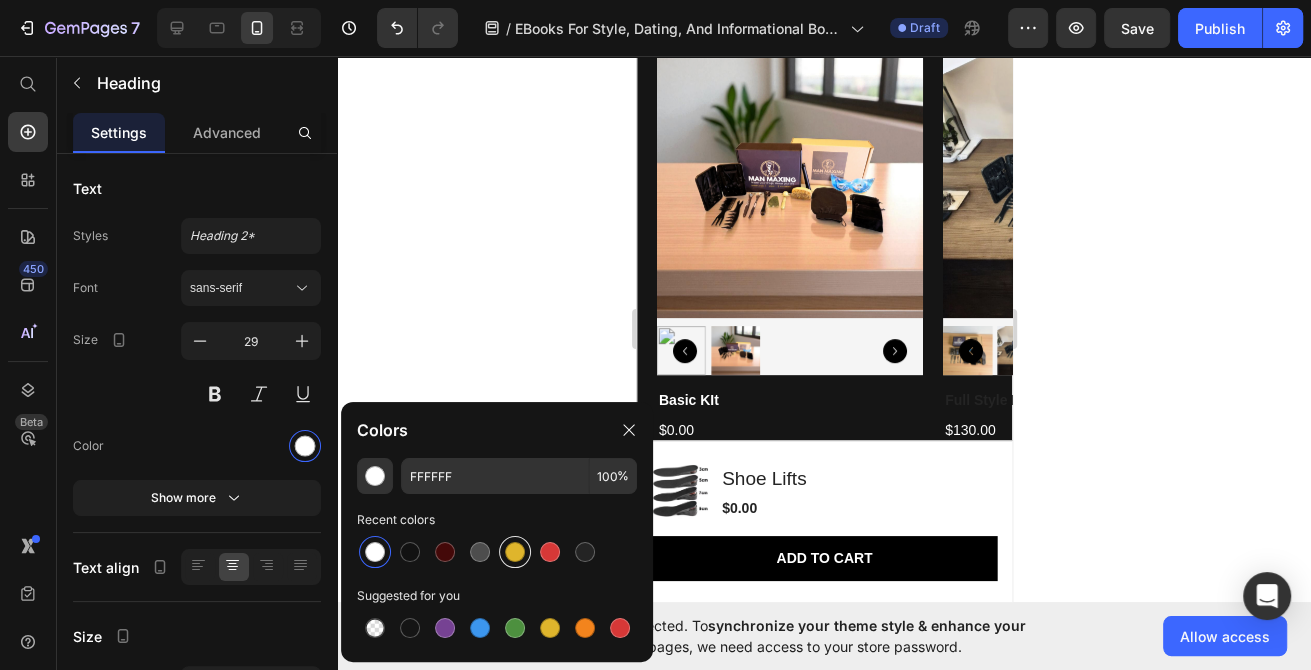 click at bounding box center [515, 552] 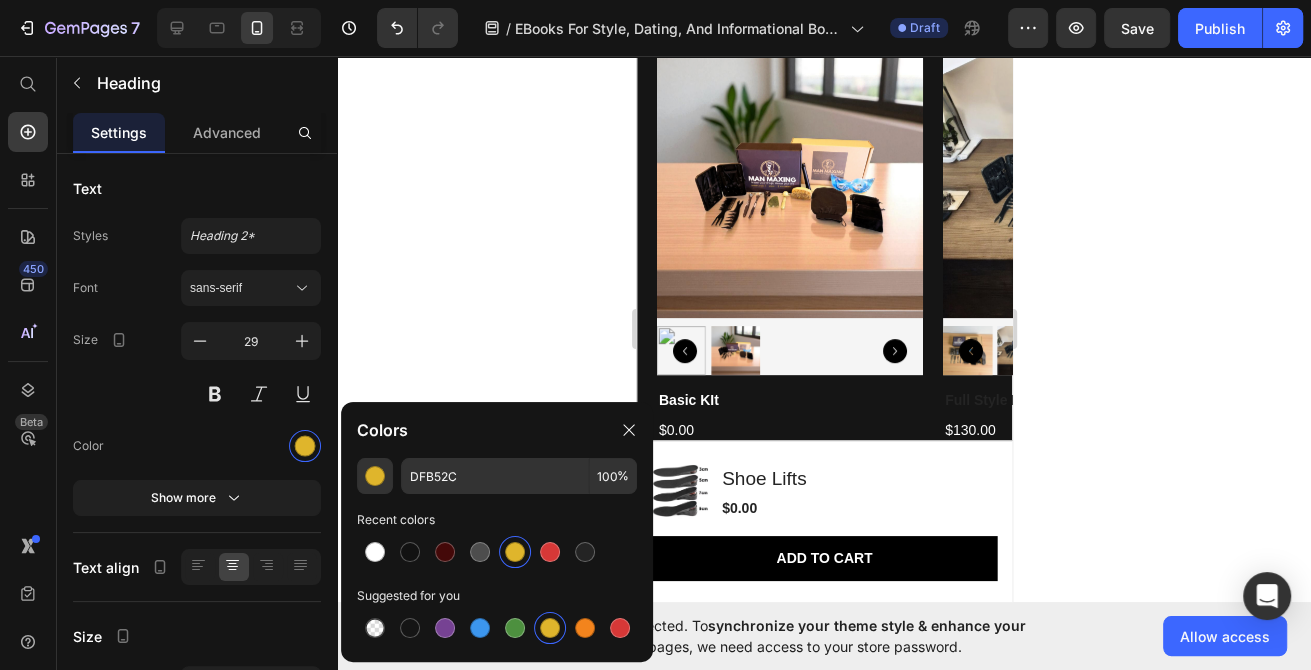 click 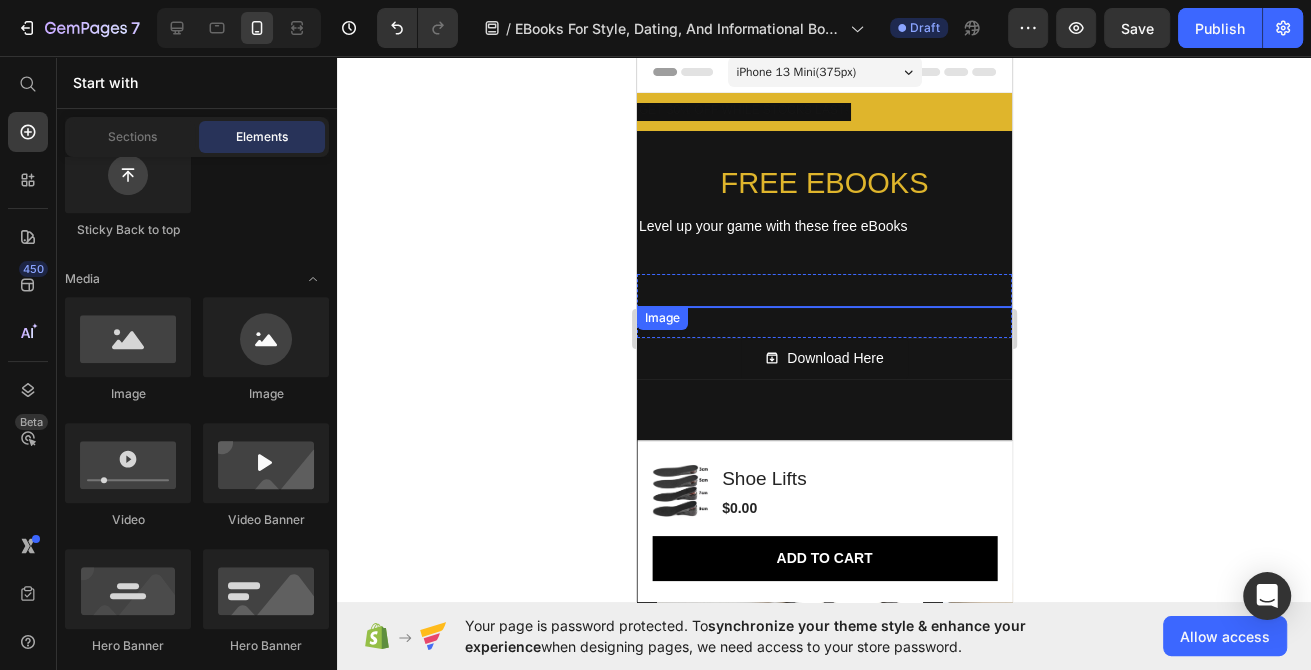scroll, scrollTop: 0, scrollLeft: 0, axis: both 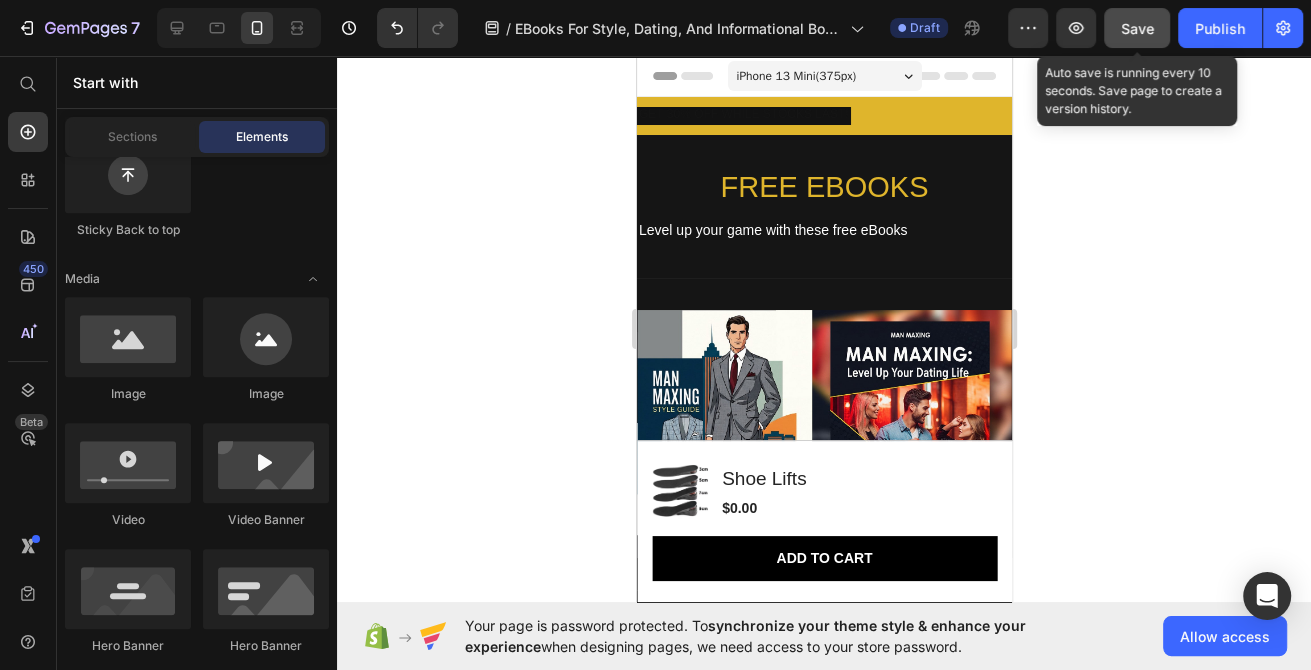 click on "Save" 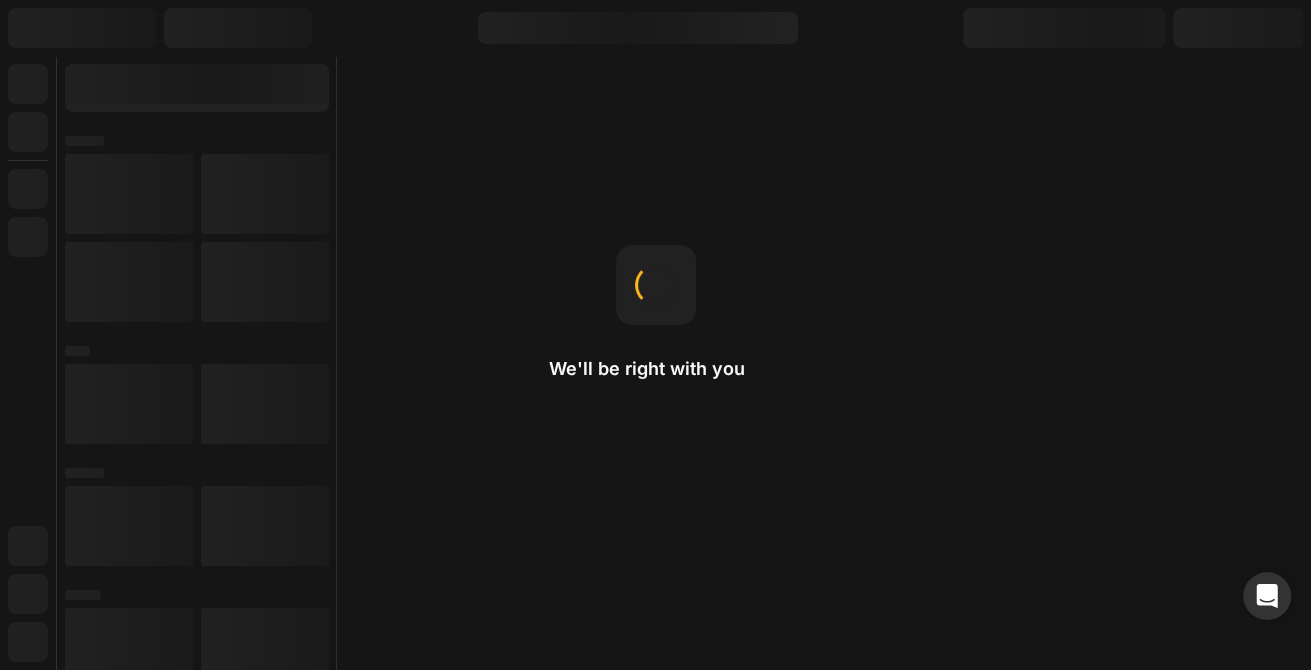 scroll, scrollTop: 0, scrollLeft: 0, axis: both 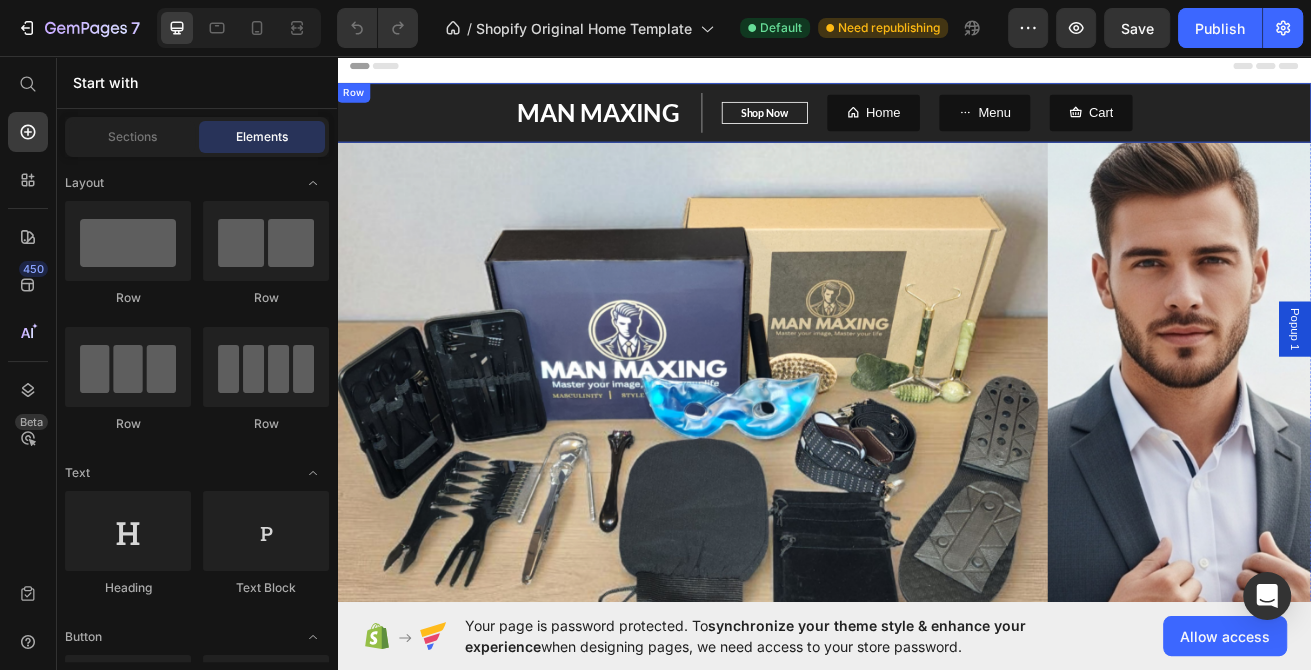 click on "MAN MAXING Text block Shop Now Button Row
Home Button
Menu Button
Cart Button Row Row" at bounding box center (937, 126) 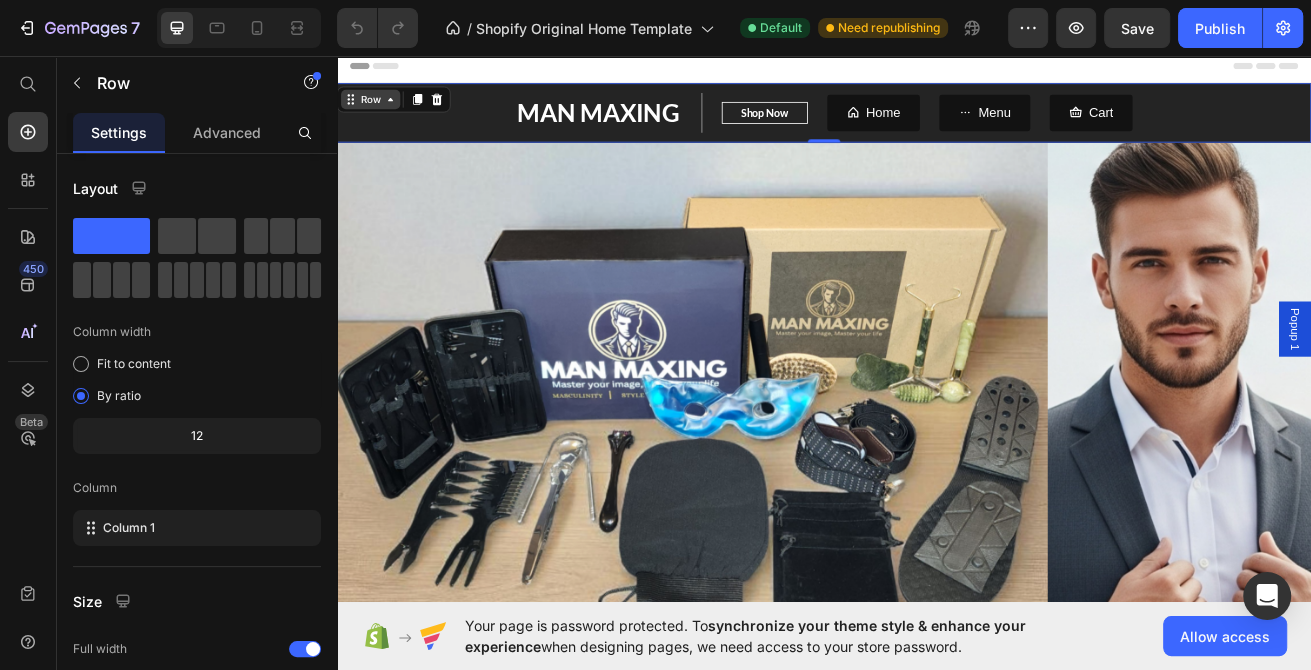 click on "Row" at bounding box center (378, 110) 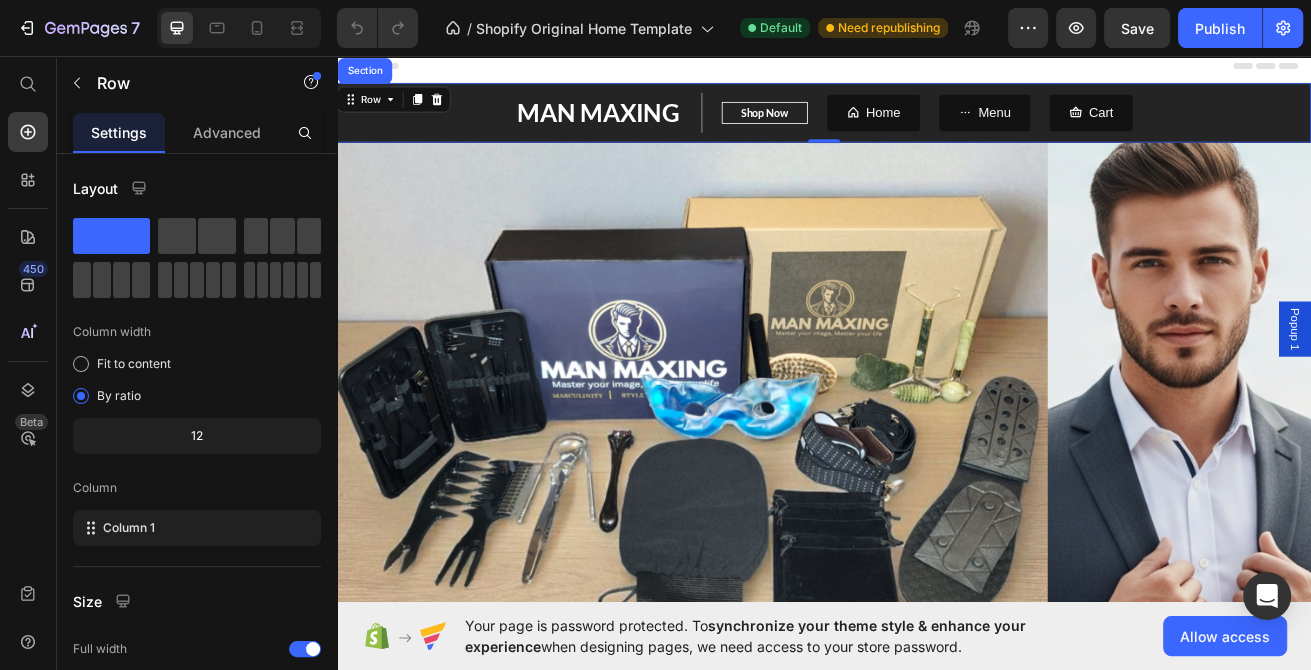 drag, startPoint x: 436, startPoint y: 112, endPoint x: 422, endPoint y: 141, distance: 32.202484 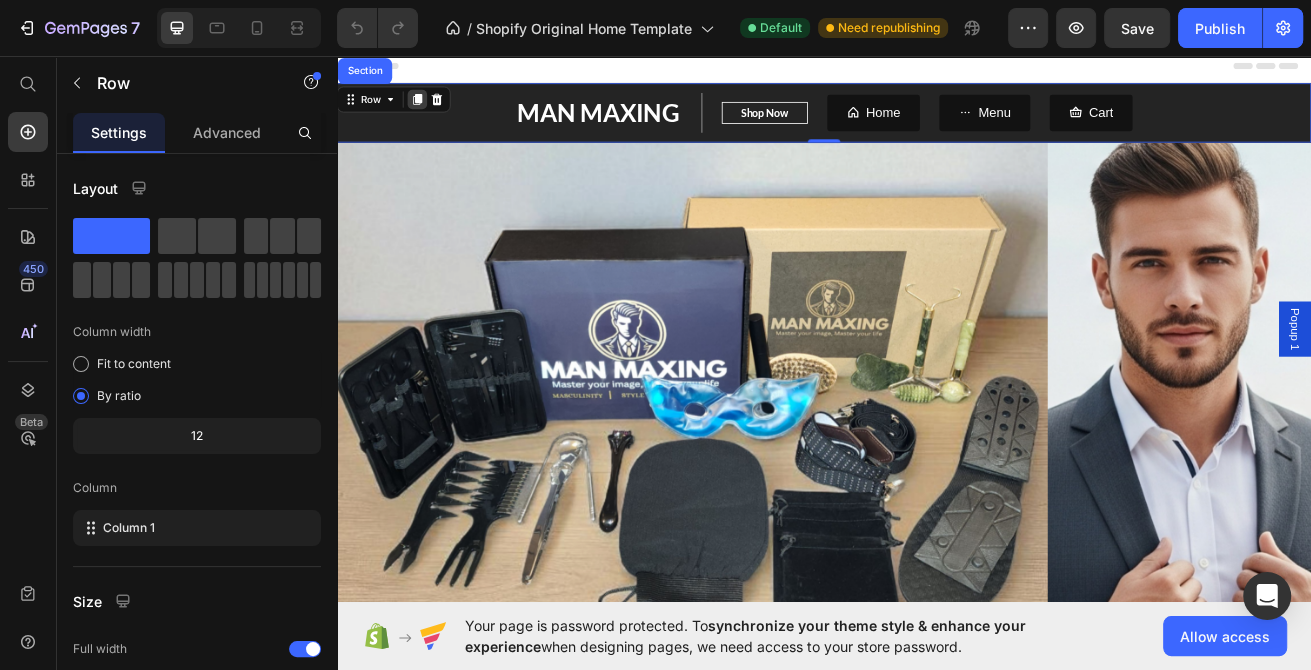 click 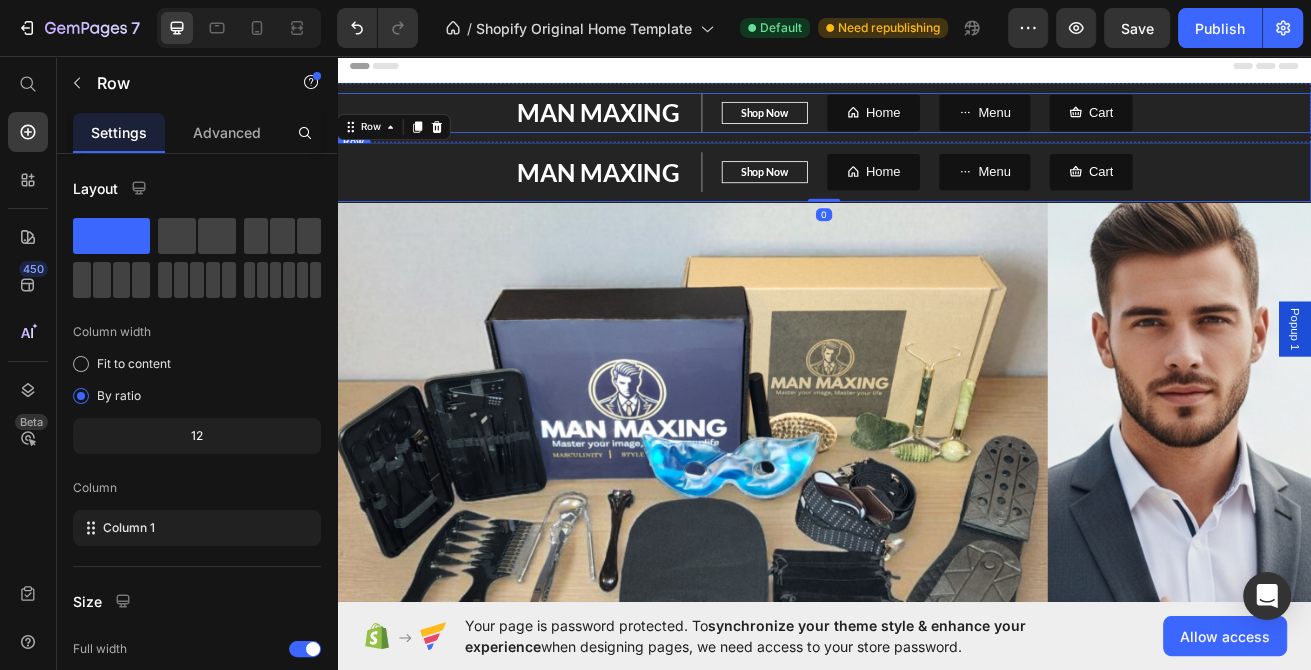 click on "MAN MAXING Text block Shop Now Button Row
Home Button
Menu Button
Cart Button Row Row" at bounding box center (937, 126) 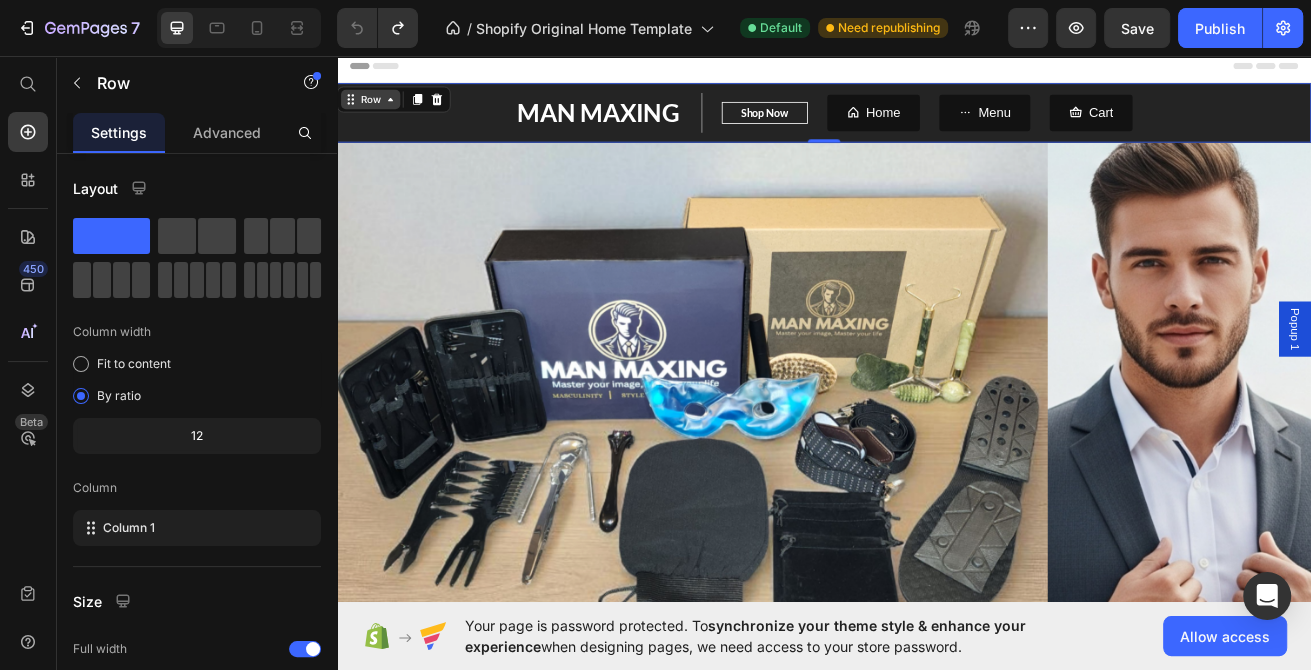 click 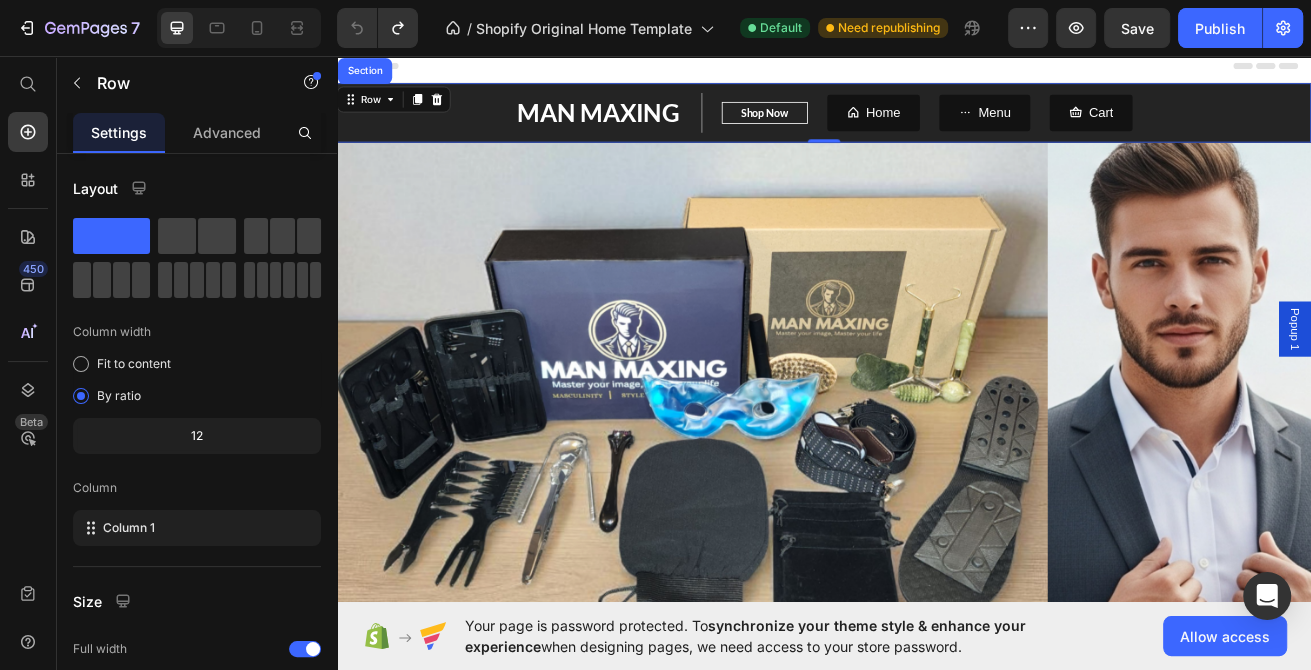 click on "MAN MAXING Text block Shop Now Button Row
Home Button
Menu Button
Cart Button Row Row Section   0" at bounding box center [937, 126] 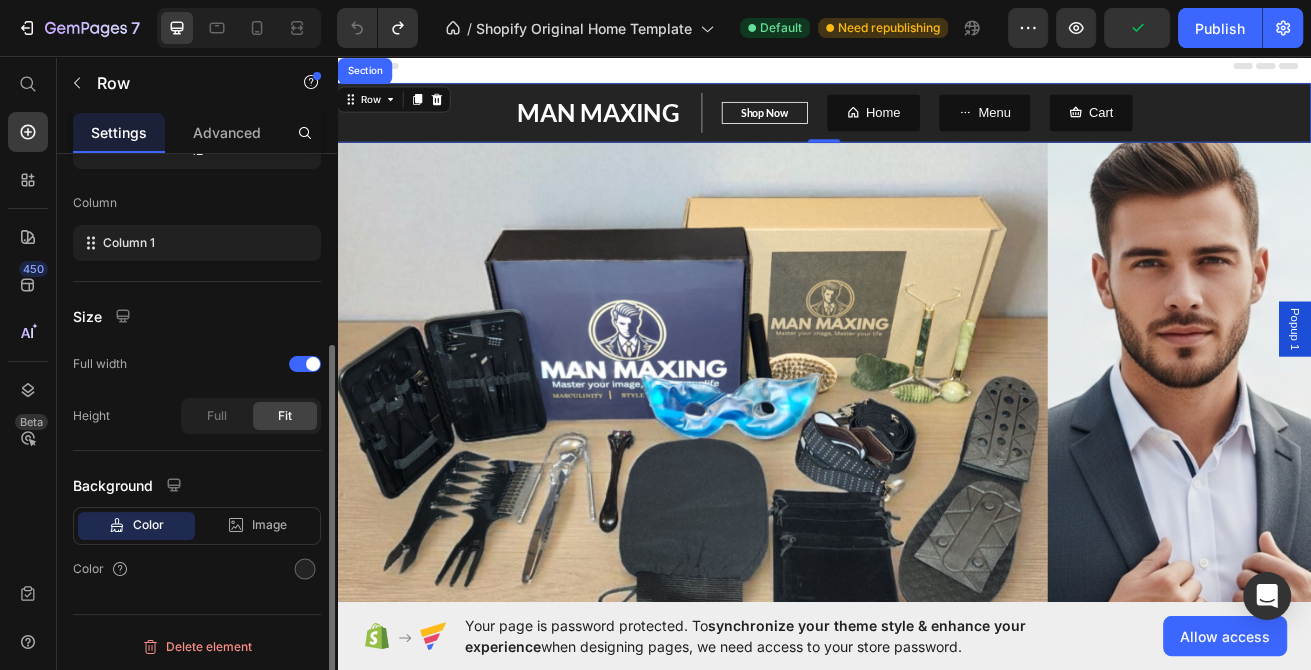 scroll, scrollTop: 0, scrollLeft: 0, axis: both 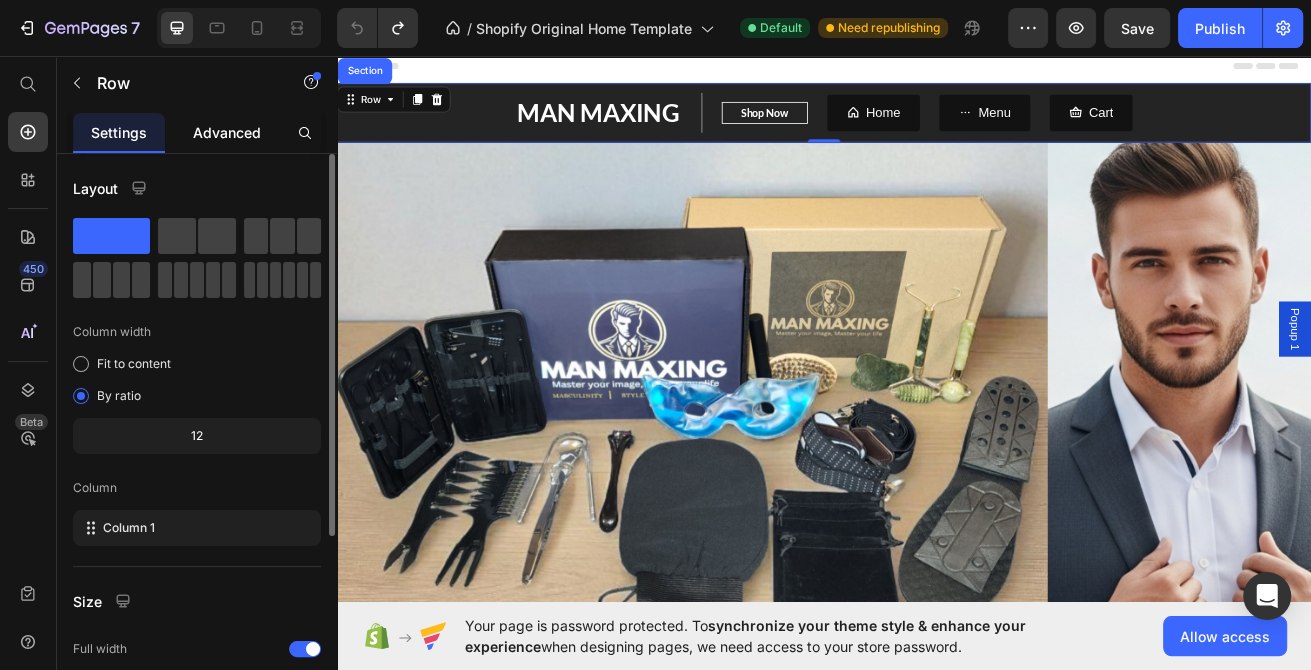 click on "Advanced" at bounding box center [227, 132] 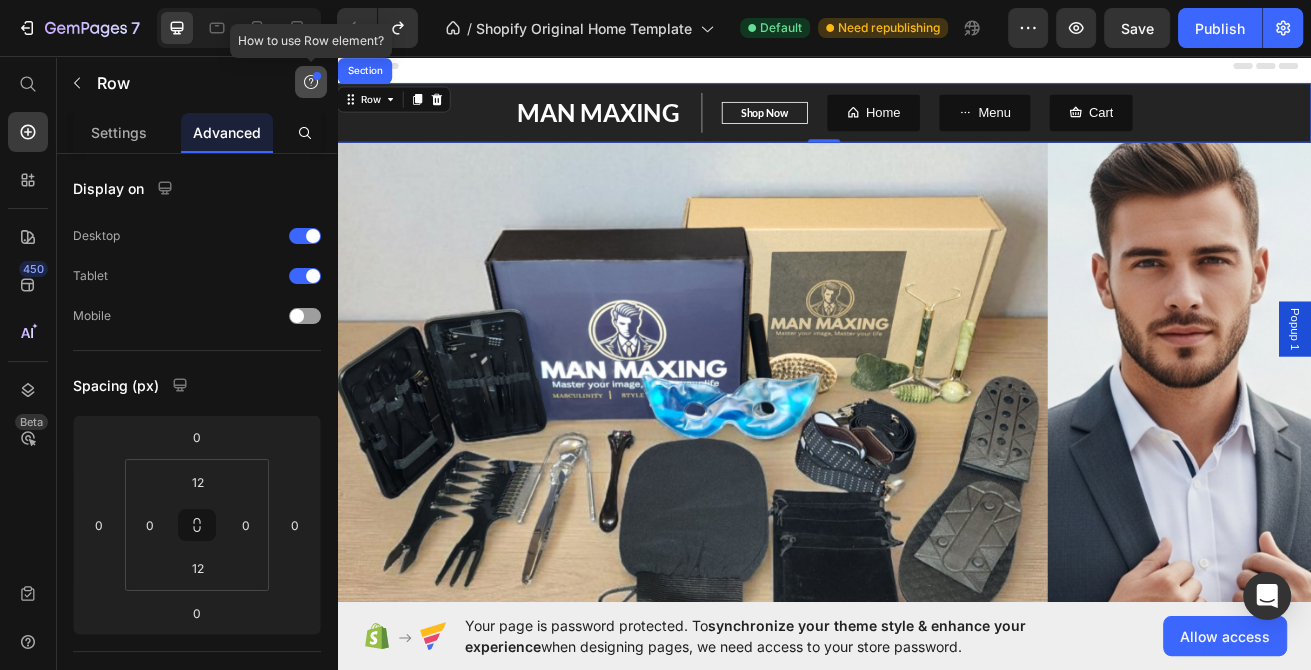 click 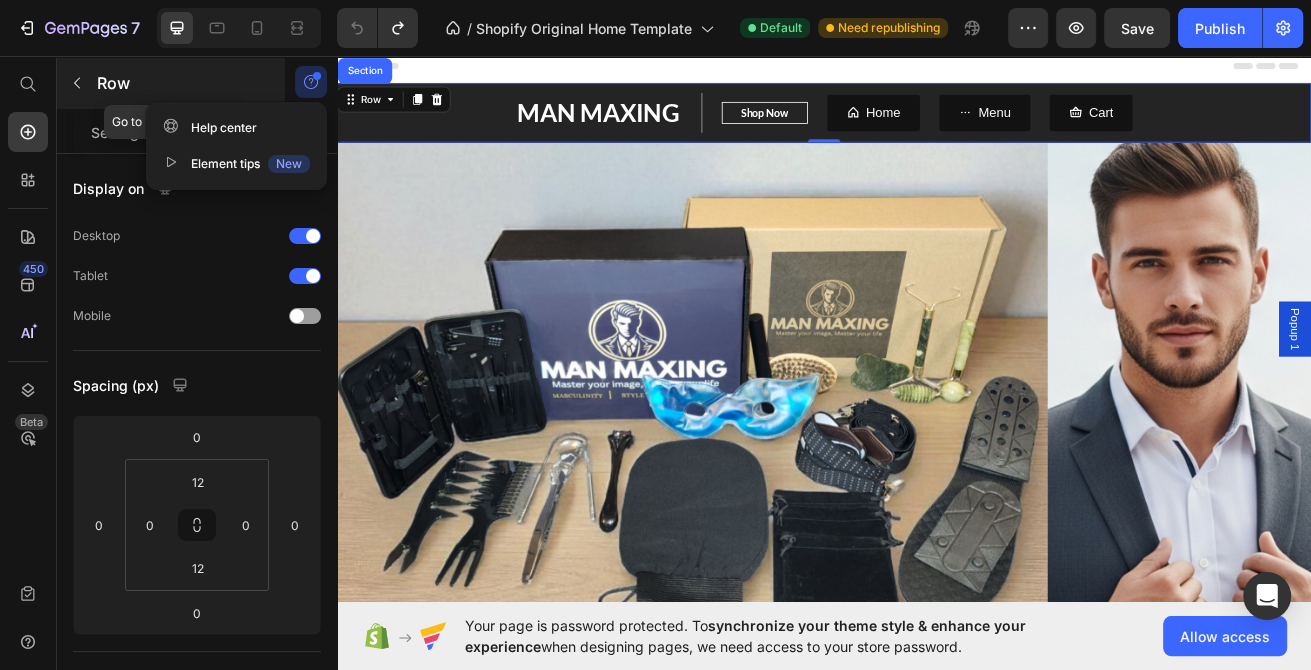 click on "Row" at bounding box center (182, 83) 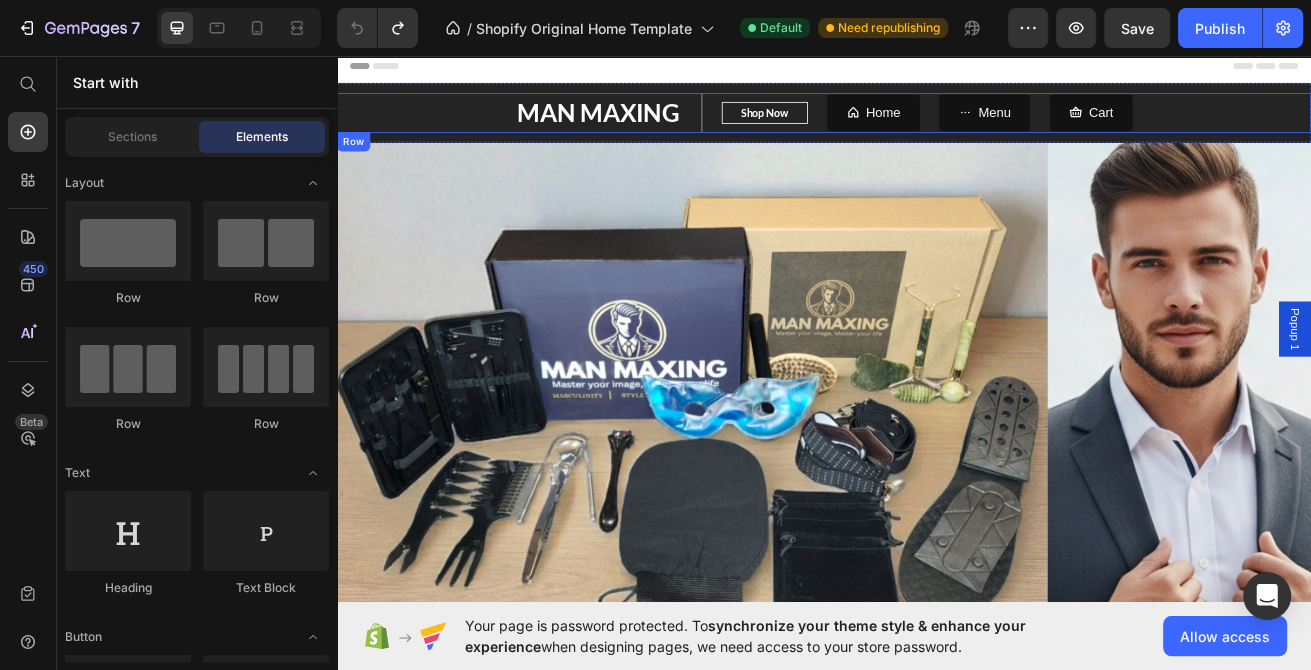 click on "MAN MAXING Text block Shop Now Button Row
Home Button
Menu Button
Cart Button Row" at bounding box center (937, 126) 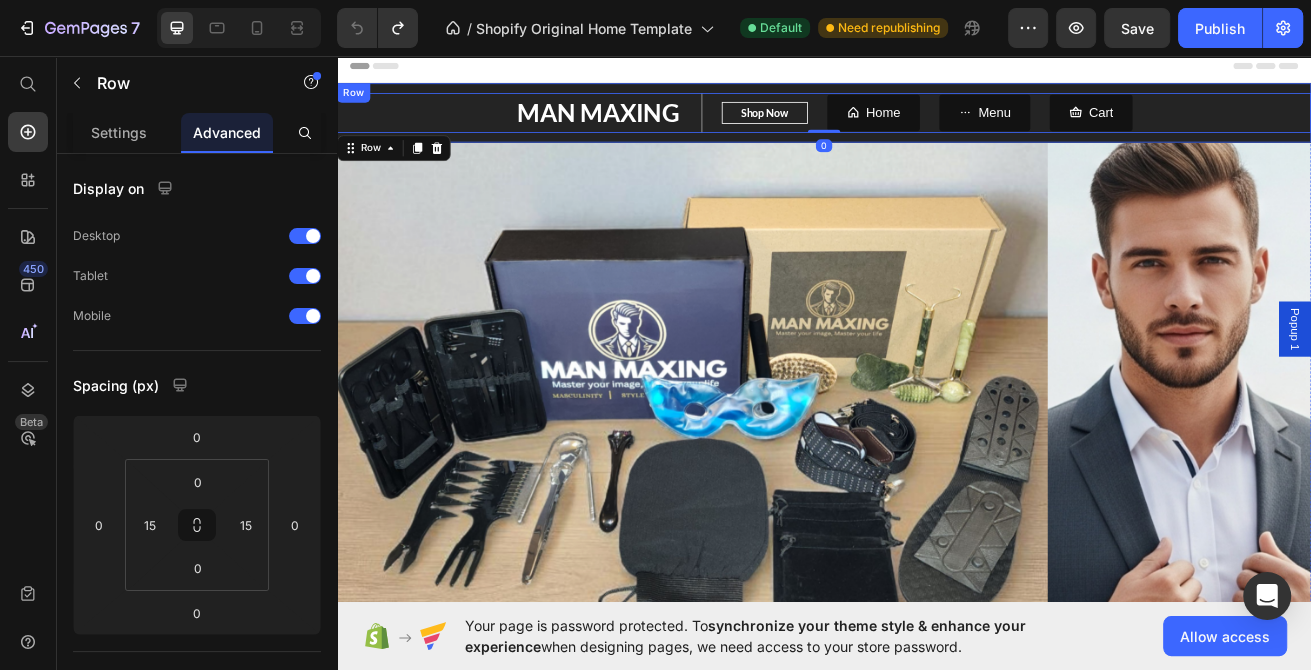 click on "MAN MAXING Text block Shop Now Button Row
Home Button
Menu Button
Cart Button Row   0 Row" at bounding box center [937, 126] 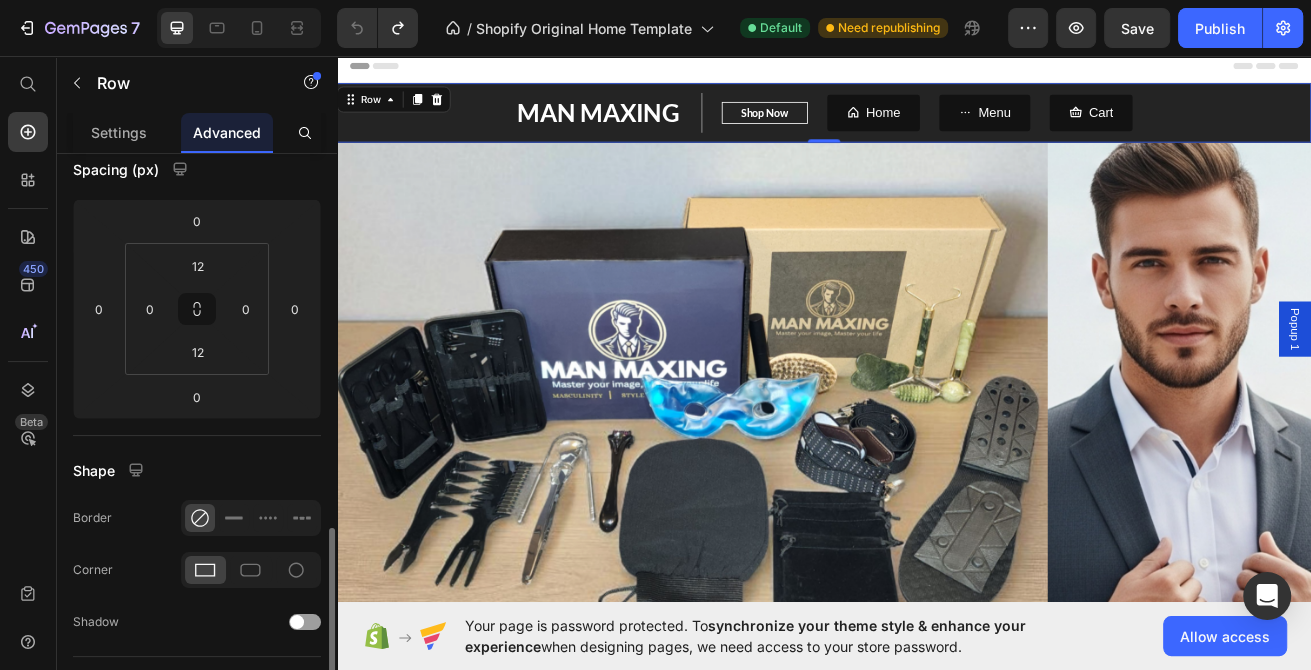 scroll, scrollTop: 432, scrollLeft: 0, axis: vertical 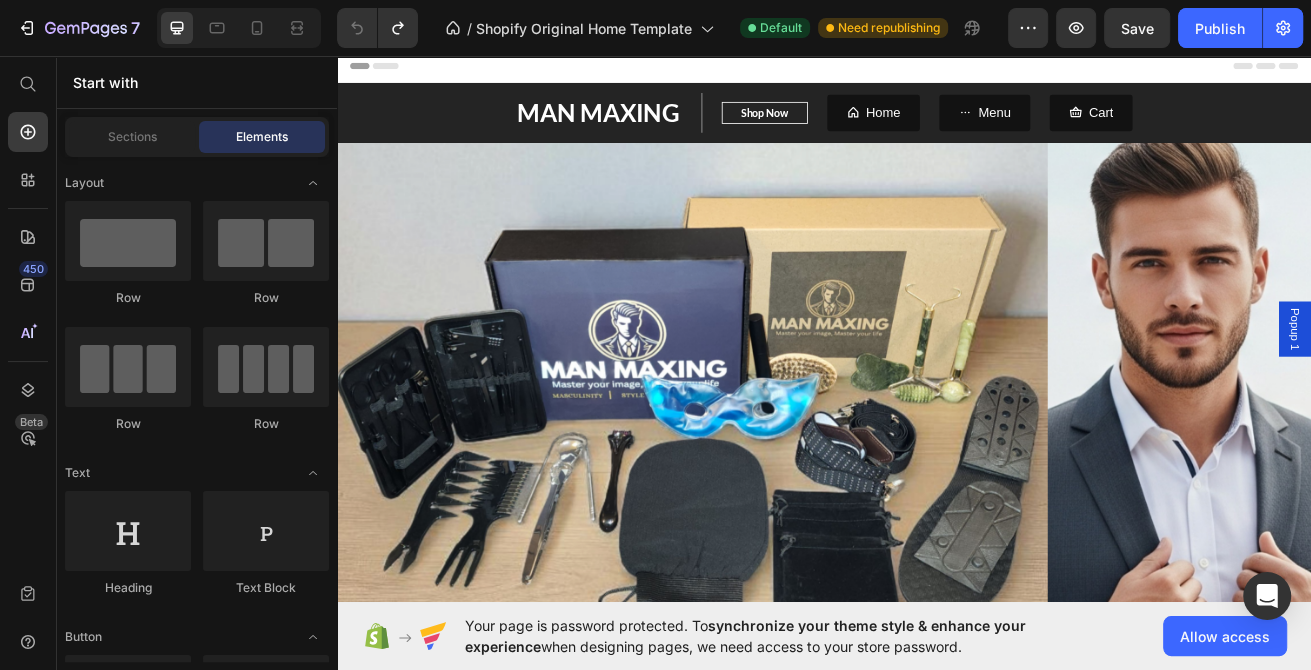 click at bounding box center [937, 69] 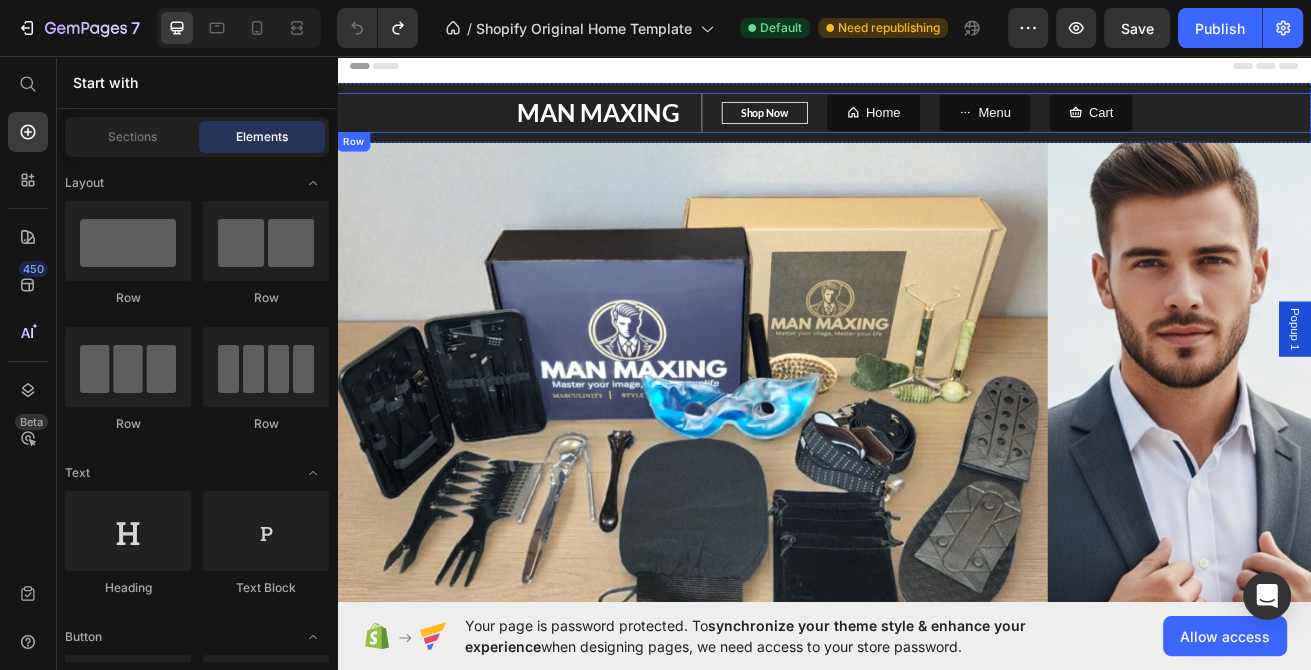 click on "MAN MAXING Text block Shop Now Button Row
Home Button
Menu Button
Cart Button Row" at bounding box center (937, 126) 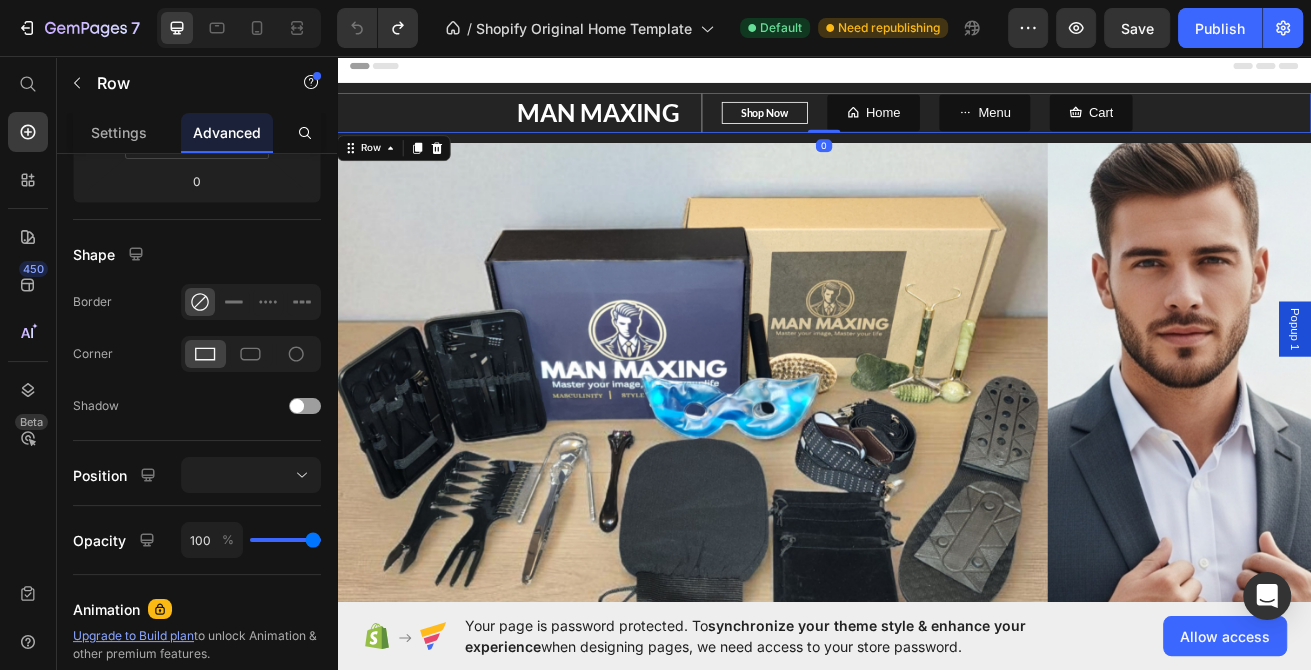 scroll, scrollTop: 432, scrollLeft: 0, axis: vertical 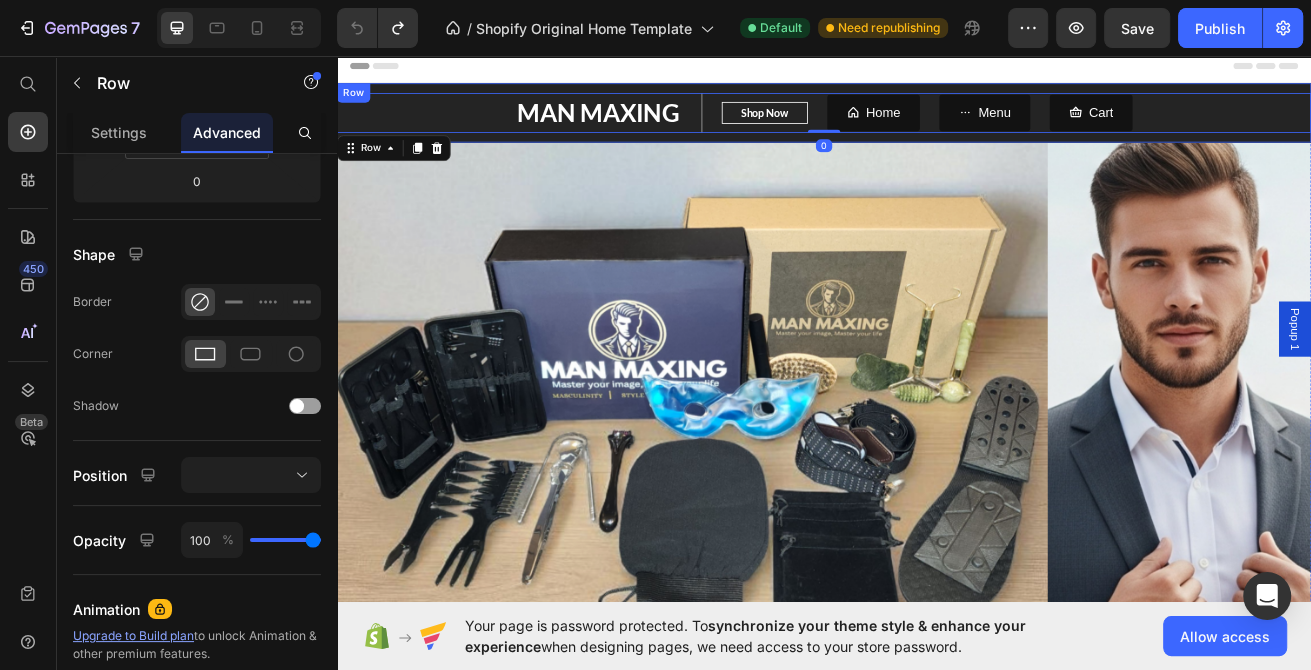 click on "MAN MAXING Text block Shop Now Button Row
Home Button
Menu Button
Cart Button Row   0 Row" at bounding box center [937, 126] 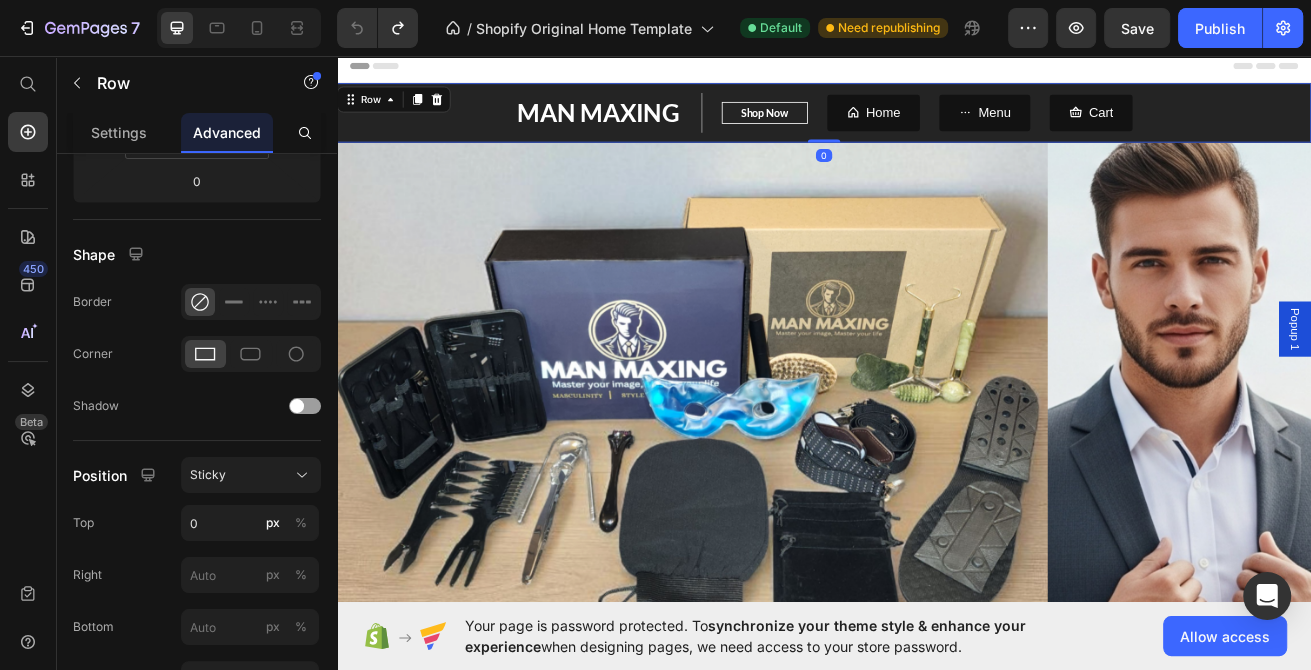 click on "MAN MAXING Text block Shop Now Button Row
Home Button
Menu Button
Cart Button Row Row   0" at bounding box center (937, 126) 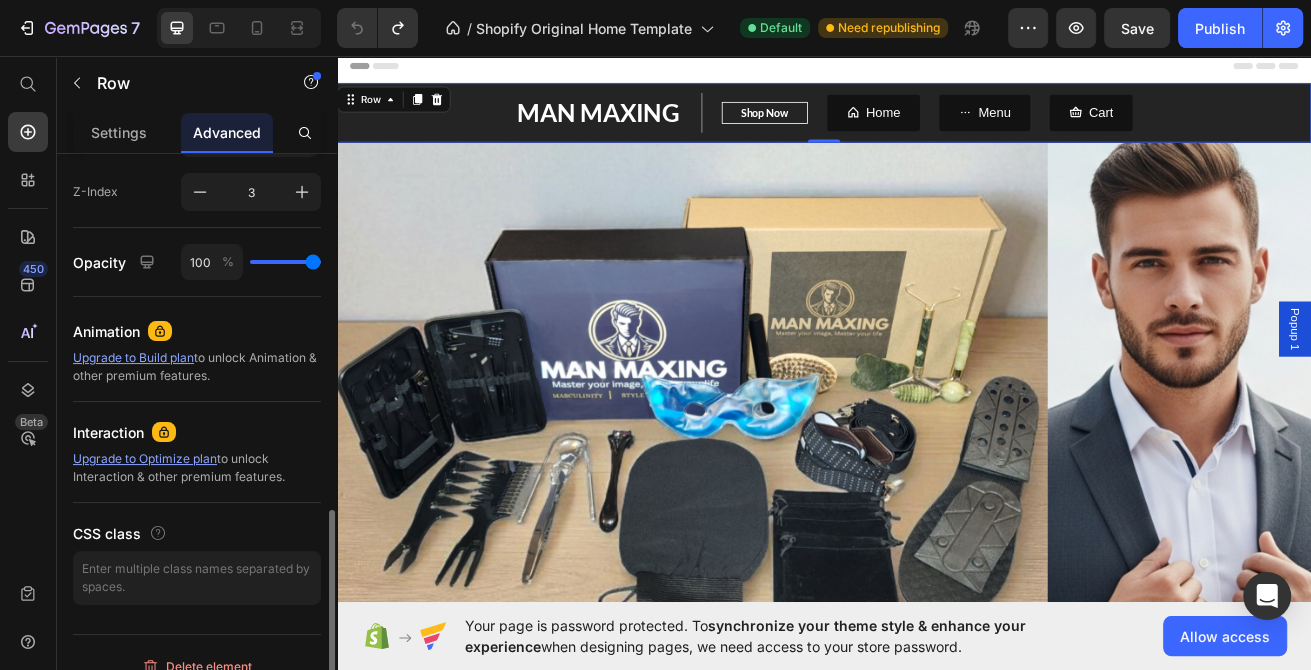 scroll, scrollTop: 991, scrollLeft: 0, axis: vertical 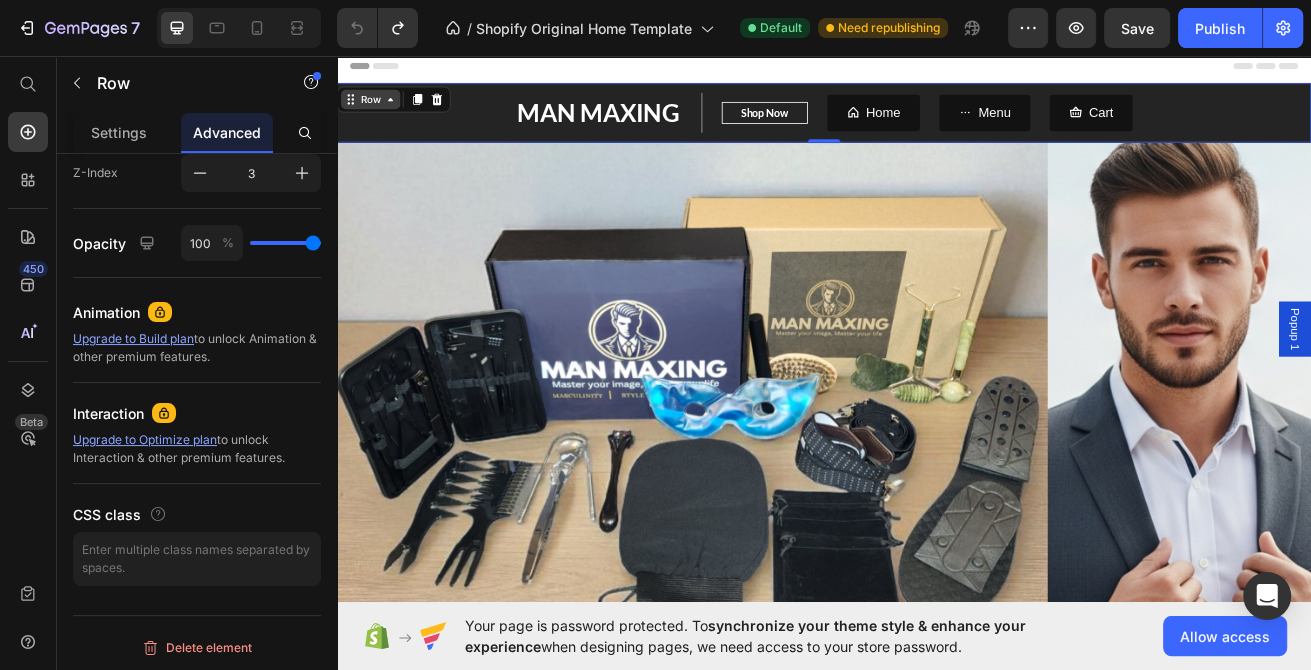 click 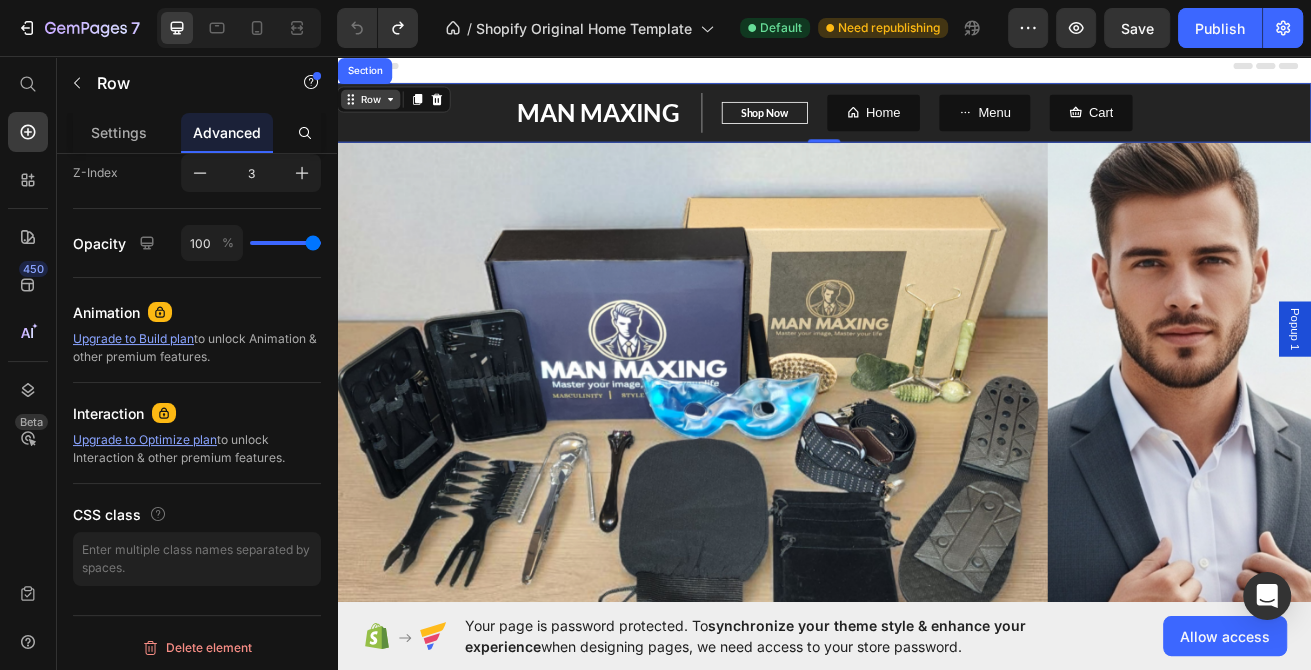 click 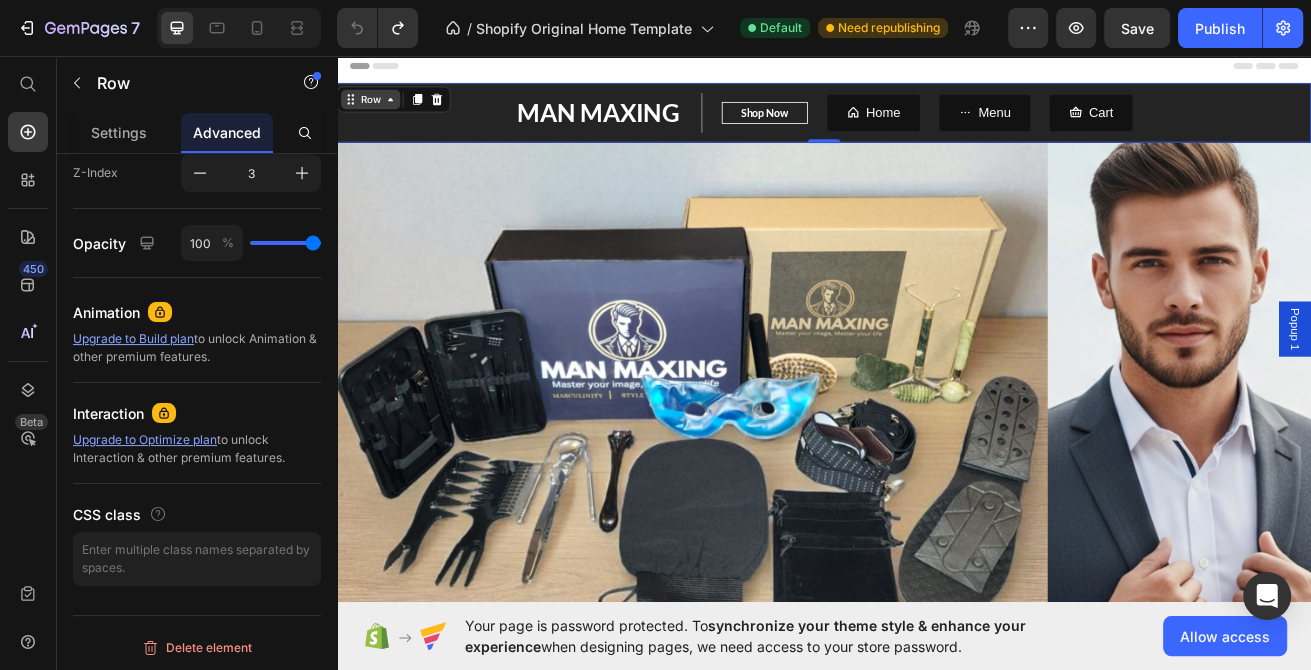 click 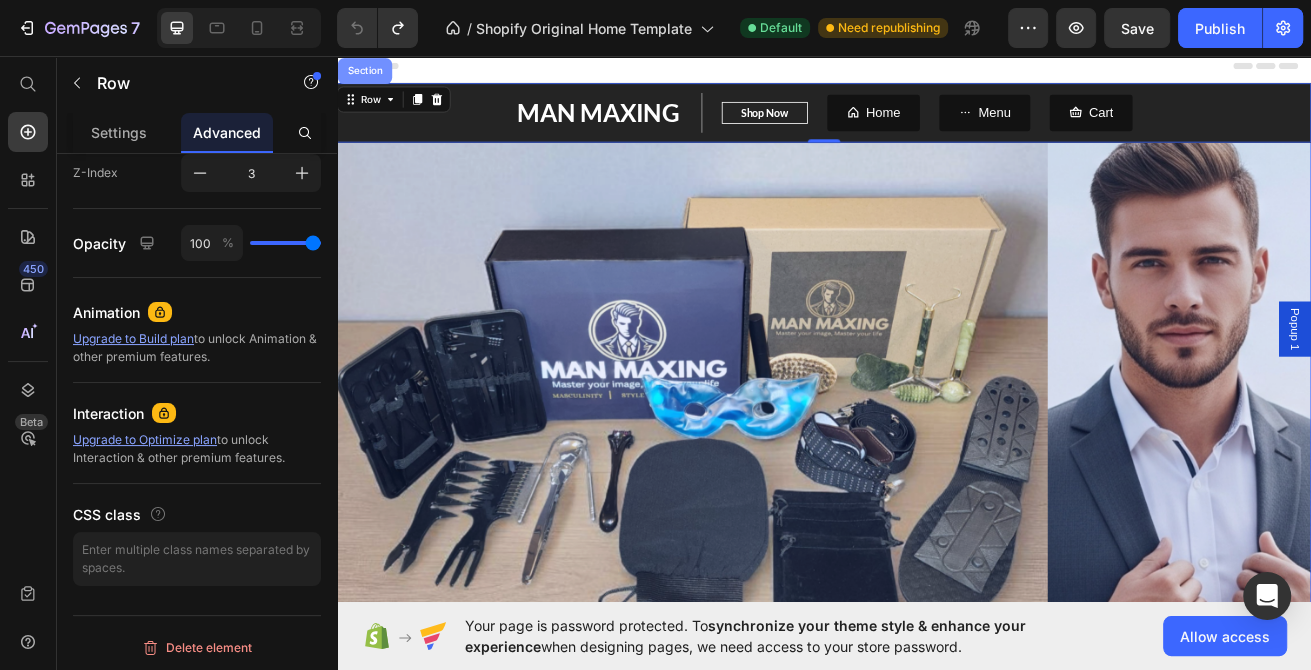 click on "Section" at bounding box center (371, 75) 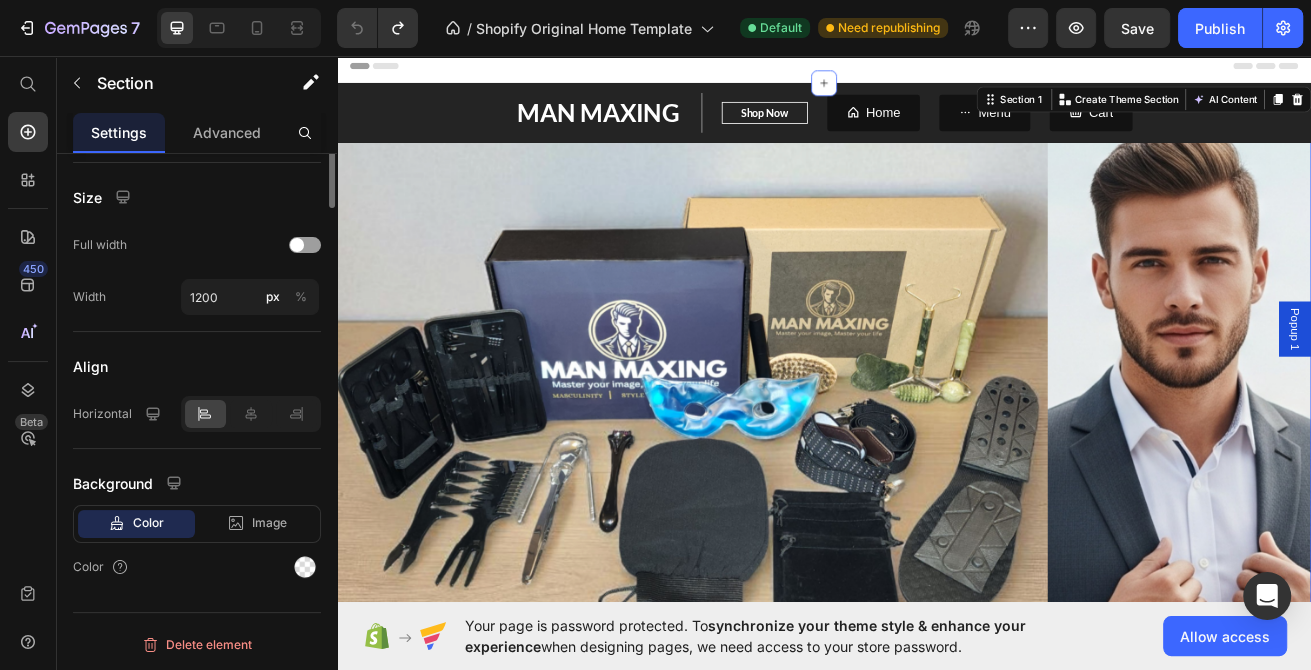 scroll, scrollTop: 0, scrollLeft: 0, axis: both 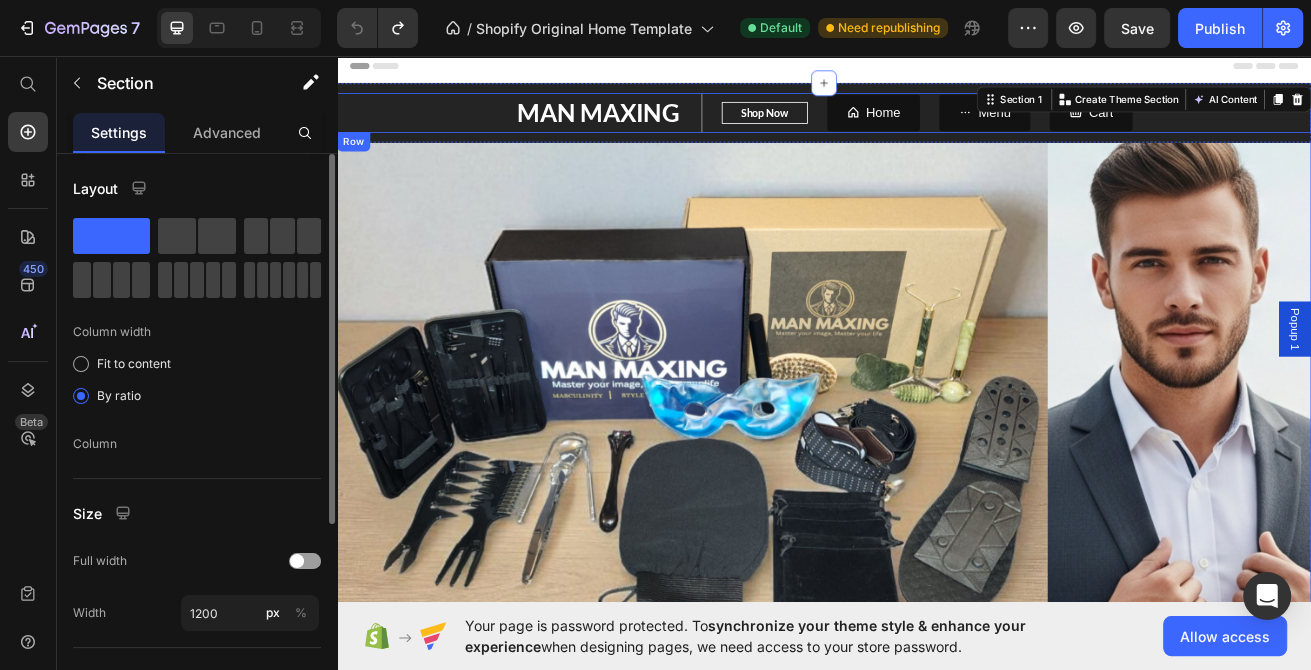 click on "MAN MAXING Text block Shop Now Button Row
Home Button
Menu Button
Cart Button Row" at bounding box center [937, 126] 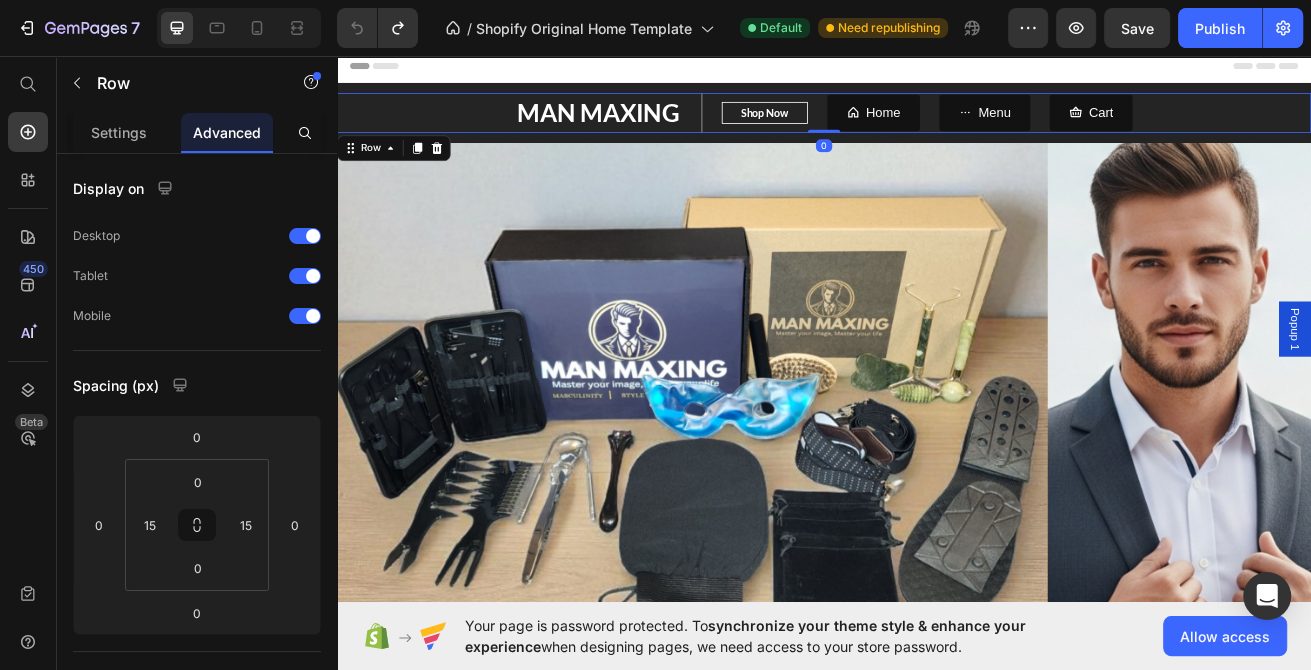 click on "MAN MAXING Text block Shop Now Button Row
Home Button
Menu Button
Cart Button Row   0 Row" at bounding box center (937, 126) 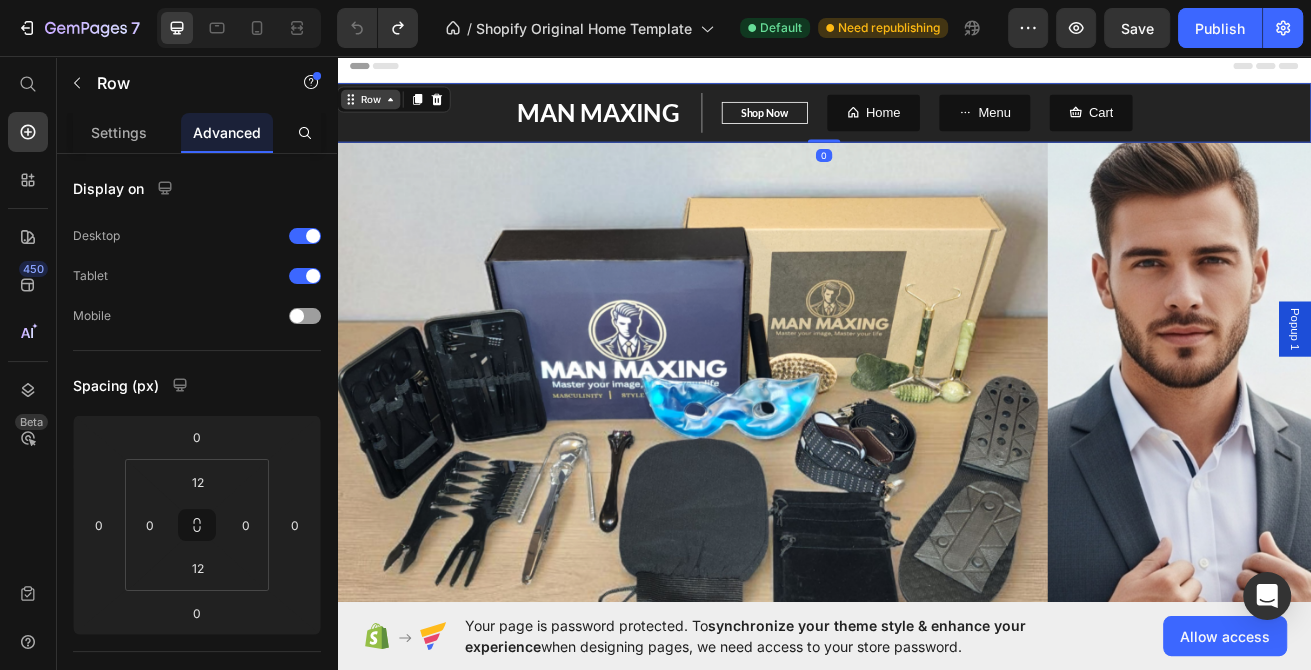 click 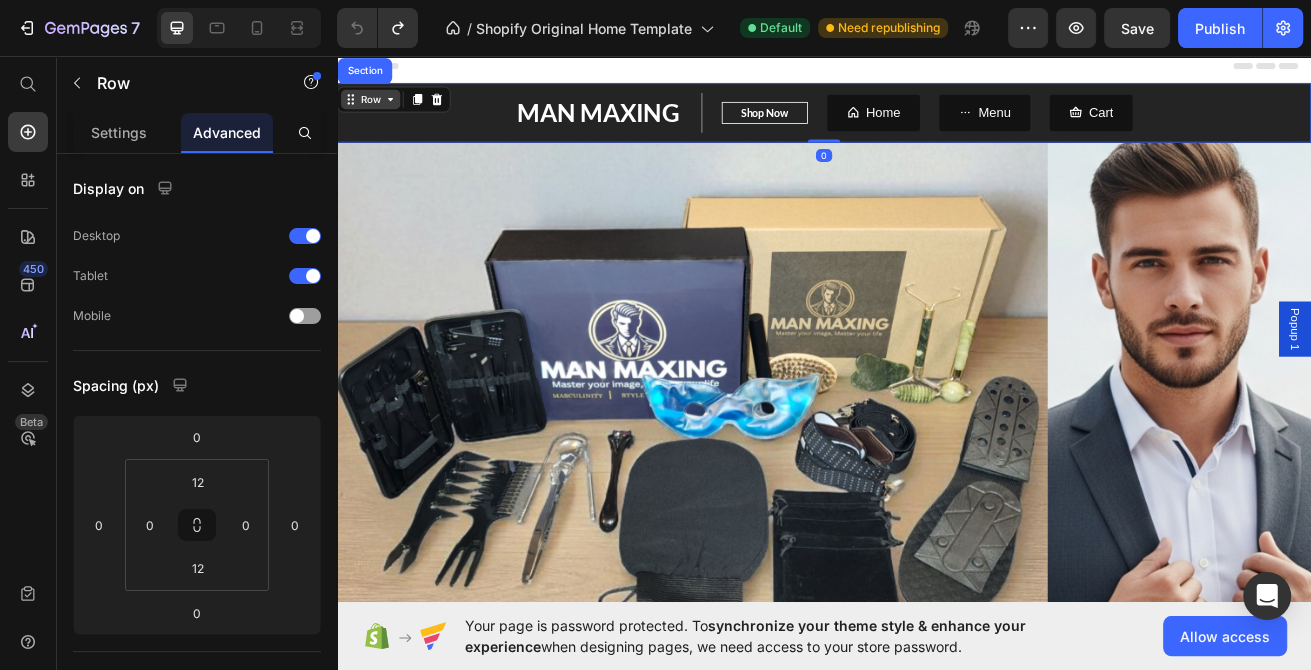 click 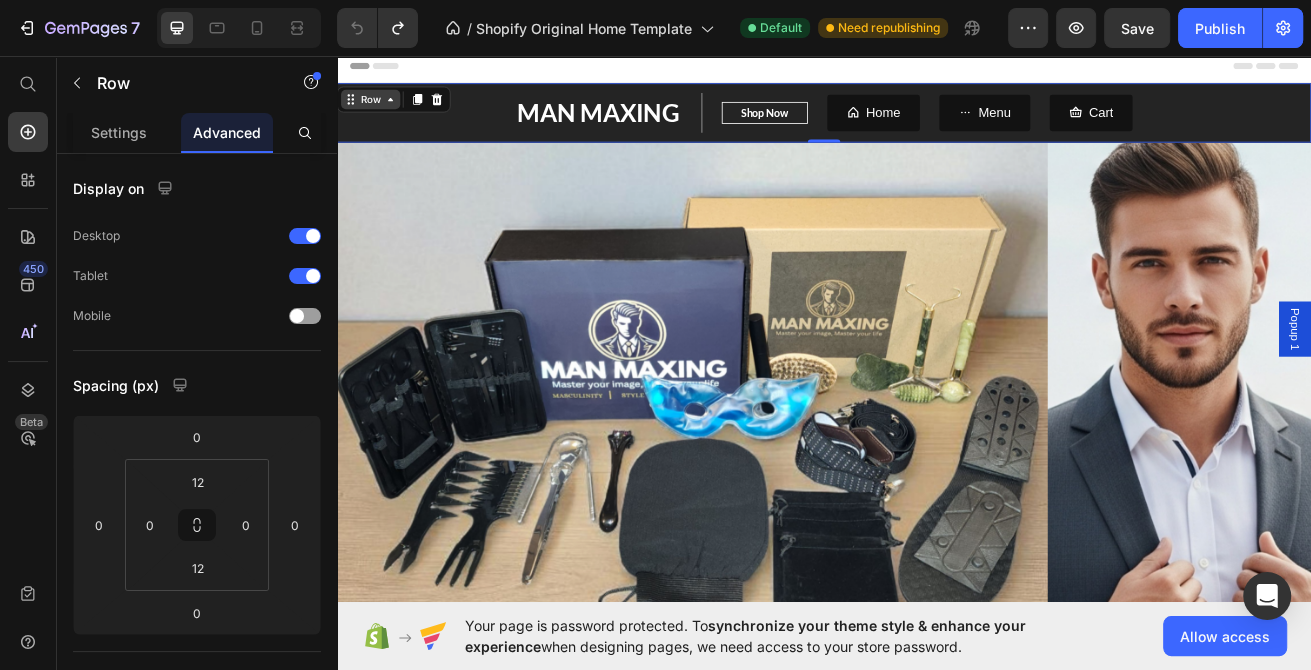 click 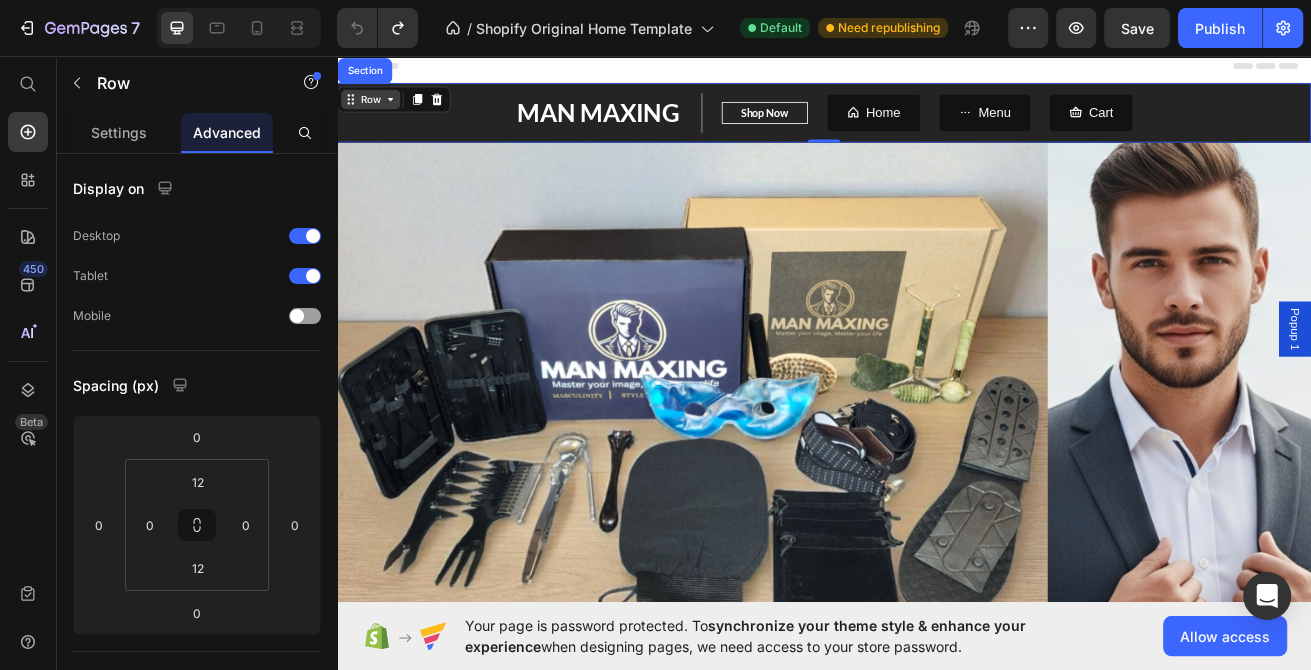 click on "Row" at bounding box center (378, 110) 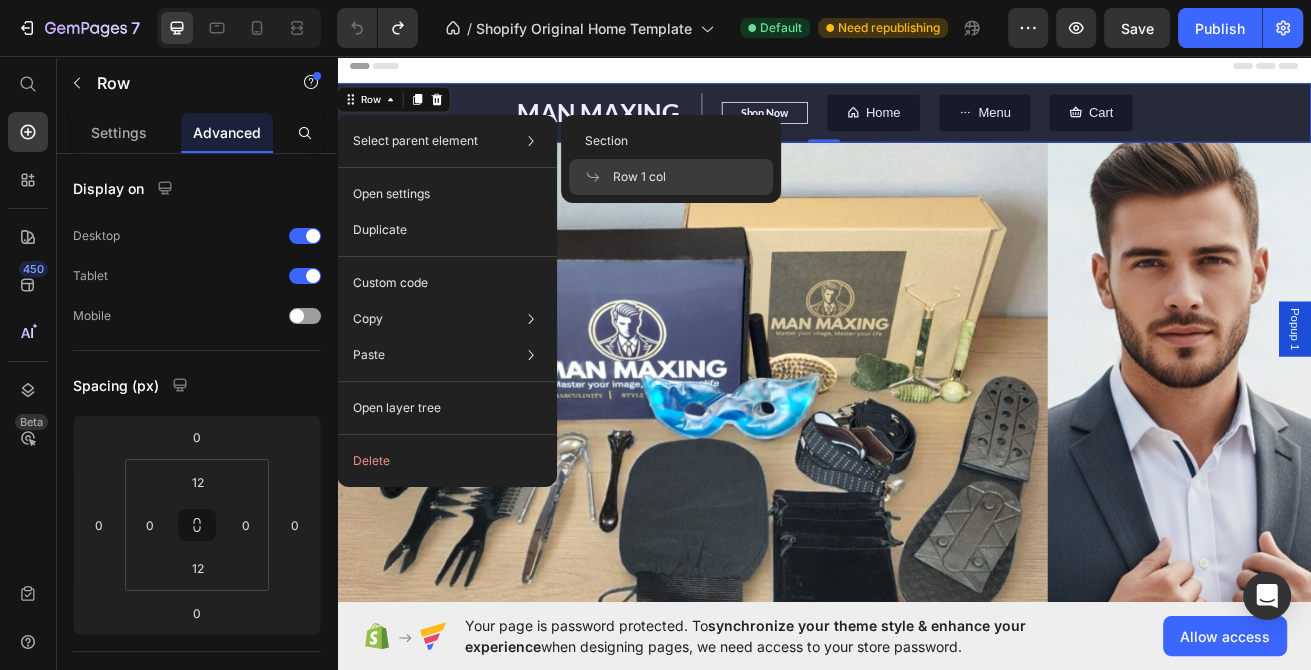 click on "Row 1 col" 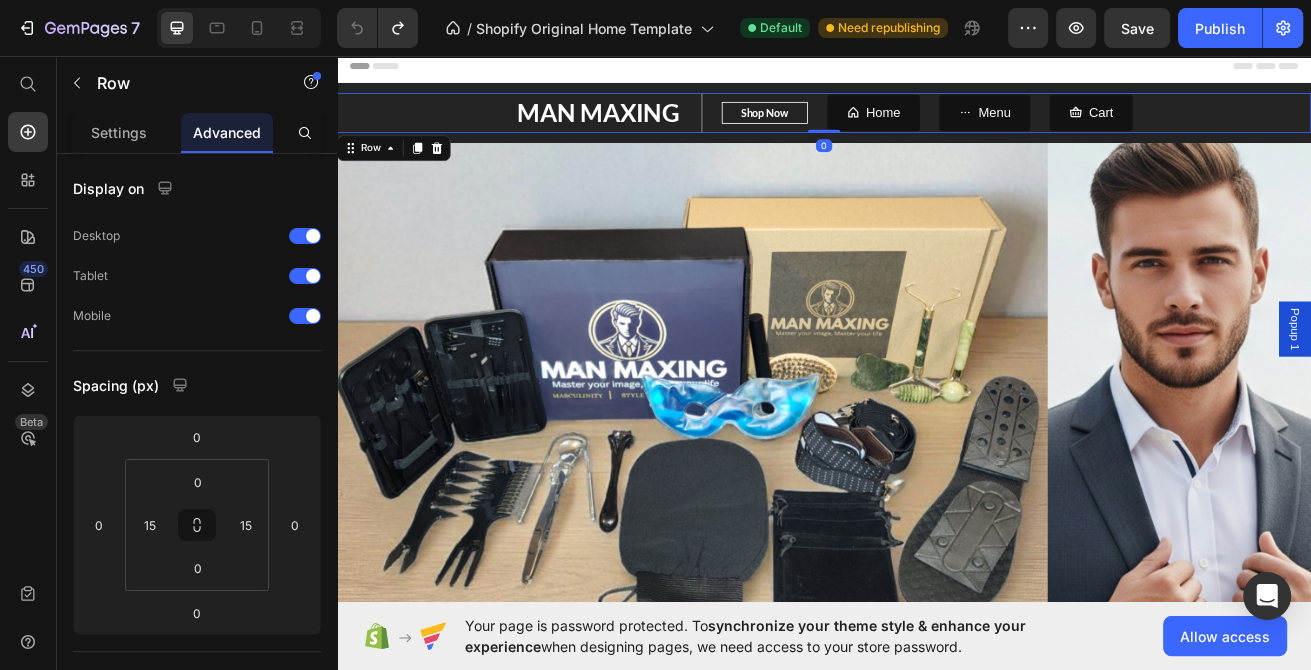 click on "MAN MAXING Text block Shop Now Button Row
Home Button
Menu Button
Cart Button Row   0" at bounding box center (937, 126) 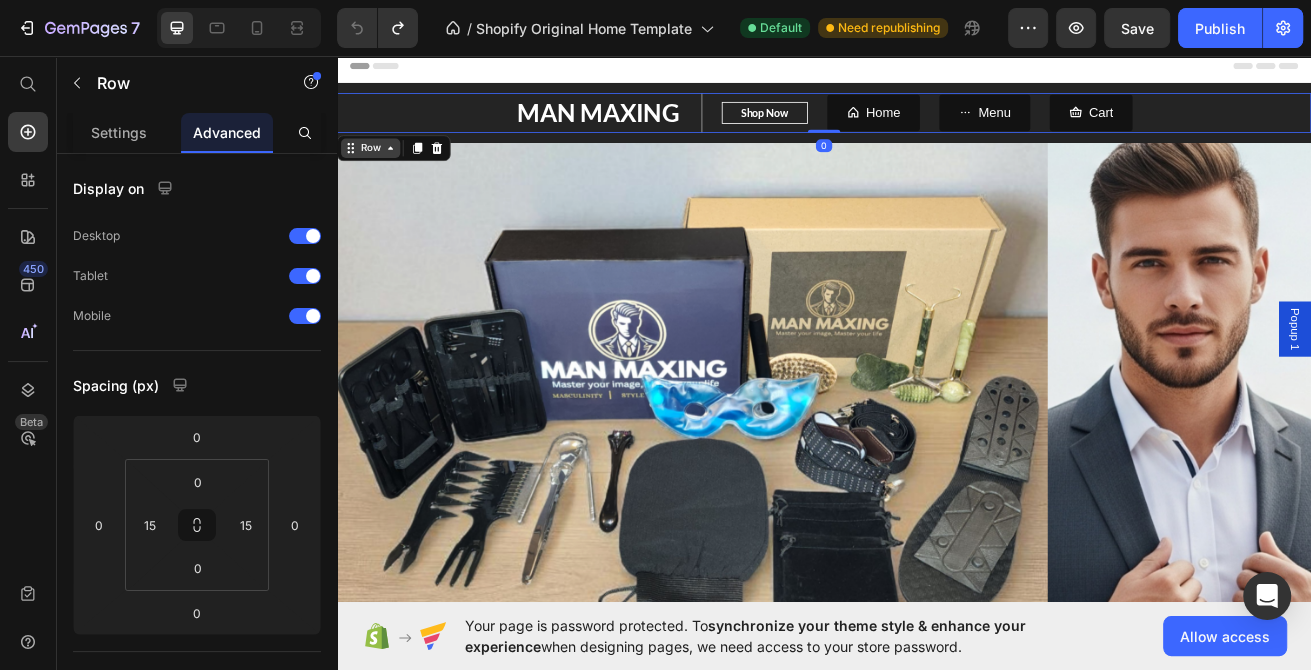click 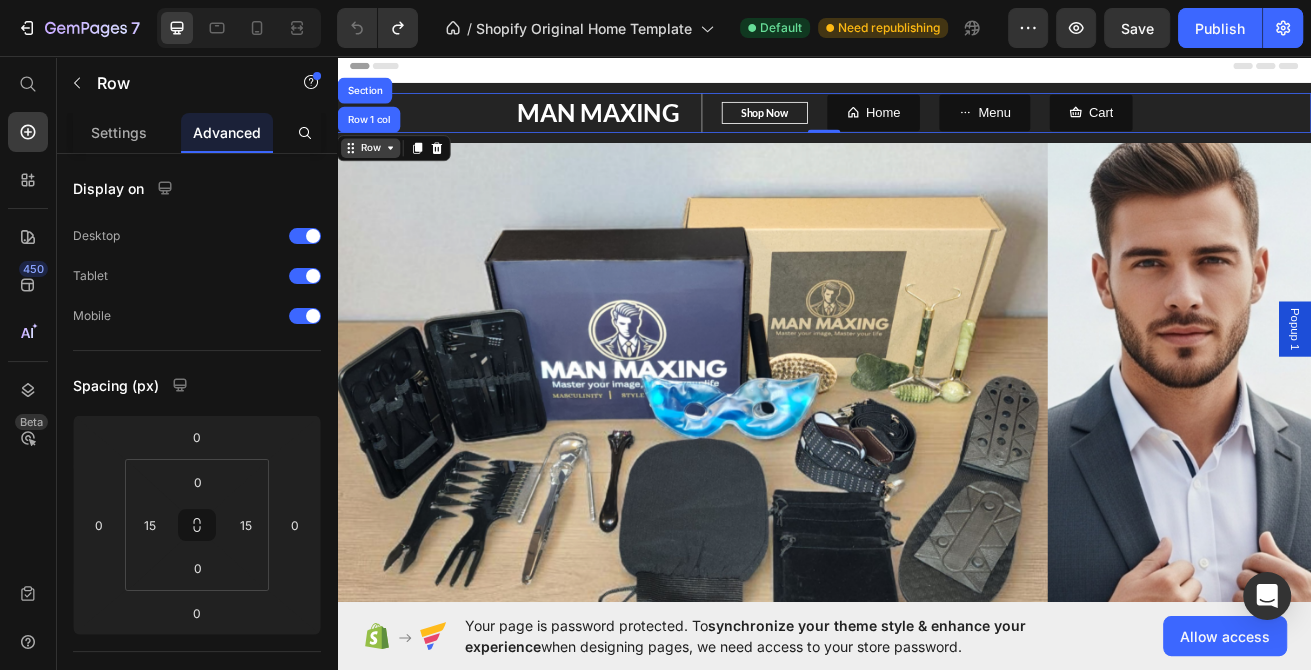 click 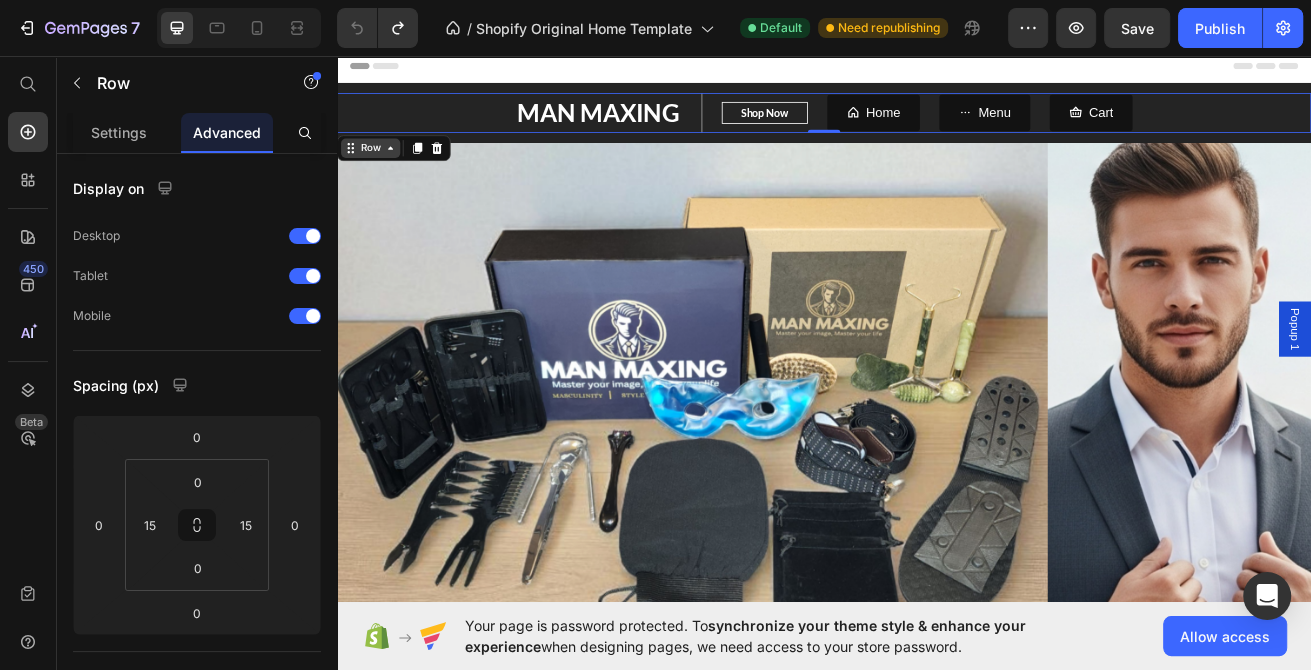 click 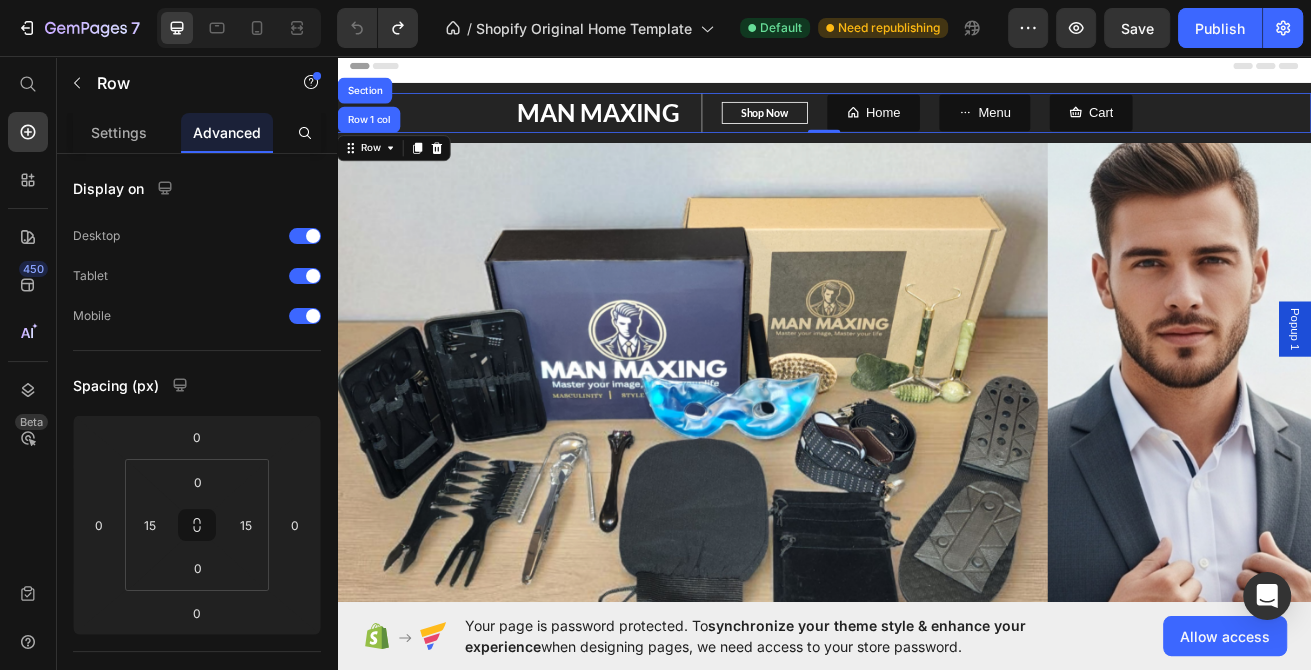 click on "7   /  Shopify Original Home Template Default Need republishing Preview  Save   Publish" 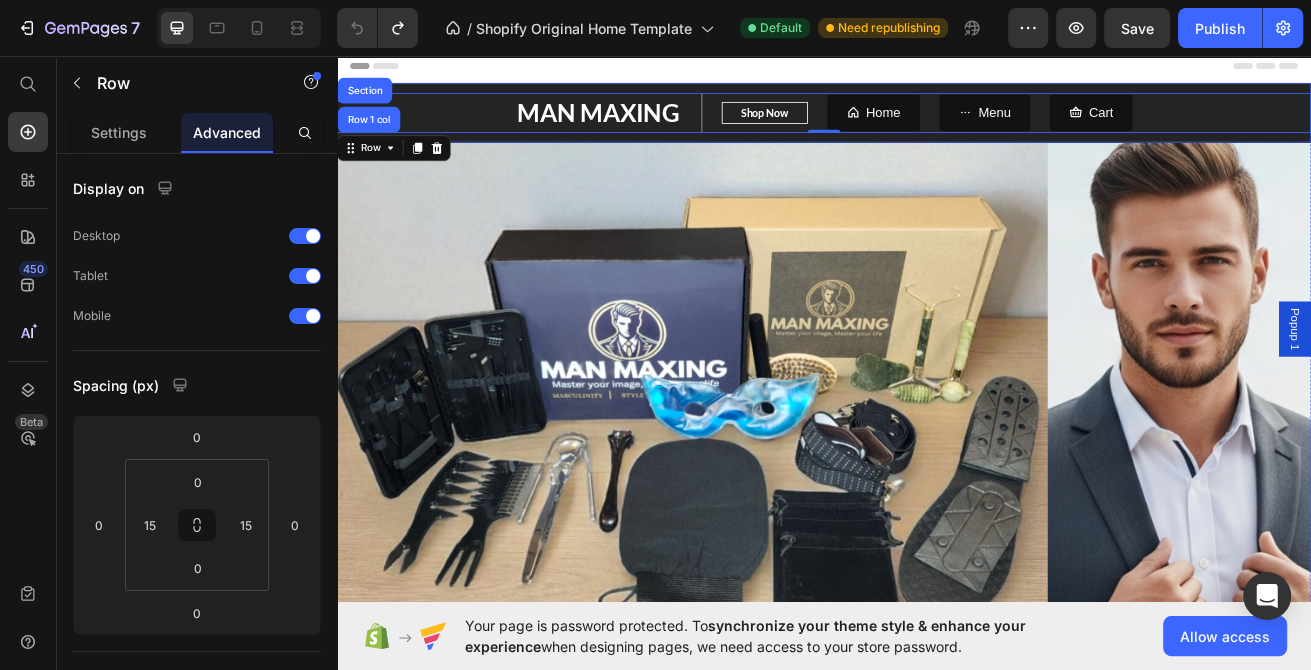 click on "MAN MAXING Text block Shop Now Button Row
Home Button
Menu Button
Cart Button Row Row 1 col Section   0 Row" at bounding box center (937, 126) 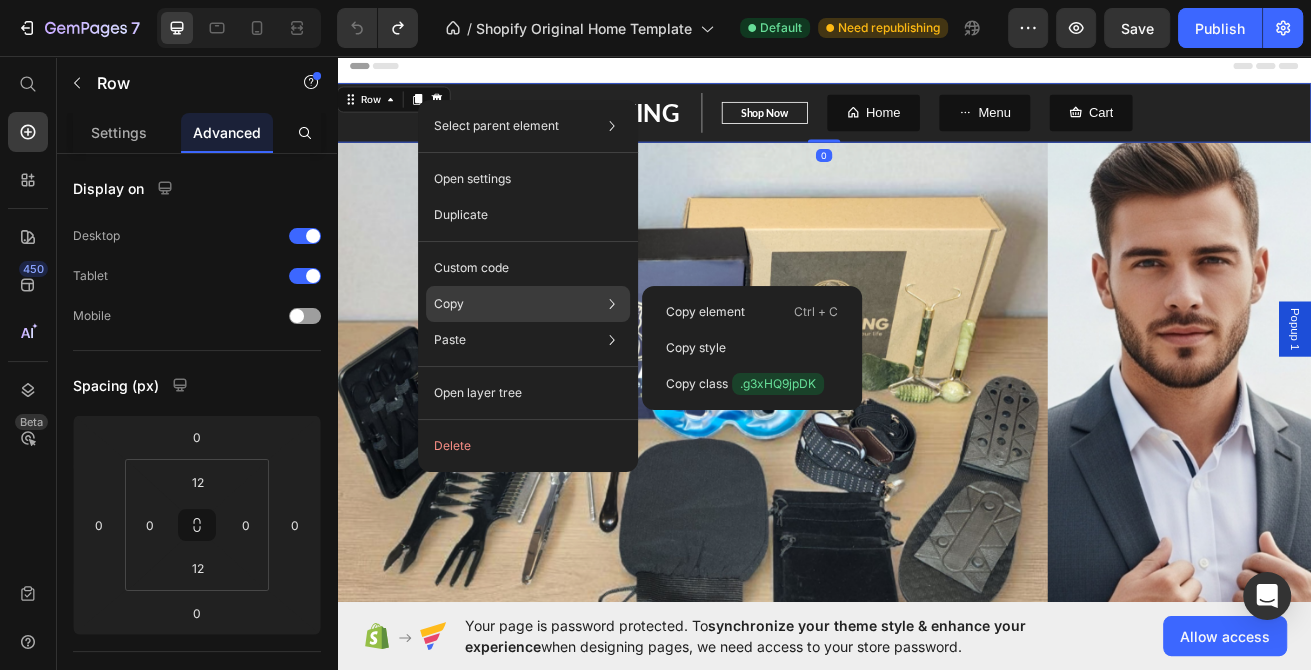 click on "Copy Copy element  Ctrl + C Copy style  Copy class  .g3xHQ9jpDK" 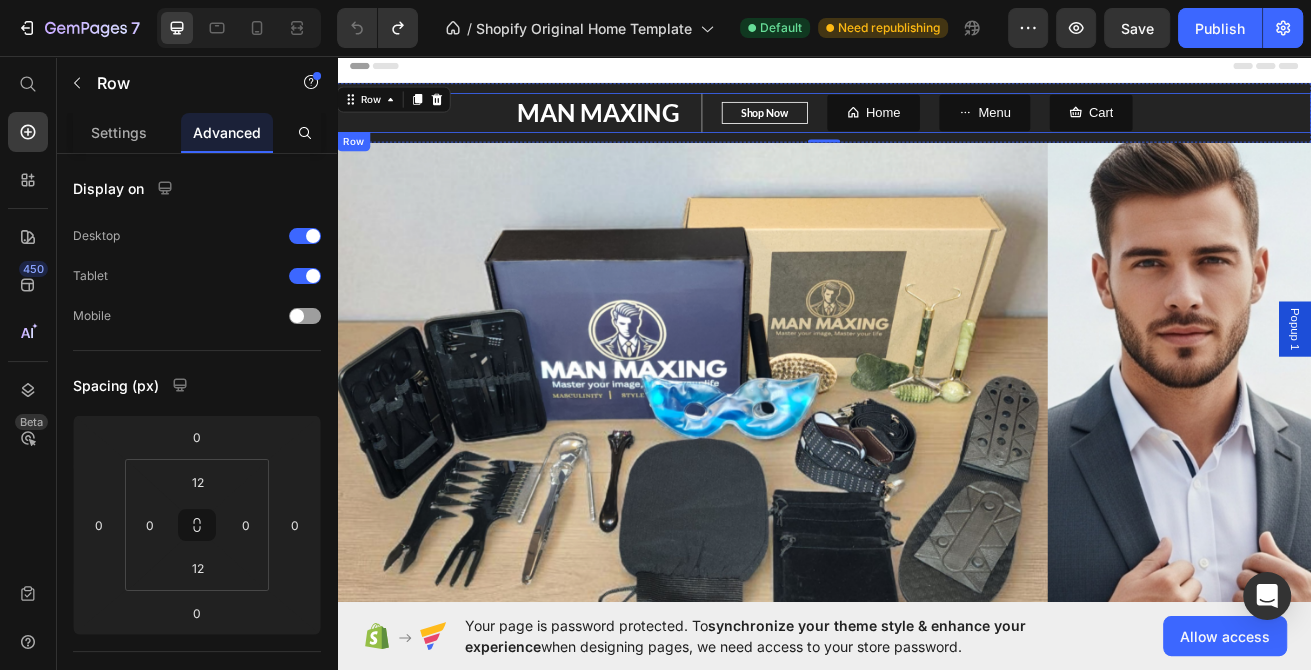 click on "MAN MAXING Text block Shop Now Button Row
Home Button
Menu Button
Cart Button Row Row   0" at bounding box center (937, 126) 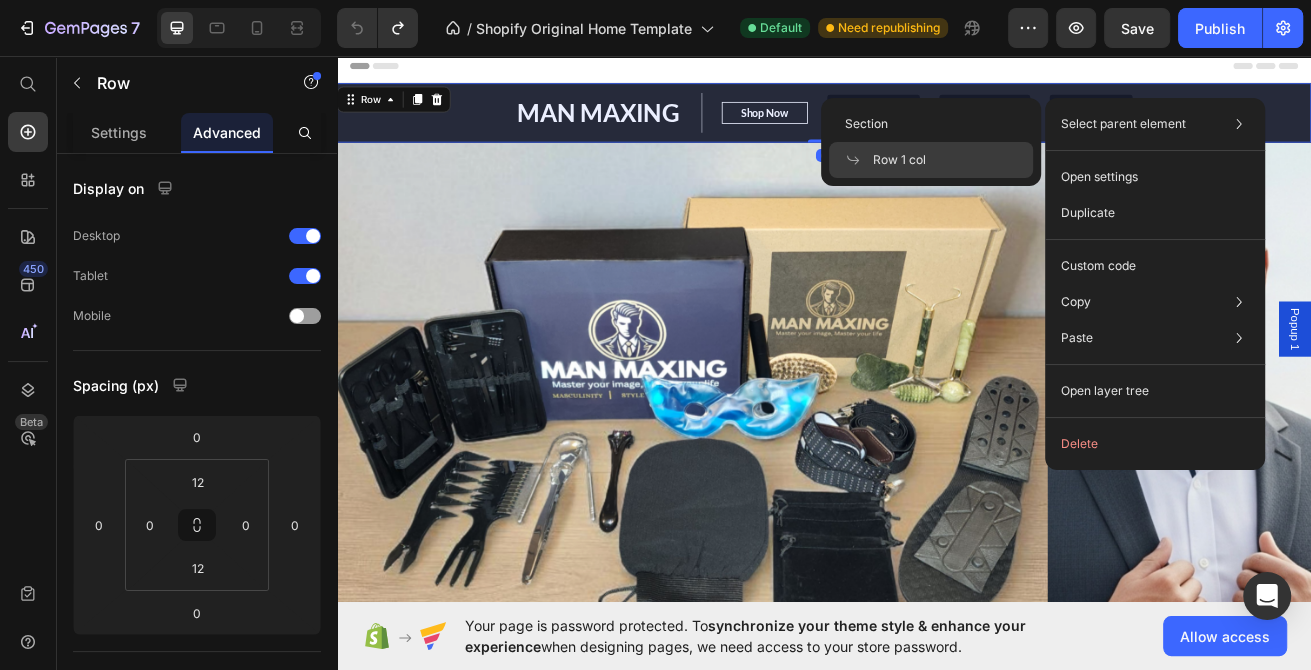 click on "Row 1 col" at bounding box center [899, 160] 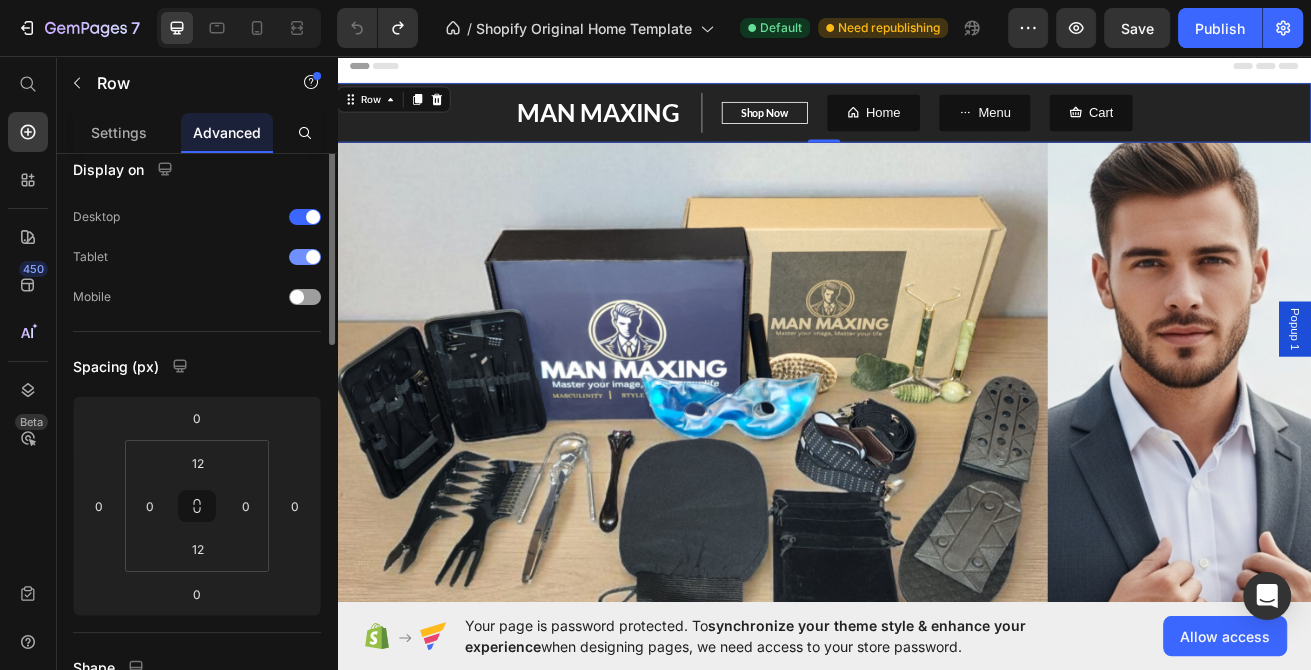 scroll, scrollTop: 0, scrollLeft: 0, axis: both 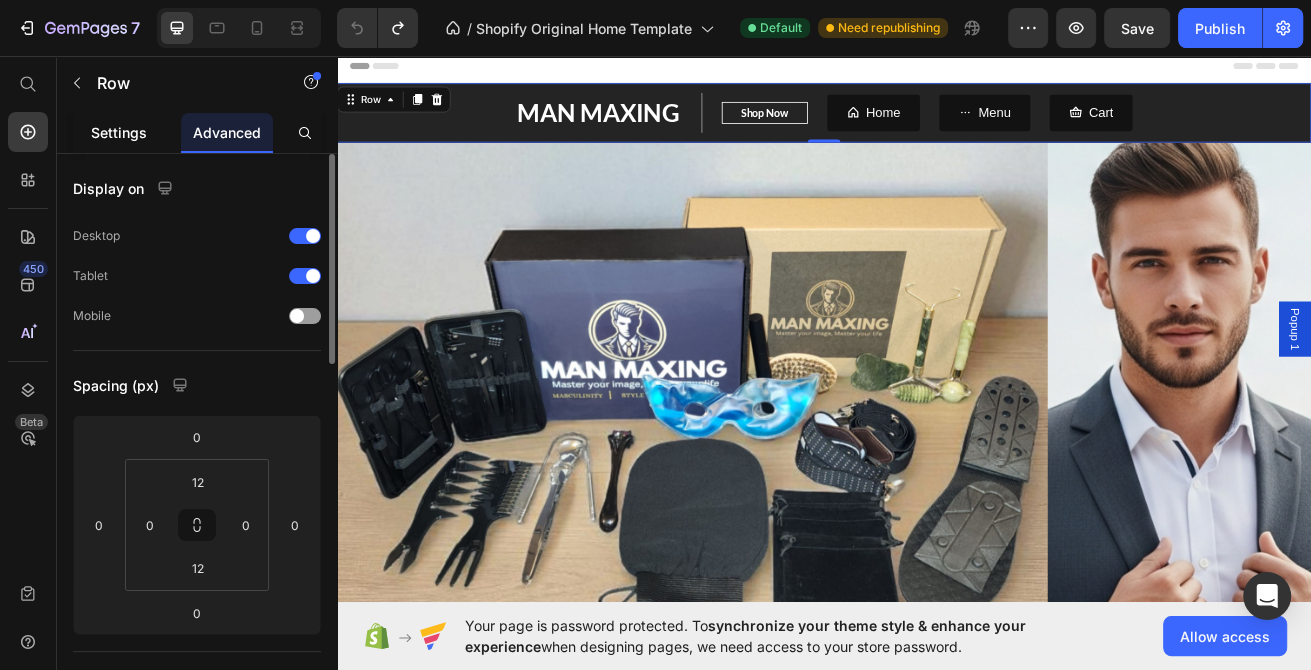 click on "Settings" at bounding box center (119, 132) 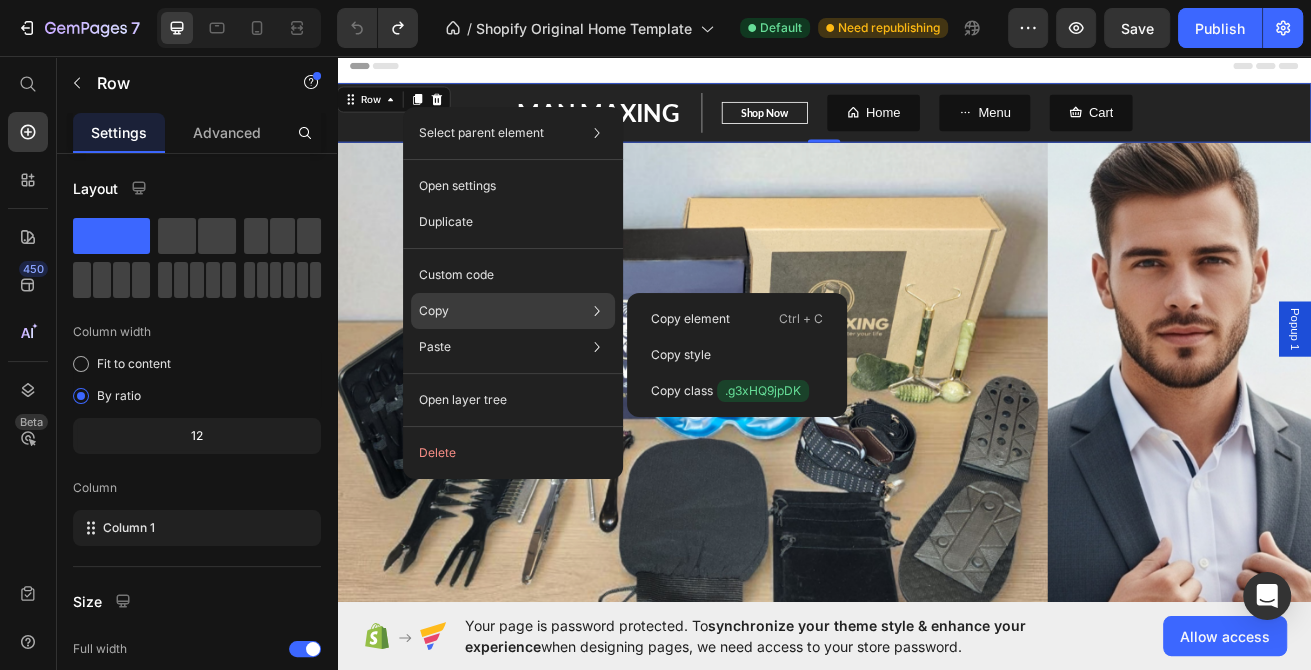 click on "Copy Copy element  Ctrl + C Copy style  Copy class  .g3xHQ9jpDK" 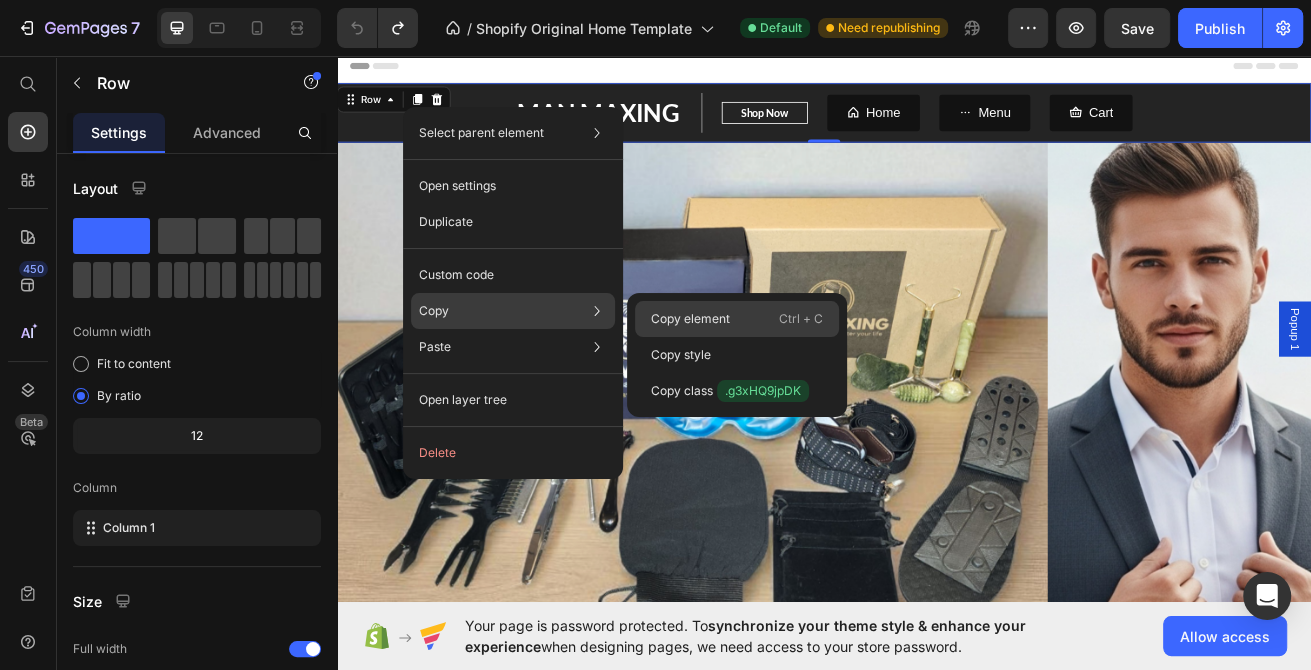 click on "Copy element" at bounding box center (690, 319) 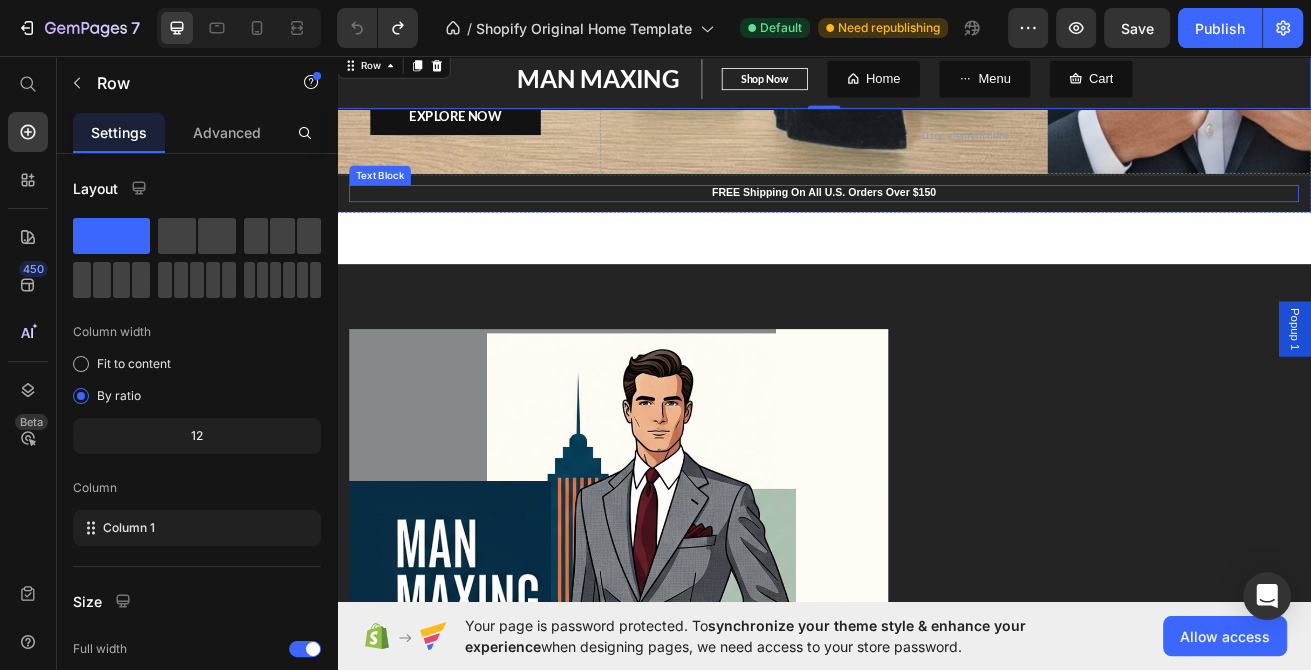 scroll, scrollTop: 642, scrollLeft: 0, axis: vertical 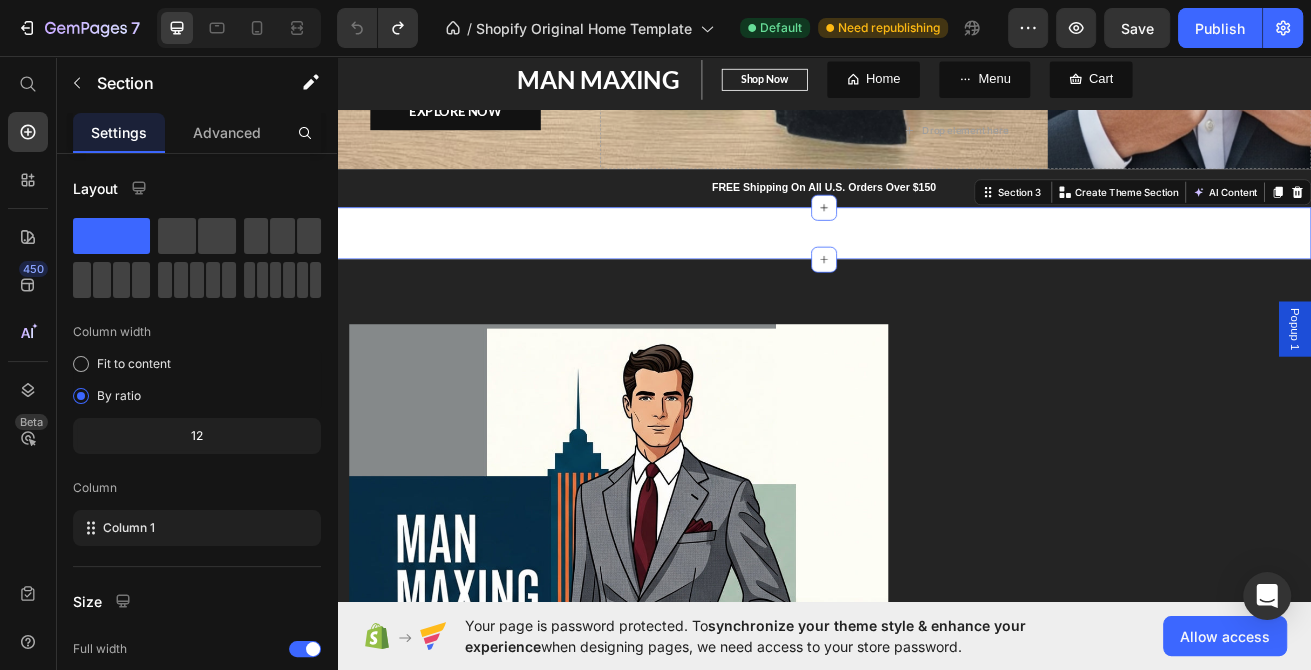 click on "MAN MAXING Text block Shop Now Button Row MAN MAXING Text block
Home Button Shop Button Menu Button Row Row Section 3   You can create reusable sections Create Theme Section AI Content Write with GemAI What would you like to describe here? Tone and Voice Persuasive Product Show more Generate" at bounding box center [937, 275] 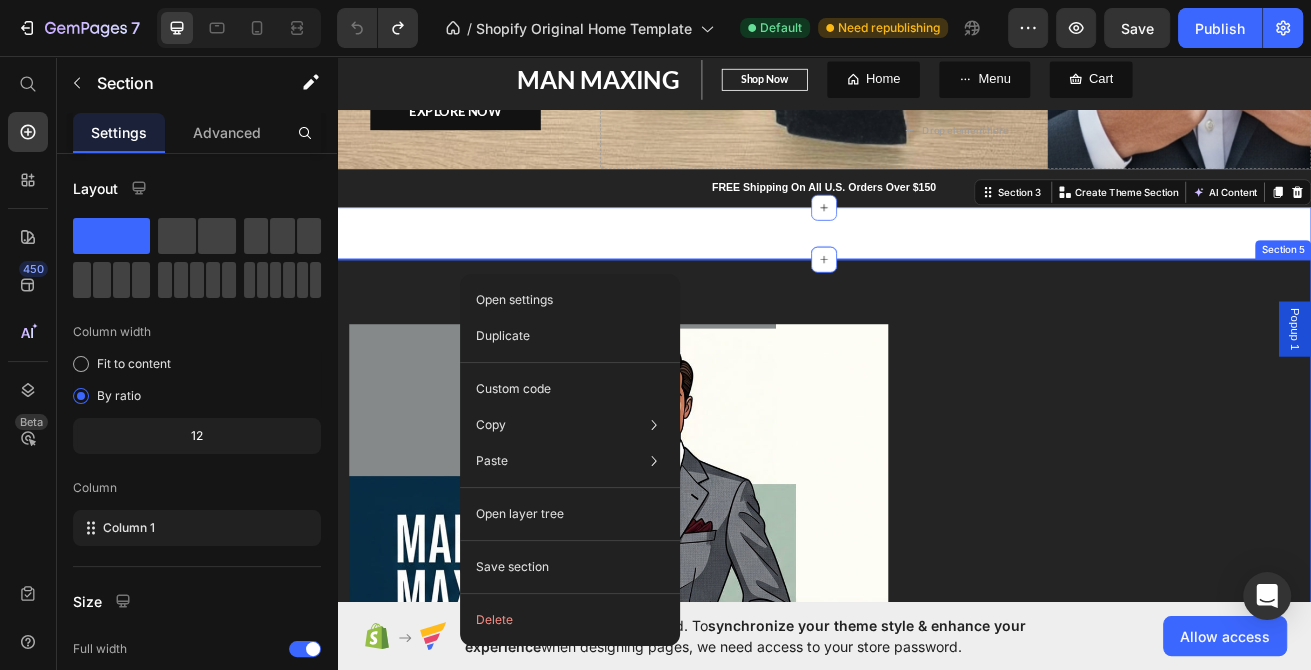 click on "MAN MAXING Text block Shop Now Button Row MAN MAXING Text block
Home Button Shop Button Menu Button Row Row Section 3   You can create reusable sections Create Theme Section AI Content Write with GemAI What would you like to describe here? Tone and Voice Persuasive Product Shoe Lifts Show more Generate" at bounding box center (937, 275) 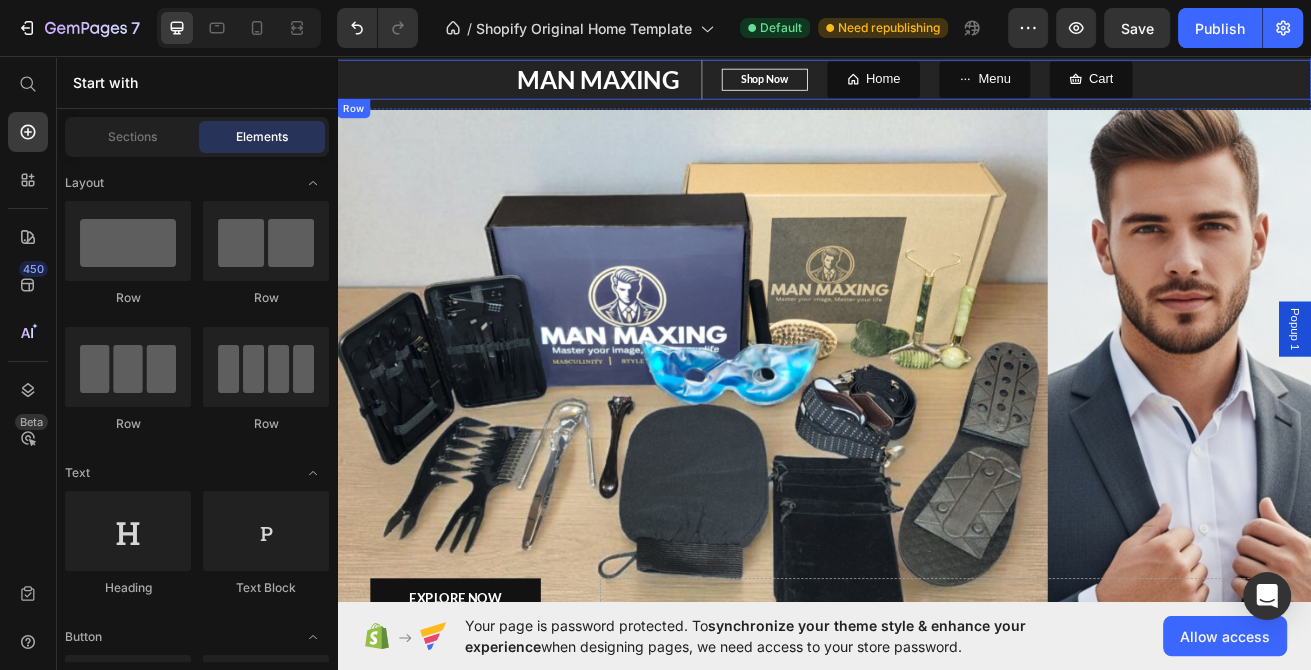 scroll, scrollTop: 0, scrollLeft: 0, axis: both 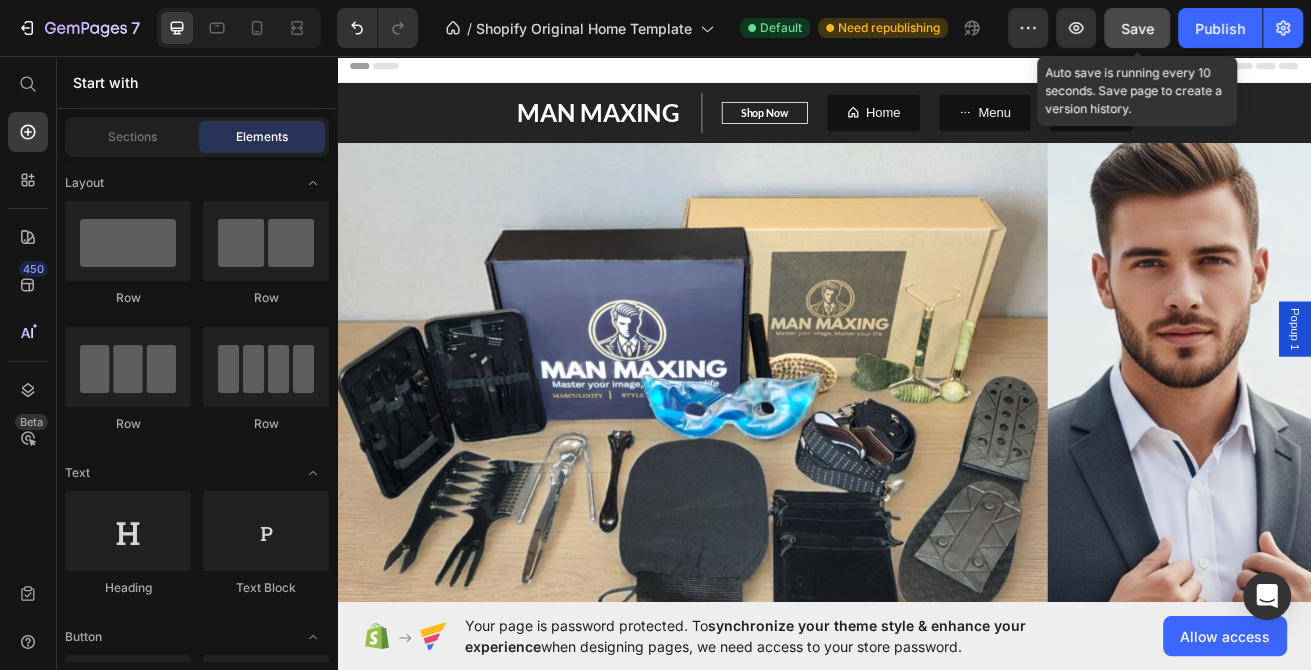 click on "Save" at bounding box center (1137, 28) 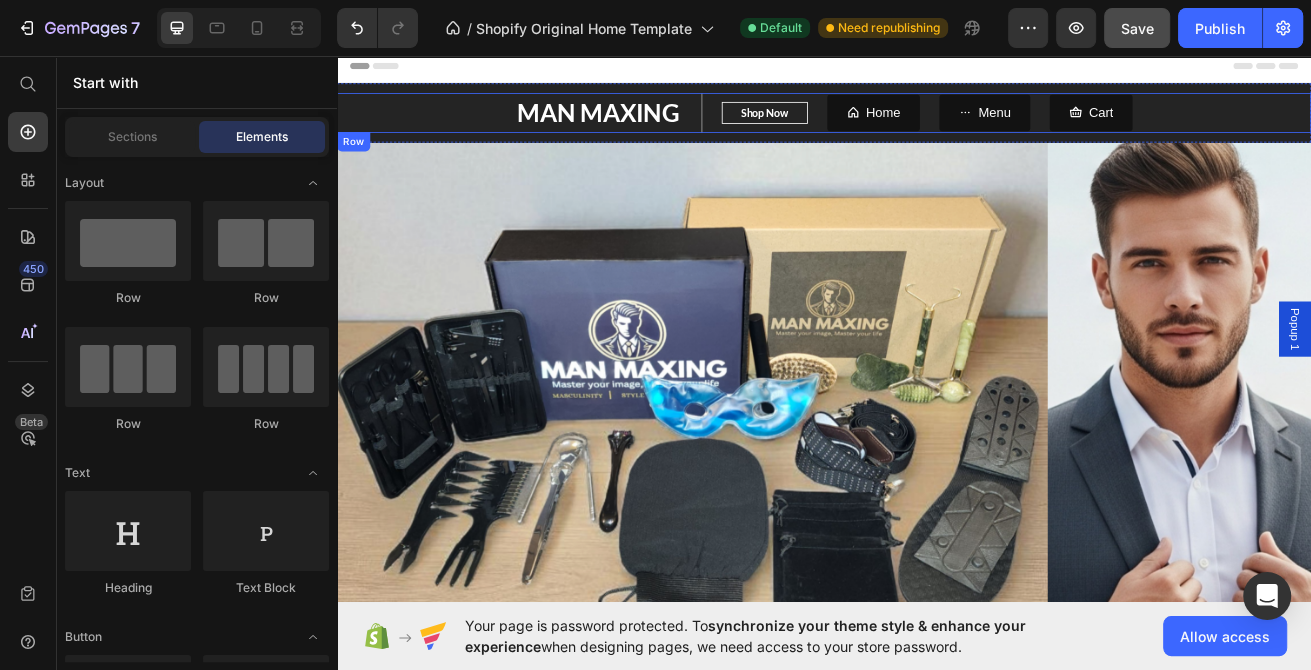 click on "MAN MAXING Text block Shop Now Button Row
Home Button
Menu Button
Cart Button Row" at bounding box center (937, 126) 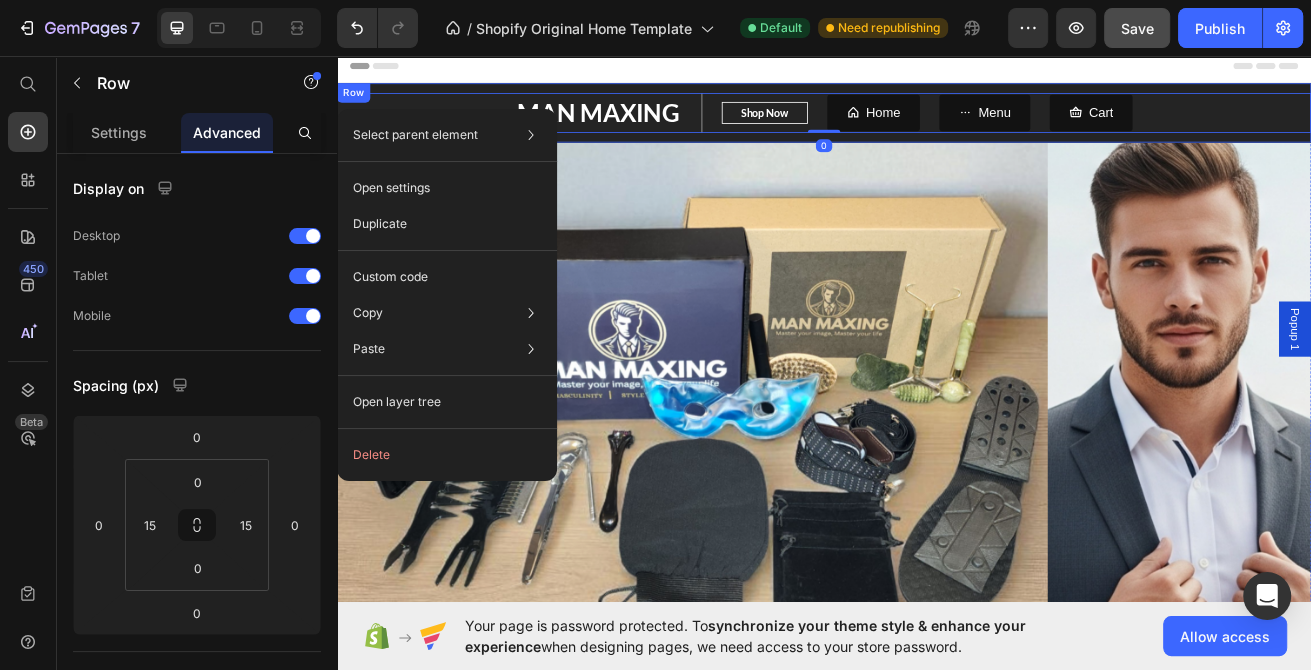 click on "MAN MAXING Text block Shop Now Button Row
Home Button
Menu Button
Cart Button Row   0 Row" at bounding box center [937, 126] 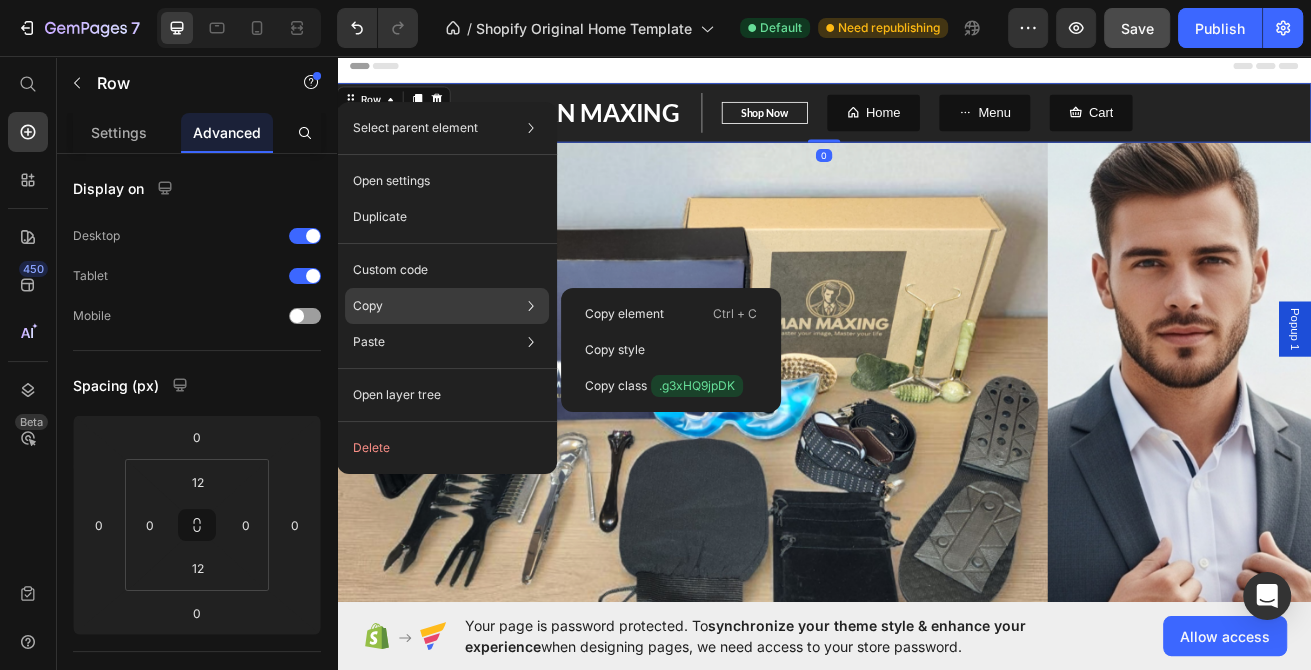 click on "Copy Copy element  Ctrl + C Copy style  Copy class  .g3xHQ9jpDK" 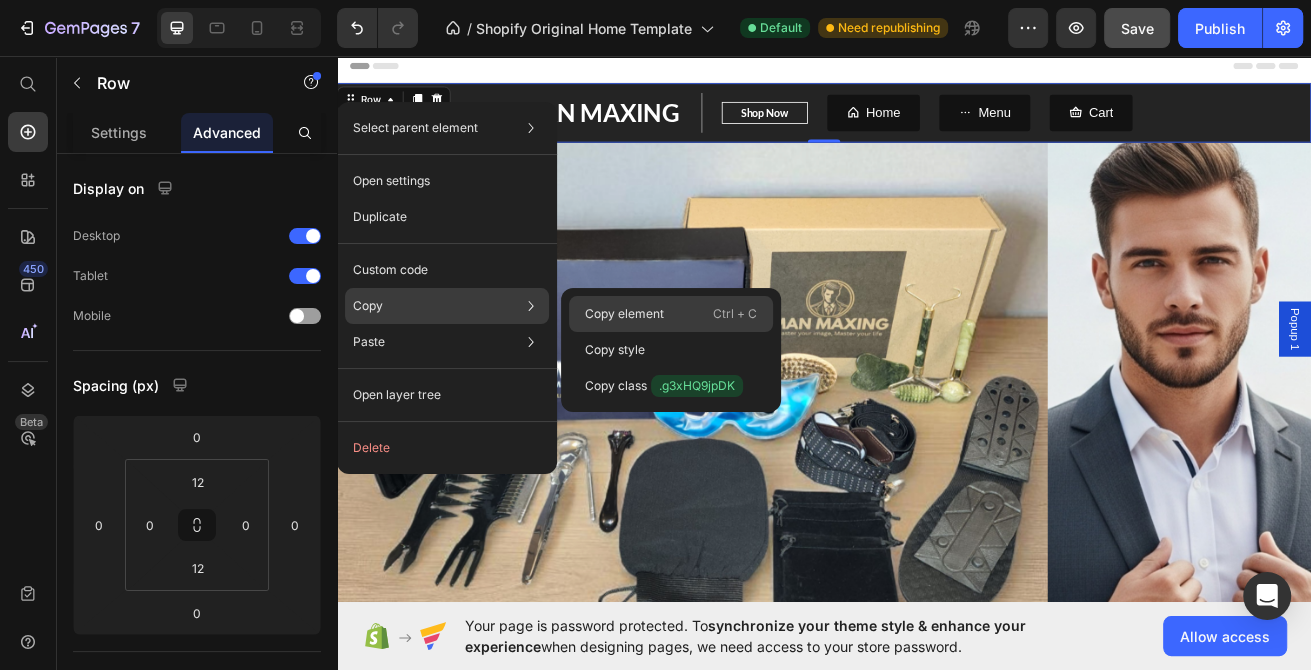 click on "Copy element" at bounding box center [624, 314] 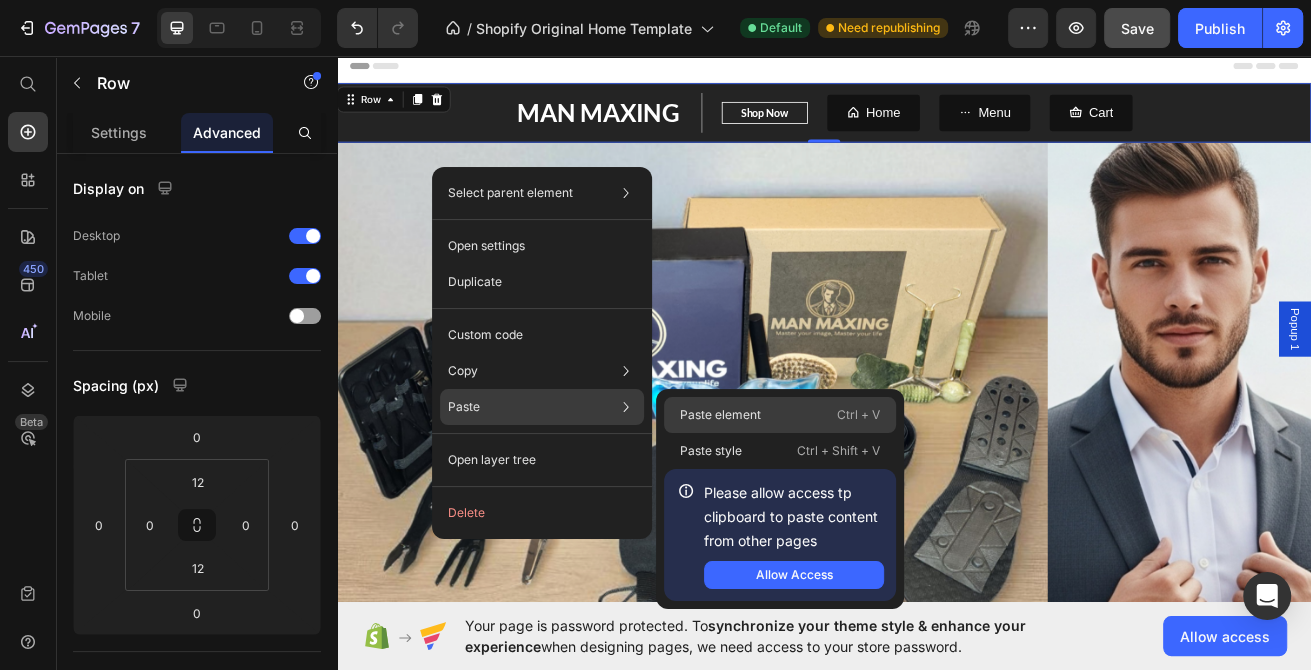 click on "Paste element" at bounding box center (720, 415) 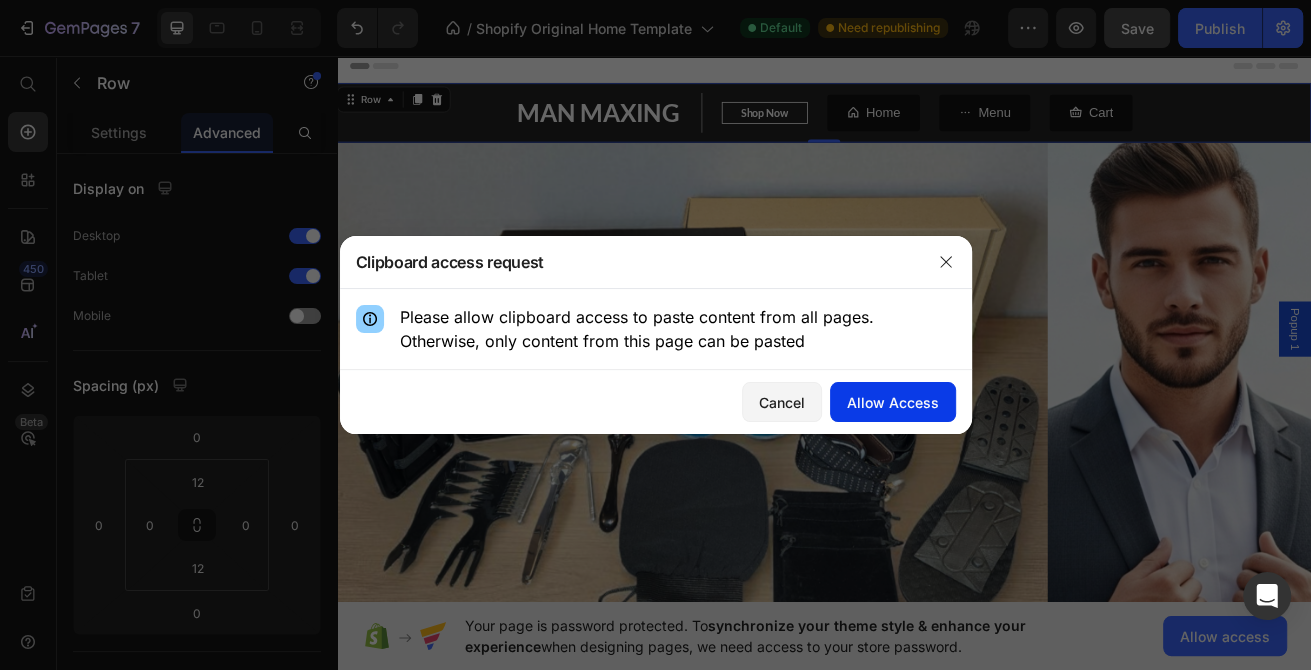 click on "Allow Access" at bounding box center (893, 402) 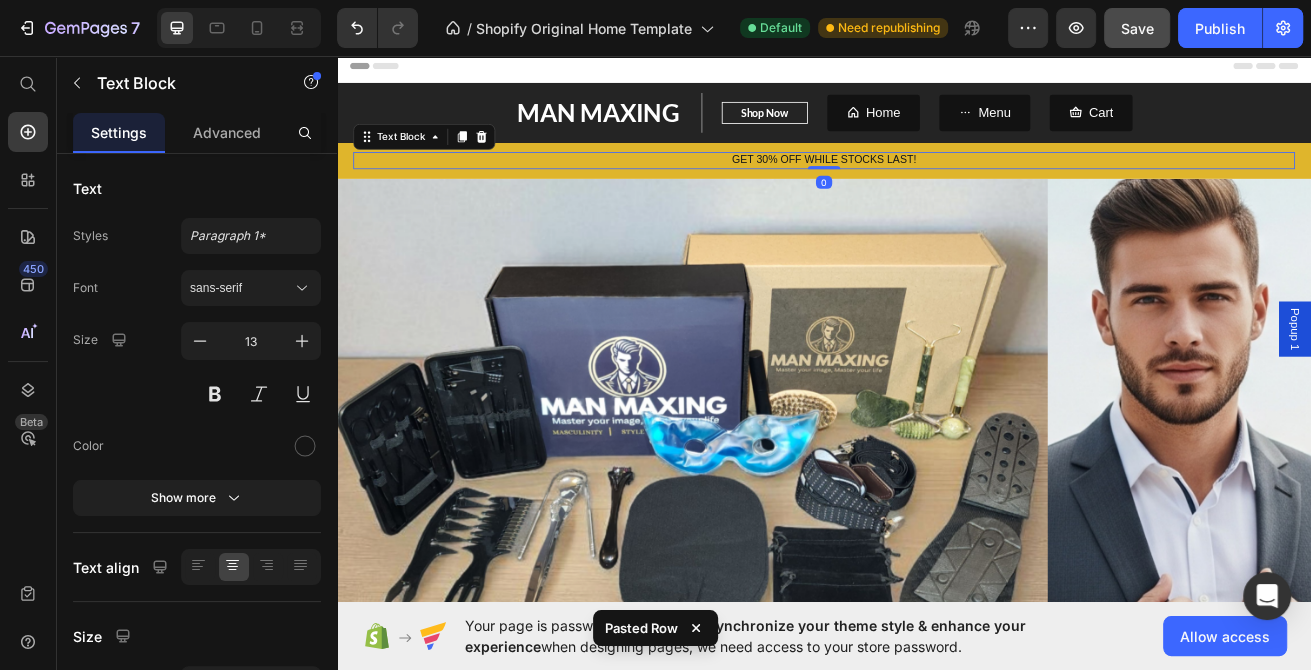 click on "GET 30% OFF WHILE STOCKS LAST!" at bounding box center [937, 185] 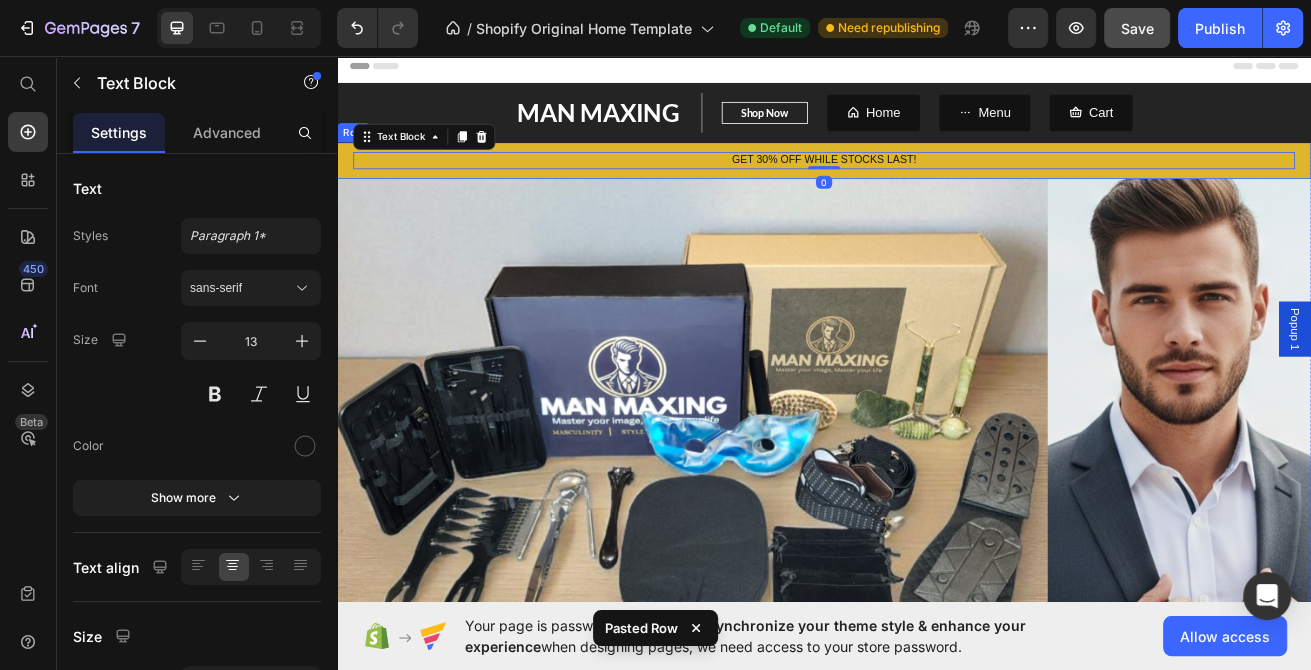 click on "GET 30% OFF WHILE STOCKS LAST! Text Block   0 Row" at bounding box center (937, 185) 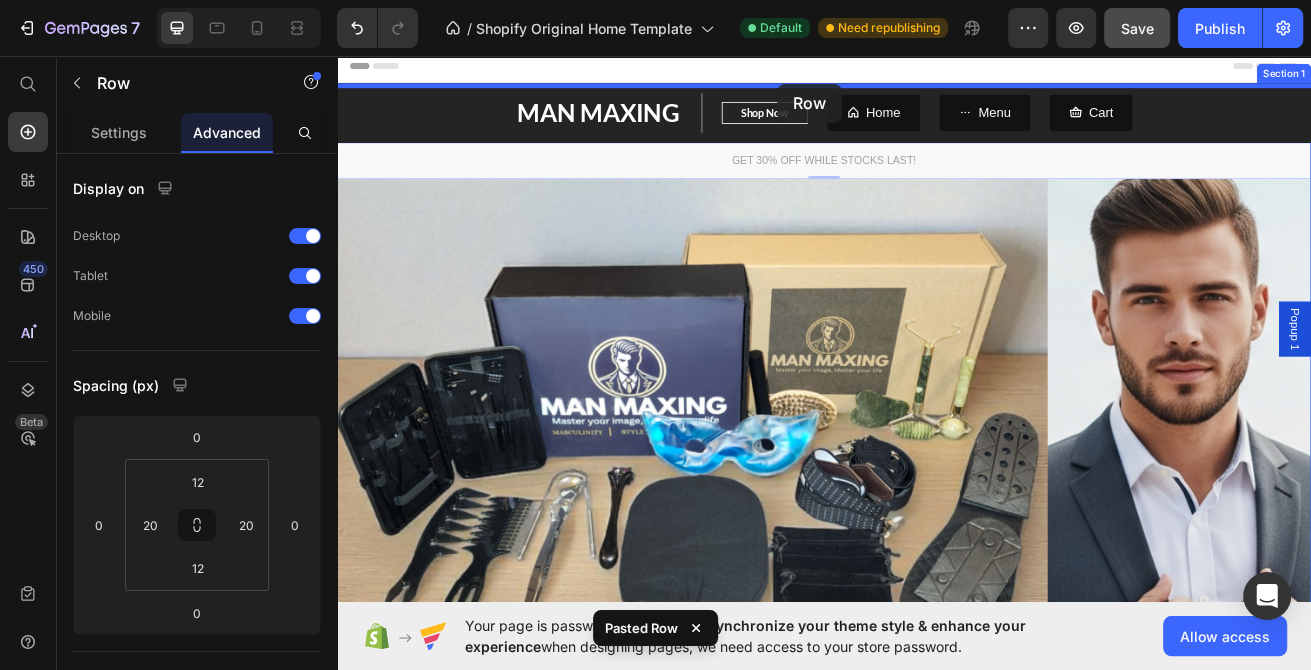 drag, startPoint x: 768, startPoint y: 166, endPoint x: 777, endPoint y: 83, distance: 83.48653 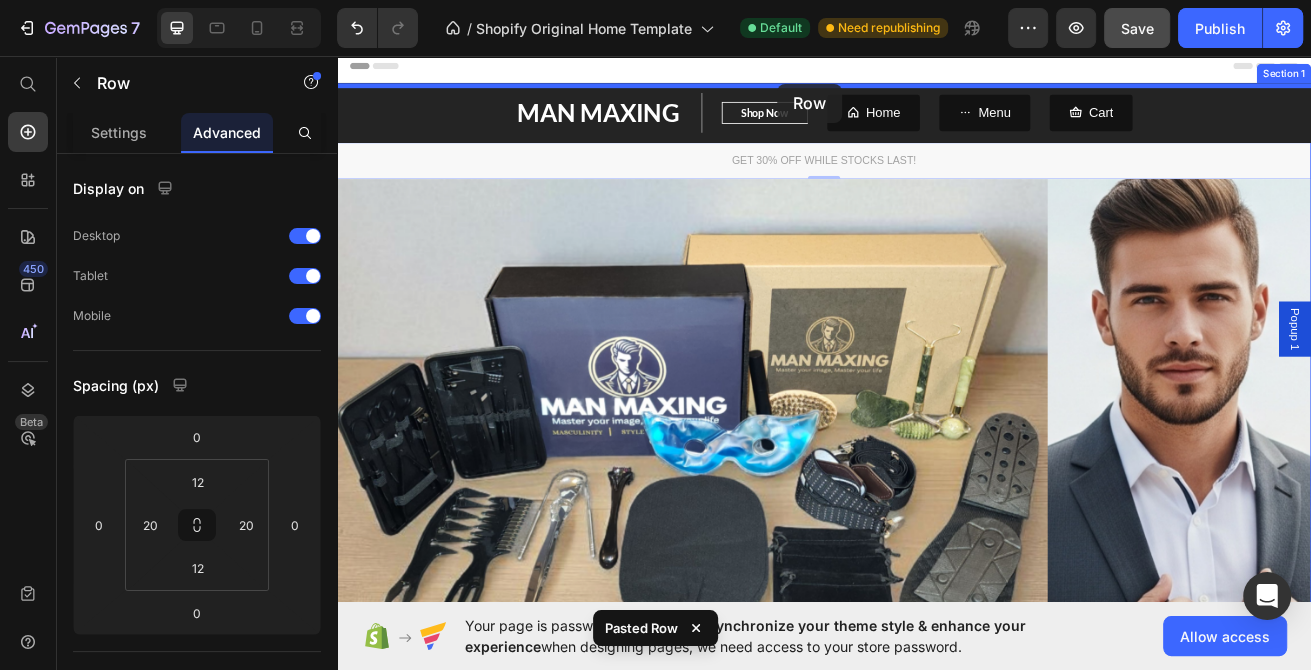 click on "MAN MAXING Text block Shop Now Button Row
Home Button
Menu Button
Cart Button Row Row GET 30% OFF WHILE STOCKS LAST! Text Block Row   0 GET 30% OFF WHILE STOCKS LAST! Text Block Row   0 EXPLORE NOW Button Row
Drop element here Hero Banner Row Section 1 FREE Shipping On All U.S. Orders Over $150 Text Block Row Section 2 Image explore now Button Row Row Hero Banner Section 3 Image Take Advantage of  Our Back-to-School Discount Heading Pupils and students: Use code "SUMMER" to save. Ends 8.30. Exclusions apply. Text block DOWNLOAD FREE   EBOOK HERE Button Row Section 4 Root Start with Sections from sidebar Add sections Add elements Start with Generating from URL or image Add section Choose templates inspired by CRO experts Generate layout from URL or image Add blank section then drag & drop elements" at bounding box center [937, 1685] 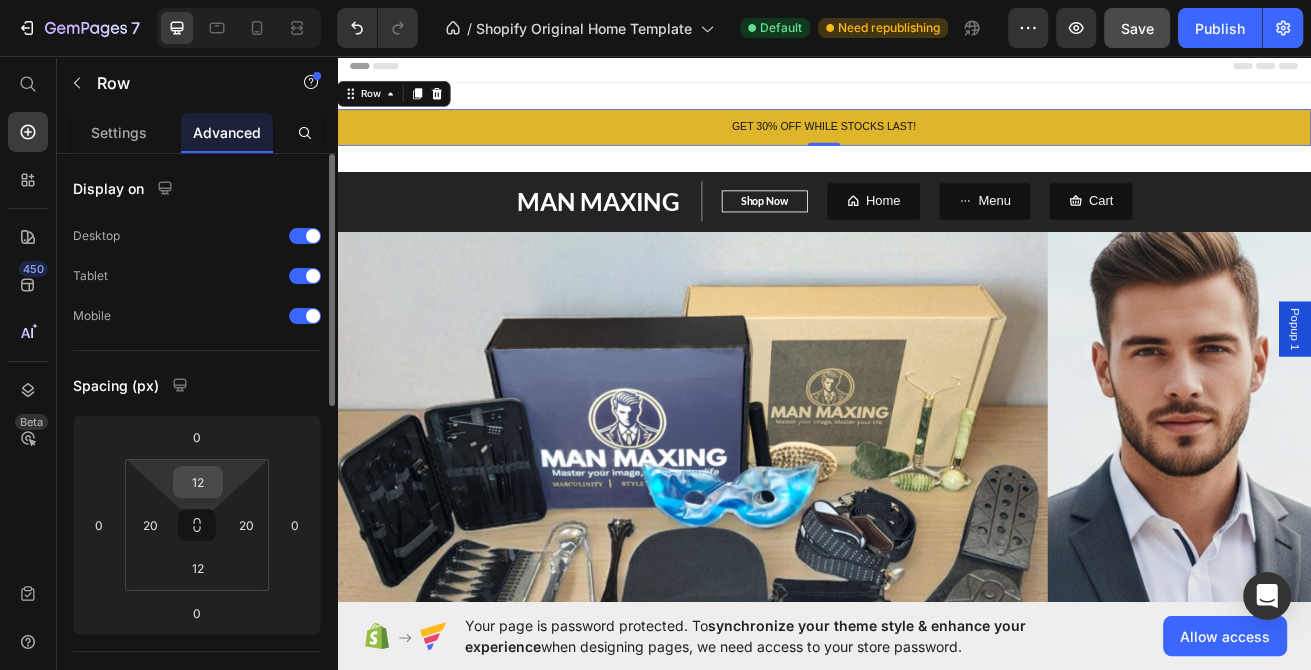 click on "12" at bounding box center (198, 482) 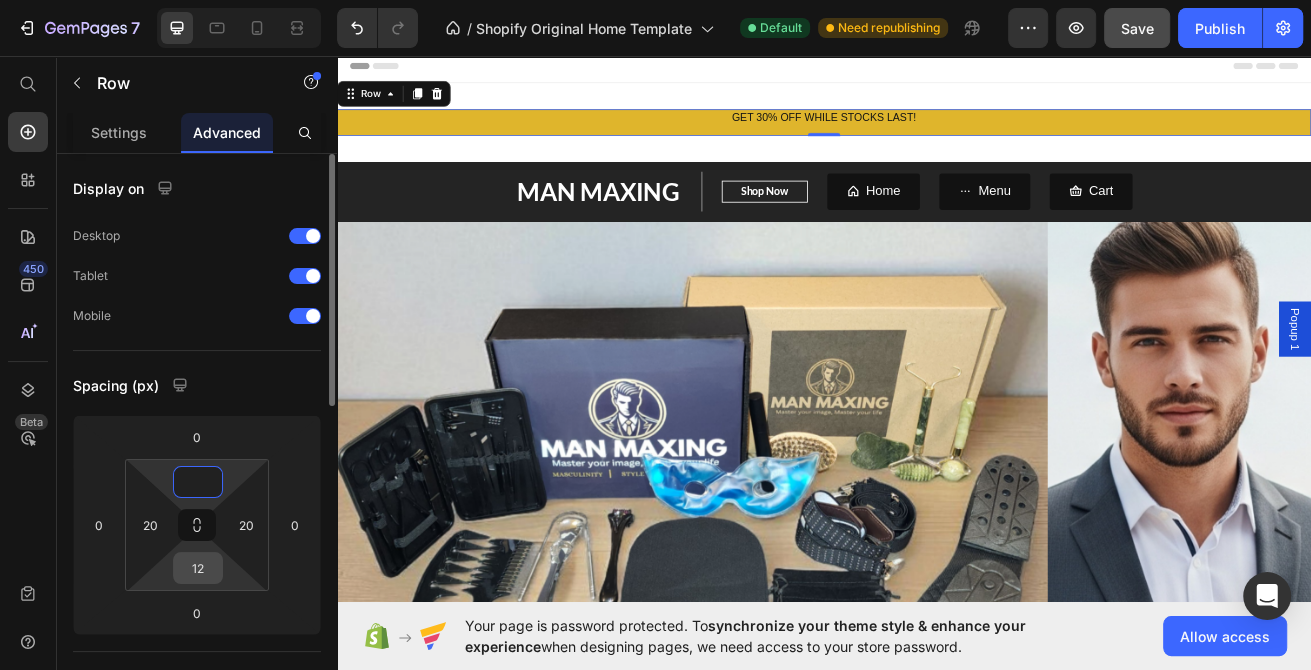 type on "0" 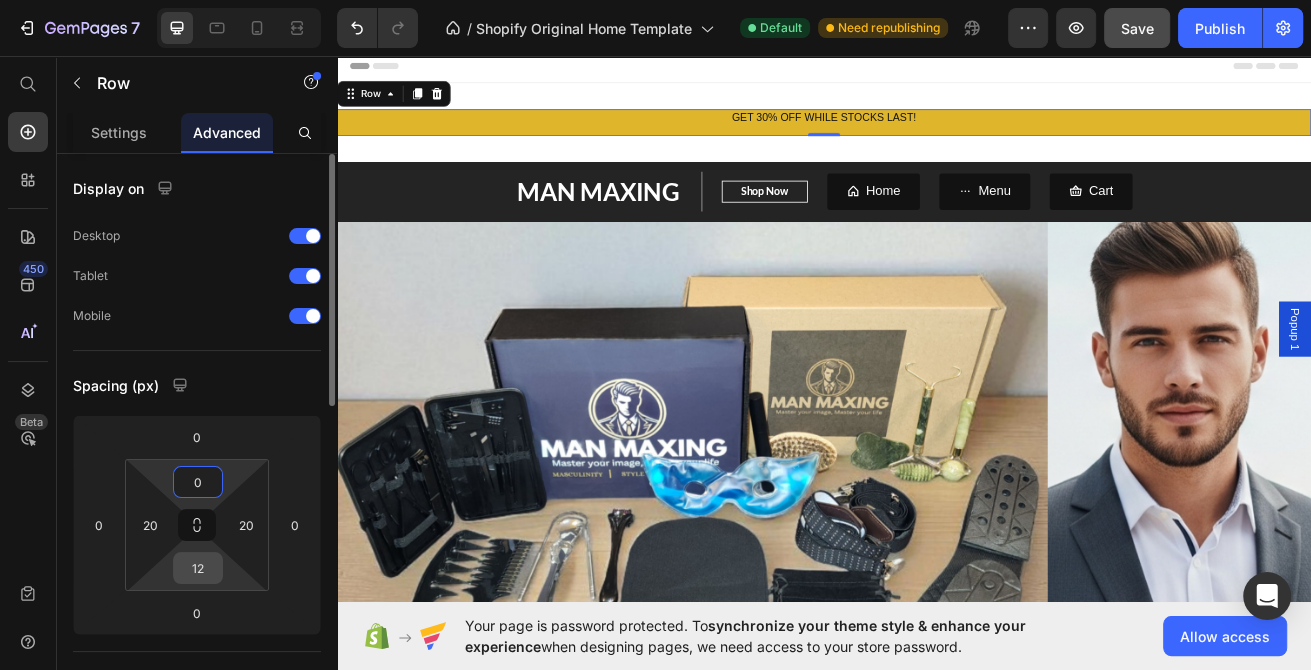 click on "12" at bounding box center (198, 568) 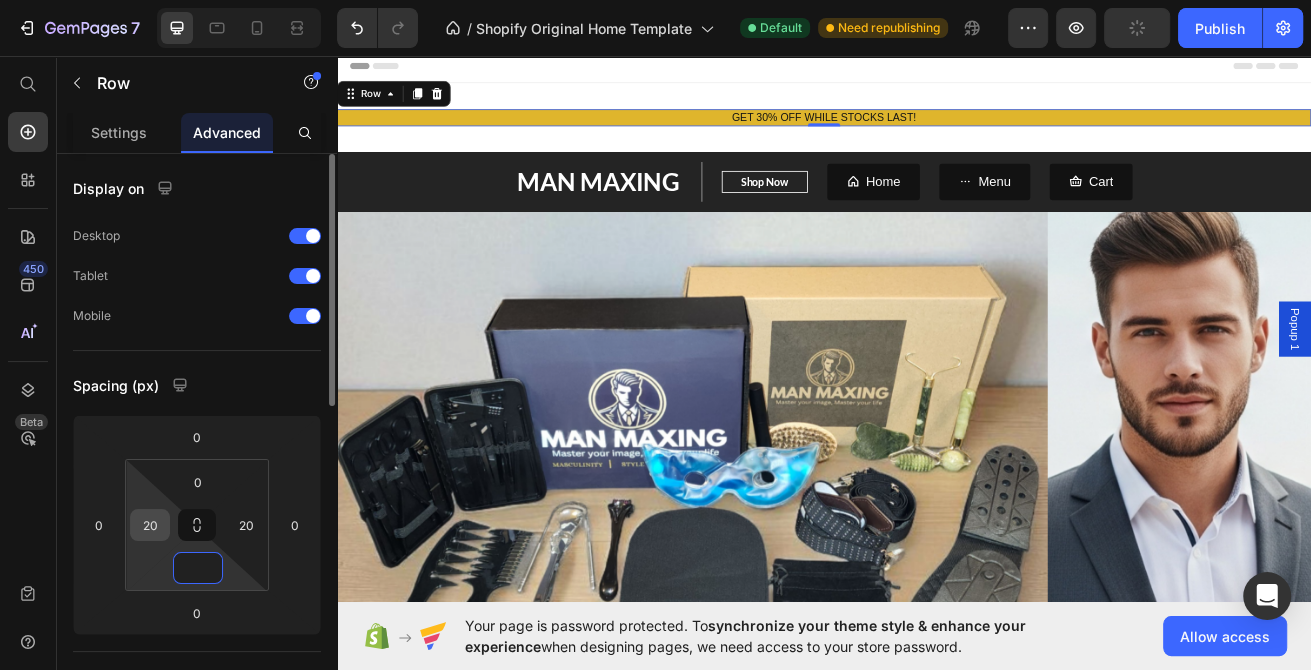 type on "0" 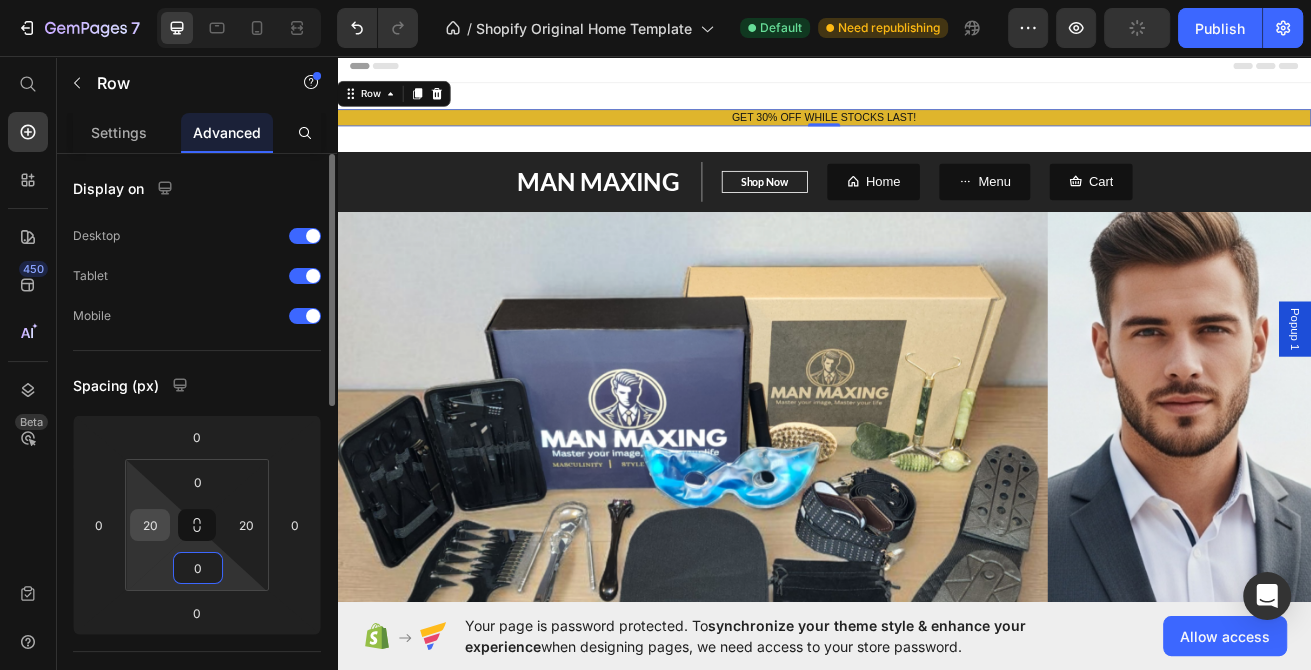 click on "20" at bounding box center [150, 525] 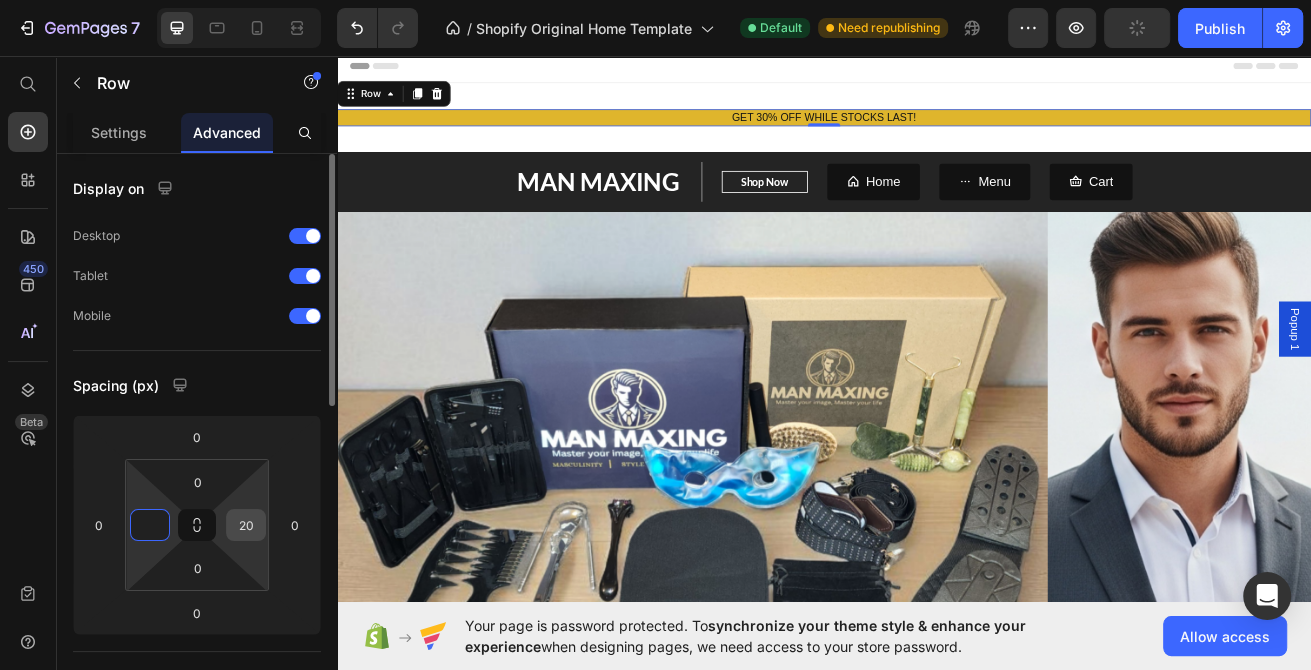 type on "0" 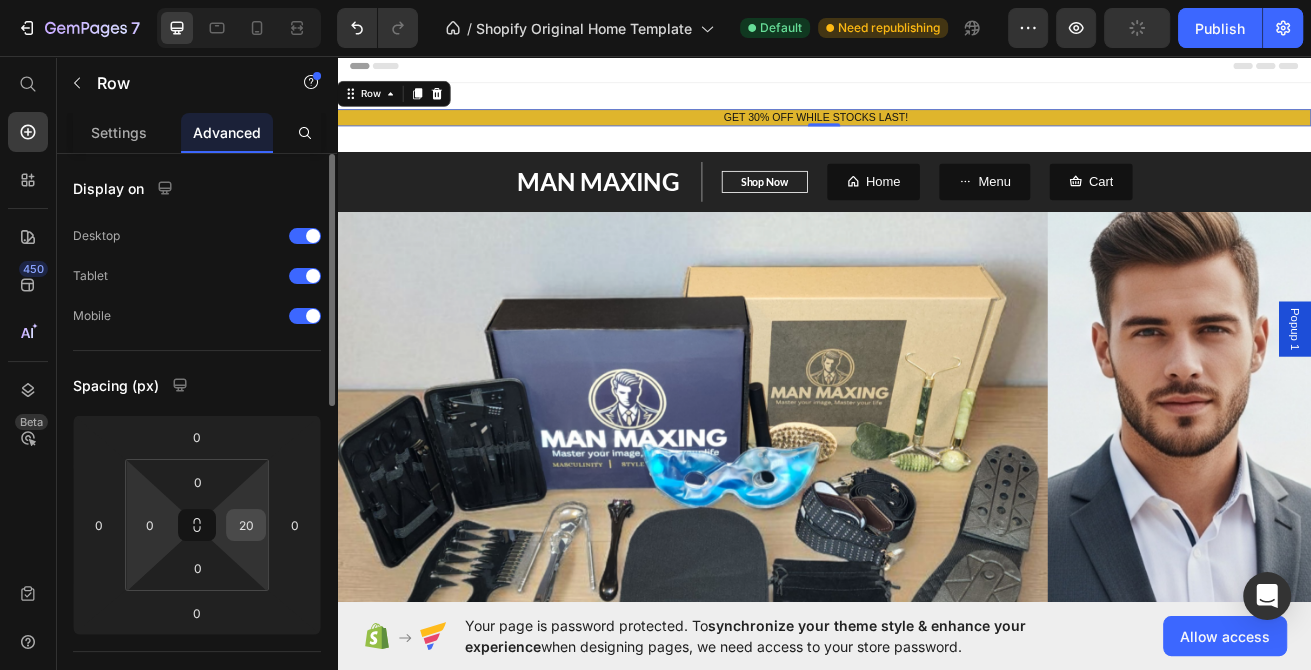 click on "20" at bounding box center [246, 525] 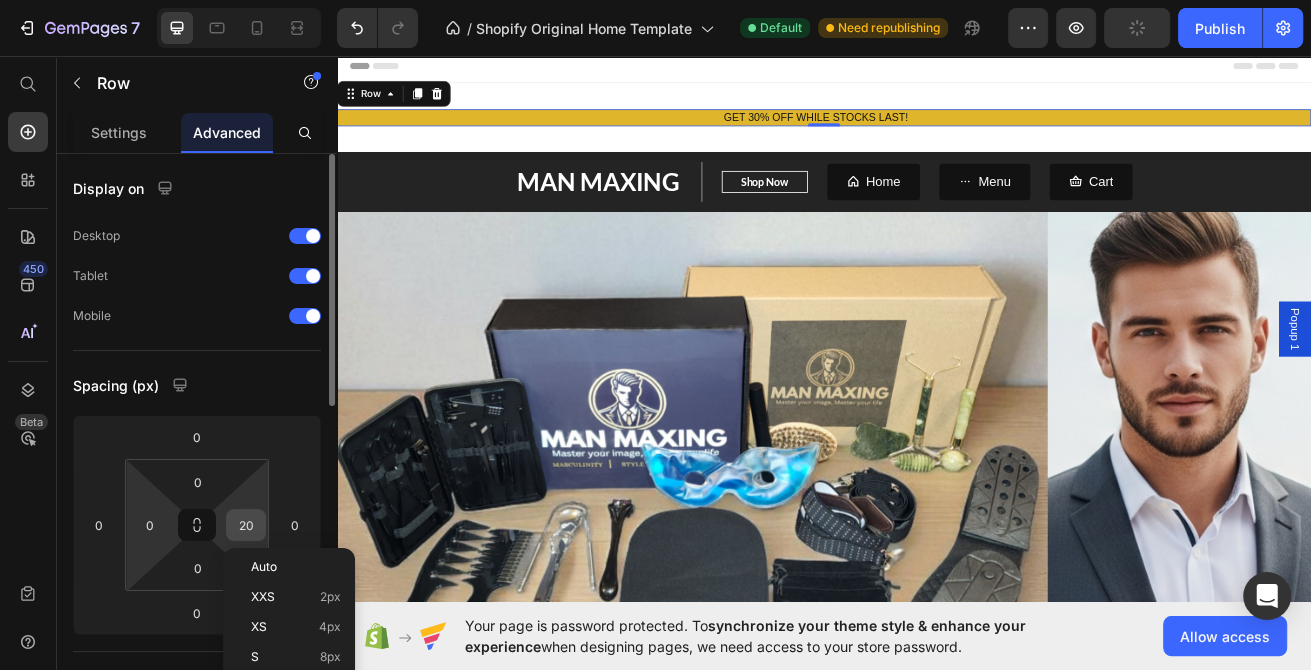 click on "20" at bounding box center [246, 525] 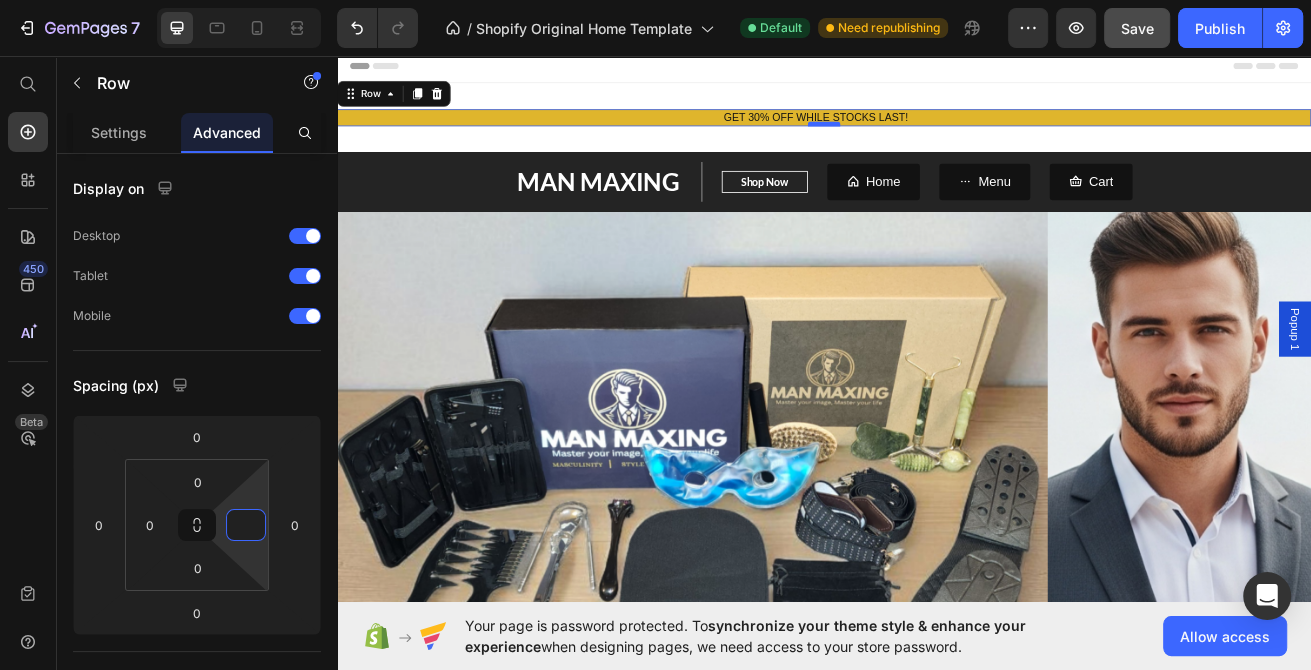 type on "0" 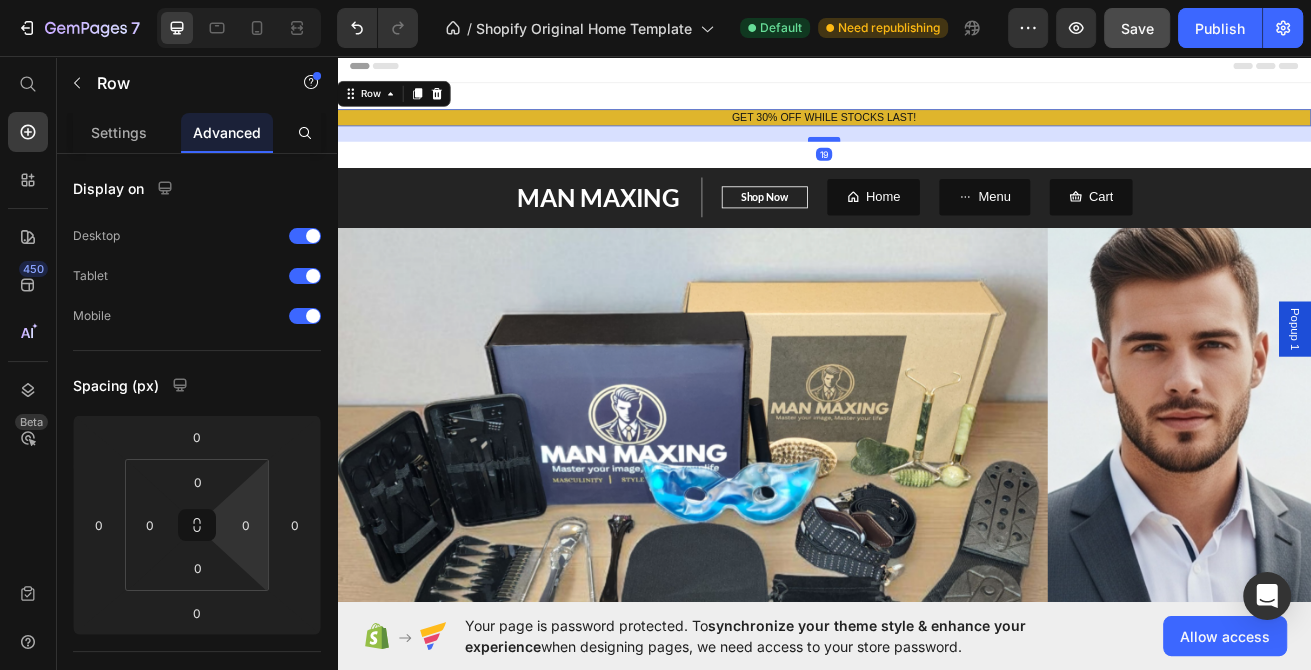 drag, startPoint x: 935, startPoint y: 138, endPoint x: 933, endPoint y: 157, distance: 19.104973 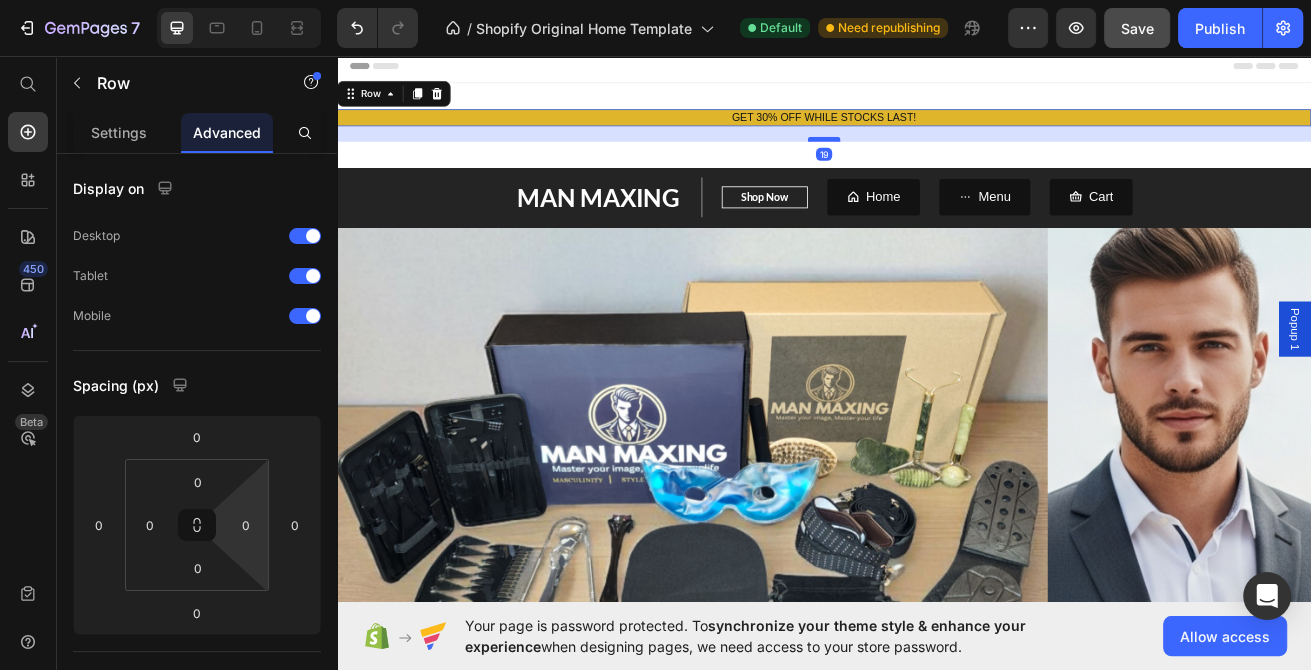 click at bounding box center [937, 159] 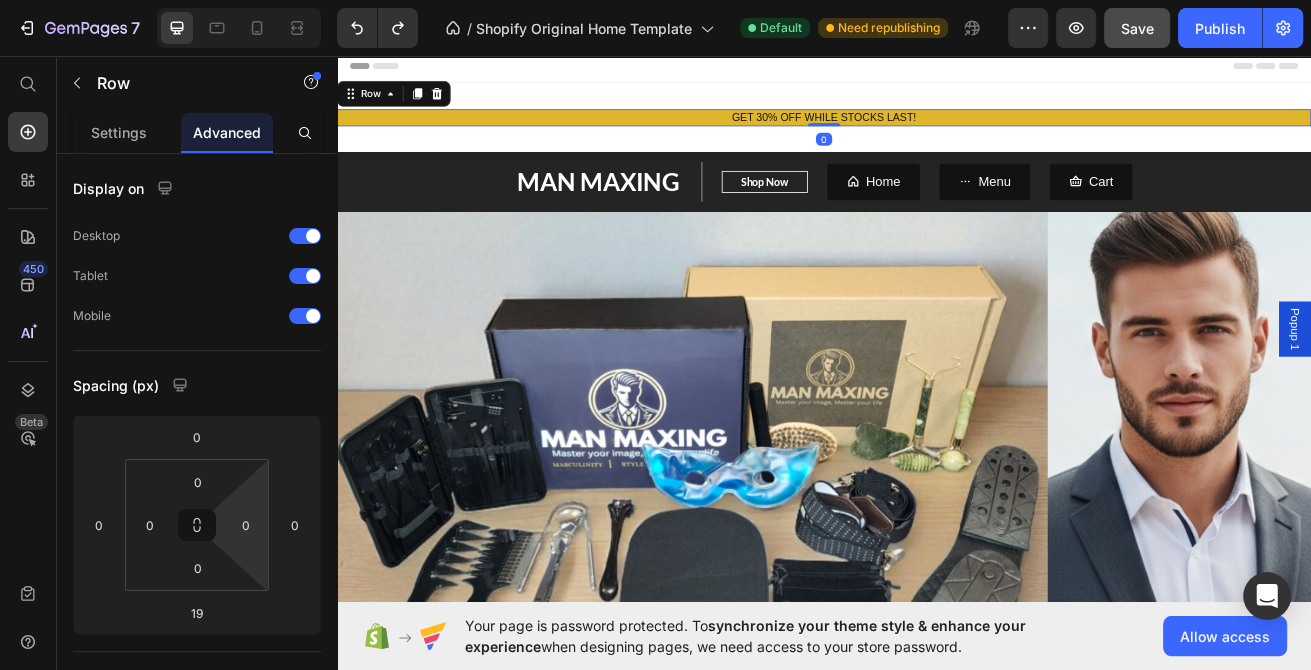 drag, startPoint x: 935, startPoint y: 158, endPoint x: 940, endPoint y: 136, distance: 22.561028 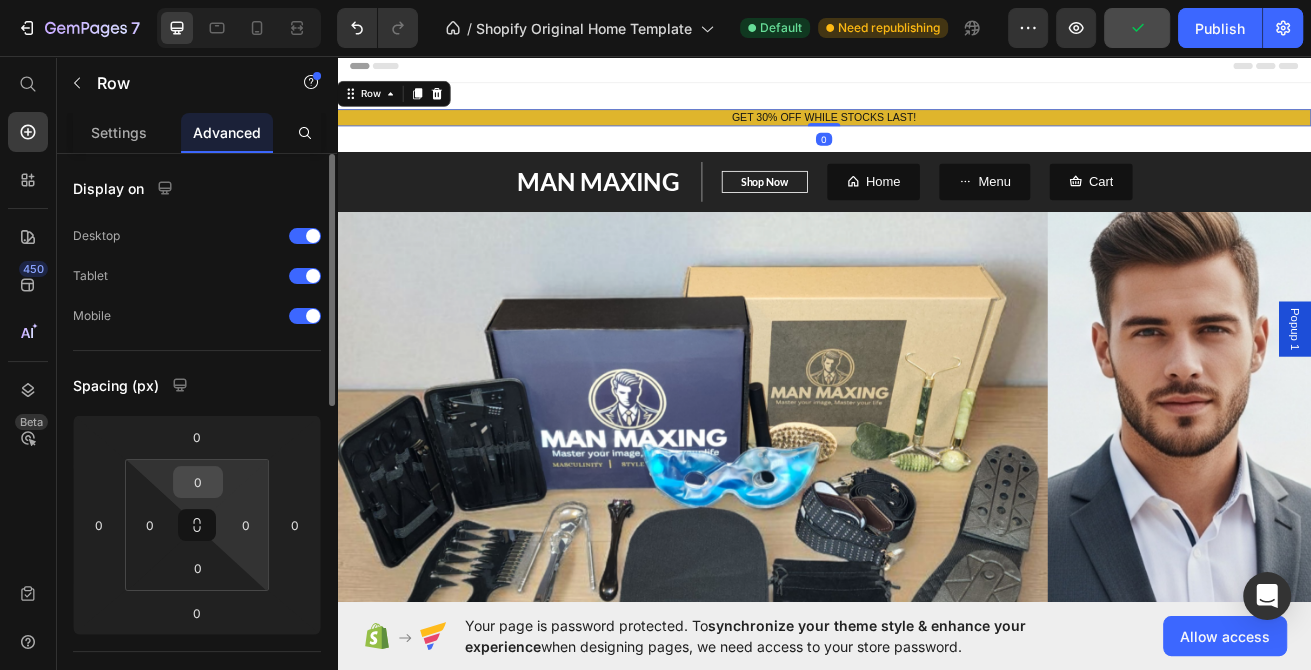 click on "0" at bounding box center (198, 482) 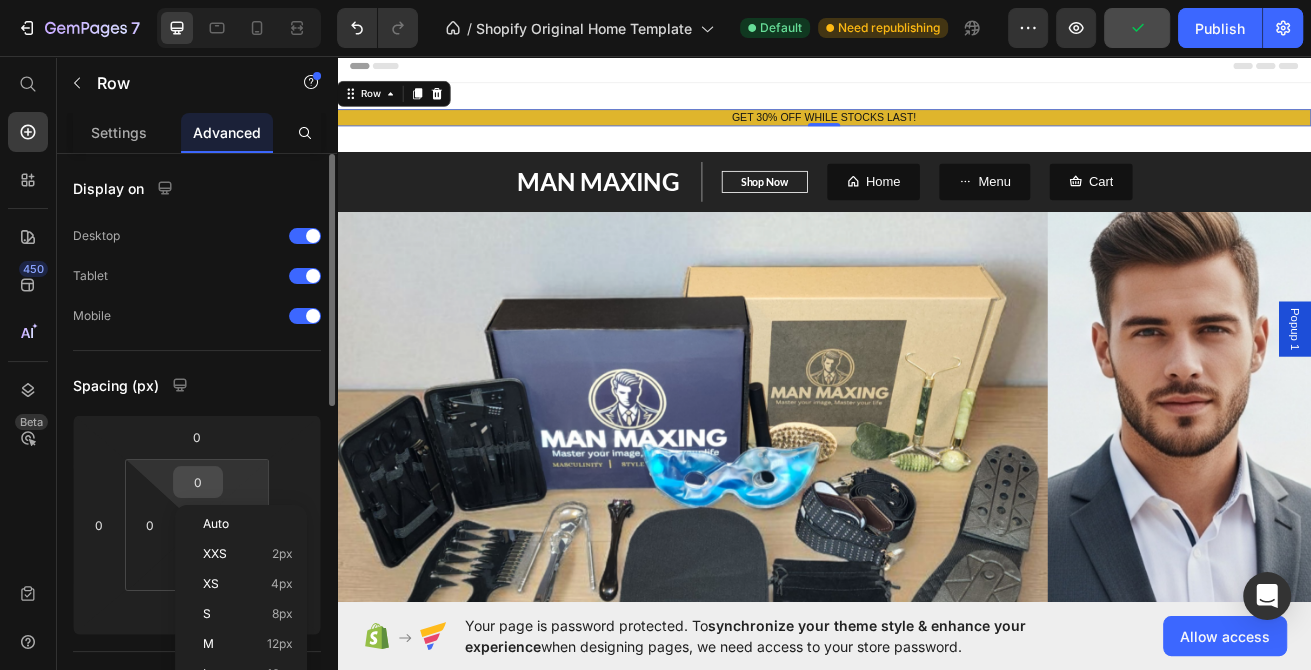 click on "0" at bounding box center [198, 482] 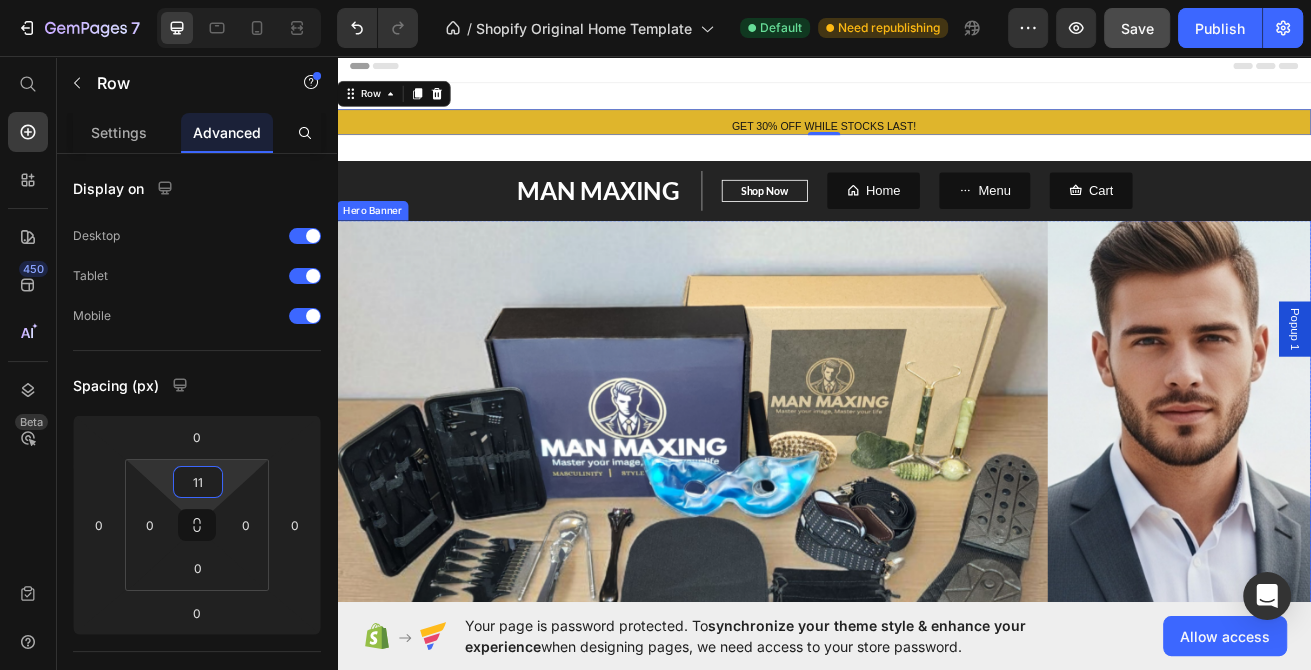 type on "1" 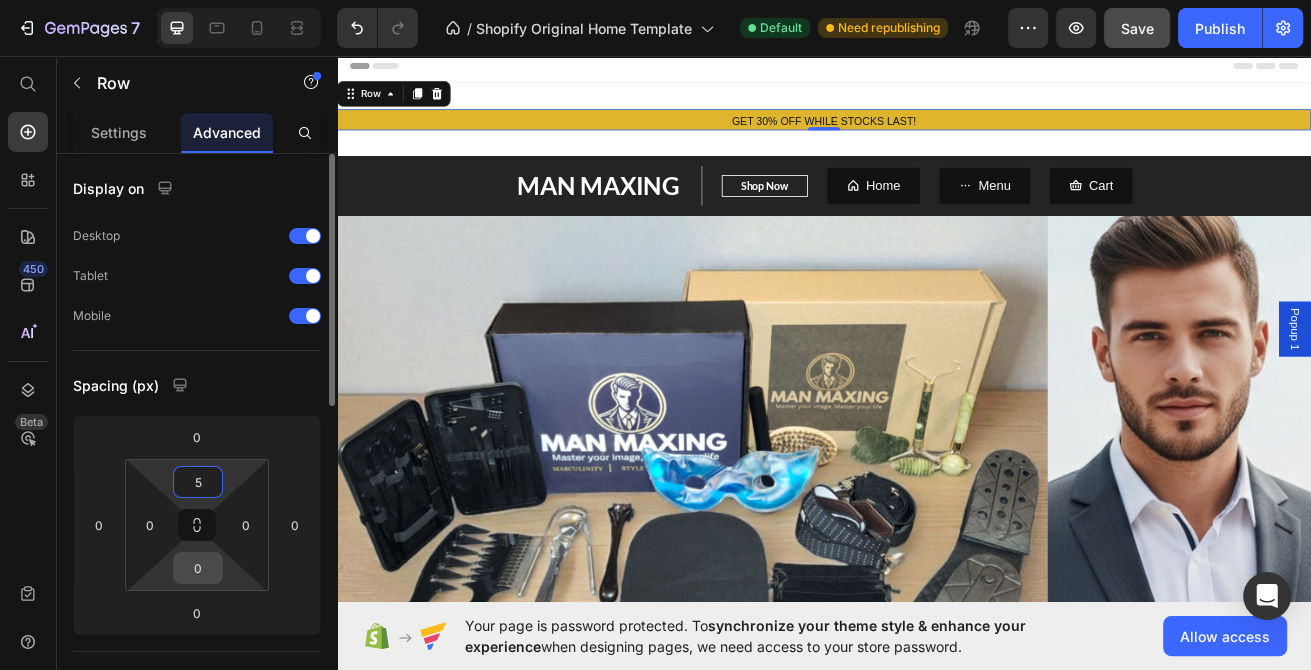 type on "5" 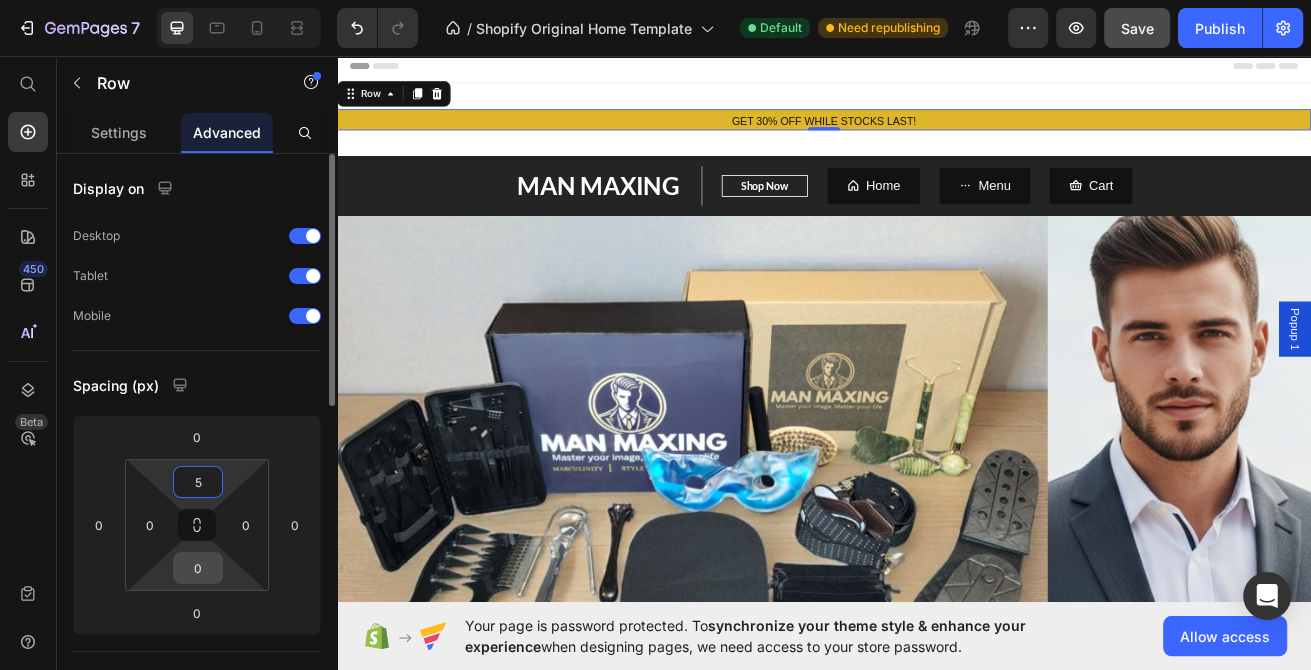 click on "0" at bounding box center [198, 568] 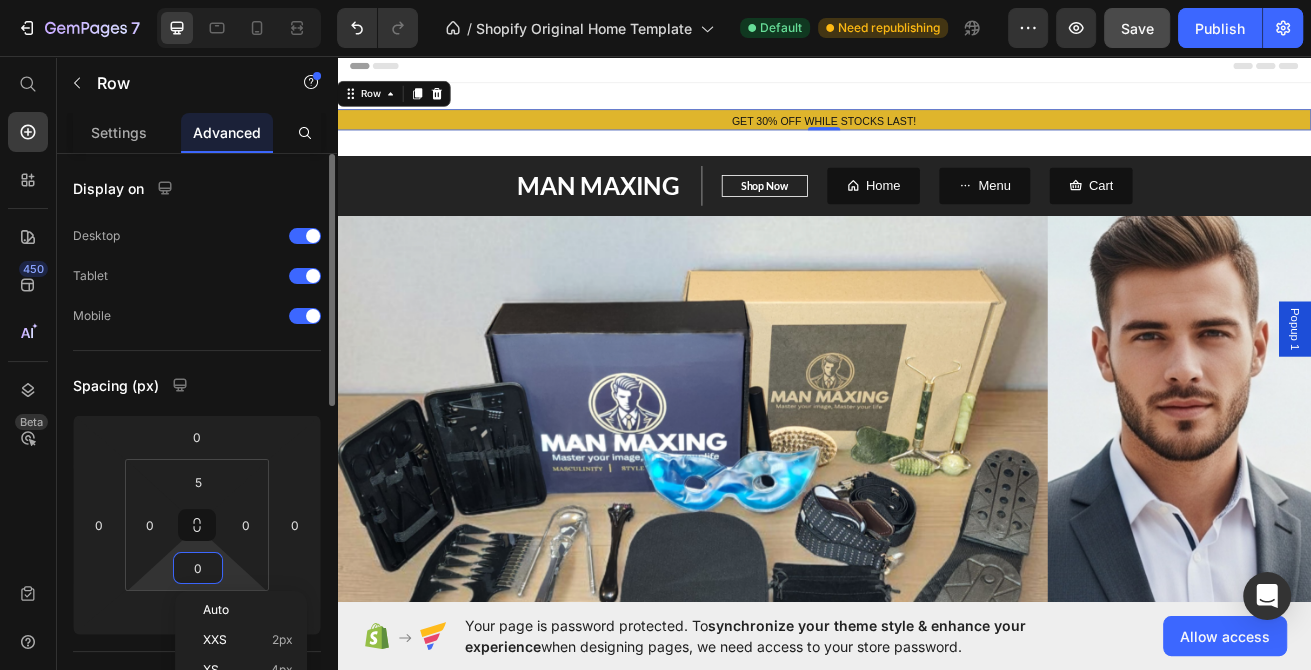type on "5" 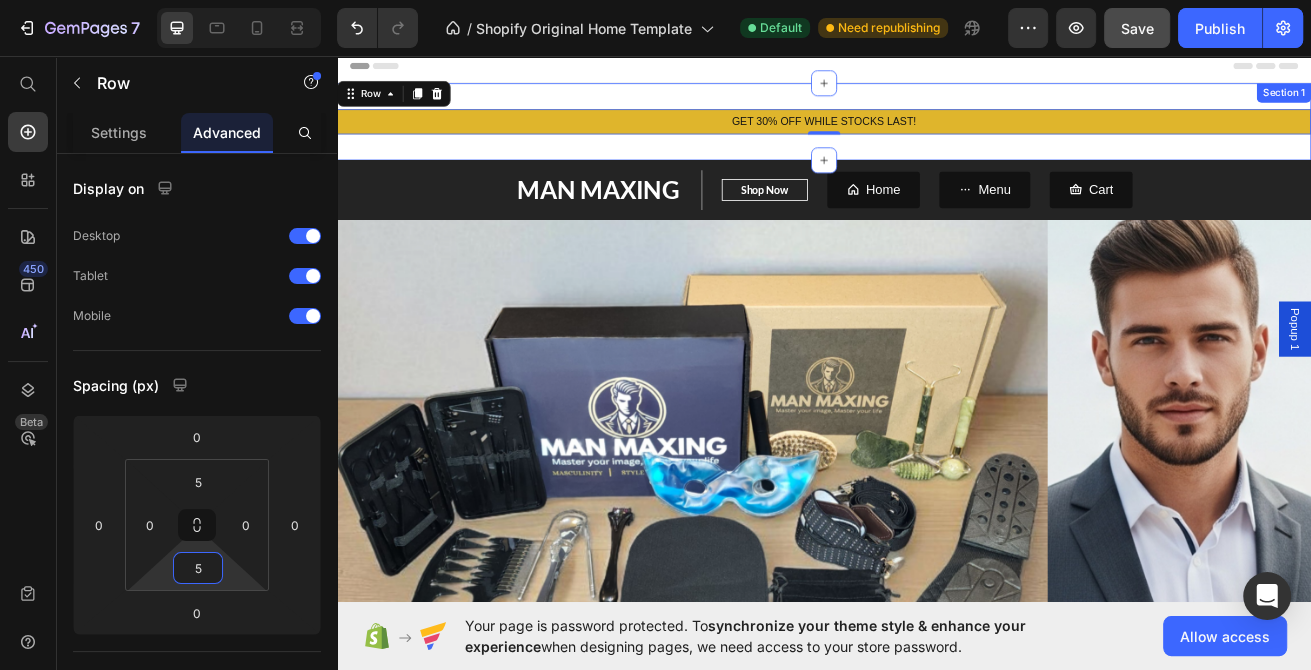 click on "GET 30% OFF WHILE STOCKS LAST! Text Block Row   0 Section 1" at bounding box center (937, 137) 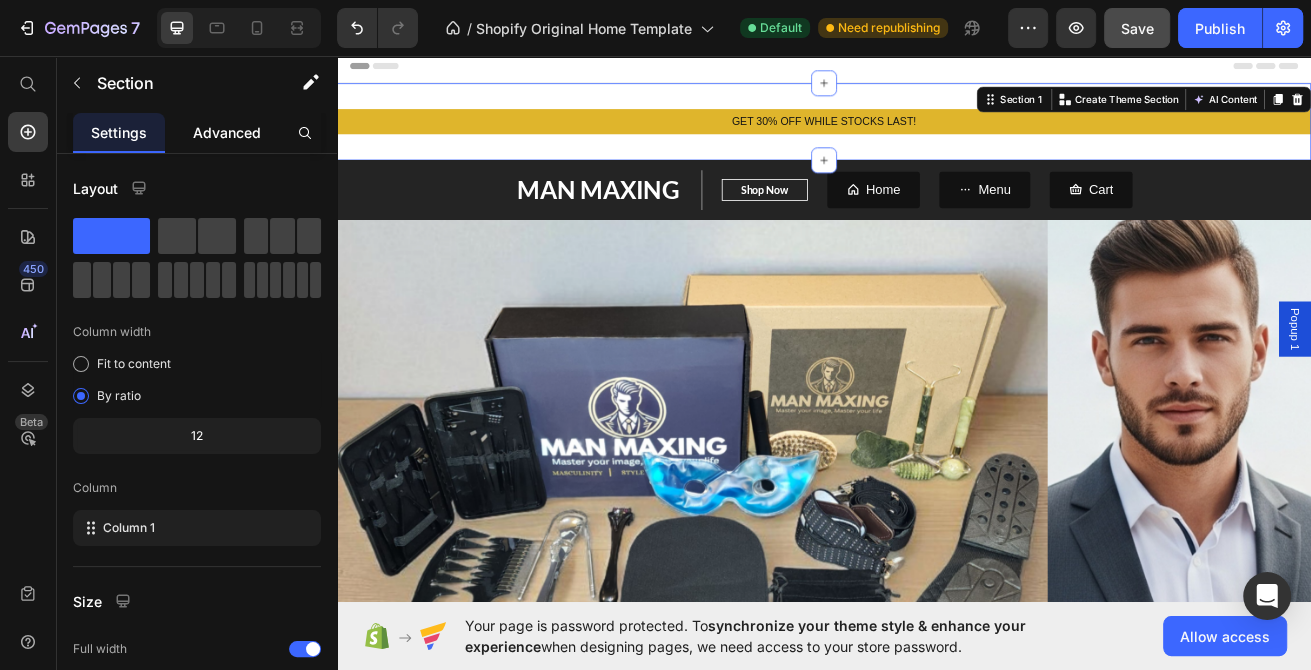 click on "Advanced" at bounding box center (227, 132) 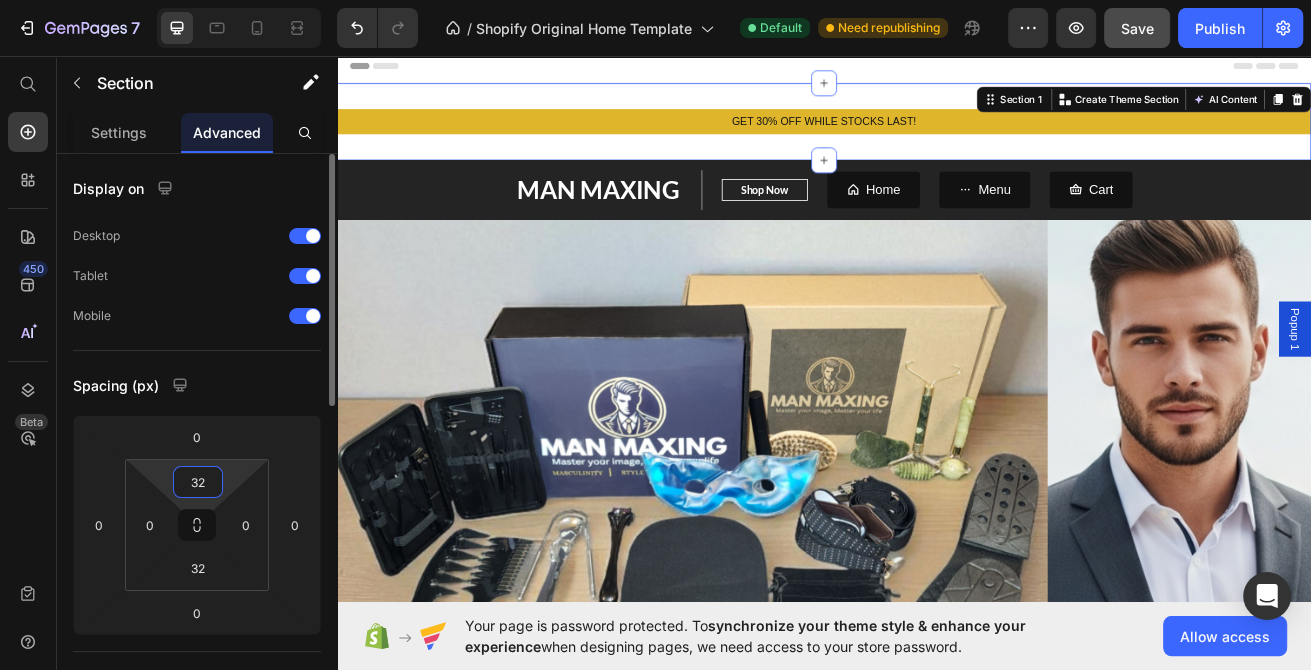 click on "32" at bounding box center (198, 482) 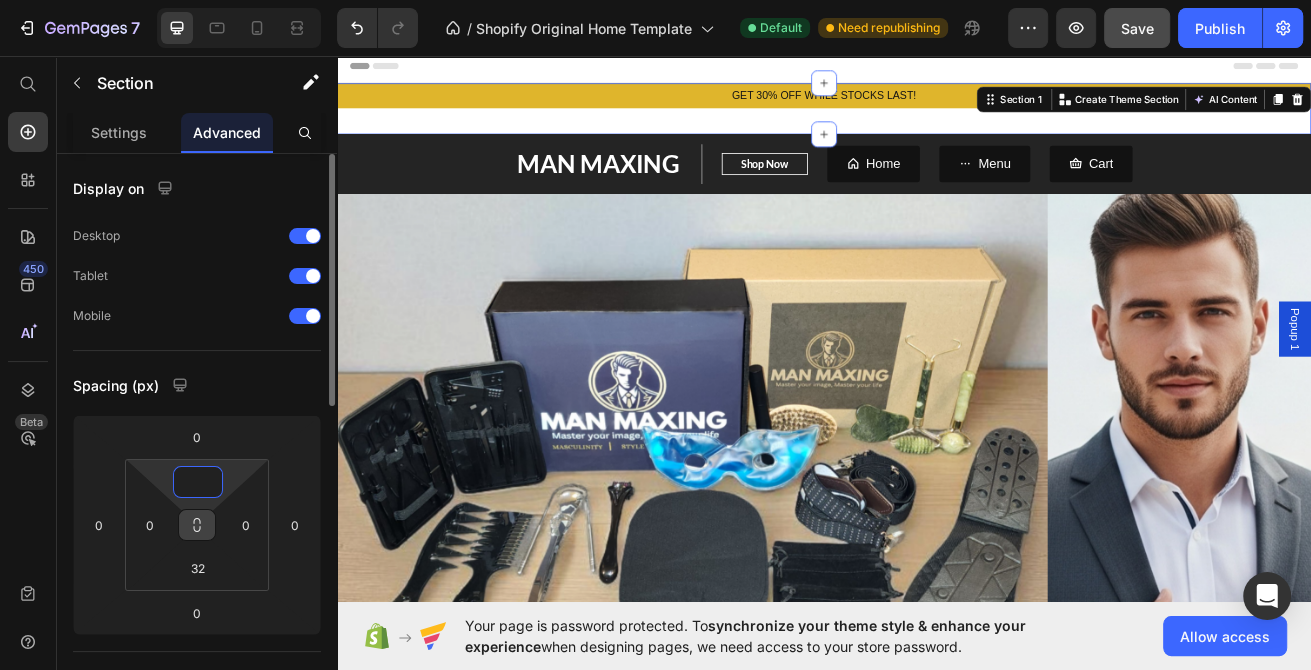 type on "0" 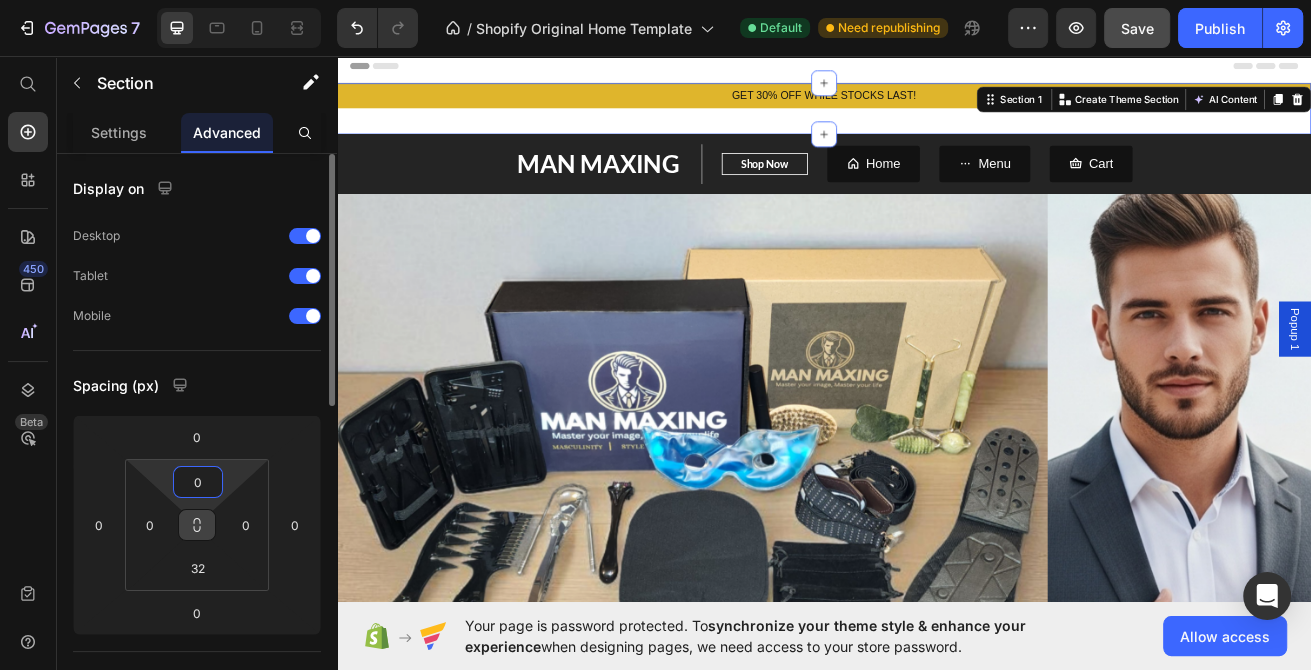 click 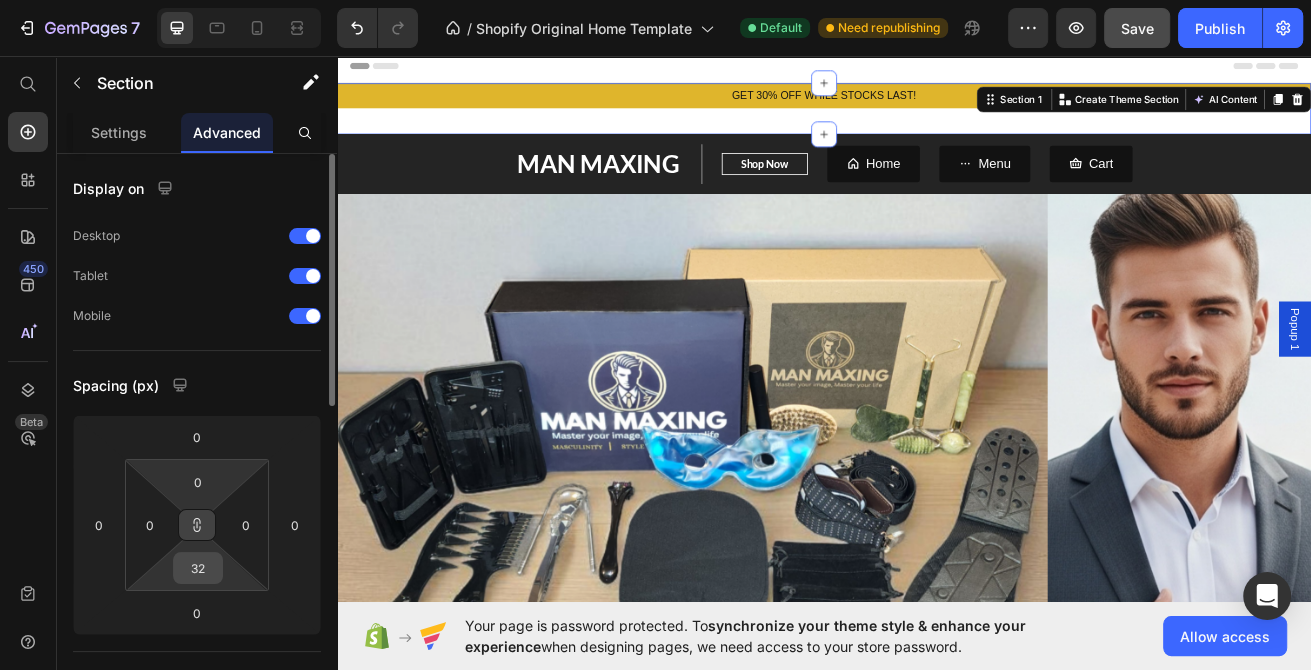 click on "32" at bounding box center [198, 568] 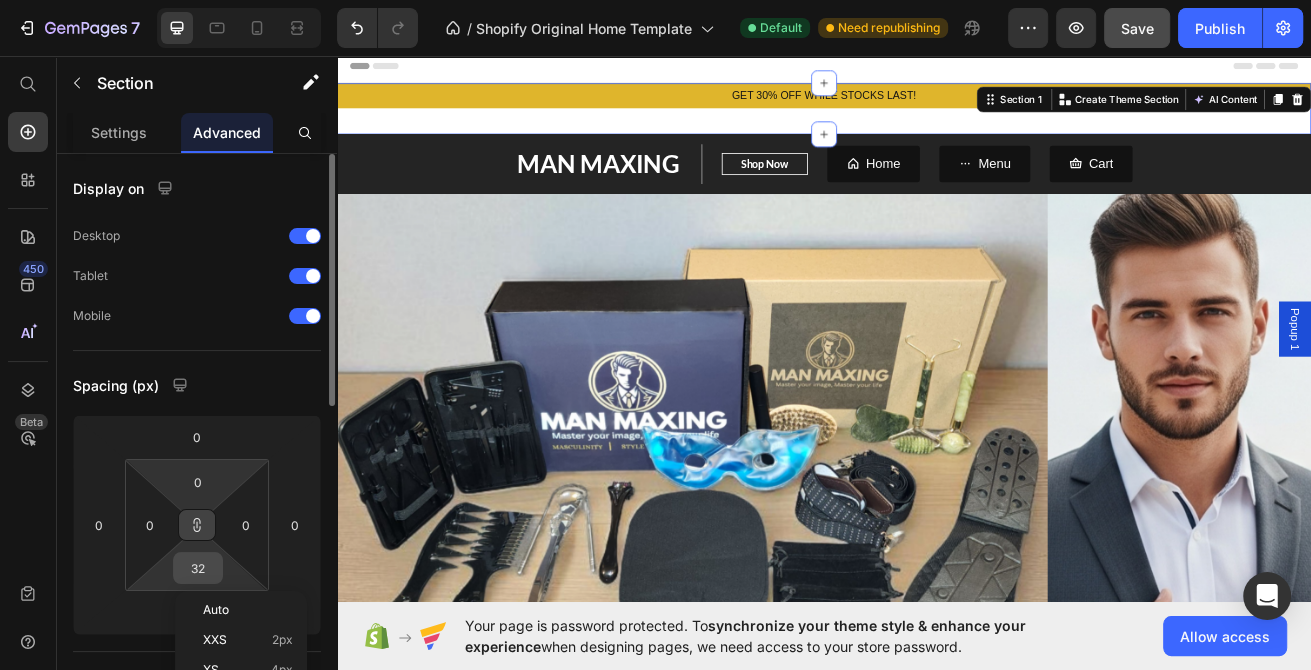 click on "32" at bounding box center [198, 568] 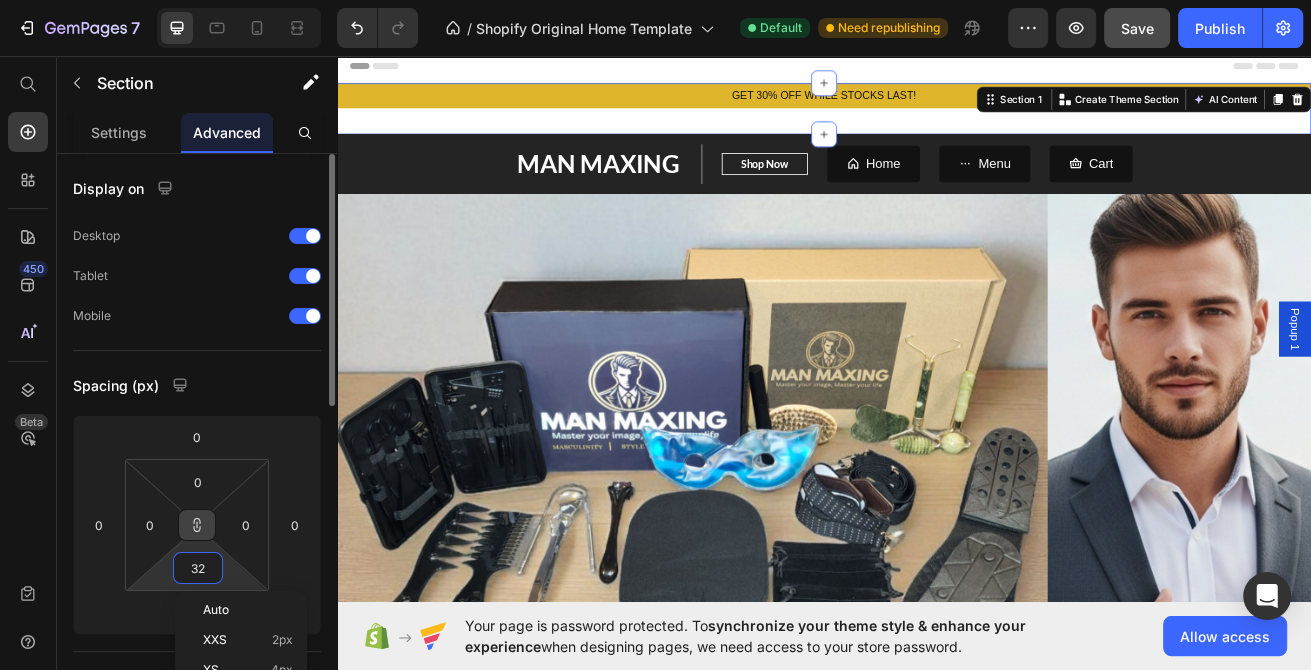 type on "0" 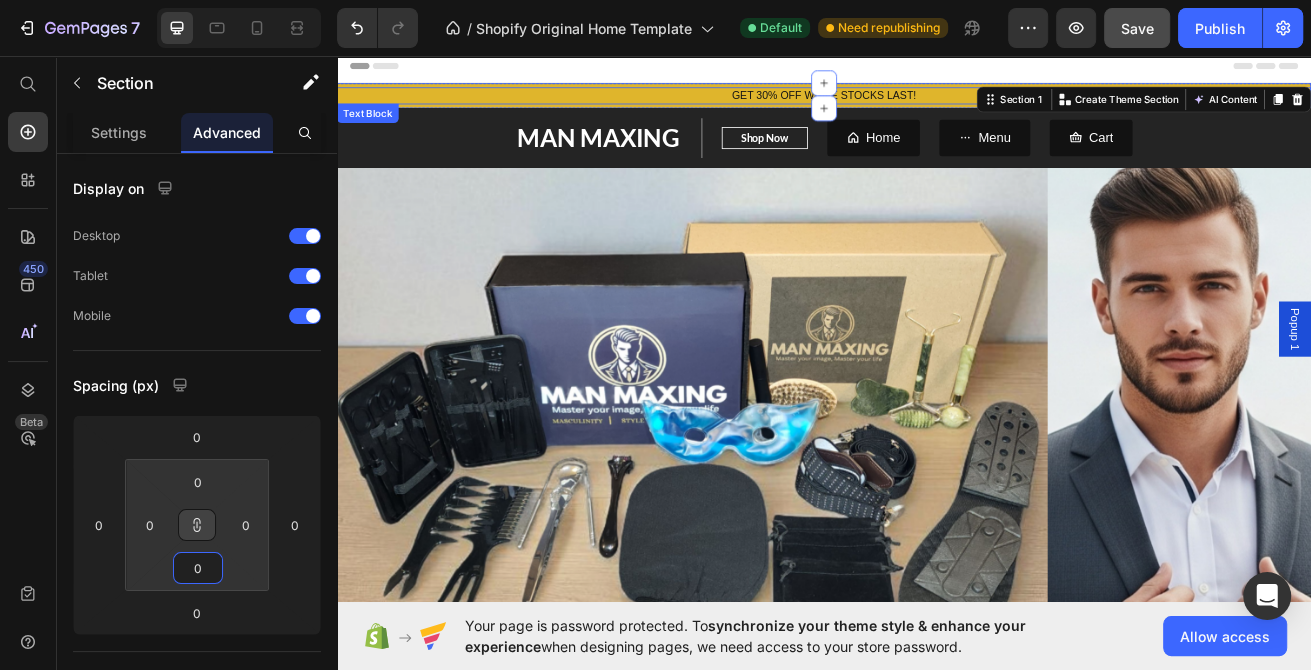 click at bounding box center (937, 69) 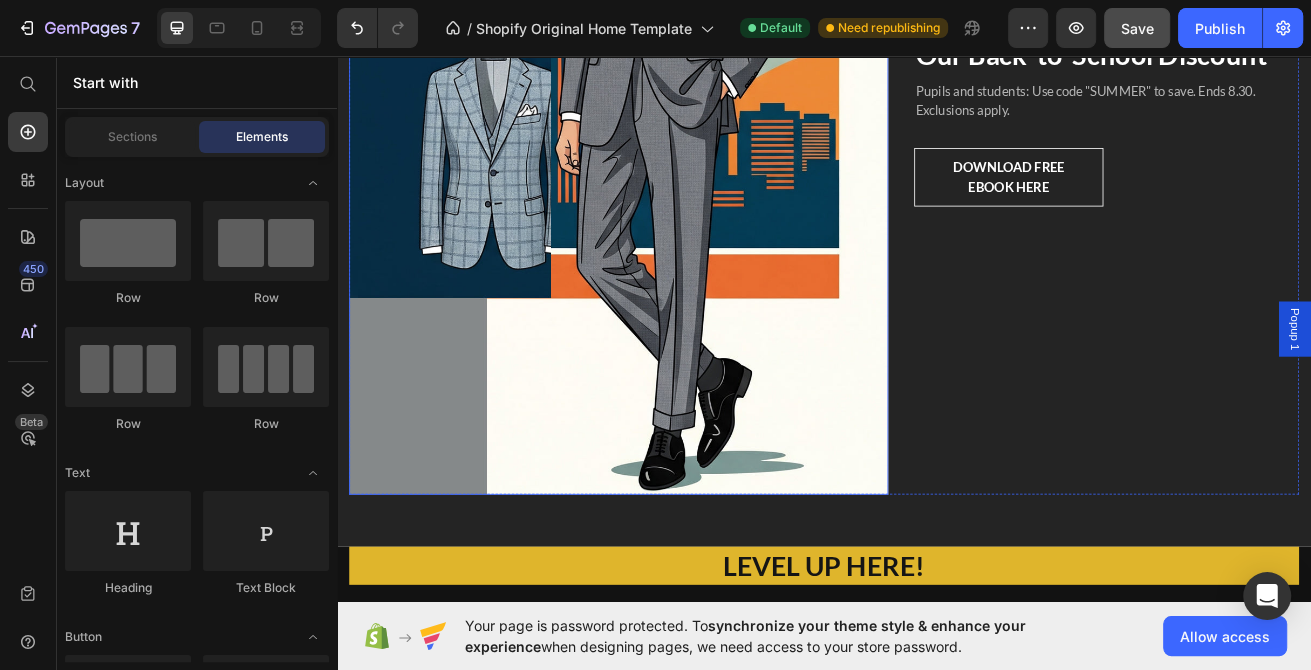 scroll, scrollTop: 1285, scrollLeft: 0, axis: vertical 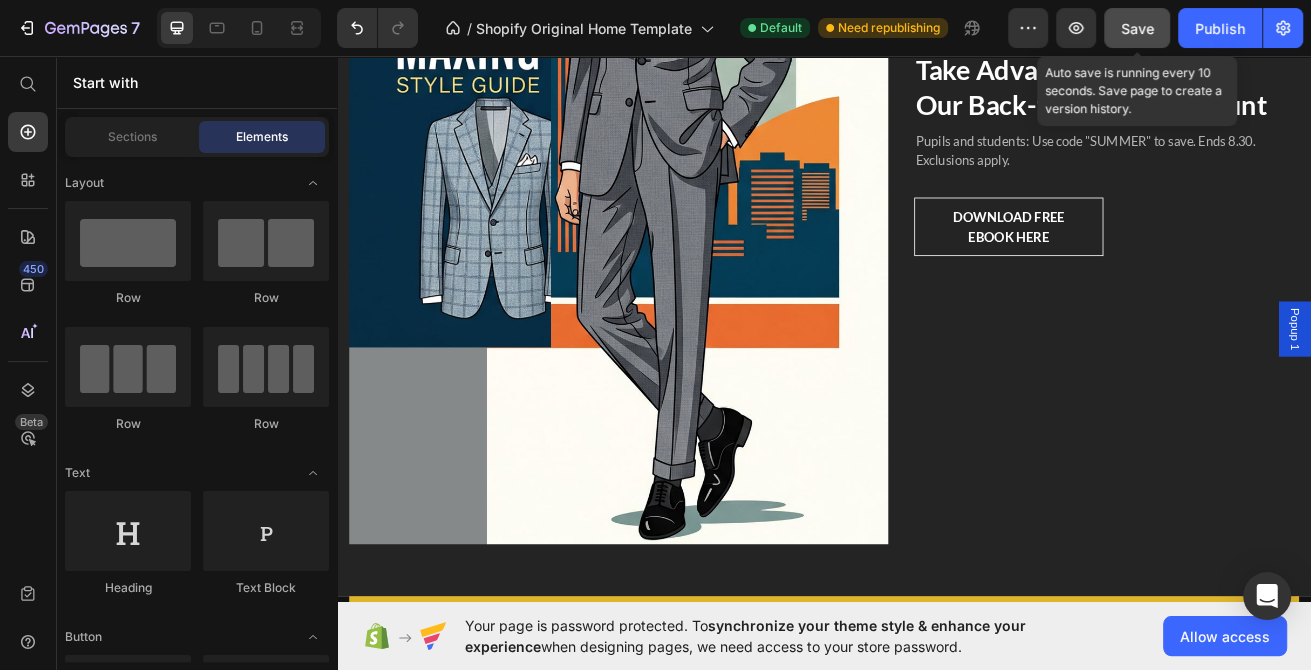 click on "Save" at bounding box center [1137, 28] 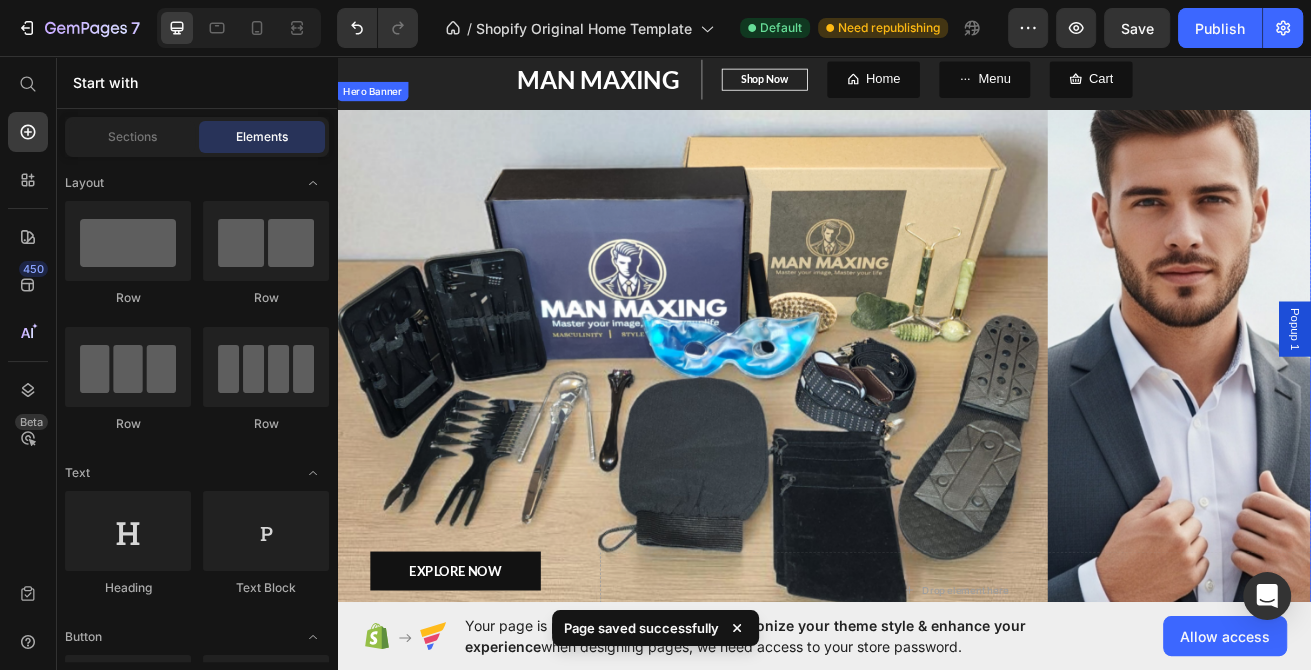 scroll, scrollTop: 0, scrollLeft: 0, axis: both 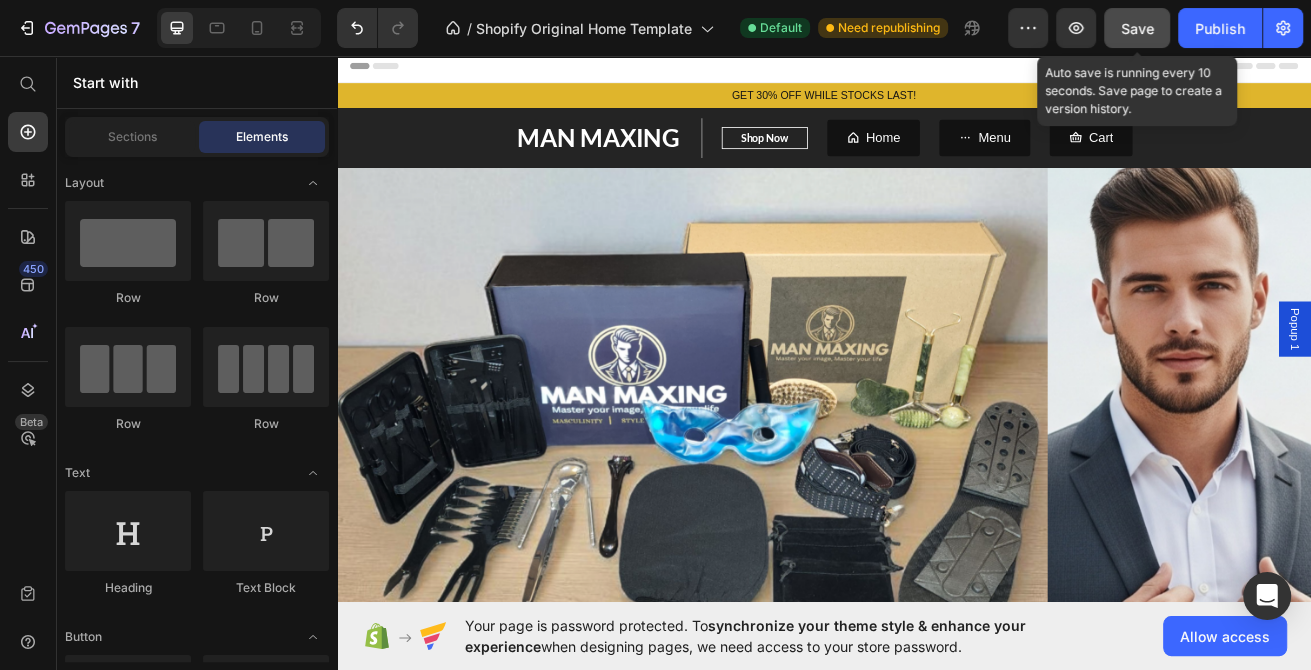 click on "Save" at bounding box center (1137, 28) 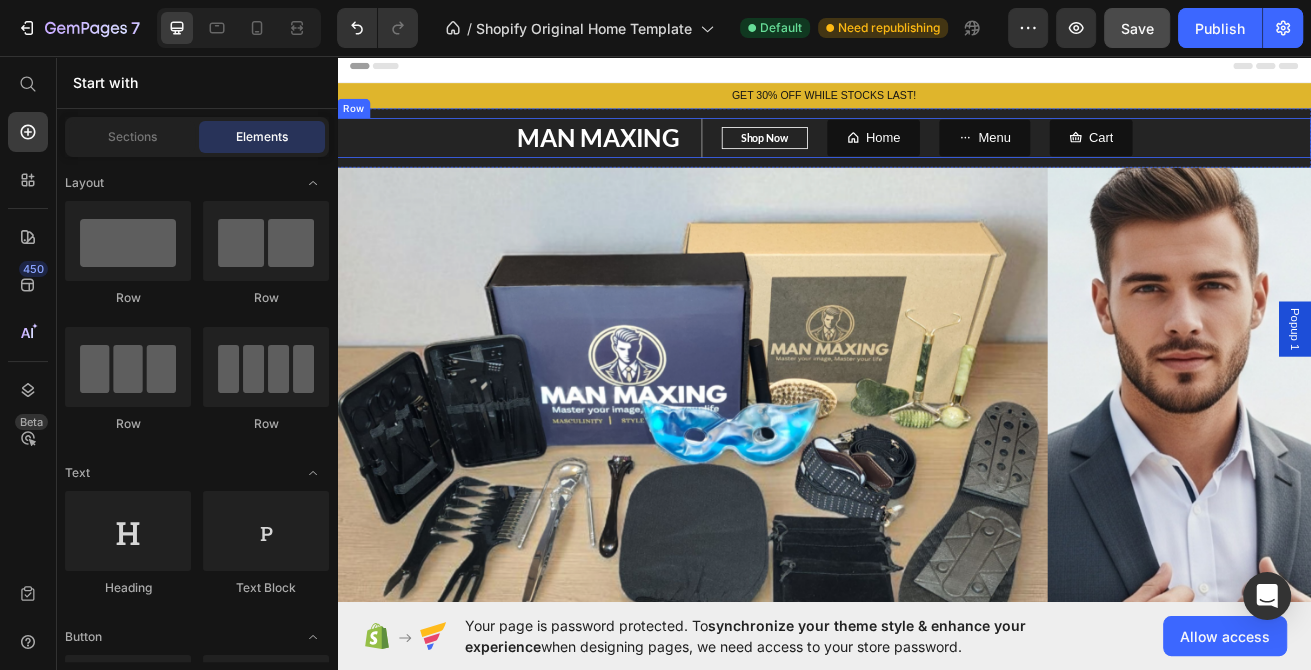 click on "MAN MAXING Text block Shop Now Button Row
Home Button
Menu Button
Cart Button Row" at bounding box center (937, 157) 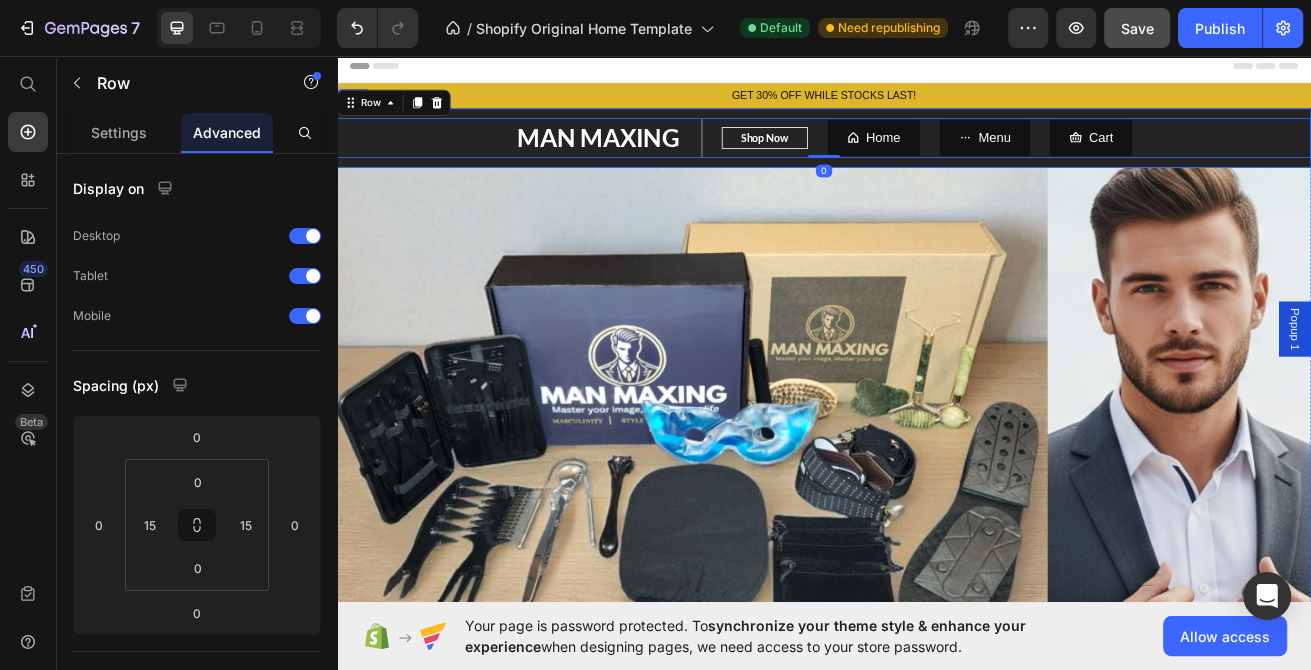 click on "MAN MAXING Text block Shop Now Button Row
Home Button
Menu Button
Cart Button Row   0 Row" at bounding box center [937, 157] 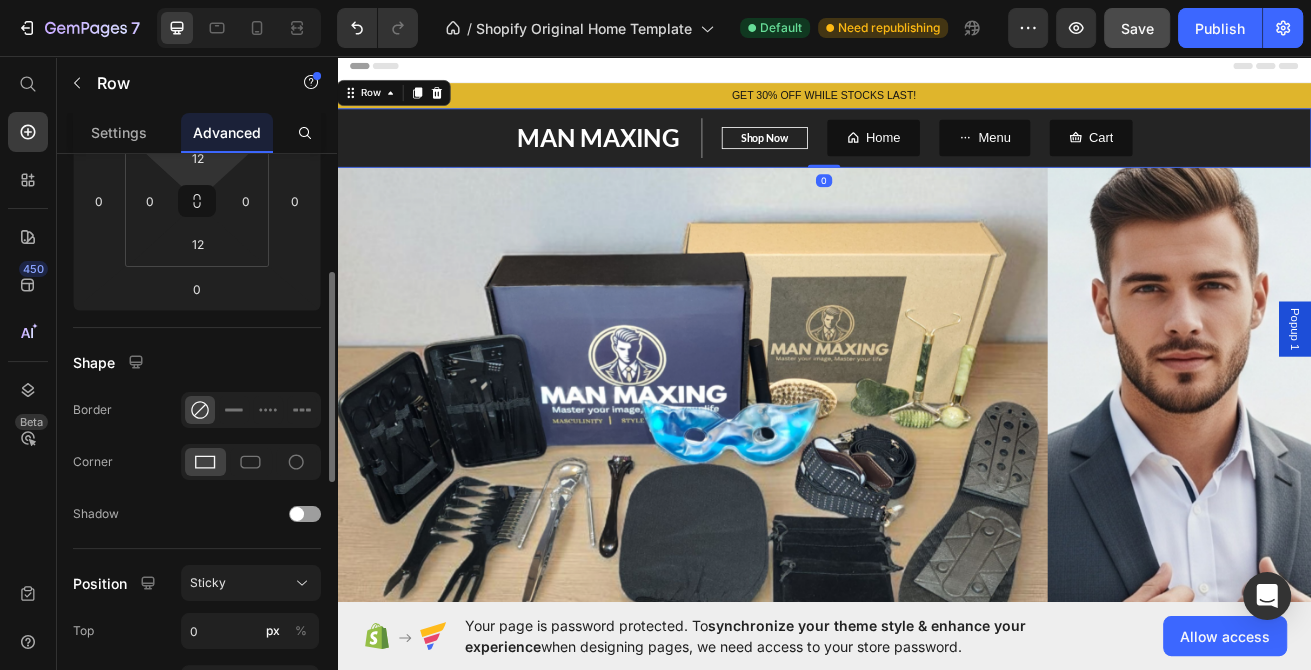 click on "7   /  Shopify Original Home Template Default Need republishing Preview  Save   Publish  450 Beta Start with Sections Elements Hero Section Product Detail Brands Trusted Badges Guarantee Product Breakdown How to use Testimonials Compare Bundle FAQs Social Proof Brand Story Product List Collection Blog List Contact Sticky Add to Cart Custom Footer Browse Library 450 Layout
Row
Row
Row
Row Text
Heading
Text Block Button
Button
Button
Sticky Back to top Media
Image" at bounding box center [655, 0] 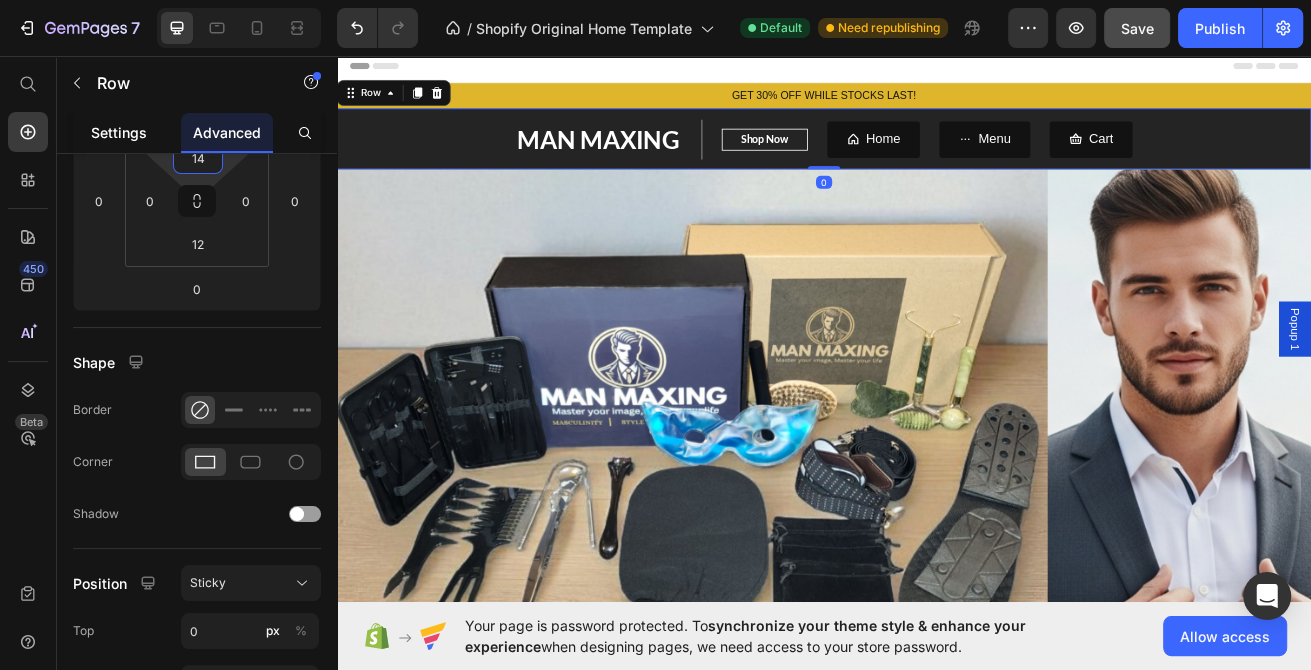 scroll, scrollTop: 41, scrollLeft: 0, axis: vertical 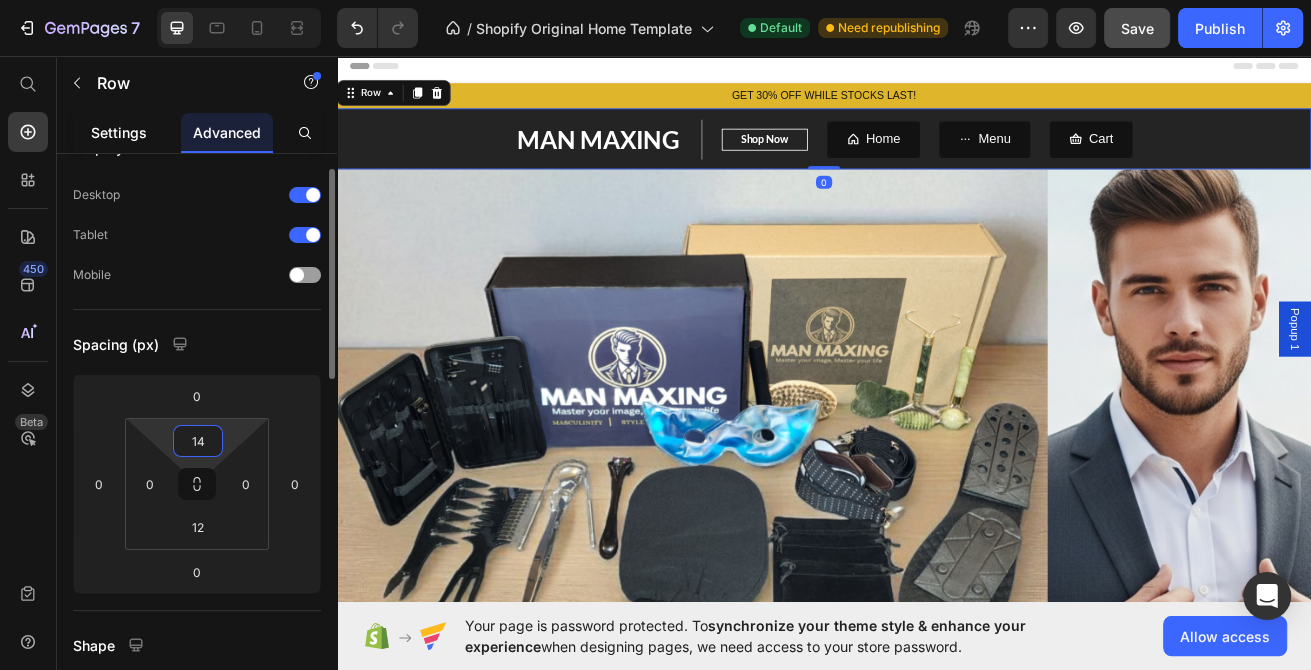 click on "Settings" at bounding box center (119, 132) 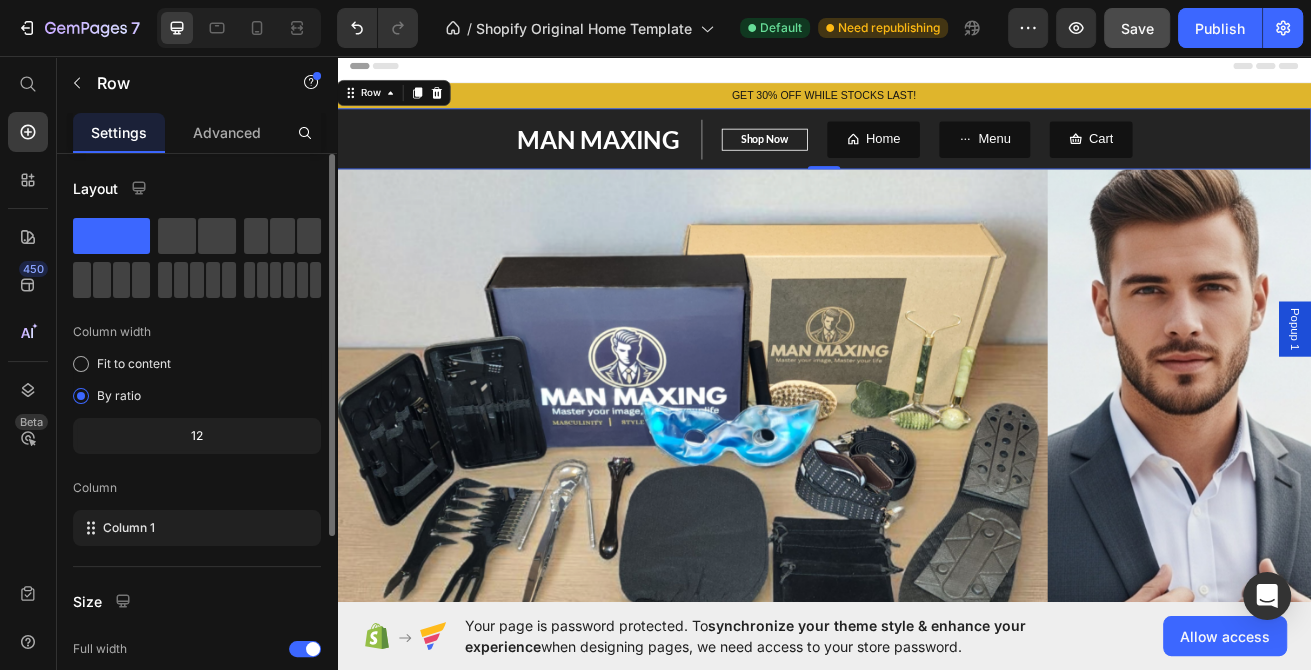 scroll, scrollTop: 285, scrollLeft: 0, axis: vertical 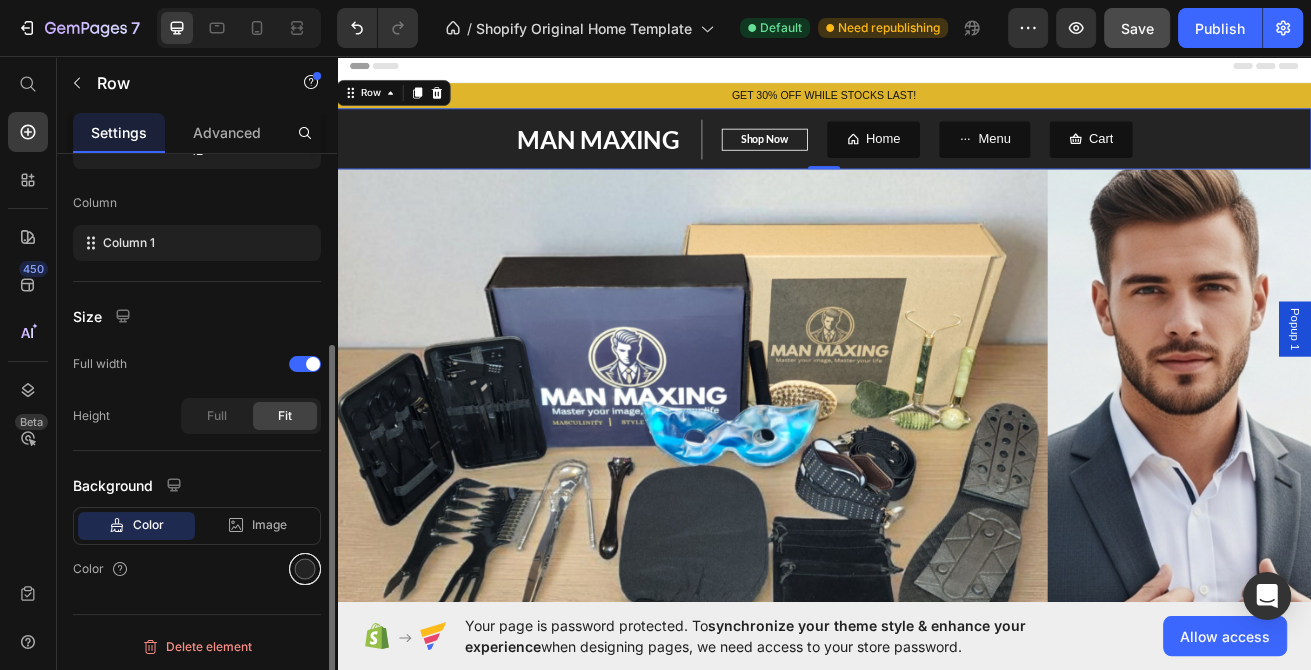 click at bounding box center (305, 569) 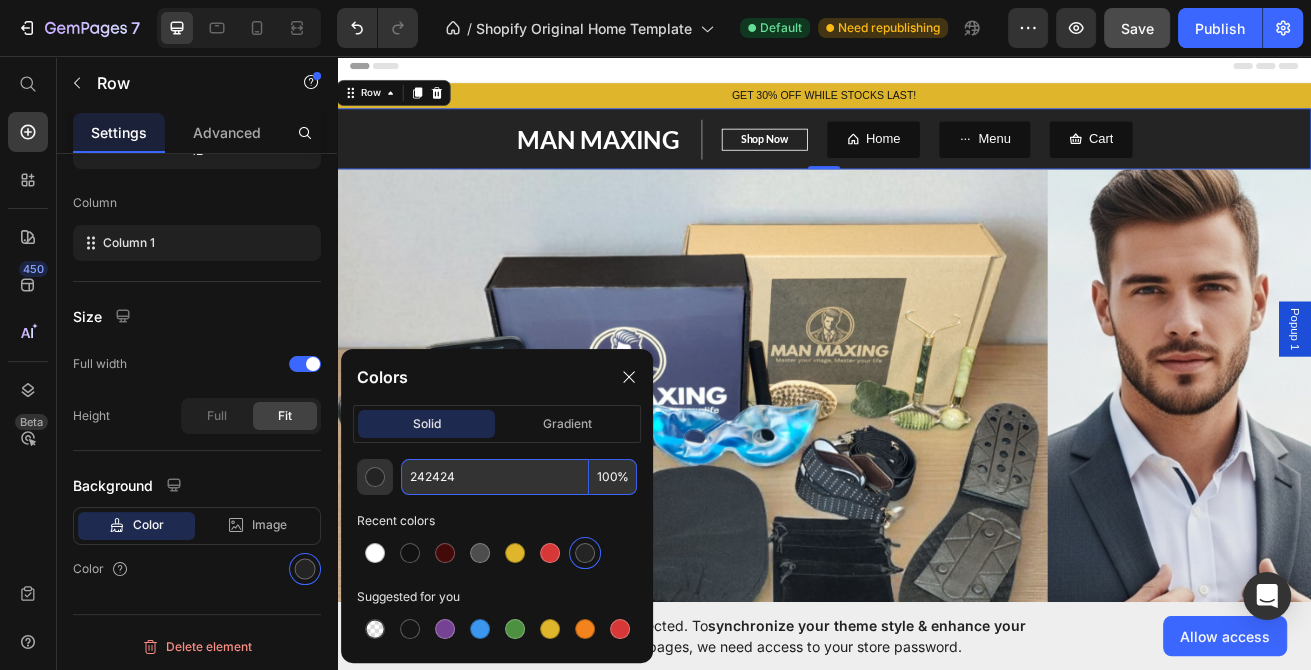 drag, startPoint x: 484, startPoint y: 471, endPoint x: 411, endPoint y: 471, distance: 73 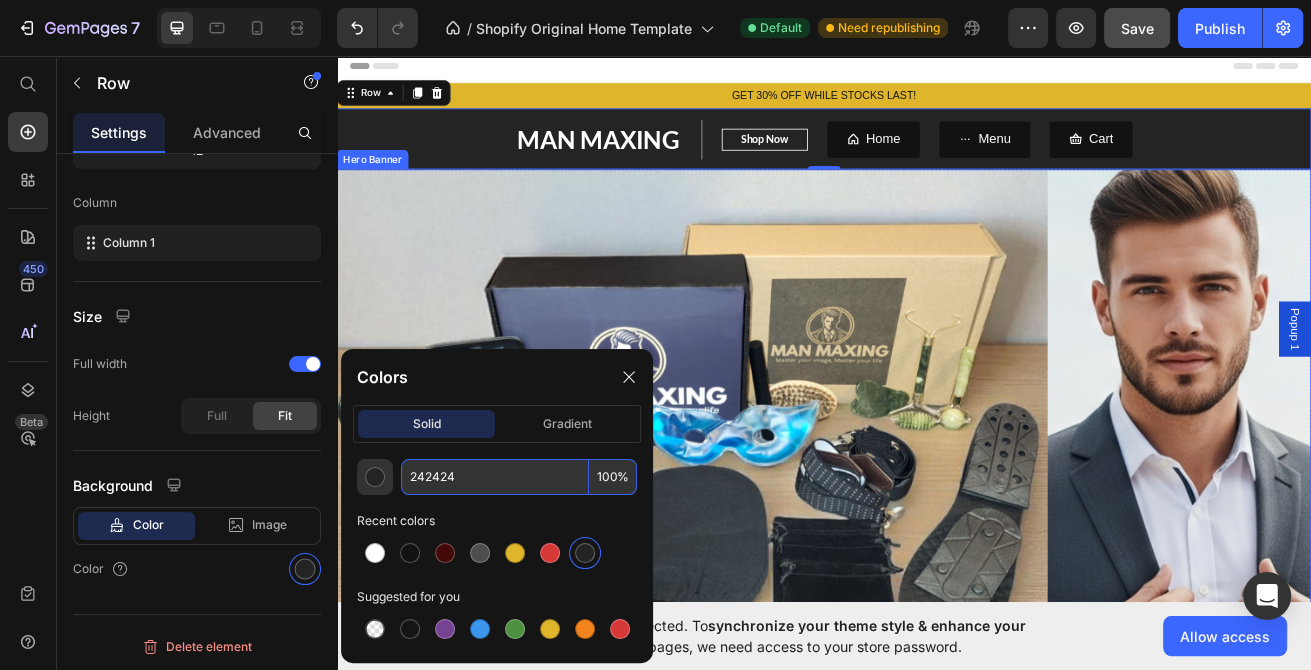 click on "MAN MAXING Text block Shop Now Button Row
Home Button
Menu Button
Cart Button Row" at bounding box center (937, 159) 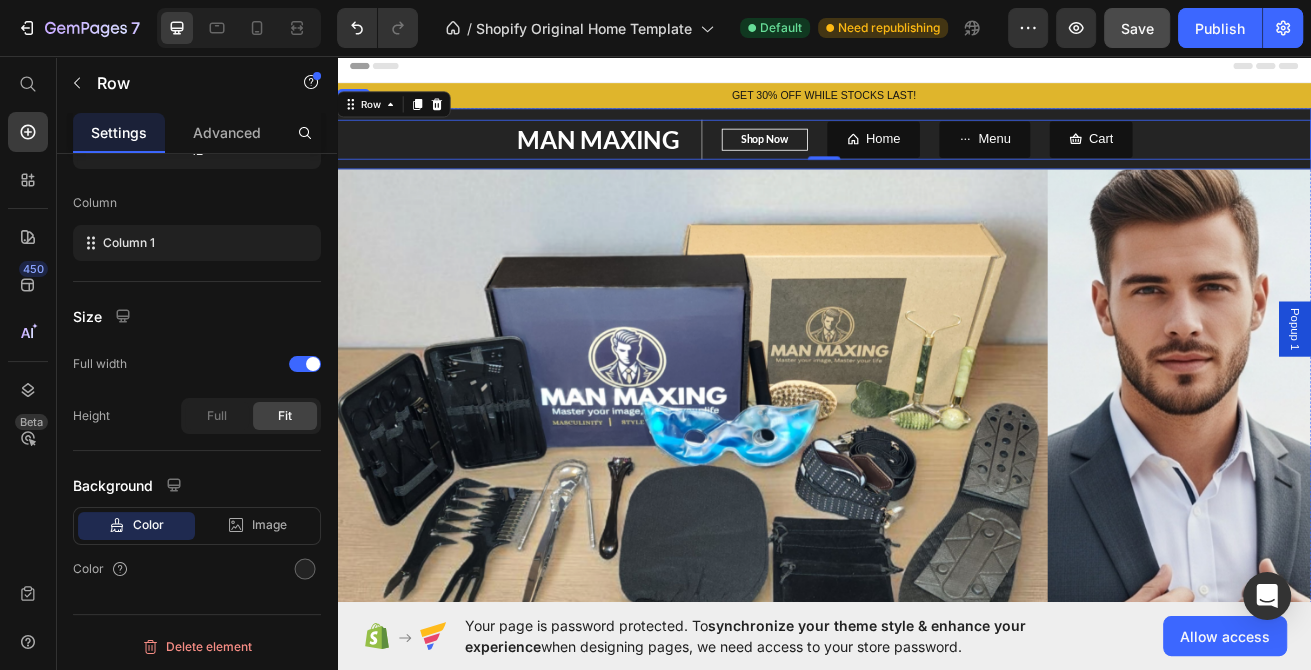 click on "MAN MAXING Text block Shop Now Button Row
Home Button
Menu Button
Cart Button Row   0 Row" at bounding box center (937, 158) 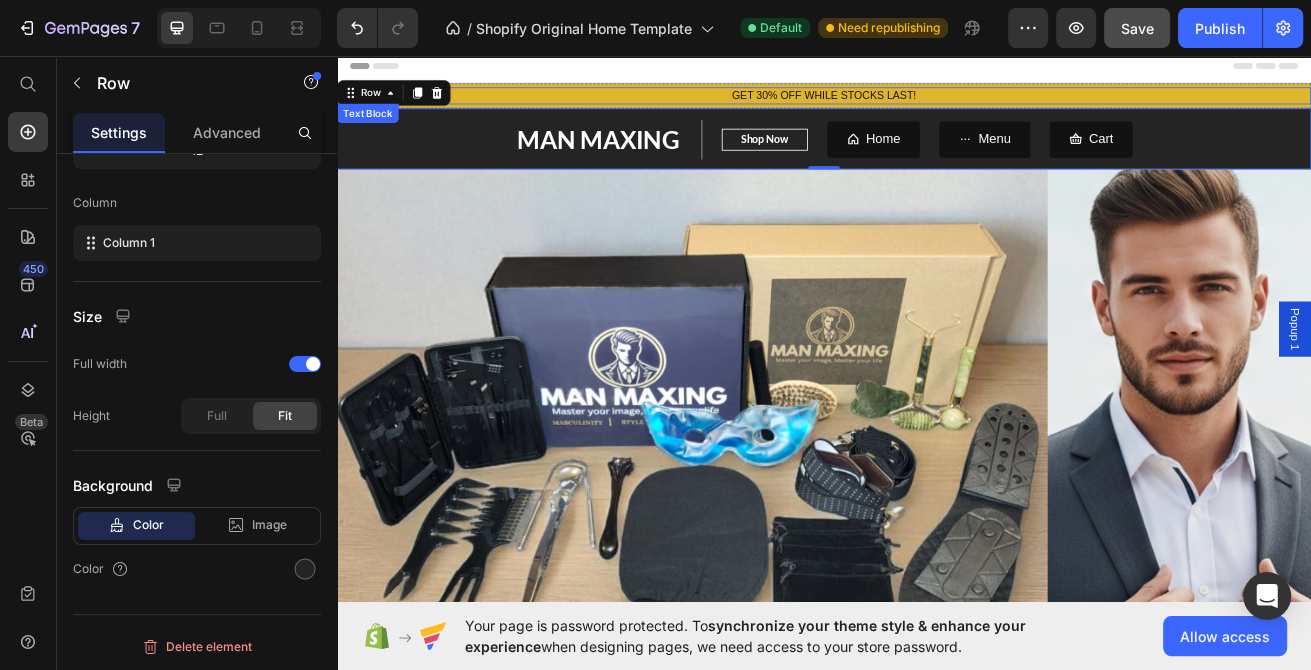click on "GET 30% OFF WHILE STOCKS LAST!" at bounding box center (937, 105) 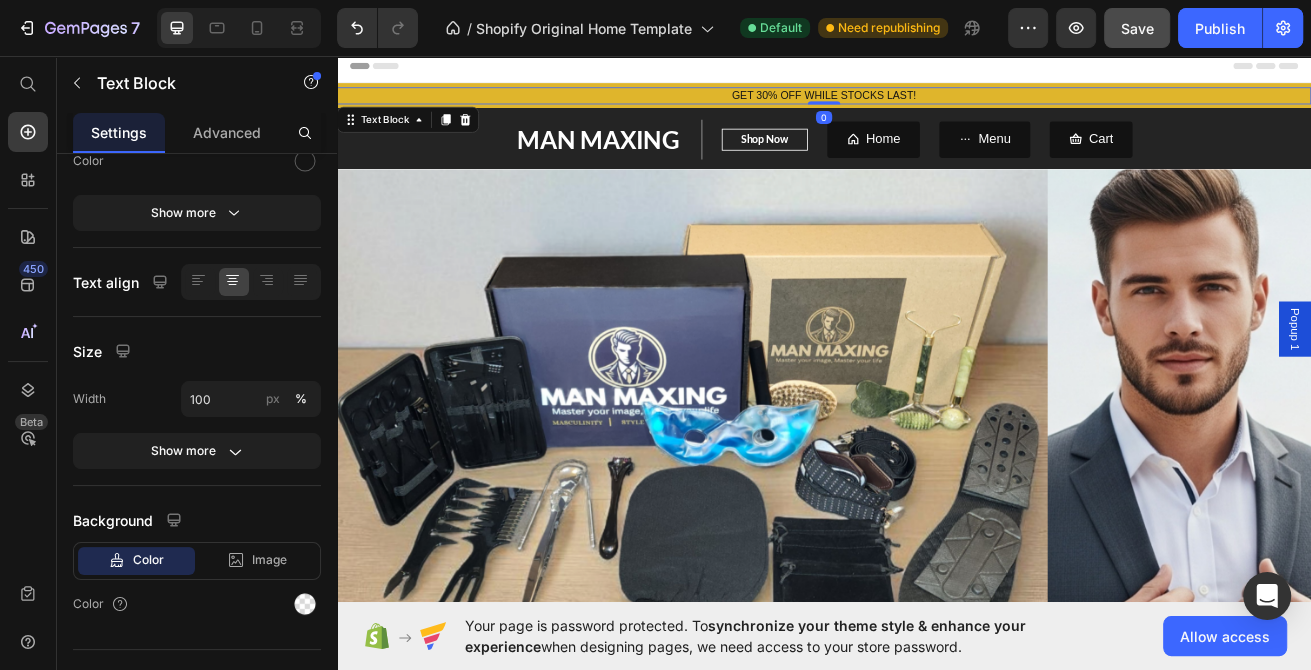 scroll, scrollTop: 0, scrollLeft: 0, axis: both 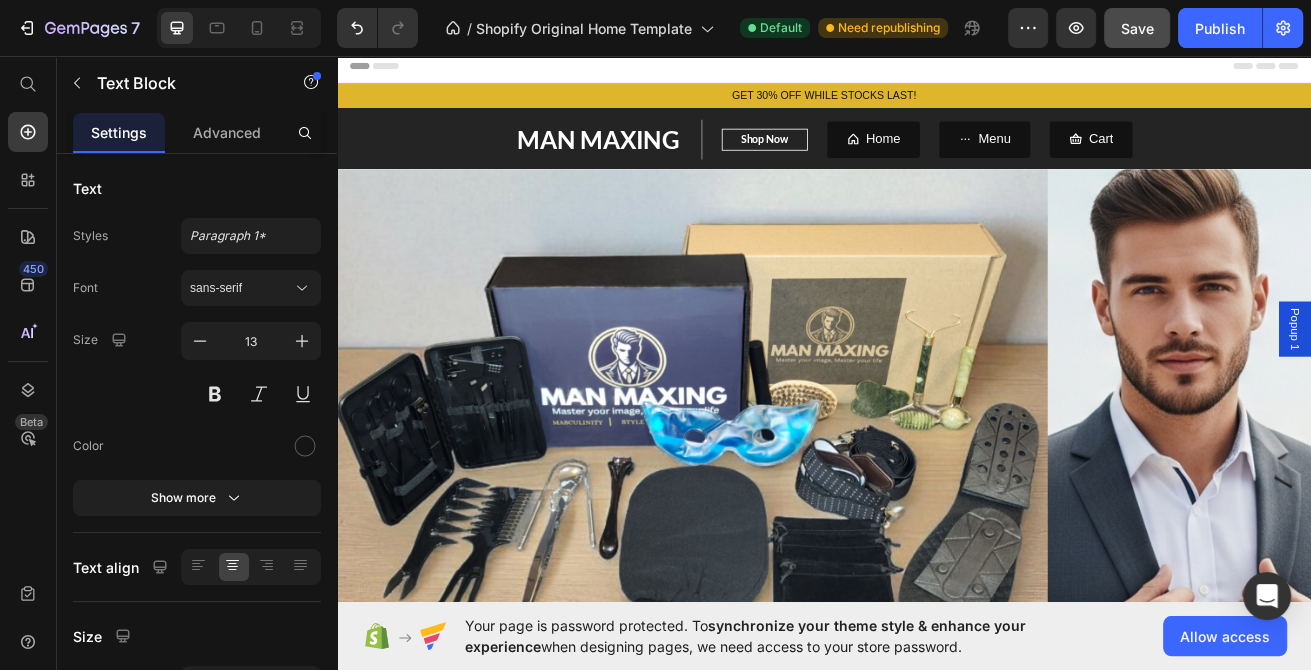 click at bounding box center [937, 69] 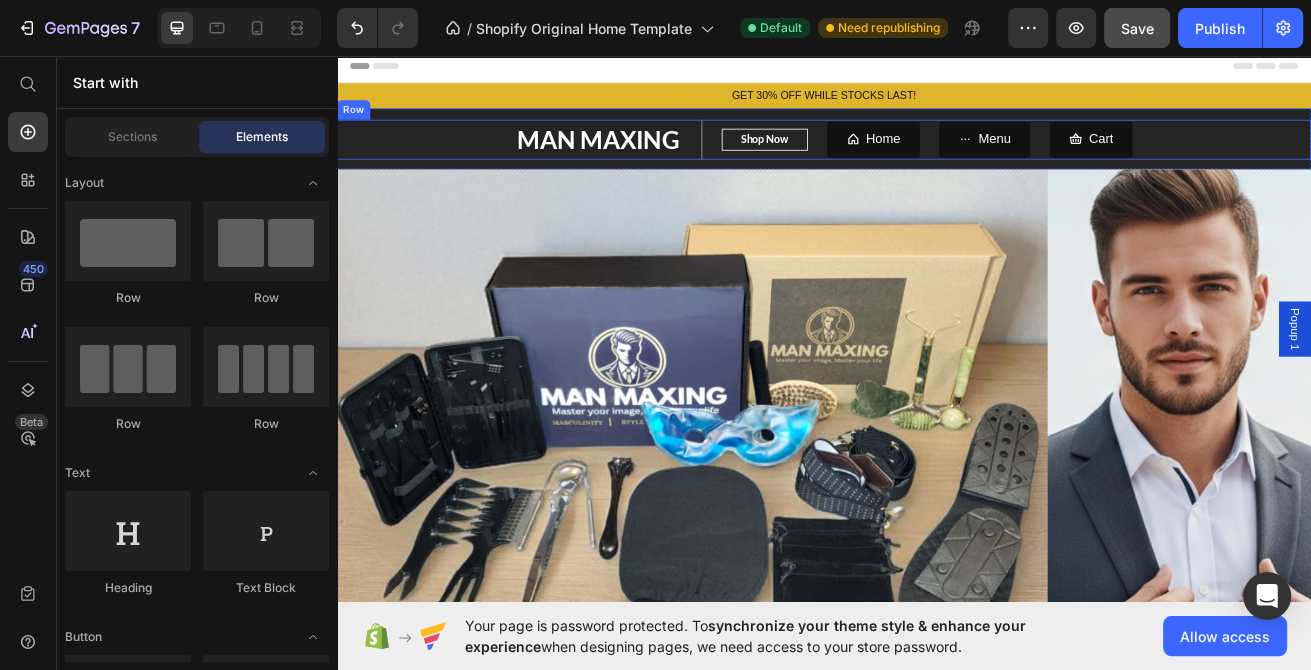 click on "MAN MAXING Text block Shop Now Button Row
Home Button
Menu Button
Cart Button Row" at bounding box center (937, 159) 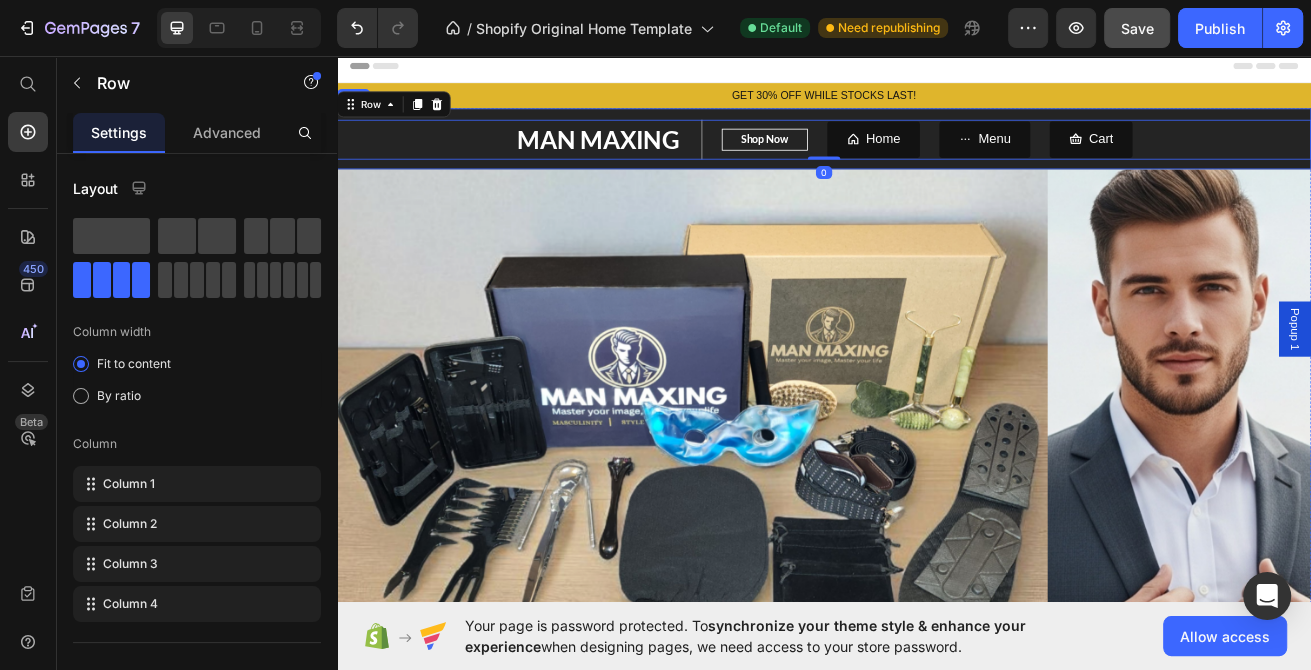 click on "MAN MAXING Text block Shop Now Button Row
Home Button
Menu Button
Cart Button Row   0 Row" at bounding box center [937, 158] 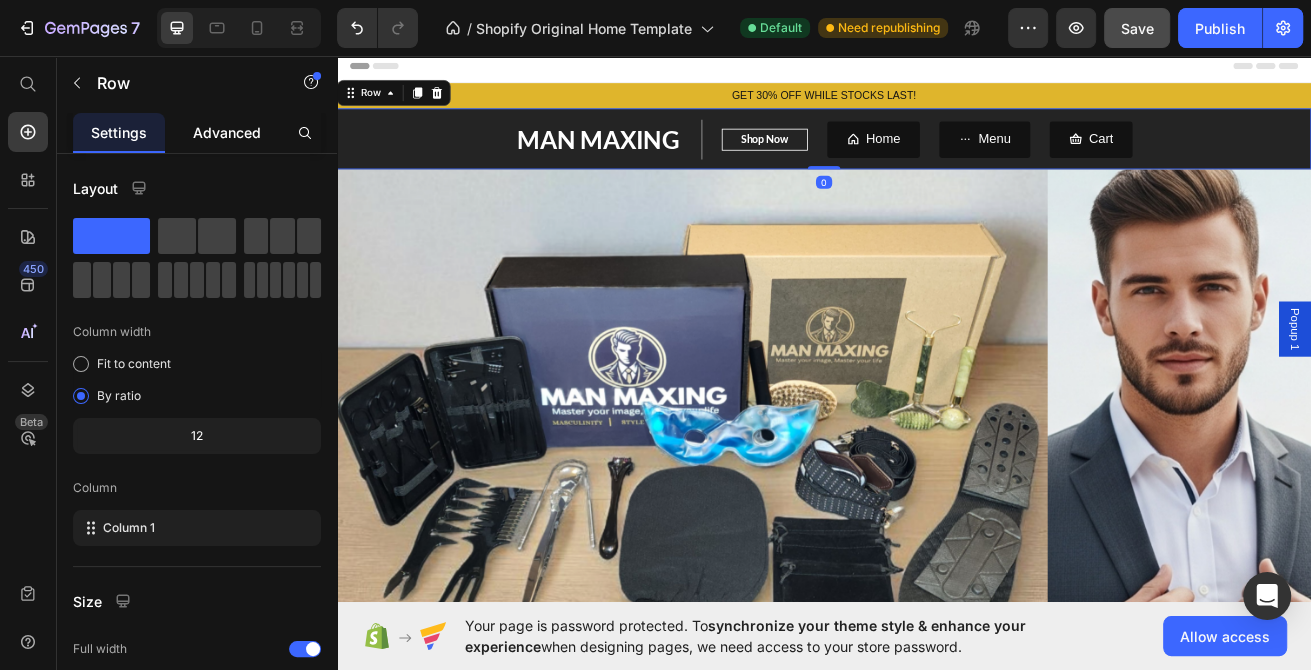 click on "Advanced" at bounding box center (227, 132) 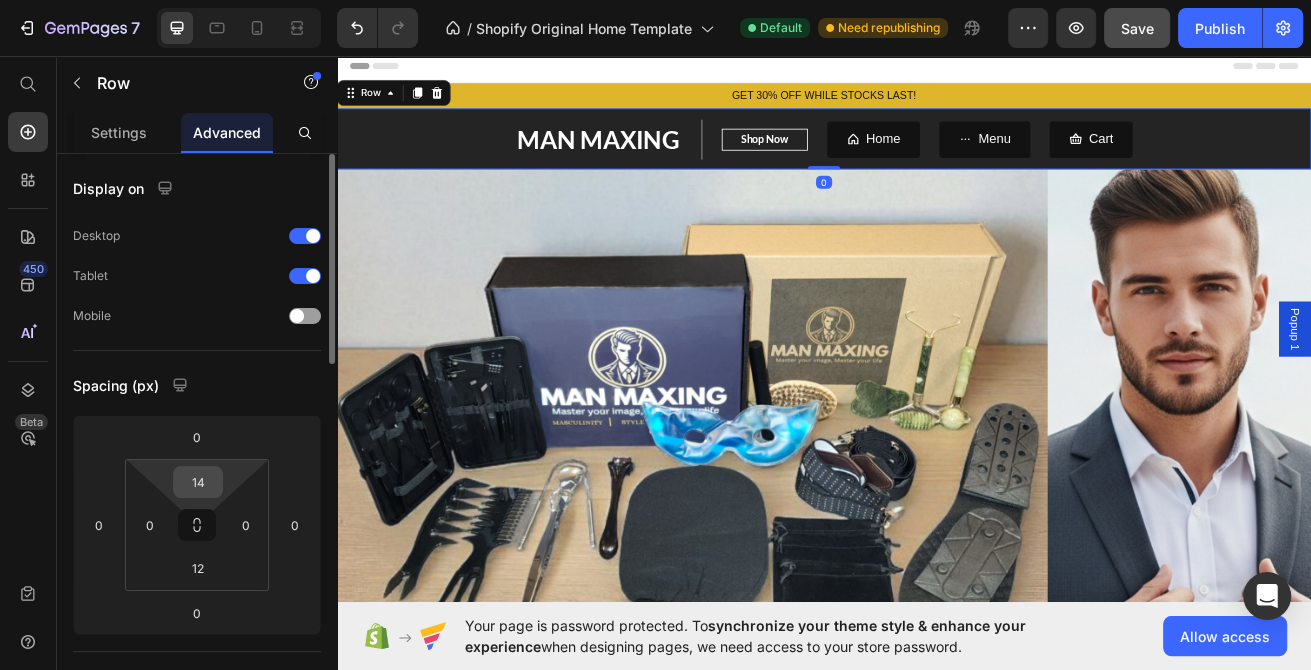 click on "14" at bounding box center [198, 482] 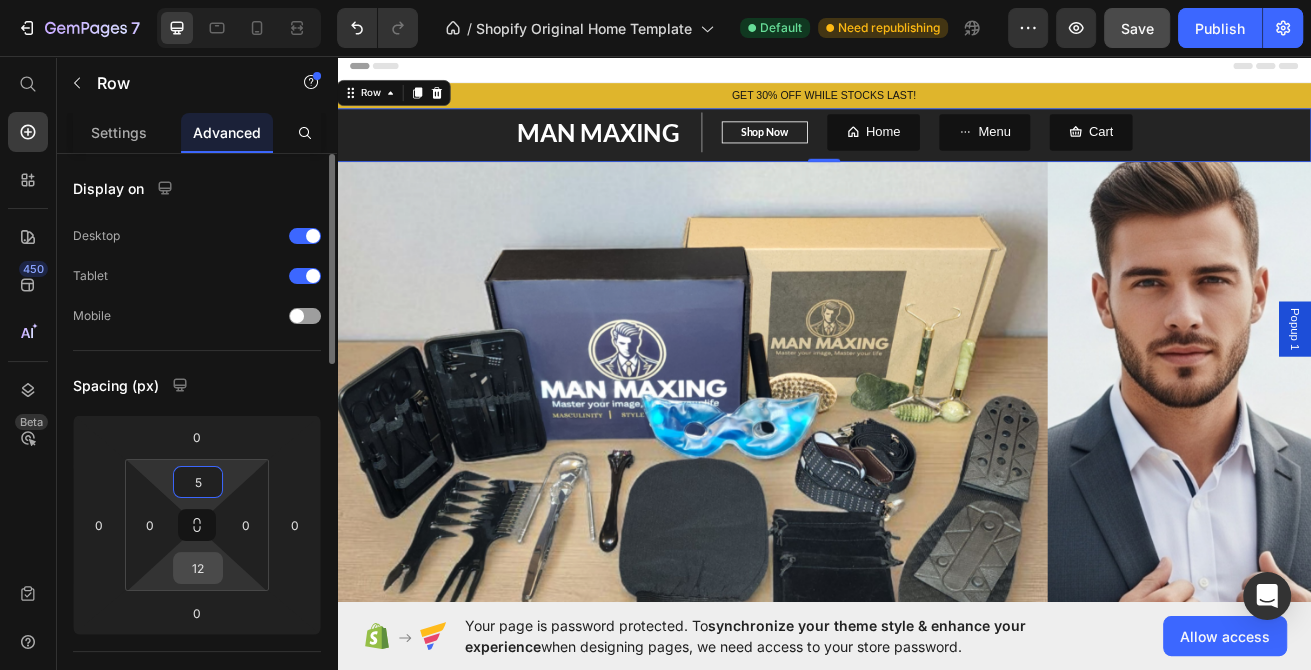 type on "5" 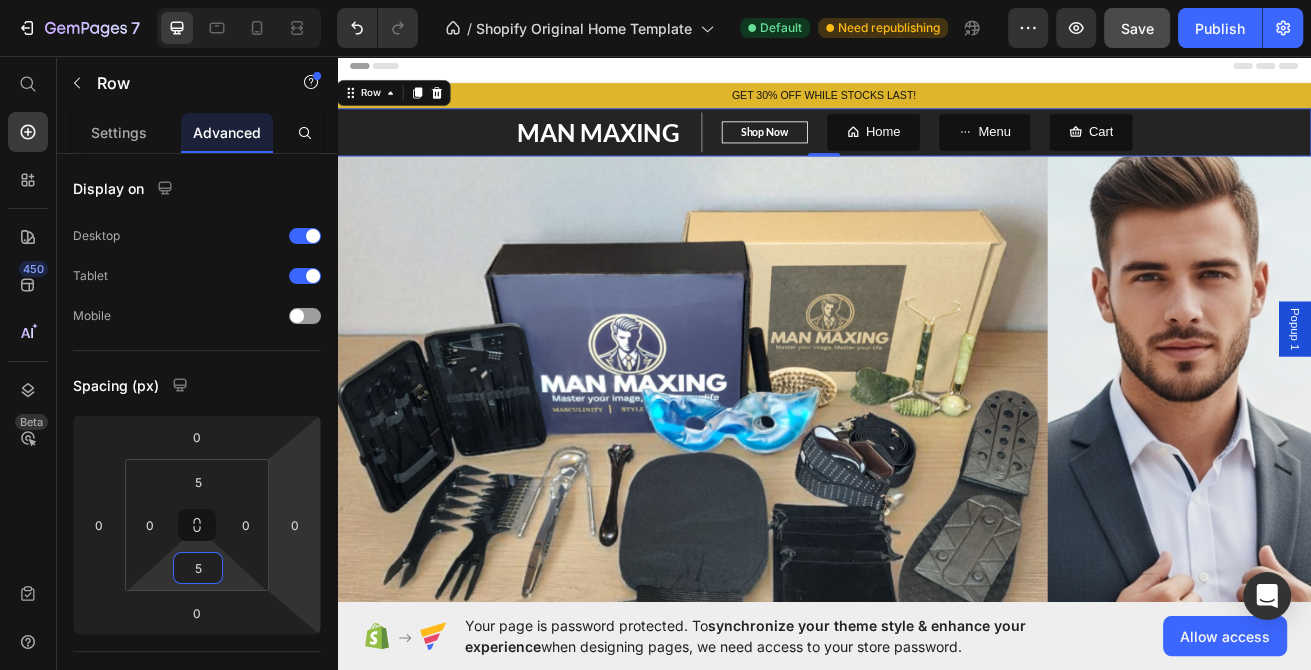 type on "5" 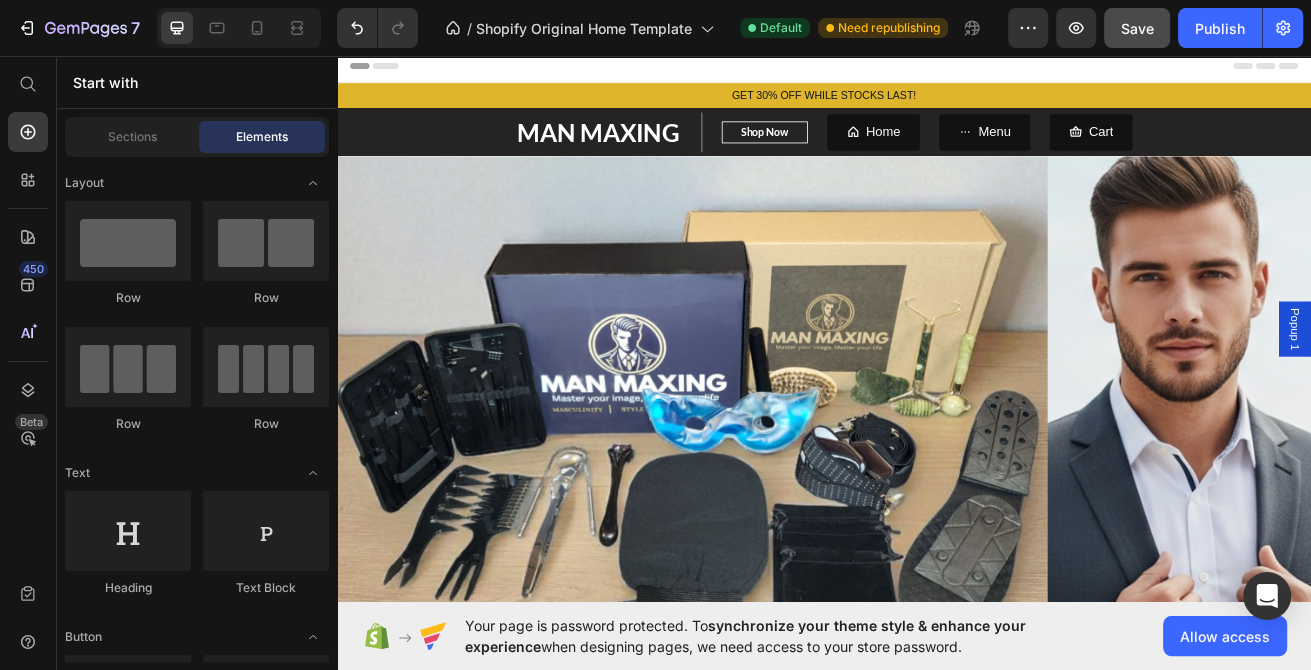click at bounding box center (937, 69) 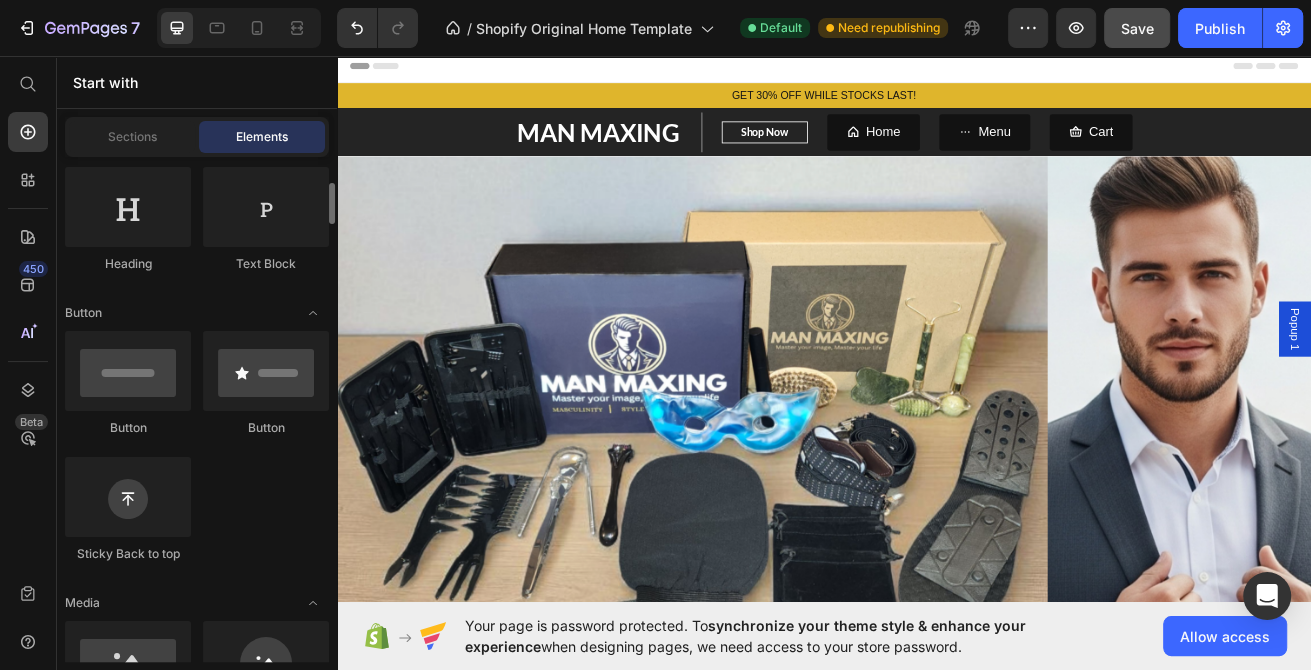 scroll, scrollTop: 0, scrollLeft: 0, axis: both 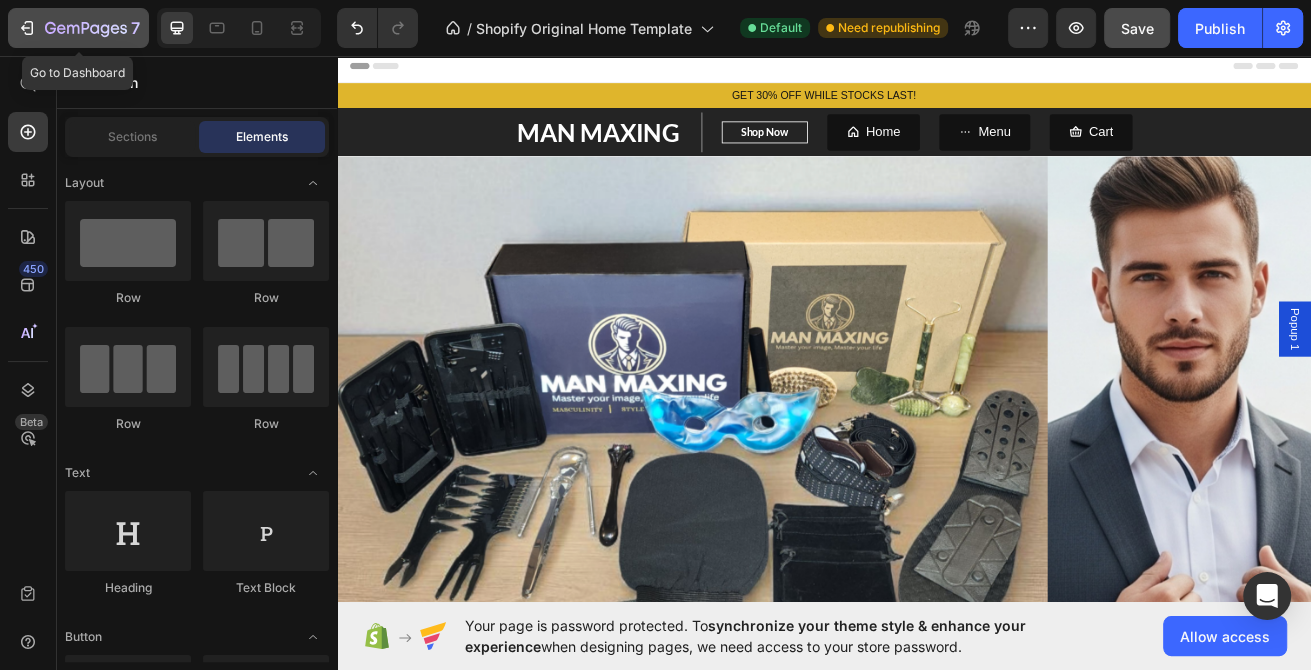 click 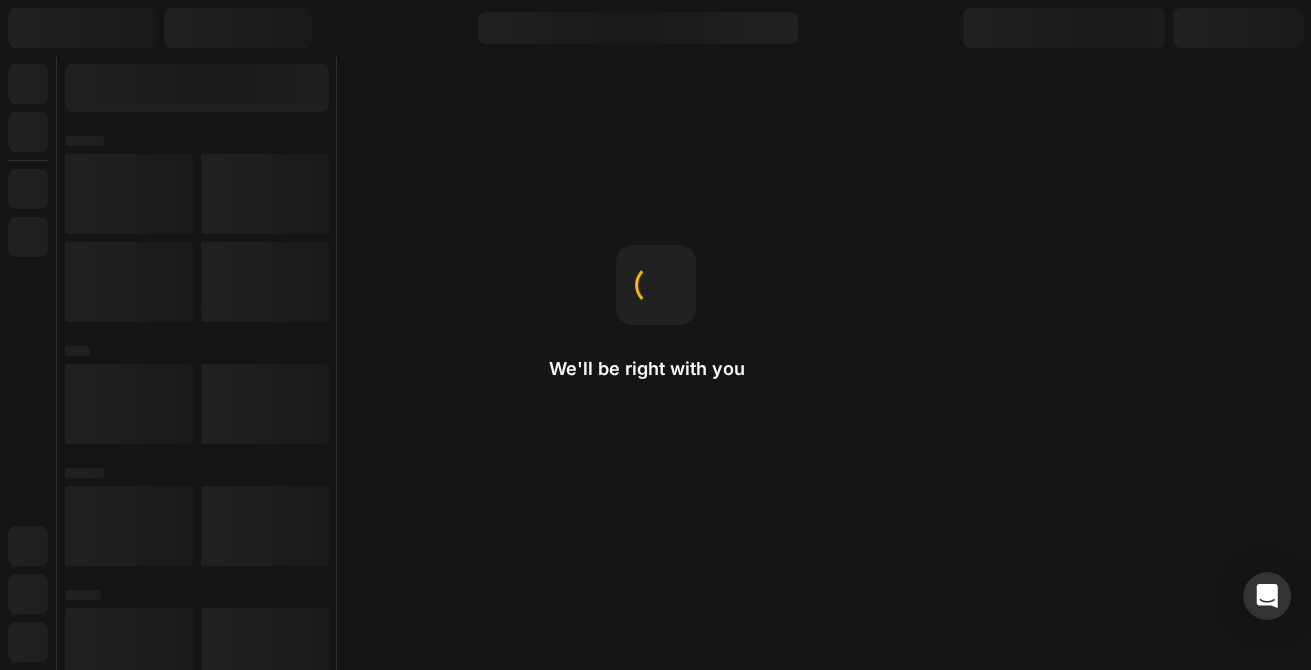 scroll, scrollTop: 0, scrollLeft: 0, axis: both 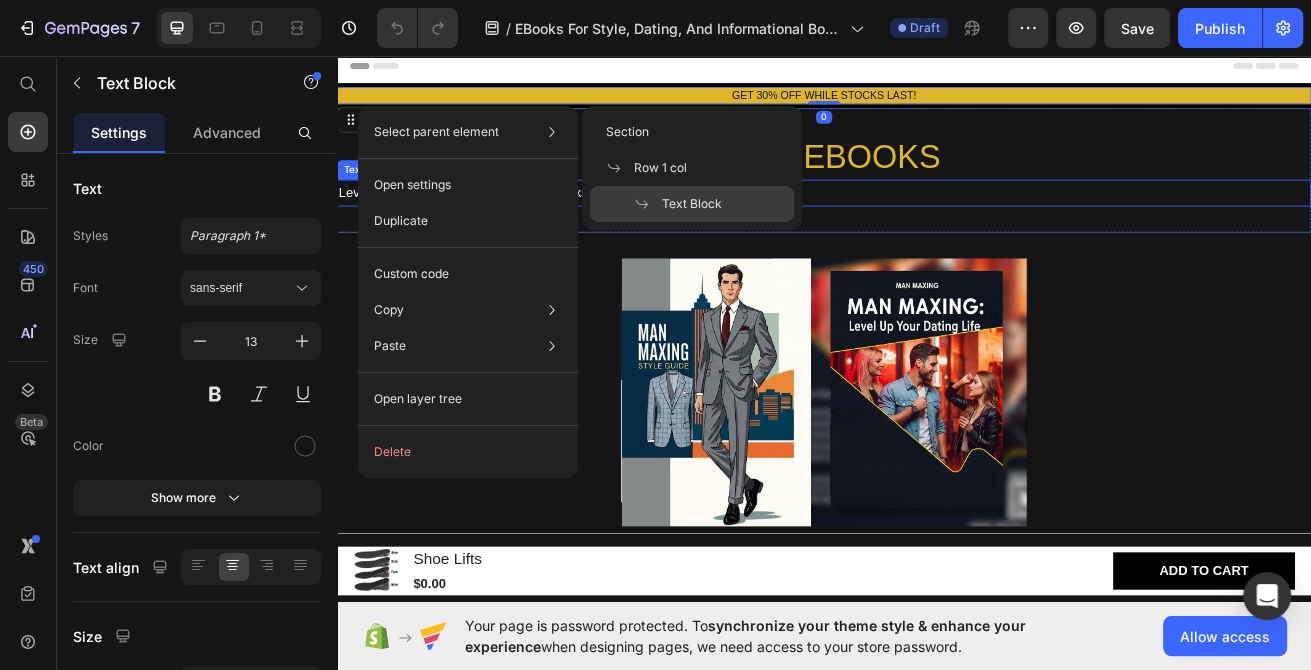 click on "FREE EBOOKS" at bounding box center (937, 181) 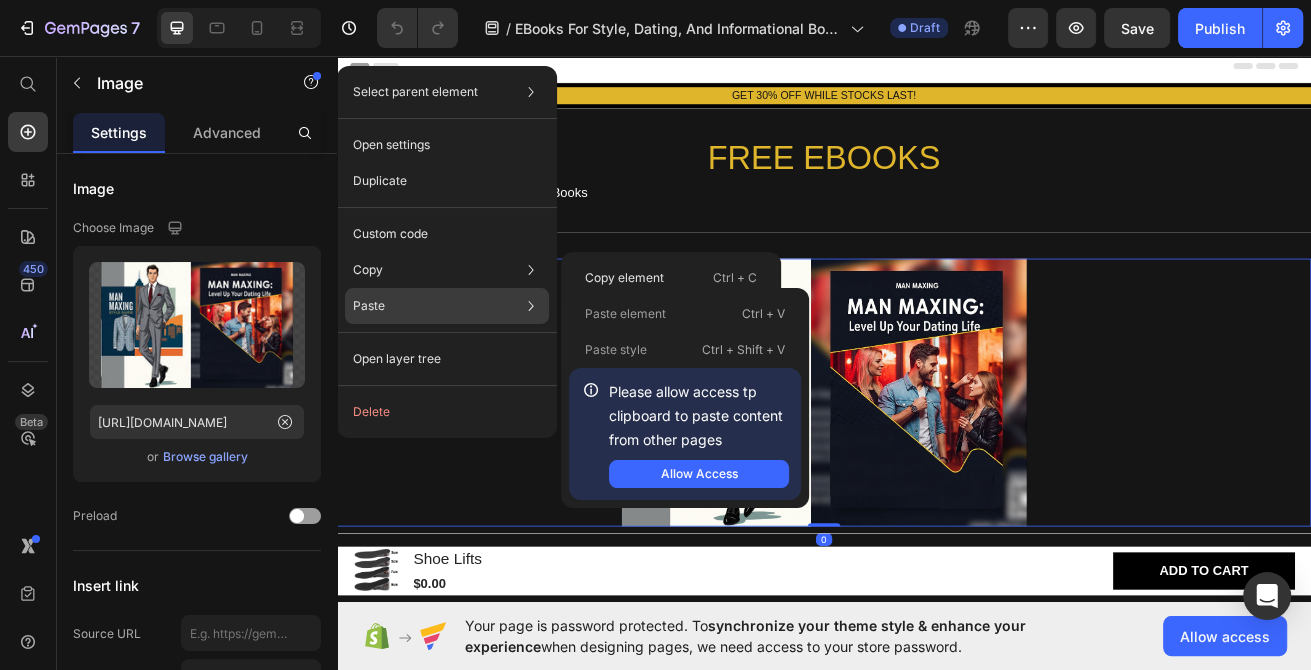 click on "Paste Paste element  Ctrl + V Paste style  Ctrl + Shift + V  Please allow access tp clipboard to paste content from other pages  Allow Access" 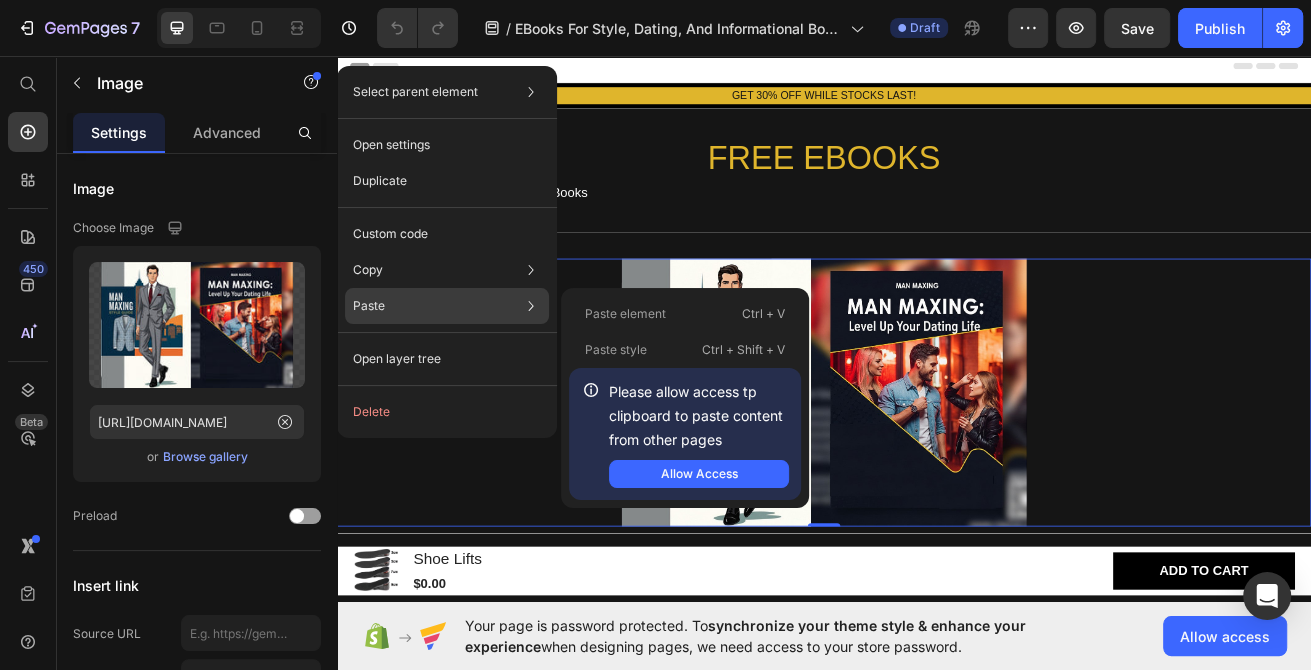 click on "Paste element" at bounding box center [625, 314] 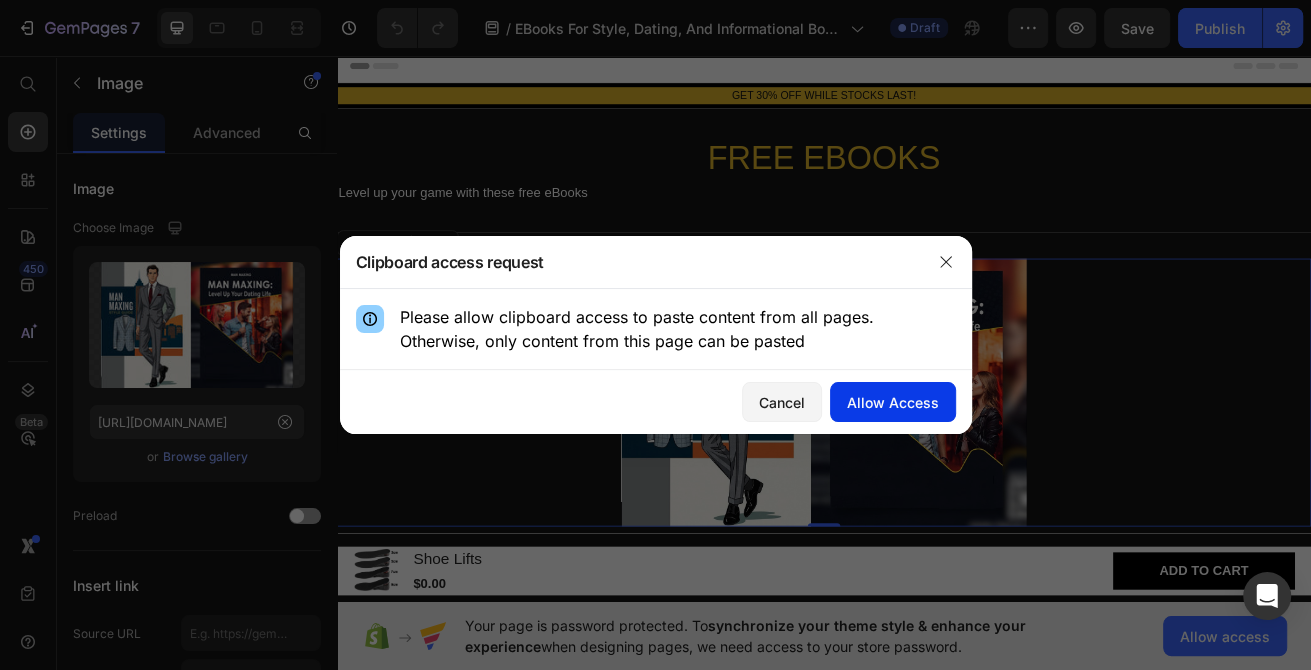 click on "Allow Access" at bounding box center (893, 402) 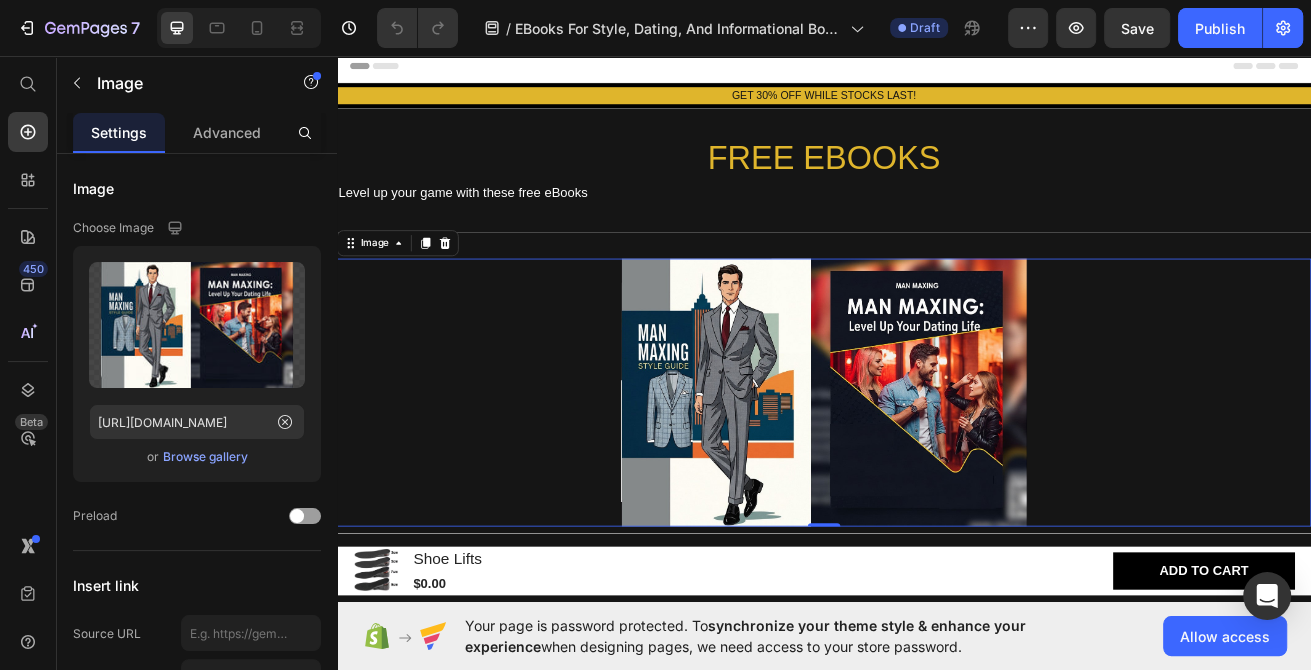 drag, startPoint x: 1087, startPoint y: 420, endPoint x: 1078, endPoint y: 405, distance: 17.492855 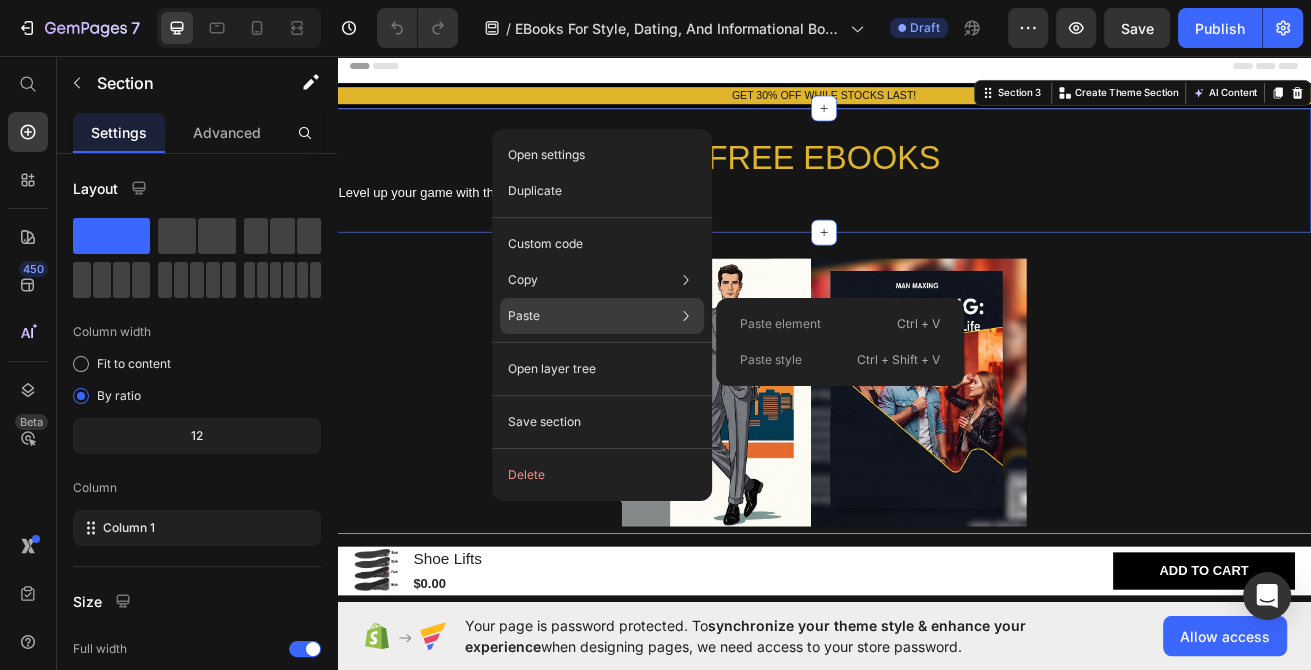 click on "Paste element" at bounding box center (780, 324) 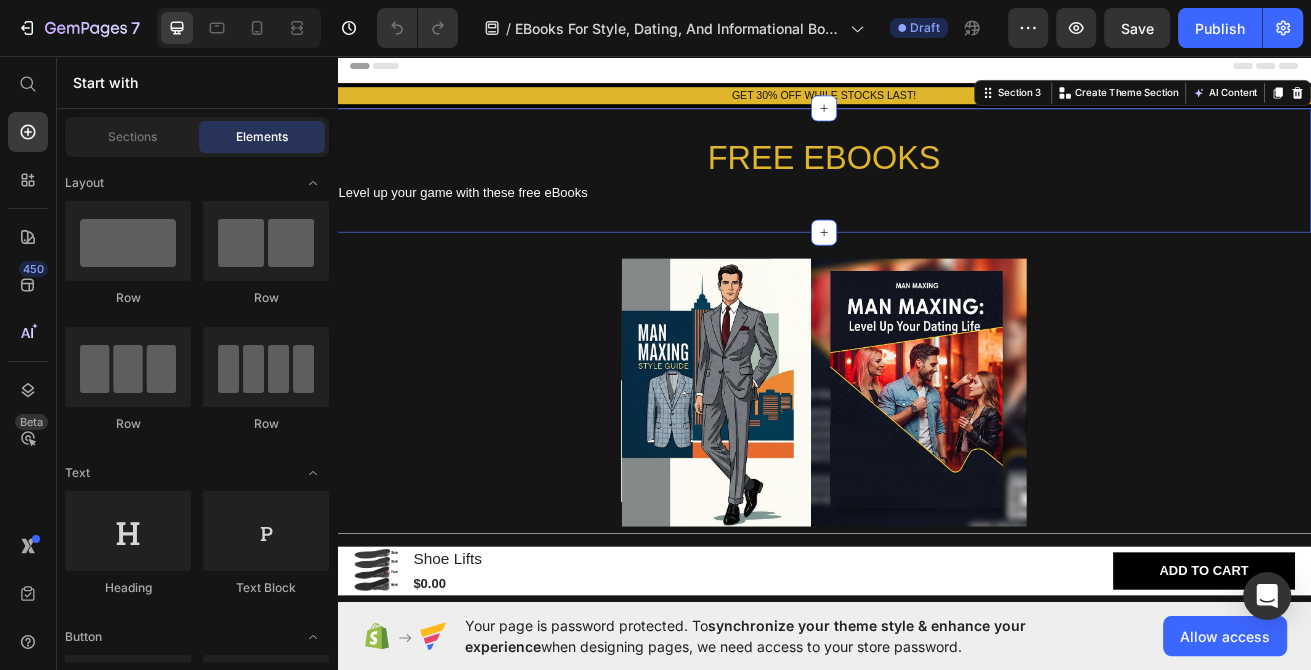 click on "Header" at bounding box center (937, 69) 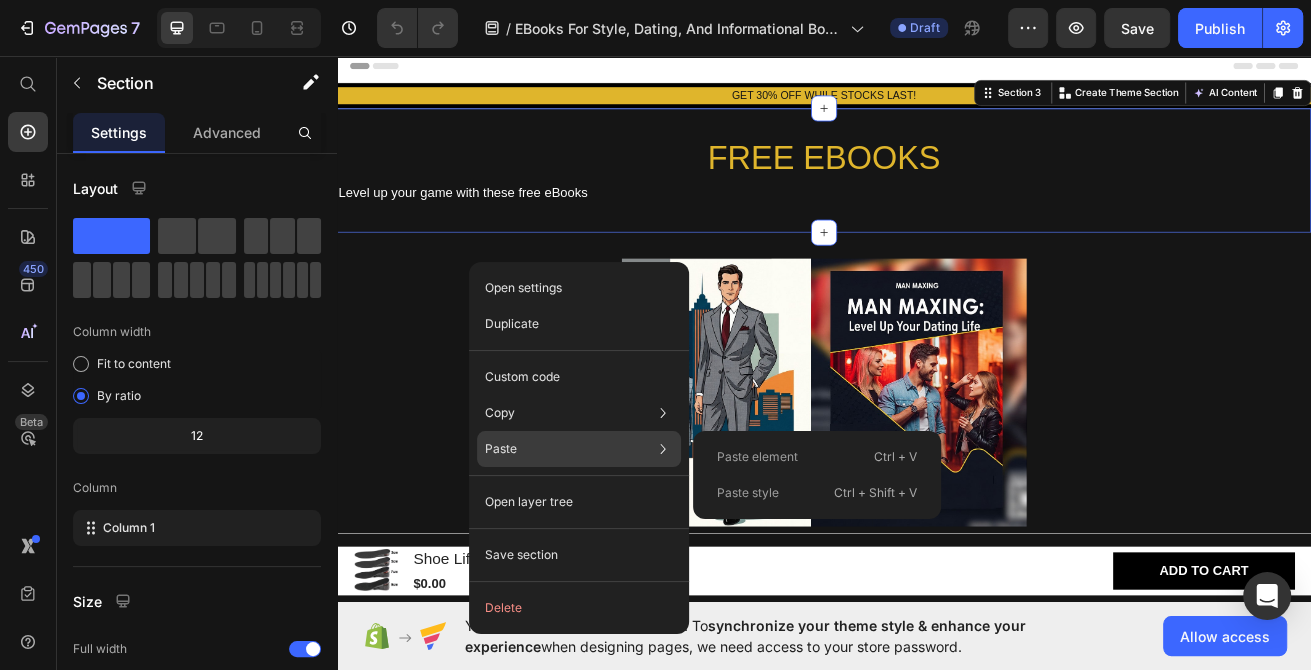 drag, startPoint x: 771, startPoint y: 470, endPoint x: 534, endPoint y: 513, distance: 240.86926 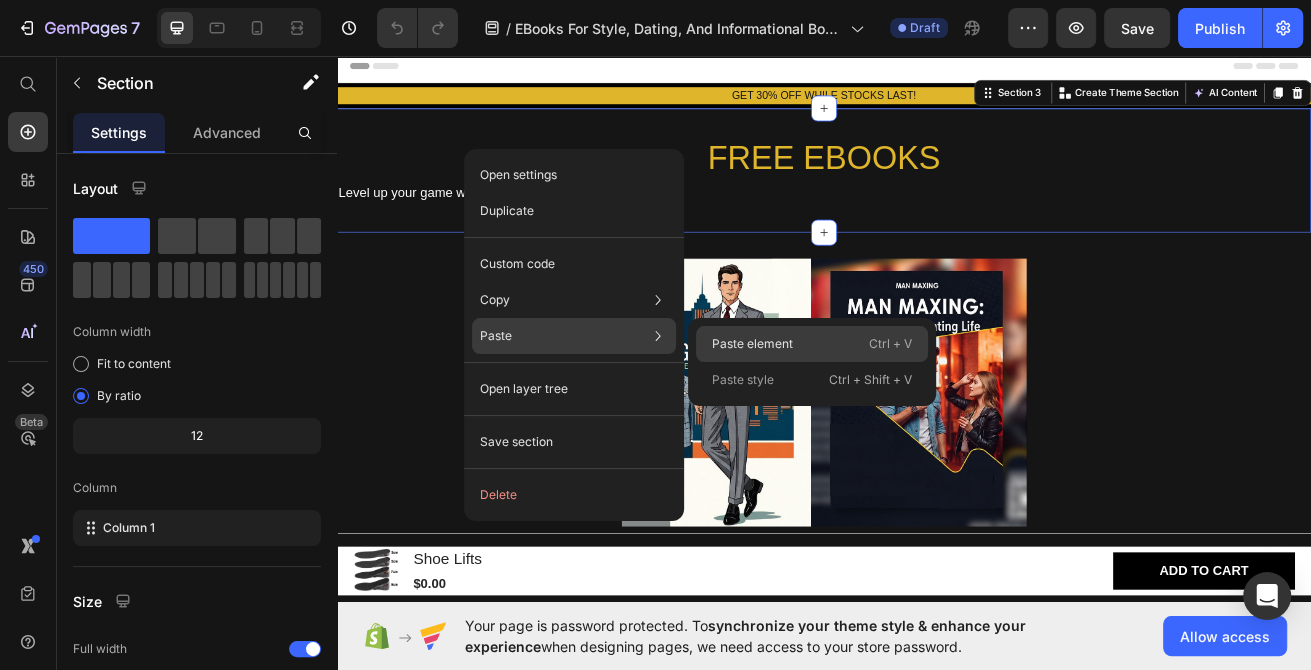 click on "Paste element" at bounding box center (752, 344) 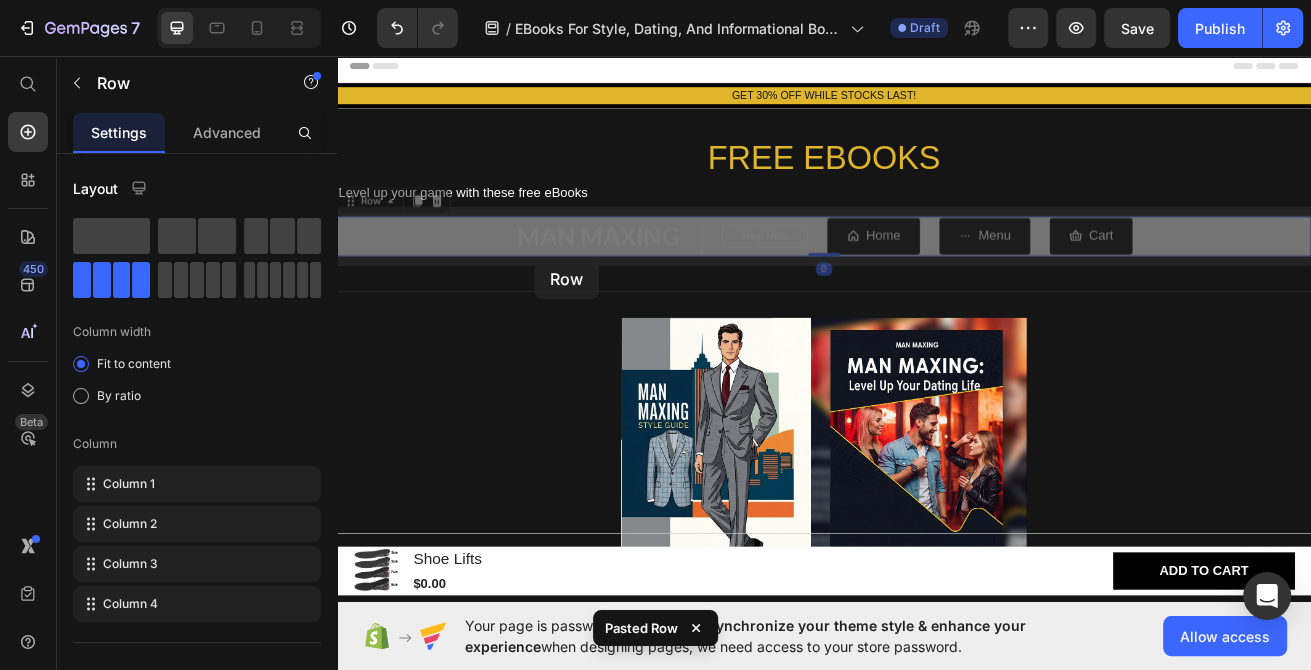 click on "MAN MAXING Text block Shop Now Button Row
Home Button
Menu Button
Cart Button Row   0 MAN MAXING Text block Shop Now Button Row
Home Button
Menu Button
Cart Button Row   0" at bounding box center [937, 278] 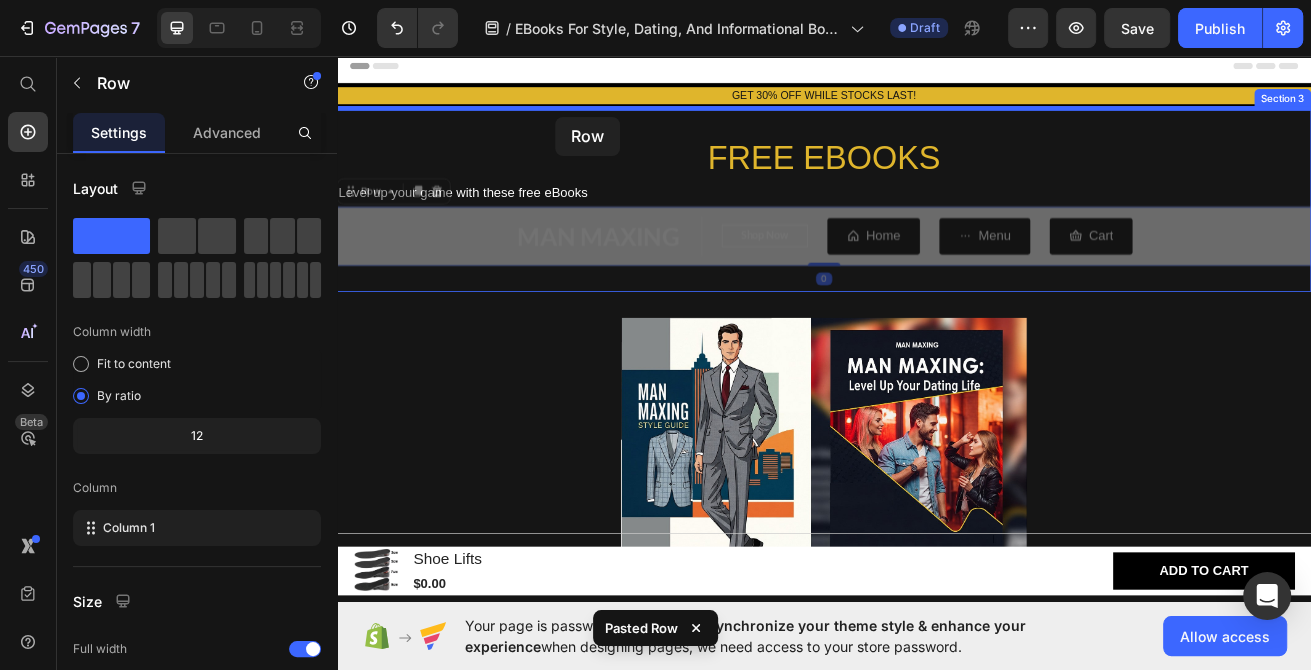 drag, startPoint x: 543, startPoint y: 248, endPoint x: 555, endPoint y: 116, distance: 132.54433 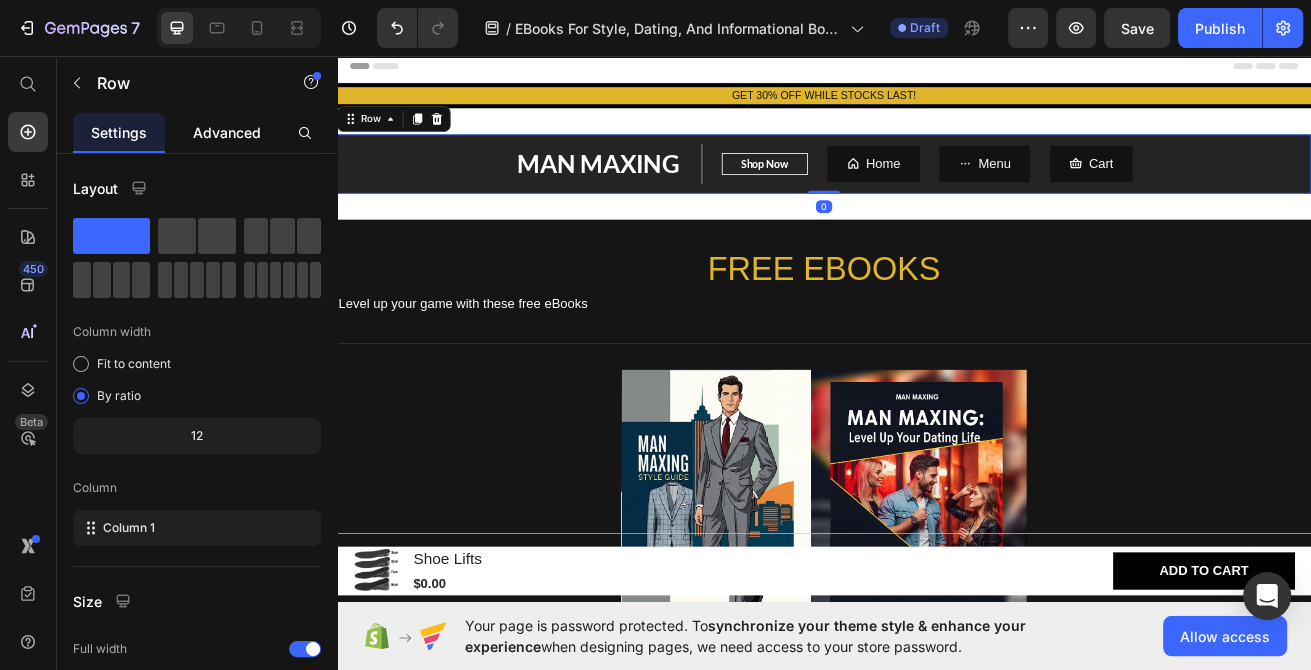 drag, startPoint x: 237, startPoint y: 137, endPoint x: 254, endPoint y: 139, distance: 17.117243 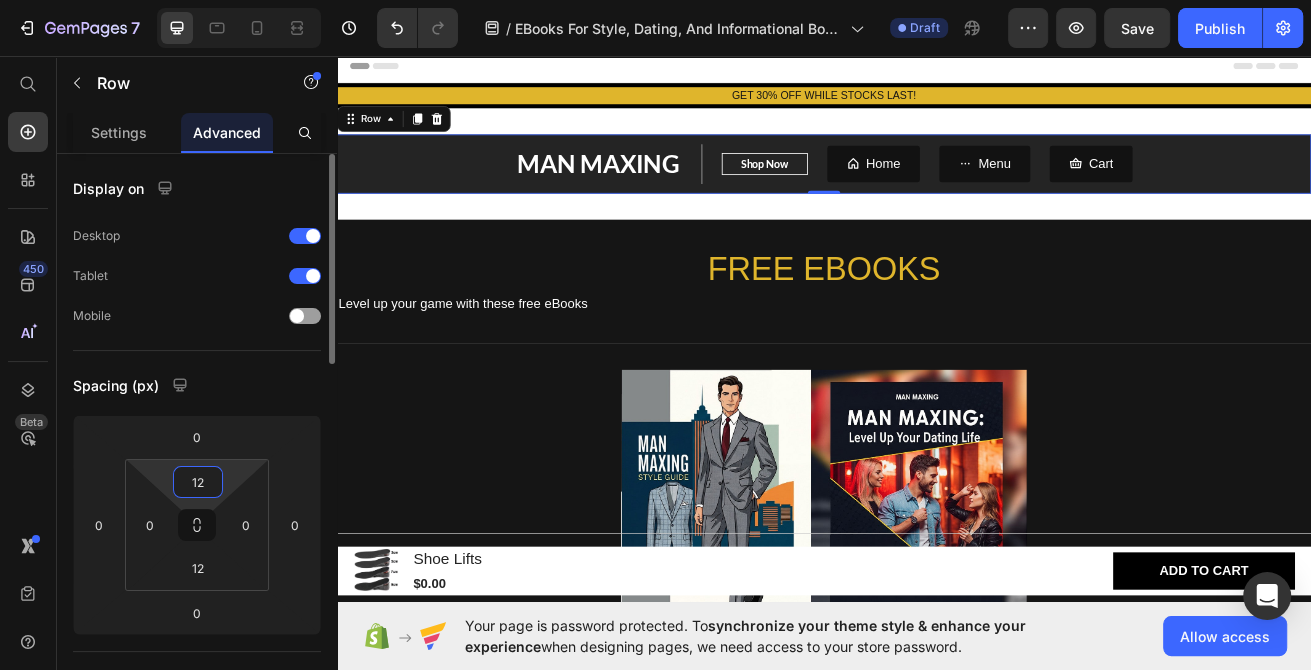 click on "12" at bounding box center [198, 482] 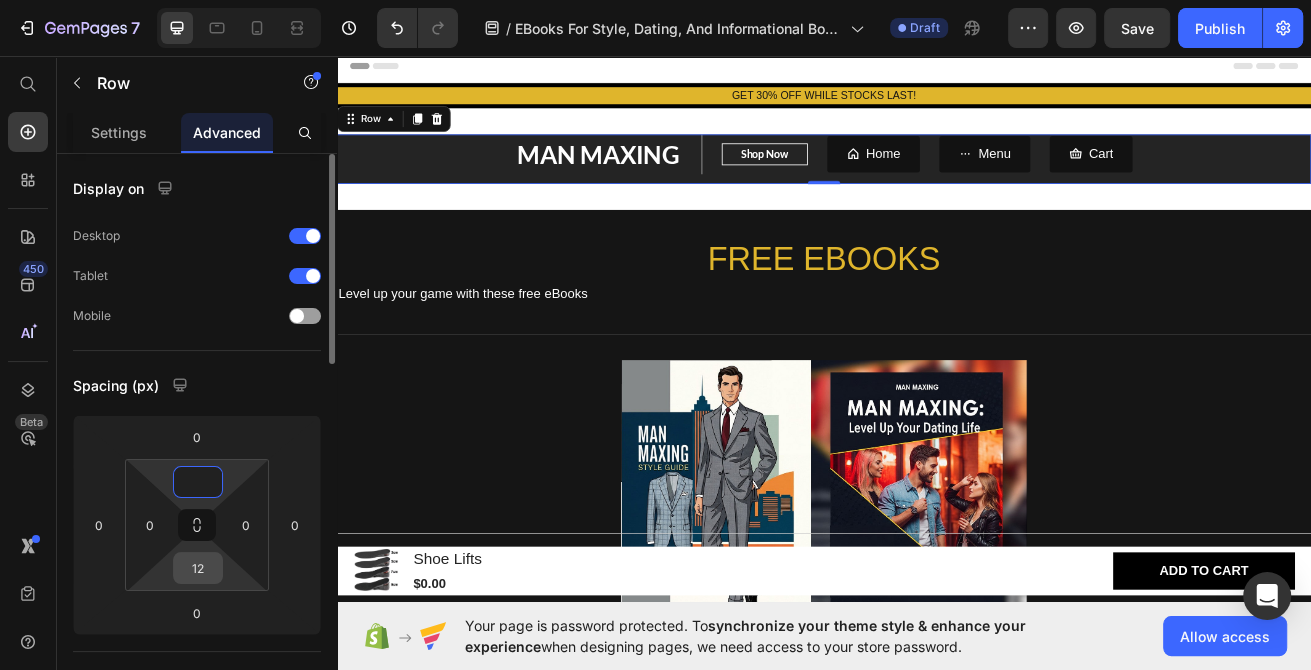 type on "0" 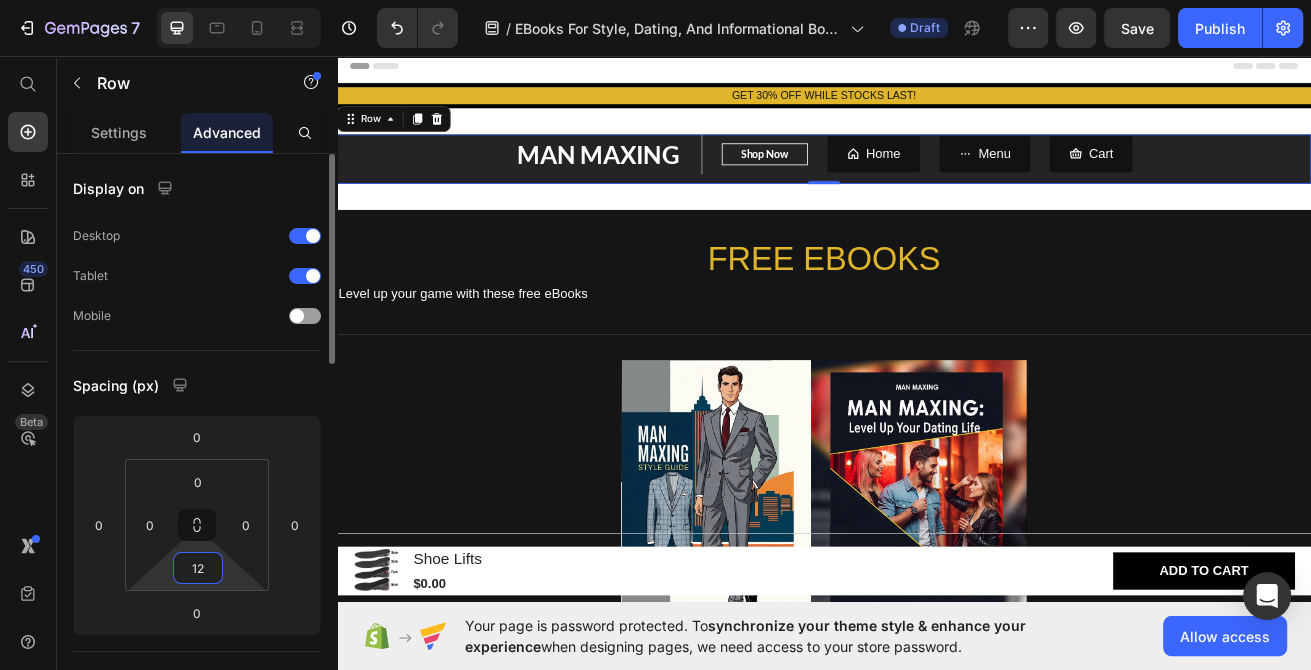 click on "12" at bounding box center (198, 568) 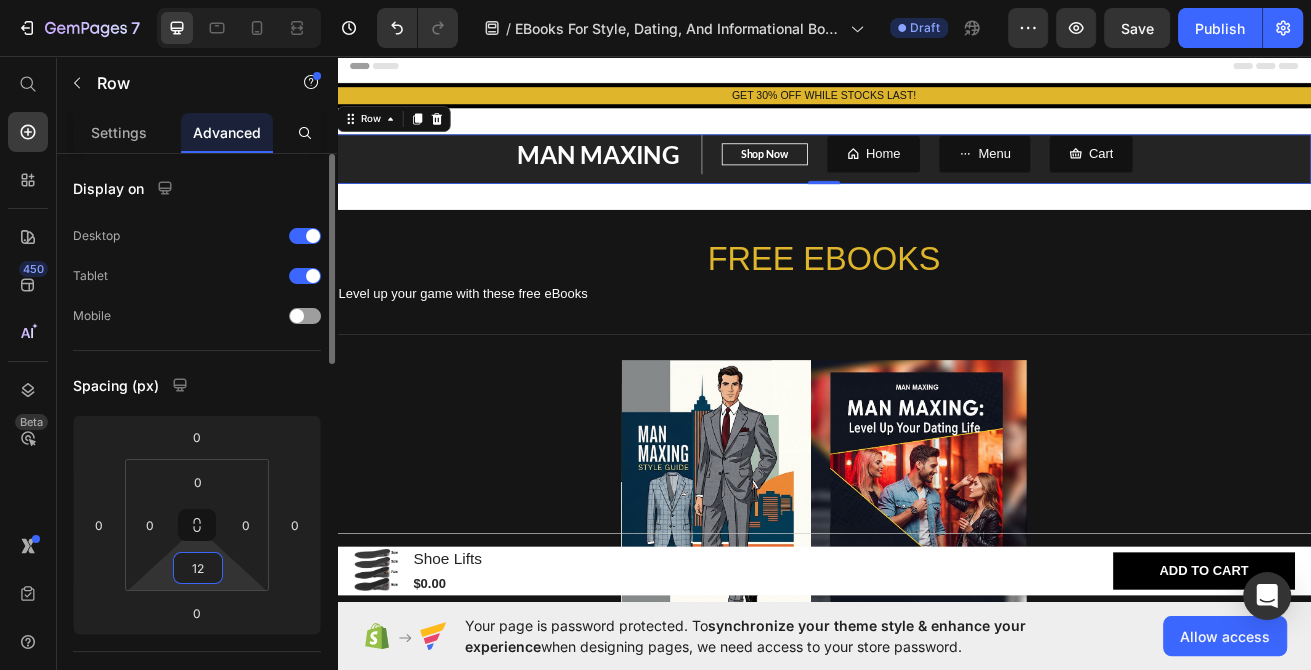 type 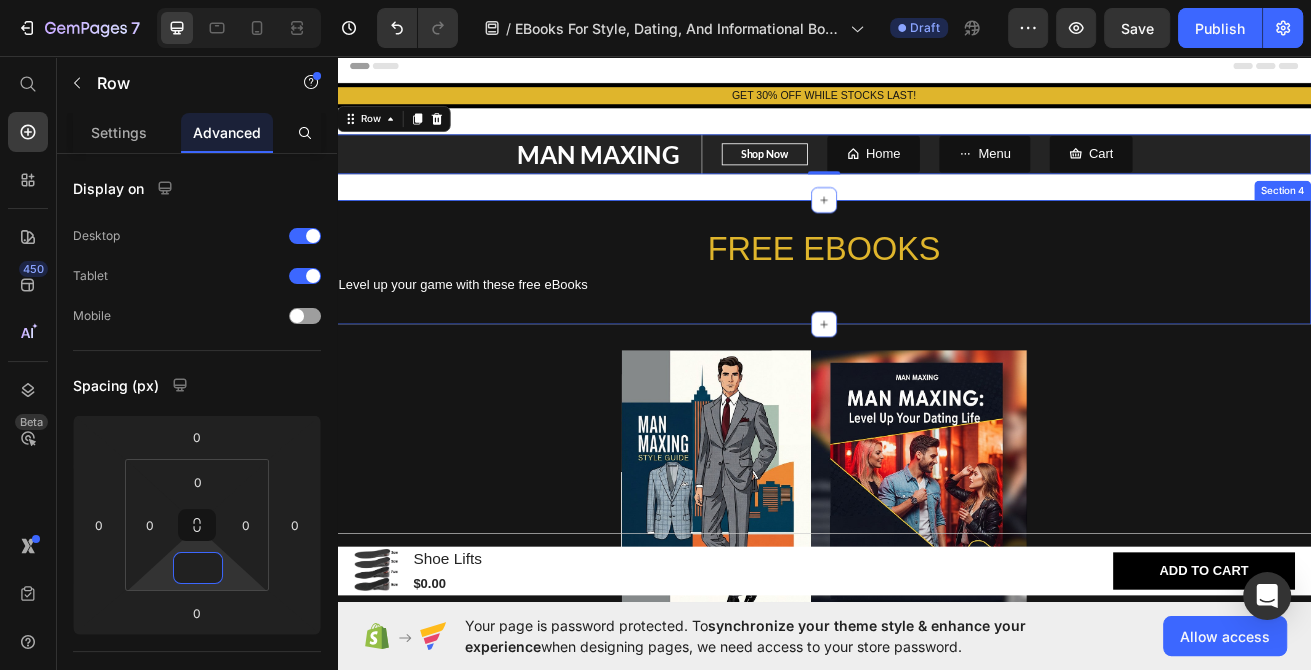 click on "FREE EBOOKS Heading                                                                                                      Level up your game with these free eBooks Text Block Section 4" at bounding box center [937, 310] 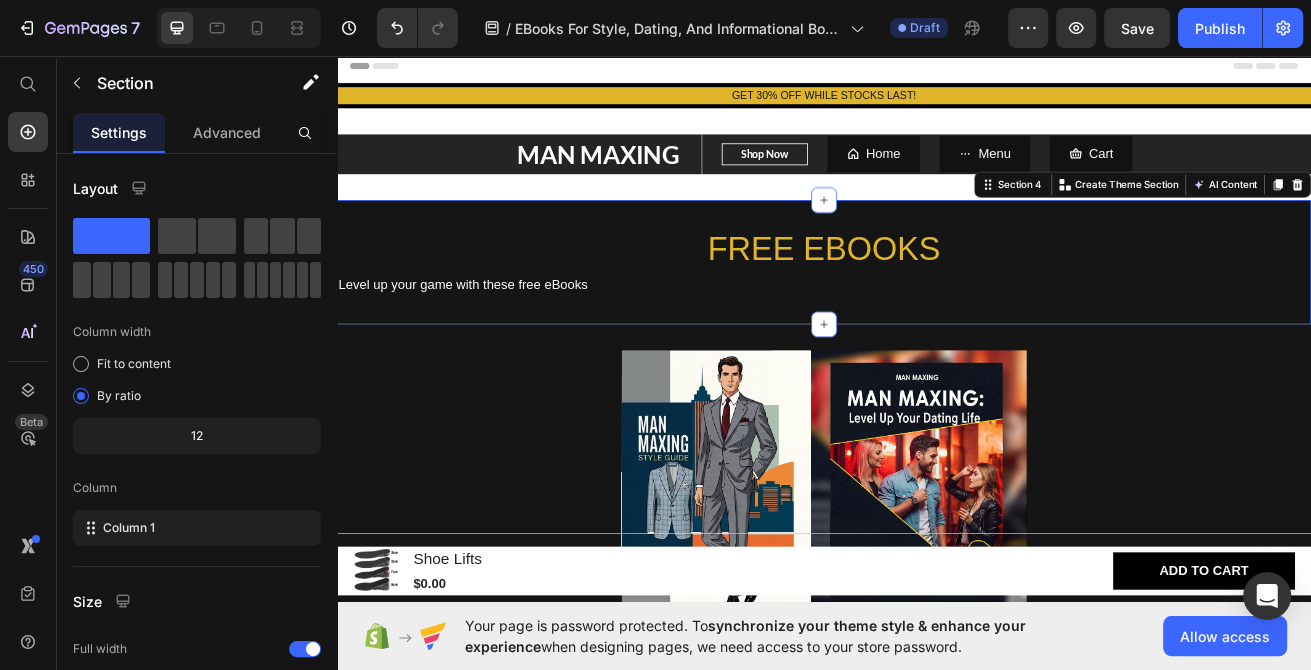 click on "MAN MAXING Text block Shop Now Button Row
Home Button
Menu Button
Cart Button Row Row Section 3" at bounding box center (937, 177) 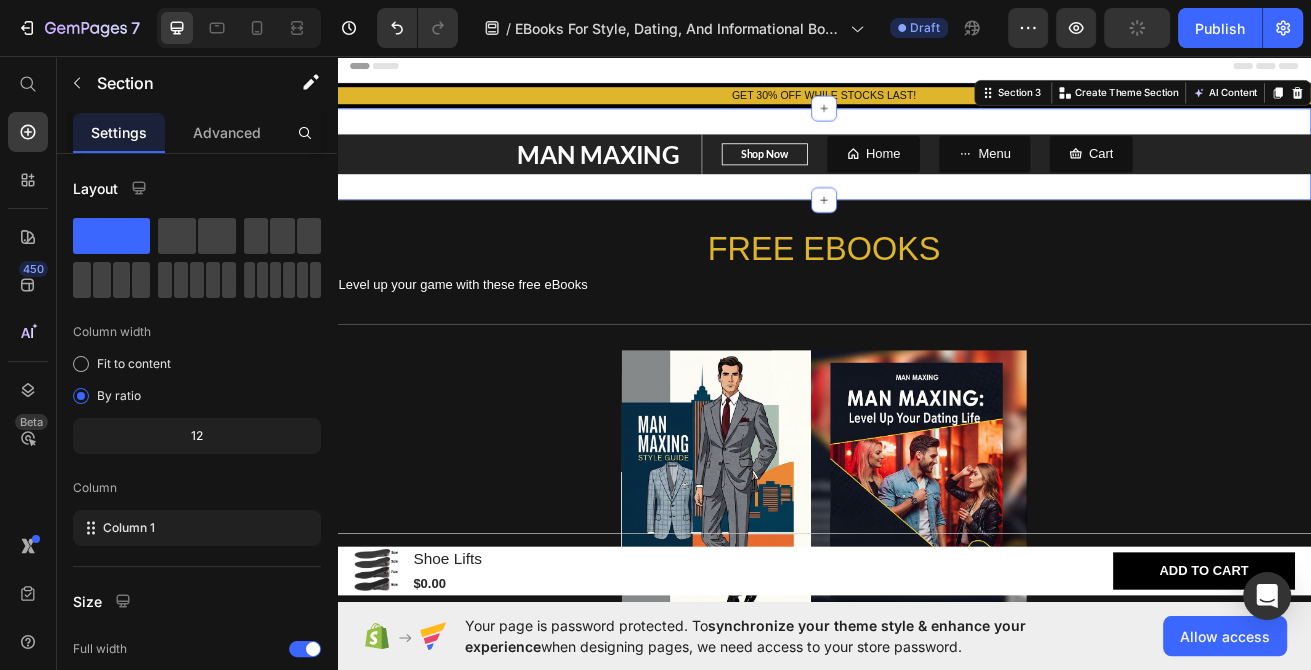 click on "MAN MAXING Text block Shop Now Button Row
Home Button
Menu Button
Cart Button Row Row Section 3   You can create reusable sections Create Theme Section AI Content Write with GemAI What would you like to describe here? Tone and Voice Persuasive Product Shoe Lifts Show more Generate" at bounding box center [937, 177] 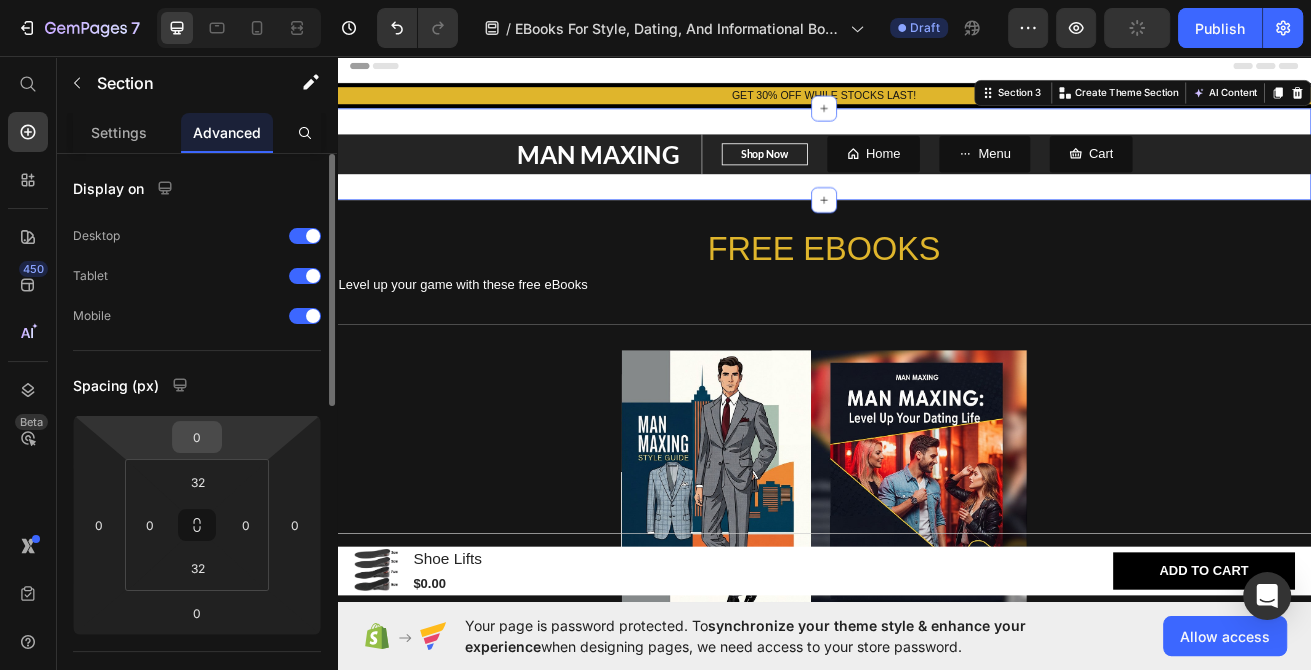 click on "0" at bounding box center [197, 437] 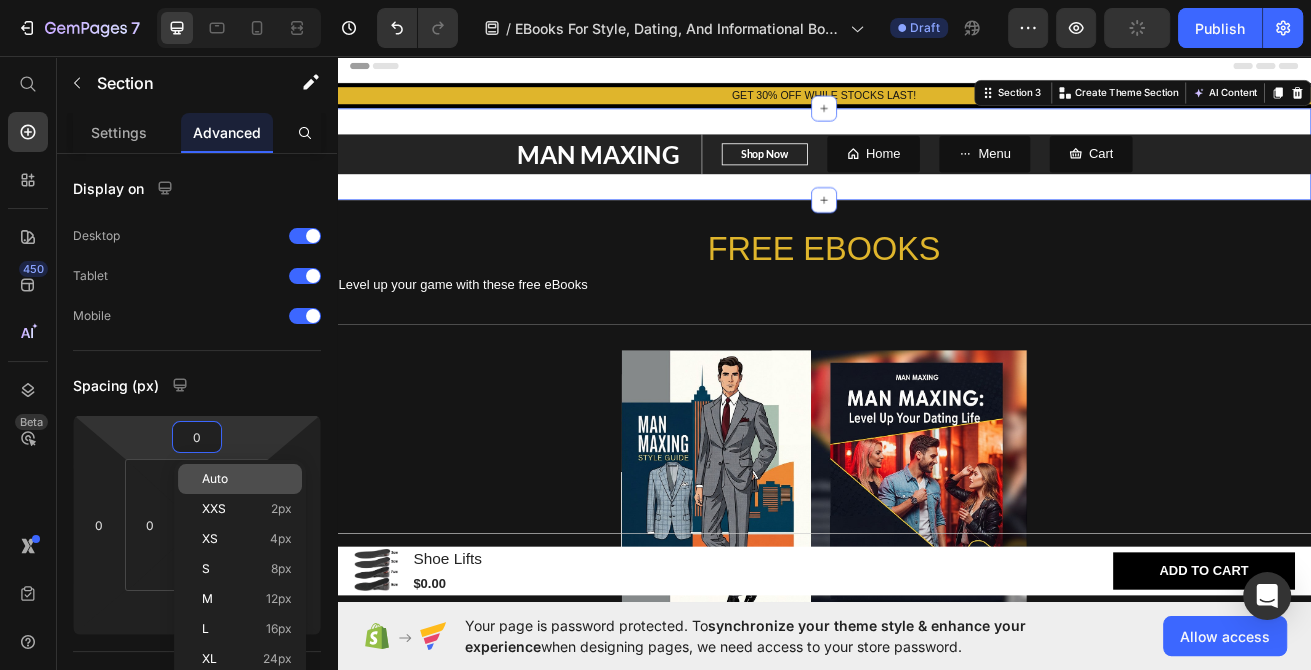 click on "Auto" at bounding box center [215, 479] 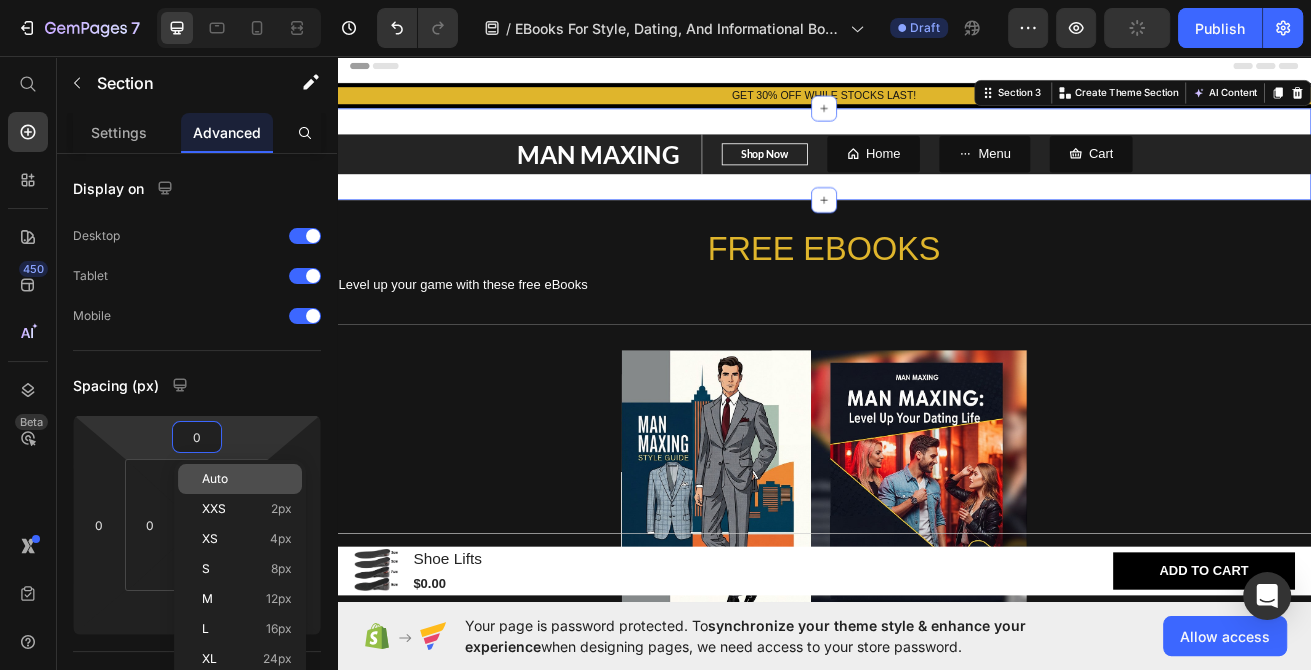 type 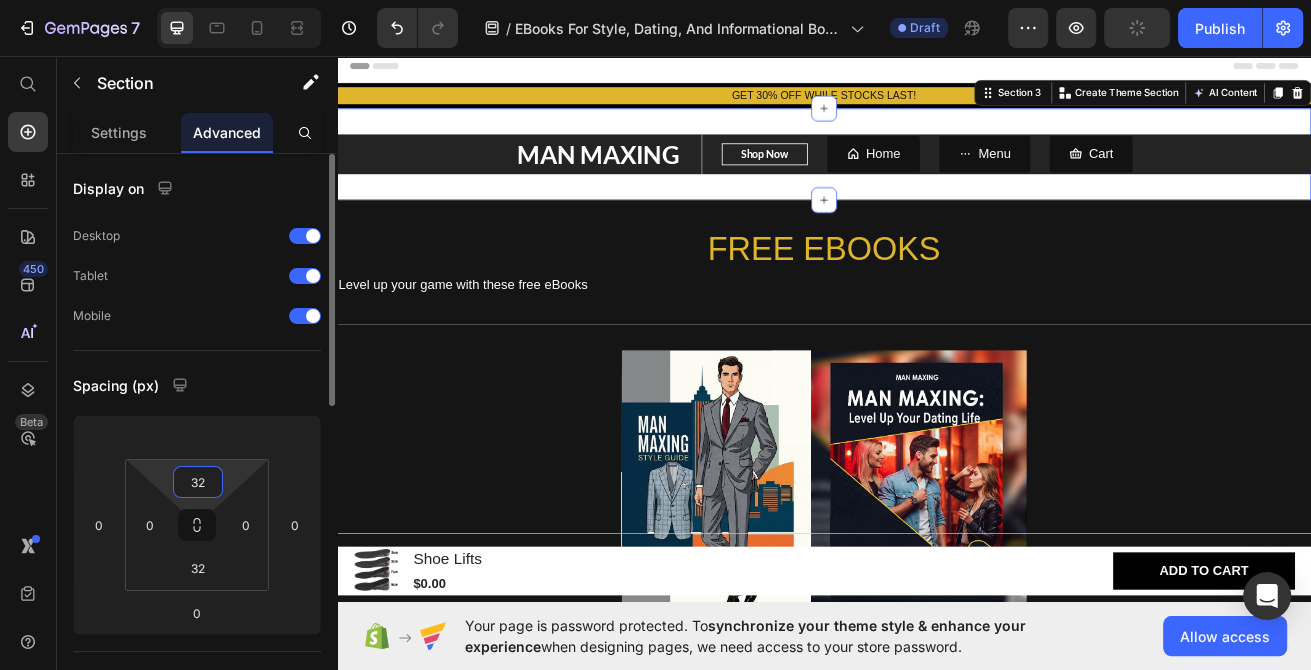 click on "32" at bounding box center (198, 482) 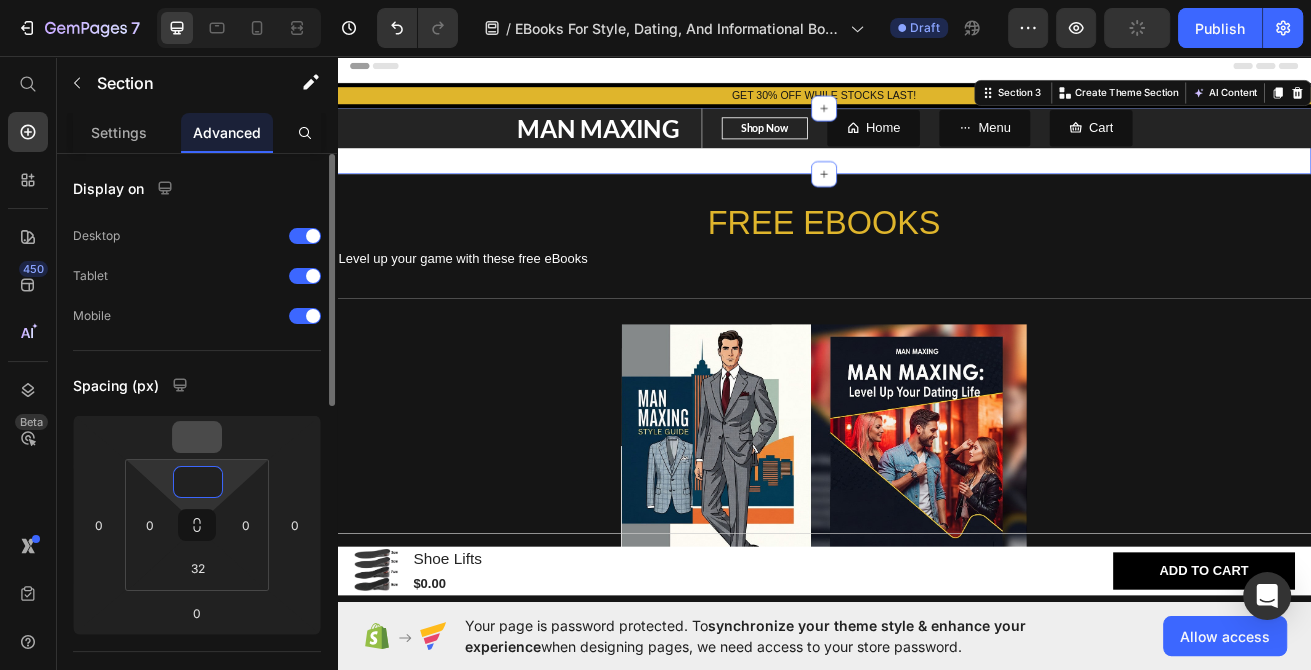 type on "0" 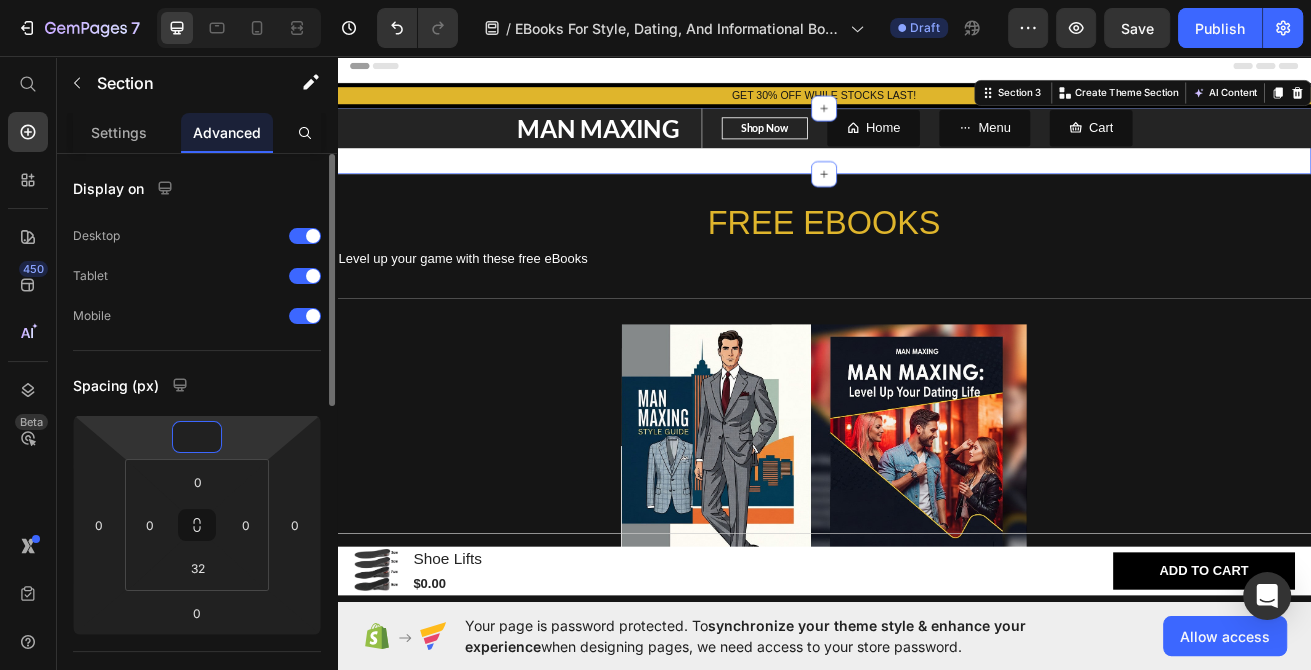 click at bounding box center (197, 437) 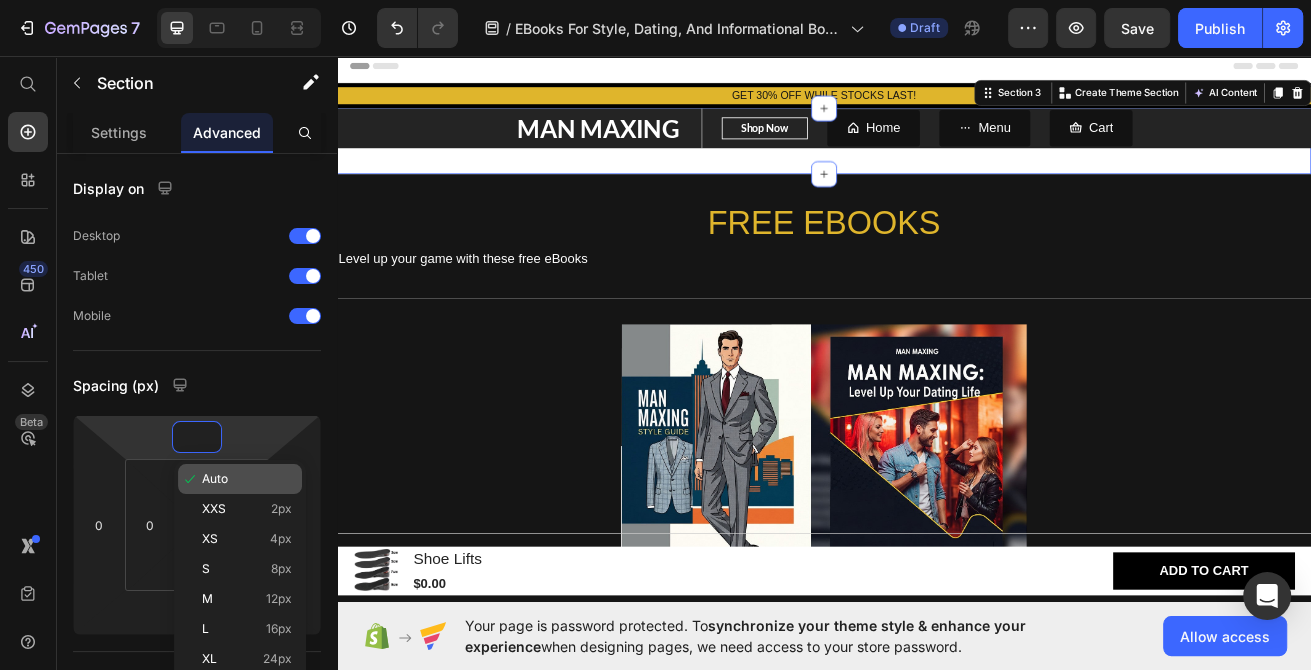 click on "Auto" 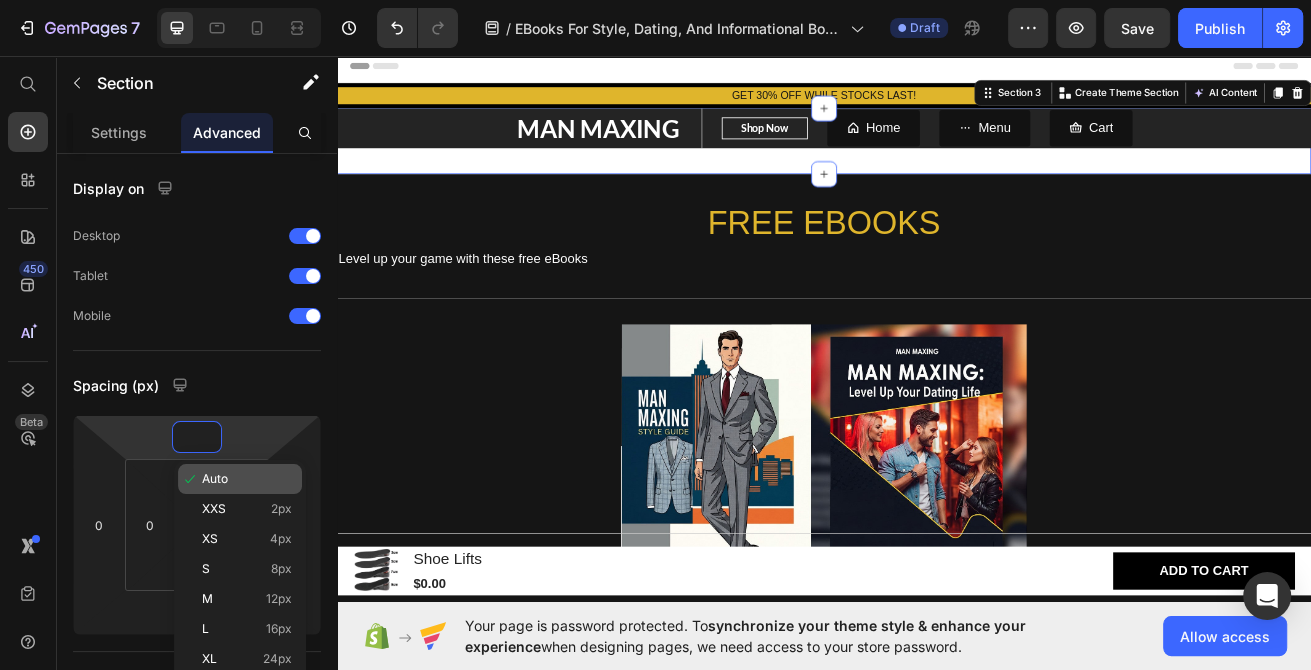 type 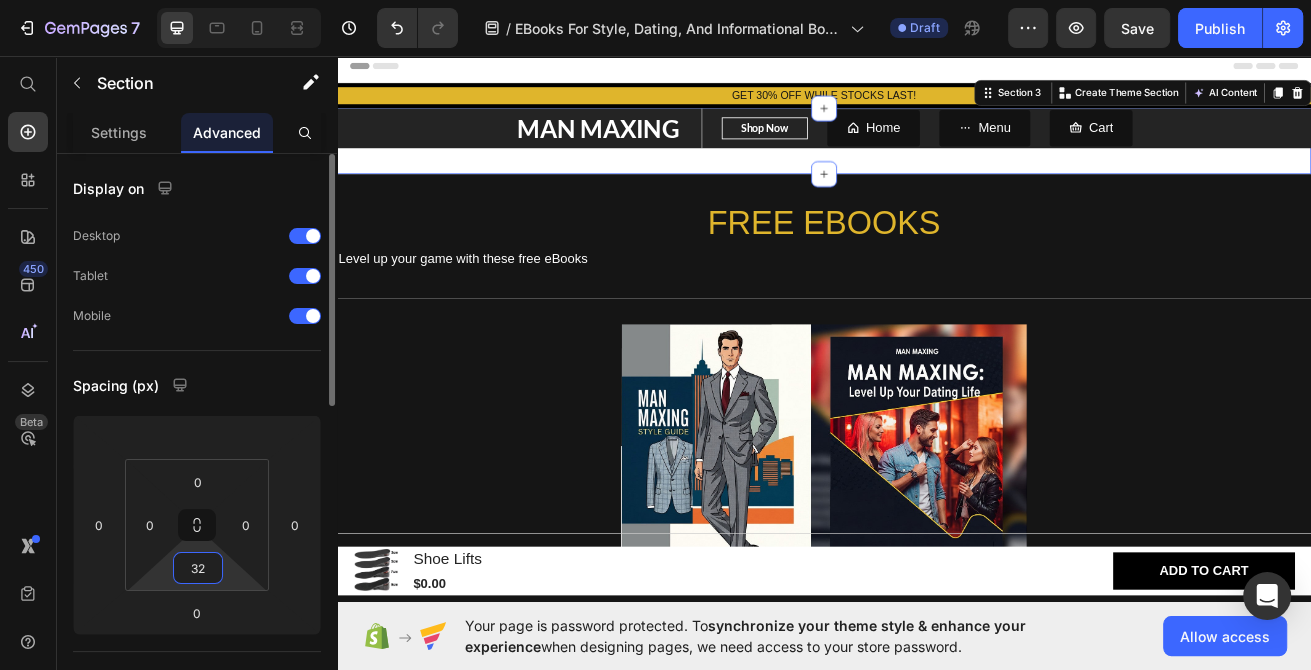 click on "32" at bounding box center [198, 568] 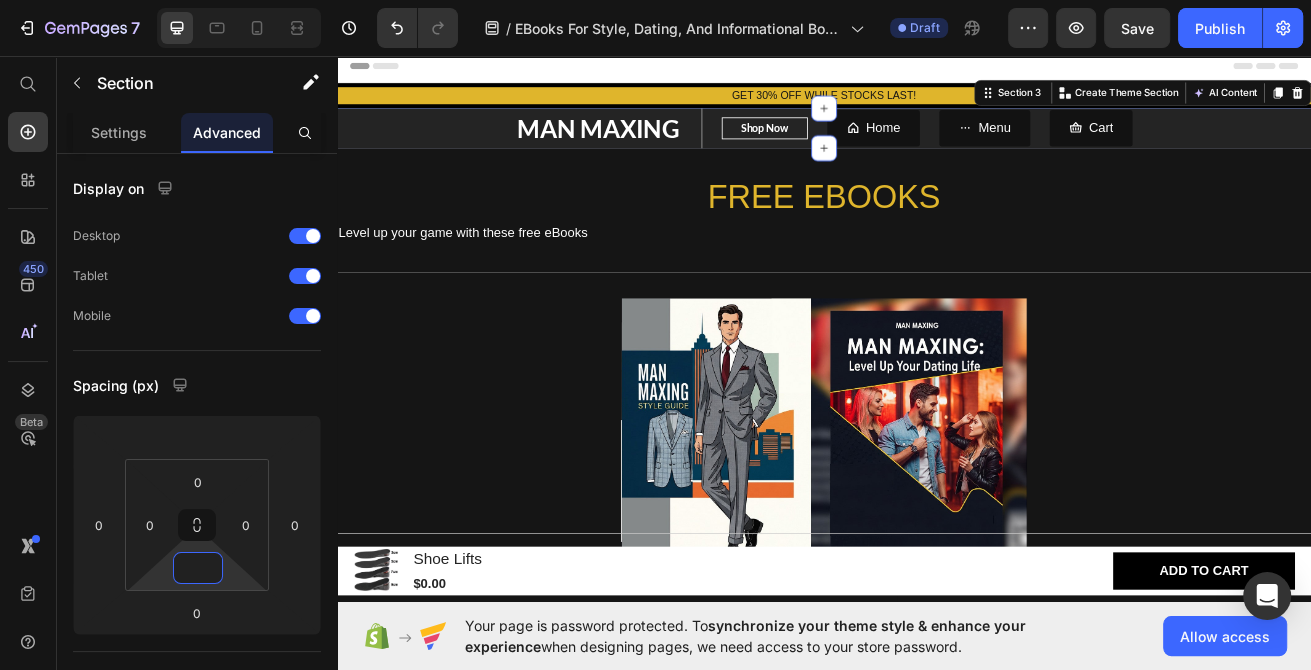 click on "Header" at bounding box center (937, 69) 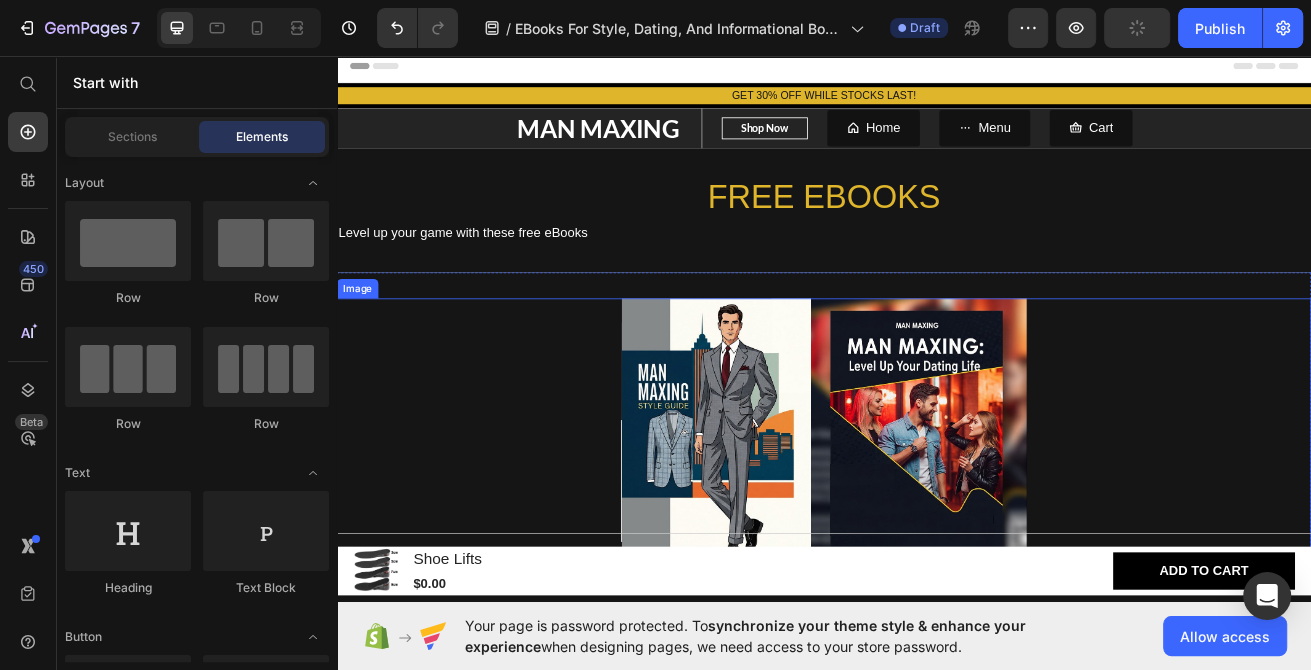 scroll, scrollTop: 428, scrollLeft: 0, axis: vertical 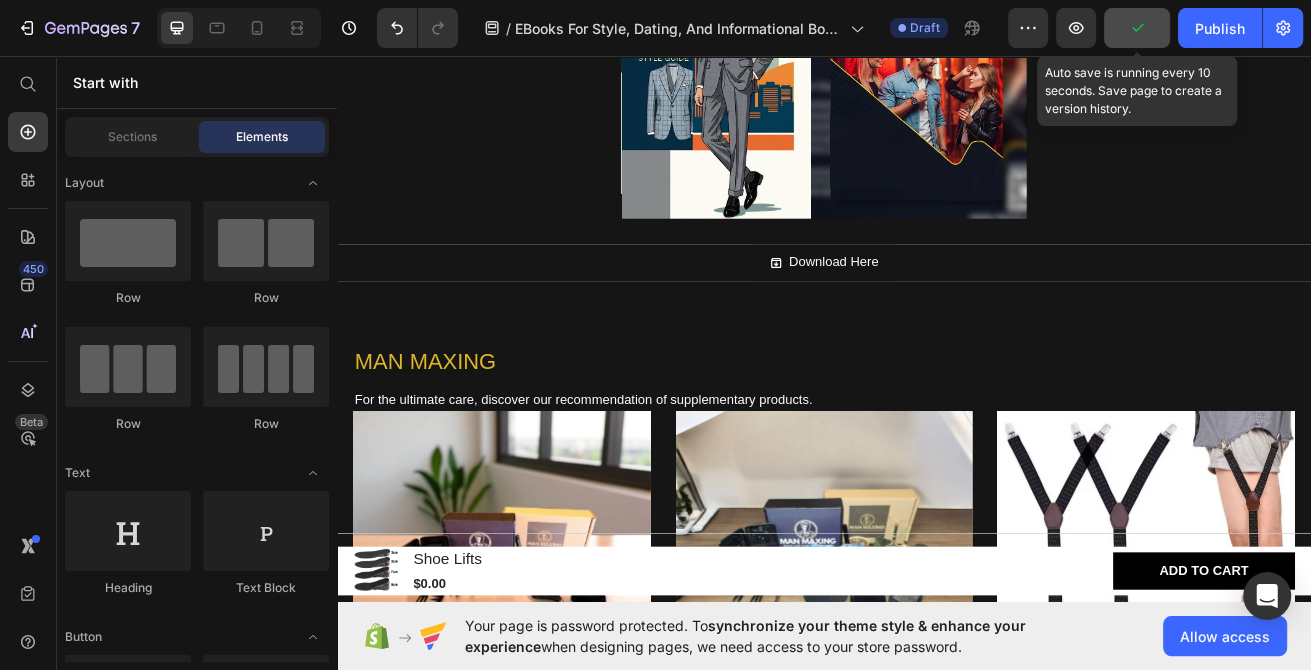 click 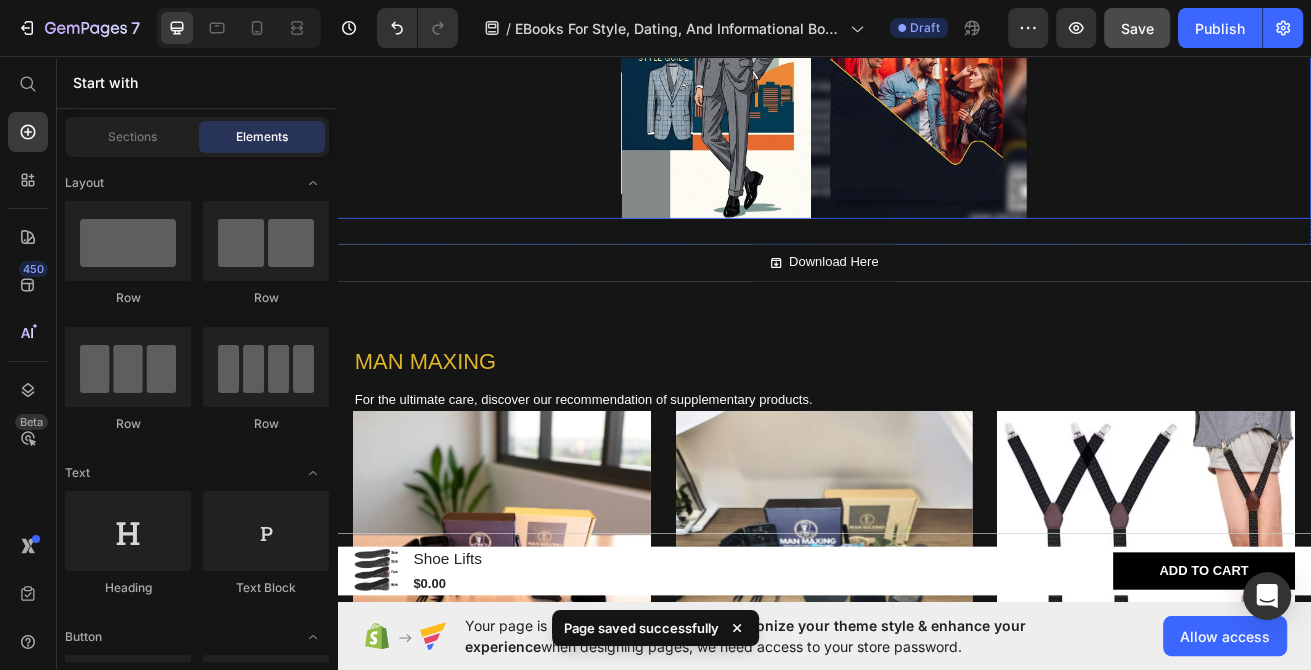 scroll, scrollTop: 0, scrollLeft: 0, axis: both 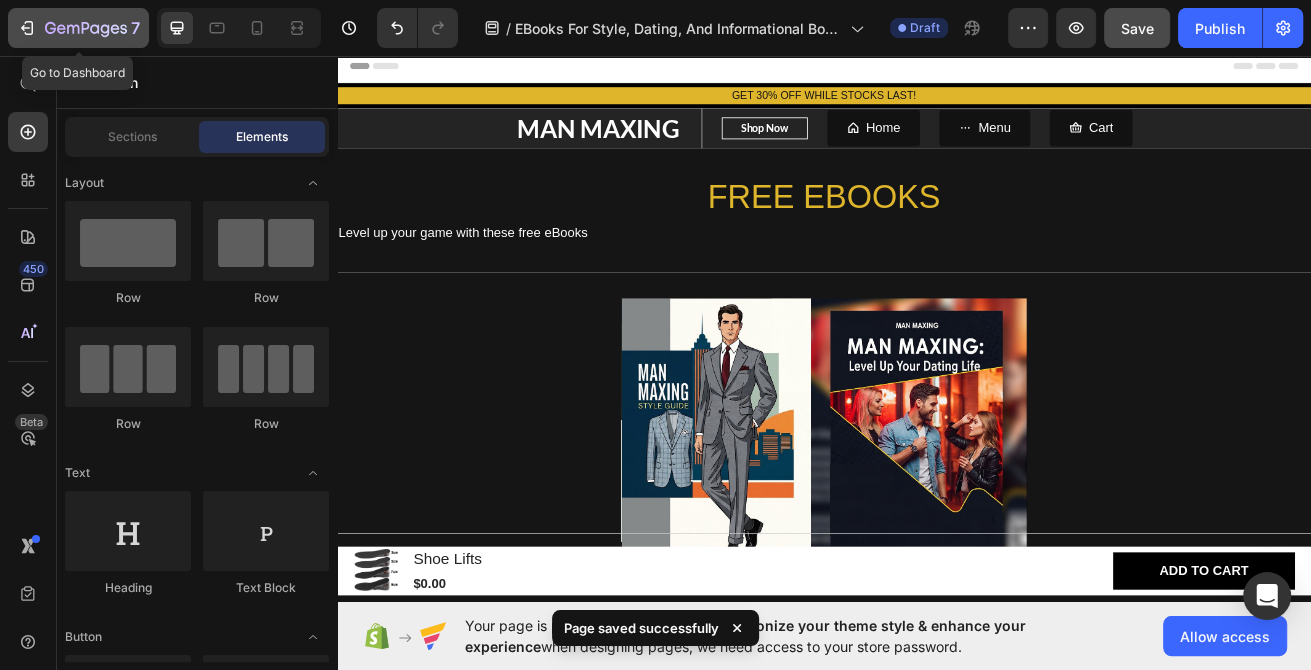 click 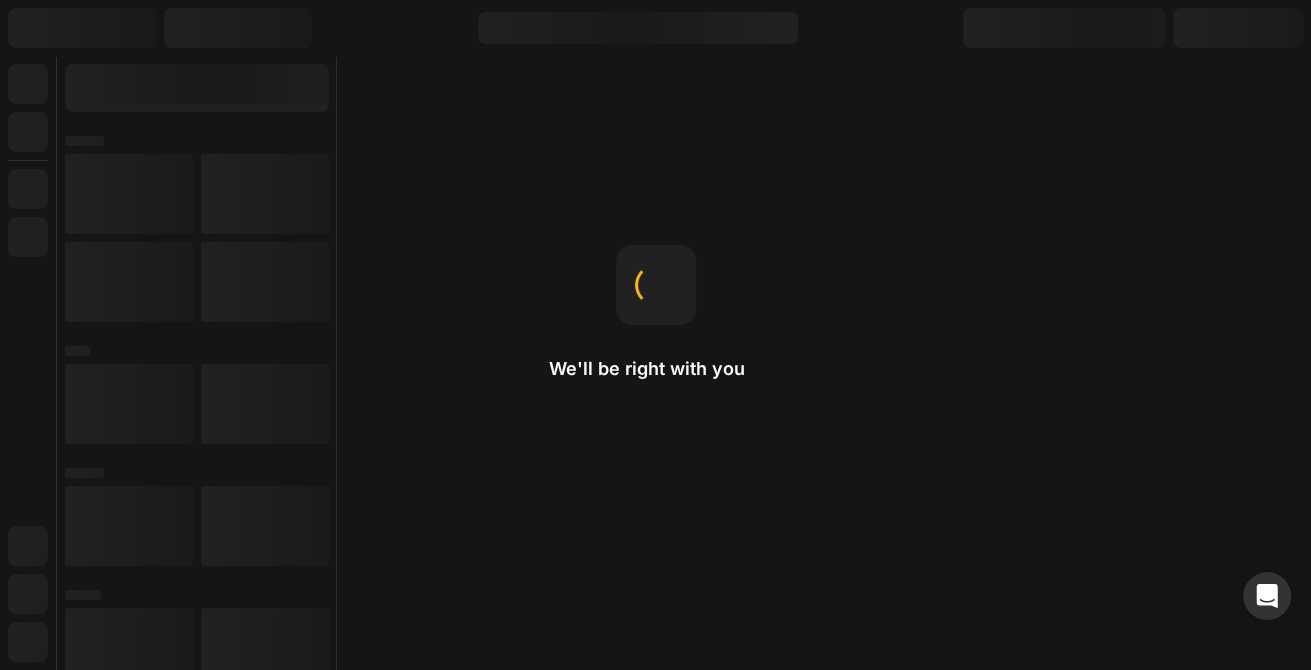 scroll, scrollTop: 0, scrollLeft: 0, axis: both 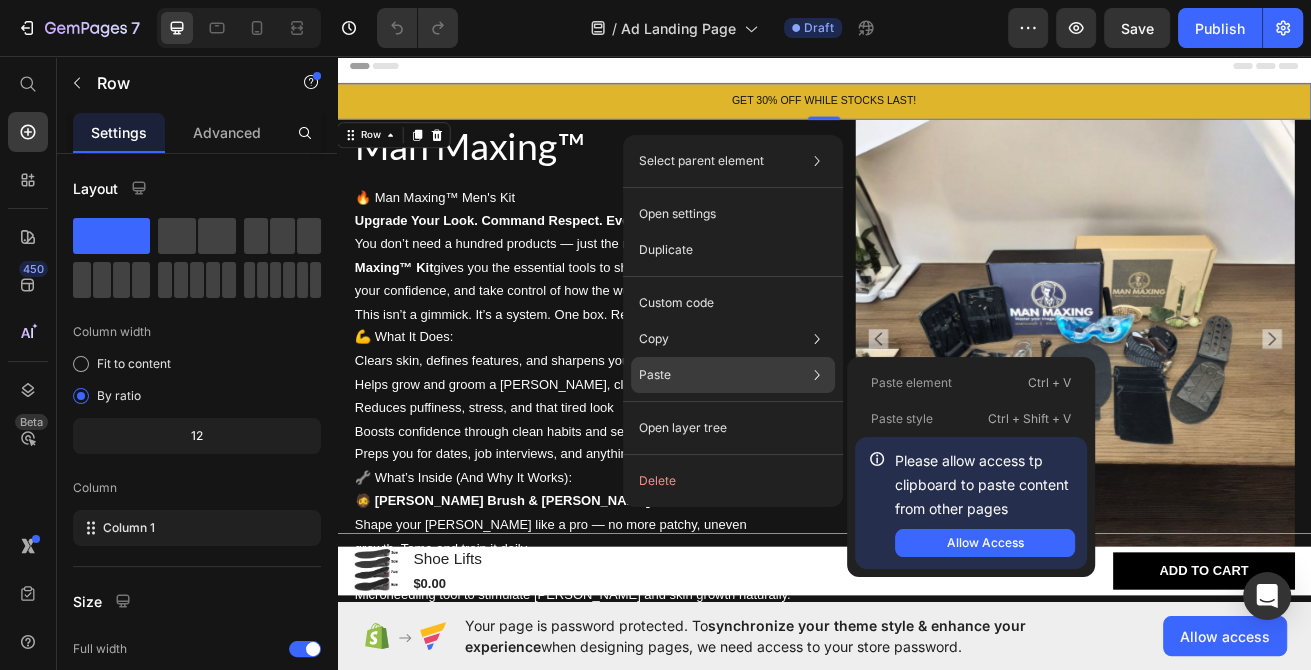 click on "Paste element" at bounding box center [911, 383] 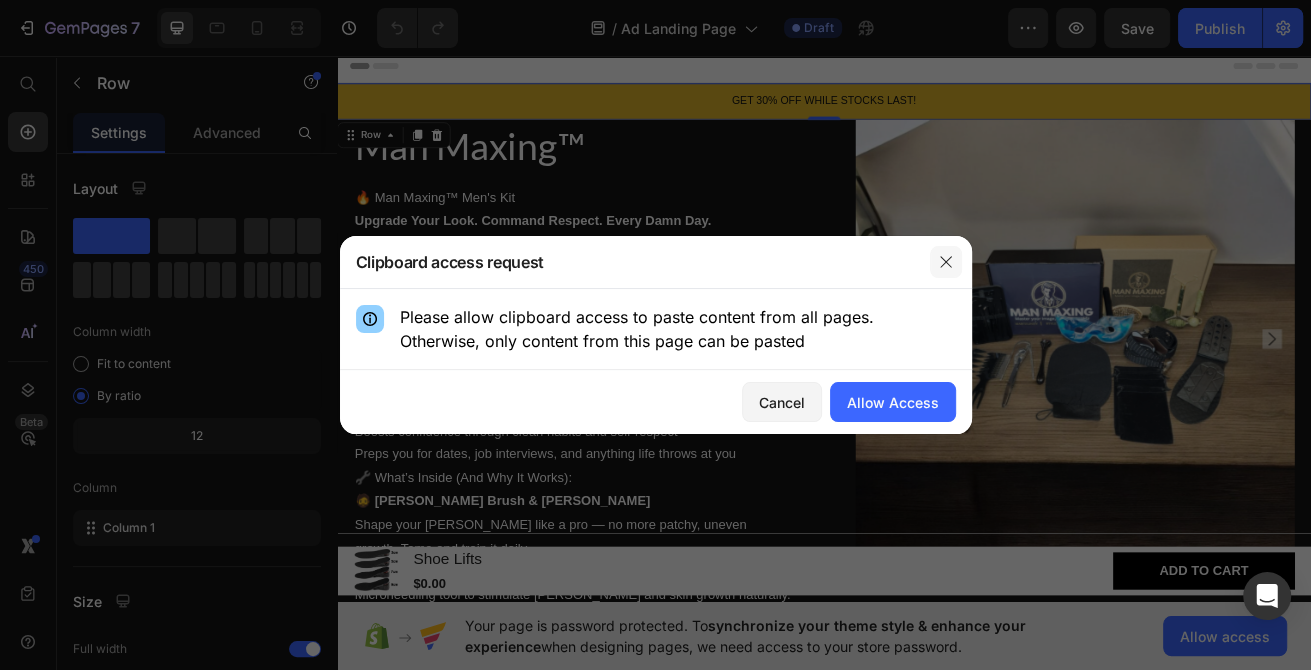 click 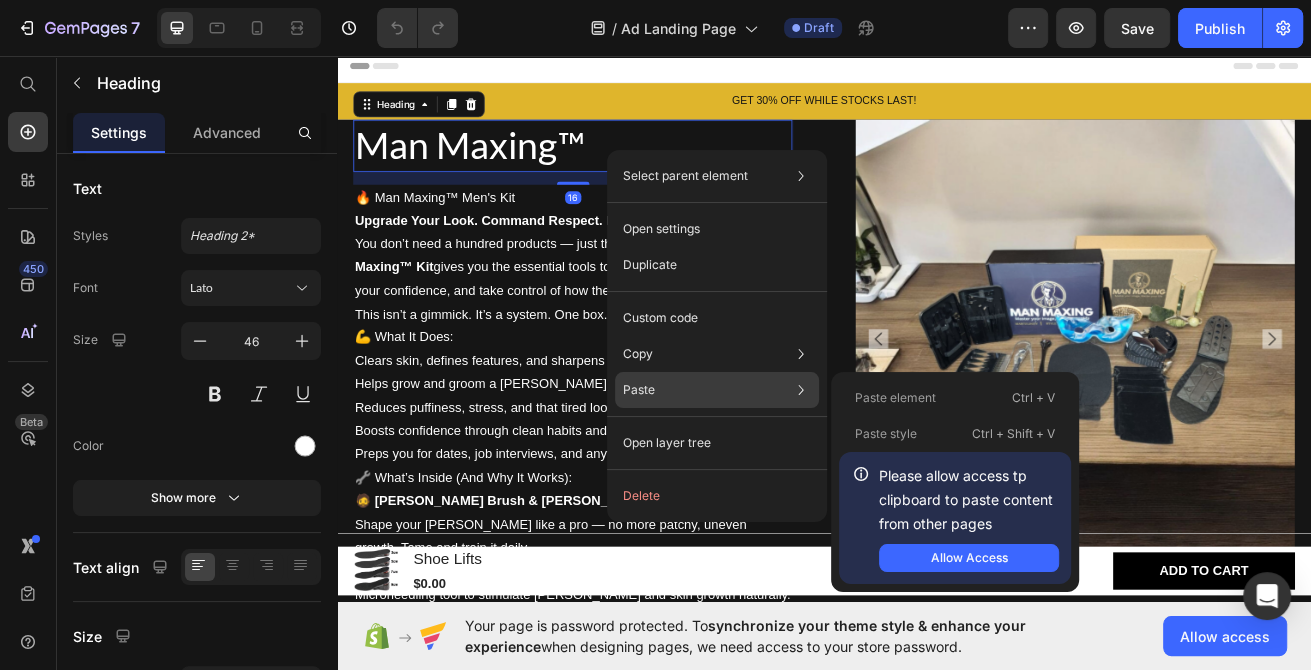 click on "Paste element" at bounding box center (895, 398) 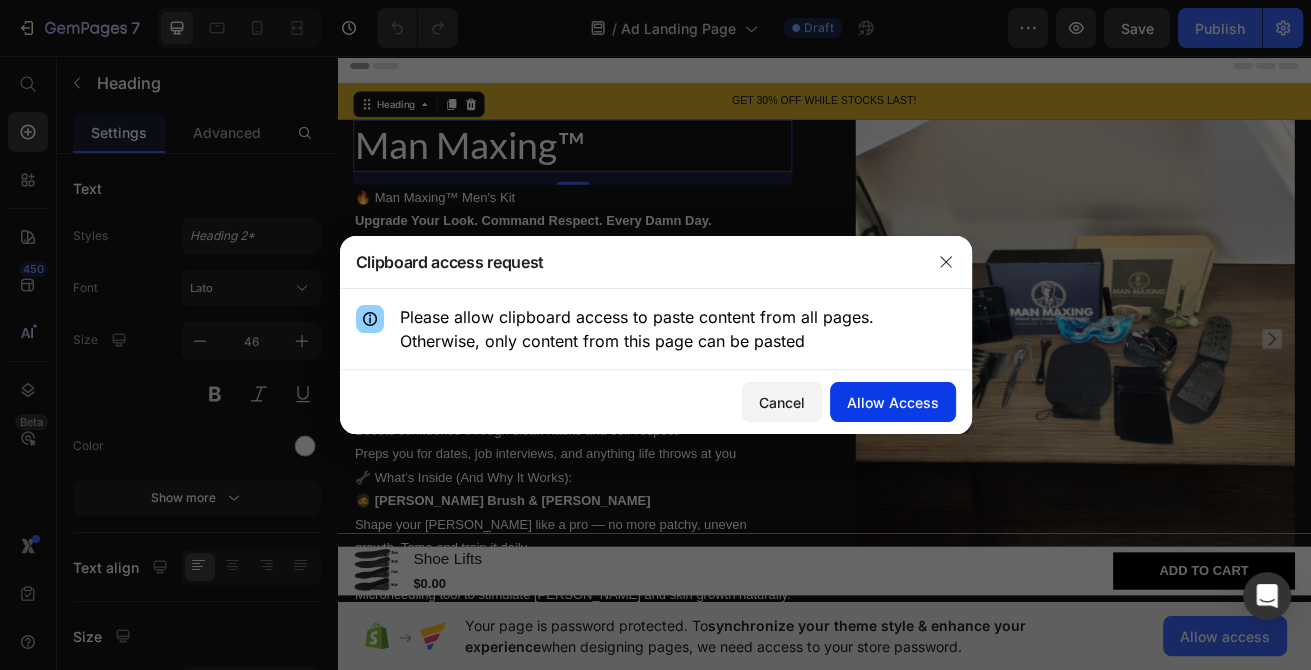 drag, startPoint x: 929, startPoint y: 401, endPoint x: 716, endPoint y: 429, distance: 214.83249 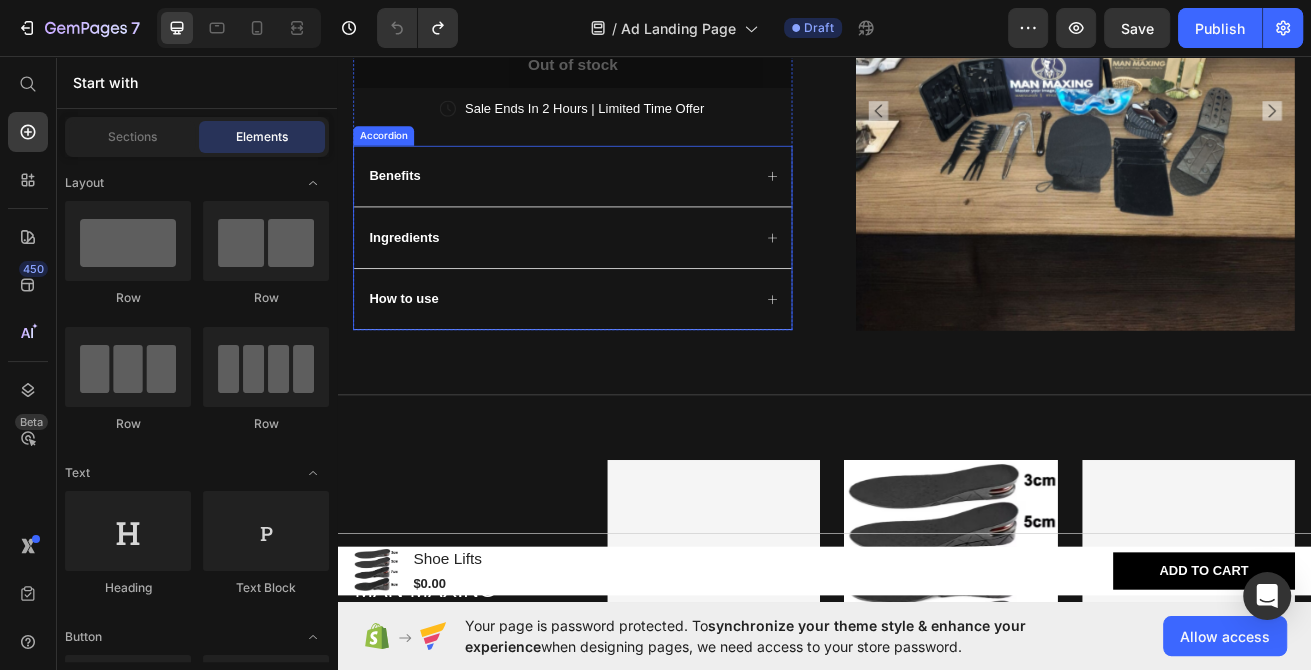 scroll, scrollTop: 1606, scrollLeft: 0, axis: vertical 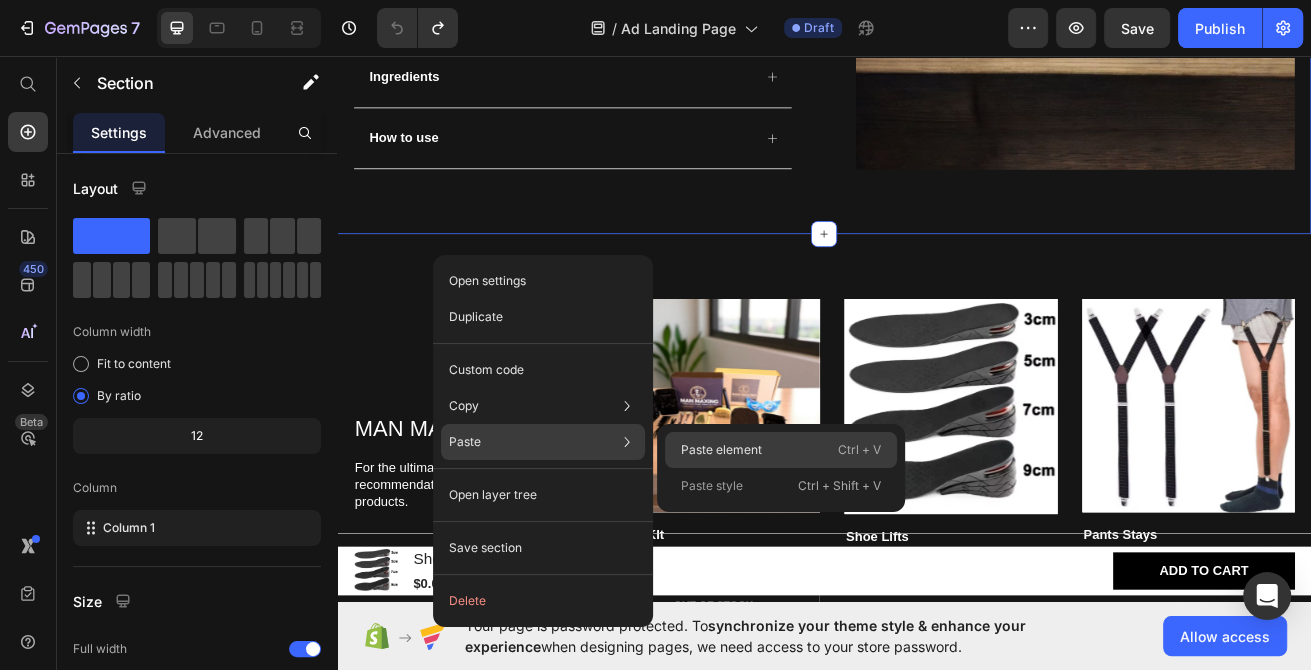 click on "Paste element  Ctrl + V" 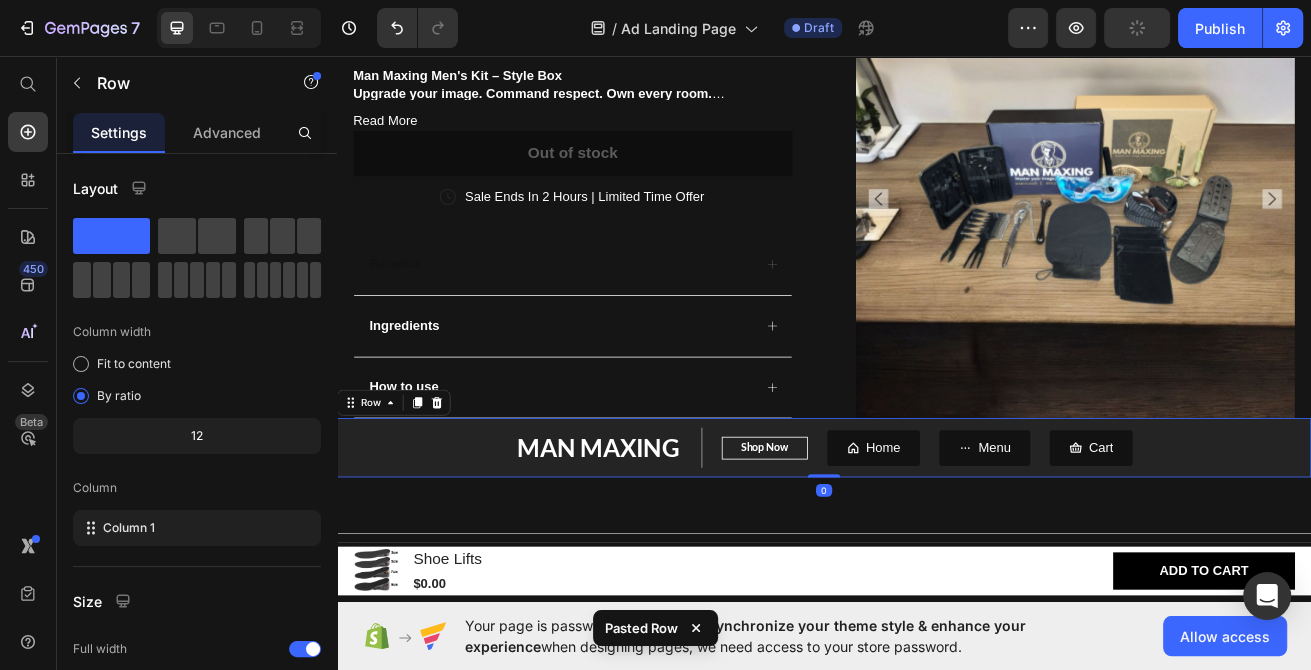 scroll, scrollTop: 1285, scrollLeft: 0, axis: vertical 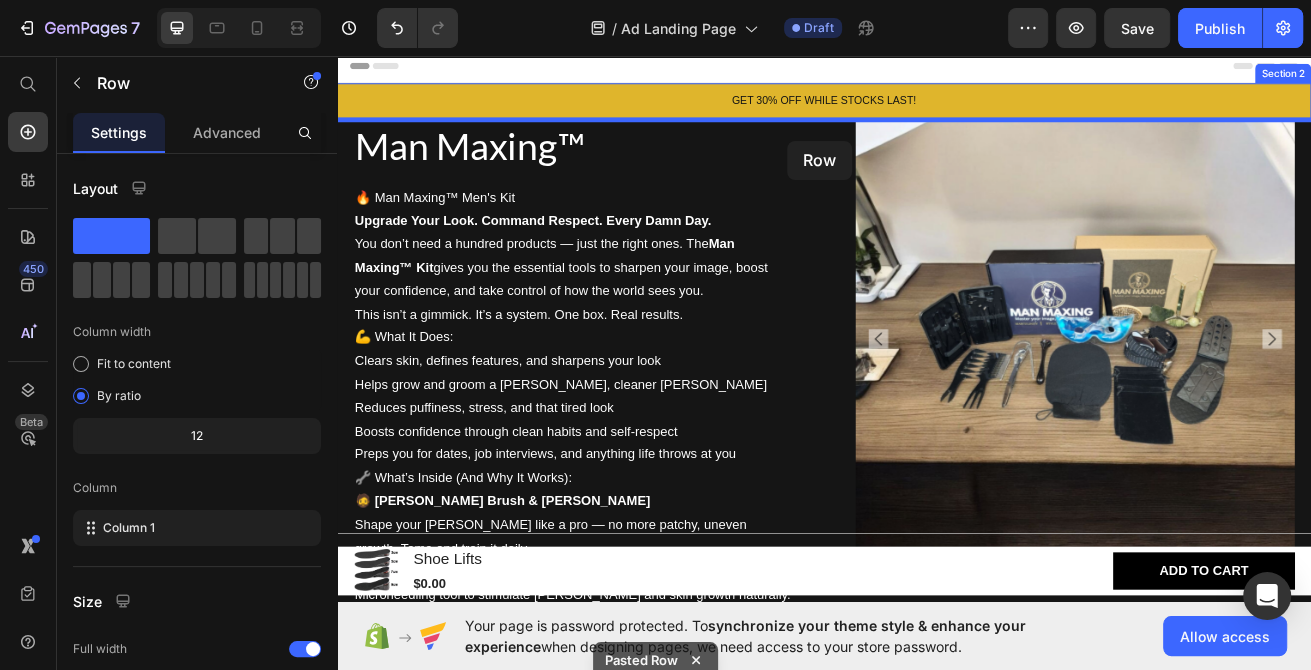 drag, startPoint x: 933, startPoint y: 520, endPoint x: 787, endPoint y: 140, distance: 407.0823 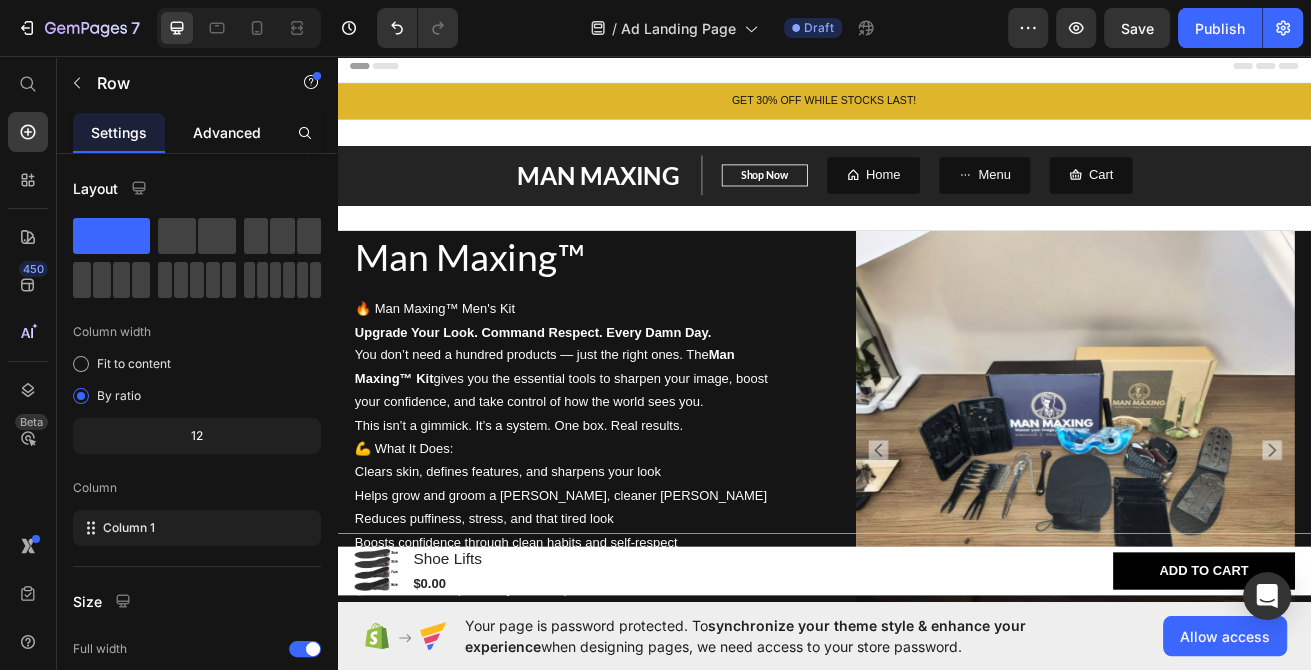 click on "Advanced" at bounding box center (227, 132) 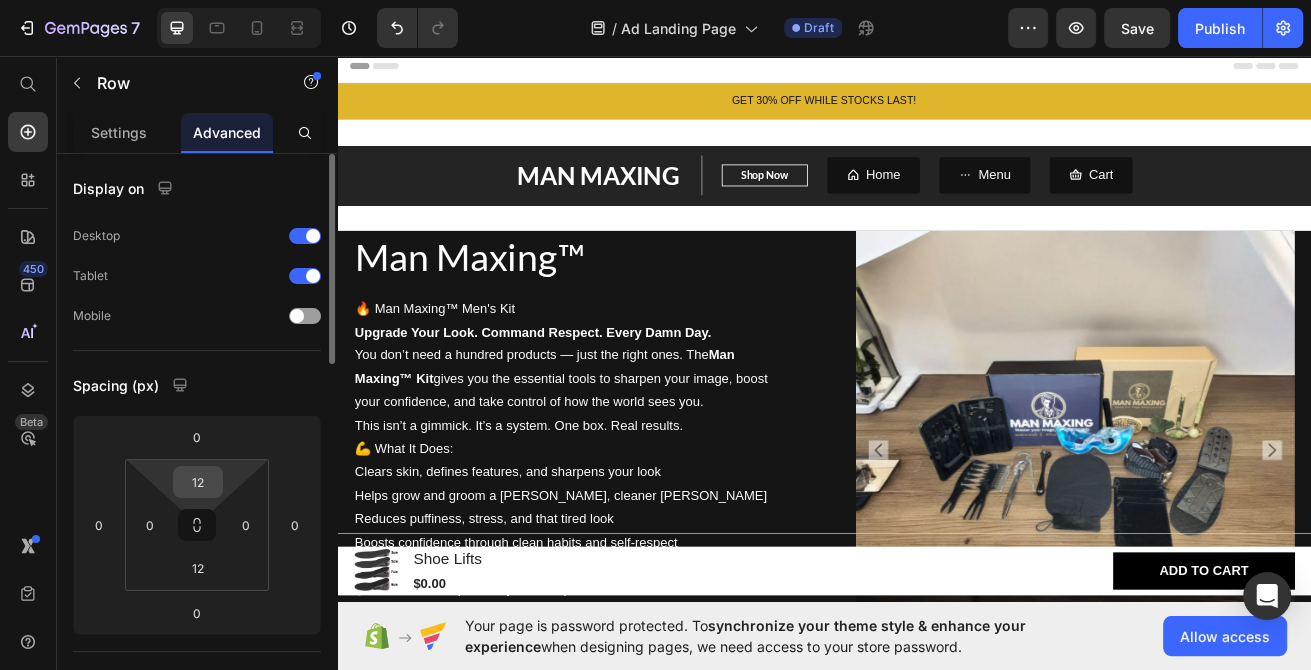 click on "12" at bounding box center (198, 482) 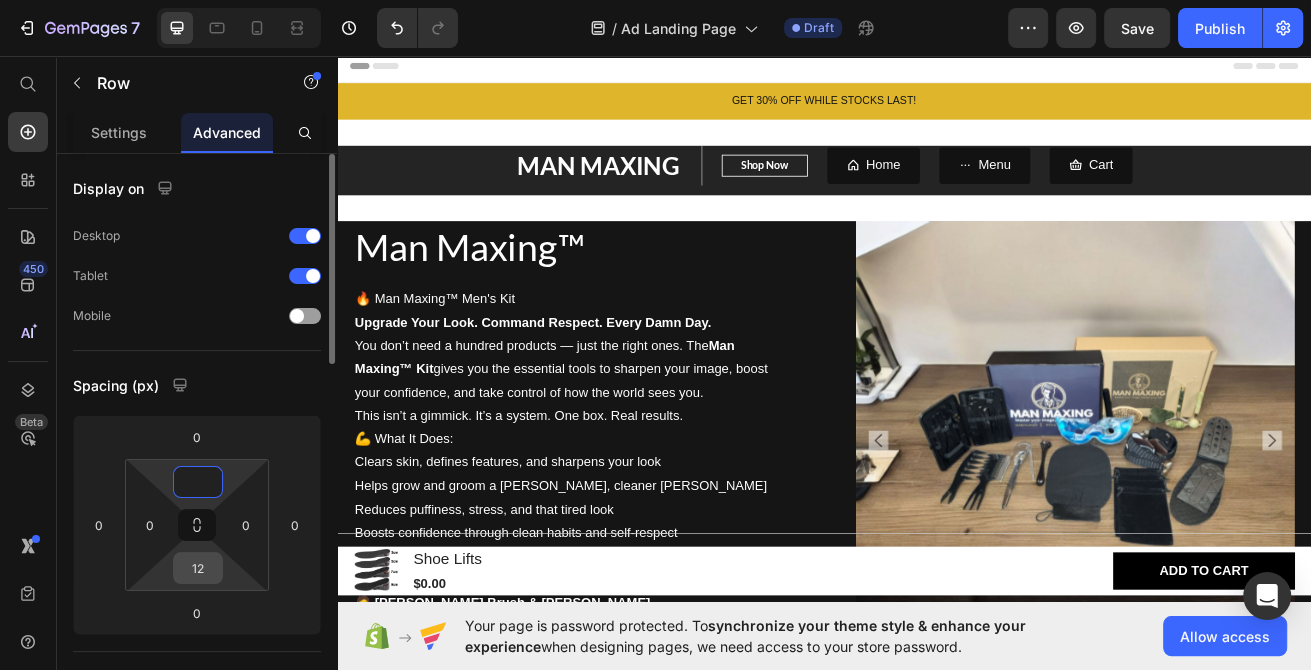 type on "0" 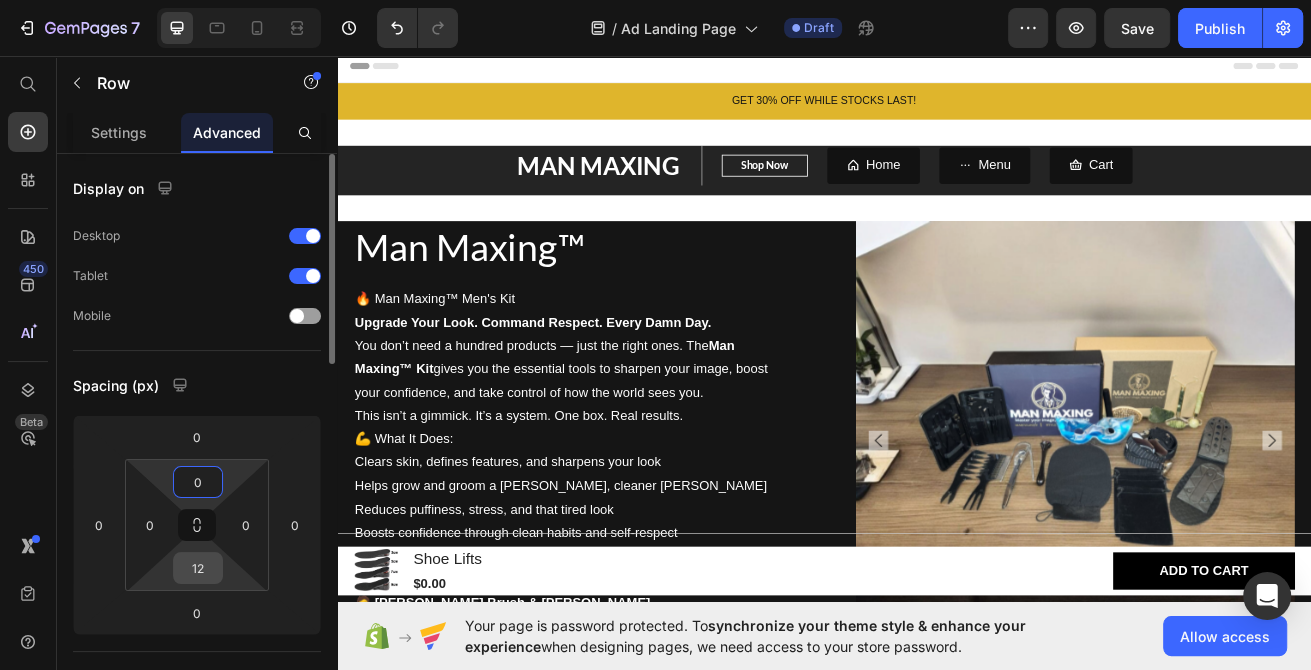click on "12" at bounding box center (198, 568) 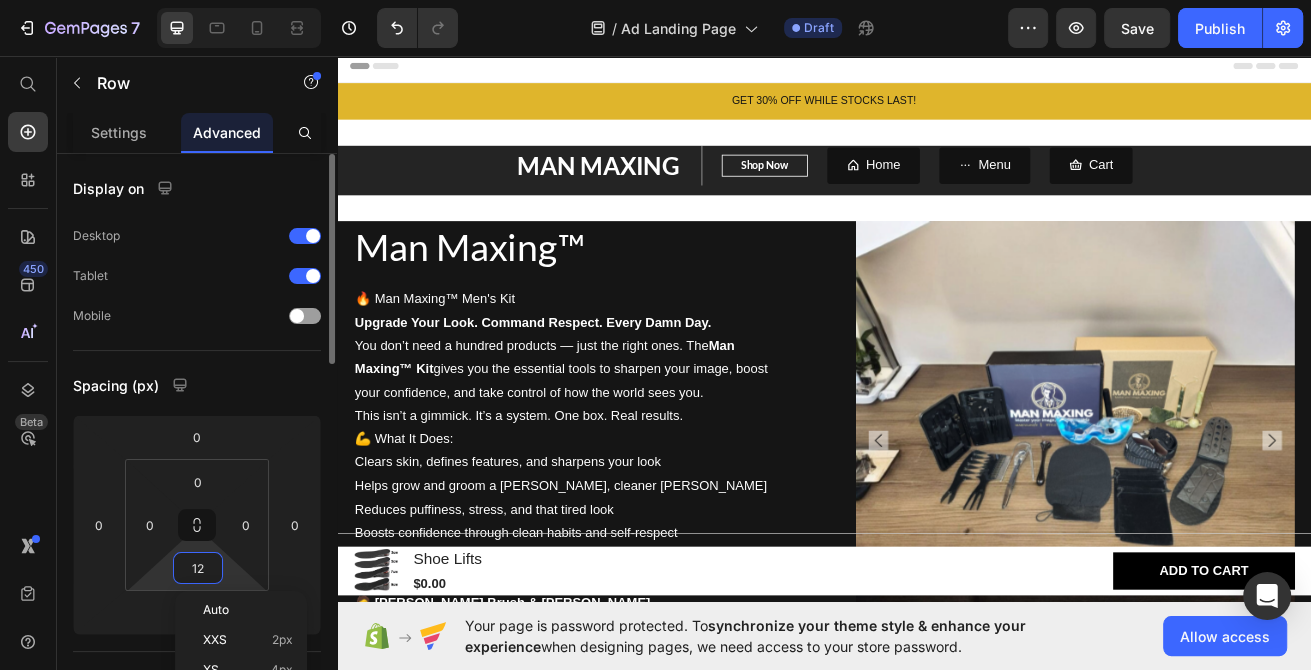 type 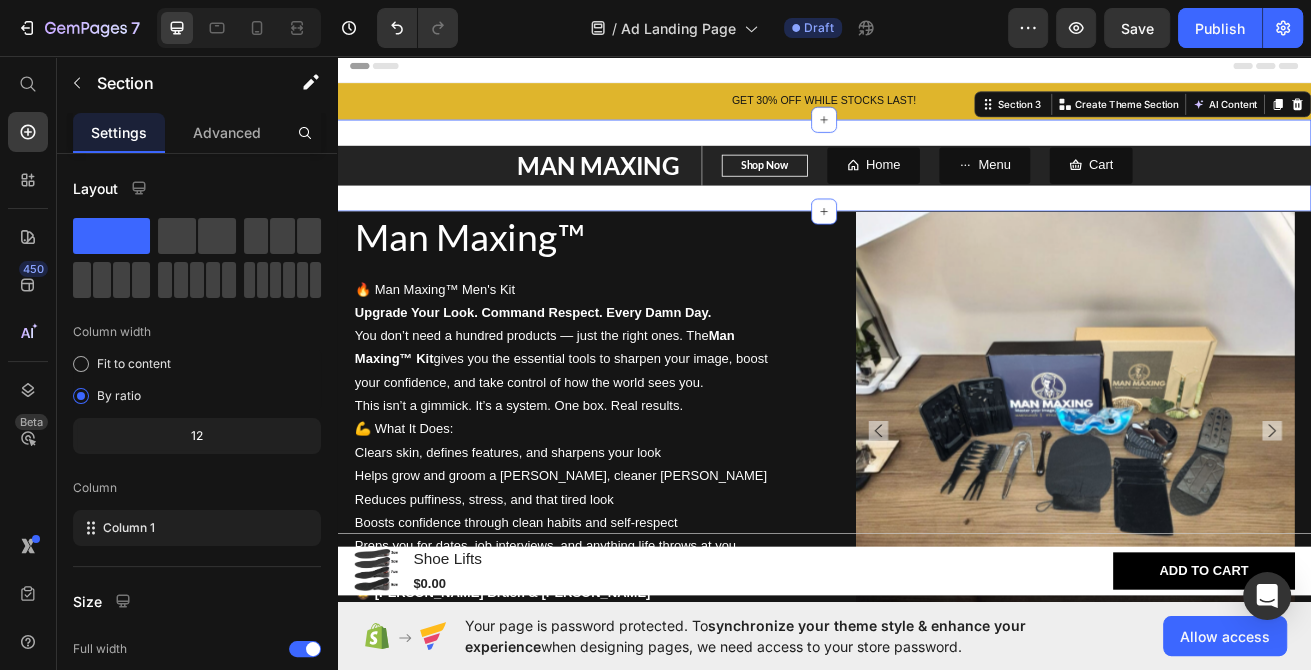 click on "MAN MAXING Text block Shop Now Button Row
Home Button
Menu Button
Cart Button Row Row Section 3   You can create reusable sections Create Theme Section AI Content Write with GemAI What would you like to describe here? Tone and Voice Persuasive Product Shoe Lifts Show more Generate" at bounding box center (937, 191) 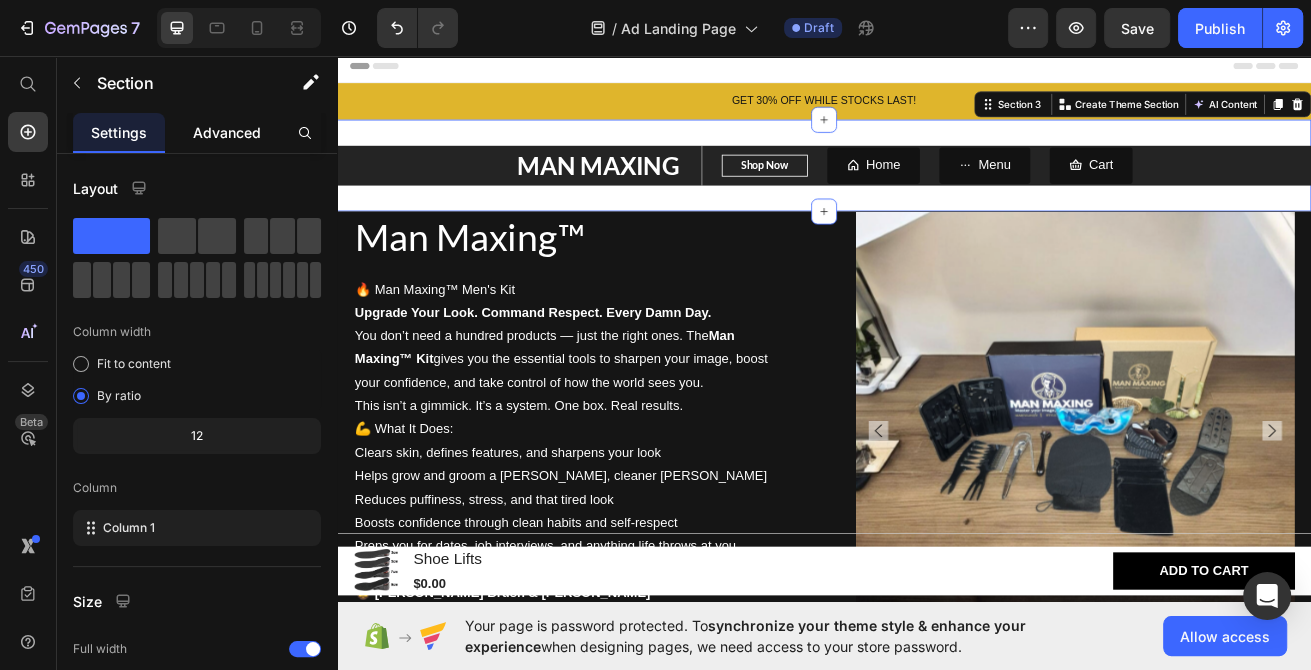 click on "Advanced" 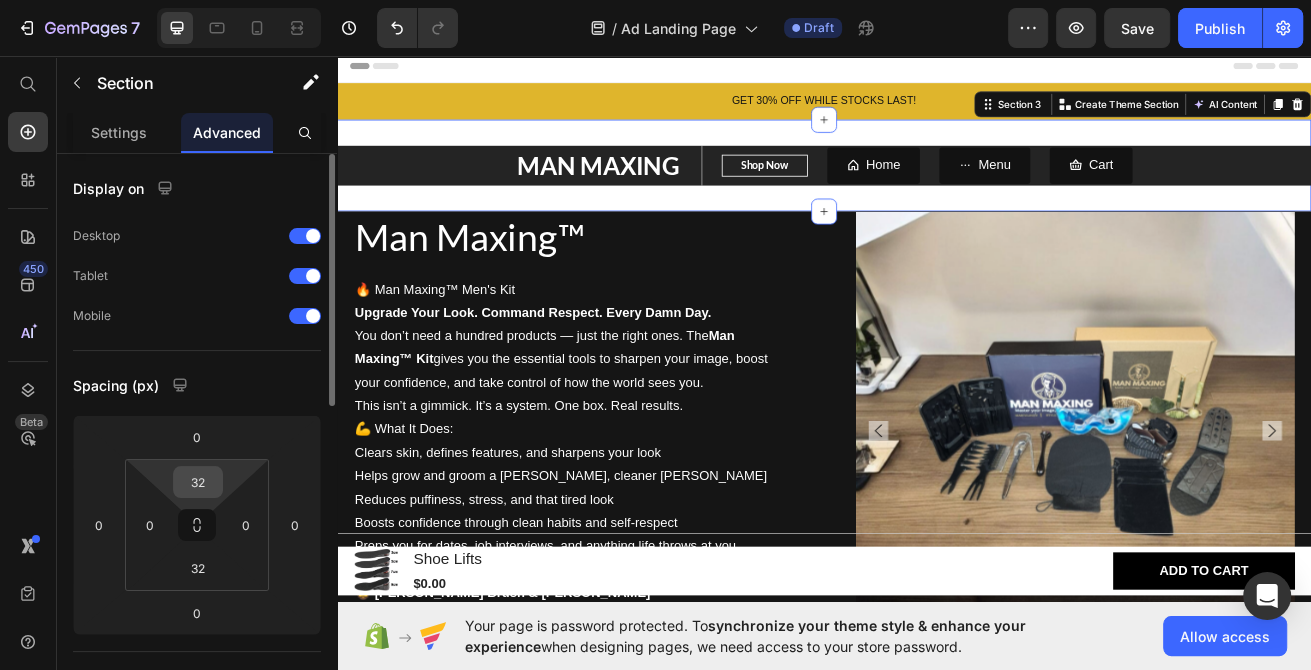 click on "32" at bounding box center [198, 482] 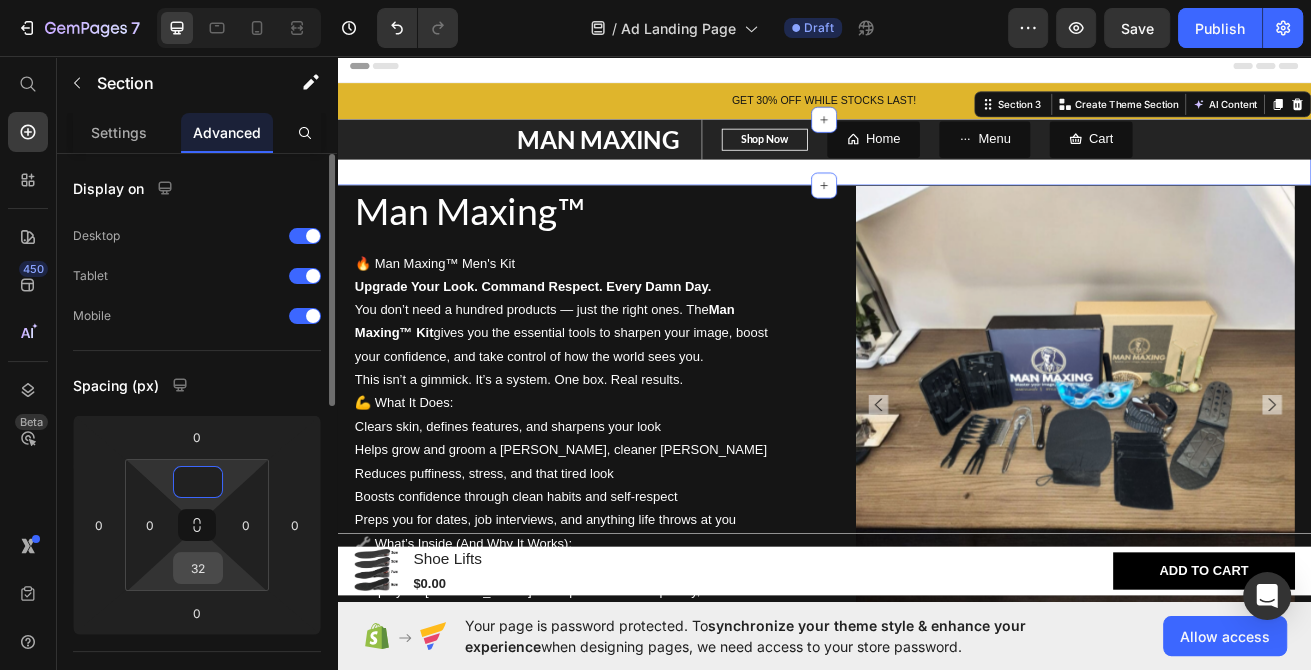type on "0" 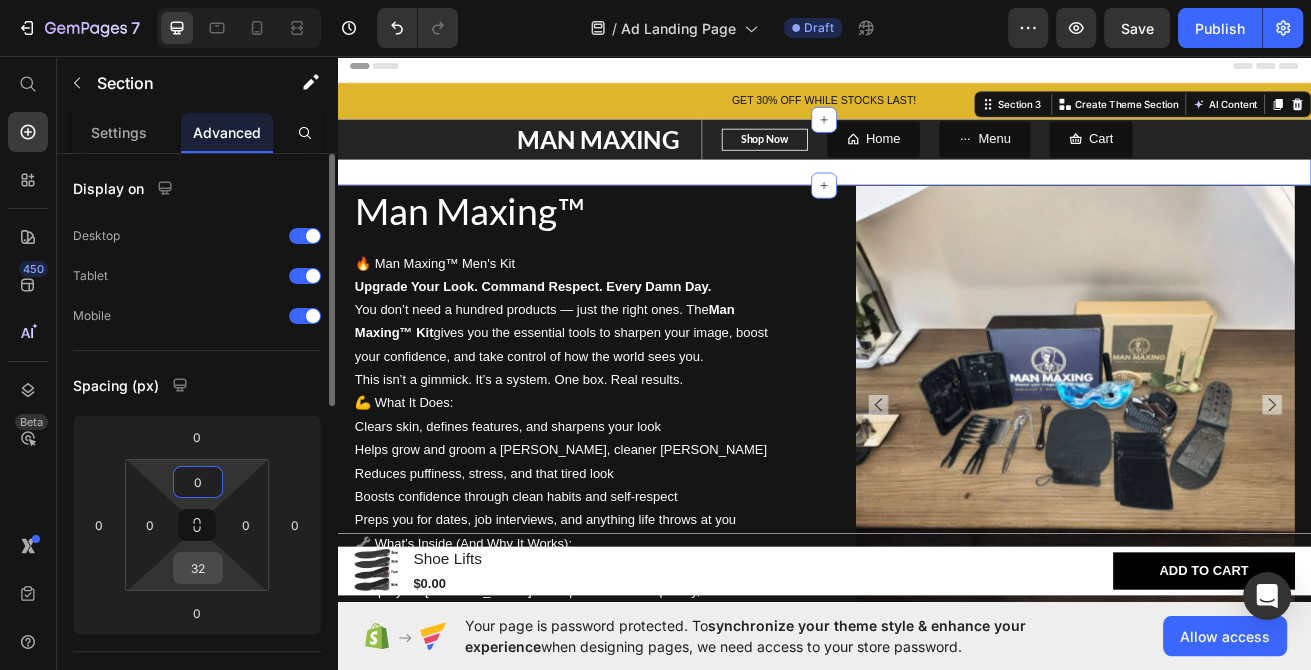 click on "32" at bounding box center (198, 568) 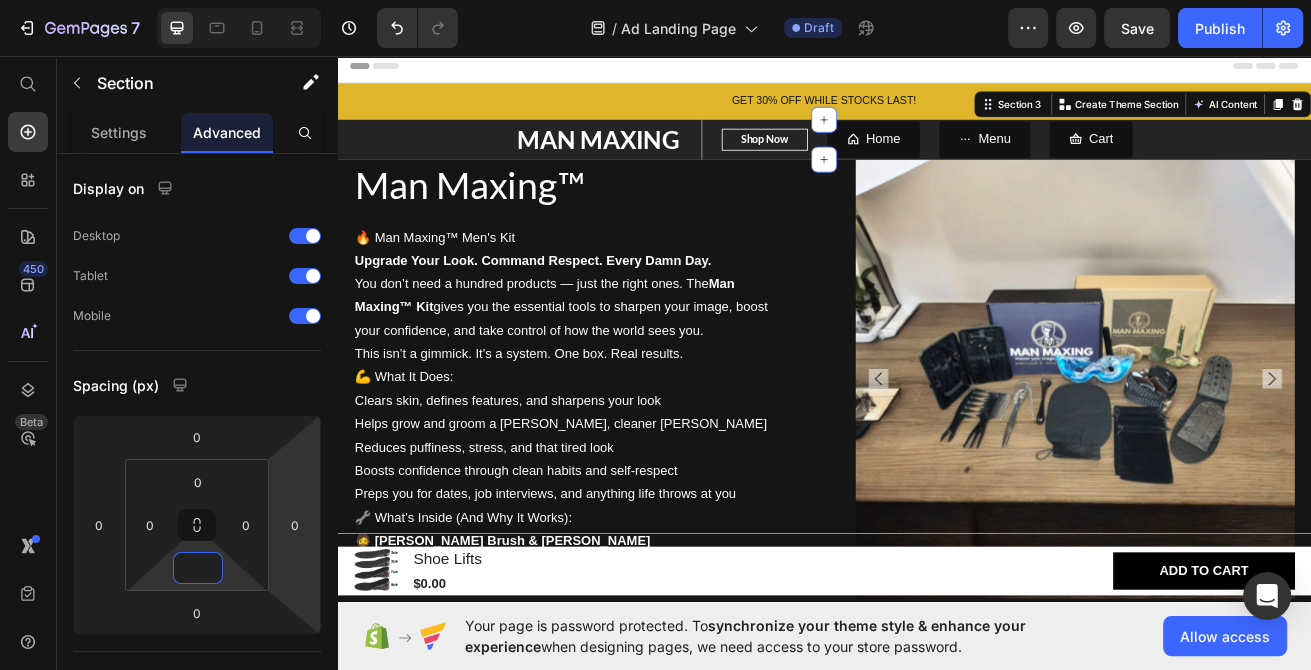 type on "0" 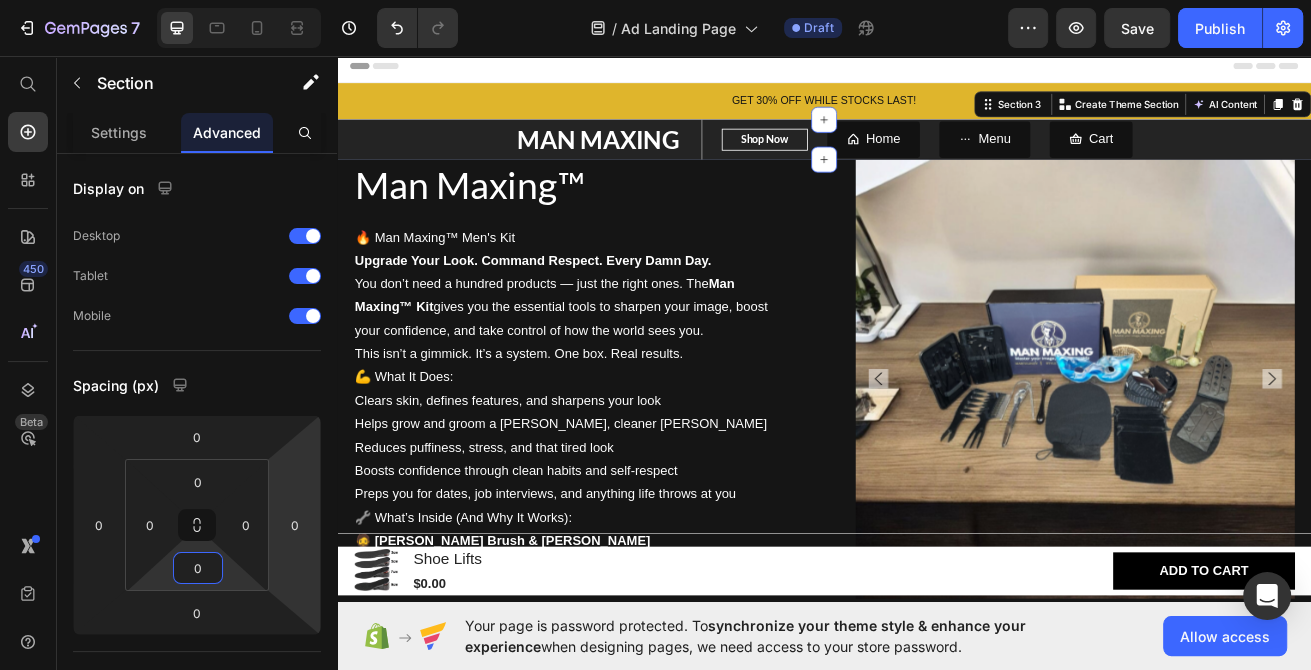 click on "/  Ad Landing Page Draft" 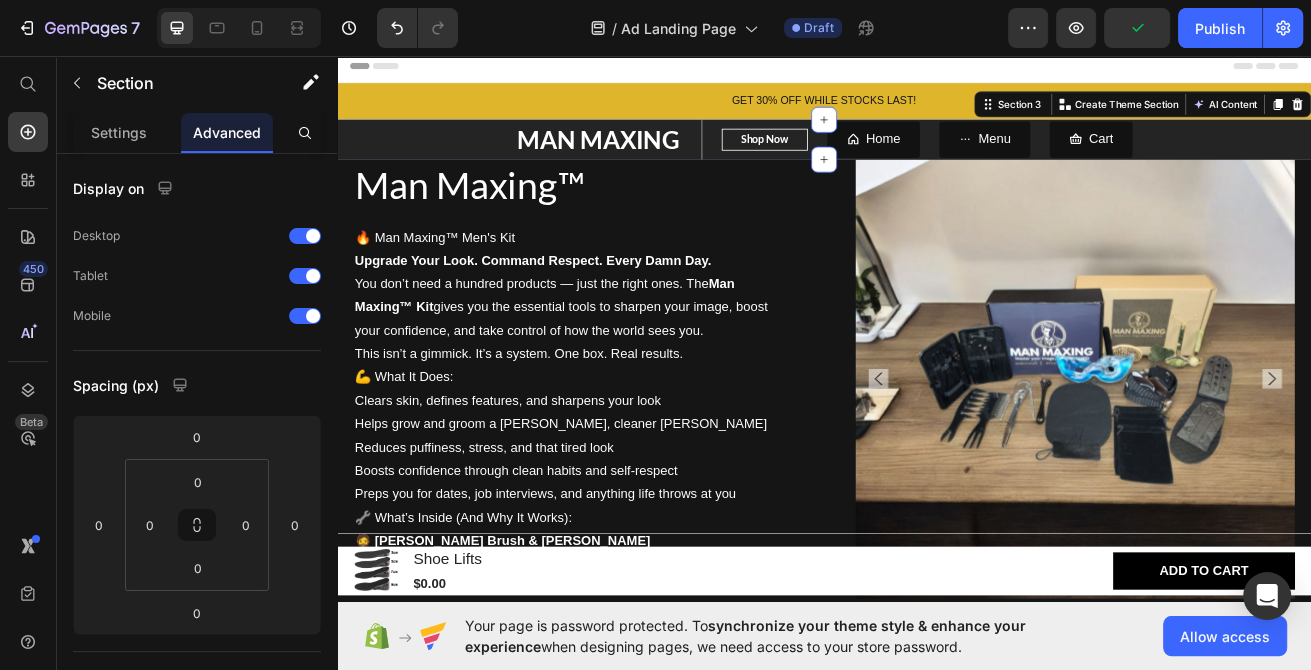 click on "Header" at bounding box center [937, 69] 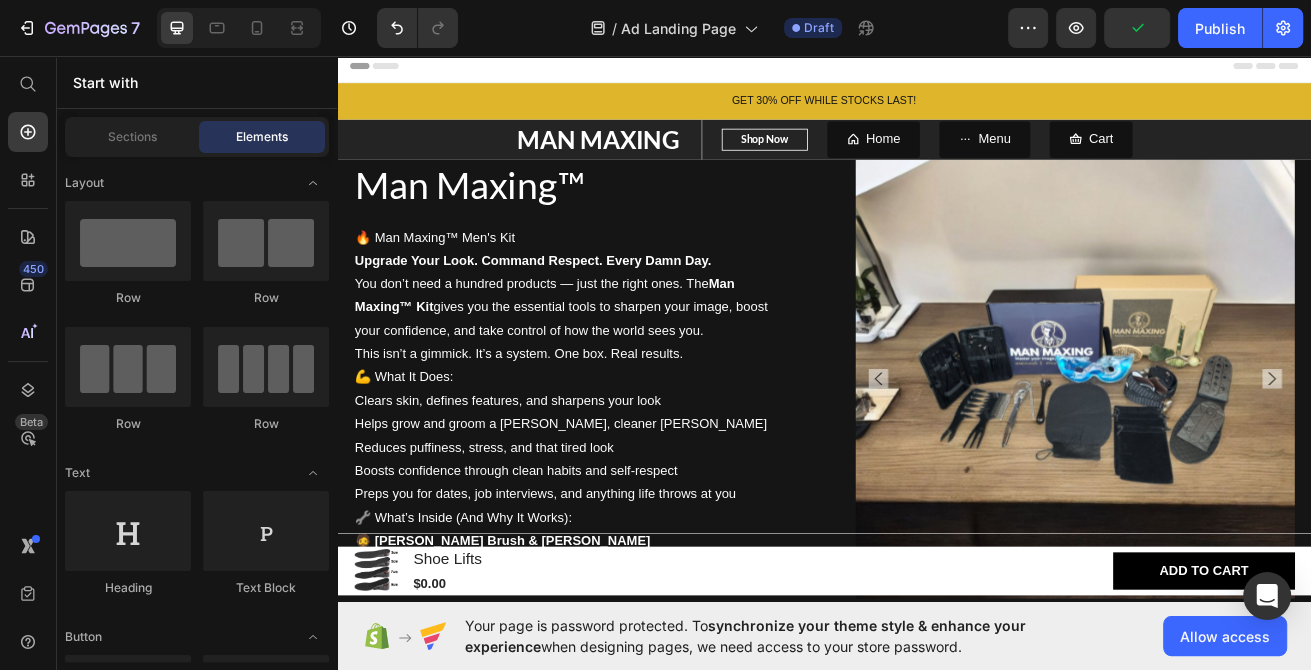 click on "Header" at bounding box center [937, 69] 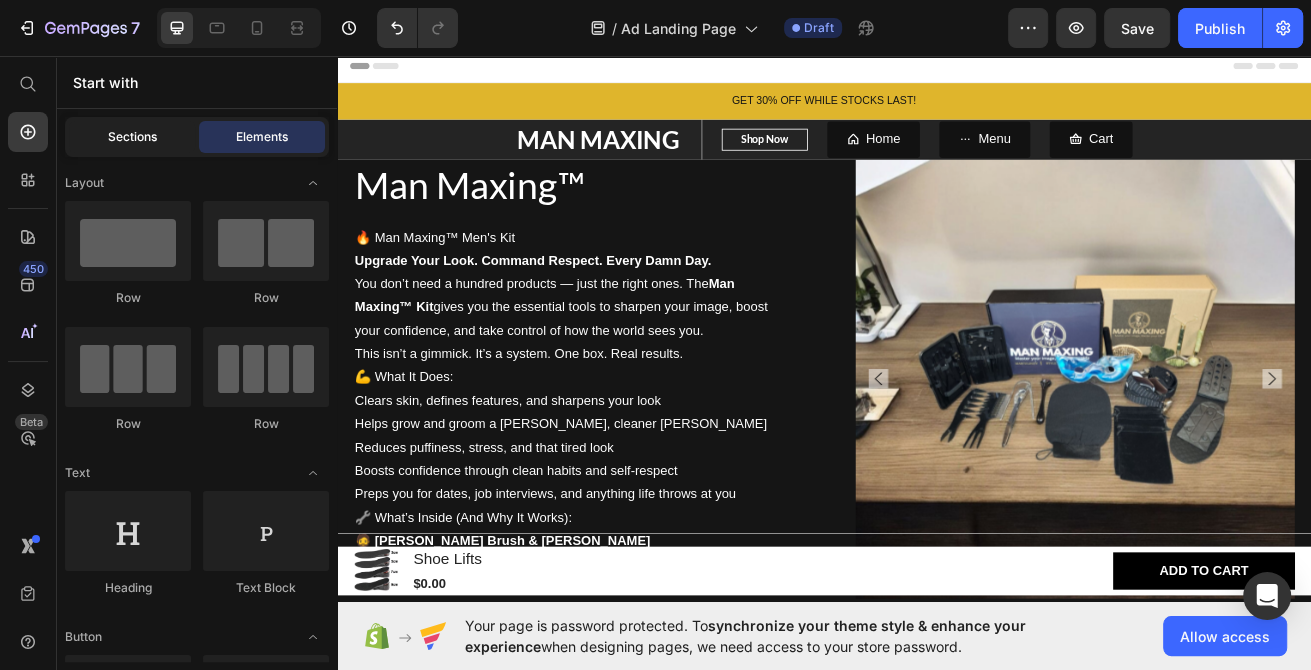 click on "Sections" 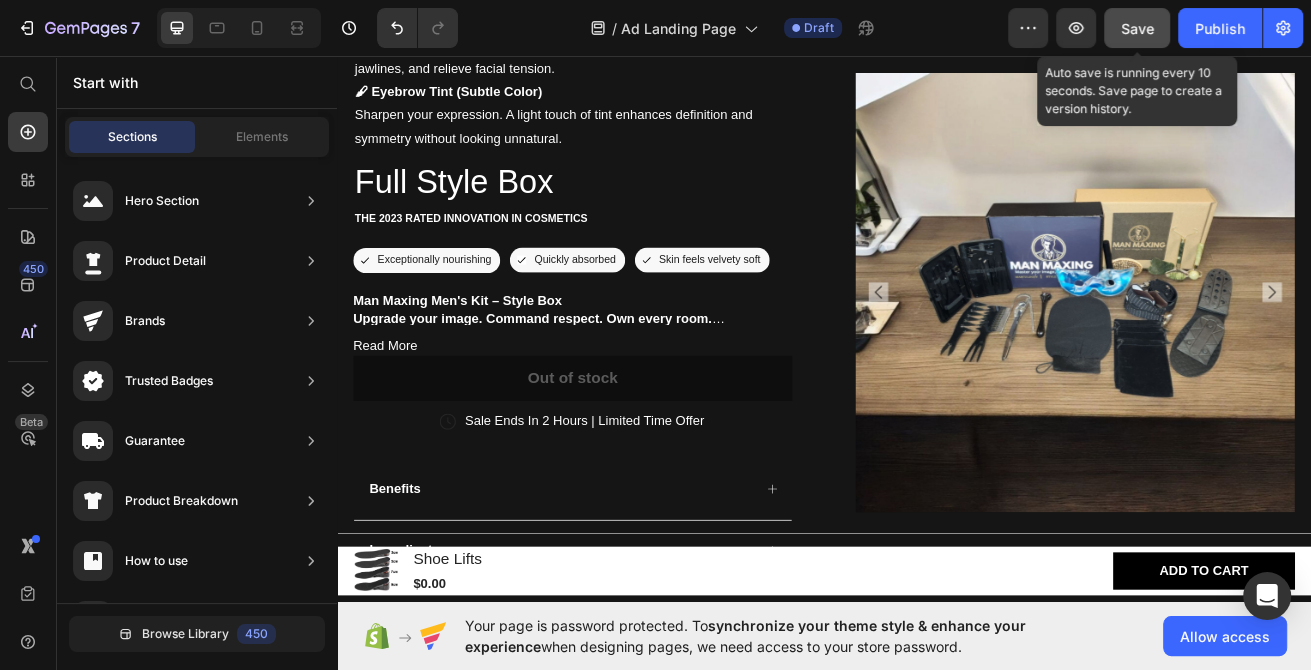 click on "Save" 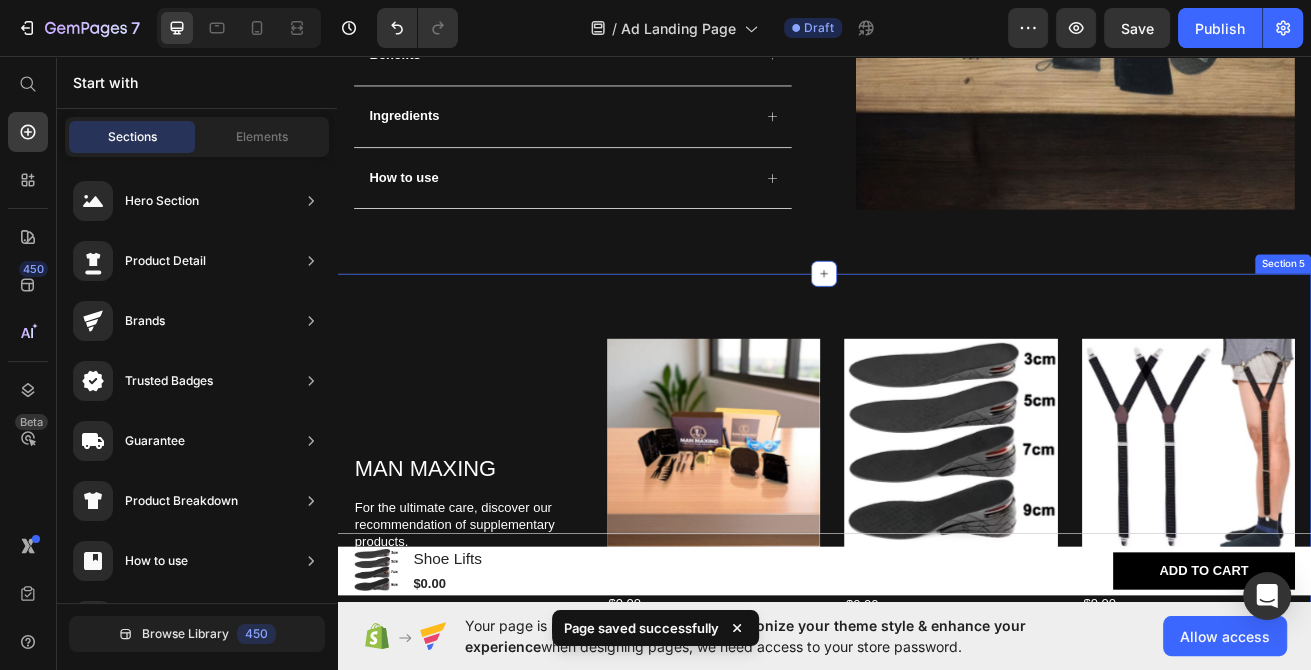 scroll, scrollTop: 1606, scrollLeft: 0, axis: vertical 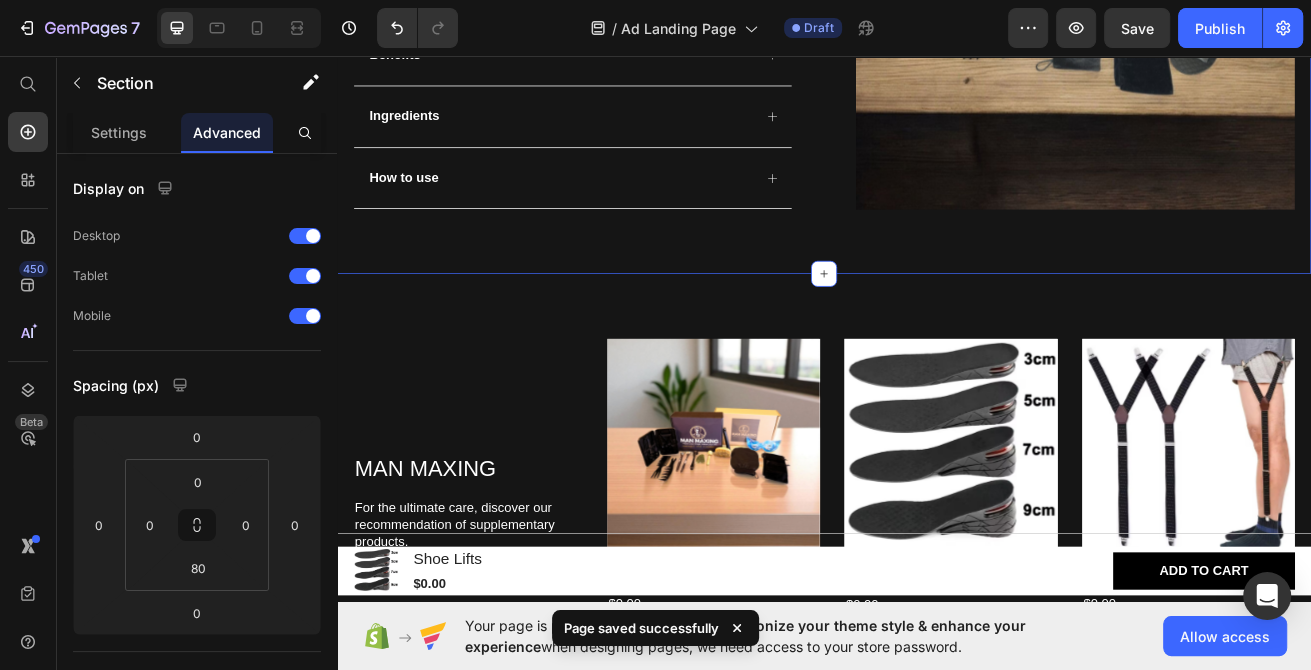 click on "Product Images Man Maxing™ Heading 🔥 Man Maxing™ Men's Kit Upgrade Your Look. Command Respect. Every Damn Day. You don’t need a hundred products — just the right ones. The  Man Maxing™ Kit  gives you the essential tools to sharpen your image, boost your confidence, and take control of how the world sees you. This isn’t a gimmick. It’s a system. One box. Real results. 💪 What It Does: Clears skin, defines features, and sharpens your look Helps grow and groom a fuller, cleaner beard Reduces puffiness, stress, and that tired look Boosts confidence through clean habits and self-respect Preps you for dates, job interviews, and anything life throws at you 🔧 What’s Inside (And Why It Works): 🧔 Beard Brush & Combs Shape your beard like a pro — no more patchy, uneven growth. Tame and train it daily. 🪡 Derma Roller Microneedling tool to stimulate beard and skin growth naturally. Promotes stronger, clearer skin with consistent use. 🥶 Ice Gel Mask 🧽 Exfoliating Mitt
Icon" at bounding box center (937, -548) 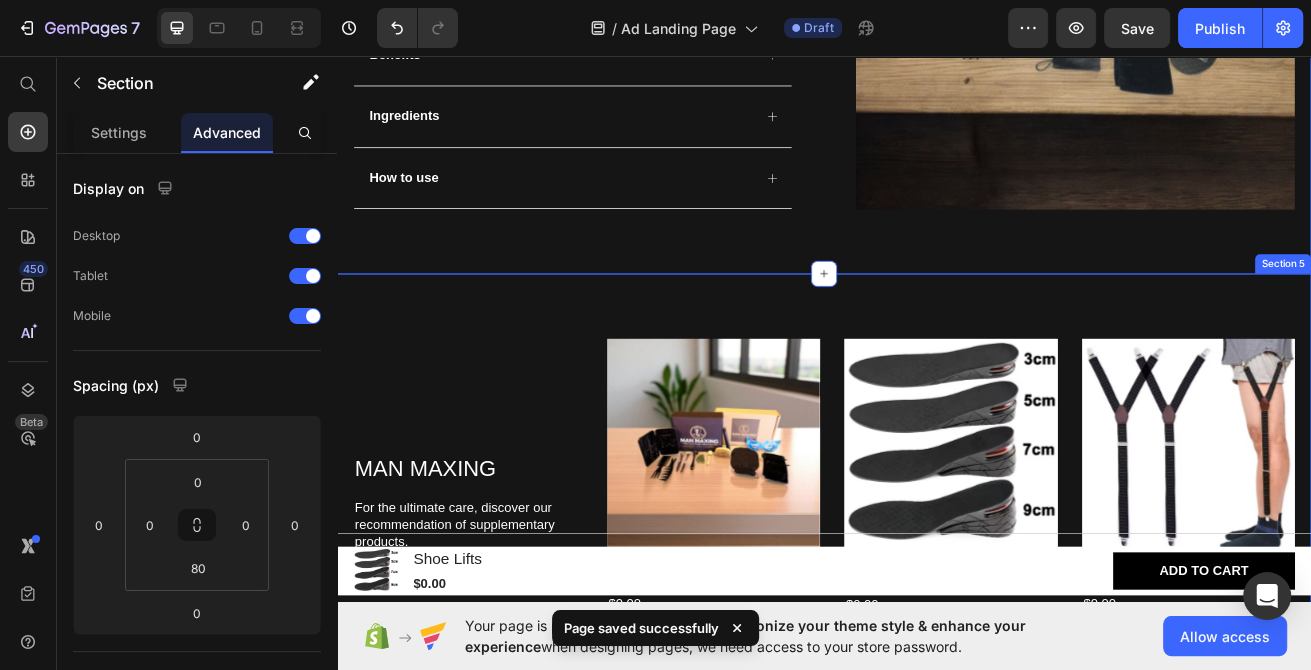 click on "MAN MAXING  Heading For the ultimate care, discover our recommendation of supplementary products. Text Block Product Images Row Basic KIt Product Title $0.00 Product Price Out of stock Add to Cart Product Hero Banner Product Images Row Shoe Lifts Product Title $0.00 Product Price Out of stock Add to Cart Product Hero Banner Product Images Row Pants Stays Product Title $0.00 Product Price Out of stock Add to Cart Product Hero Banner Carousel Row Section 5" at bounding box center [937, 606] 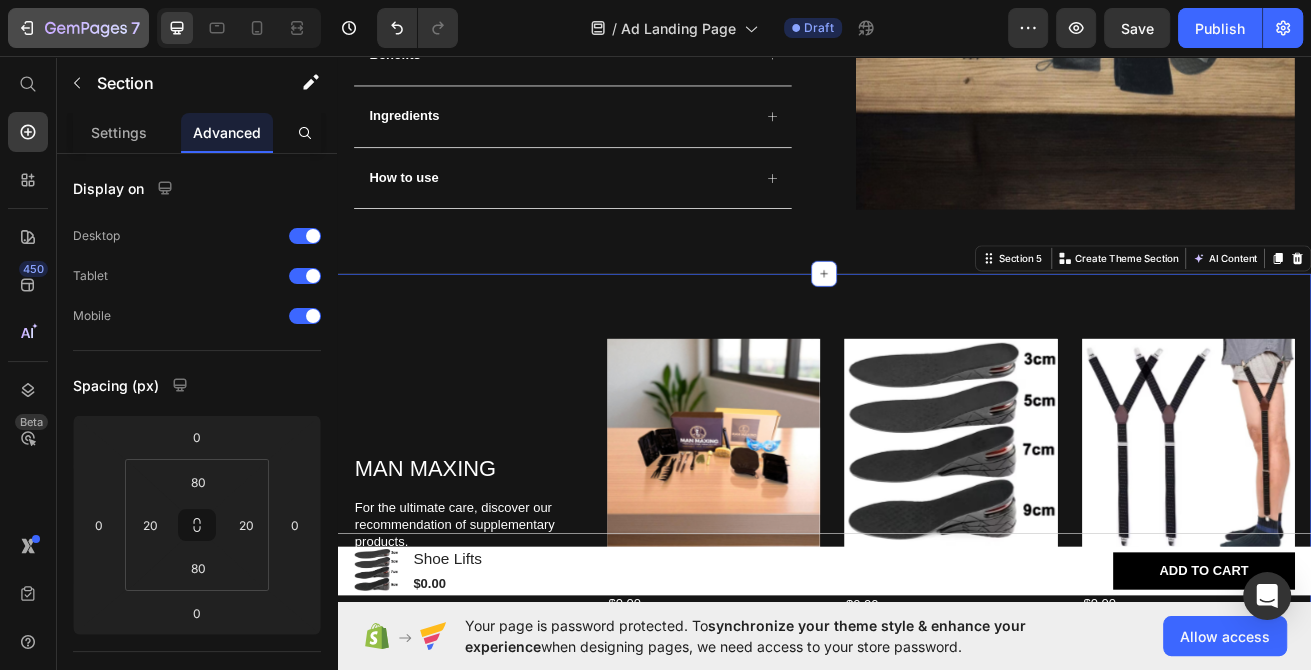 drag, startPoint x: 70, startPoint y: 24, endPoint x: 247, endPoint y: -56, distance: 194.23955 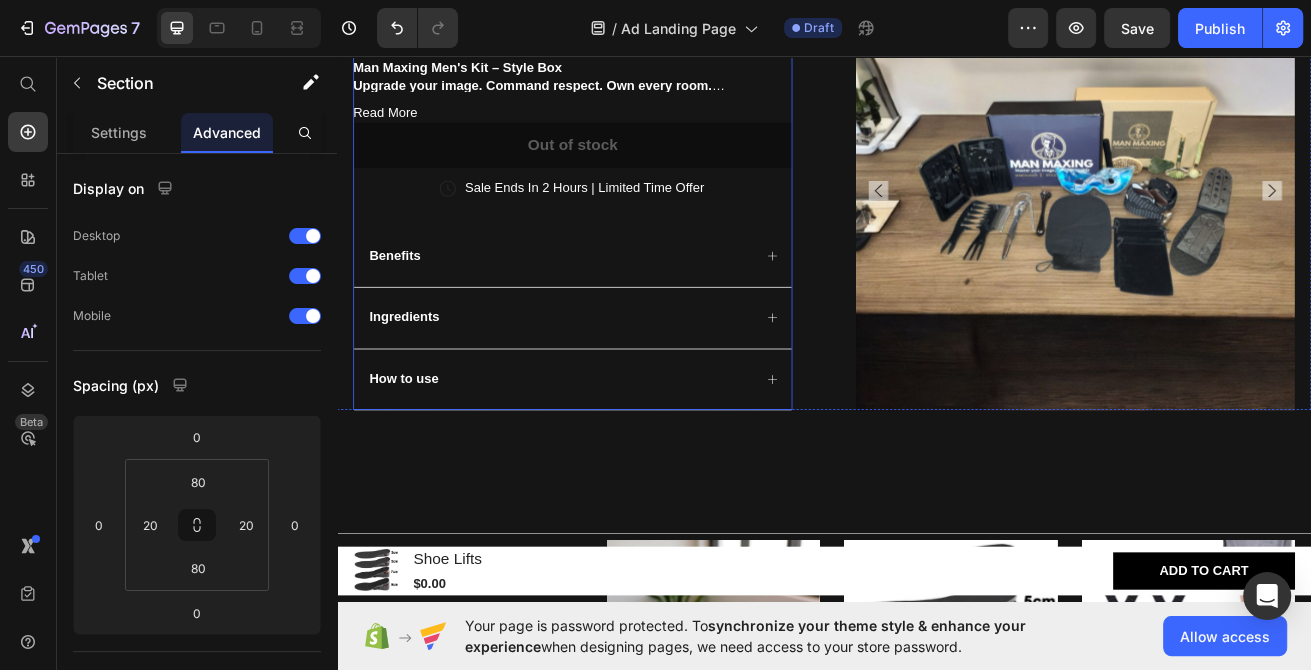 scroll, scrollTop: 1392, scrollLeft: 0, axis: vertical 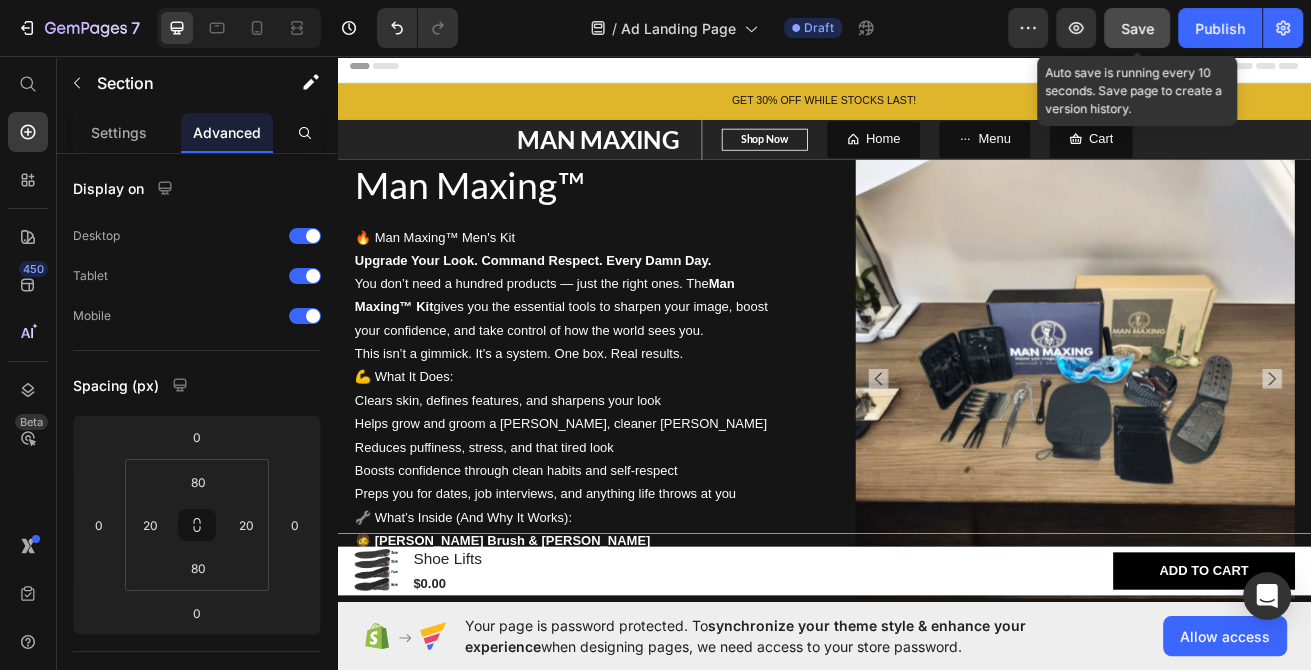 click on "Save" 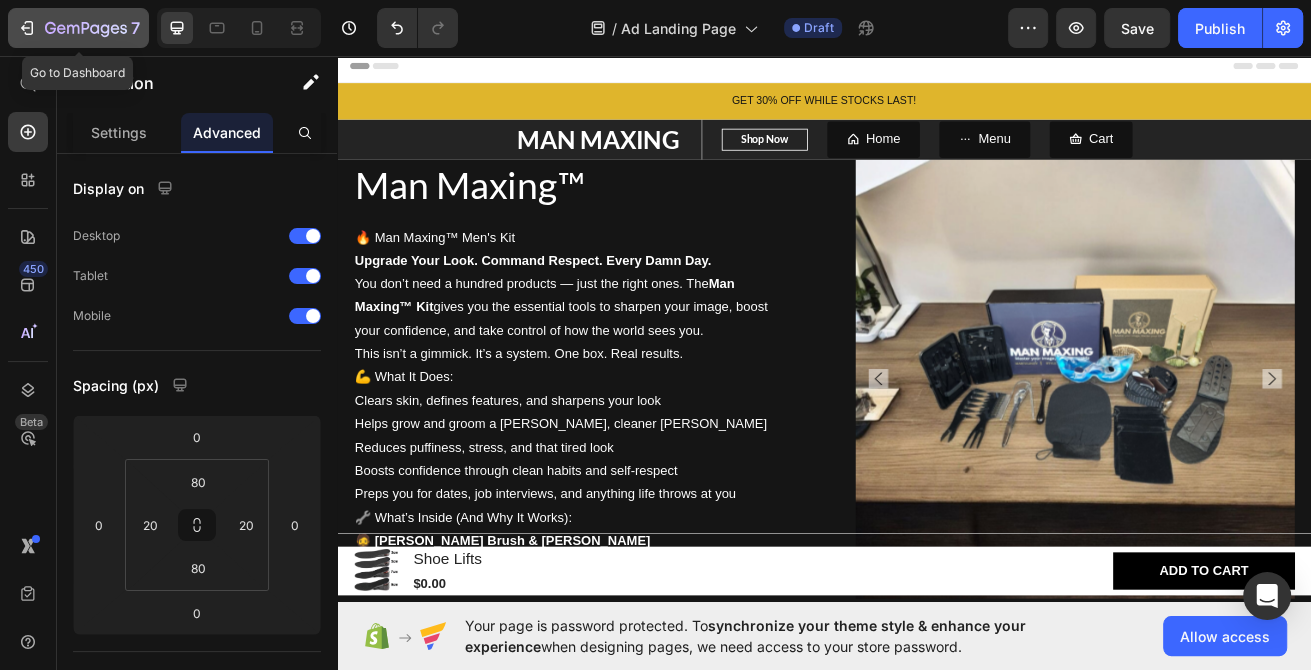 click 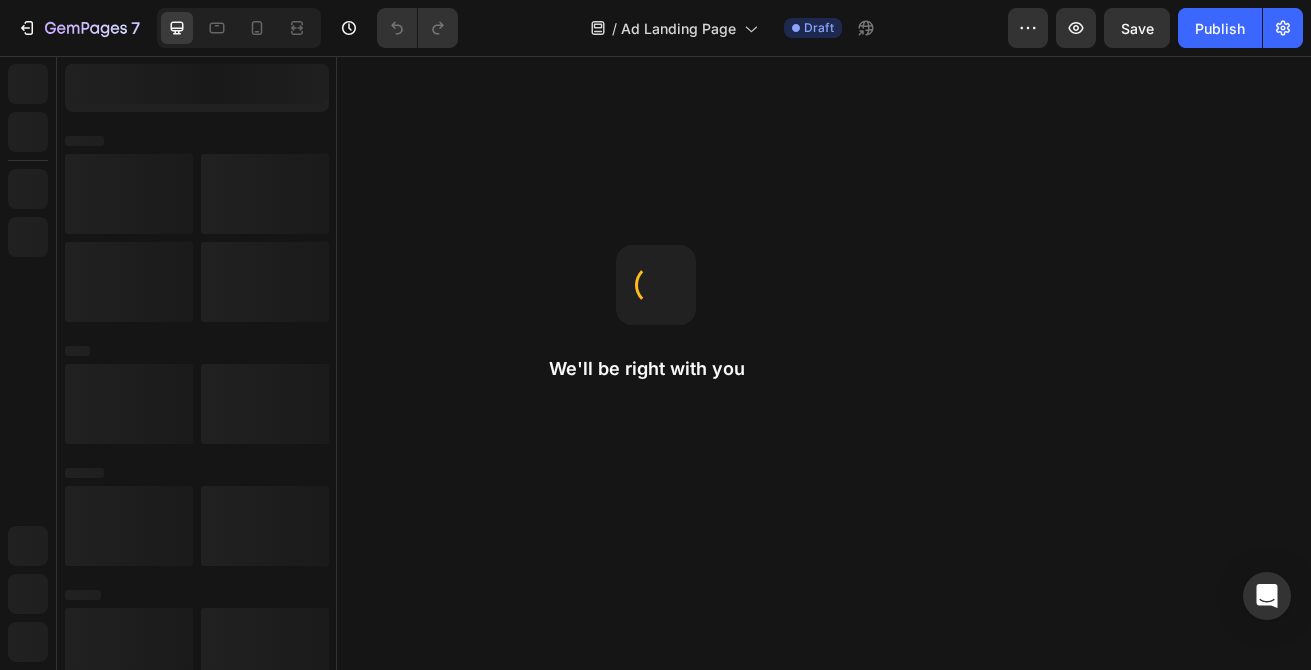 scroll, scrollTop: 0, scrollLeft: 0, axis: both 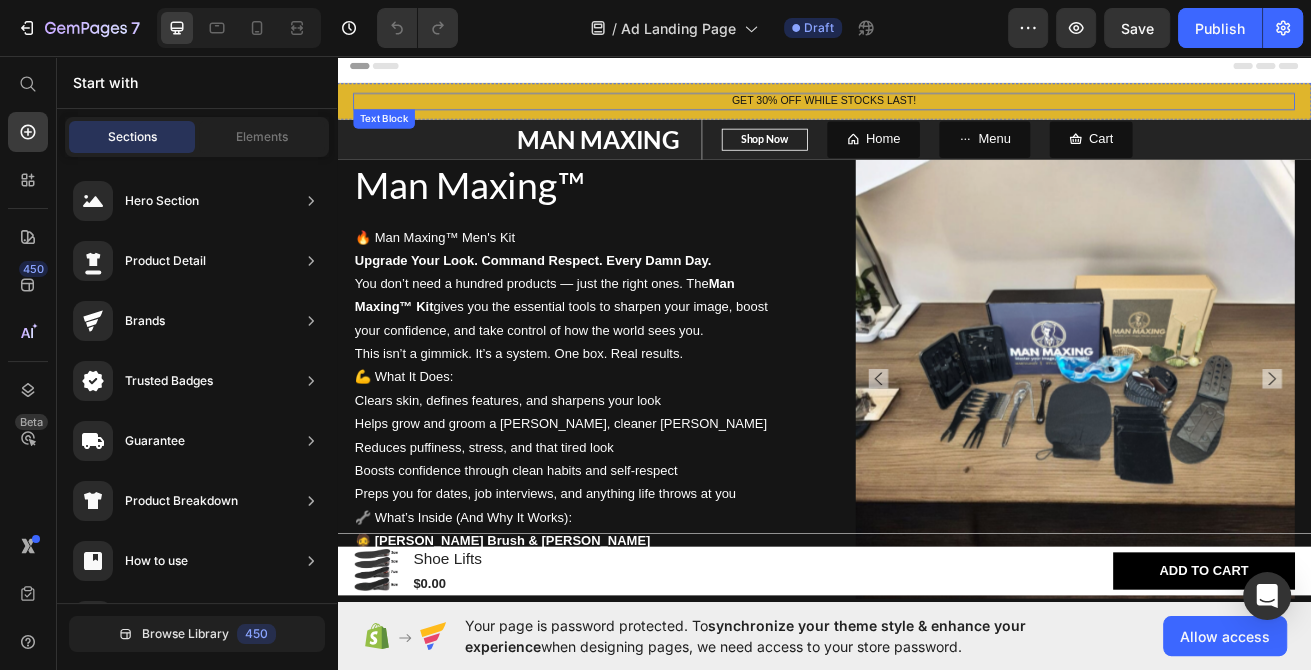 click on "GET 30% OFF WHILE STOCKS LAST!" at bounding box center (937, 112) 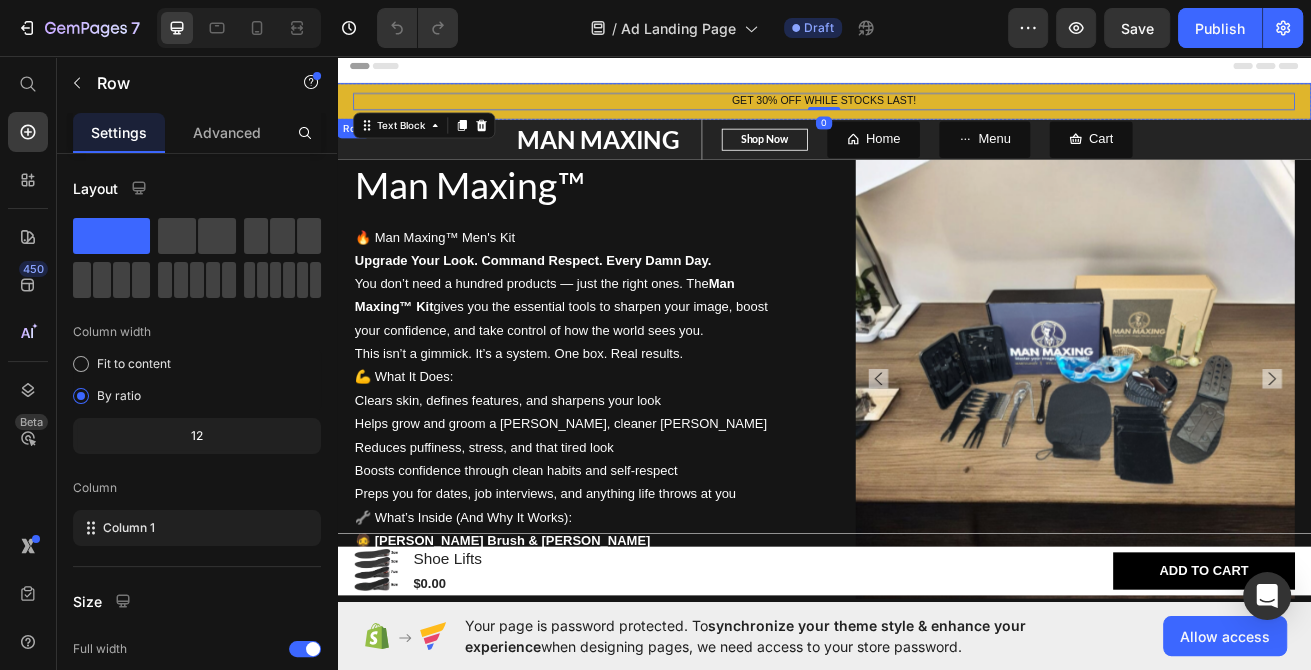 click on "GET 30% OFF WHILE STOCKS LAST! Text Block   0 Row" at bounding box center (937, 112) 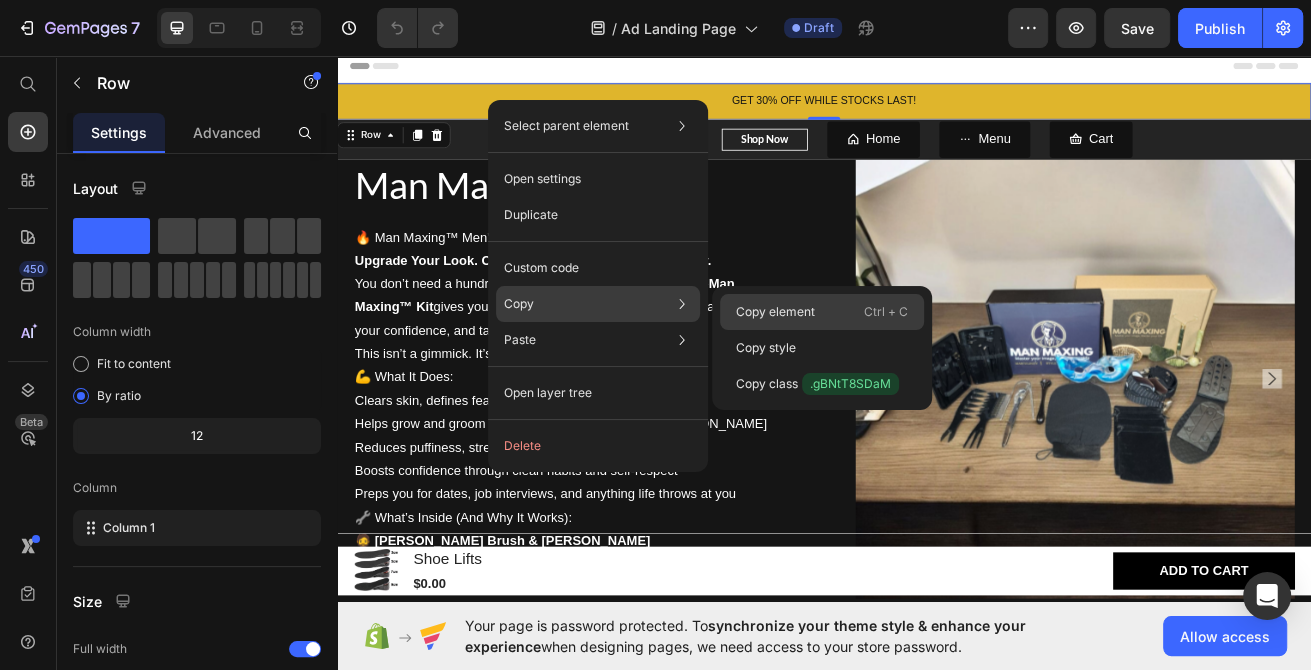 click on "Copy element" at bounding box center [775, 312] 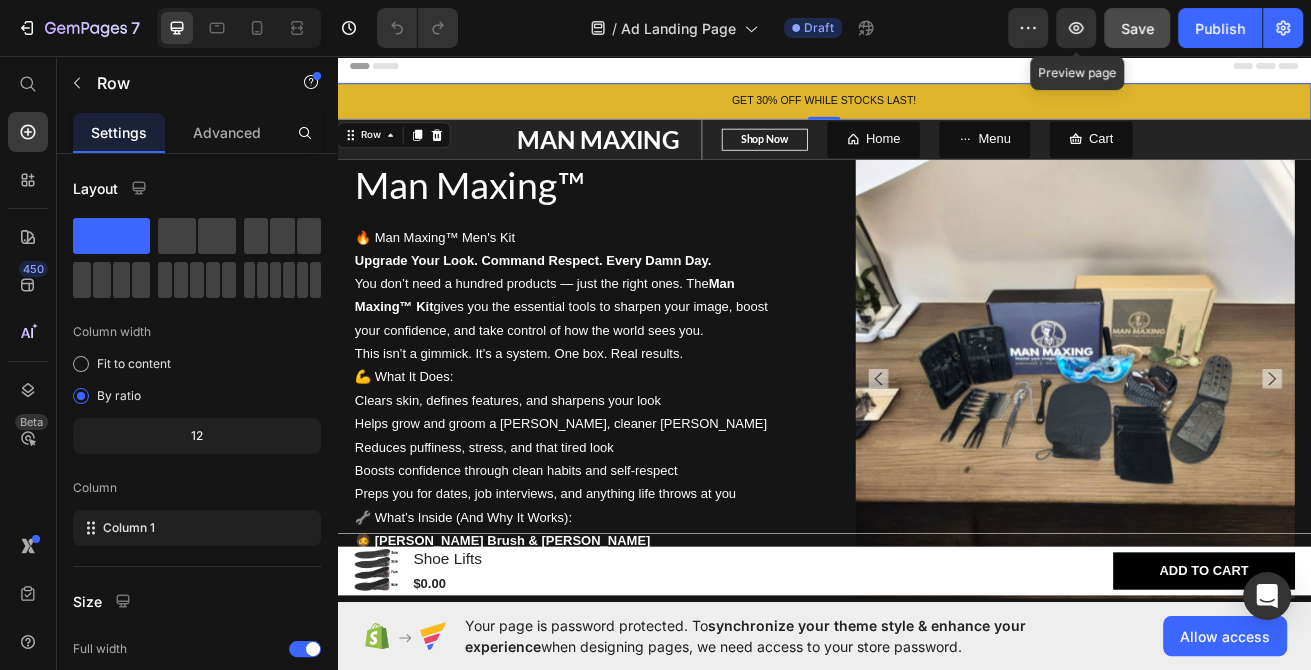 click on "Save" 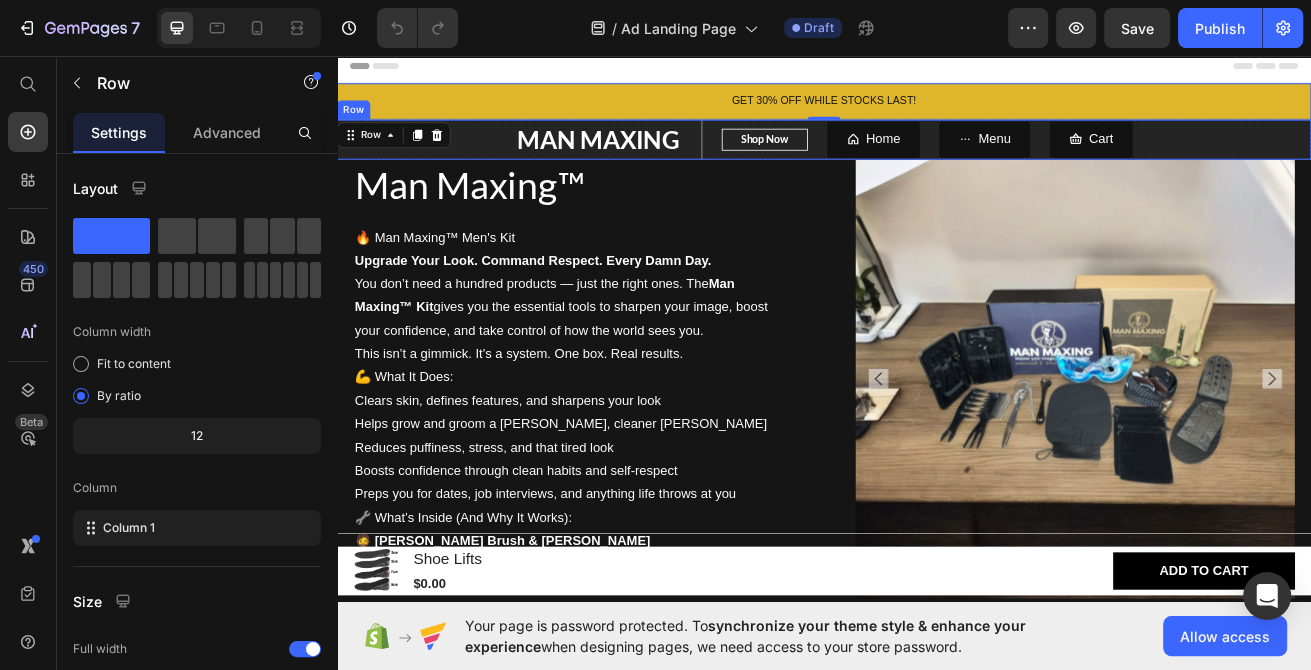 click on "MAN MAXING Text block Shop Now Button Row
Home Button
Menu Button
Cart Button Row" at bounding box center [937, 159] 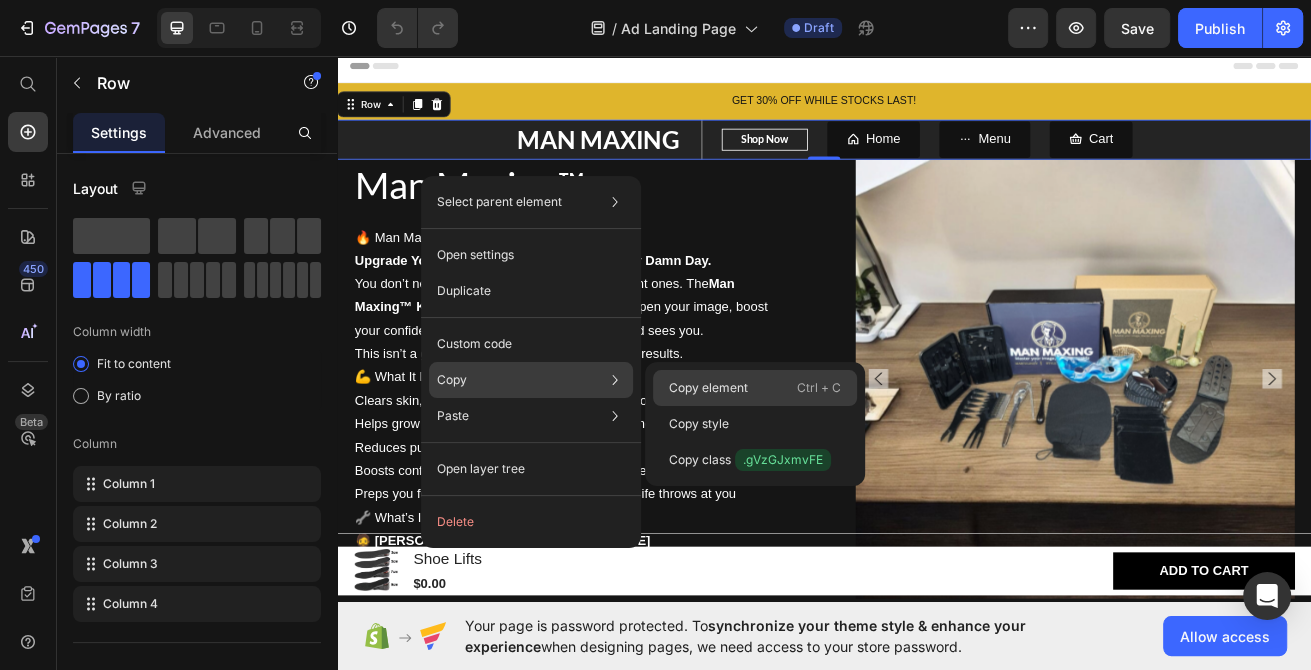 click on "Copy element" at bounding box center (708, 388) 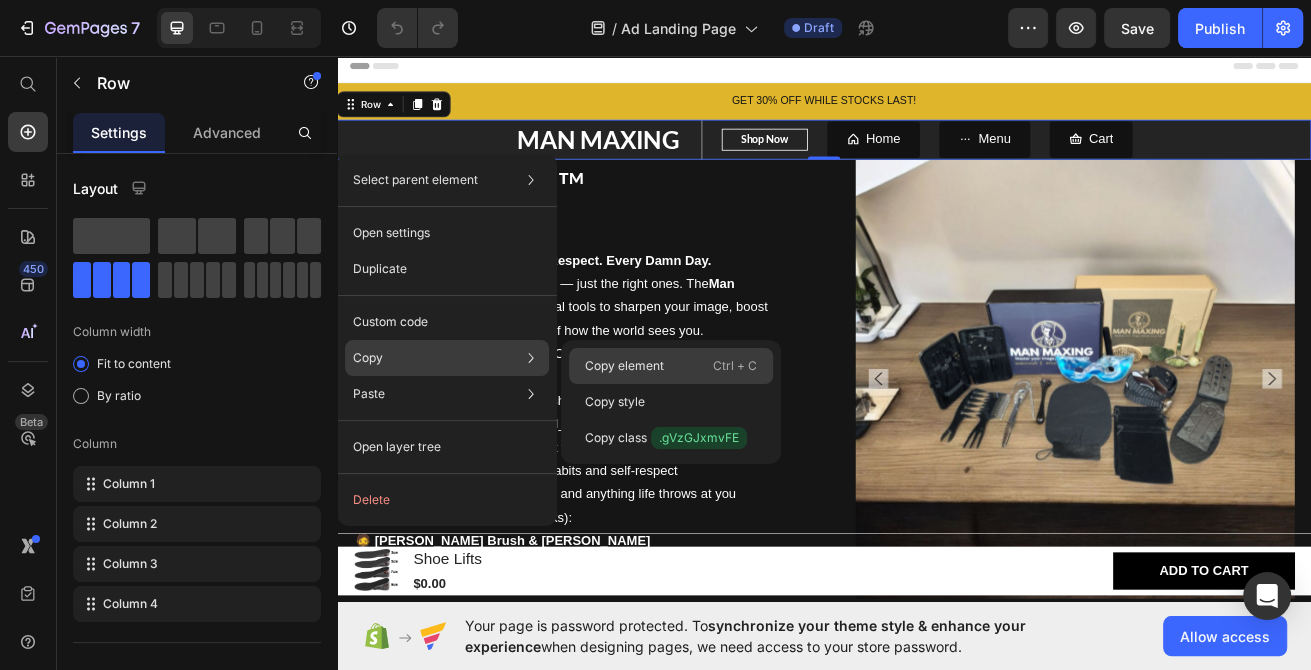 click on "Copy element" at bounding box center (624, 366) 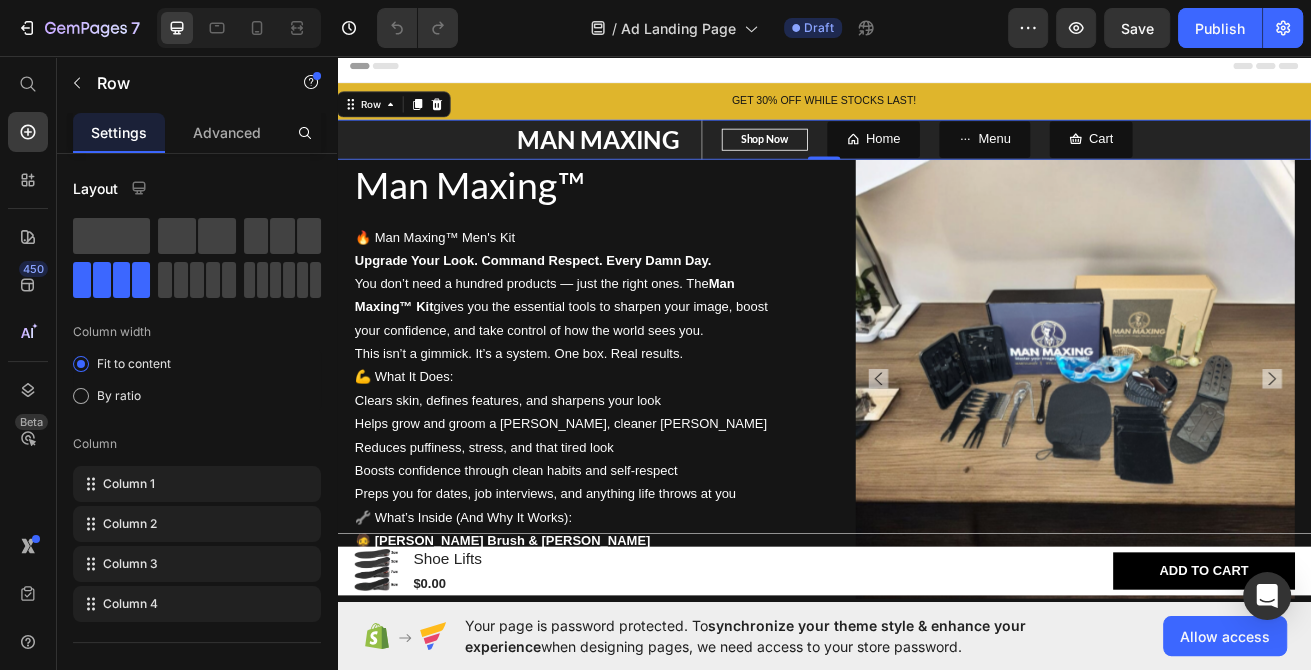 click on "GET 30% OFF WHILE STOCKS LAST!" at bounding box center [937, 112] 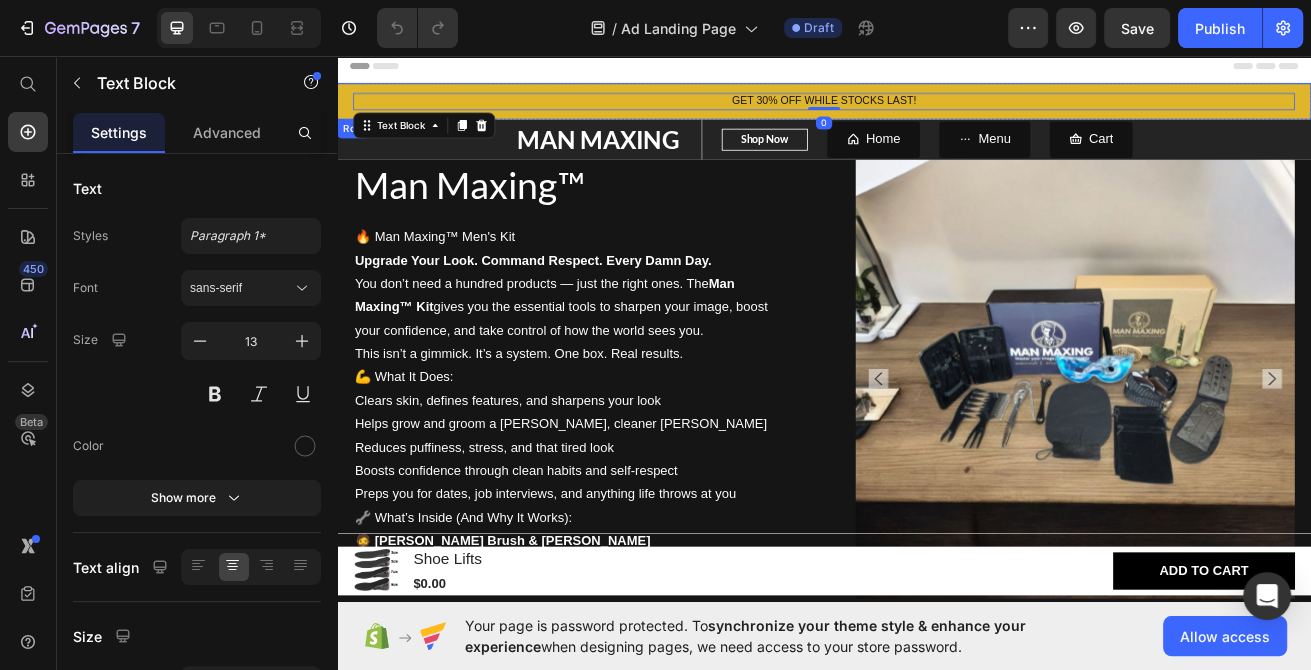 click on "GET 30% OFF WHILE STOCKS LAST! Text Block   0 Row" at bounding box center (937, 112) 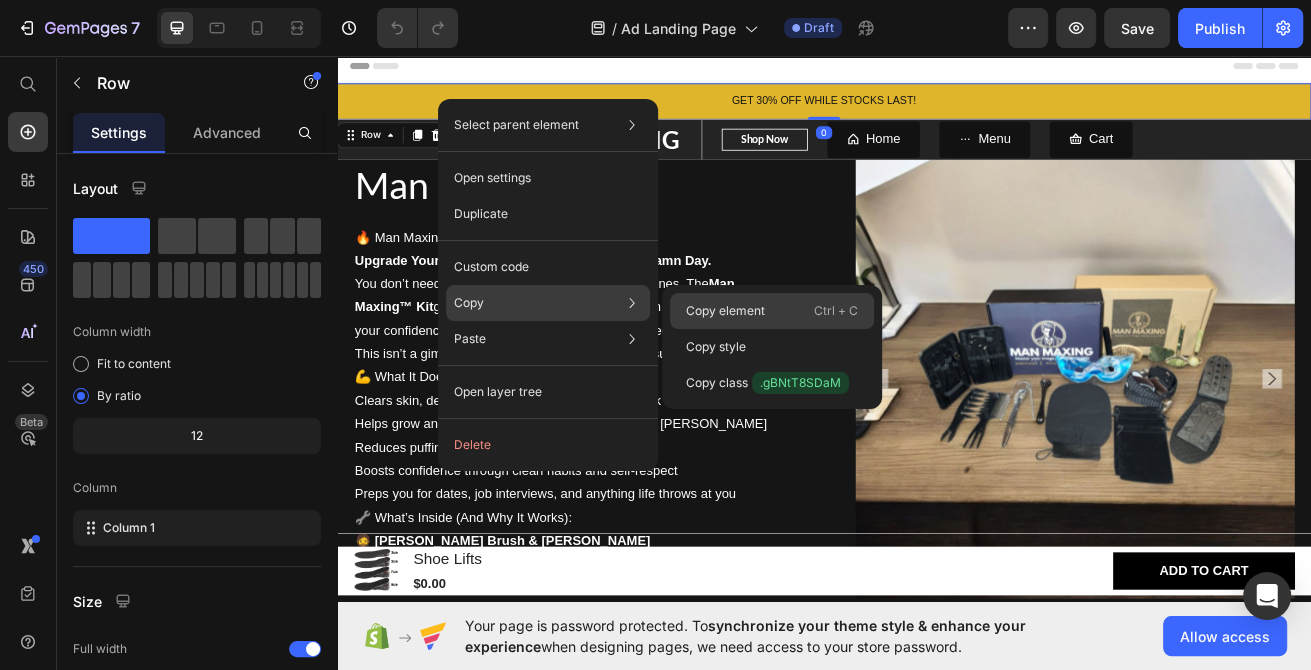 click on "Copy element" at bounding box center (725, 311) 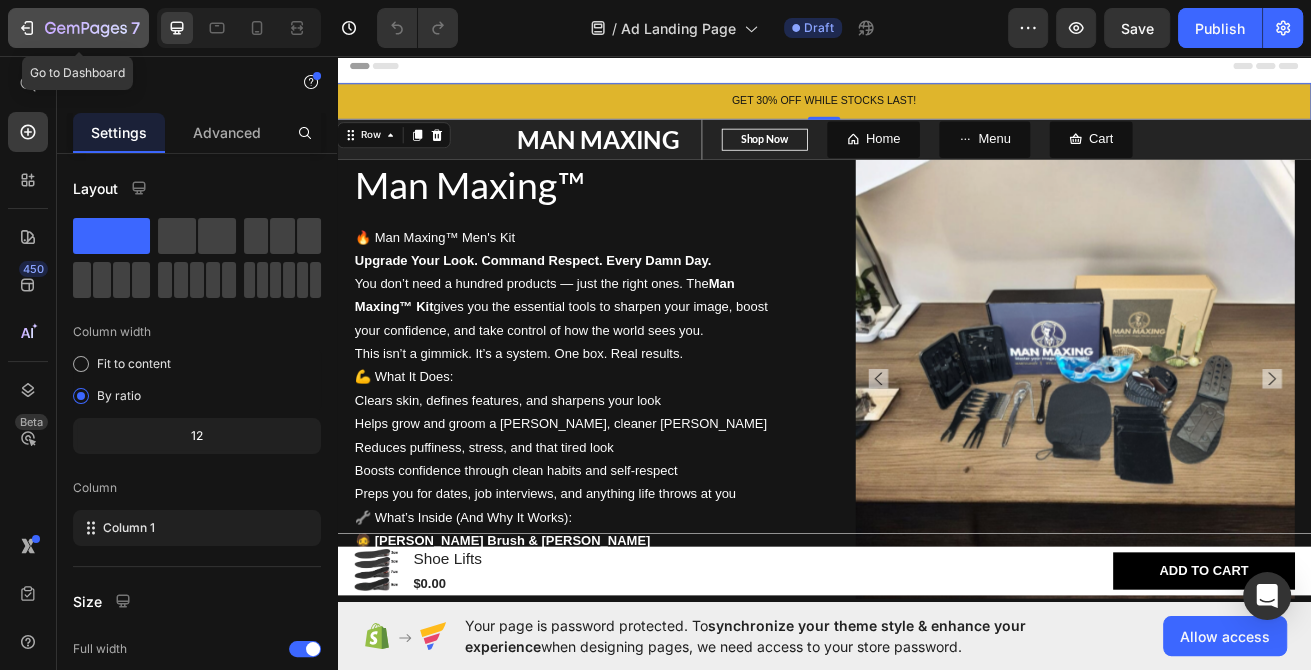 click 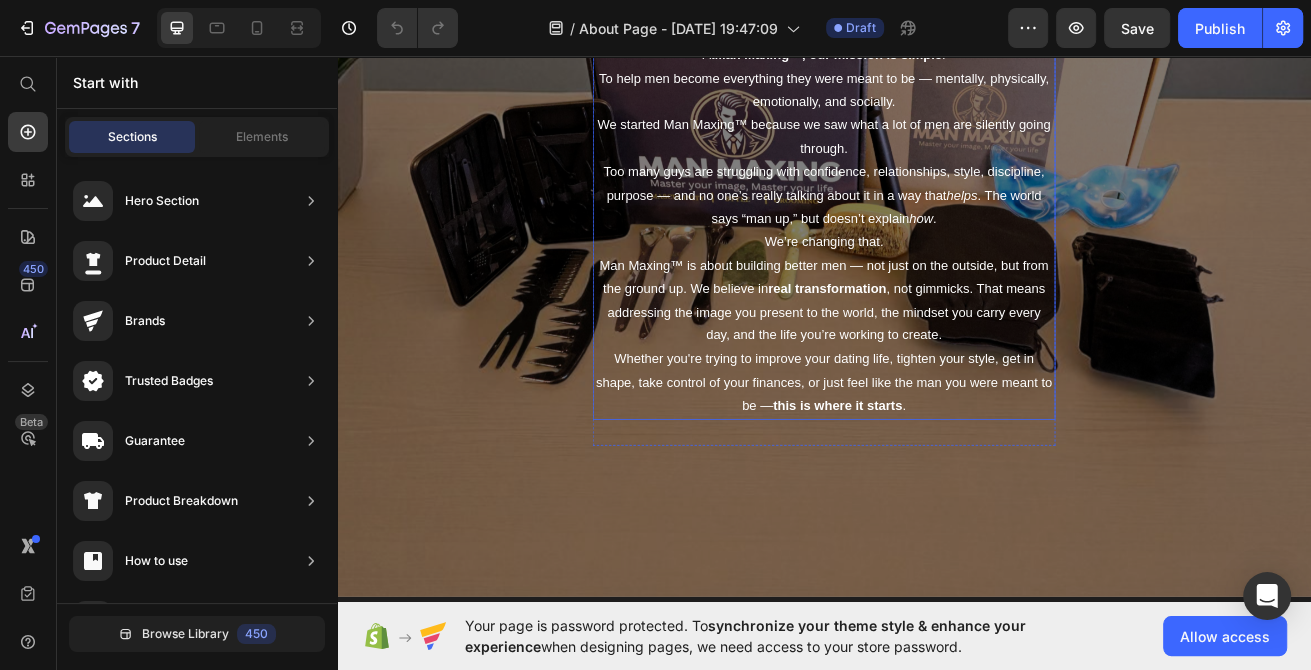 scroll, scrollTop: 0, scrollLeft: 0, axis: both 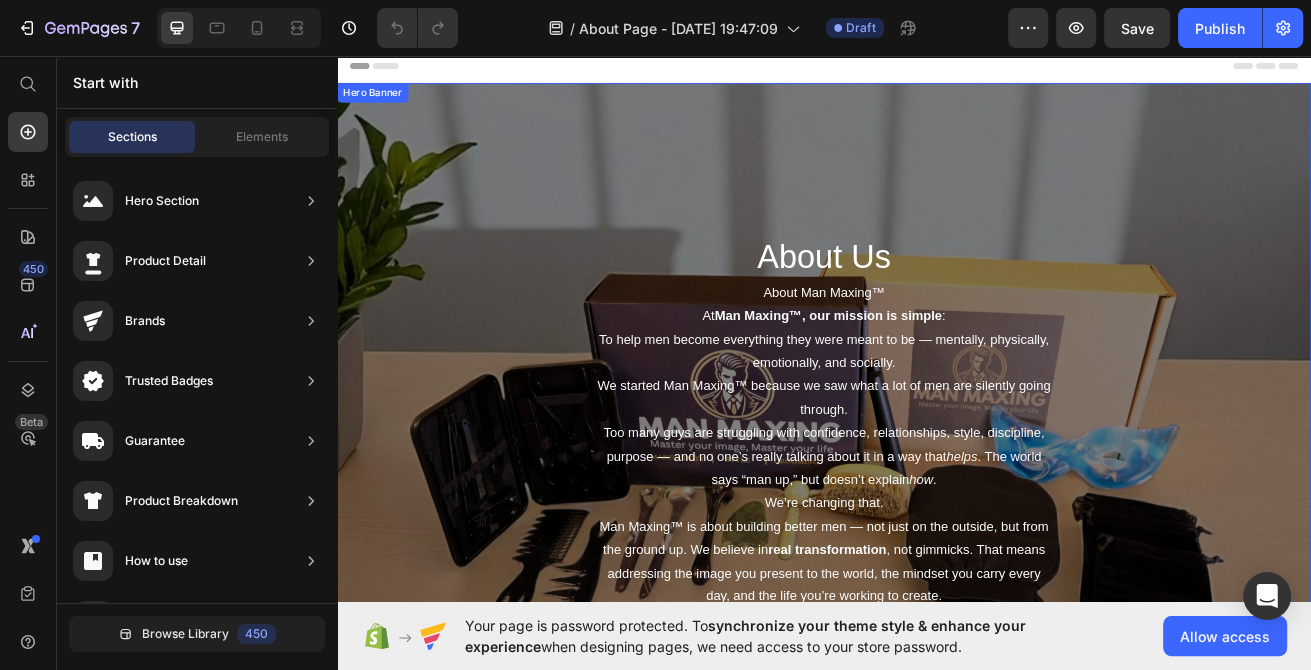 click on "About Us Heading About Man Maxing™ At  Man Maxing™, our mission is simple : To help men become everything they were meant to be — mentally, physically, emotionally, and socially. We started Man Maxing™ because we saw what a lot of men are silently going through. Too many guys are struggling with confidence, relationships, style, discipline, purpose — and no one’s really talking about it in a way that  helps . The world says “man up,” but doesn’t explain  how . We’re changing that. Man Maxing™ is about building better men — not just on the outside, but from the ground up. We believe in  real transformation , not gimmicks. That means addressing the image you present to the world, the mindset you carry every day, and the life you’re working to create. Whether you're trying to improve your dating life, tighten your style, get in shape, take control of your finances, or just feel like the man you were meant to be —  this is where it starts . Text block Row" at bounding box center [937, 567] 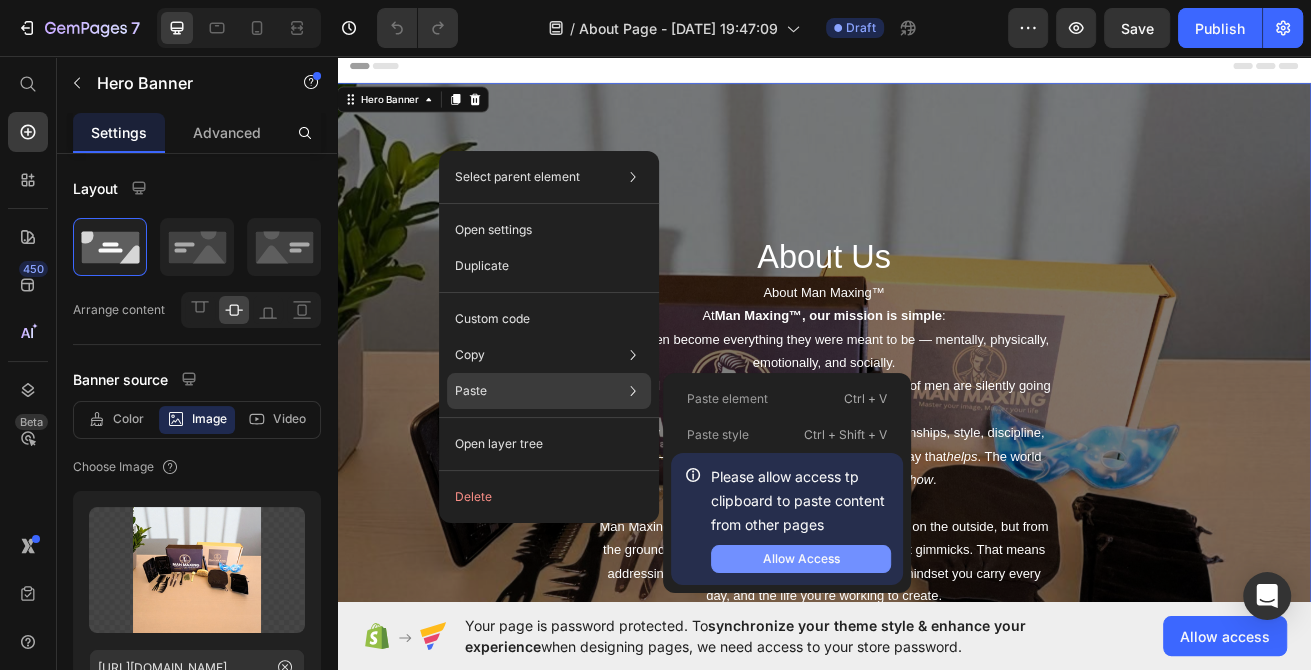 click on "Allow Access" at bounding box center [801, 559] 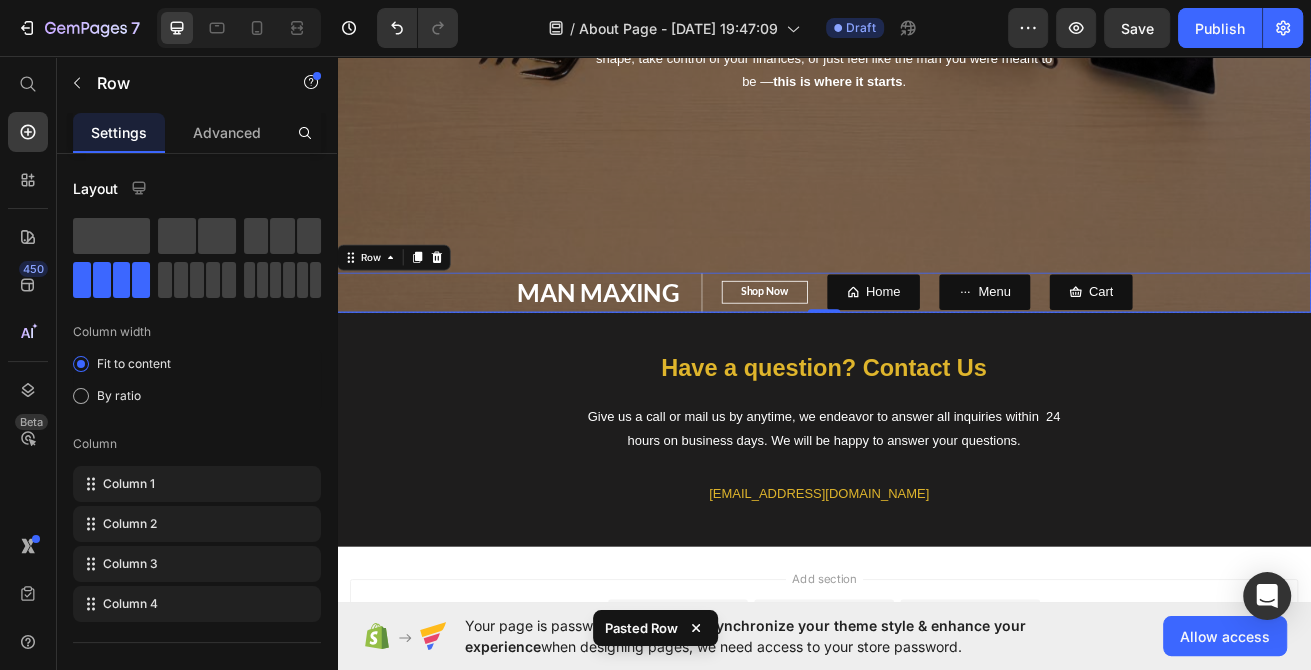 scroll, scrollTop: 667, scrollLeft: 0, axis: vertical 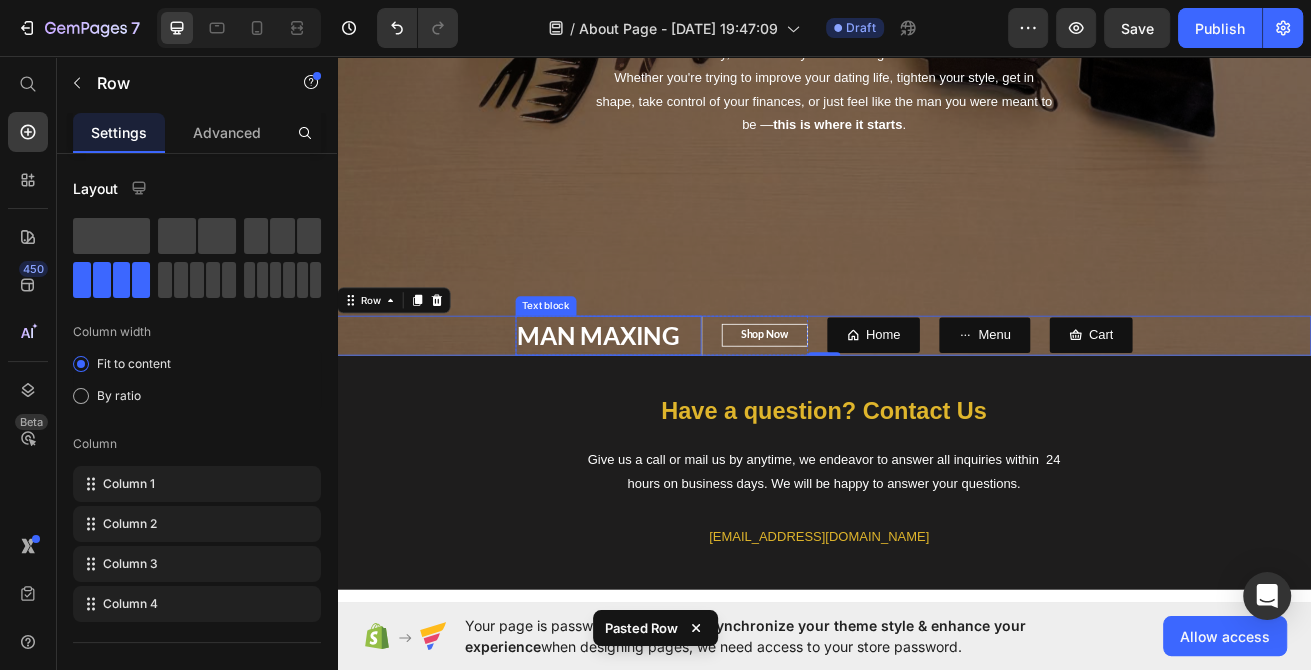 click on "MAN MAXING Text block Shop Now Button Row
Home Button
Menu Button
Cart Button Row   0" at bounding box center (937, 401) 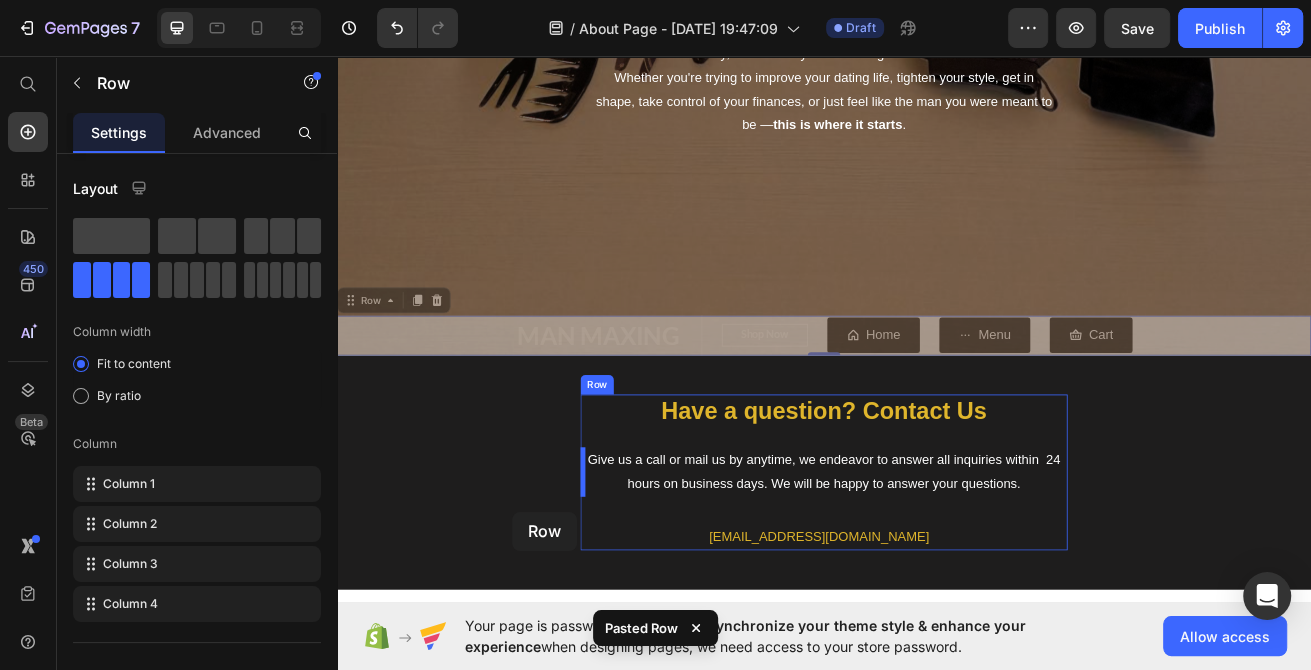 drag, startPoint x: 516, startPoint y: 398, endPoint x: 514, endPoint y: 511, distance: 113.0177 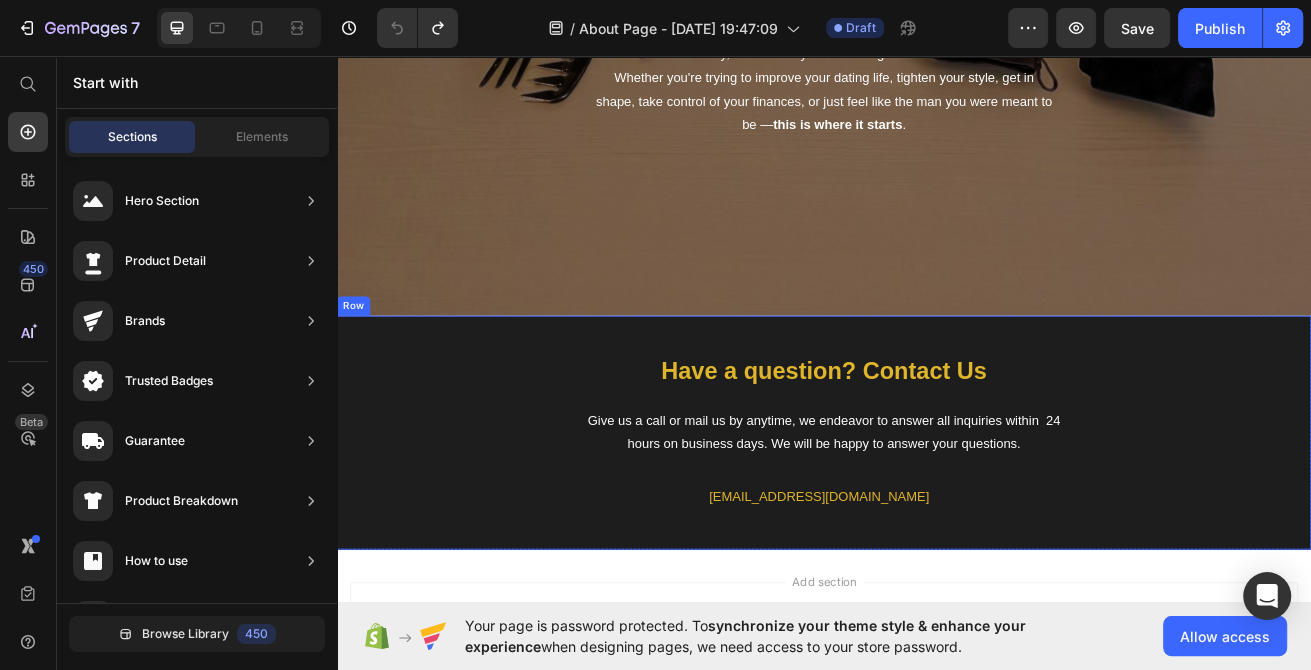 scroll, scrollTop: 832, scrollLeft: 0, axis: vertical 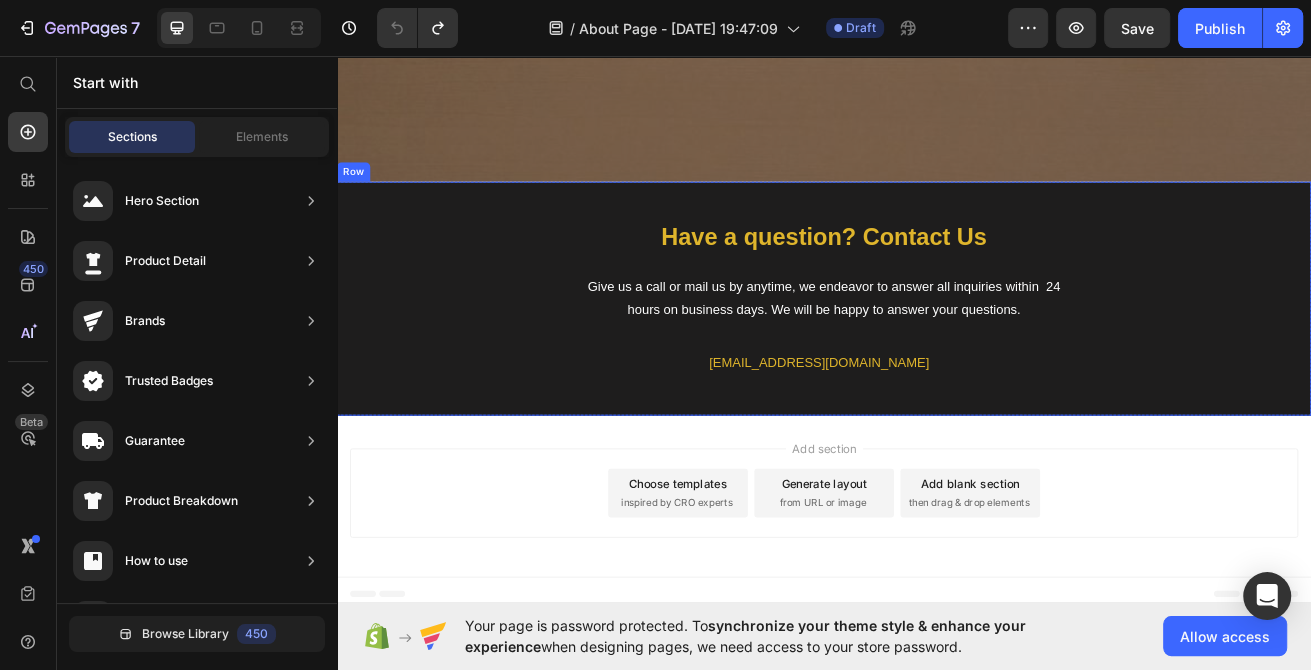 click on "Have a question? Contact Us Heading Give us a call or mail us by anytime, we endeavor to answer all inquiries within  24 hours on business days. We will be happy to answer your questions. Text block [EMAIL_ADDRESS][DOMAIN_NAME] Text Block                      Email -  [EMAIL_ADDRESS][DOMAIN_NAME]                                          Text block [GEOGRAPHIC_DATA]" at bounding box center (937, 356) 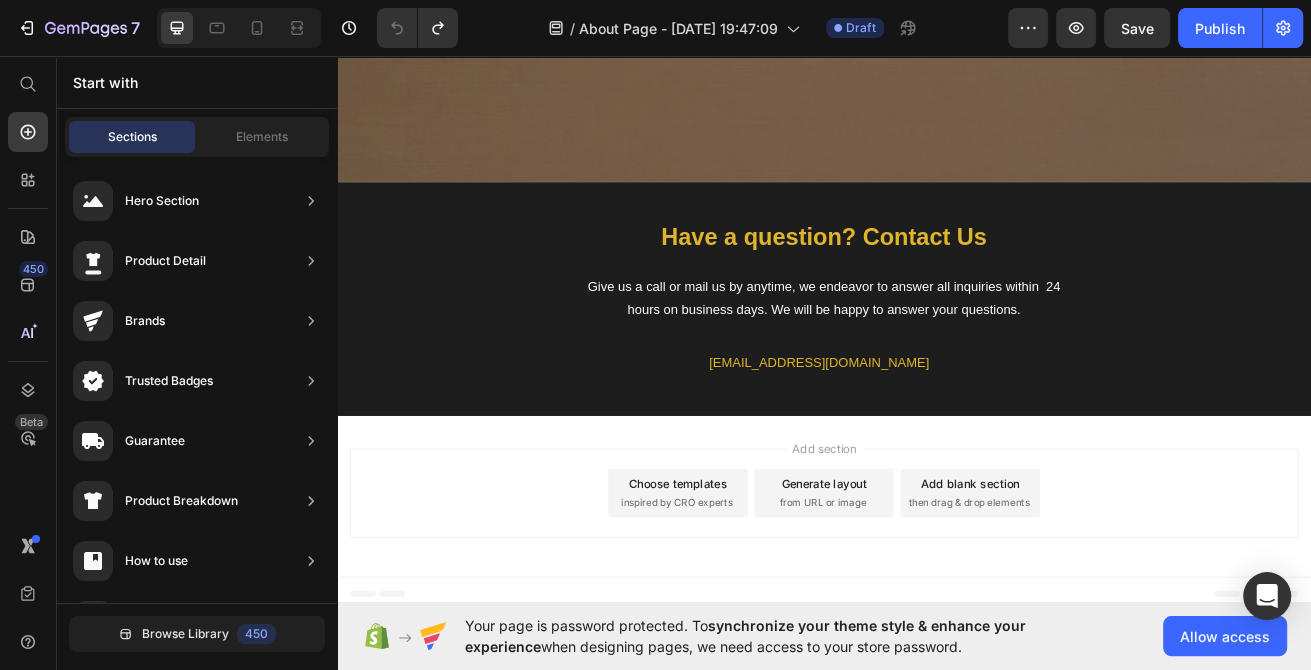 click on "Add section Choose templates inspired by CRO experts Generate layout from URL or image Add blank section then drag & drop elements" at bounding box center [937, 599] 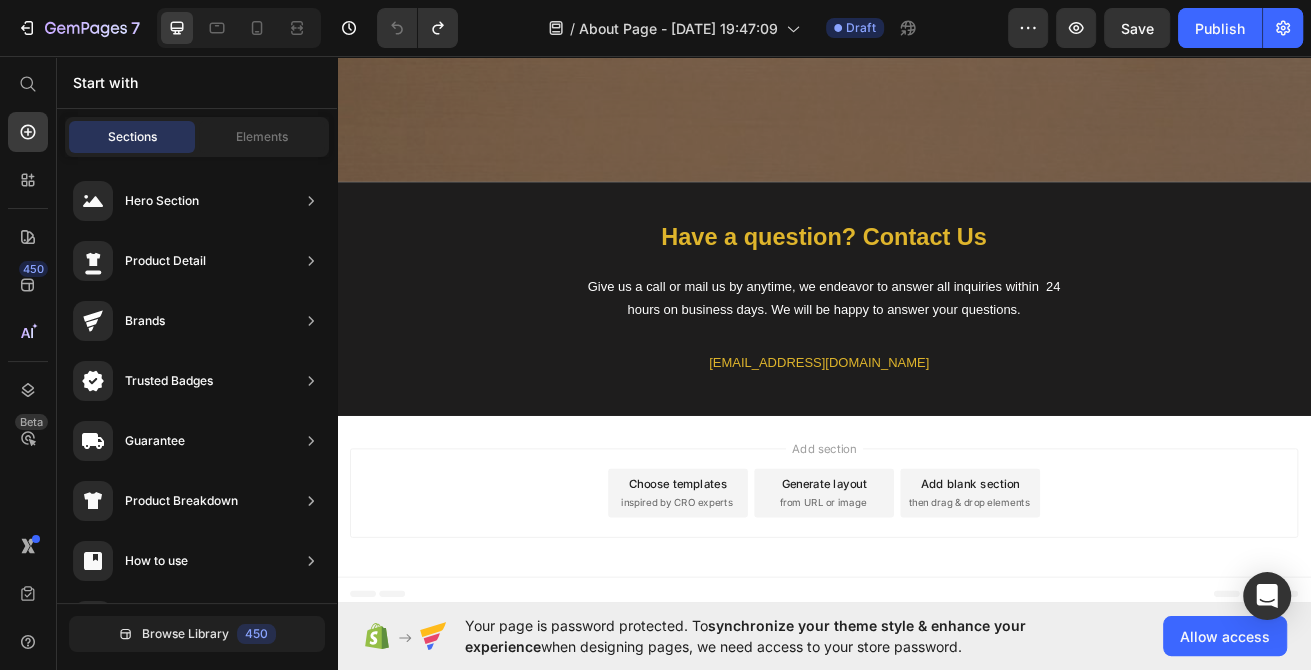 click on "Add section Choose templates inspired by CRO experts Generate layout from URL or image Add blank section then drag & drop elements" at bounding box center (937, 599) 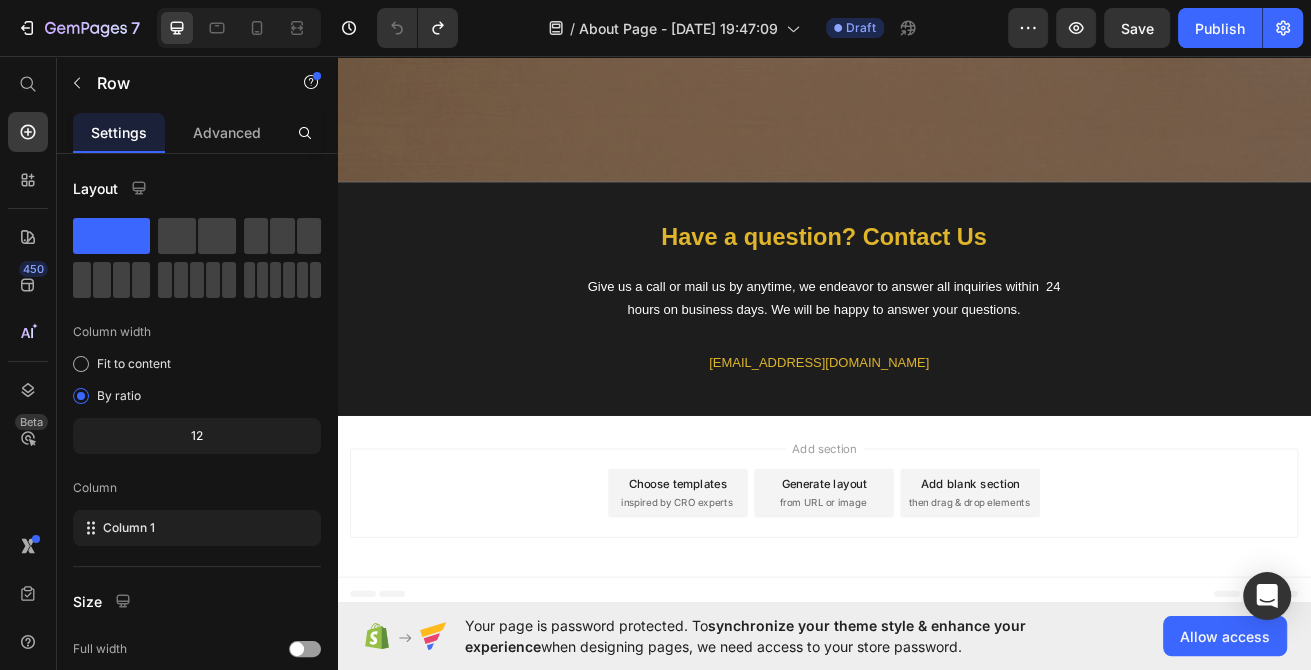 click on "Have a question? Contact Us Heading Give us a call or mail us by anytime, we endeavor to answer all inquiries within  24 hours on business days. We will be happy to answer your questions. Text block [EMAIL_ADDRESS][DOMAIN_NAME] Text Block                      Email -  [EMAIL_ADDRESS][DOMAIN_NAME]                                          Text block [GEOGRAPHIC_DATA]" at bounding box center (937, 356) 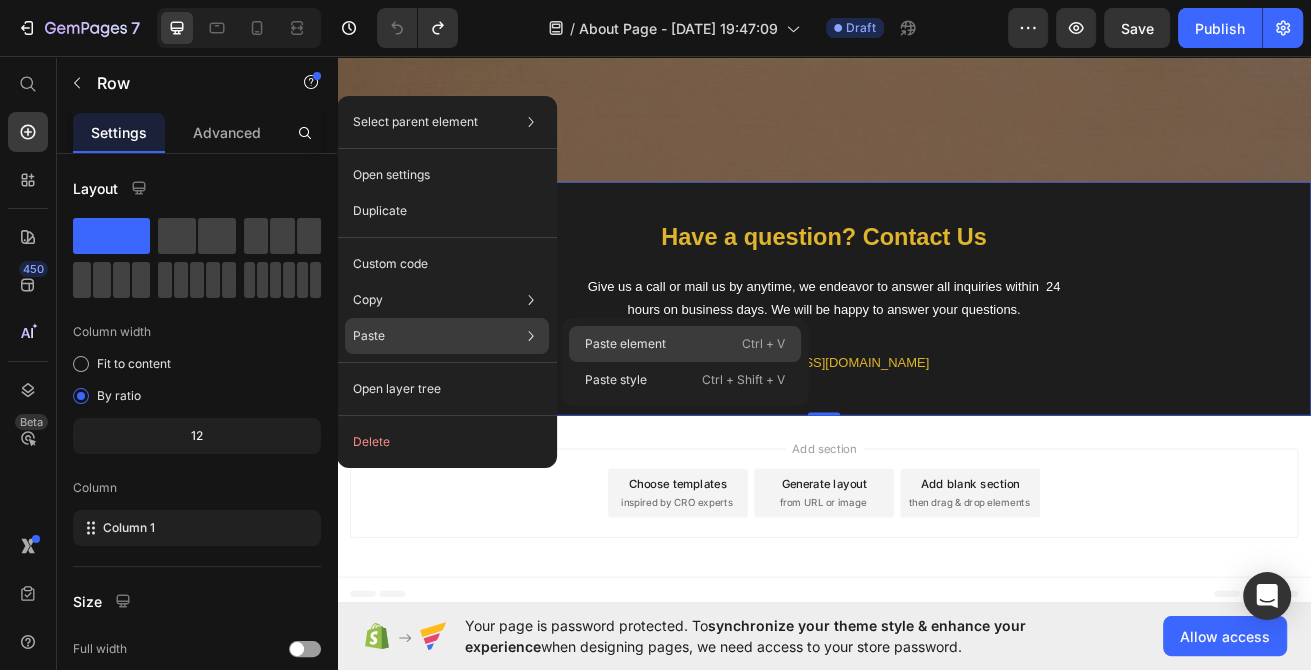 click on "Paste element" at bounding box center (625, 344) 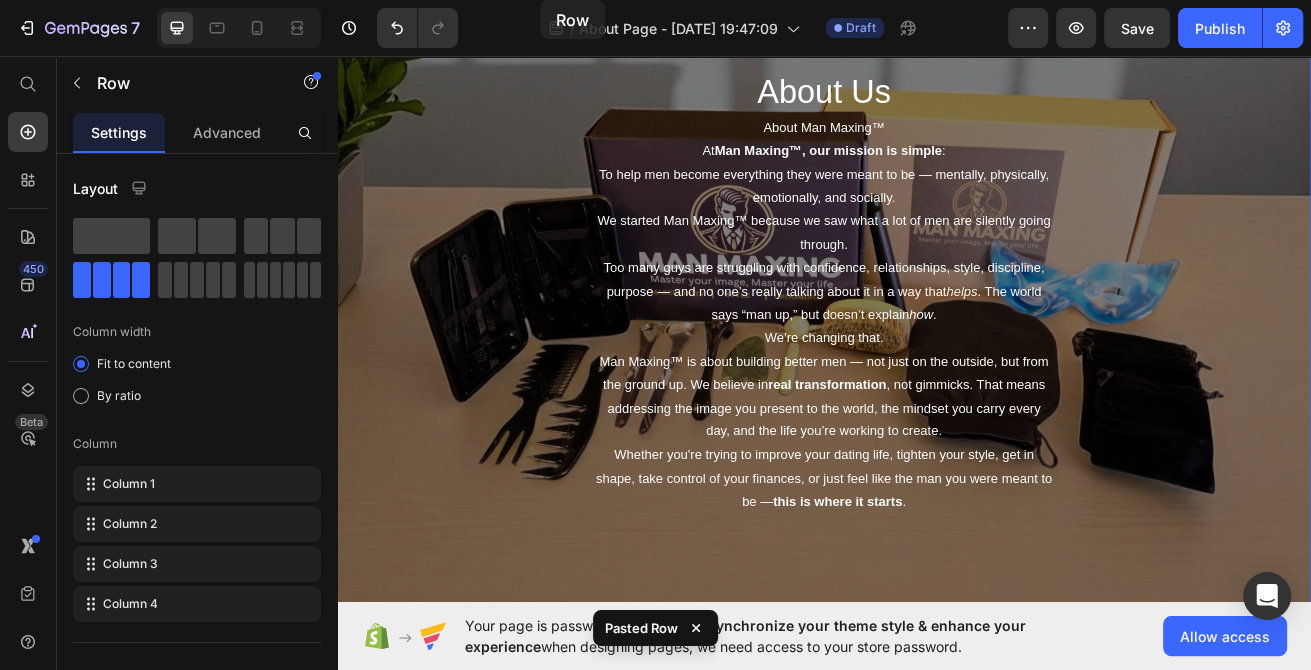 scroll, scrollTop: 0, scrollLeft: 0, axis: both 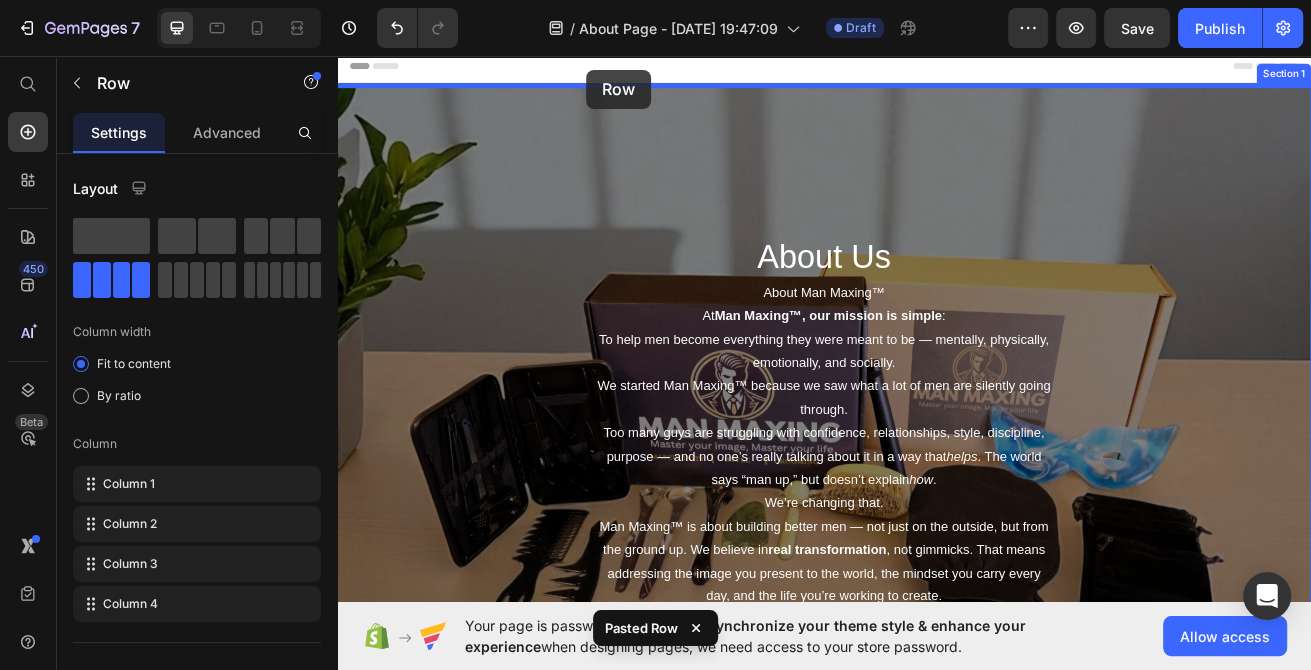 drag, startPoint x: 507, startPoint y: 521, endPoint x: 583, endPoint y: 91, distance: 436.66464 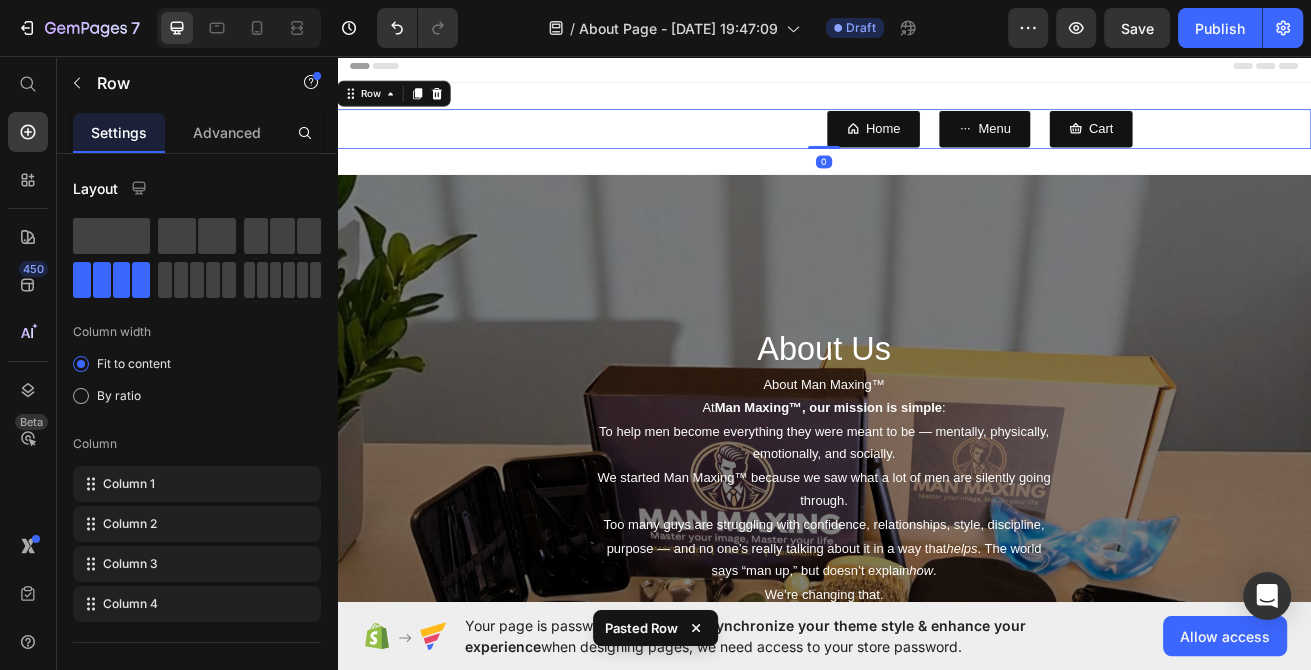 click on "MAN MAXING Text block Shop Now Button Row
Home Button
Menu Button
Cart Button Row   0" at bounding box center (937, 146) 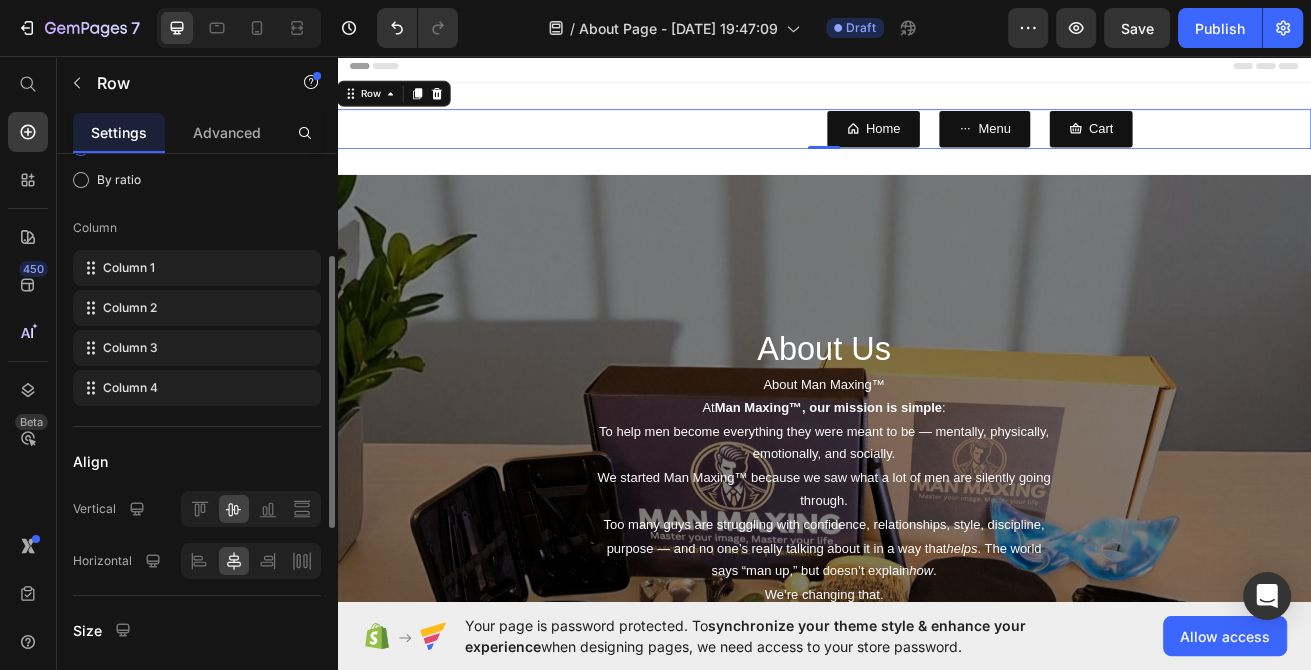 scroll, scrollTop: 0, scrollLeft: 0, axis: both 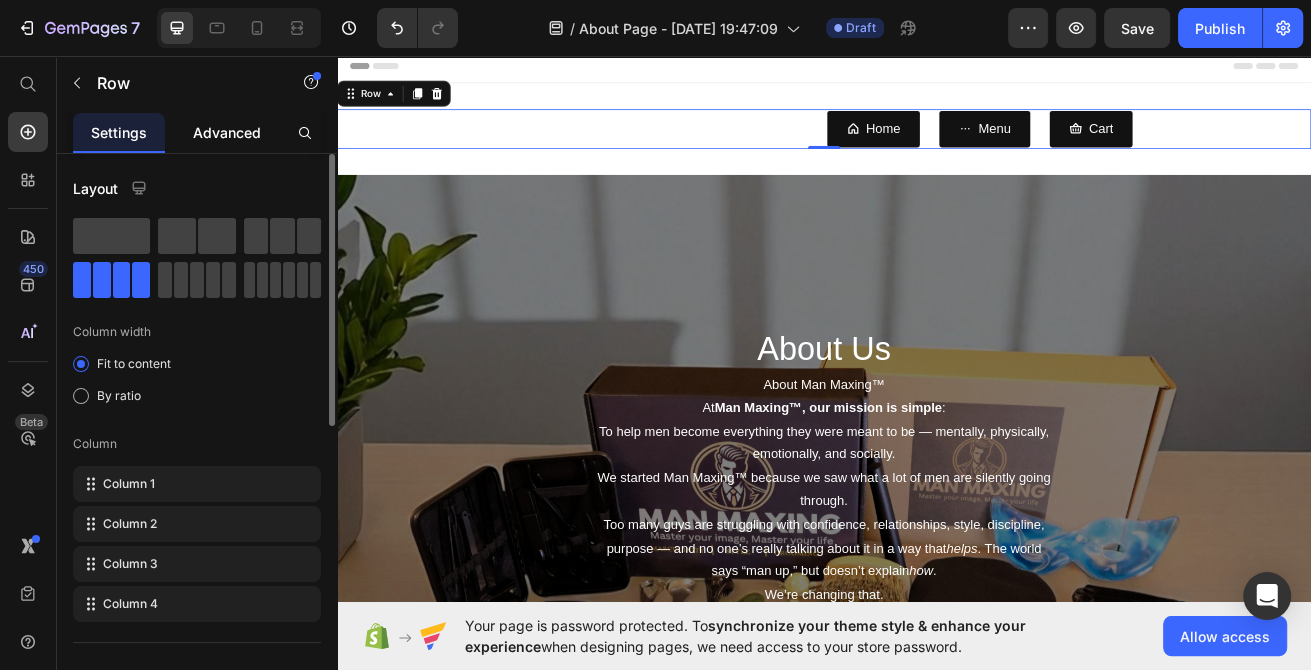 click on "Advanced" at bounding box center (227, 132) 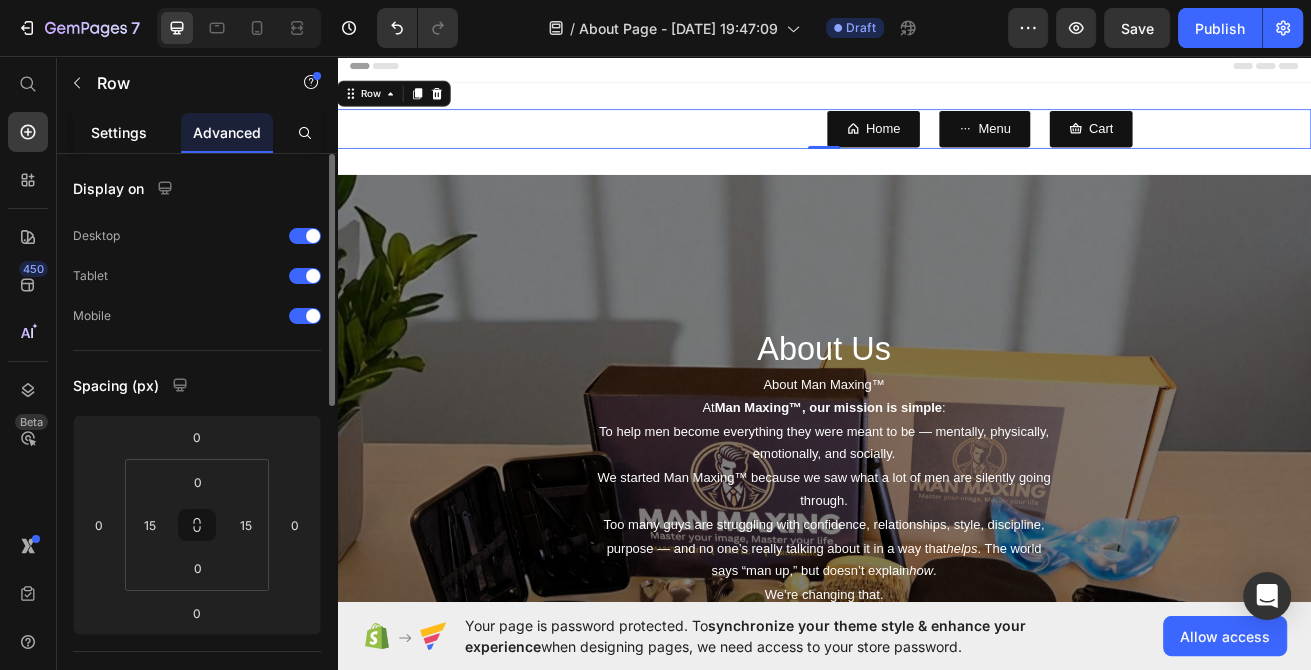 click on "Settings" at bounding box center (119, 132) 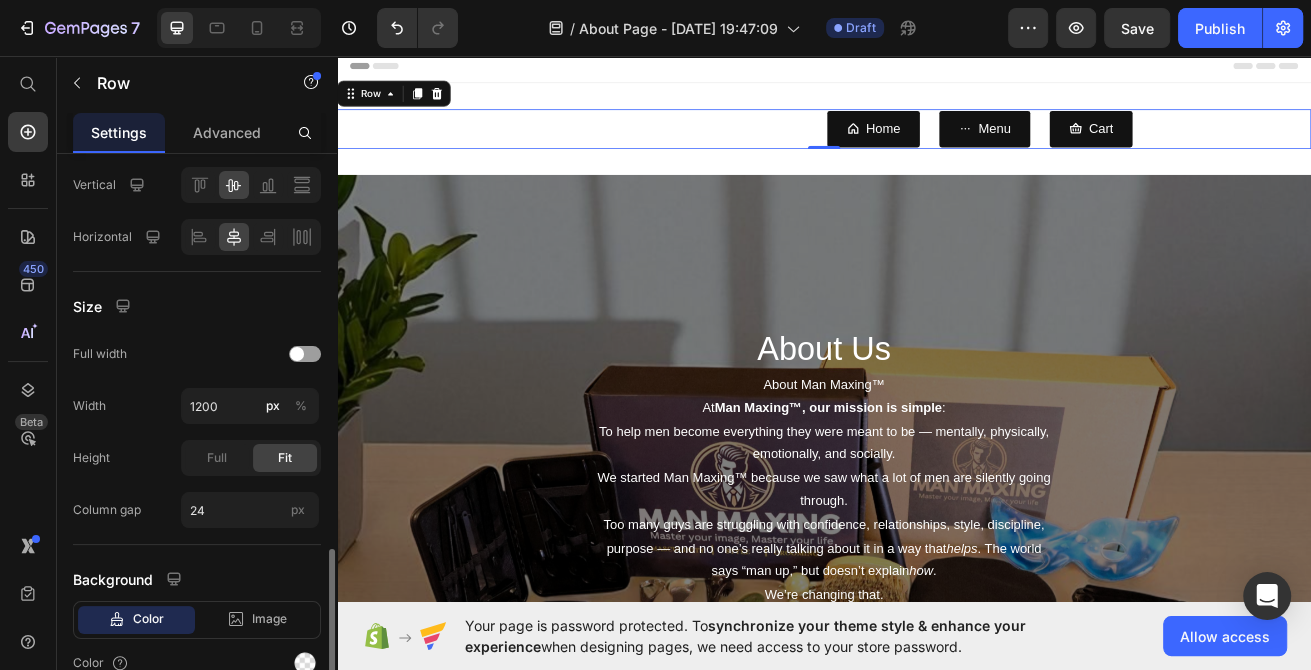scroll, scrollTop: 634, scrollLeft: 0, axis: vertical 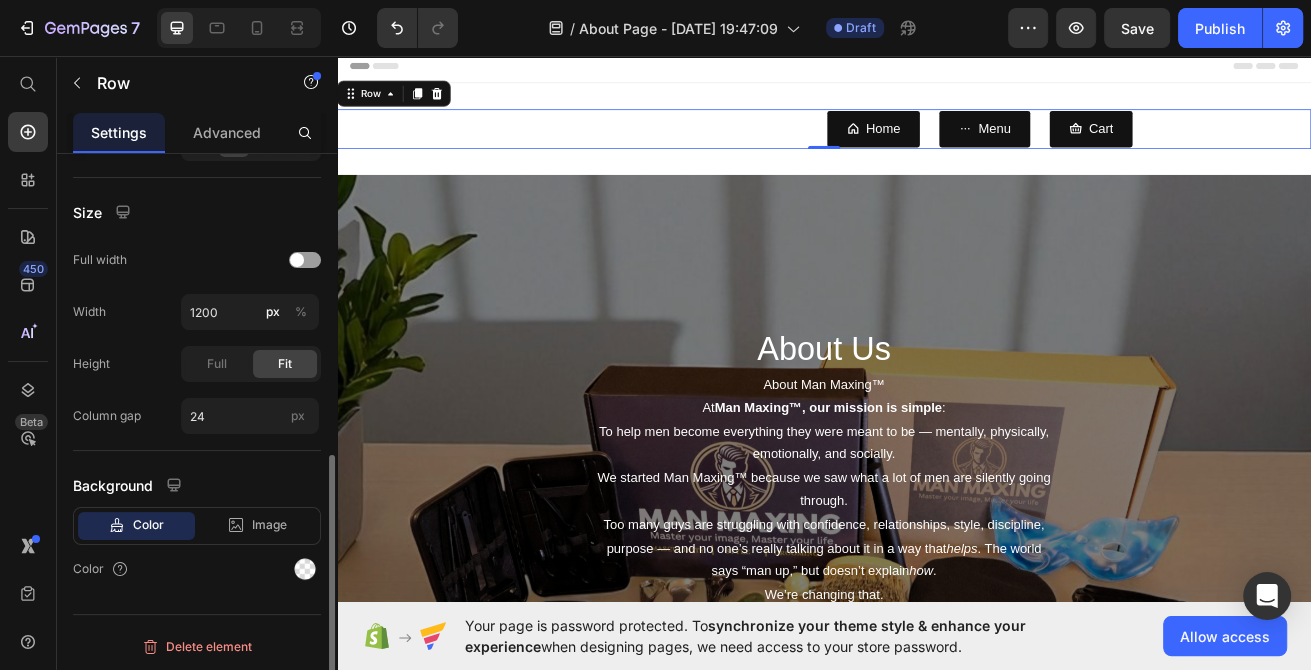 drag, startPoint x: 312, startPoint y: 570, endPoint x: 319, endPoint y: 557, distance: 14.764823 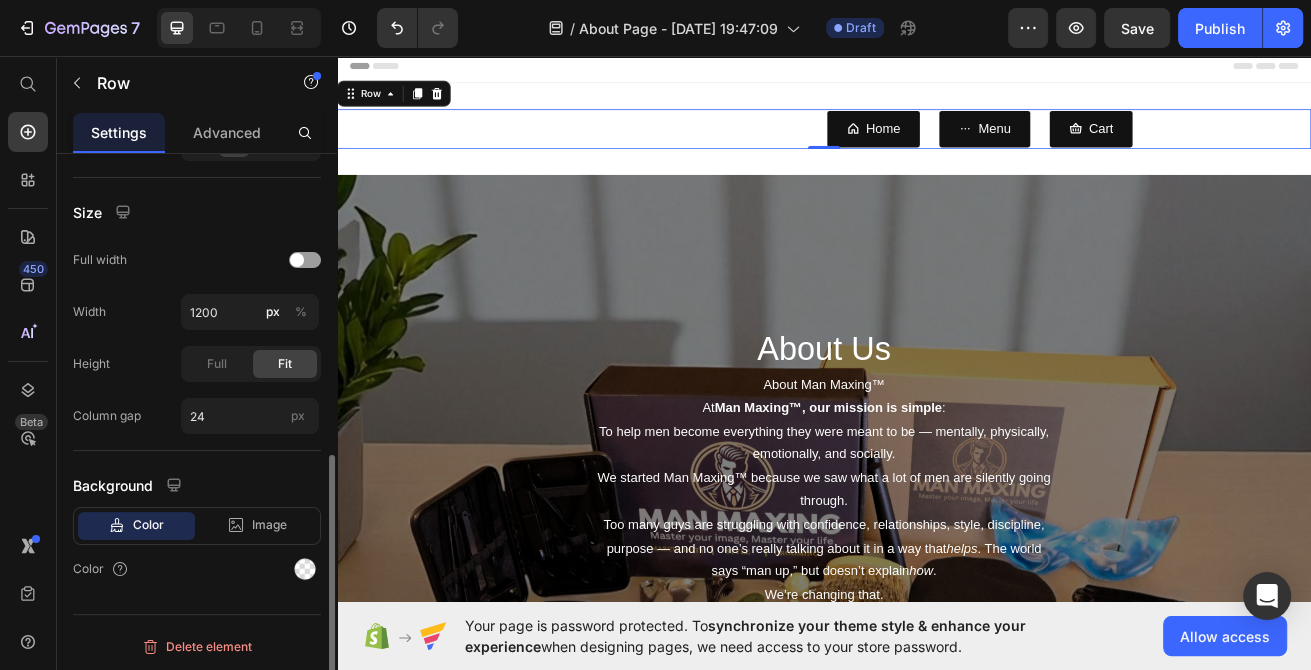 click at bounding box center [305, 569] 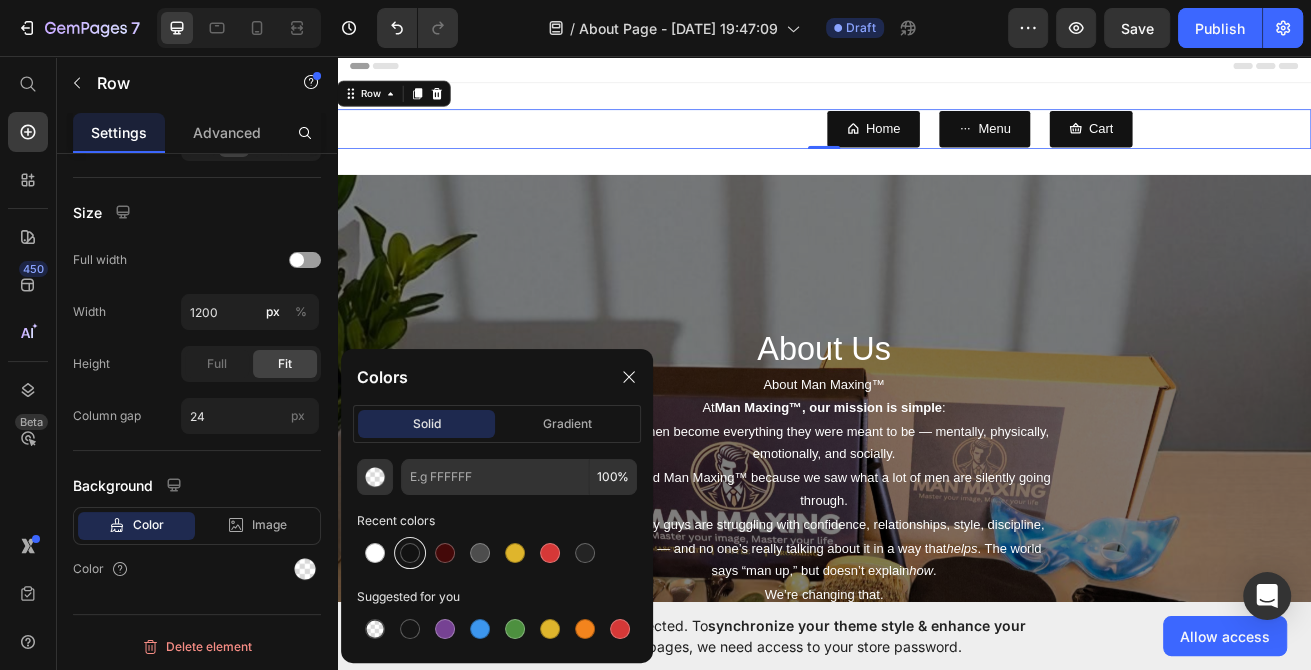 click at bounding box center [410, 553] 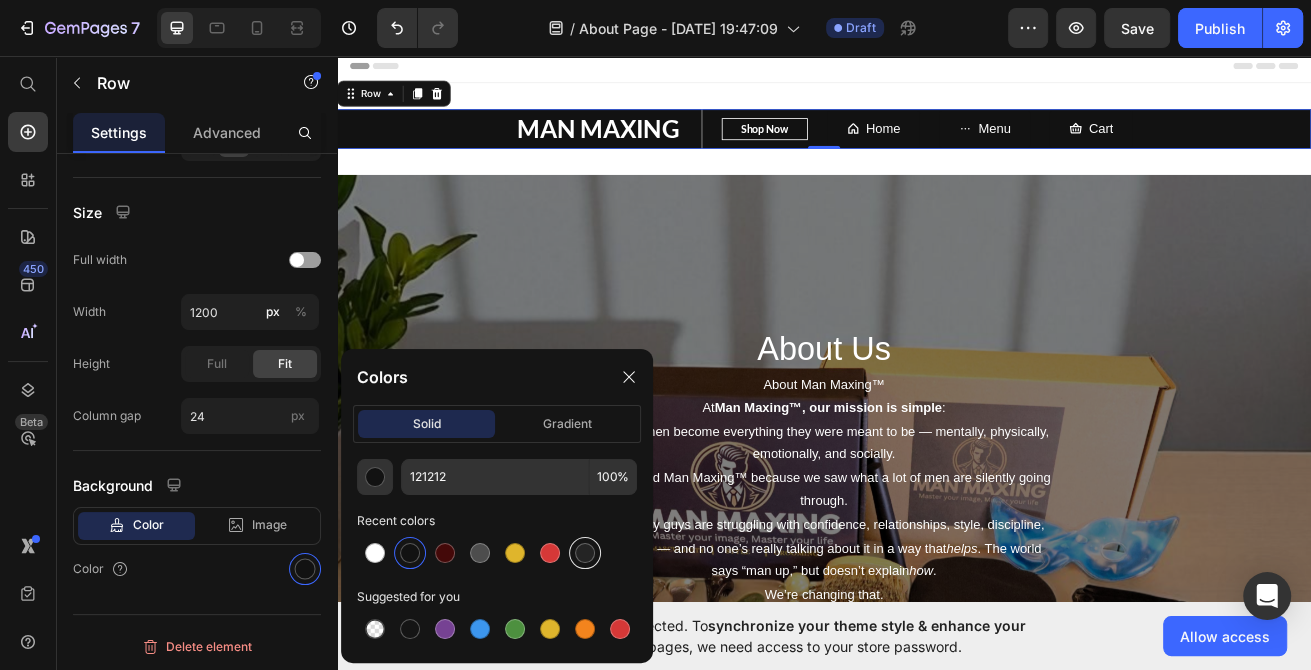 click at bounding box center [585, 553] 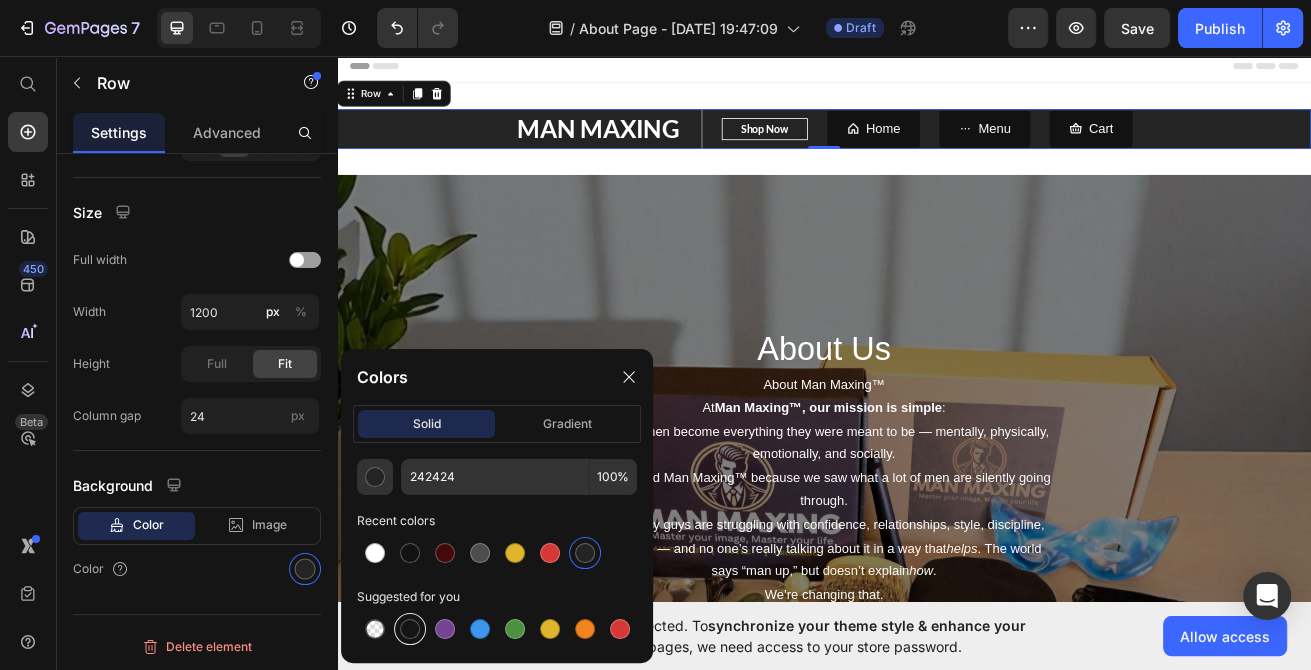 click at bounding box center (410, 629) 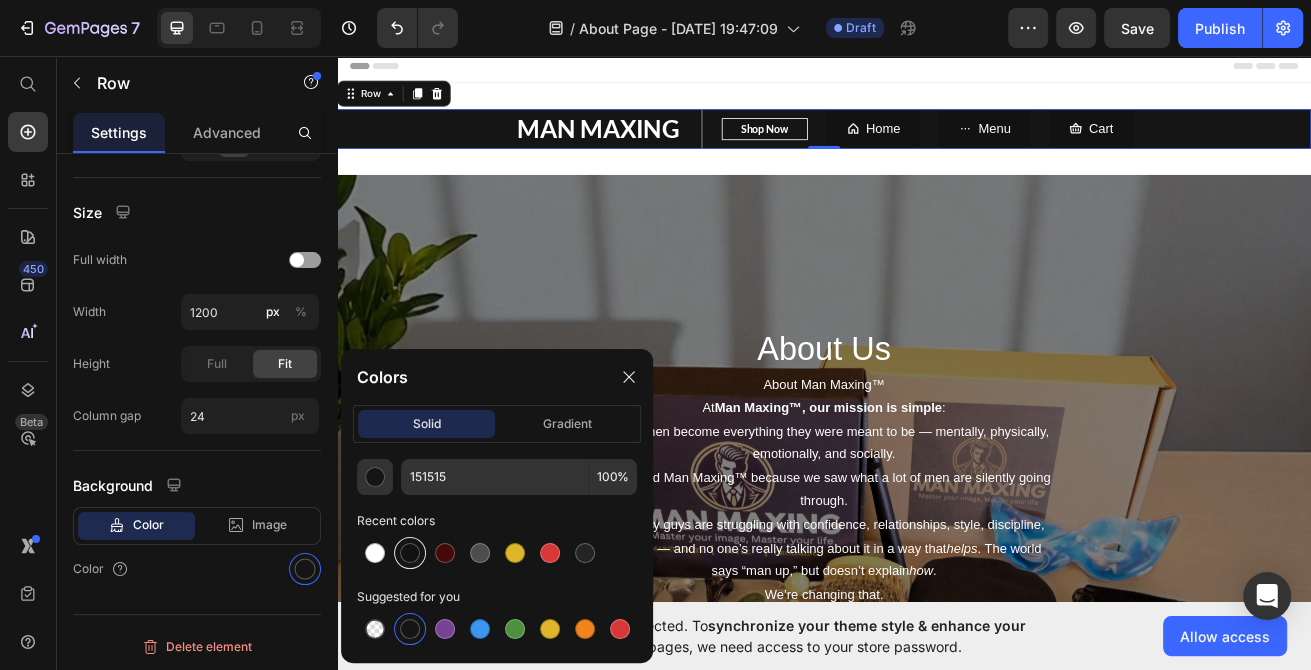 click at bounding box center [410, 553] 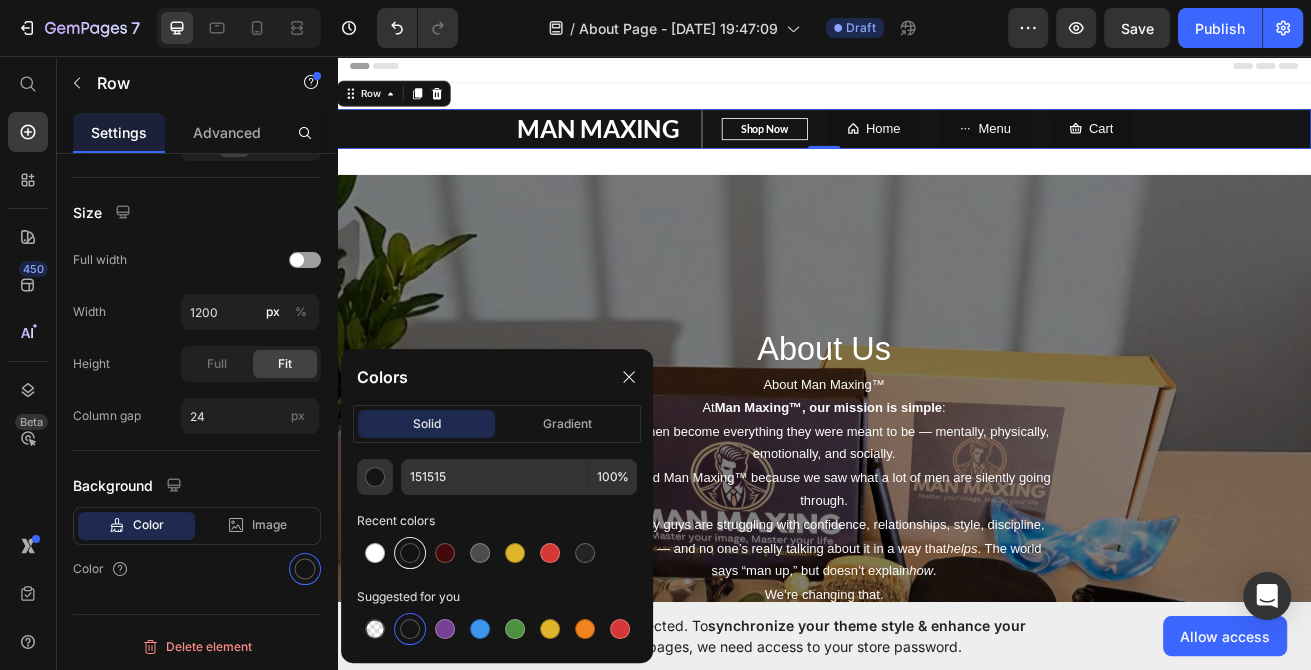 type on "121212" 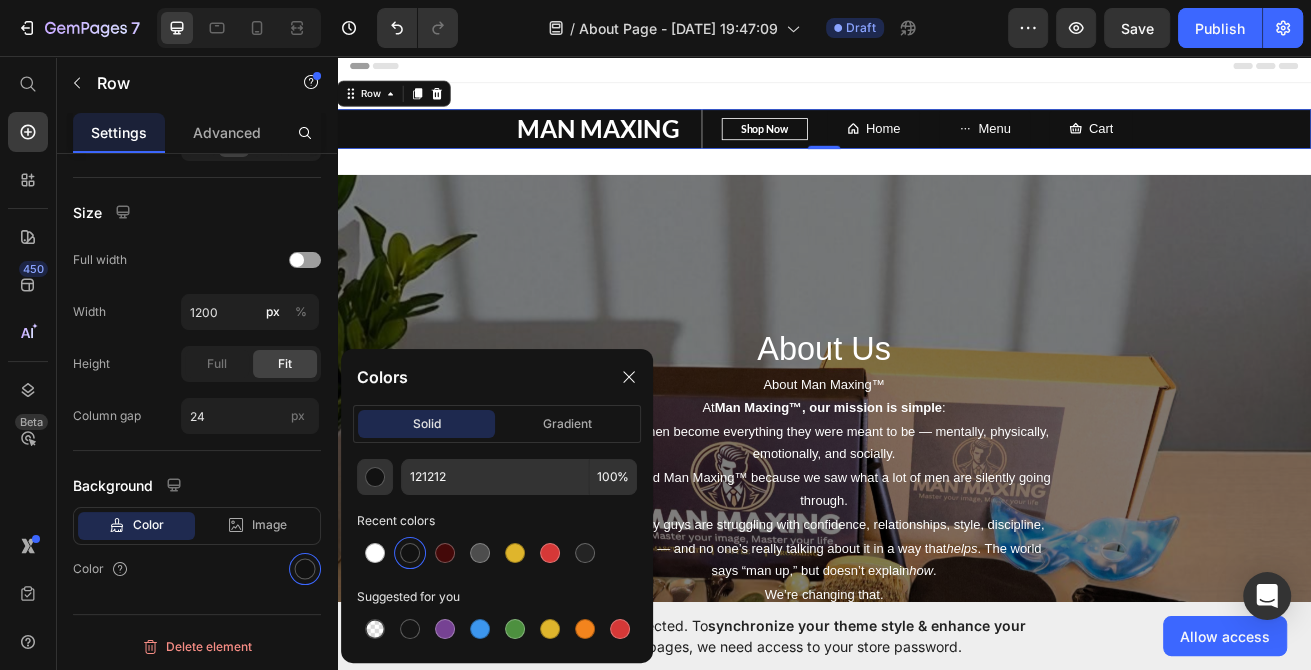 click on "MAN MAXING Text block Shop Now Button Row
Home Button
Menu Button
Cart Button Row   0" at bounding box center (937, 146) 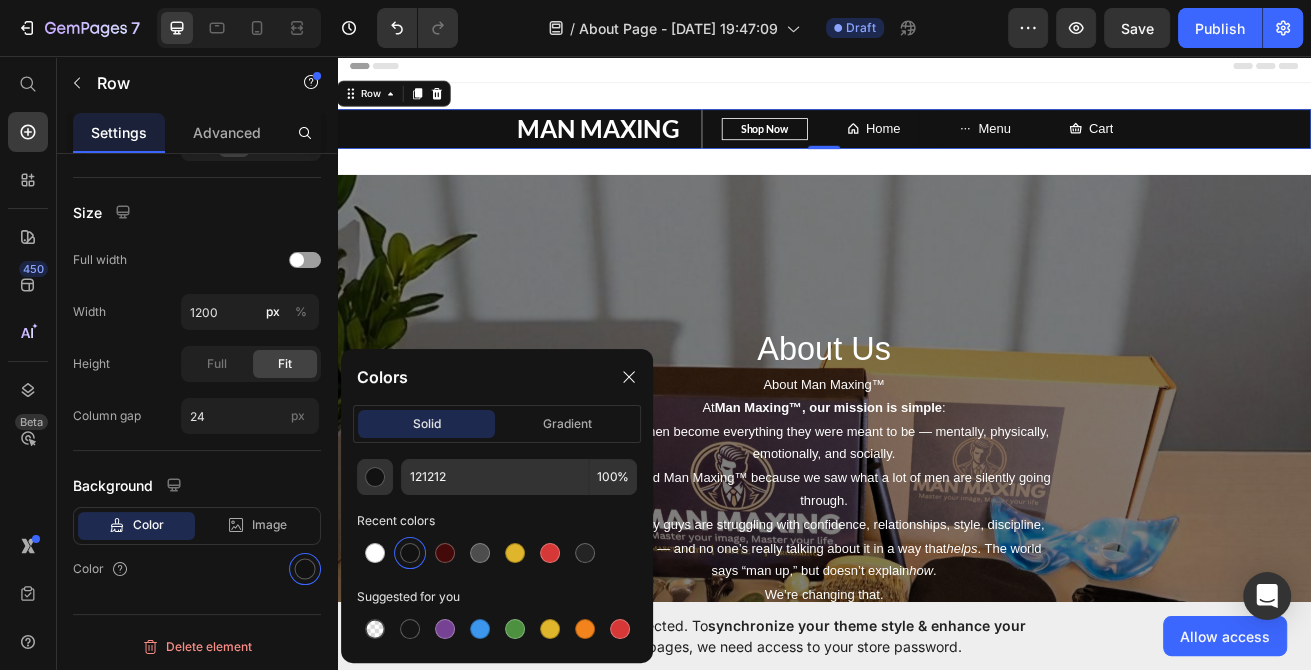 scroll, scrollTop: 634, scrollLeft: 0, axis: vertical 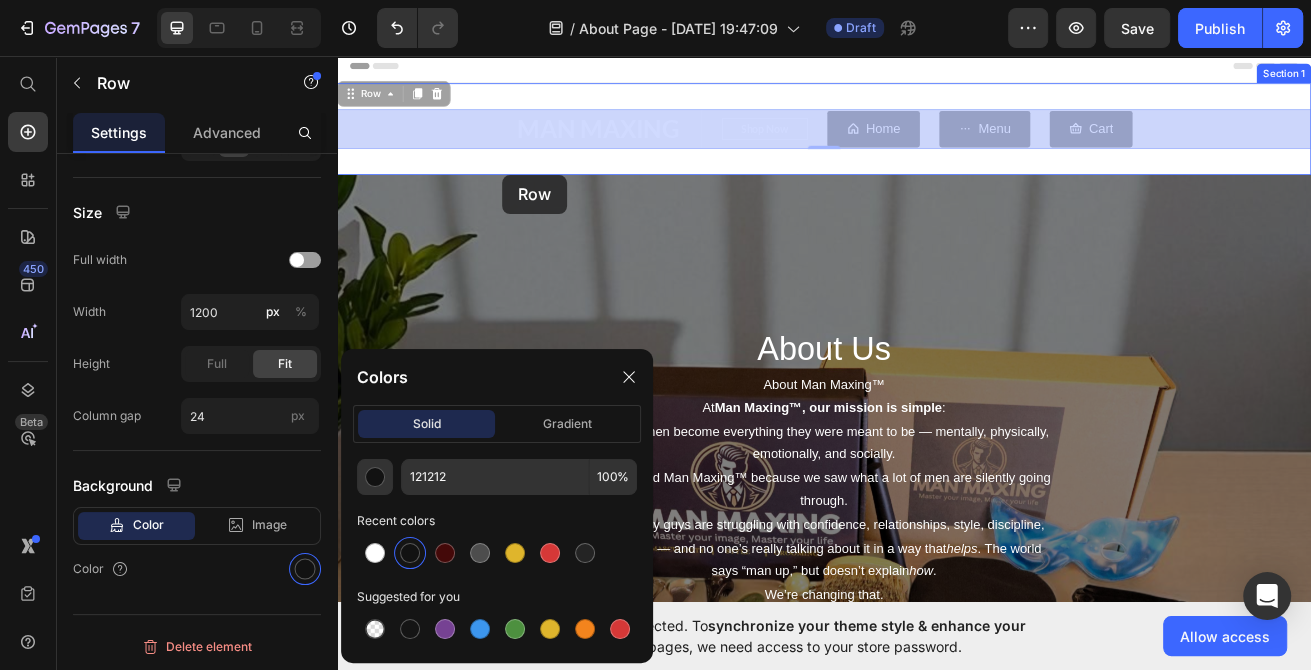 drag, startPoint x: 501, startPoint y: 144, endPoint x: 502, endPoint y: 164, distance: 20.024984 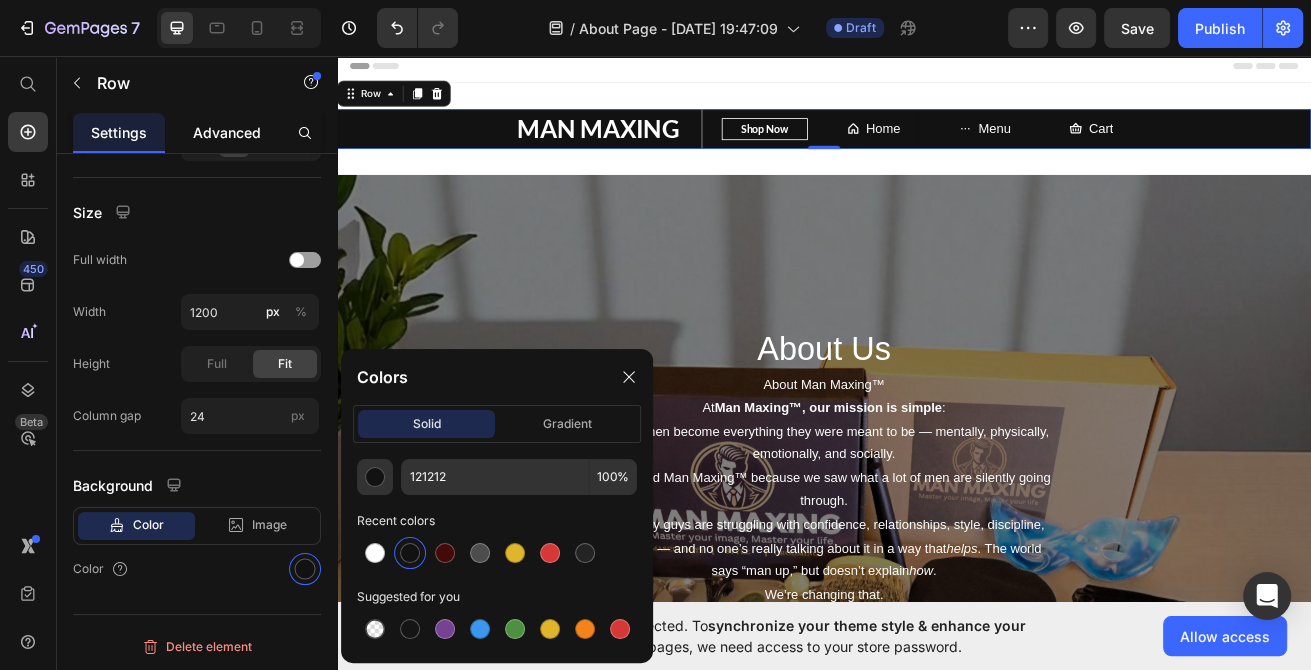 click on "Advanced" at bounding box center [227, 132] 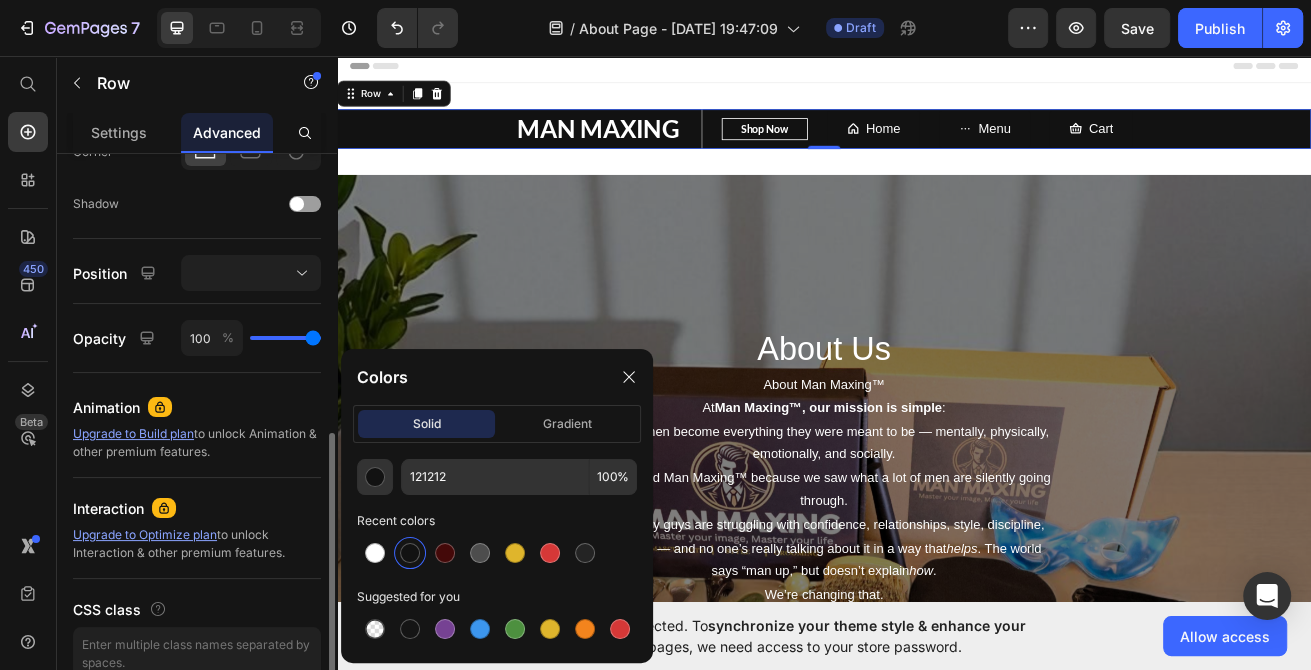 scroll, scrollTop: 0, scrollLeft: 0, axis: both 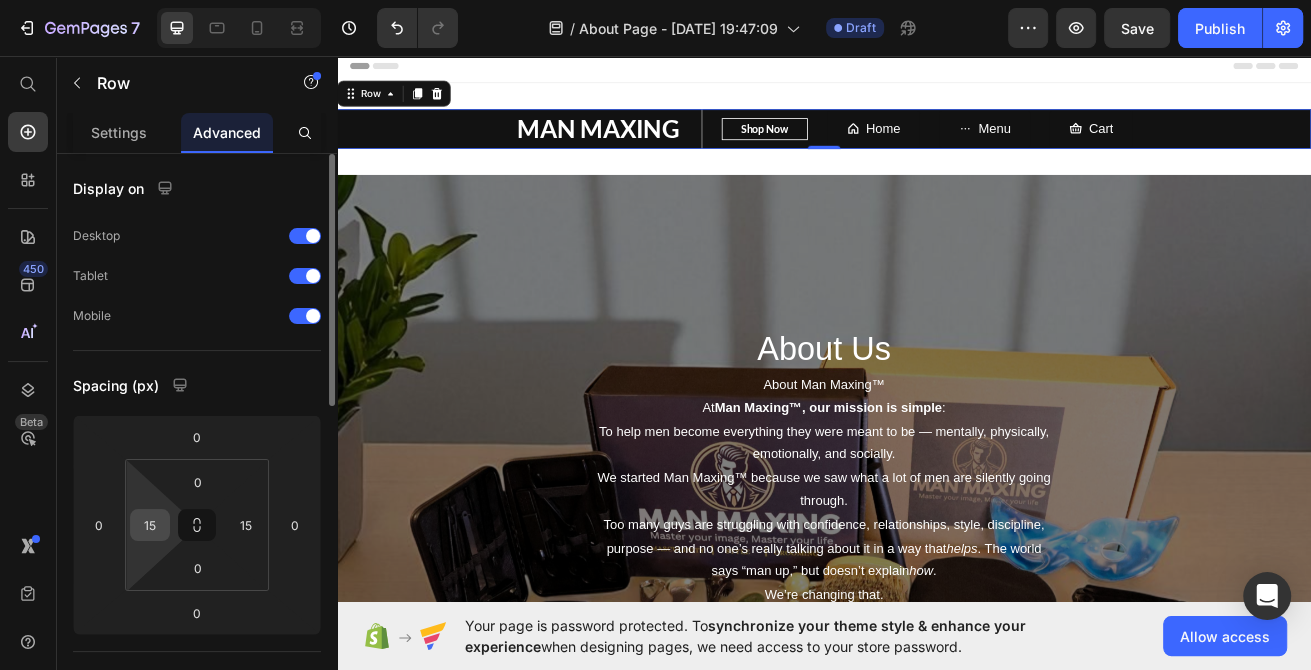 click on "15" at bounding box center (150, 525) 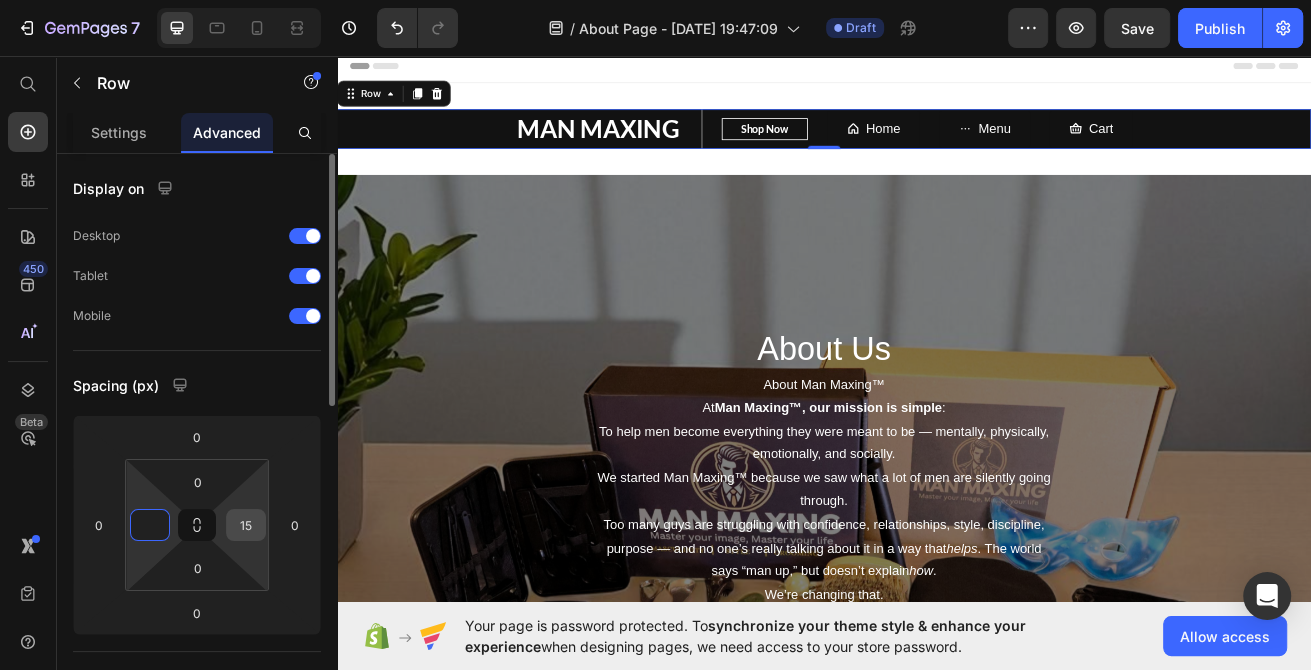 type on "0" 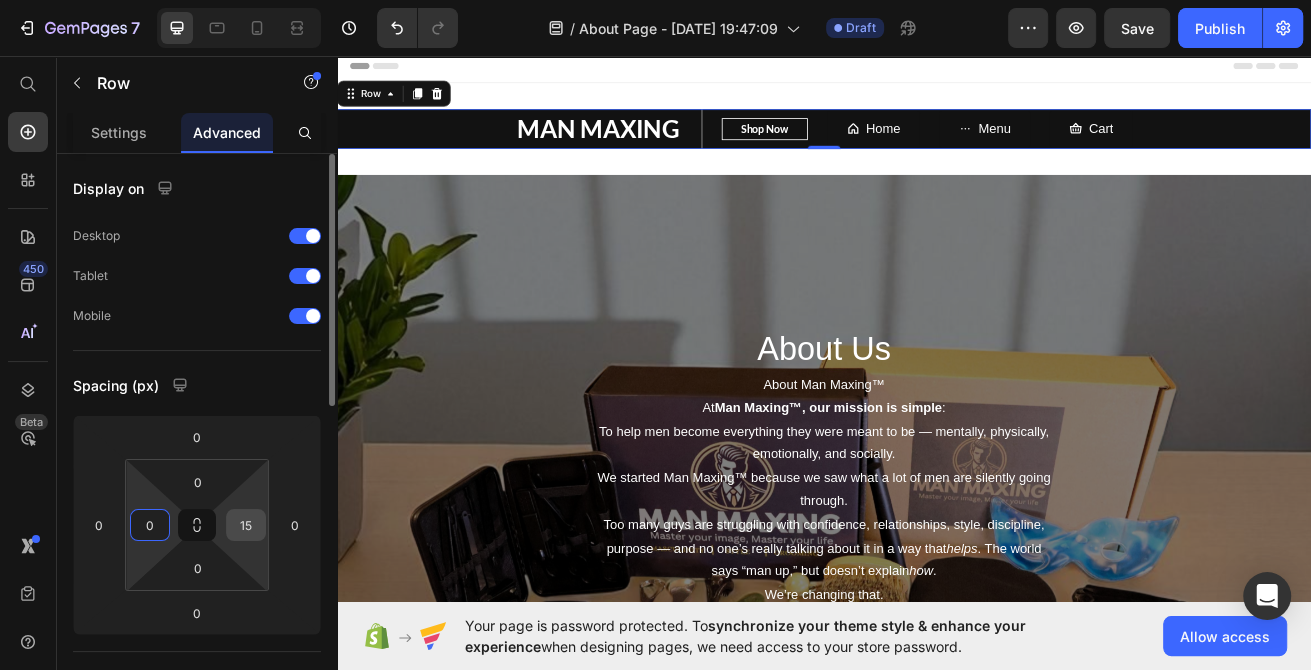 click on "15" at bounding box center [246, 525] 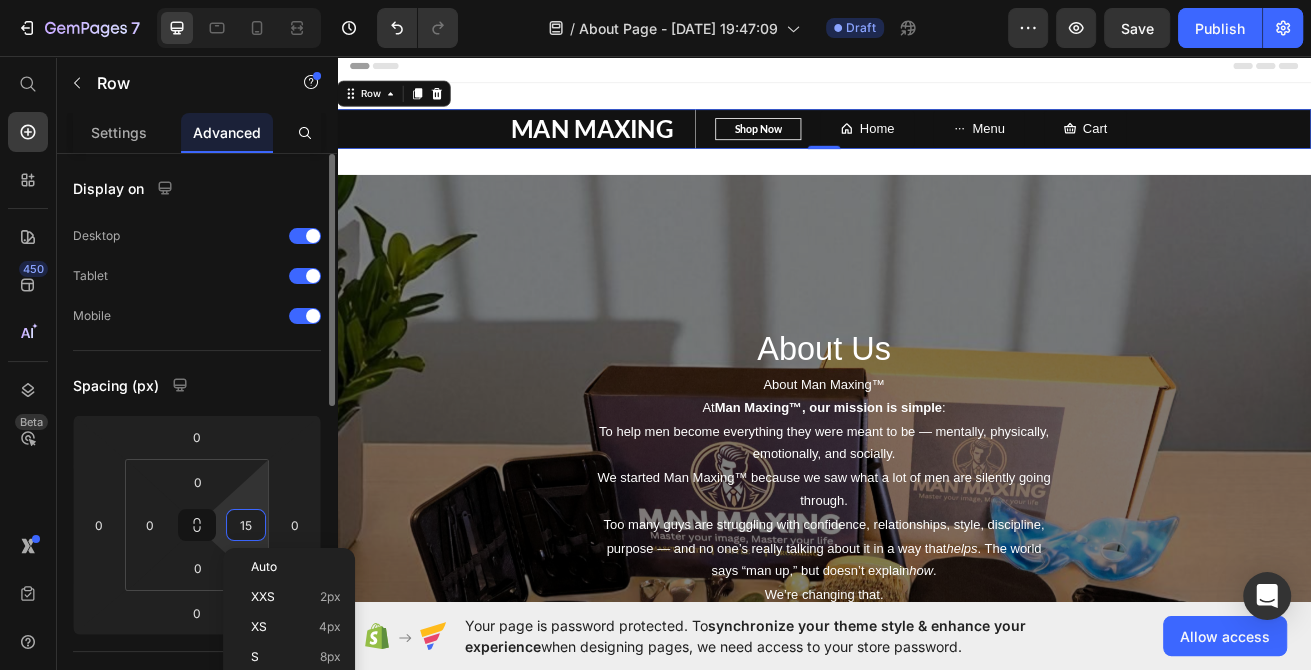 type 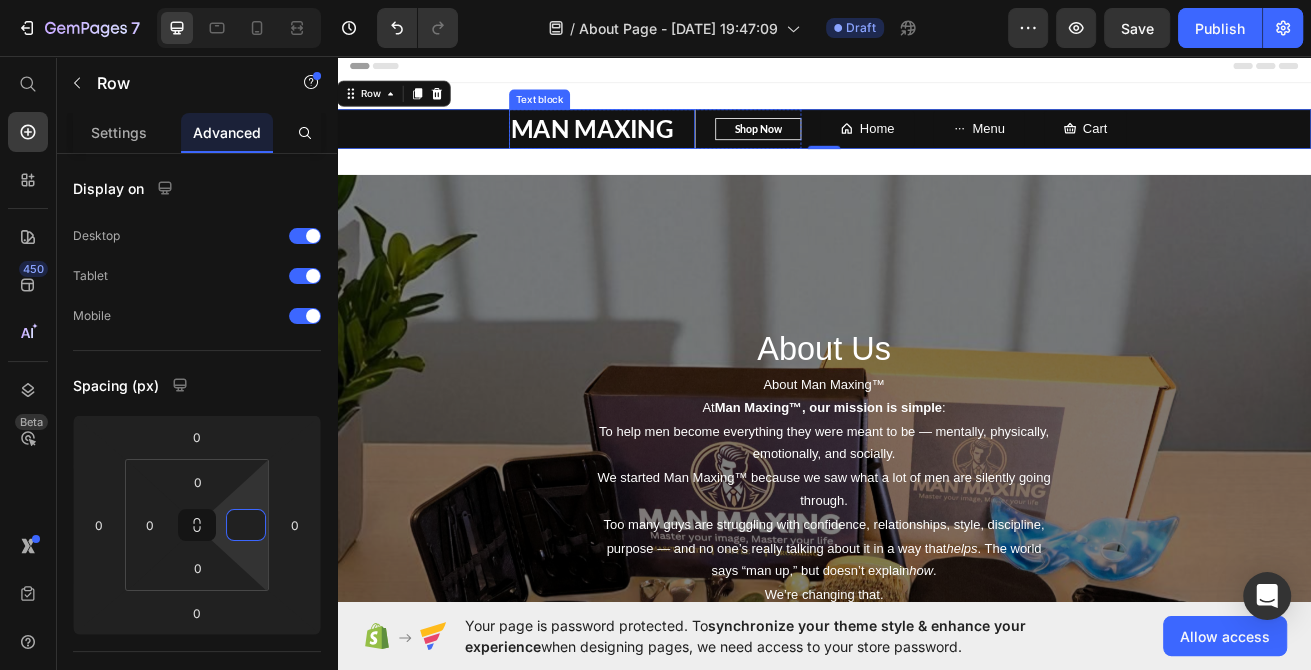 click on "MAN MAXING Text block Shop Now Button Row
Home Button
Menu Button
Cart Button Row   0" at bounding box center [937, 146] 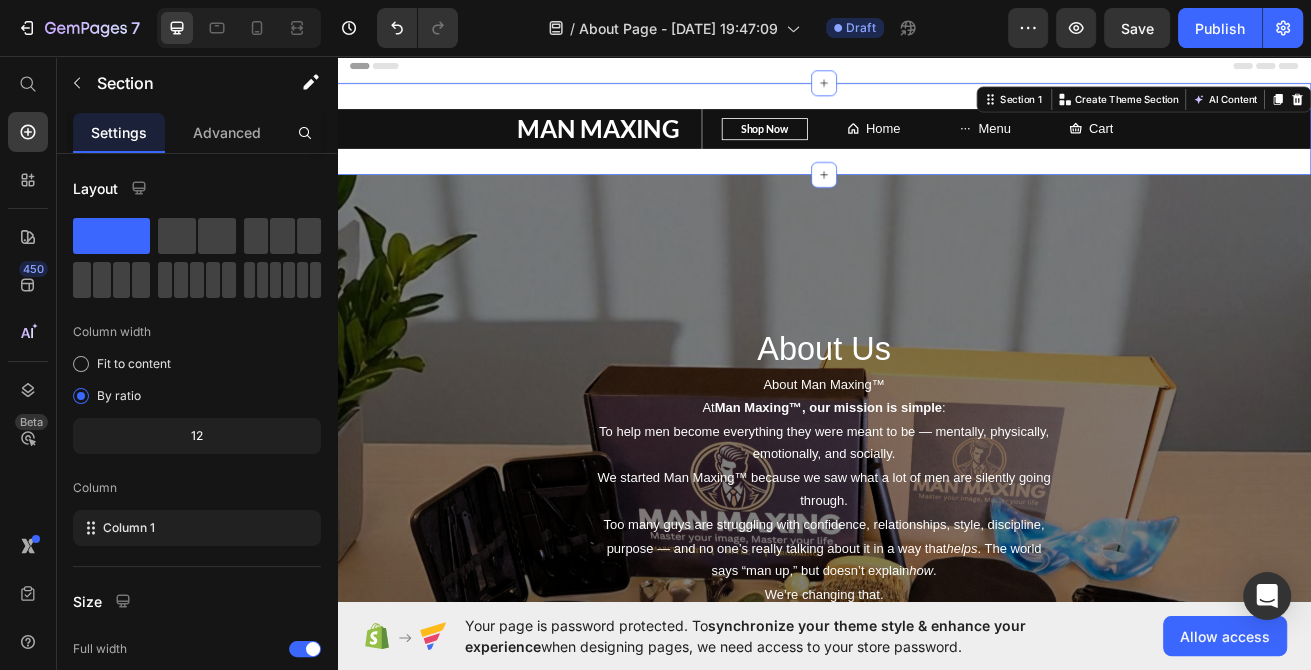 click on "MAN MAXING Text block Shop Now Button Row
Home Button
Menu Button
Cart Button Row Section 1   You can create reusable sections Create Theme Section AI Content Write with GemAI What would you like to describe here? Tone and Voice Persuasive Product Getting products... Show more Generate" at bounding box center [937, 146] 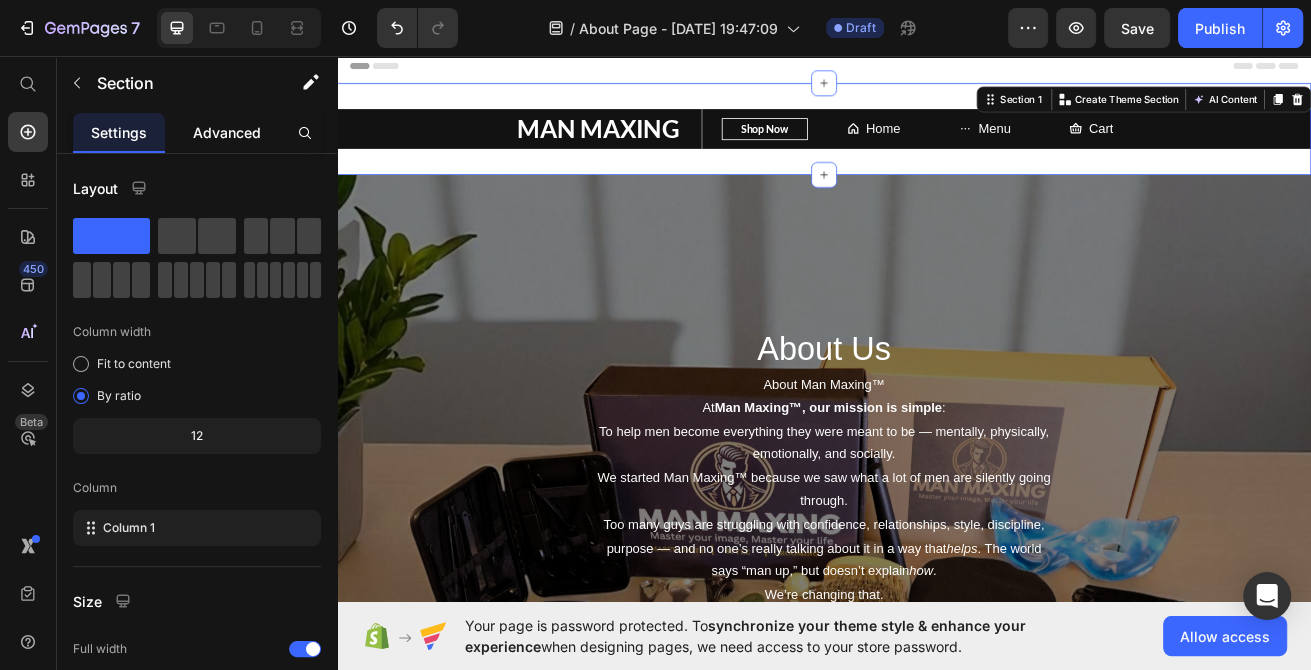 click on "Advanced" 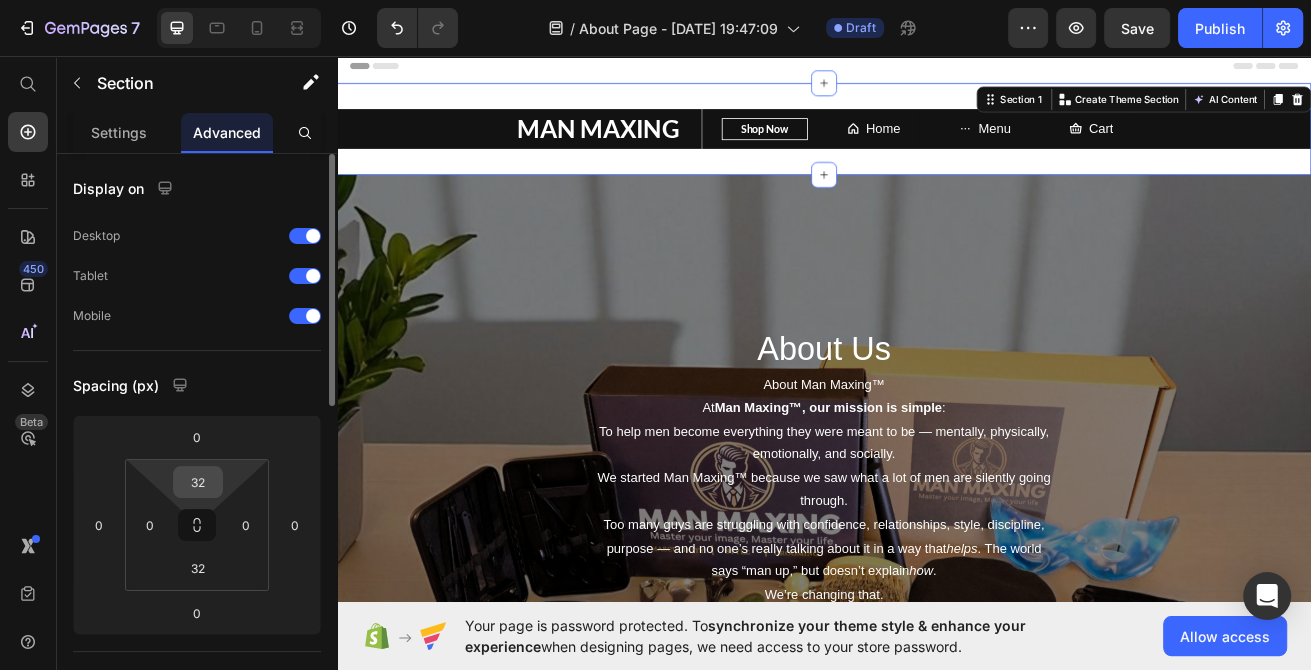 click on "32" at bounding box center (198, 482) 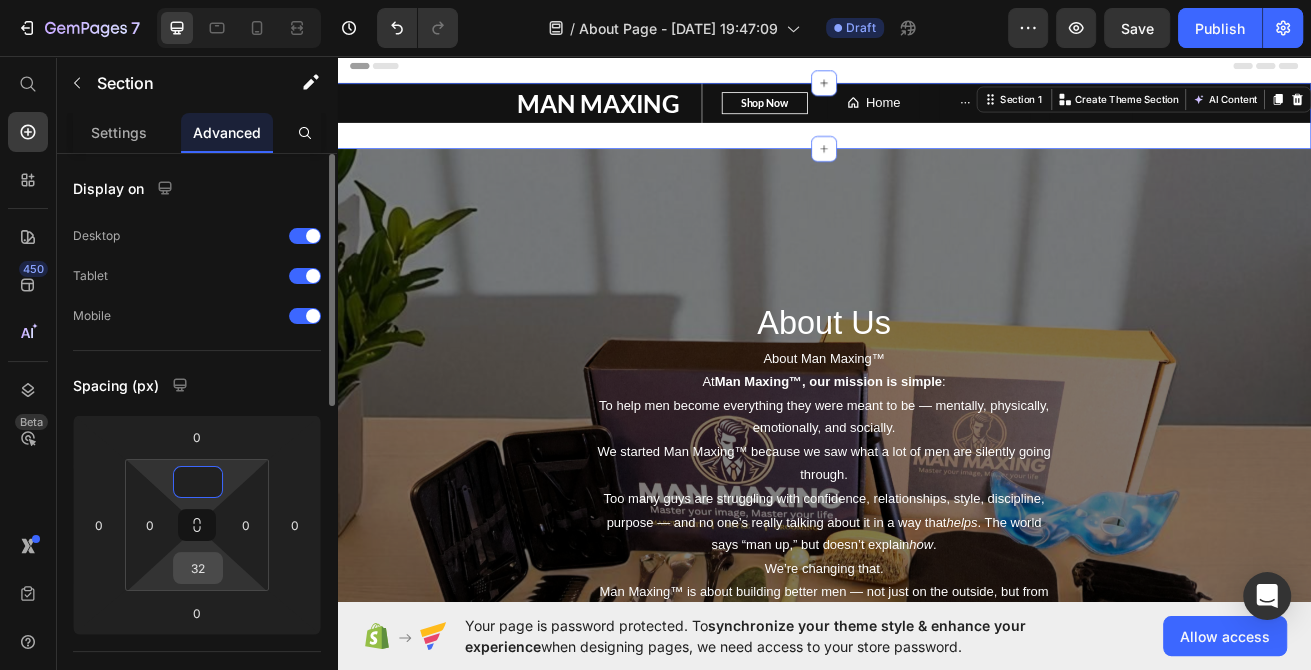 type on "0" 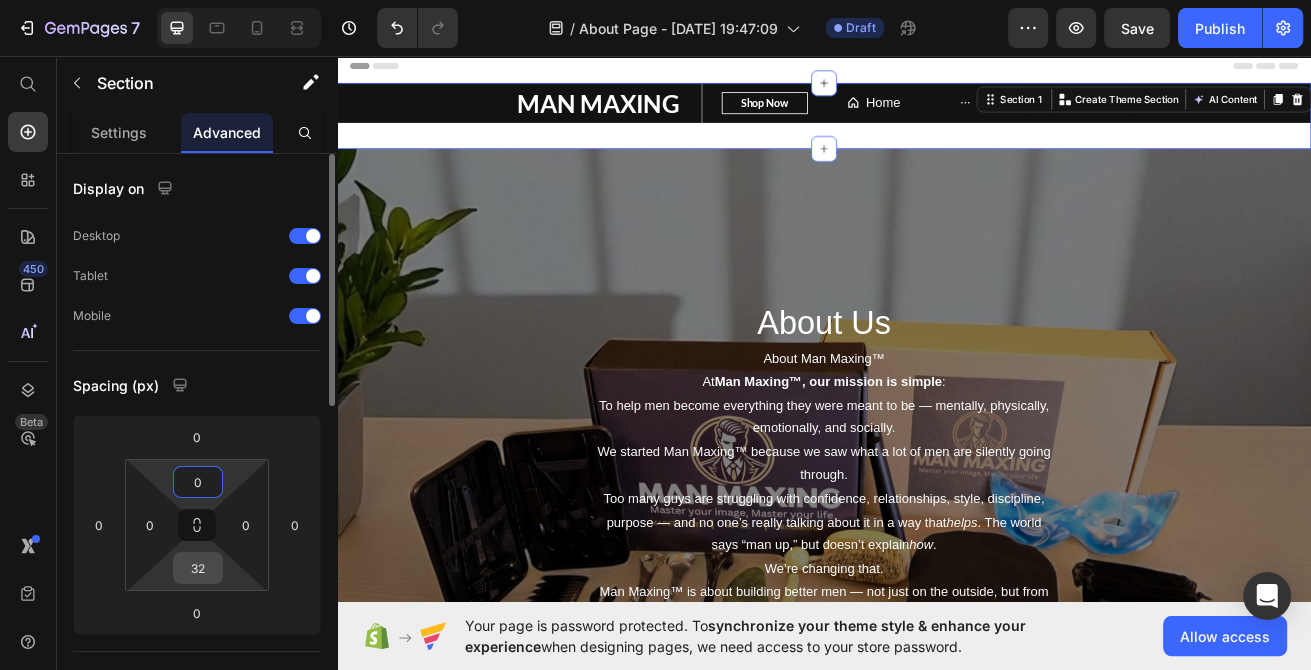 click on "32" at bounding box center (198, 568) 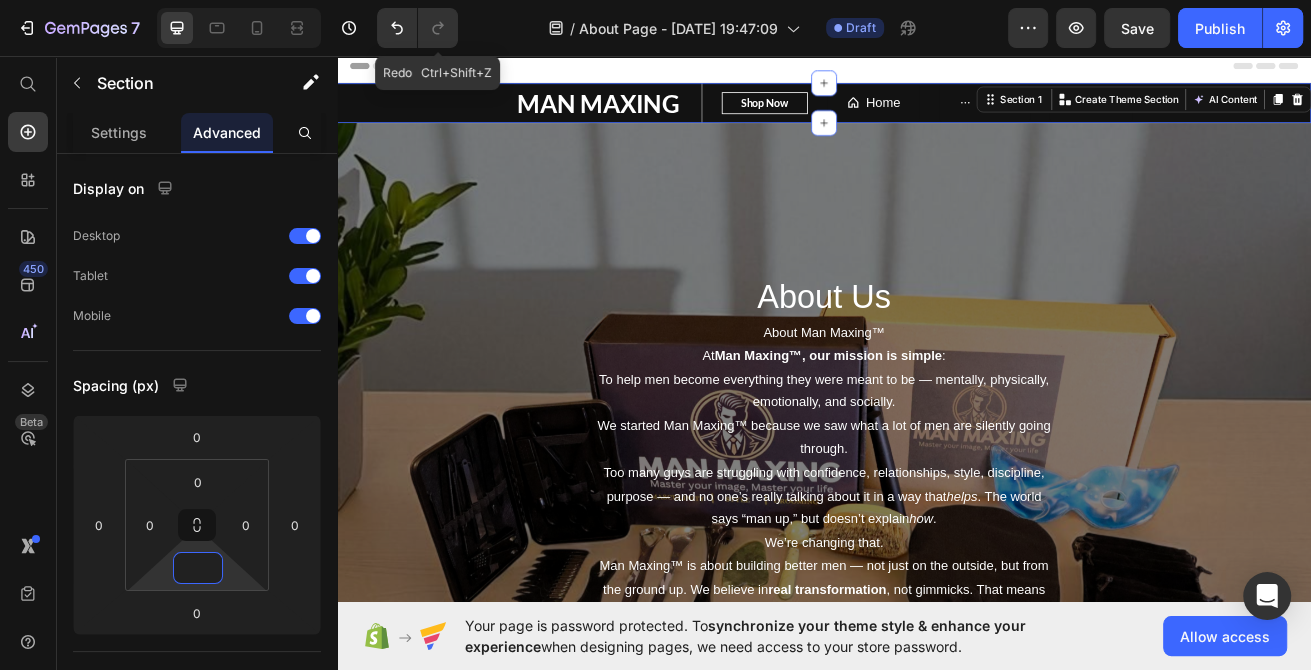 type on "0" 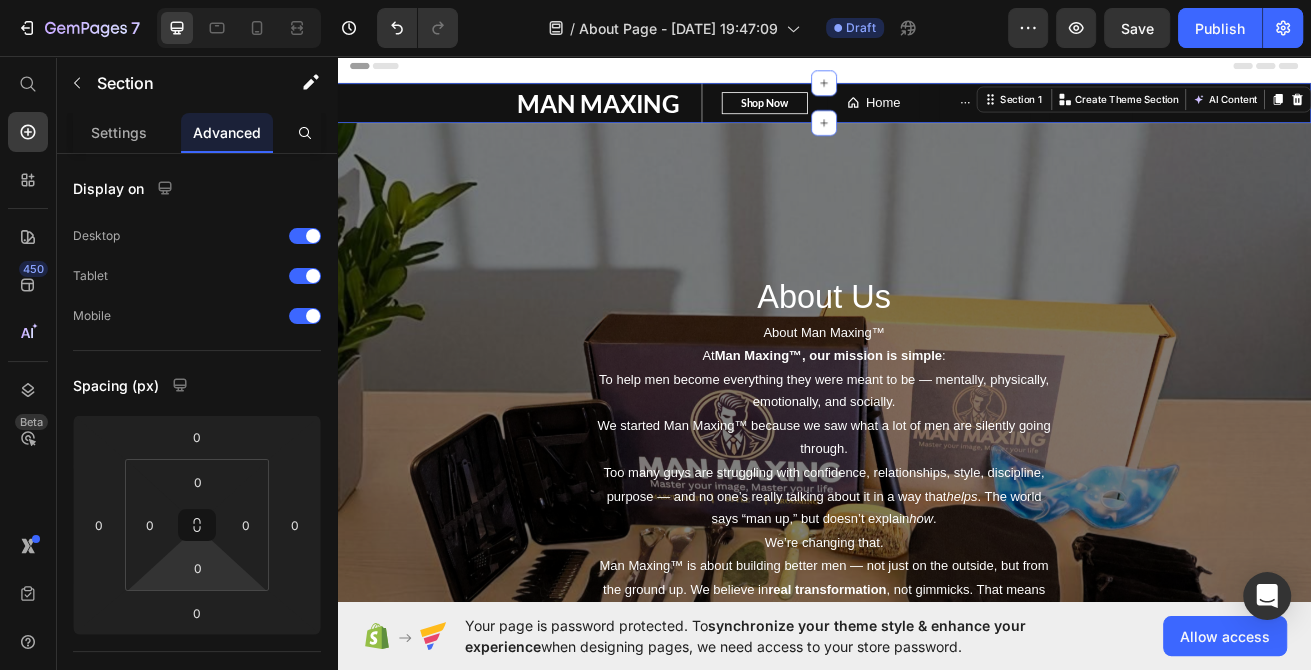 click on "/  About Page - Jul 10, 19:47:09 Draft" 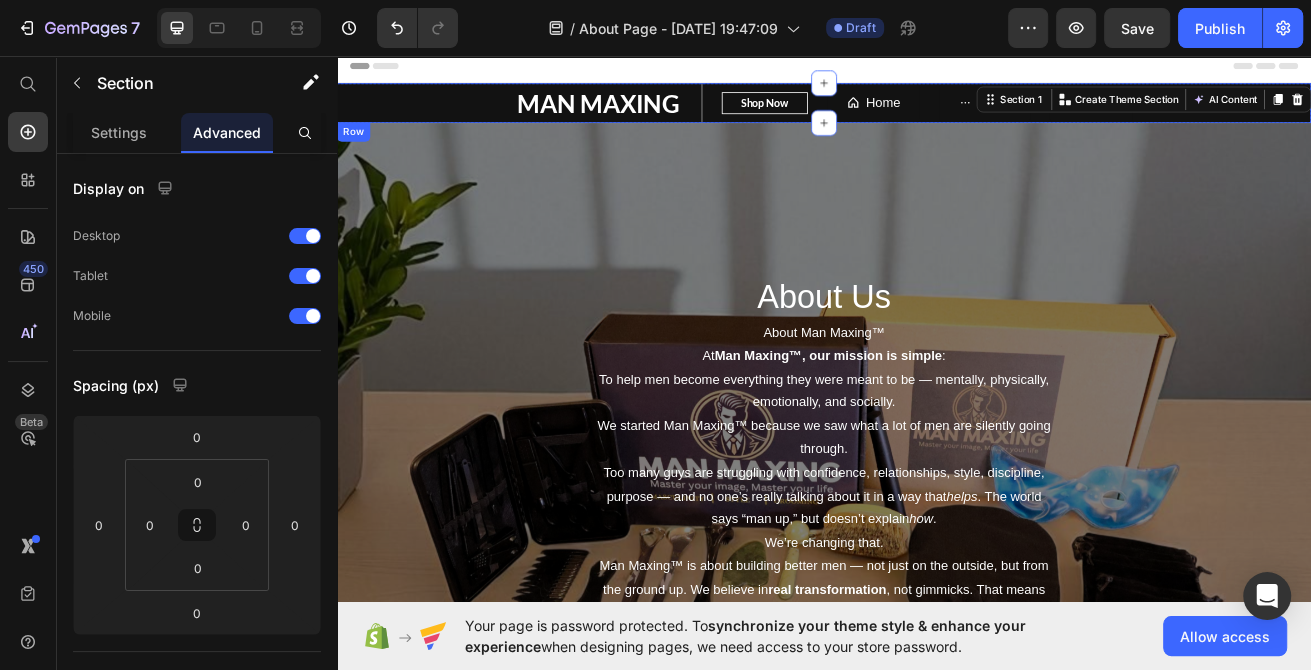 click on "MAN MAXING Text block Shop Now Button Row
Home Button
Menu Button
Cart Button Row" at bounding box center [937, 114] 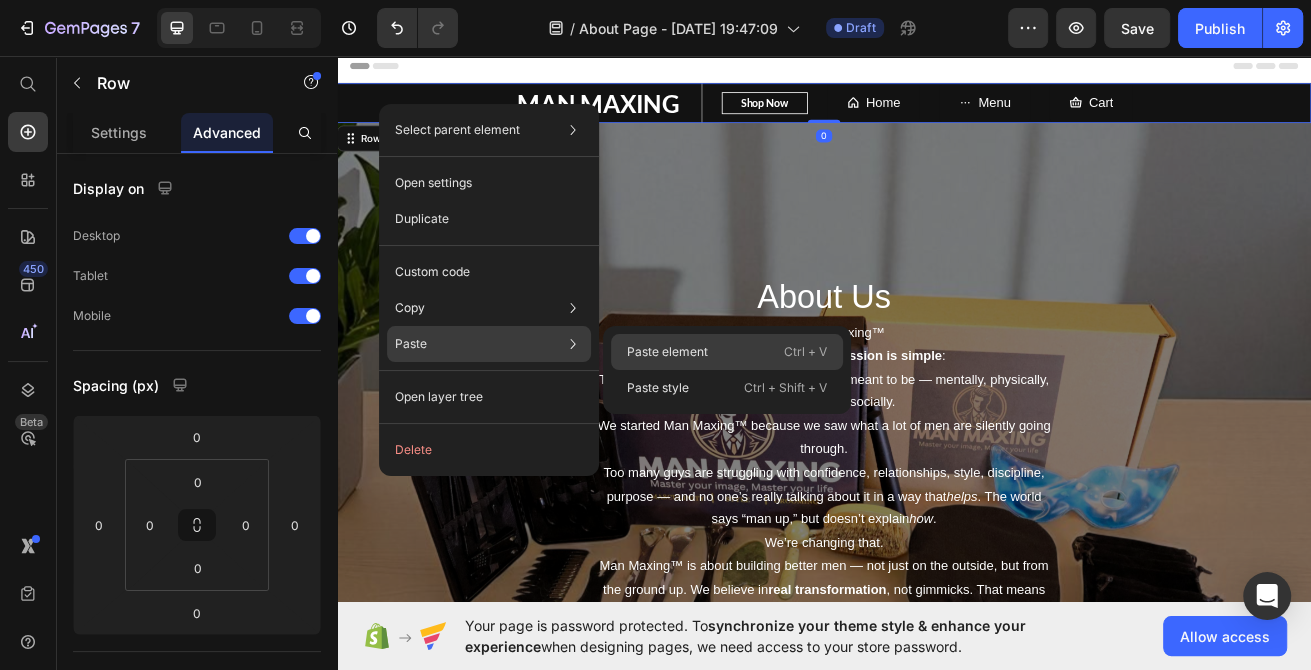 click on "Paste element" at bounding box center [667, 352] 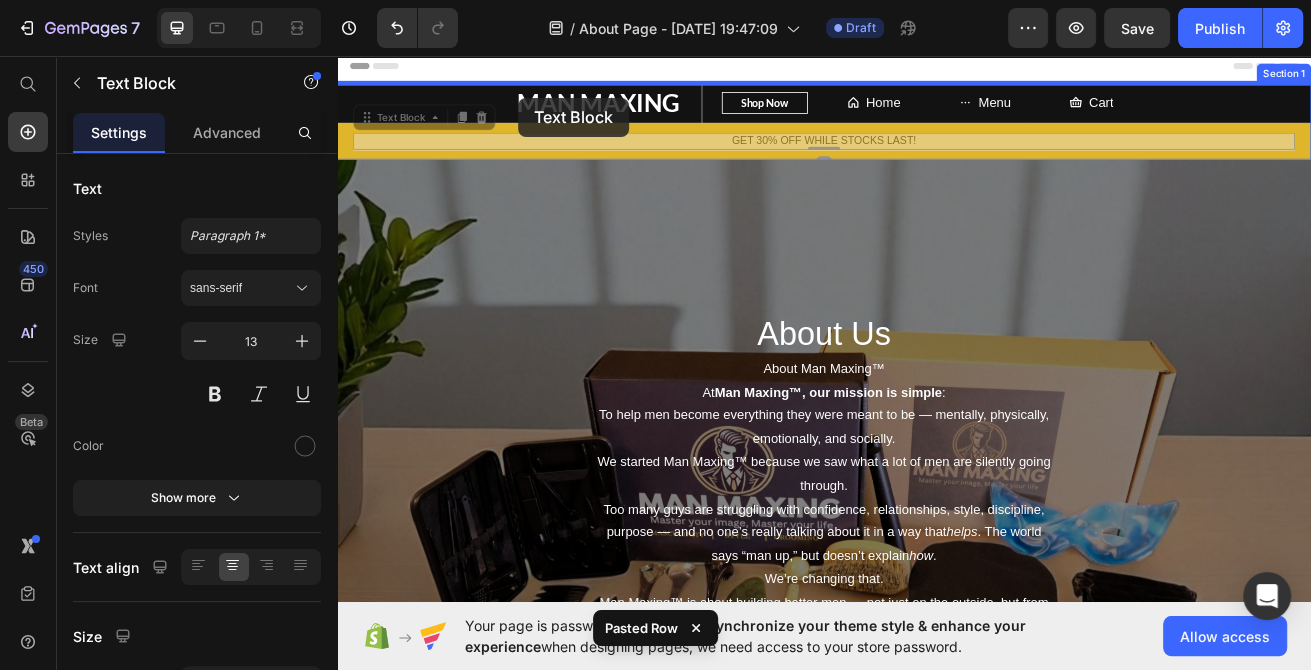 drag, startPoint x: 514, startPoint y: 157, endPoint x: 518, endPoint y: 97, distance: 60.133186 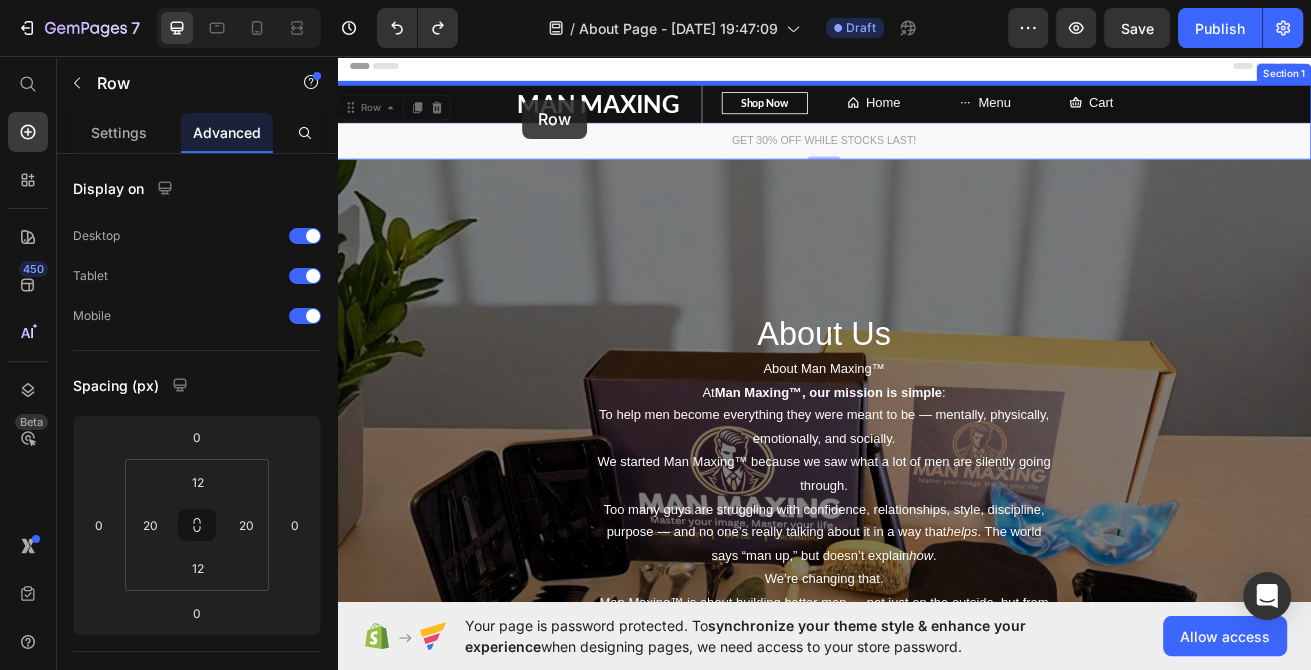 drag, startPoint x: 510, startPoint y: 175, endPoint x: 522, endPoint y: 99, distance: 76.941536 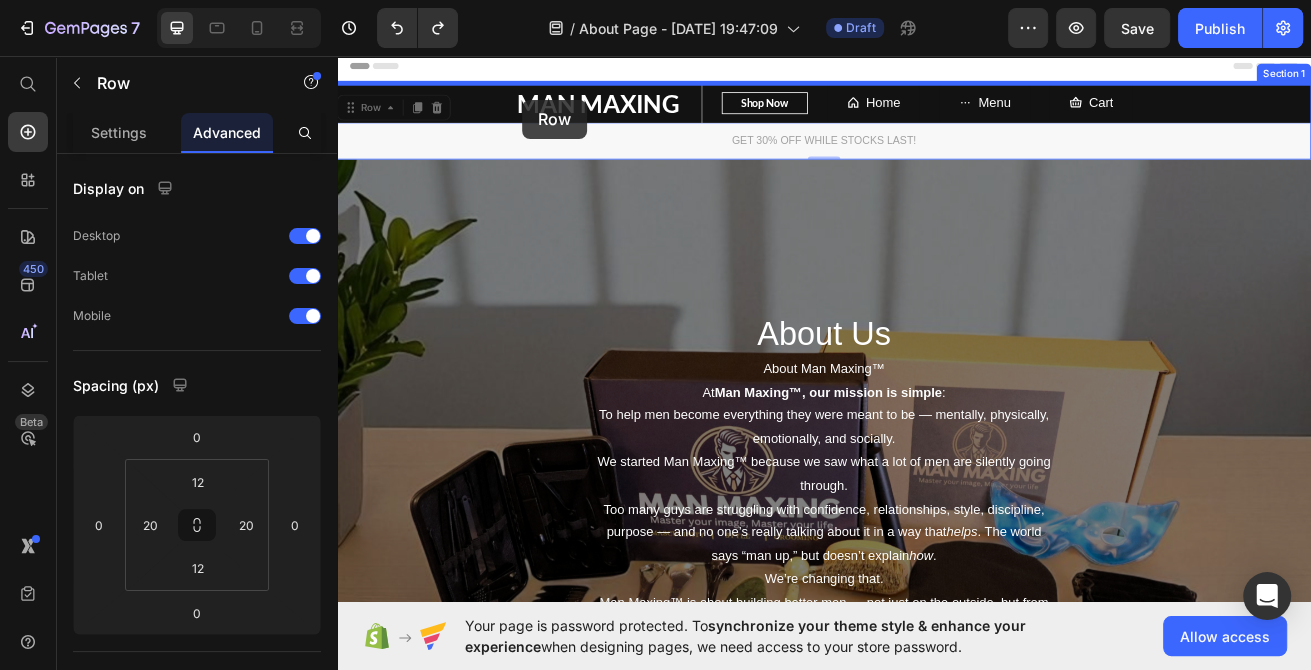 click on "Header MAN MAXING Text block Shop Now Button Row
Home Button
Menu Button
Cart Button Row GET 30% OFF WHILE STOCKS LAST! Text Block Row   0 GET 30% OFF WHILE STOCKS LAST! Text Block Row   0 Section 1 About Us Heading About Man Maxing™ At  Man Maxing™, our mission is simple : To help men become everything they were meant to be — mentally, physically, emotionally, and socially. We started Man Maxing™ because we saw what a lot of men are silently going through. Too many guys are struggling with confidence, relationships, style, discipline, purpose — and no one’s really talking about it in a way that  helps . The world says “man up,” but doesn’t explain  how . We’re changing that. Man Maxing™ is about building better men — not just on the outside, but from the ground up. We believe in  real transformation this is where it starts . Text block Row Hero Banner Section 2 Have a question? Contact Us Heading Text block manmaxingkits@gmail.com Row" at bounding box center [937, 857] 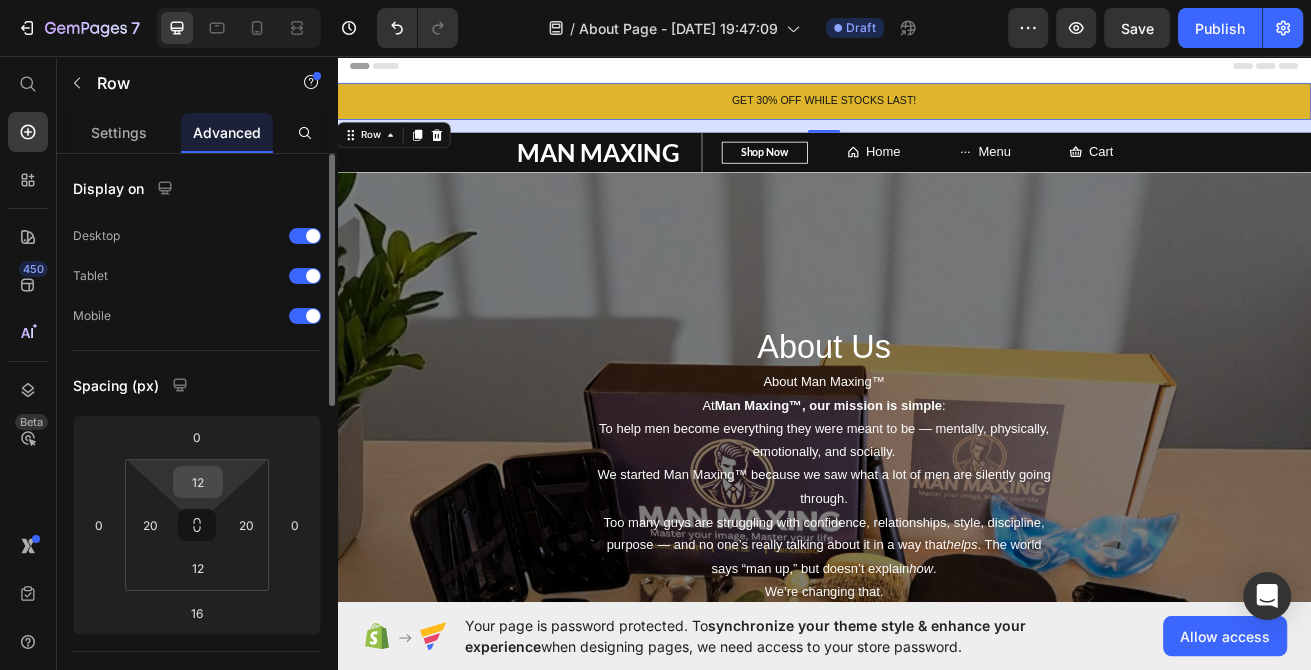 click on "12" at bounding box center [198, 482] 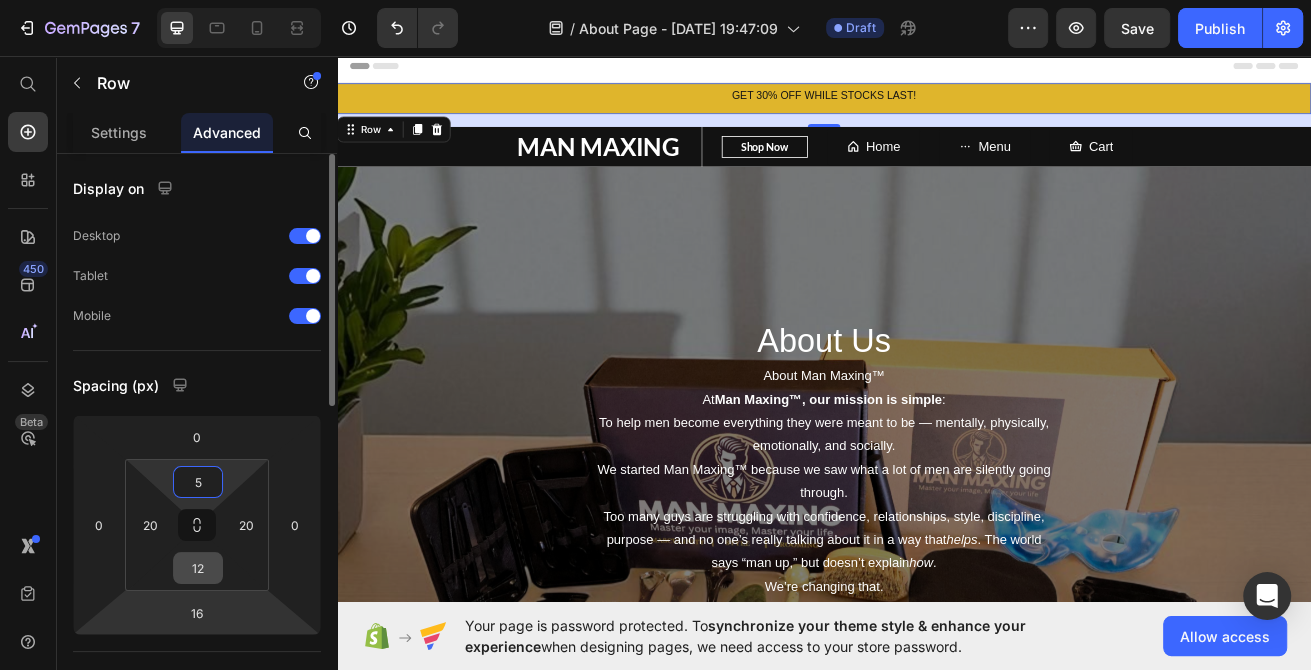 type on "5" 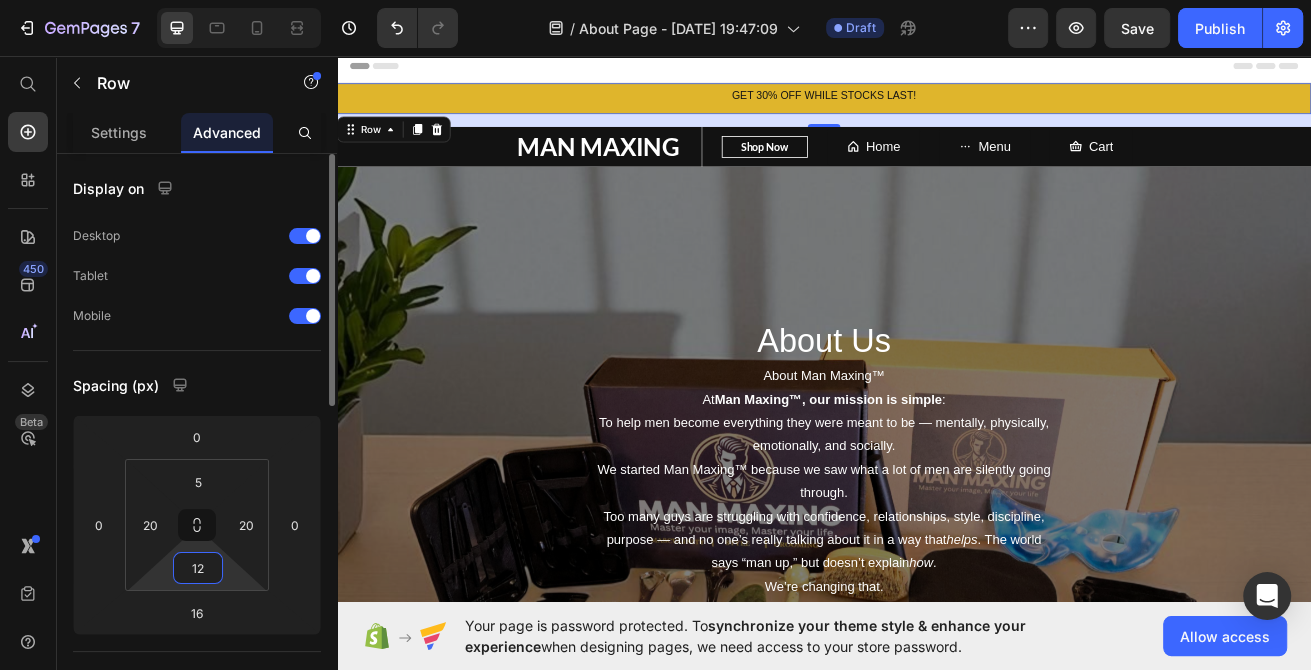 click on "12" at bounding box center (198, 568) 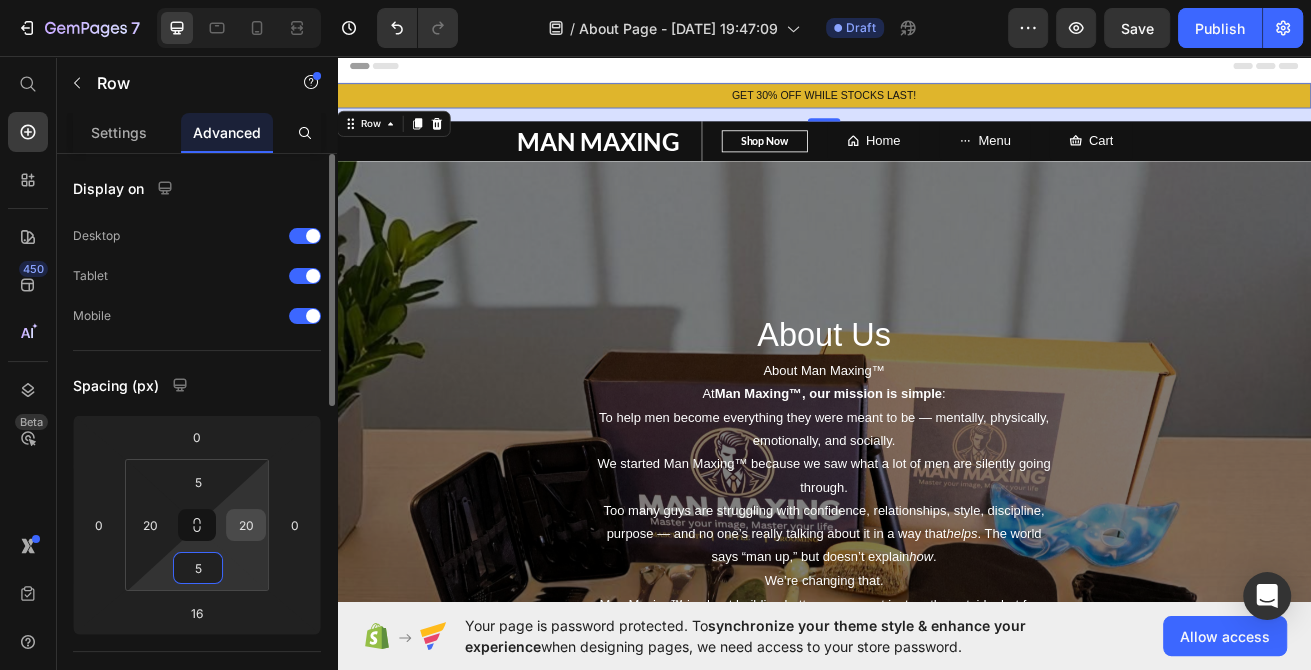 type on "5" 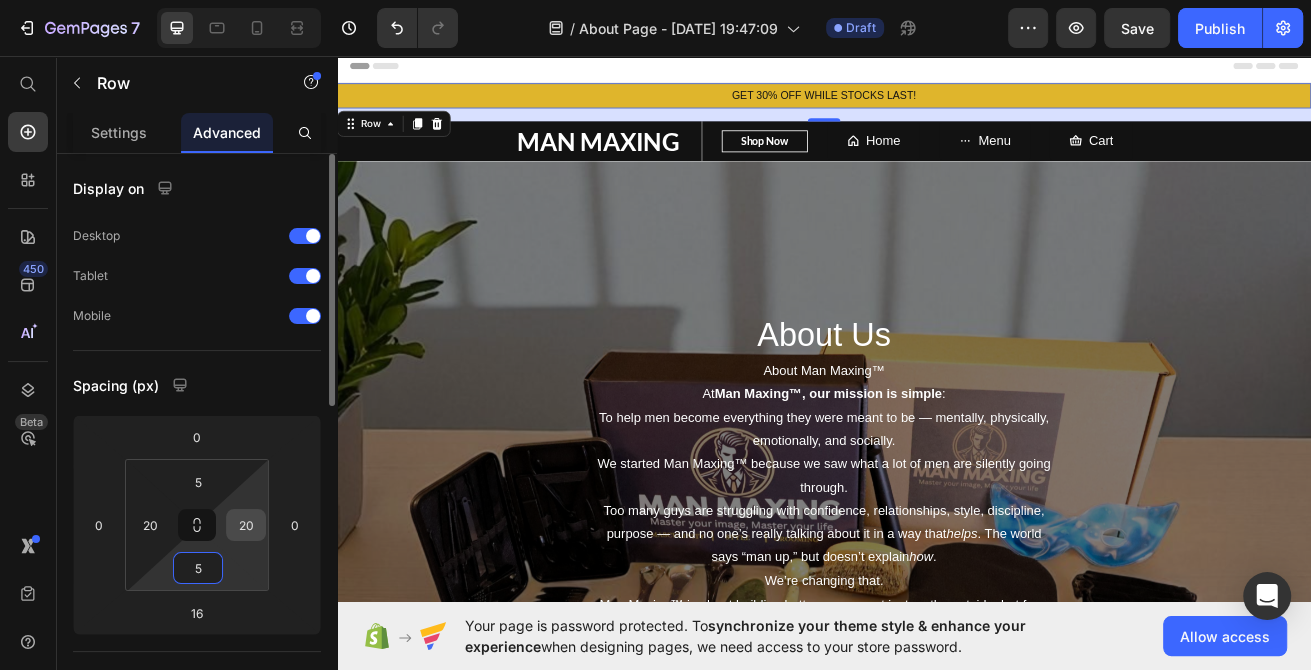 click on "20" at bounding box center [246, 525] 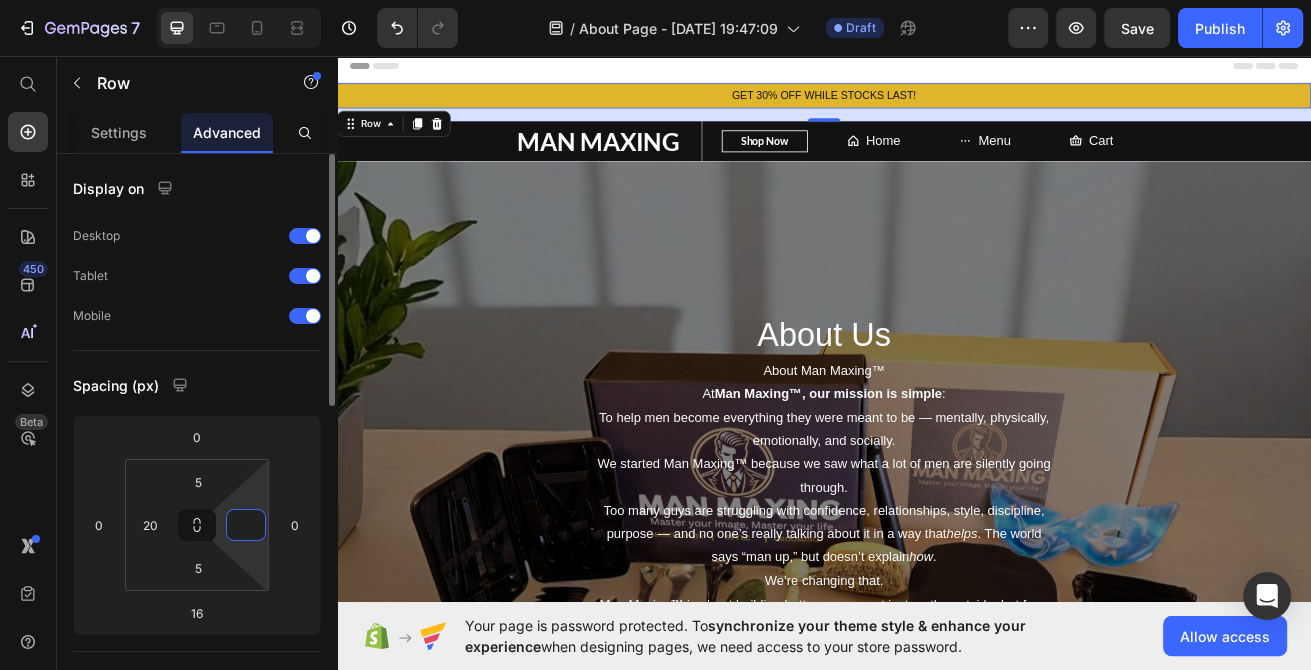click at bounding box center (246, 525) 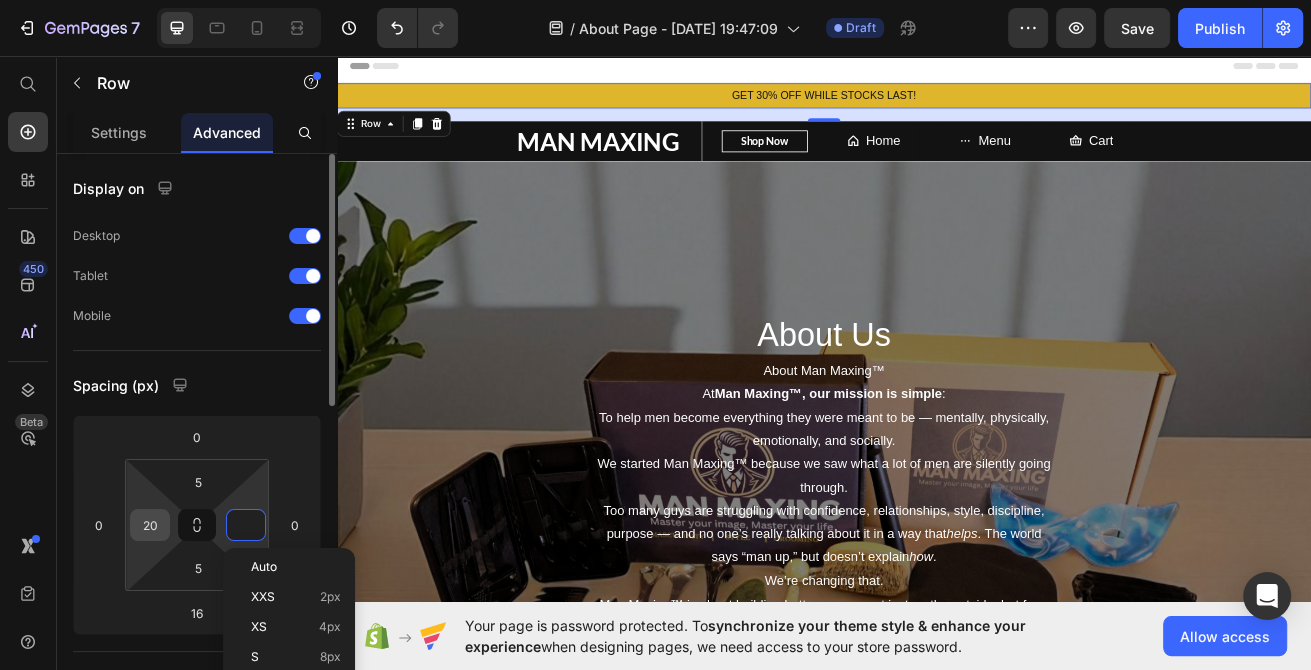 type on "0" 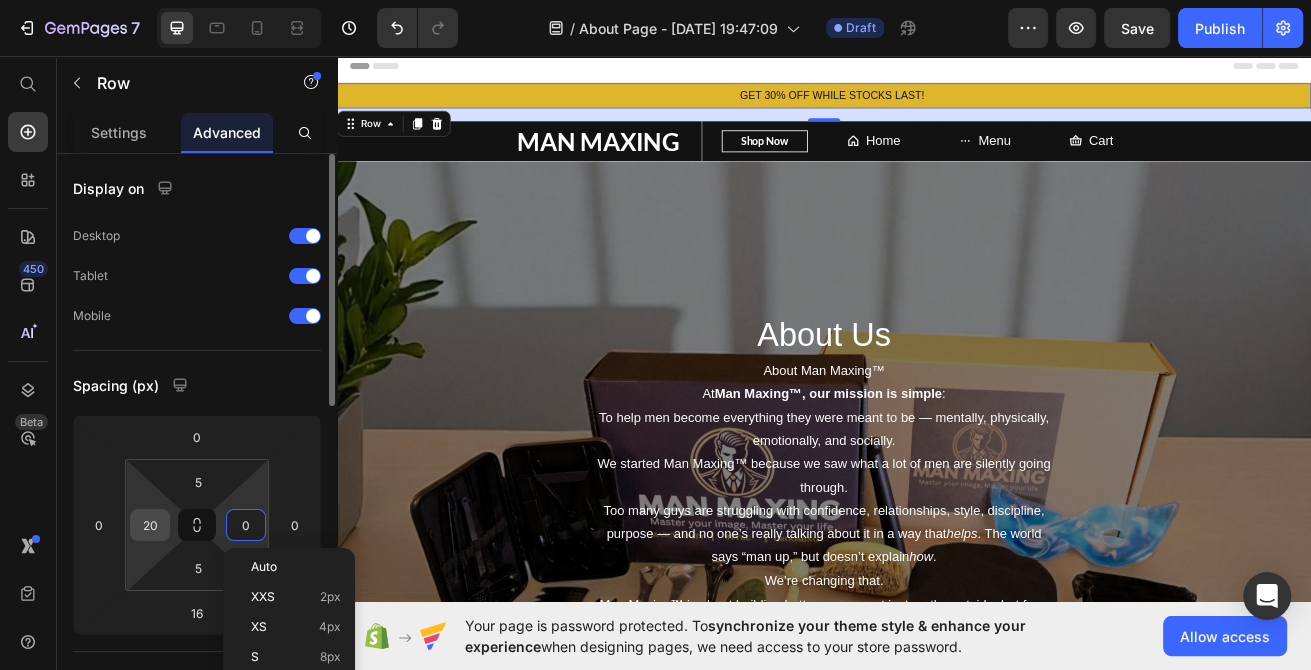 click on "20" at bounding box center (150, 525) 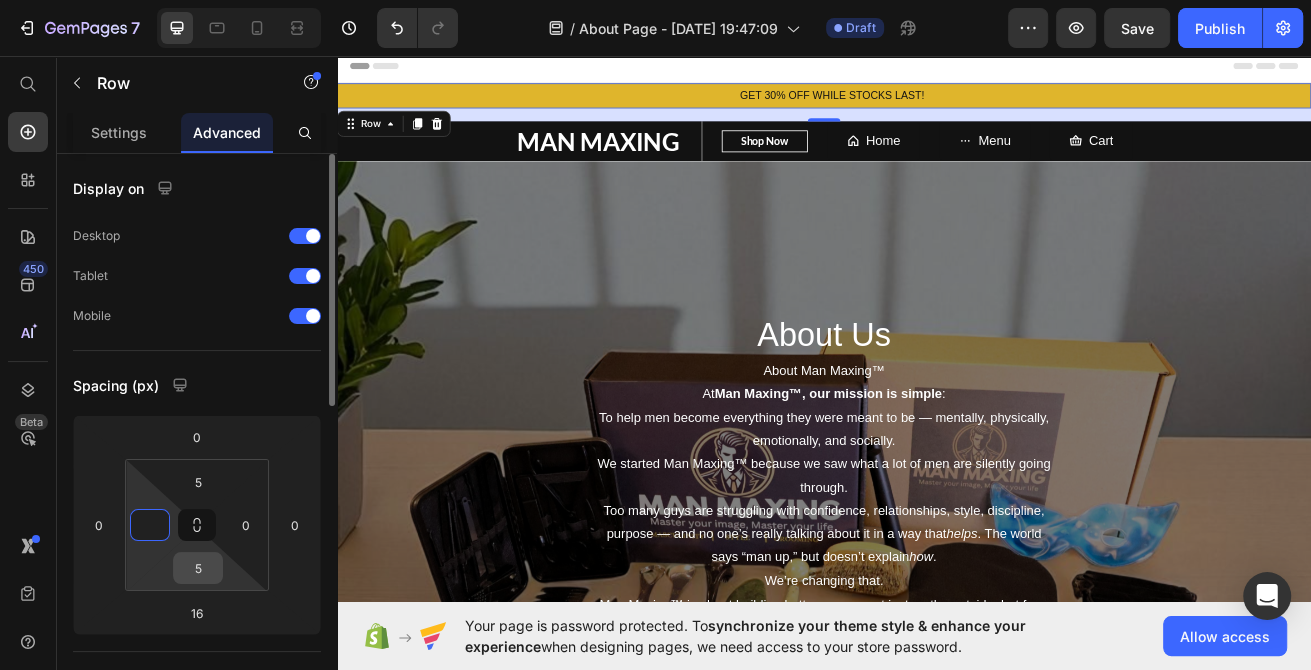 type on "0" 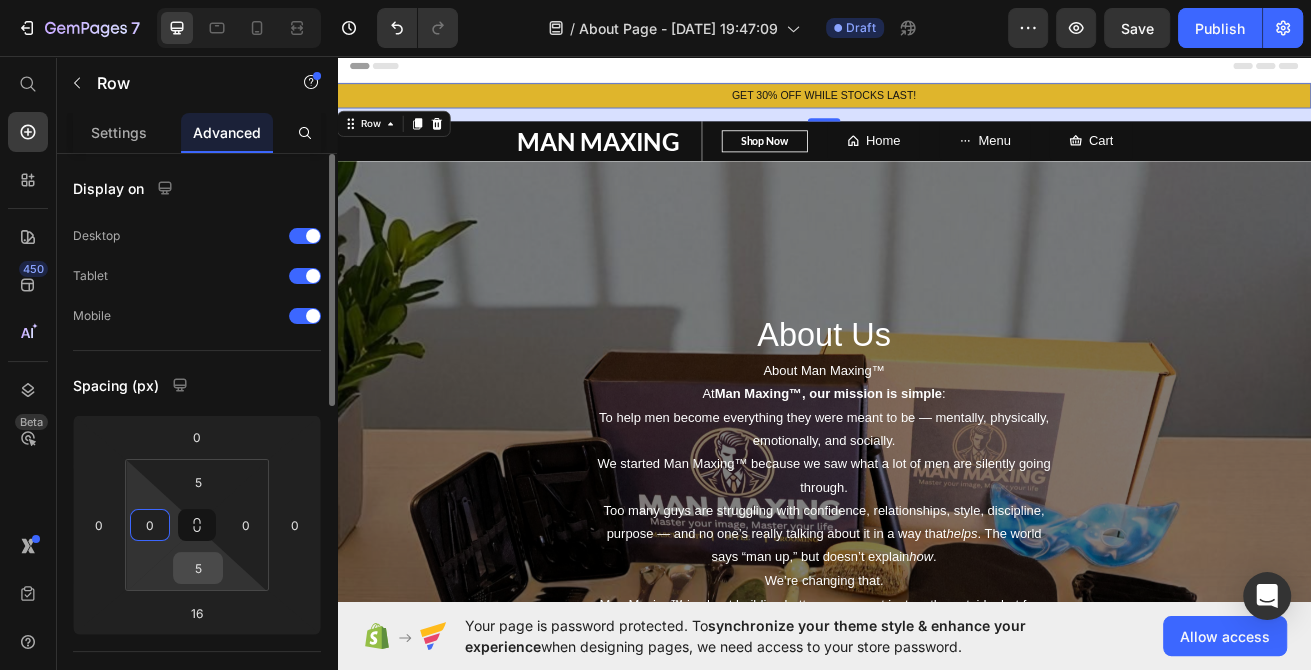 click on "5" at bounding box center (198, 568) 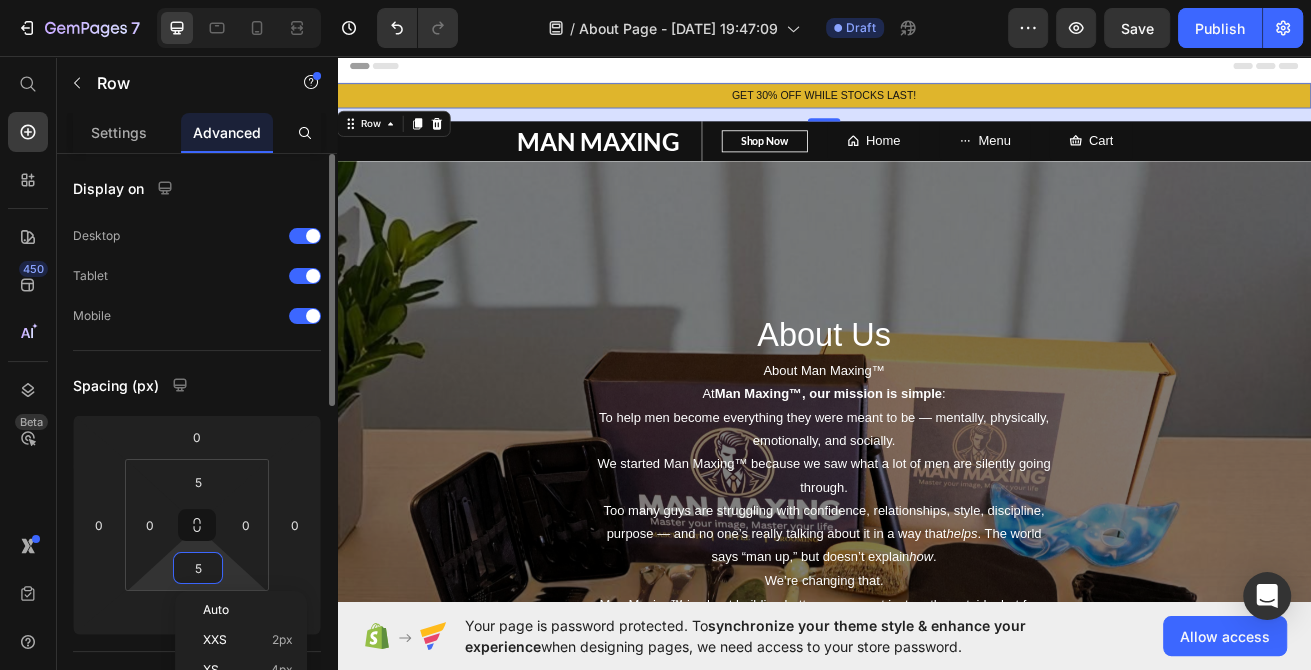 click on "Display on Desktop Tablet Mobile" 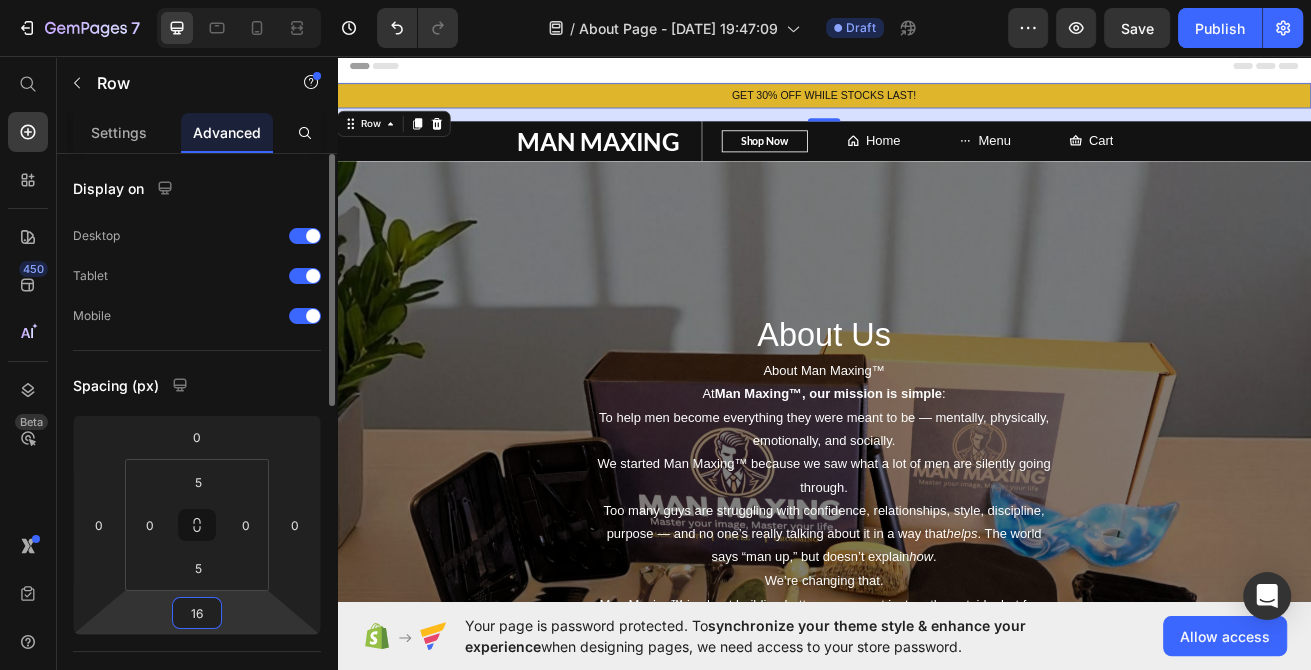 click on "16" at bounding box center [197, 613] 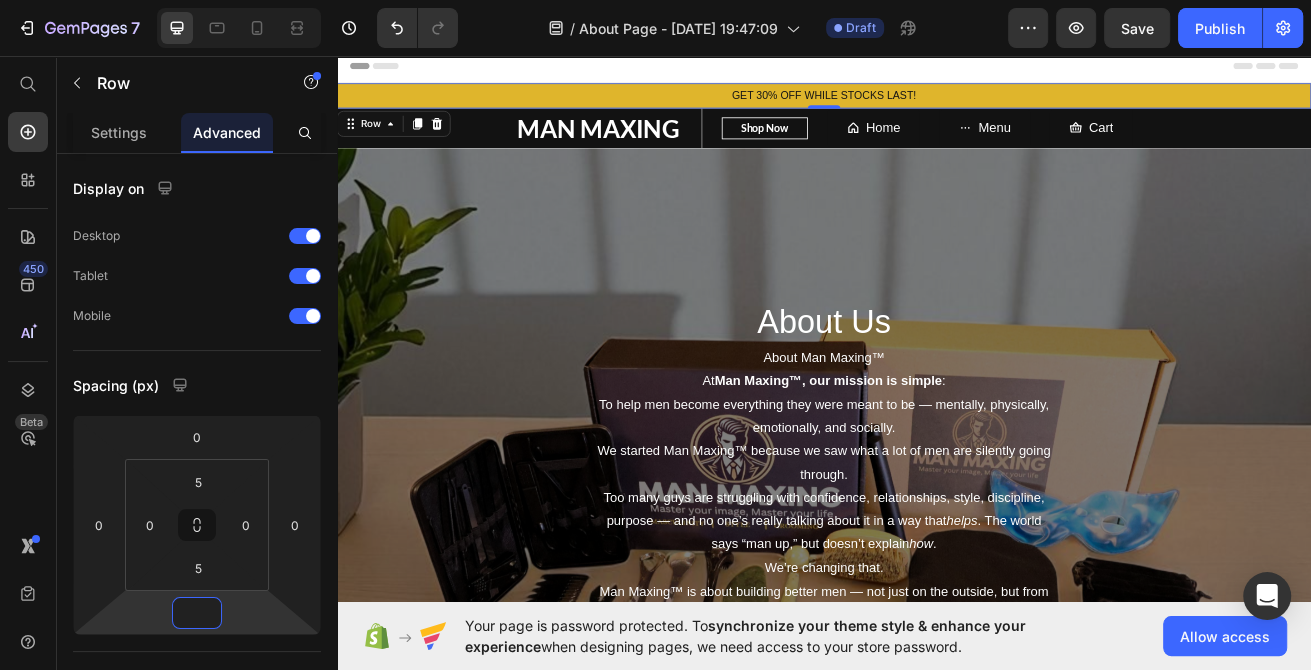 type on "0" 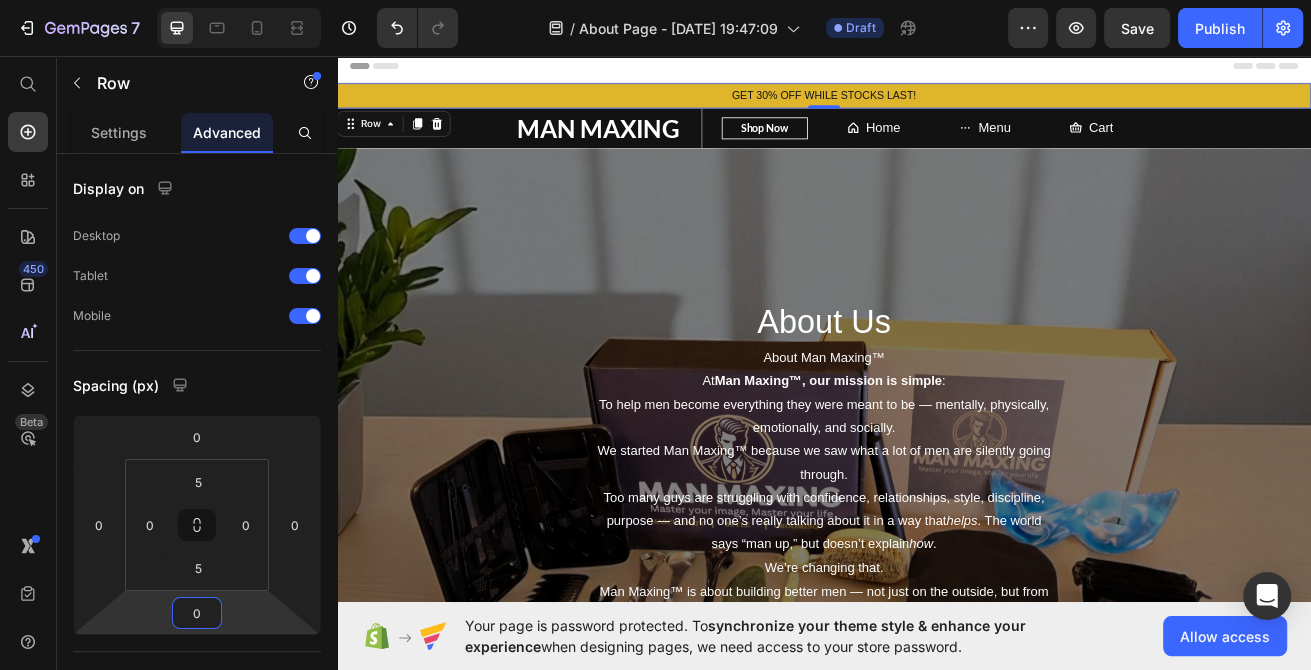 click on "/  About Page - Jul 10, 19:47:09 Draft" 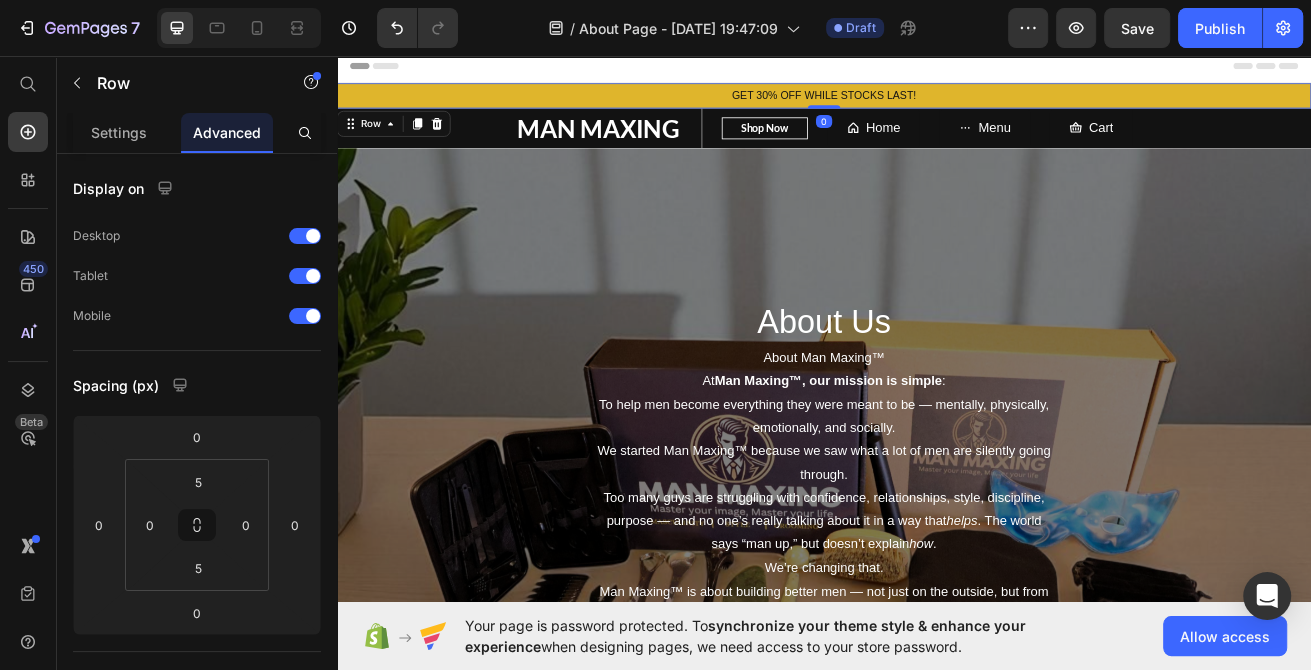 click on "/  About Page - Jul 10, 19:47:09 Draft" 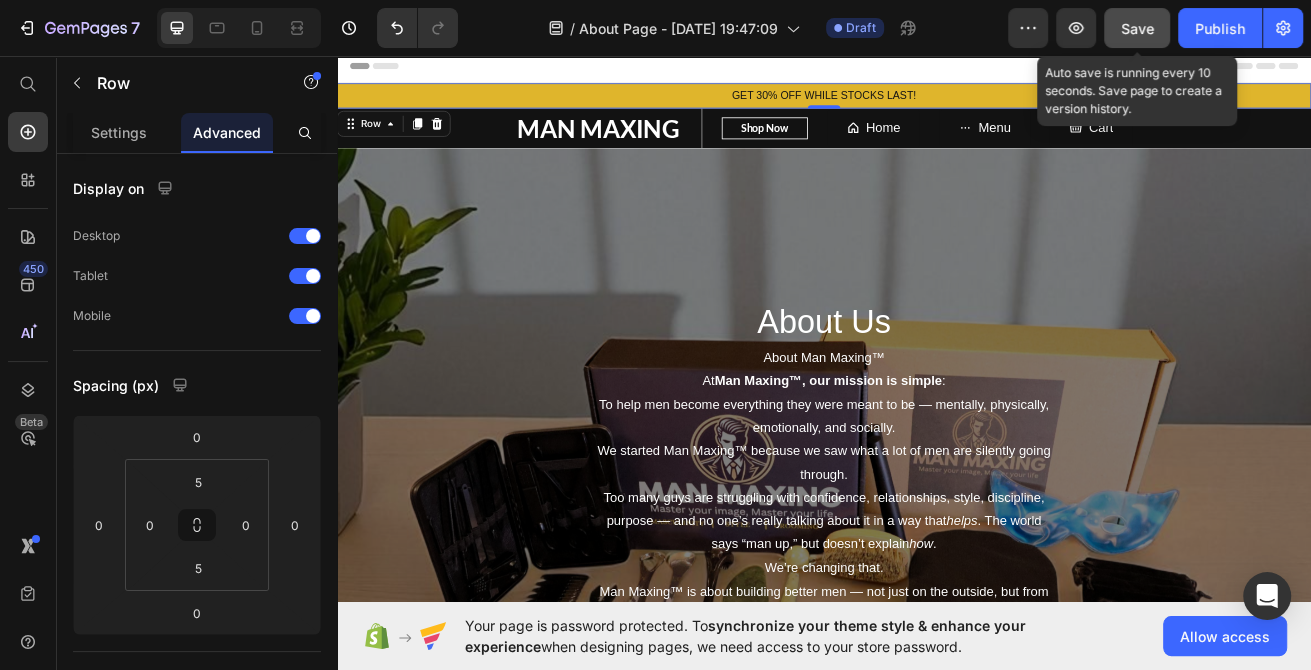 click on "Save" 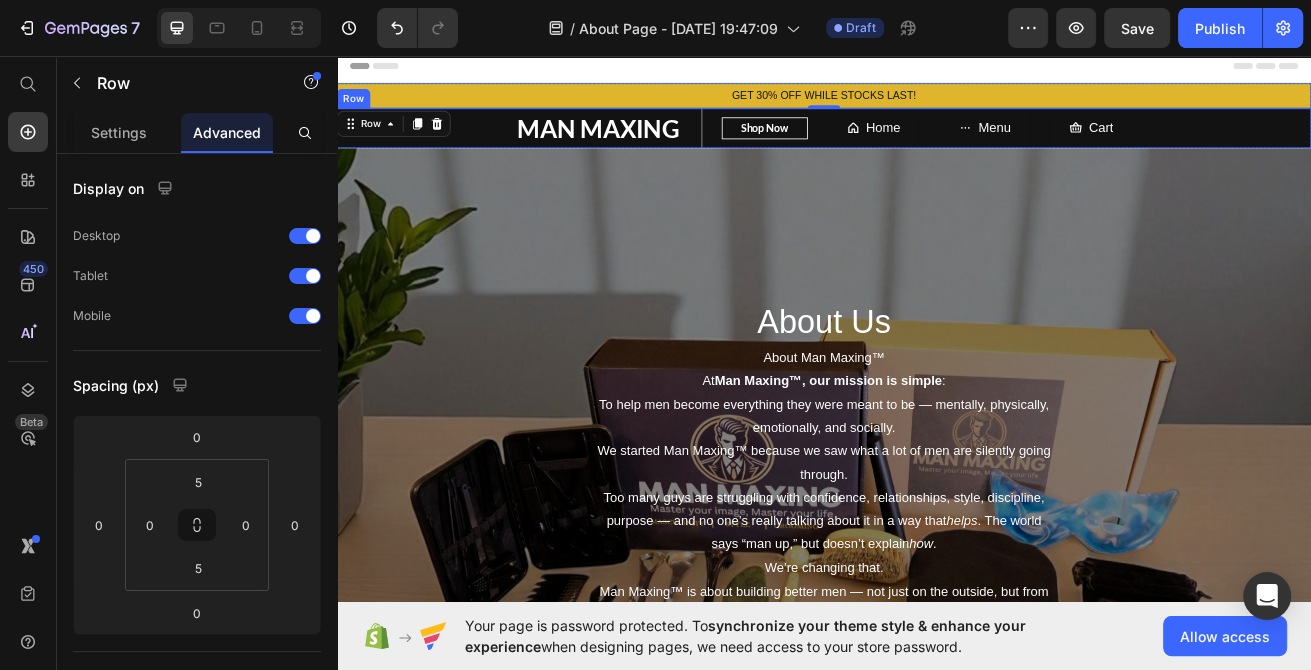 click on "MAN MAXING Text block Shop Now Button Row
Home Button
Menu Button
Cart Button Row" at bounding box center (937, 145) 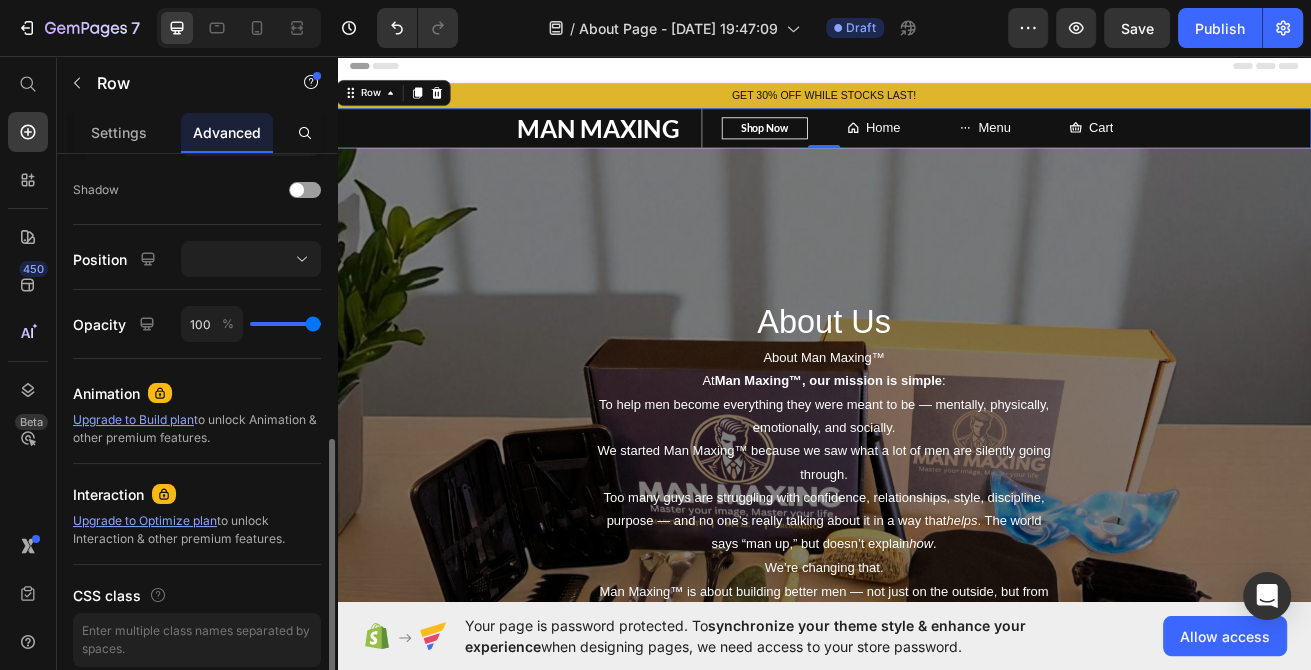 scroll, scrollTop: 432, scrollLeft: 0, axis: vertical 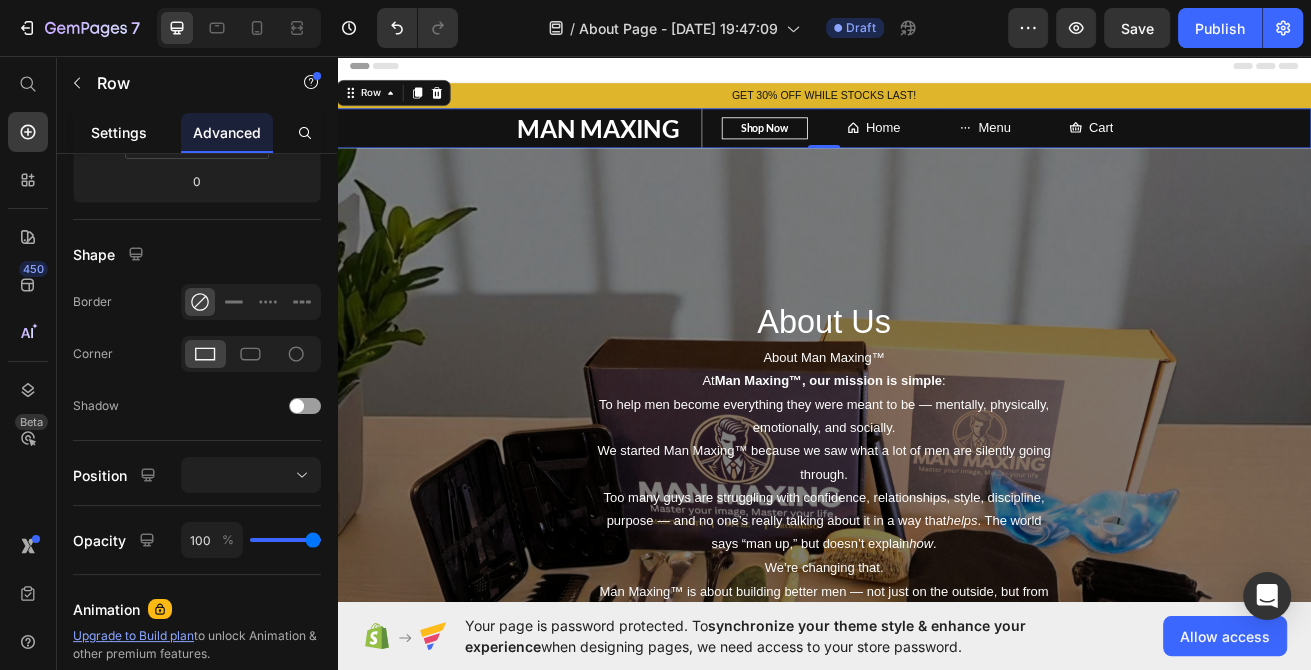 click on "Settings" at bounding box center (119, 132) 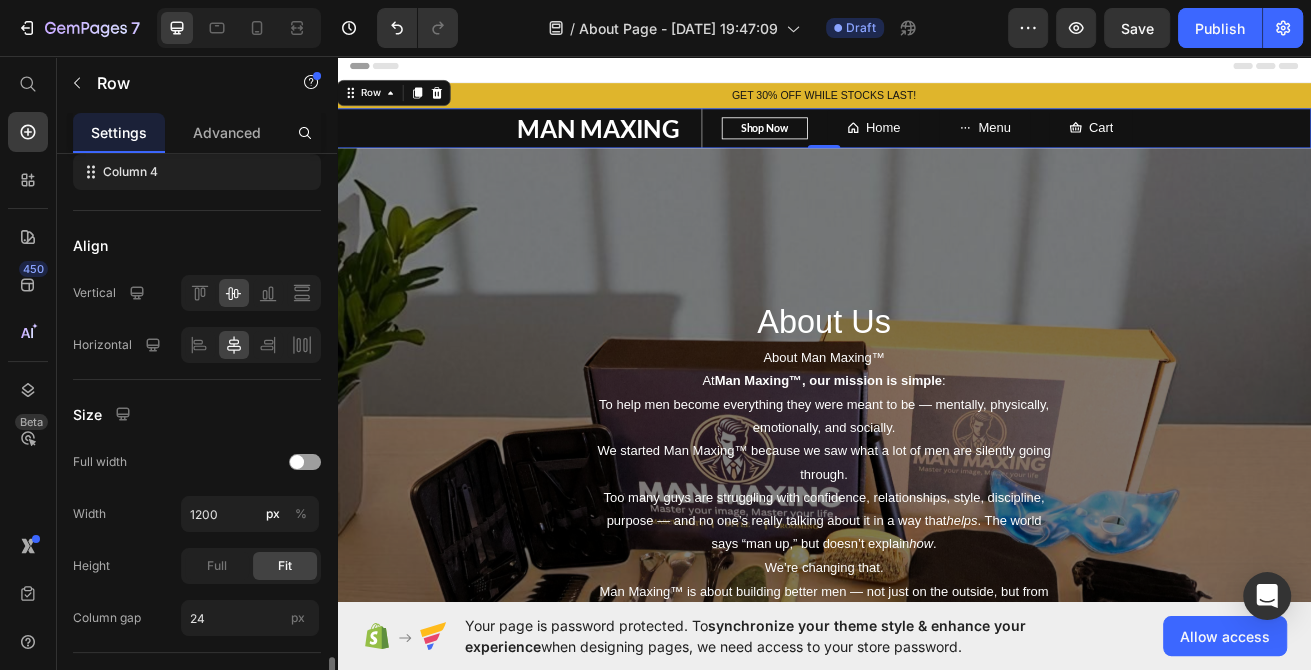 scroll, scrollTop: 634, scrollLeft: 0, axis: vertical 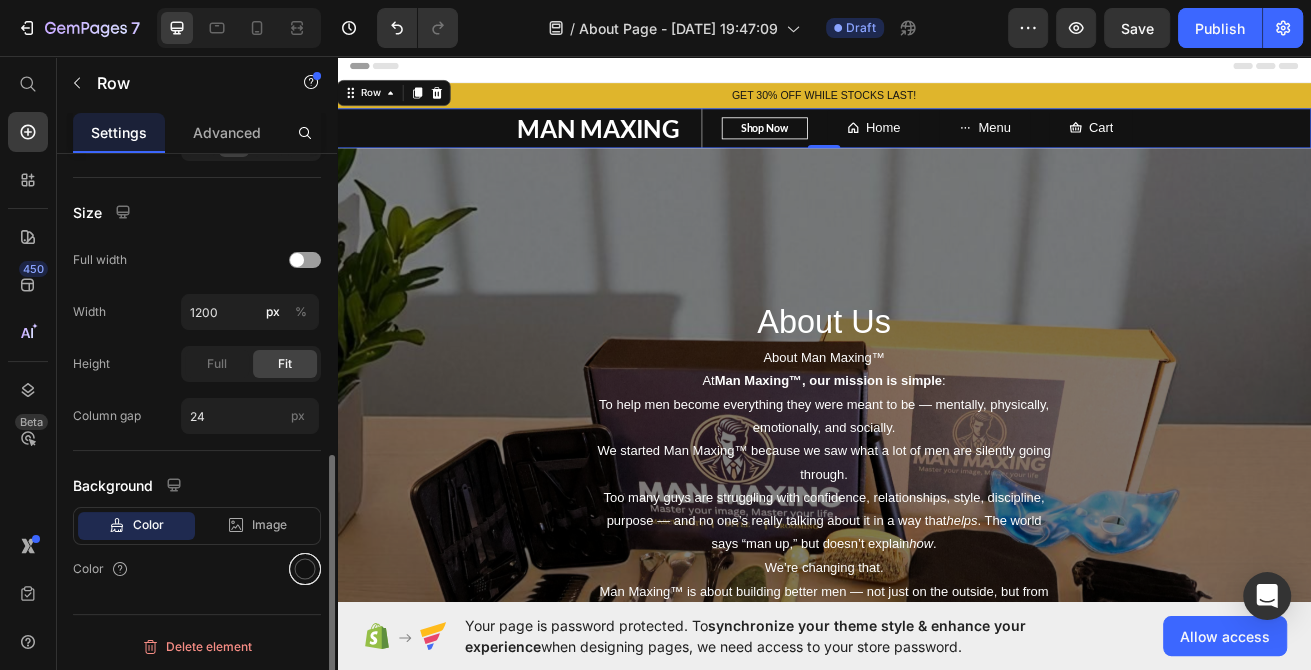 click at bounding box center [305, 569] 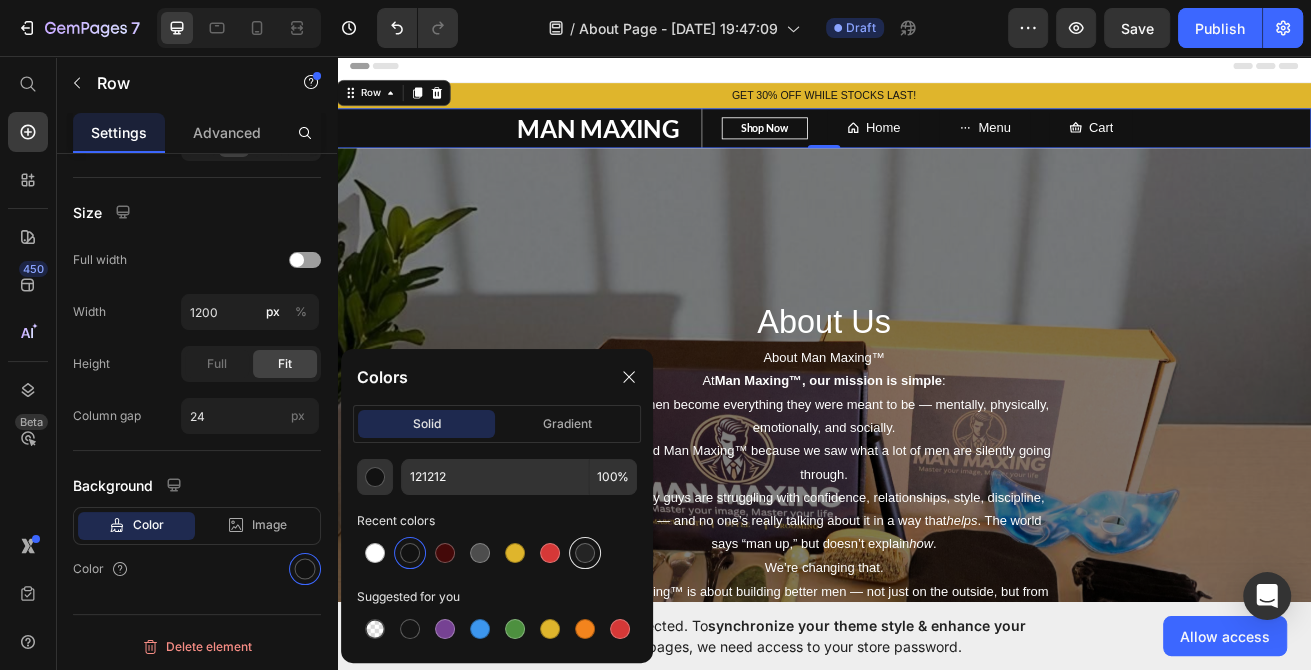 click at bounding box center [585, 553] 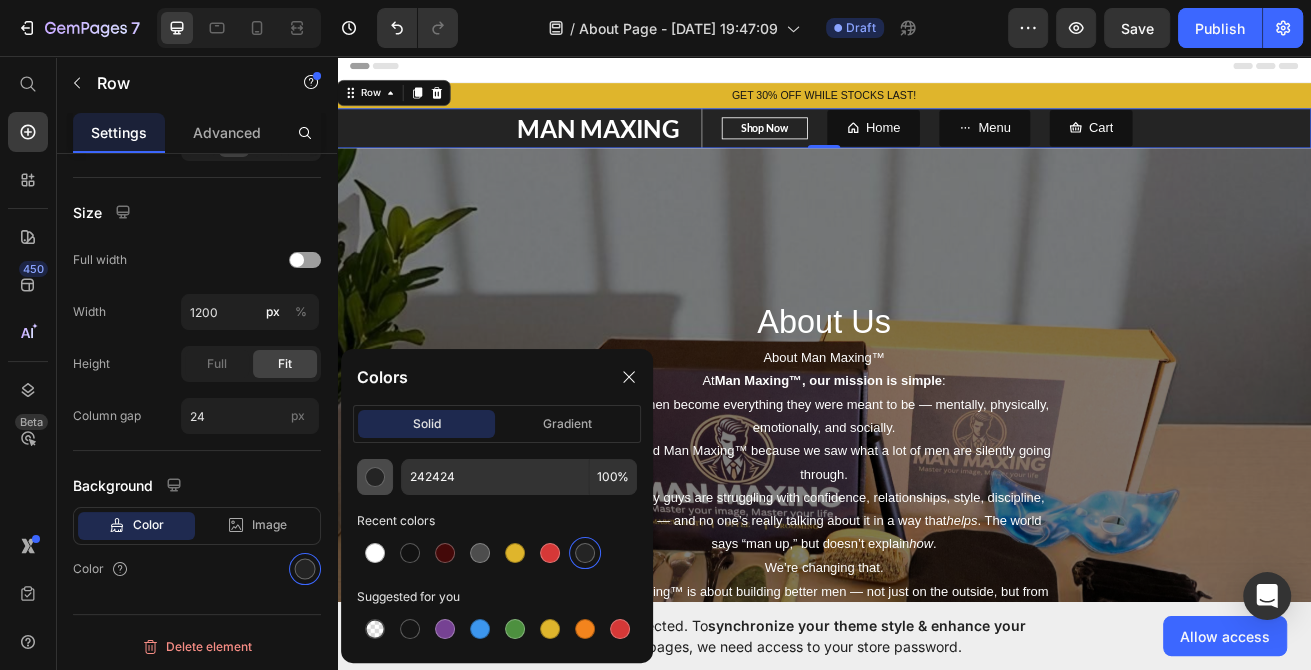 click at bounding box center (375, 477) 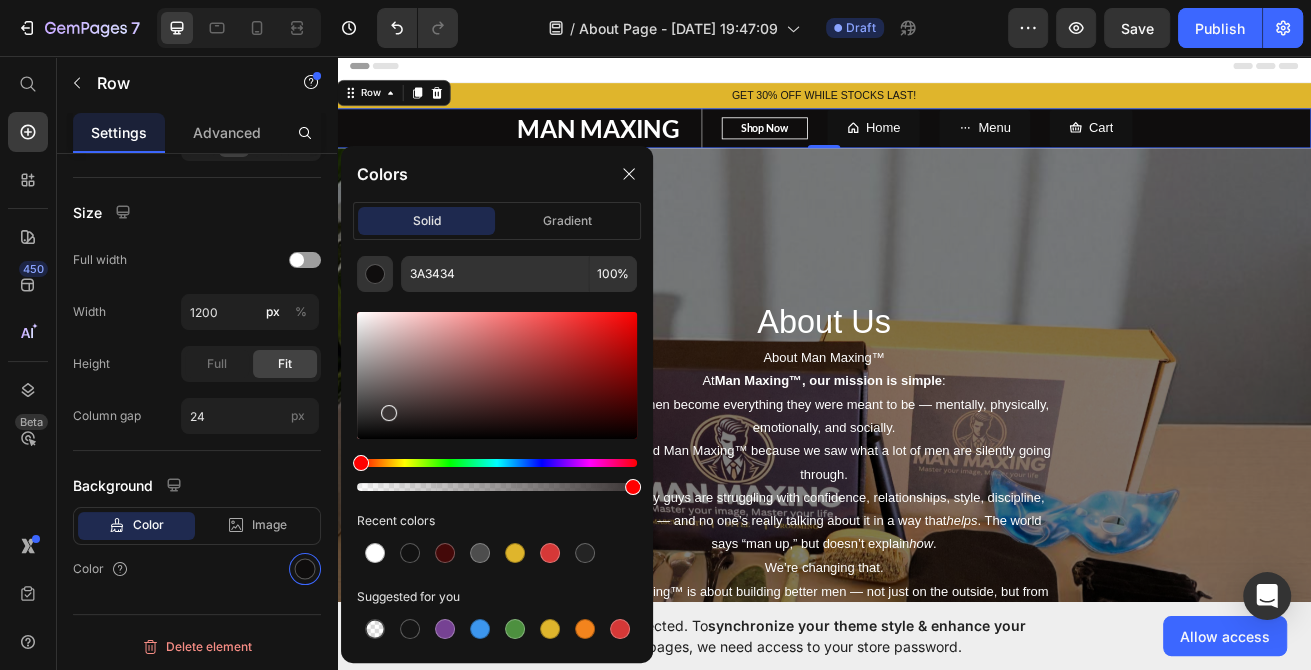 drag, startPoint x: 373, startPoint y: 412, endPoint x: 387, endPoint y: 409, distance: 14.3178215 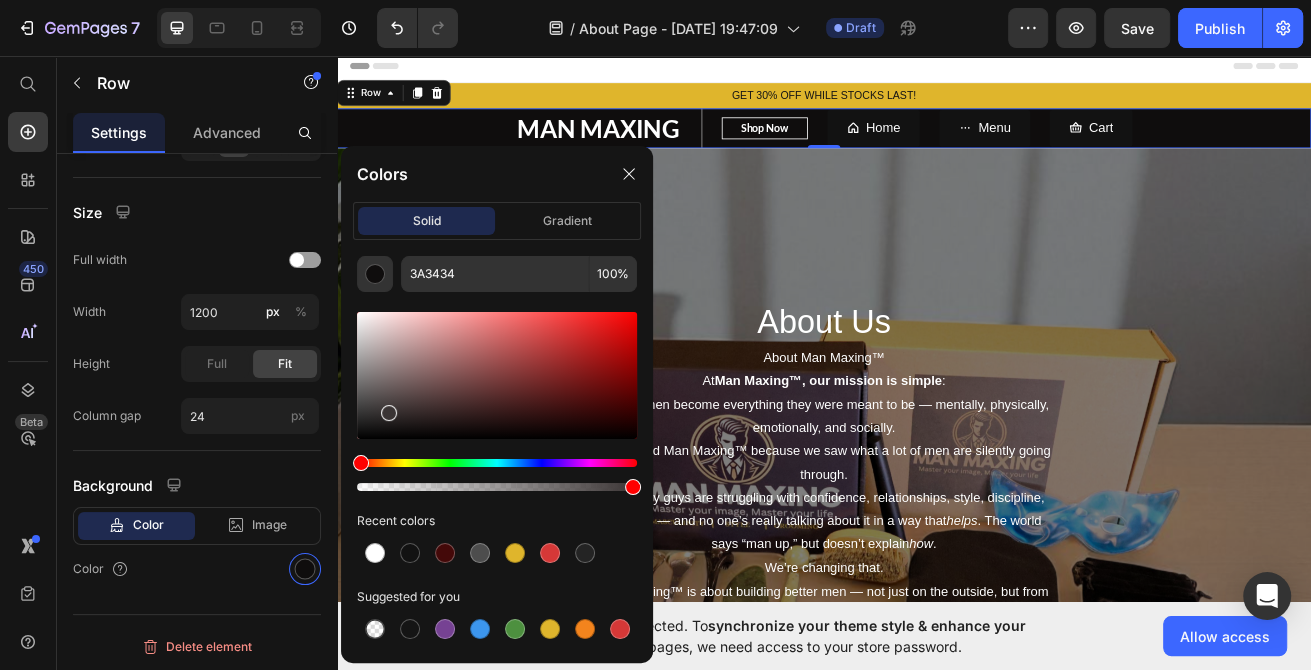 click at bounding box center [497, 375] 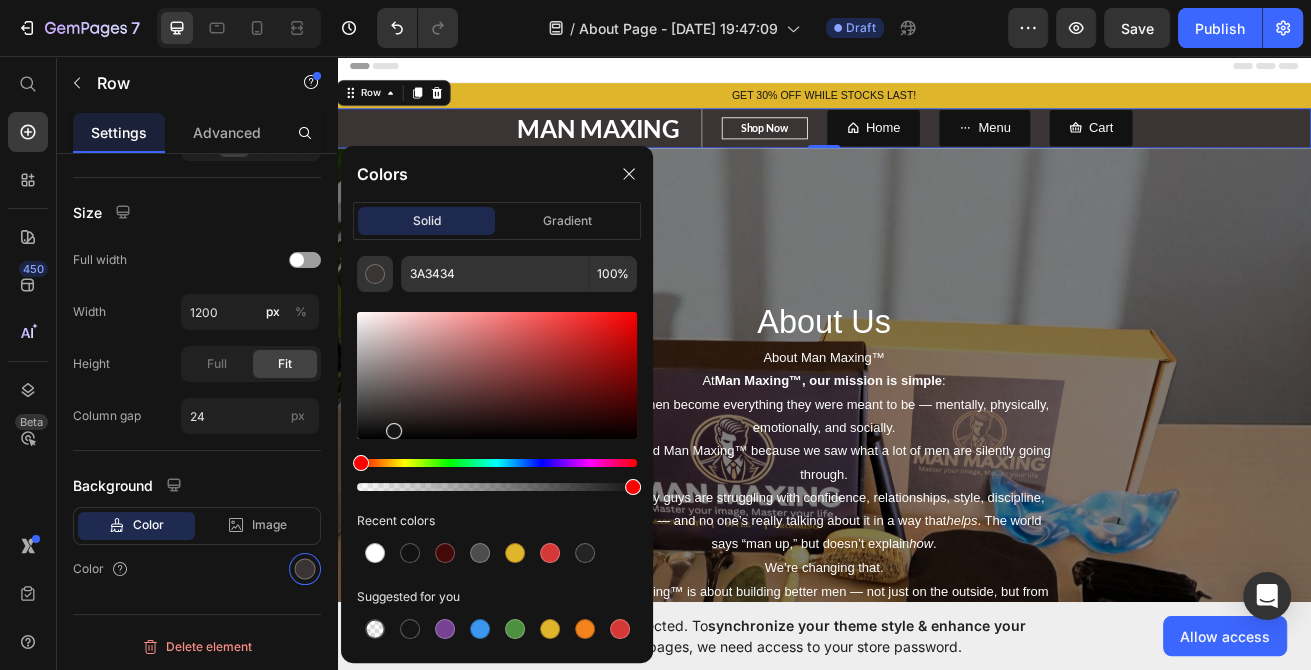click at bounding box center (497, 375) 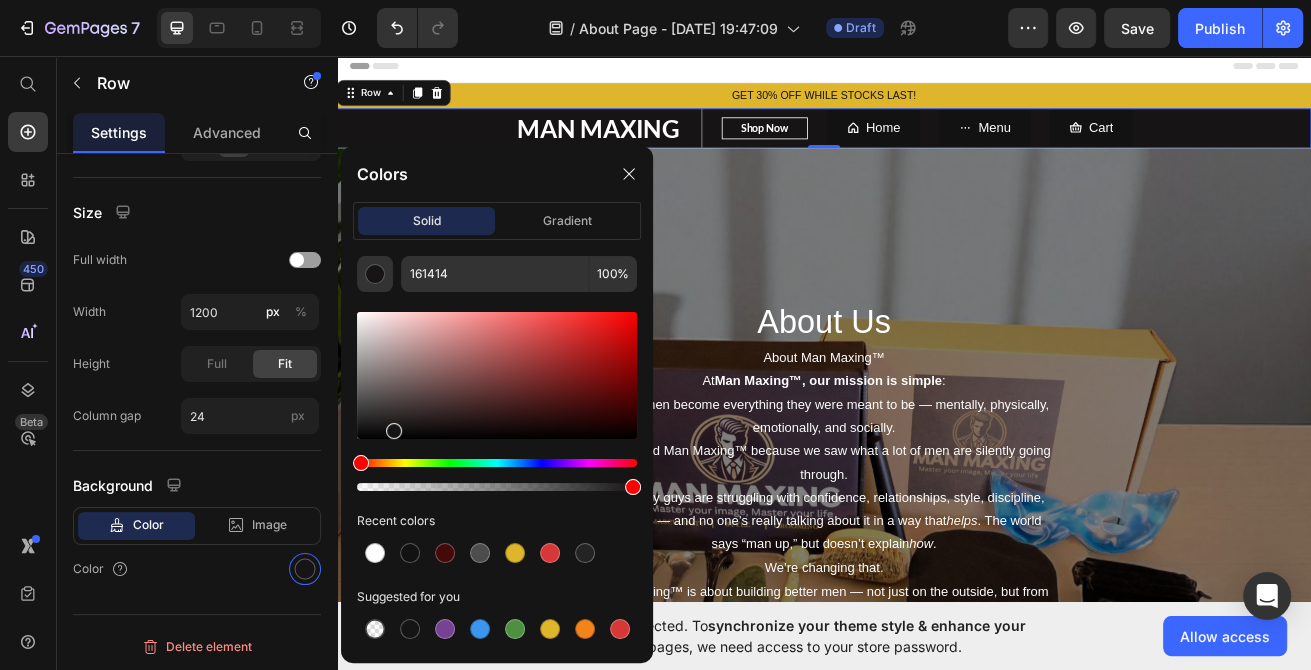 click at bounding box center (394, 431) 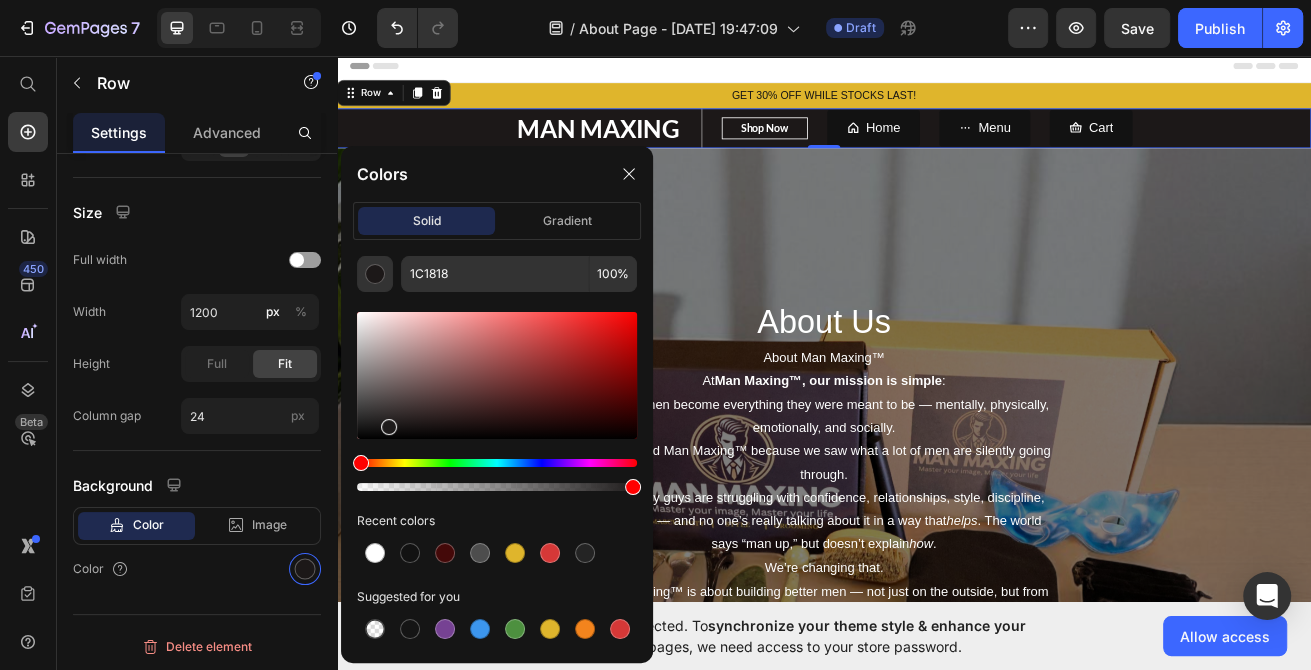 click at bounding box center [497, 375] 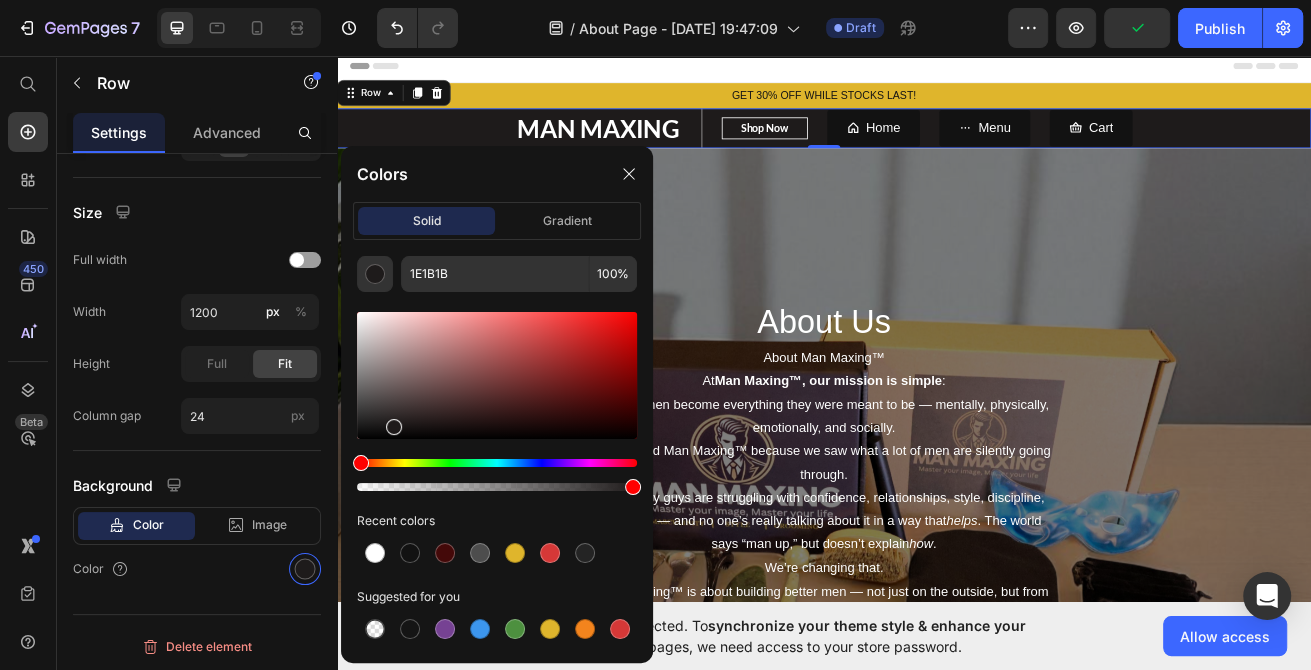 click at bounding box center [394, 427] 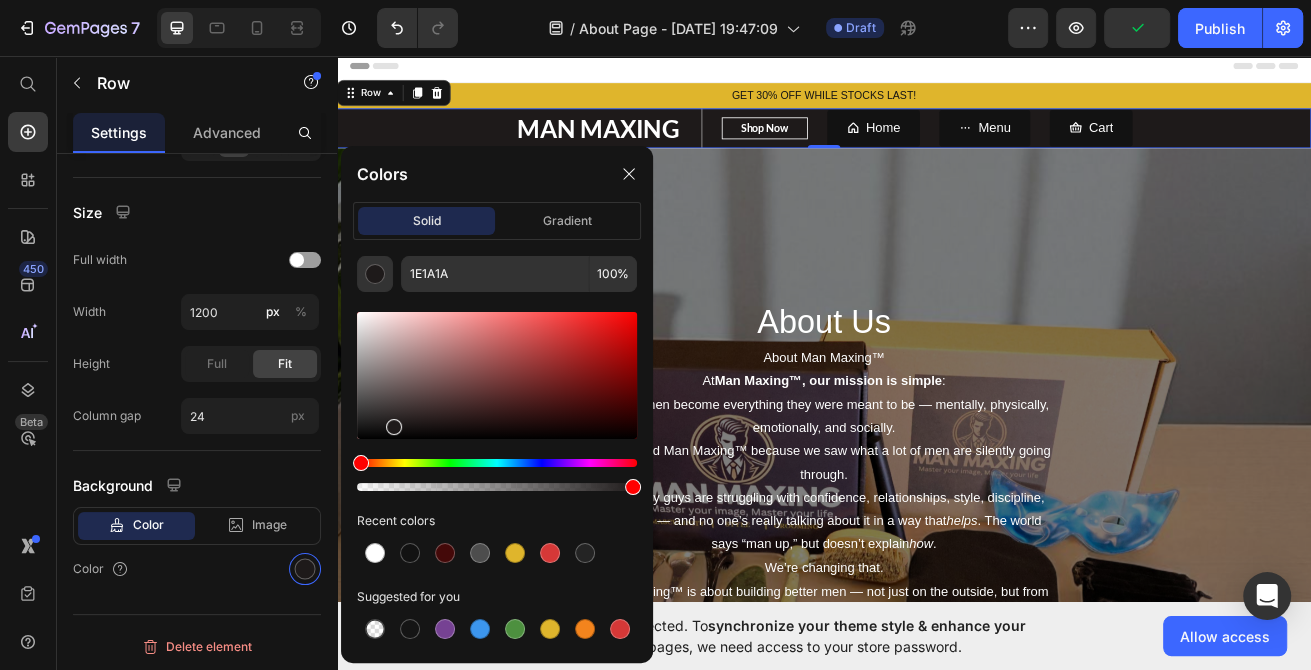 click at bounding box center (394, 427) 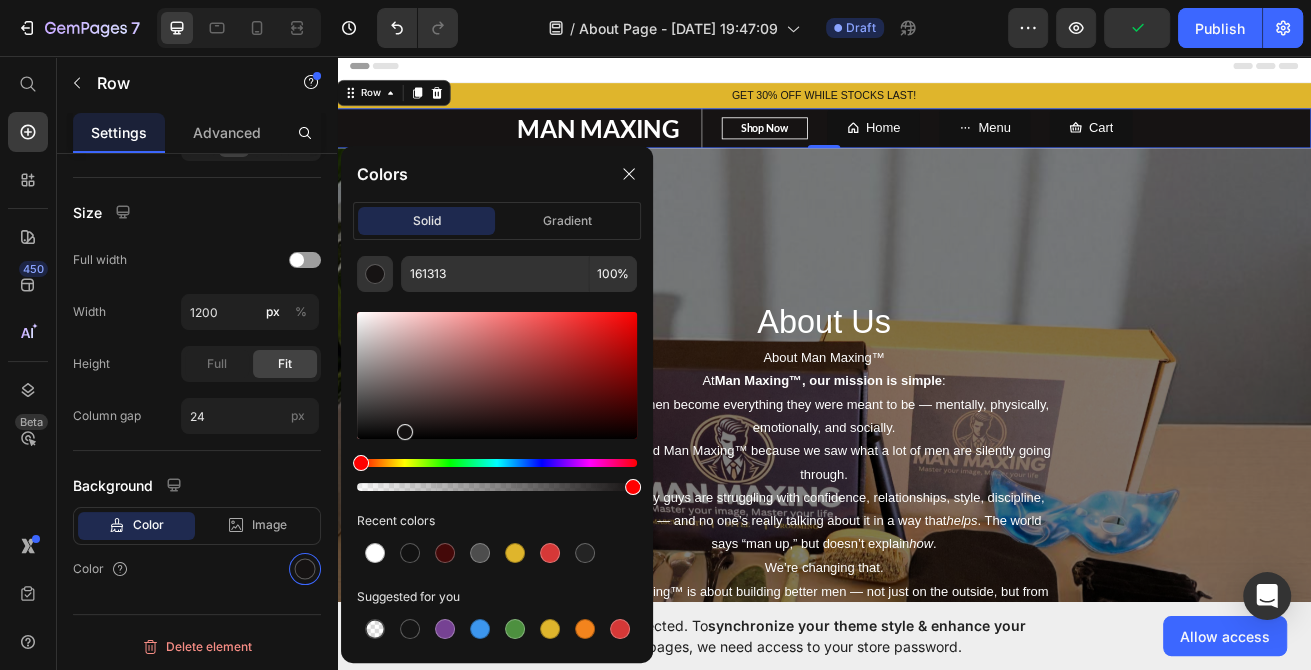 click at bounding box center [405, 432] 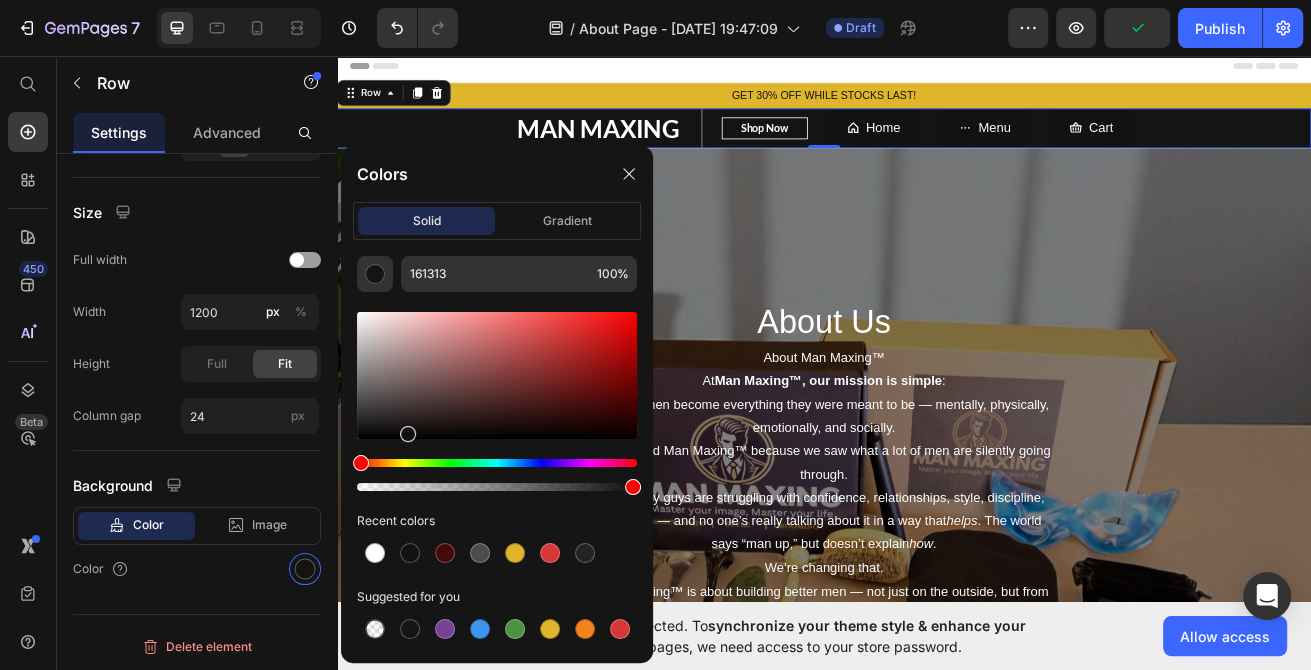 type on "110E0E" 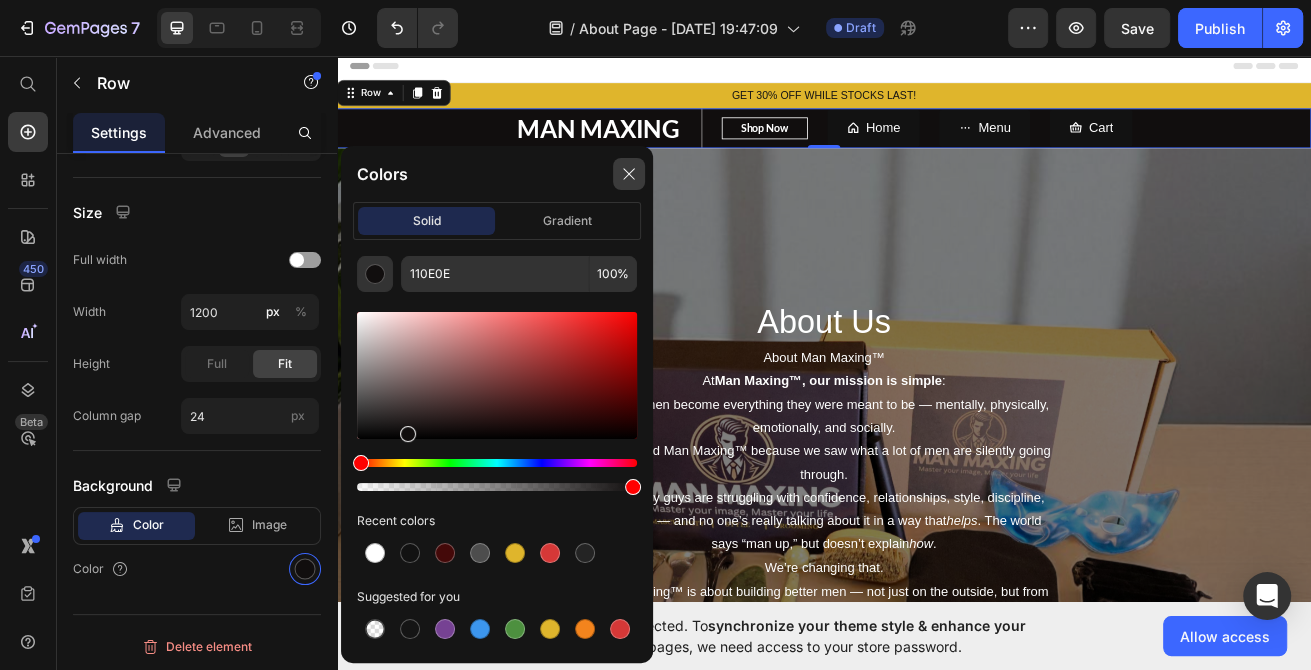 click at bounding box center (629, 174) 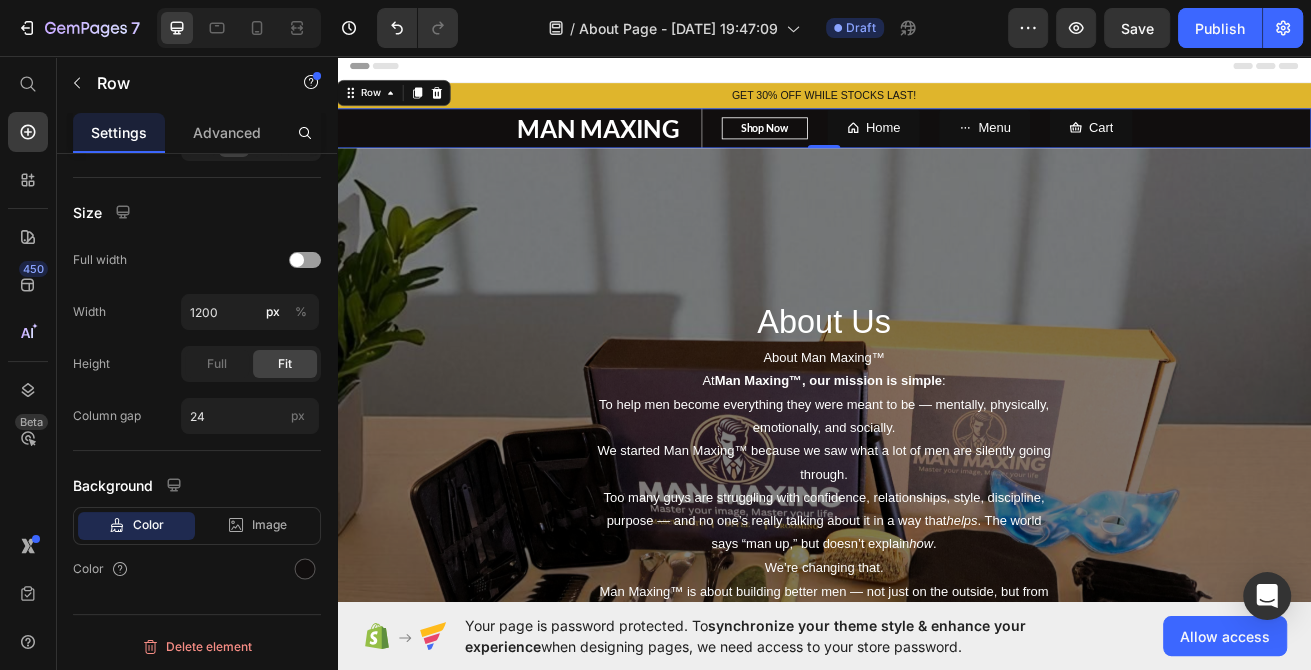 click on "MAN MAXING Text block Shop Now Button Row
Home Button
Menu Button
Cart Button Row   0" at bounding box center (937, 145) 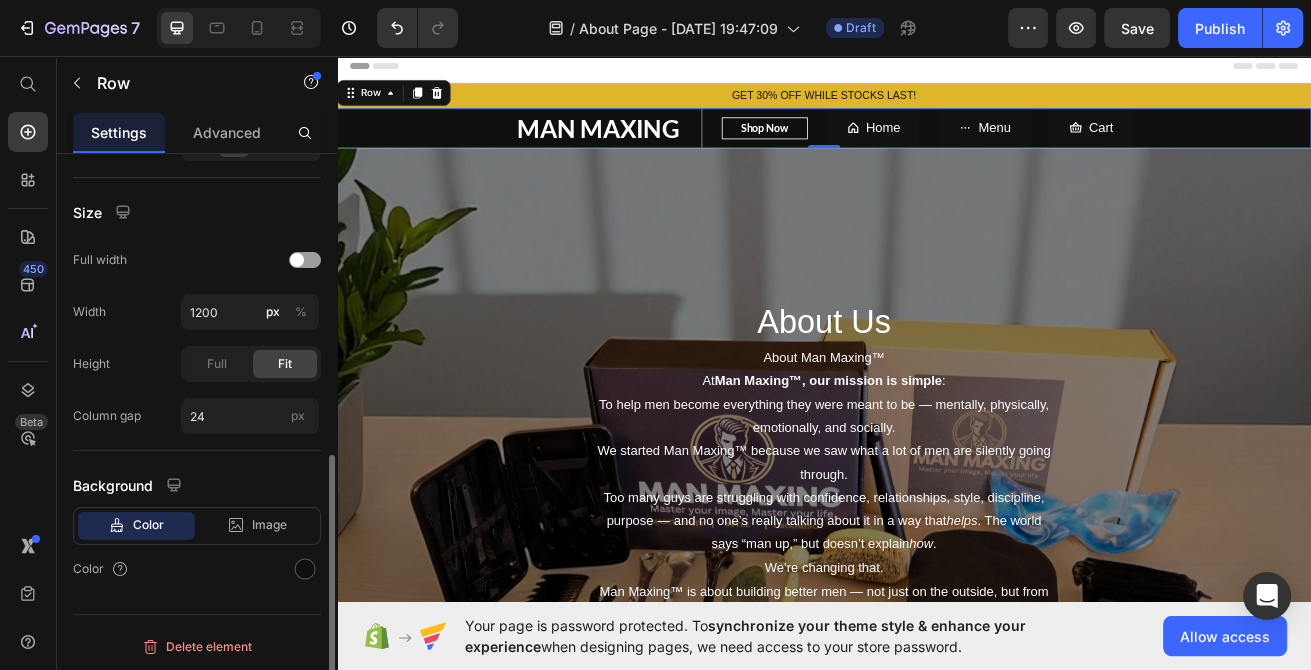scroll, scrollTop: 634, scrollLeft: 0, axis: vertical 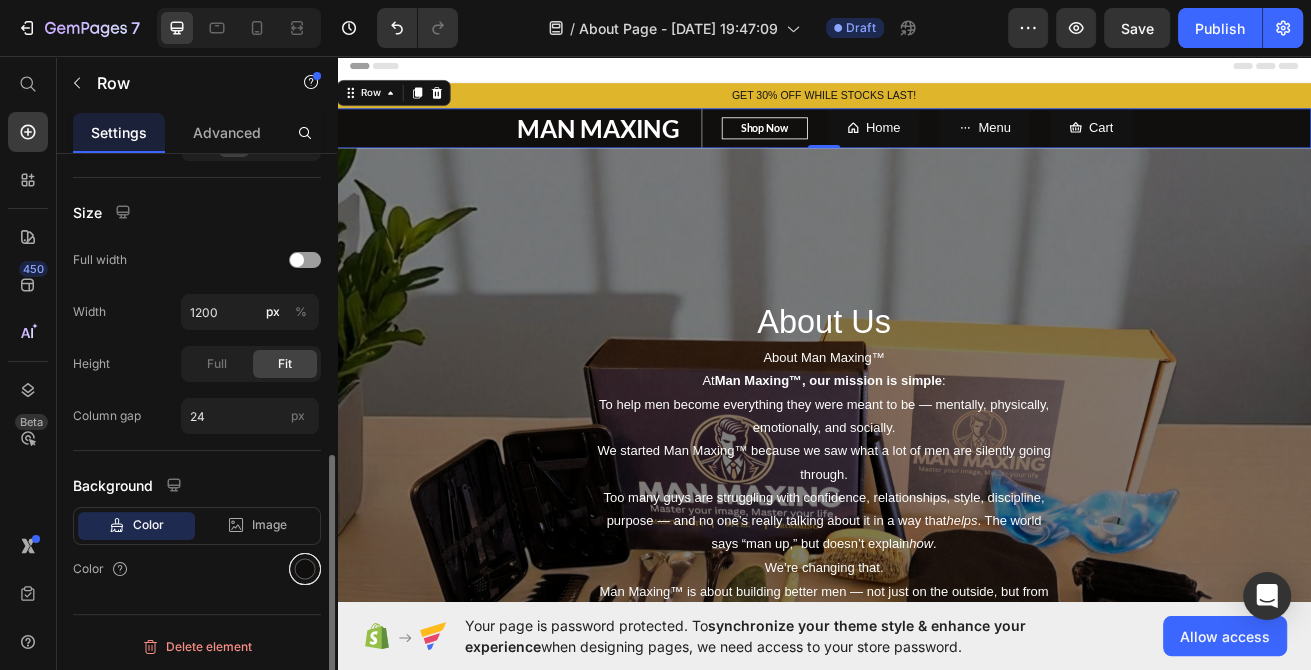 click at bounding box center (305, 569) 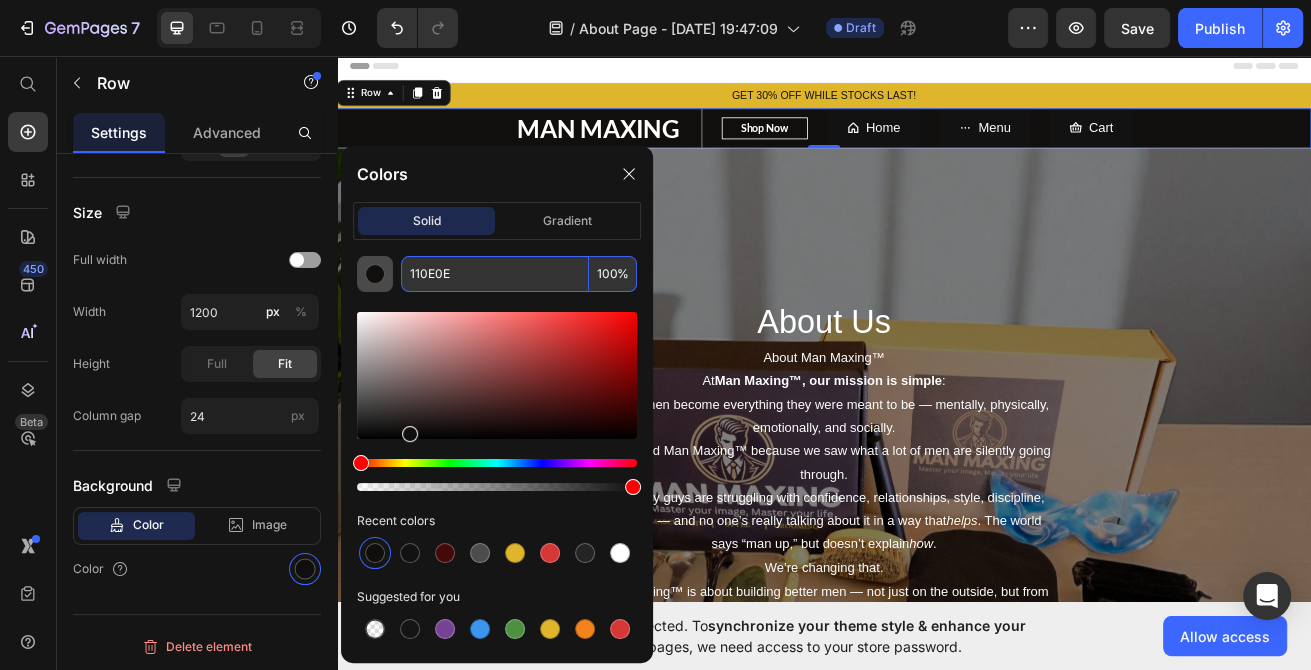 drag, startPoint x: 468, startPoint y: 269, endPoint x: 389, endPoint y: 273, distance: 79.101204 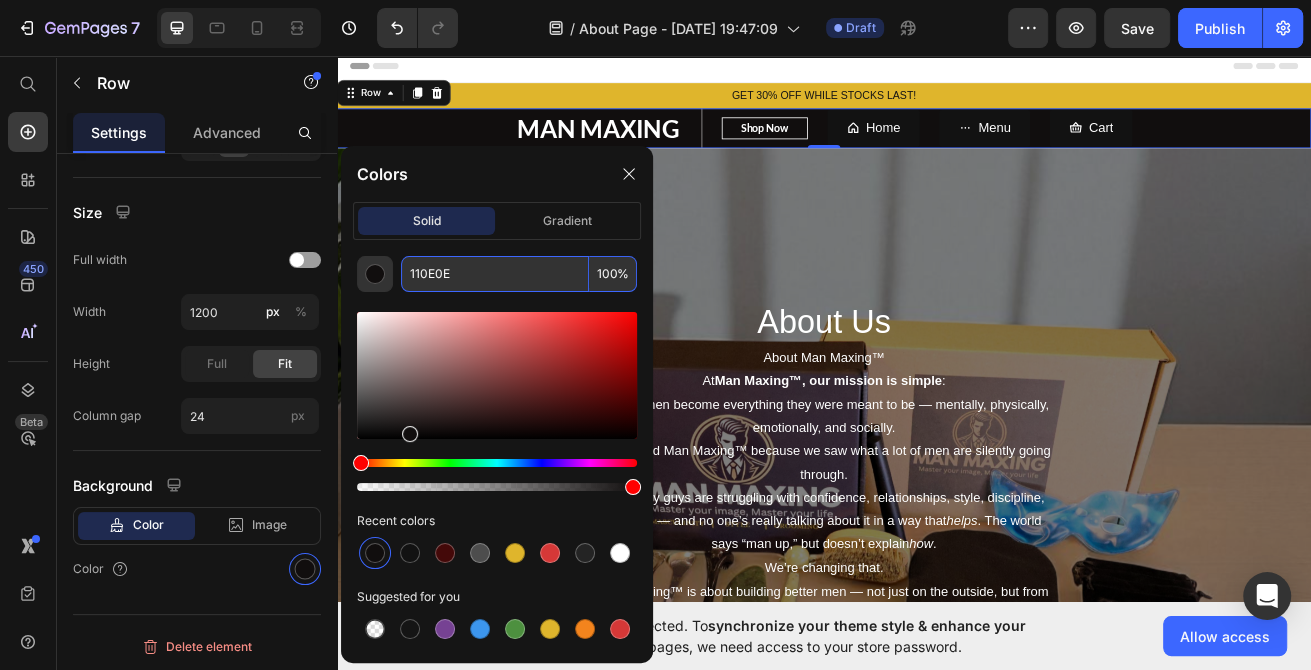 click on "110E0E" at bounding box center [495, 274] 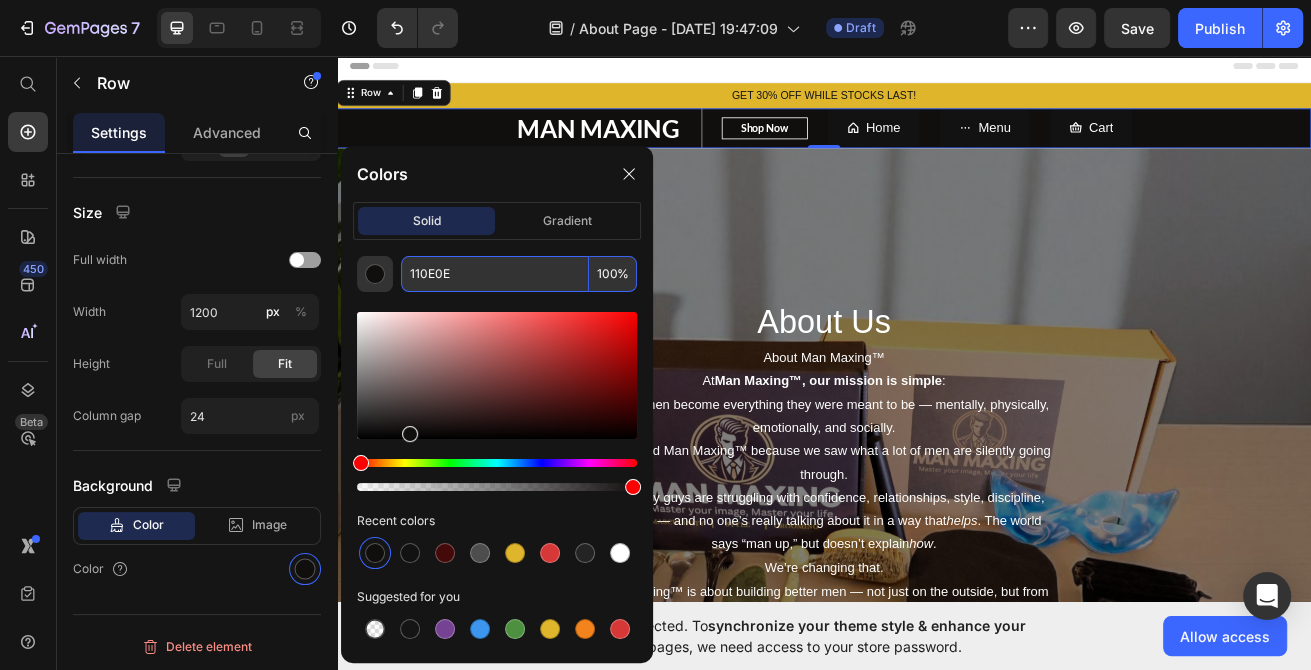 paste on "242424" 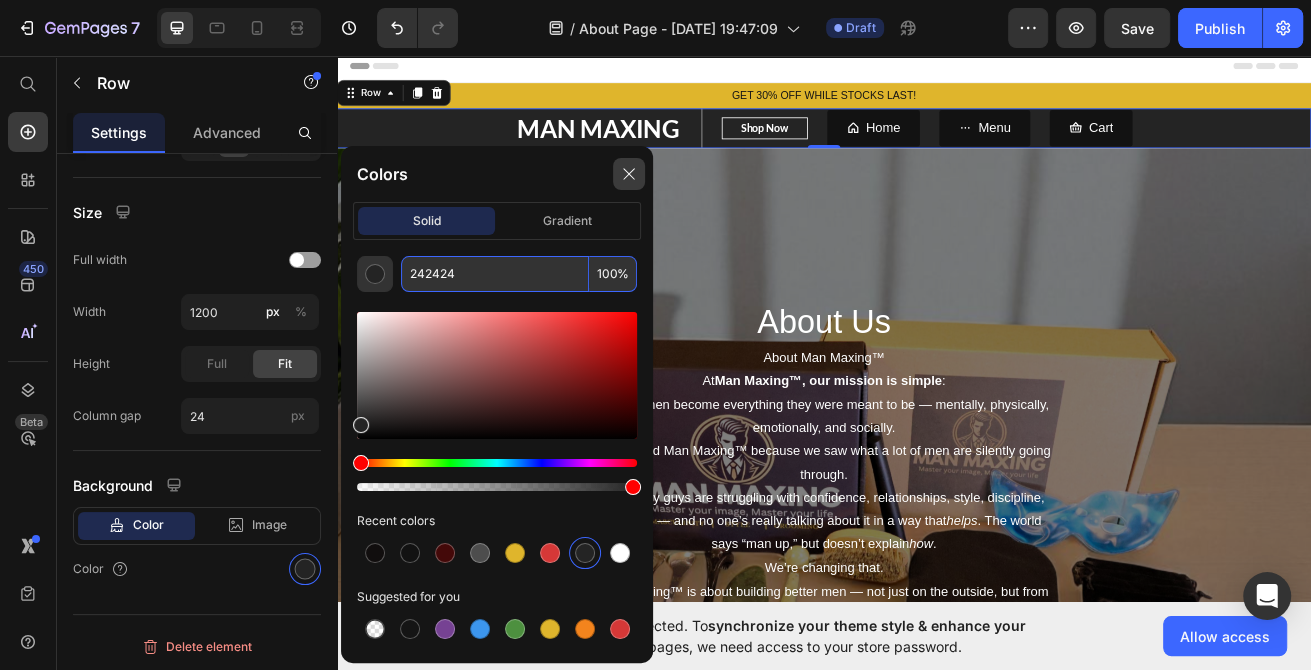 type on "242424" 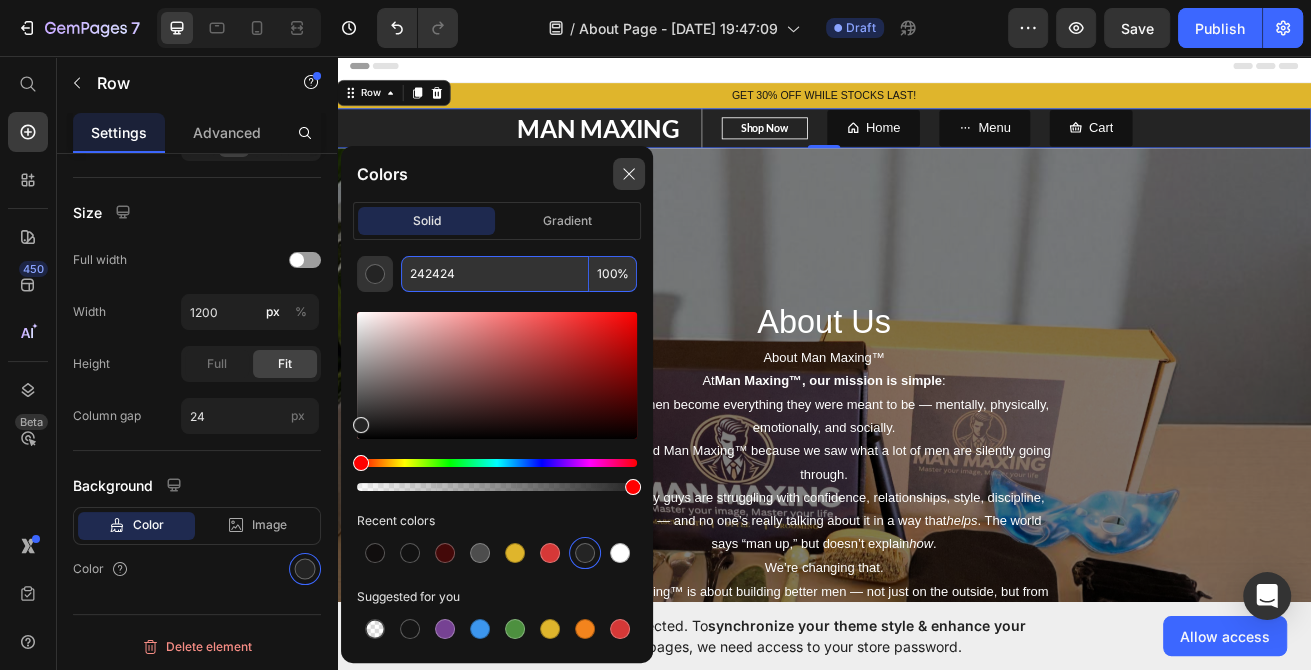 click 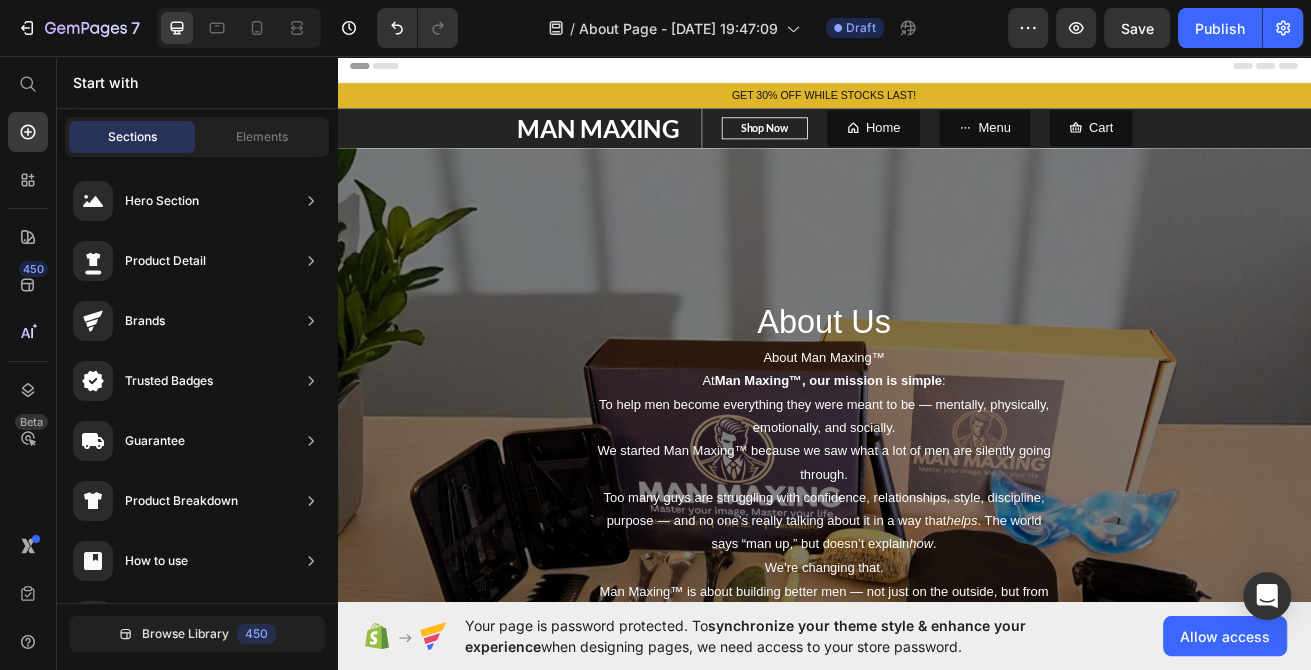 click on "Header" at bounding box center [937, 69] 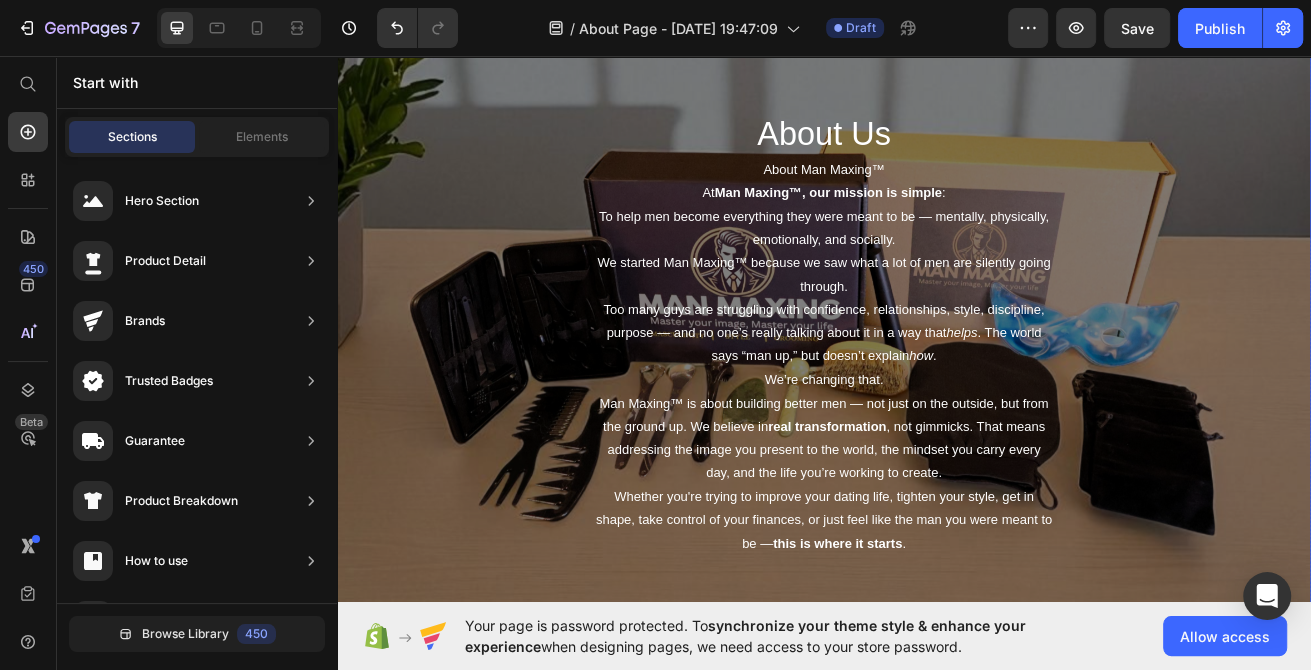 scroll, scrollTop: 321, scrollLeft: 0, axis: vertical 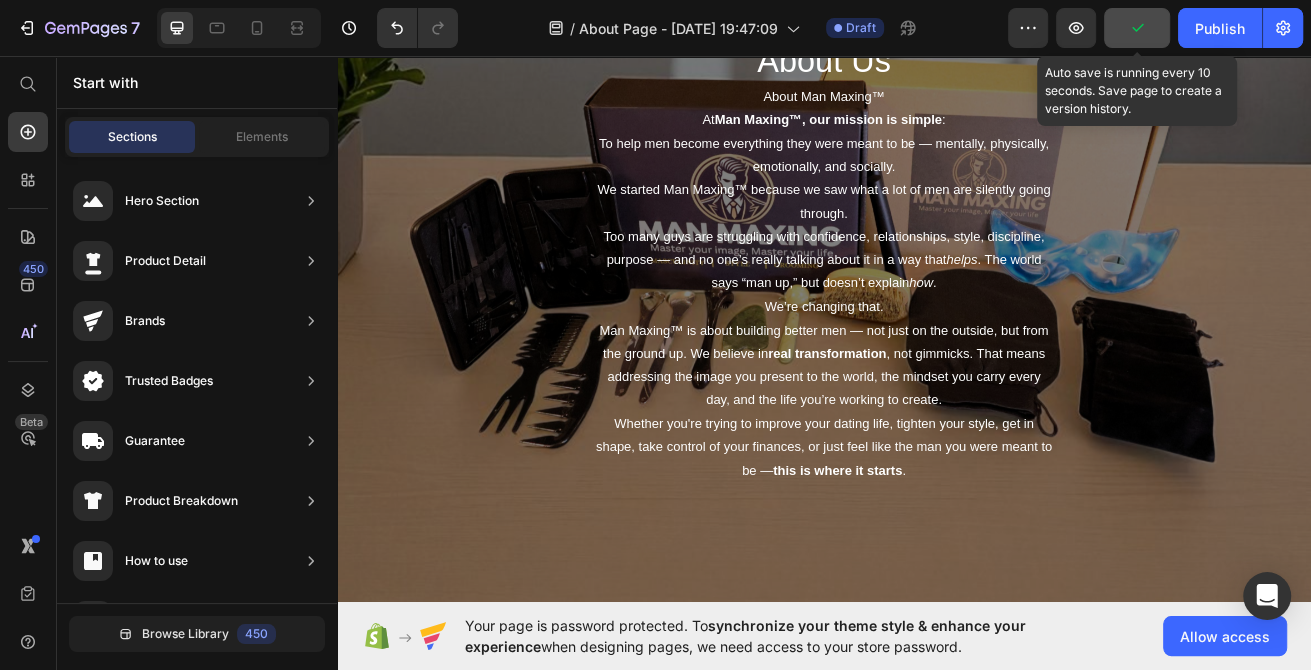 click 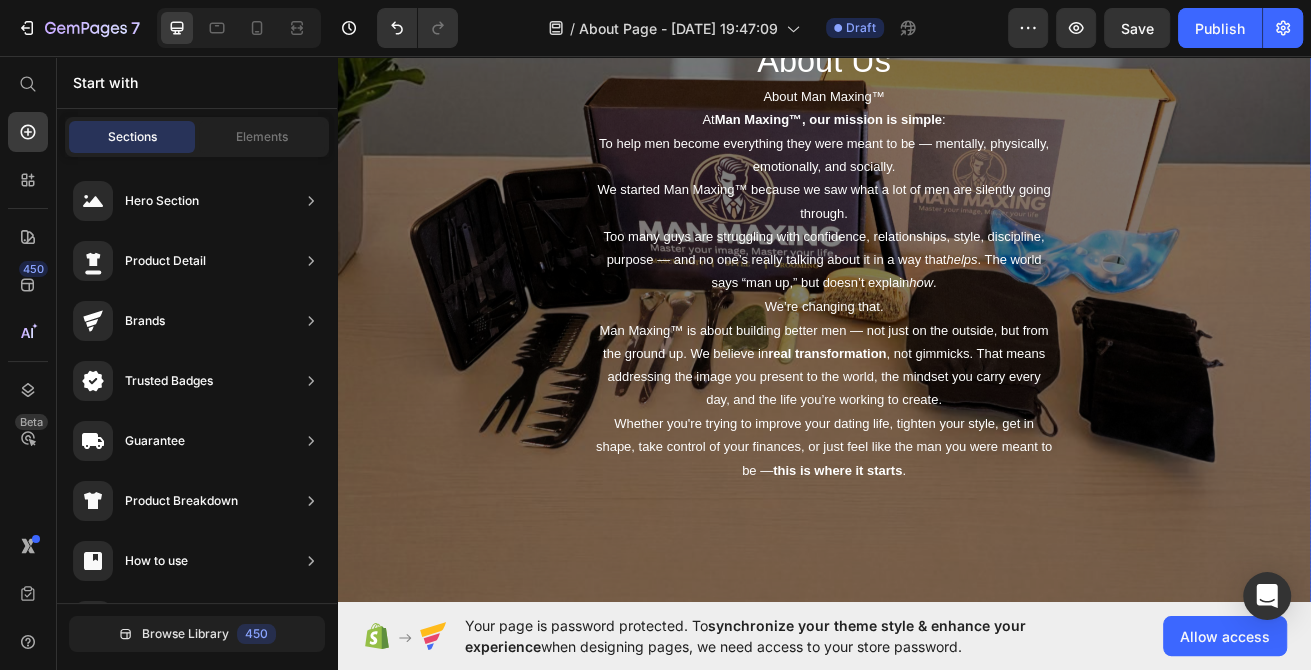 scroll, scrollTop: 0, scrollLeft: 0, axis: both 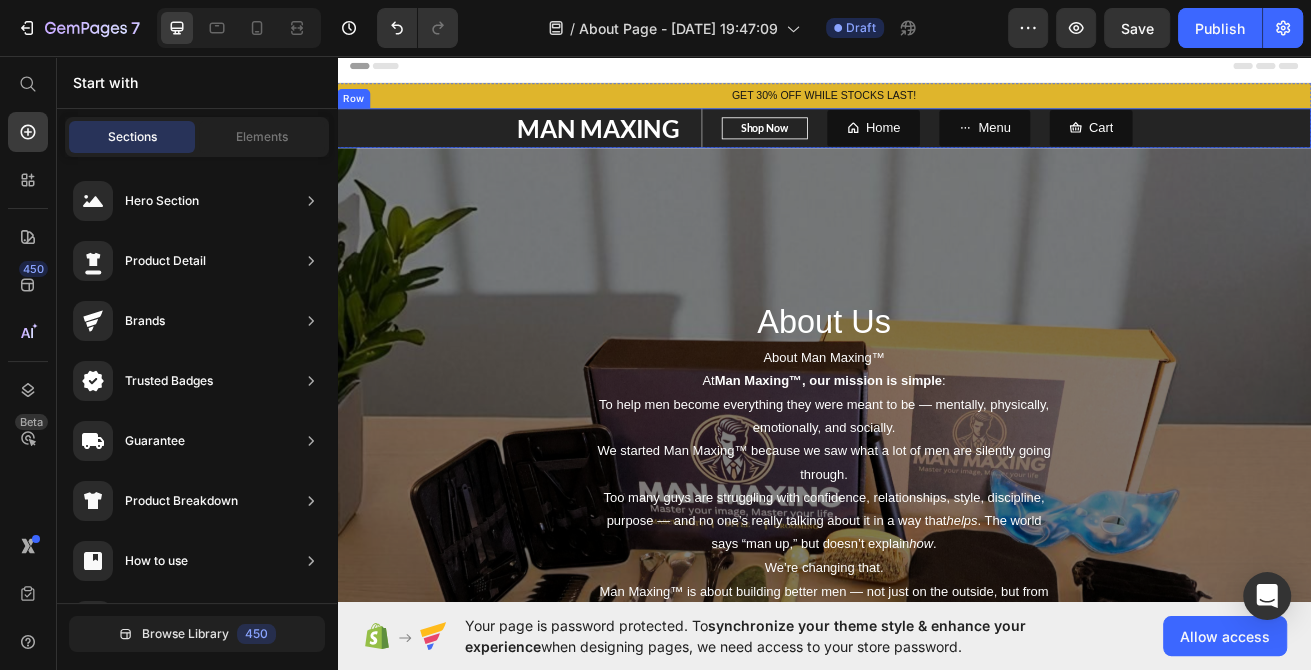 click on "GET 30% OFF WHILE STOCKS LAST!" at bounding box center (937, 105) 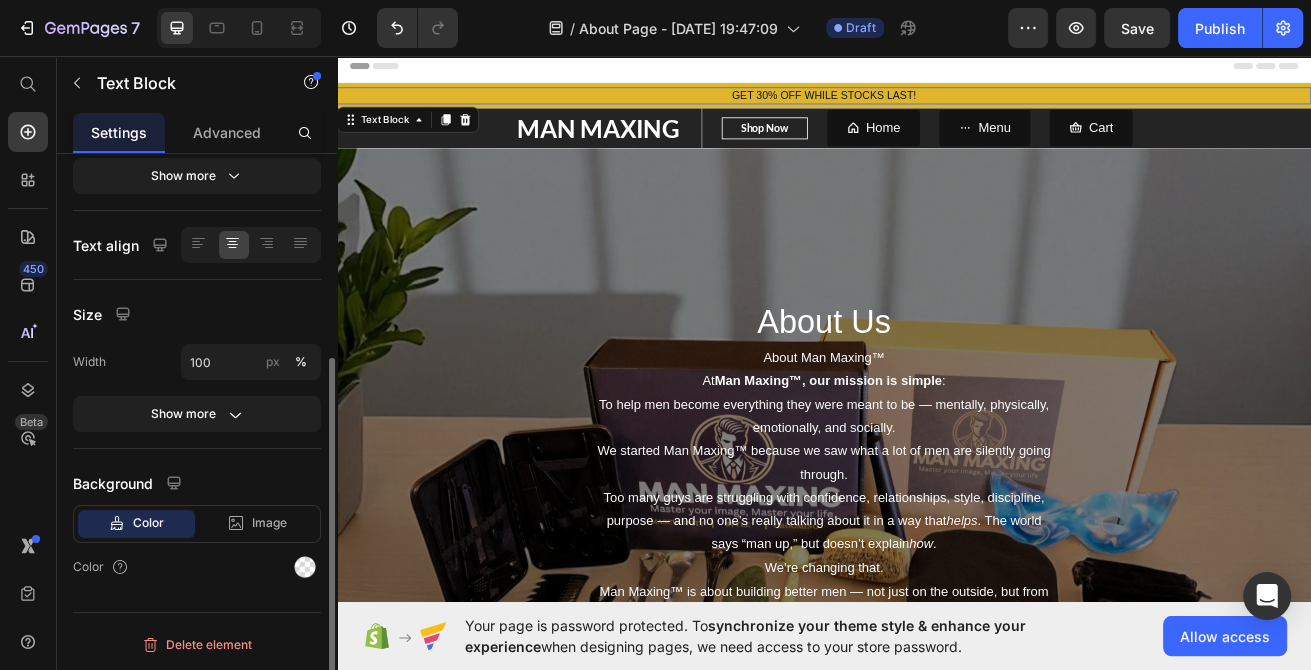 scroll, scrollTop: 0, scrollLeft: 0, axis: both 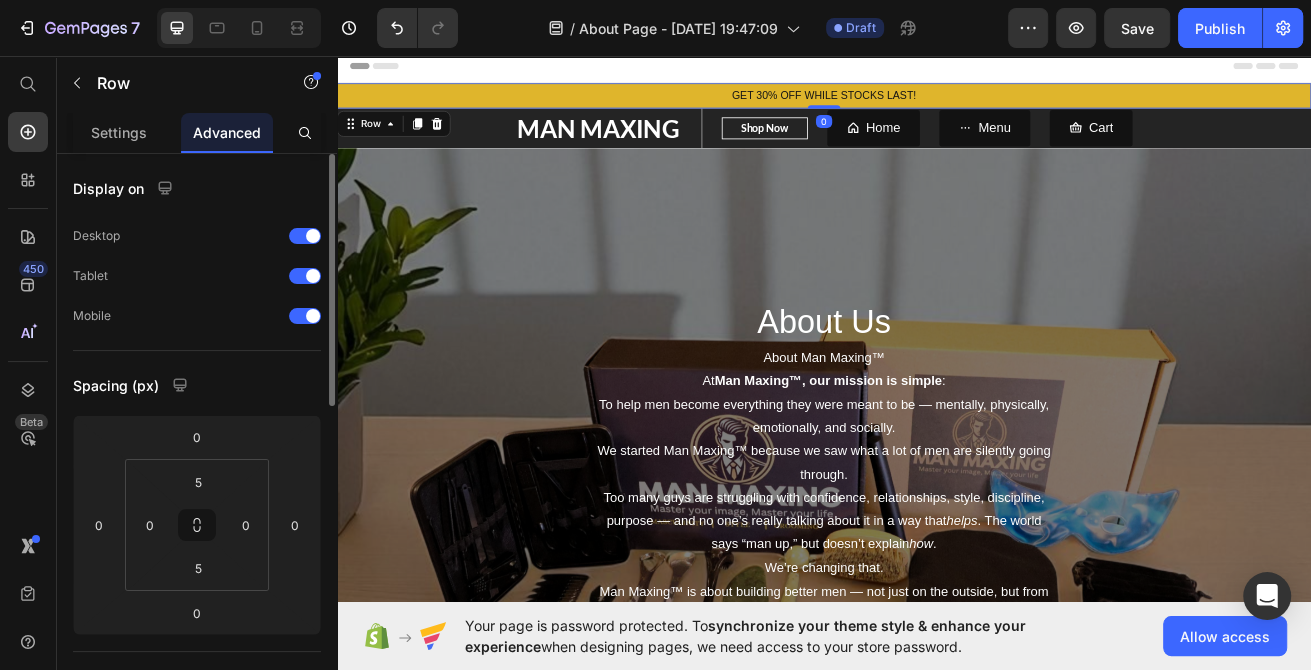 click on "GET 30% OFF WHILE STOCKS LAST! Text Block Row   0" at bounding box center (937, 105) 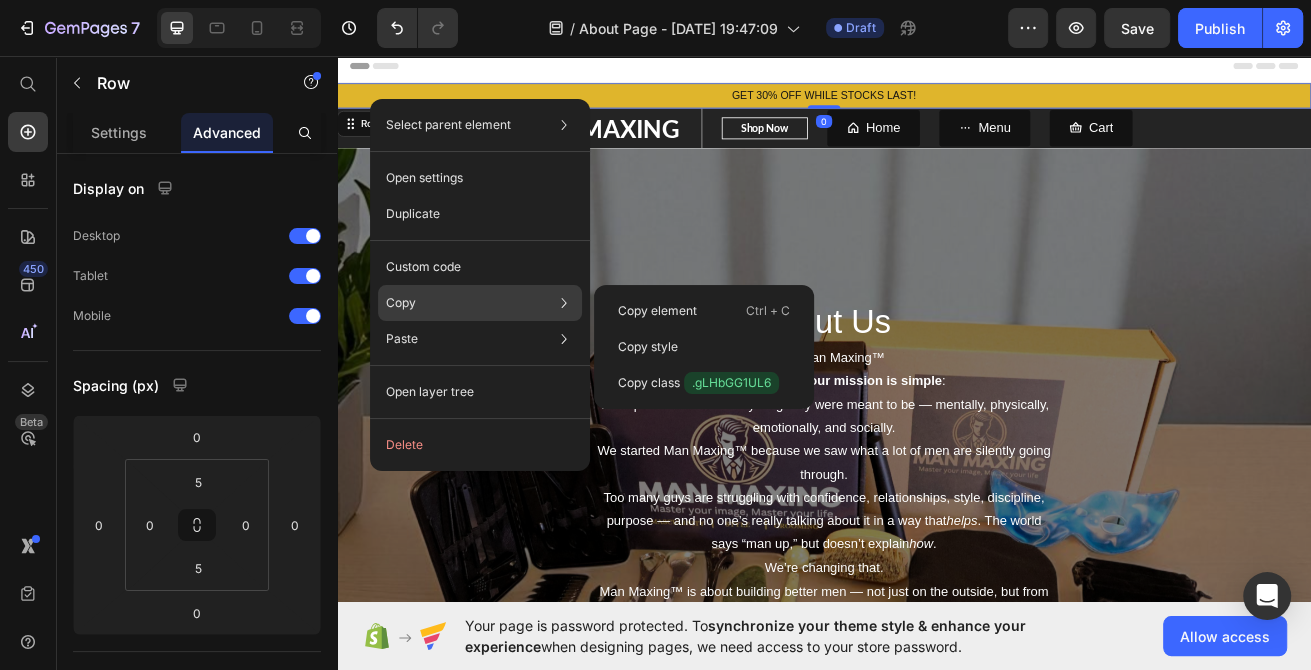 click on "Copy Copy element  Ctrl + C Copy style  Copy class  .gLHbGG1UL6" 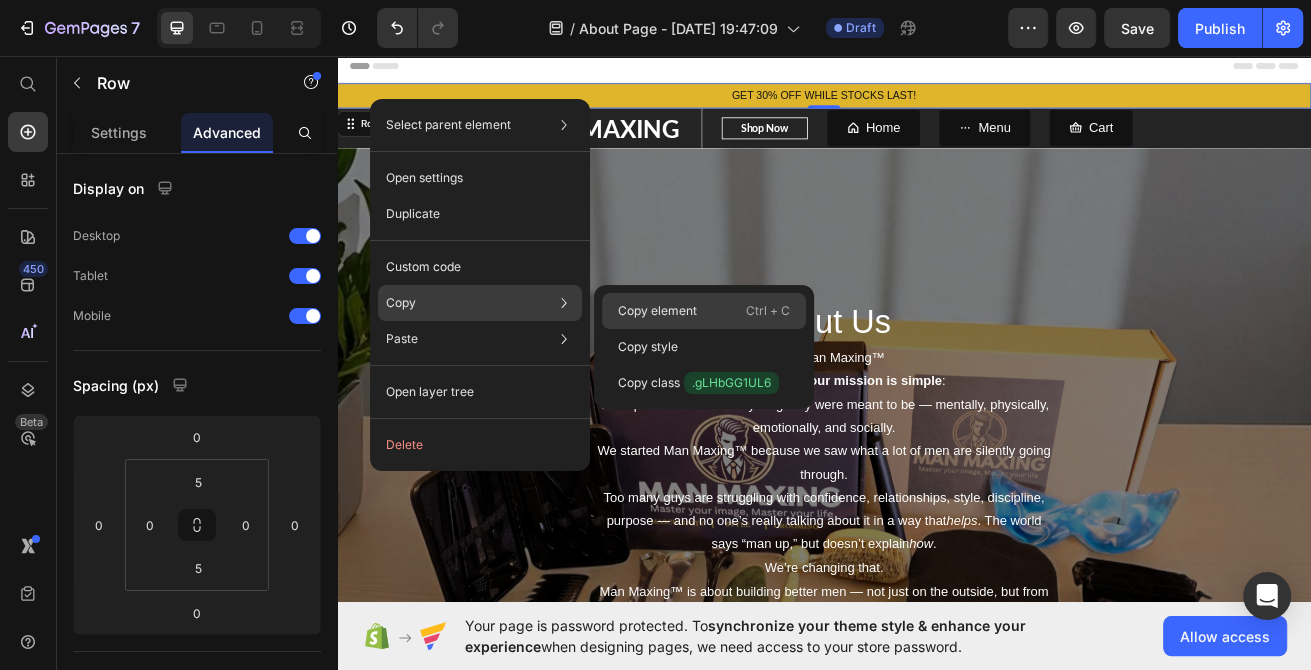 click on "Copy element  Ctrl + C" 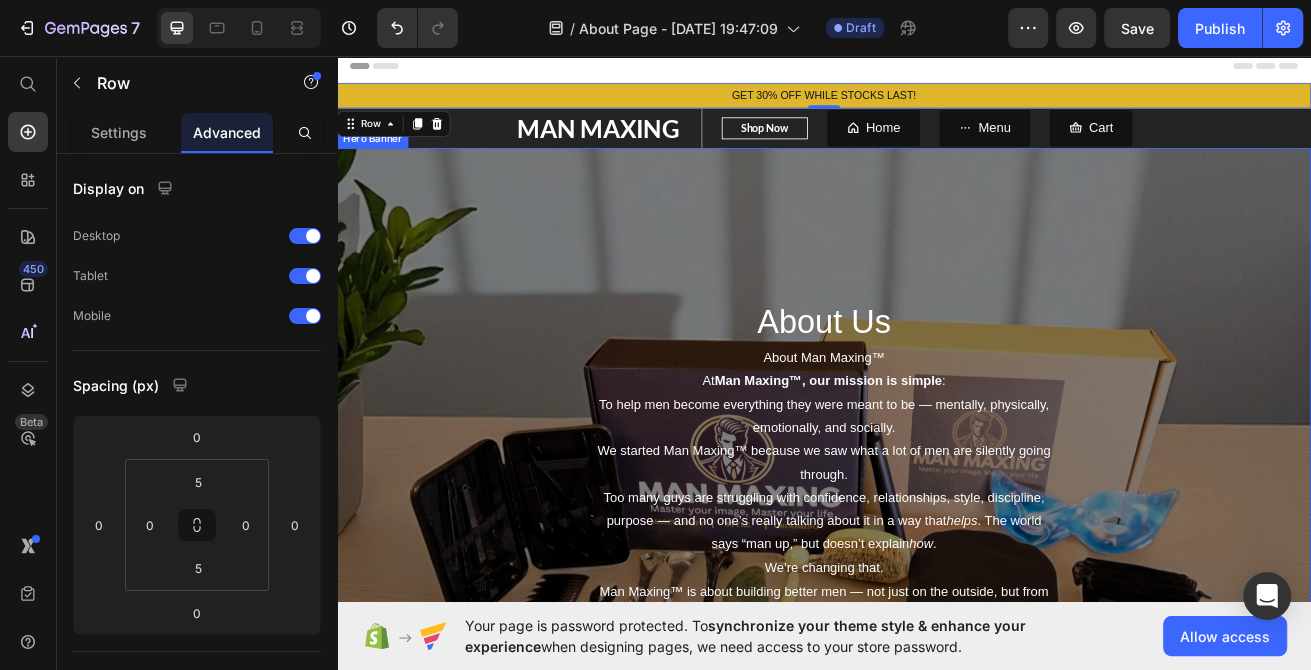 click on "MAN MAXING Text block Shop Now Button Row
Home Button
Menu Button
Cart Button Row" at bounding box center [937, 145] 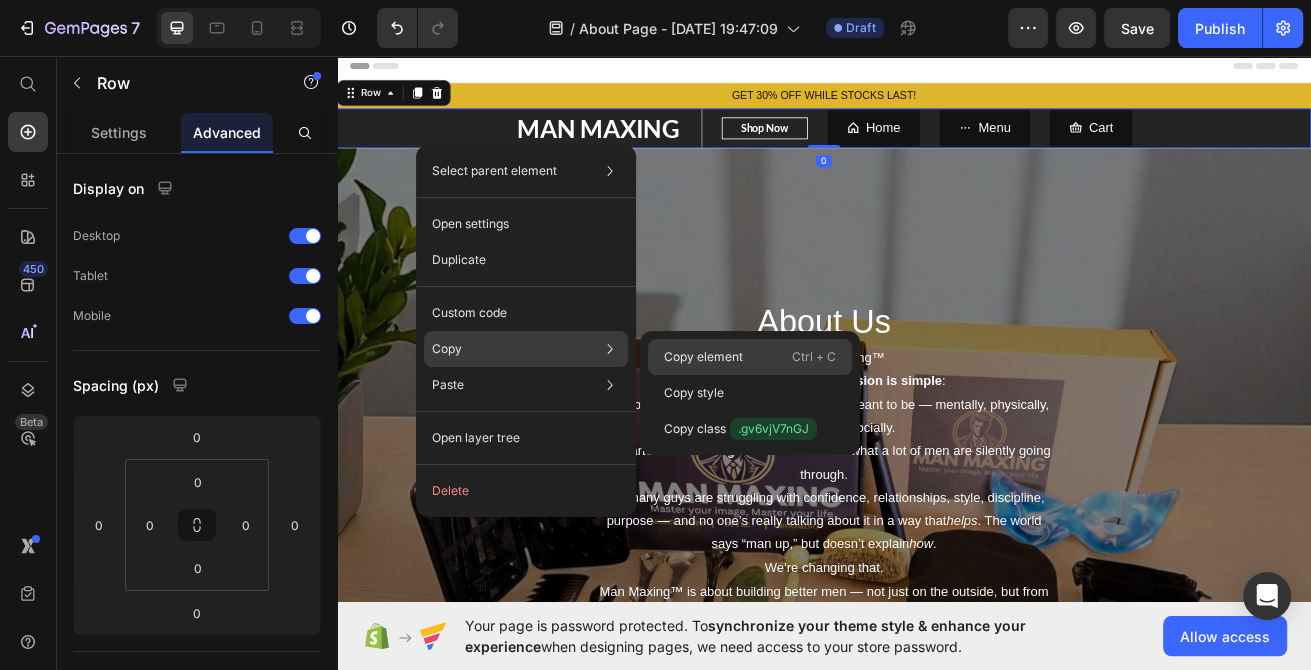 click on "Copy element" at bounding box center [703, 357] 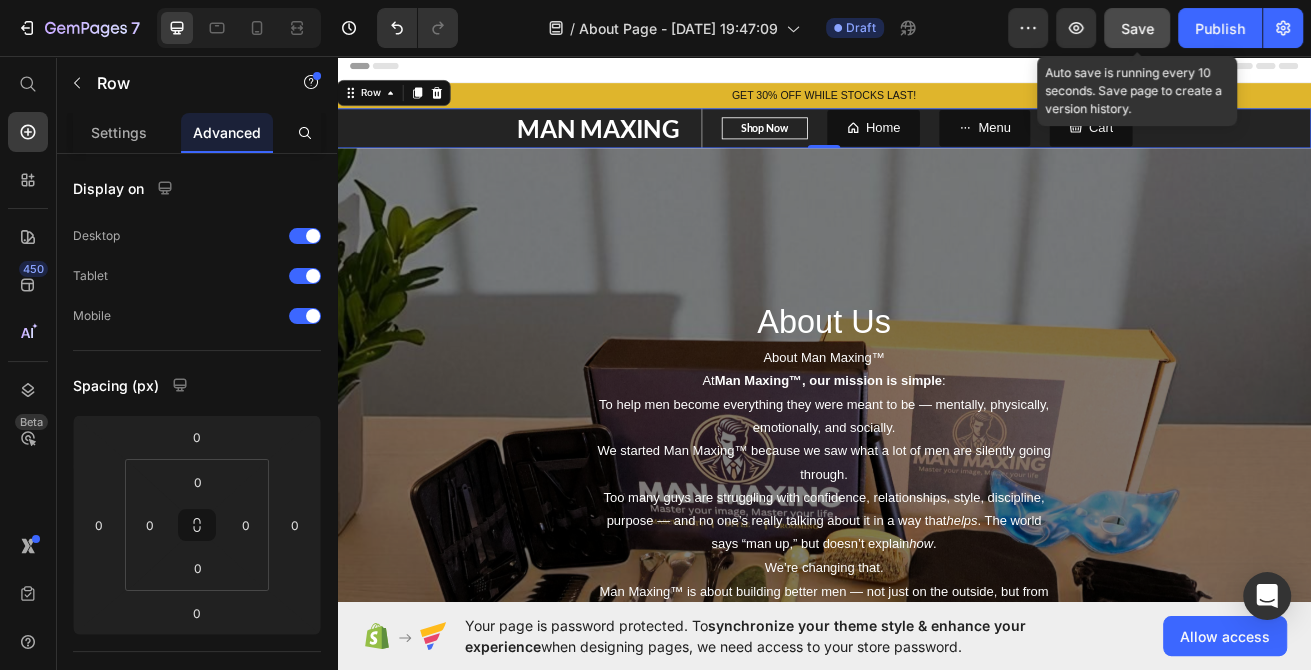 click on "Save" at bounding box center (1137, 28) 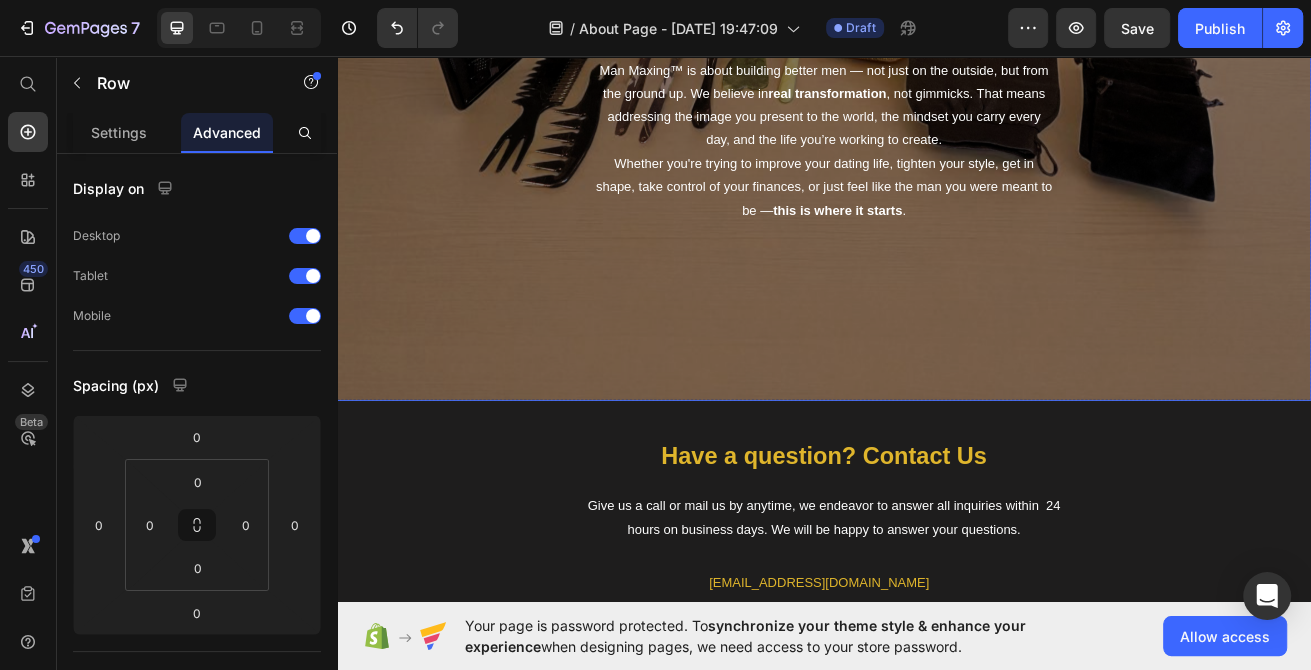 scroll, scrollTop: 214, scrollLeft: 0, axis: vertical 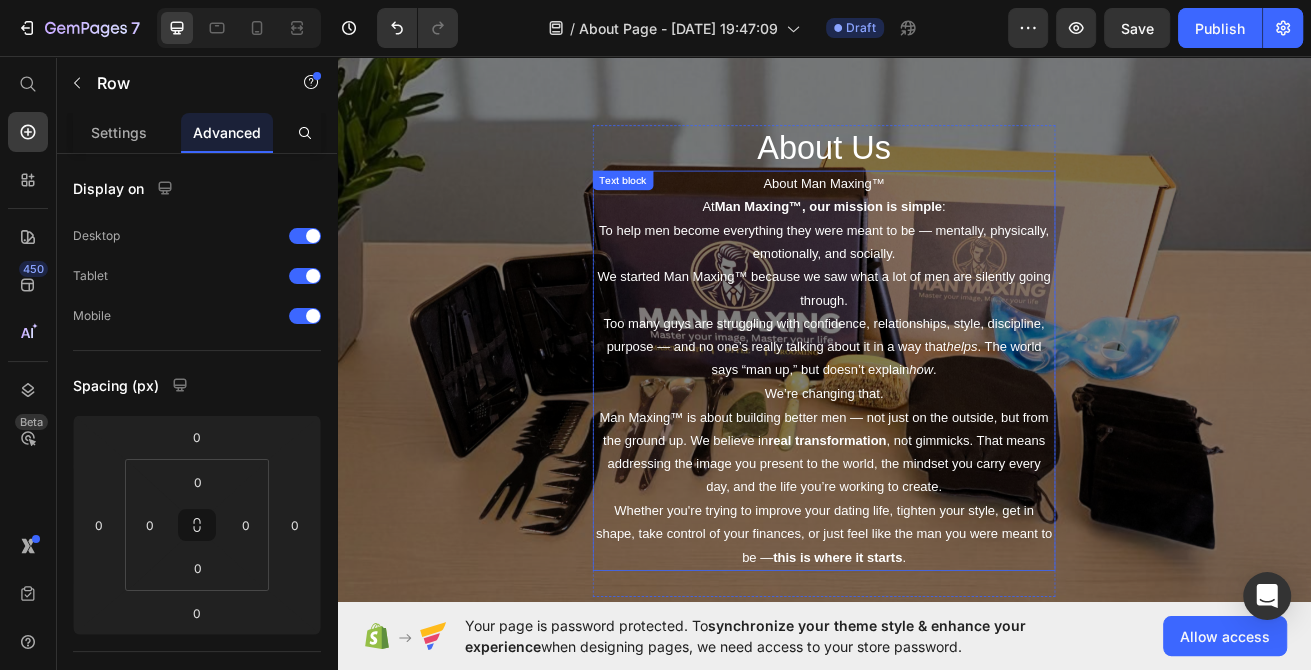 click on "At  Man Maxing™, our mission is simple : To help men become everything they were meant to be — mentally, physically, emotionally, and socially." at bounding box center (937, 272) 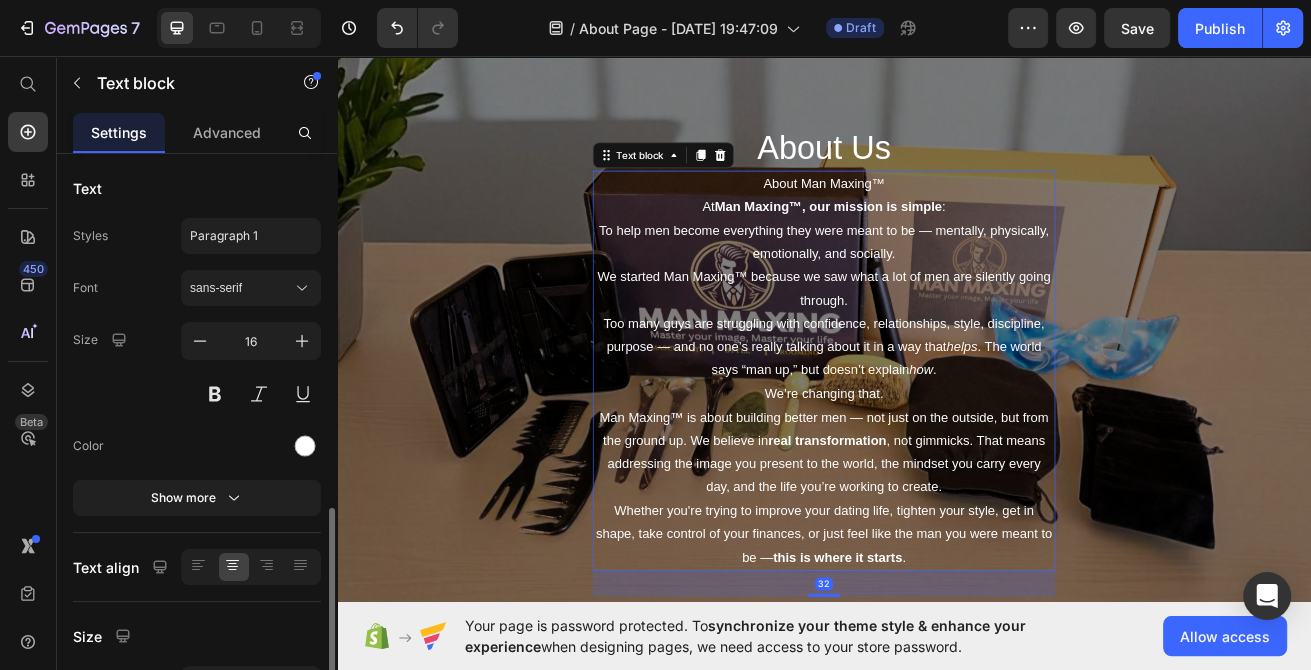 scroll, scrollTop: 216, scrollLeft: 0, axis: vertical 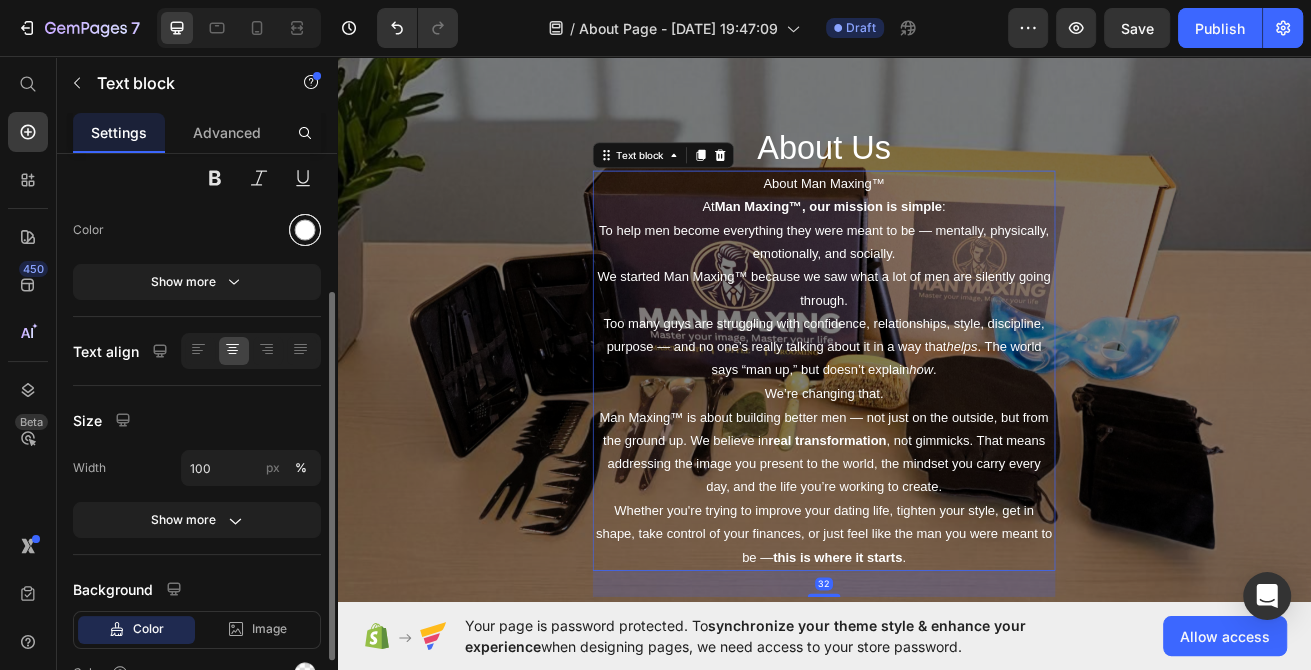 click at bounding box center (305, 230) 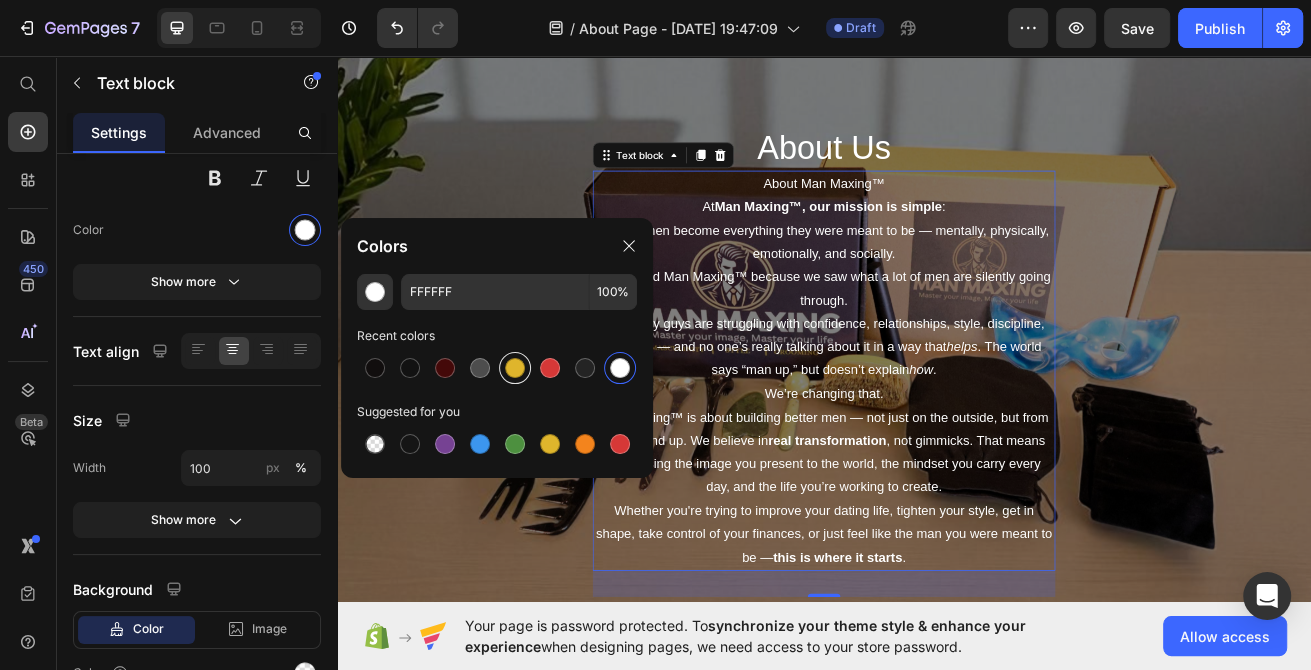 click at bounding box center [515, 368] 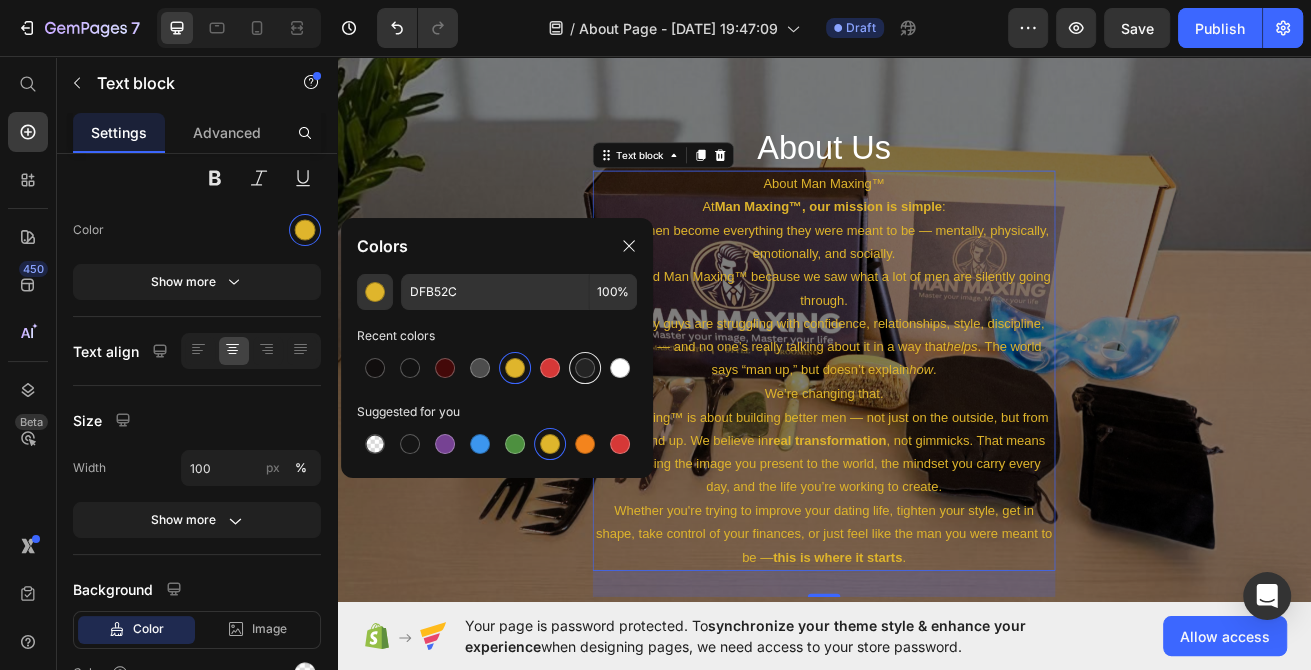 click at bounding box center (585, 368) 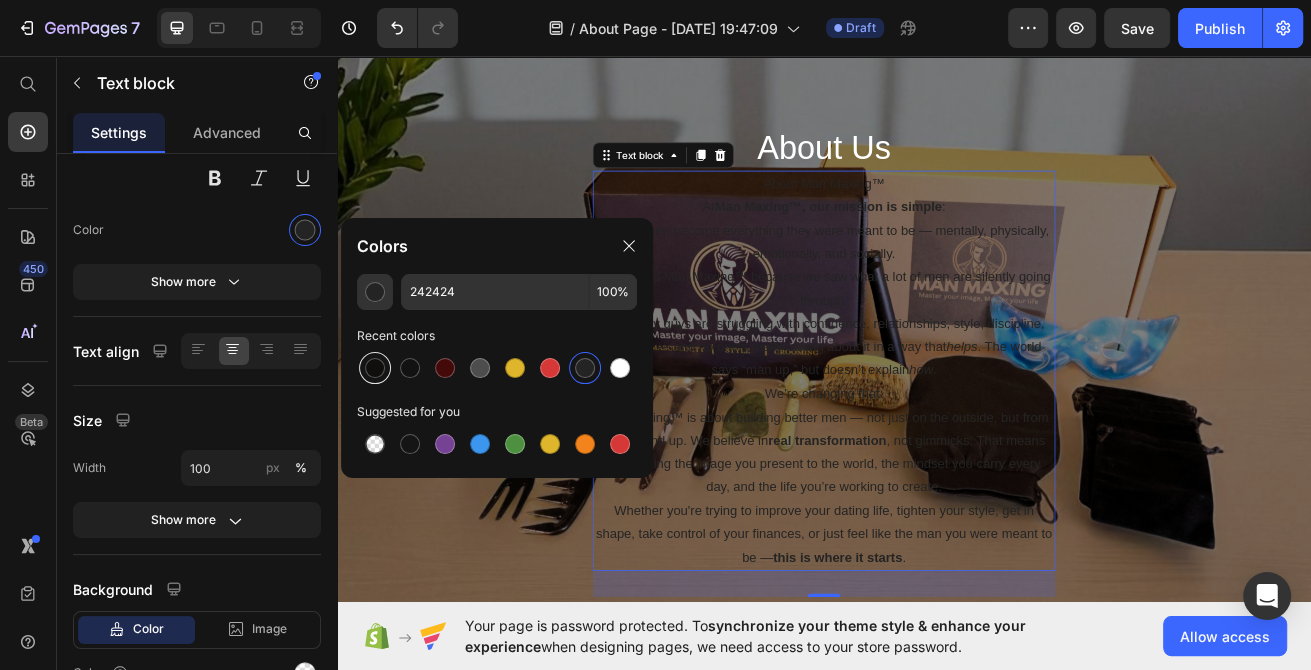 click at bounding box center (375, 368) 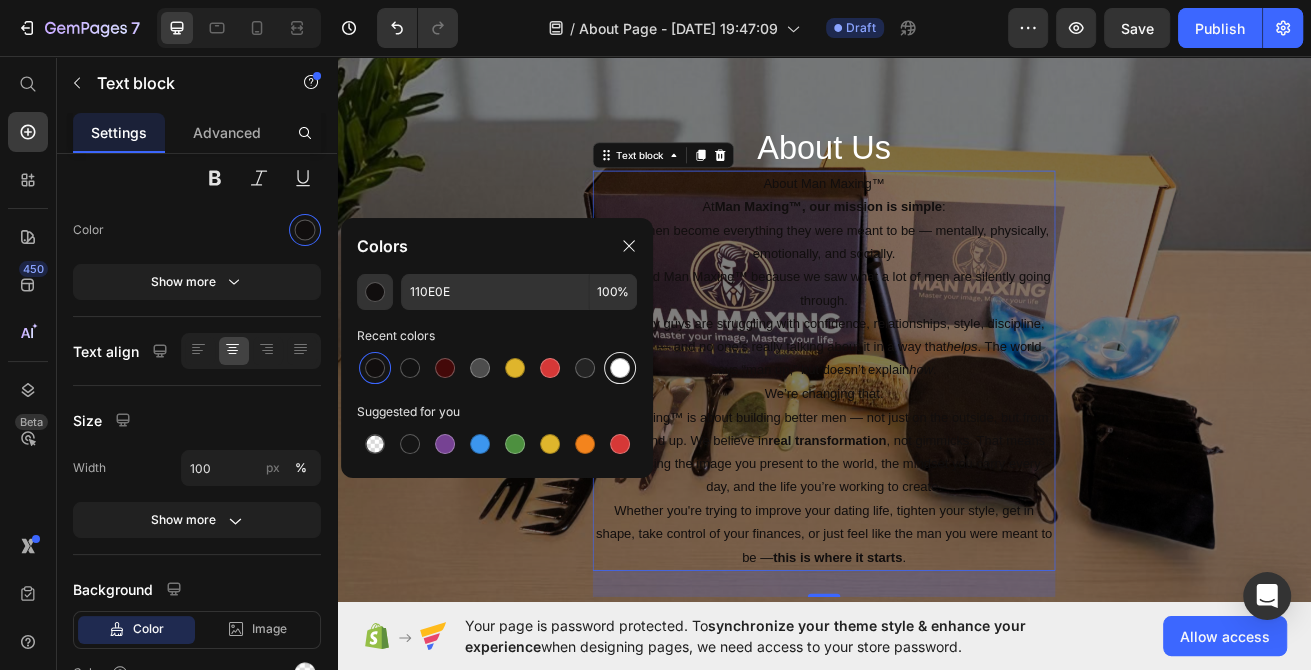 click at bounding box center (620, 368) 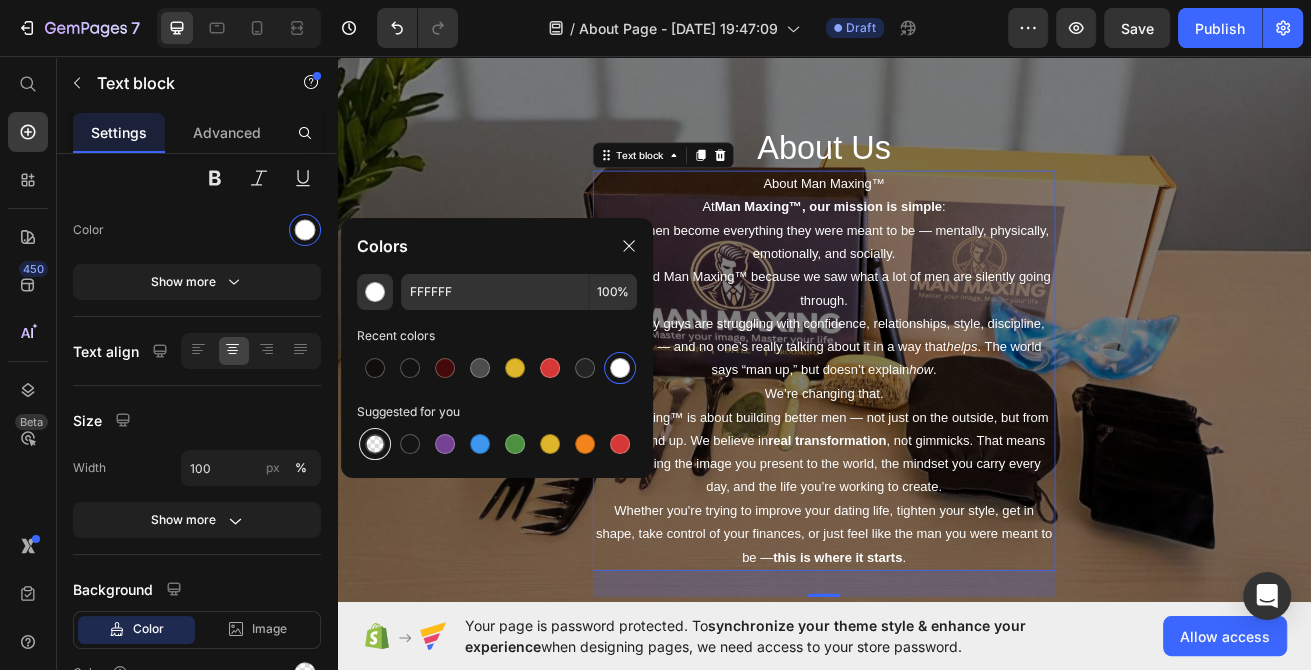 click at bounding box center (375, 444) 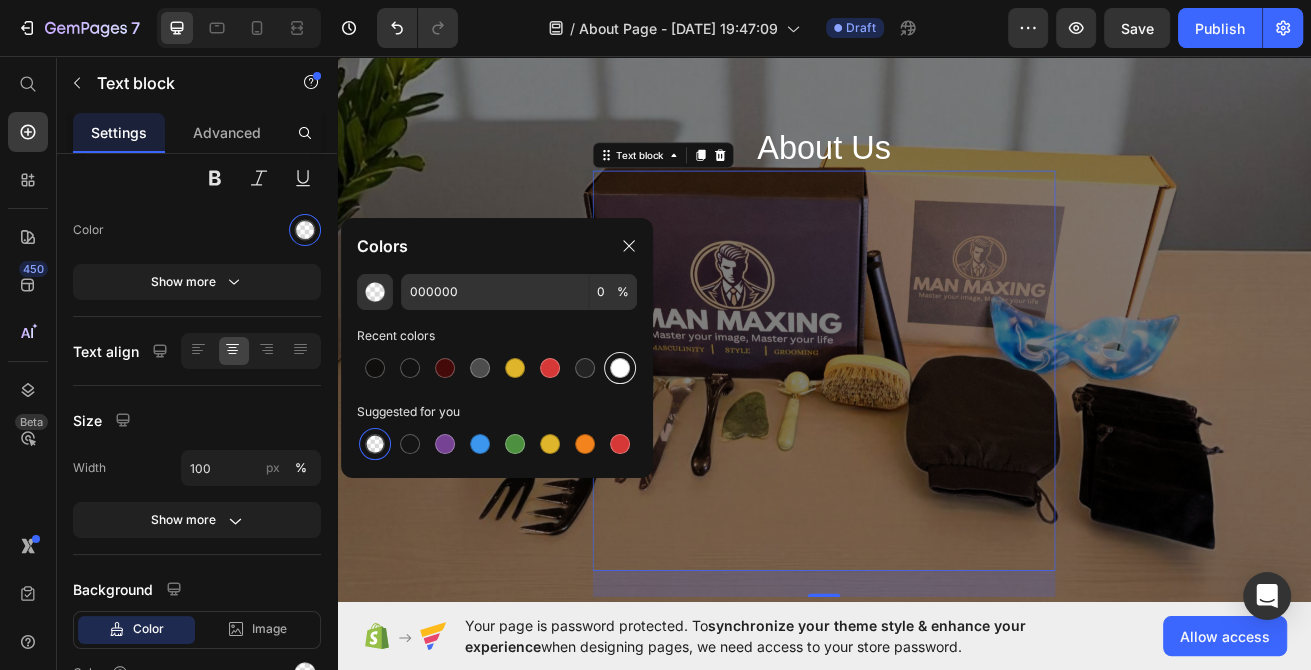 click at bounding box center [620, 368] 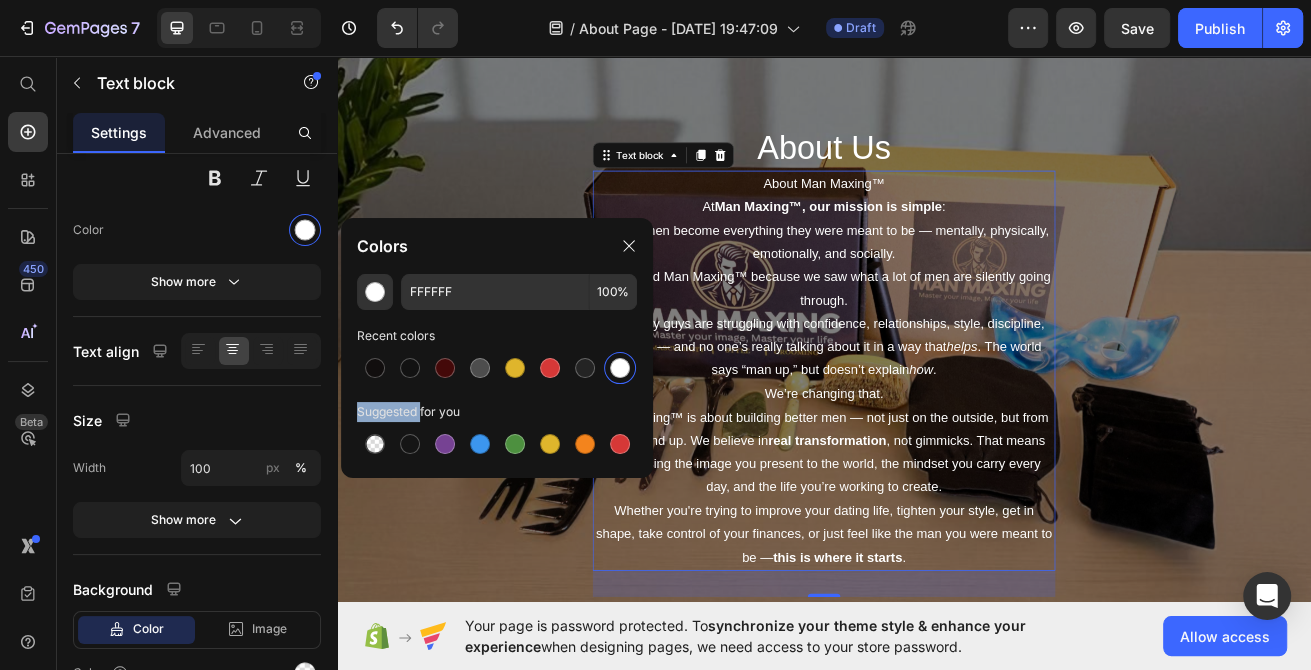 click at bounding box center (620, 368) 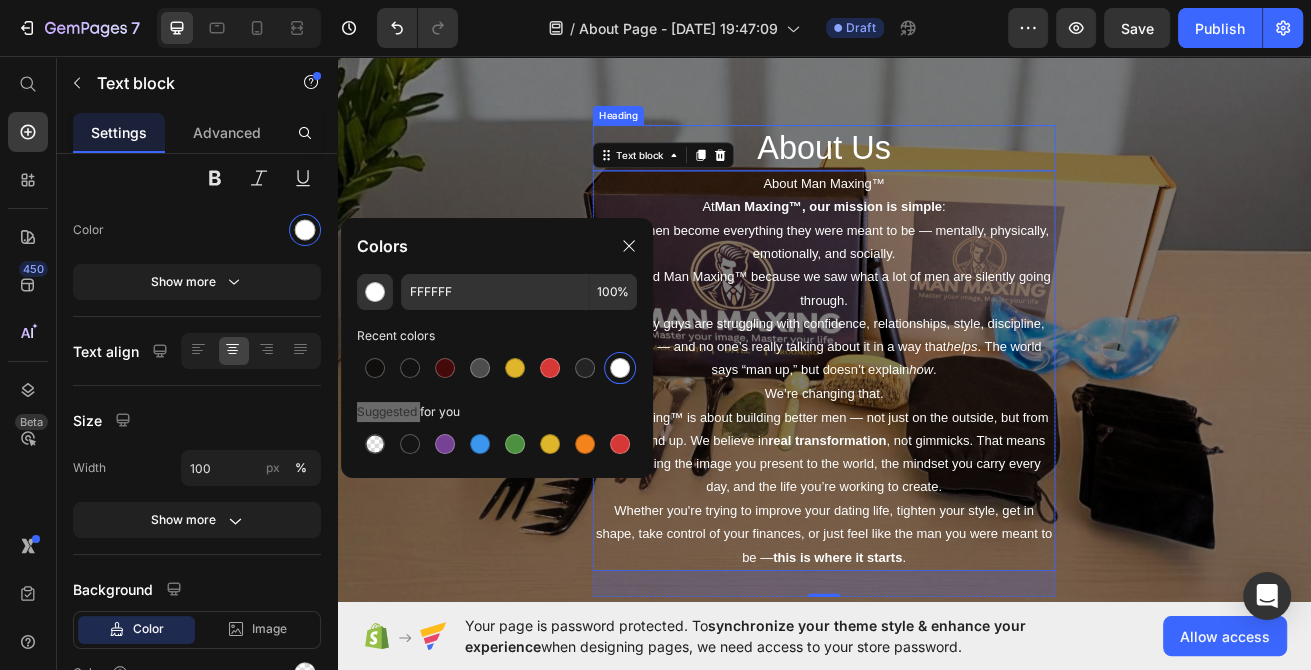 click on "About Us" at bounding box center [937, 170] 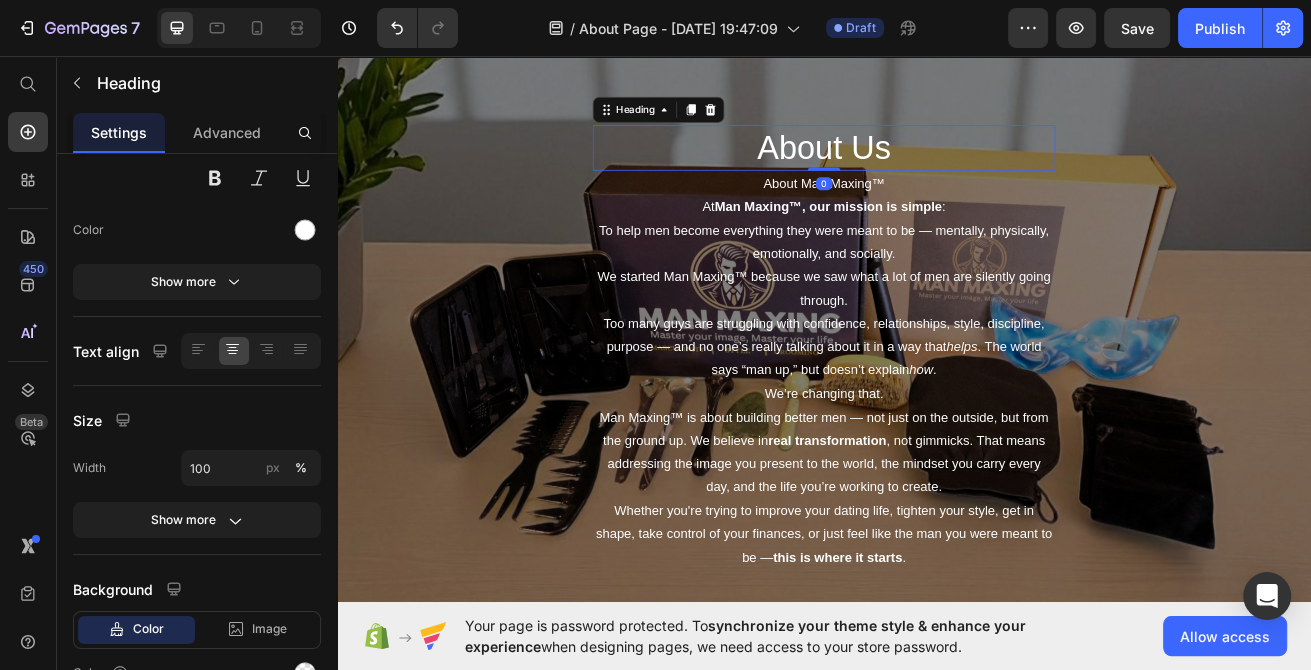 scroll, scrollTop: 0, scrollLeft: 0, axis: both 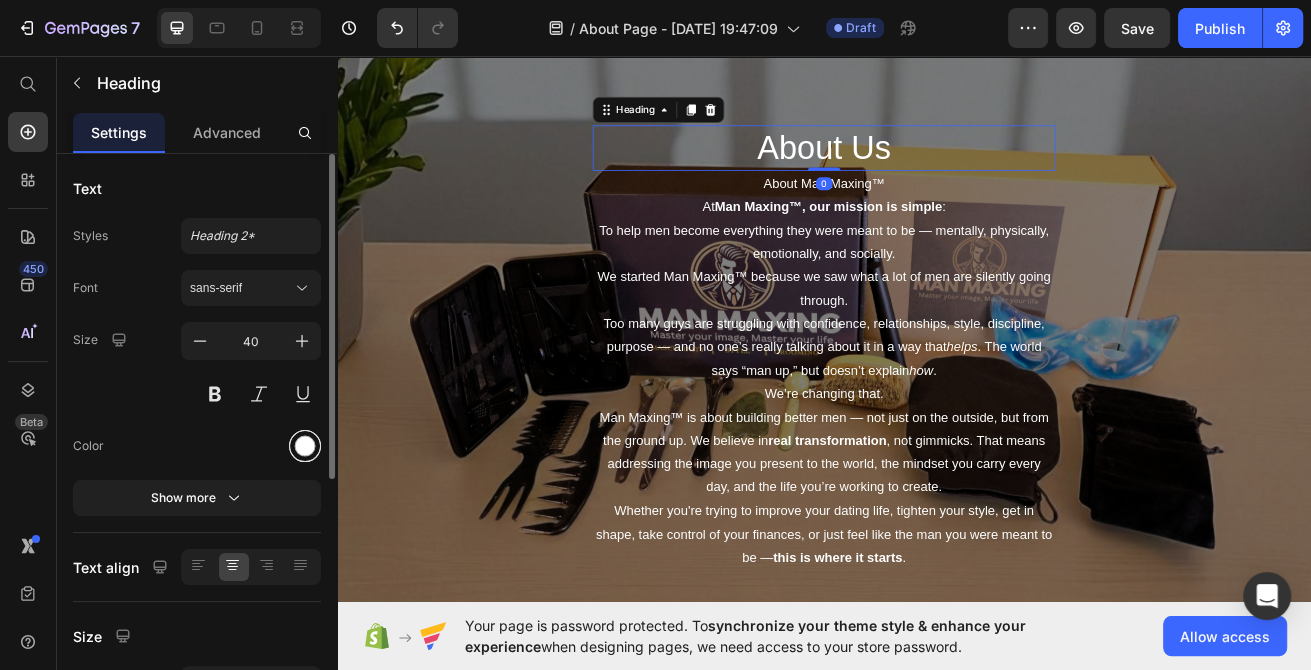 click at bounding box center [305, 446] 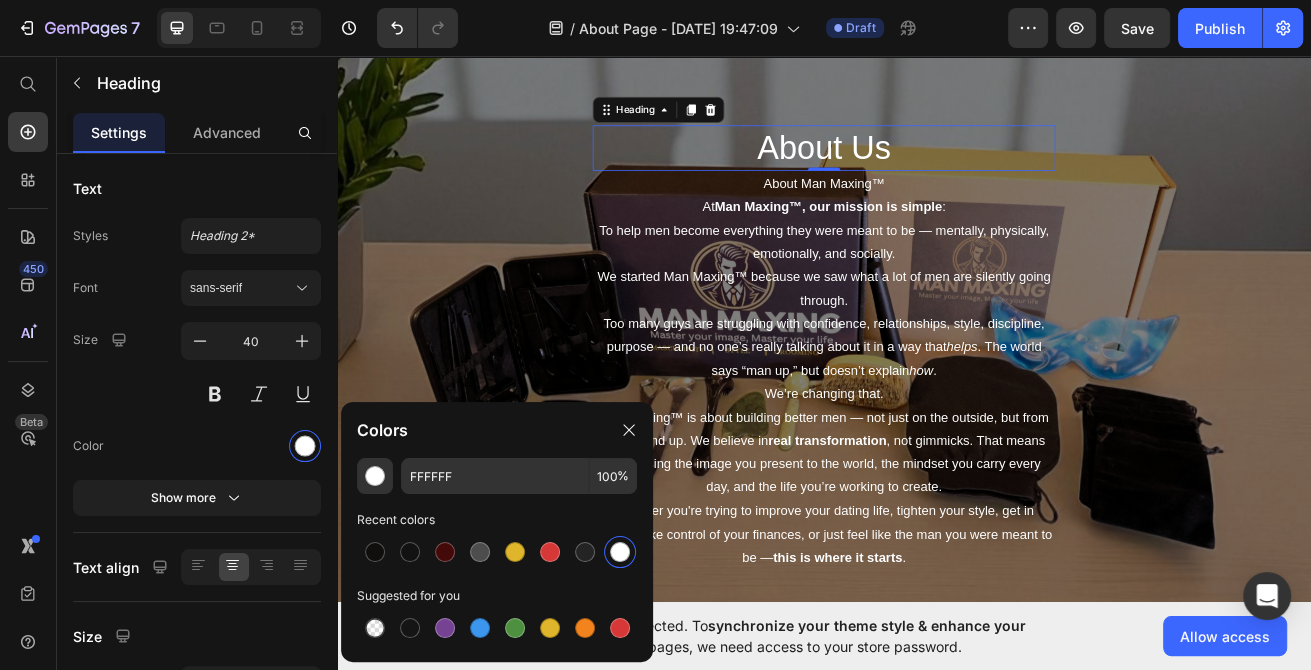 click on "/  About Page - Jul 10, 19:47:09 Draft" 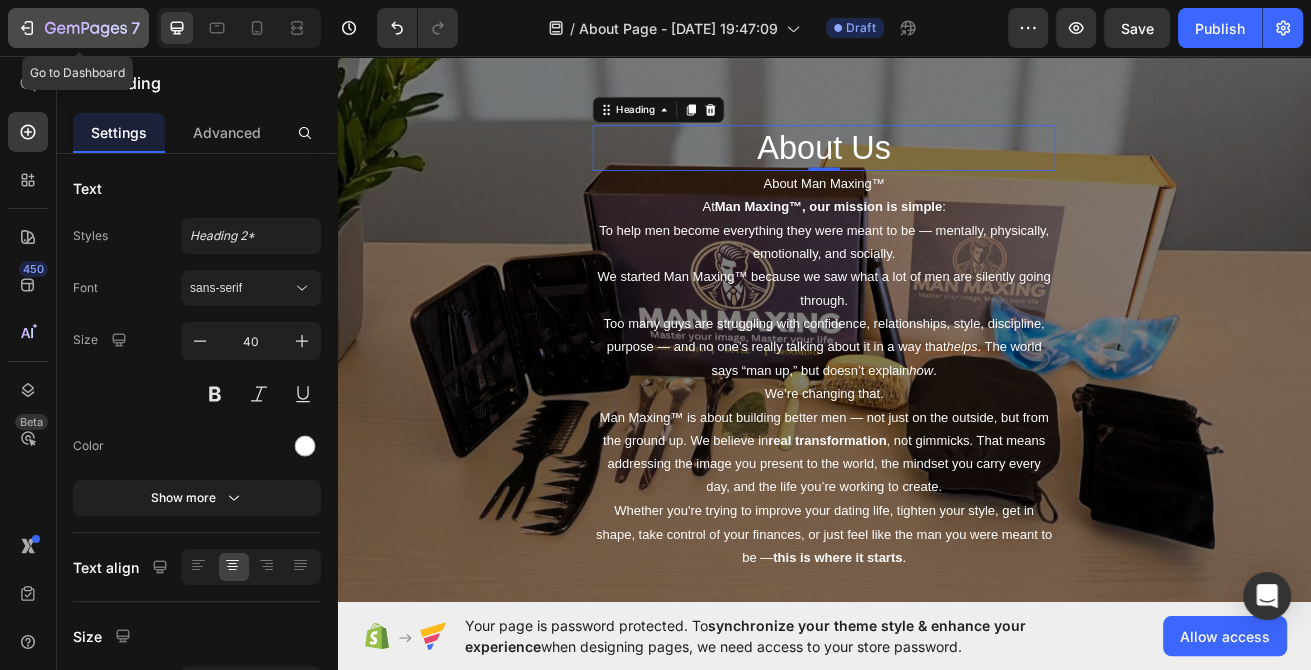 click 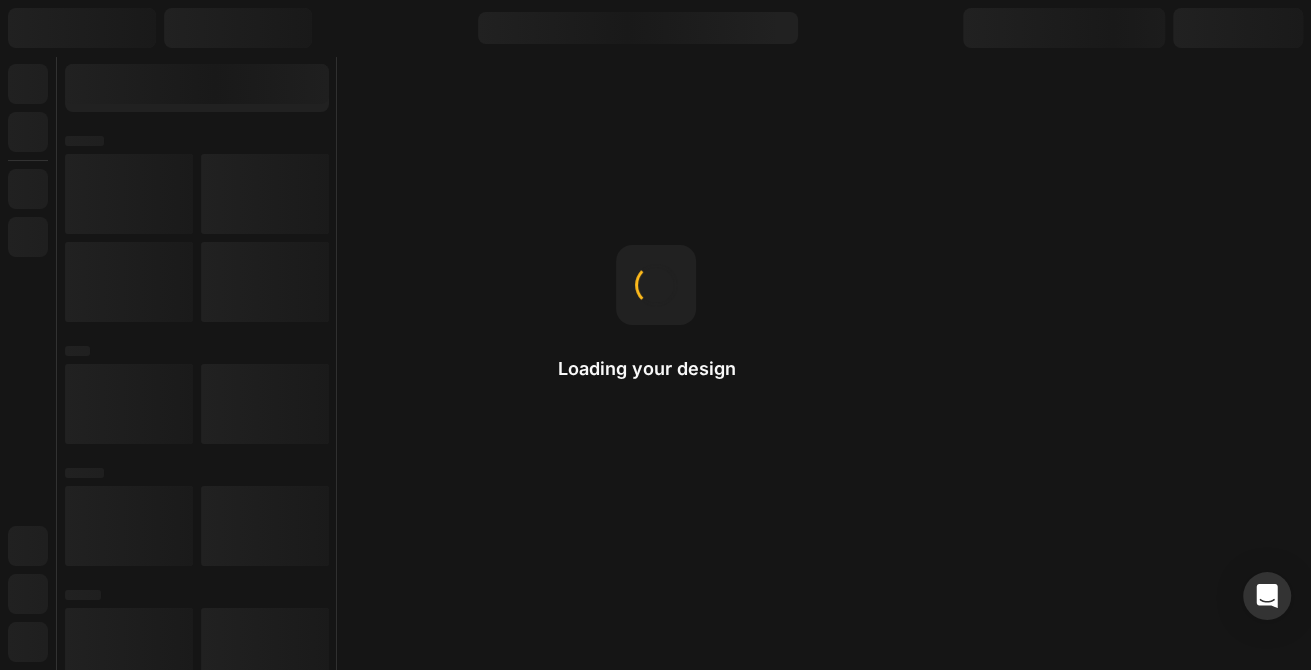 scroll, scrollTop: 0, scrollLeft: 0, axis: both 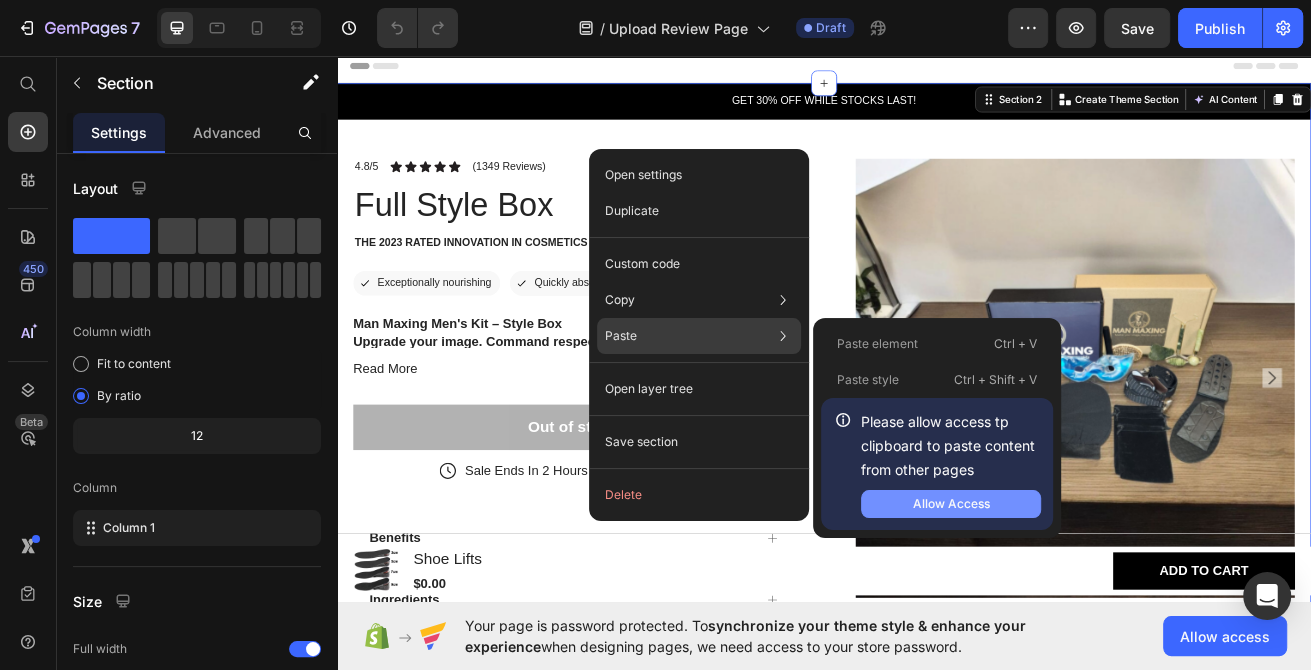 click on "Allow Access" at bounding box center [951, 504] 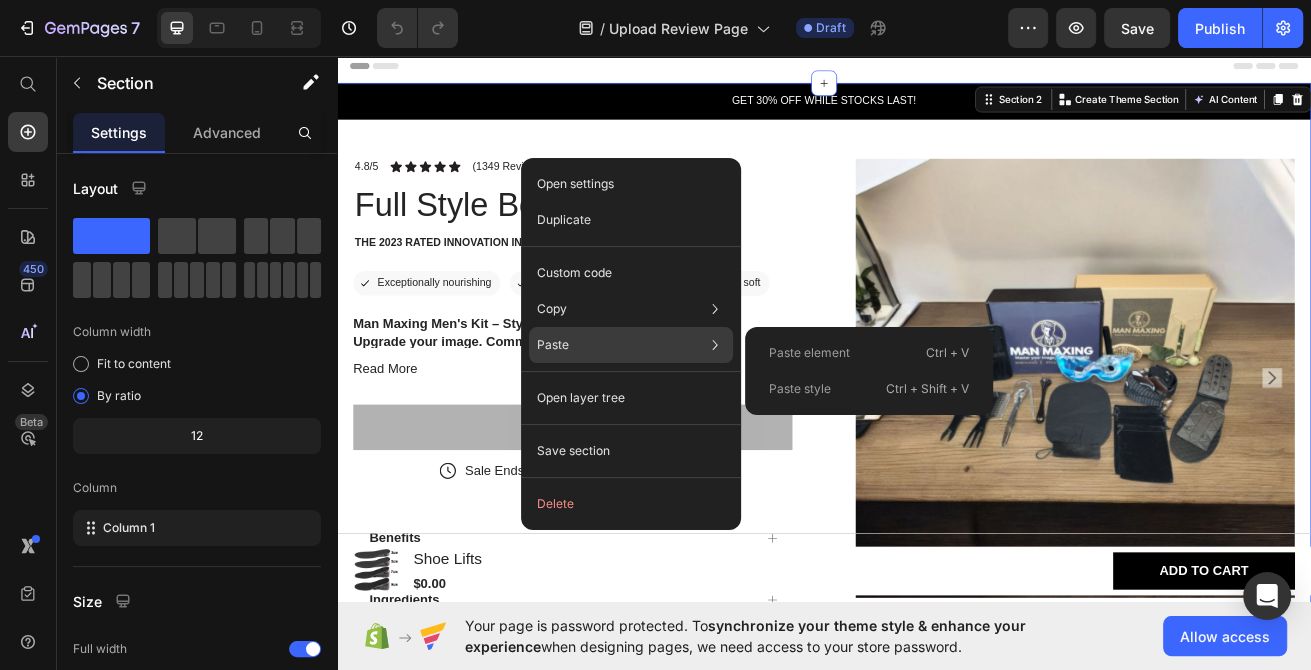 drag, startPoint x: 833, startPoint y: 356, endPoint x: 615, endPoint y: 379, distance: 219.20995 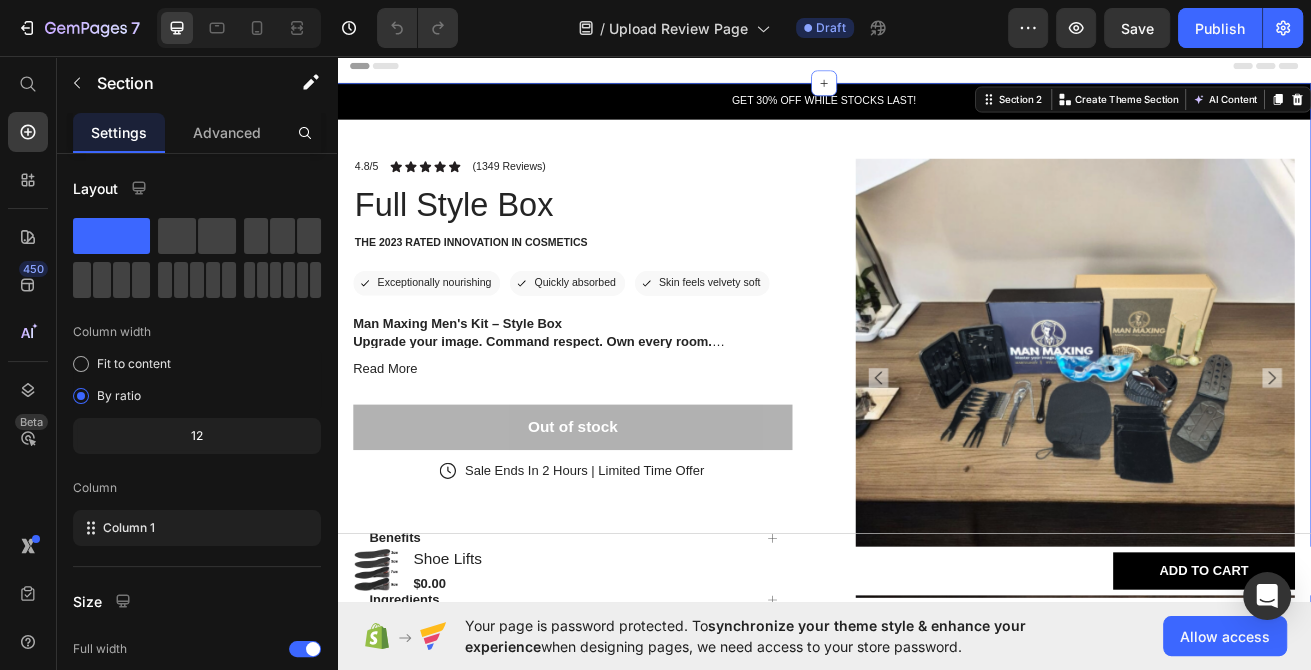 click on "GET 30% OFF WHILE STOCKS LAST! Text Block Row
Product Images 4.8/5 Text Block Icon Icon Icon Icon Icon Icon List (1349 Reviews) Text Block Row Full Style Box Product Title The 2023 Rated Innovation in Cosmetics Text Block
Icon Exceptionally nourishing Text Block Row
Icon Quickly absorbed Text Block Row Row
Icon Skin feels velvety soft Text Block Row Row Man Maxing Men's Kit – Style Box
Upgrade your image. Command respect. Own every room.
The  Man Maxing Style Box  is your all-in-one transformation toolkit, designed for the modern man who’s ready to level up his look and take control of his first impression. Whether you're heading into a date, a business meeting, or just want to stop blending in—this kit gives you the tools and guidance to sharpen your image and boost your confidence.
What’s Inside:
Handpicked grooming essentials  to keep you clean, polished, and photo-ready.
Style & fashion accessories
Mini-guide booklet
Read More Product Description" at bounding box center (937, 465) 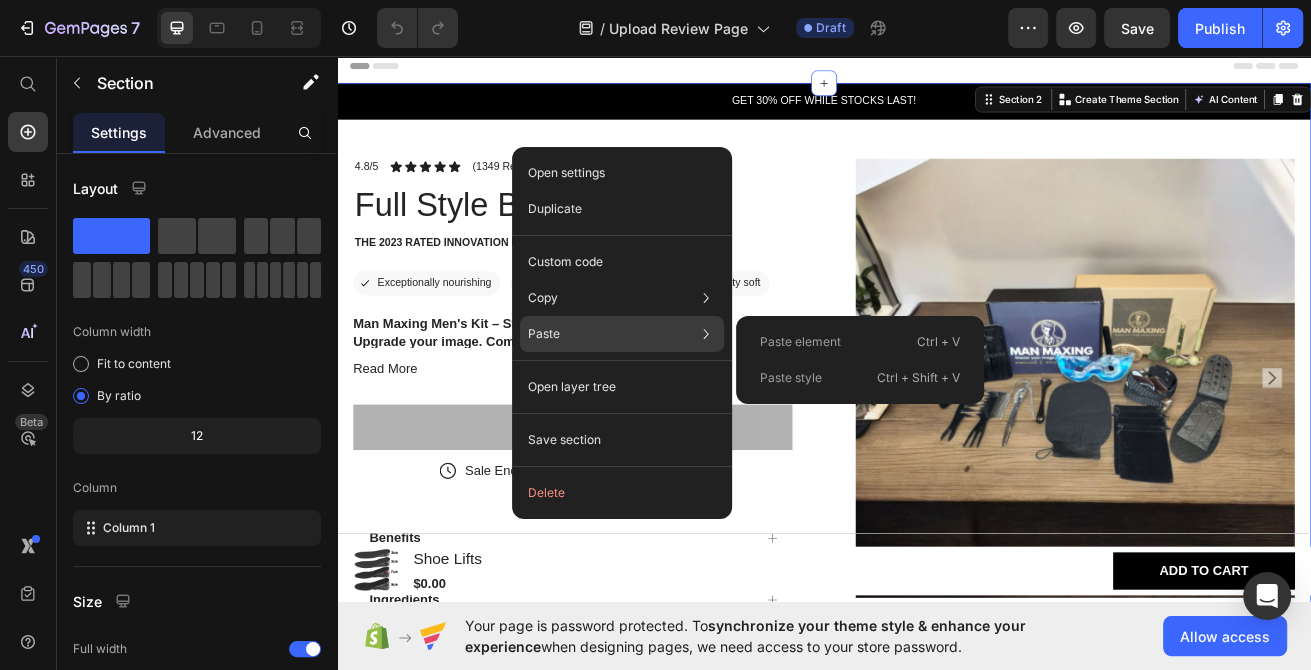 click on "Paste element" at bounding box center [800, 342] 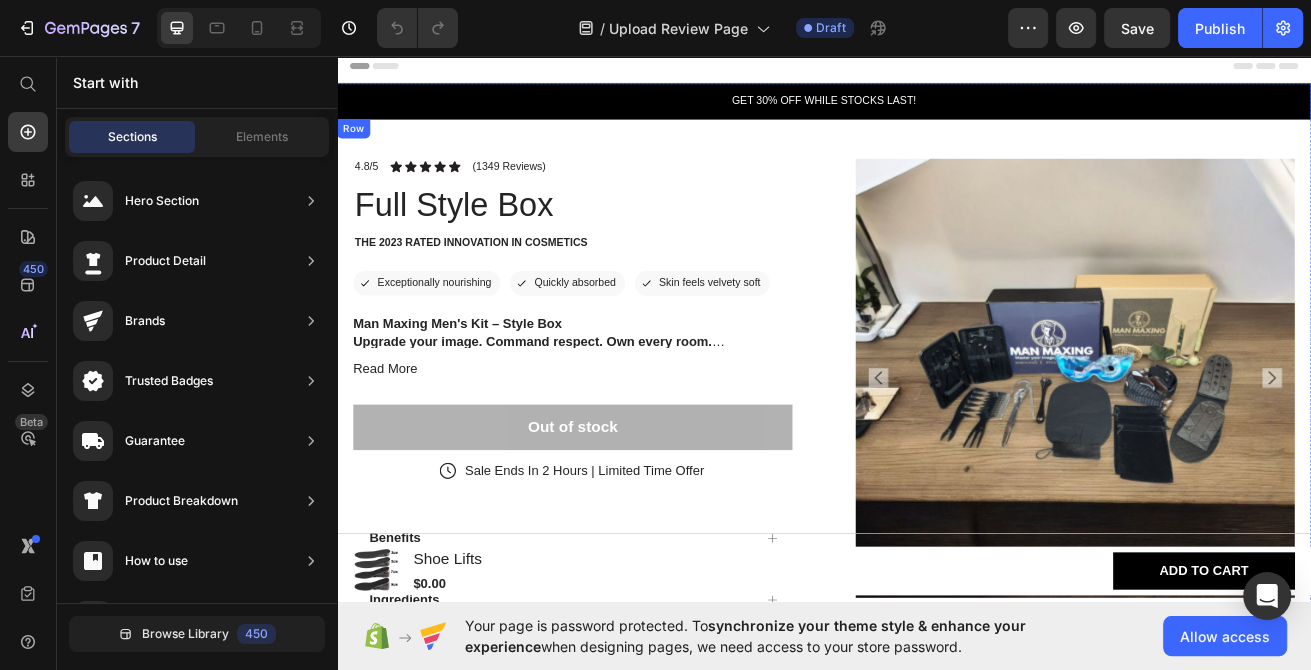 click on "GET 30% OFF WHILE STOCKS LAST! Text Block Row" at bounding box center (937, 112) 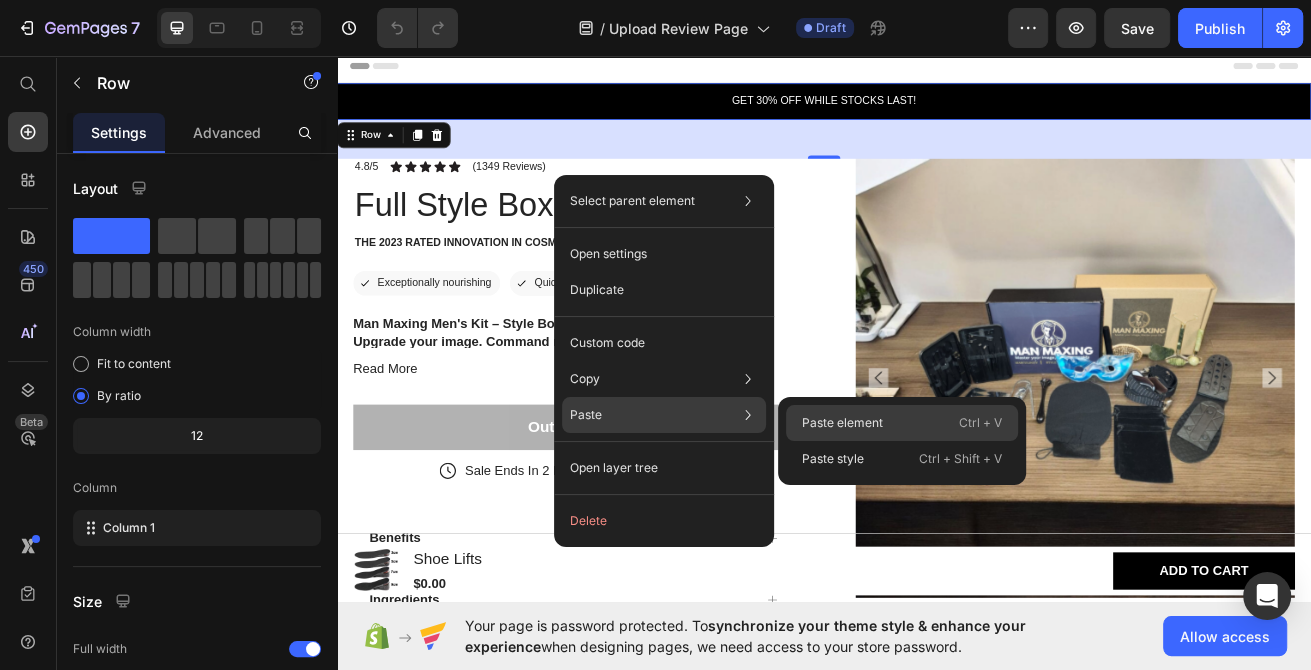 click on "Paste element  Ctrl + V" 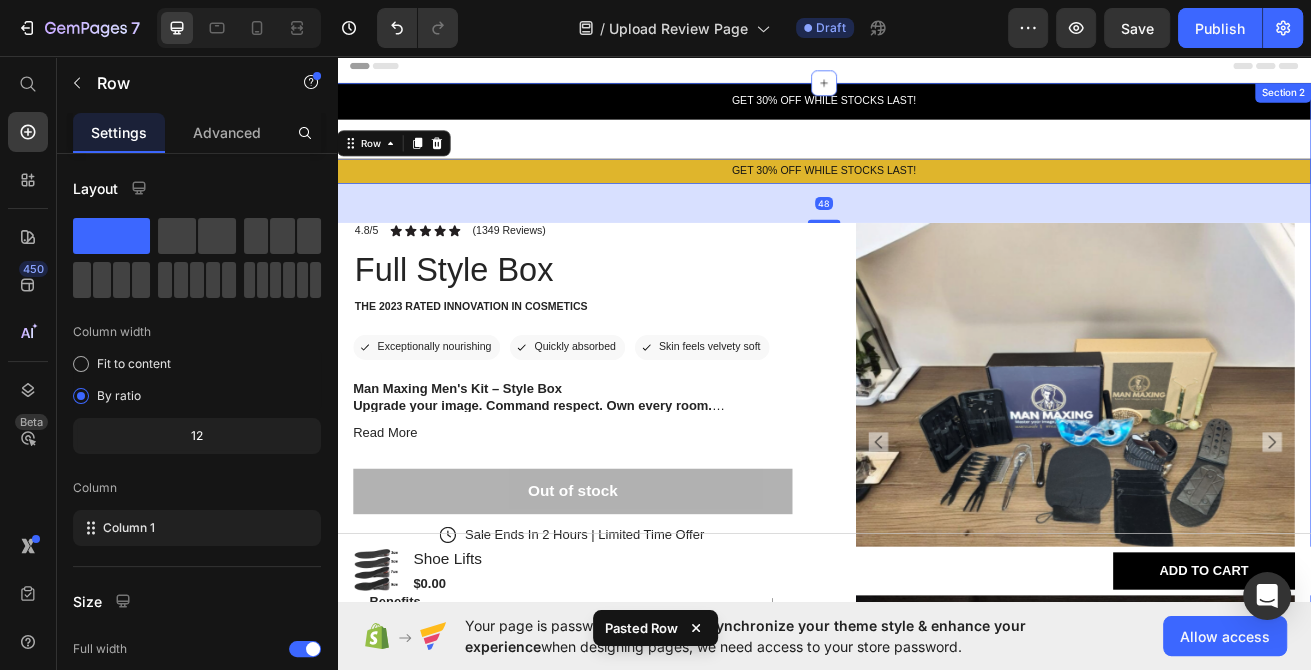 click on "GET 30% OFF WHILE STOCKS LAST!" at bounding box center (937, 198) 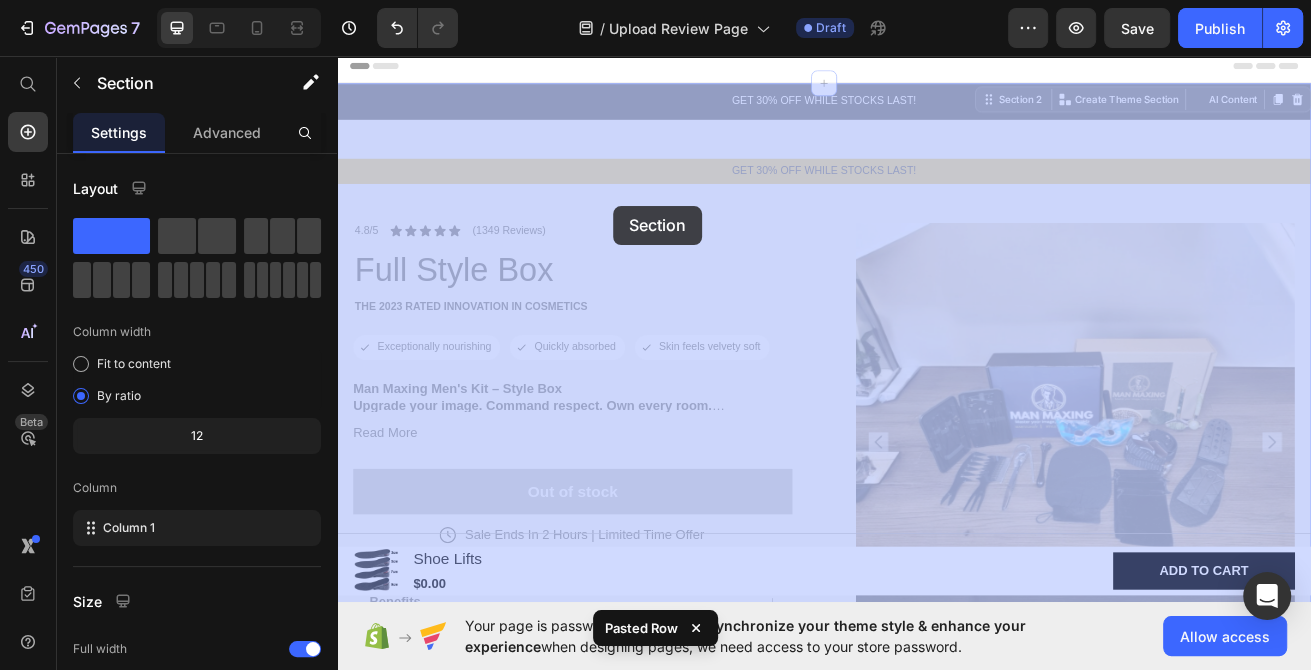 drag, startPoint x: 646, startPoint y: 183, endPoint x: 621, endPoint y: 201, distance: 30.805843 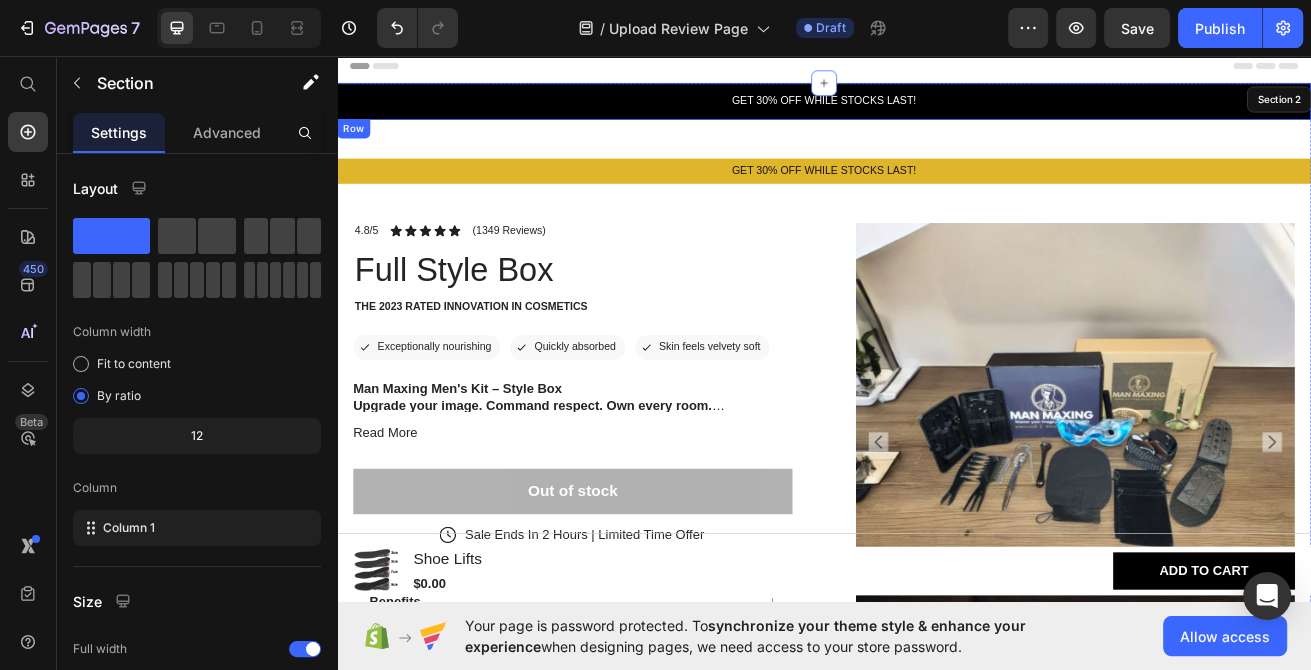 click on "GET 30% OFF WHILE STOCKS LAST! Text Block Row" at bounding box center (937, 112) 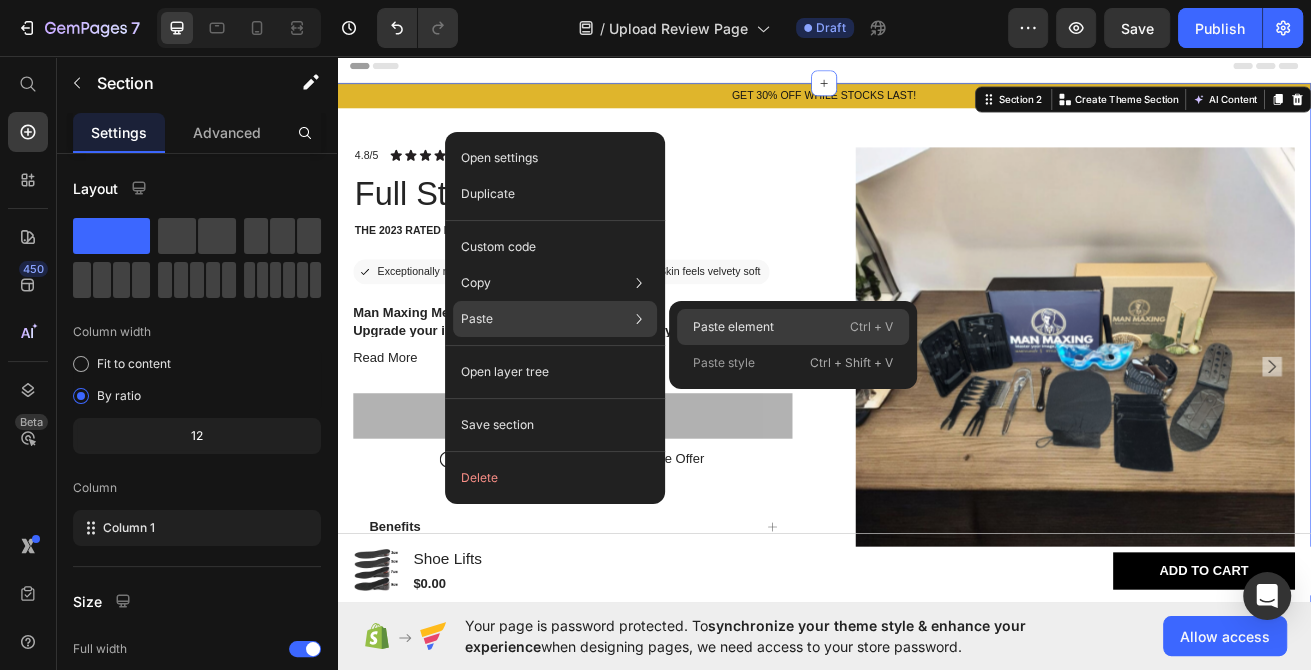 click on "Paste element" at bounding box center (733, 327) 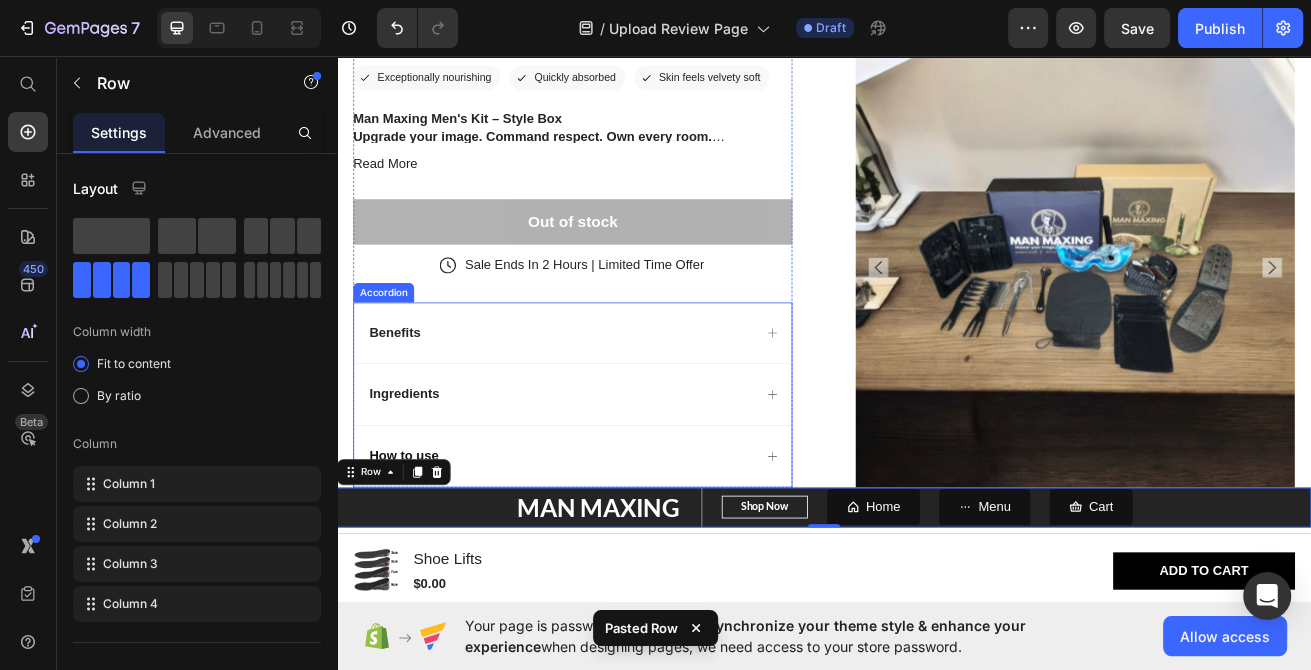 scroll, scrollTop: 275, scrollLeft: 0, axis: vertical 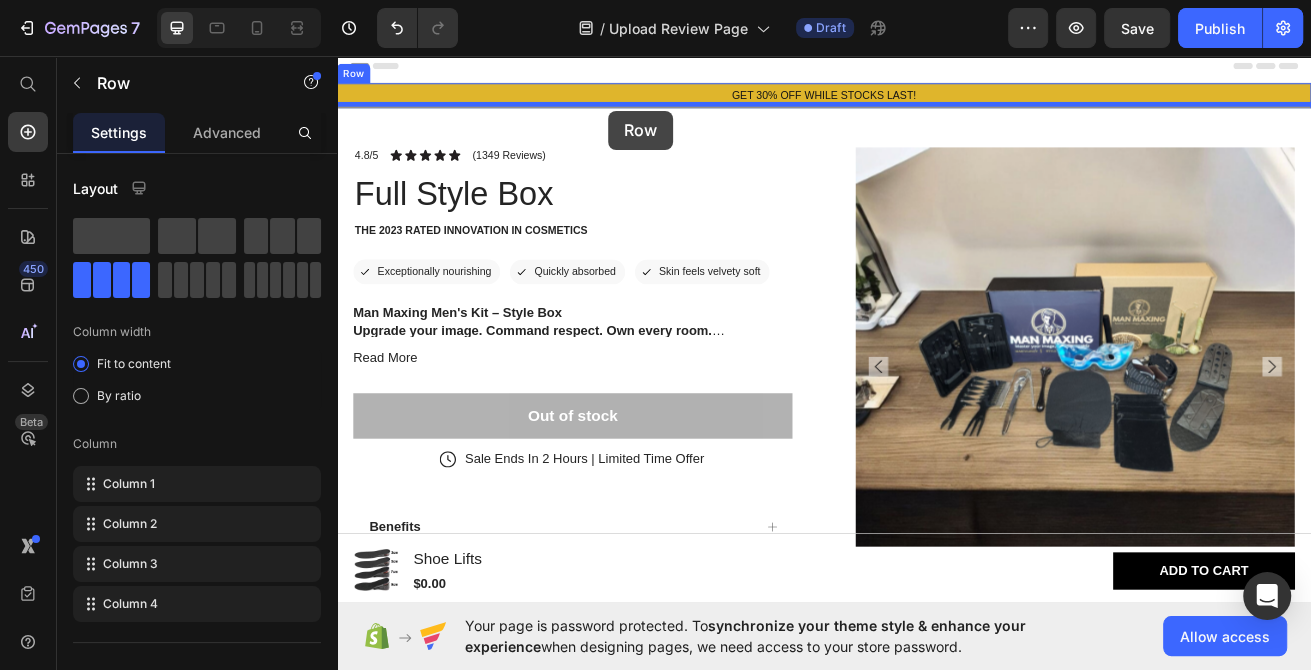 drag, startPoint x: 510, startPoint y: 565, endPoint x: 608, endPoint y: 110, distance: 465.4342 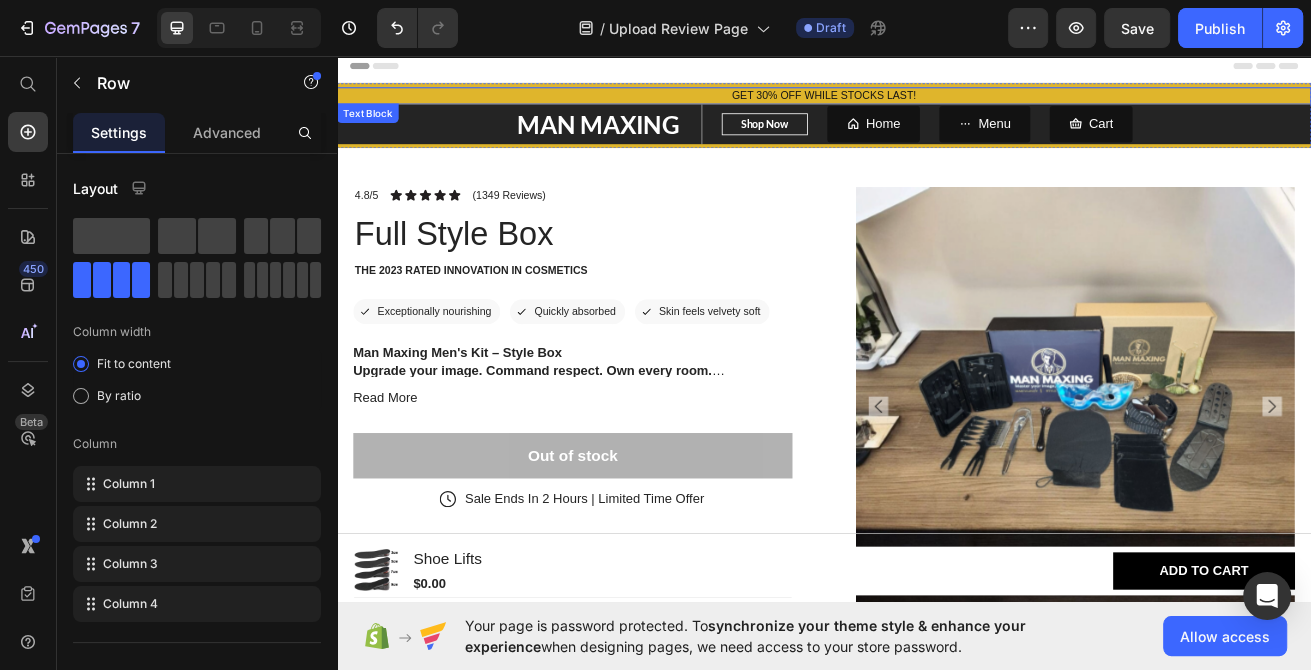 click on "GET 30% OFF WHILE STOCKS LAST!" at bounding box center [937, 105] 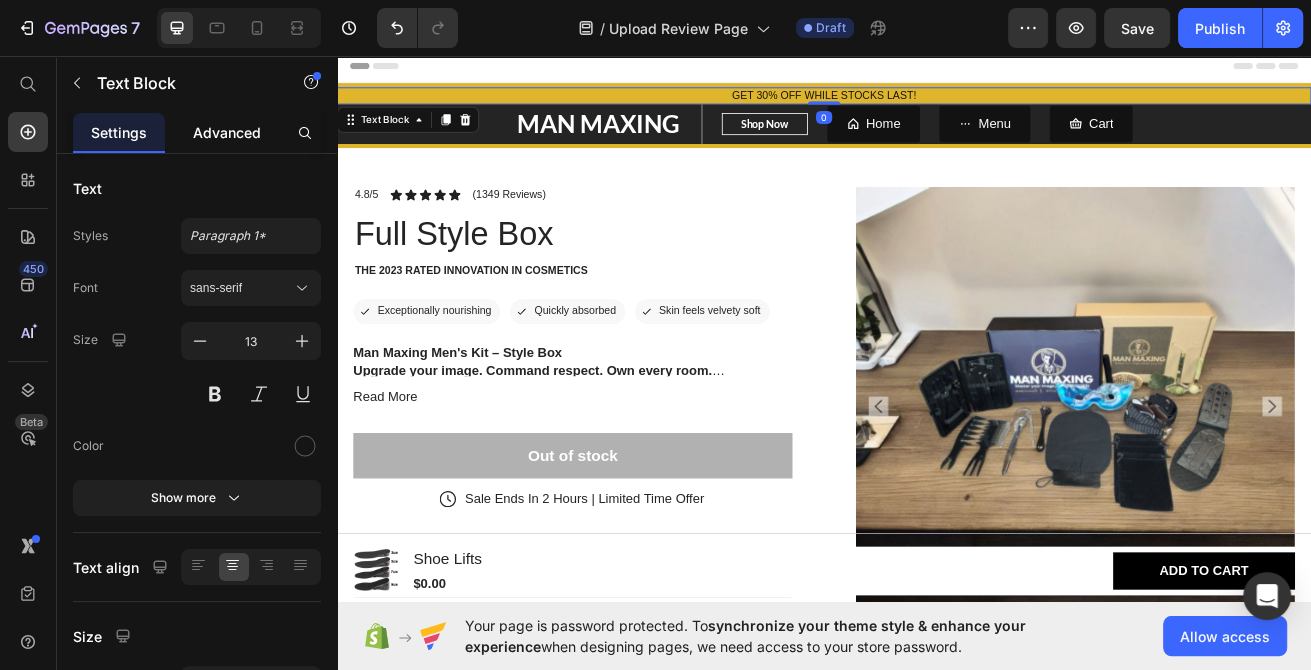 click on "Advanced" at bounding box center (227, 132) 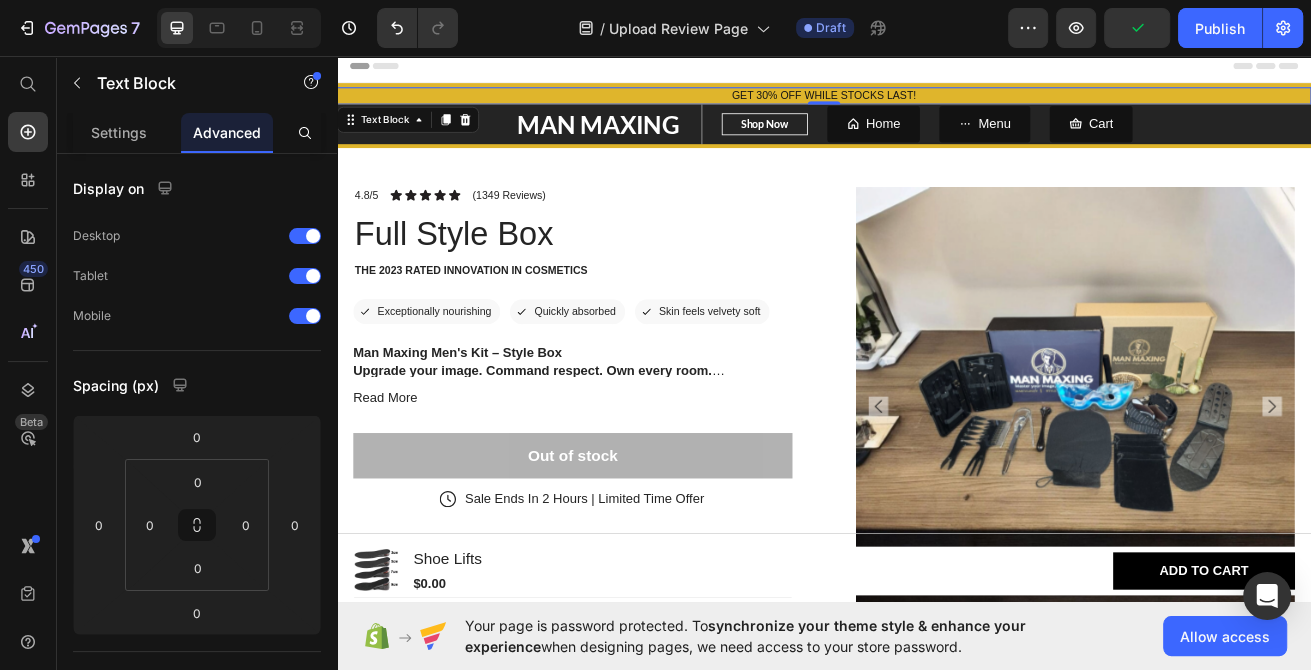 click on "GET 30% OFF WHILE STOCKS LAST!" at bounding box center [937, 105] 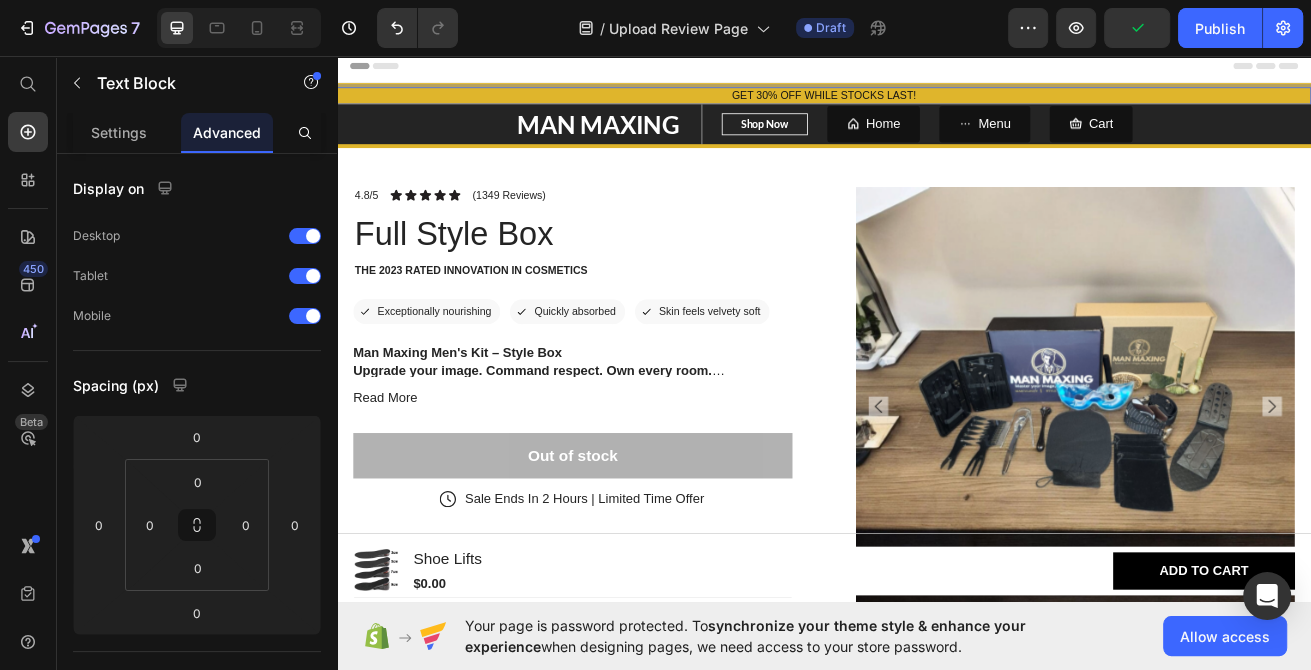 click on "Header" at bounding box center [937, 69] 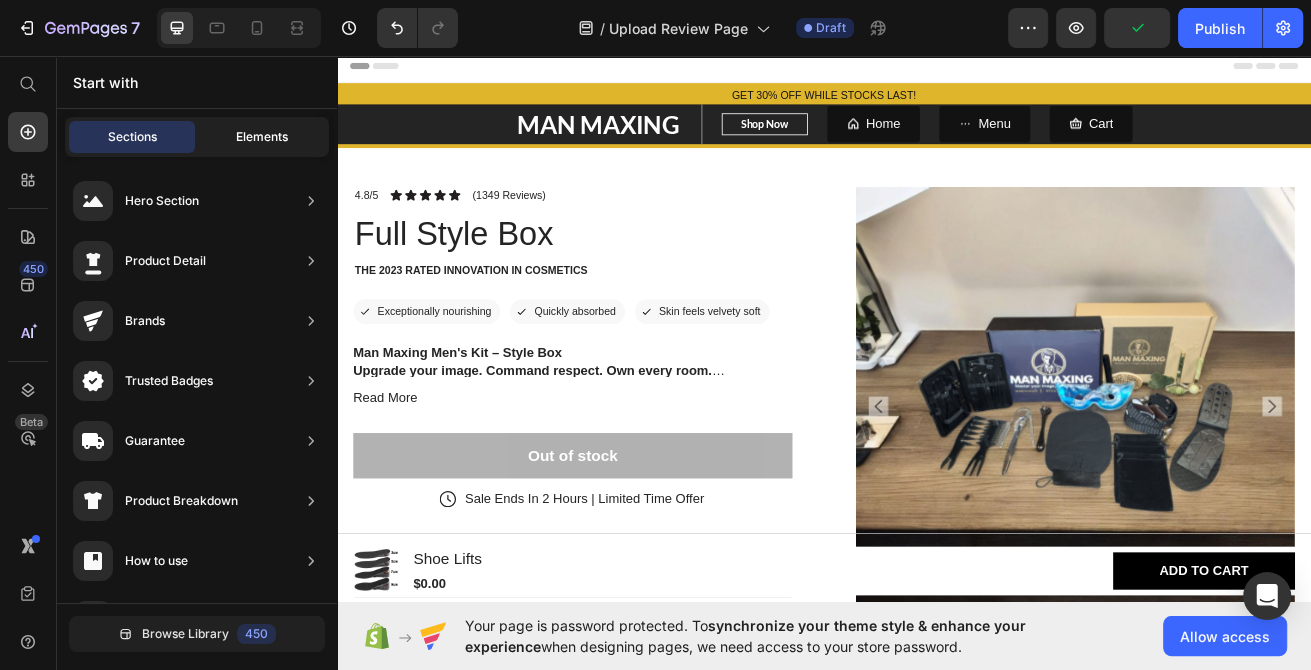 click on "Elements" at bounding box center (262, 137) 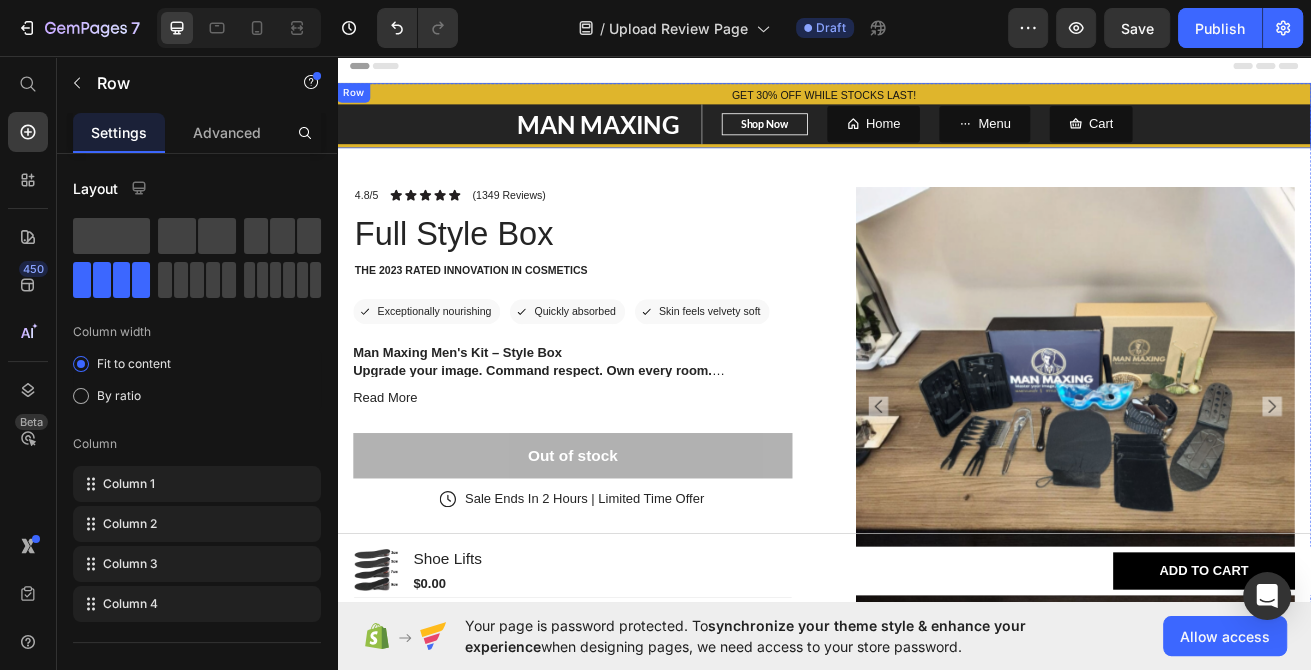 click on "MAN MAXING Text block Shop Now Button Row
Home Button
Menu Button
Cart Button Row" at bounding box center [937, 140] 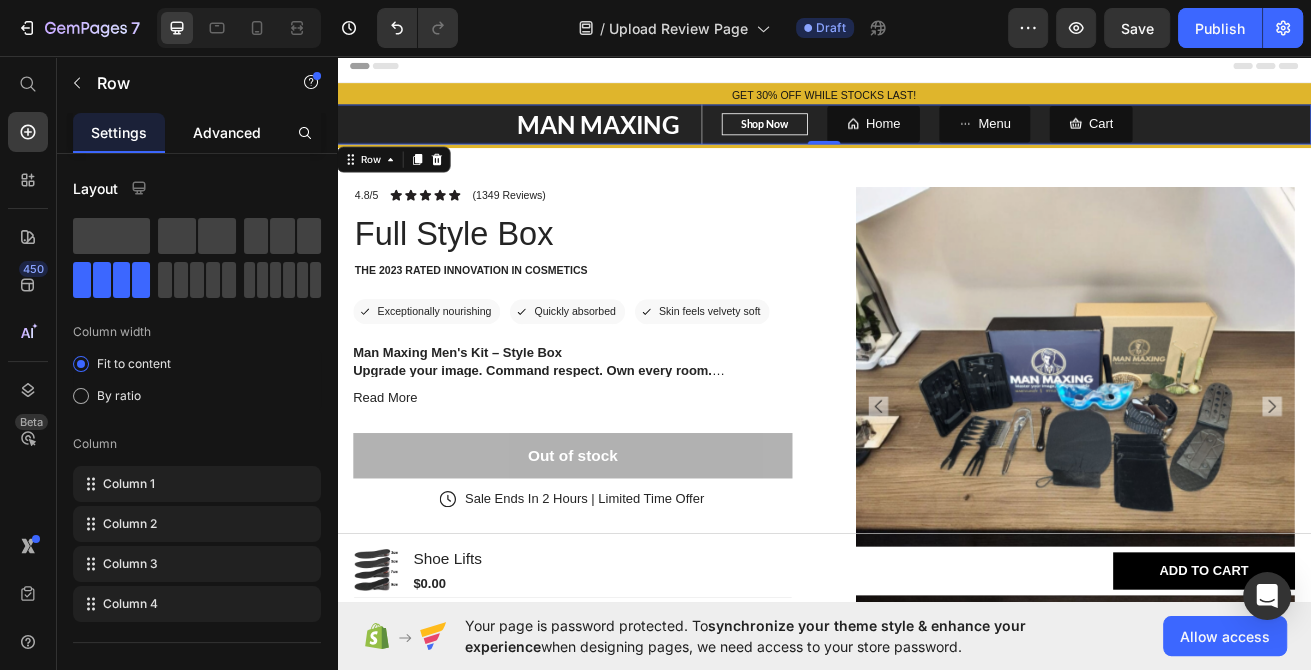 click on "Advanced" 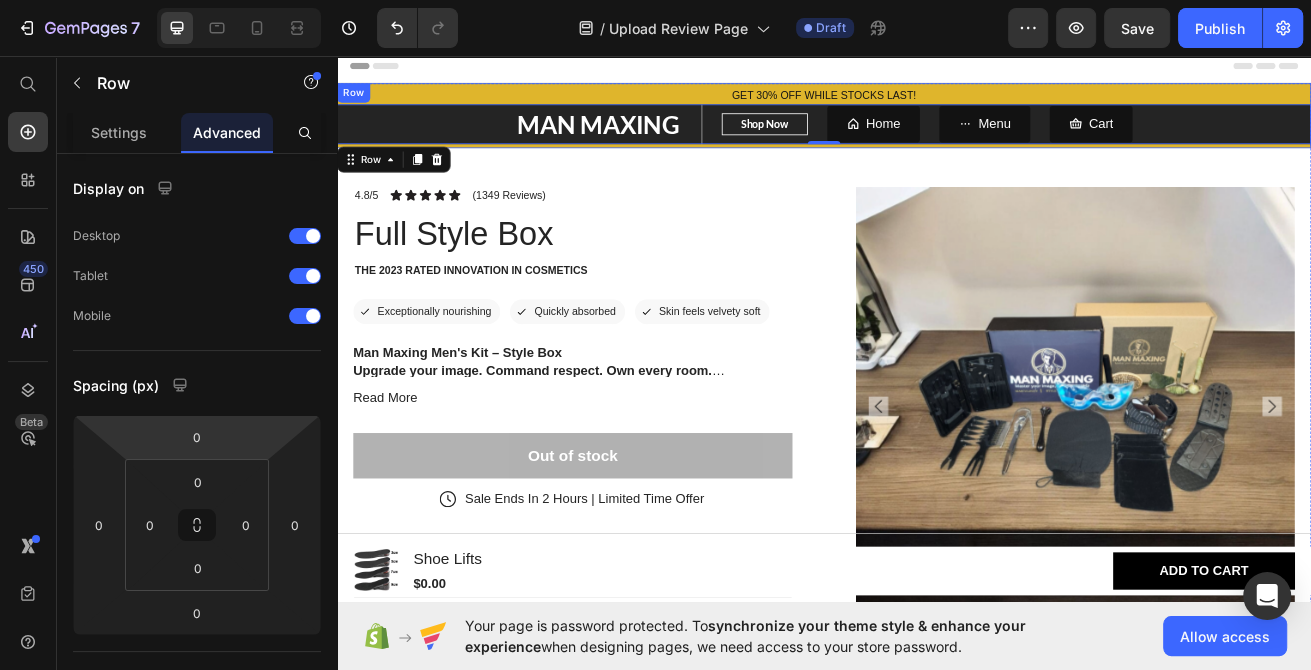 click on "MAN MAXING Text block Shop Now Button Row
Home Button
Menu Button
Cart Button Row   0" at bounding box center [937, 140] 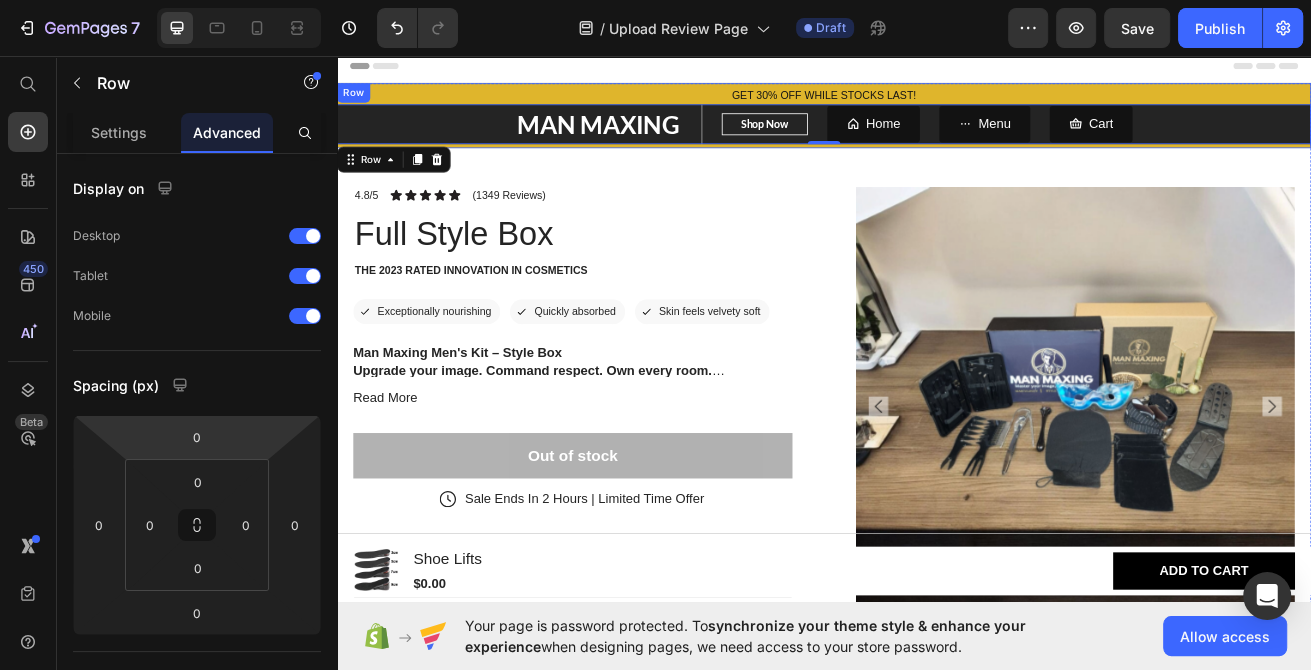 click on "GET 30% OFF WHILE STOCKS LAST! Text Block MAN MAXING Text block Shop Now Button Row
Home Button
Menu Button
Cart Button Row   0 Row" at bounding box center (937, 130) 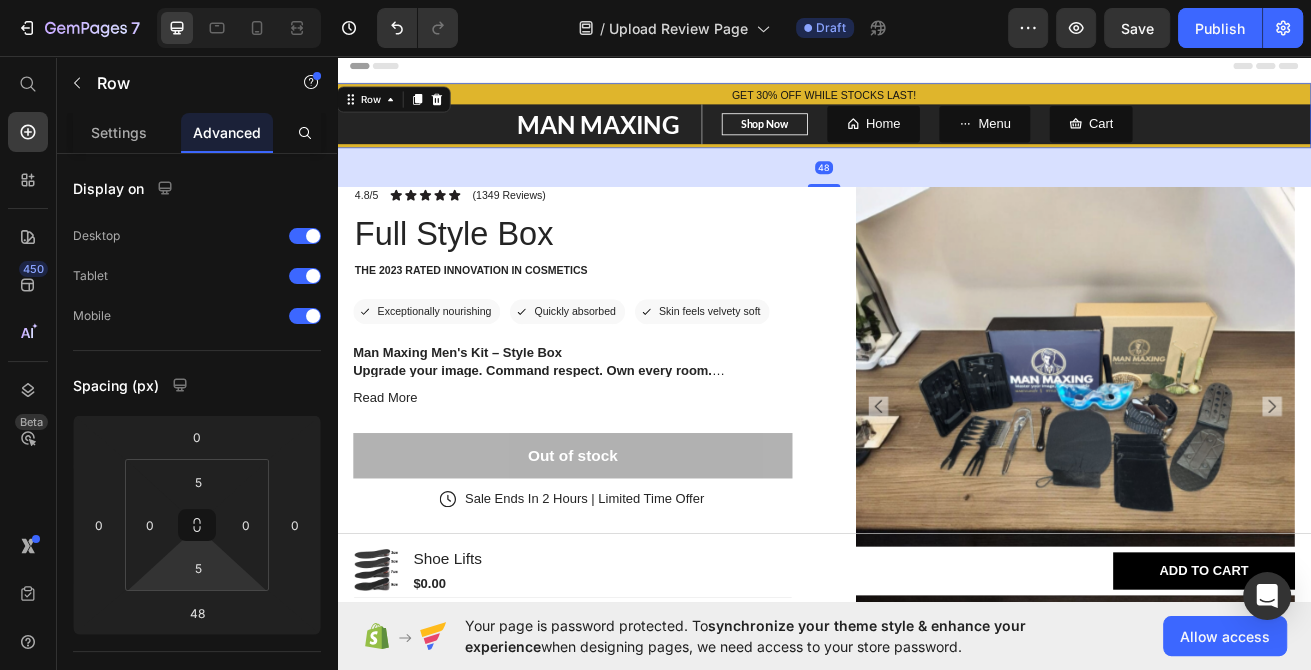 click on "7   /  Upload Review Page Draft Preview  Save   Publish  450 Beta Start with Sections Elements Hero Section Product Detail Brands Trusted Badges Guarantee Product Breakdown How to use Testimonials Compare Bundle FAQs Social Proof Brand Story Product List Collection Blog List Contact Sticky Add to Cart Custom Footer Browse Library 450 Layout
Row
Row
Row
Row Text
Heading
Text Block Button
Button
Button
Sticky Back to top Media
Image" at bounding box center (655, 0) 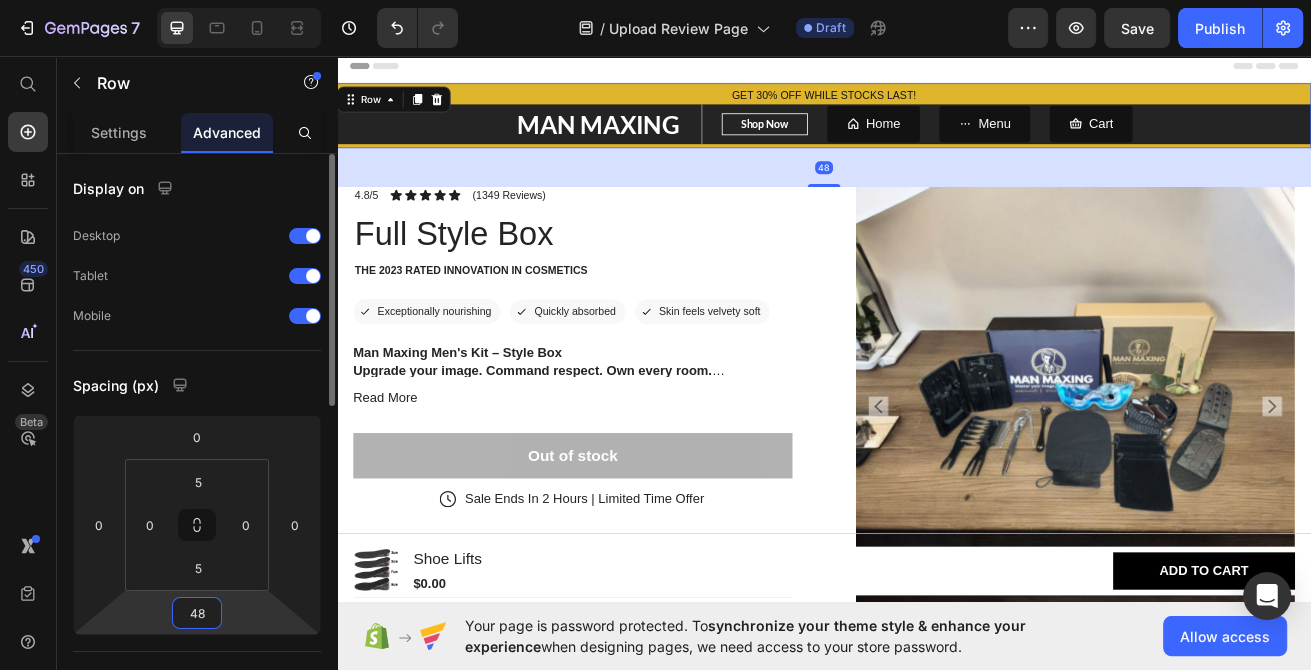 click on "48" at bounding box center [197, 613] 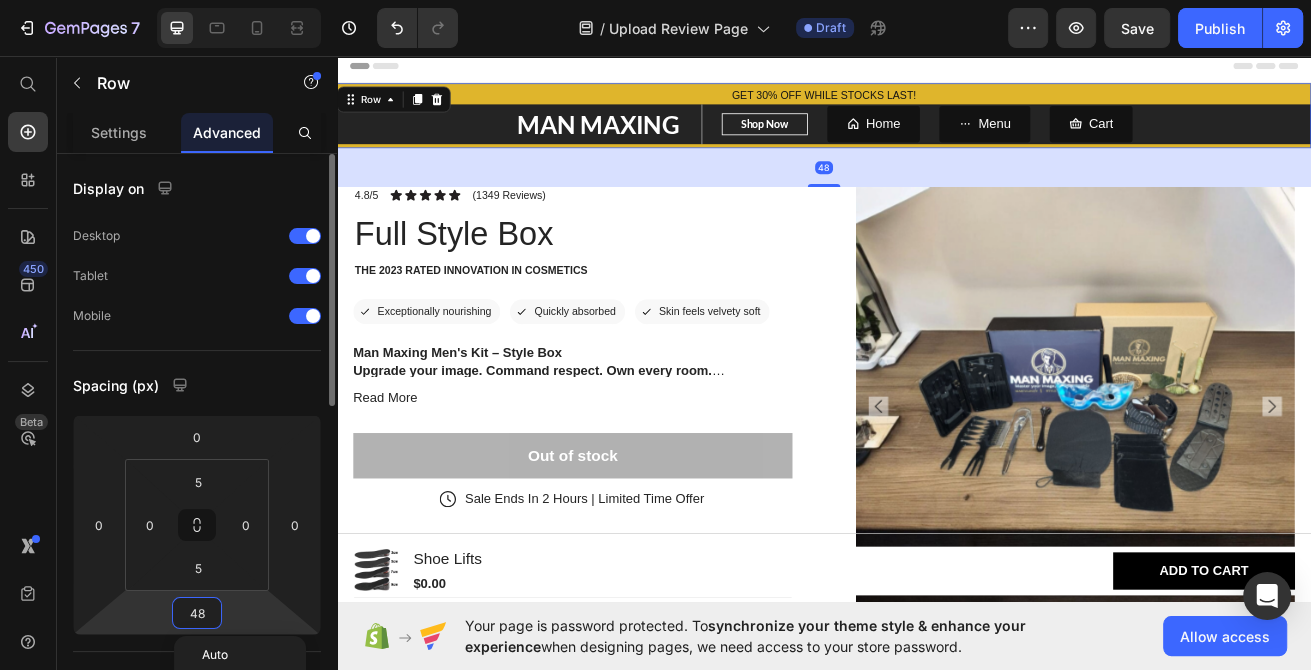 type on "4" 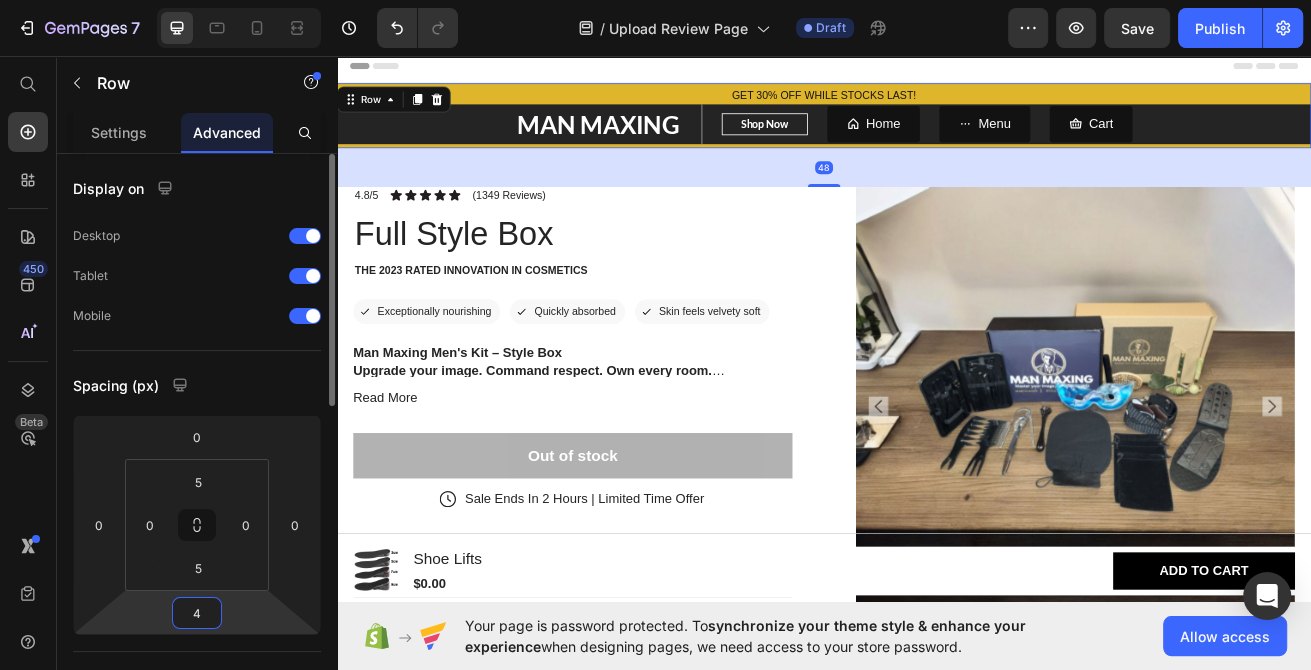 type 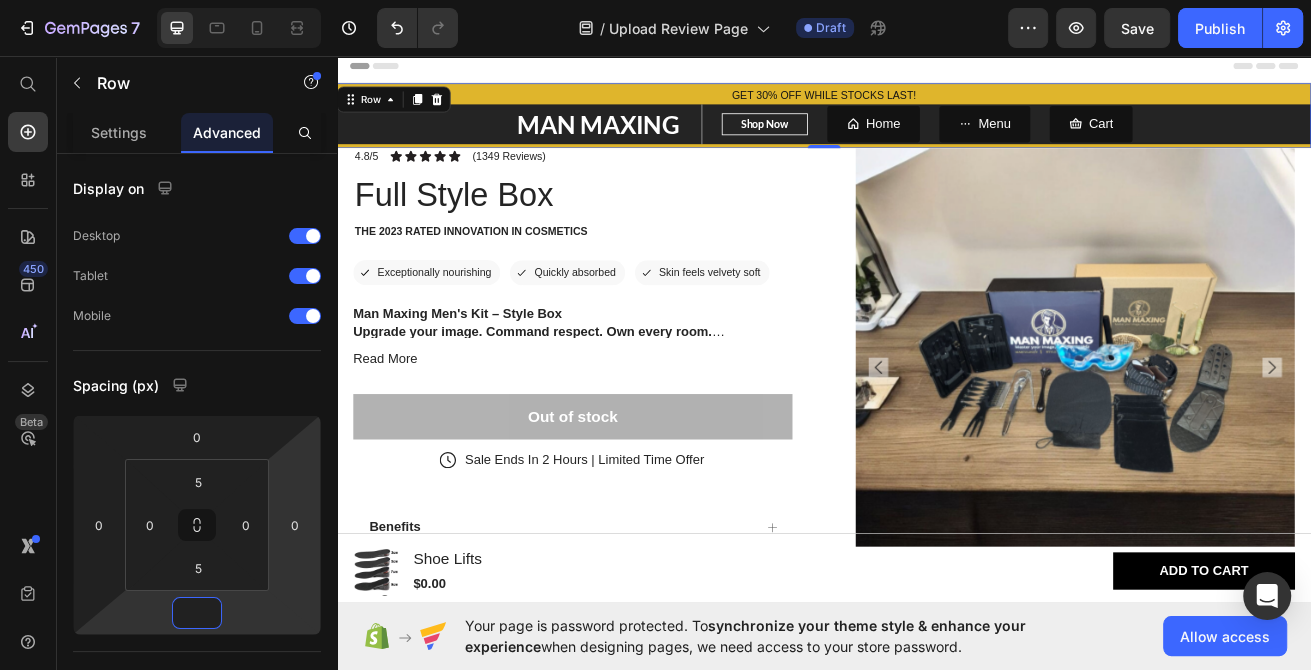click on "Header" at bounding box center [937, 69] 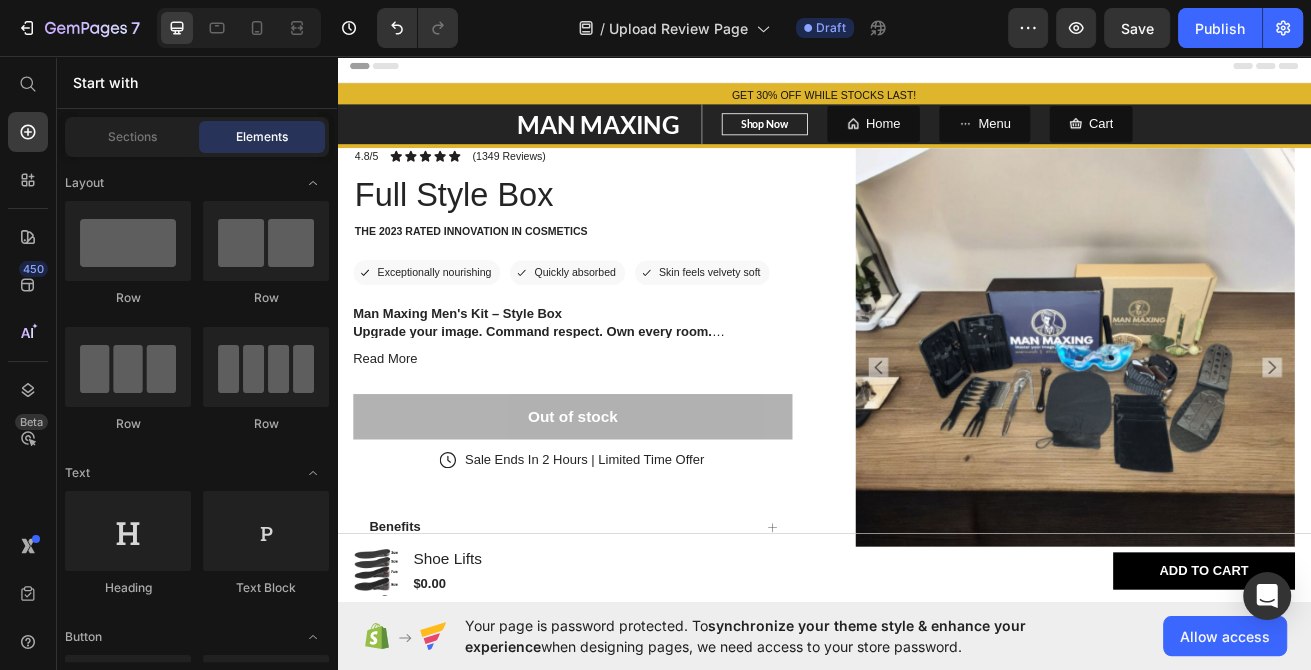 click on "GET 30% OFF WHILE STOCKS LAST!" at bounding box center [937, 105] 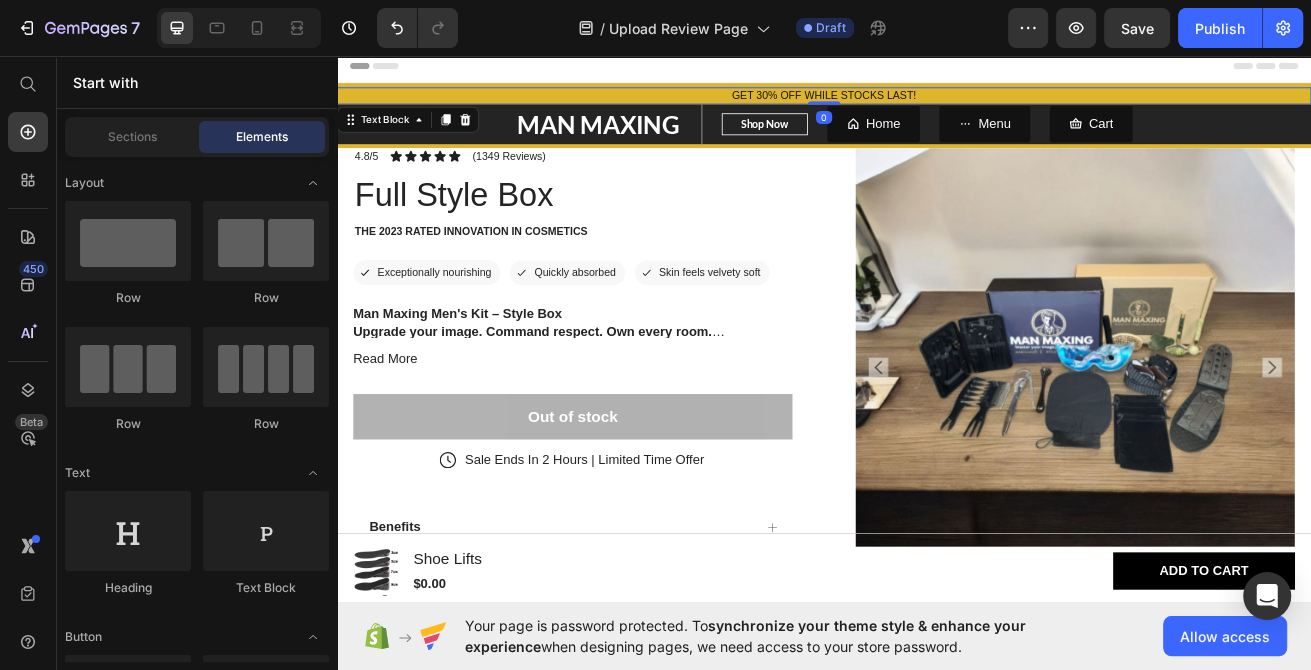 click on "Header" at bounding box center [937, 69] 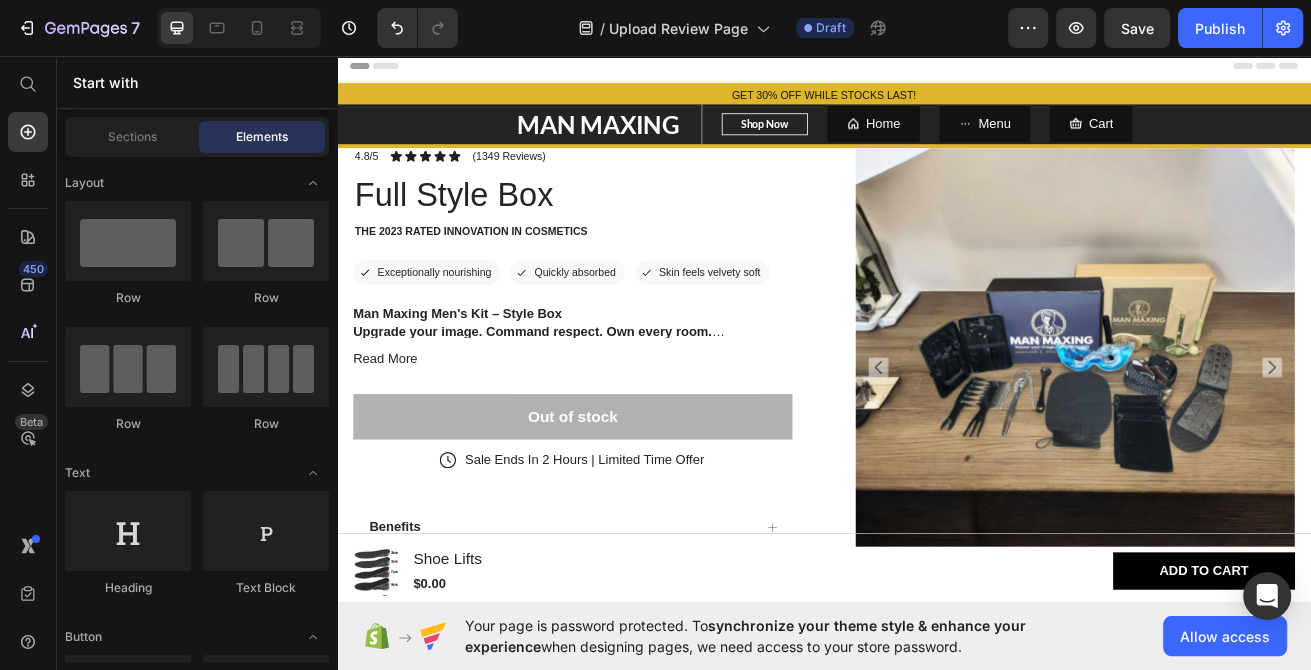 click on "Header" at bounding box center [937, 69] 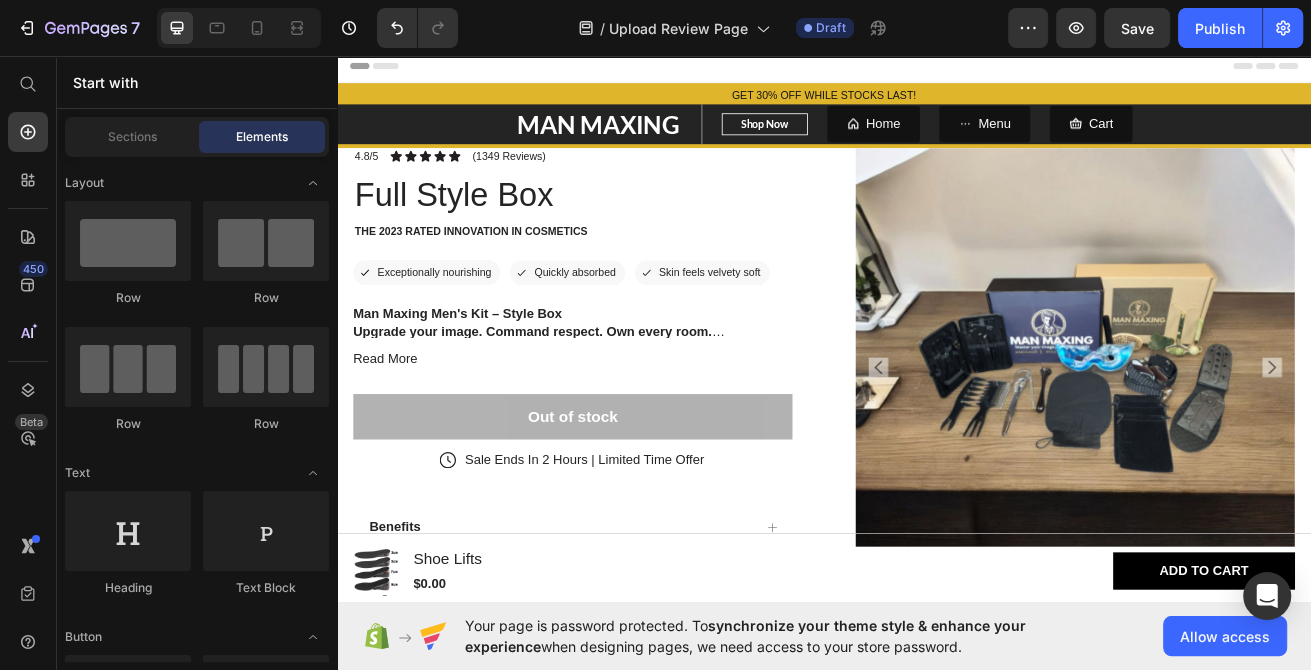 click on "GET 30% OFF WHILE STOCKS LAST! Text Block MAN MAXING Text block Shop Now Button Row
Home Button
Menu Button
Cart Button Row Row" at bounding box center (937, 130) 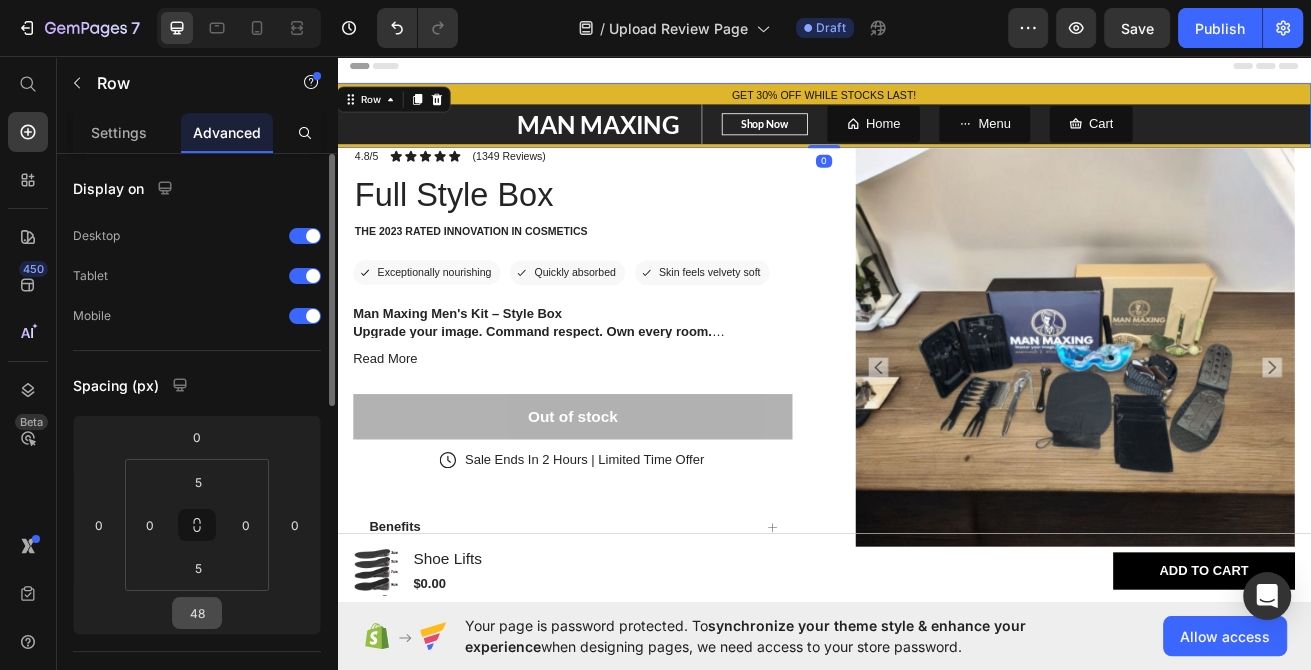 click on "48" at bounding box center (197, 613) 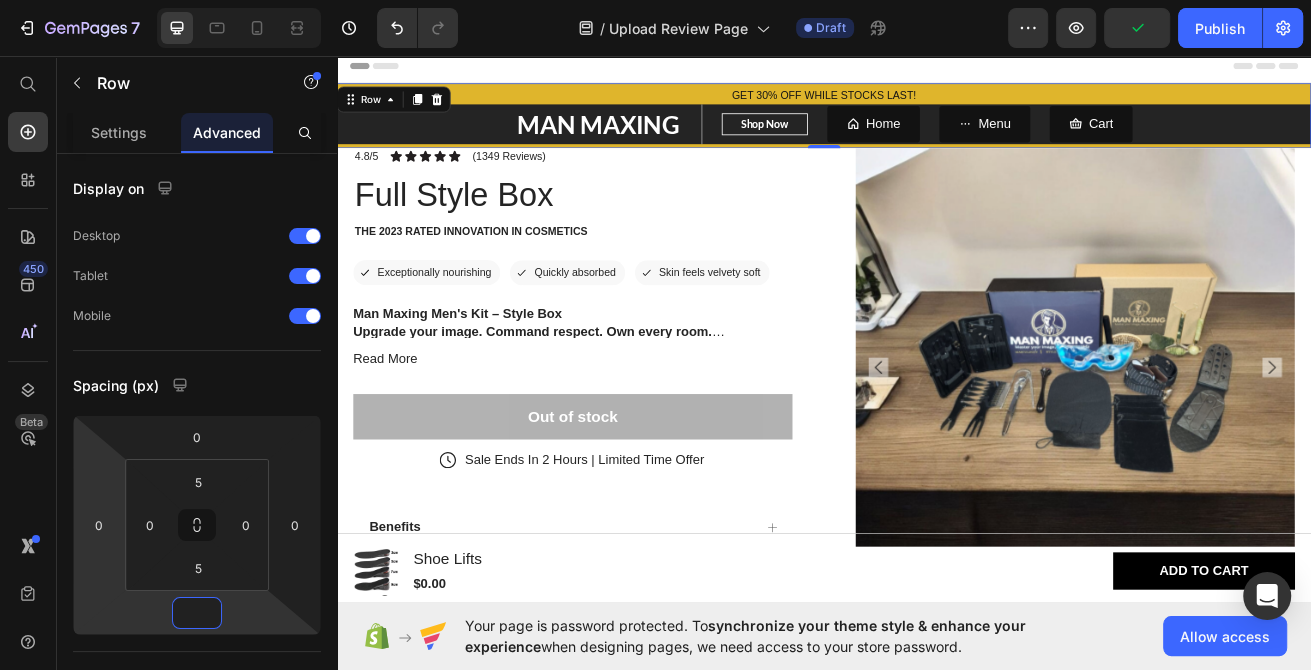 click on "7   /  Upload Review Page Draft Preview  Publish  450 Beta Start with Sections Elements Hero Section Product Detail Brands Trusted Badges Guarantee Product Breakdown How to use Testimonials Compare Bundle FAQs Social Proof Brand Story Product List Collection Blog List Contact Sticky Add to Cart Custom Footer Browse Library 450 Layout
Row
Row
Row
Row Text
Heading
Text Block Button
Button
Button
Sticky Back to top Media
Image" at bounding box center [655, 0] 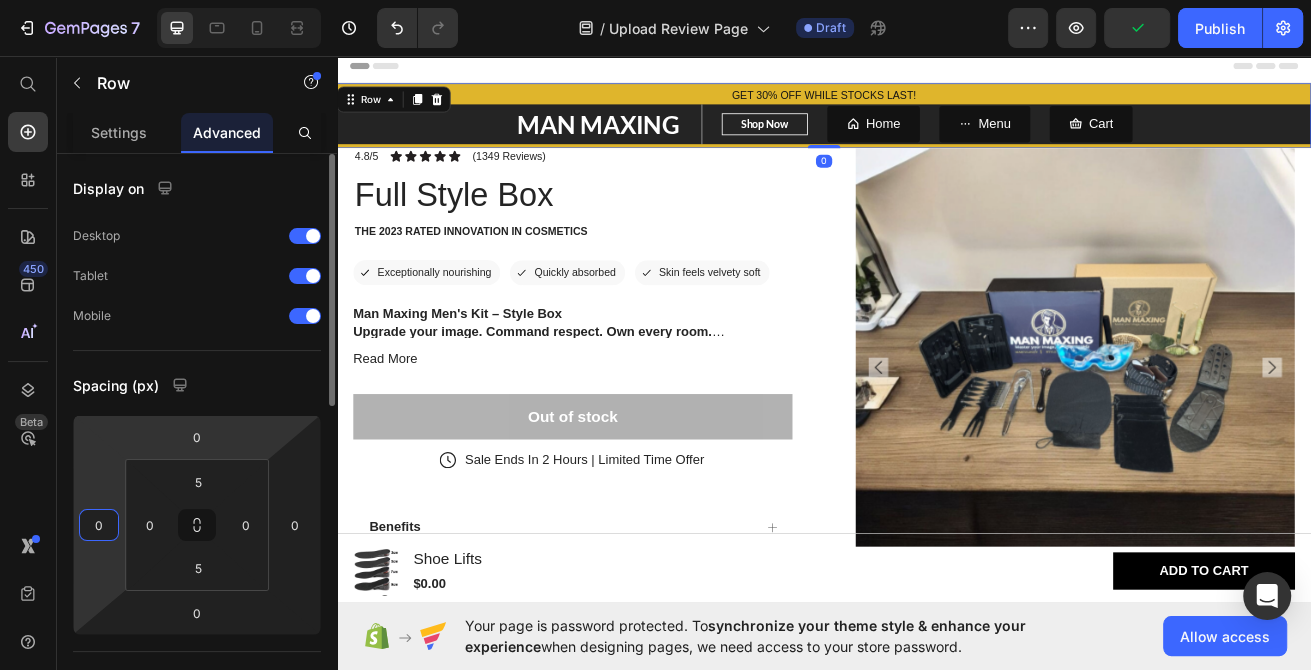 click on "Spacing (px)" at bounding box center [197, 385] 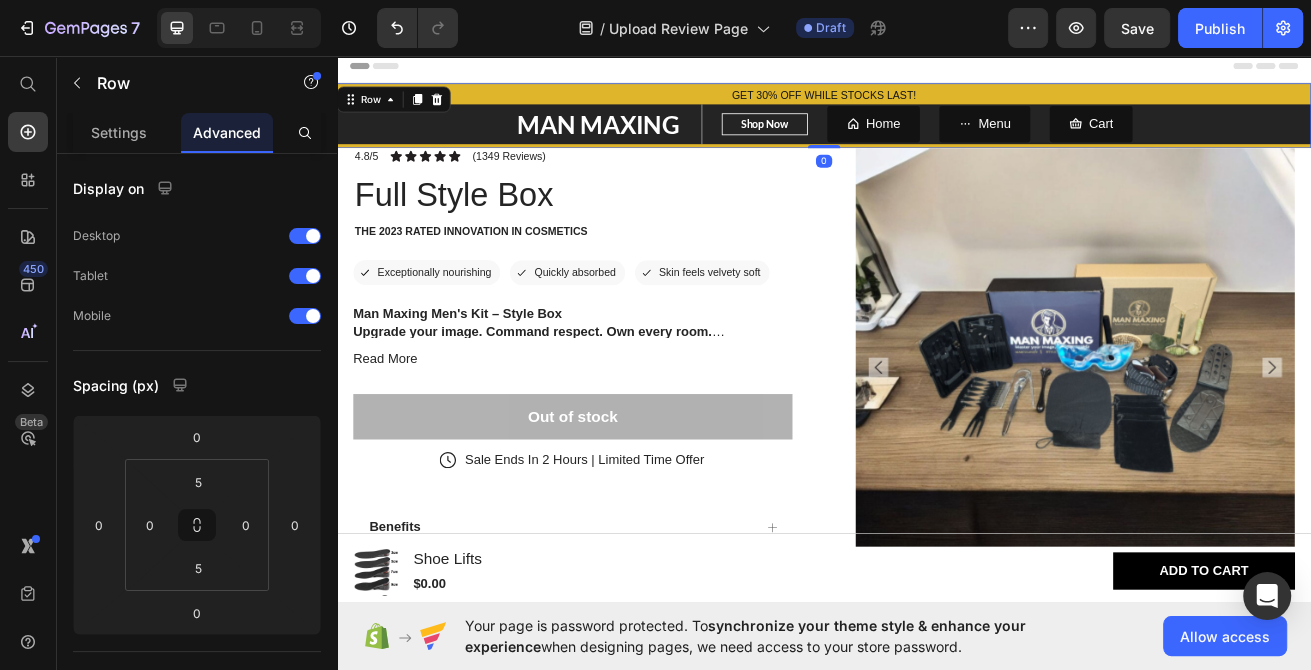 drag, startPoint x: 942, startPoint y: 168, endPoint x: 941, endPoint y: 144, distance: 24.020824 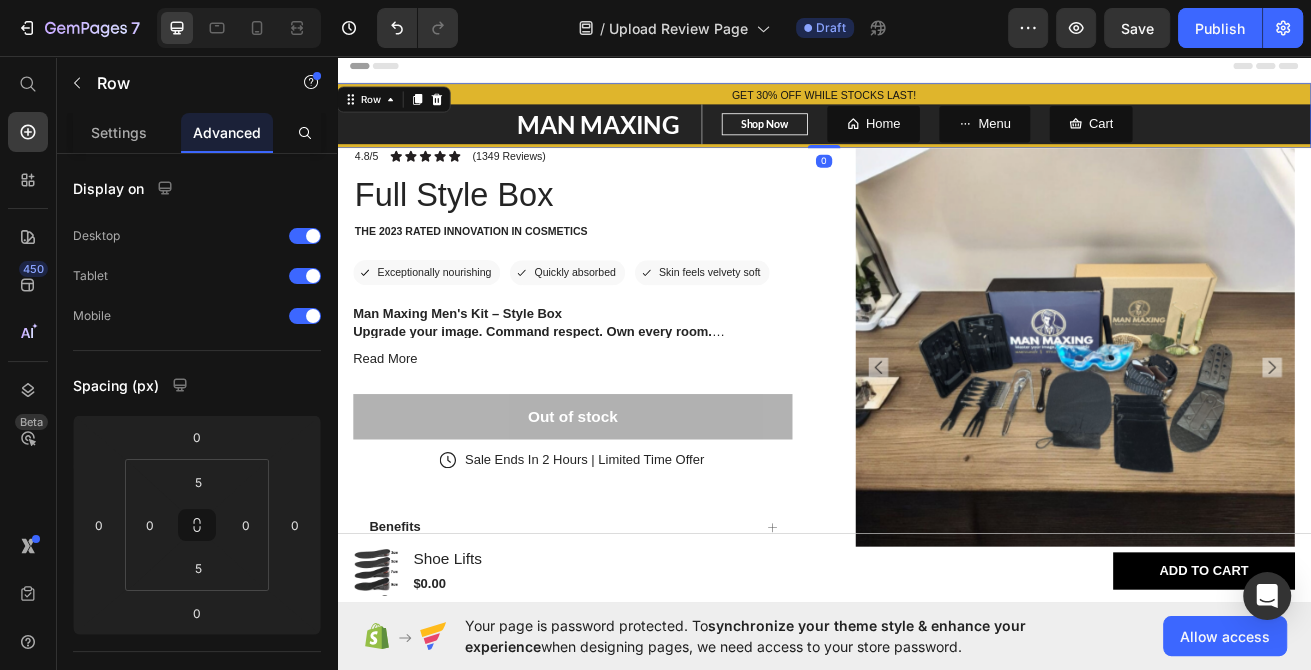 click on "GET 30% OFF WHILE STOCKS LAST! Text Block MAN MAXING Text block Shop Now Button Row
Home Button
Menu Button
Cart Button Row Row   0" at bounding box center (937, 130) 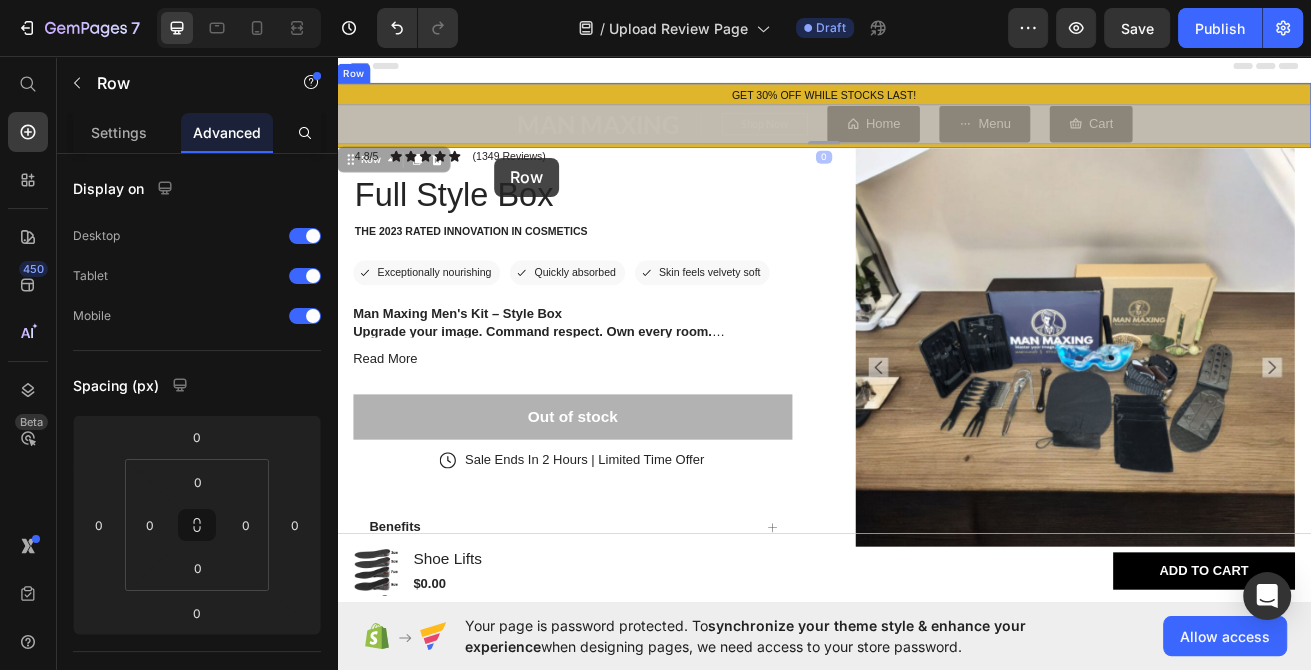 drag, startPoint x: 492, startPoint y: 131, endPoint x: 495, endPoint y: 157, distance: 26.172504 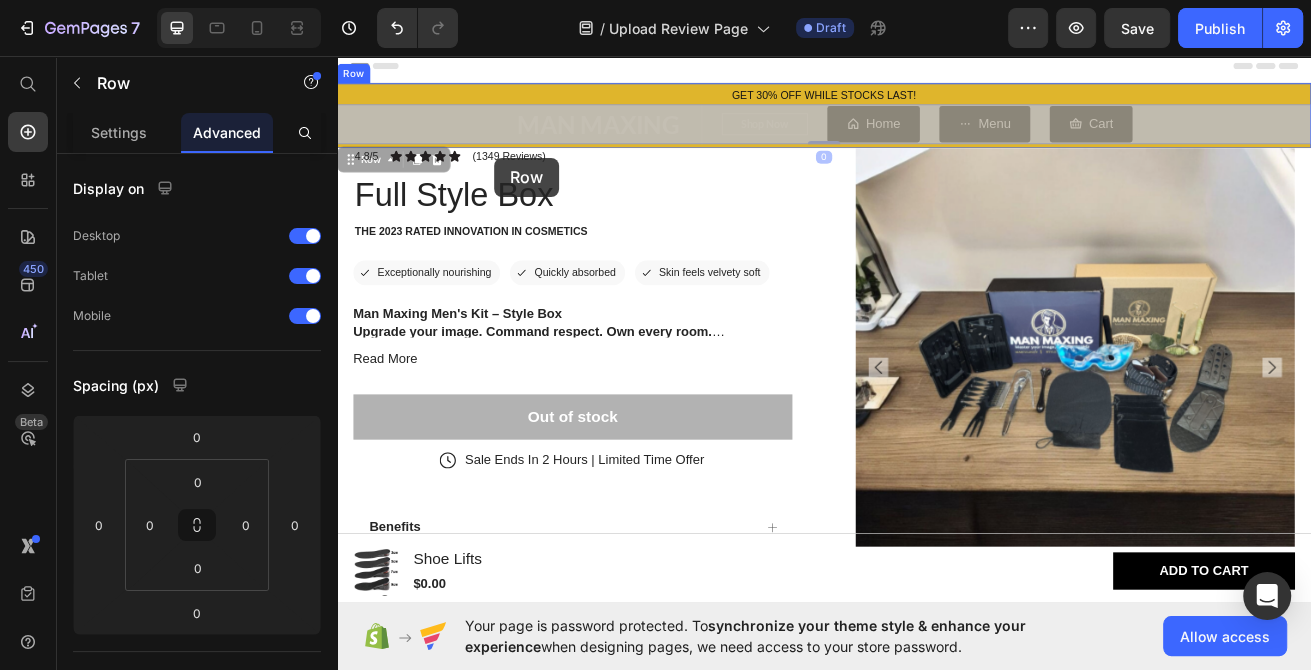 click on "Header Product Images Shoe Lifts Product Title $0.00 Product Price Row Add to cart Button Product Sticky GET 30% OFF WHILE STOCKS LAST! Text Block MAN MAXING Text block Shop Now Button Row
Home Button
Menu Button
Cart Button Row   0 MAN MAXING Text block Shop Now Button Row
Home Button
Menu Button
Cart Button Row   0 Row
Product Images 4.8/5 Text Block Icon Icon Icon Icon Icon Icon List (1349 Reviews) Text Block Row Full Style Box Product Title The 2023 Rated Innovation in Cosmetics Text Block
Icon Exceptionally nourishing Text Block Row
Icon Quickly absorbed Text Block Row Row
Icon Skin feels velvety soft Text Block Row Row Man Maxing Men's Kit – Style Box
Upgrade your image. Command respect. Own every room.
The  Man Maxing Style Box
What’s Inside:
Handpicked grooming essentials  to keep you clean, polished, and photo-ready.
Style & fashion accessories" at bounding box center [937, 1116] 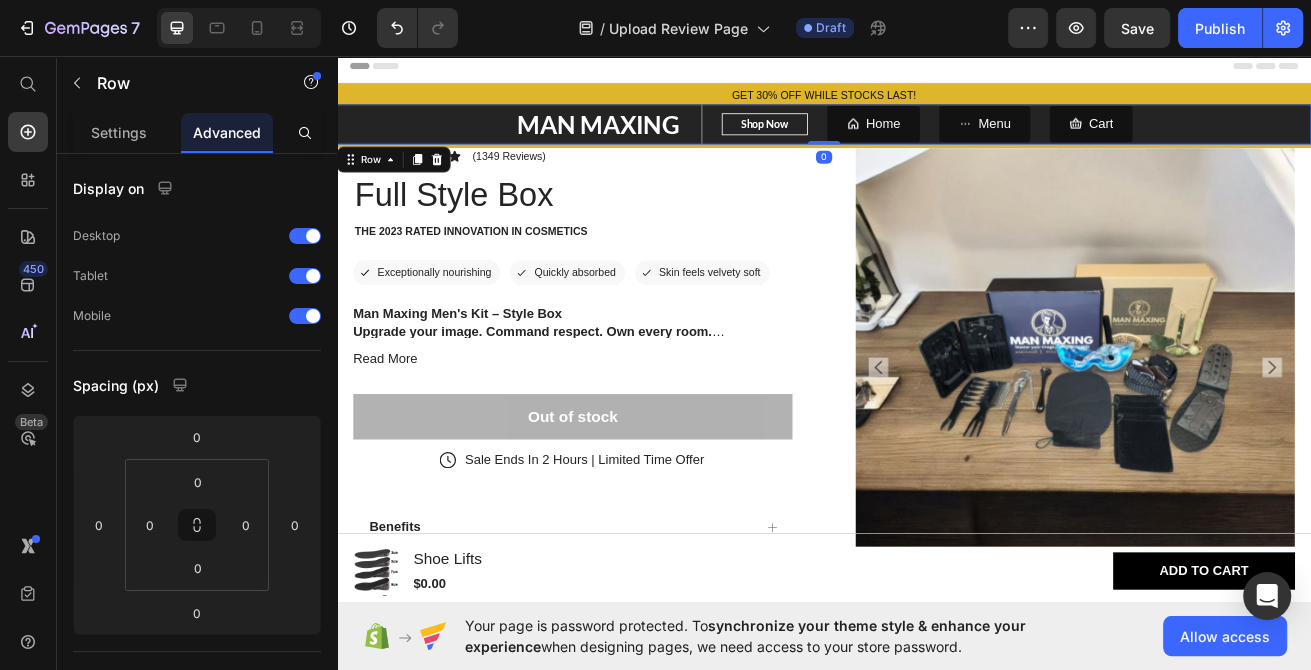 click on "MAN MAXING Text block Shop Now Button Row
Home Button
Menu Button
Cart Button Row   0" at bounding box center (937, 140) 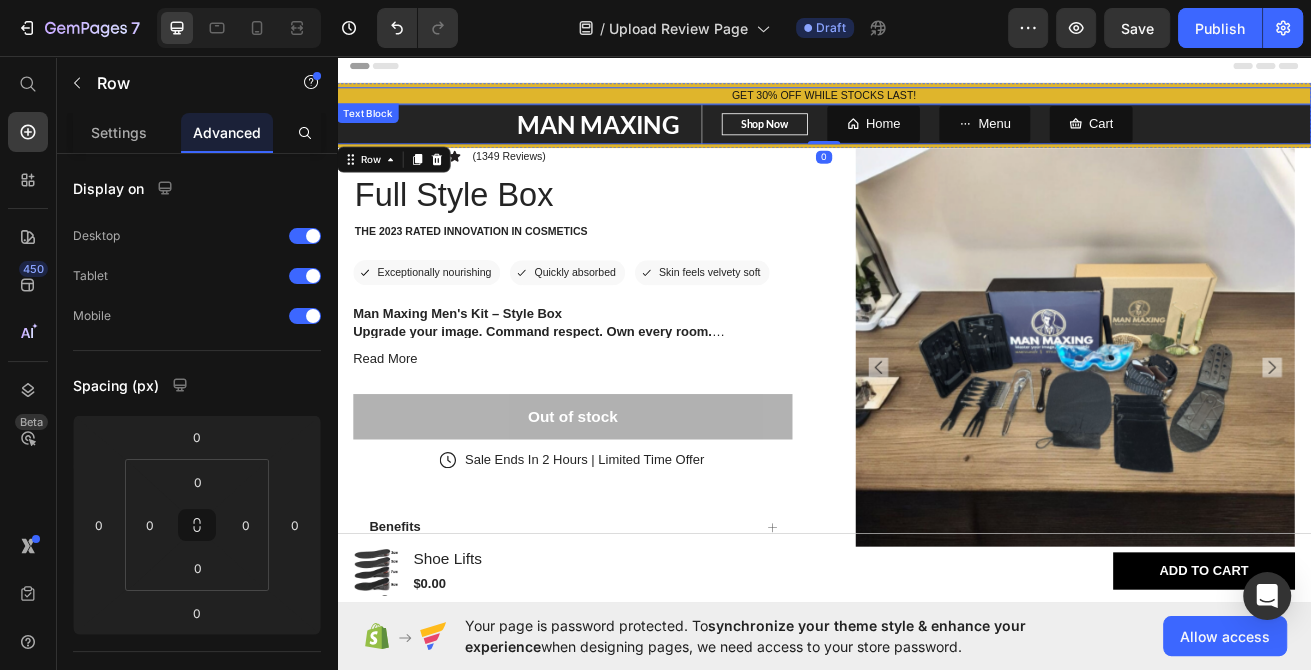 click on "GET 30% OFF WHILE STOCKS LAST!" at bounding box center (937, 105) 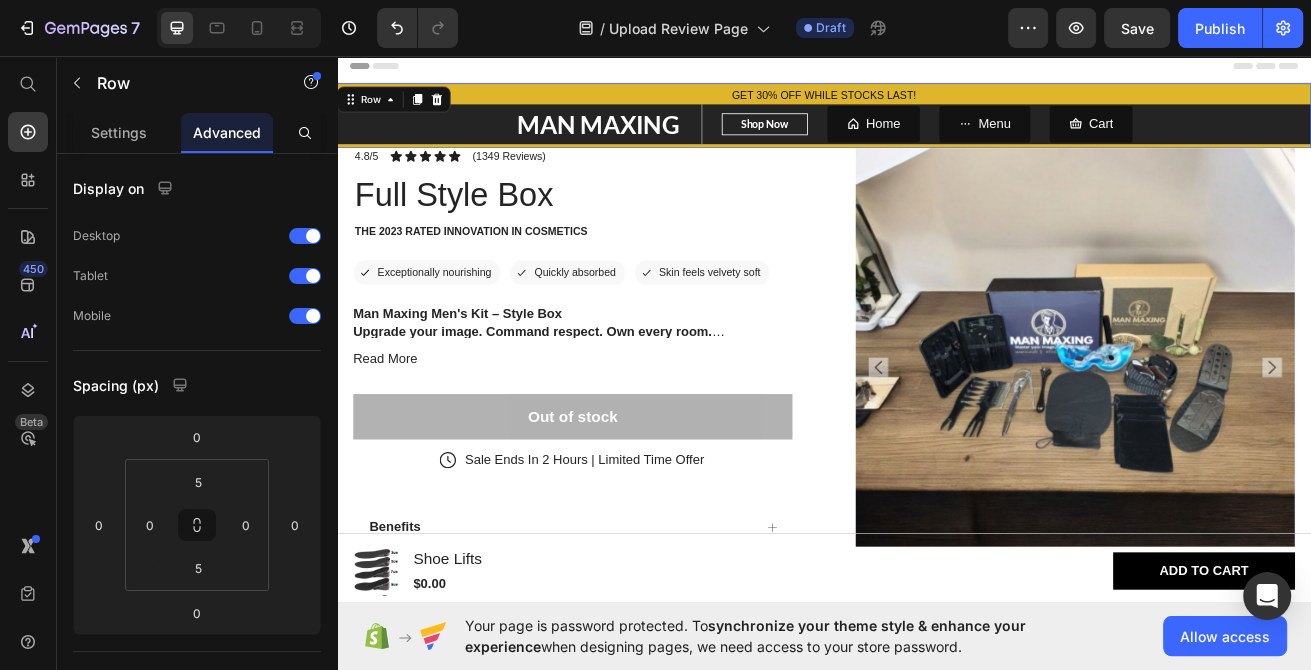 click on "GET 30% OFF WHILE STOCKS LAST! Text Block MAN MAXING Text block Shop Now Button Row
Home Button
Menu Button
Cart Button Row Row   0" at bounding box center [937, 130] 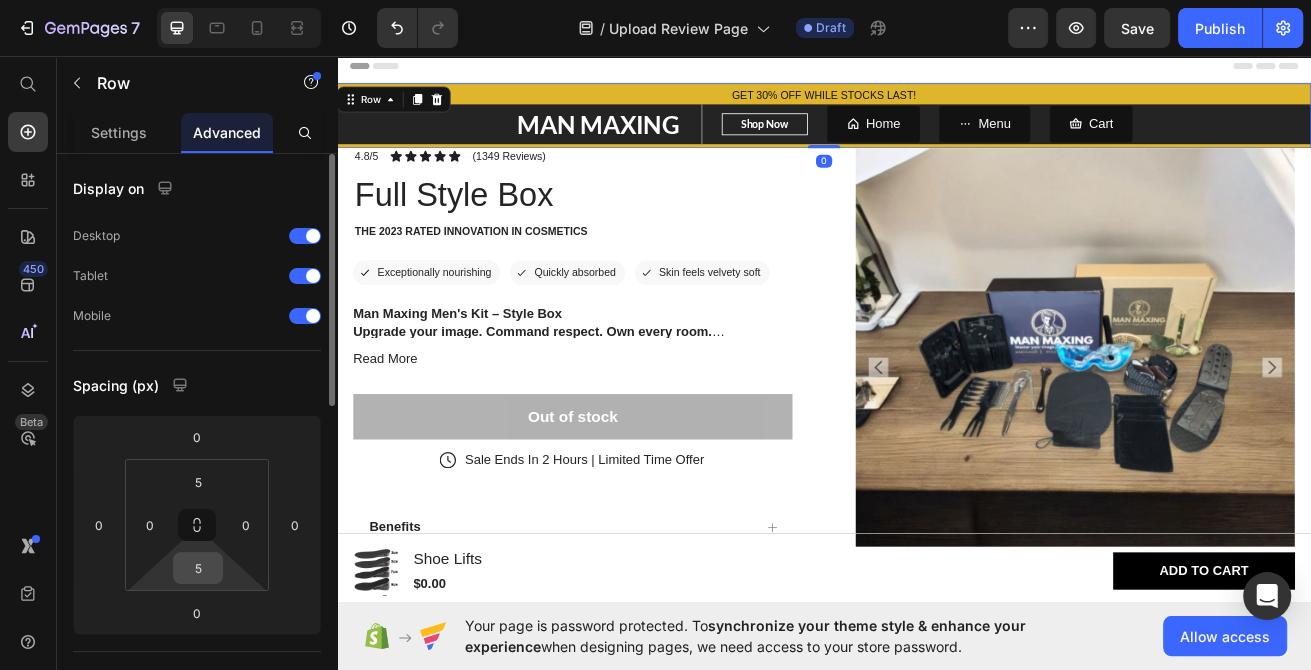 click on "5" at bounding box center [198, 568] 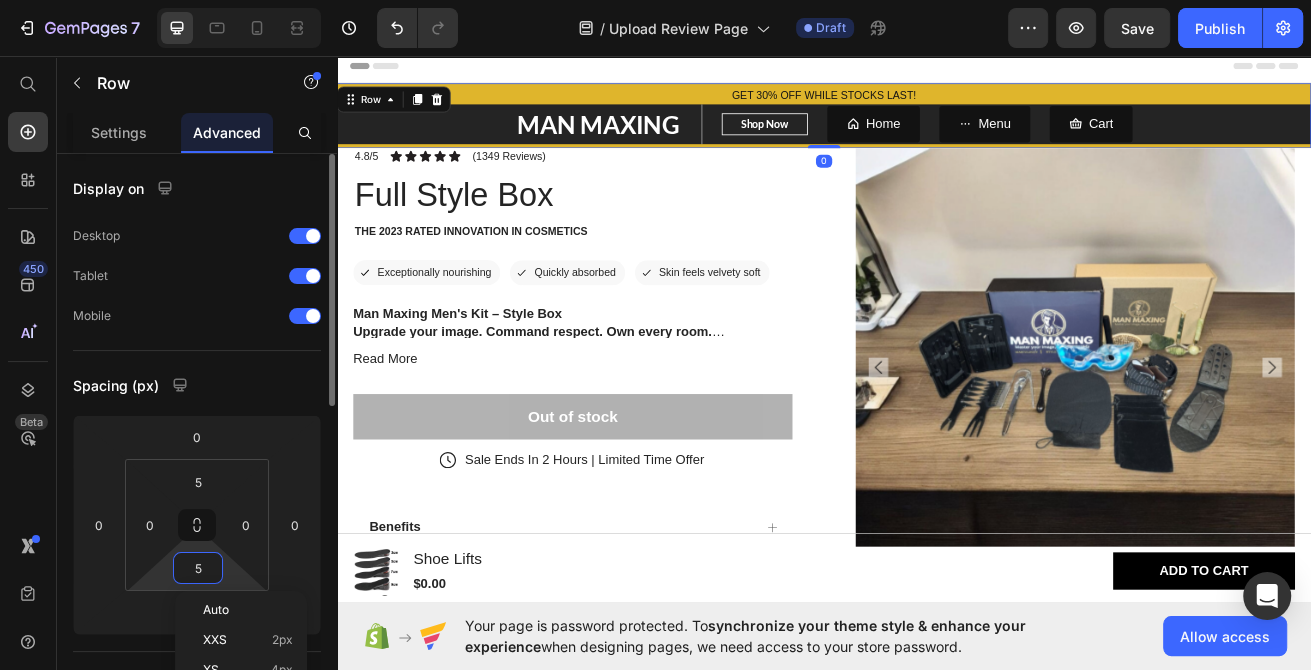 click on "5" at bounding box center [198, 568] 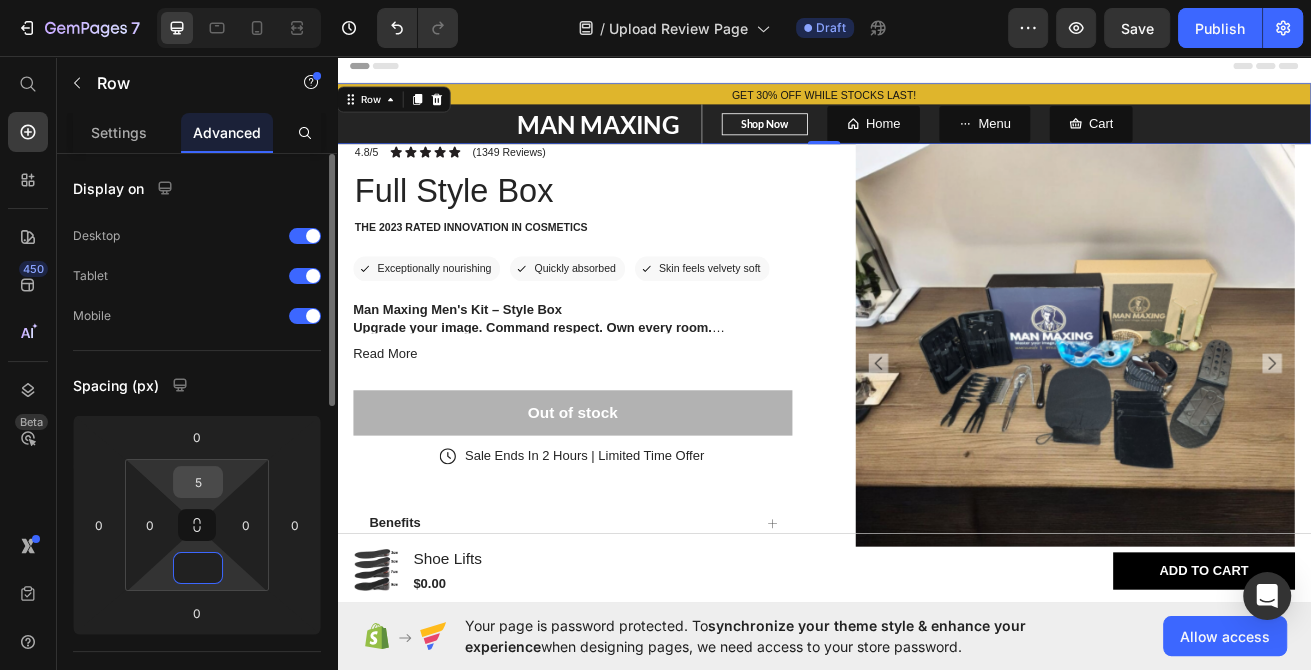 type on "0" 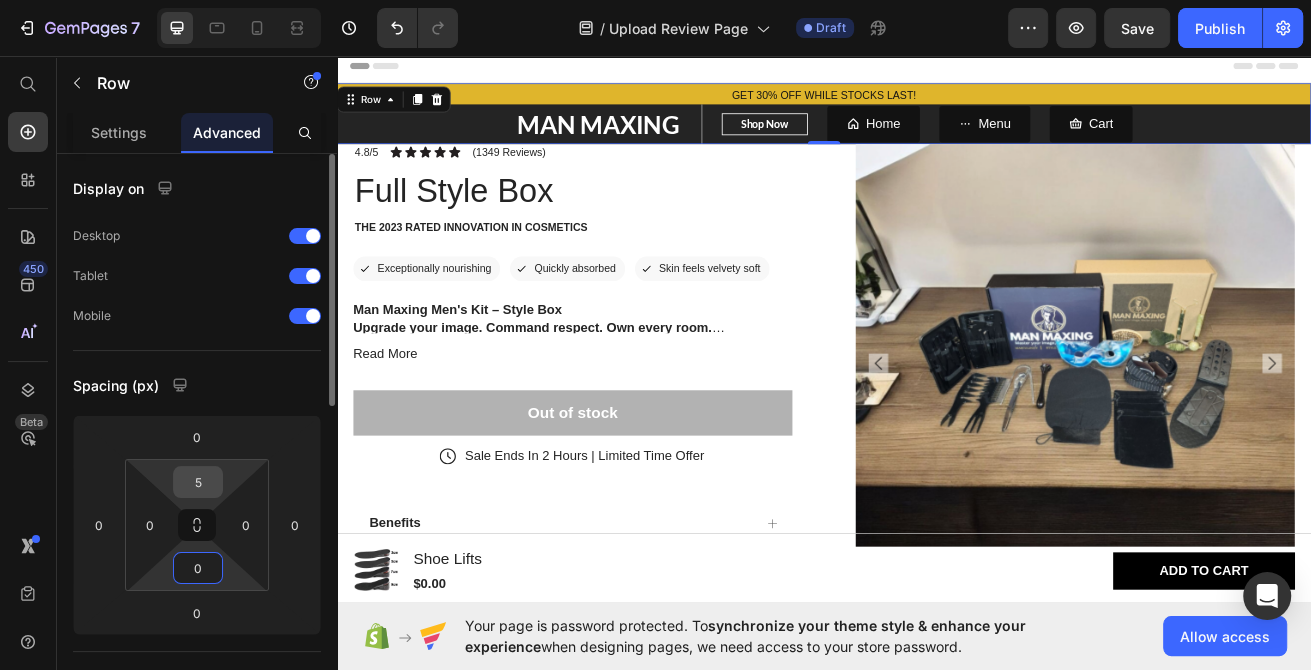 click on "5" at bounding box center [198, 482] 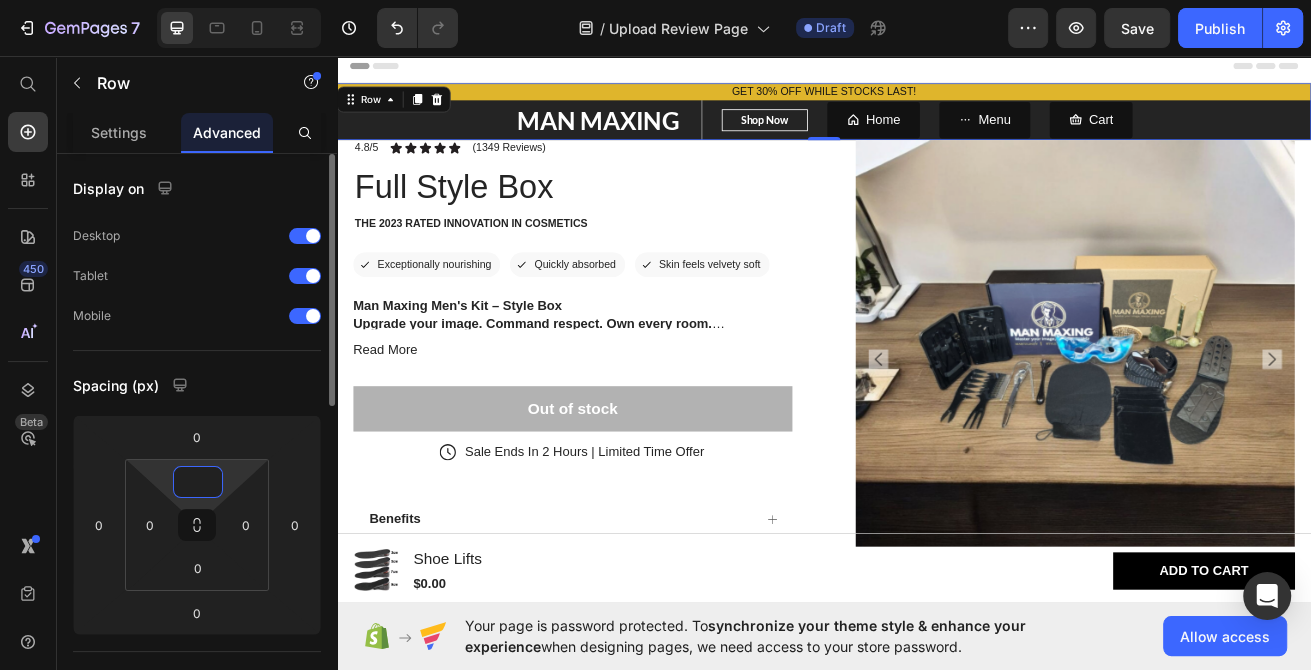 click at bounding box center (198, 482) 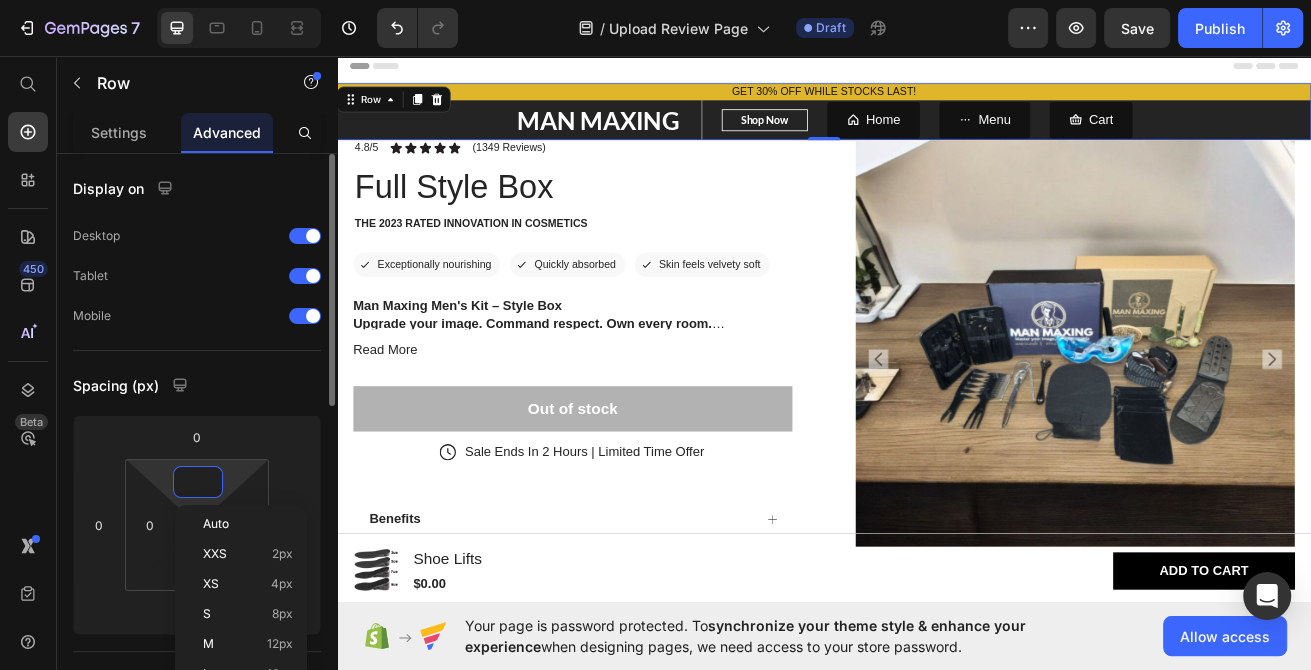 type on "5" 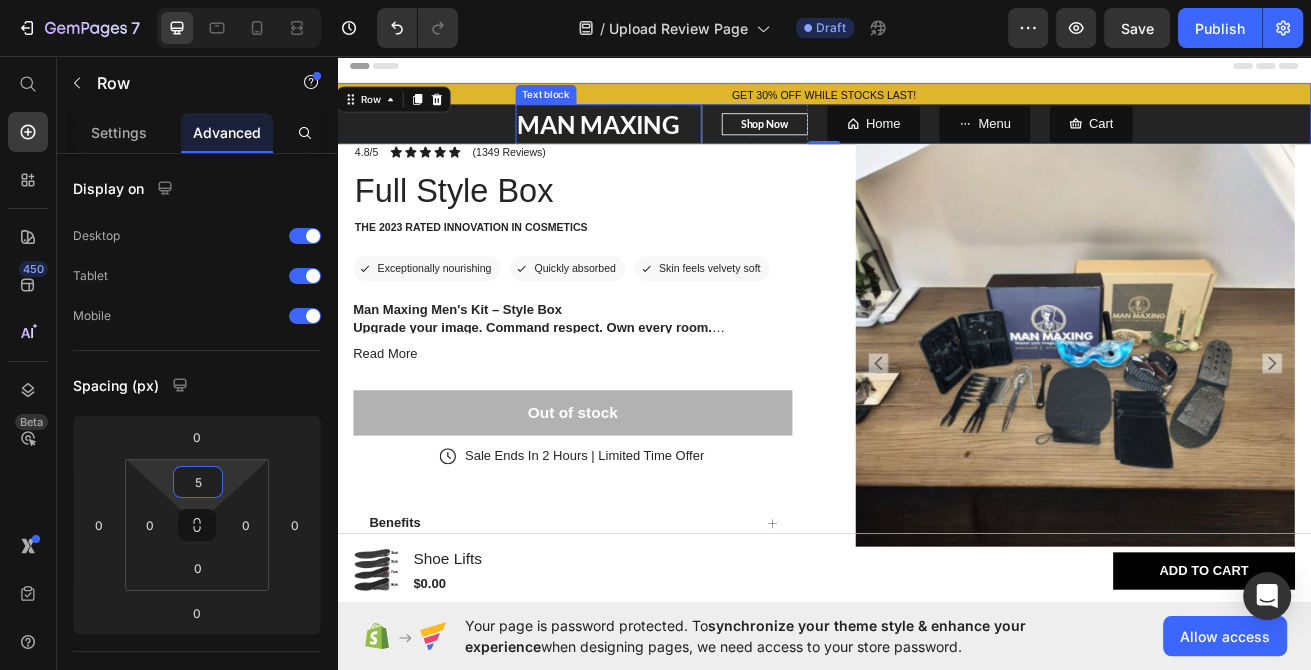 click on "Header" at bounding box center [937, 69] 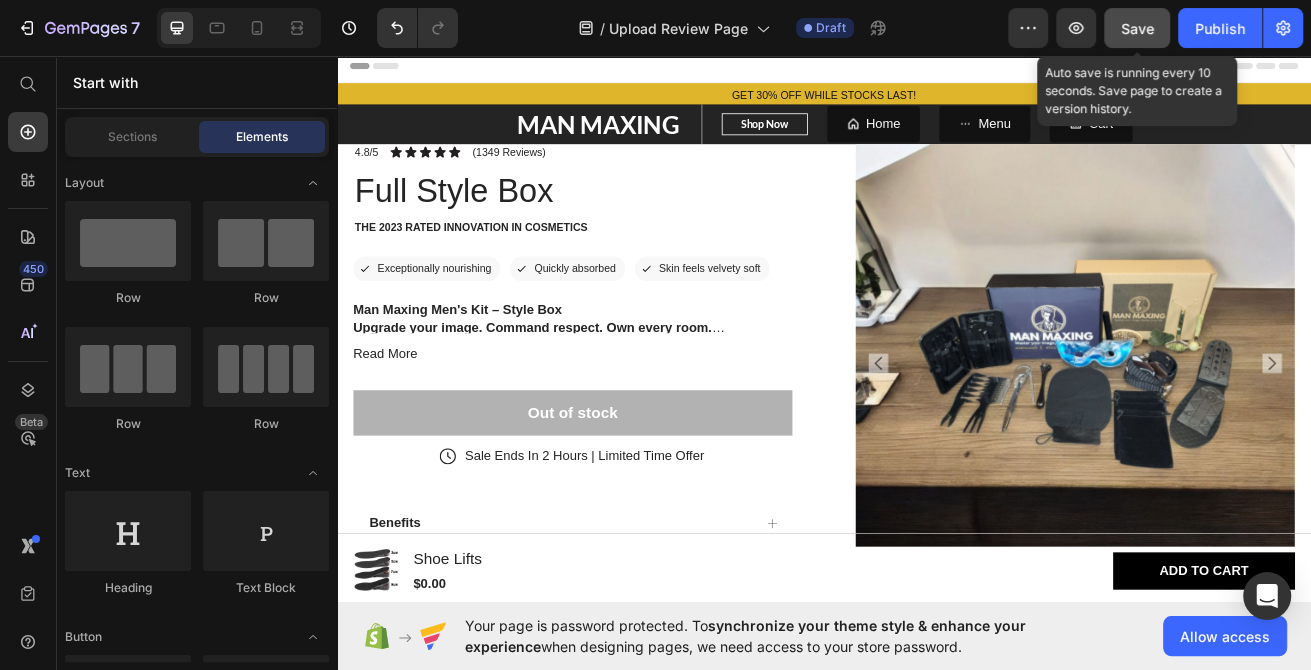 click on "Save" at bounding box center (1137, 28) 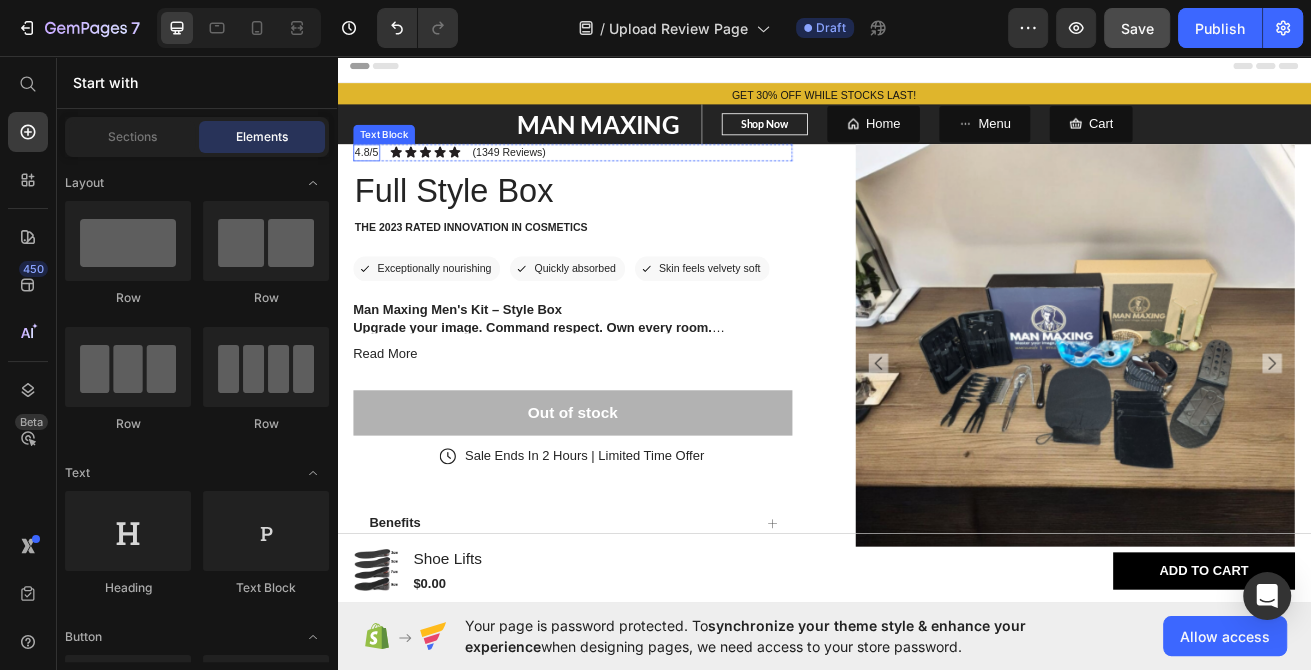 click on "4.8/5" at bounding box center (373, 175) 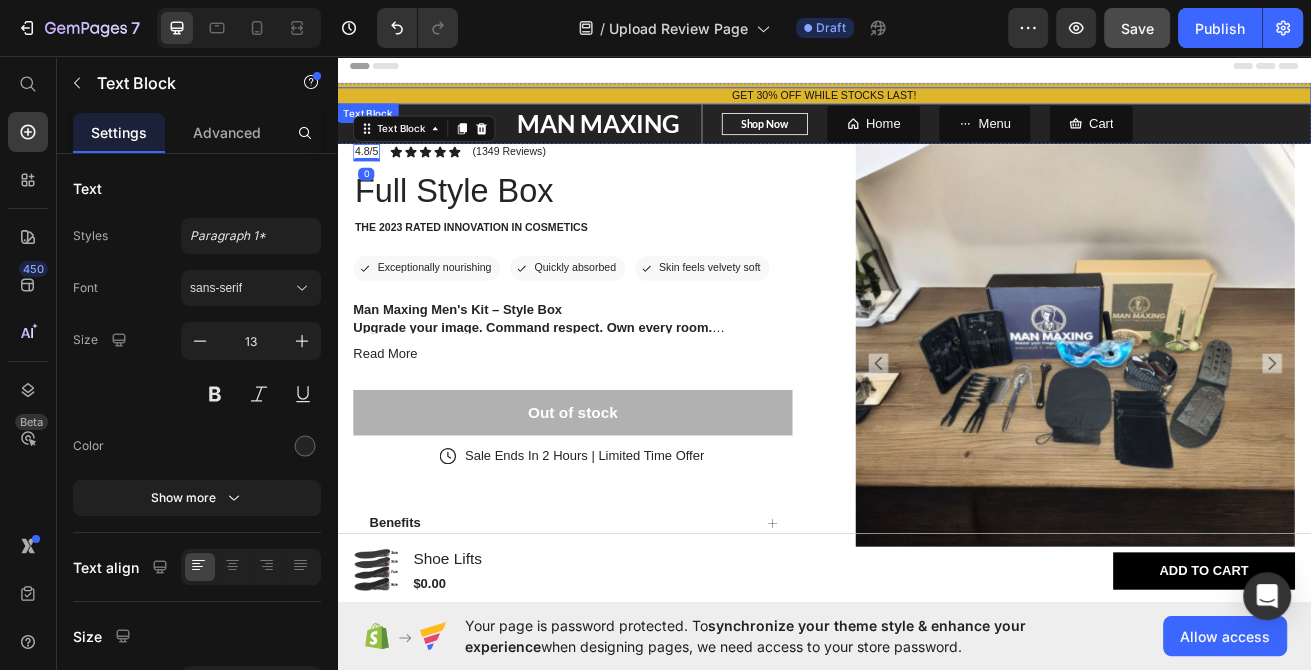 click on "GET 30% OFF WHILE STOCKS LAST!" at bounding box center [937, 105] 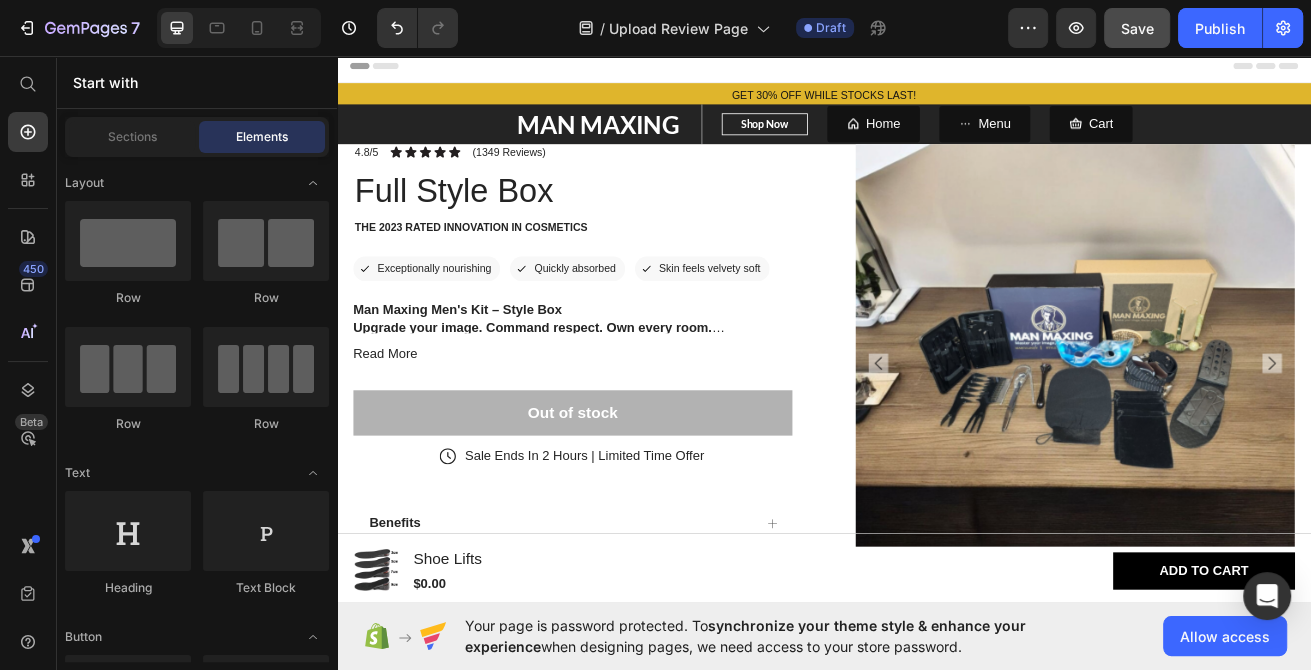 click on "Header" at bounding box center (937, 69) 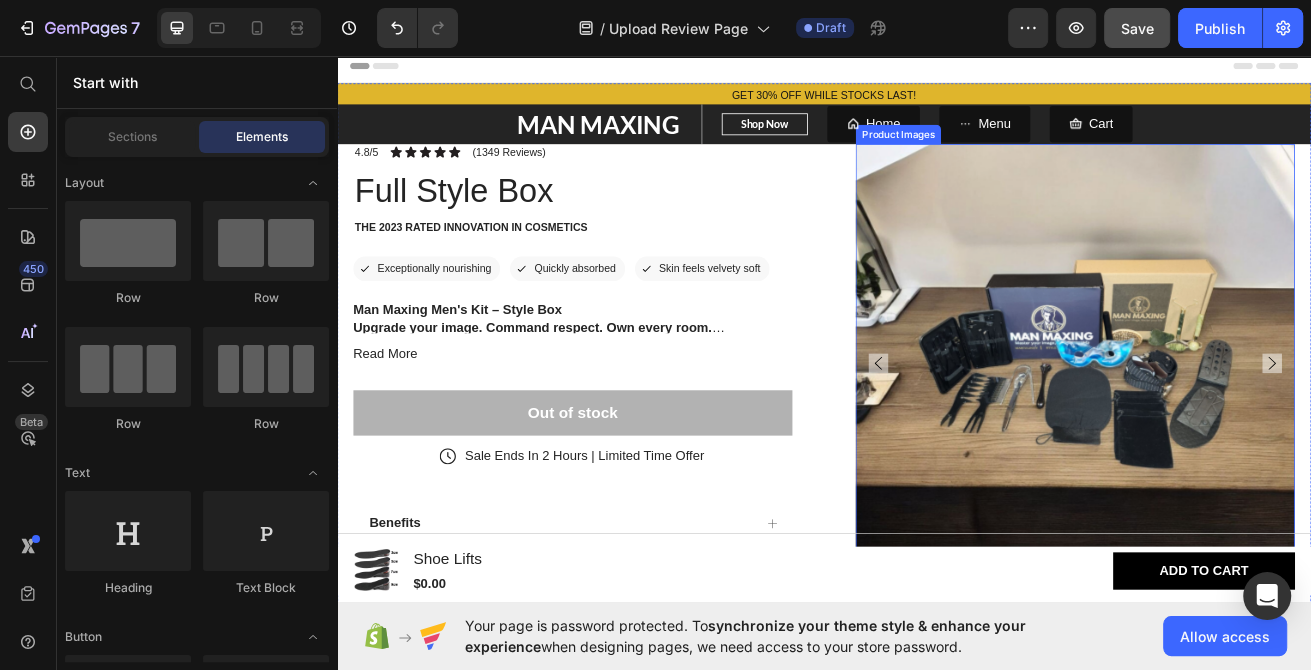 click 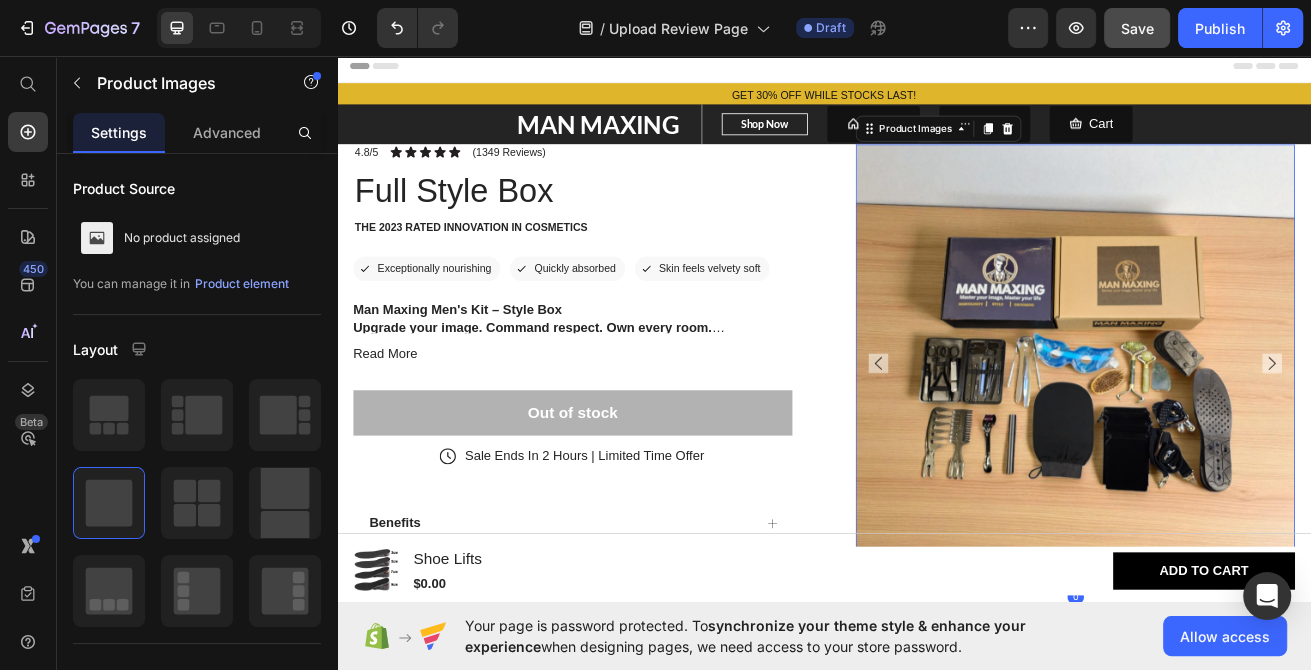 click 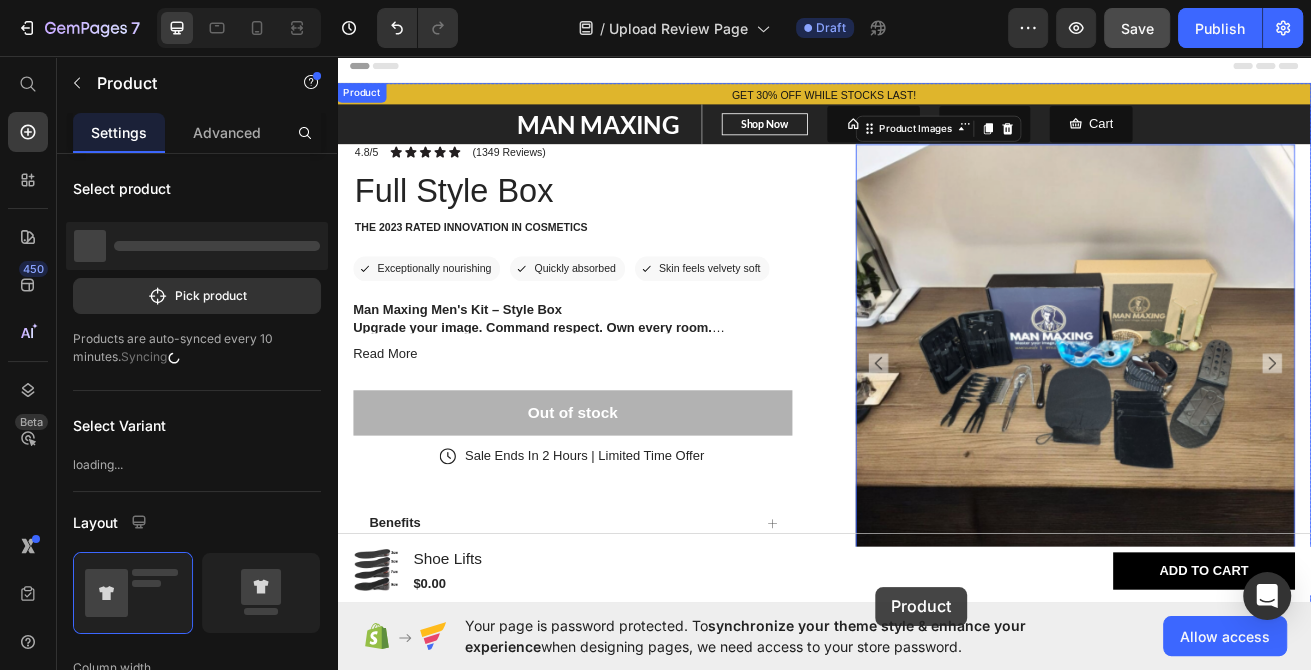 click on "GET 30% OFF WHILE STOCKS LAST! Text Block MAN MAXING Text block Shop Now Button Row
Home Button
Menu Button
Cart Button Row Row
Product Images   0 4.8/5 Text Block Icon Icon Icon Icon Icon Icon List (1349 Reviews) Text Block Row Full Style Box Product Title The 2023 Rated Innovation in Cosmetics Text Block
Icon Exceptionally nourishing Text Block Row
Icon Quickly absorbed Text Block Row Row
Icon Skin feels velvety soft Text Block Row Row Man Maxing Men's Kit – Style Box
Upgrade your image. Command respect. Own every room.
The  Man Maxing Style Box  is your all-in-one transformation toolkit, designed for the modern man who’s ready to level up his look and take control of his first impression. Whether you're heading into a date, a business meeting, or just want to stop blending in—this kit gives you the tools and guidance to sharpen your image and boost your confidence.
What’s Inside:
Handpicked grooming essentials" at bounding box center [937, 456] 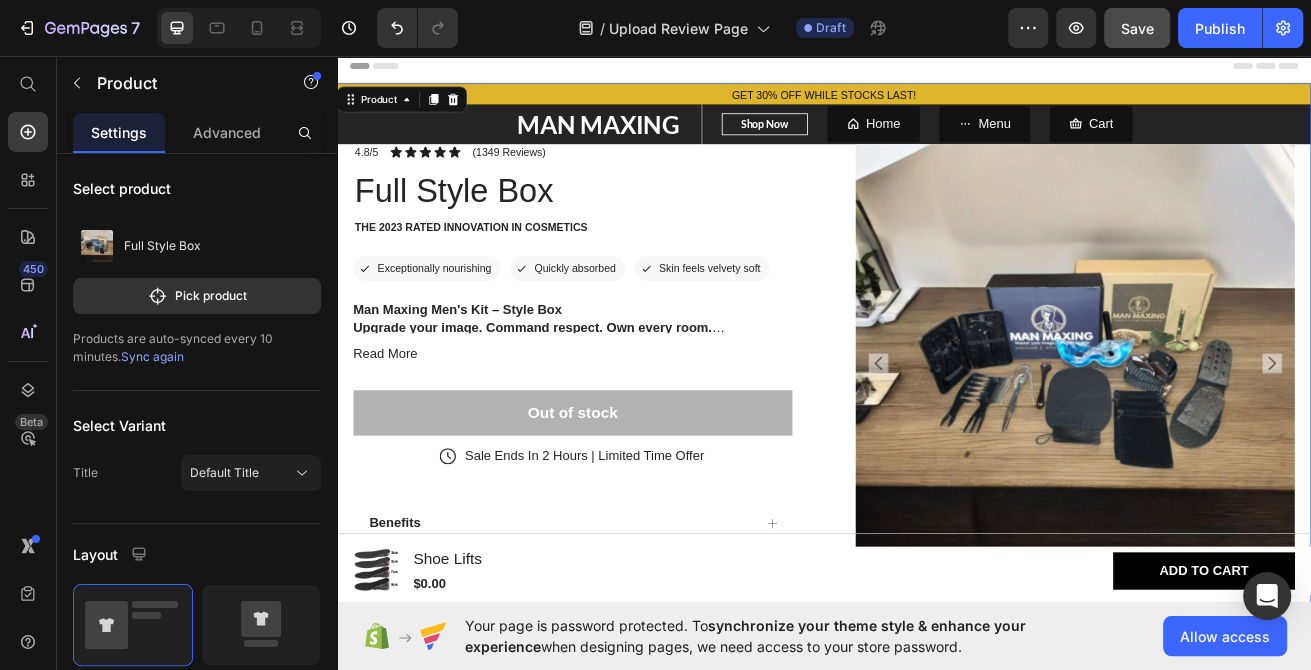 click on "Product Images 4.8/5 Text Block Icon Icon Icon Icon Icon Icon List (1349 Reviews) Text Block Row Full Style Box Product Title The 2023 Rated Innovation in Cosmetics Text Block
Icon Exceptionally nourishing Text Block Row
Icon Quickly absorbed Text Block Row Row
Icon Skin feels velvety soft Text Block Row Row Man Maxing Men's Kit – Style Box
Upgrade your image. Command respect. Own every room.
The  Man Maxing Style Box  is your all-in-one transformation toolkit, designed for the modern man who’s ready to level up his look and take control of his first impression. Whether you're heading into a date, a business meeting, or just want to stop blending in—this kit gives you the tools and guidance to sharpen your image and boost your confidence.
What’s Inside:
Handpicked grooming essentials  to keep you clean, polished, and photo-ready.
Style & fashion accessories  chosen to complement your skin tone, face shape, and lifestyle.
Mini-guide booklet
Read More" at bounding box center (937, 494) 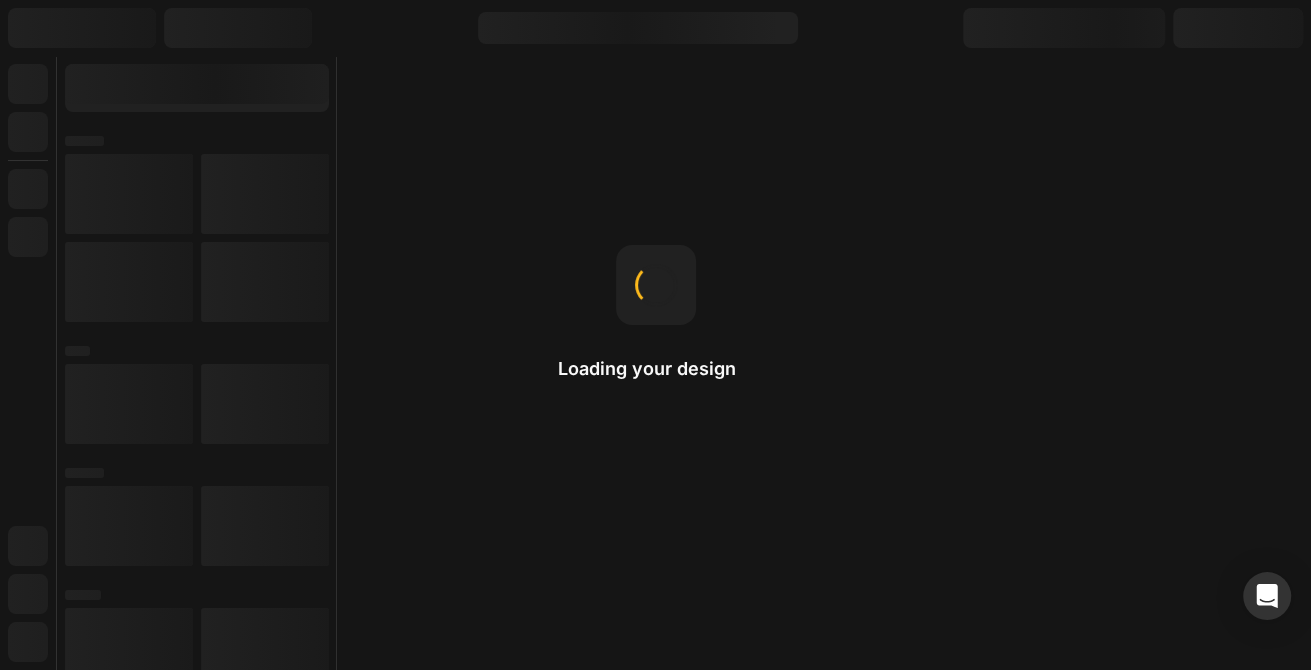 scroll, scrollTop: 0, scrollLeft: 0, axis: both 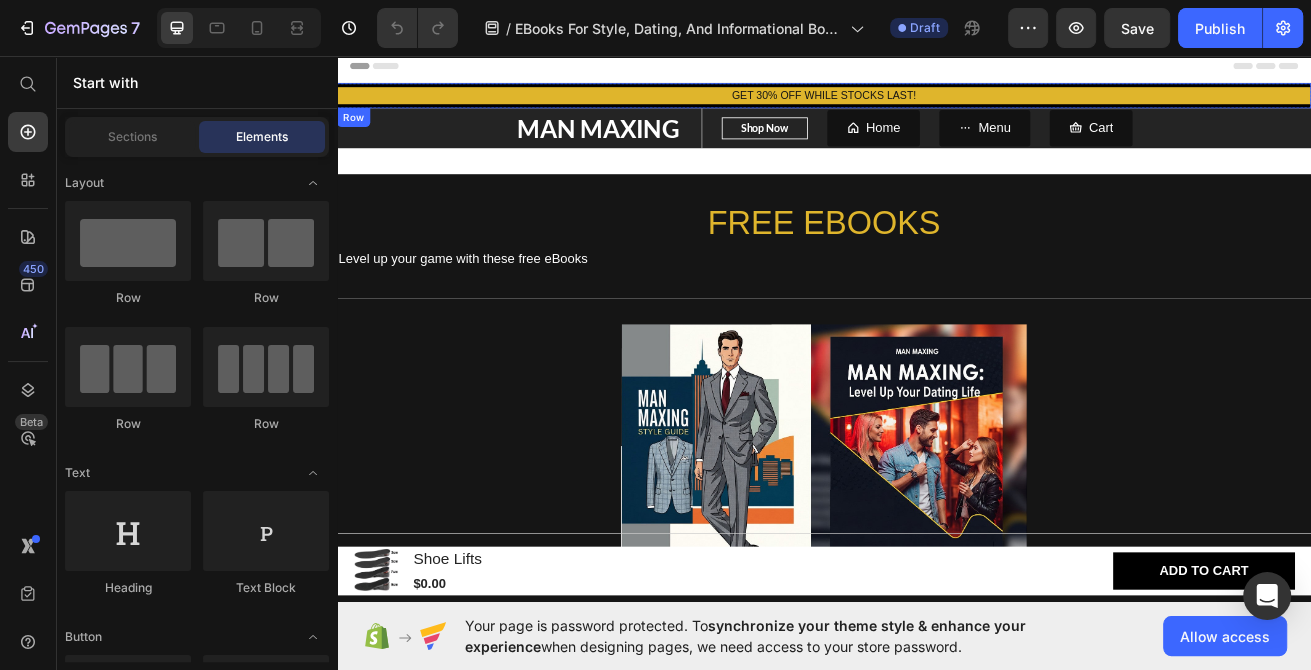 click on "GET 30% OFF WHILE STOCKS LAST! Text Block Row" at bounding box center (937, 105) 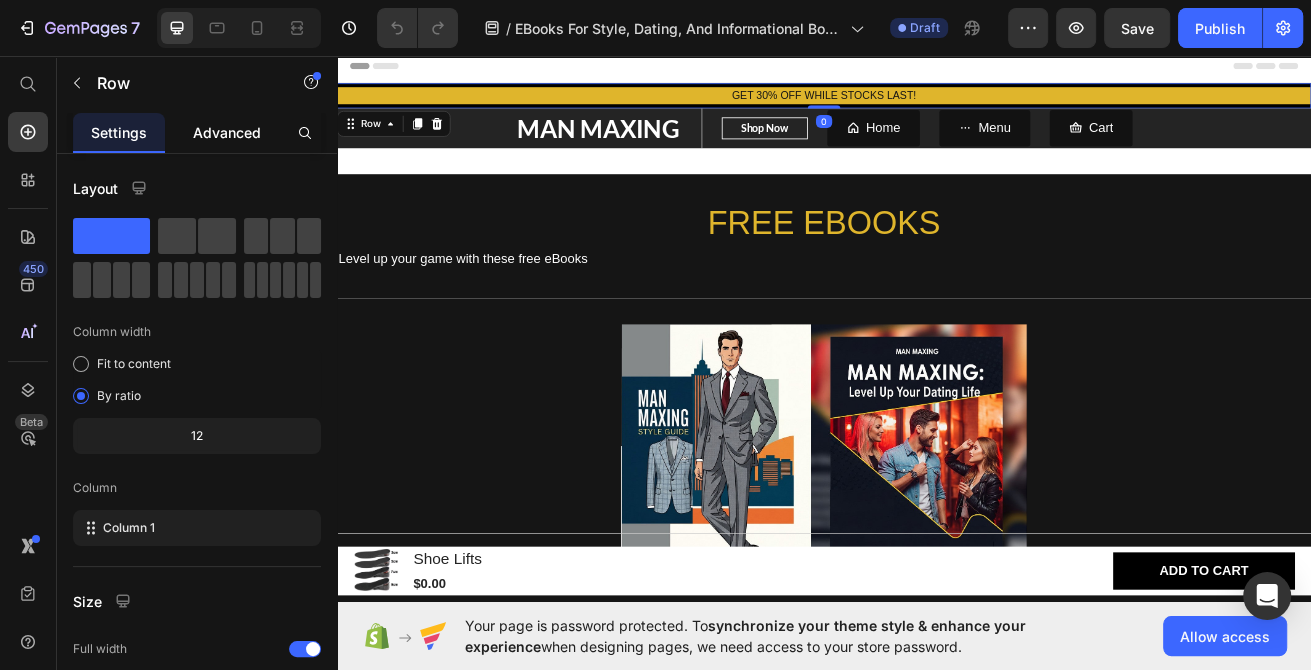 click on "Advanced" 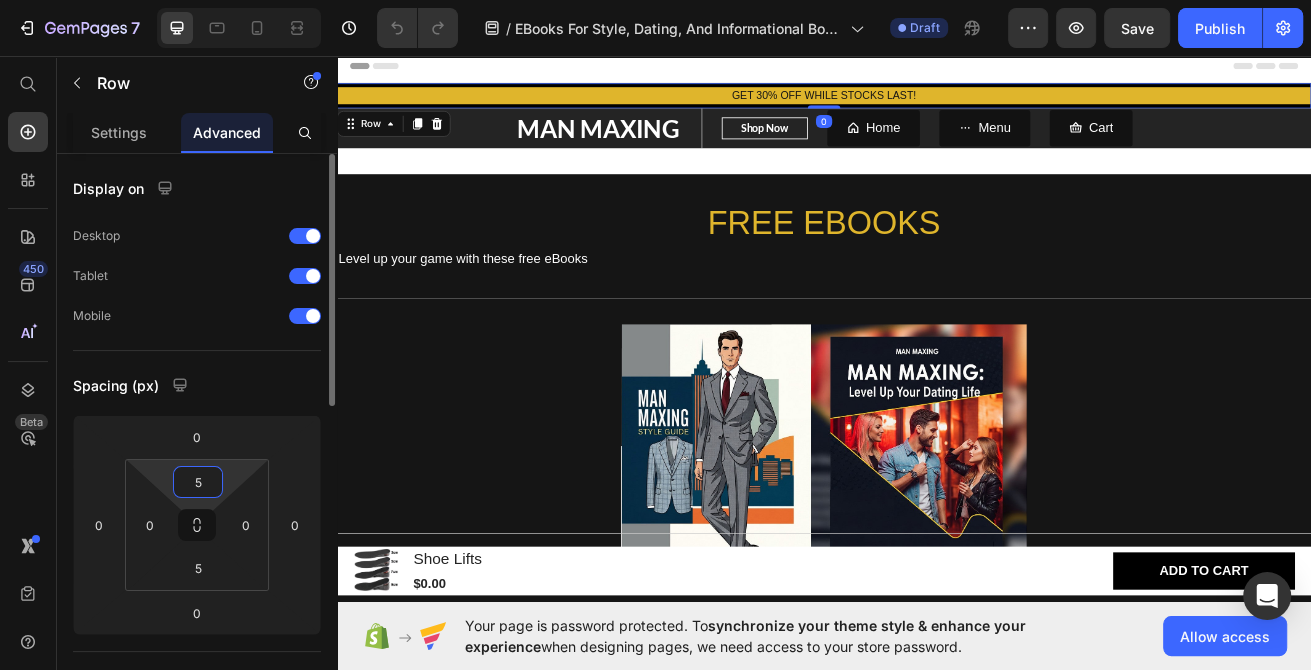 click on "5" at bounding box center (198, 482) 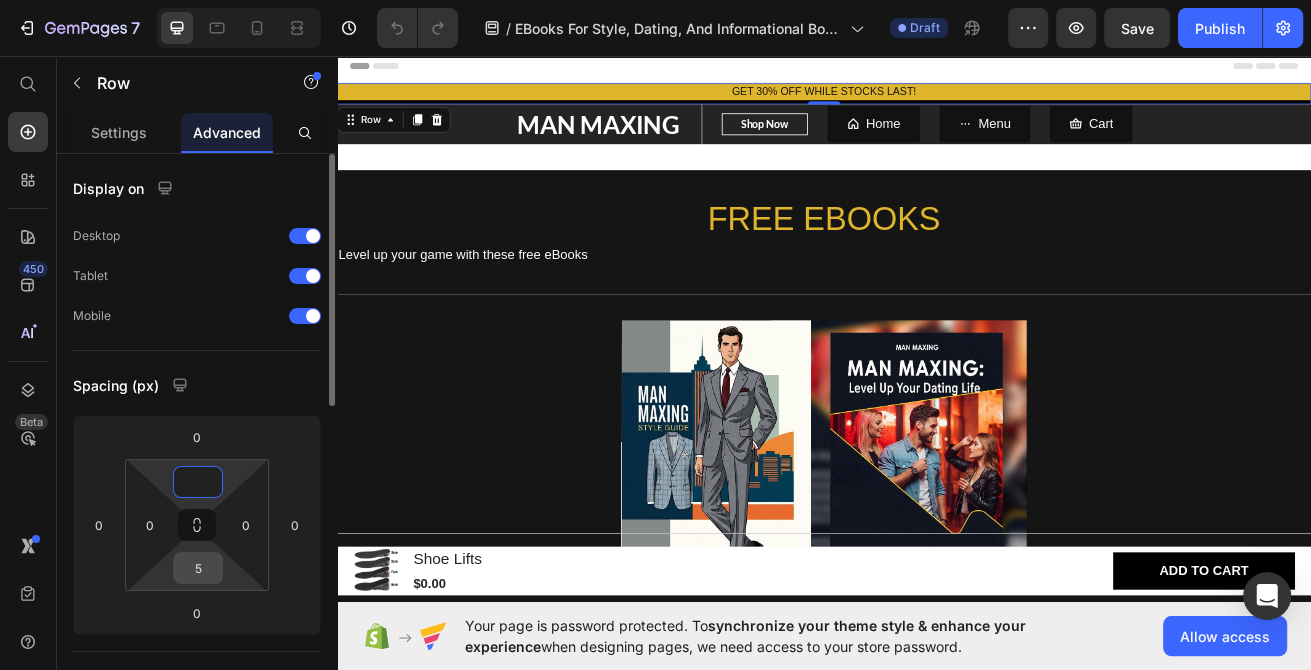 type on "0" 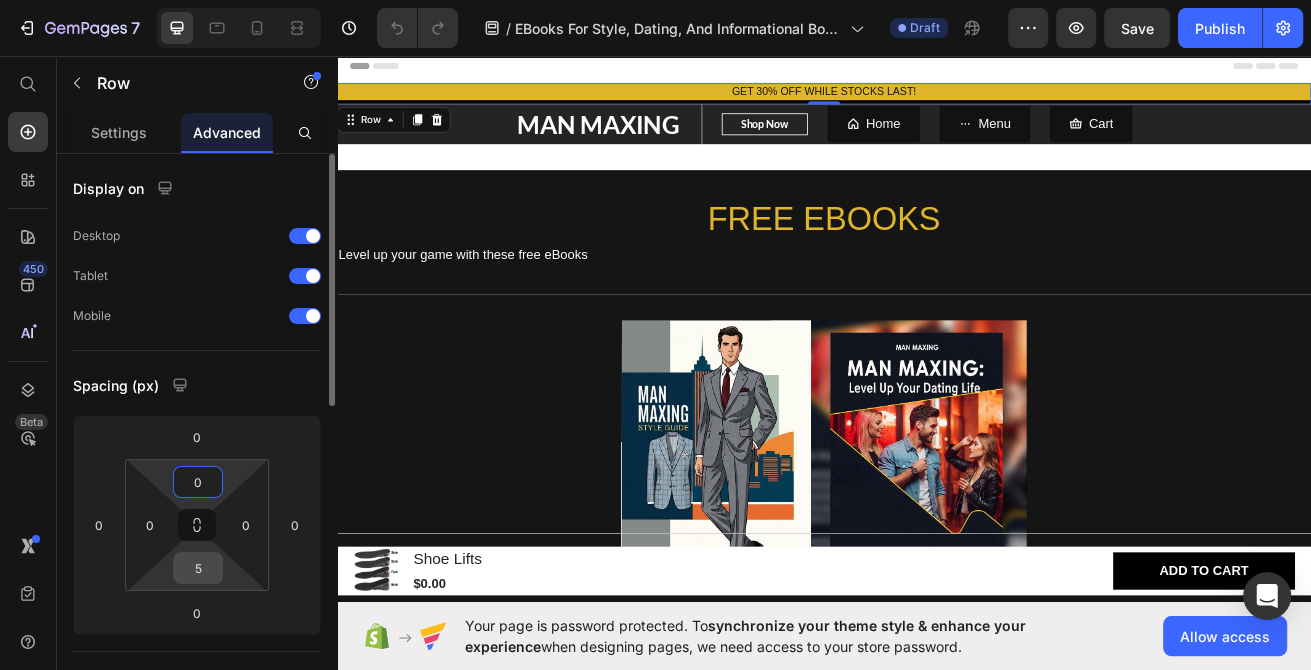 click on "5" at bounding box center (198, 568) 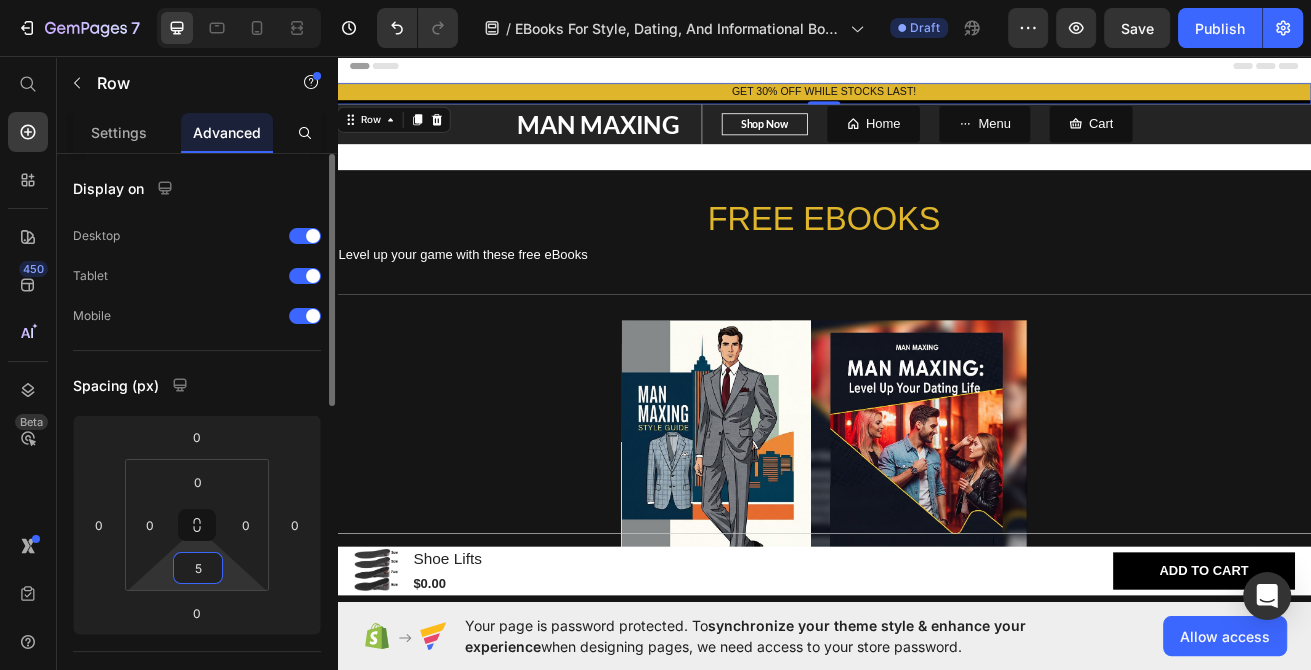 type 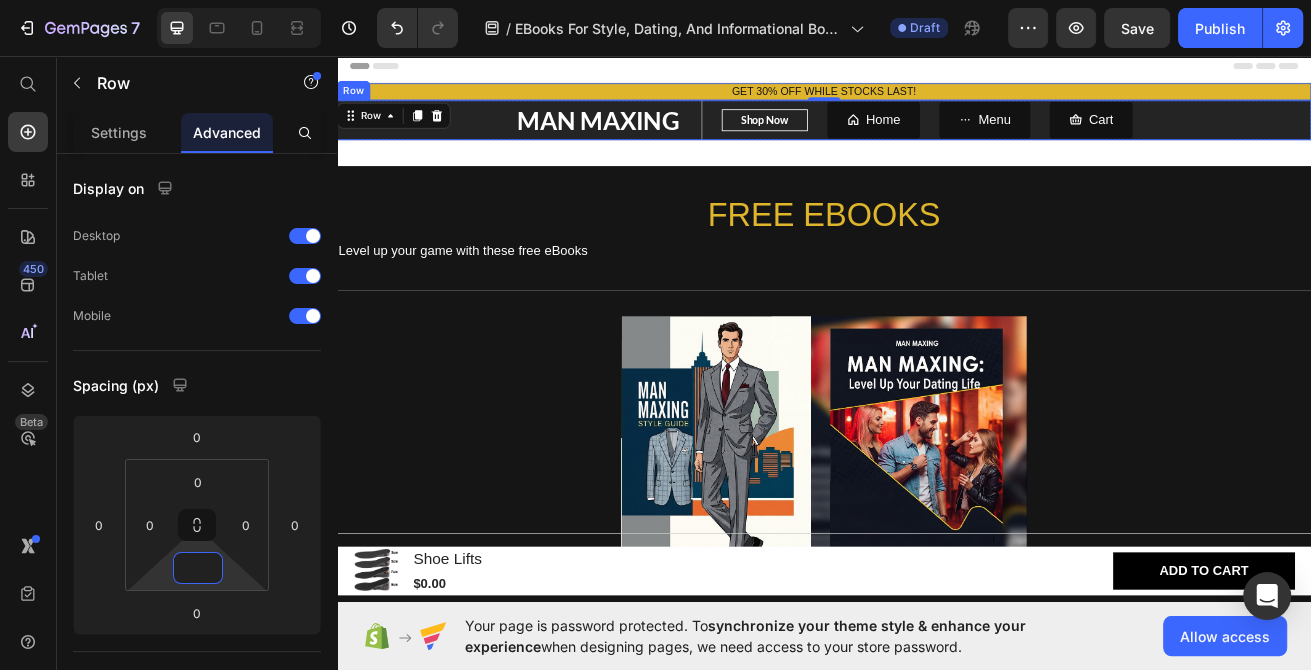 click on "MAN MAXING Text block Shop Now Button Row
Home Button
Menu Button
Cart Button Row" at bounding box center [937, 135] 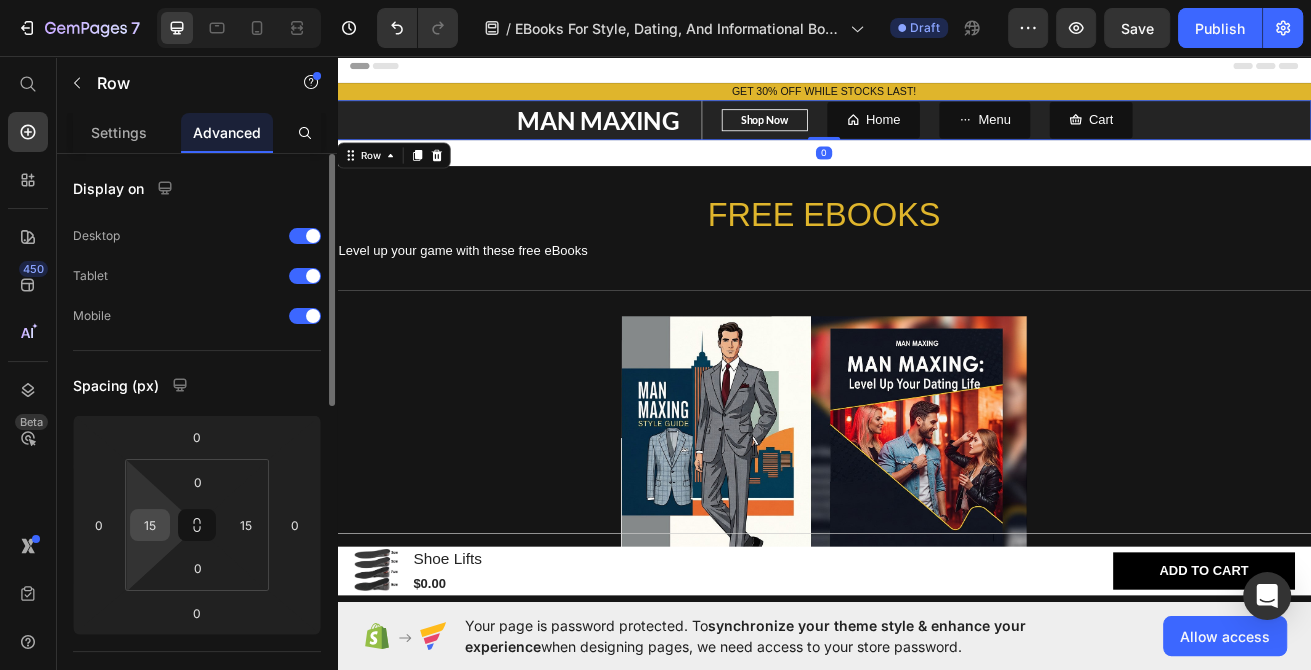 click on "15" at bounding box center [150, 525] 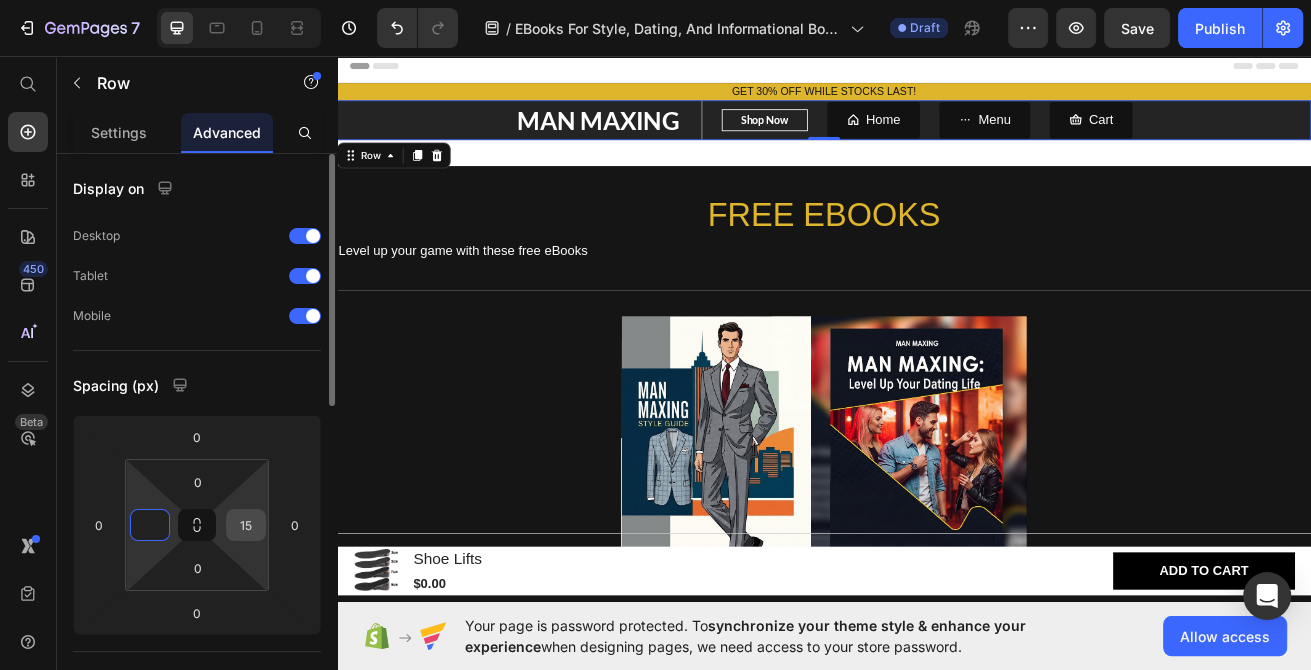 type on "0" 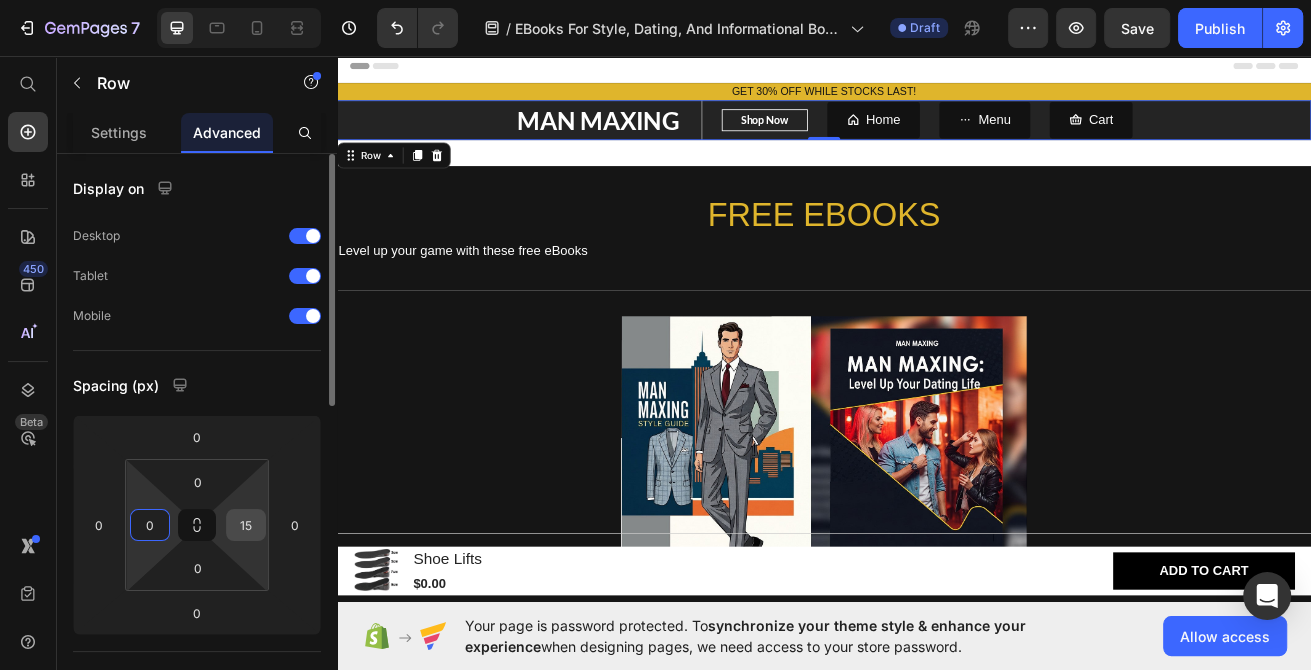 click on "15" at bounding box center (246, 525) 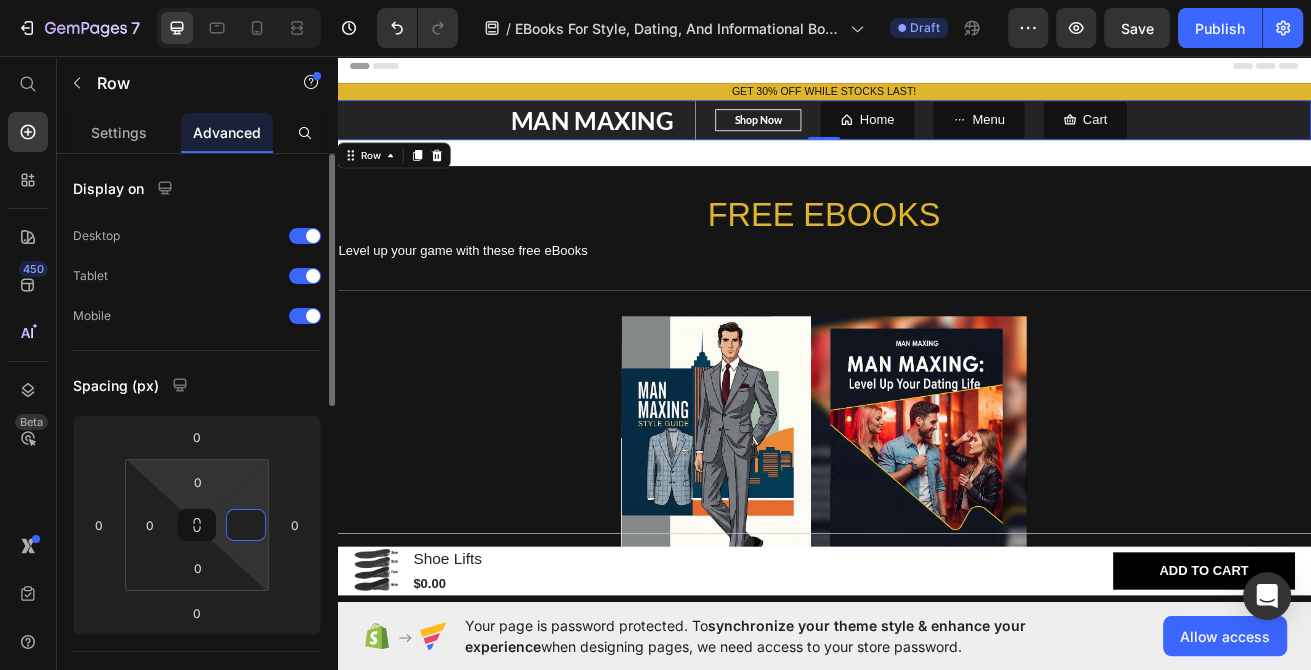 click on "7   /  EBooks For Style, Dating, And Informational Booklet Draft Preview  Save   Publish  450 Beta Start with Sections Elements Hero Section Product Detail Brands Trusted Badges Guarantee Product Breakdown How to use Testimonials Compare Bundle FAQs Social Proof Brand Story Product List Collection Blog List Contact Sticky Add to Cart Custom Footer Browse Library 450 Layout
Row
Row
Row
Row Text
Heading
Text Block Button
Button
Button
Sticky Back to top Media
Image" at bounding box center [655, 0] 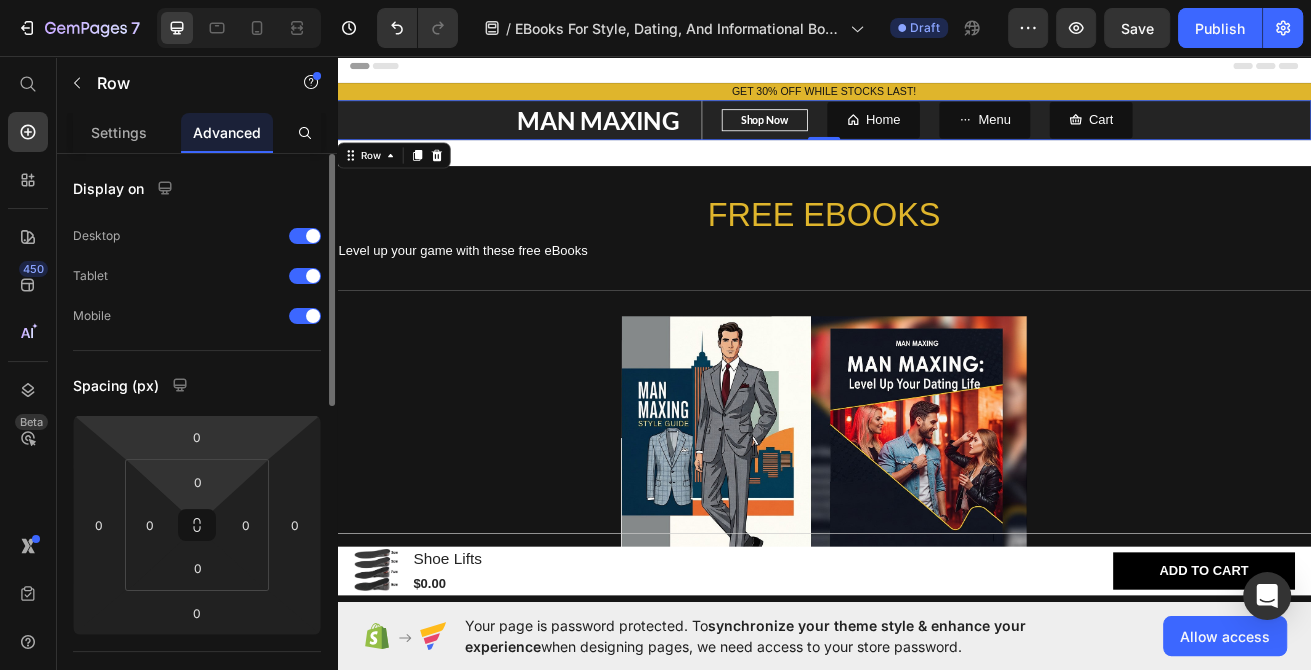 click on "Display on" at bounding box center (197, 188) 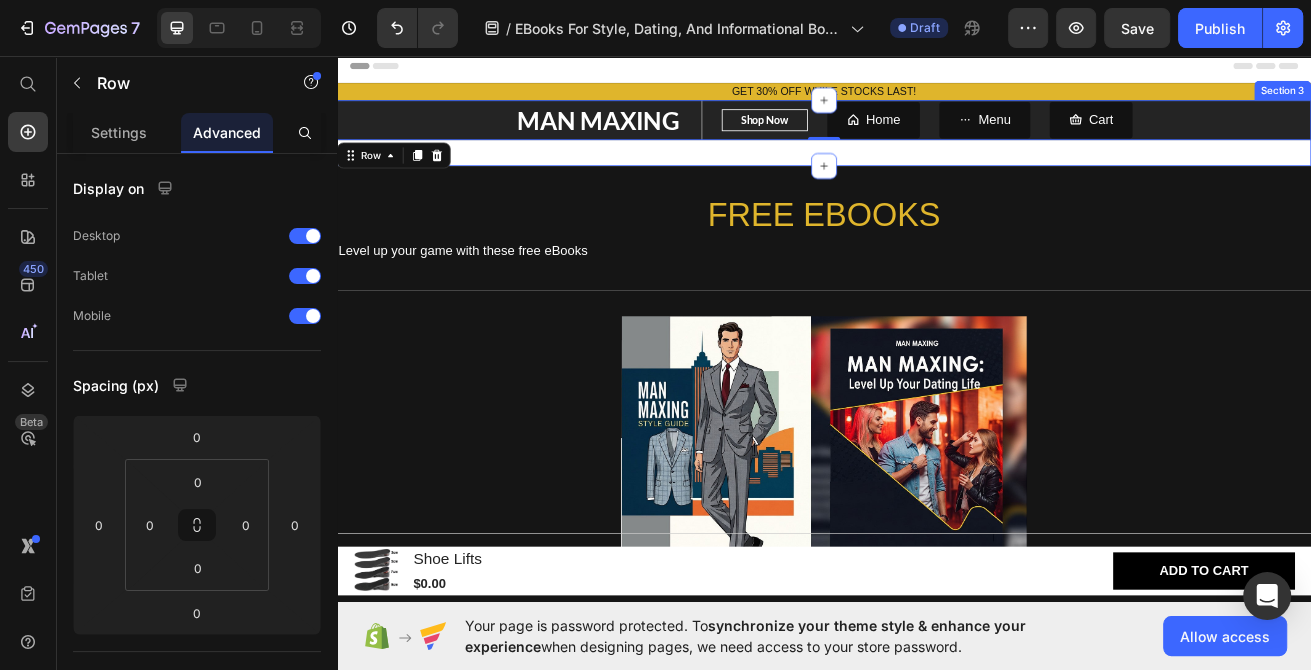 click on "MAN MAXING Text block Shop Now Button Row
Home Button
Menu Button
Cart Button Row   0" at bounding box center (937, 135) 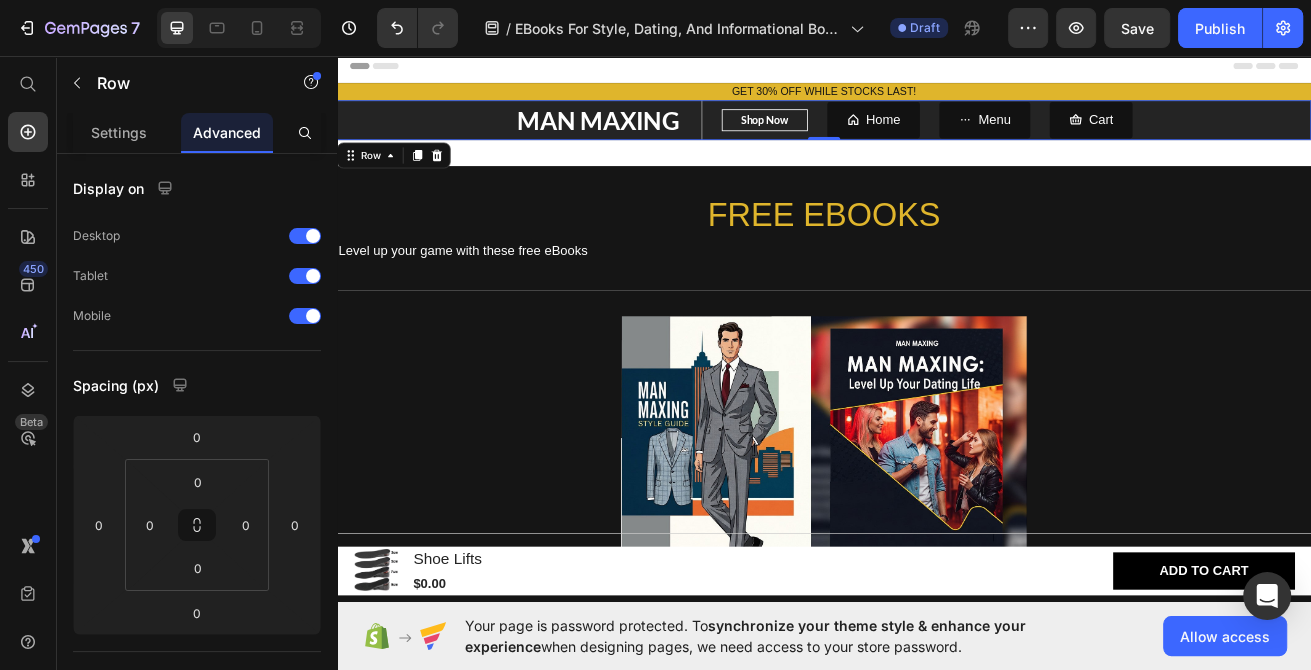 click on "MAN MAXING Text block Shop Now Button Row
Home Button
Menu Button
Cart Button Row   0" at bounding box center (937, 135) 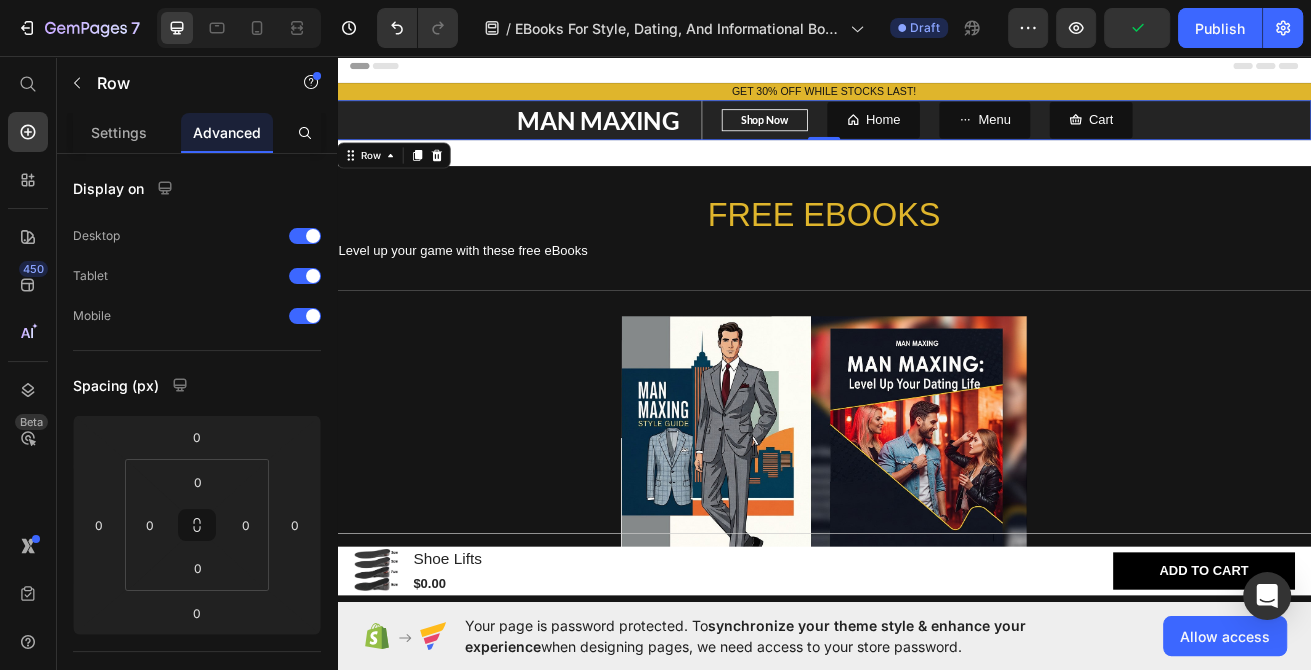 click on "MAN MAXING Text block Shop Now Button Row
Home Button
Menu Button
Cart Button Row   0" at bounding box center [937, 135] 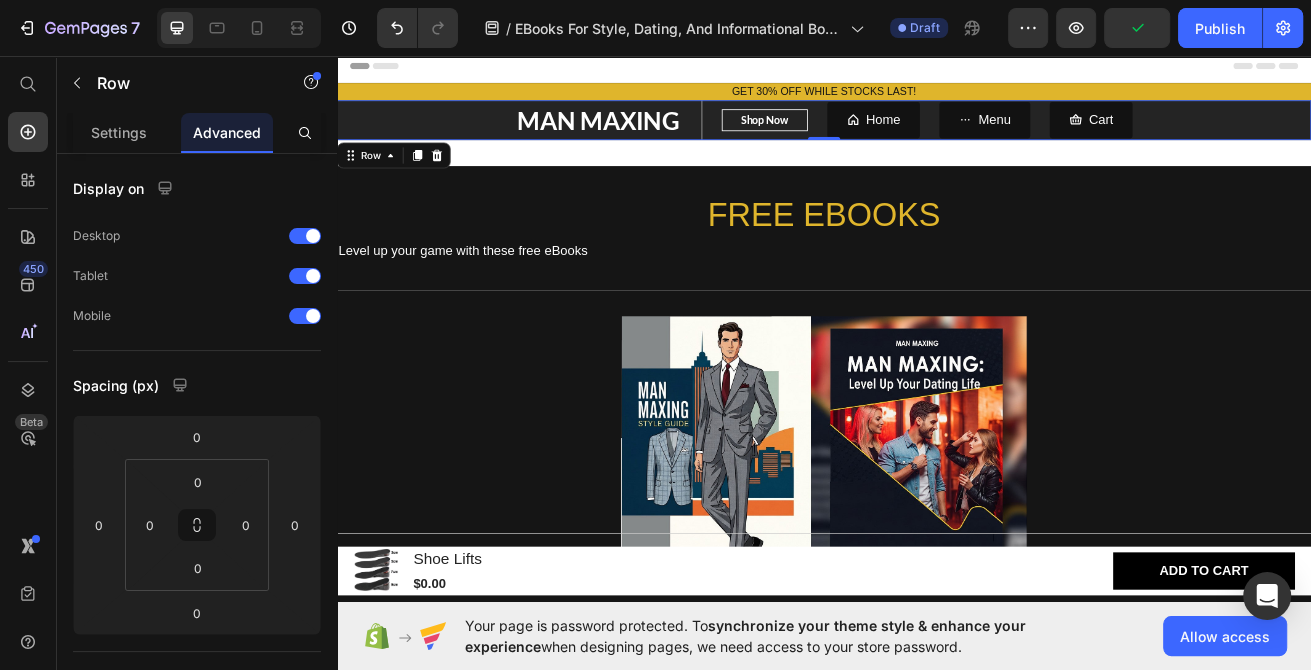 click on "MAN MAXING Text block Shop Now Button Row
Home Button
Menu Button
Cart Button Row   0" at bounding box center [937, 135] 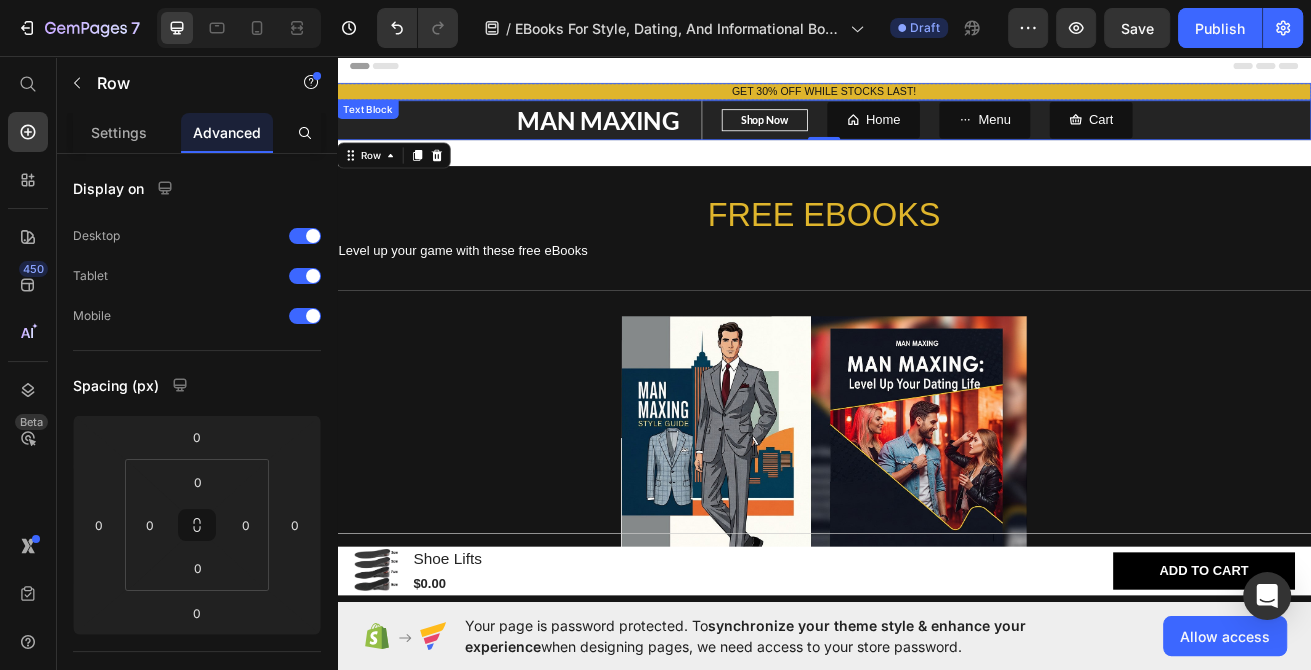 click on "GET 30% OFF WHILE STOCKS LAST!" at bounding box center (937, 100) 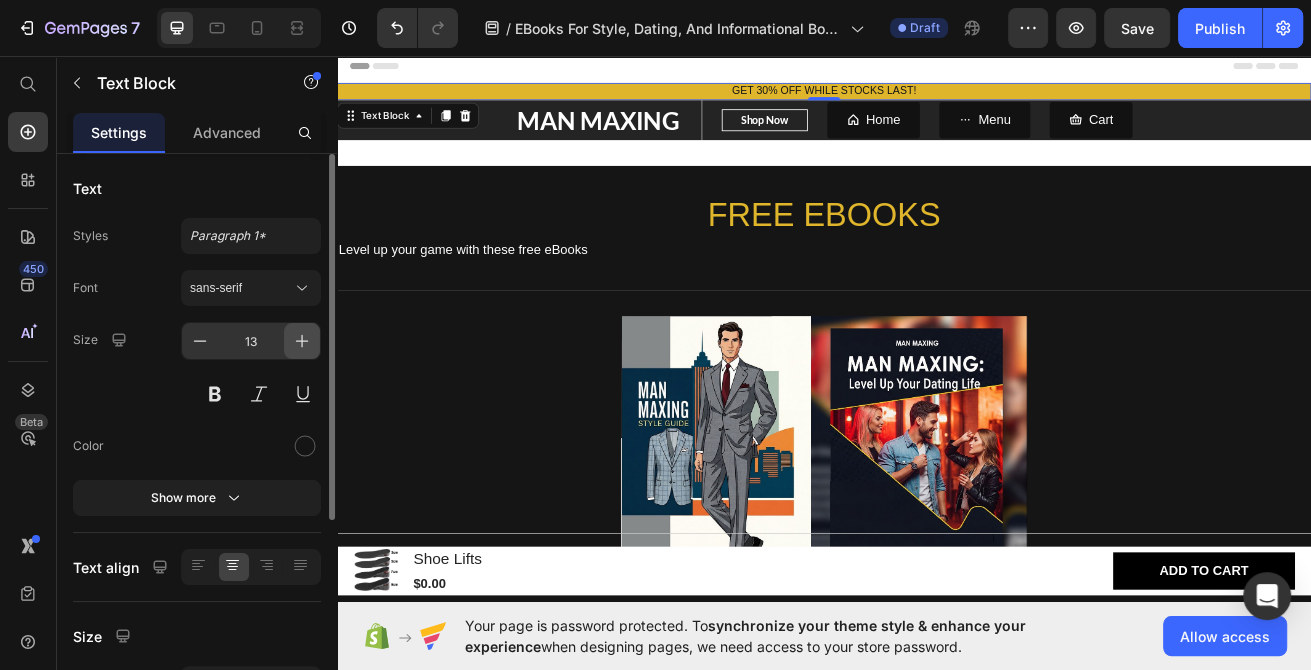 click 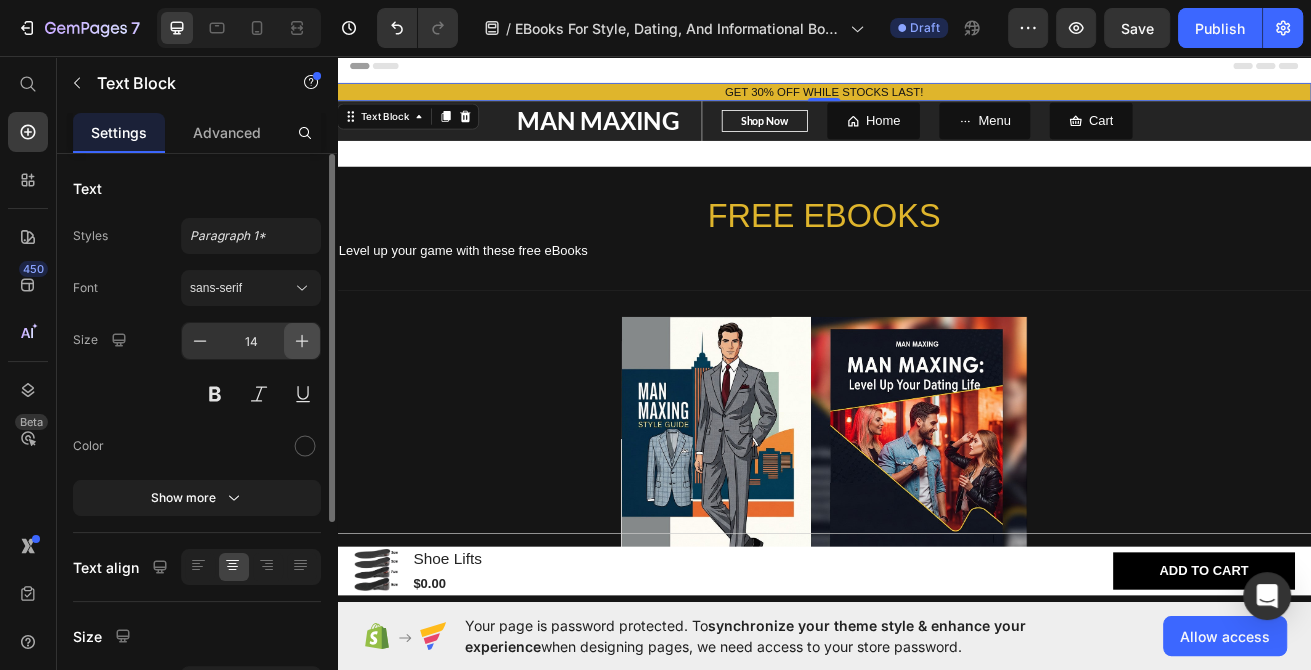 click 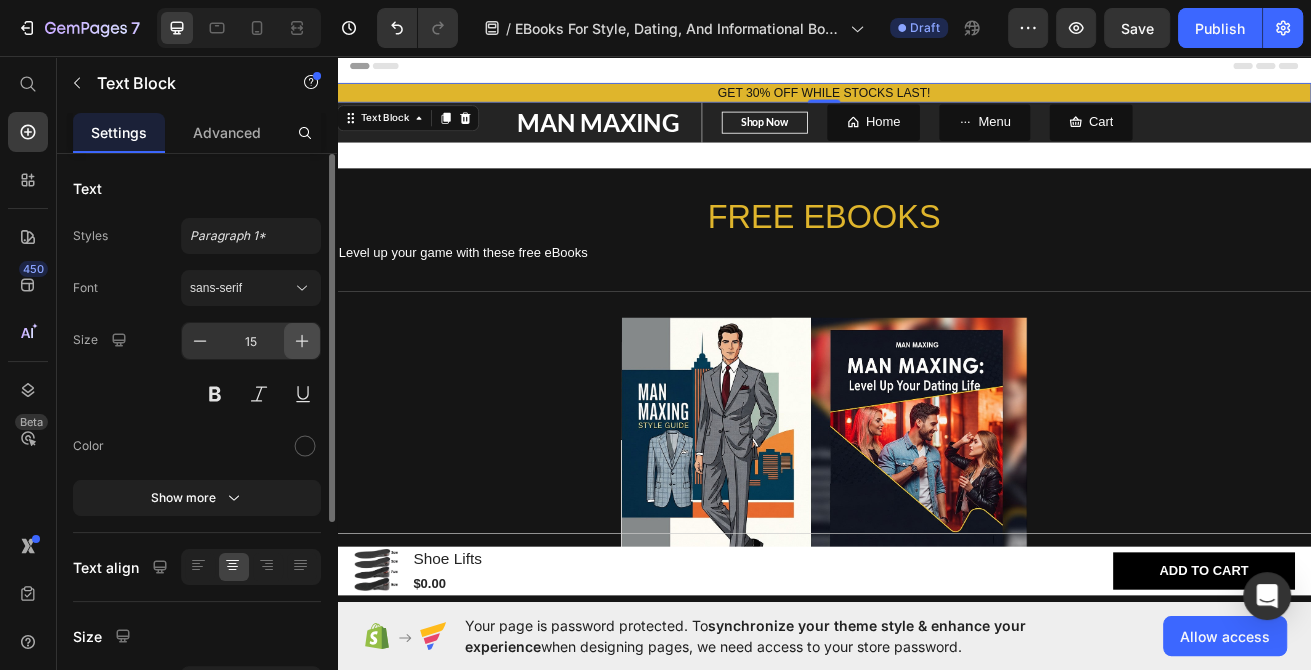 click 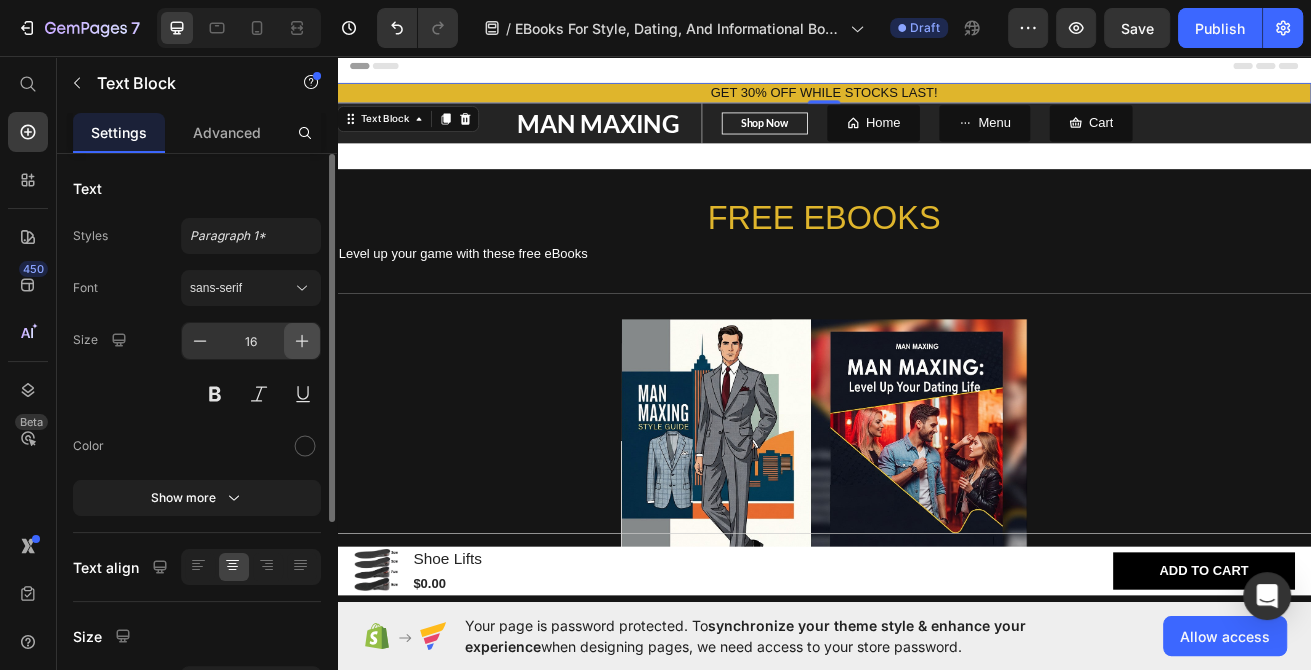 click 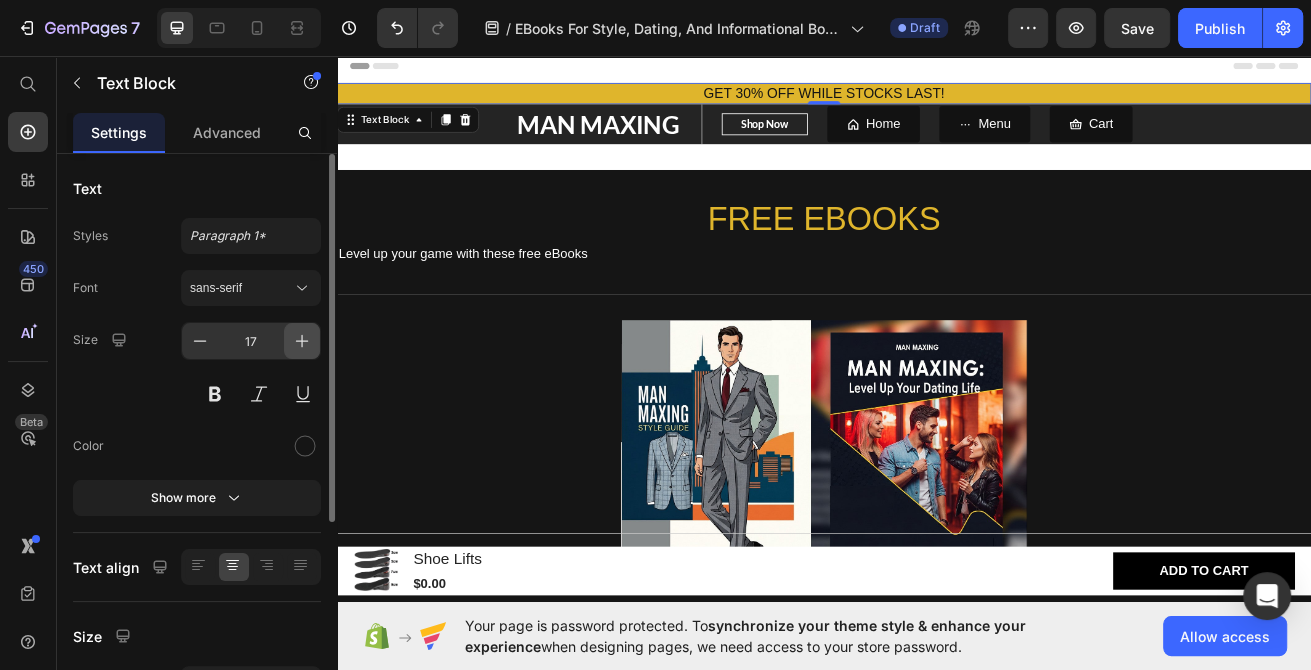 click 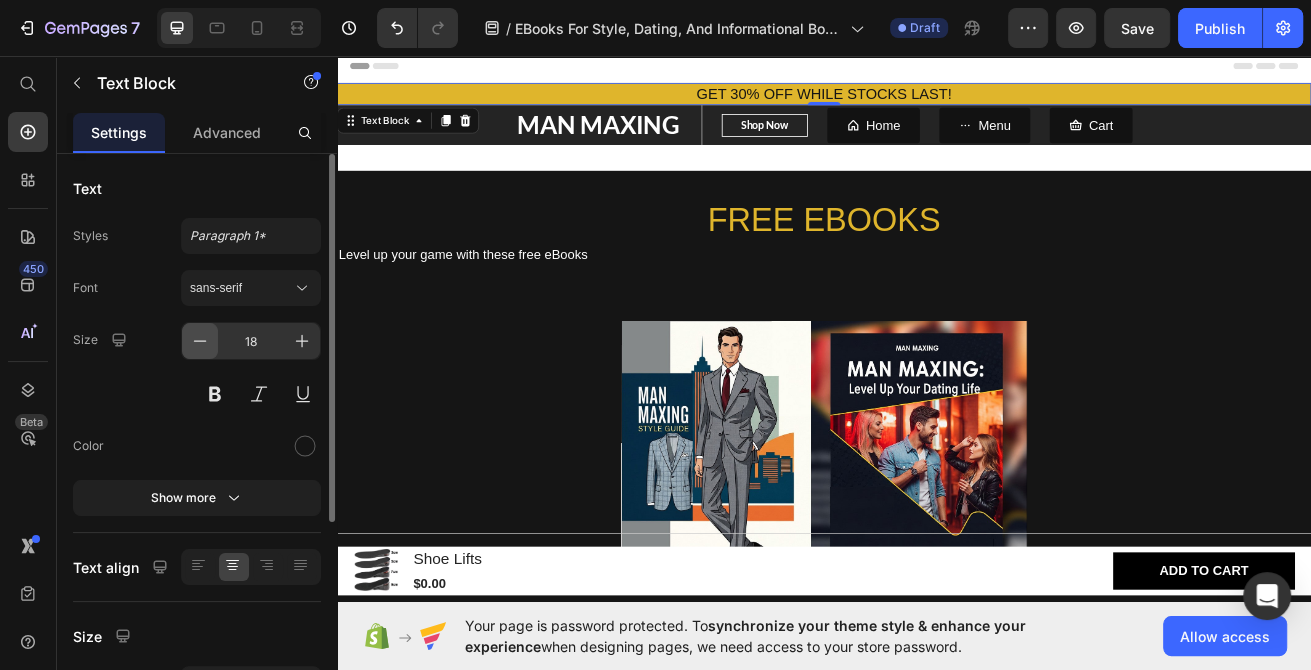 click 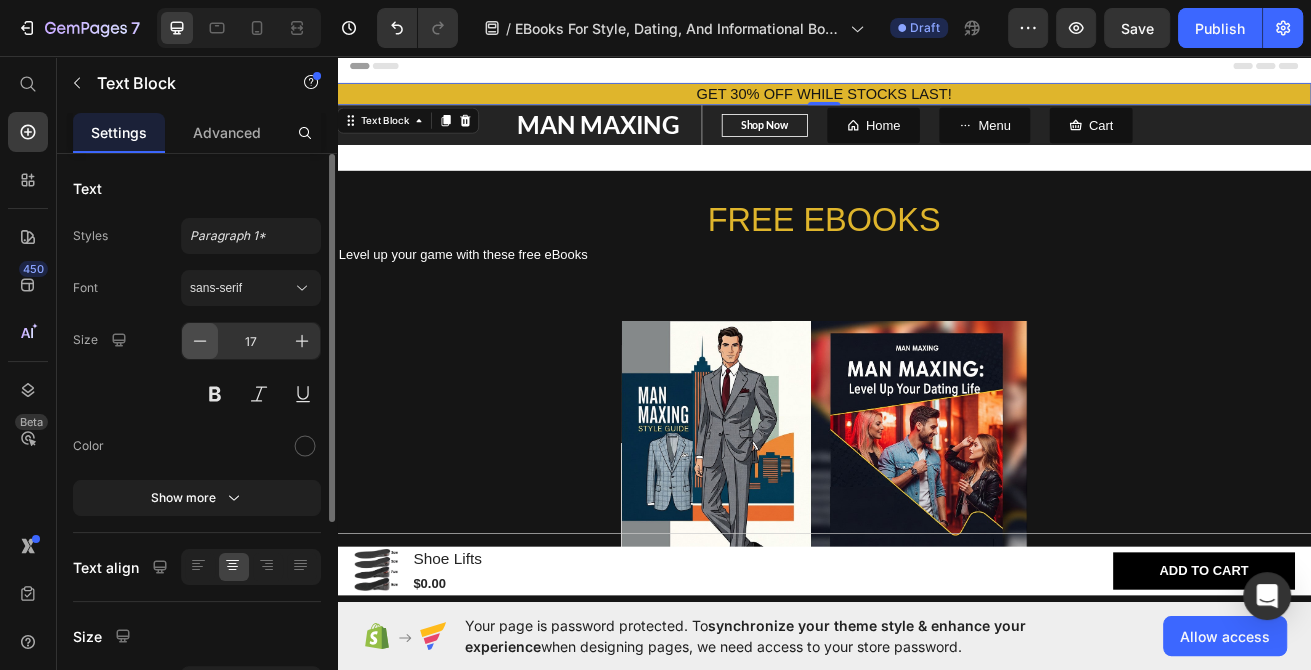 click 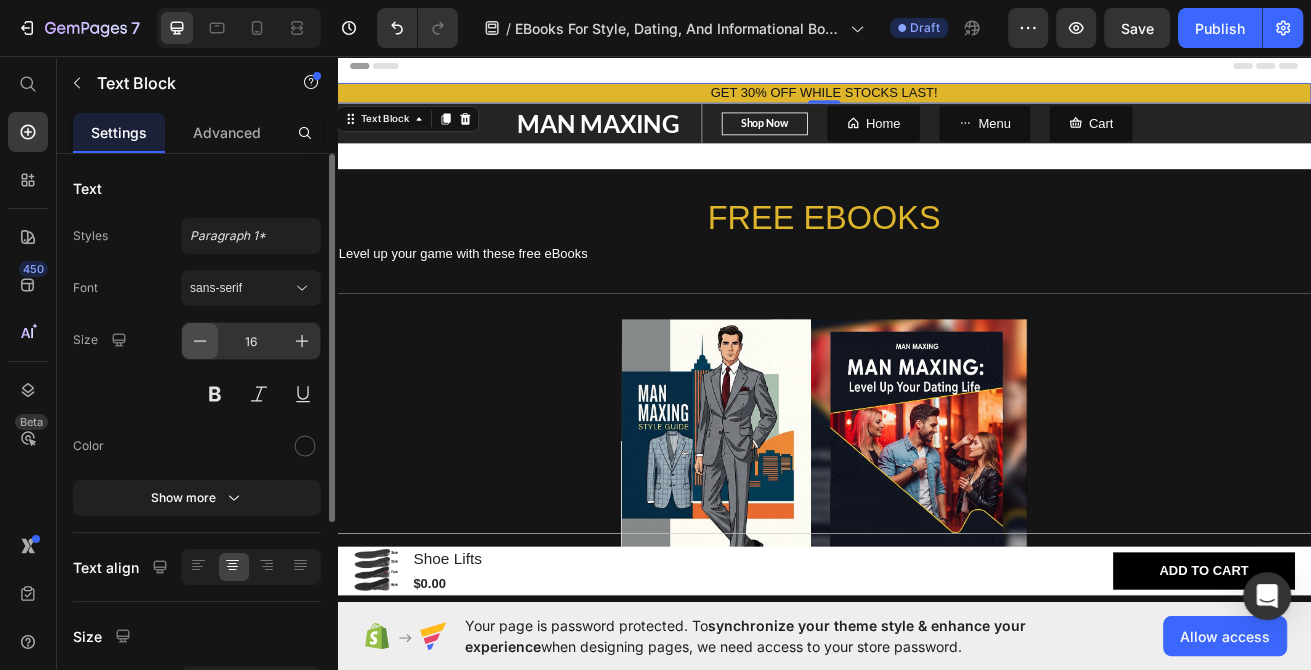 click 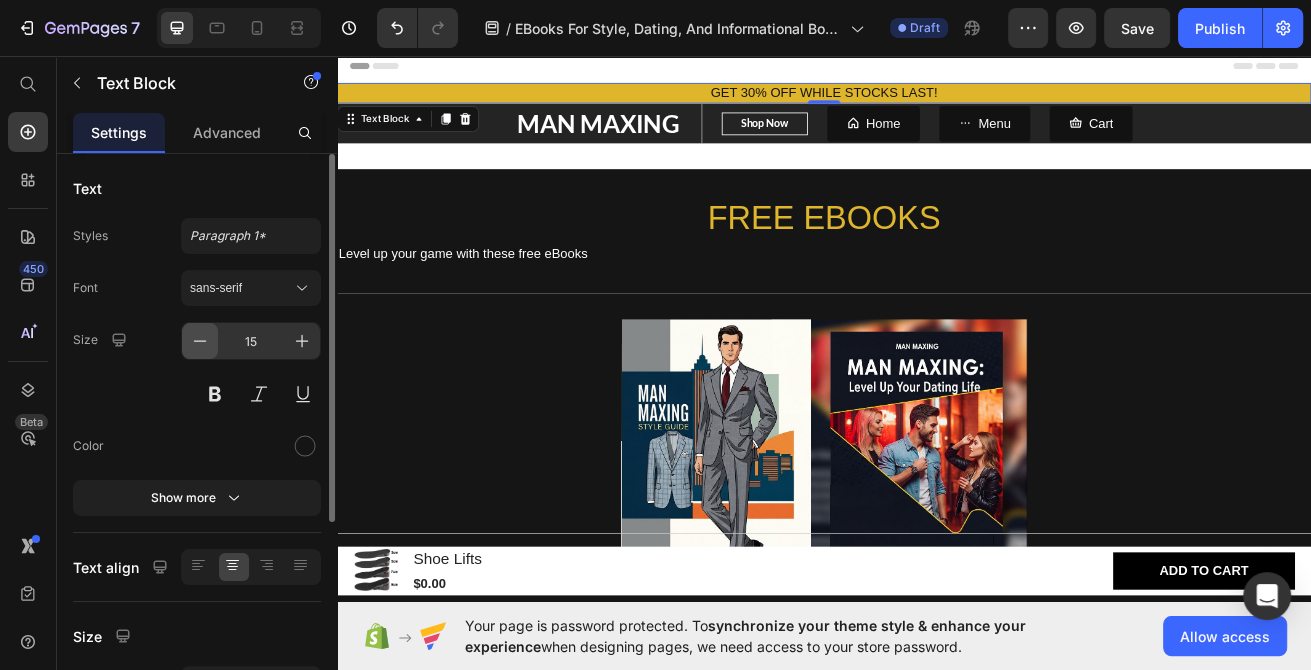 click 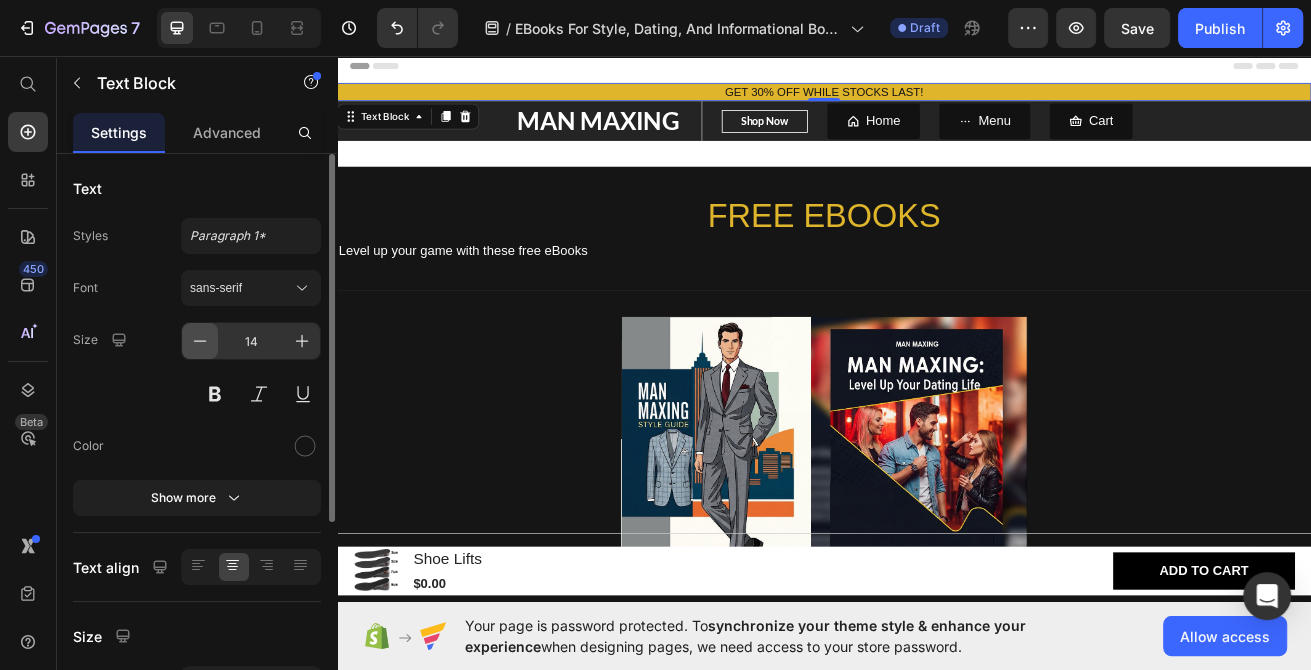 click 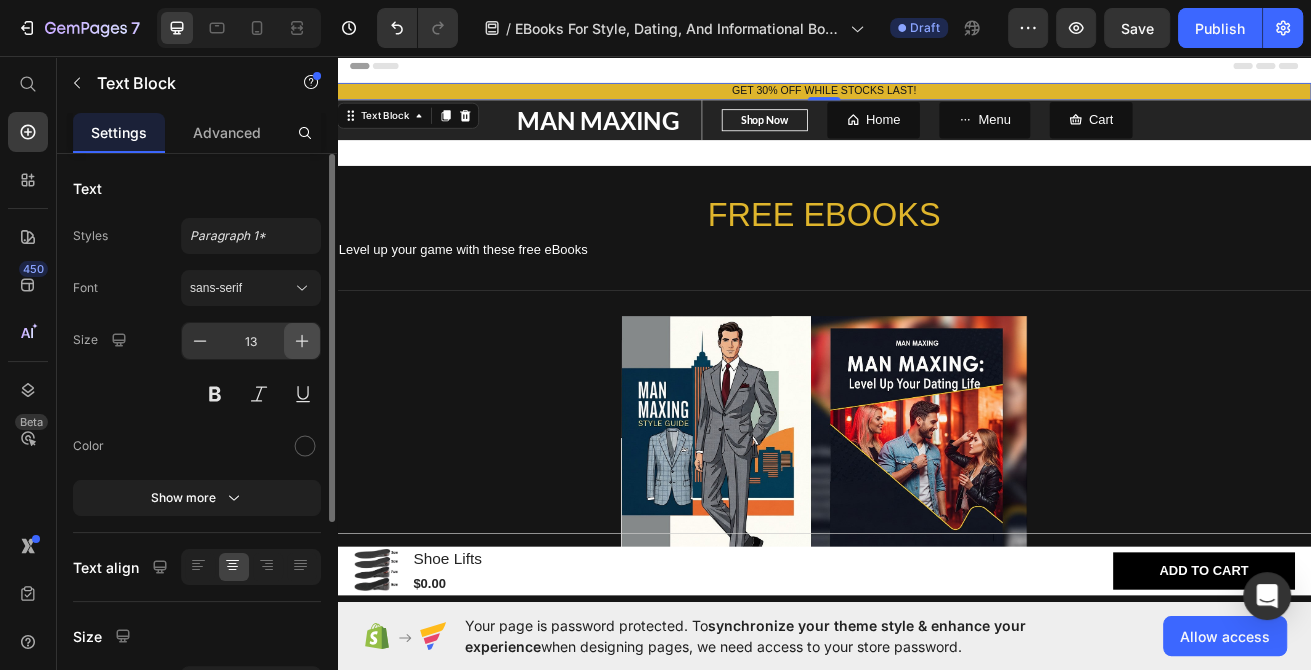 click 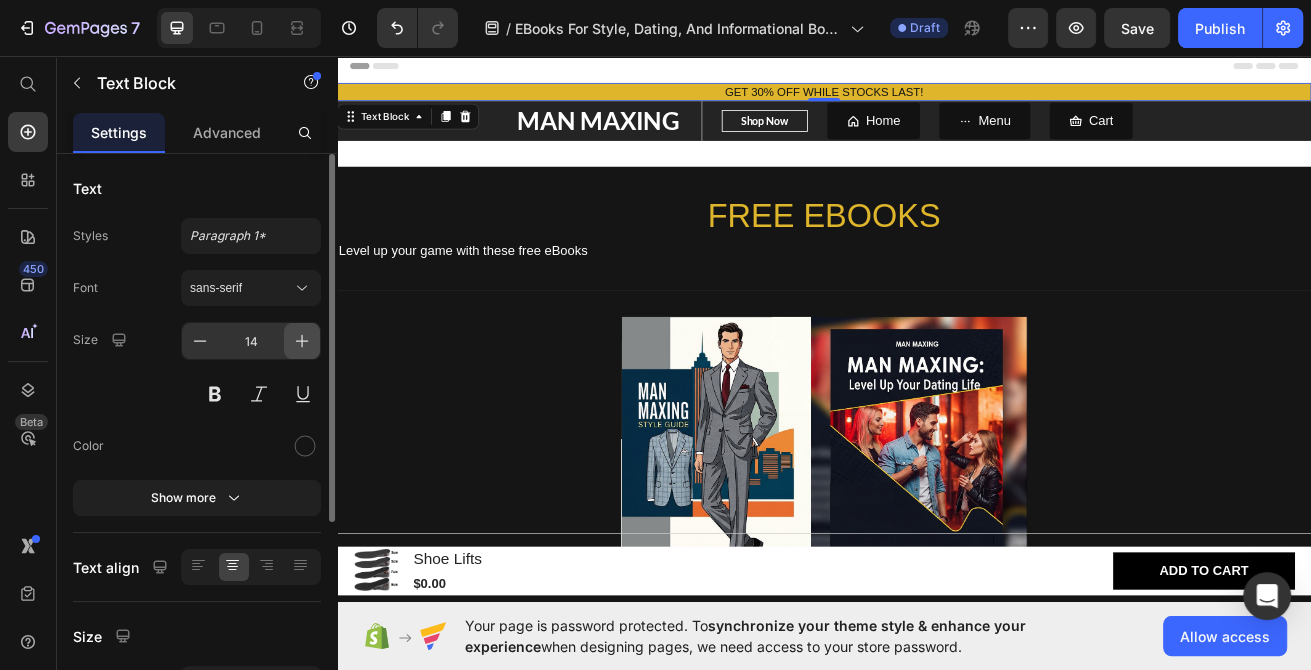 click 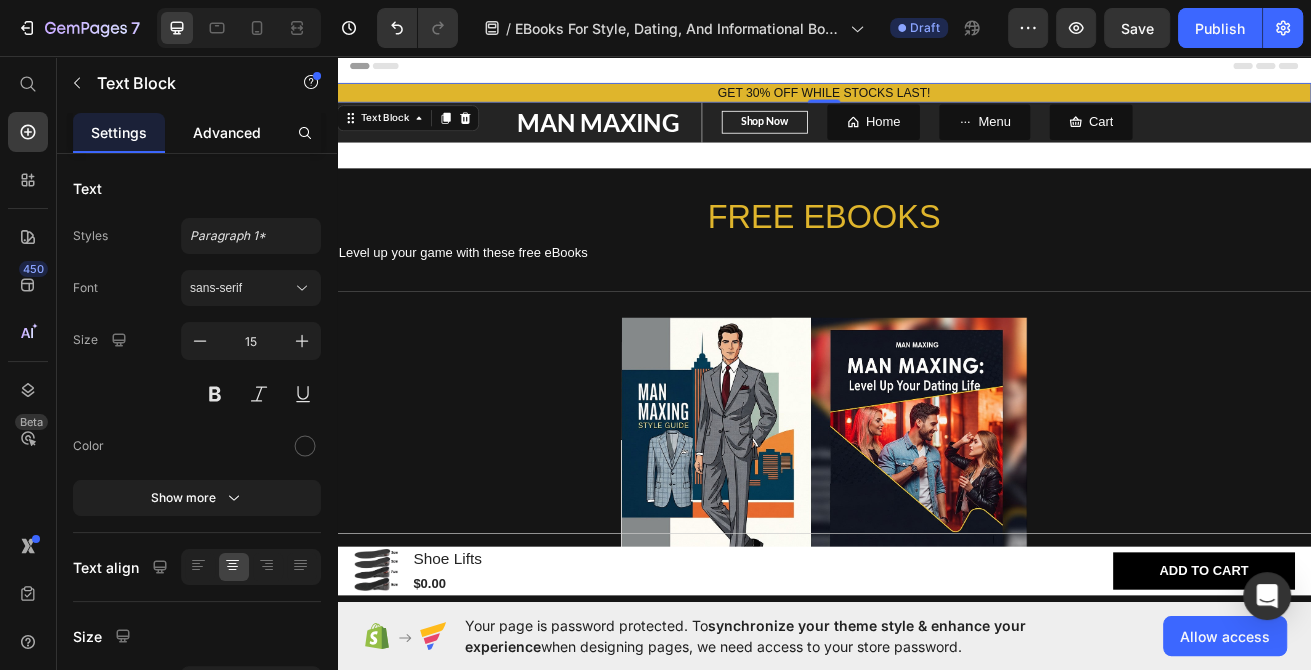 click on "Advanced" at bounding box center (227, 132) 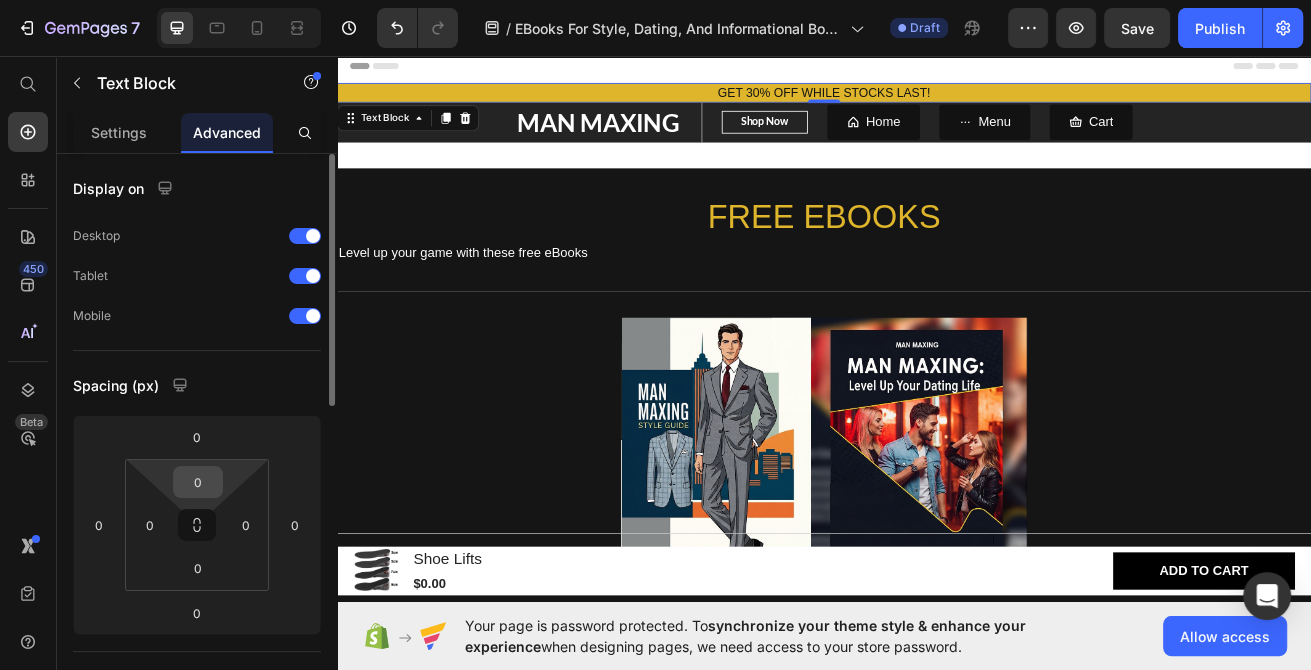 click on "0" at bounding box center (198, 482) 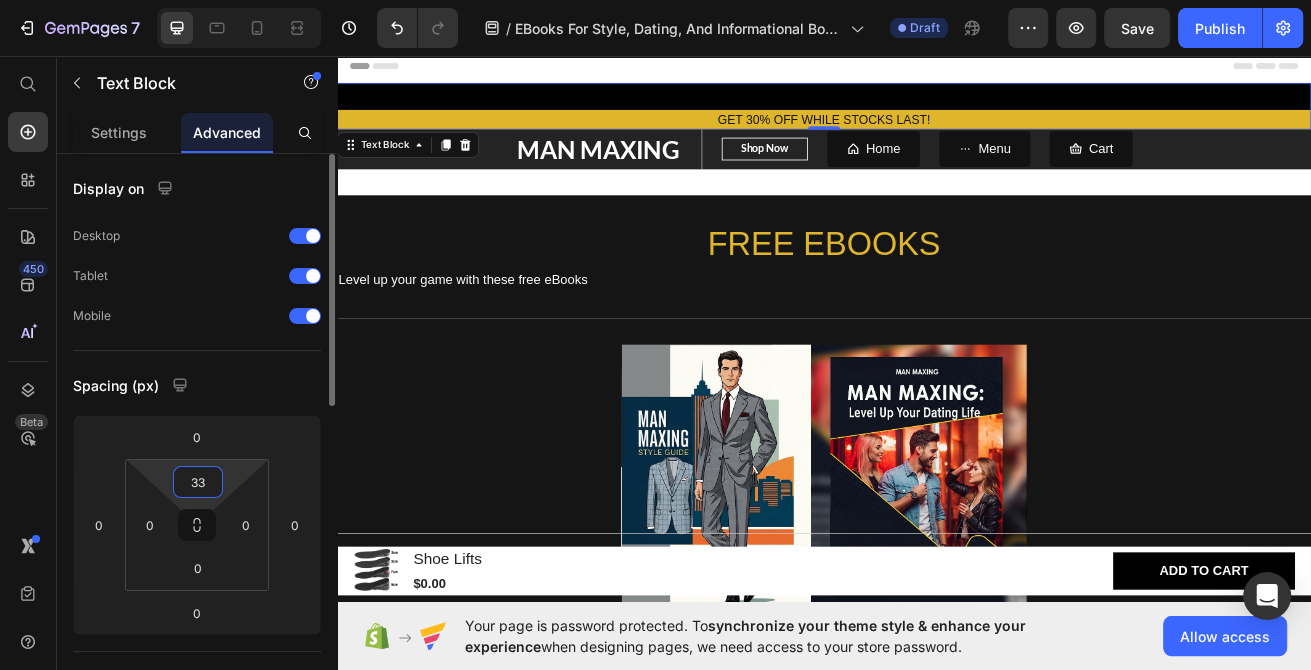 type on "3" 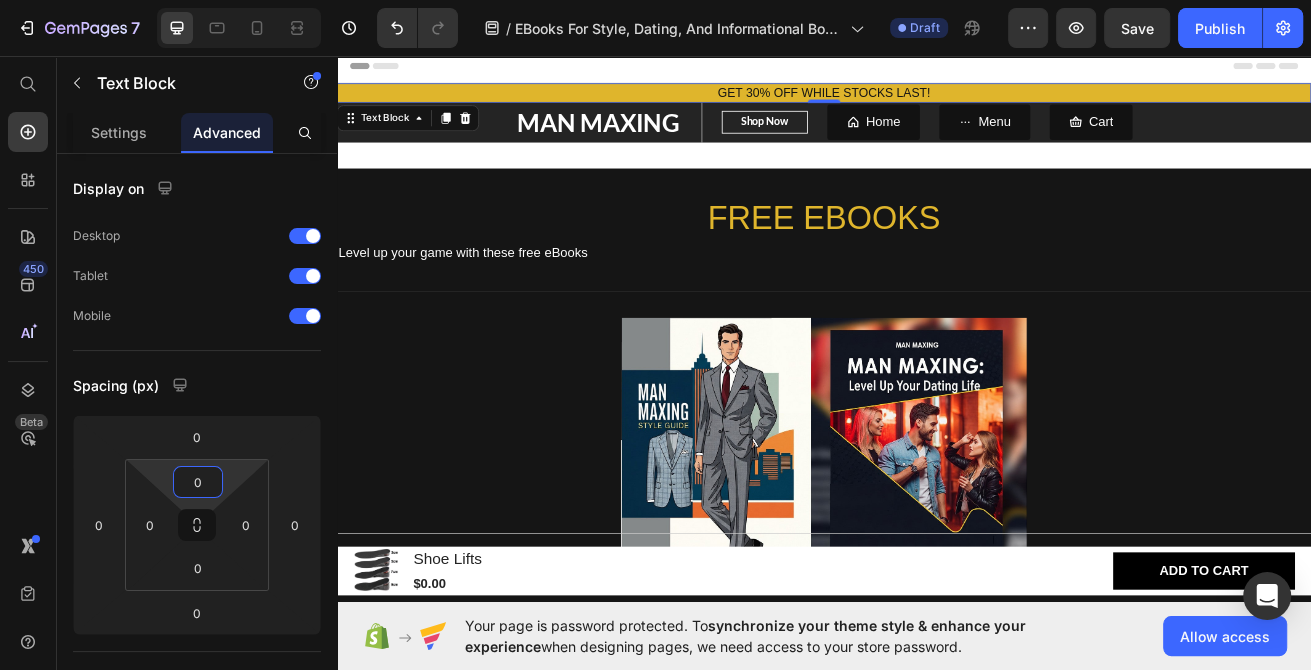 click on "GET 30% OFF WHILE STOCKS LAST!" at bounding box center (937, 102) 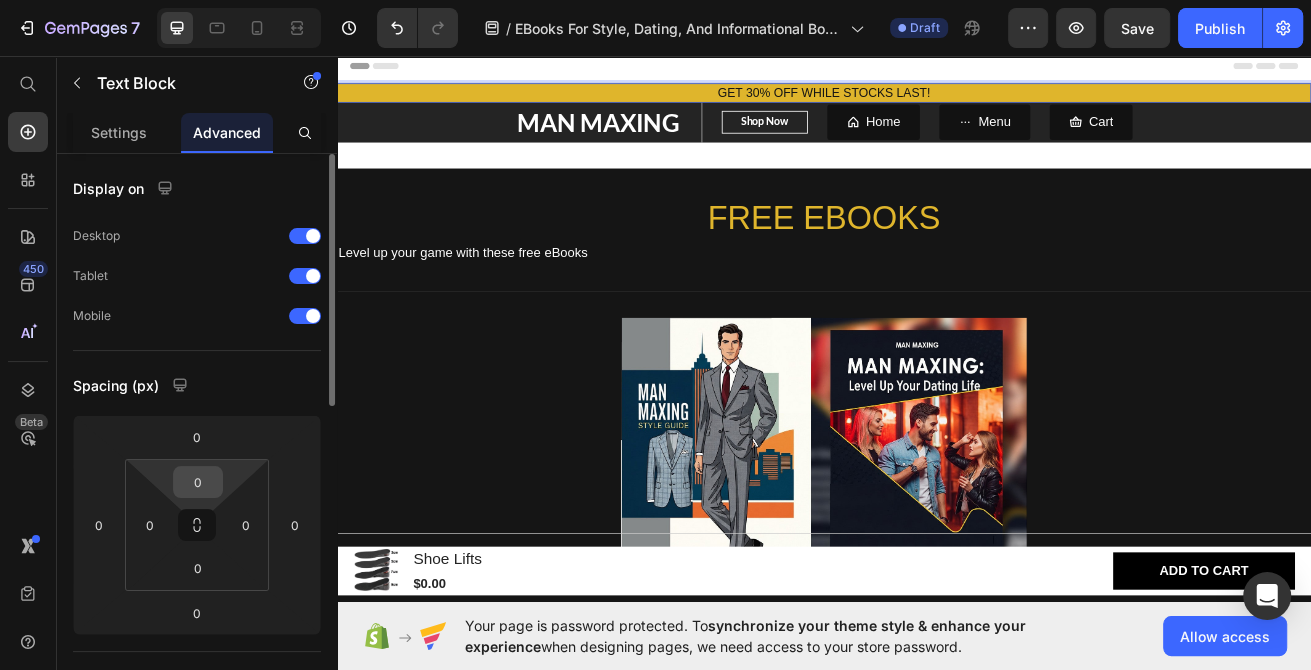 click on "0" at bounding box center [198, 482] 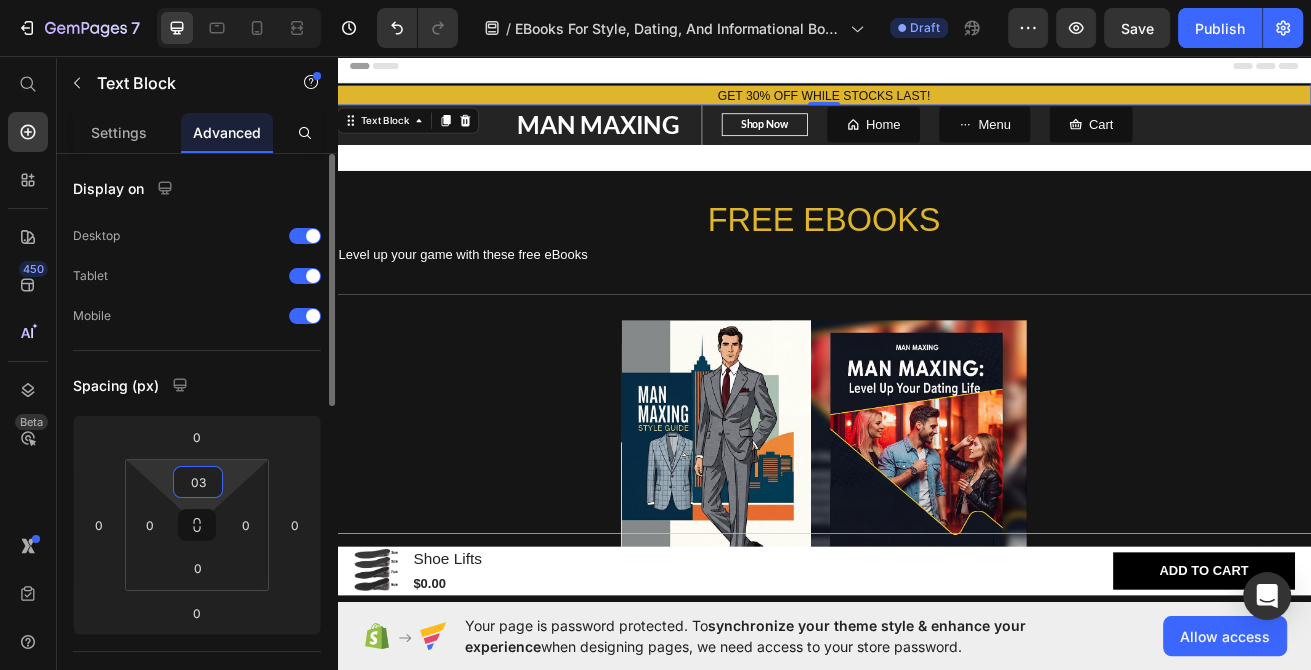 type on "0" 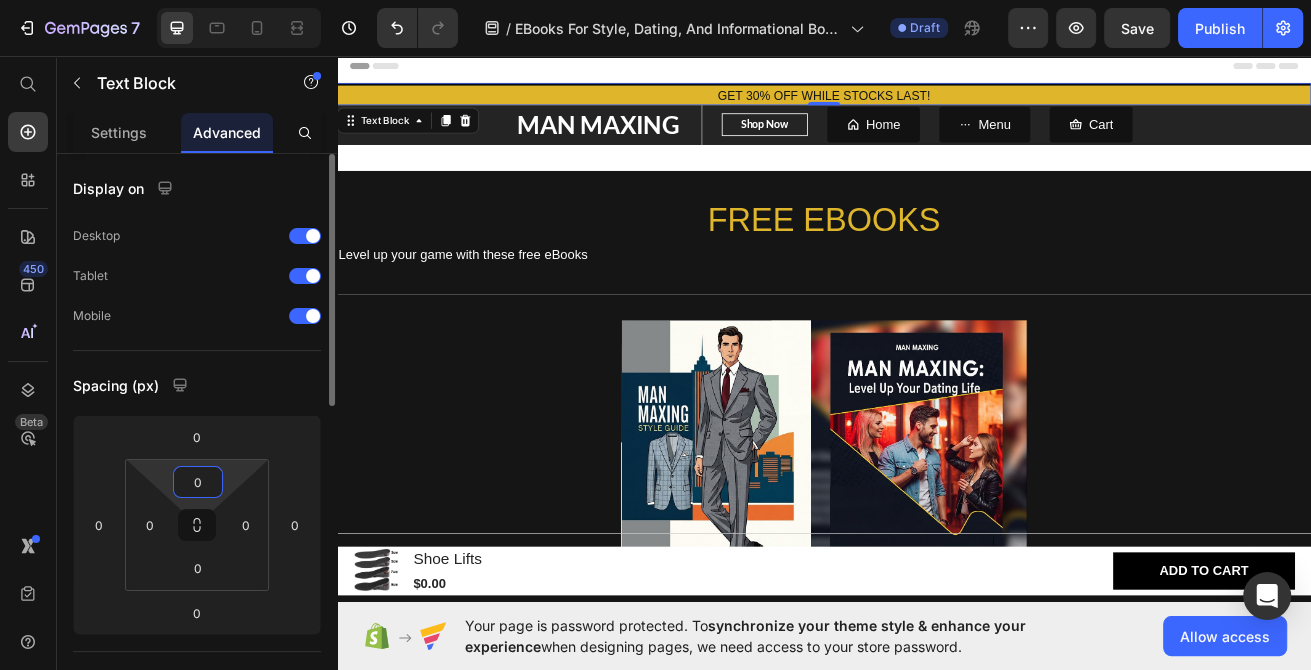 type 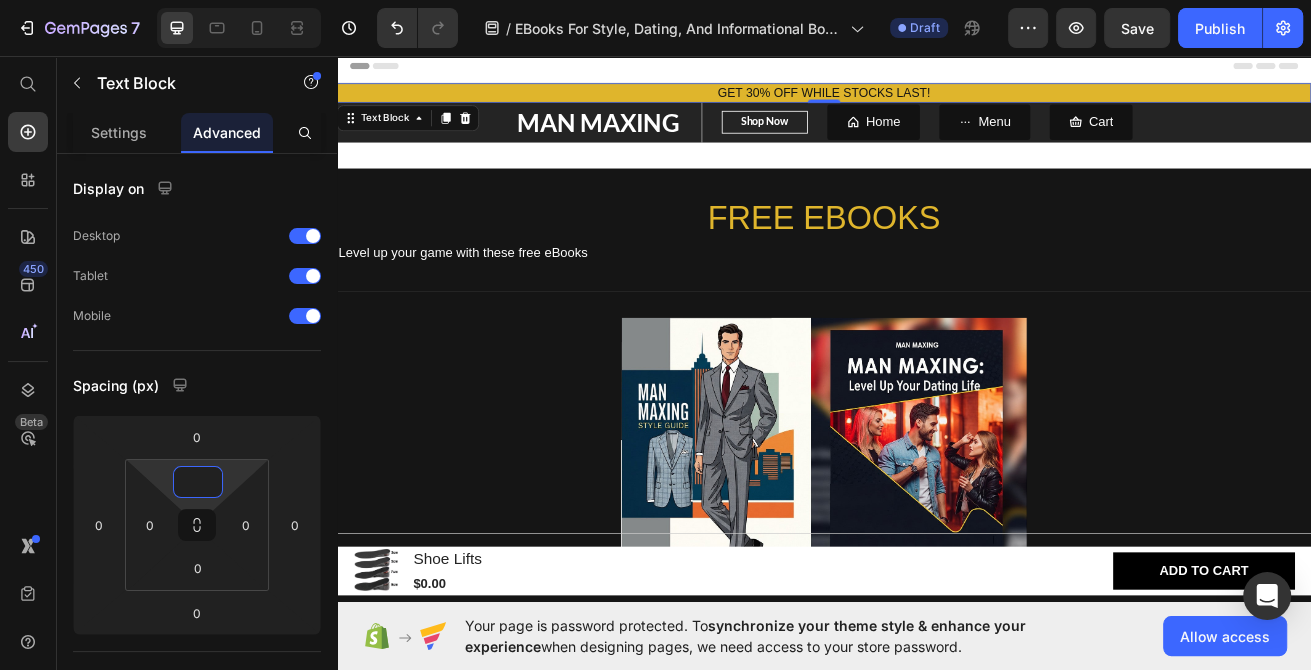 click on "Header" at bounding box center [937, 69] 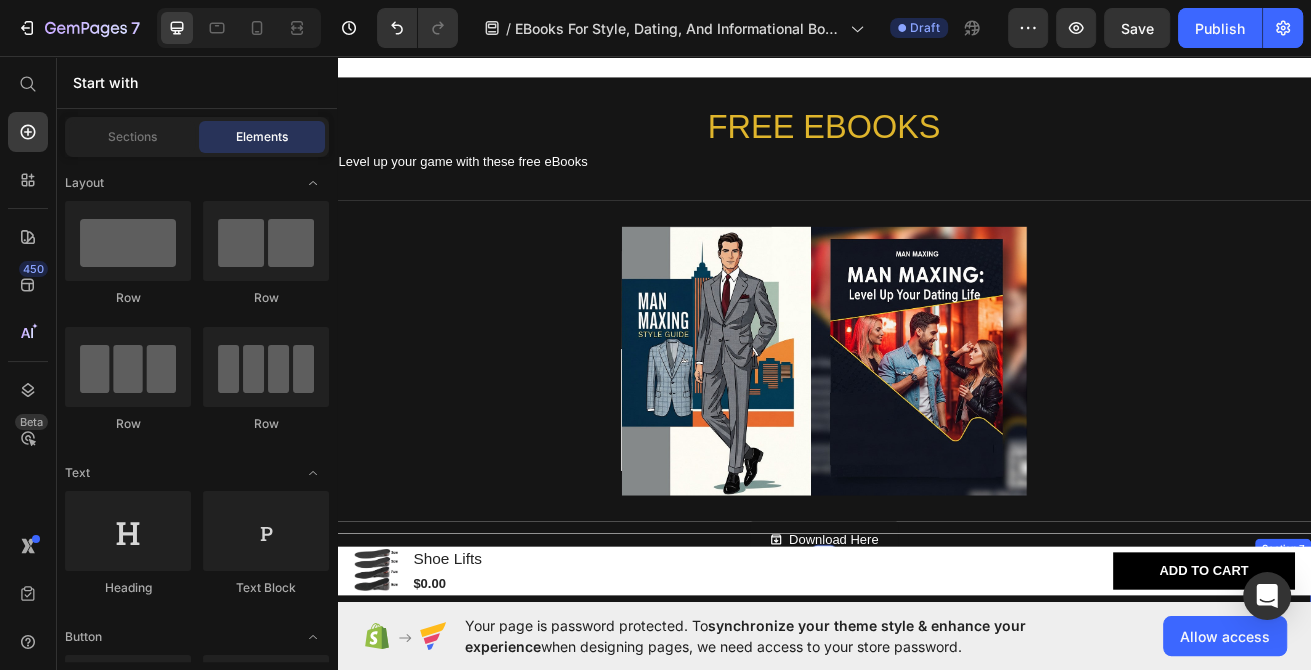 scroll, scrollTop: 0, scrollLeft: 0, axis: both 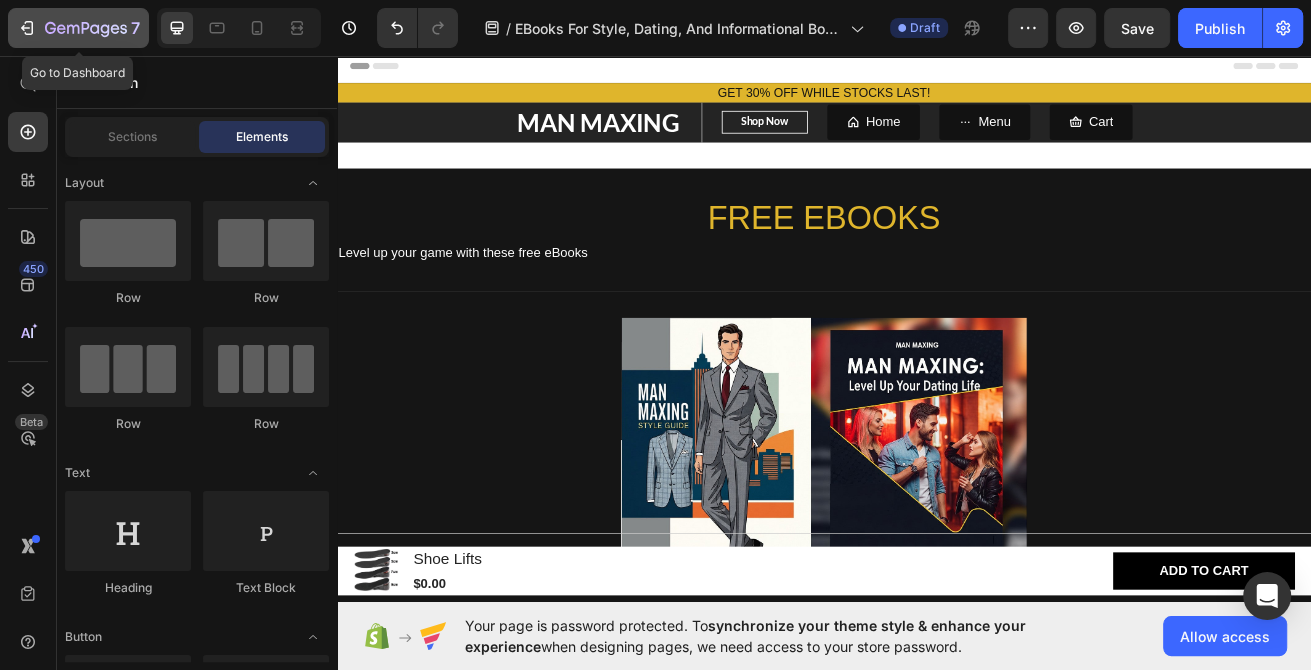 click 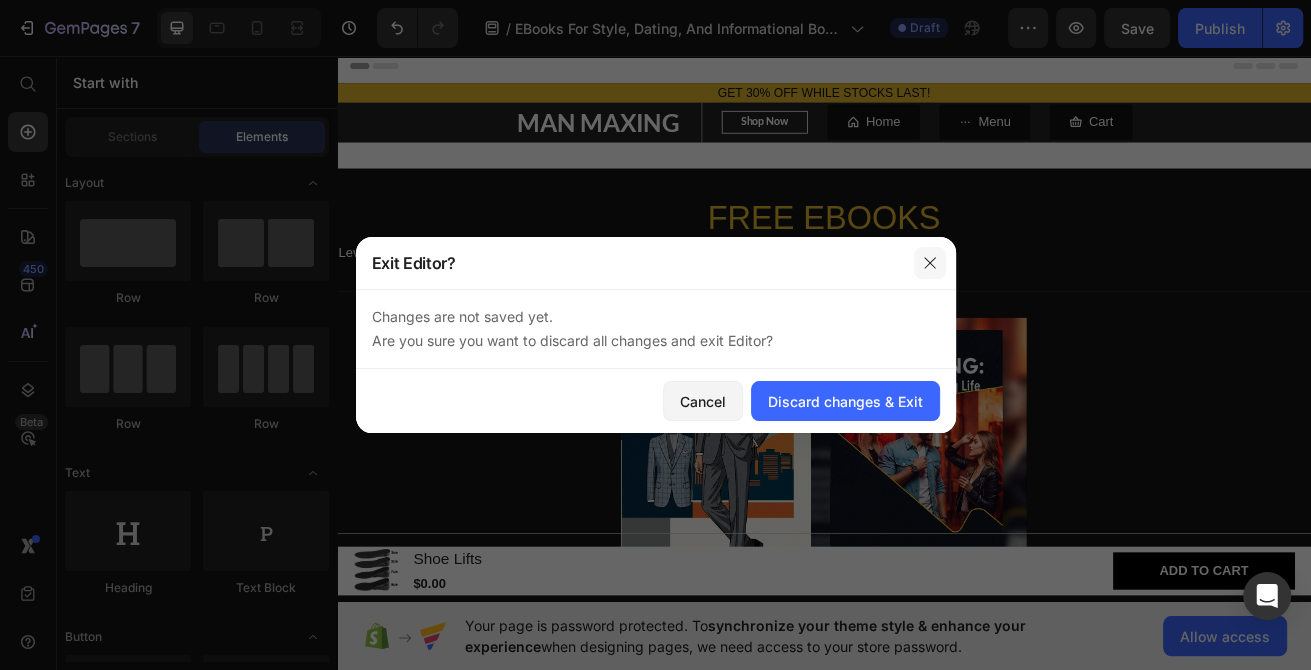 click 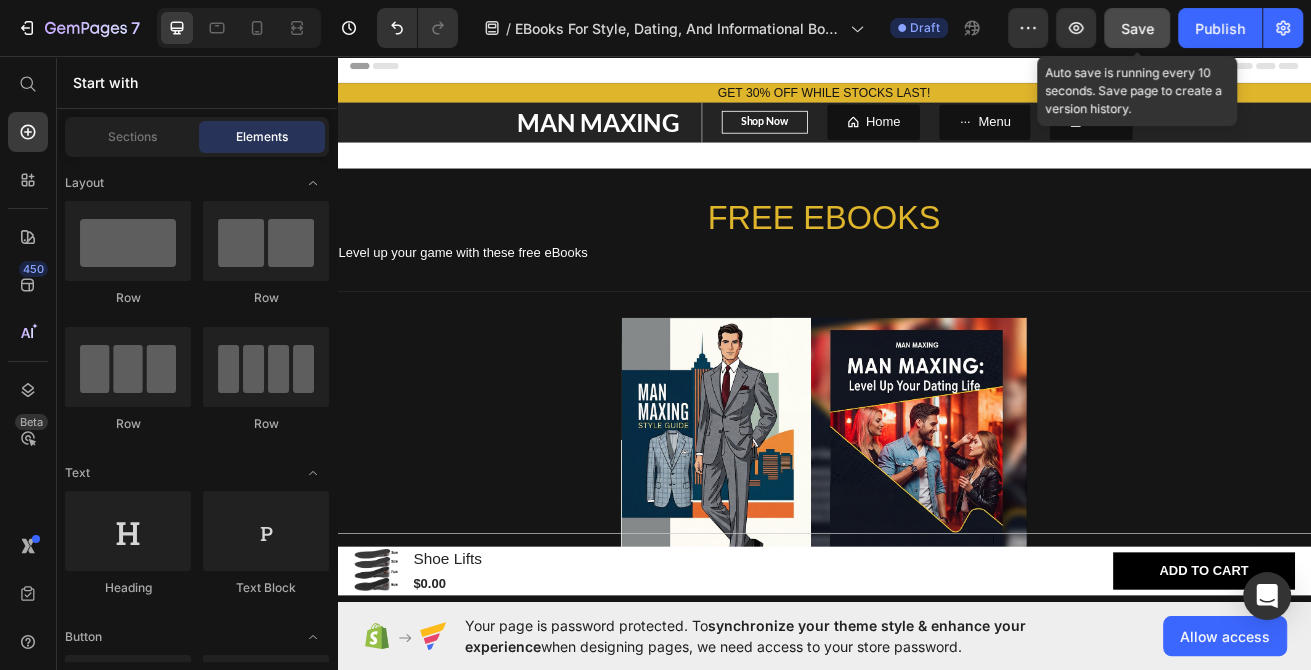 click on "Save" 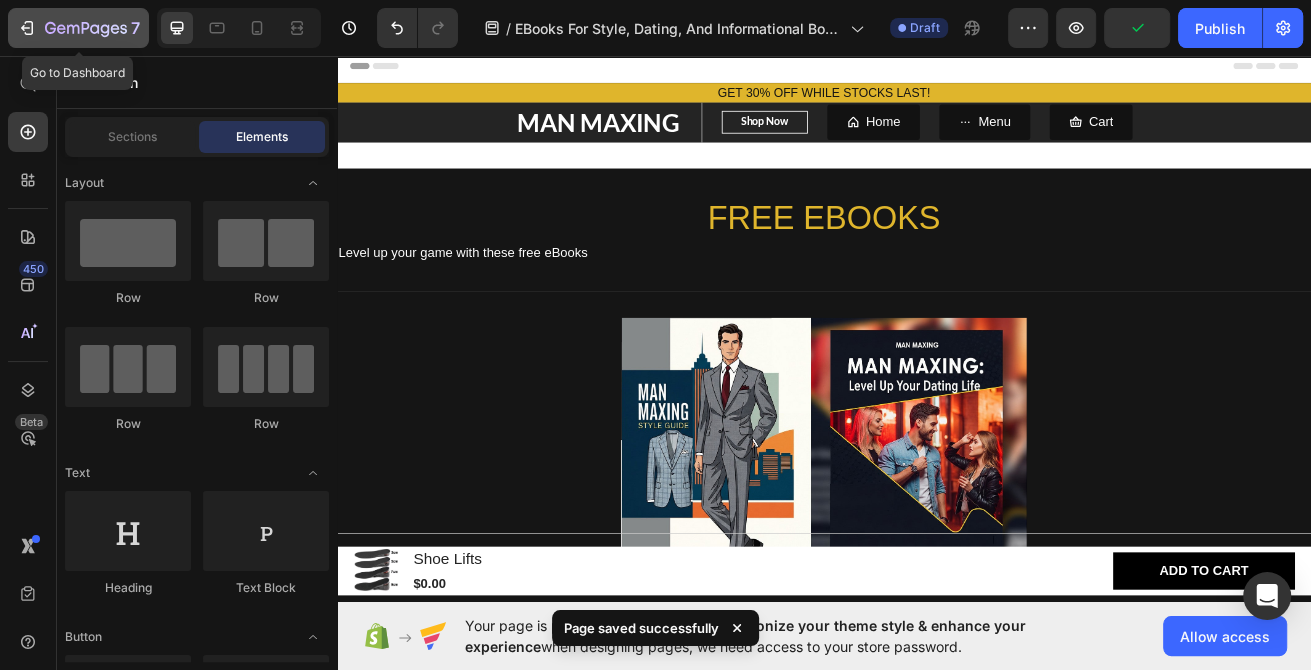 click 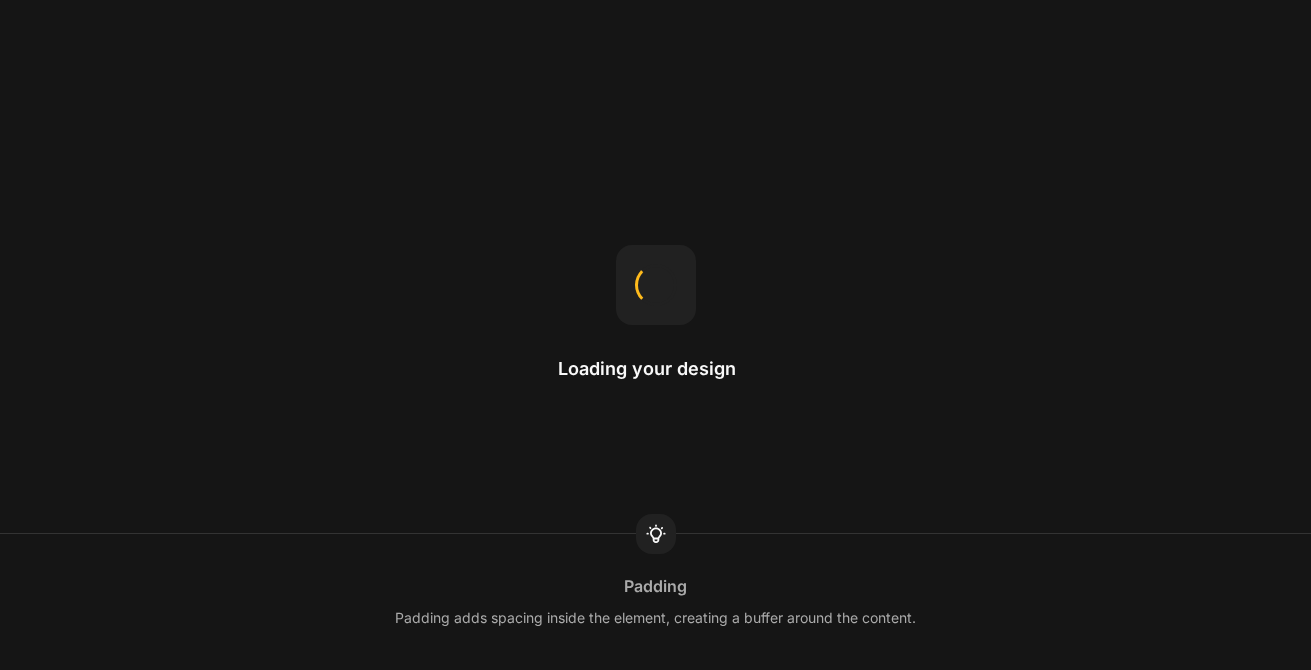 scroll, scrollTop: 0, scrollLeft: 0, axis: both 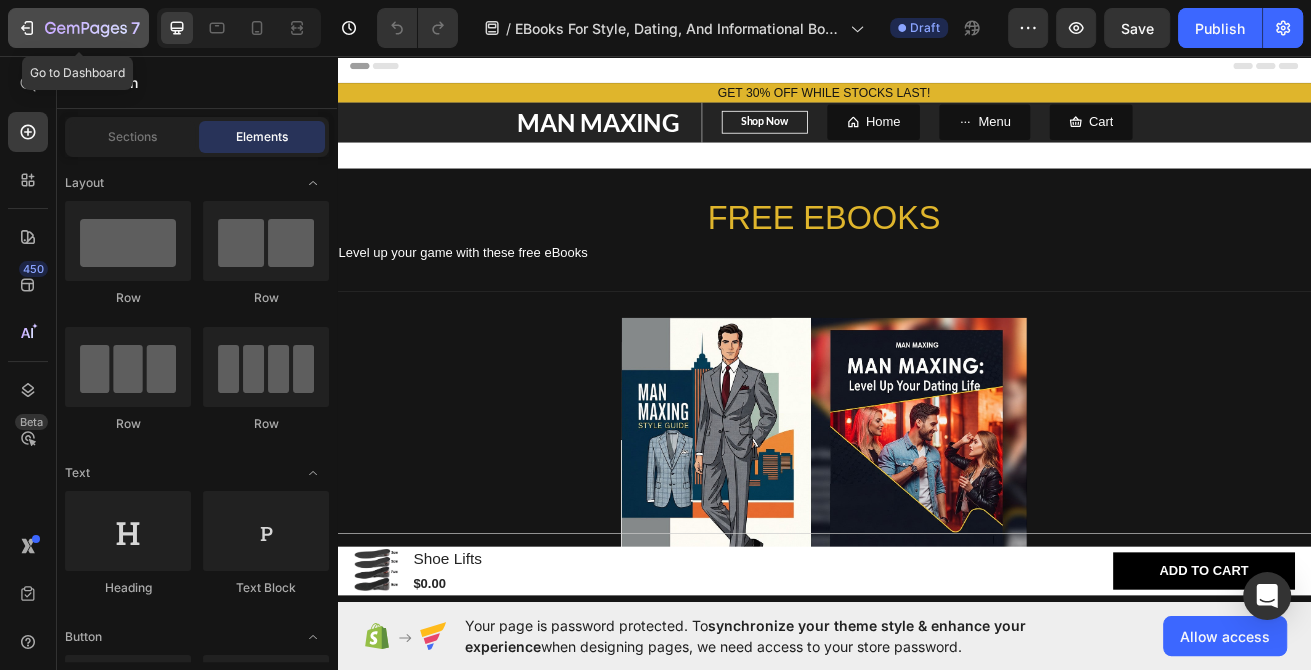 click 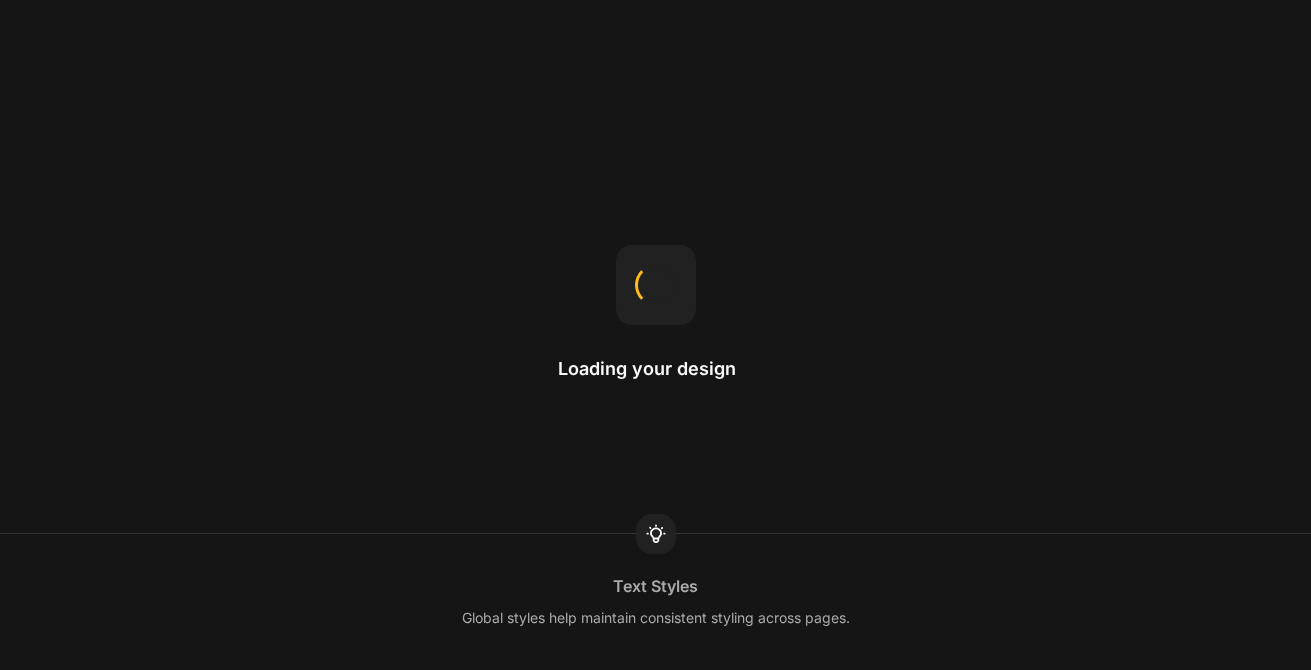 scroll, scrollTop: 0, scrollLeft: 0, axis: both 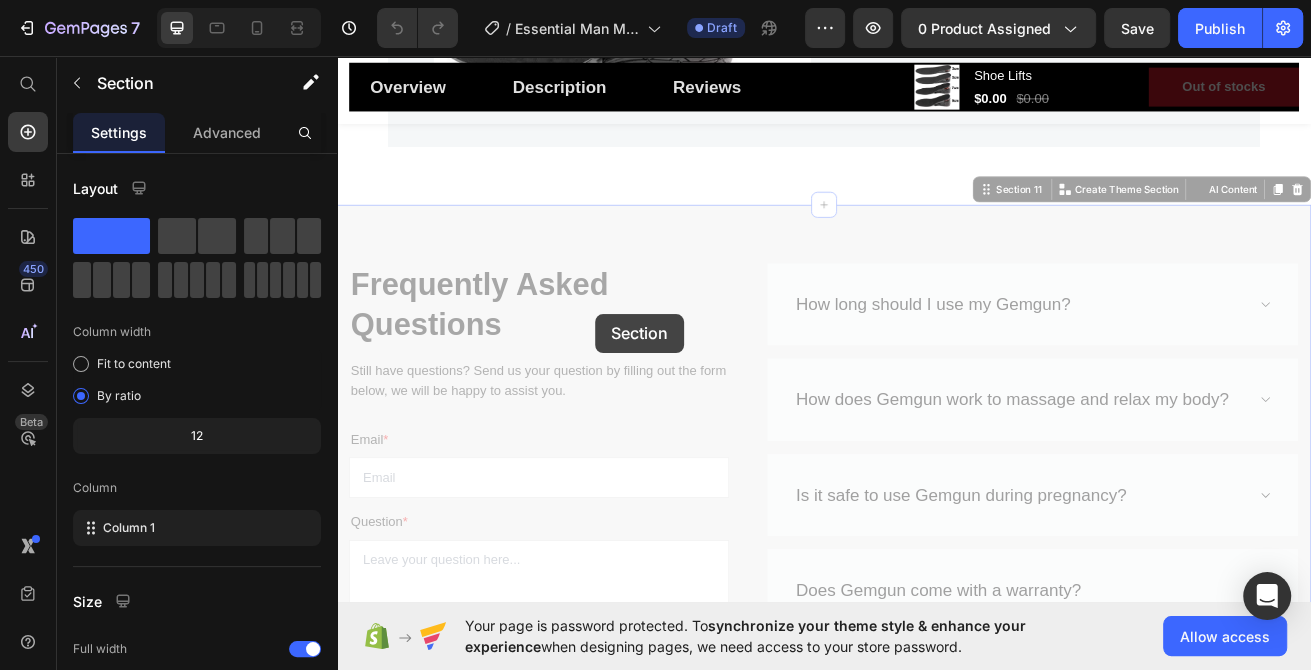 click on "Header Overview Button Description Button Reviews Button Row Product Images Shoe Lifts (P) Title $0.00 (P) Price $0.00 (P) Price Row Out of stocks (P) Cart Button Row Row Product Sticky Strengthen Your Health With  Our Massagers Heading Row
Product Images Image Only on Mother’s Day! Text block Row Shoe Lifts (P) Title Relieve Eye Pain and Improve Sleep Text block                Icon                Icon                Icon                Icon                Icon Icon List Hoz (224 reviews) Text block Row $0.00 (P) Price $0.00 (P) Price Row Out of stocks (P) Cart Button Row Product Product Images Image Only on Mother’s Day! Text block Row Shoe Lifts (P) Title Relieve Eye Pain and Improve Sleep Text block                Icon                Icon                Icon                Icon                Icon Icon List Hoz (224 reviews) Text block Row $0.00 (P) Price $0.00 (P) Price Row Out of stocks (P) Cart Button Row Product Product Images Image Only on Mother’s Day! Text block Row Shoe Lifts" at bounding box center [937, -2289] 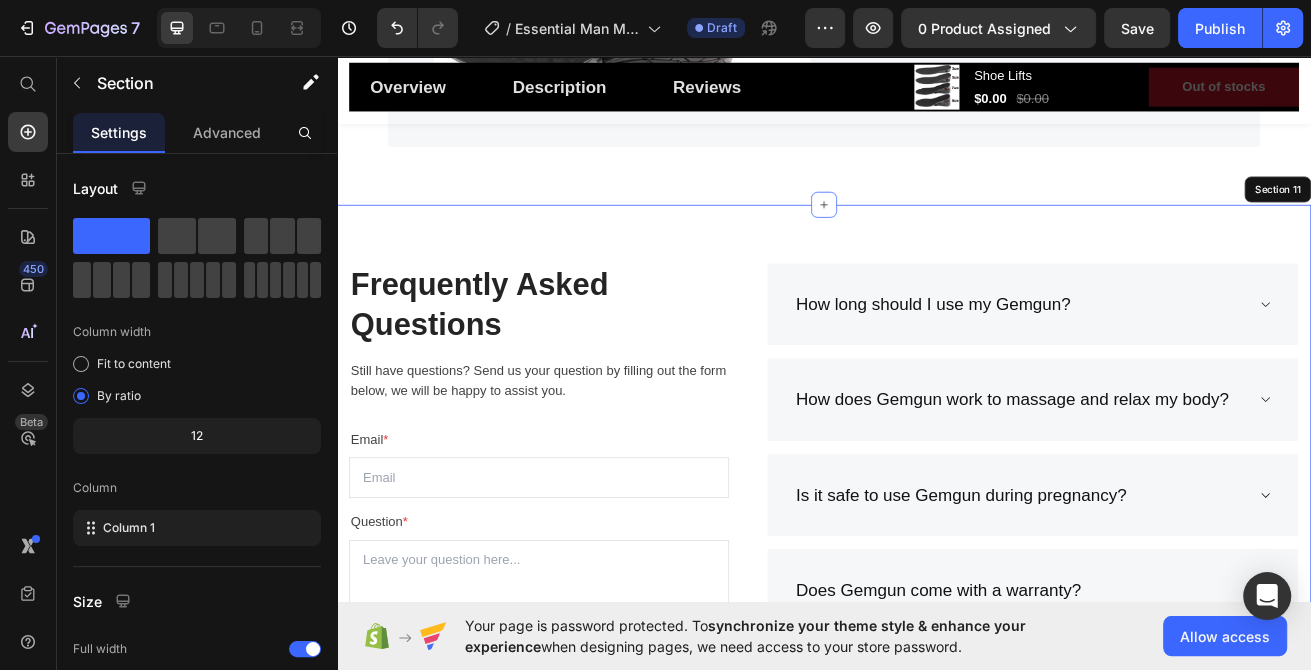 click on "Frequently Asked Questions Heading Still have questions? Send us your question by filling out the form below, we will be happy to assist you. Text block Email  * Text block Email Field Question  * Text block Text Area Submit Now Submit Button Contact Form
How long should I use my Gemgun?
How does Gemgun work to massage and relax my body?
Is it safe to use Gemgun during pregnancy?
Does Gemgun come with a warranty?
Can I make changes to my order?
What is the time limit for returns?
How do I return a gift? Accordion Row Section 11" at bounding box center [937, 715] 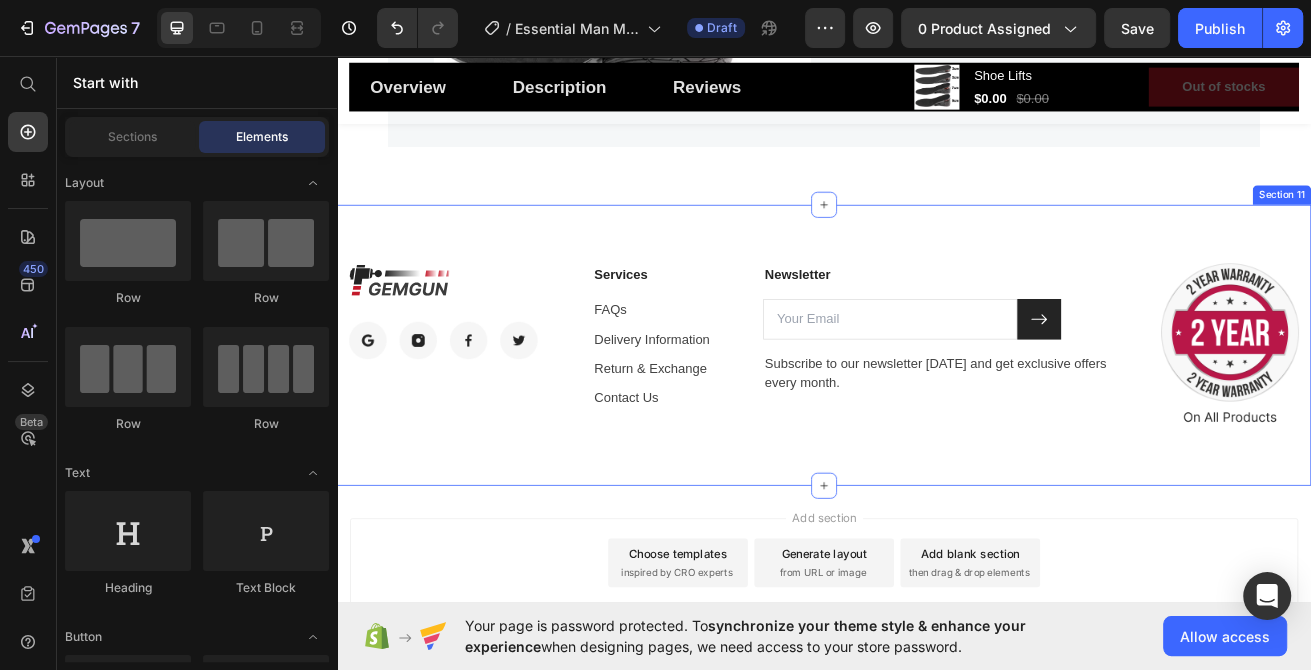 click on "Image Image Image Image Image Row Services Text block FAQs Text block Delivery Information Text block Return & Exchange  Text block Contact Us Text block Newsletter Text block Email Field
Submit Button Row Subscribe to our newsletter [DATE] and get exclusive offers every month. Text block Newsletter Image Row Section 11" at bounding box center (937, 413) 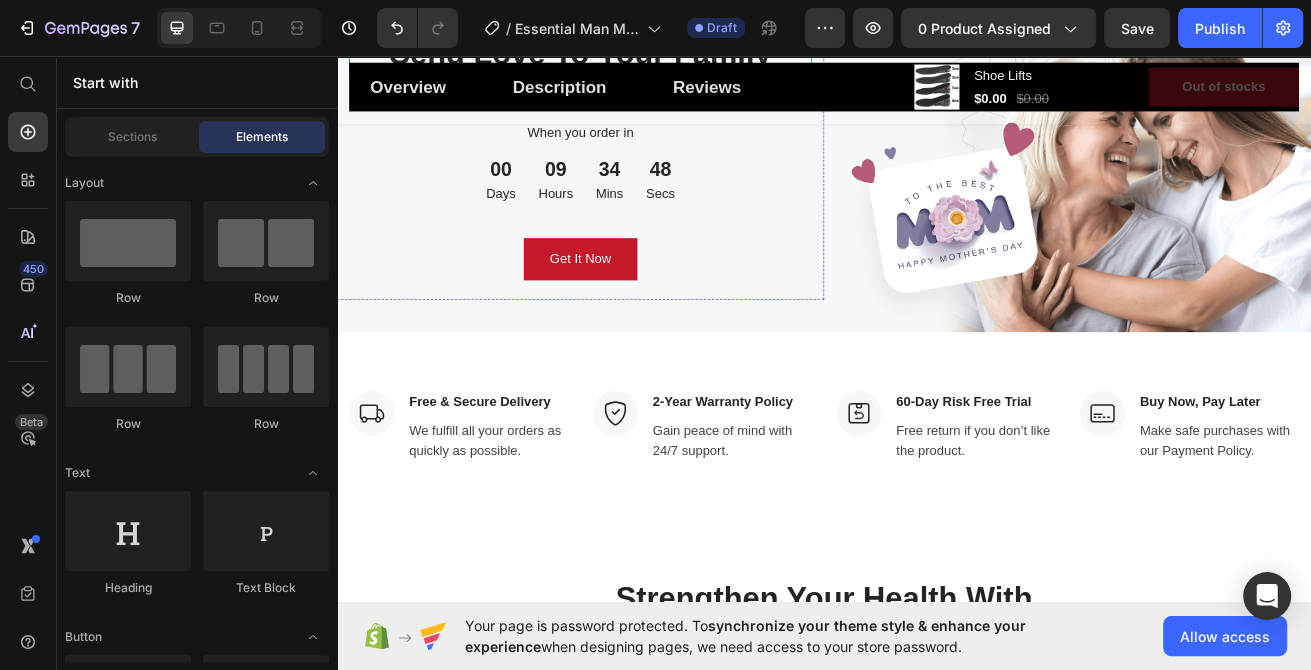 scroll, scrollTop: 5143, scrollLeft: 0, axis: vertical 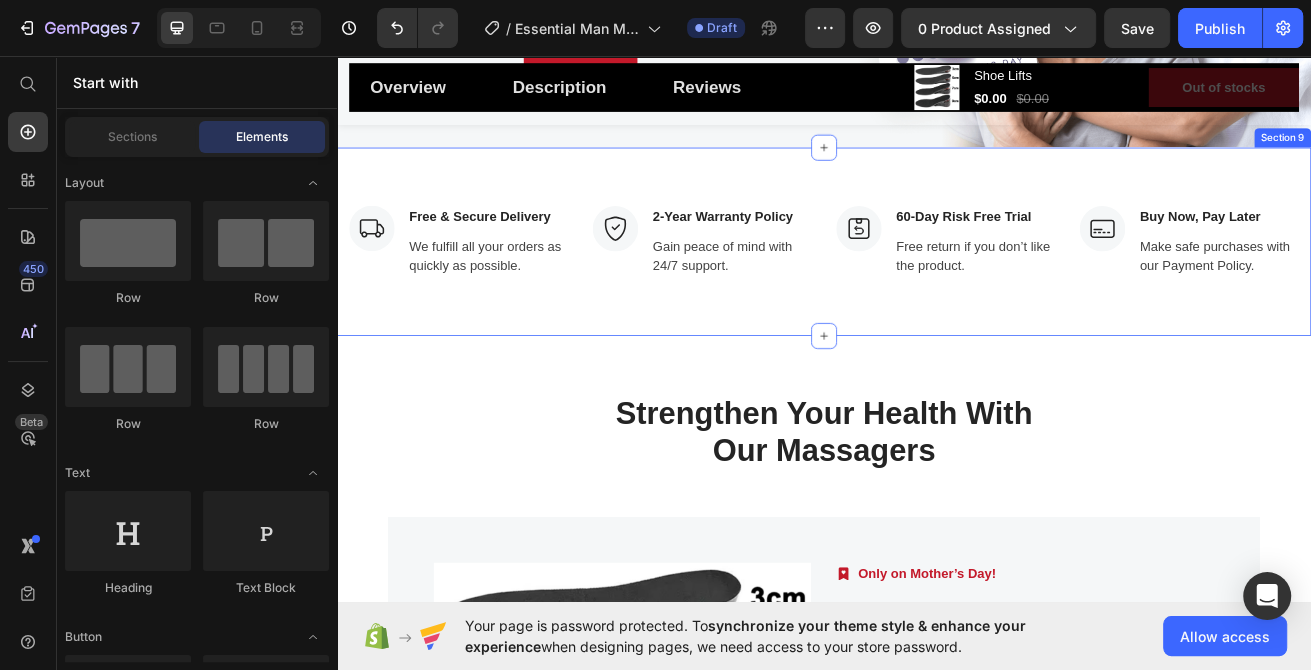 click on "Image Free & Secure Delivery Text block We fulfill all your orders as quickly as possible. Text block Row Image 2-Year Warranty Policy Text block Gain peace of mind with 24/7 support. Text block Row Image 60-Day Risk Free Trial Text block Free return if you don’t like the product. Text block Row Image Buy Now, Pay Later Text block Make safe purchases with our Payment Policy. Text block Row Row Section 9" at bounding box center (937, 285) 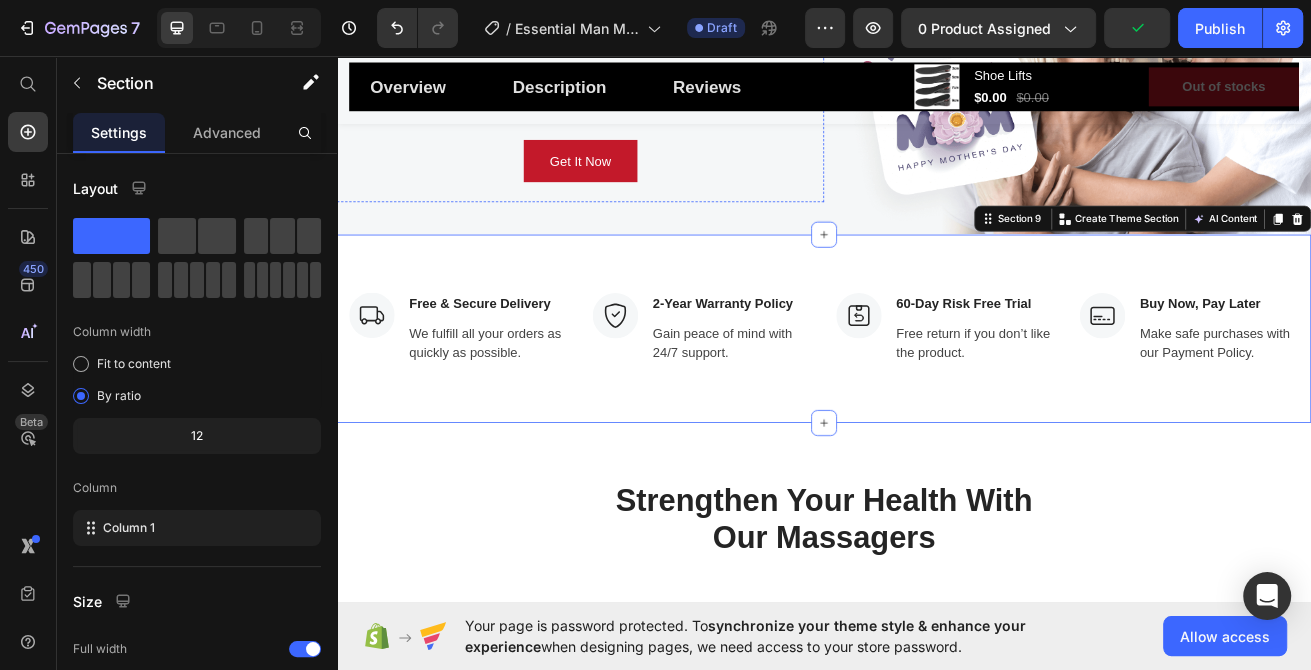 scroll, scrollTop: 4822, scrollLeft: 0, axis: vertical 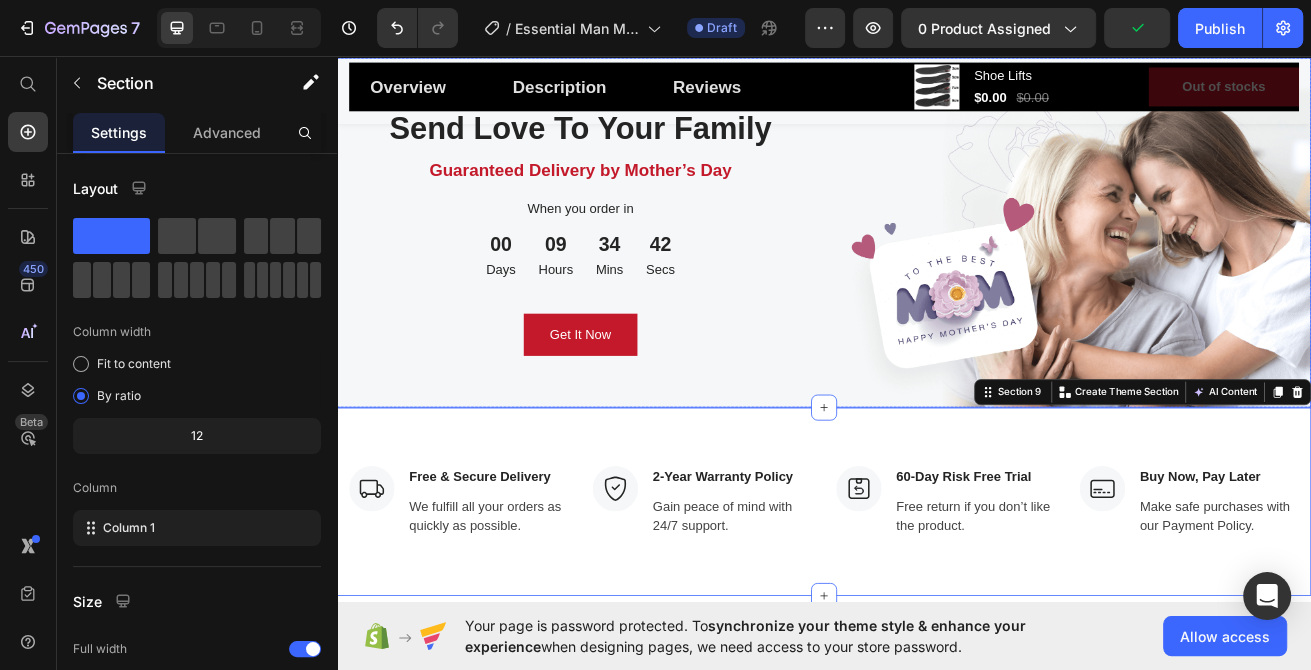 click on "Send Love To Your Family Heading Guaranteed Delivery by Mother’s Day Text block When you order in Text block 00 Days 09 Hours 34 Mins 42 Secs CountDown Timer Get It Now Button Row" at bounding box center [637, 274] 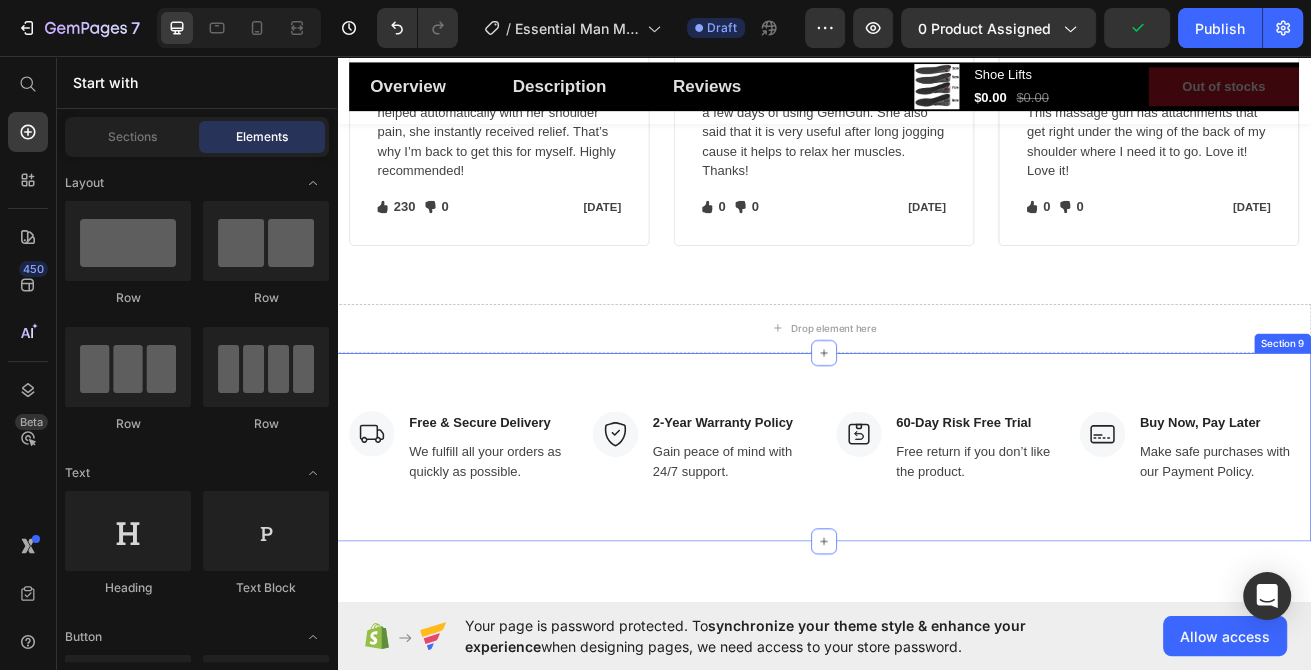 scroll, scrollTop: 4286, scrollLeft: 0, axis: vertical 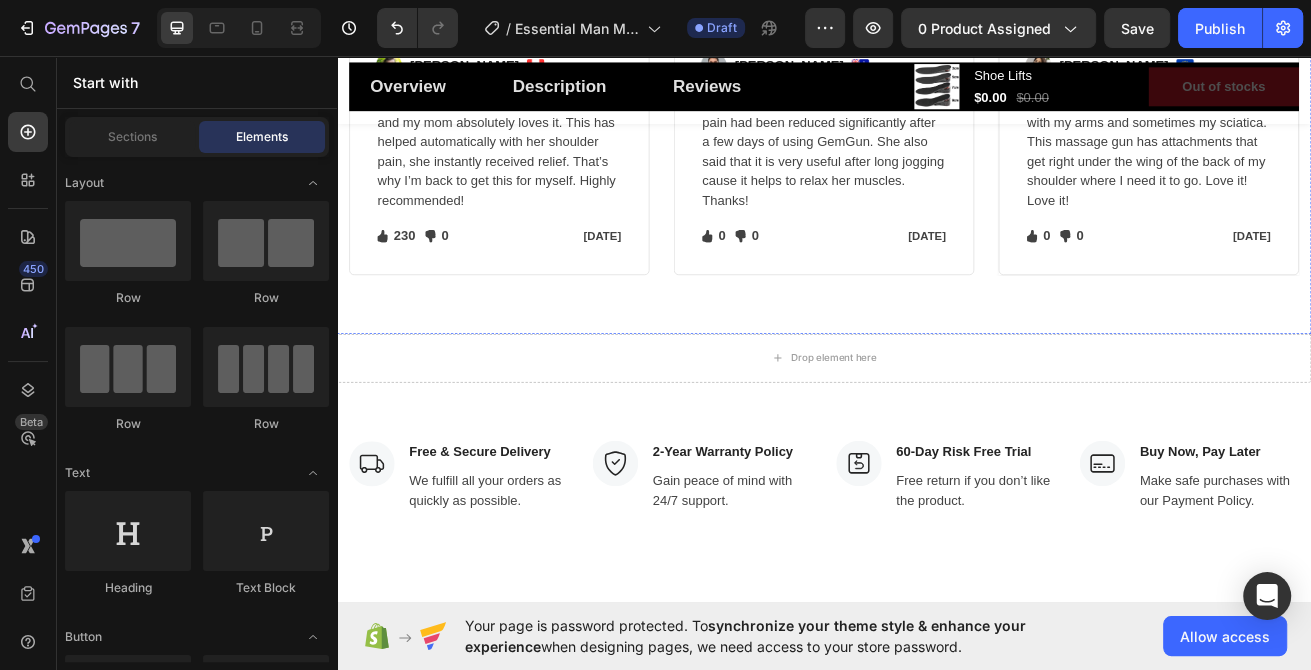 click on "Let's Hear What Our Customers Have To Say Heading" at bounding box center (937, -56) 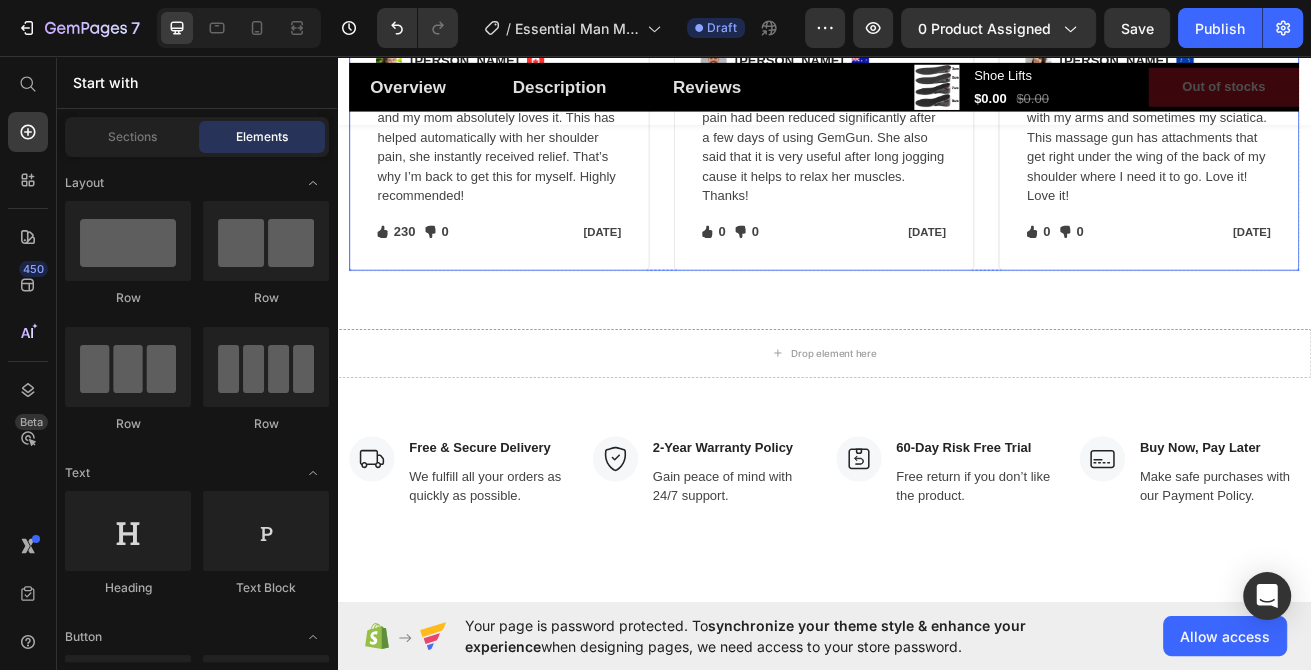 scroll, scrollTop: 3707, scrollLeft: 0, axis: vertical 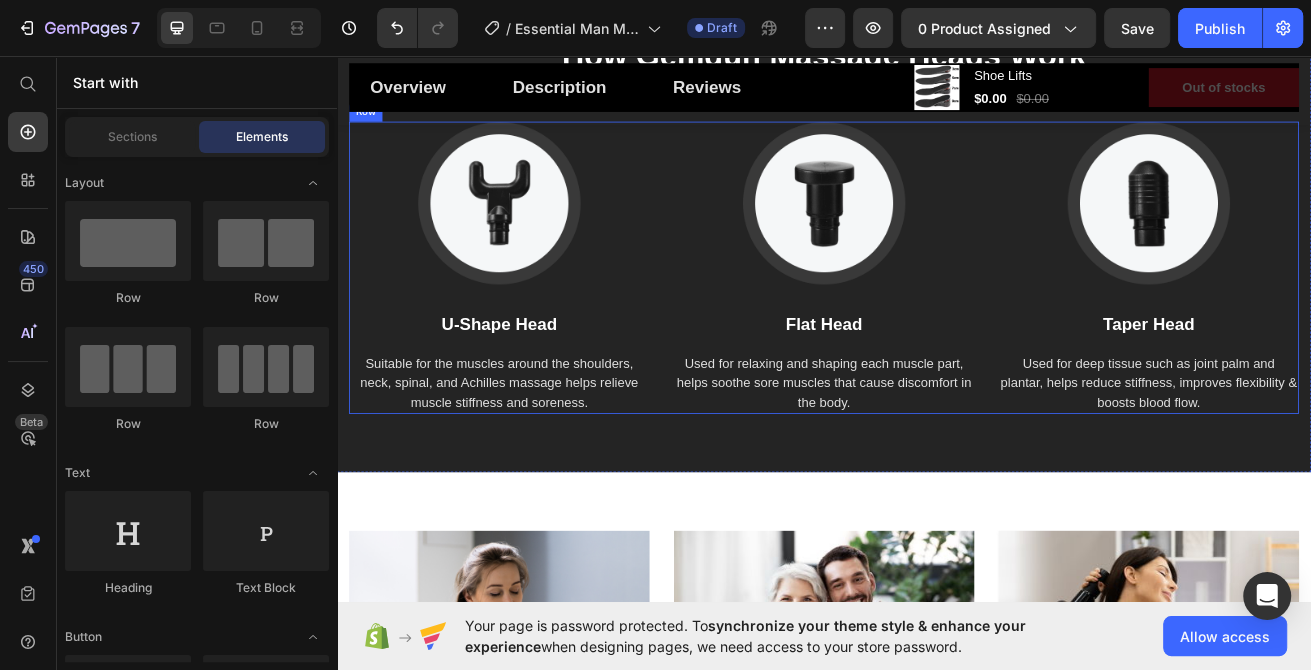 click at bounding box center [937, 238] 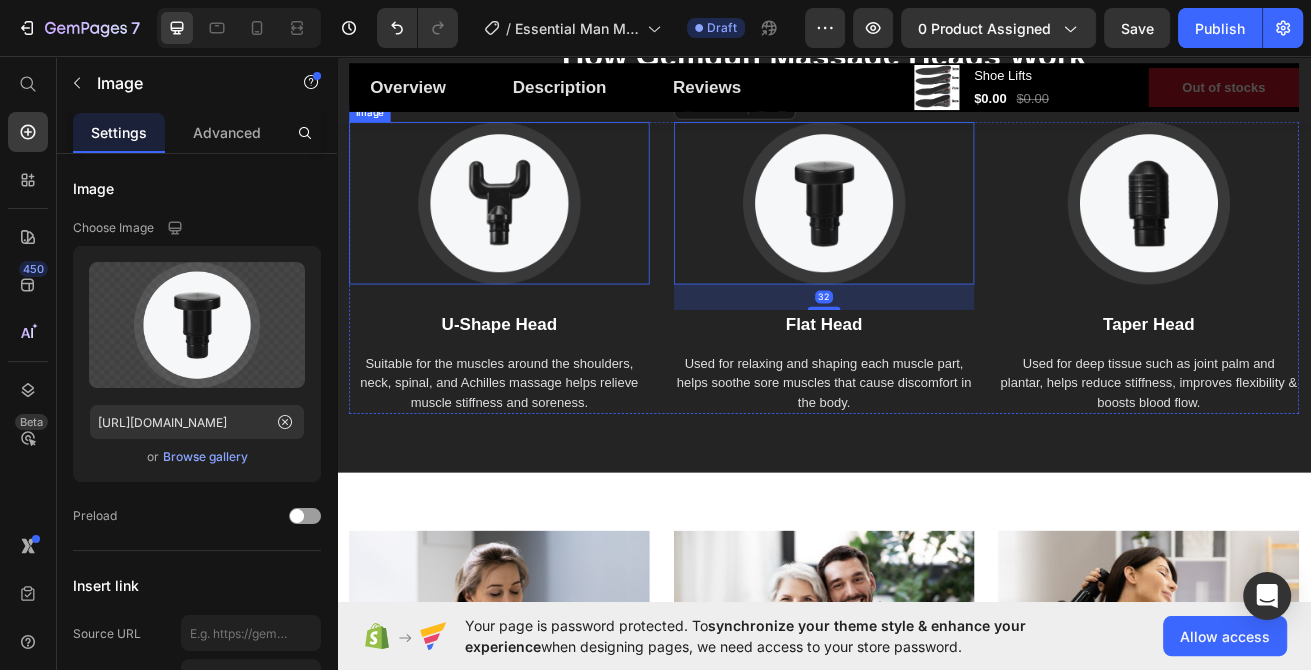click at bounding box center (537, 238) 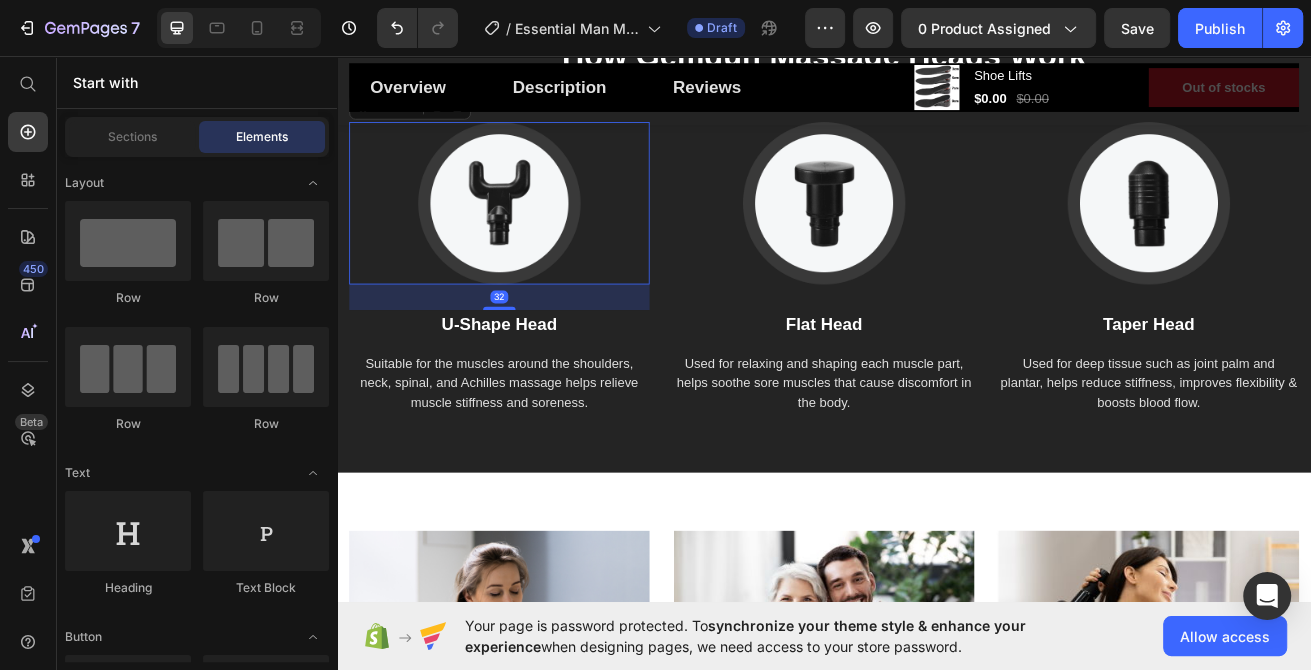 click on "Overview Button Description Button Reviews Button Row Product Images Shoe Lifts (P) Title $0.00 (P) Price $0.00 (P) Price Row Out of stocks (P) Cart Button Row Row Product Sticky" at bounding box center [937, 95] 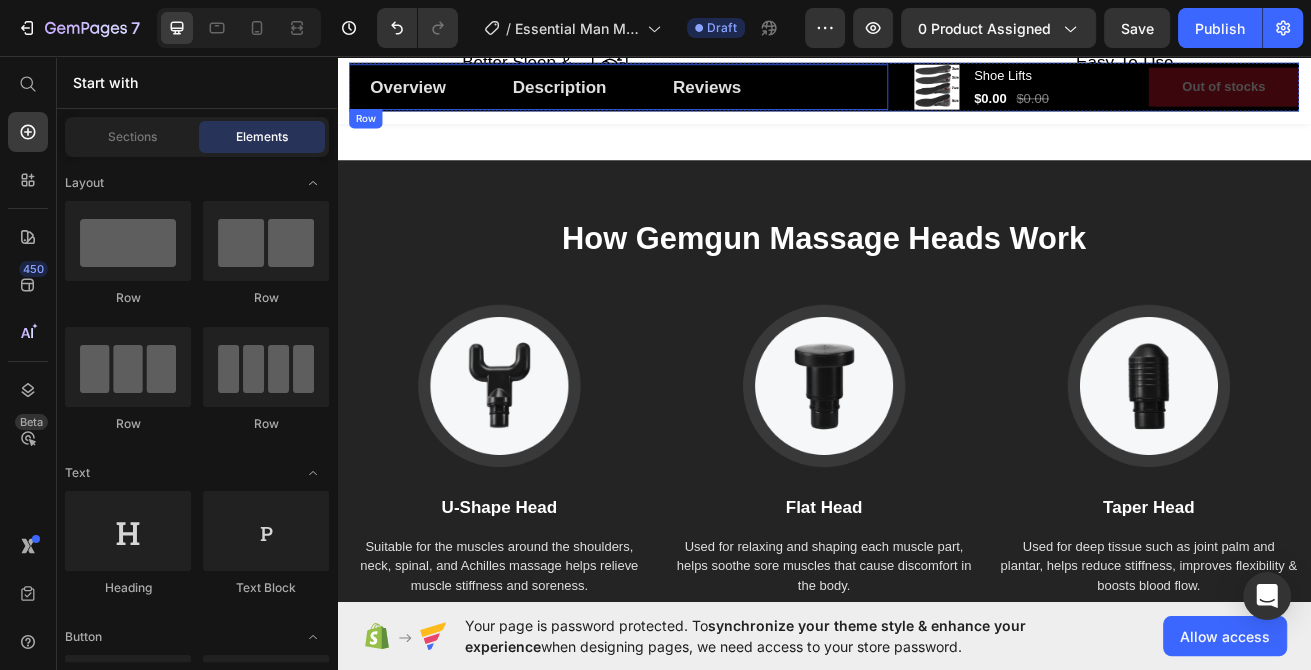 scroll, scrollTop: 3386, scrollLeft: 0, axis: vertical 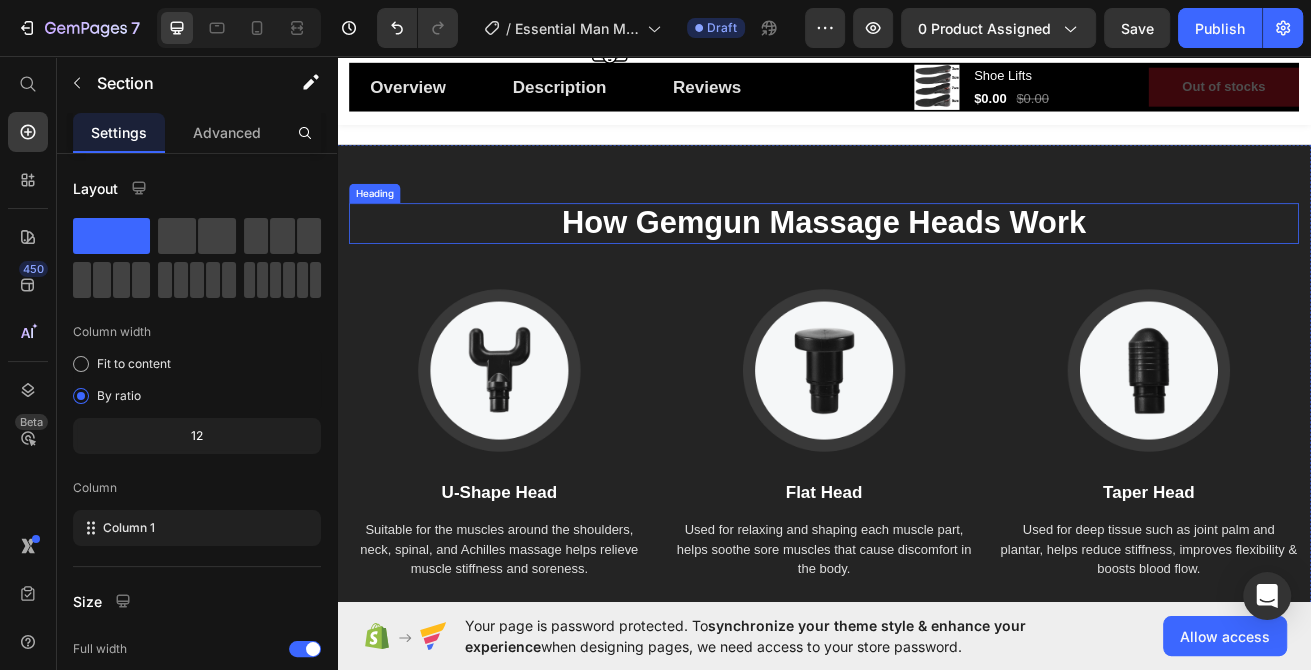 click on "How Gemgun Massage Heads Work Heading Image U-Shape Head Text block Suitable for the muscles around the shoulders, neck, spinal, and Achilles massage helps relieve muscle stiffness and soreness. Text block Image Flat Head Text block Used for relaxing and shaping each muscle part, helps soothe sore muscles that cause discomfort in the body. Text block Image Taper Head Text block Used for deep tissue such as joint palm and plantar, helps reduce stiffness, improves flexibility & boosts blood flow. Text block Row Section 6" at bounding box center (937, 470) 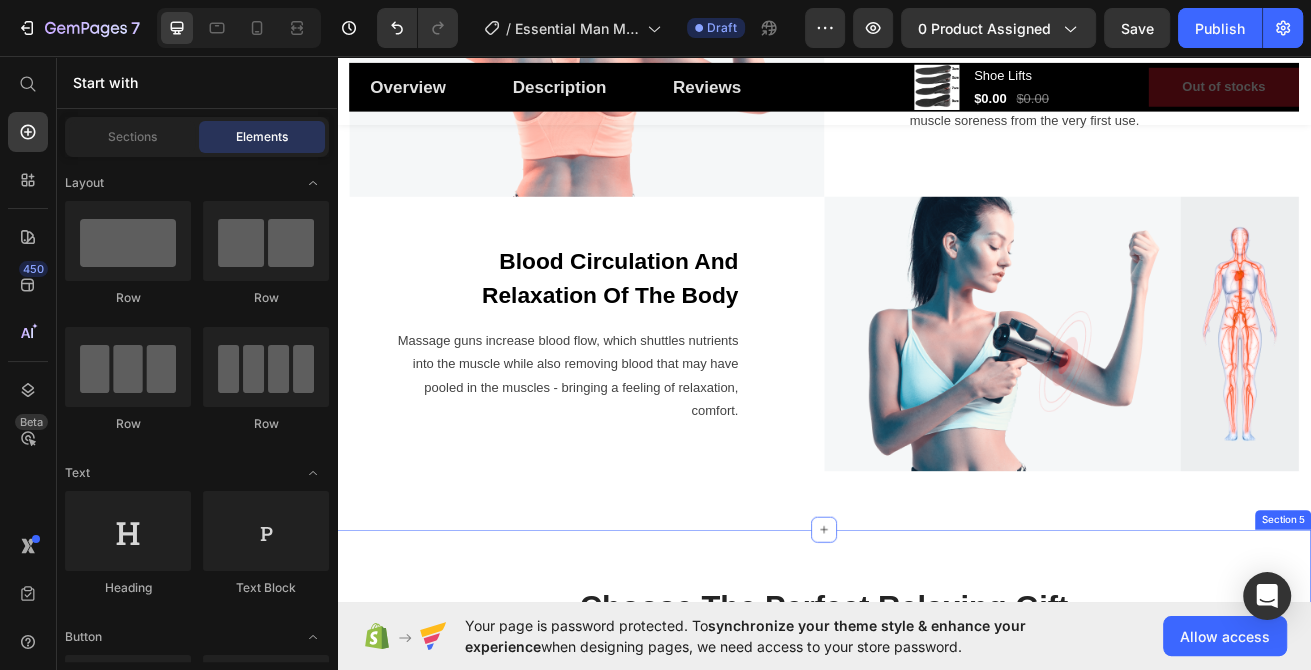 scroll, scrollTop: 2636, scrollLeft: 0, axis: vertical 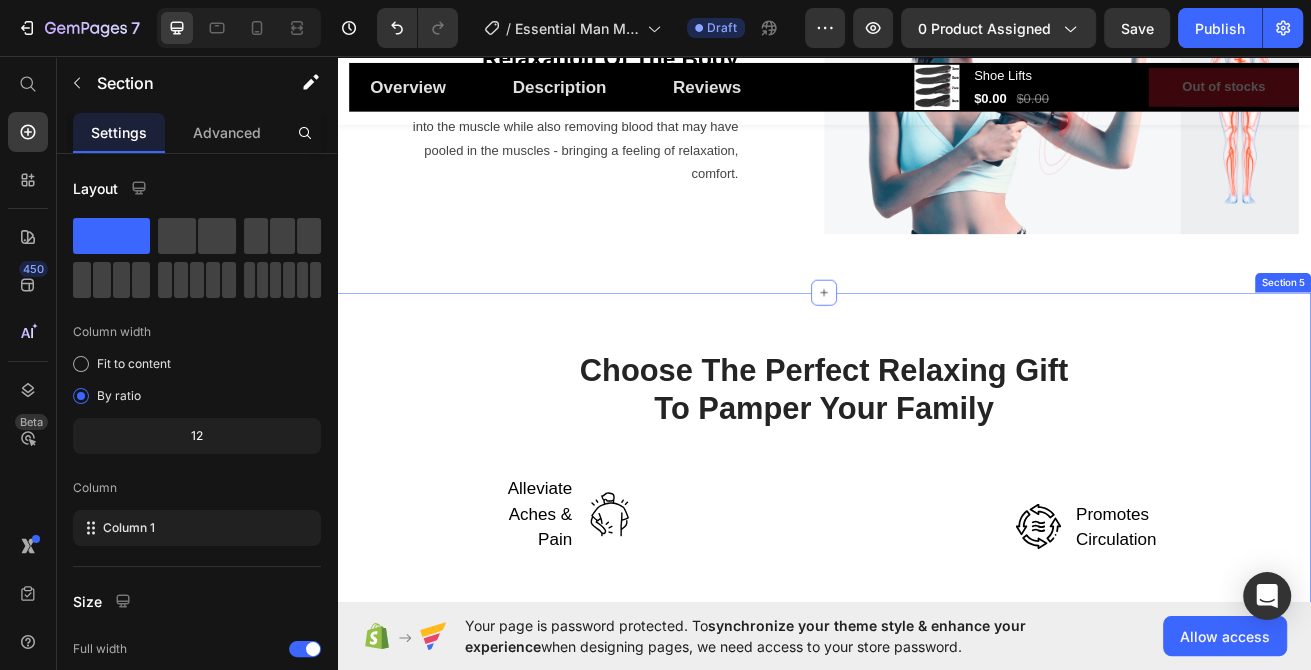 click on "Choose The Perfect Relaxing Gift To Pamper Your Family Heading Row Alleviate Aches & Pain Text block Image Row Post-Workout Recovery Text block Image Row Better Sleep & Improved Mood Text block Image Row Image Image Promotes Circulation Text block Row Image Muscle Activation & Recovery Text block Row Image Lightweight & Easy-To-Use Text block Row Row Section 5" at bounding box center (937, 689) 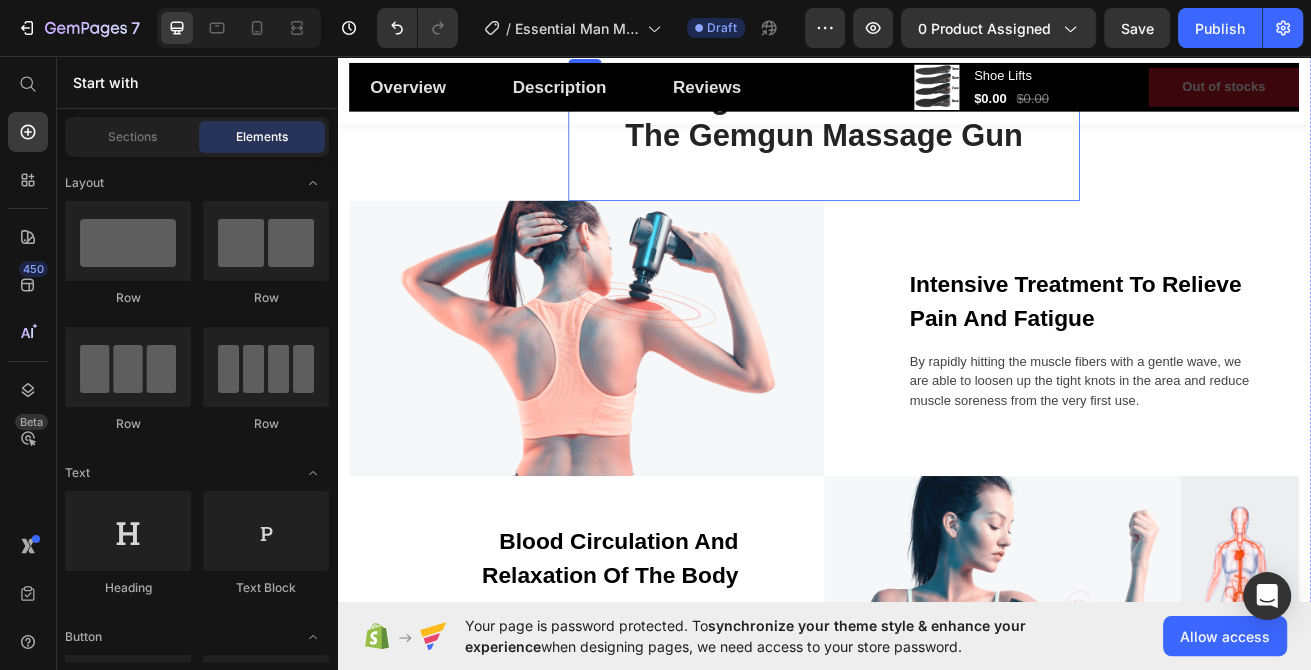 scroll, scrollTop: 1672, scrollLeft: 0, axis: vertical 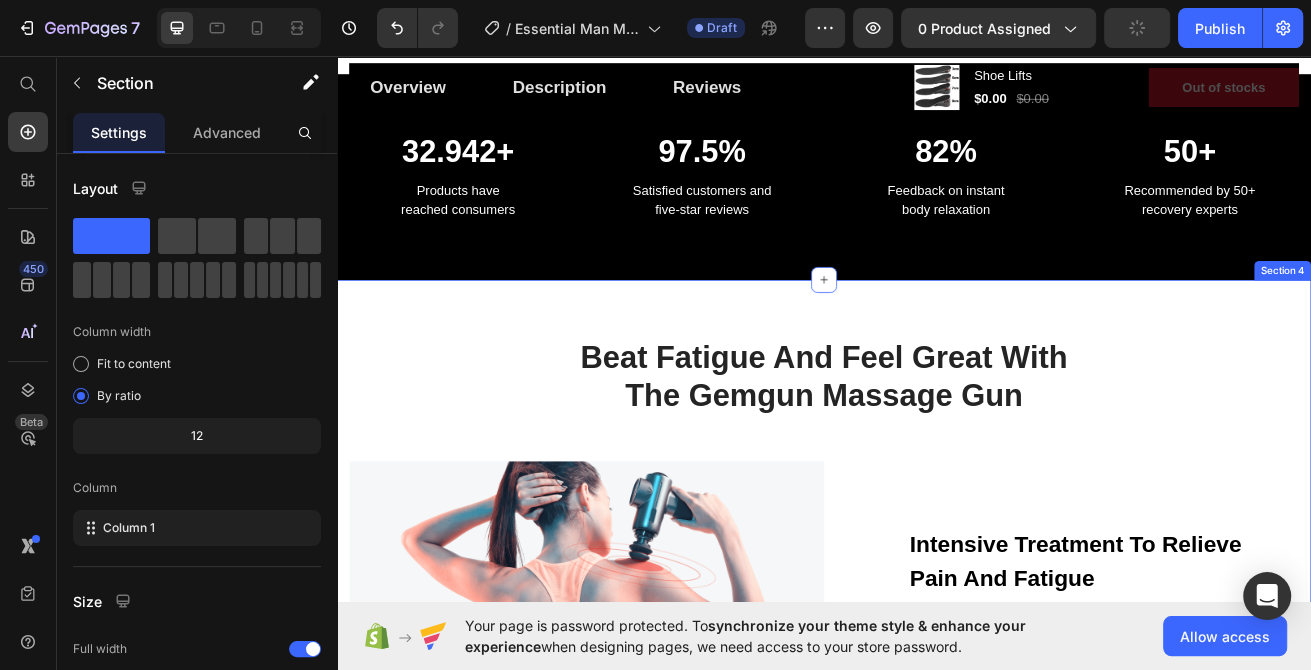 click on "Beat Fatigue And Feel Great With The Gemgun Massage Gun Heading Row Image Intensive Treatment To Relieve Pain And Fatigue Text block By rapidly hitting the muscle fibers with a gentle wave, we are able to loosen up the tight knots in the area and reduce muscle soreness from the very first use. Text block Row Row Blood Circulation And Relaxation Of The Body Text block Massage guns increase blood flow, which shuttles nutrients into the muscle while also removing blood that may have pooled in the muscles - bringing a feeling of relaxation, comfort. Text block Row Image Row" at bounding box center [937, 819] 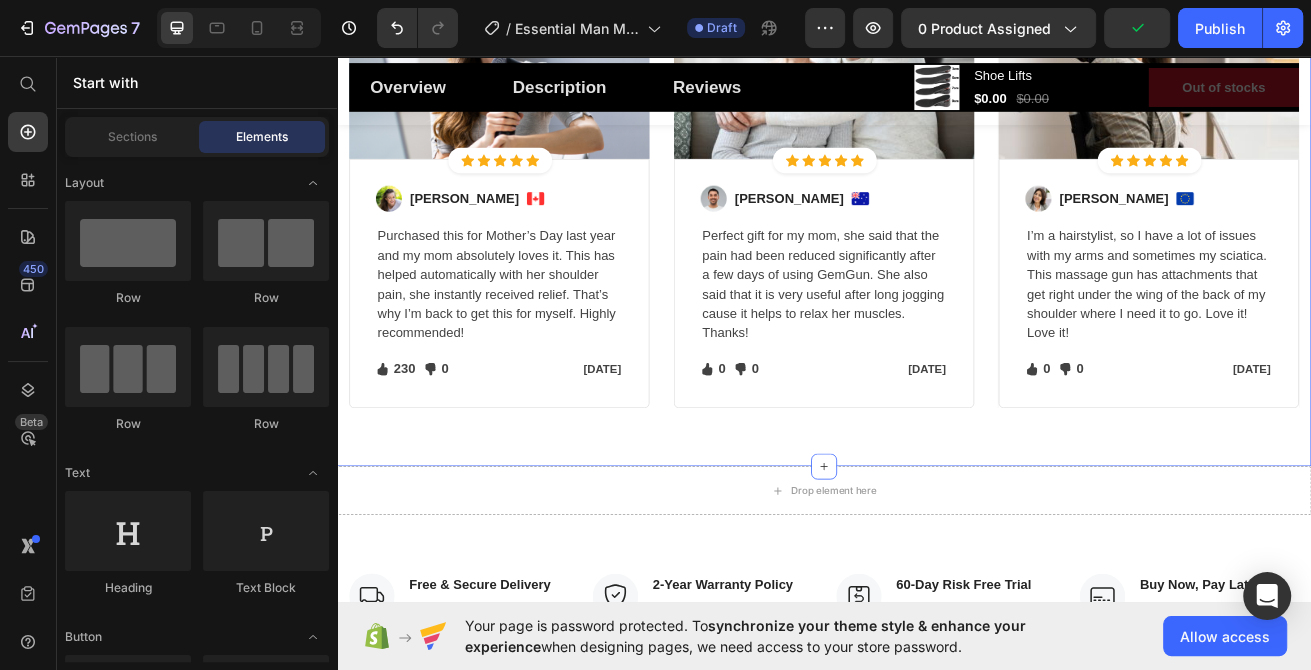 scroll, scrollTop: 1499, scrollLeft: 0, axis: vertical 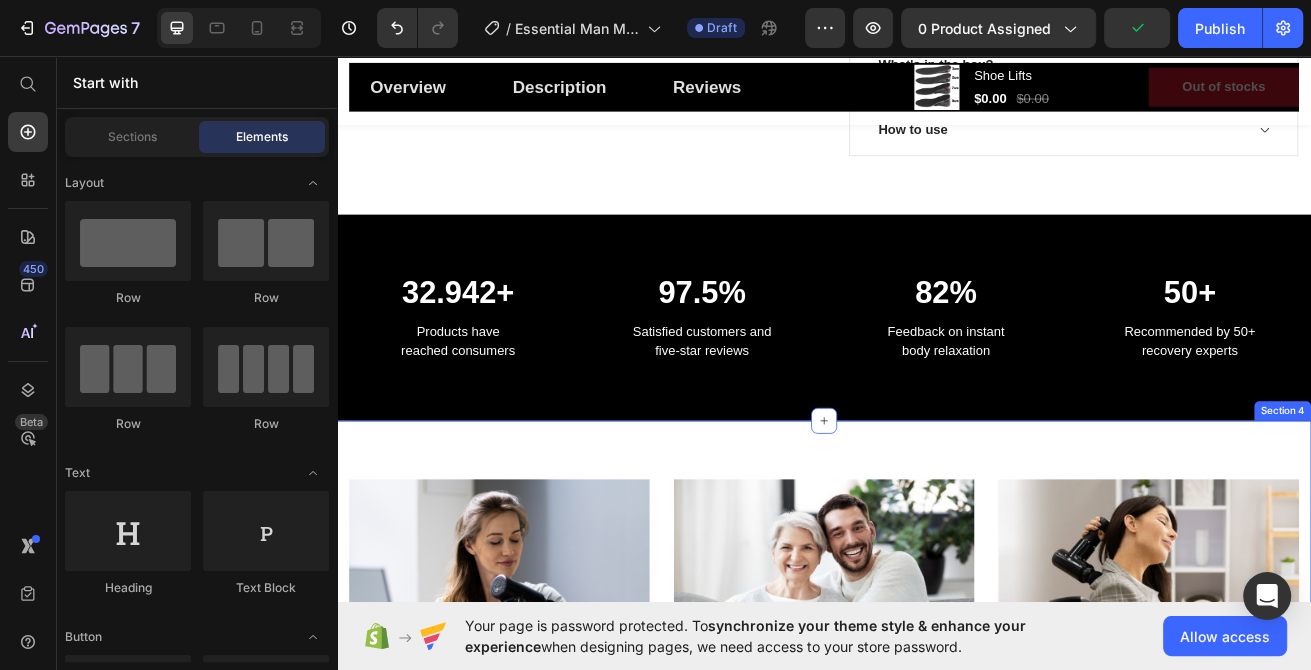 click on "Image                Icon                Icon                Icon                Icon                Icon Icon List Hoz Row Row Image [PERSON_NAME] Text block Image Row Purchased this for Mother’s Day last year and my mom absolutely loves it. This has helped automatically with her shoulder pain, she instantly received relief. That’s why I’m back to get this for myself. Highly recommended! Text block
Icon 230 Text block Icon List
Icon 0 Text block Icon List Row [DATE] Text block Row Row Row Image                Icon                Icon                Icon                Icon                Icon Icon List Hoz Row Row Image [PERSON_NAME] Text block Image Row Perfect gift for my mom, she said that the pain had been reduced significantly after a few days of using GemGun. She also said that it is very useful after long jogging cause it helps to relax her muscles. Thanks! Text block
Icon 0 Text block Icon List
Icon 0 Text block Icon List Row Row" at bounding box center [937, 855] 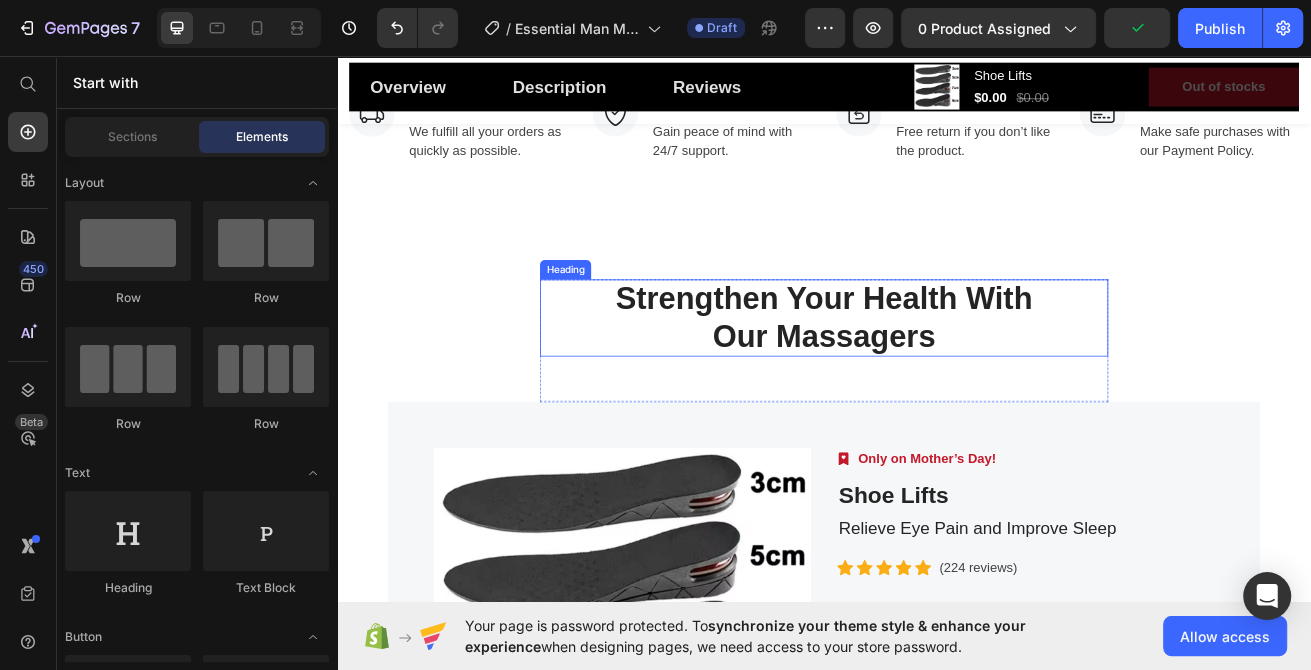 scroll, scrollTop: 2034, scrollLeft: 0, axis: vertical 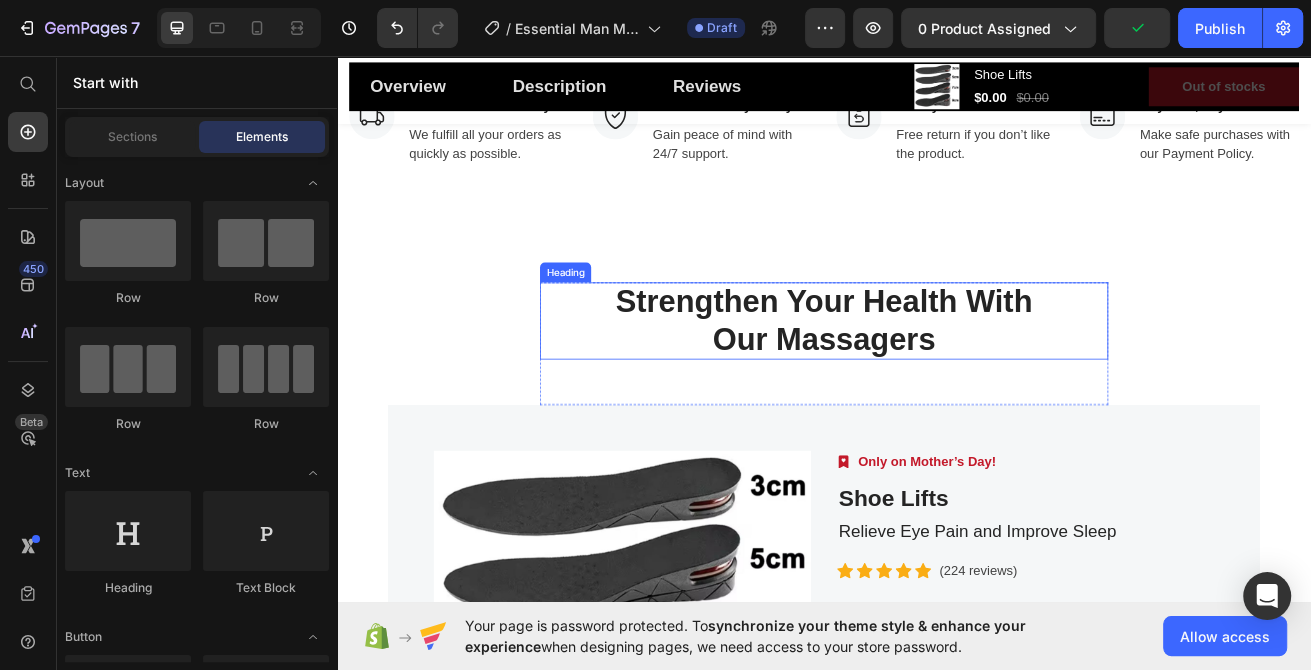 click on "Strengthen Your Health With  Our Massagers" at bounding box center [937, 382] 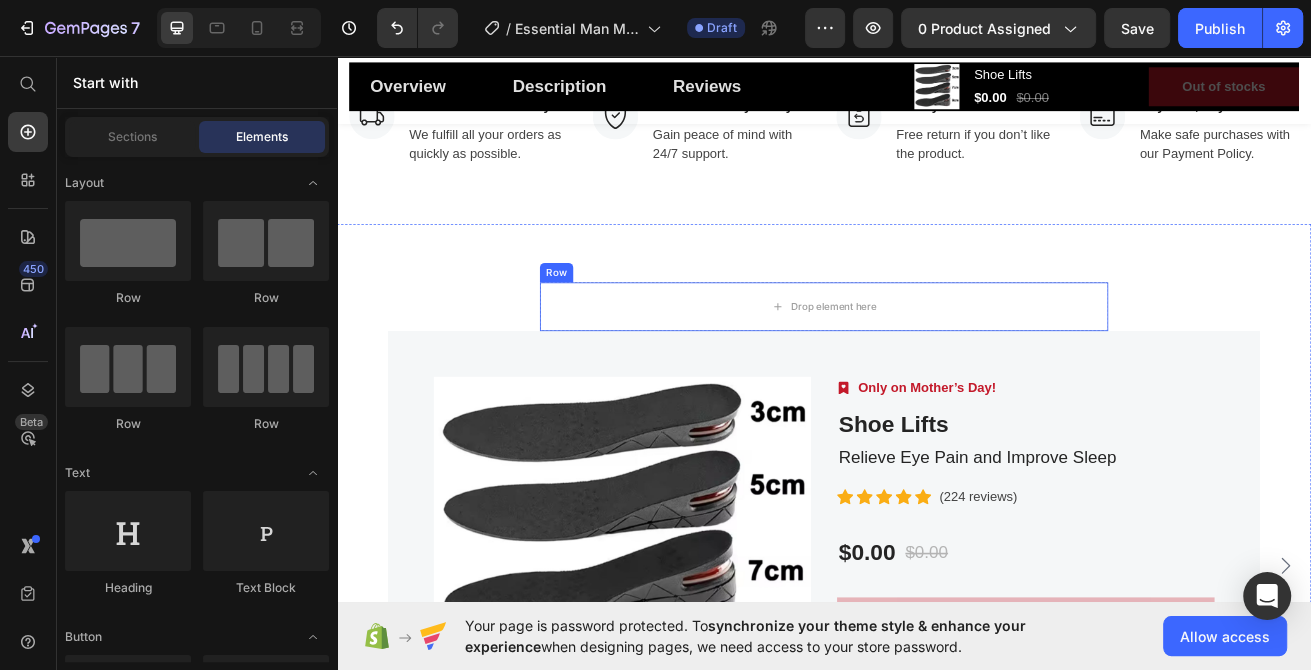 click on "Drop element here" at bounding box center (937, 365) 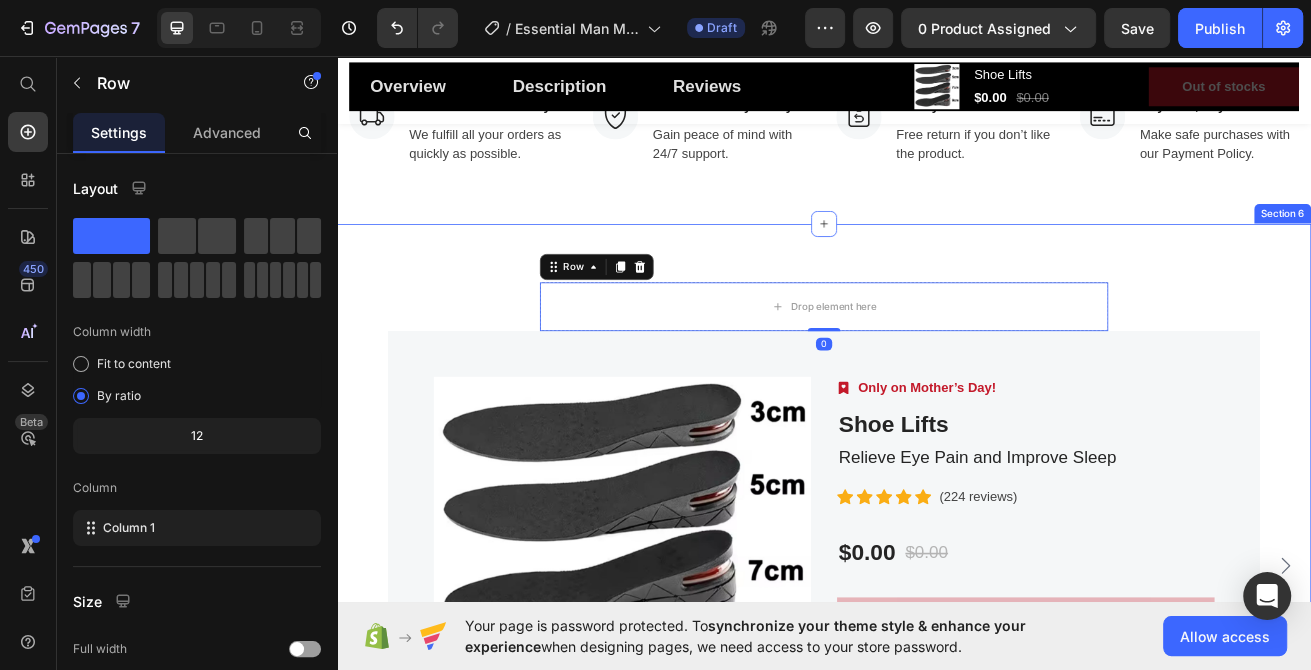 click on "Drop element here Row   0
Product Images Image Only on Mother’s Day! Text block Row Shoe Lifts (P) Title Relieve Eye Pain and Improve Sleep Text block                Icon                Icon                Icon                Icon                Icon Icon List Hoz (224 reviews) Text block Row $0.00 (P) Price $0.00 (P) Price Row Out of stocks (P) Cart Button Row Product Product Images Image Only on Mother’s Day! Text block Row Shoe Lifts (P) Title Relieve Eye Pain and Improve Sleep Text block                Icon                Icon                Icon                Icon                Icon Icon List Hoz (224 reviews) Text block Row $0.00 (P) Price $0.00 (P) Price Row Out of stocks (P) Cart Button Row Product Product Images Image Only on Mother’s Day! Text block Row Shoe Lifts (P) Title Relieve Eye Pain and Improve Sleep Text block                Icon                Icon                Icon                Icon                Icon Icon List Hoz (224 reviews) Text block" at bounding box center (937, 653) 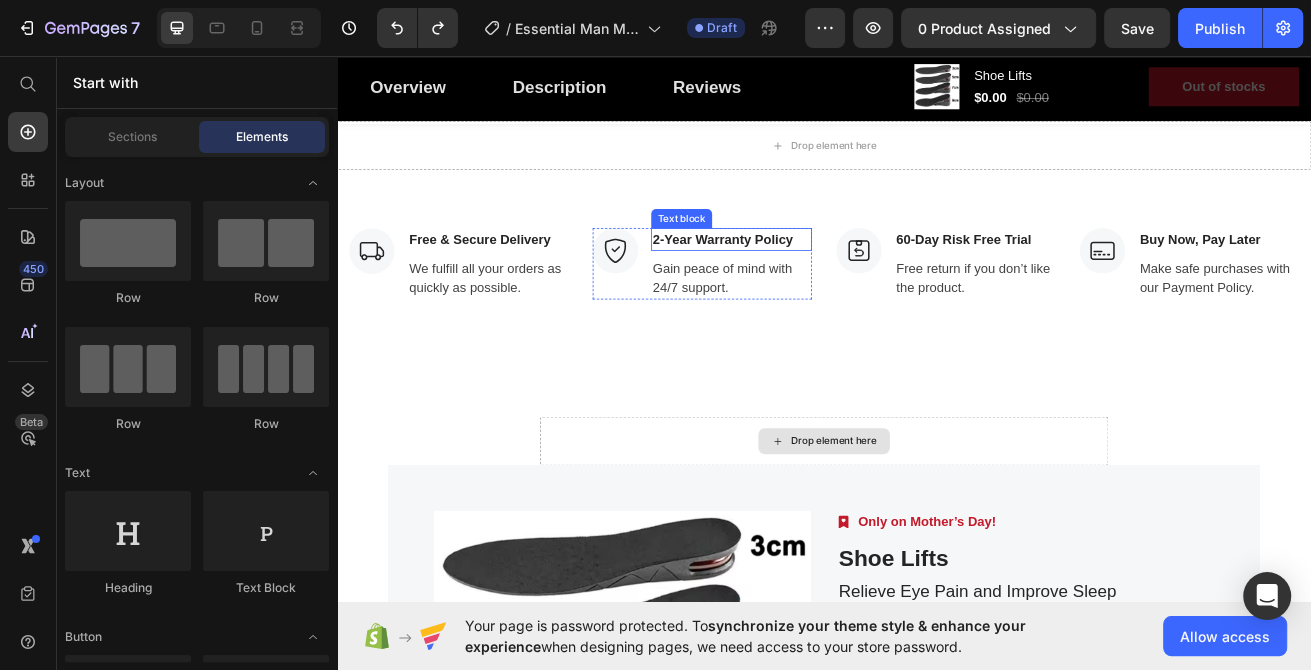 scroll, scrollTop: 1959, scrollLeft: 0, axis: vertical 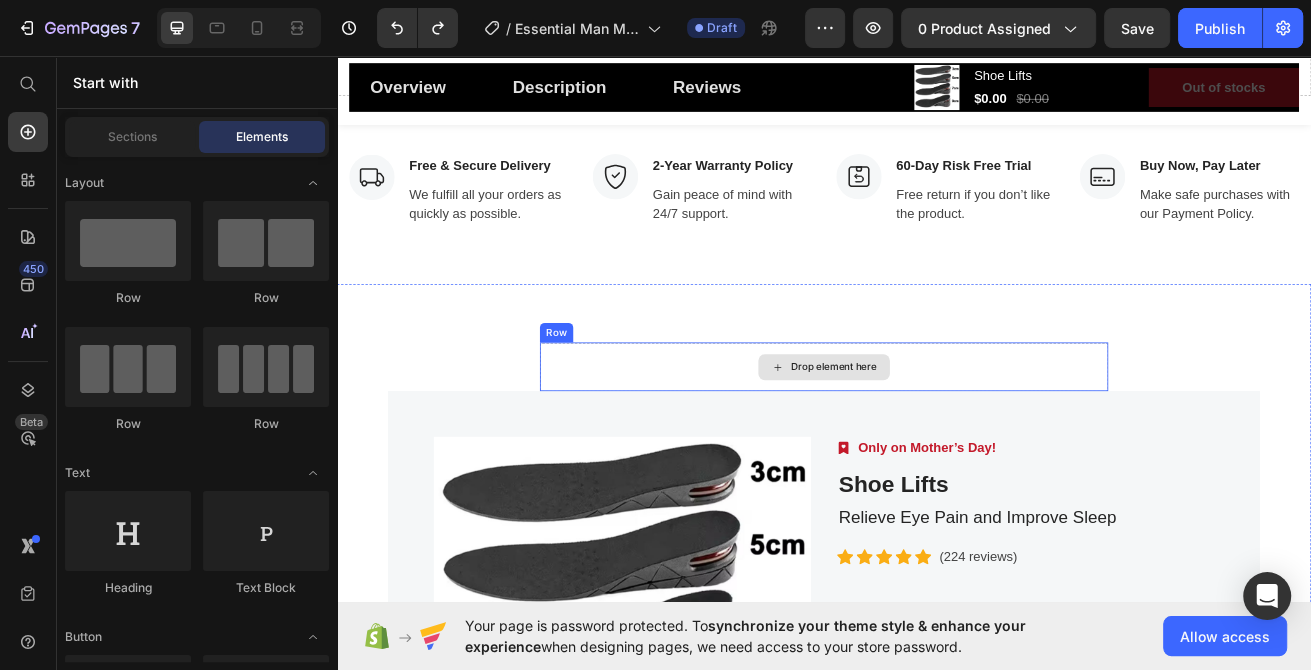 click on "Drop element here" at bounding box center [937, 440] 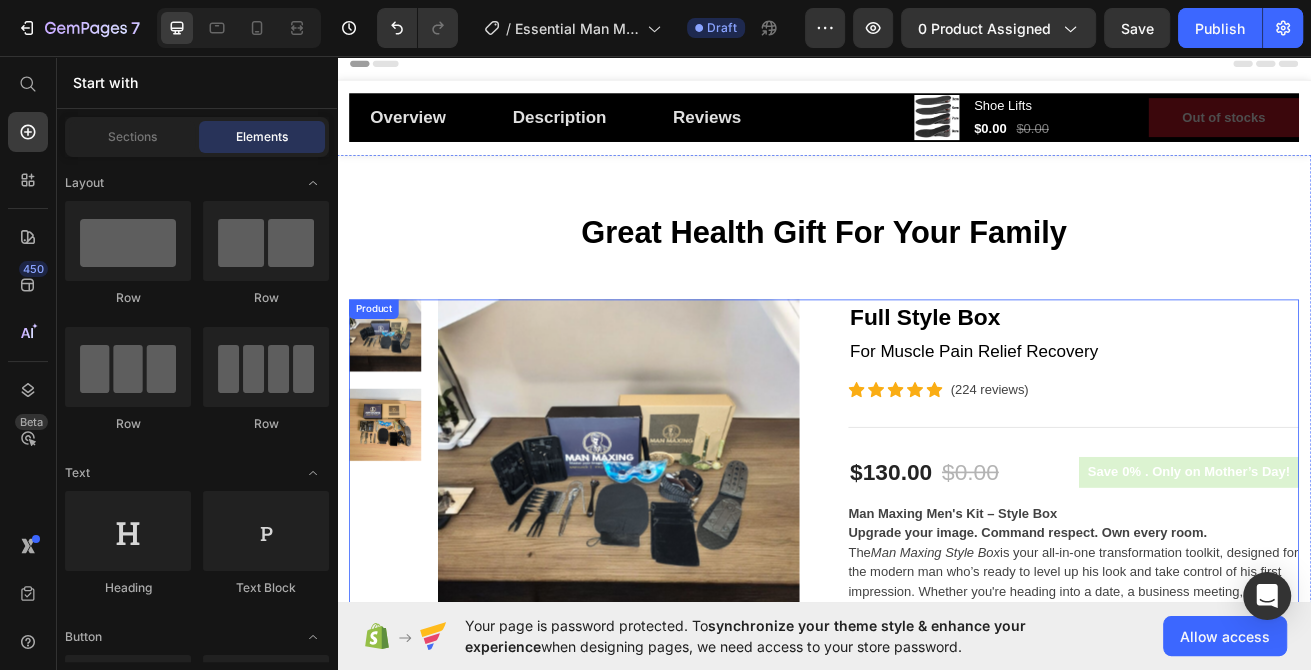 scroll, scrollTop: 0, scrollLeft: 0, axis: both 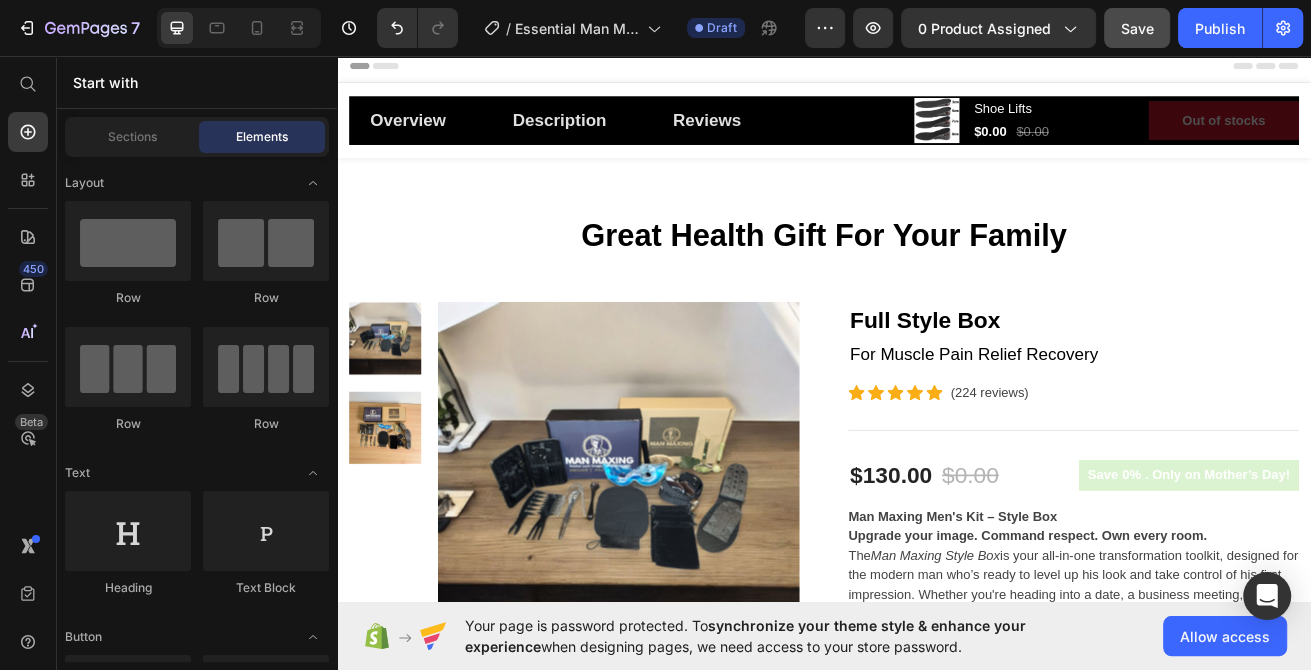 click on "Save" at bounding box center (1137, 28) 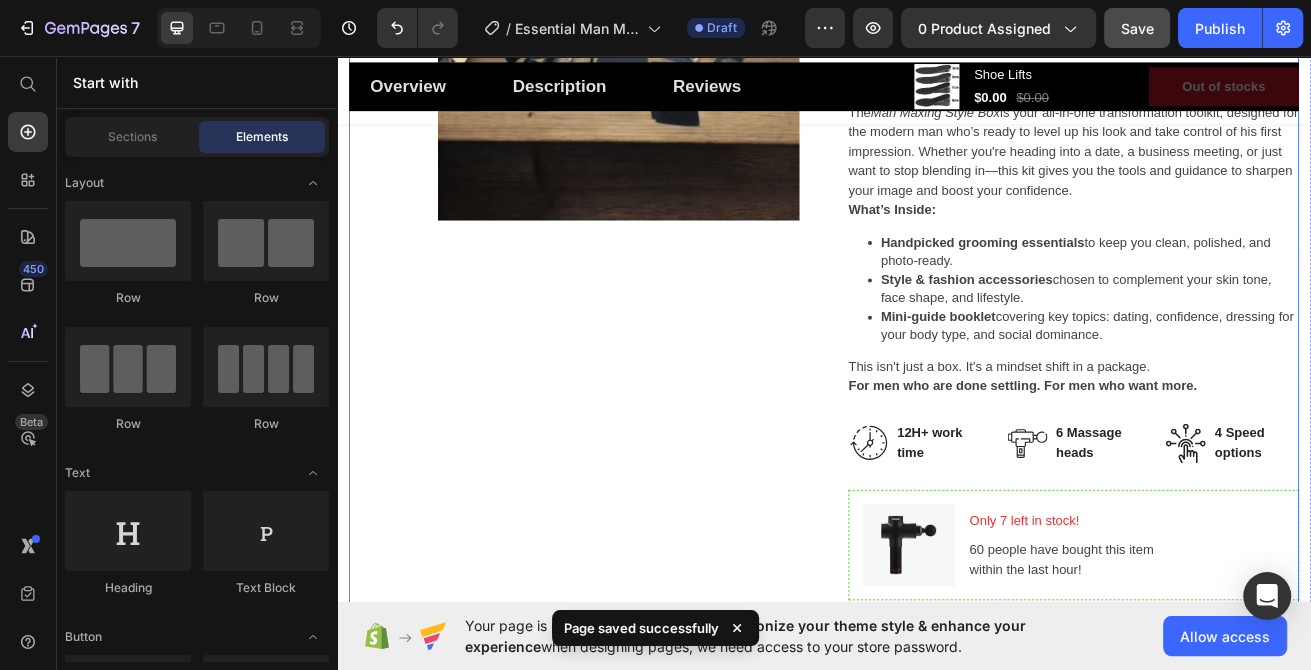 scroll, scrollTop: 856, scrollLeft: 0, axis: vertical 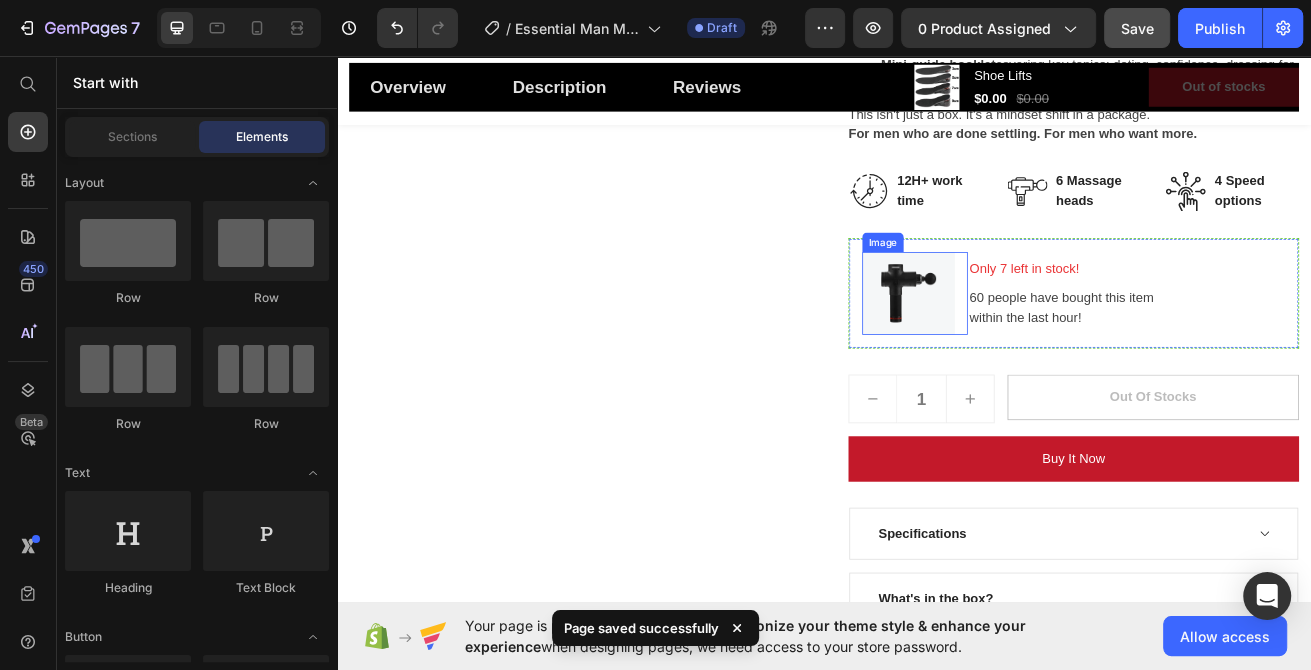 click at bounding box center [1049, 349] 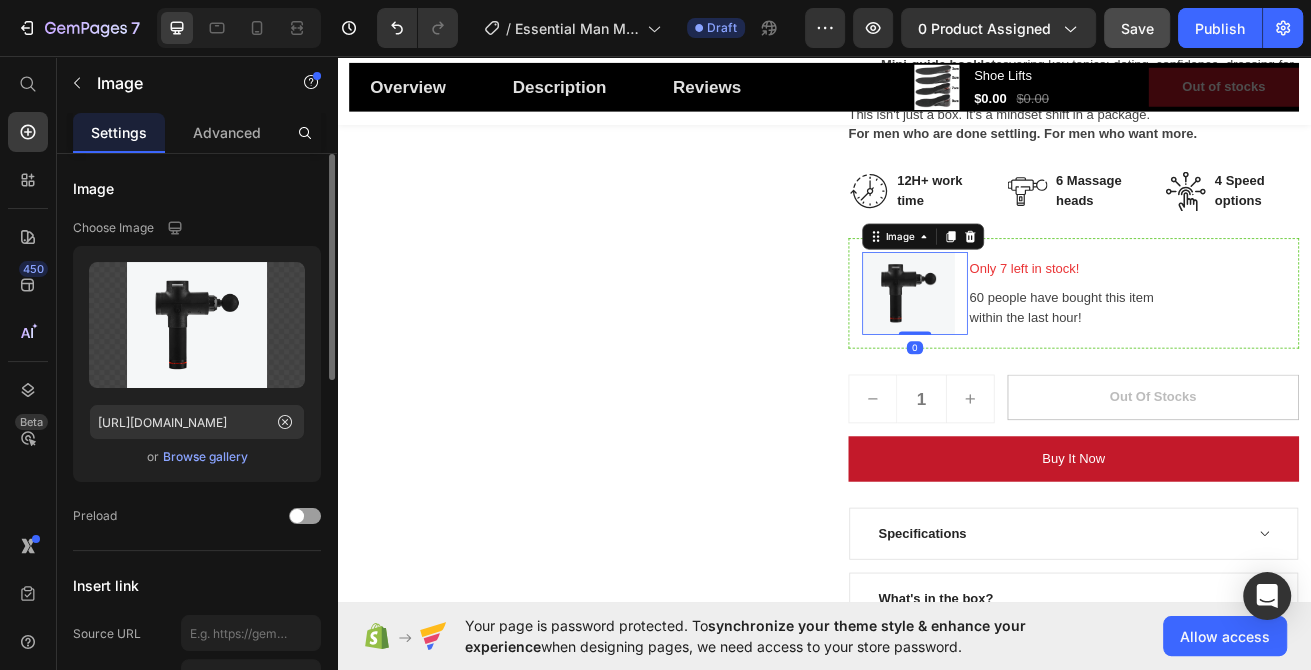 click on "Browse gallery" at bounding box center (205, 457) 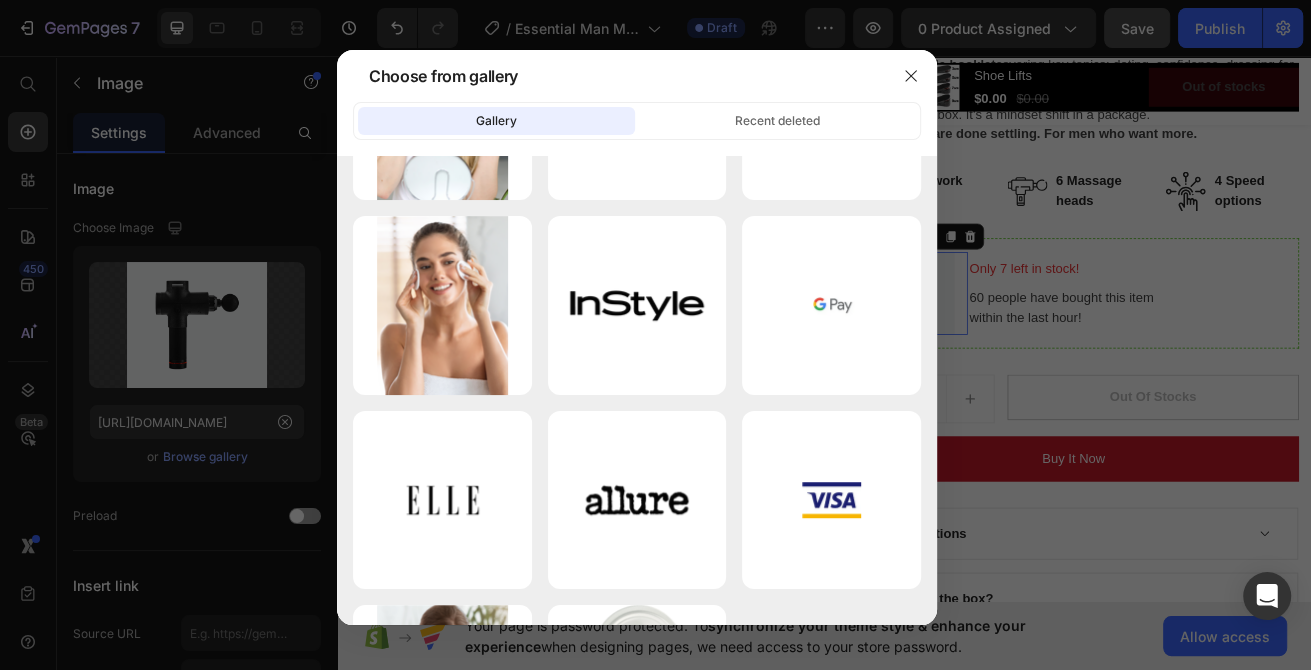 scroll, scrollTop: 0, scrollLeft: 0, axis: both 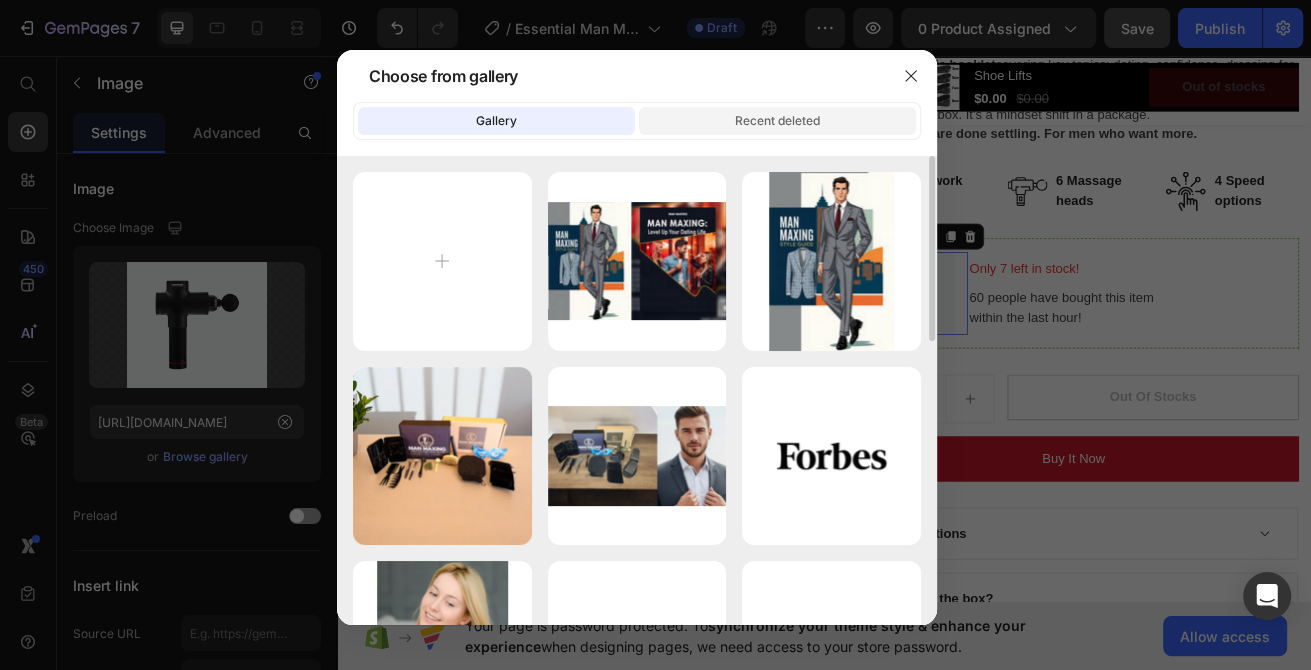 click on "Recent deleted" 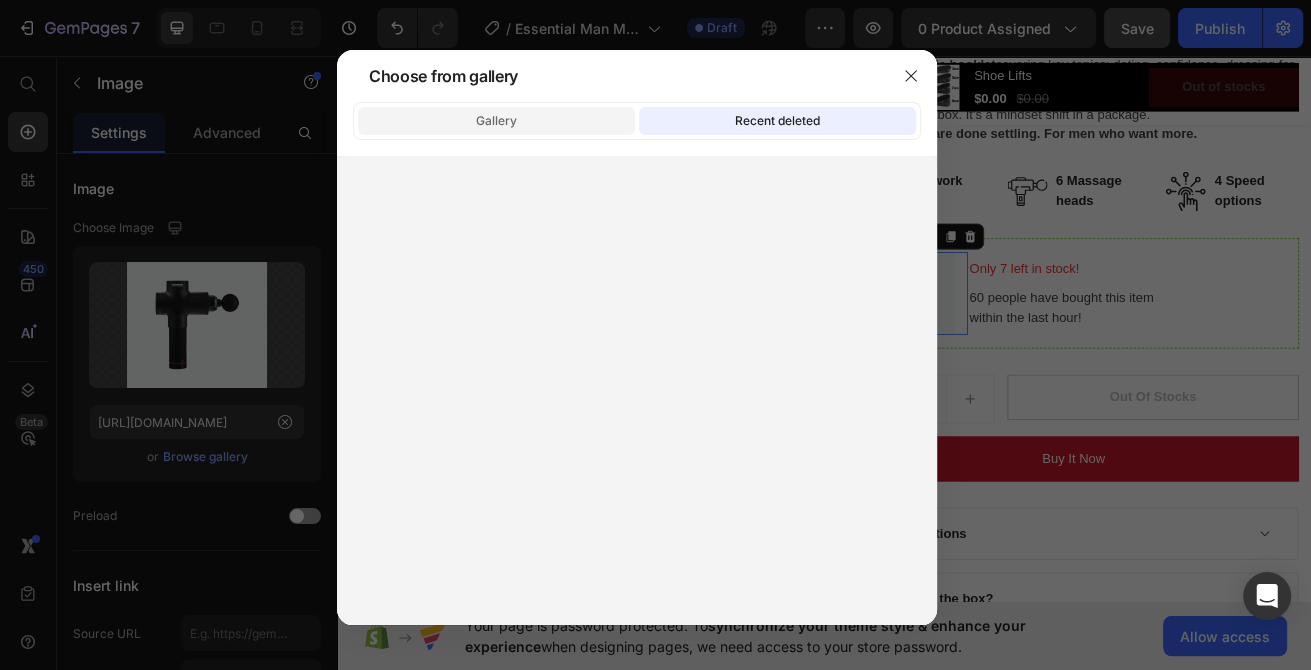 click on "Gallery" 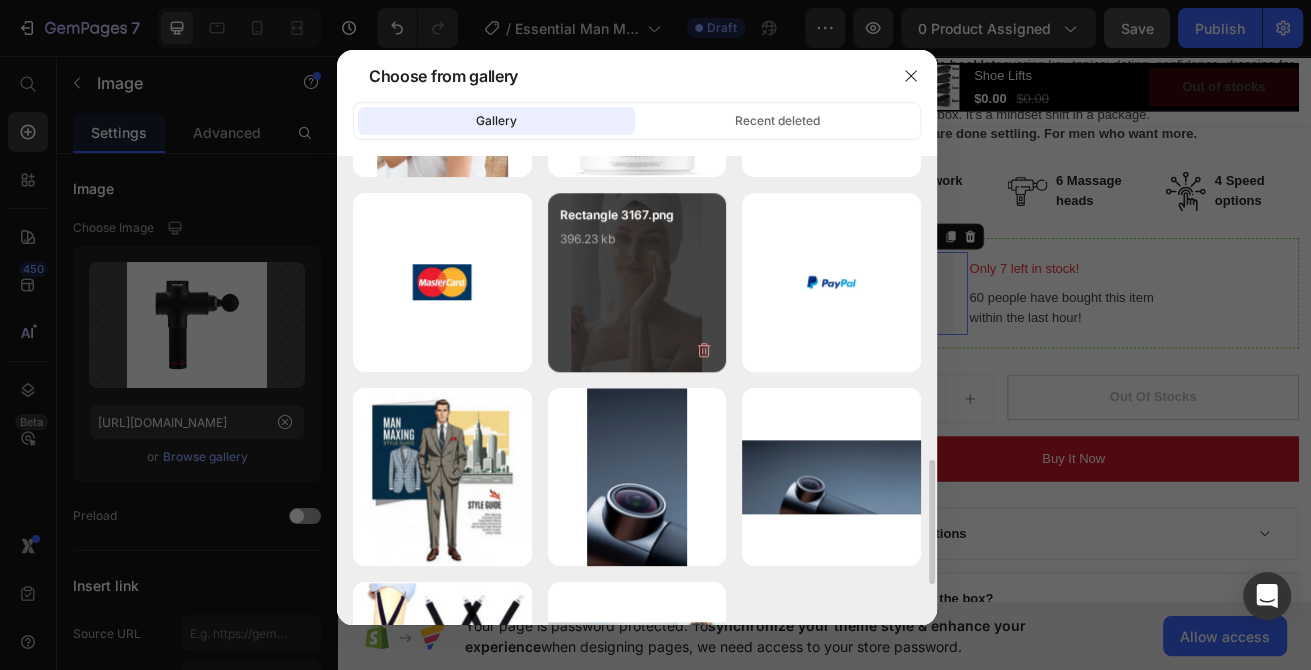 scroll, scrollTop: 1300, scrollLeft: 0, axis: vertical 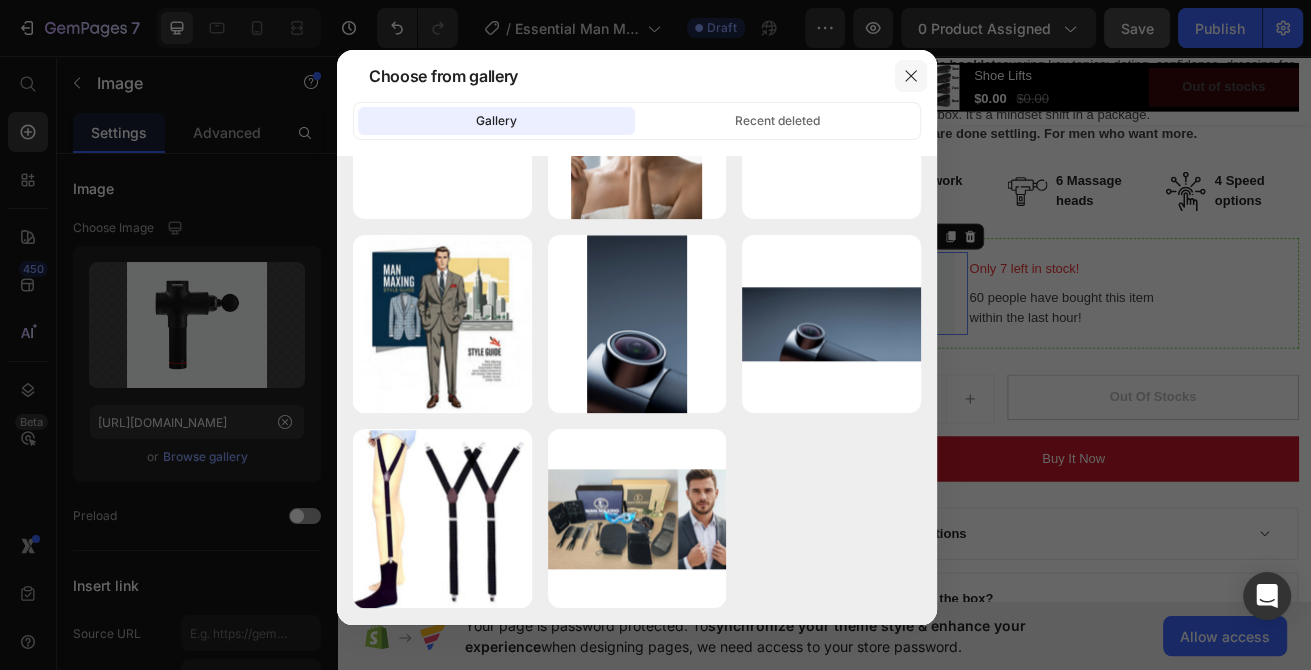 click 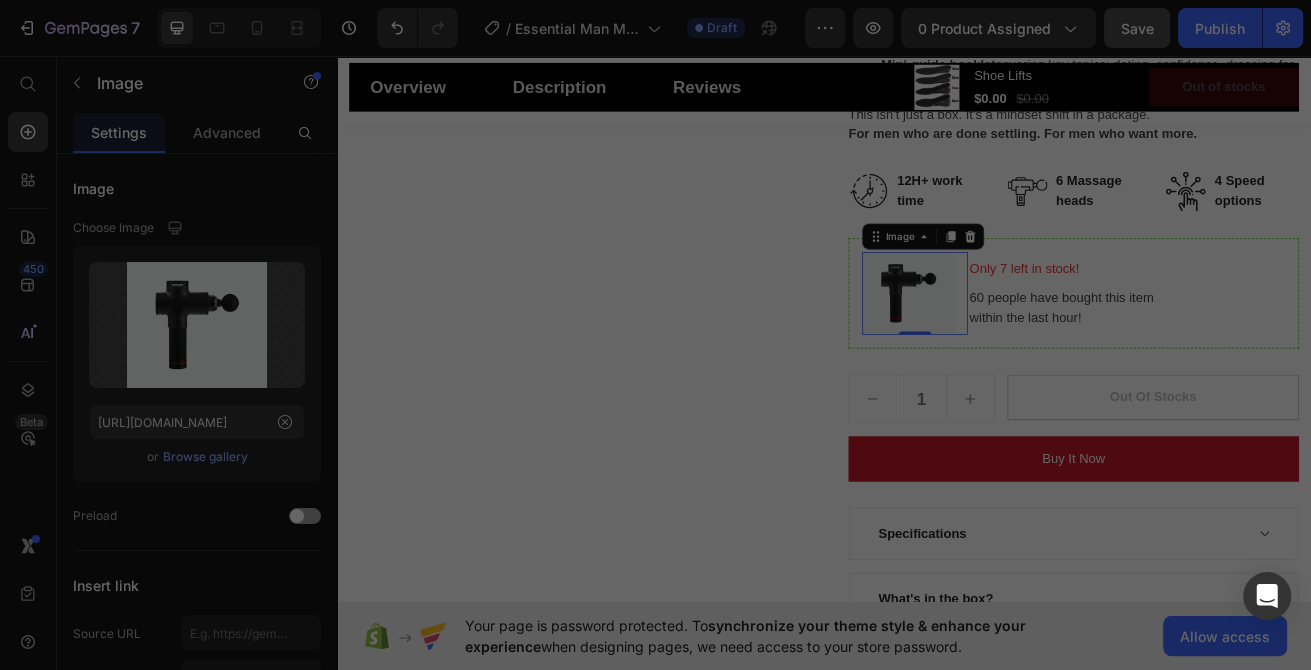 scroll, scrollTop: 1300, scrollLeft: 0, axis: vertical 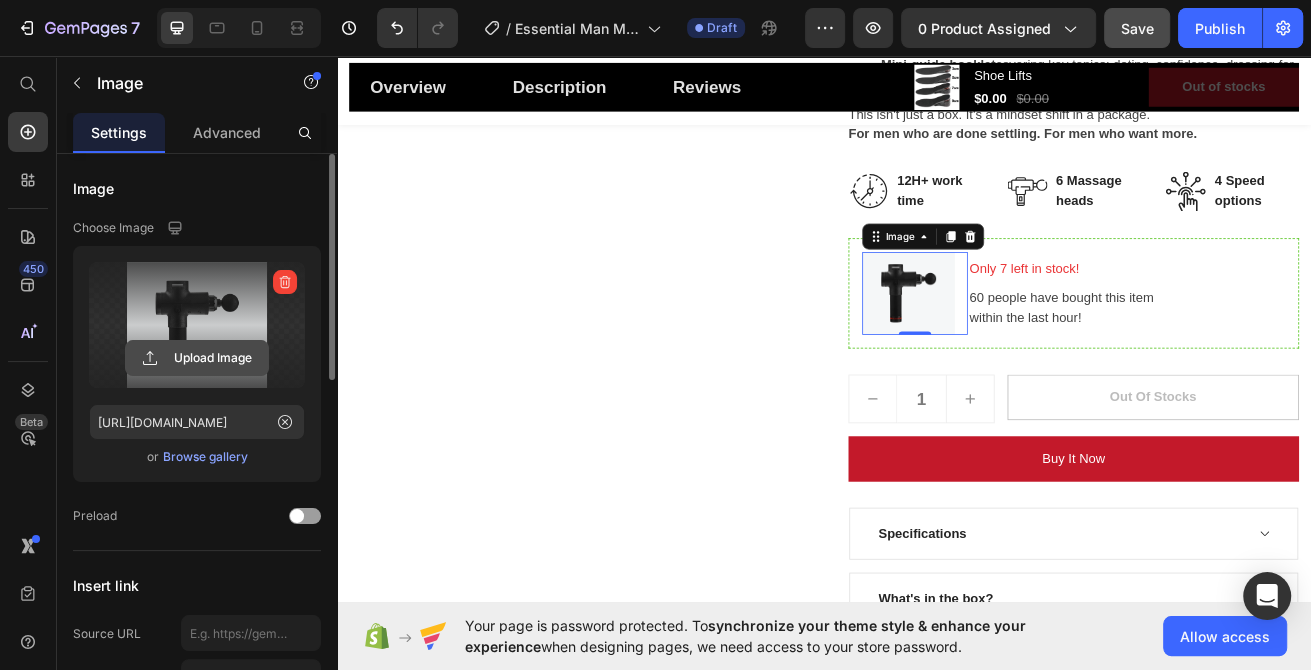 click 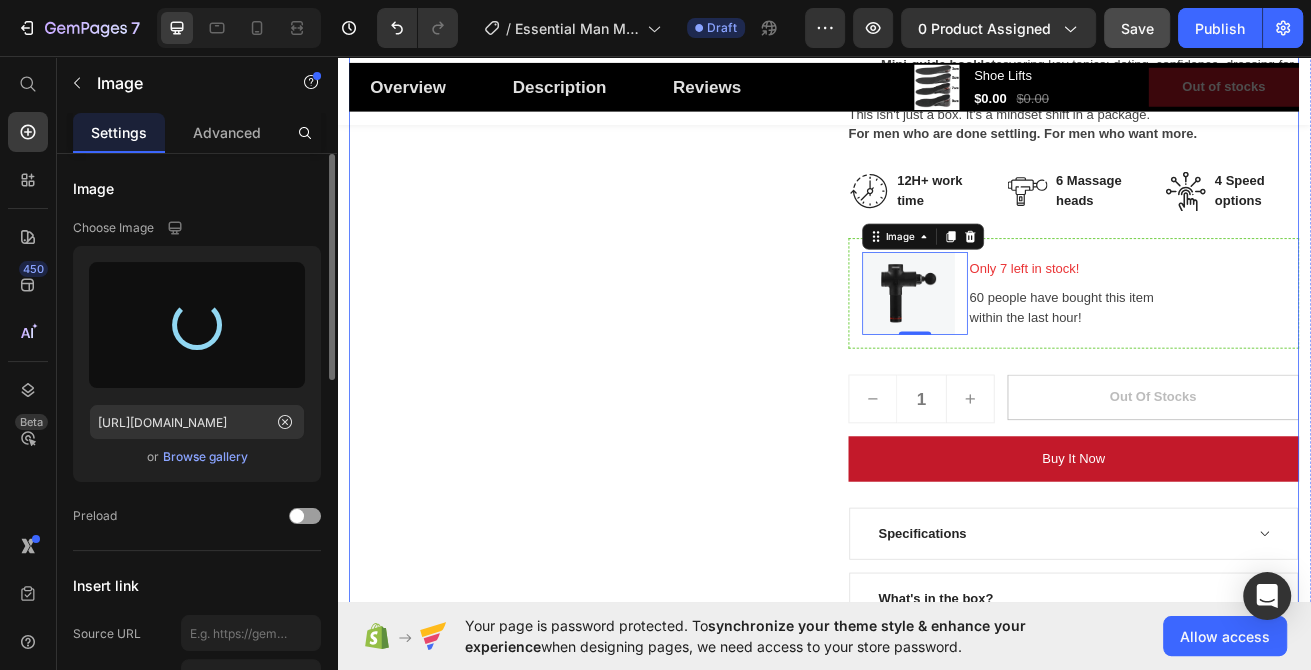 type on "https://cdn.shopify.com/s/files/1/0697/6585/7446/files/gempages_574705394790695711-f71a70de-74d6-4950-9528-8ef8f61db340.png" 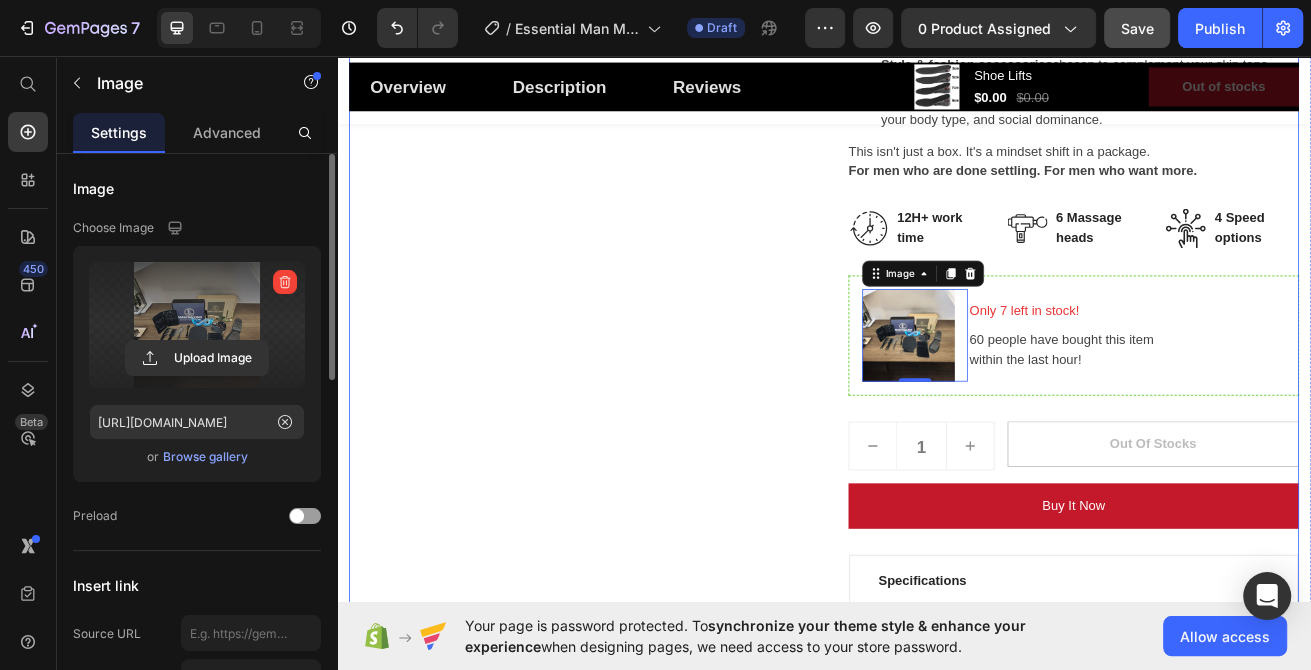 scroll, scrollTop: 642, scrollLeft: 0, axis: vertical 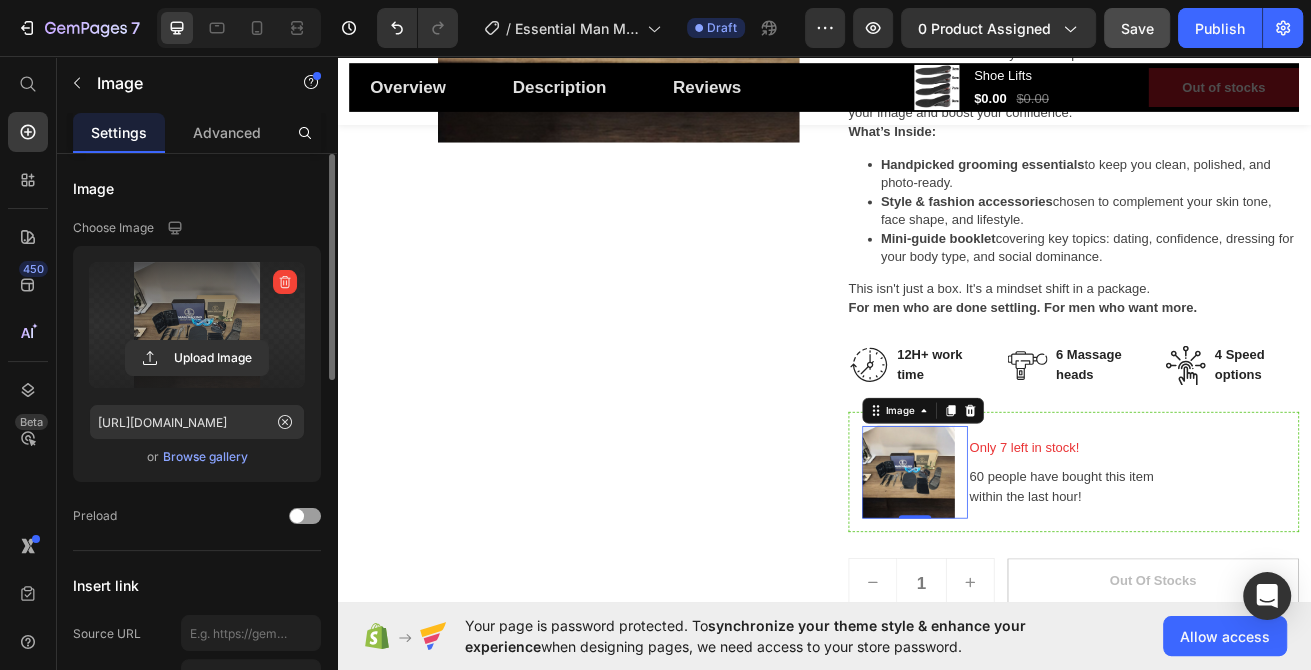 click at bounding box center [1049, 569] 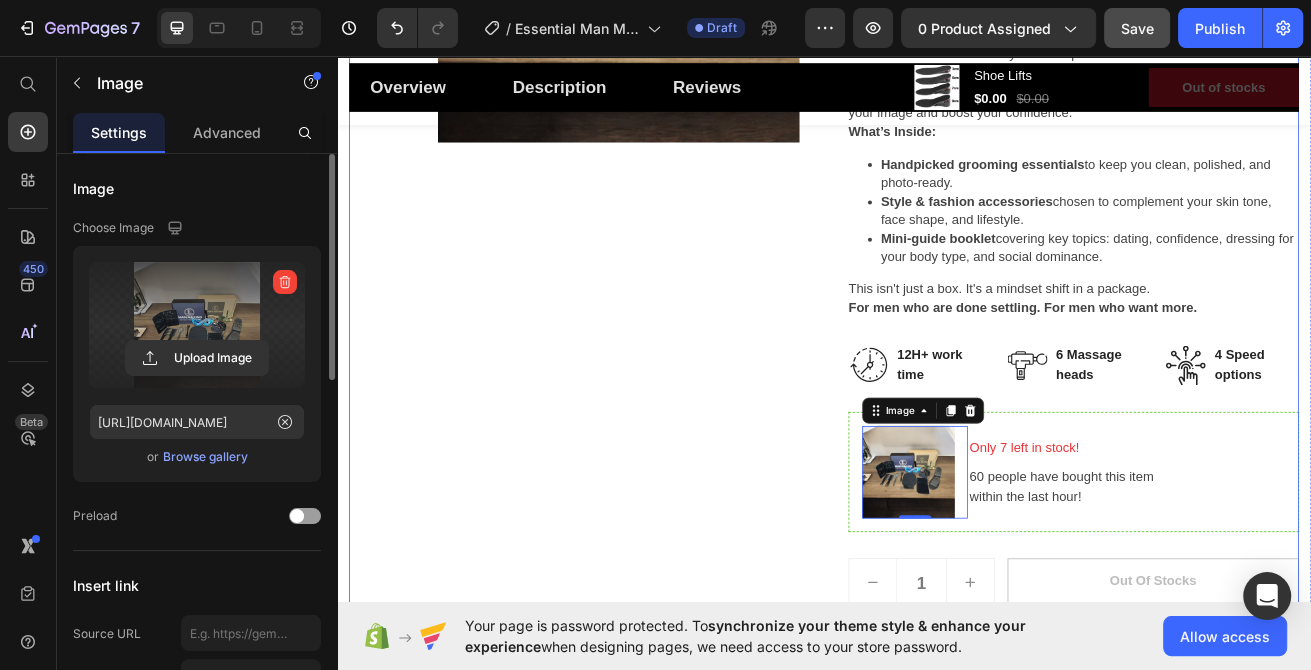 click on "Product Images" at bounding box center (629, 391) 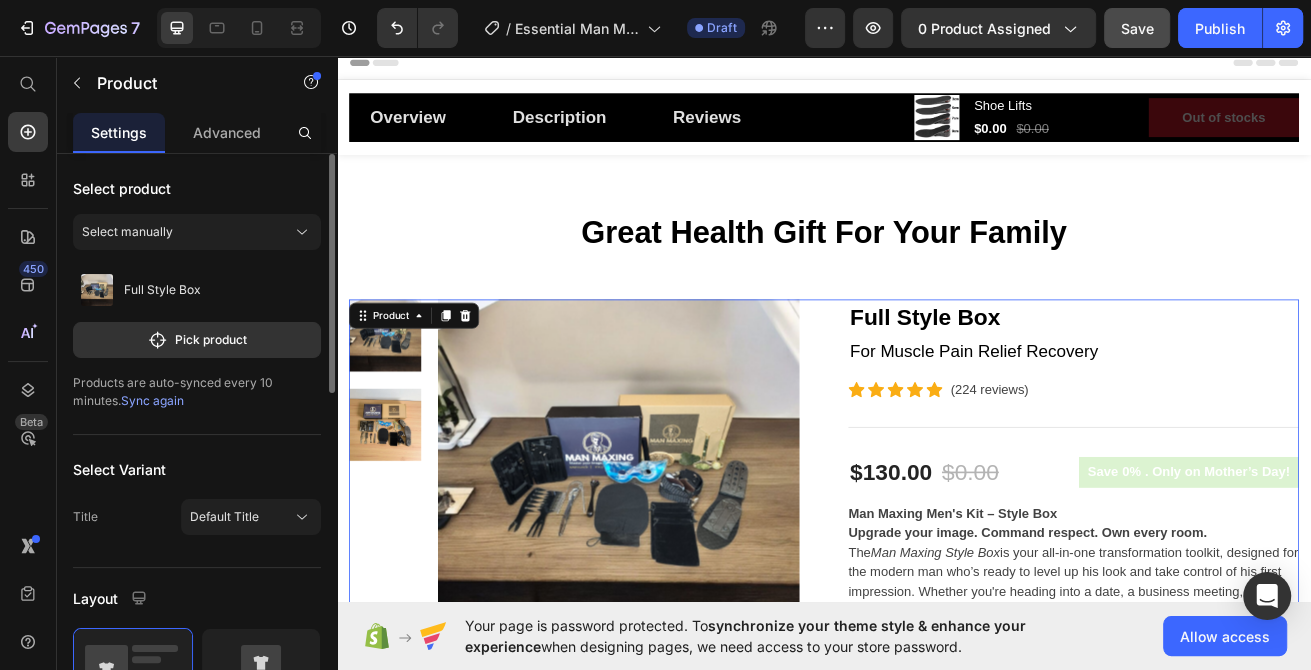 scroll, scrollTop: 0, scrollLeft: 0, axis: both 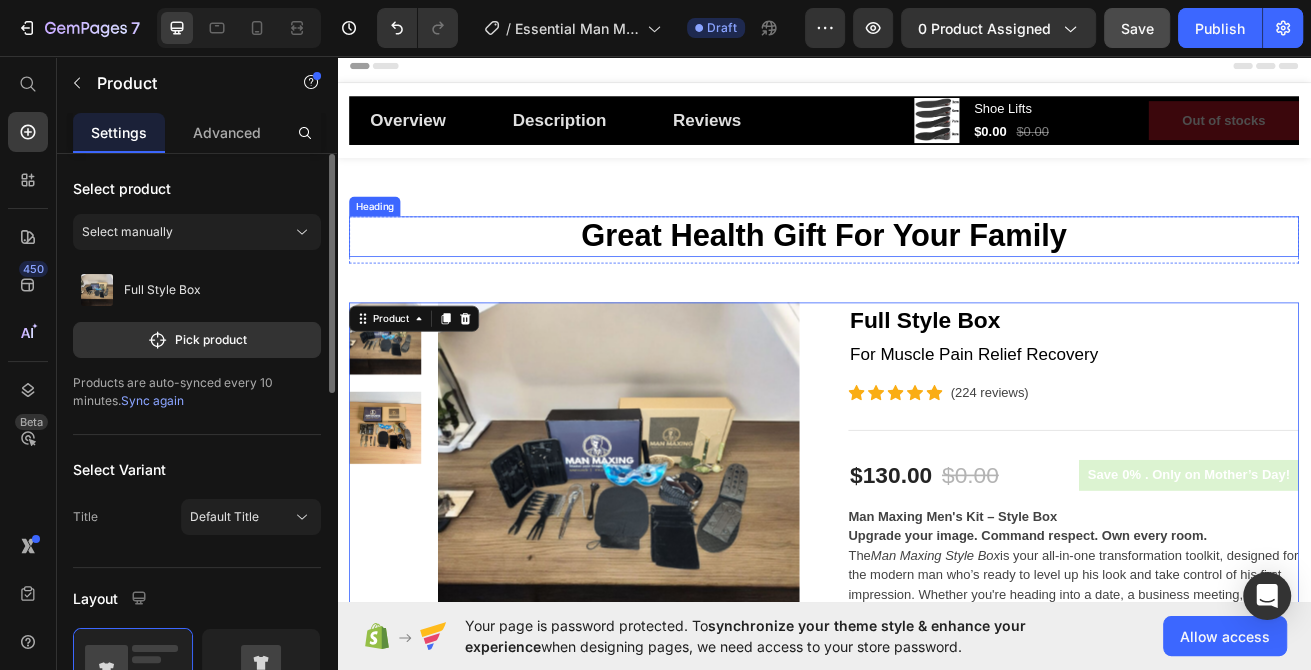 click on "Great Health Gift For Your Family" at bounding box center (937, 279) 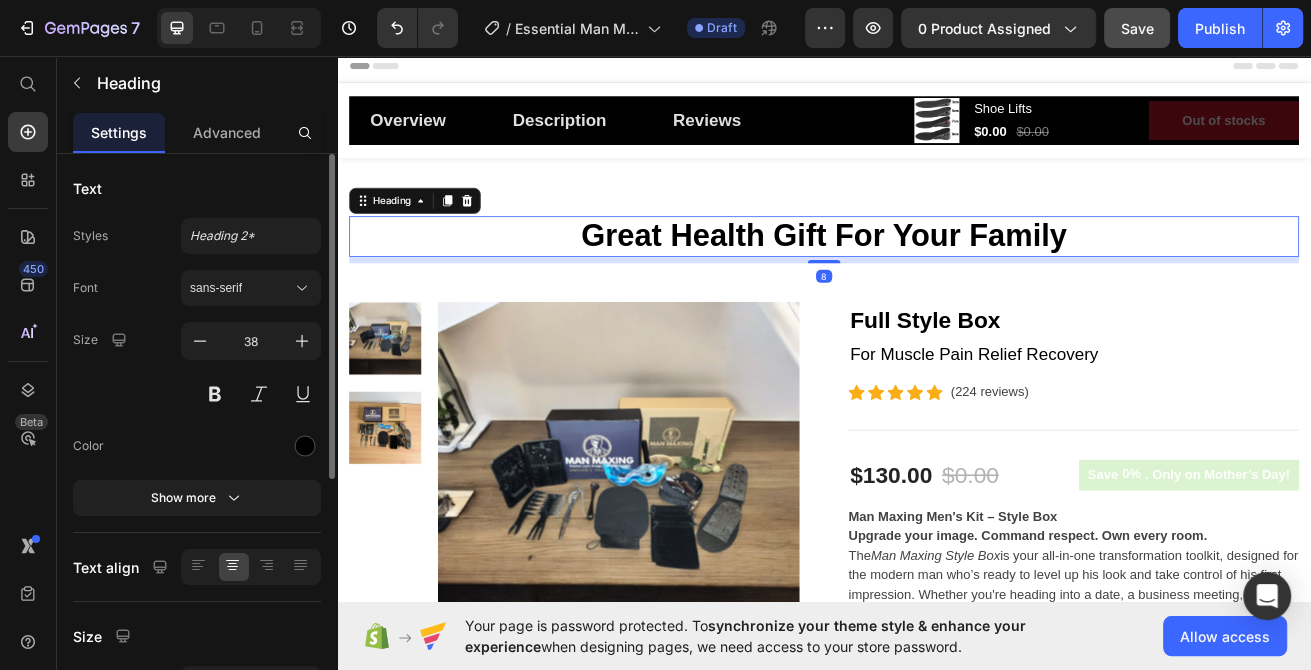 click on "Great Health Gift For Your Family" at bounding box center [937, 279] 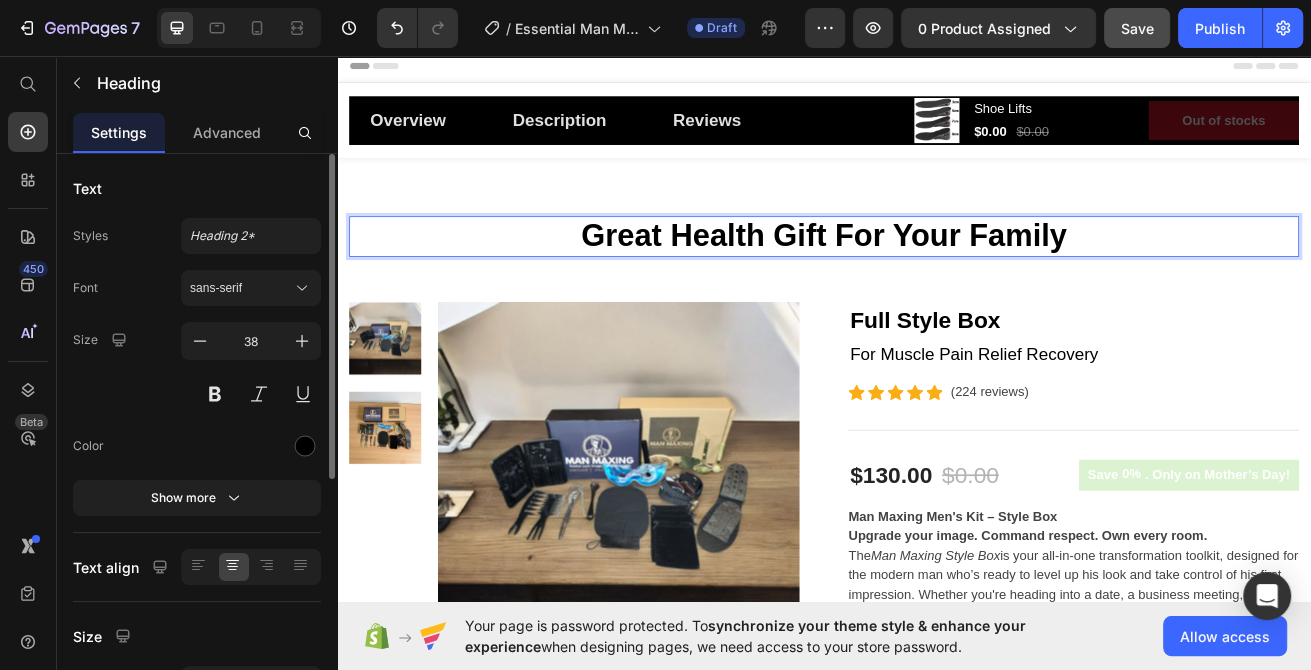 click on "Great Health Gift For Your Family" at bounding box center [937, 279] 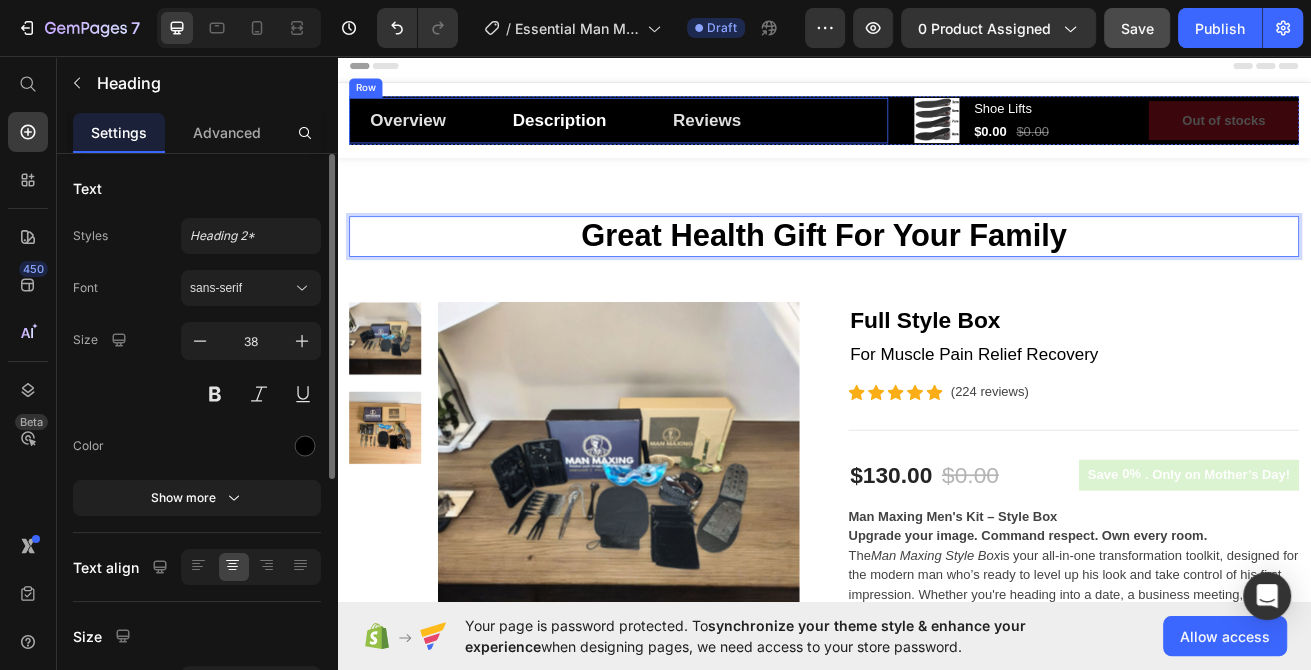 click on "Description" at bounding box center (611, 136) 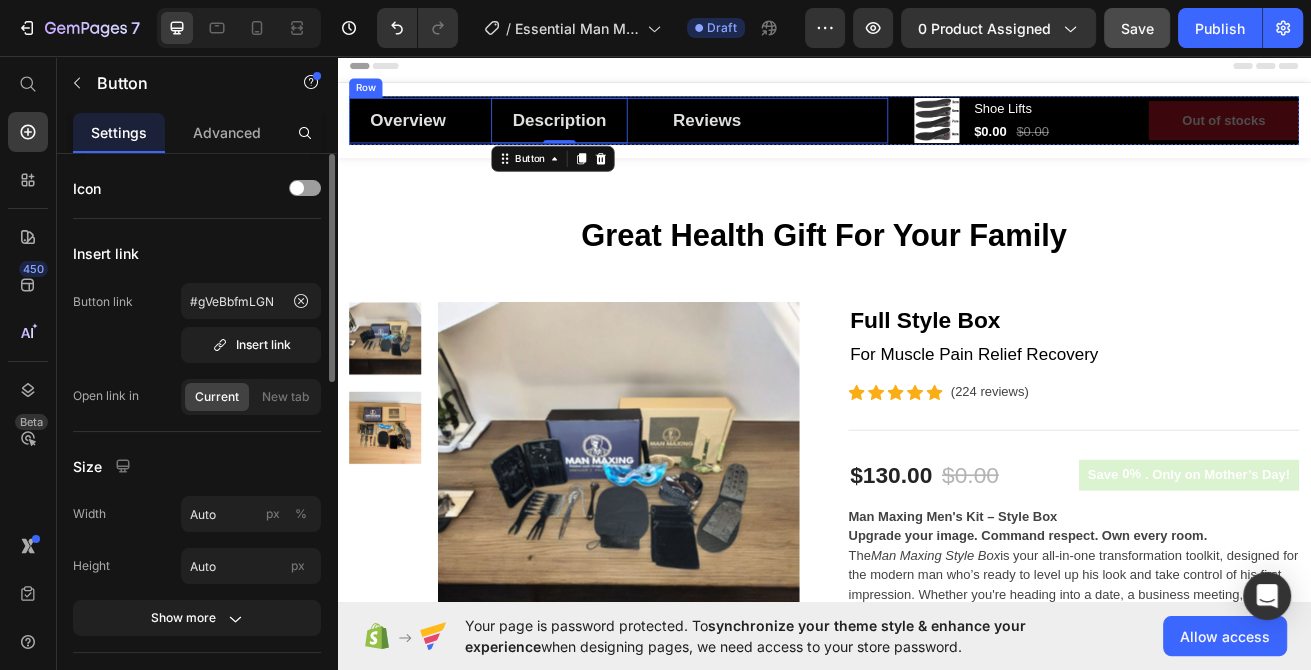 click on "Overview Button Description Button   0 Reviews Button Row" at bounding box center [684, 136] 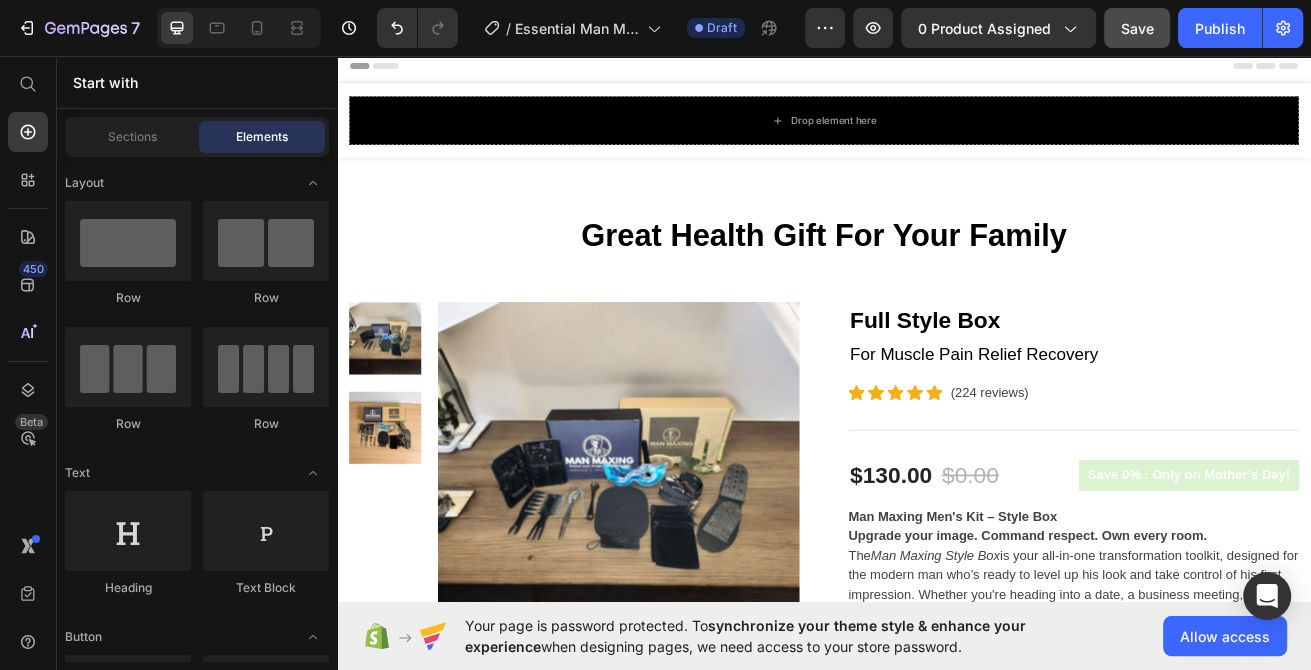 click on "Drop element here" at bounding box center (937, 136) 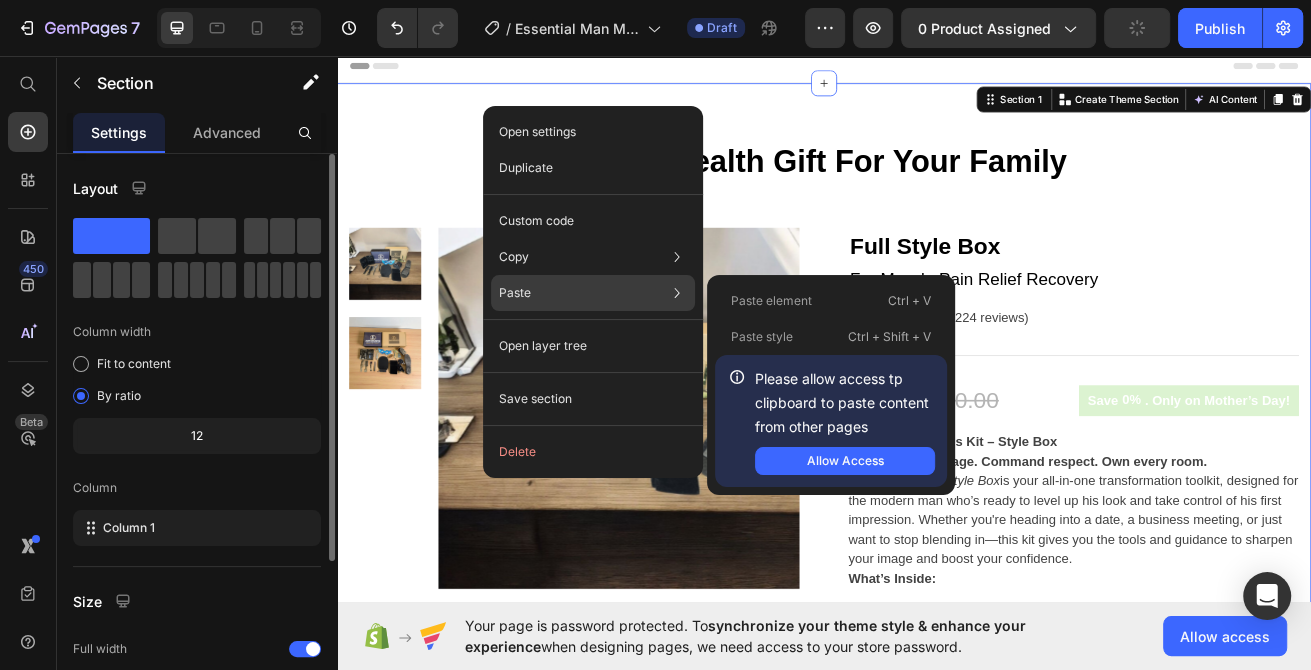 click on "Paste element" at bounding box center [771, 301] 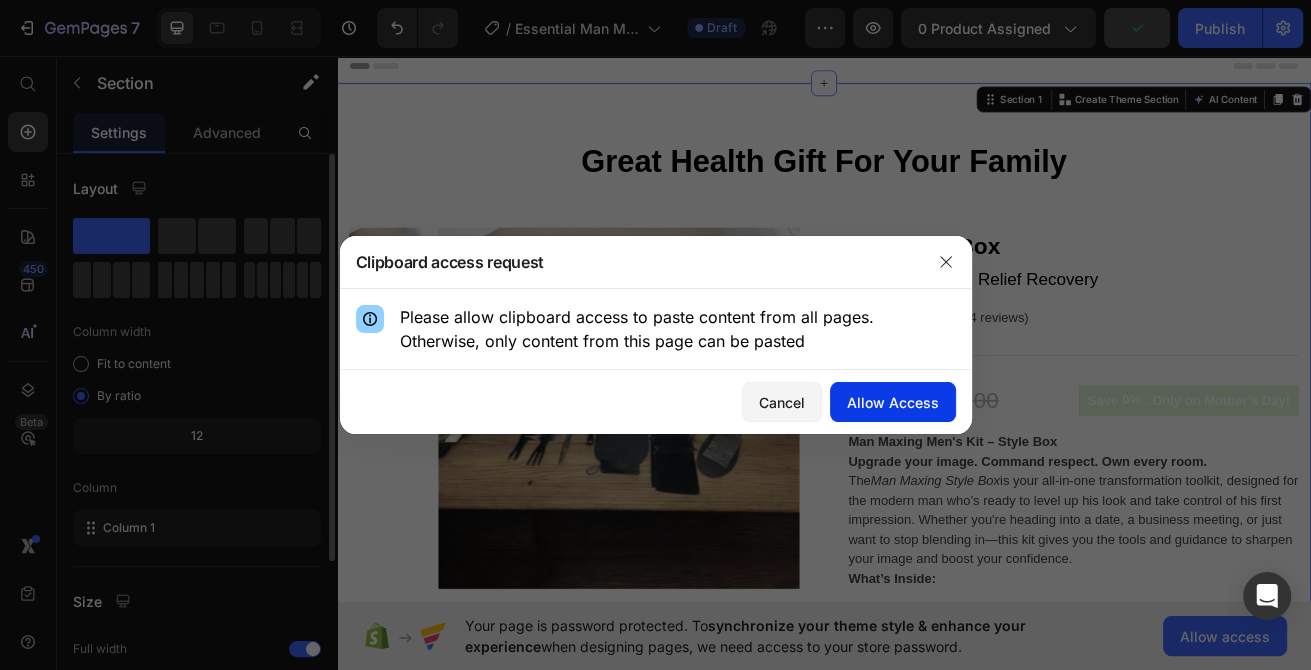click on "Allow Access" at bounding box center (893, 402) 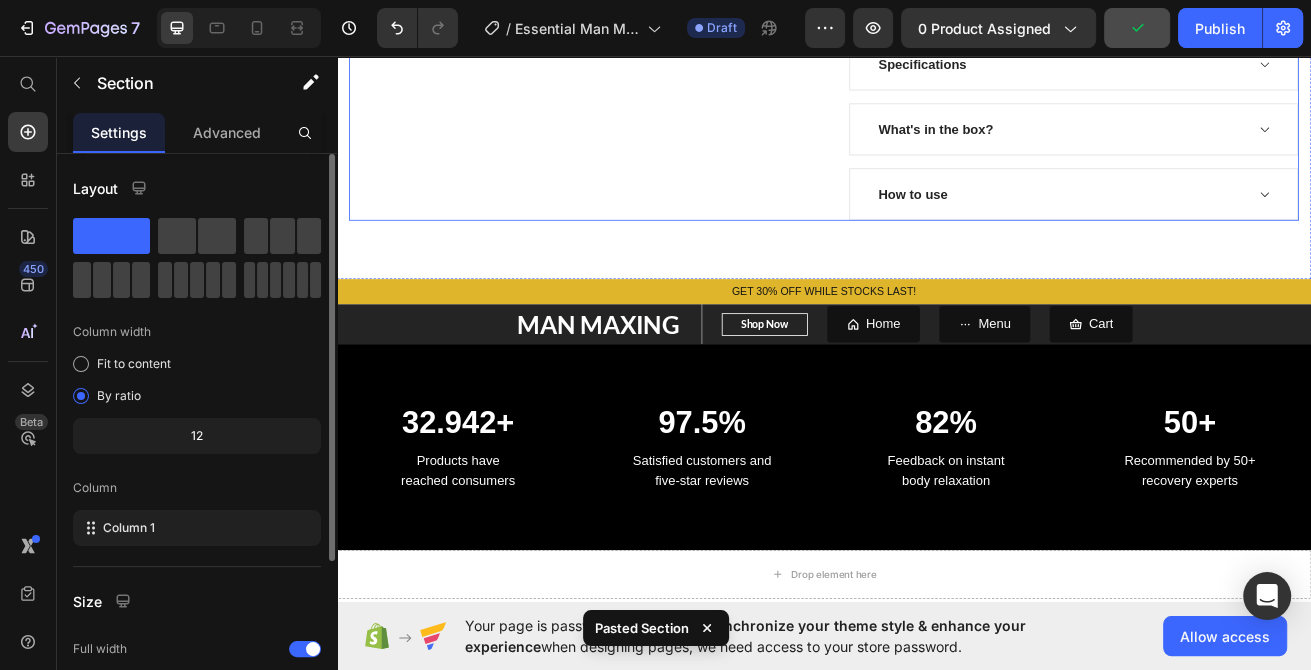 scroll, scrollTop: 1343, scrollLeft: 0, axis: vertical 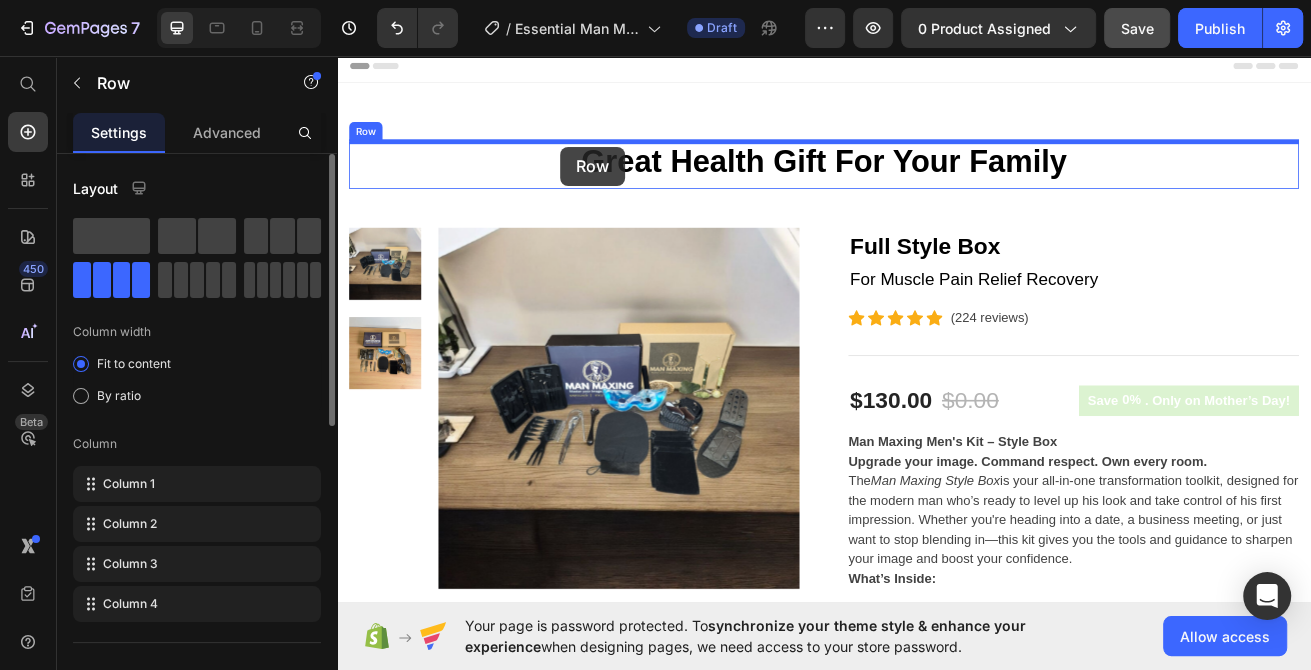 drag, startPoint x: 492, startPoint y: 387, endPoint x: 560, endPoint y: 146, distance: 250.40967 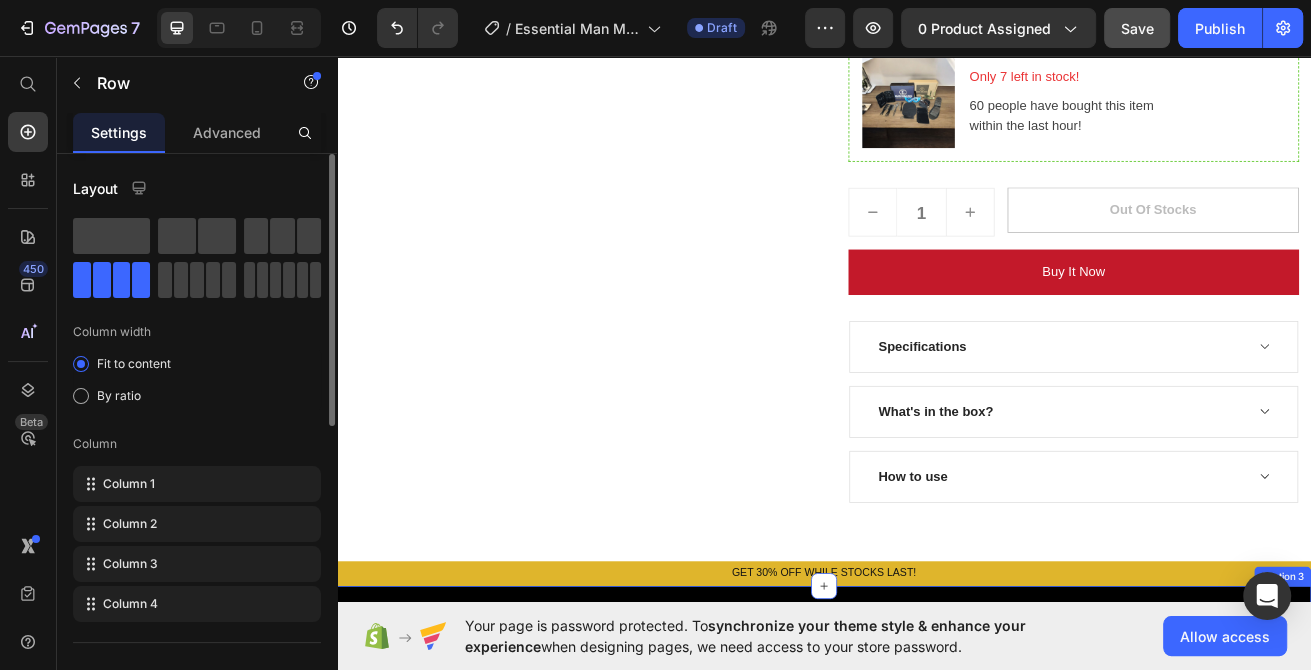 scroll, scrollTop: 1499, scrollLeft: 0, axis: vertical 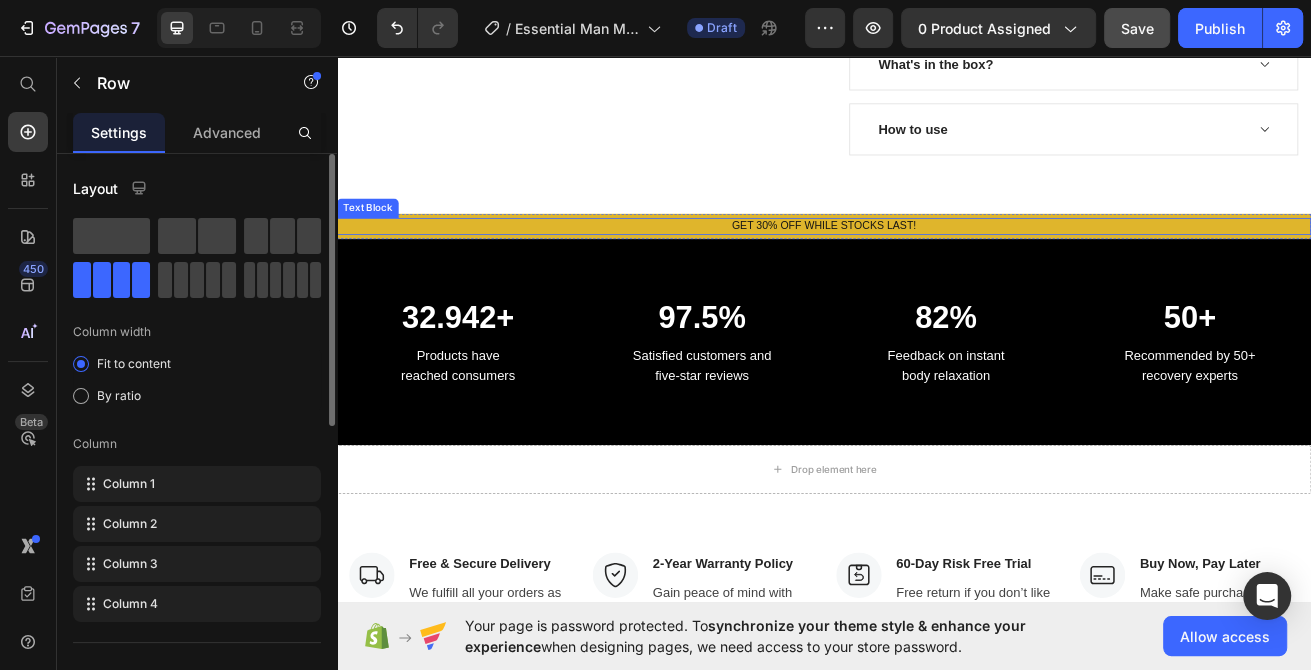 click on "GET 30% OFF WHILE STOCKS LAST!" at bounding box center (937, 266) 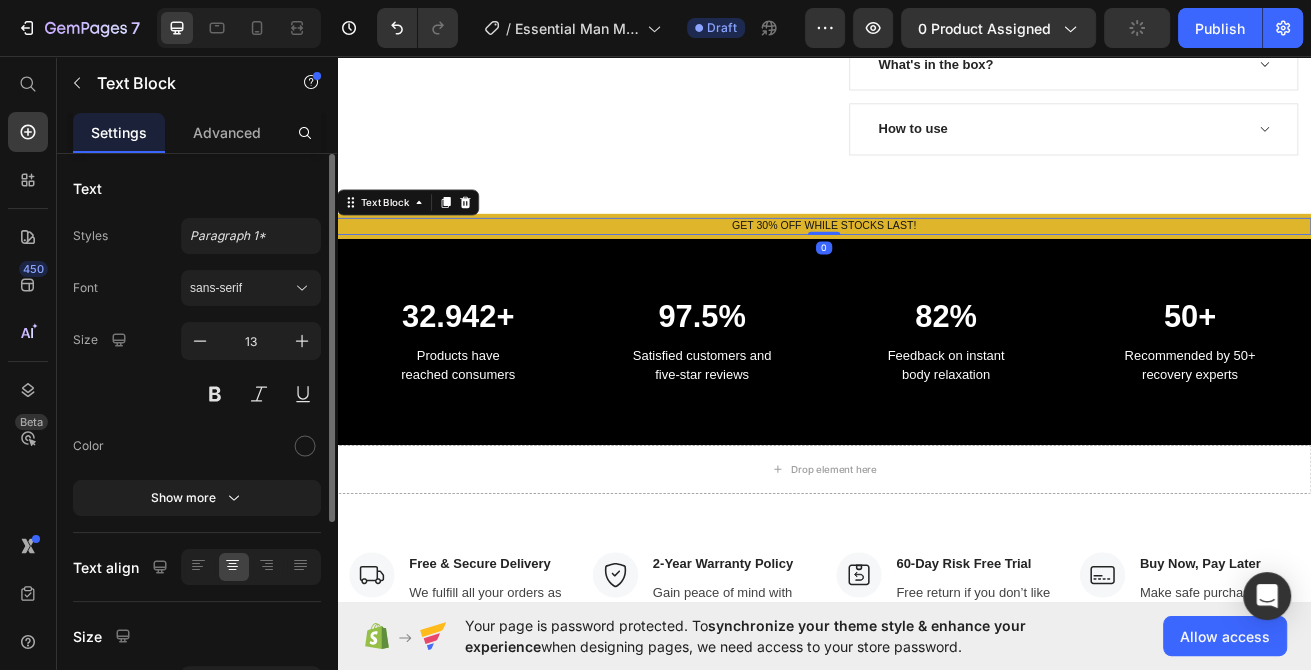 click on "GET 30% OFF WHILE STOCKS LAST!" at bounding box center [937, 266] 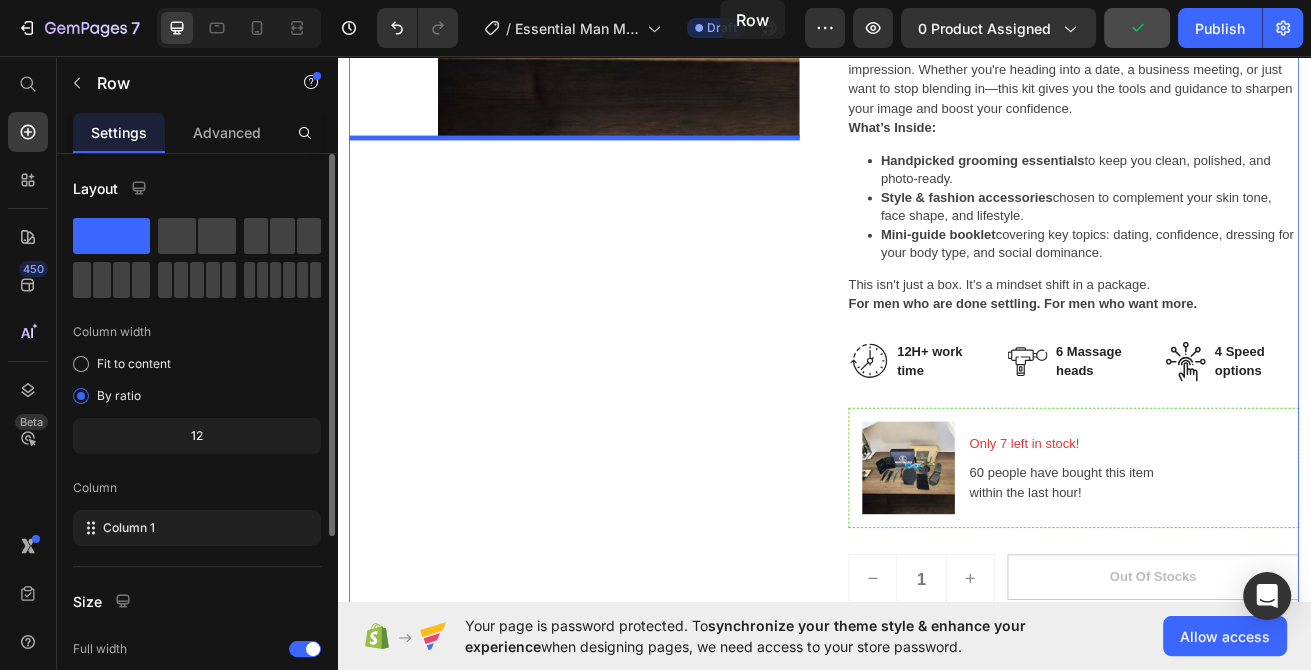 scroll, scrollTop: 0, scrollLeft: 0, axis: both 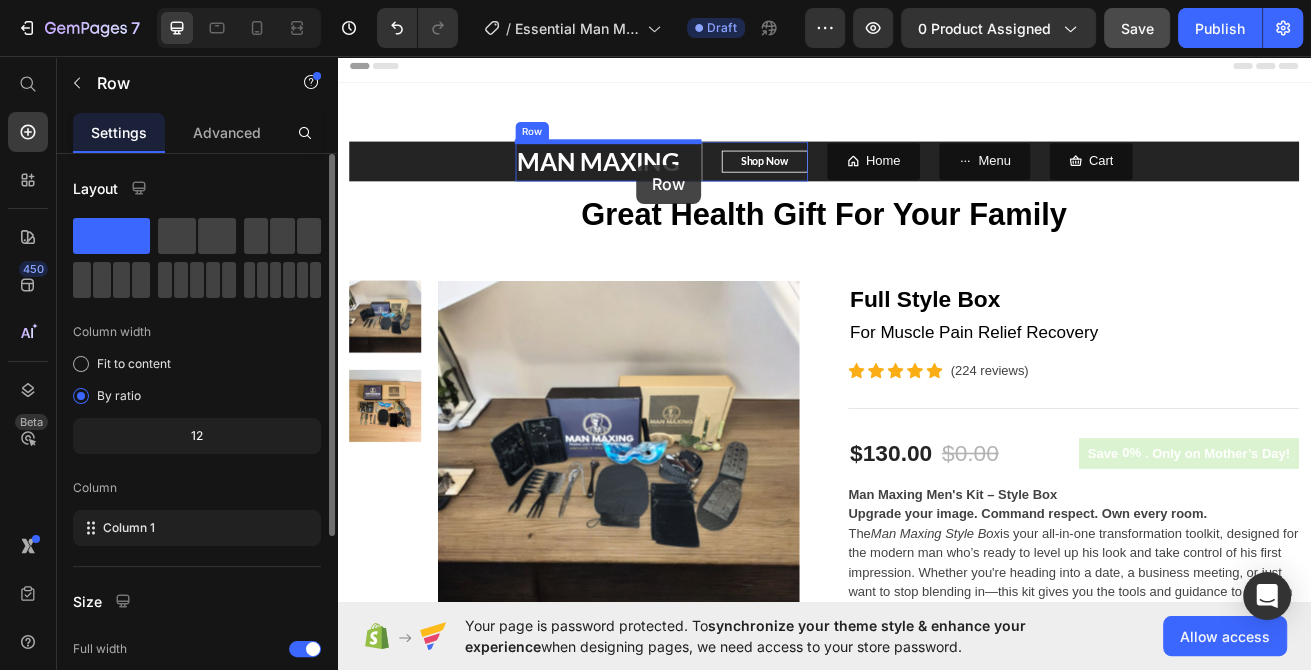 drag, startPoint x: 630, startPoint y: 265, endPoint x: 636, endPoint y: 164, distance: 101.17806 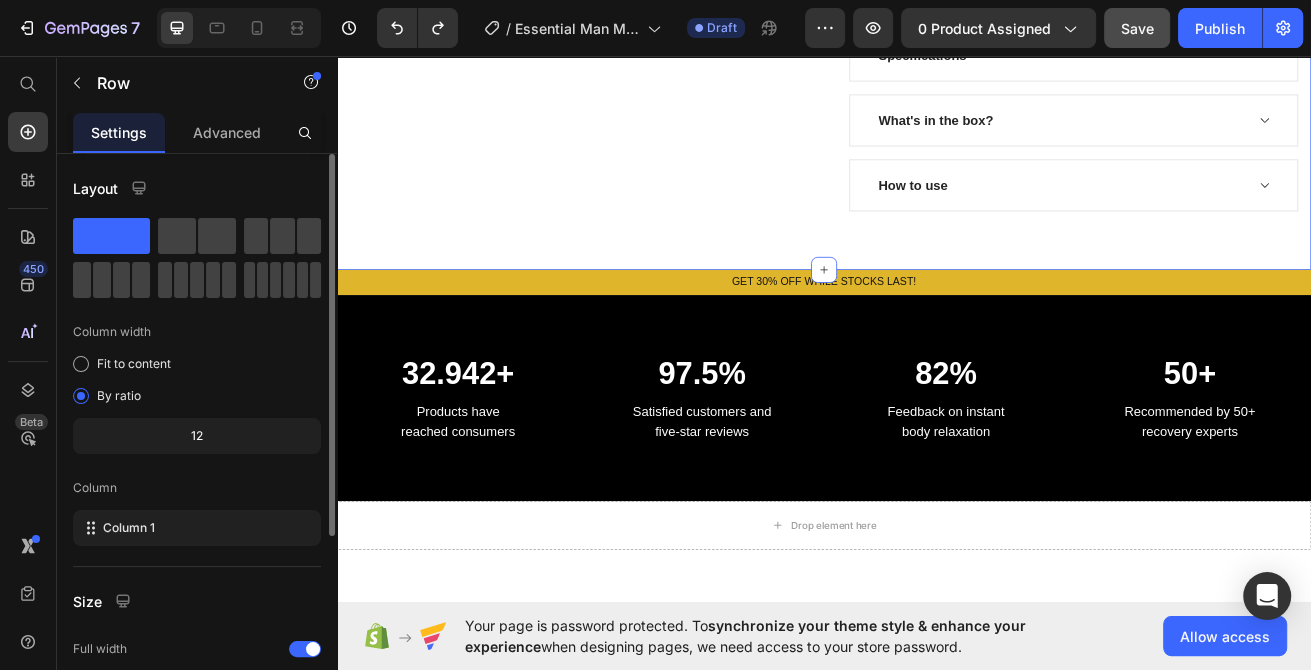 scroll, scrollTop: 1392, scrollLeft: 0, axis: vertical 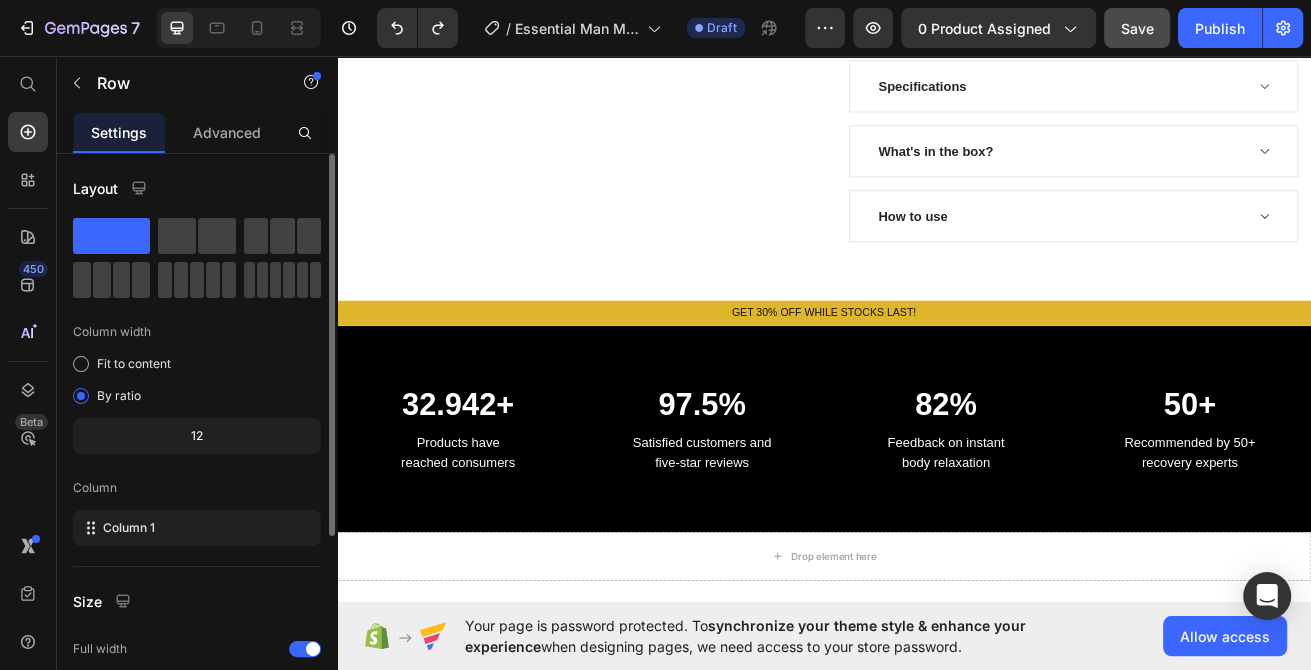 click on "GET 30% OFF WHILE STOCKS LAST! Text Block Row" at bounding box center [937, 373] 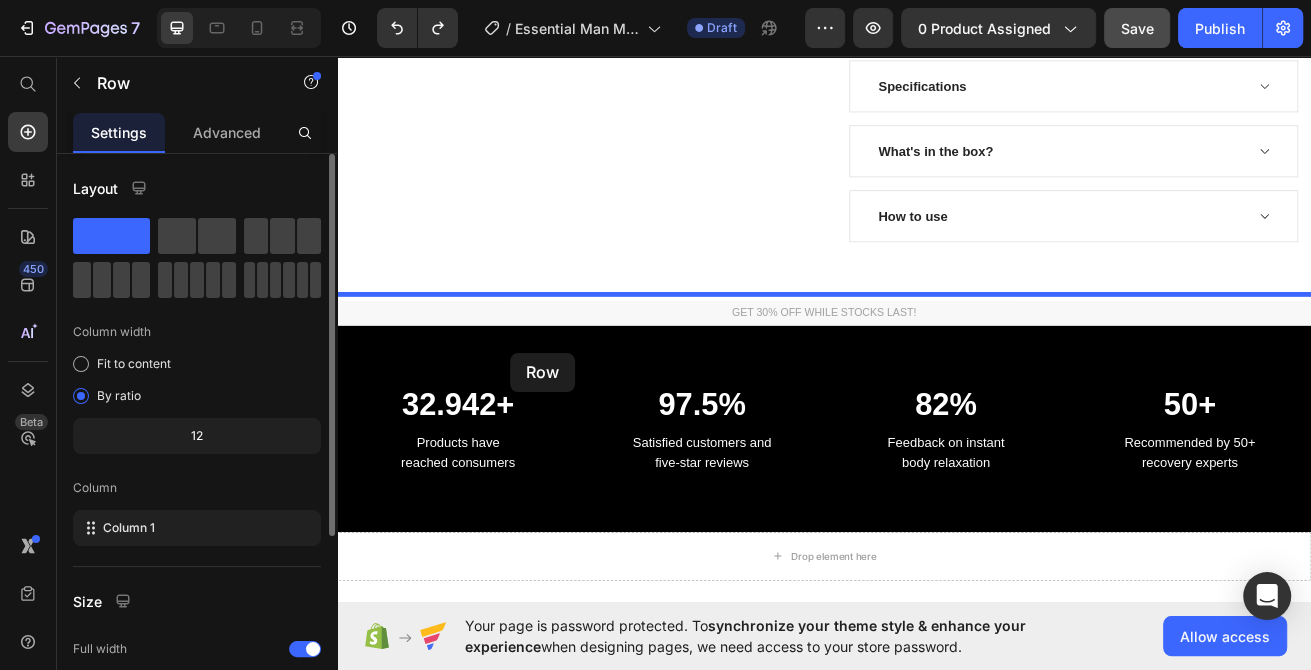click on "Header MAN MAXING Text block Shop Now Button Row
Home Button
Menu Button
Cart Button Row Great Health Gift For Your Family Heading Row Product Images Full Style Box (P) Title For Muscle Pain Relief Recovery Text block                Icon                Icon                Icon                Icon                Icon Icon List Hoz (224 reviews) Text block Row                Title Line $130.00 (P) Price $0.00 (P) Price Row Save 0% . Only on Mother’s Day! (P) Tag Row Man Maxing Men's Kit – Style Box
Upgrade your image. Command respect. Own every room.
The  Man Maxing Style Box  is your all-in-one transformation toolkit, designed for the modern man who’s ready to level up his look and take control of his first impression. Whether you're heading into a date, a business meeting, or just want to stop blending in—this kit gives you the tools and guidance to sharpen your image and boost your confidence.
What’s Inside:
Image 1" at bounding box center (937, 300) 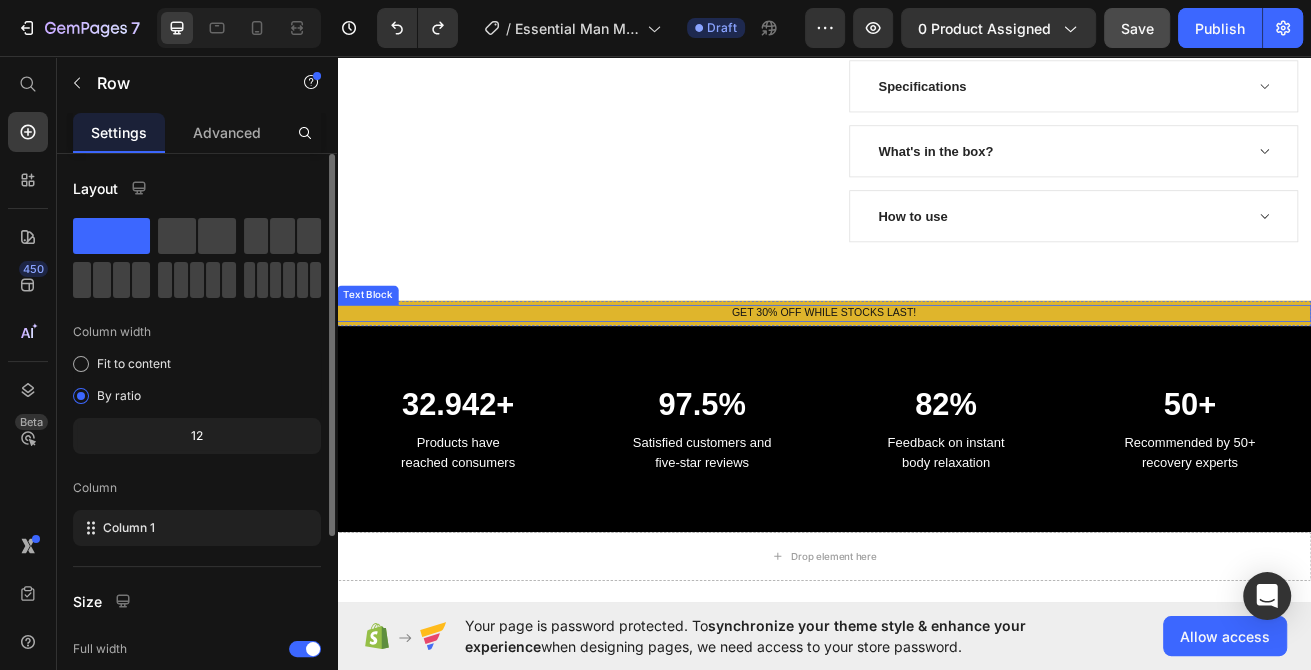 click on "GET 30% OFF WHILE STOCKS LAST!" at bounding box center (937, 373) 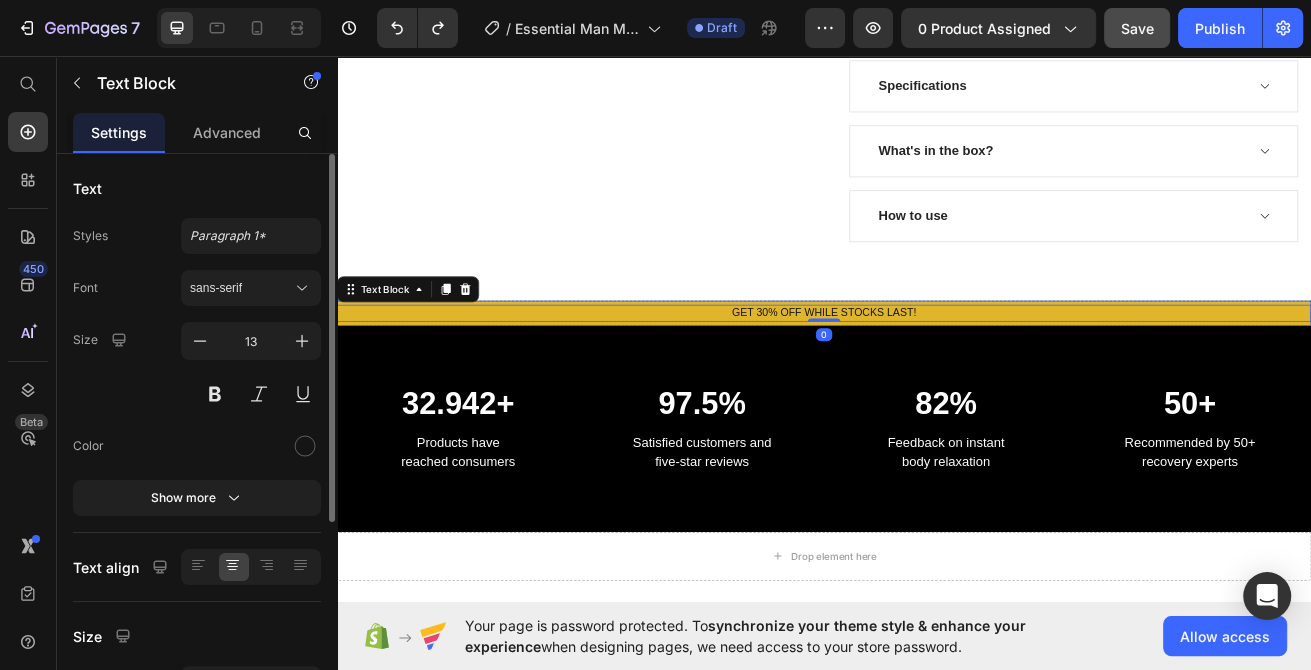 click on "GET 30% OFF WHILE STOCKS LAST! Text Block   0 Row" at bounding box center (937, 373) 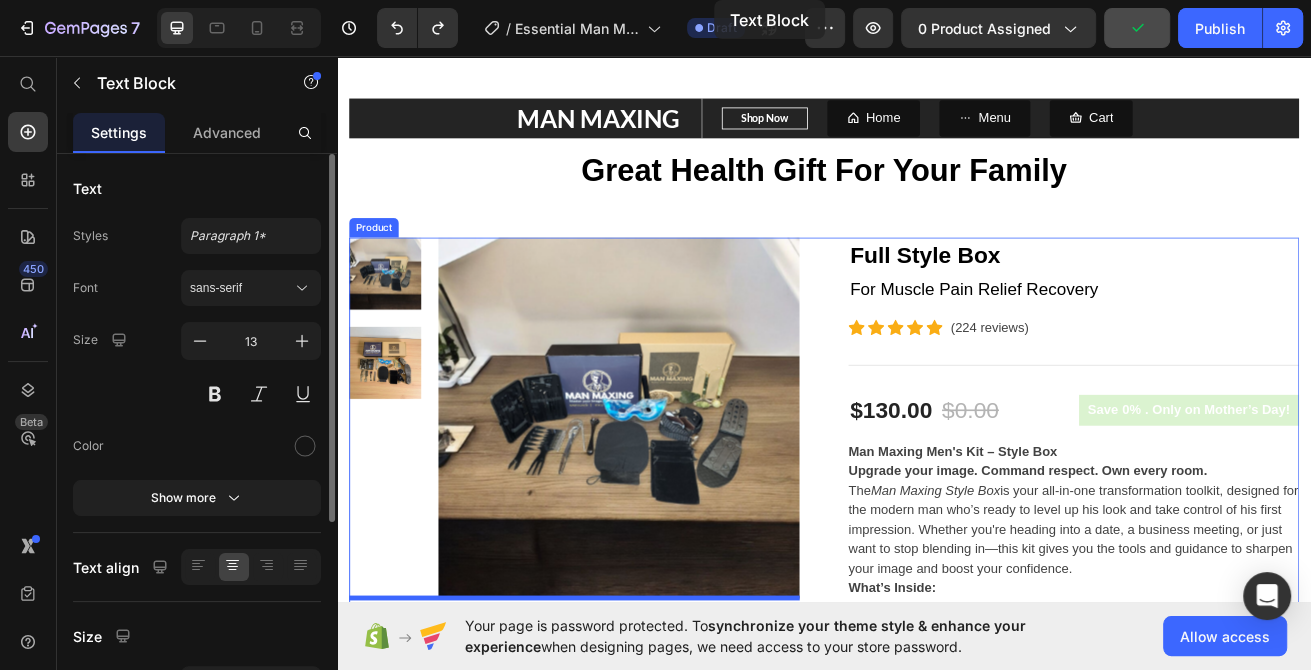 scroll, scrollTop: 0, scrollLeft: 0, axis: both 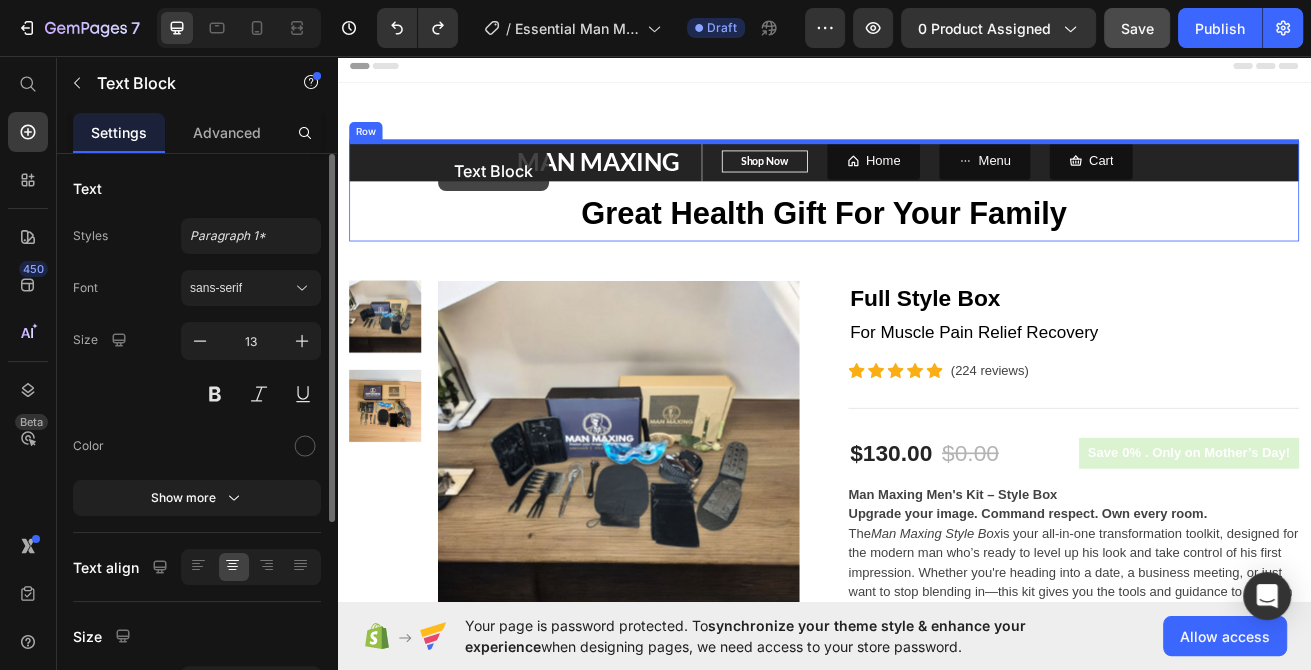 drag, startPoint x: 626, startPoint y: 376, endPoint x: 438, endPoint y: 151, distance: 293.2047 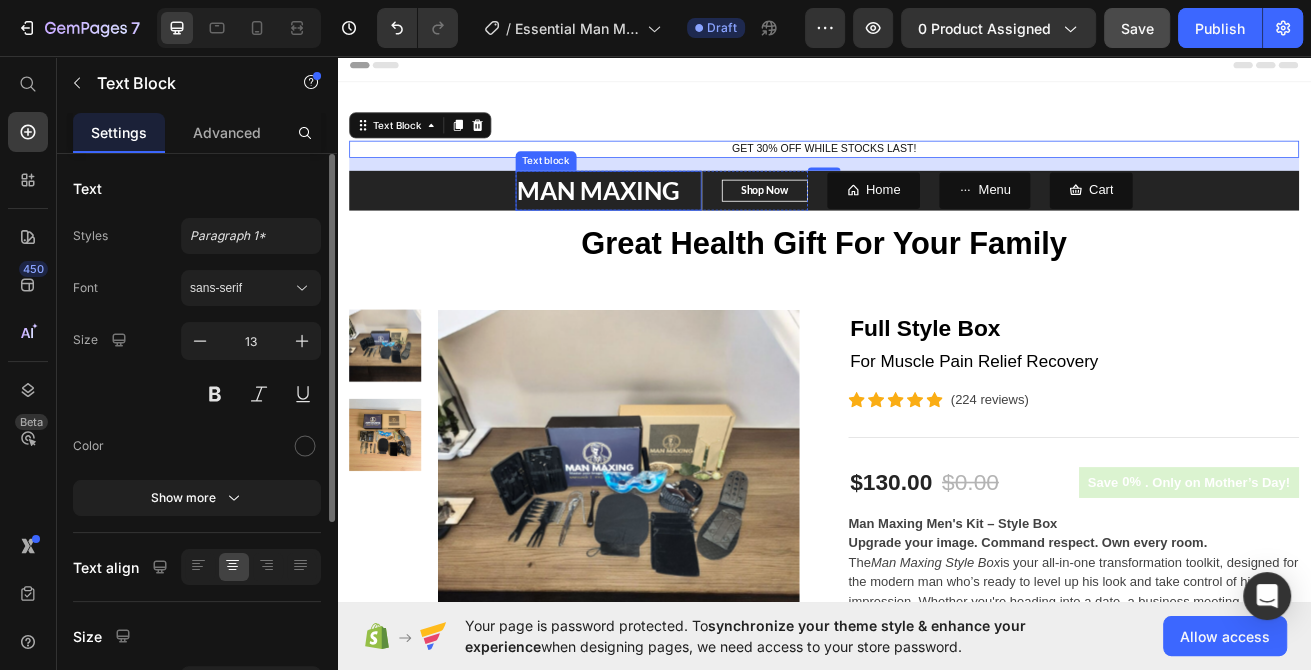 scroll, scrollTop: 0, scrollLeft: 0, axis: both 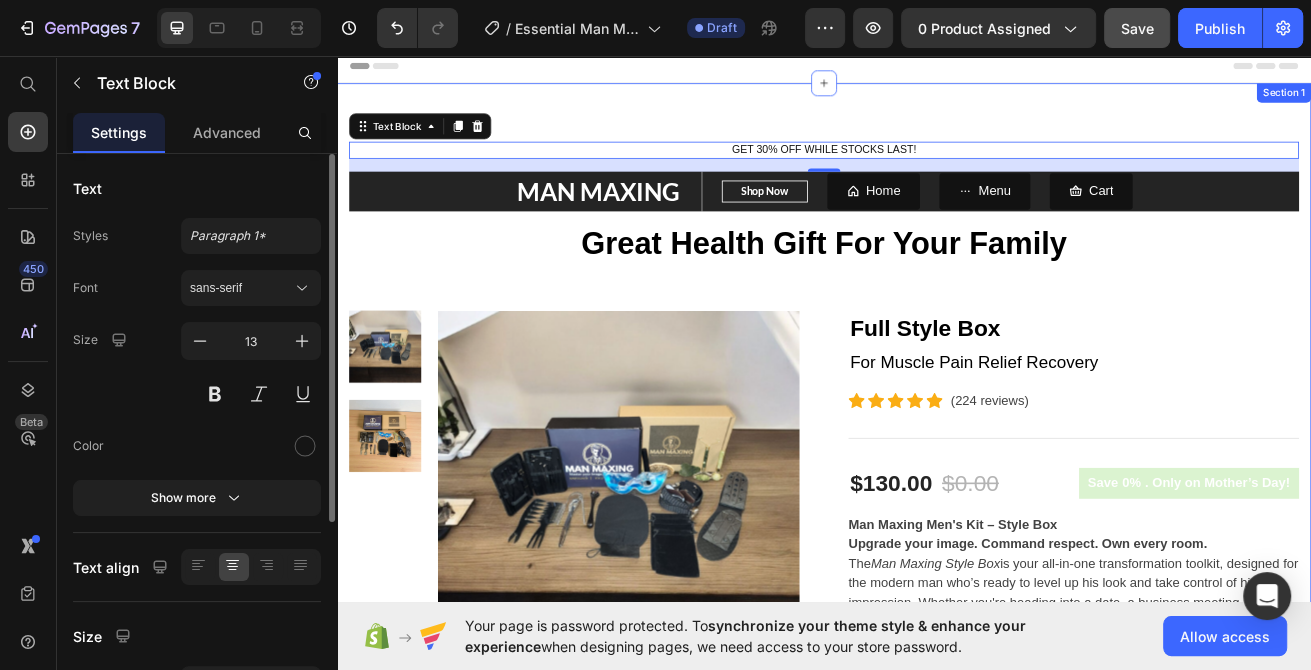 click on "GET 30% OFF WHILE STOCKS LAST!" at bounding box center [937, 172] 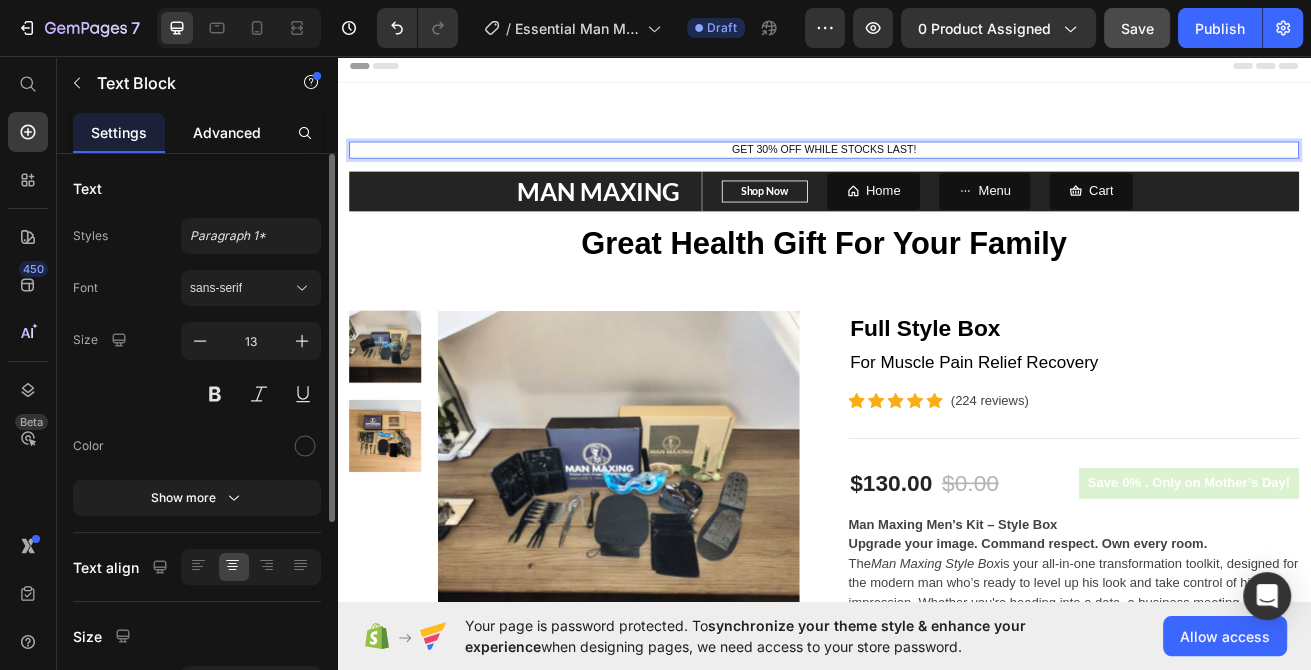 click on "Advanced" at bounding box center (227, 132) 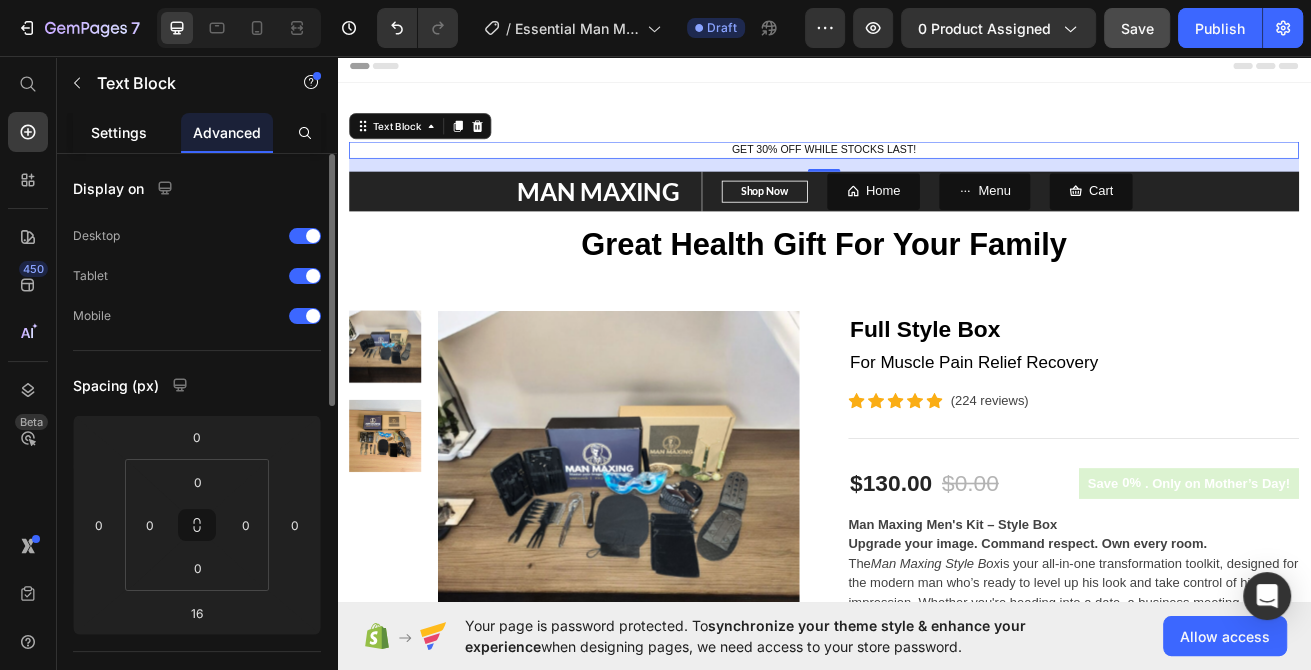 click on "Settings" at bounding box center (119, 132) 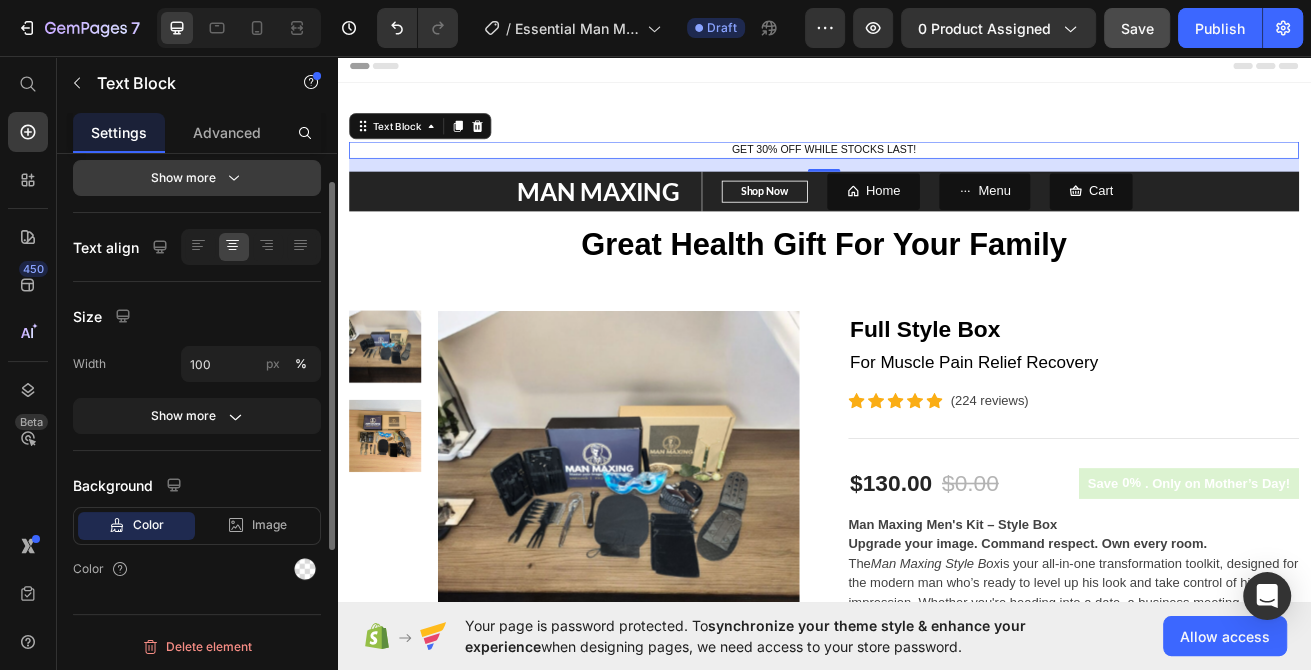 scroll, scrollTop: 212, scrollLeft: 0, axis: vertical 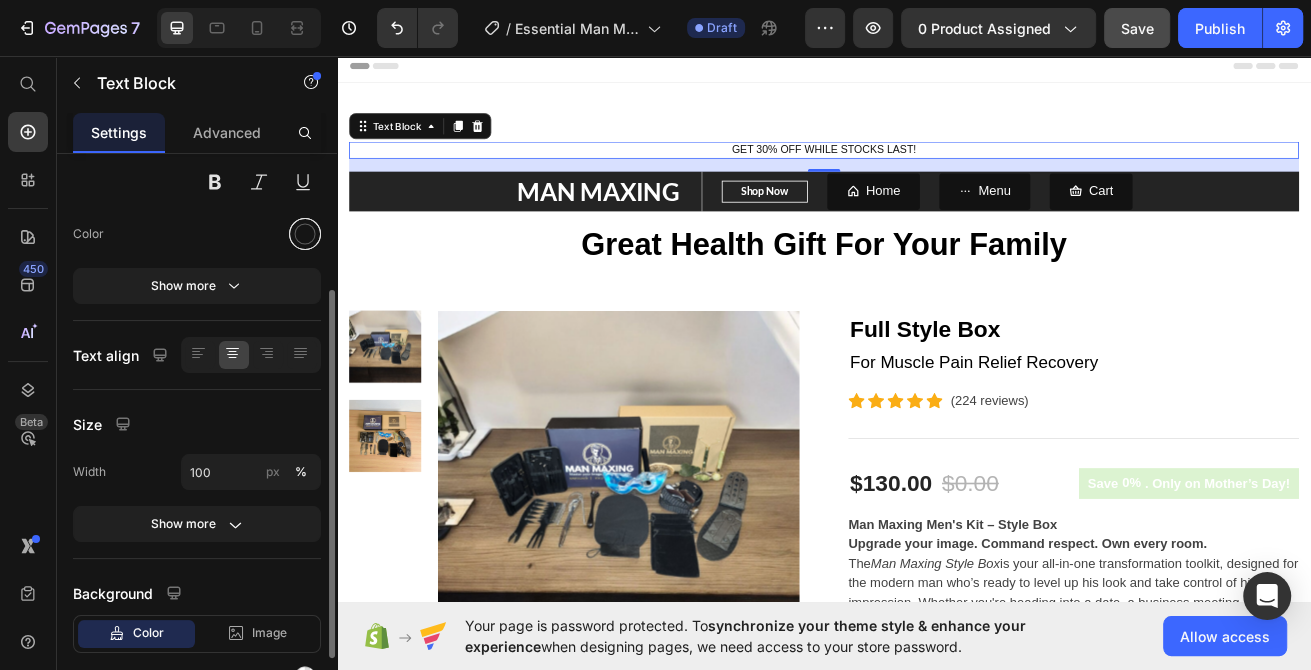 click at bounding box center [305, 234] 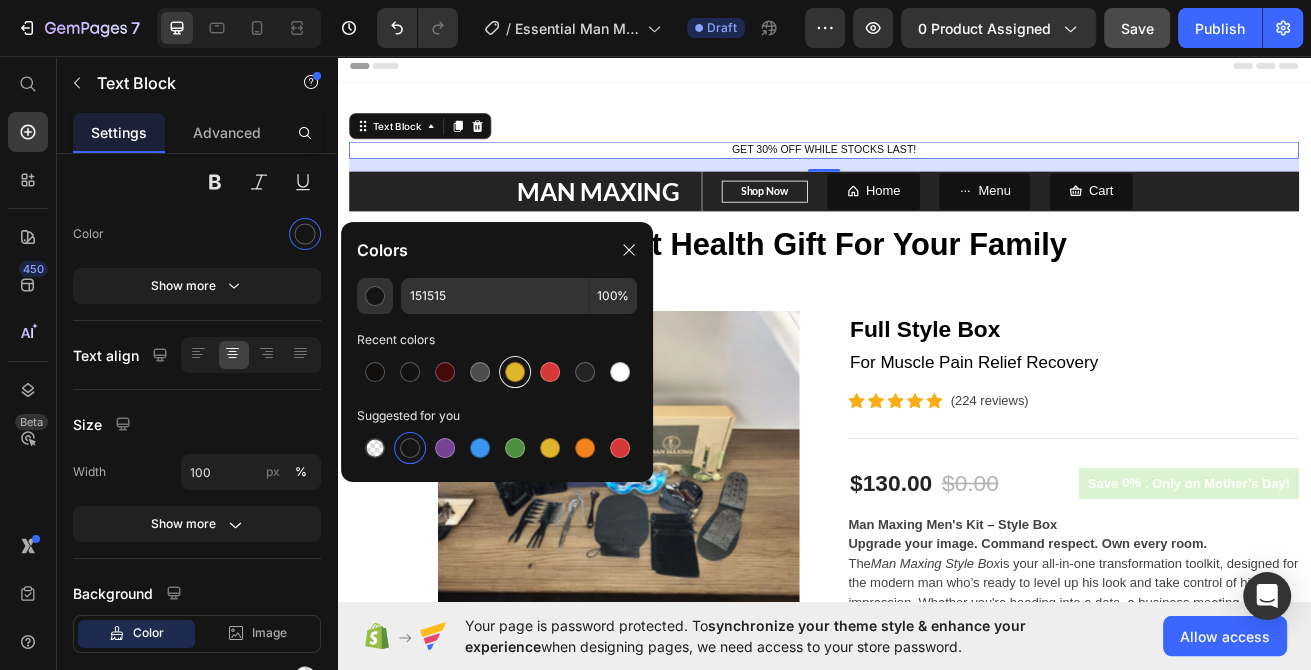 click at bounding box center [515, 372] 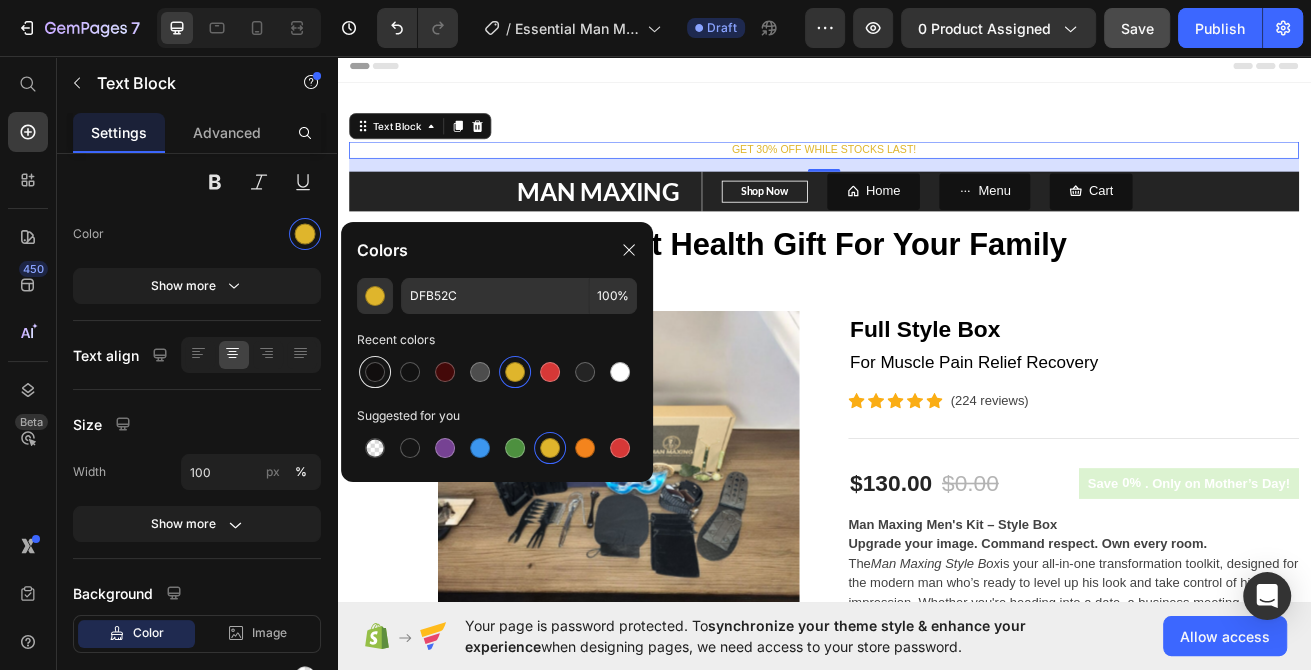 click at bounding box center (375, 372) 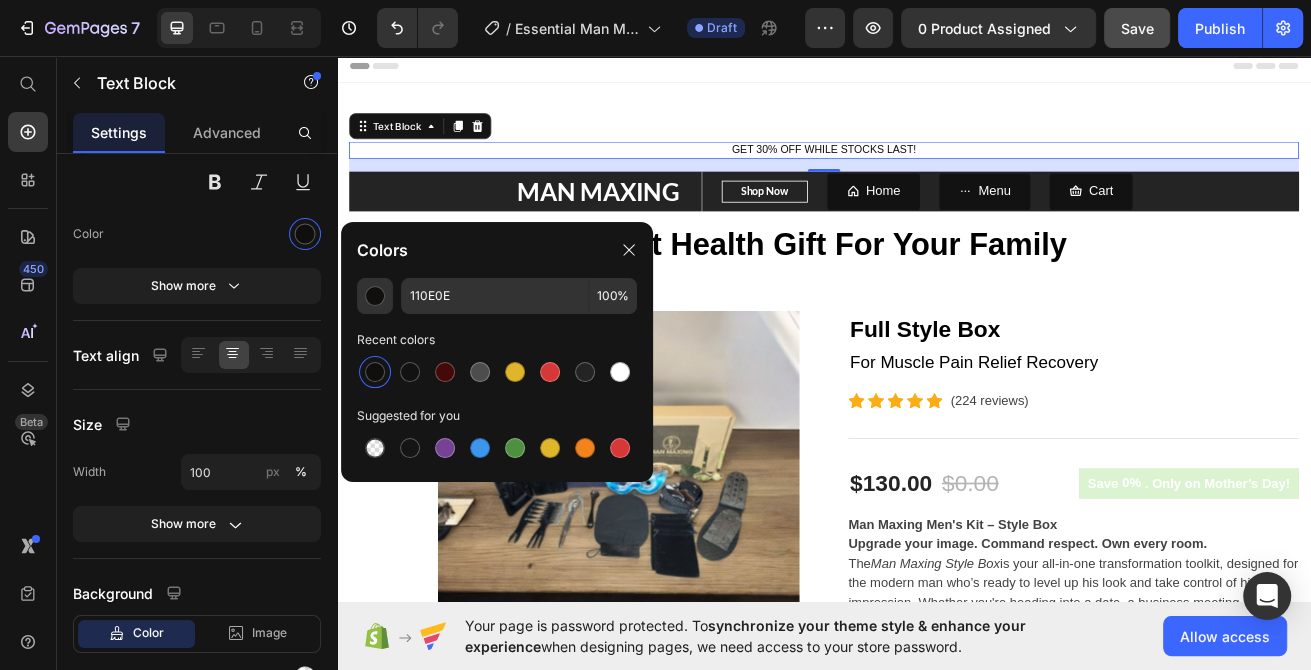 click on "GET 30% OFF WHILE STOCKS LAST!" at bounding box center (937, 172) 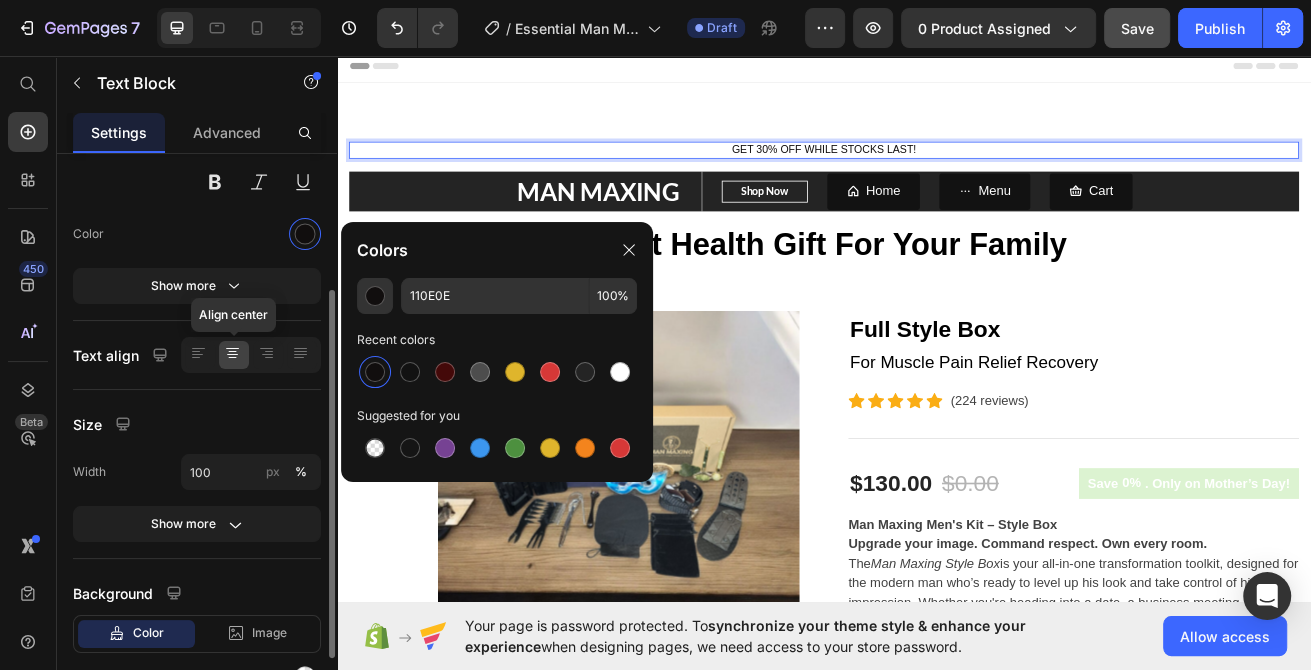 scroll, scrollTop: 320, scrollLeft: 0, axis: vertical 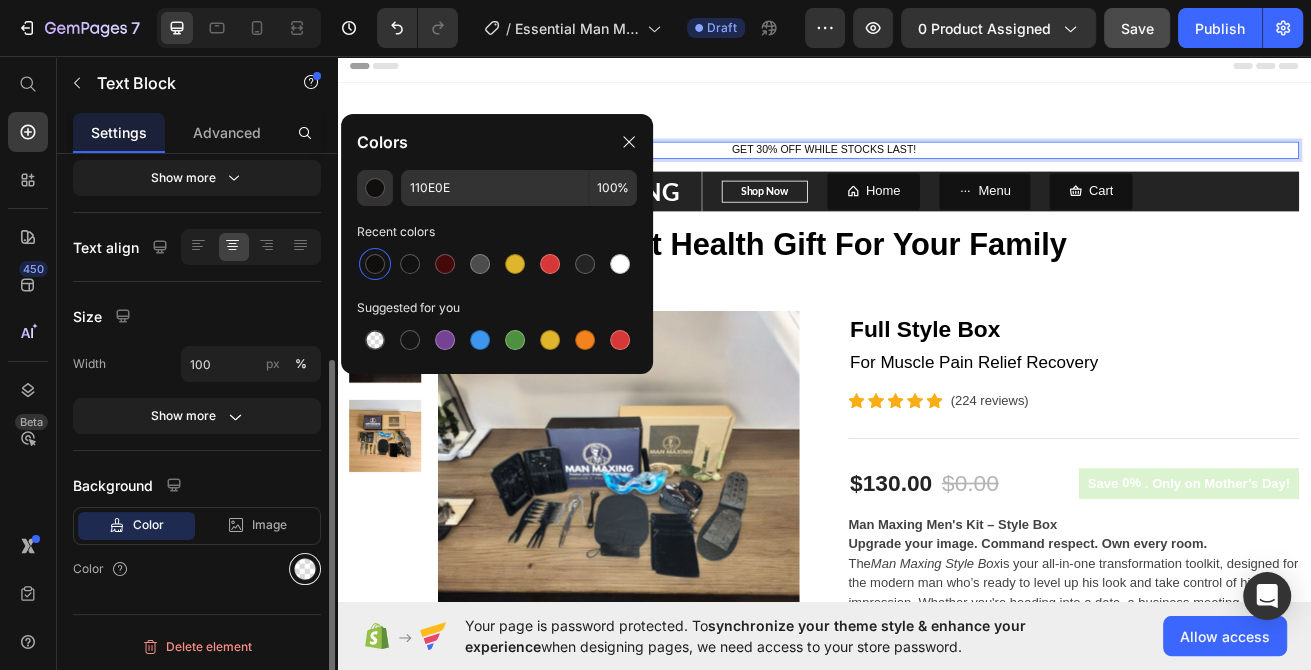 click at bounding box center [305, 569] 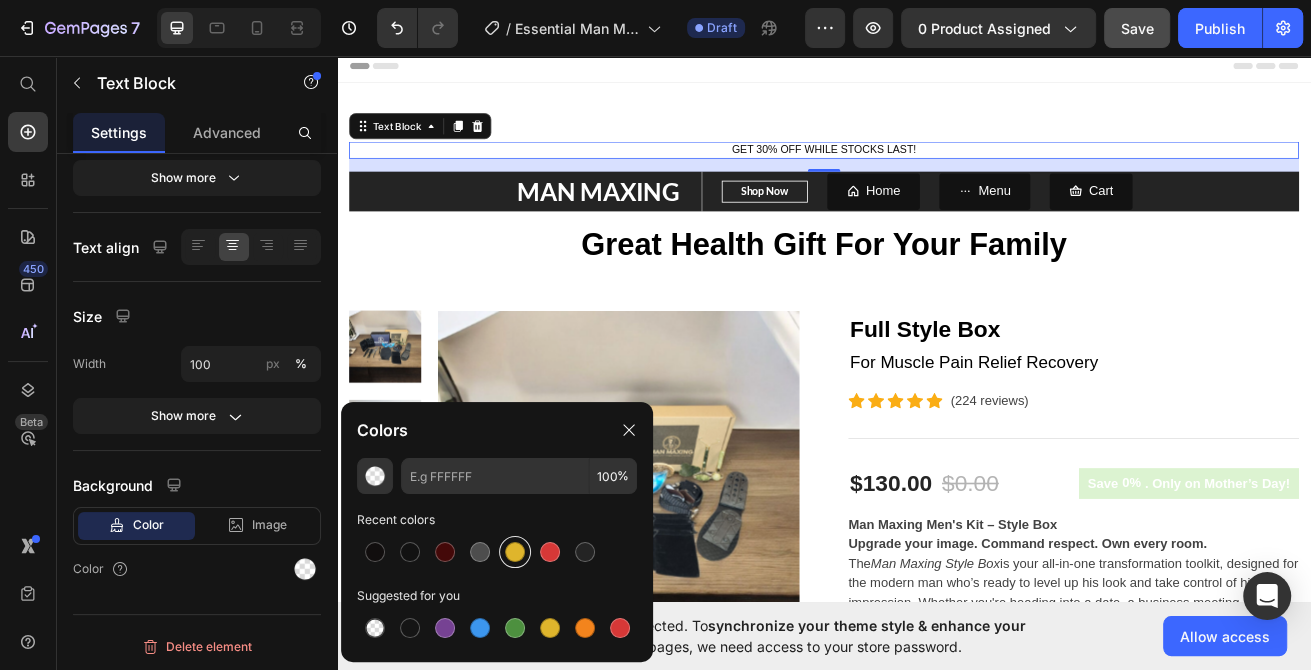 click at bounding box center [515, 552] 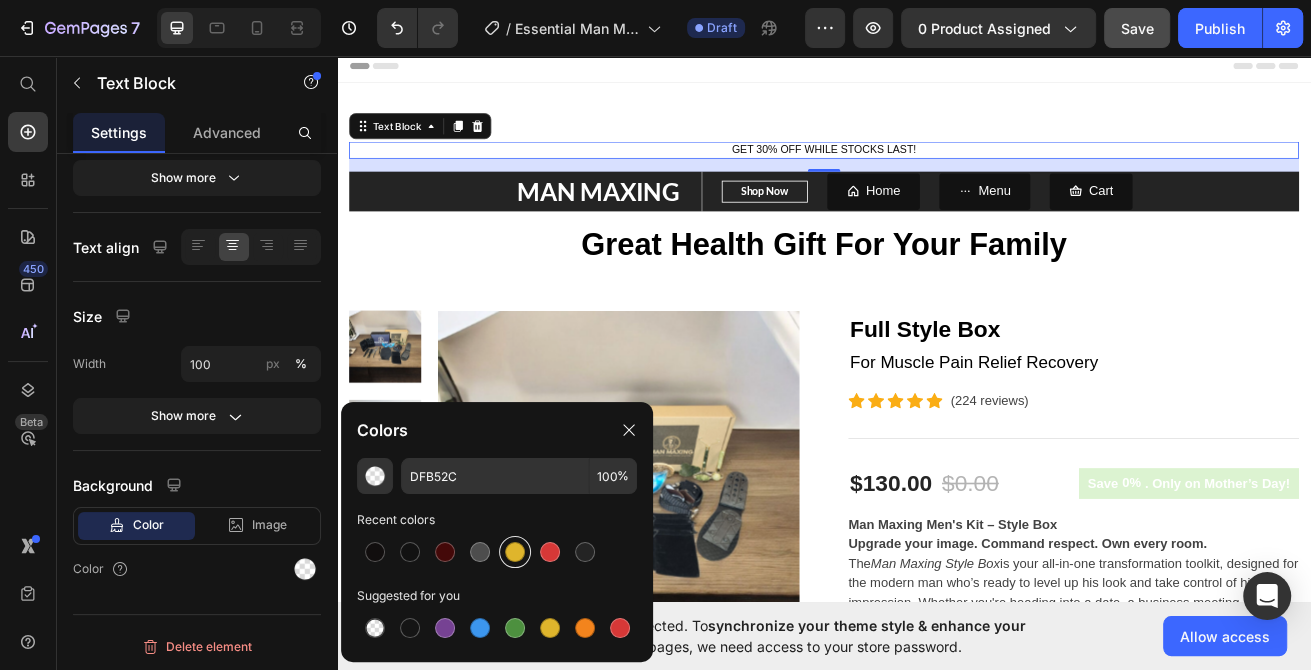 scroll, scrollTop: 320, scrollLeft: 0, axis: vertical 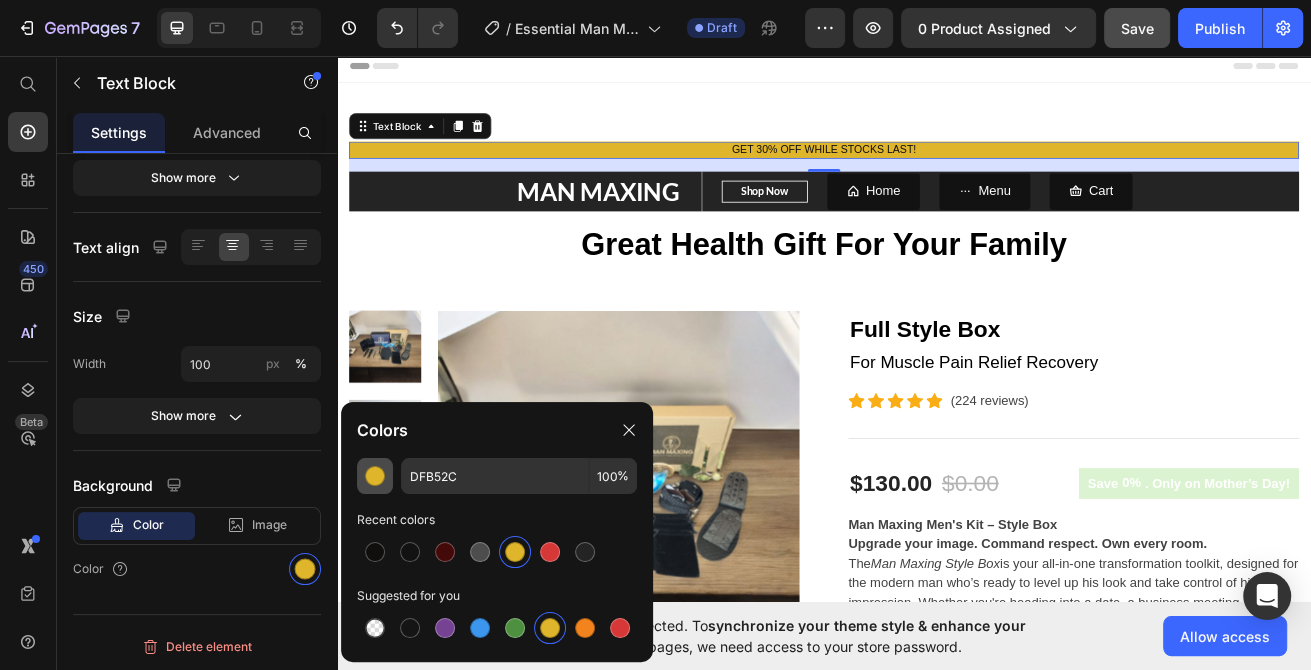 click at bounding box center [375, 476] 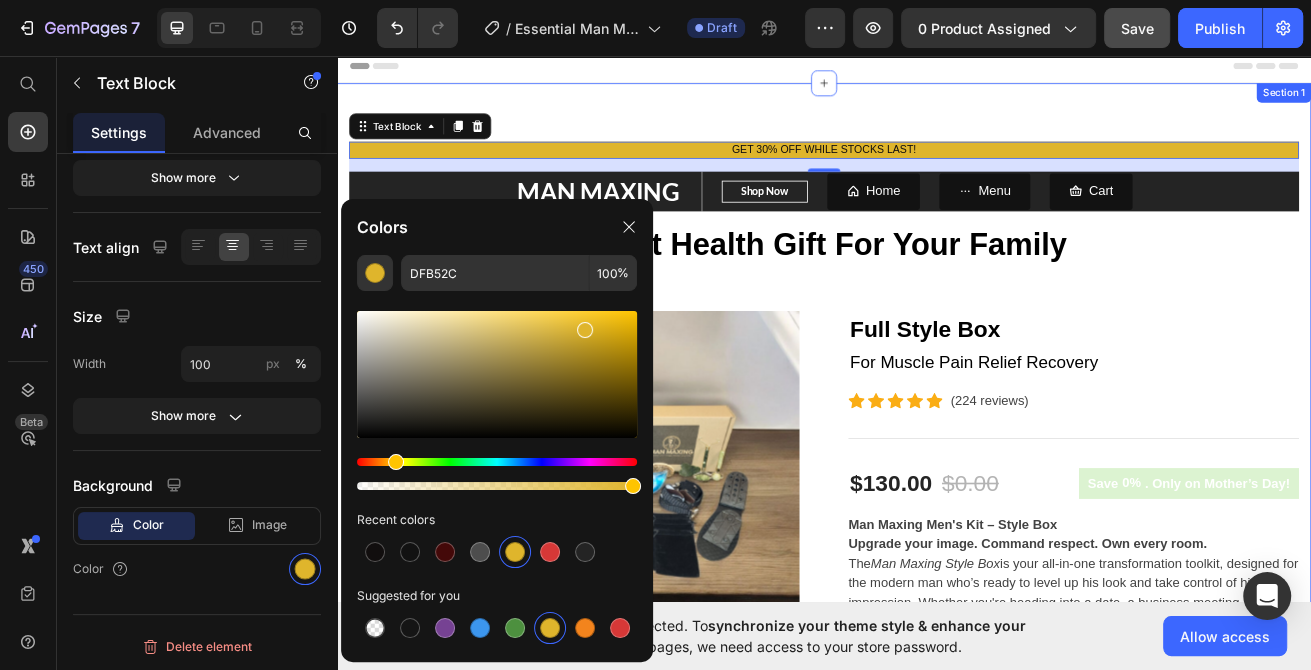 click on "Header" at bounding box center [937, 69] 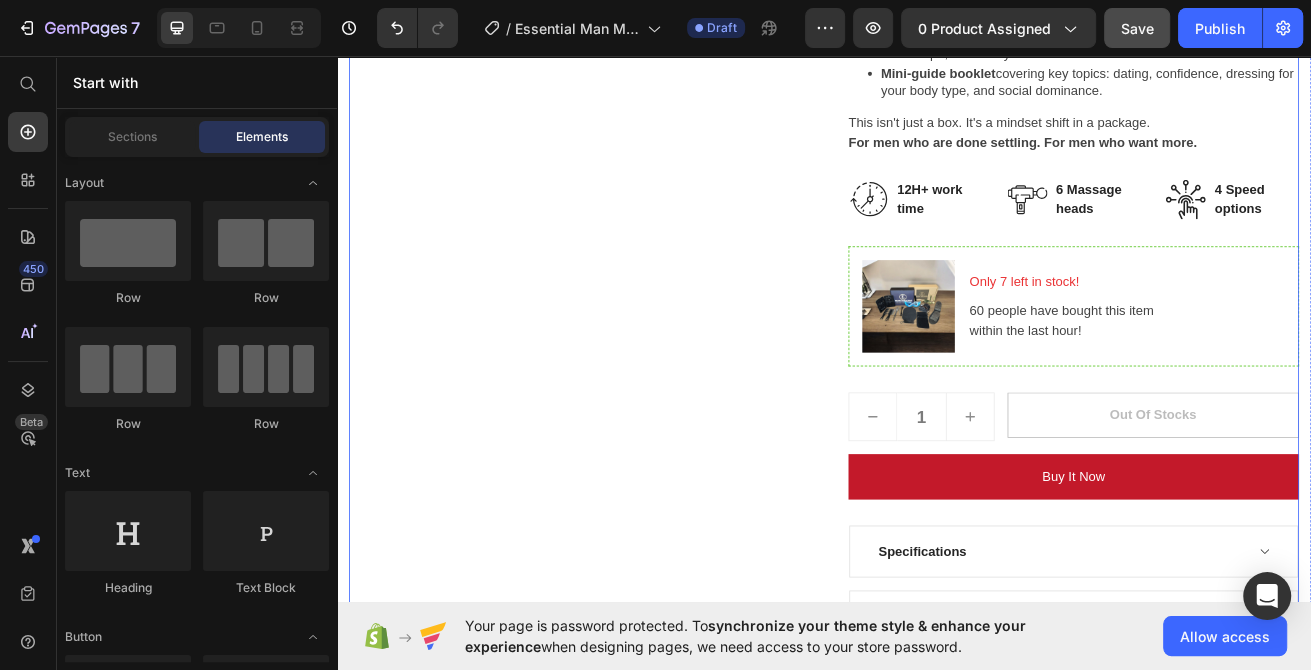 scroll, scrollTop: 1392, scrollLeft: 0, axis: vertical 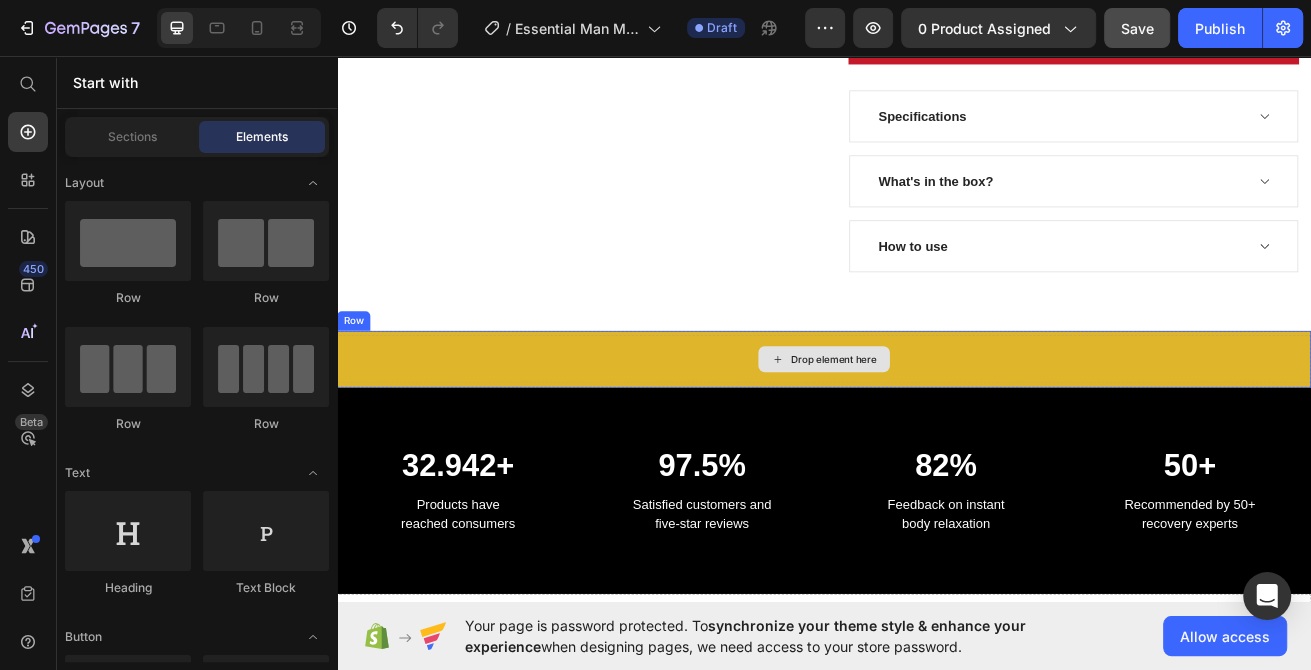 click on "Drop element here" at bounding box center [937, 430] 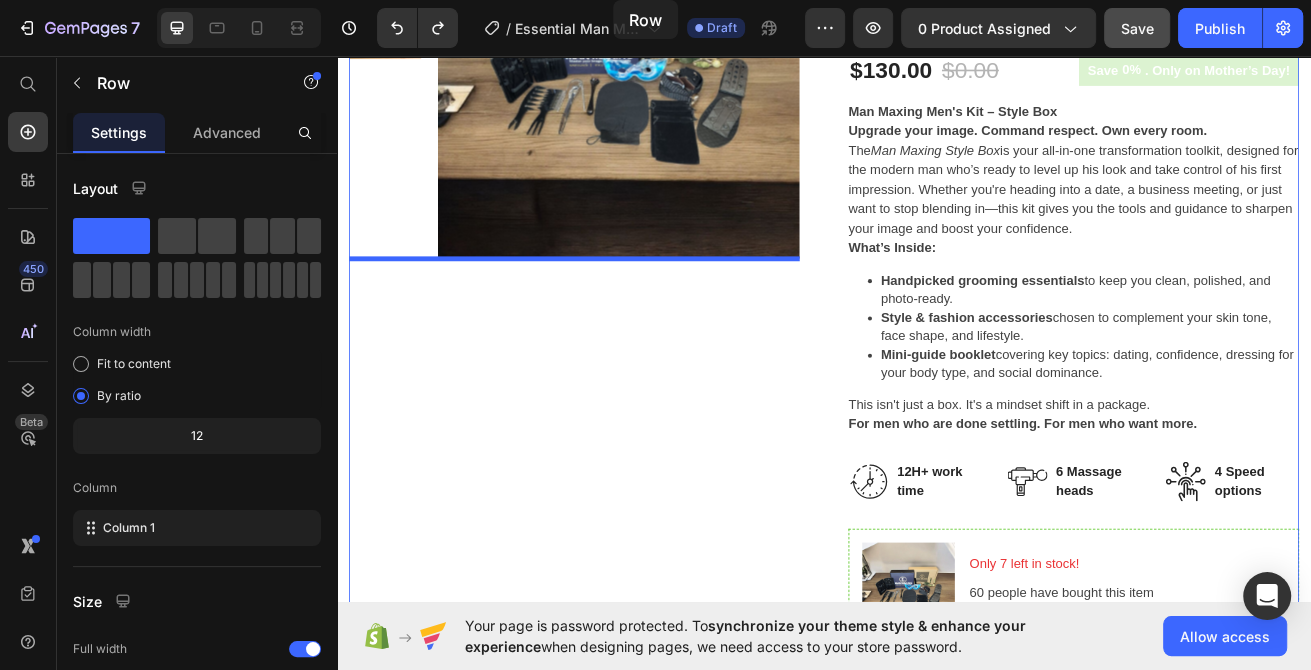 scroll, scrollTop: 0, scrollLeft: 0, axis: both 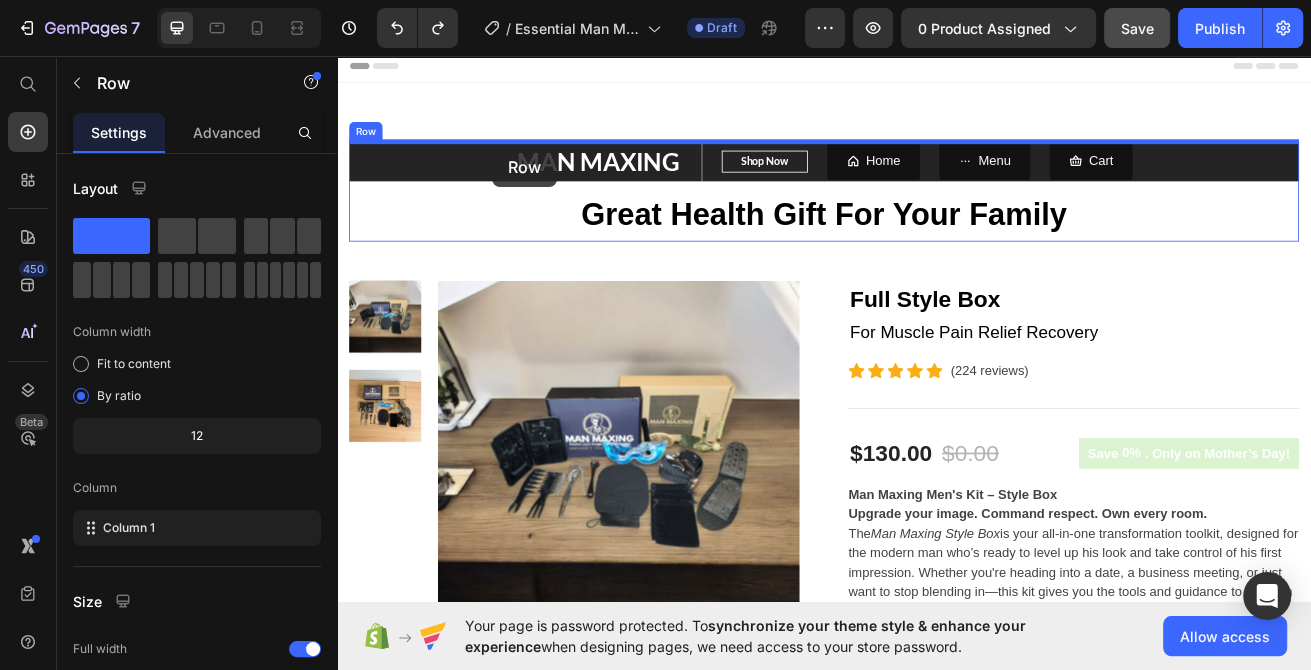 drag, startPoint x: 369, startPoint y: 414, endPoint x: 492, endPoint y: 147, distance: 293.9694 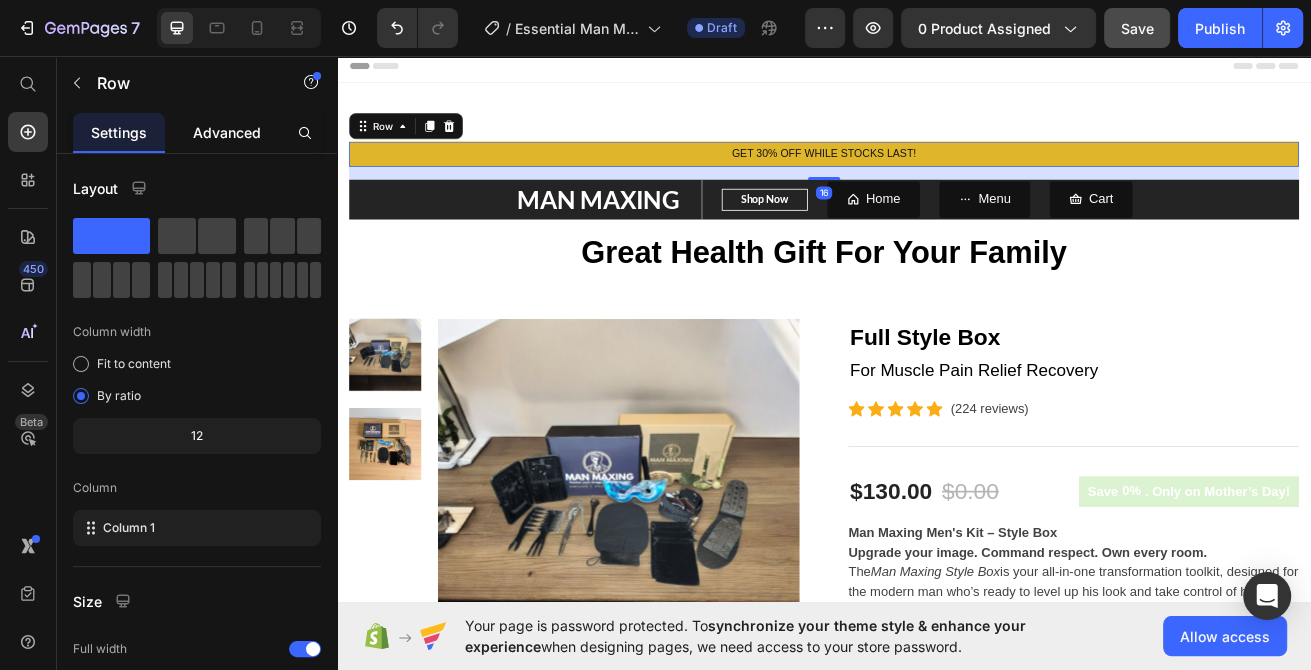 click on "Advanced" 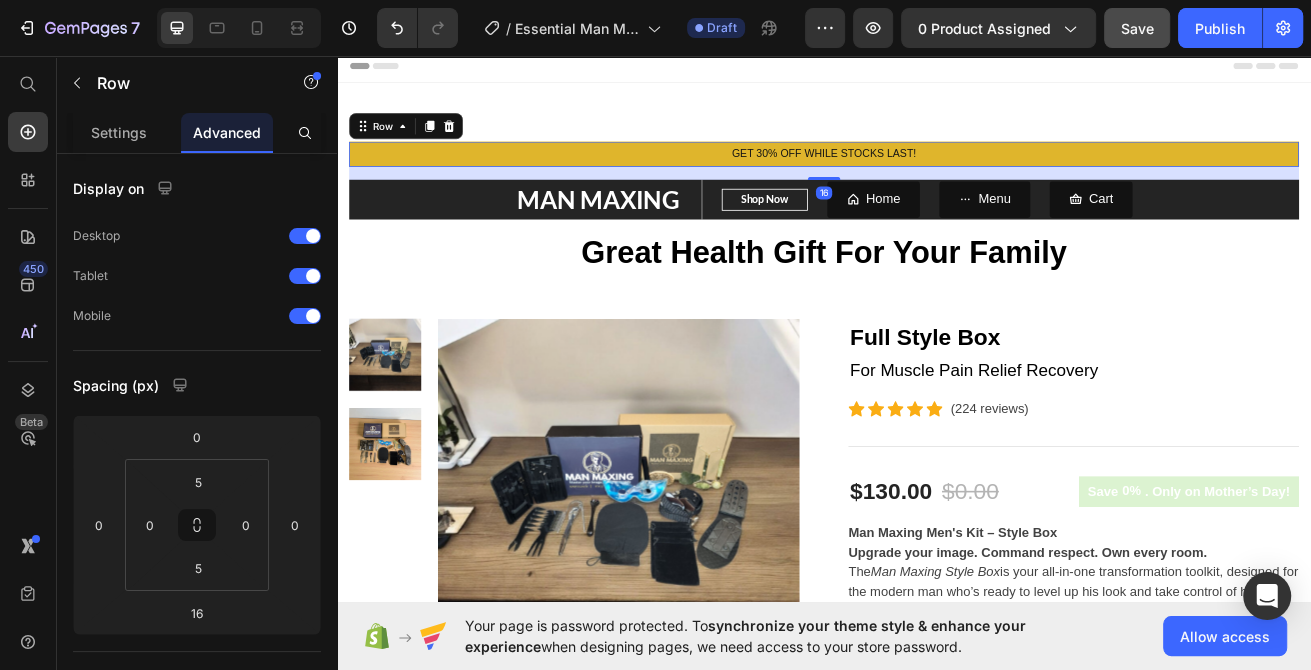 click on "Advanced" at bounding box center (227, 132) 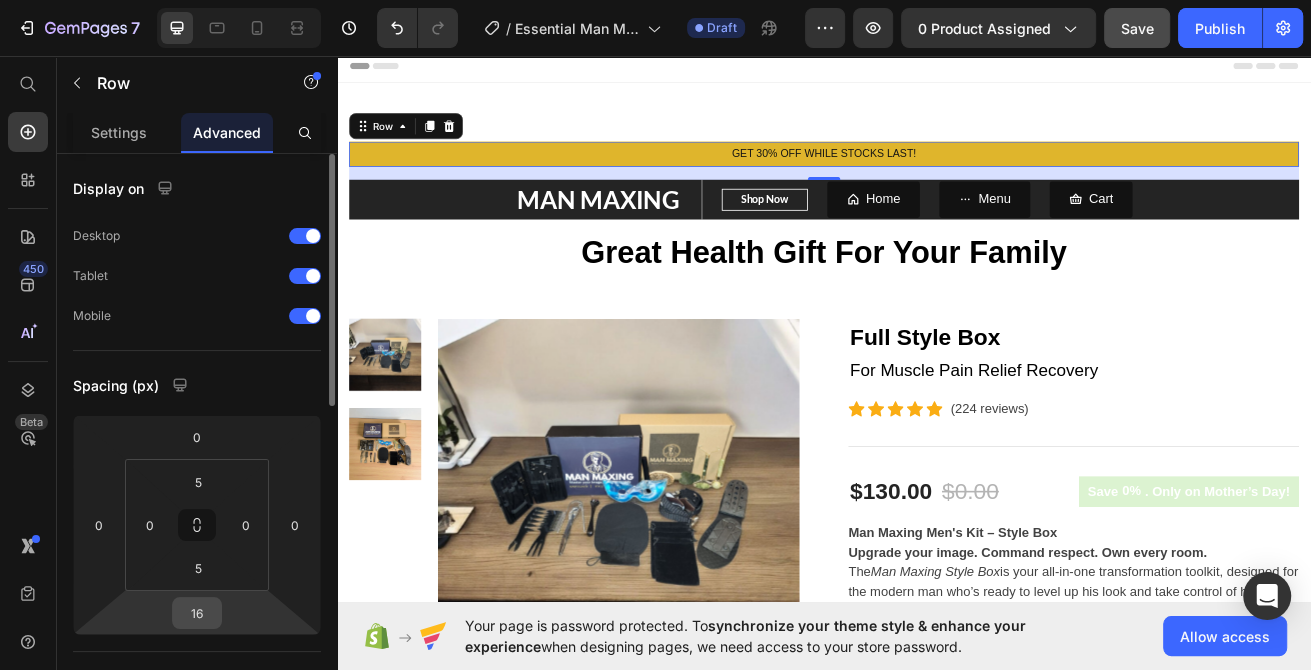 click on "16" at bounding box center (197, 613) 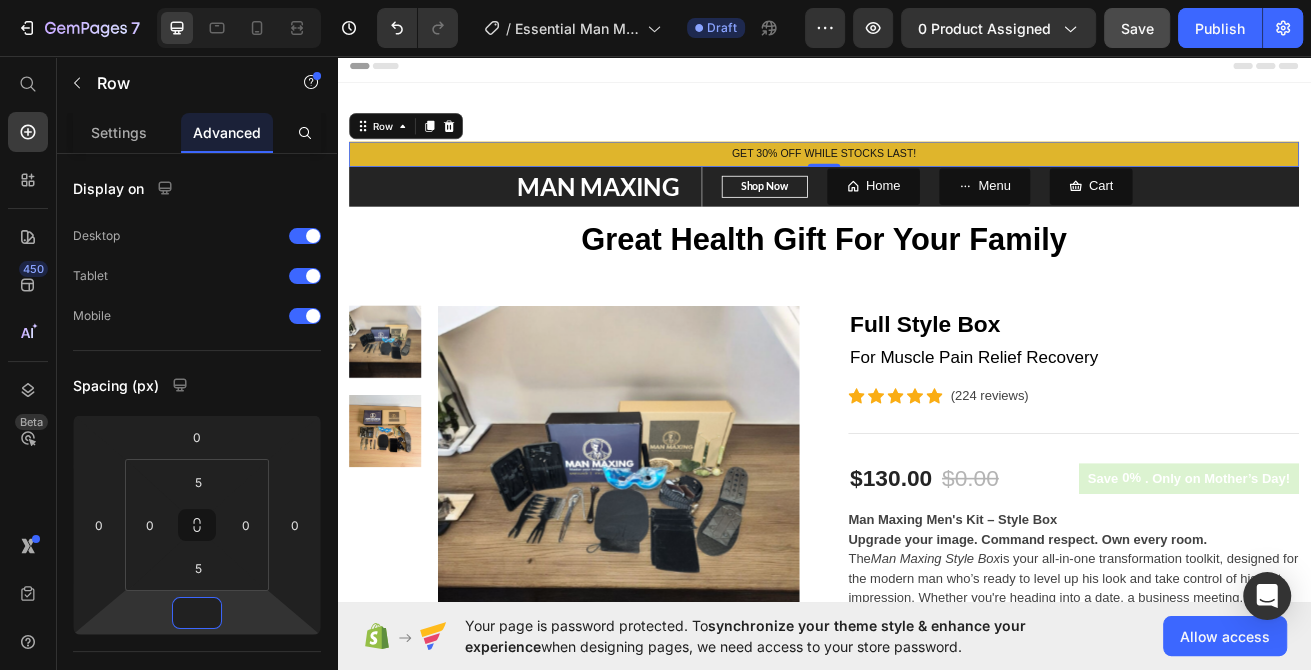 type on "0" 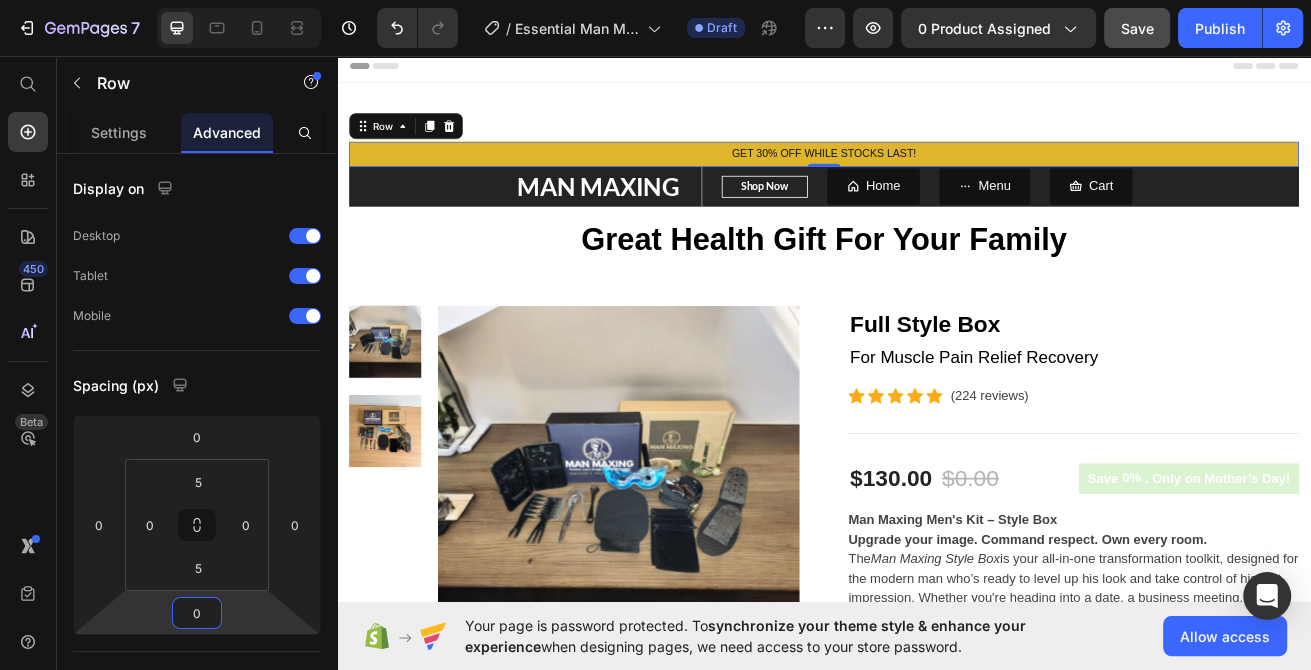 click on "7   /  Essential Man Maxing Kit Draft Preview 0 product assigned  Save   Publish" 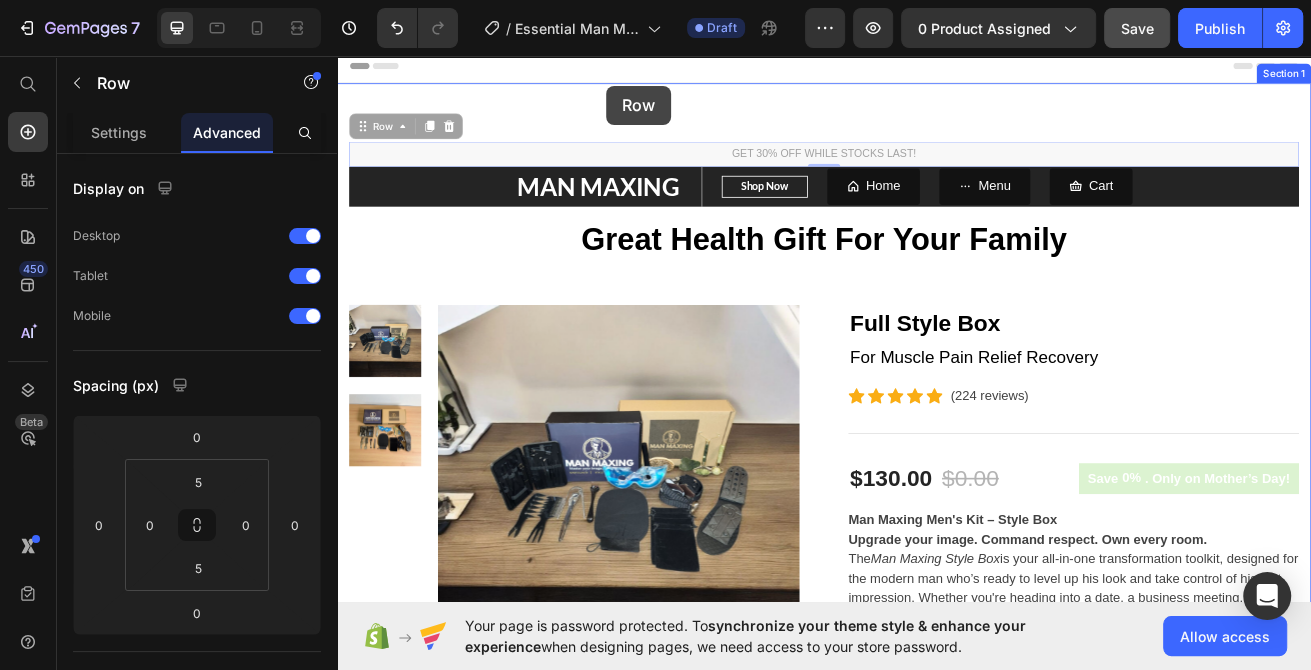 drag, startPoint x: 590, startPoint y: 165, endPoint x: 605, endPoint y: 89, distance: 77.46612 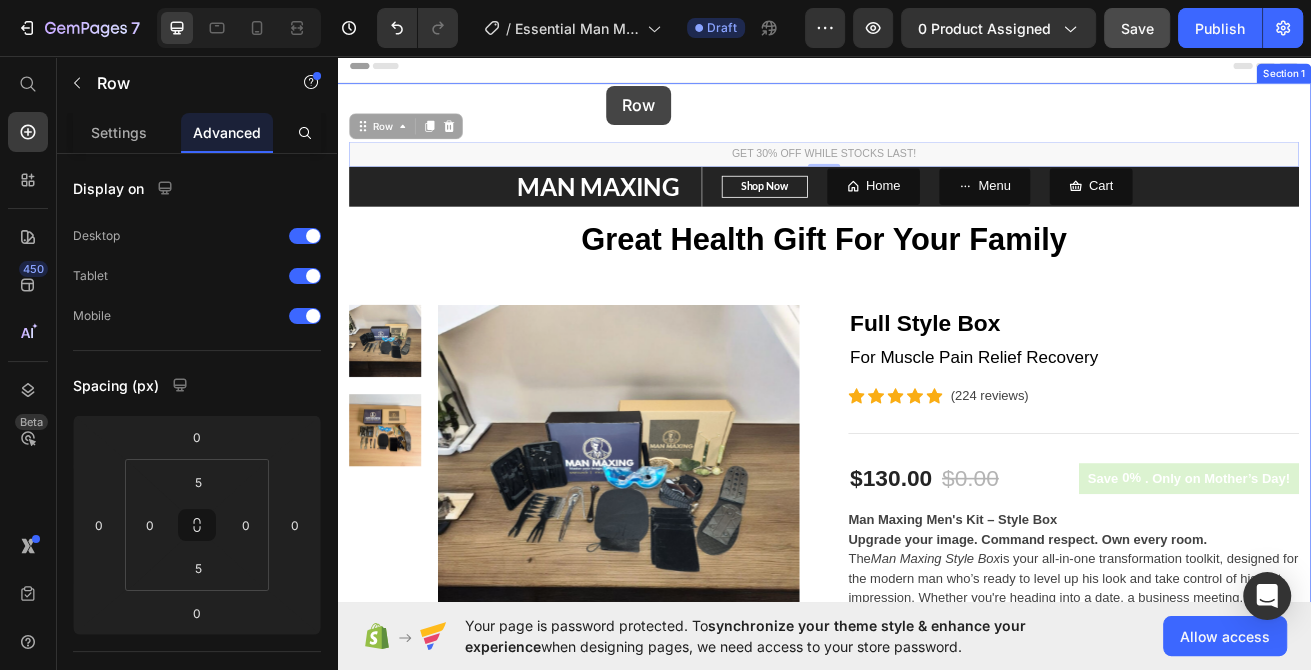 click on "Header GET 30% OFF WHILE STOCKS LAST! Text Block Row   0 GET 30% OFF WHILE STOCKS LAST! Text Block Row   0 MAN MAXING Text block Shop Now Button Row
Home Button
Menu Button
Cart Button Row Great Health Gift For Your Family Heading Row Product Images Full Style Box (P) Title For Muscle Pain Relief Recovery Text block                Icon                Icon                Icon                Icon                Icon Icon List Hoz (224 reviews) Text block Row                Title Line $130.00 (P) Price $0.00 (P) Price Row Save 0% . Only on Mother’s Day! (P) Tag Row Man Maxing Men's Kit – Style Box
Upgrade your image. Command respect. Own every room.
The  Man Maxing Style Box
What’s Inside:
Handpicked grooming essentials  to keep you clean, polished, and photo-ready.
Style & fashion accessories  chosen to complement your skin tone, face shape, and lifestyle.
Mini-guide booklet
(P) Description Image 12H+ work time Text block" at bounding box center [937, 1708] 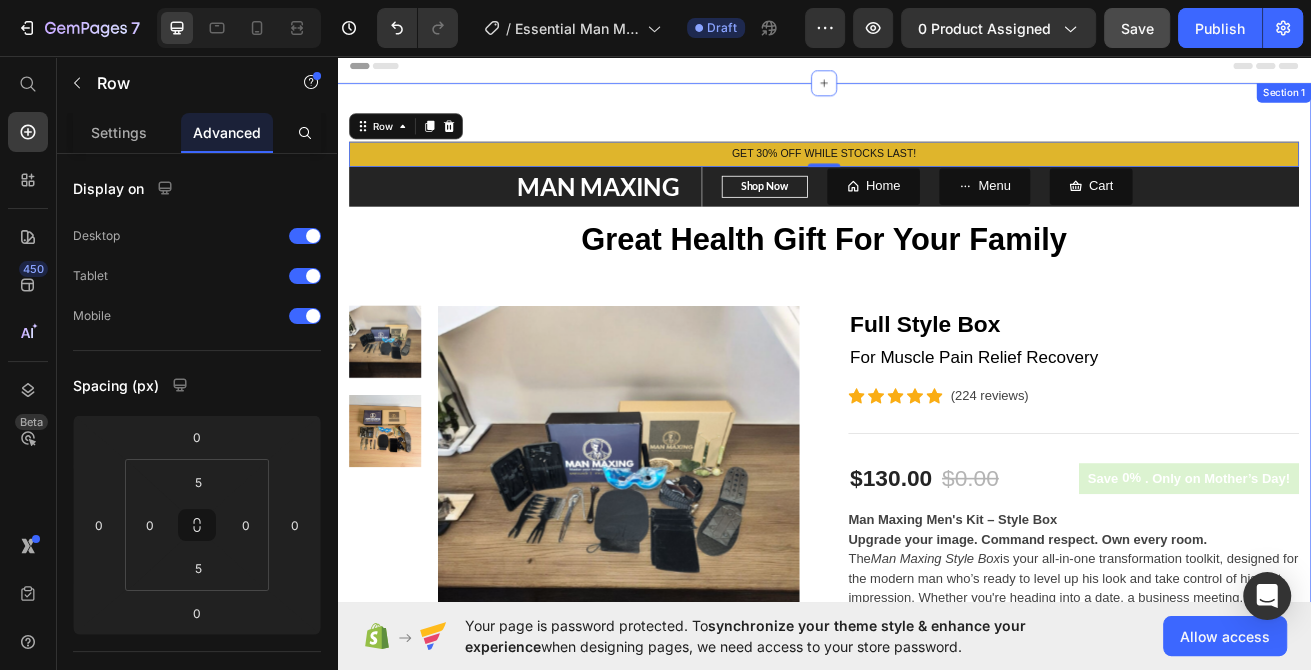 click on "GET 30% OFF WHILE STOCKS LAST! Text Block Row   0 MAN MAXING Text block Shop Now Button Row
Home Button
Menu Button
Cart Button Row Great Health Gift For Your Family Heading Row Product Images Full Style Box (P) Title For Muscle Pain Relief Recovery Text block                Icon                Icon                Icon                Icon                Icon Icon List Hoz (224 reviews) Text block Row                Title Line $130.00 (P) Price $0.00 (P) Price Row Save 0% . Only on Mother’s Day! (P) Tag Row Man Maxing Men's Kit – Style Box
Upgrade your image. Command respect. Own every room.
The  Man Maxing Style Box  is your all-in-one transformation toolkit, designed for the modern man who’s ready to level up his look and take control of his first impression. Whether you're heading into a date, a business meeting, or just want to stop blending in—this kit gives you the tools and guidance to sharpen your image and boost your confidence." at bounding box center (937, 935) 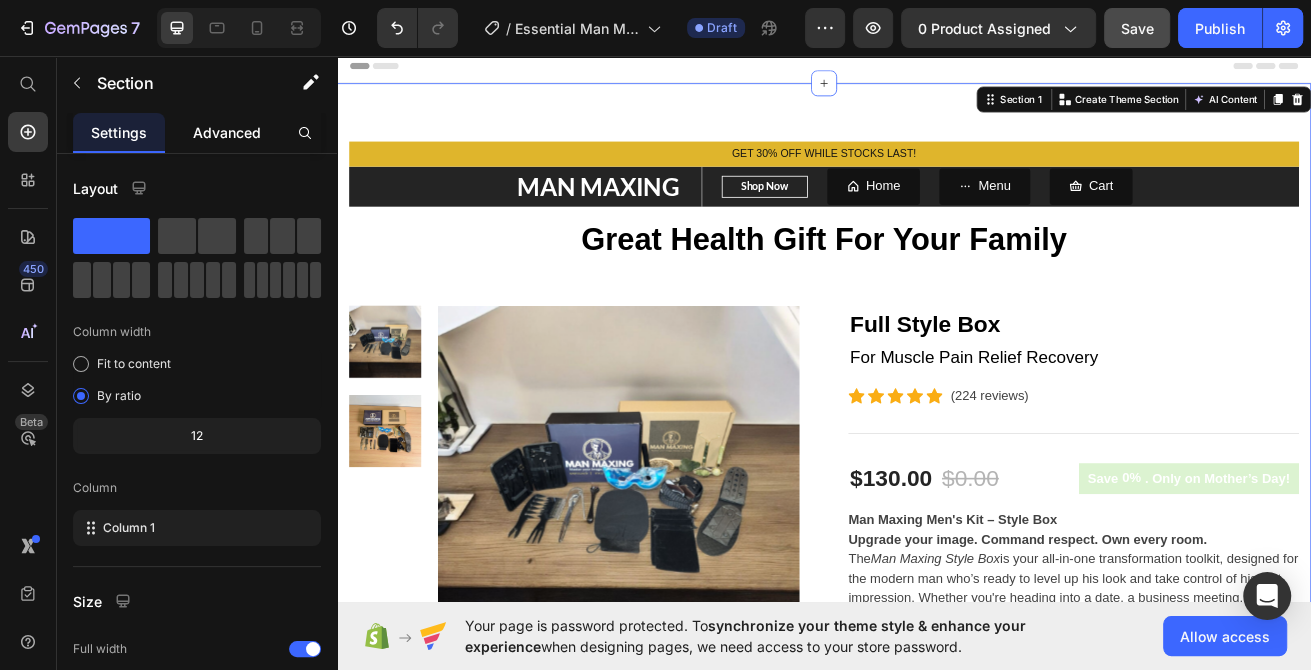 click on "Advanced" 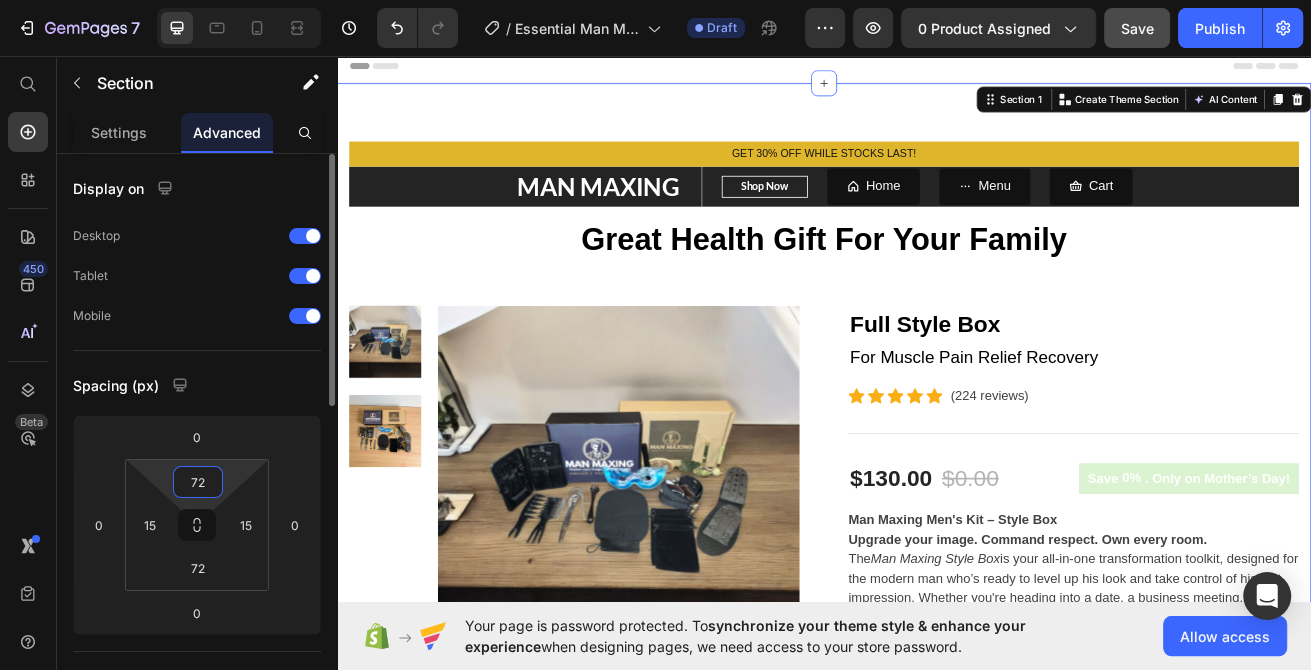 click on "72" at bounding box center [198, 482] 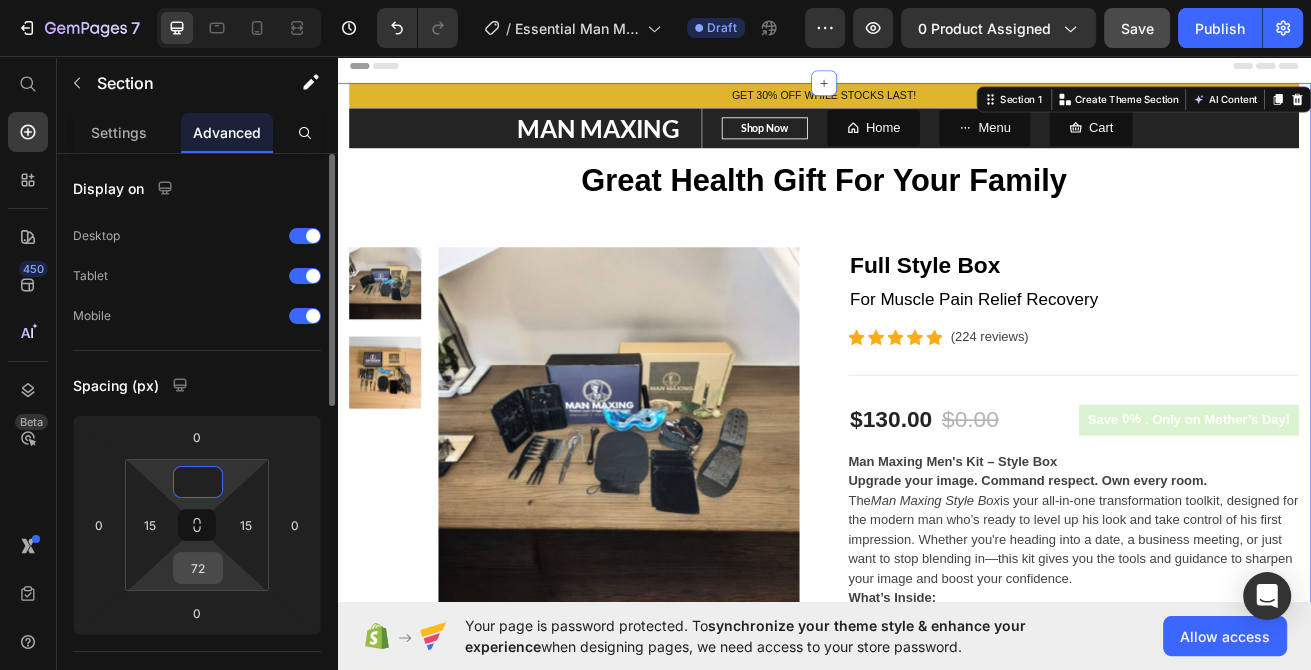 type on "0" 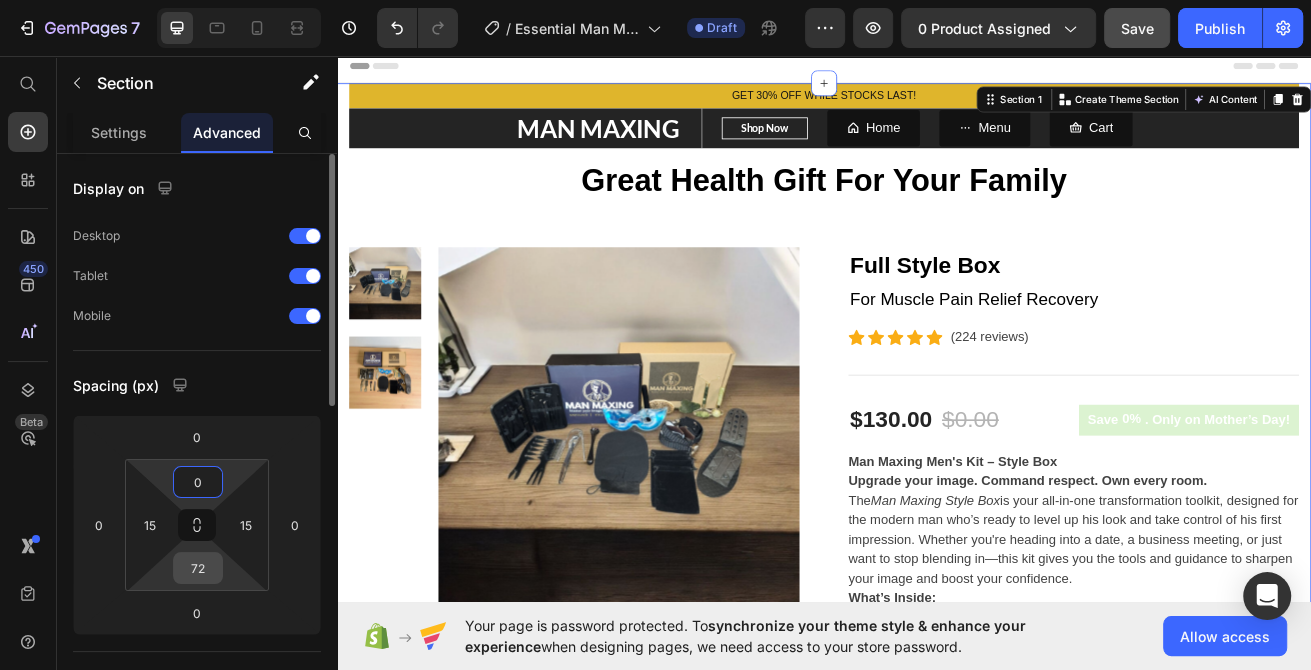 click on "72" at bounding box center [198, 568] 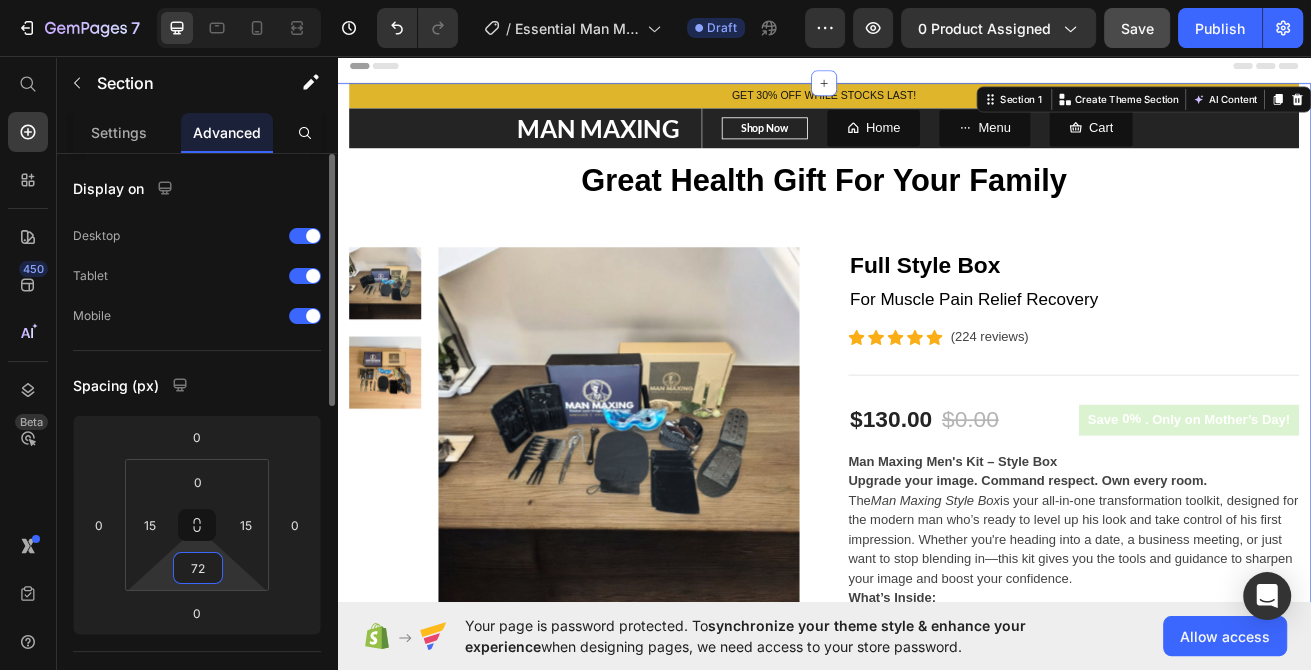 type 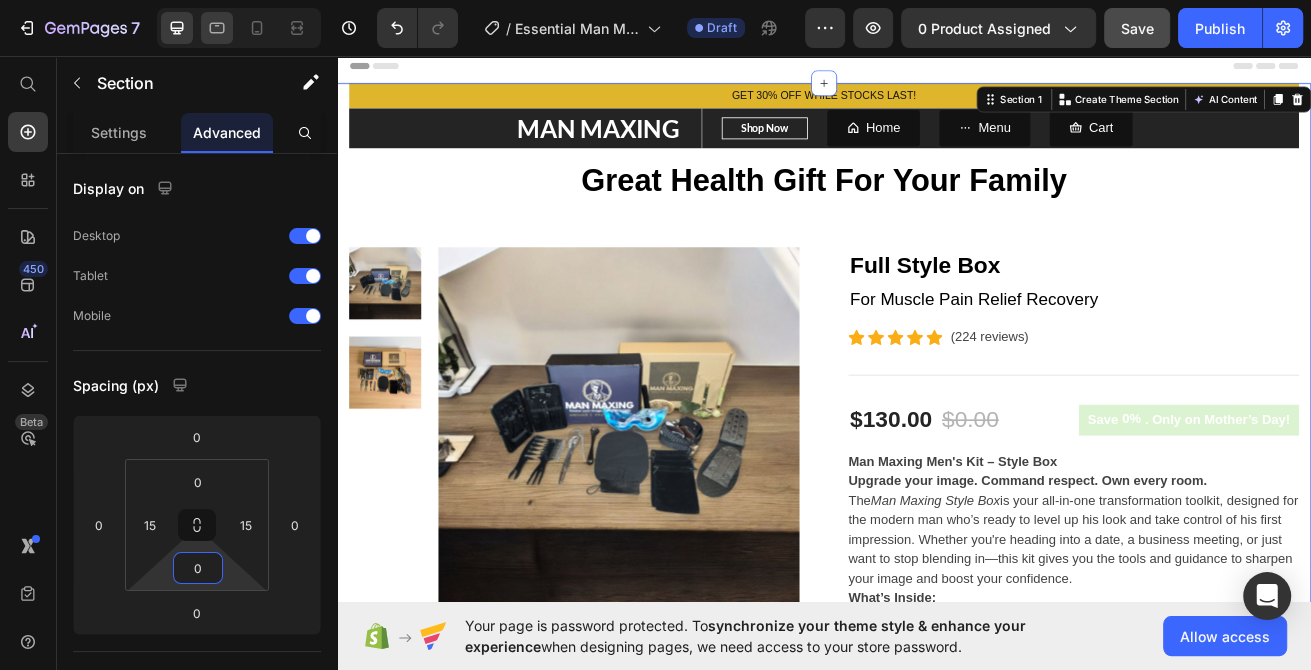 click 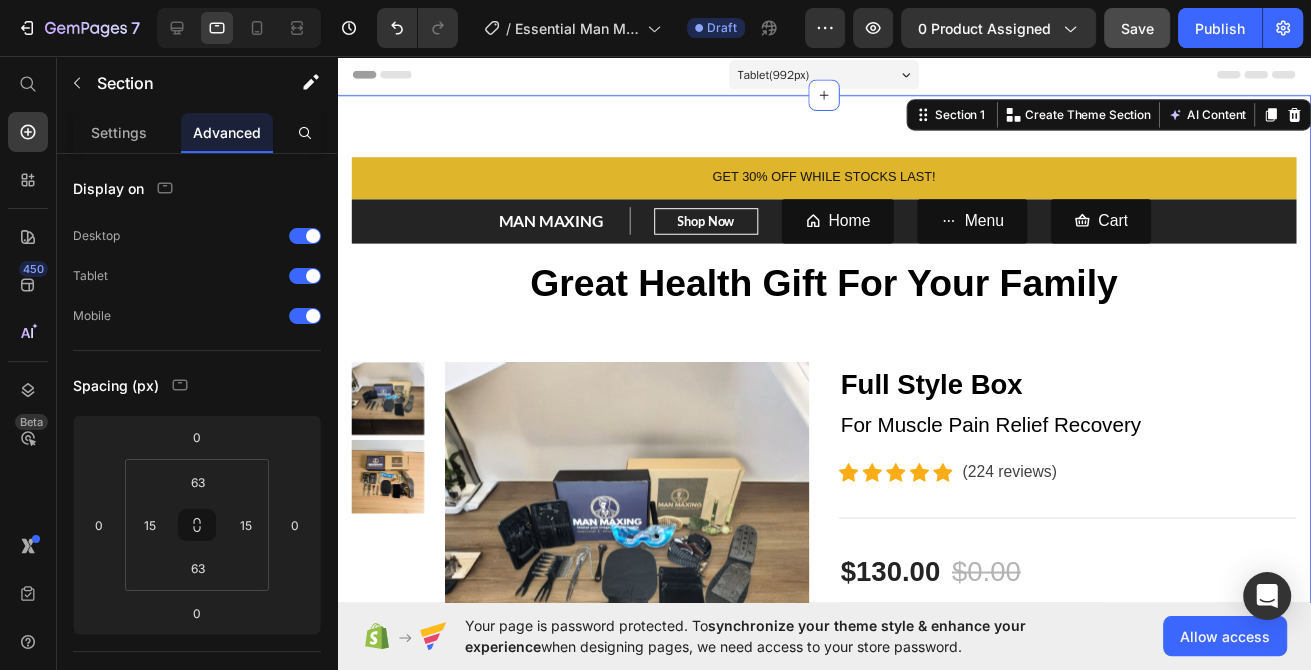click at bounding box center [239, 28] 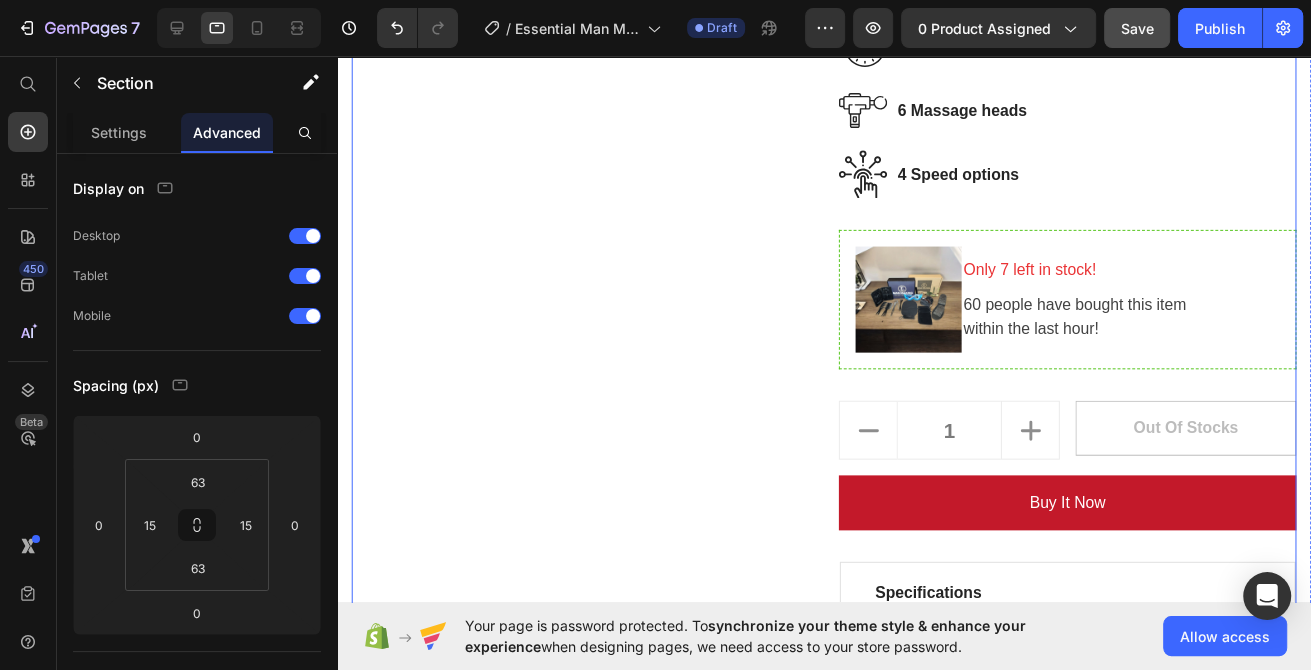 scroll, scrollTop: 963, scrollLeft: 0, axis: vertical 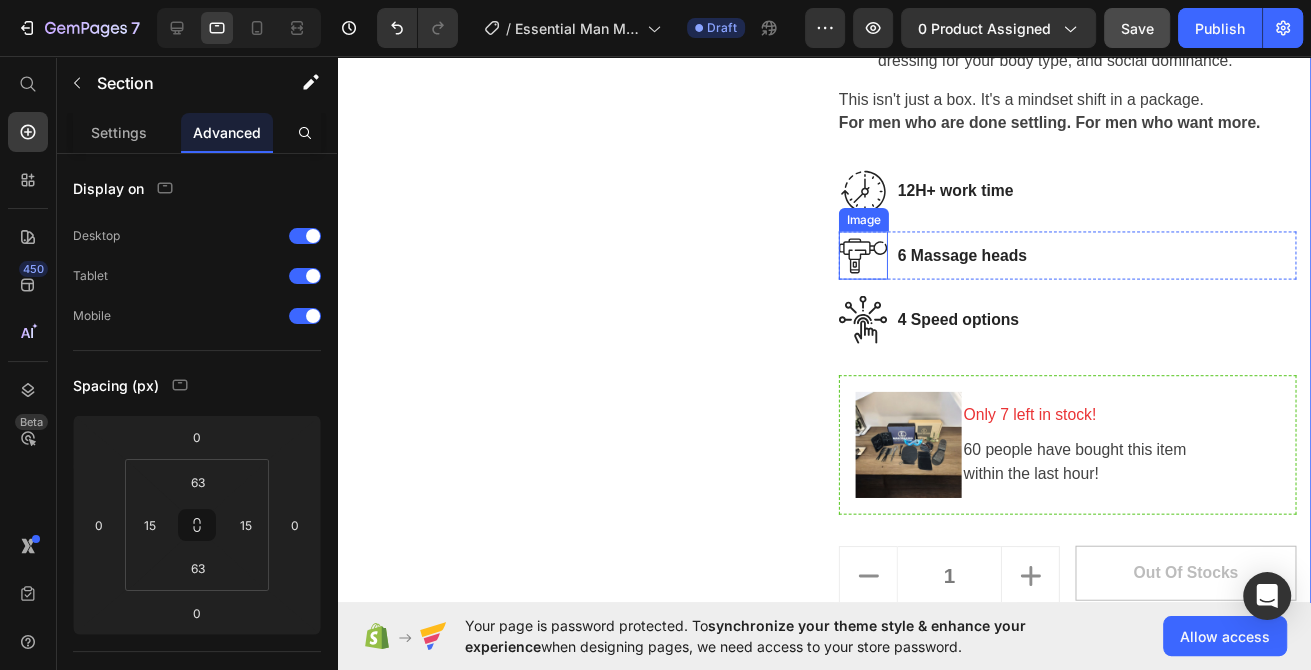 click at bounding box center (873, 259) 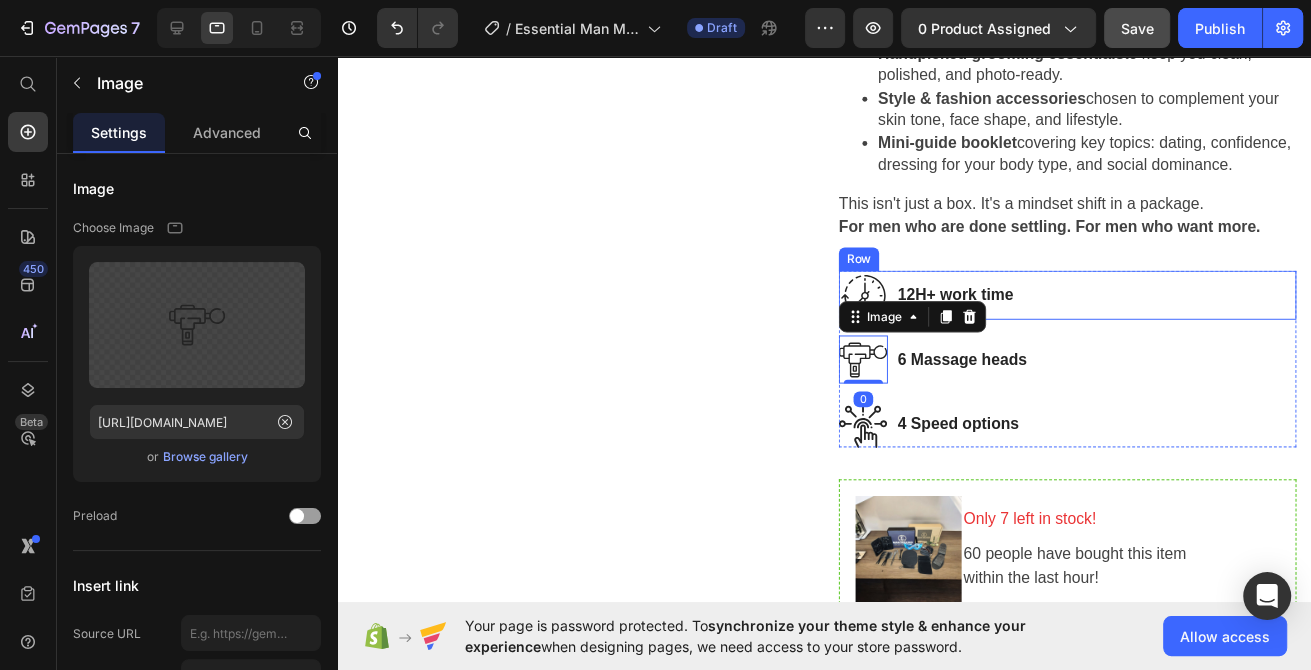 scroll, scrollTop: 856, scrollLeft: 0, axis: vertical 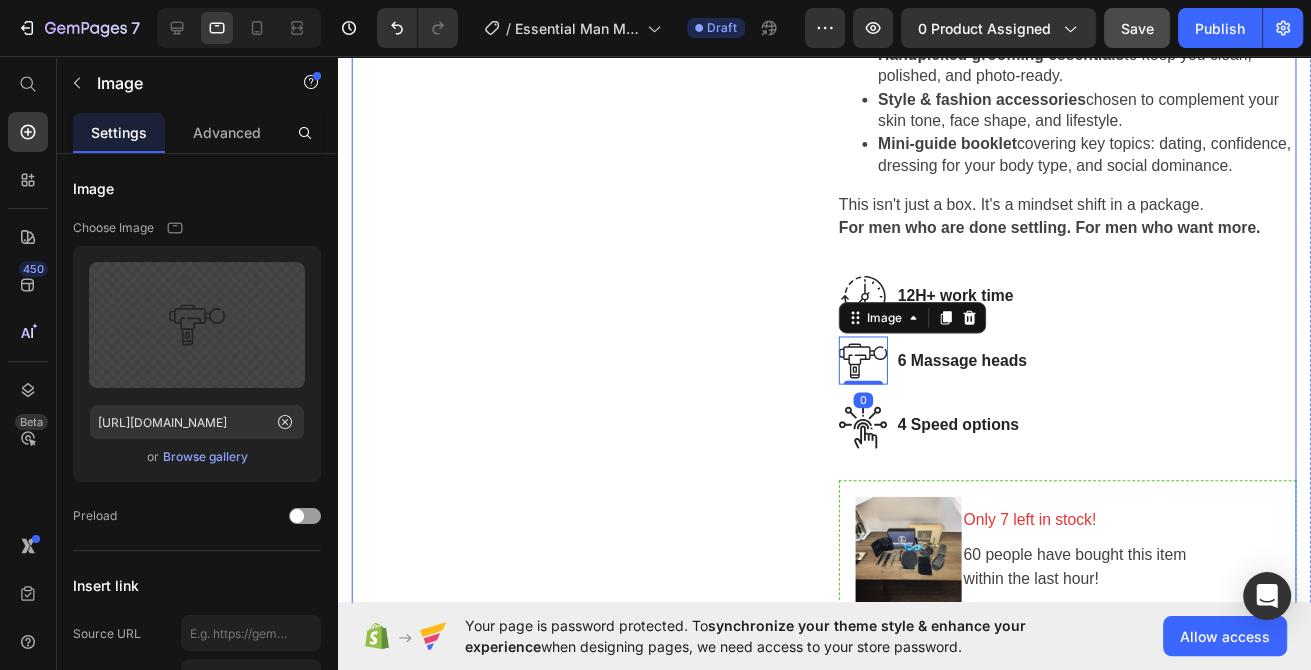 click on "Product Images" at bounding box center [585, 281] 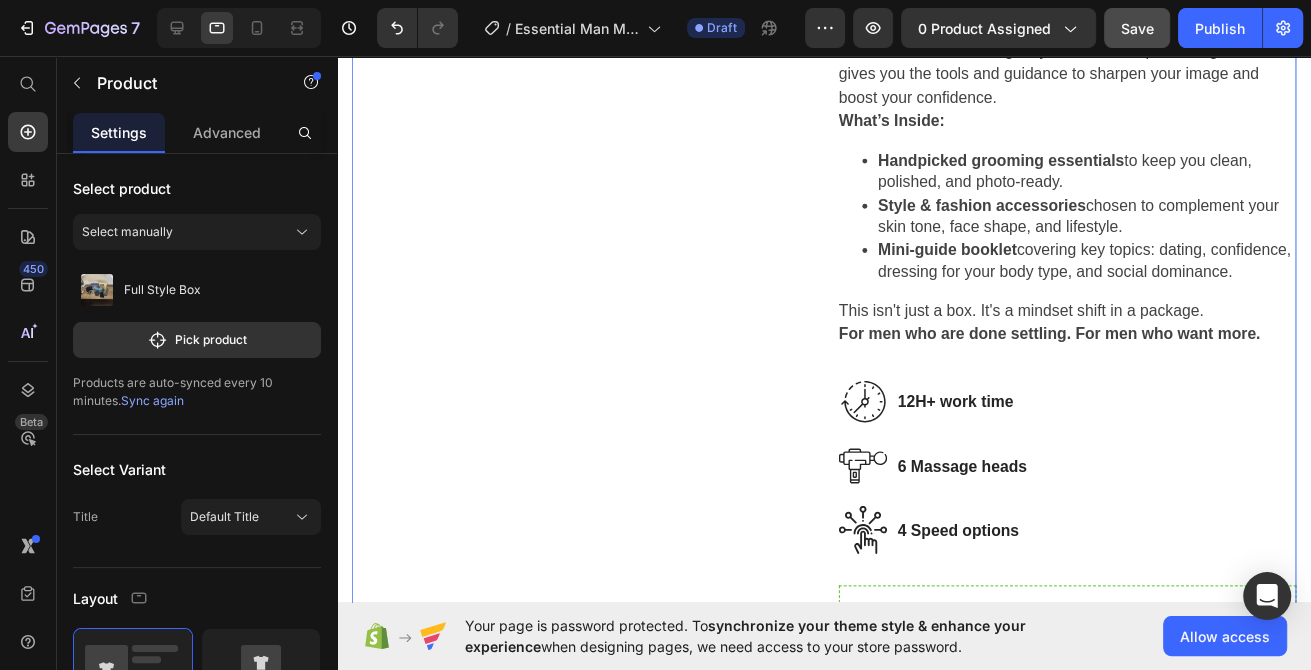 click on "Product Images" at bounding box center [585, 388] 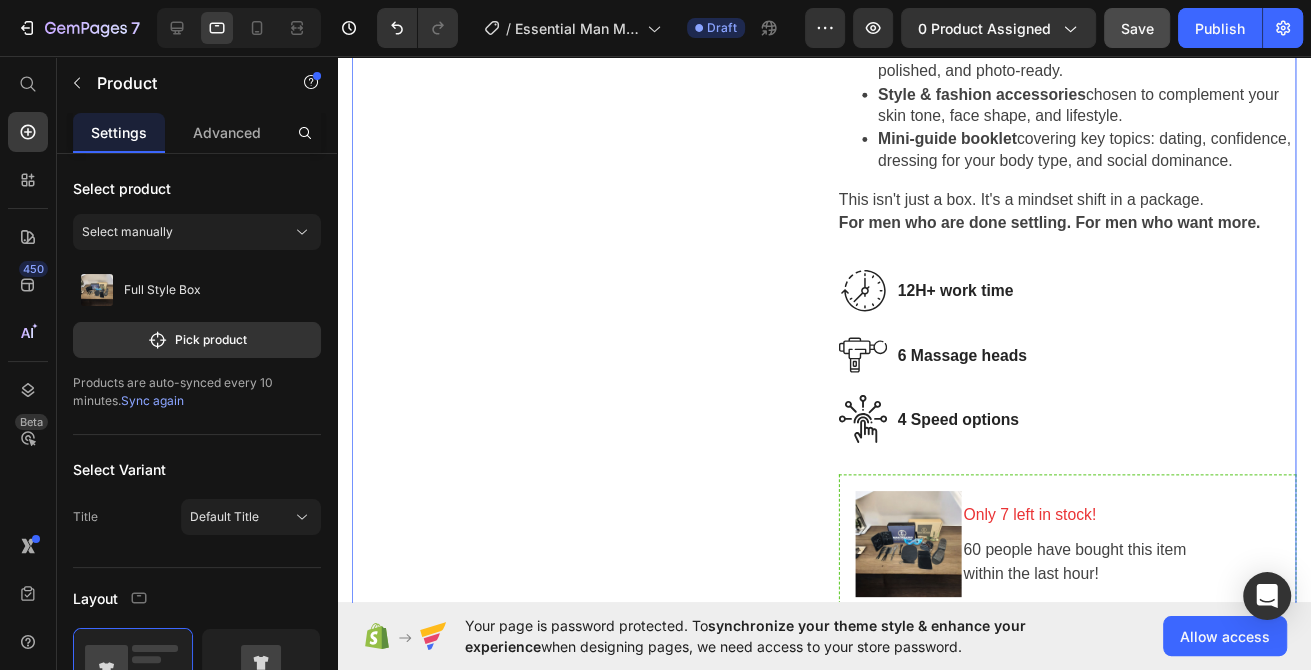 scroll, scrollTop: 963, scrollLeft: 0, axis: vertical 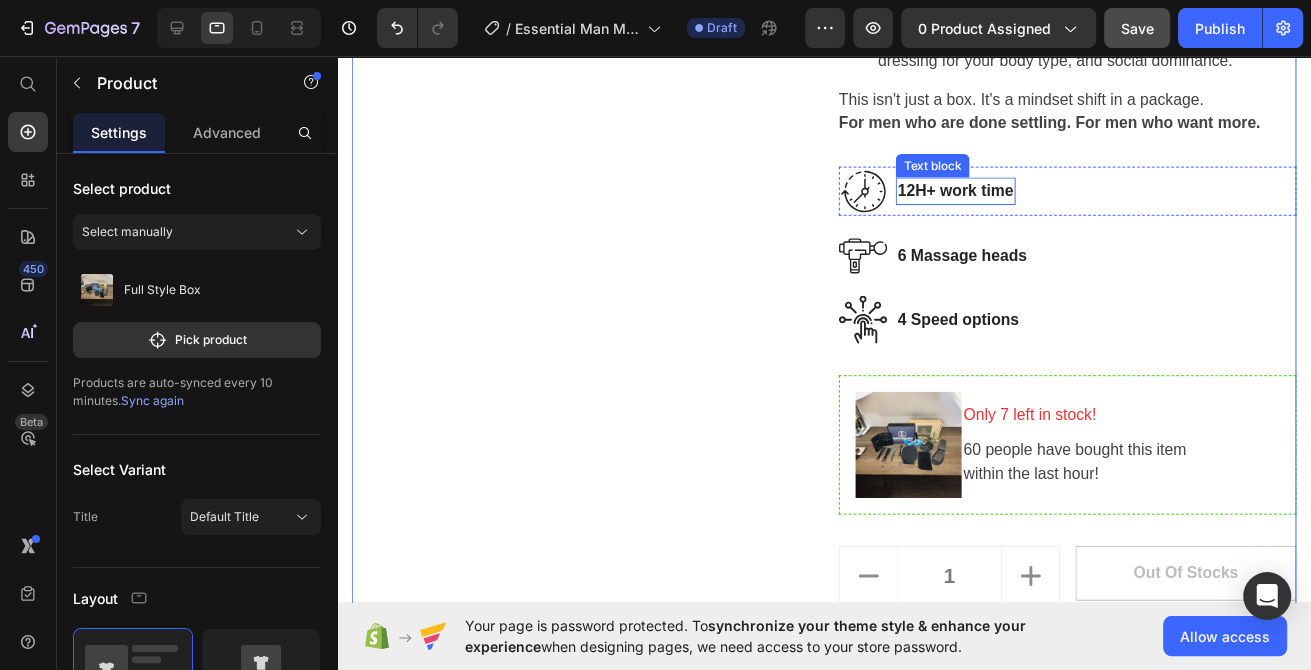 click on "12H+ work time" at bounding box center [967, 194] 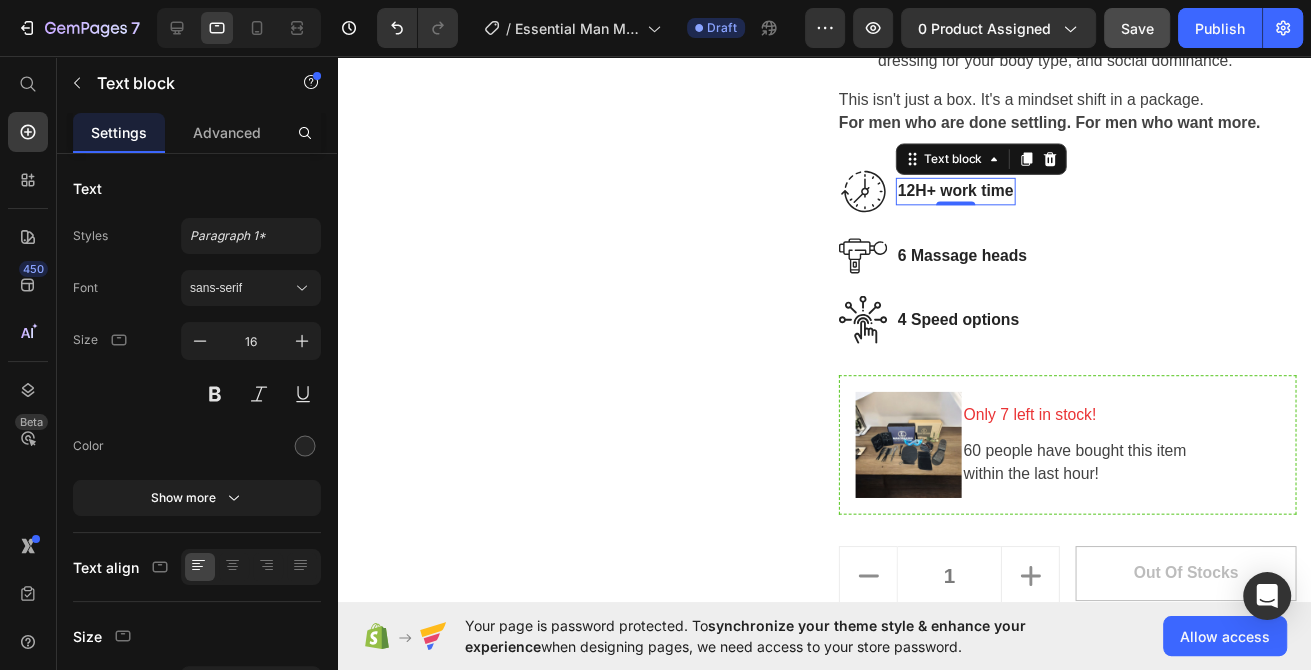 click on "Product Images" at bounding box center [585, 174] 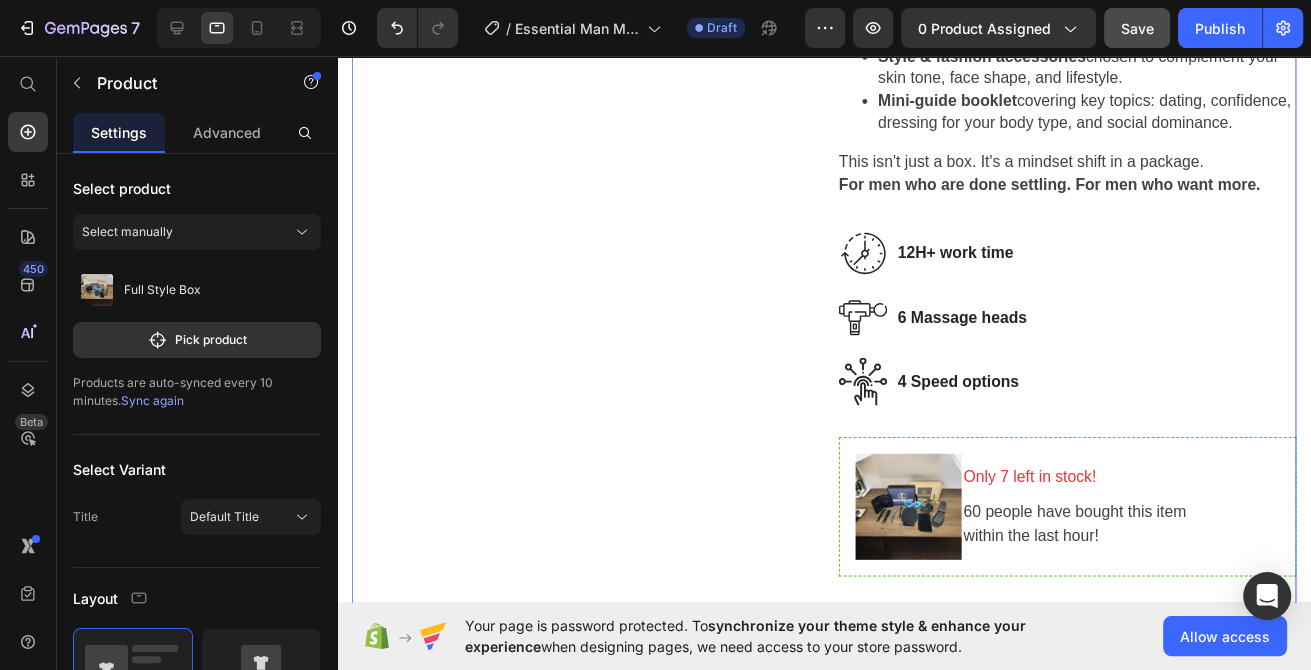 scroll, scrollTop: 856, scrollLeft: 0, axis: vertical 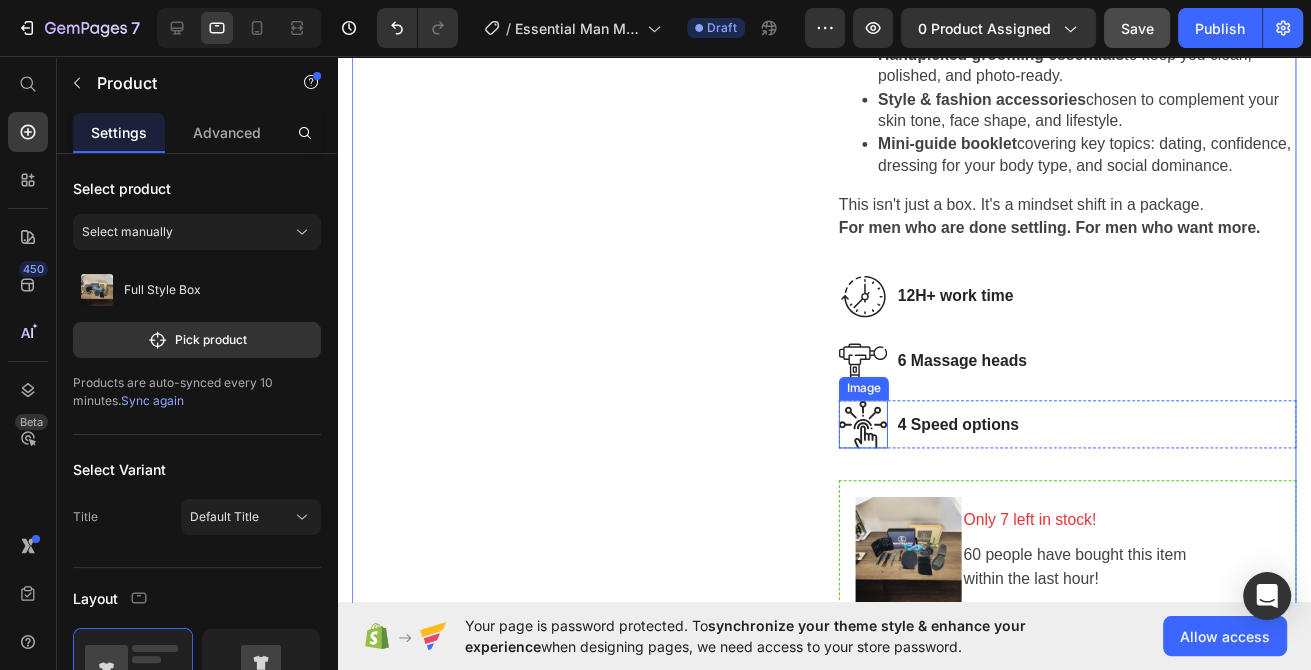 click at bounding box center (873, 431) 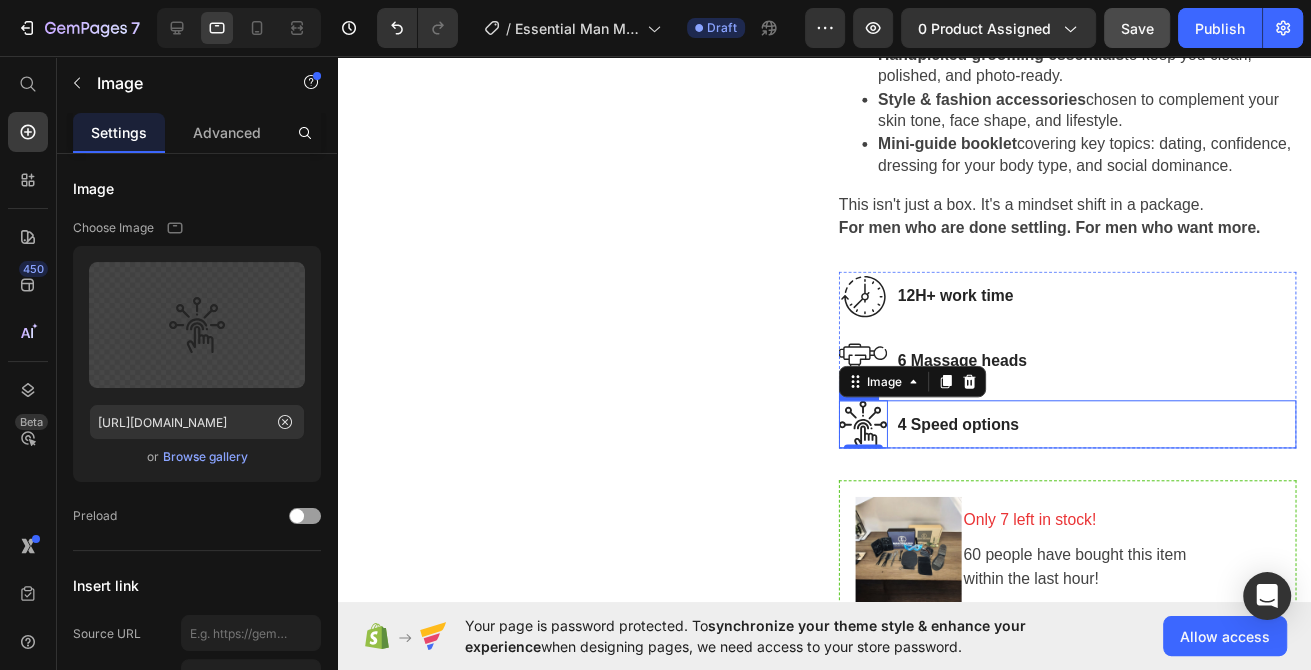click on "Image   0 4 Speed options Text block Row" at bounding box center (1081, 431) 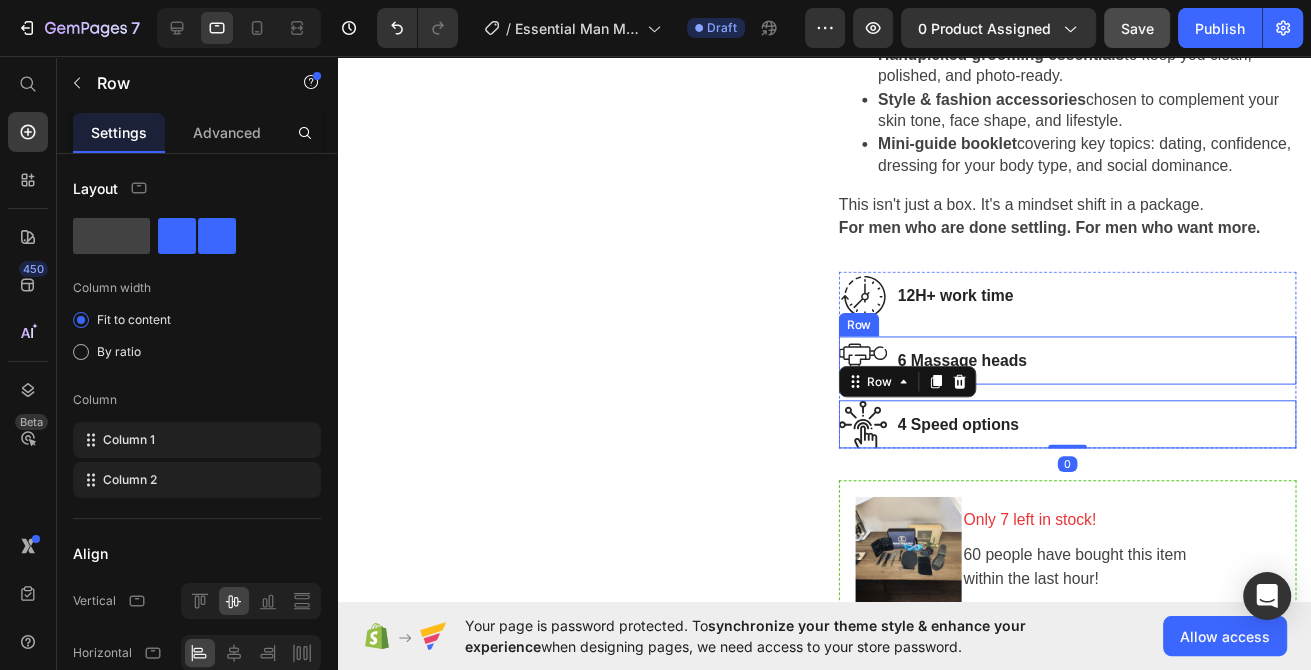 click on "Image 12H+ work time Text block Row" at bounding box center [1081, 309] 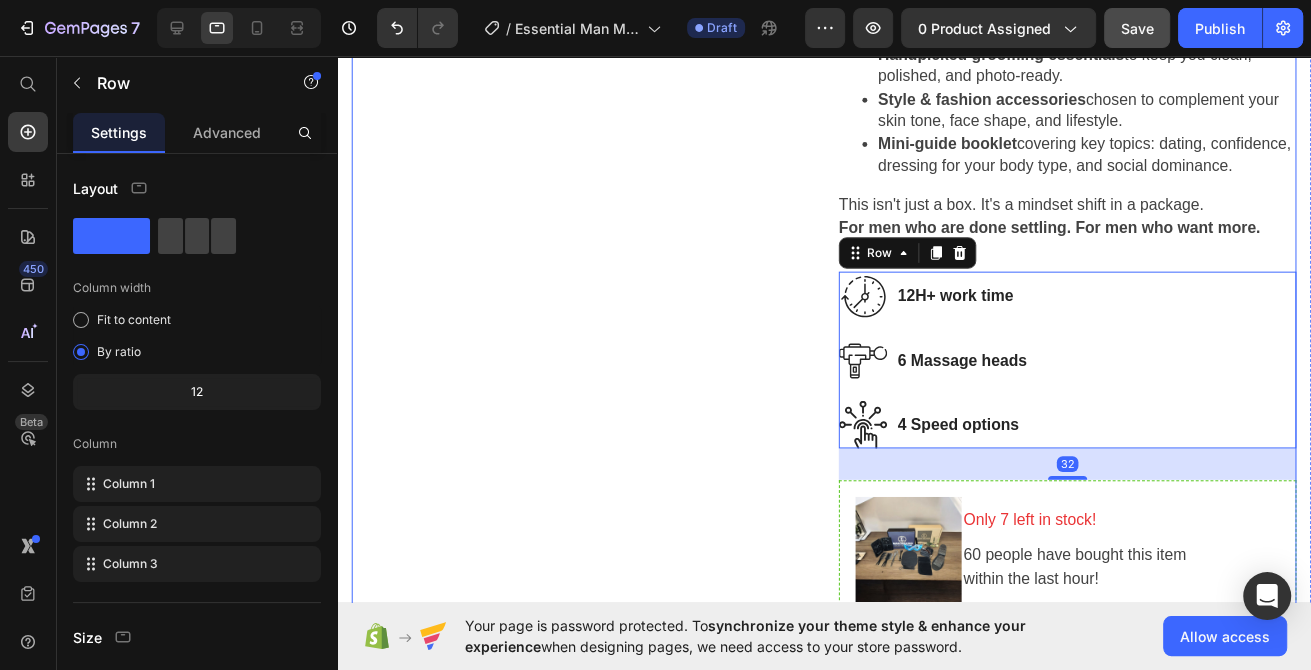 click on "Full Style Box (P) Title For Muscle Pain Relief Recovery Text block                Icon                Icon                Icon                Icon                Icon Icon List Hoz (224 reviews) Text block Row                Title Line $130.00 (P) Price $0.00 (P) Price Row Save 0% . Only on Mother’s Day! (P) Tag Row Man Maxing Men's Kit – Style Box
Upgrade your image. Command respect. Own every room.
The  Man Maxing Style Box  is your all-in-one transformation toolkit, designed for the modern man who’s ready to level up his look and take control of his first impression. Whether you're heading into a date, a business meeting, or just want to stop blending in—this kit gives you the tools and guidance to sharpen your image and boost your confidence.
What’s Inside:
Handpicked grooming essentials  to keep you clean, polished, and photo-ready.
Style & fashion accessories  chosen to complement your skin tone, face shape, and lifestyle.
Mini-guide booklet
(P) Description" at bounding box center [1081, 281] 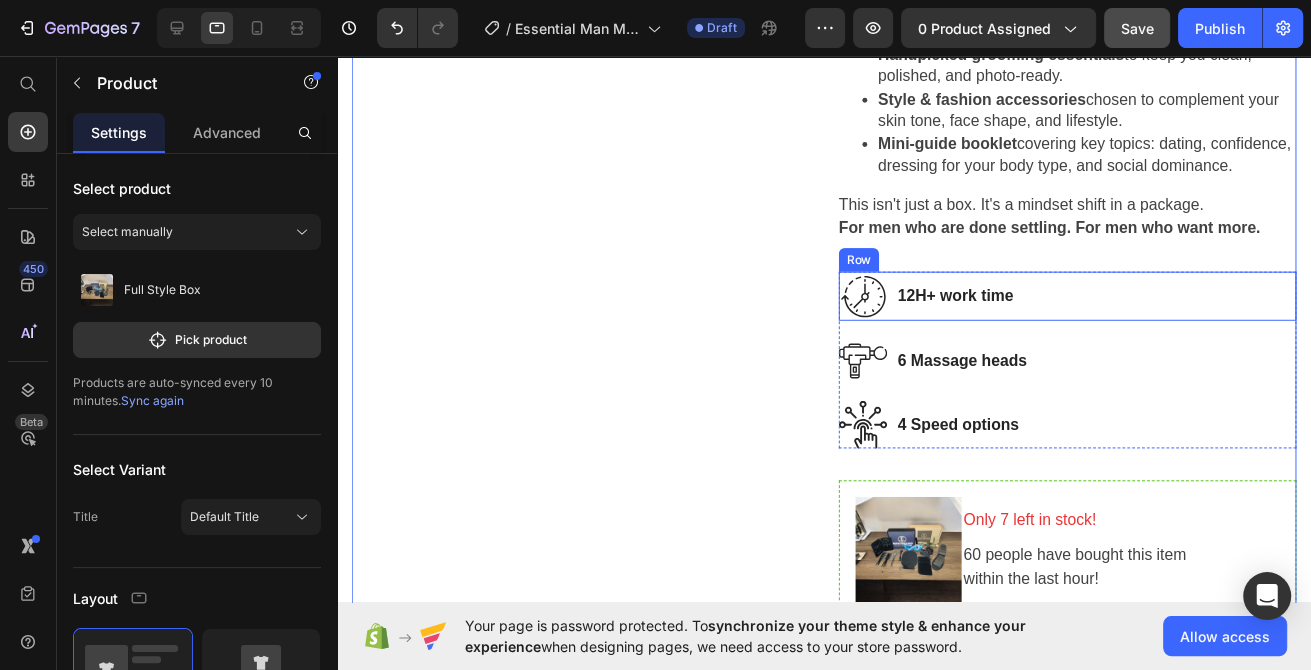 click on "Image 12H+ work time Text block Row" at bounding box center (1081, 309) 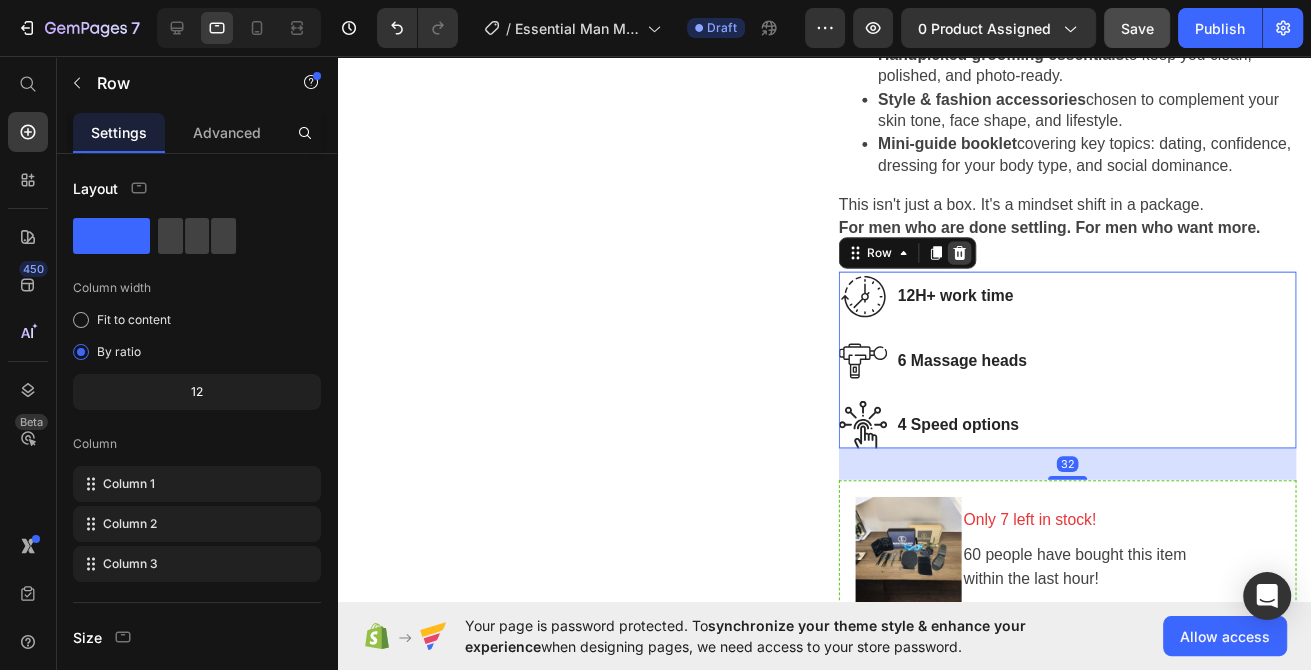 click 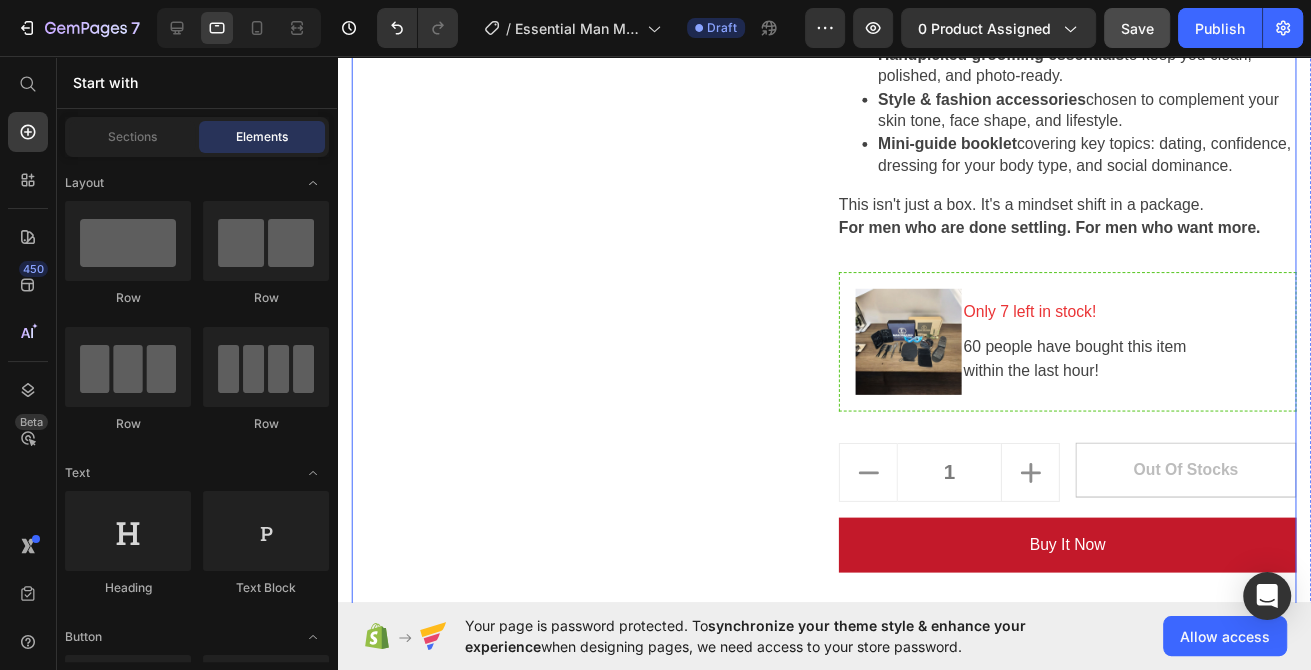 scroll, scrollTop: 321, scrollLeft: 0, axis: vertical 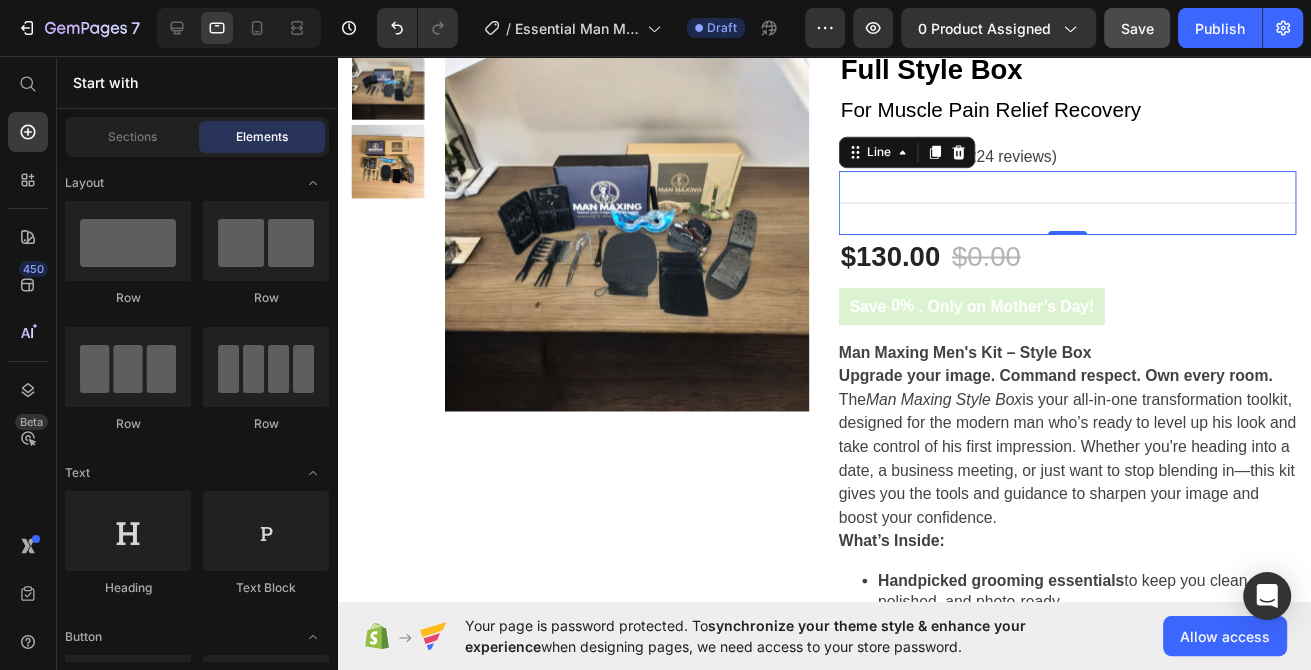 click on "Title Line   0" at bounding box center (1081, 205) 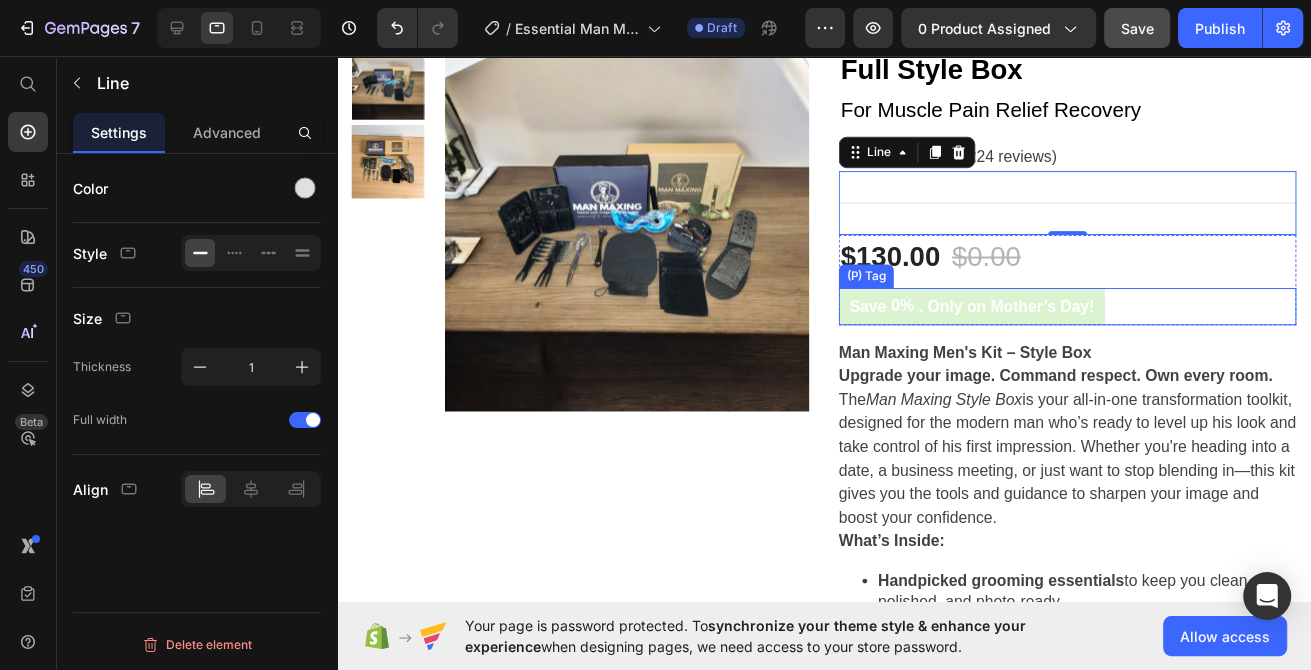 click on "$130.00 (P) Price $0.00 (P) Price Row" at bounding box center [1081, 265] 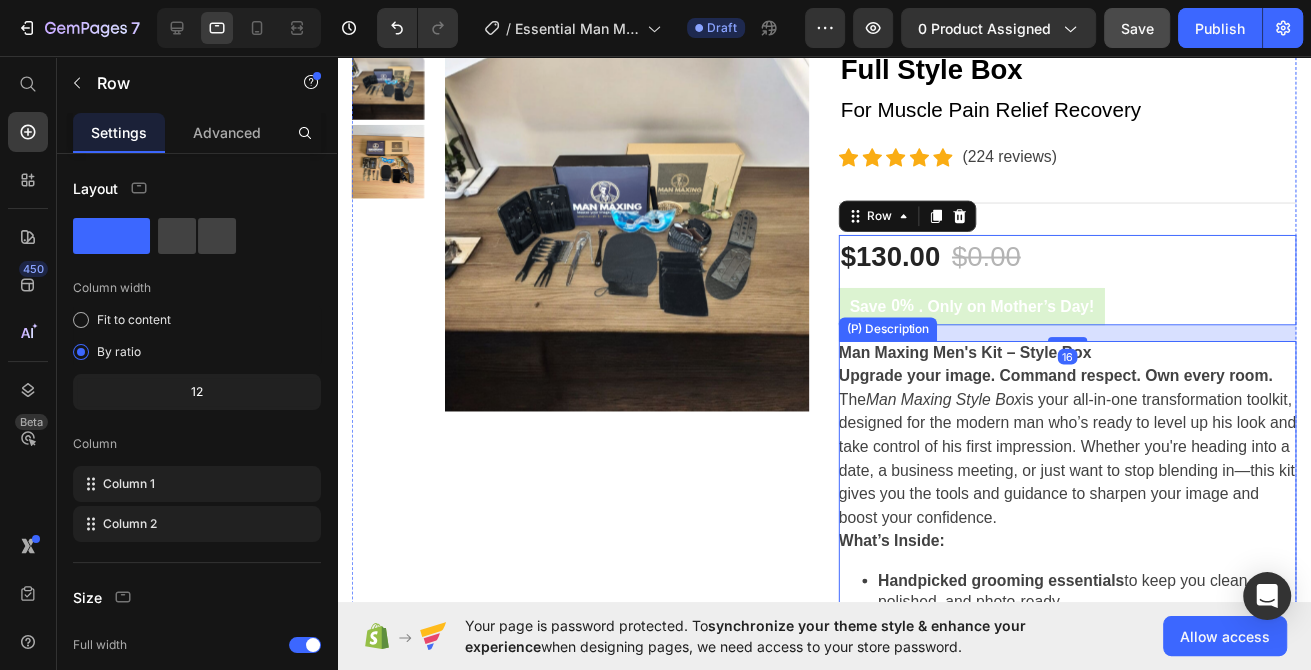 click on "Product Images" at bounding box center (585, 710) 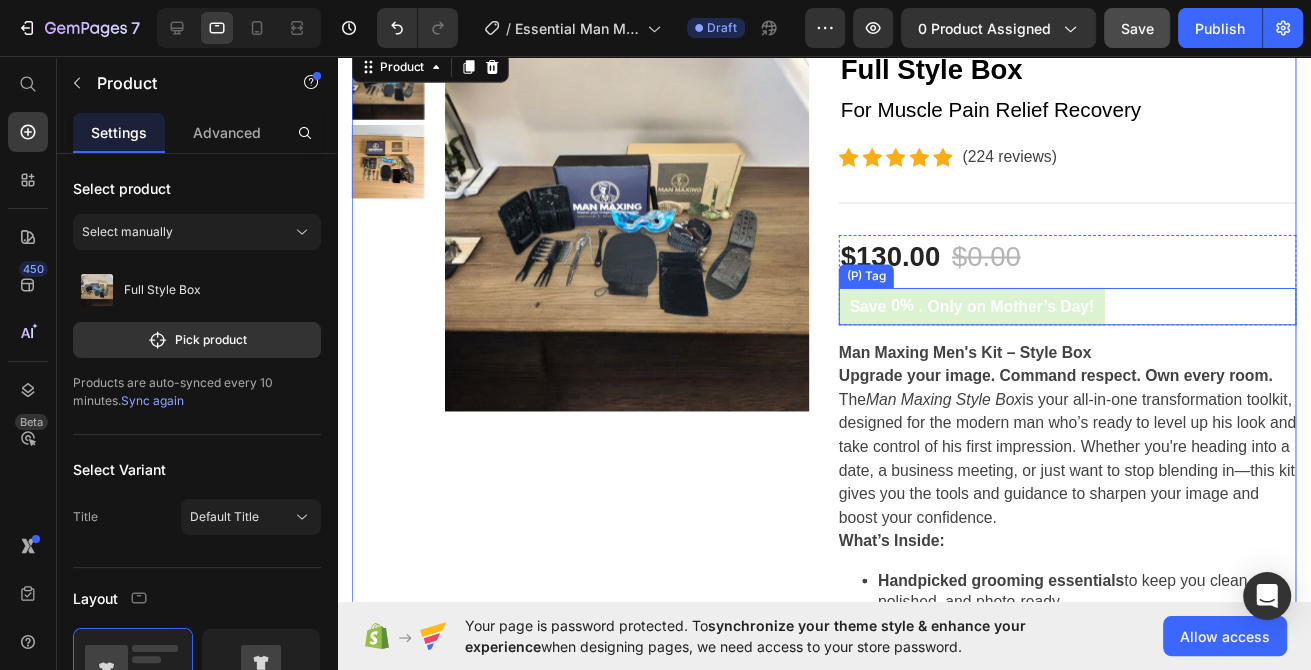 click on ". Only on Mother’s Day!" at bounding box center (1019, 311) 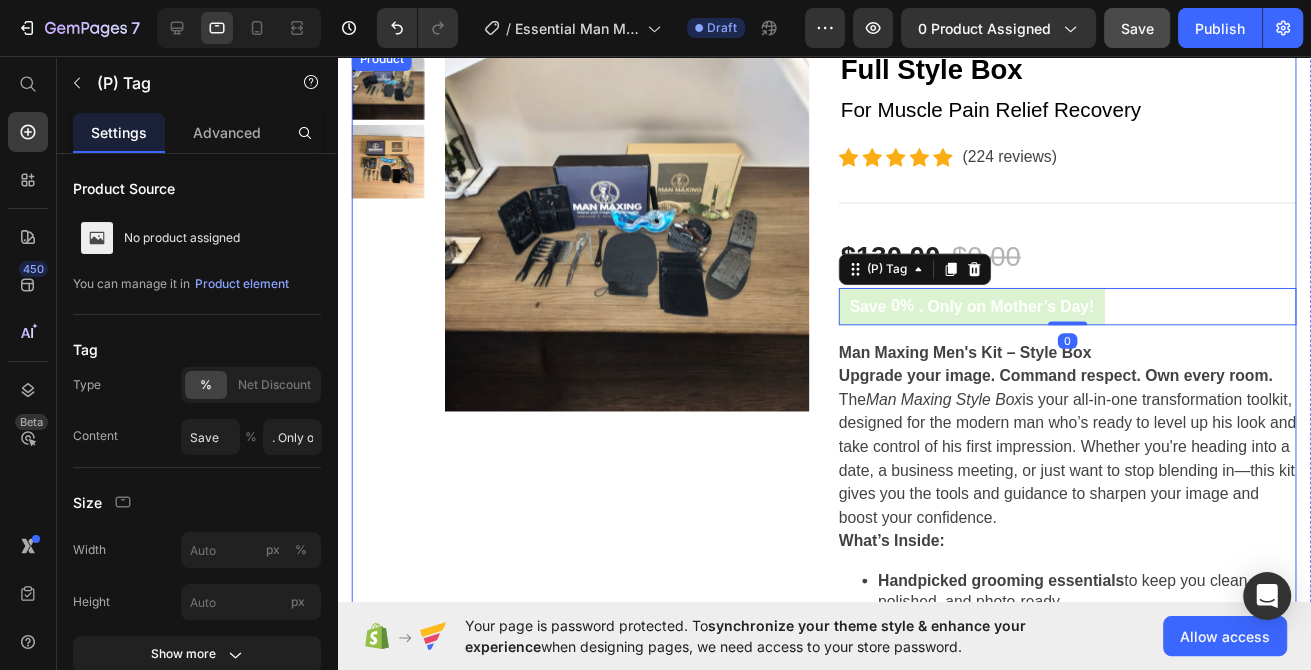 click on "Product Images" at bounding box center [585, 710] 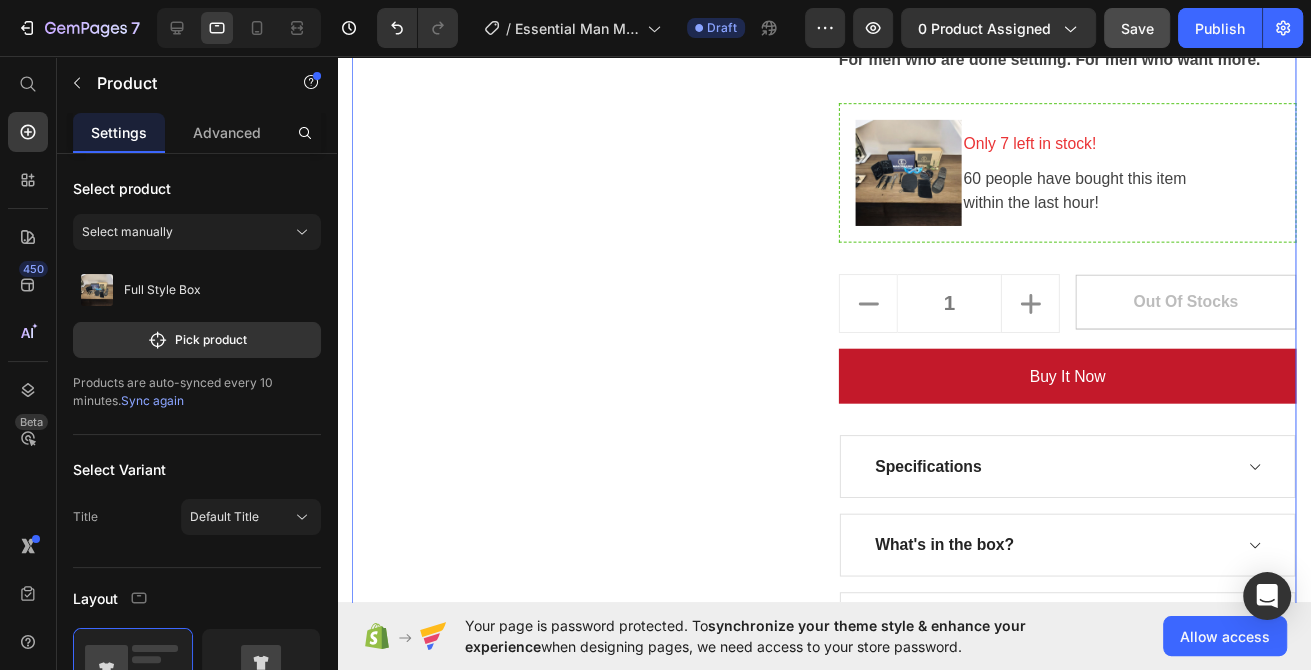 scroll, scrollTop: 963, scrollLeft: 0, axis: vertical 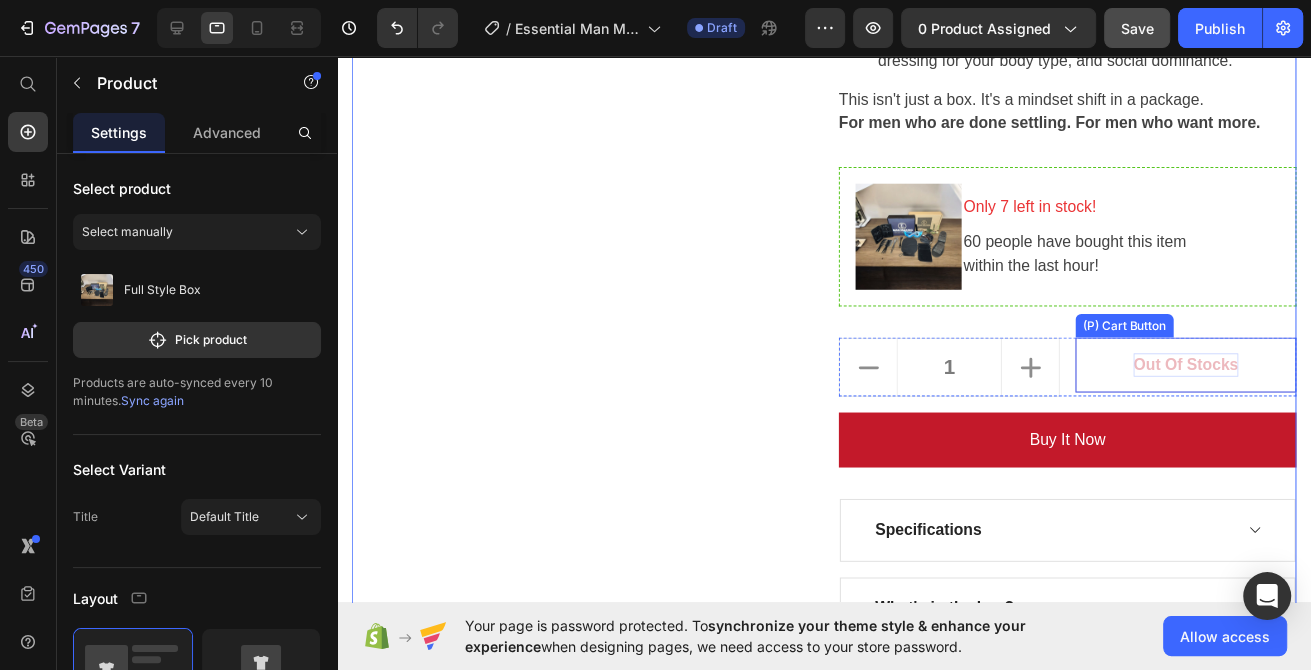 click on "out of stocks" at bounding box center (1201, 371) 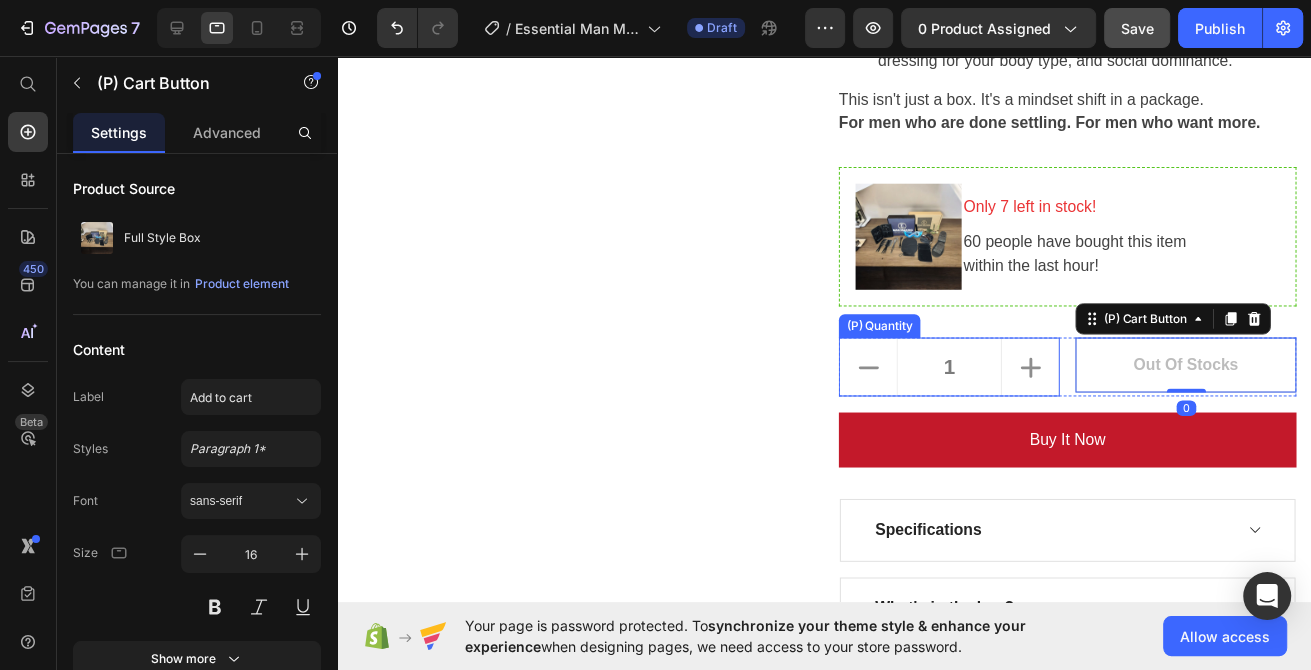 click on "Product Images" at bounding box center (585, 68) 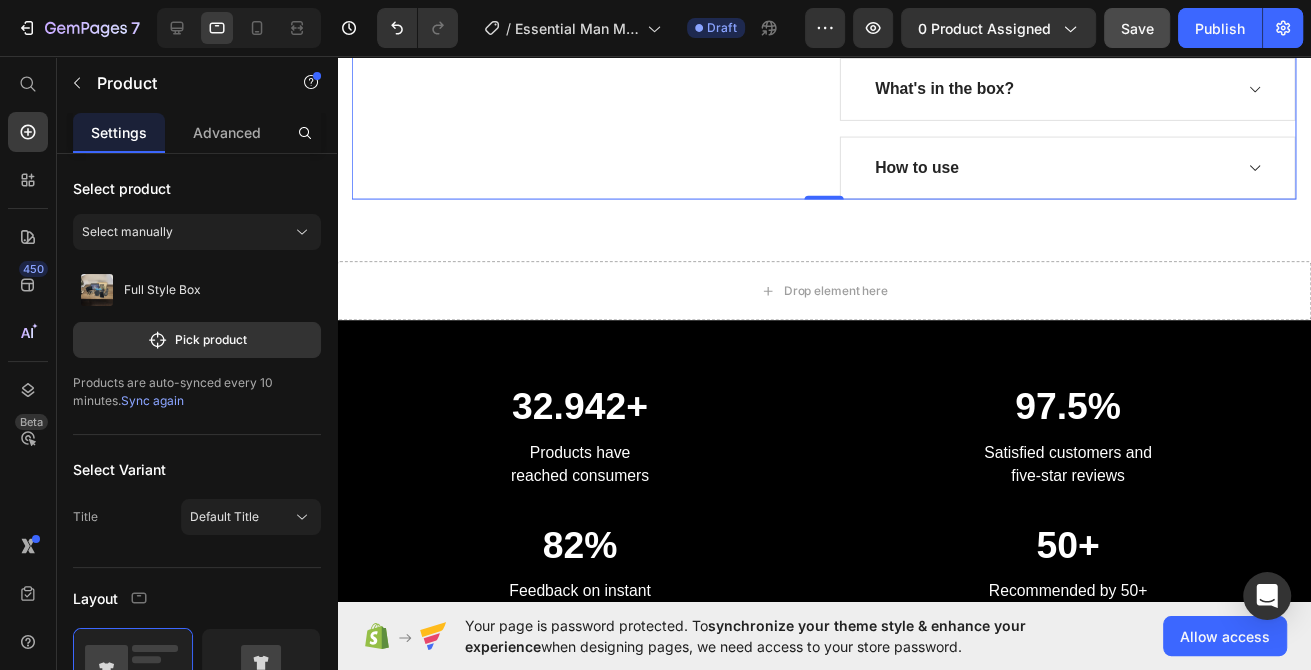 scroll, scrollTop: 1392, scrollLeft: 0, axis: vertical 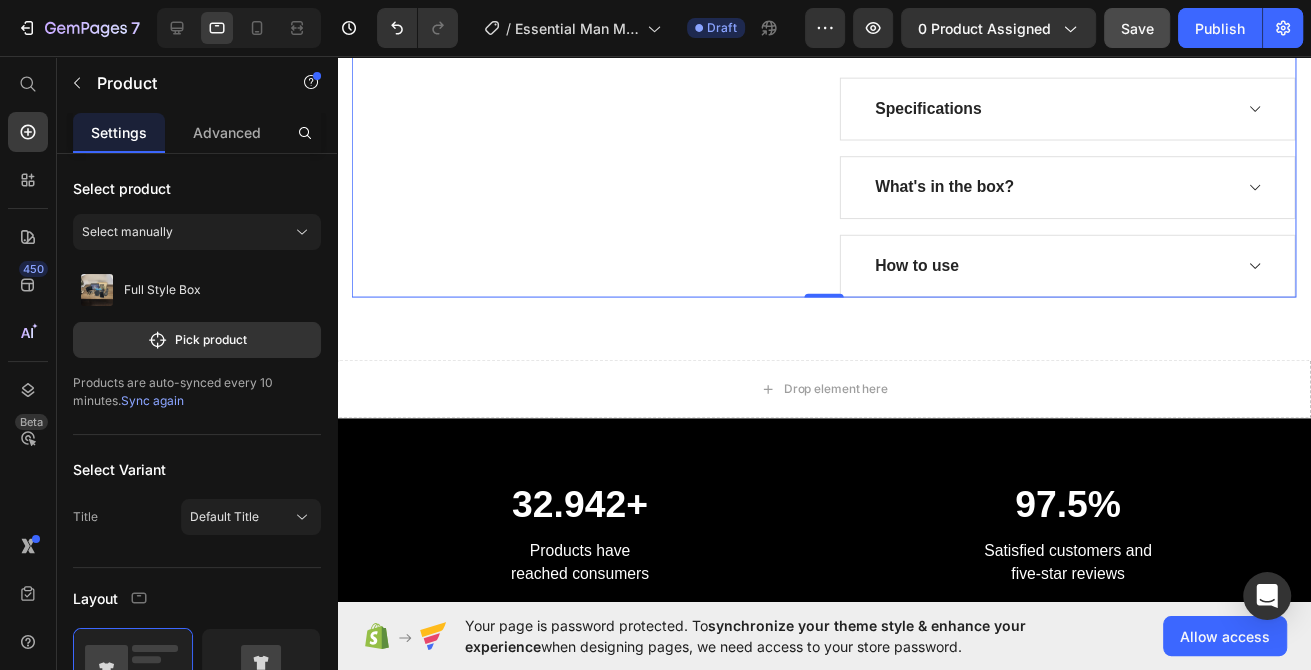 click on "GET 30% OFF WHILE STOCKS LAST! Text Block Row MAN MAXING Text block Shop Now Button Row
Home Button
Menu Button
Cart Button Row Great Health Gift For Your Family Heading Row Product Images Full Style Box (P) Title For Muscle Pain Relief Recovery Text block                Icon                Icon                Icon                Icon                Icon Icon List Hoz (224 reviews) Text block Row                Title Line $130.00 (P) Price $0.00 (P) Price Row Save 0% . Only on Mother’s Day! (P) Tag Row Man Maxing Men's Kit – Style Box
Upgrade your image. Command respect. Own every room.
The  Man Maxing Style Box  is your all-in-one transformation toolkit, designed for the modern man who’s ready to level up his look and take control of his first impression. Whether you're heading into a date, a business meeting, or just want to stop blending in—this kit gives you the tools and guidance to sharpen your image and boost your confidence." at bounding box center (833, -466) 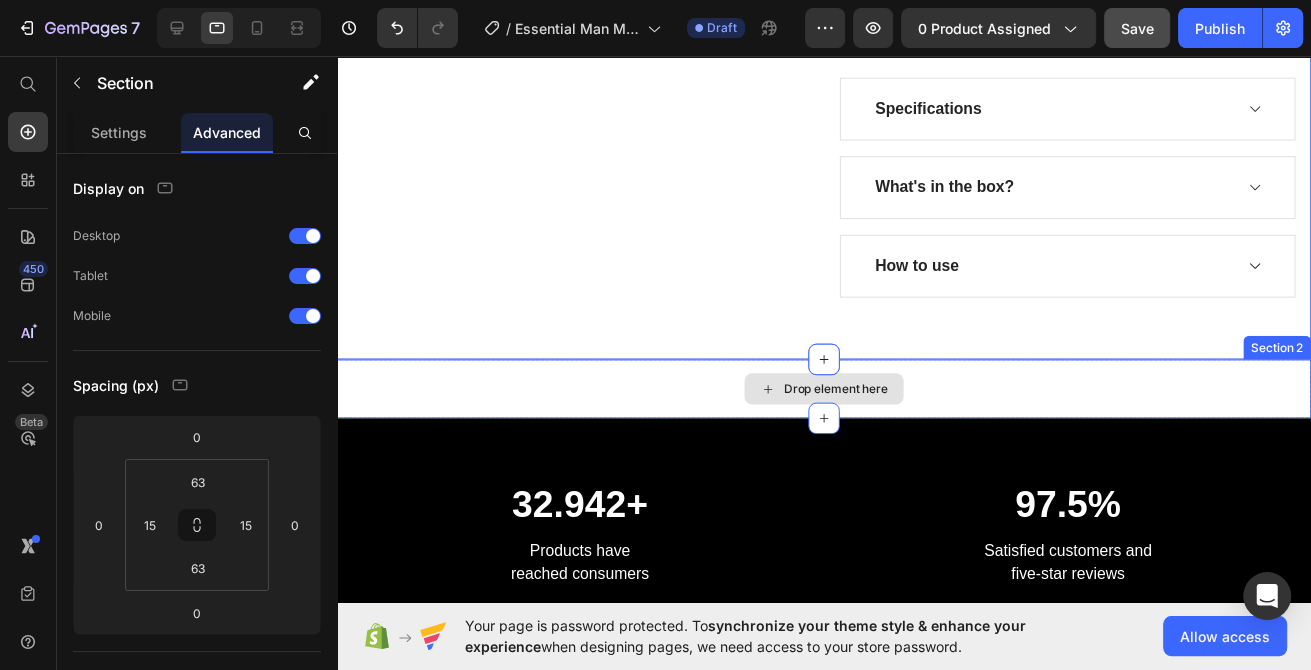 click on "Drop element here" at bounding box center (833, 395) 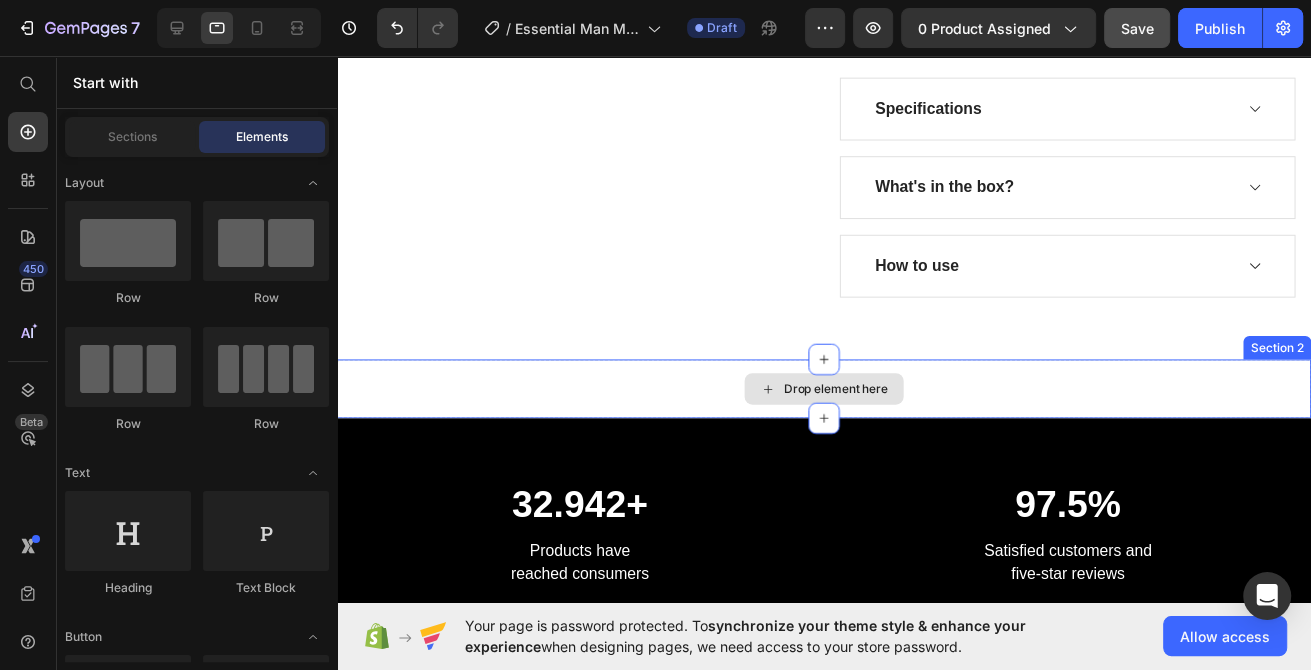 click on "Drop element here" at bounding box center (833, 395) 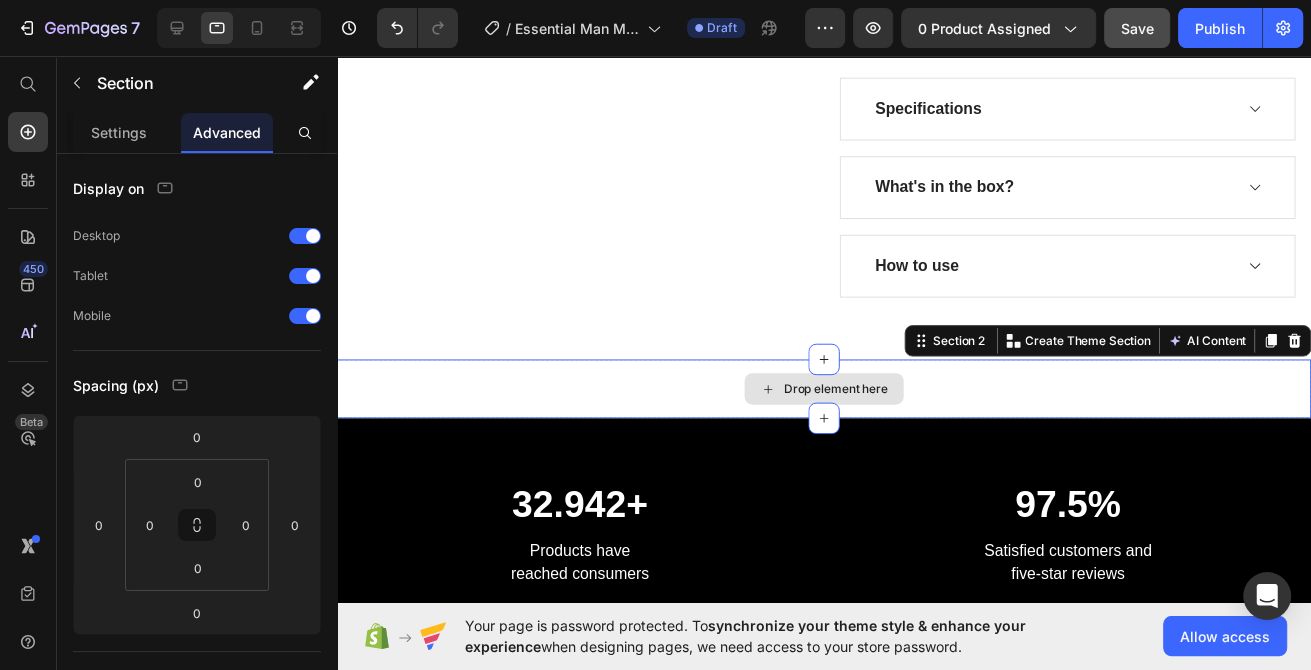 click on "Drop element here" at bounding box center (833, 395) 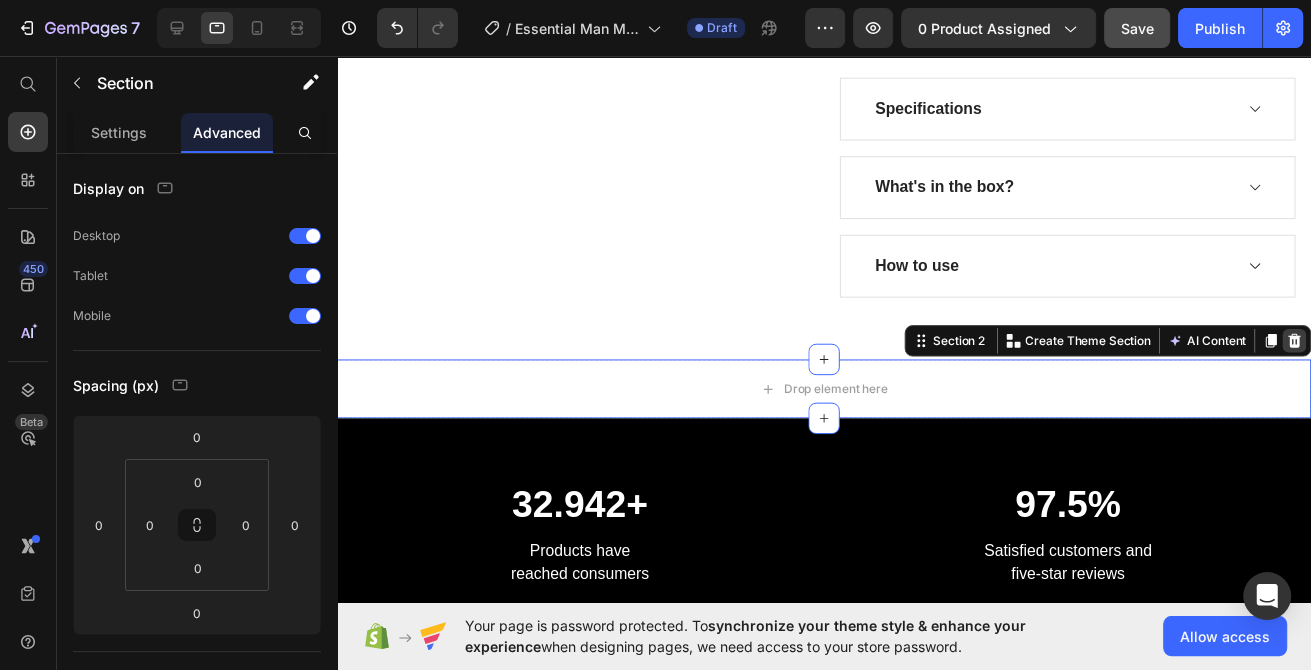 click 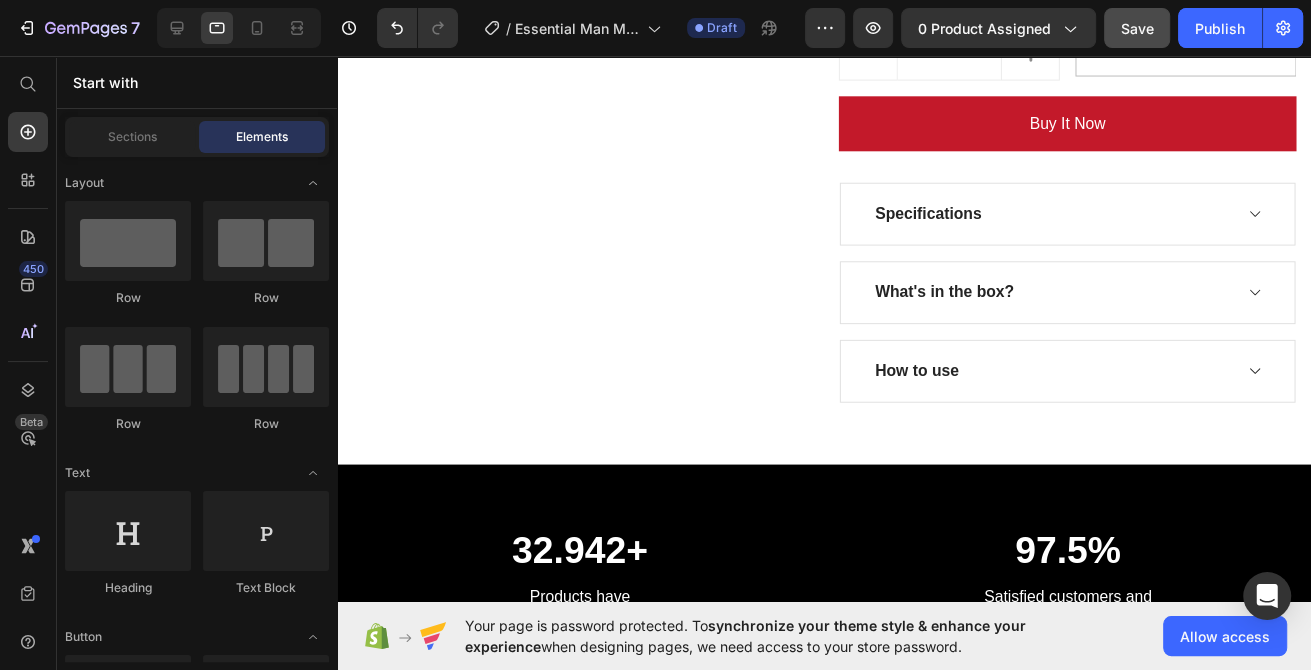 scroll, scrollTop: 1606, scrollLeft: 0, axis: vertical 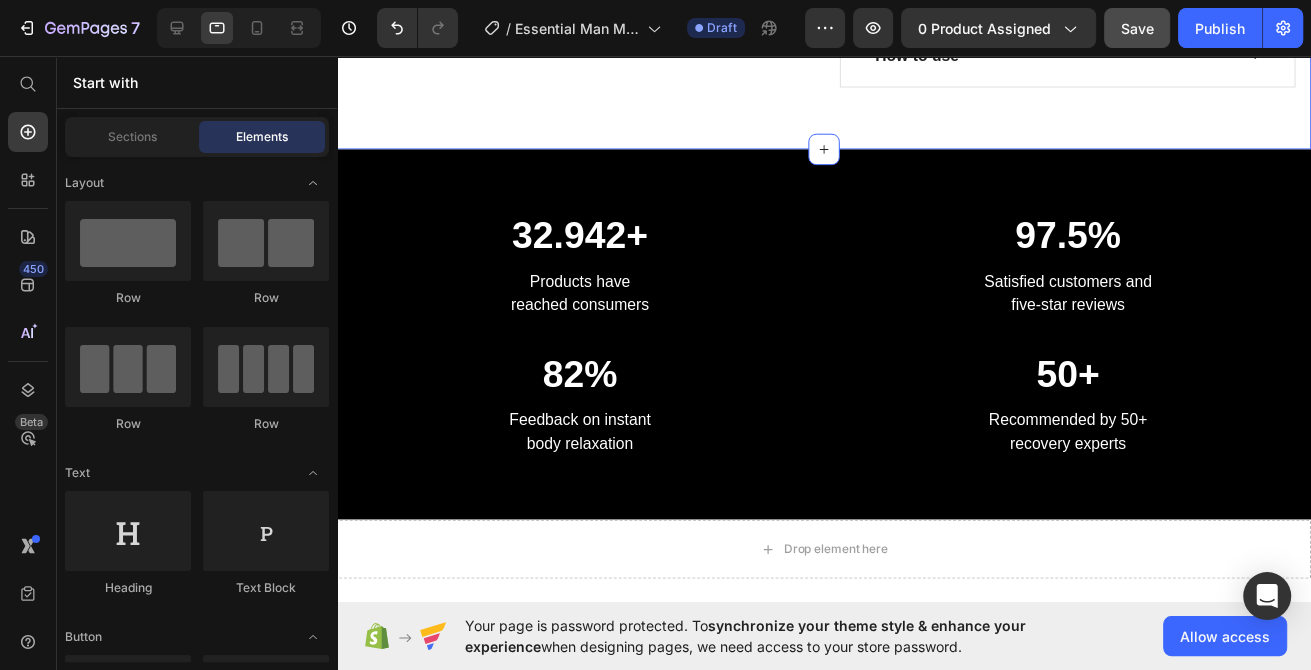 click on "32.942+" at bounding box center (584, 239) 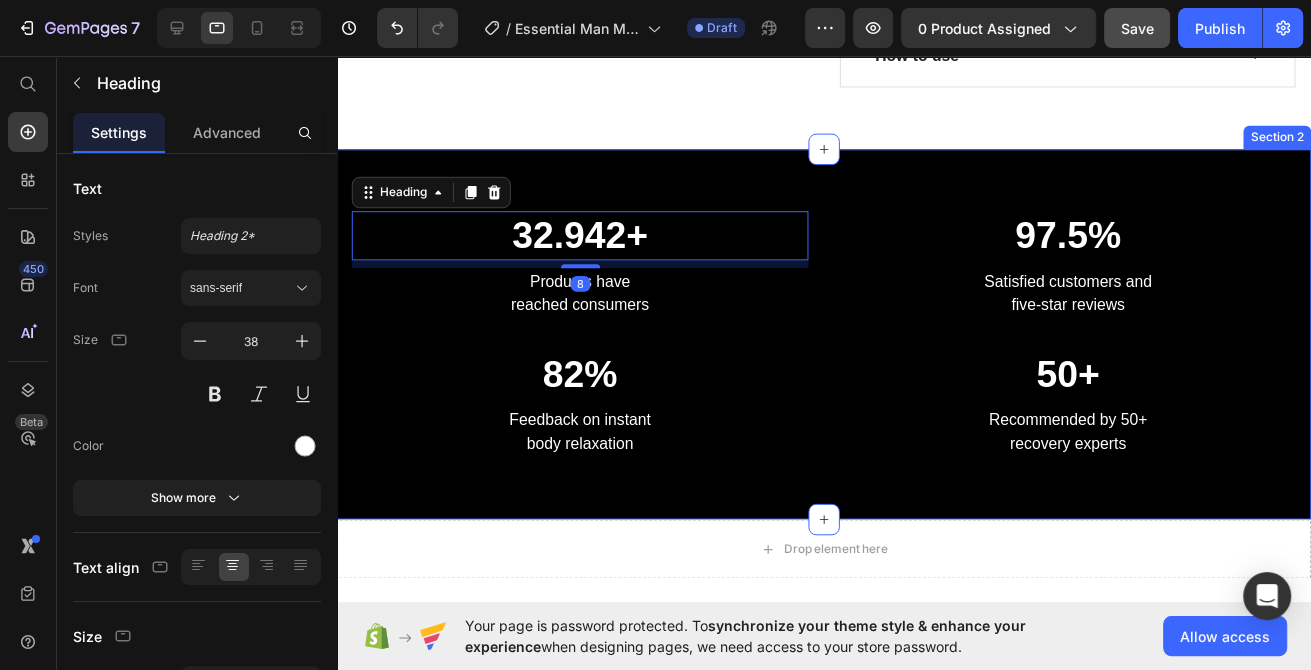 click on "GET 30% OFF WHILE STOCKS LAST! Text Block Row MAN MAXING Text block Shop Now Button Row
Home Button
Menu Button
Cart Button Row Great Health Gift For Your Family Heading Row Product Images Full Style Box (P) Title For Muscle Pain Relief Recovery Text block                Icon                Icon                Icon                Icon                Icon Icon List Hoz (224 reviews) Text block Row                Title Line $130.00 (P) Price $0.00 (P) Price Row Save 0% . Only on Mother’s Day! (P) Tag Row Man Maxing Men's Kit – Style Box
Upgrade your image. Command respect. Own every room.
The  Man Maxing Style Box  is your all-in-one transformation toolkit, designed for the modern man who’s ready to level up his look and take control of his first impression. Whether you're heading into a date, a business meeting, or just want to stop blending in—this kit gives you the tools and guidance to sharpen your image and boost your confidence." at bounding box center [833, -680] 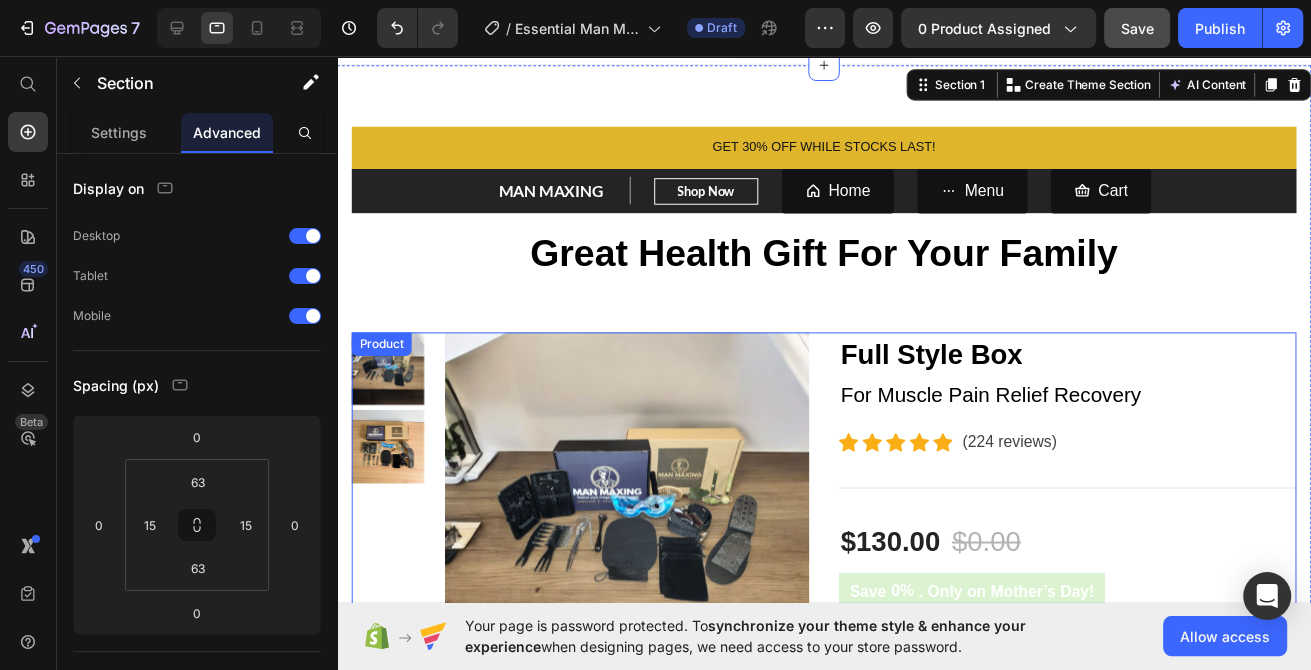 scroll, scrollTop: 0, scrollLeft: 0, axis: both 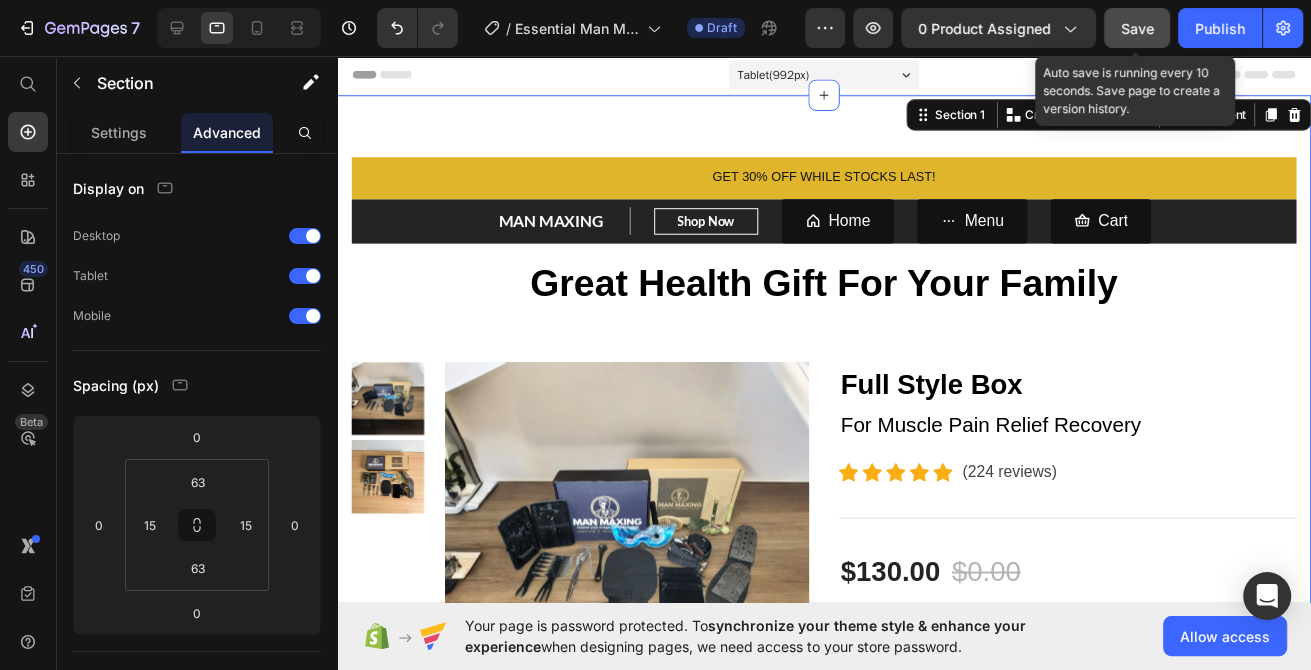 click on "Save" 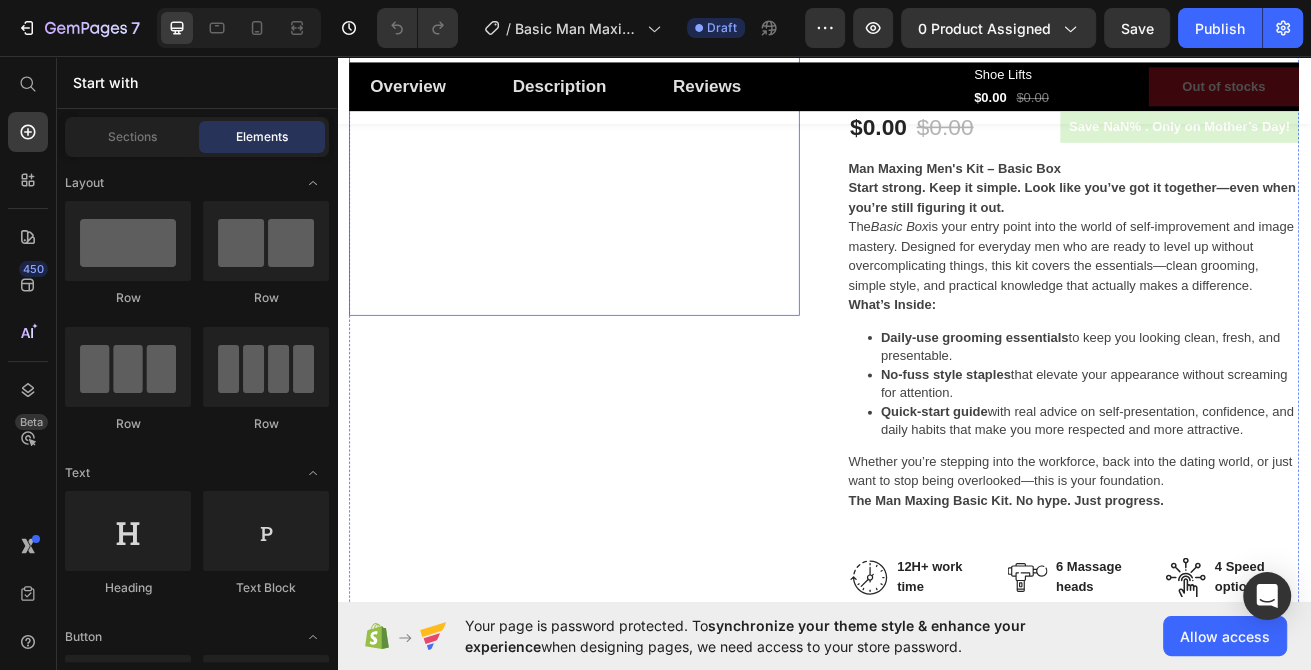 scroll, scrollTop: 106, scrollLeft: 0, axis: vertical 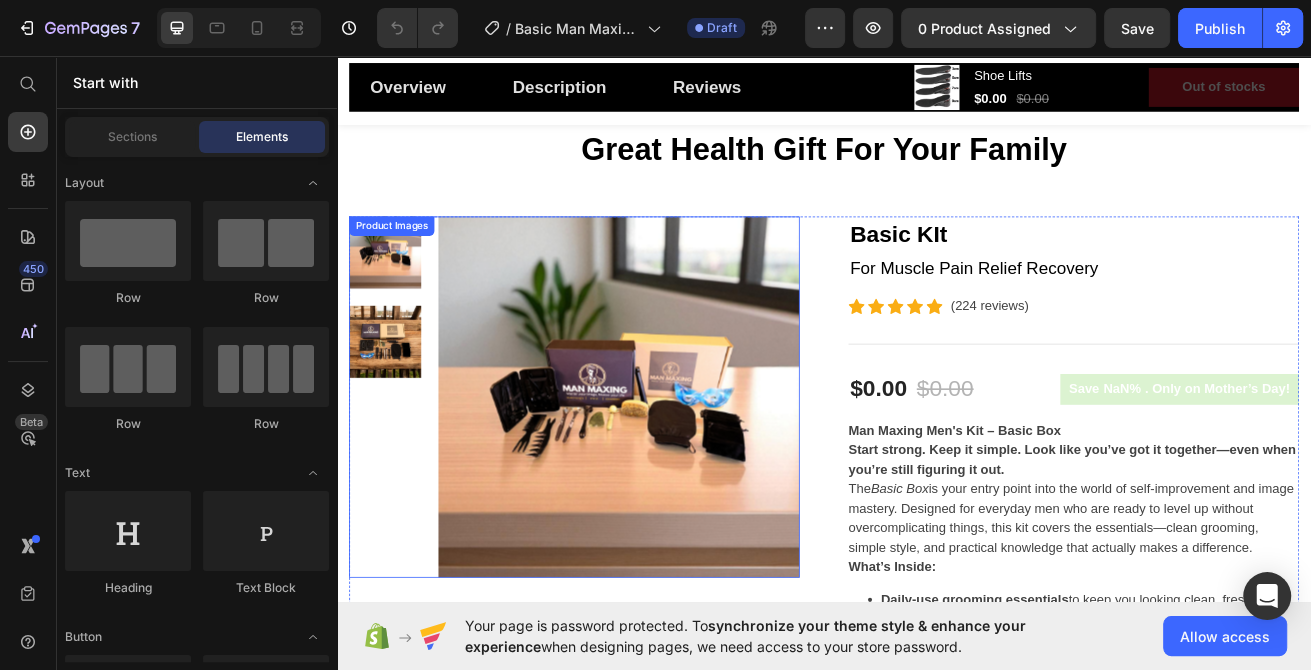 click at bounding box center [684, 476] 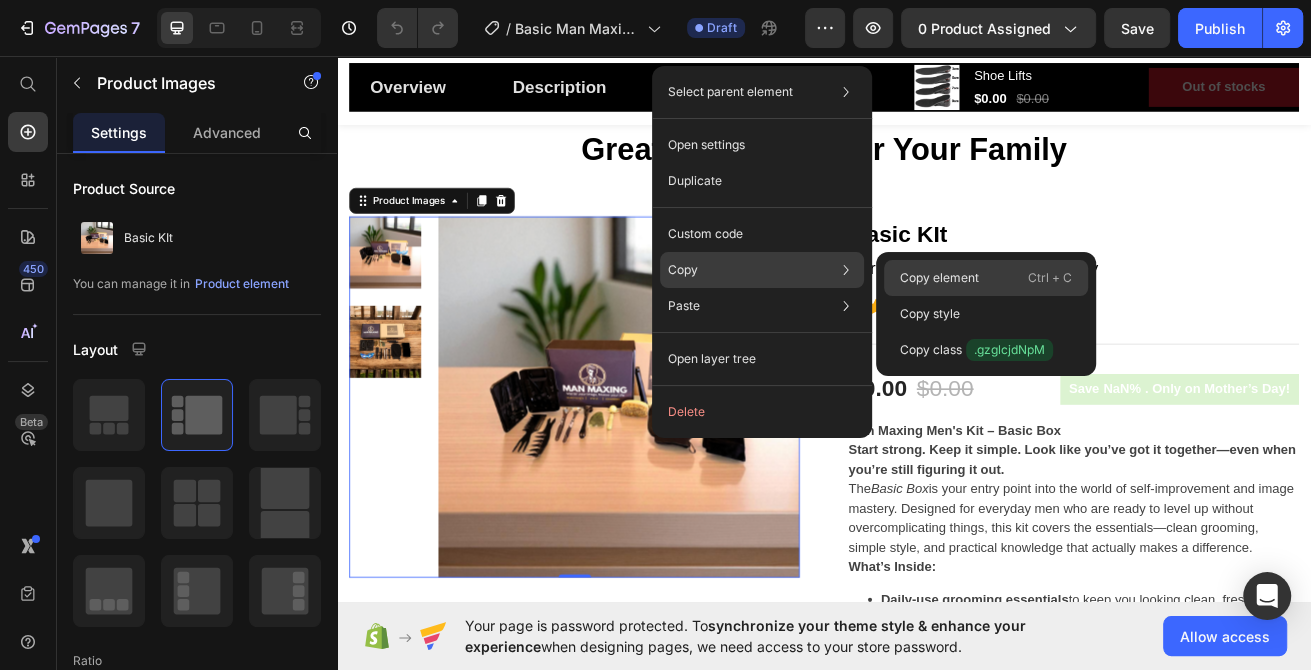 click on "Copy element" at bounding box center [939, 278] 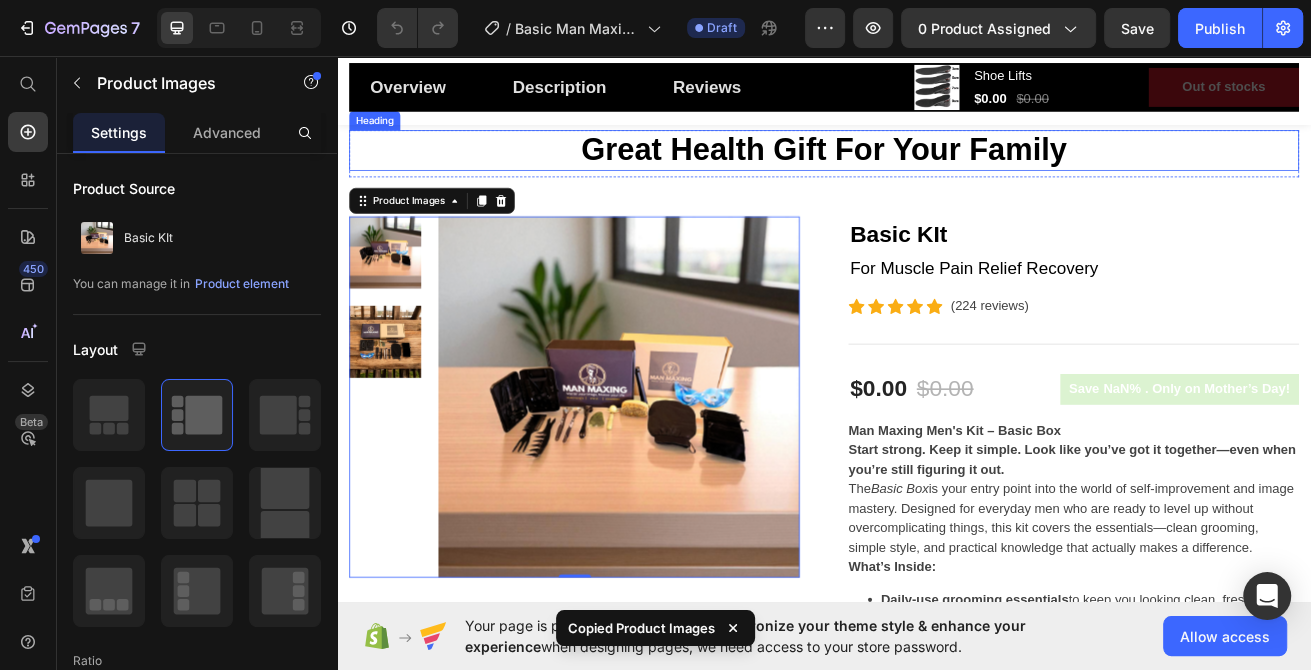 click on "Great Health Gift For Your Family" at bounding box center [937, 173] 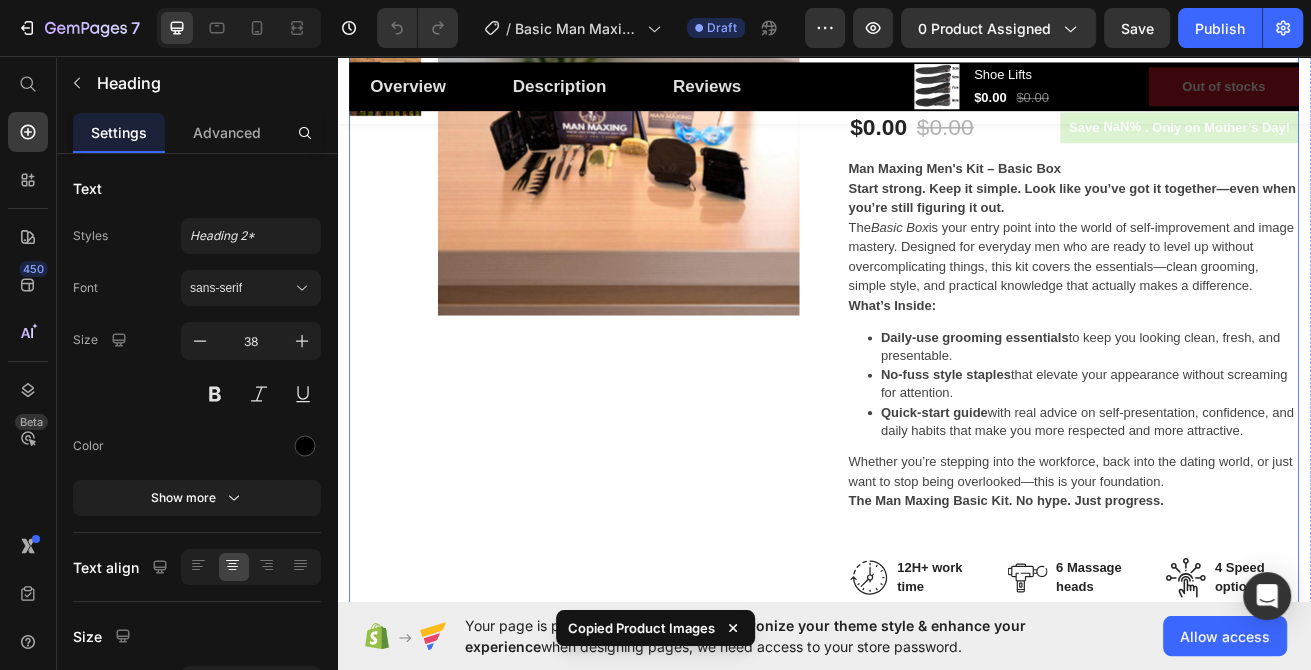 scroll, scrollTop: 642, scrollLeft: 0, axis: vertical 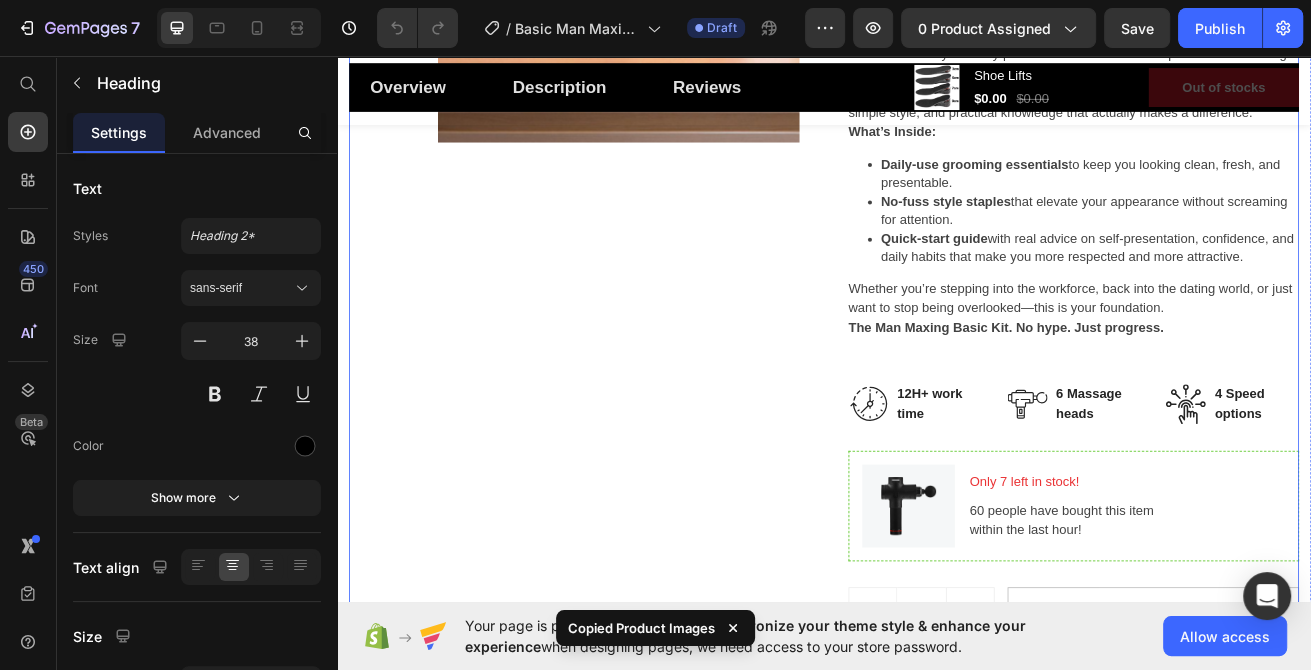 click on "Product Images" at bounding box center (629, 409) 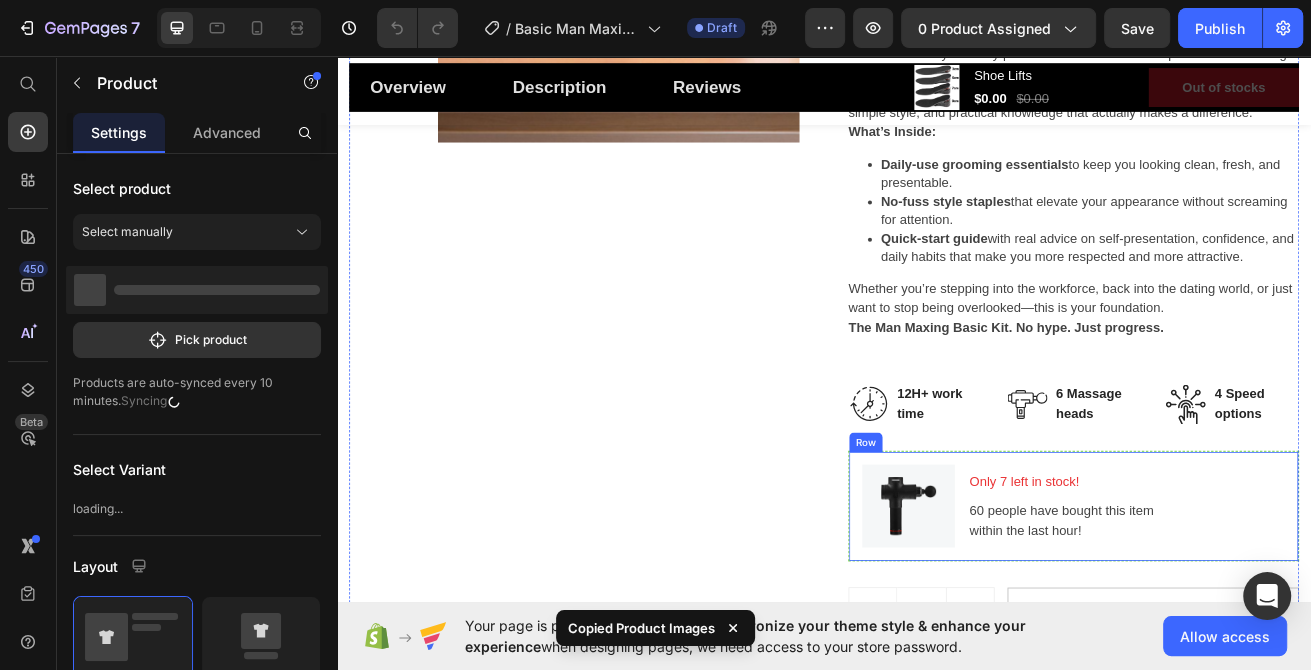 click at bounding box center (1049, 611) 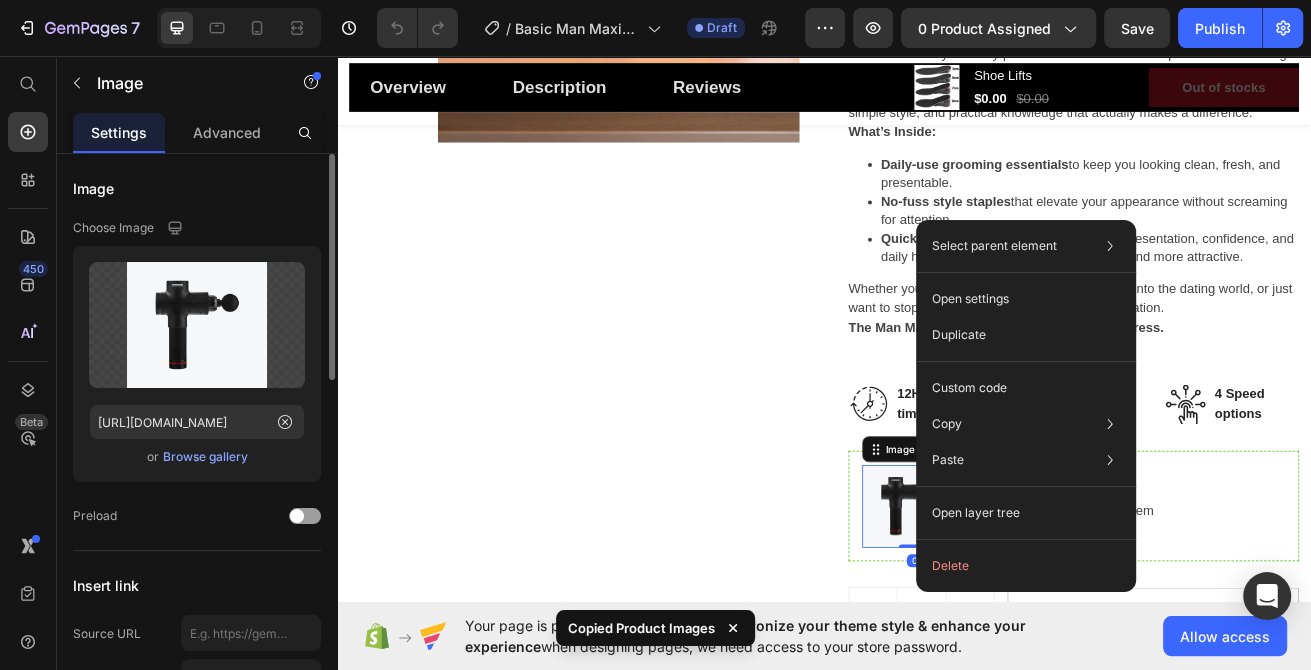 click on "Browse gallery" at bounding box center (205, 457) 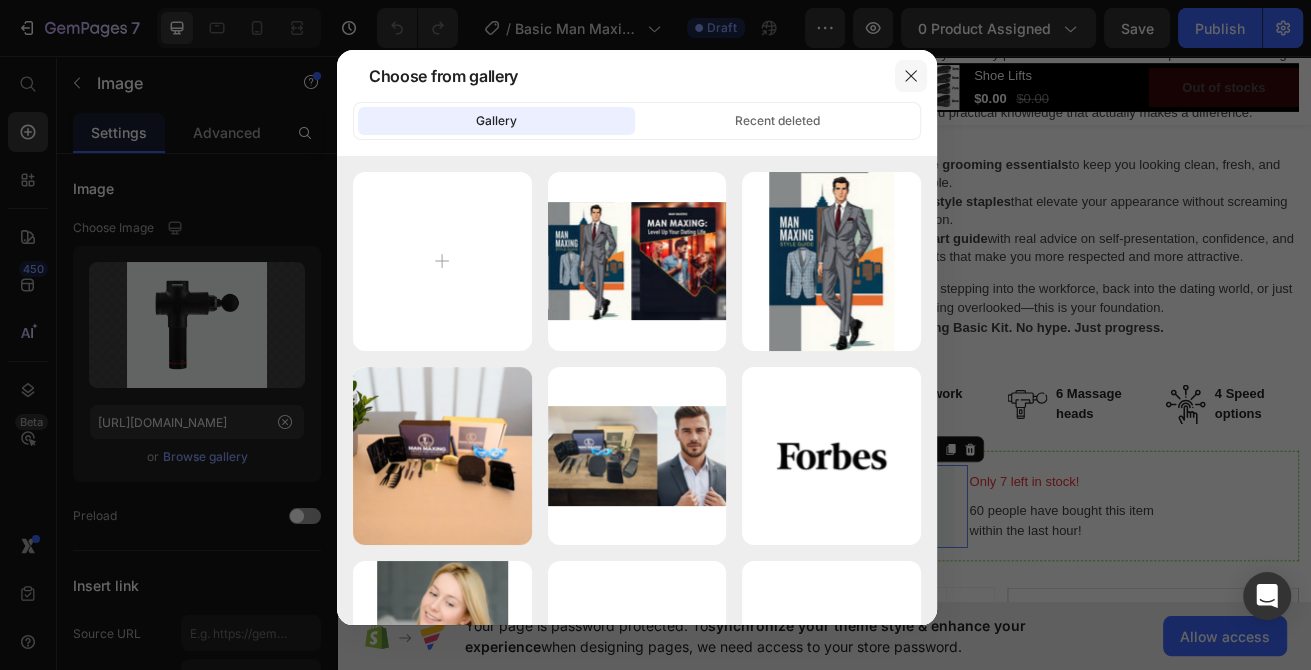 click at bounding box center (911, 76) 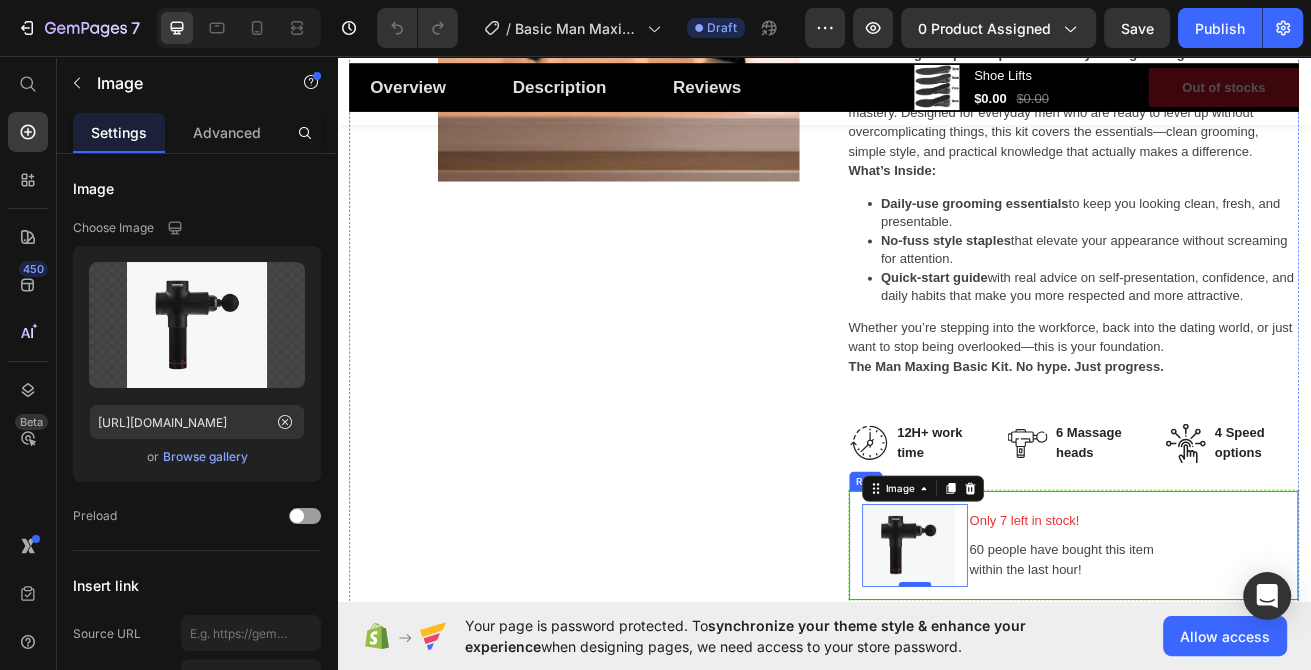 scroll, scrollTop: 642, scrollLeft: 0, axis: vertical 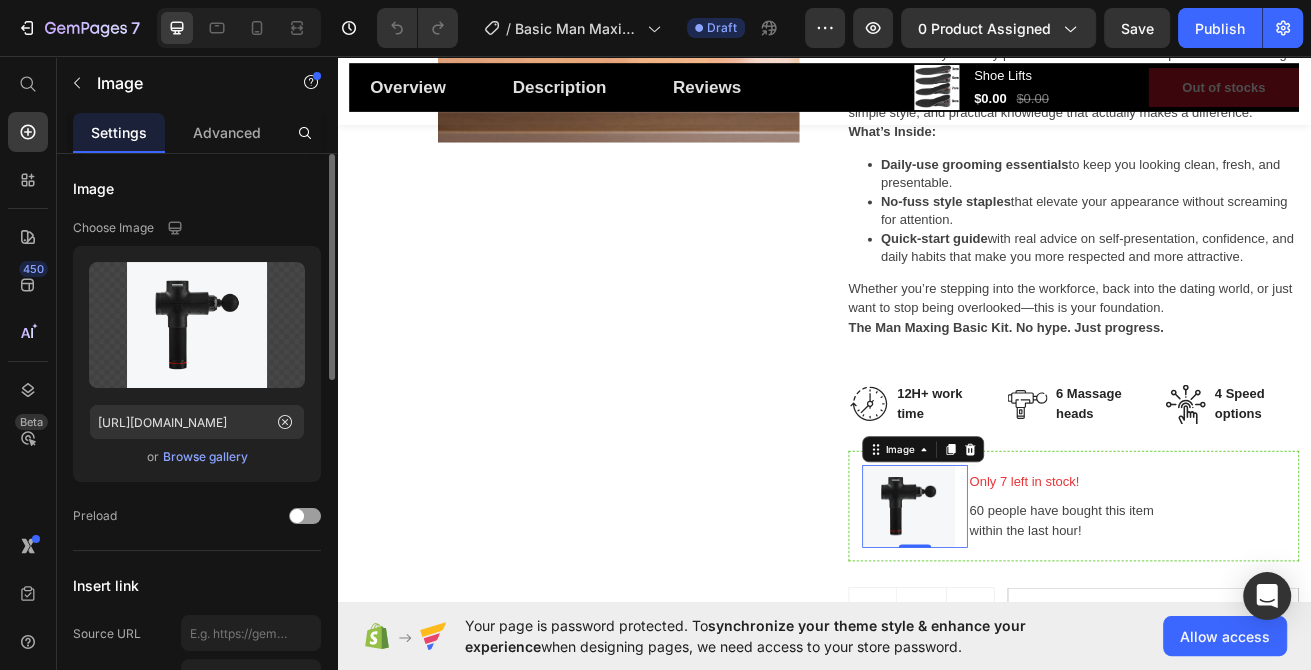 click on "Browse gallery" at bounding box center [205, 457] 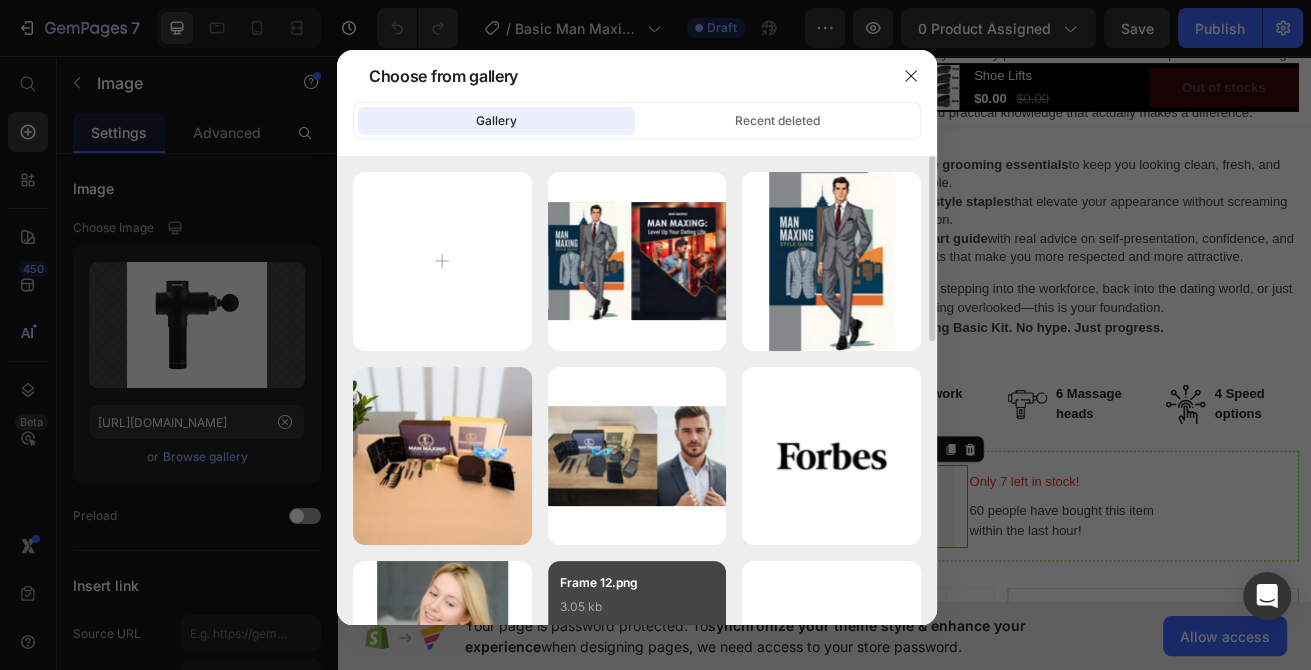 scroll, scrollTop: 216, scrollLeft: 0, axis: vertical 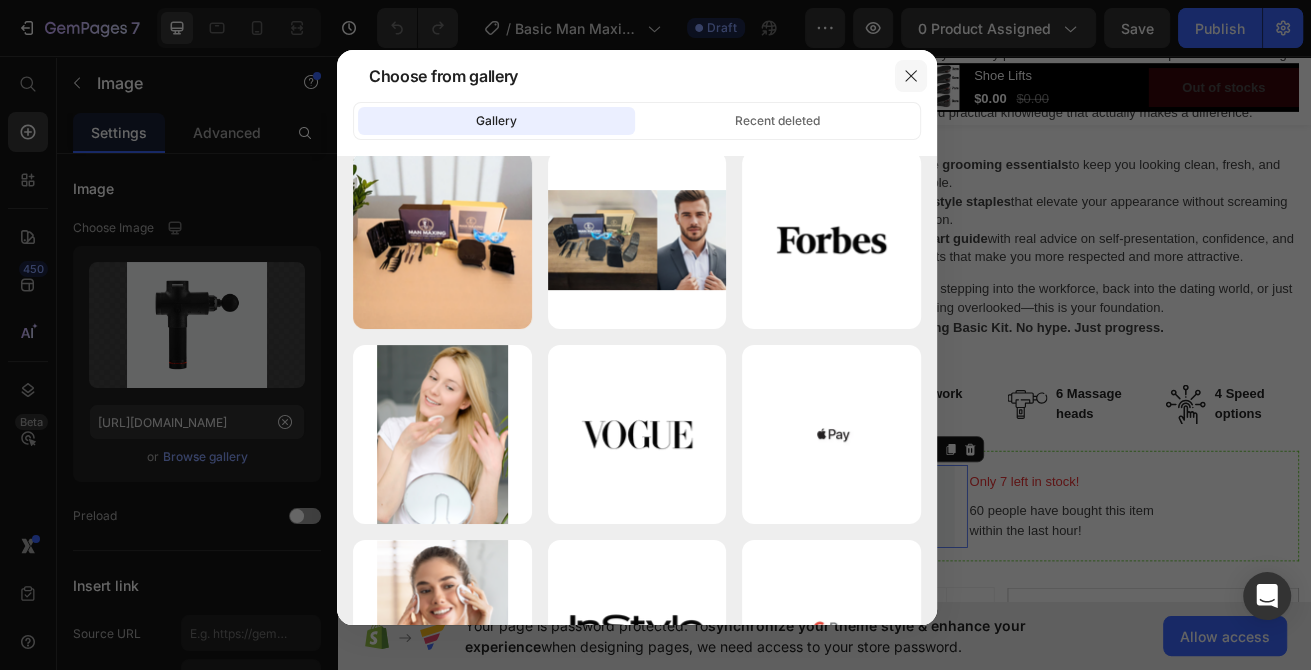 click 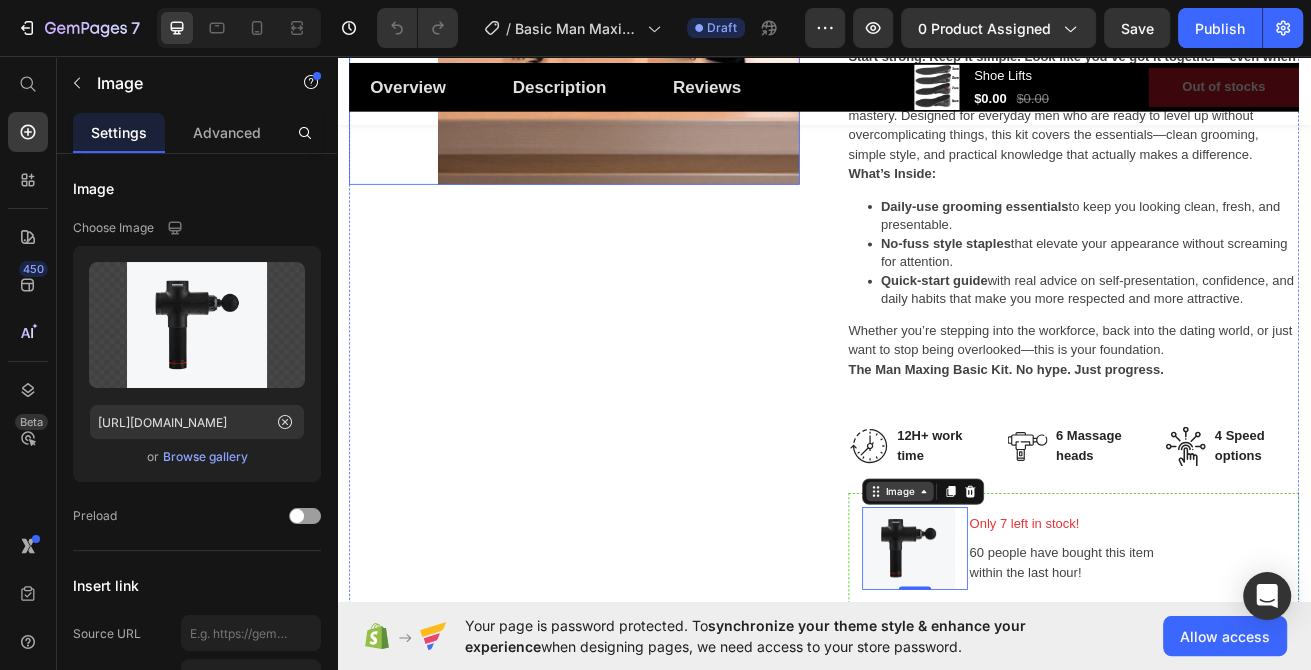 scroll, scrollTop: 642, scrollLeft: 0, axis: vertical 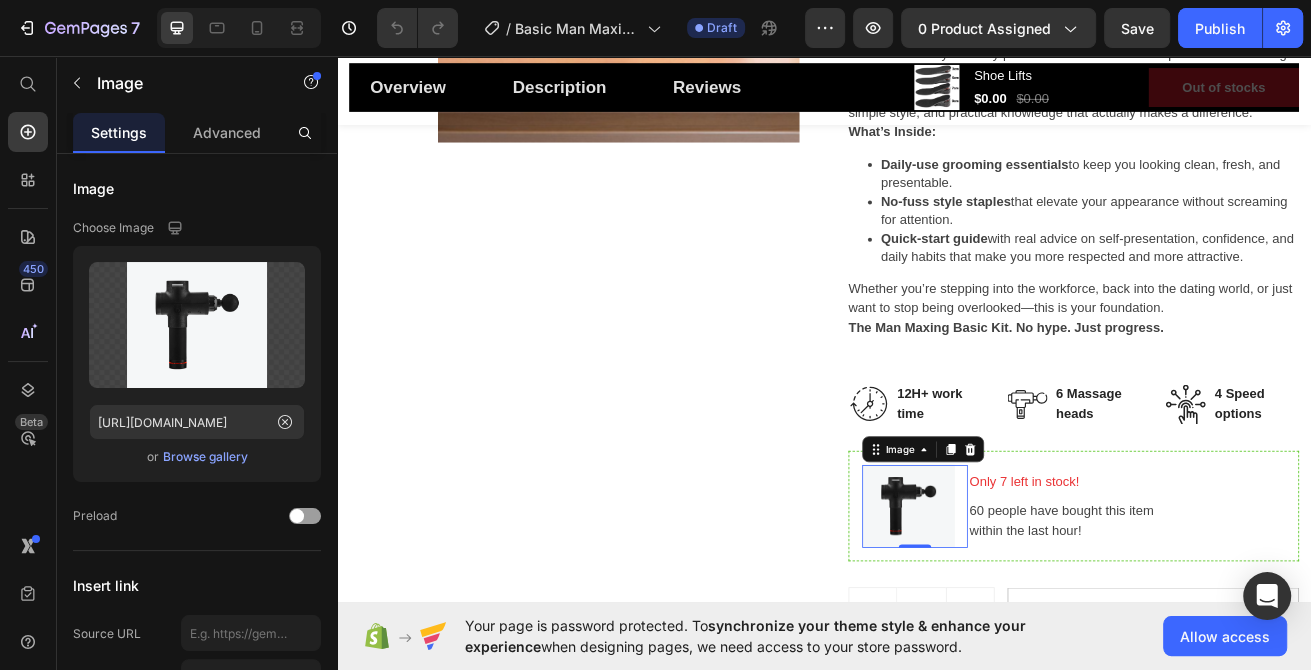 click at bounding box center (1049, 611) 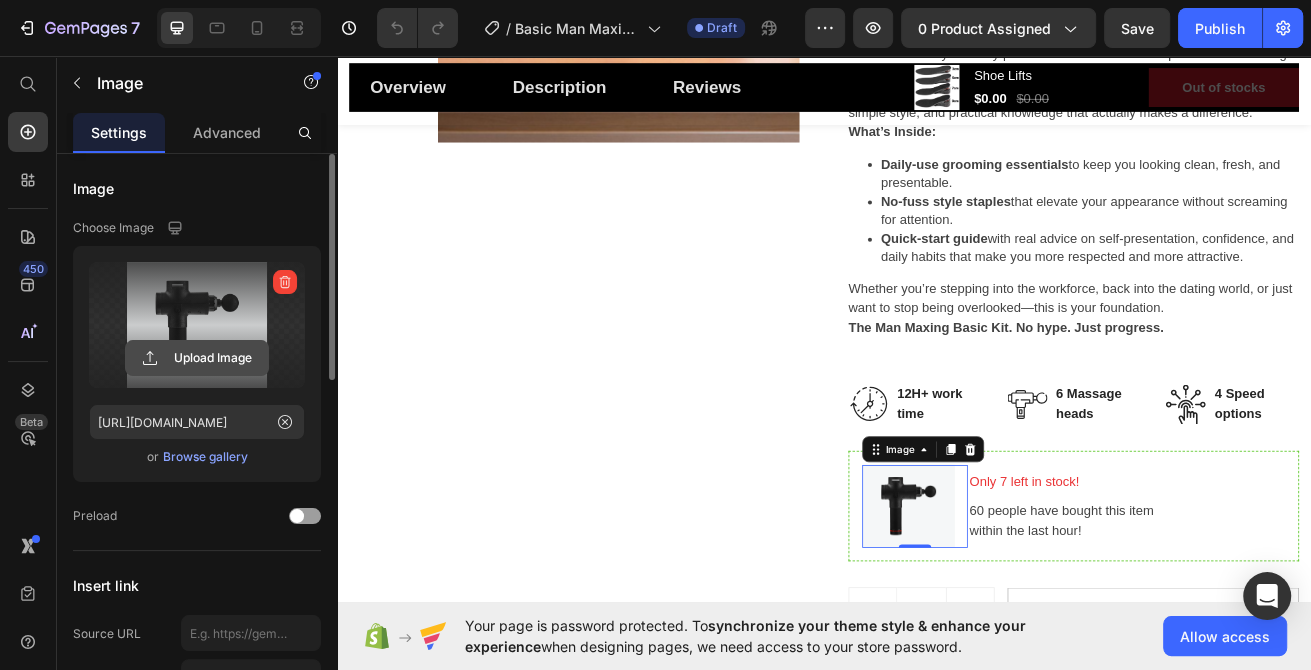 click 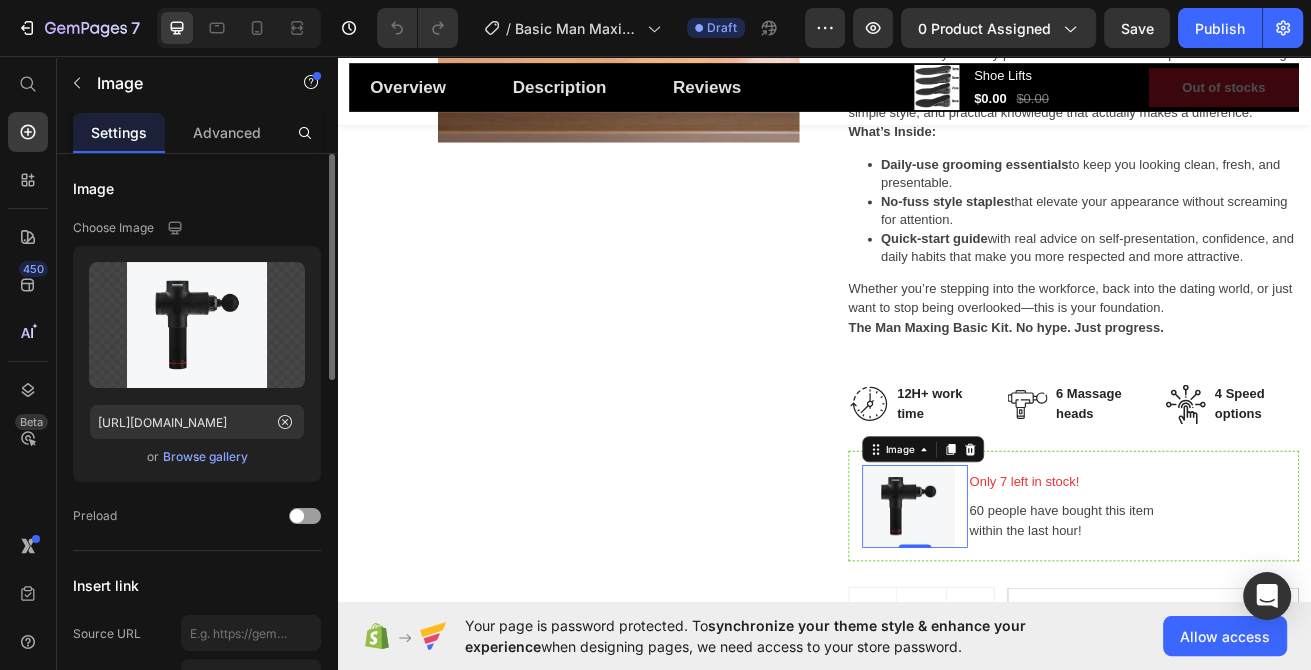 click on "Upload Image [URL][DOMAIN_NAME]  or   Browse gallery" 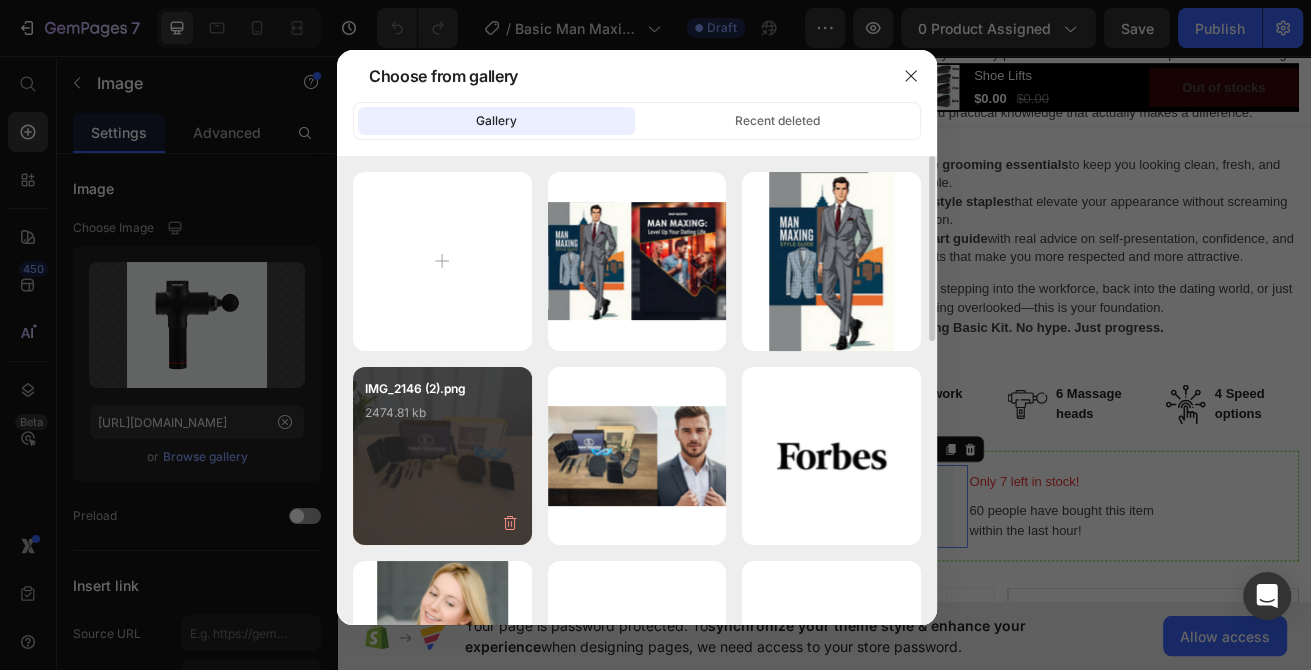 click on "IMG_2146 (2).png 2474.81 kb" at bounding box center [442, 419] 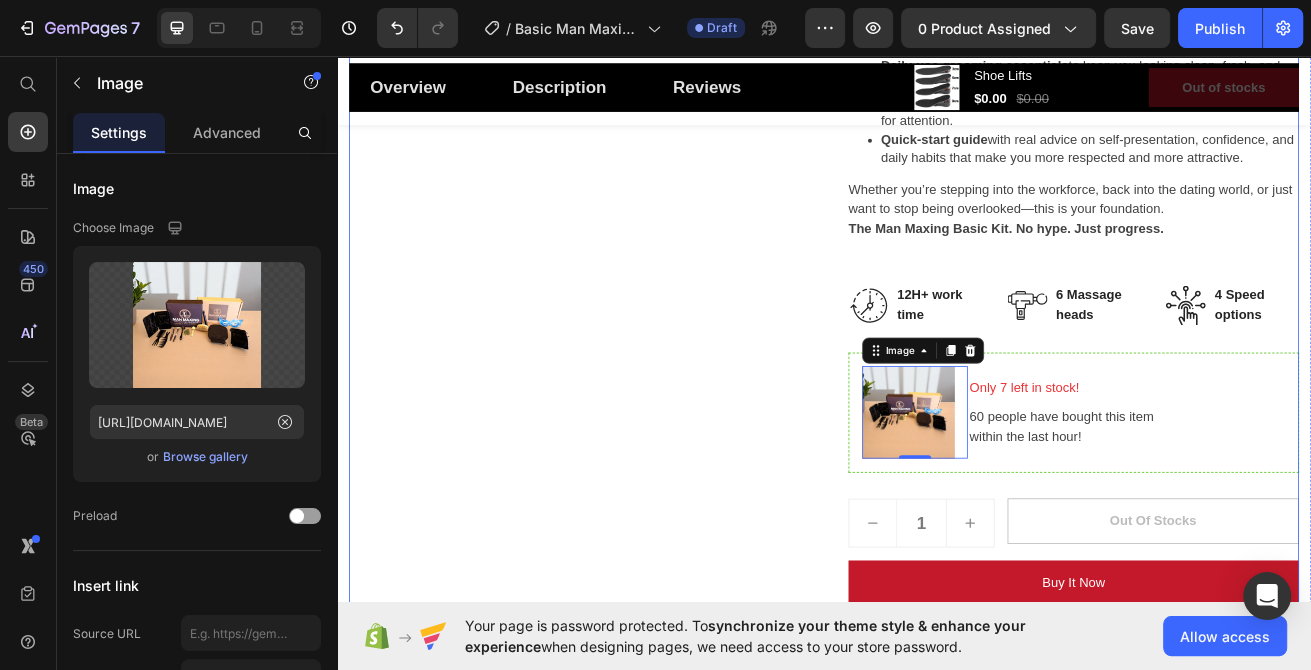 scroll, scrollTop: 642, scrollLeft: 0, axis: vertical 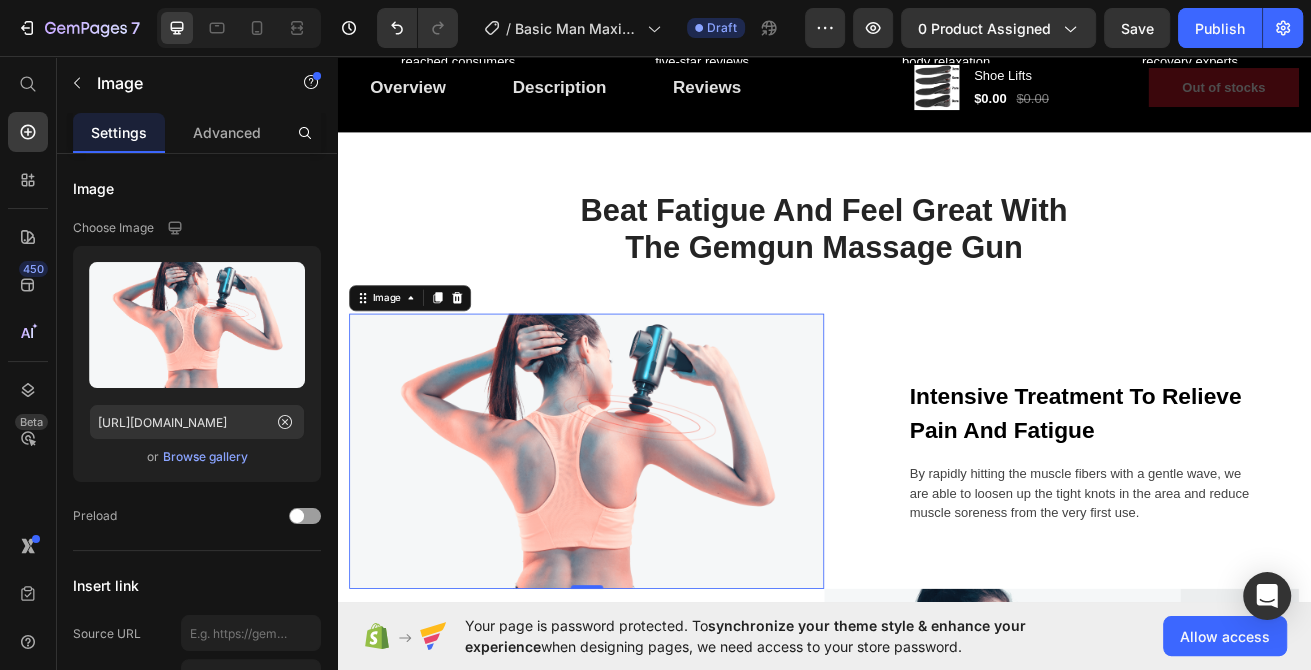 click at bounding box center [644, 543] 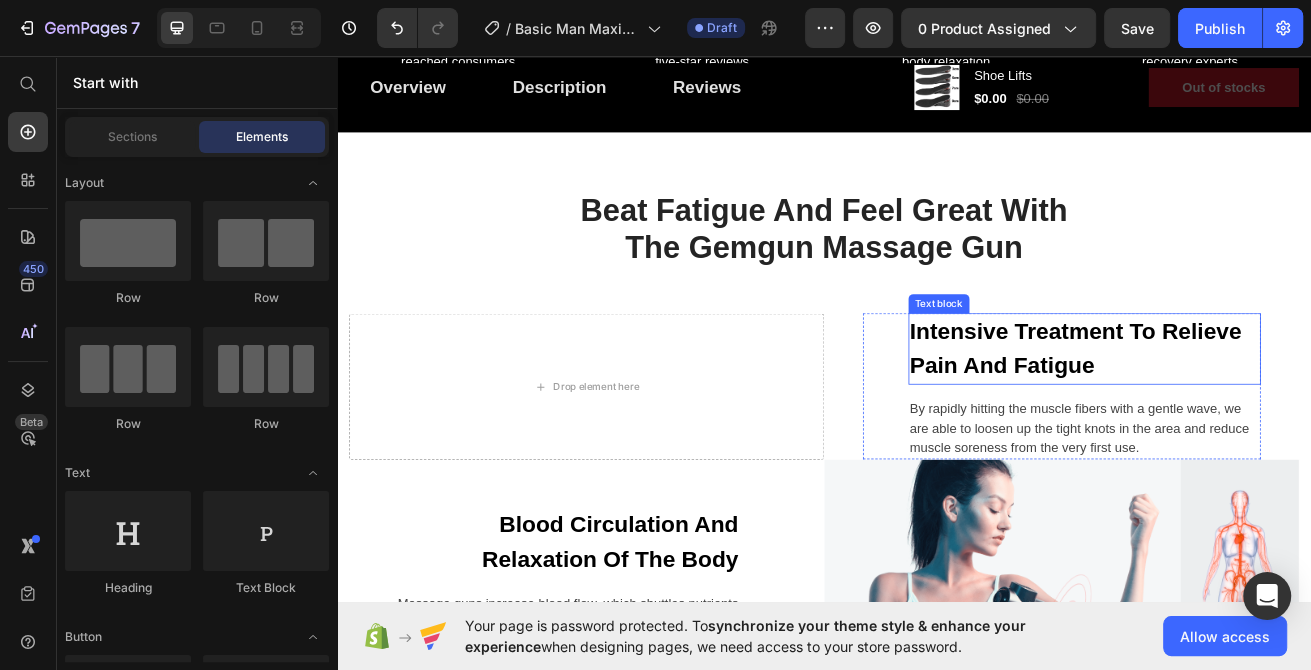 click on "Intensive Treatment To Relieve Pain And Fatigue" at bounding box center [1258, 418] 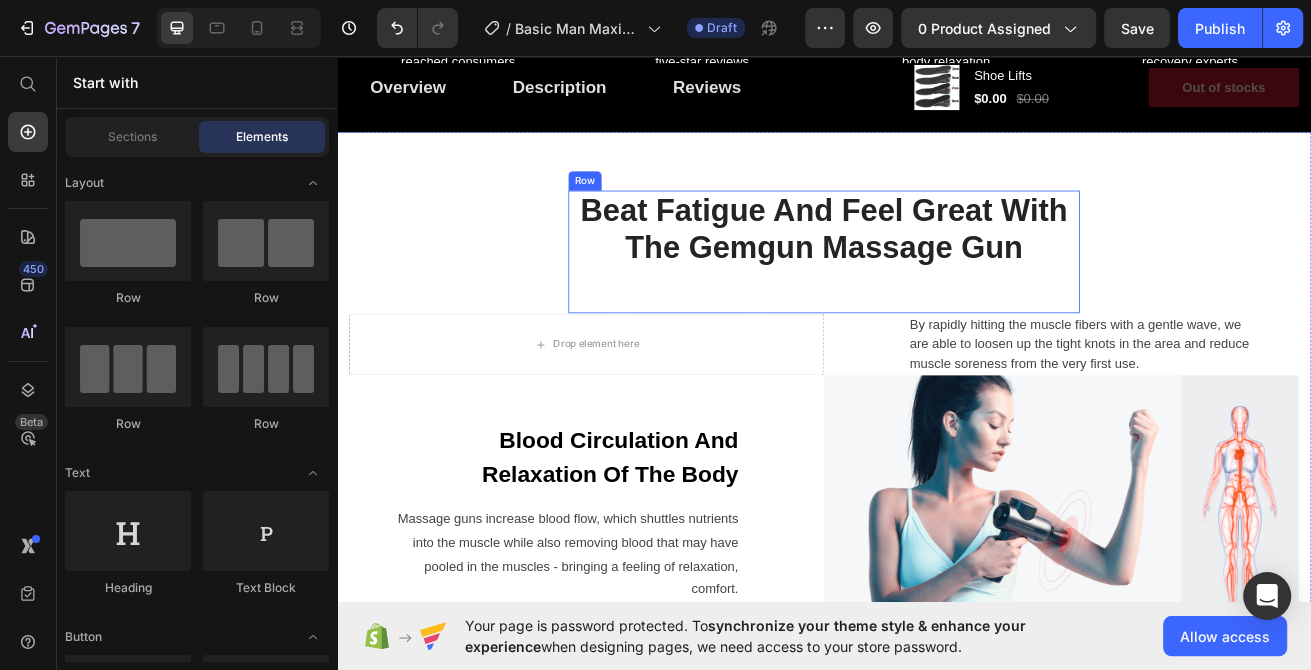 click on "Beat Fatigue And Feel Great With The Gemgun Massage Gun" at bounding box center (937, 270) 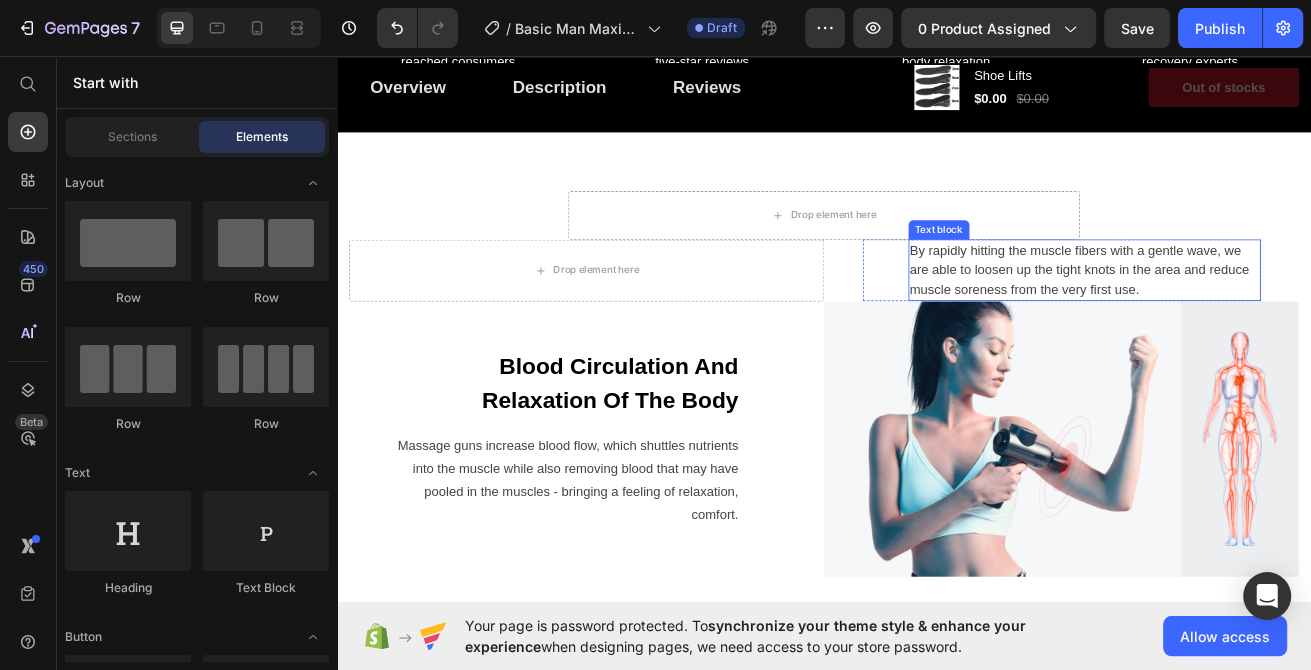 click on "By rapidly hitting the muscle fibers with a gentle wave, we are able to loosen up the tight knots in the area and reduce muscle soreness from the very first use." at bounding box center [1258, 321] 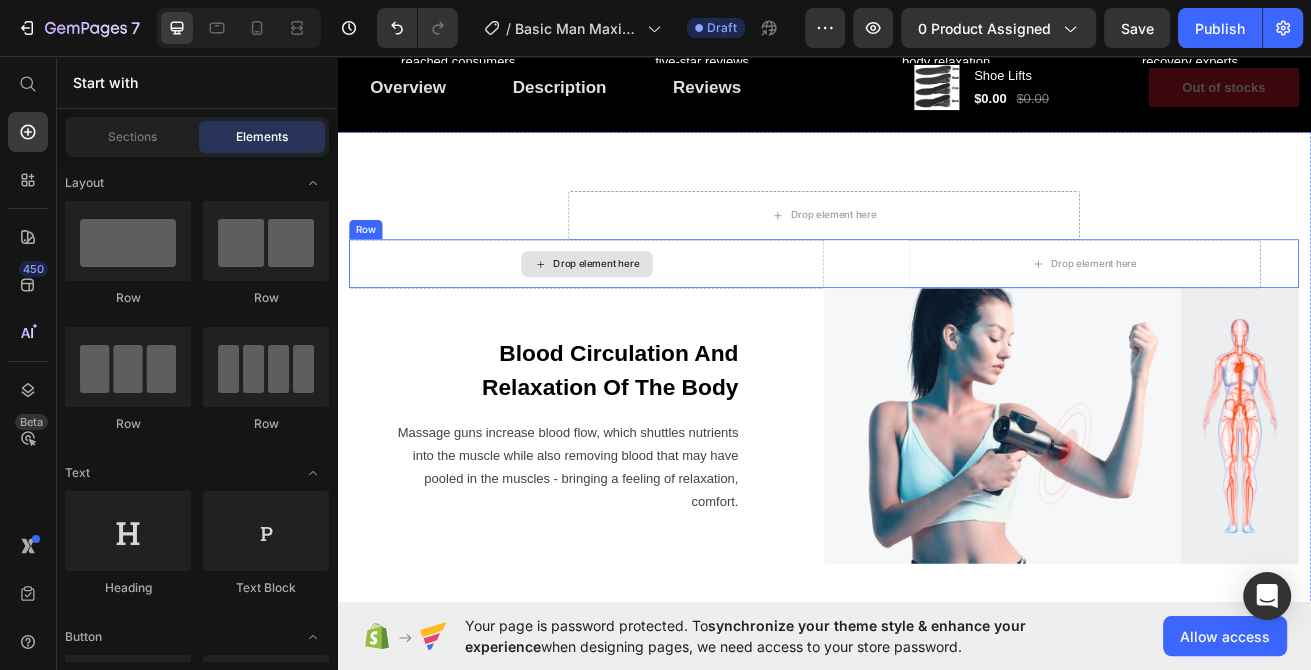 click on "Drop element here" at bounding box center [644, 313] 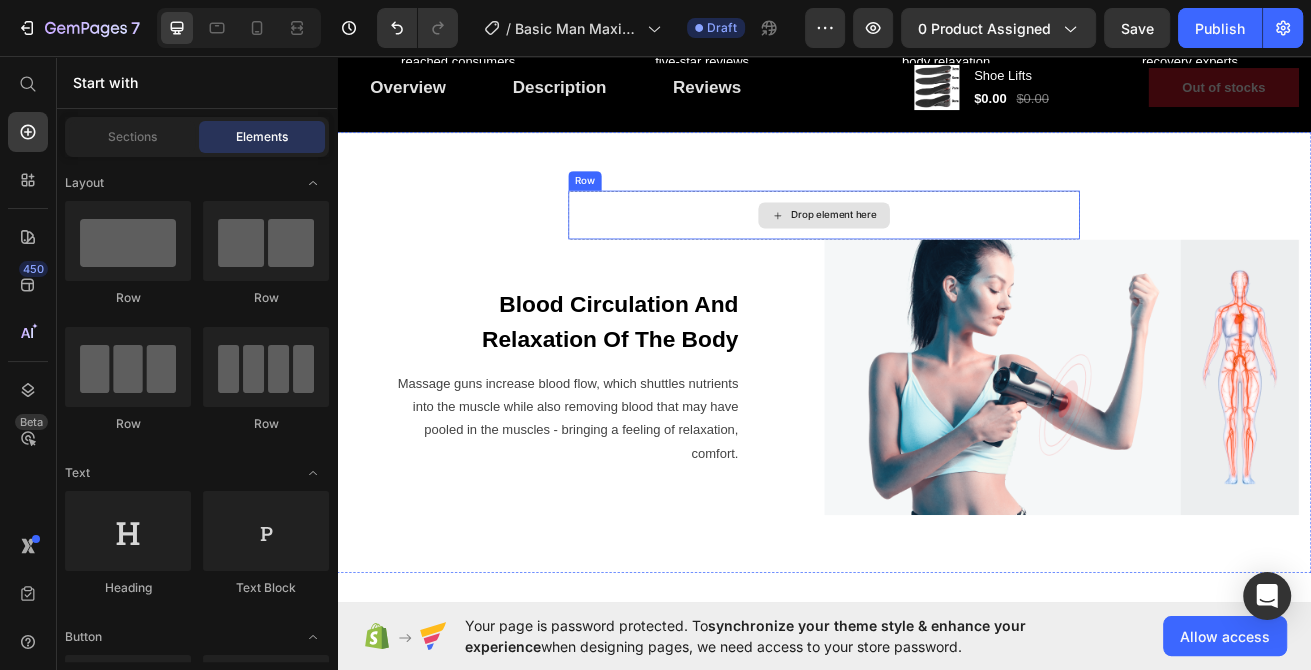 click on "Drop element here" at bounding box center (937, 253) 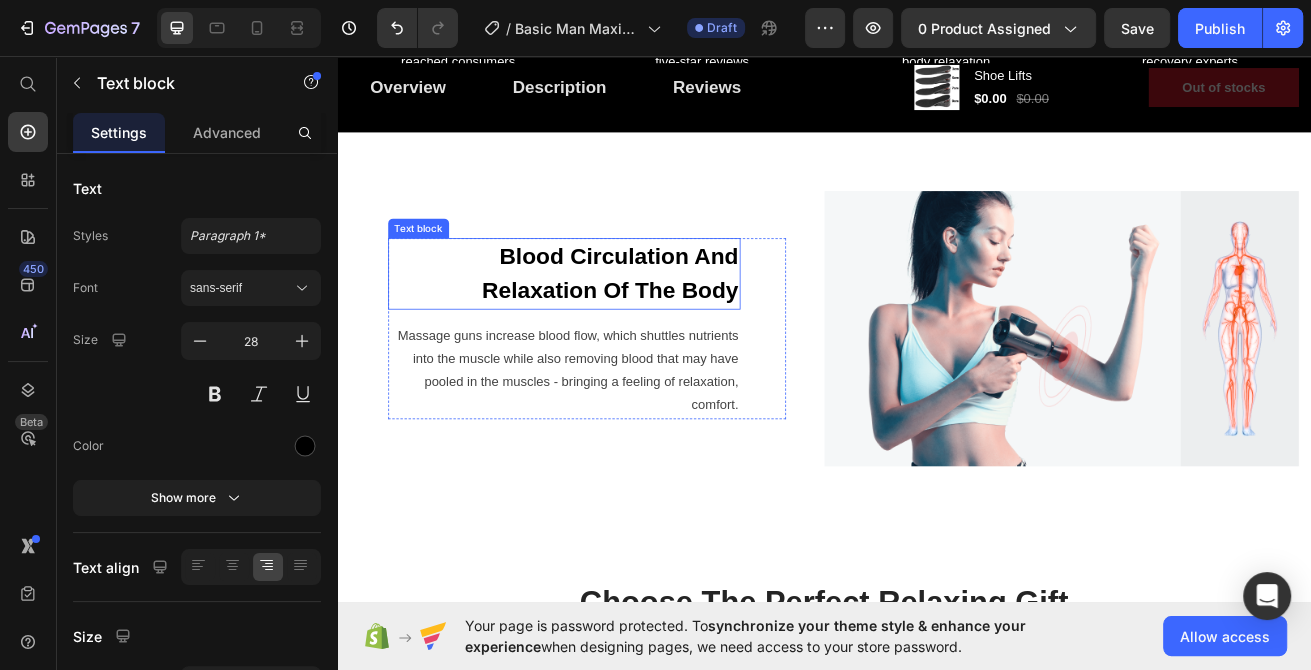 click on "Blood Circulation And Relaxation Of The Body" at bounding box center [617, 325] 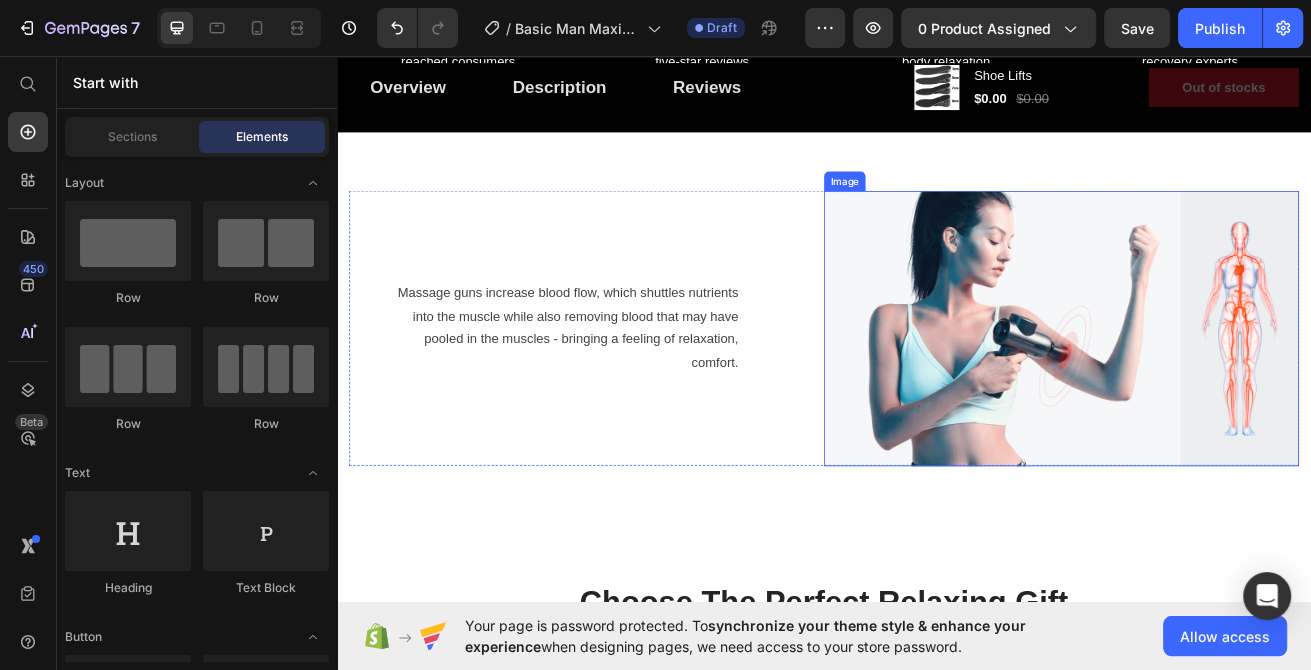 click at bounding box center (1229, 392) 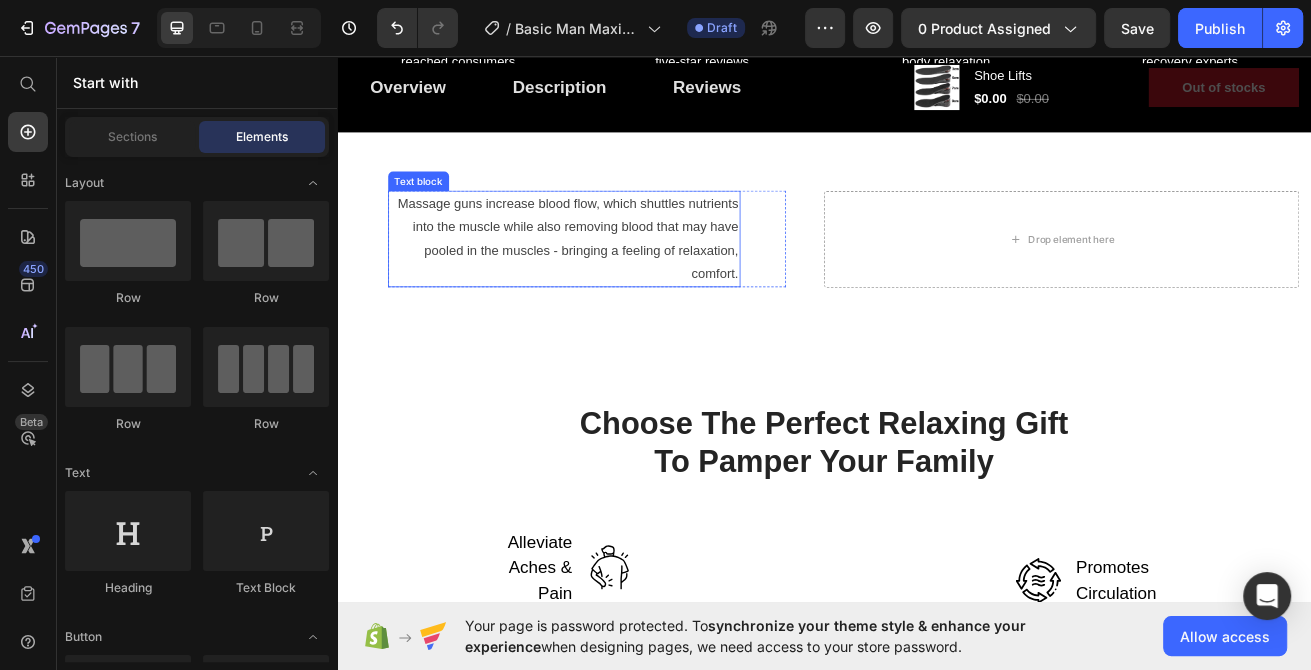 click on "Massage guns increase blood flow, which shuttles nutrients into the muscle while also removing blood that may have pooled in the muscles - bringing a feeling of relaxation, comfort." at bounding box center [617, 282] 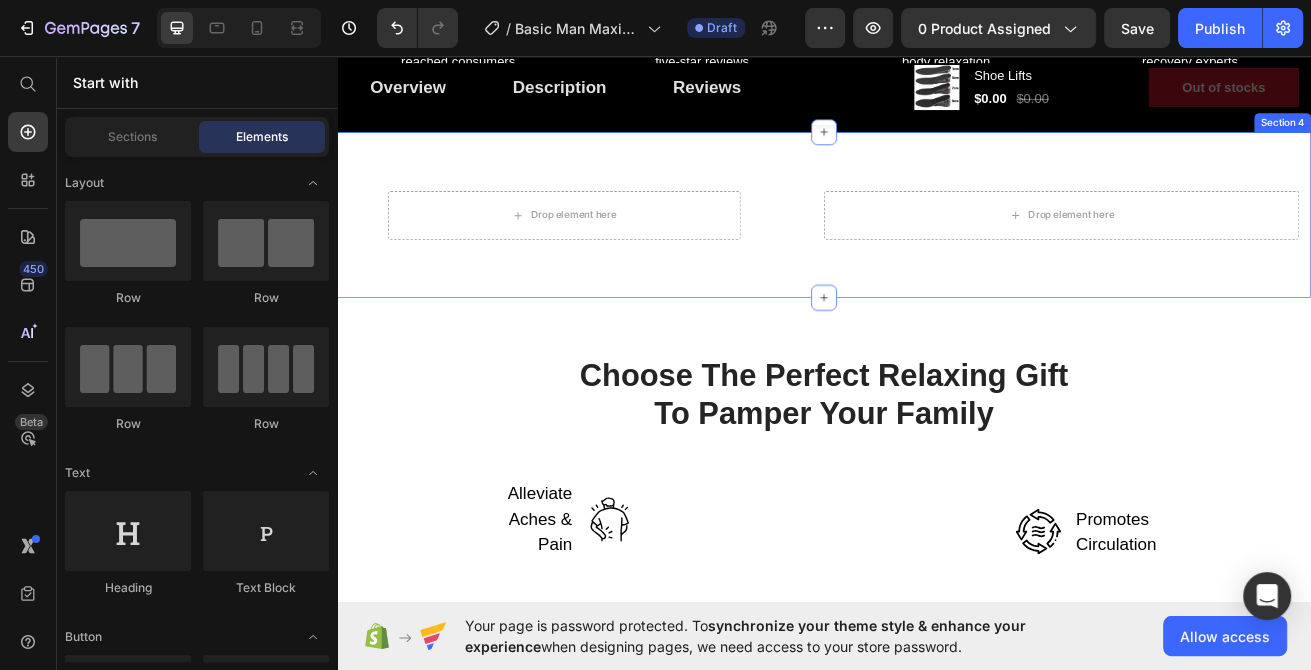 click on "Drop element here Row
Drop element here Row Section 4" at bounding box center [937, 253] 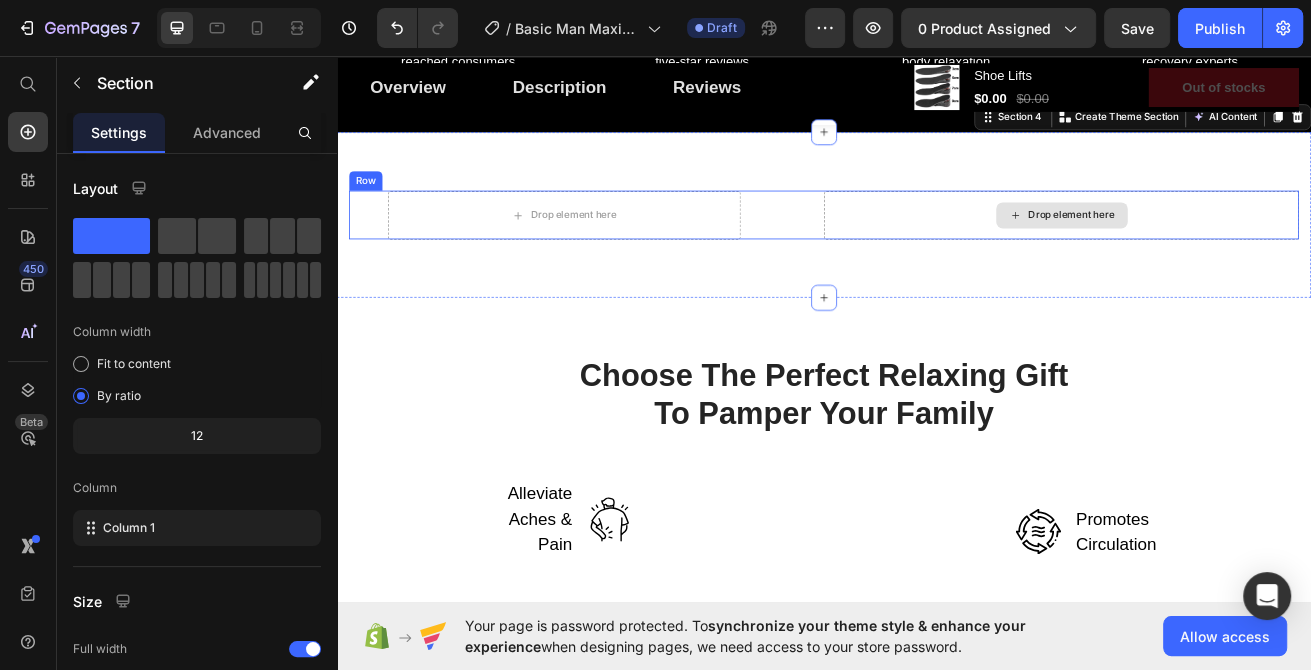 click on "Drop element here" at bounding box center (1229, 253) 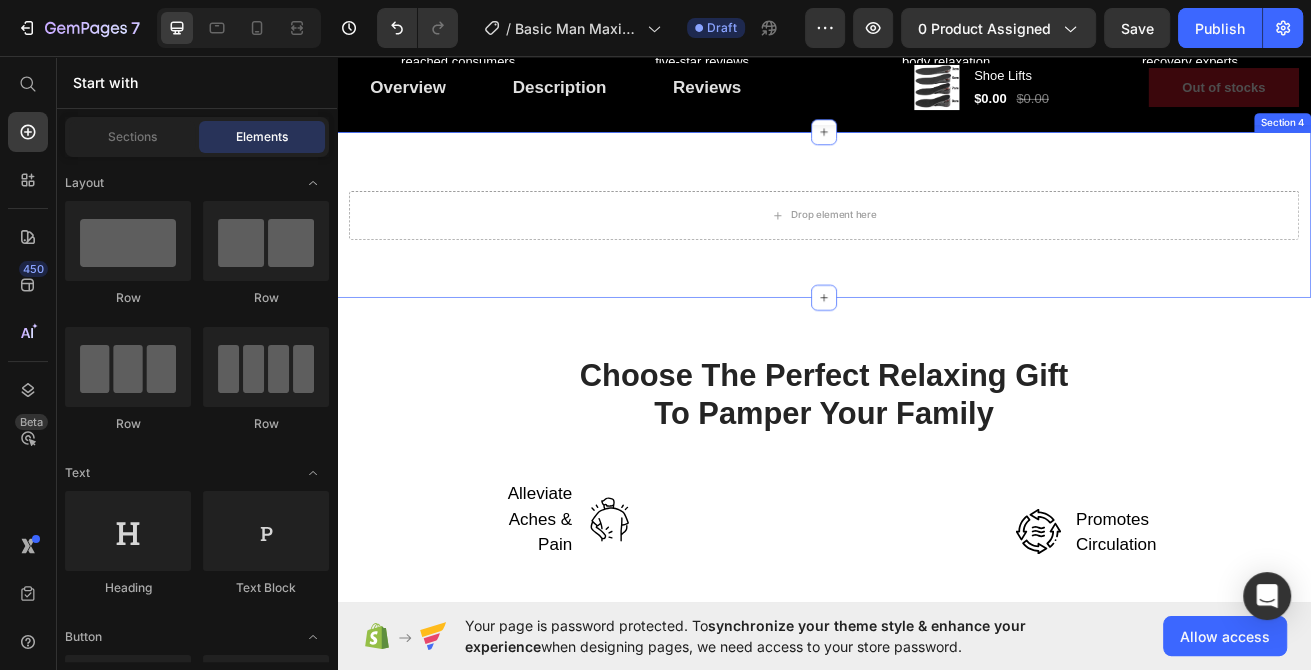 click on "Drop element here Section 4" at bounding box center (937, 253) 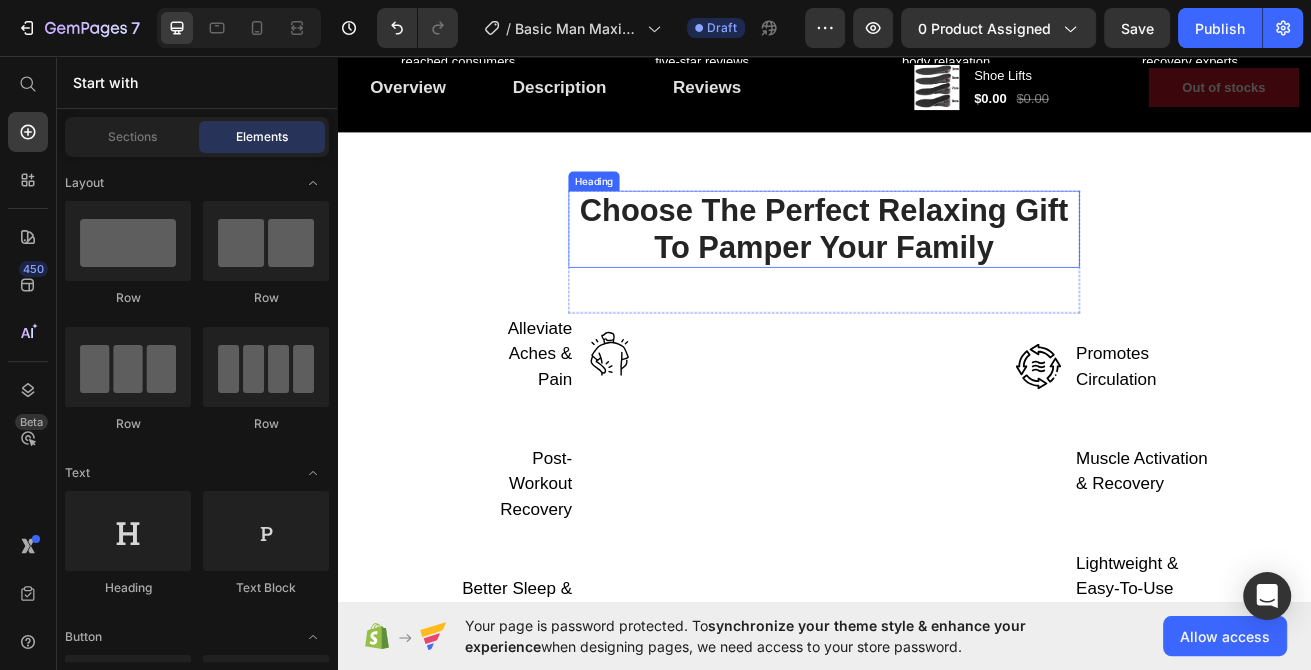 click on "Choose The Perfect Relaxing Gift To Pamper Your Family" at bounding box center [937, 270] 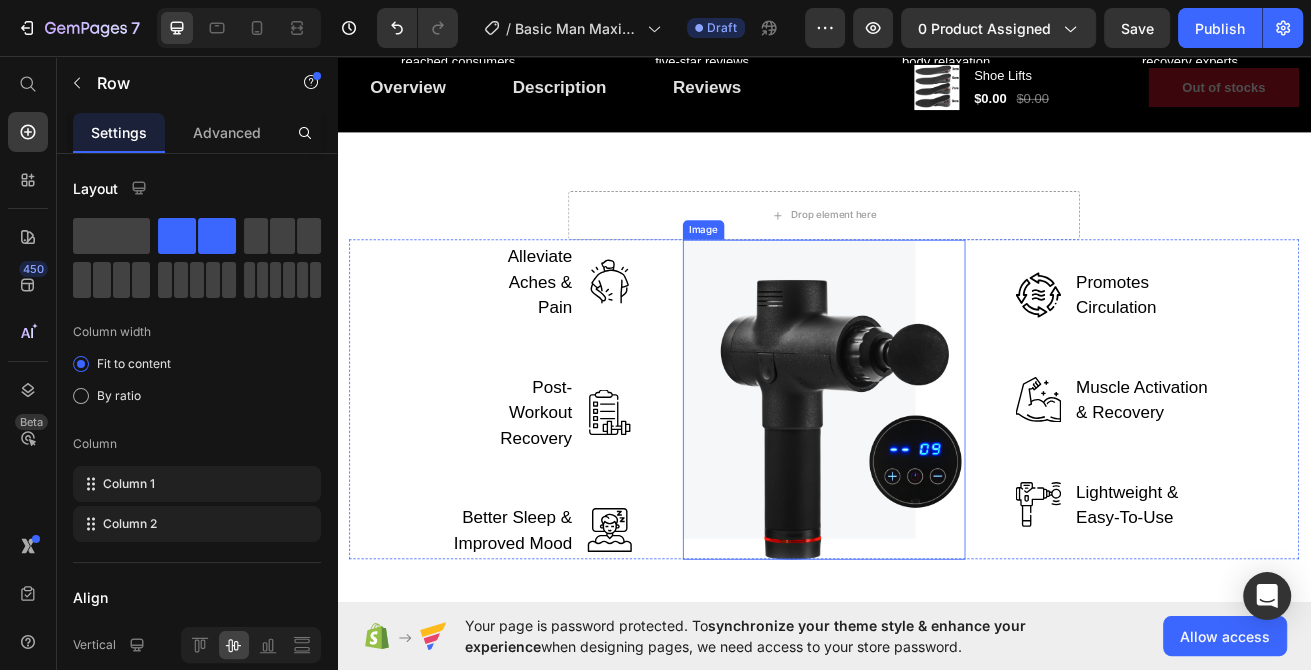 click on "Image" at bounding box center (673, 335) 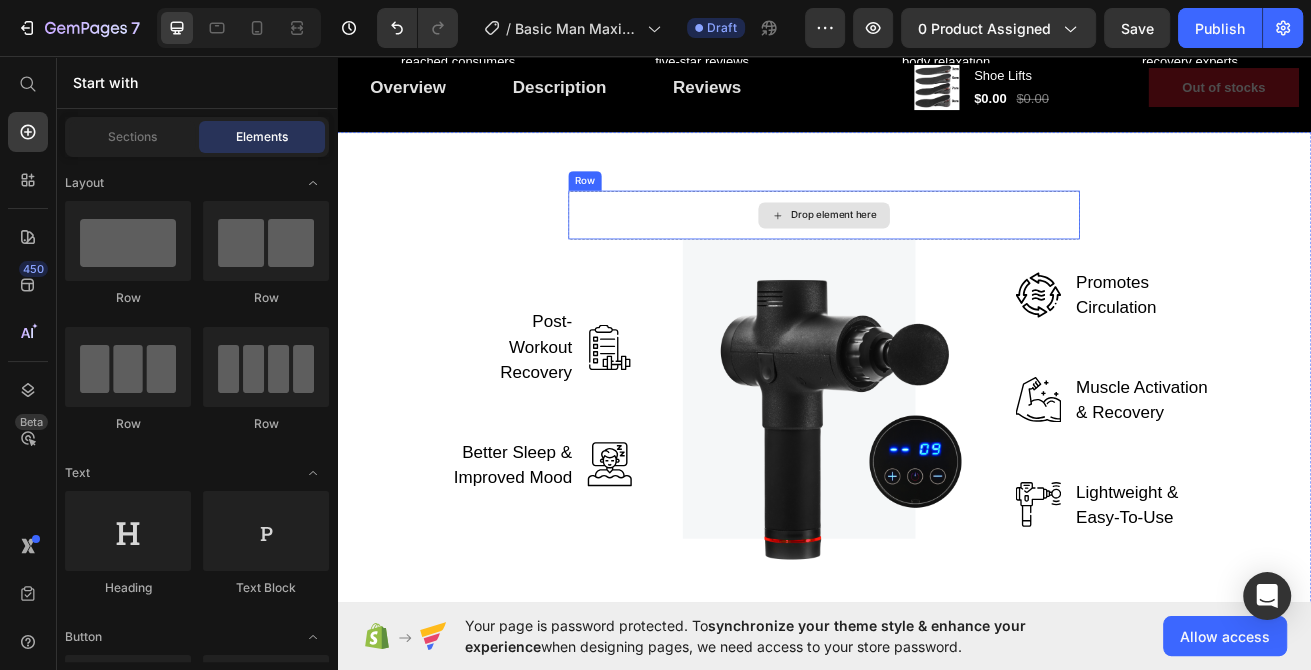 click on "Drop element here" at bounding box center (937, 253) 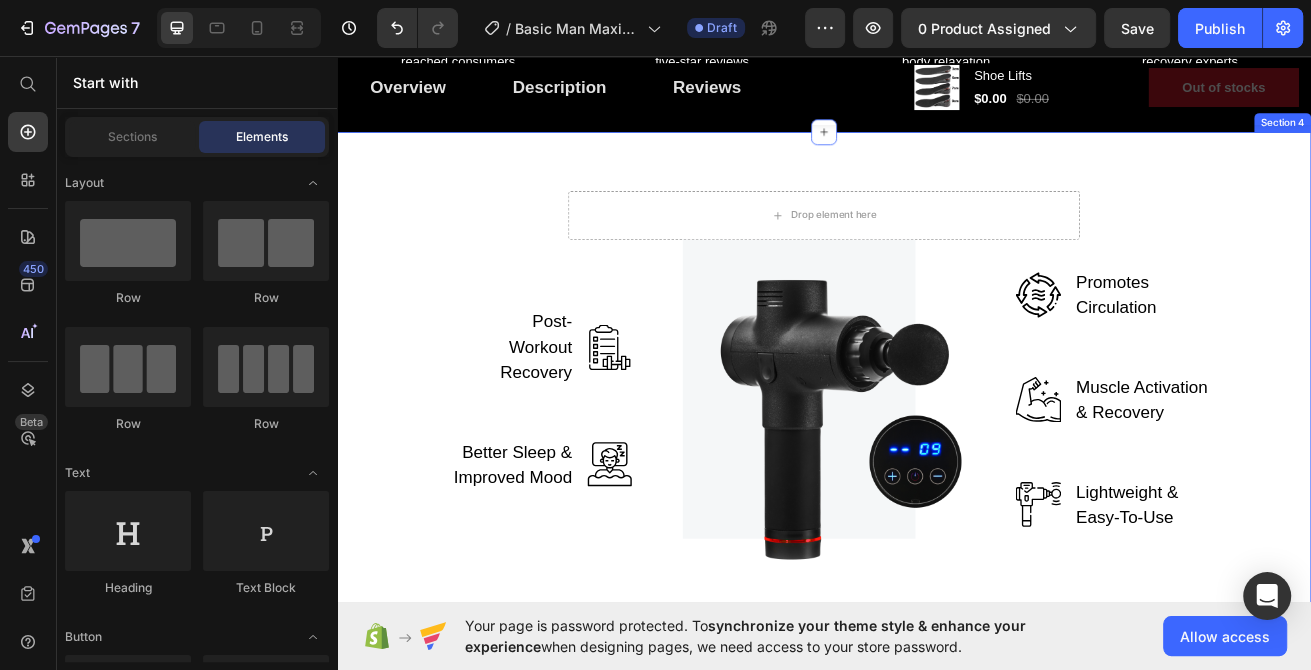 drag, startPoint x: 730, startPoint y: 214, endPoint x: 731, endPoint y: 224, distance: 10.049875 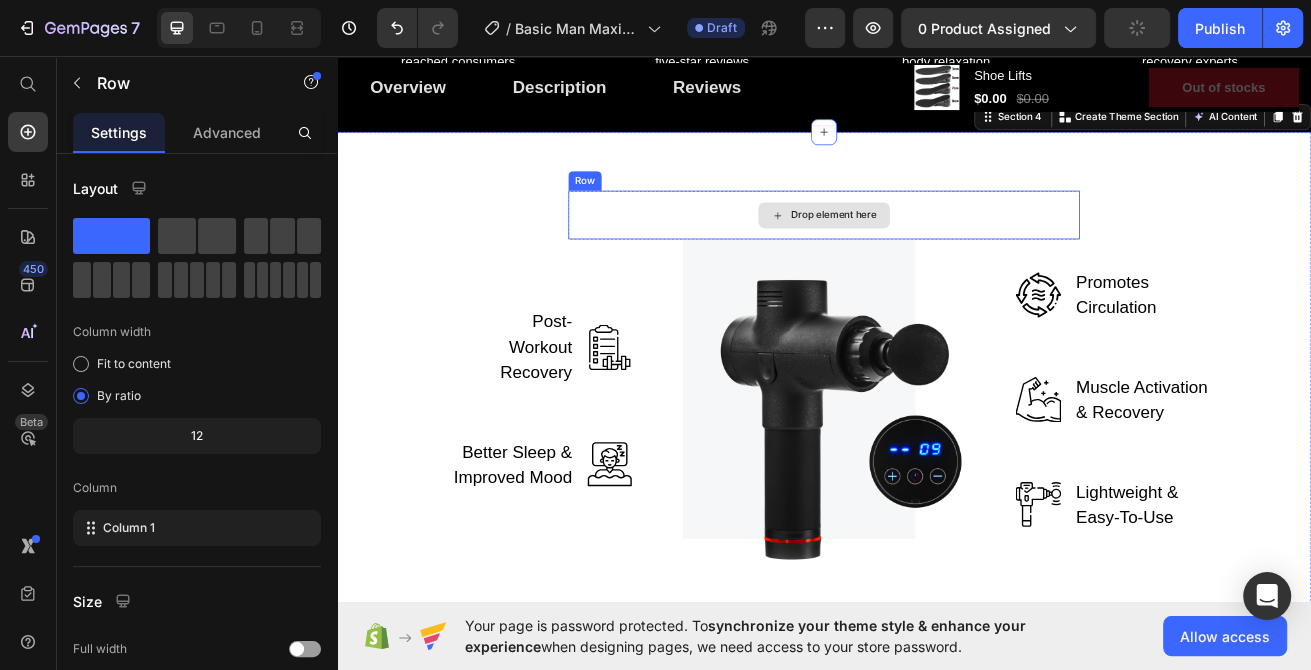 click on "Drop element here" at bounding box center [937, 253] 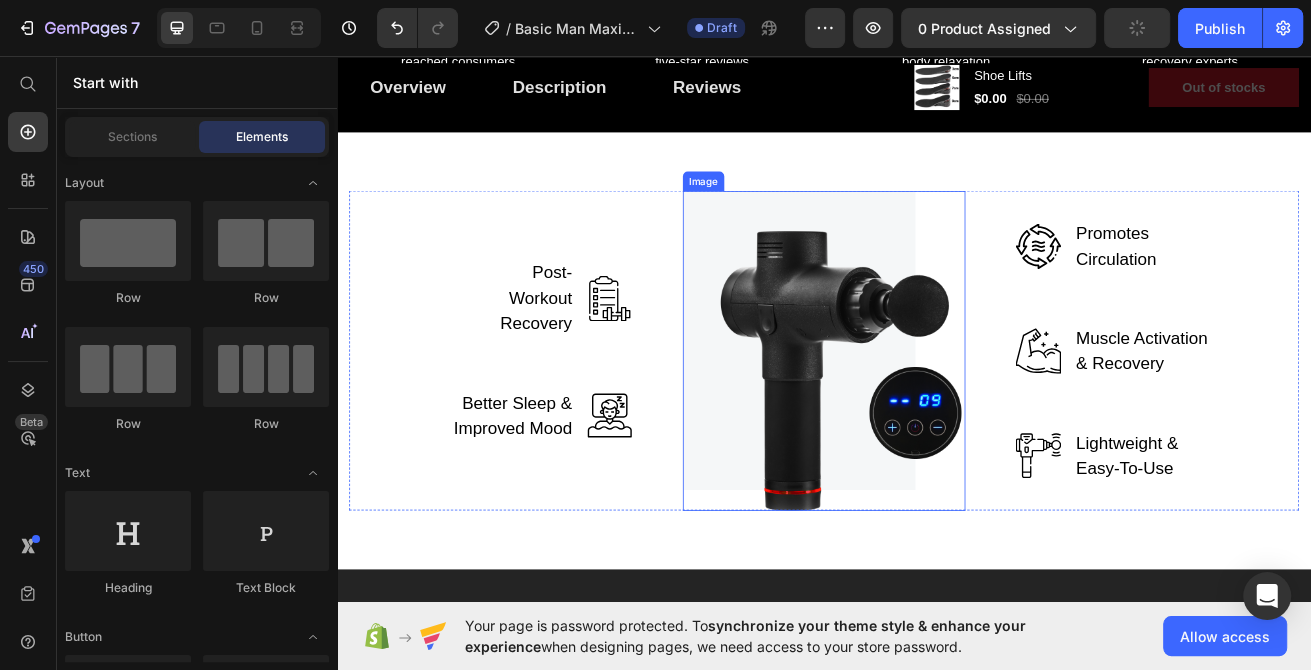 click at bounding box center [937, 420] 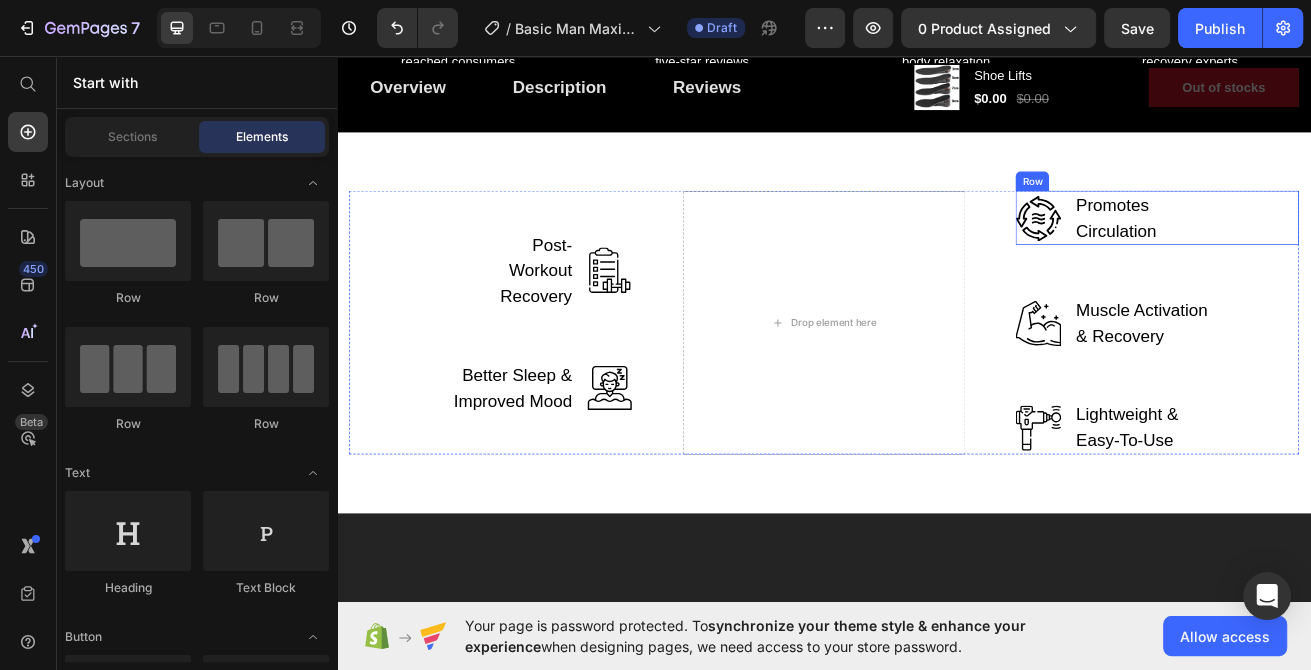 click on "Promotes Circulation" at bounding box center [1333, 256] 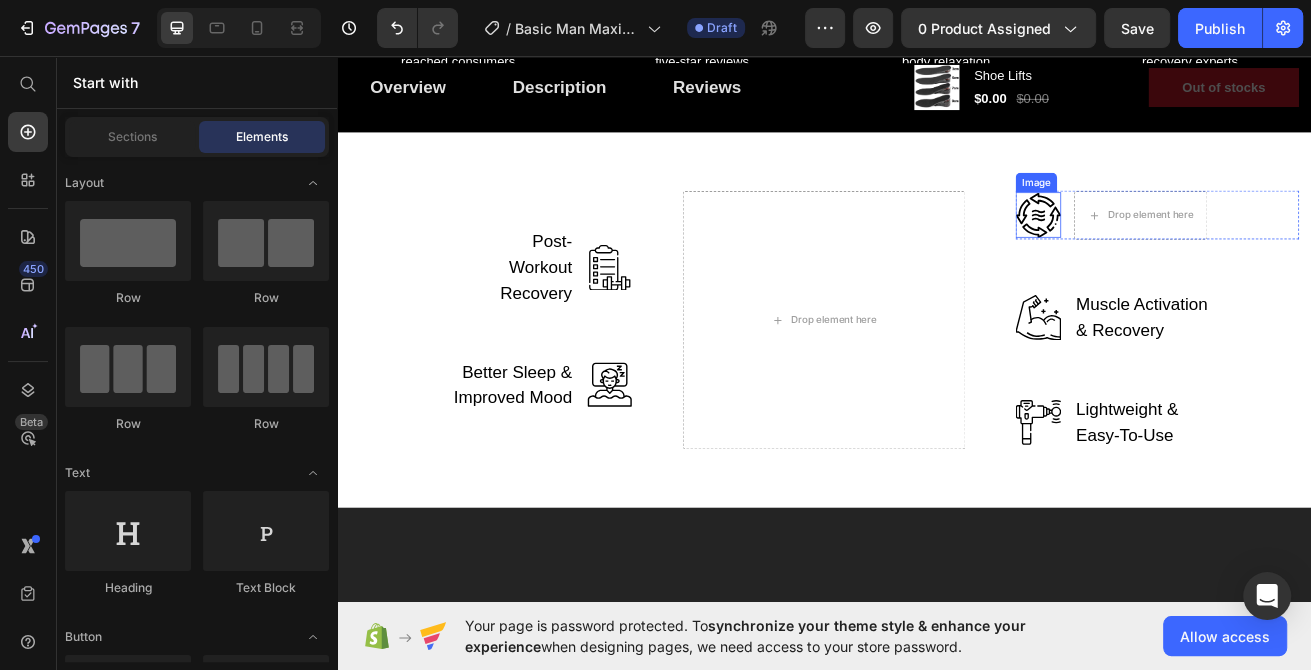 click at bounding box center (1201, 253) 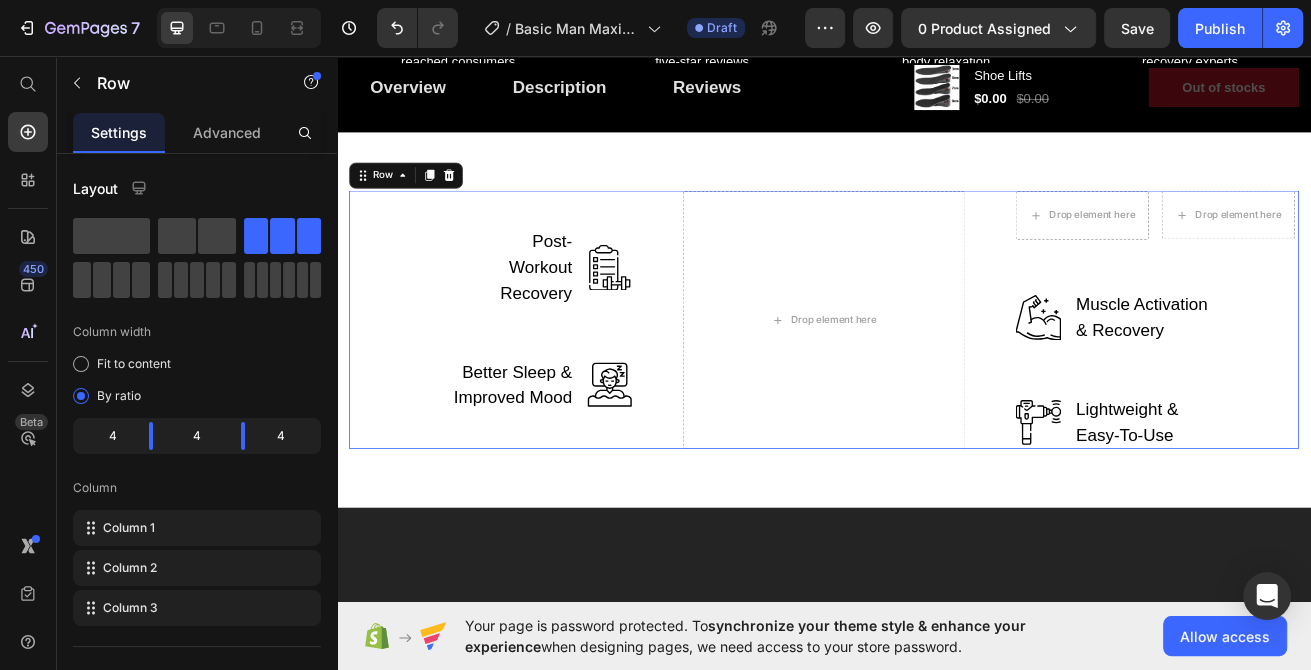 click on "Drop element here
Drop element here Row Image Muscle Activation & Recovery Text block Row Image Lightweight & Easy-To-Use Text block Row" at bounding box center [1347, 382] 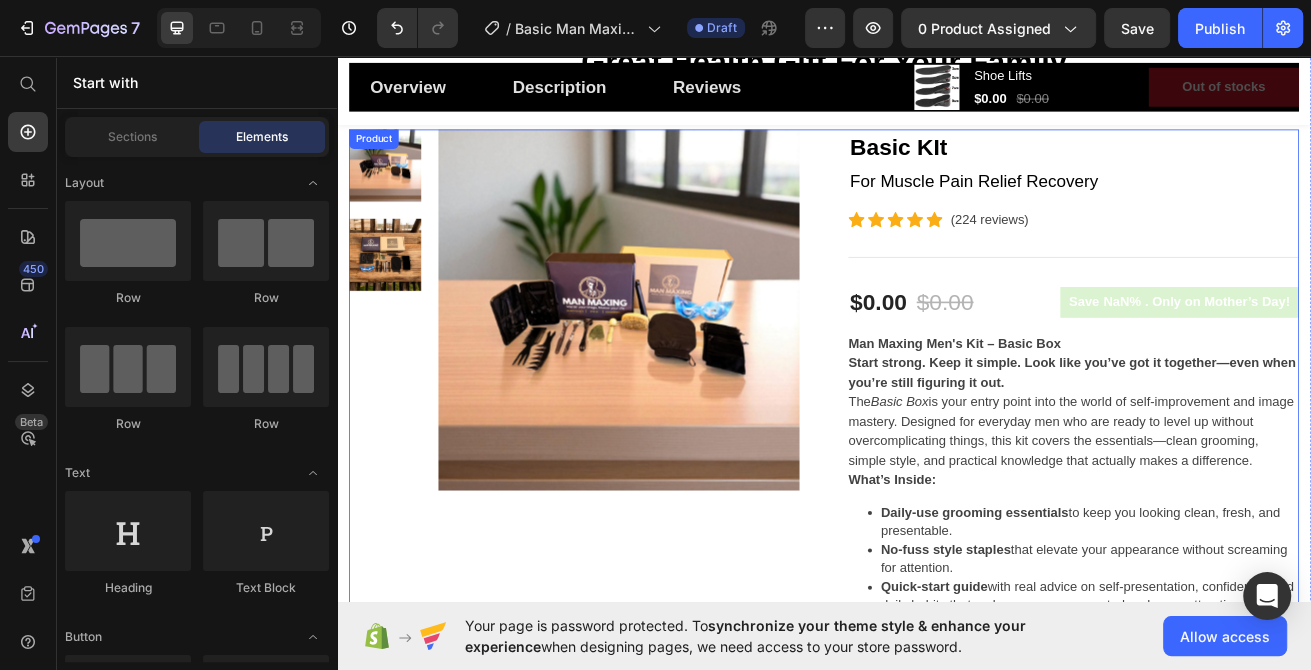 scroll, scrollTop: 0, scrollLeft: 0, axis: both 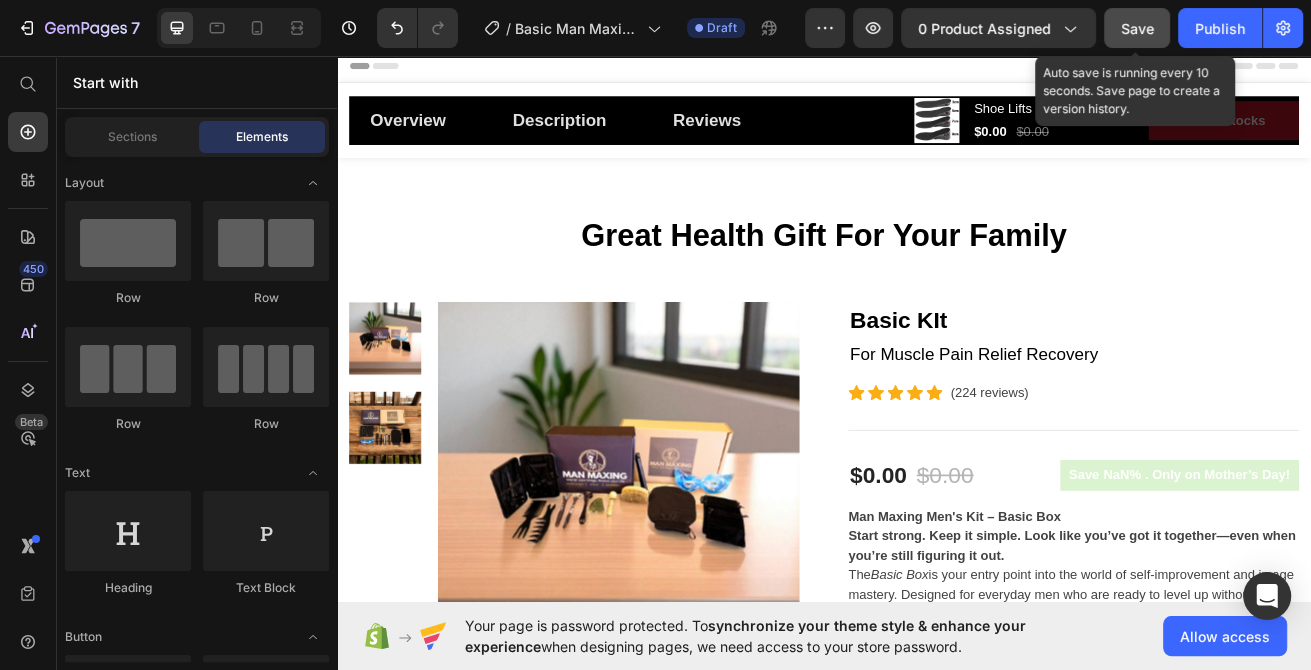 click on "Save" at bounding box center [1137, 28] 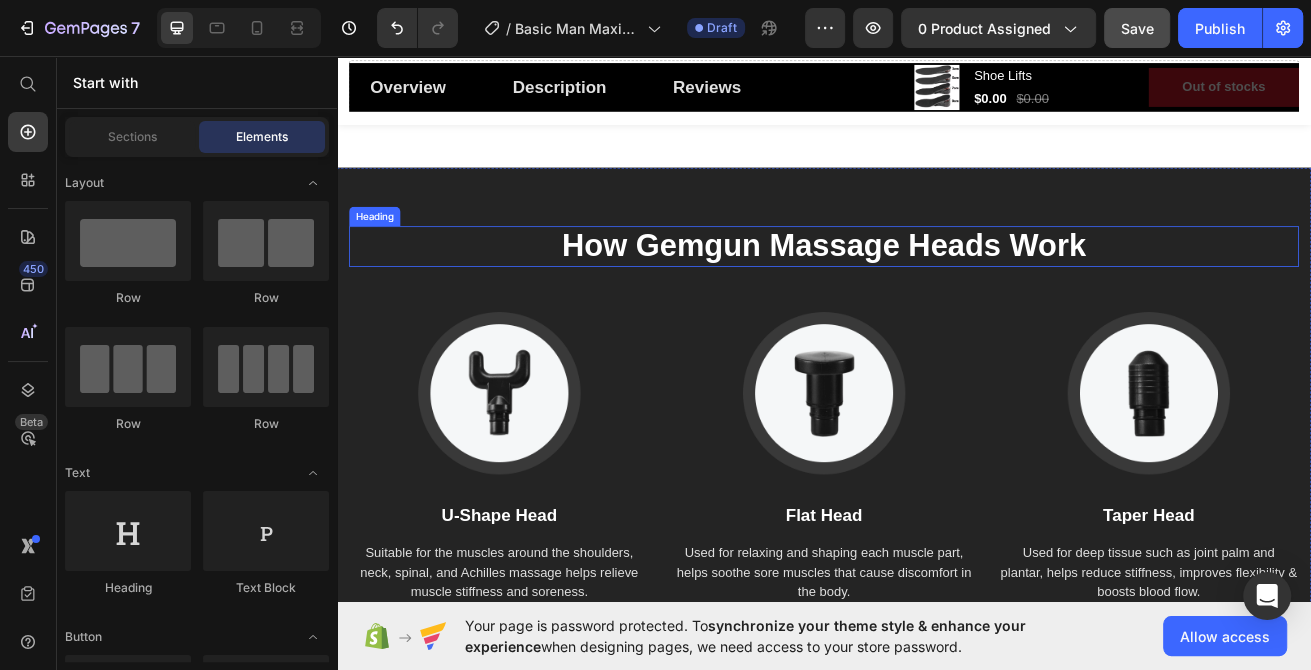 scroll, scrollTop: 2034, scrollLeft: 0, axis: vertical 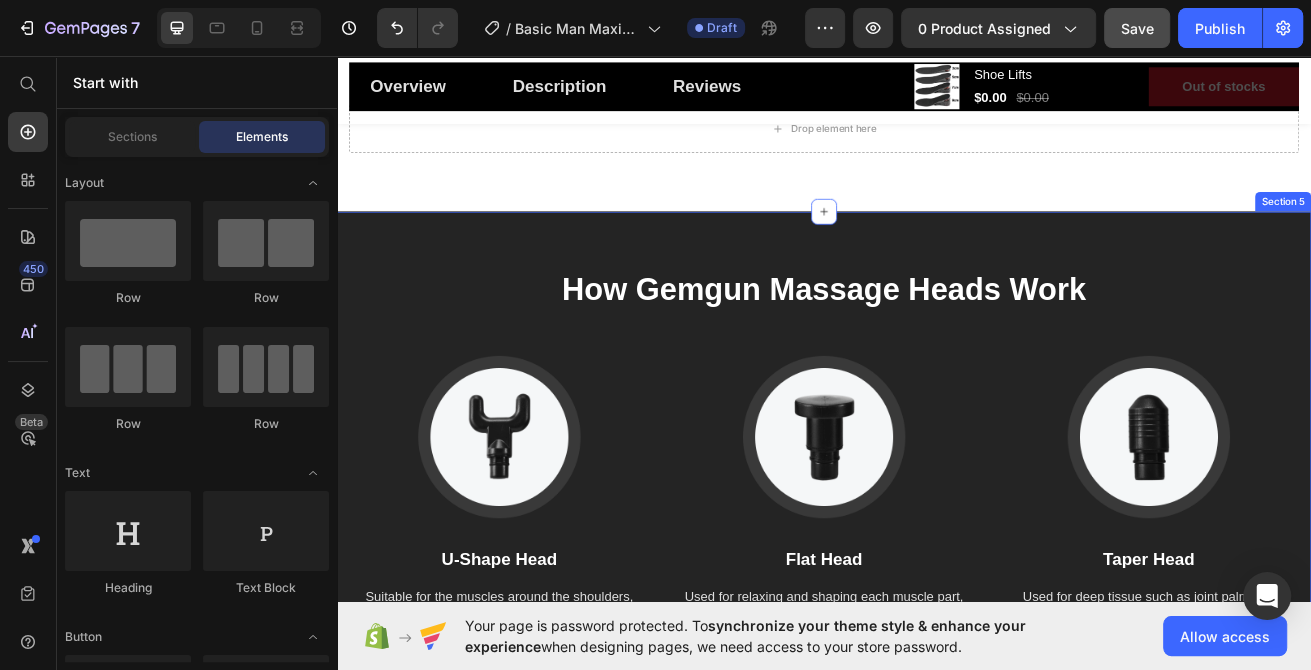 click on "How Gemgun Massage Heads Work Heading Image U-Shape Head Text block Suitable for the muscles around the shoulders, neck, spinal, and Achilles massage helps relieve muscle stiffness and soreness. Text block Image Flat Head Text block Used for relaxing and shaping each muscle part, helps soothe sore muscles that cause discomfort in the body. Text block Image Taper Head Text block Used for deep tissue such as joint palm and plantar, helps reduce stiffness, improves flexibility & boosts blood flow. Text block Row Section 5" at bounding box center (937, 552) 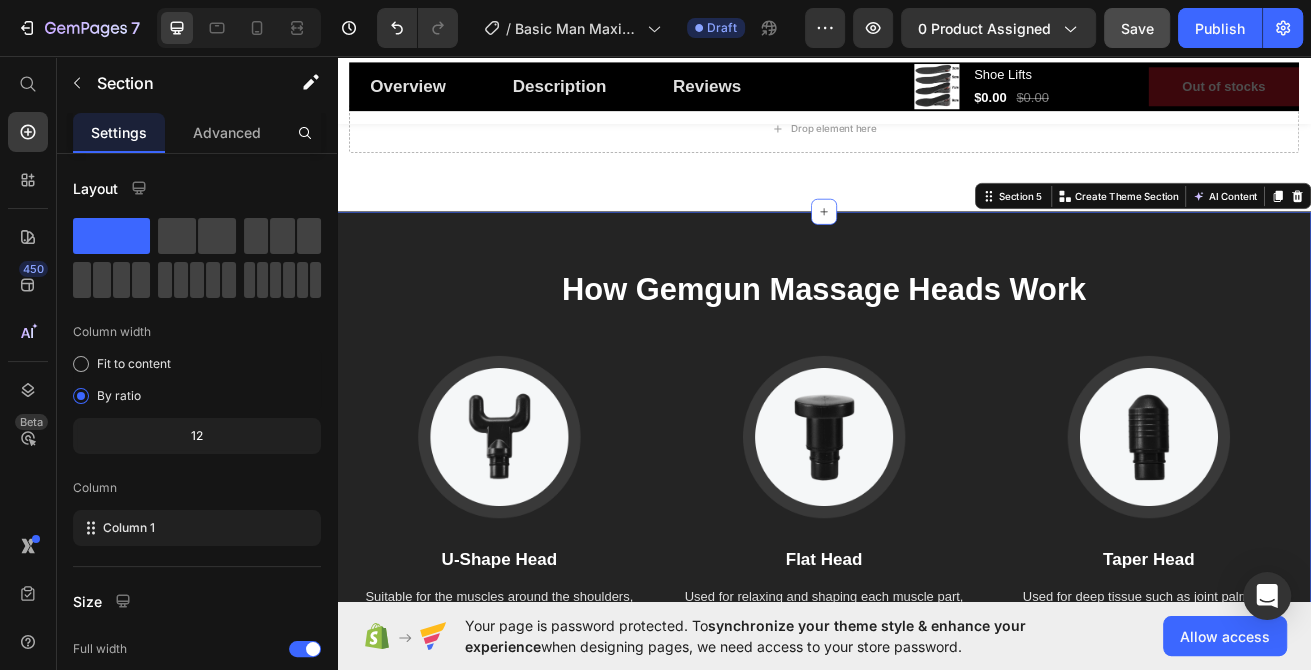 click on "How Gemgun Massage Heads Work Heading Image U-Shape Head Text block Suitable for the muscles around the shoulders, neck, spinal, and Achilles massage helps relieve muscle stiffness and soreness. Text block Image Flat Head Text block Used for relaxing and shaping each muscle part, helps soothe sore muscles that cause discomfort in the body. Text block Image Taper Head Text block Used for deep tissue such as joint palm and plantar, helps reduce stiffness, improves flexibility & boosts blood flow. Text block Row Section 5   You can create reusable sections Create Theme Section AI Content Write with GemAI What would you like to describe here? Tone and Voice Persuasive Product Shoe Lifts Show more Generate" at bounding box center [937, 552] 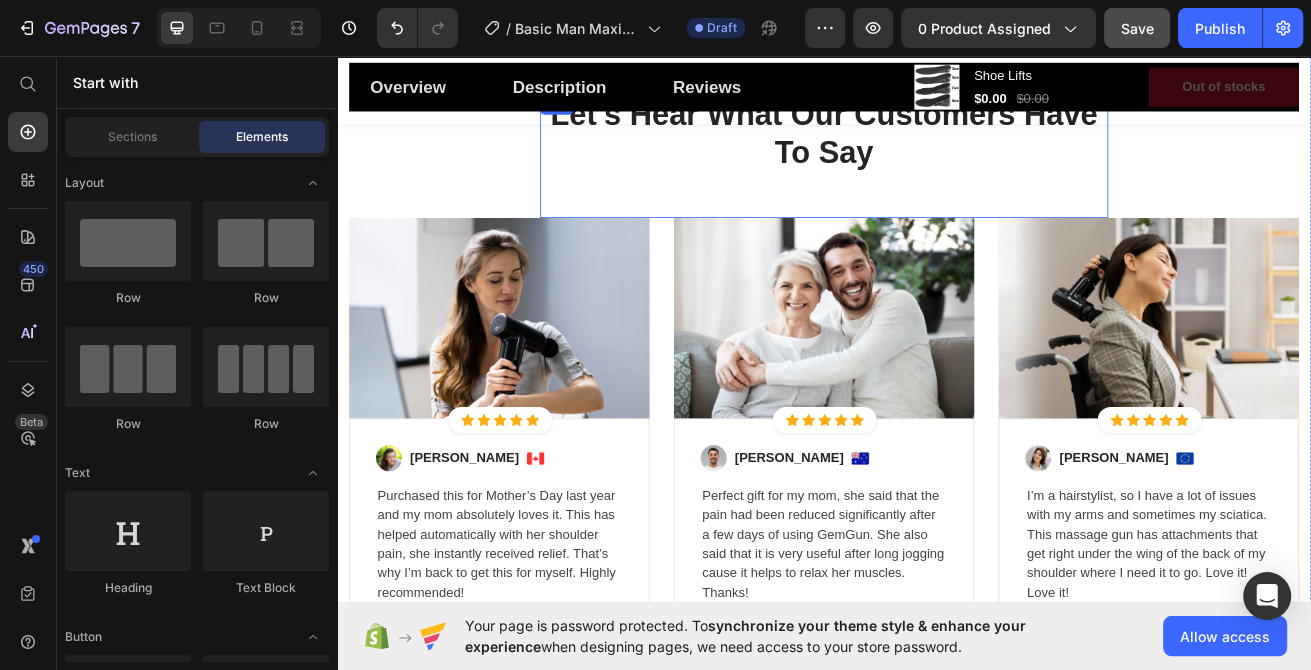 click on "Let's Hear What Our Customers Have To Say Heading" at bounding box center (937, 180) 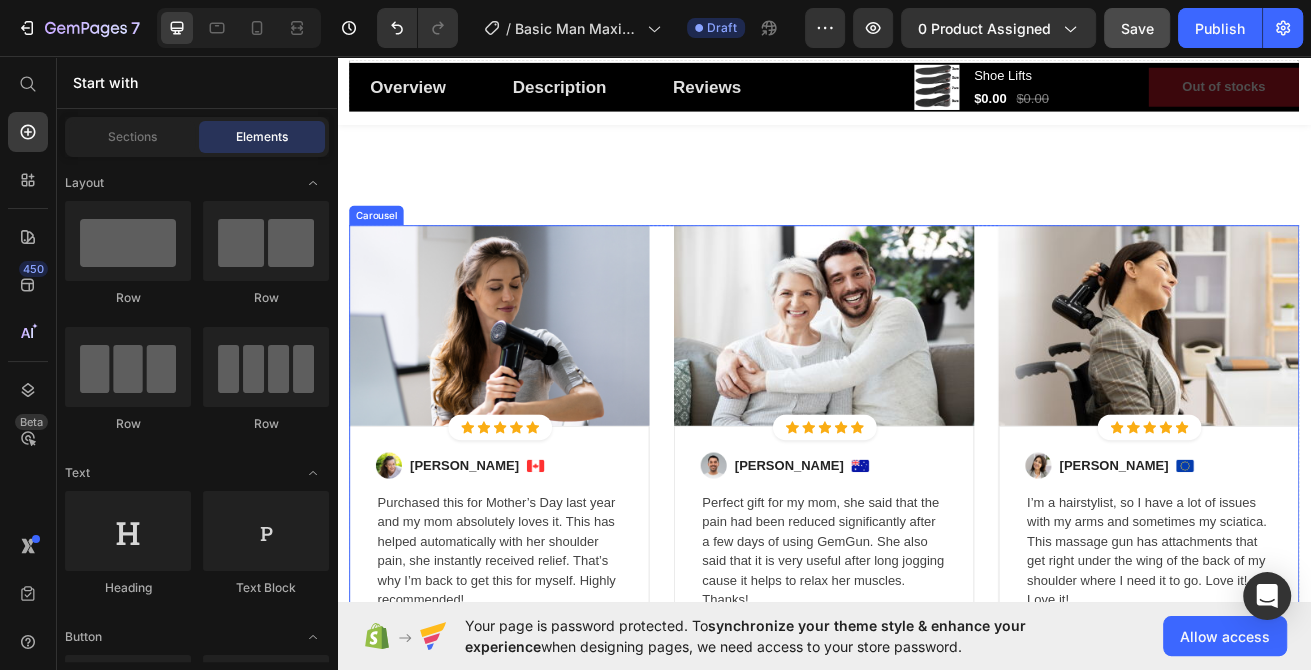 scroll, scrollTop: 1883, scrollLeft: 0, axis: vertical 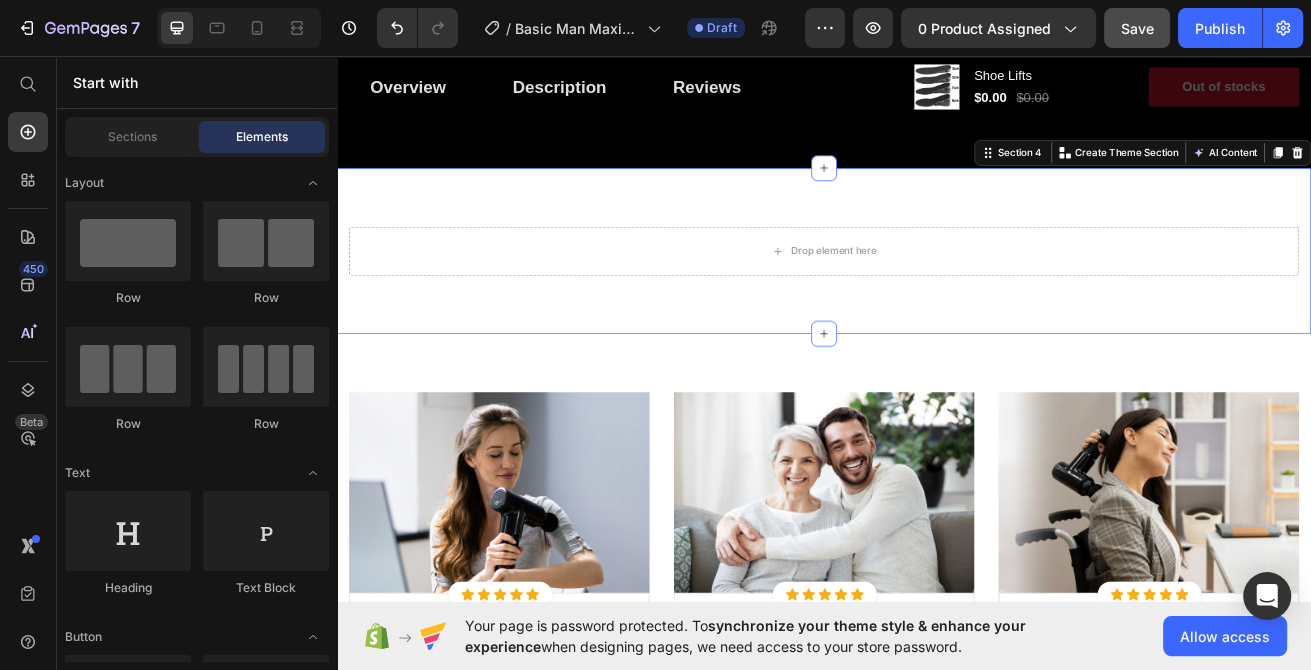 click on "Drop element here Section 4   You can create reusable sections Create Theme Section AI Content Write with GemAI What would you like to describe here? Tone and Voice Persuasive Product Shoe Lifts Show more Generate" at bounding box center (937, 297) 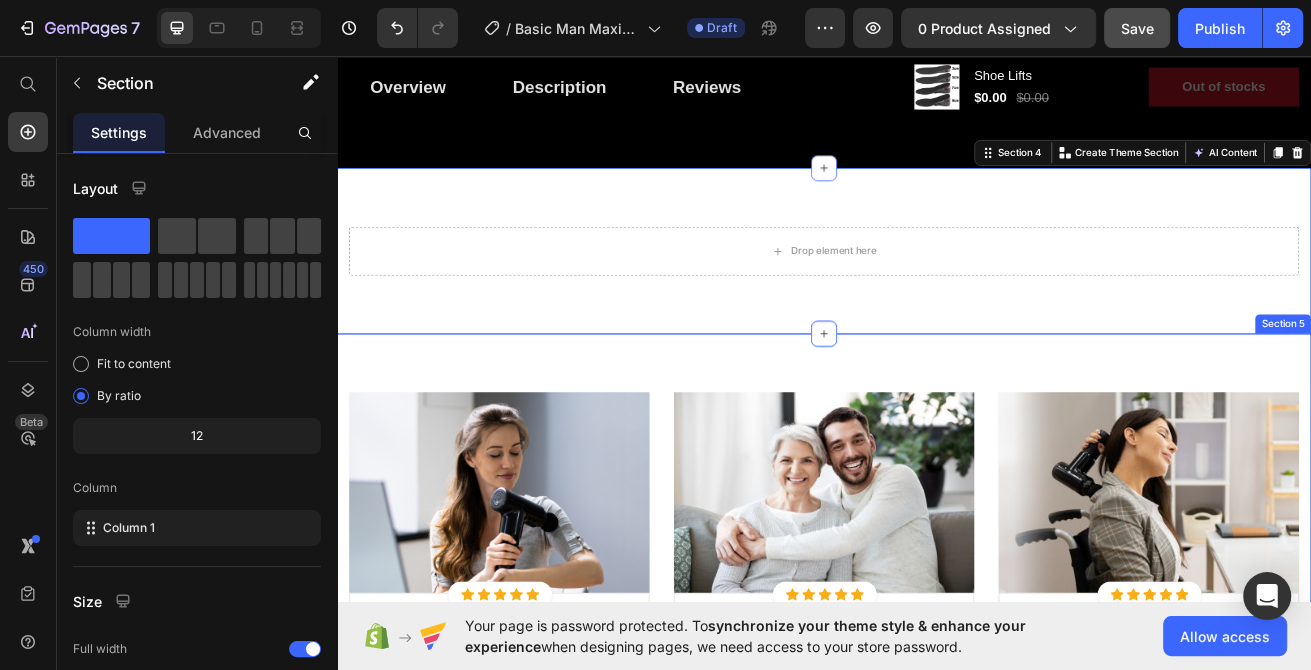 click on "Image                Icon                Icon                Icon                Icon                Icon Icon List Hoz Row Row Image Regina Moore Text block Image Row Purchased this for Mother’s Day last year and my mom absolutely loves it. This has helped automatically with her shoulder pain, she instantly received relief. That’s why I’m back to get this for myself. Highly recommended! Text block
Icon 230 Text block Icon List
Icon 0 Text block Icon List Row Feb 22, 2022 Text block Row Row Row Image                Icon                Icon                Icon                Icon                Icon Icon List Hoz Row Row Image Ned Jacobs Text block Image Row Perfect gift for my mom, she said that the pain had been reduced significantly after a few days of using GemGun. She also said that it is very useful after long jogging cause it helps to relax her muscles. Thanks! Text block
Icon 0 Text block Icon List
Icon 0 Text block Icon List Row Row" at bounding box center [937, 748] 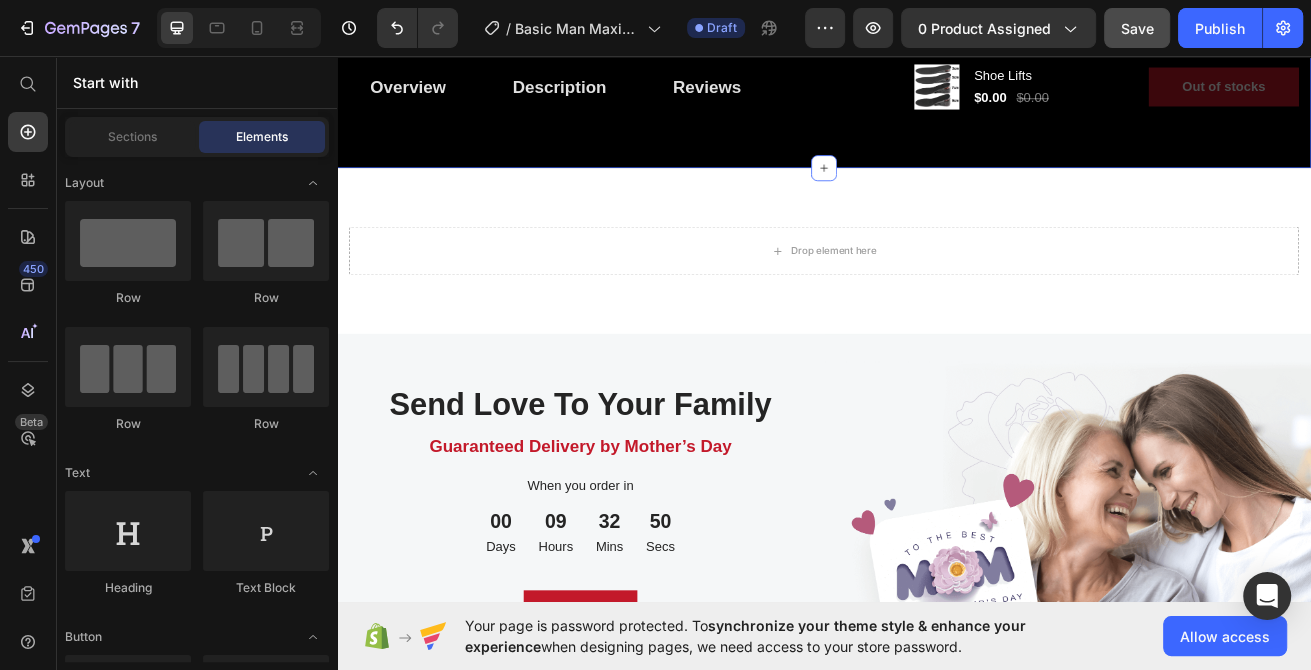 scroll, scrollTop: 1669, scrollLeft: 0, axis: vertical 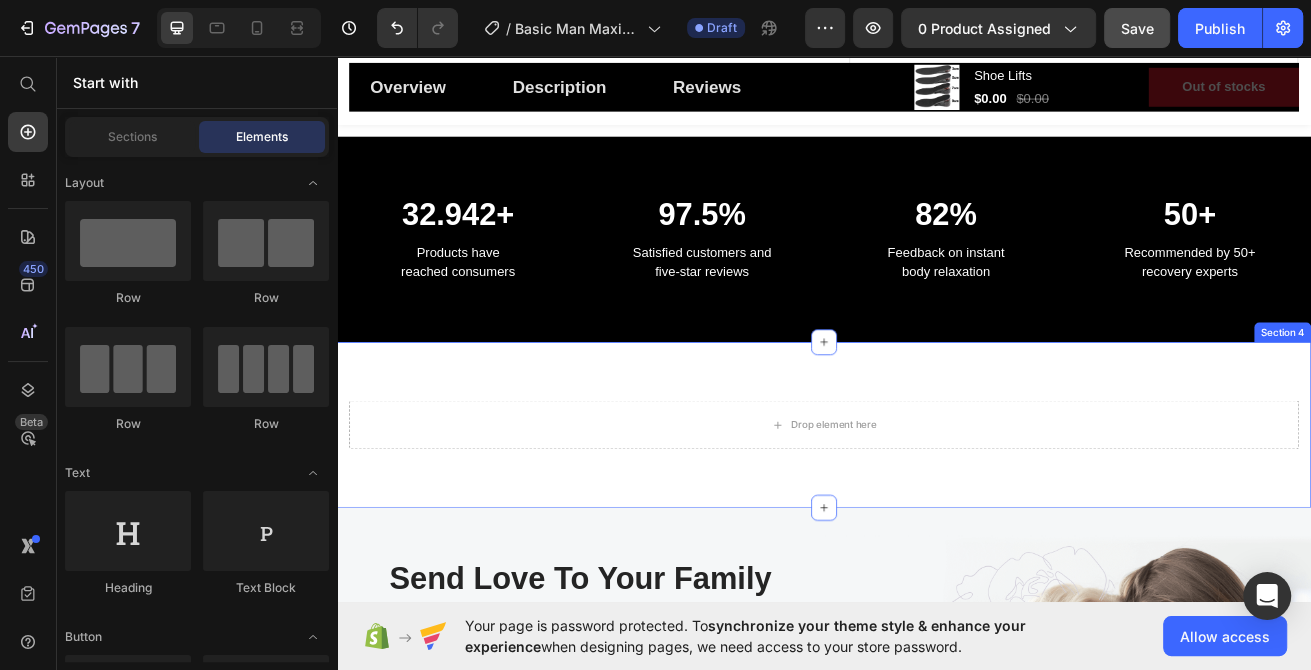 click on "Drop element here Section 4" at bounding box center (937, 511) 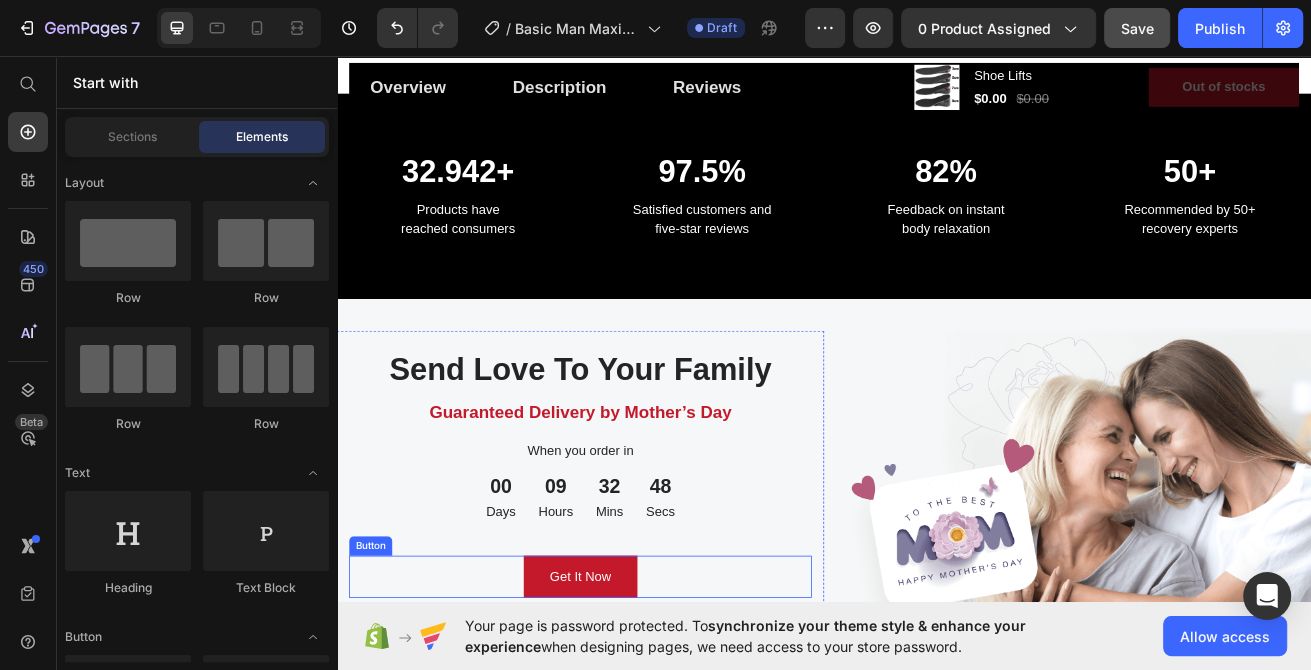 scroll, scrollTop: 1669, scrollLeft: 0, axis: vertical 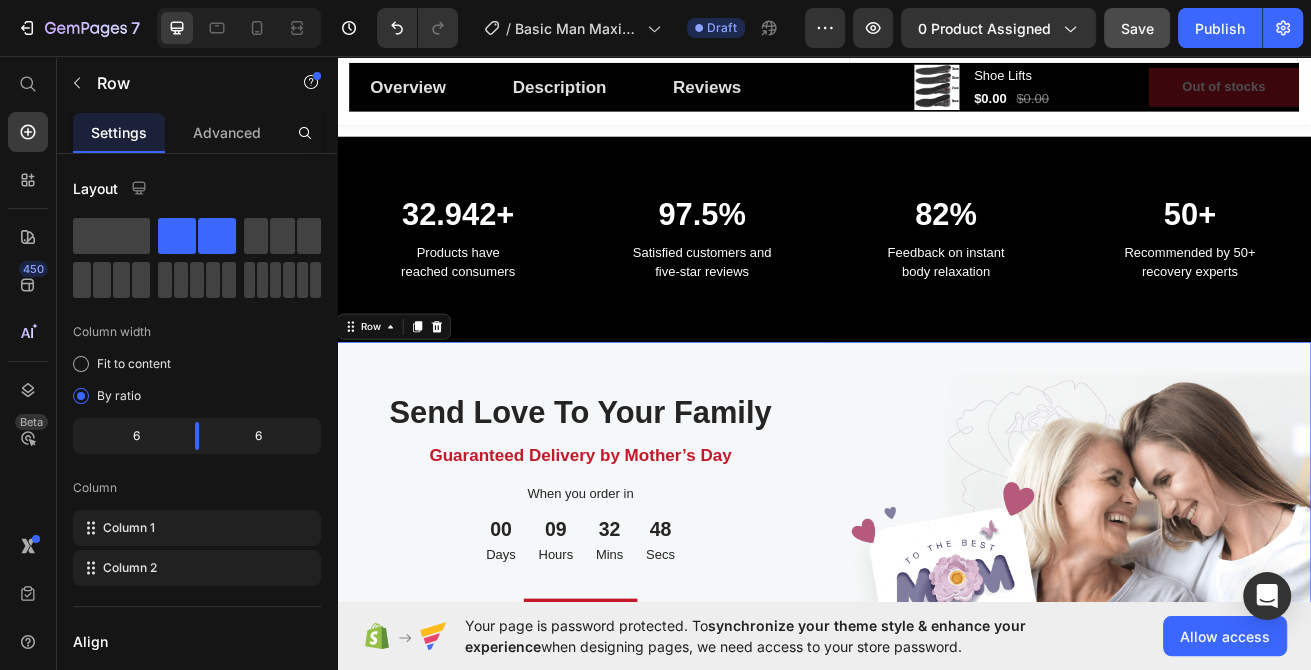 click on "Send Love To Your Family Heading Guaranteed Delivery by Mother’s Day Text block When you order in Text block 00 Days 09 Hours 32 Mins 48 Secs CountDown Timer Get It Now Button Row" at bounding box center [637, 624] 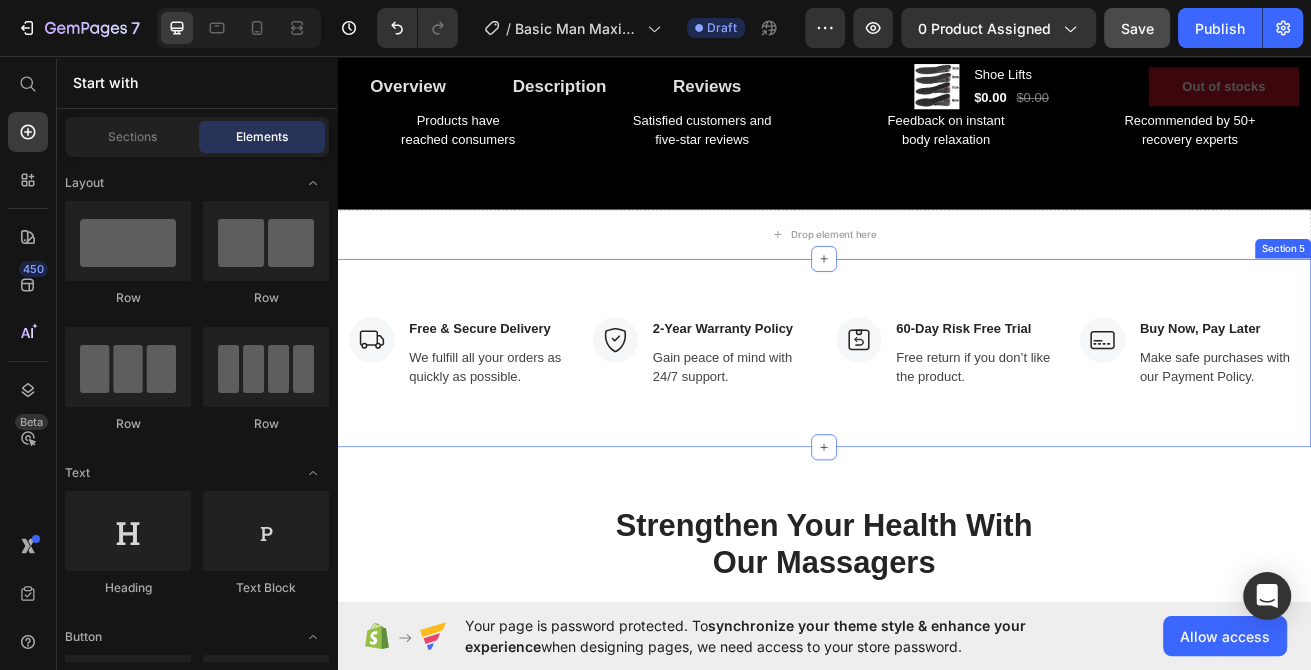 scroll, scrollTop: 1883, scrollLeft: 0, axis: vertical 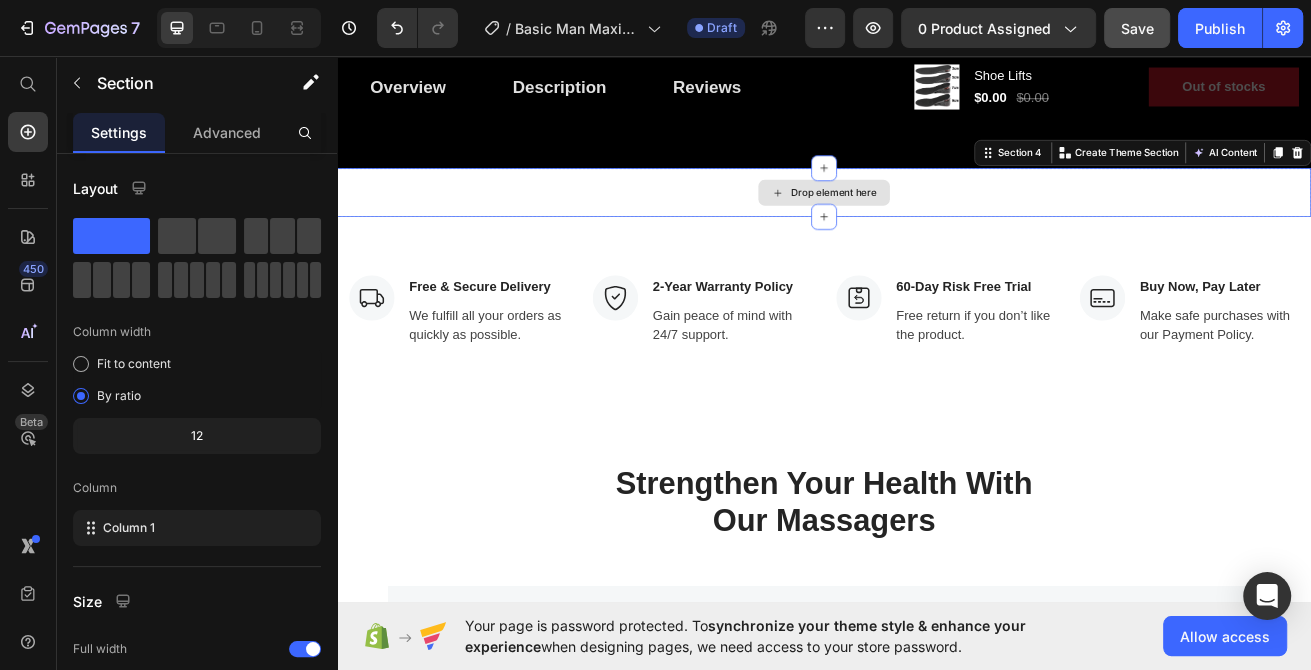 click on "Drop element here" at bounding box center [937, 225] 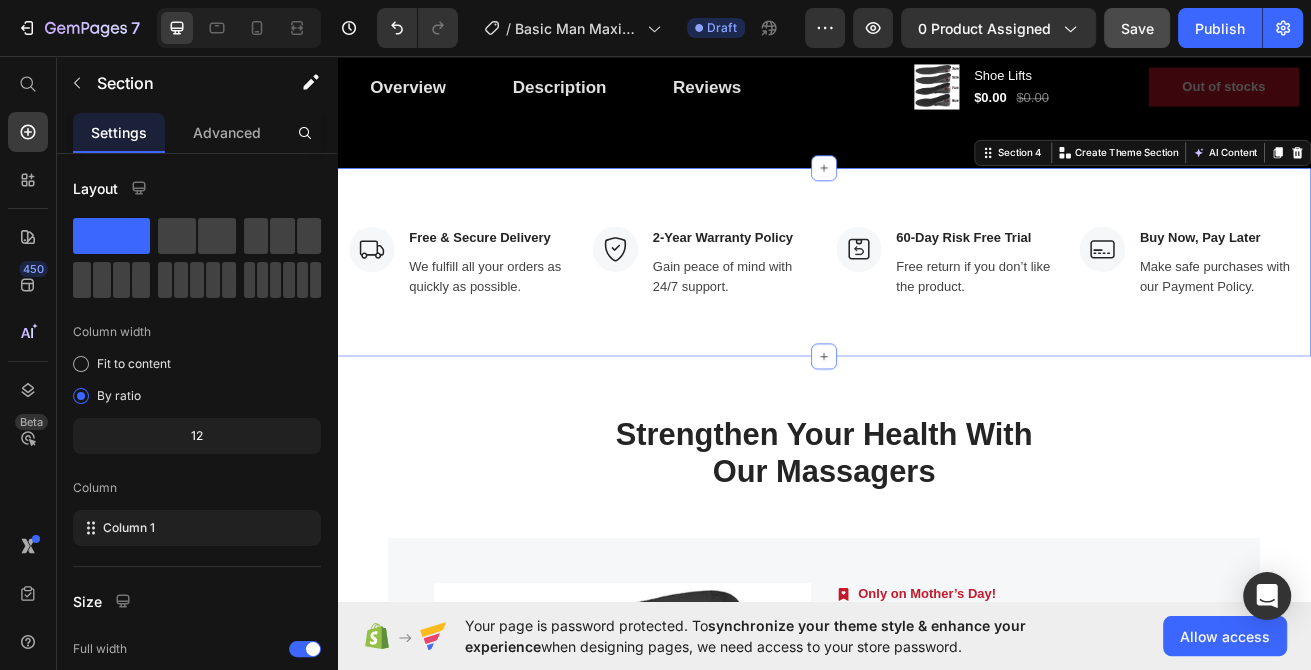 click on "Image Free & Secure Delivery Text block We fulfill all your orders as quickly as possible. Text block Row Image 2-Year Warranty Policy Text block Gain peace of mind with 24/7 support. Text block Row Image 60-Day Risk Free Trial Text block Free return if you don’t like the product. Text block Row Image Buy Now, Pay Later Text block Make safe purchases with our Payment Policy. Text block Row Row Section 4   You can create reusable sections Create Theme Section AI Content Write with GemAI What would you like to describe here? Tone and Voice Persuasive Product Shoe Lifts Show more Generate" at bounding box center [937, 311] 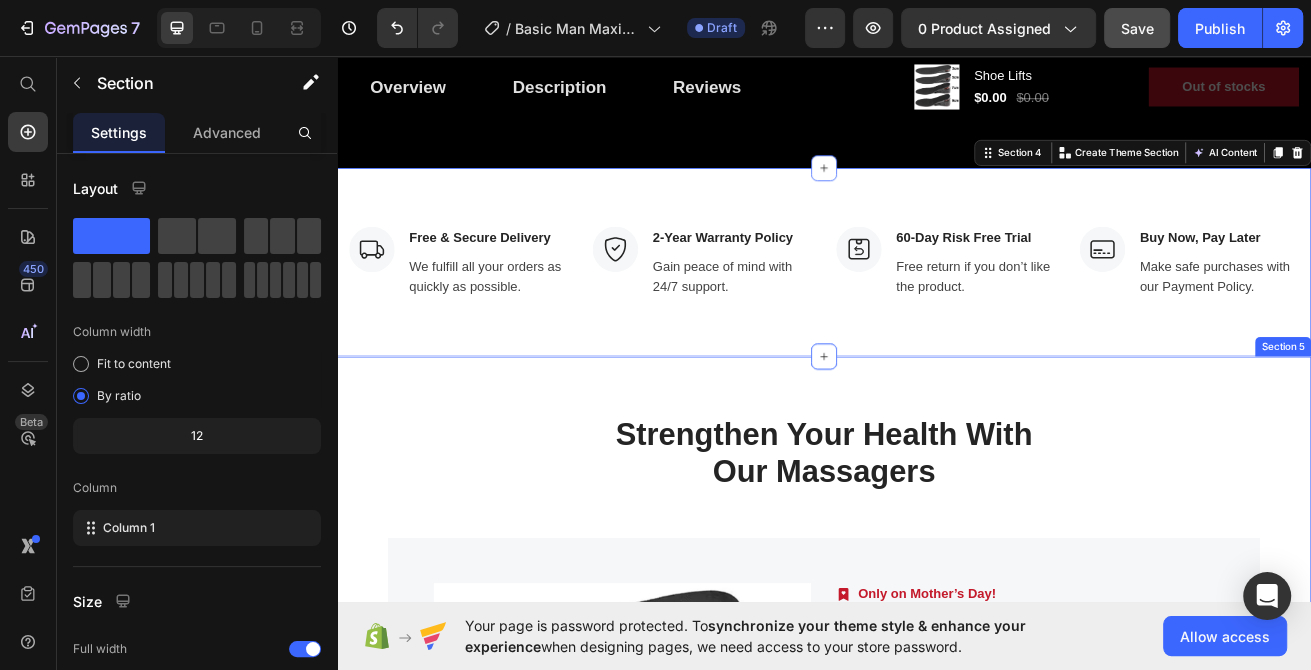click on "Strengthen Your Health With  Our Massagers Heading Row
Product Images Image Only on Mother’s Day! Text block Row Shoe Lifts (P) Title Relieve Eye Pain and Improve Sleep Text block                Icon                Icon                Icon                Icon                Icon Icon List Hoz (224 reviews) Text block Row $0.00 (P) Price $0.00 (P) Price Row Out of stocks (P) Cart Button Row Product Product Images Image Only on Mother’s Day! Text block Row Shoe Lifts (P) Title Relieve Eye Pain and Improve Sleep Text block                Icon                Icon                Icon                Icon                Icon Icon List Hoz (224 reviews) Text block Row $0.00 (P) Price $0.00 (P) Price Row Out of stocks (P) Cart Button Row Product Product Images Image Only on Mother’s Day! Text block Row Shoe Lifts (P) Title Relieve Eye Pain and Improve Sleep Text block                Icon                Icon                Icon                Icon                Icon Icon List Hoz (224 reviews)" at bounding box center (937, 863) 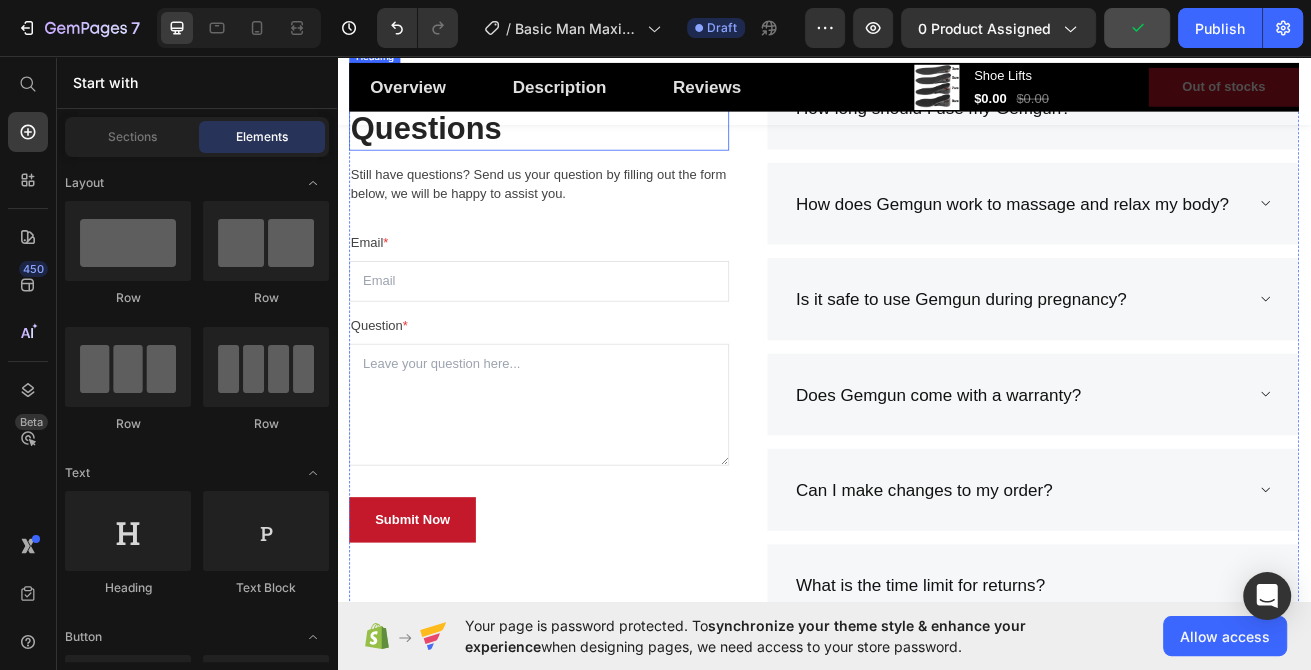 scroll, scrollTop: 1990, scrollLeft: 0, axis: vertical 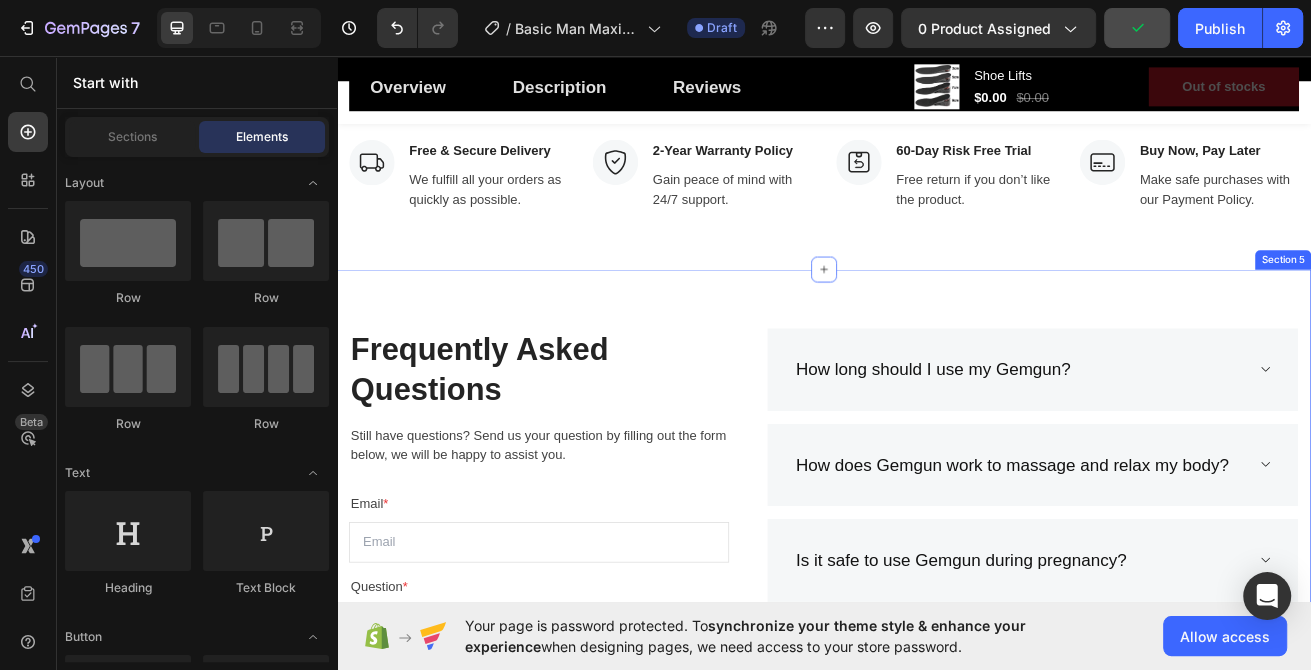 click on "Frequently Asked Questions Heading Still have questions? Send us your question by filling out the form below, we will be happy to assist you. Text block Email  * Text block Email Field Question  * Text block Text Area Submit Now Submit Button Contact Form
How long should I use my Gemgun?
How does Gemgun work to massage and relax my body?
Is it safe to use Gemgun during pregnancy?
Does Gemgun come with a warranty?
Can I make changes to my order?
What is the time limit for returns?
How do I return a gift? Accordion Row Section 5" at bounding box center [937, 795] 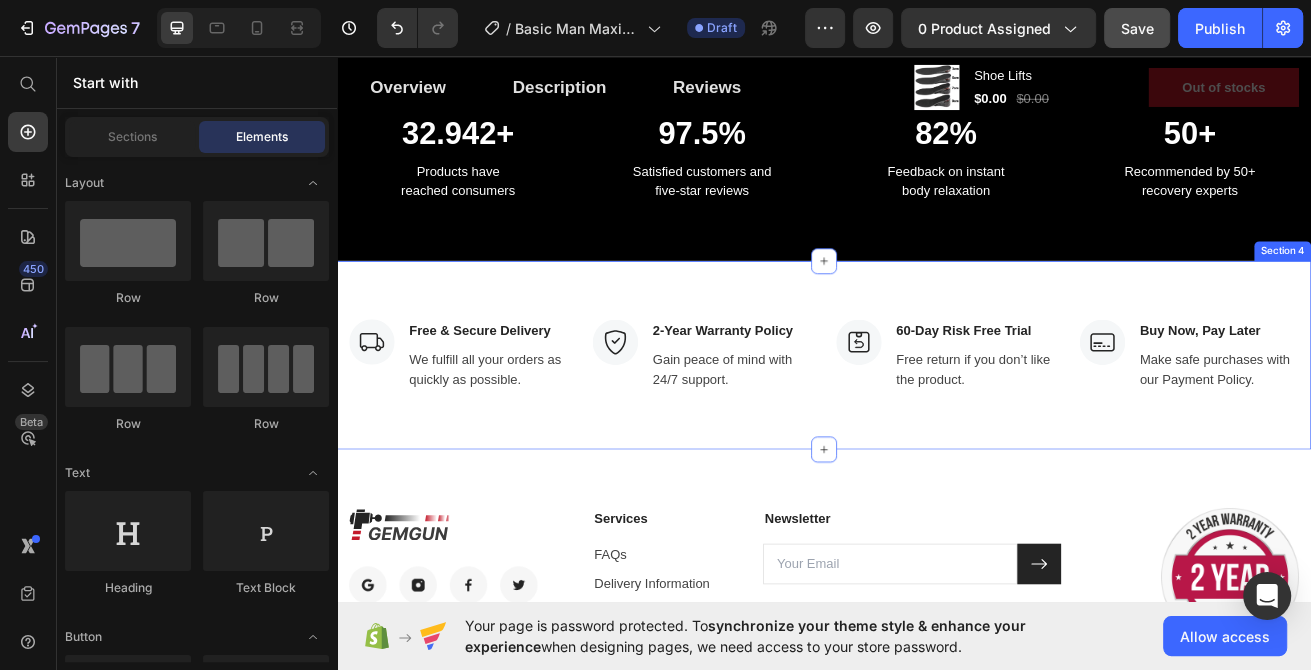 scroll, scrollTop: 2090, scrollLeft: 0, axis: vertical 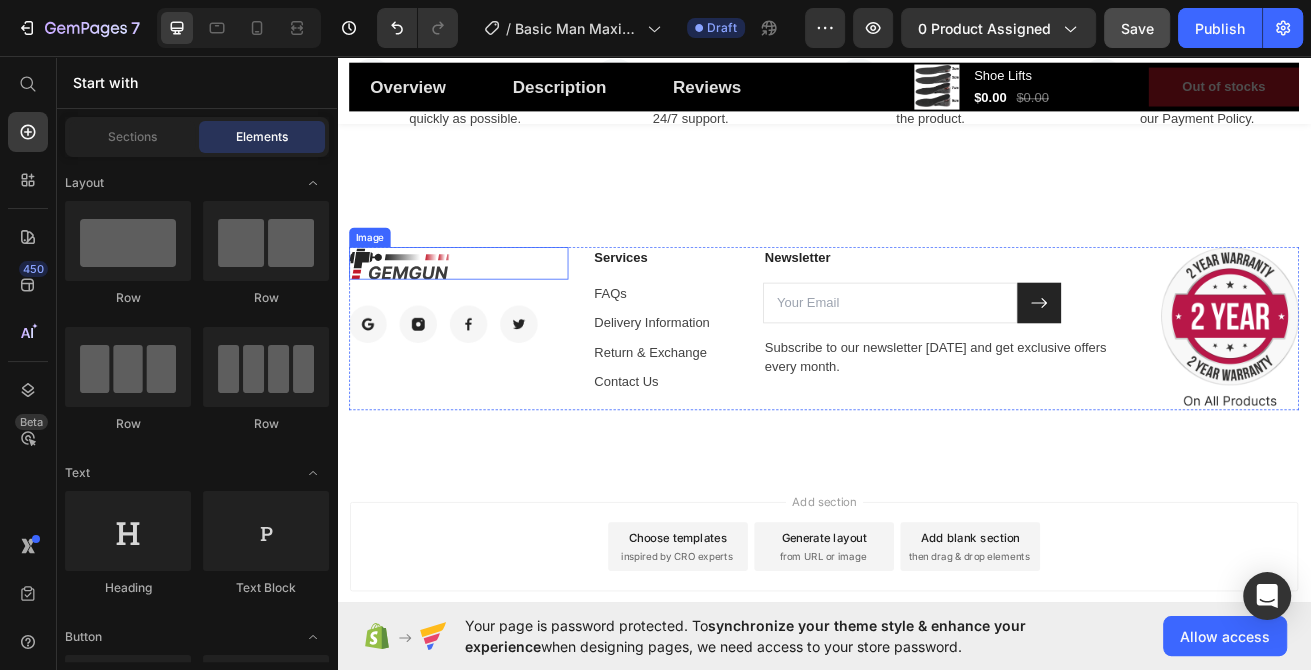 click at bounding box center [487, 312] 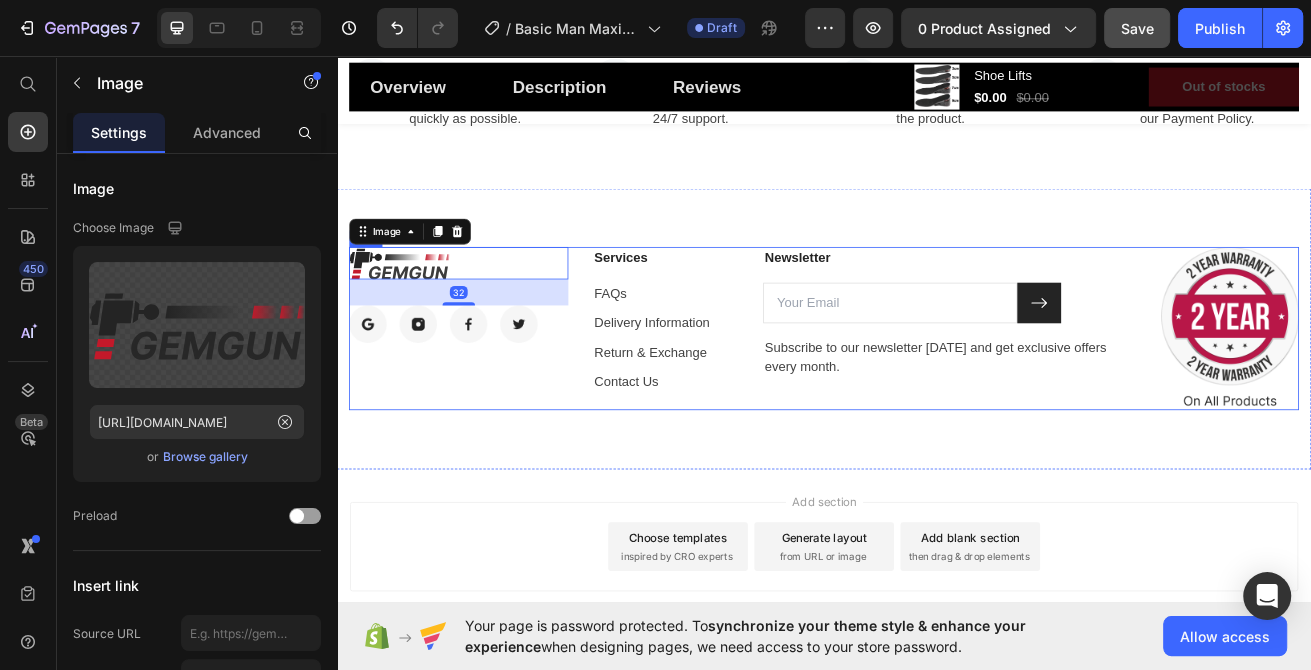 click on "Image   32 Image Image Image Image Row Services Text block FAQs Text block Delivery Information Text block Return & Exchange  Text block Contact Us Text block Newsletter Text block Email Field
Submit Button Row Subscribe to our newsletter today and get exclusive offers every month. Text block Newsletter Image Row" at bounding box center [937, 392] 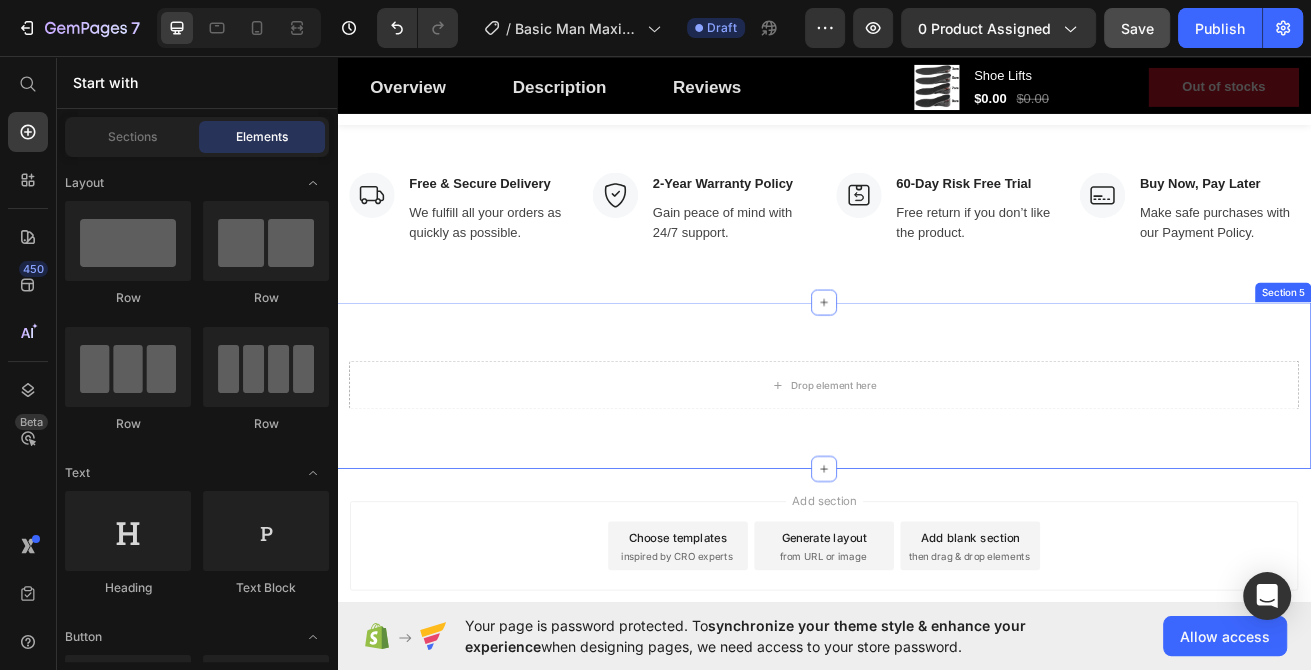 click on "Drop element here Section 5" at bounding box center [937, 462] 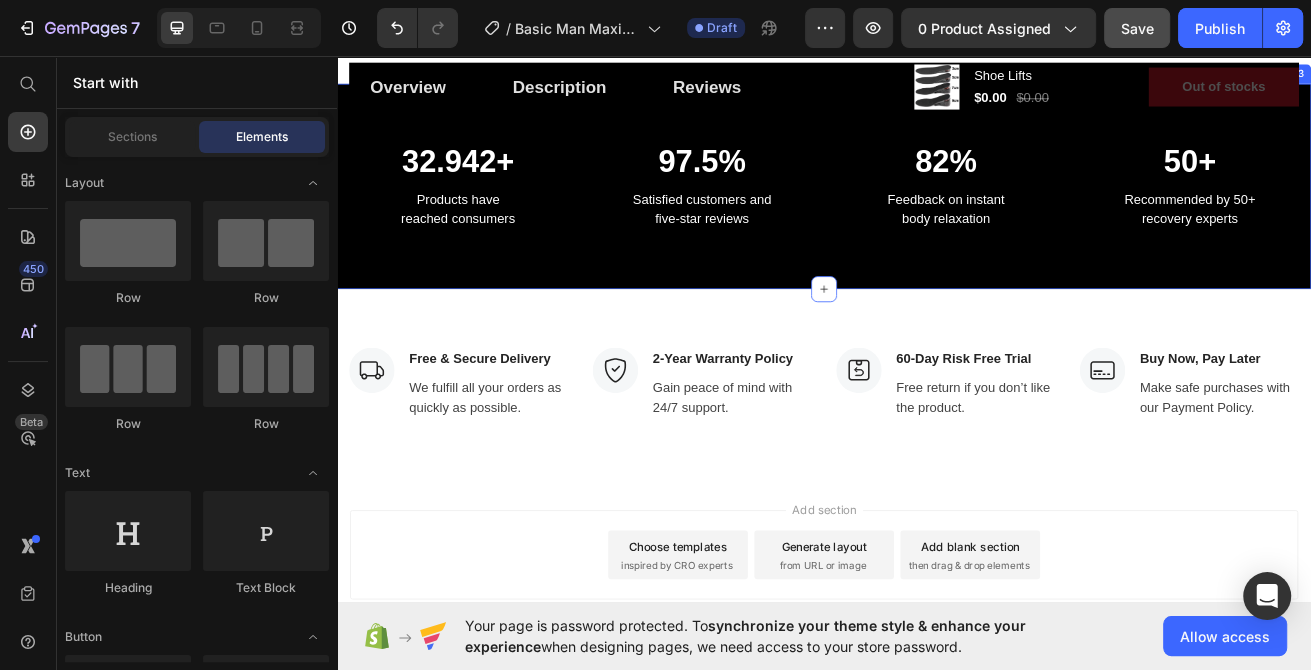 scroll, scrollTop: 1637, scrollLeft: 0, axis: vertical 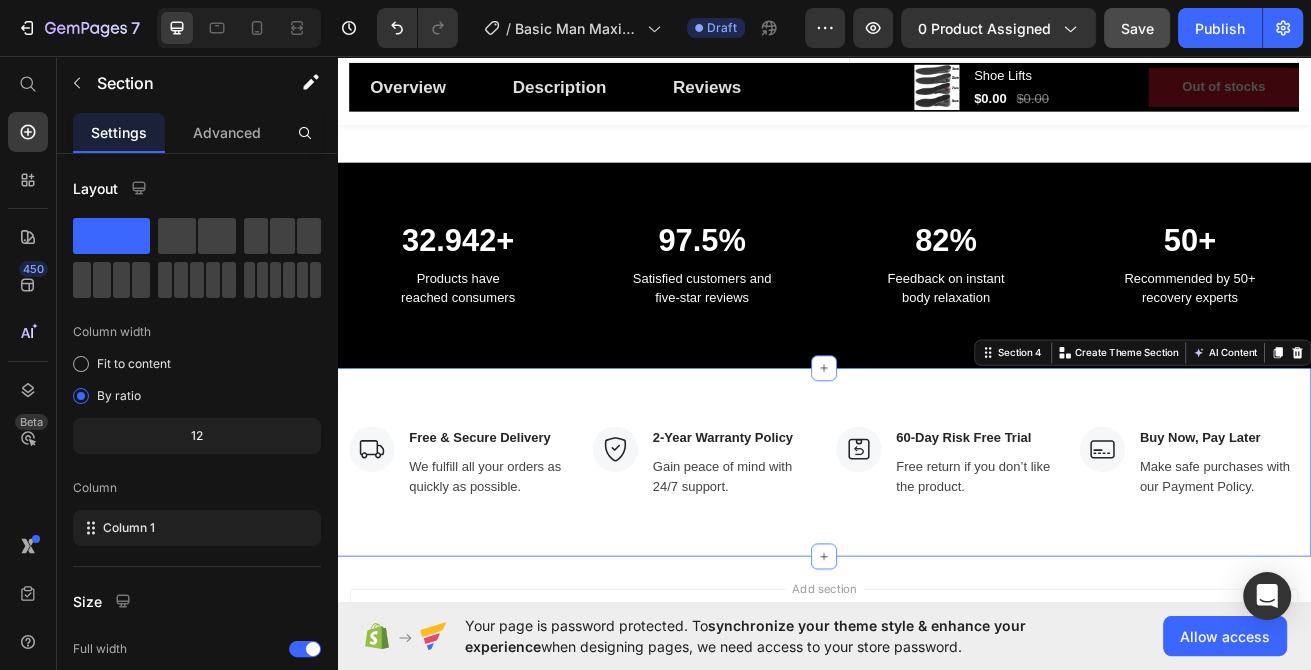 click on "Image Free & Secure Delivery Text block We fulfill all your orders as quickly as possible. Text block Row Image 2-Year Warranty Policy Text block Gain peace of mind with 24/7 support. Text block Row Image 60-Day Risk Free Trial Text block Free return if you don’t like the product. Text block Row Image Buy Now, Pay Later Text block Make safe purchases with our Payment Policy. Text block Row Row Section 4   You can create reusable sections Create Theme Section AI Content Write with GemAI What would you like to describe here? Tone and Voice Persuasive Product Shoe Lifts Show more Generate" at bounding box center [937, 557] 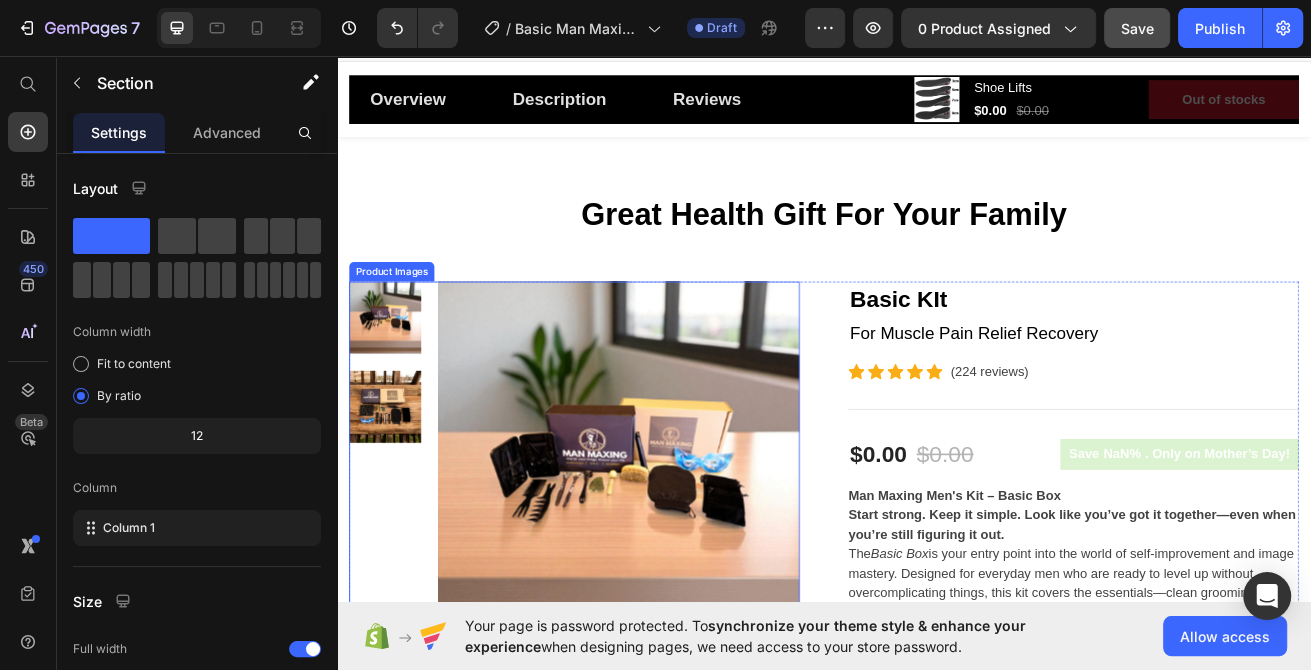 scroll, scrollTop: 0, scrollLeft: 0, axis: both 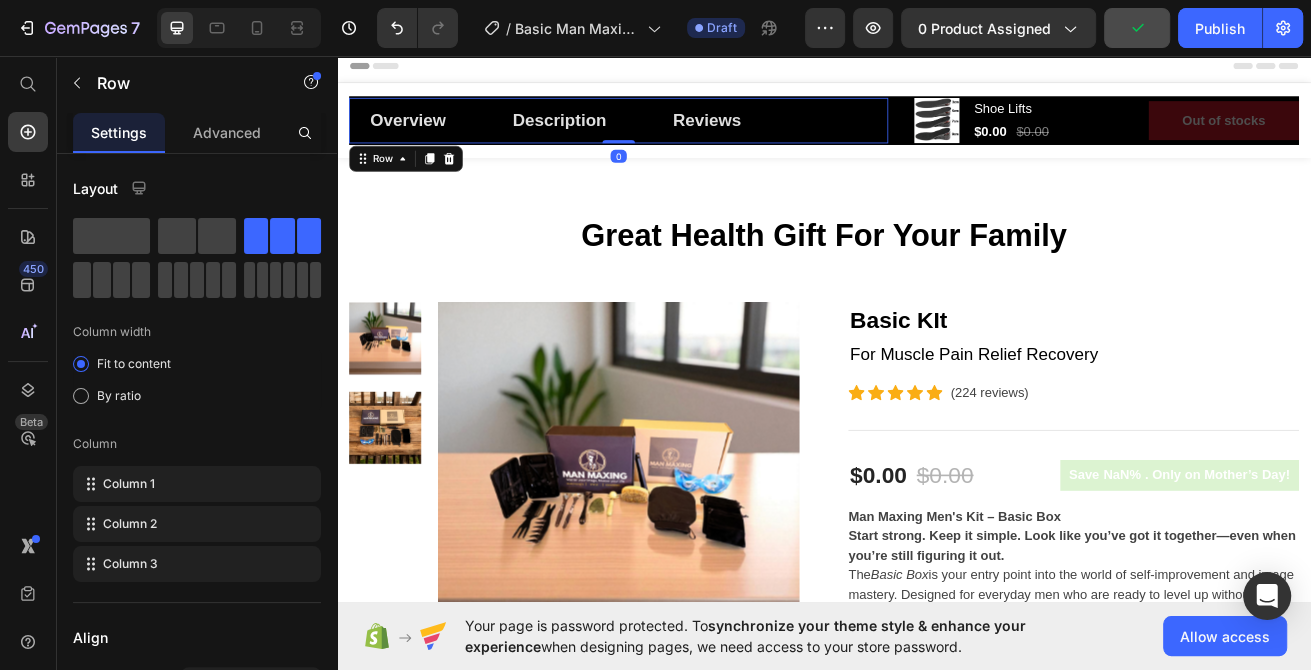 click on "Overview Button Description Button Reviews Button Row   0" at bounding box center (684, 136) 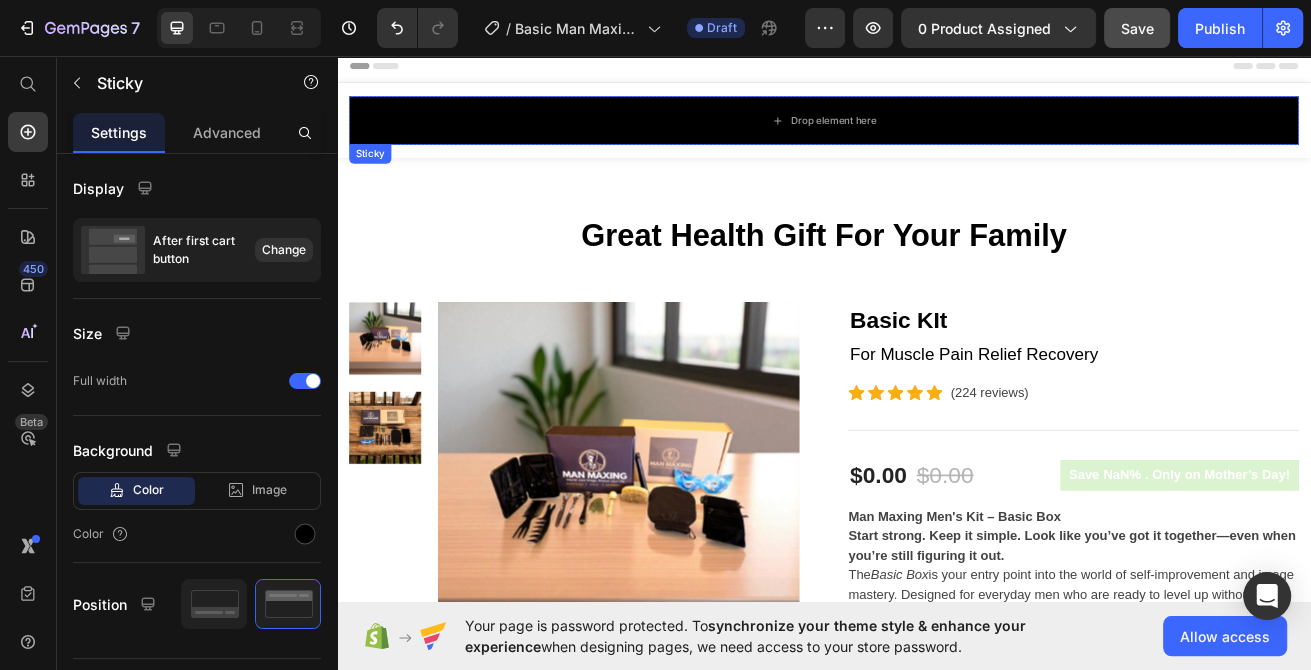 click on "Drop element here" at bounding box center [937, 136] 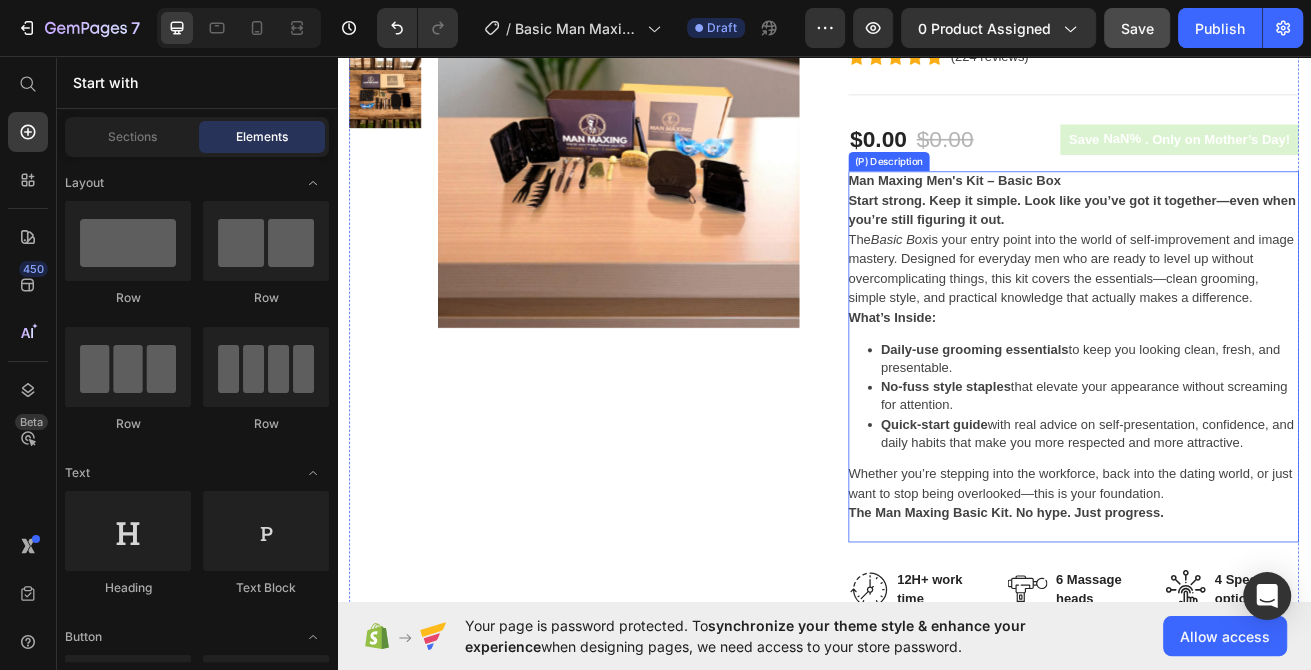 scroll, scrollTop: 0, scrollLeft: 0, axis: both 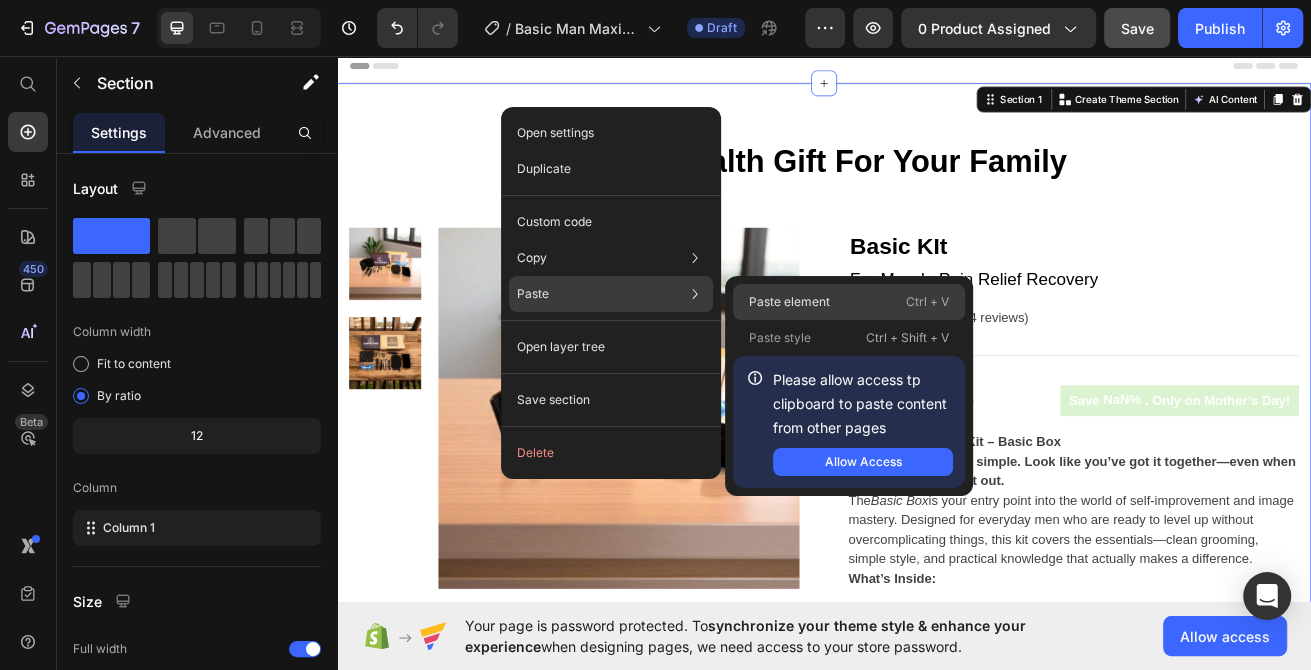 click on "Paste element" at bounding box center (789, 302) 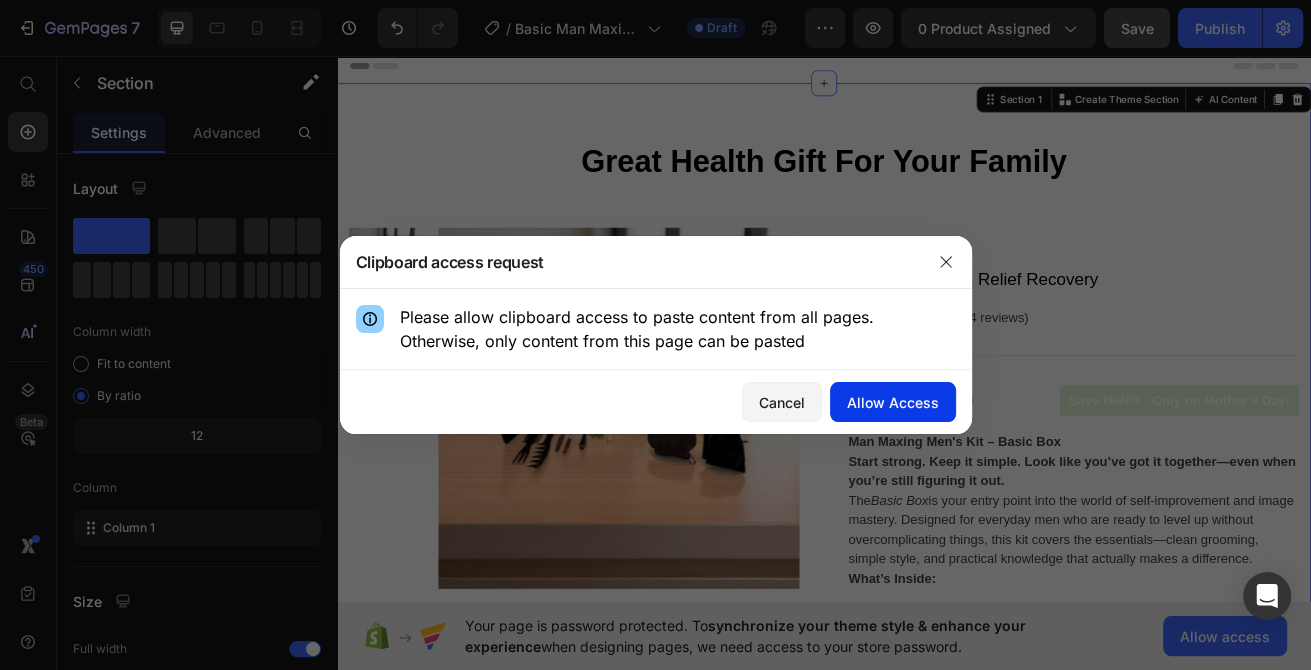 click on "Allow Access" at bounding box center (893, 402) 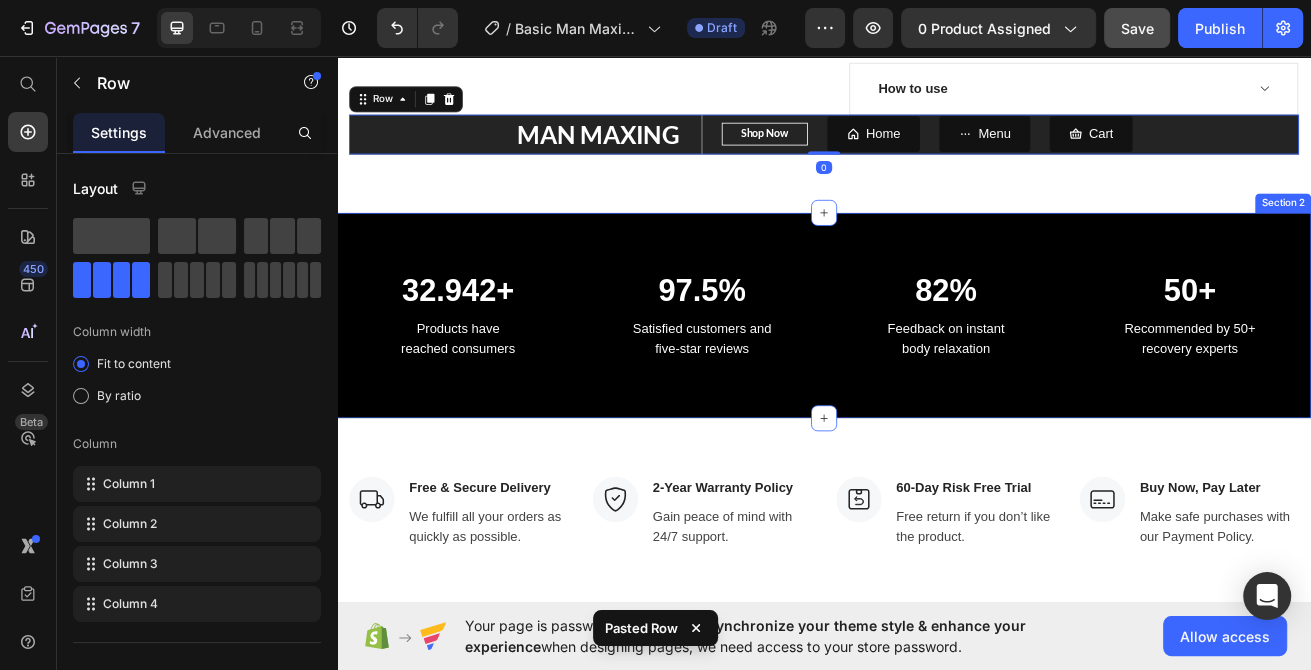 scroll, scrollTop: 1426, scrollLeft: 0, axis: vertical 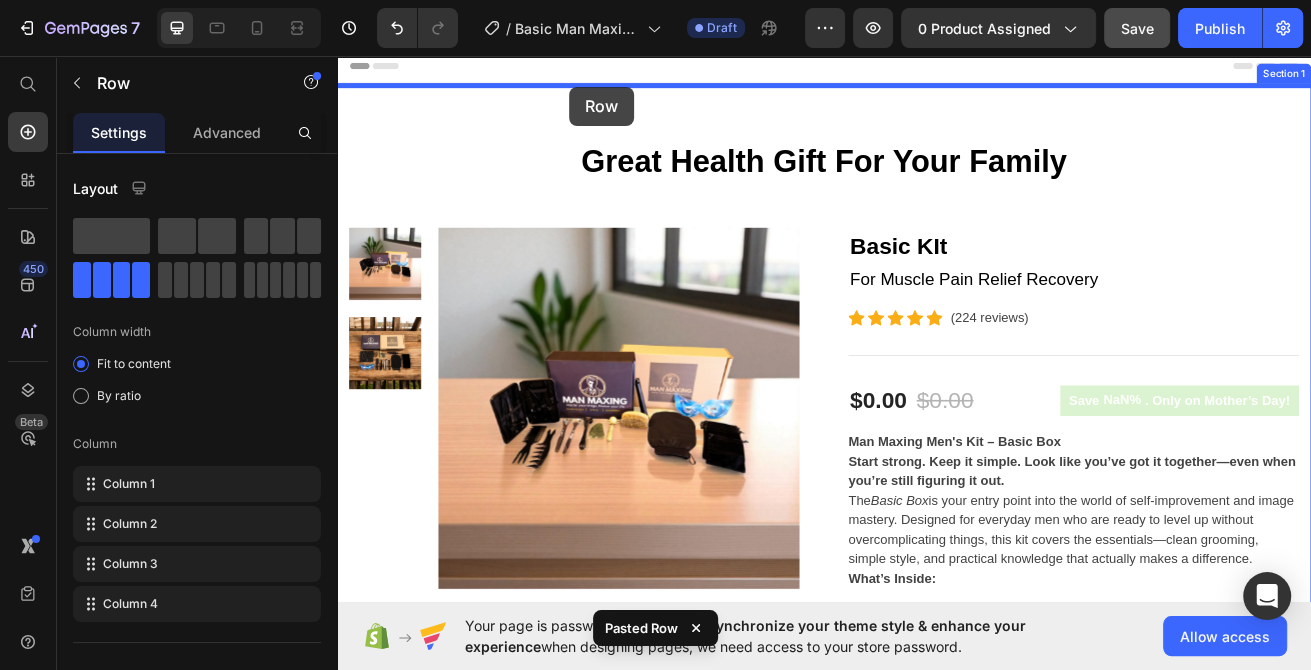 drag, startPoint x: 476, startPoint y: 246, endPoint x: 569, endPoint y: 86, distance: 185.06485 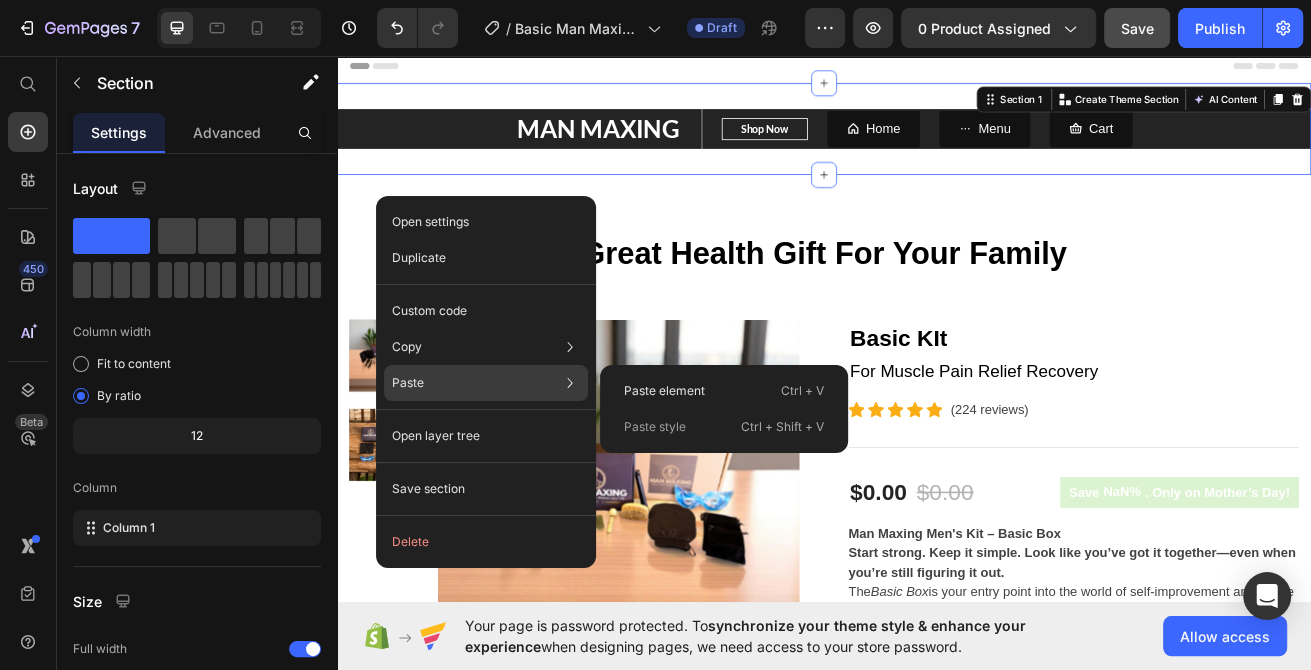 click on "Paste Paste element  Ctrl + V Paste style  Ctrl + Shift + V" 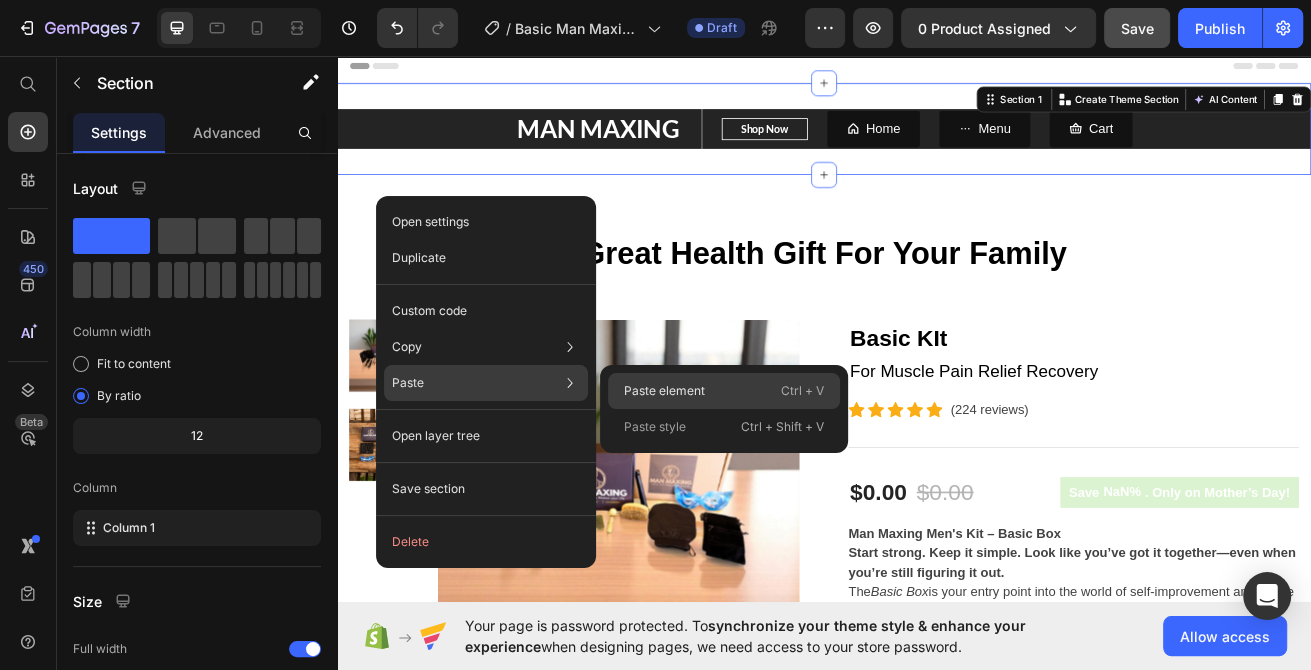 click on "Paste element" at bounding box center [664, 391] 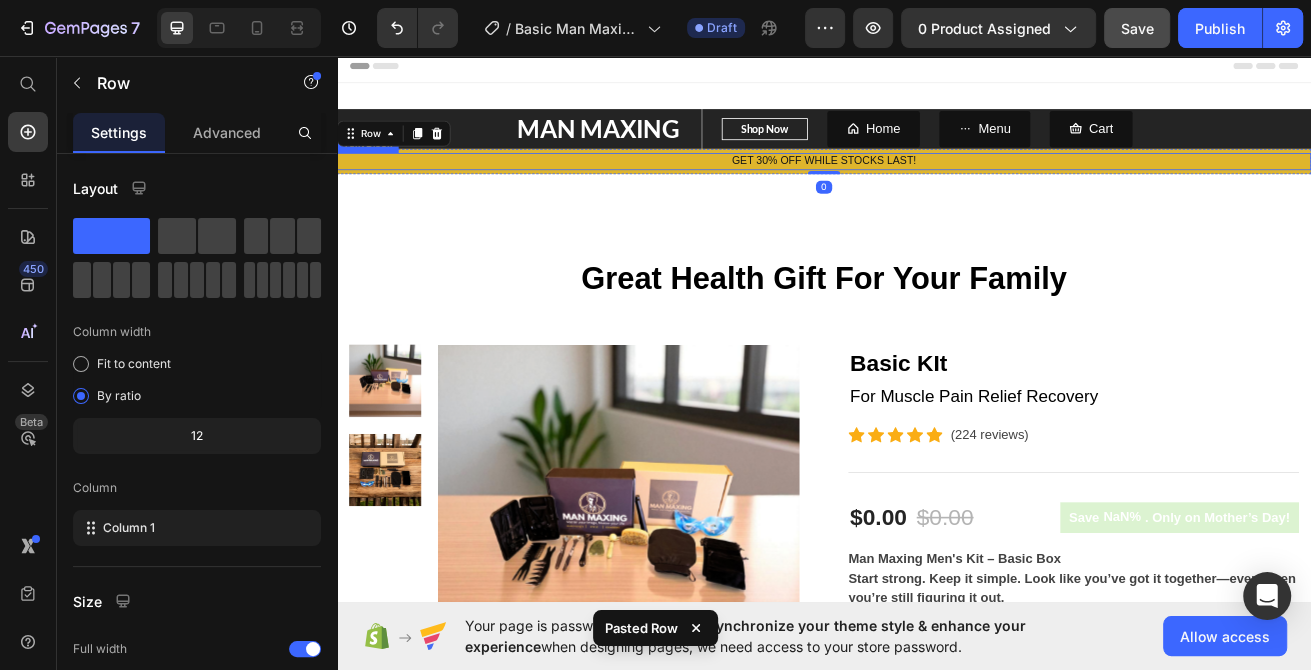 click on "GET 30% OFF WHILE STOCKS LAST!" at bounding box center (937, 186) 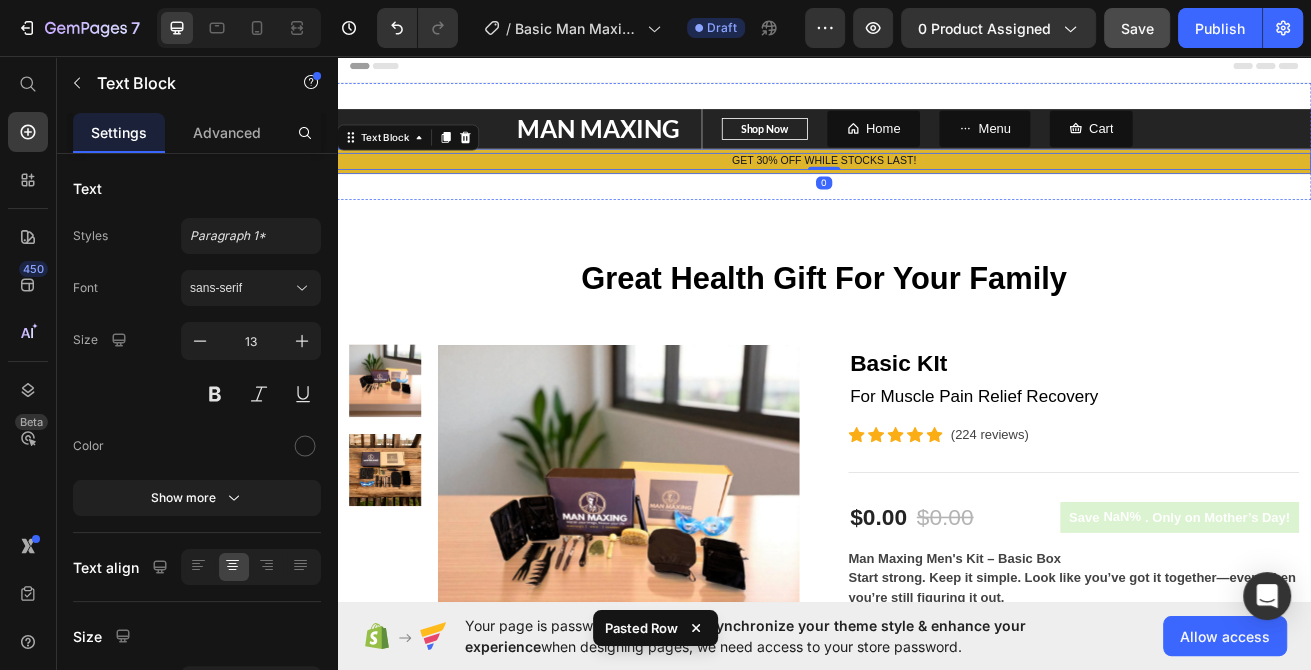 click on "GET 30% OFF WHILE STOCKS LAST! Text Block   0 Row" at bounding box center [937, 186] 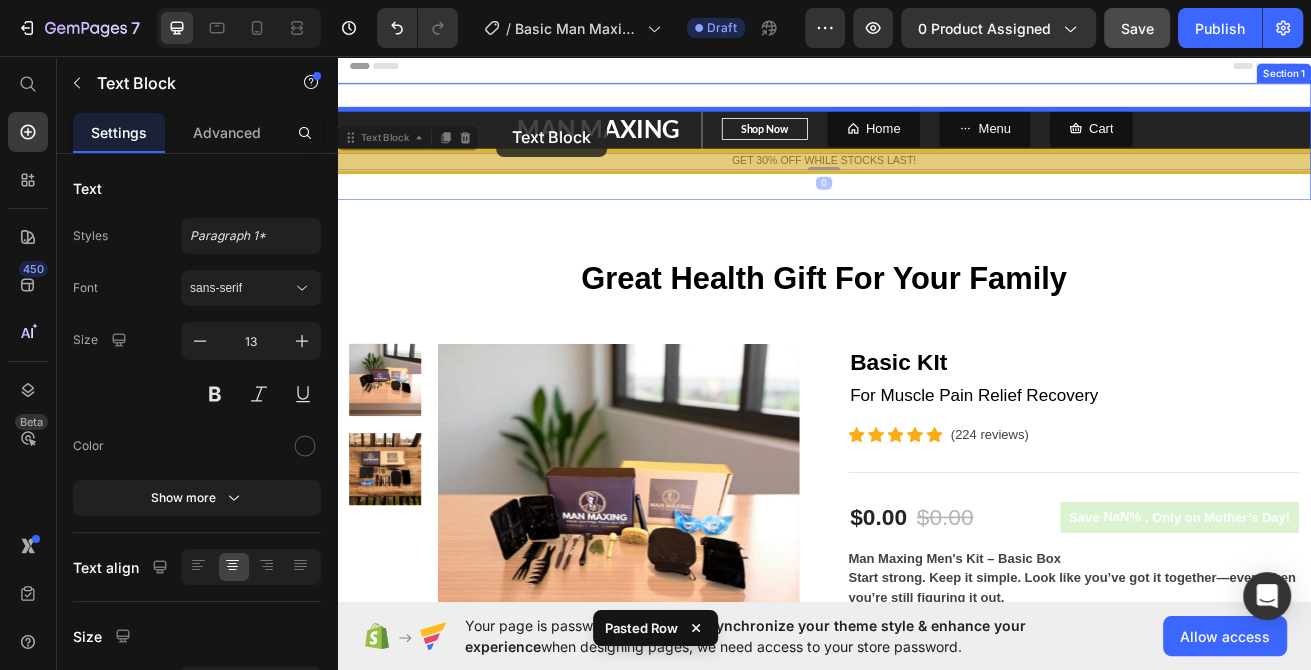 drag, startPoint x: 574, startPoint y: 166, endPoint x: 496, endPoint y: 117, distance: 92.11406 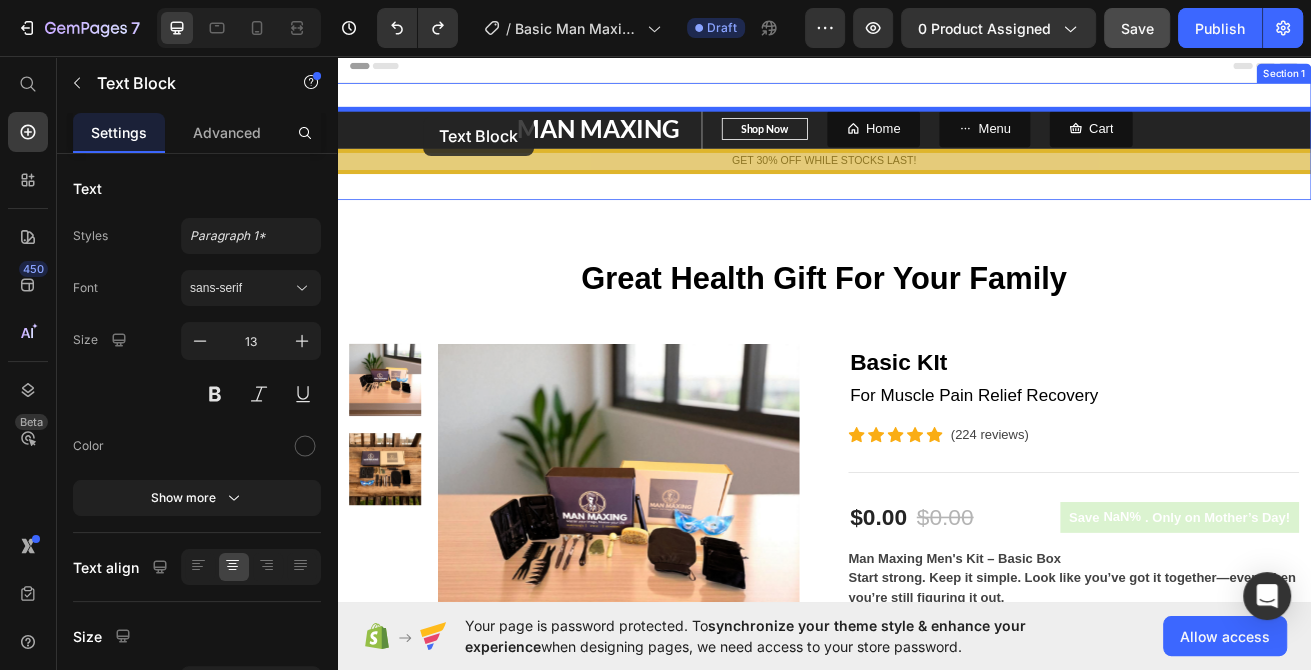 drag, startPoint x: 386, startPoint y: 183, endPoint x: 423, endPoint y: 116, distance: 76.537575 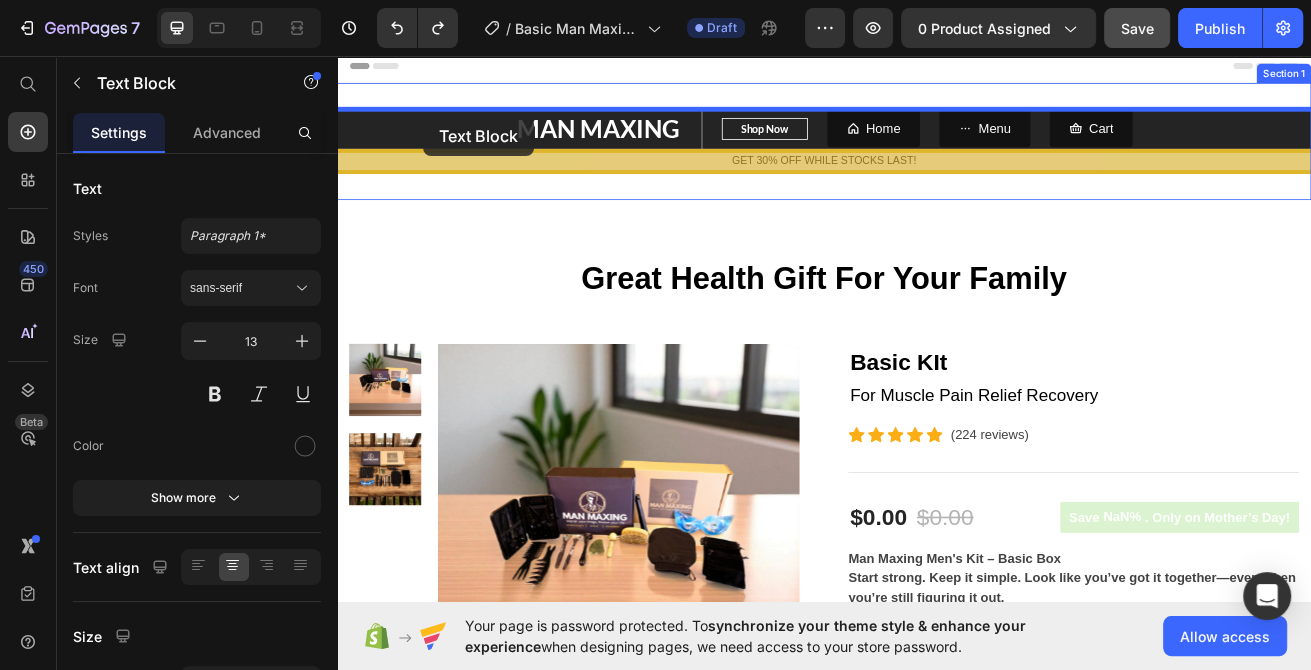 click on "Header MAN MAXING Text block Shop Now Button Row
Home Button
Menu Button
Cart Button Row GET 30% OFF WHILE STOCKS LAST! Text Block GET 30% OFF WHILE STOCKS LAST! Text Block Row Section 1 Great Health Gift For Your Family Heading Row Product Images Basic KIt (P) Title For Muscle Pain Relief Recovery Text block                Icon                Icon                Icon                Icon                Icon Icon List Hoz (224 reviews) Text block Row                Title Line $0.00 (P) Price $0.00 (P) Price Row Save NaN% . Only on Mother’s Day! (P) Tag Row Man Maxing Men's Kit – Basic Box
Start strong. Keep it simple. Look like you’ve got it together—even when you’re still figuring it out.
The  Basic Box
What’s Inside:
Daily-use grooming essentials  to keep you looking clean, fresh, and presentable.
No-fuss style staples  that elevate your appearance without screaming for attention.
Quick-start guide
Image Row Row" at bounding box center [937, 1349] 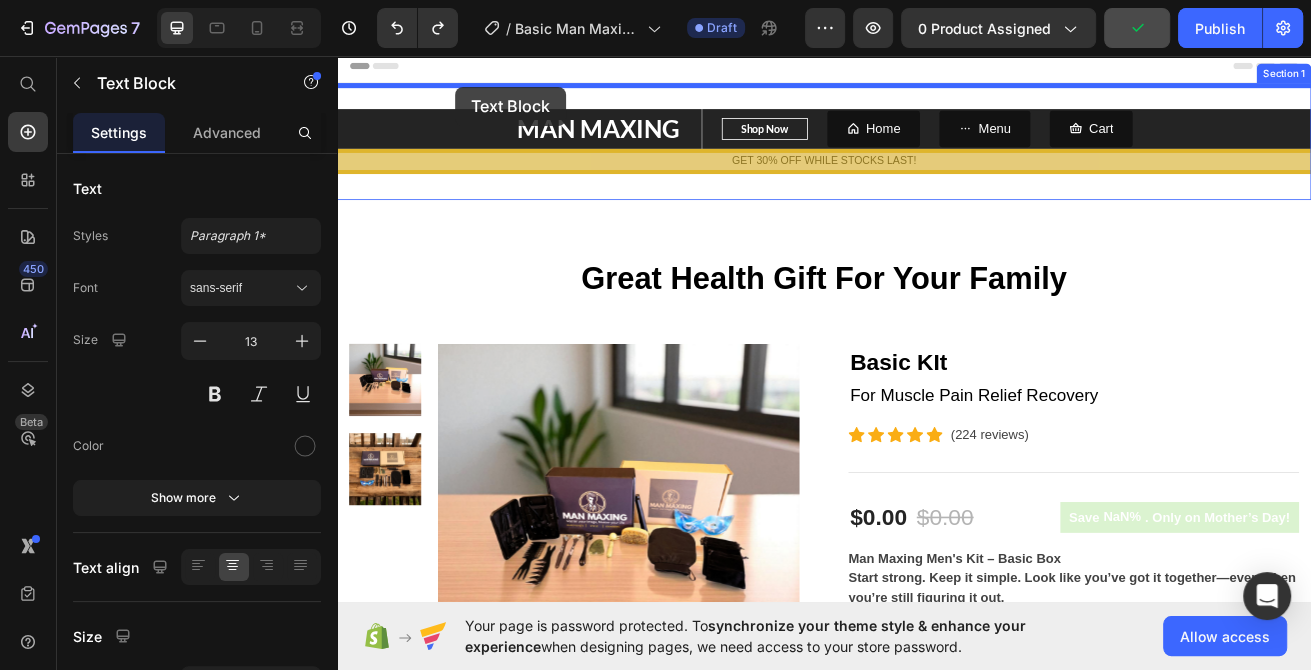 drag, startPoint x: 373, startPoint y: 189, endPoint x: 455, endPoint y: 86, distance: 131.65485 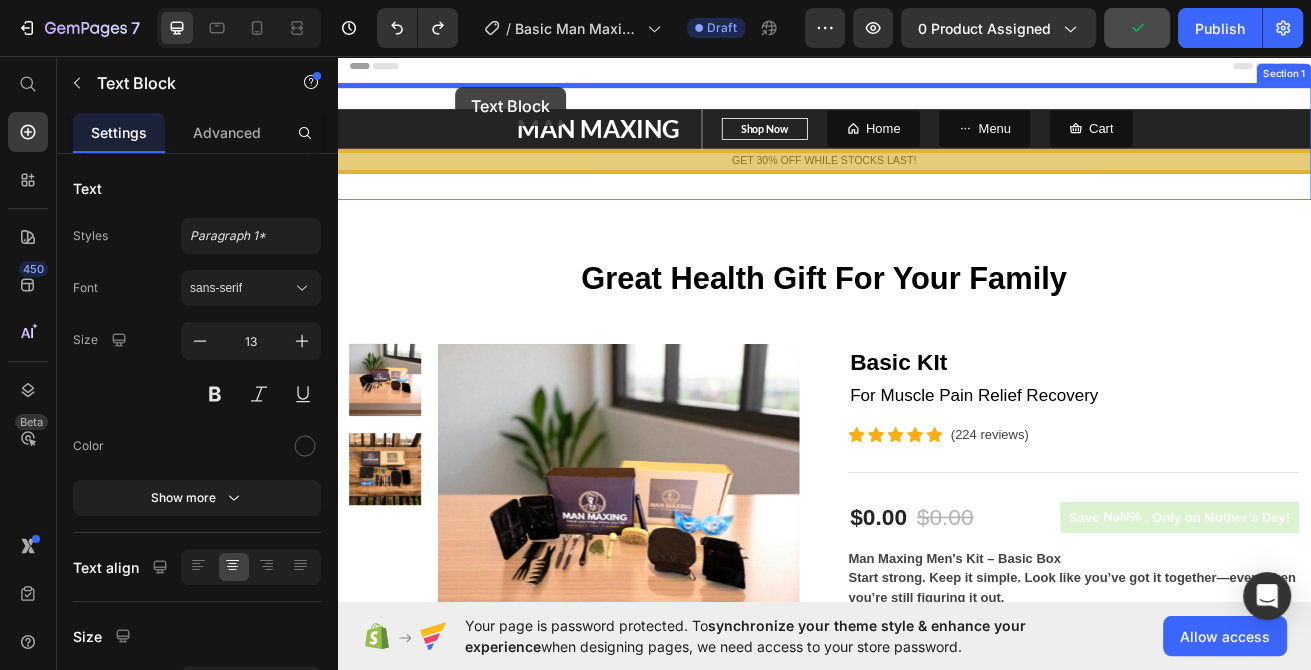 click on "Header MAN MAXING Text block Shop Now Button Row
Home Button
Menu Button
Cart Button Row GET 30% OFF WHILE STOCKS LAST! Text Block GET 30% OFF WHILE STOCKS LAST! Text Block Row Section 1 Great Health Gift For Your Family Heading Row Product Images Basic KIt (P) Title For Muscle Pain Relief Recovery Text block                Icon                Icon                Icon                Icon                Icon Icon List Hoz (224 reviews) Text block Row                Title Line $0.00 (P) Price $0.00 (P) Price Row Save NaN% . Only on Mother’s Day! (P) Tag Row Man Maxing Men's Kit – Basic Box
Start strong. Keep it simple. Look like you’ve got it together—even when you’re still figuring it out.
The  Basic Box
What’s Inside:
Daily-use grooming essentials  to keep you looking clean, fresh, and presentable.
No-fuss style staples  that elevate your appearance without screaming for attention.
Quick-start guide
Image Row Row" at bounding box center (937, 1349) 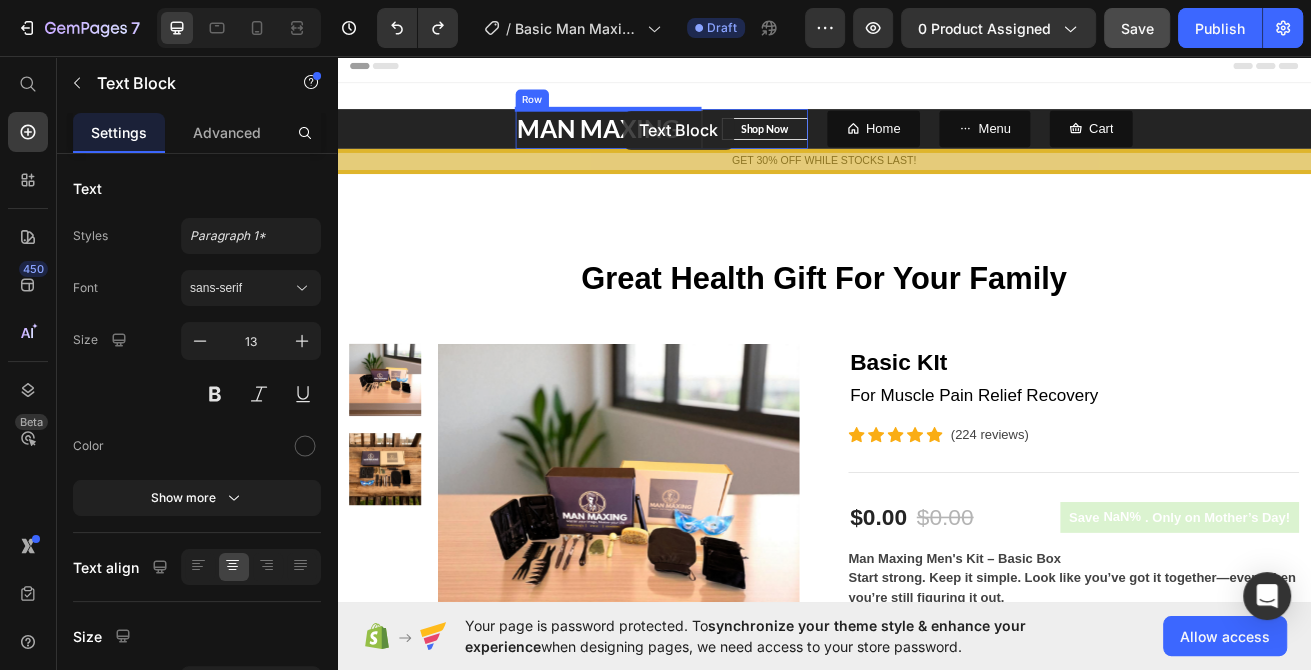 drag, startPoint x: 604, startPoint y: 182, endPoint x: 623, endPoint y: 110, distance: 74.46476 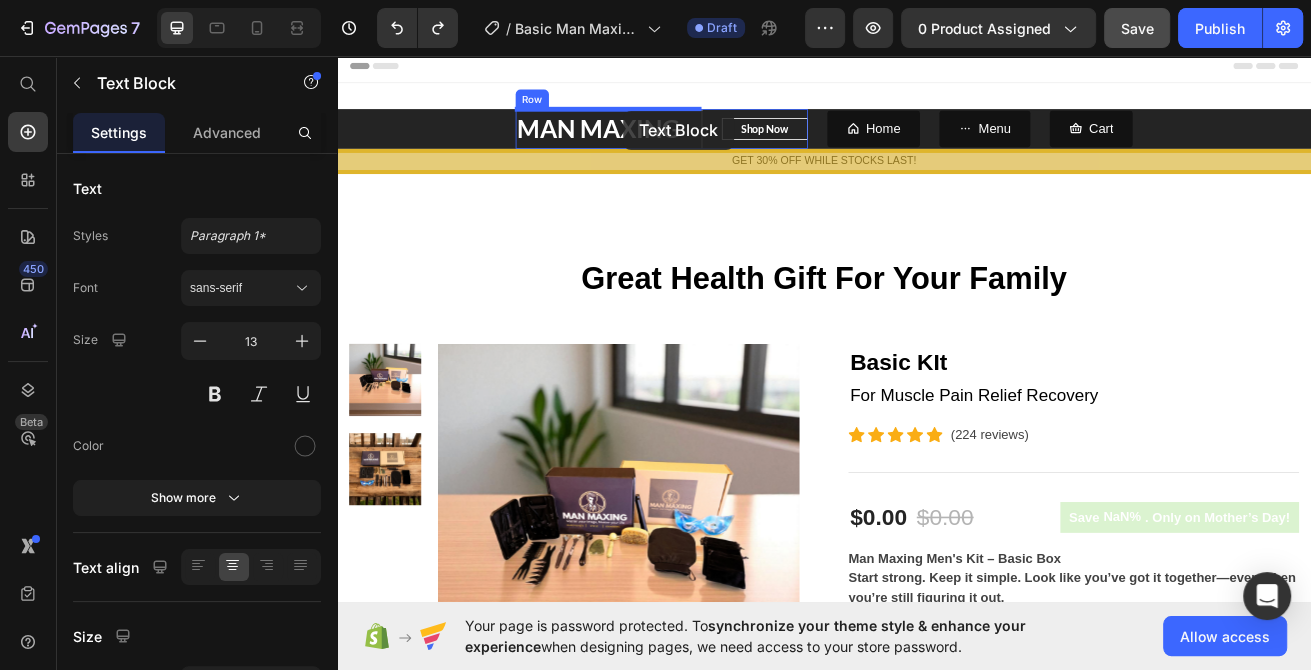 click on "Header MAN MAXING Text block Shop Now Button Row
Home Button
Menu Button
Cart Button Row GET 30% OFF WHILE STOCKS LAST! Text Block GET 30% OFF WHILE STOCKS LAST! Text Block Row Section 1 Great Health Gift For Your Family Heading Row Product Images Basic KIt (P) Title For Muscle Pain Relief Recovery Text block                Icon                Icon                Icon                Icon                Icon Icon List Hoz (224 reviews) Text block Row                Title Line $0.00 (P) Price $0.00 (P) Price Row Save NaN% . Only on Mother’s Day! (P) Tag Row Man Maxing Men's Kit – Basic Box
Start strong. Keep it simple. Look like you’ve got it together—even when you’re still figuring it out.
The  Basic Box
What’s Inside:
Daily-use grooming essentials  to keep you looking clean, fresh, and presentable.
No-fuss style staples  that elevate your appearance without screaming for attention.
Quick-start guide
Image Row Row" at bounding box center (937, 1349) 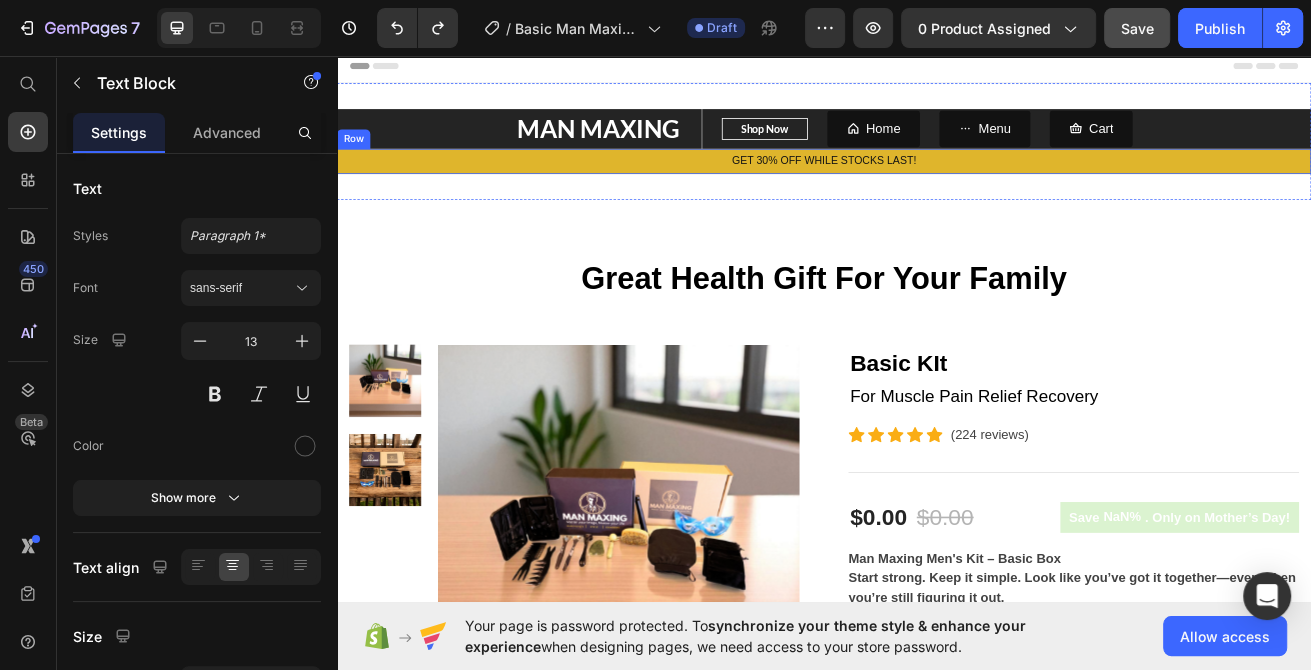 click on "GET 30% OFF WHILE STOCKS LAST!" at bounding box center (937, 186) 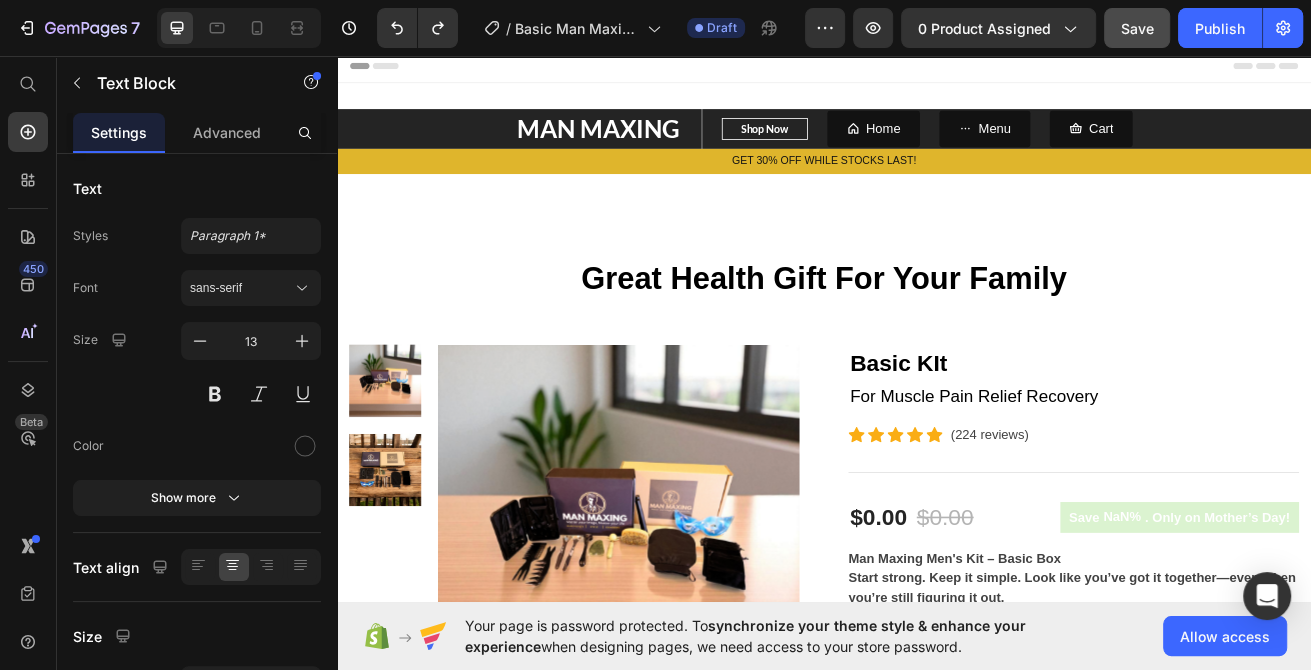 click on "GET 30% OFF WHILE STOCKS LAST!" at bounding box center (937, 186) 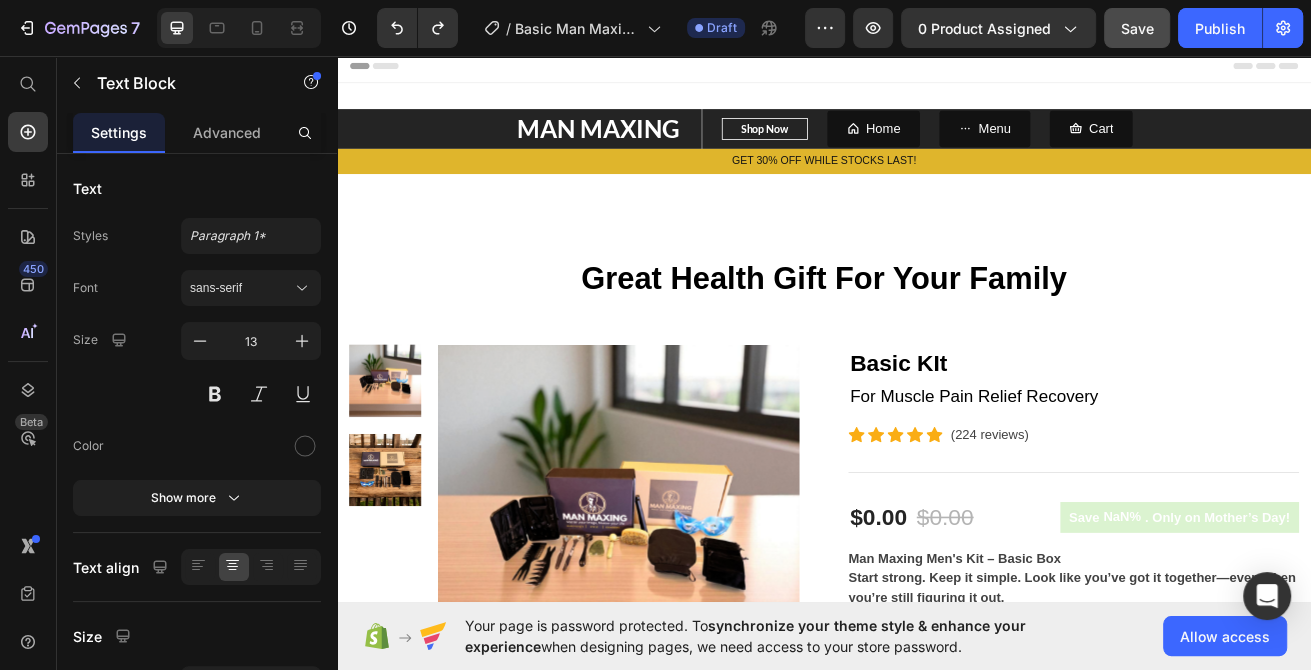 drag, startPoint x: 1454, startPoint y: 182, endPoint x: 1450, endPoint y: 112, distance: 70.11419 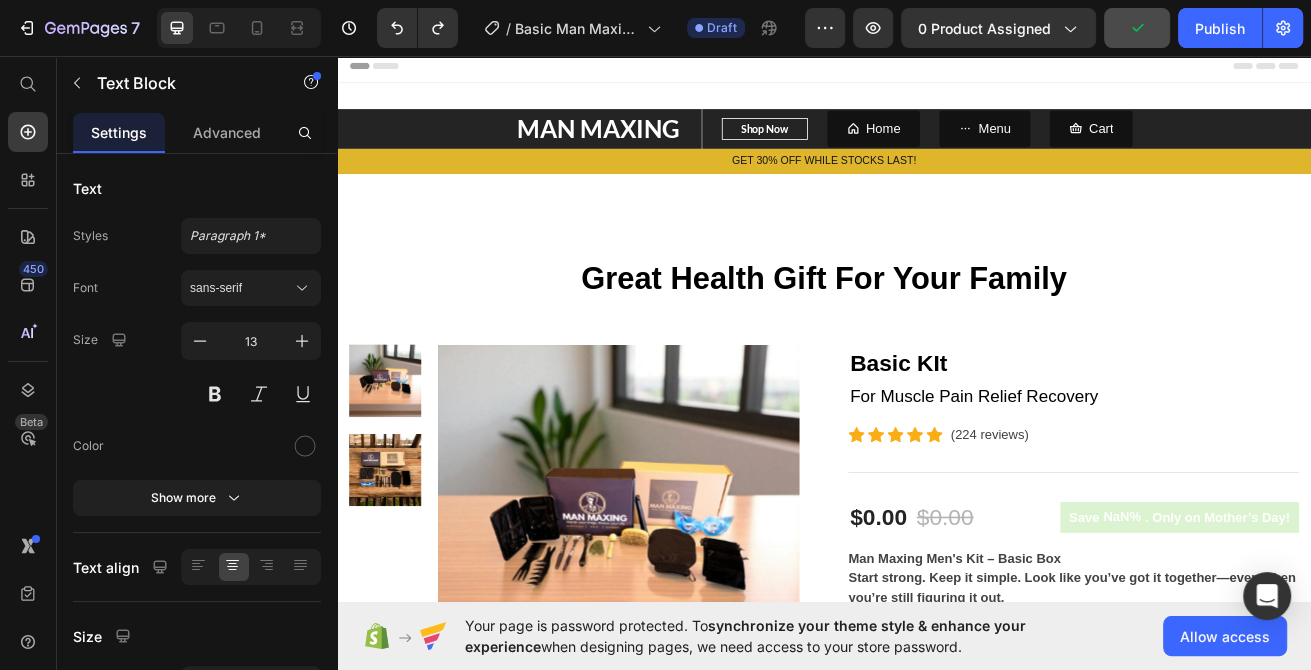 drag, startPoint x: 481, startPoint y: 189, endPoint x: 422, endPoint y: 182, distance: 59.413803 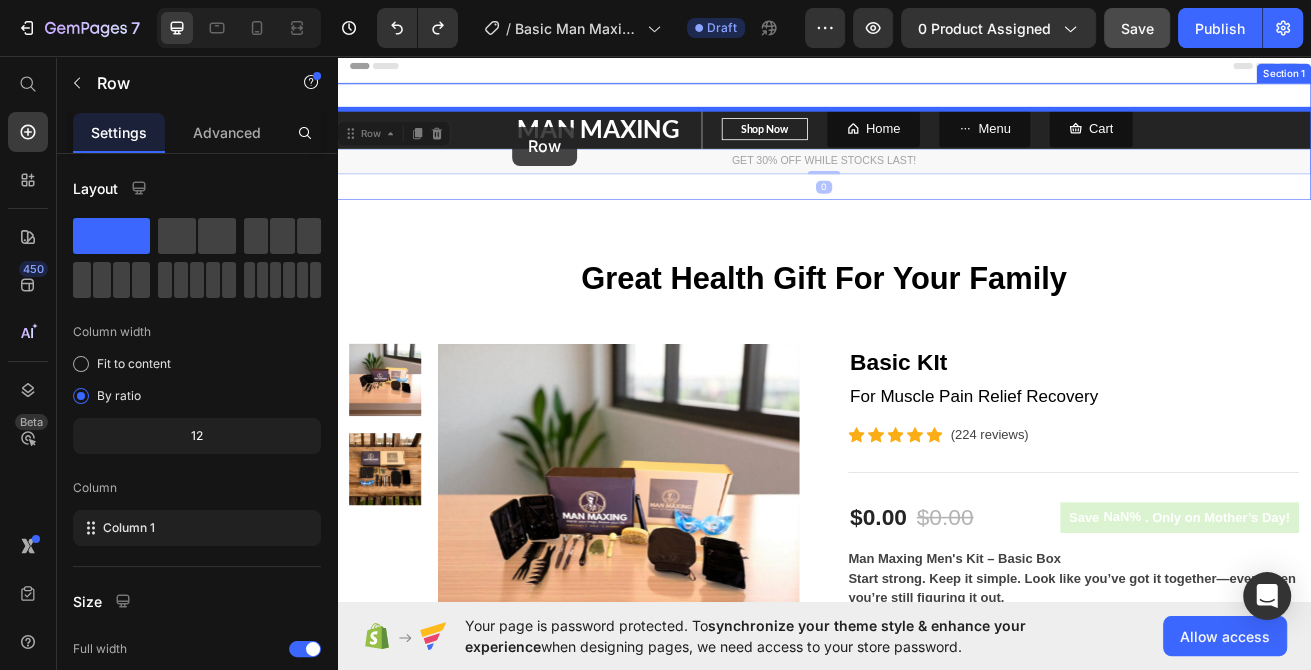 drag, startPoint x: 495, startPoint y: 175, endPoint x: 512, endPoint y: 126, distance: 51.86521 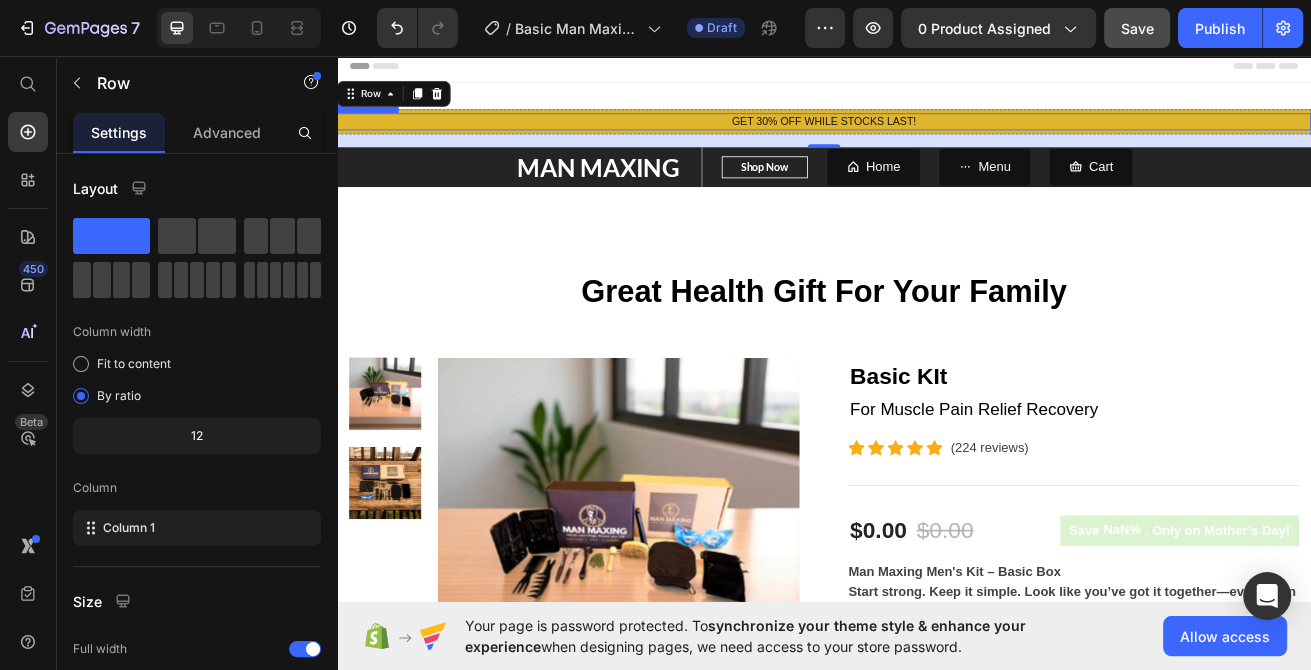 click on "GET 30% OFF WHILE STOCKS LAST! Text Block Row   0" at bounding box center (937, 137) 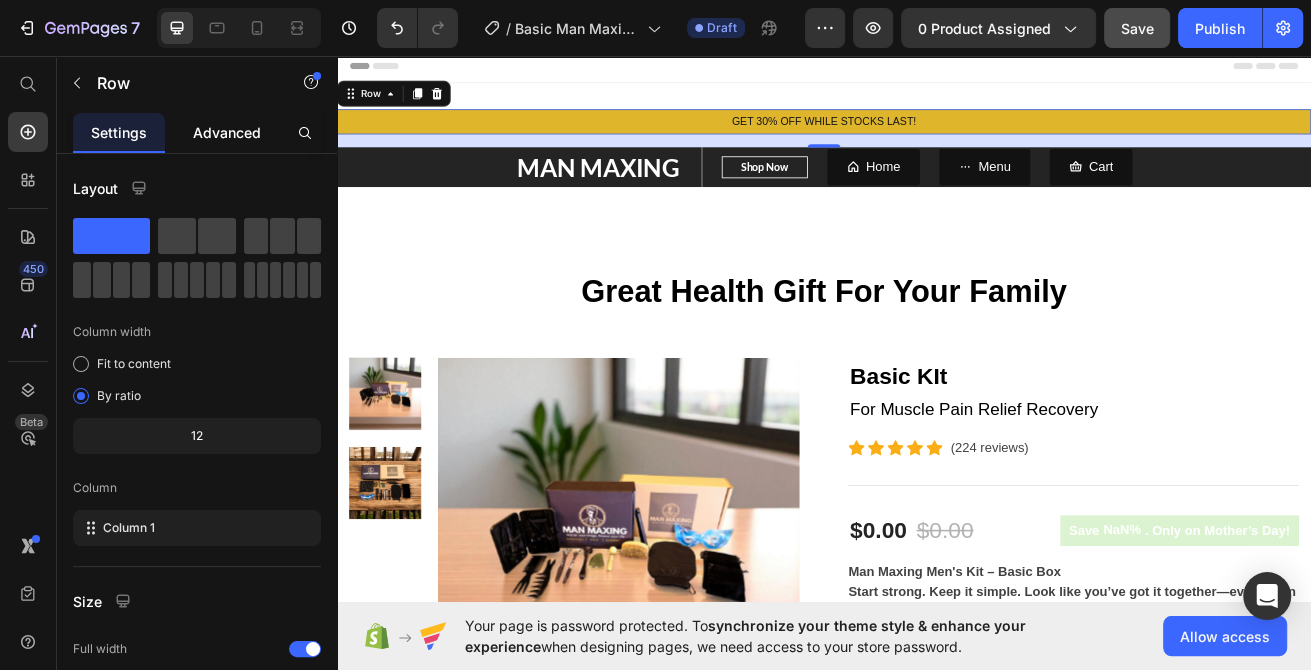 click on "Advanced" at bounding box center (227, 132) 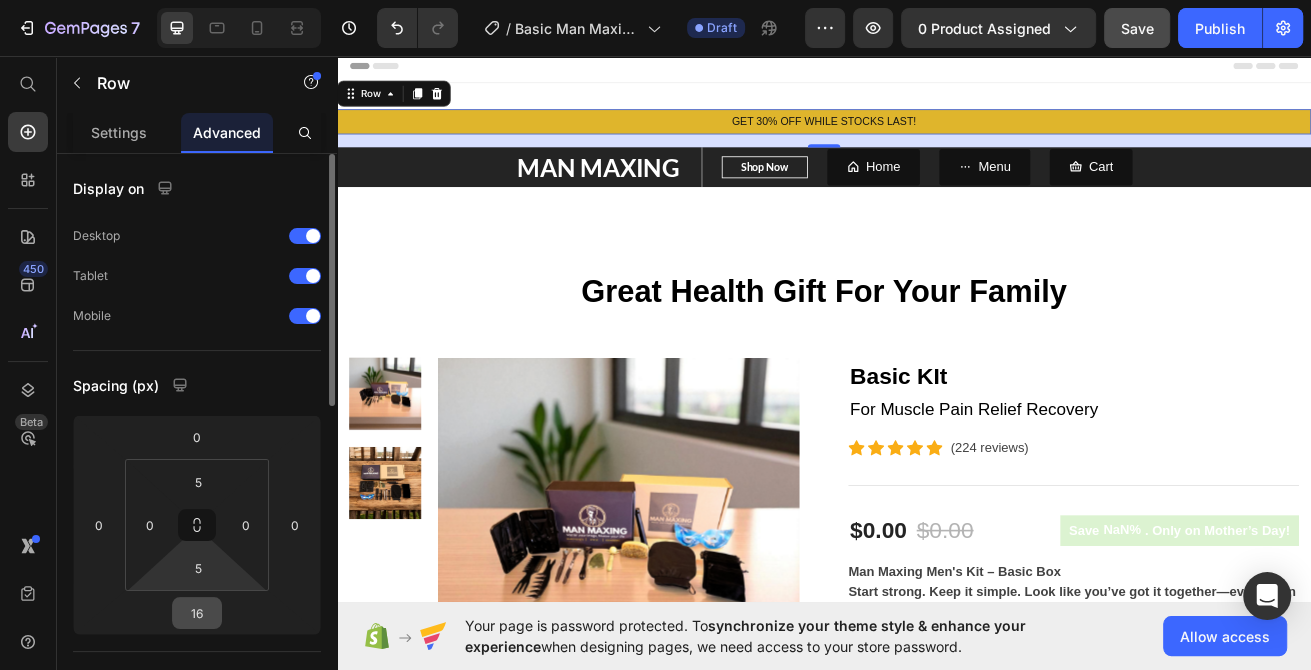 click on "16" at bounding box center (197, 613) 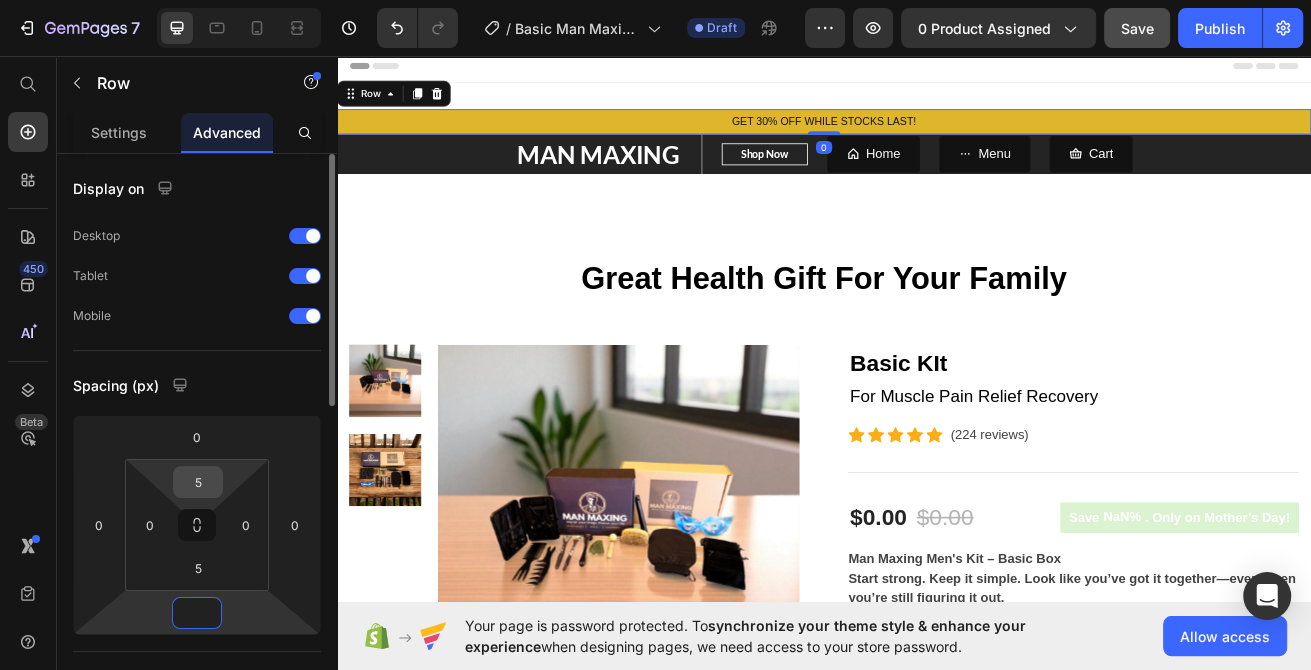 type on "0" 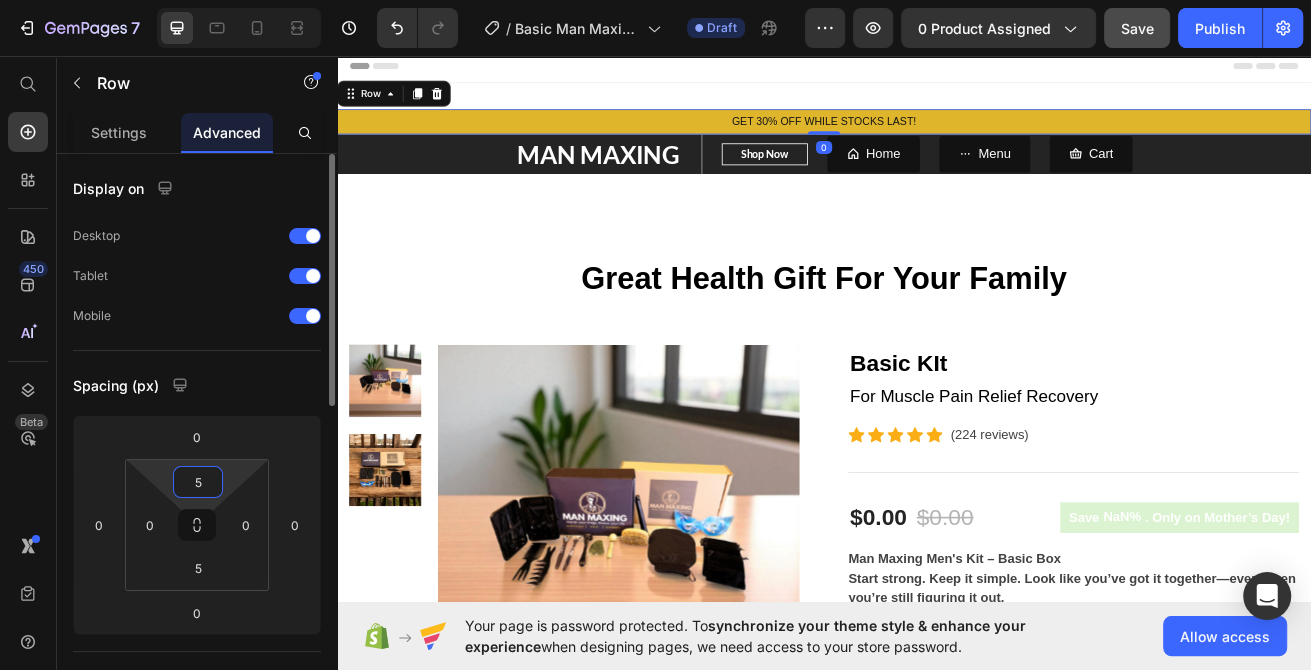 click on "5" at bounding box center (198, 482) 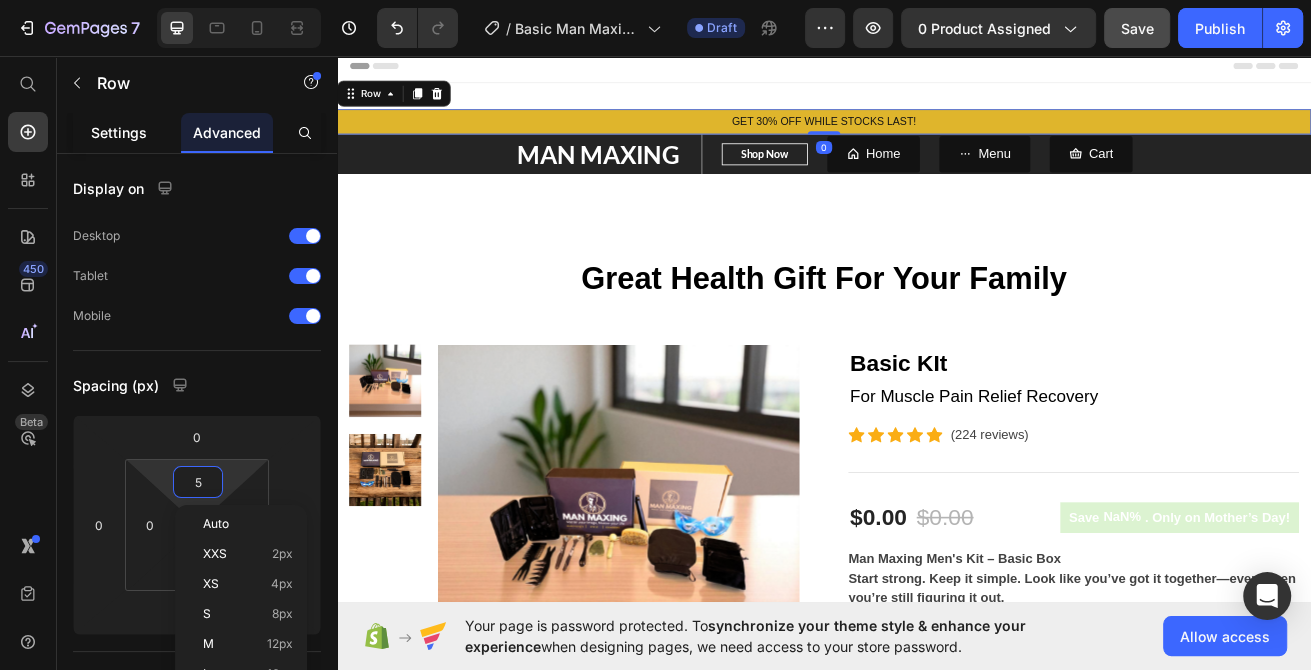 click on "Settings" at bounding box center (119, 132) 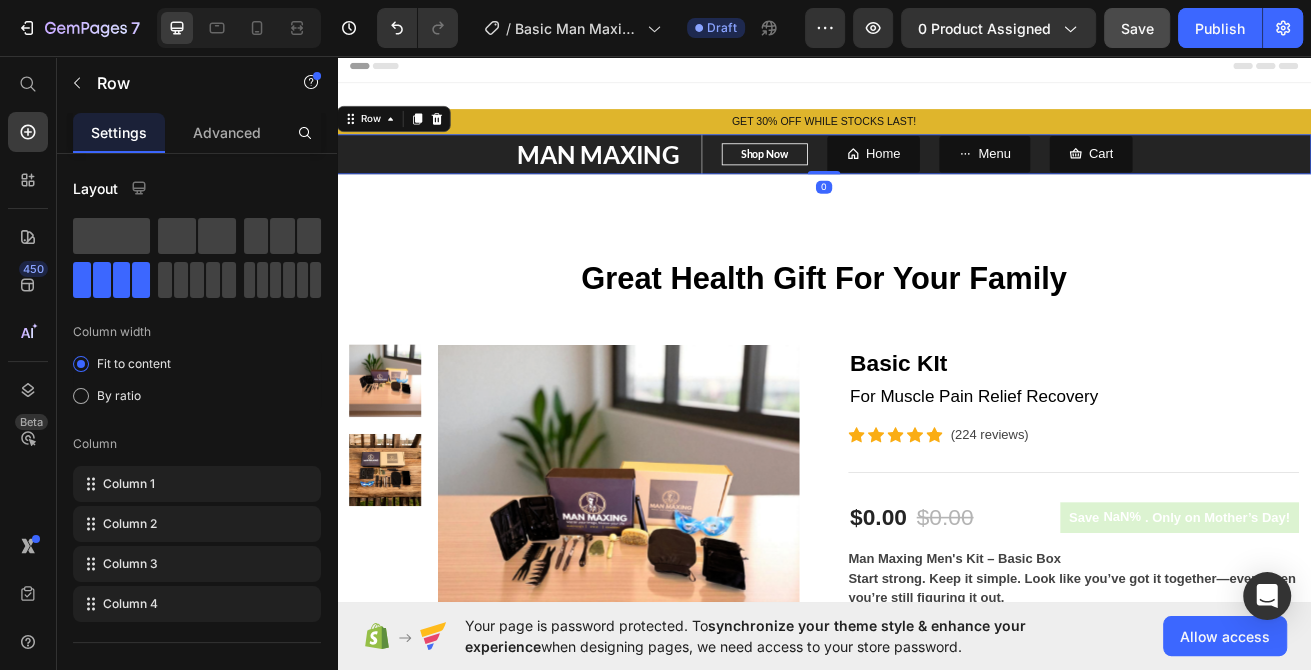 click on "MAN MAXING Text block Shop Now Button Row
Home Button
Menu Button
Cart Button Row   0" at bounding box center [937, 177] 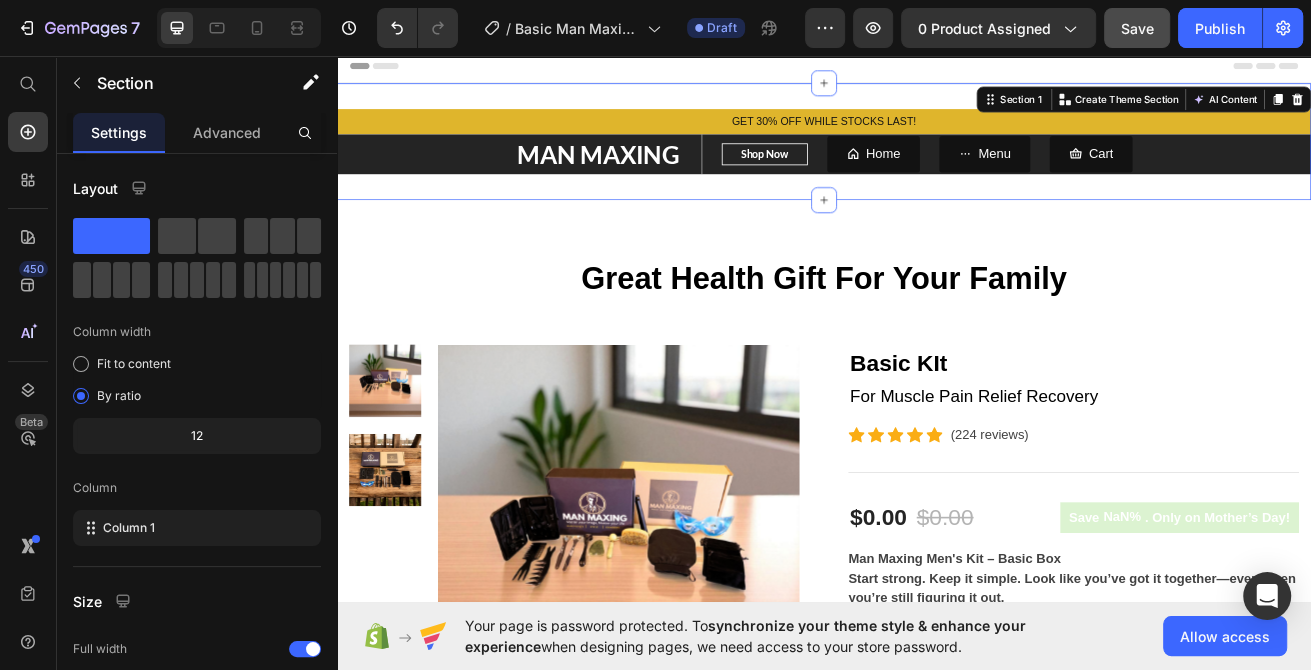 click on "GET 30% OFF WHILE STOCKS LAST! Text Block Row MAN MAXING Text block Shop Now Button Row
Home Button
Menu Button
Cart Button Row Section 1   You can create reusable sections Create Theme Section AI Content Write with GemAI What would you like to describe here? Tone and Voice Persuasive Product Show more Generate" at bounding box center (937, 162) 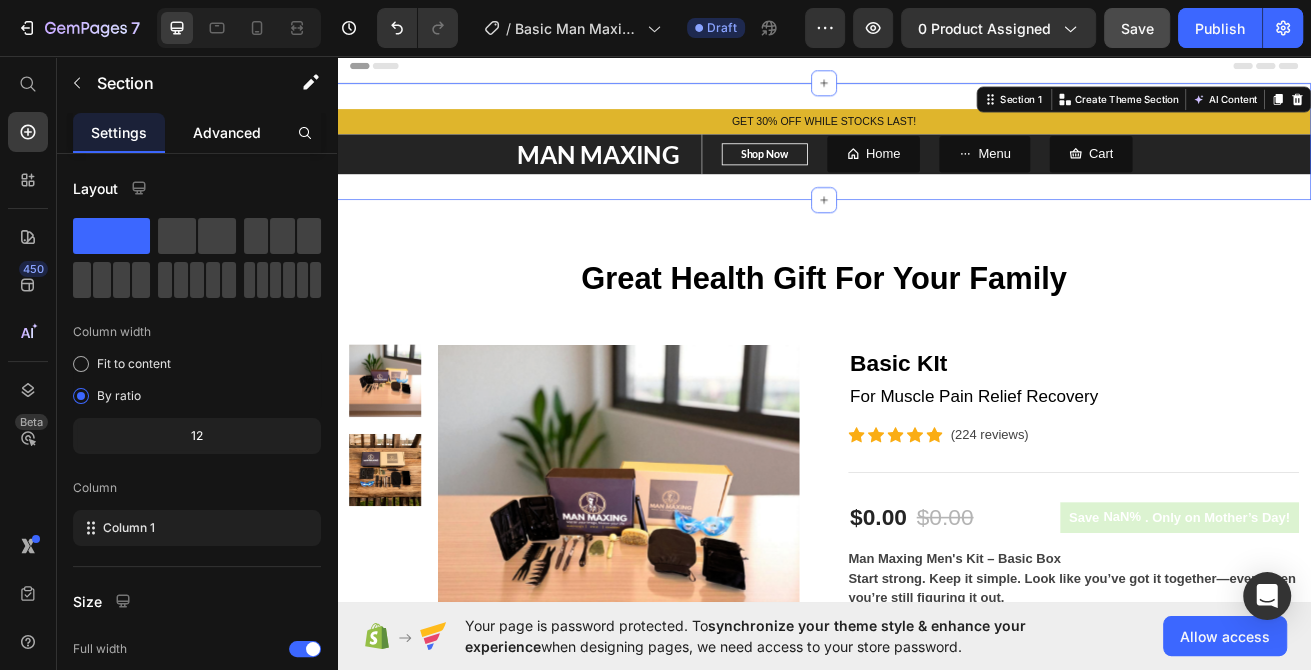 click on "Advanced" 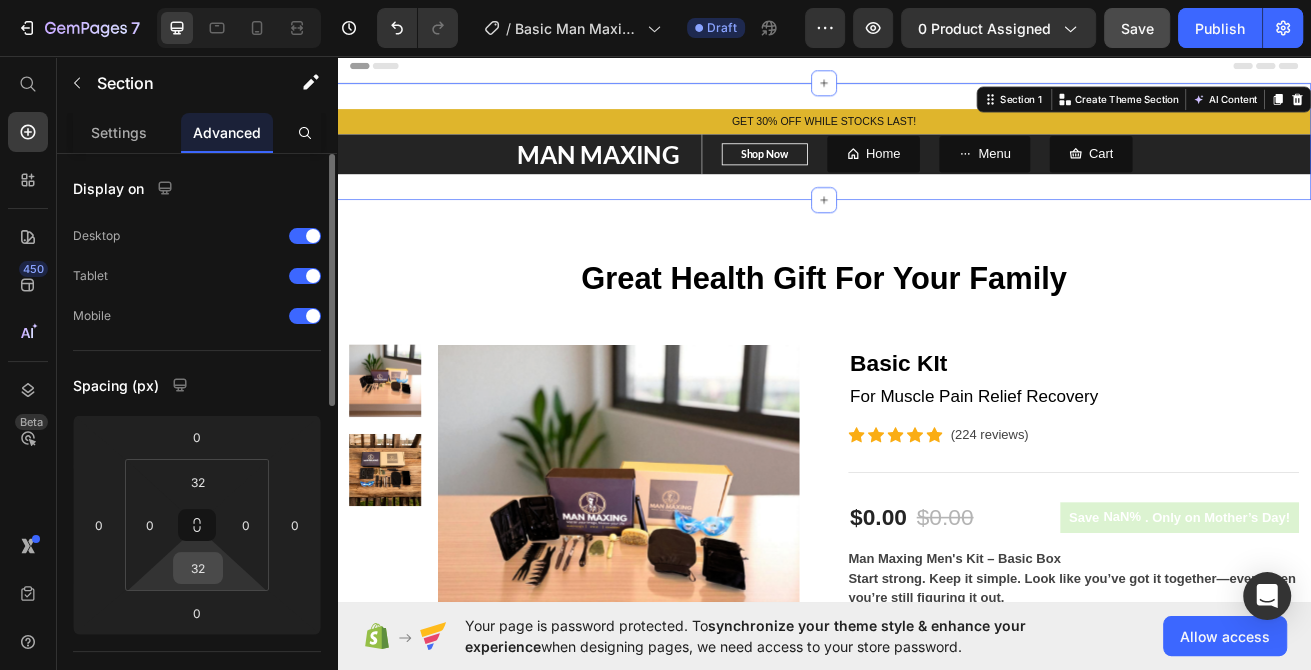 click on "32" at bounding box center [198, 568] 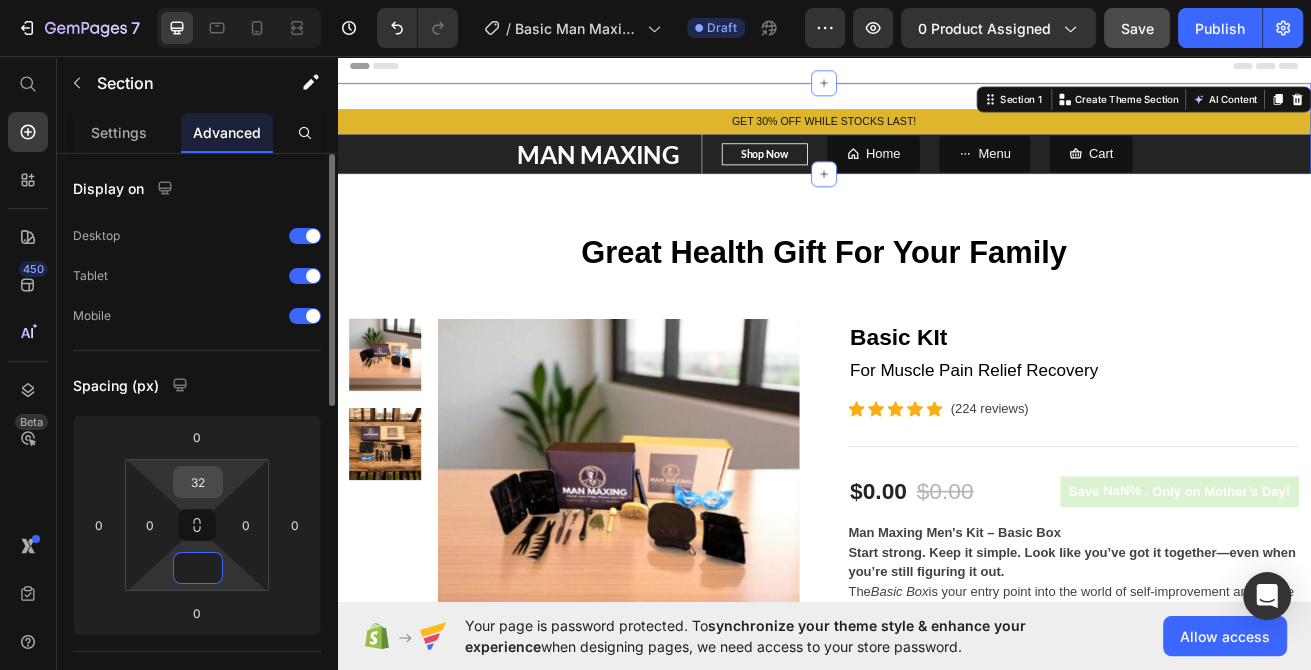 type on "0" 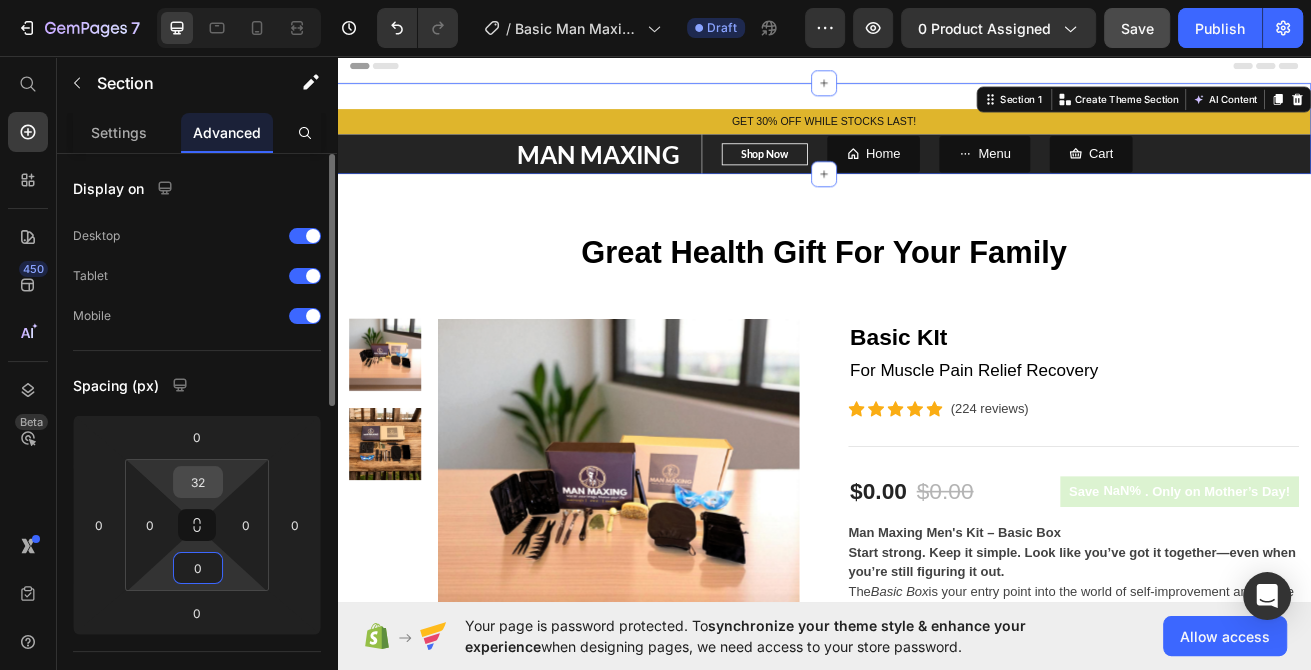 drag, startPoint x: 202, startPoint y: 481, endPoint x: 213, endPoint y: 481, distance: 11 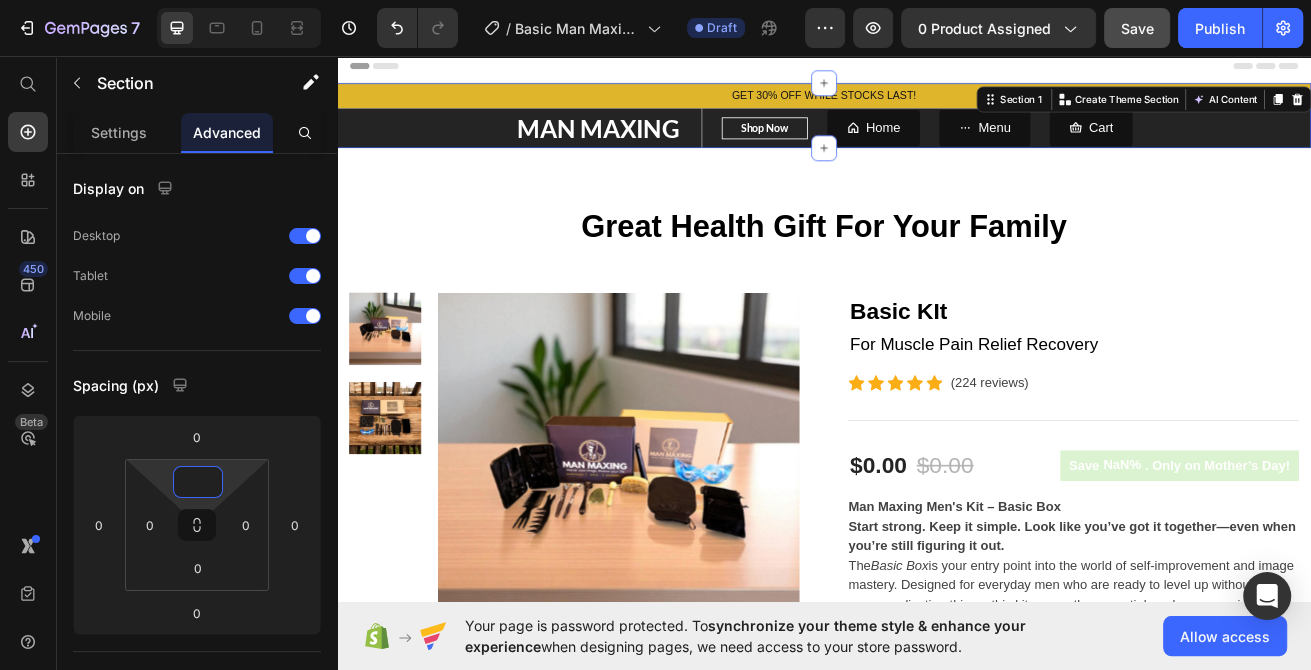 type on "0" 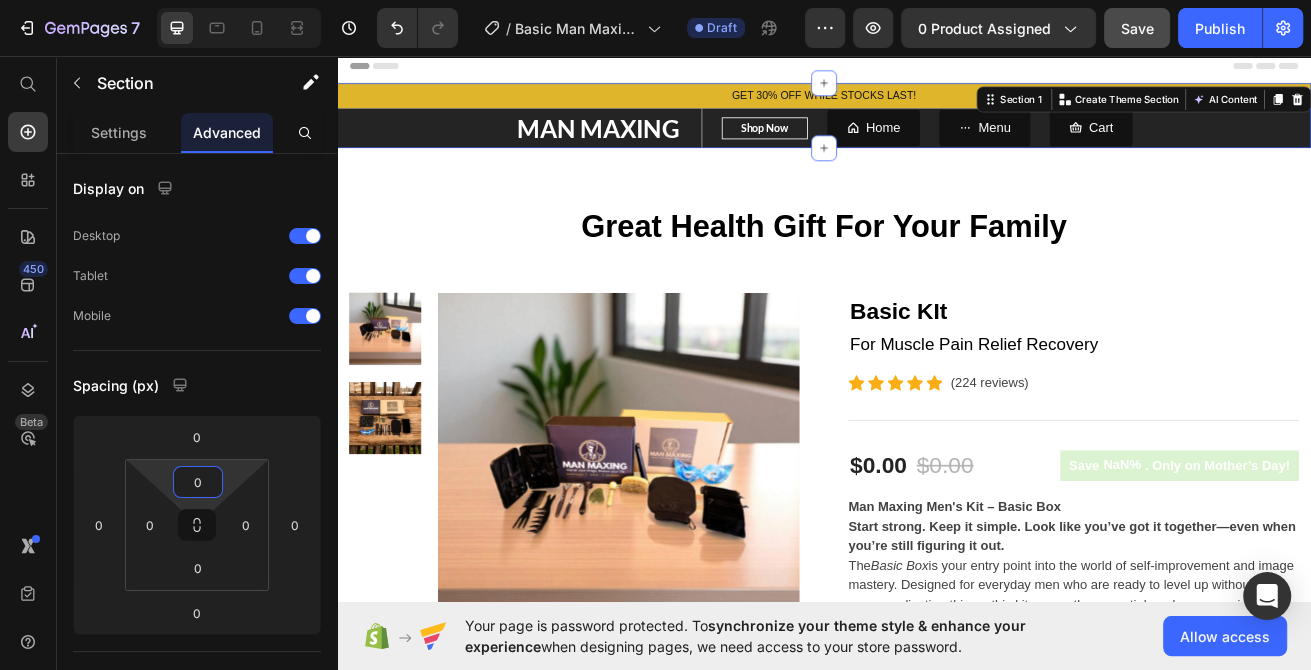 click on "7   /  Basic Man Maxing Kit Draft Preview 0 product assigned  Save   Publish" 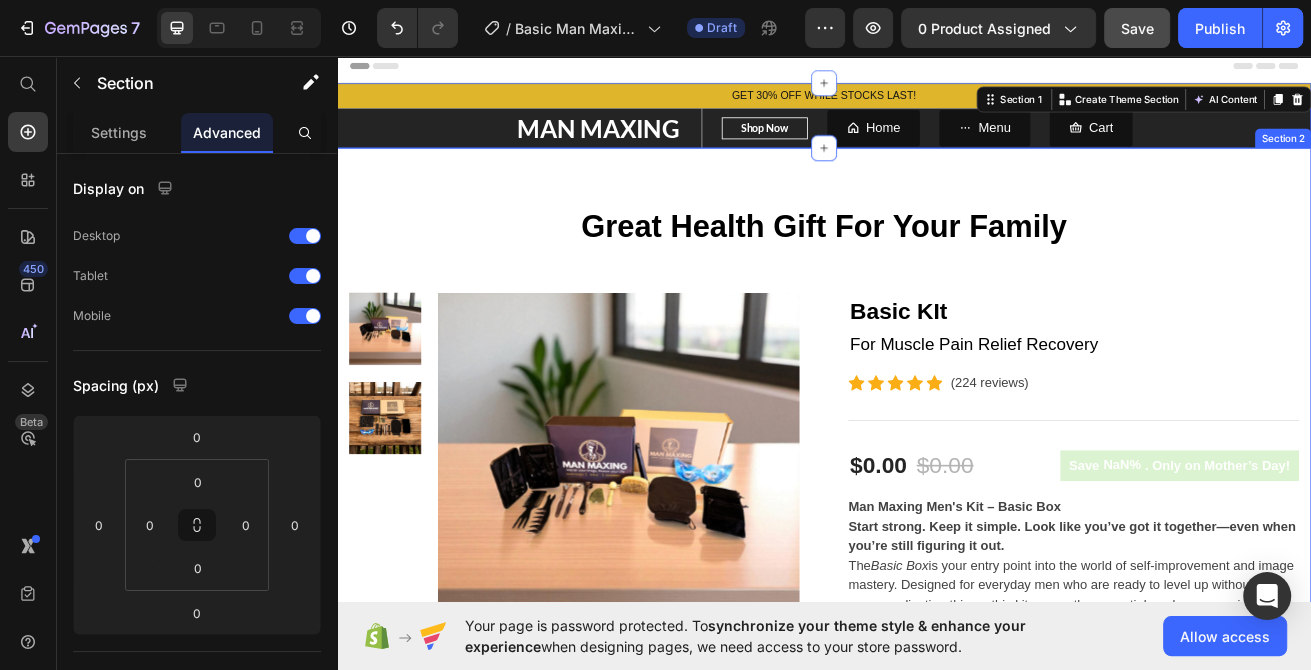 click on "Great Health Gift For Your Family Heading Row Product Images Basic KIt (P) Title For Muscle Pain Relief Recovery Text block                Icon                Icon                Icon                Icon                Icon Icon List Hoz (224 reviews) Text block Row                Title Line $0.00 (P) Price $0.00 (P) Price Row Save NaN% . Only on Mother’s Day! (P) Tag Row Man Maxing Men's Kit – Basic Box
Start strong. Keep it simple. Look like you’ve got it together—even when you’re still figuring it out.
The  Basic Box  is your entry point into the world of self-improvement and image mastery. Designed for everyday men who are ready to level up without overcomplicating things, this kit covers the essentials—clean grooming, simple style, and practical knowledge that actually makes a difference.
What’s Inside:
Daily-use grooming essentials  to keep you looking clean, fresh, and presentable.
No-fuss style staples  that elevate your appearance without screaming for attention." at bounding box center [937, 991] 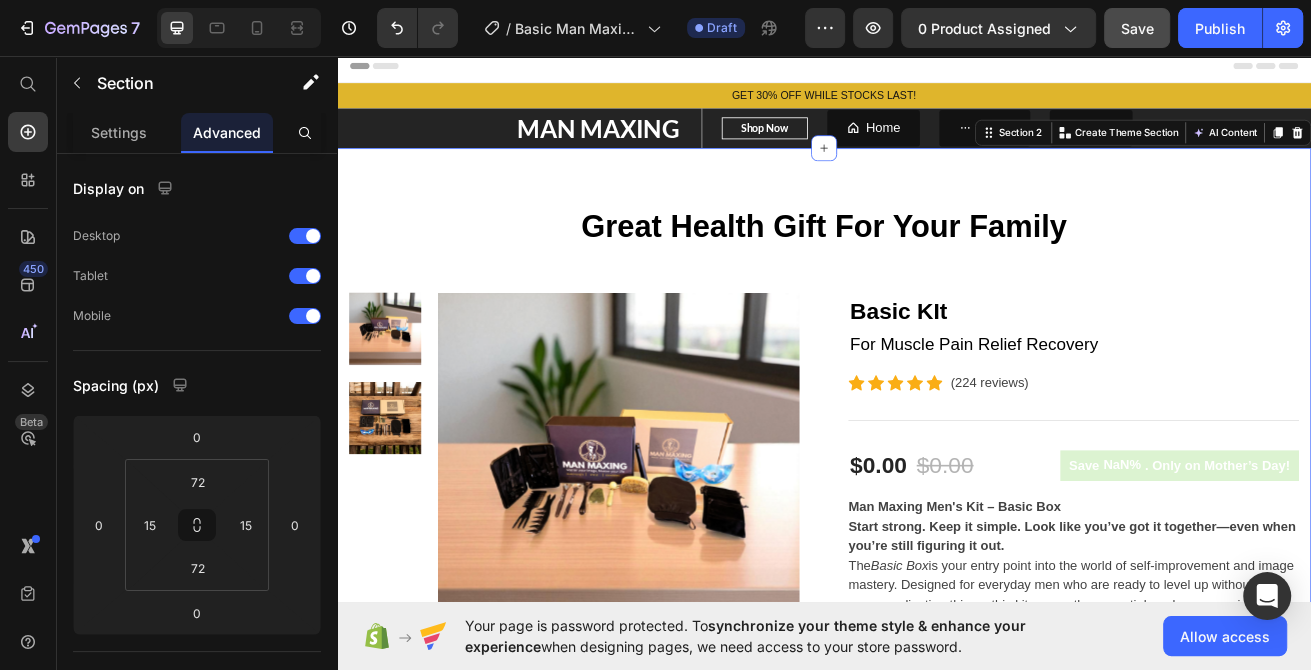 click on "Great Health Gift For Your Family Heading Row Product Images Basic KIt (P) Title For Muscle Pain Relief Recovery Text block                Icon                Icon                Icon                Icon                Icon Icon List Hoz (224 reviews) Text block Row                Title Line $0.00 (P) Price $0.00 (P) Price Row Save NaN% . Only on Mother’s Day! (P) Tag Row Man Maxing Men's Kit – Basic Box
Start strong. Keep it simple. Look like you’ve got it together—even when you’re still figuring it out.
The  Basic Box  is your entry point into the world of self-improvement and image mastery. Designed for everyday men who are ready to level up without overcomplicating things, this kit covers the essentials—clean grooming, simple style, and practical knowledge that actually makes a difference.
What’s Inside:
Daily-use grooming essentials  to keep you looking clean, fresh, and presentable.
No-fuss style staples  that elevate your appearance without screaming for attention." at bounding box center (937, 991) 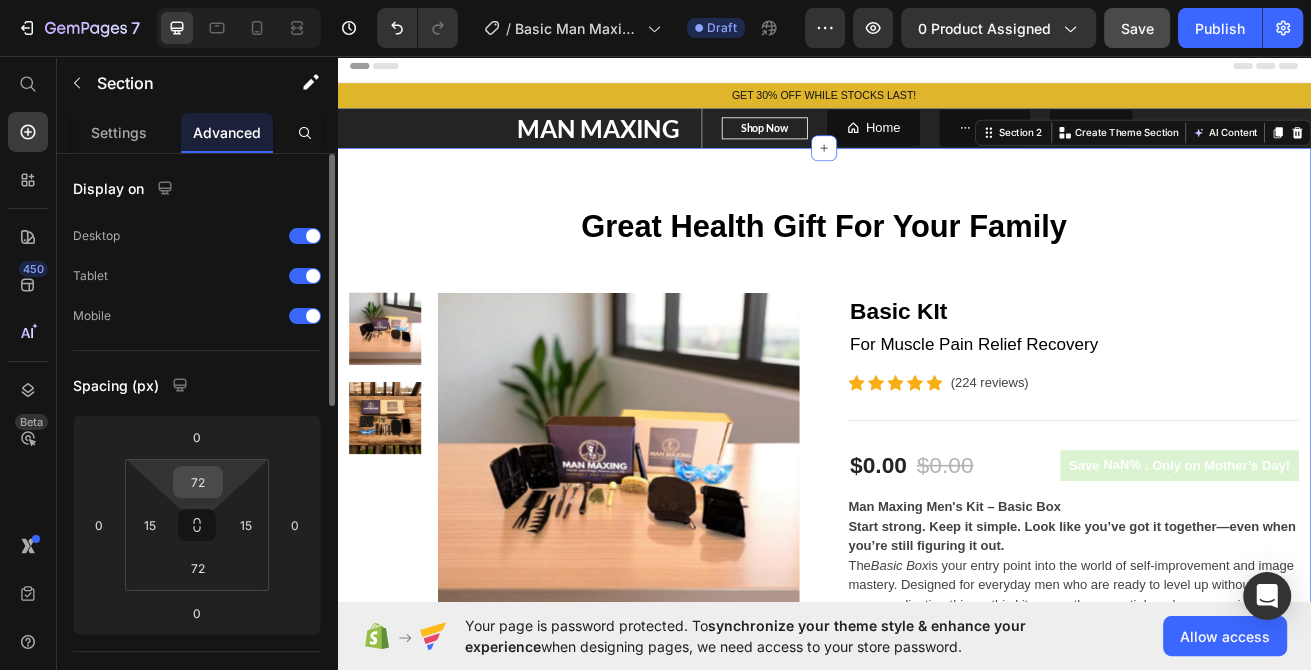 click on "72" at bounding box center (198, 482) 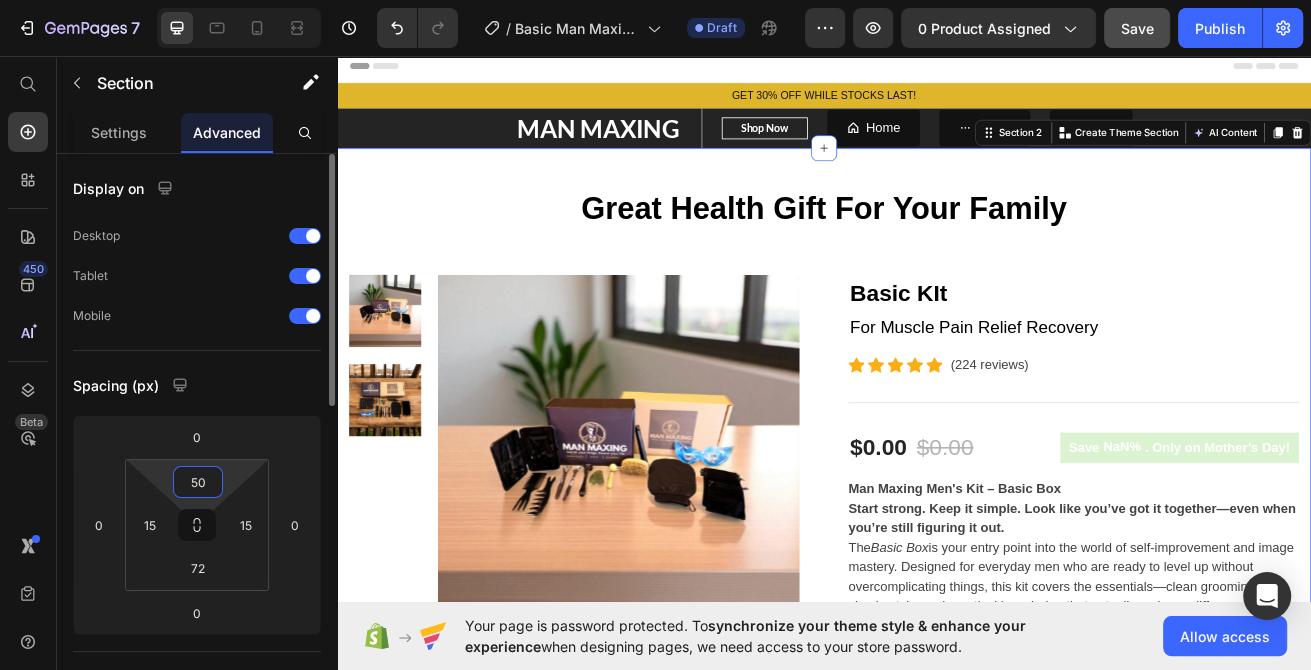 type on "5" 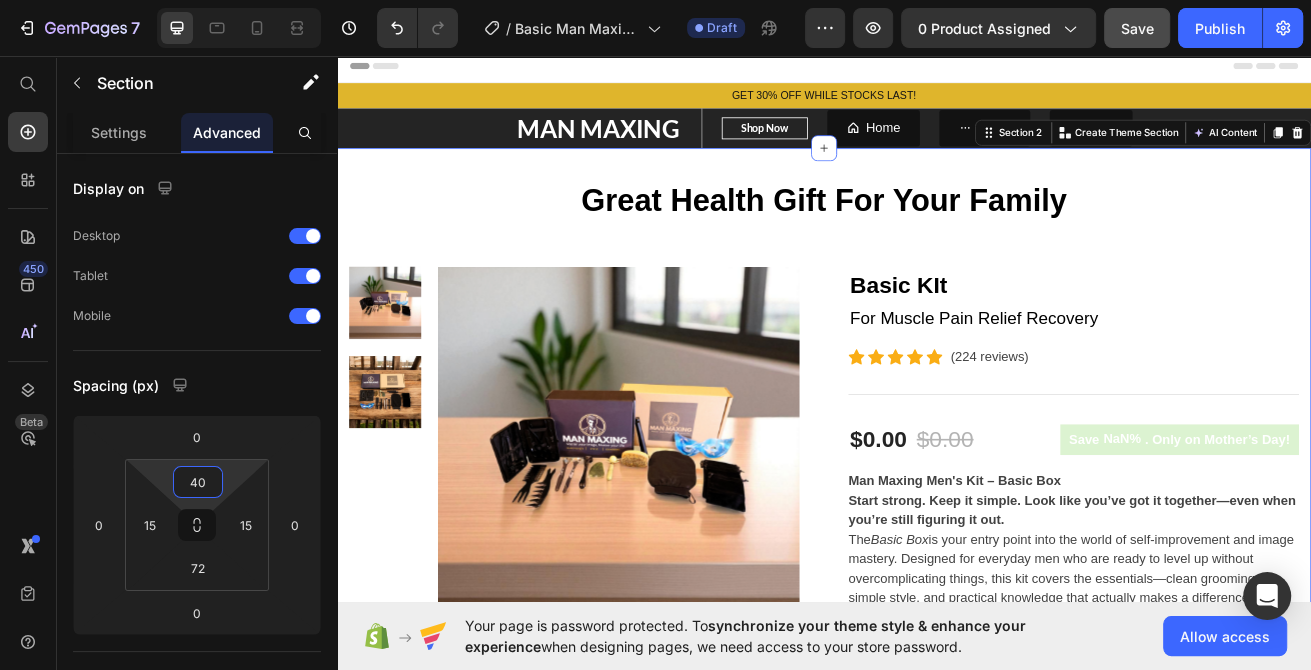 type on "40" 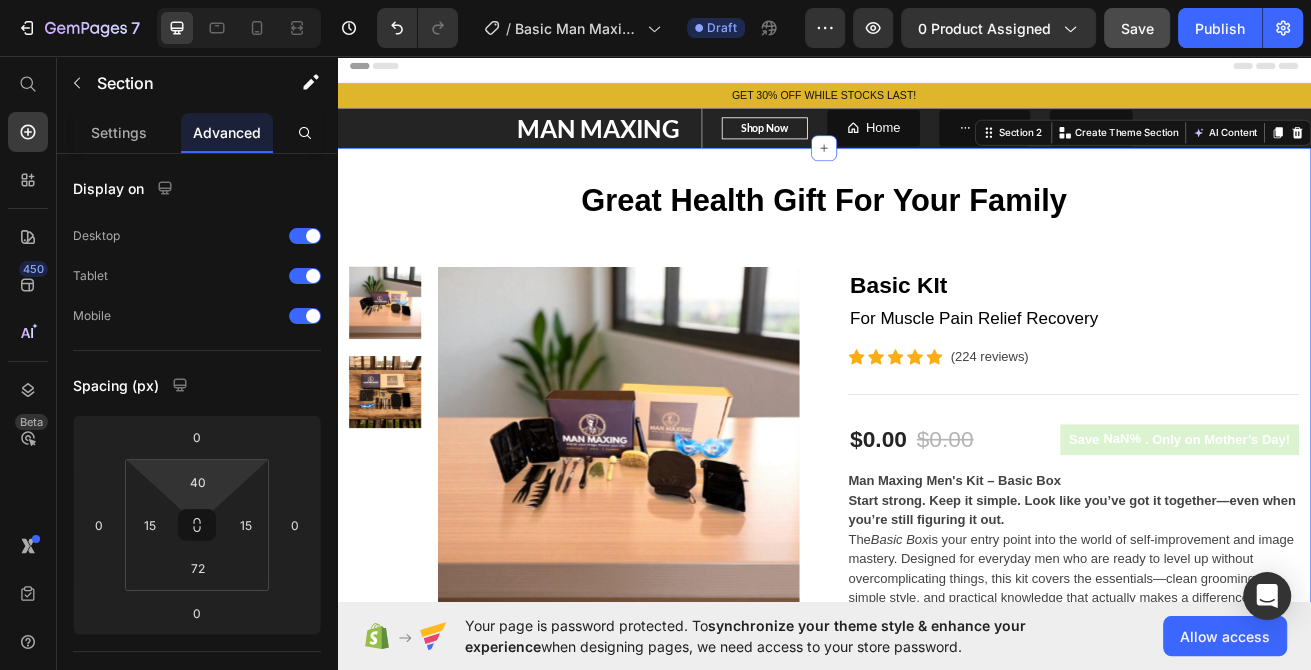 click on "Great Health Gift For Your Family Heading Row Product Images Basic KIt (P) Title For Muscle Pain Relief Recovery Text block                Icon                Icon                Icon                Icon                Icon Icon List Hoz (224 reviews) Text block Row                Title Line $0.00 (P) Price $0.00 (P) Price Row Save NaN% . Only on Mother’s Day! (P) Tag Row Man Maxing Men's Kit – Basic Box
Start strong. Keep it simple. Look like you’ve got it together—even when you’re still figuring it out.
The  Basic Box  is your entry point into the world of self-improvement and image mastery. Designed for everyday men who are ready to level up without overcomplicating things, this kit covers the essentials—clean grooming, simple style, and practical knowledge that actually makes a difference.
What’s Inside:
Daily-use grooming essentials  to keep you looking clean, fresh, and presentable.
No-fuss style staples  that elevate your appearance without screaming for attention." at bounding box center (937, 975) 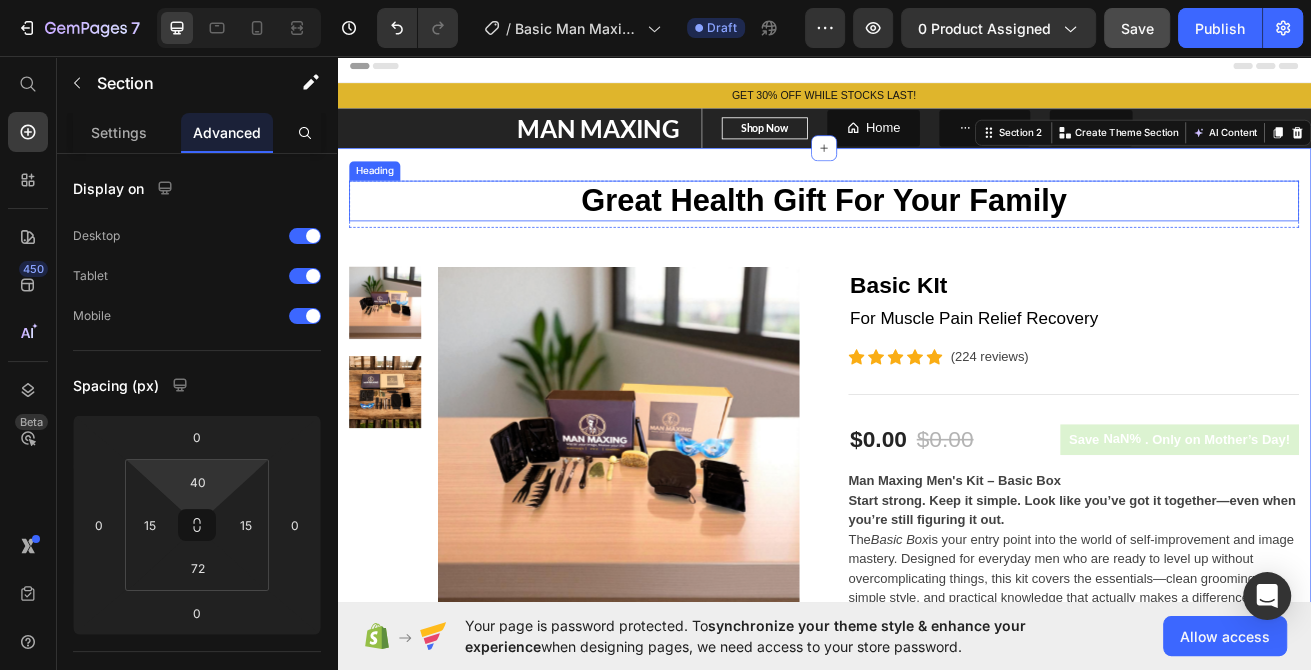 click on "Great Health Gift For Your Family" at bounding box center [937, 235] 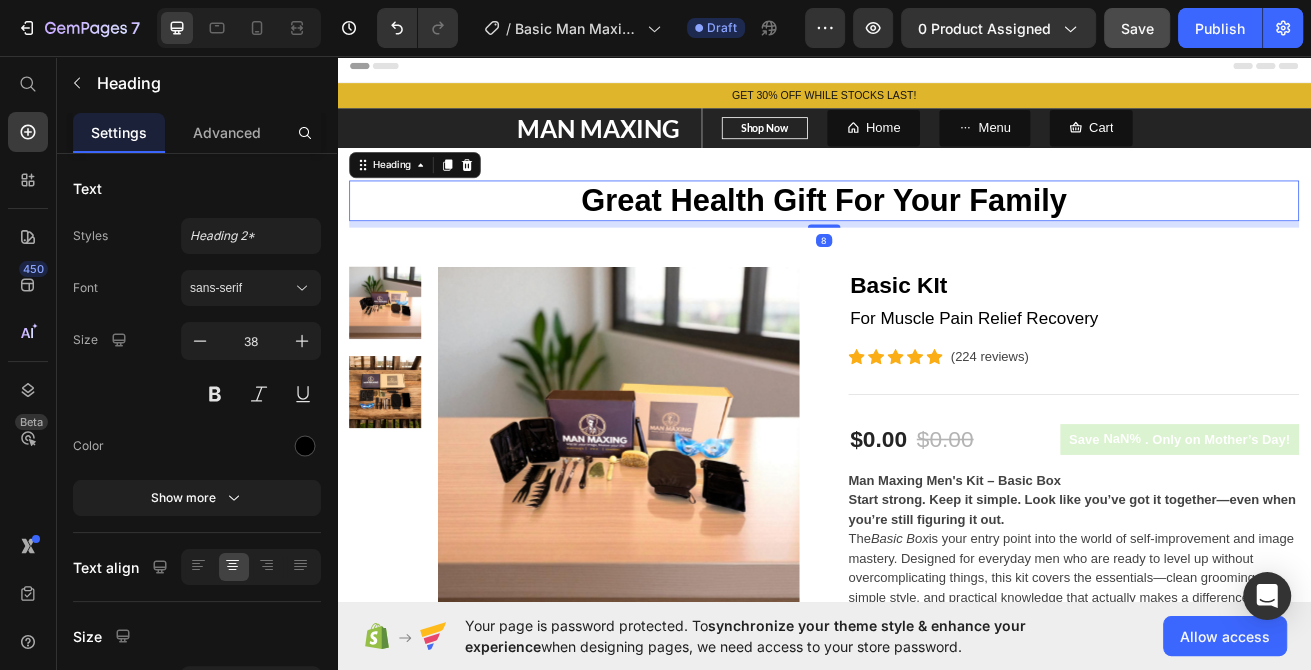 click on "Great Health Gift For Your Family" at bounding box center [937, 235] 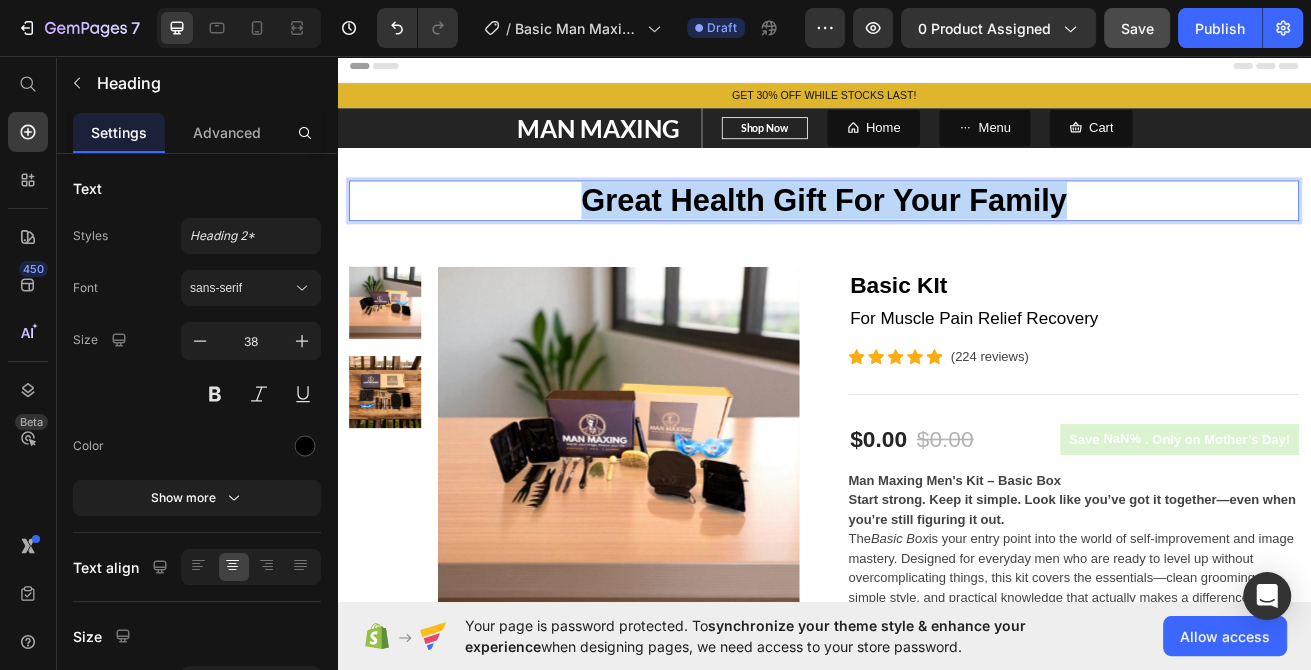drag, startPoint x: 1253, startPoint y: 232, endPoint x: 637, endPoint y: 235, distance: 616.0073 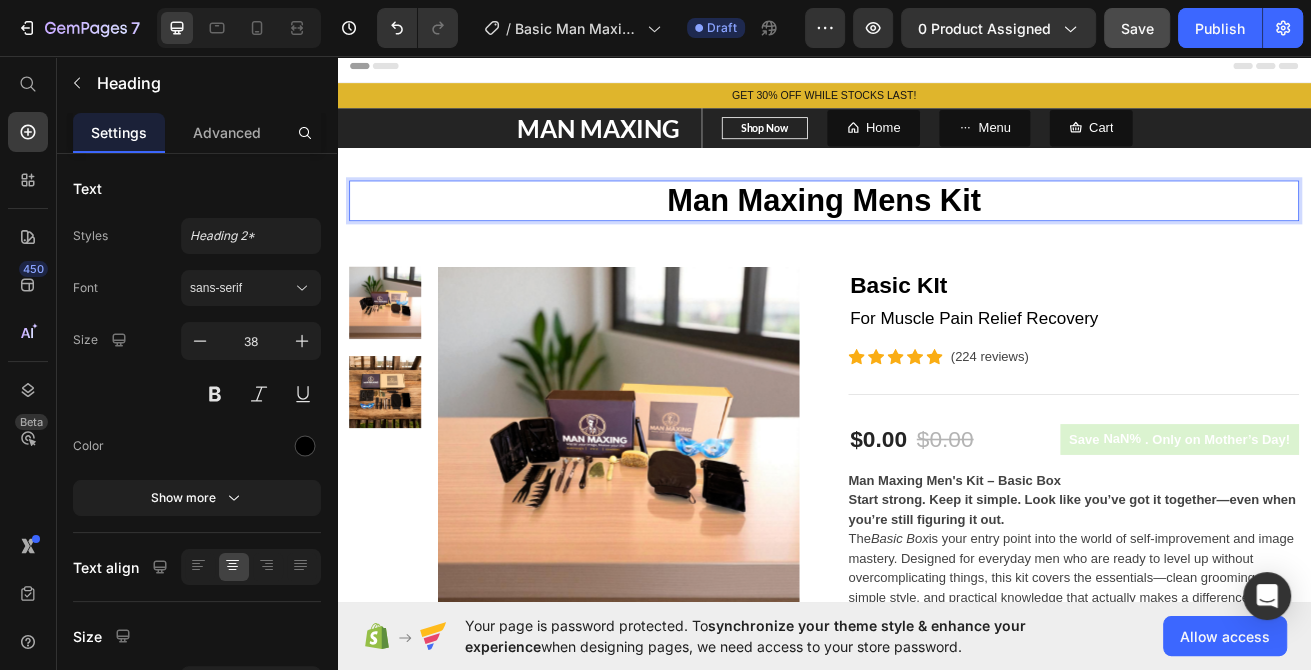click on "Man Maxing Mens Kit" at bounding box center [937, 235] 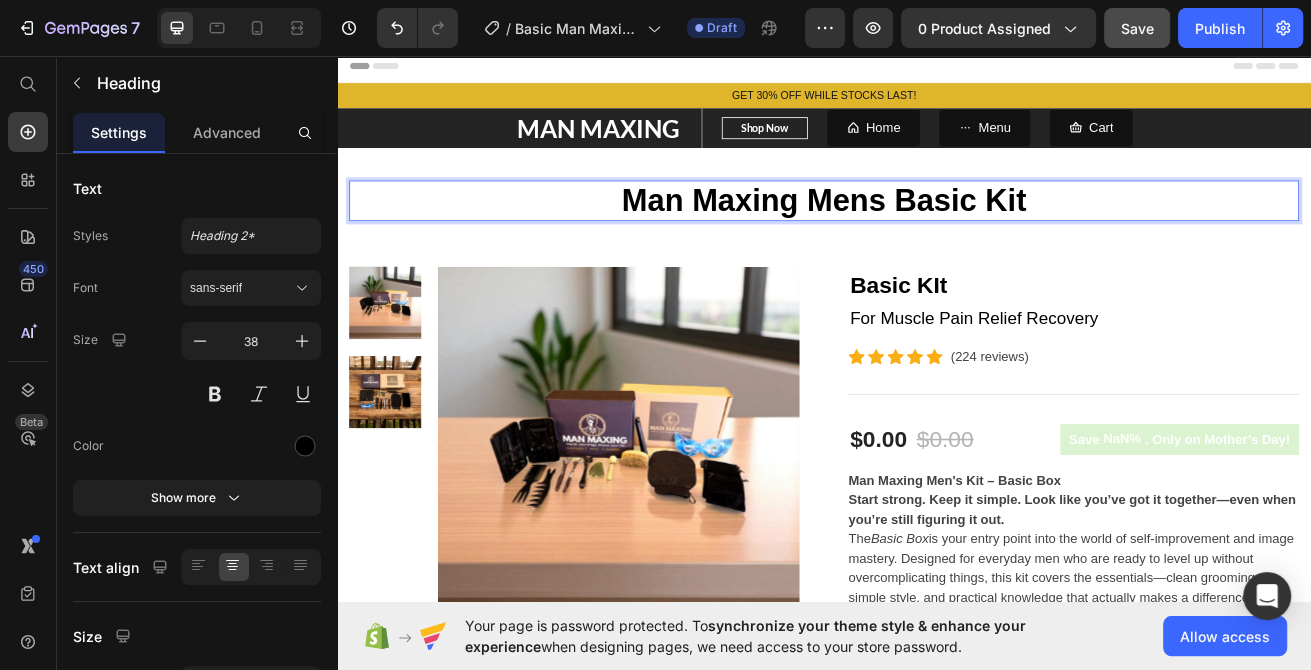 click on "Man Maxing Mens Basic Kit" at bounding box center (937, 235) 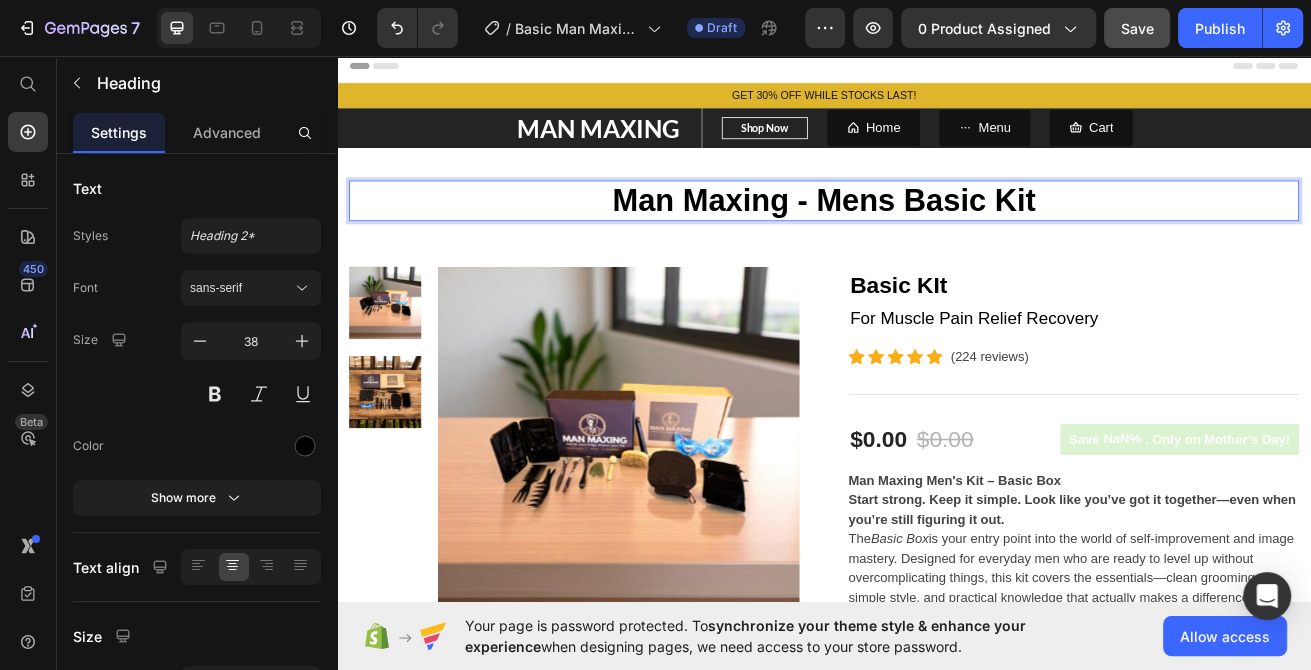 click on "Header" at bounding box center [937, 69] 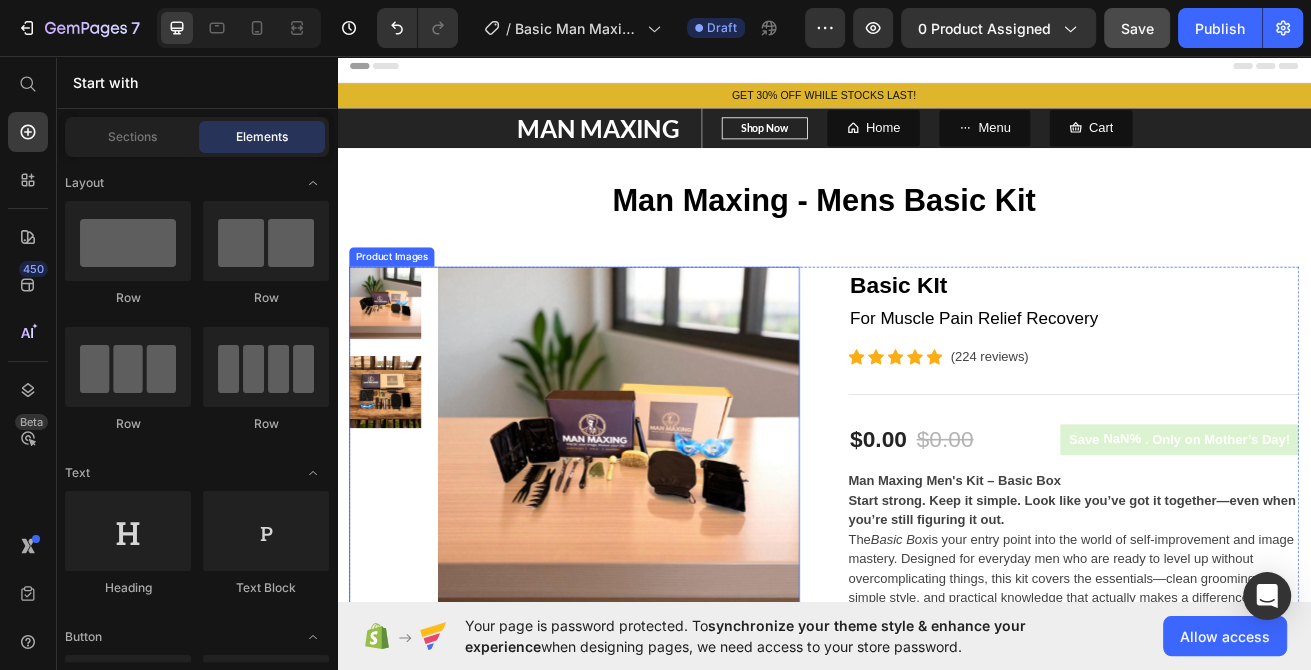 click at bounding box center (396, 470) 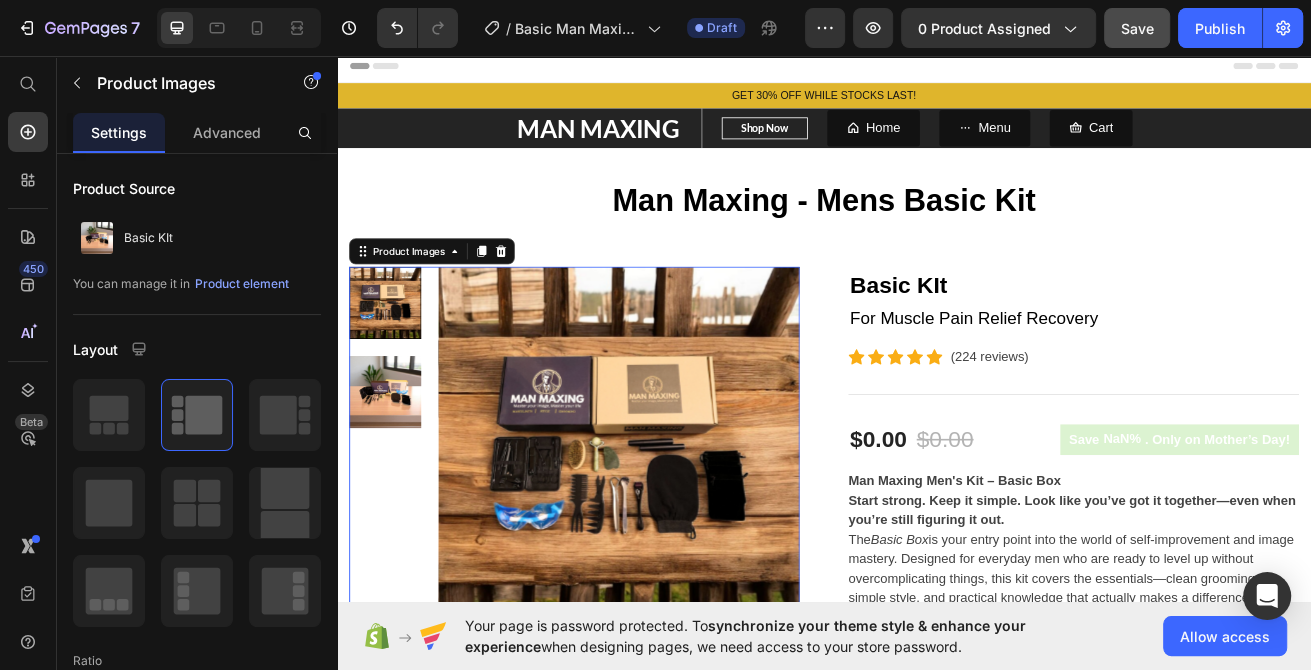 click at bounding box center (396, 359) 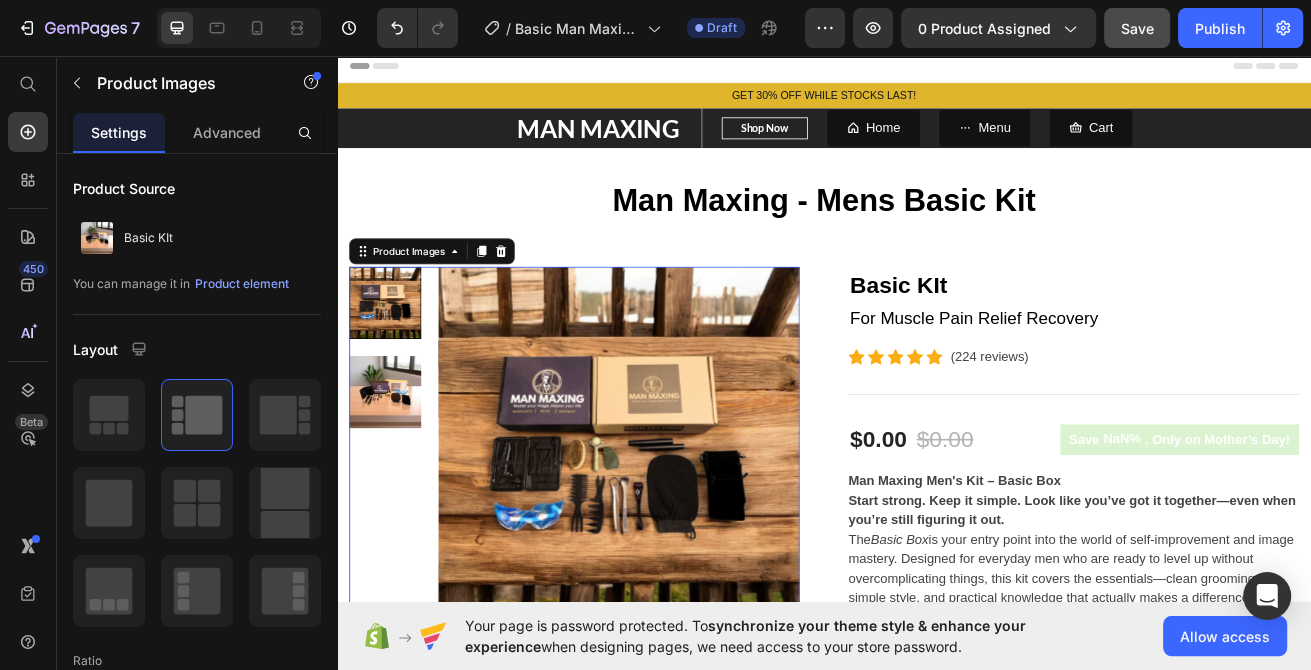 click at bounding box center [396, 359] 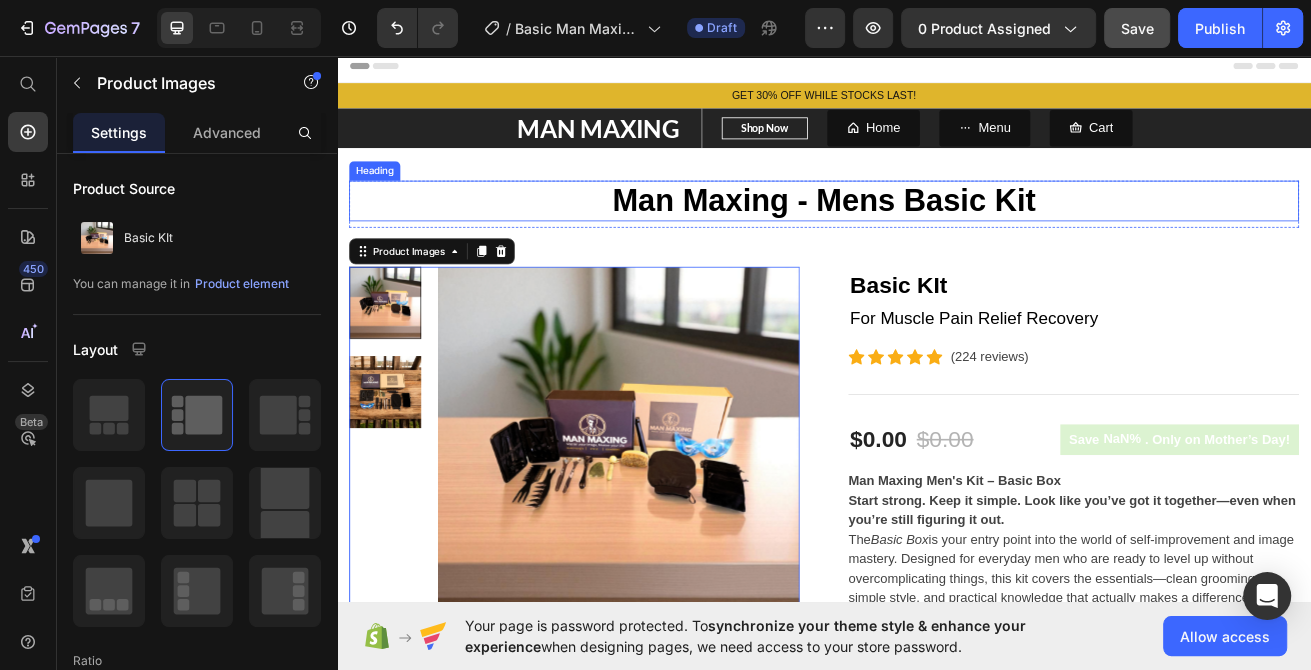 click on "Man Maxing - Mens Basic Kit Heading Row Product Images   0 Basic KIt (P) Title For Muscle Pain Relief Recovery Text block                Icon                Icon                Icon                Icon                Icon Icon List Hoz (224 reviews) Text block Row                Title Line $0.00 (P) Price $0.00 (P) Price Row Save NaN% . Only on Mother’s Day! (P) Tag Row Man Maxing Men's Kit – Basic Box
Start strong. Keep it simple. Look like you’ve got it together—even when you’re still figuring it out.
The  Basic Box  is your entry point into the world of self-improvement and image mastery. Designed for everyday men who are ready to level up without overcomplicating things, this kit covers the essentials—clean grooming, simple style, and practical knowledge that actually makes a difference.
What’s Inside:
Daily-use grooming essentials  to keep you looking clean, fresh, and presentable.
No-fuss style staples  that elevate your appearance without screaming for attention." at bounding box center [937, 975] 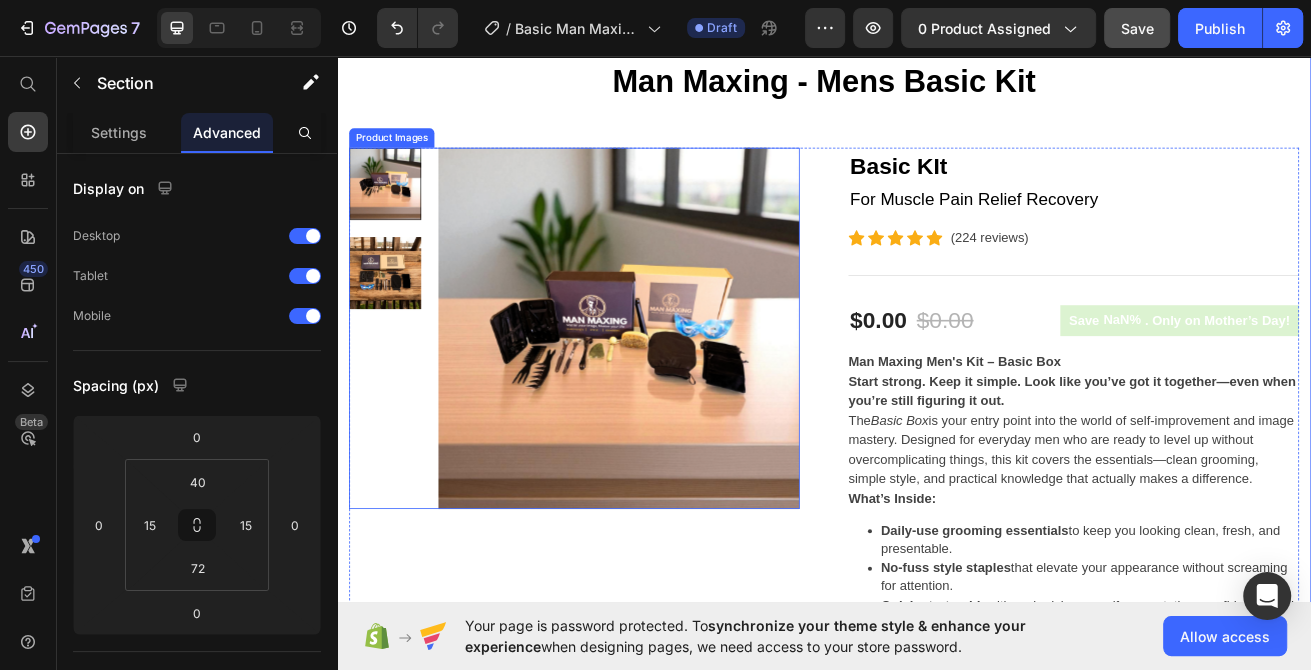 scroll, scrollTop: 214, scrollLeft: 0, axis: vertical 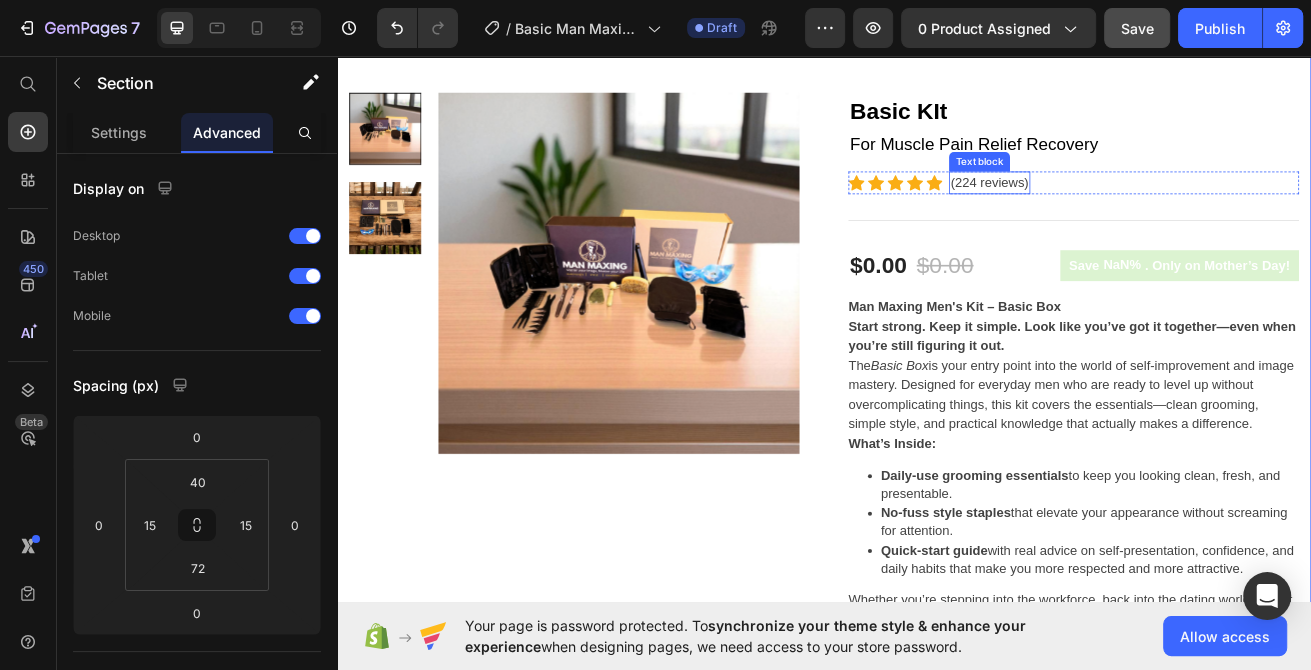 click on "(224 reviews)" at bounding box center (1141, 213) 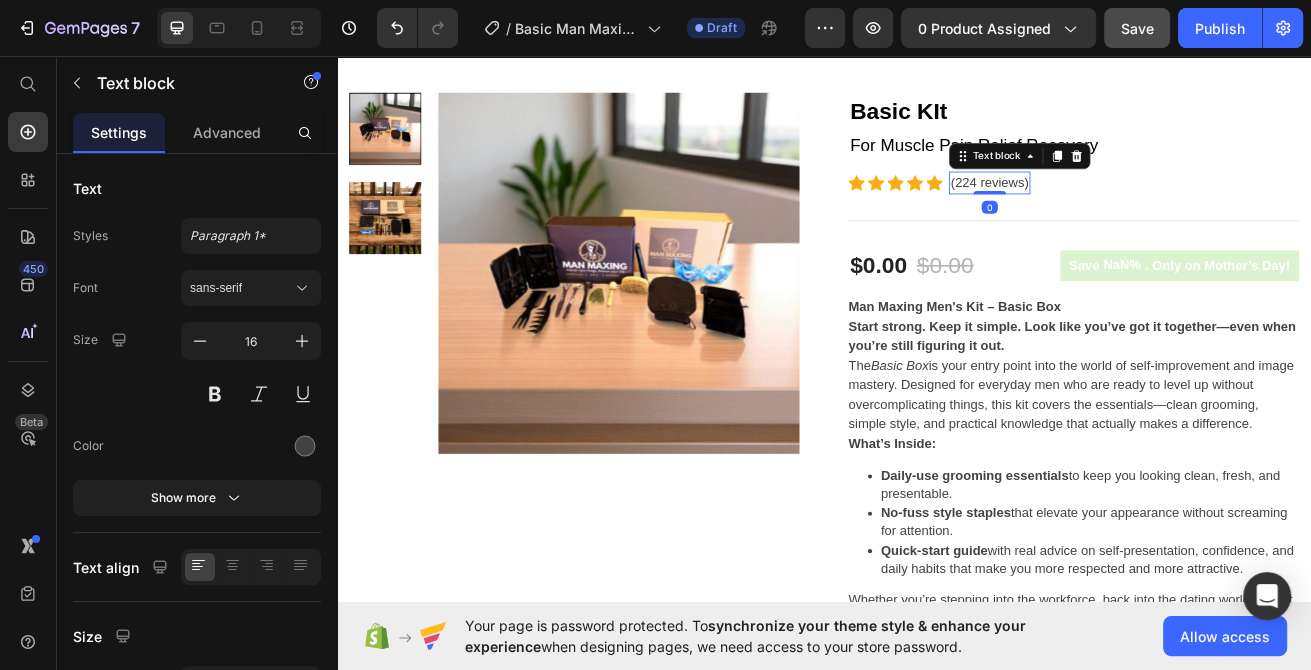 click on "(224 reviews)" at bounding box center (1141, 213) 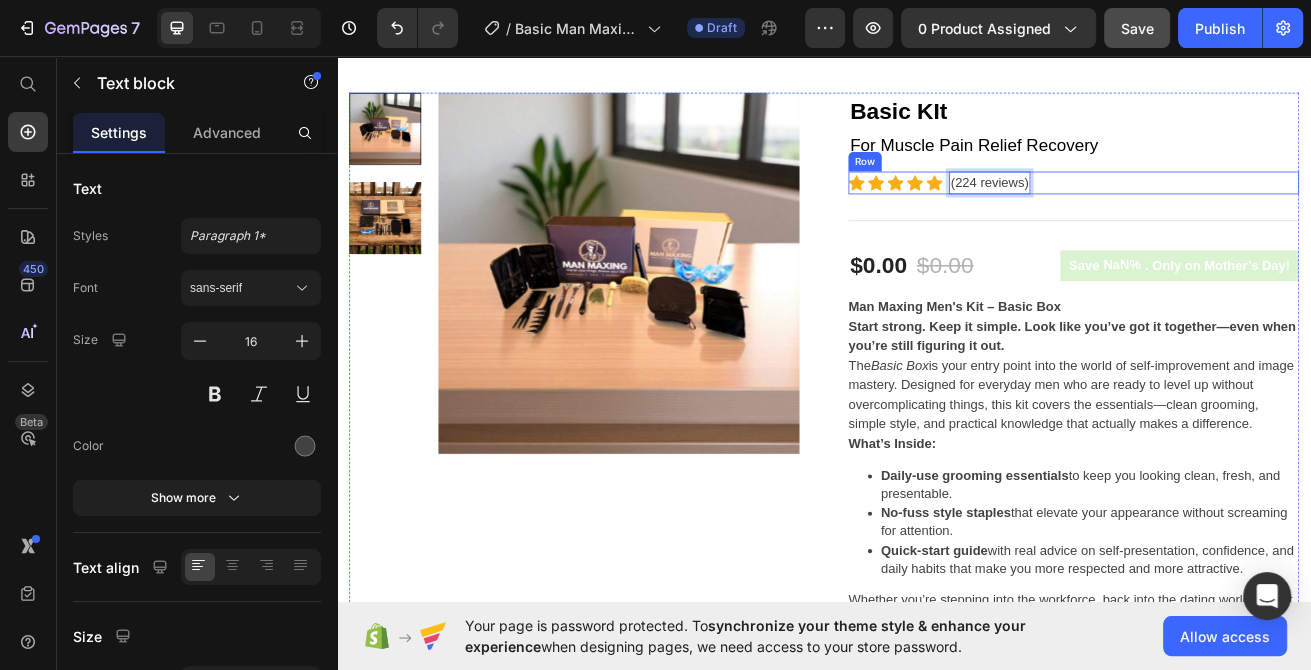 click on "Icon                Icon                Icon                Icon                Icon Icon List Hoz (224 reviews) Text block   0 Row" at bounding box center (1244, 213) 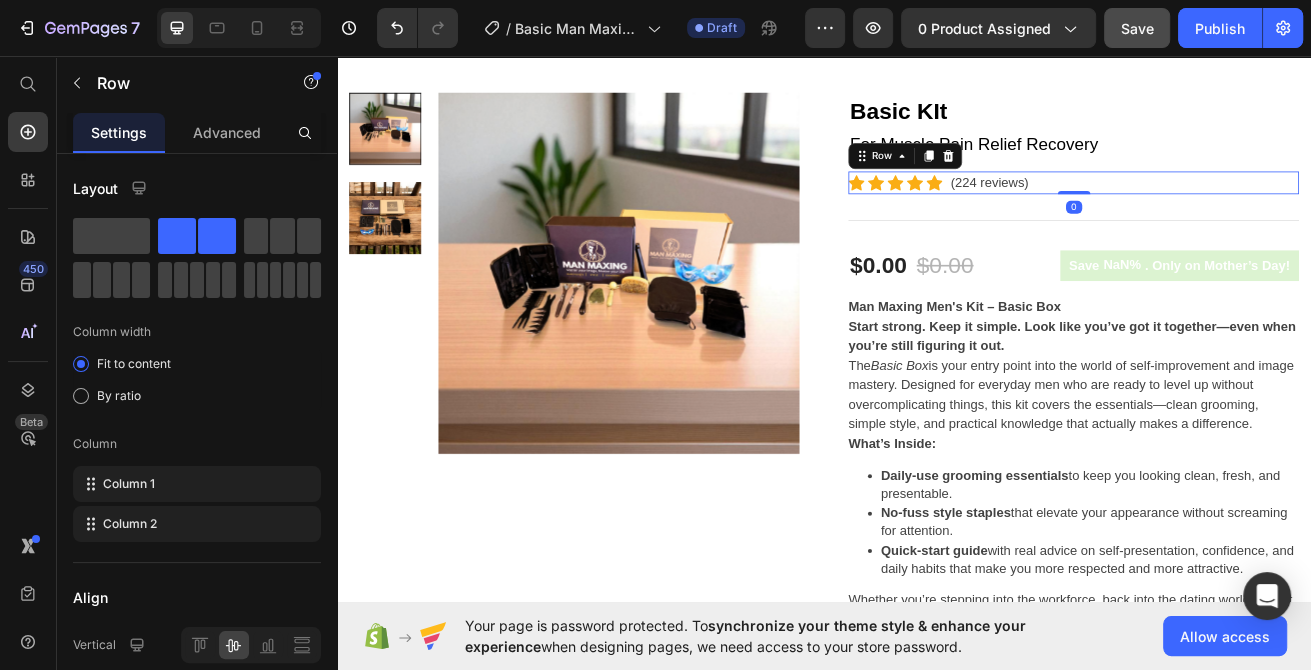 click on "For Muscle Pain Relief Recovery" at bounding box center [1244, 166] 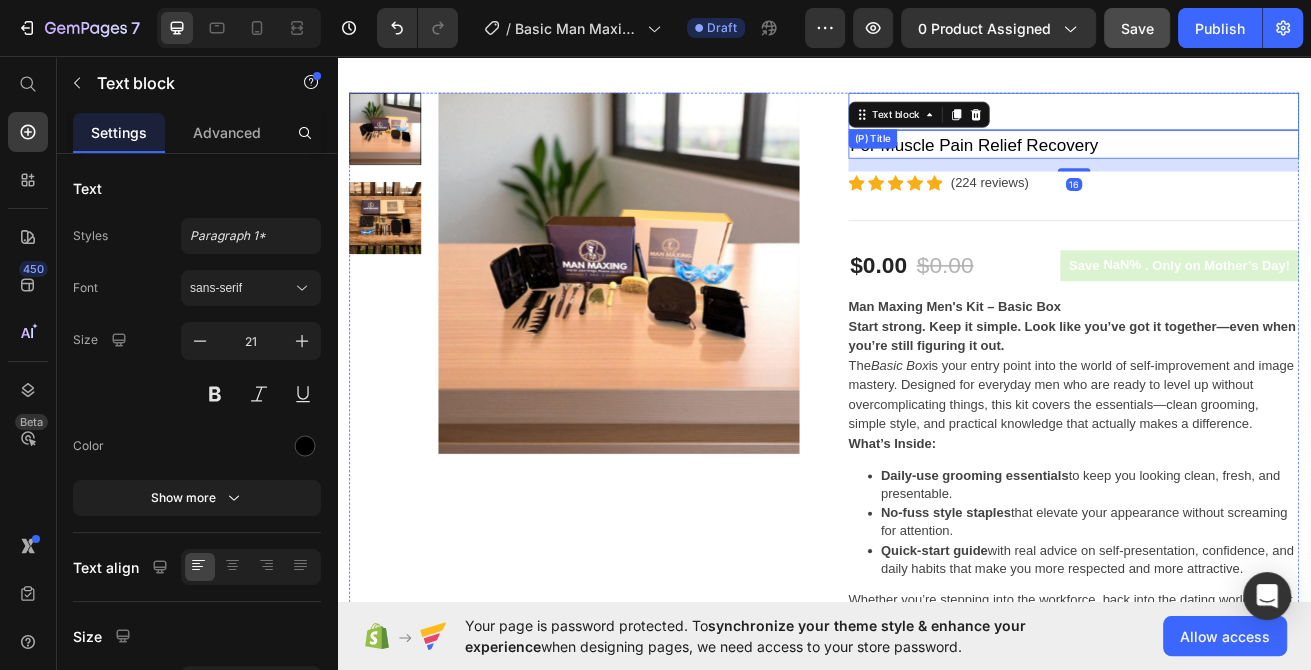 click on "Man Maxing - Mens Basic Kit Heading Row Product Images Basic KIt (P) Title For Muscle Pain Relief Recovery Text block   16                Icon                Icon                Icon                Icon                Icon Icon List Hoz (224 reviews) Text block Row                Title Line $0.00 (P) Price $0.00 (P) Price Row Save NaN% . Only on Mother’s Day! (P) Tag Row Man Maxing Men's Kit – Basic Box
Start strong. Keep it simple. Look like you’ve got it together—even when you’re still figuring it out.
The  Basic Box  is your entry point into the world of self-improvement and image mastery. Designed for everyday men who are ready to level up without overcomplicating things, this kit covers the essentials—clean grooming, simple style, and practical knowledge that actually makes a difference.
What’s Inside:
Daily-use grooming essentials  to keep you looking clean, fresh, and presentable.
No-fuss style staples  that elevate your appearance without screaming for attention." at bounding box center [937, 745] 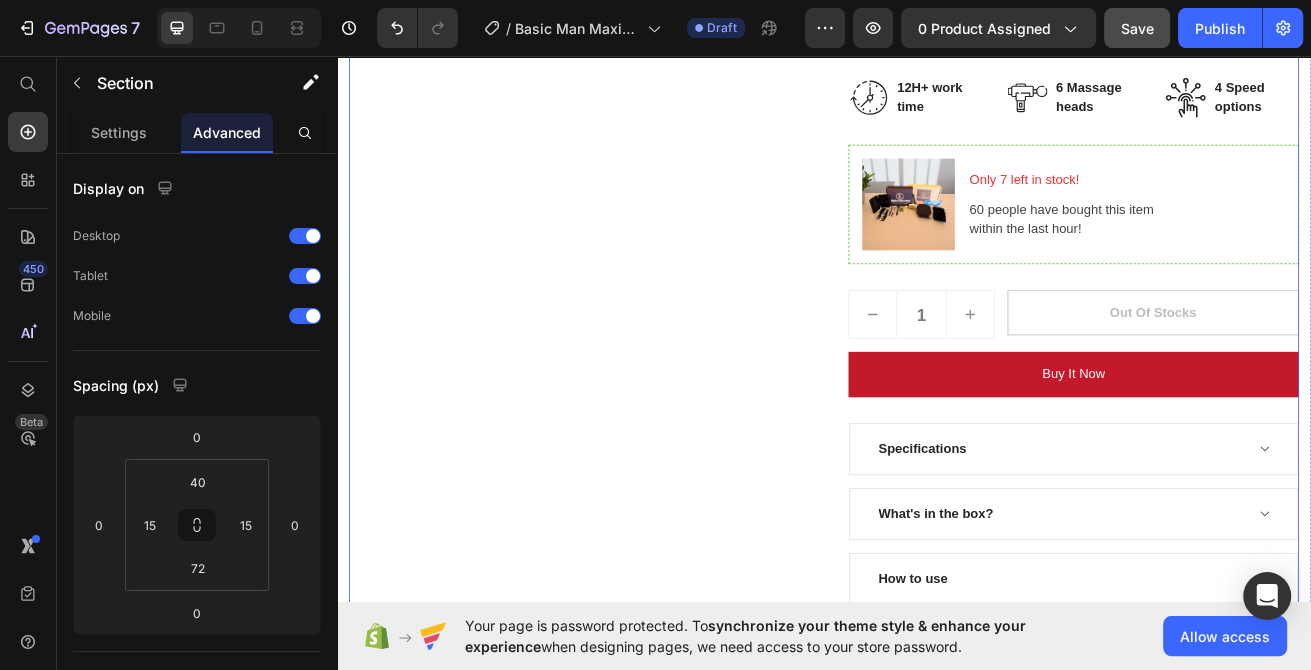 scroll, scrollTop: 1178, scrollLeft: 0, axis: vertical 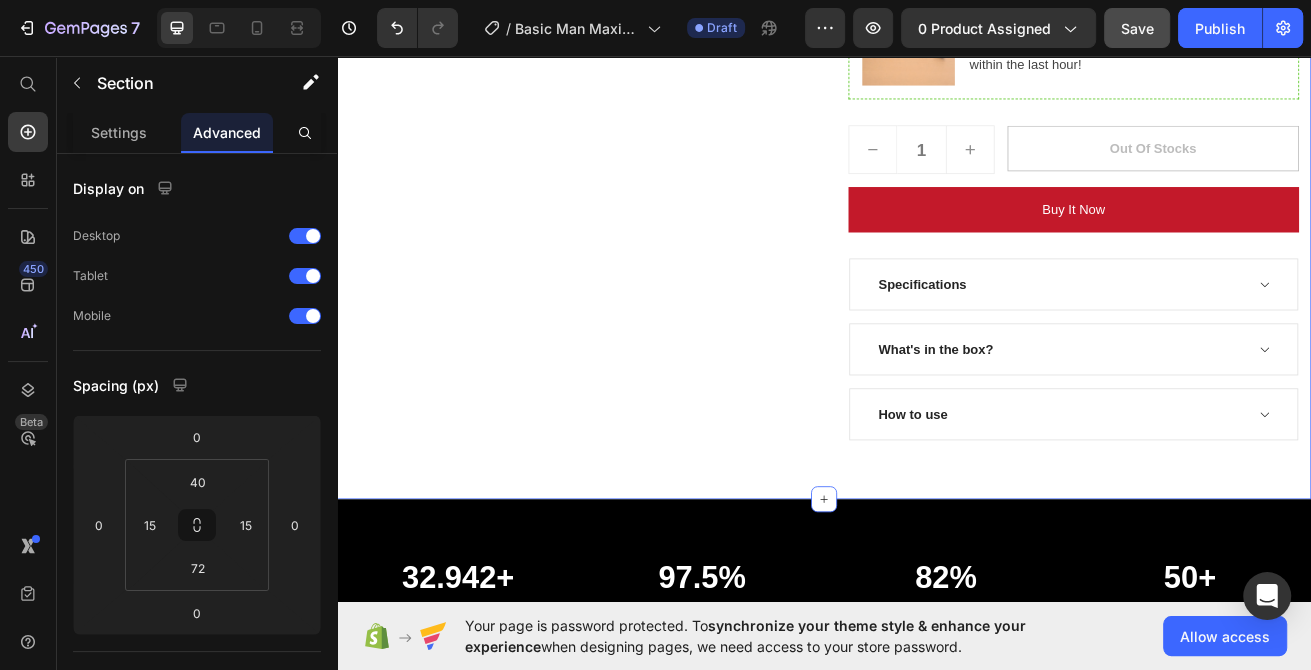 click on "Man Maxing - Mens Basic Kit Heading Row Product Images Basic KIt (P) Title For Muscle Pain Relief Recovery Text block                Icon                Icon                Icon                Icon                Icon Icon List Hoz (224 reviews) Text block Row                Title Line $0.00 (P) Price $0.00 (P) Price Row Save NaN% . Only on Mother’s Day! (P) Tag Row Man Maxing Men's Kit – Basic Box
Start strong. Keep it simple. Look like you’ve got it together—even when you’re still figuring it out.
The  Basic Box  is your entry point into the world of self-improvement and image mastery. Designed for everyday men who are ready to level up without overcomplicating things, this kit covers the essentials—clean grooming, simple style, and practical knowledge that actually makes a difference.
What’s Inside:
Daily-use grooming essentials  to keep you looking clean, fresh, and presentable.
No-fuss style staples  that elevate your appearance without screaming for attention." at bounding box center [937, -203] 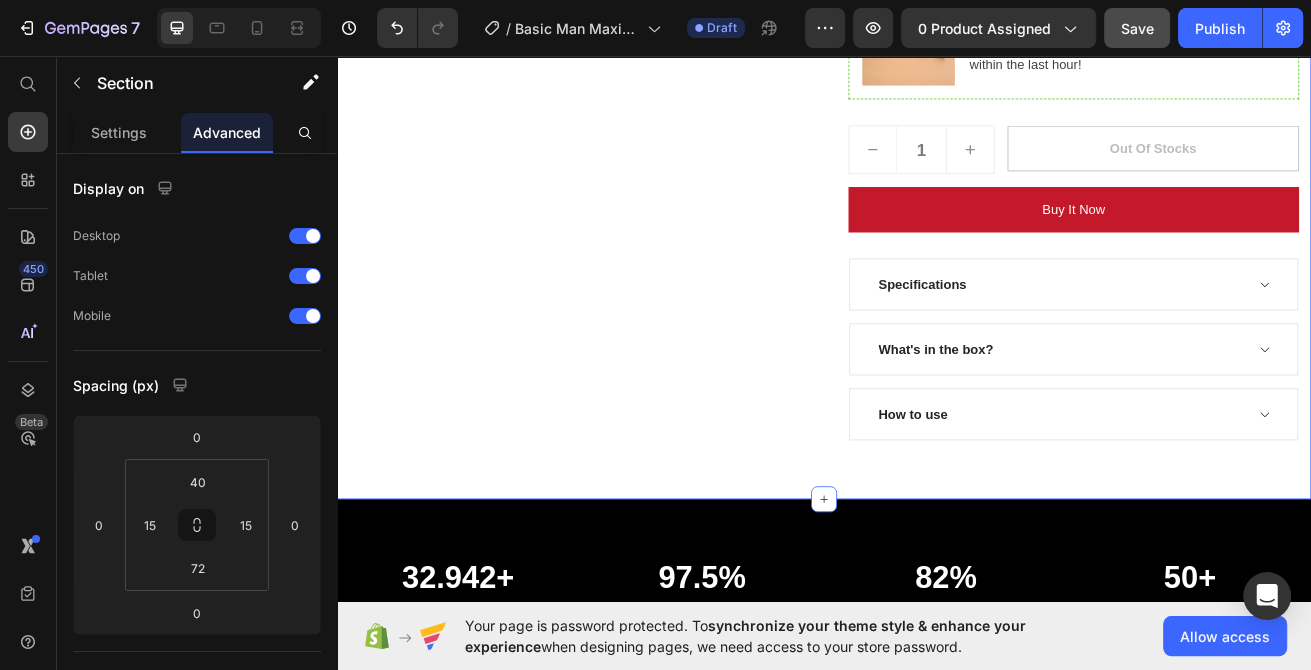 click on "Product Images" at bounding box center [629, -167] 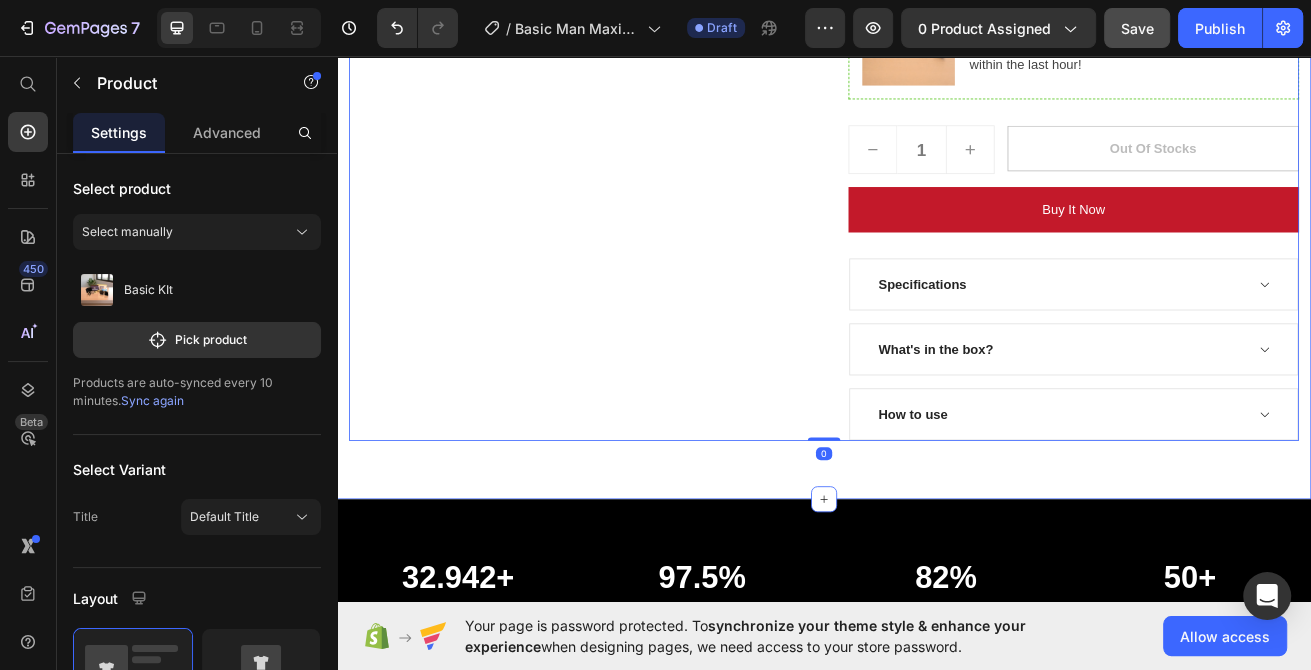 click on "Man Maxing - Mens Basic Kit Heading Row Product Images Basic KIt (P) Title For Muscle Pain Relief Recovery Text block                Icon                Icon                Icon                Icon                Icon Icon List Hoz (224 reviews) Text block Row                Title Line $0.00 (P) Price $0.00 (P) Price Row Save NaN% . Only on Mother’s Day! (P) Tag Row Man Maxing Men's Kit – Basic Box
Start strong. Keep it simple. Look like you’ve got it together—even when you’re still figuring it out.
The  Basic Box  is your entry point into the world of self-improvement and image mastery. Designed for everyday men who are ready to level up without overcomplicating things, this kit covers the essentials—clean grooming, simple style, and practical knowledge that actually makes a difference.
What’s Inside:
Daily-use grooming essentials  to keep you looking clean, fresh, and presentable.
No-fuss style staples  that elevate your appearance without screaming for attention." at bounding box center (937, -203) 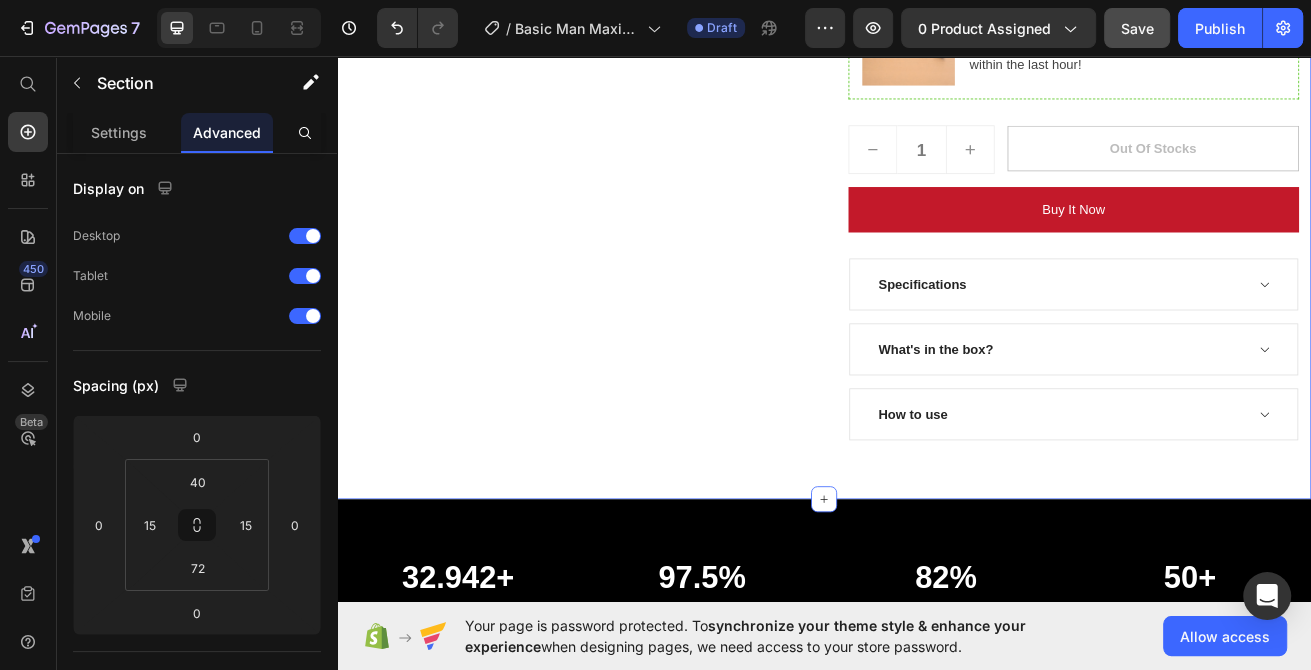 click on "Man Maxing - Mens Basic Kit Heading Row Product Images Basic KIt (P) Title For Muscle Pain Relief Recovery Text block                Icon                Icon                Icon                Icon                Icon Icon List Hoz (224 reviews) Text block Row                Title Line $0.00 (P) Price $0.00 (P) Price Row Save NaN% . Only on Mother’s Day! (P) Tag Row Man Maxing Men's Kit – Basic Box
Start strong. Keep it simple. Look like you’ve got it together—even when you’re still figuring it out.
The  Basic Box  is your entry point into the world of self-improvement and image mastery. Designed for everyday men who are ready to level up without overcomplicating things, this kit covers the essentials—clean grooming, simple style, and practical knowledge that actually makes a difference.
What’s Inside:
Daily-use grooming essentials  to keep you looking clean, fresh, and presentable.
No-fuss style staples  that elevate your appearance without screaming for attention." at bounding box center [937, -203] 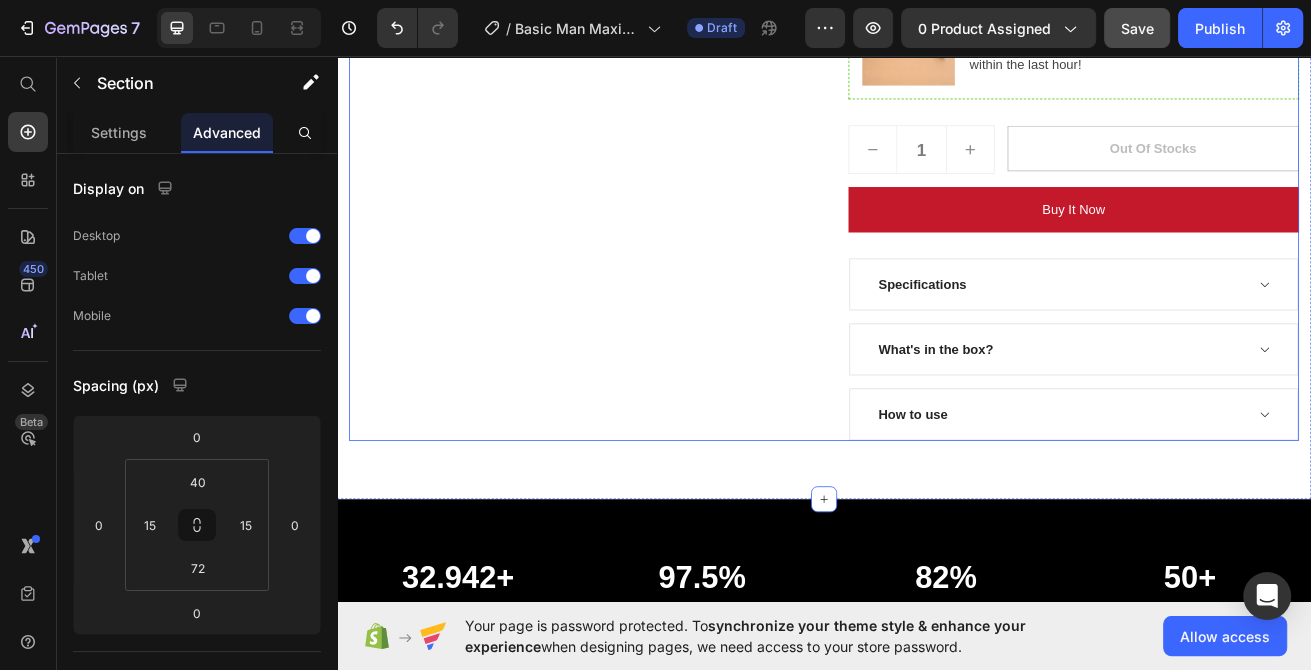 click on "Product Images" at bounding box center [629, -167] 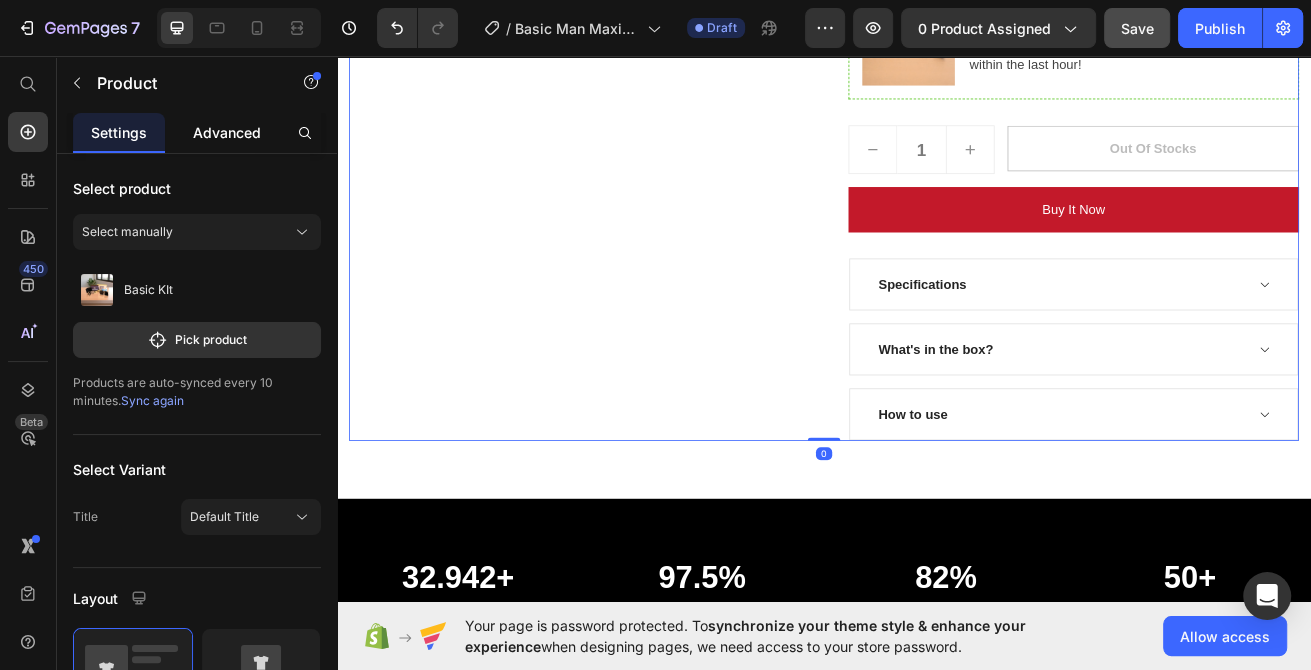 click on "Advanced" at bounding box center (227, 132) 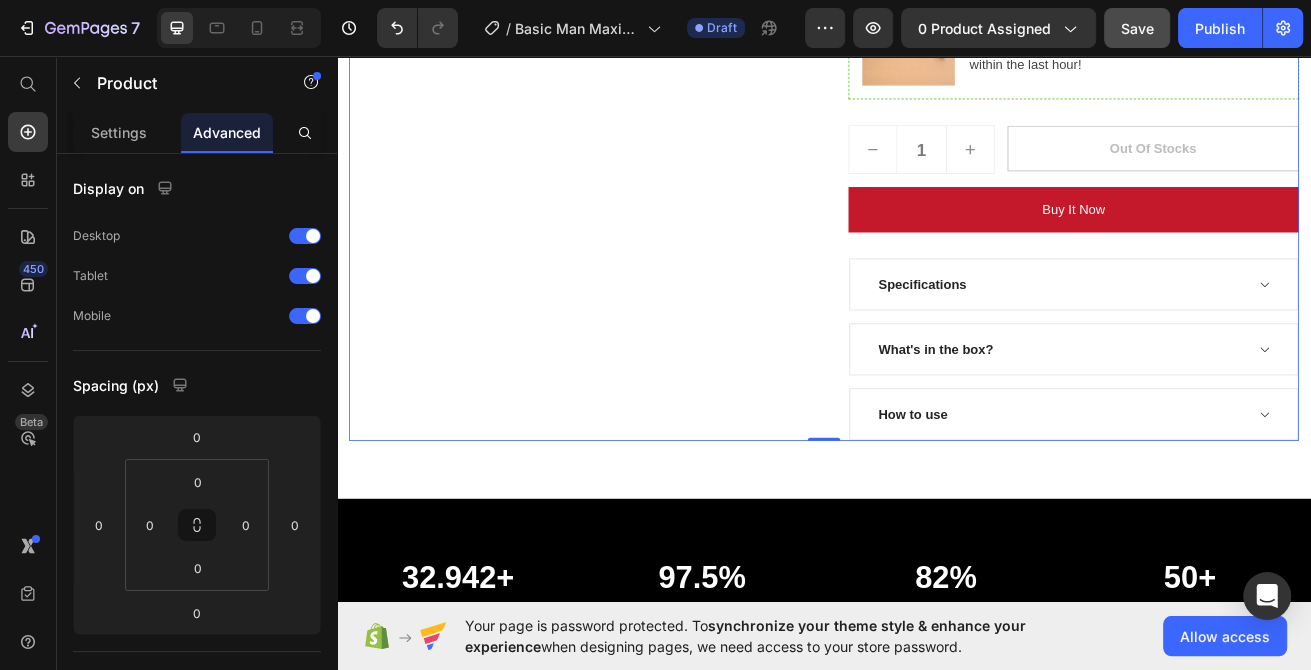 click on "Product Images" at bounding box center [629, -167] 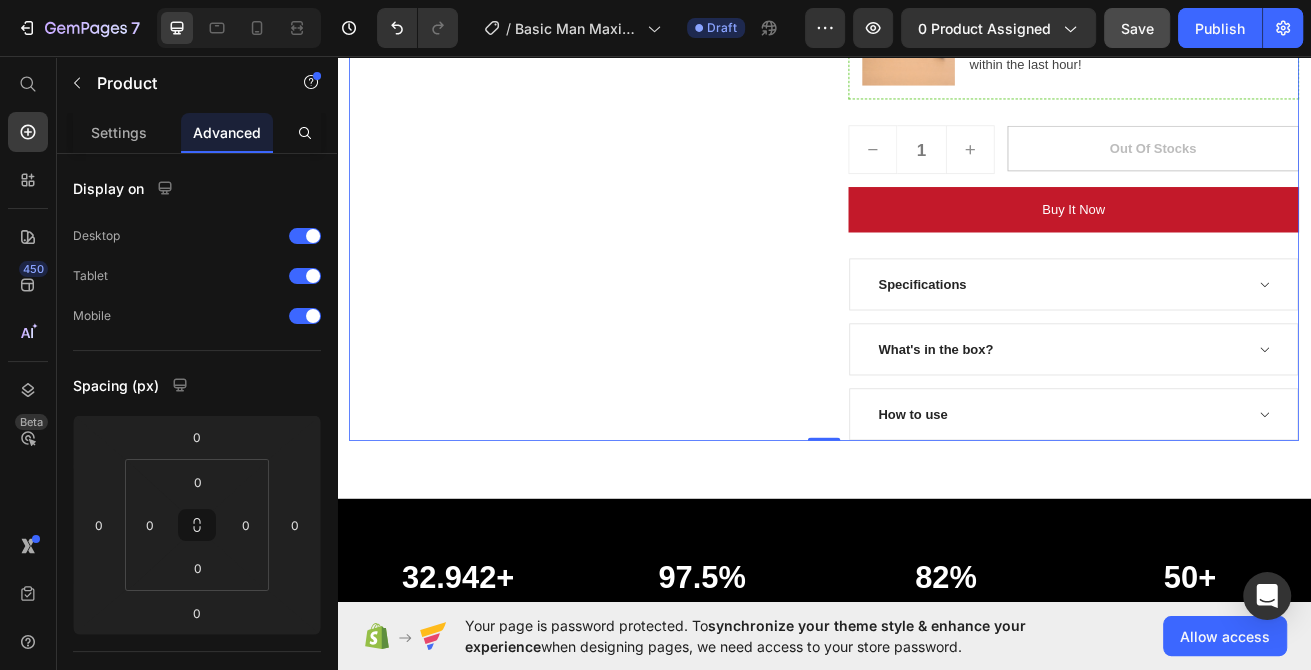 scroll, scrollTop: 1606, scrollLeft: 0, axis: vertical 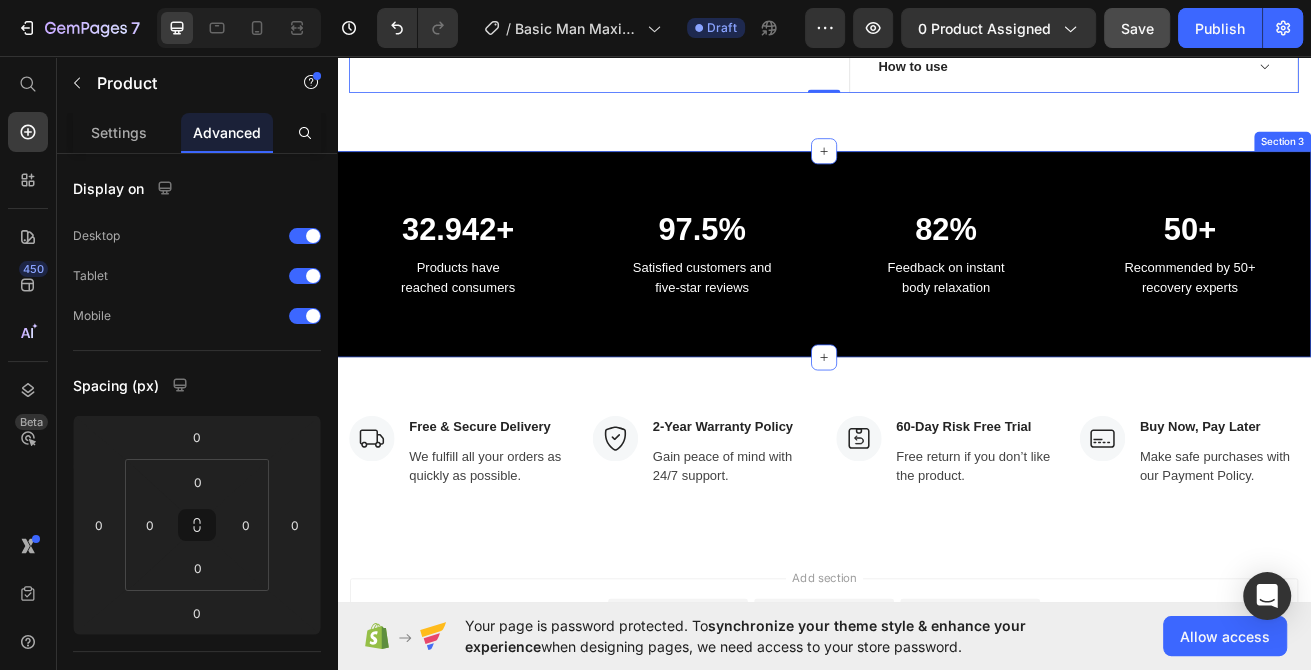 click on "32.942+ Heading Products have reached consumers Text block 97.5% Heading Satisfied customers and five-star reviews Text block 82% Heading Feedback on instant body relaxation Text block 50+ Heading Recommended by 50+ recovery experts Text block Row Section 3" at bounding box center (937, 301) 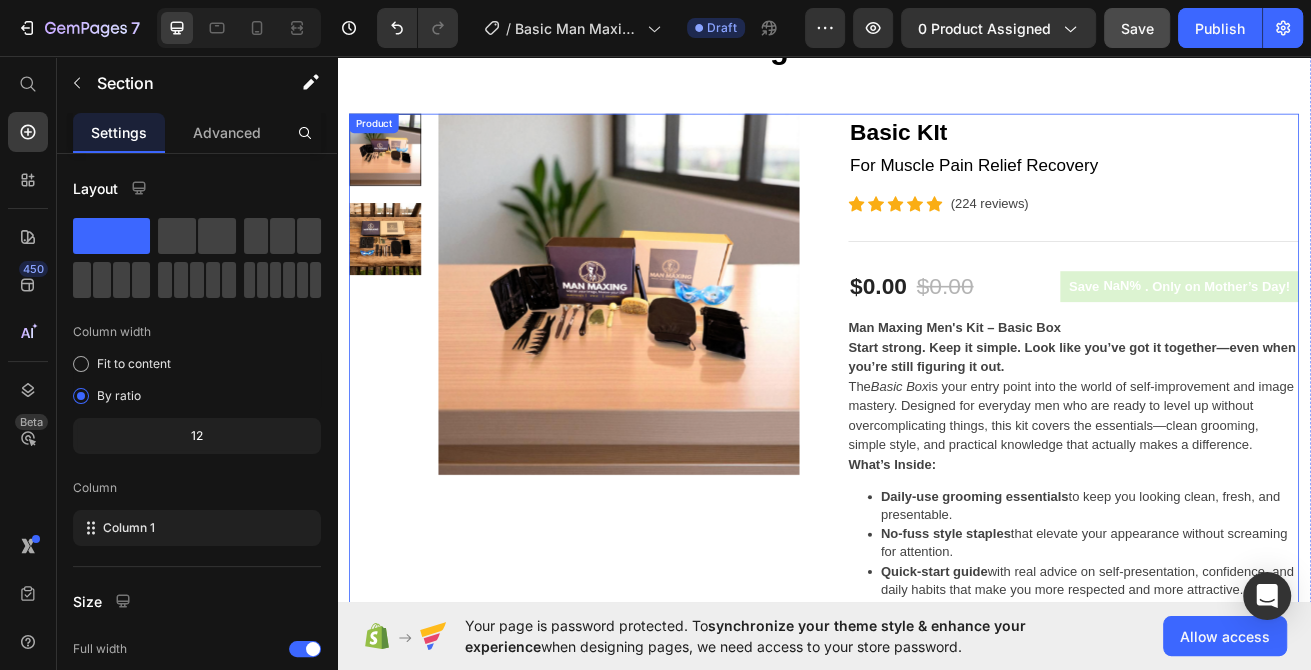scroll, scrollTop: 94, scrollLeft: 0, axis: vertical 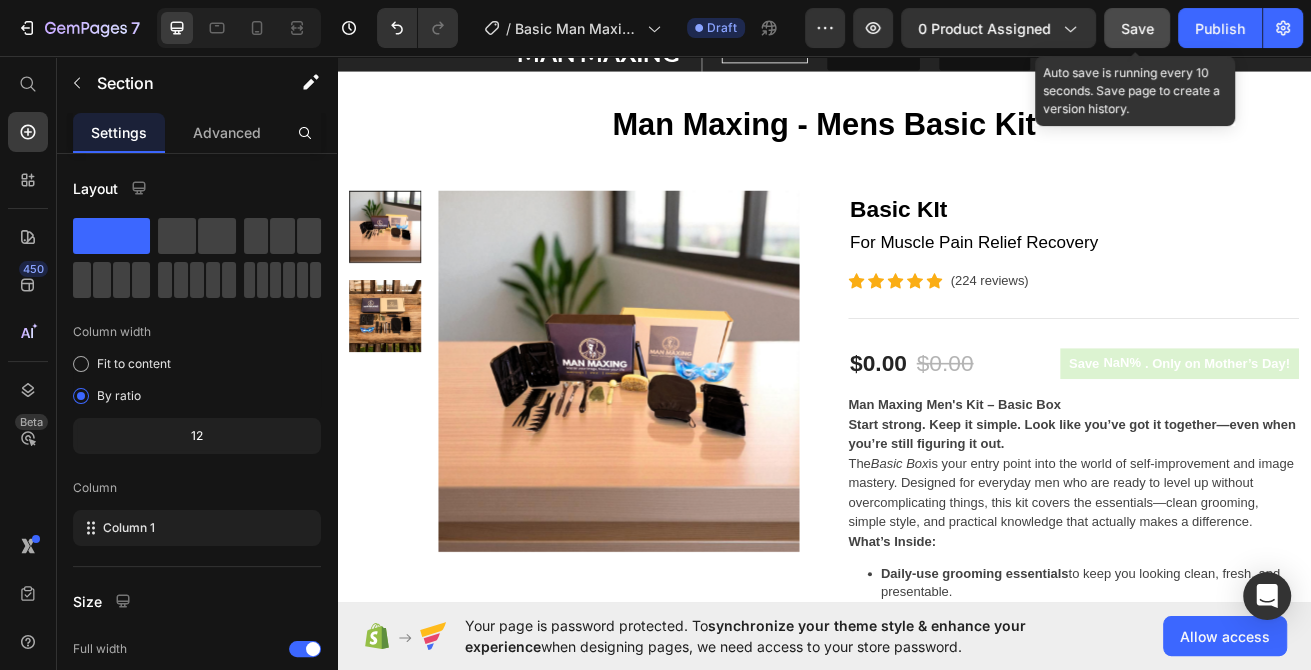 click on "Save" at bounding box center (1137, 28) 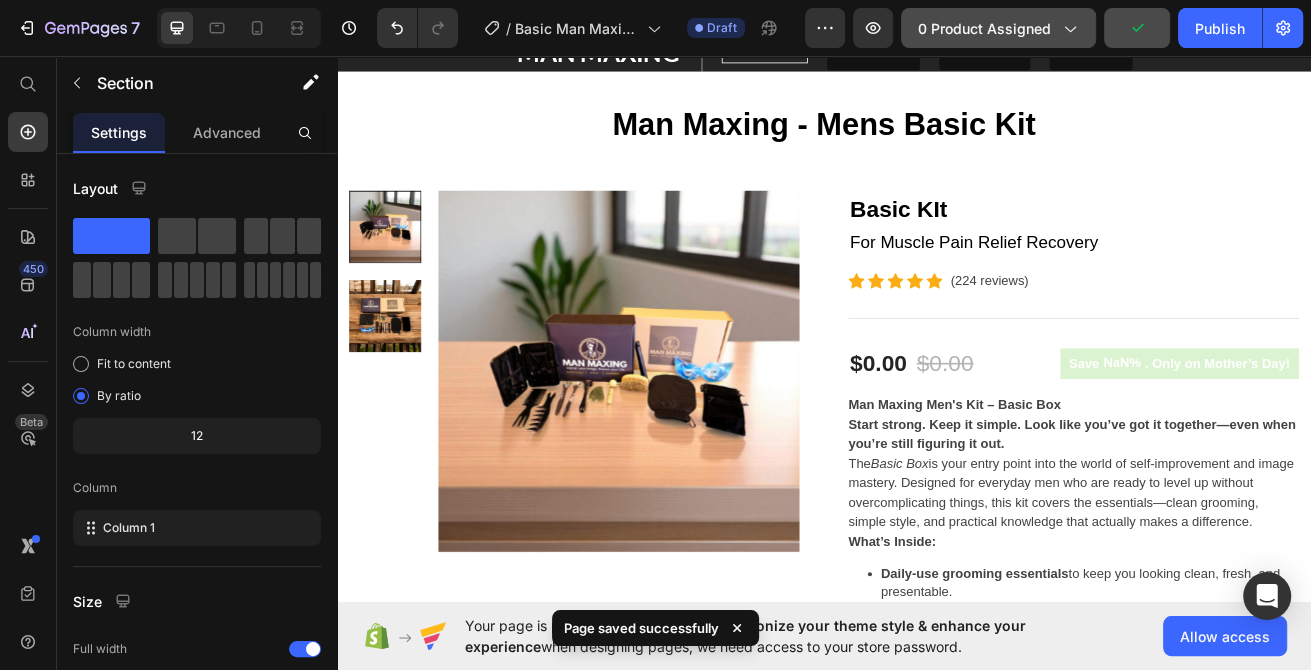 click on "0 product assigned" 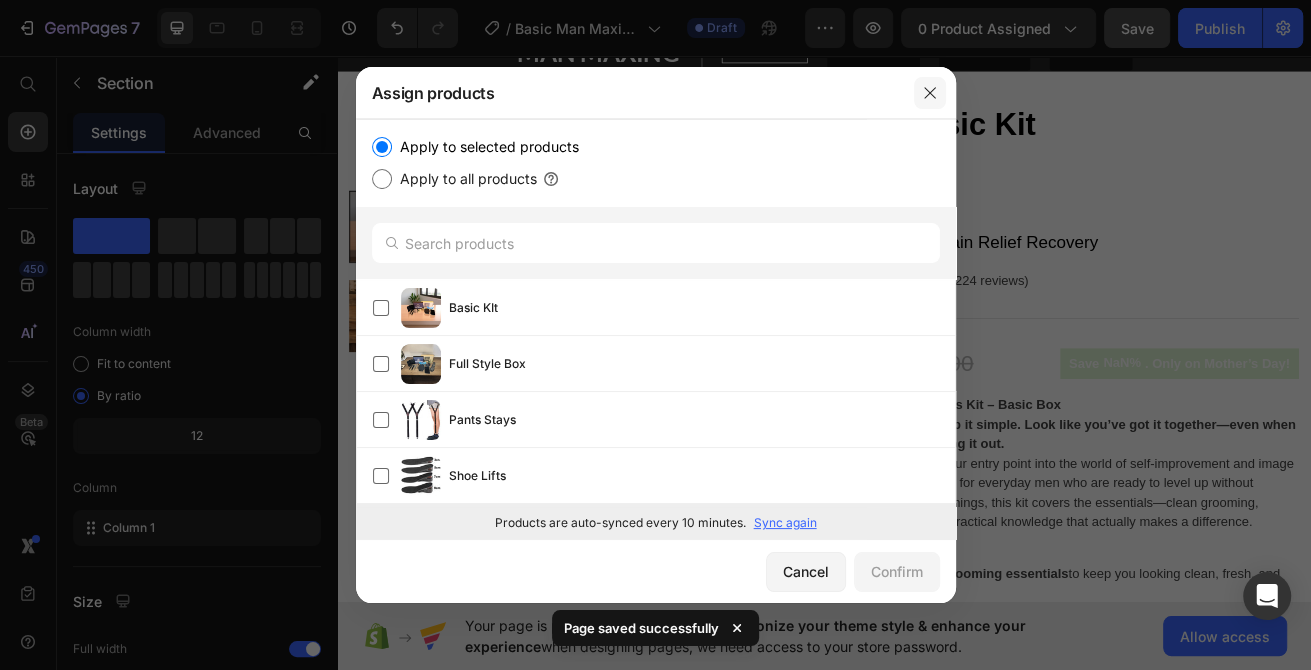 click 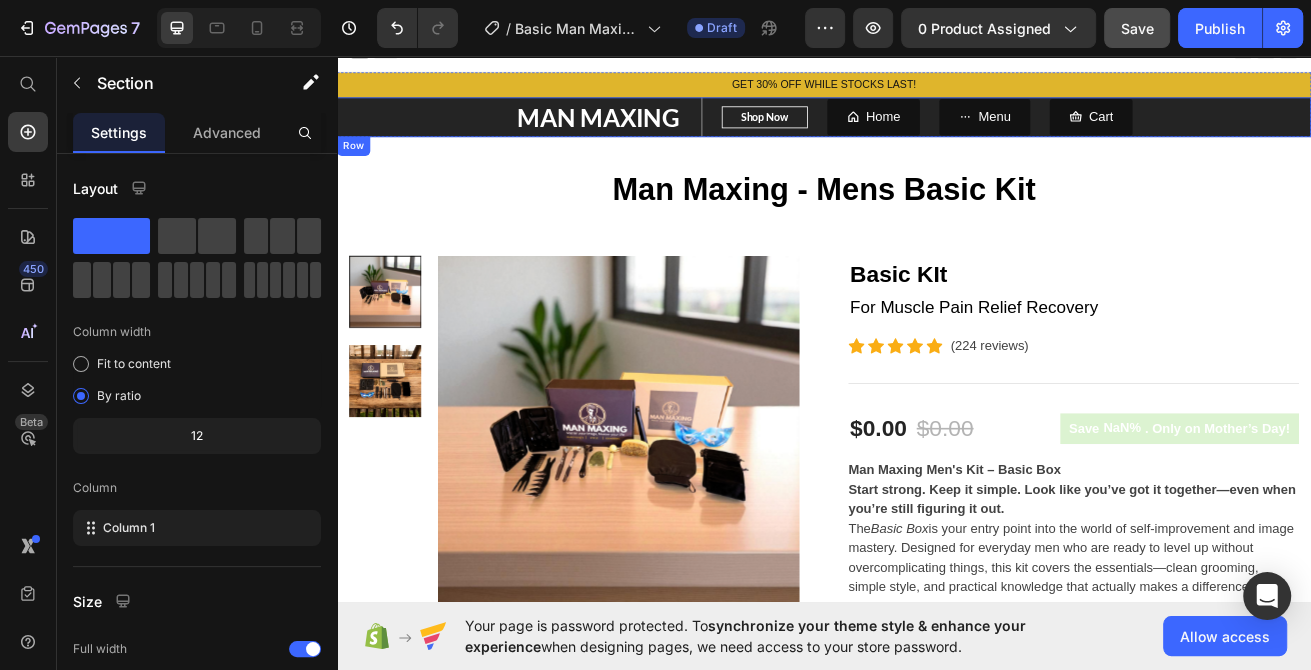 scroll, scrollTop: 0, scrollLeft: 0, axis: both 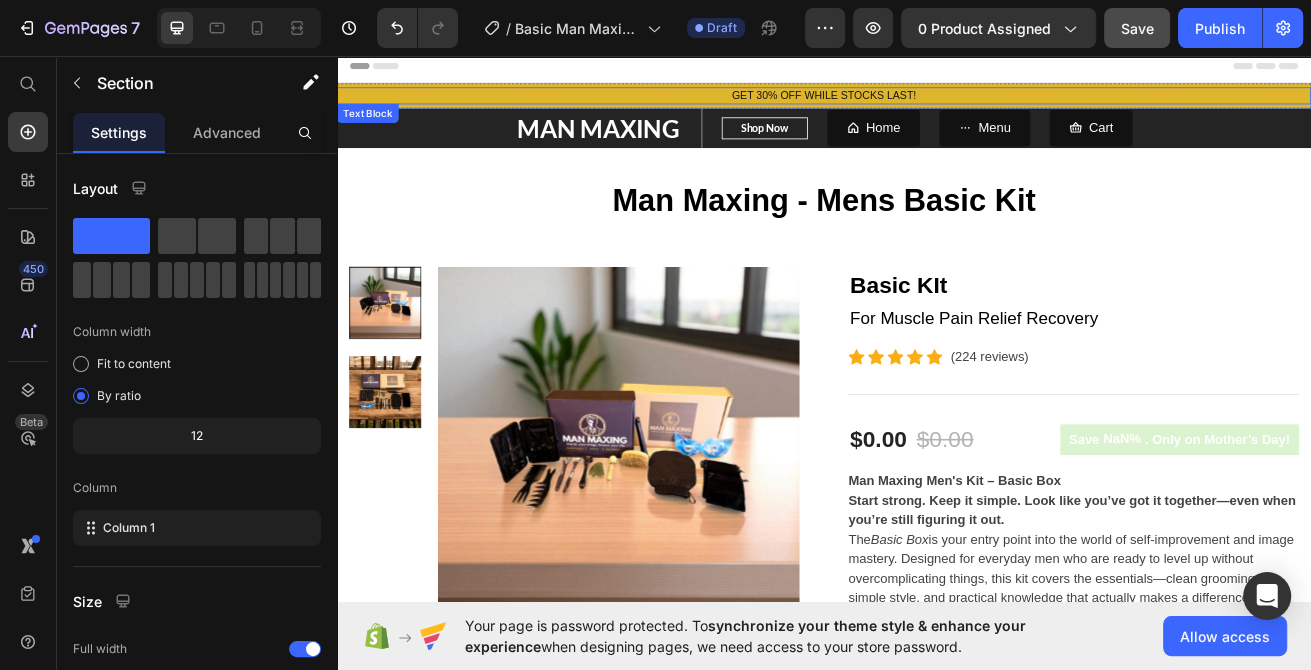 click on "GET 30% OFF WHILE STOCKS LAST!" at bounding box center (937, 105) 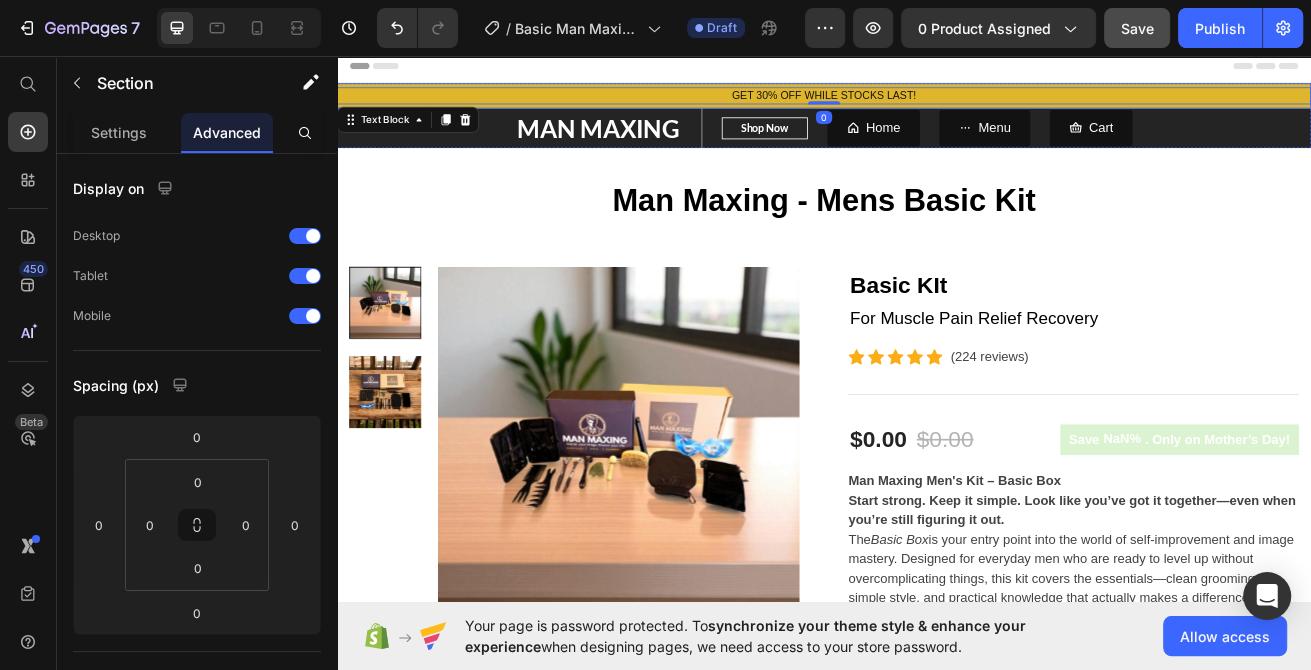 click on "Header GET 30% OFF WHILE STOCKS LAST! Text Block   0 Row MAN MAXING Text block Shop Now Button Row
Home Button
Menu Button
Cart Button Row Section 1 Man Maxing - Mens Basic Kit Heading Row Product Images Basic KIt (P) Title For Muscle Pain Relief Recovery Text block                Icon                Icon                Icon                Icon                Icon Icon List Hoz (224 reviews) Text block Row                Title Line $0.00 (P) Price $0.00 (P) Price Row Save NaN% . Only on Mother’s Day! (P) Tag Row Man Maxing Men's Kit – Basic Box
Start strong. Keep it simple. Look like you’ve got it together—even when you’re still figuring it out.
The  Basic Box  is your entry point into the world of self-improvement and image mastery. Designed for everyday men who are ready to level up without overcomplicating things, this kit covers the essentials—clean grooming, simple style, and practical knowledge that actually makes a difference." at bounding box center (937, 1301) 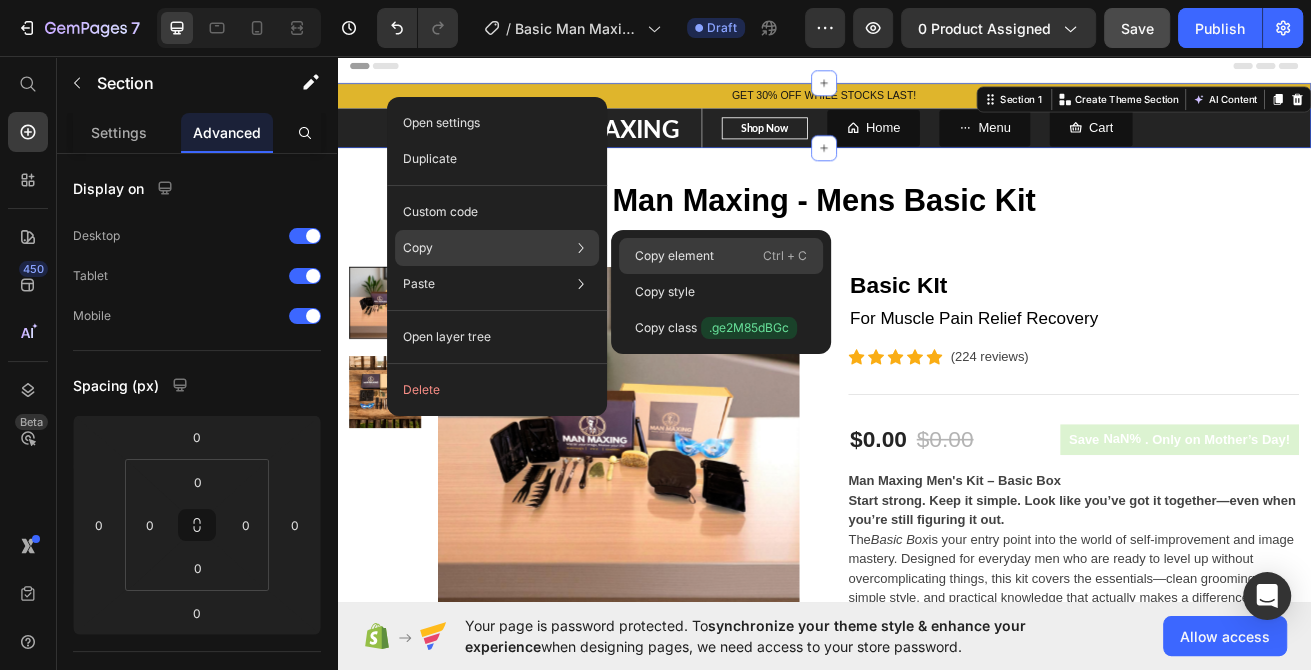 click on "Copy element  Ctrl + C" 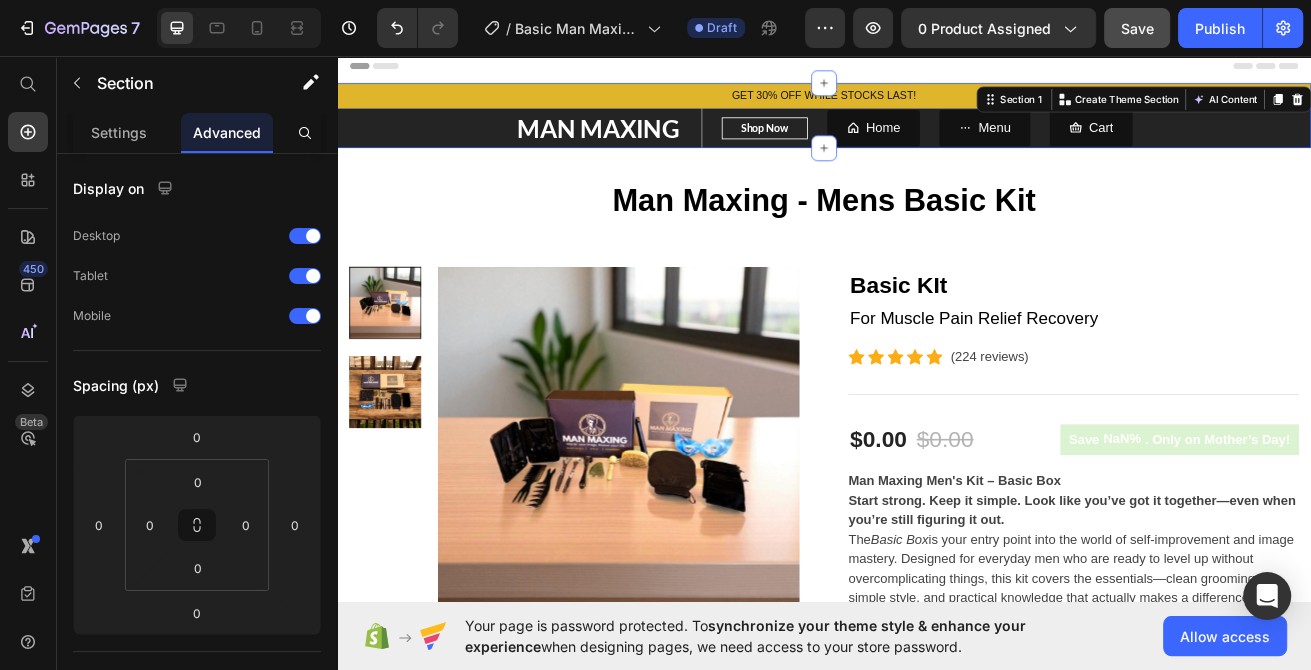 click on "Save" at bounding box center [1137, 28] 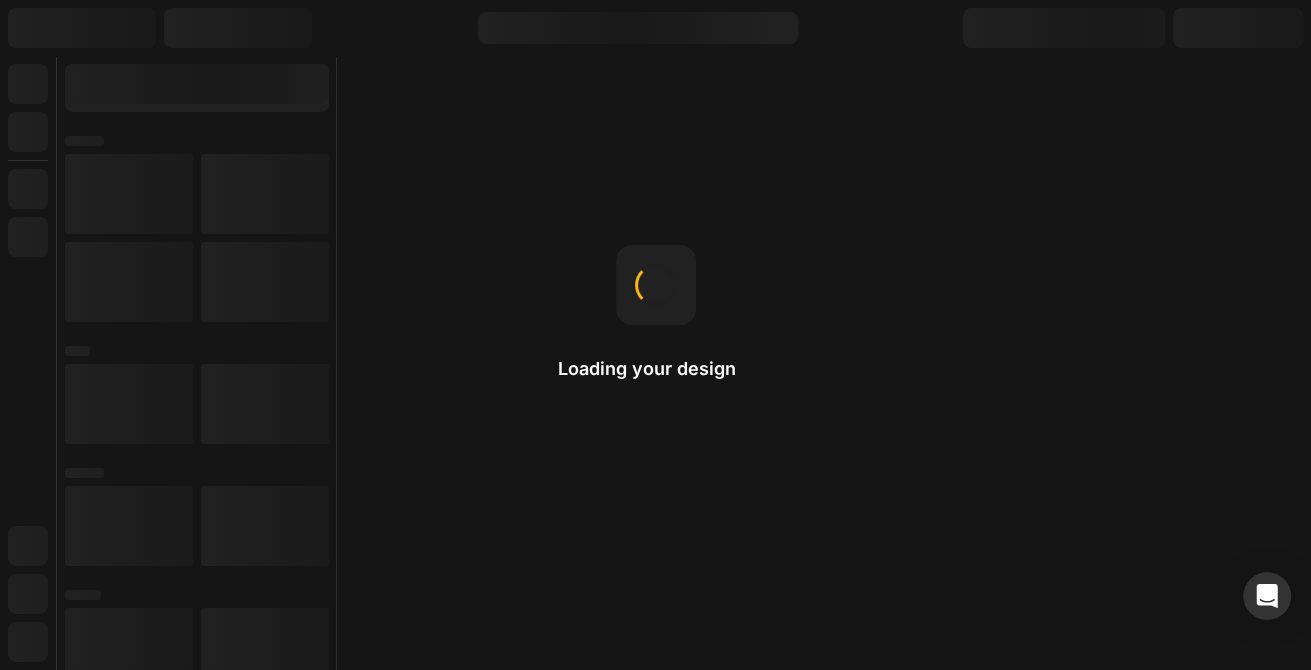 scroll, scrollTop: 0, scrollLeft: 0, axis: both 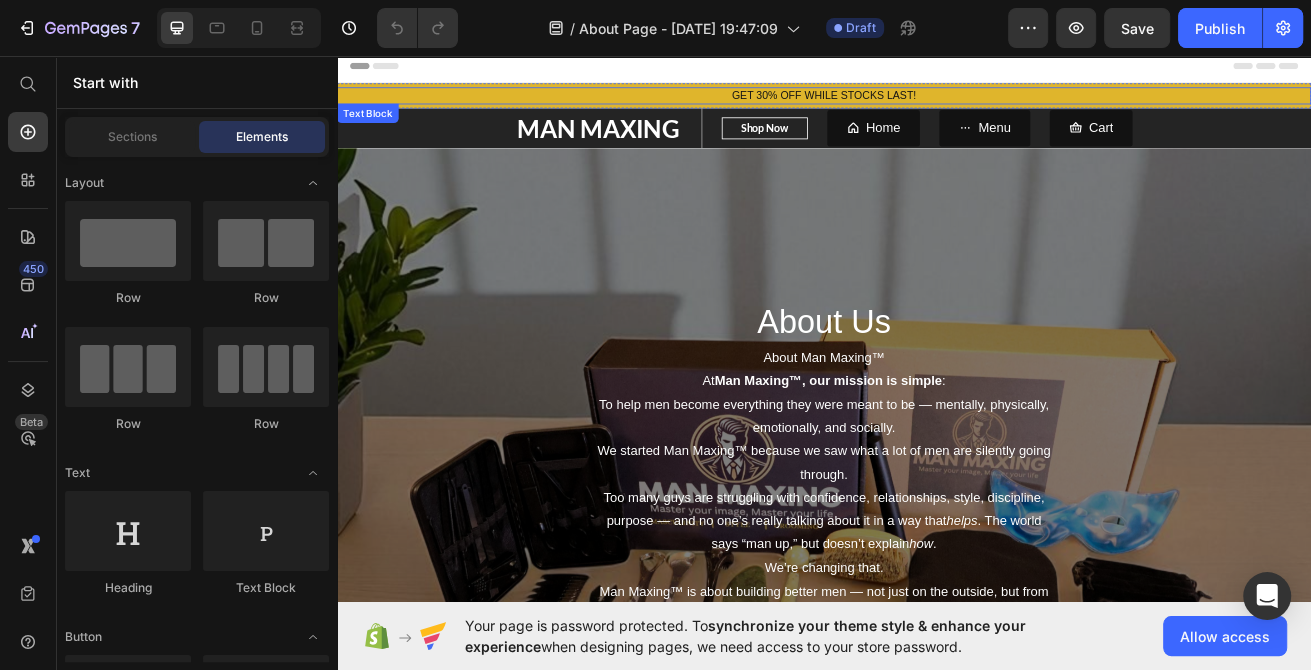 click on "GET 30% OFF WHILE STOCKS LAST!" at bounding box center [937, 105] 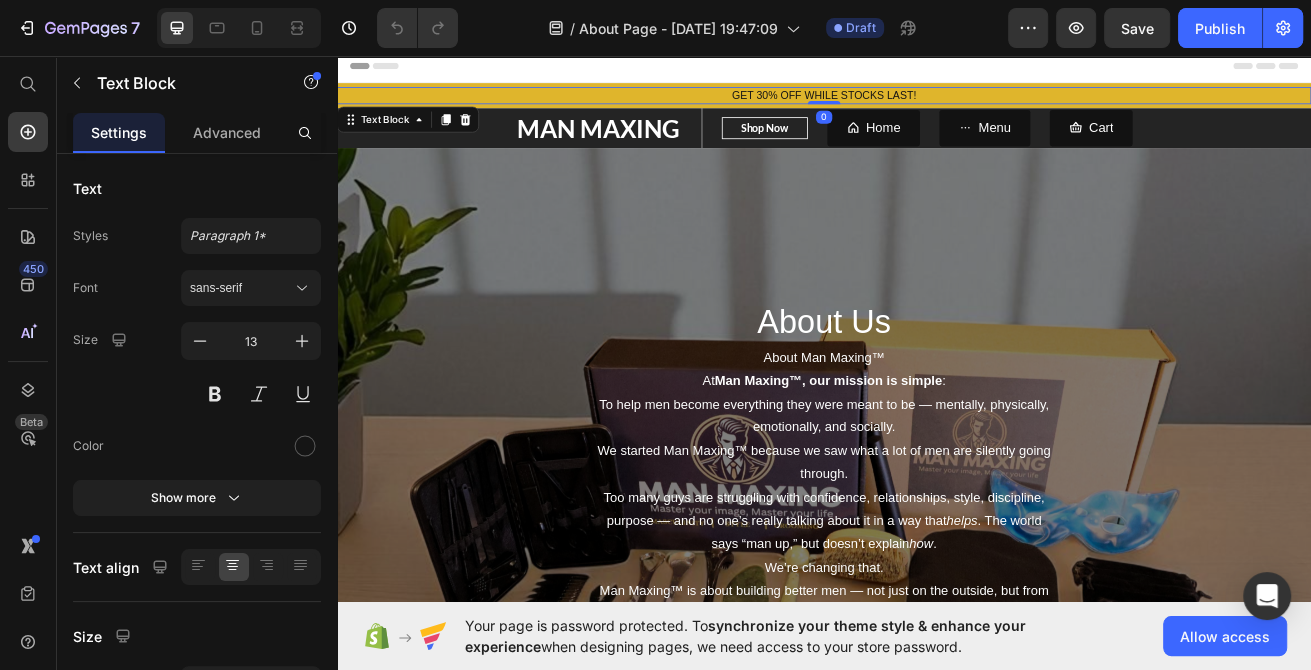 click on "MAN MAXING Text block Shop Now Button Row
Home Button
Menu Button
Cart Button Row" at bounding box center [937, 145] 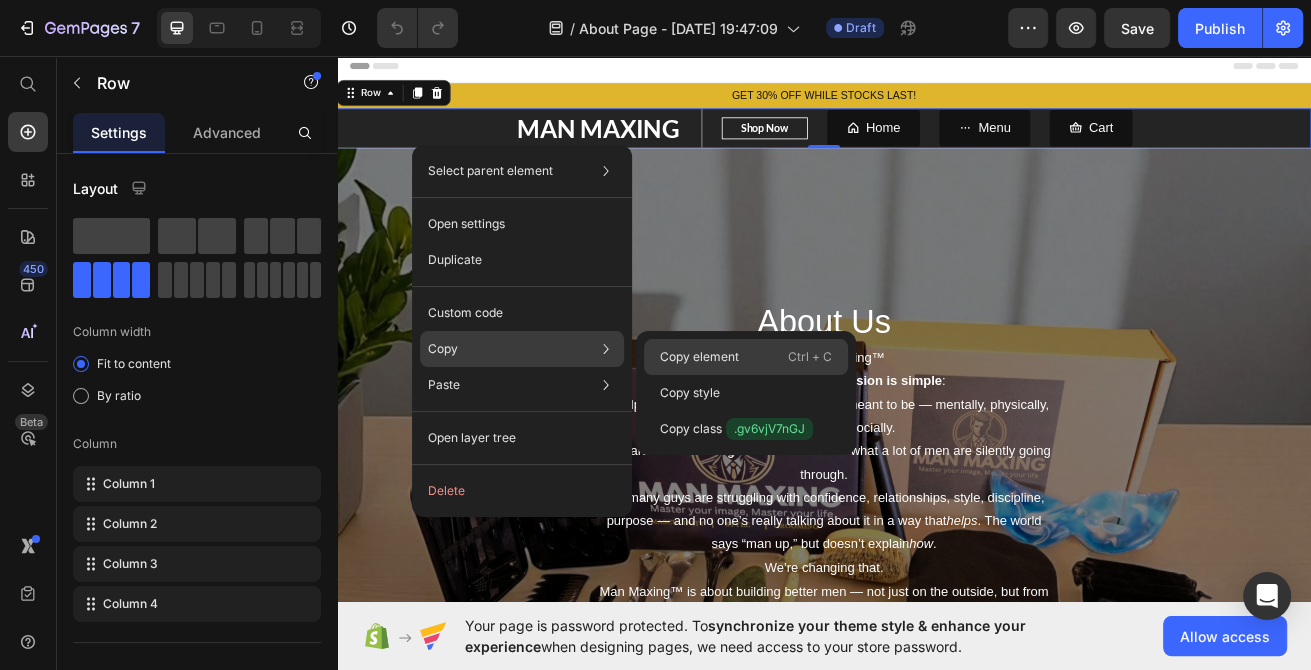click on "Copy element" at bounding box center (699, 357) 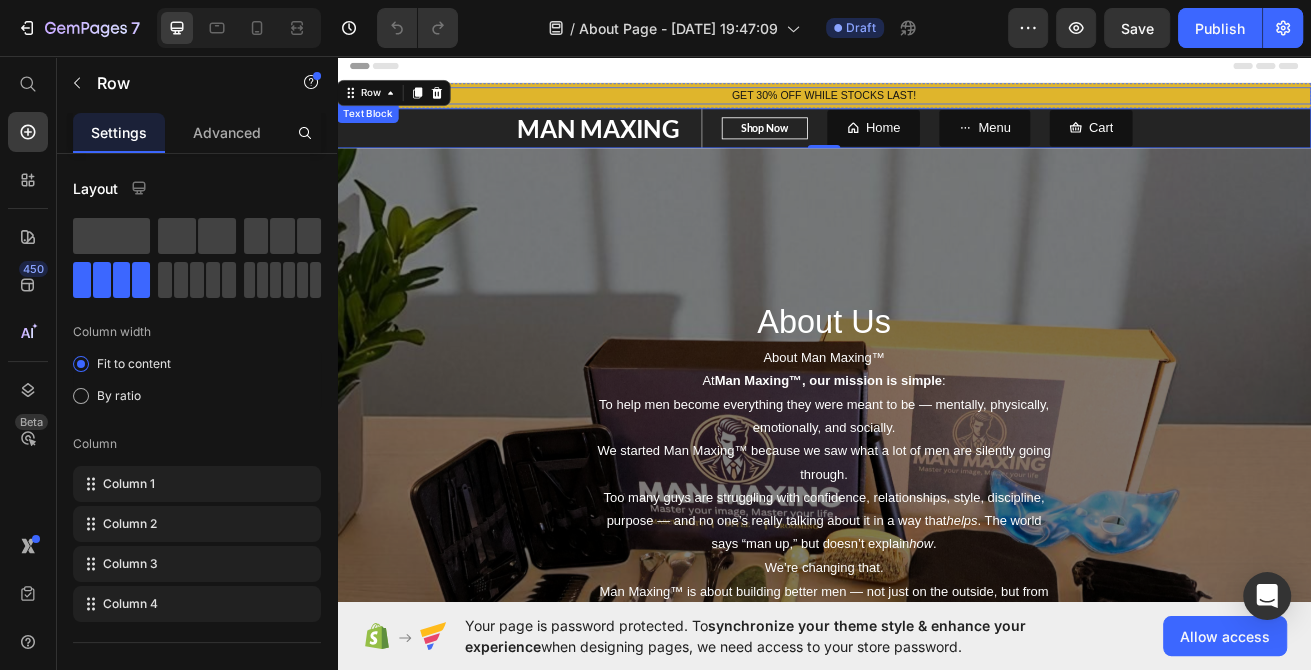 click on "GET 30% OFF WHILE STOCKS LAST!" at bounding box center (937, 105) 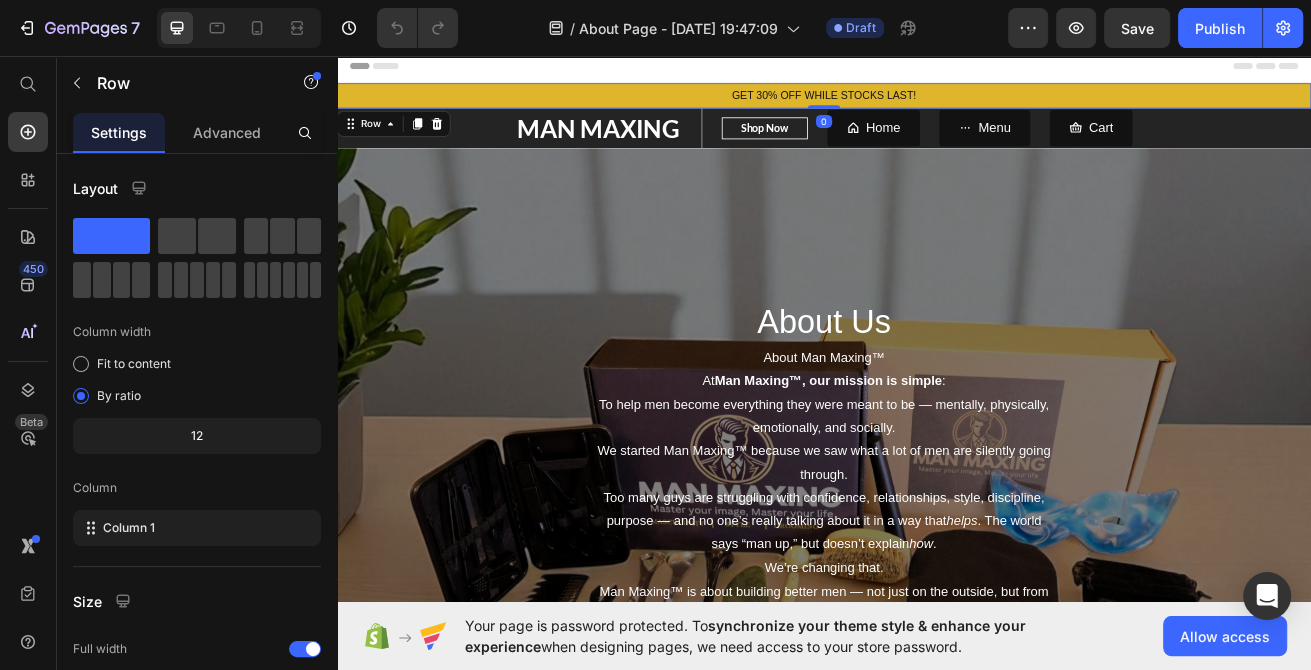 click on "GET 30% OFF WHILE STOCKS LAST! Text Block Row   0" at bounding box center (937, 105) 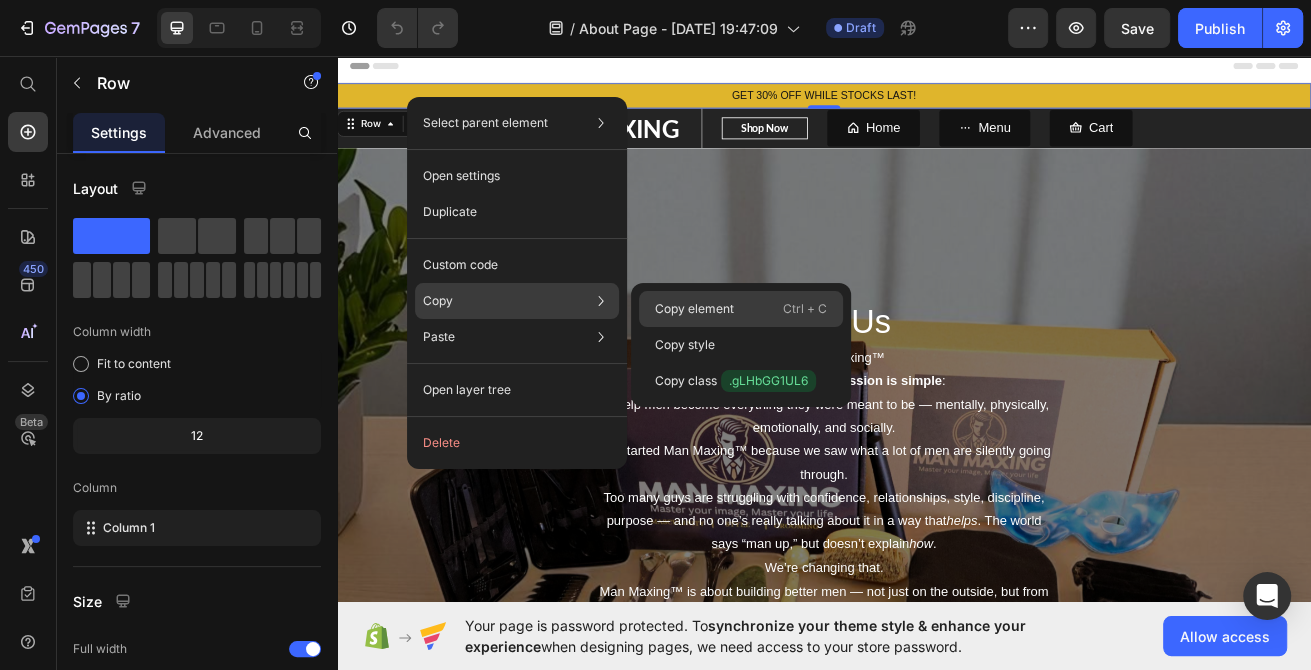 click on "Copy element" at bounding box center (694, 309) 